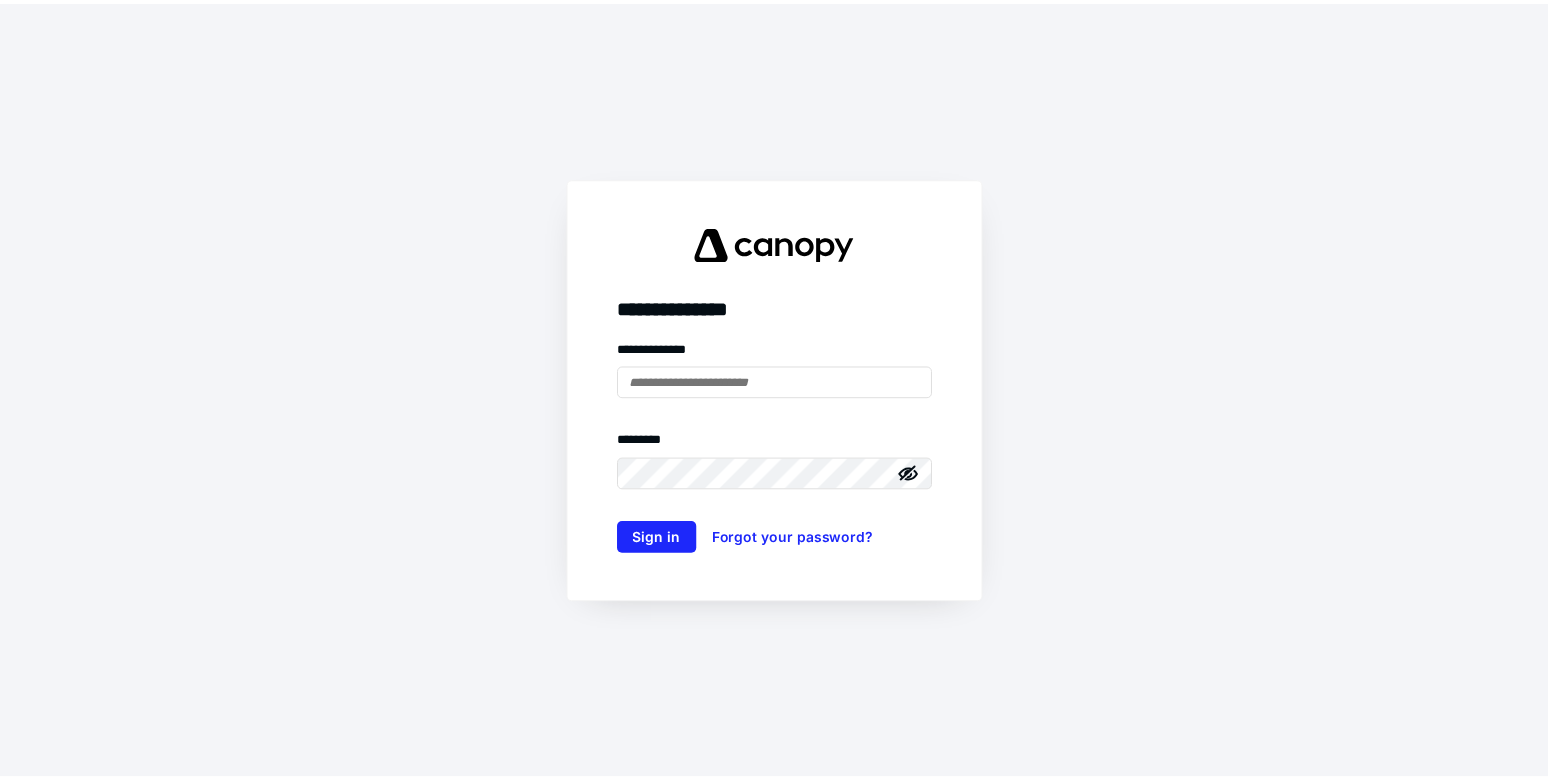 scroll, scrollTop: 0, scrollLeft: 0, axis: both 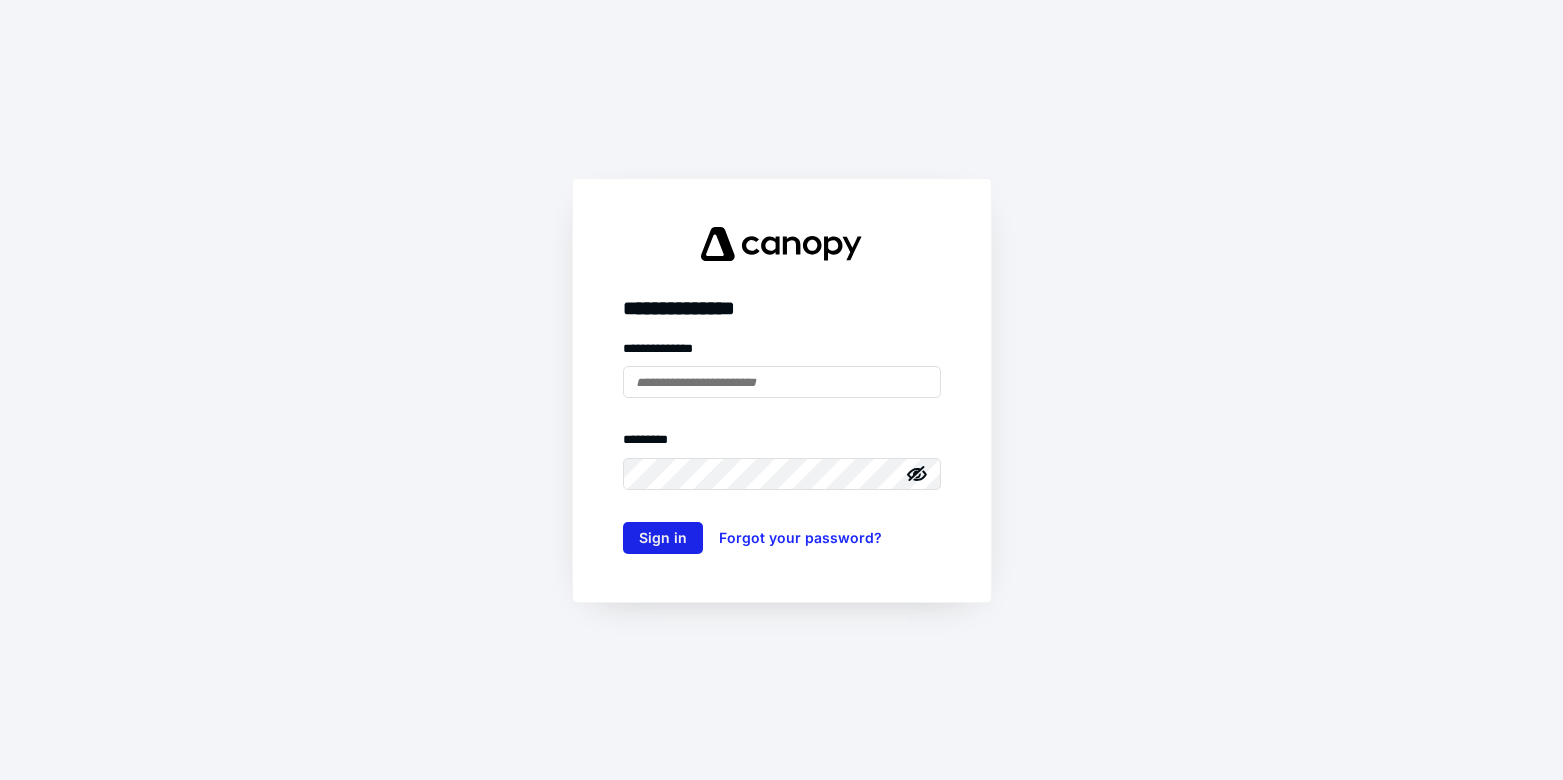 type on "**********" 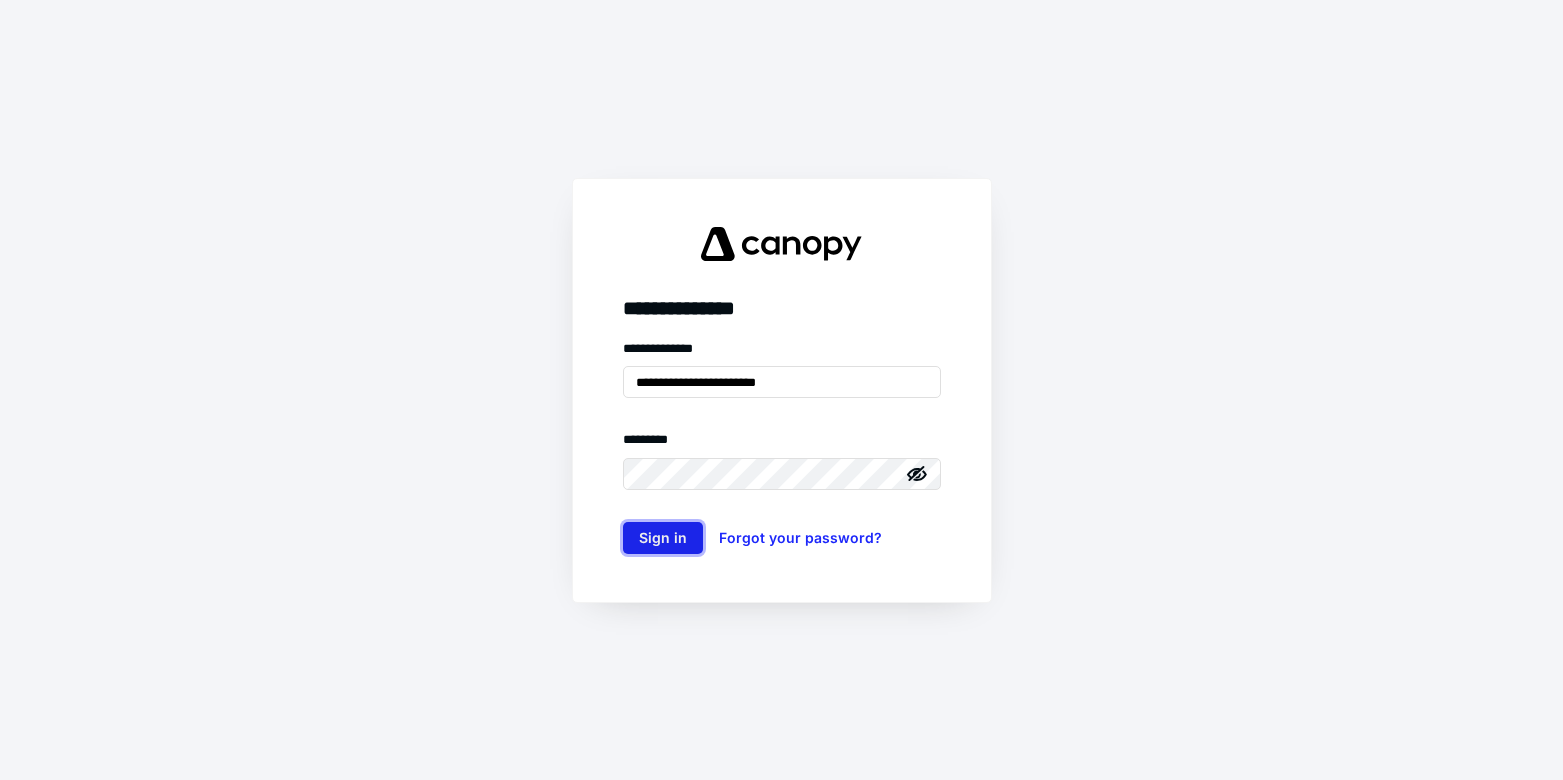 click on "Sign in" at bounding box center (663, 538) 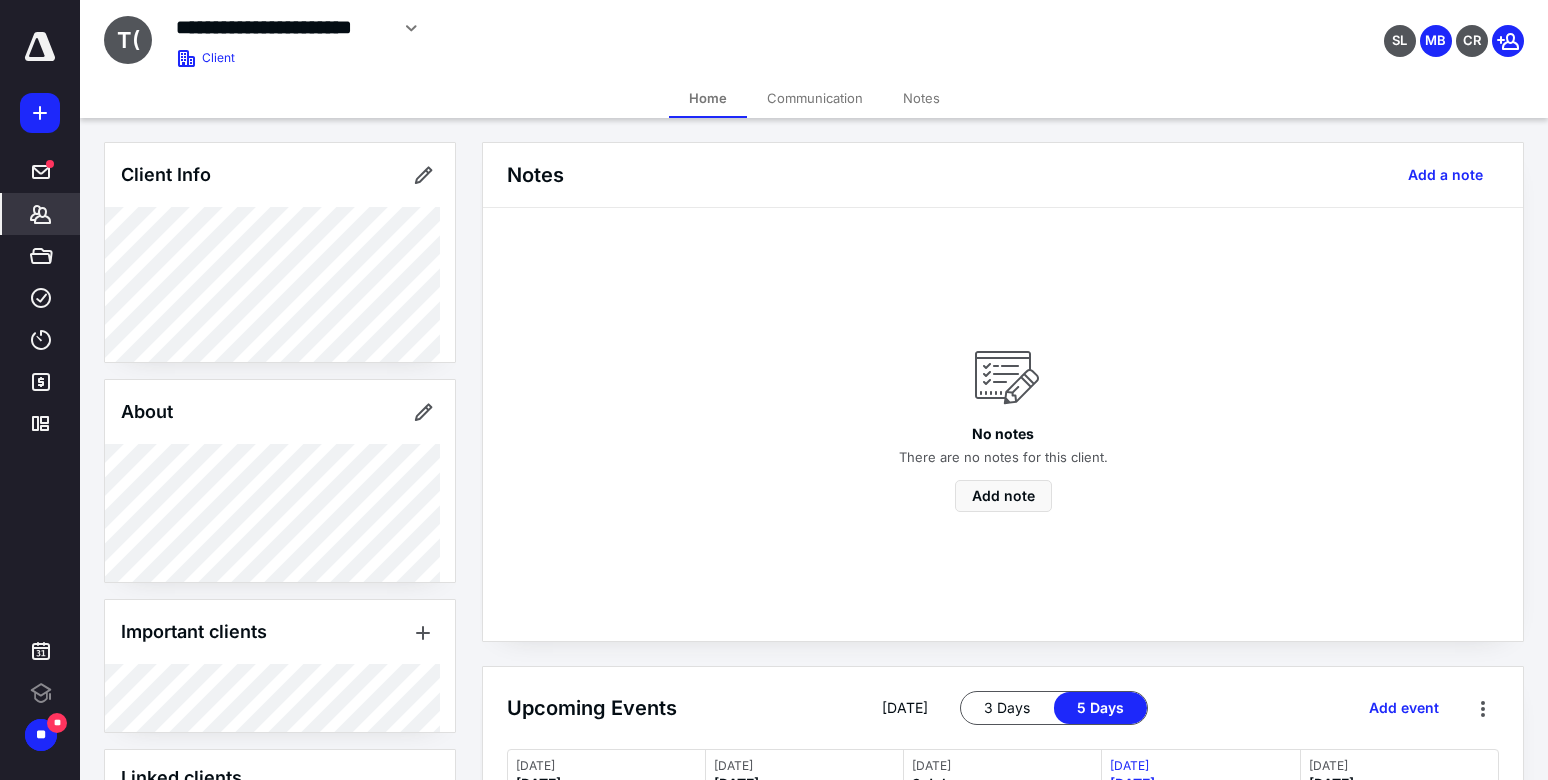scroll, scrollTop: 0, scrollLeft: 0, axis: both 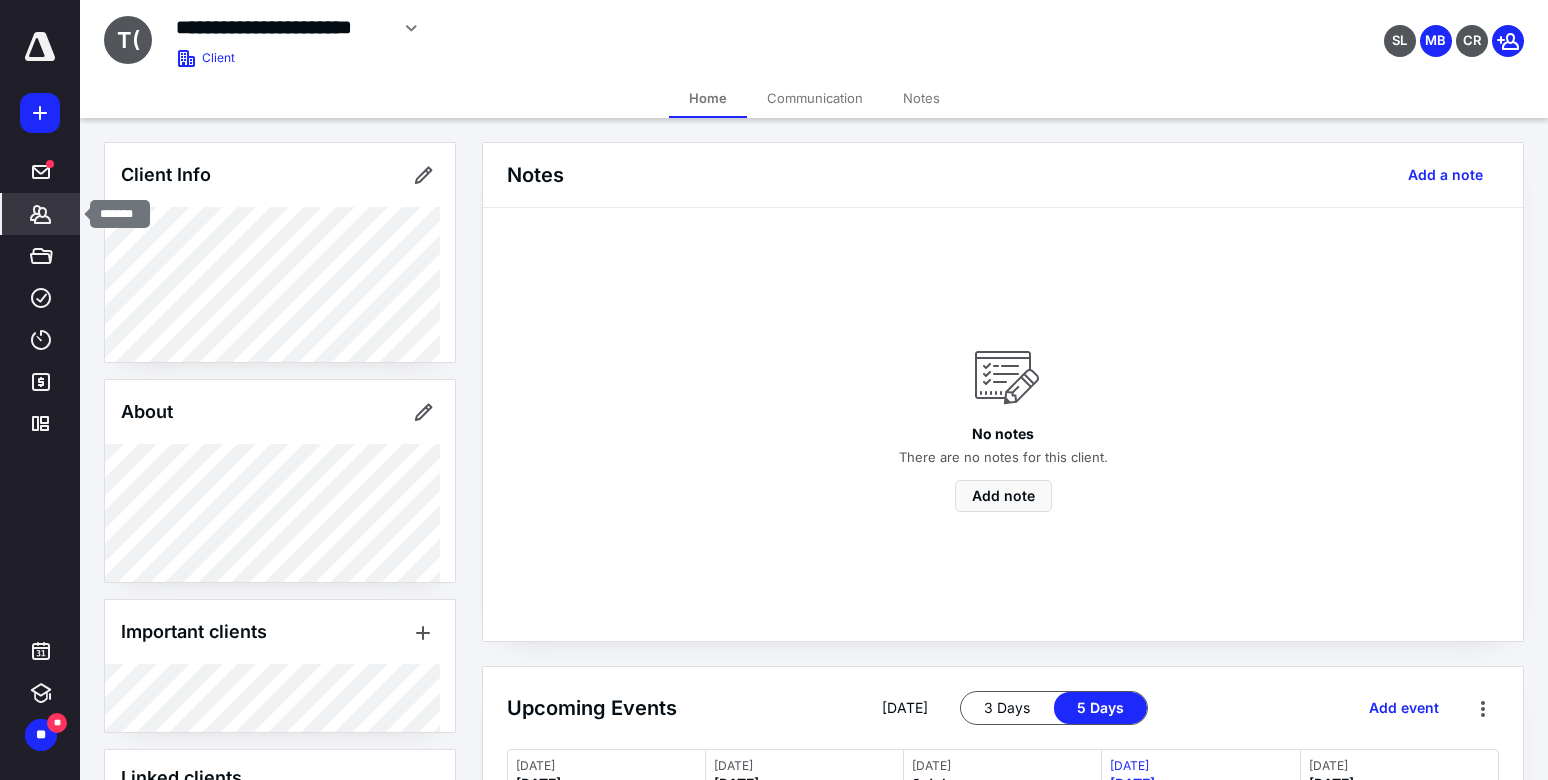 click 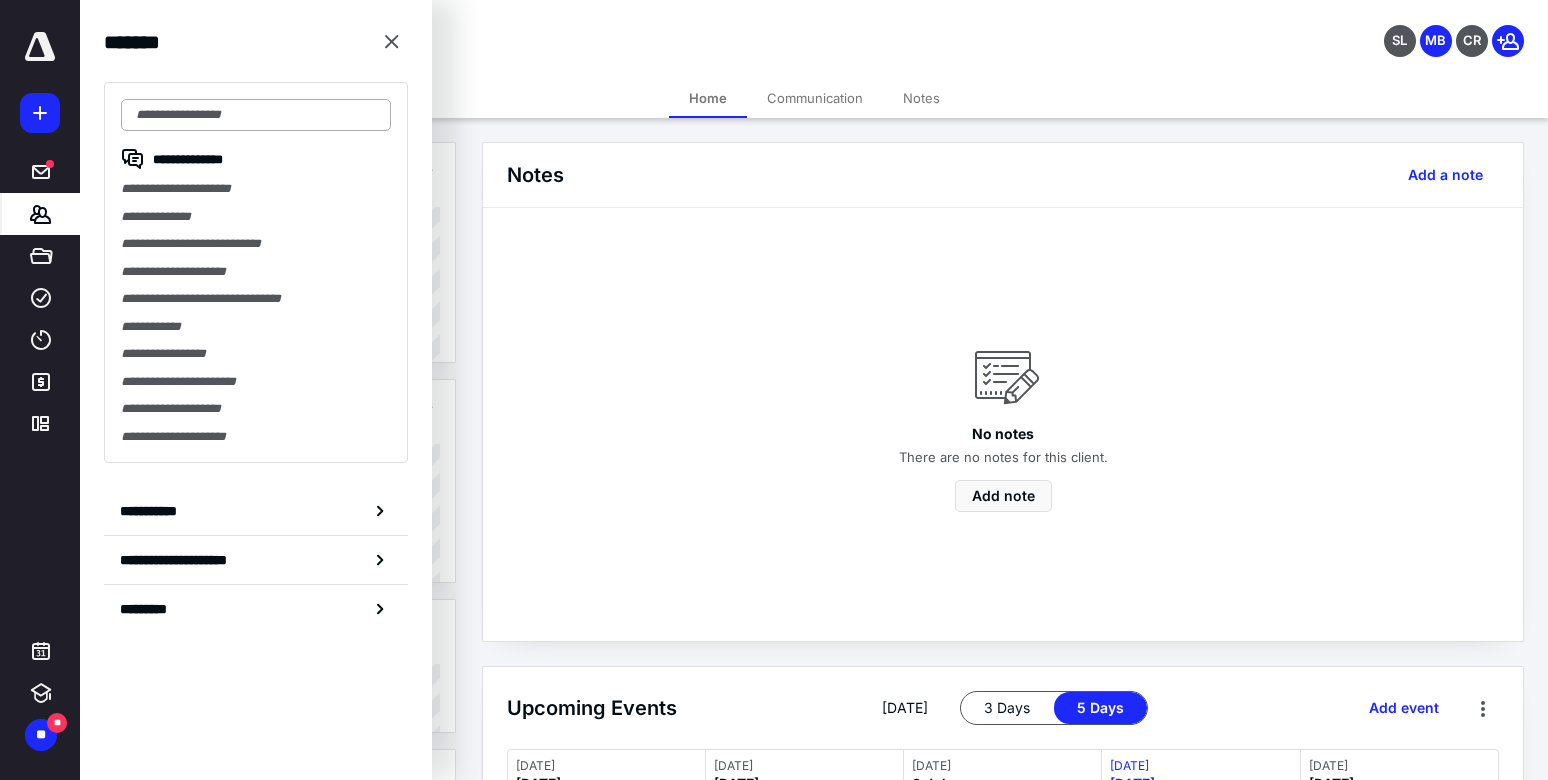 click at bounding box center [256, 115] 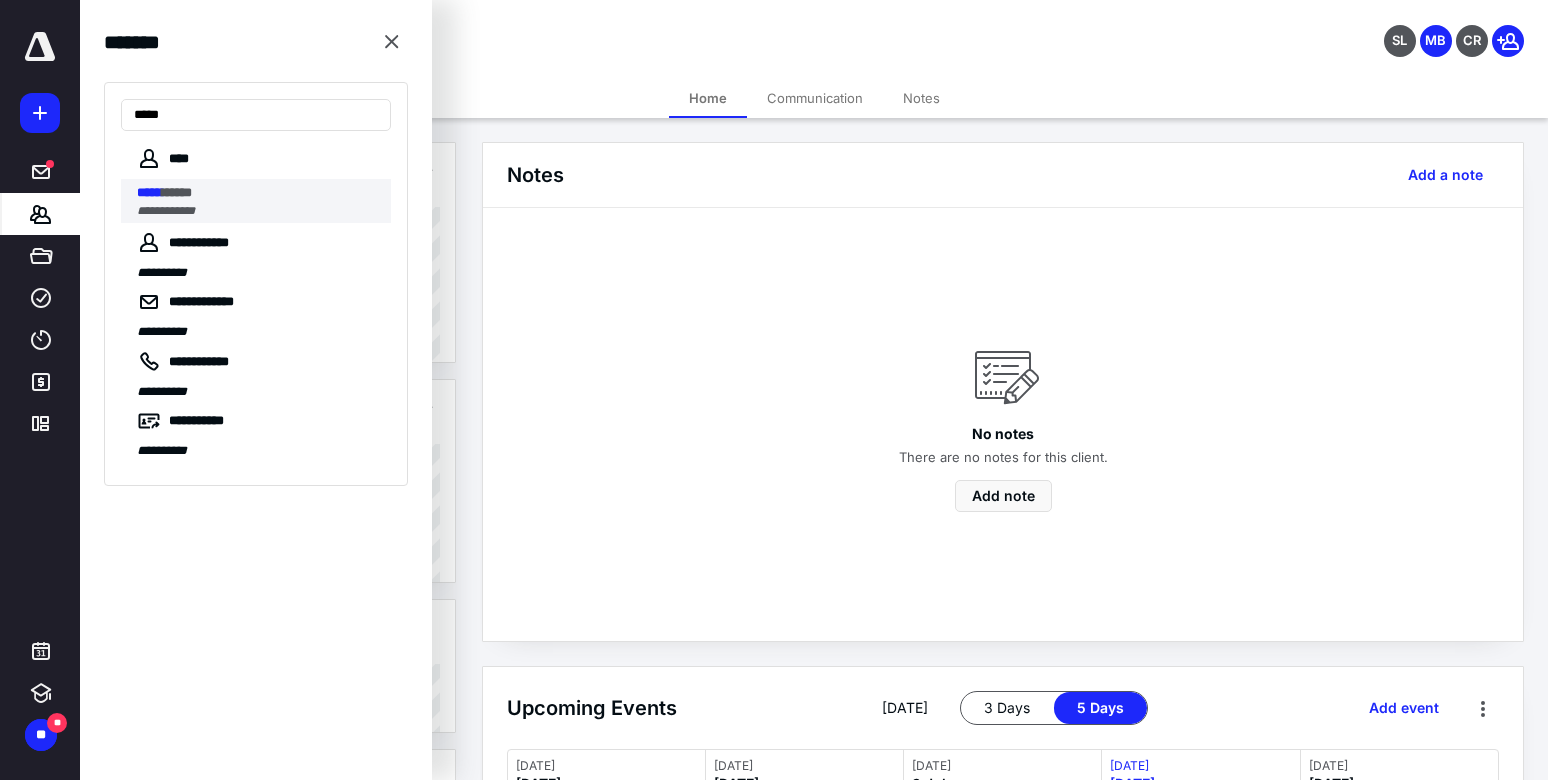 type on "*****" 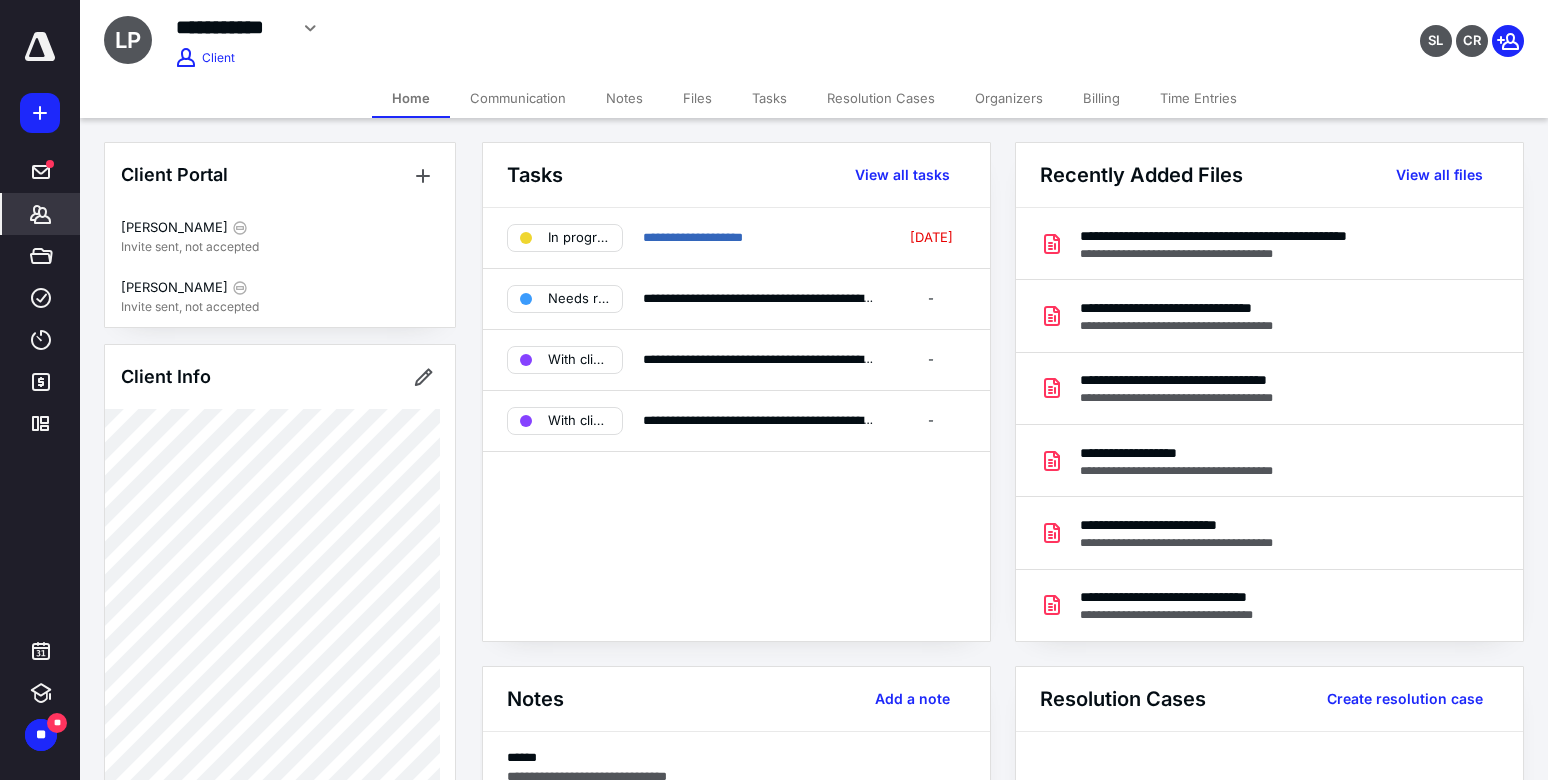 click on "**********" at bounding box center (814, 35) 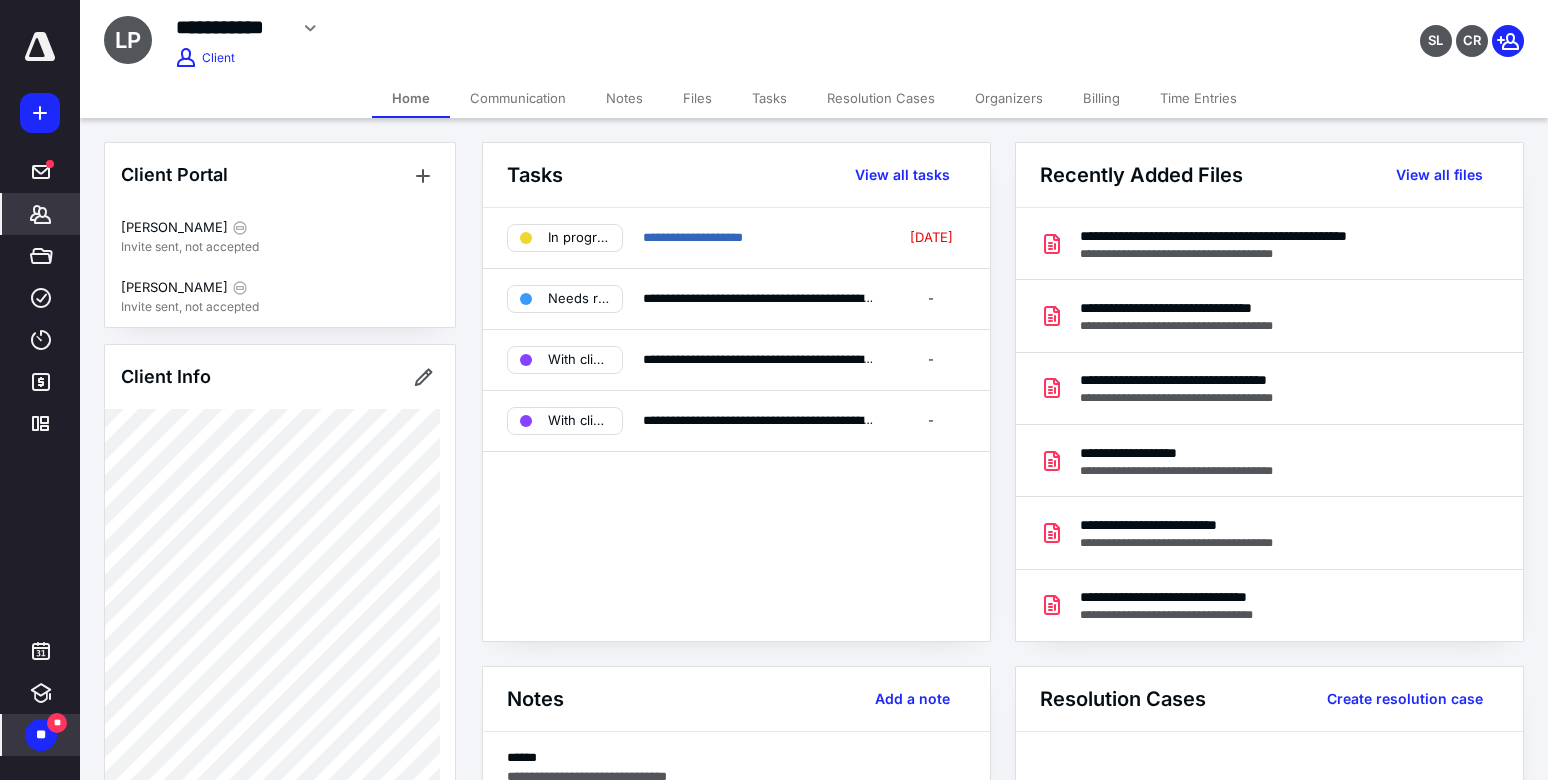 click on "** **" at bounding box center (41, 735) 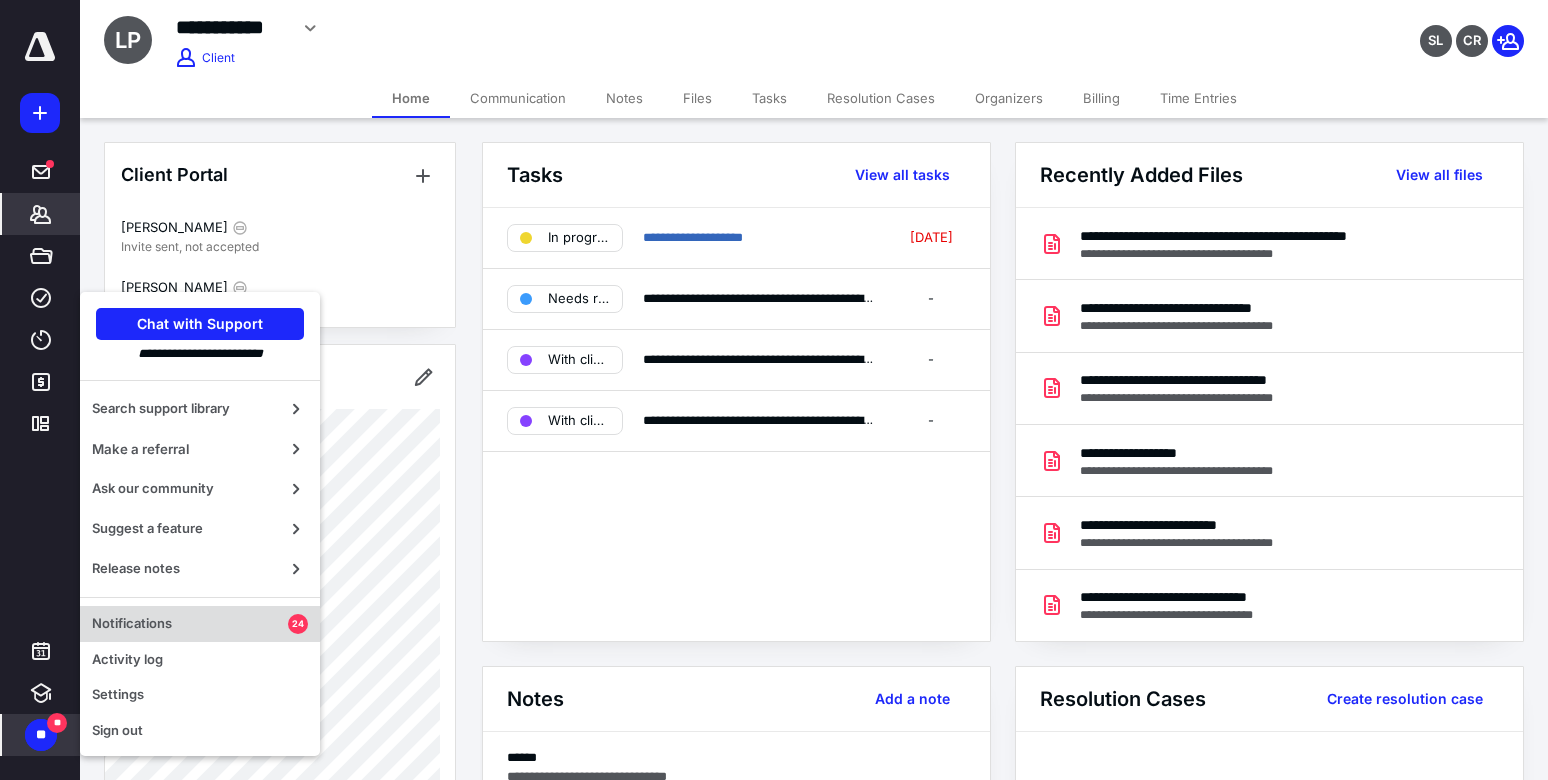 click on "Notifications" at bounding box center [190, 624] 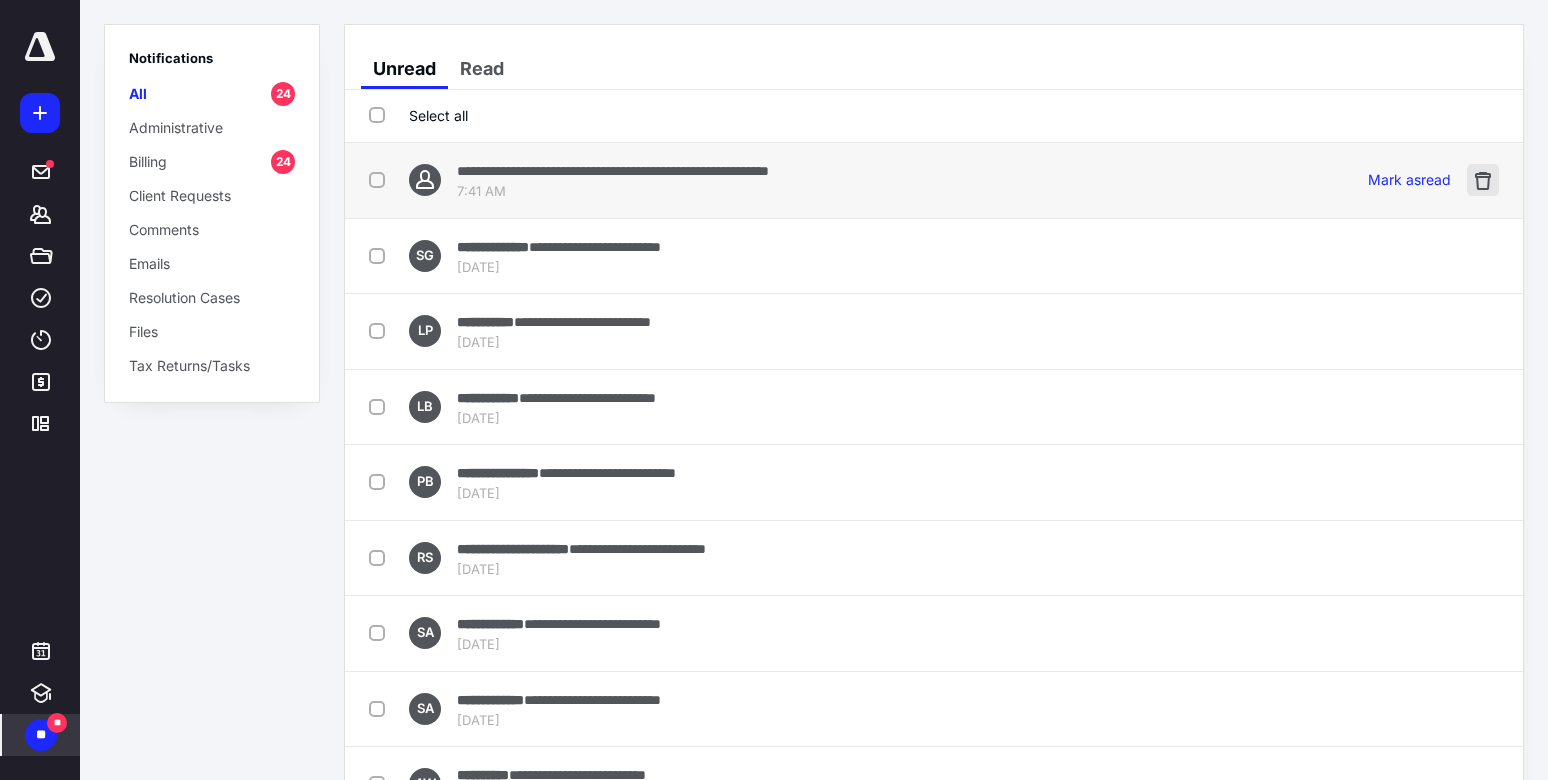 click at bounding box center (1483, 180) 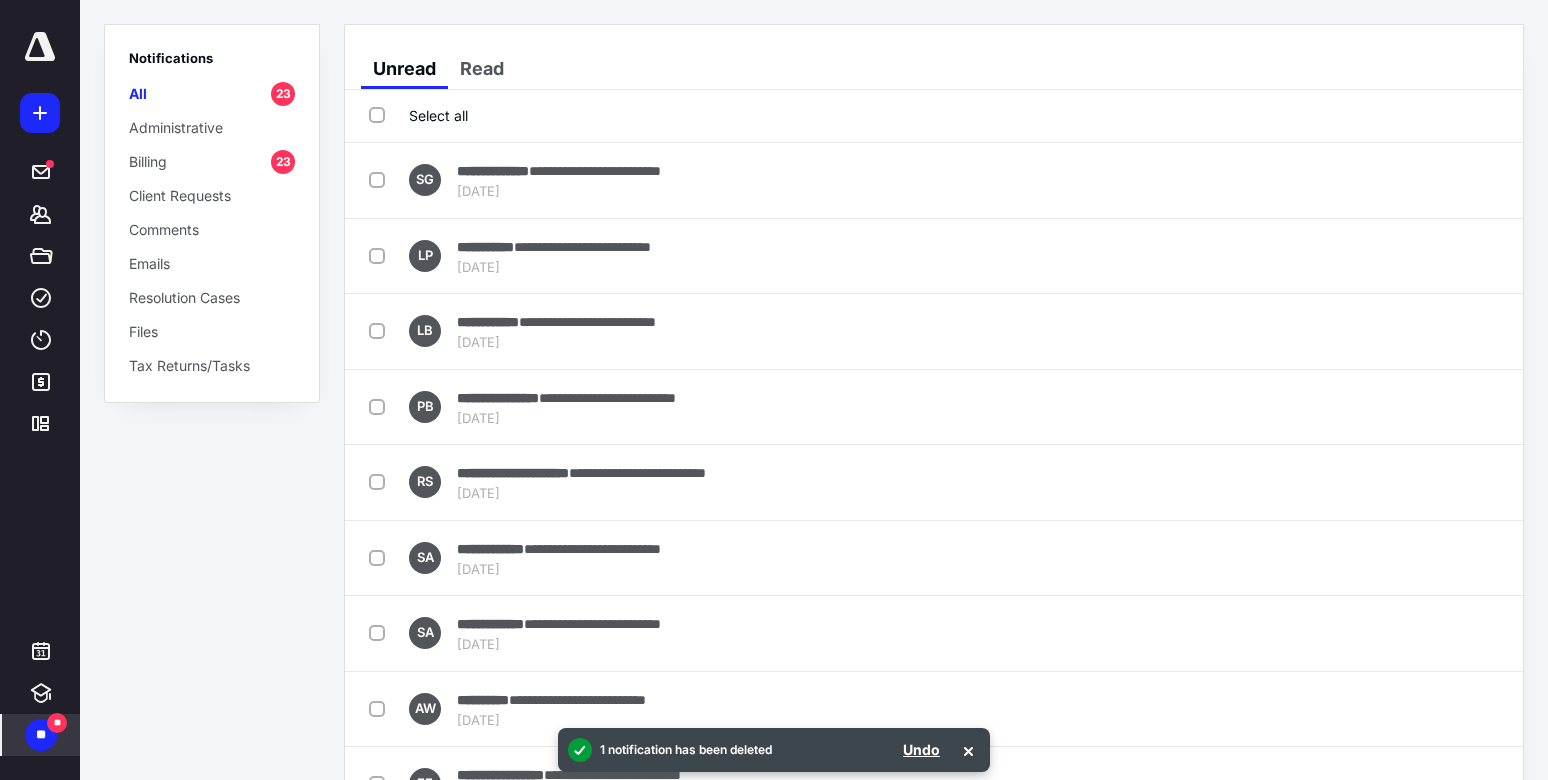 click at bounding box center (1483, 180) 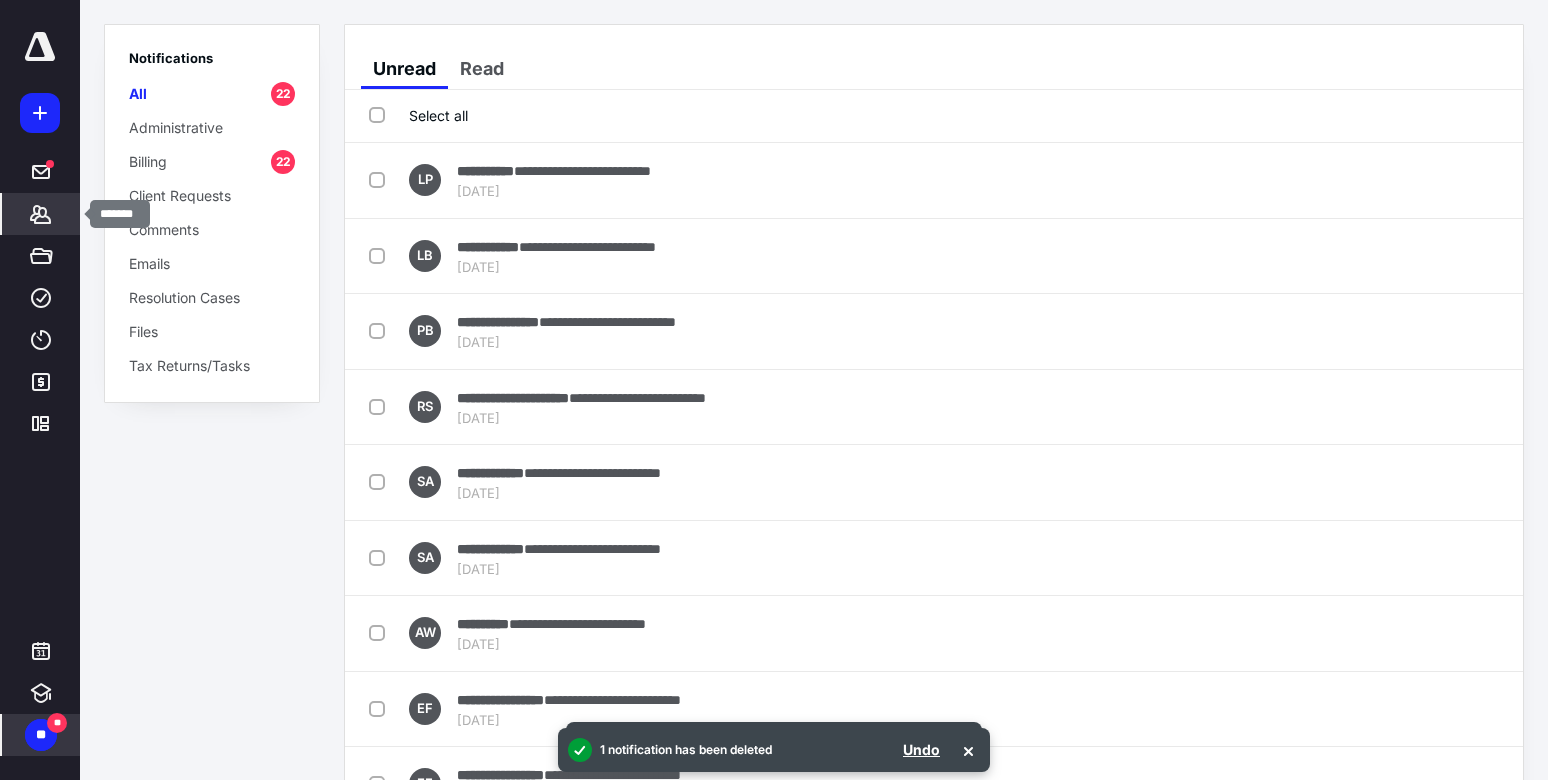 click 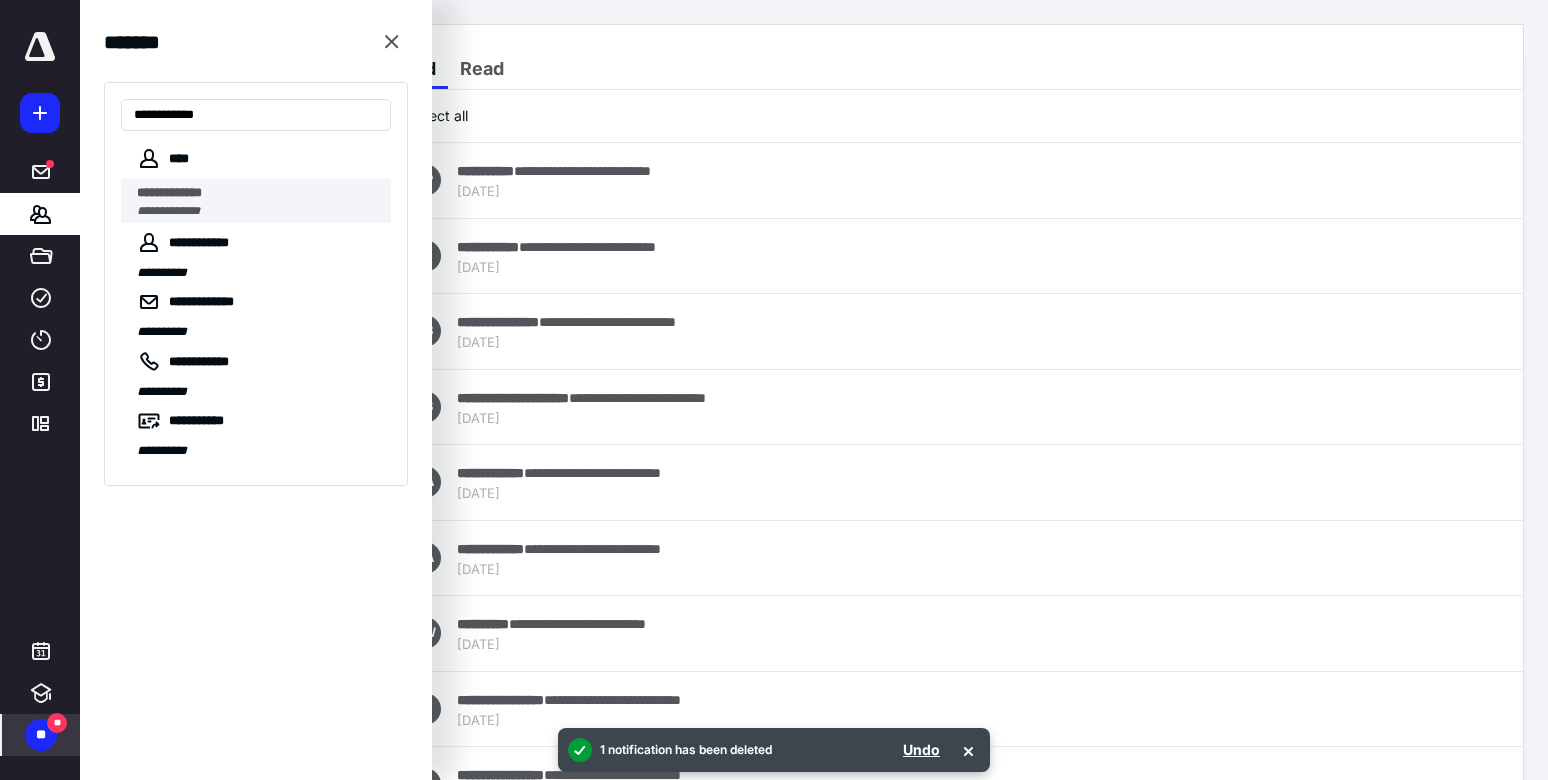 type on "**********" 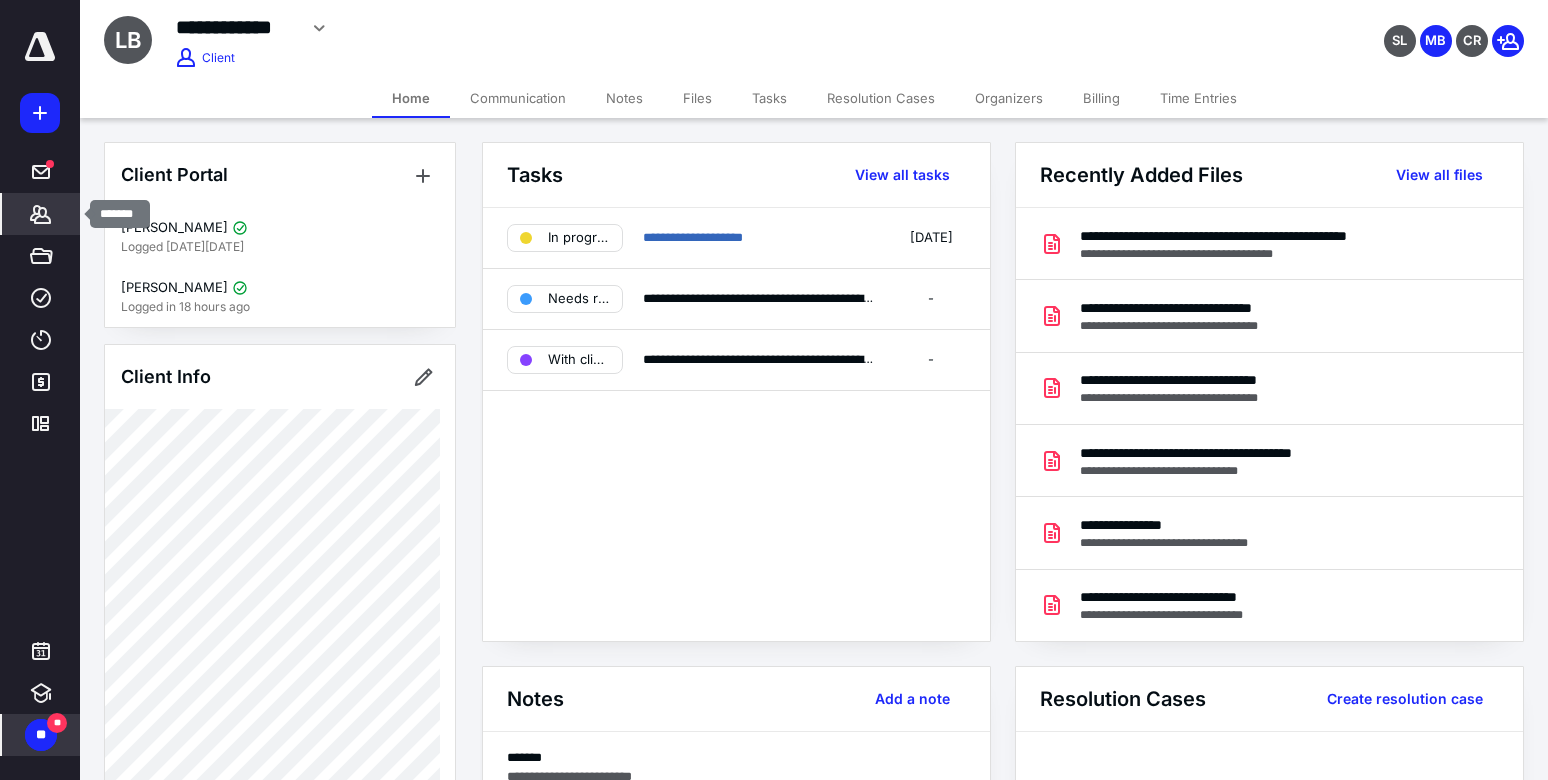 click 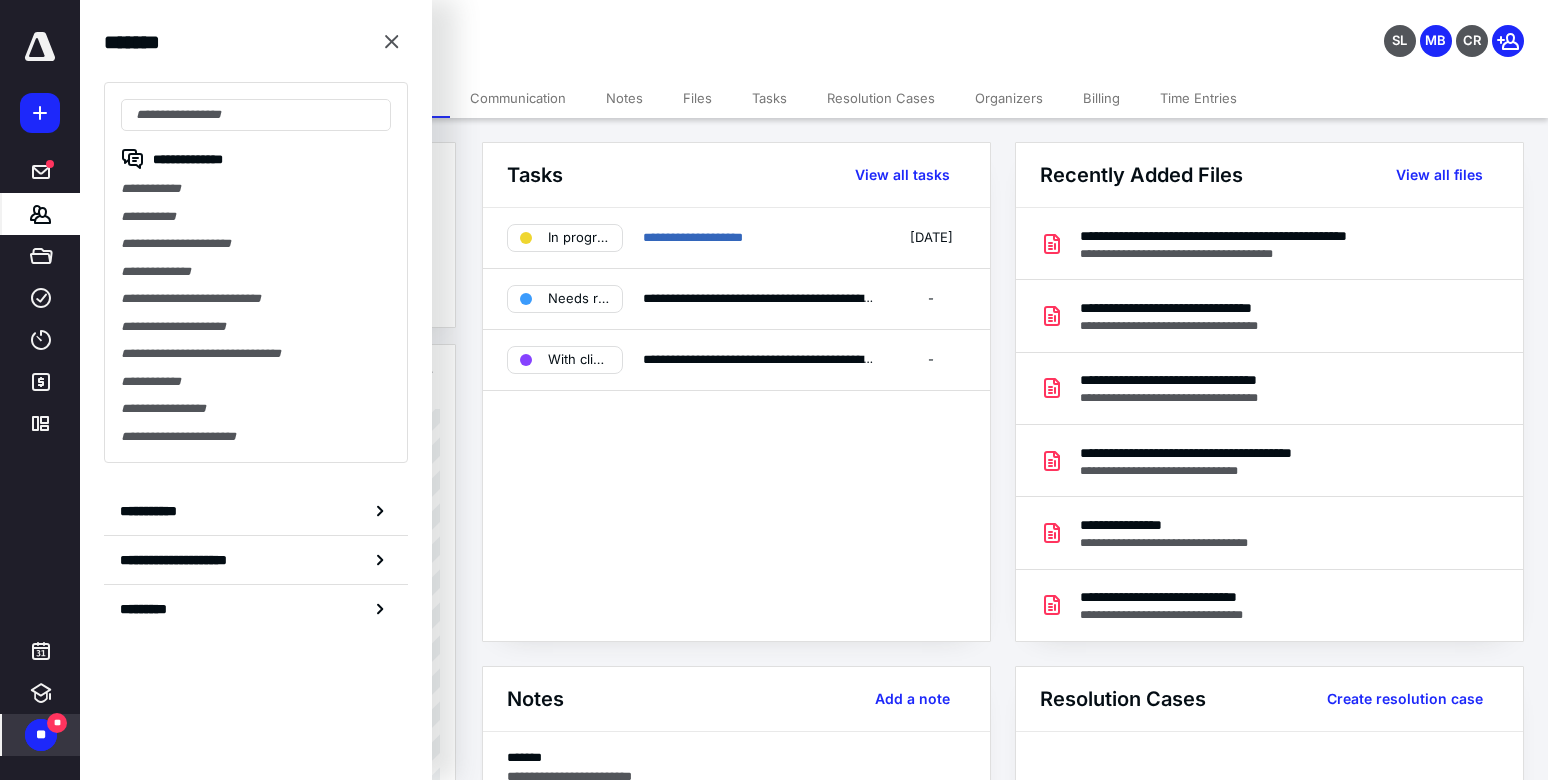 click on "SL MB CR" at bounding box center [1292, 28] 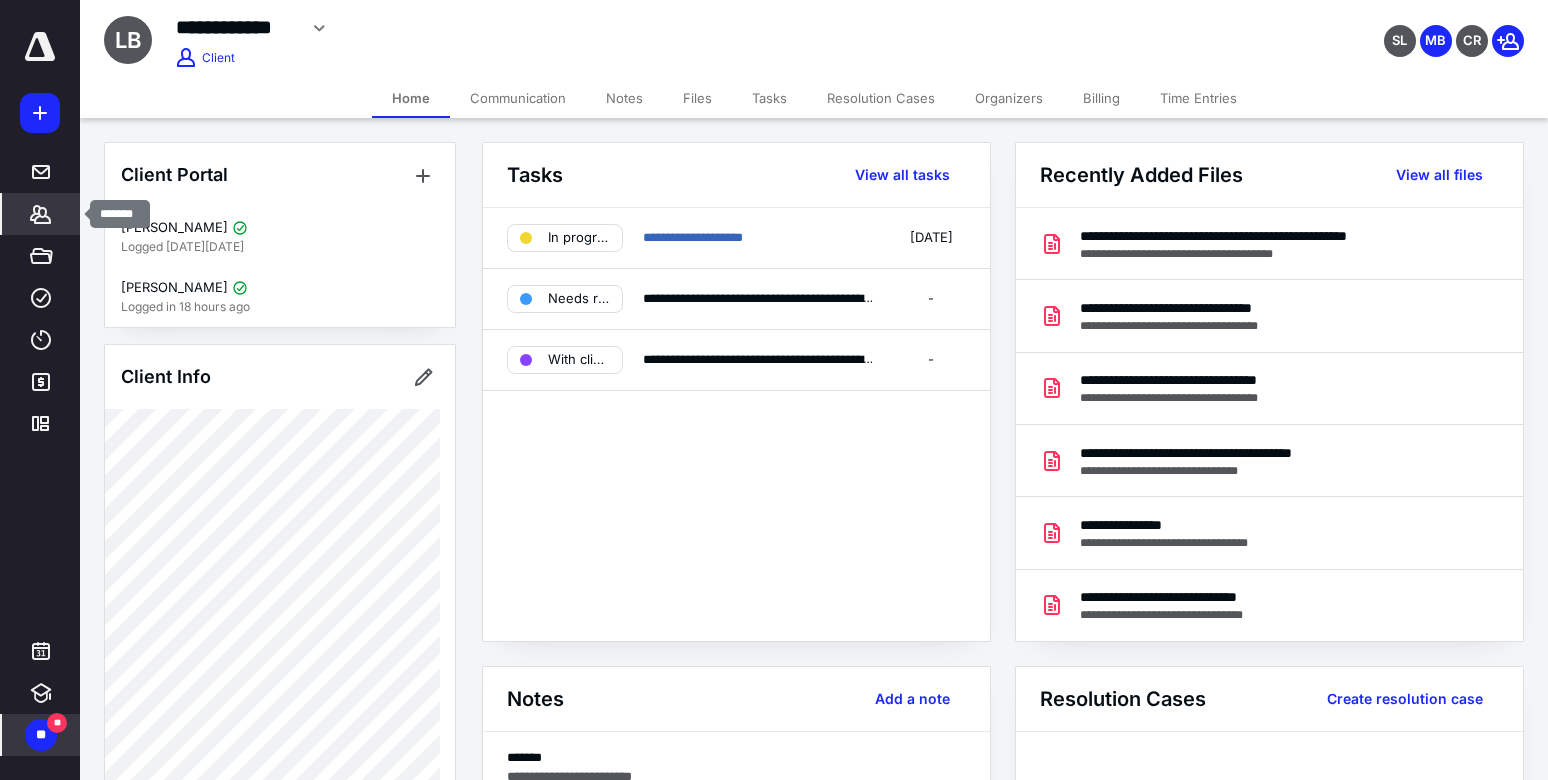 click 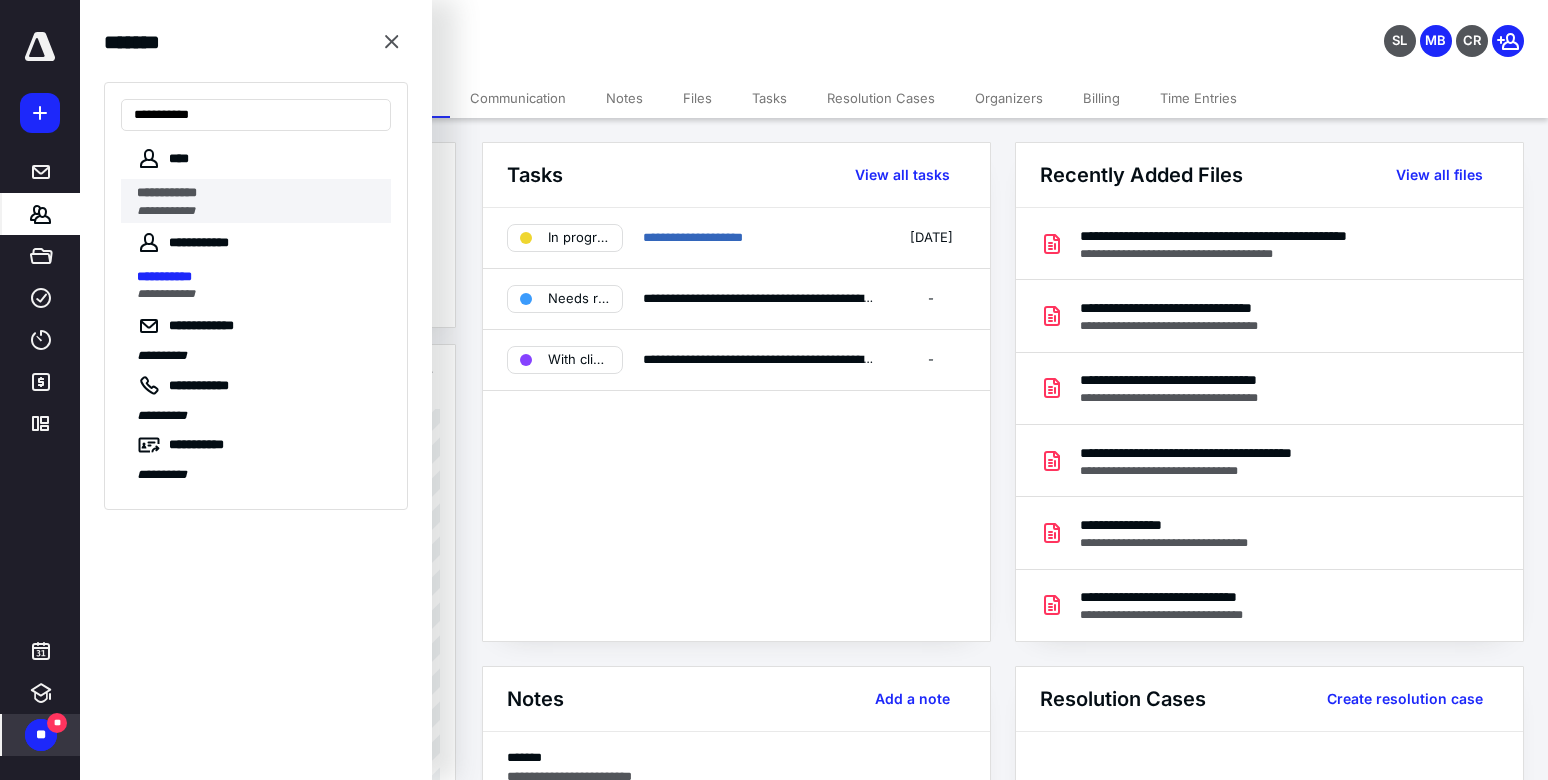 type on "**********" 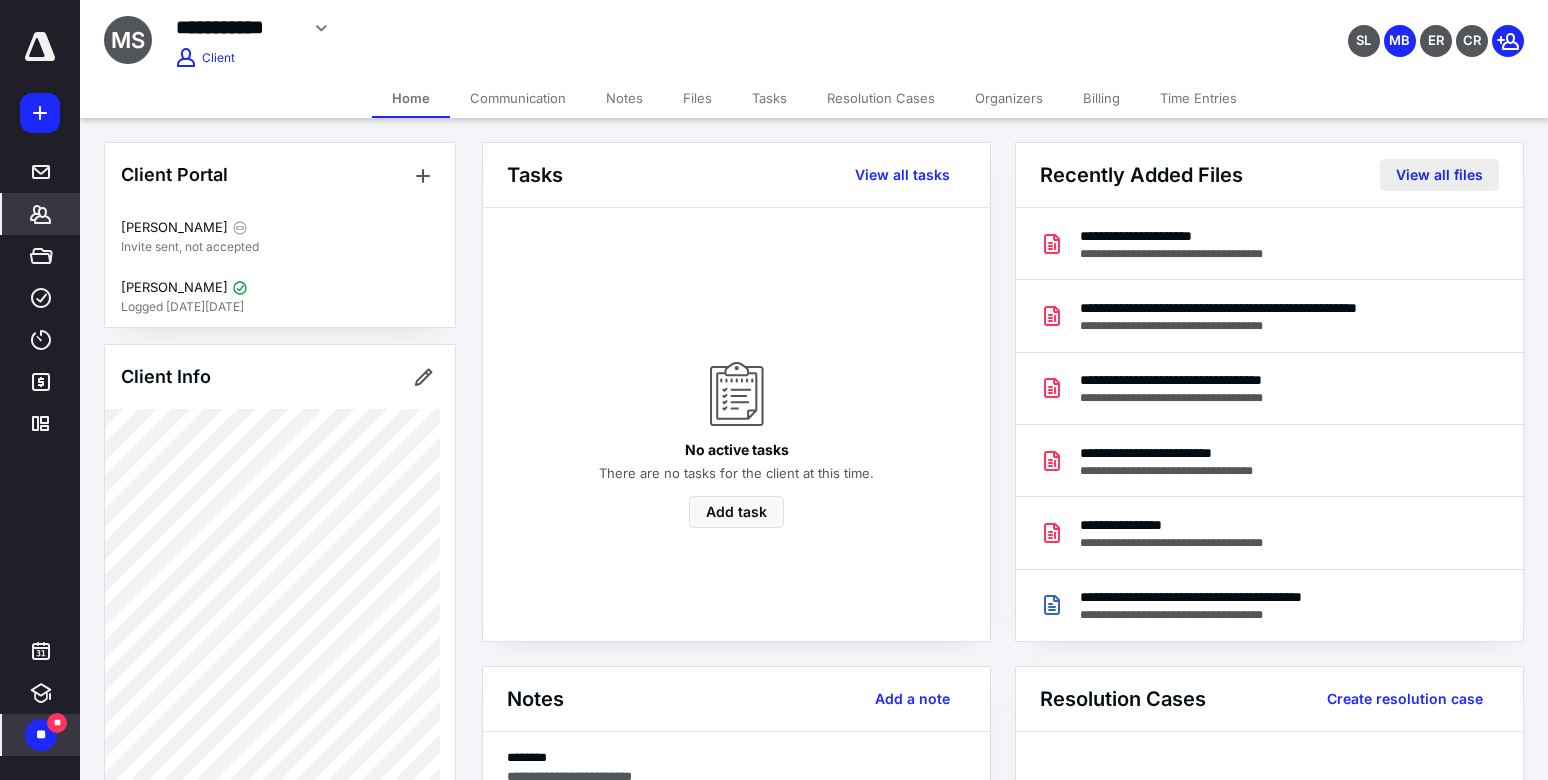 click on "View all files" at bounding box center [1439, 175] 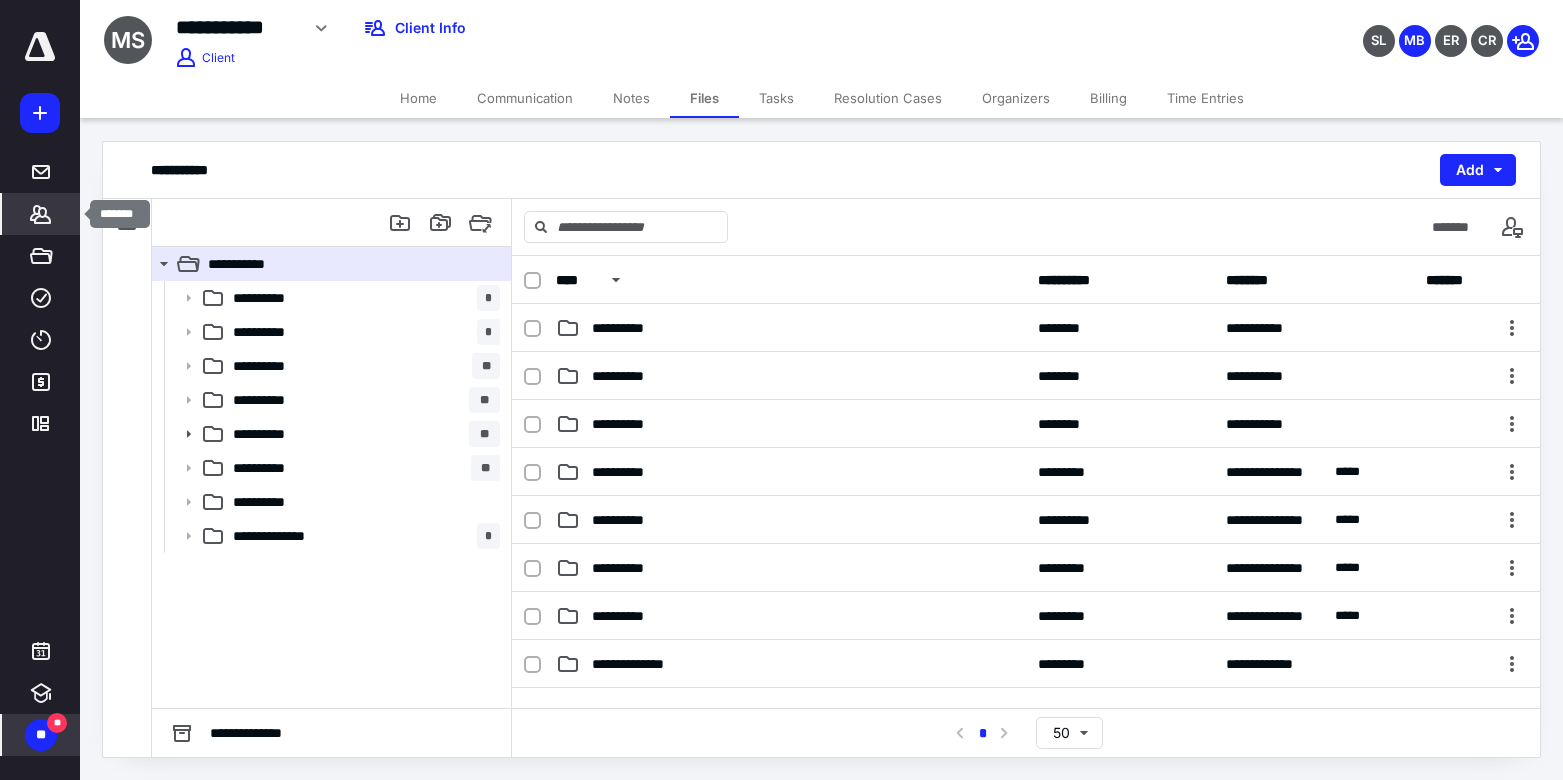 click 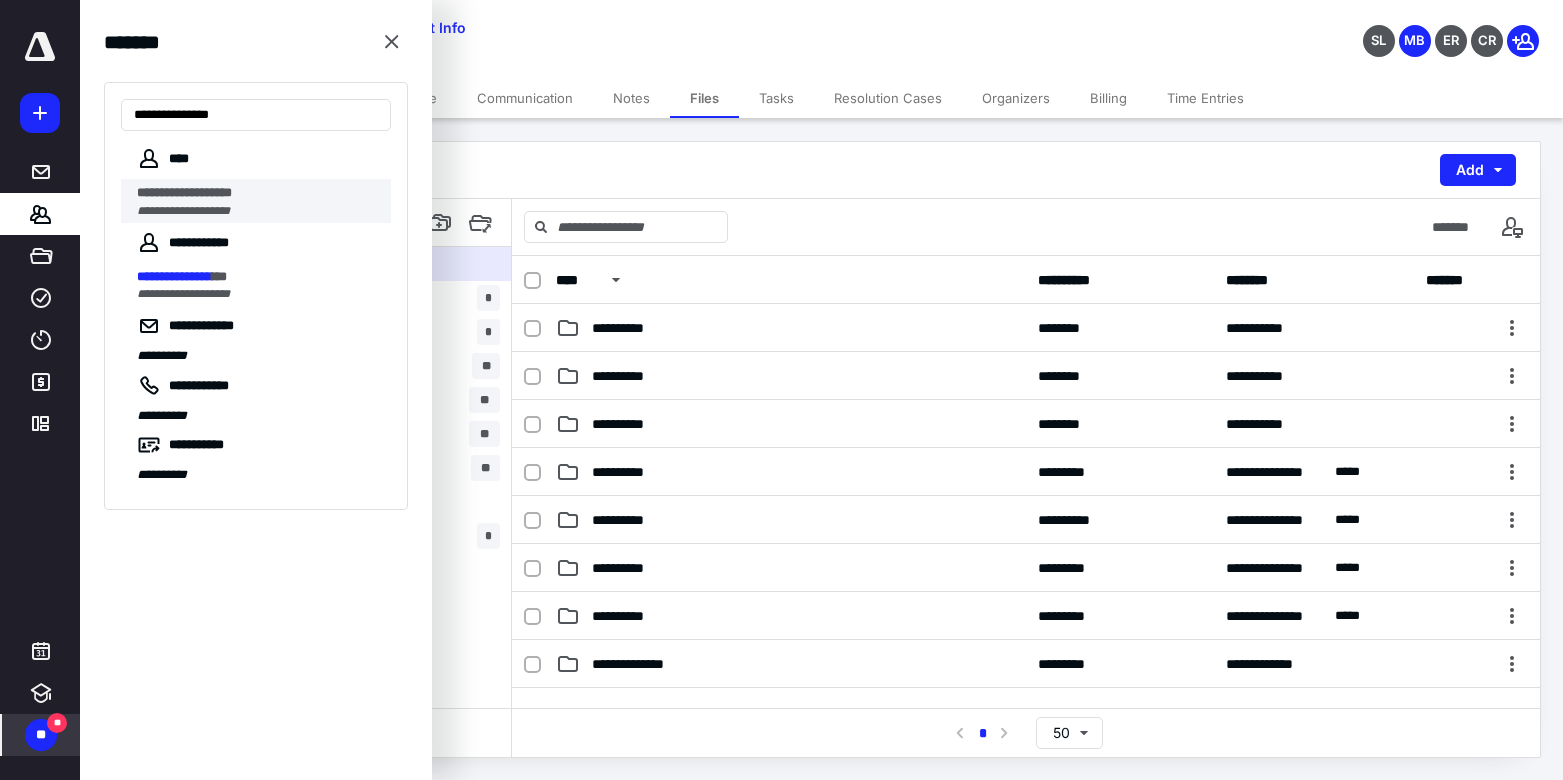 type on "**********" 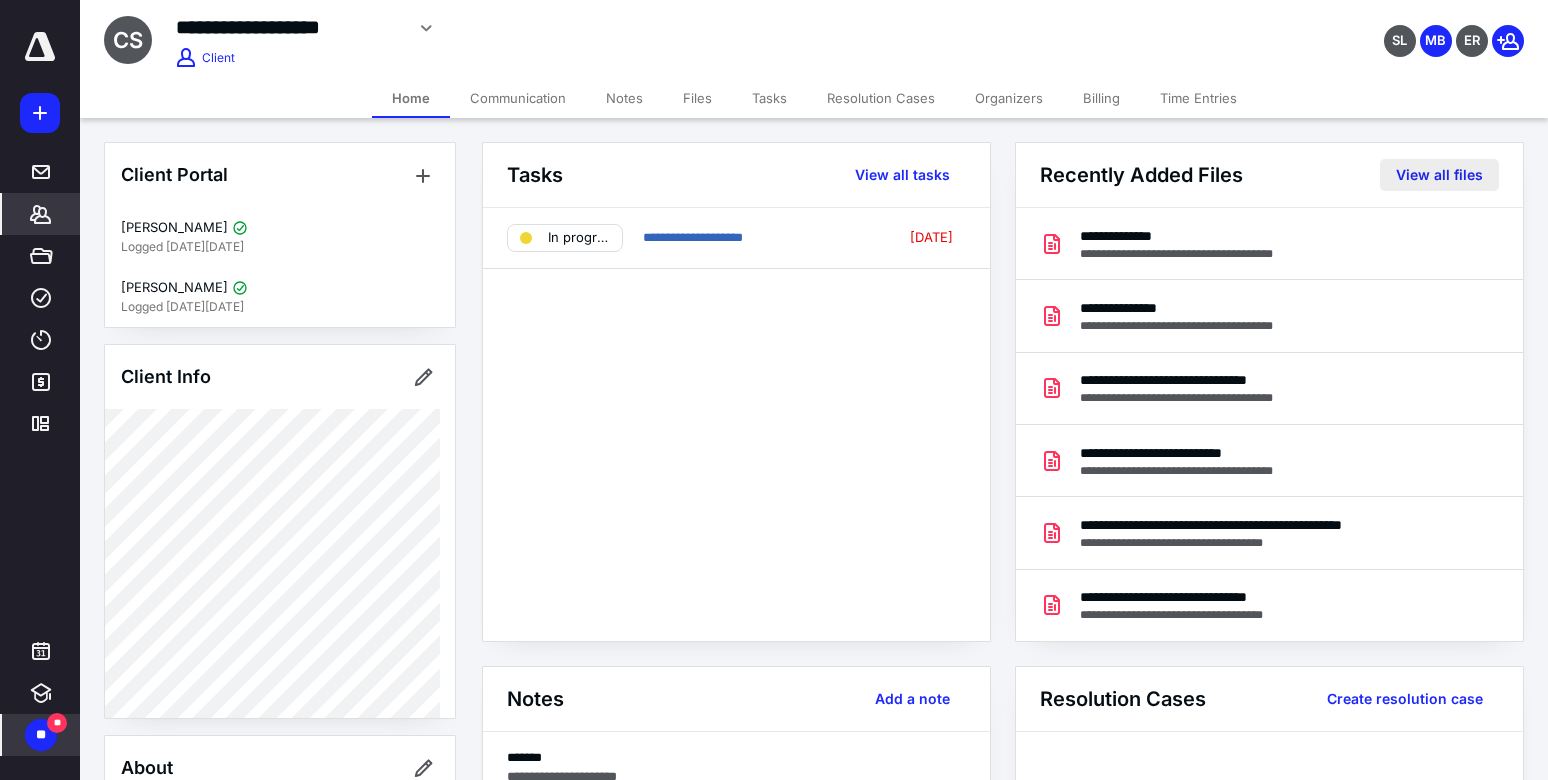 click on "View all files" at bounding box center (1439, 175) 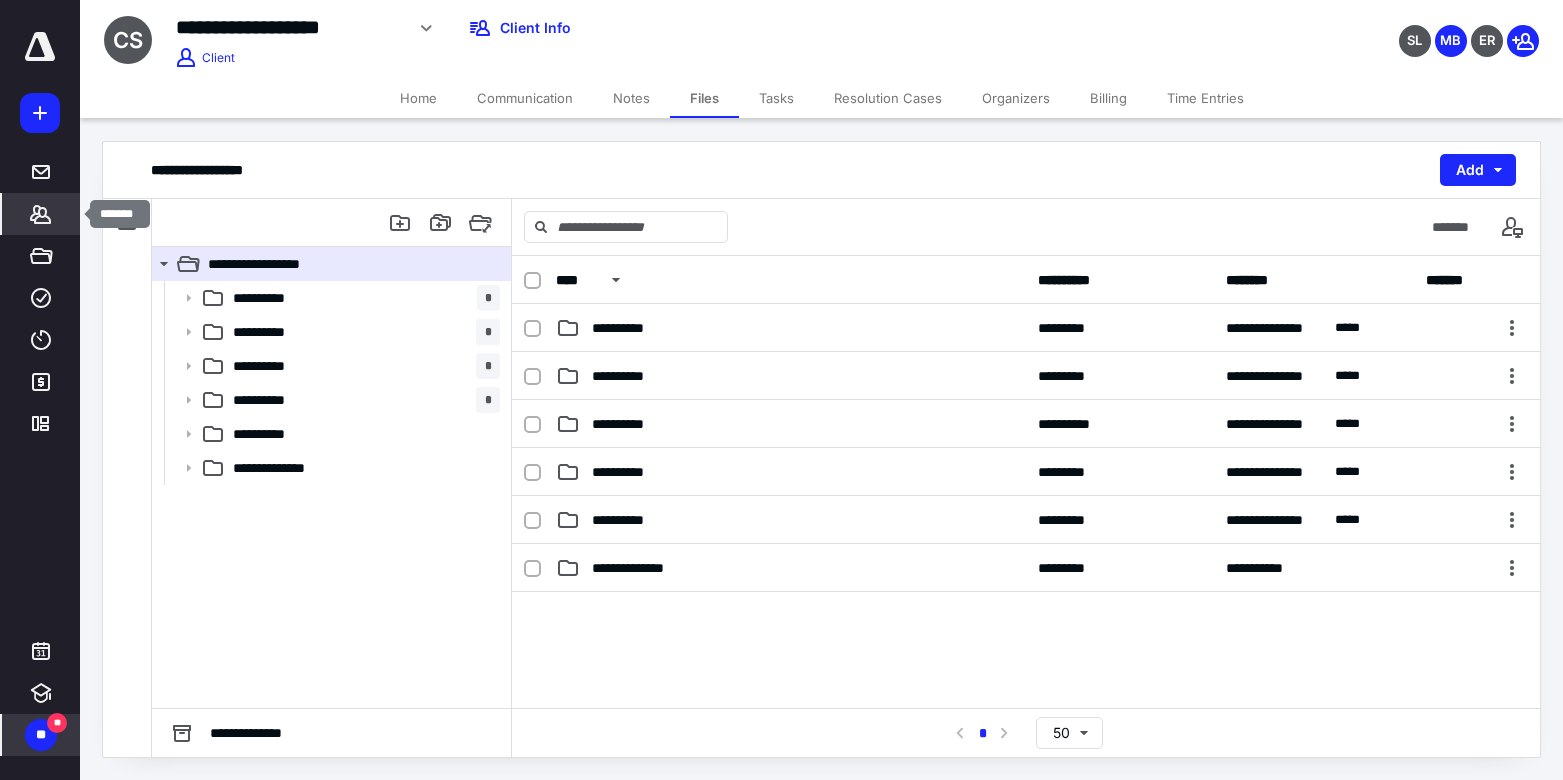click 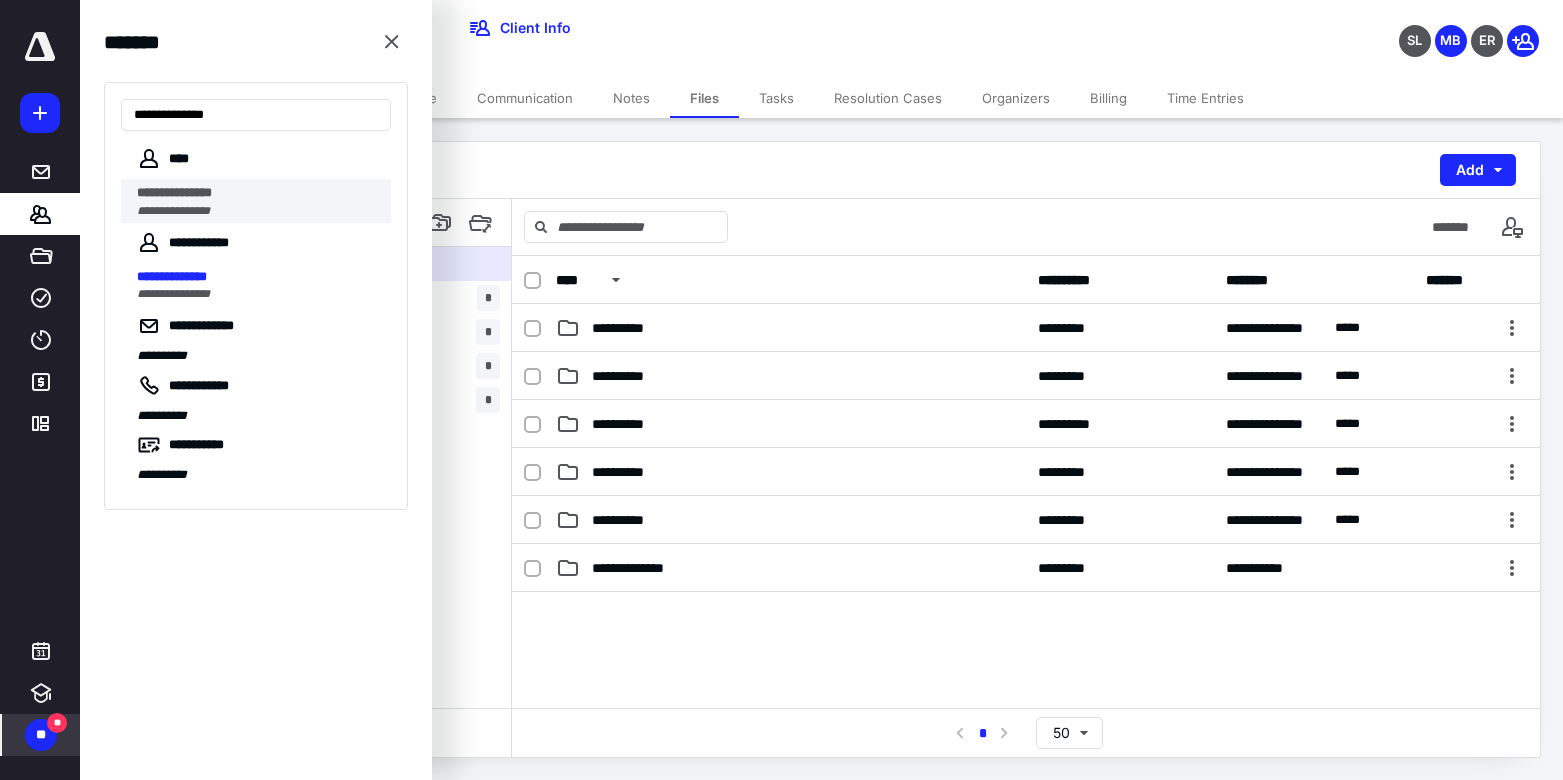 type on "**********" 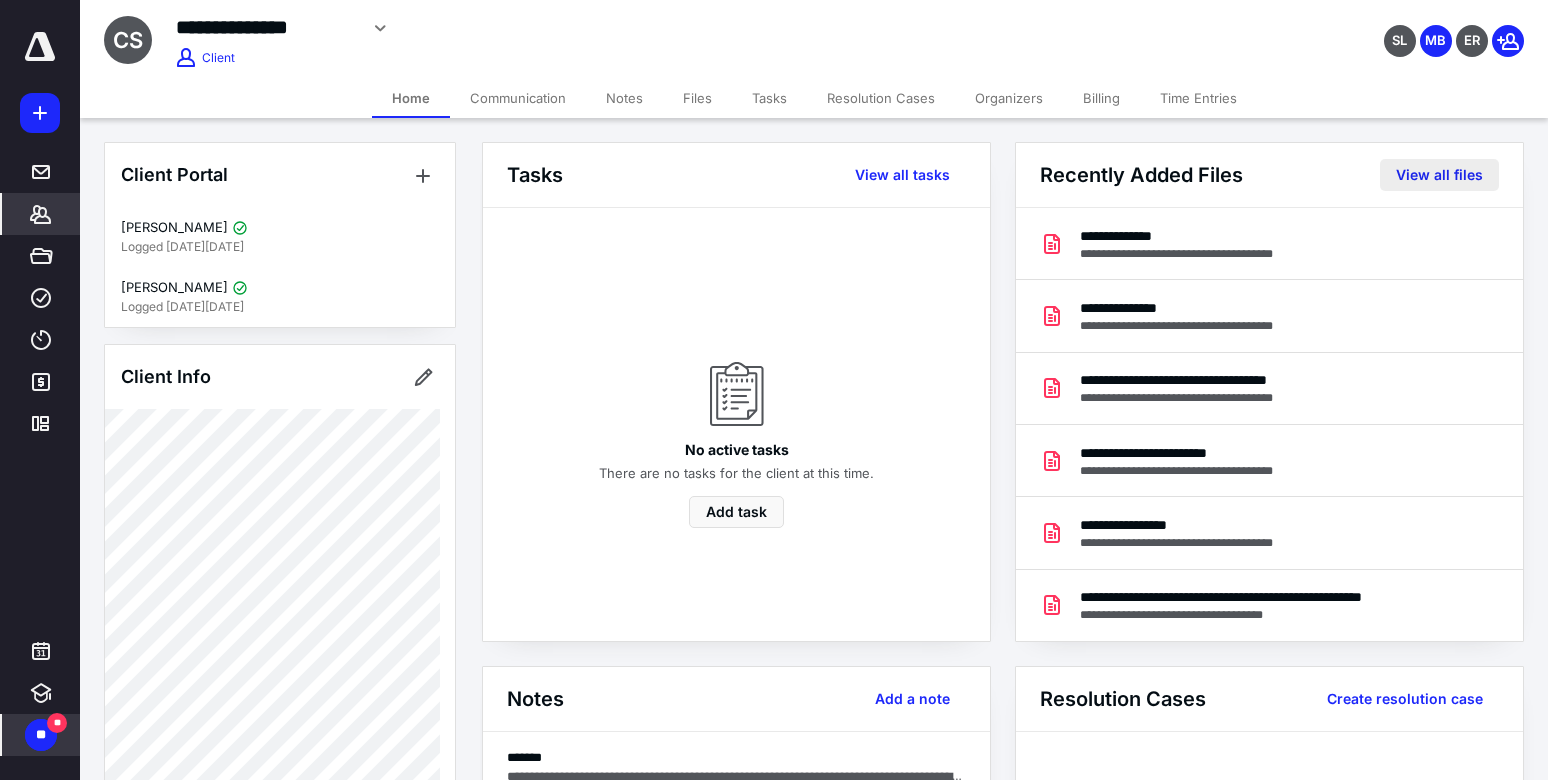 click on "View all files" at bounding box center [1439, 175] 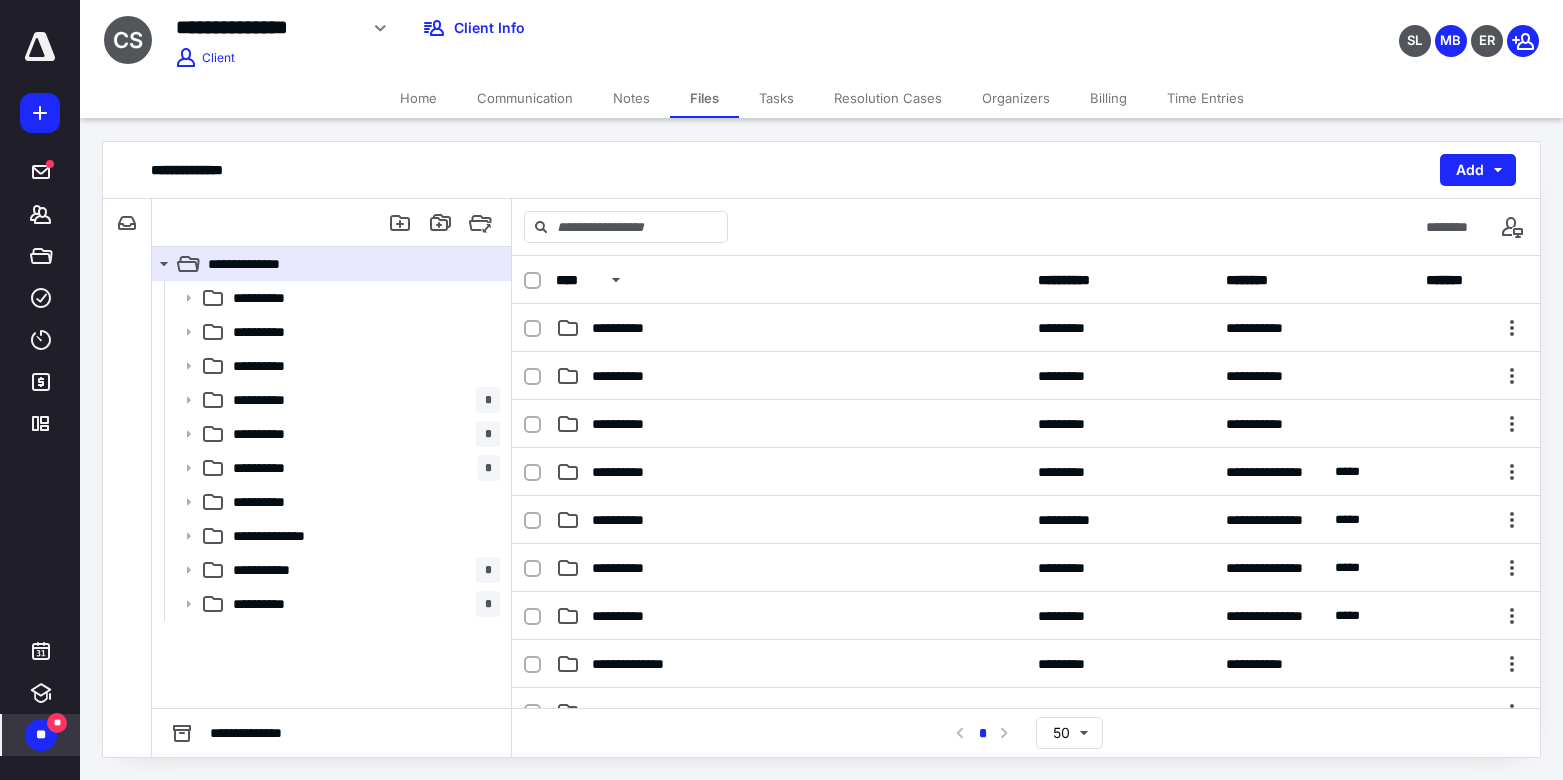 click on "SL MB ER" at bounding box center [1305, 28] 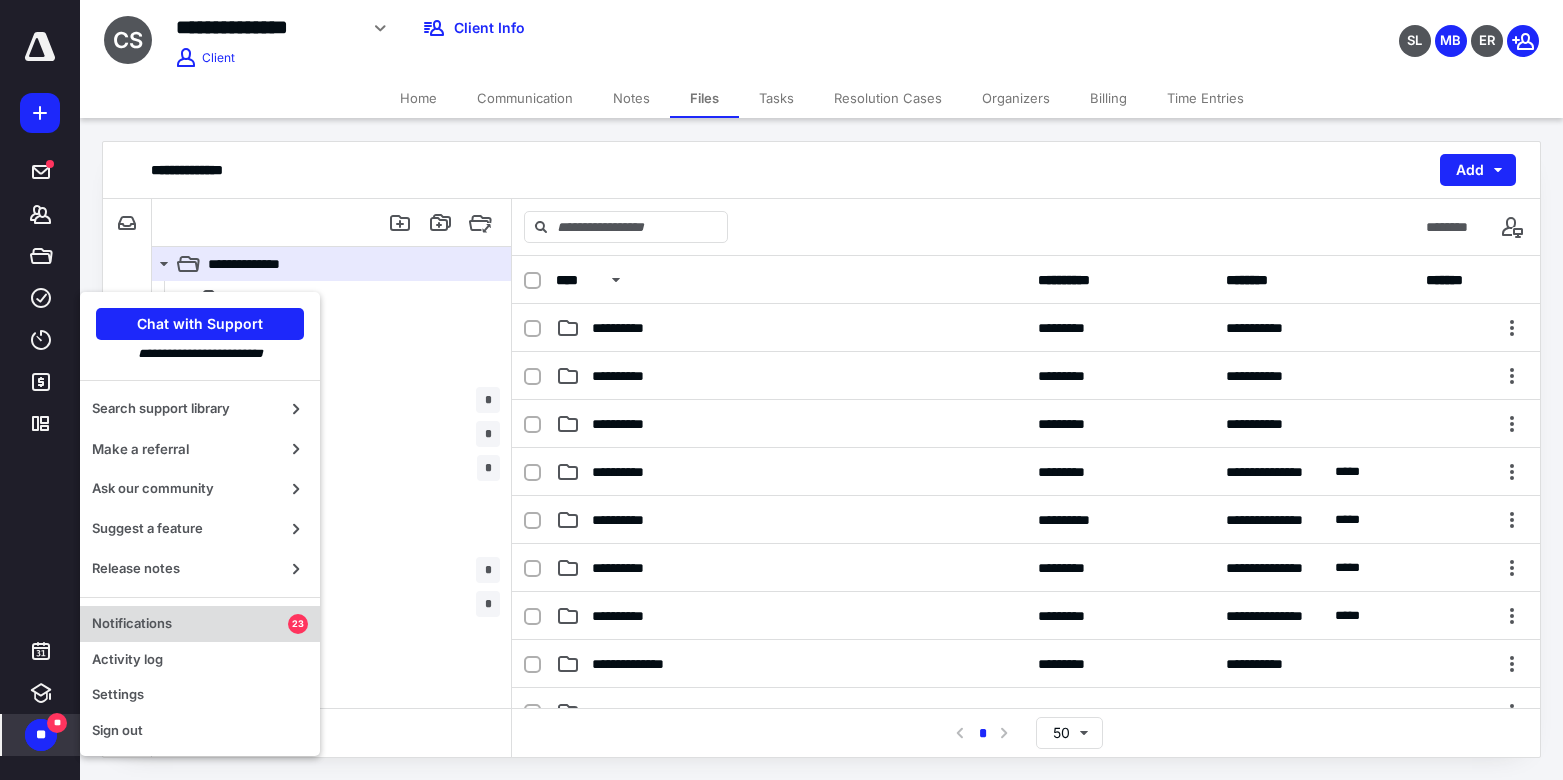 click on "Notifications" at bounding box center (190, 624) 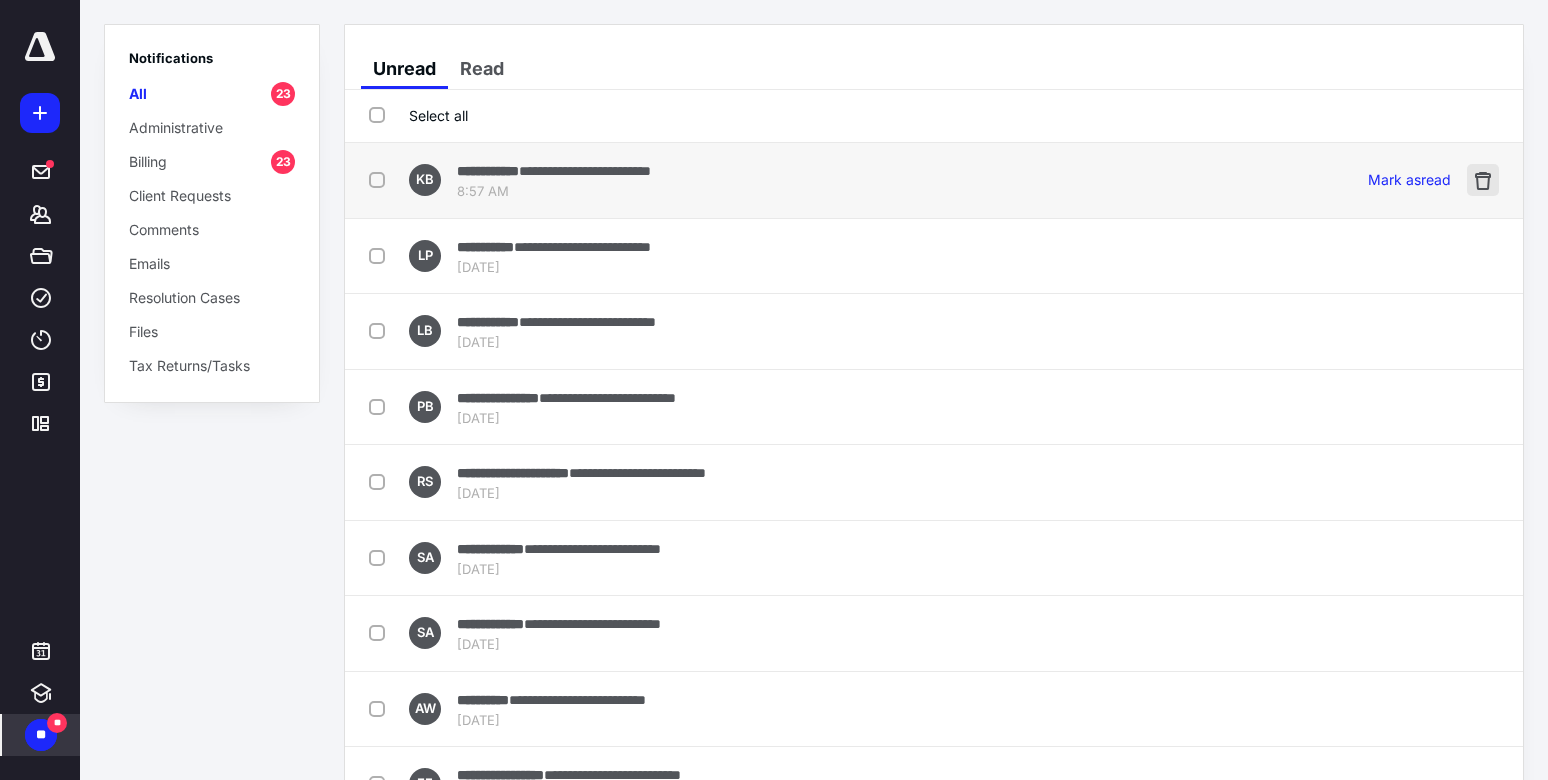 click at bounding box center (1483, 180) 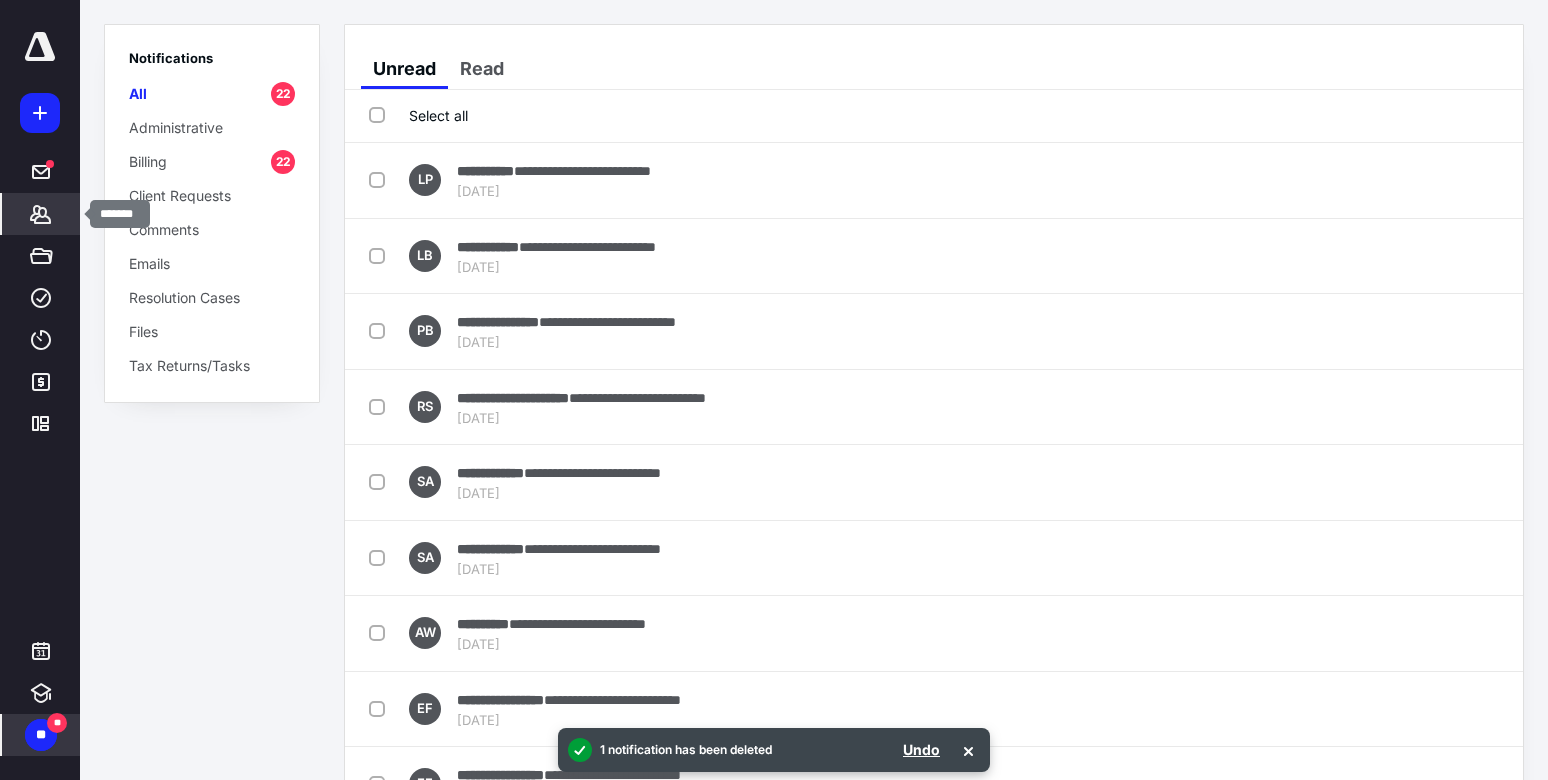 click 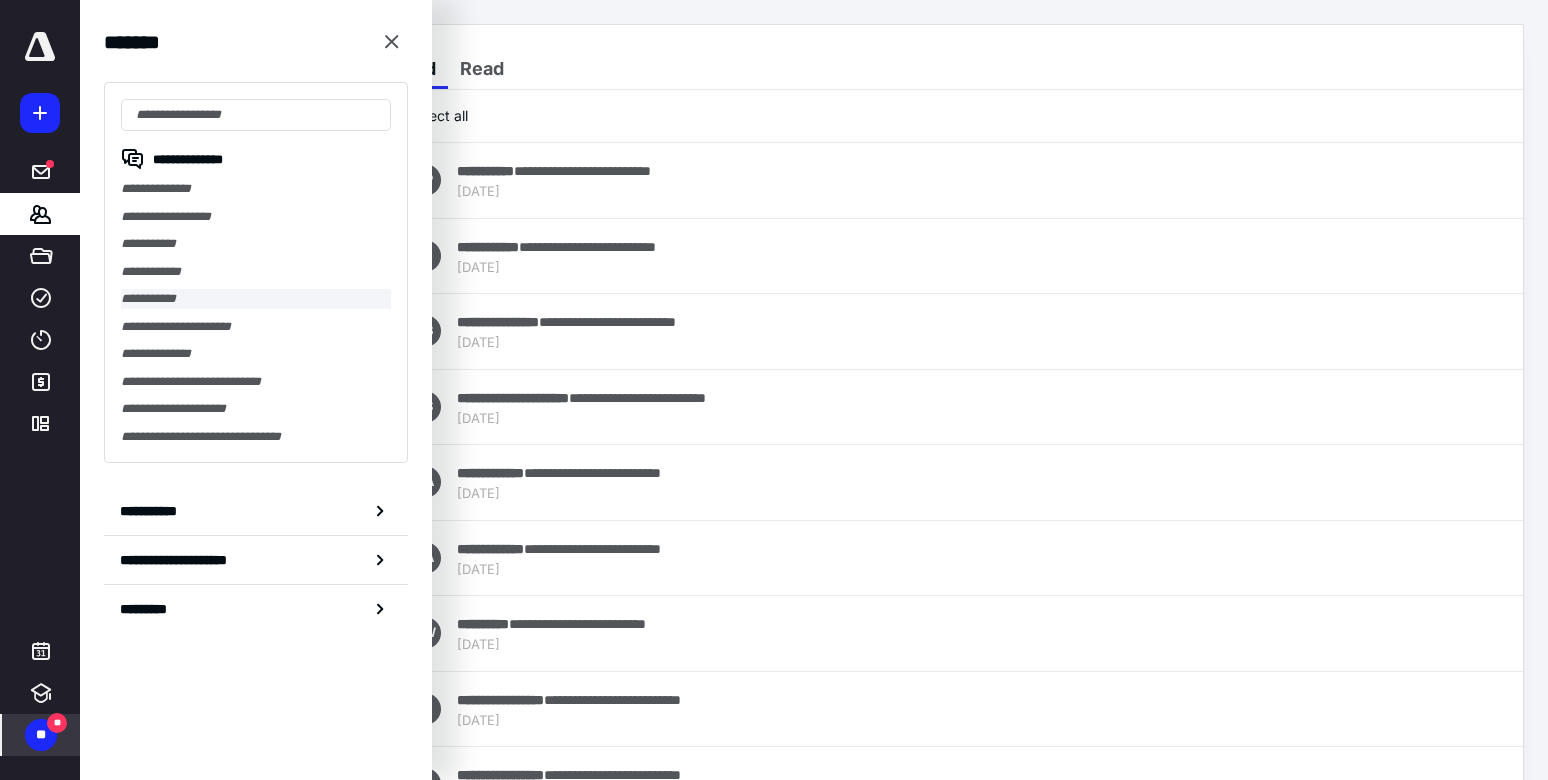click on "**********" at bounding box center (256, 299) 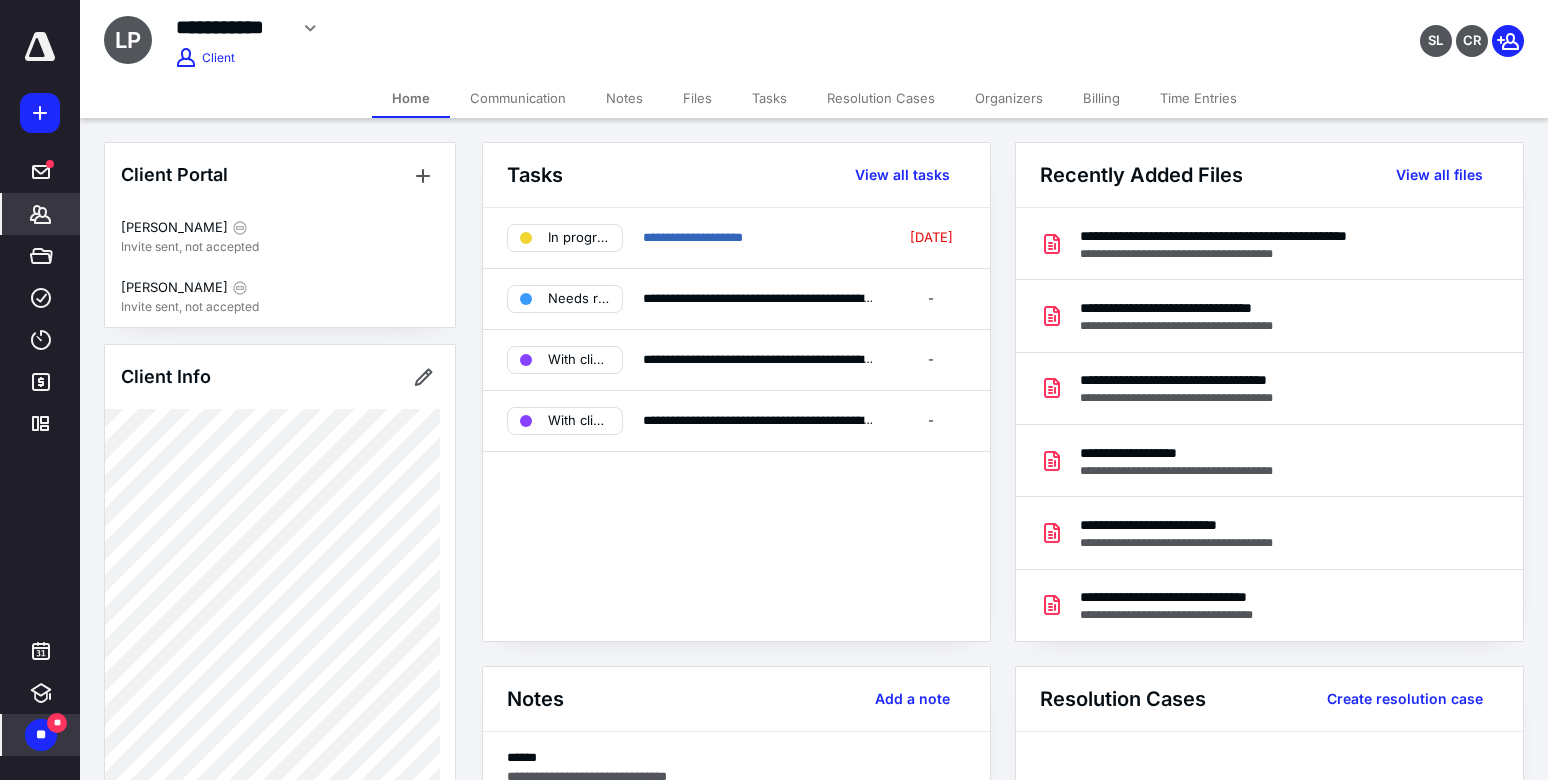 click 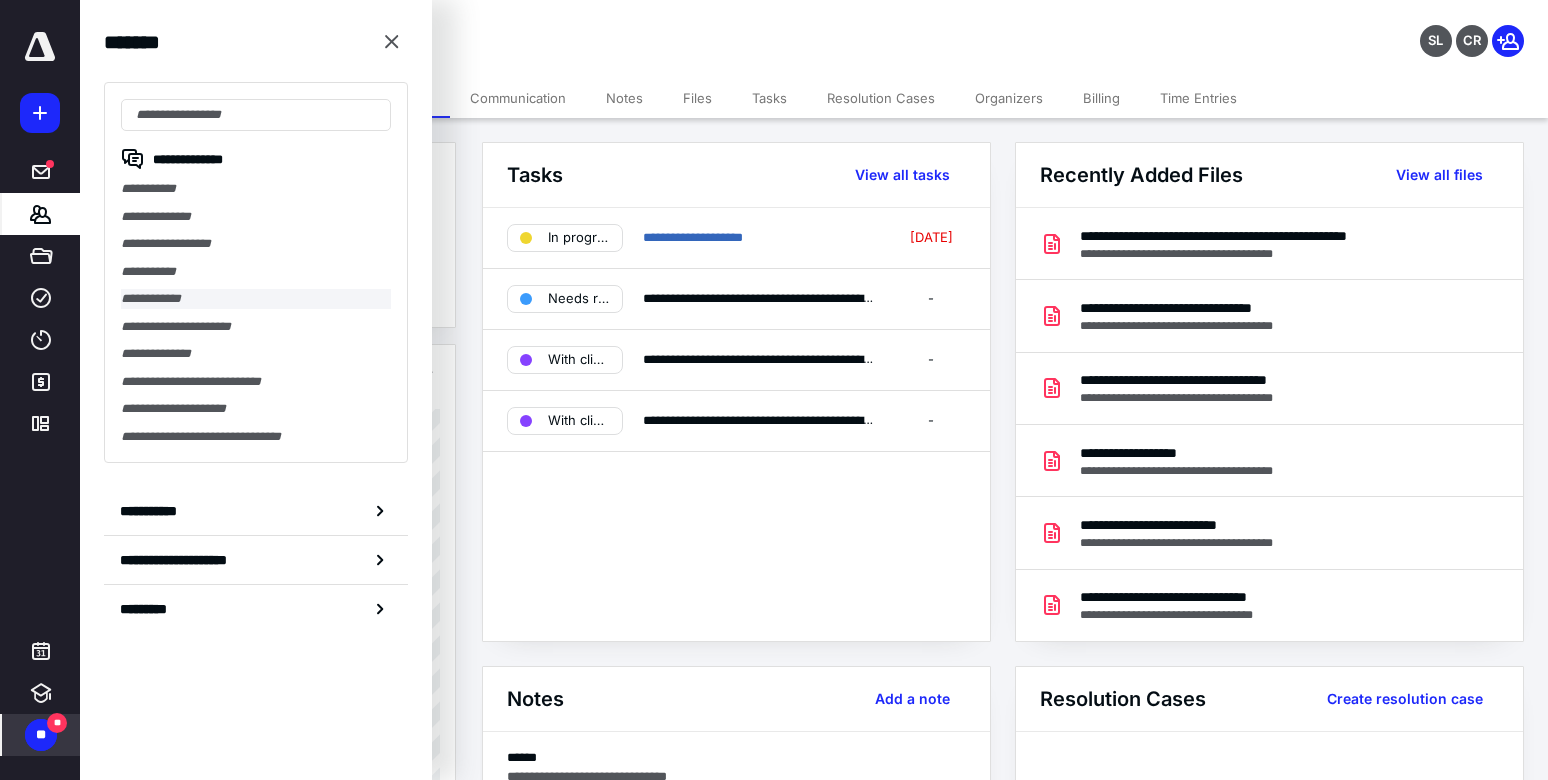 click on "**********" at bounding box center (256, 299) 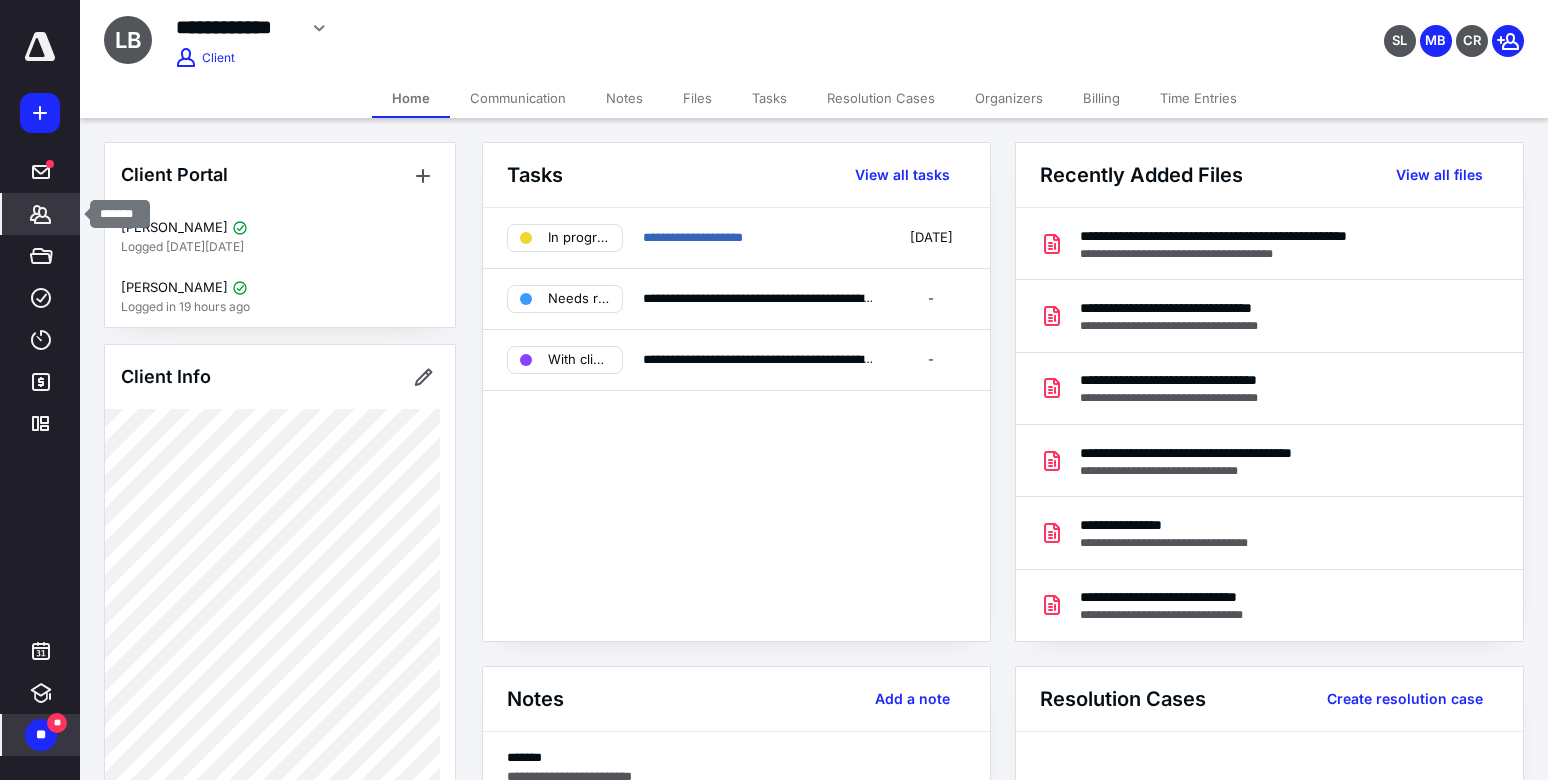 click 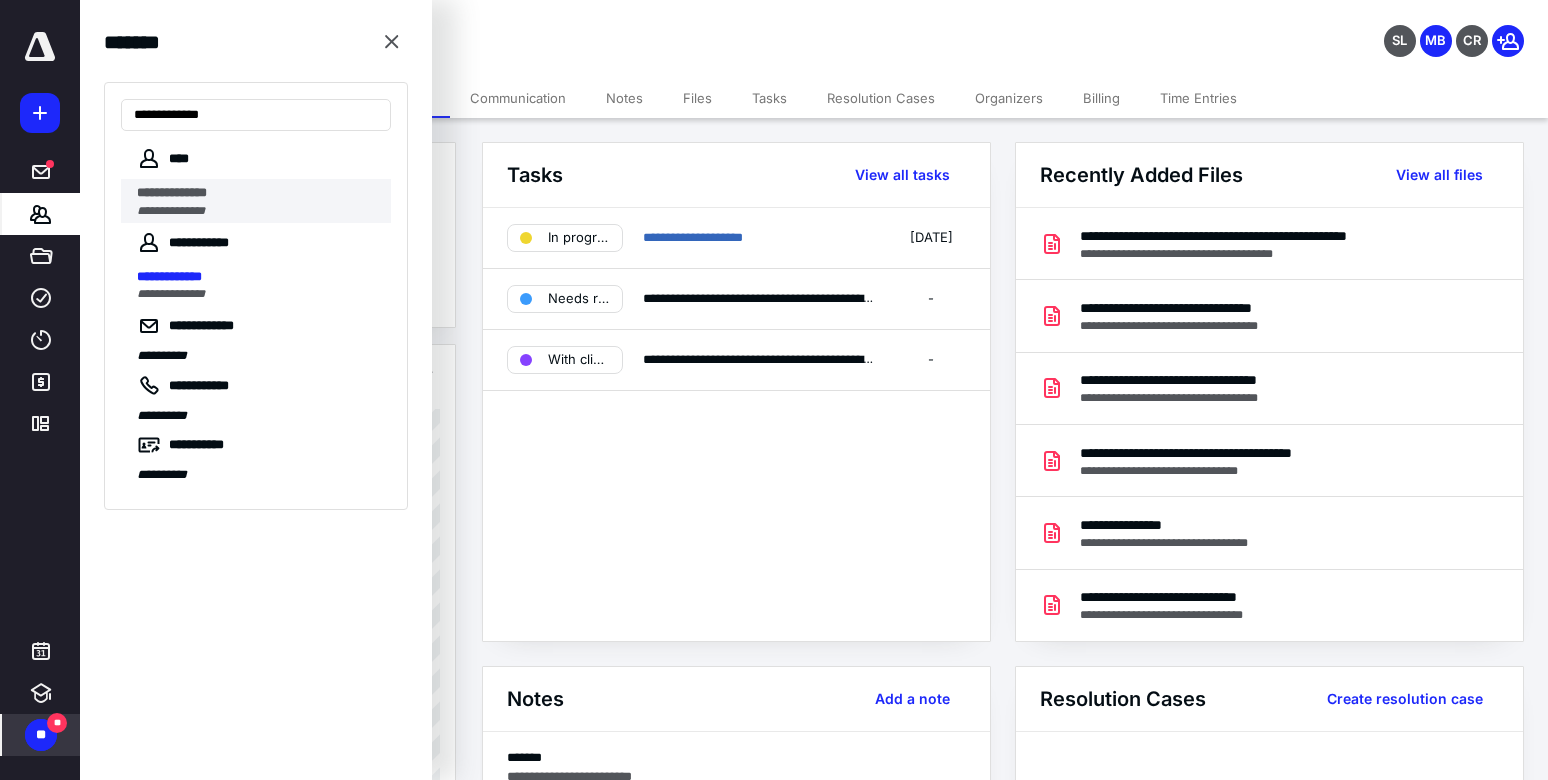 type on "**********" 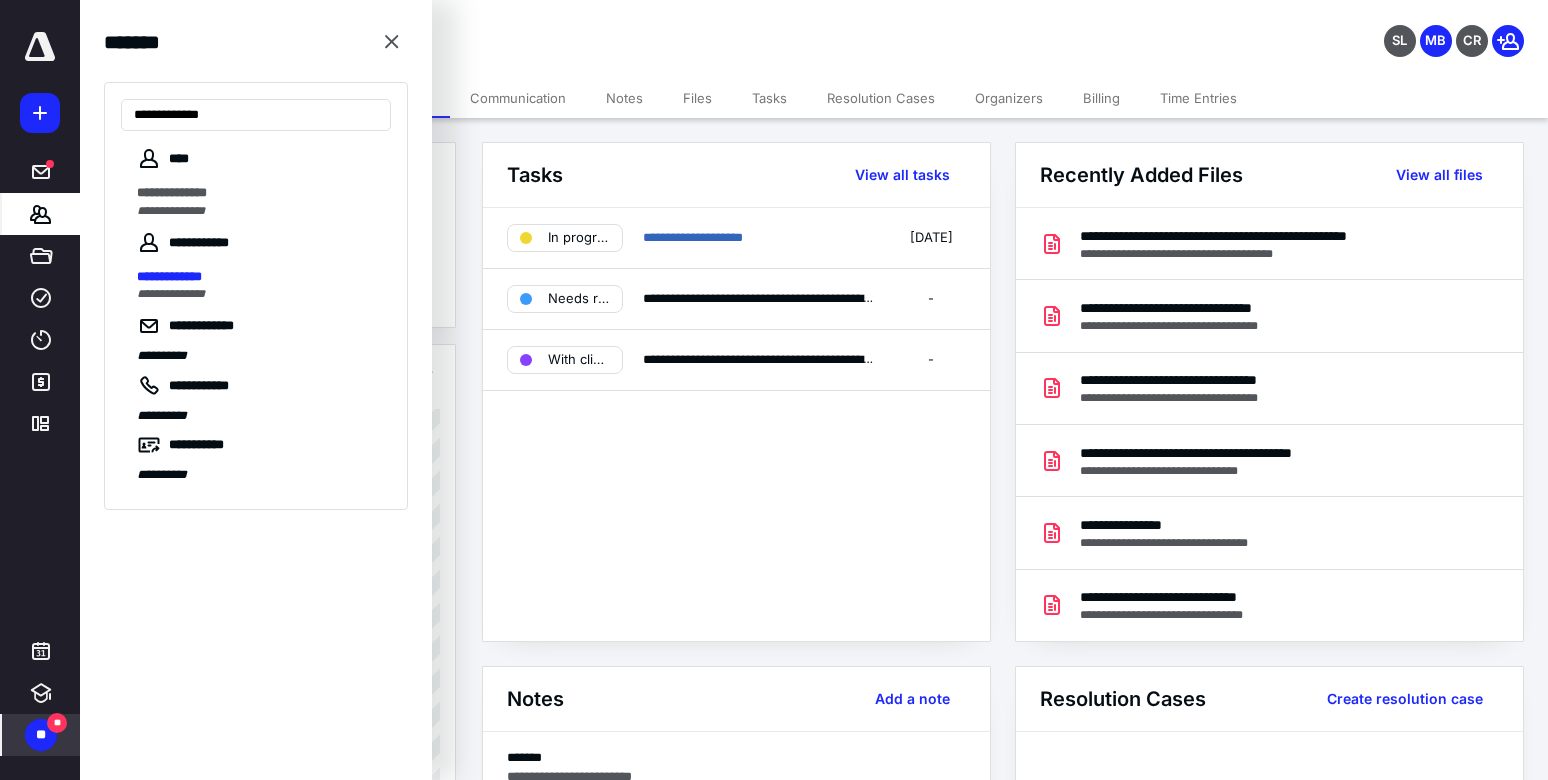 click on "**********" at bounding box center (172, 192) 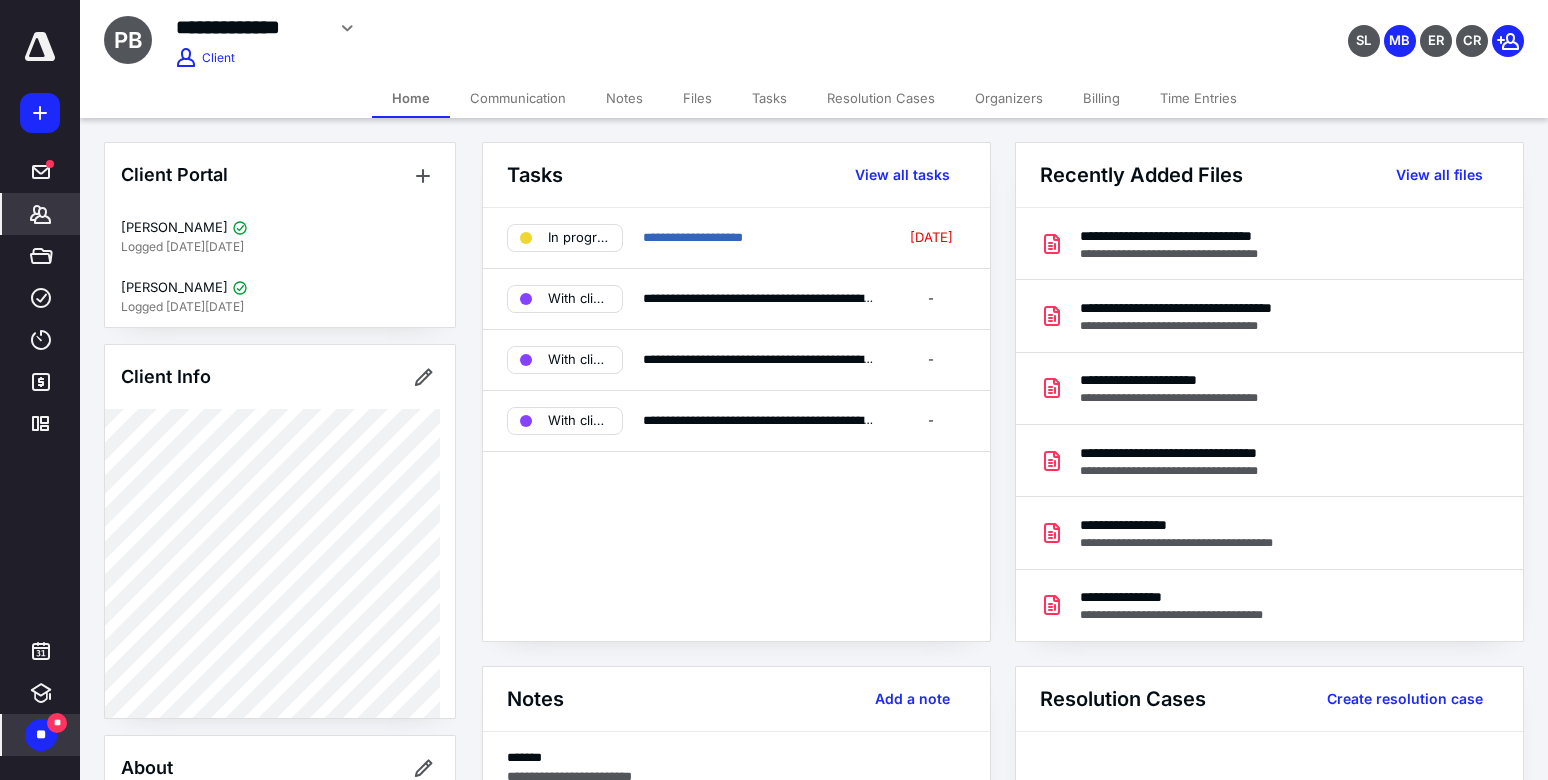 click on "Billing" at bounding box center [1101, 98] 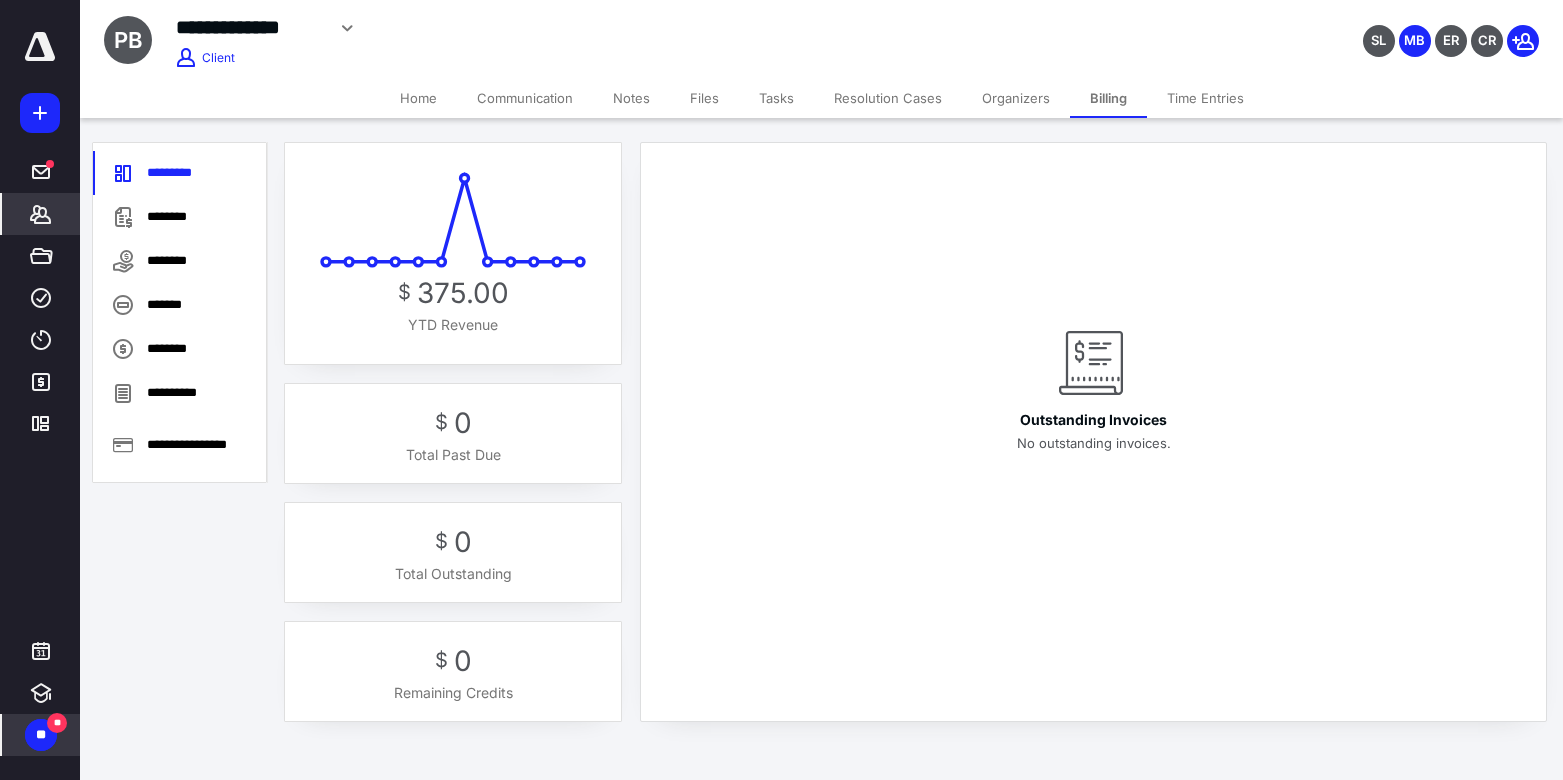 click on "Files" at bounding box center (704, 98) 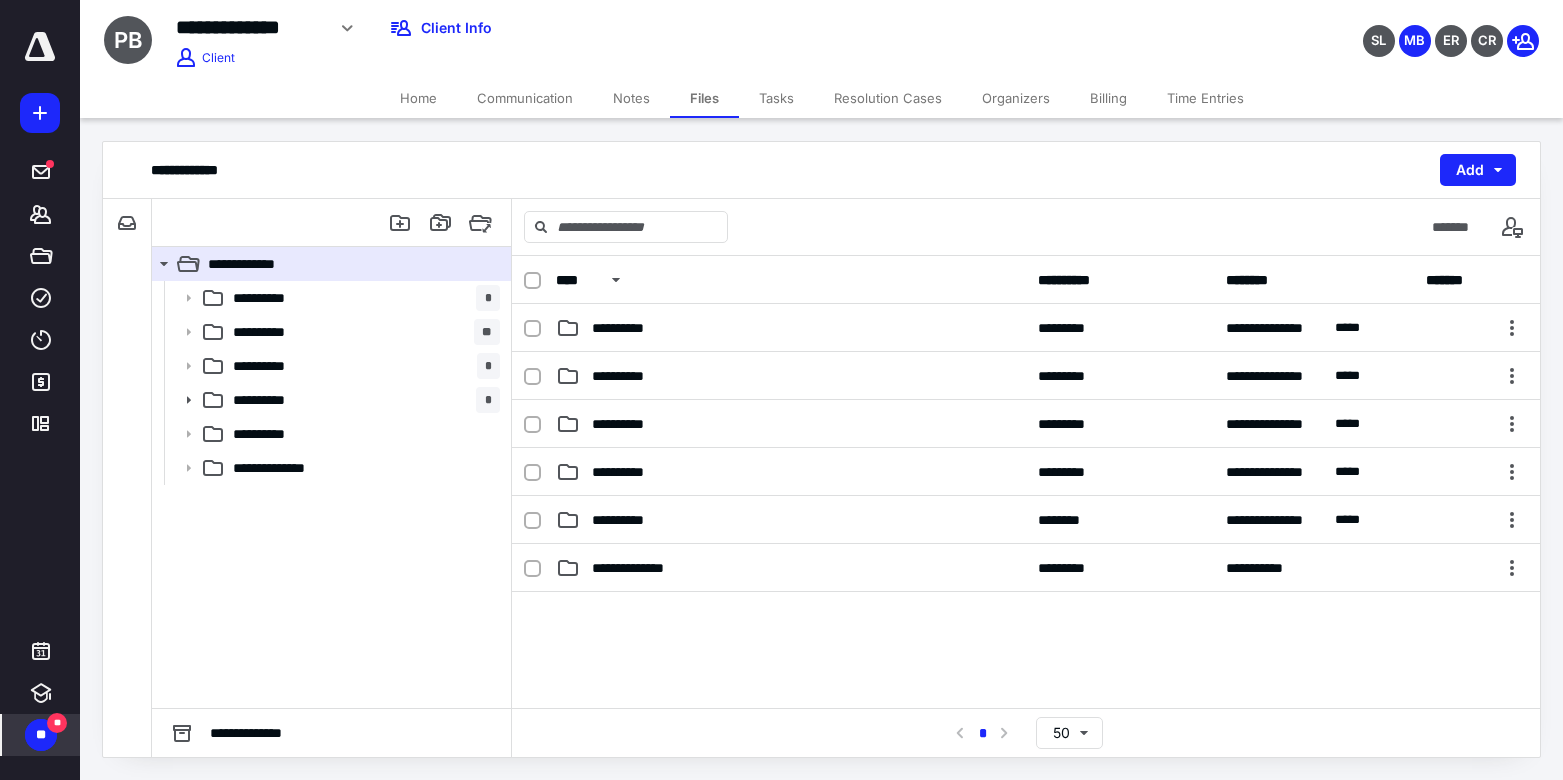 click on "Home" at bounding box center (418, 98) 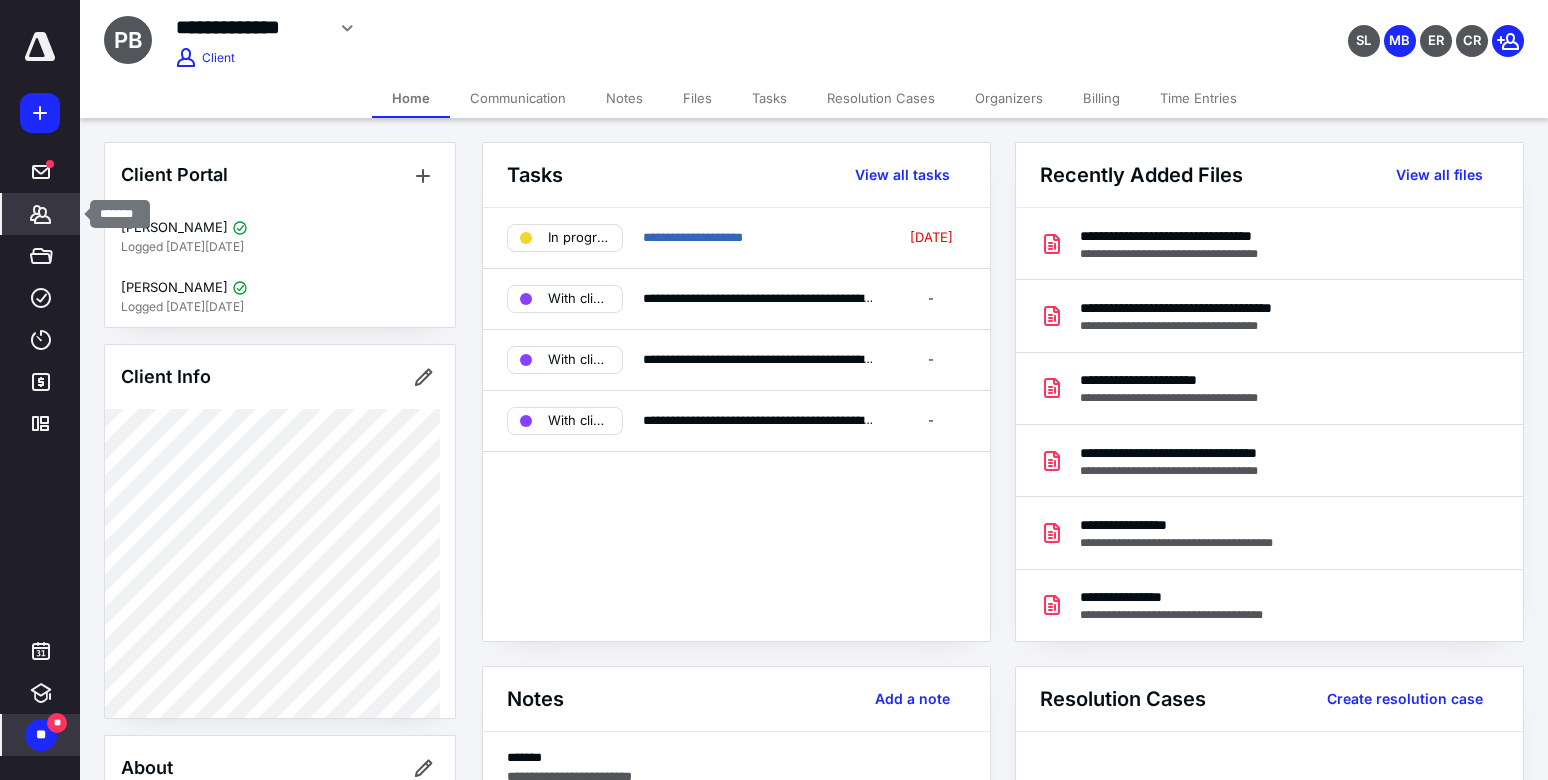 click 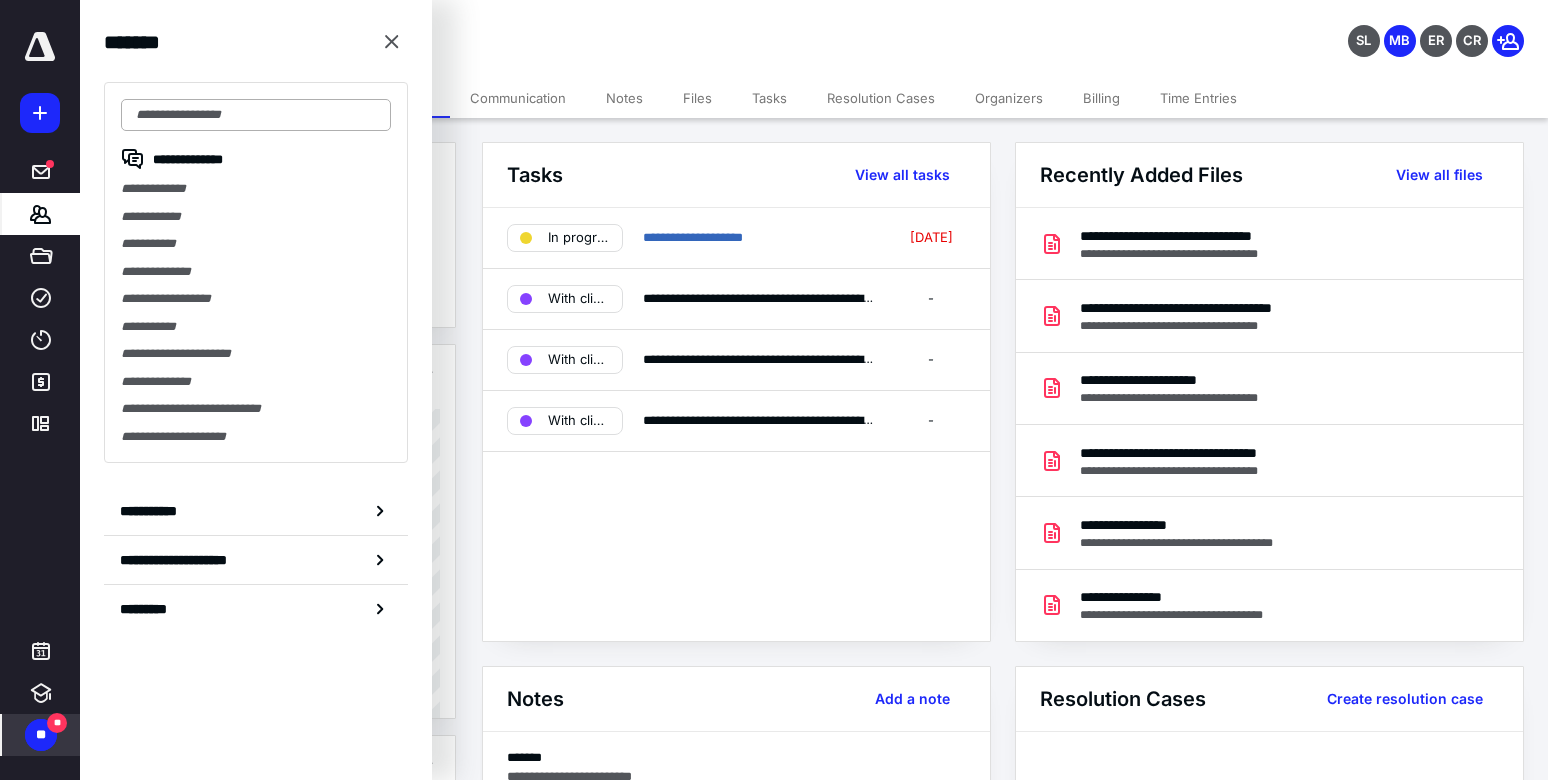 click at bounding box center [256, 115] 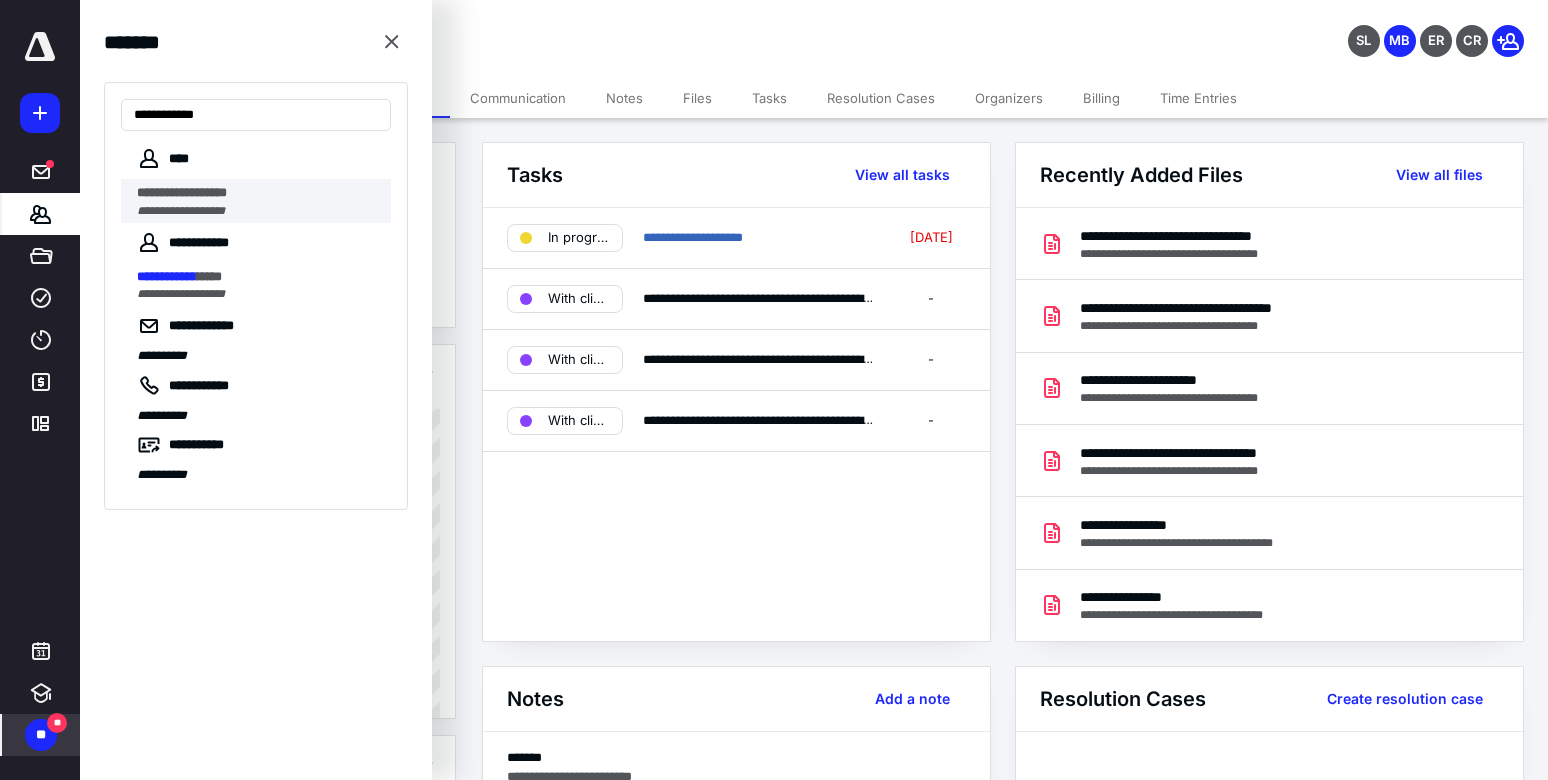 type on "**********" 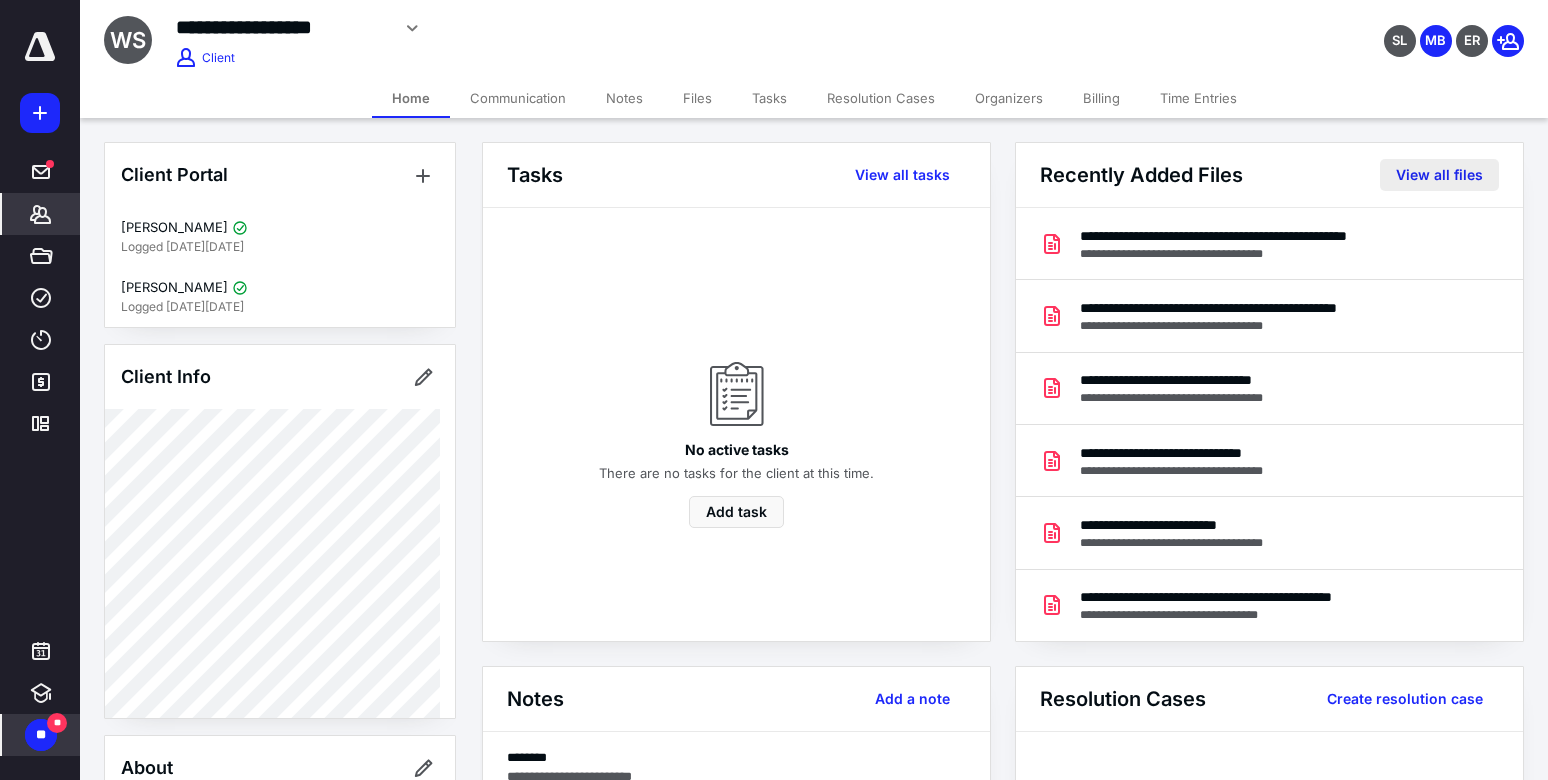 click on "View all files" at bounding box center [1439, 175] 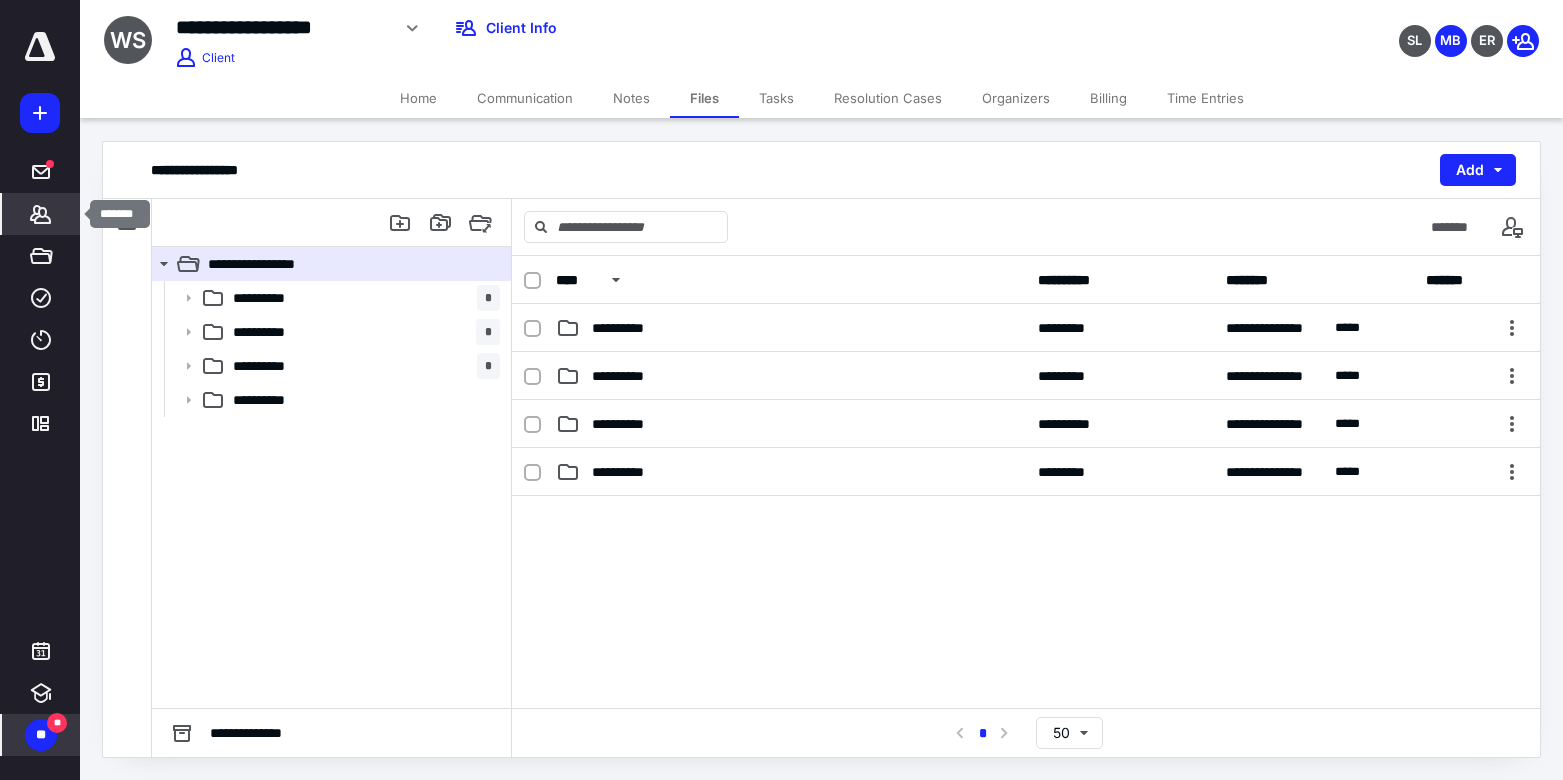 click 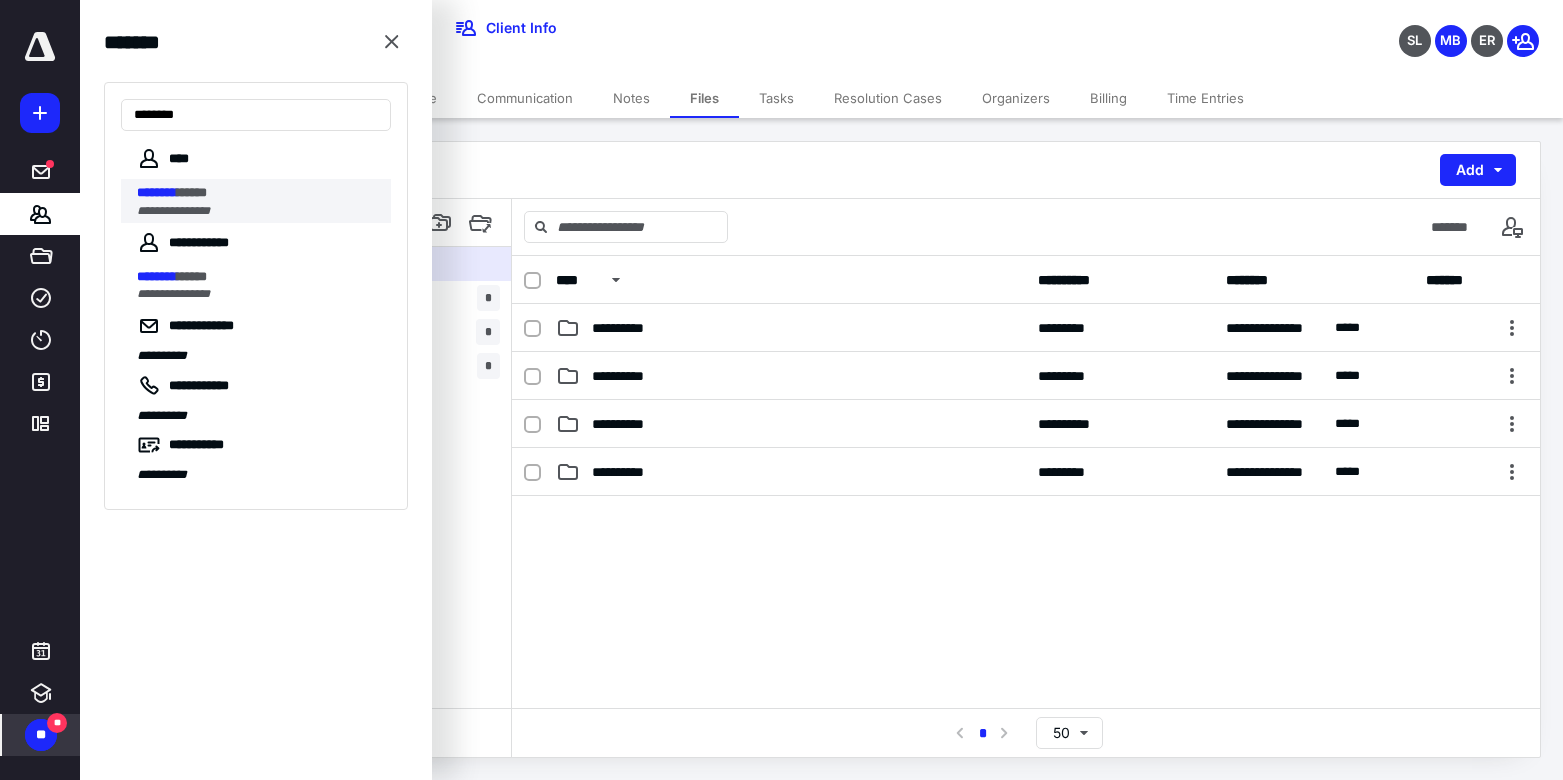 type on "********" 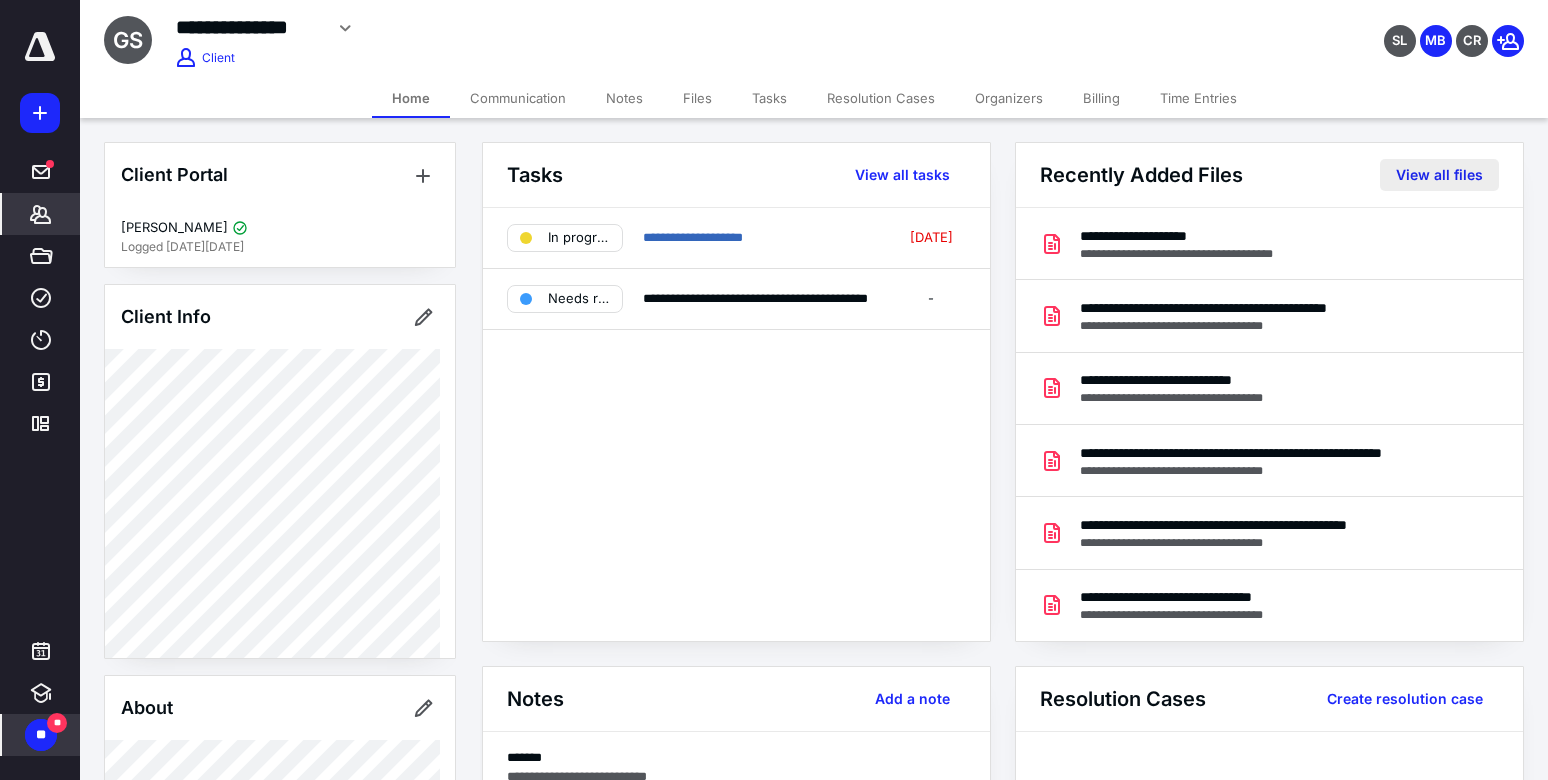 click on "View all files" at bounding box center (1439, 175) 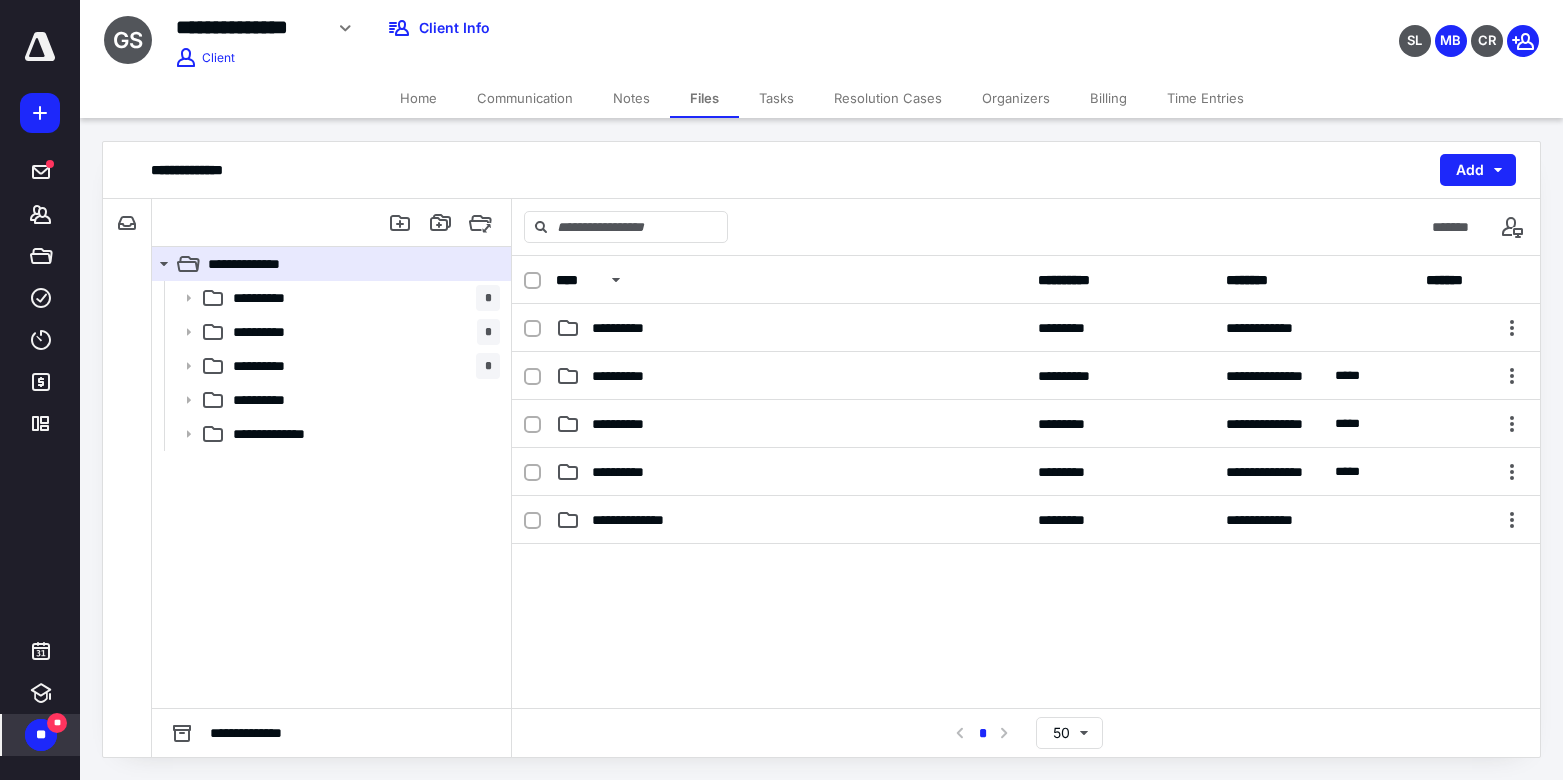 click on "Tasks" at bounding box center [776, 98] 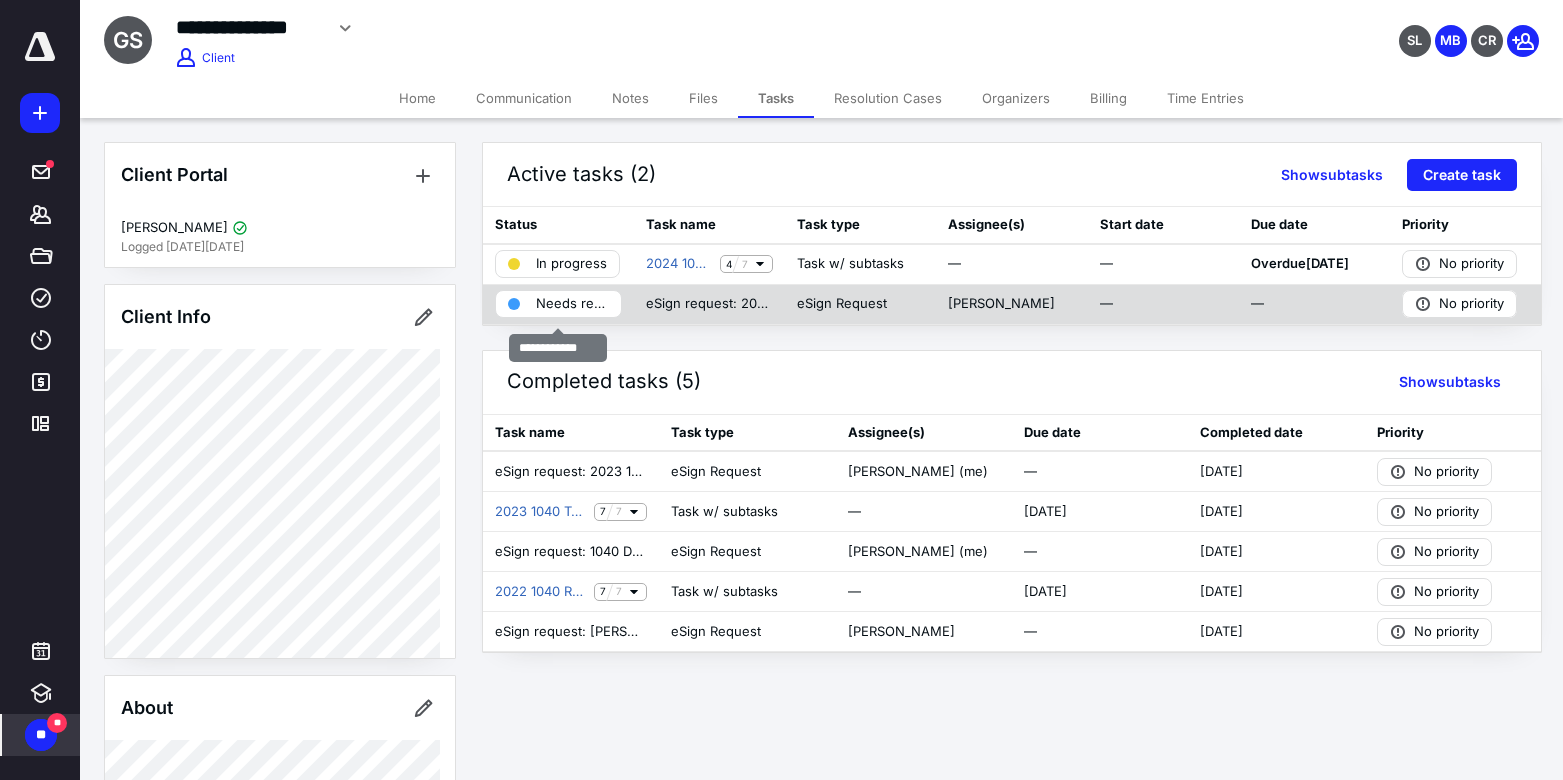 click on "Needs review" at bounding box center (572, 304) 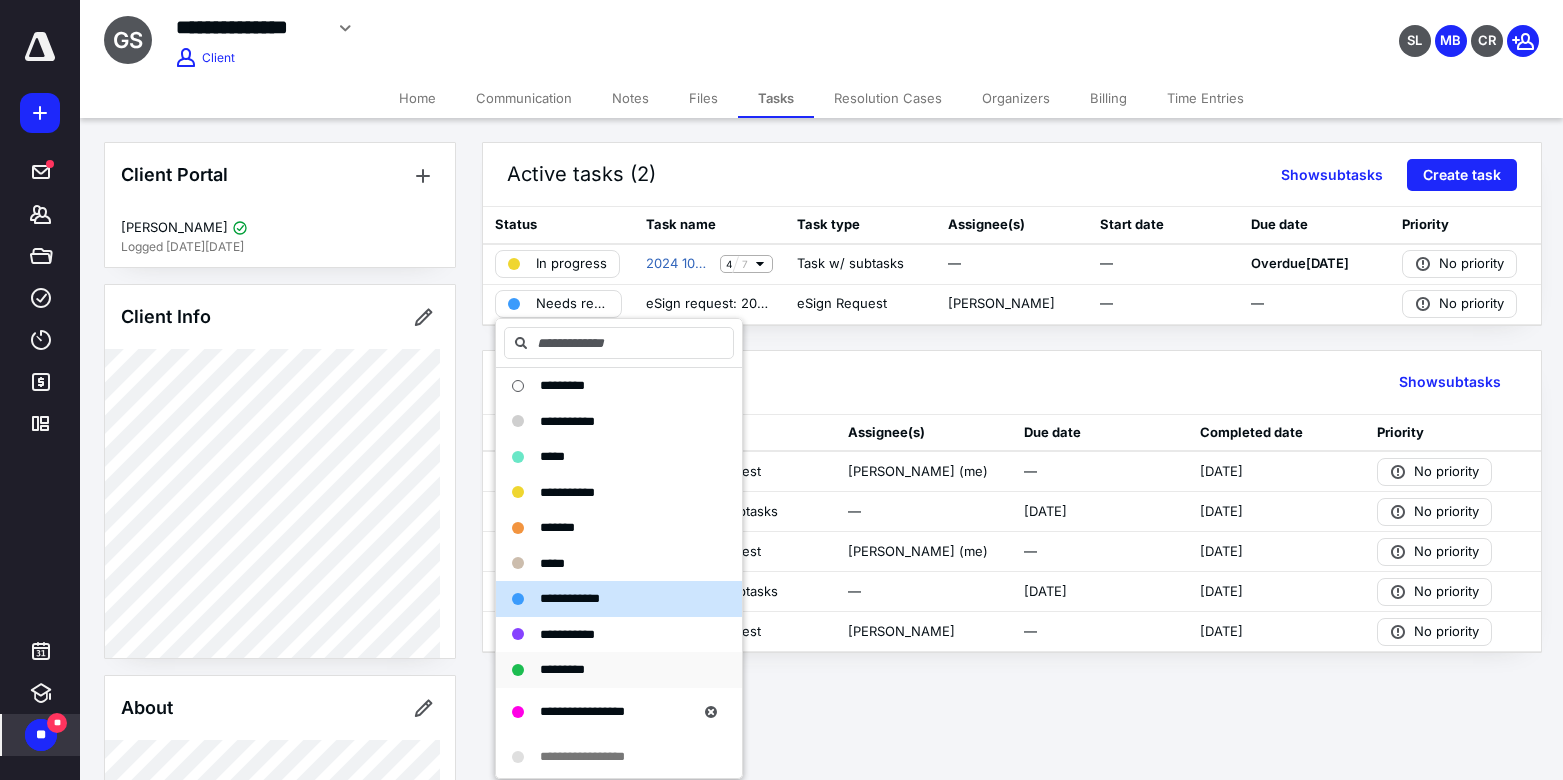 click on "*********" at bounding box center [562, 669] 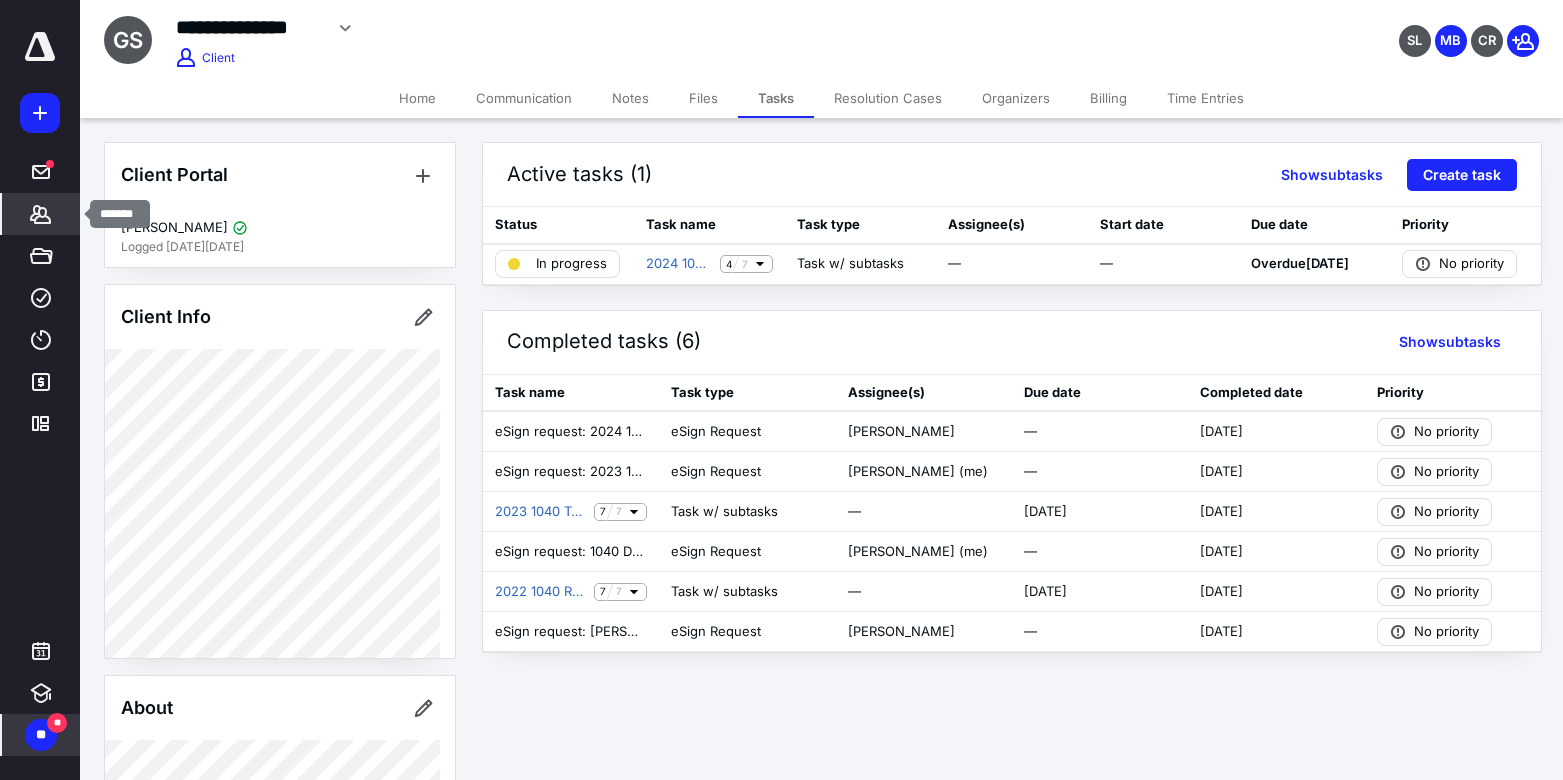click 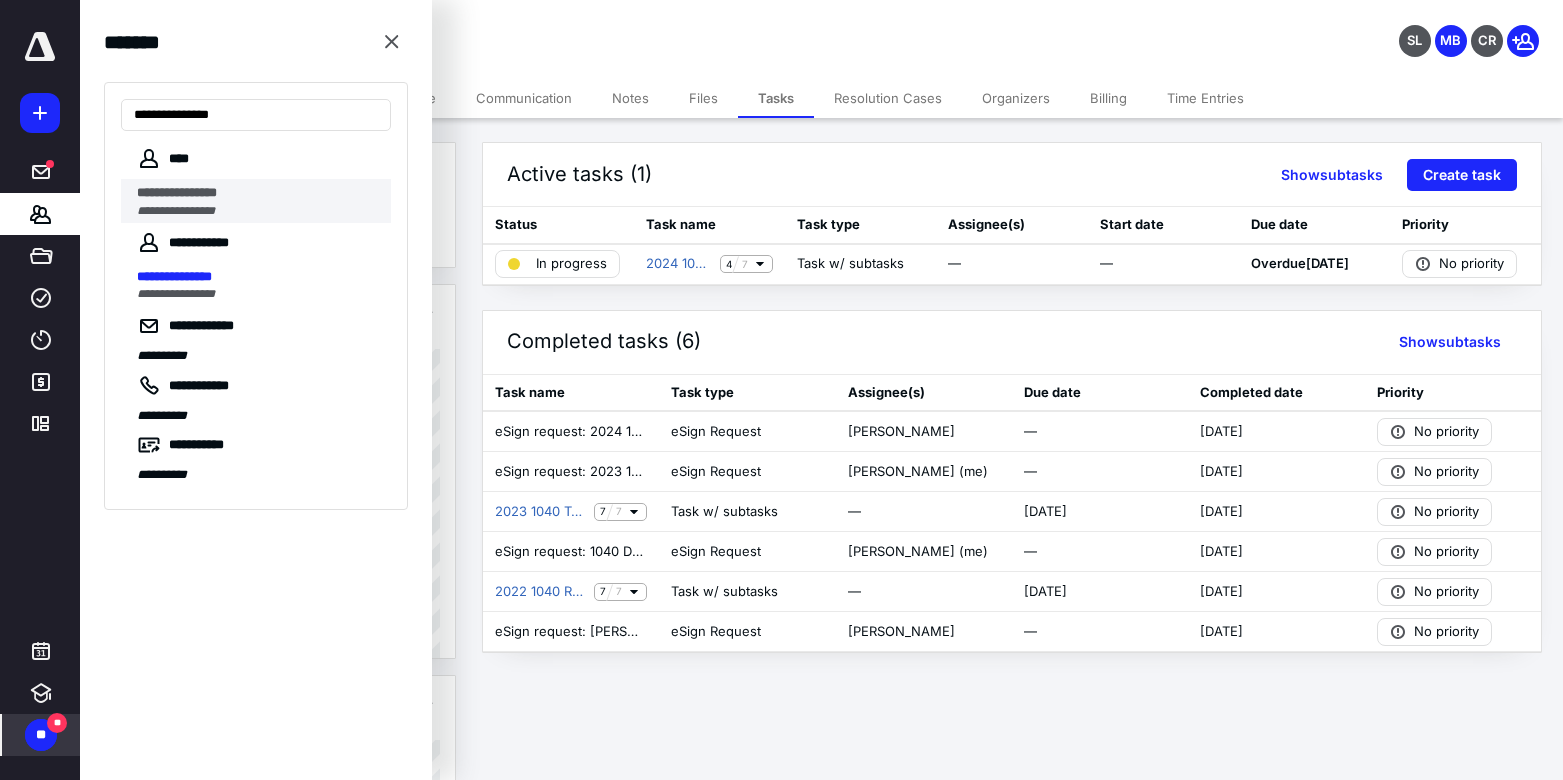 type on "**********" 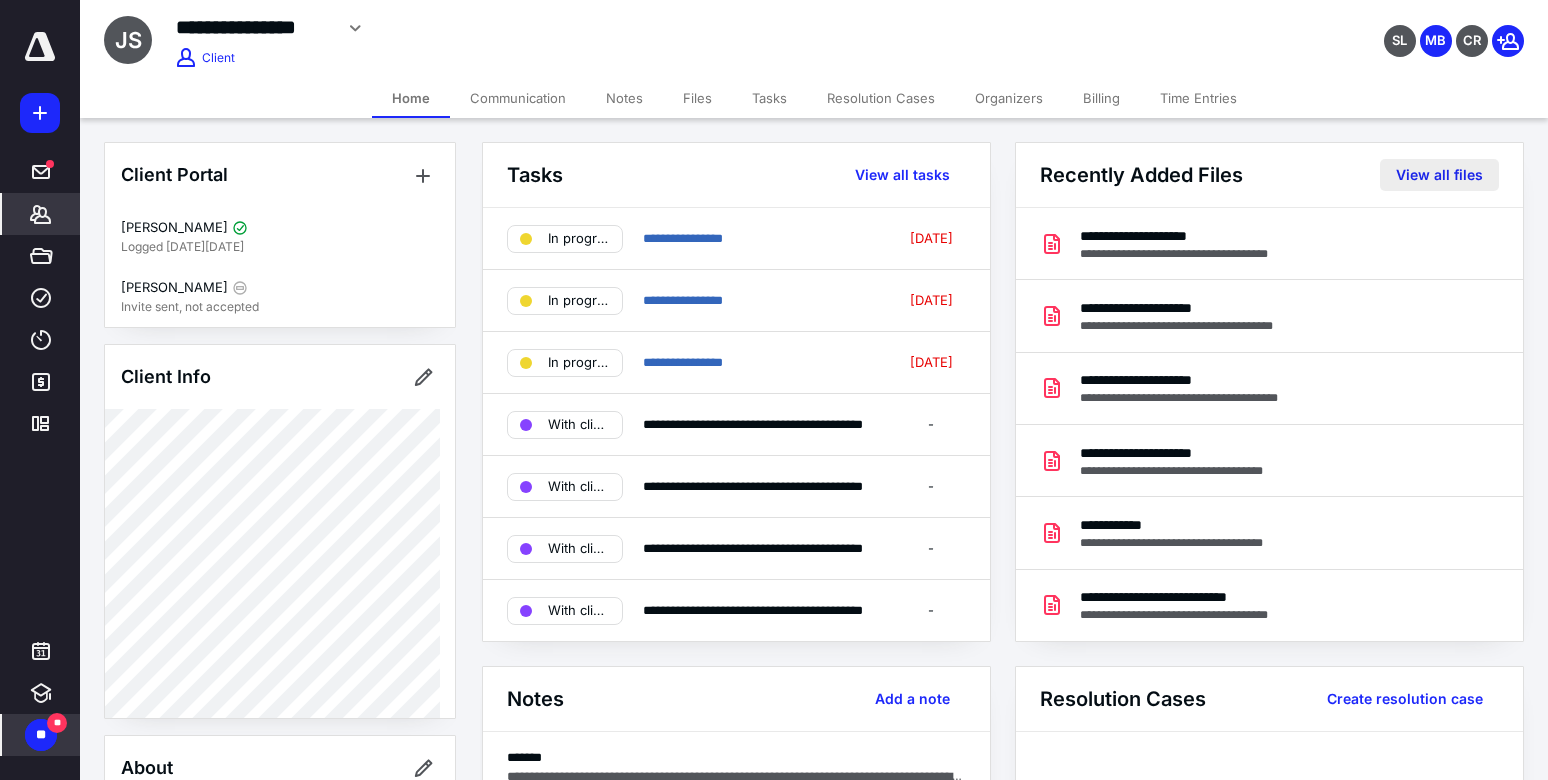 click on "View all files" at bounding box center [1439, 175] 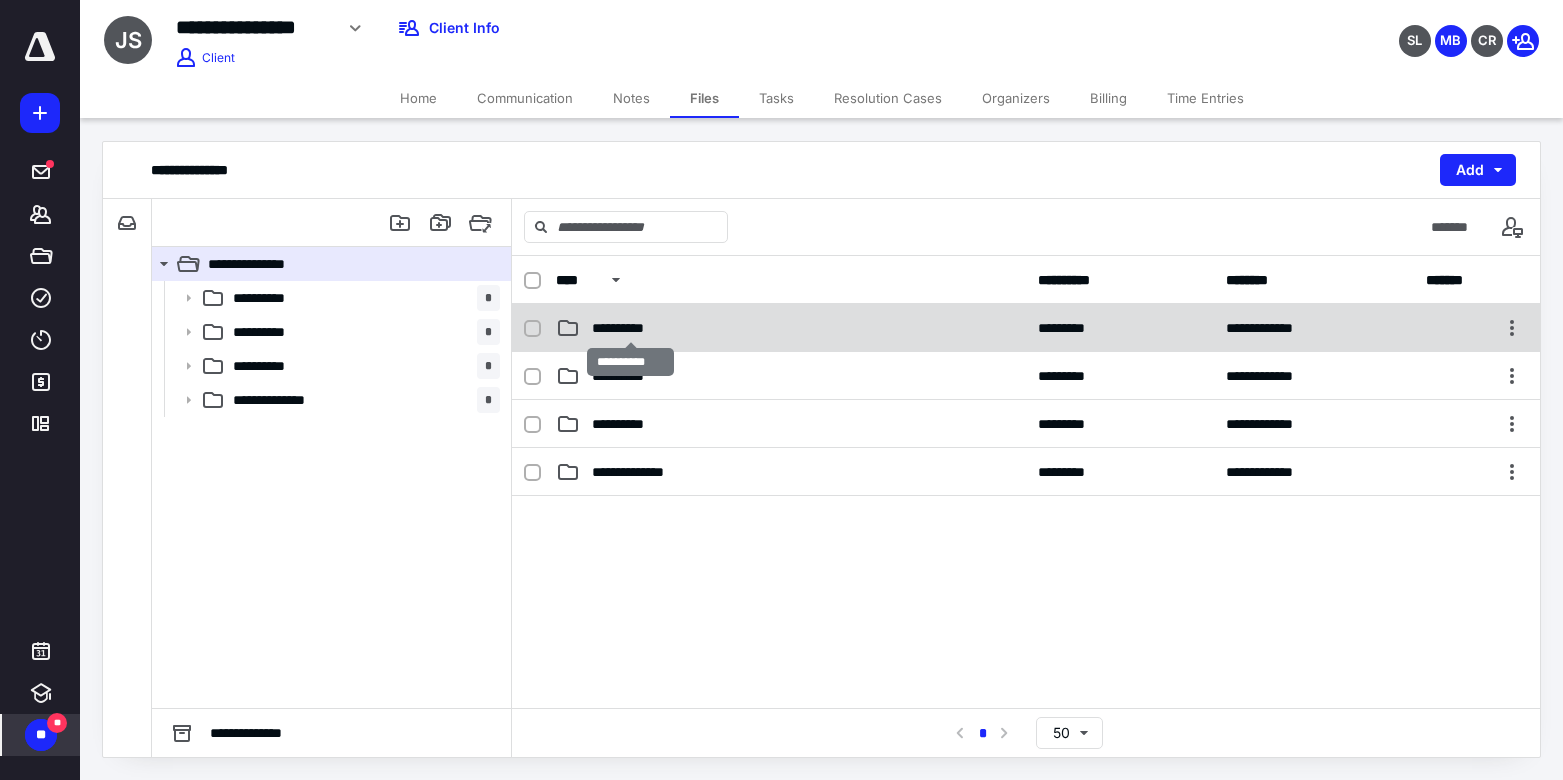 click on "**********" at bounding box center (630, 328) 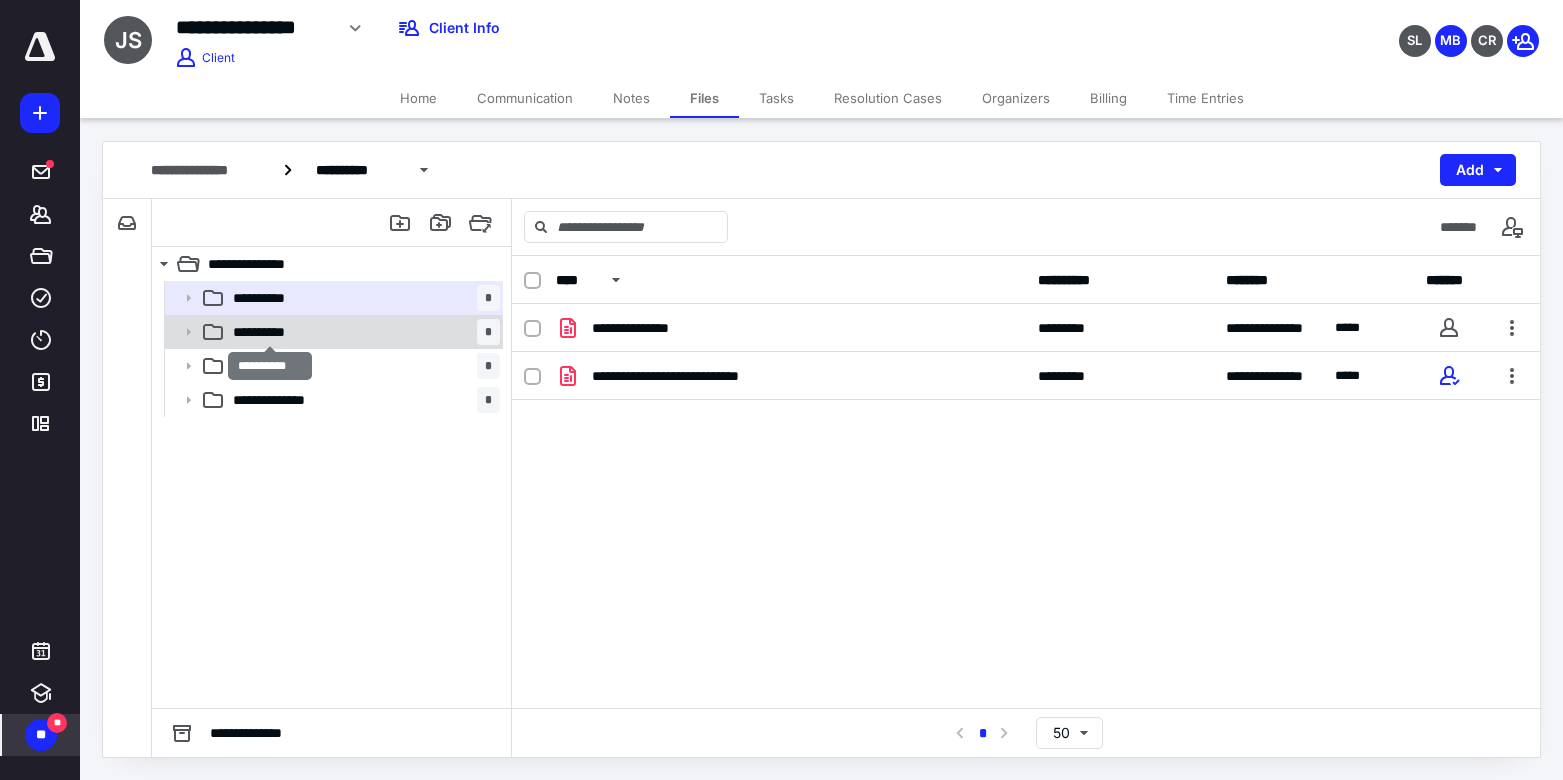 click on "**********" at bounding box center (270, 332) 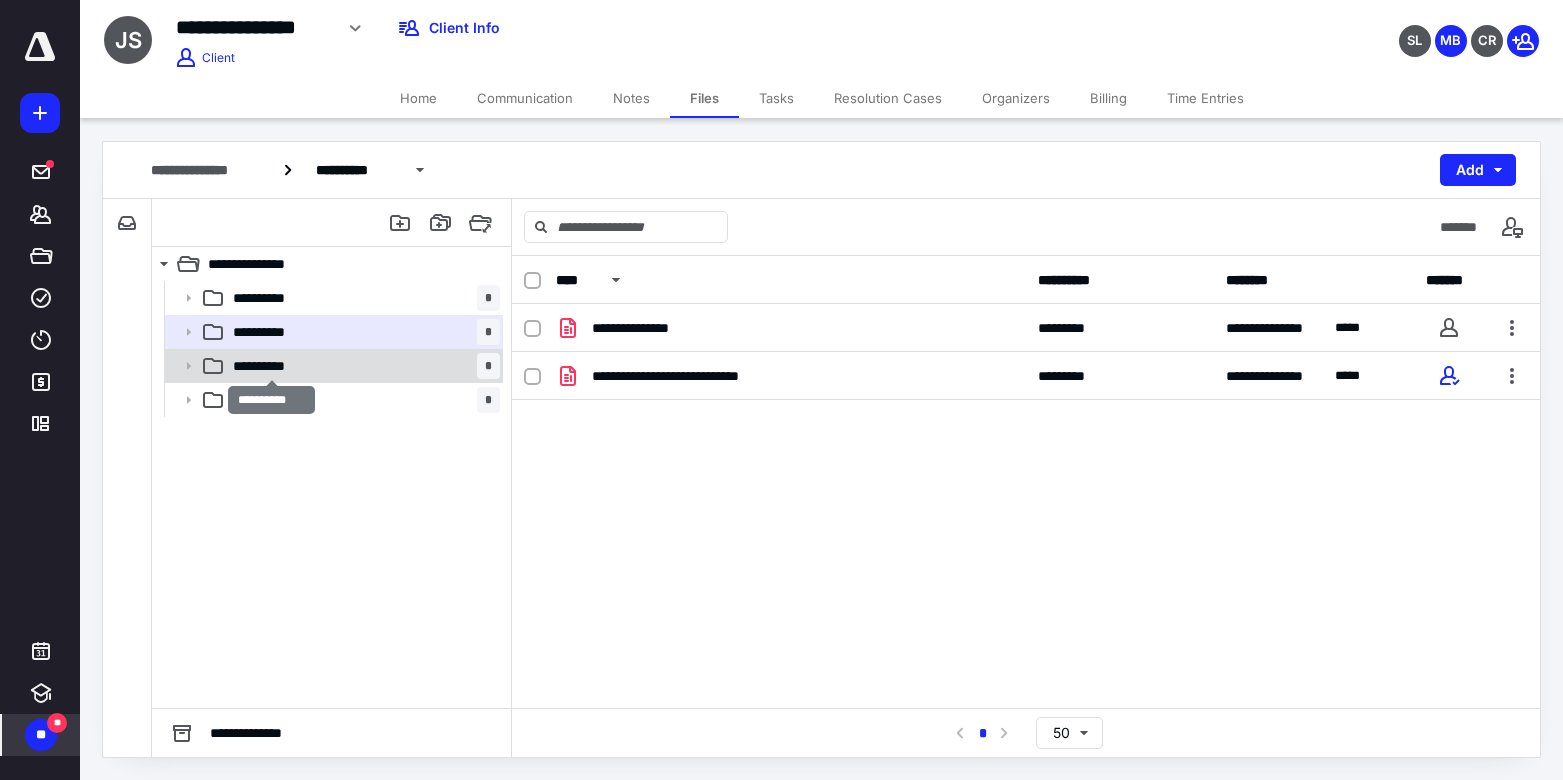 click on "**********" at bounding box center [271, 366] 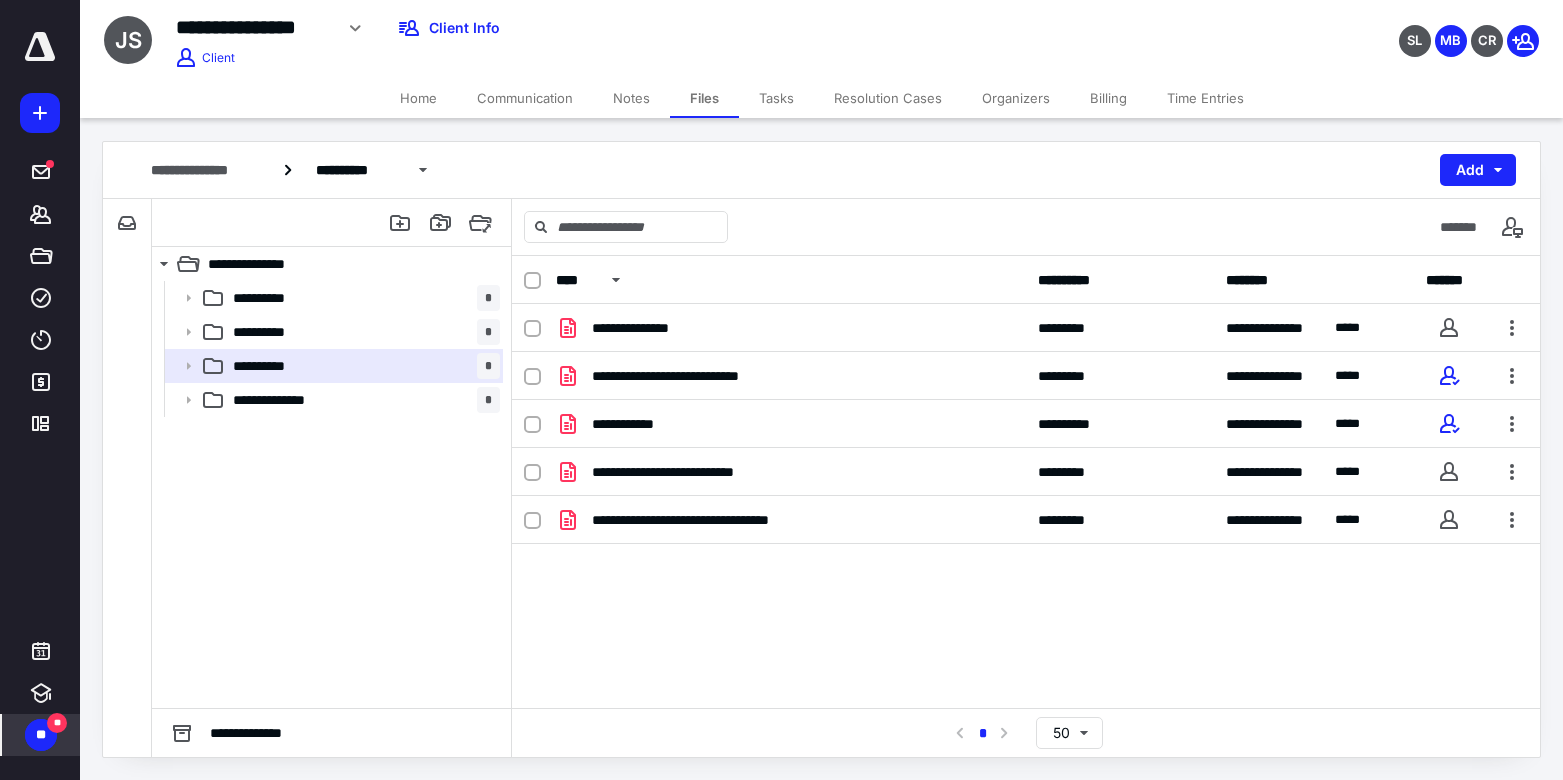 click on "Tasks" at bounding box center [776, 98] 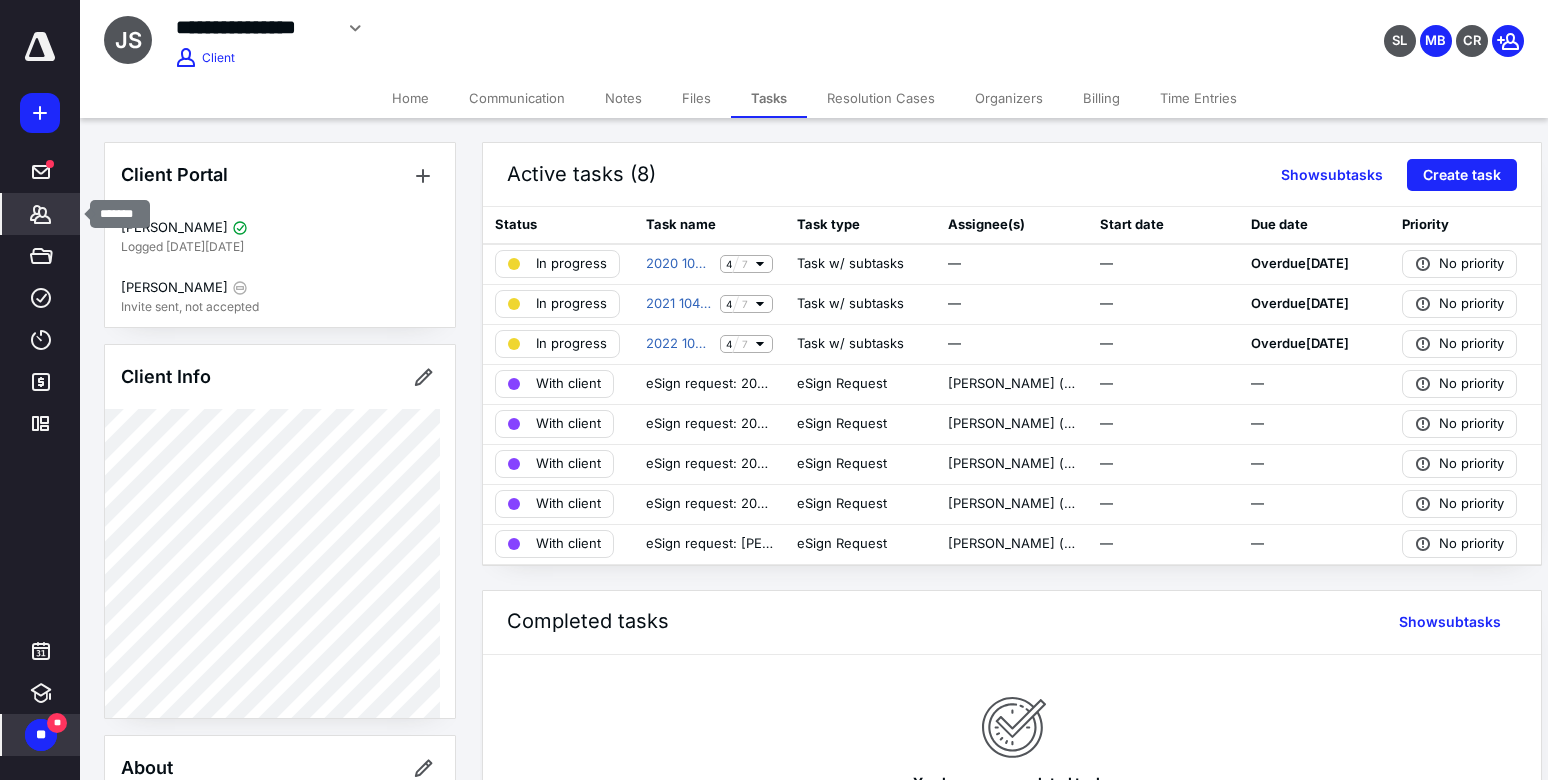 click 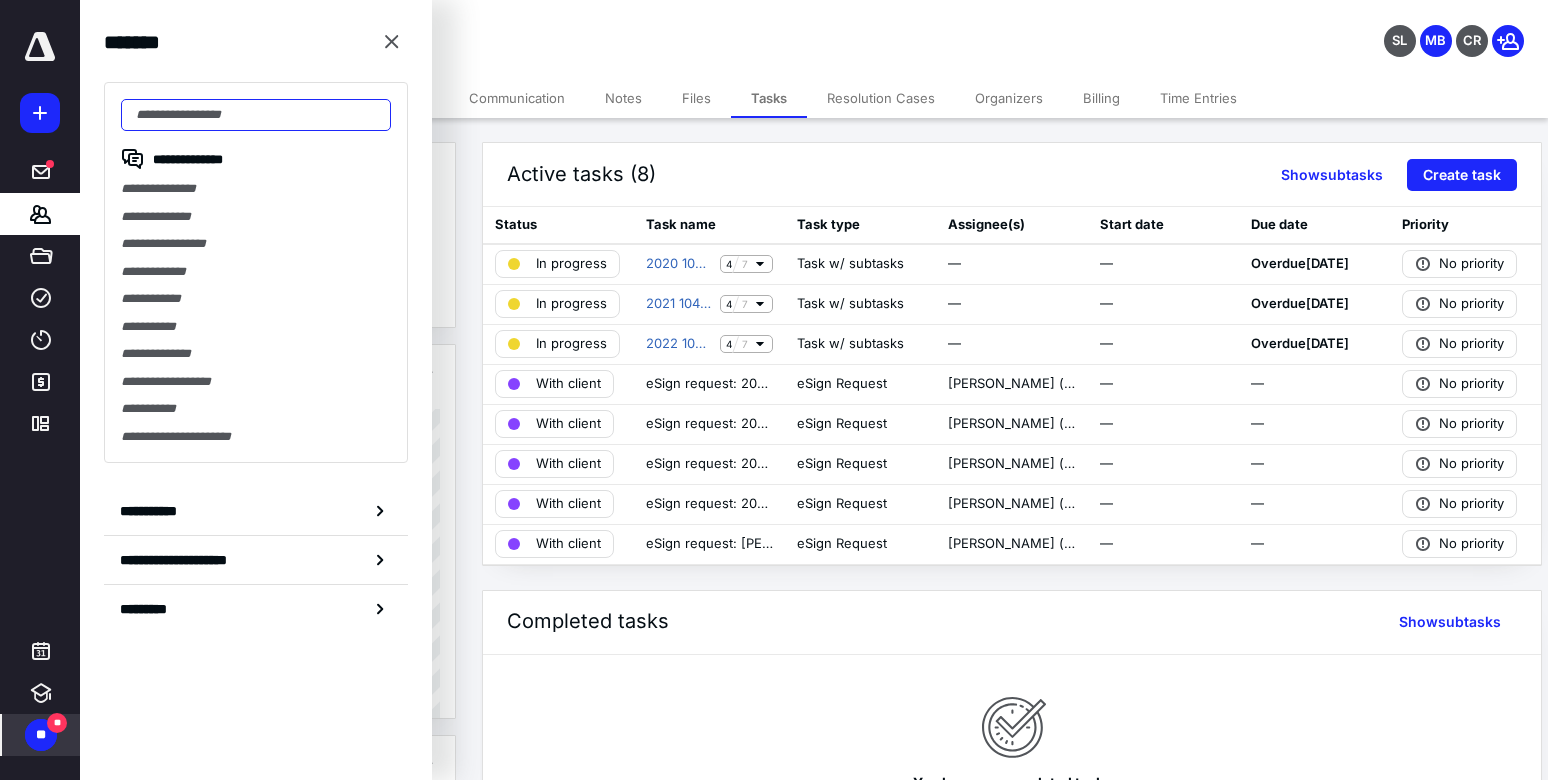 click at bounding box center [256, 115] 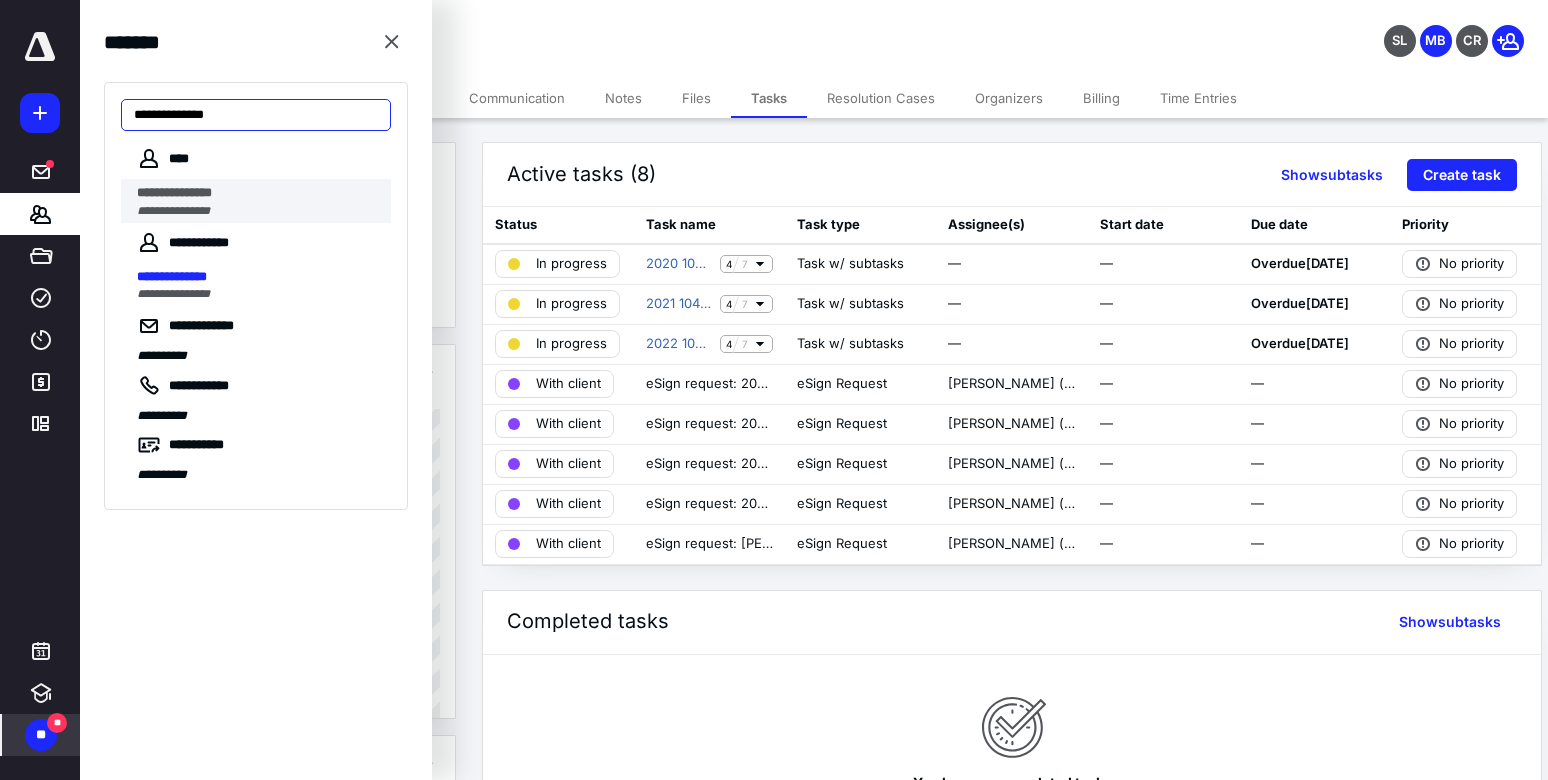 type on "**********" 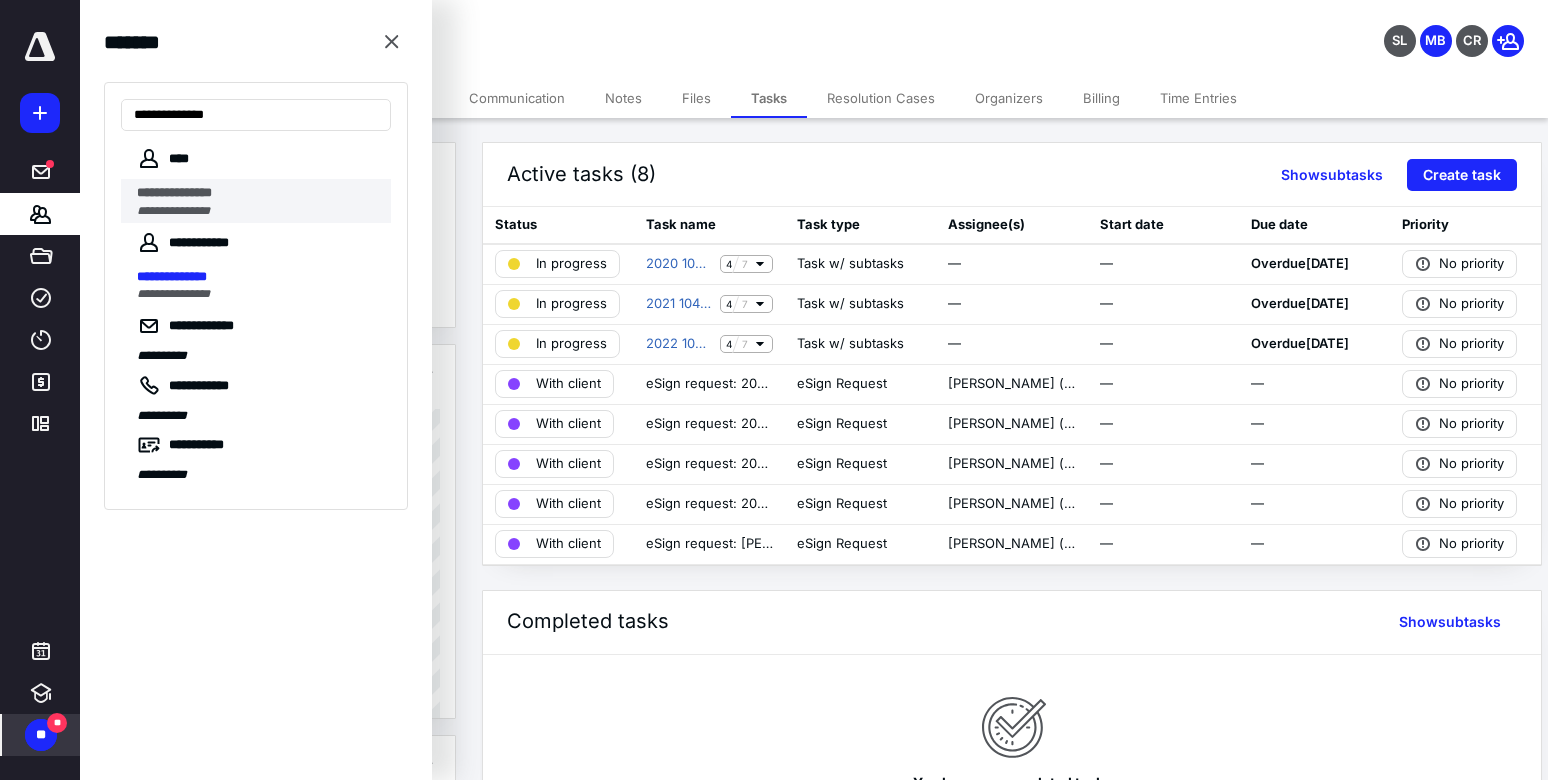 click on "**********" at bounding box center [174, 192] 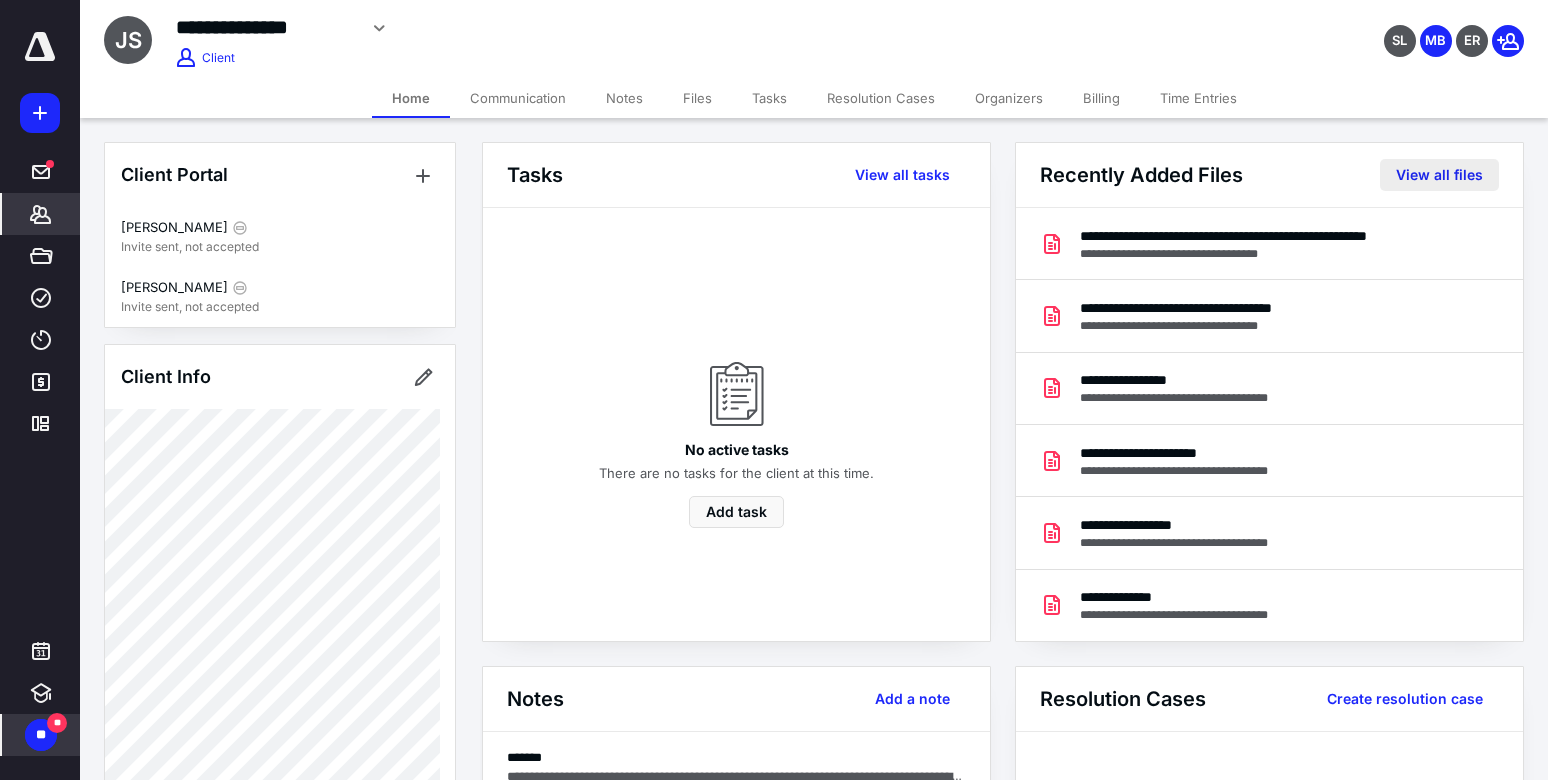 click on "View all files" at bounding box center [1439, 175] 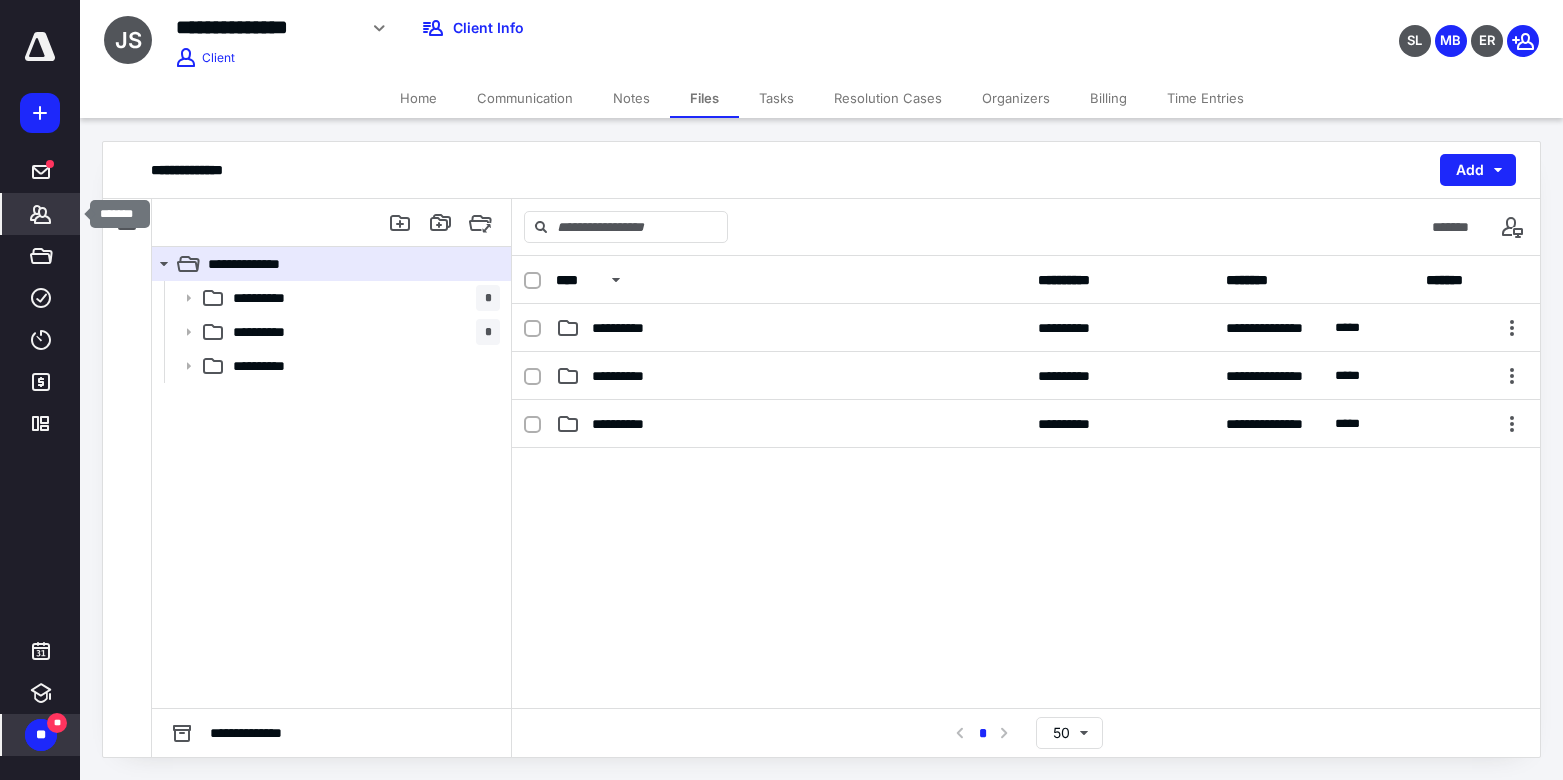 click 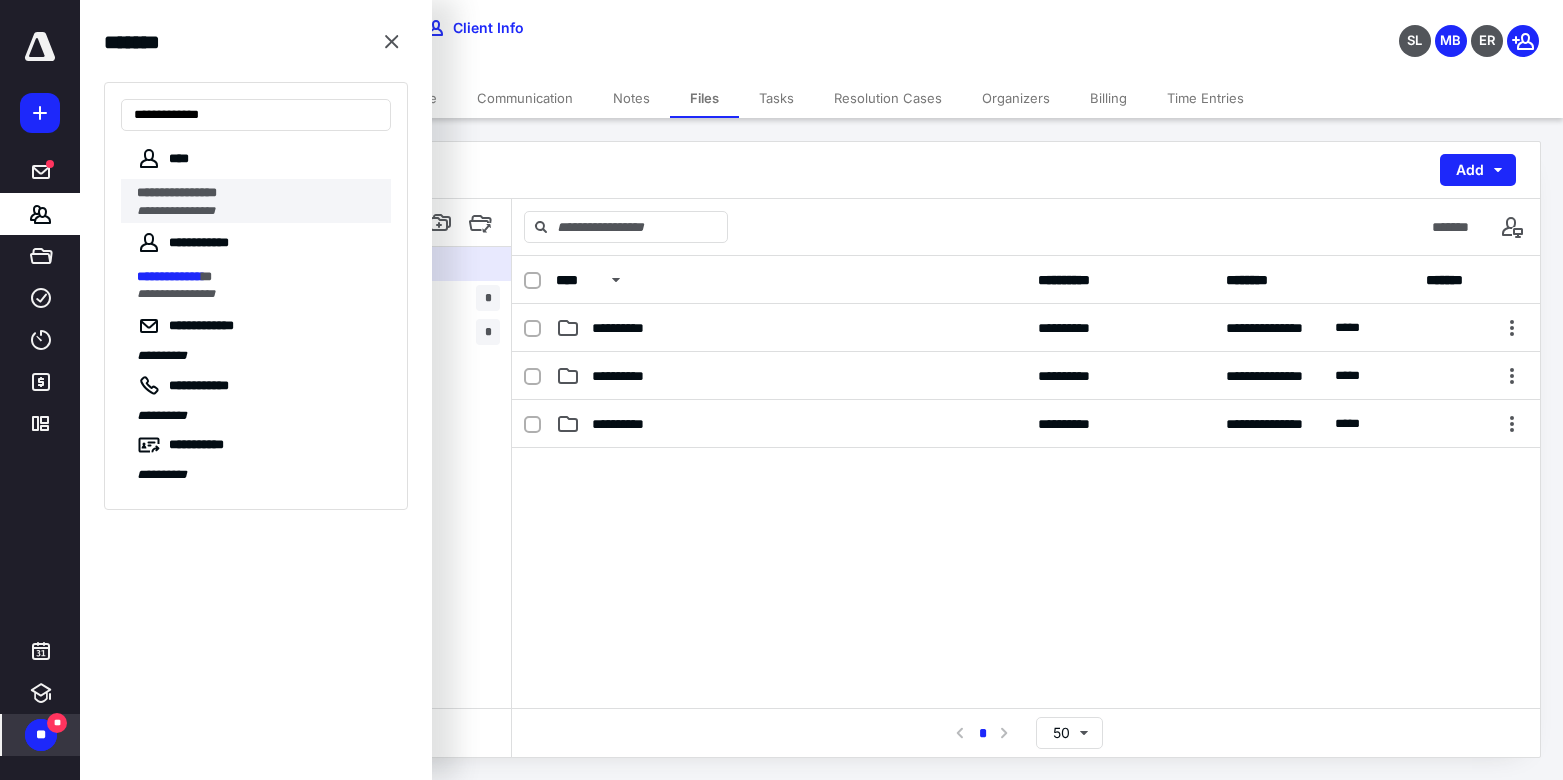 type on "**********" 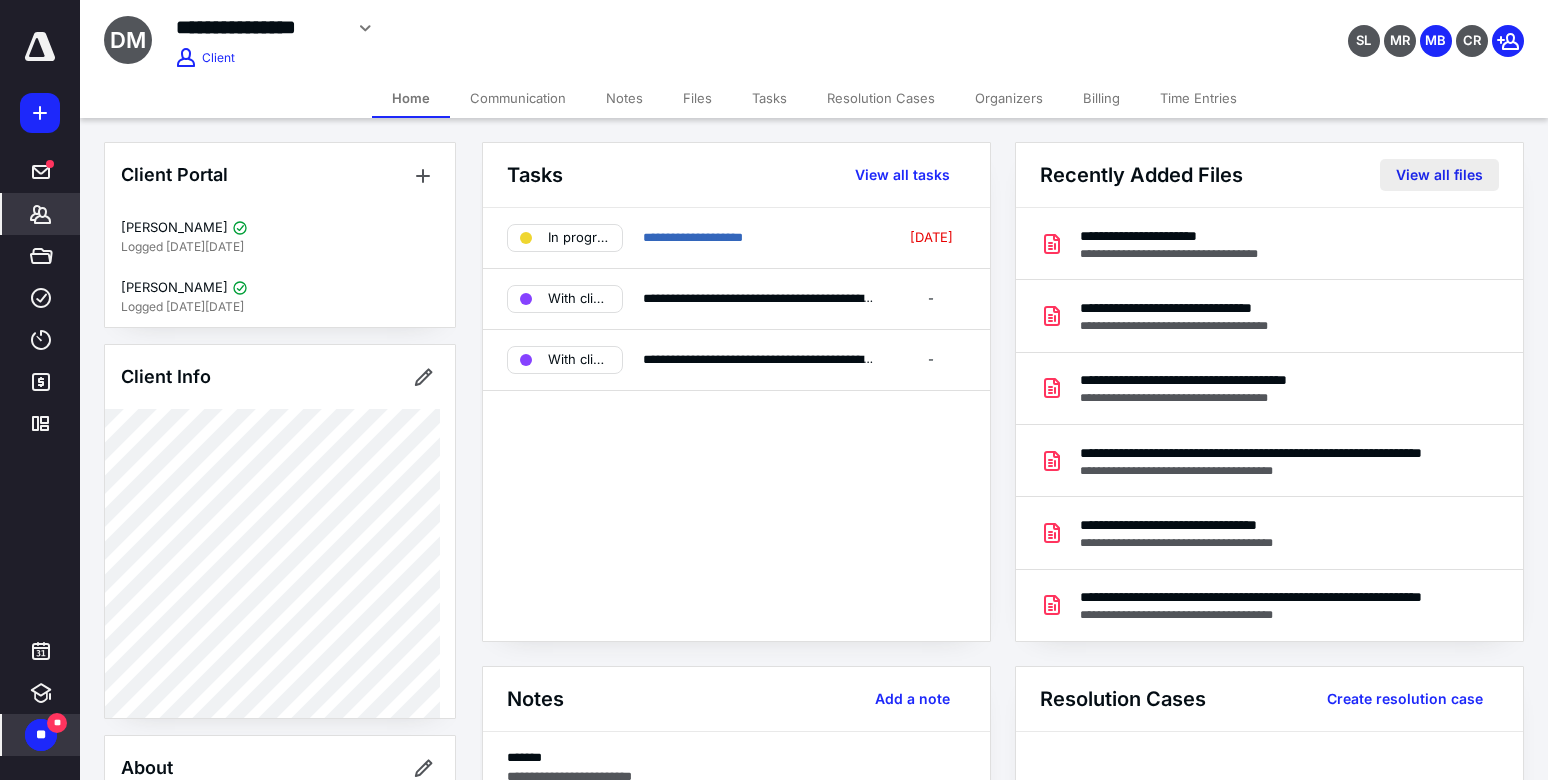 click on "View all files" at bounding box center (1439, 175) 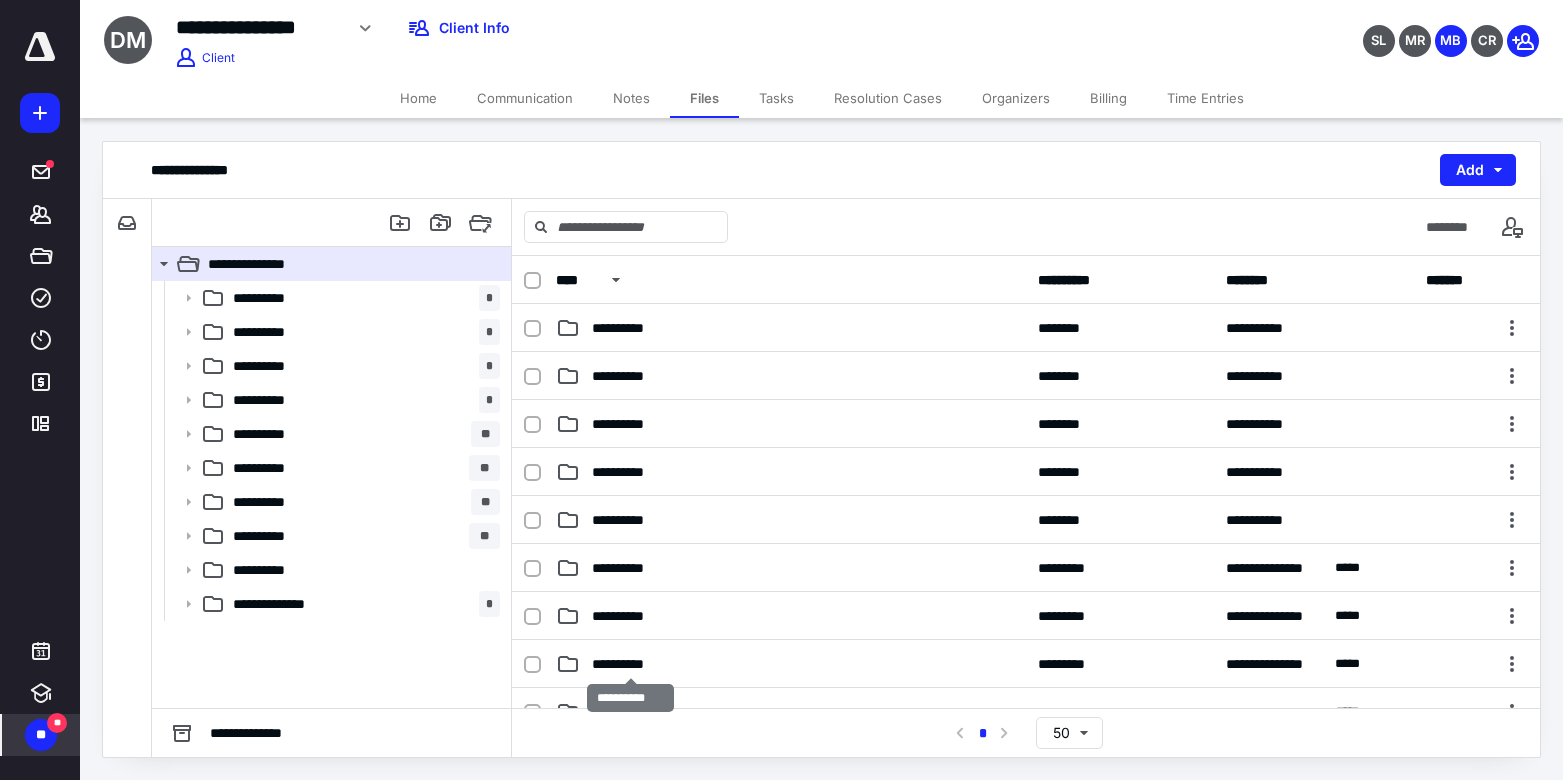 click on "**********" at bounding box center (630, 664) 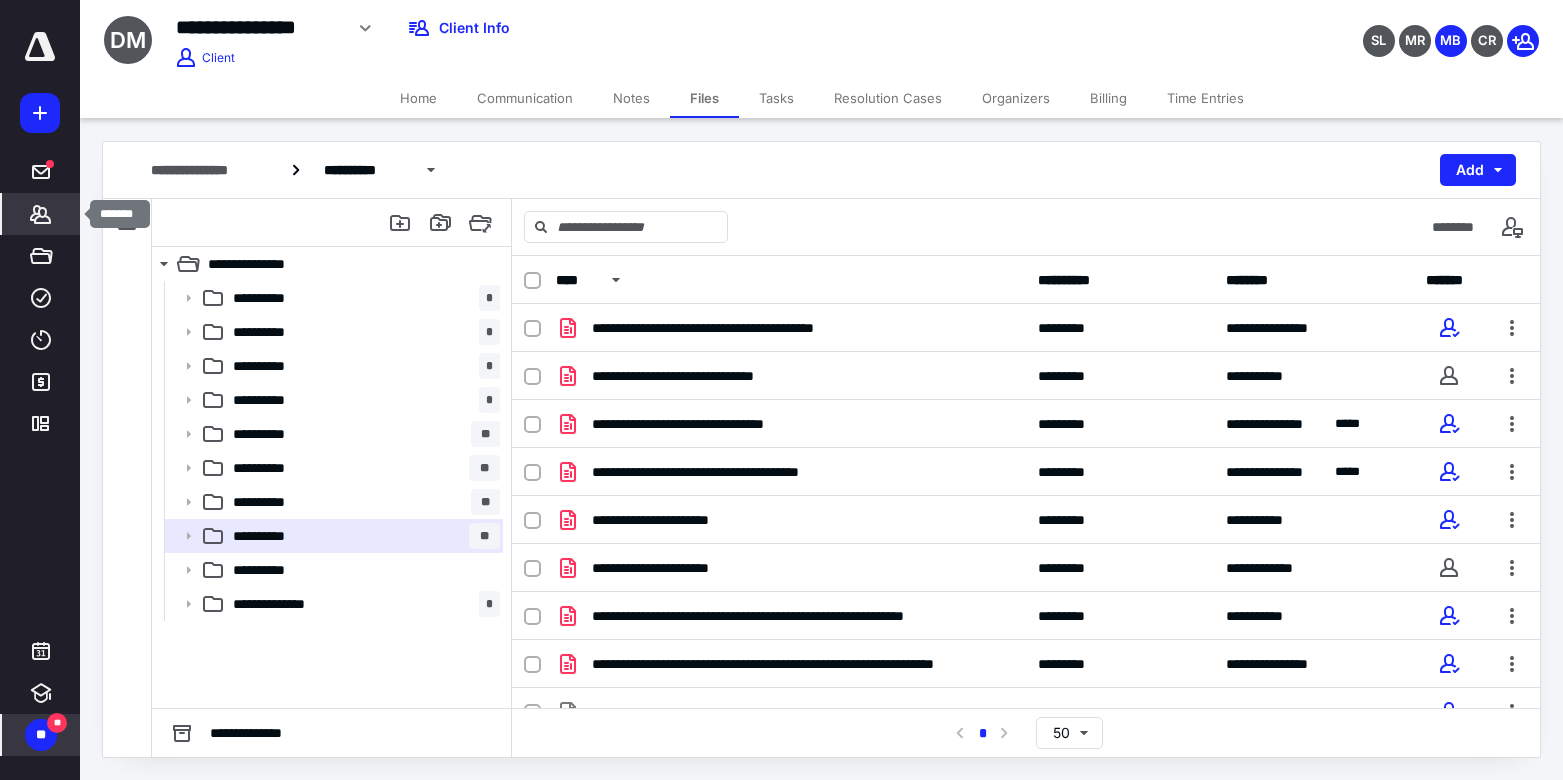 click 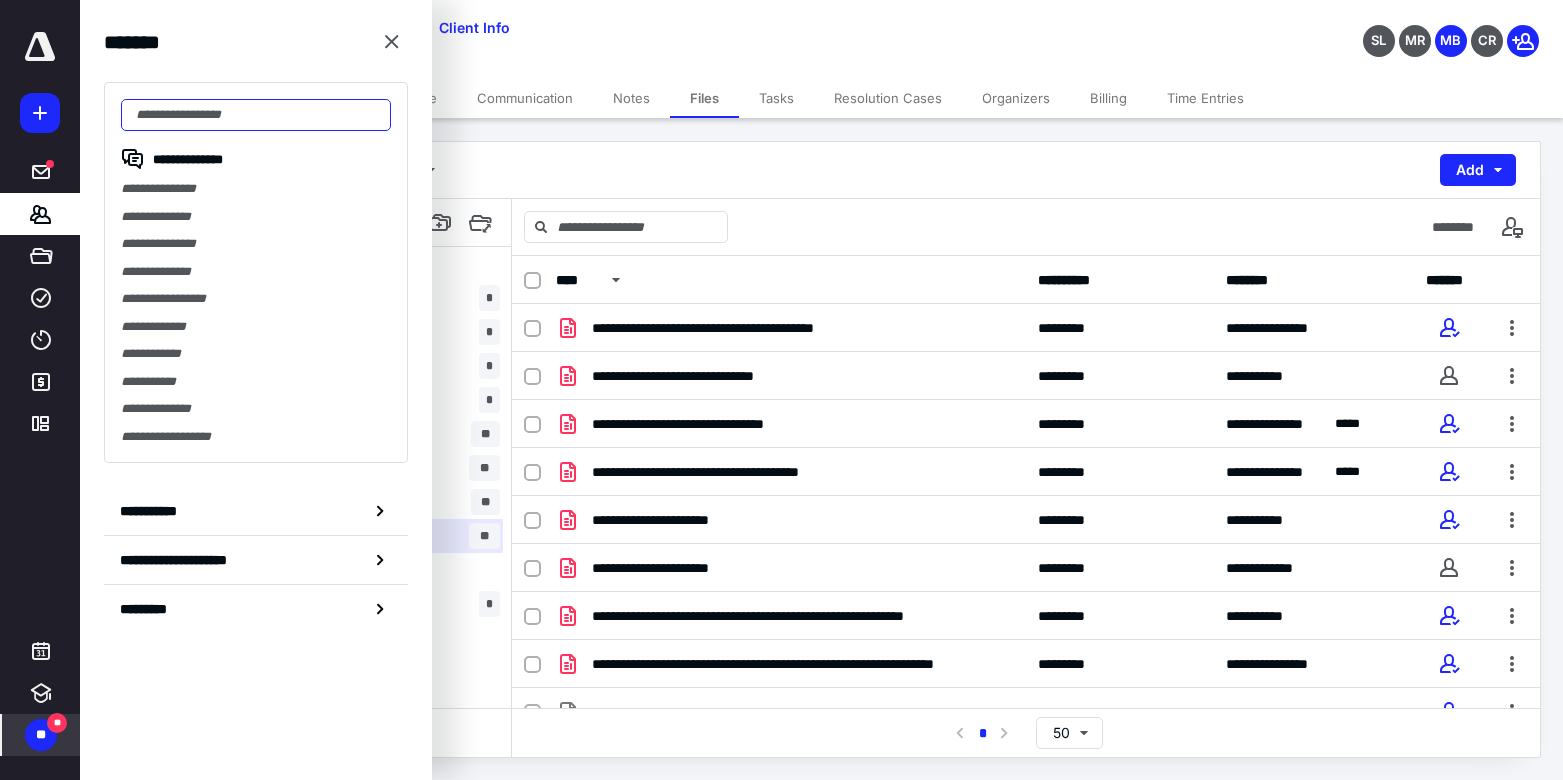 click at bounding box center (256, 115) 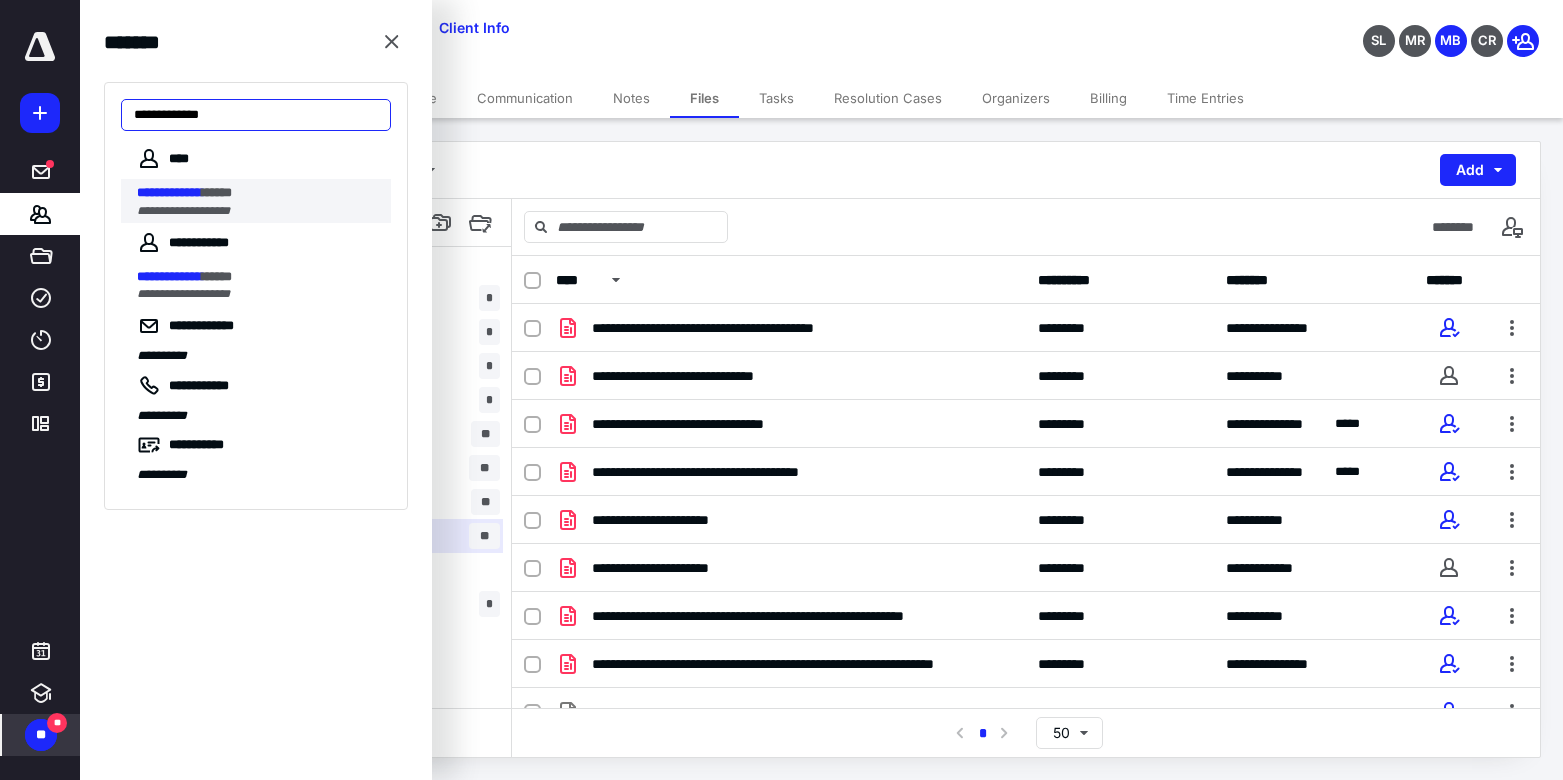 type on "**********" 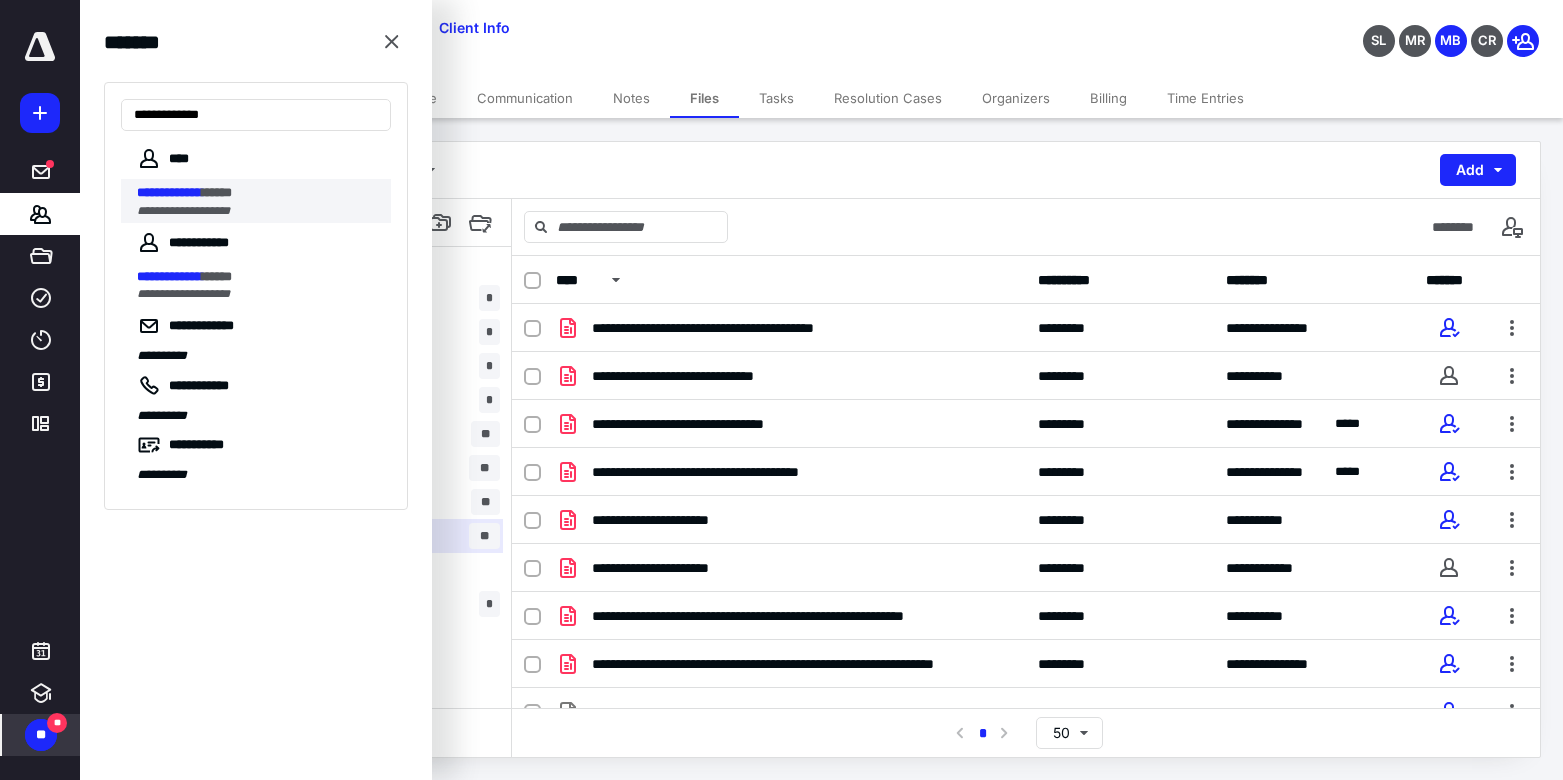 click on "*****" at bounding box center [217, 192] 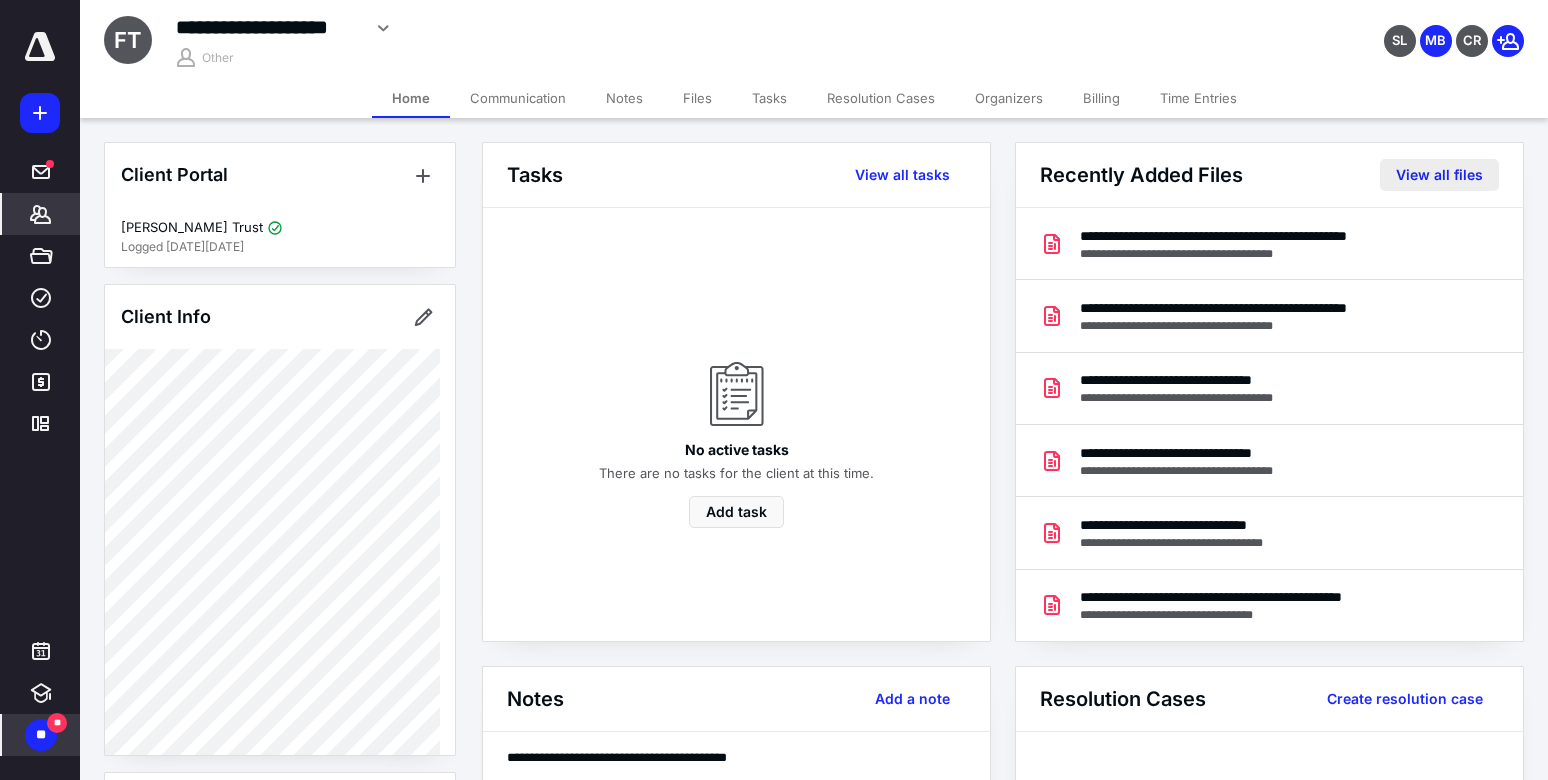 click on "View all files" at bounding box center [1439, 175] 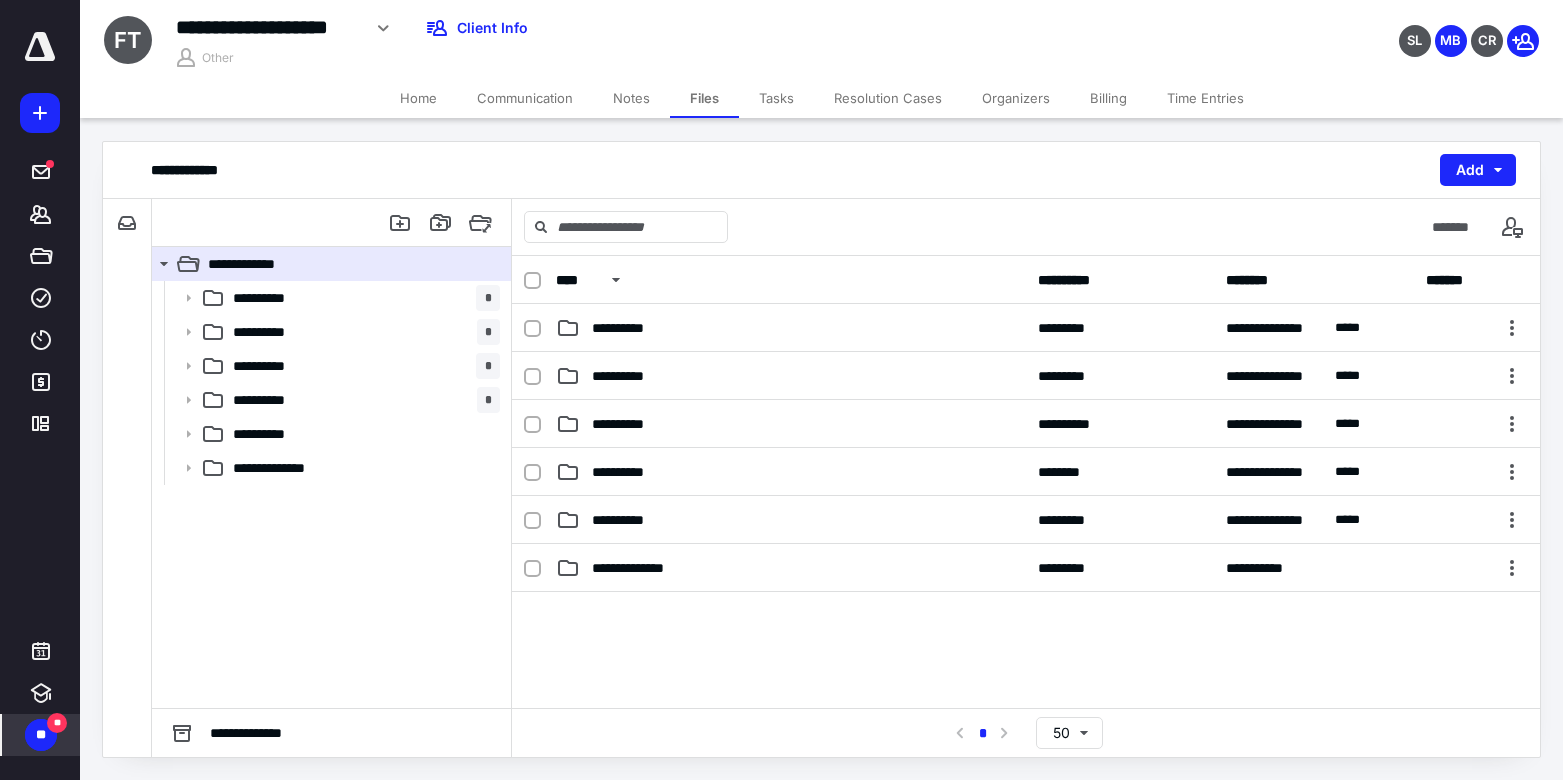 click on "**" at bounding box center (41, 735) 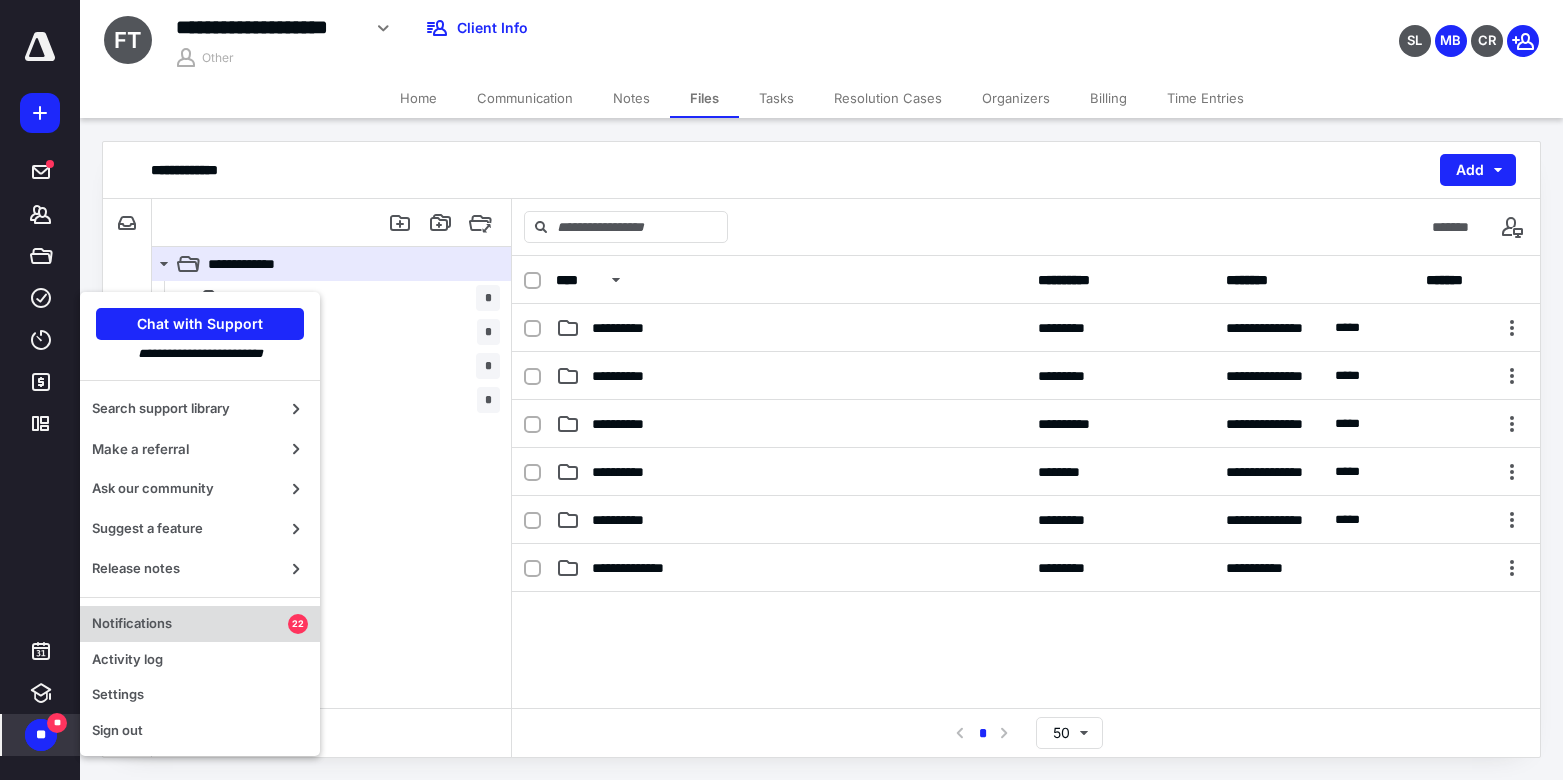 click on "Notifications" at bounding box center [190, 624] 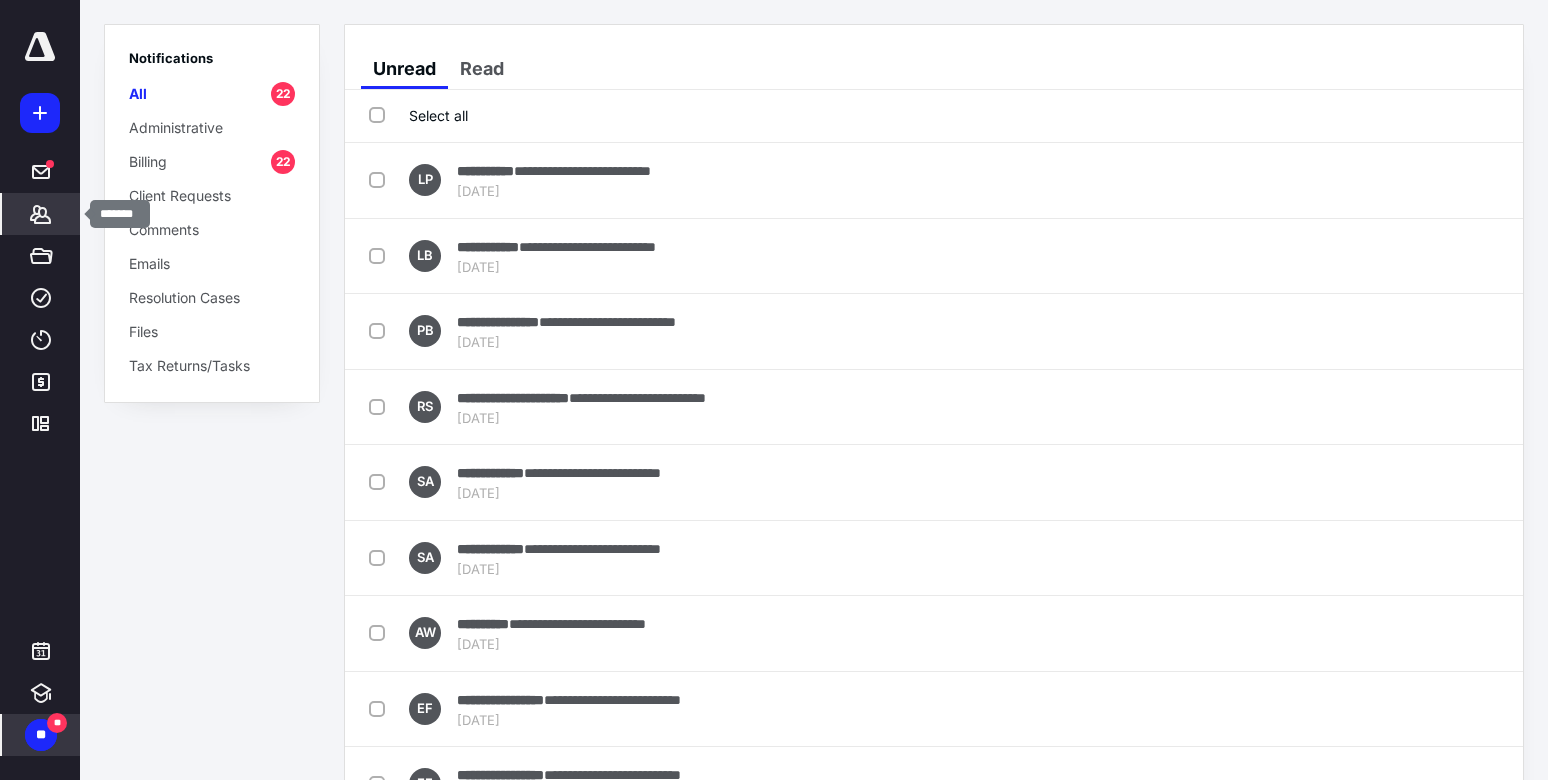 click 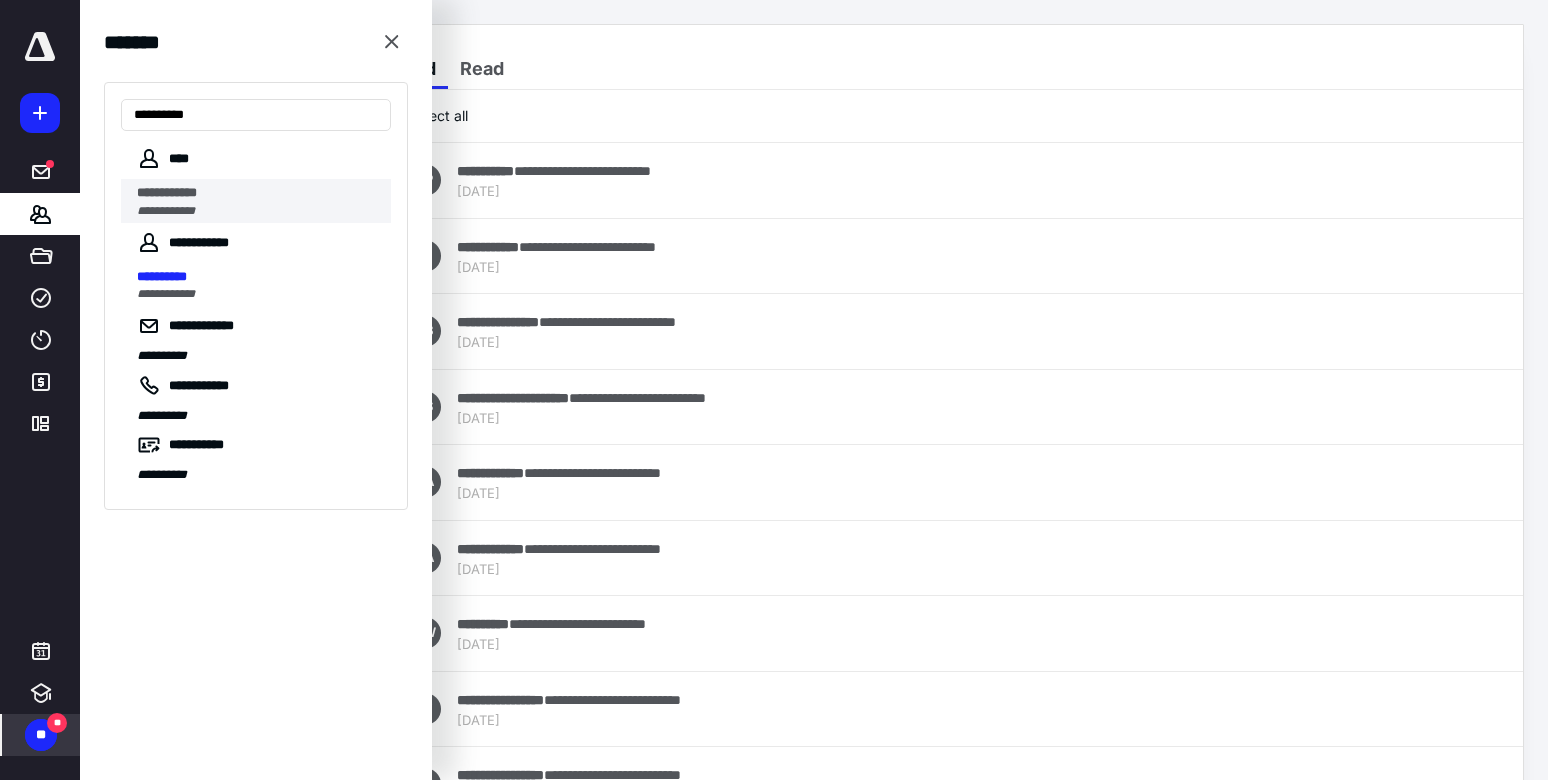 type on "**********" 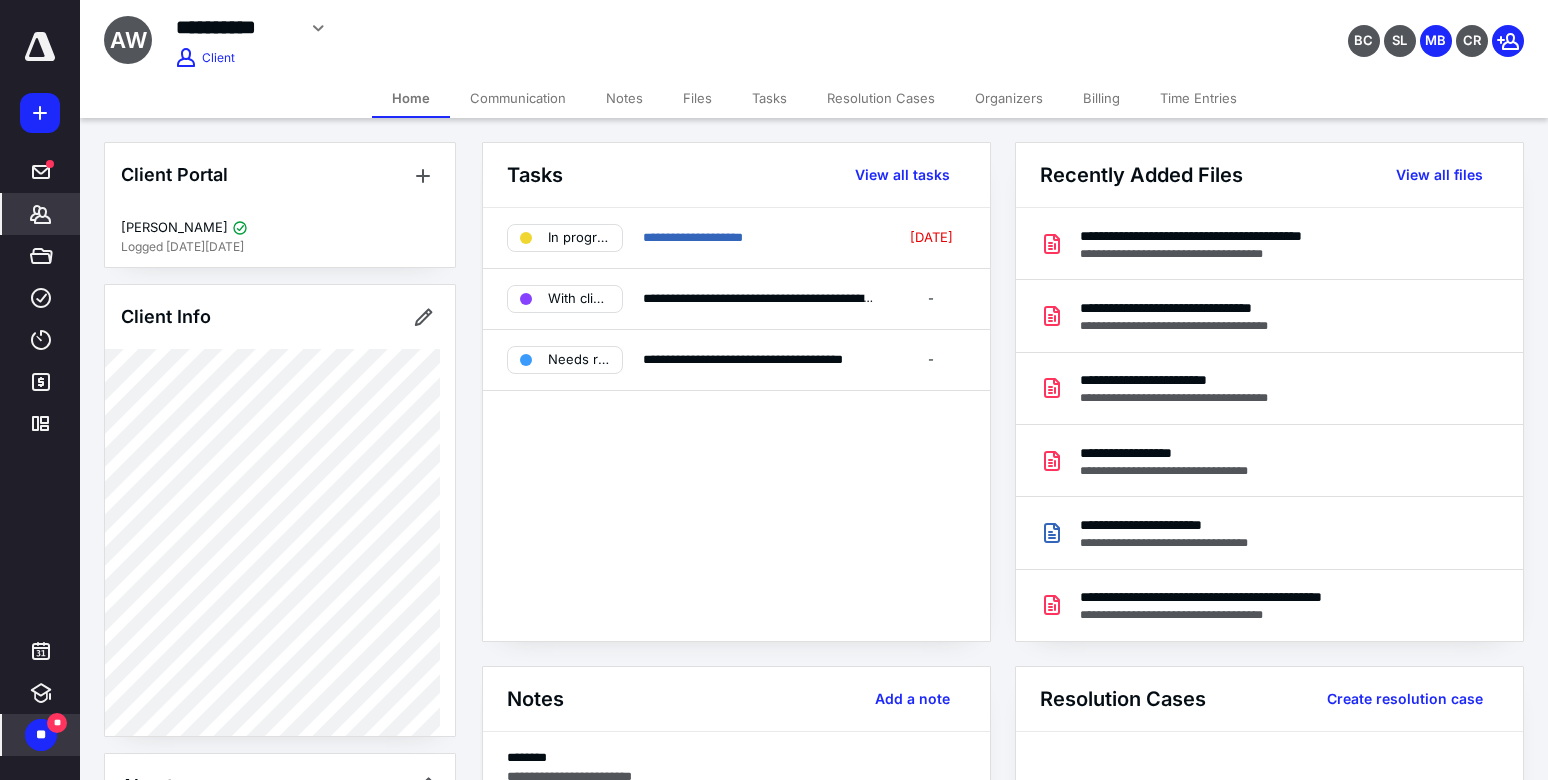 click on "Billing" at bounding box center (1101, 98) 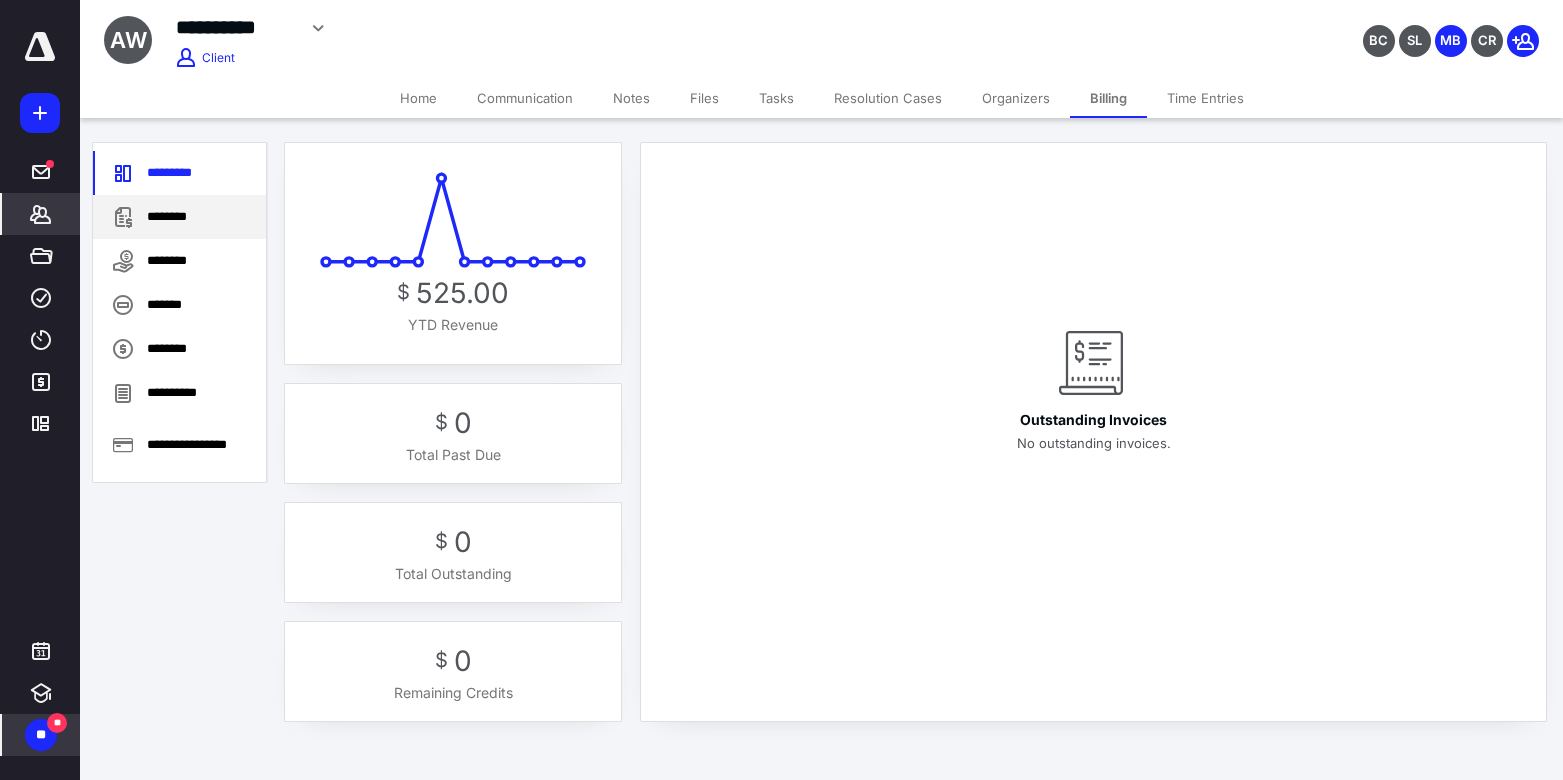 click on "********" at bounding box center (179, 217) 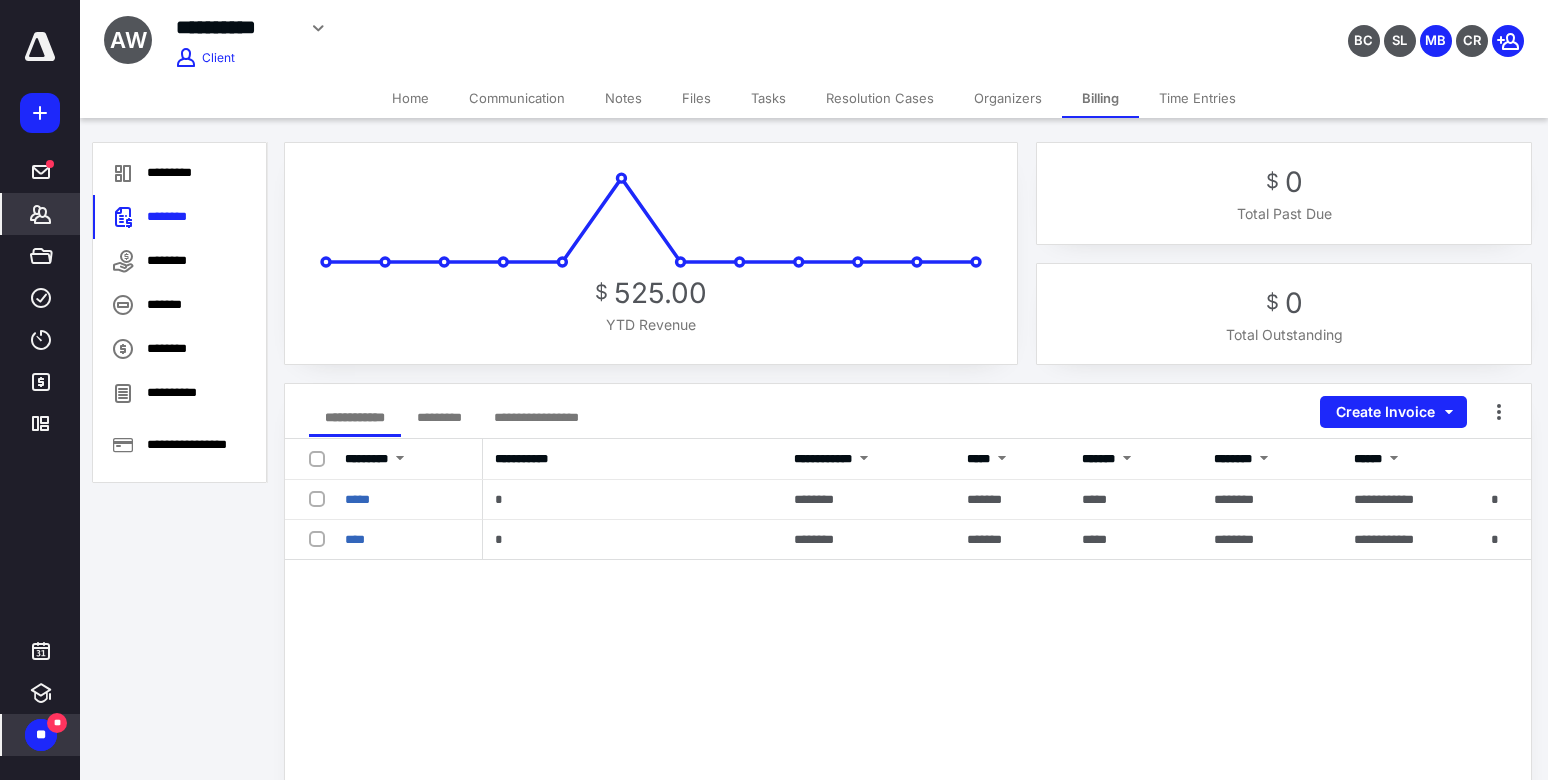 click on "Home" at bounding box center (410, 98) 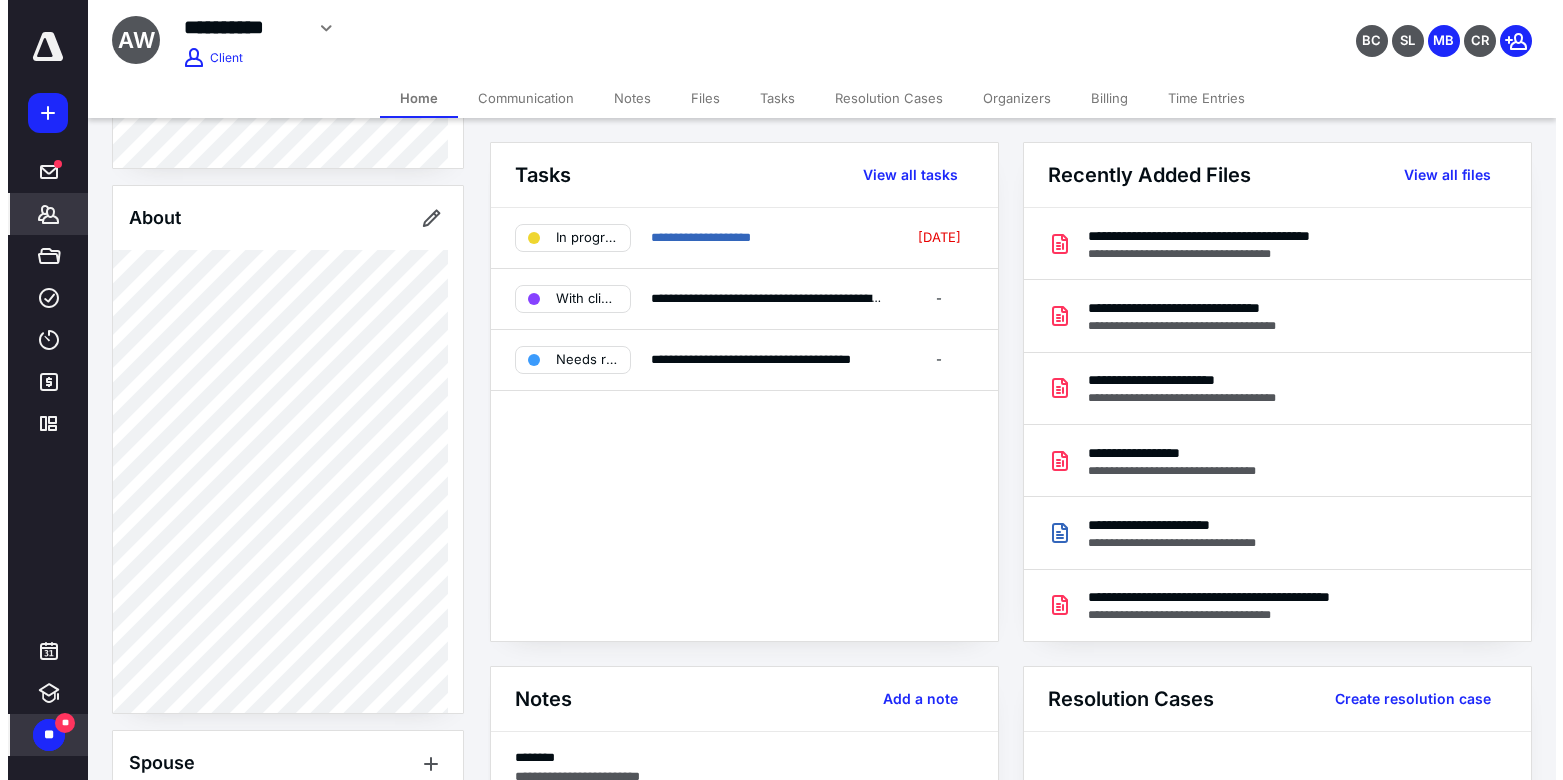 scroll, scrollTop: 1063, scrollLeft: 0, axis: vertical 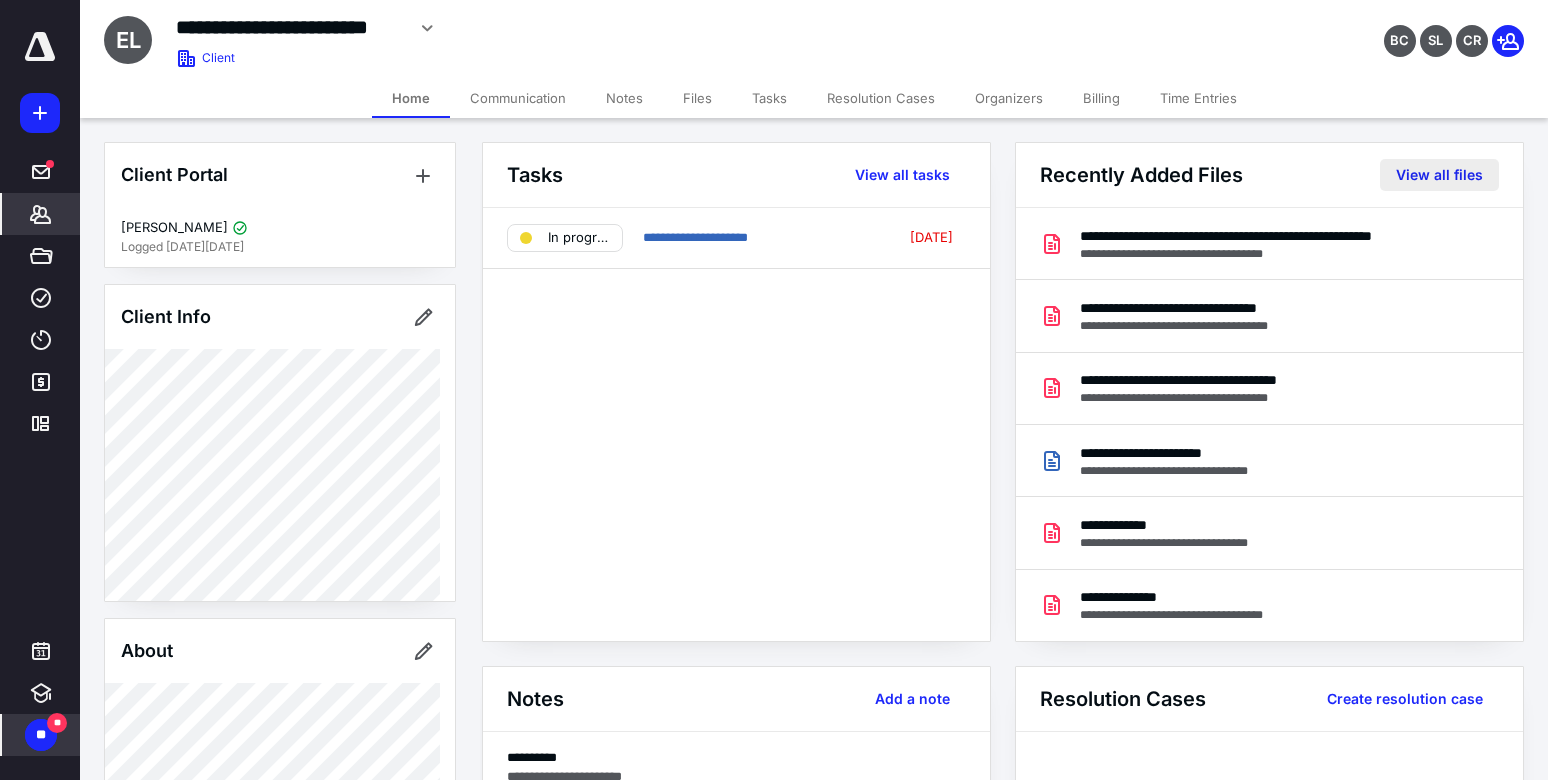 click on "View all files" at bounding box center (1439, 175) 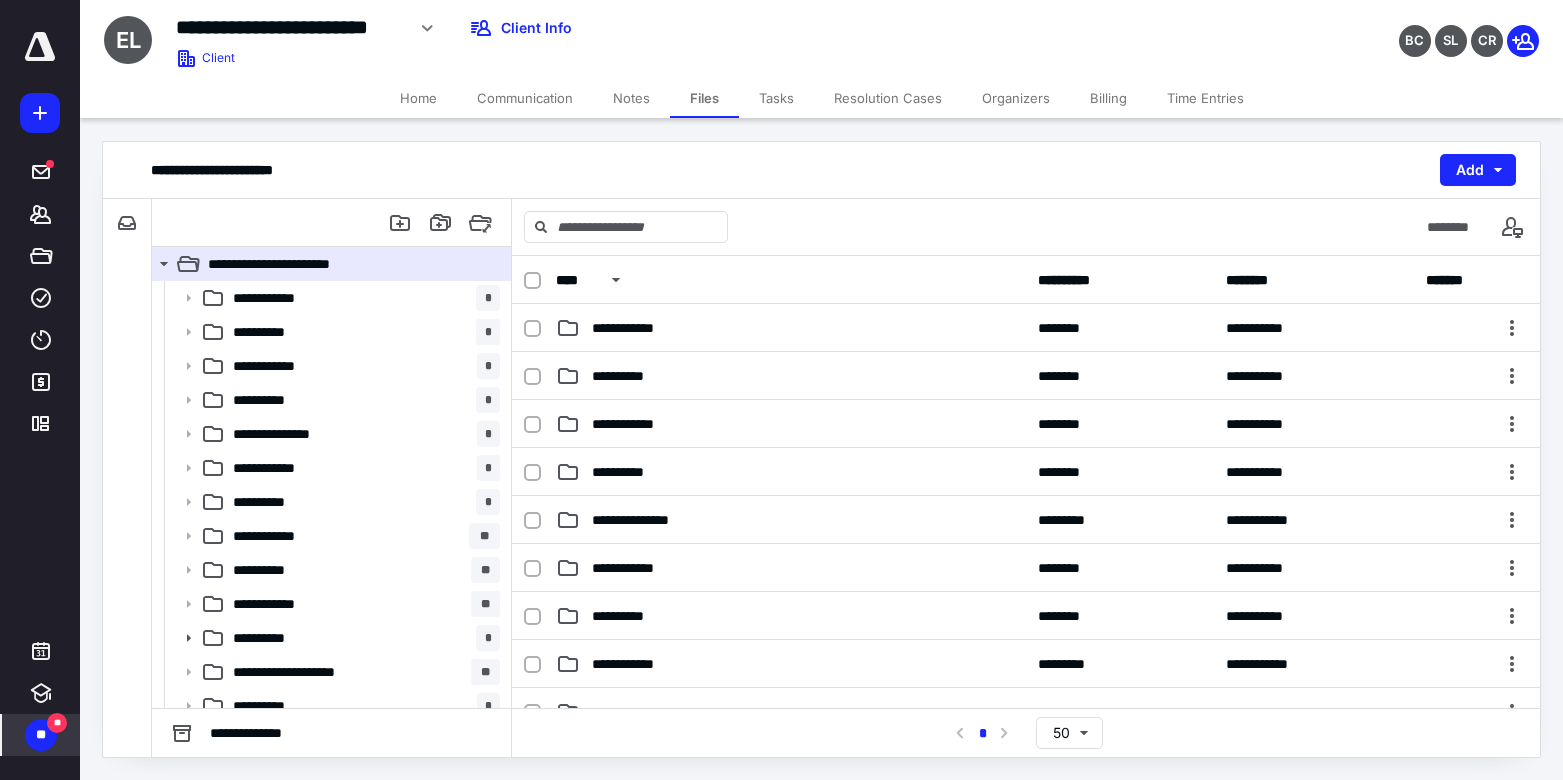 scroll, scrollTop: 310, scrollLeft: 0, axis: vertical 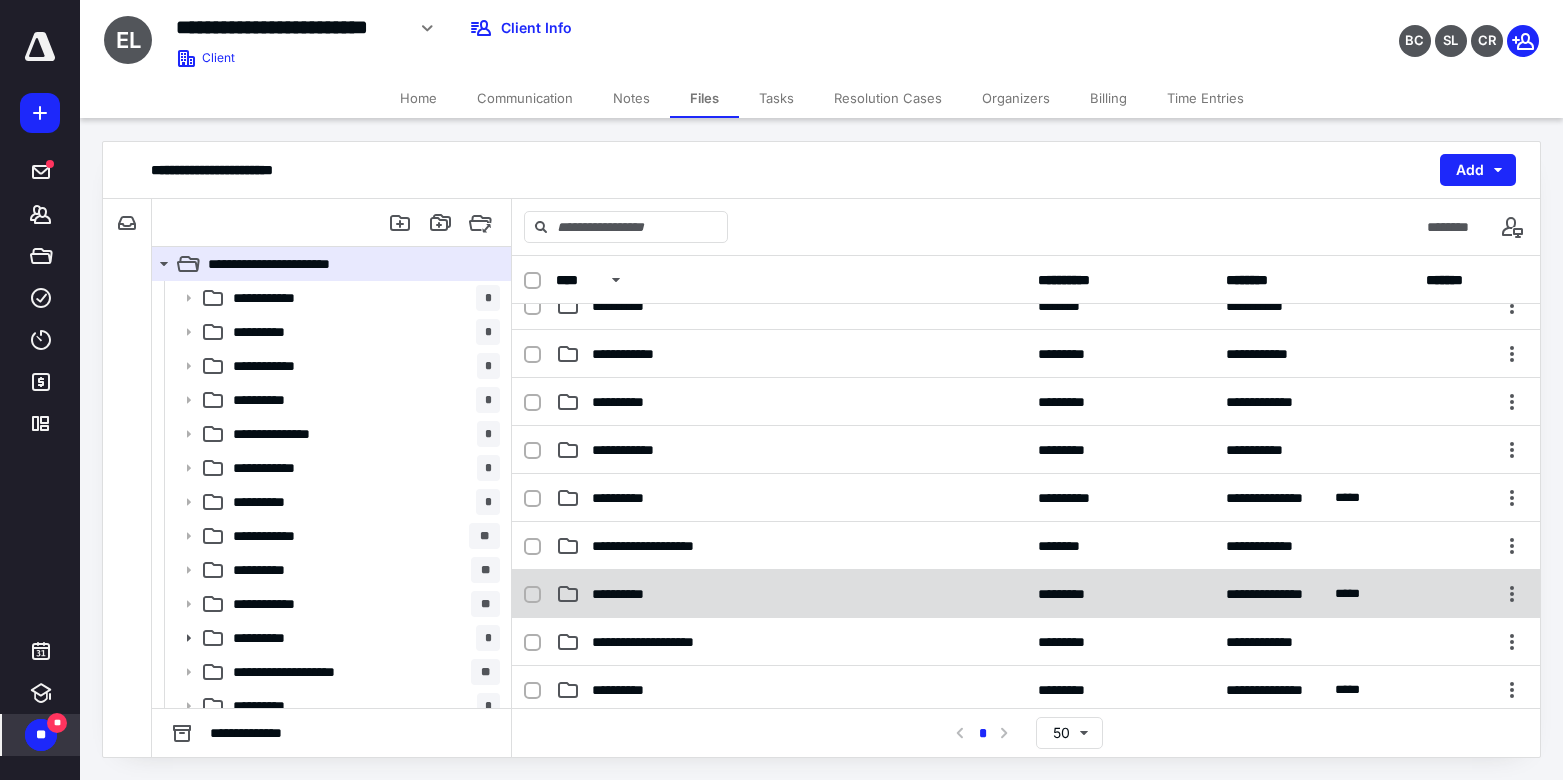 click on "**********" at bounding box center (630, 594) 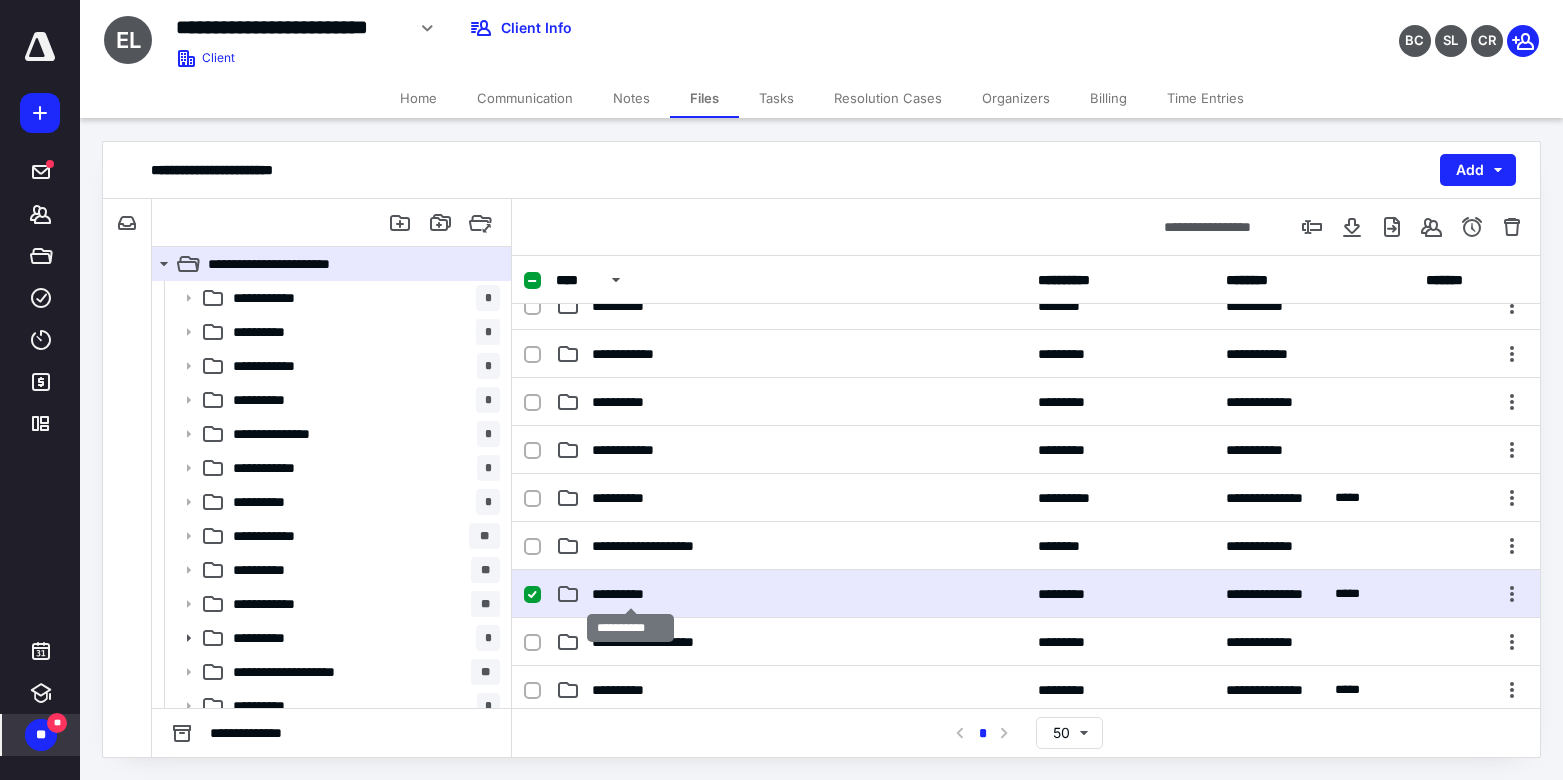 click on "**********" at bounding box center [630, 594] 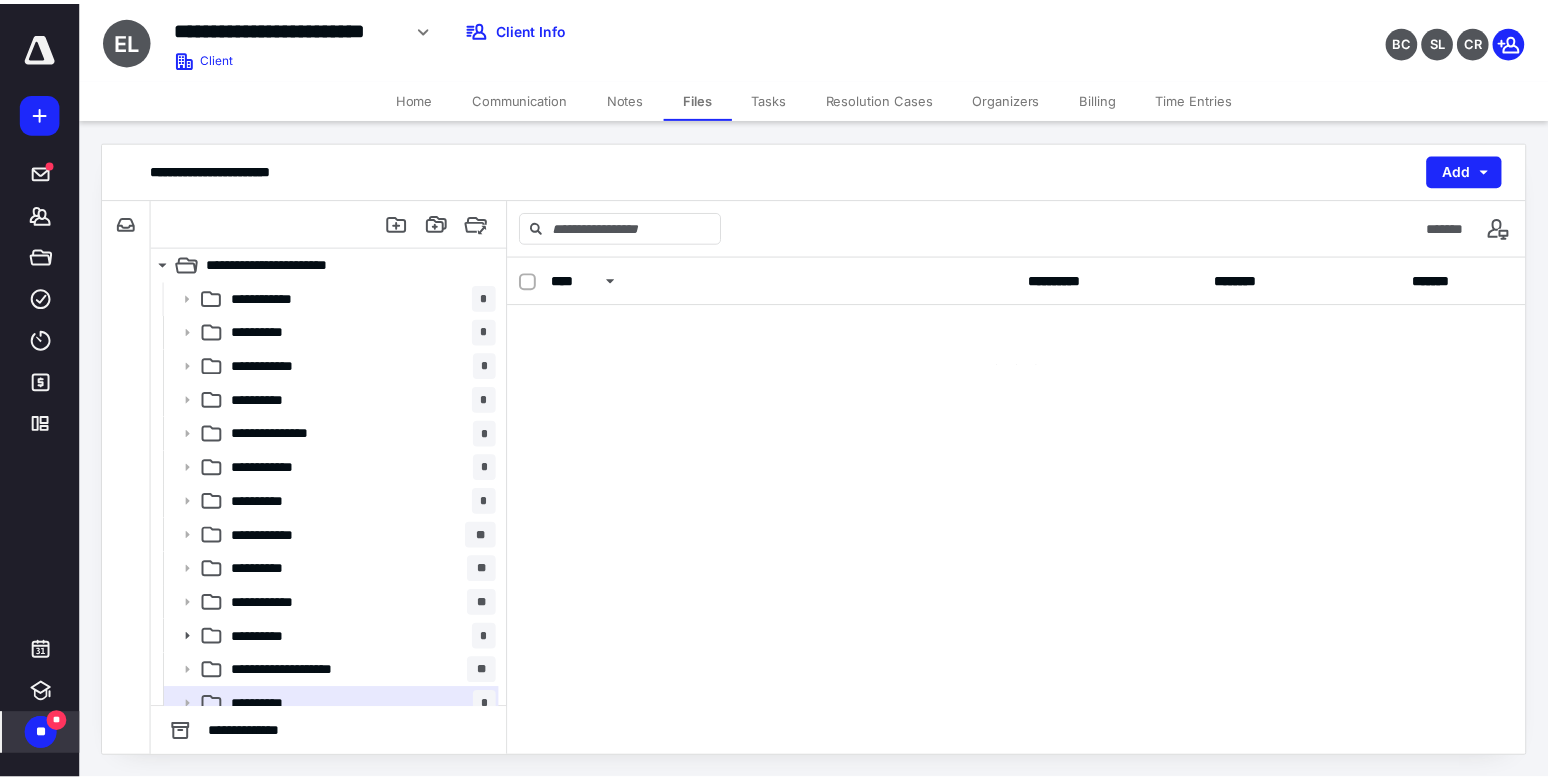 scroll, scrollTop: 0, scrollLeft: 0, axis: both 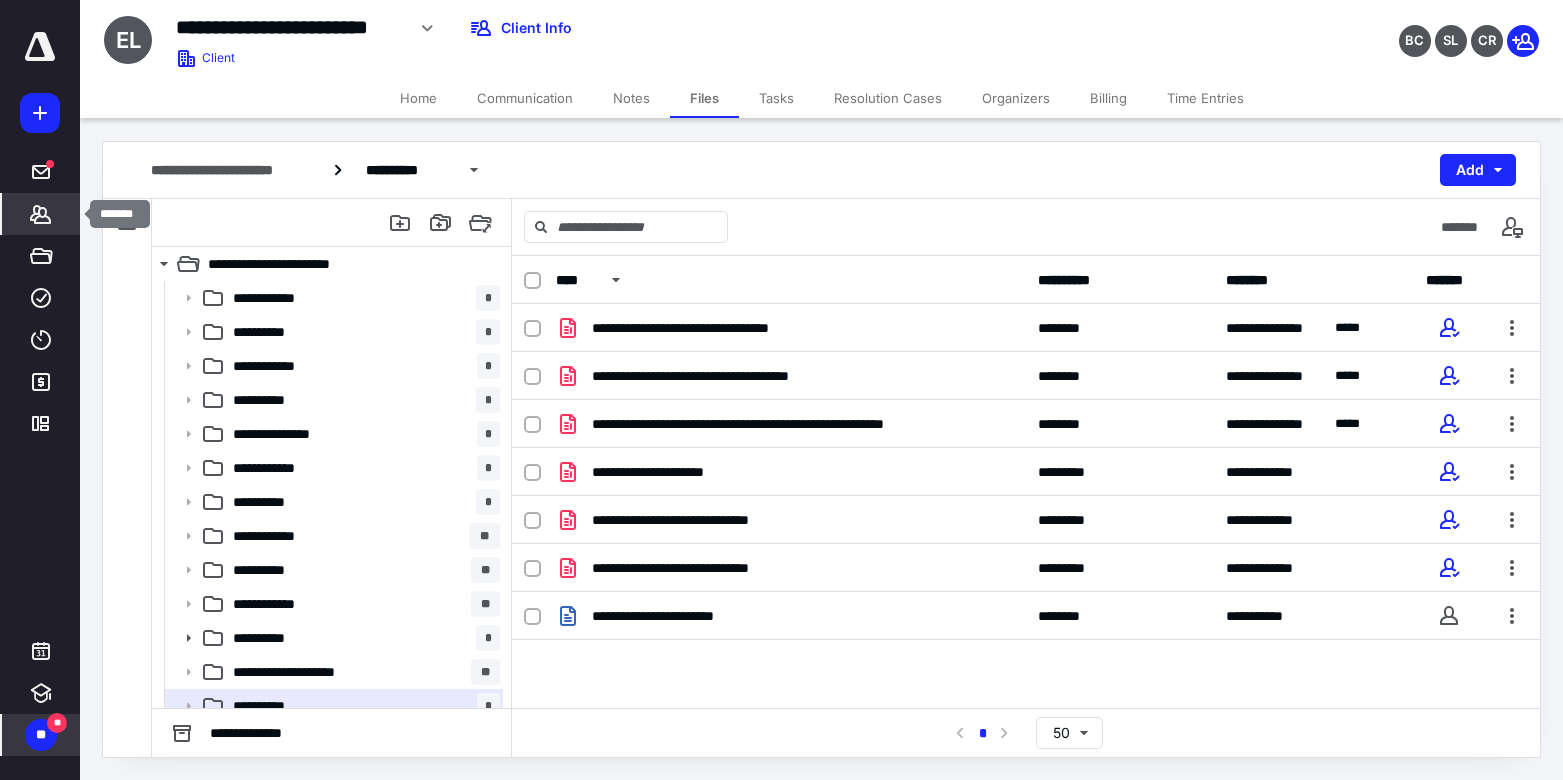 click 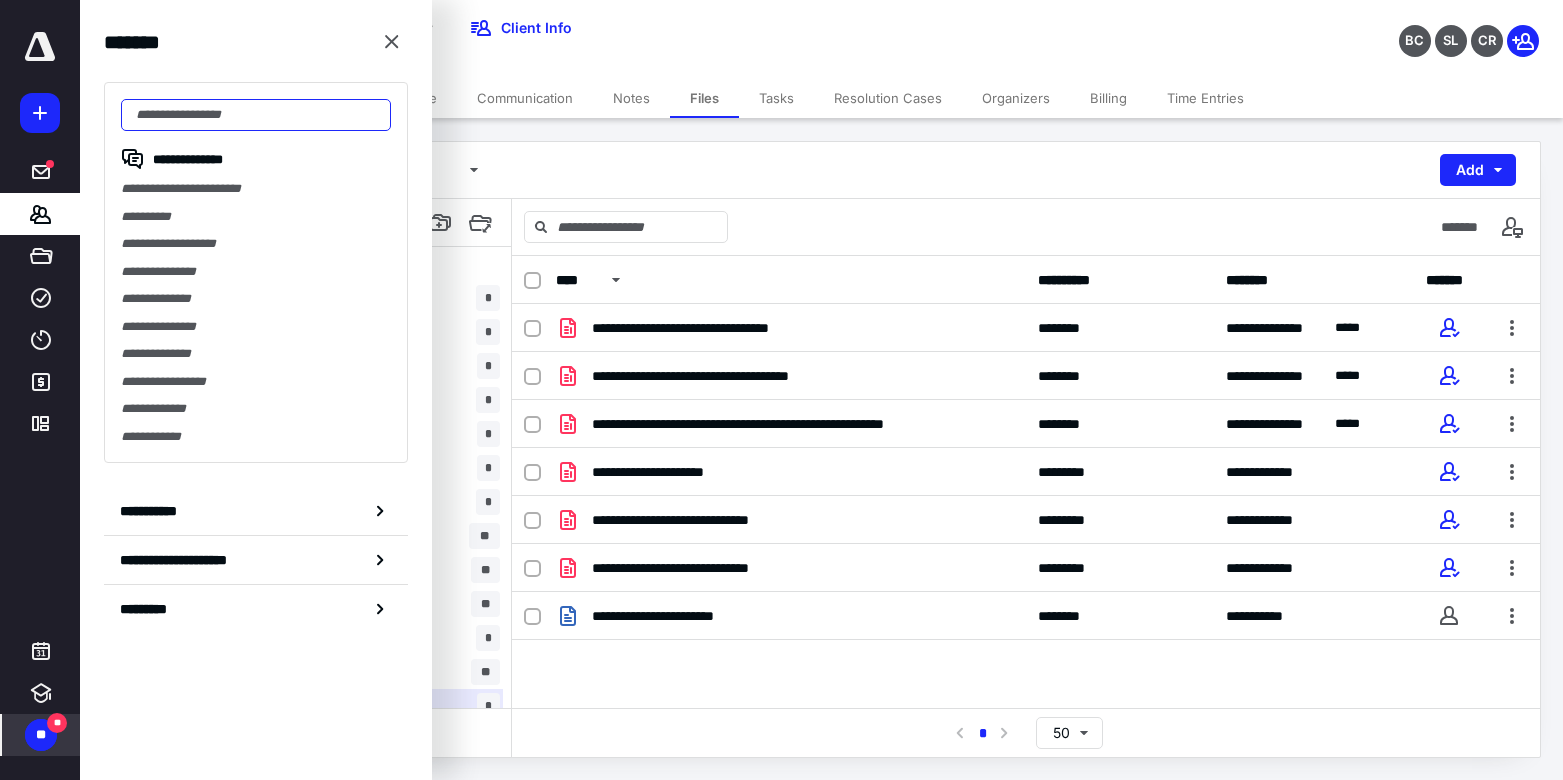 click at bounding box center [256, 115] 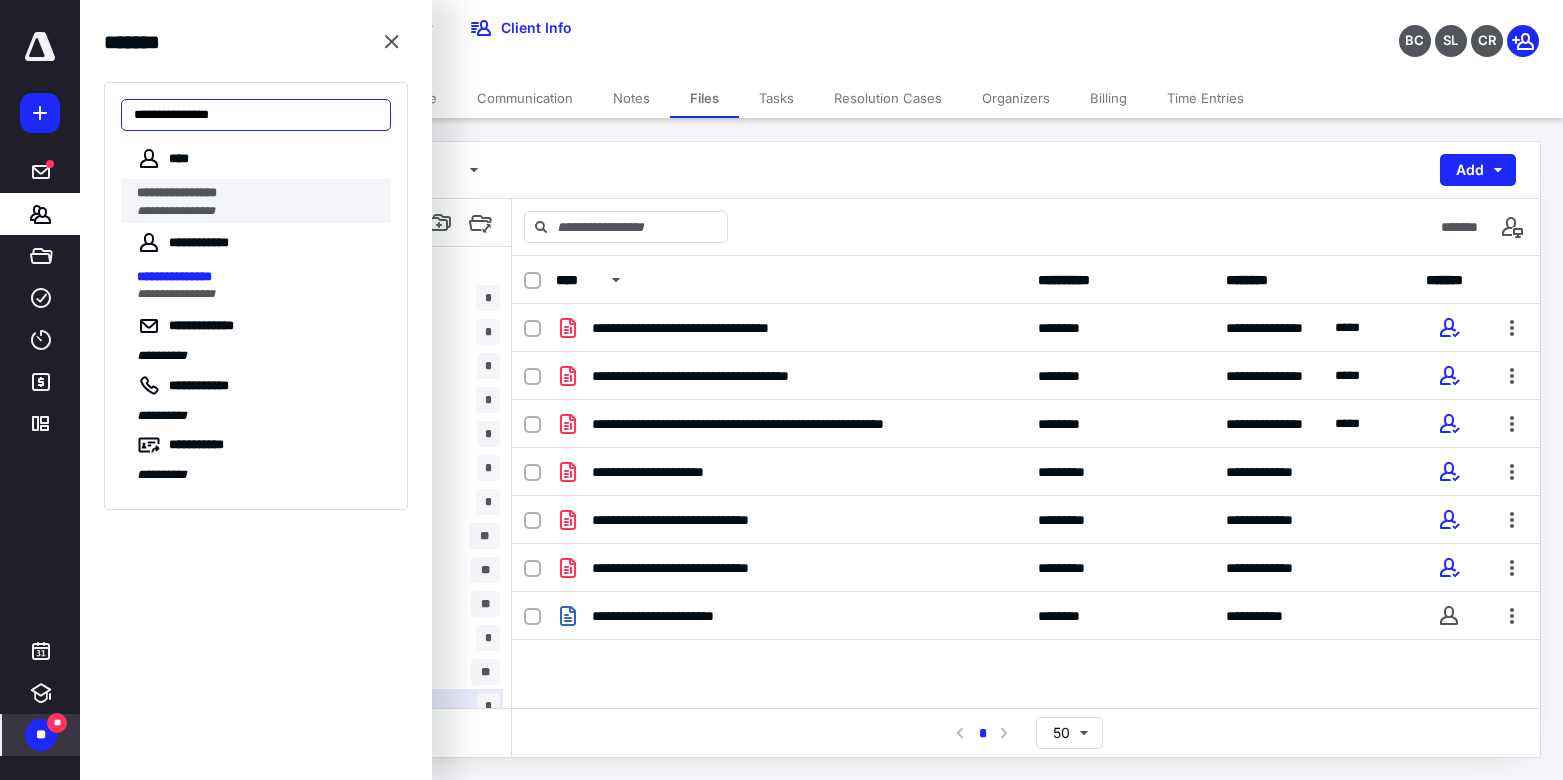 type on "**********" 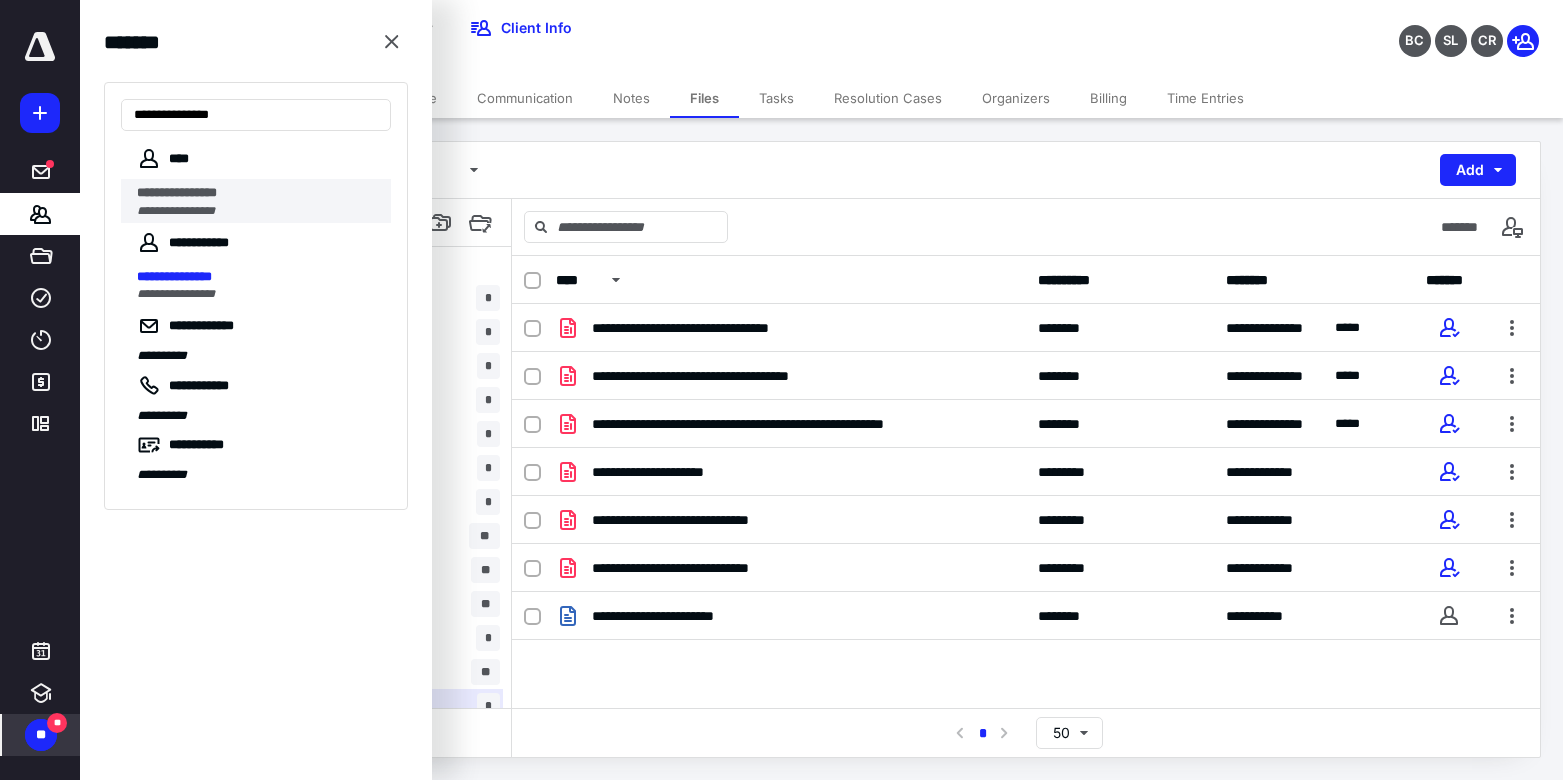 click on "**********" at bounding box center (176, 211) 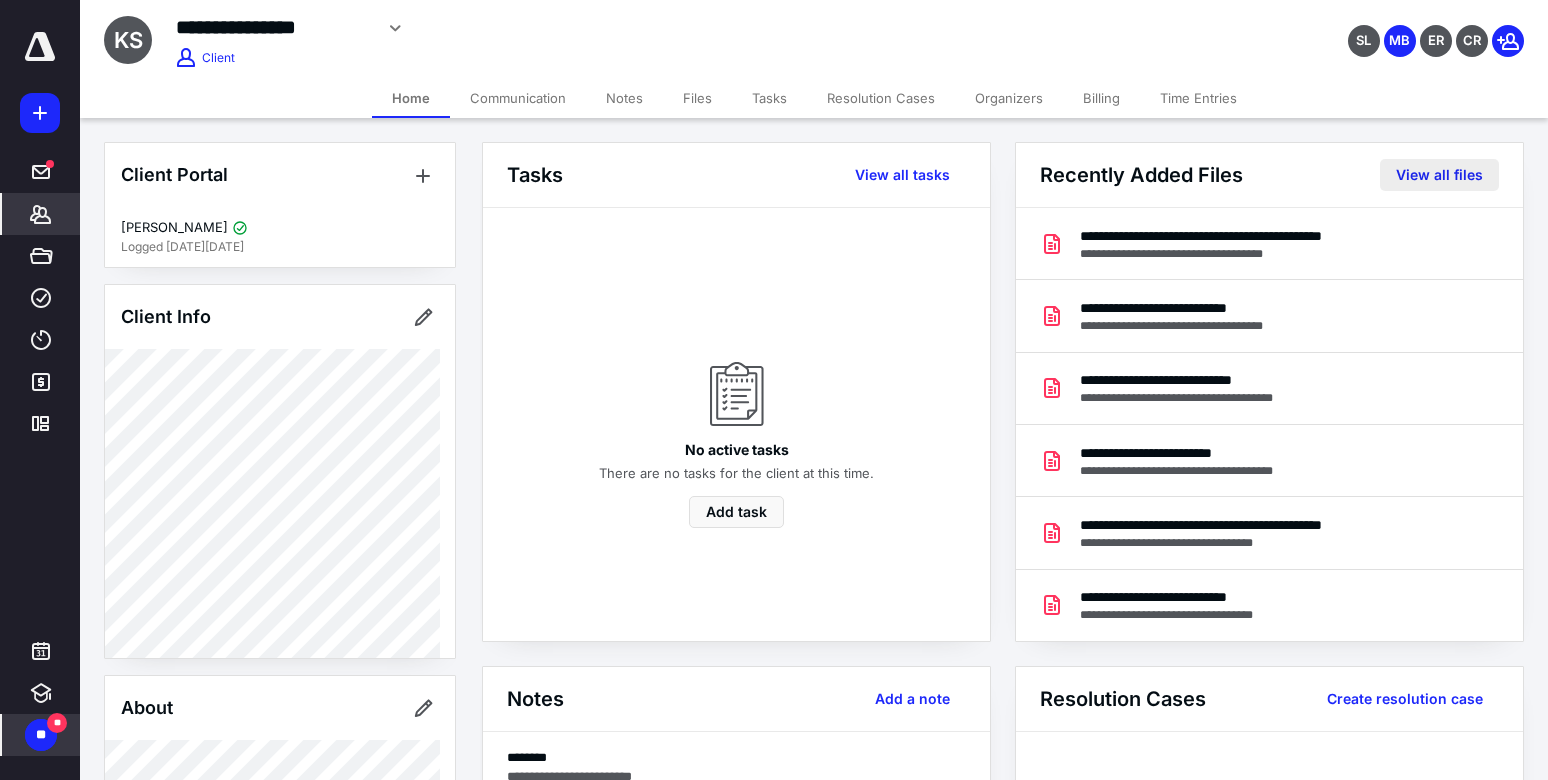 click on "View all files" at bounding box center (1439, 175) 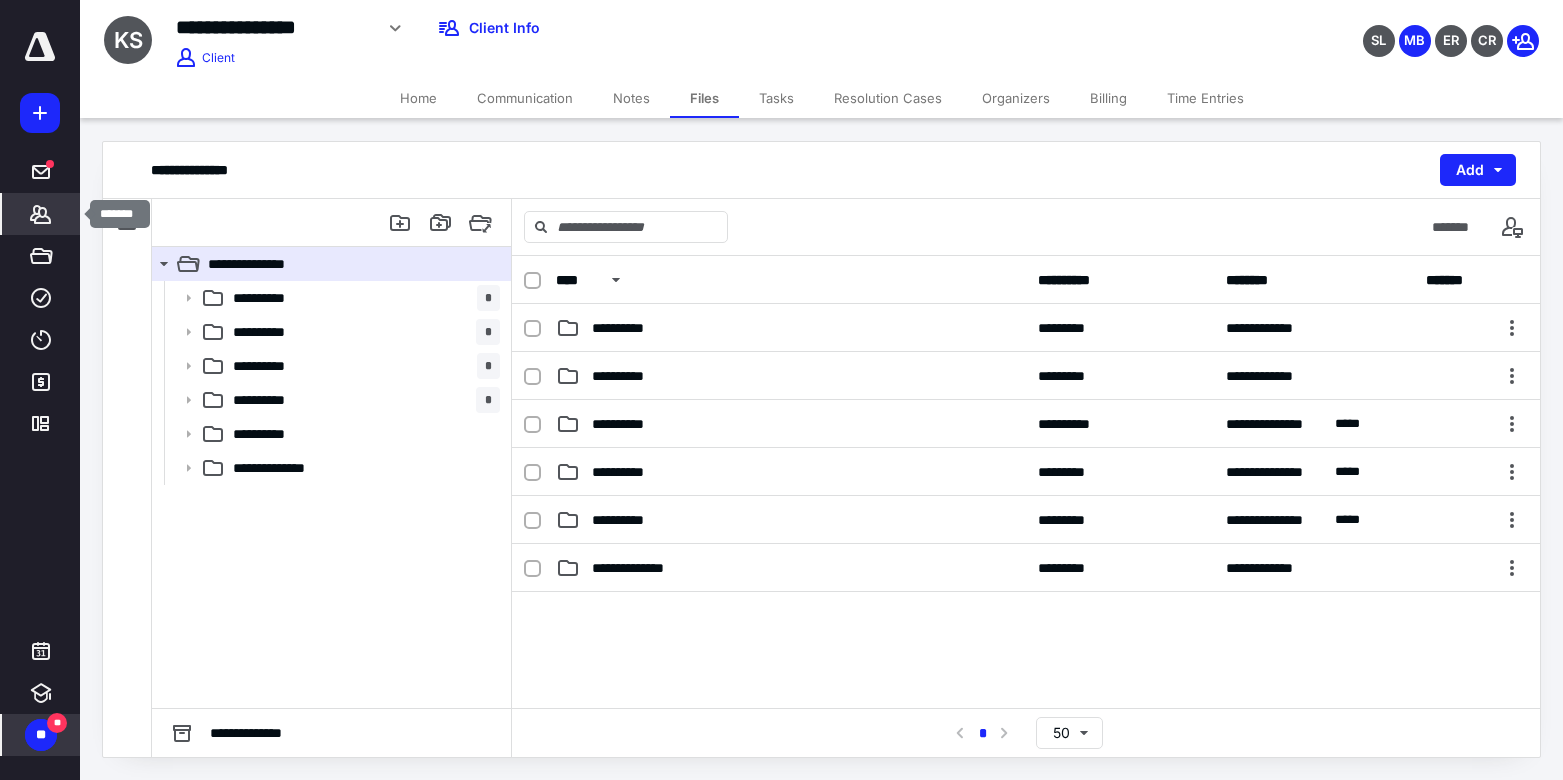 click 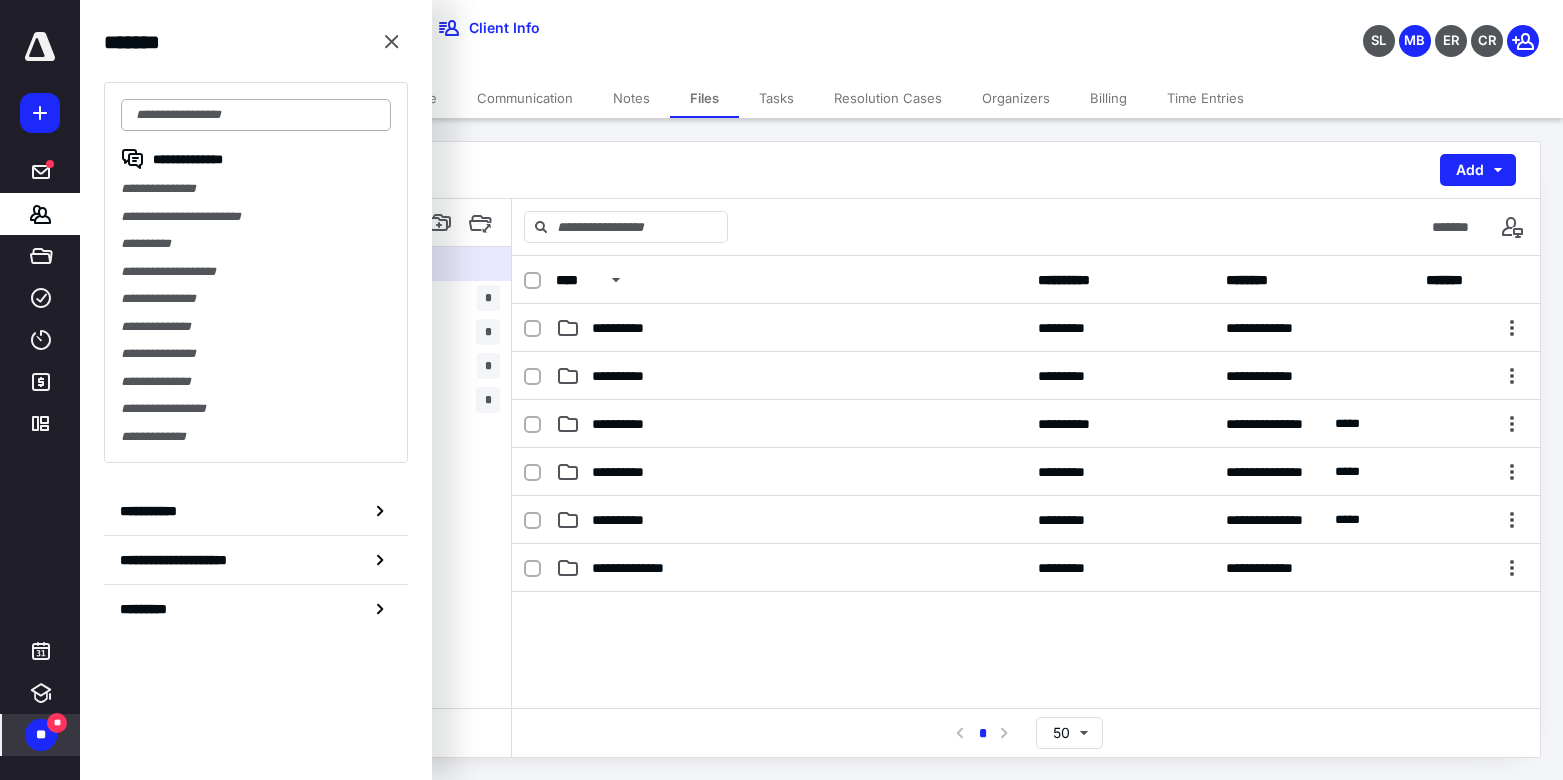 click at bounding box center [256, 115] 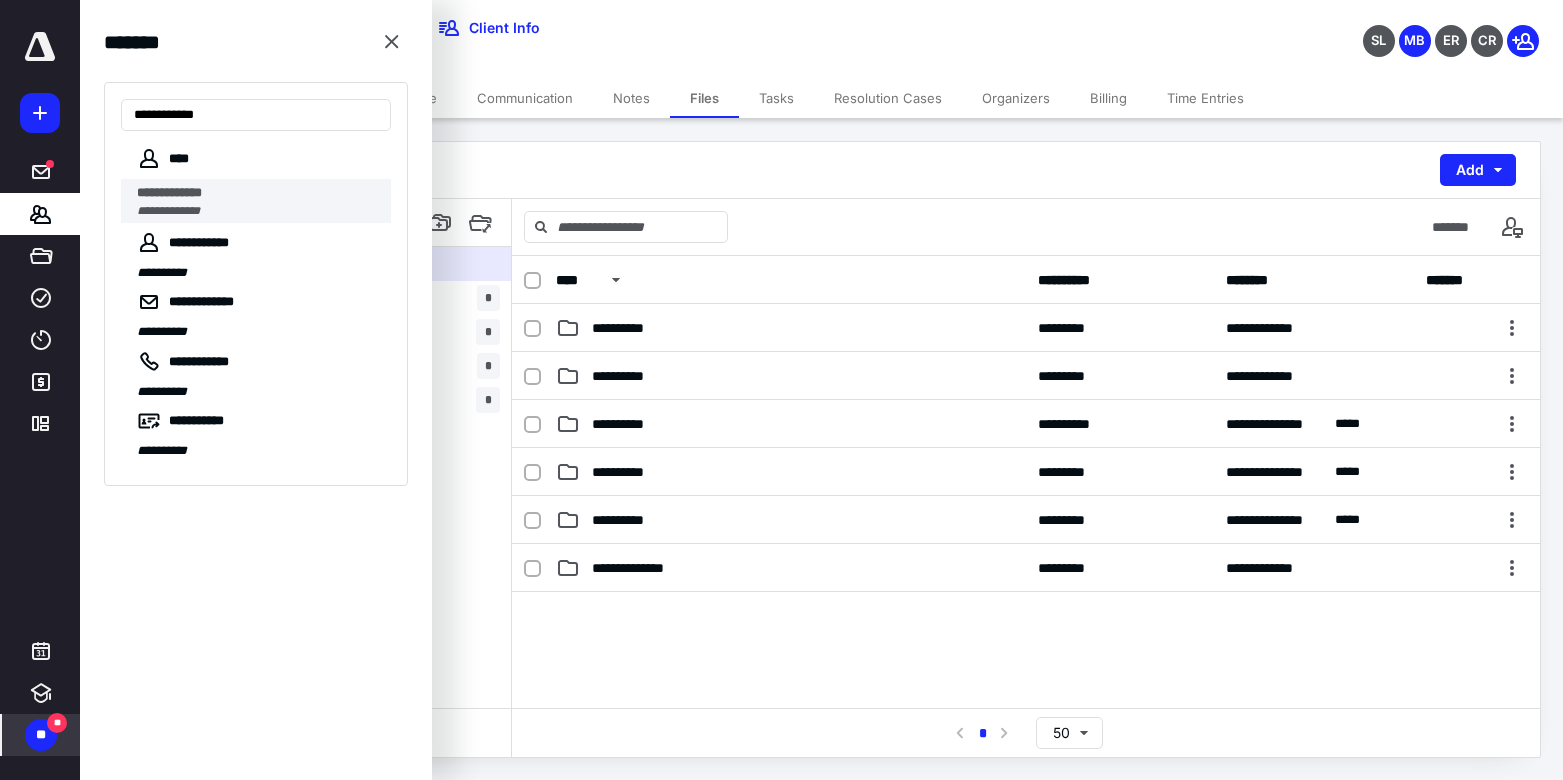 type on "**********" 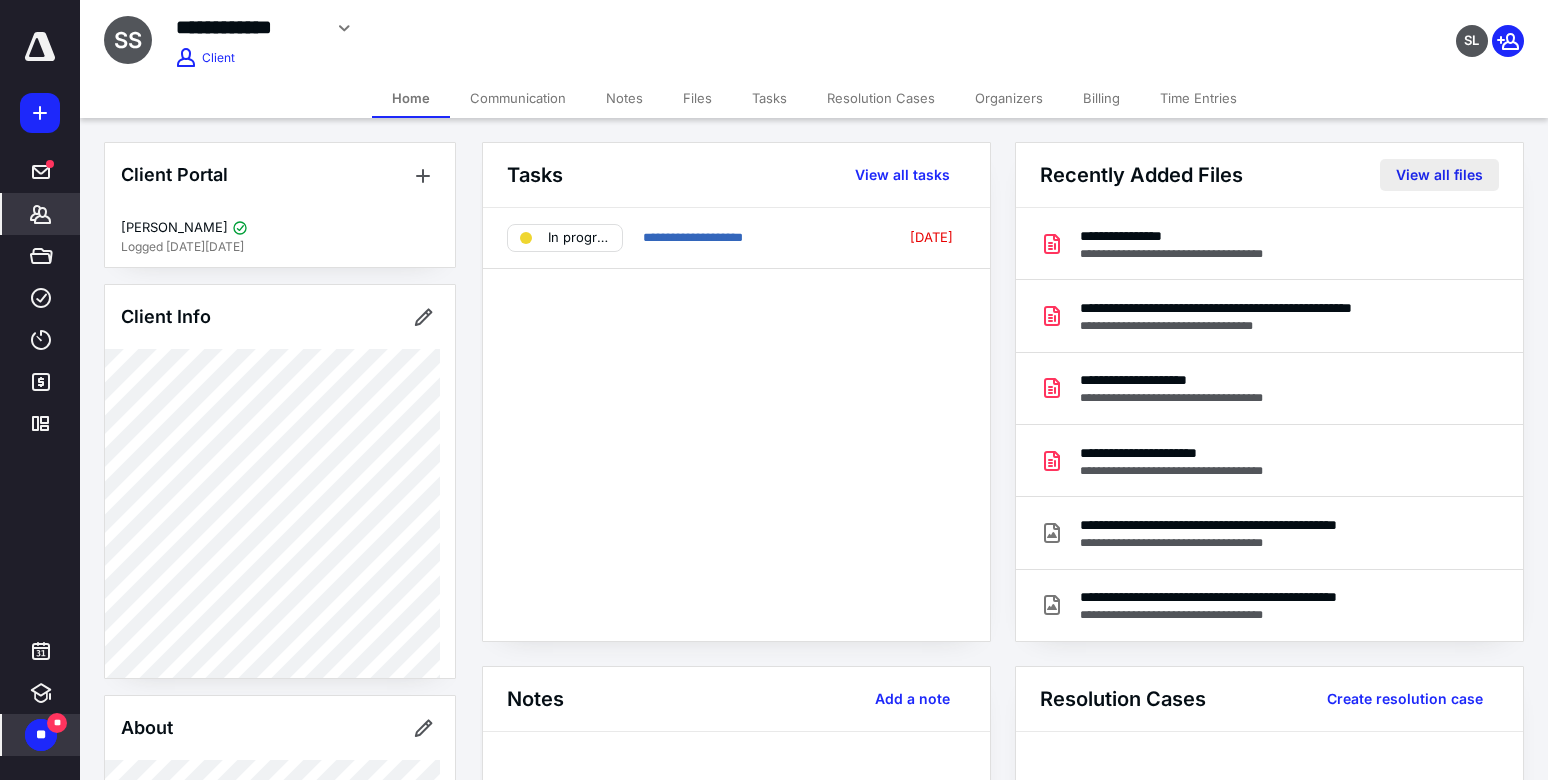 click on "View all files" at bounding box center (1439, 175) 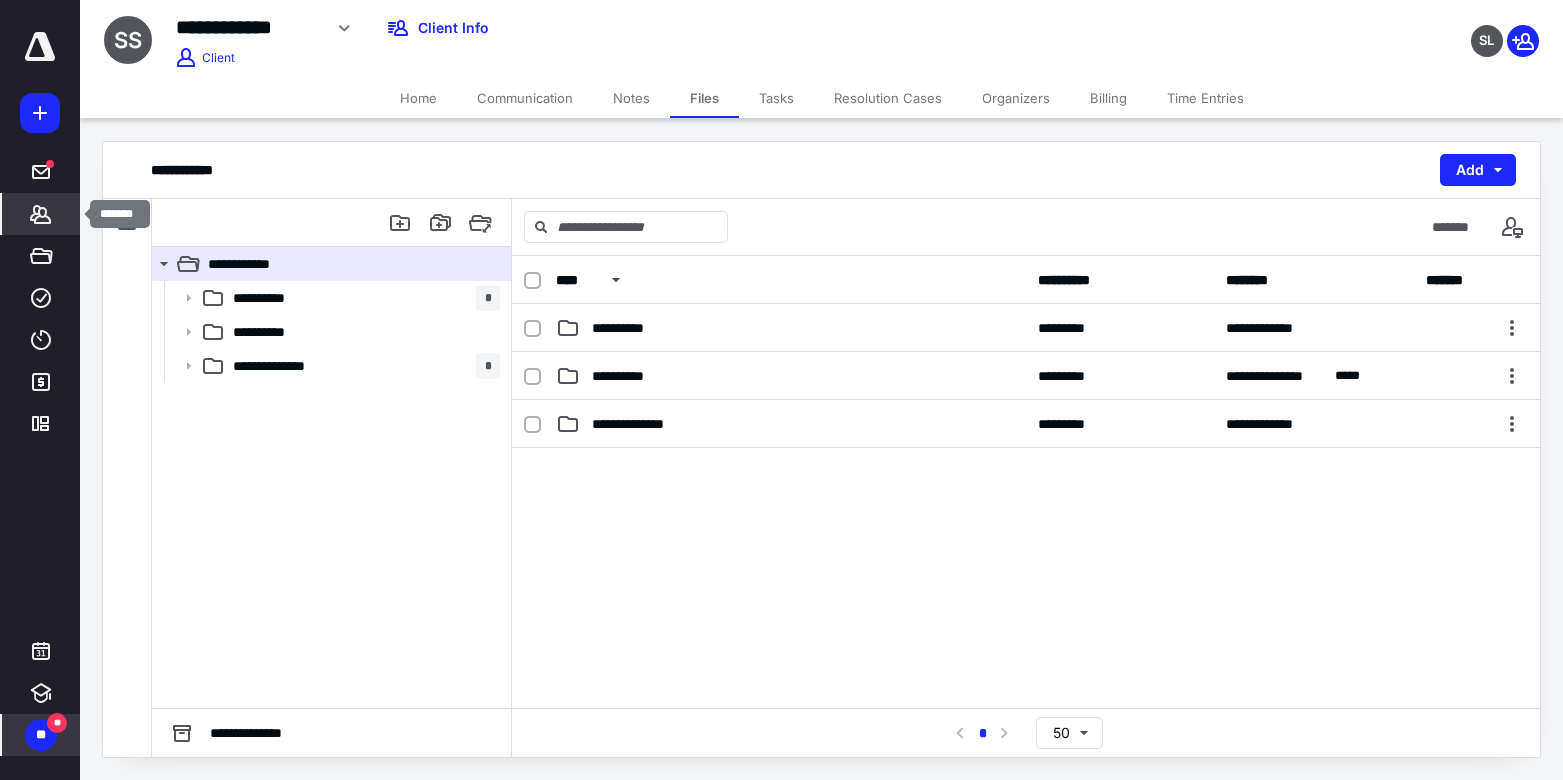 click 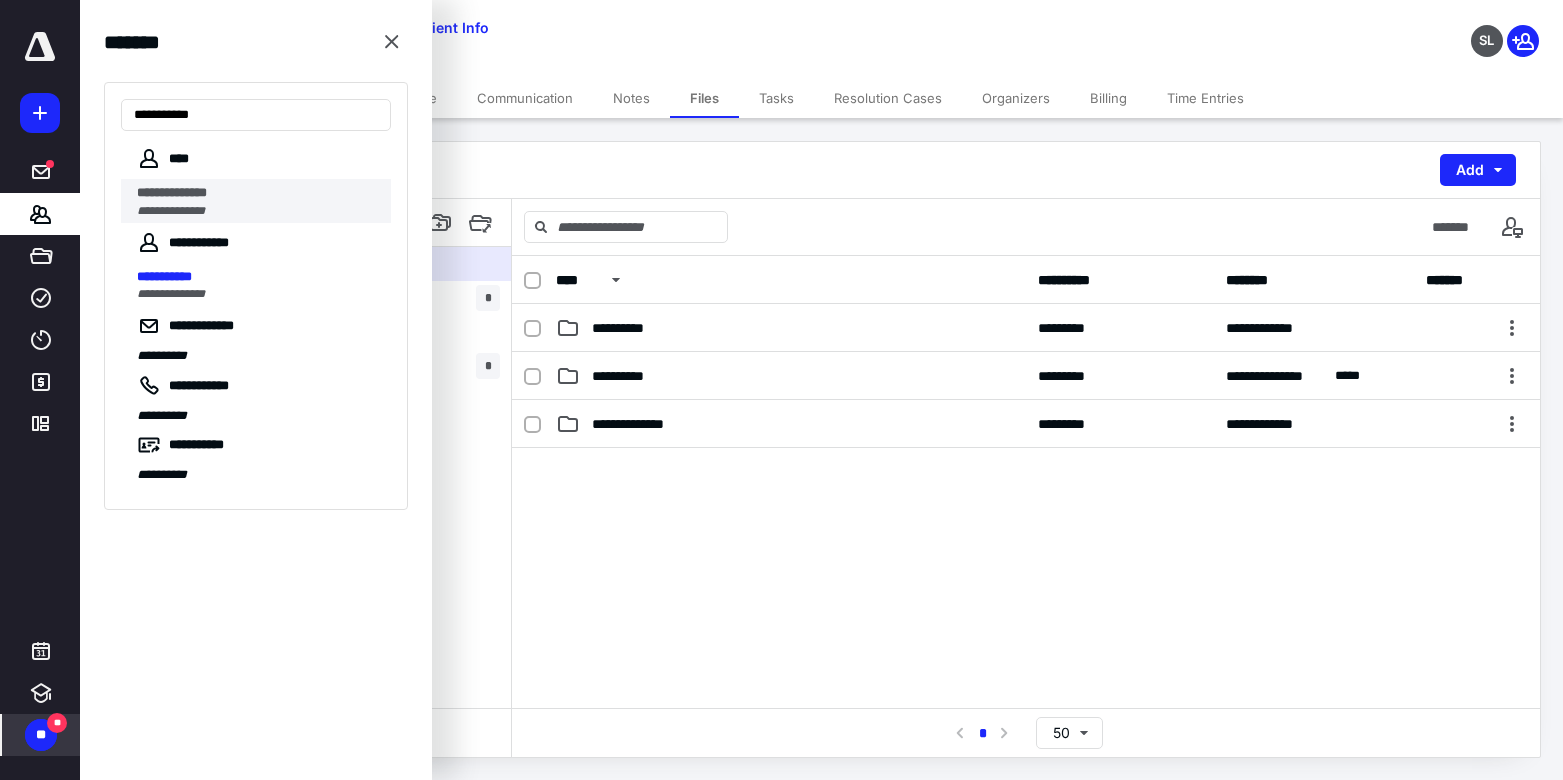 type on "**********" 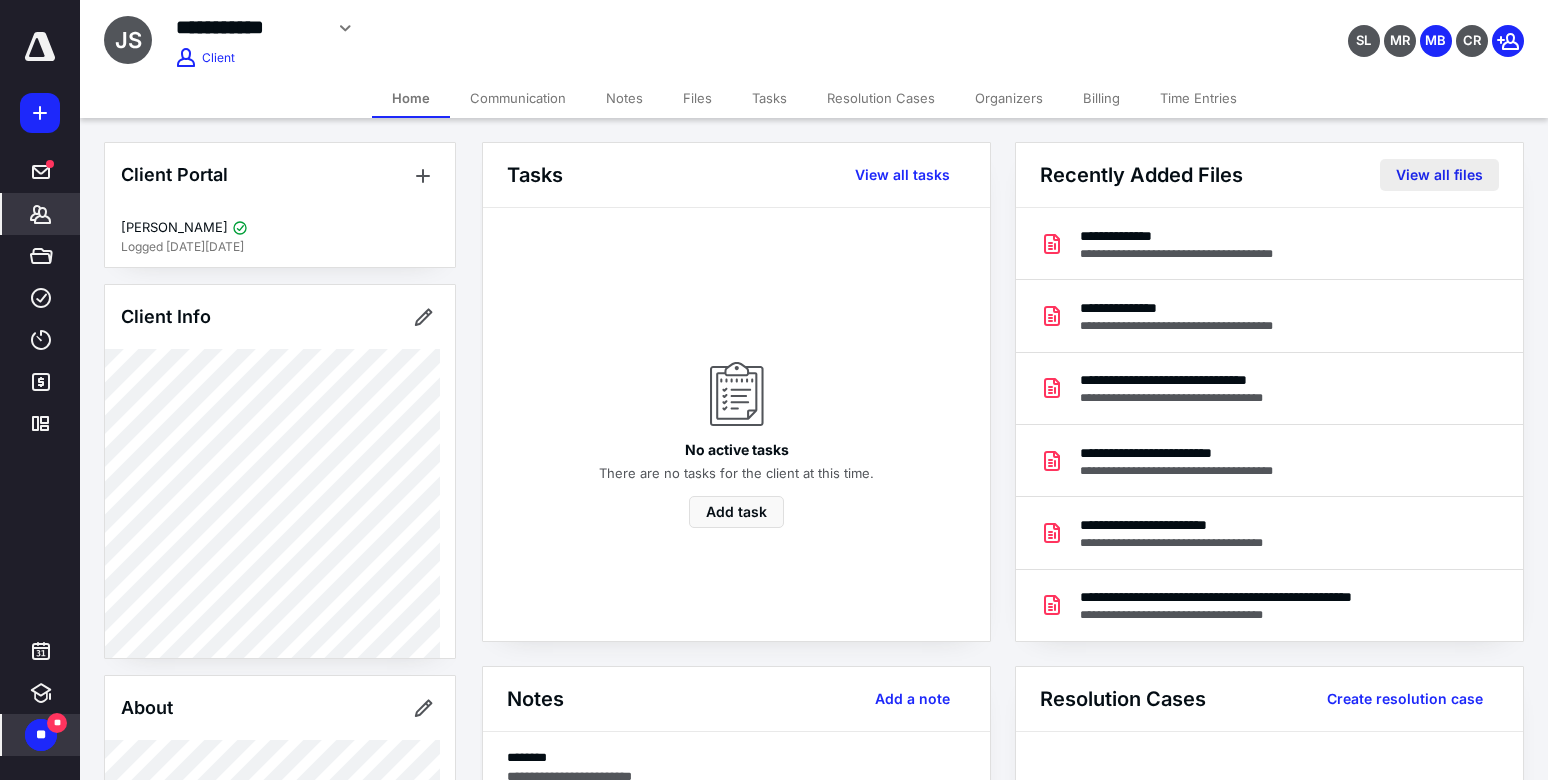 click on "View all files" at bounding box center (1439, 175) 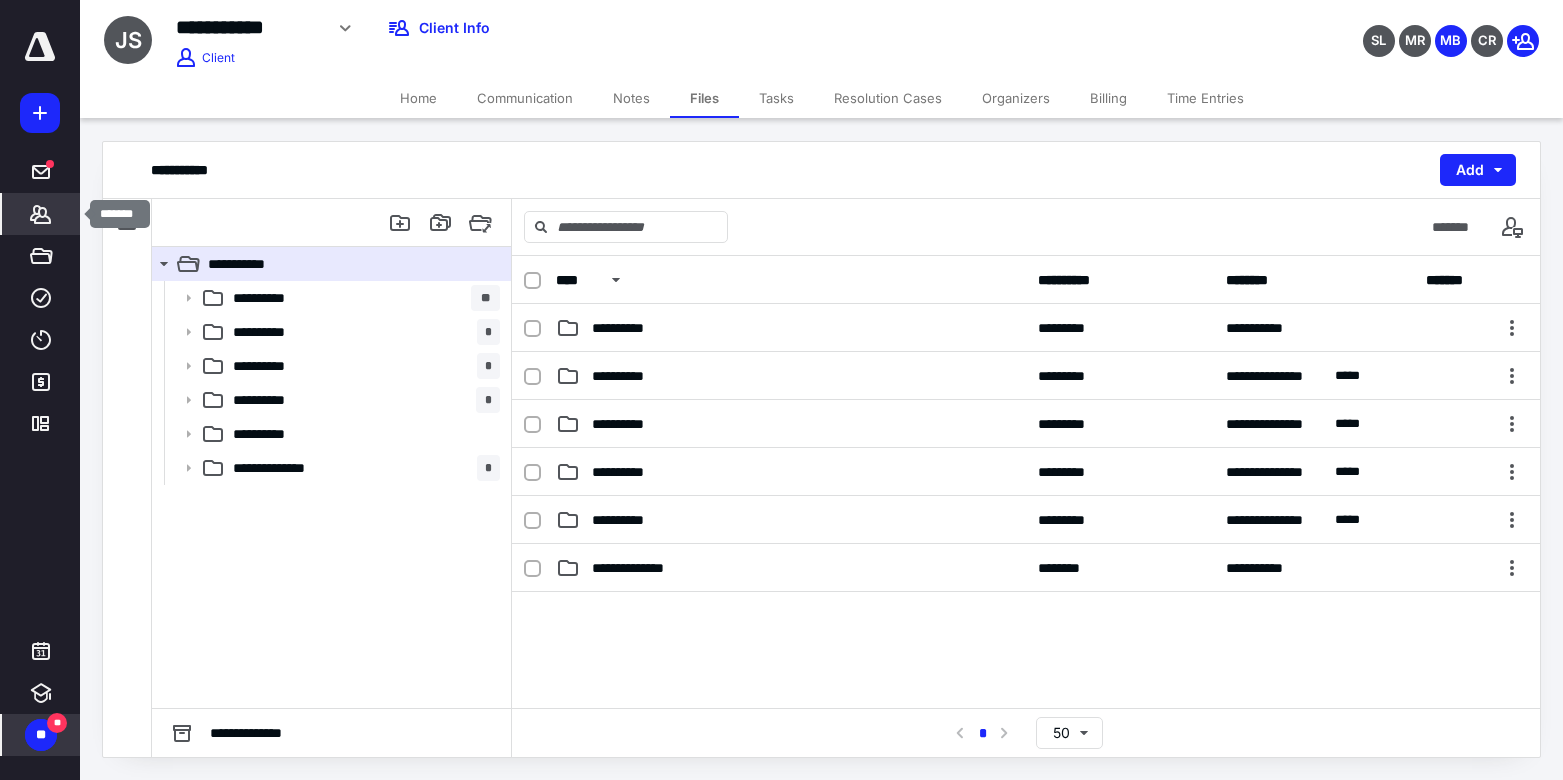 click 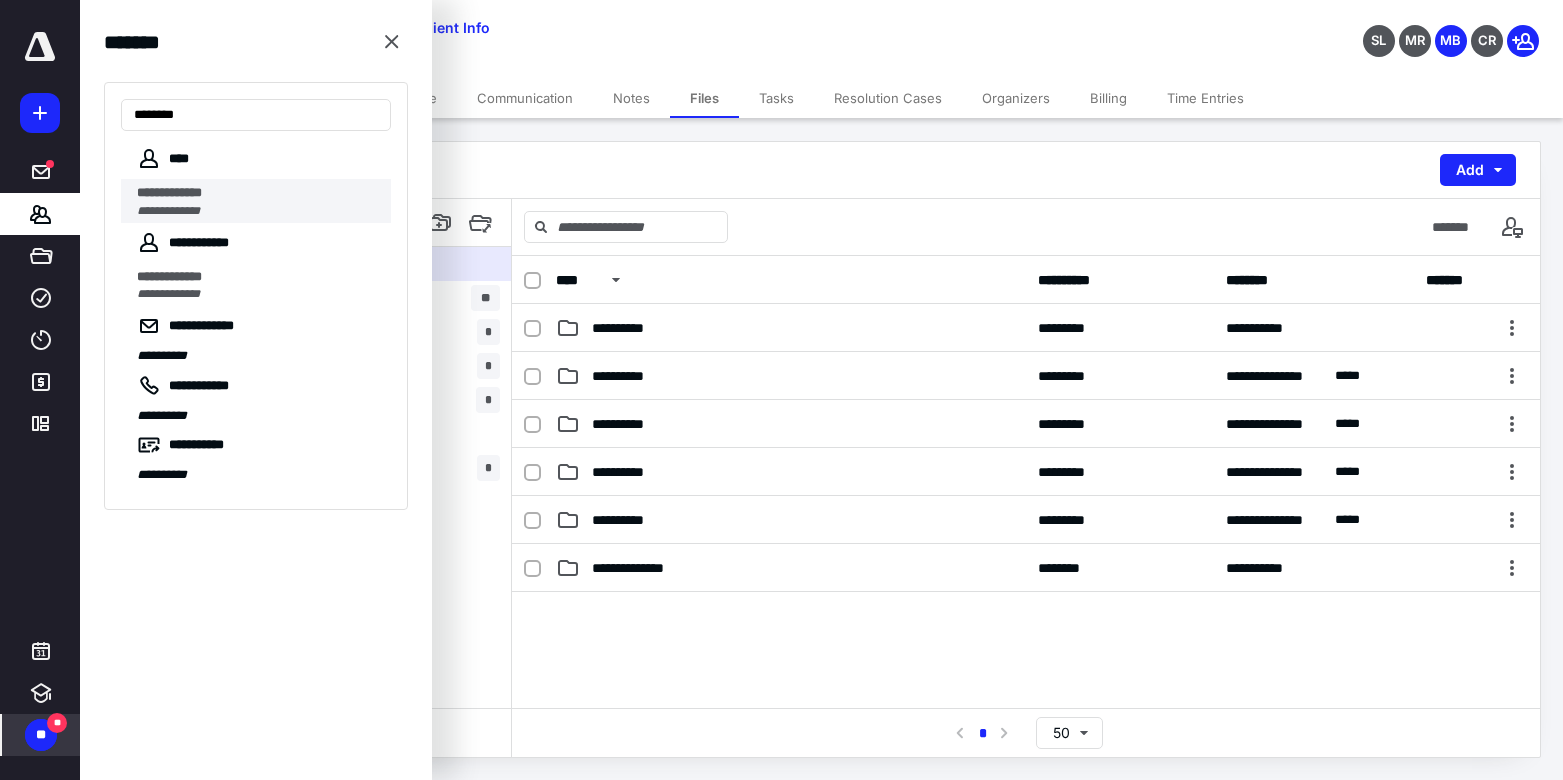 type on "*******" 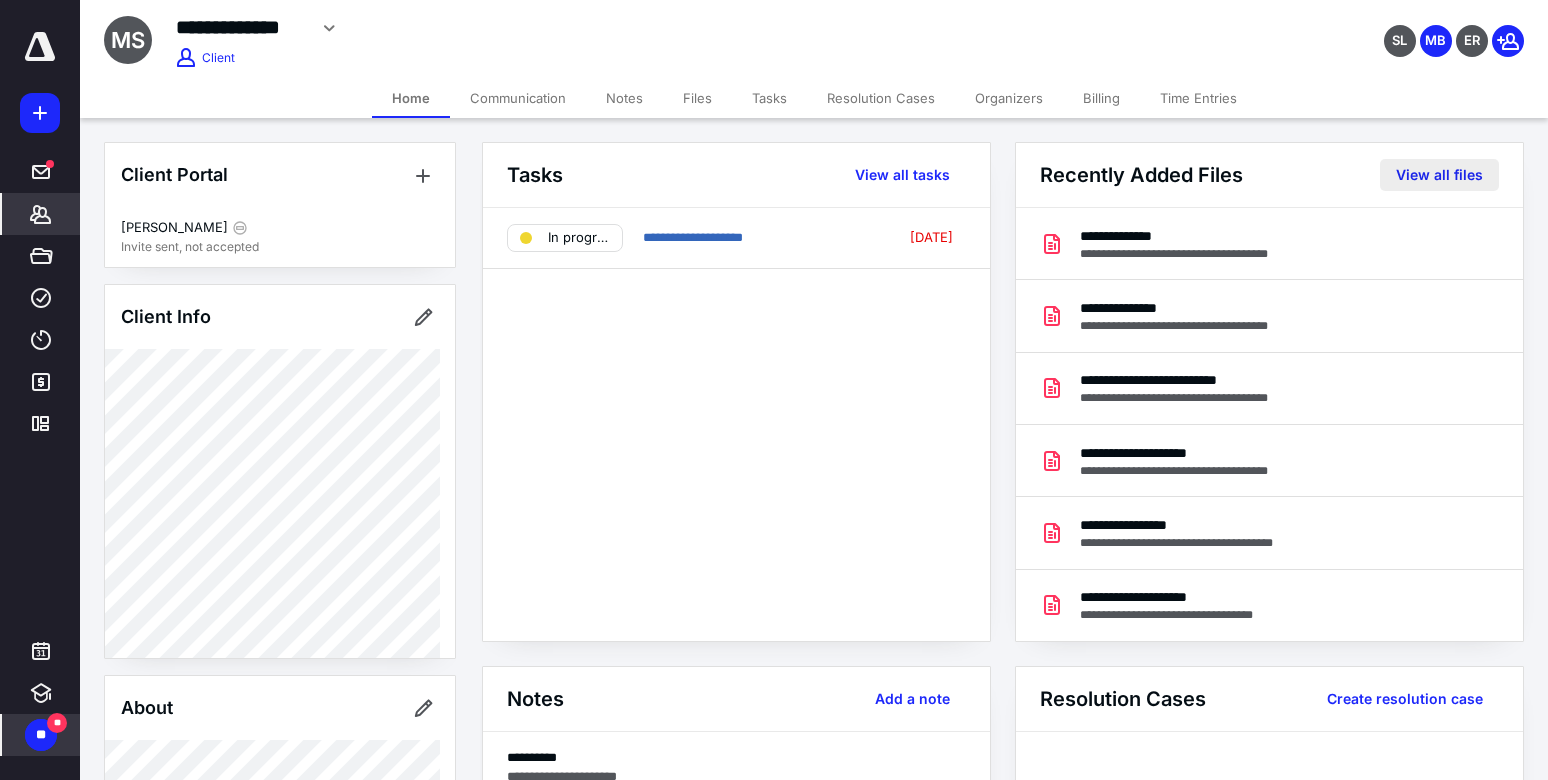 click on "View all files" at bounding box center [1439, 175] 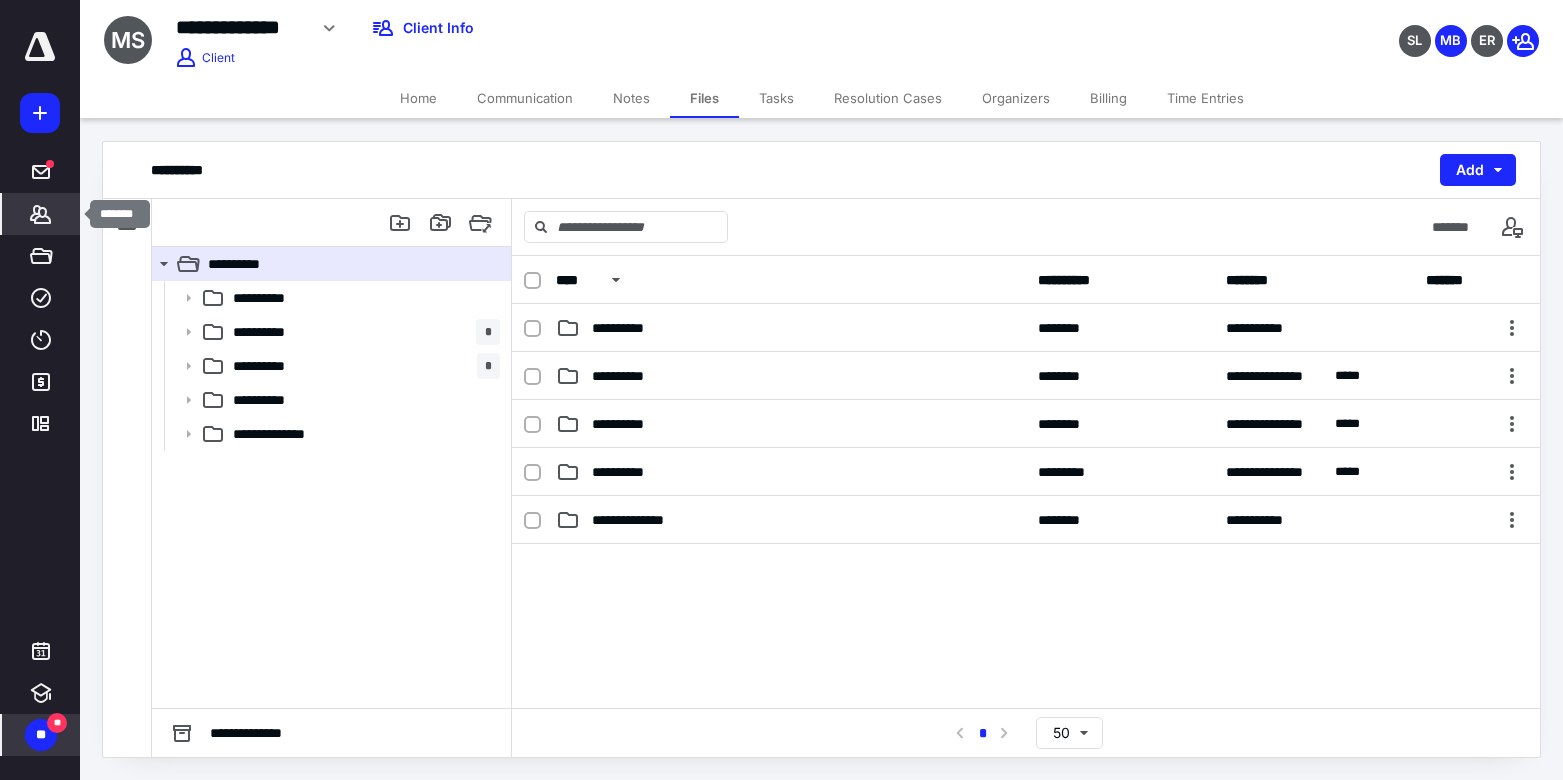 click 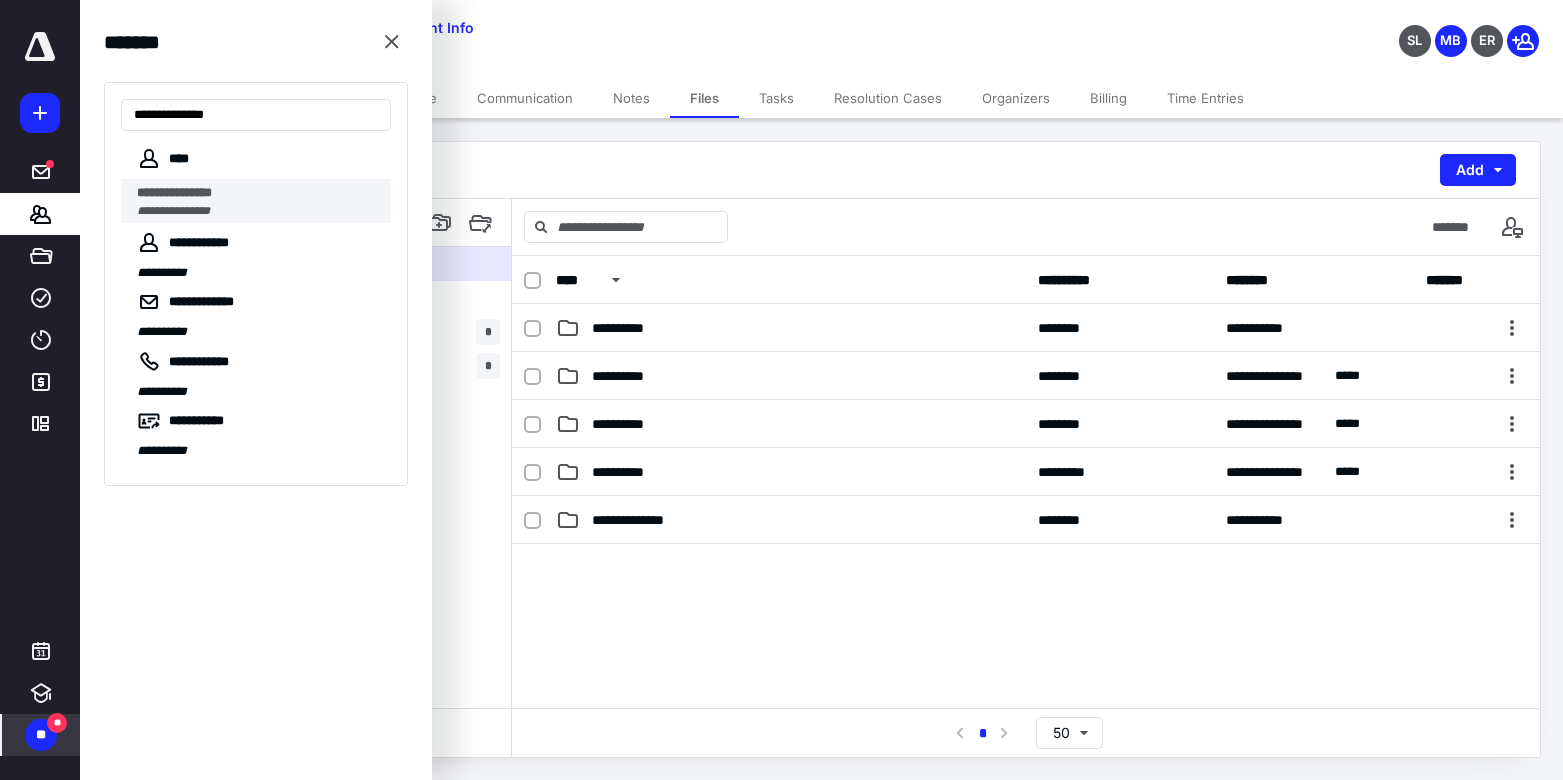 type on "**********" 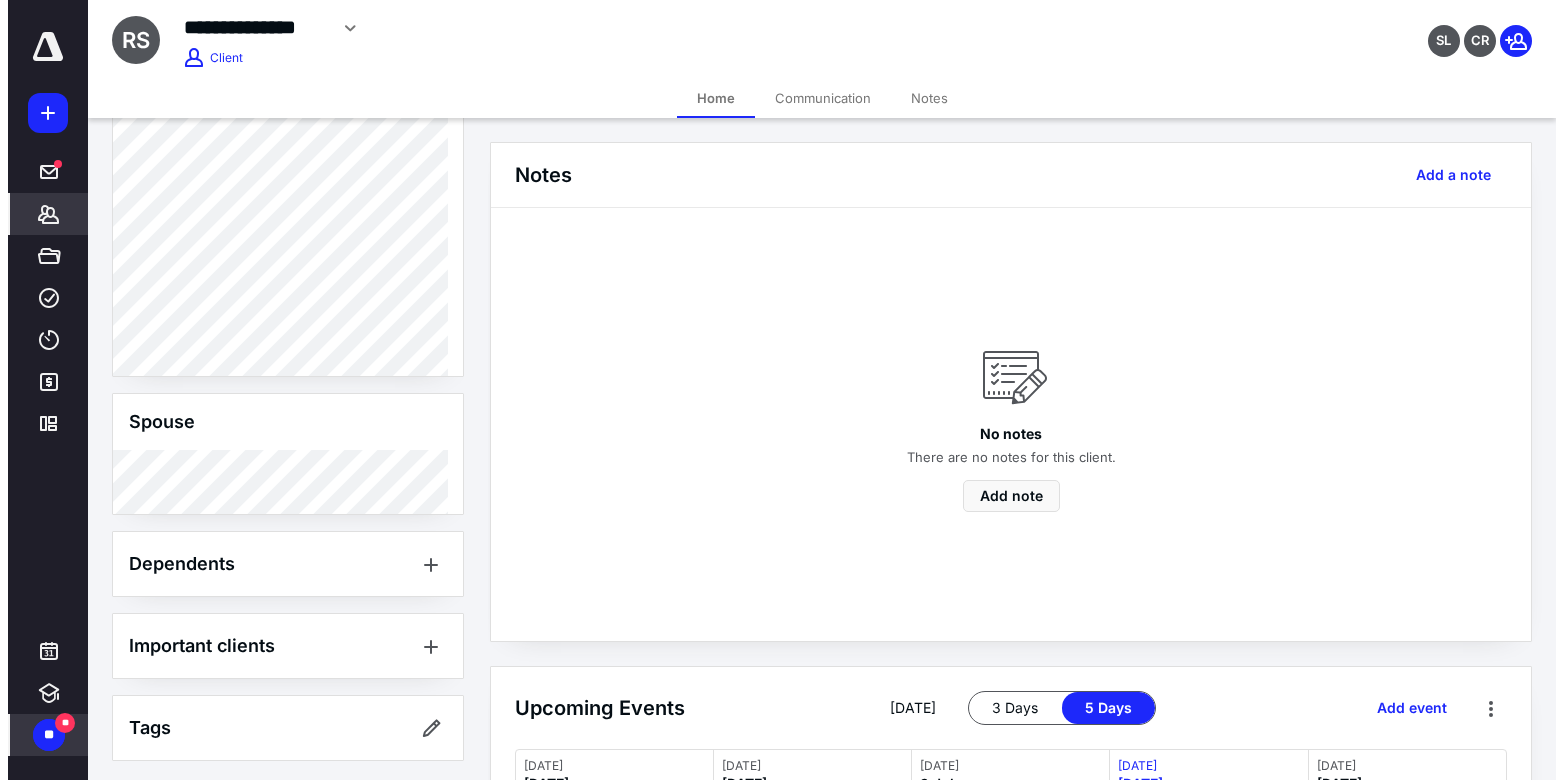 scroll, scrollTop: 413, scrollLeft: 0, axis: vertical 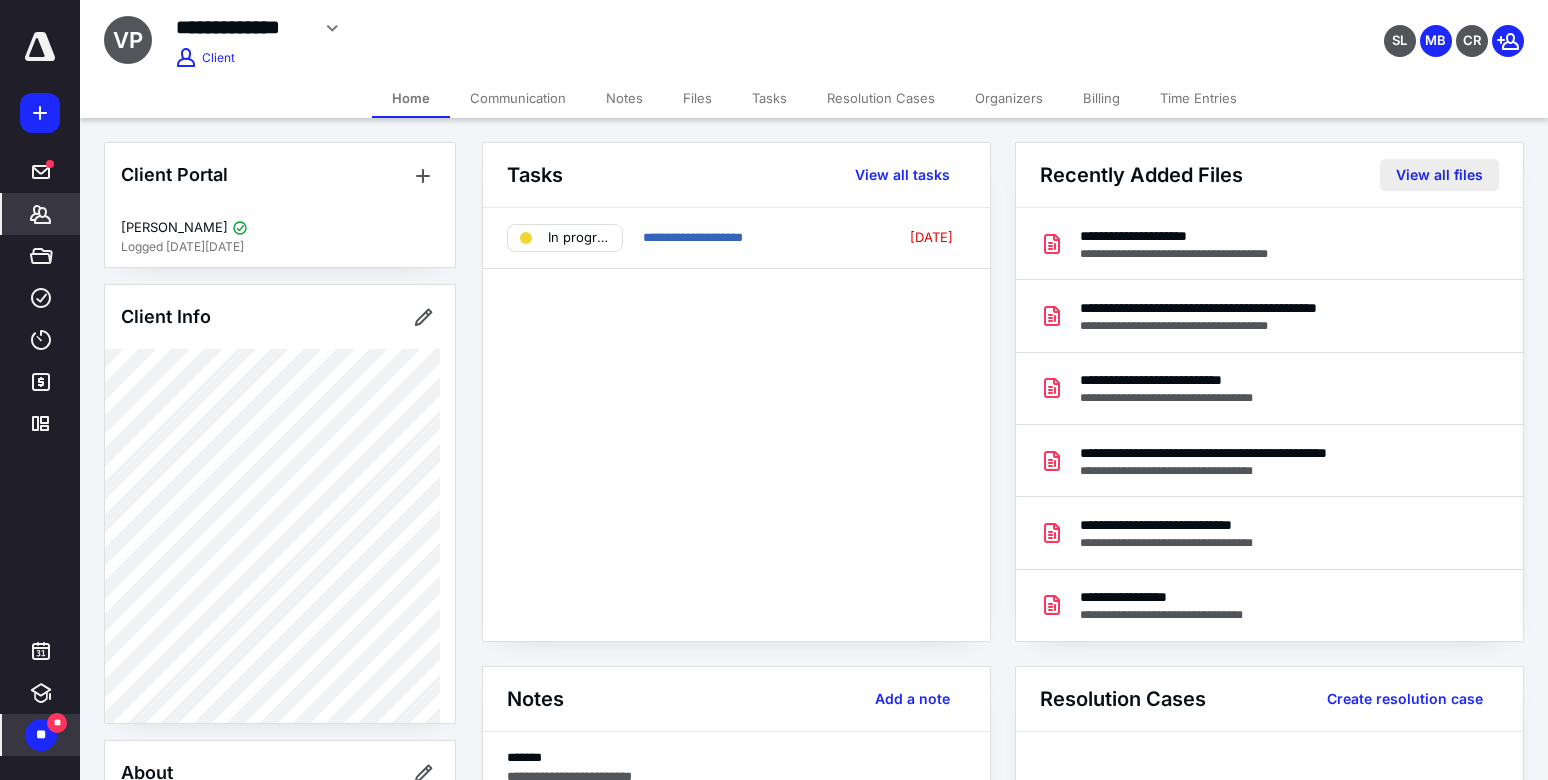 click on "View all files" at bounding box center (1439, 175) 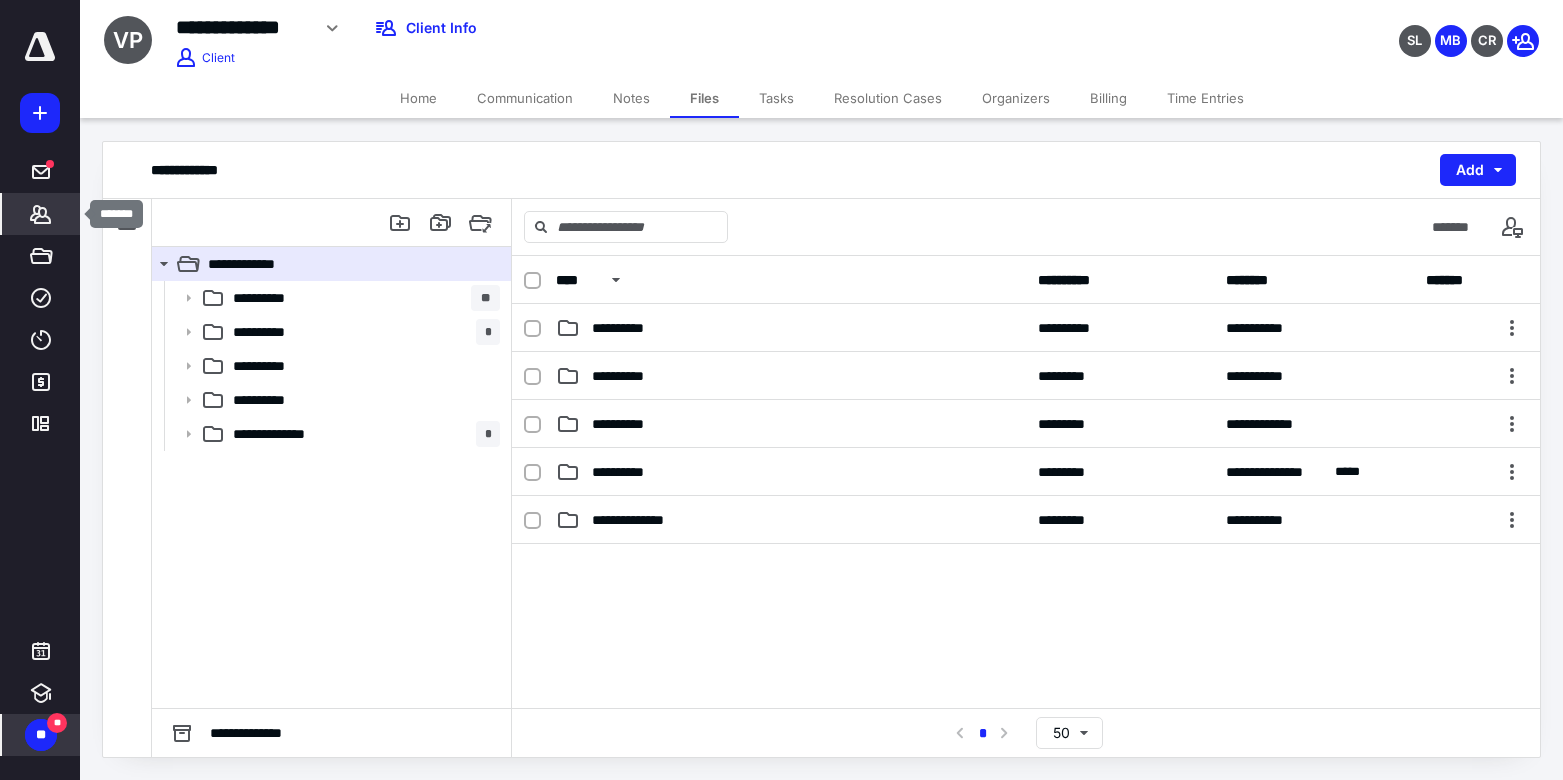 click 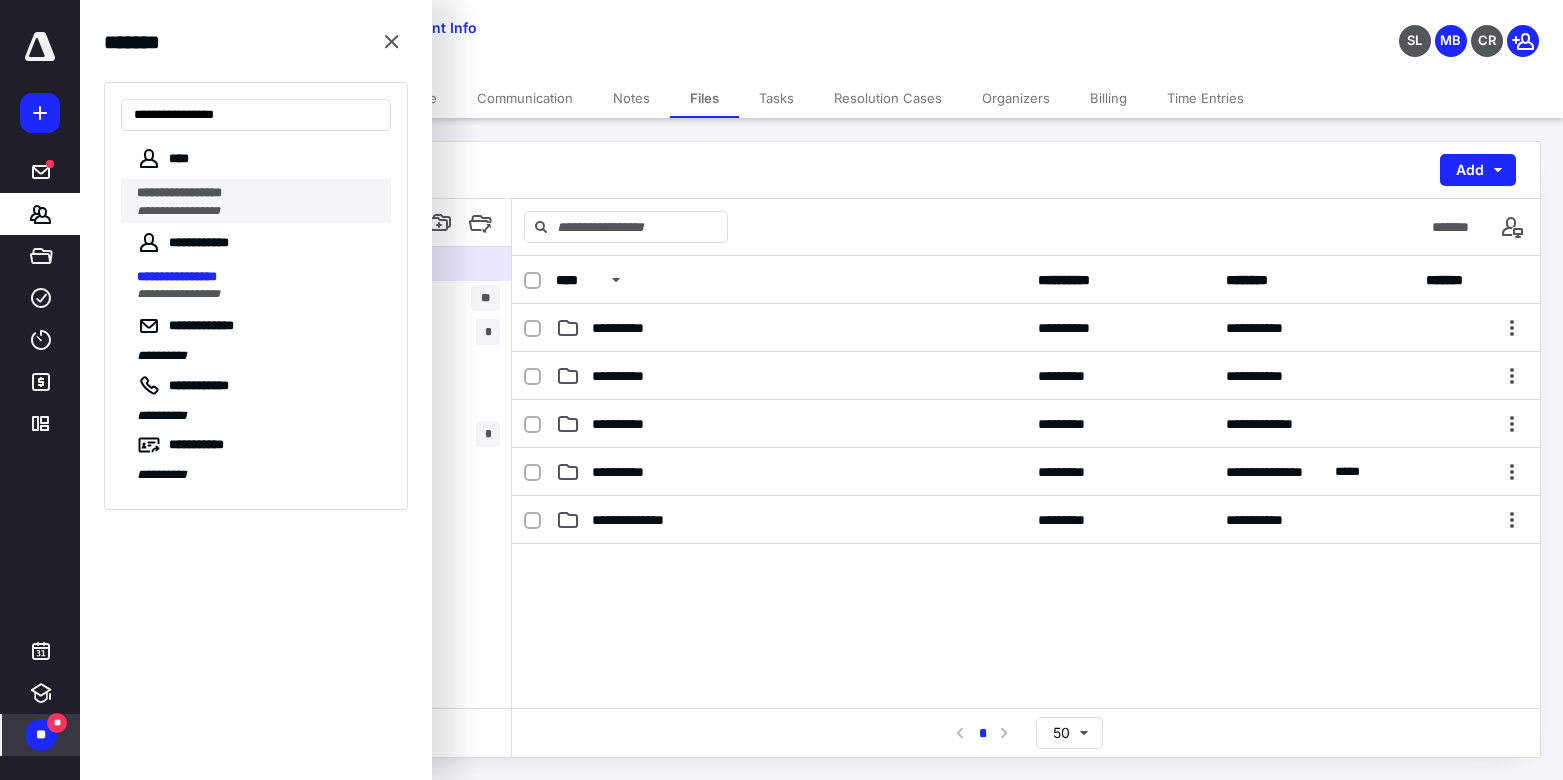 type on "**********" 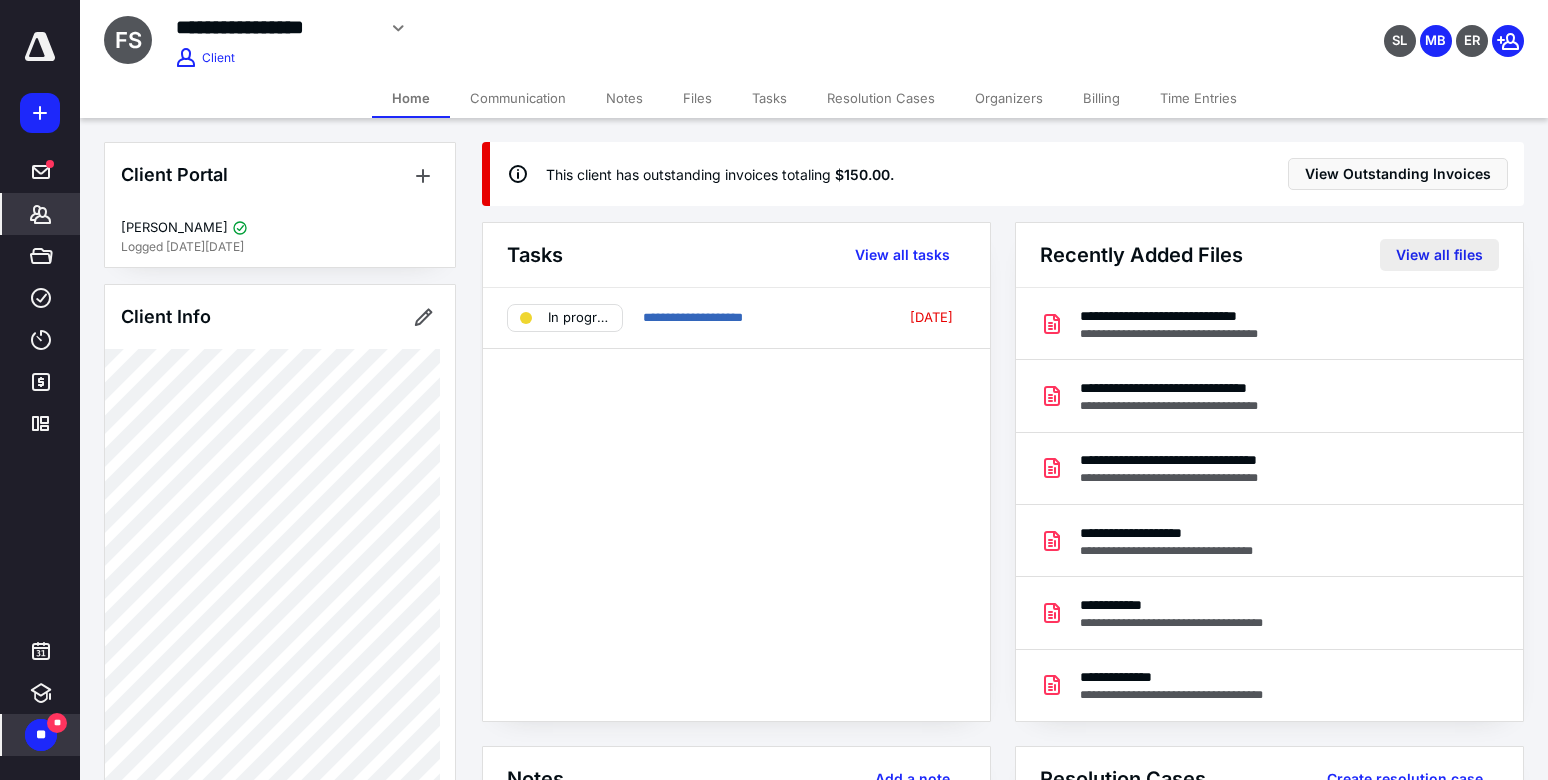 click on "View all files" at bounding box center [1439, 255] 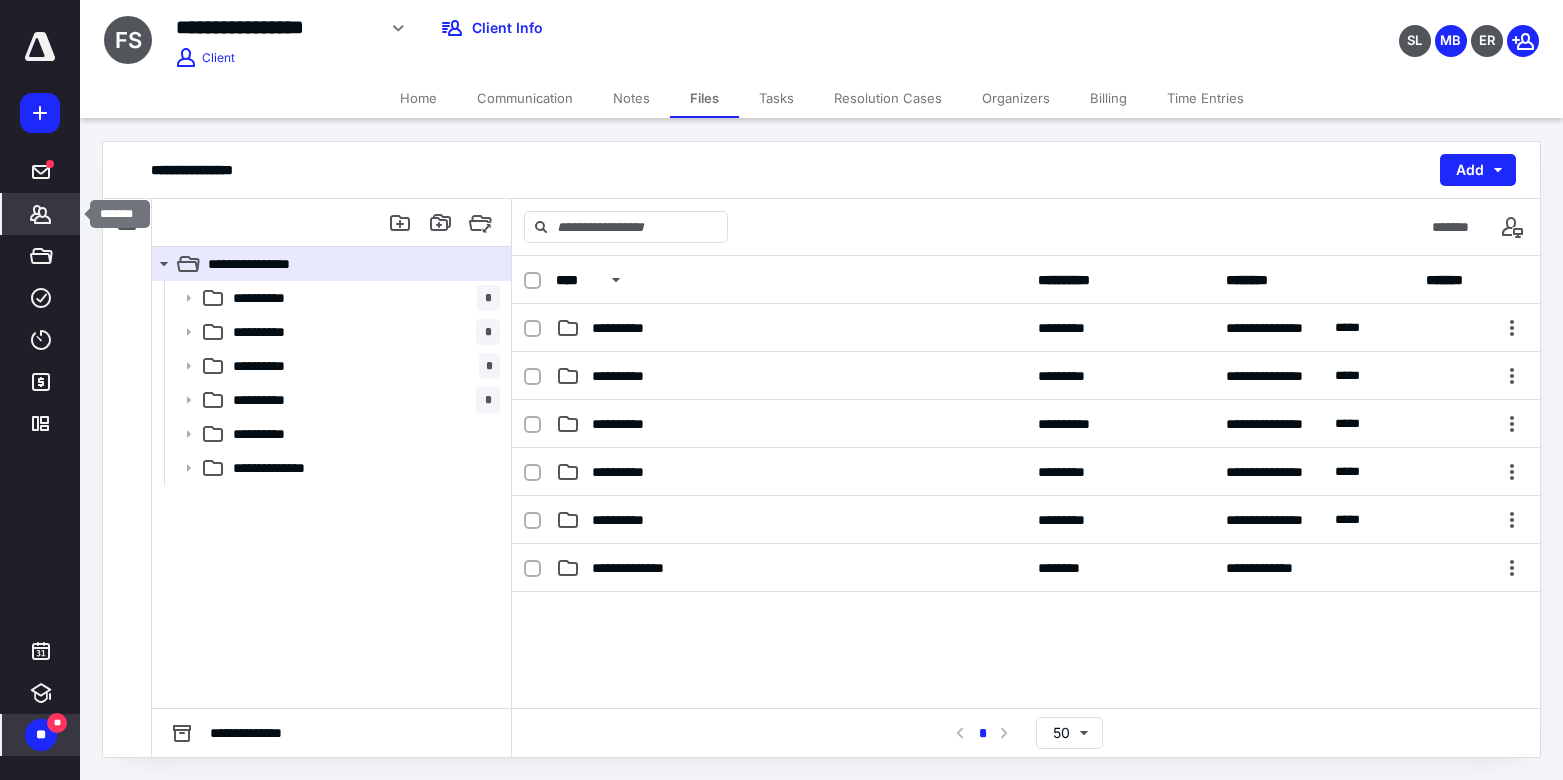 click 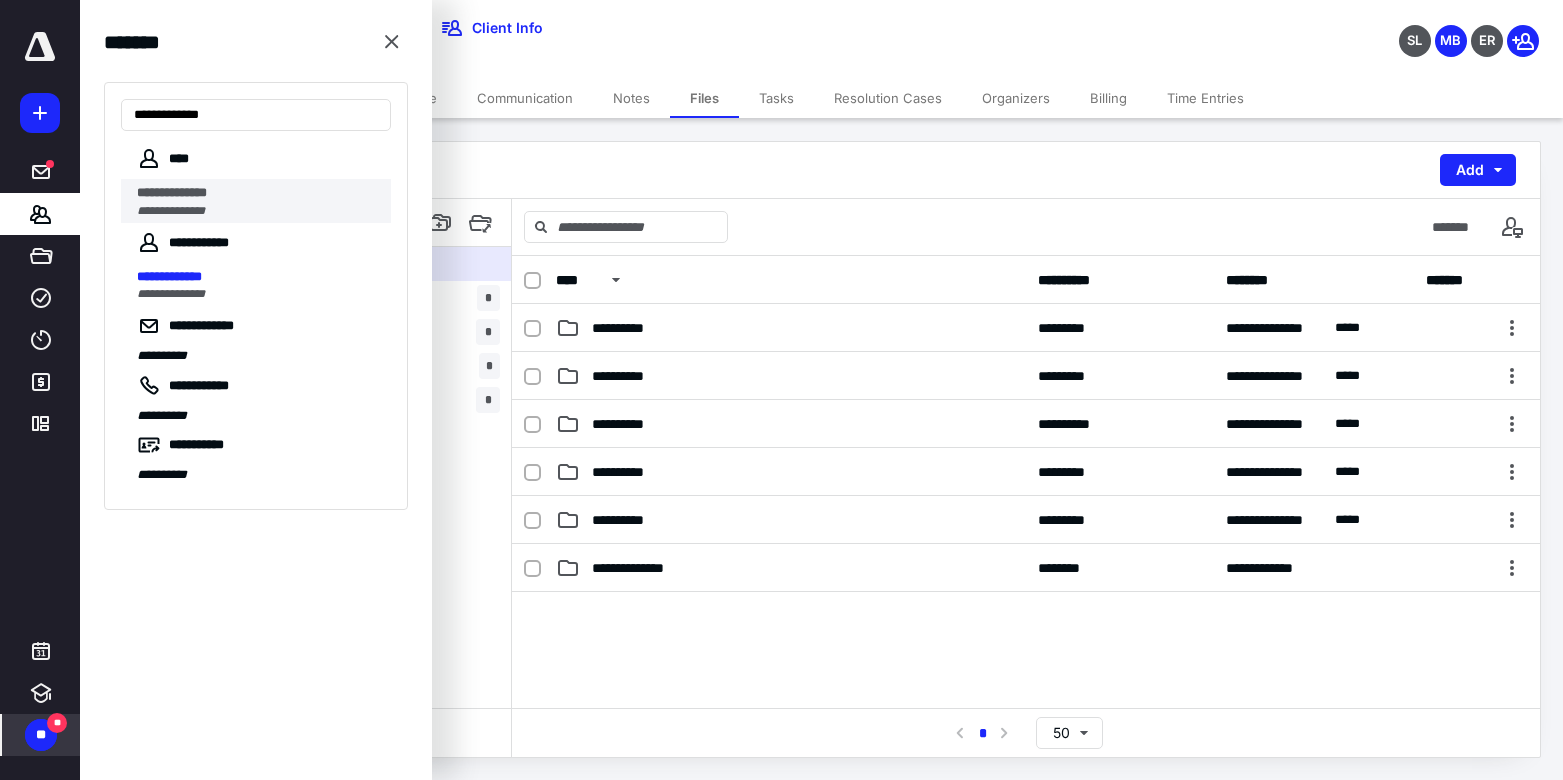 type on "**********" 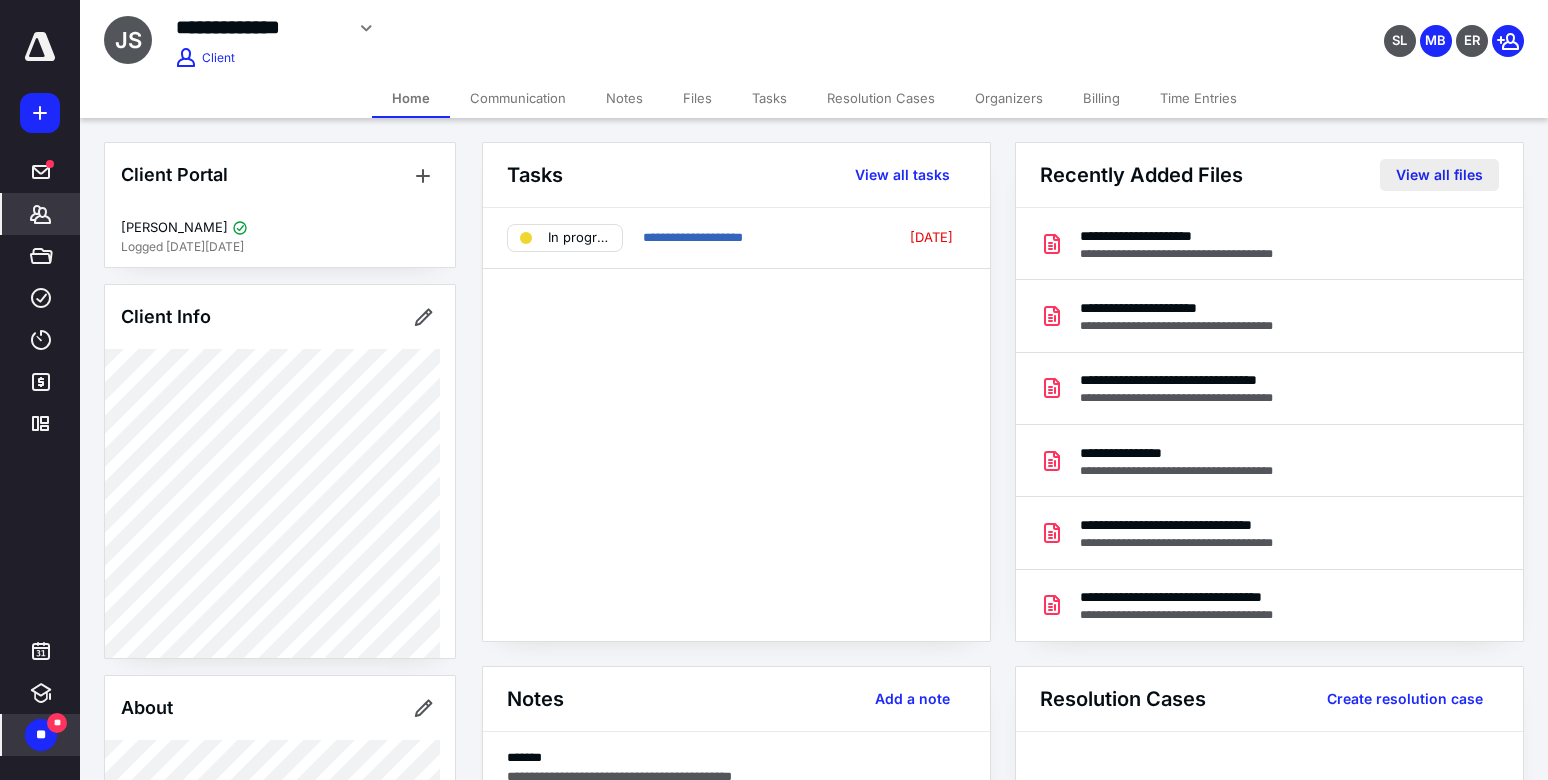 click on "View all files" at bounding box center [1439, 175] 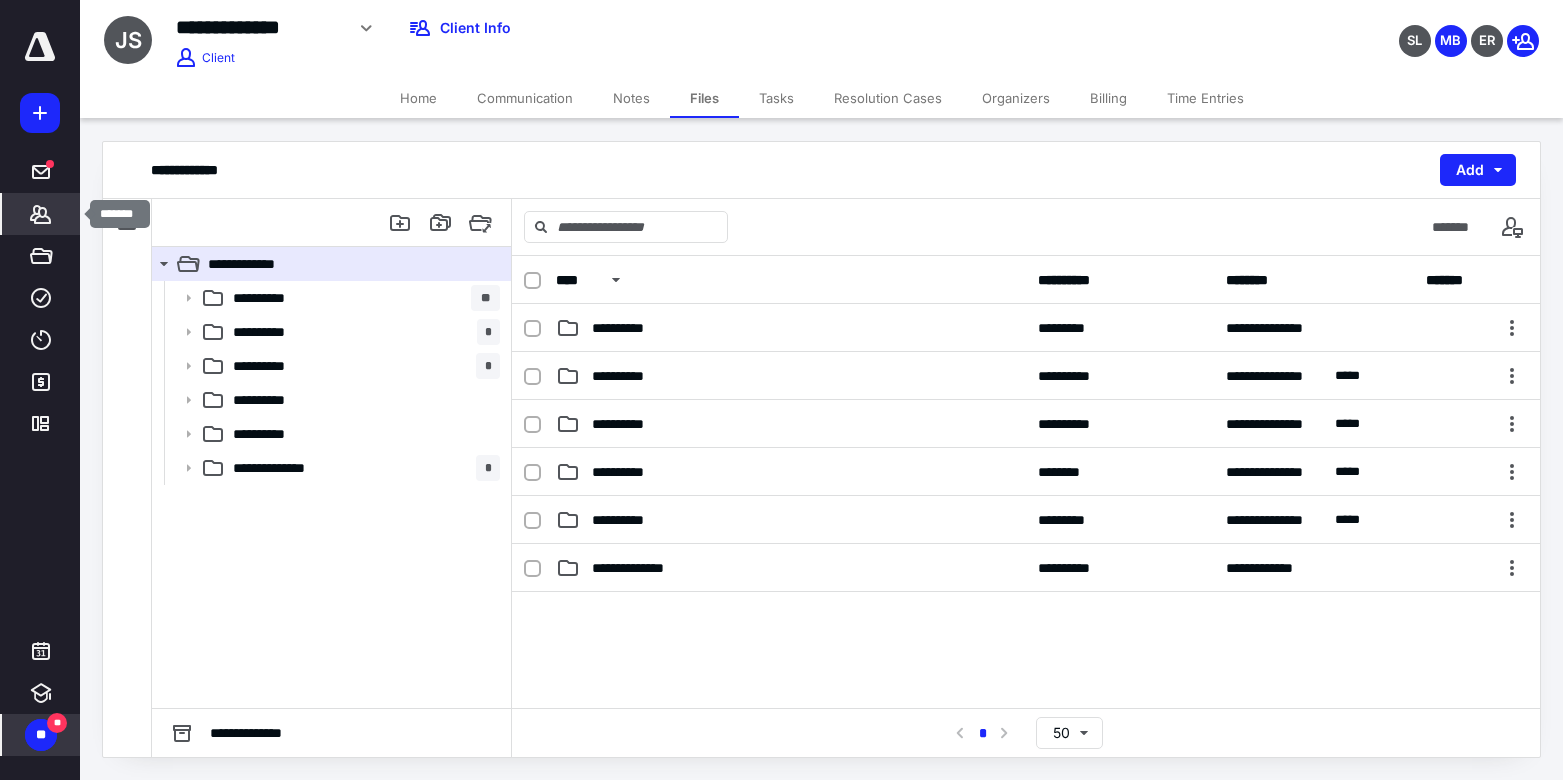 click 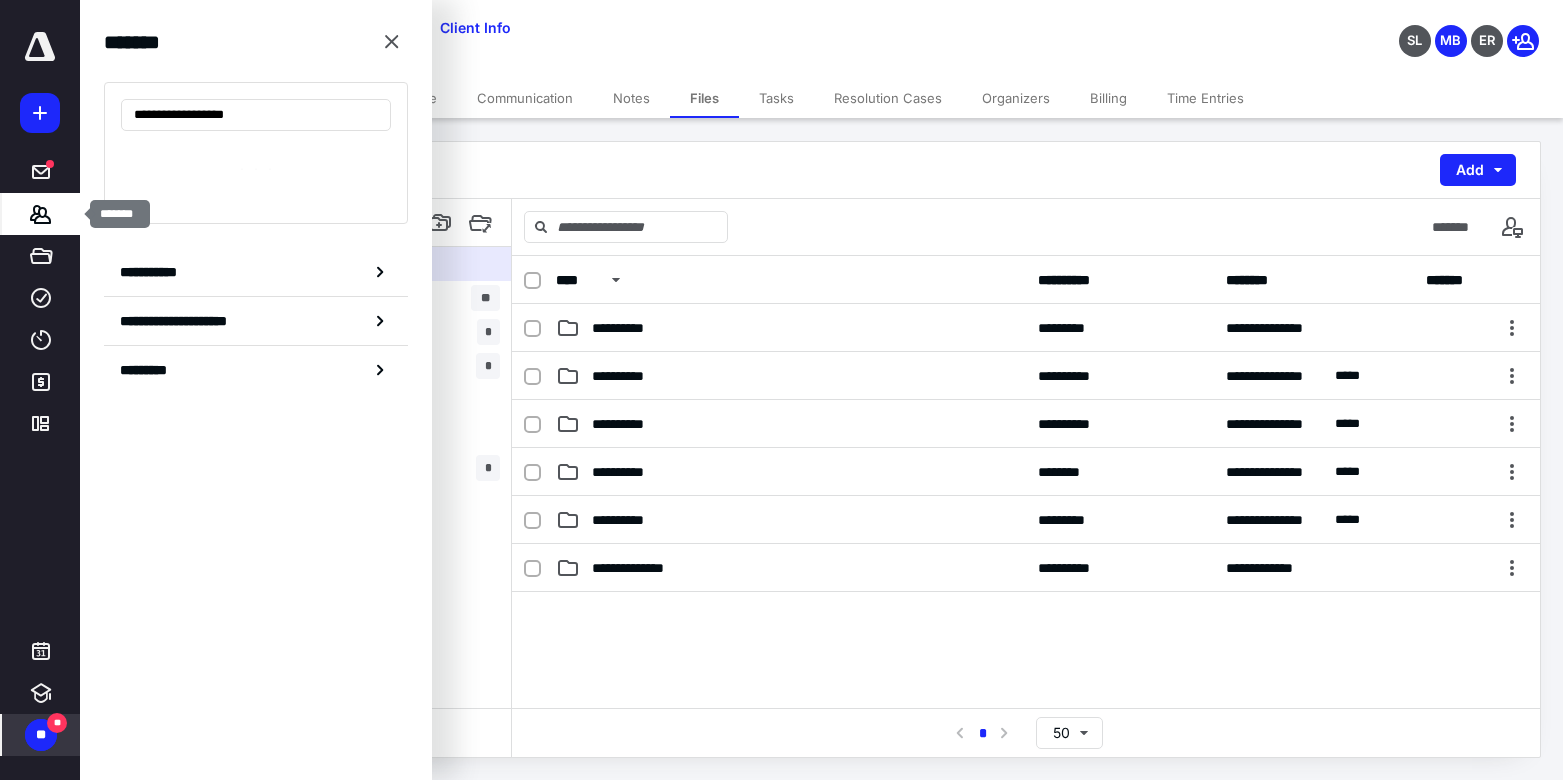 type on "**********" 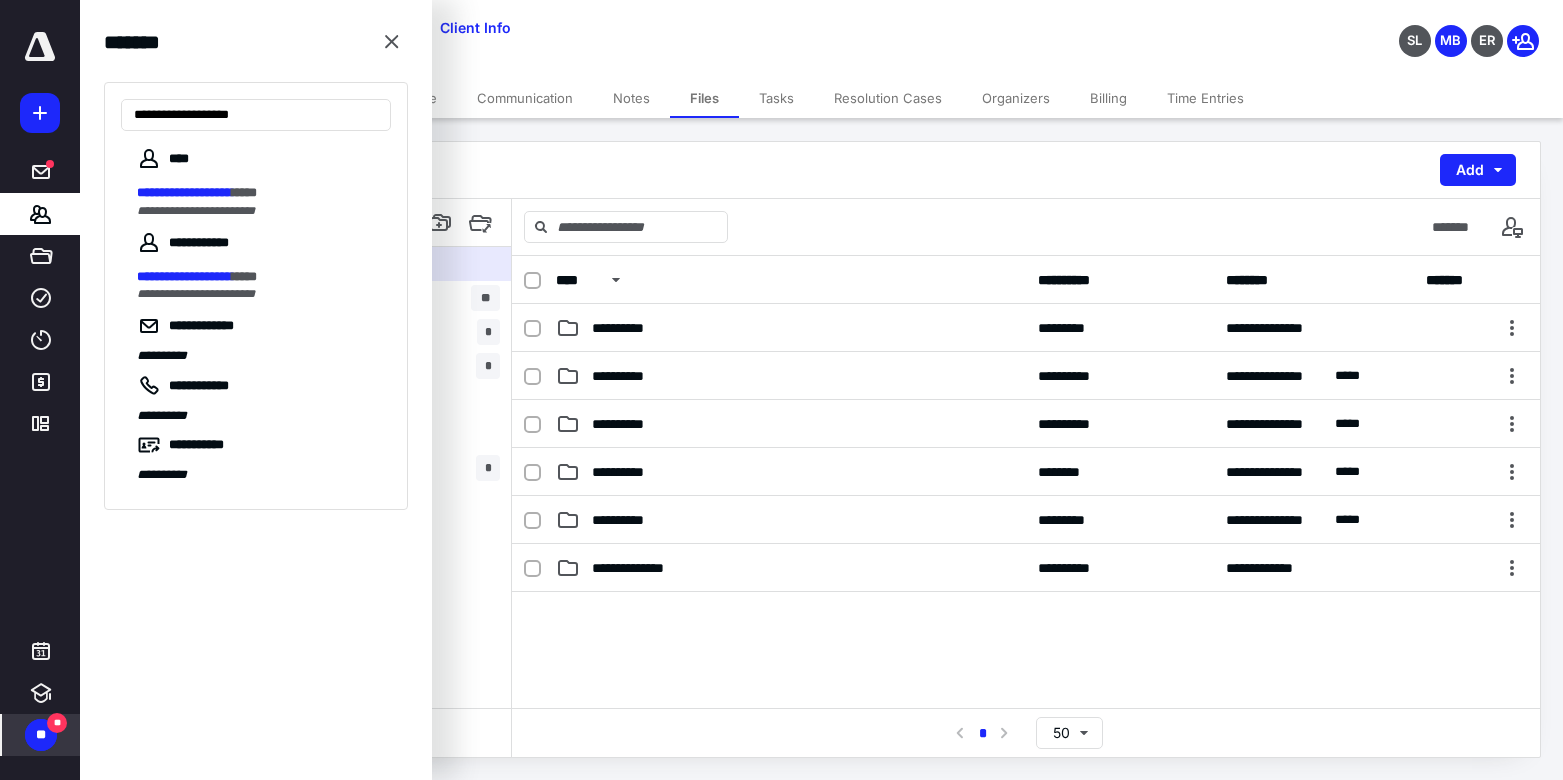 drag, startPoint x: 286, startPoint y: 119, endPoint x: 47, endPoint y: 111, distance: 239.13385 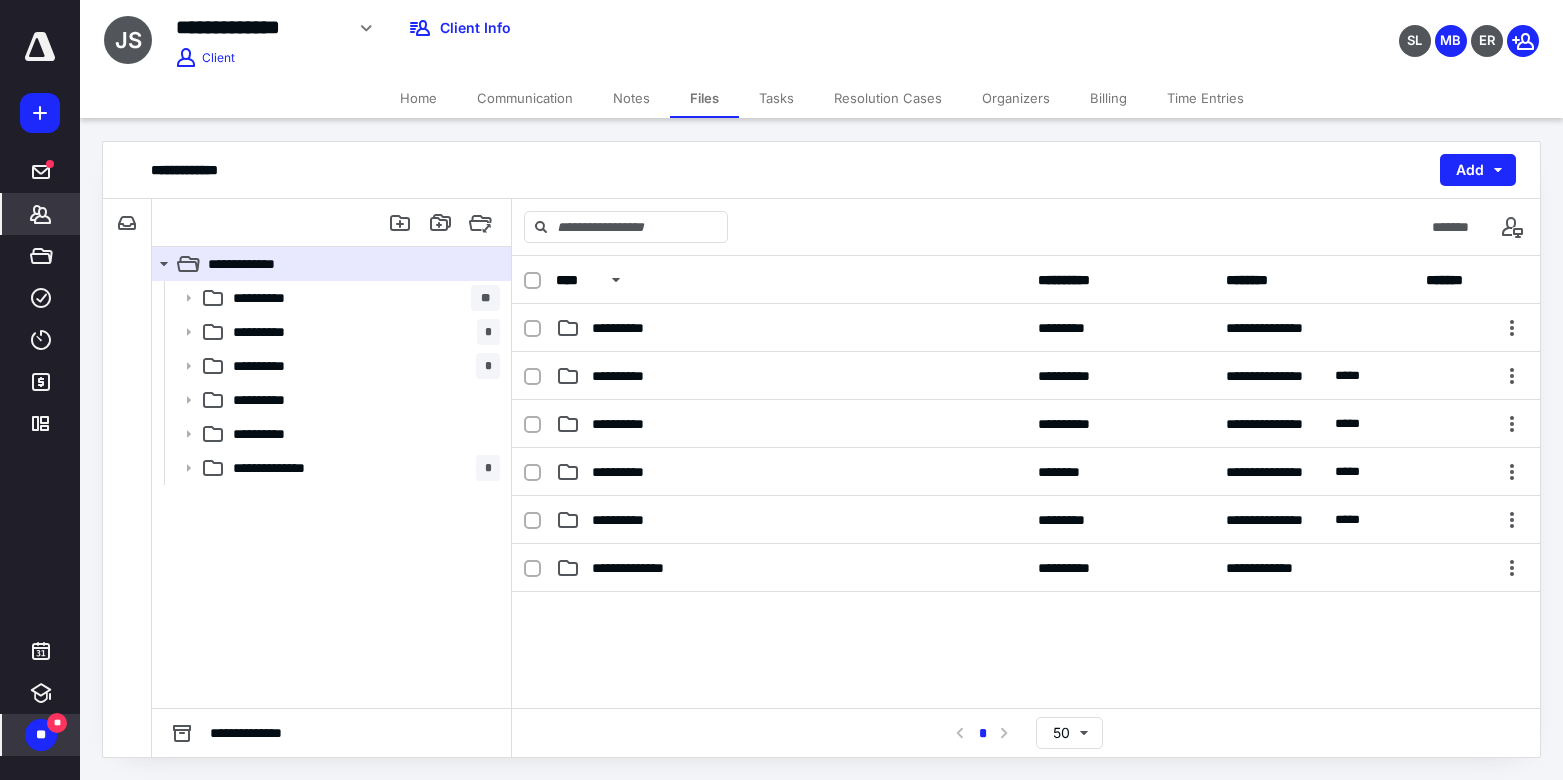 click 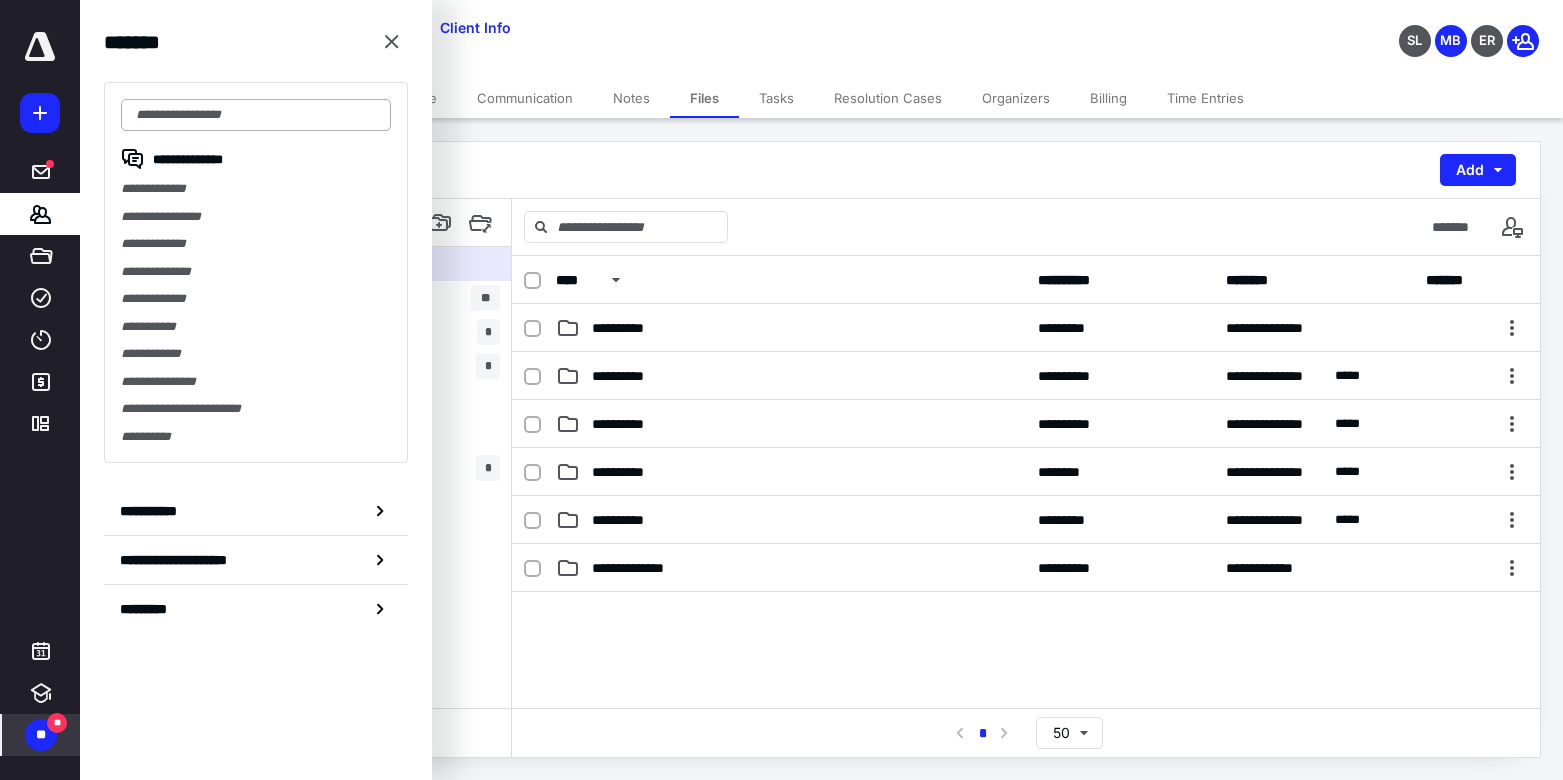 click at bounding box center [256, 115] 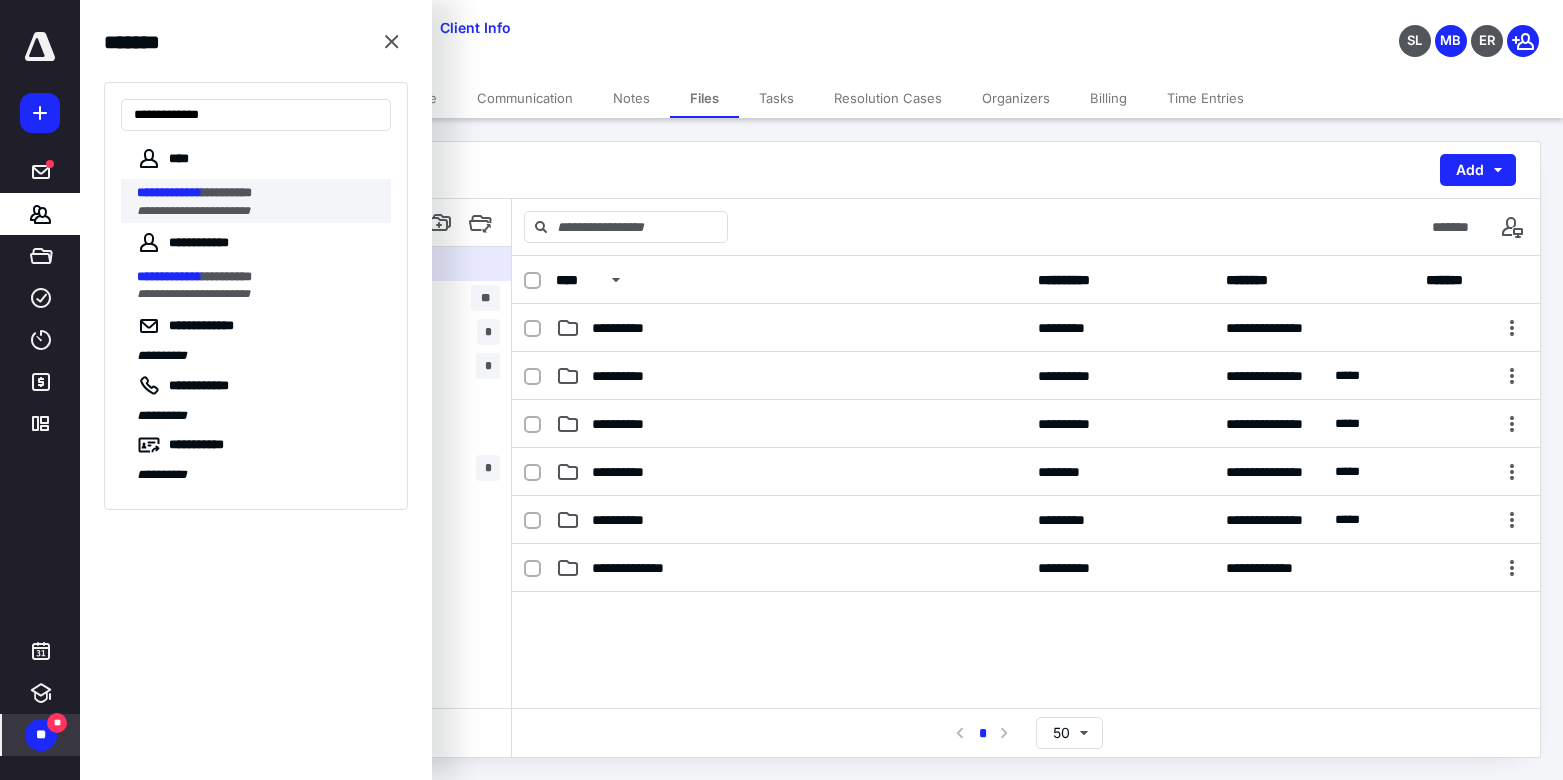type on "**********" 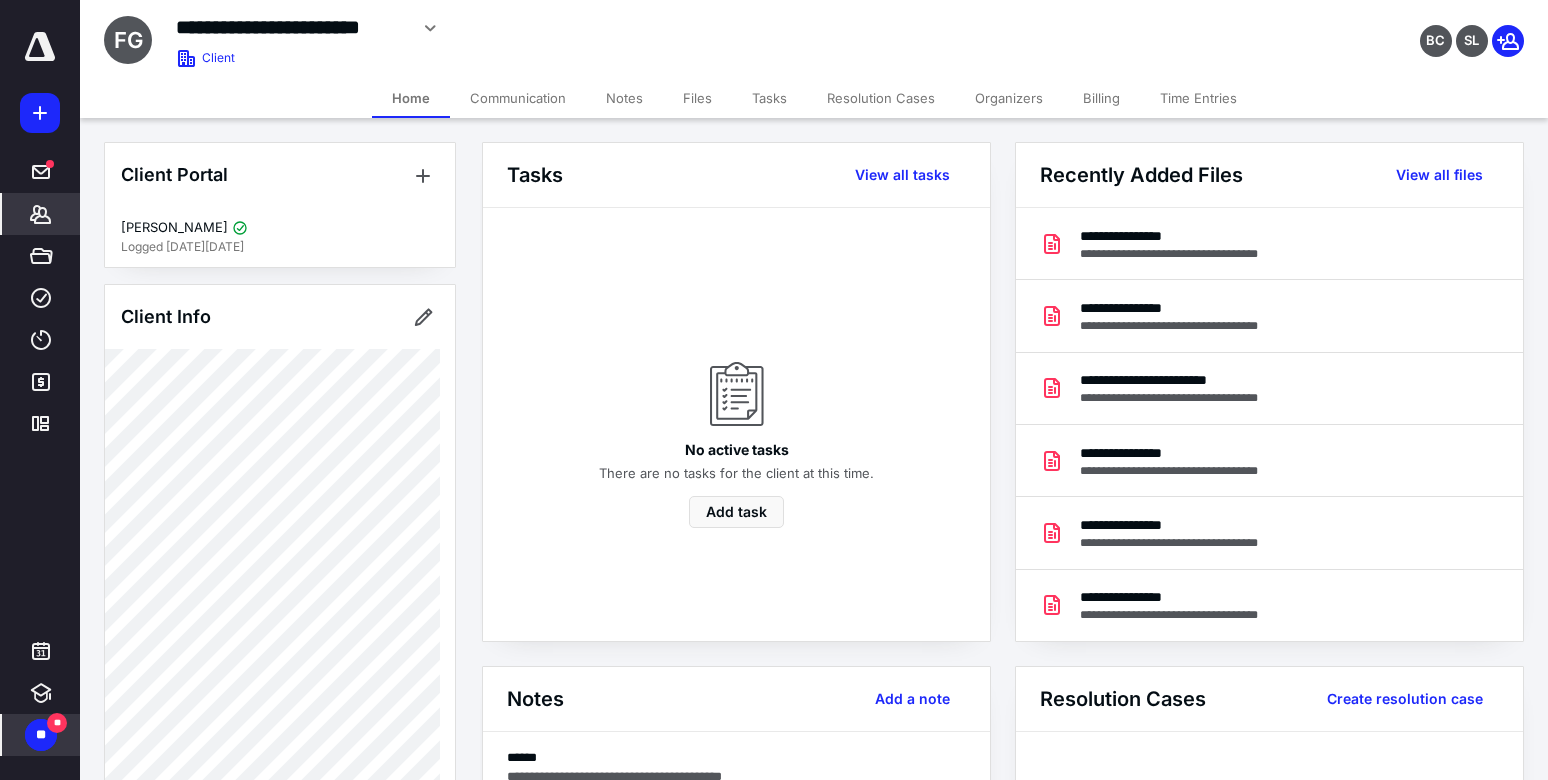 click on "Notes" at bounding box center [624, 98] 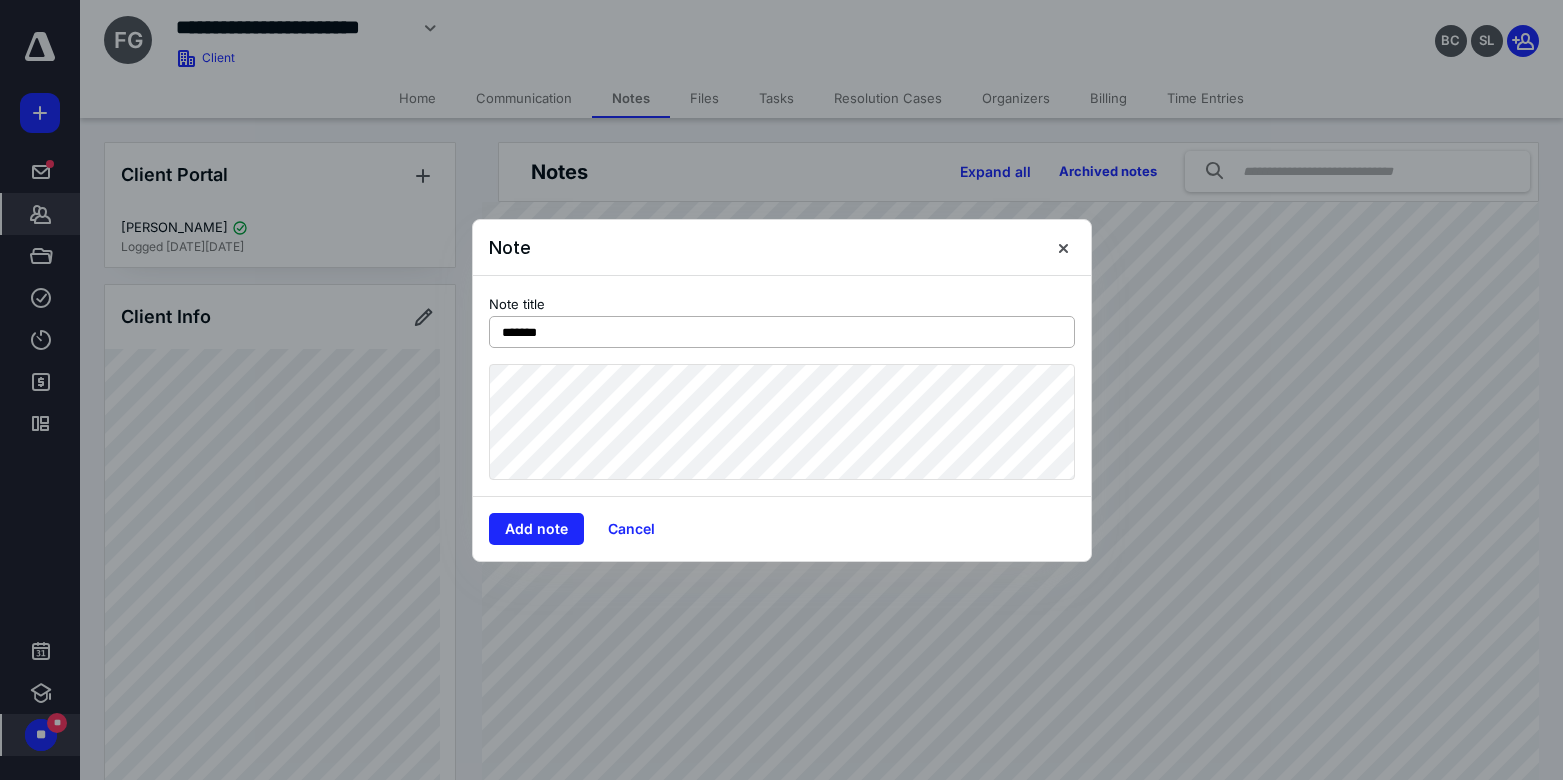 type on "*******" 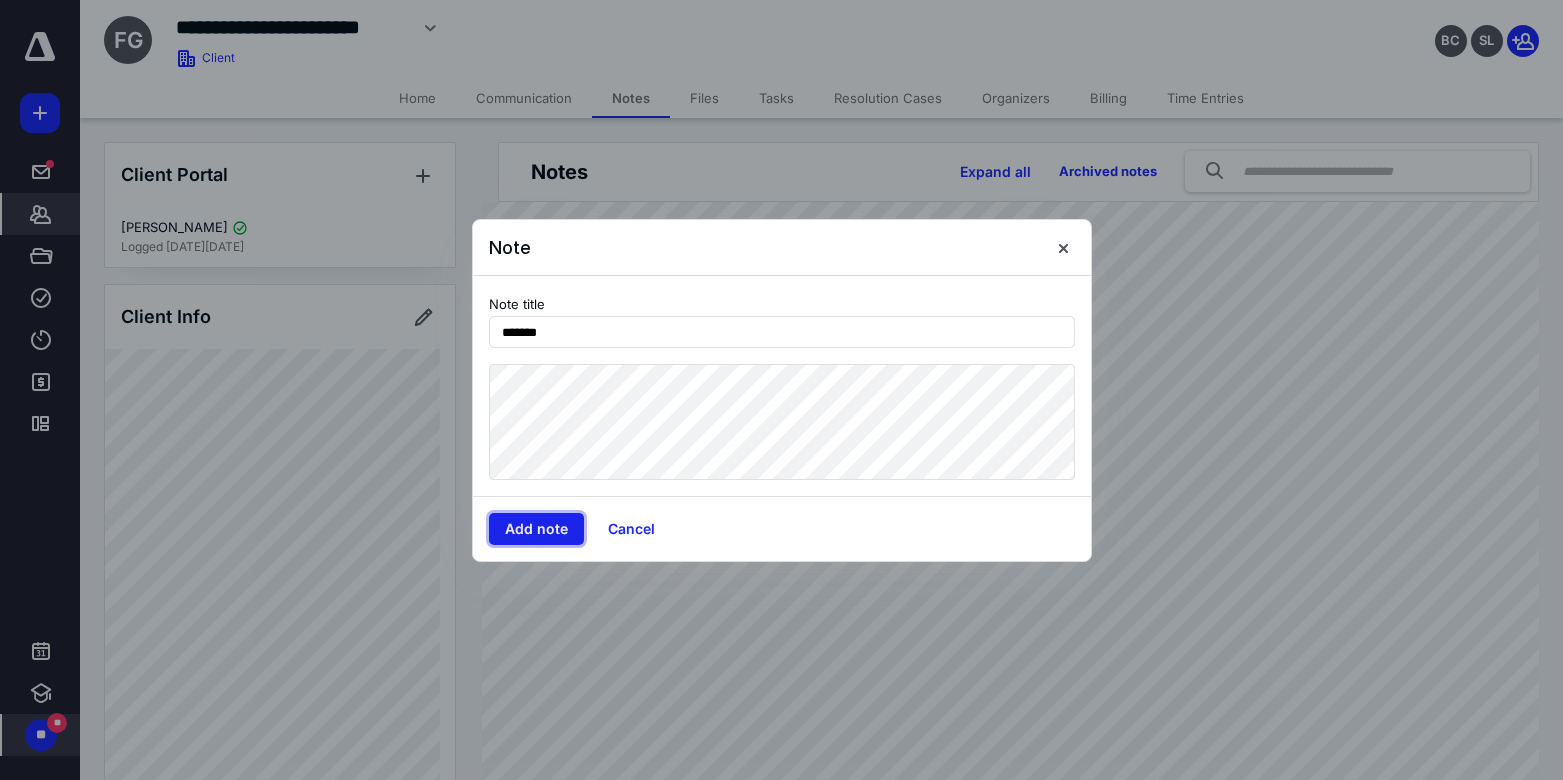 click on "Add note" at bounding box center (536, 529) 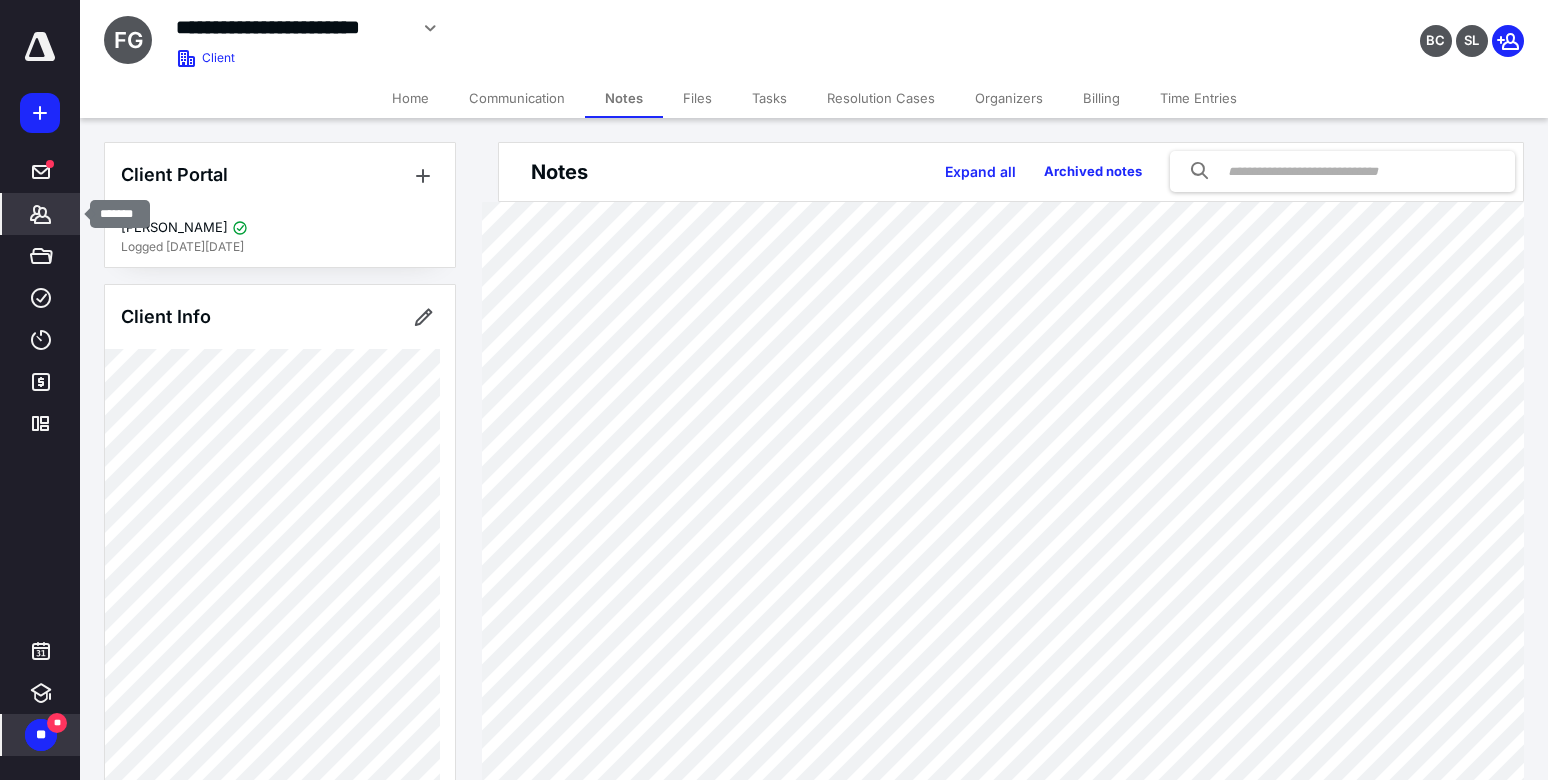 click 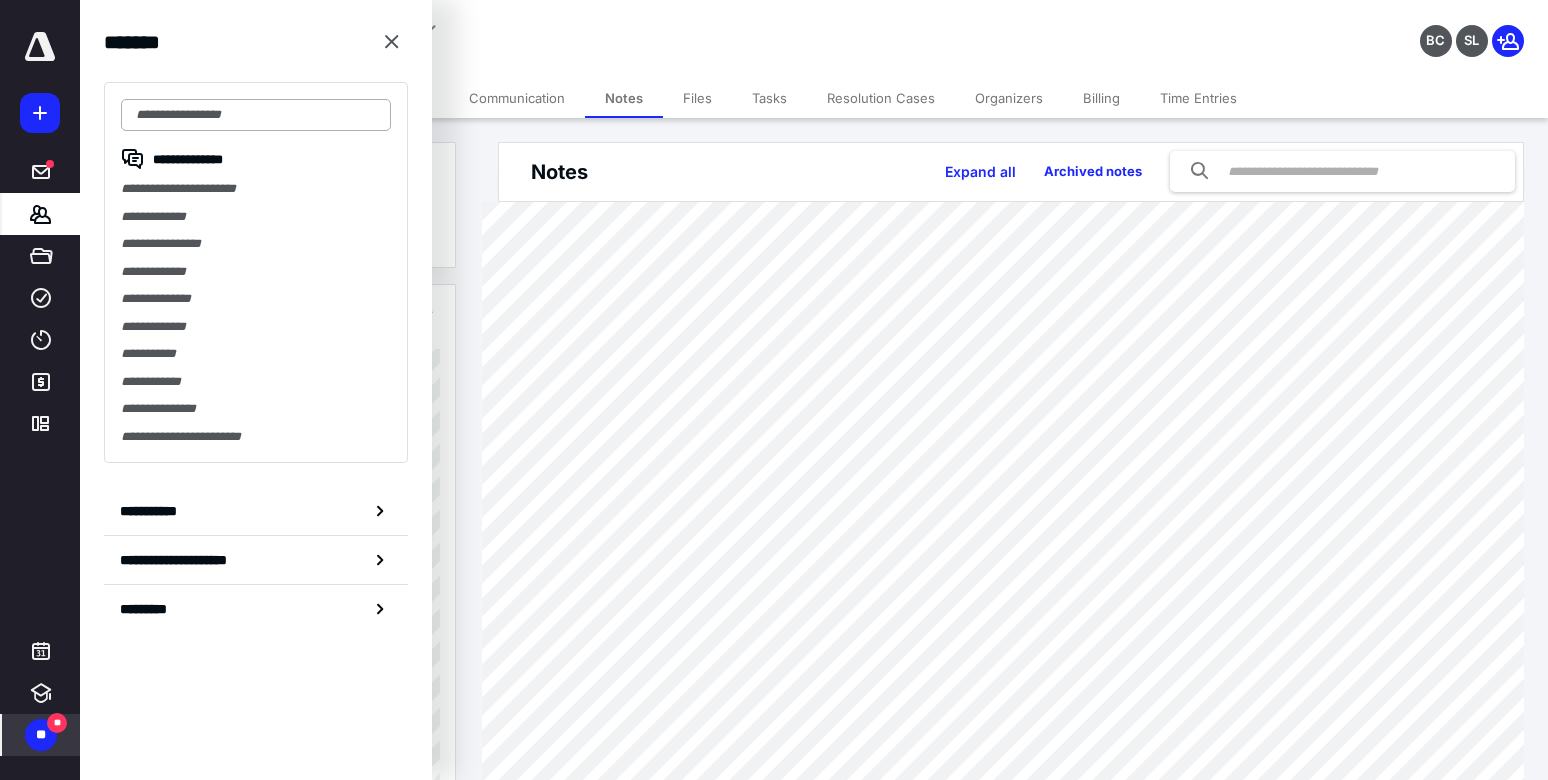 click at bounding box center [256, 115] 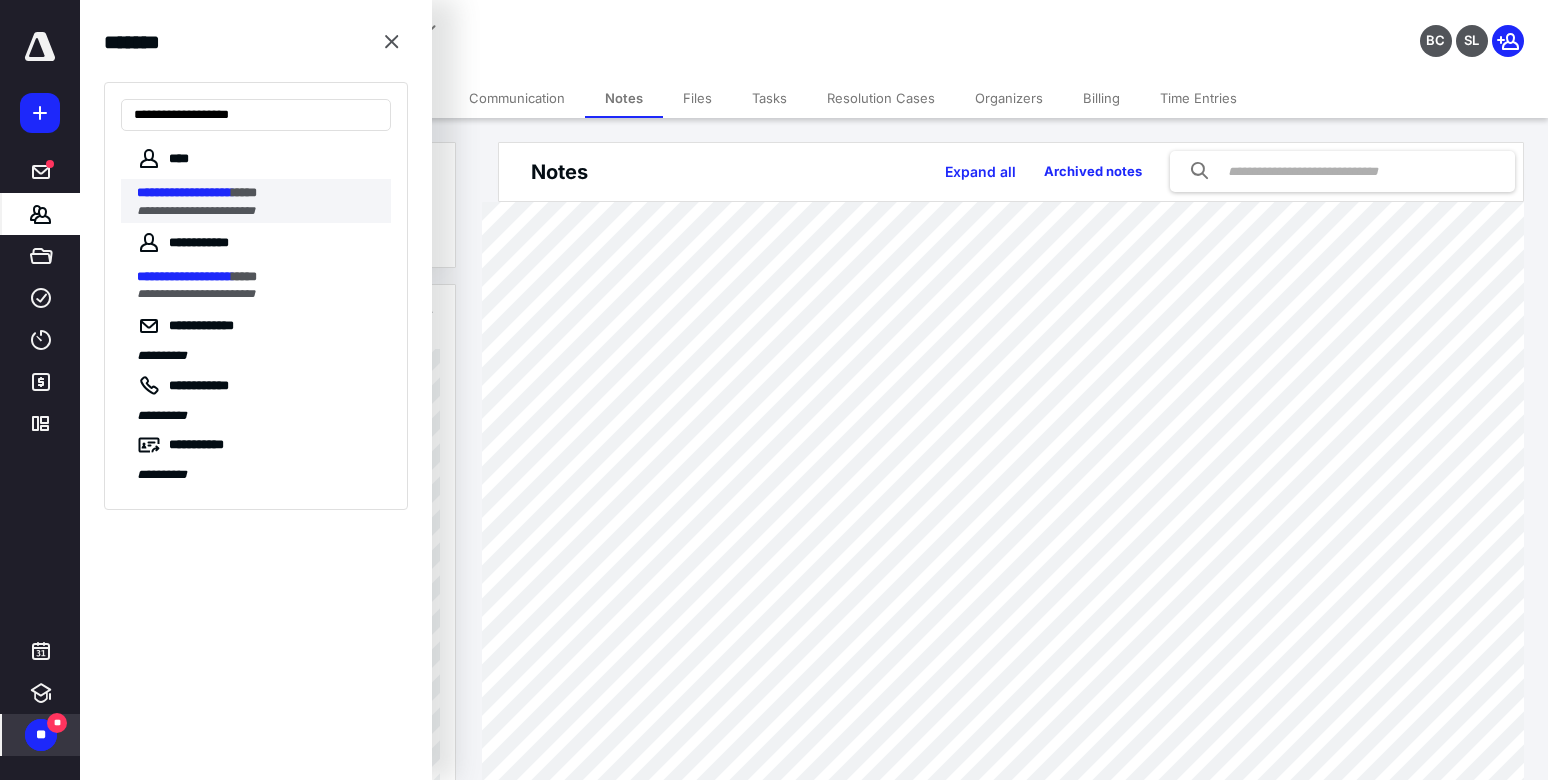 type on "**********" 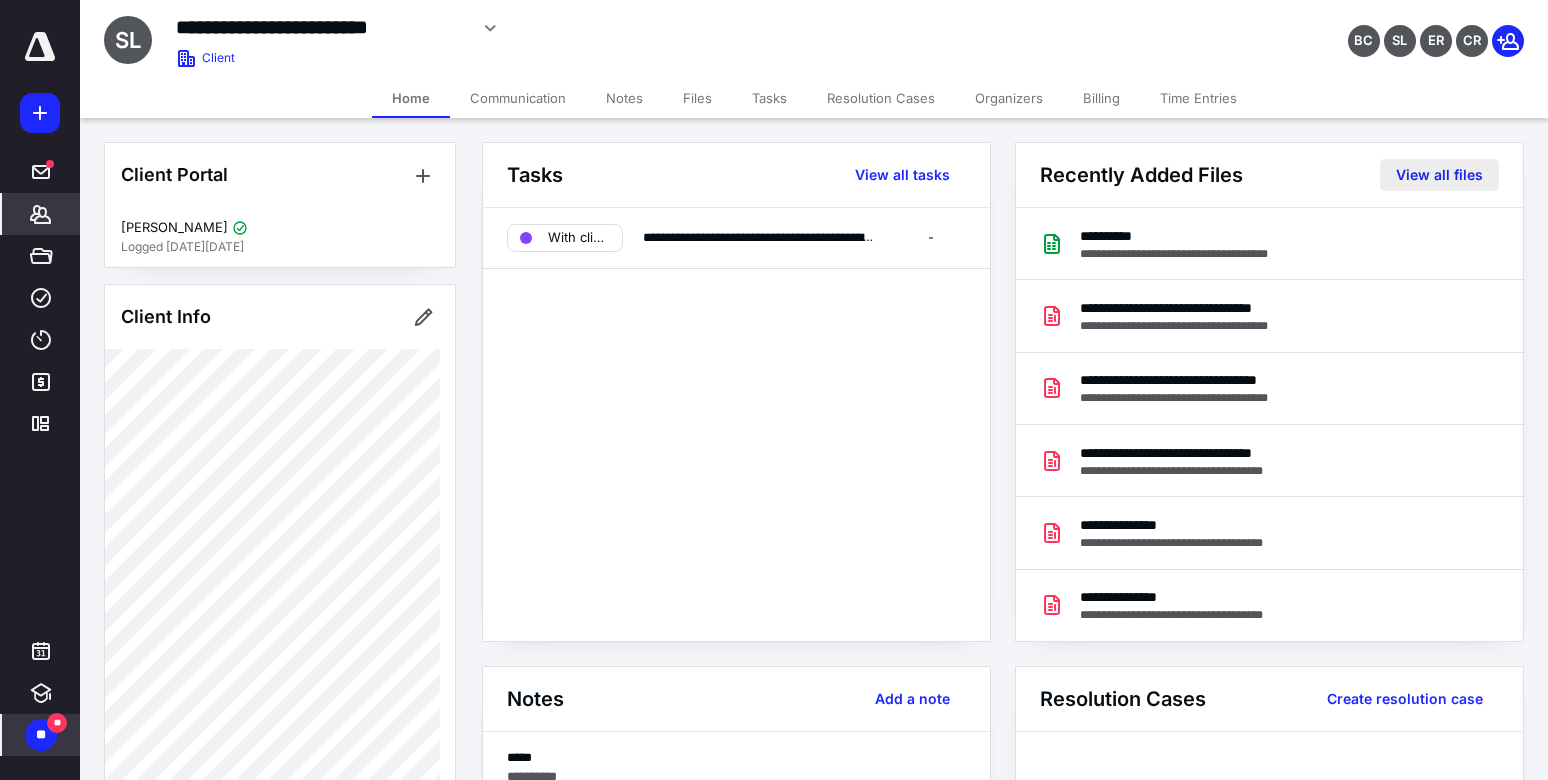 click on "View all files" at bounding box center (1439, 175) 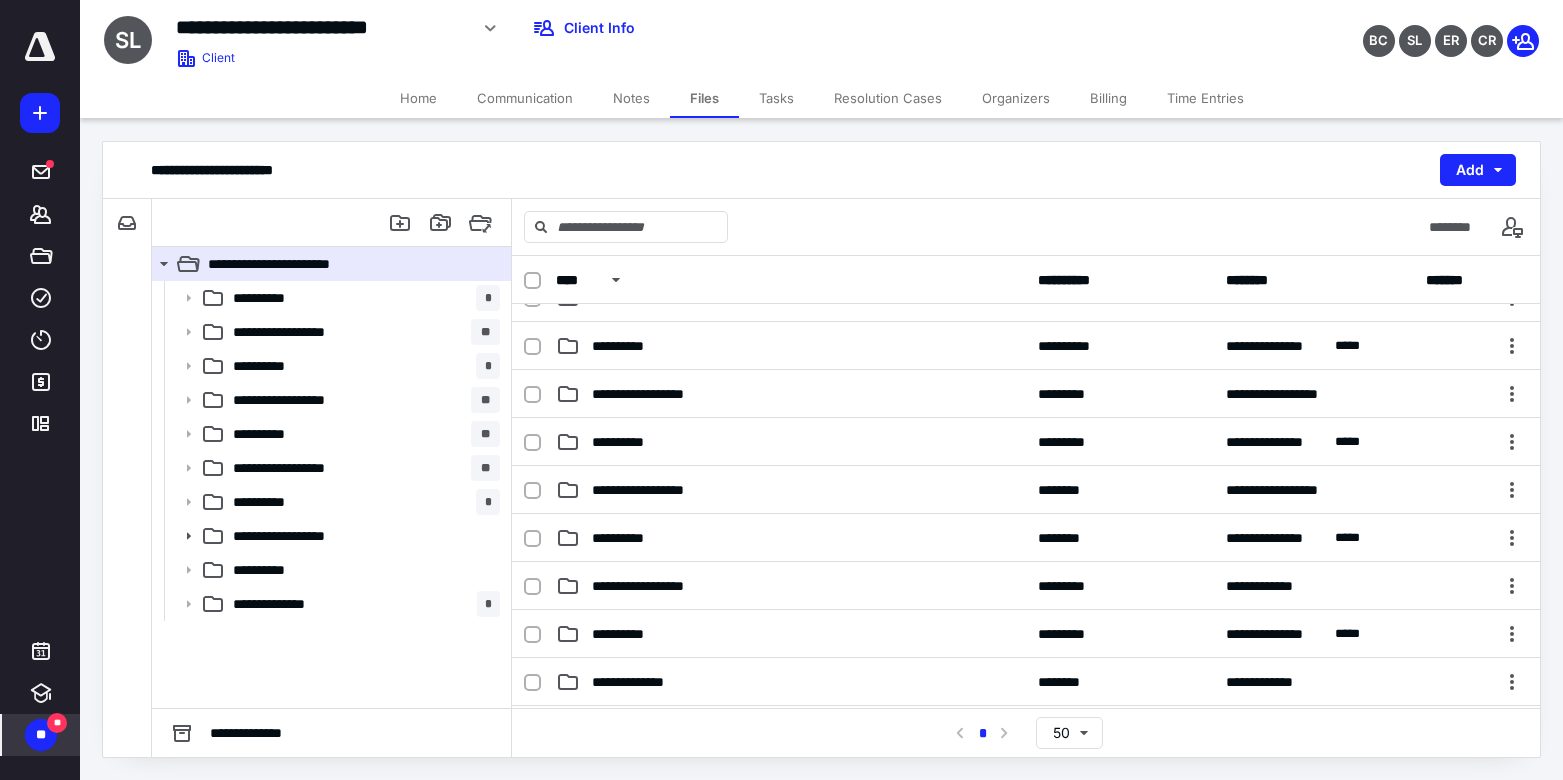 scroll, scrollTop: 85, scrollLeft: 0, axis: vertical 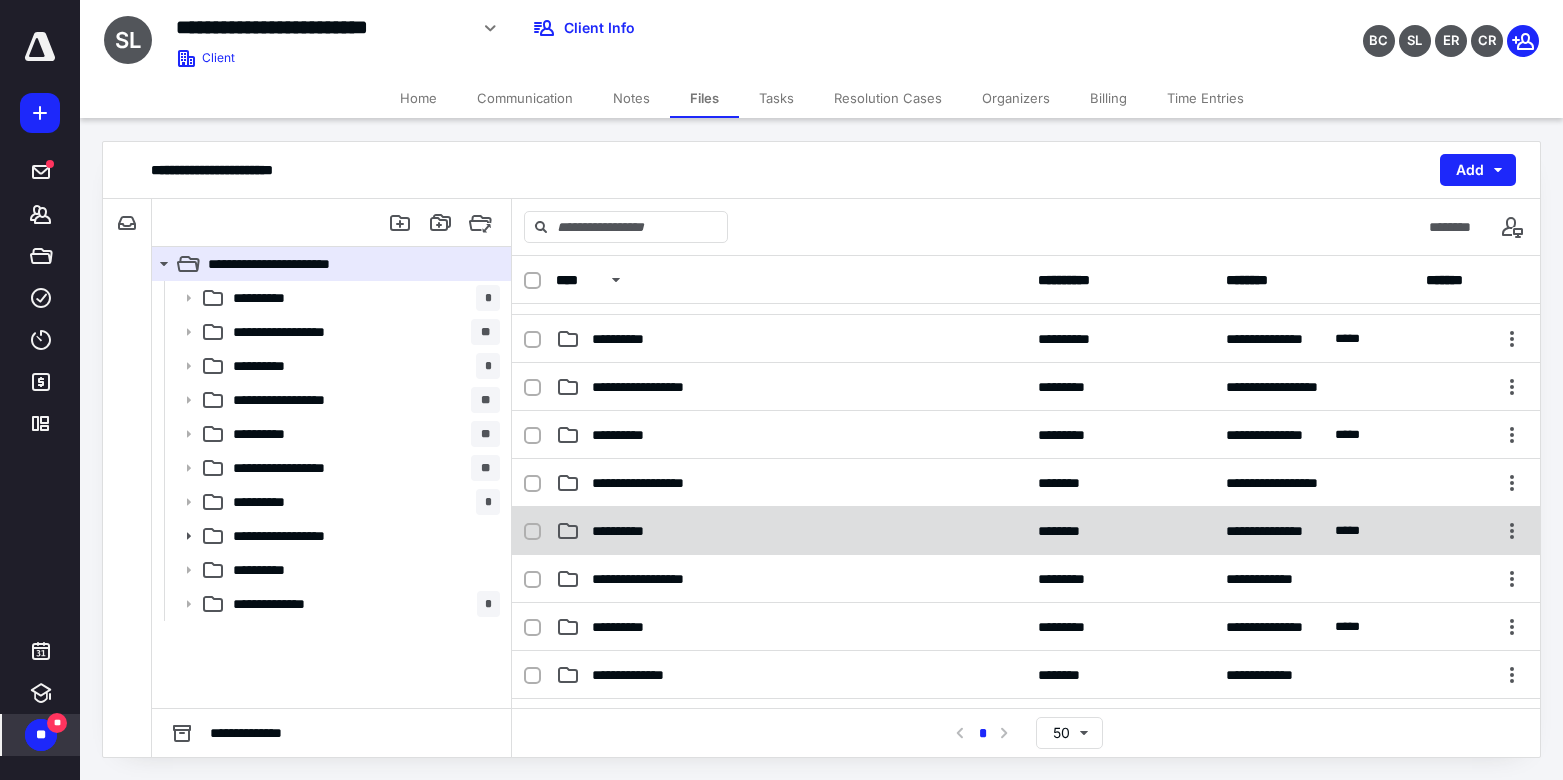 click on "**********" at bounding box center [630, 531] 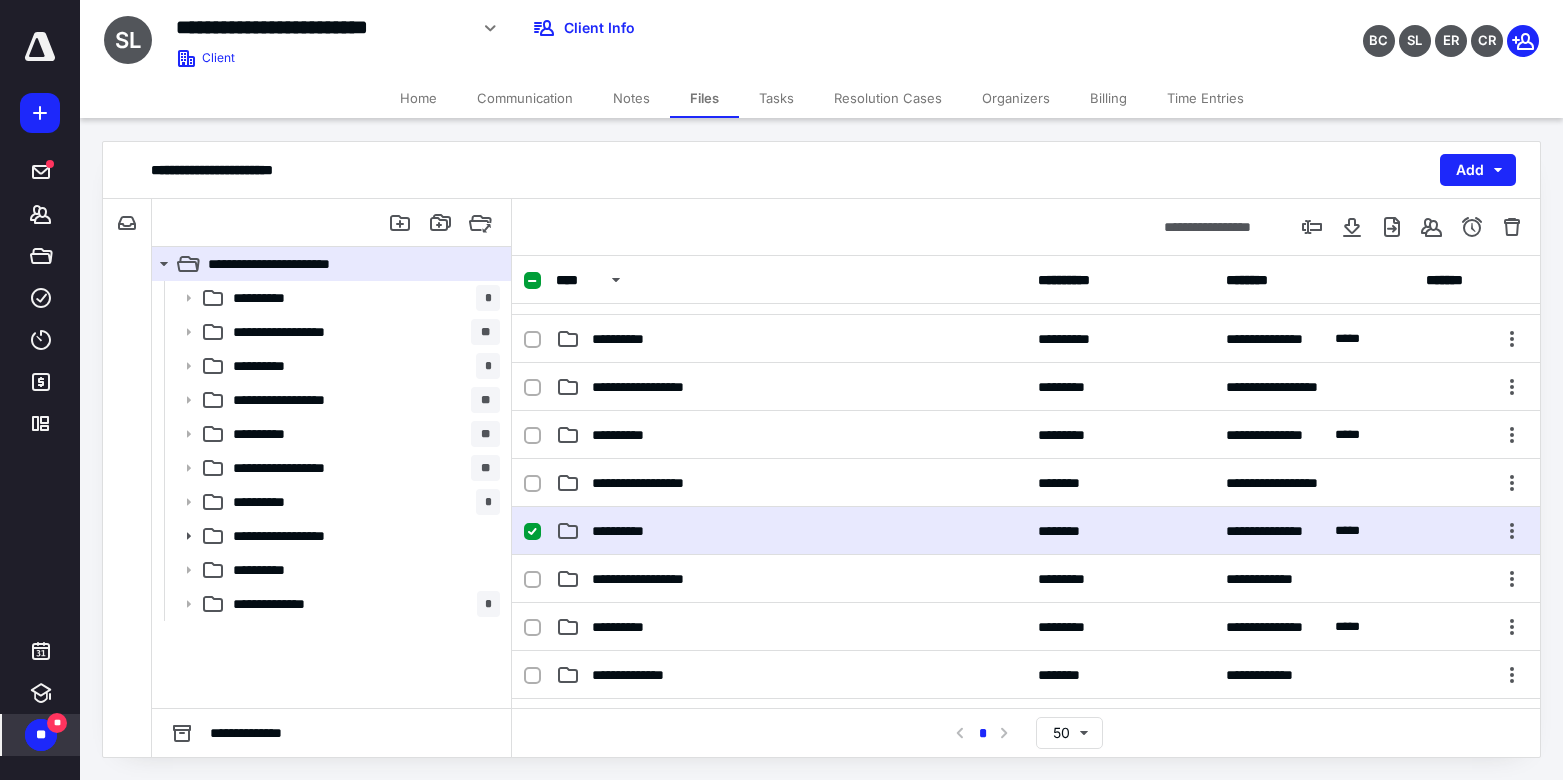 click on "**********" at bounding box center (630, 531) 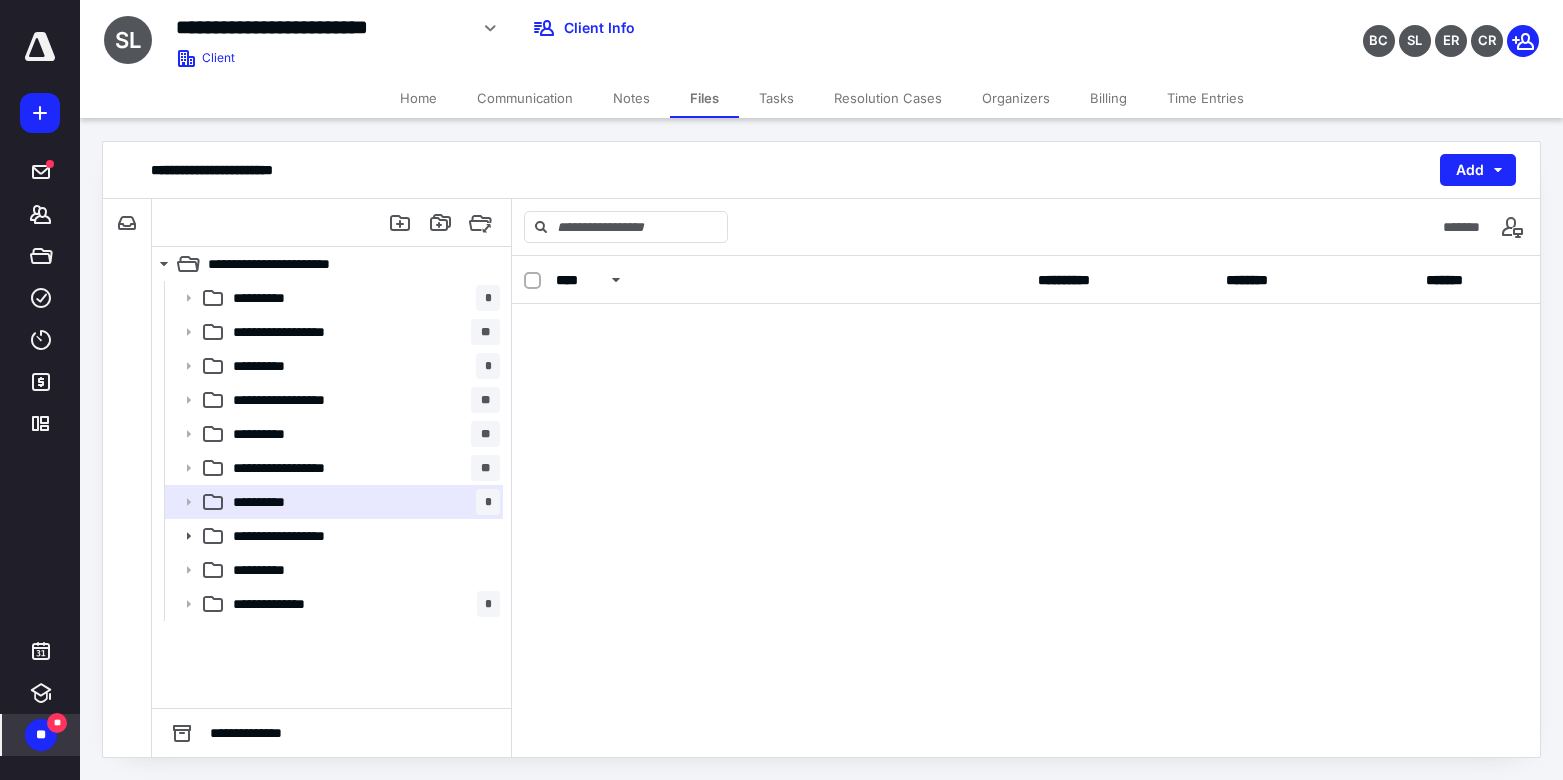 scroll, scrollTop: 0, scrollLeft: 0, axis: both 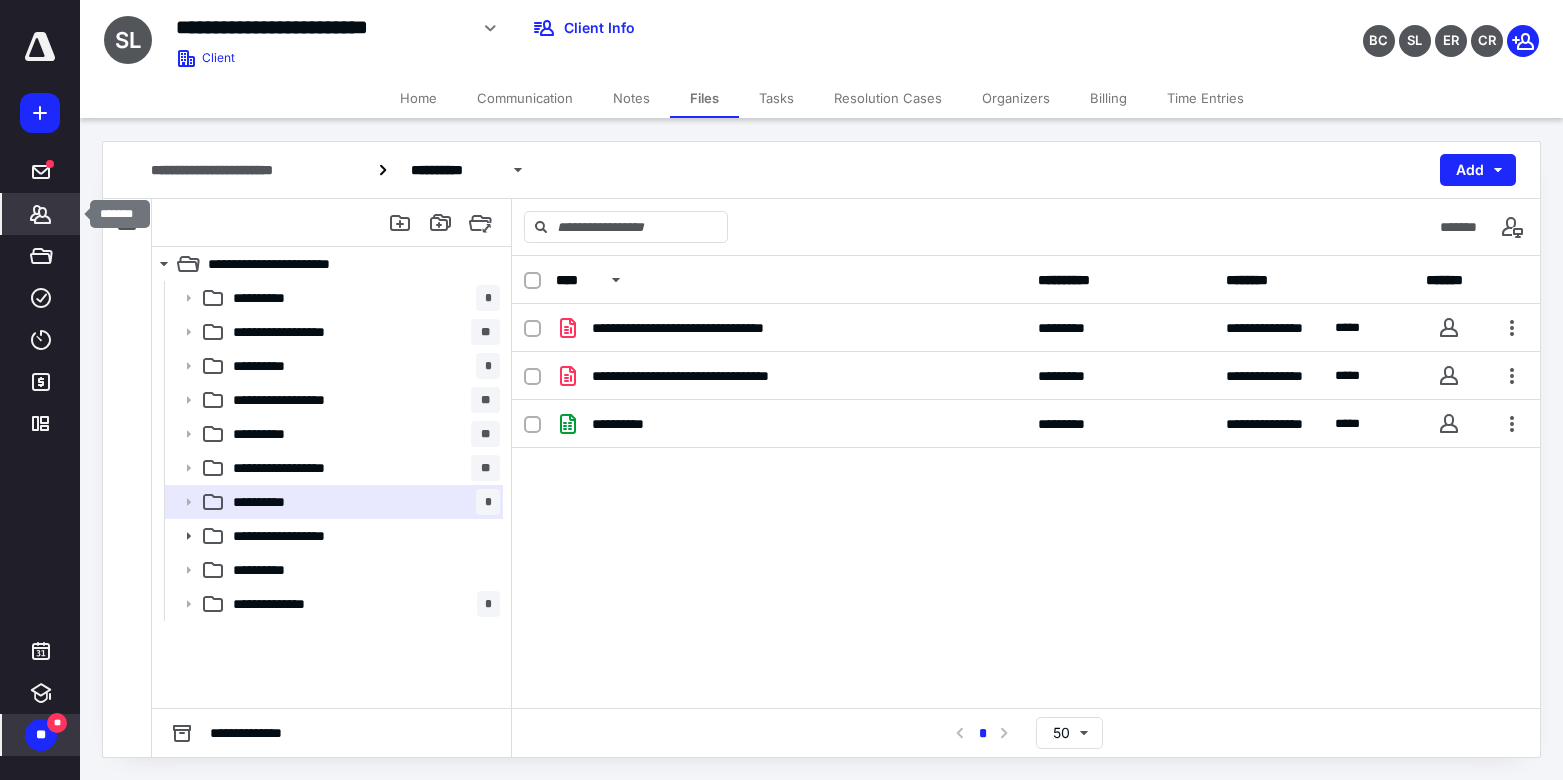 click 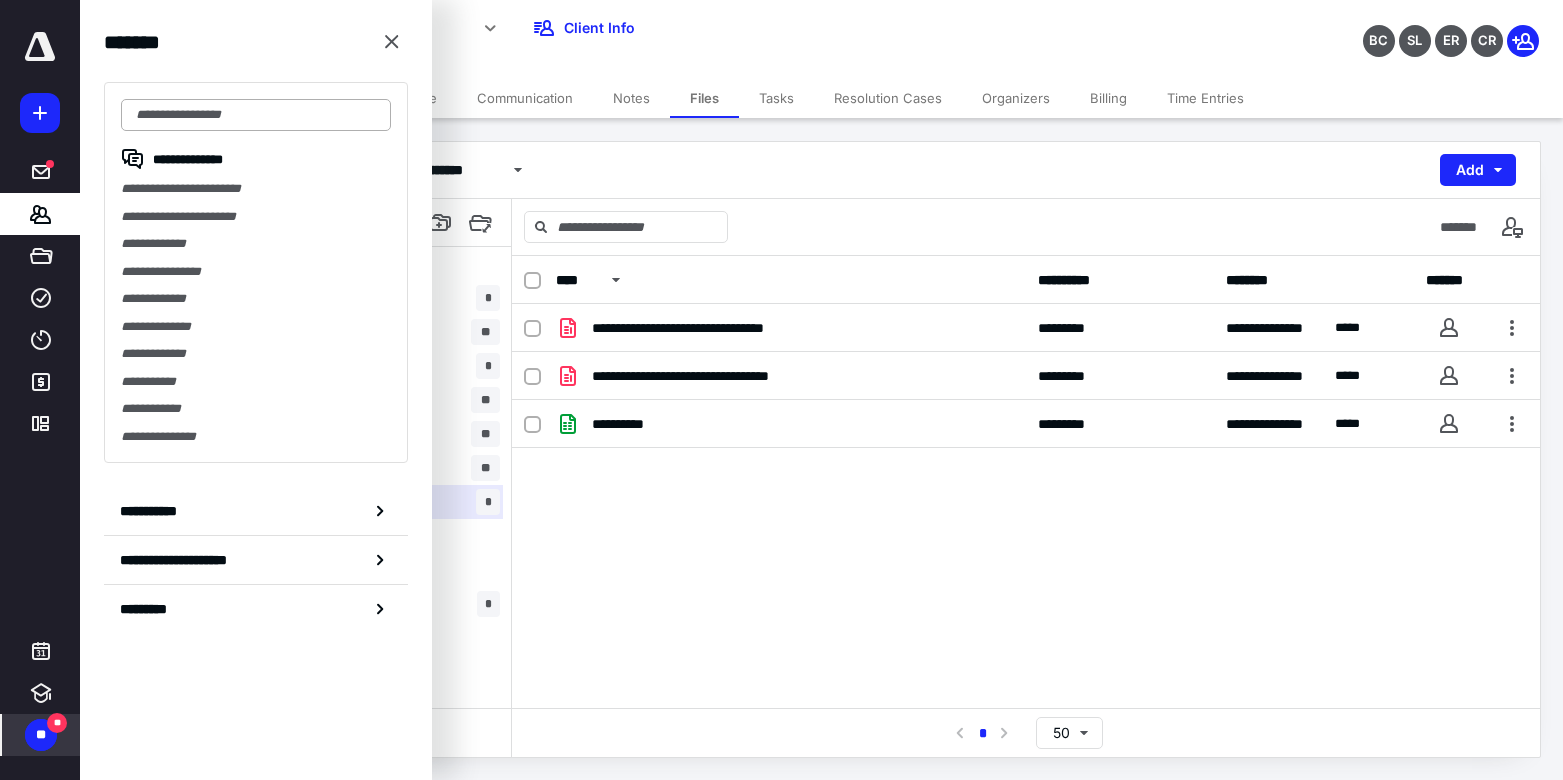 click at bounding box center (256, 115) 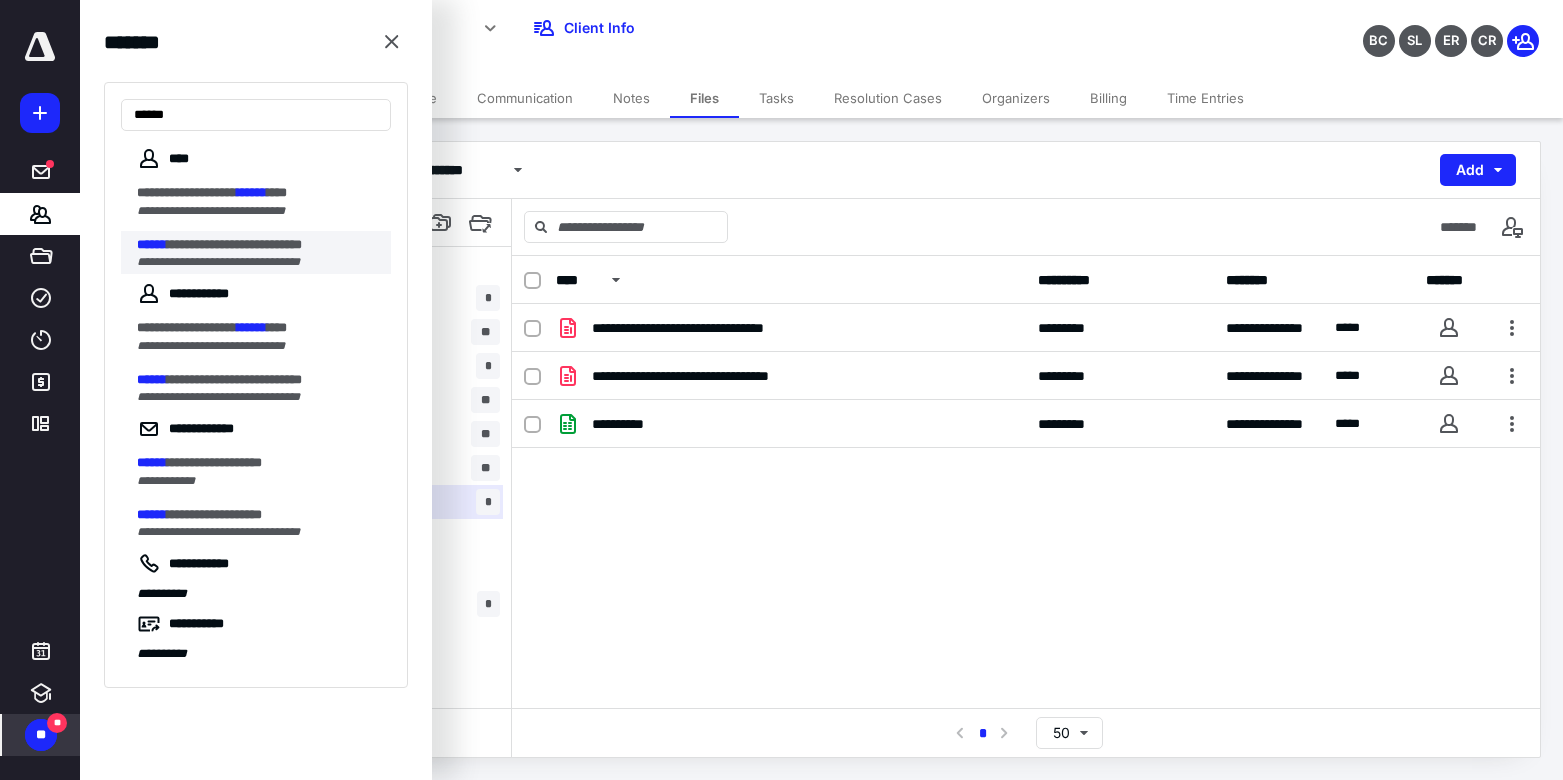 type on "******" 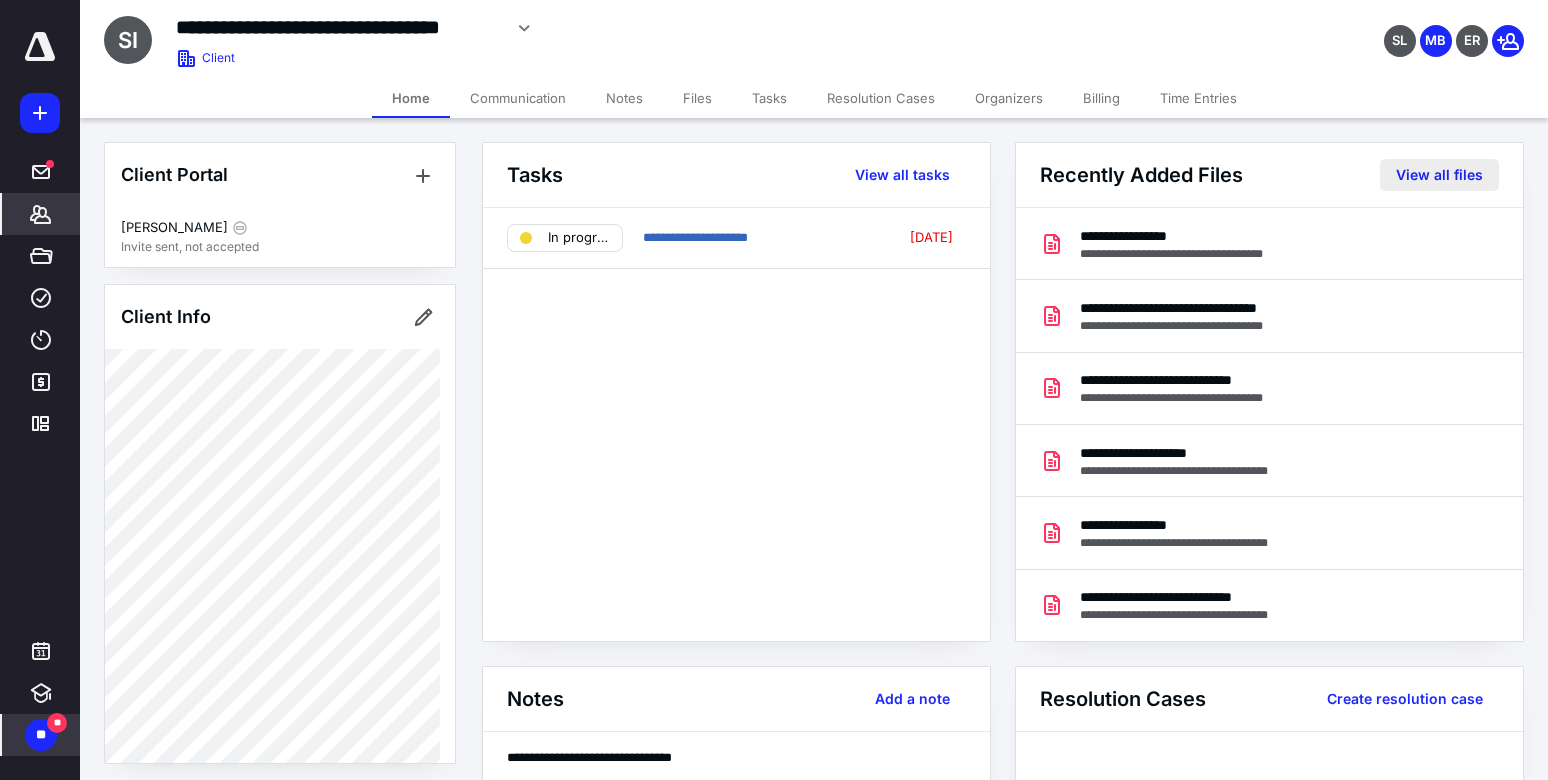 click on "View all files" at bounding box center [1439, 175] 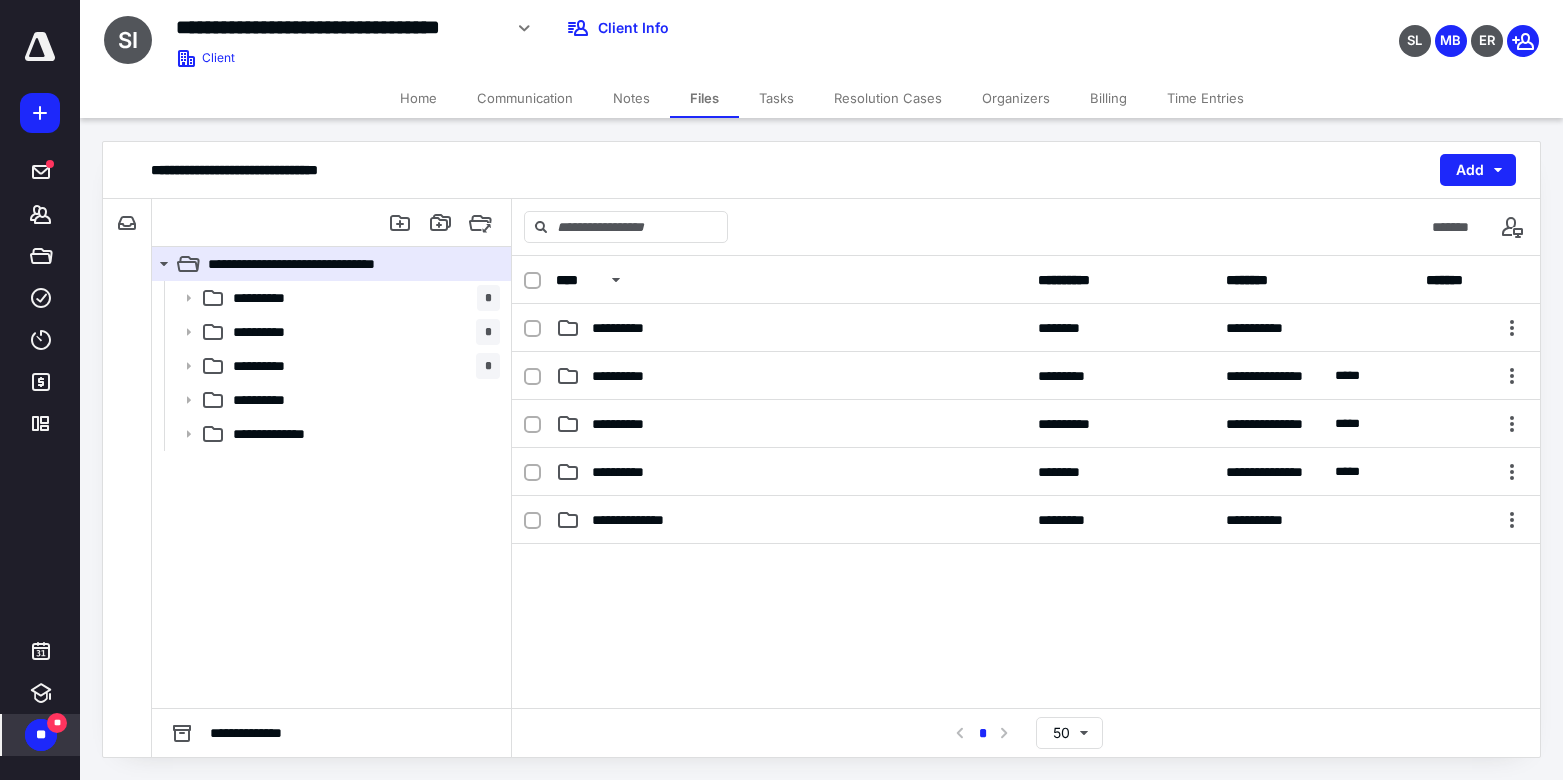 click on "Home" at bounding box center (418, 98) 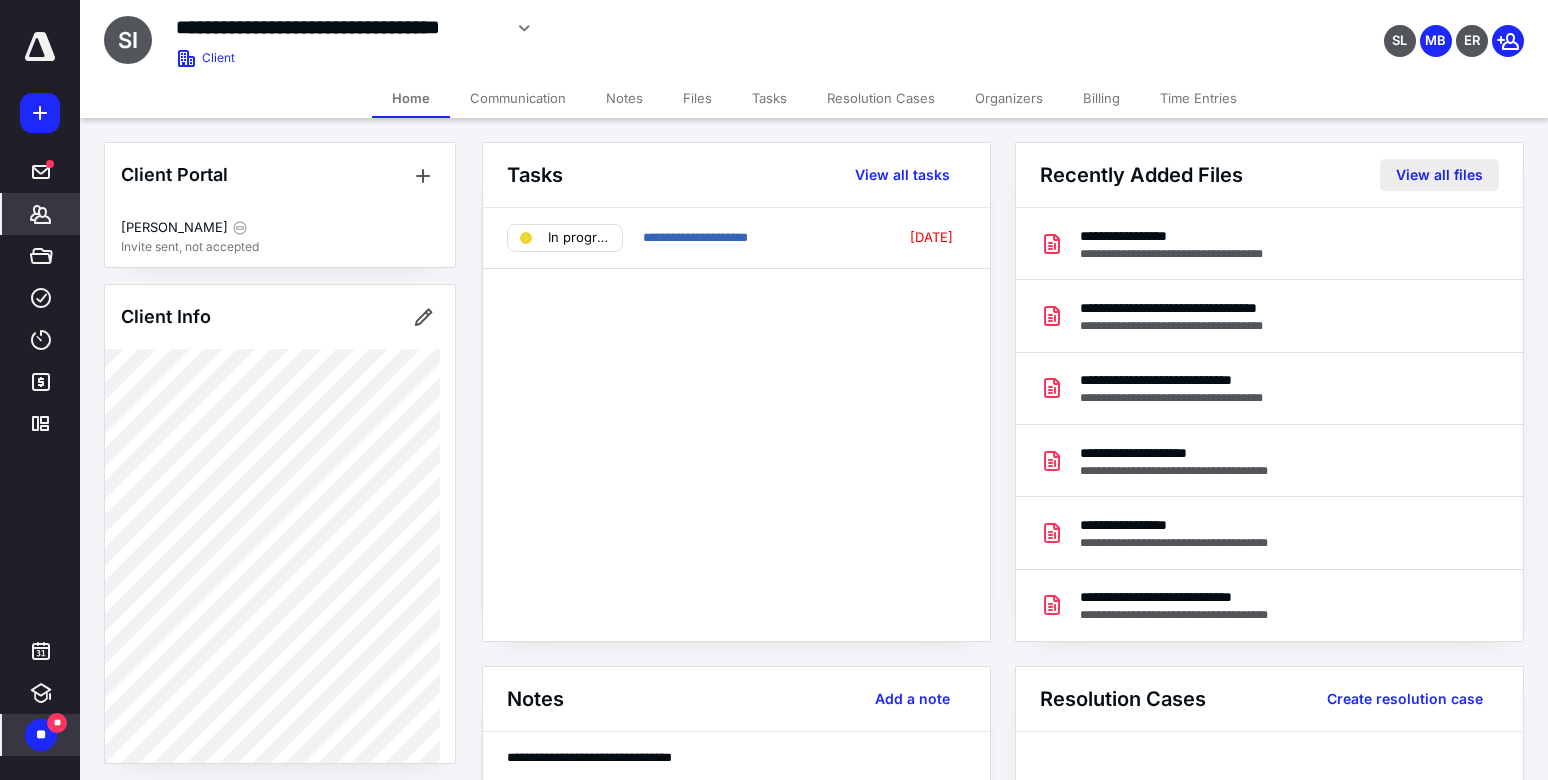 click on "View all files" at bounding box center (1439, 175) 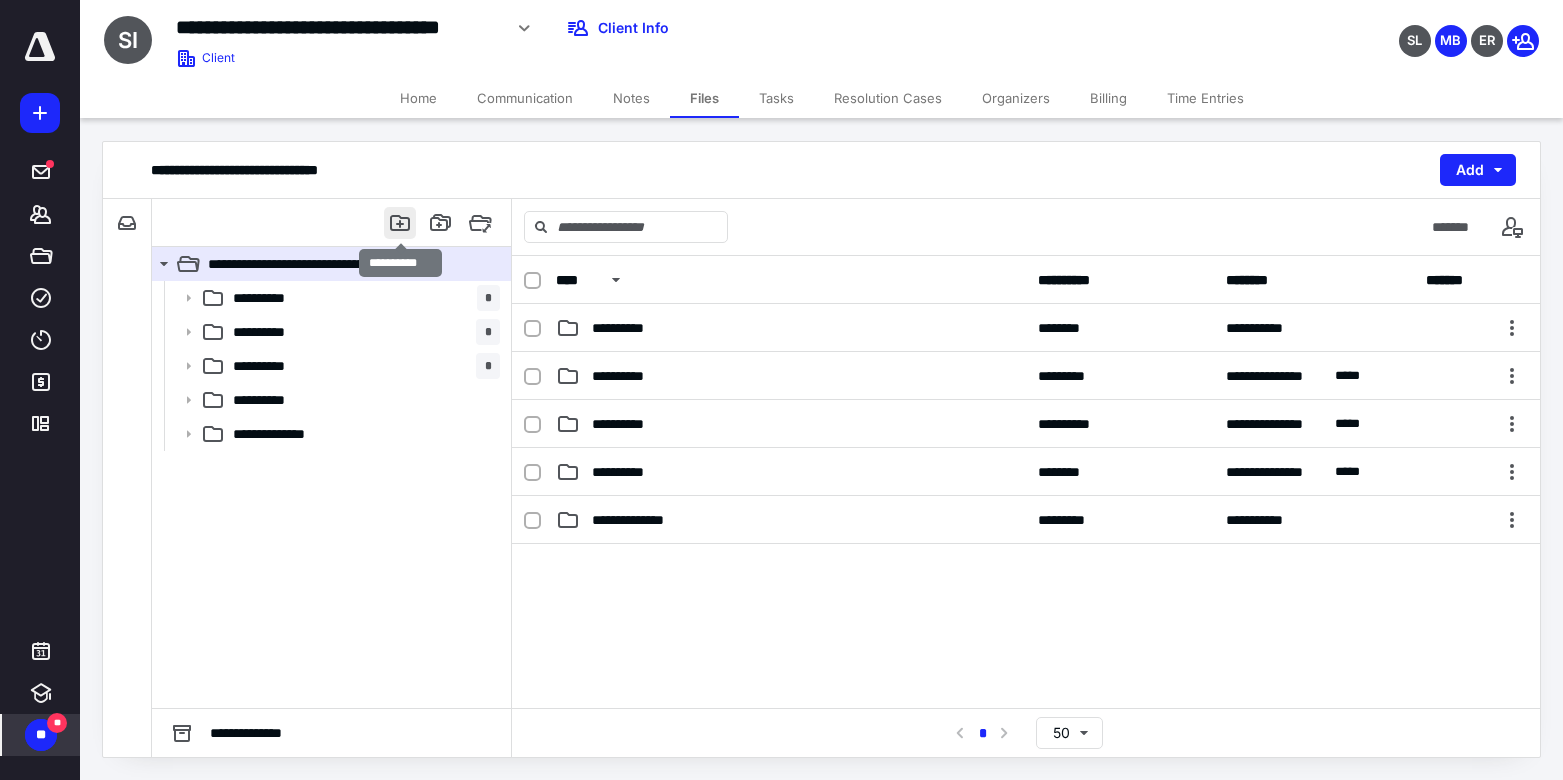 click at bounding box center [400, 223] 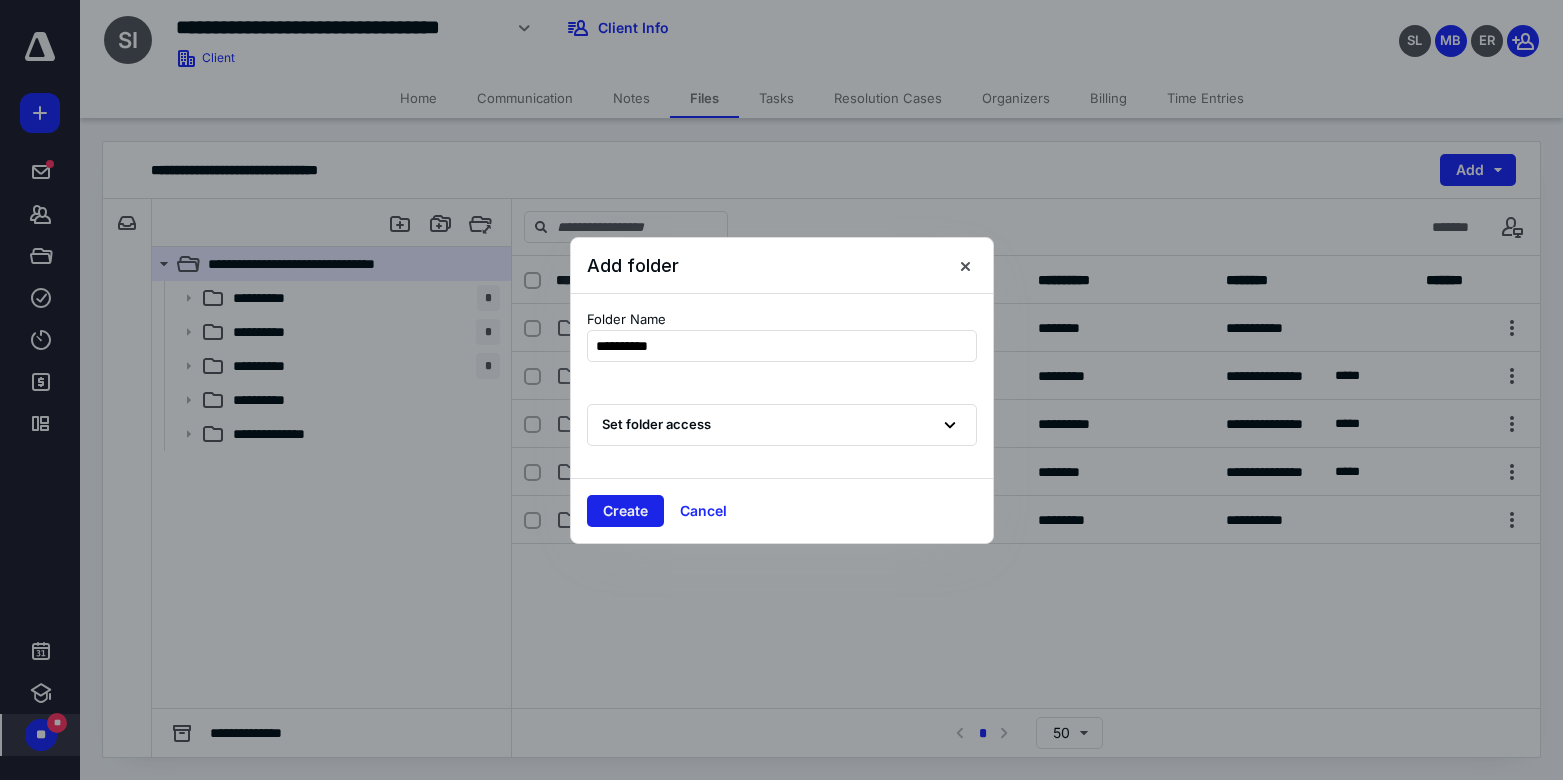 type on "**********" 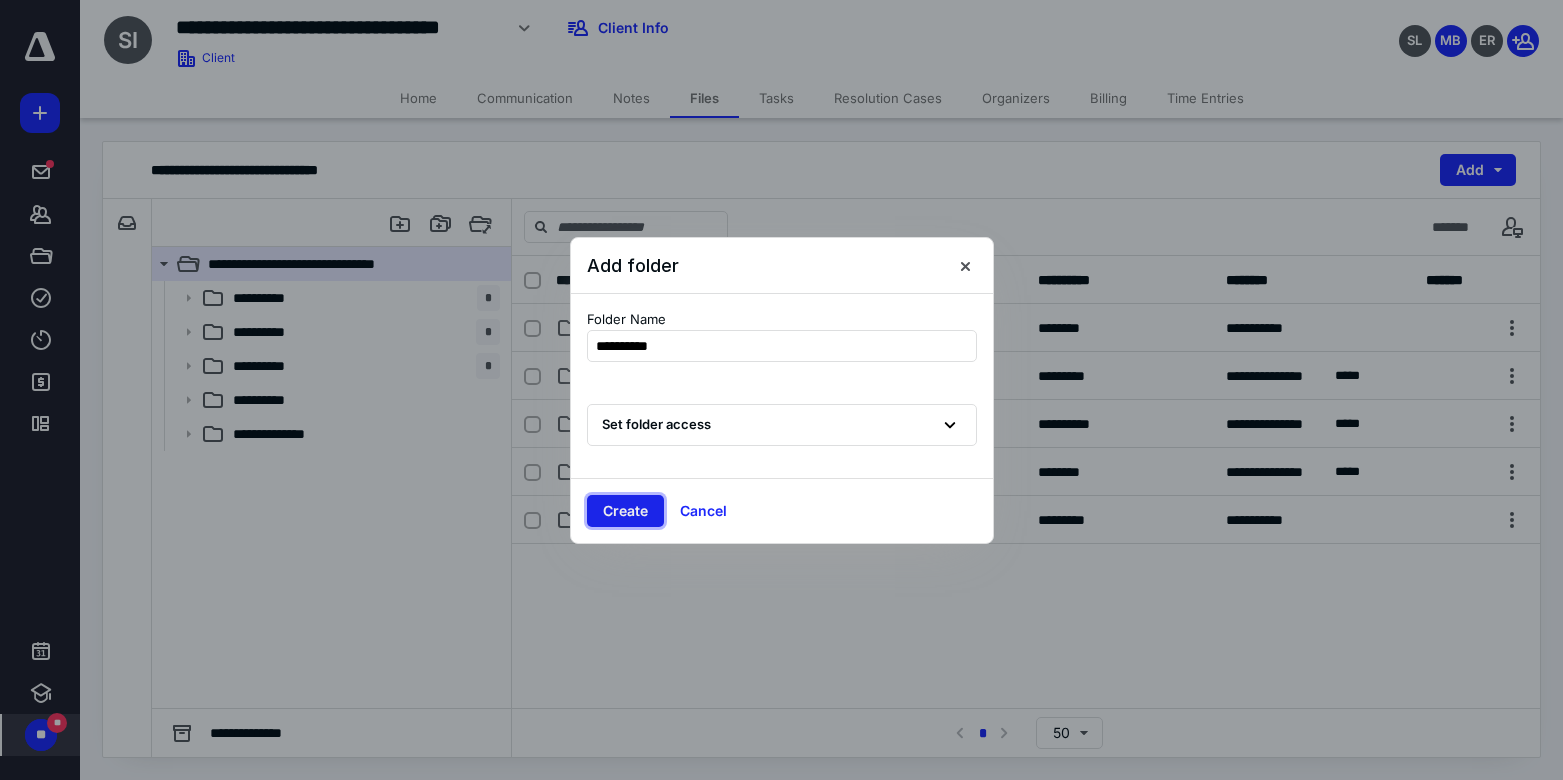 click on "Create" at bounding box center (625, 511) 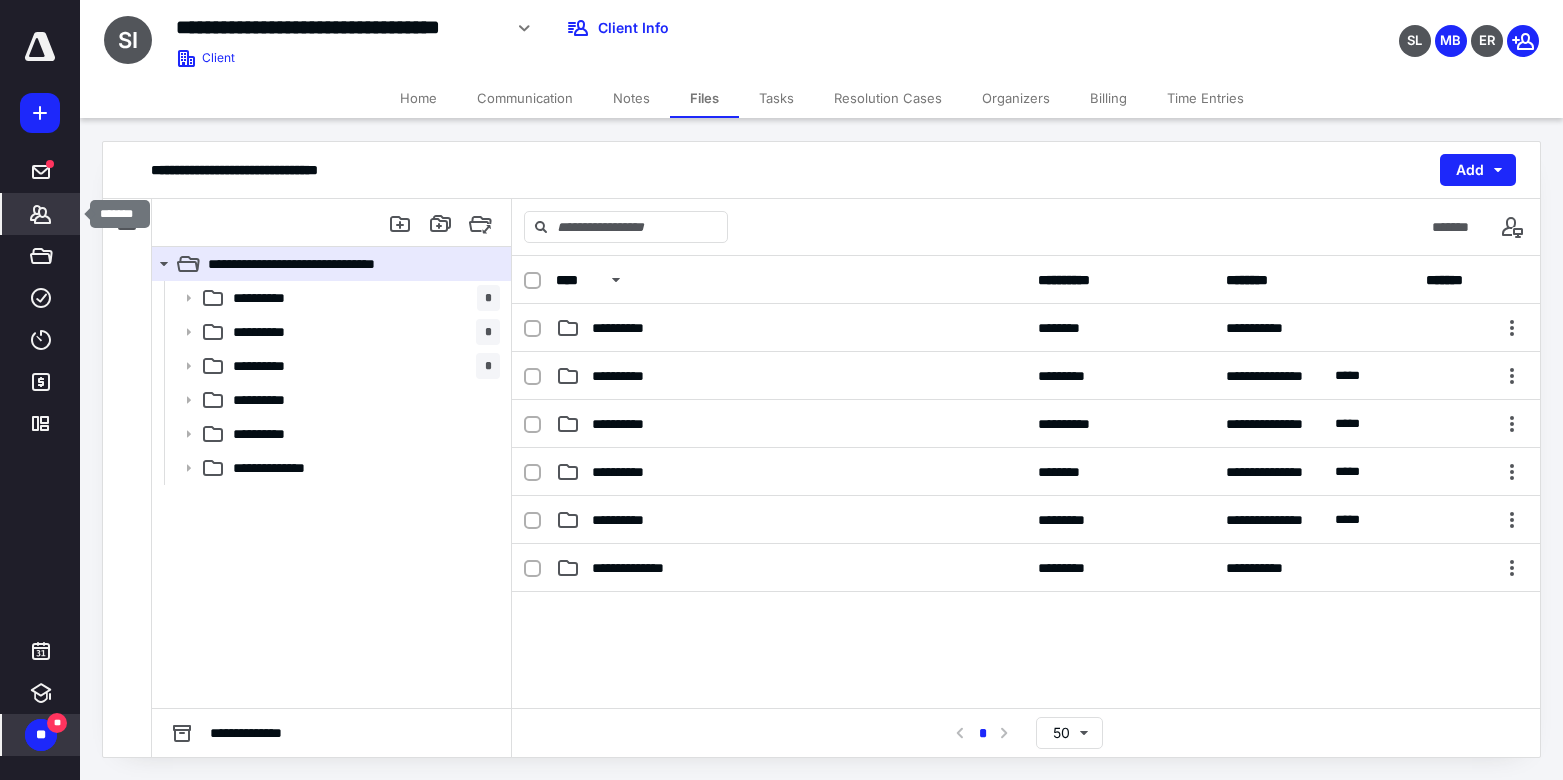click on "*******" at bounding box center (41, 214) 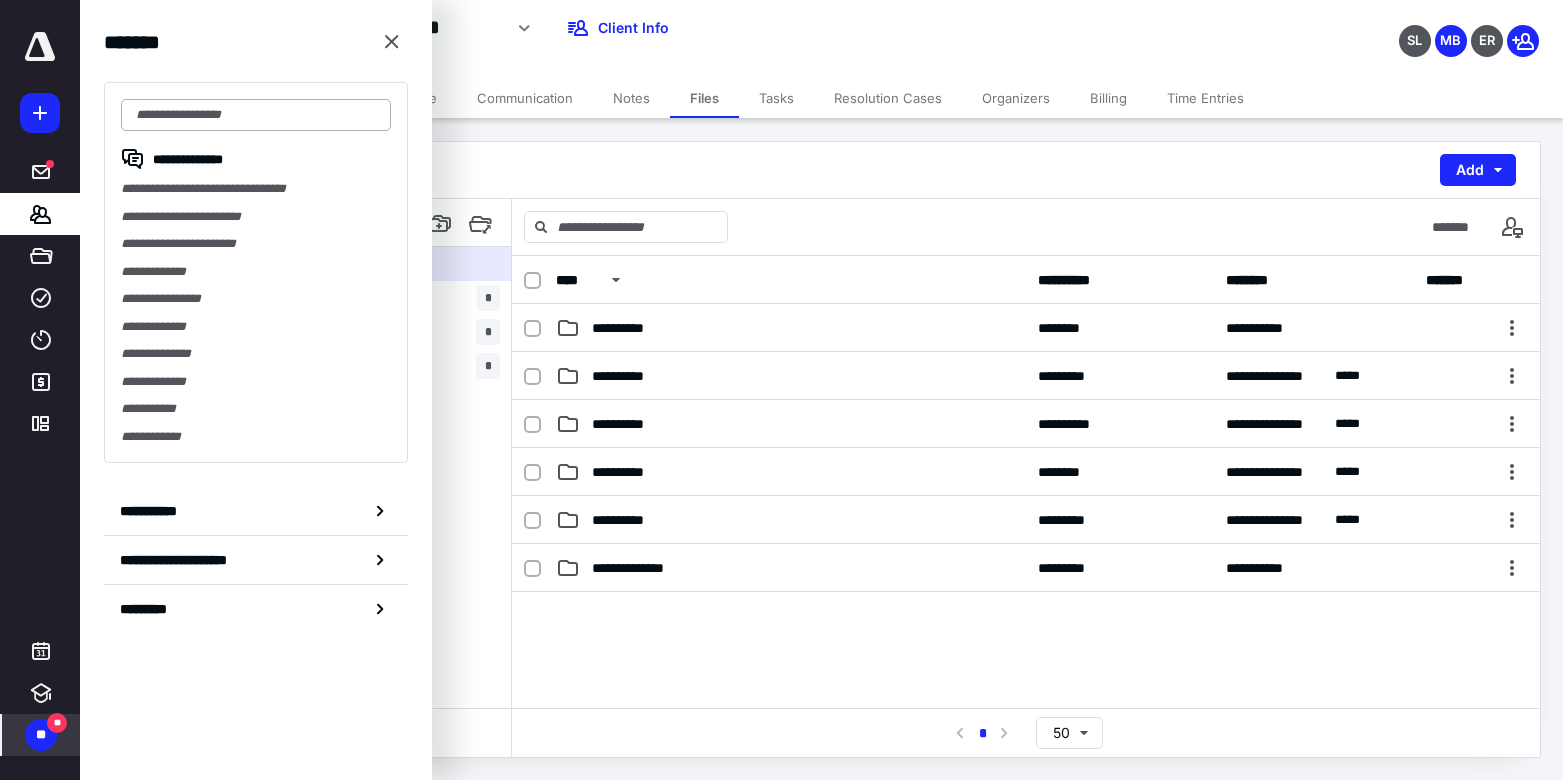 click at bounding box center (256, 115) 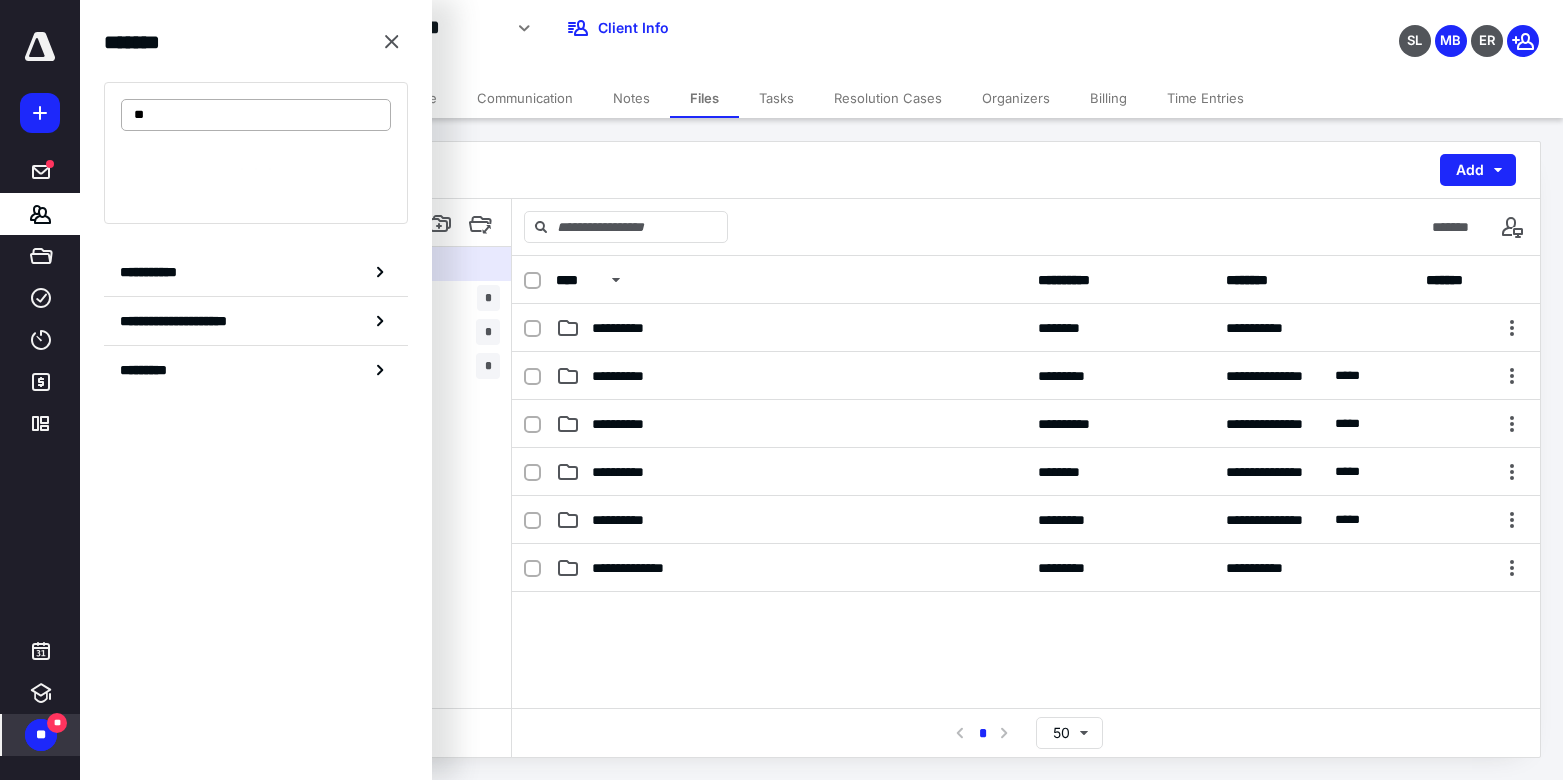 type on "*" 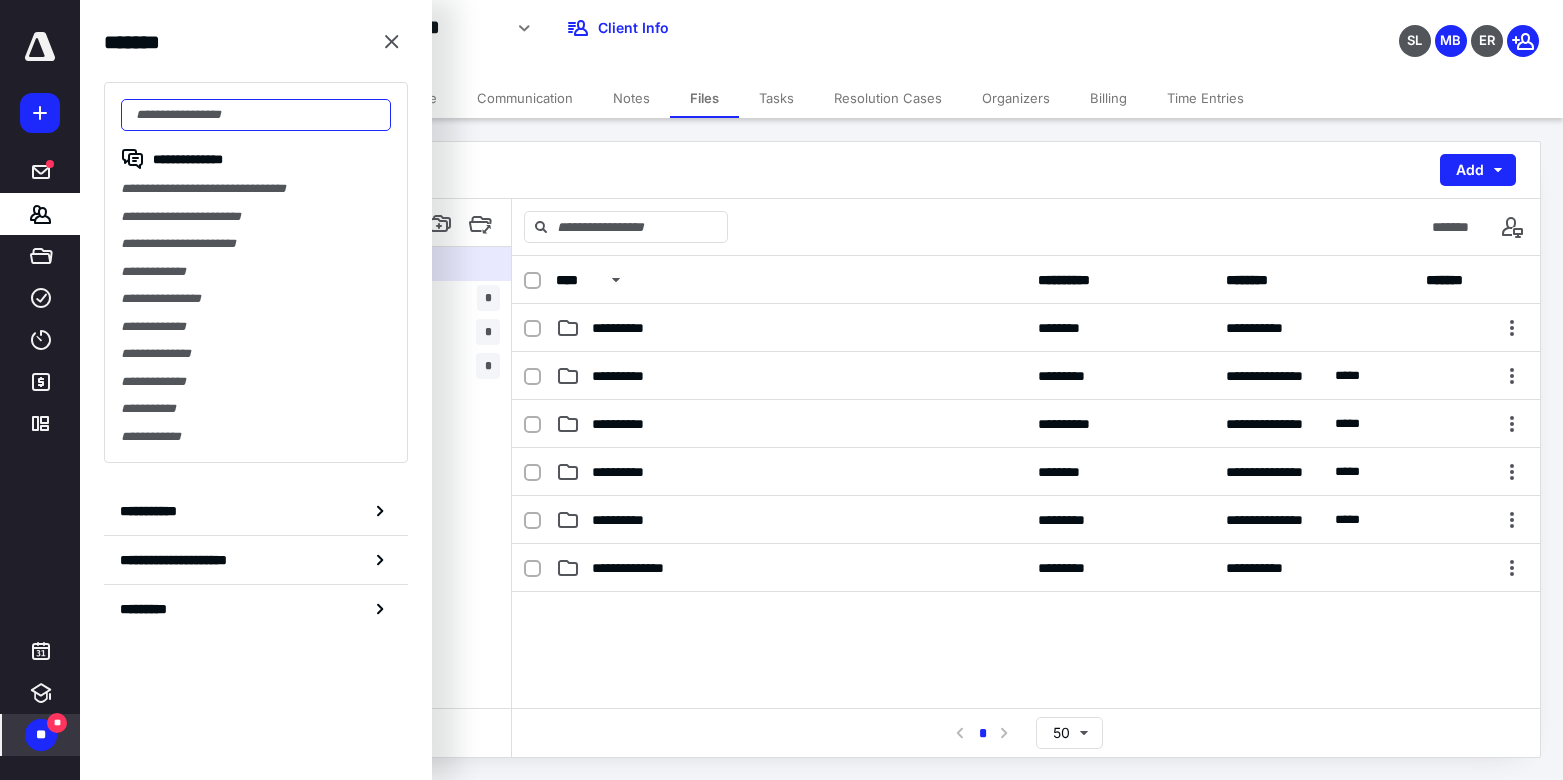 click at bounding box center (256, 115) 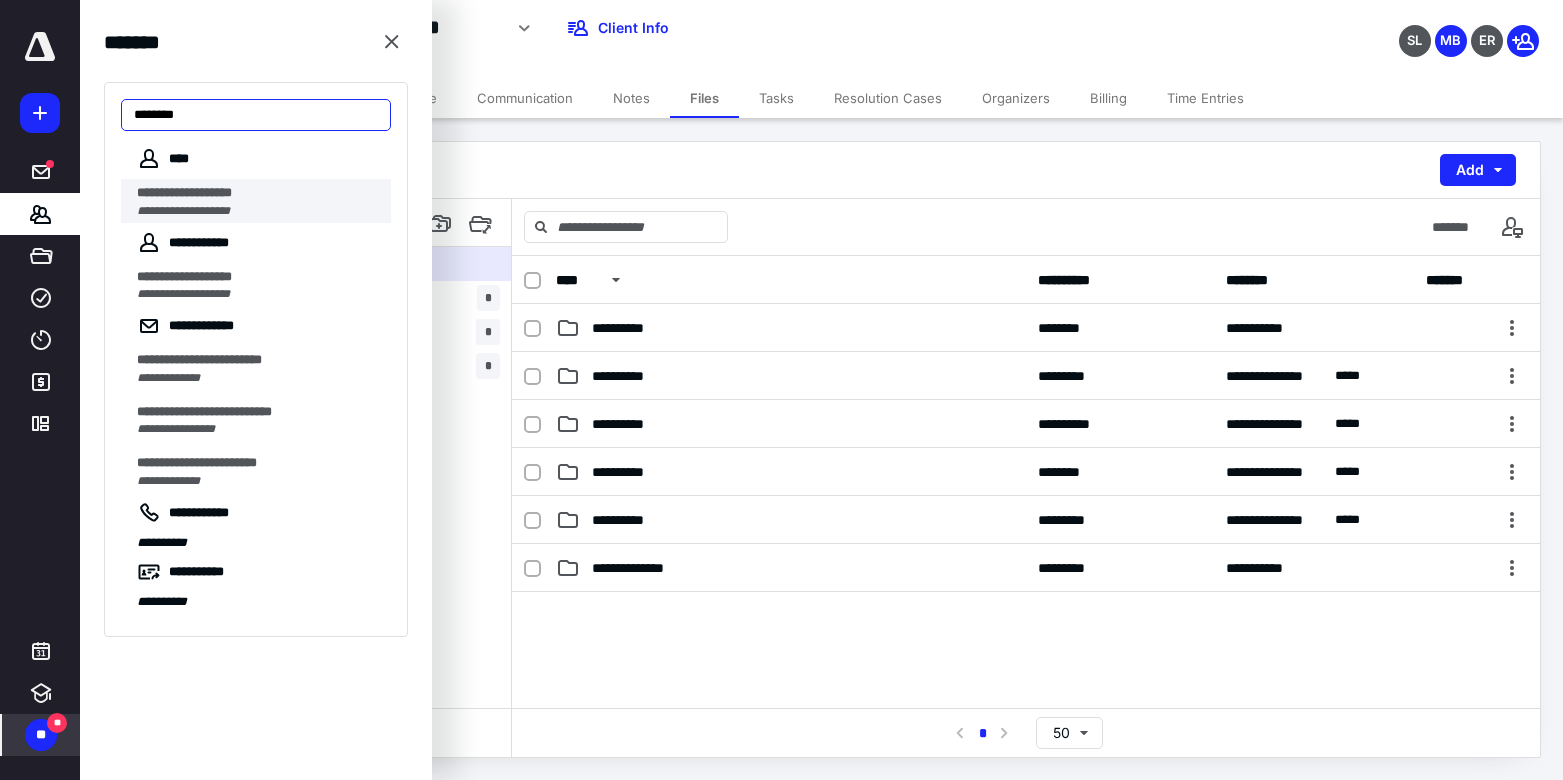 type on "*******" 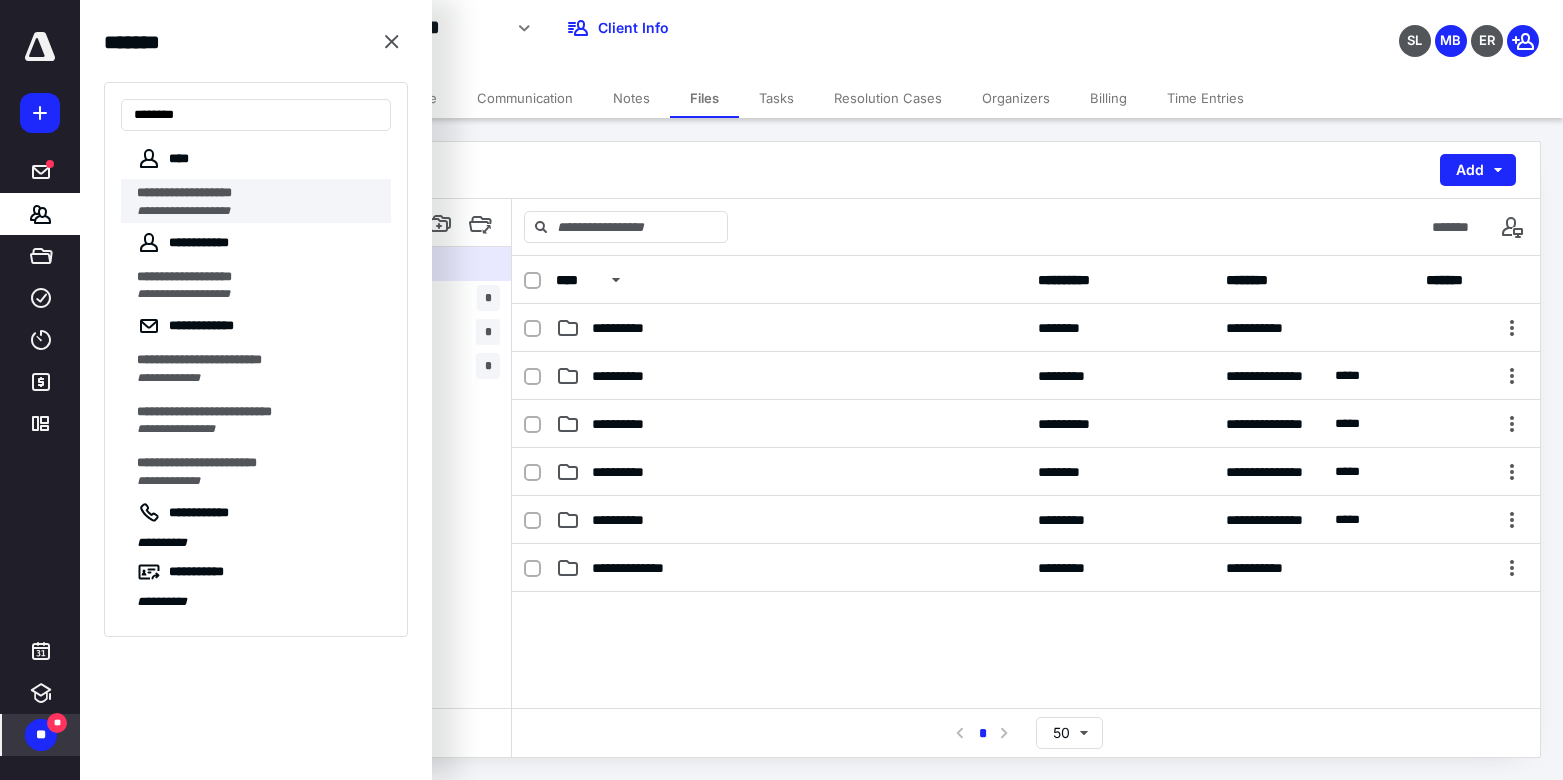 click on "**********" at bounding box center [258, 211] 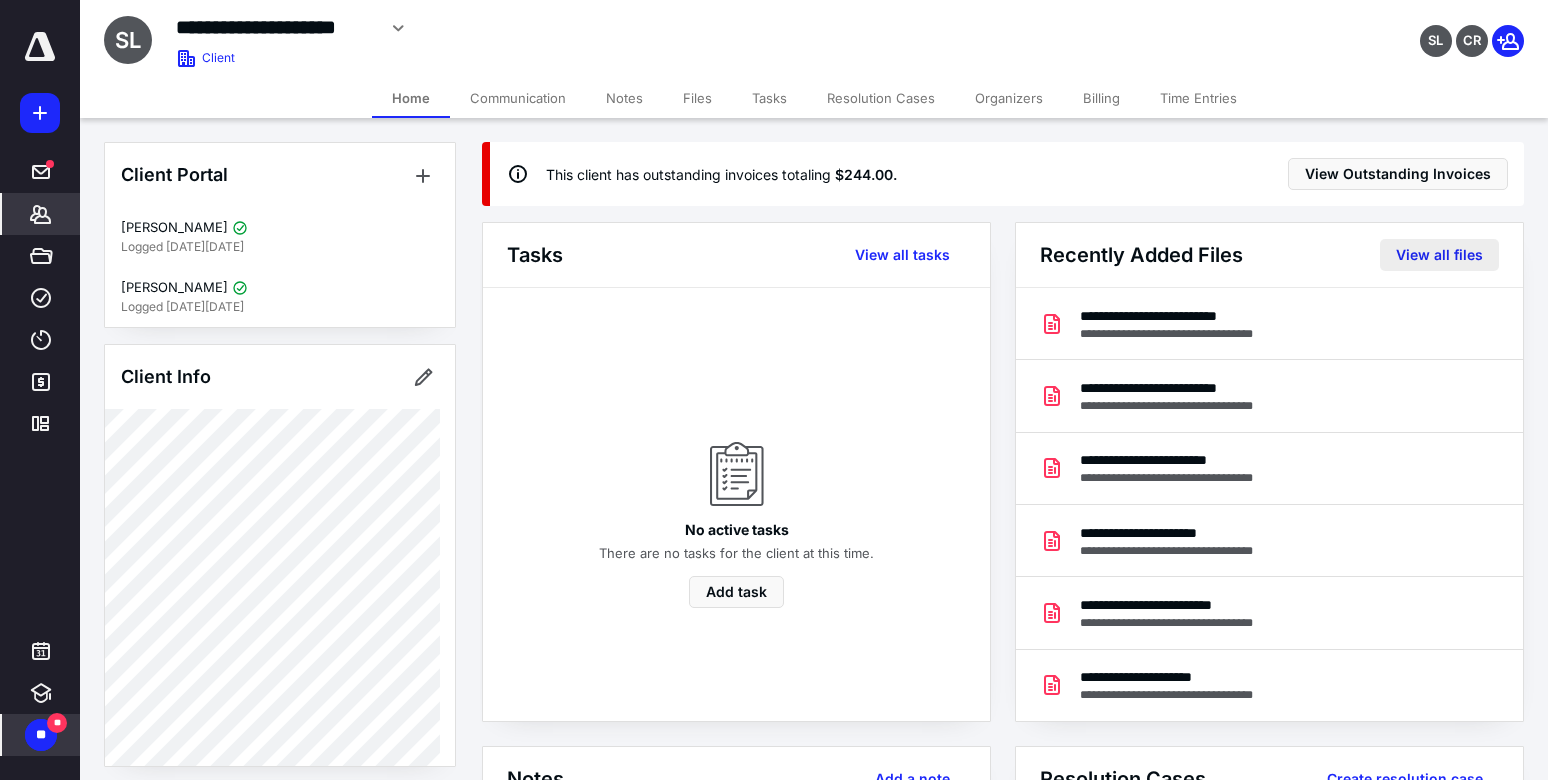 click on "View all files" at bounding box center (1439, 255) 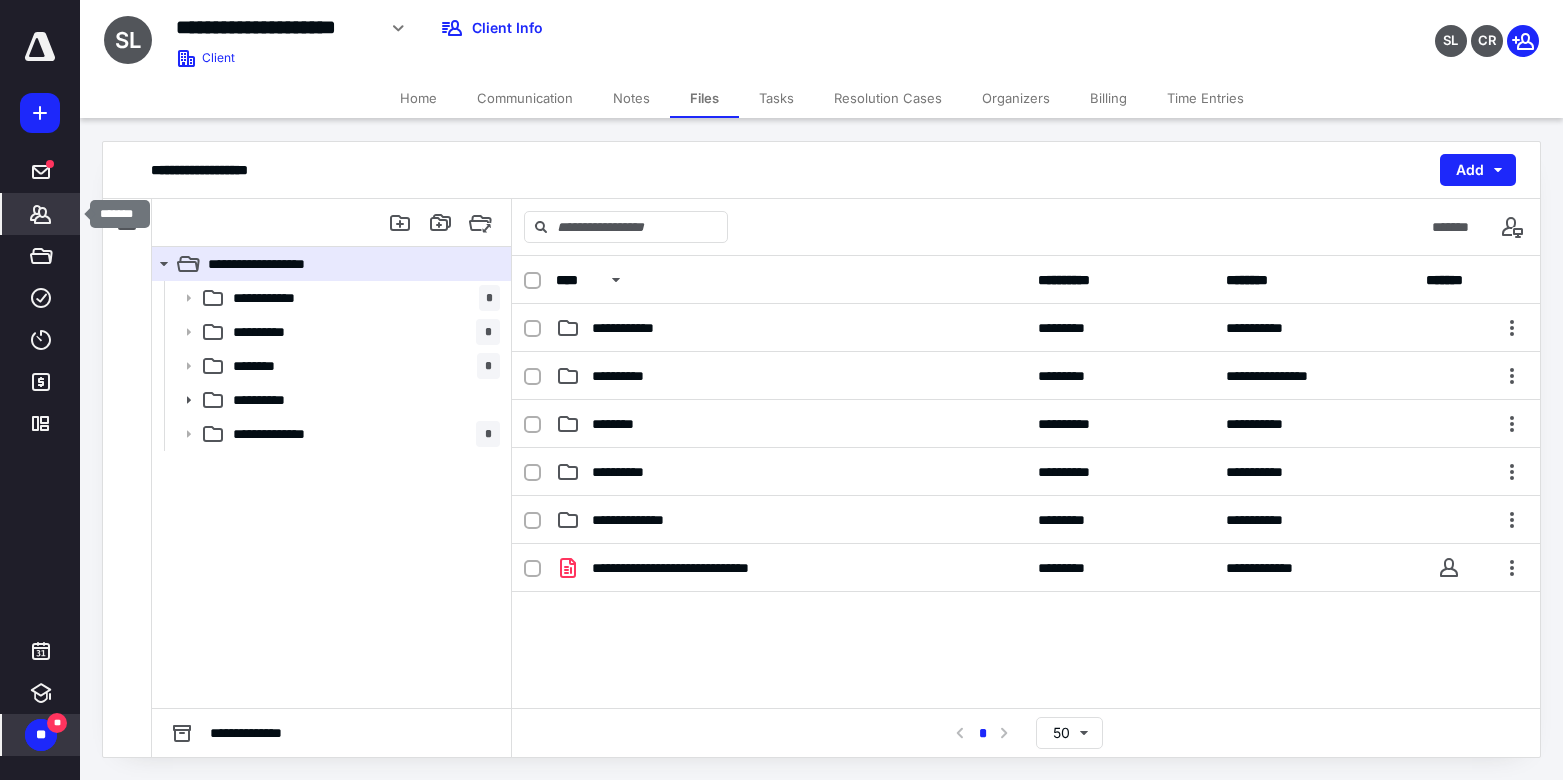 click 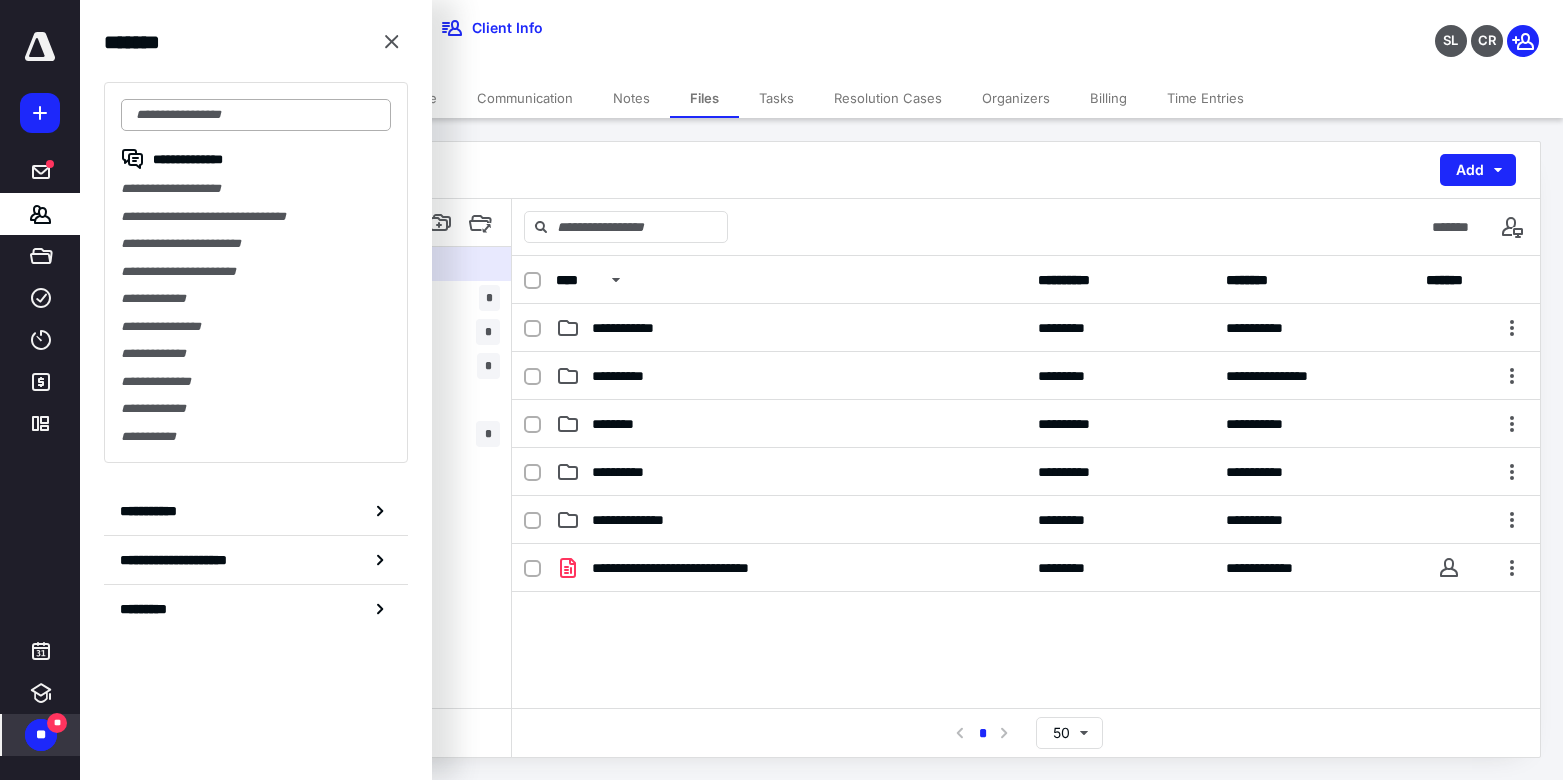click at bounding box center [256, 115] 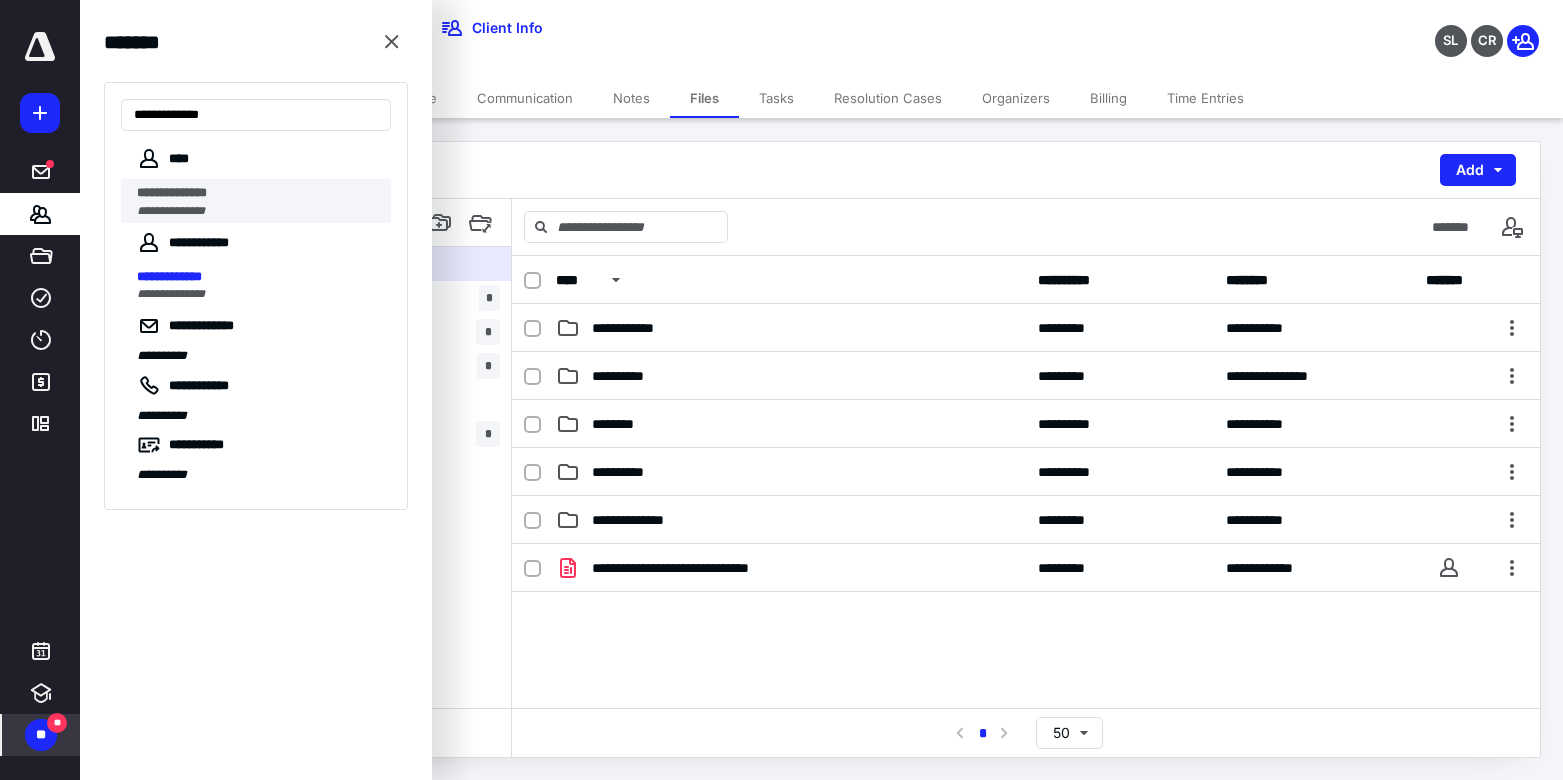 type on "**********" 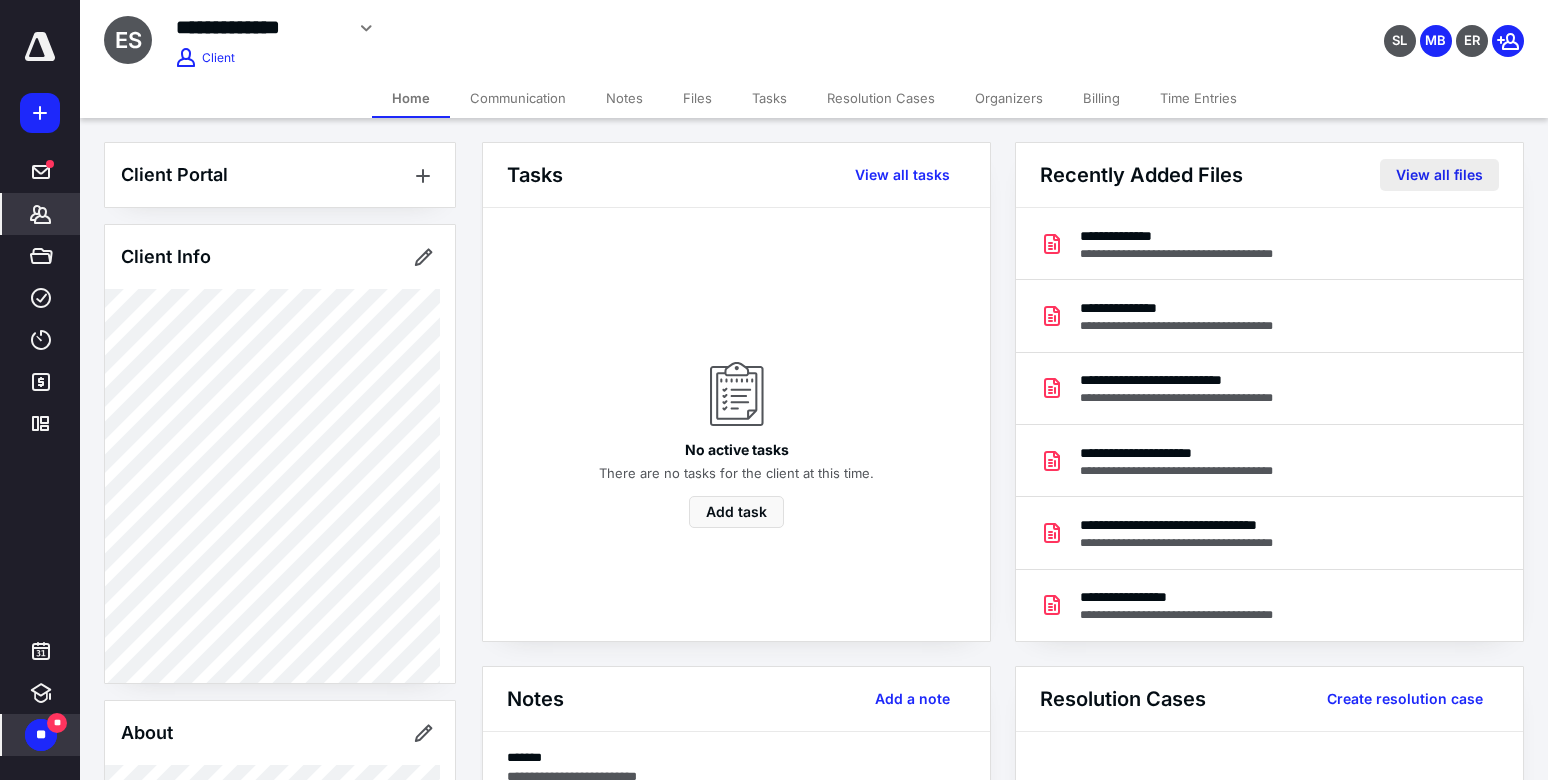 click on "View all files" at bounding box center (1439, 175) 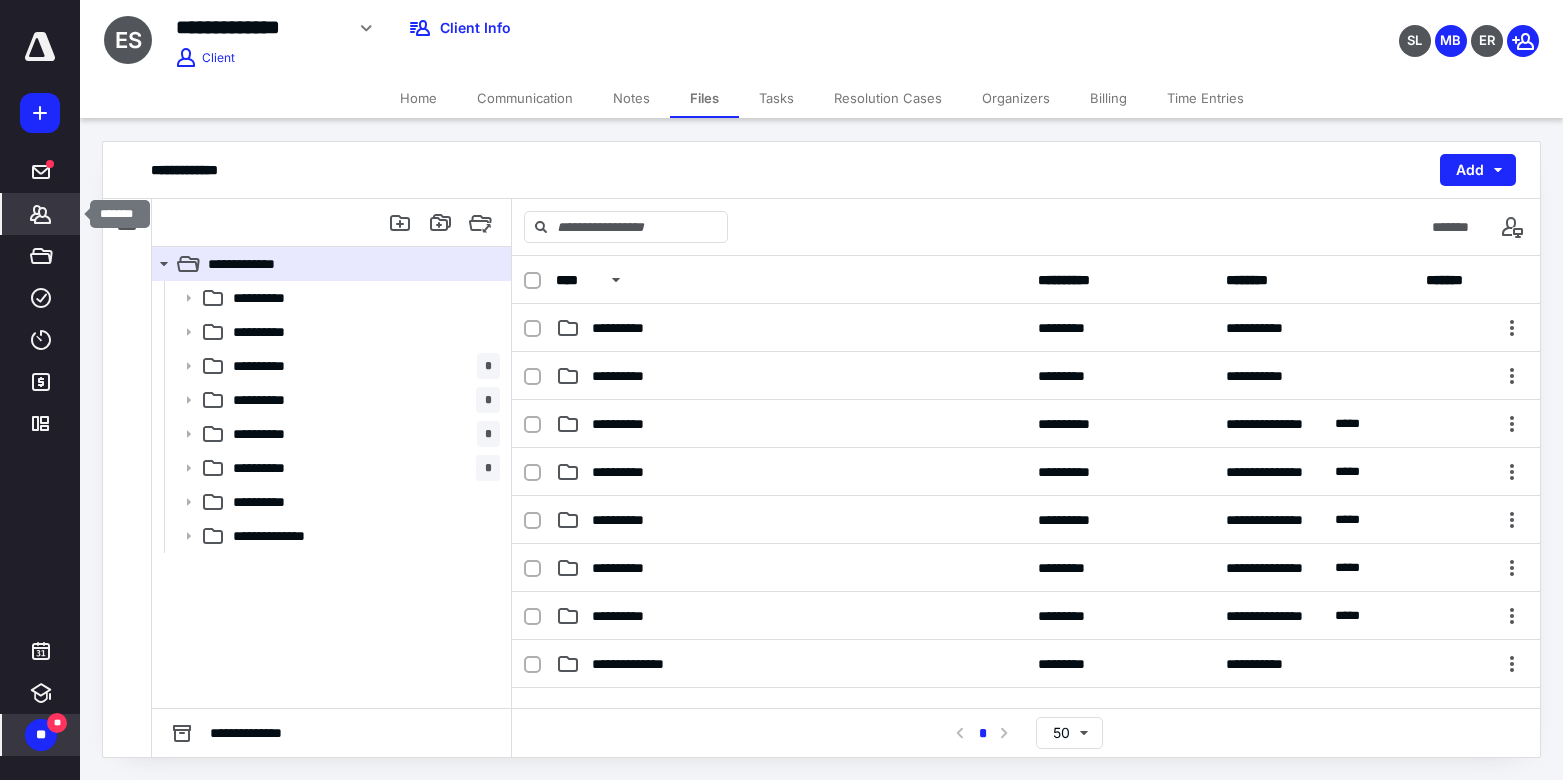click 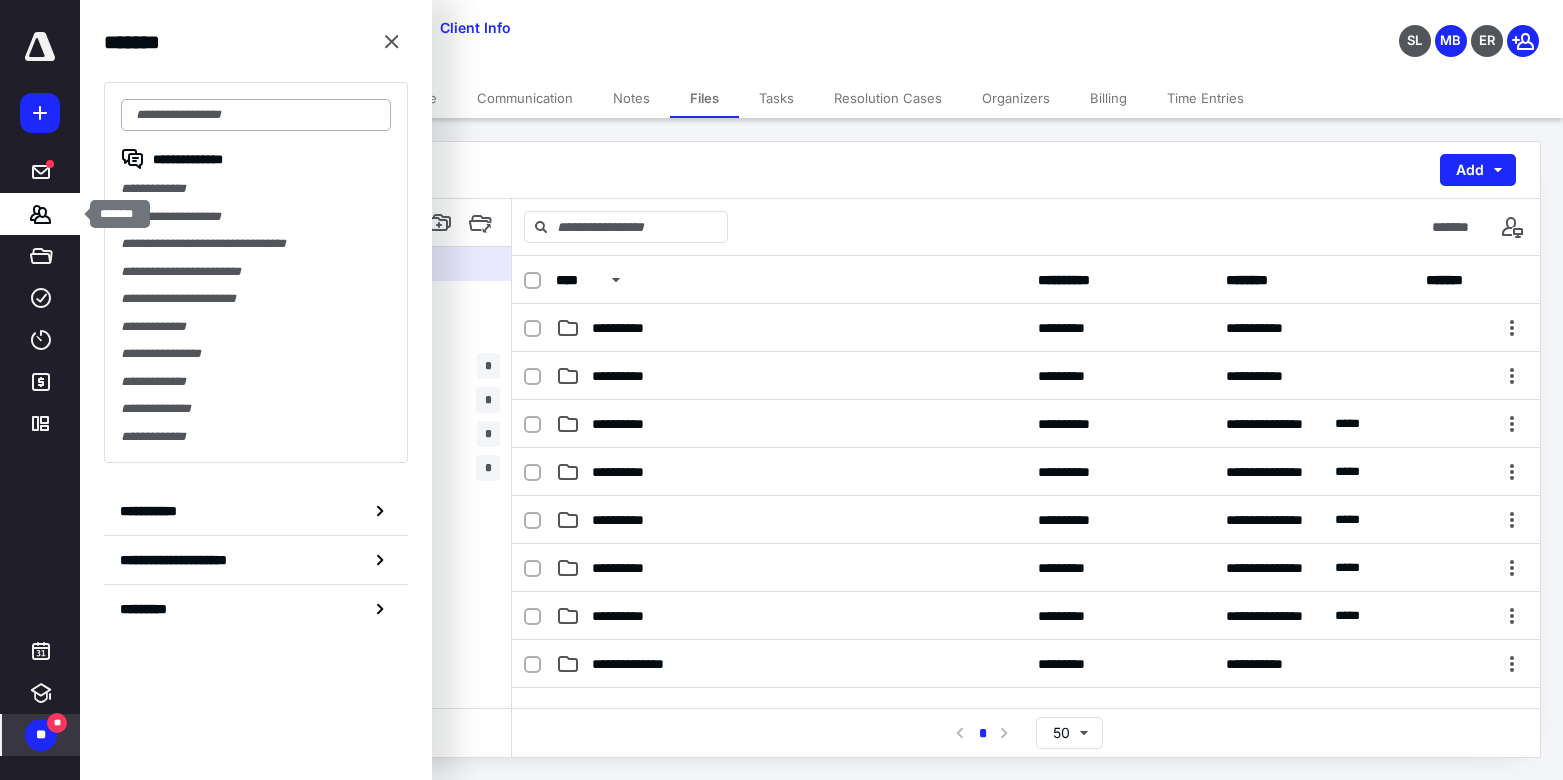 click at bounding box center (256, 115) 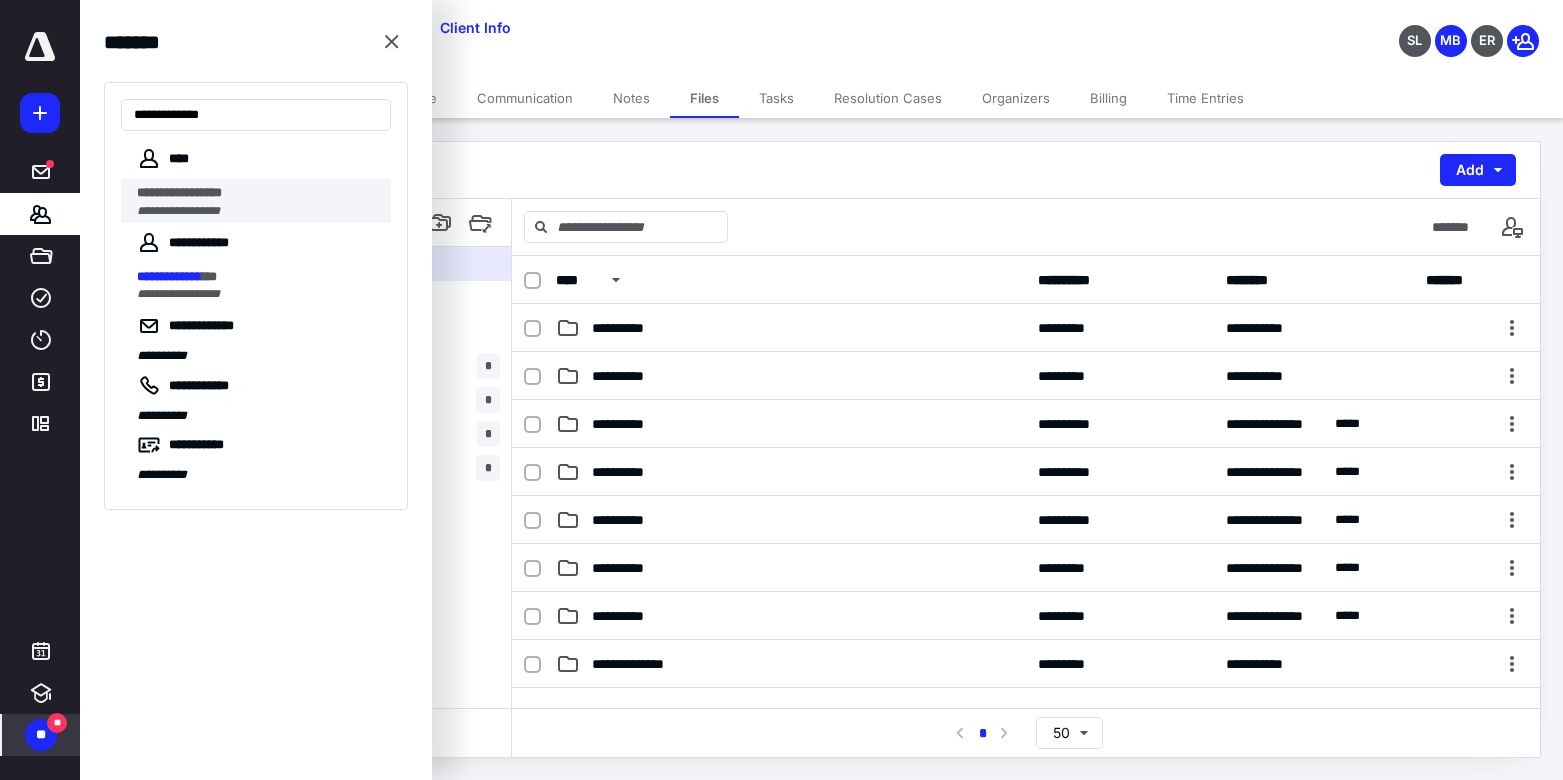 type on "**********" 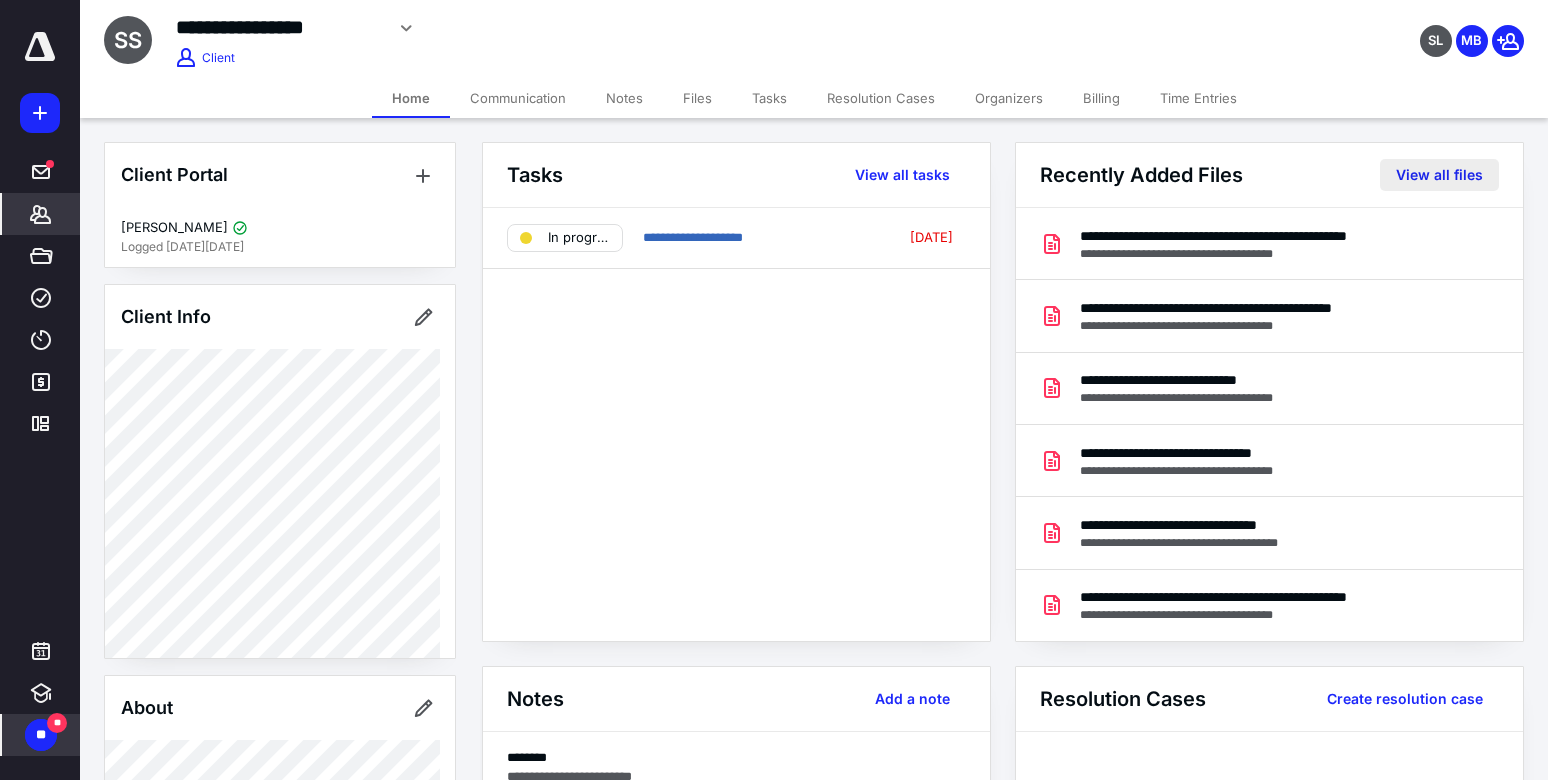 click on "View all files" at bounding box center (1439, 175) 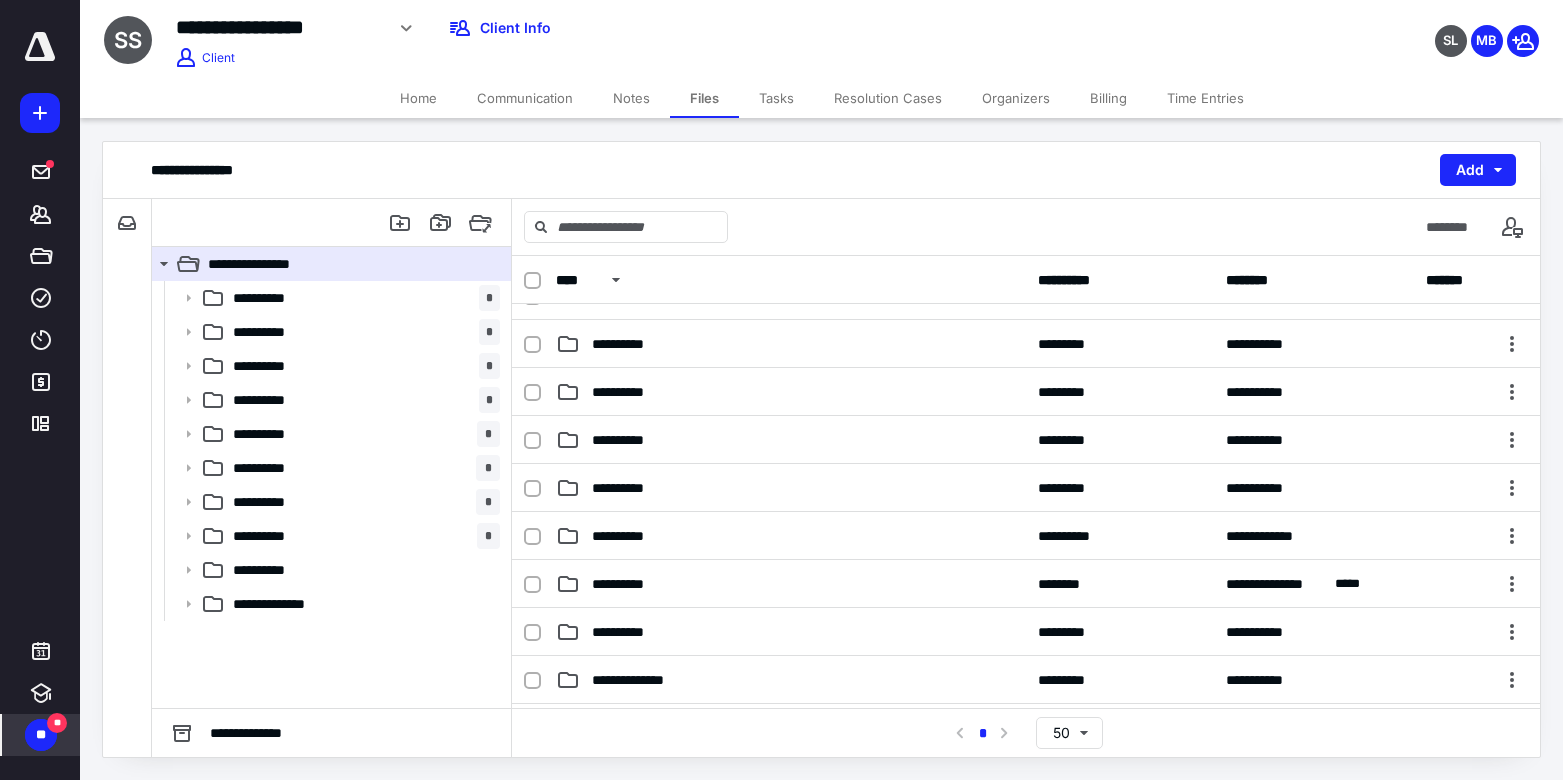 scroll, scrollTop: 70, scrollLeft: 0, axis: vertical 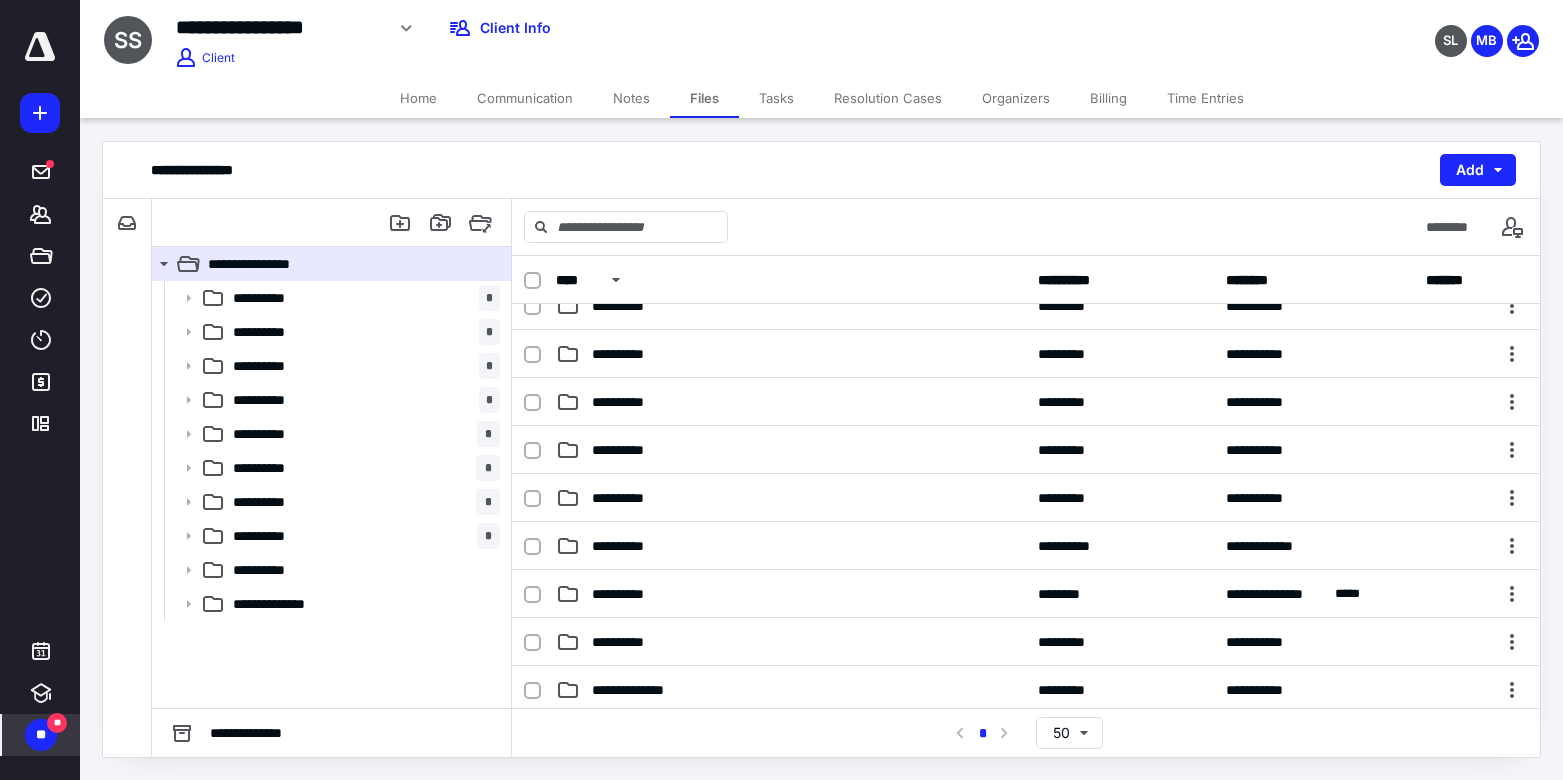 click on "Tasks" at bounding box center (776, 98) 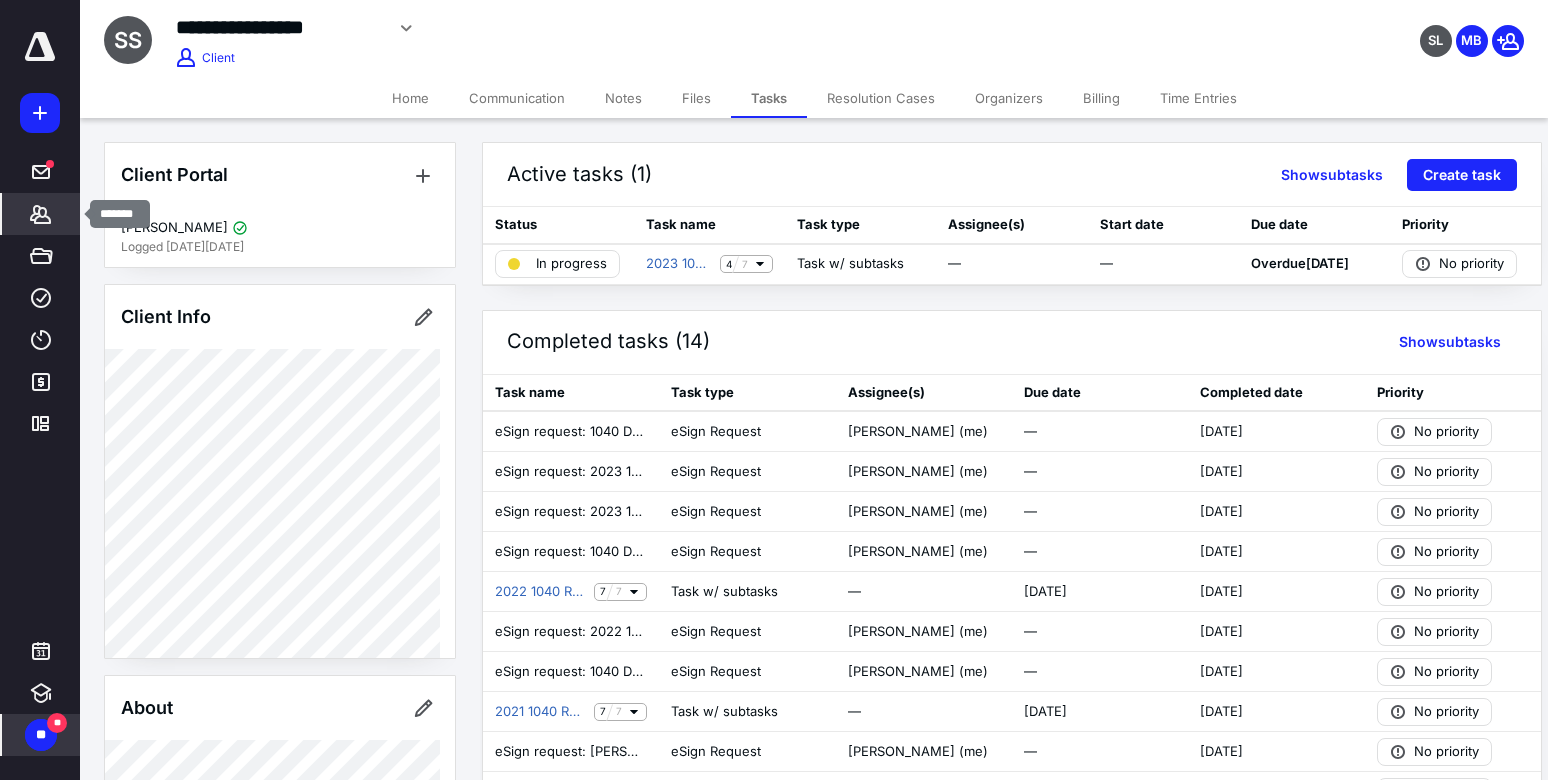 click 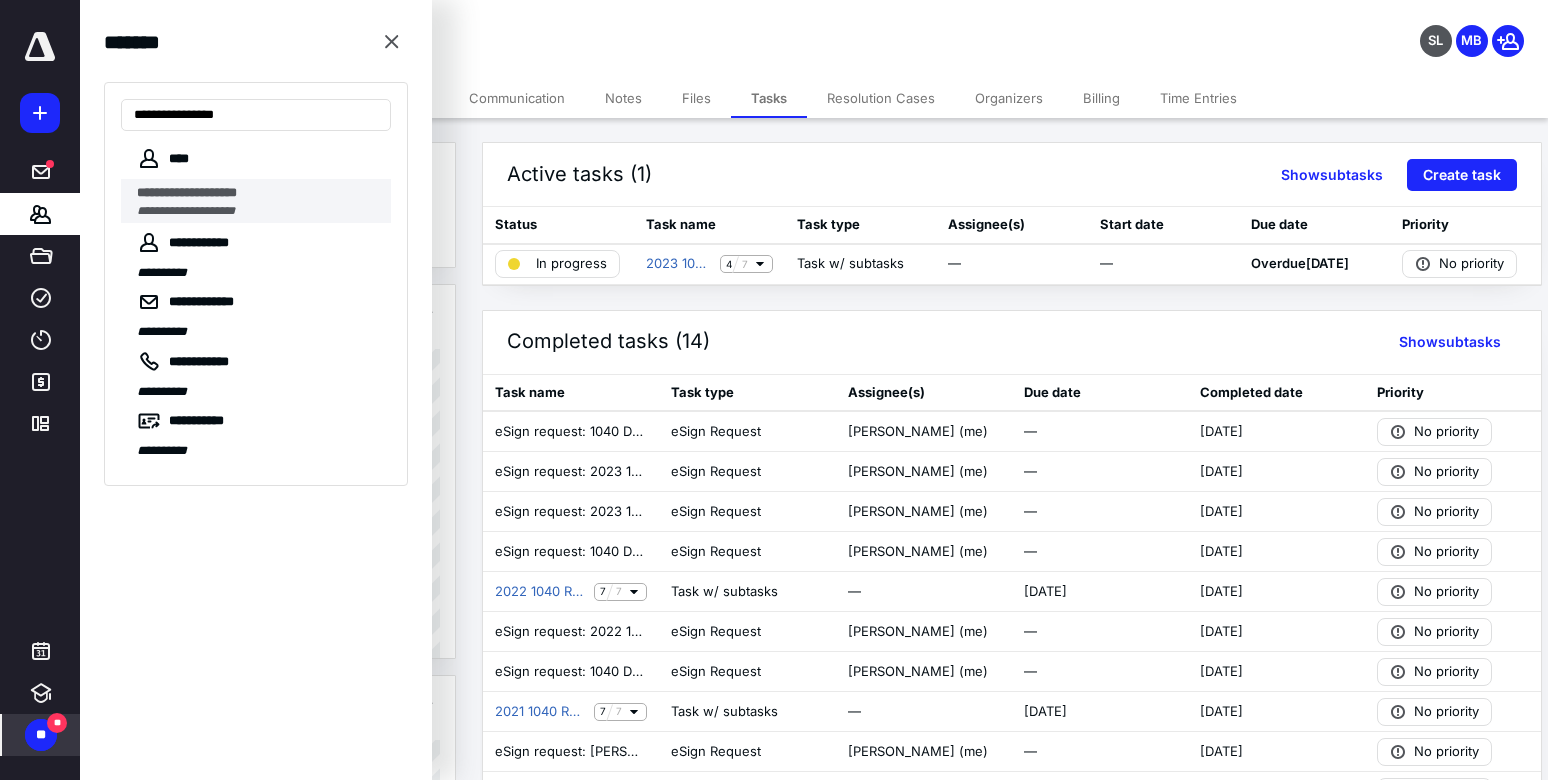 type on "**********" 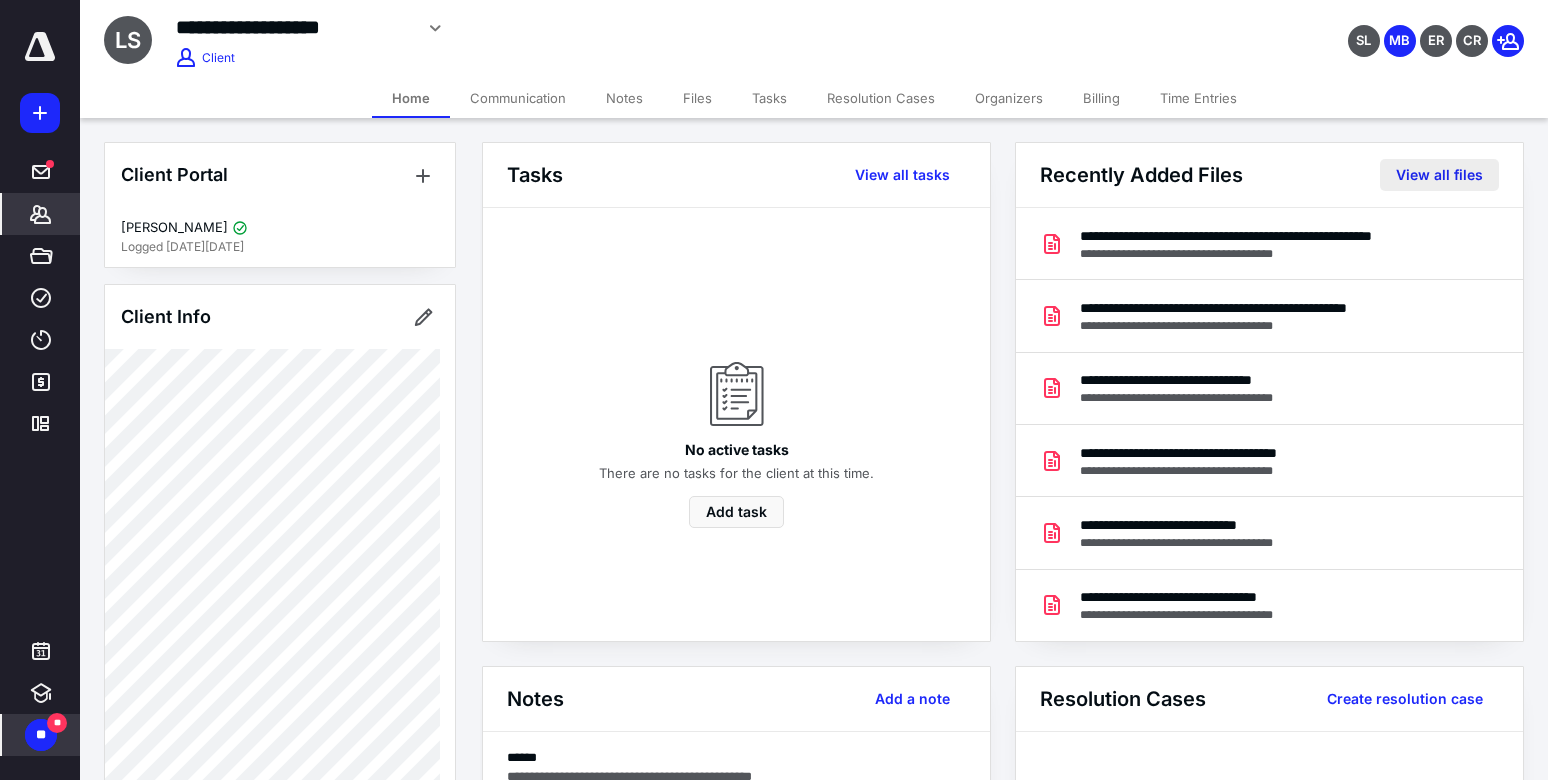 click on "View all files" at bounding box center [1439, 175] 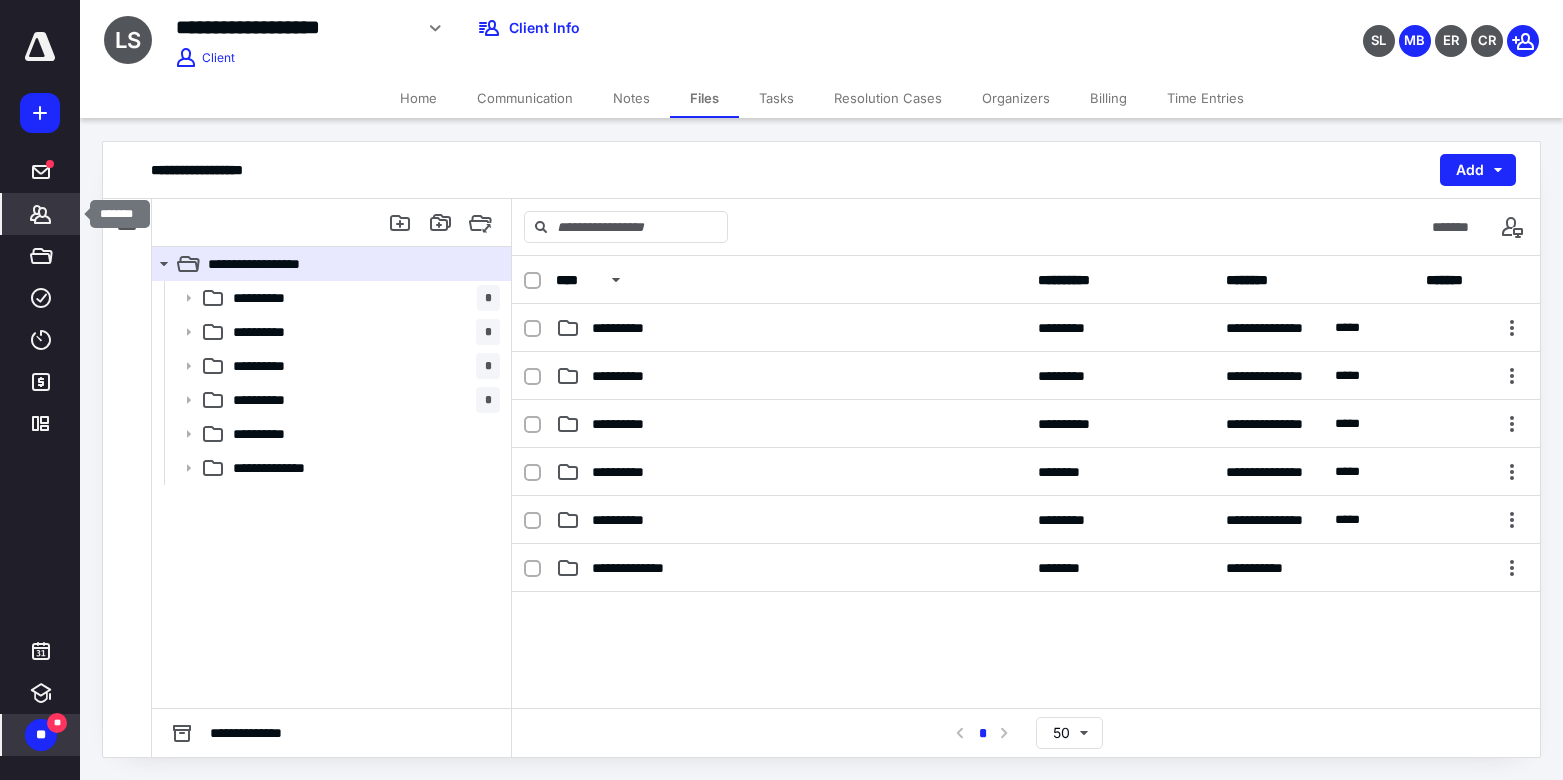 click 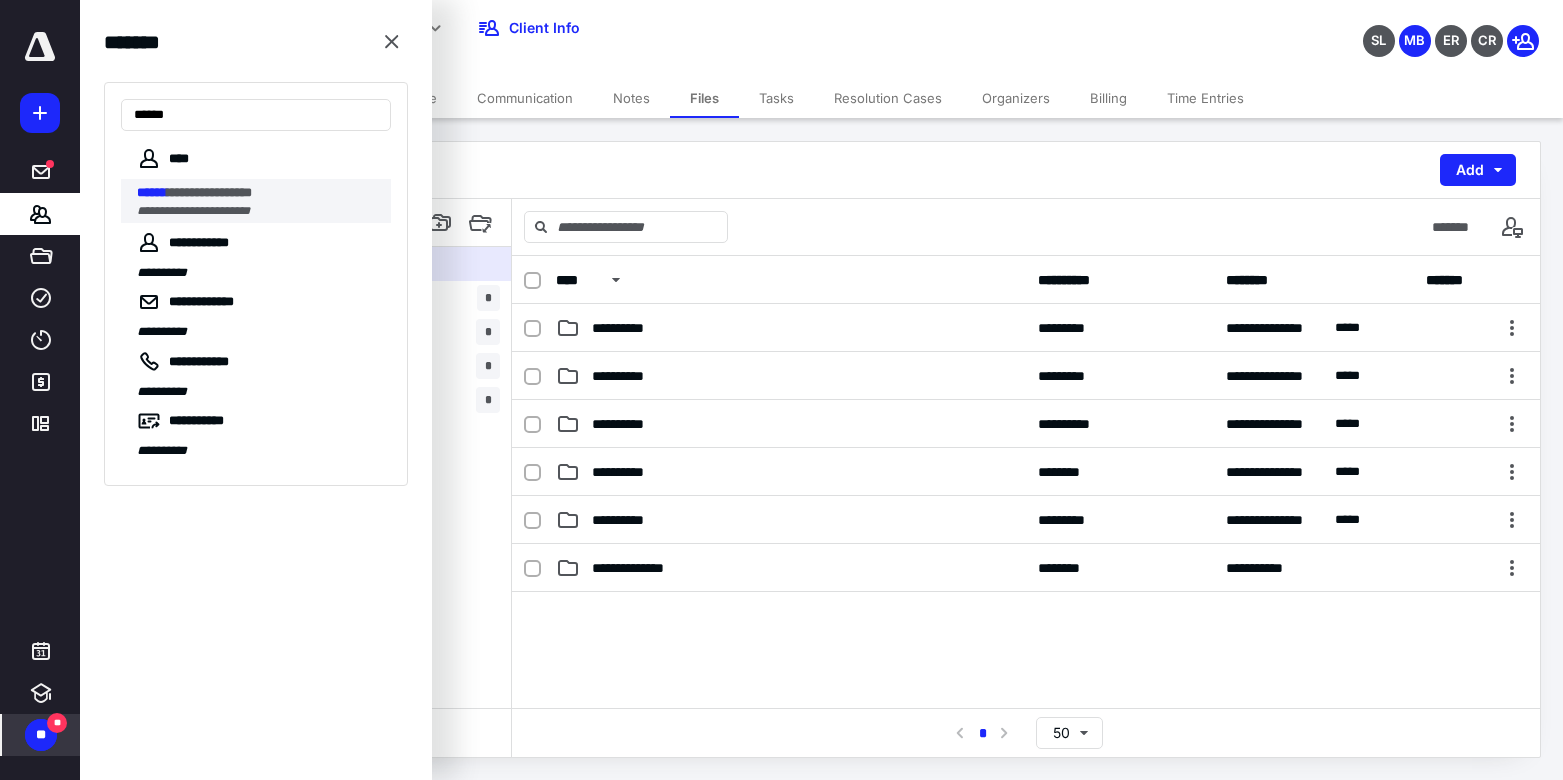type on "******" 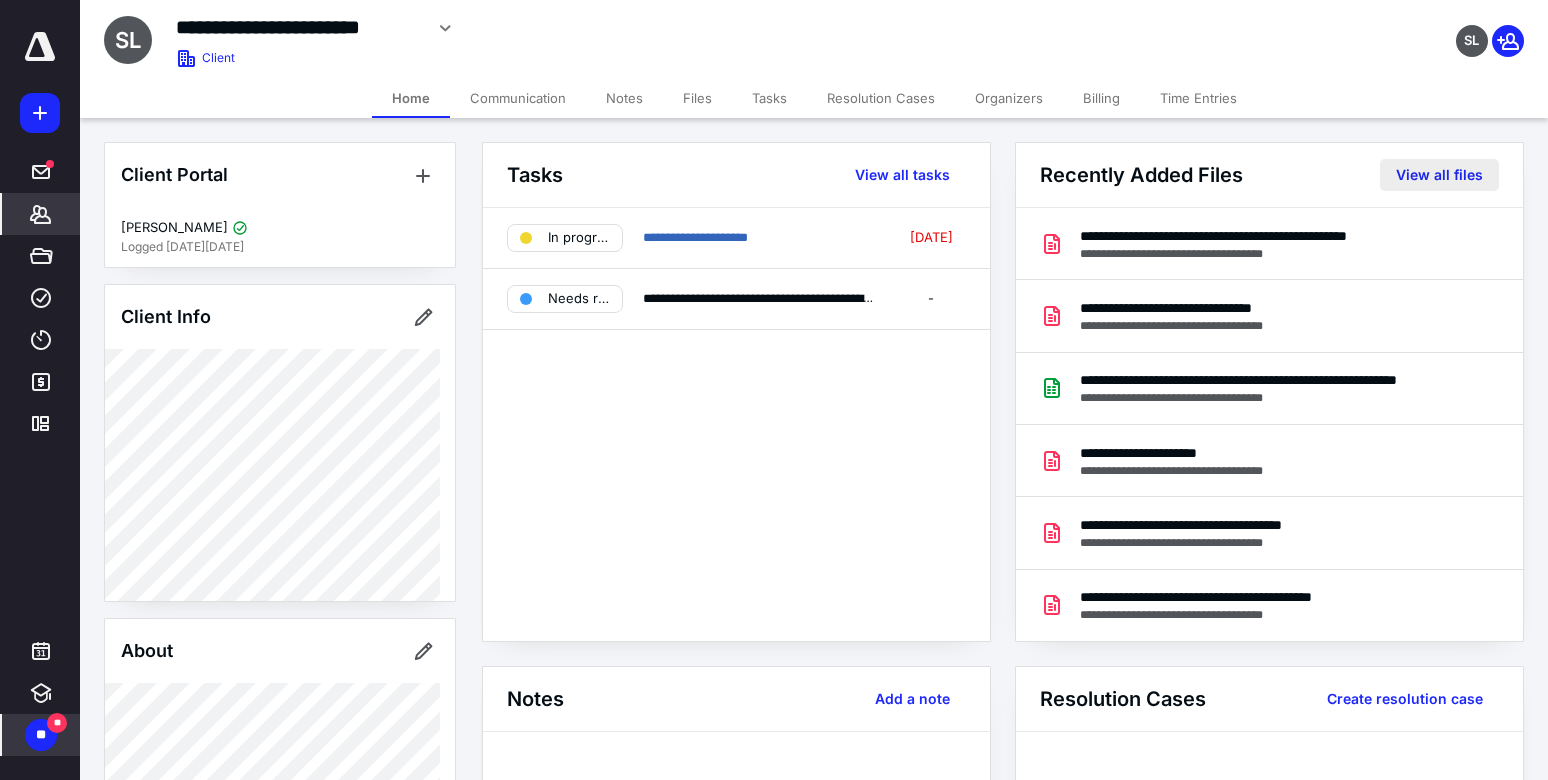 click on "View all files" at bounding box center [1439, 175] 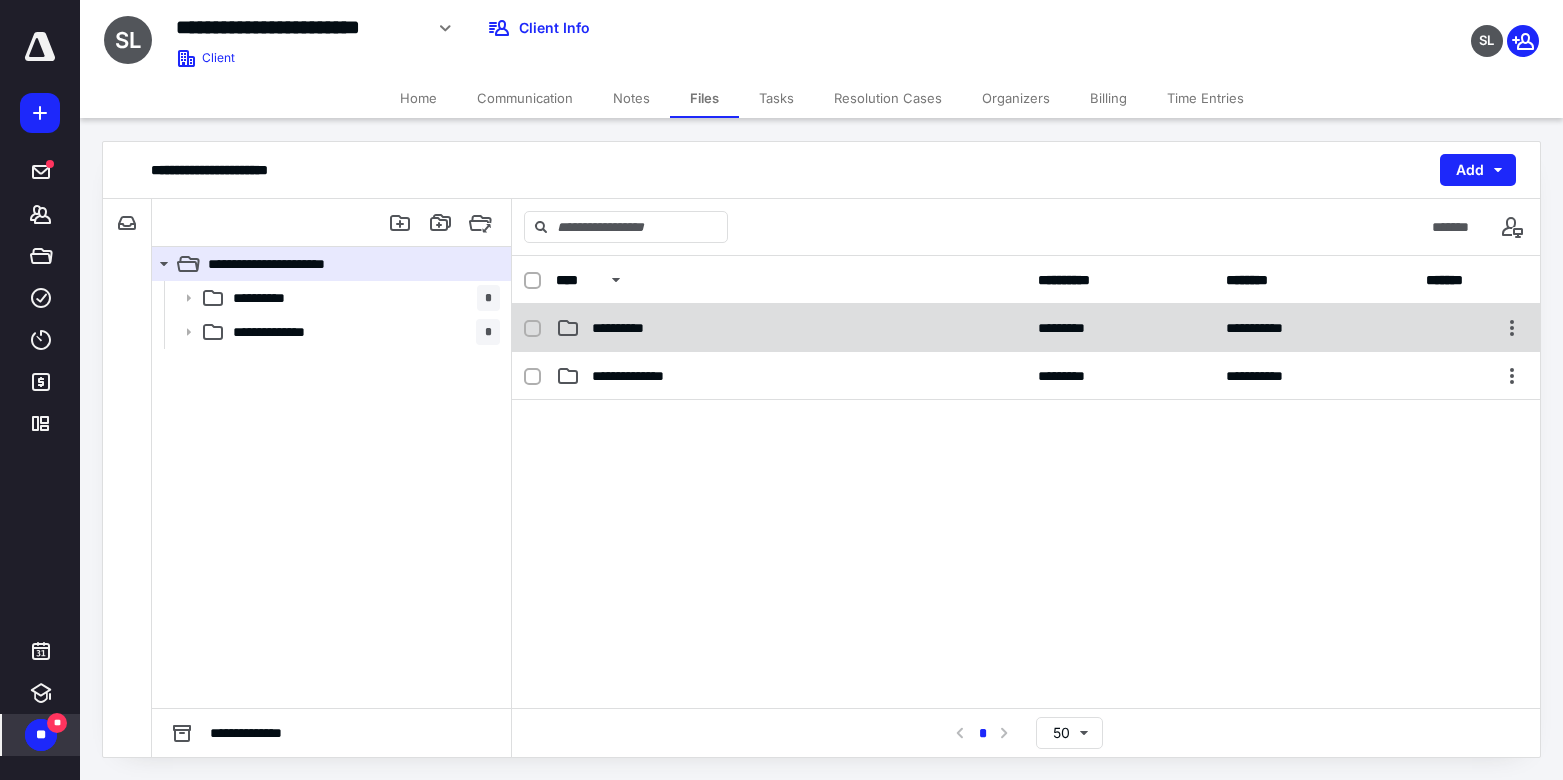 click on "**********" at bounding box center (630, 328) 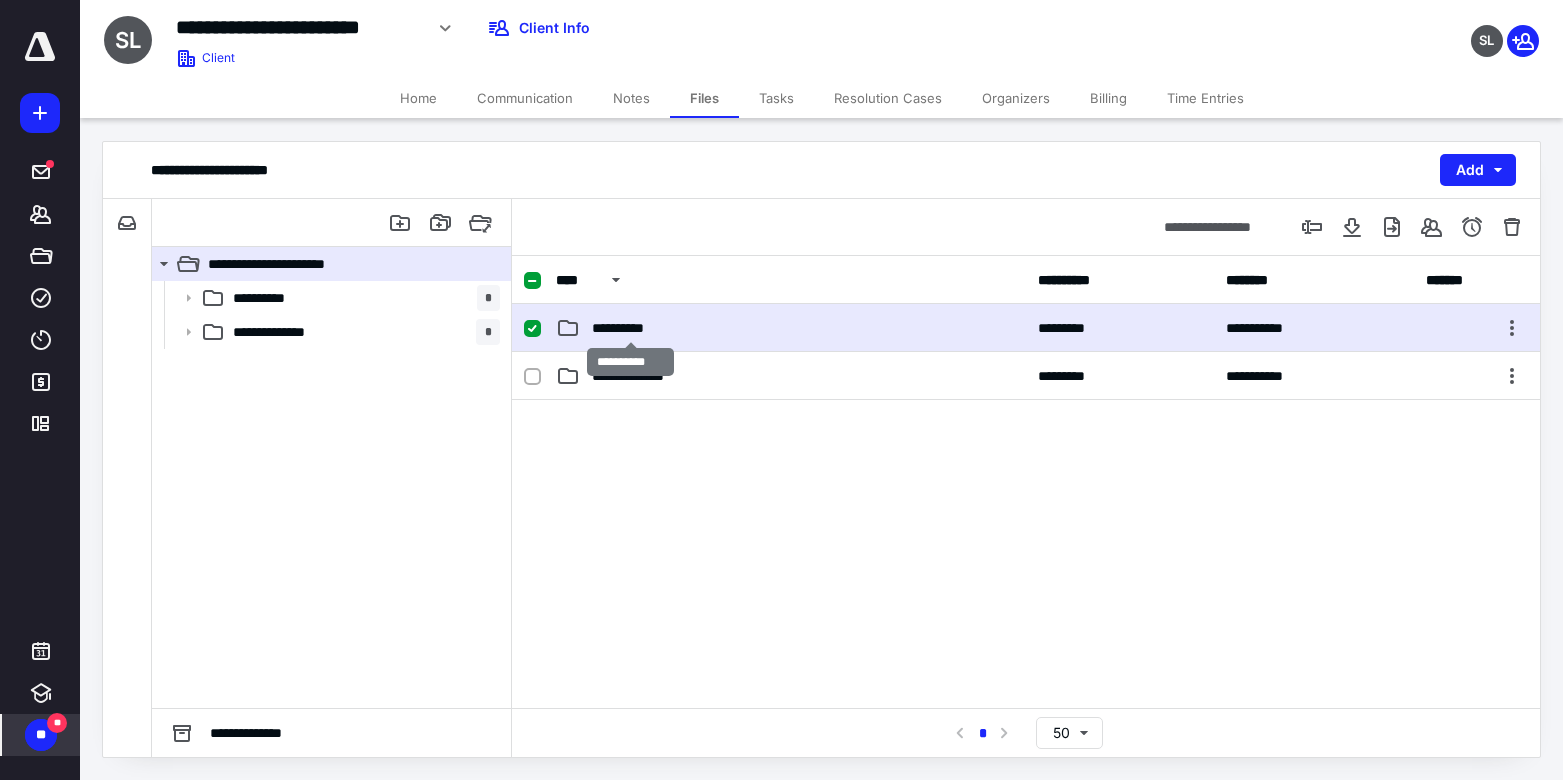 click on "**********" at bounding box center (630, 328) 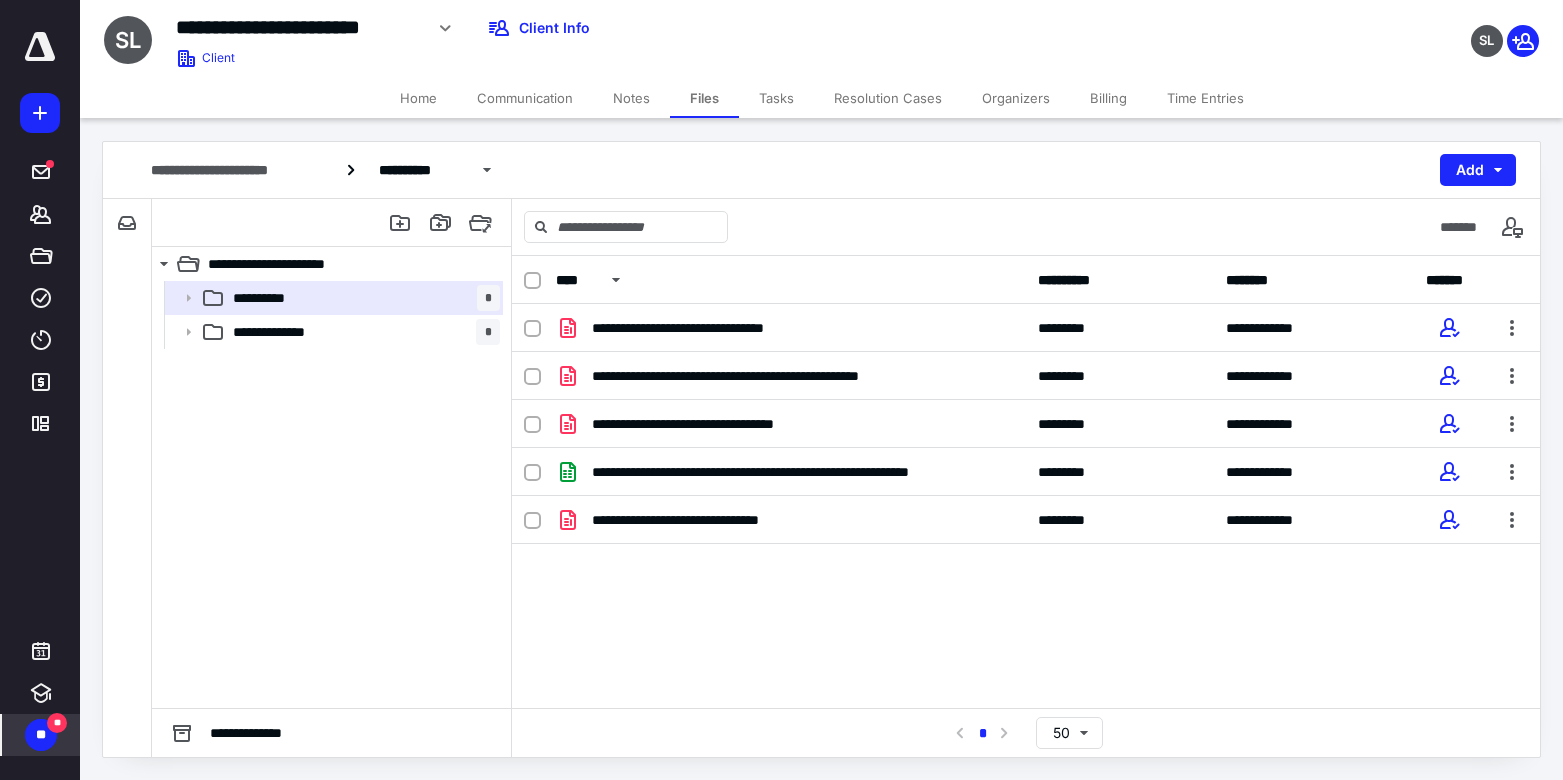 click on "Tasks" at bounding box center [776, 98] 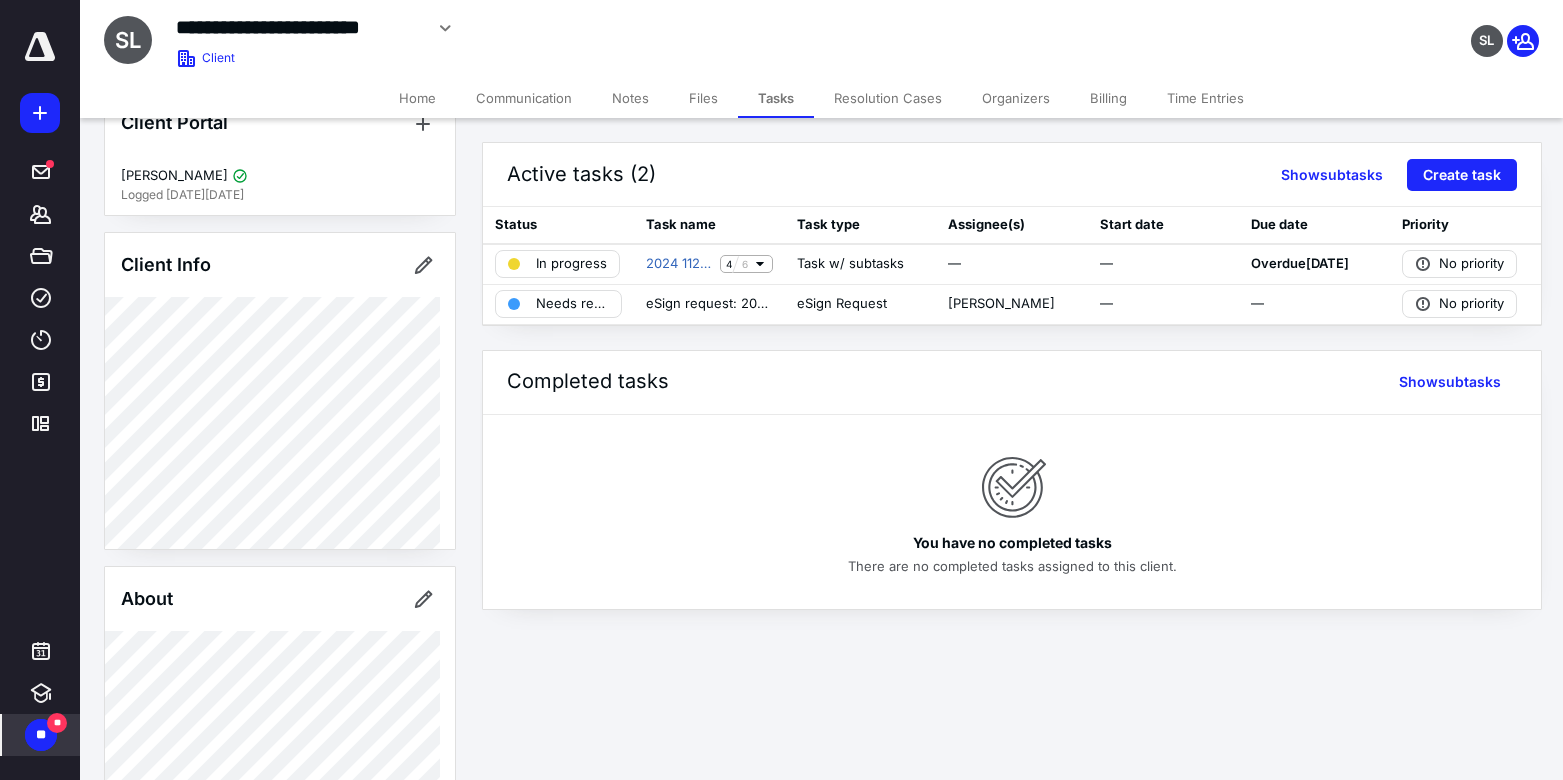 scroll, scrollTop: 0, scrollLeft: 0, axis: both 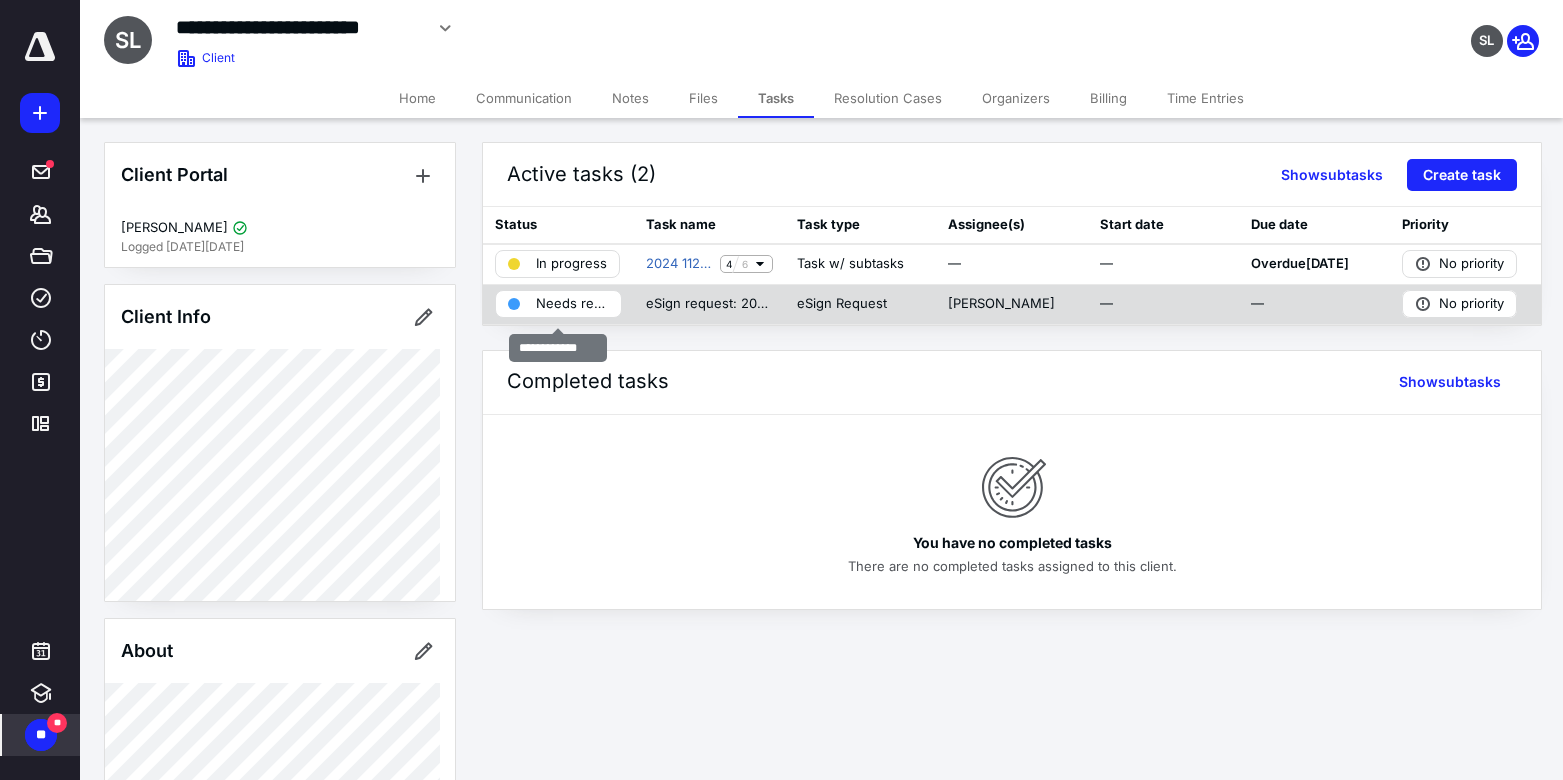 click on "Needs review" at bounding box center (572, 304) 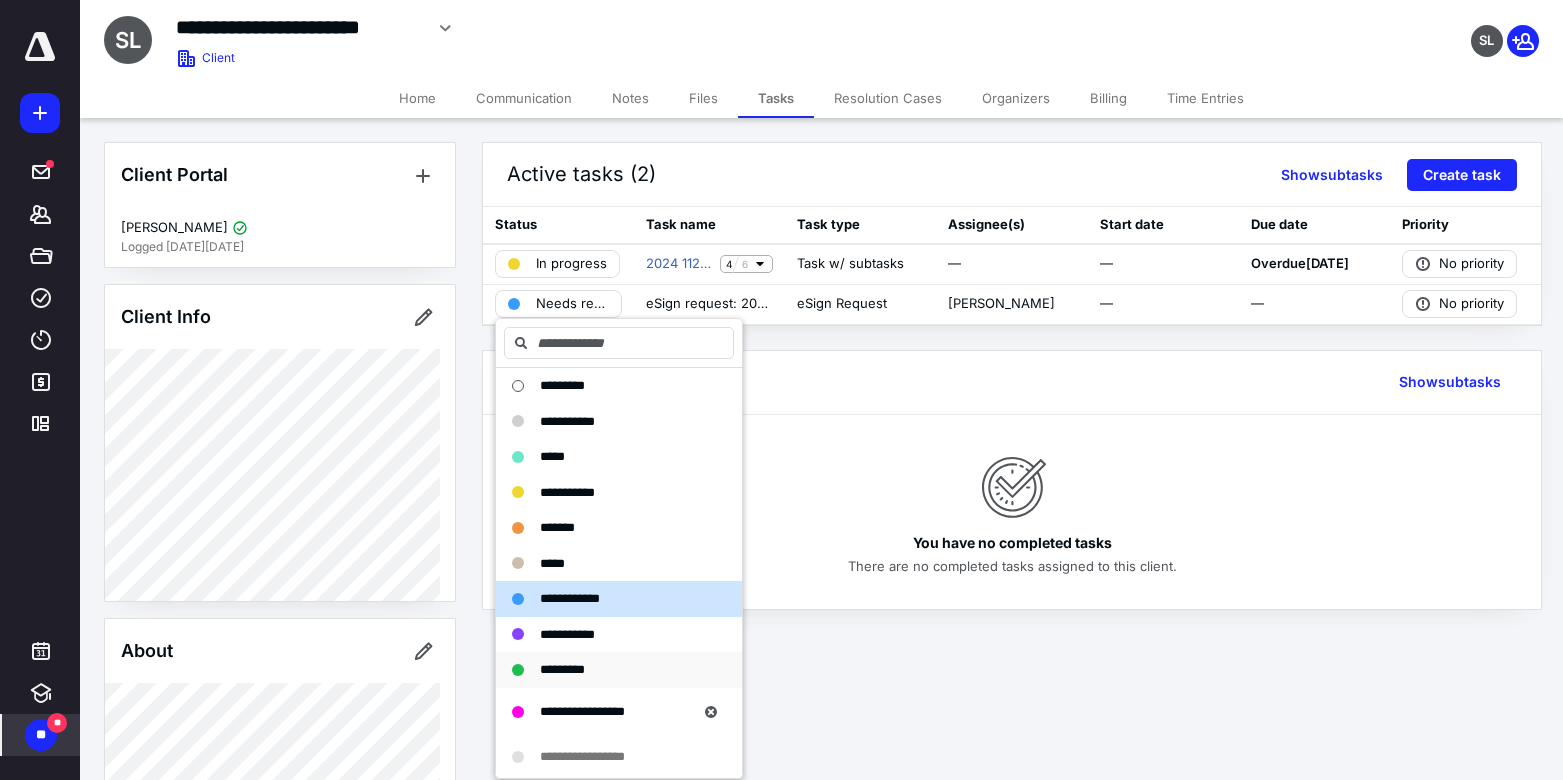 click on "*********" at bounding box center (562, 669) 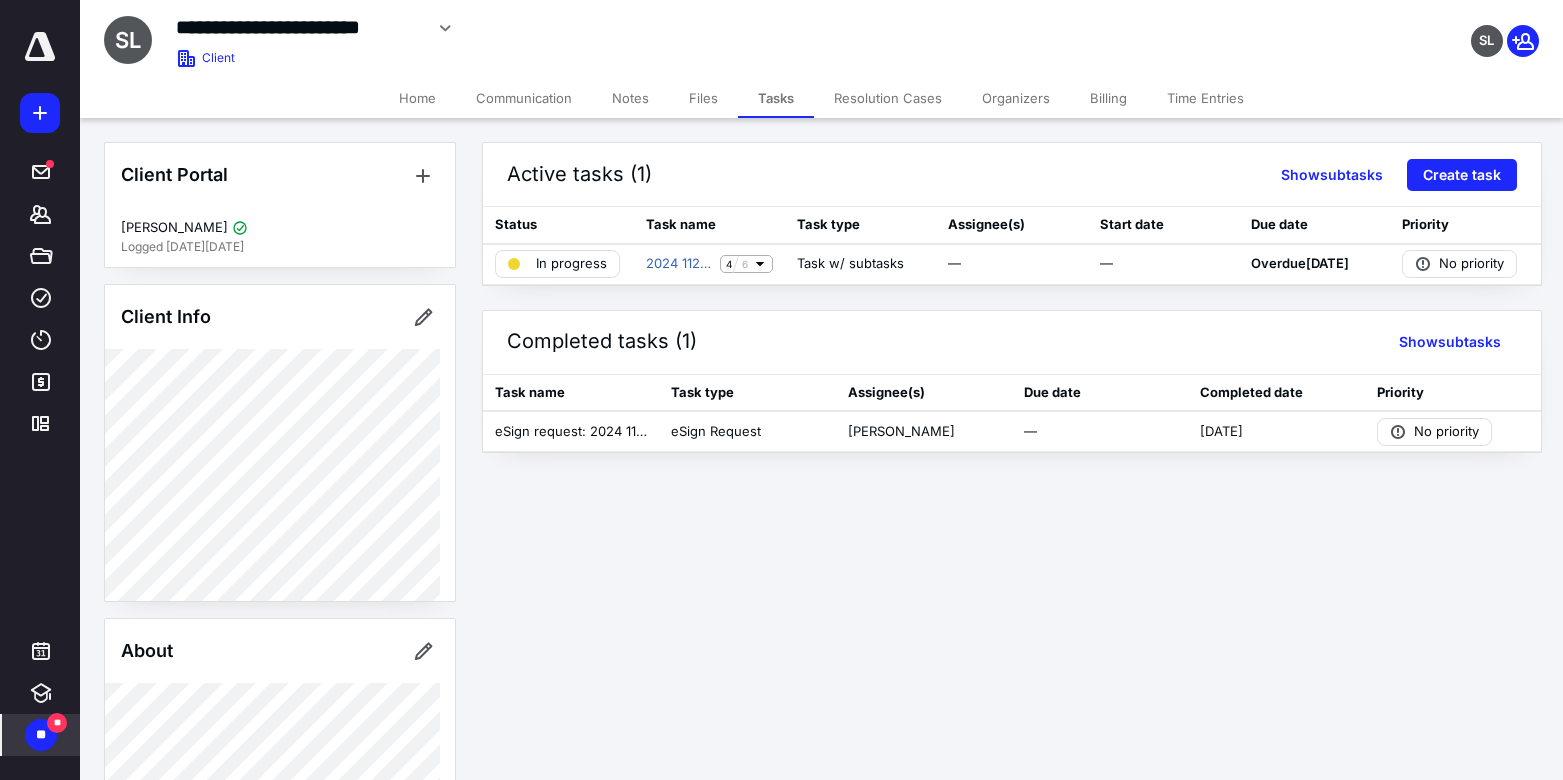 click on "Home" at bounding box center (417, 98) 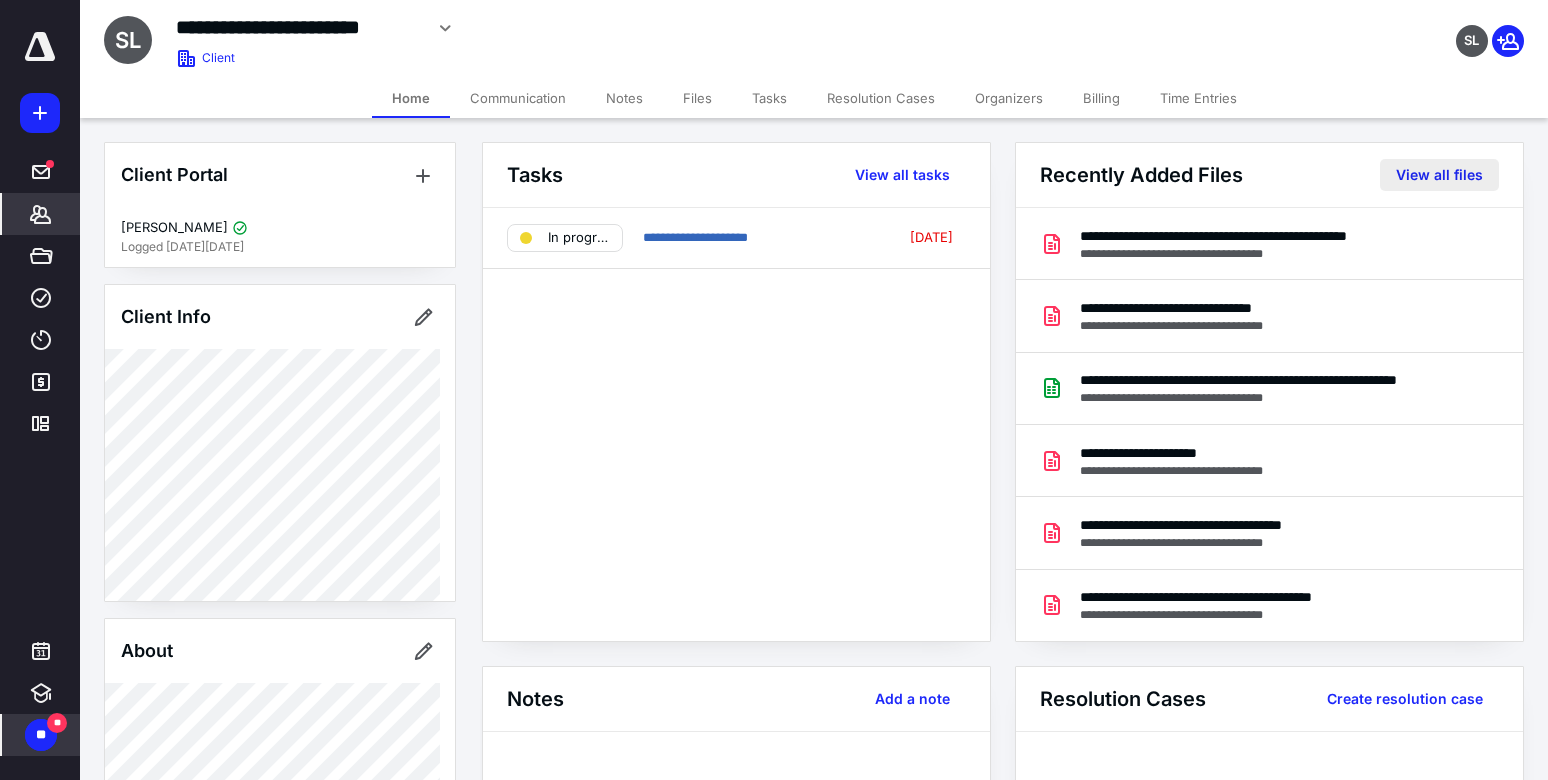 click on "View all files" at bounding box center (1439, 175) 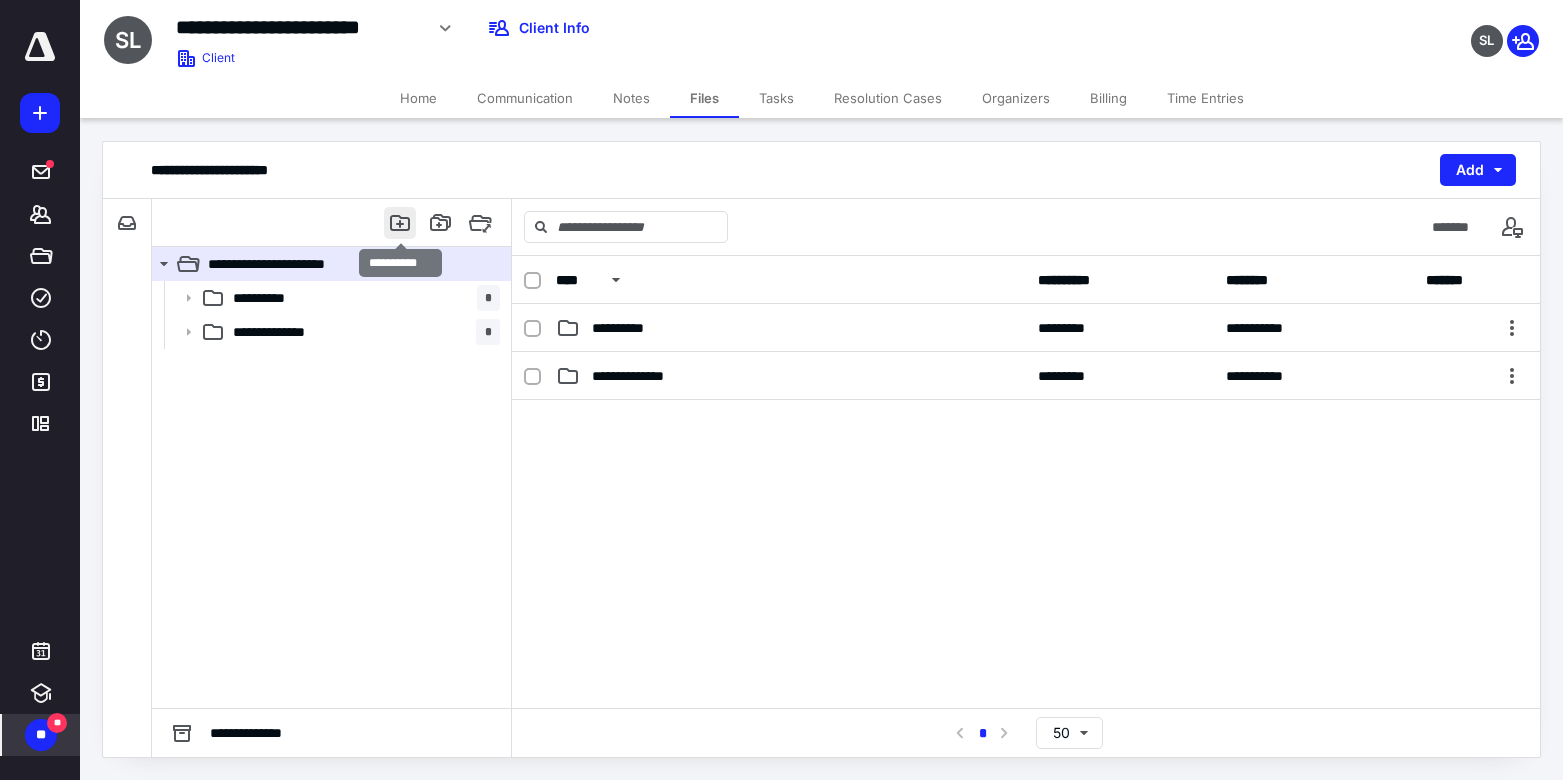 click at bounding box center (400, 223) 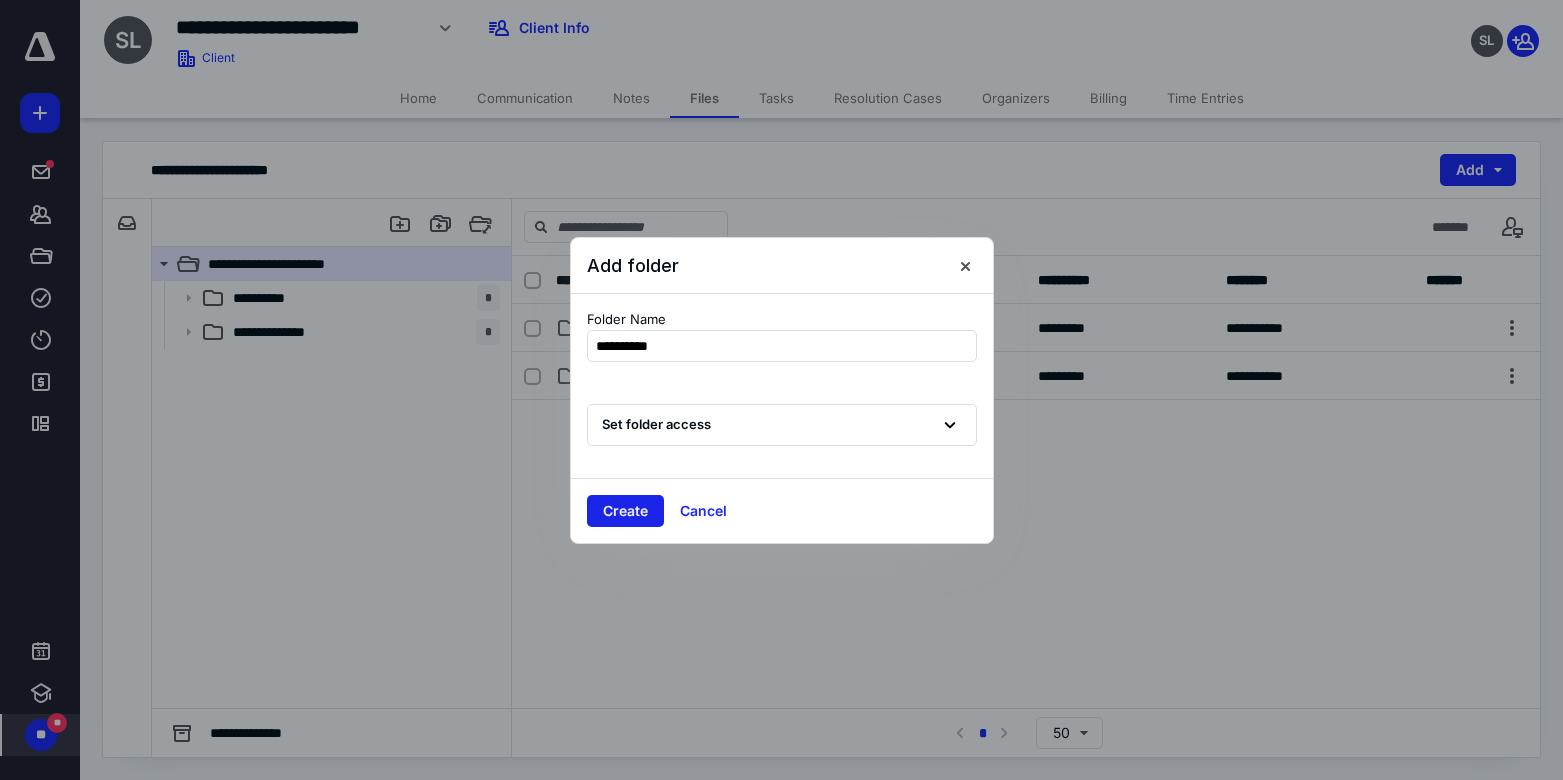type on "**********" 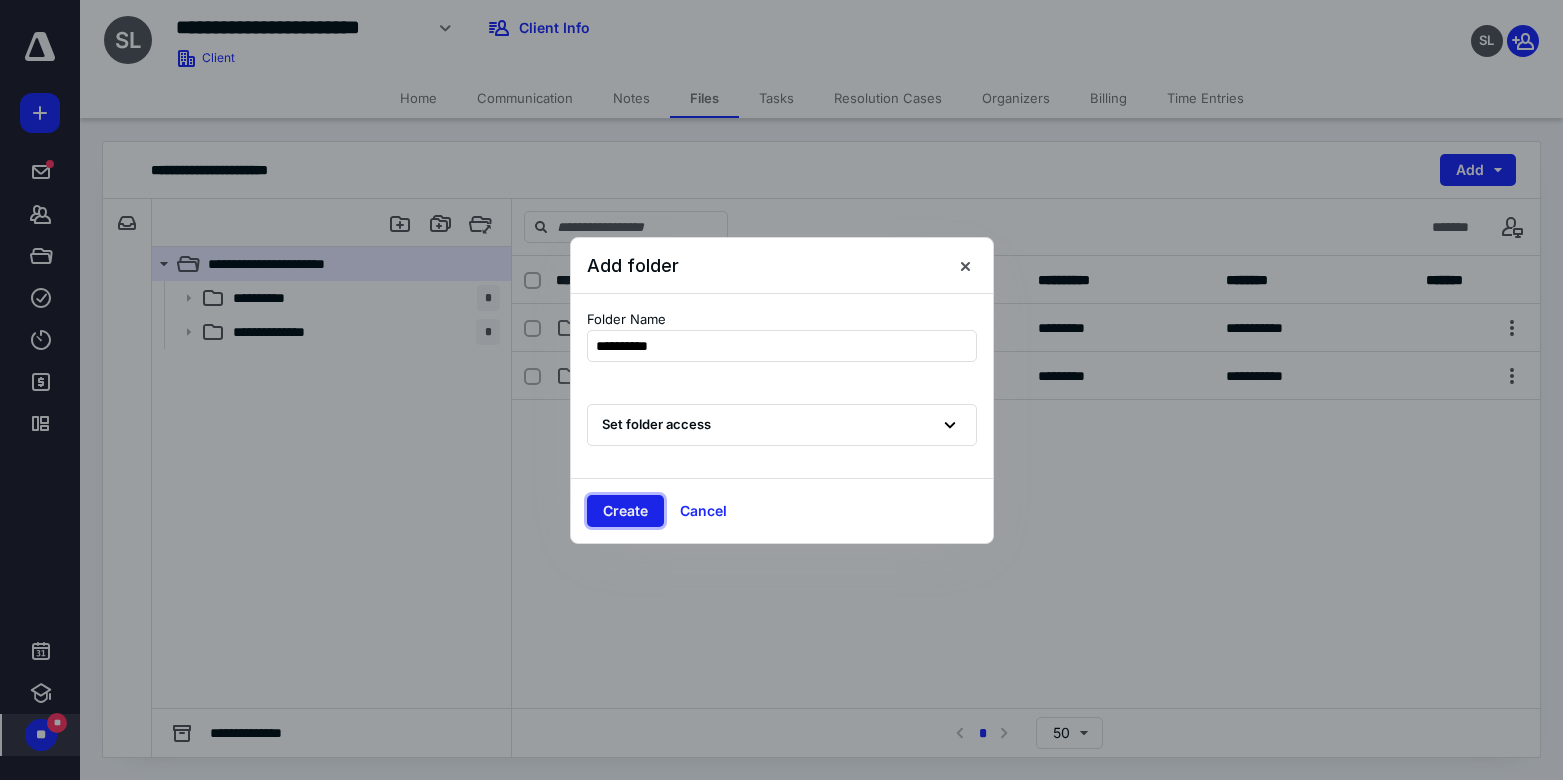 click on "Create" at bounding box center [625, 511] 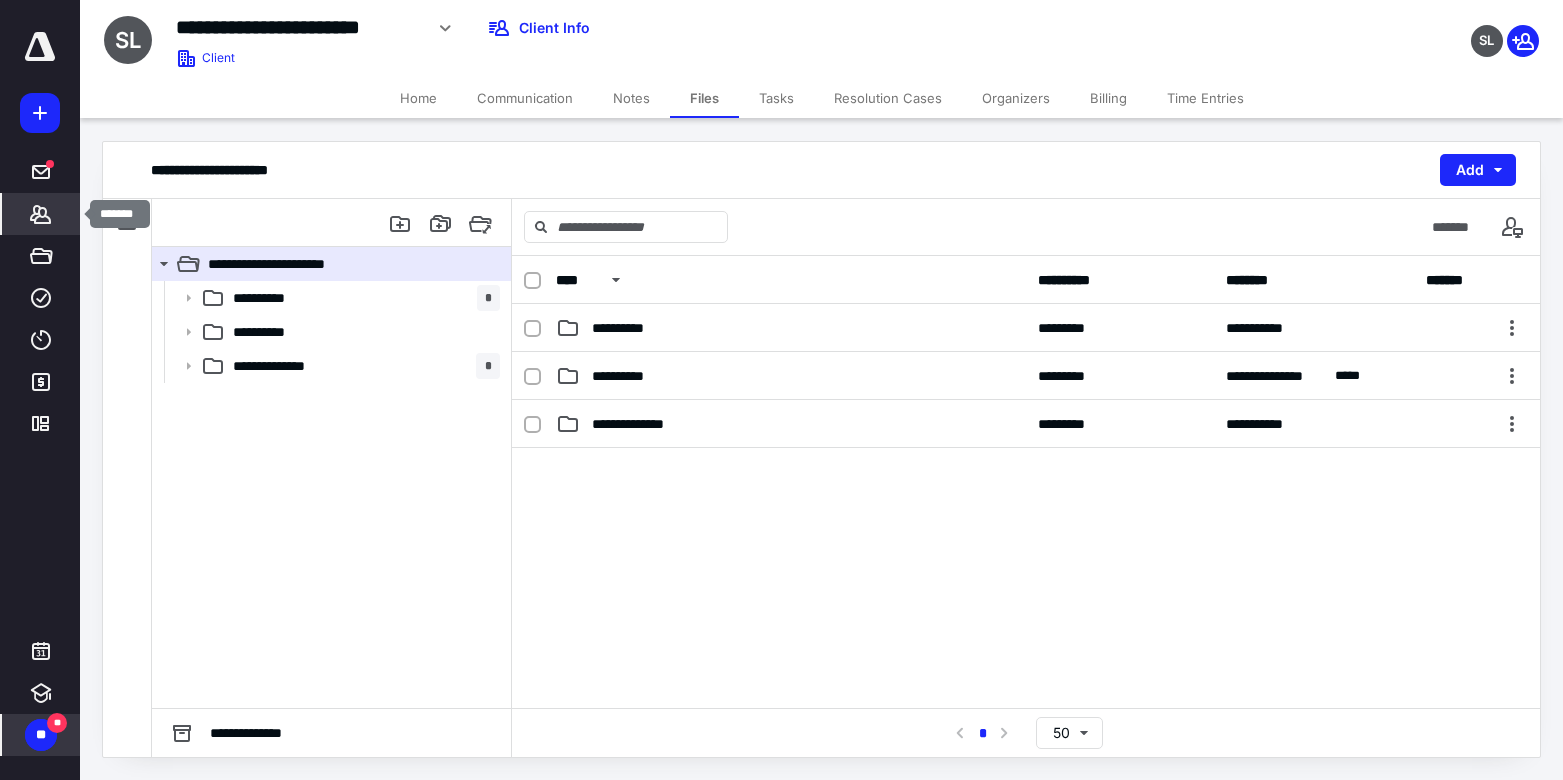 click 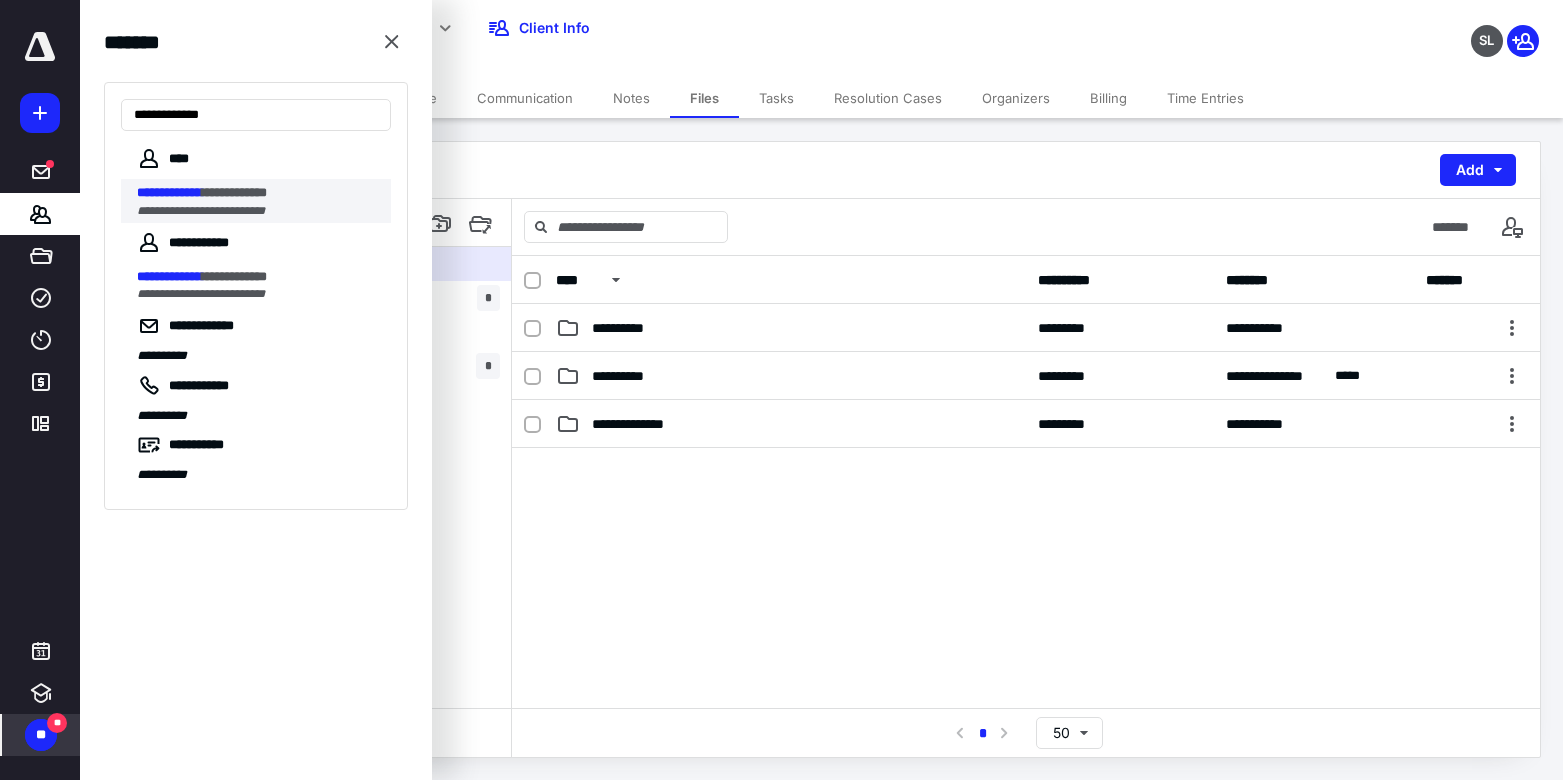 type on "**********" 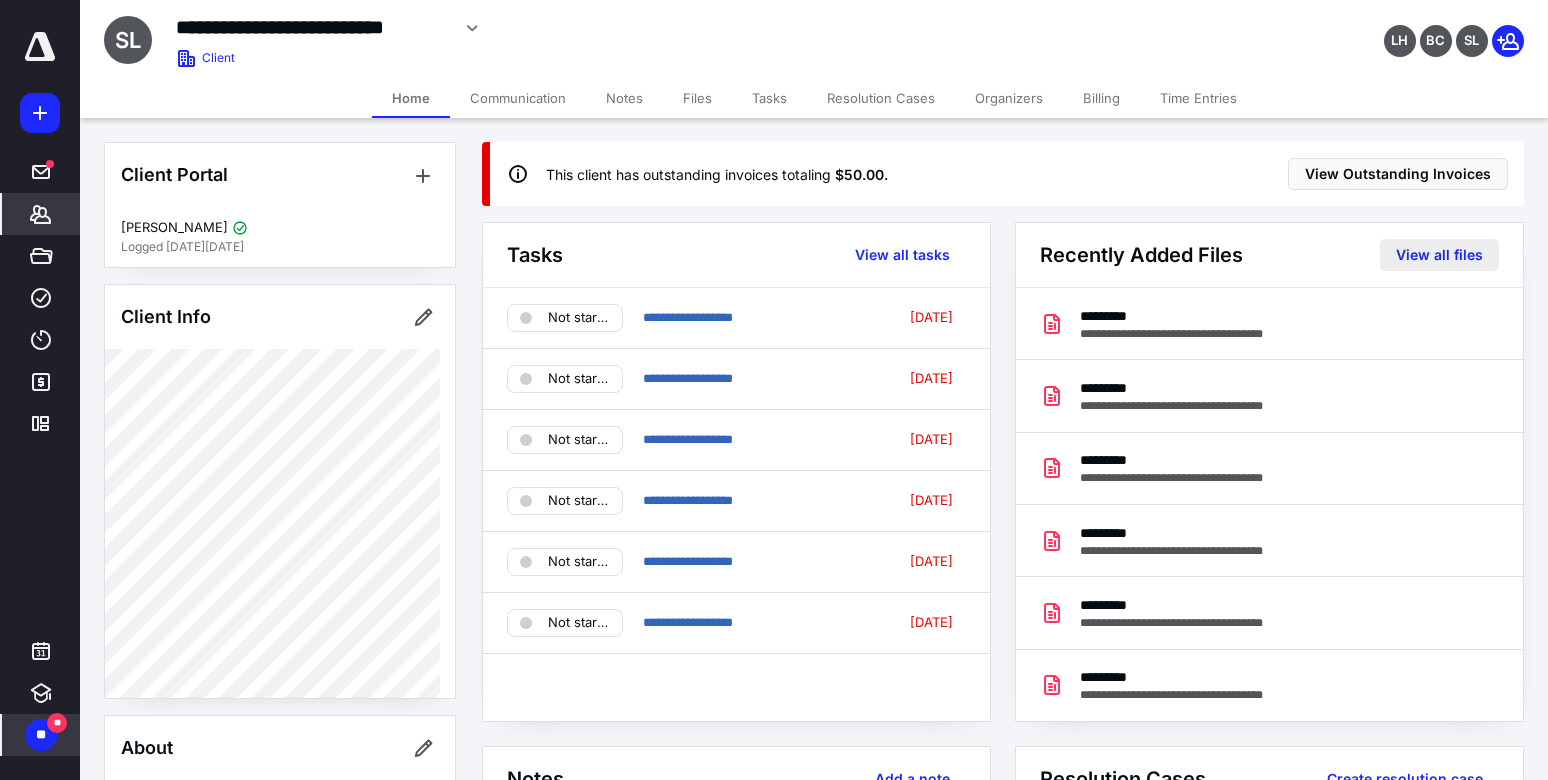 click on "View all files" at bounding box center [1439, 255] 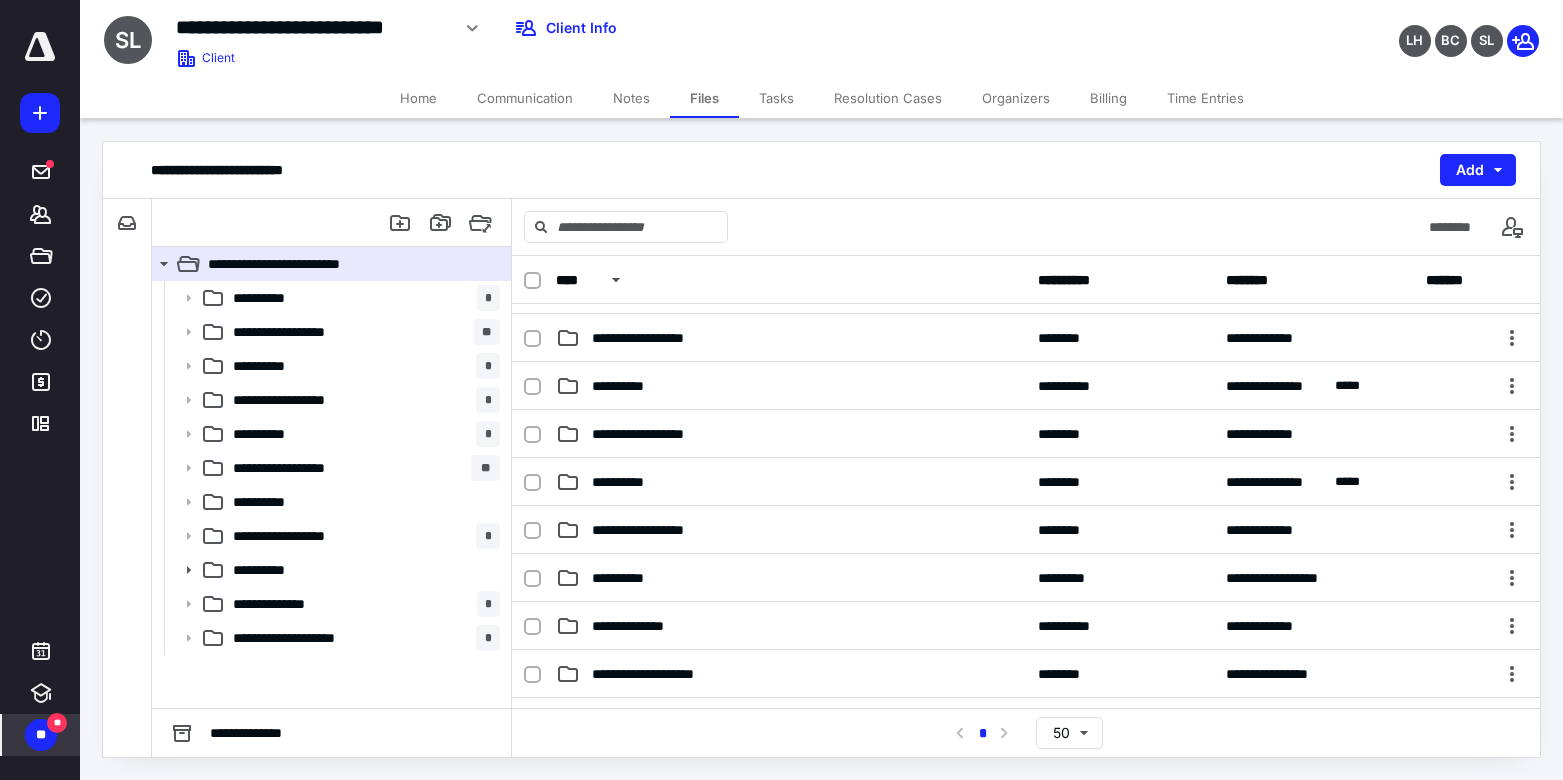 scroll, scrollTop: 139, scrollLeft: 0, axis: vertical 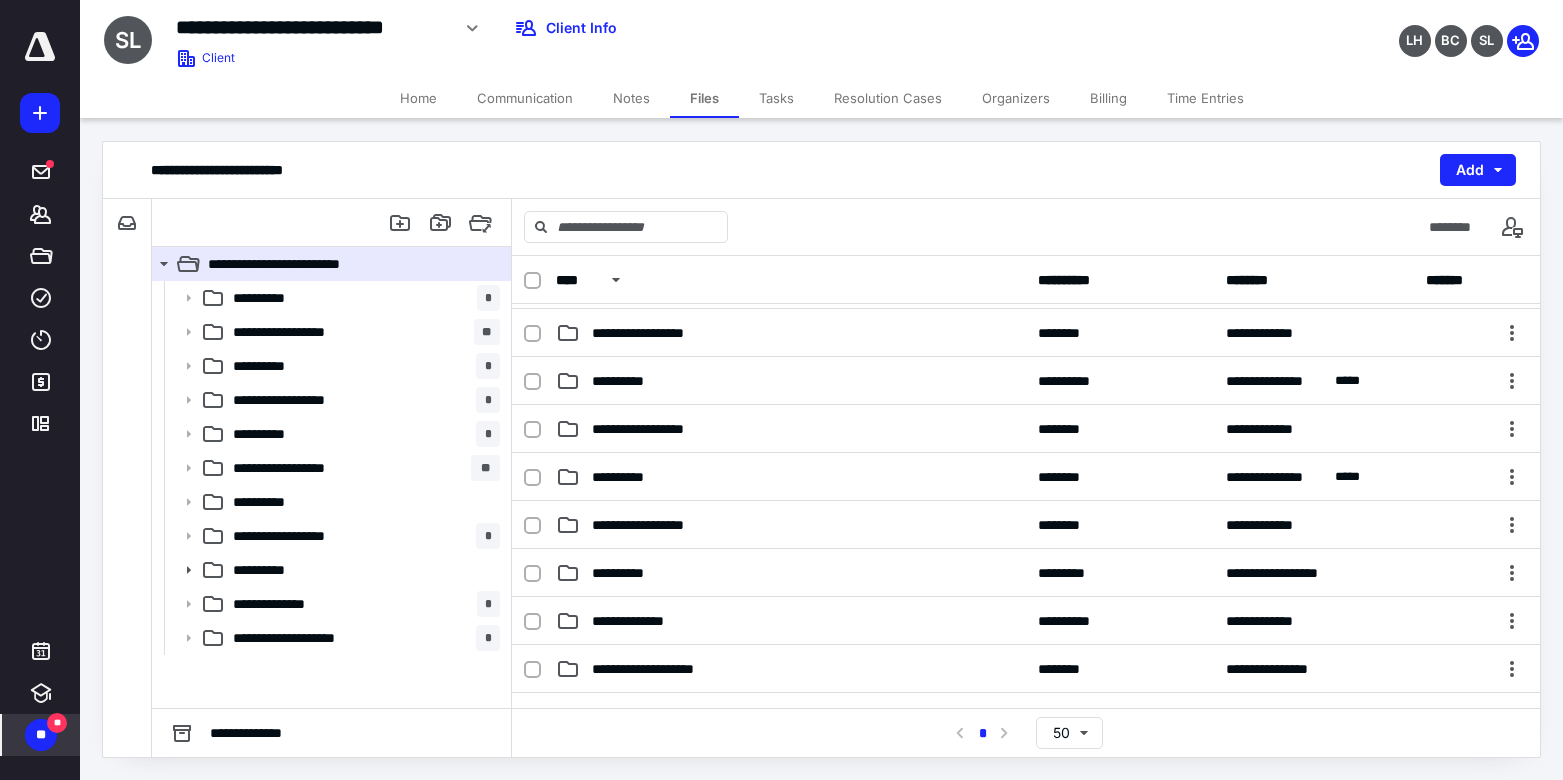 click on "Tasks" at bounding box center (776, 98) 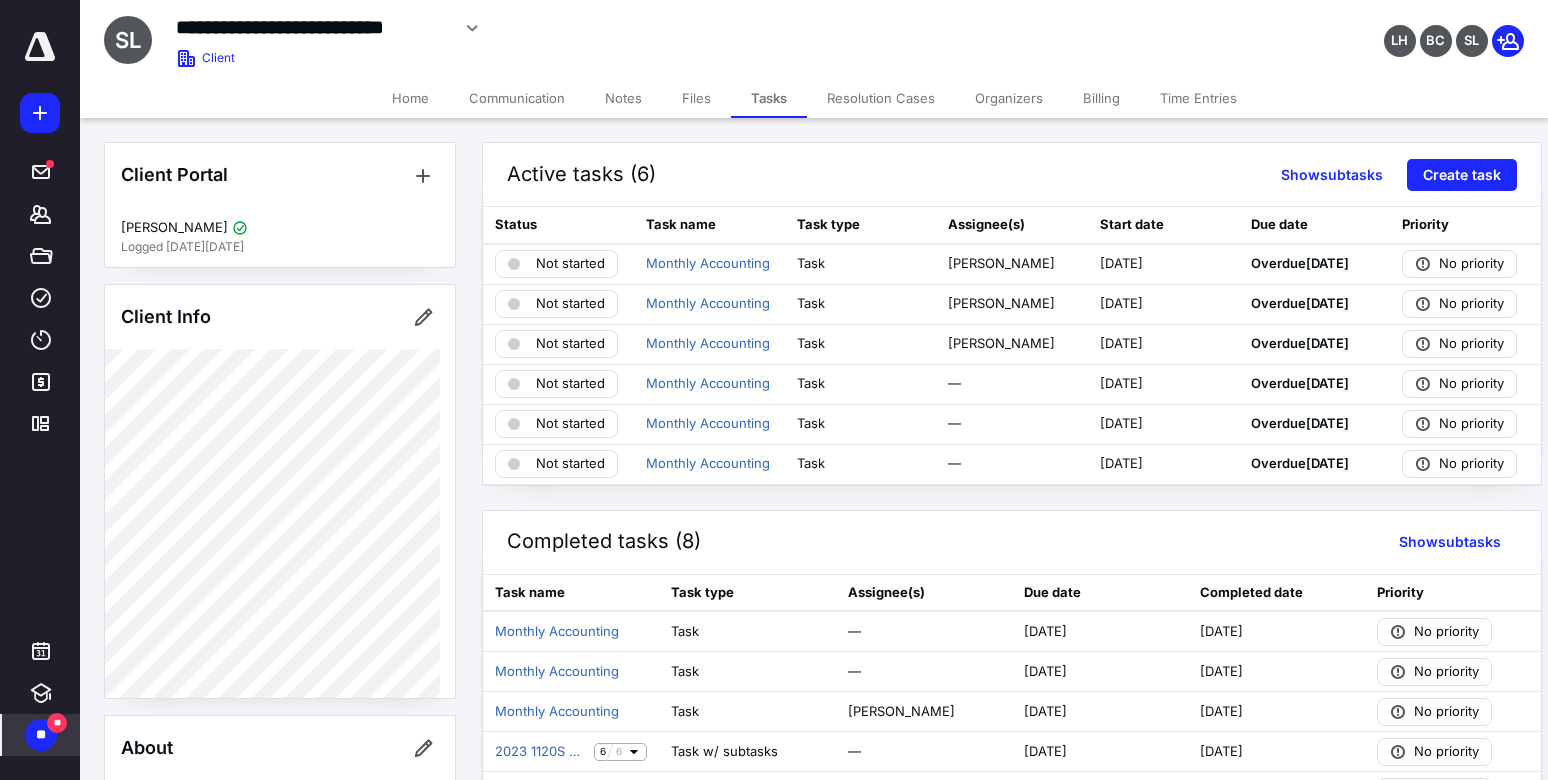 click on "Home" at bounding box center [410, 98] 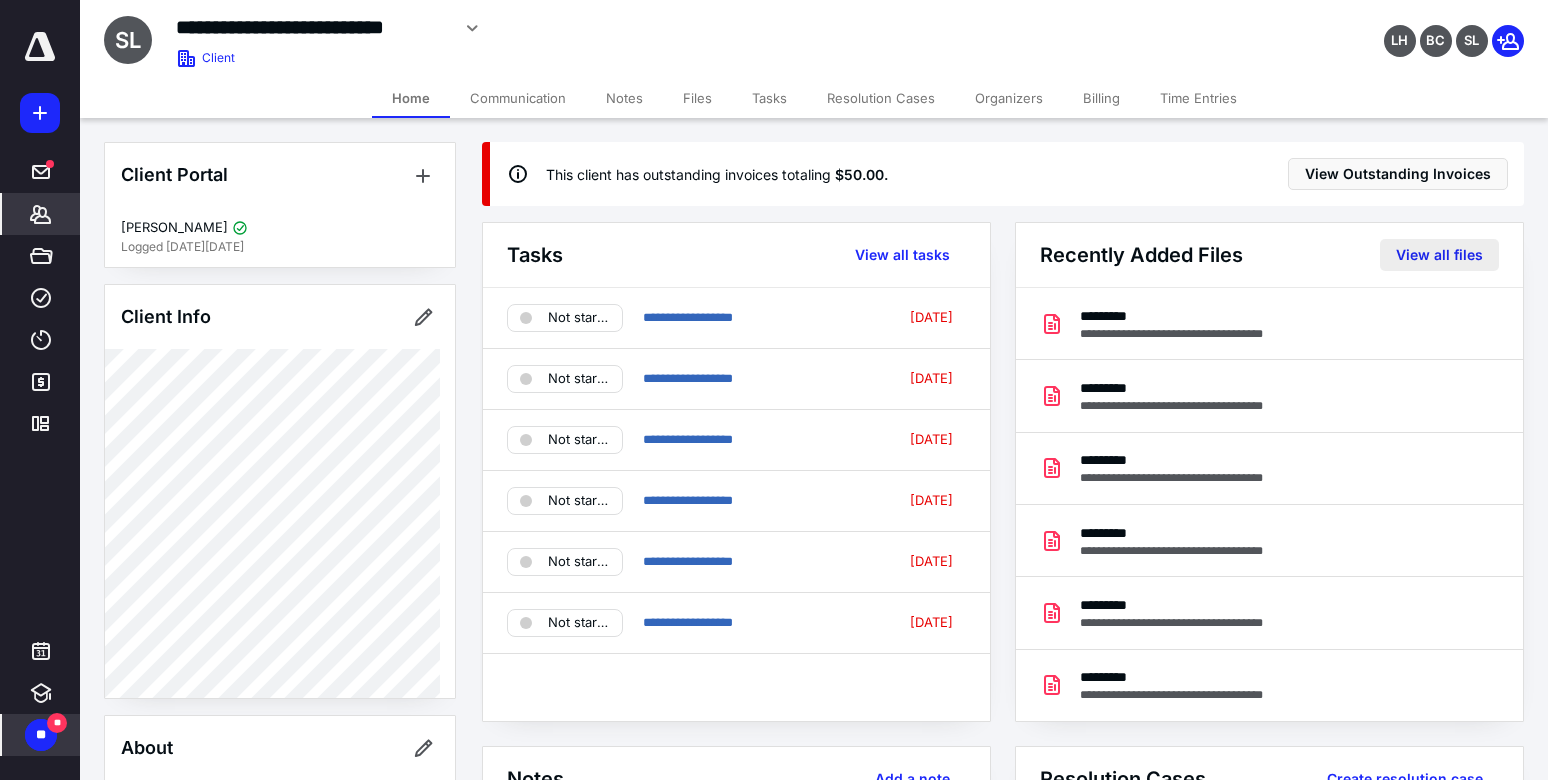 click on "View all files" at bounding box center [1439, 255] 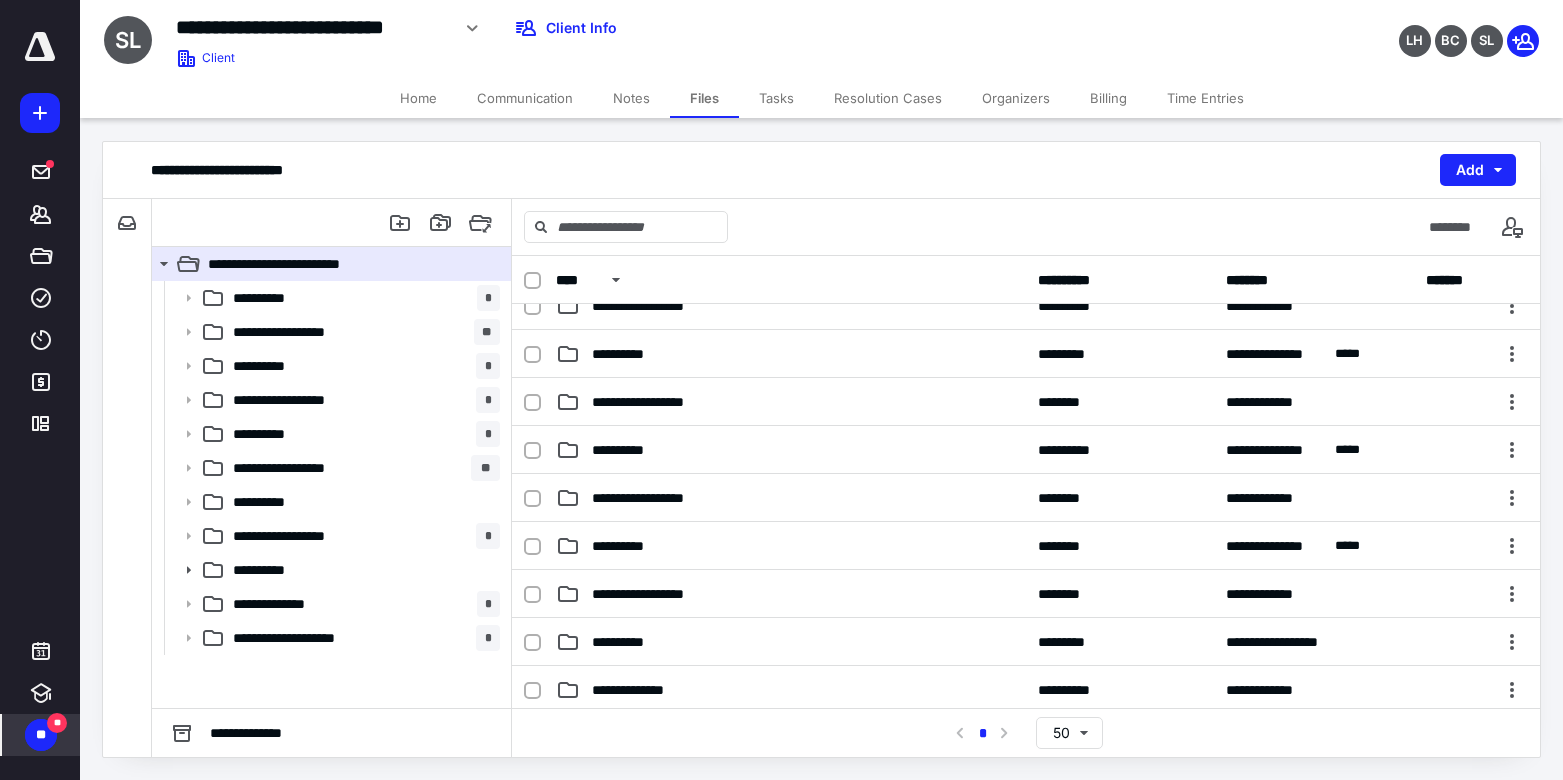 scroll, scrollTop: 81, scrollLeft: 0, axis: vertical 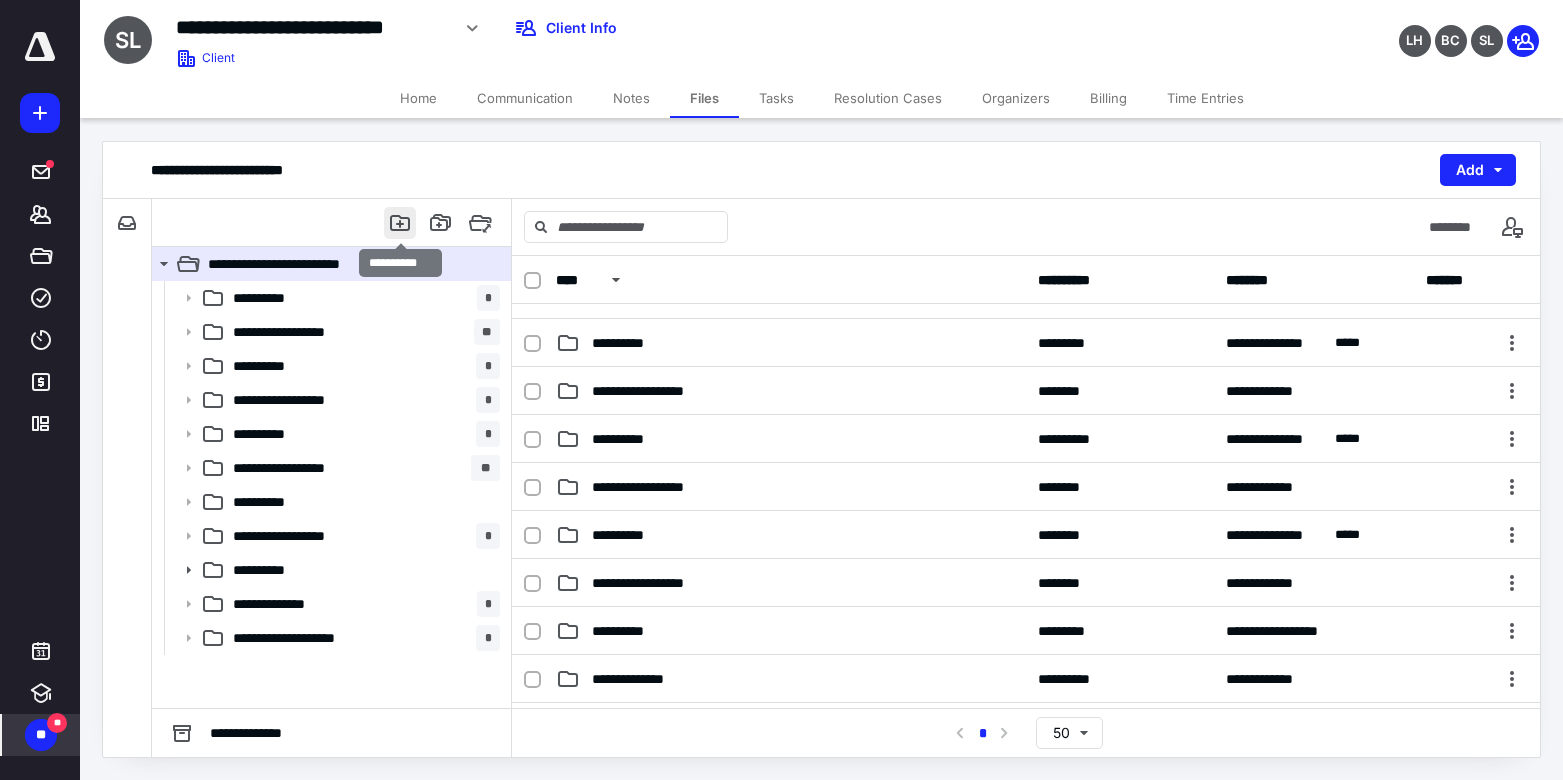 click at bounding box center (400, 223) 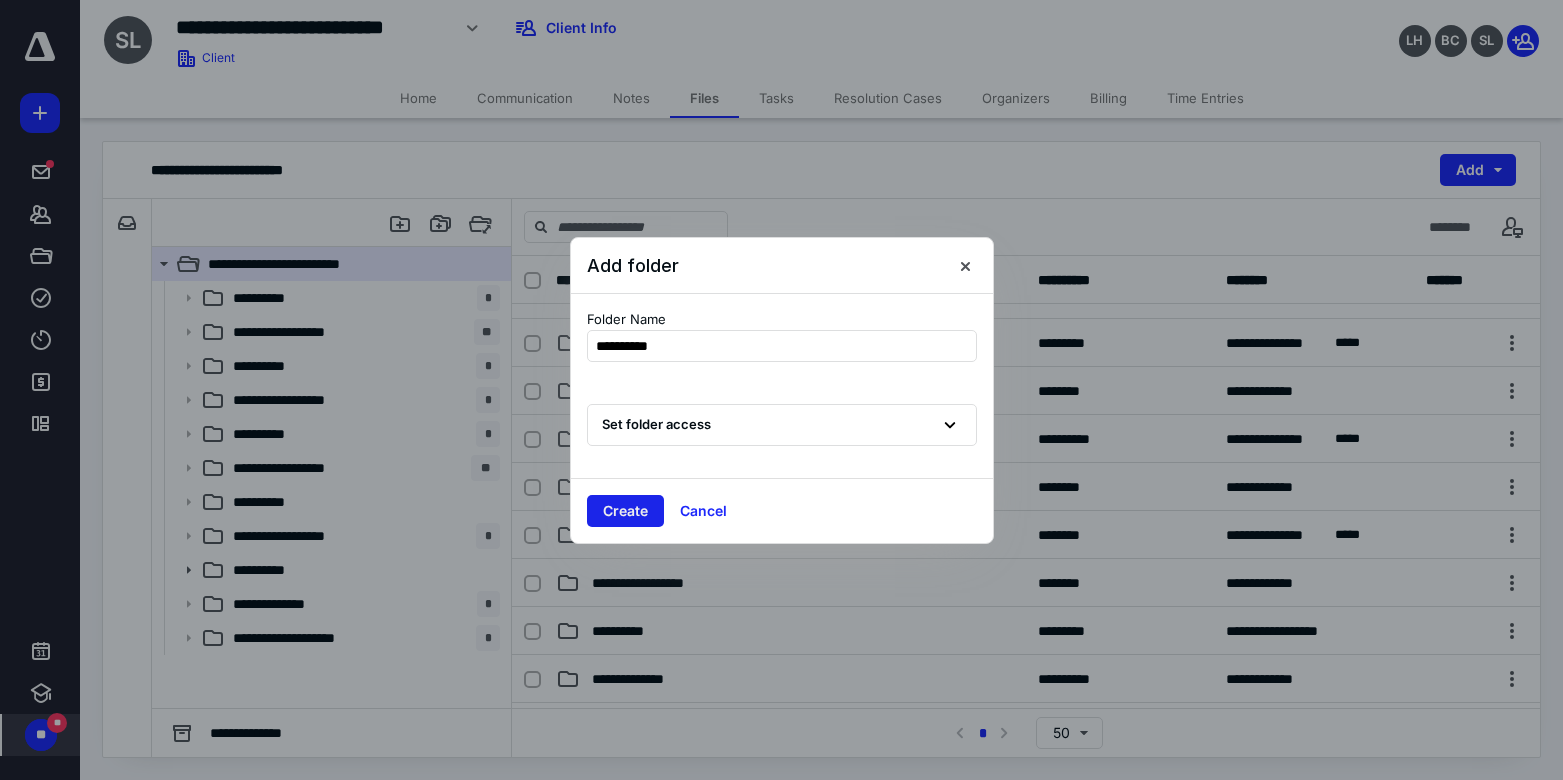 type on "**********" 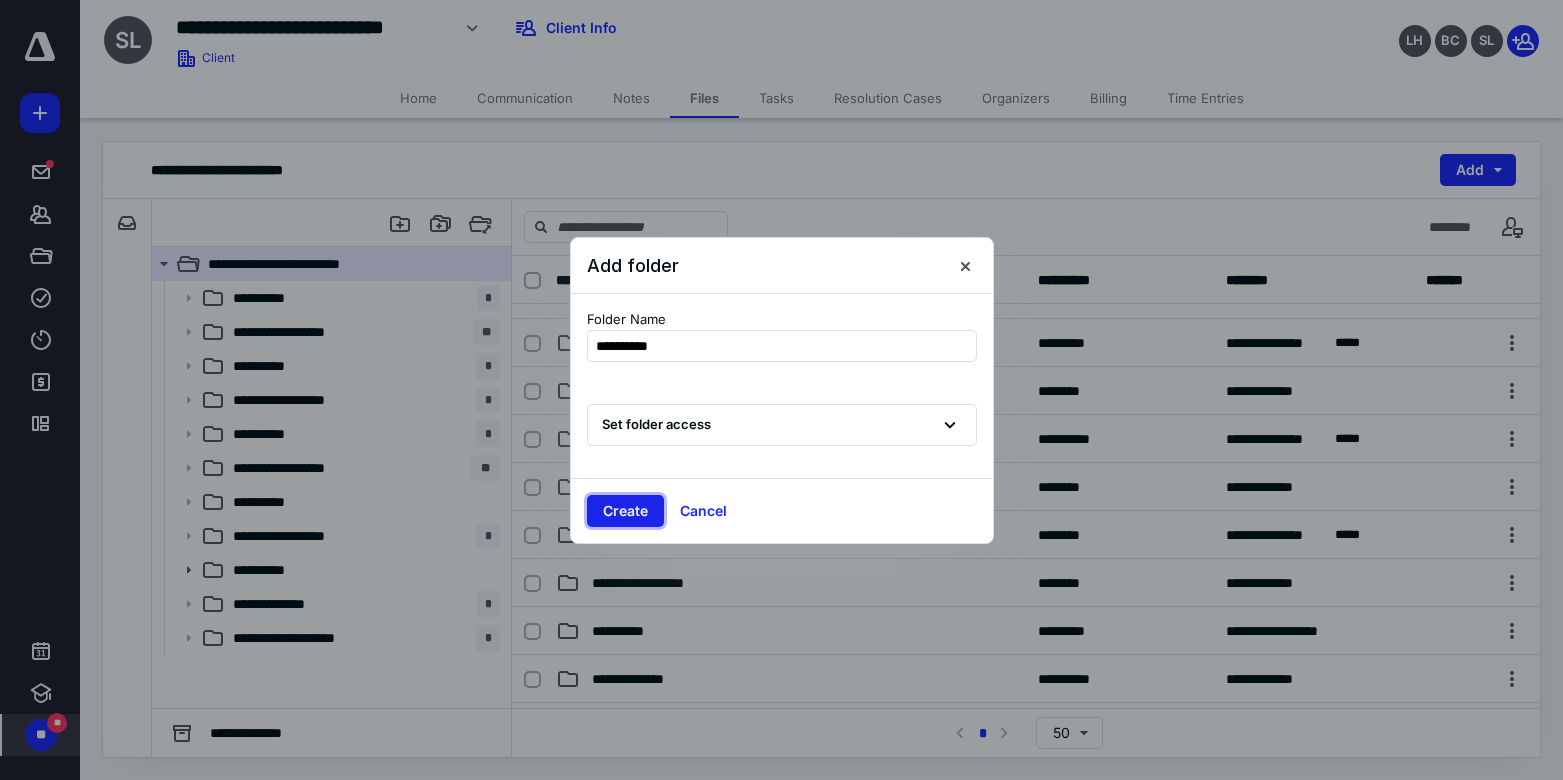 click on "Create" at bounding box center (625, 511) 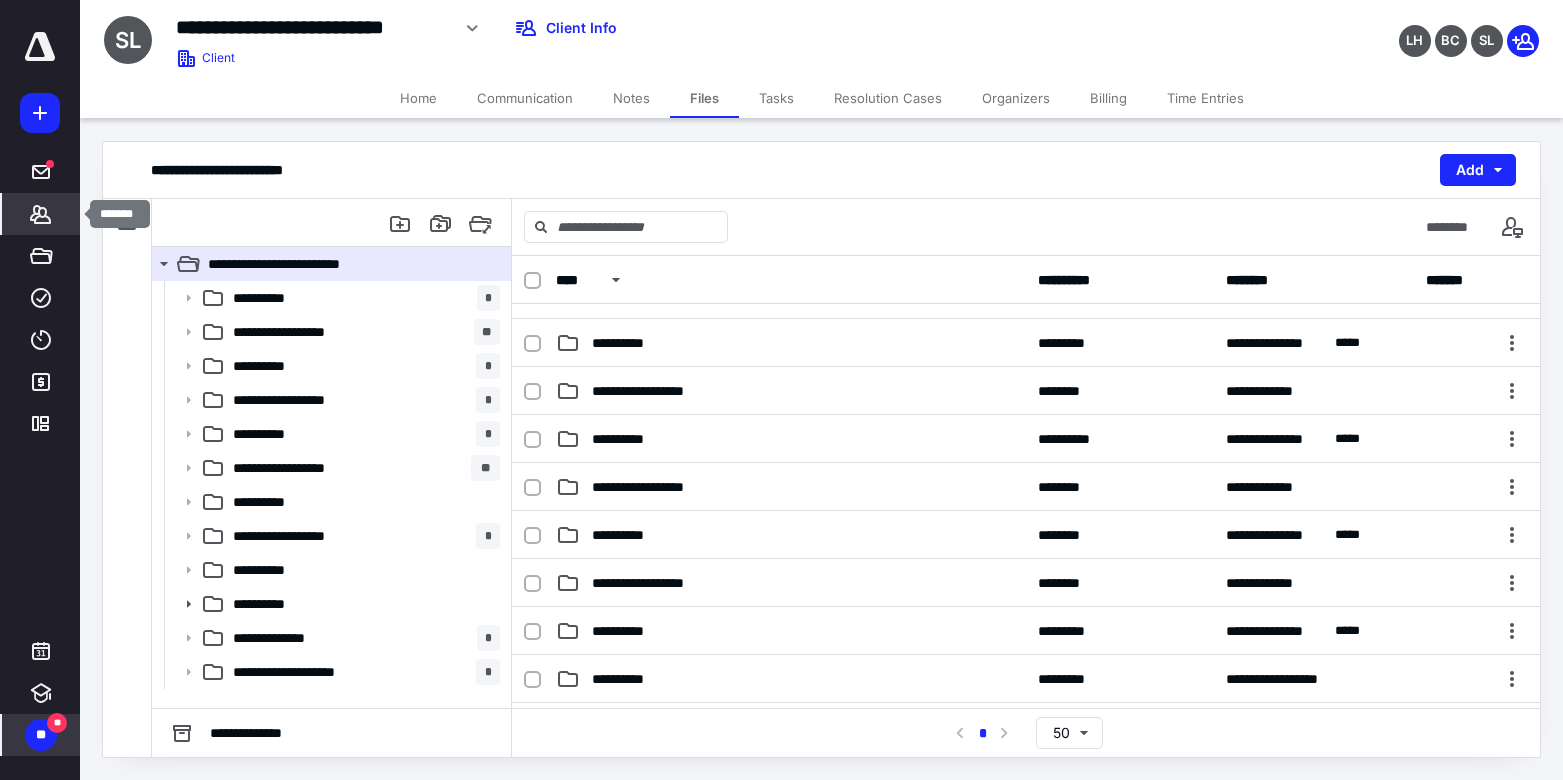 click 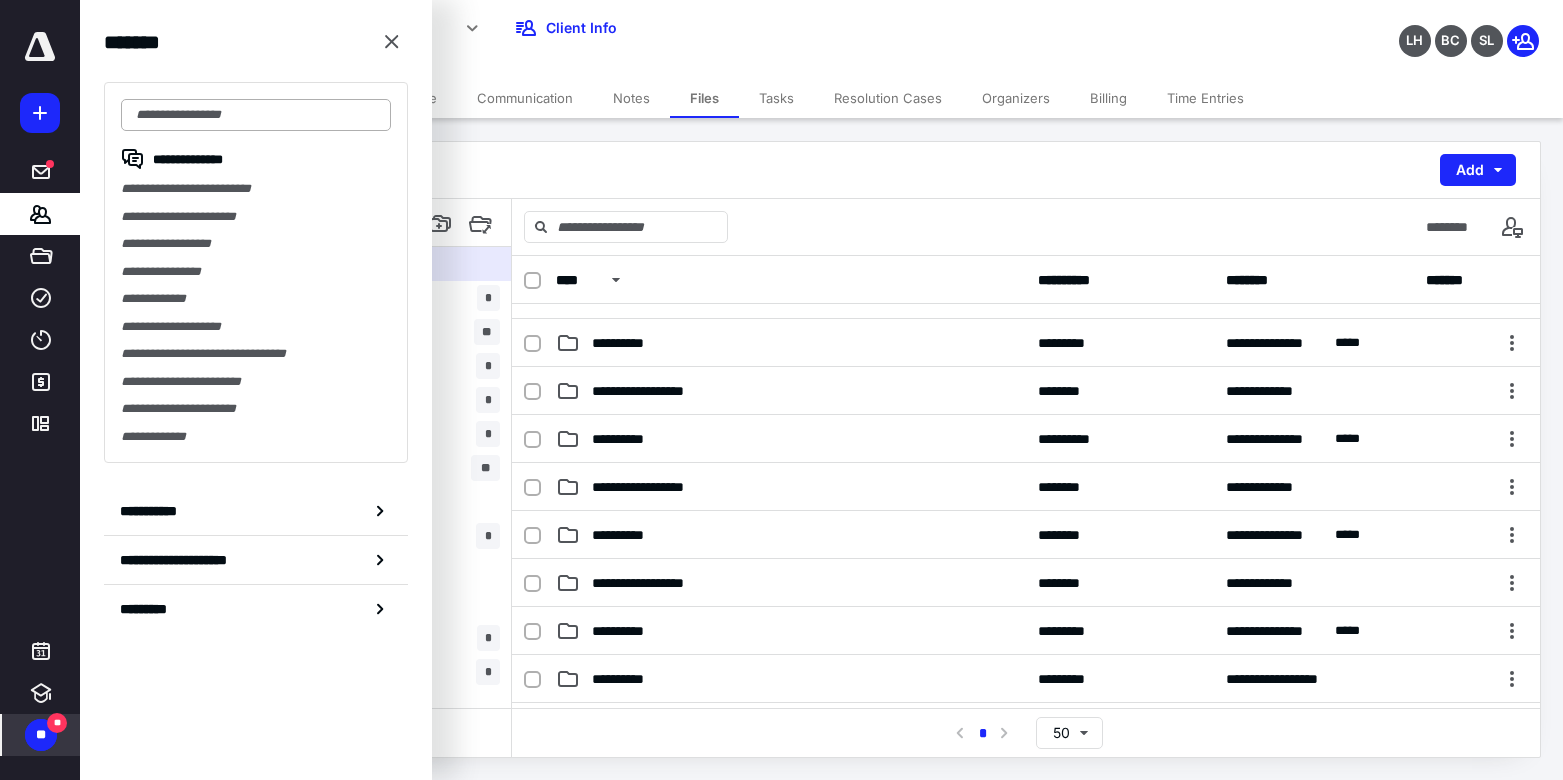 click at bounding box center [256, 115] 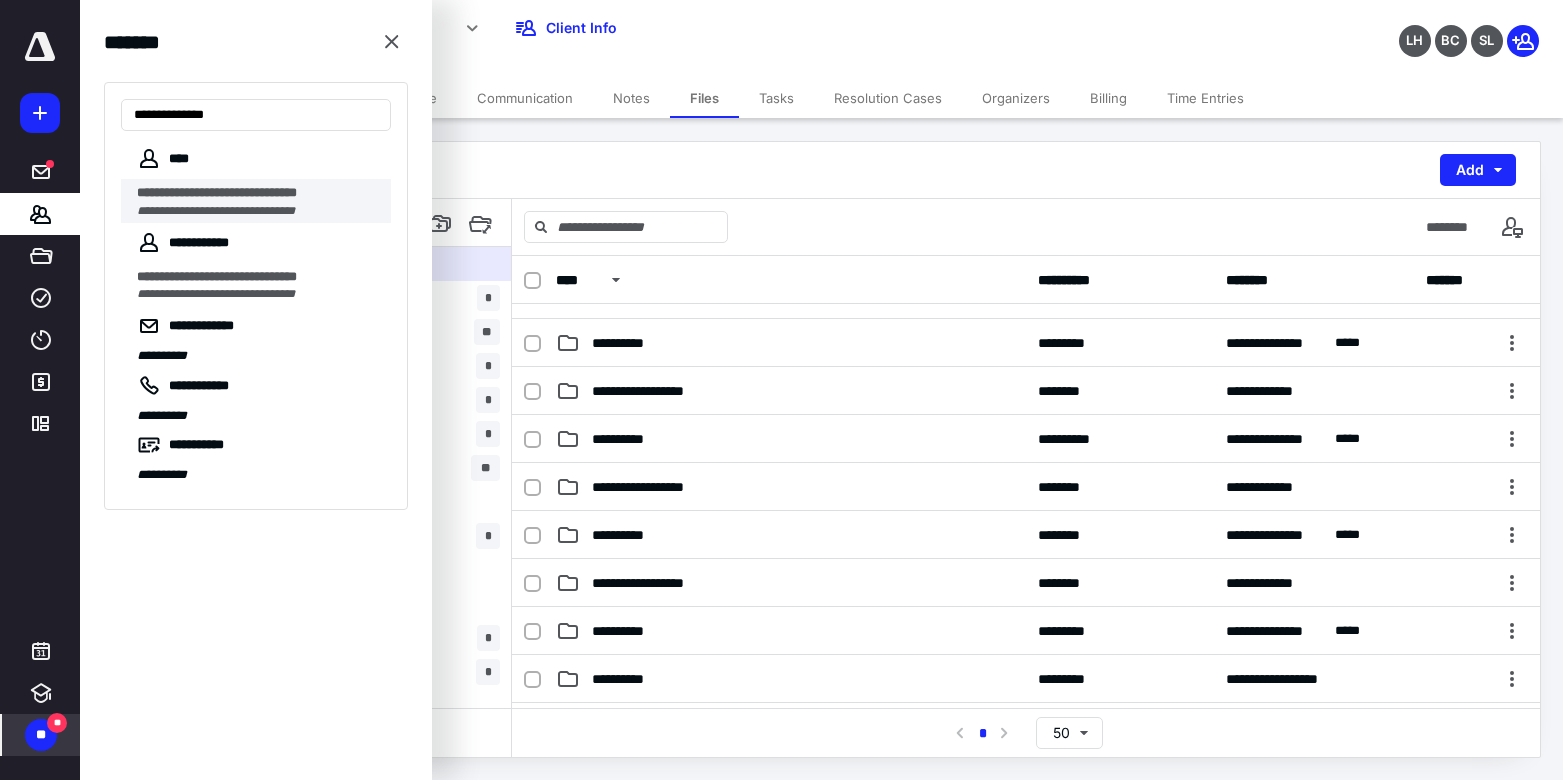 type on "**********" 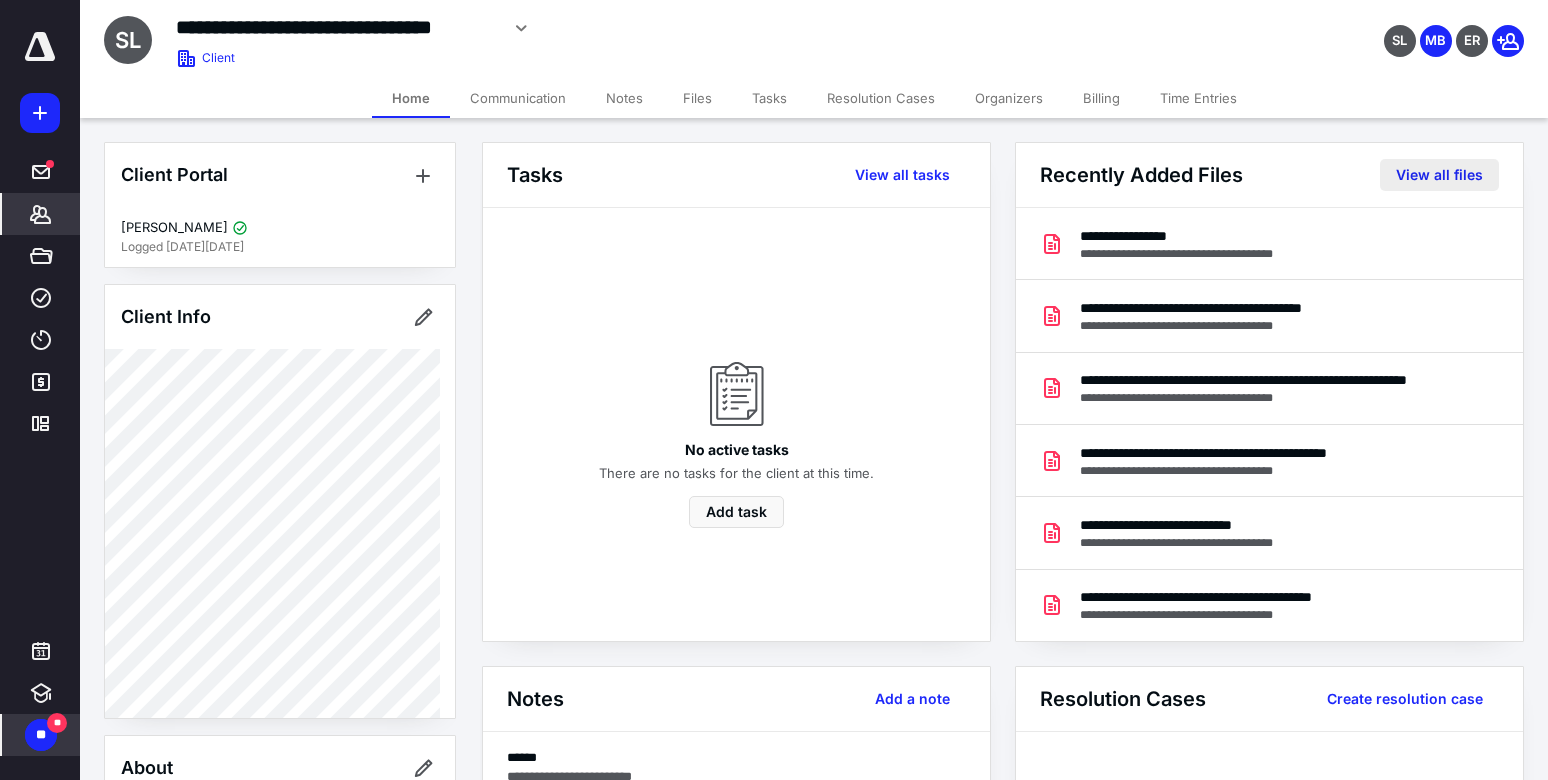 click on "View all files" at bounding box center [1439, 175] 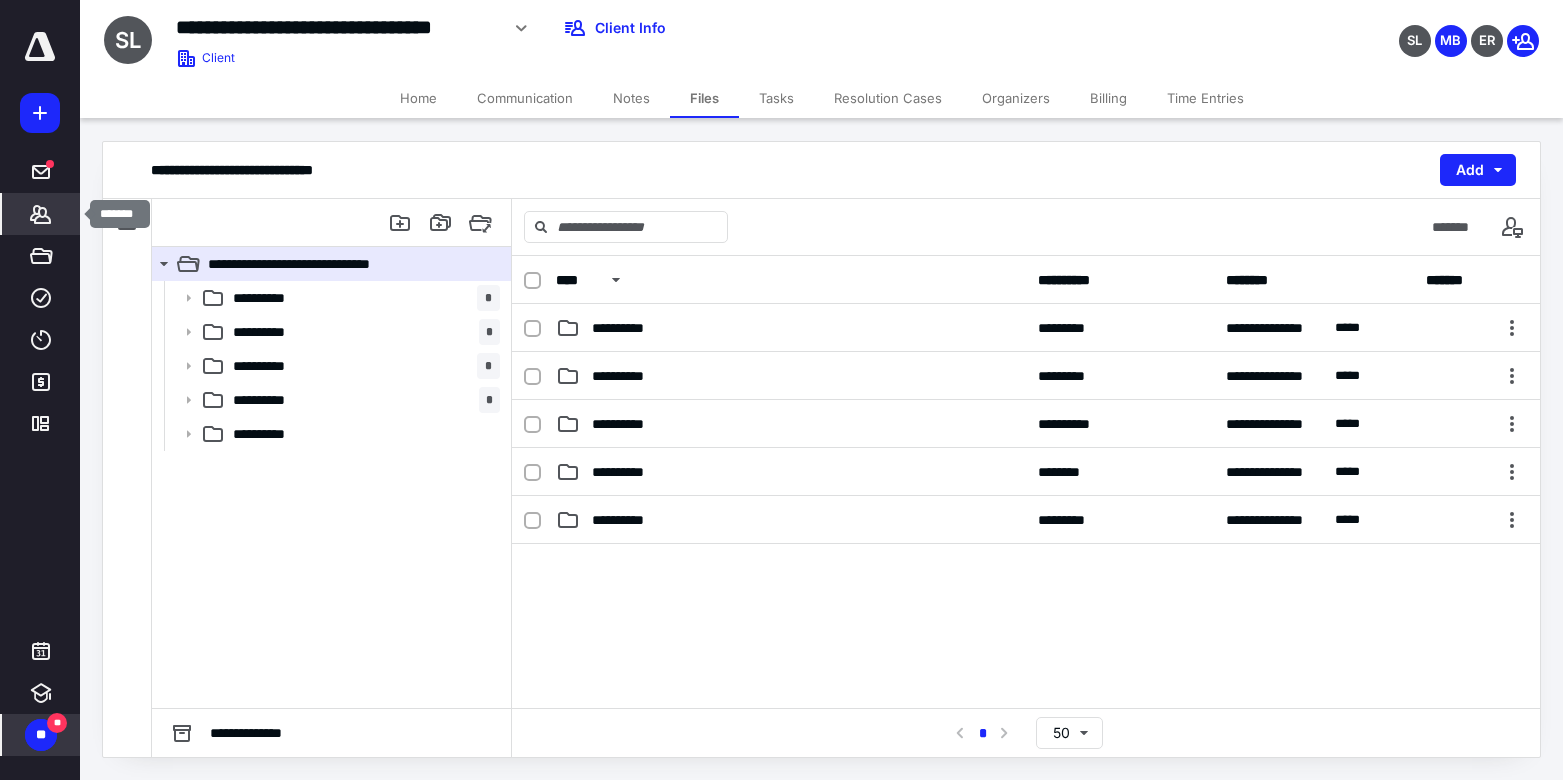 click 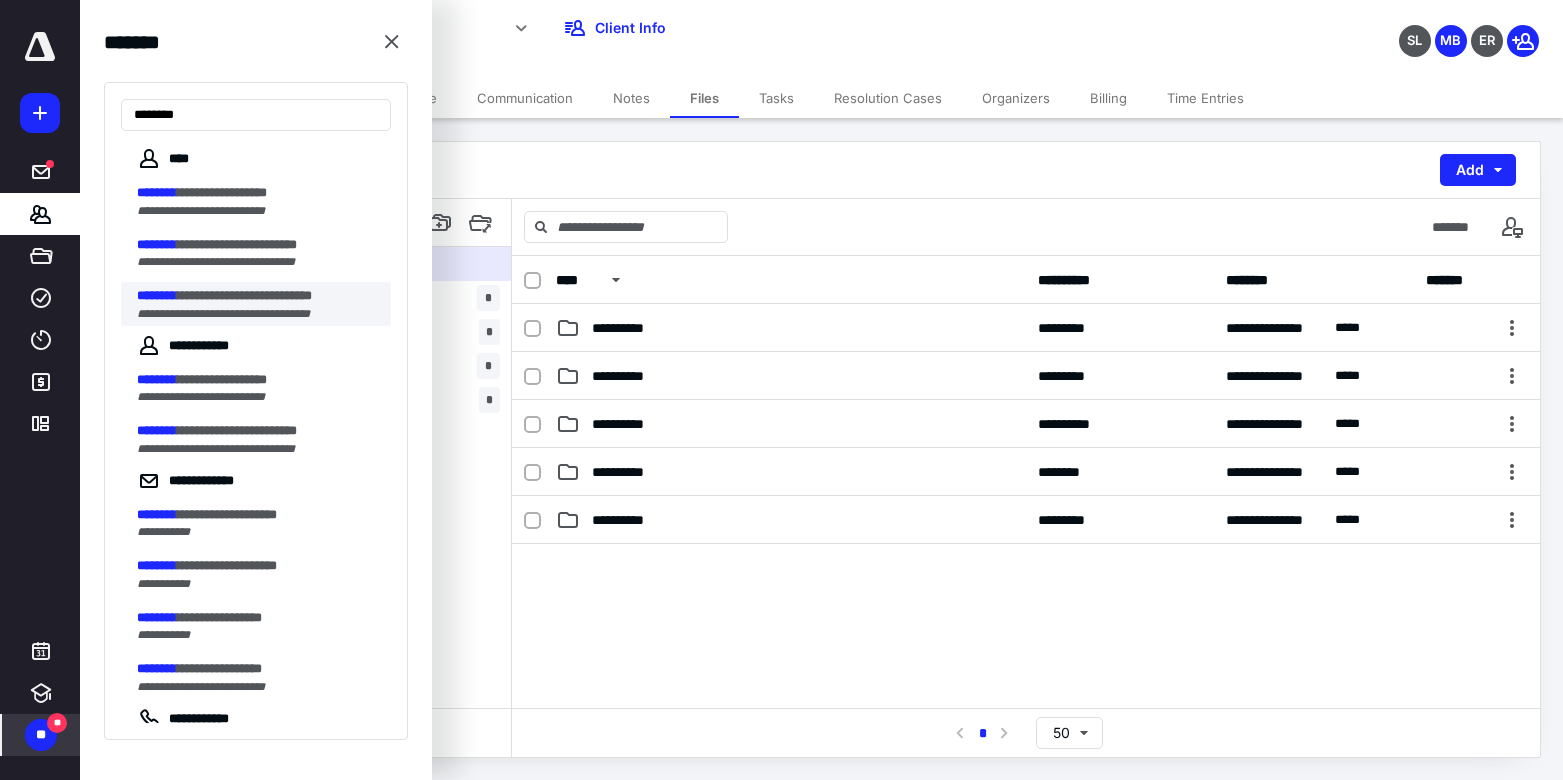 type on "********" 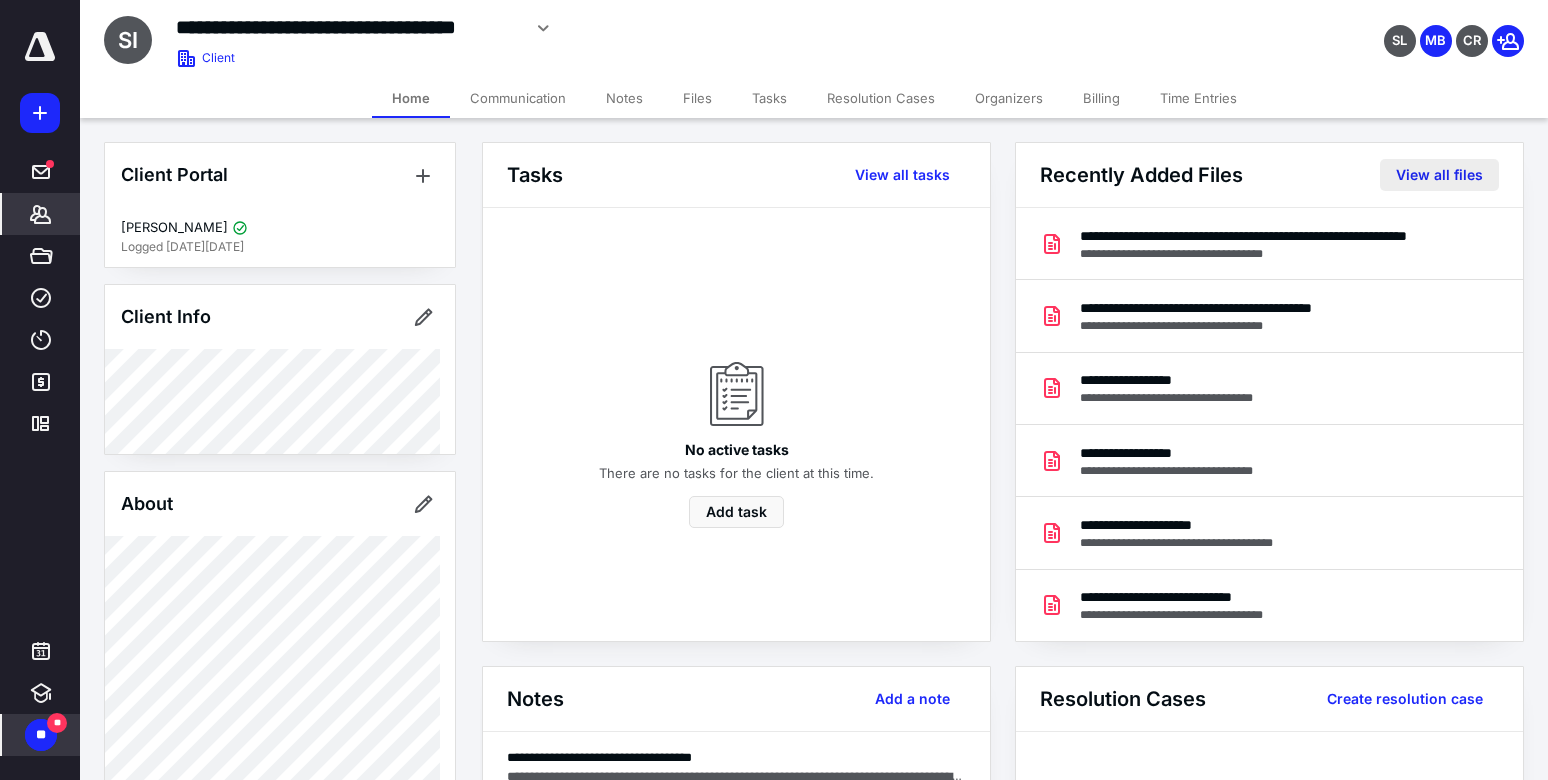 click on "View all files" at bounding box center [1439, 175] 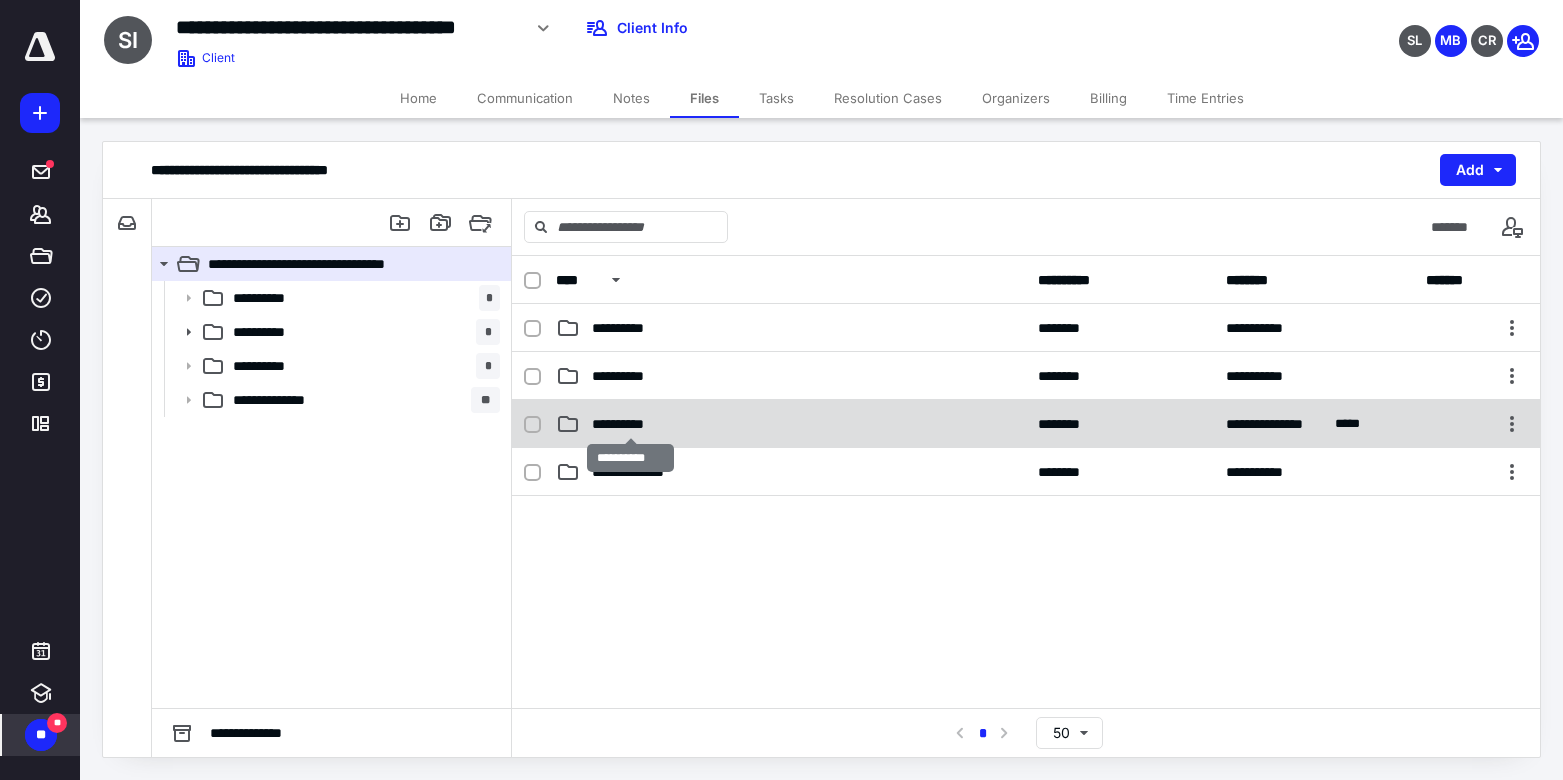 click on "**********" at bounding box center [630, 424] 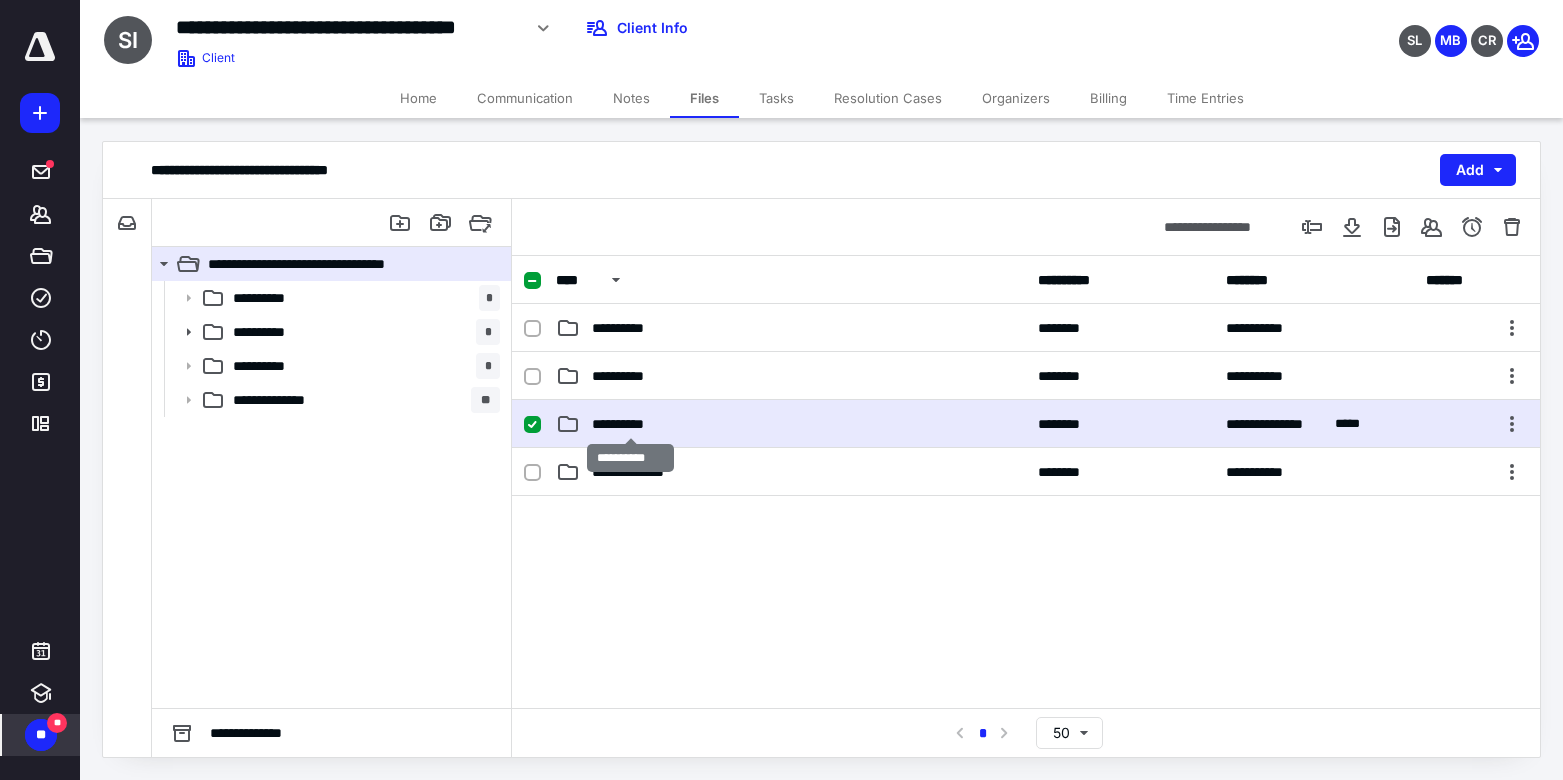 click on "**********" at bounding box center [630, 424] 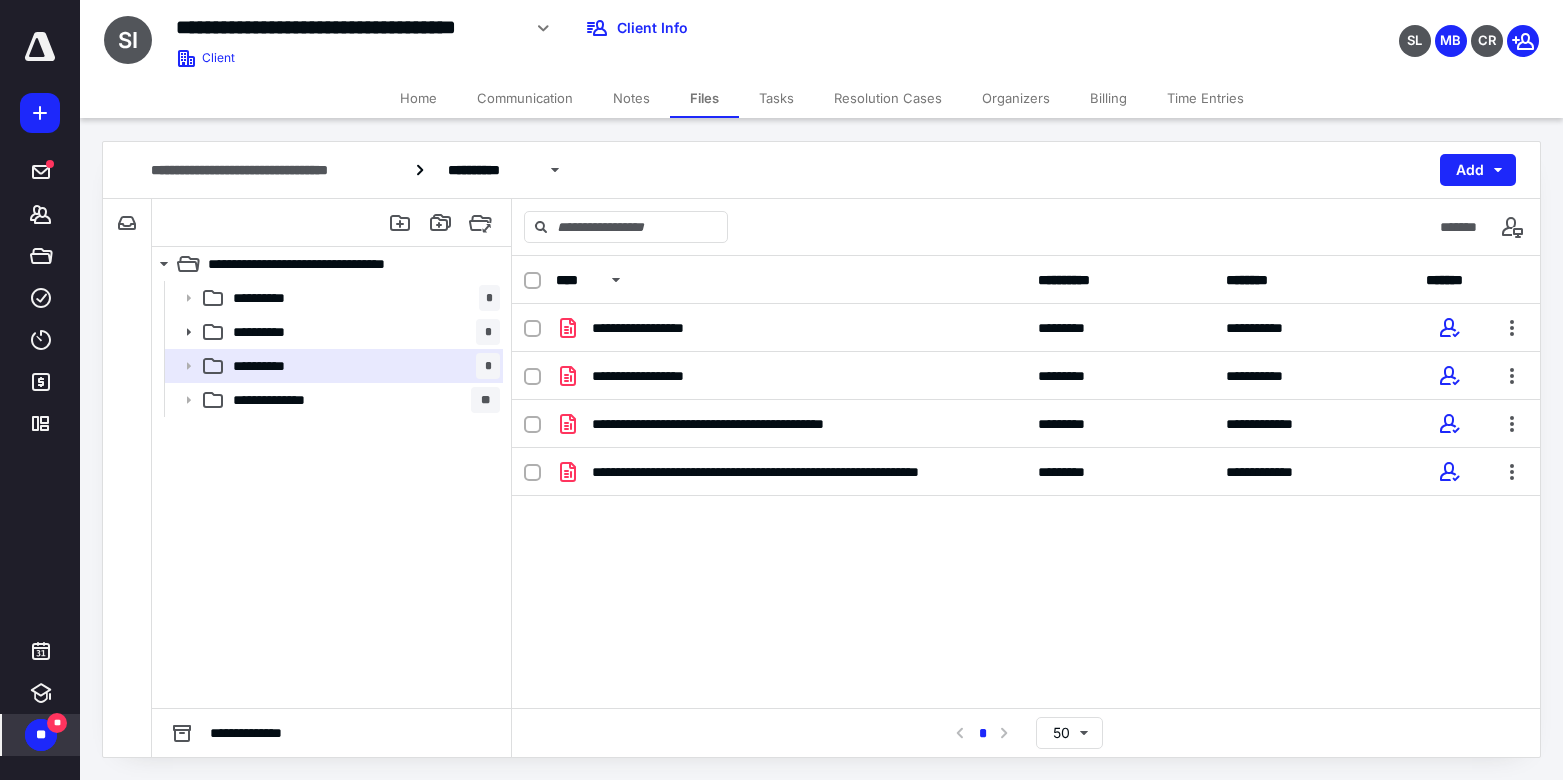 click on "Tasks" at bounding box center [776, 98] 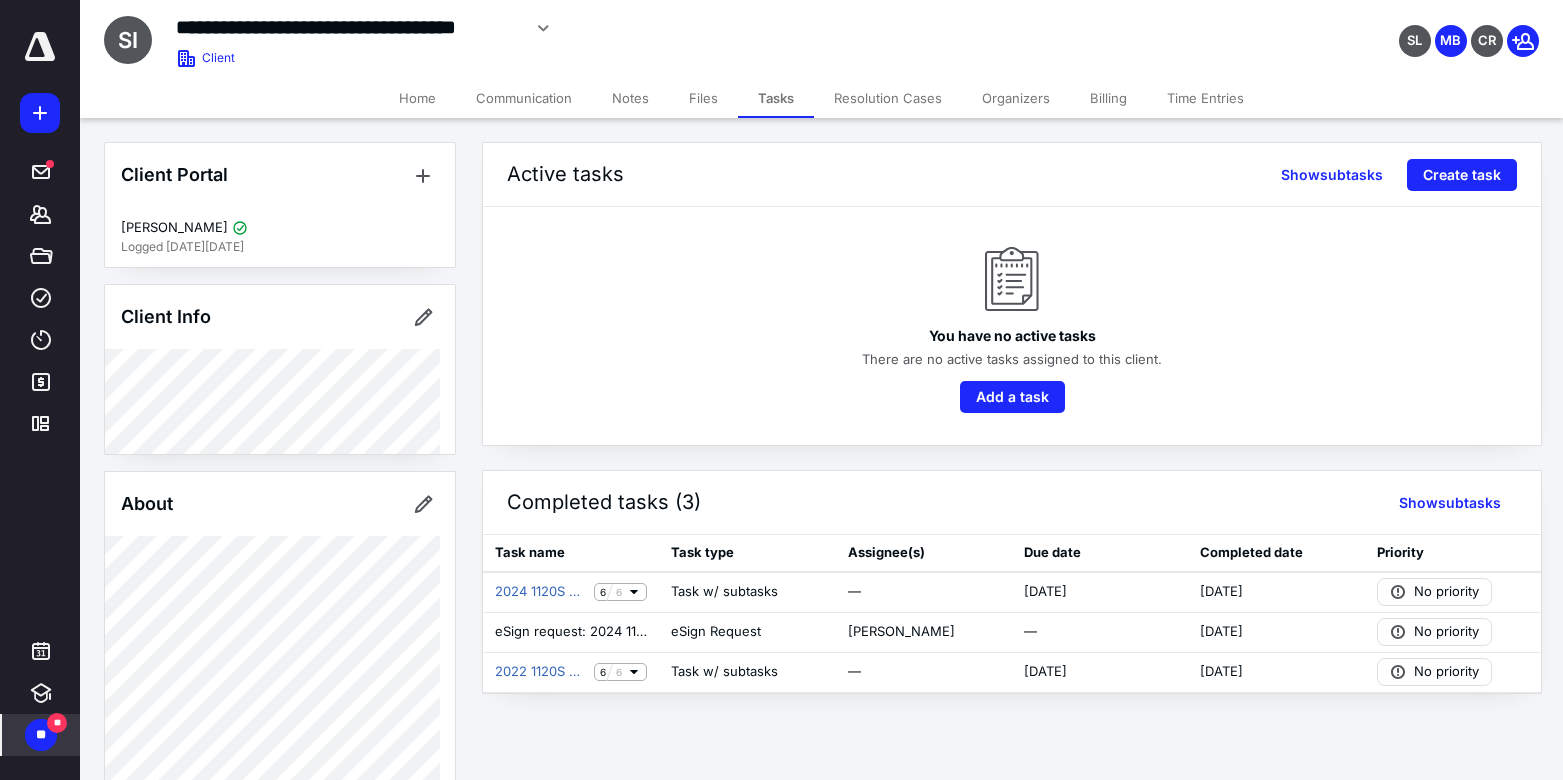 click on "Home" at bounding box center [417, 98] 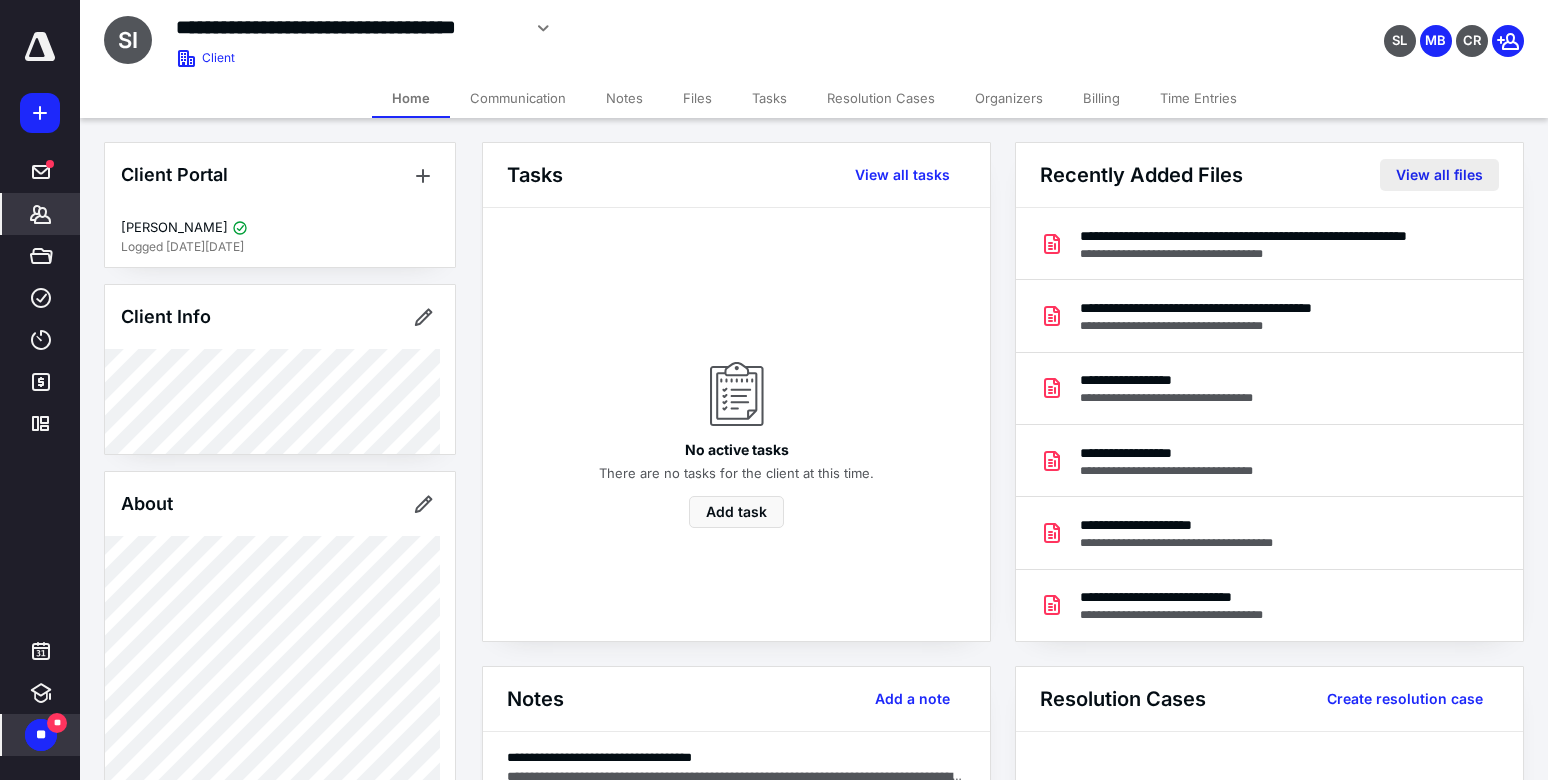 click on "View all files" at bounding box center [1439, 175] 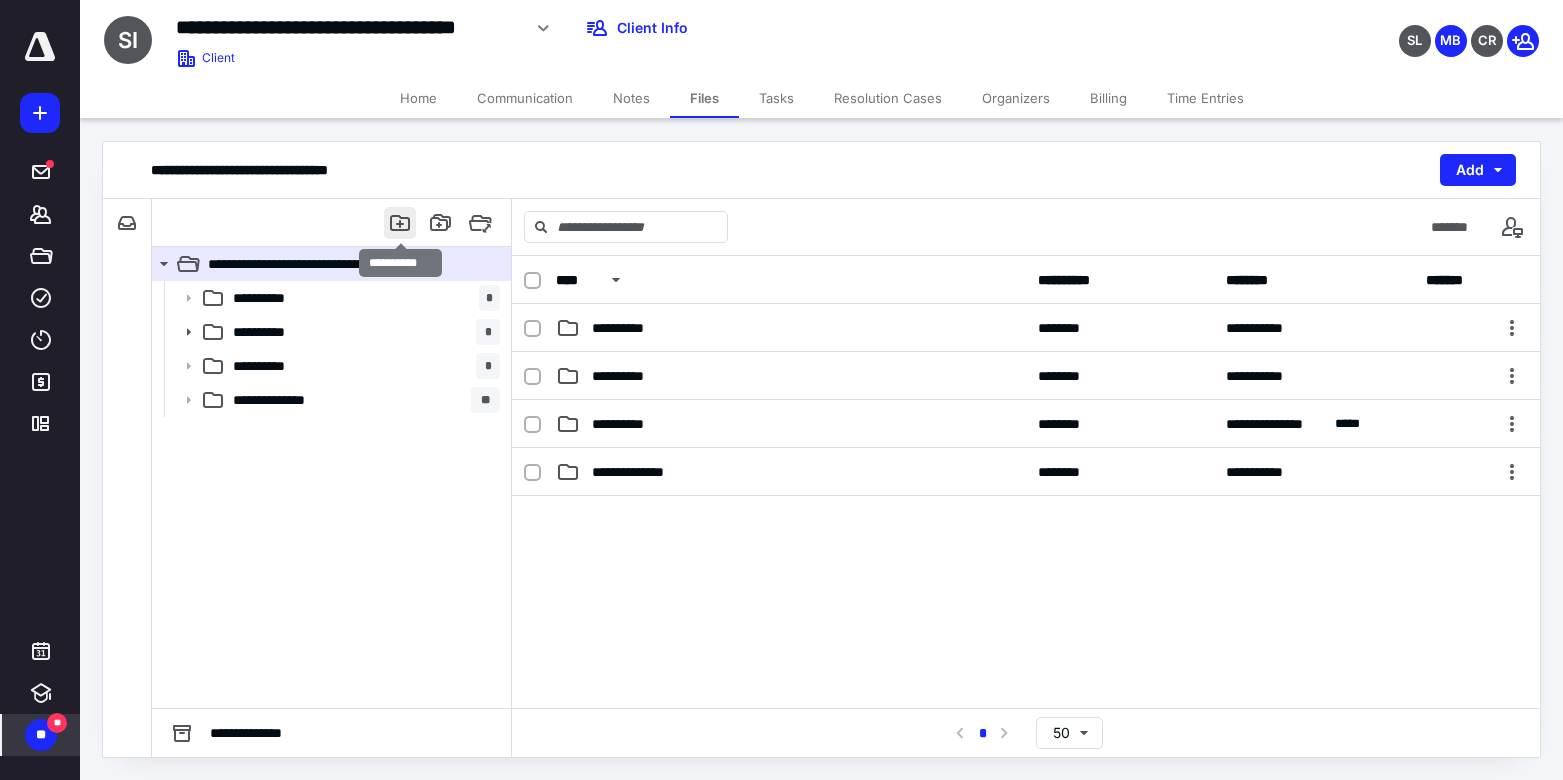 click at bounding box center (400, 223) 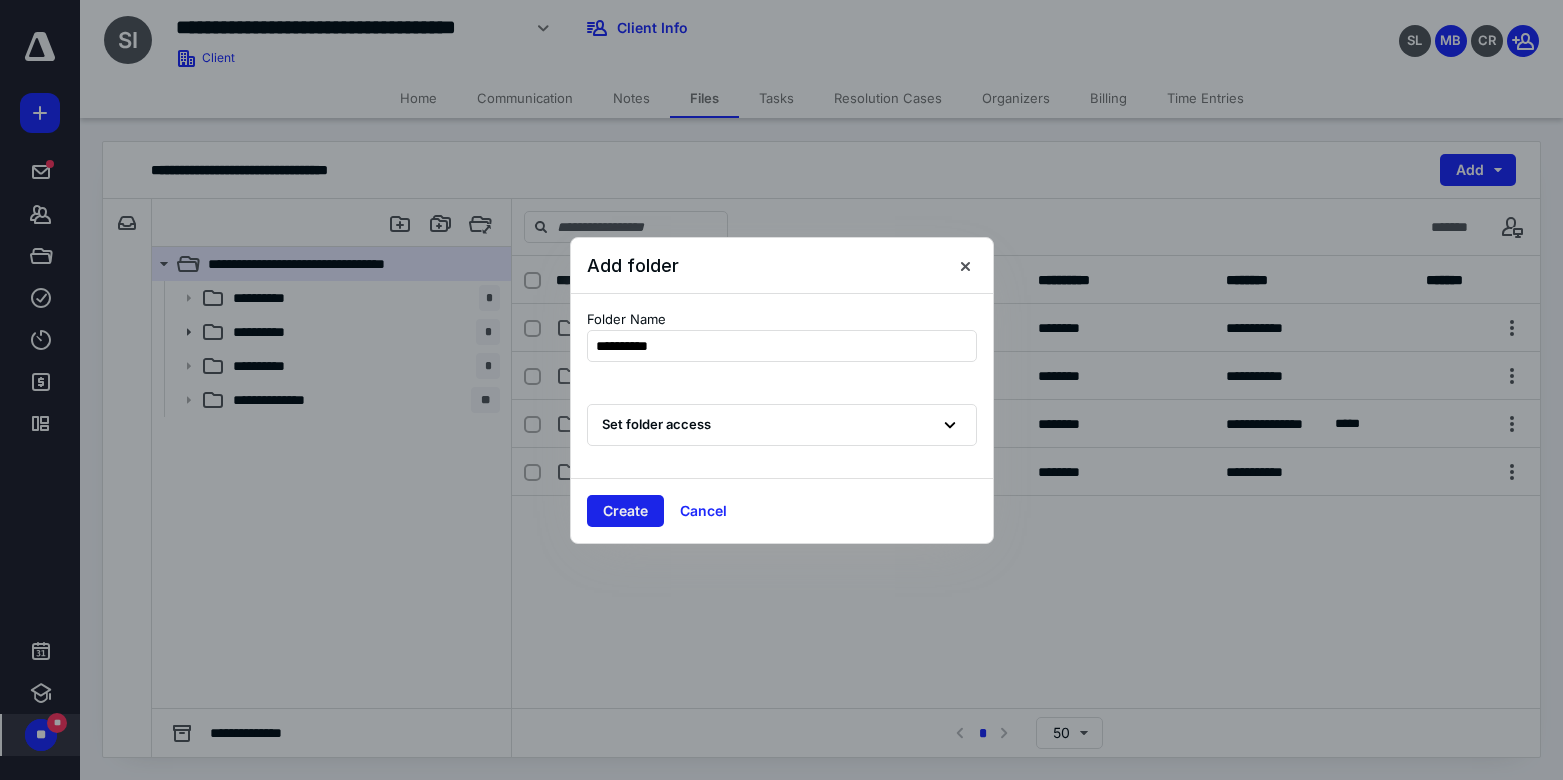 type on "**********" 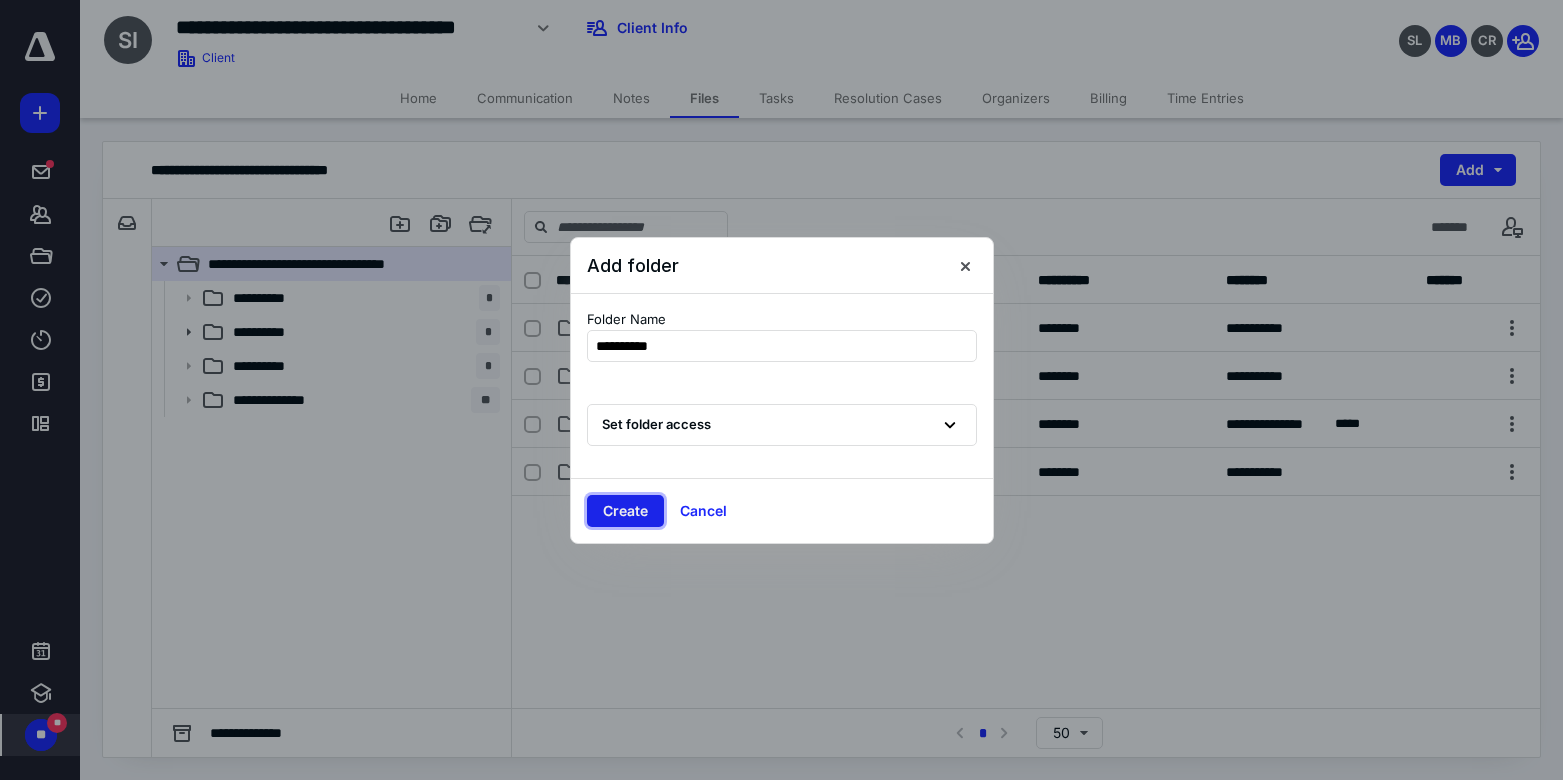 click on "Create" at bounding box center (625, 511) 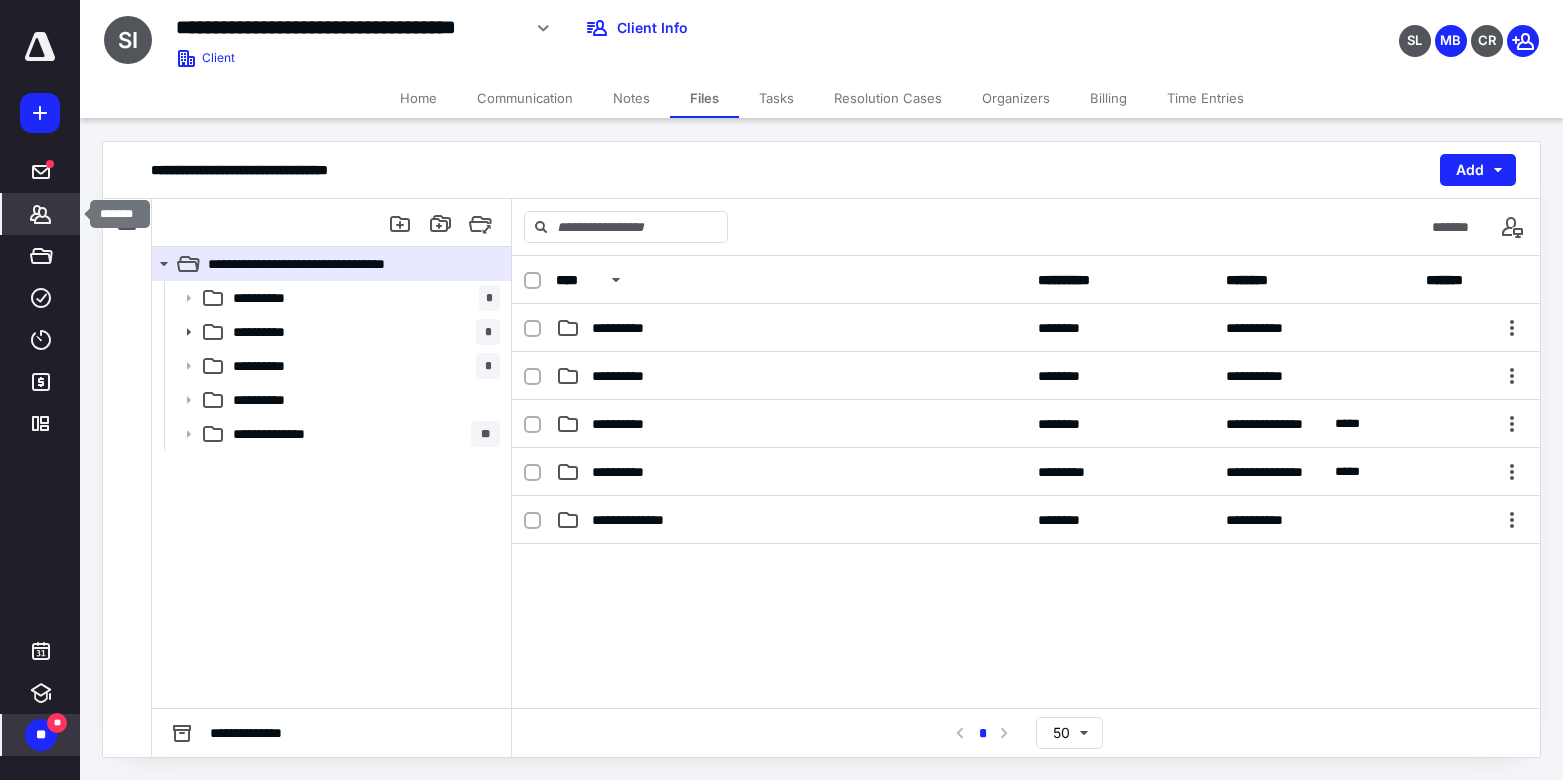 click 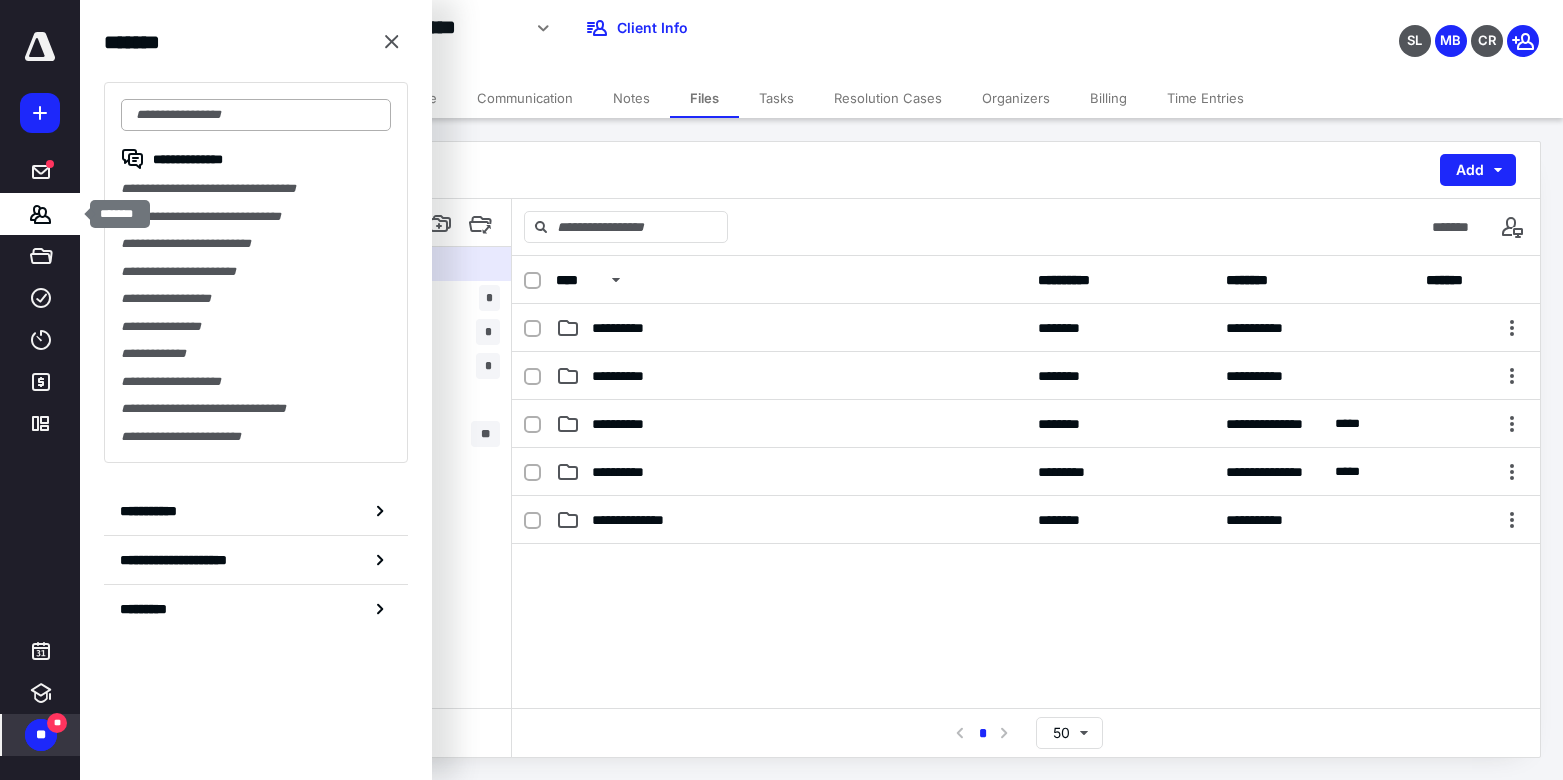 click at bounding box center (256, 115) 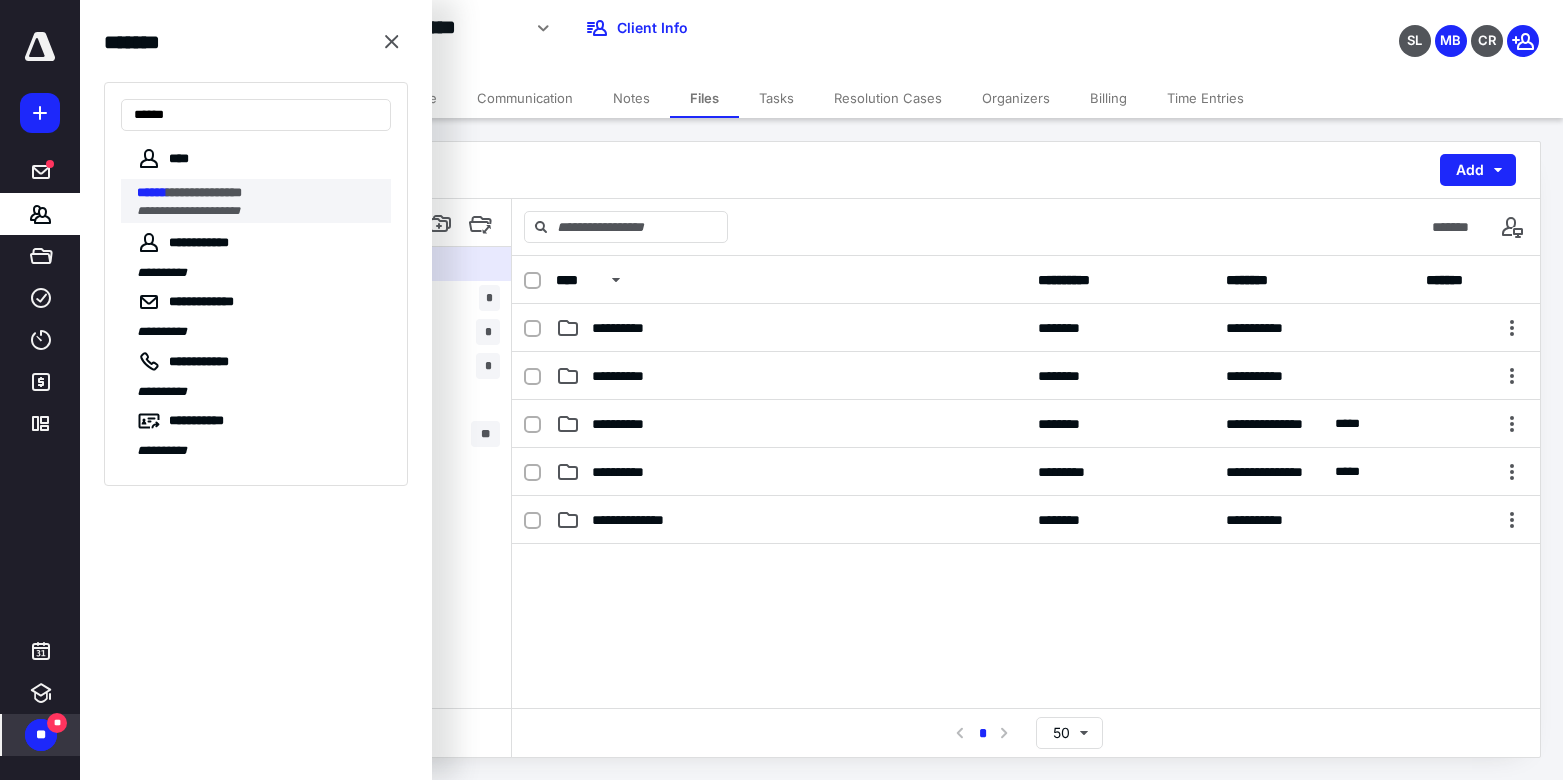type on "******" 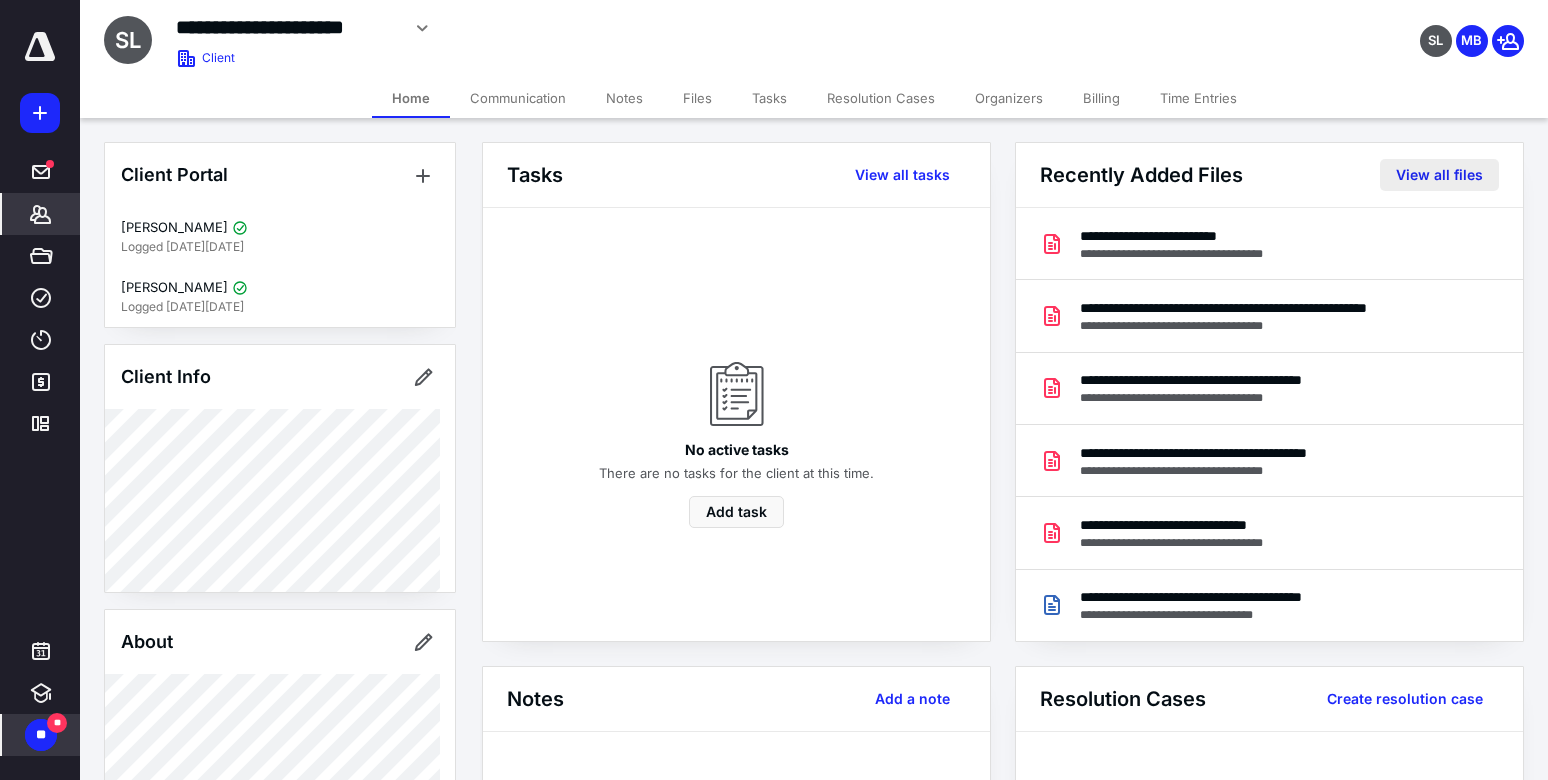 click on "View all files" at bounding box center [1439, 175] 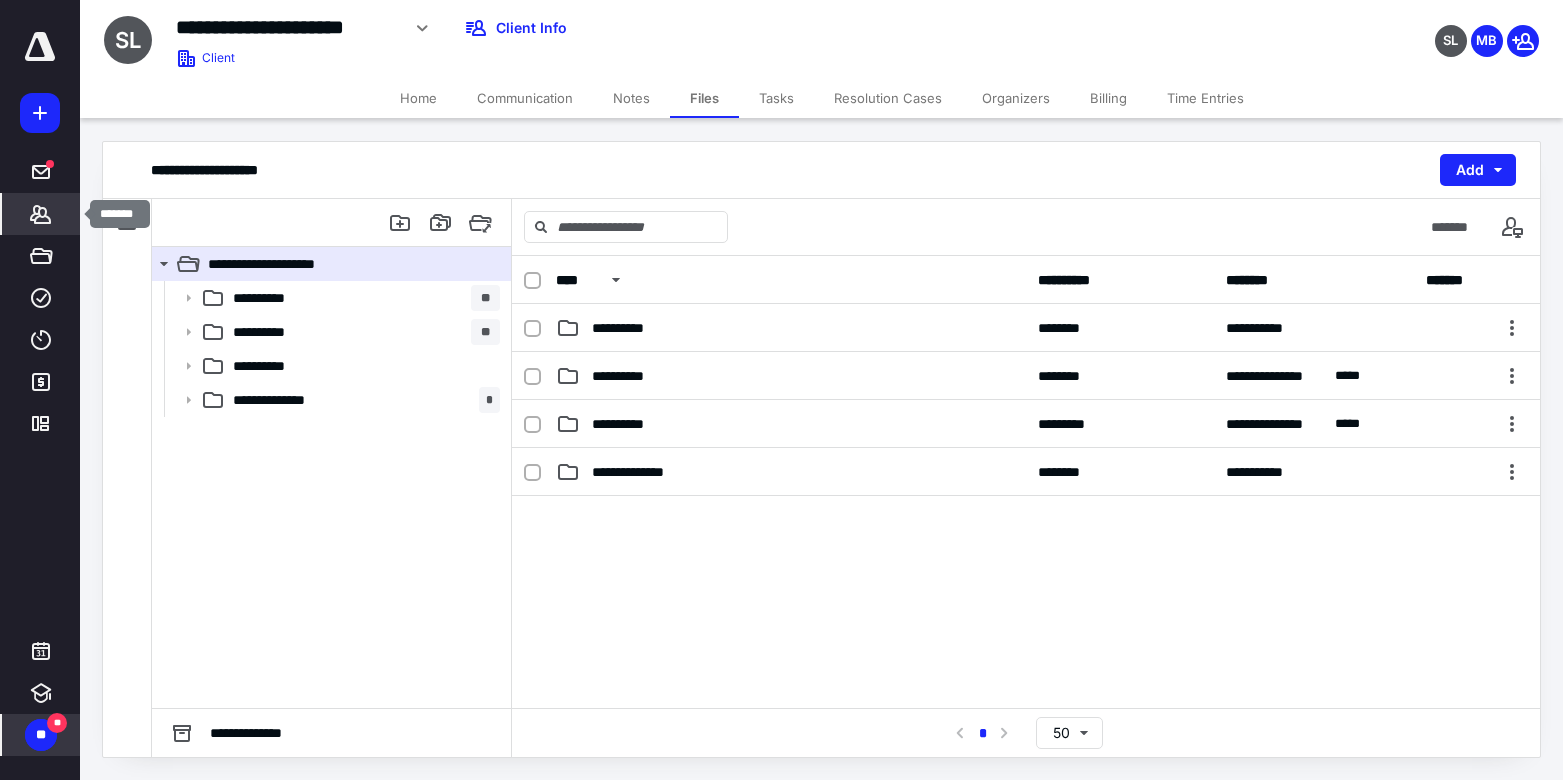 click 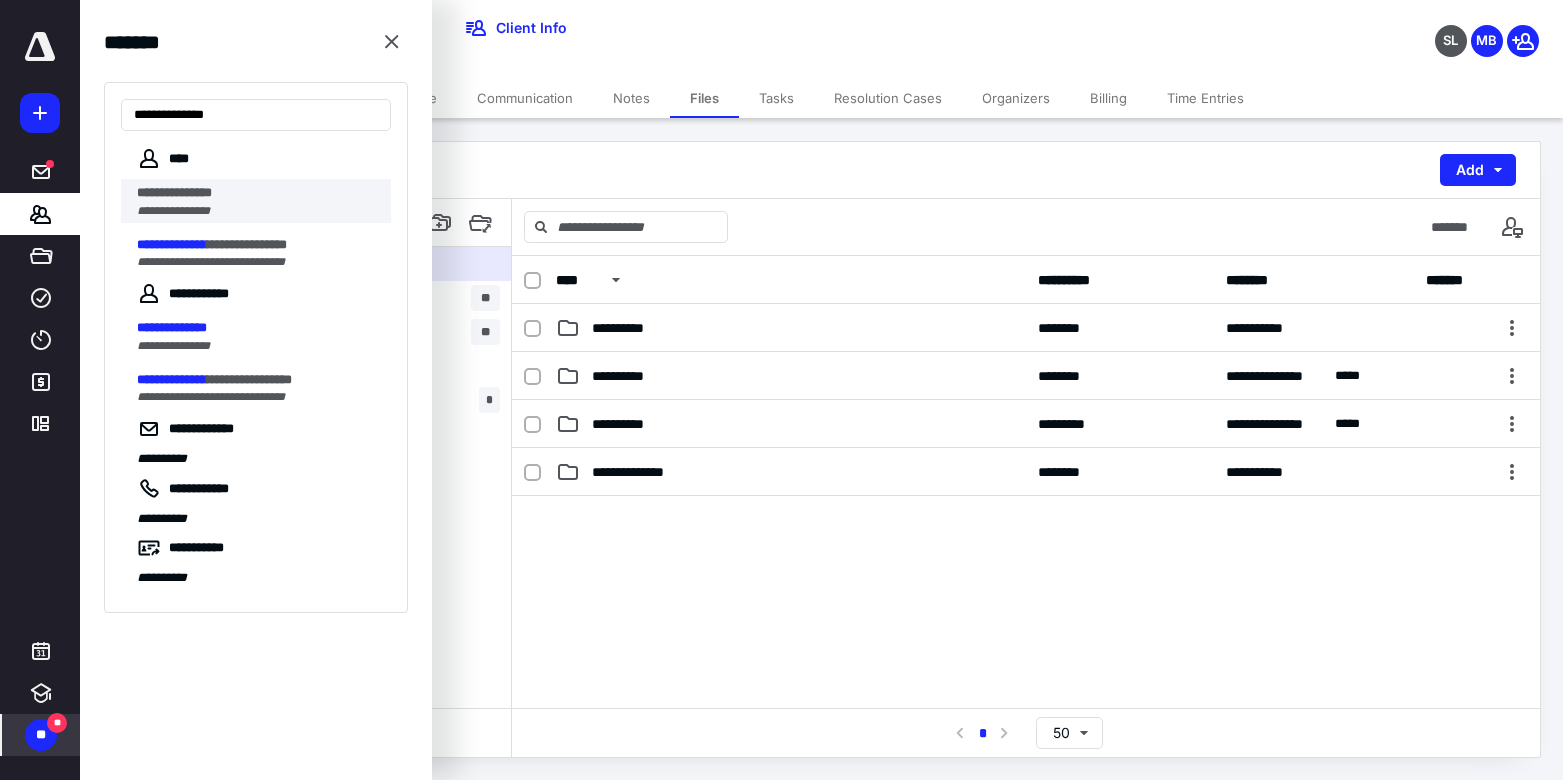 type on "**********" 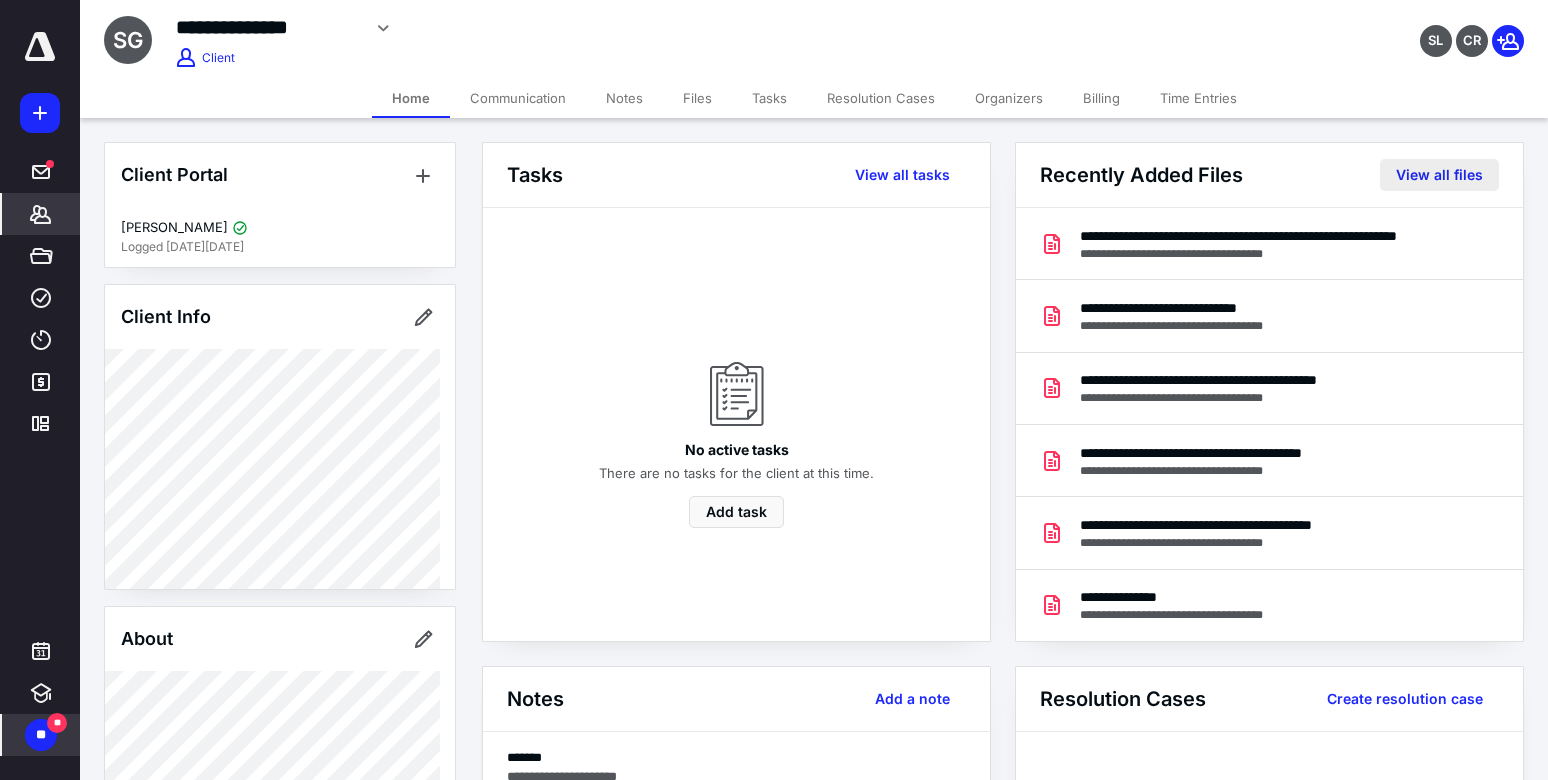 click on "View all files" at bounding box center (1439, 175) 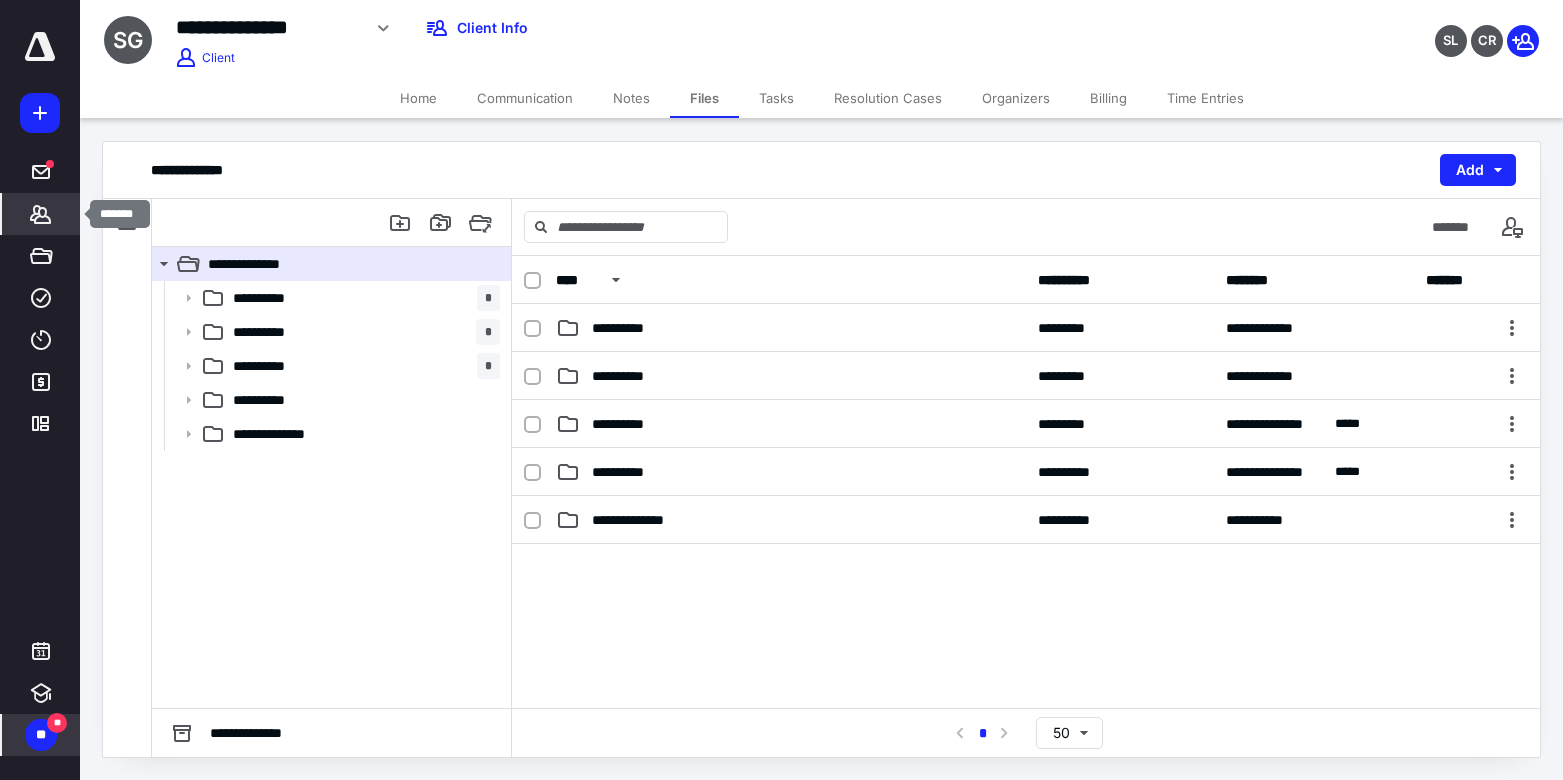 click 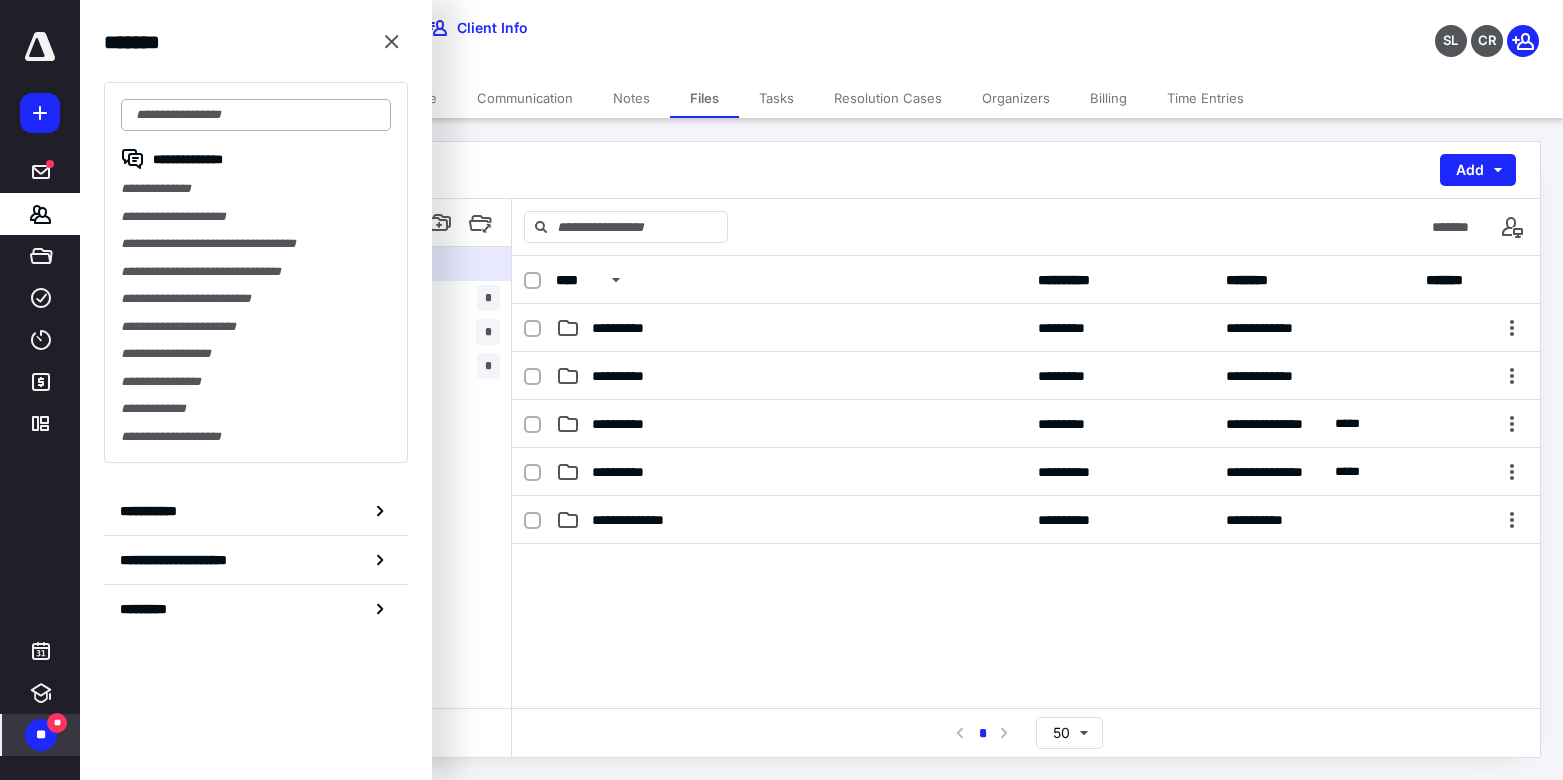 click at bounding box center [256, 115] 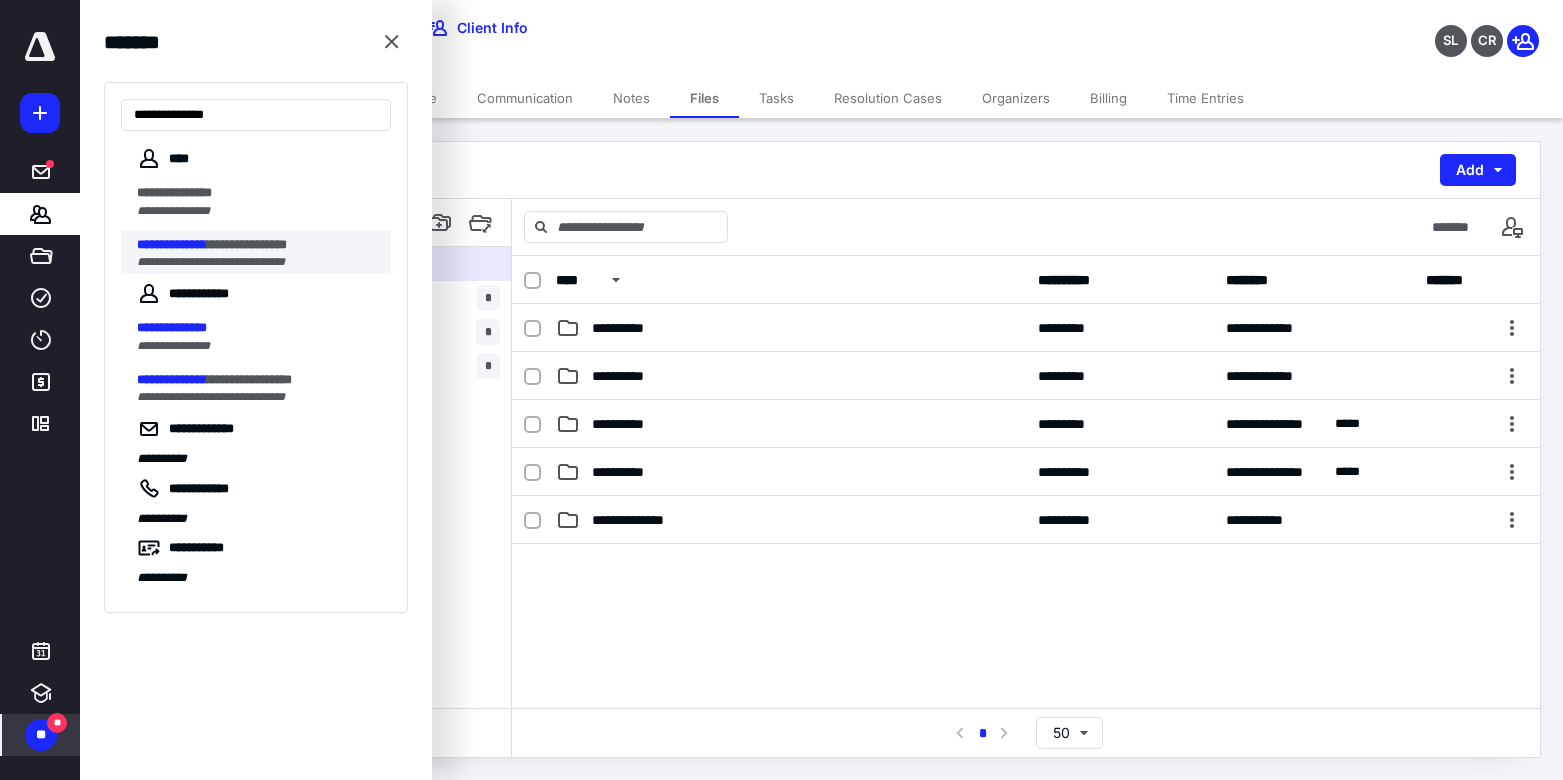 type on "**********" 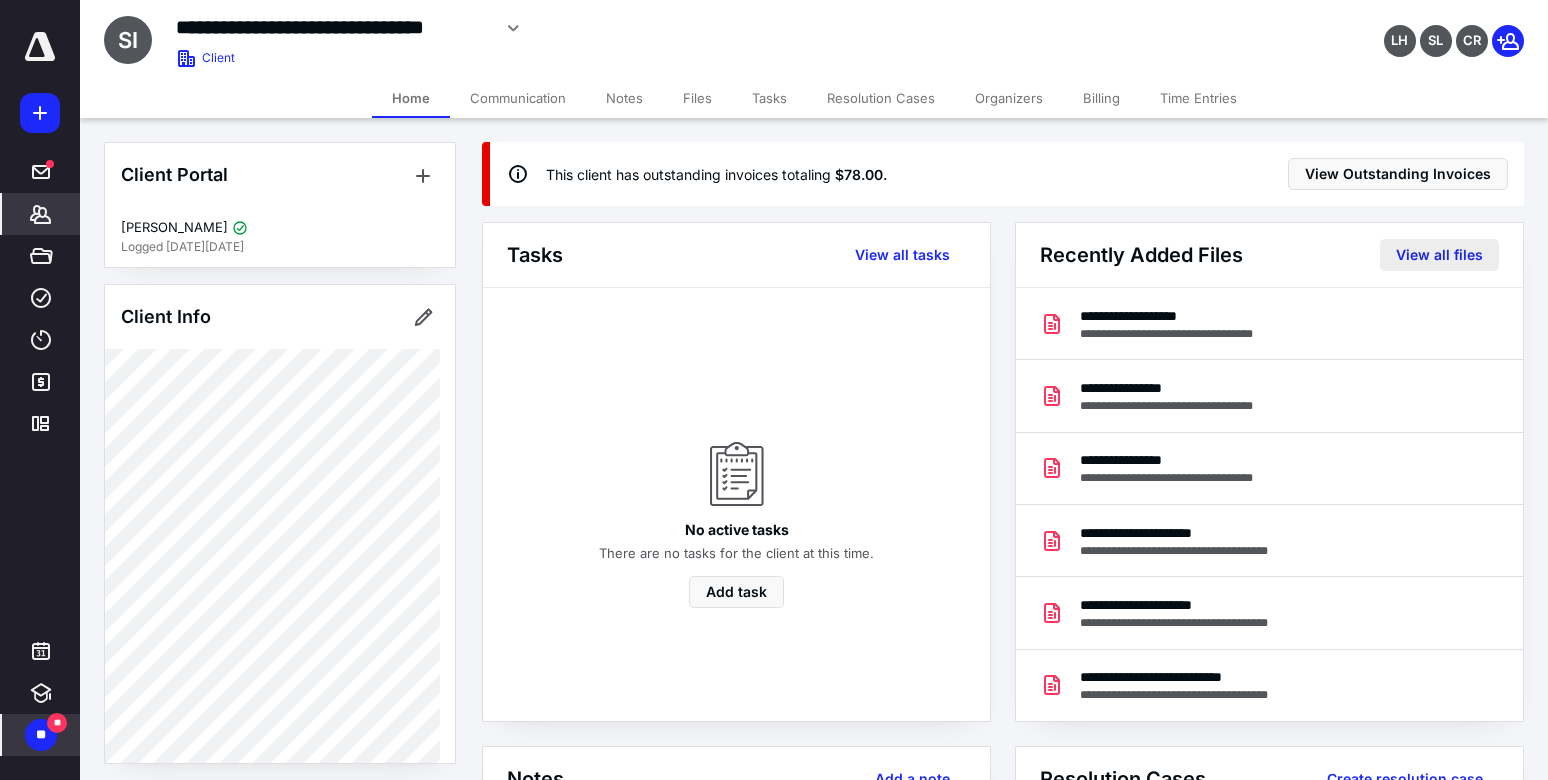 click on "View all files" at bounding box center [1439, 255] 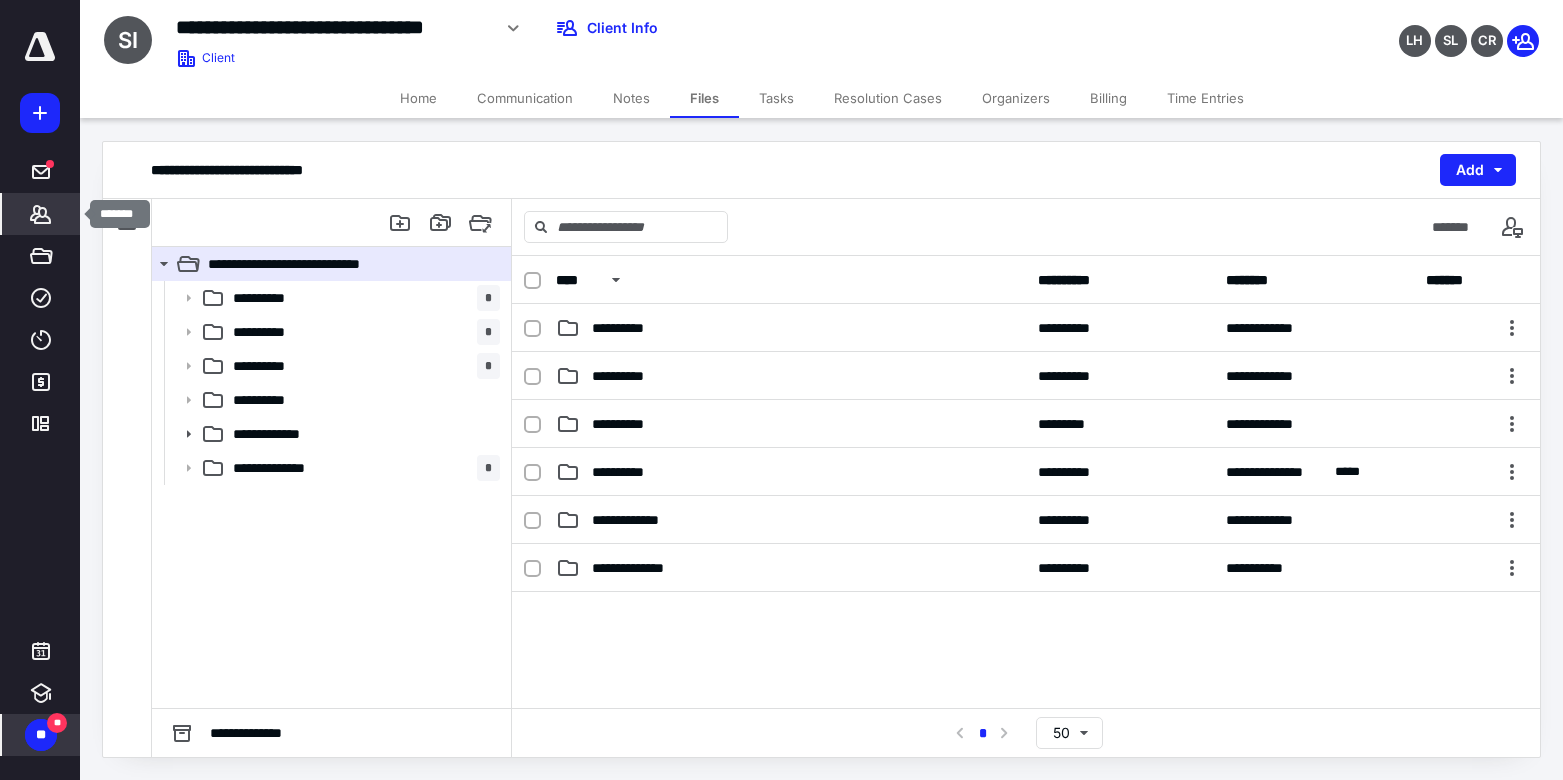 click 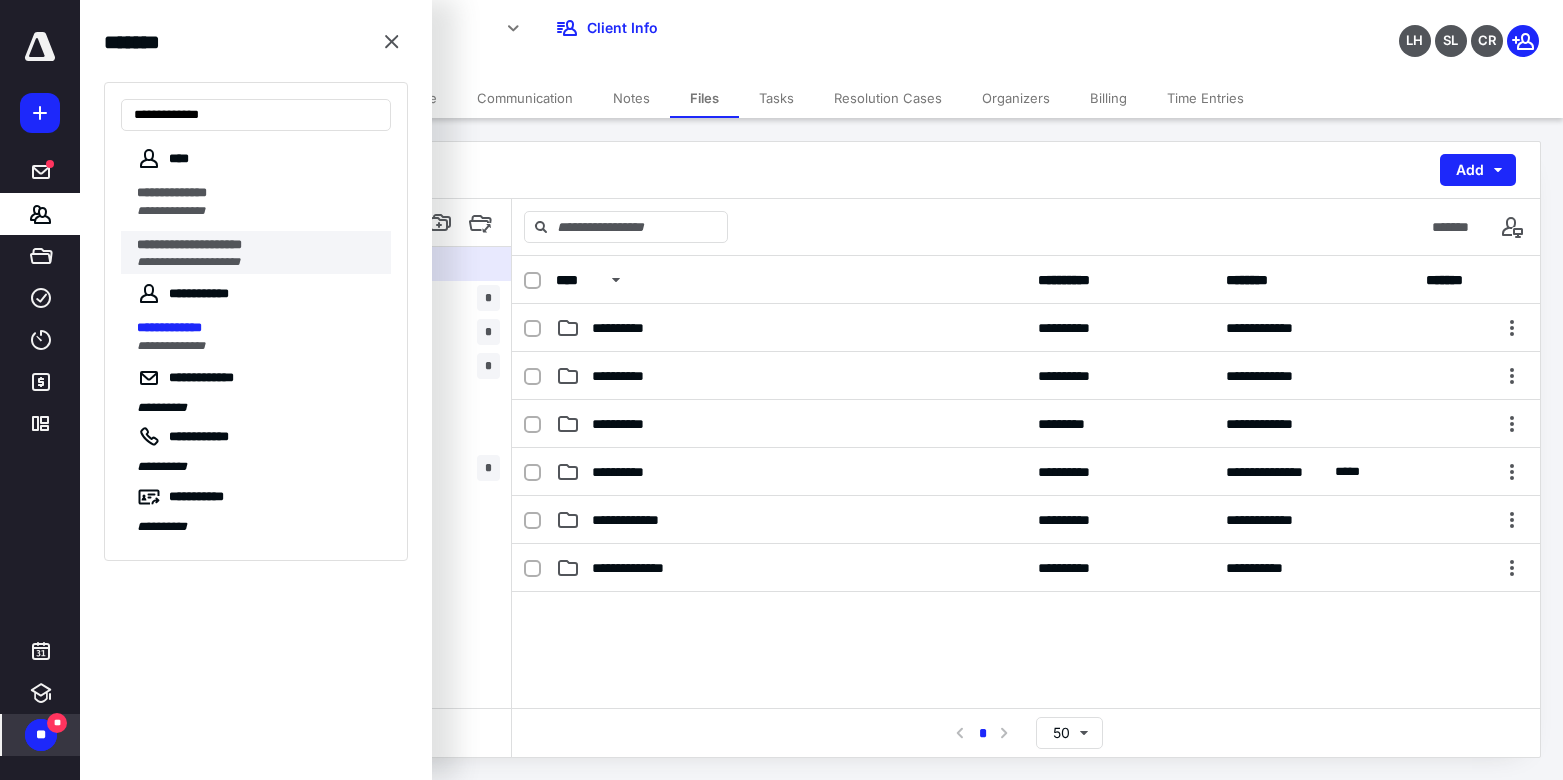 type on "**********" 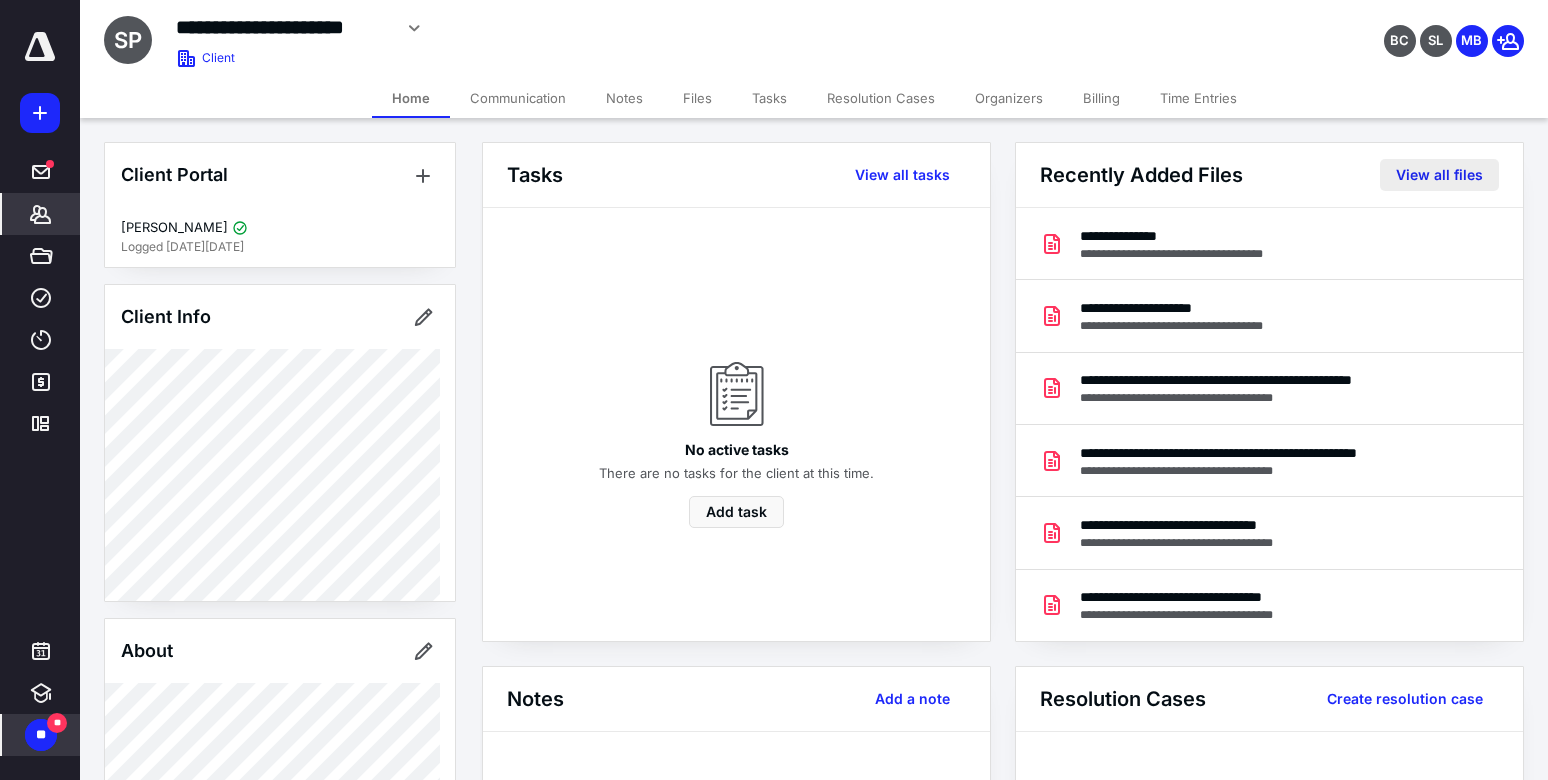 click on "View all files" at bounding box center [1439, 175] 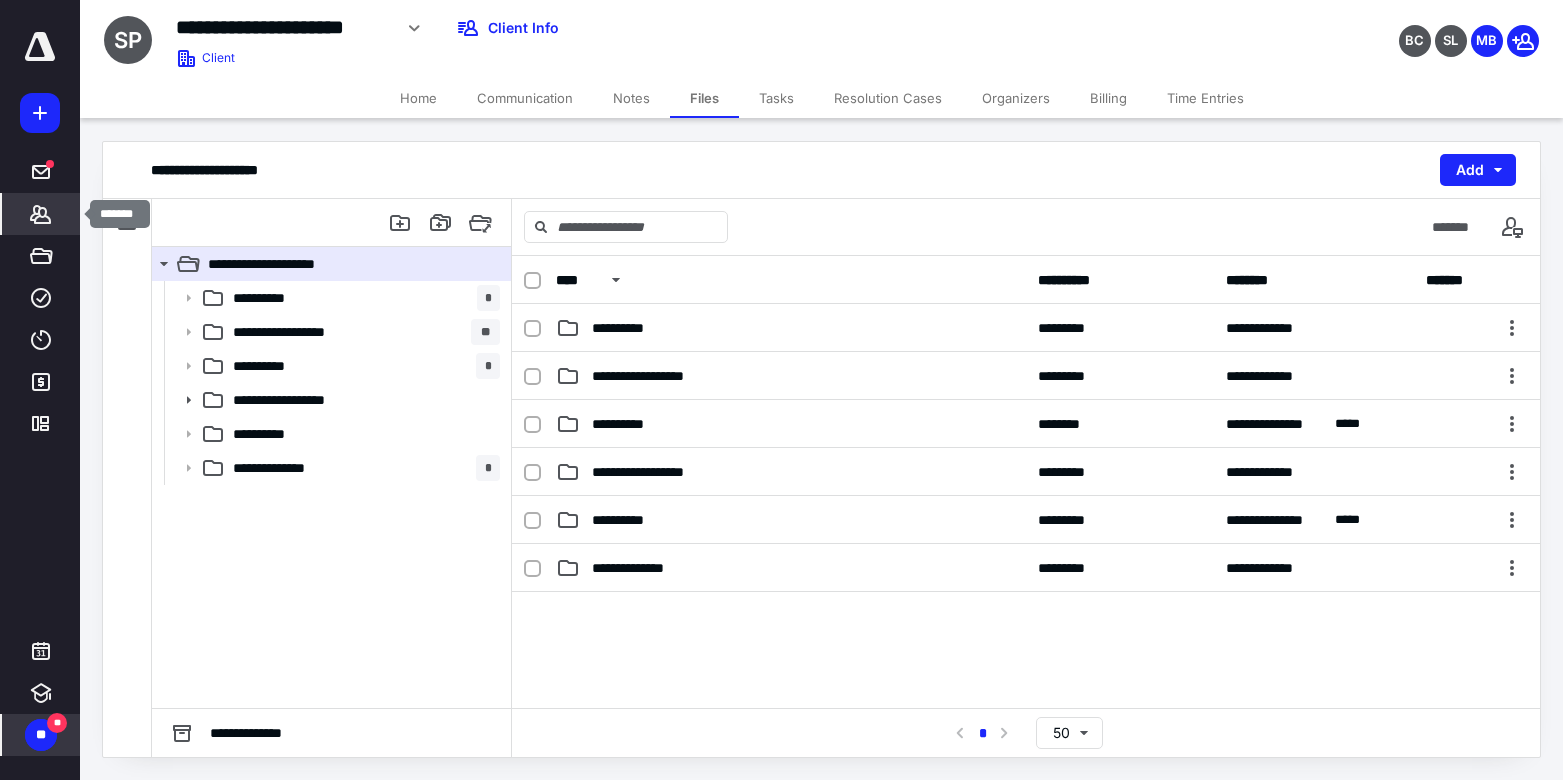 click 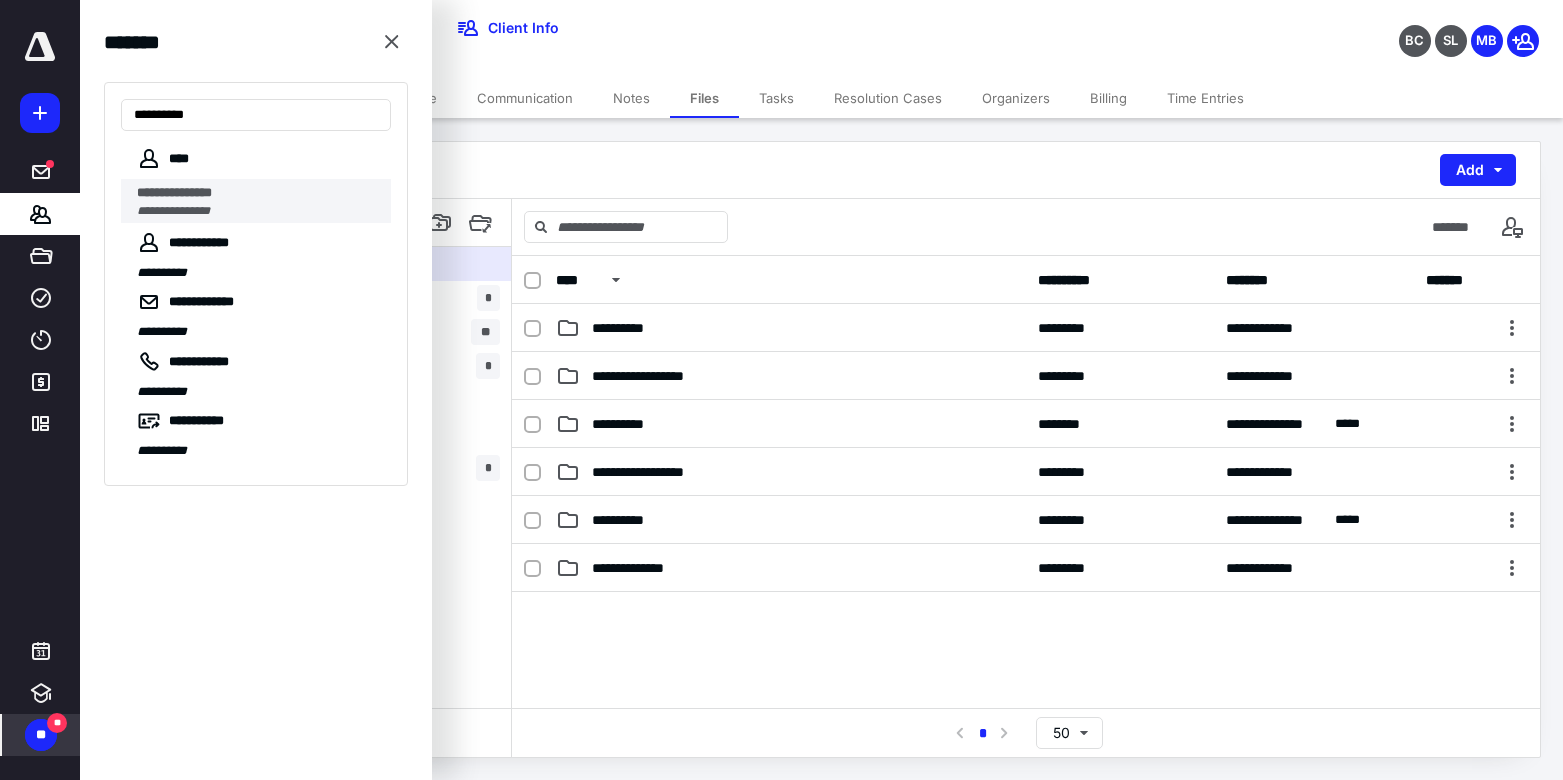 type on "**********" 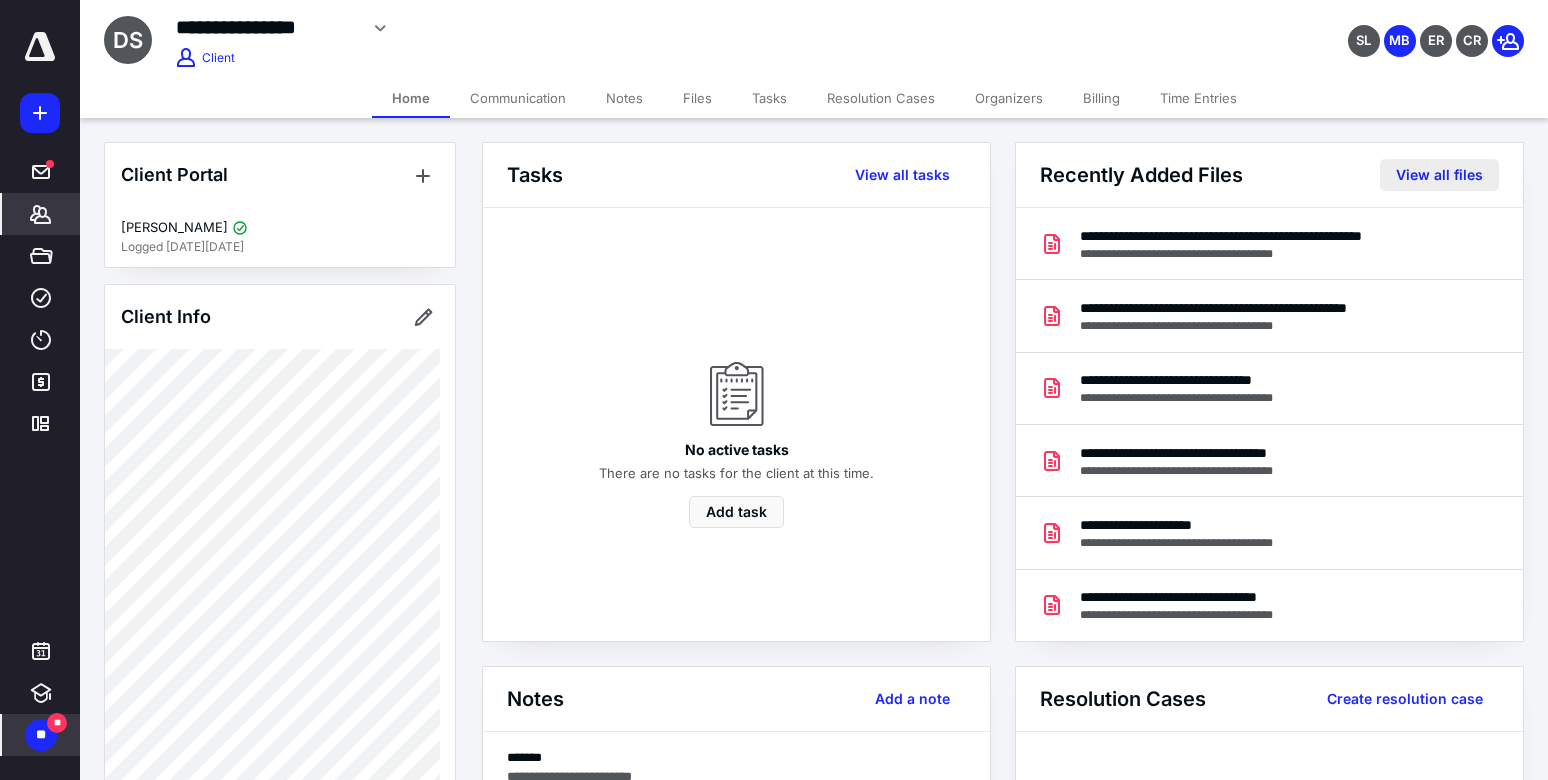 click on "View all files" at bounding box center [1439, 175] 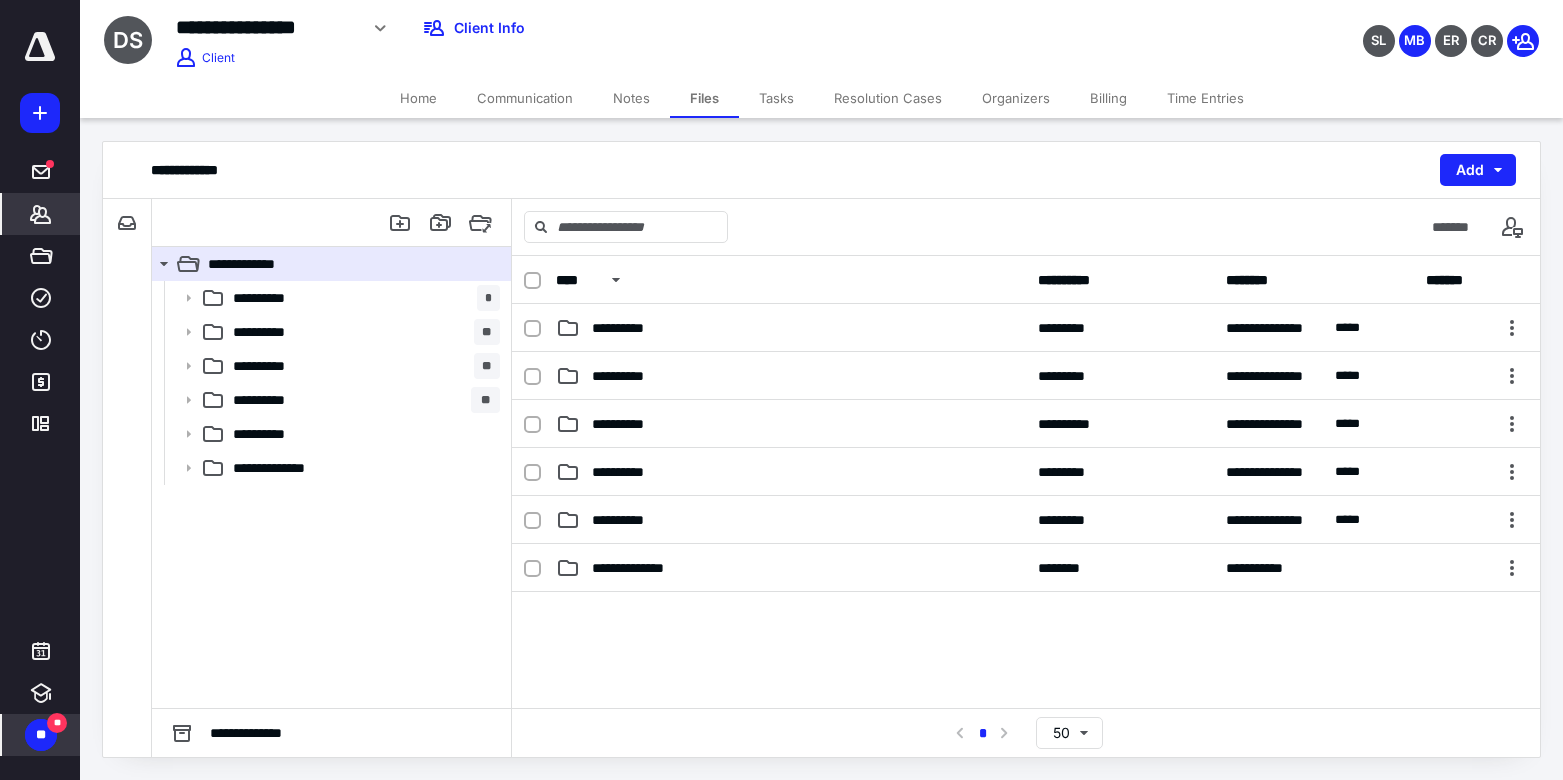 click on "*******" at bounding box center (41, 214) 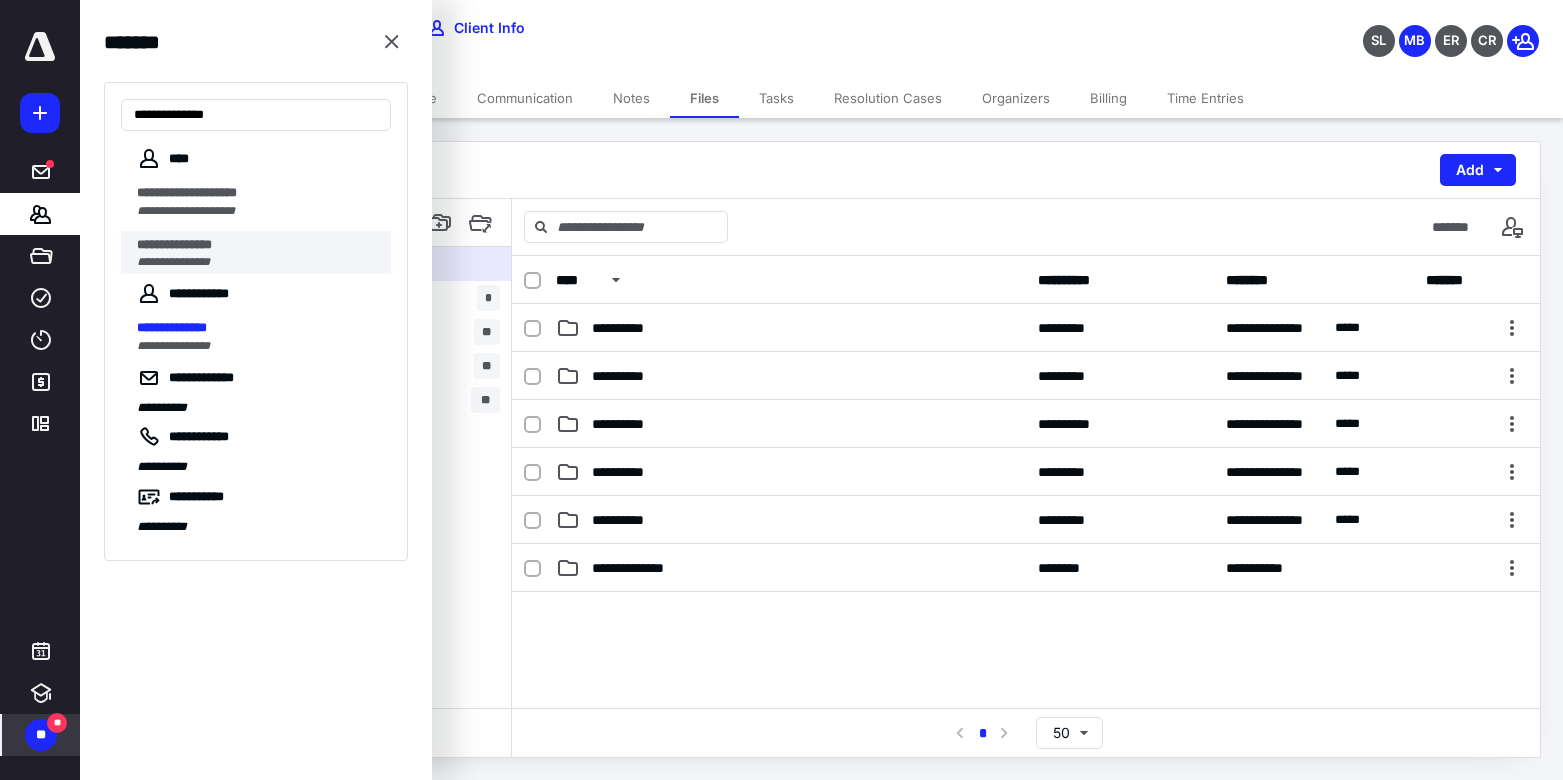 type on "**********" 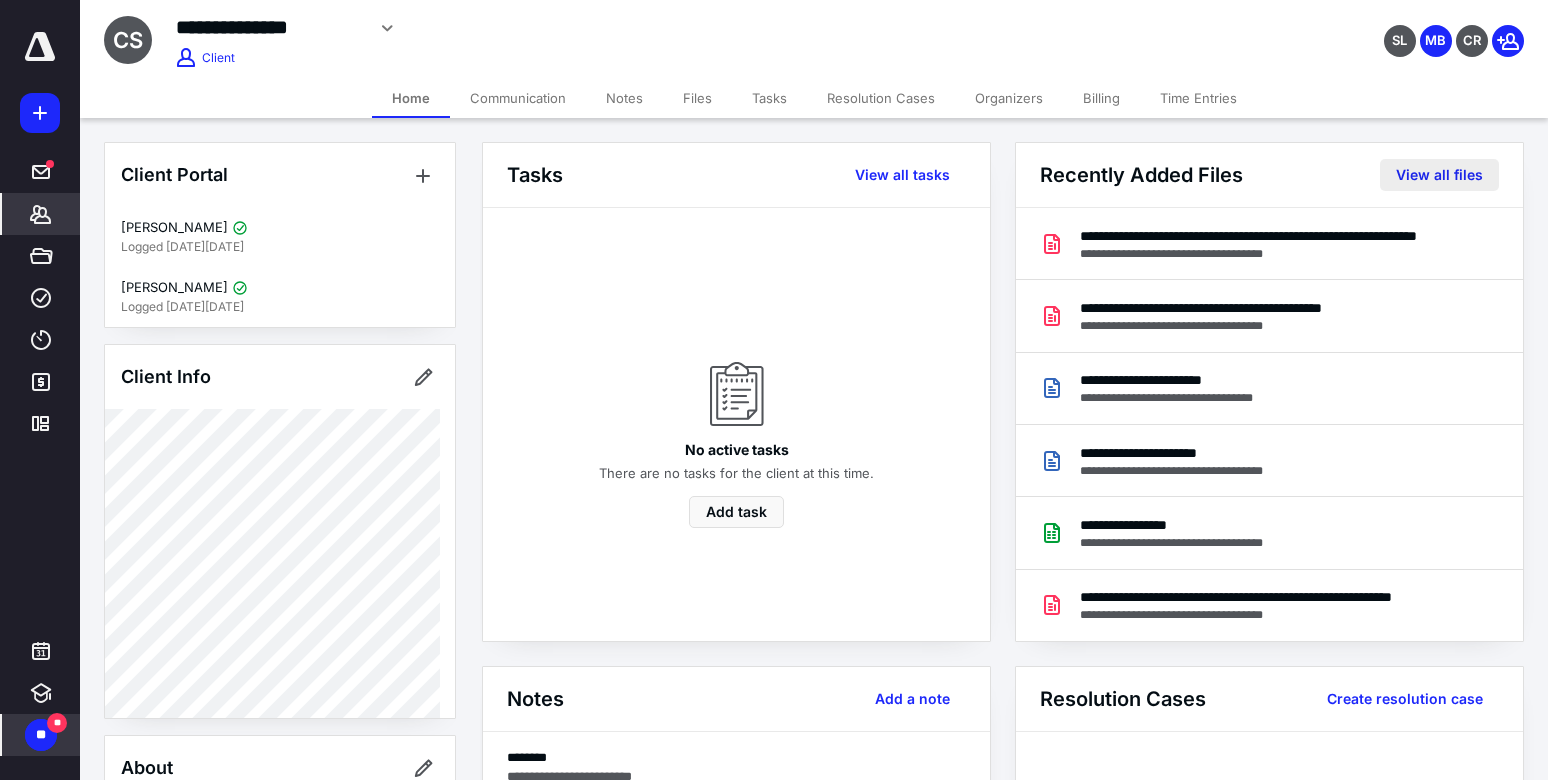 click on "View all files" at bounding box center (1439, 175) 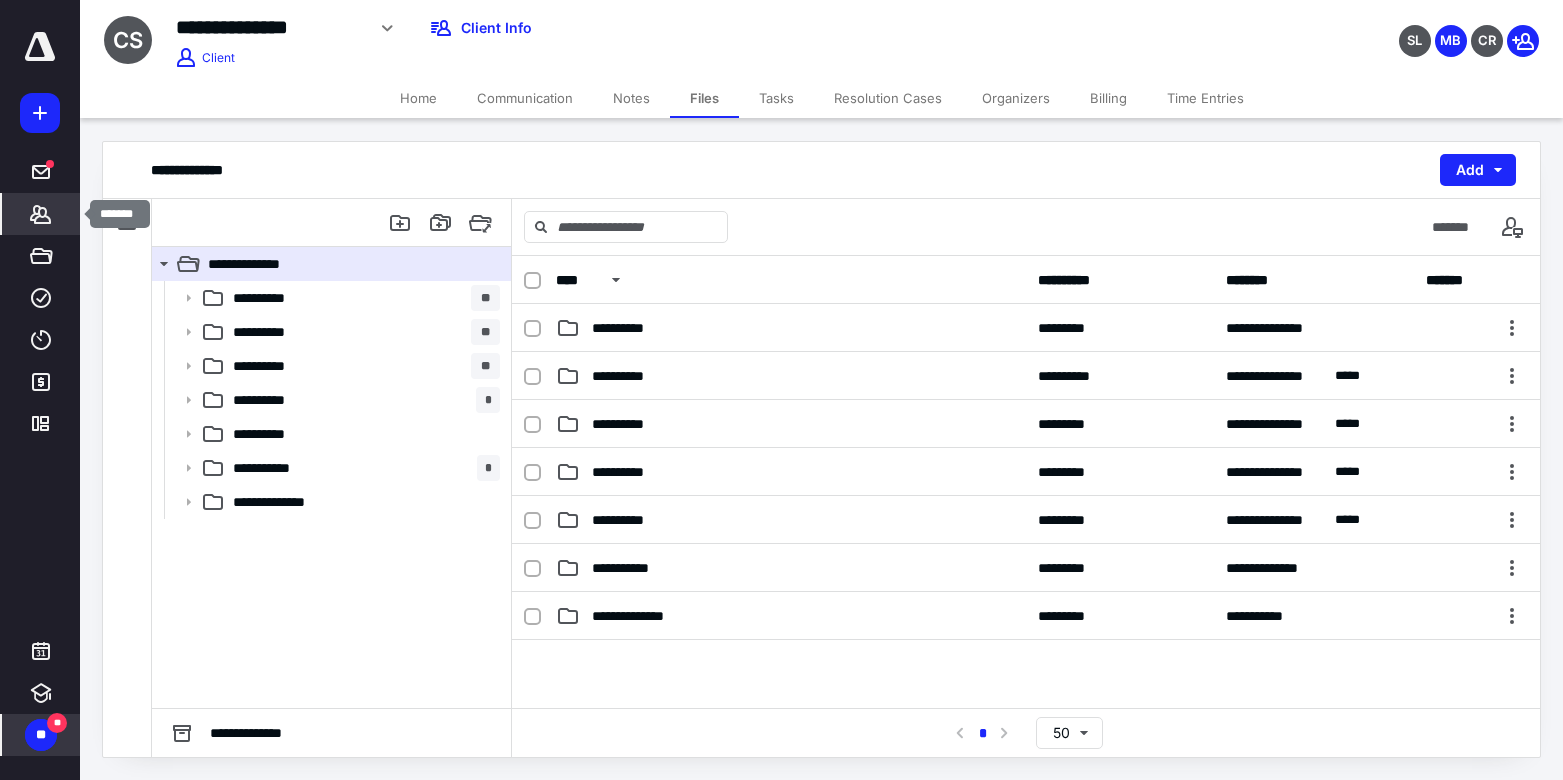 click 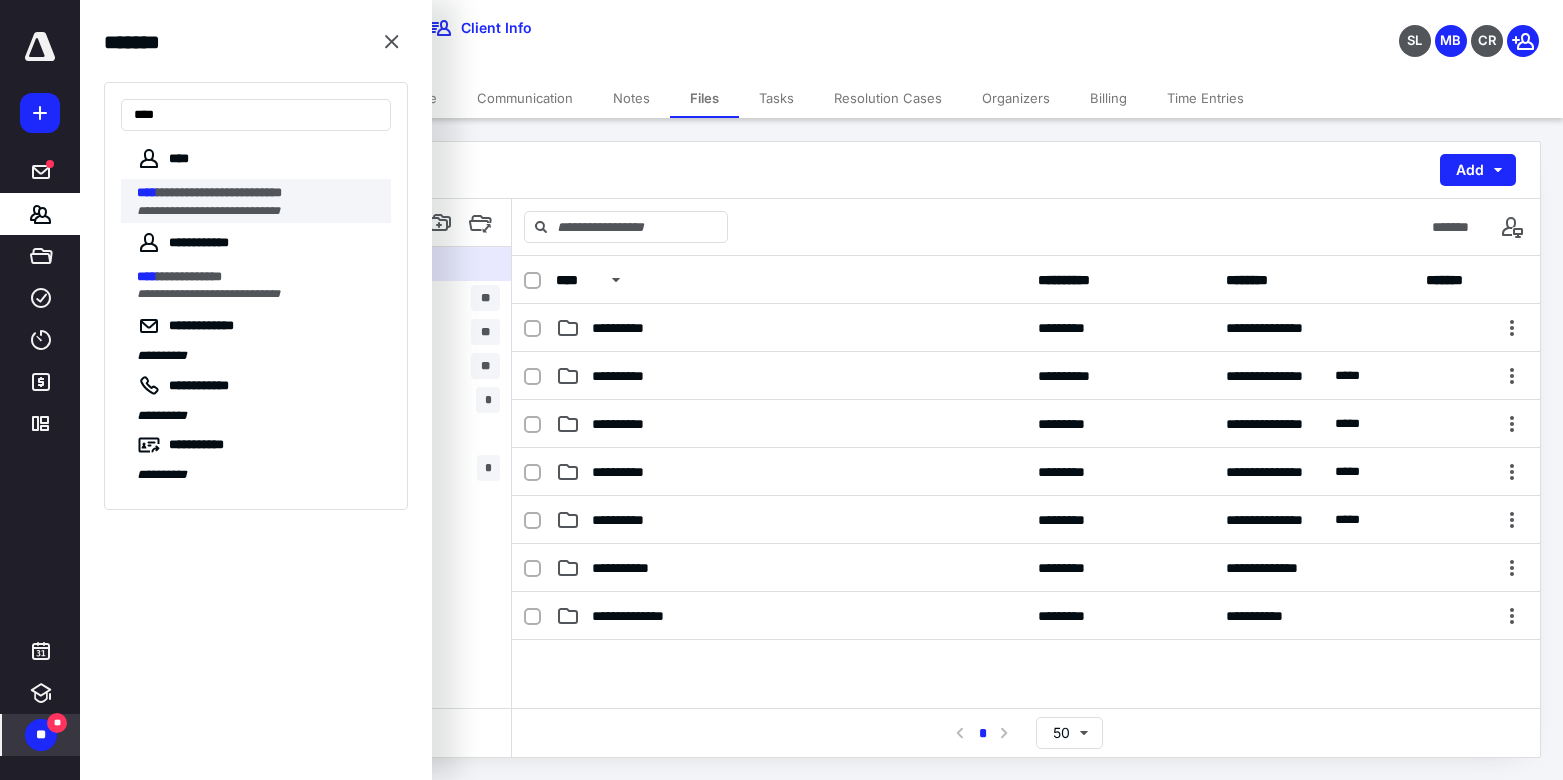 type on "****" 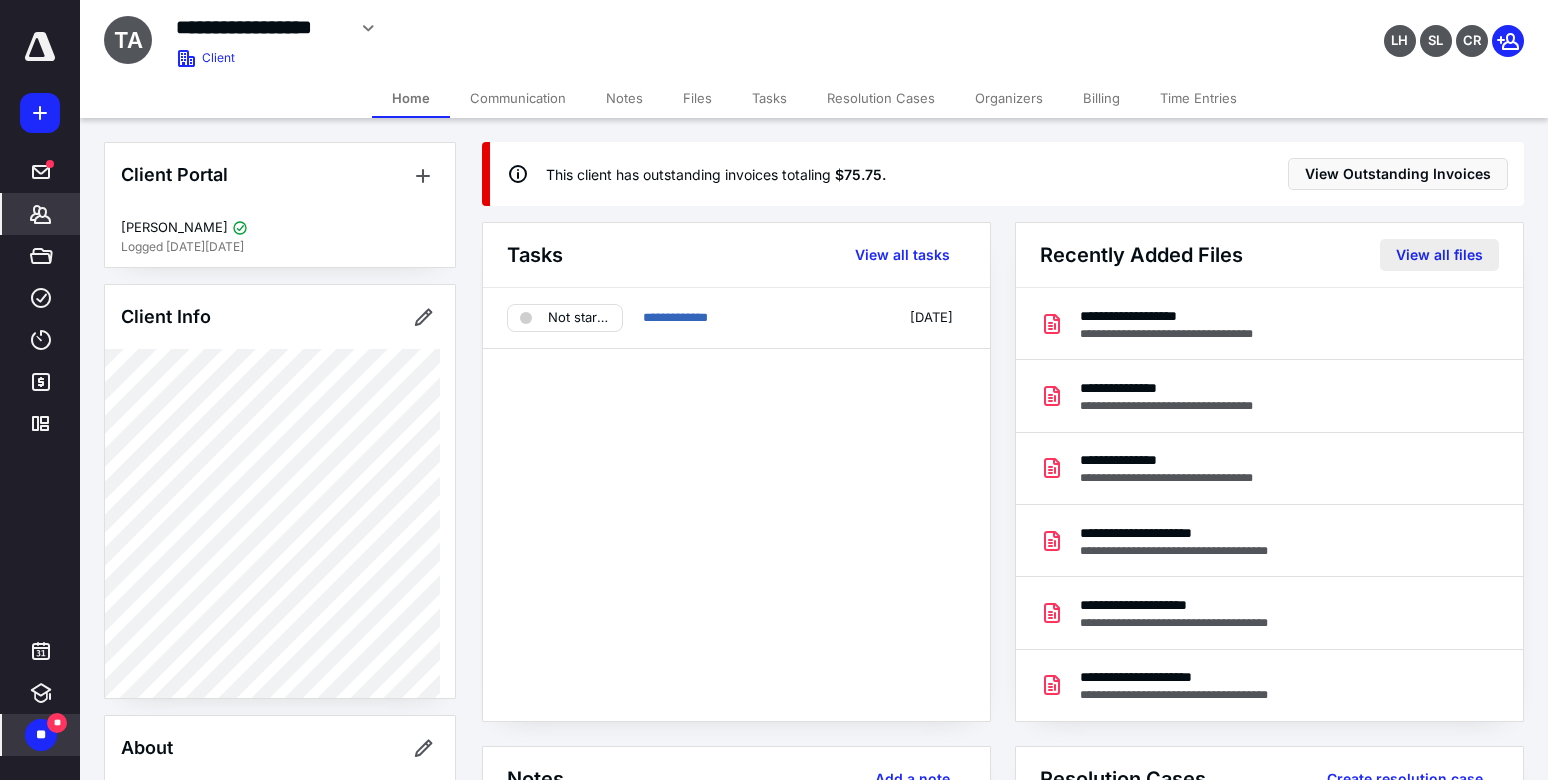 click on "View all files" at bounding box center (1439, 255) 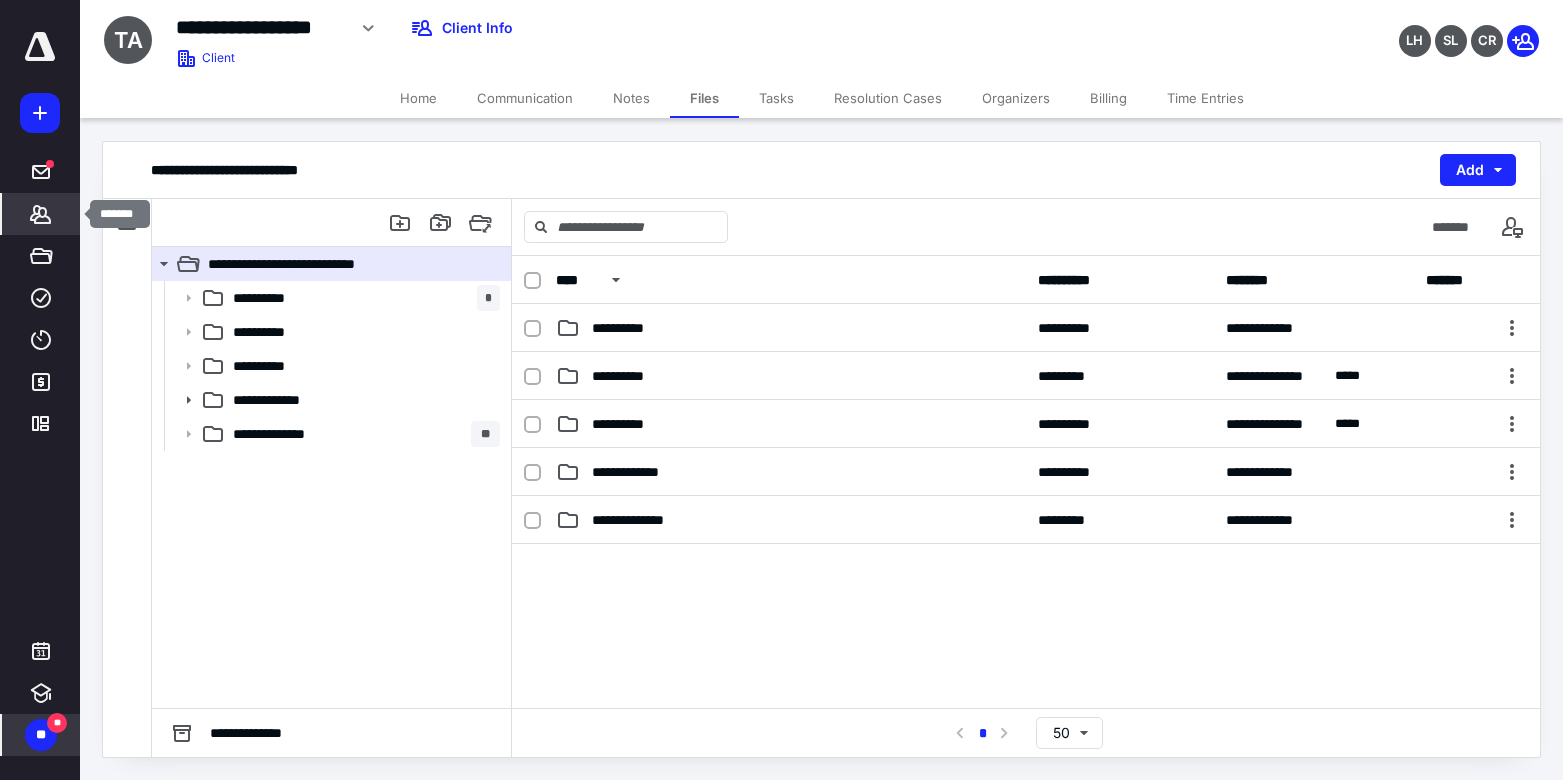 click 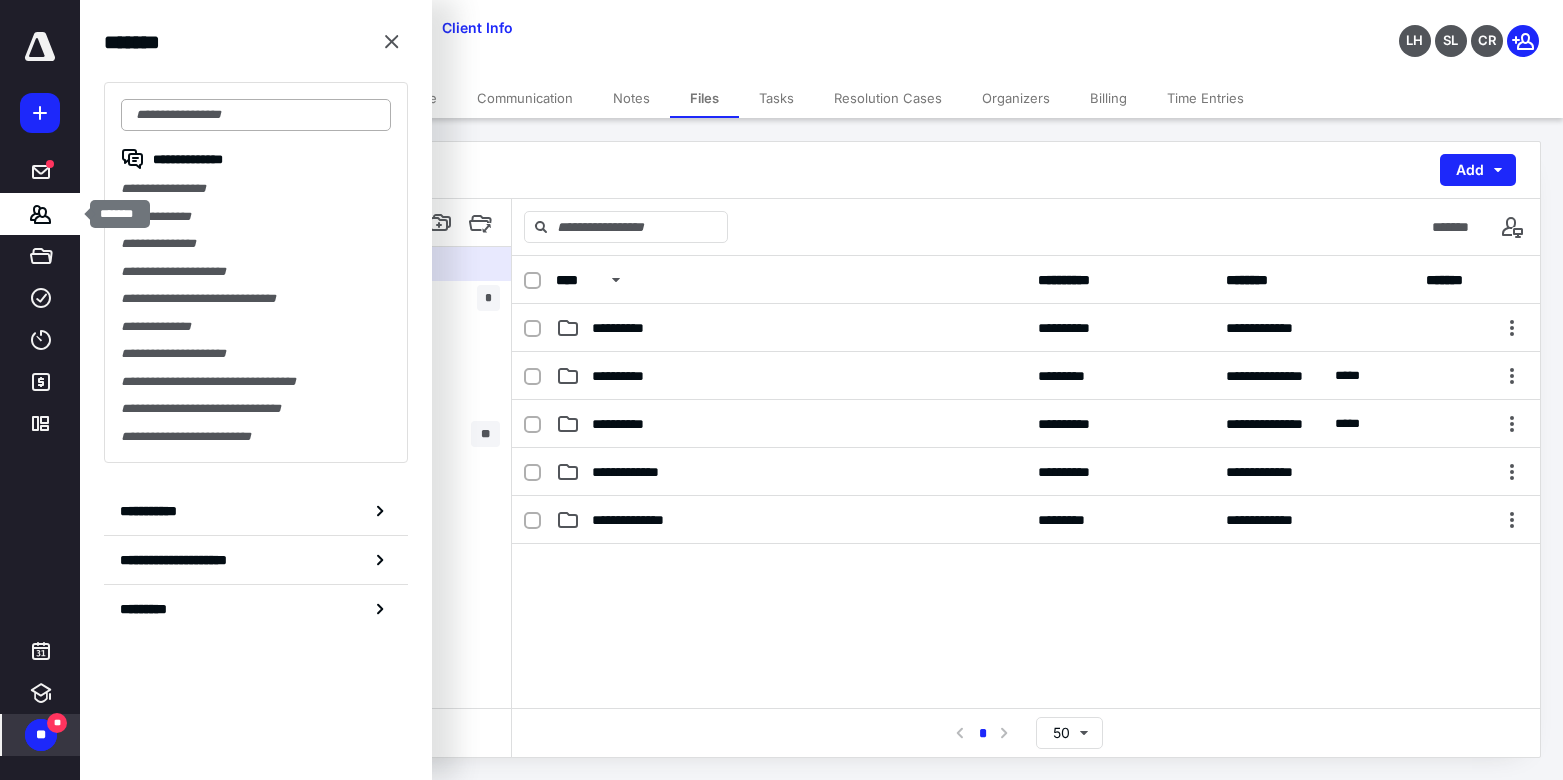 click at bounding box center (256, 115) 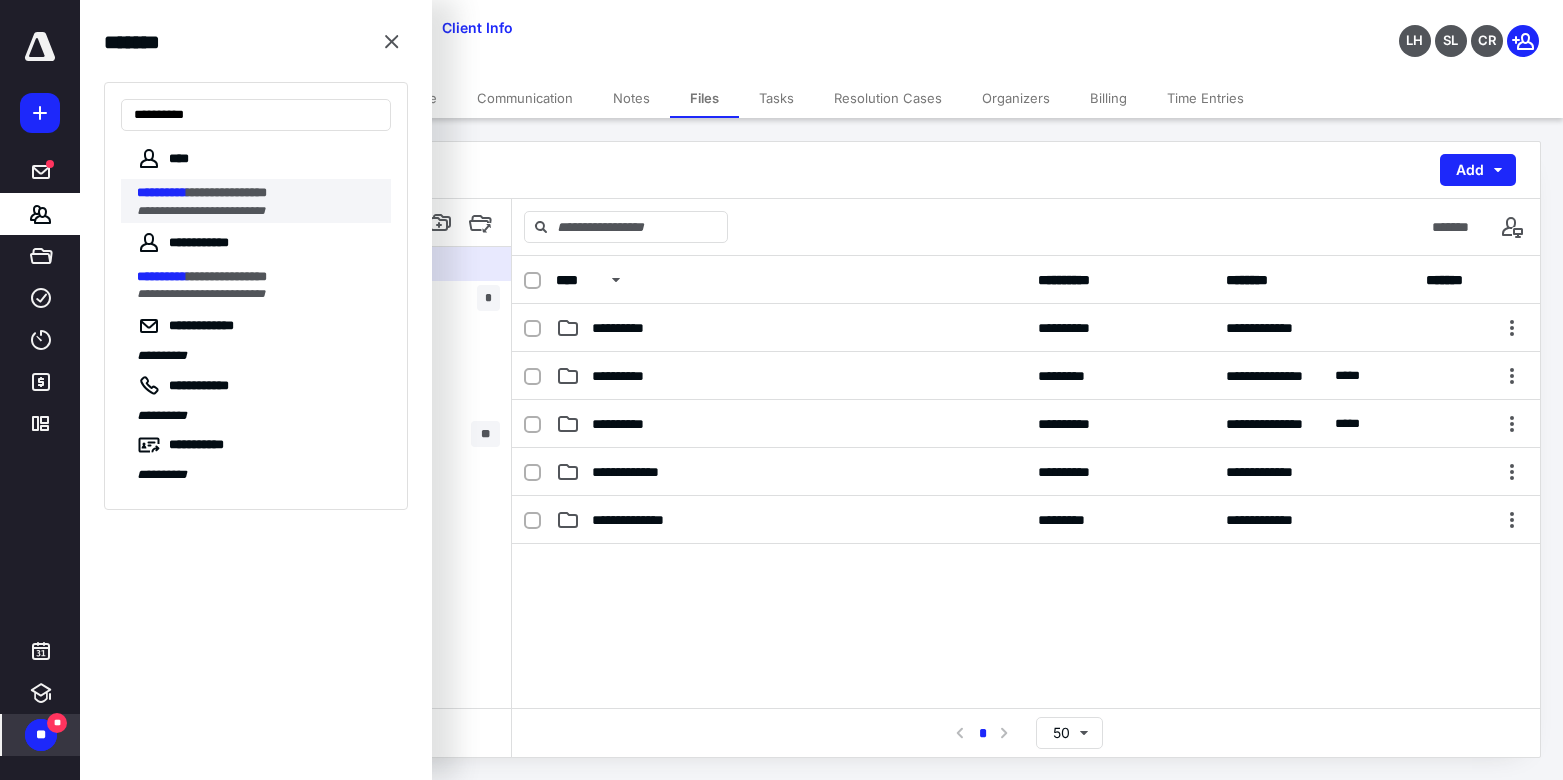 type on "**********" 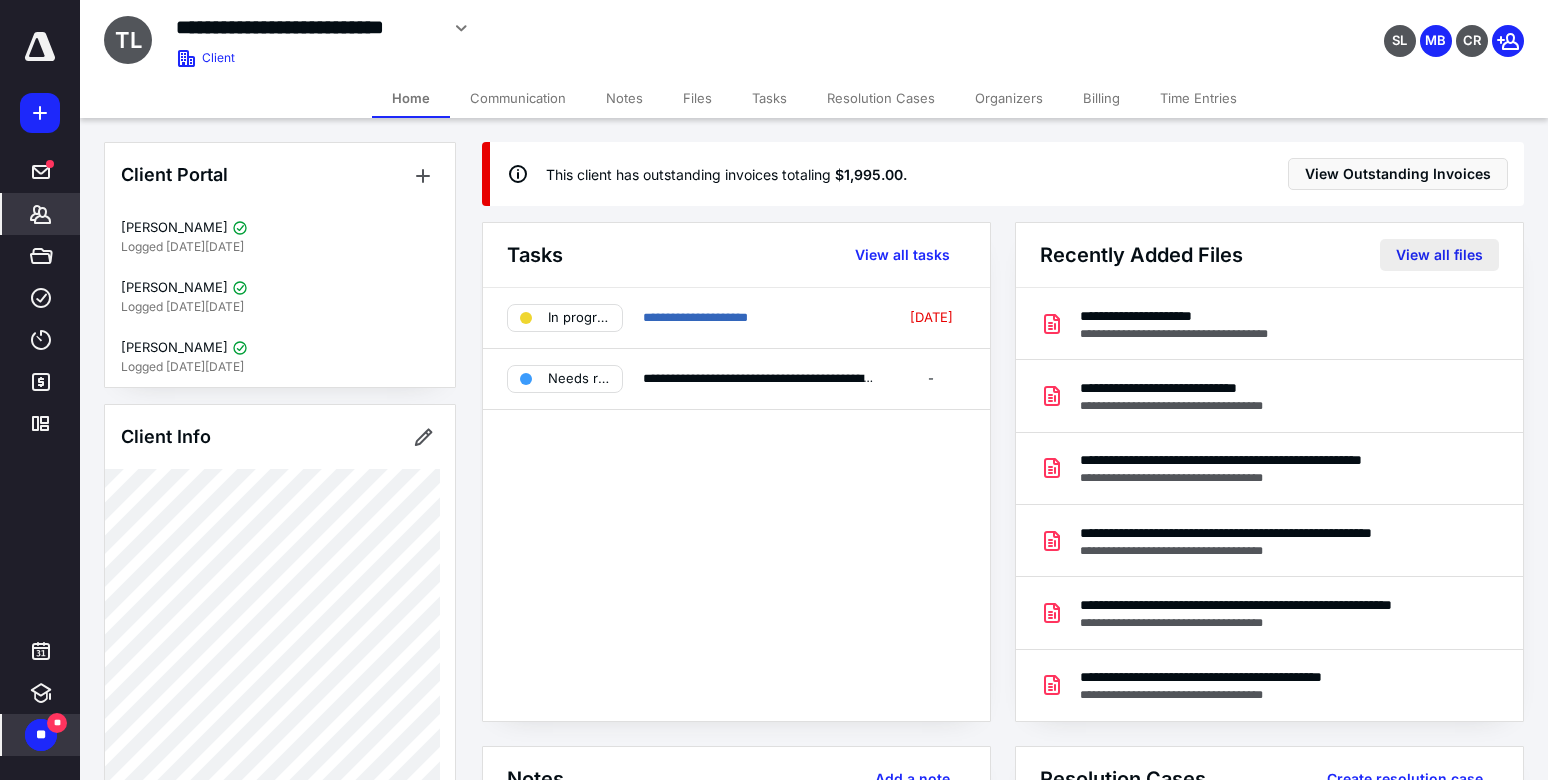 click on "View all files" at bounding box center [1439, 255] 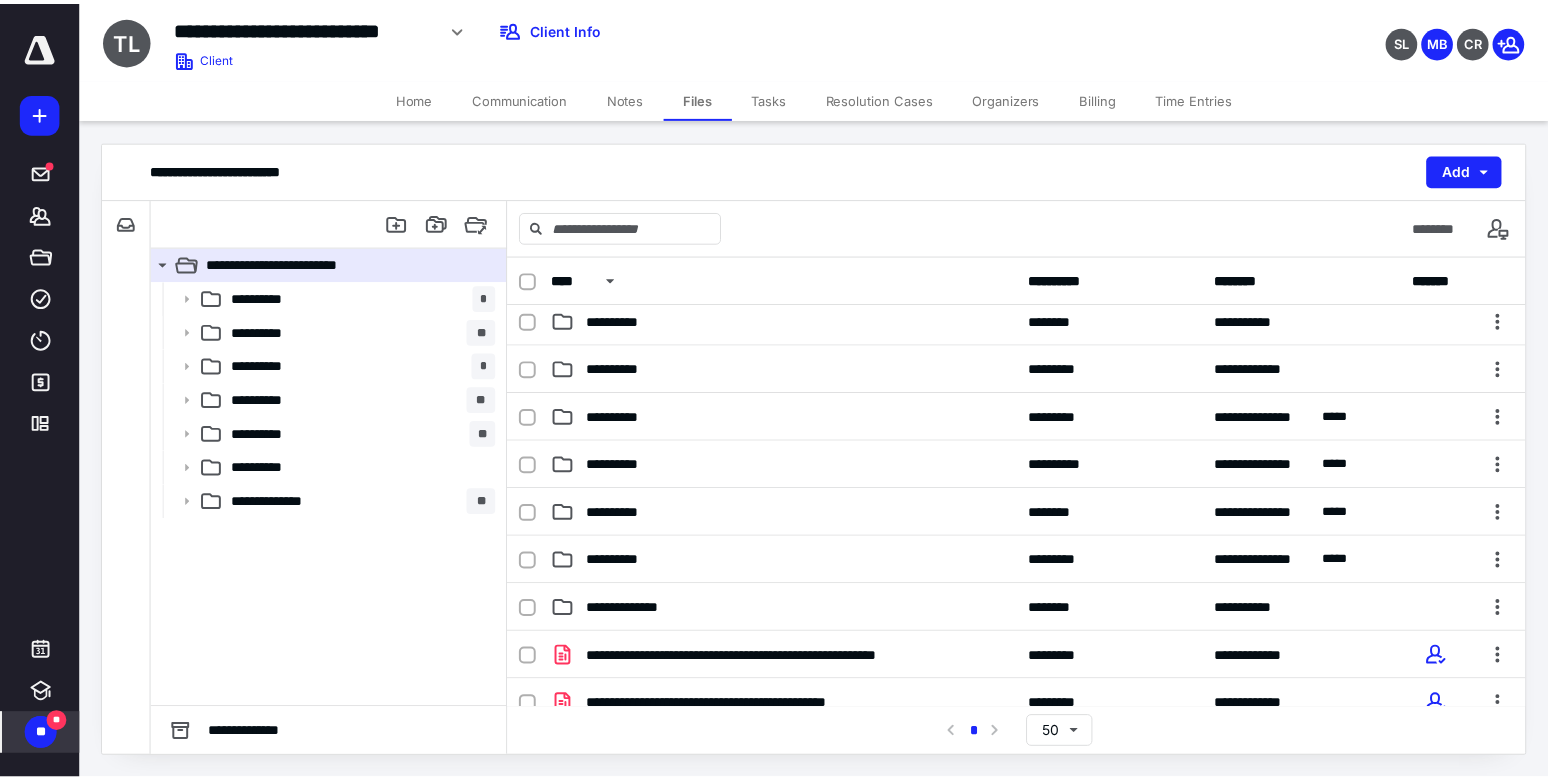 scroll, scrollTop: 0, scrollLeft: 0, axis: both 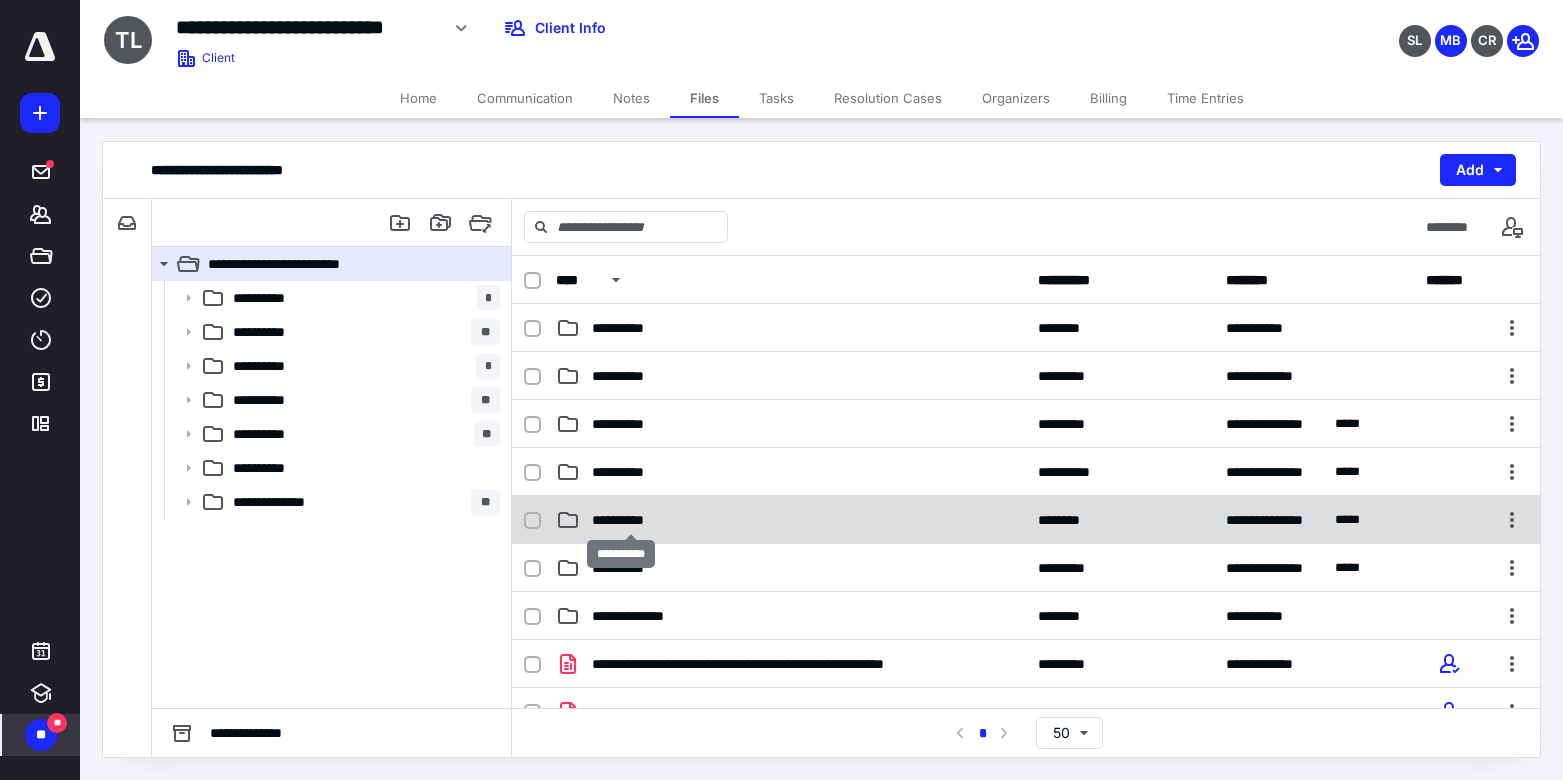 click on "**********" at bounding box center (630, 520) 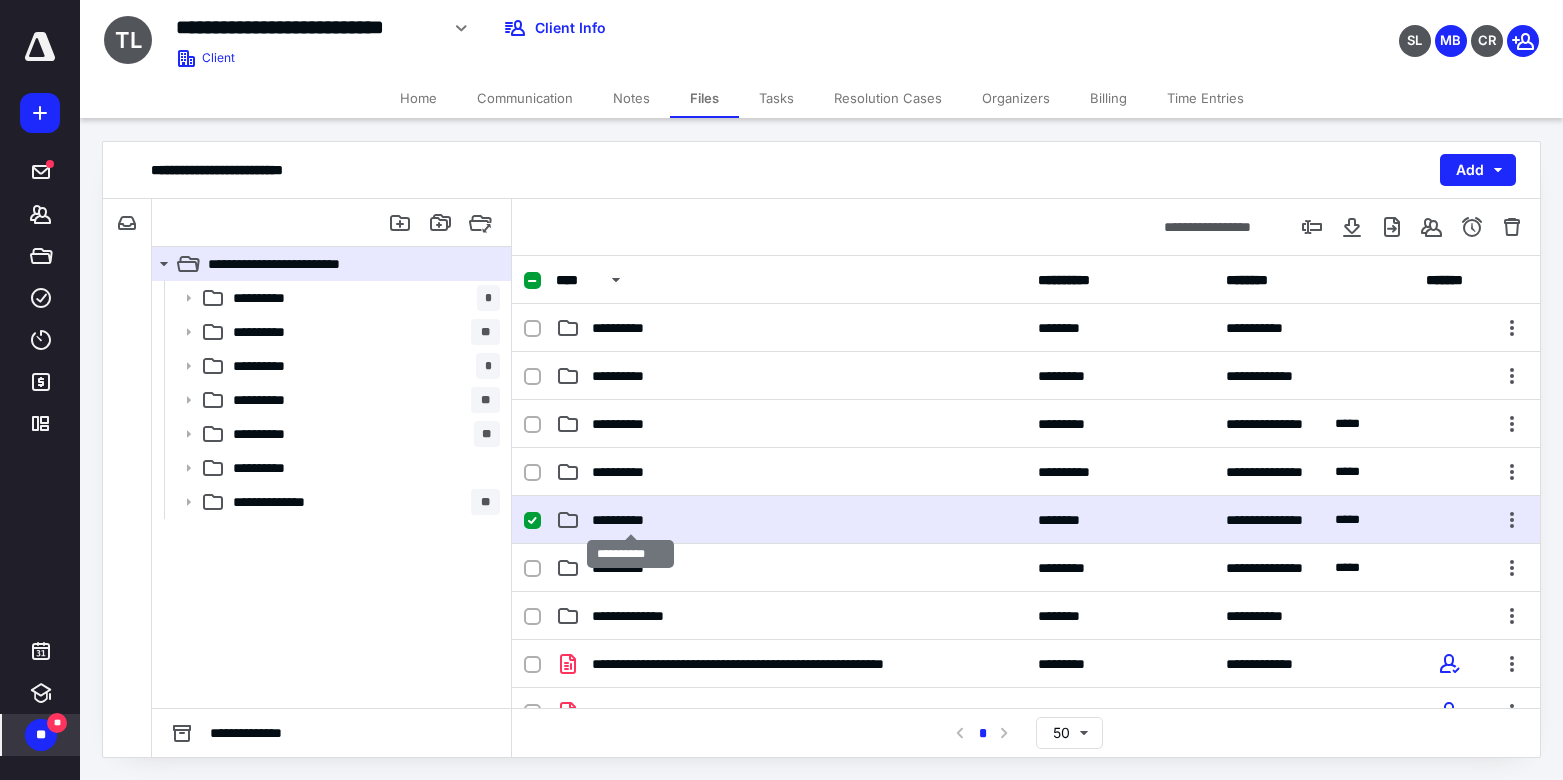 click on "**********" at bounding box center [630, 520] 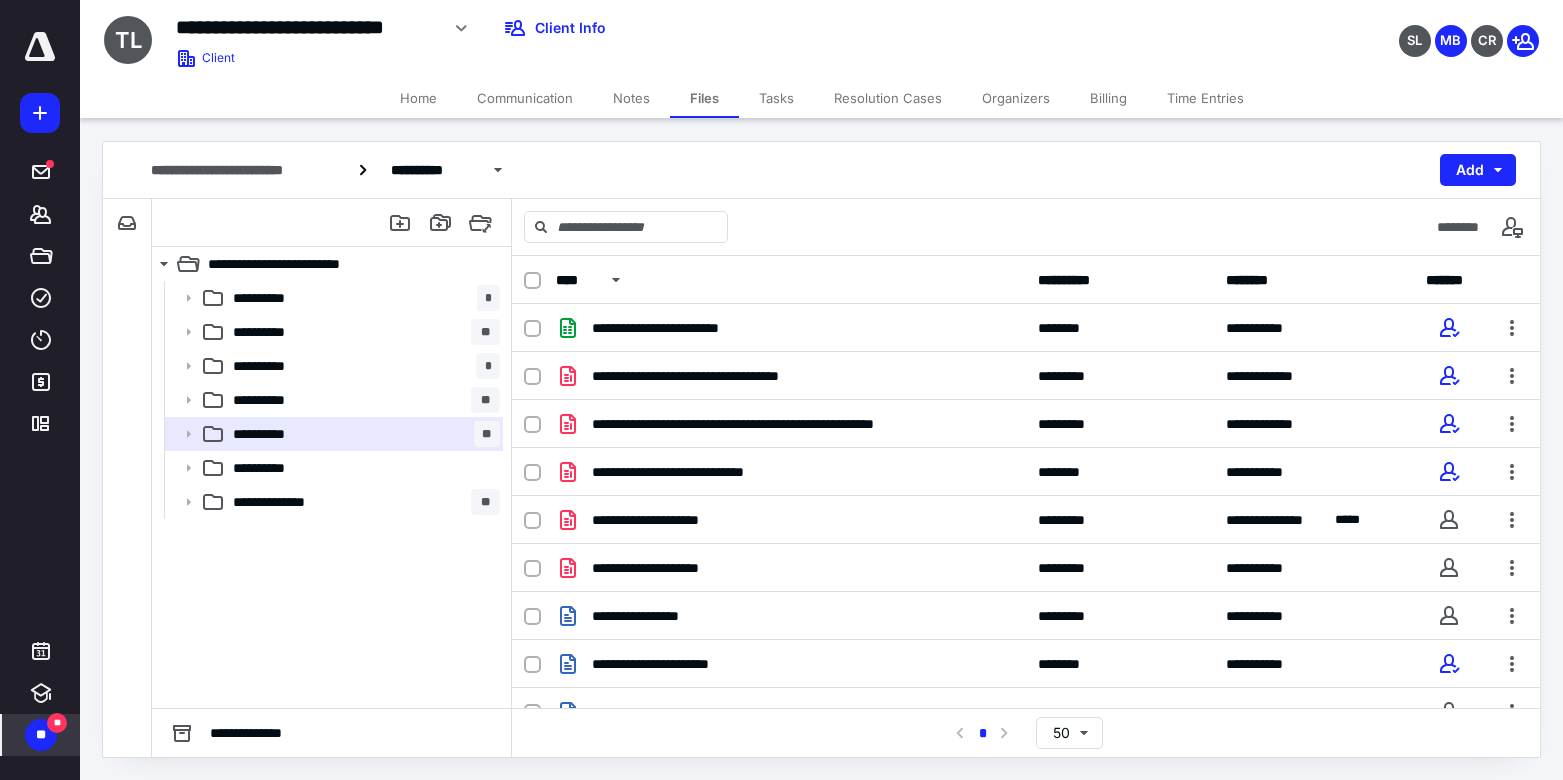 click on "Home" at bounding box center (418, 98) 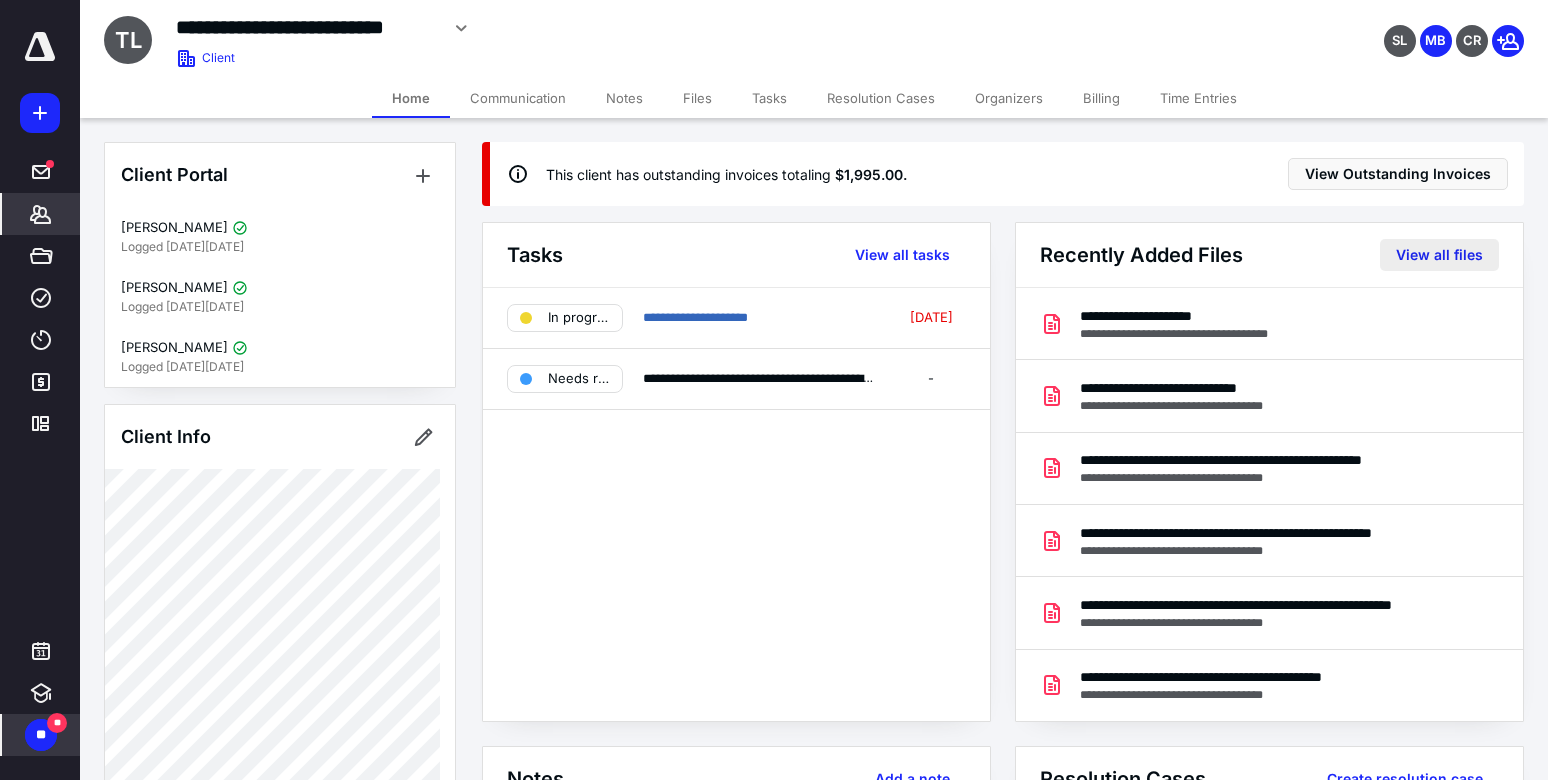 click on "View all files" at bounding box center [1439, 255] 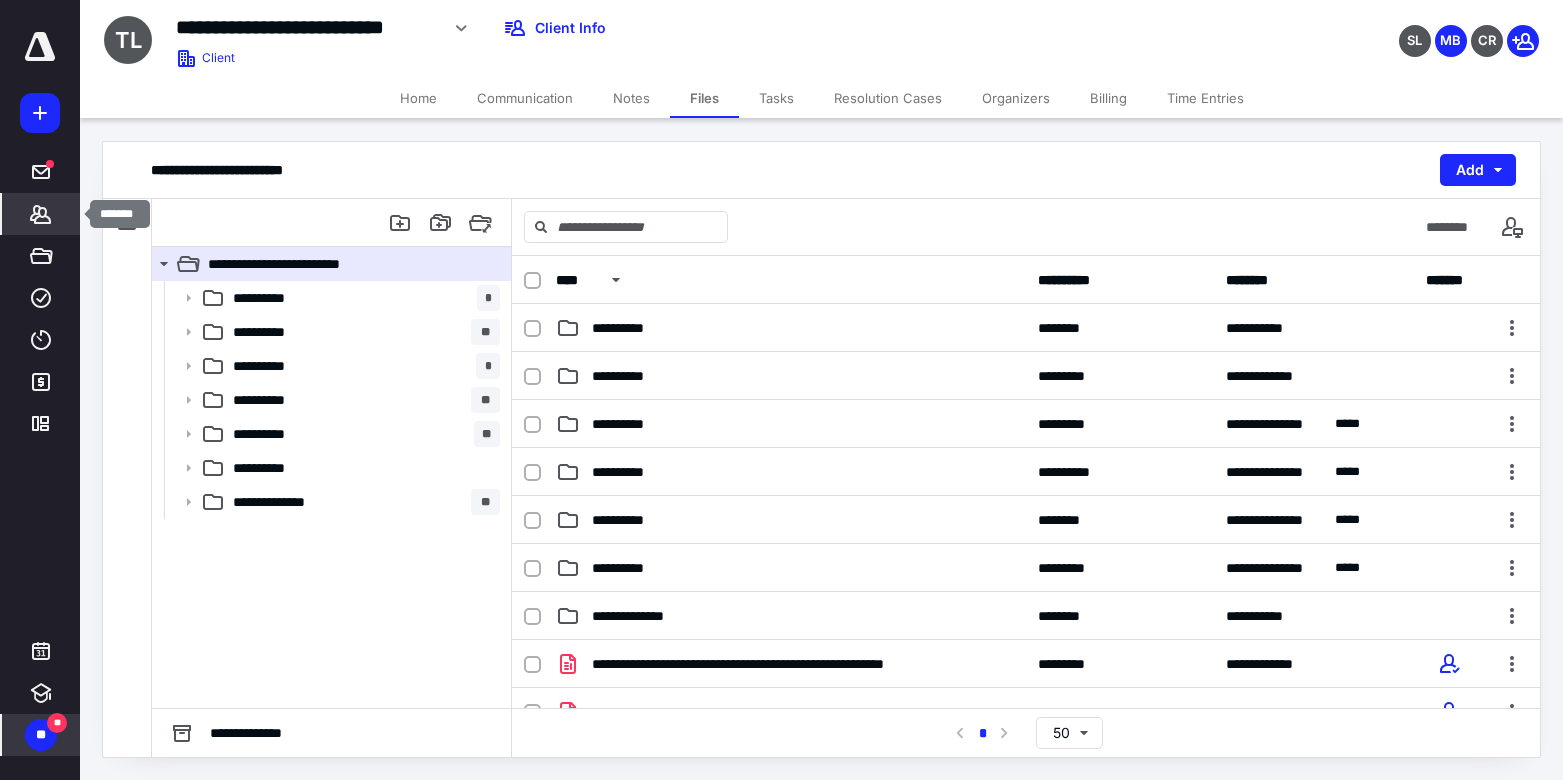 click 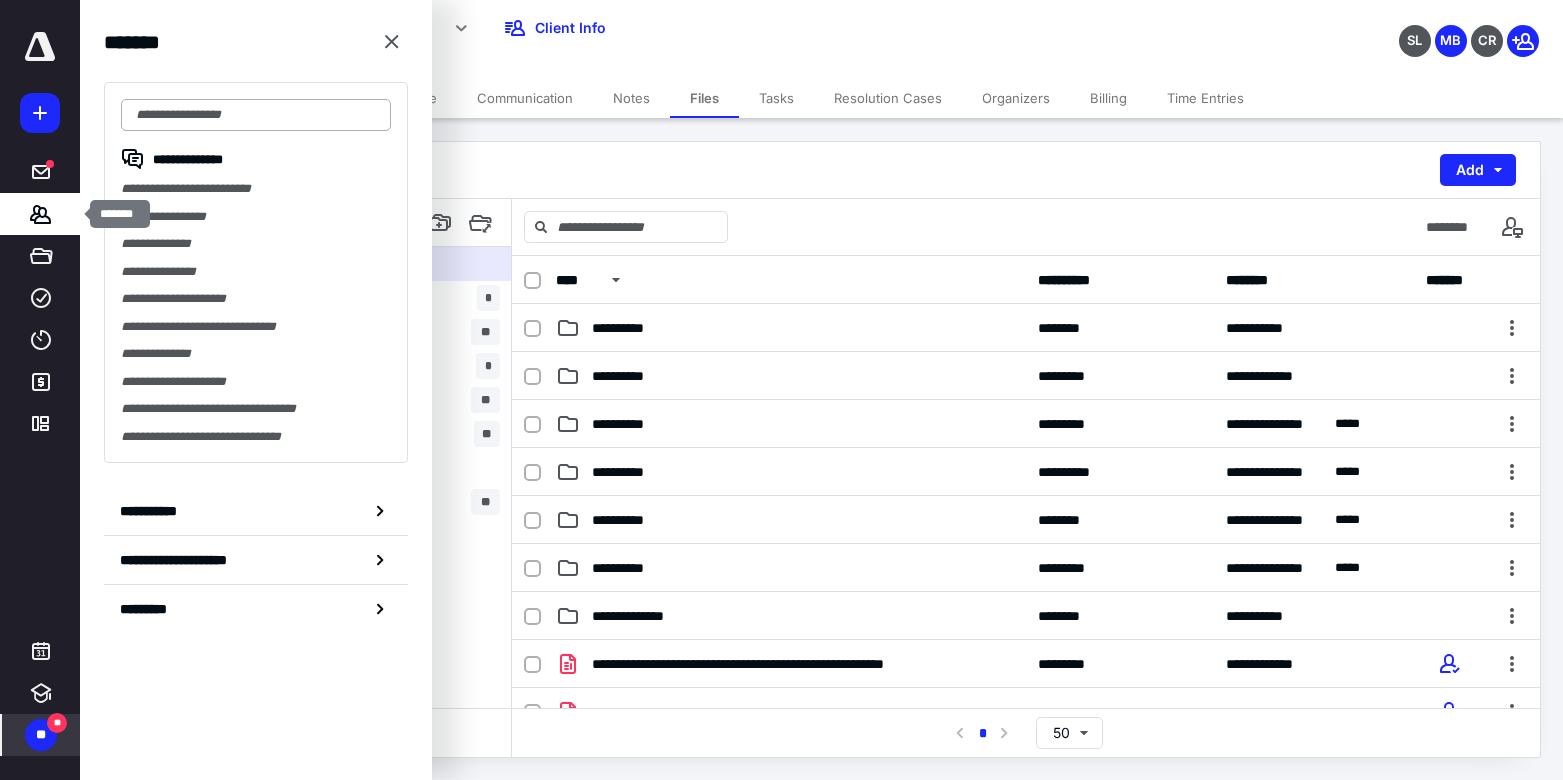 click at bounding box center (256, 115) 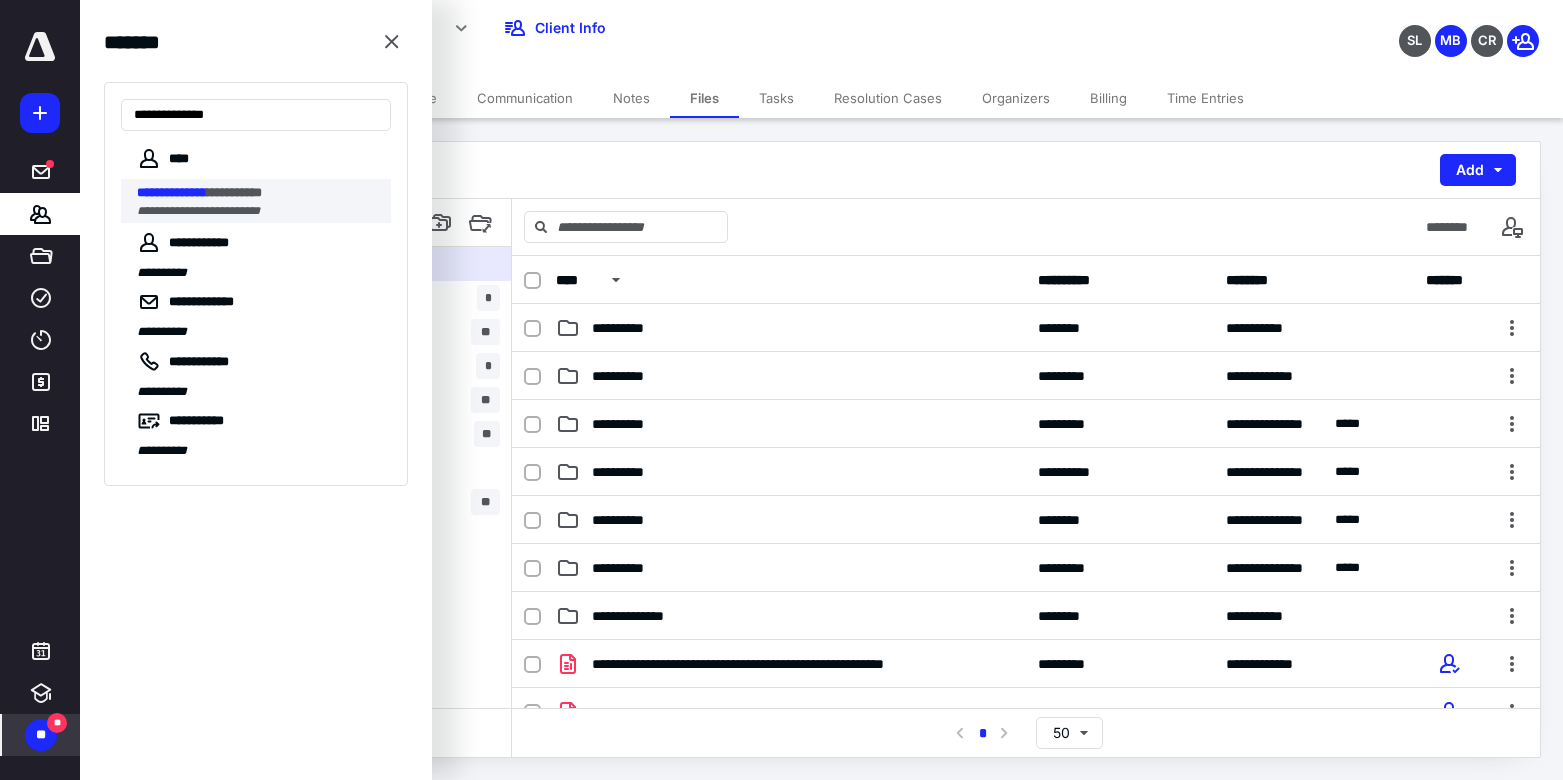 type on "**********" 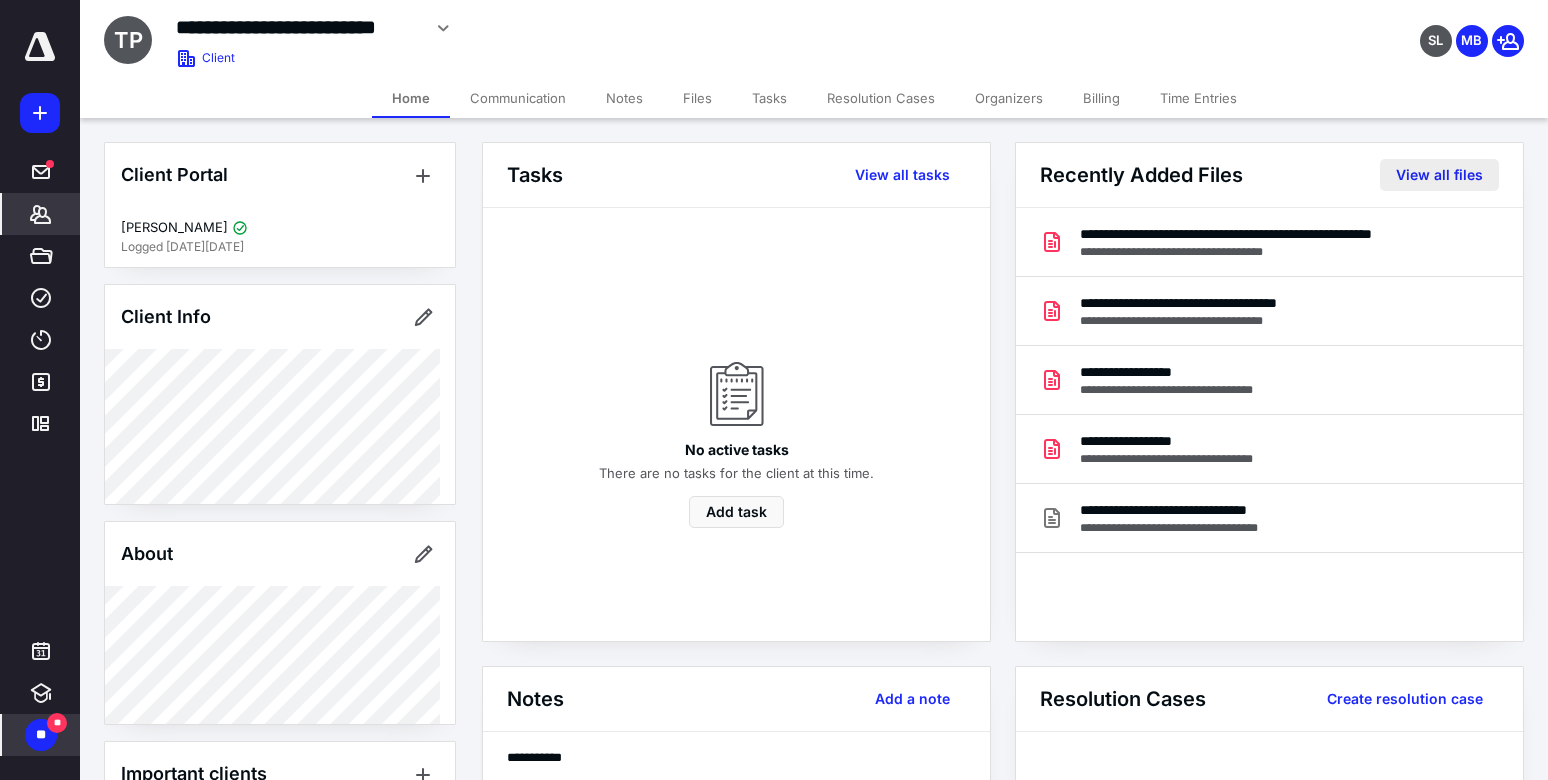 click on "View all files" at bounding box center (1439, 175) 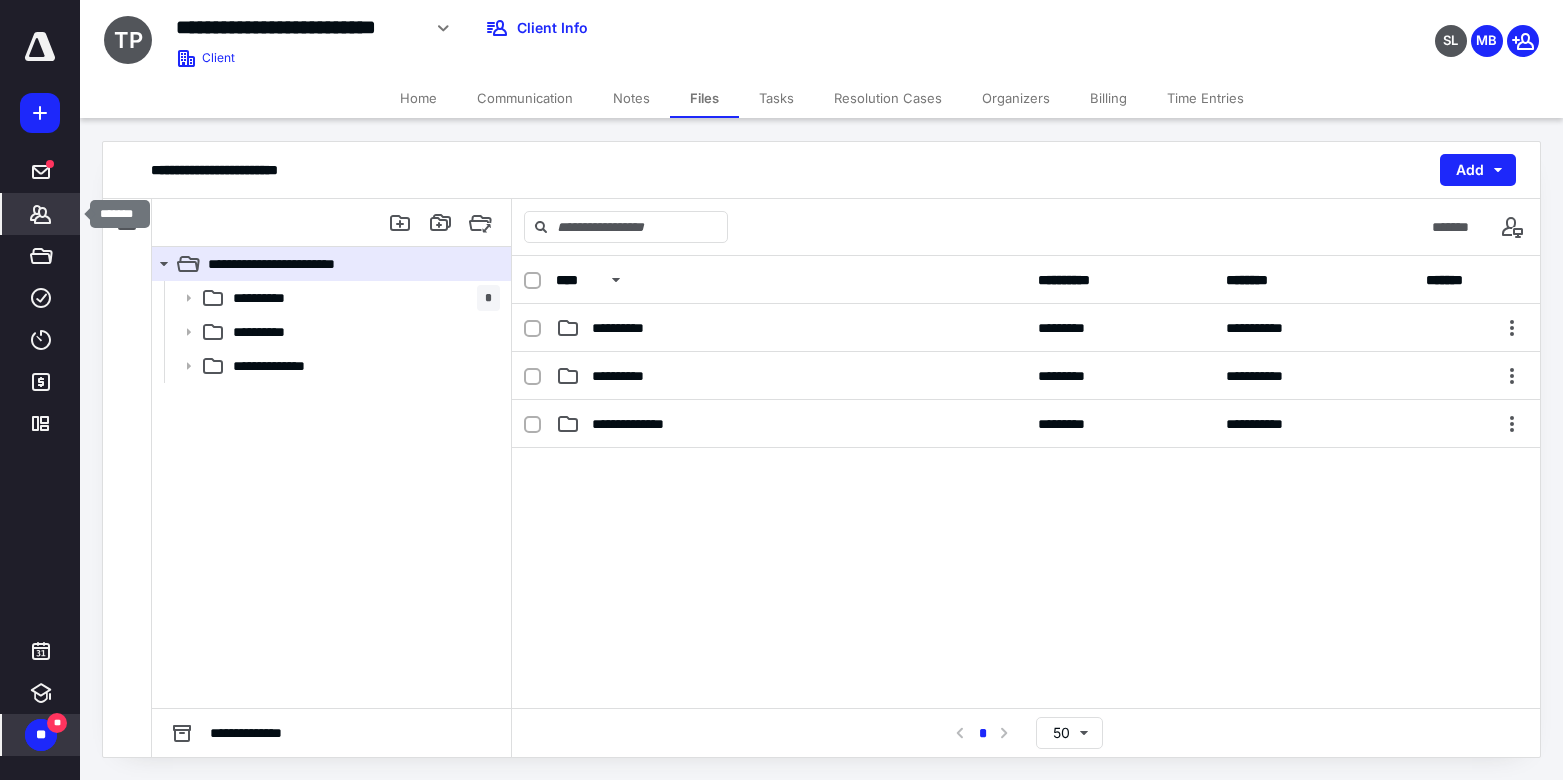 click 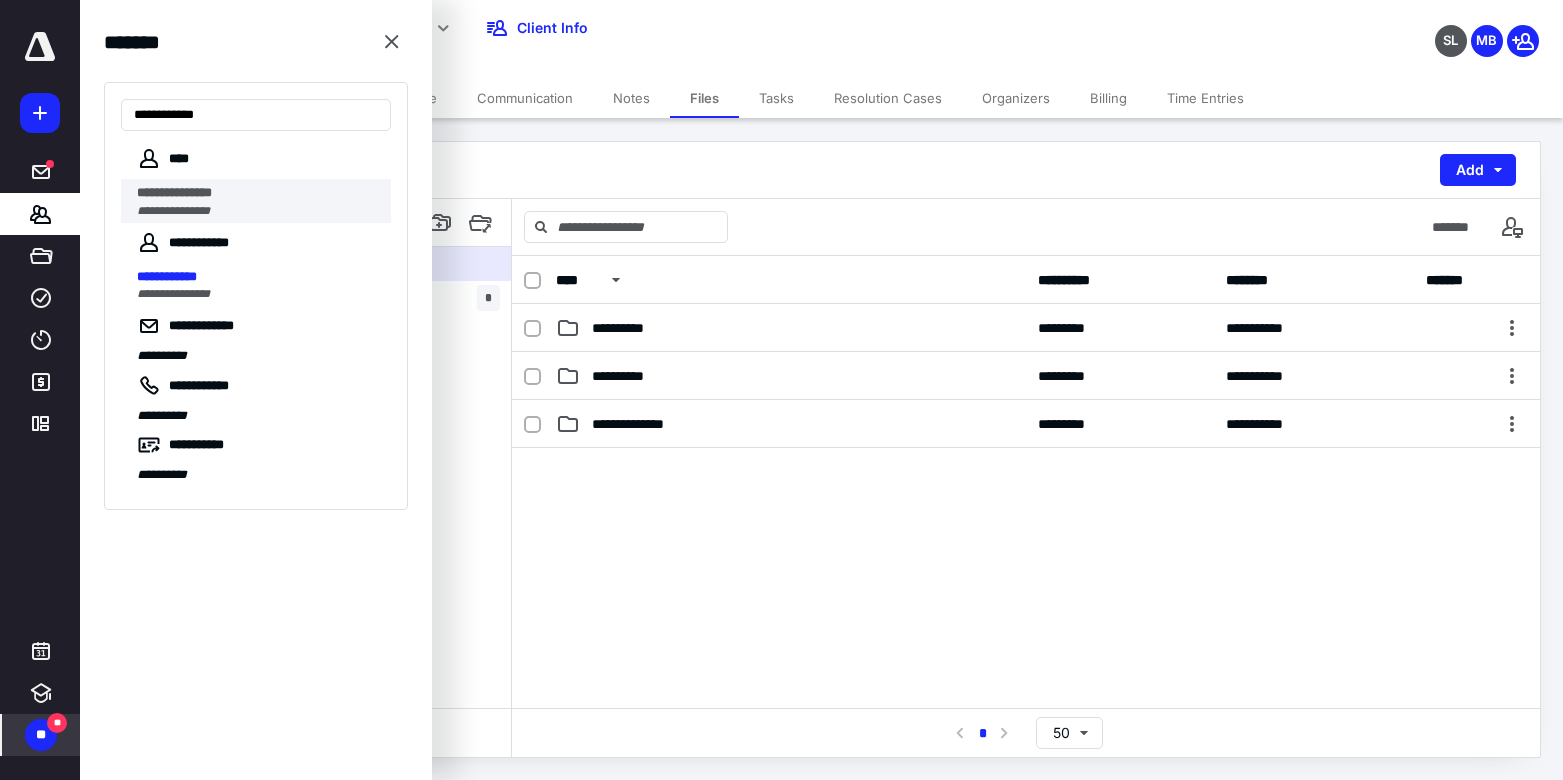 type on "**********" 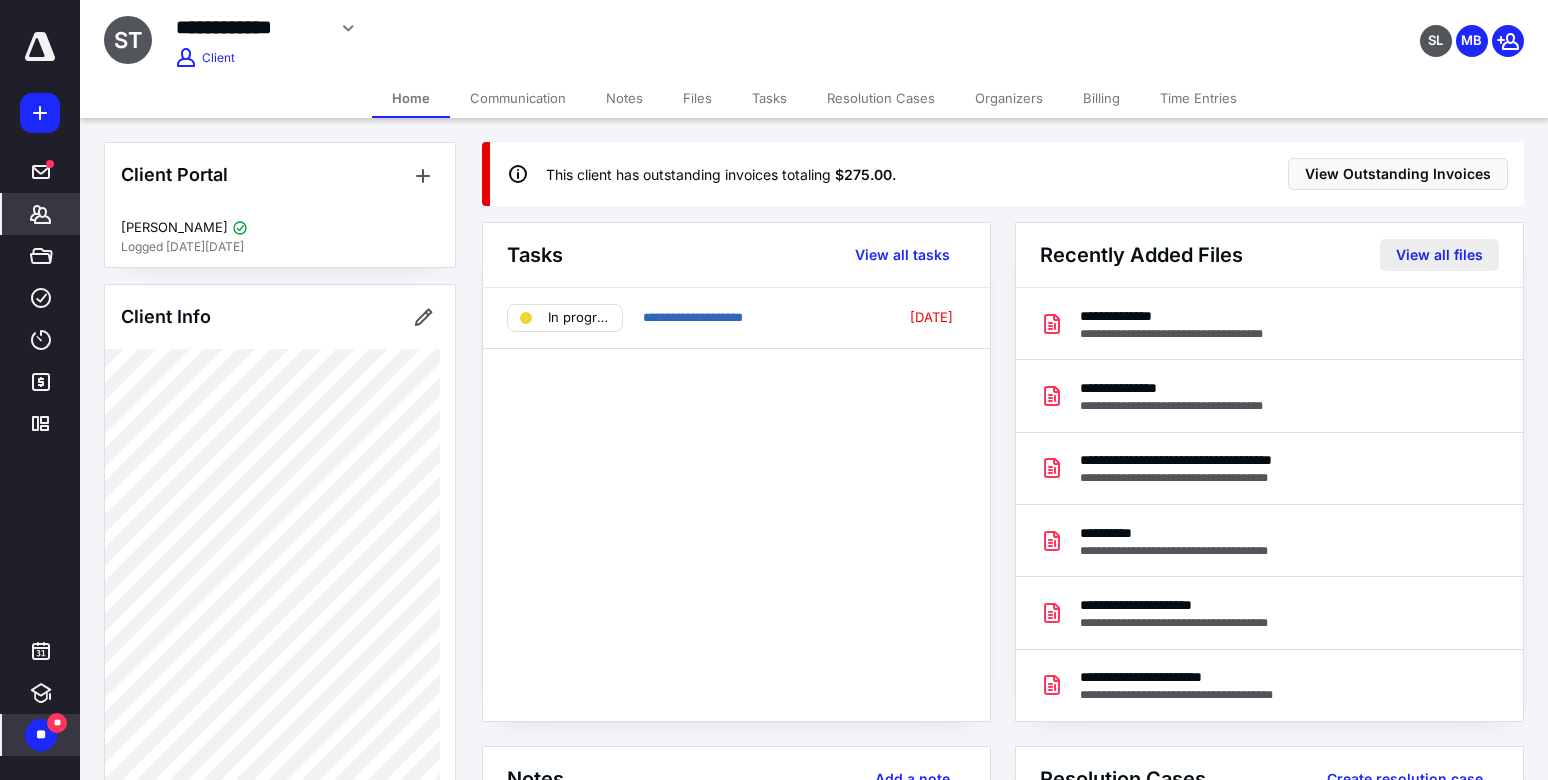 click on "View all files" at bounding box center (1439, 255) 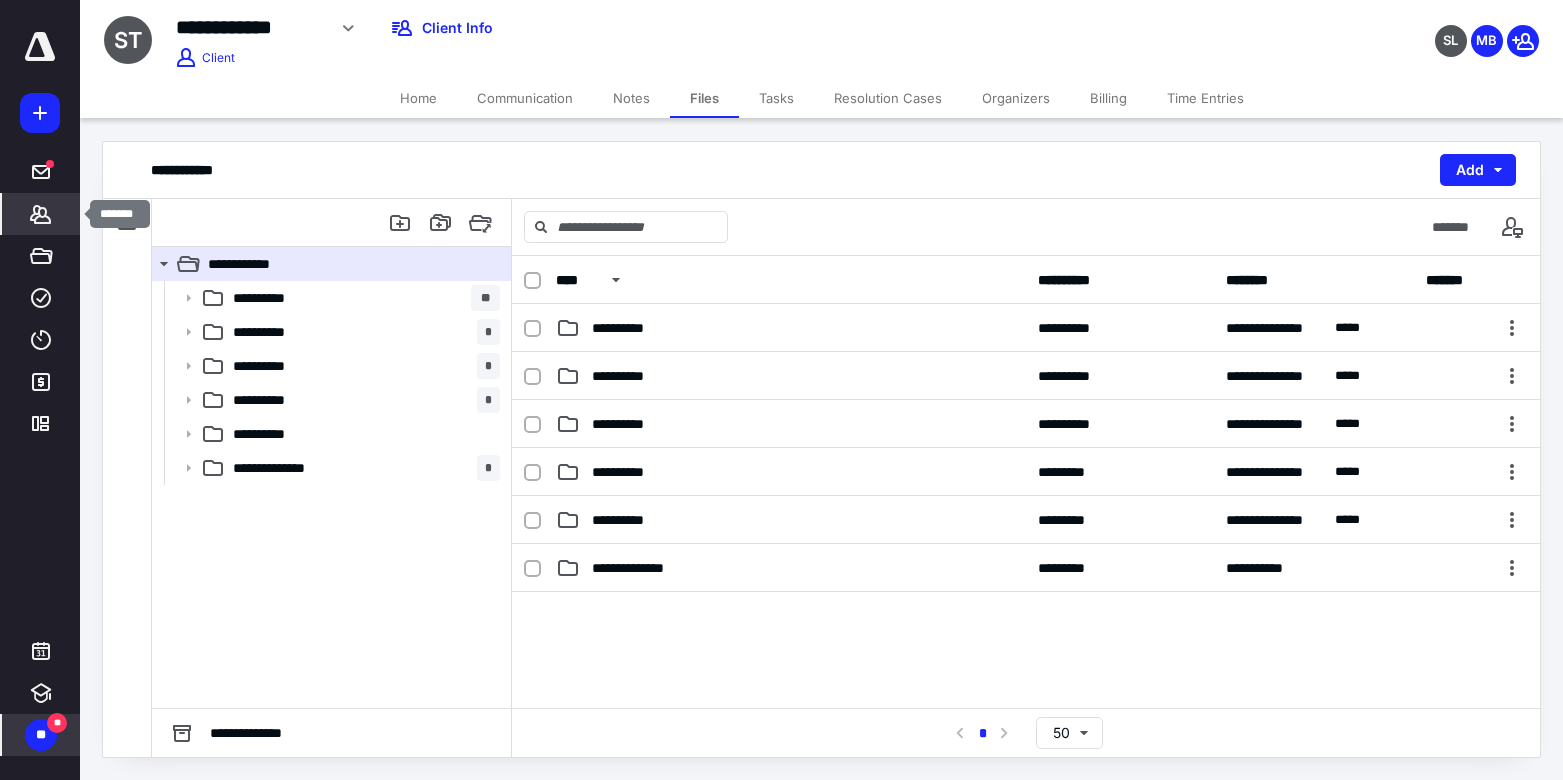 click 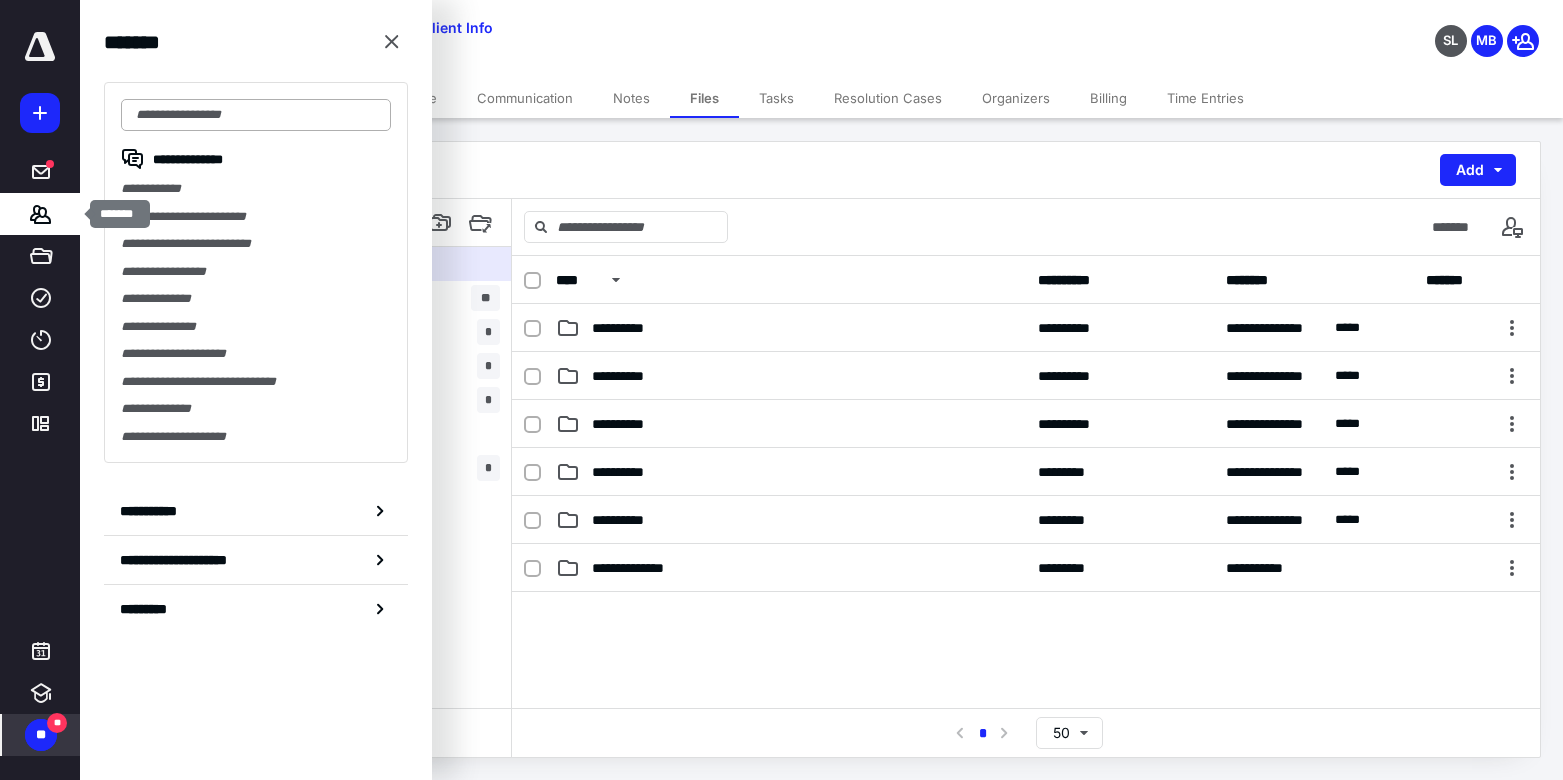 click at bounding box center [256, 115] 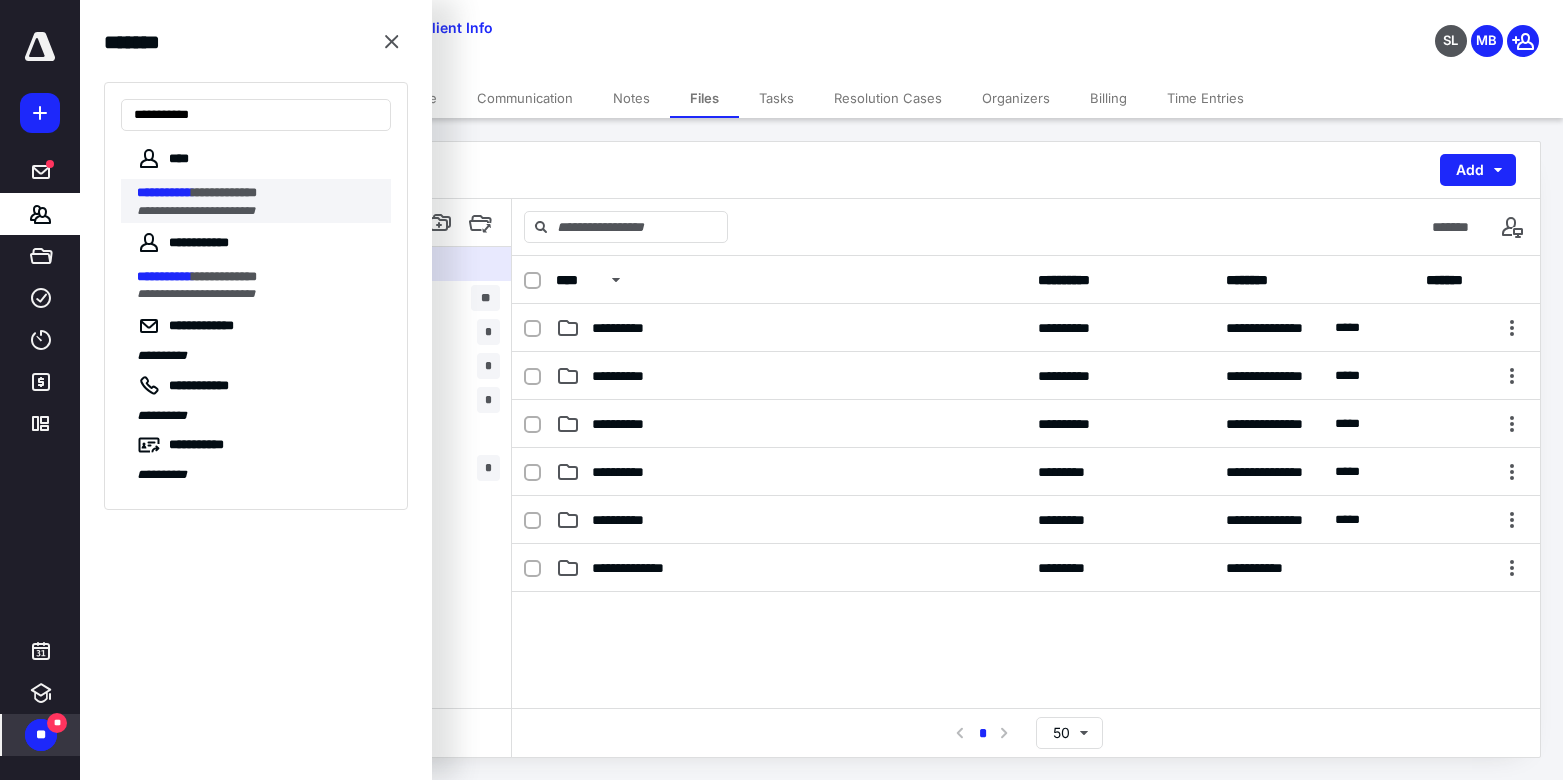 type on "**********" 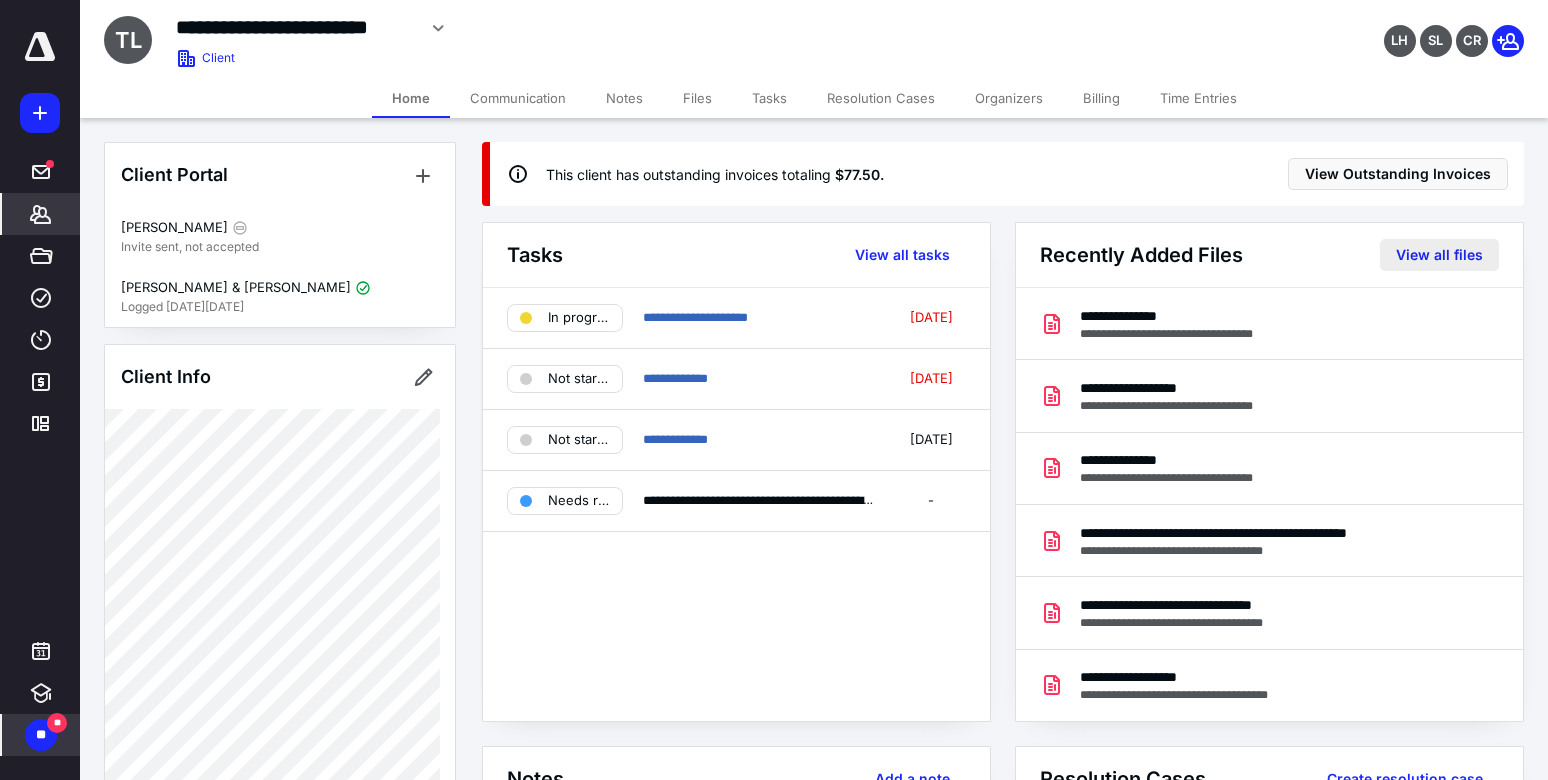 click on "View all files" at bounding box center [1439, 255] 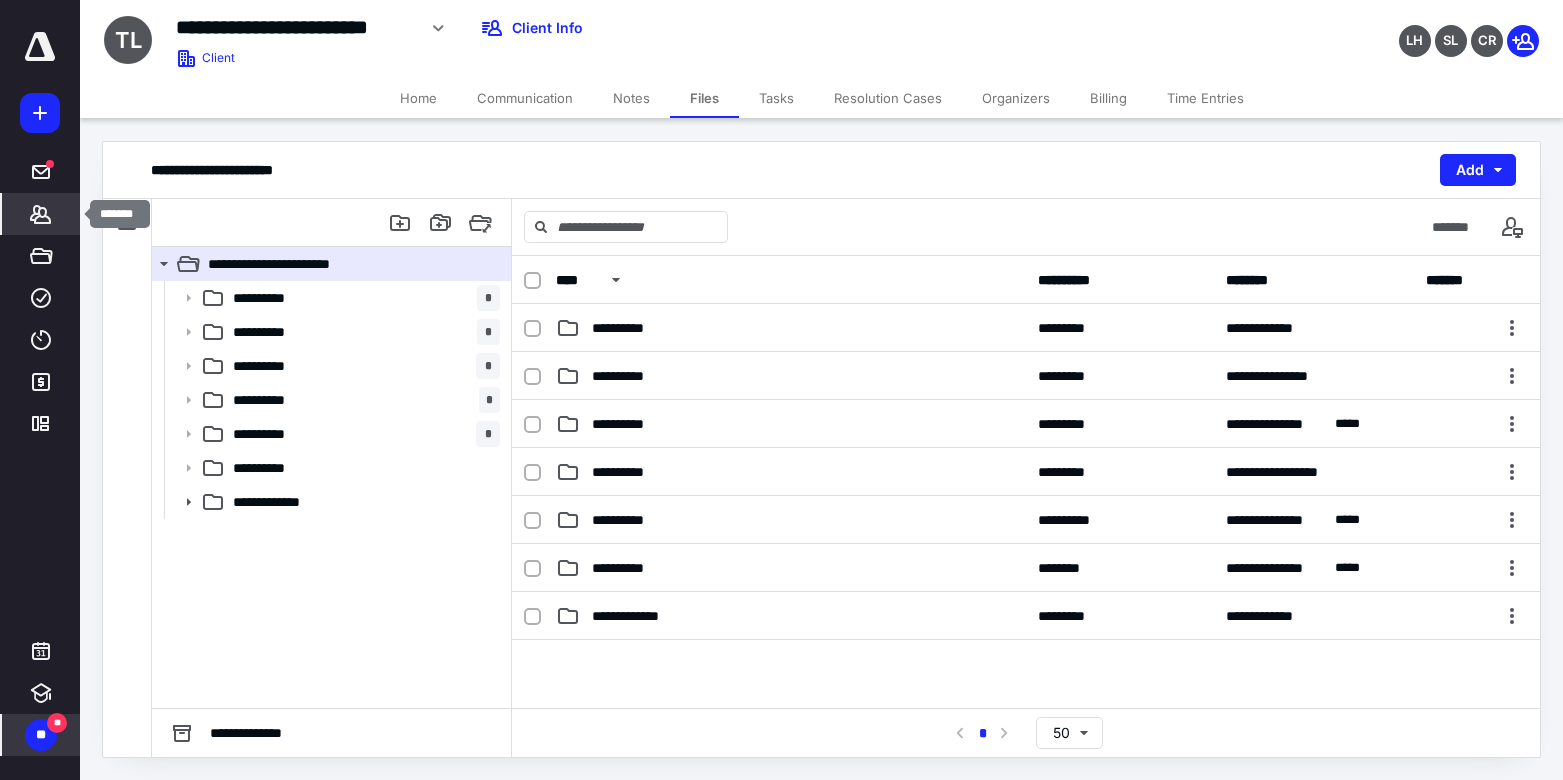 click 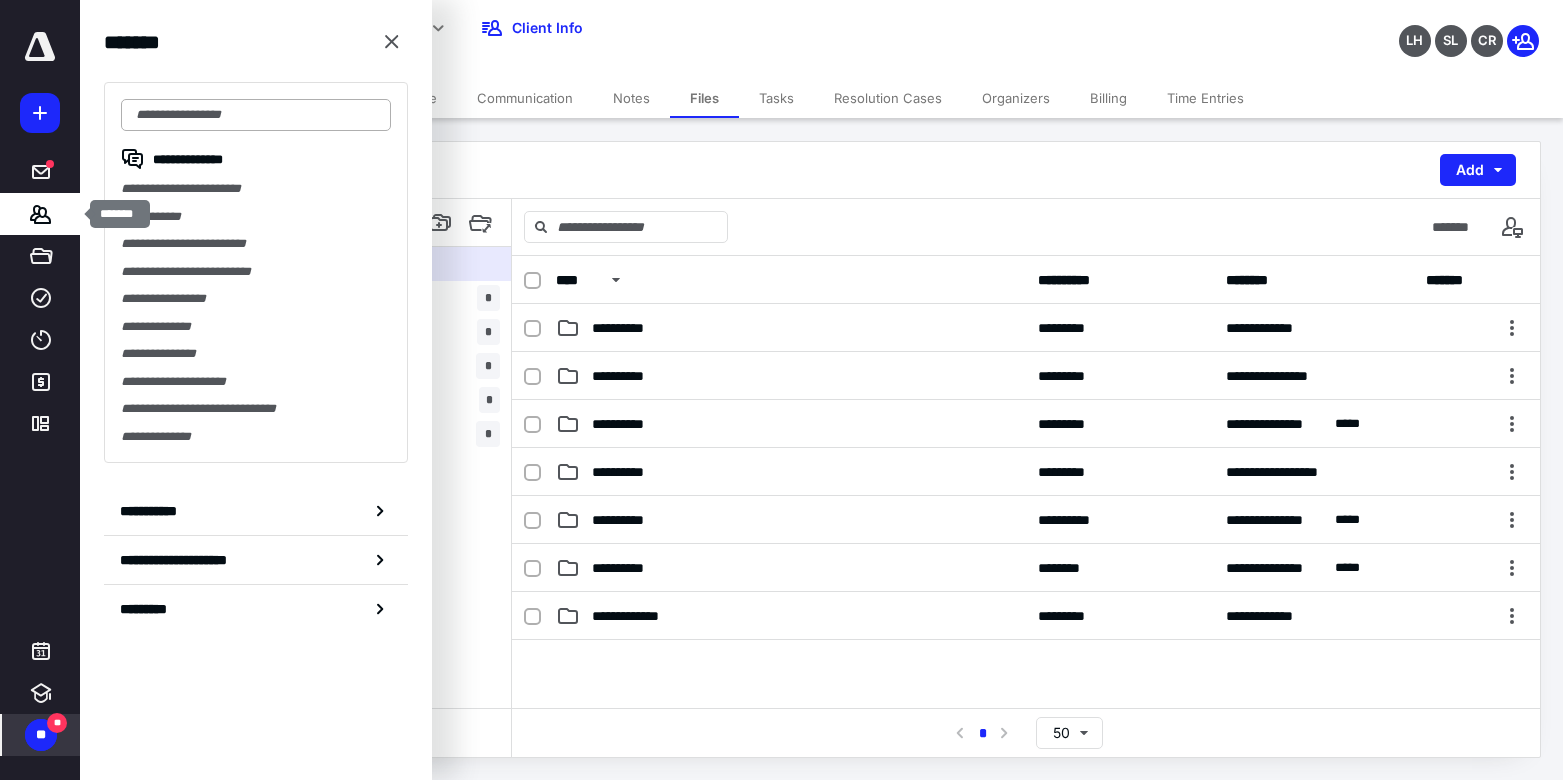 click at bounding box center [256, 115] 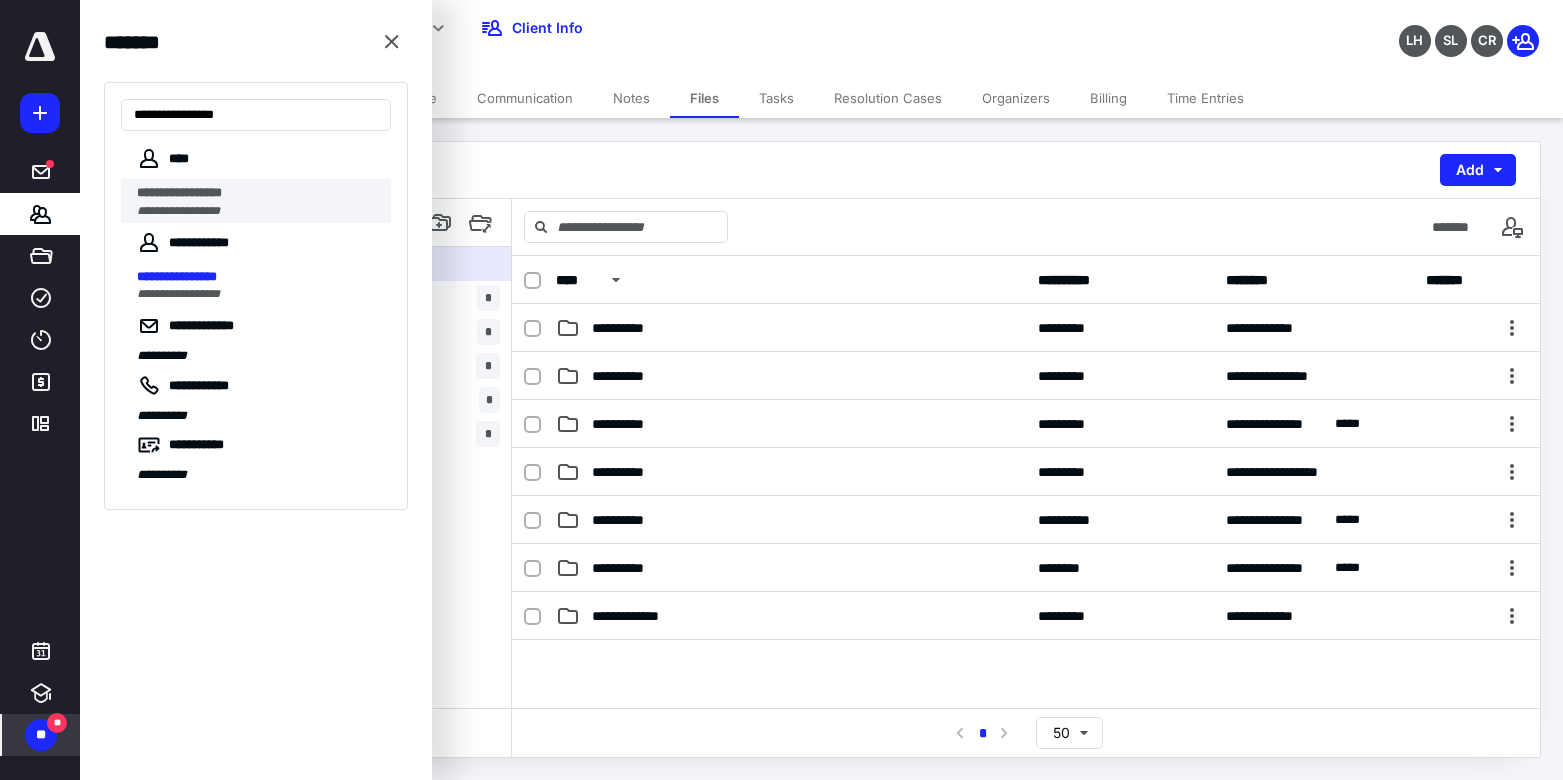 type on "**********" 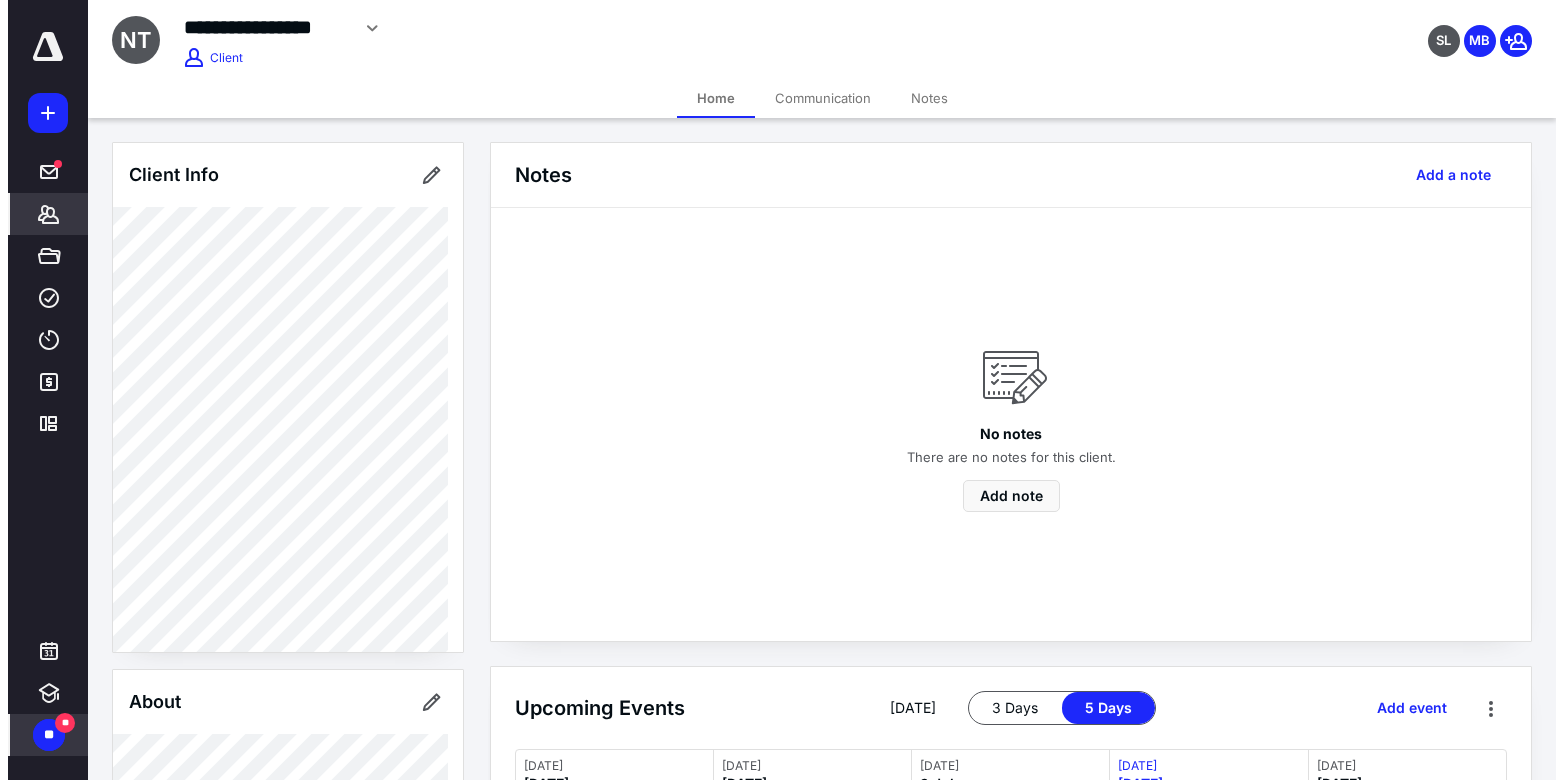 scroll, scrollTop: 949, scrollLeft: 0, axis: vertical 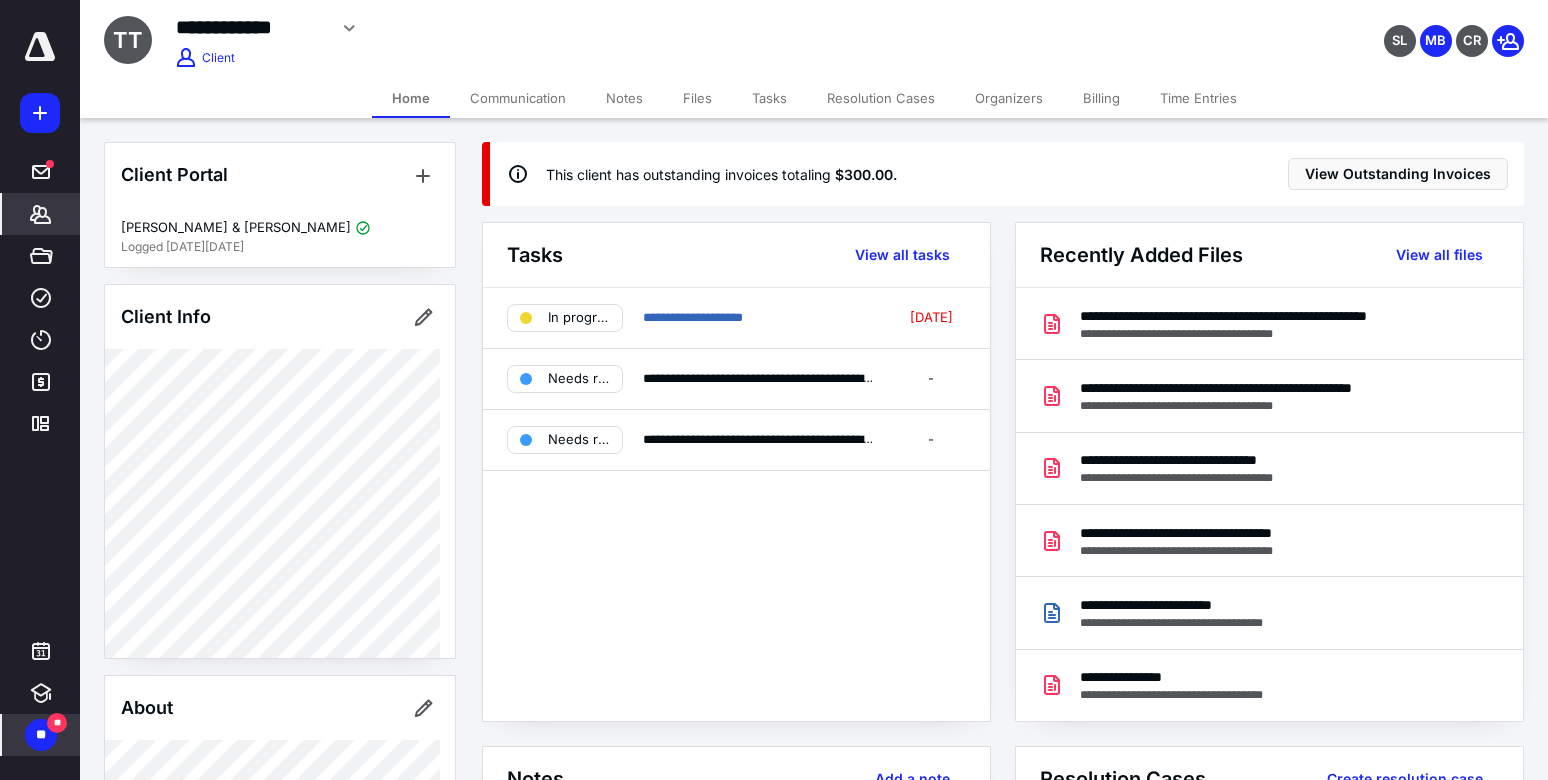 click on "Client Info" at bounding box center [280, 471] 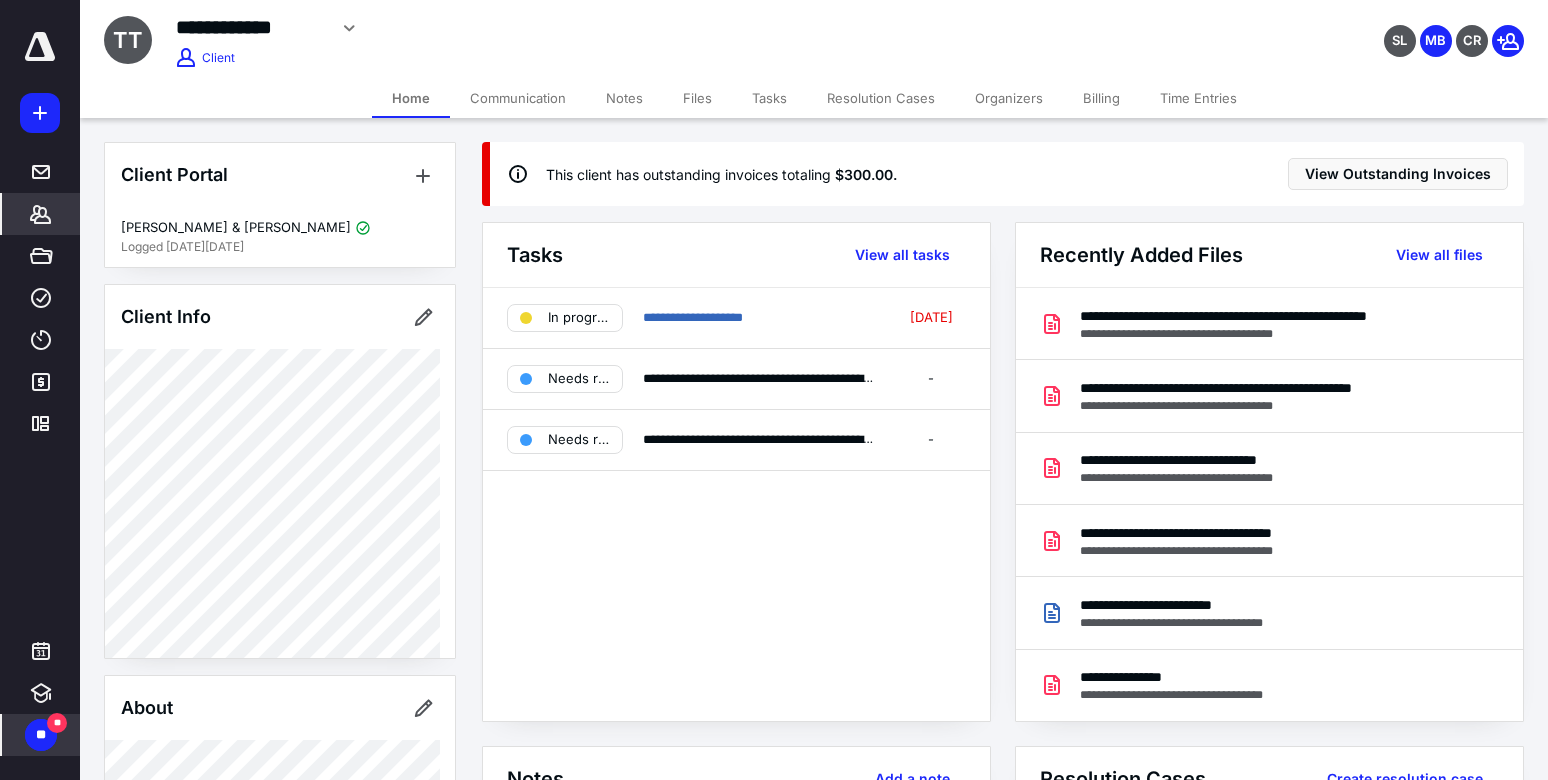 click on "SL MB CR" at bounding box center [1292, 28] 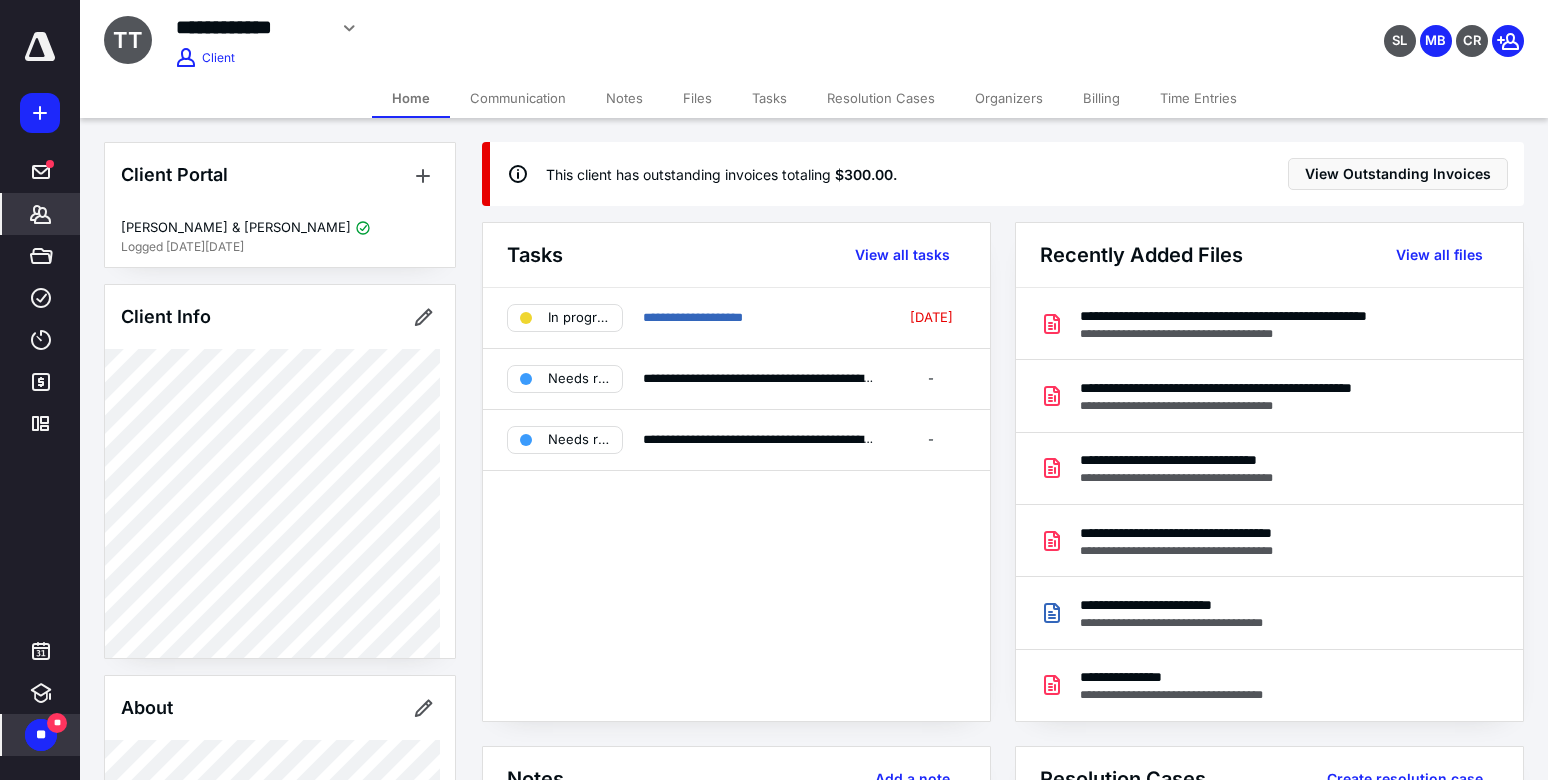 click on "**********" at bounding box center [814, 35] 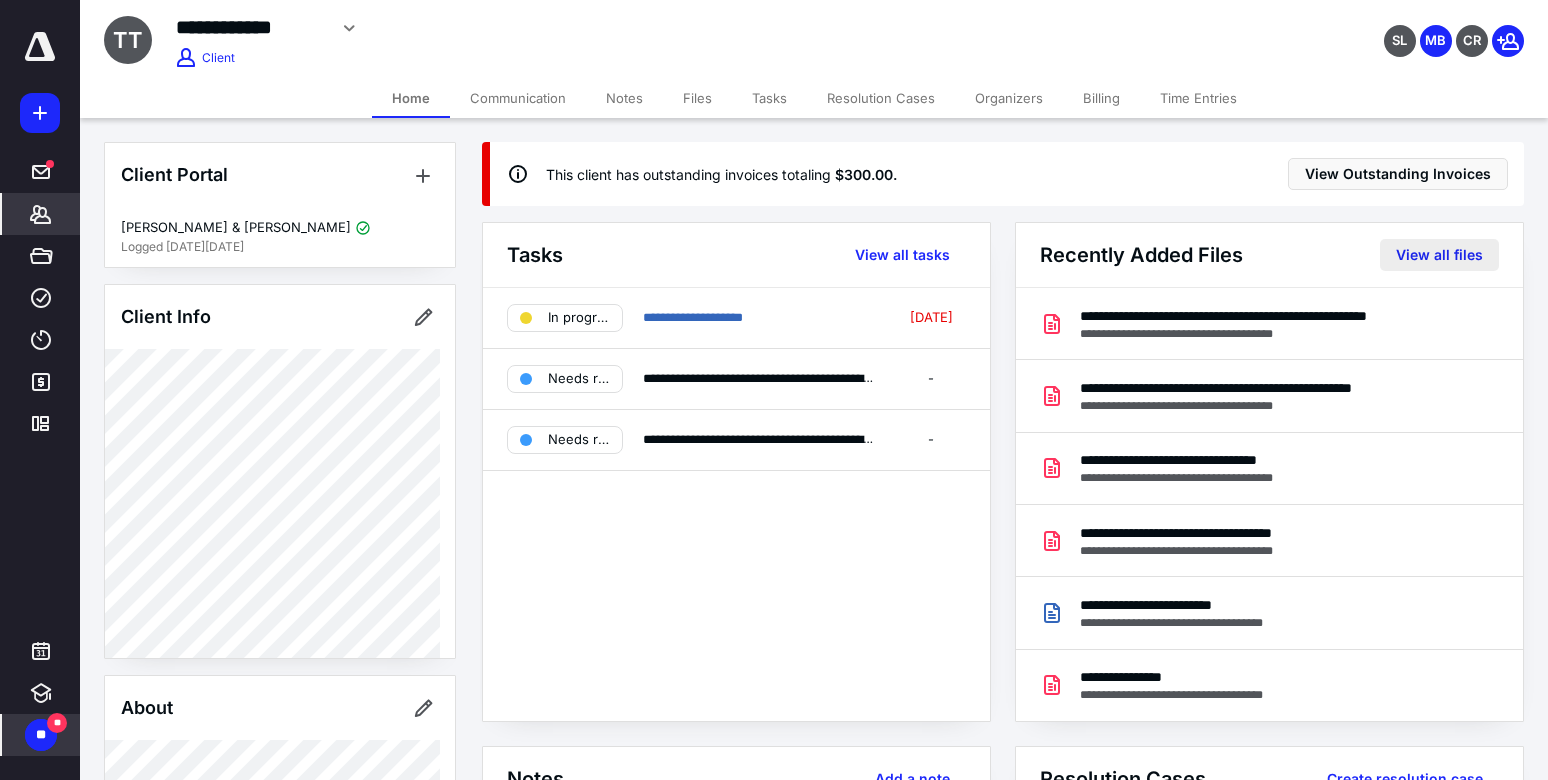 click on "View all files" at bounding box center [1439, 255] 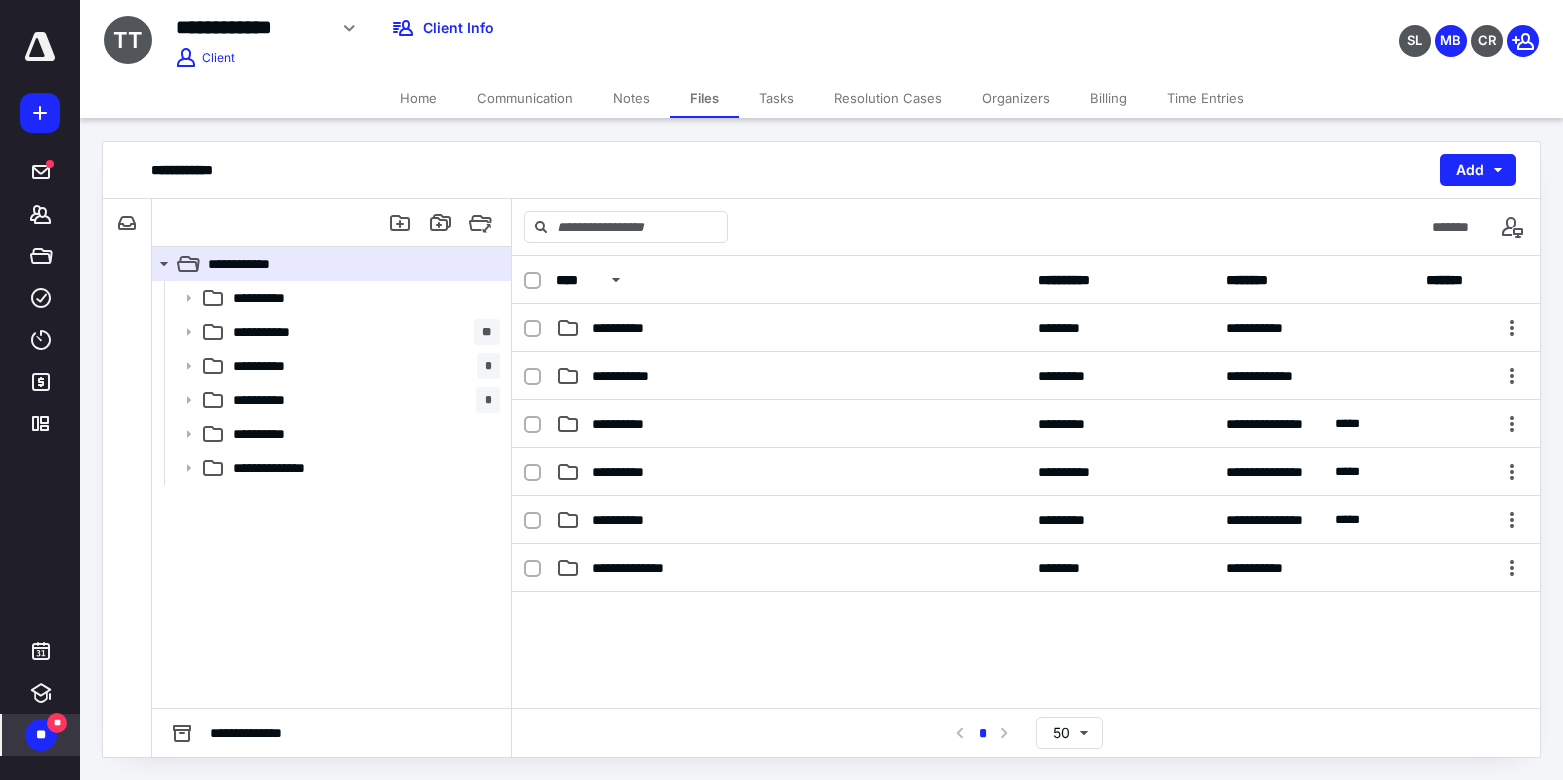 click on "Home" at bounding box center [418, 98] 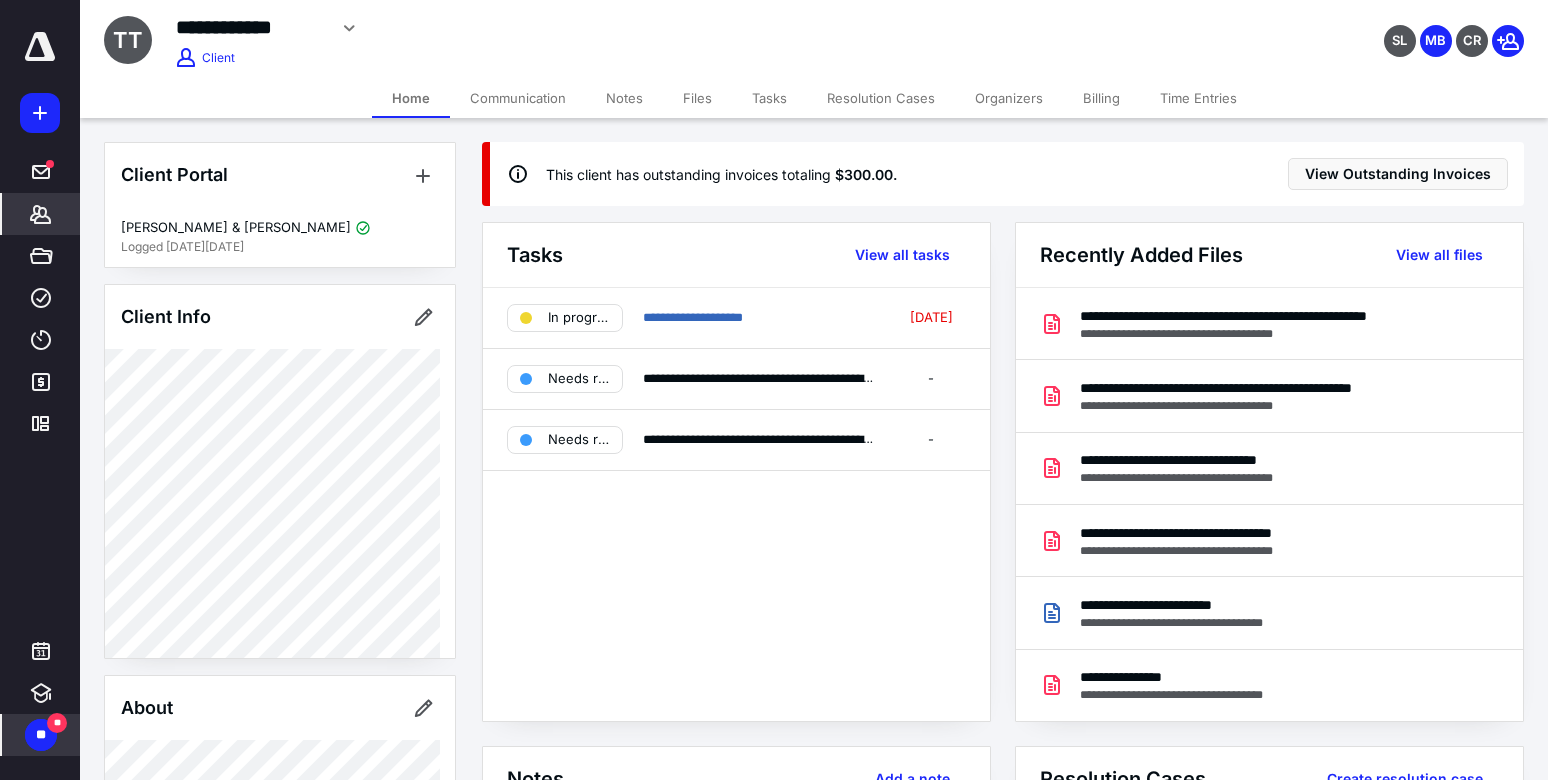 click on "Billing" at bounding box center (1101, 98) 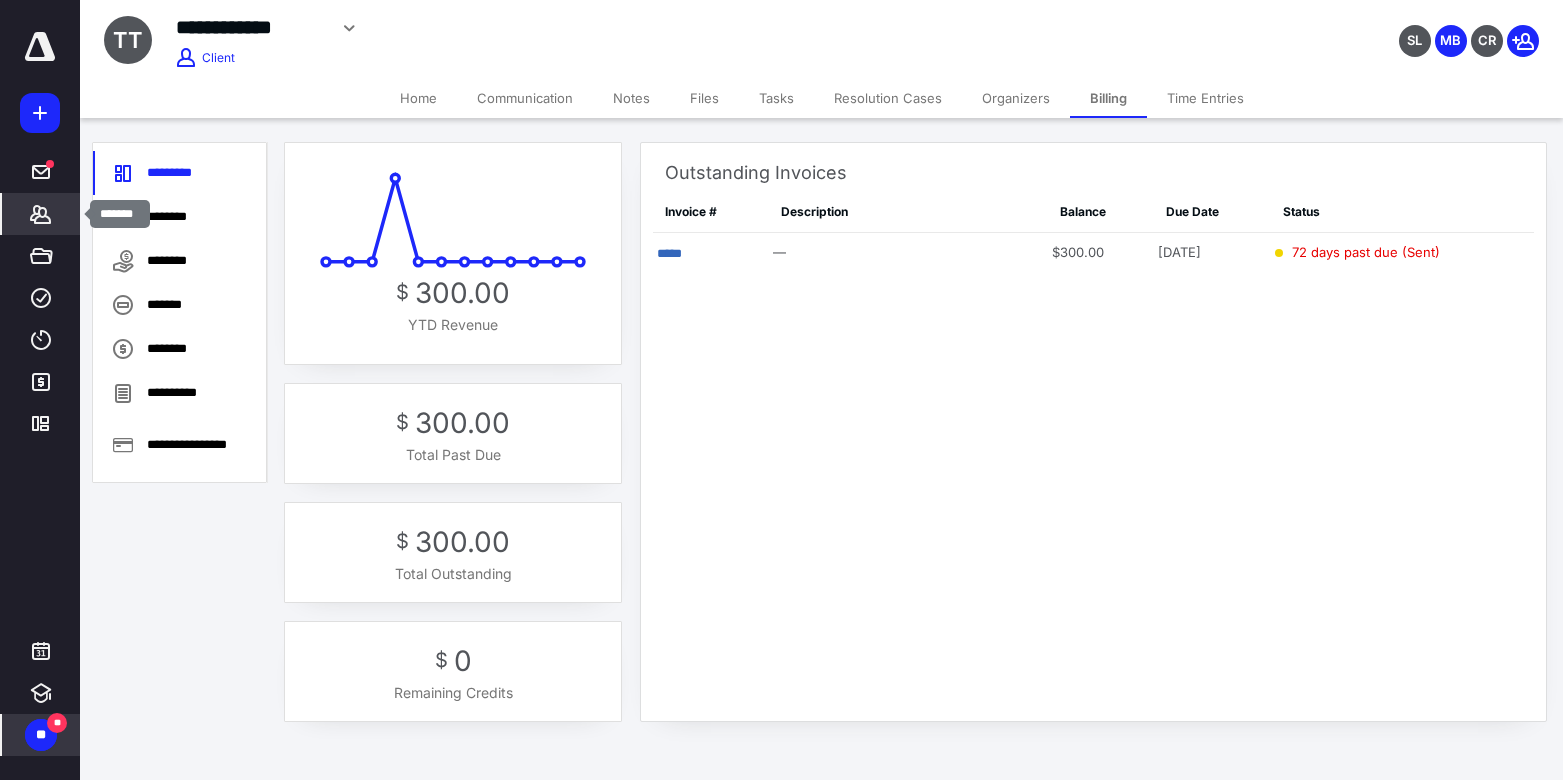 click 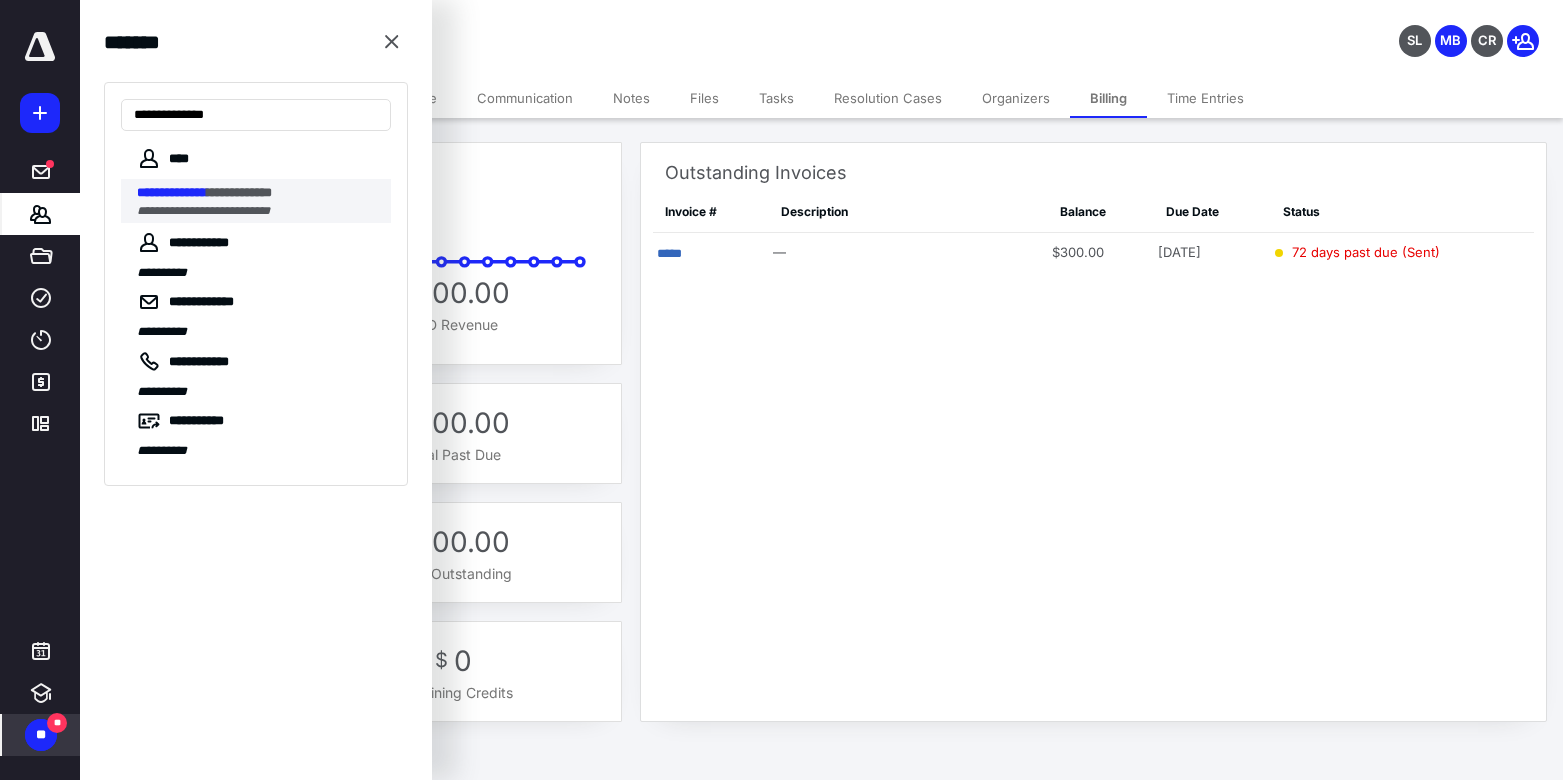type on "**********" 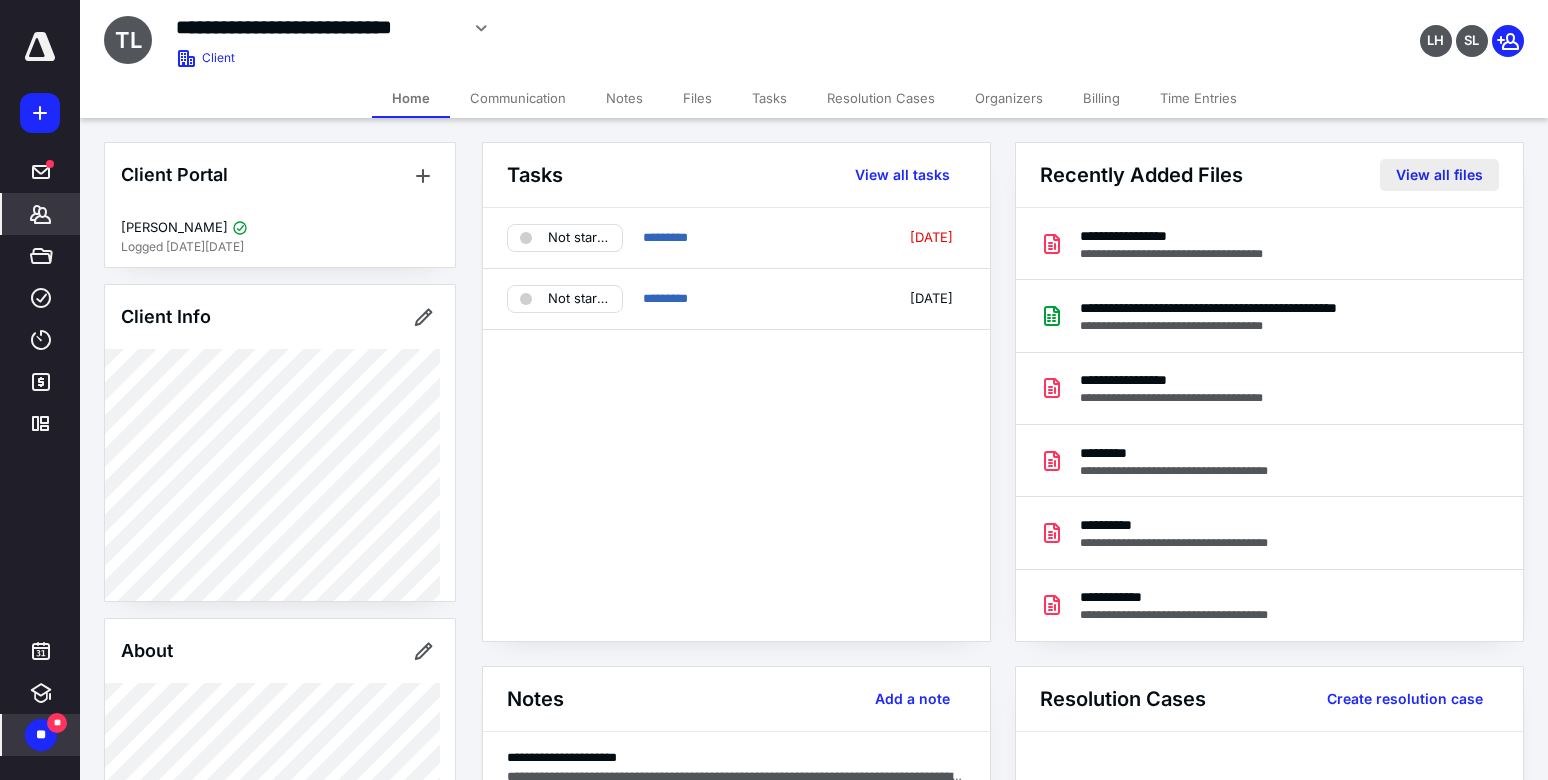 click on "View all files" at bounding box center (1439, 175) 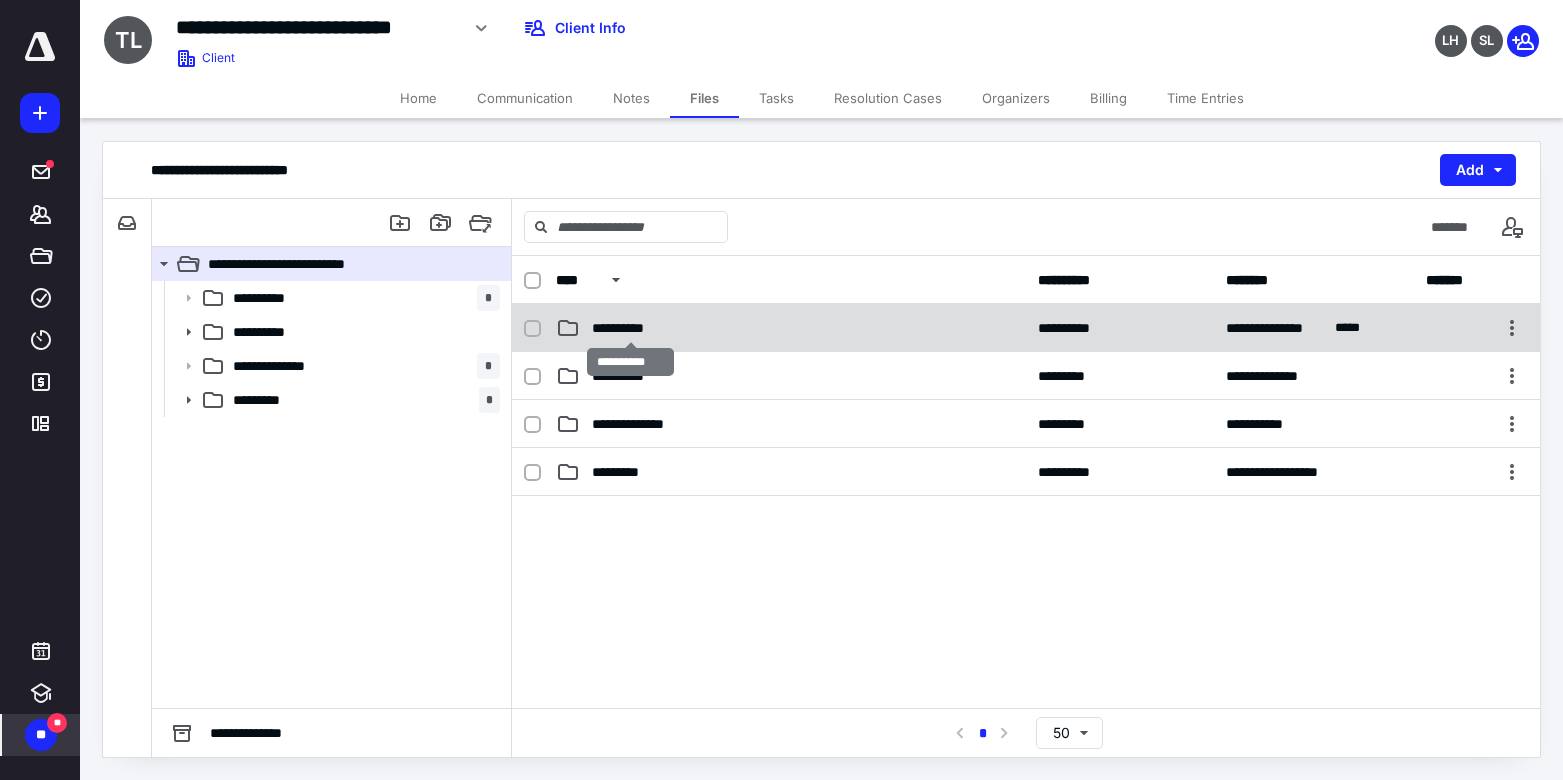 click on "**********" at bounding box center (630, 328) 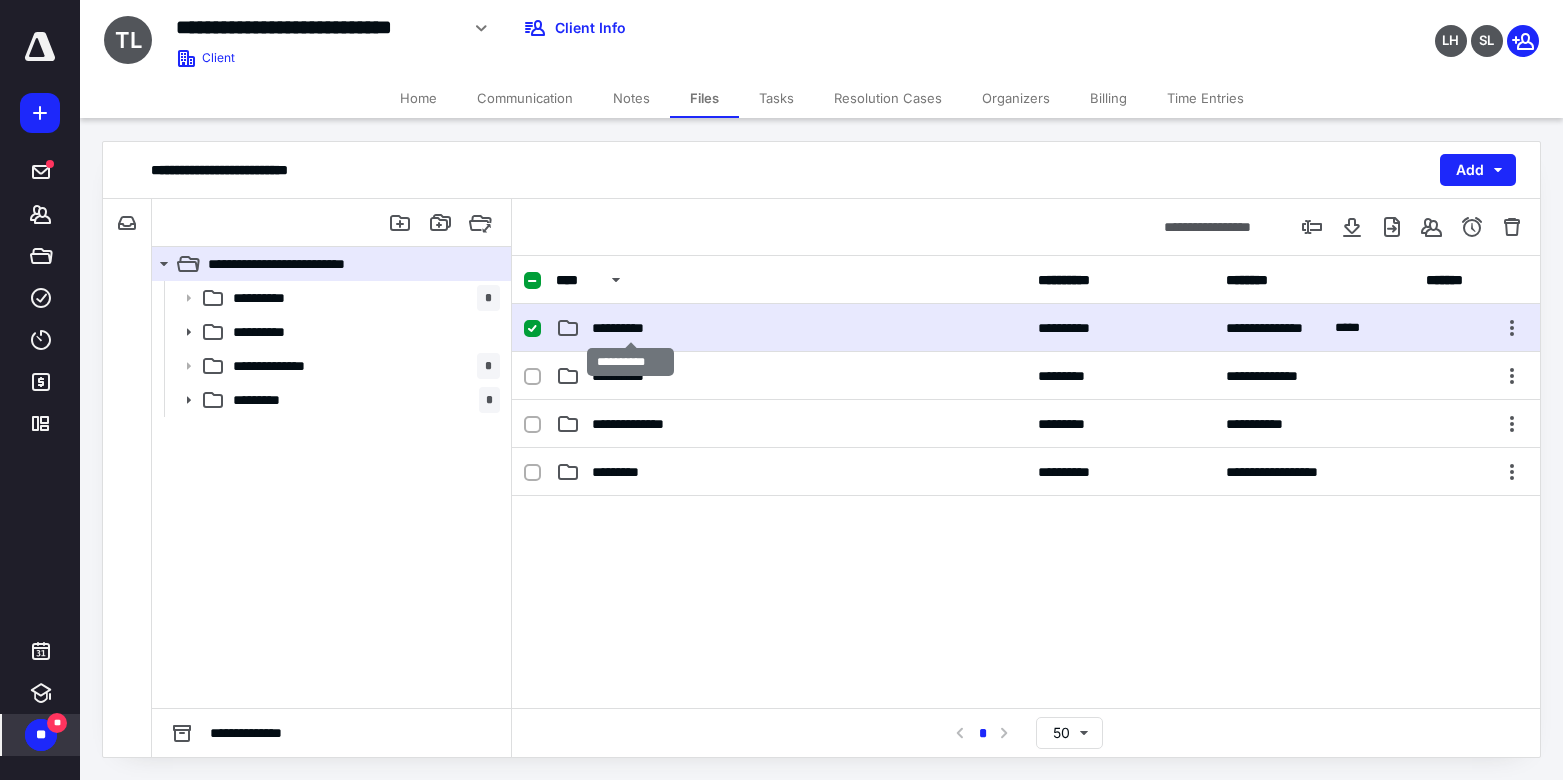 click on "**********" at bounding box center (630, 328) 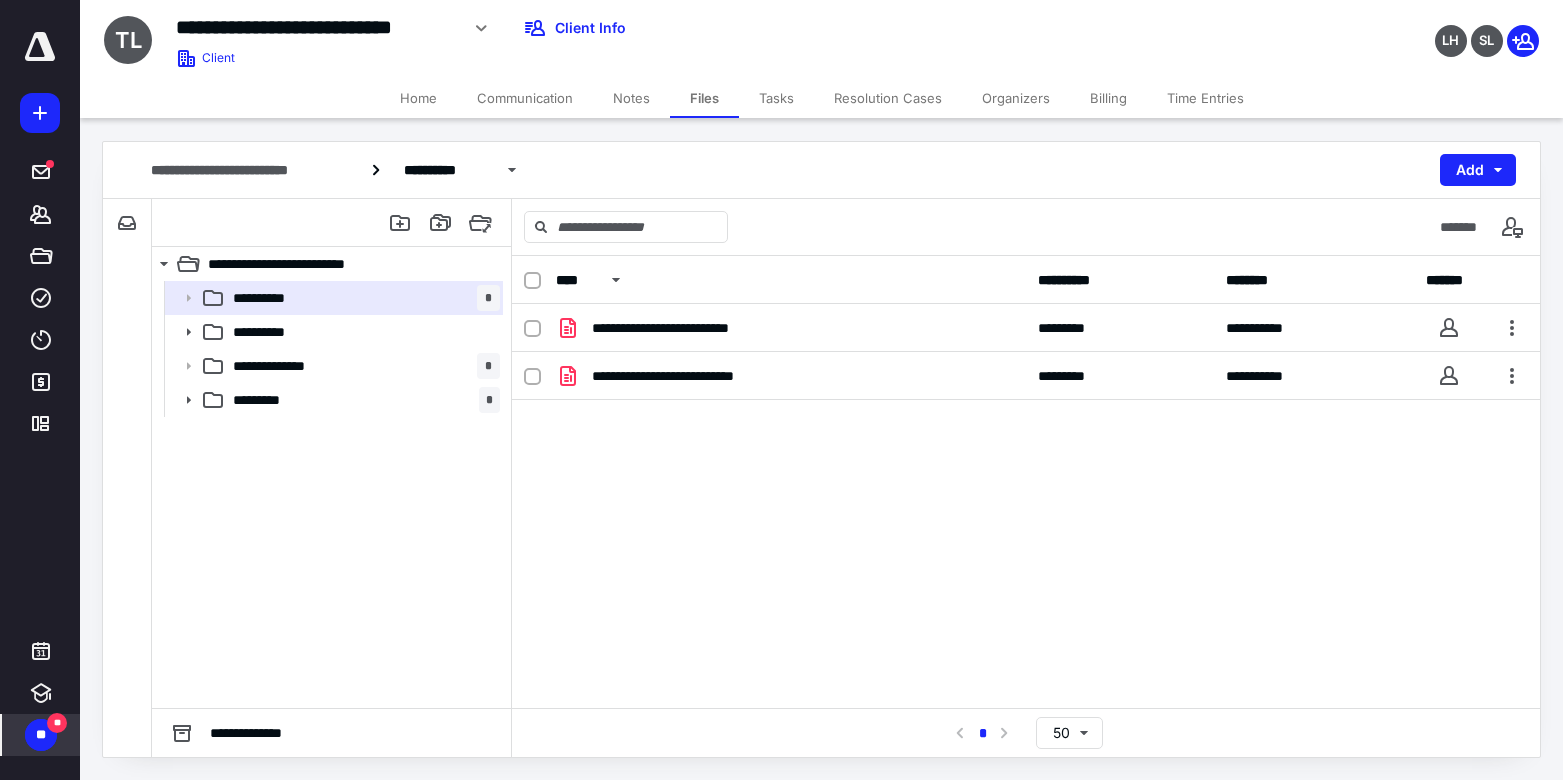 click on "Tasks" at bounding box center [776, 98] 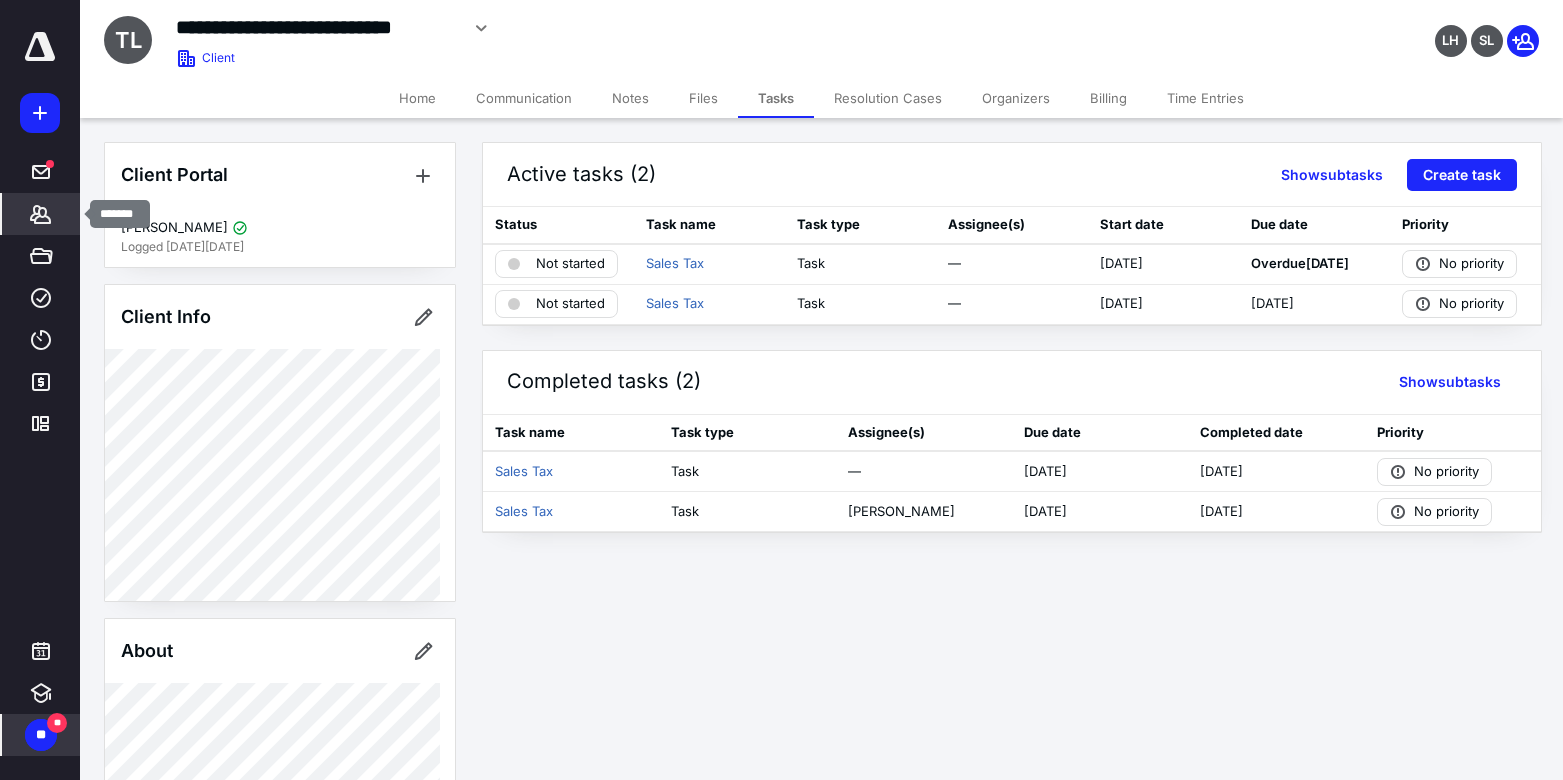click 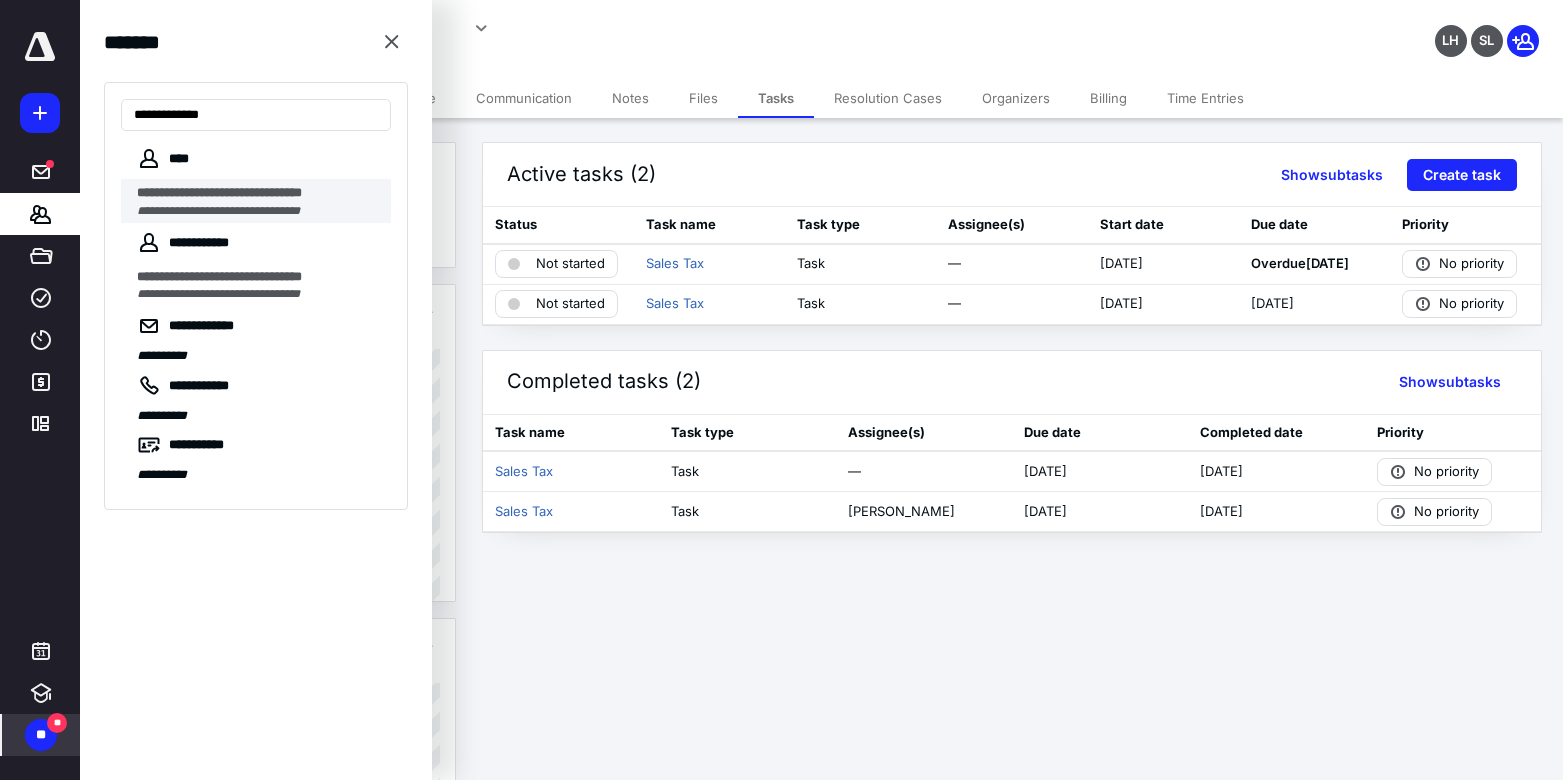 type on "**********" 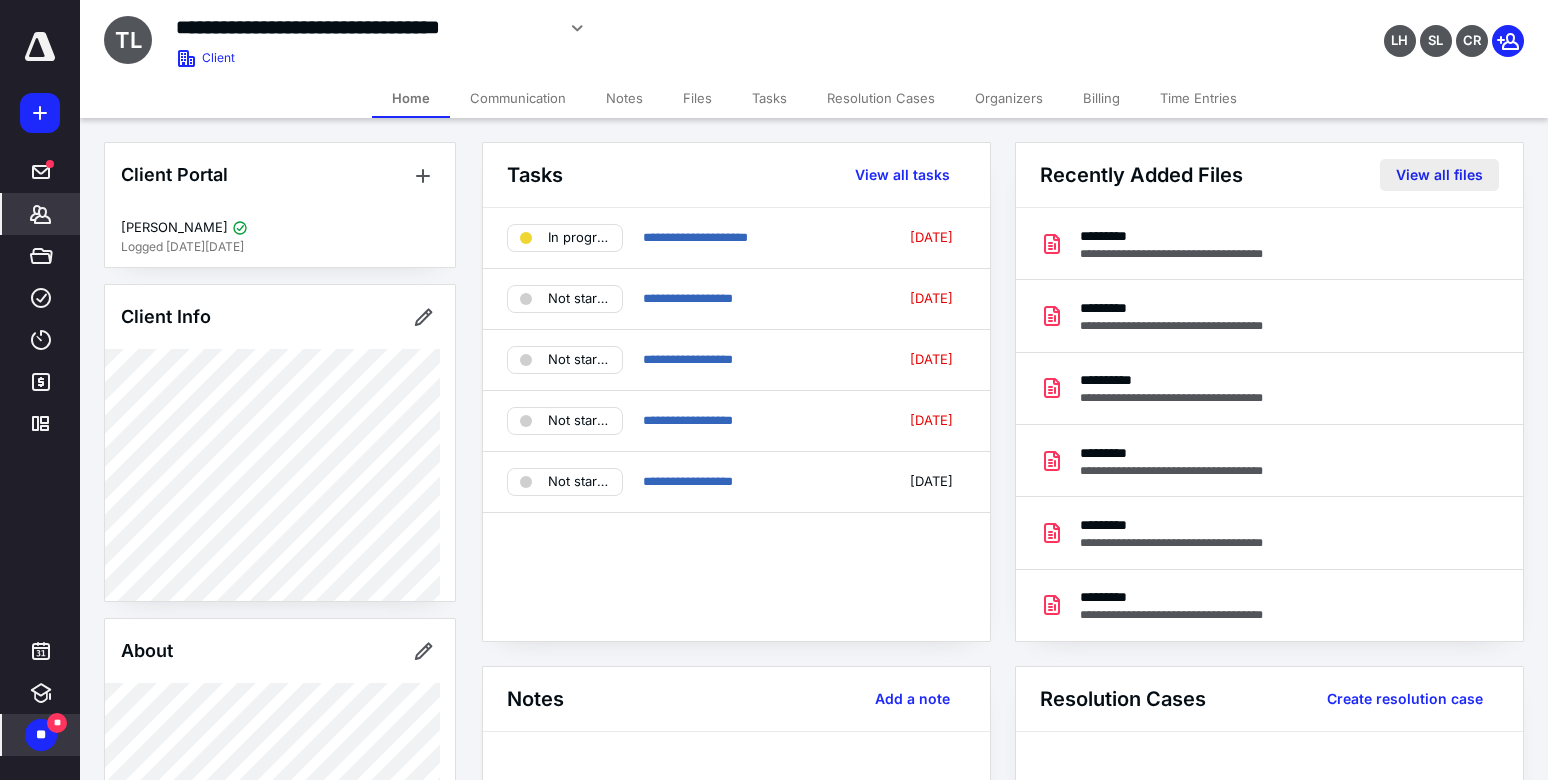 click on "View all files" at bounding box center (1439, 175) 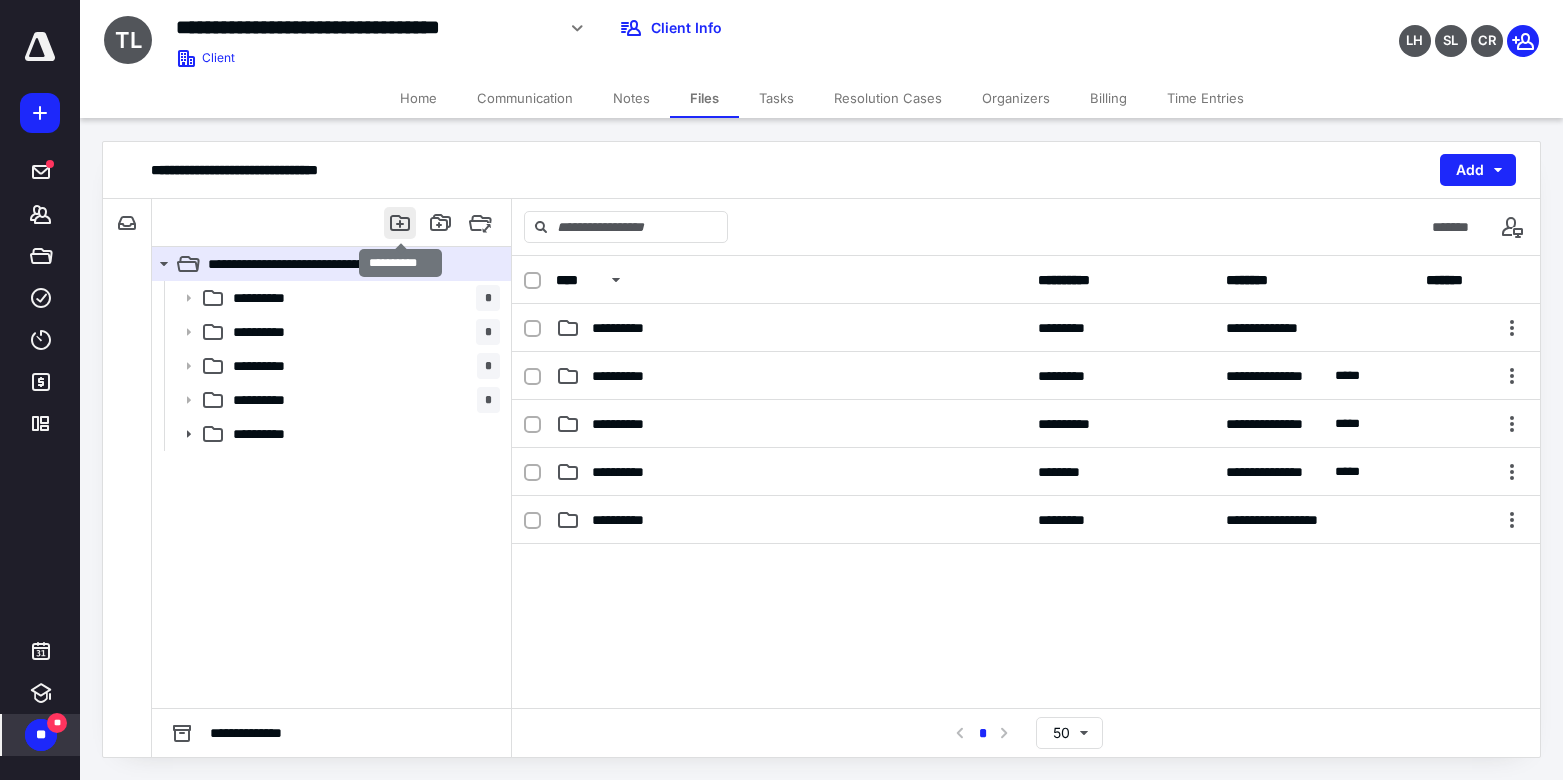 click at bounding box center [400, 223] 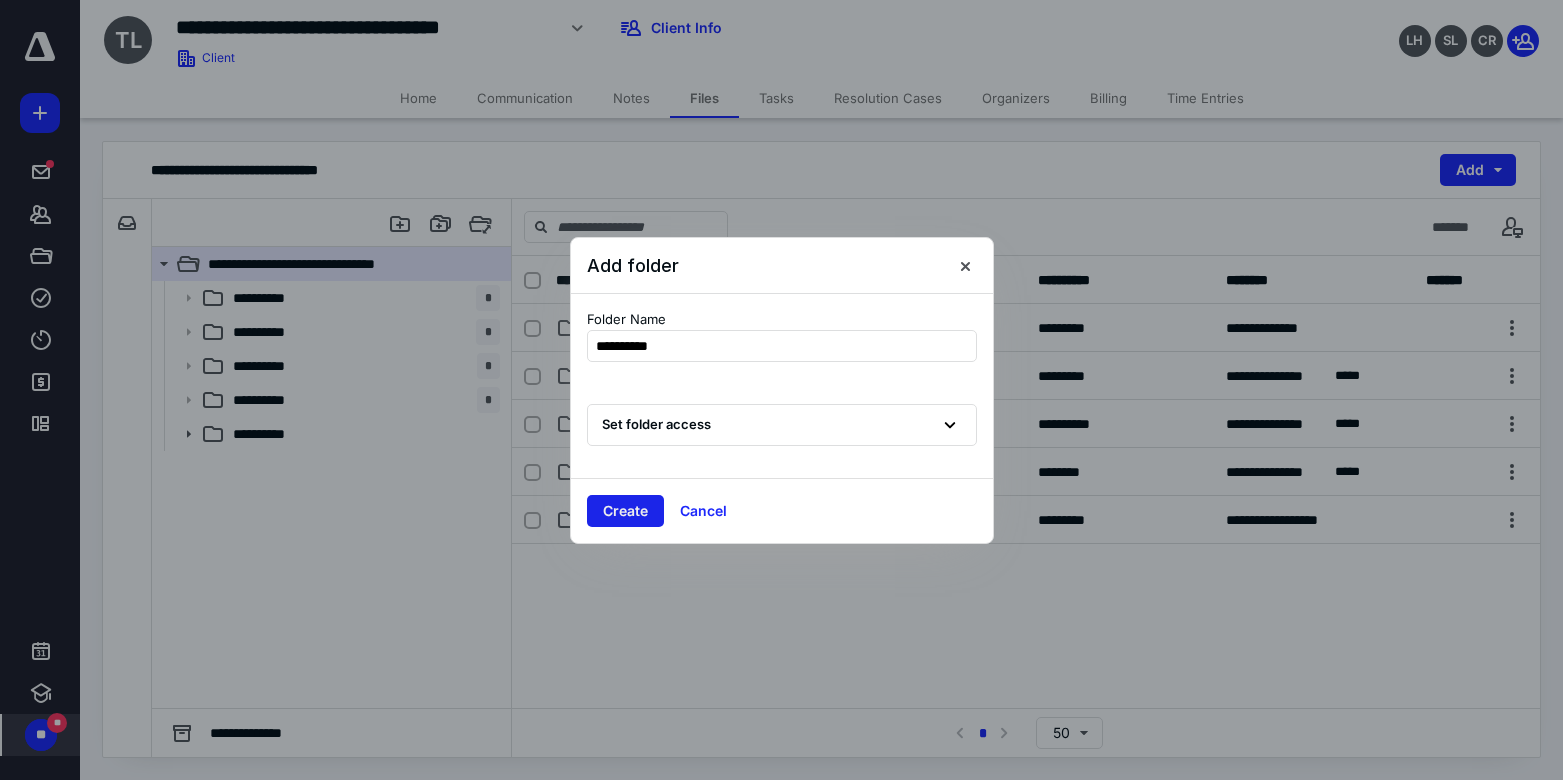 type on "**********" 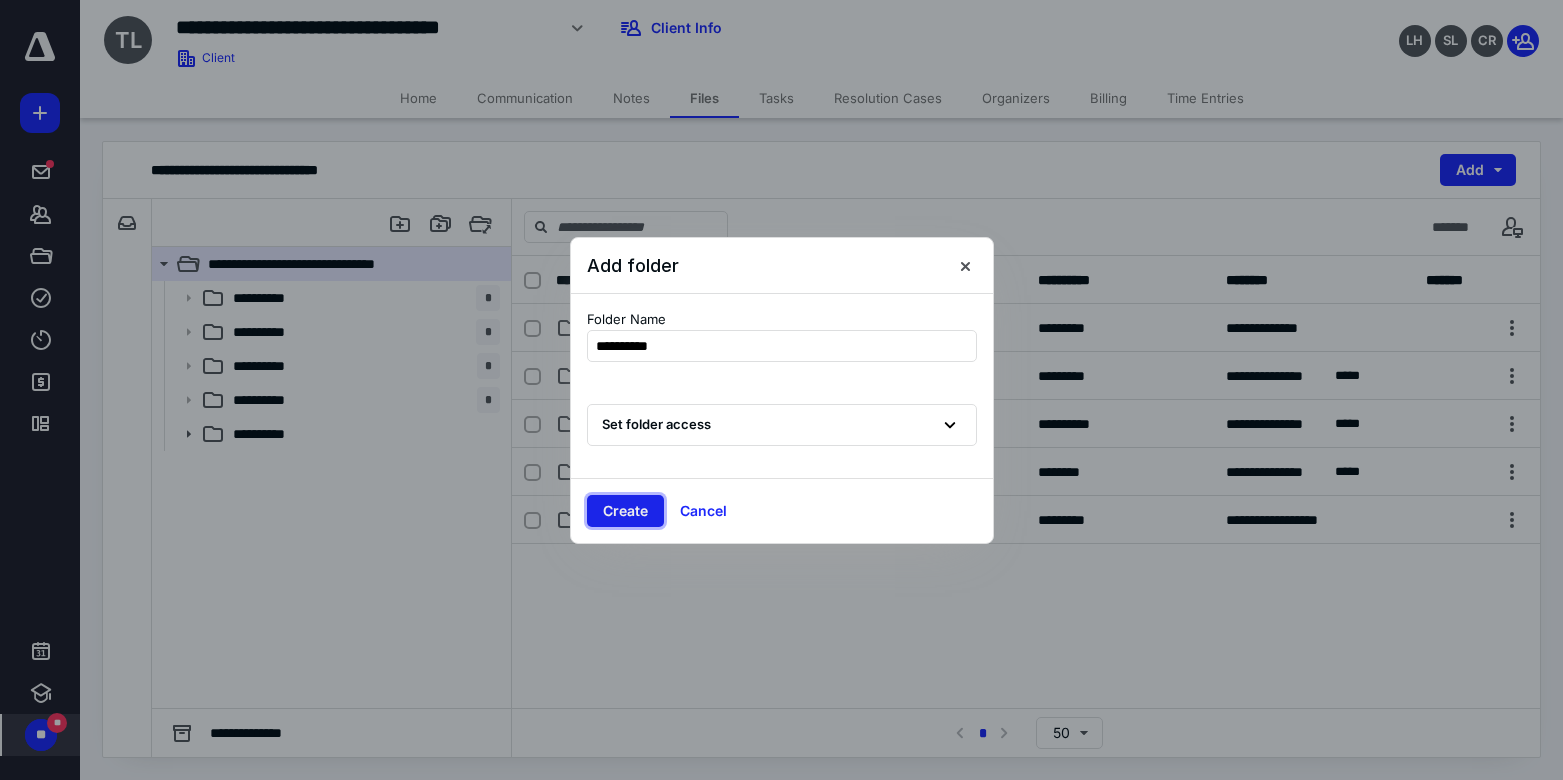 click on "Create" at bounding box center [625, 511] 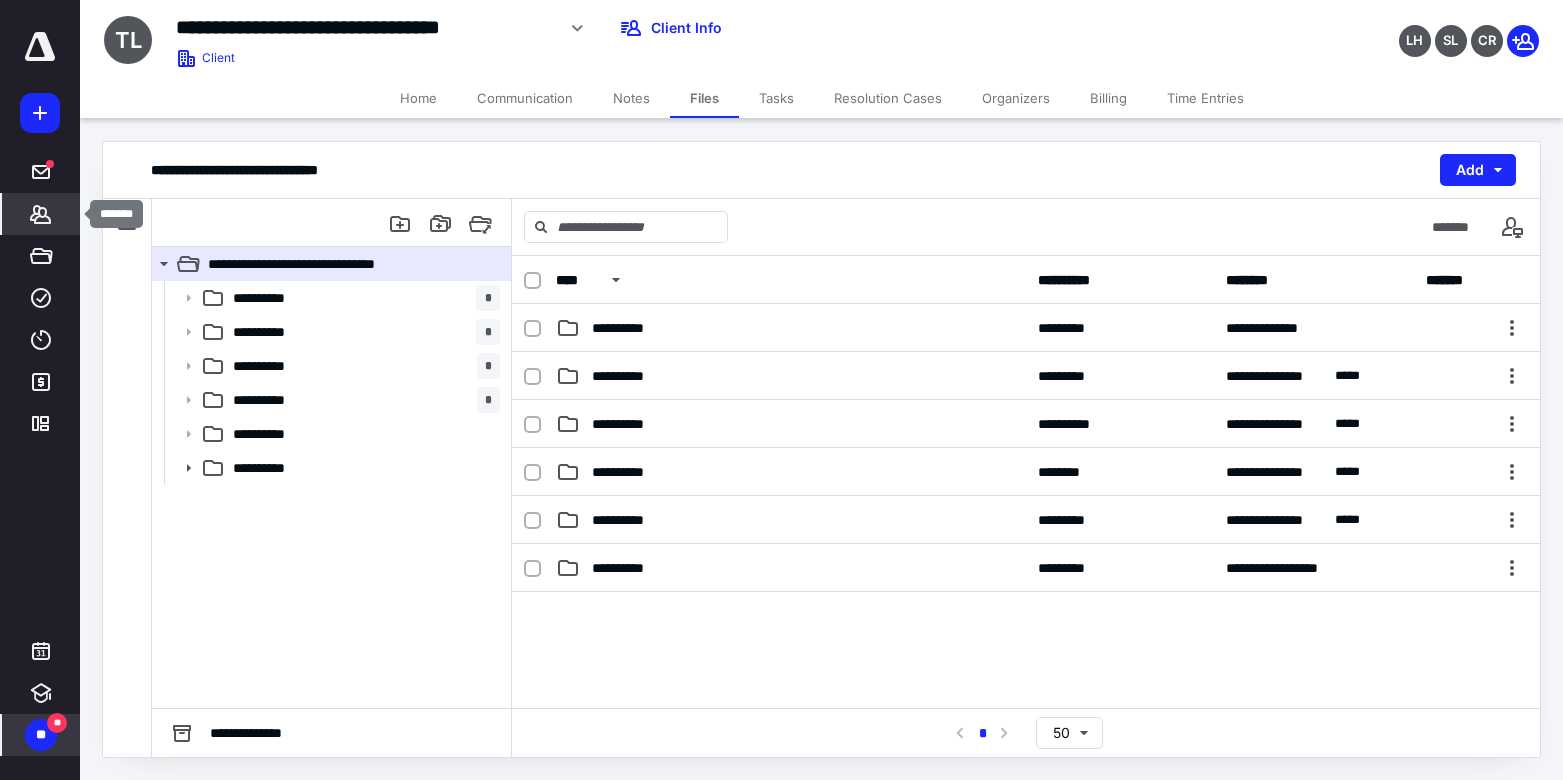 click on "*******" at bounding box center (41, 214) 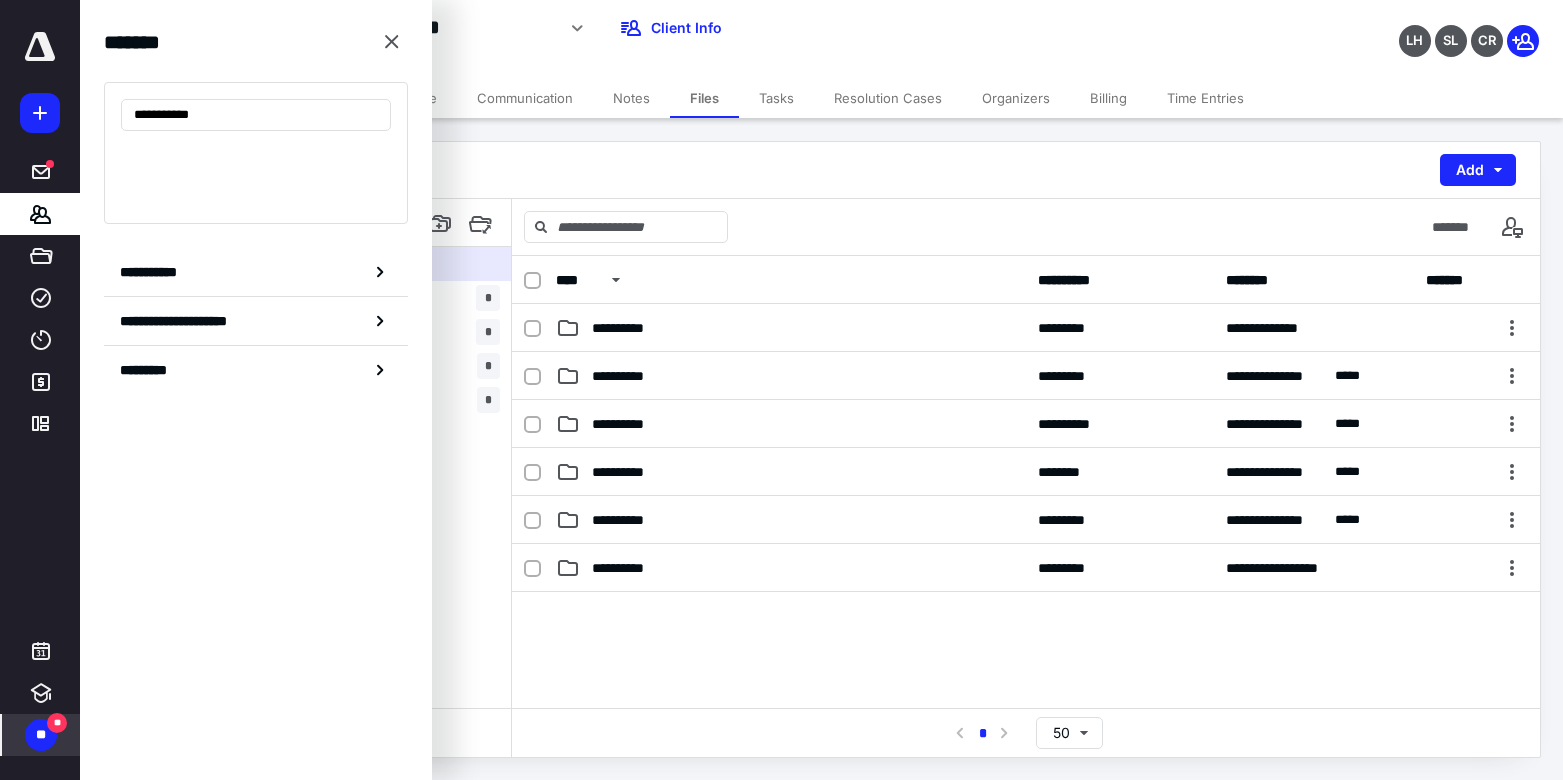 type on "**********" 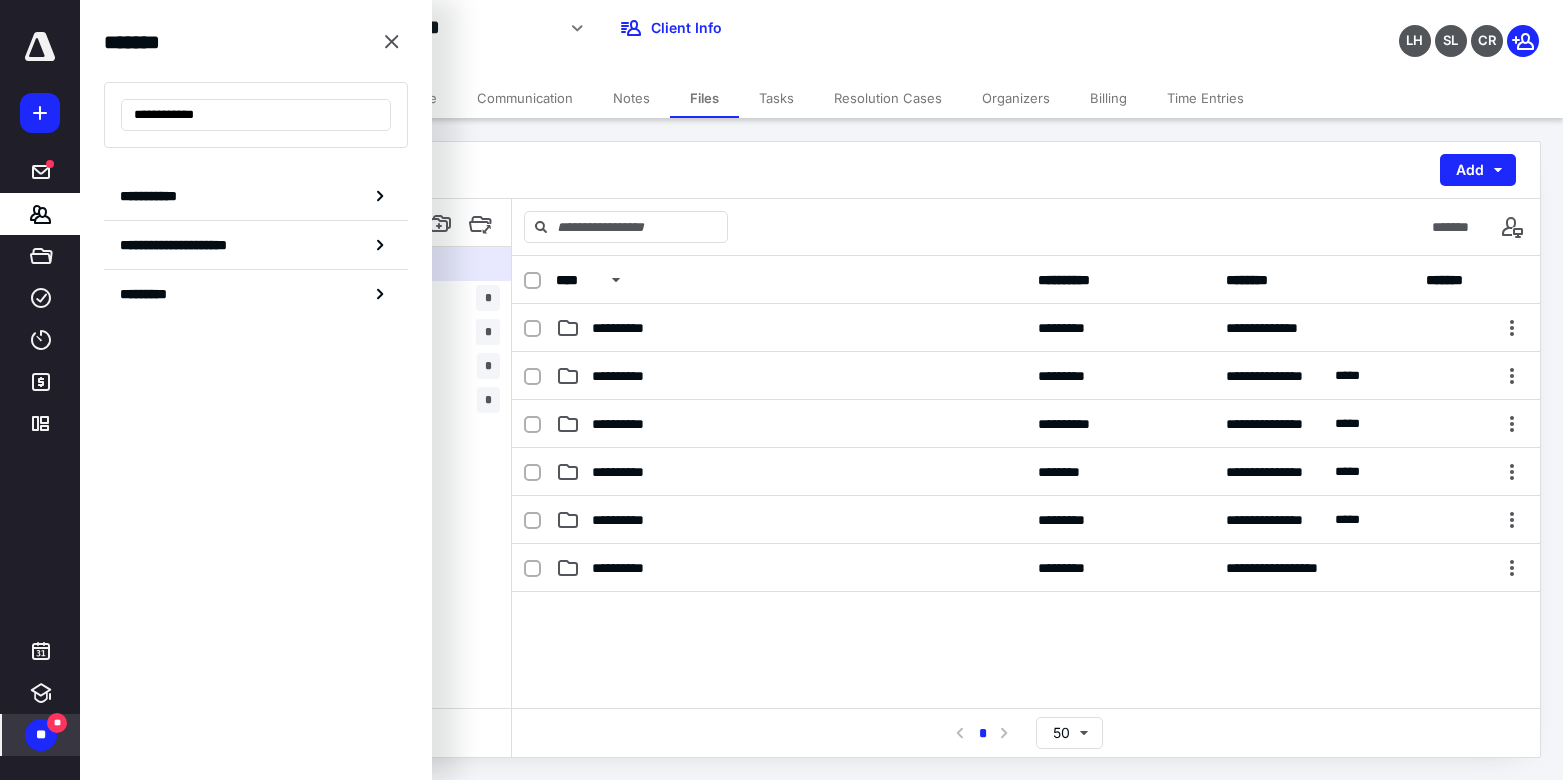 drag, startPoint x: 209, startPoint y: 114, endPoint x: 115, endPoint y: 105, distance: 94.42987 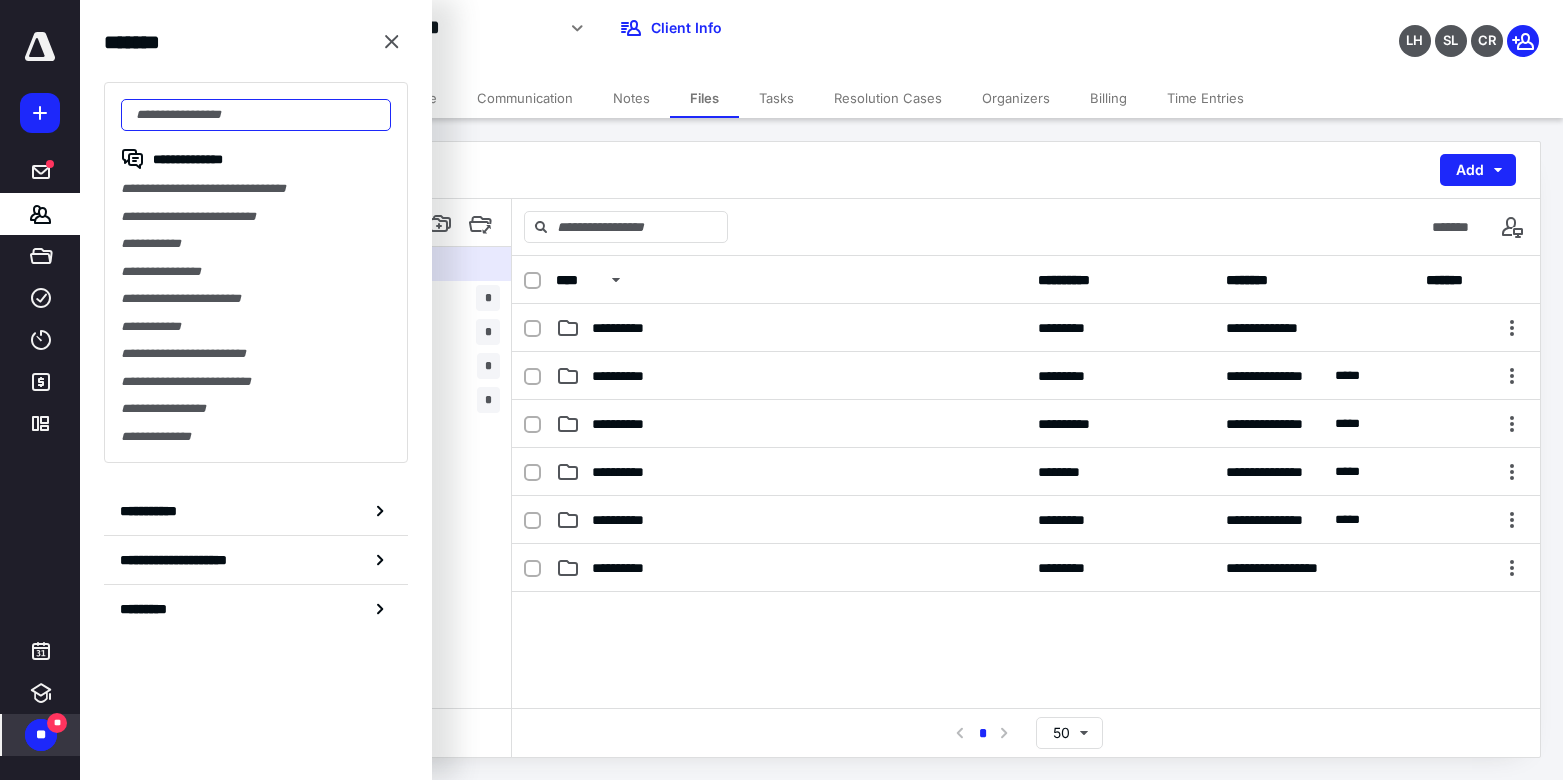 click at bounding box center (256, 115) 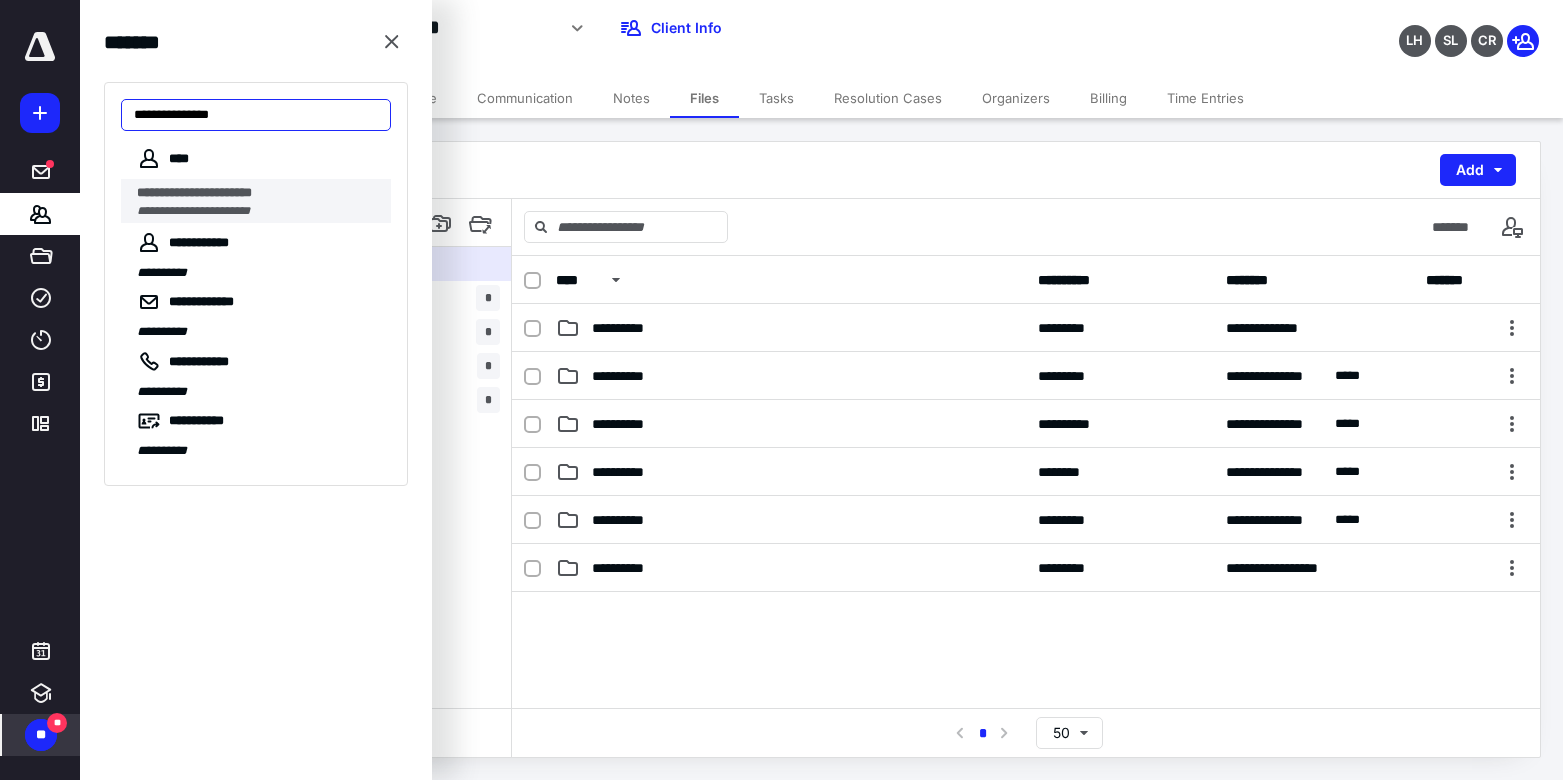 type on "**********" 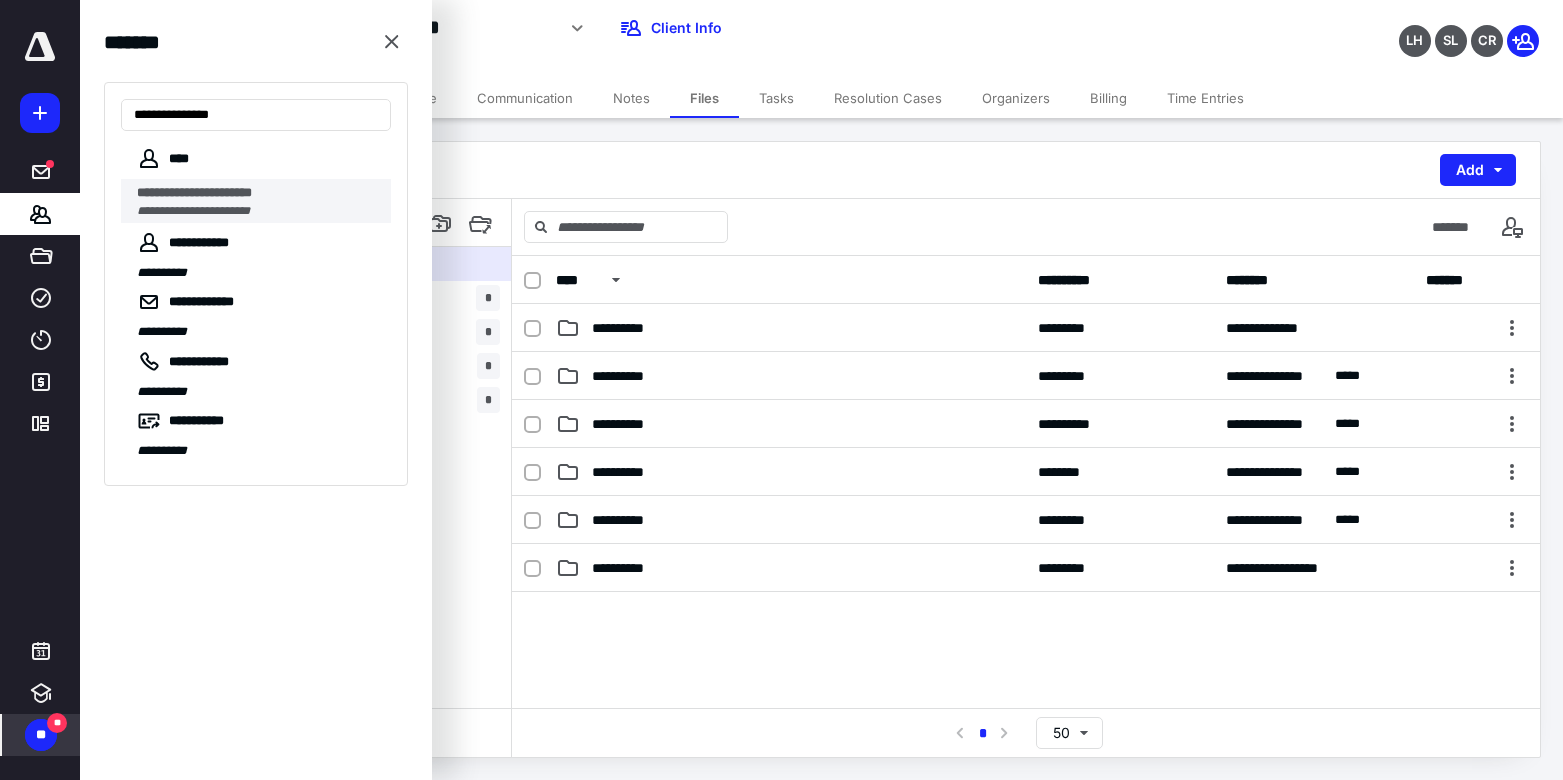 click on "**********" at bounding box center [193, 211] 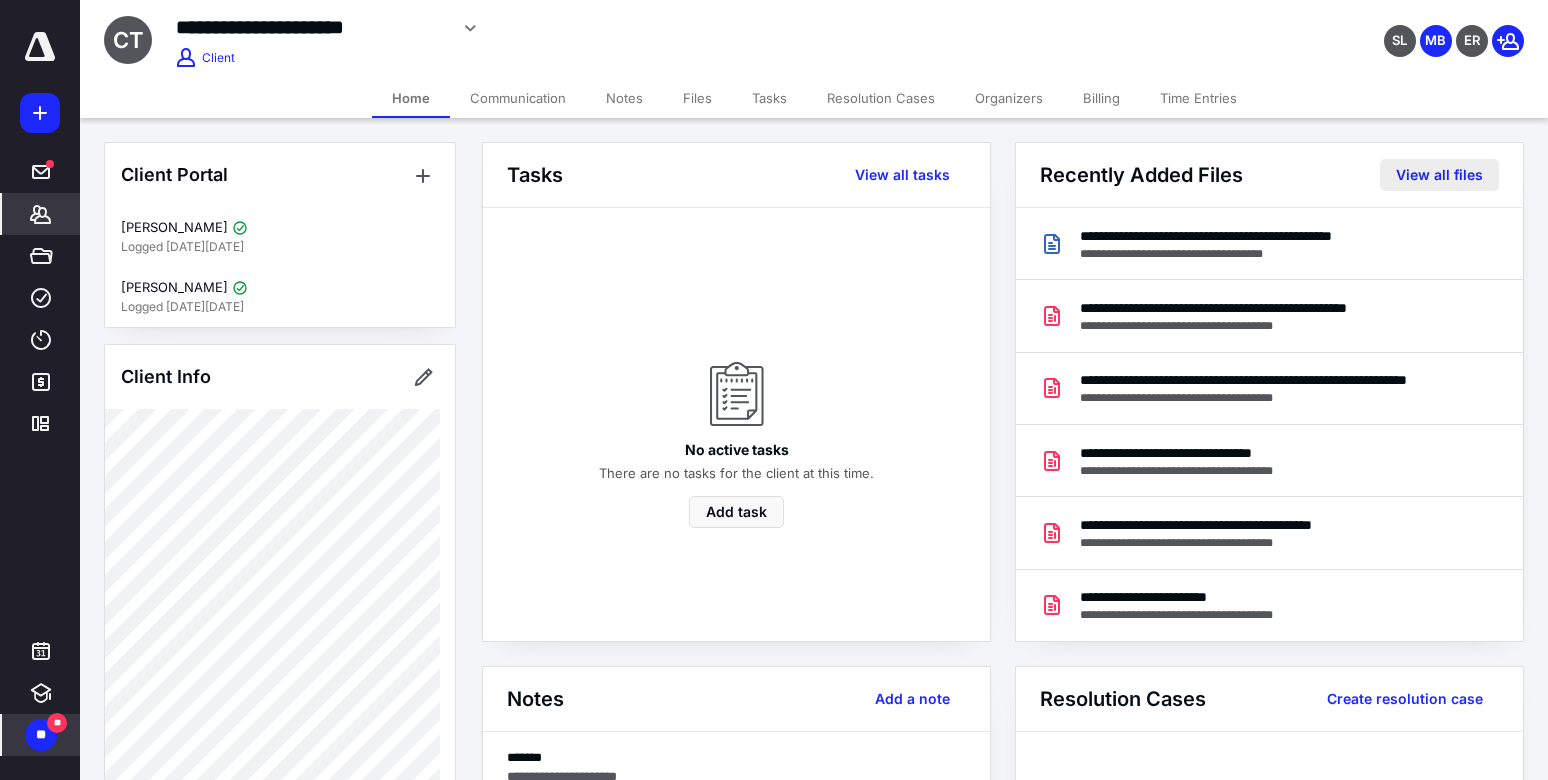 click on "View all files" at bounding box center [1439, 175] 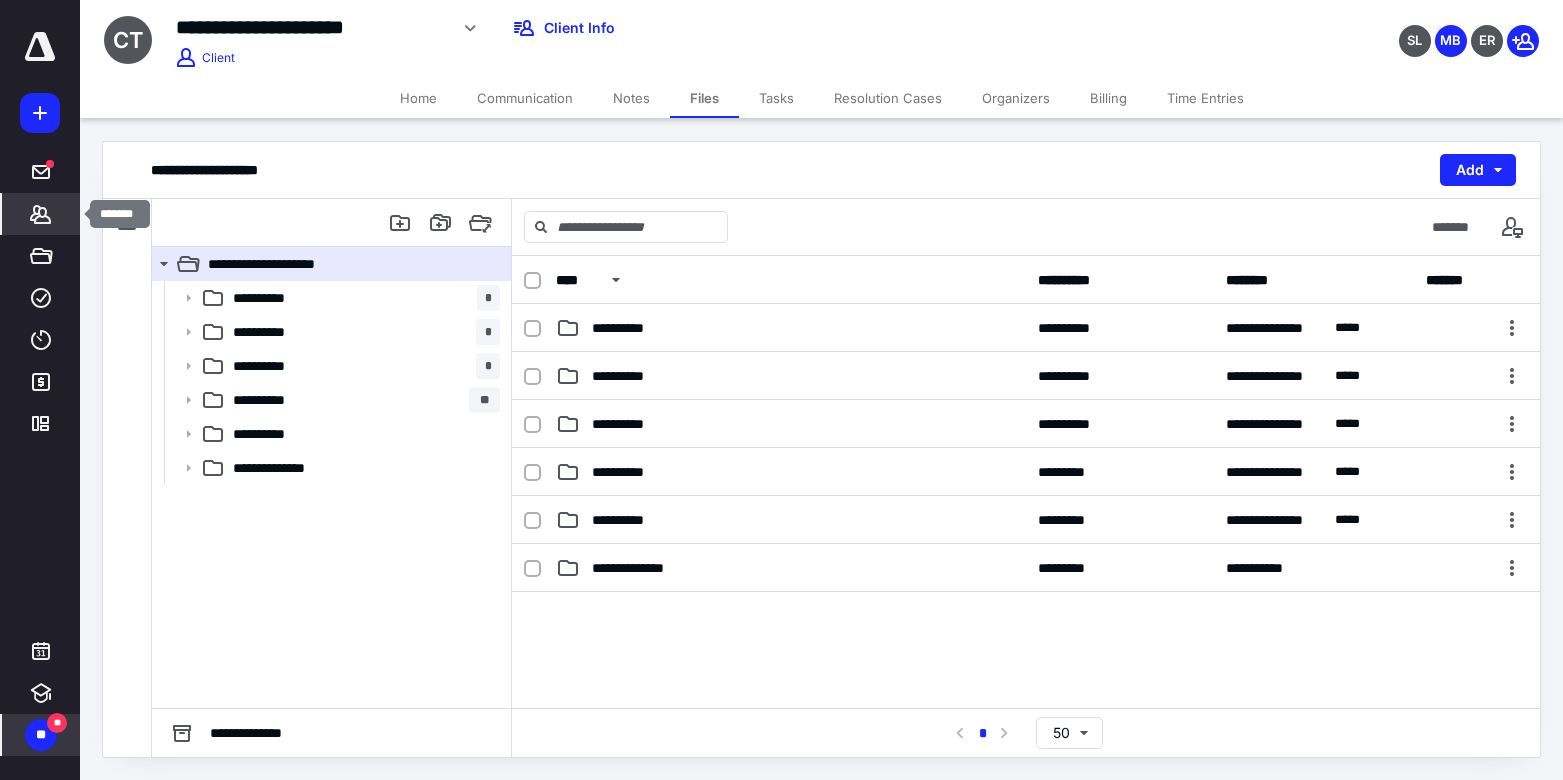 click 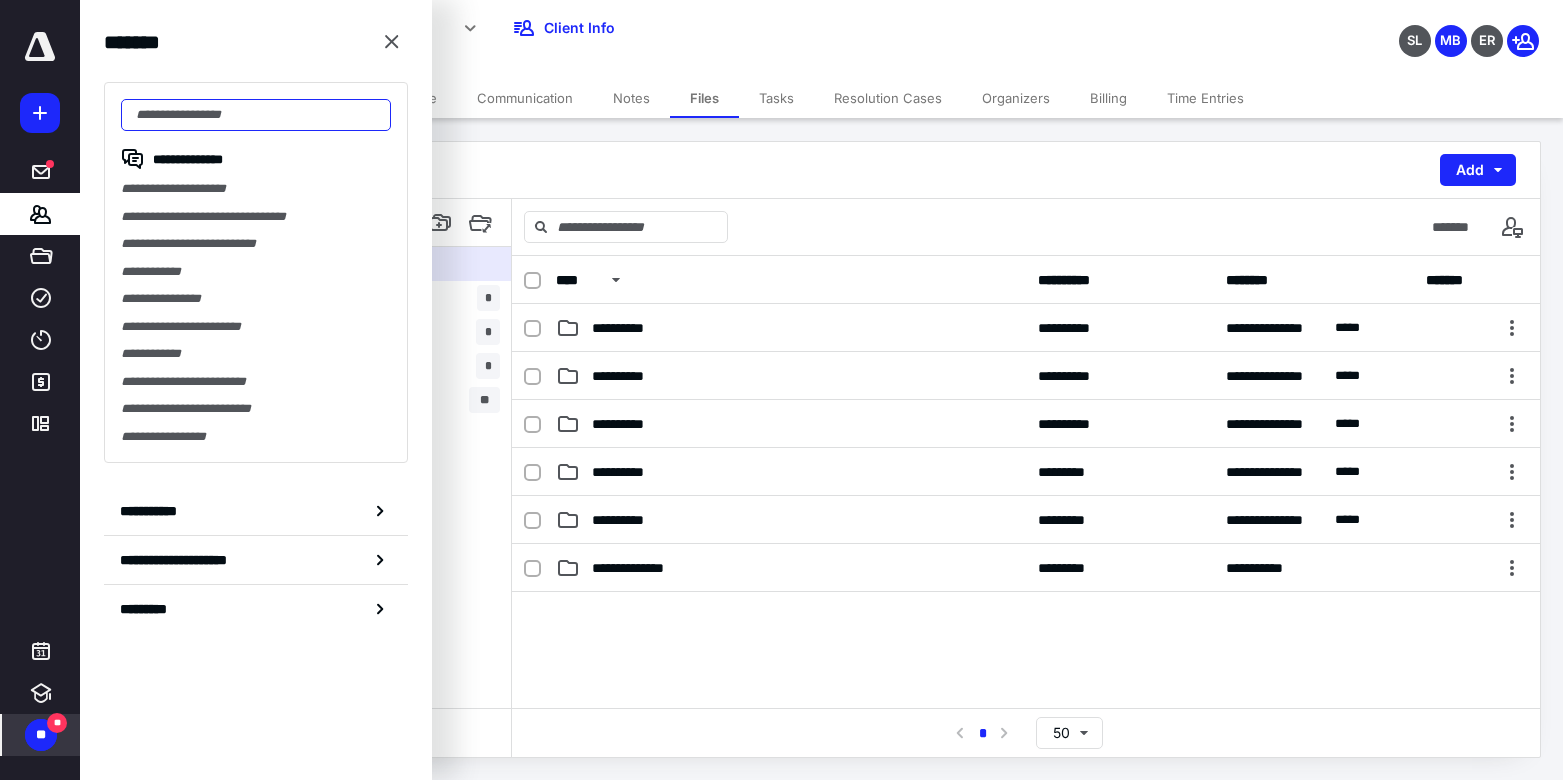 click at bounding box center (256, 115) 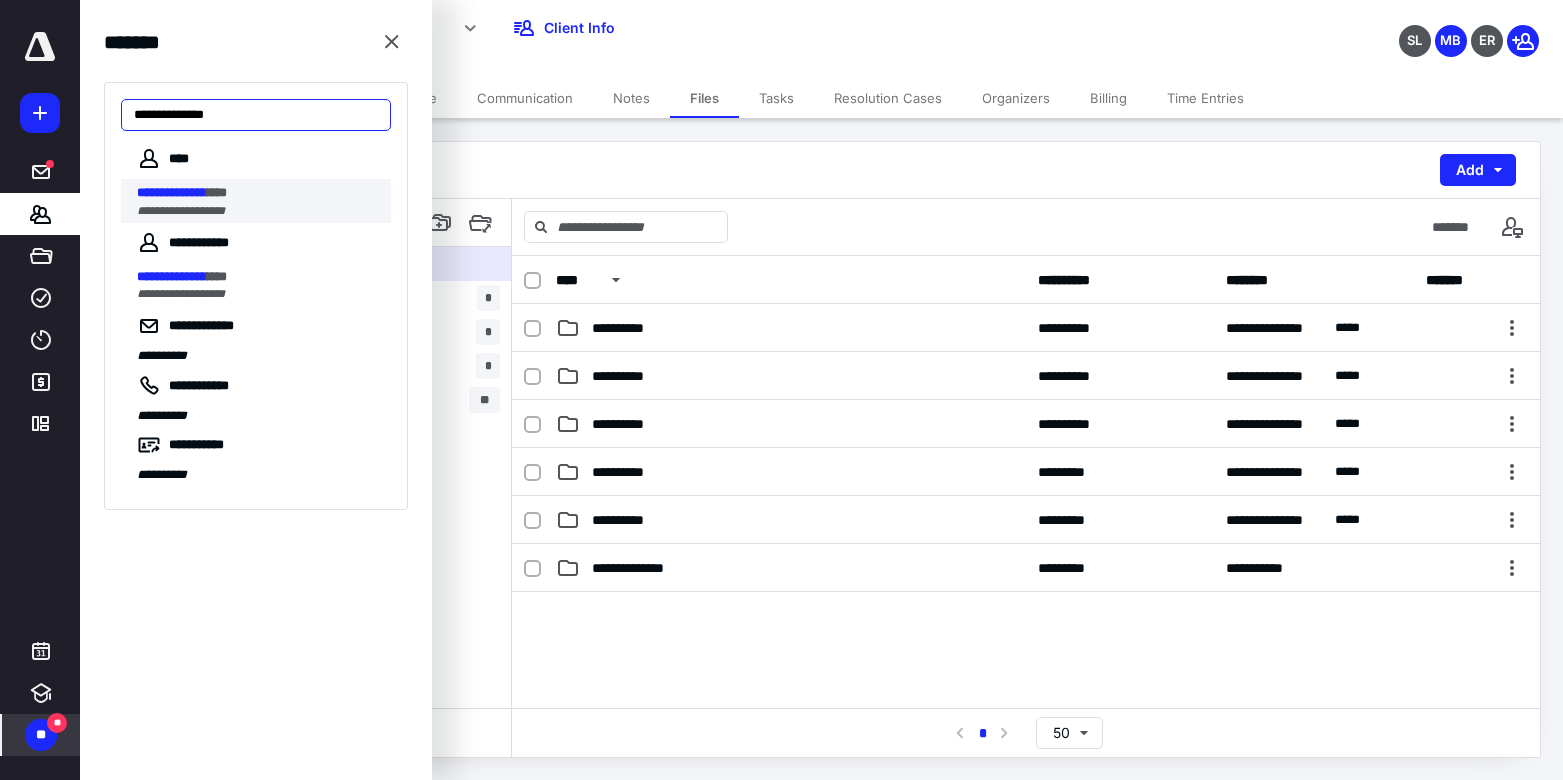 type on "**********" 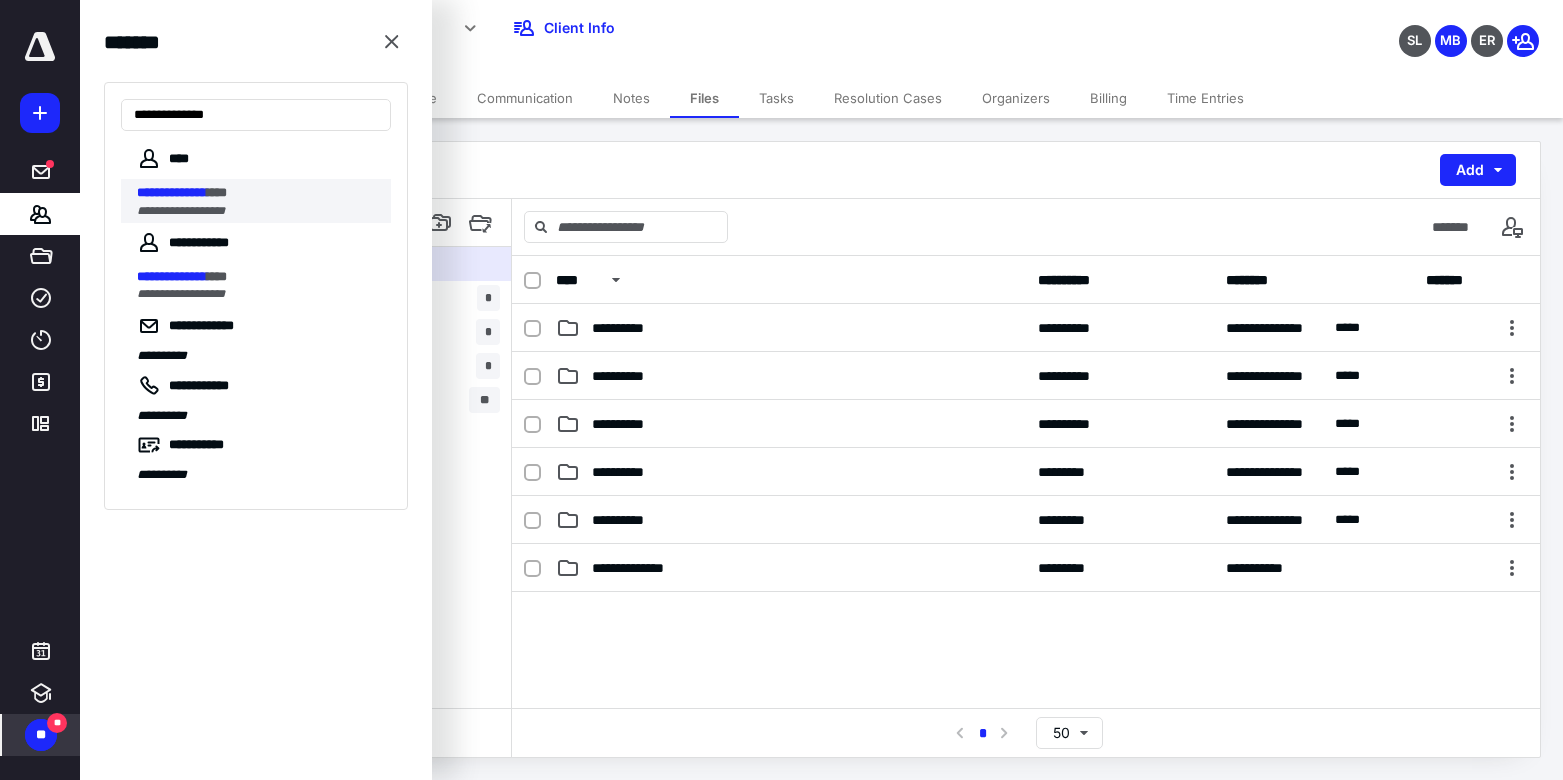 click on "**********" at bounding box center (172, 192) 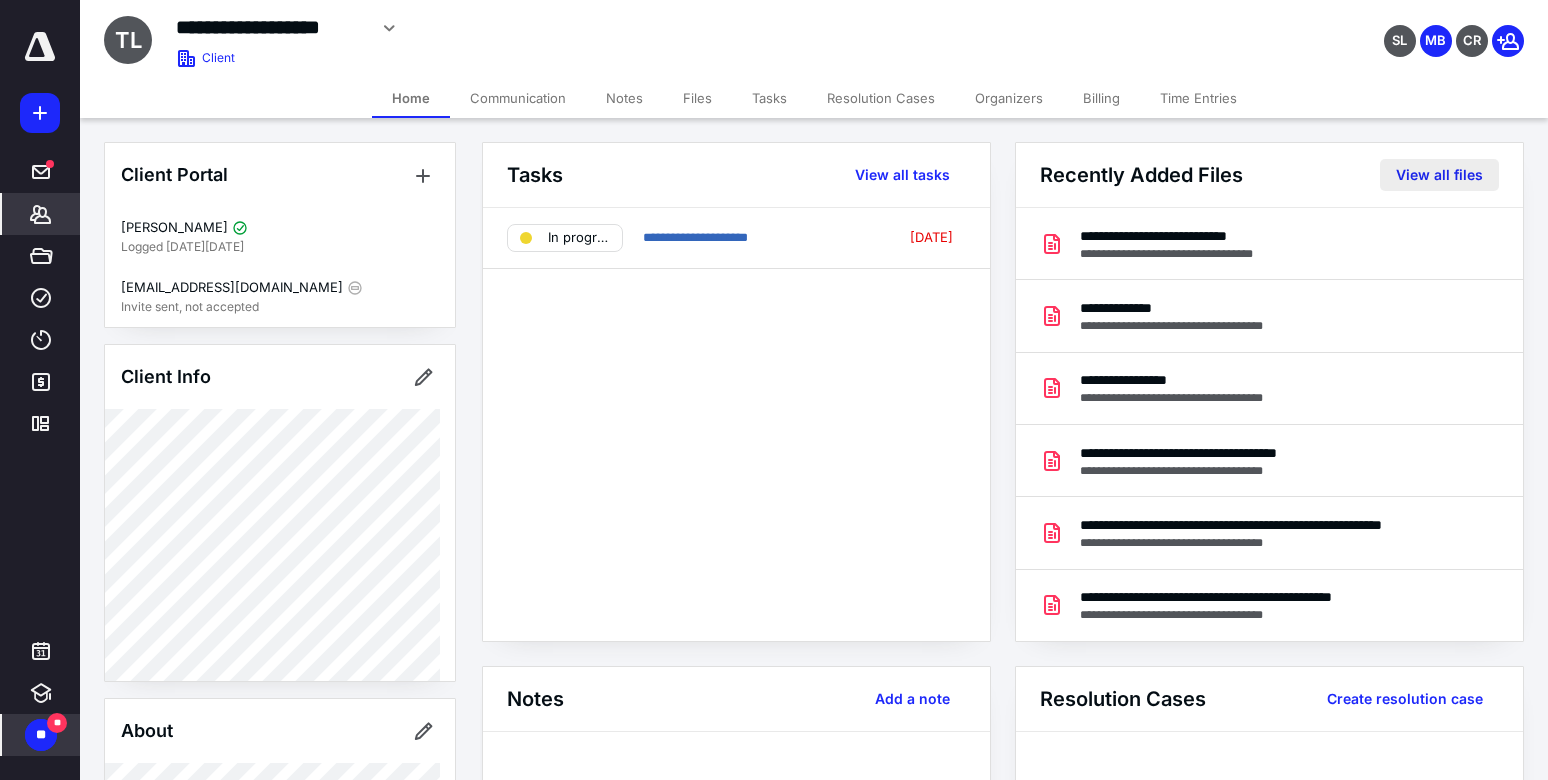 click on "View all files" at bounding box center [1439, 175] 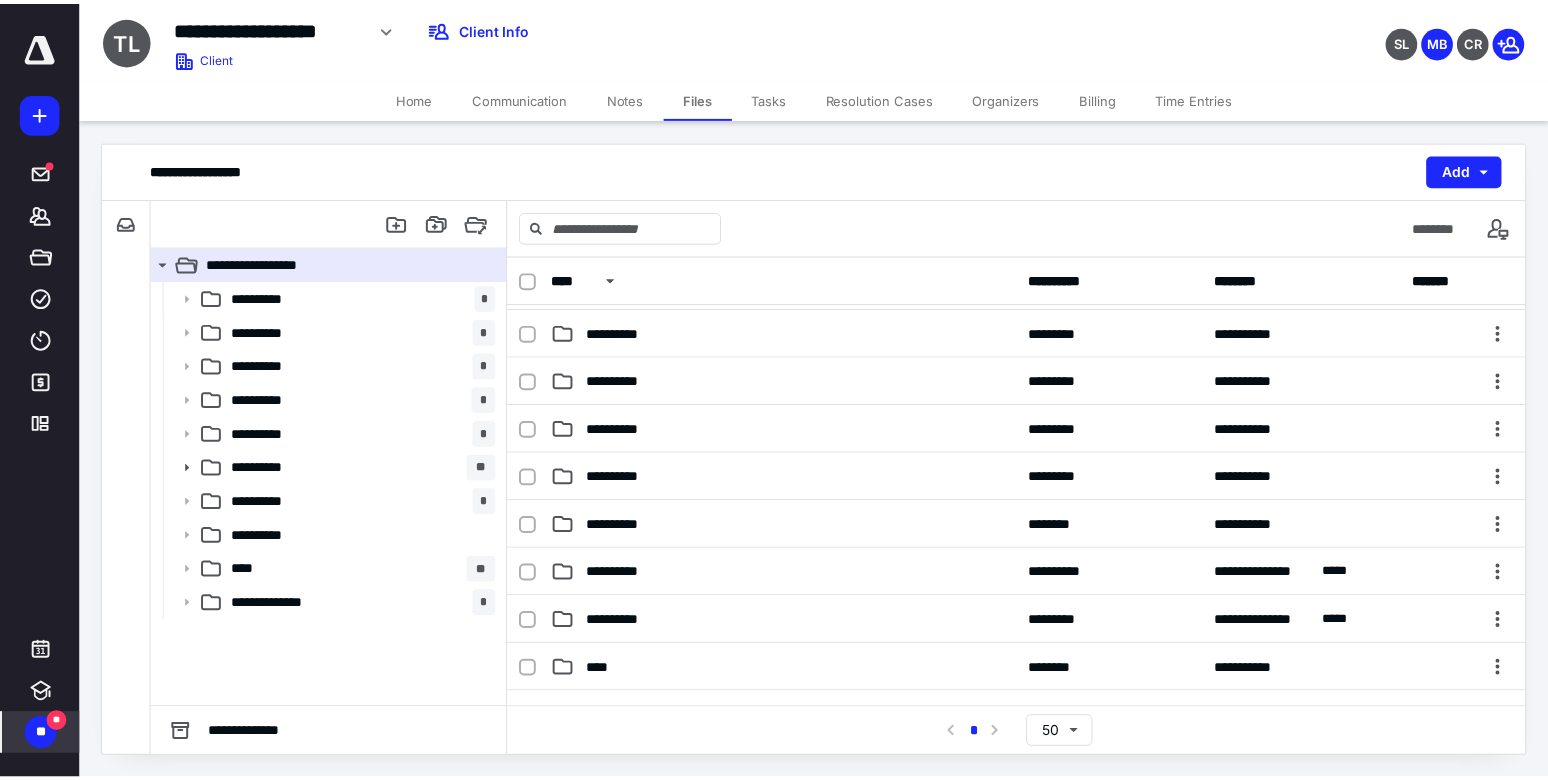 scroll, scrollTop: 48, scrollLeft: 0, axis: vertical 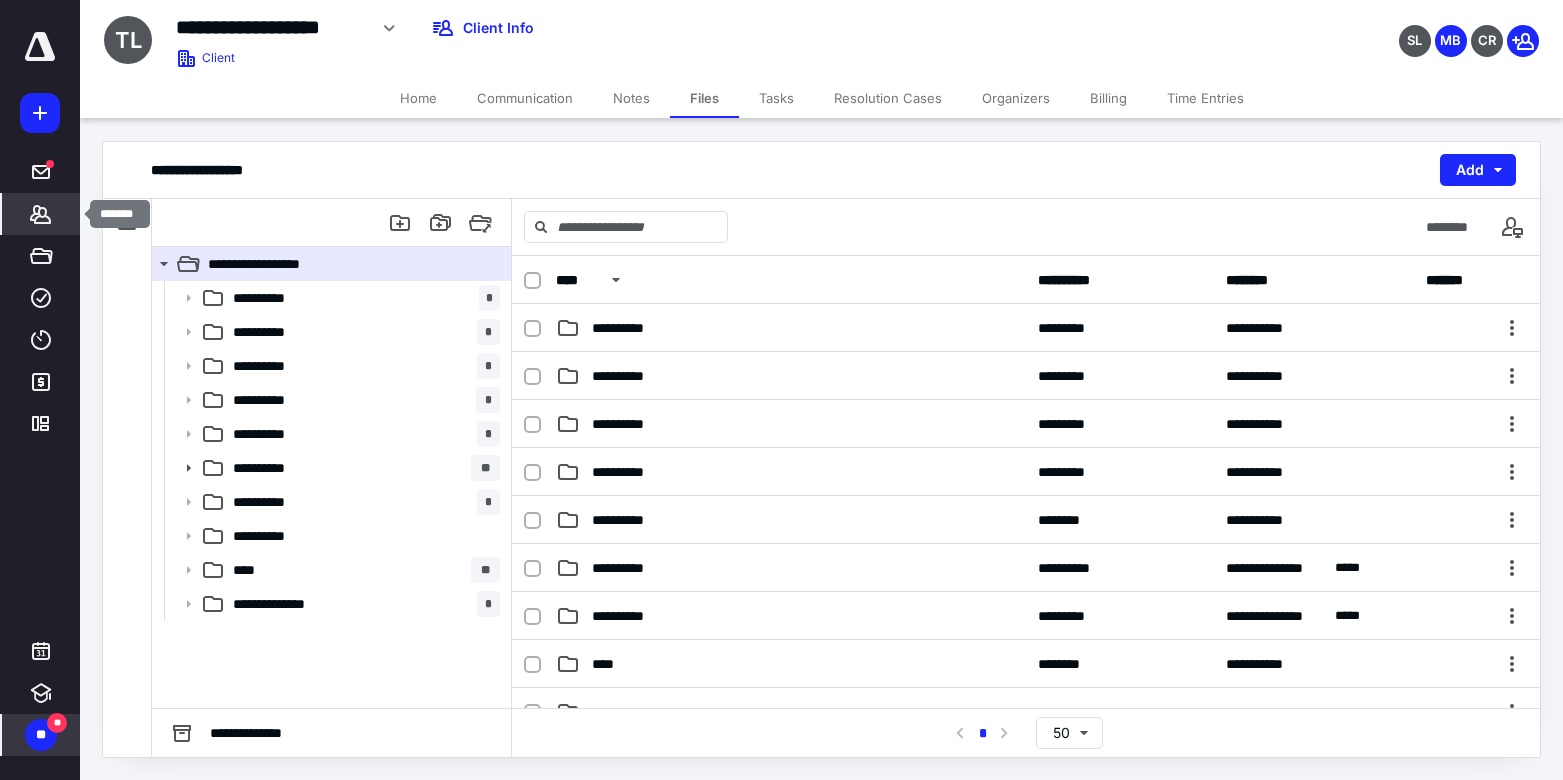 click 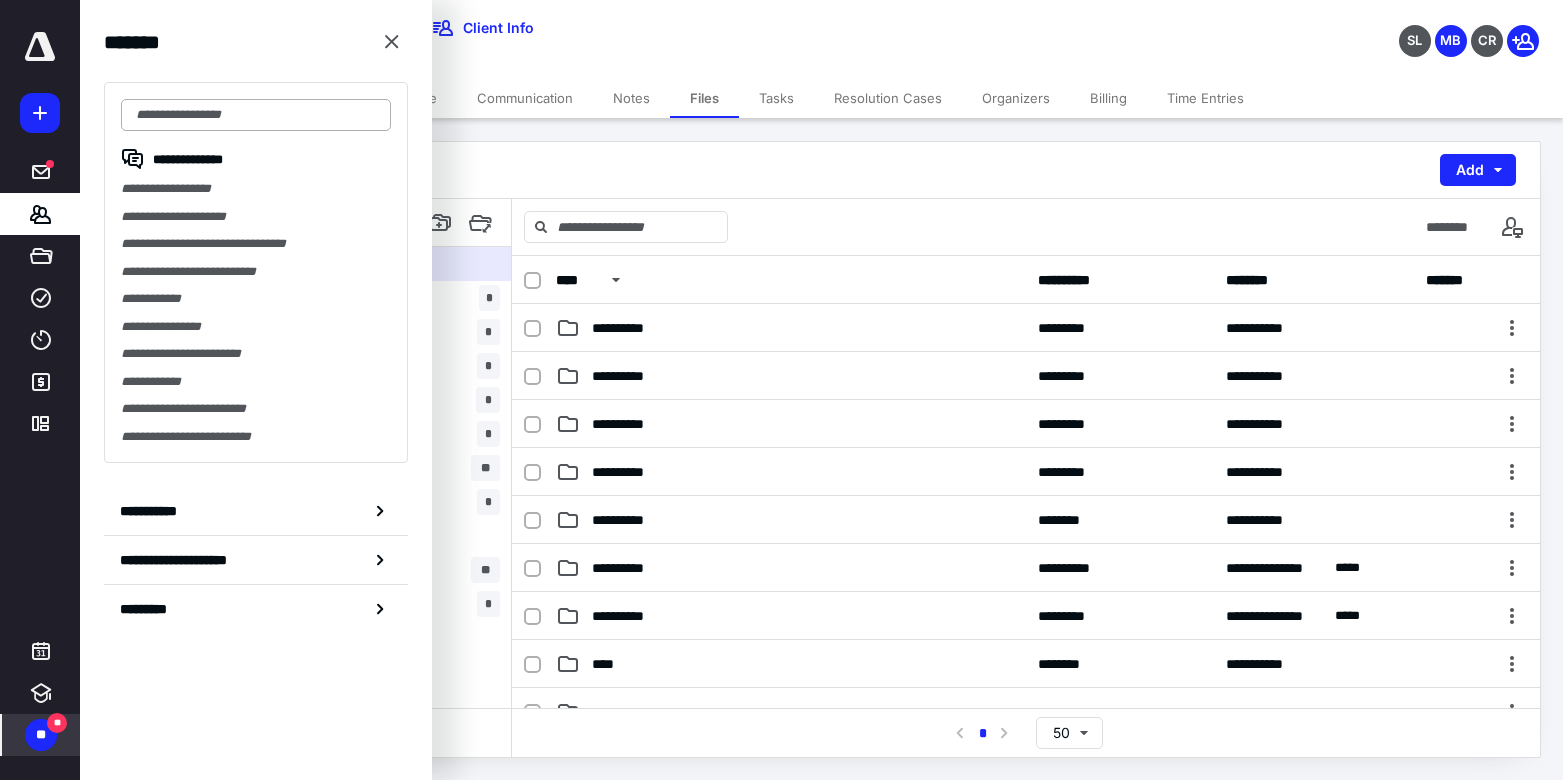click at bounding box center [256, 115] 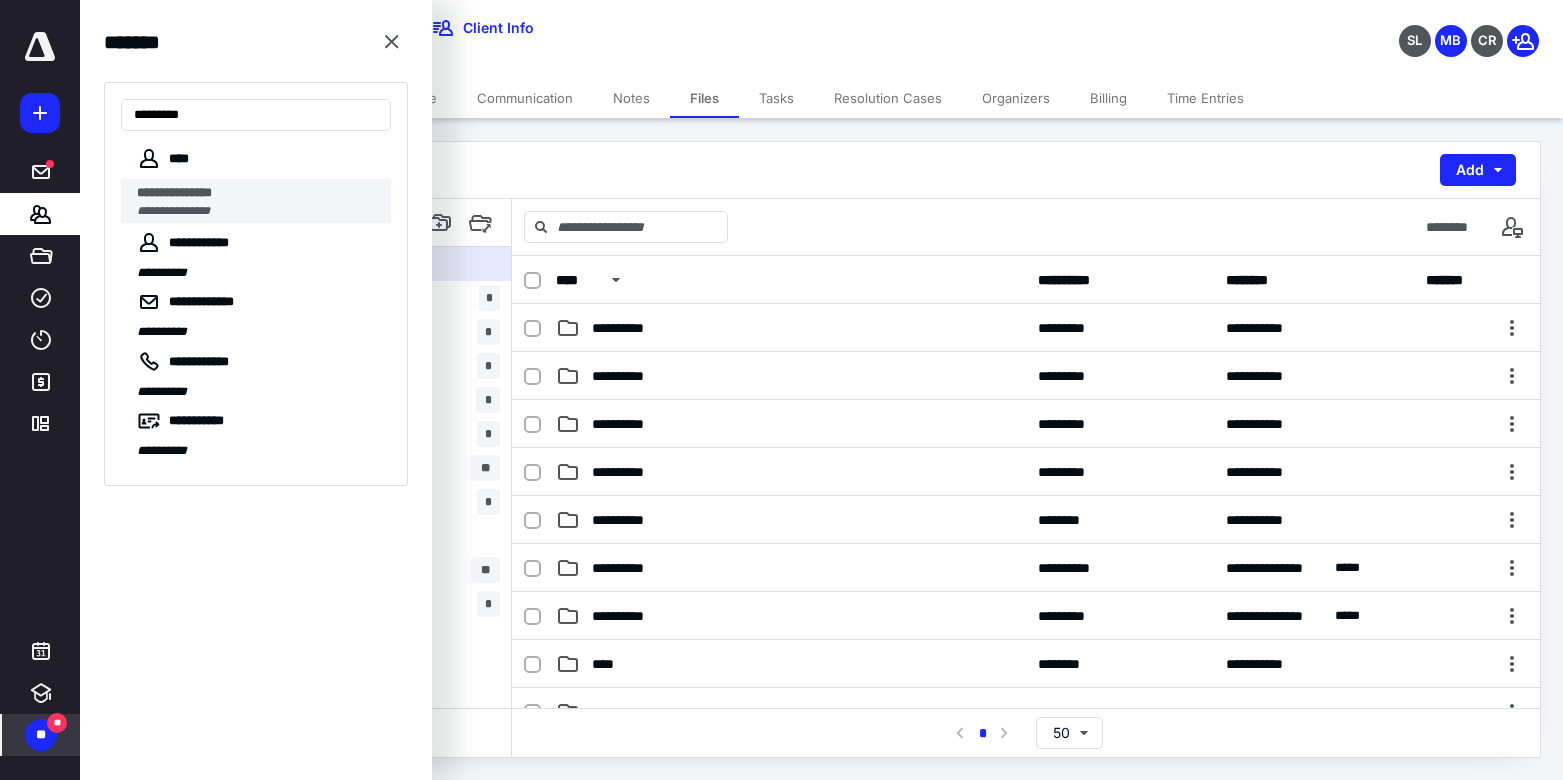 type on "*********" 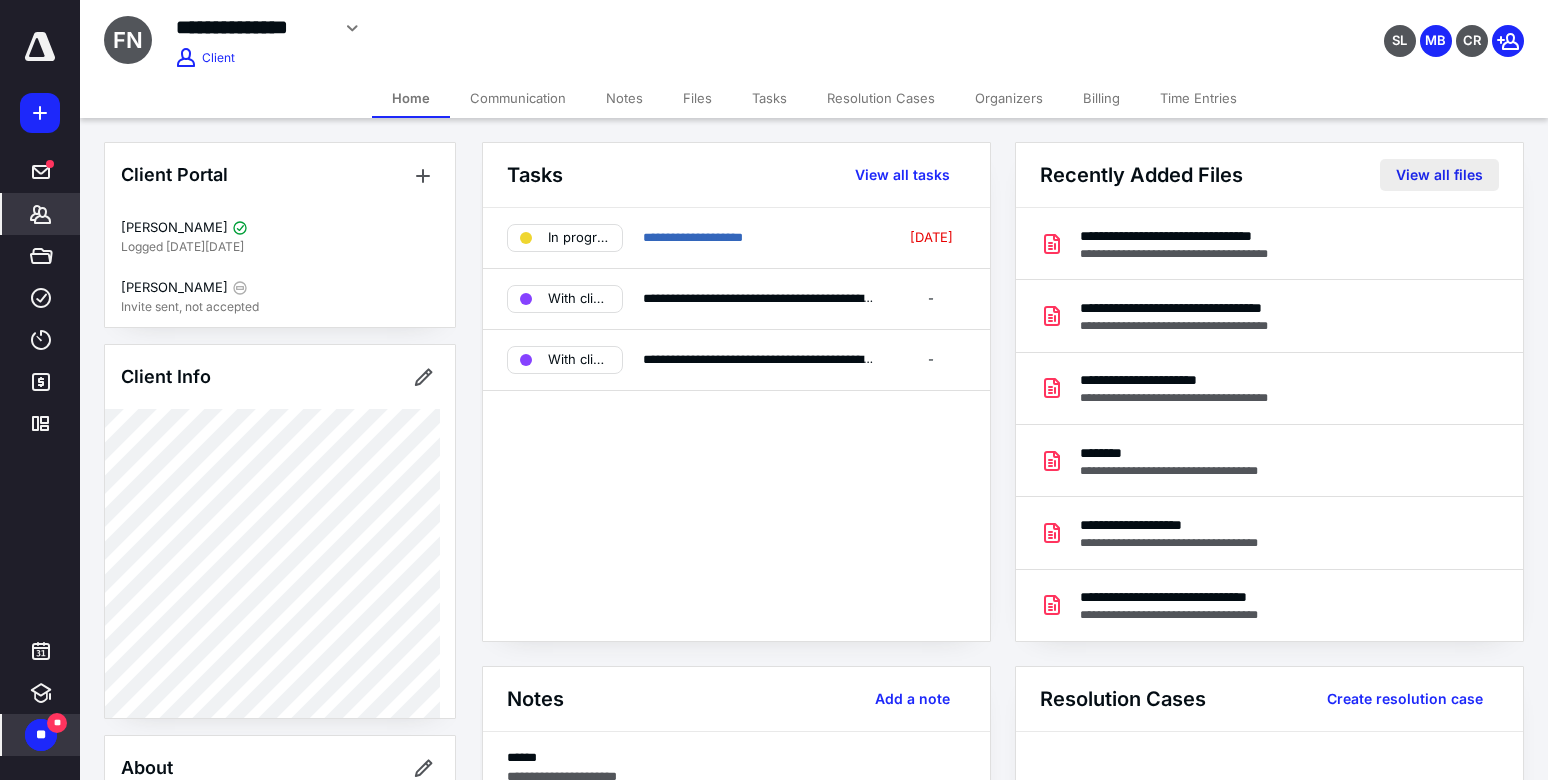 click on "View all files" at bounding box center (1439, 175) 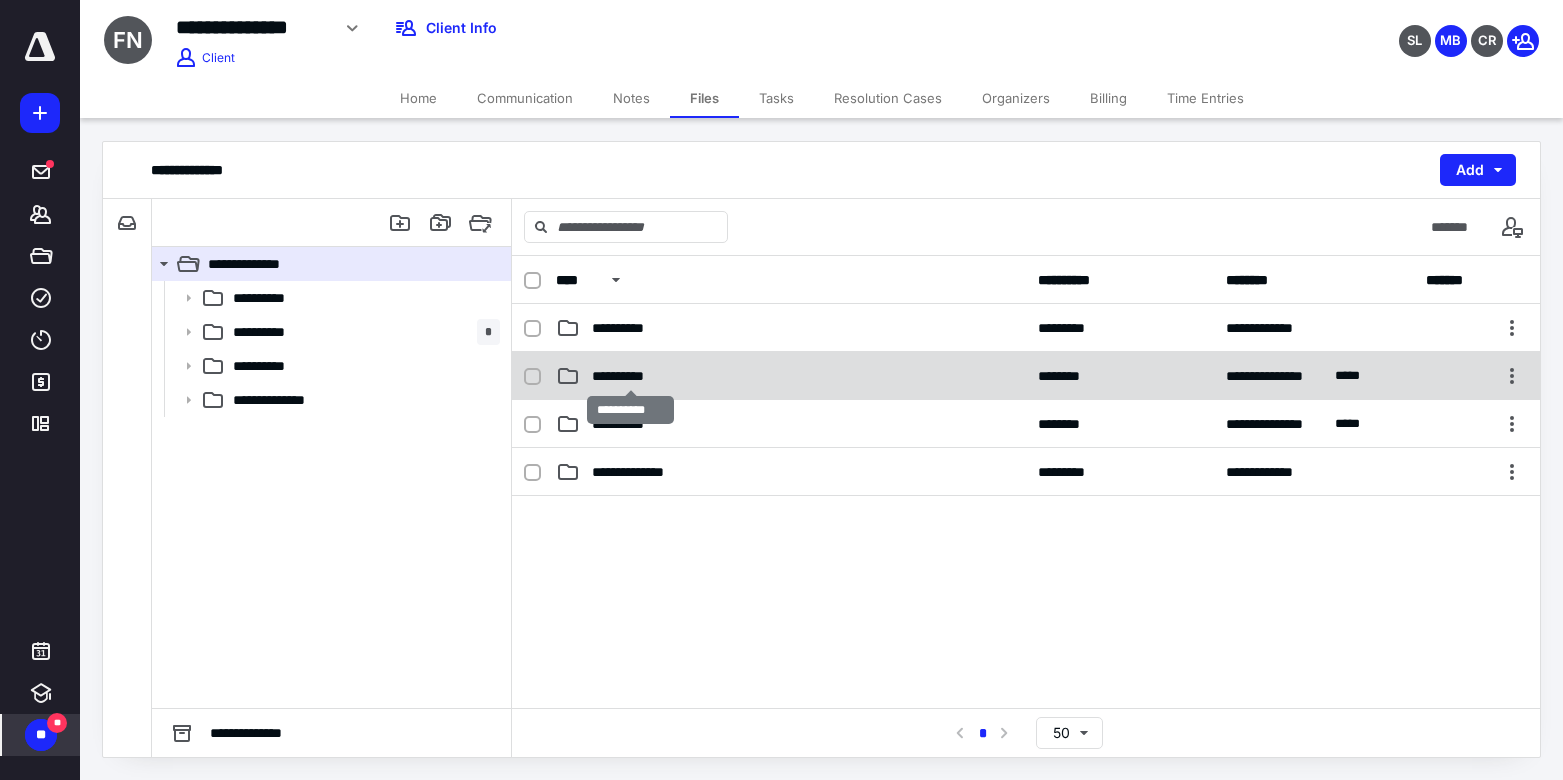 click on "**********" at bounding box center (630, 376) 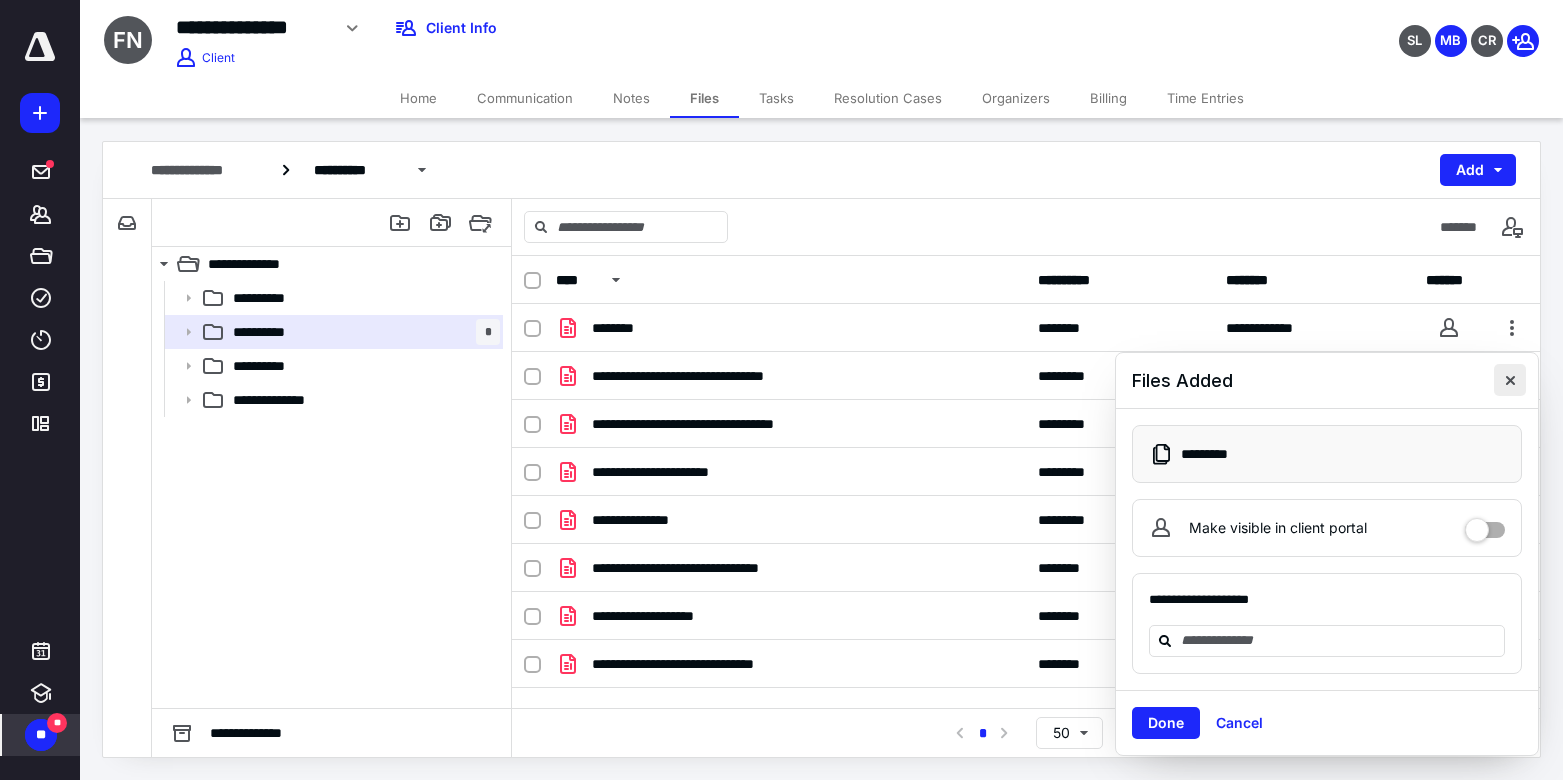 click at bounding box center [1510, 380] 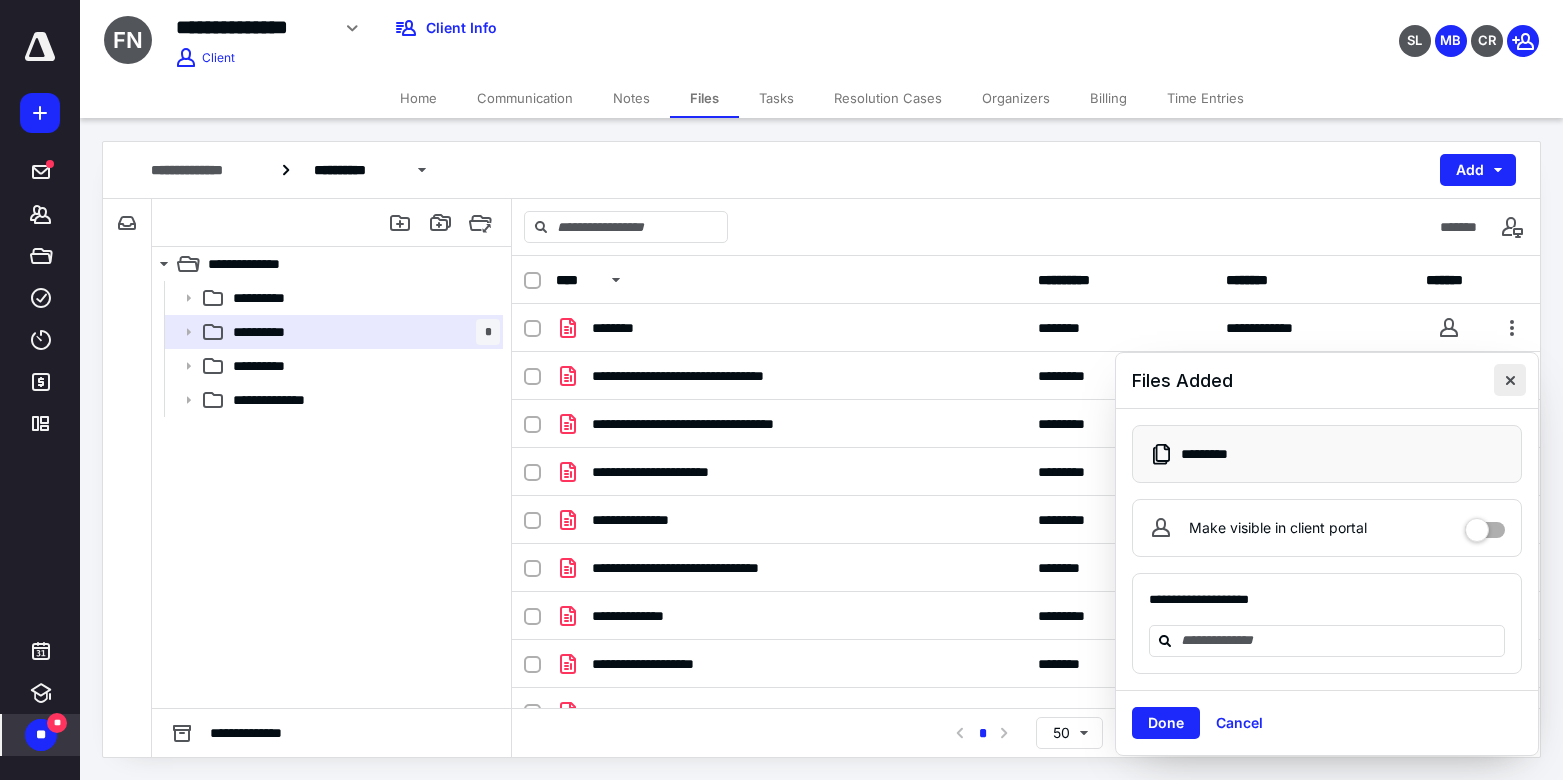 click at bounding box center [1510, 380] 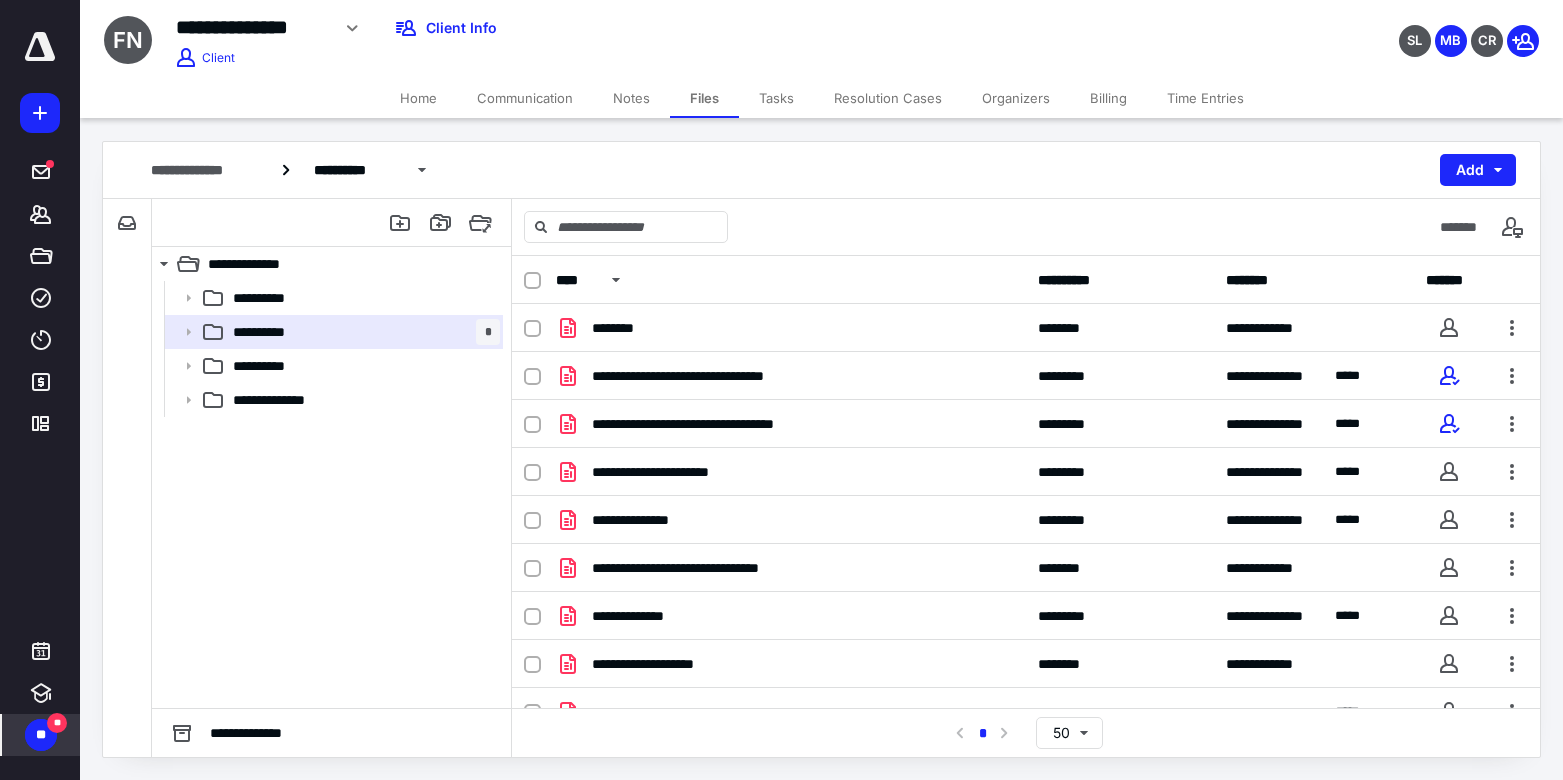 click on "Tasks" at bounding box center (776, 98) 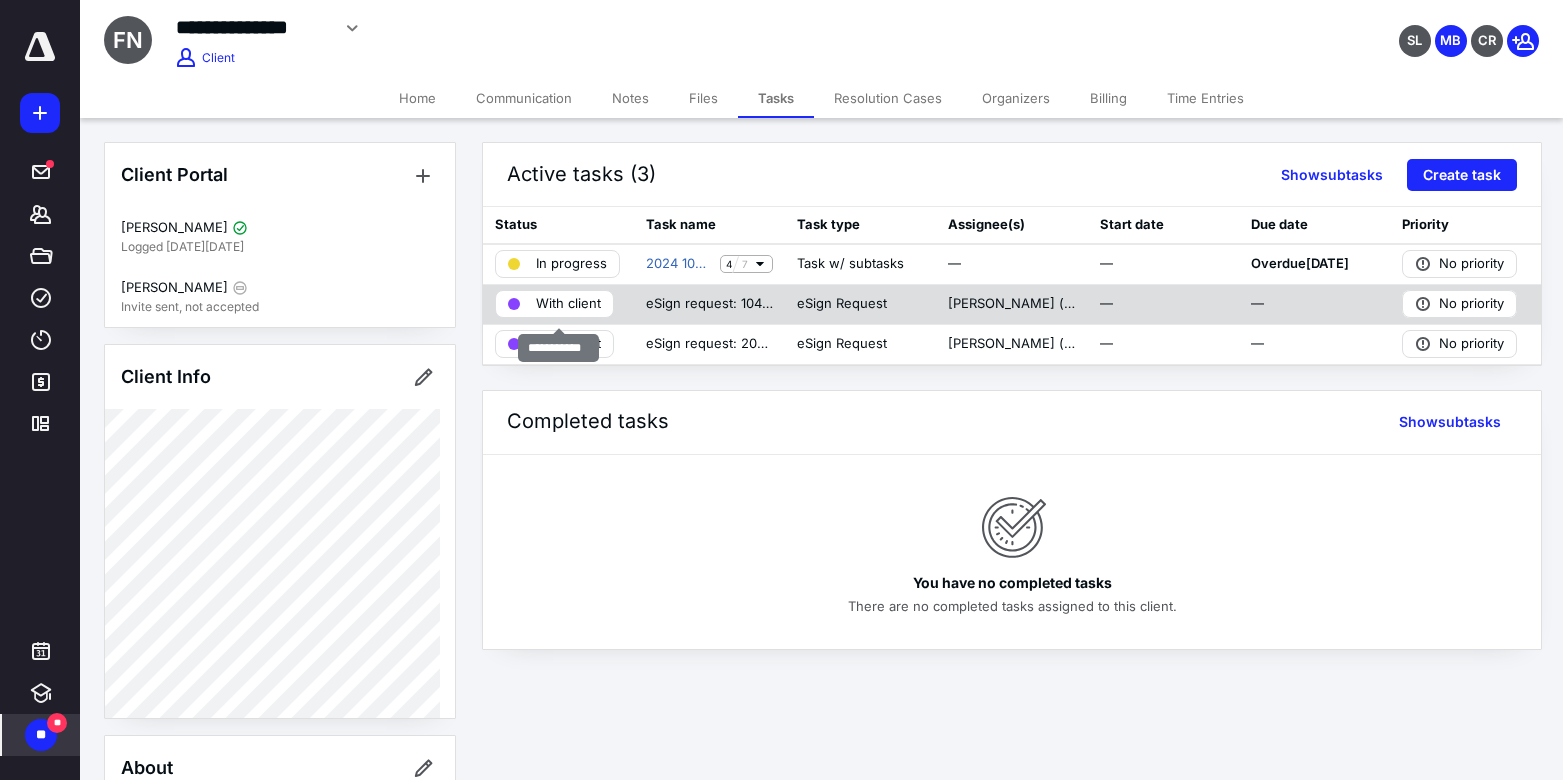 click on "With client" at bounding box center (568, 304) 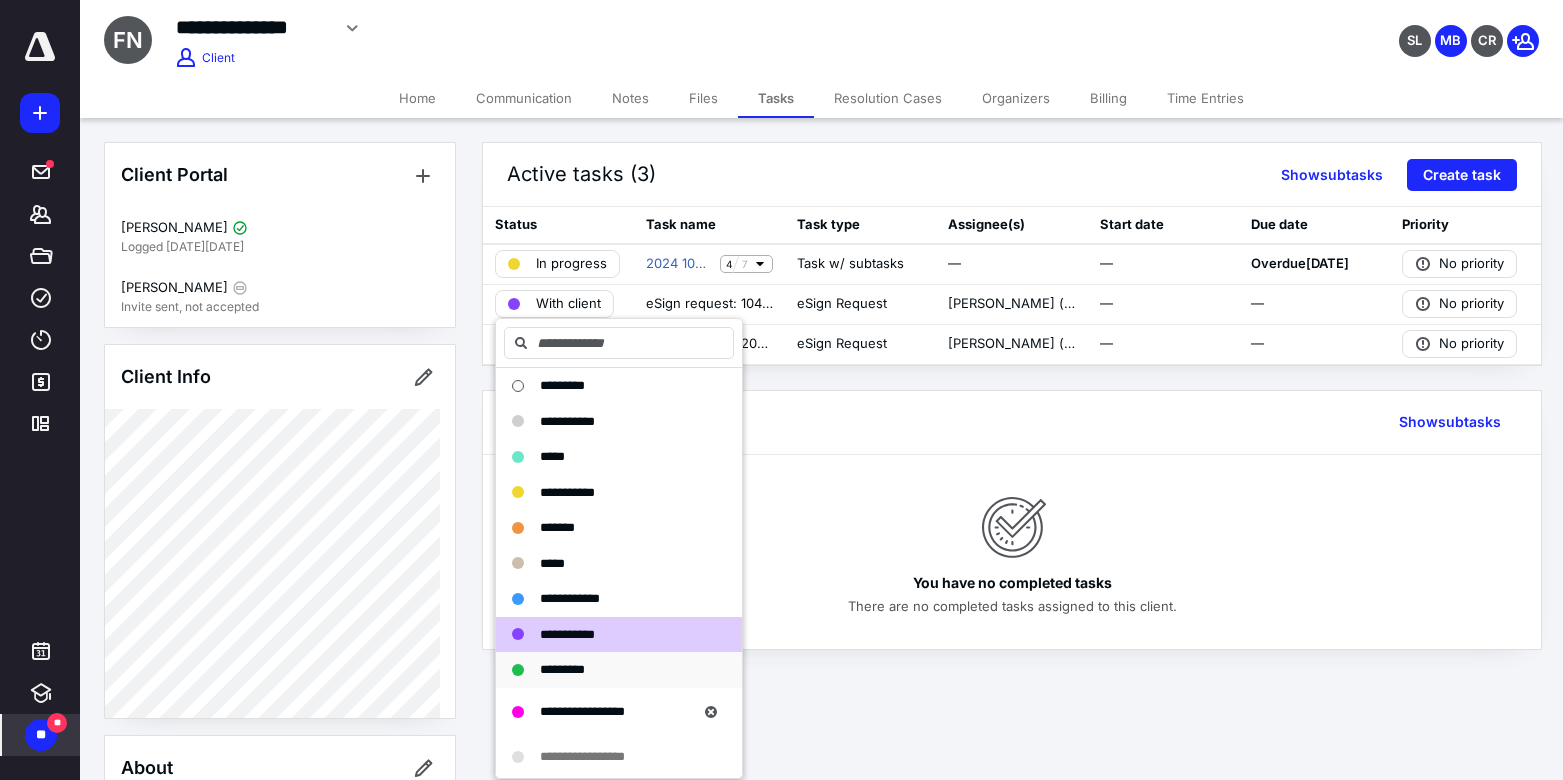 click on "*********" at bounding box center (562, 669) 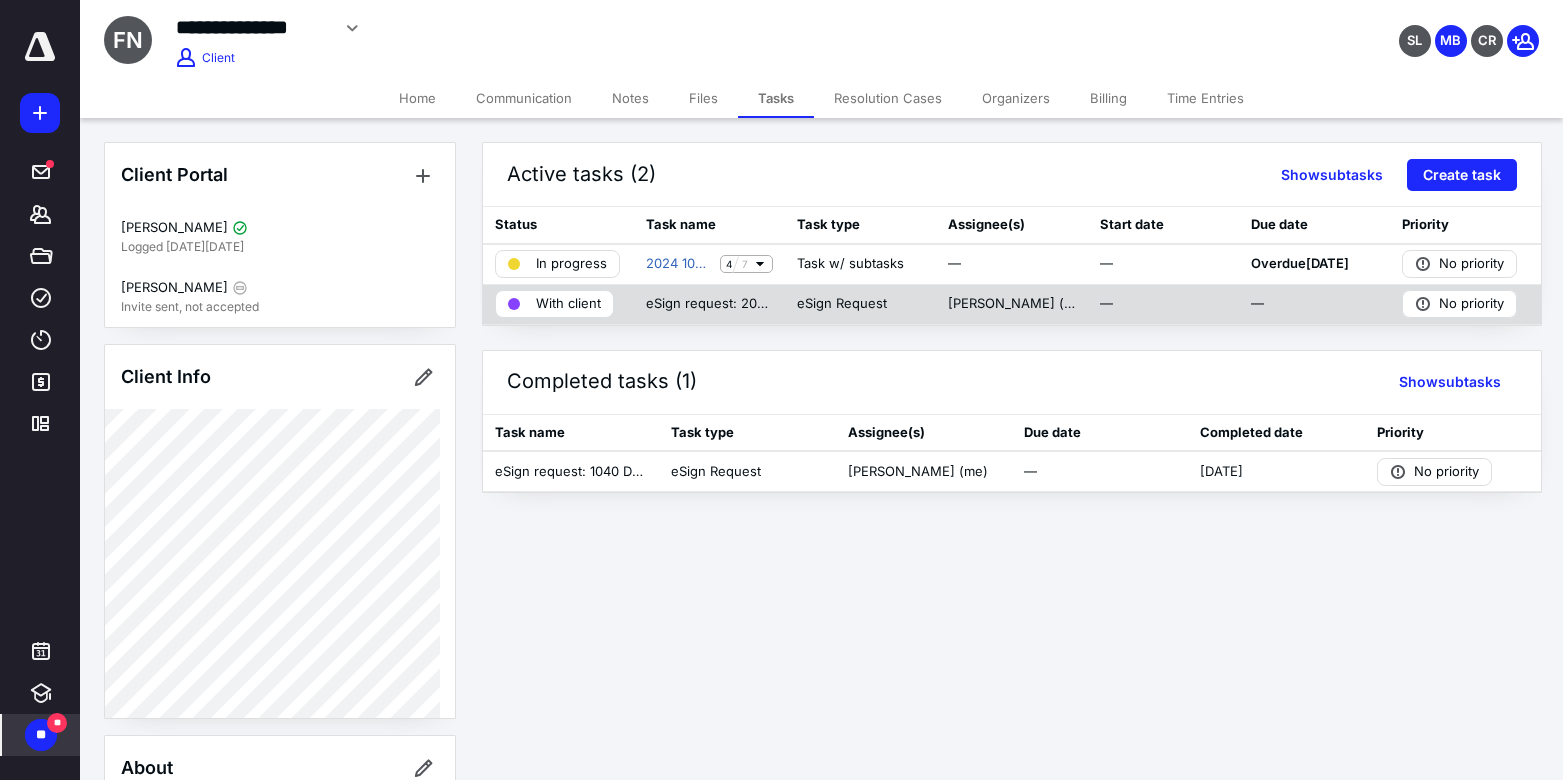 click on "With client" at bounding box center [568, 304] 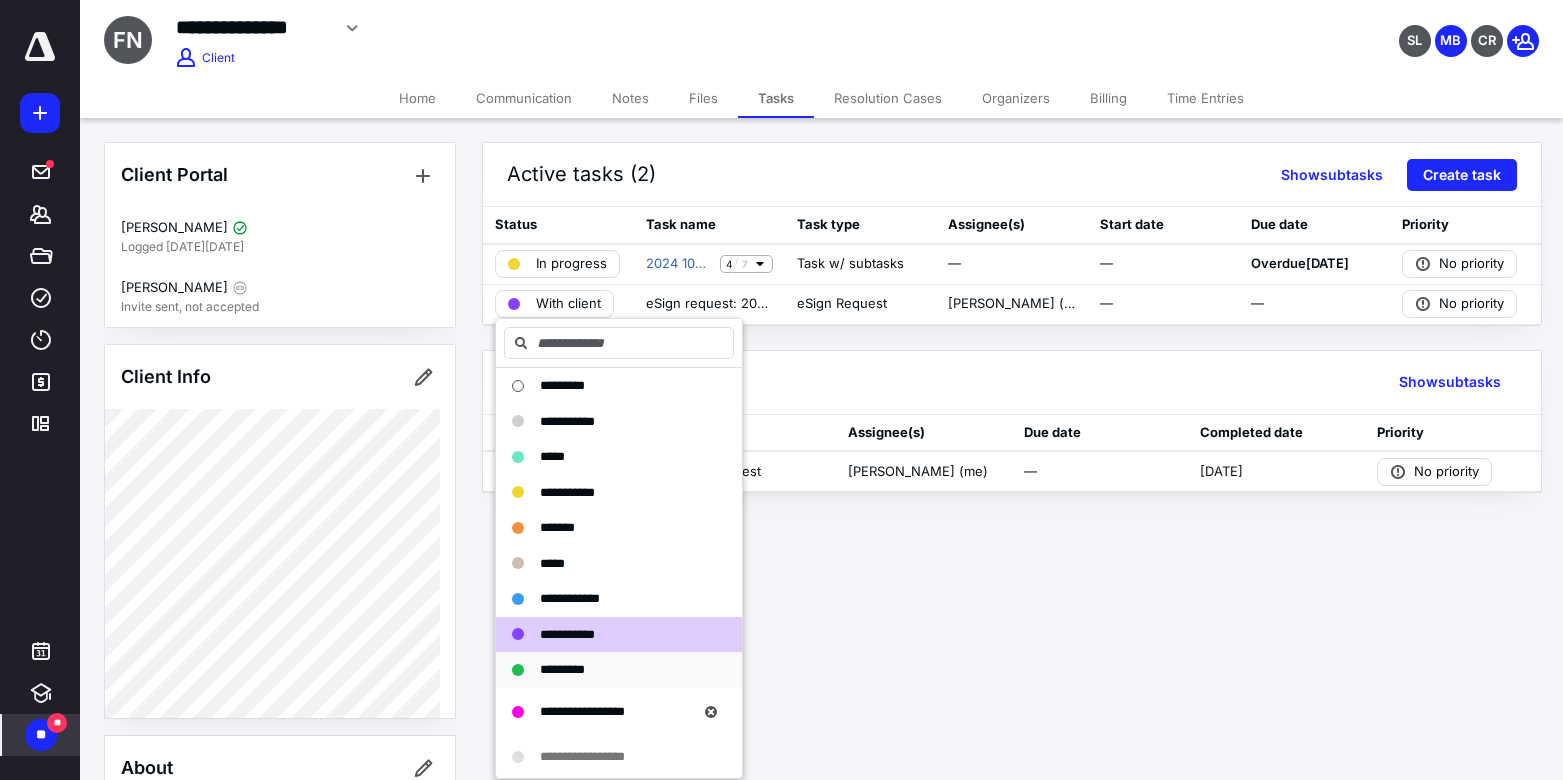 click on "*********" at bounding box center (562, 669) 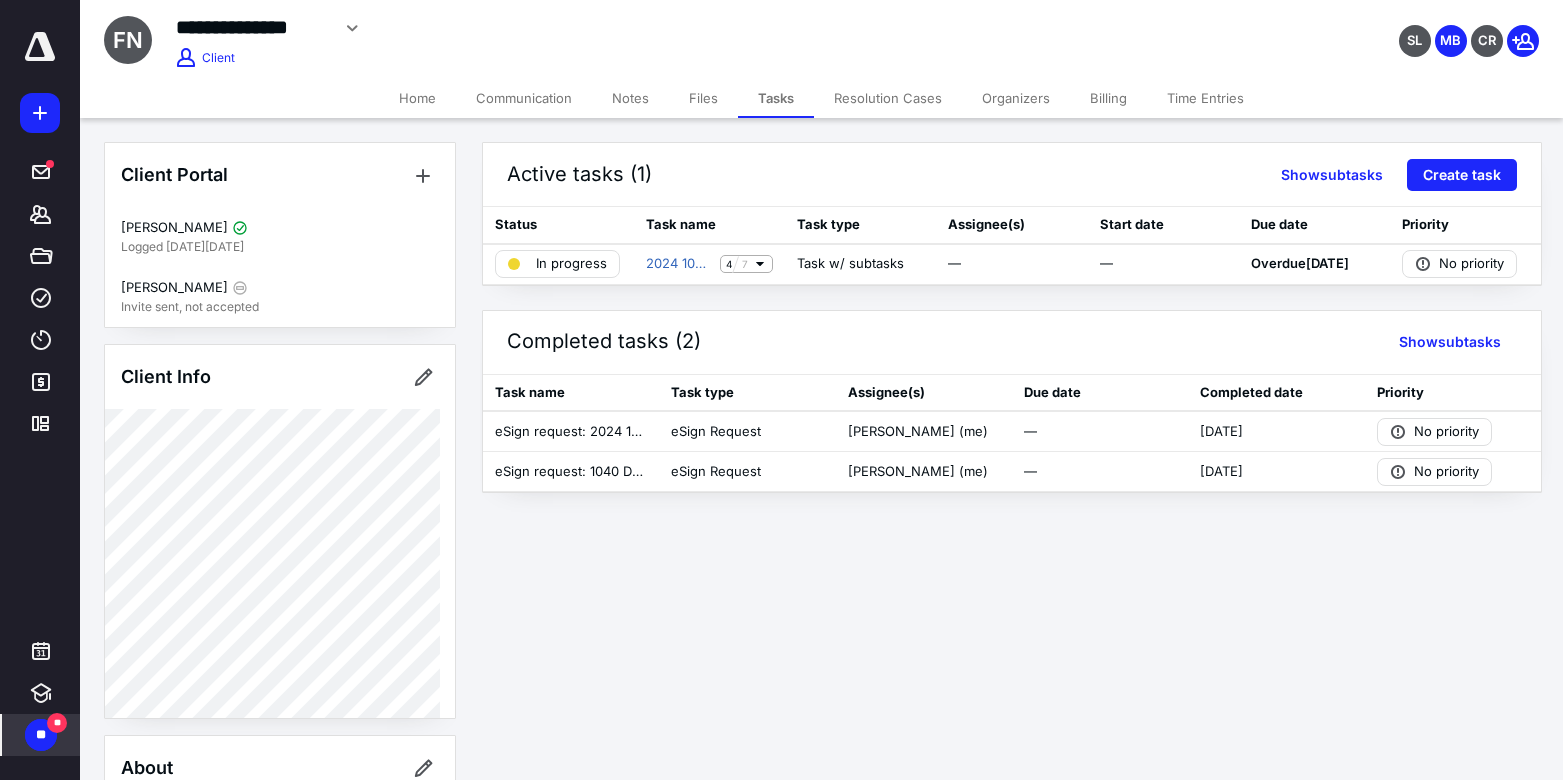 click on "Files" at bounding box center [703, 98] 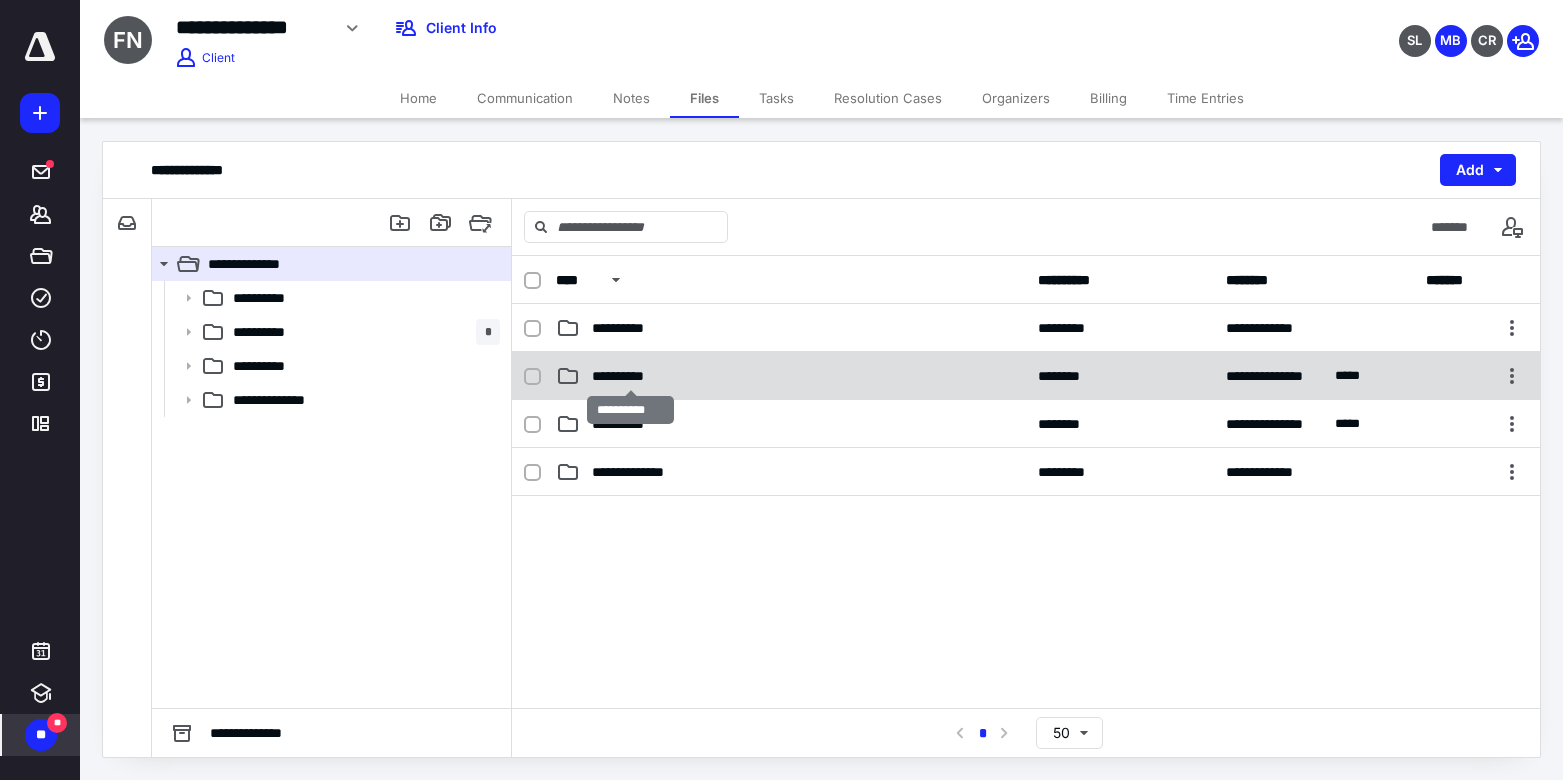 click on "**********" at bounding box center (630, 376) 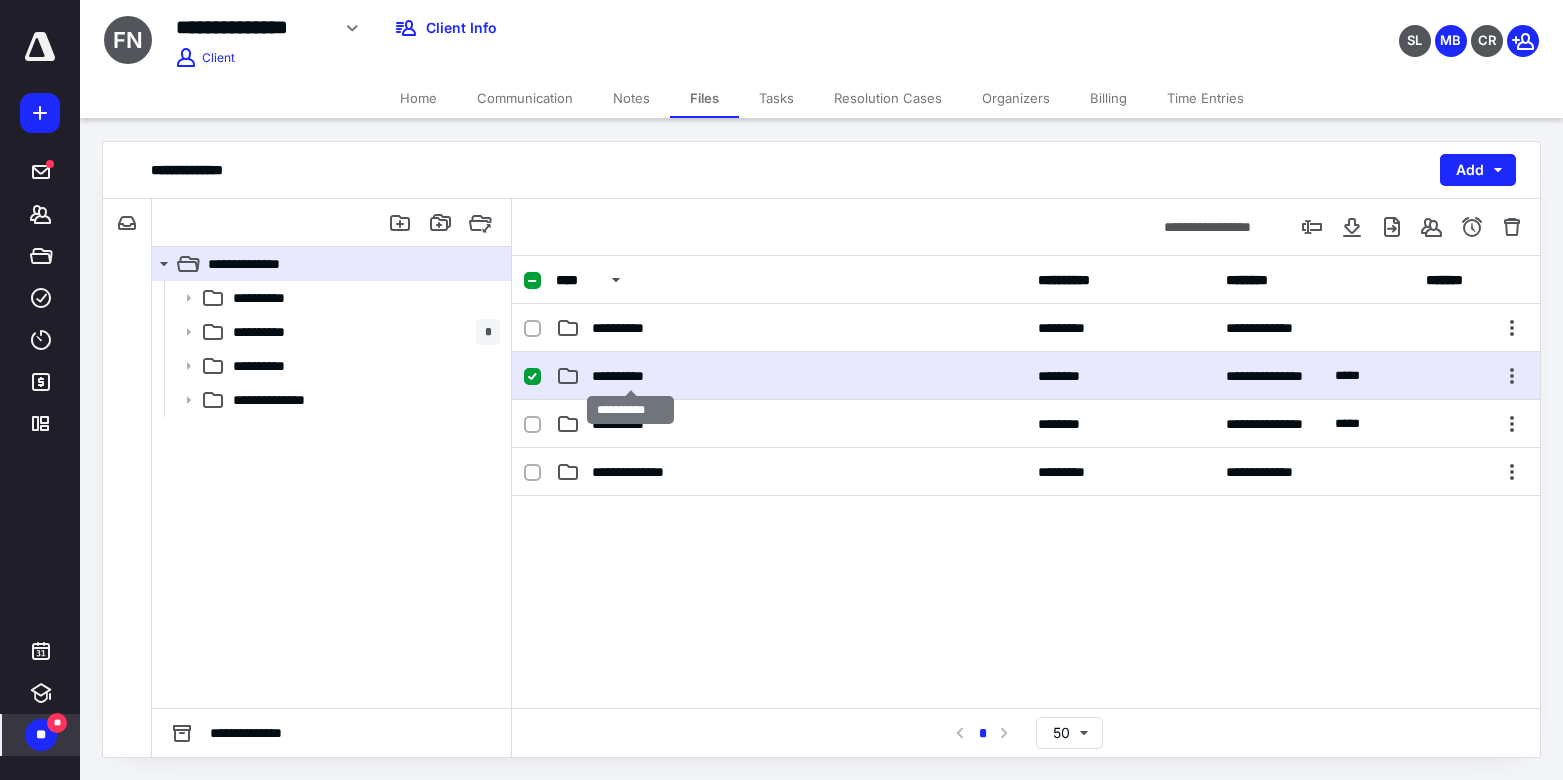 click on "**********" at bounding box center (630, 376) 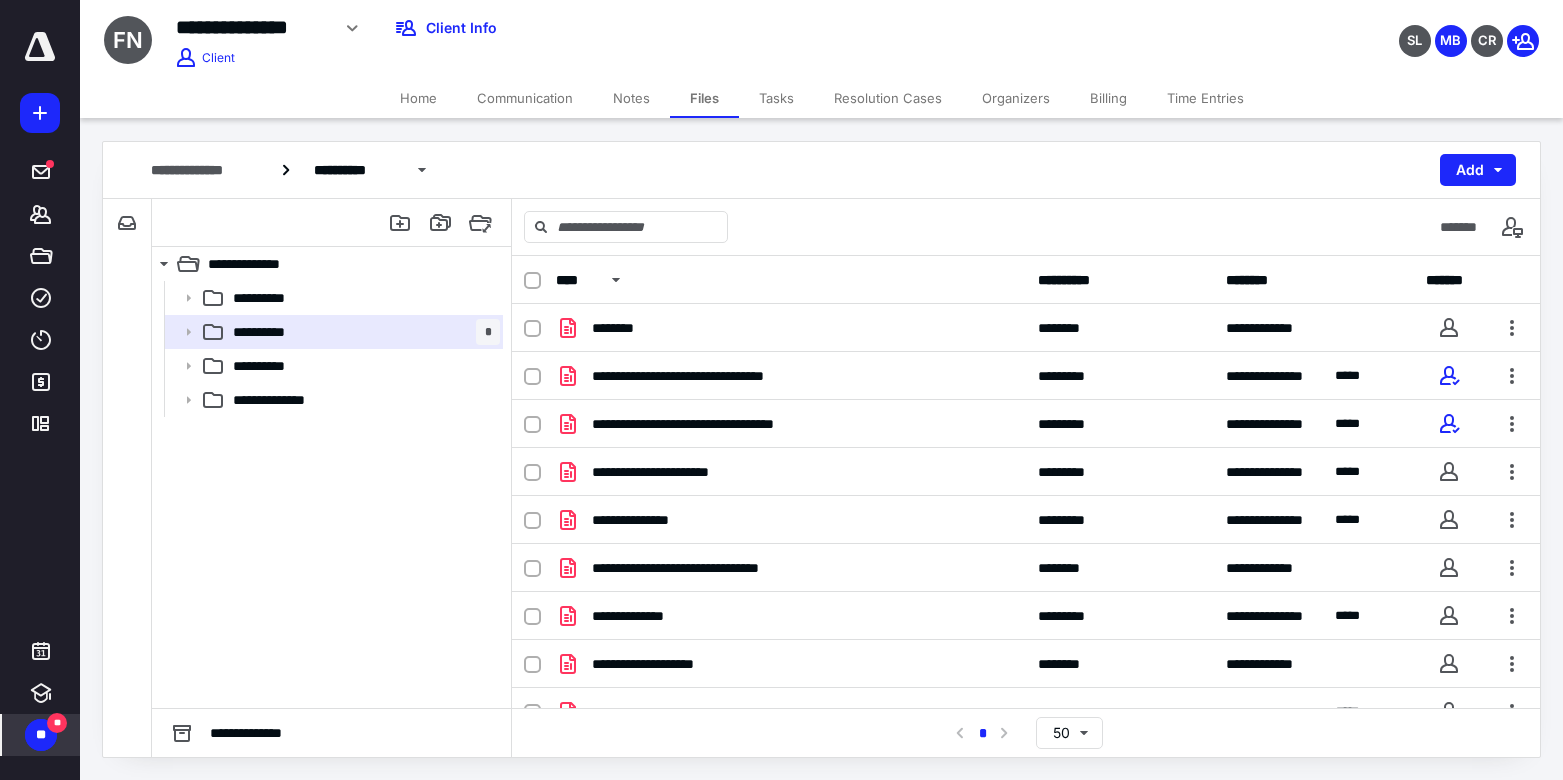 click on "Home" at bounding box center [418, 98] 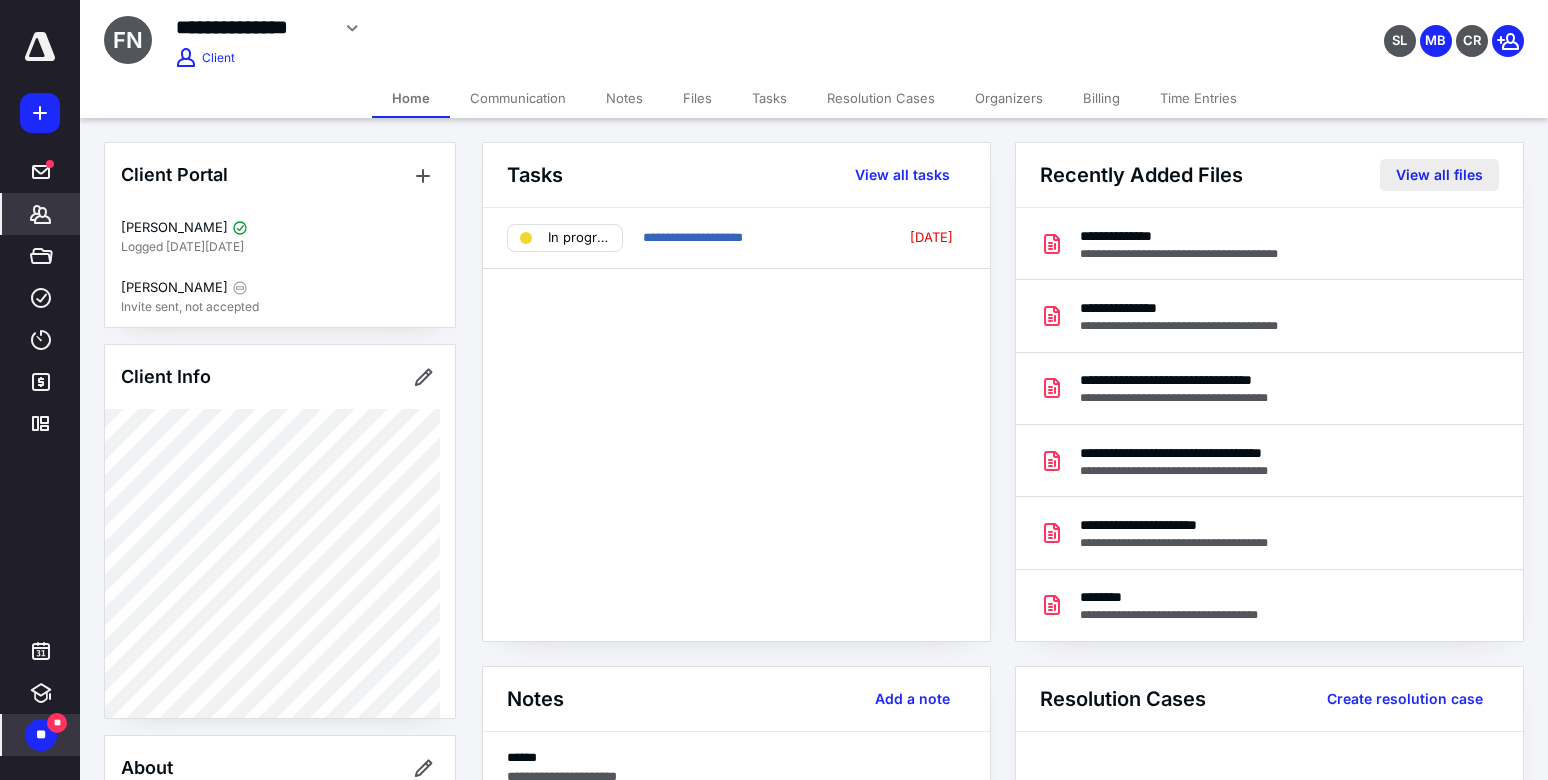 click on "View all files" at bounding box center [1439, 175] 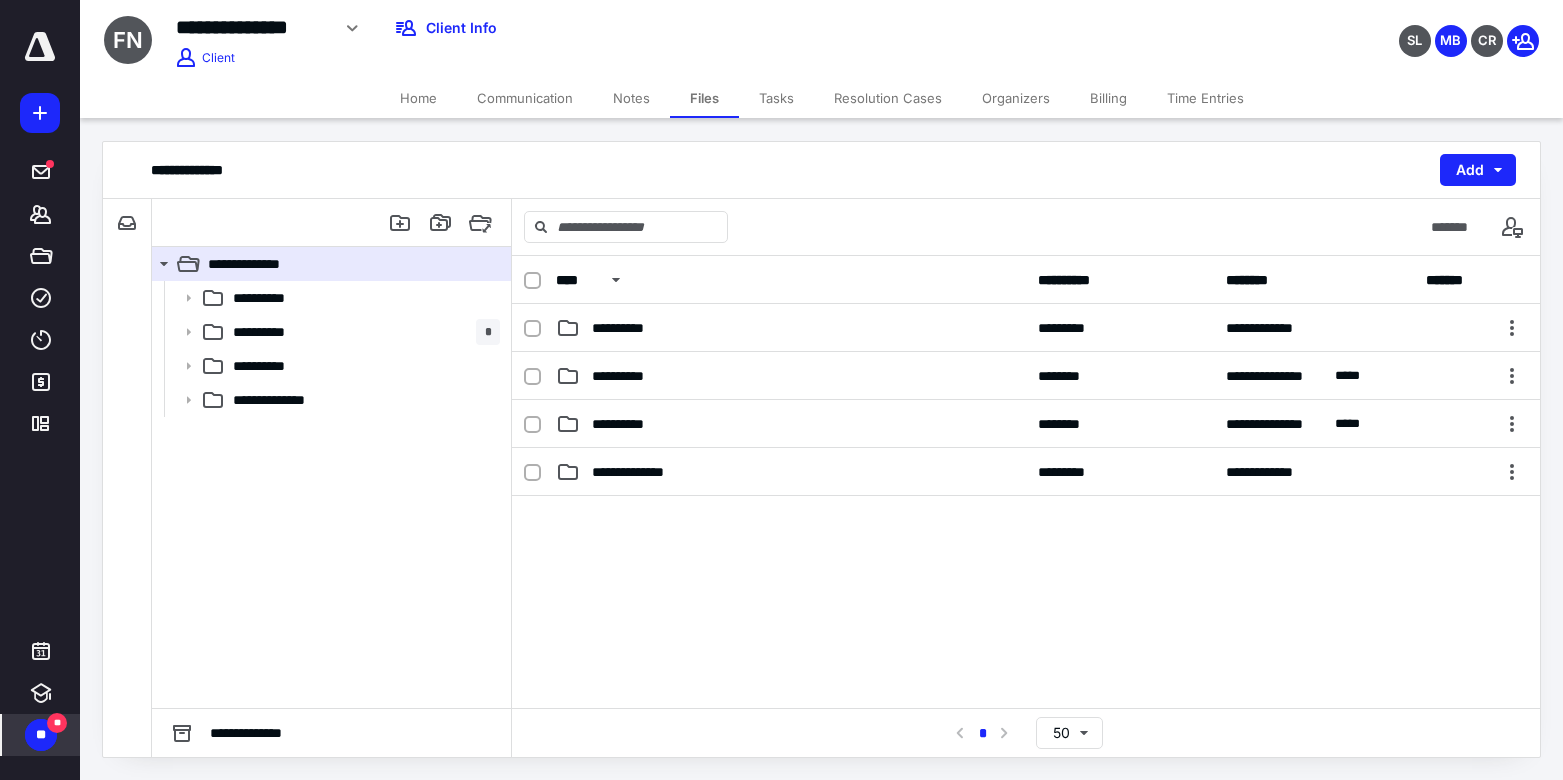 click on "**" at bounding box center (41, 735) 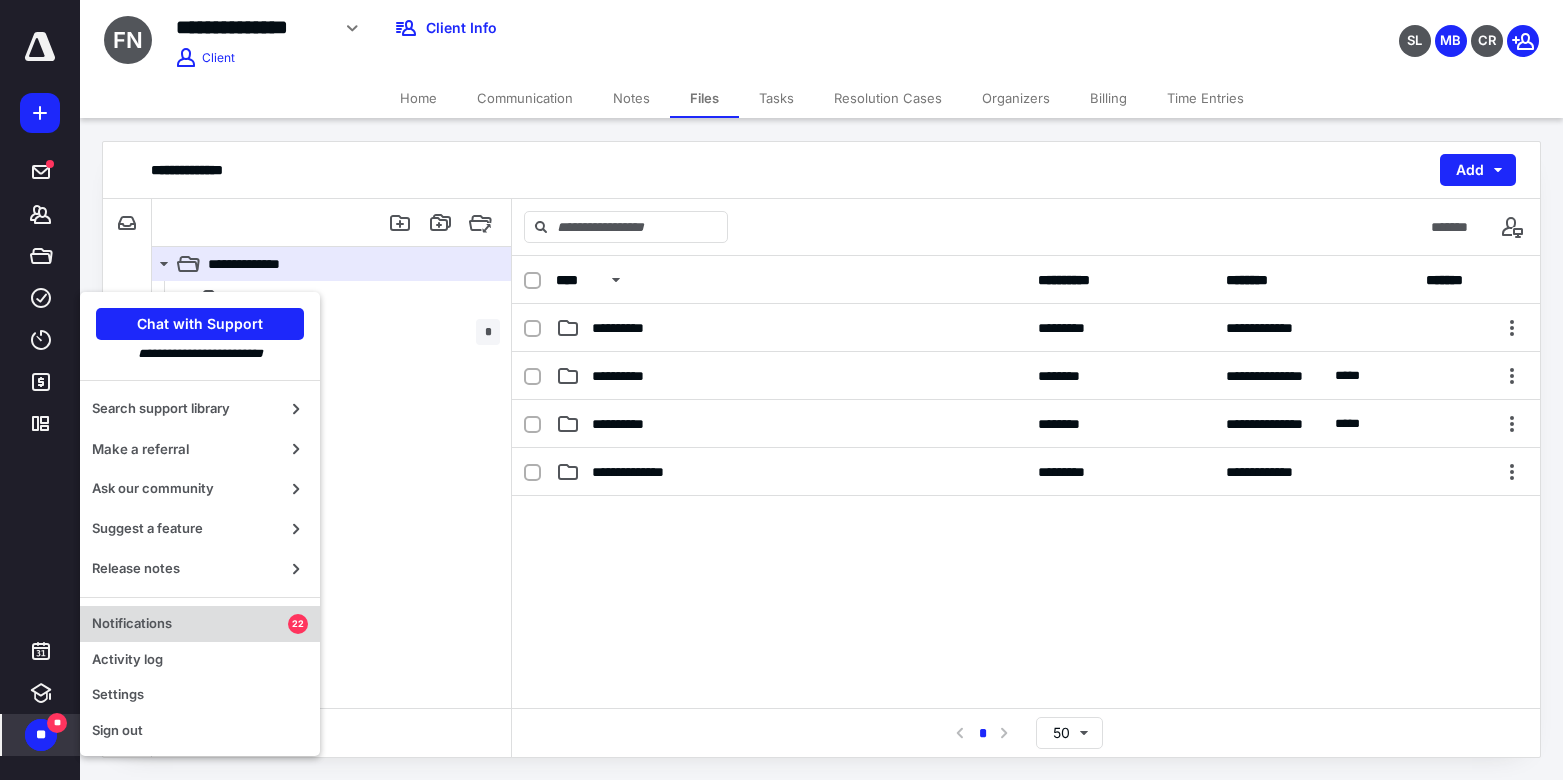 click on "Notifications" at bounding box center (190, 624) 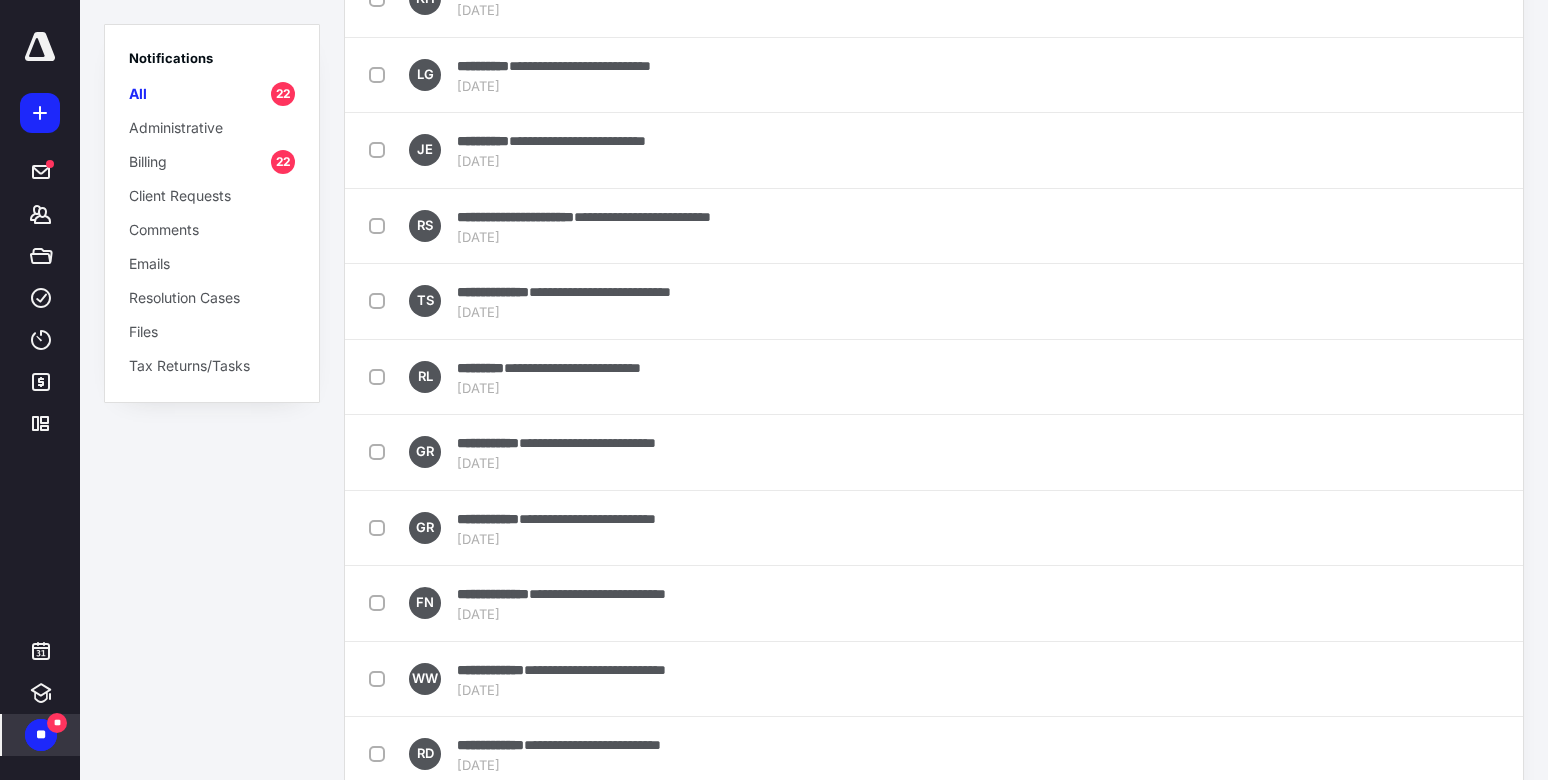 scroll, scrollTop: 938, scrollLeft: 0, axis: vertical 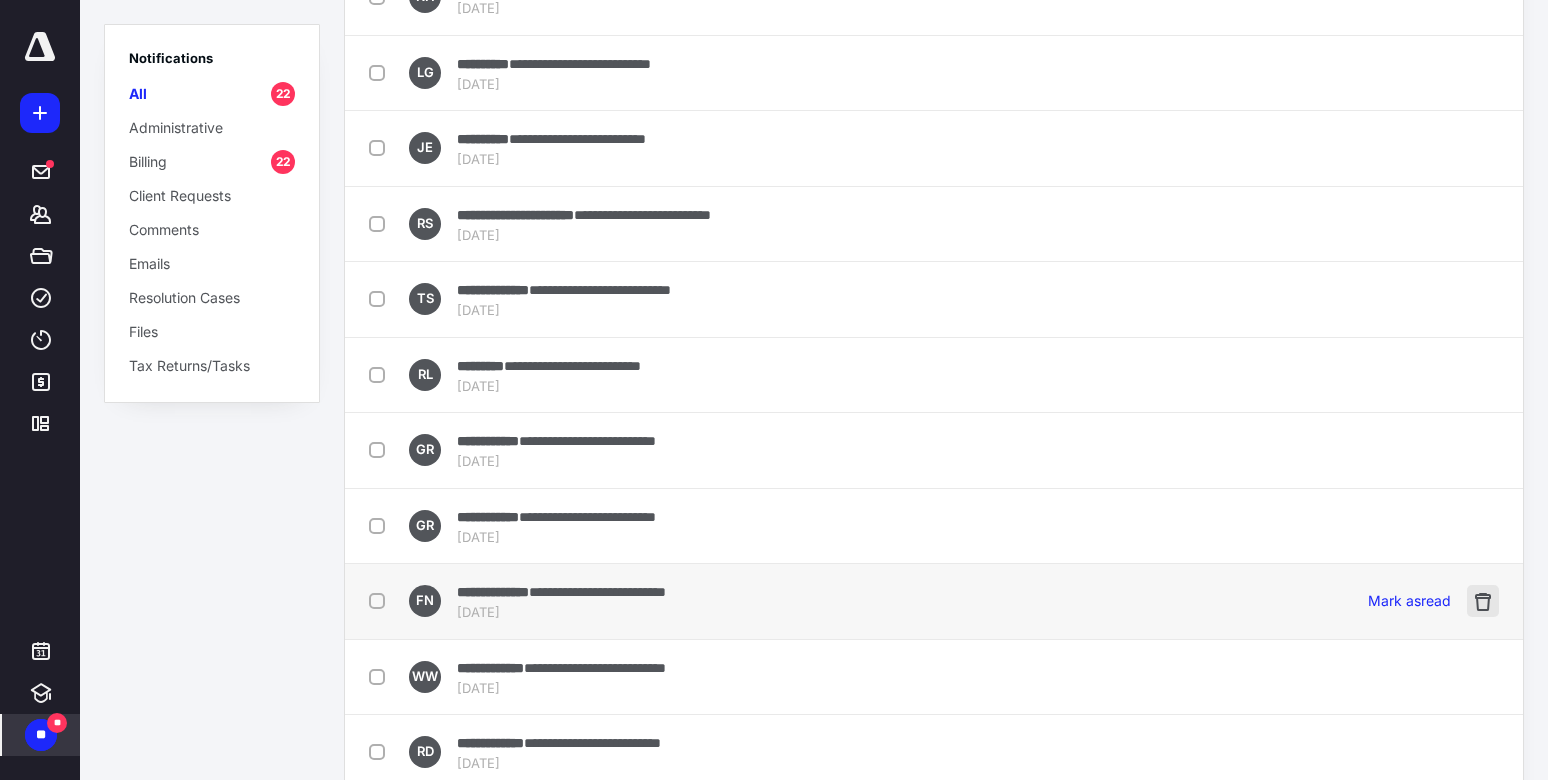 click at bounding box center [1483, 601] 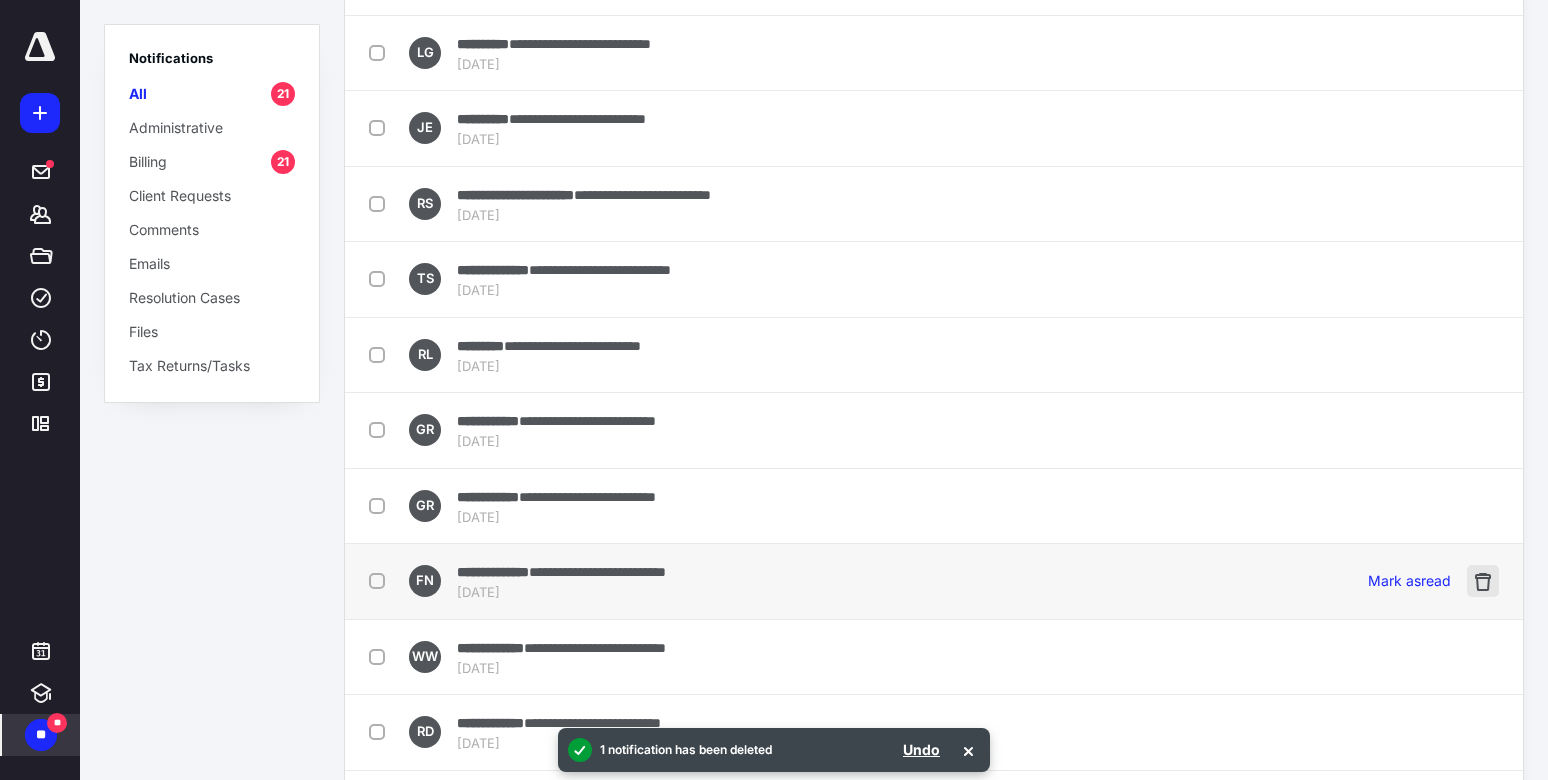 scroll, scrollTop: 0, scrollLeft: 0, axis: both 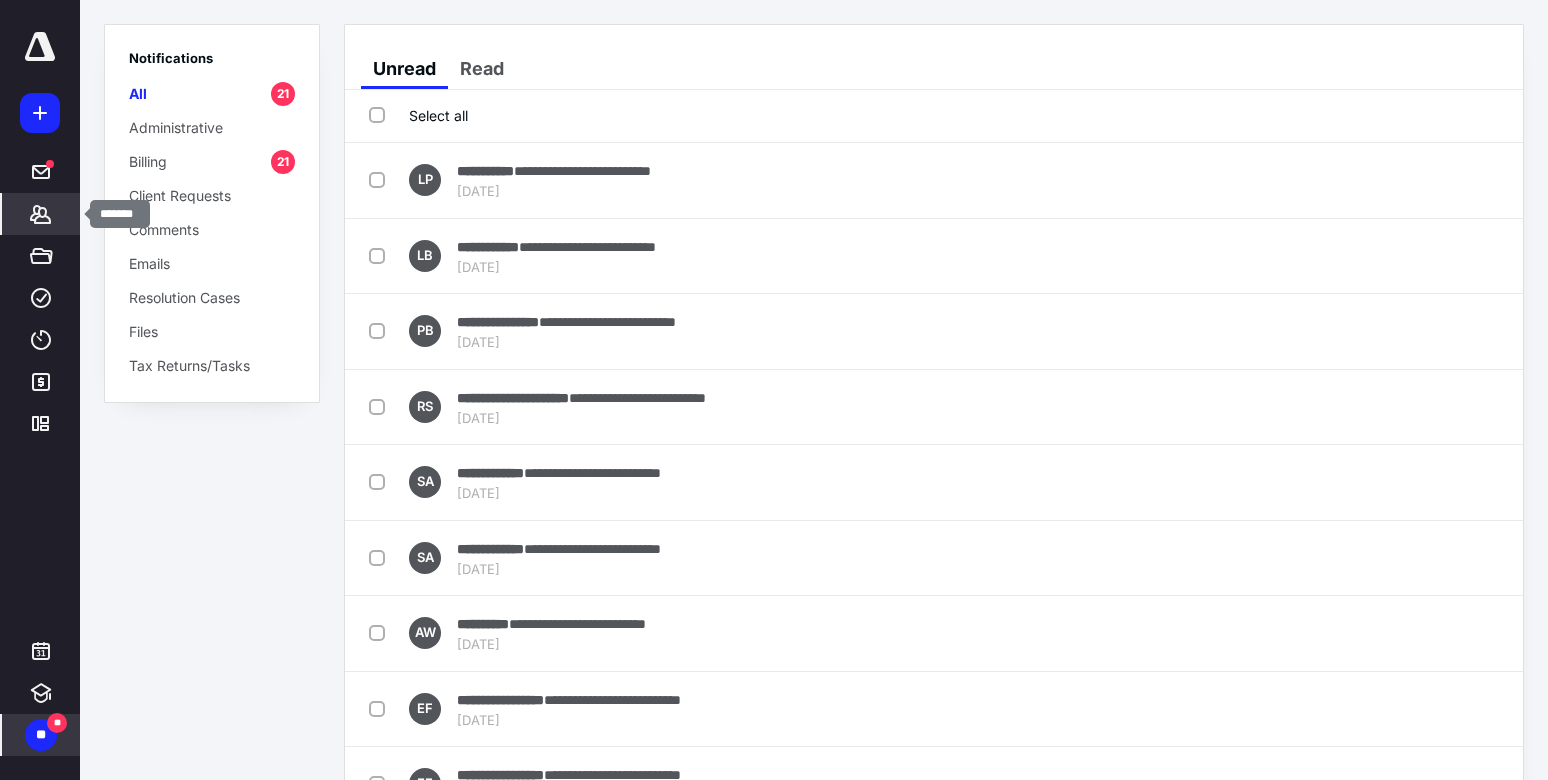 click 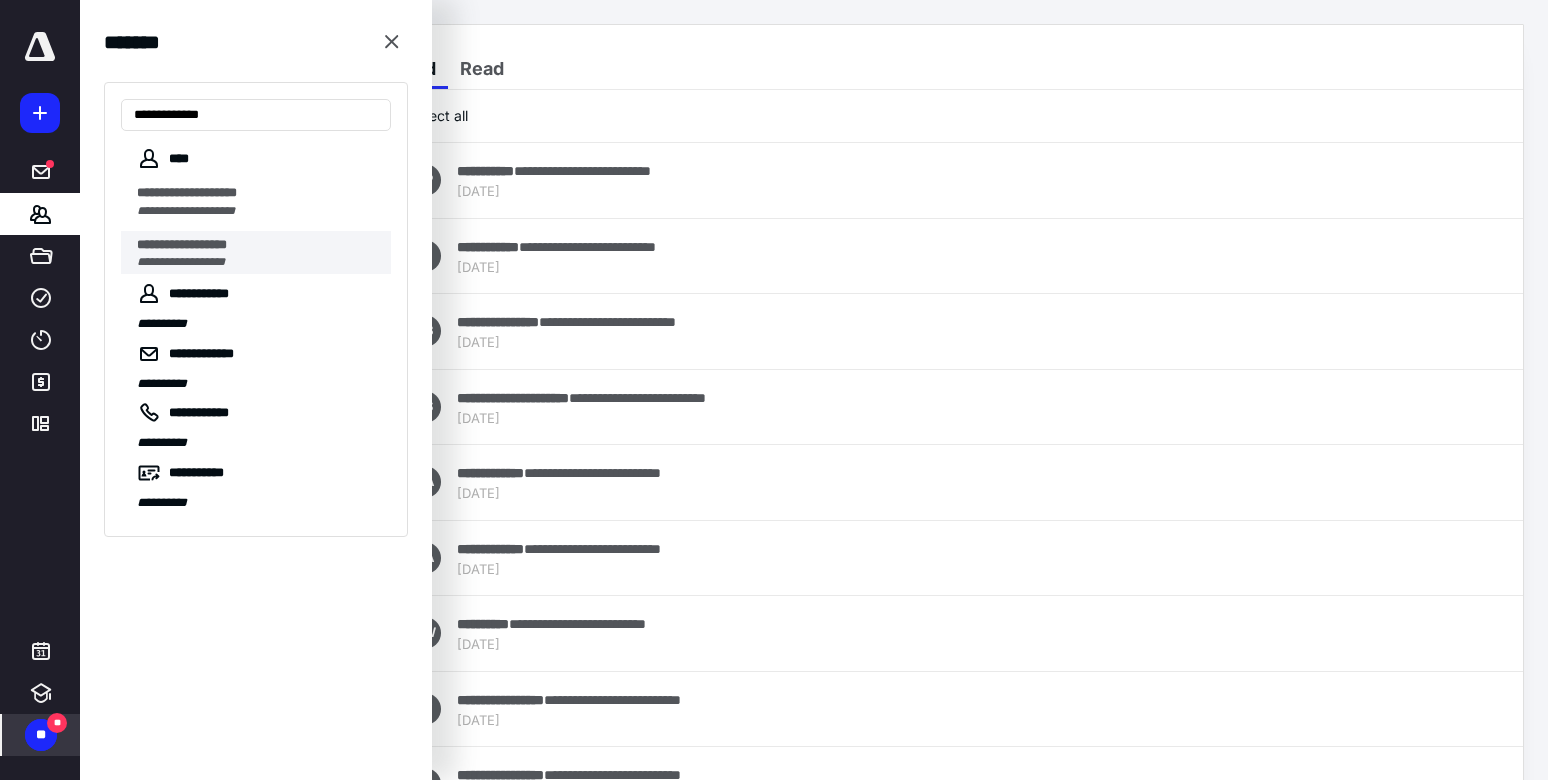 type on "**********" 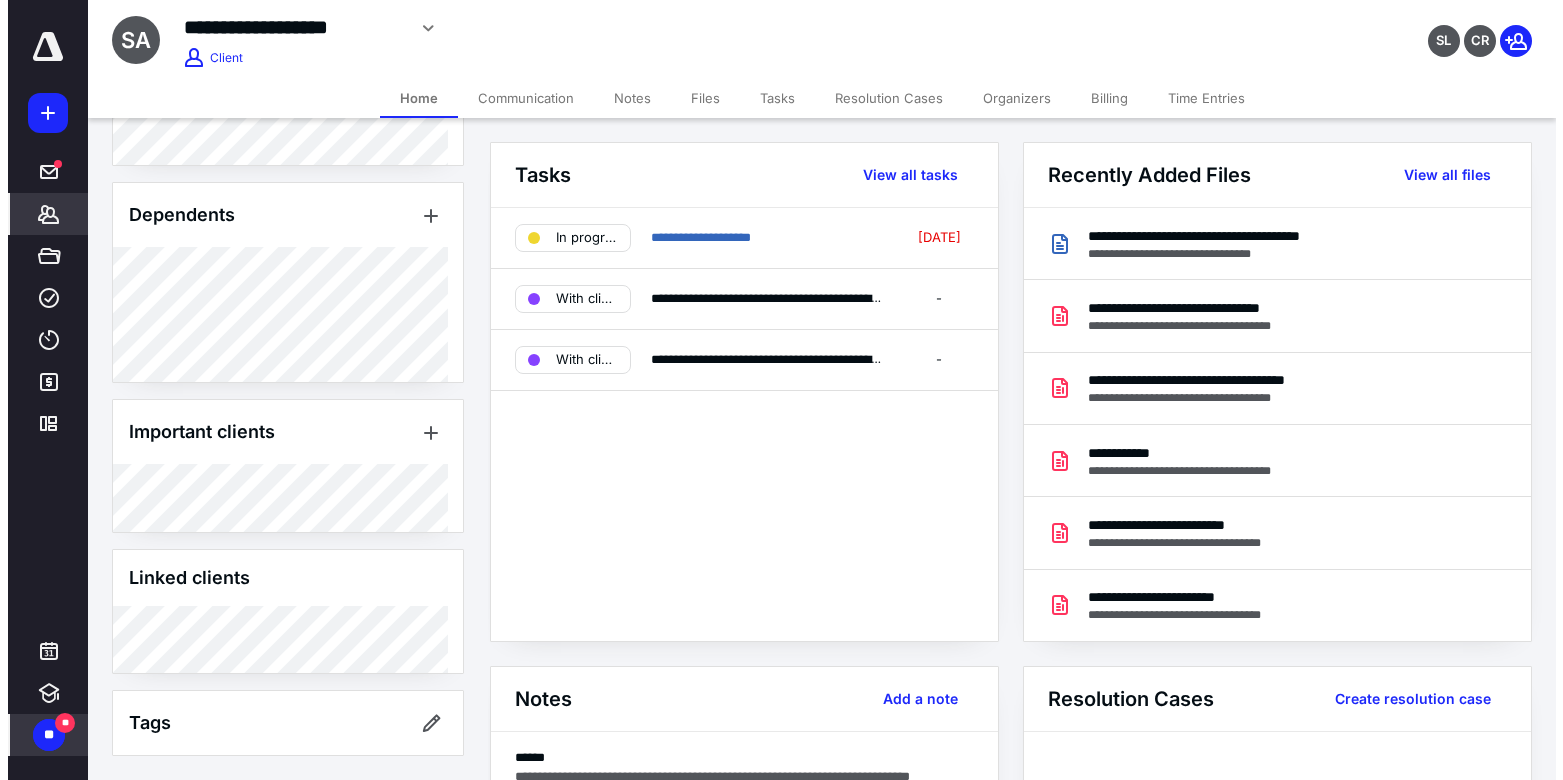 scroll, scrollTop: 1122, scrollLeft: 0, axis: vertical 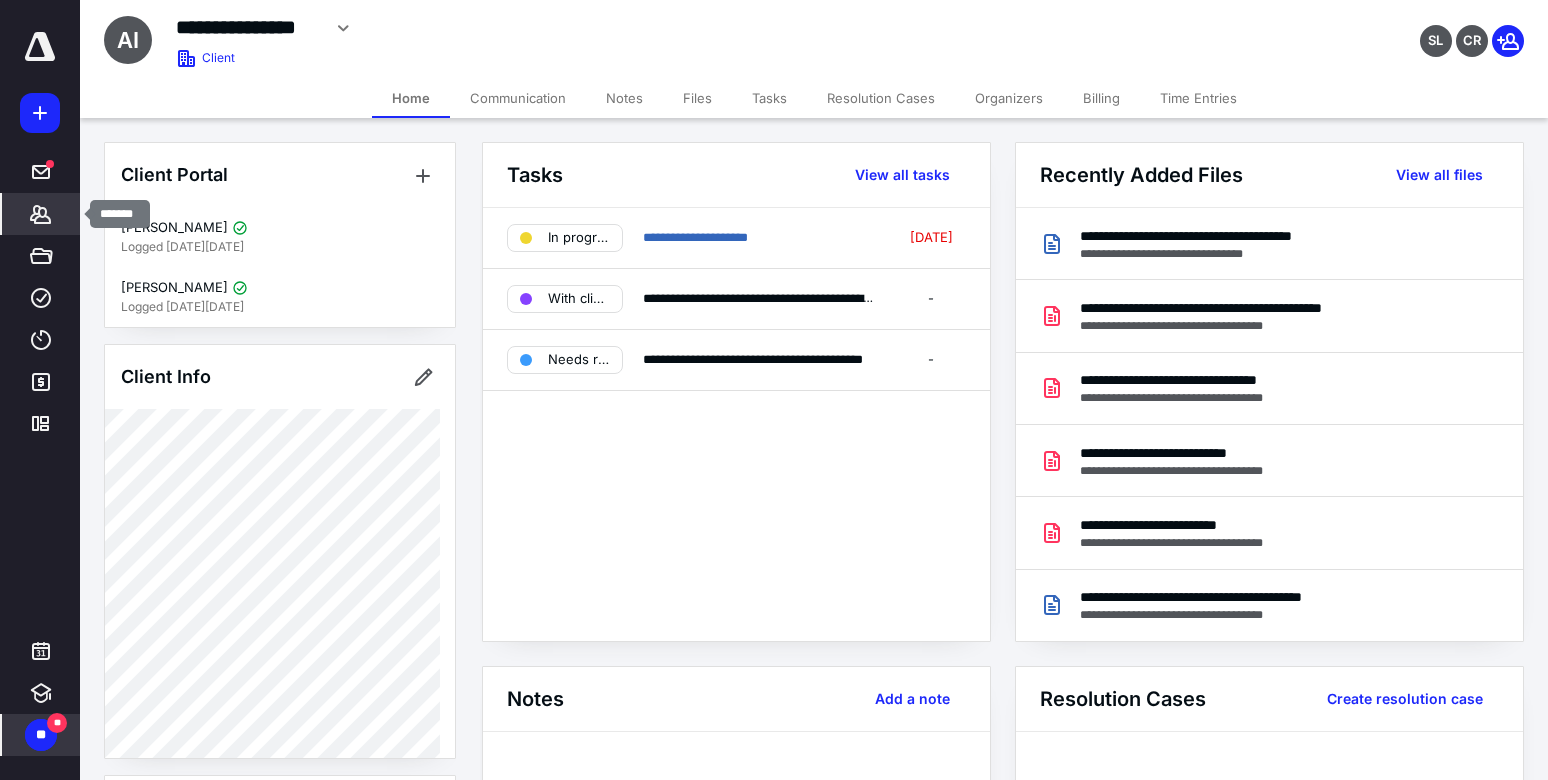 click 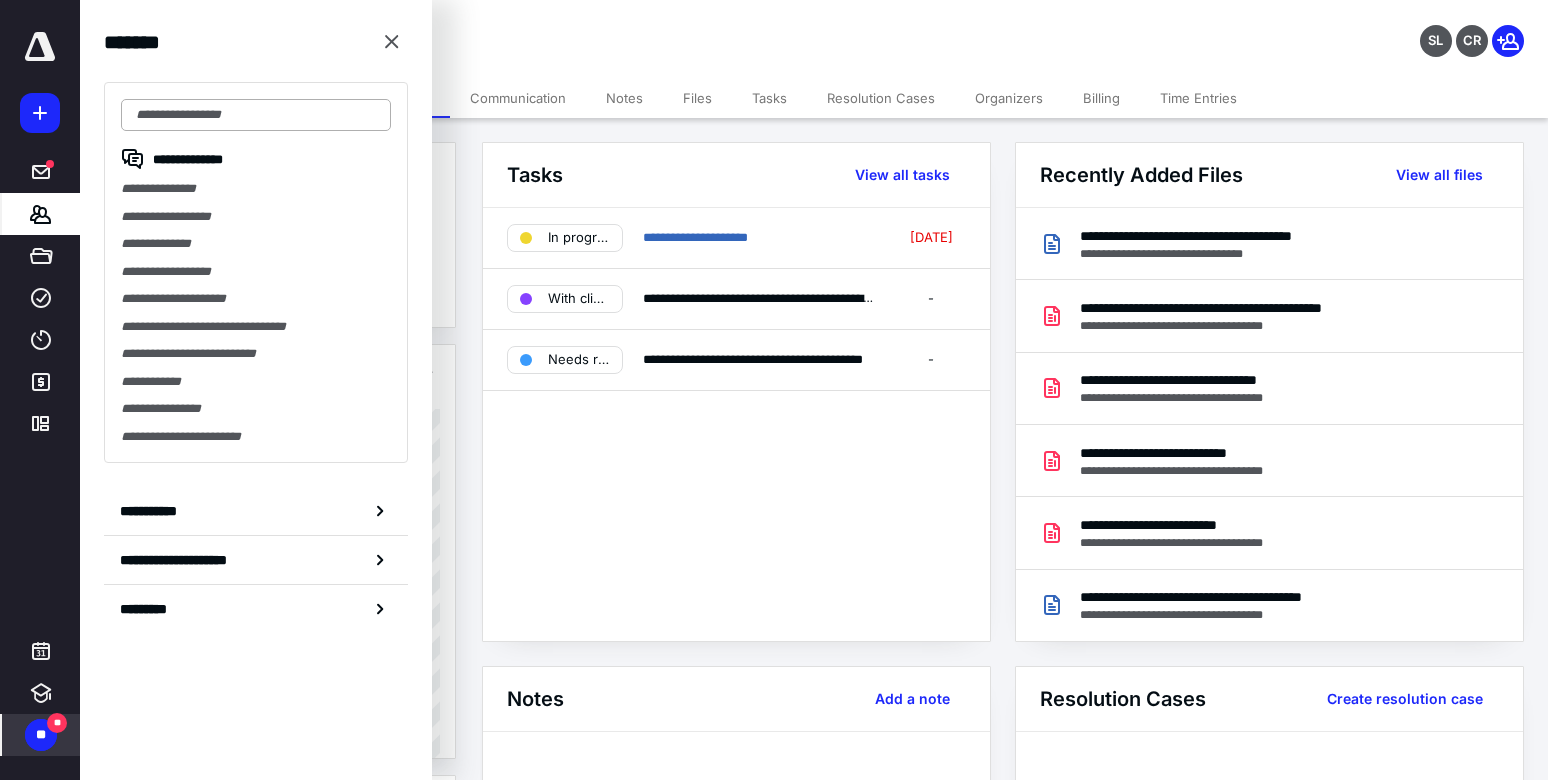 click at bounding box center (256, 115) 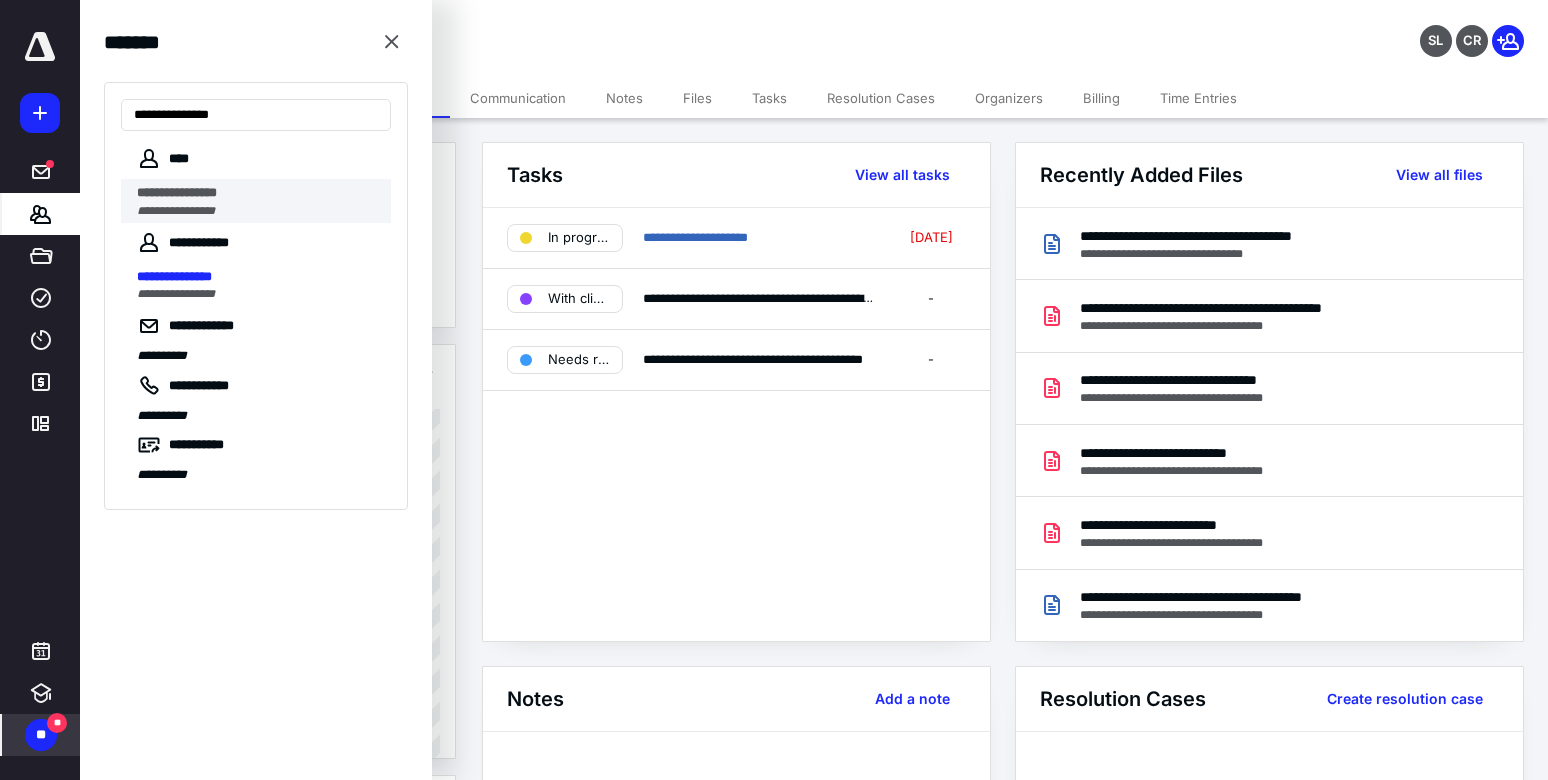 type on "**********" 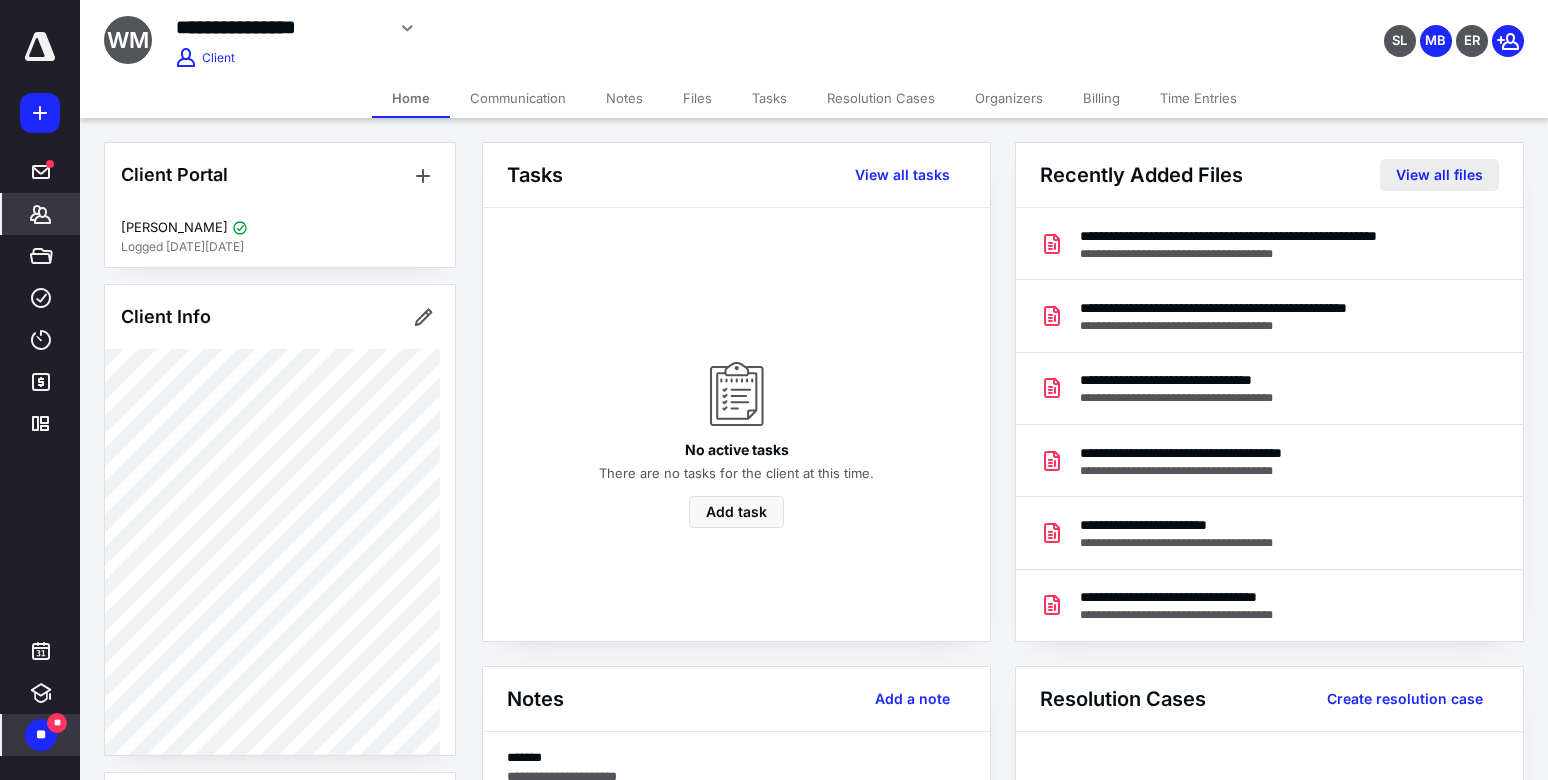 click on "View all files" at bounding box center (1439, 175) 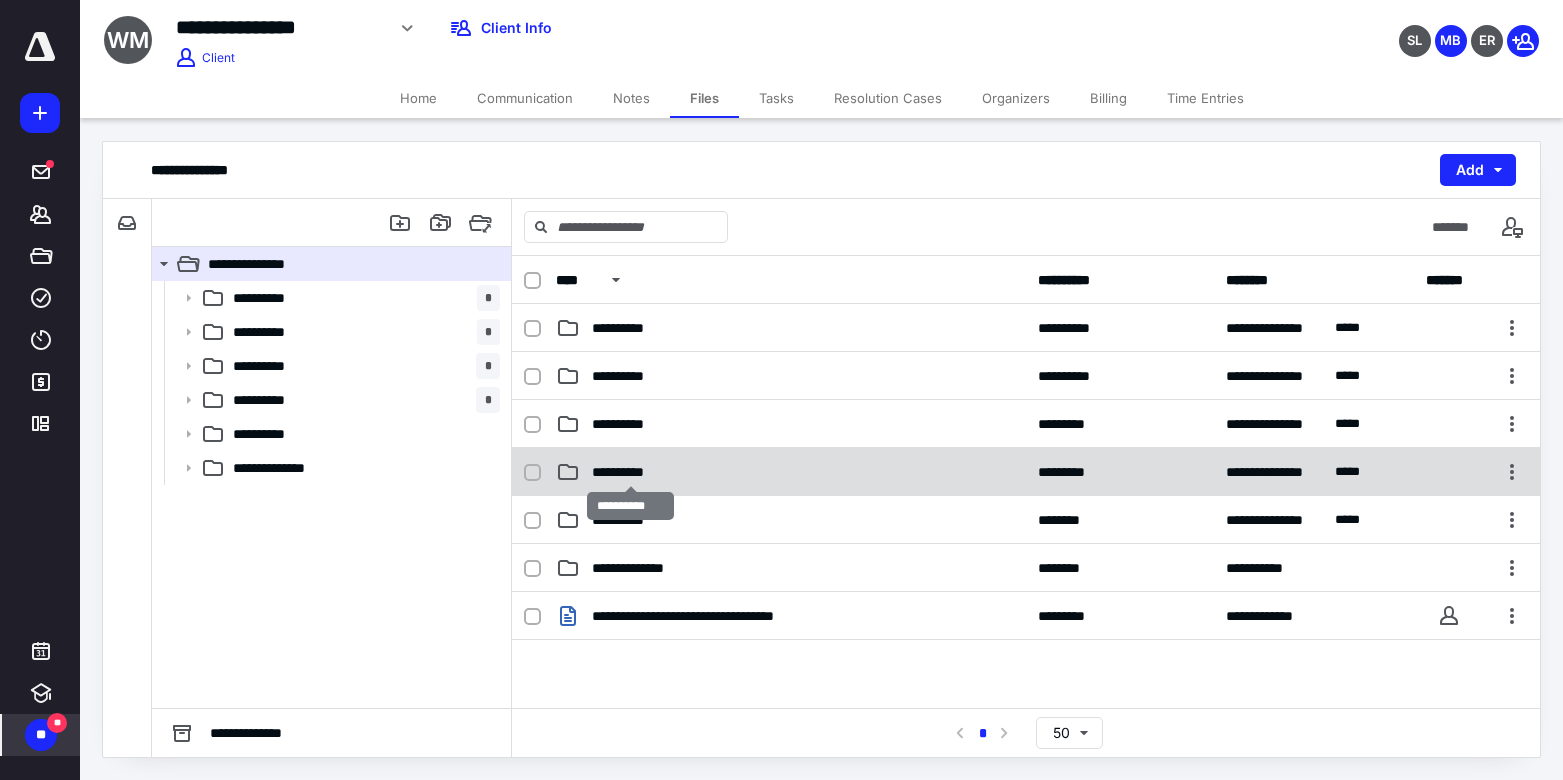 click on "**********" at bounding box center [630, 472] 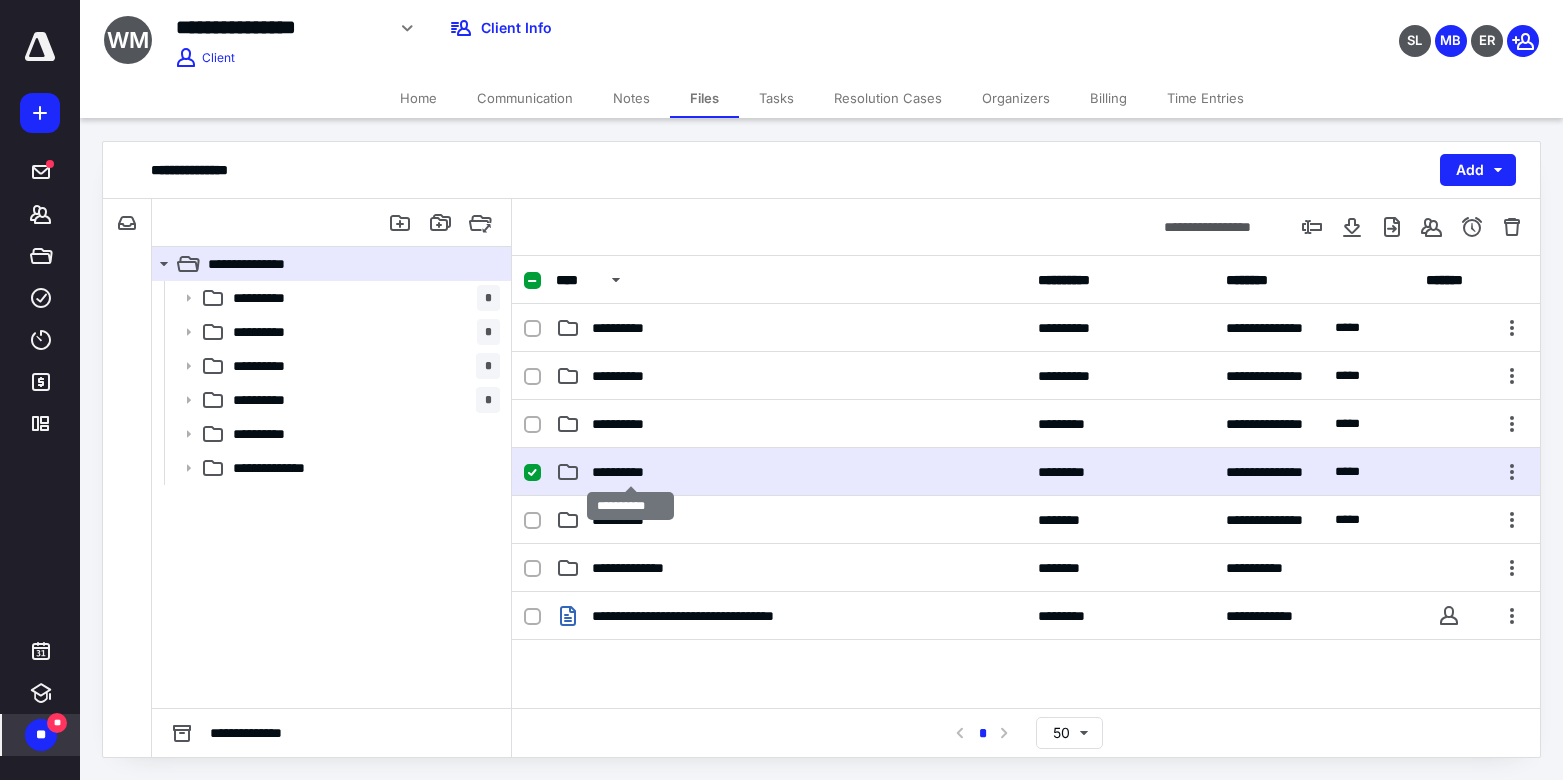 click on "**********" at bounding box center (630, 472) 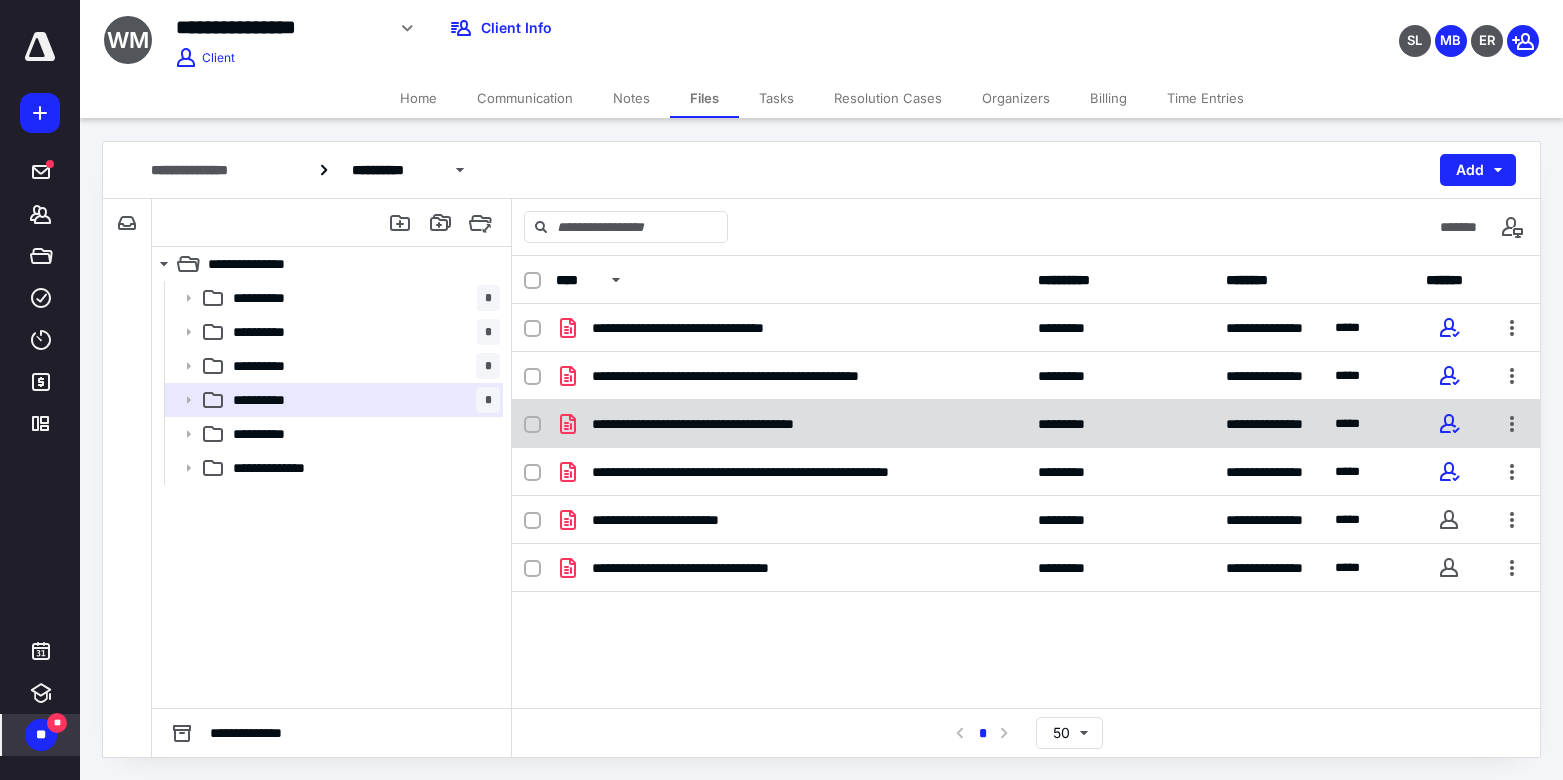 click on "**********" at bounding box center (791, 424) 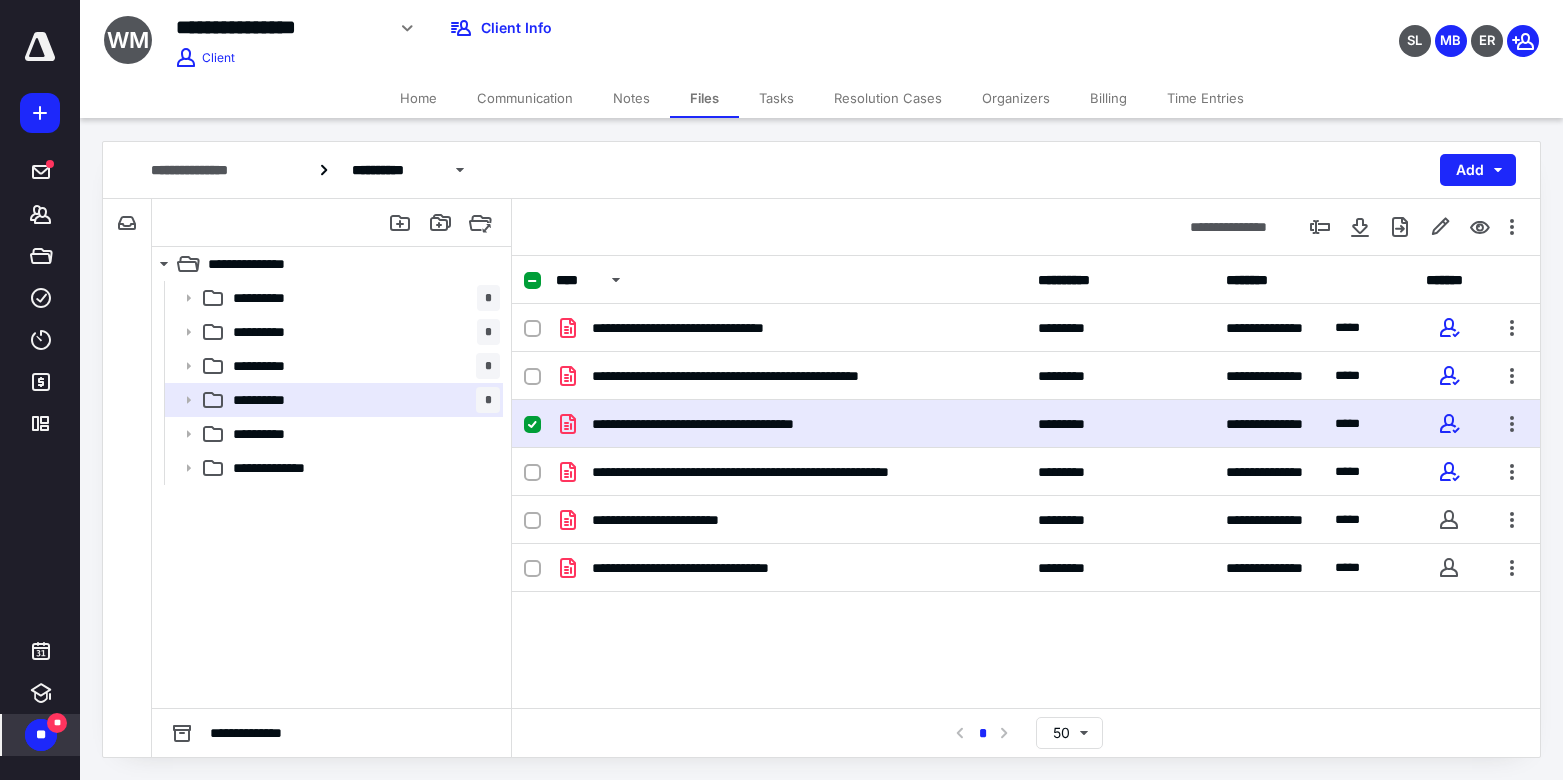 click on "**********" at bounding box center (791, 424) 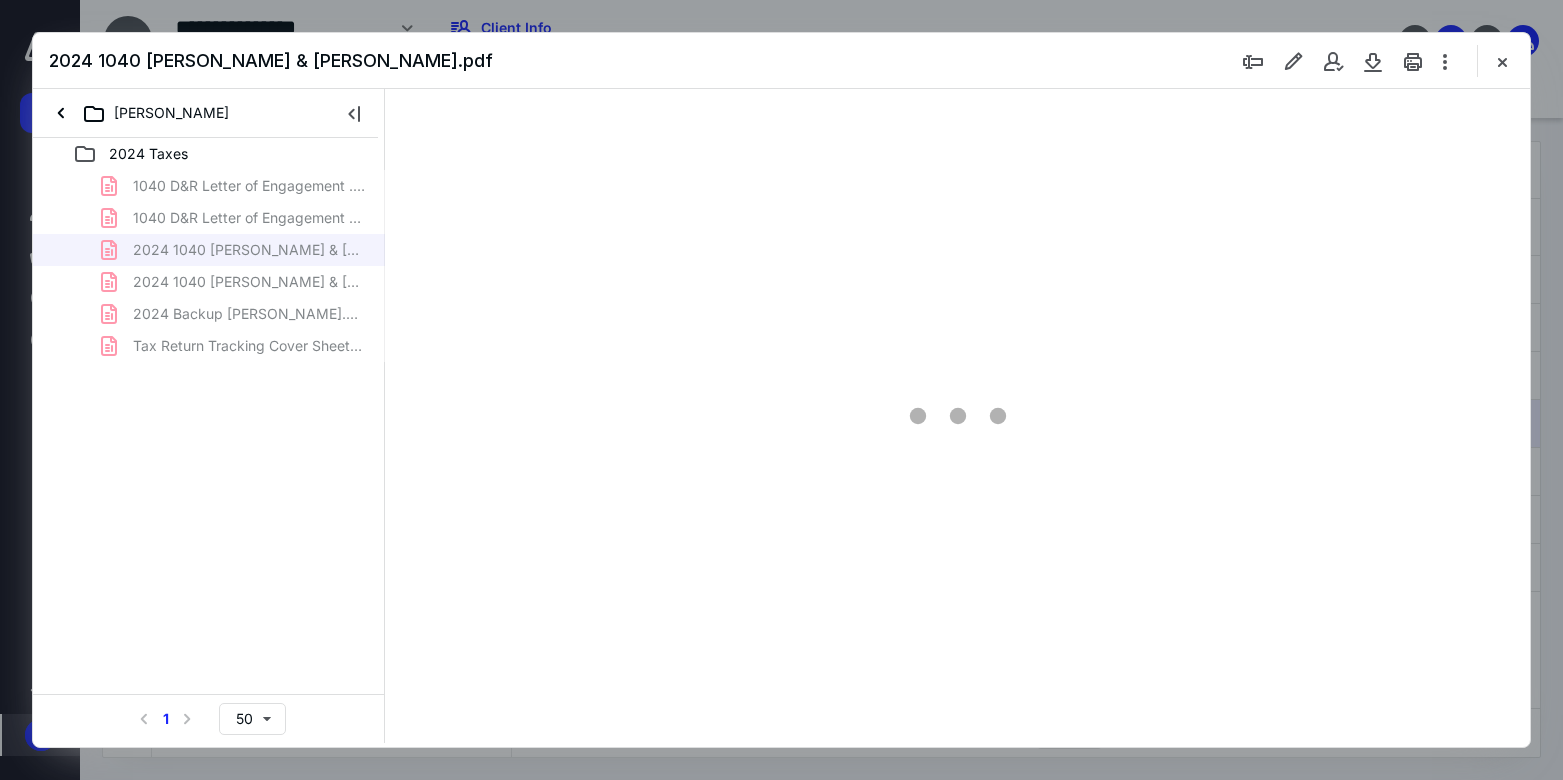 scroll, scrollTop: 0, scrollLeft: 0, axis: both 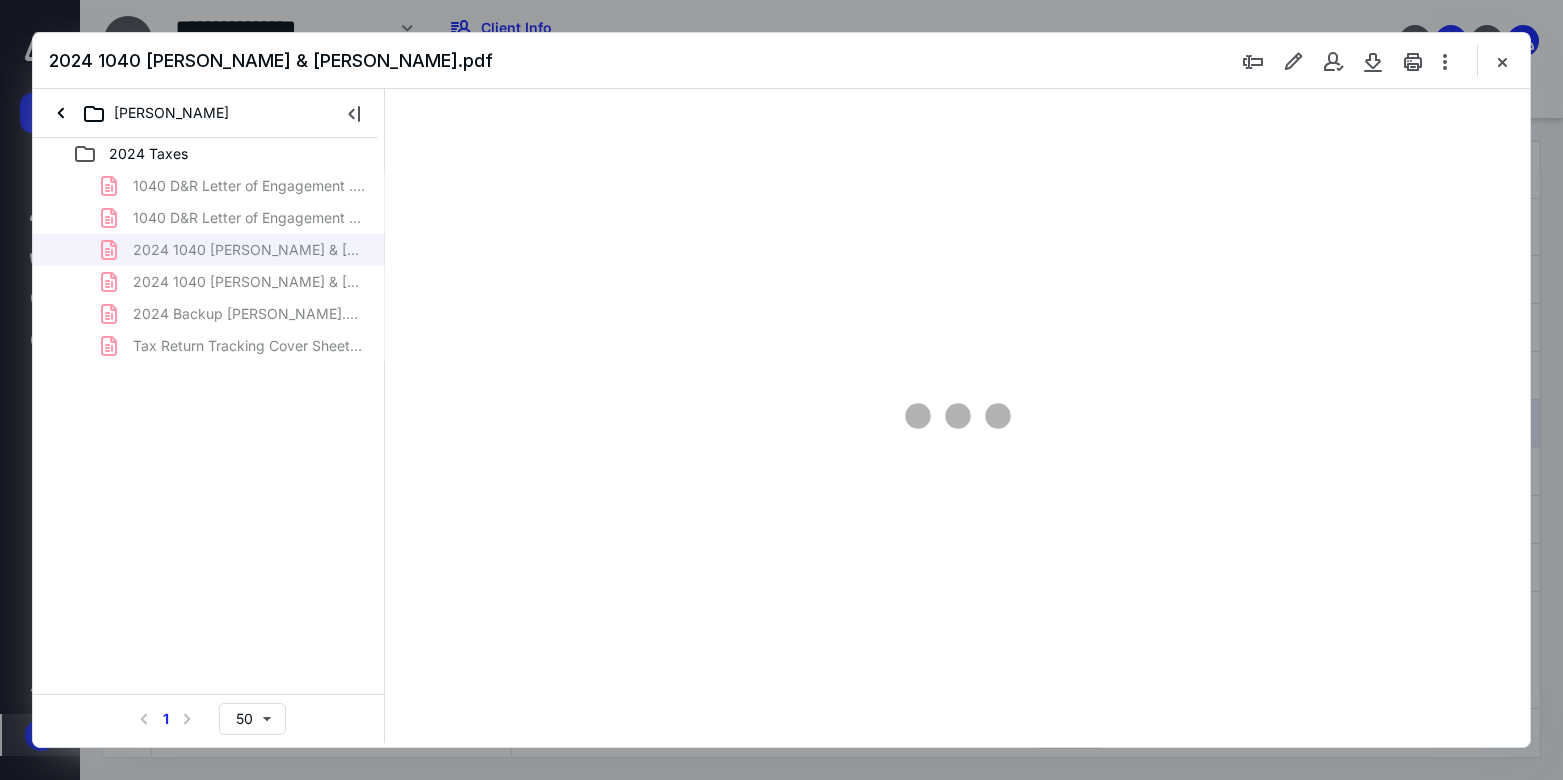 type on "73" 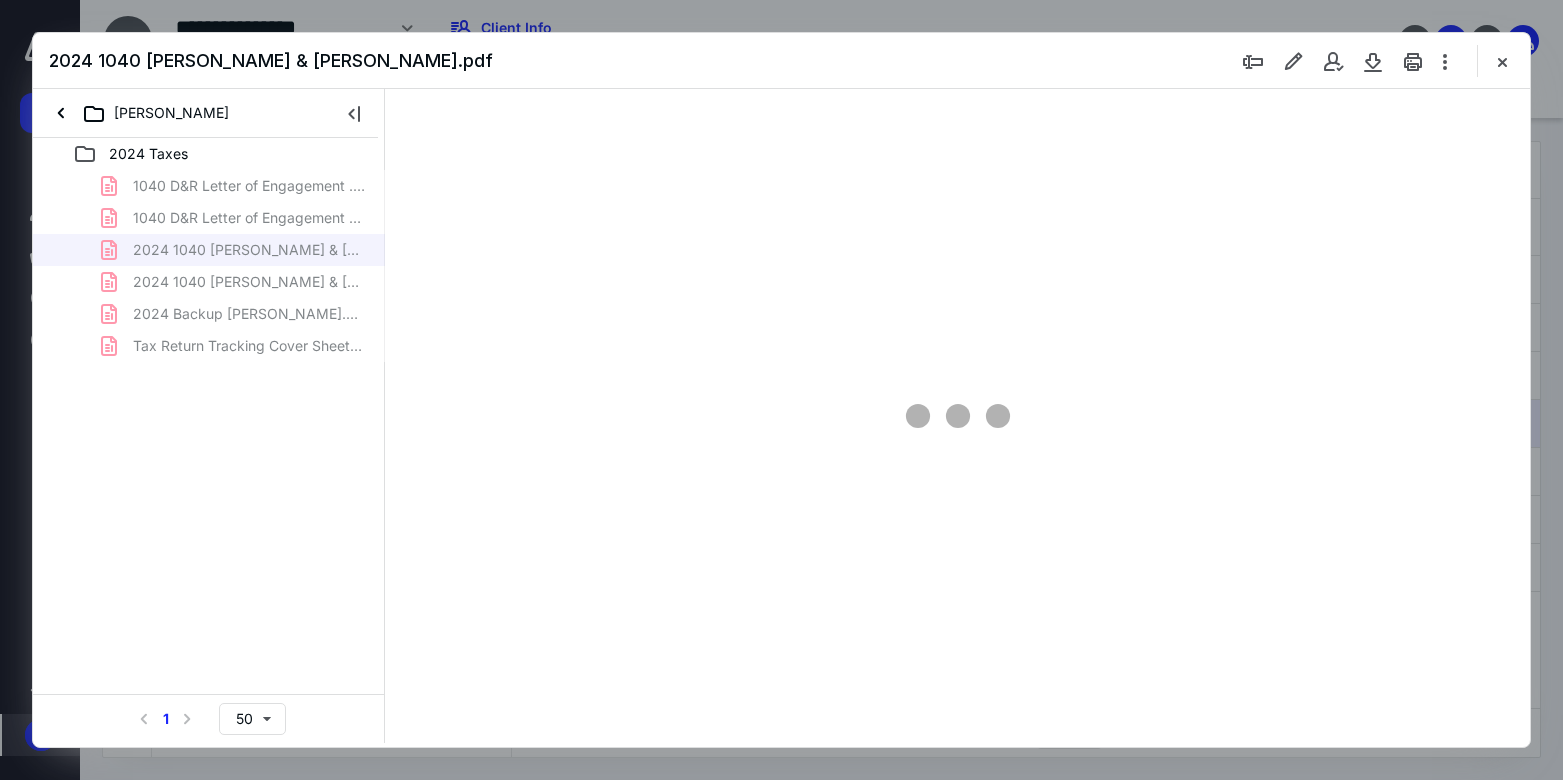 scroll, scrollTop: 79, scrollLeft: 0, axis: vertical 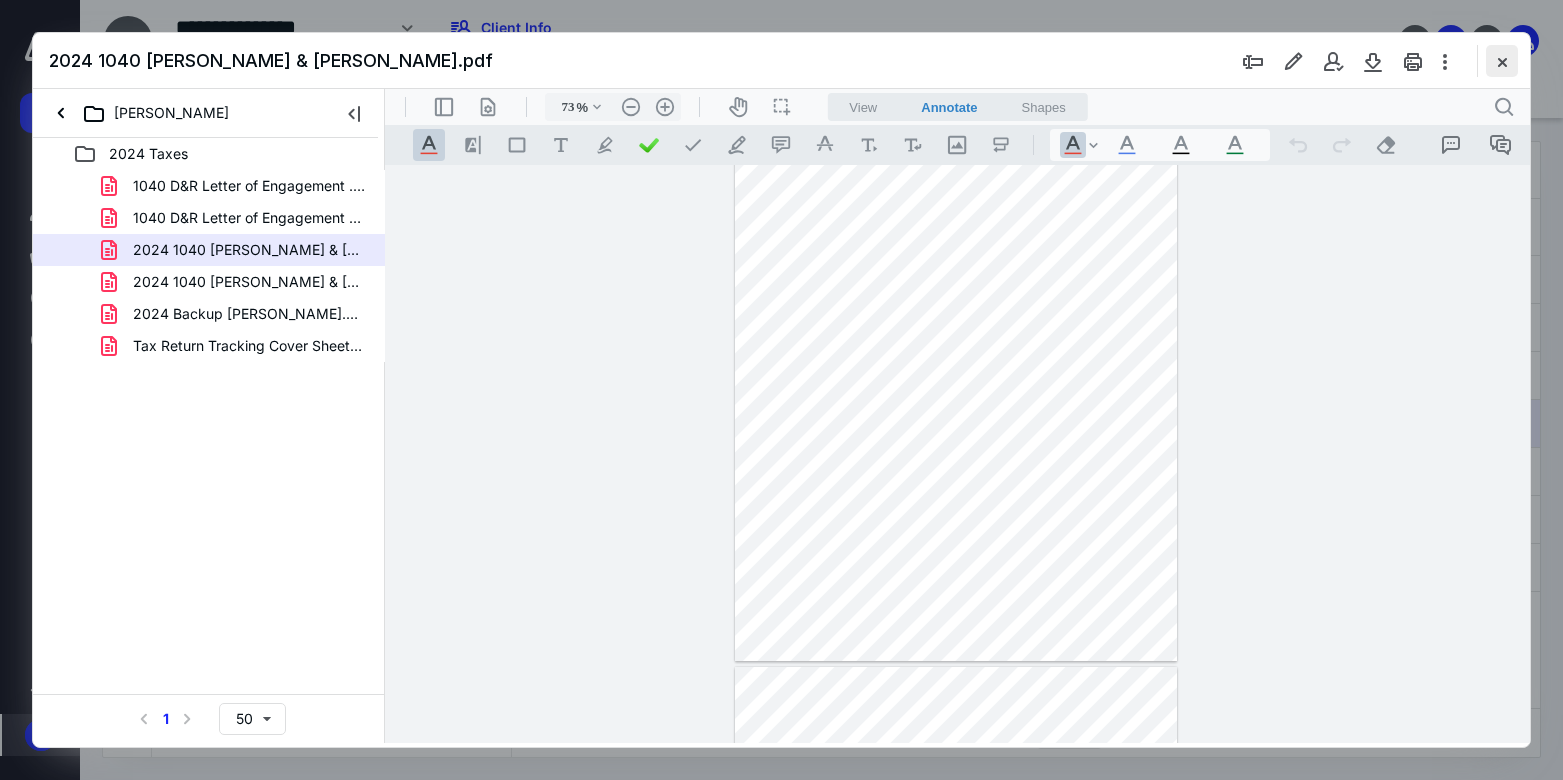 click at bounding box center [1502, 61] 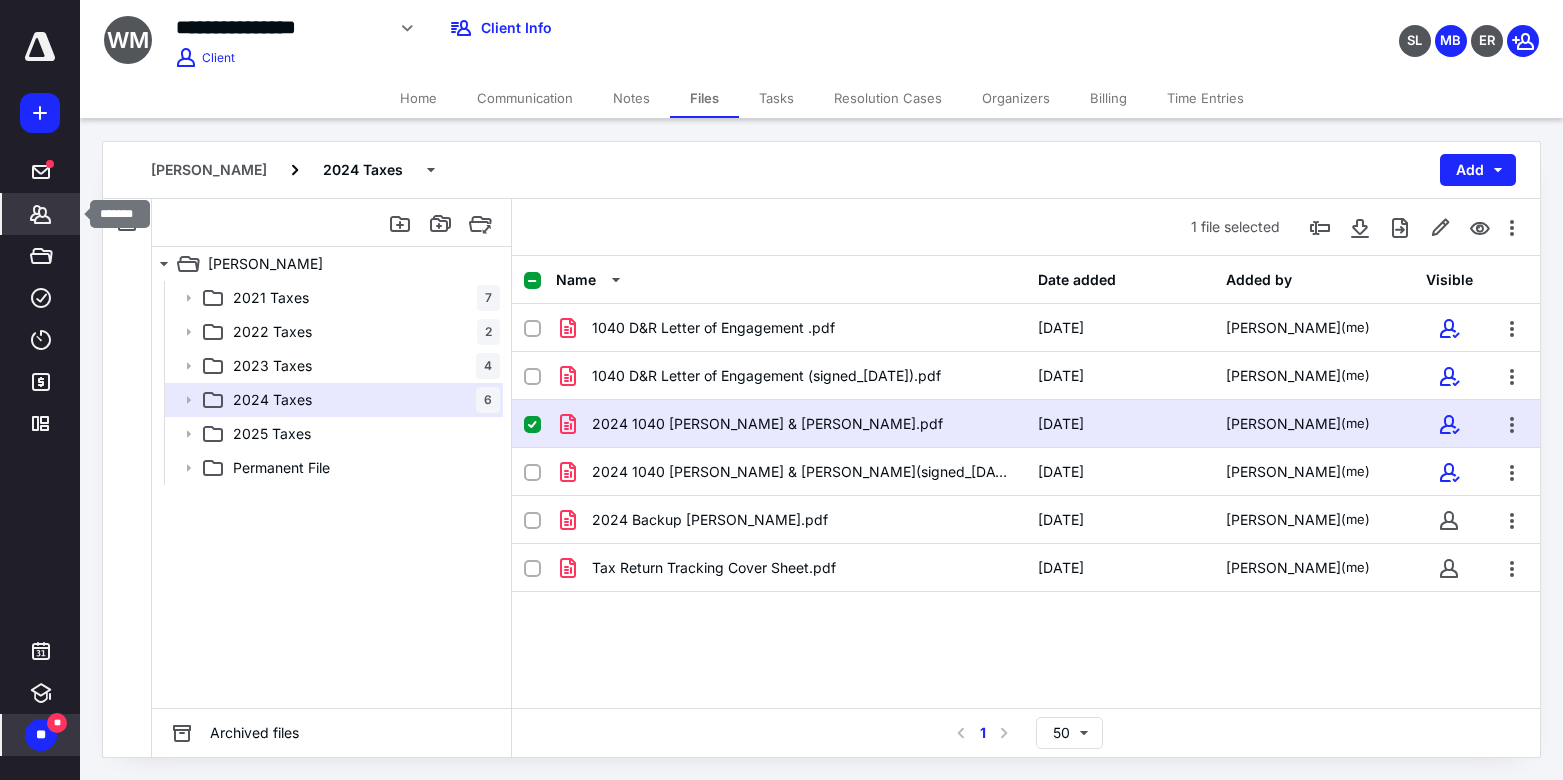 click 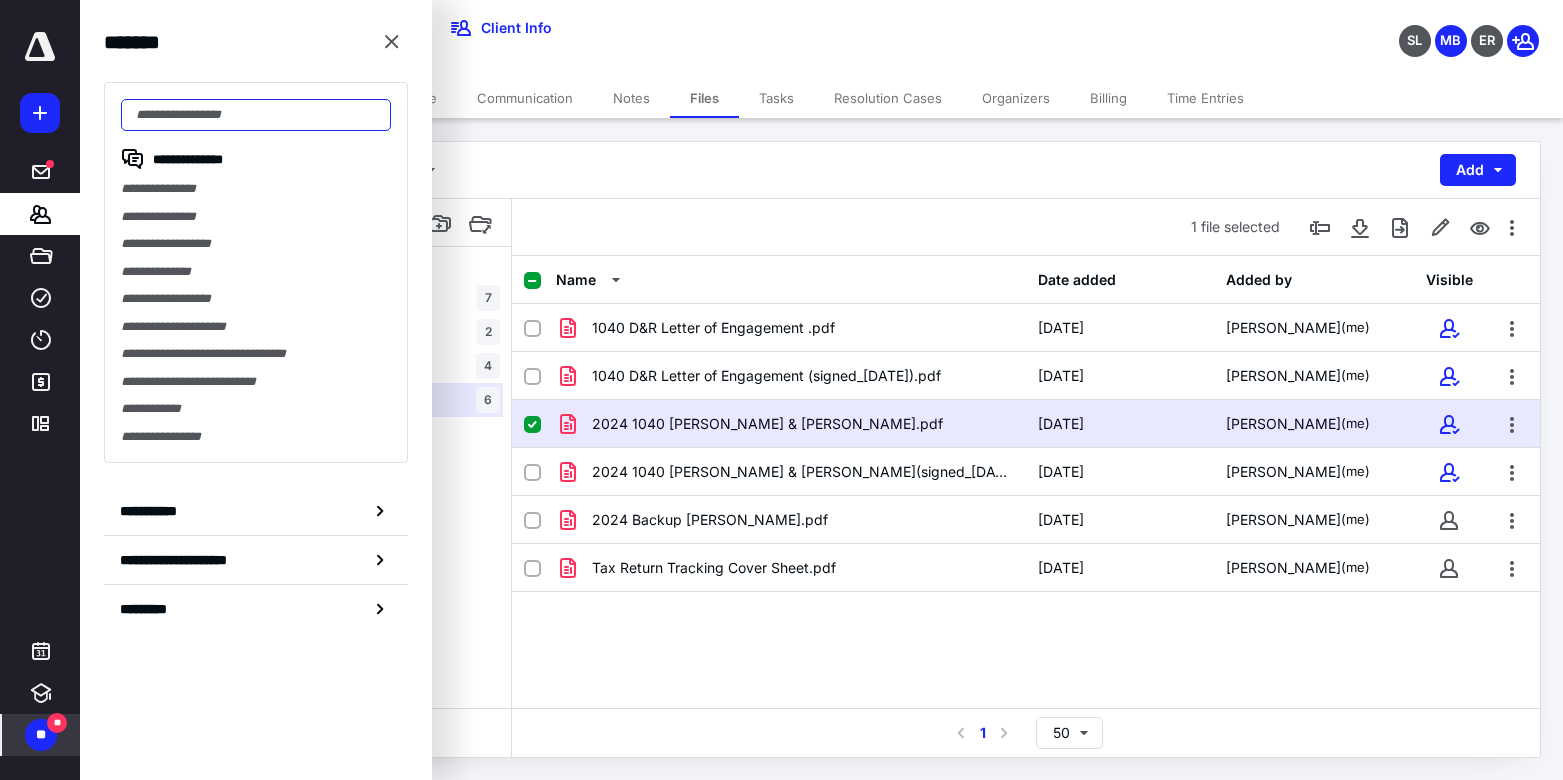 click at bounding box center [256, 115] 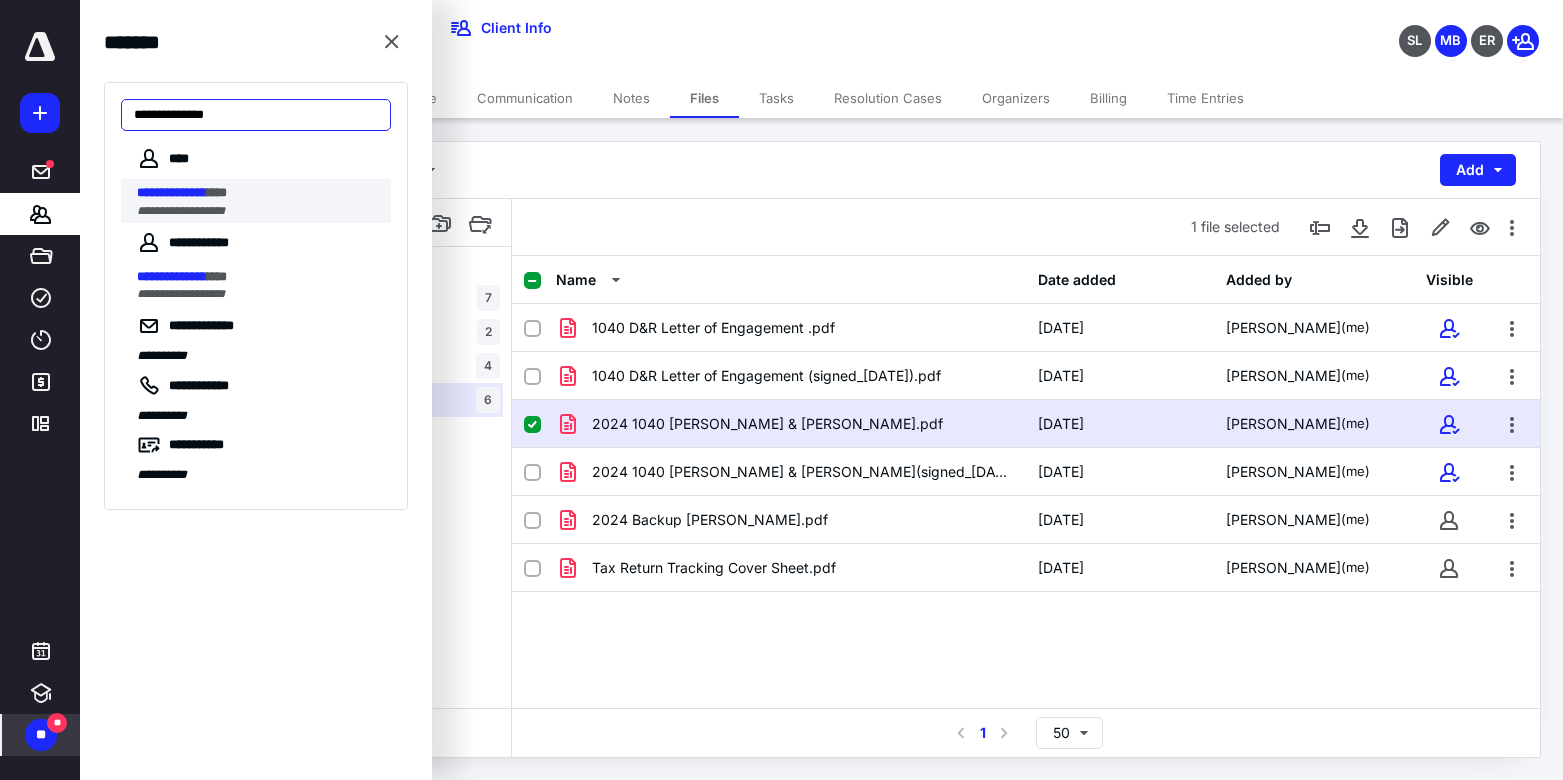 type on "**********" 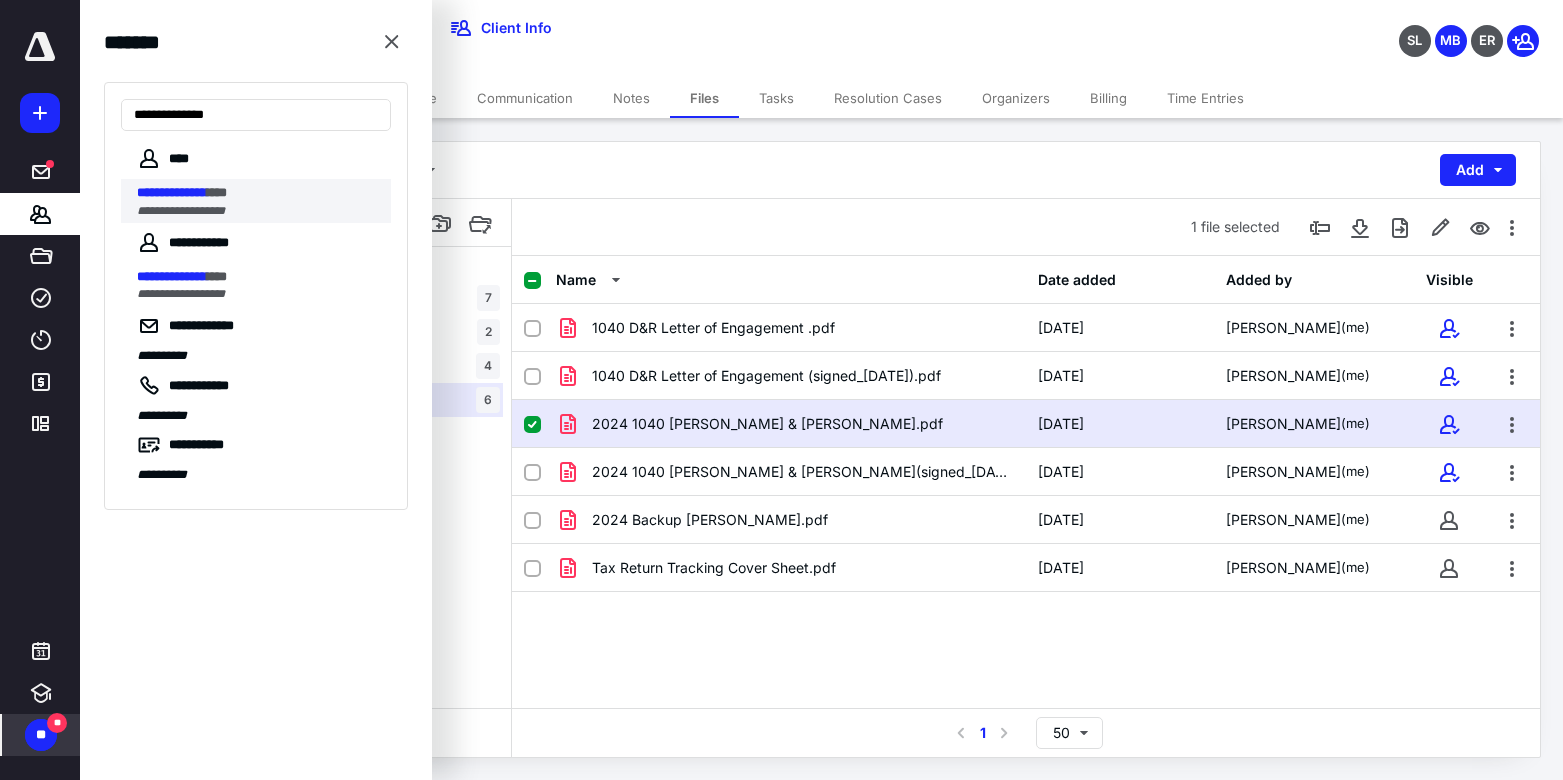 click on "**********" at bounding box center [172, 192] 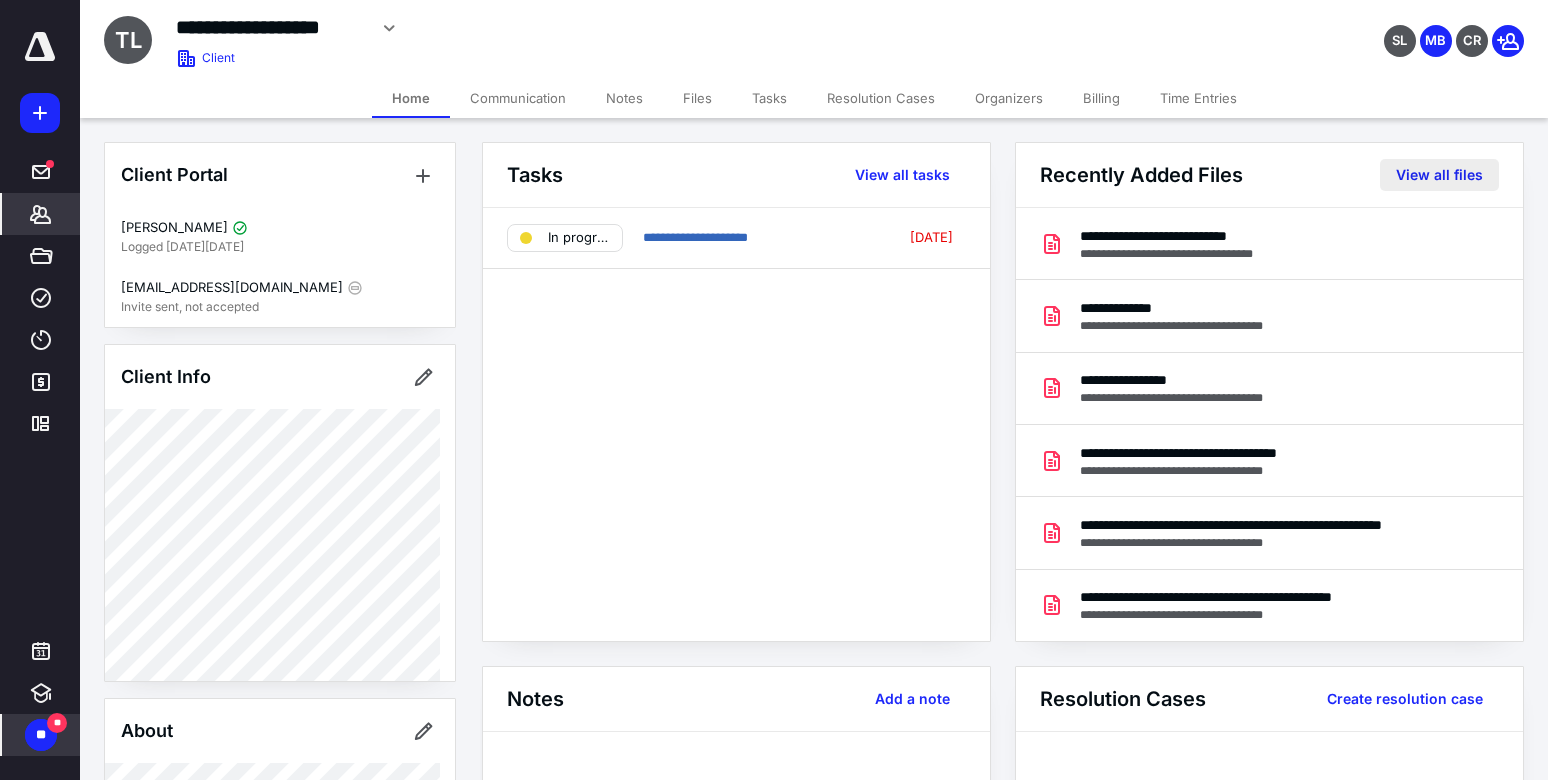 click on "View all files" at bounding box center (1439, 175) 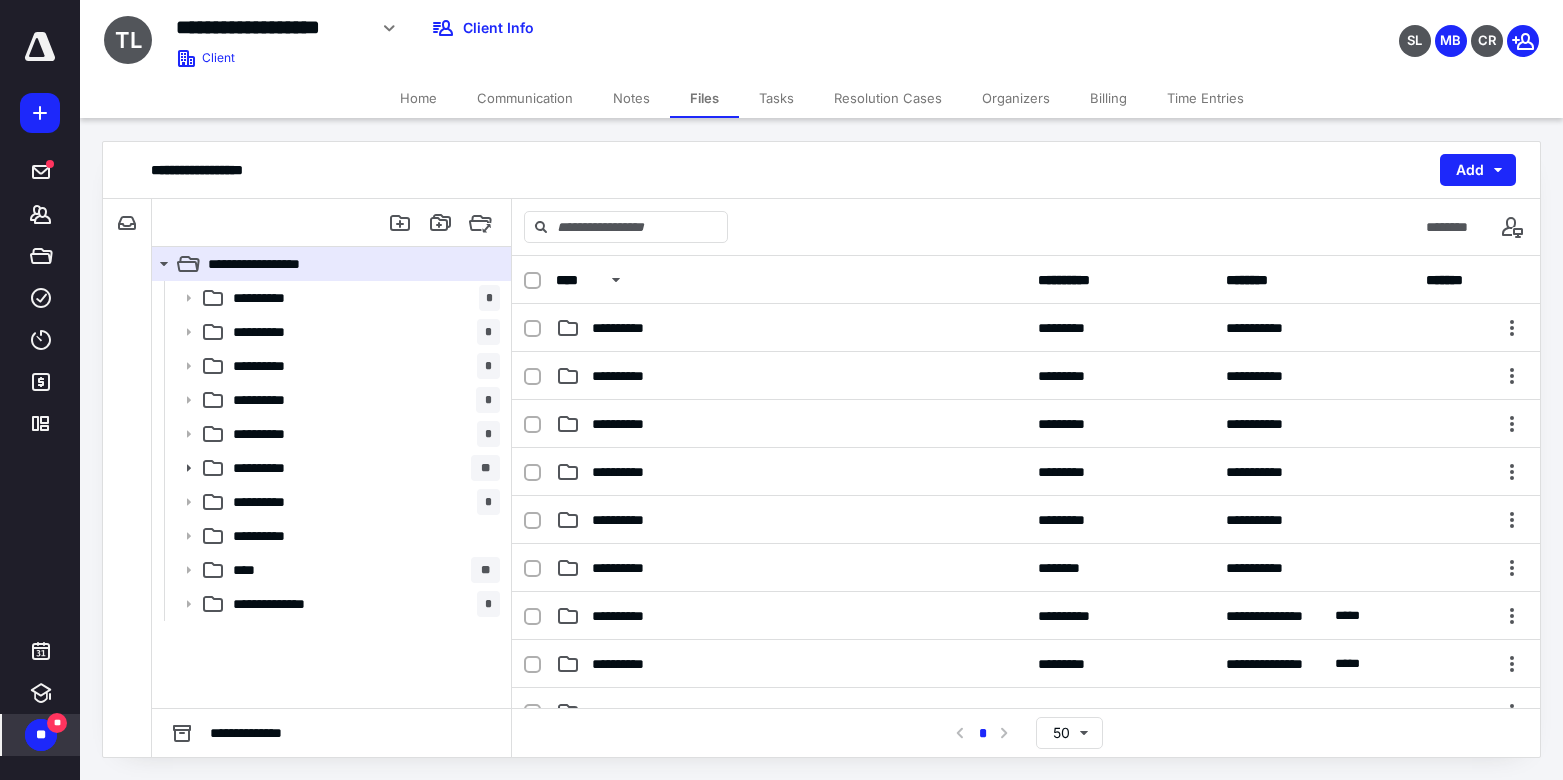 scroll, scrollTop: 2, scrollLeft: 0, axis: vertical 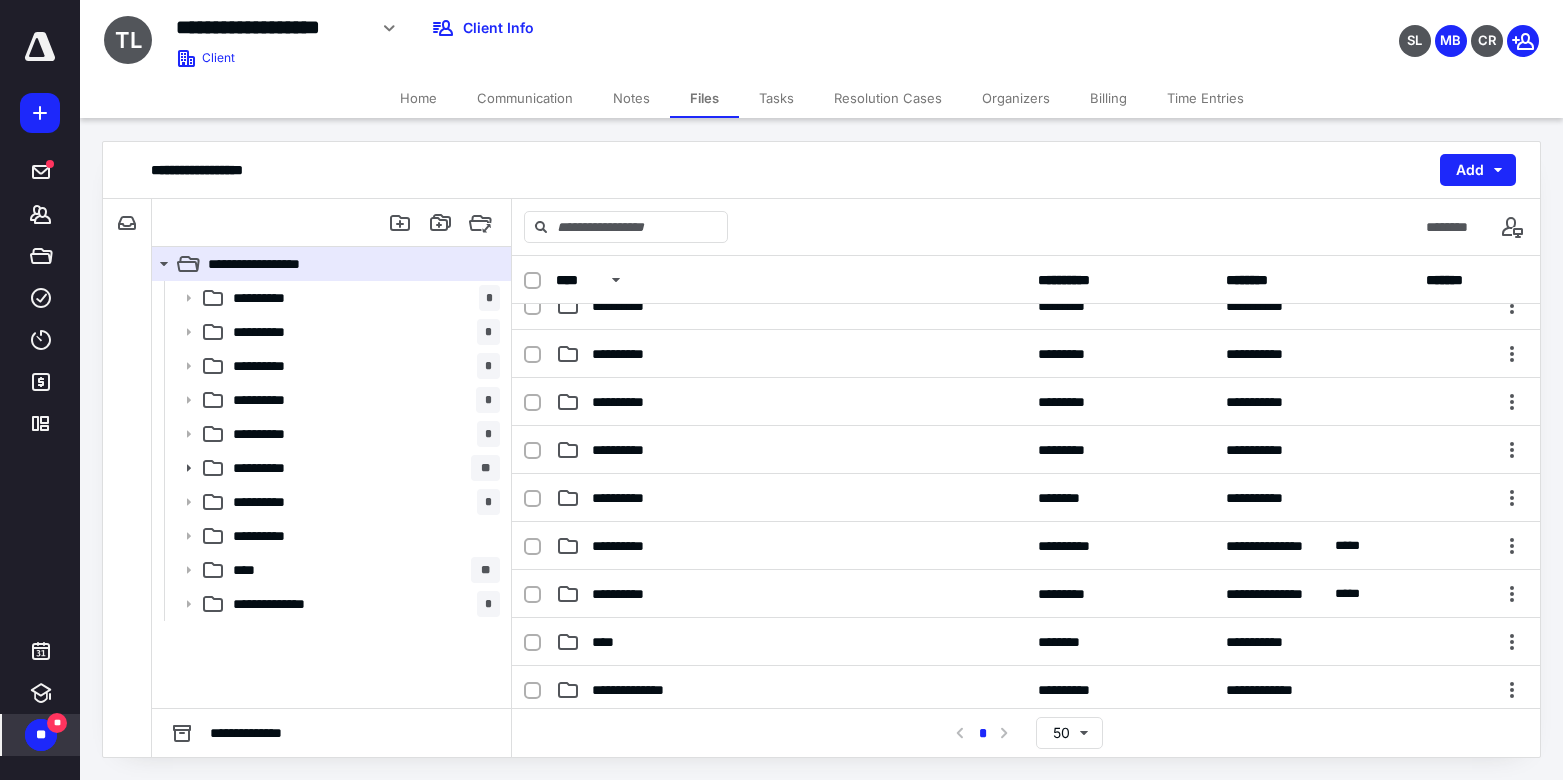 click on "Tasks" at bounding box center (776, 98) 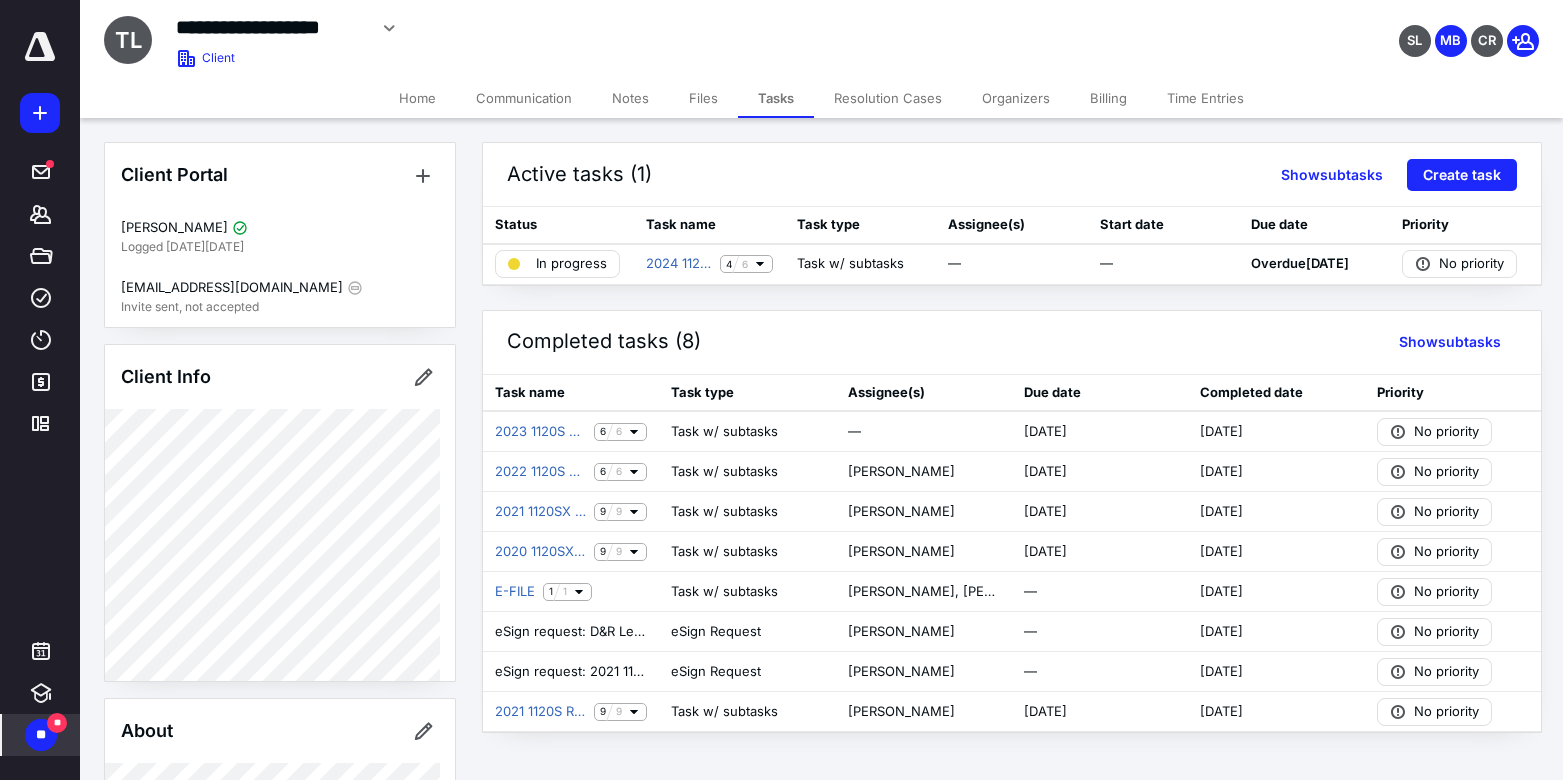click on "Home" at bounding box center [417, 98] 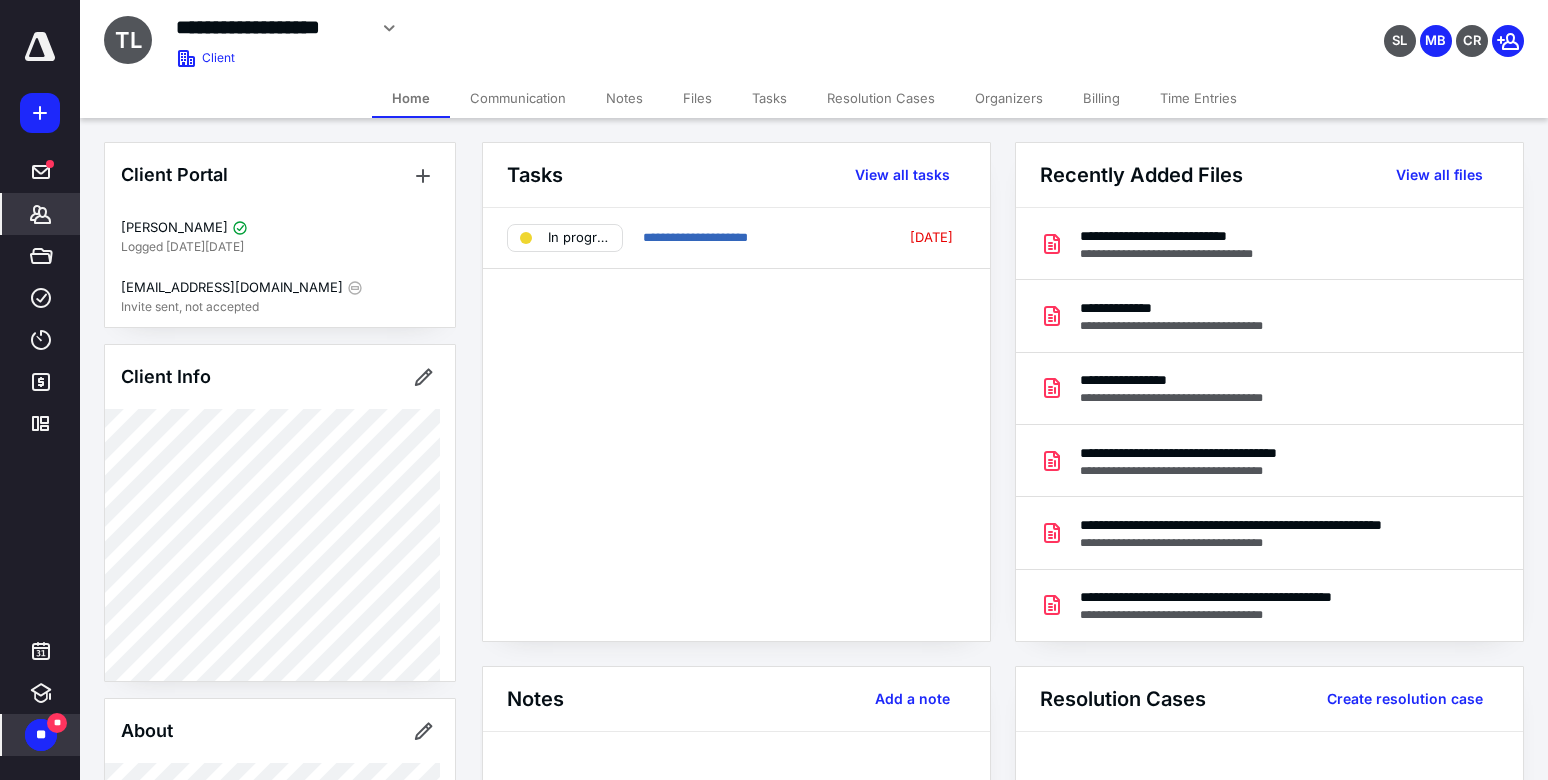click 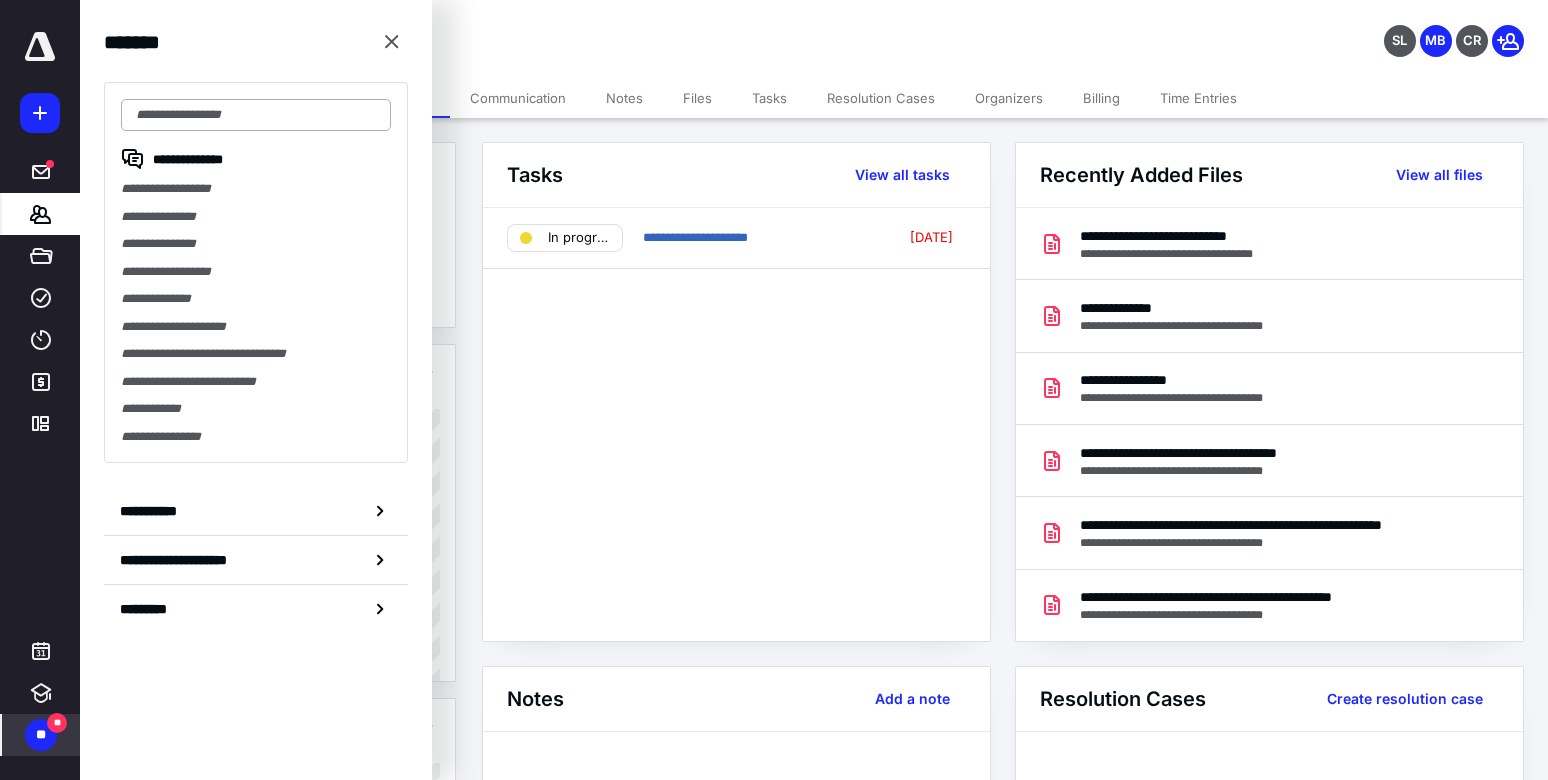 click at bounding box center (256, 115) 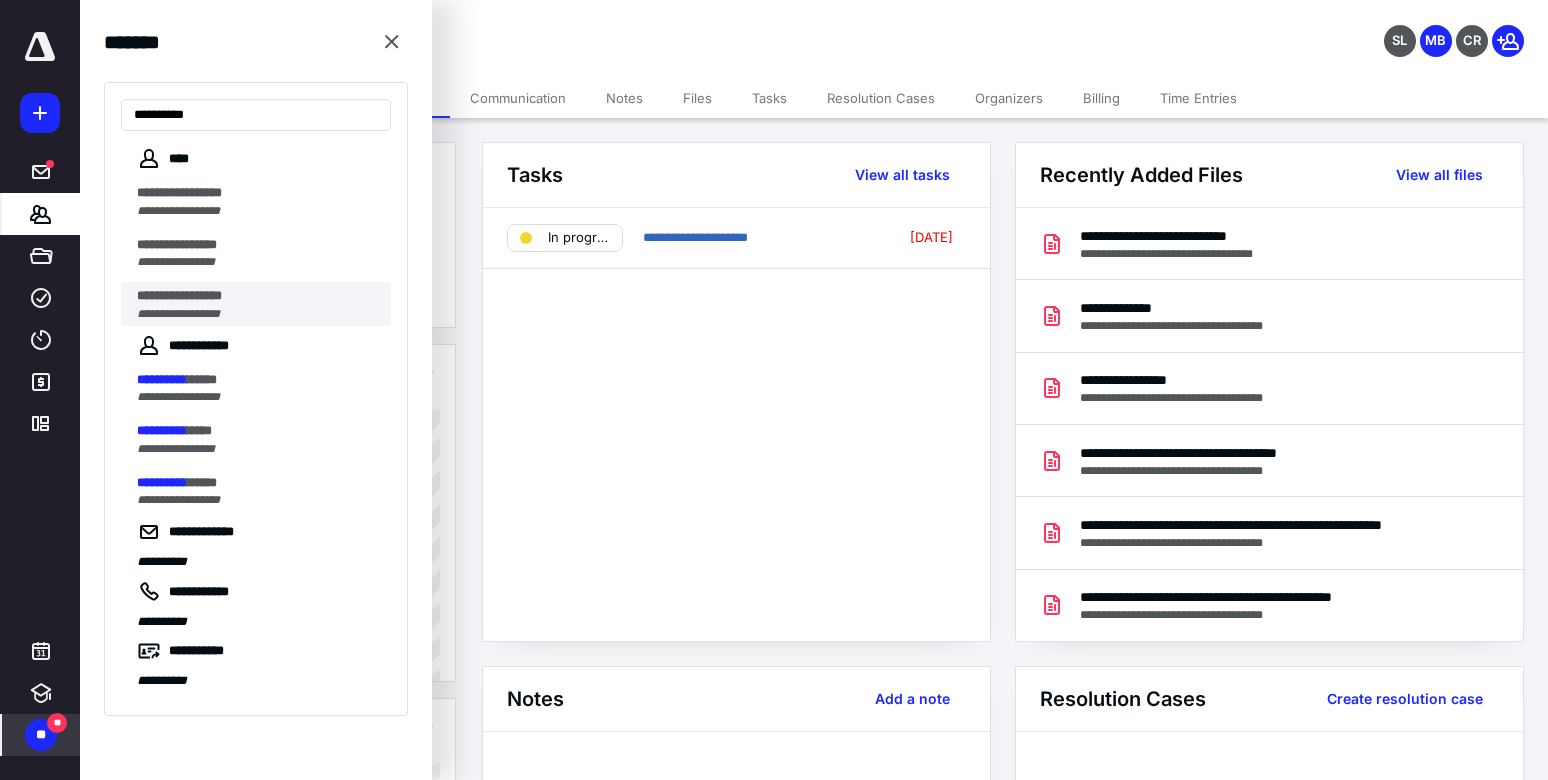 type on "**********" 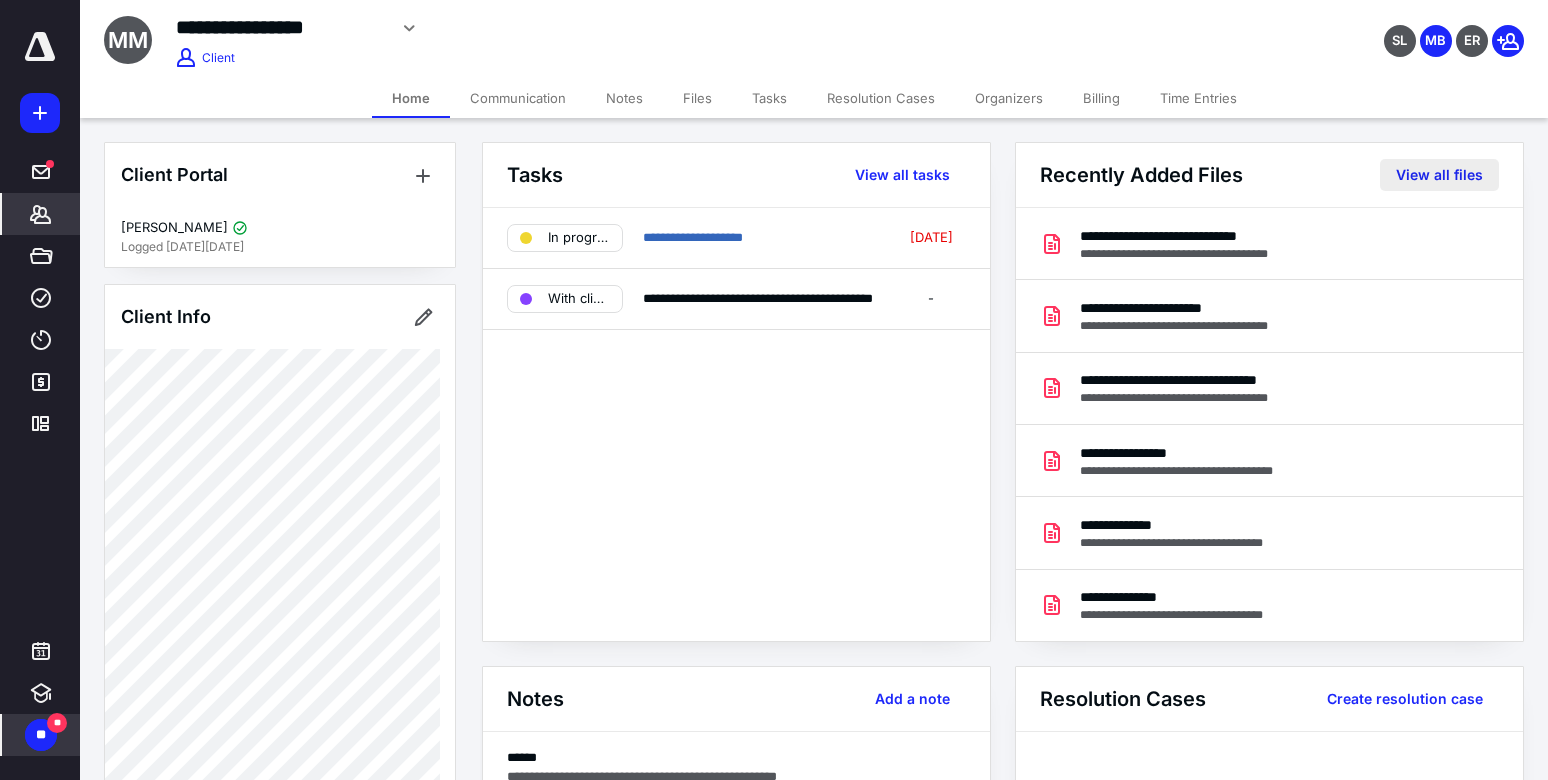 click on "View all files" at bounding box center [1439, 175] 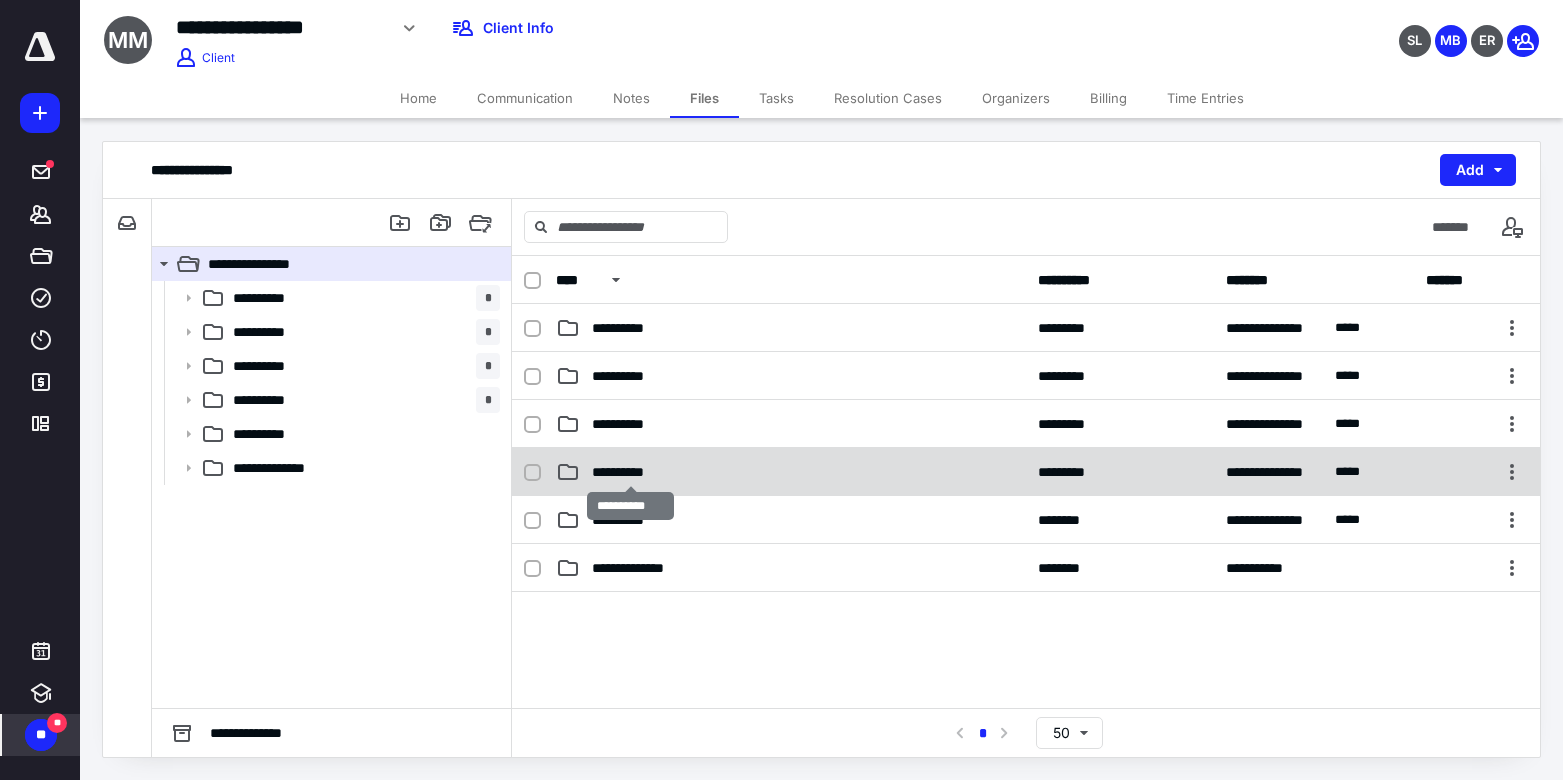 click on "**********" at bounding box center [630, 472] 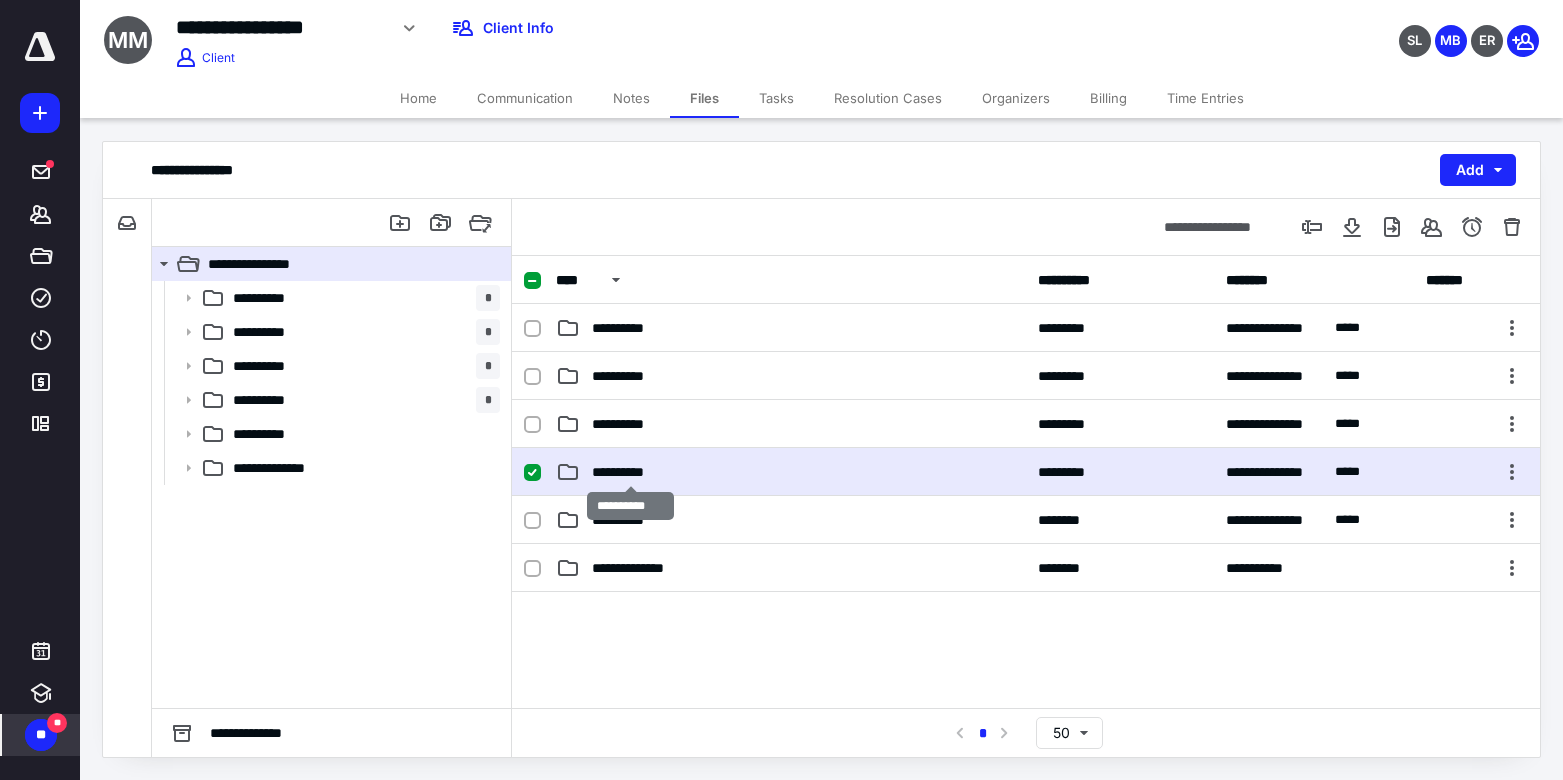click on "**********" at bounding box center [630, 472] 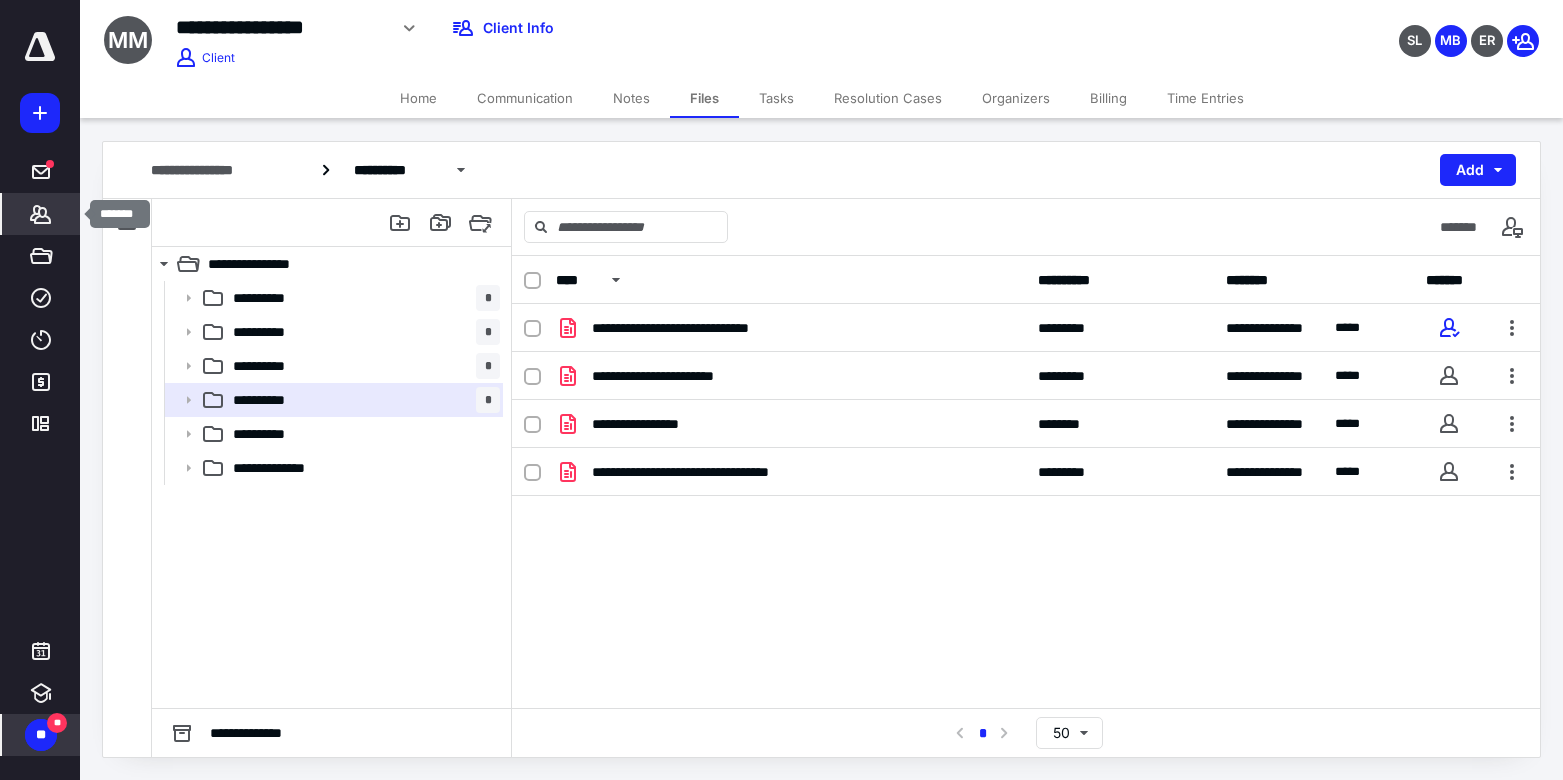 click 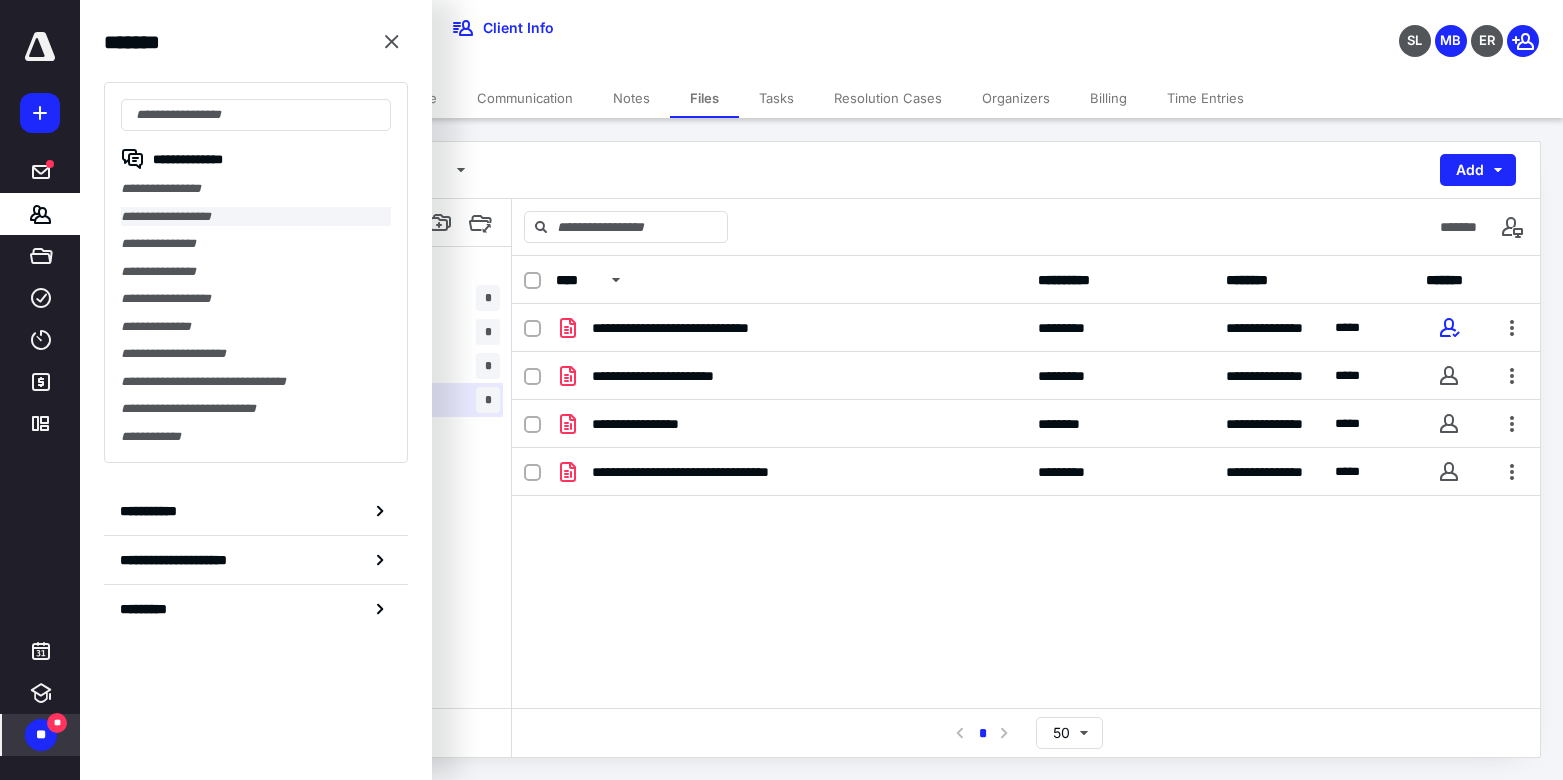 click on "**********" at bounding box center [256, 217] 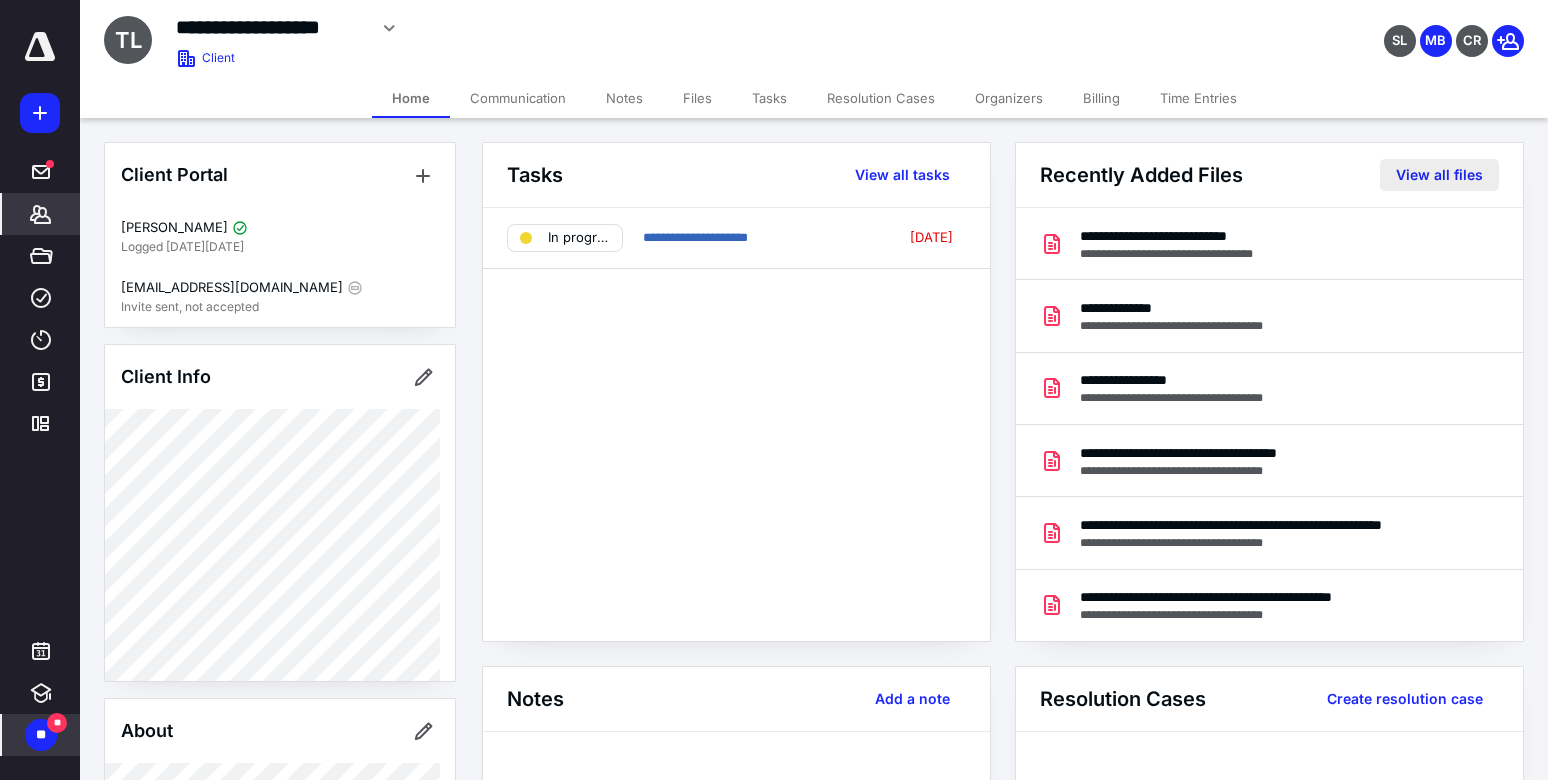 click on "View all files" at bounding box center [1439, 175] 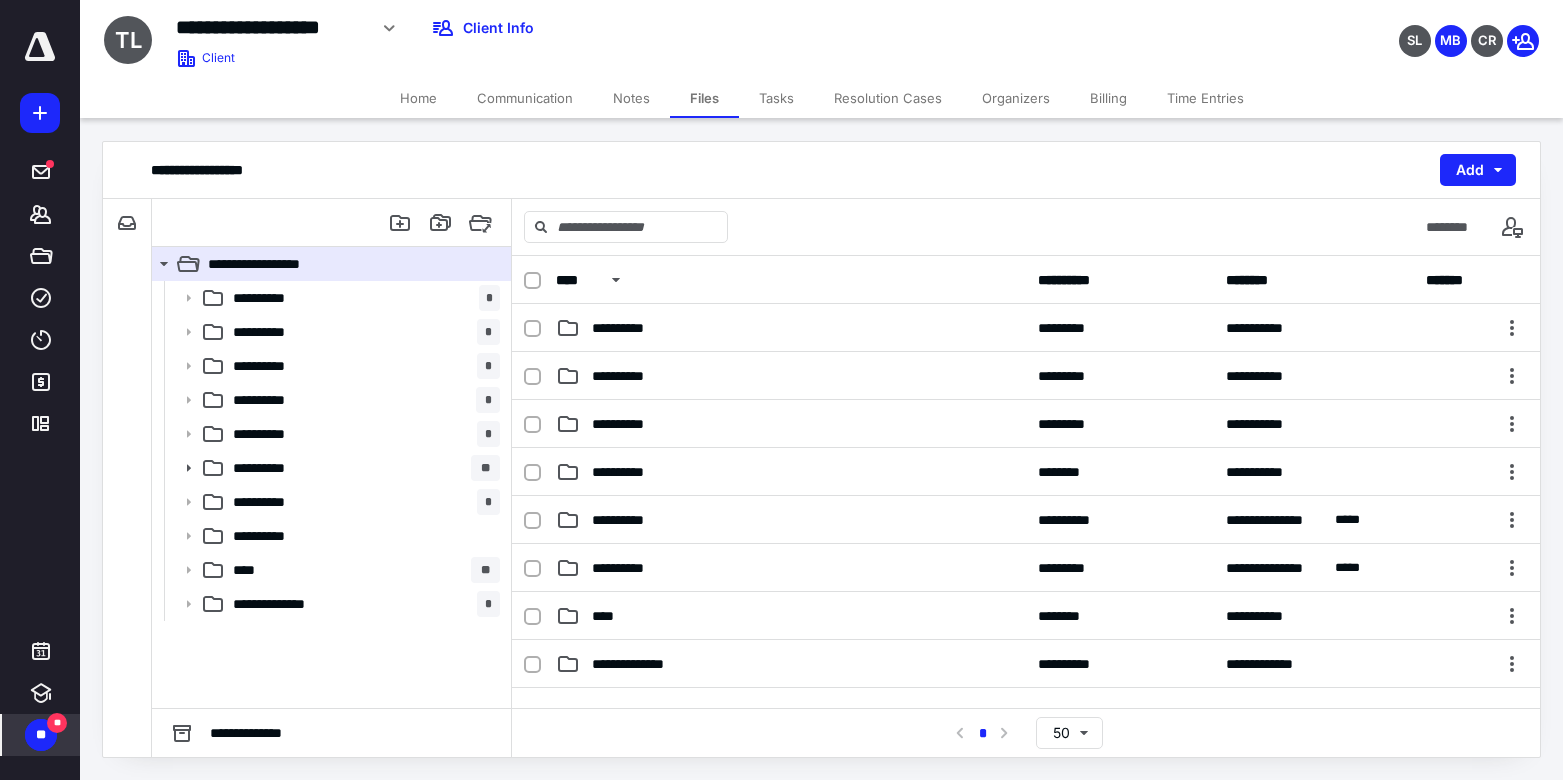 scroll, scrollTop: 109, scrollLeft: 0, axis: vertical 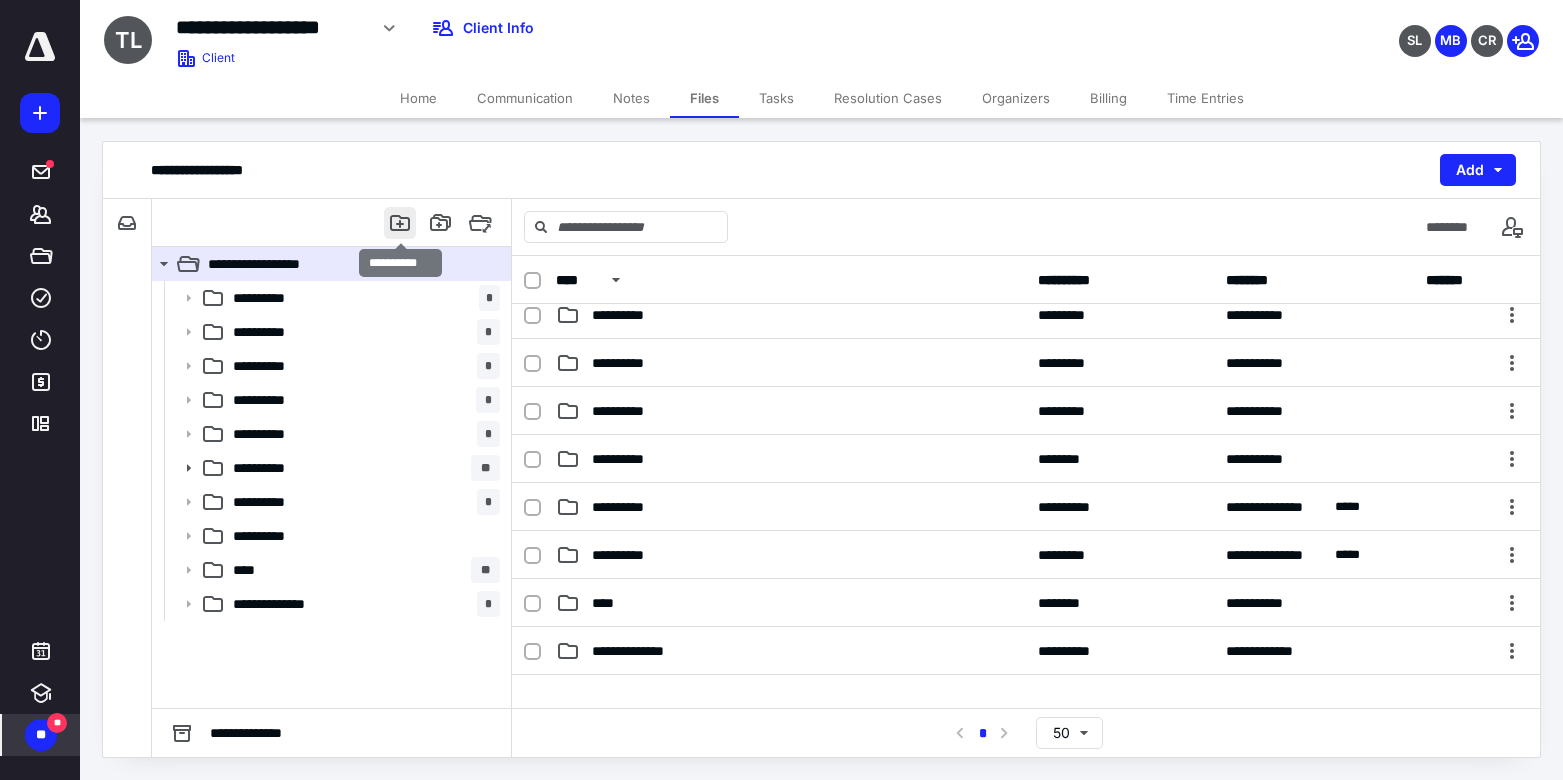 click at bounding box center [400, 223] 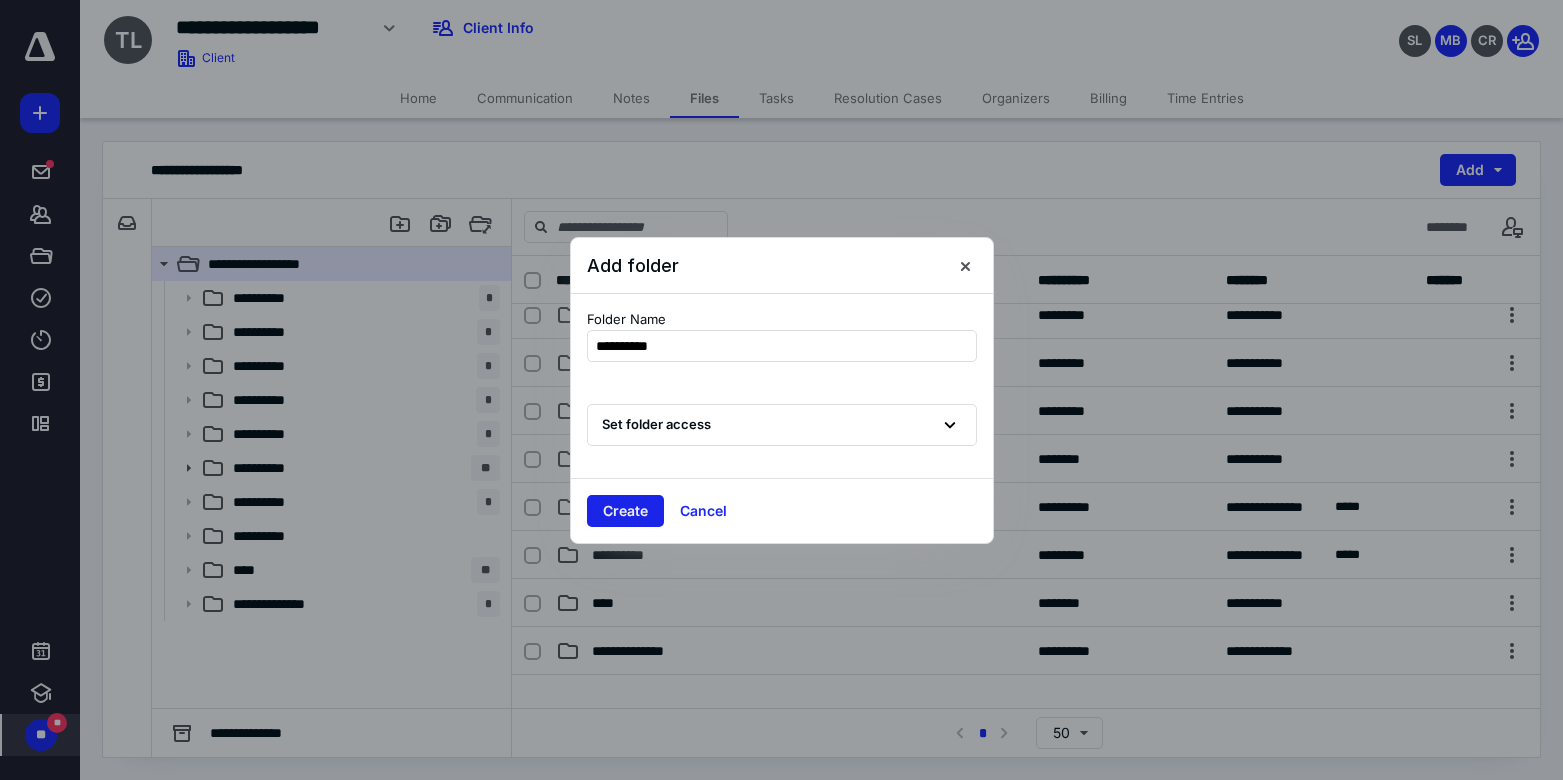 type on "**********" 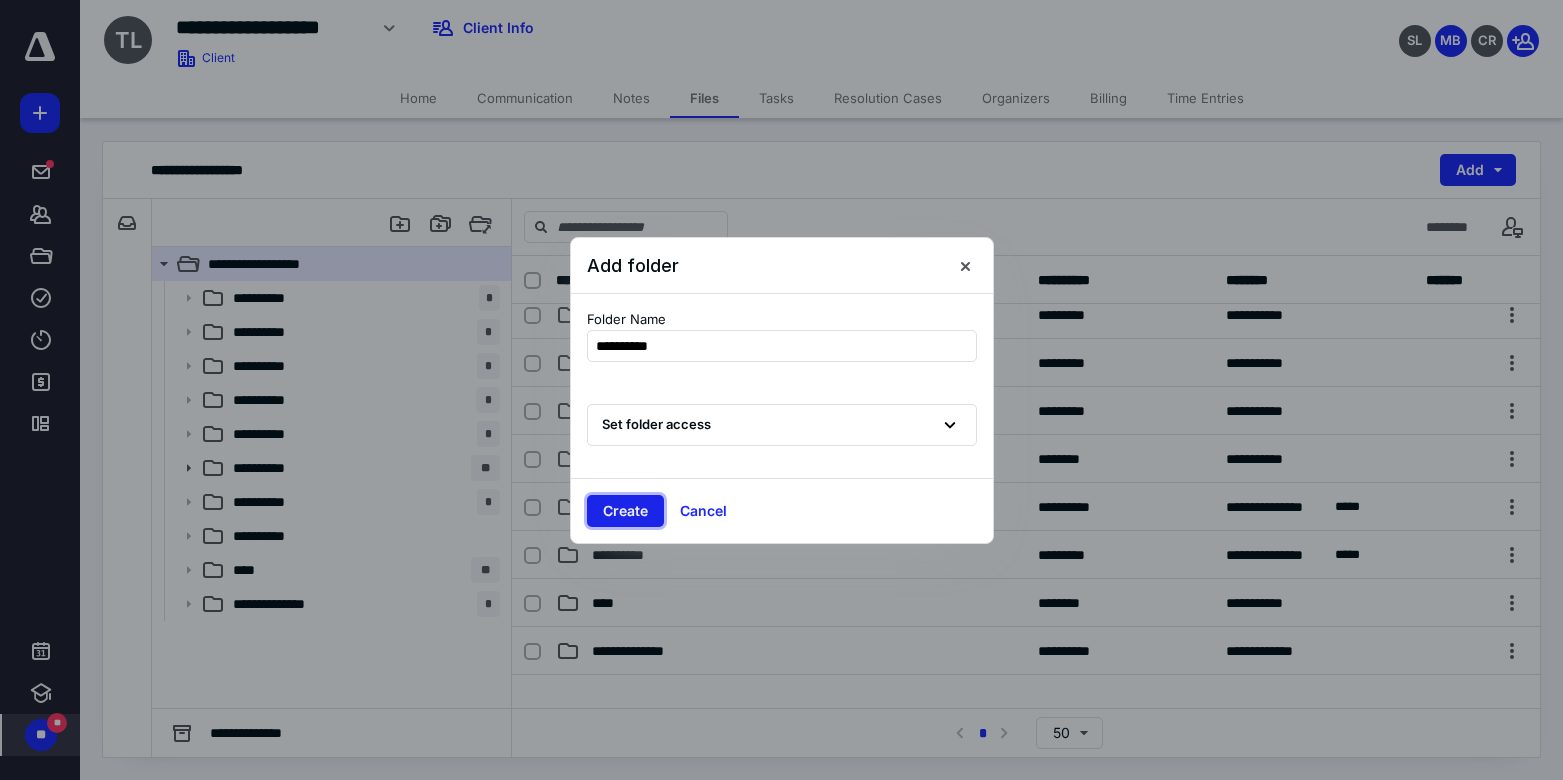 click on "Create" at bounding box center [625, 511] 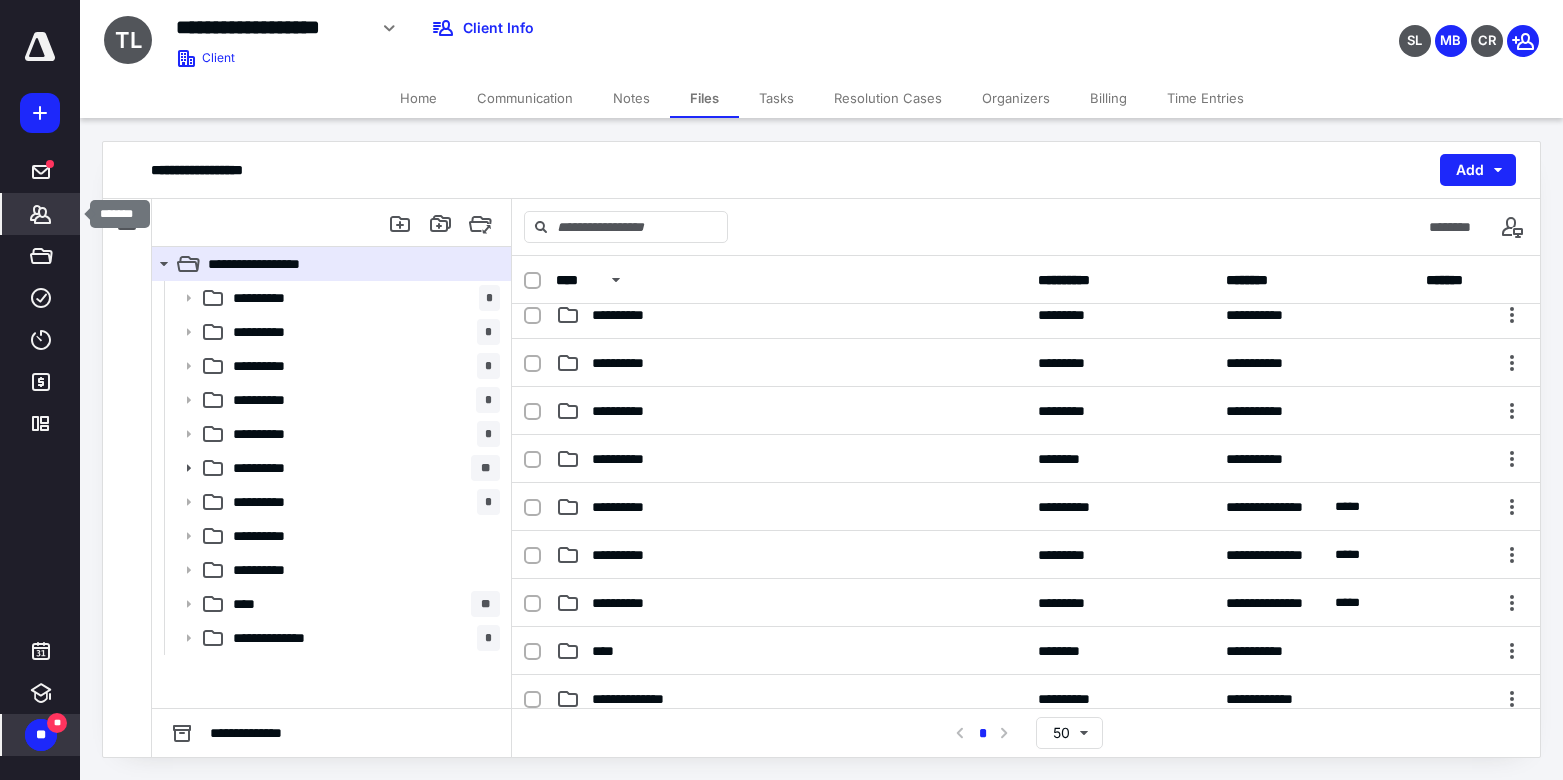 click 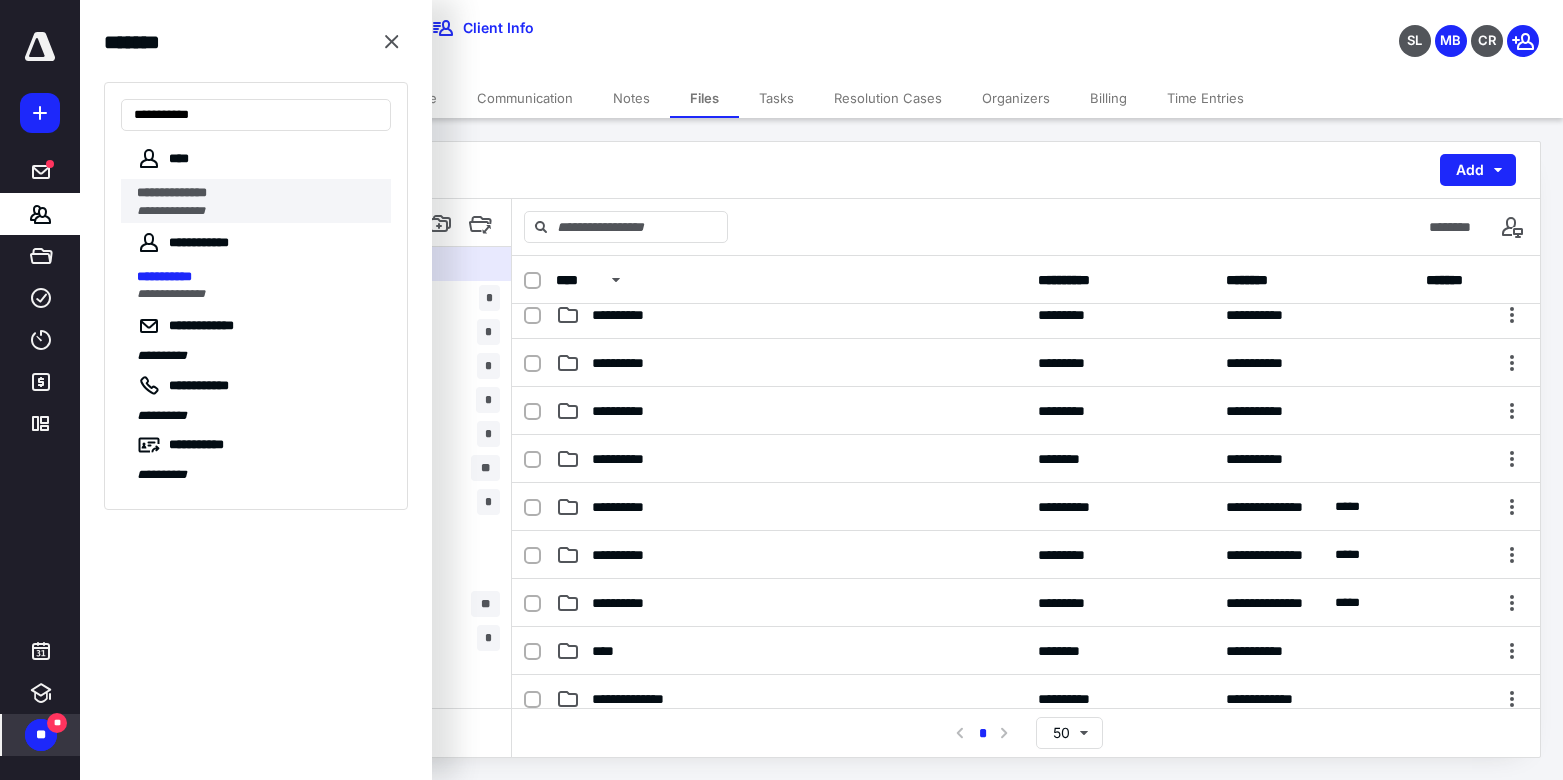 type on "**********" 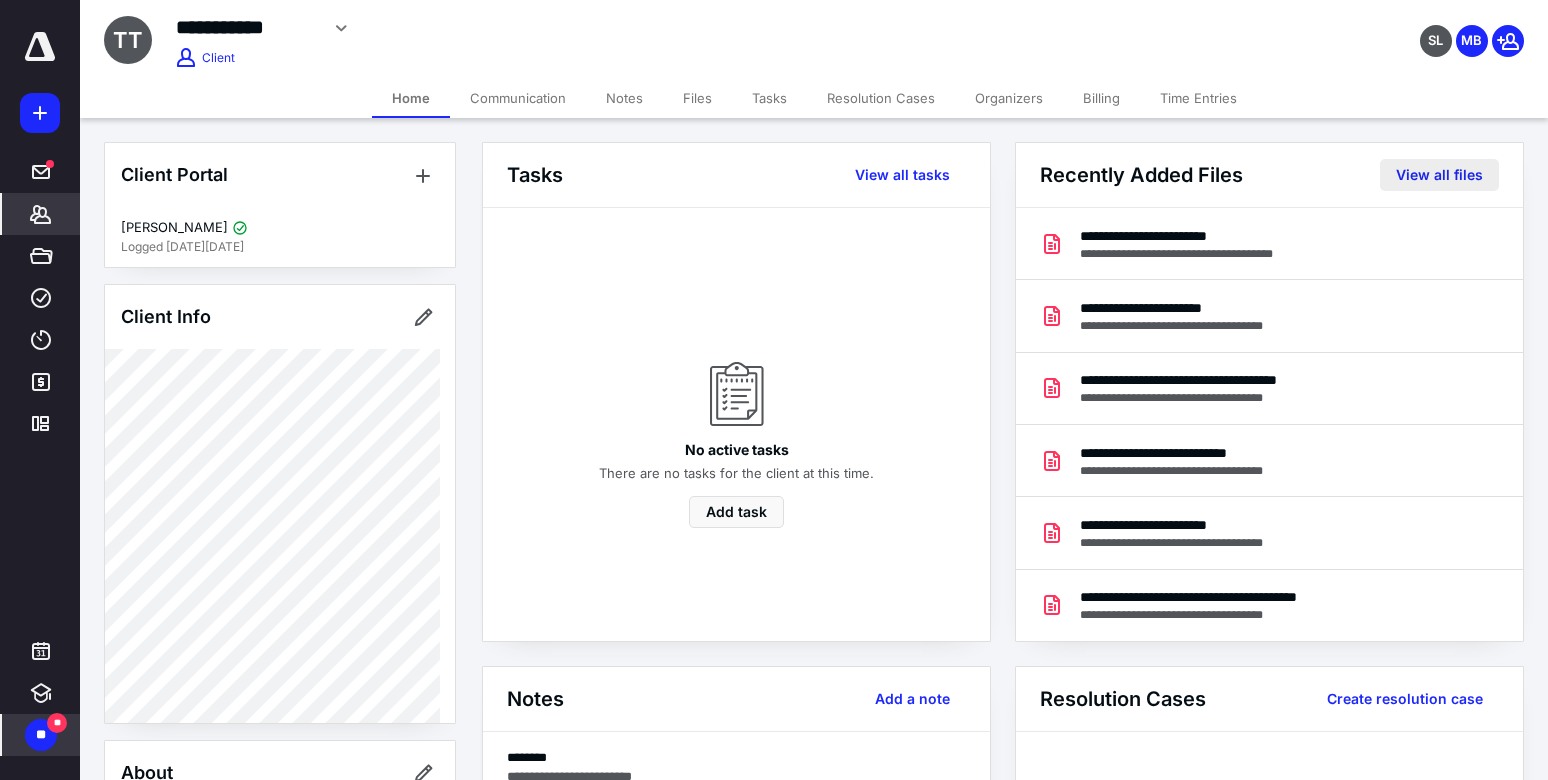 click on "View all files" at bounding box center [1439, 175] 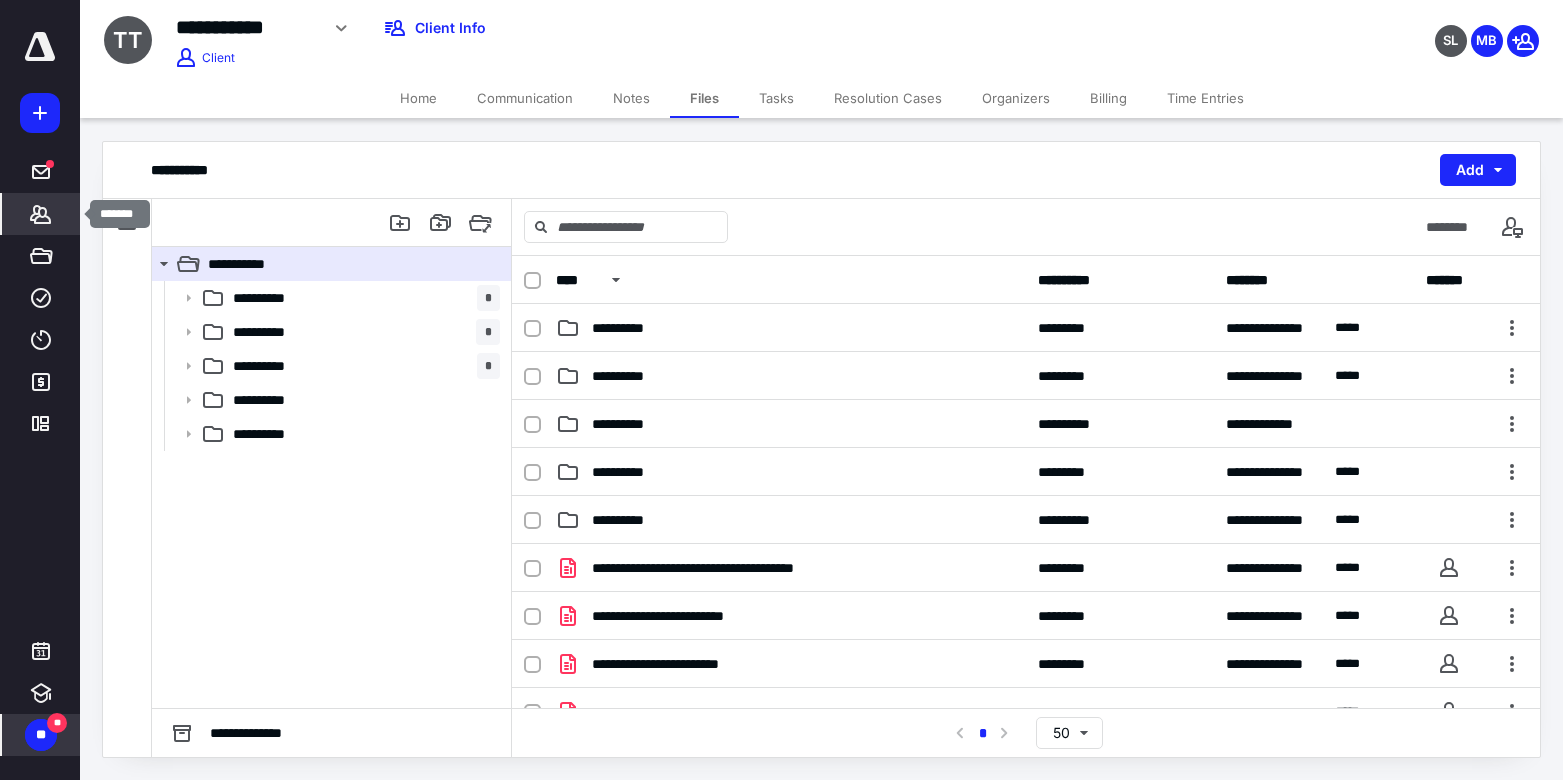click 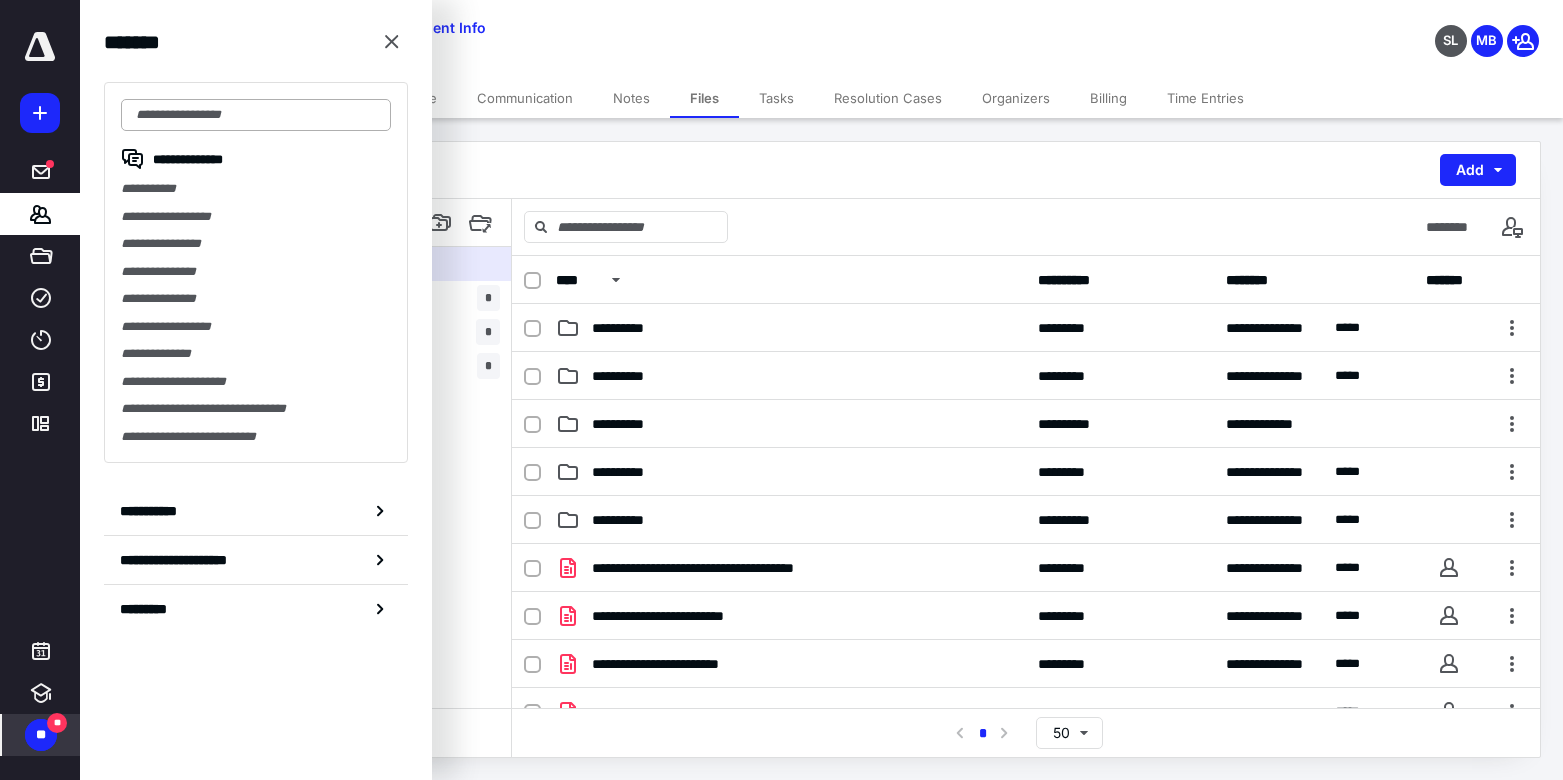 click at bounding box center (256, 115) 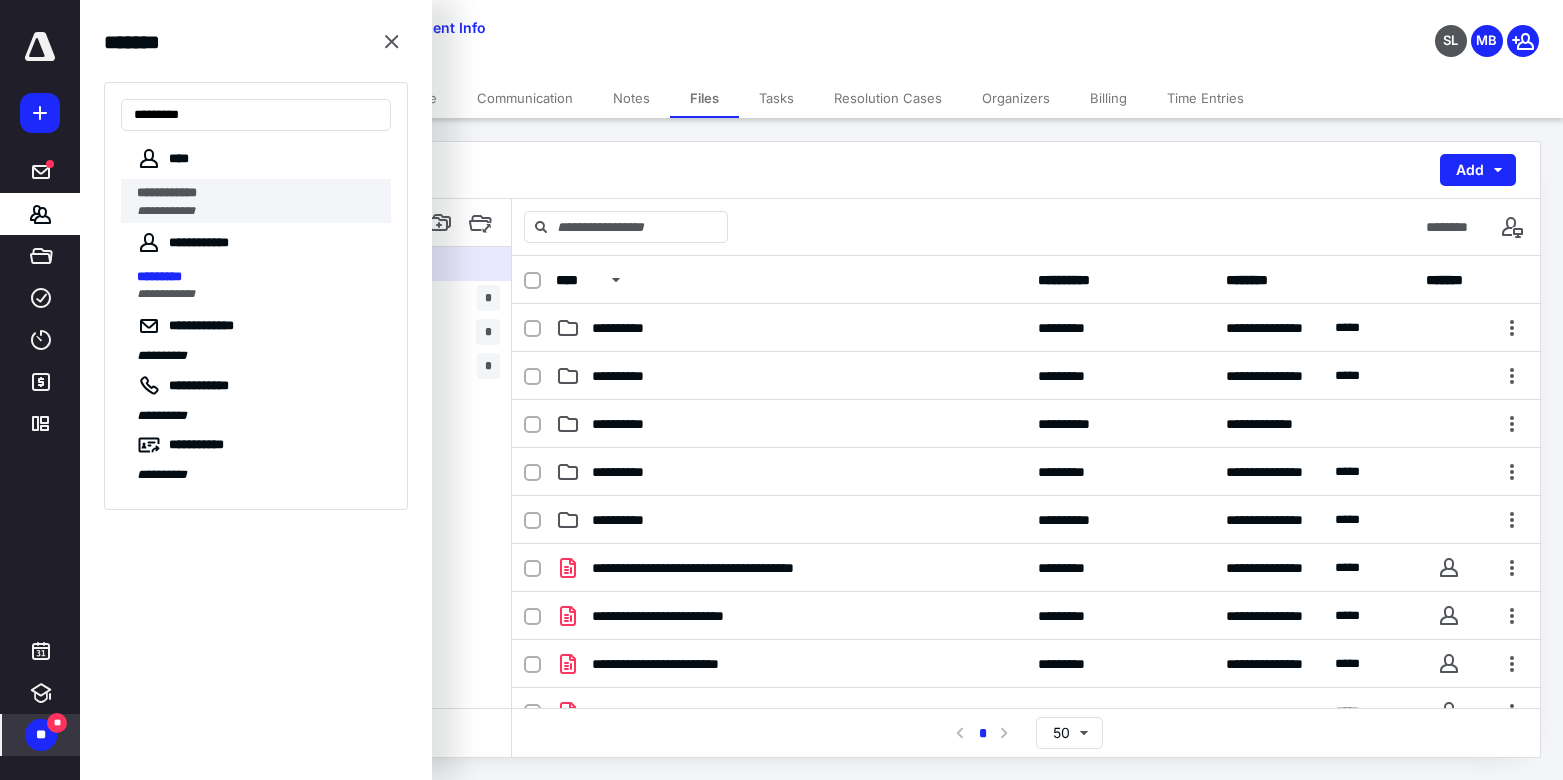 type on "*********" 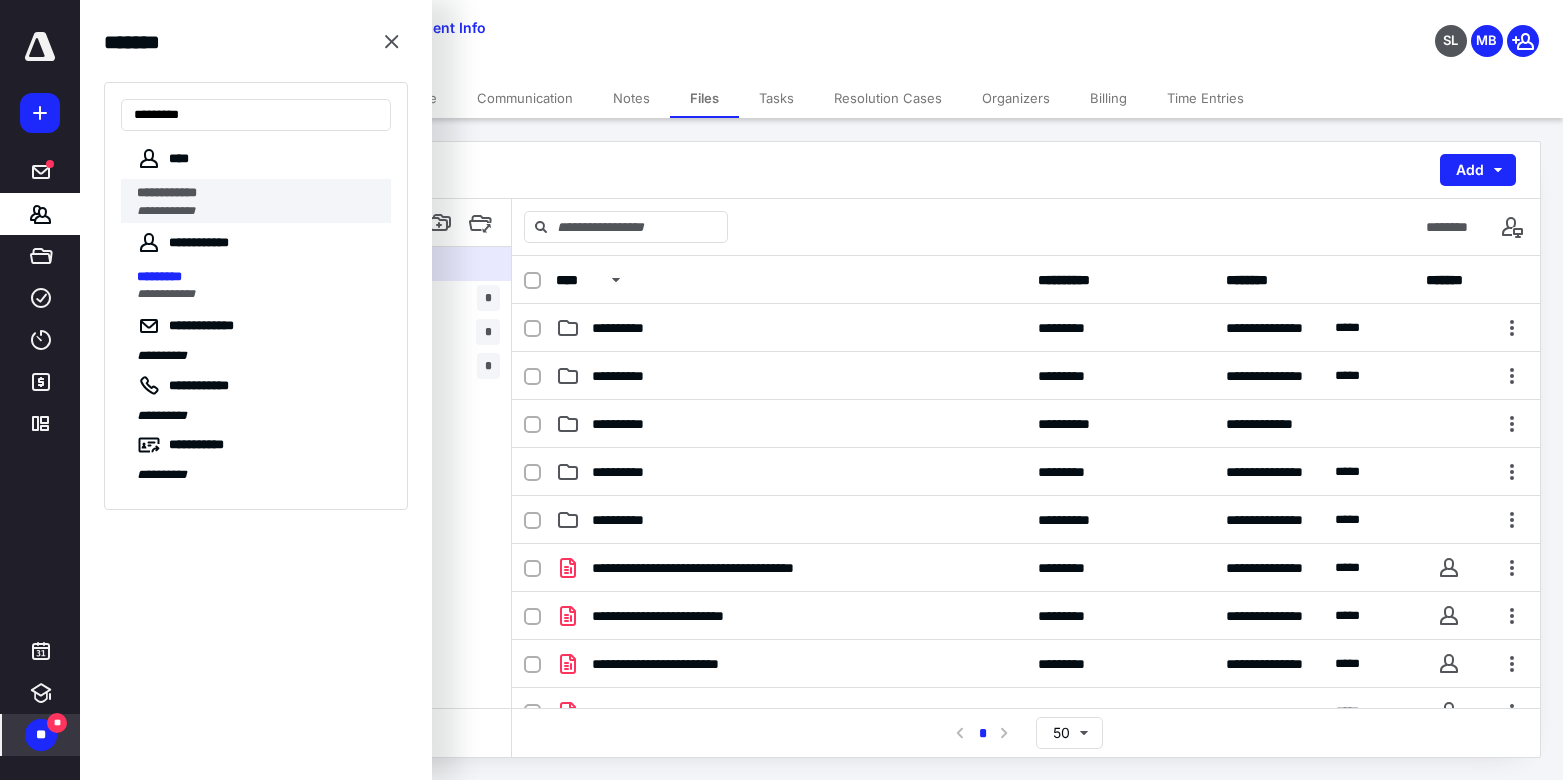 click on "**********" at bounding box center [167, 192] 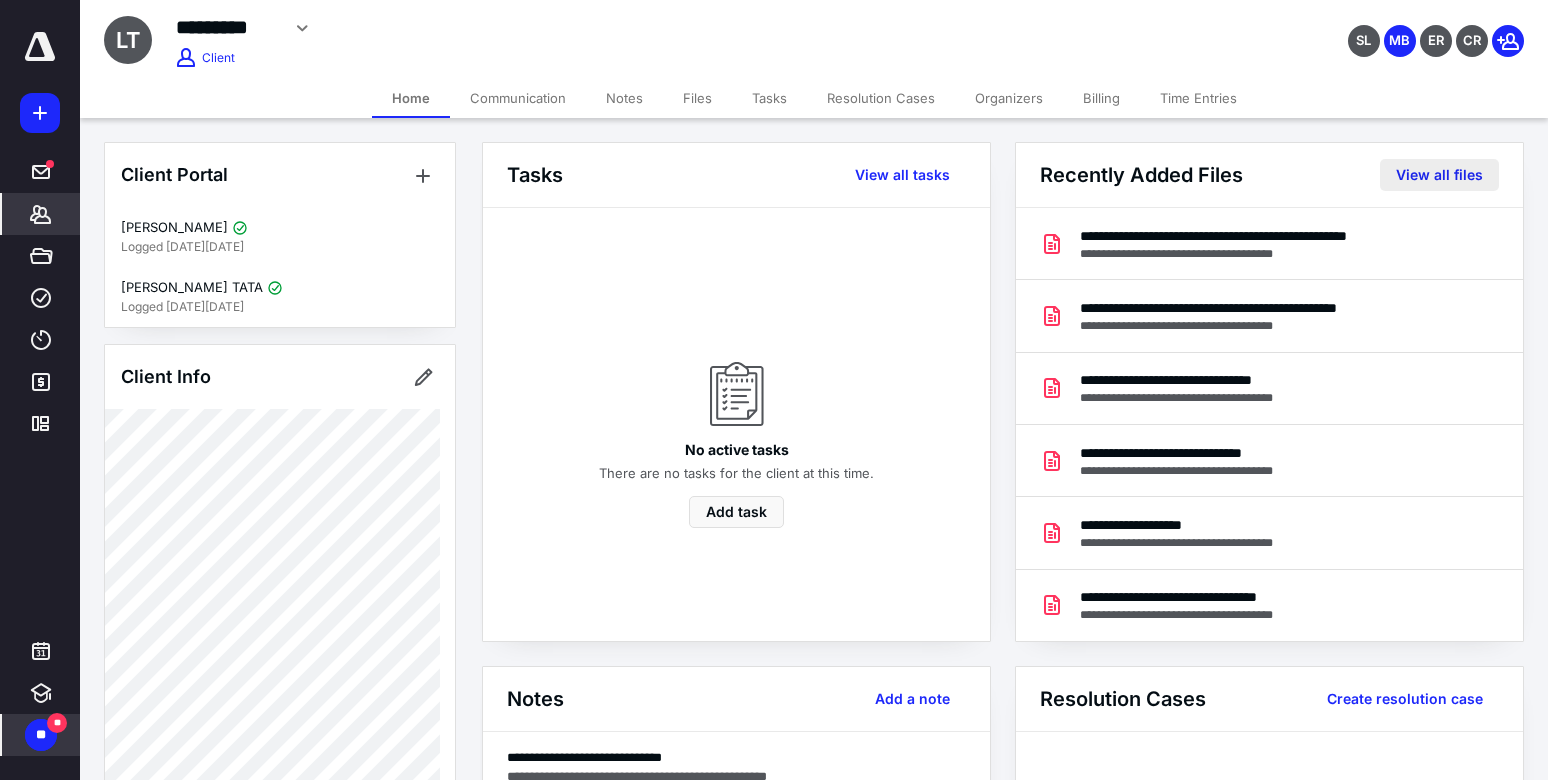 click on "View all files" at bounding box center (1439, 175) 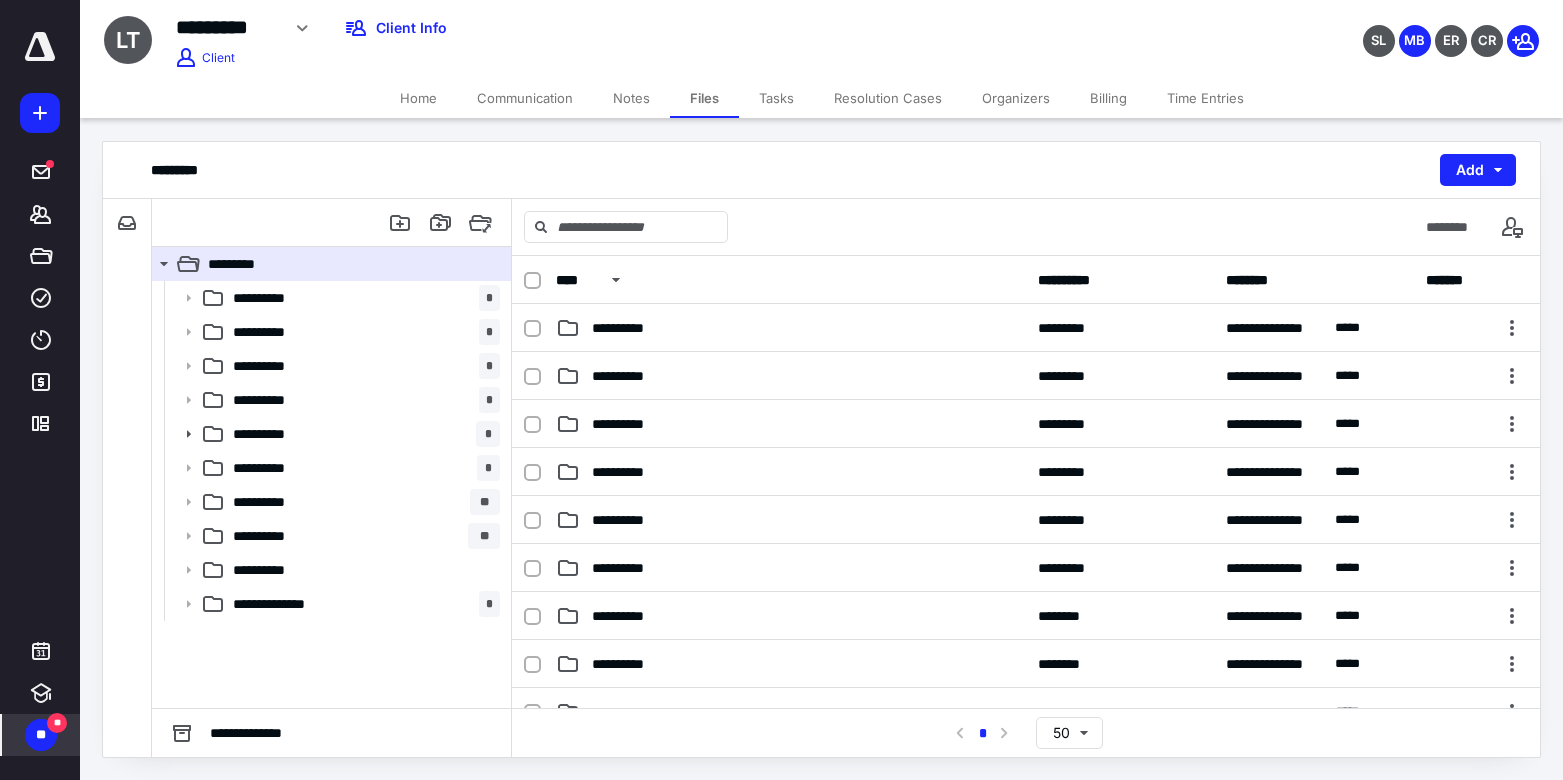 scroll, scrollTop: 83, scrollLeft: 0, axis: vertical 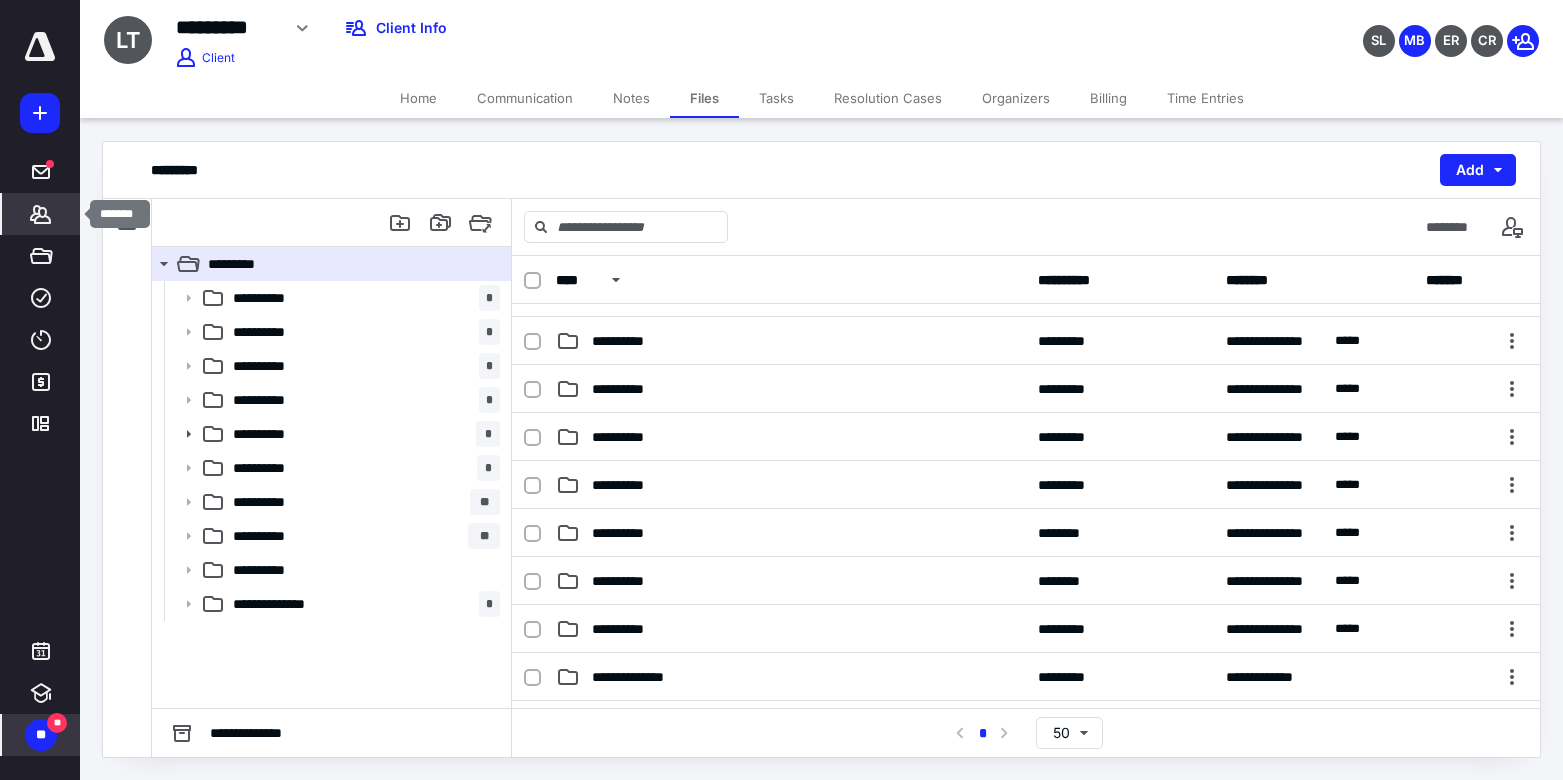 click 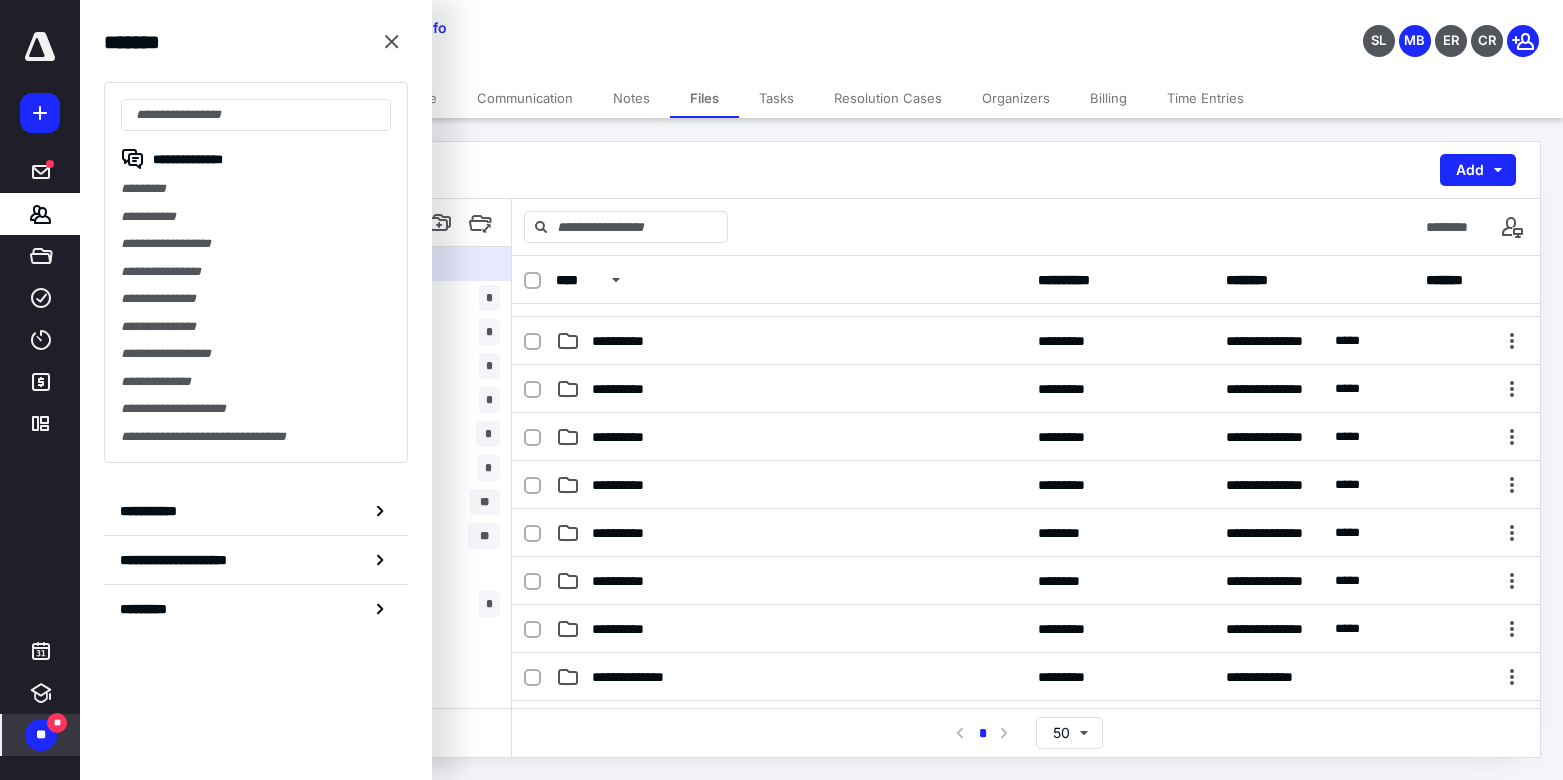 click on "SL MB ER CR" at bounding box center (1305, 28) 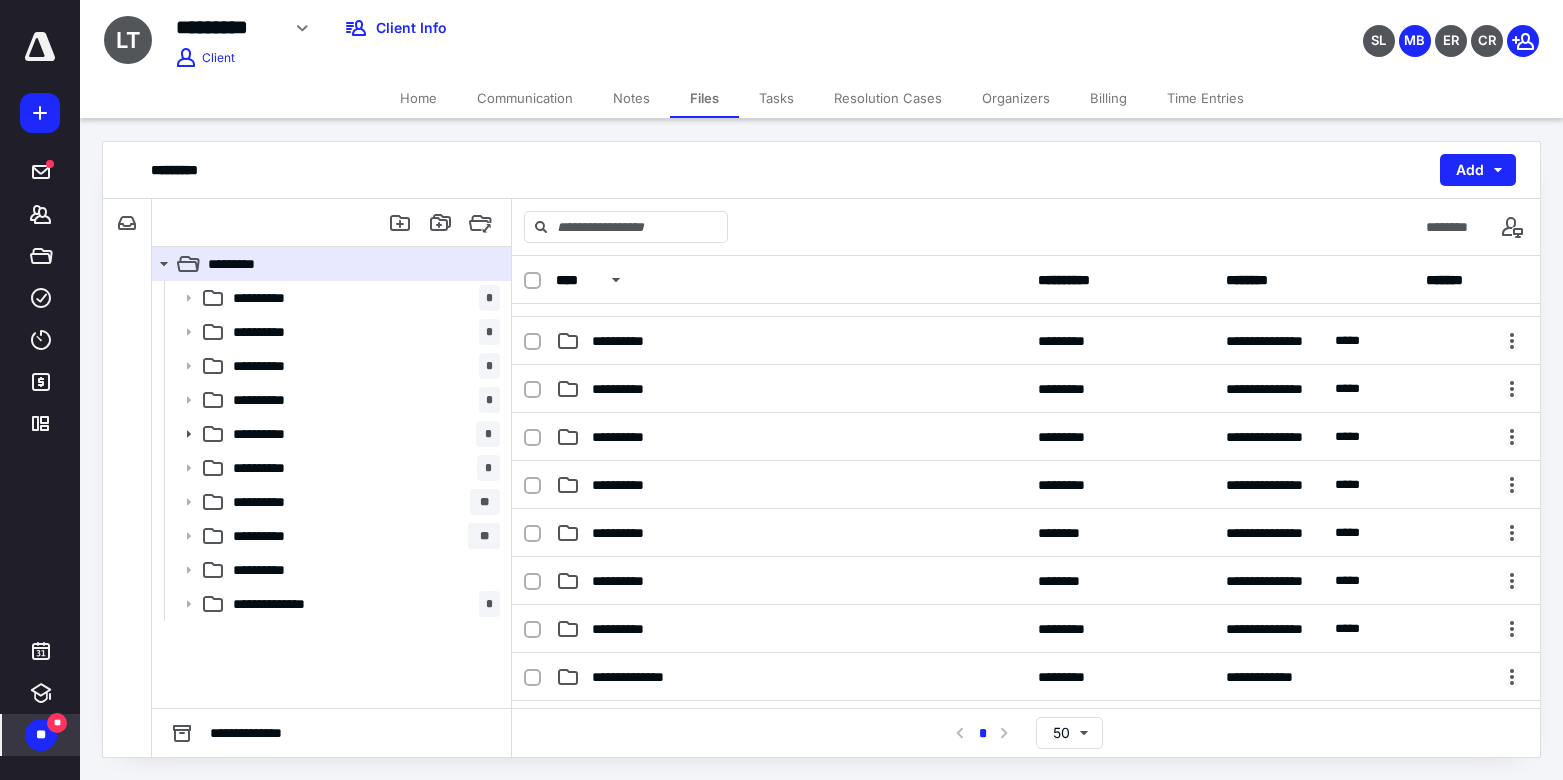 click on "**" at bounding box center (57, 723) 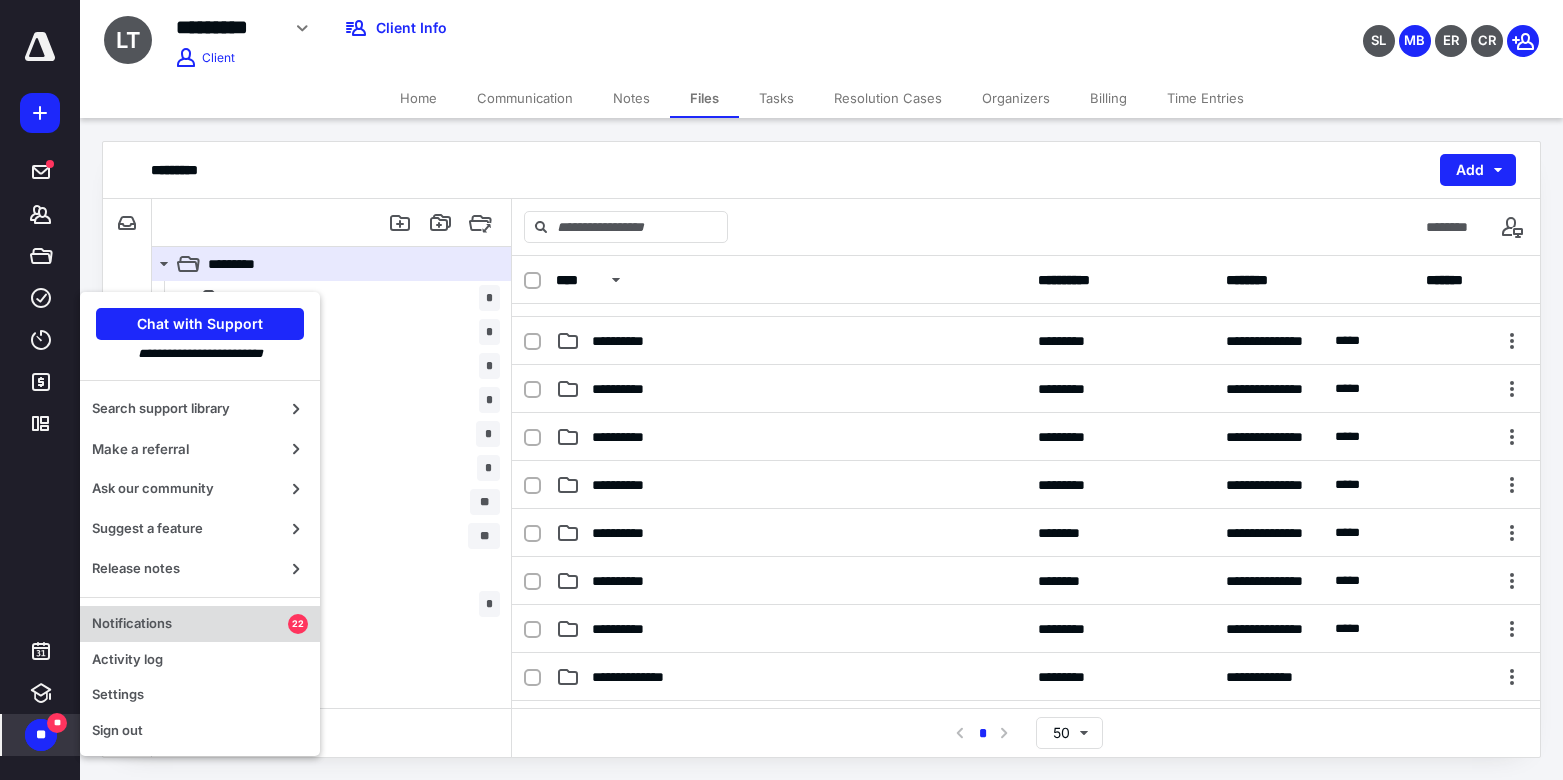 click on "Notifications" at bounding box center (190, 624) 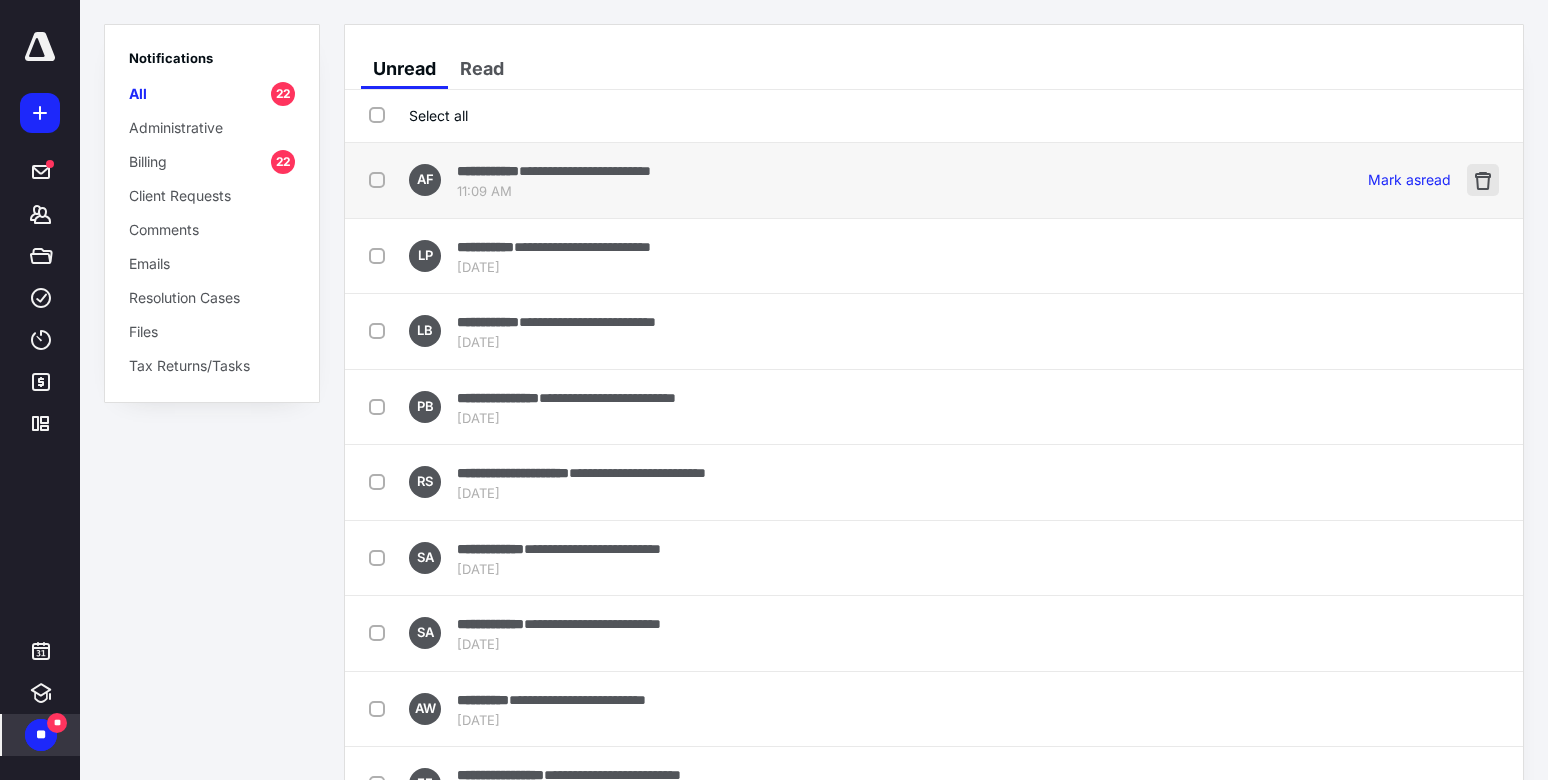 click at bounding box center (1483, 180) 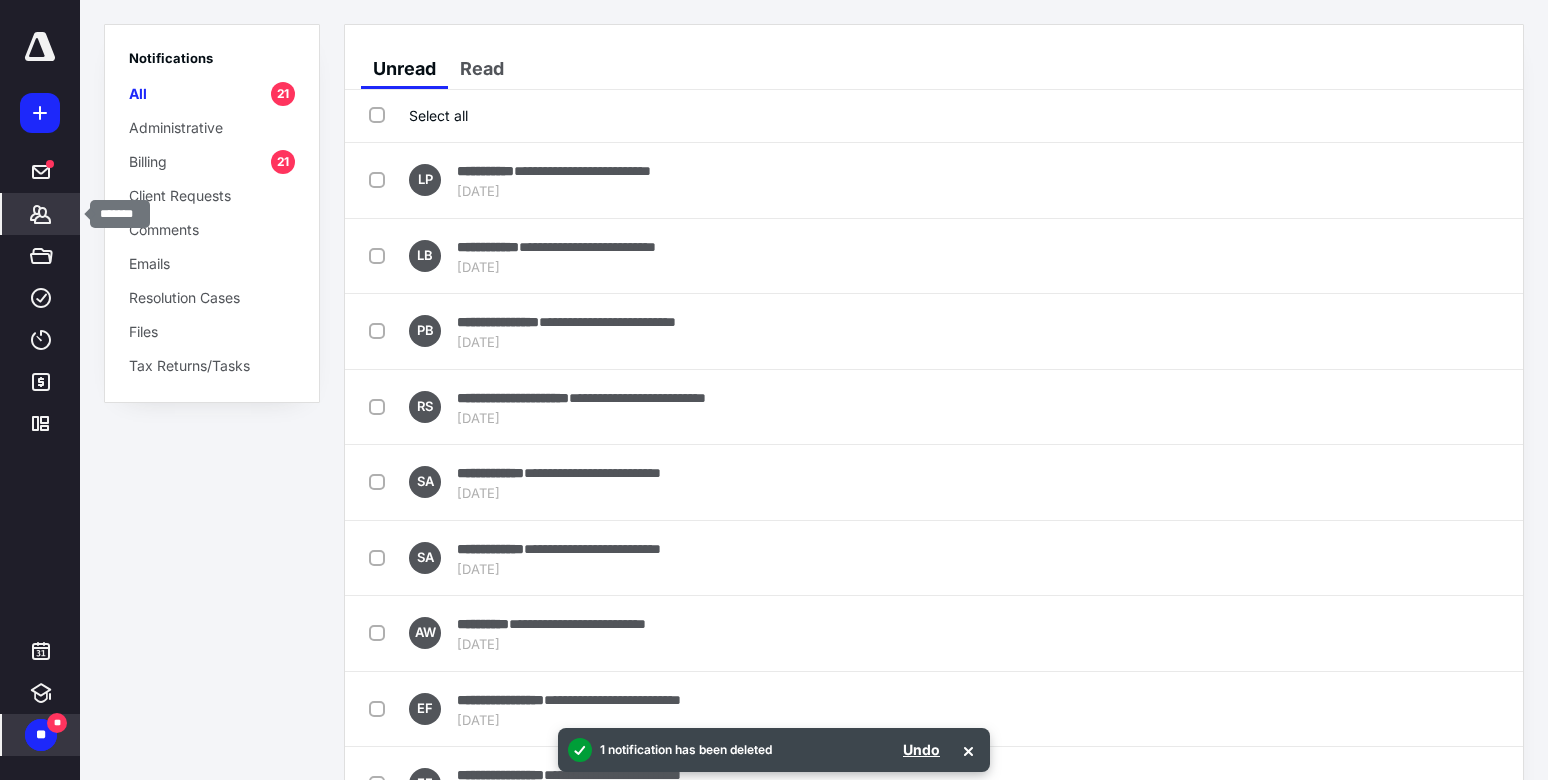 click 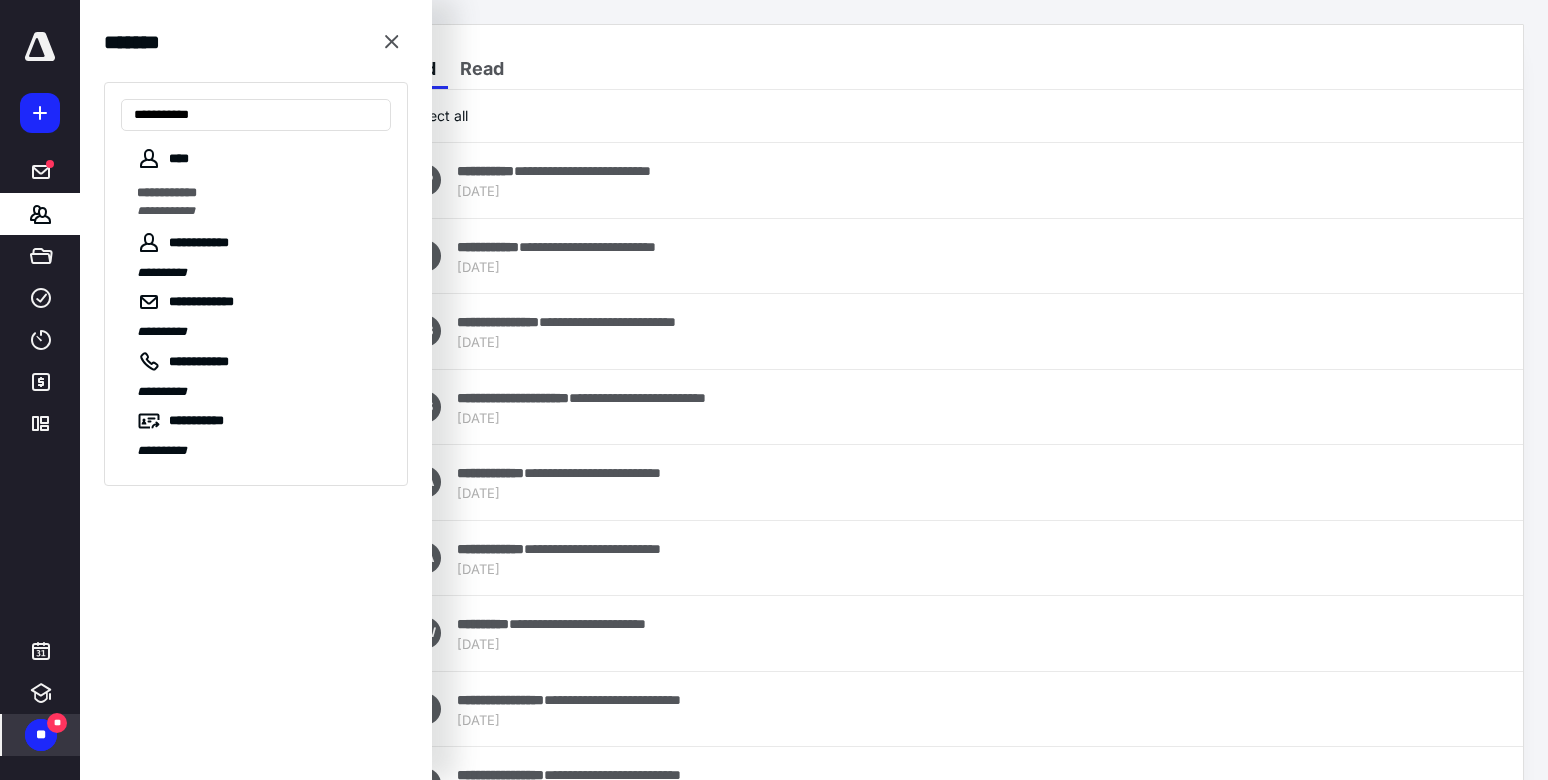 type on "**********" 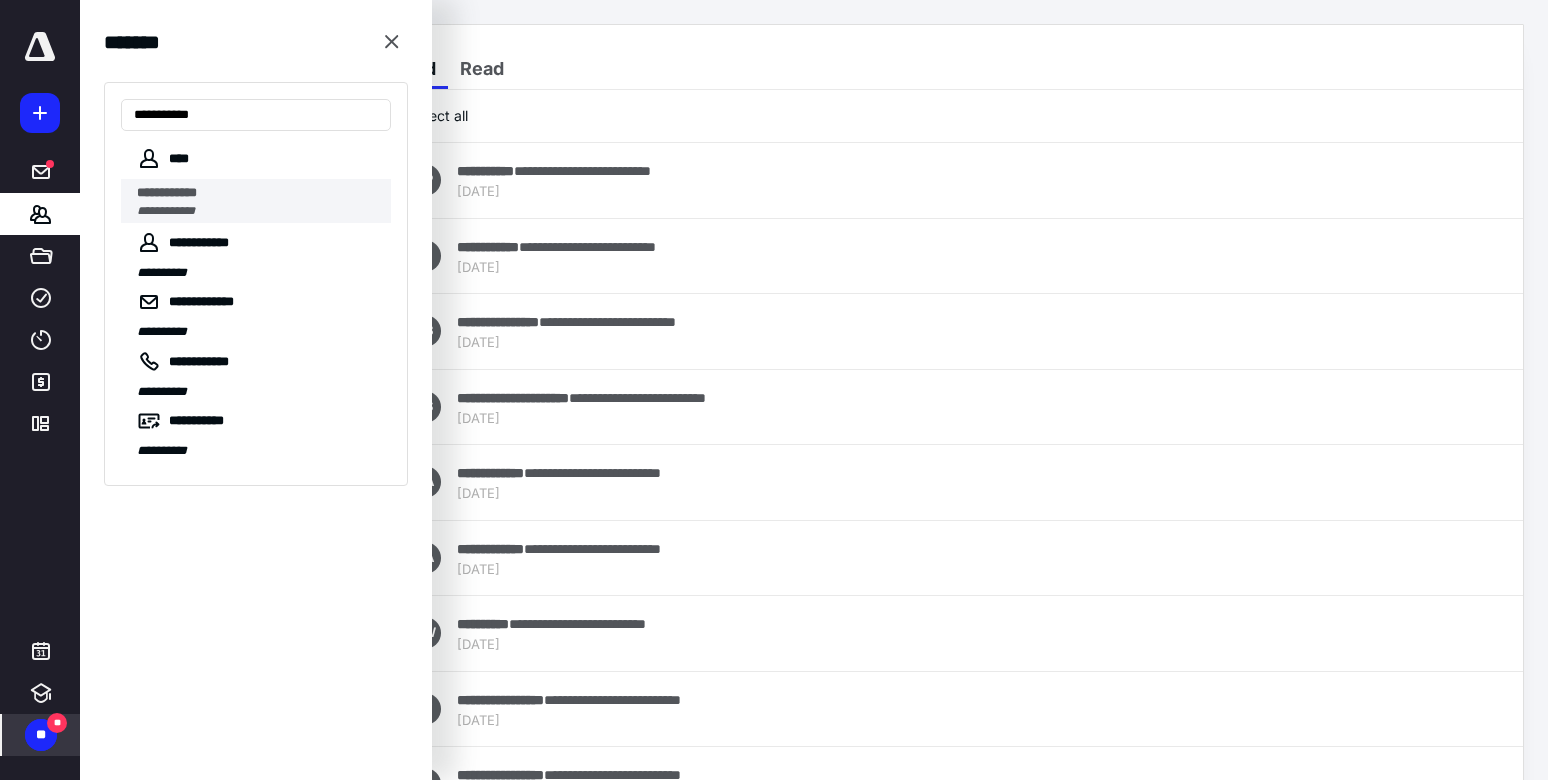 click on "**********" at bounding box center (256, 185) 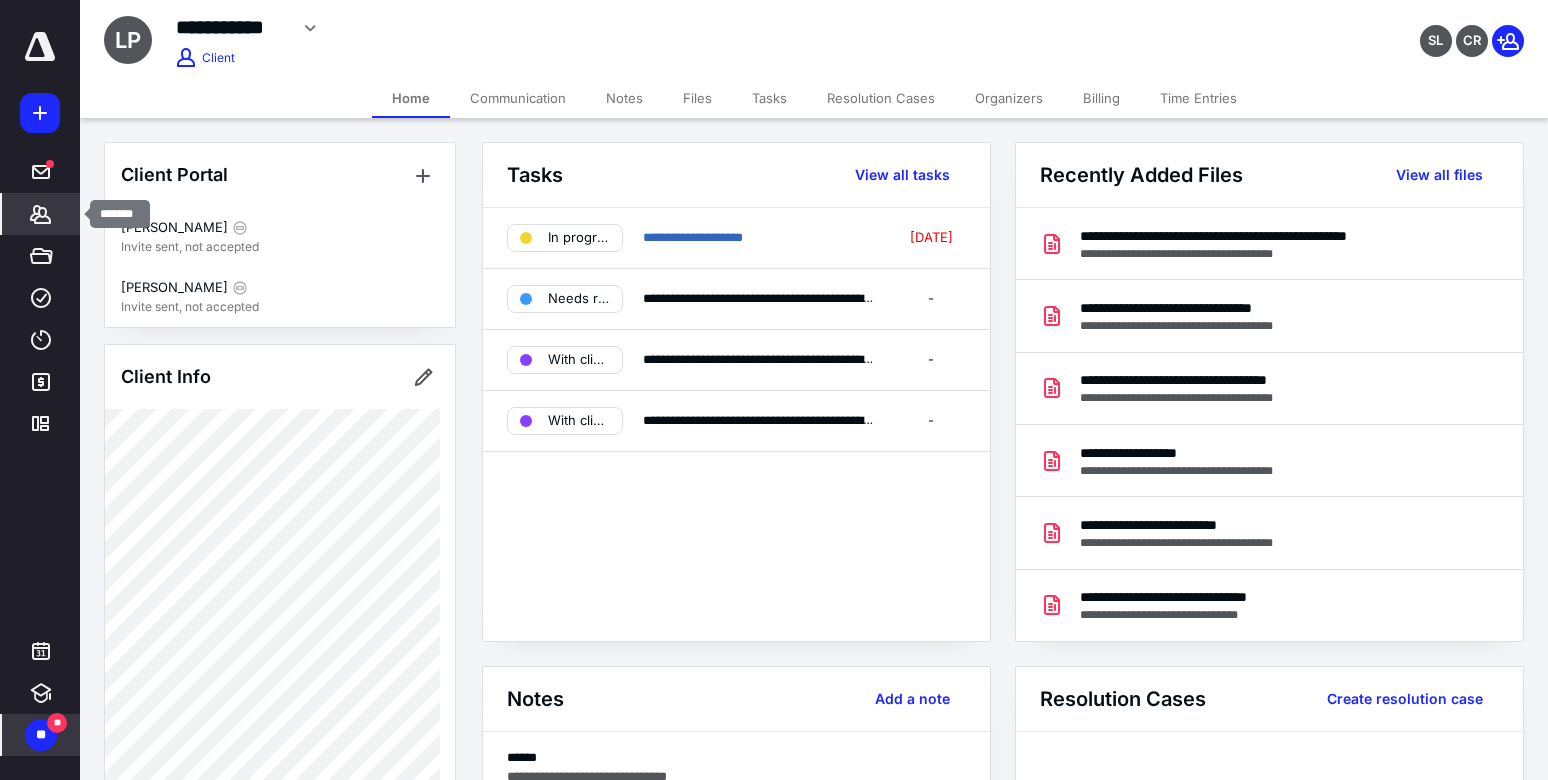 click 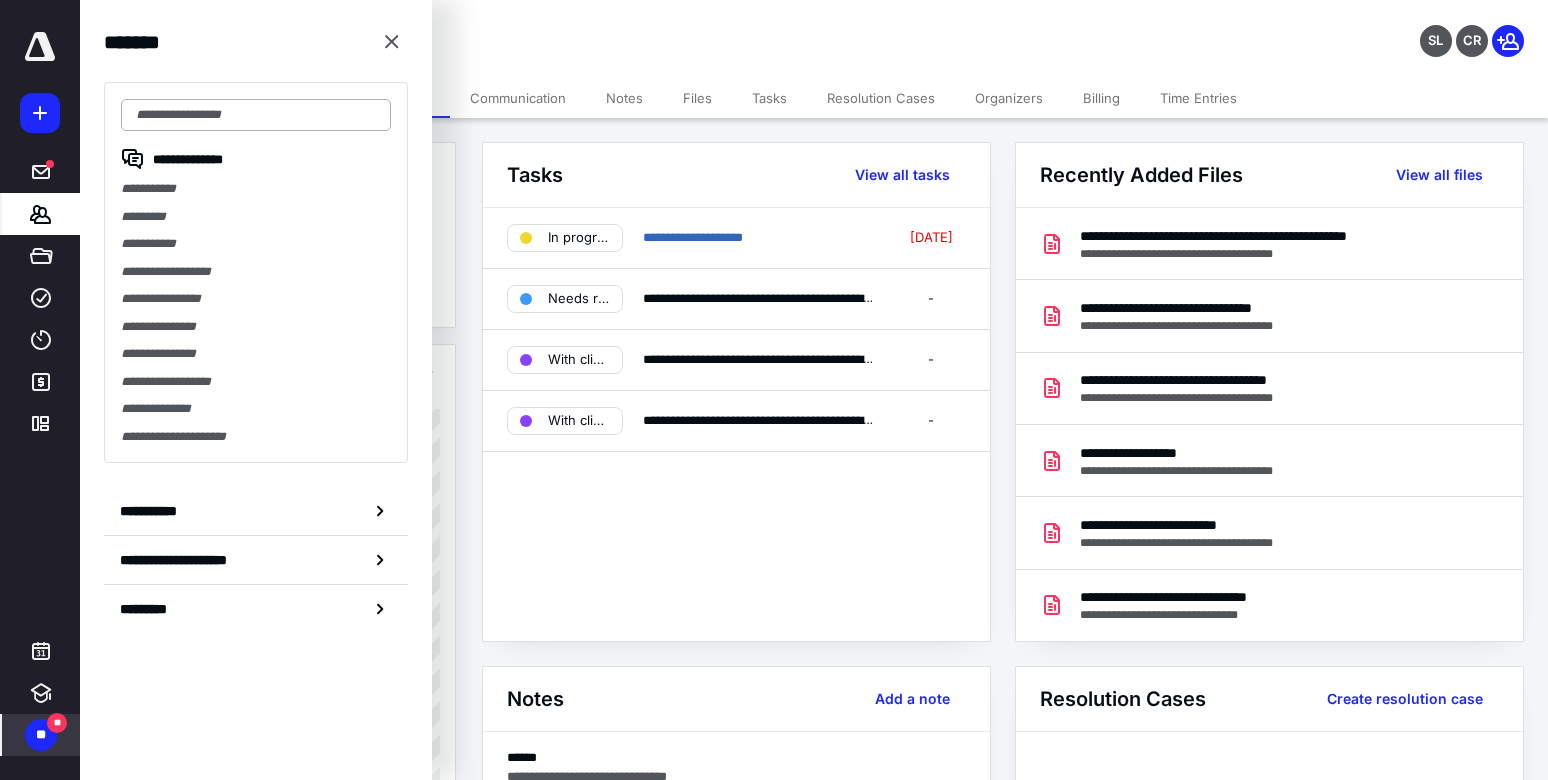 click at bounding box center [256, 115] 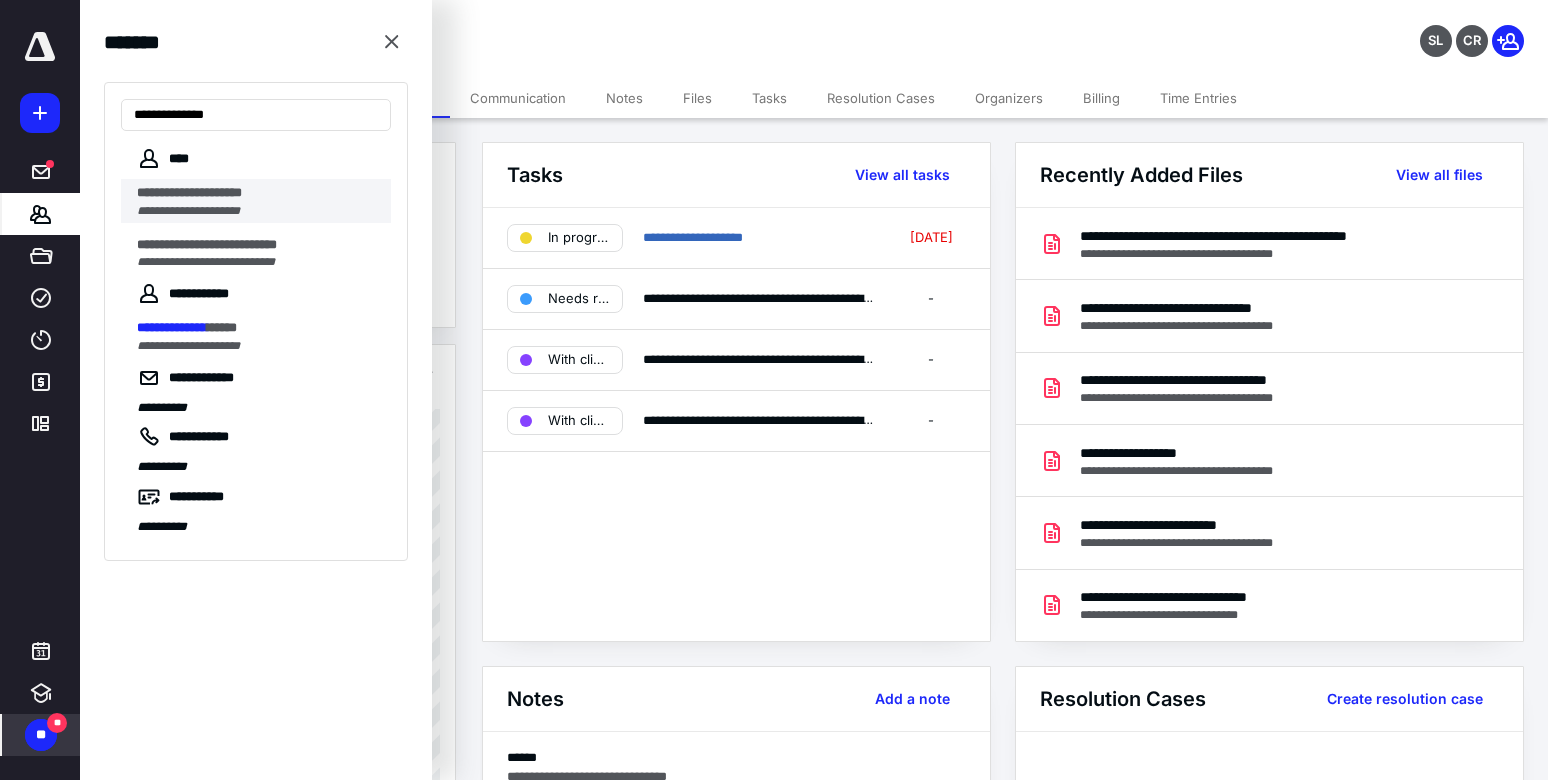 type on "**********" 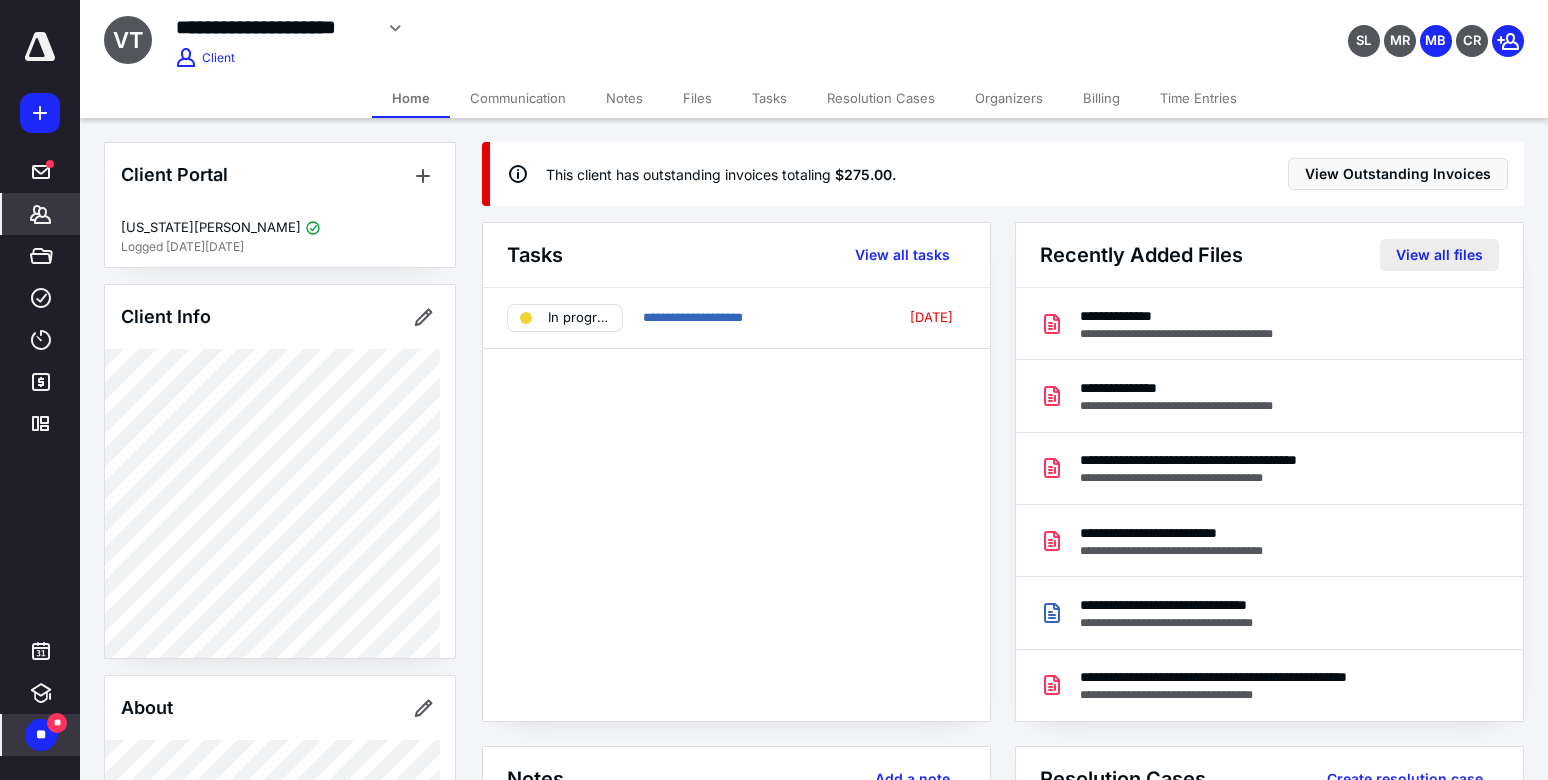 click on "View all files" at bounding box center [1439, 255] 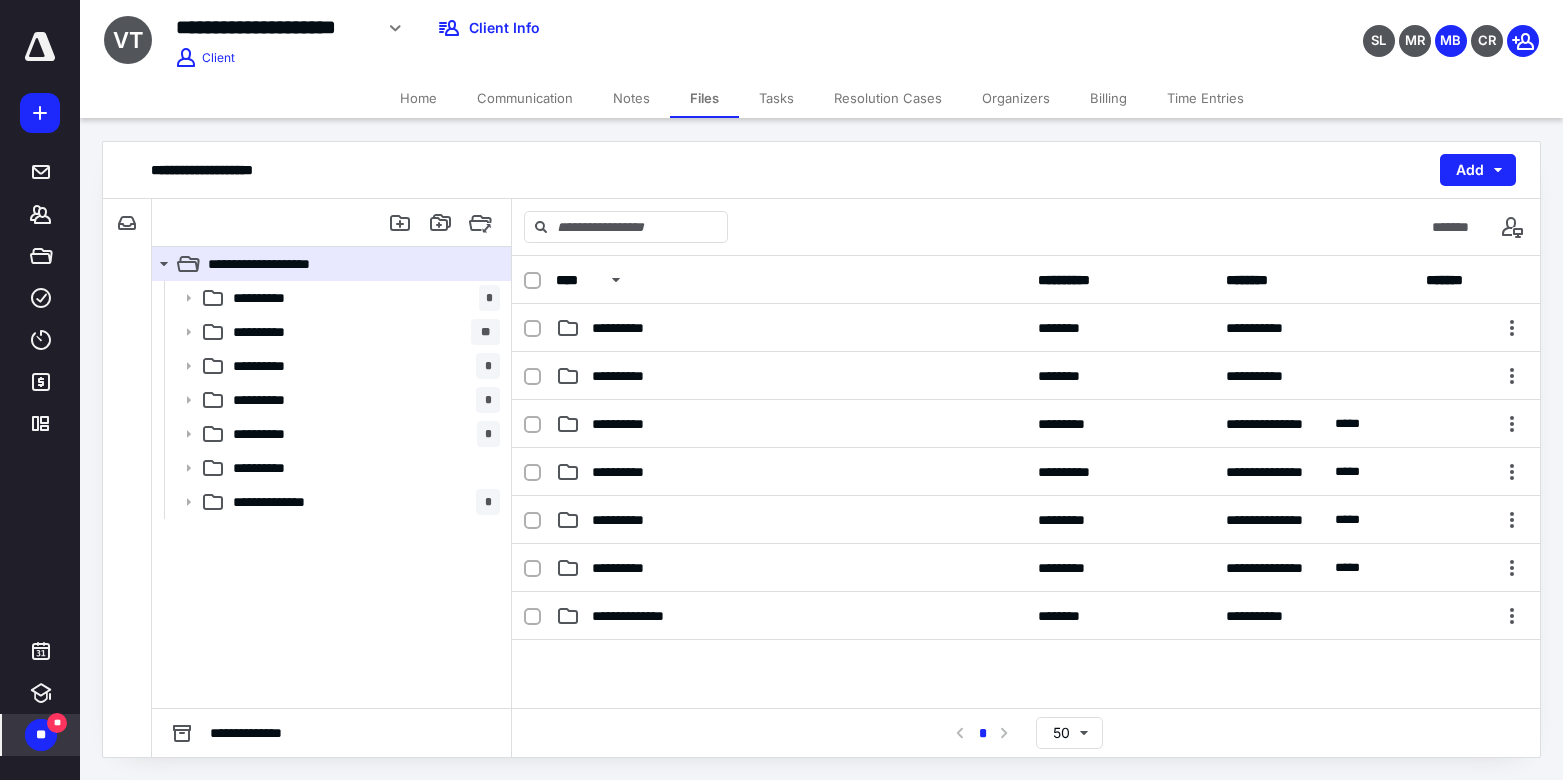 click on "SL MR MB CR" at bounding box center (1305, 28) 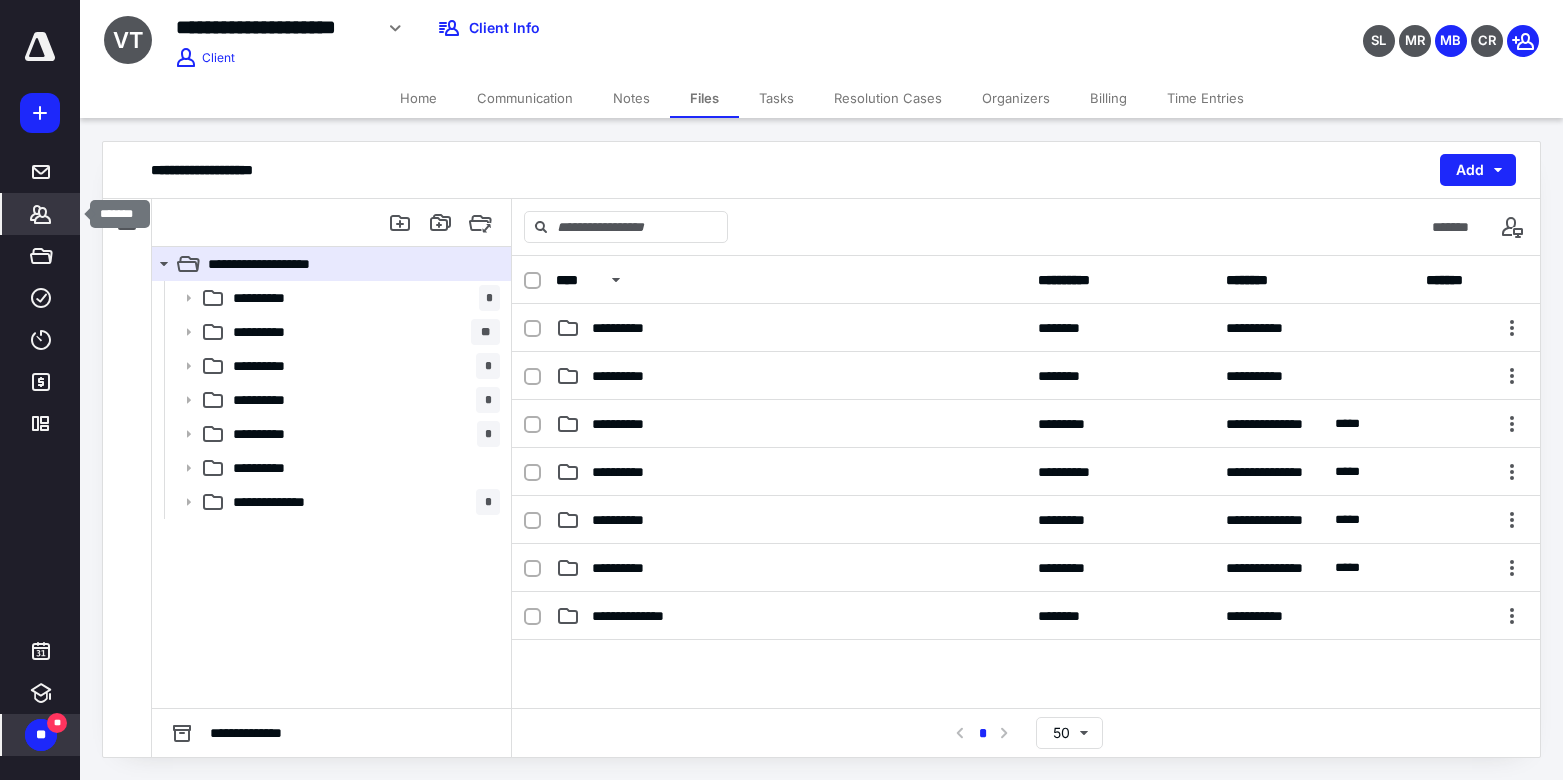 click 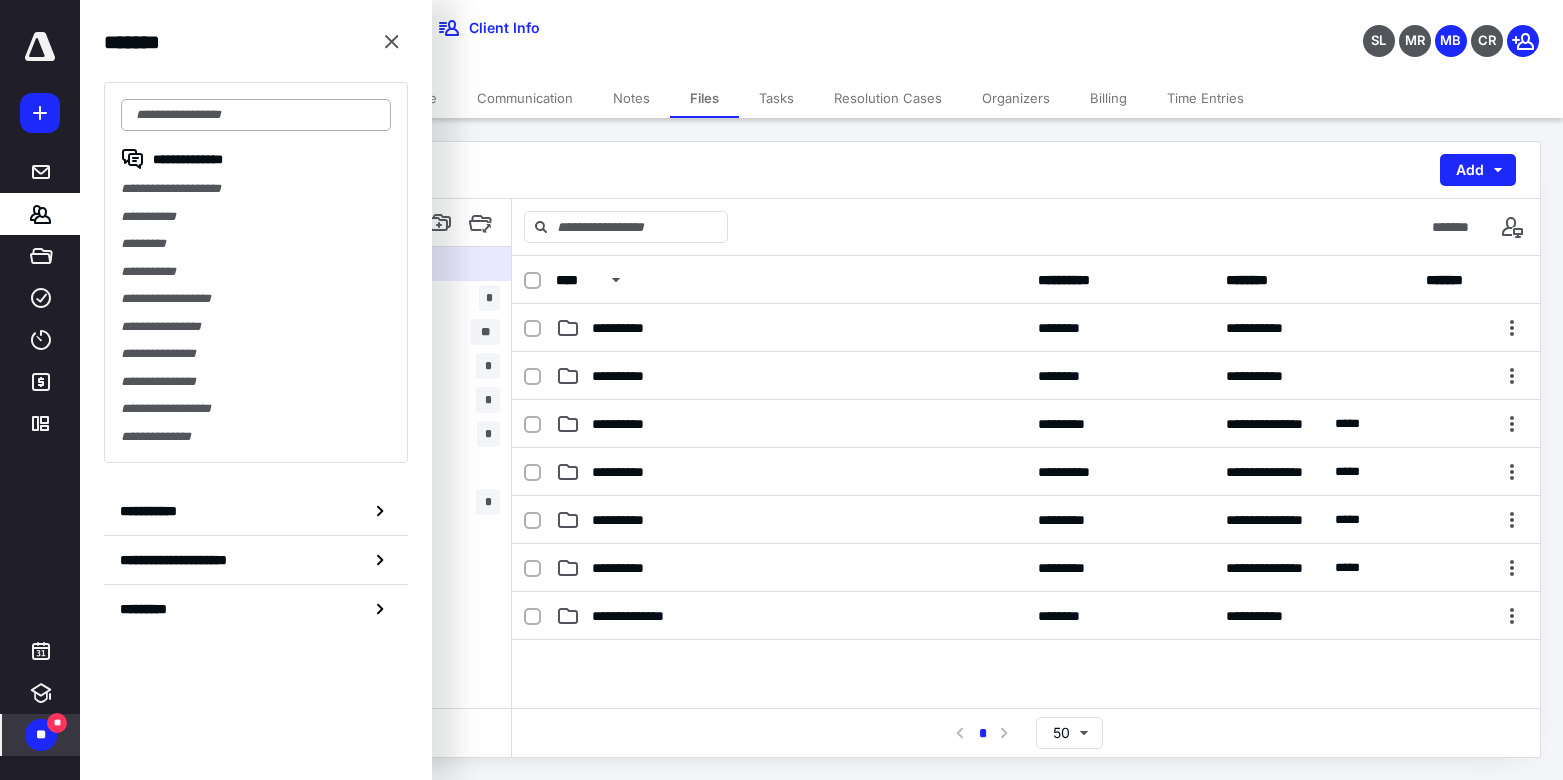 click at bounding box center (256, 115) 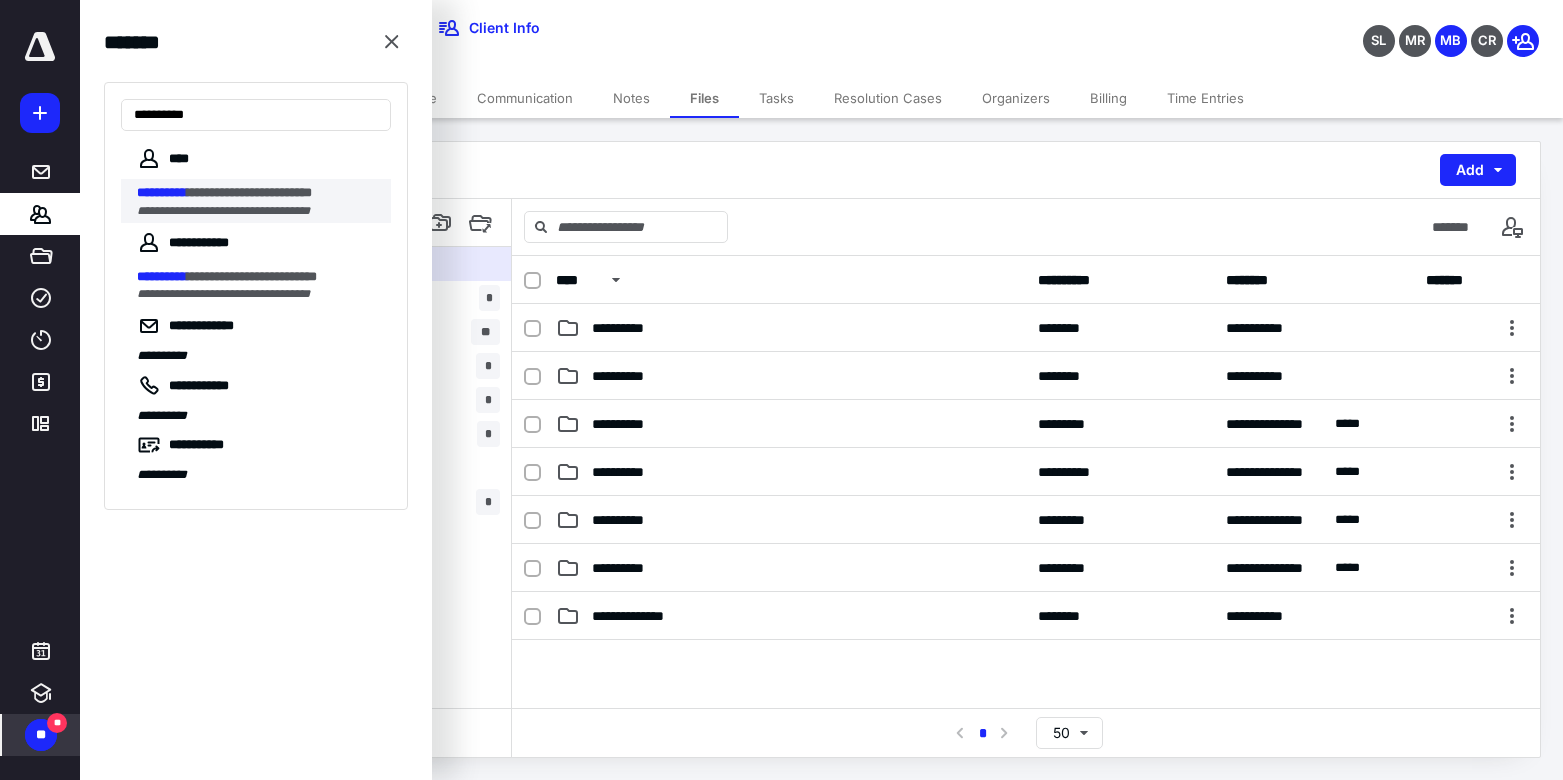 type on "**********" 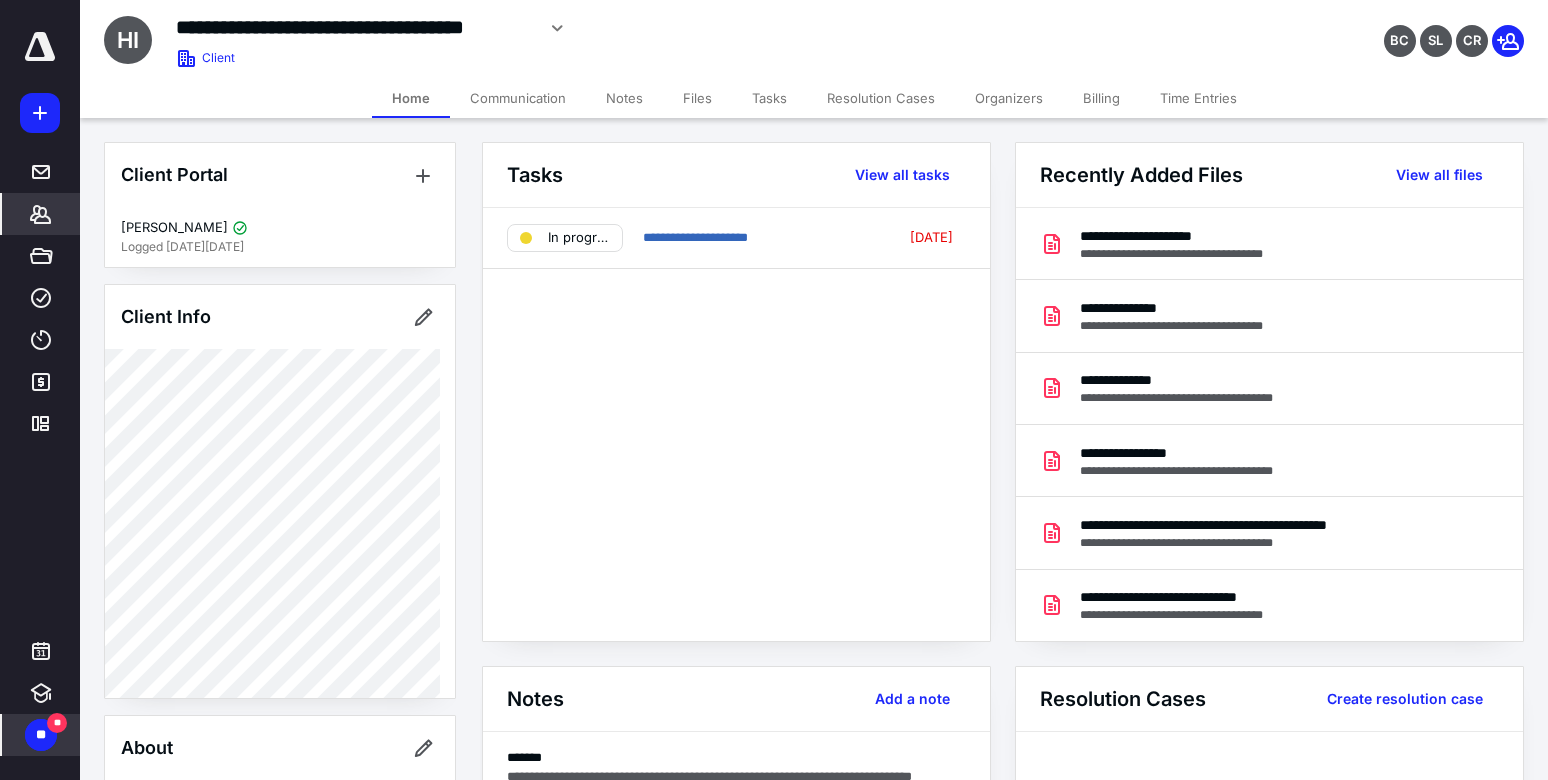 click on "Notes" at bounding box center [624, 98] 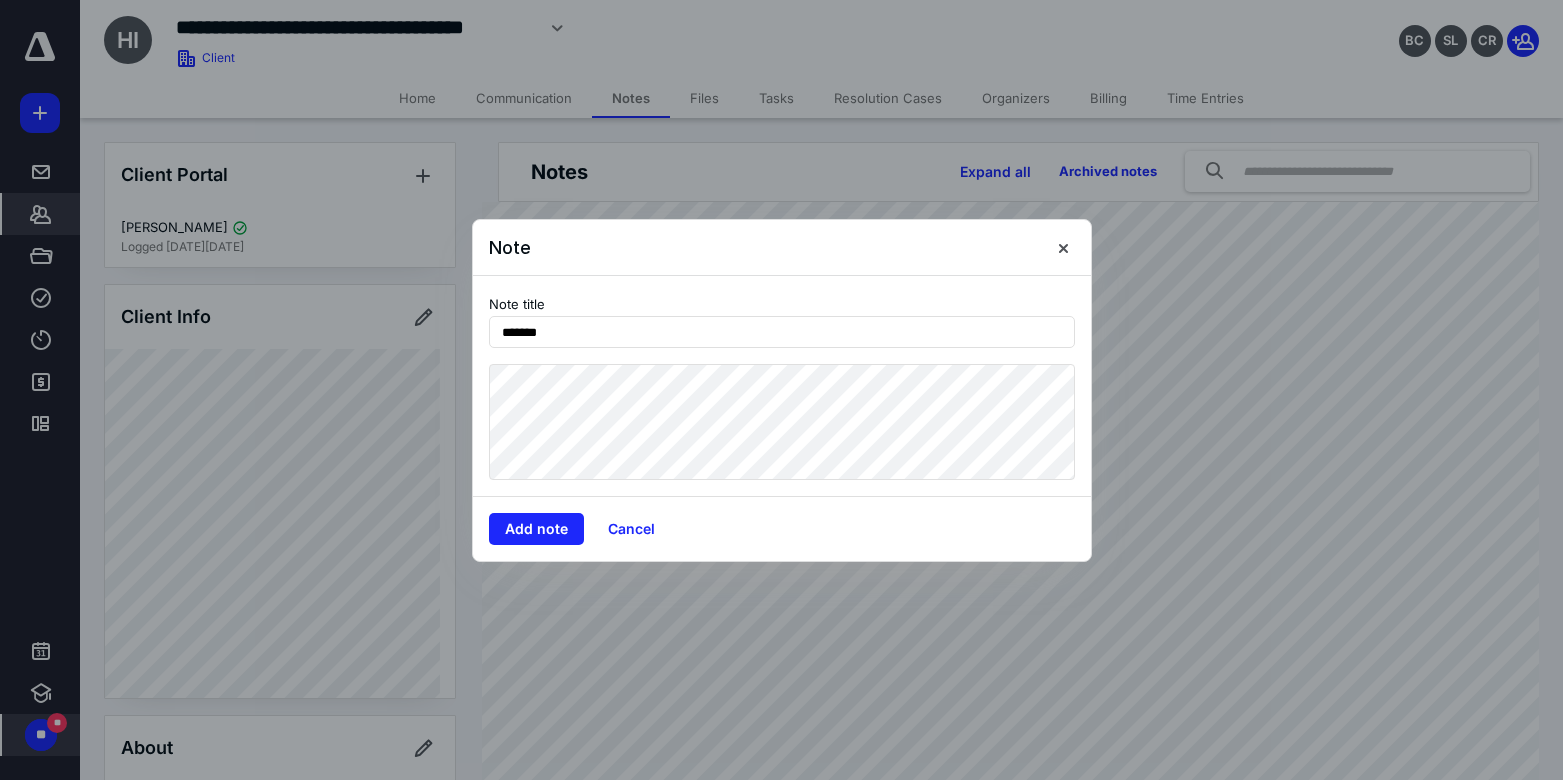 type on "*******" 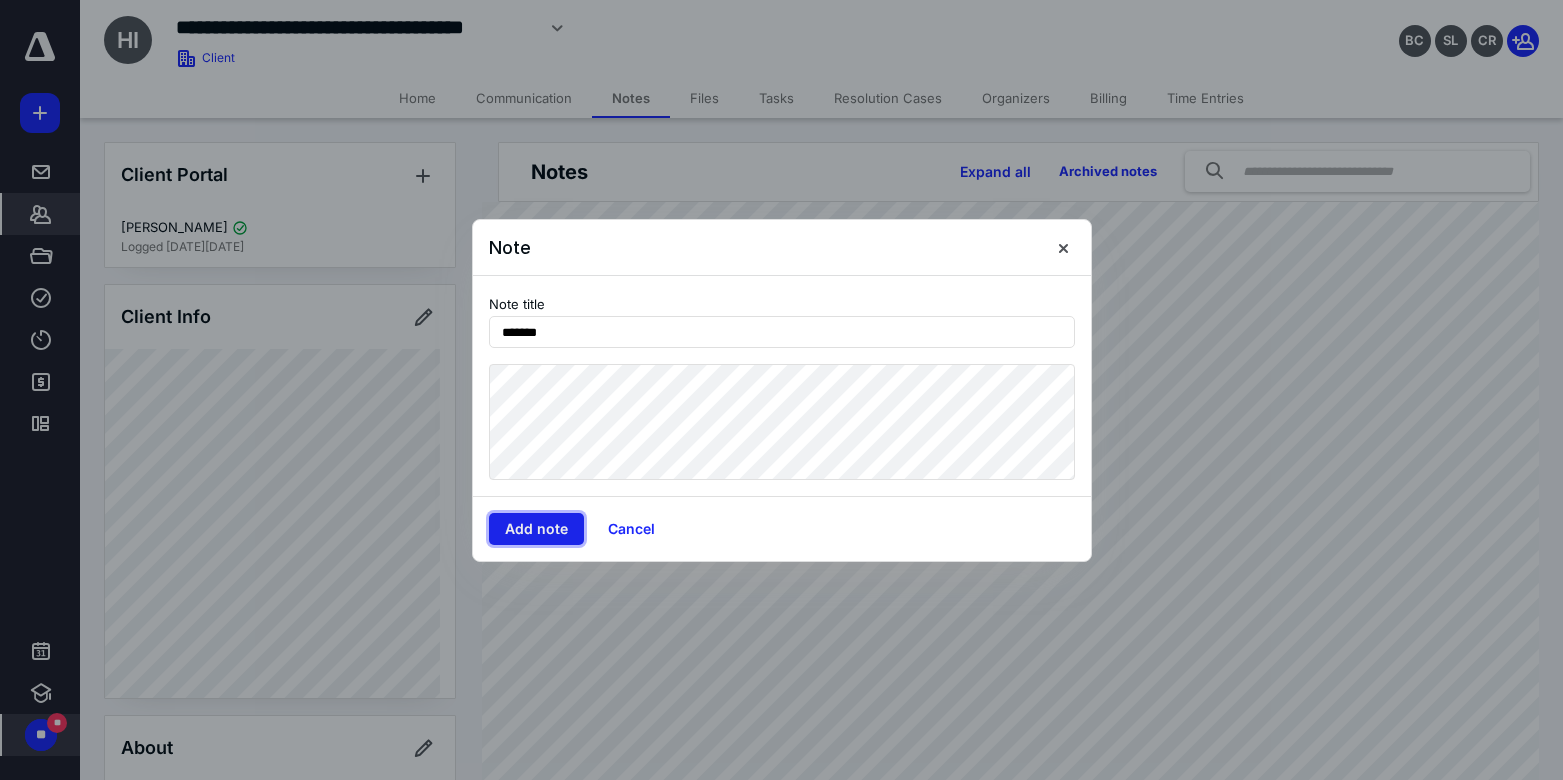 click on "Add note" at bounding box center [536, 529] 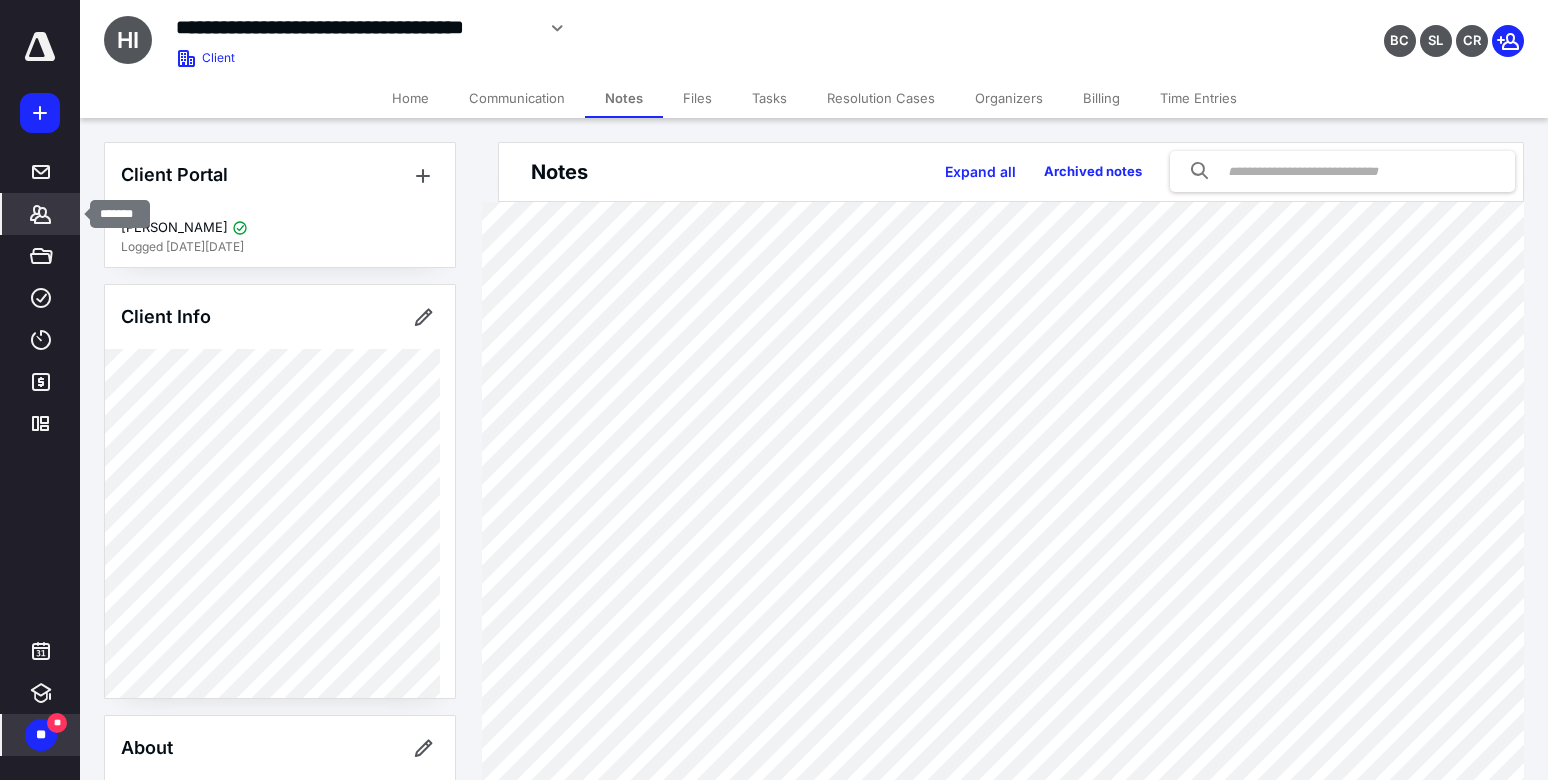 click 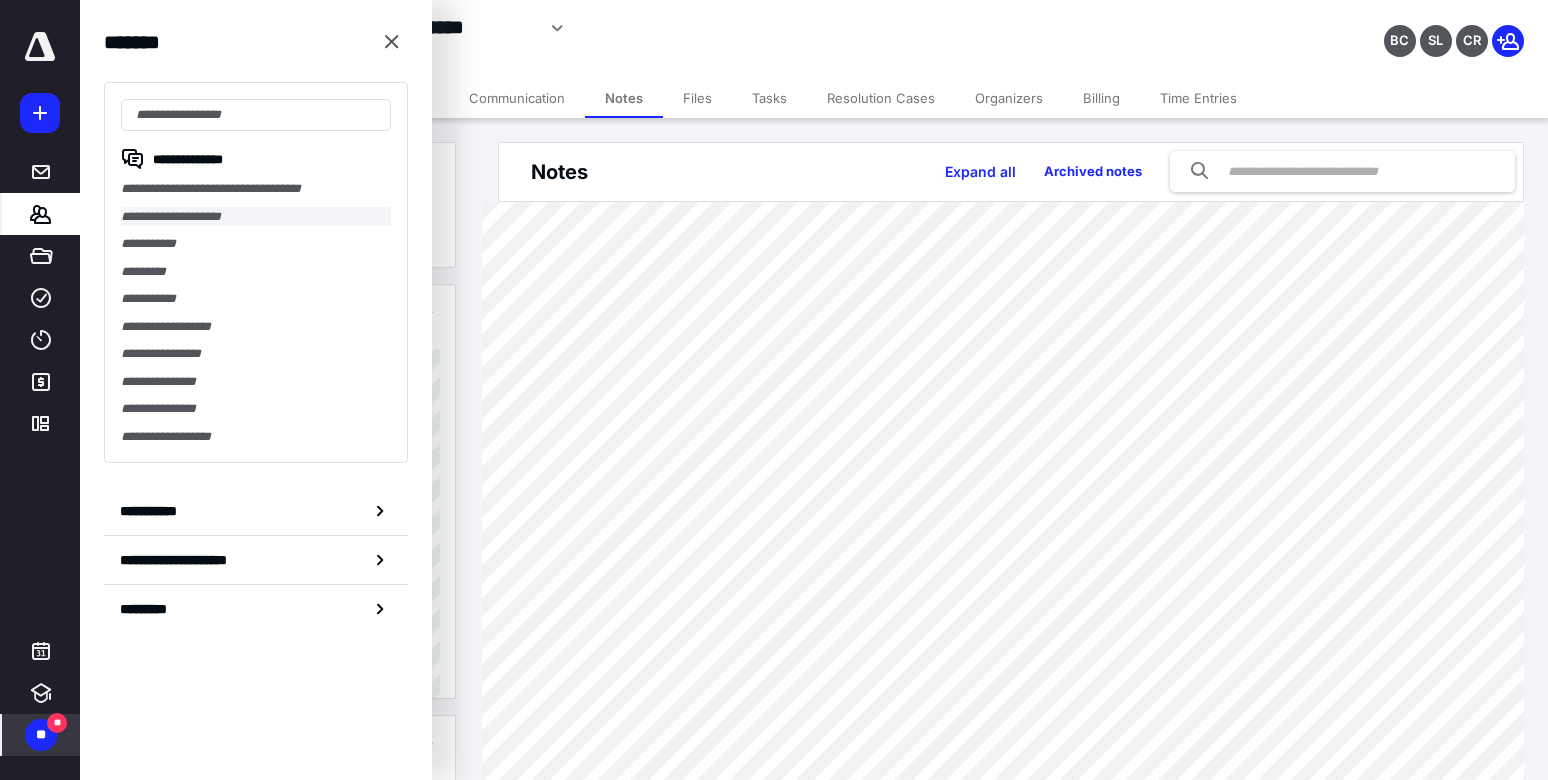 click on "**********" at bounding box center [256, 217] 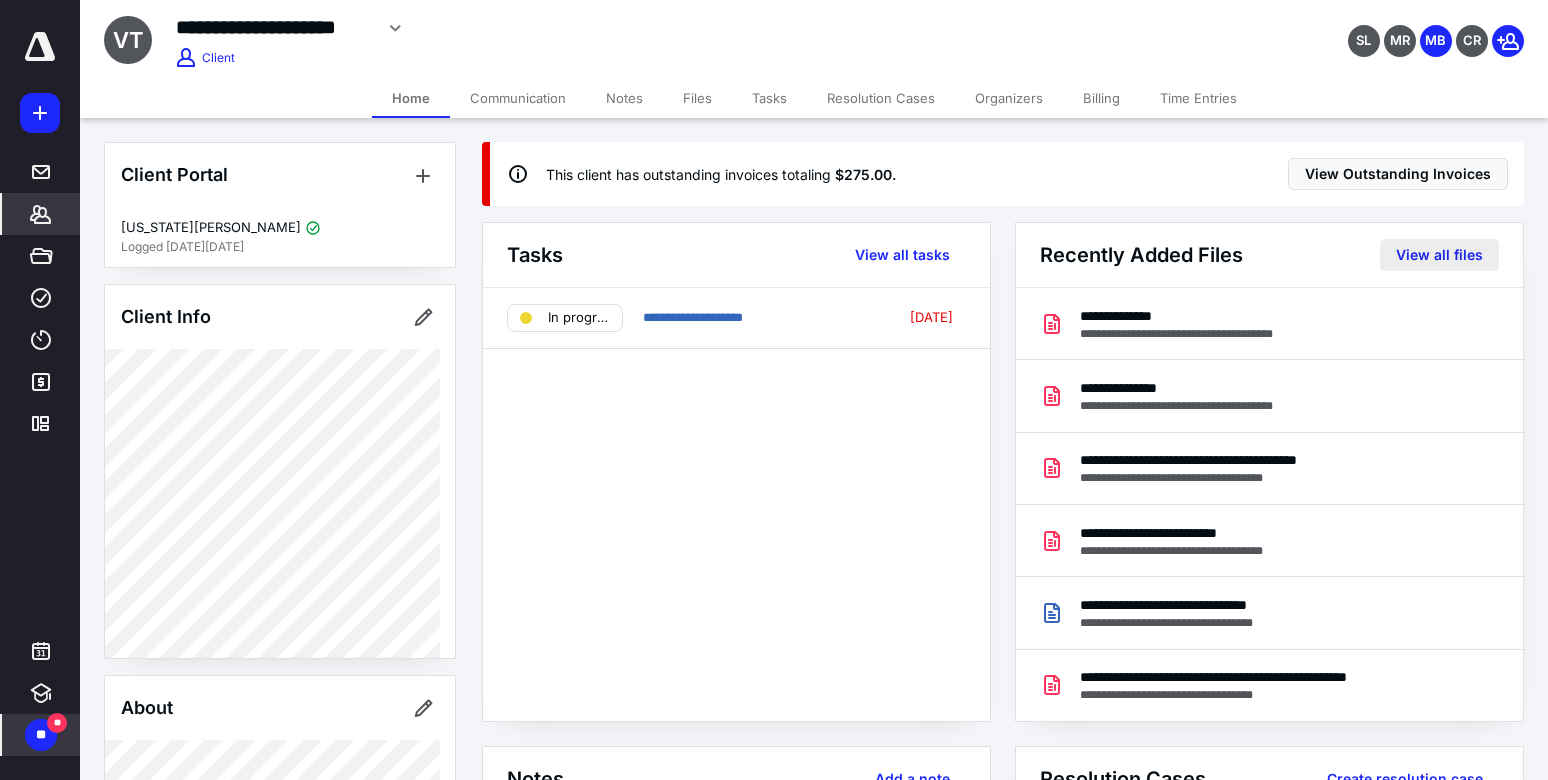 click on "View all files" at bounding box center (1439, 255) 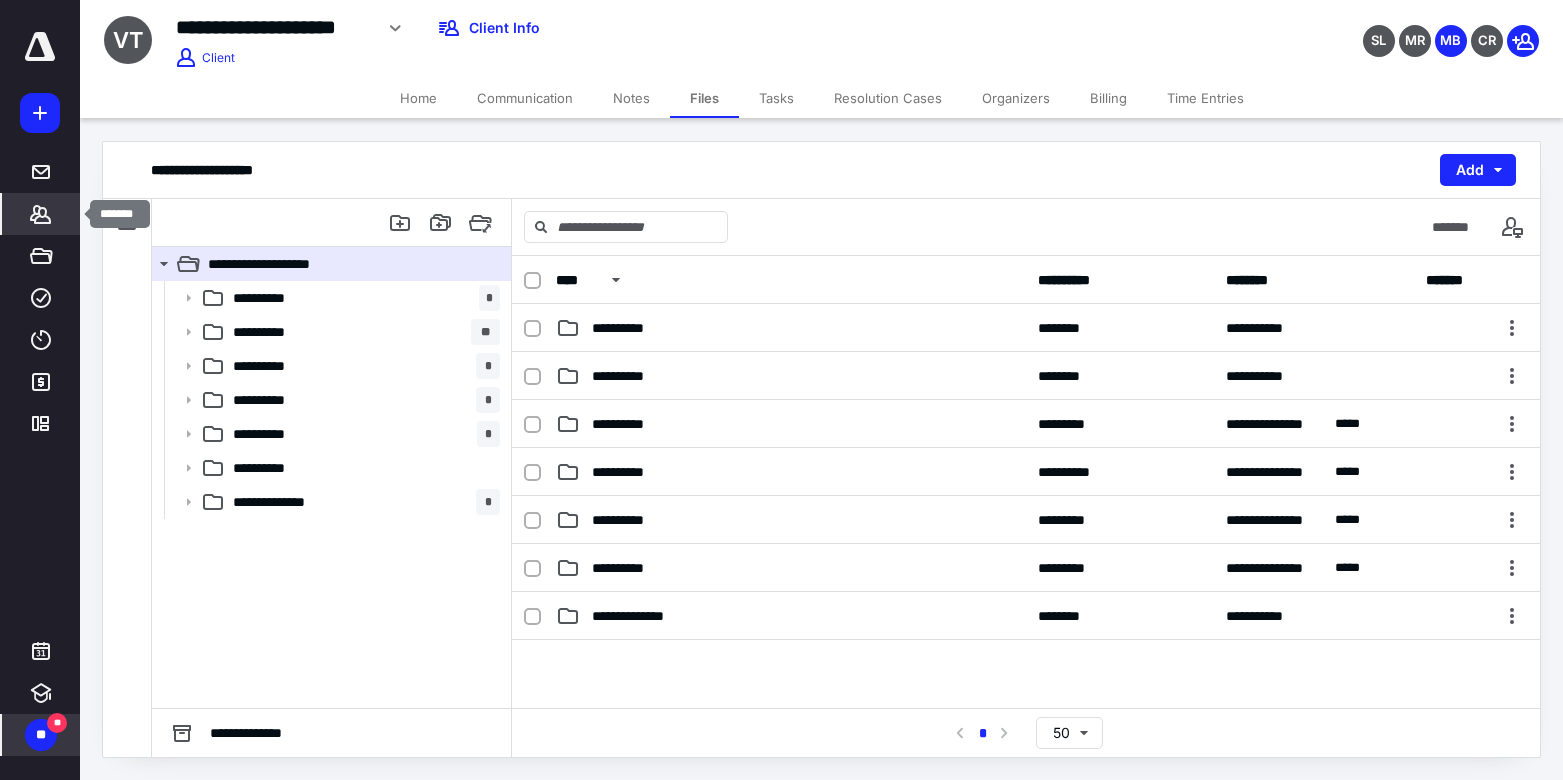 click on "*******" at bounding box center (41, 214) 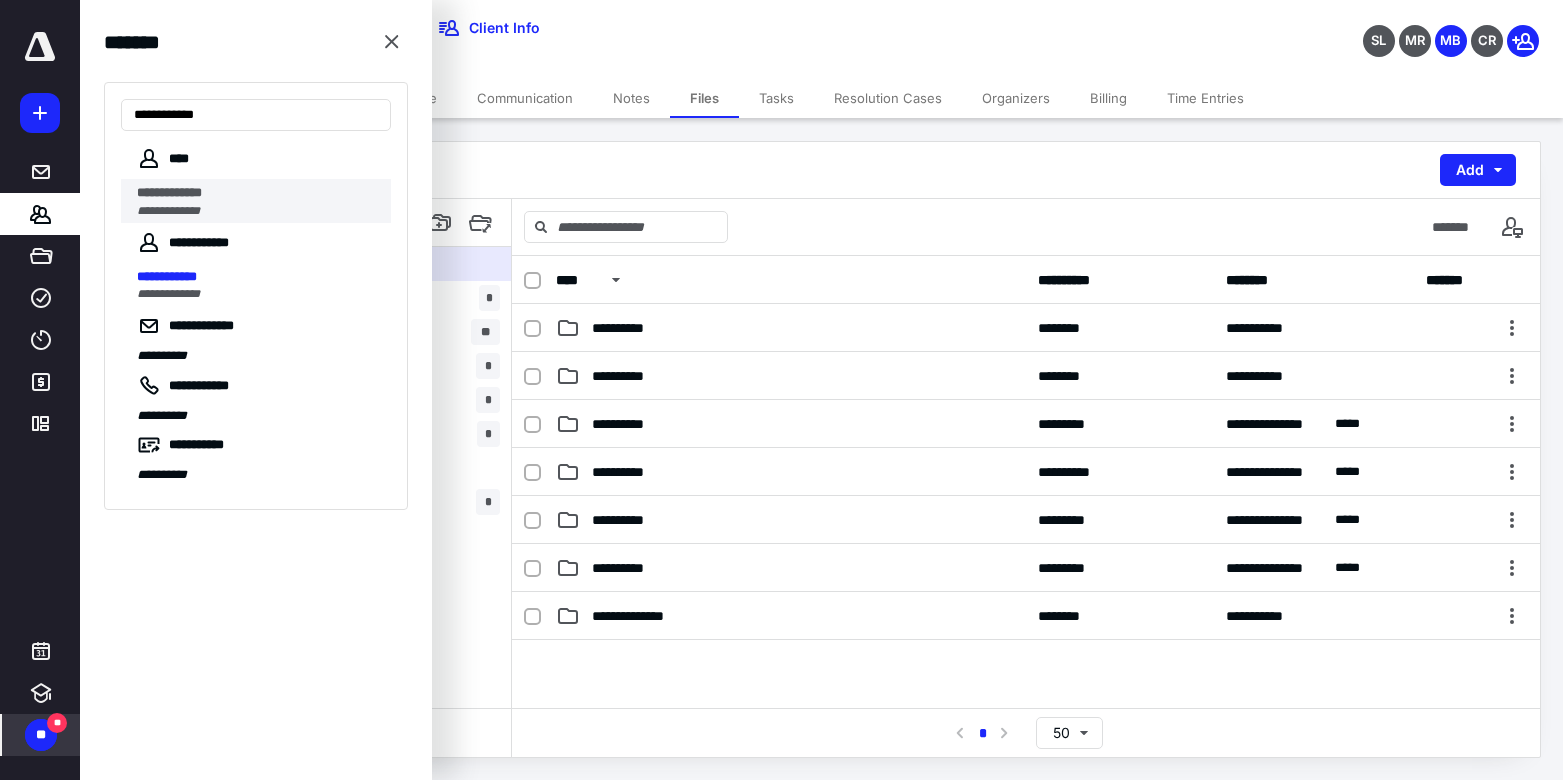 type on "**********" 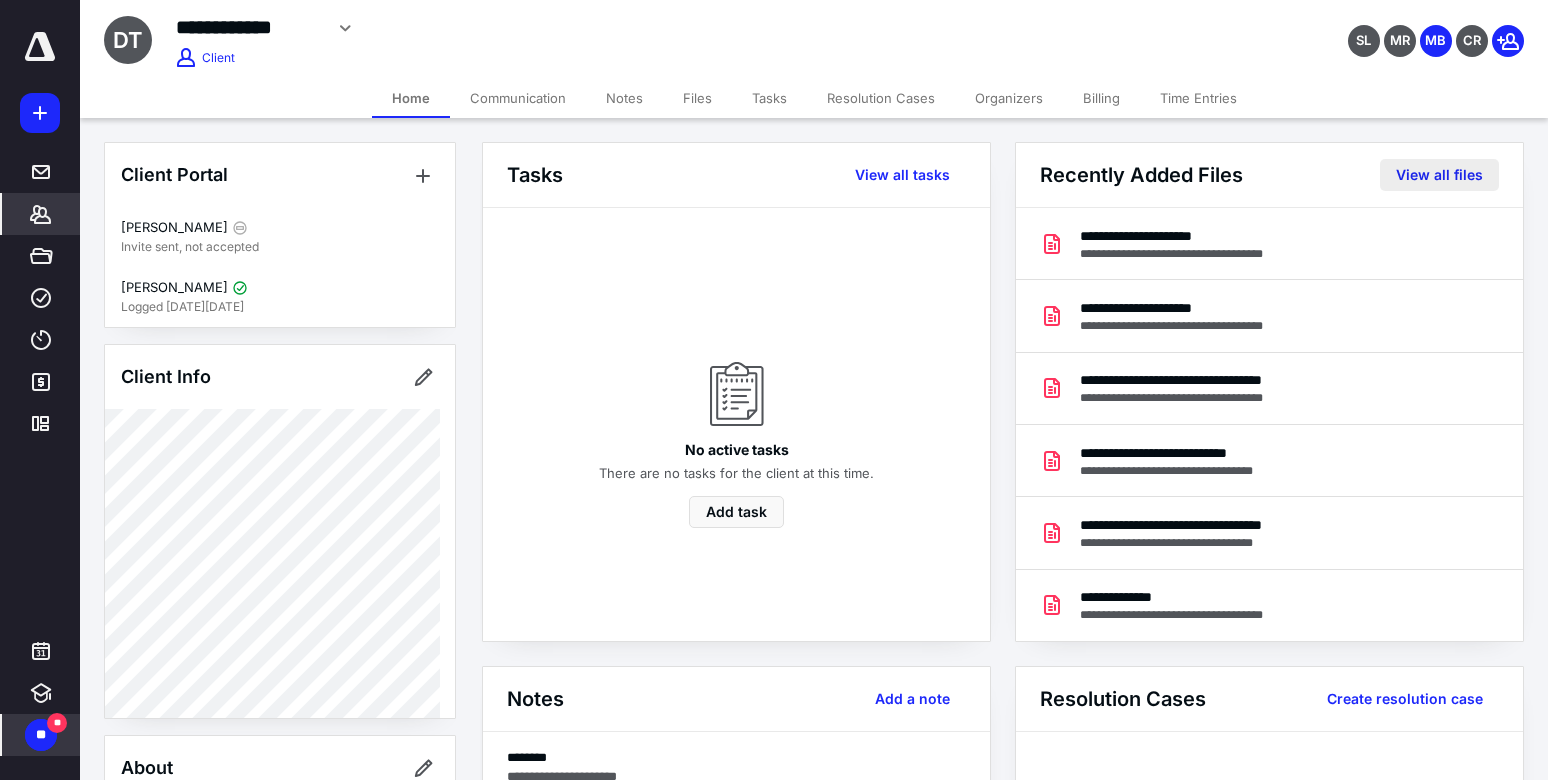 click on "View all files" at bounding box center [1439, 175] 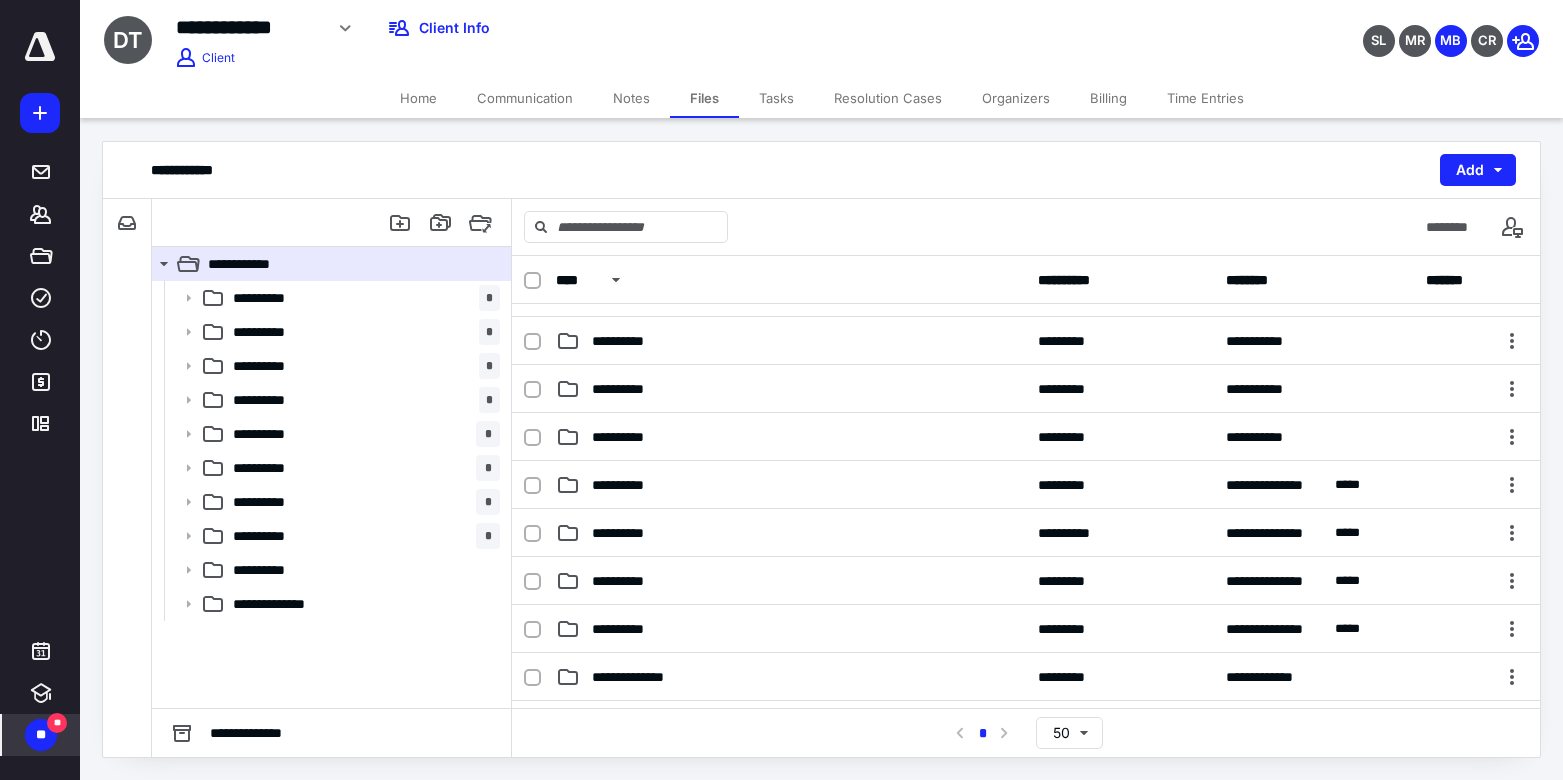 scroll, scrollTop: 91, scrollLeft: 0, axis: vertical 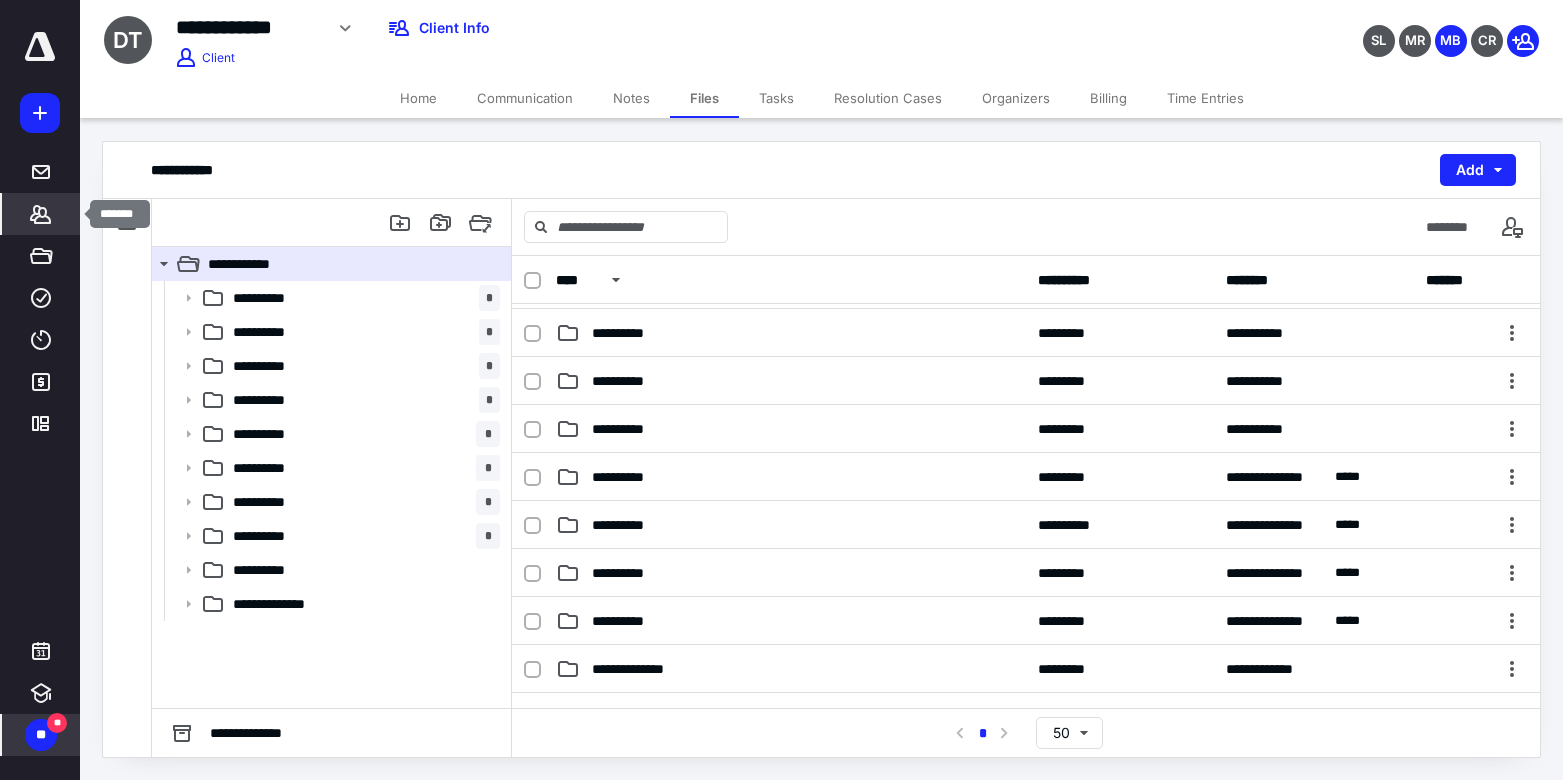 click 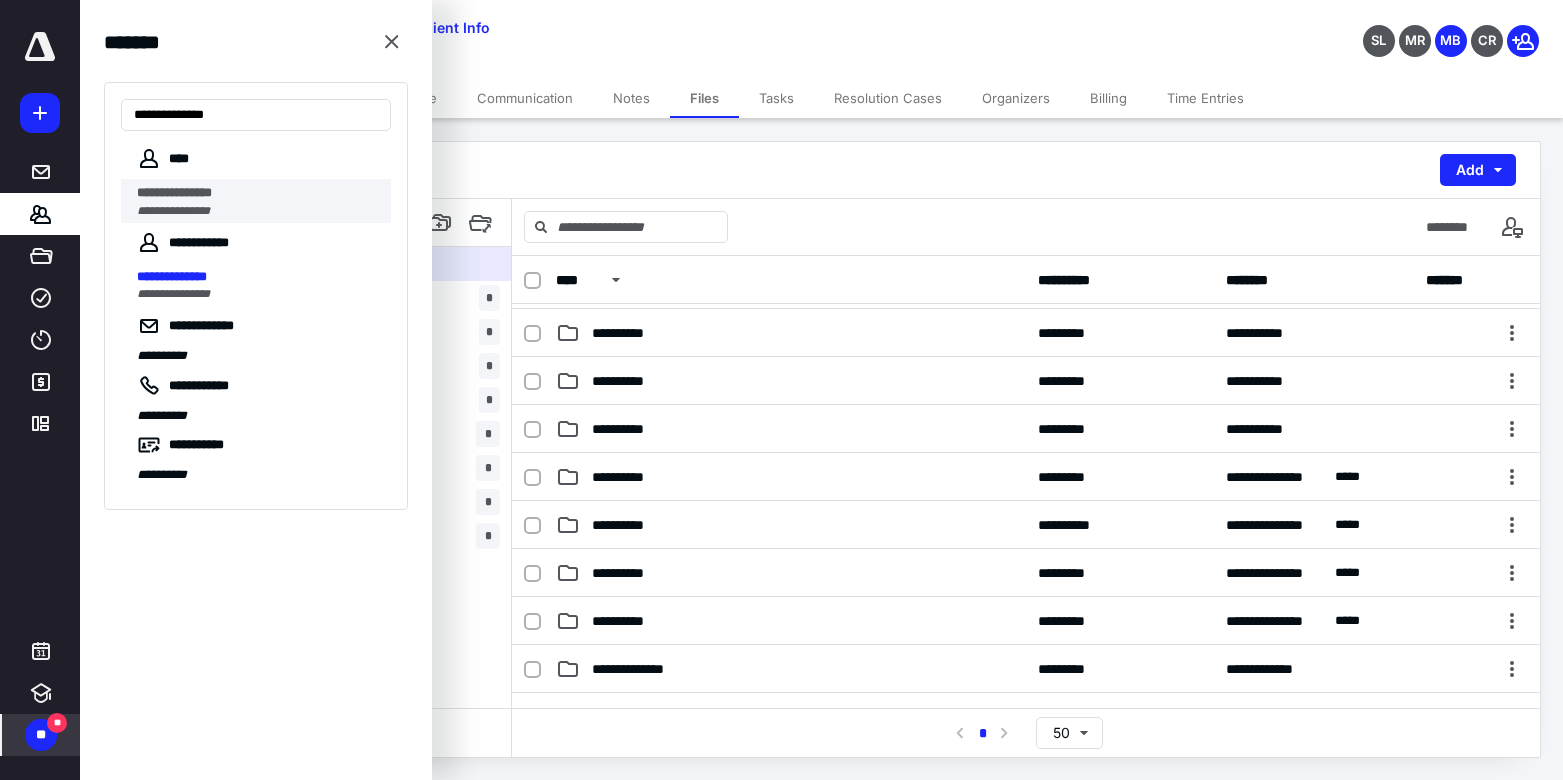 type on "**********" 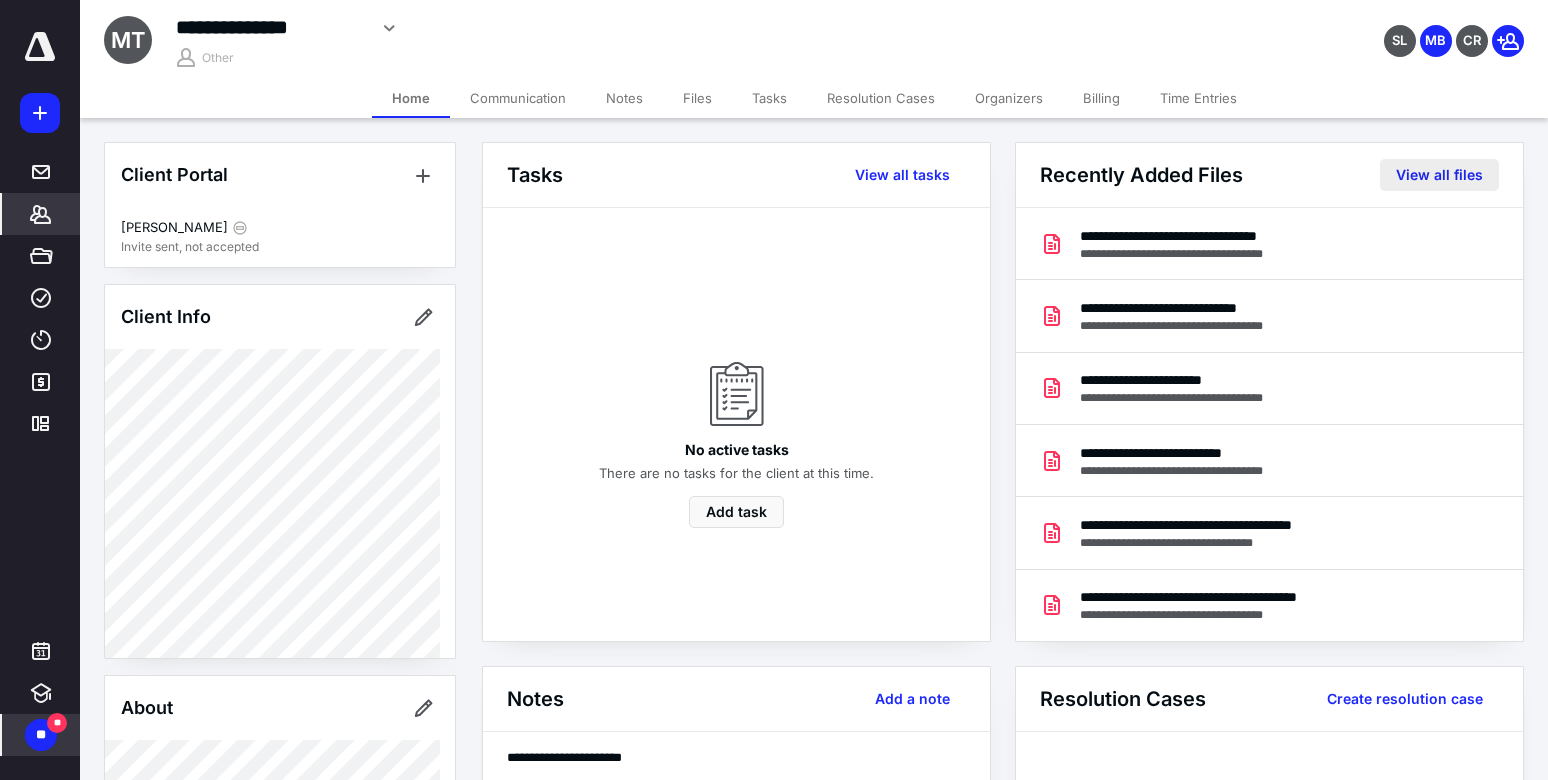 click on "View all files" at bounding box center (1439, 175) 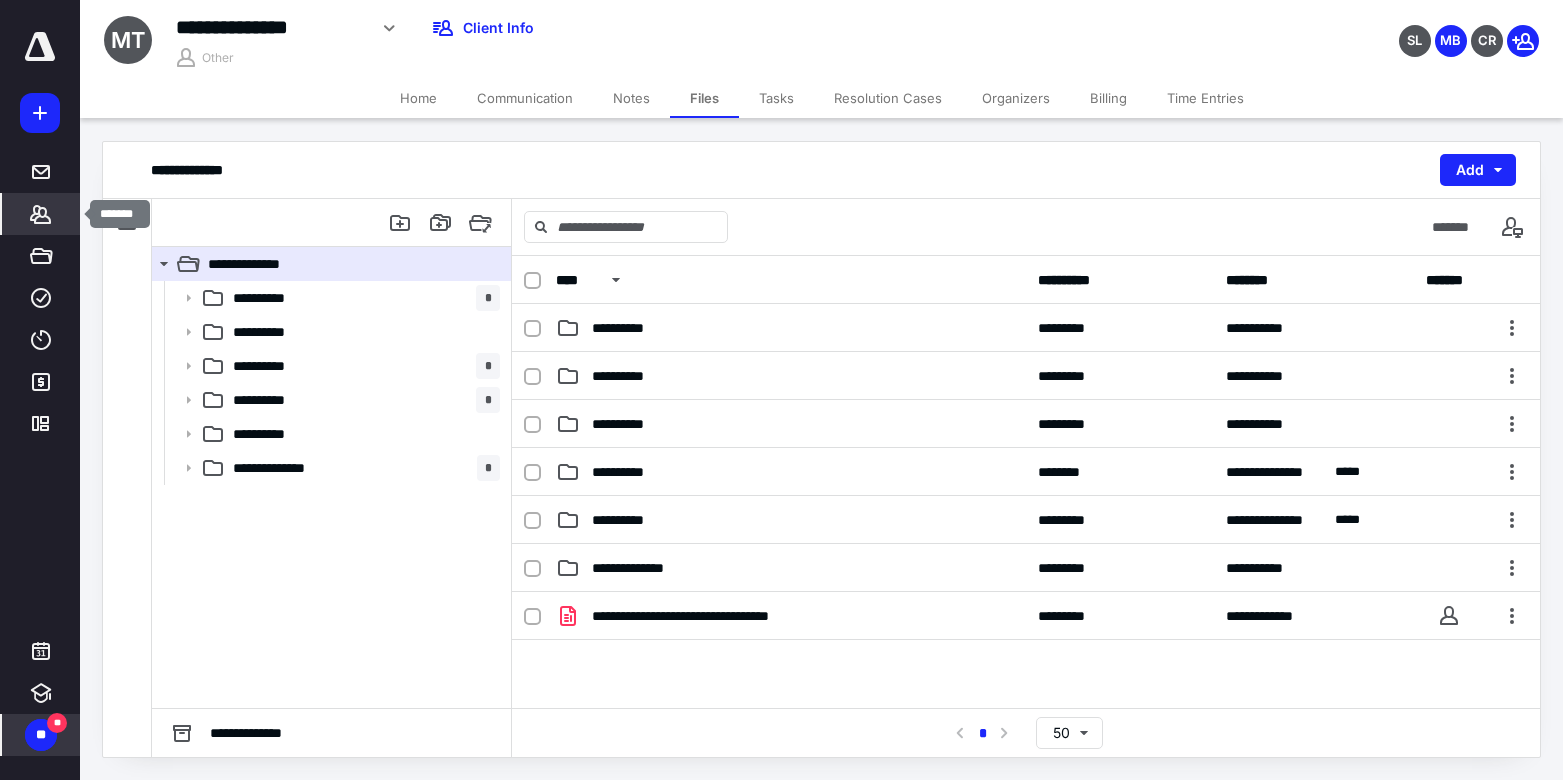 click 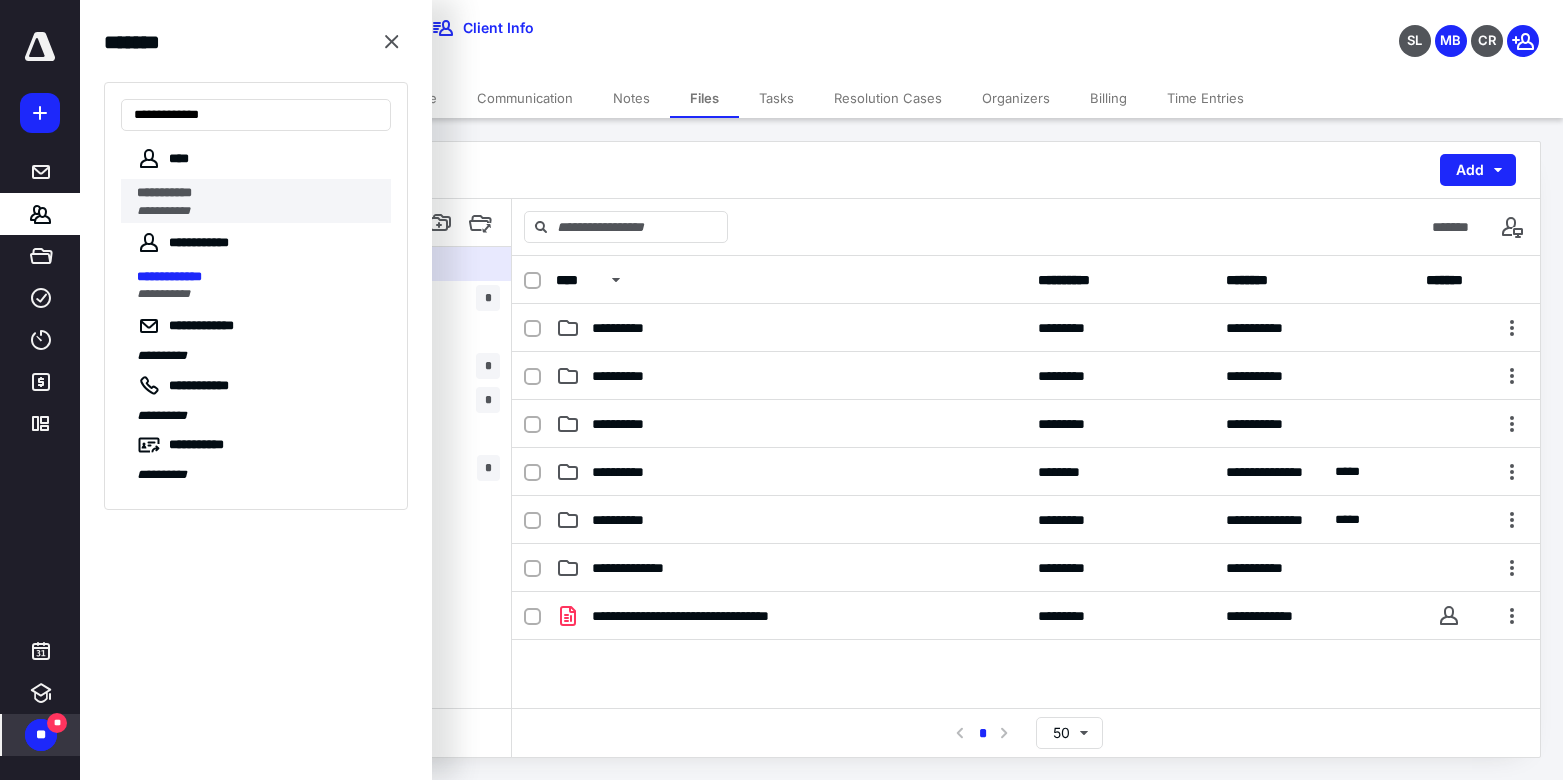 type on "**********" 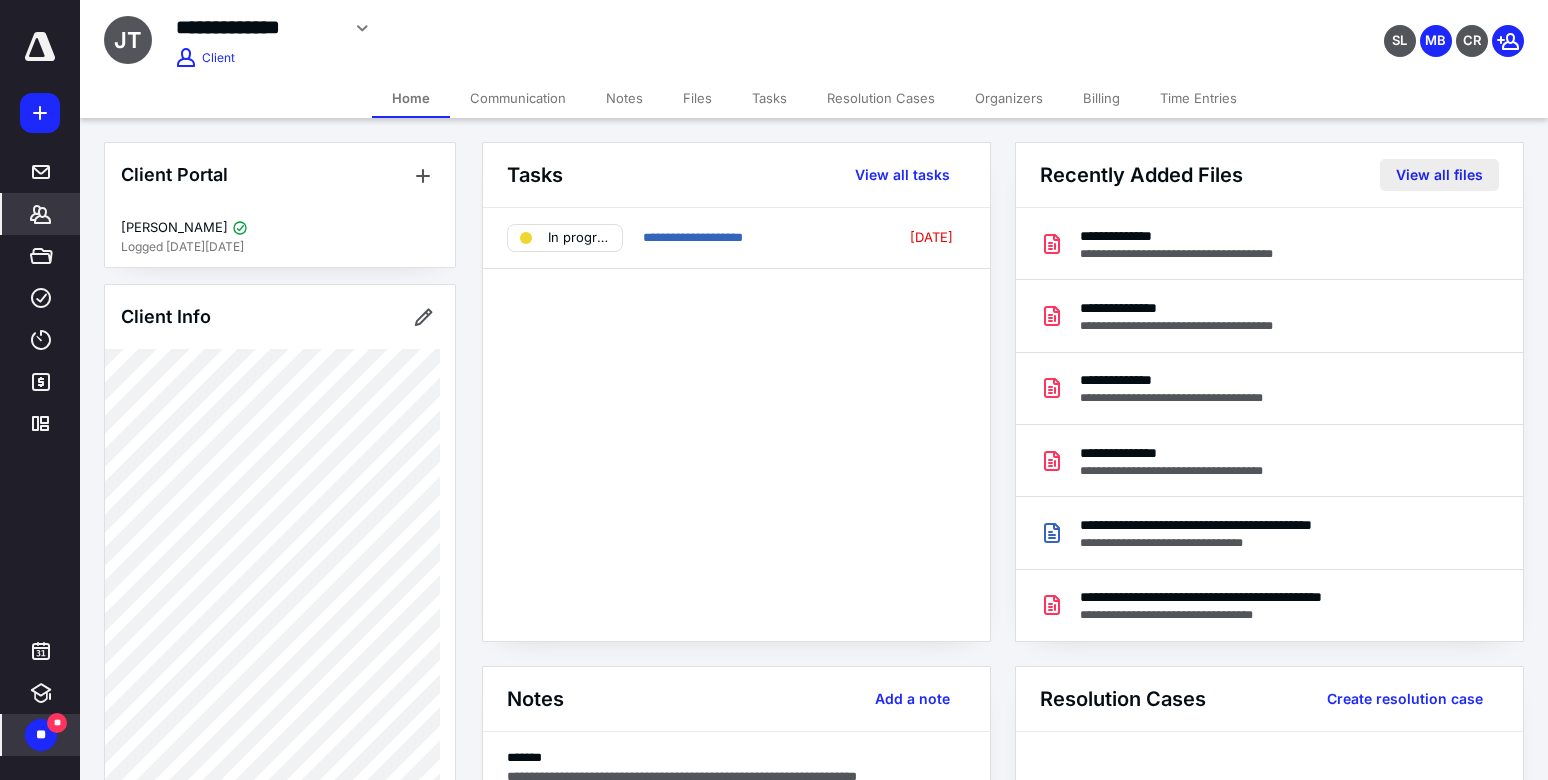 click on "View all files" at bounding box center [1439, 175] 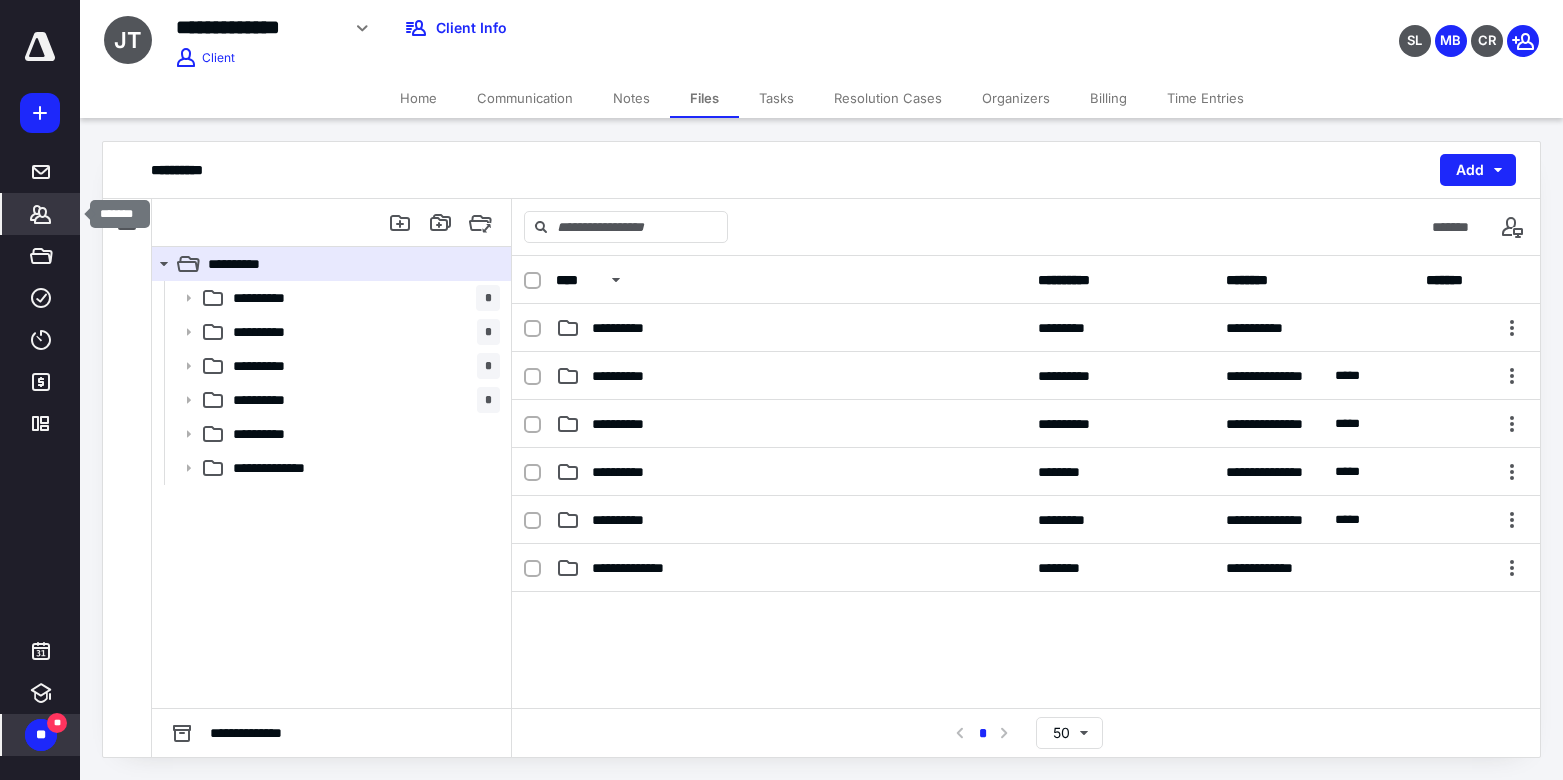 click 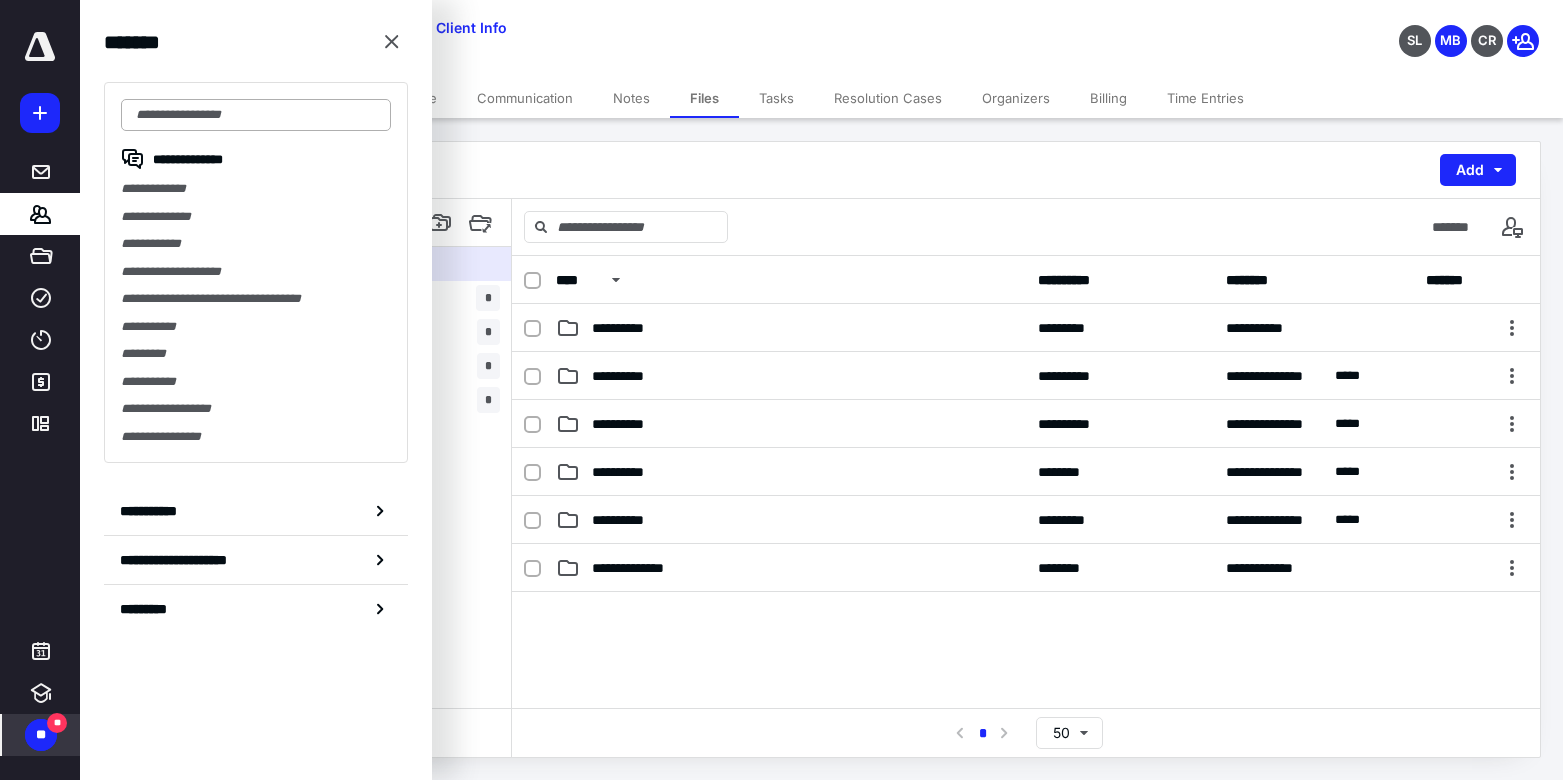 click at bounding box center [256, 115] 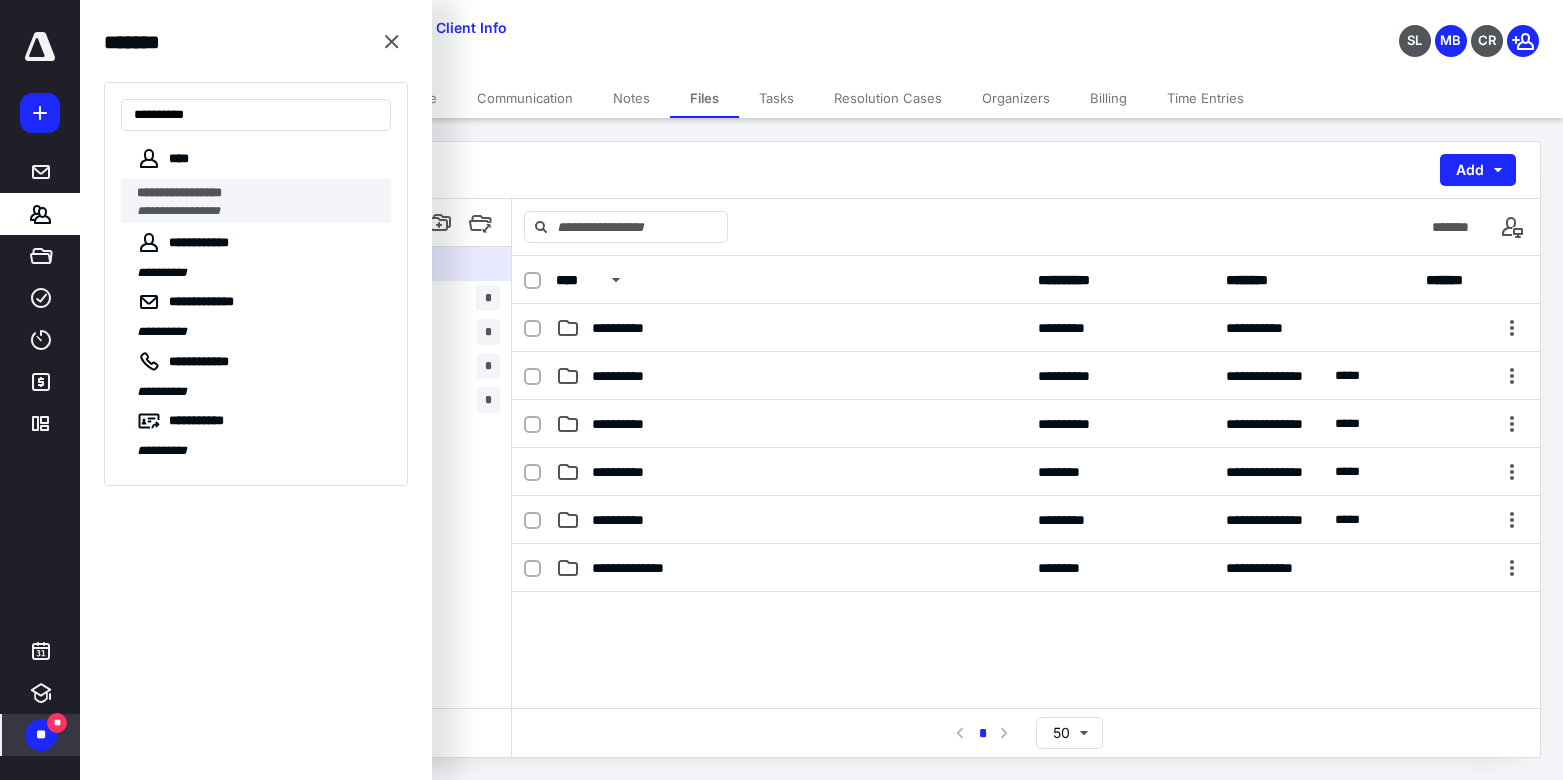 type on "**********" 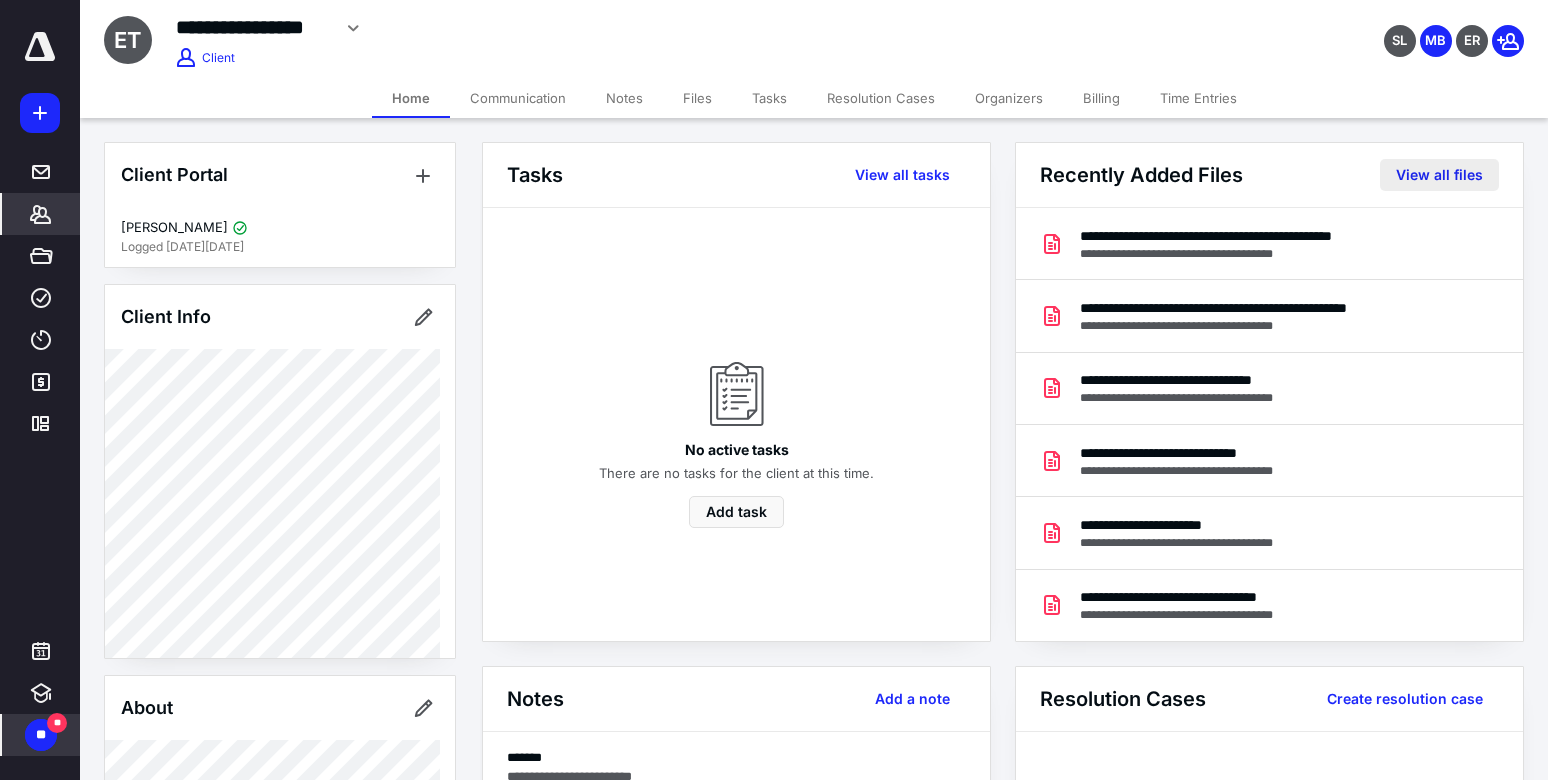click on "View all files" at bounding box center [1439, 175] 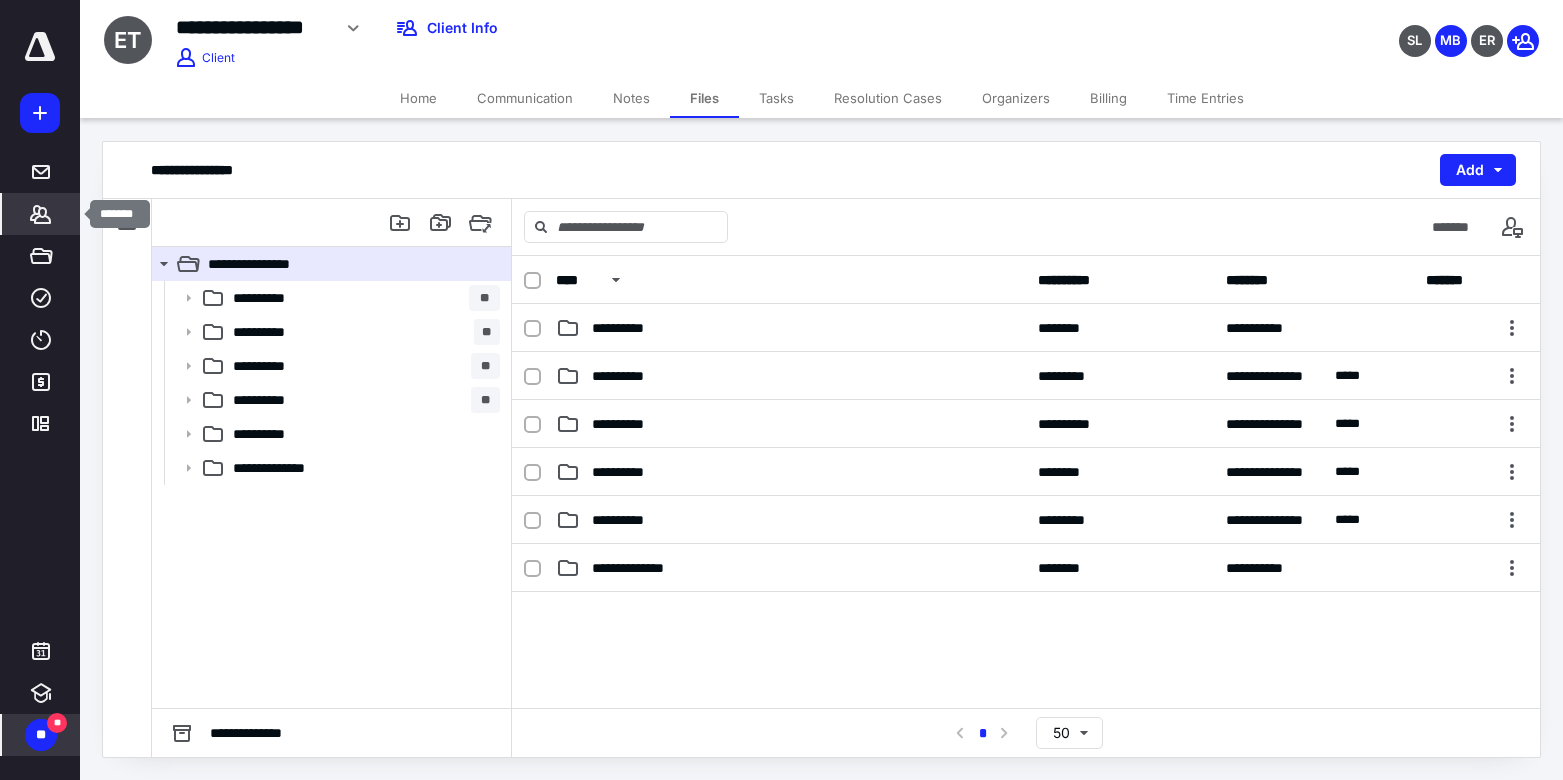 click 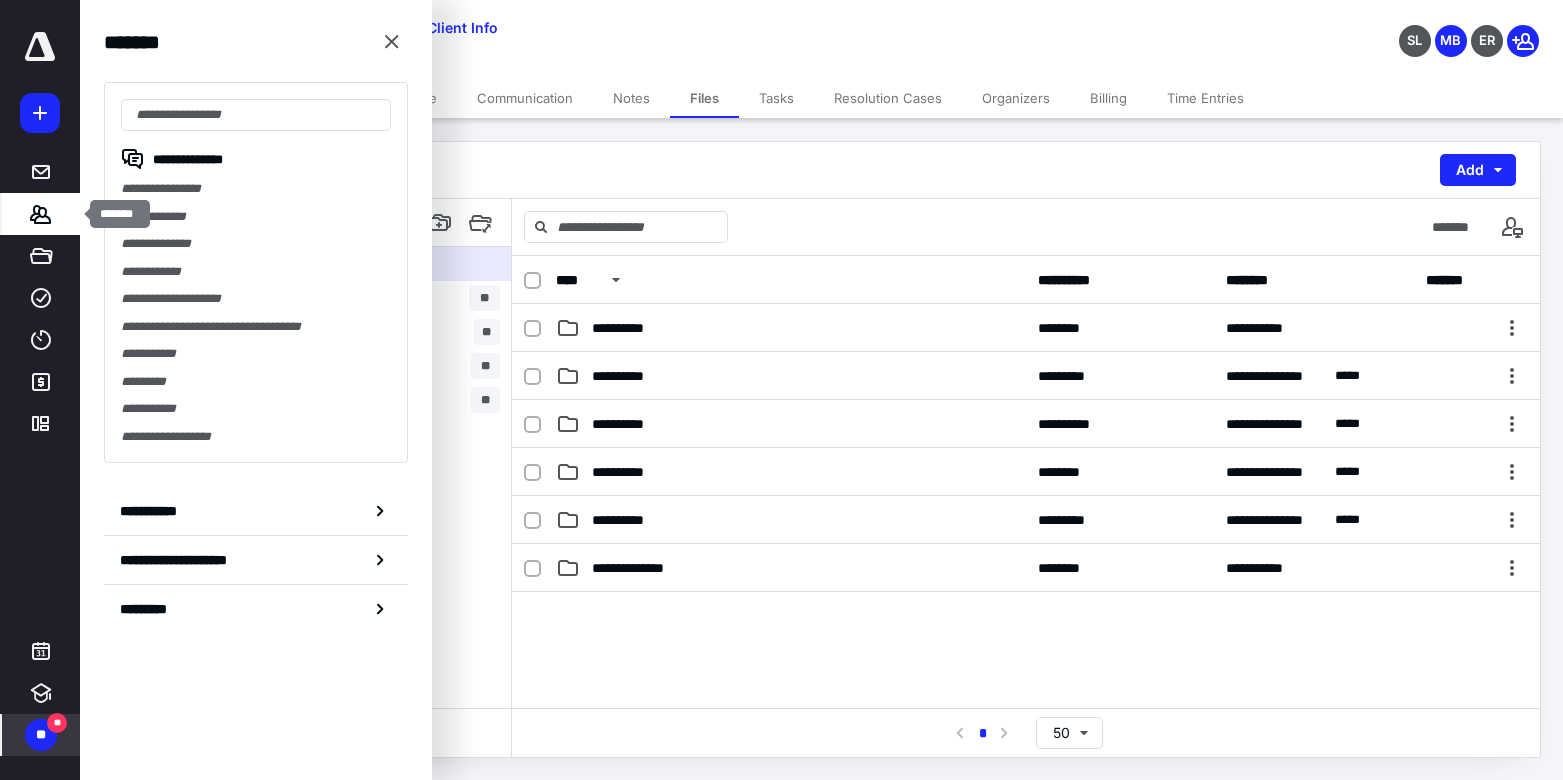click 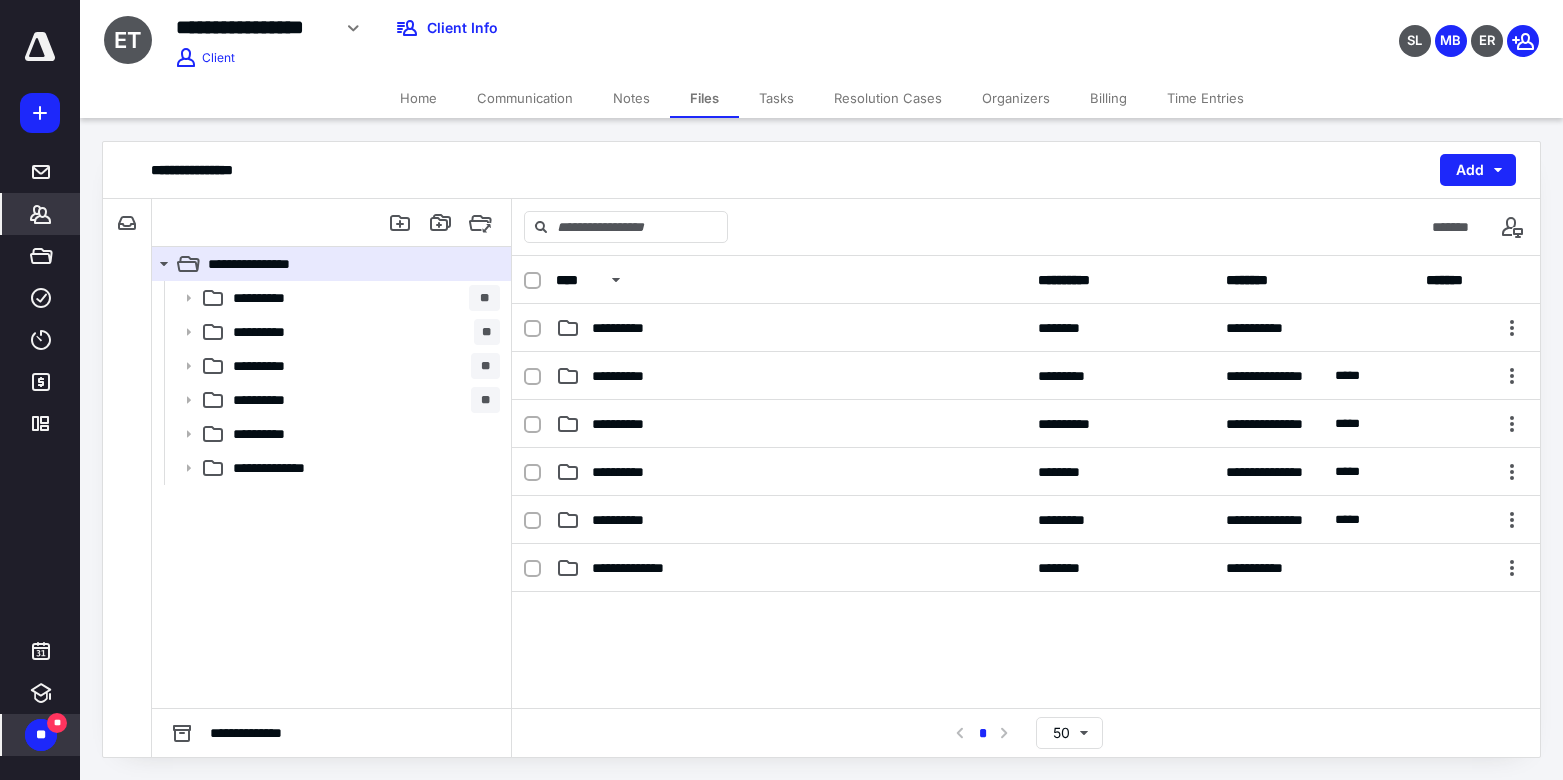 click on "*******" at bounding box center [41, 214] 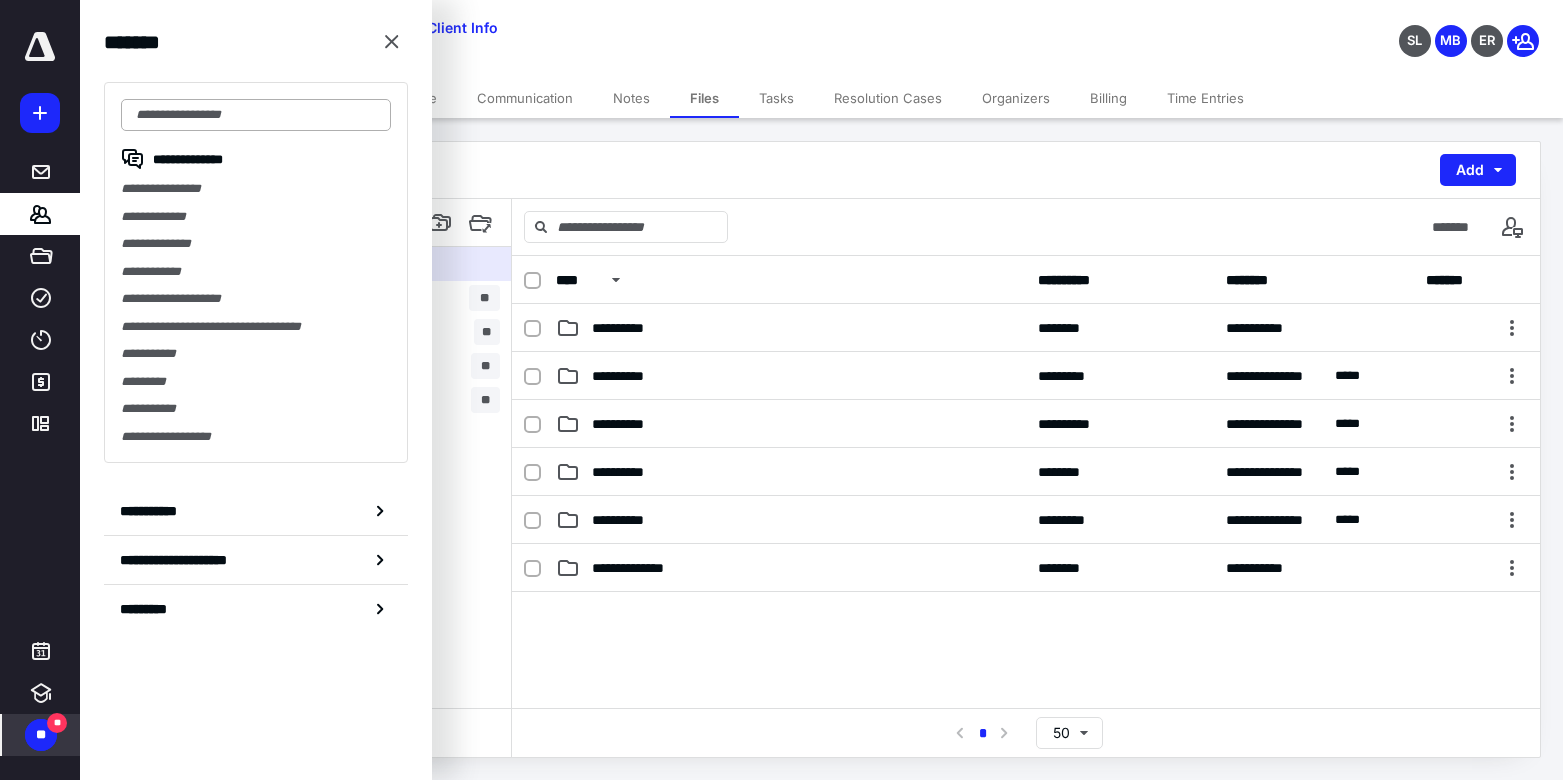 click at bounding box center (256, 115) 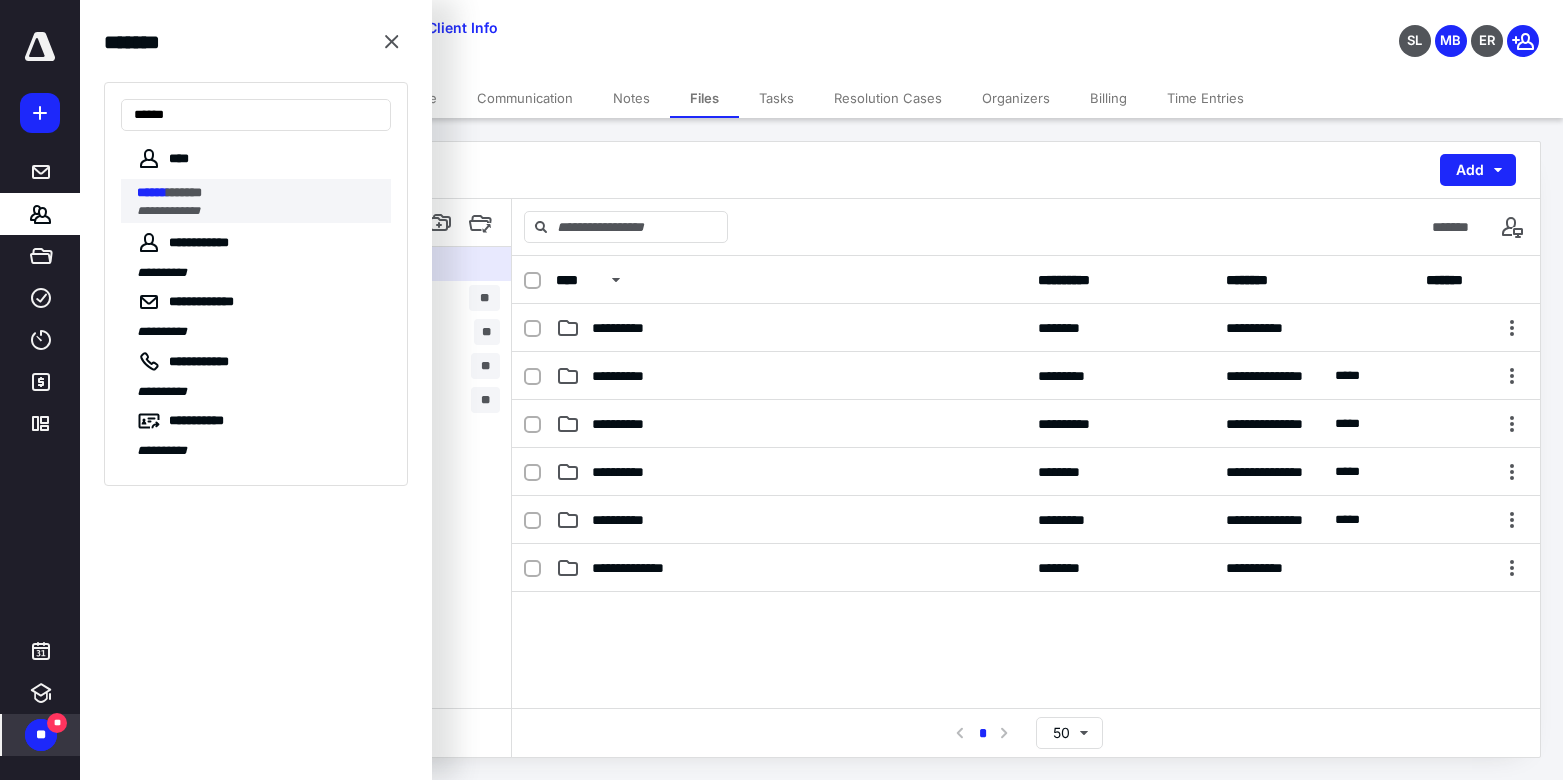 type on "******" 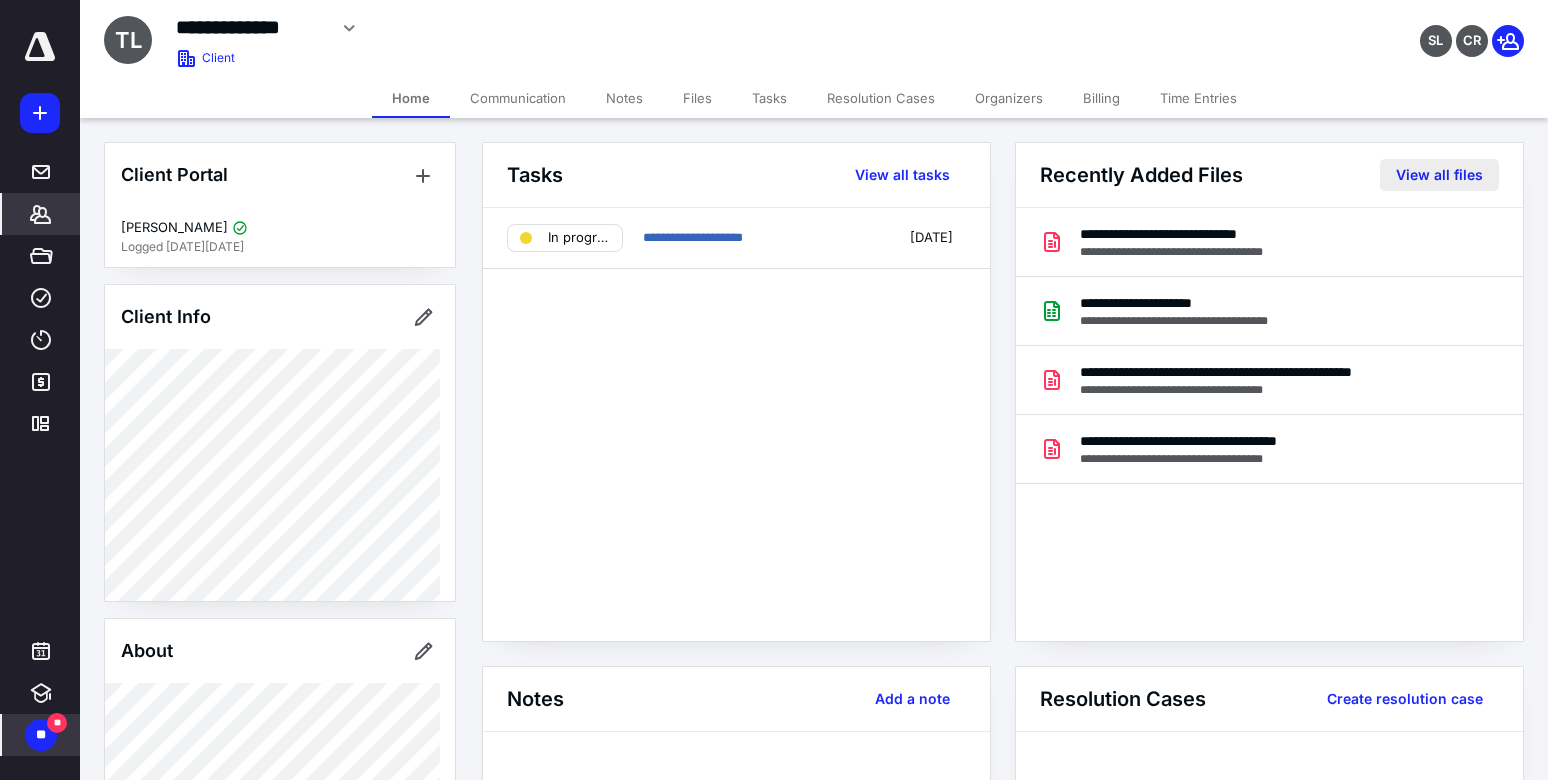 click on "View all files" at bounding box center (1439, 175) 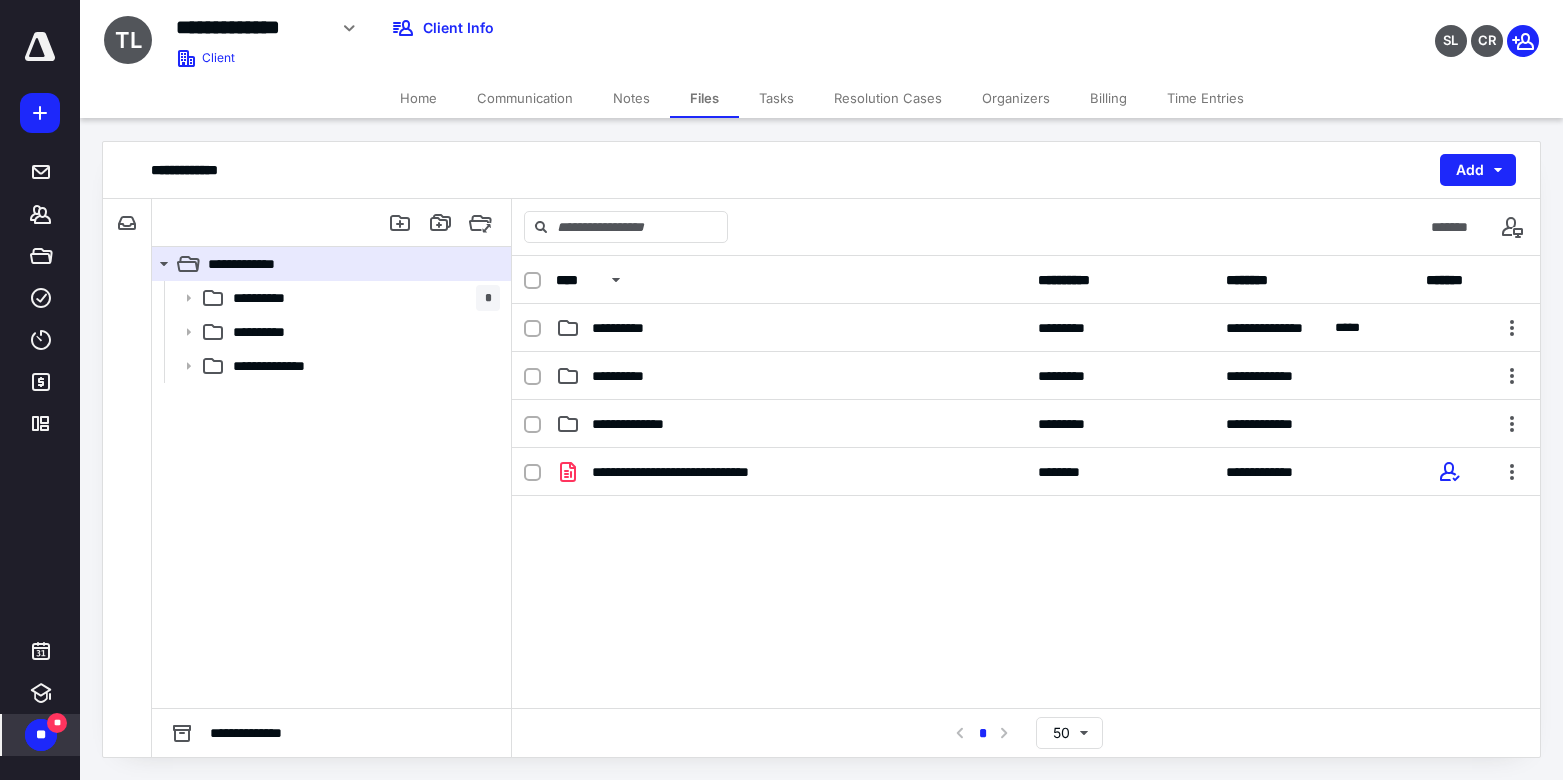 click on "Tasks" at bounding box center (776, 98) 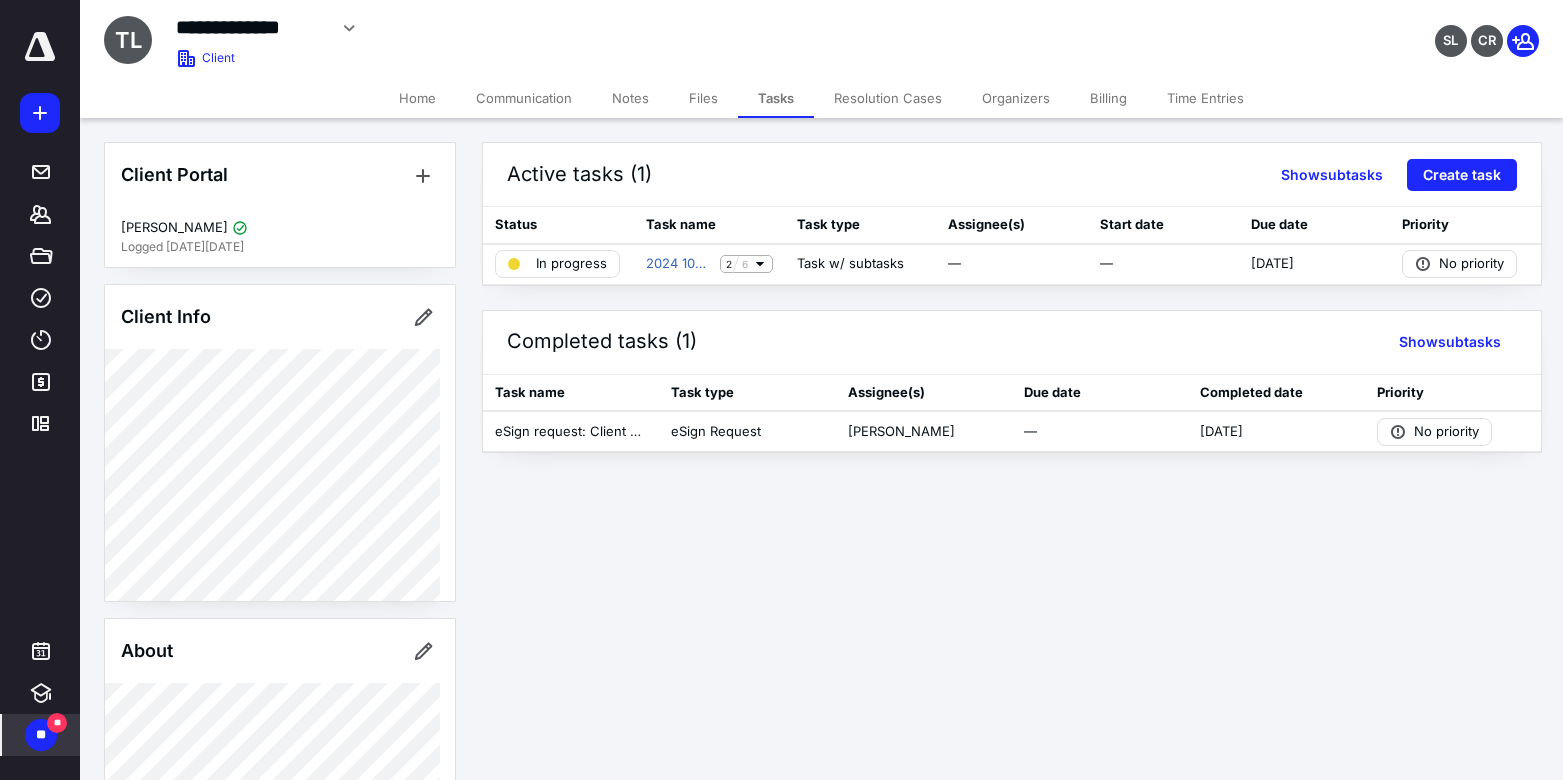 click on "Home" at bounding box center [417, 98] 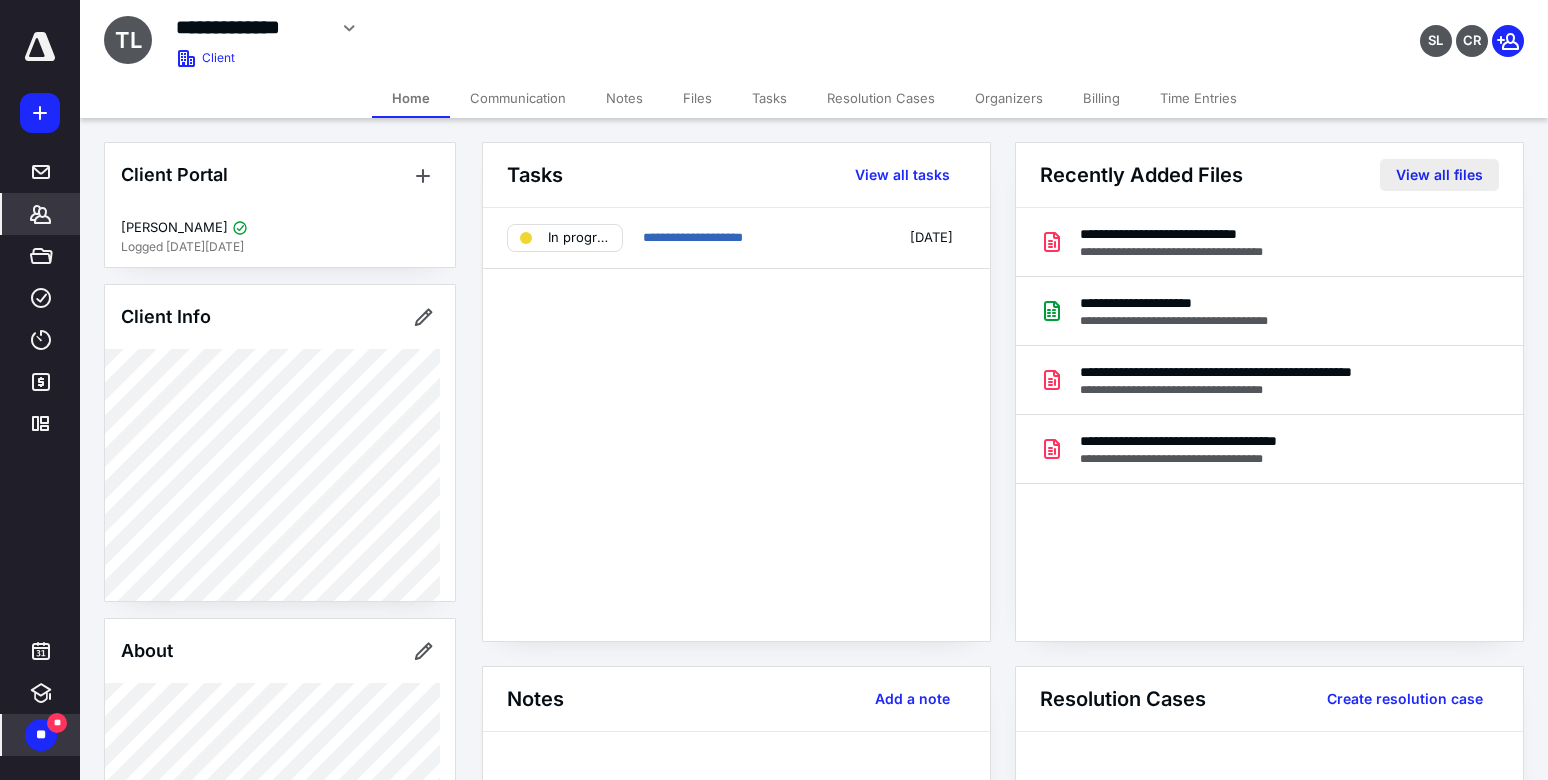 click on "View all files" at bounding box center [1439, 175] 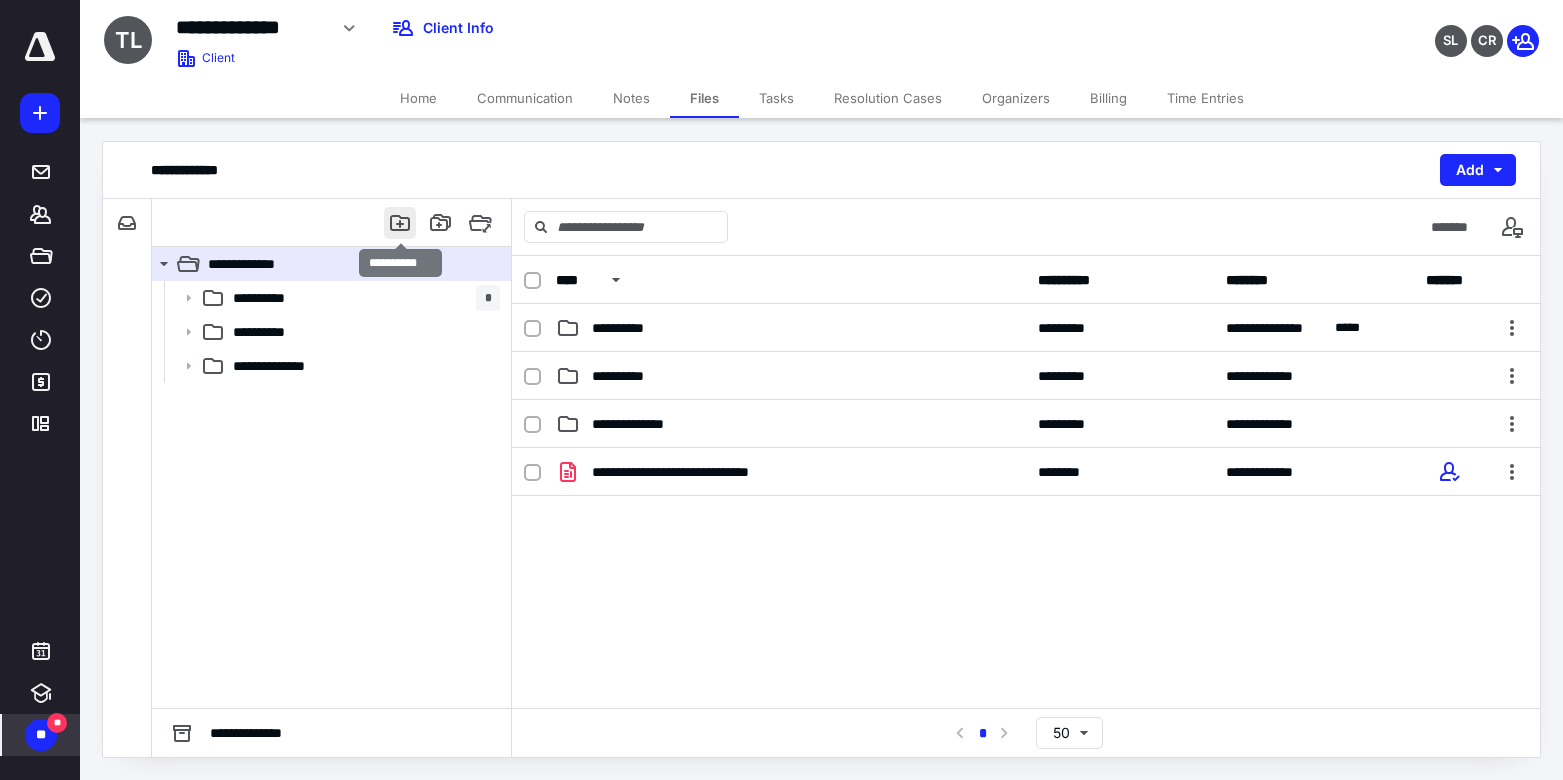 click at bounding box center [400, 223] 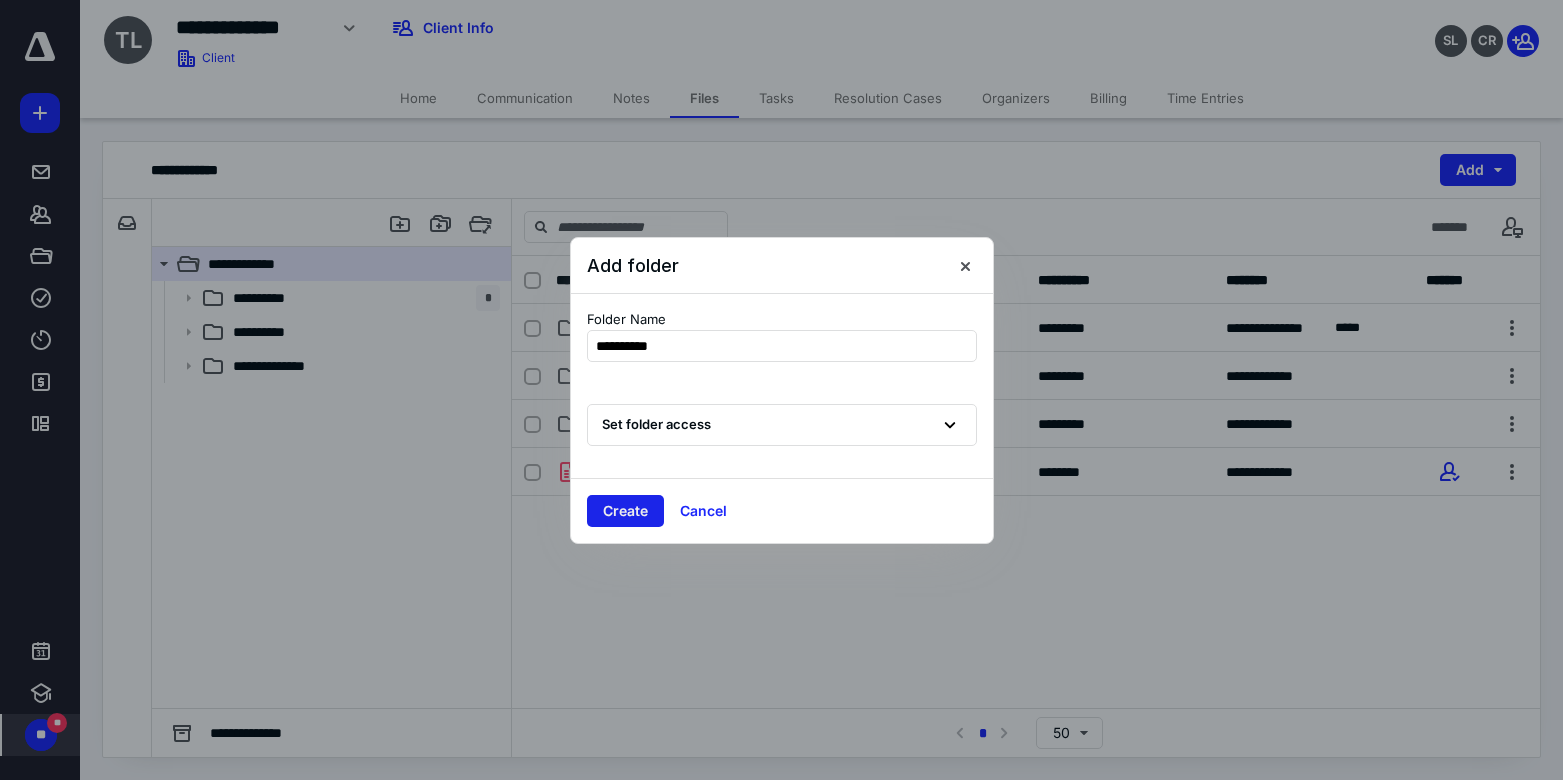 type on "**********" 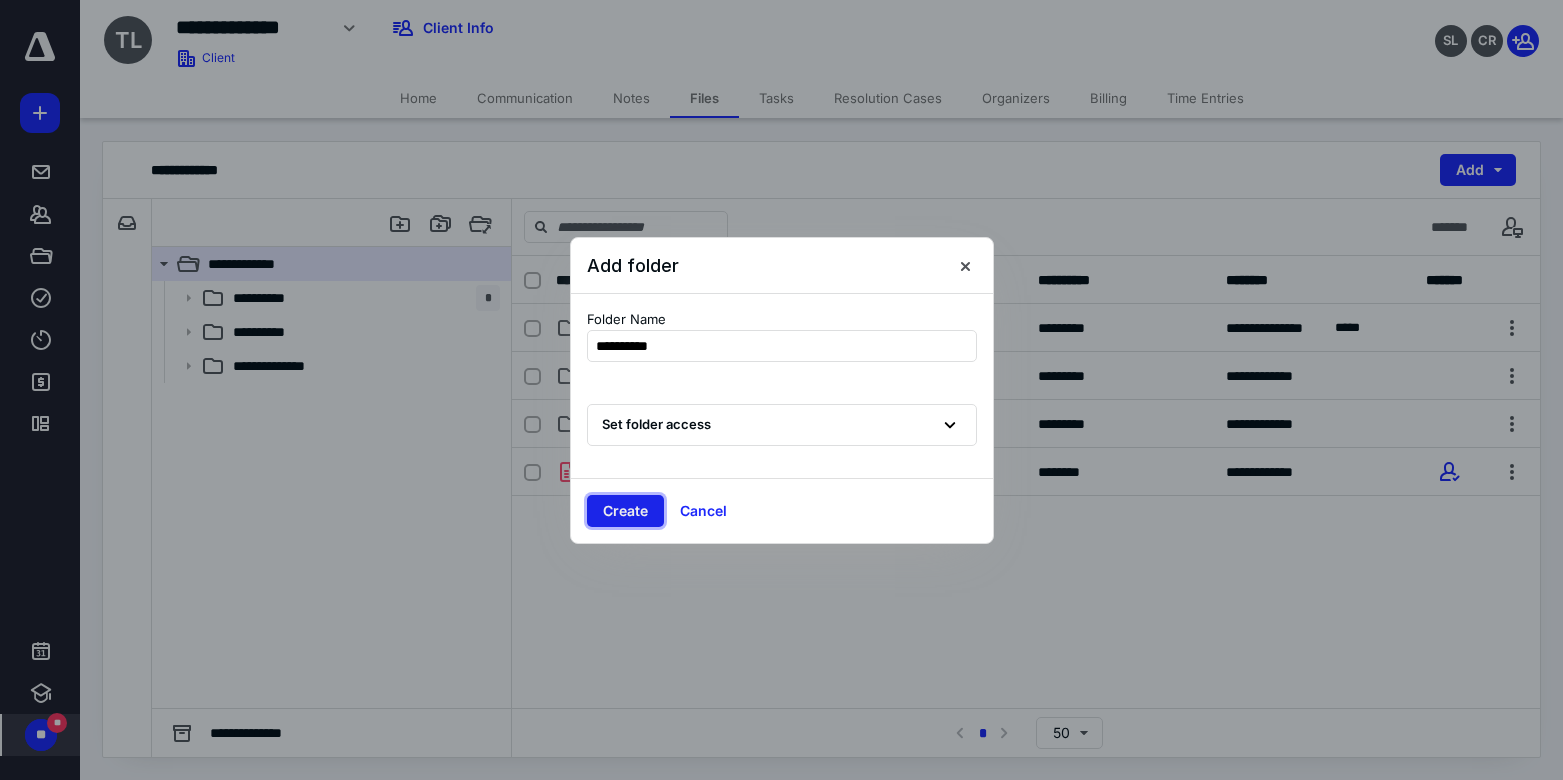 click on "Create" at bounding box center [625, 511] 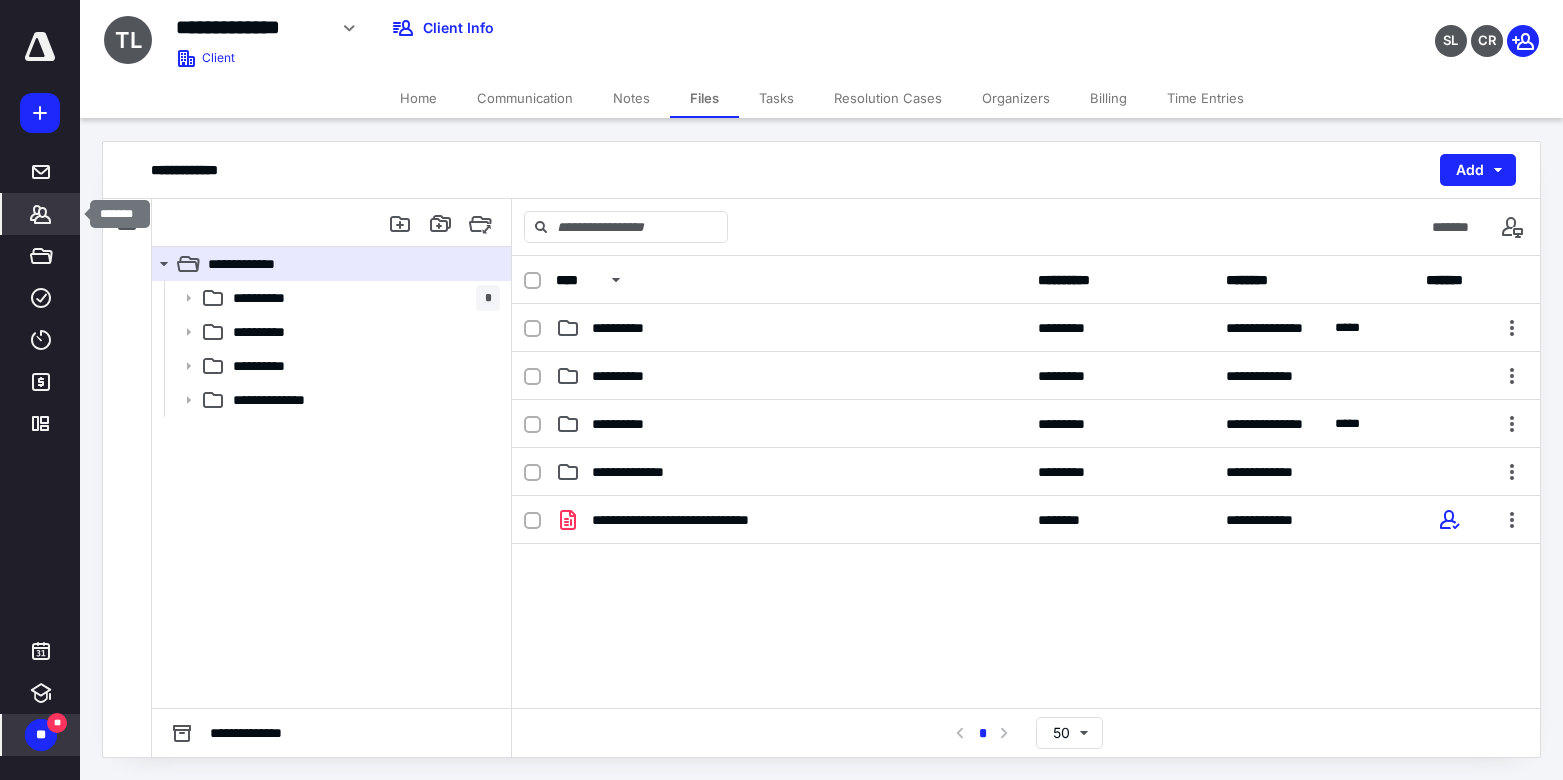 click 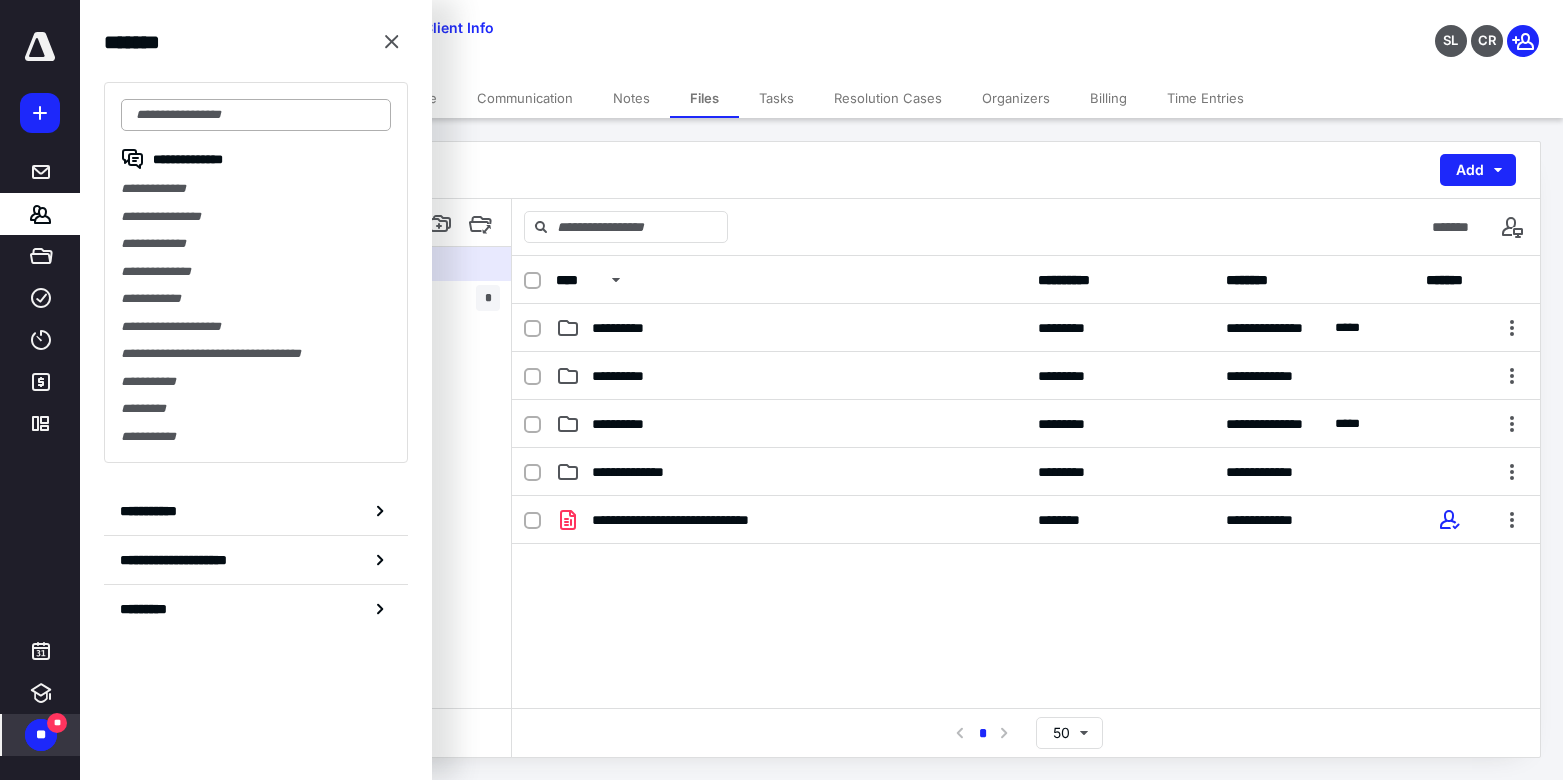 click at bounding box center [256, 115] 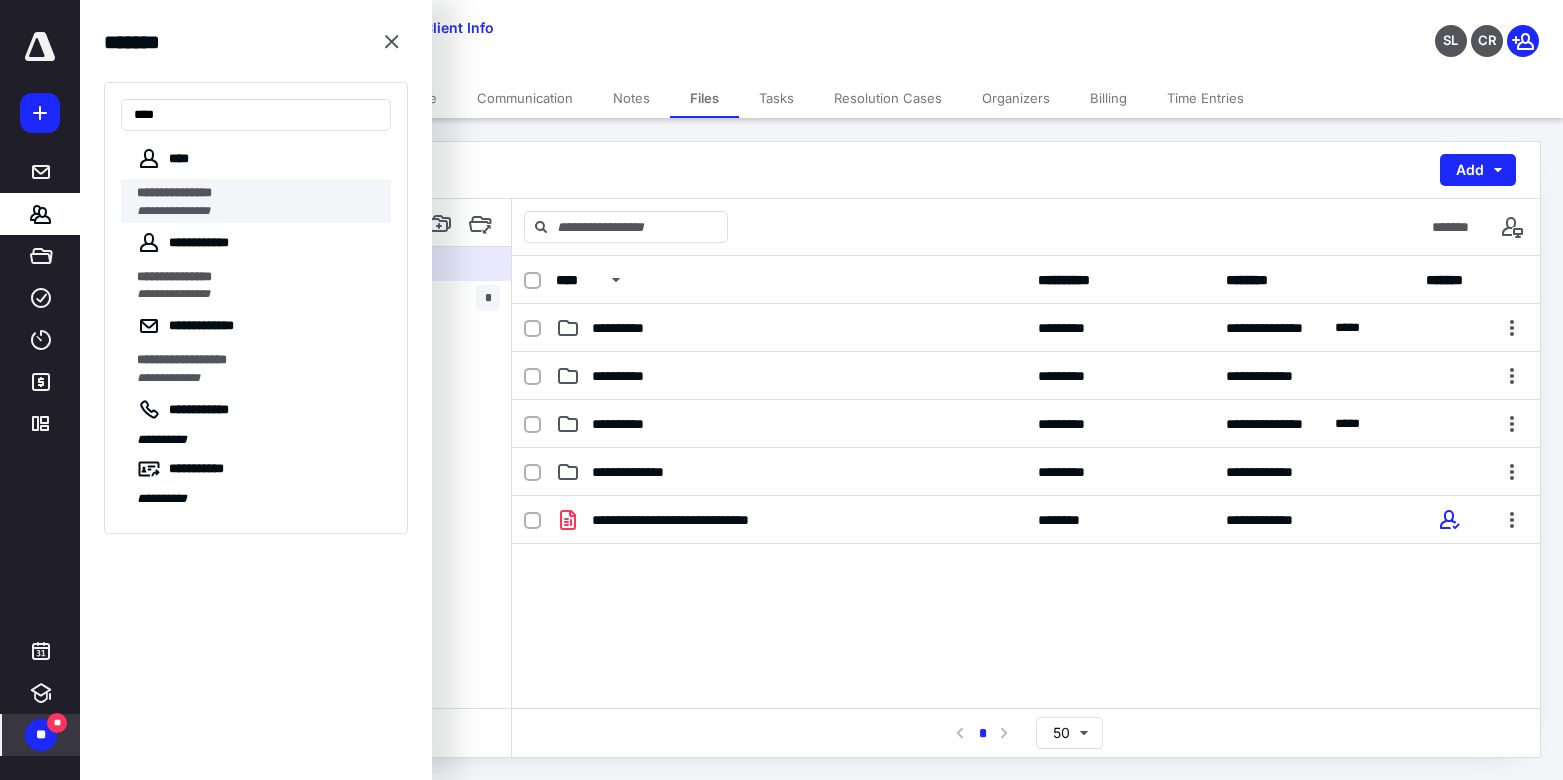 type on "***" 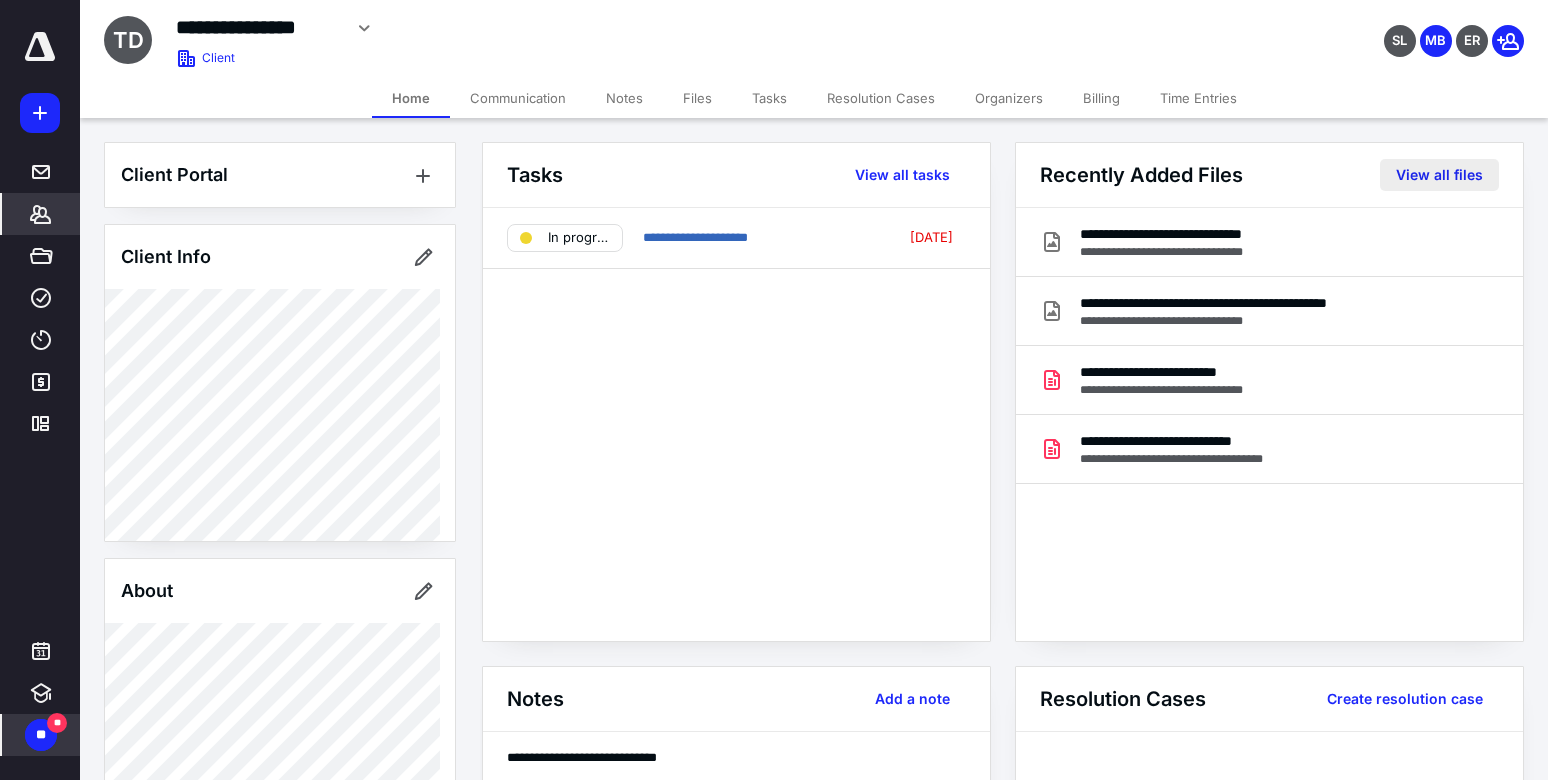 click on "View all files" at bounding box center (1439, 175) 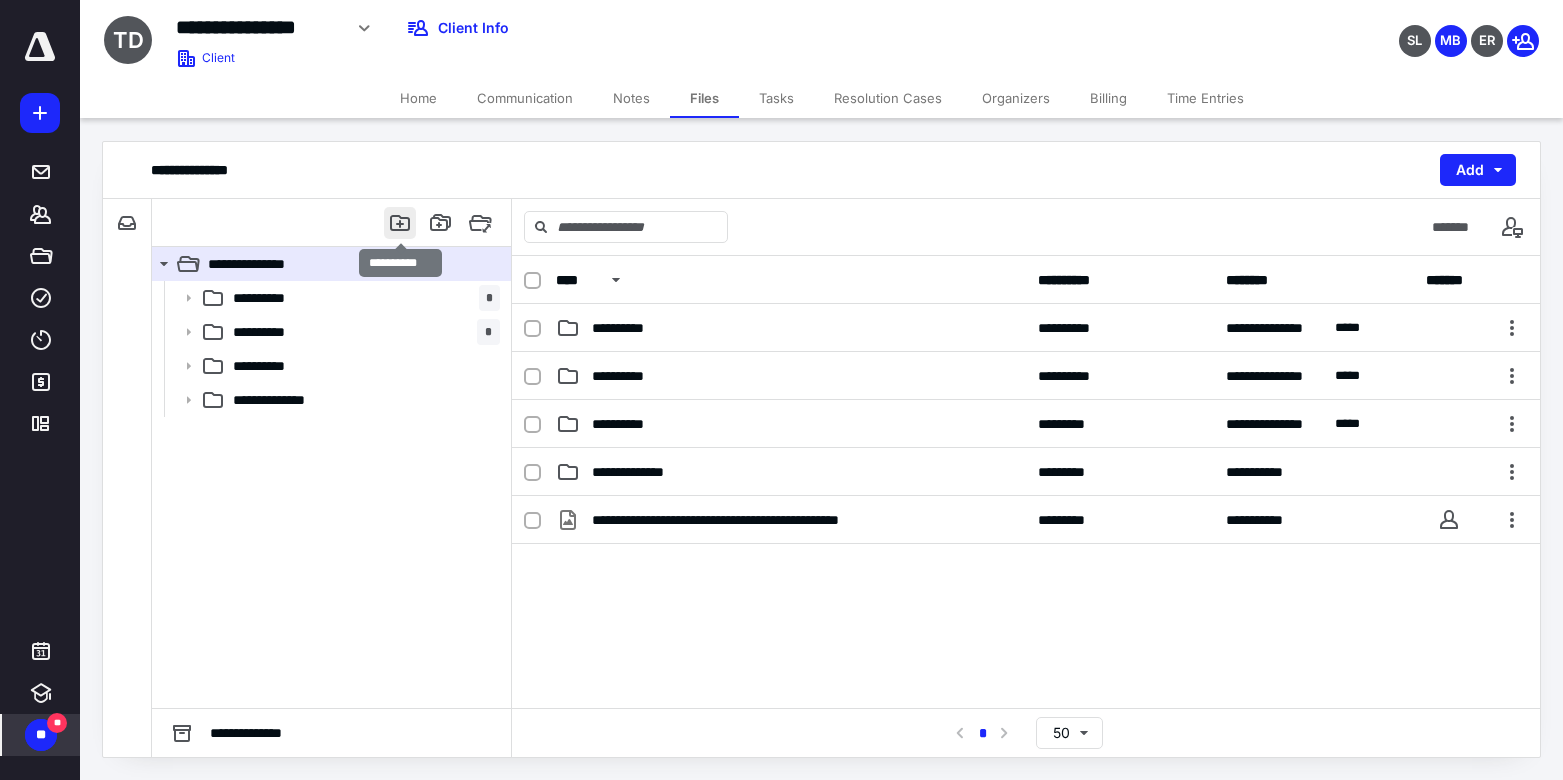 click at bounding box center (400, 223) 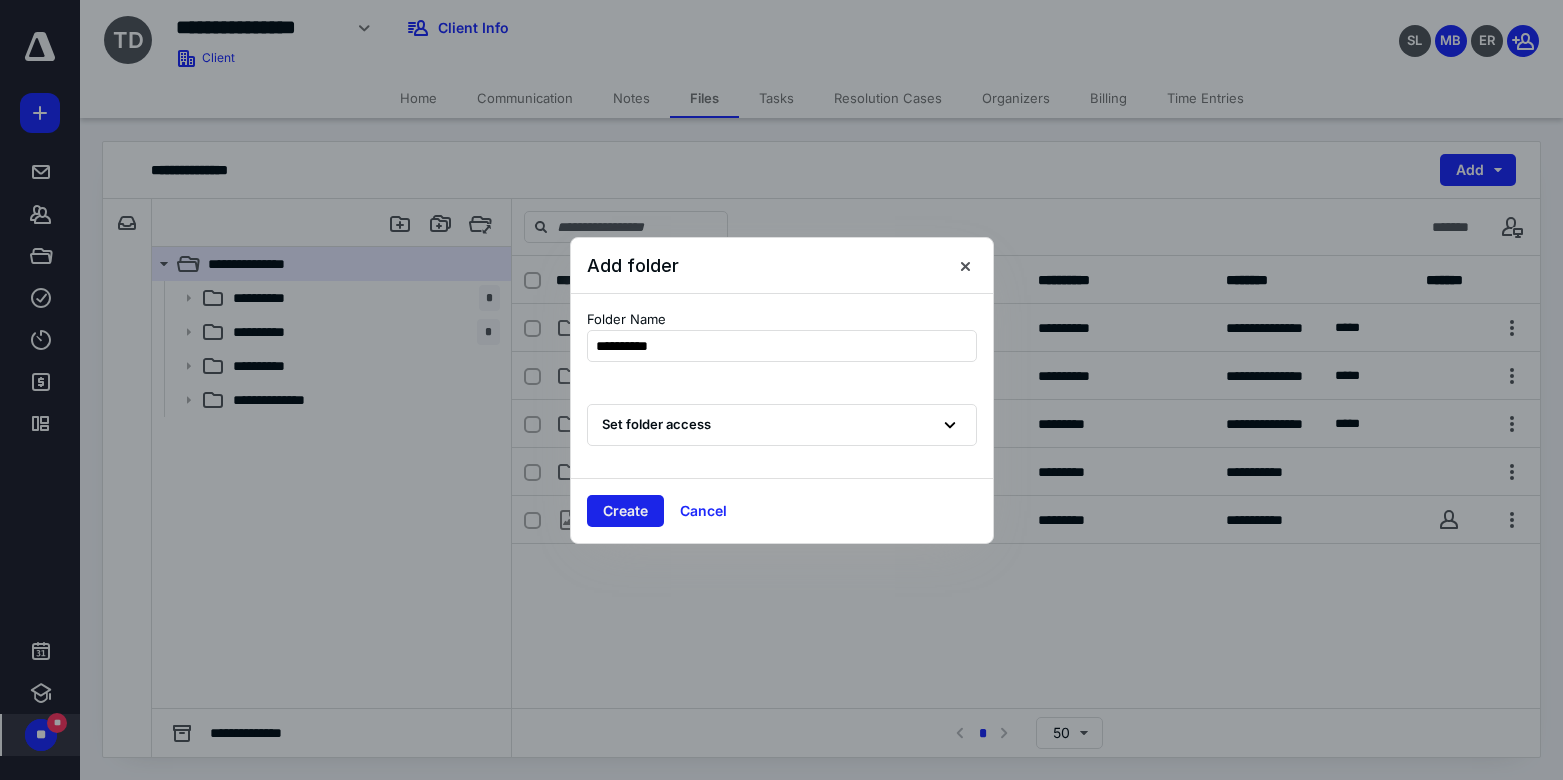 type on "**********" 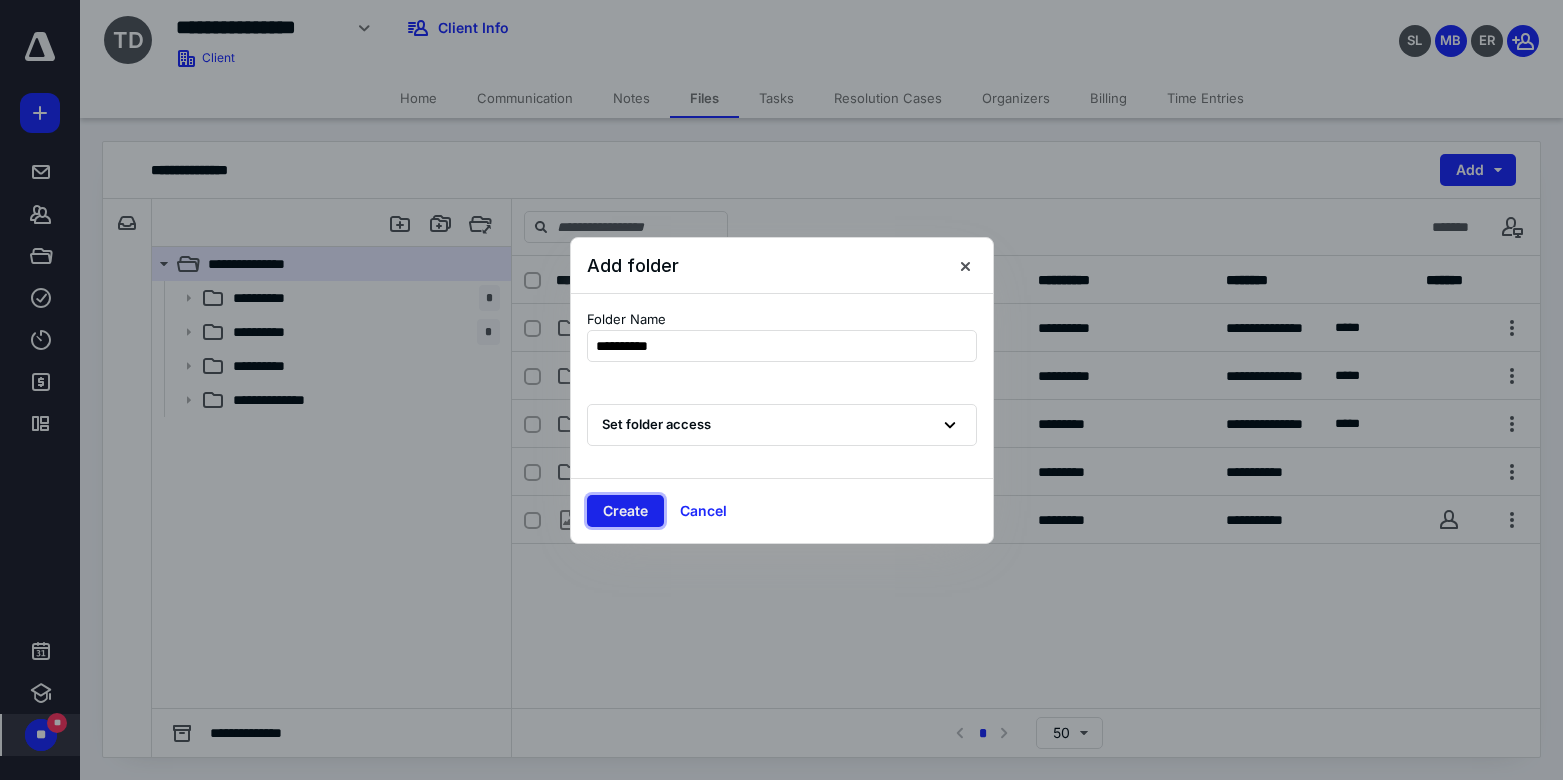 click on "Create" at bounding box center (625, 511) 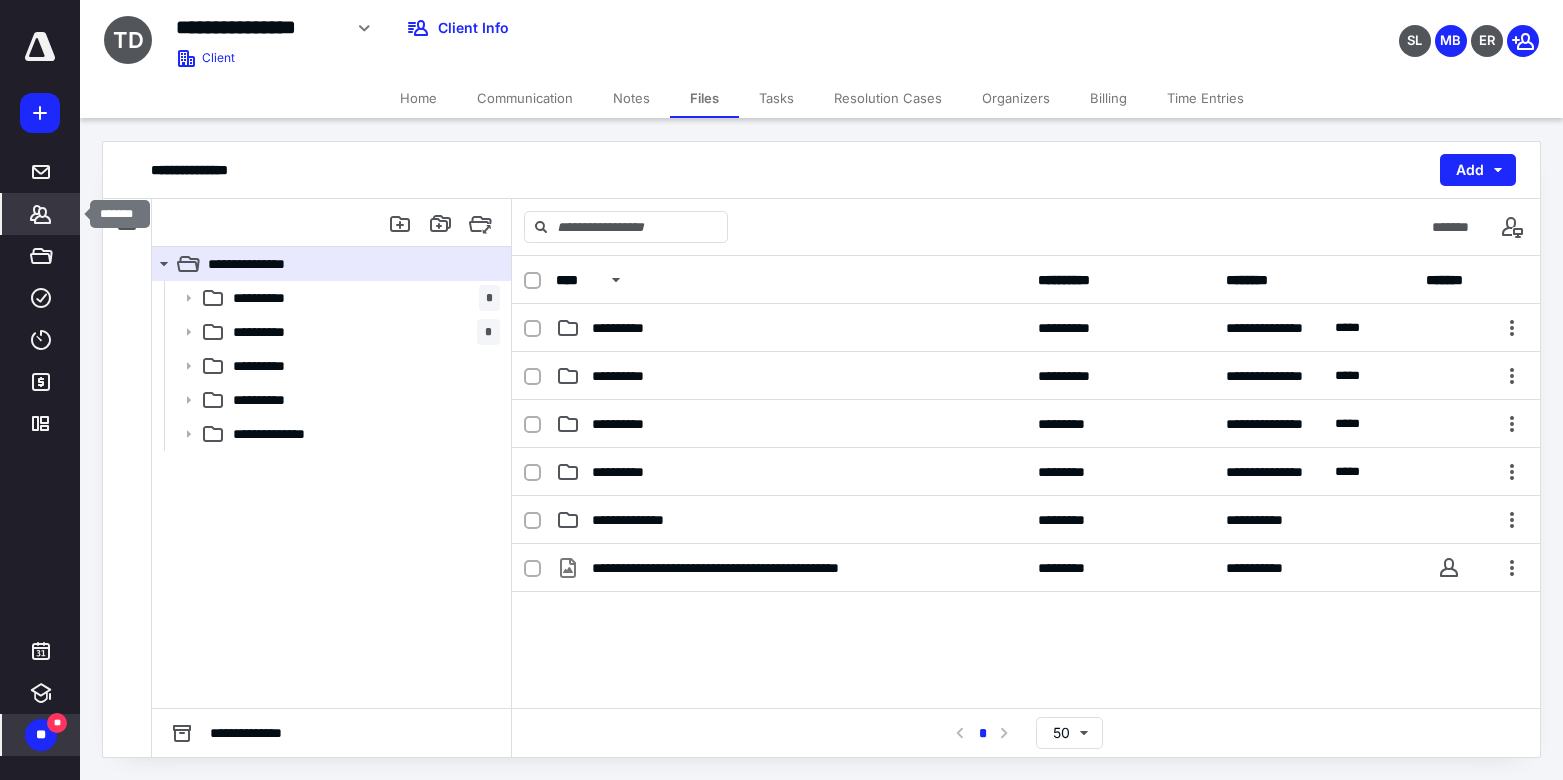 click 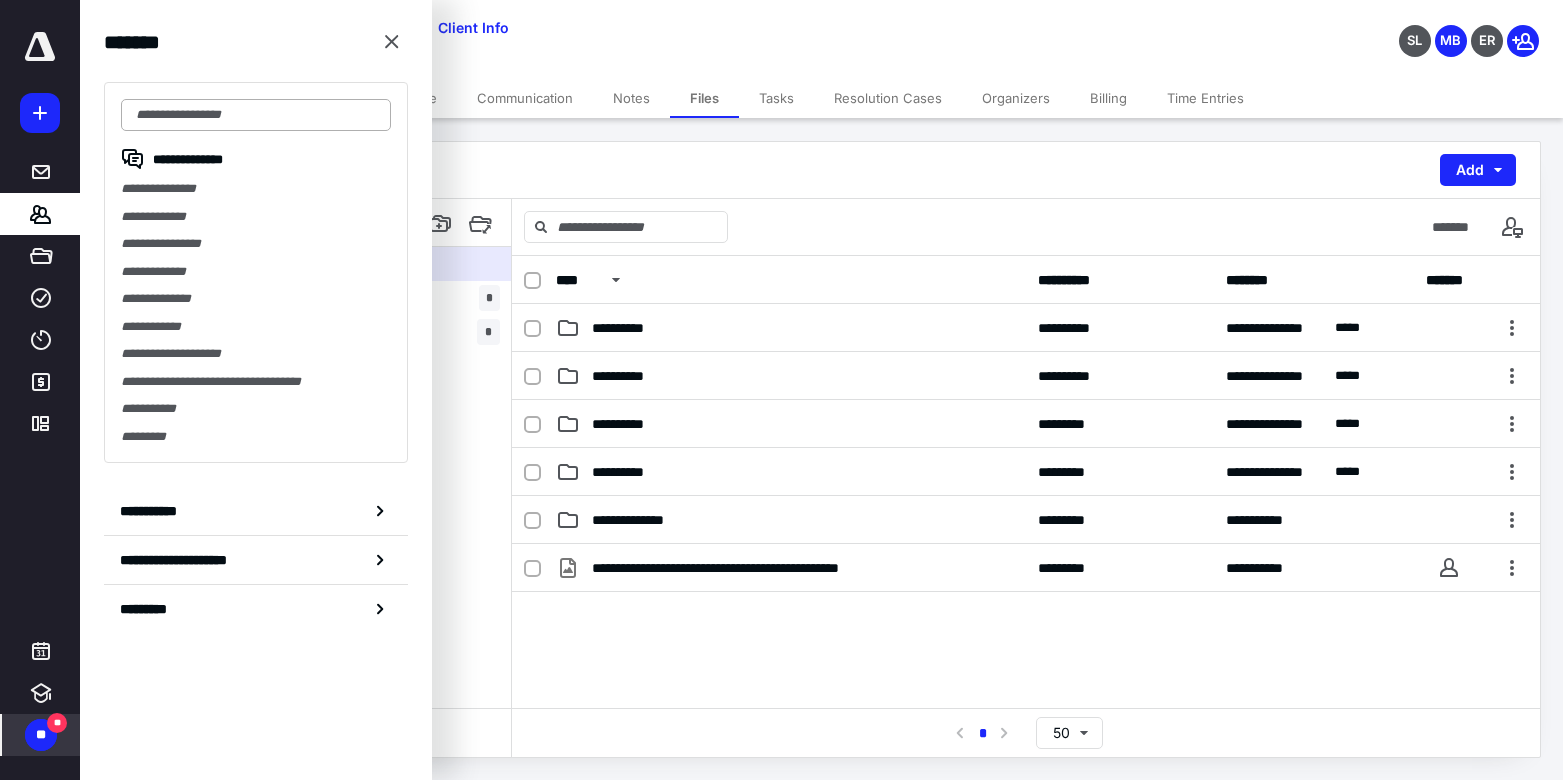click at bounding box center (256, 115) 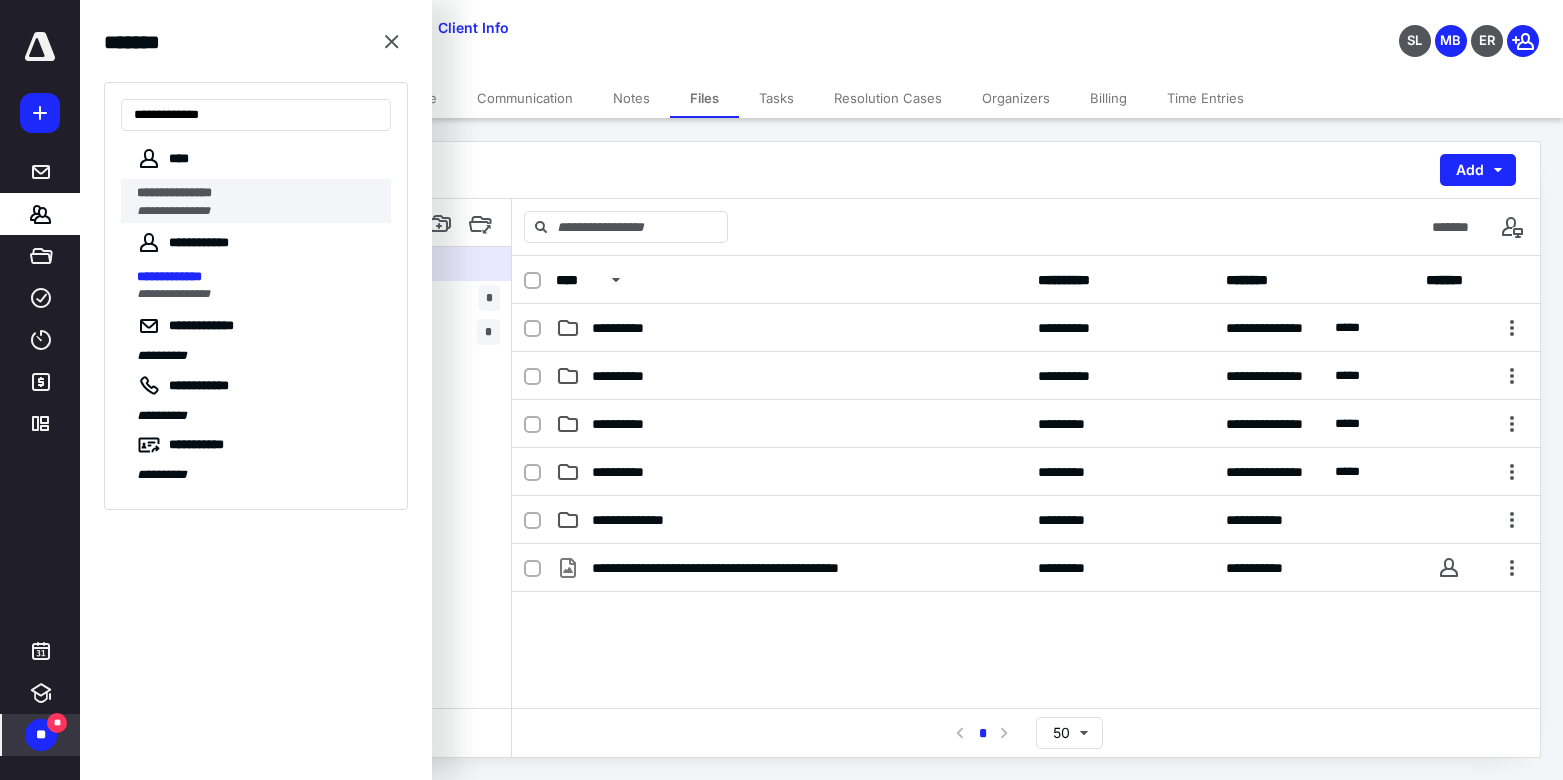 type on "**********" 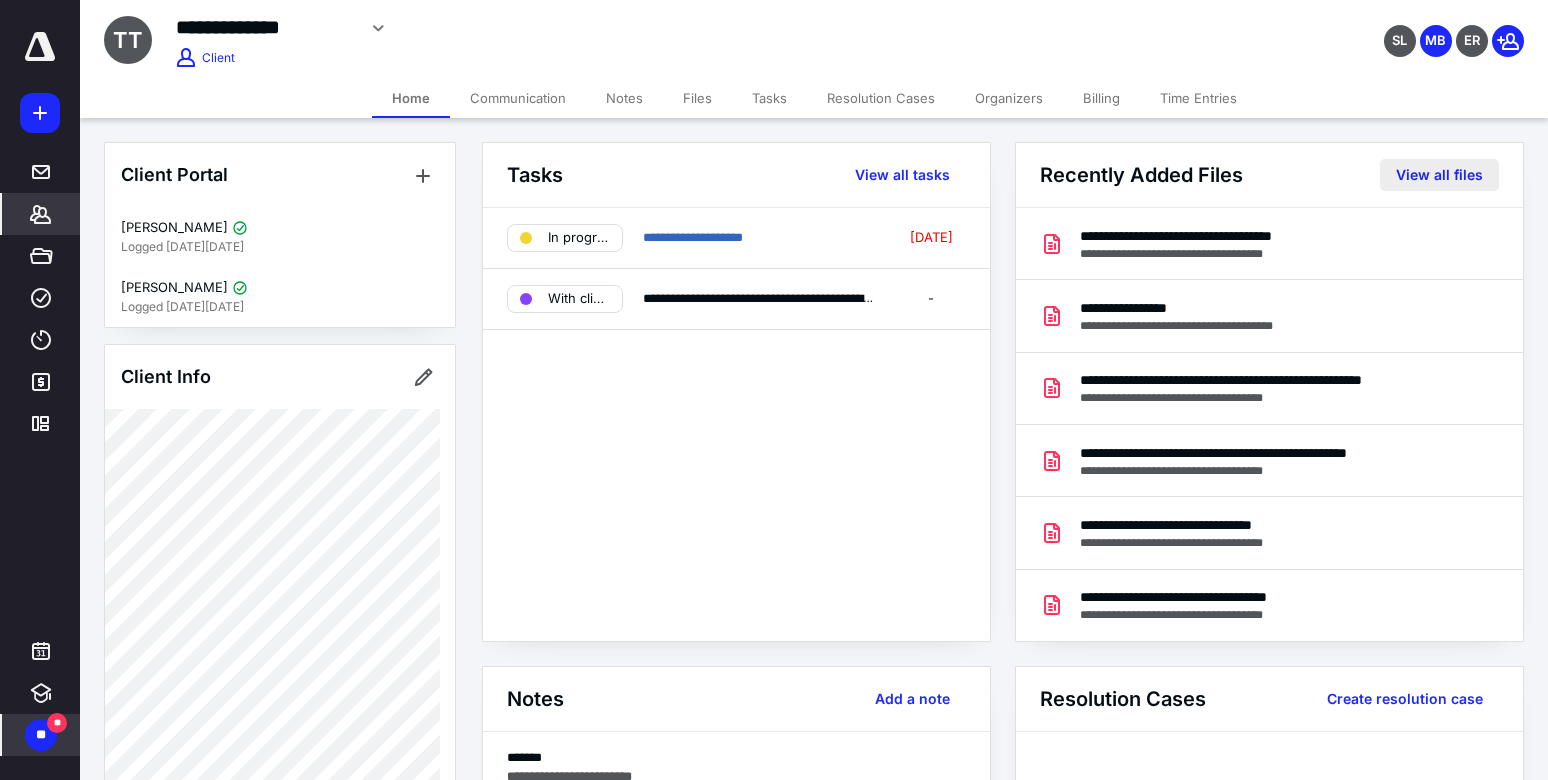 click on "View all files" at bounding box center [1439, 175] 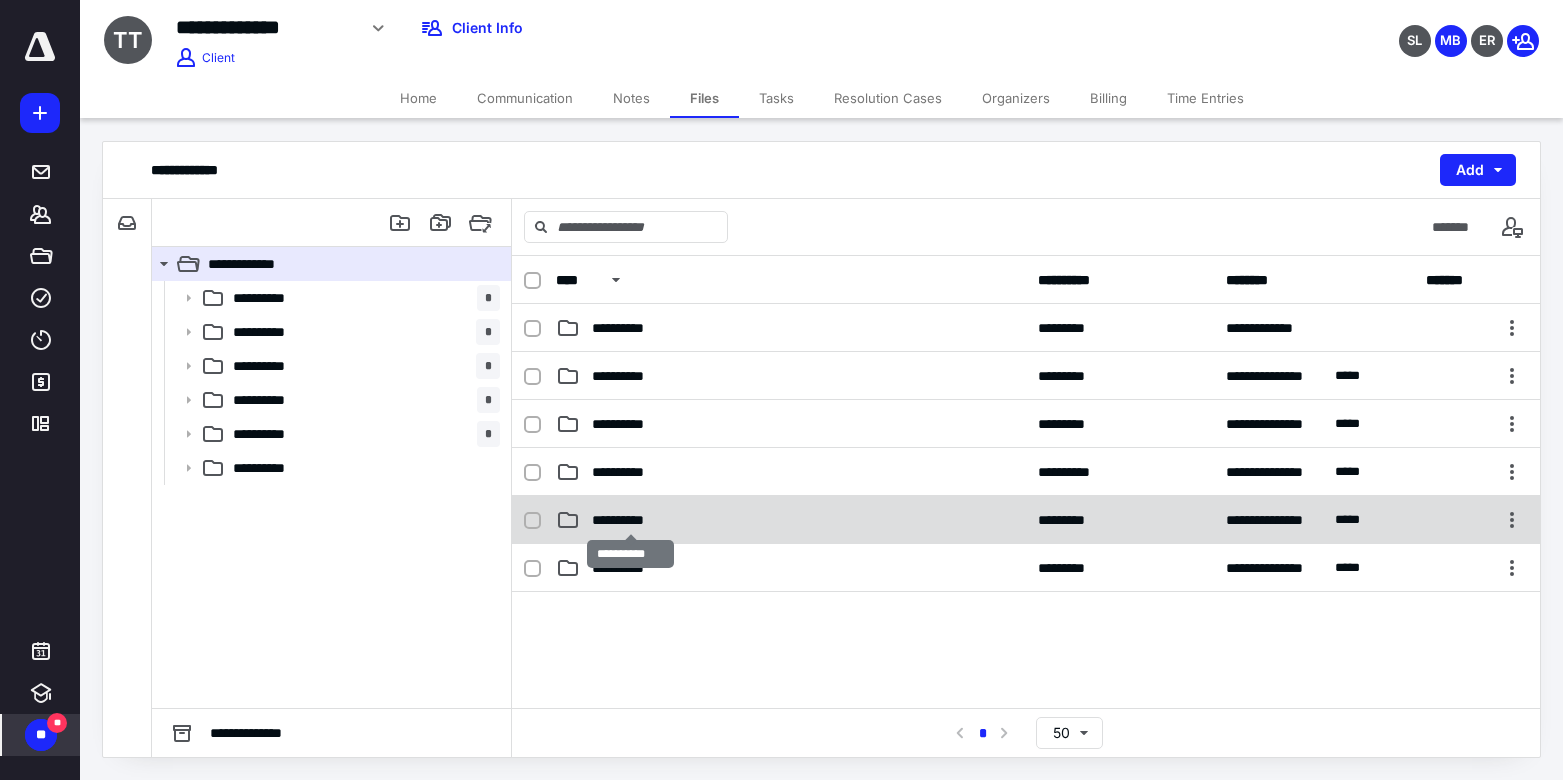 click on "**********" at bounding box center (630, 520) 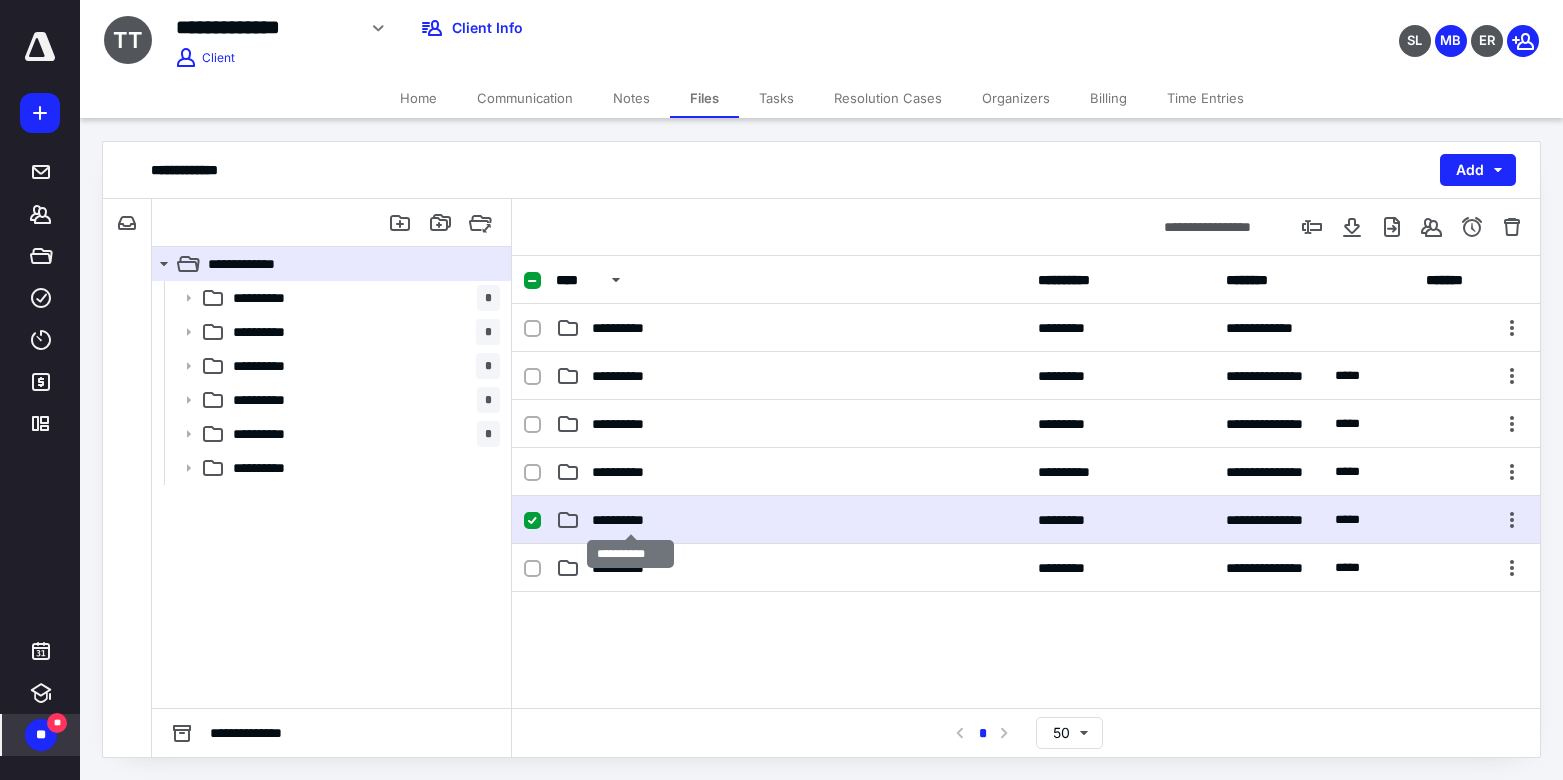 click on "**********" at bounding box center (630, 520) 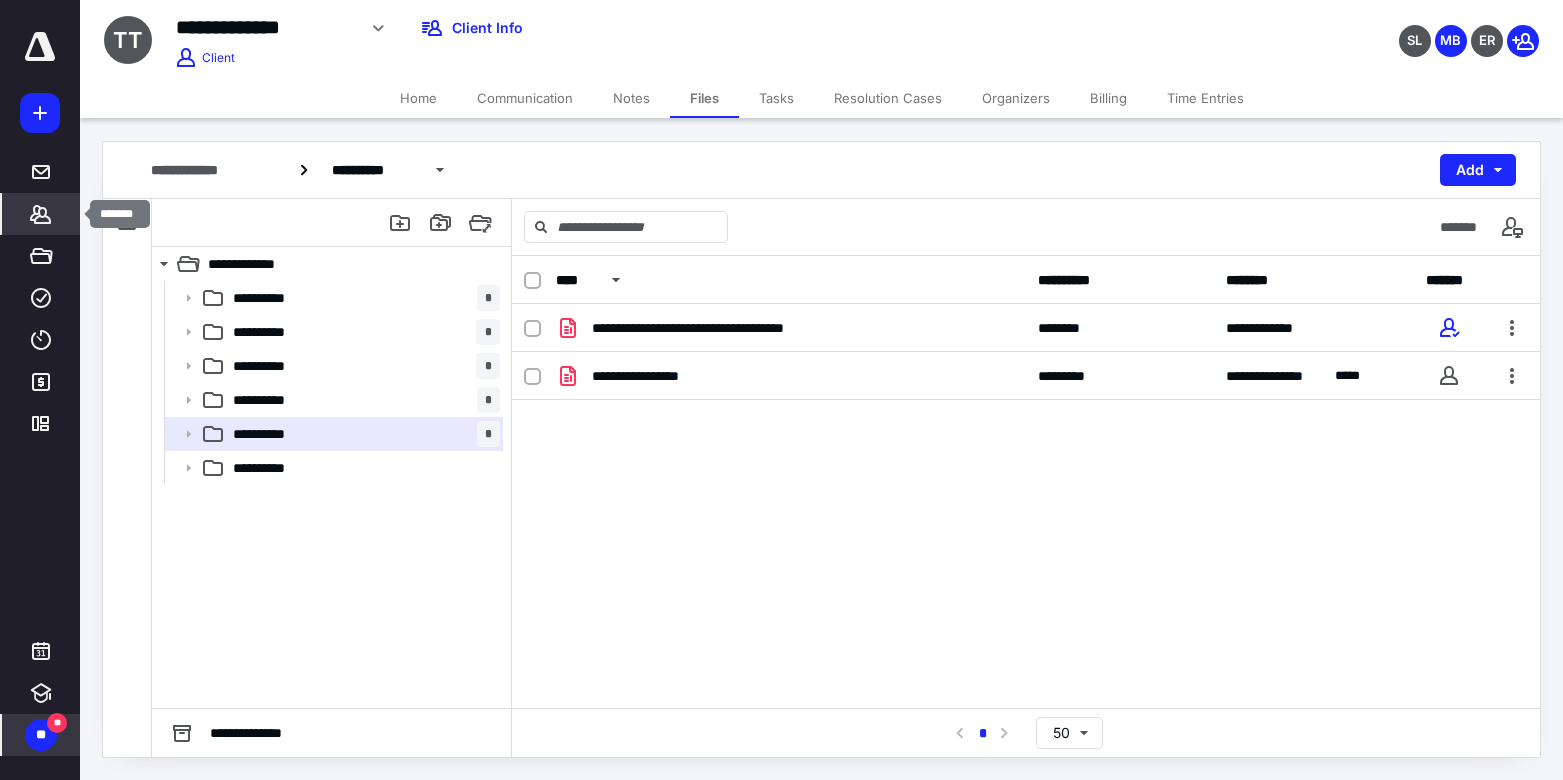 click 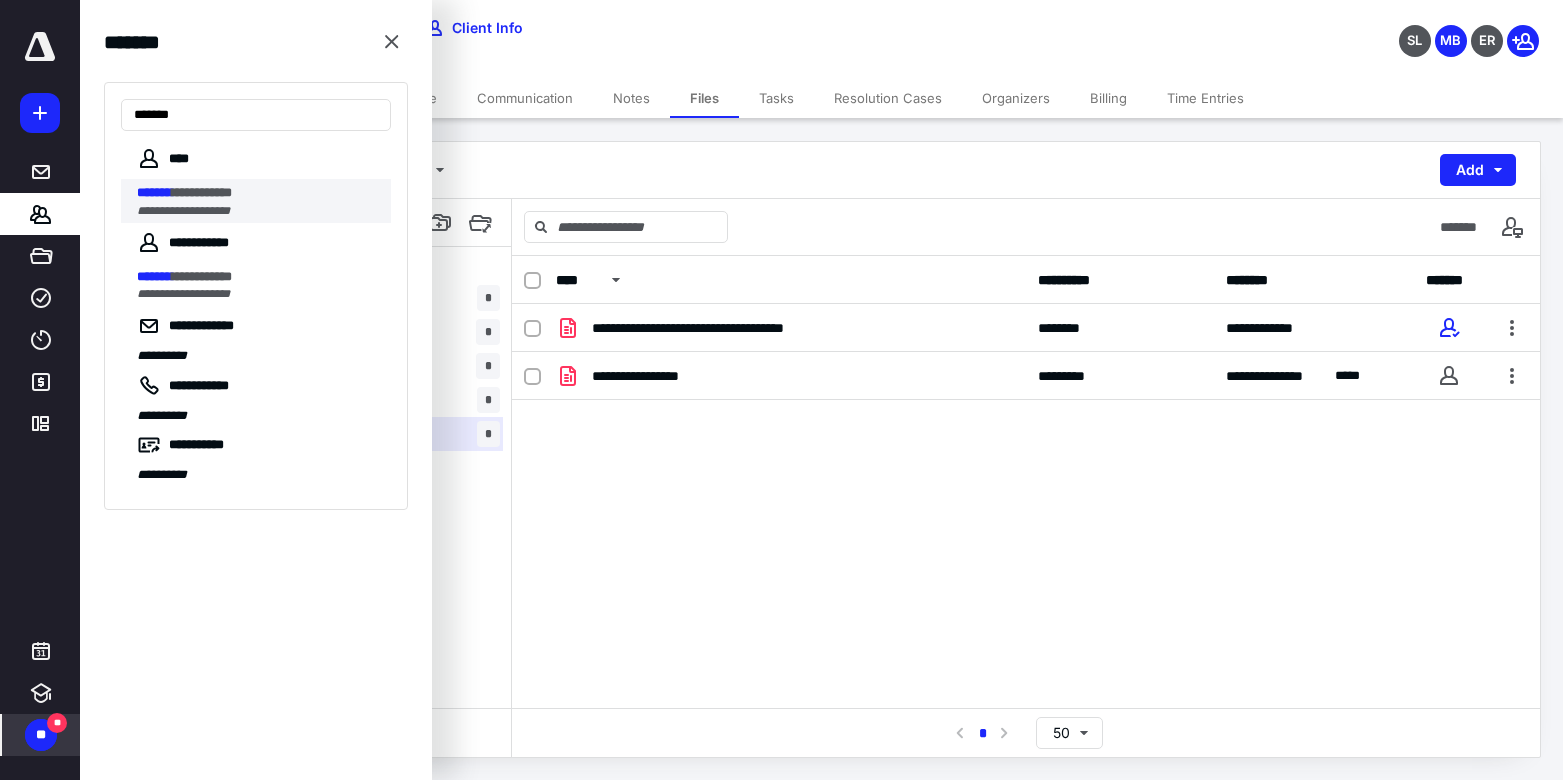 type on "*******" 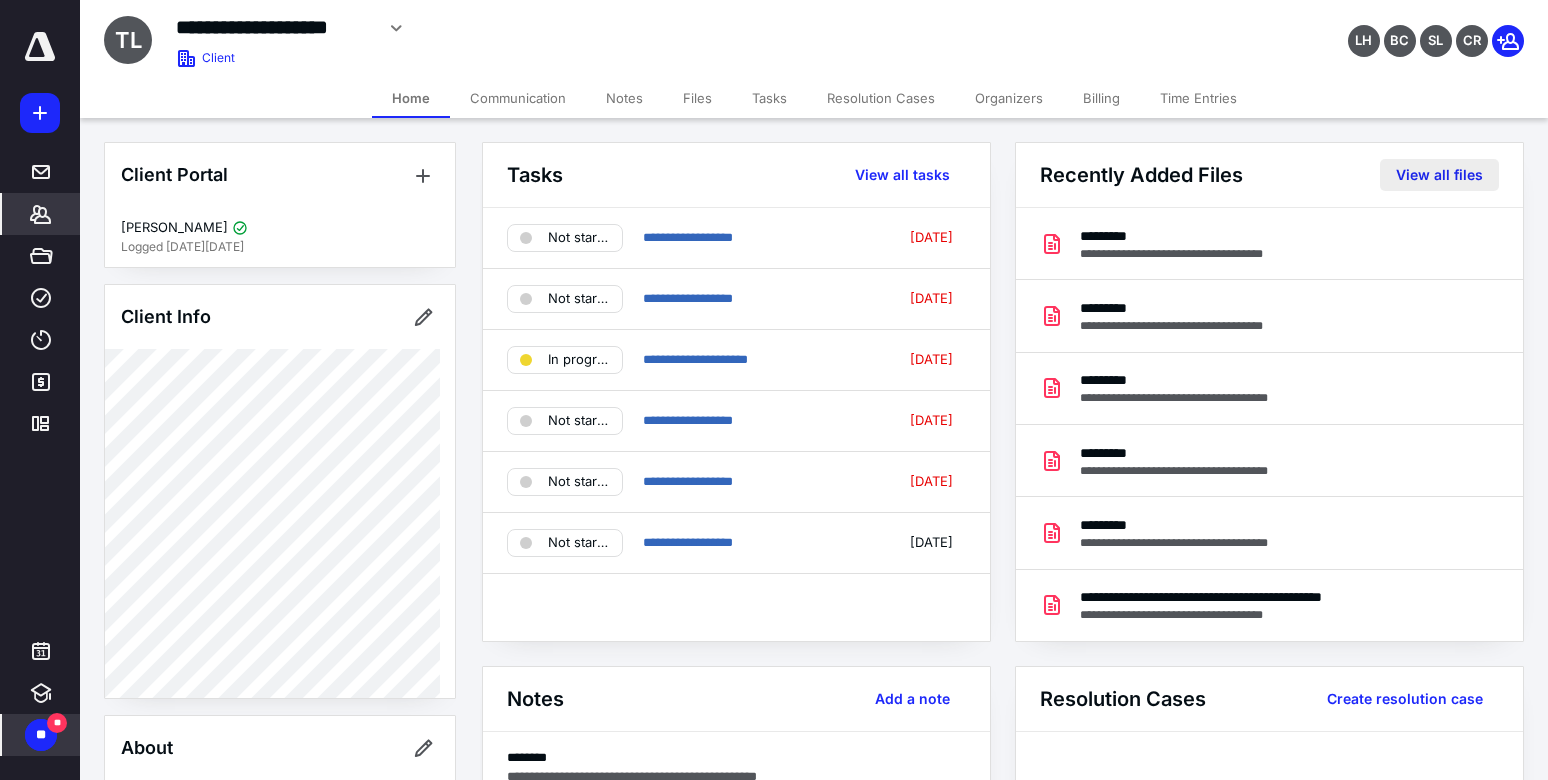 click on "View all files" at bounding box center (1439, 175) 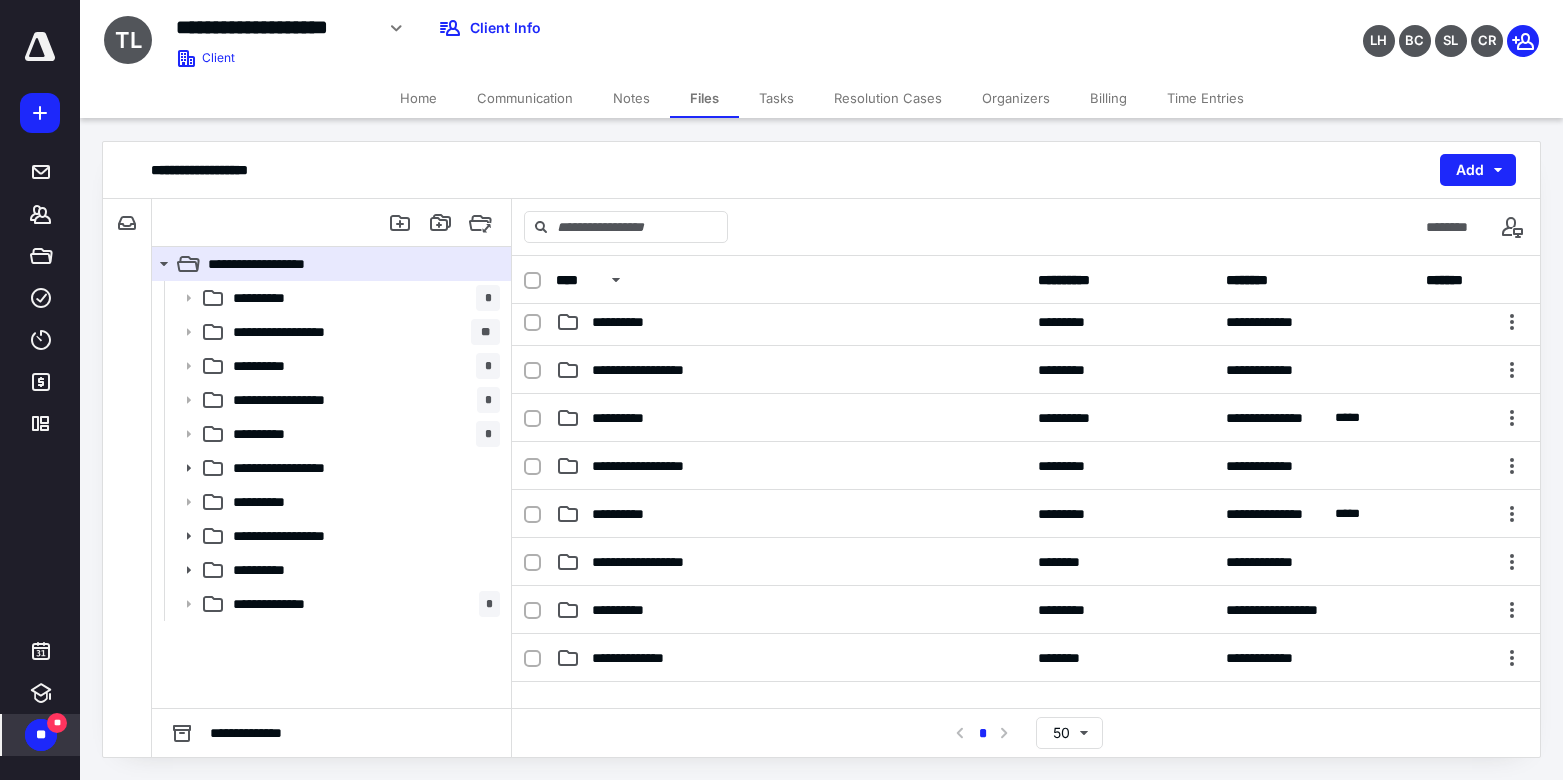 scroll, scrollTop: 115, scrollLeft: 0, axis: vertical 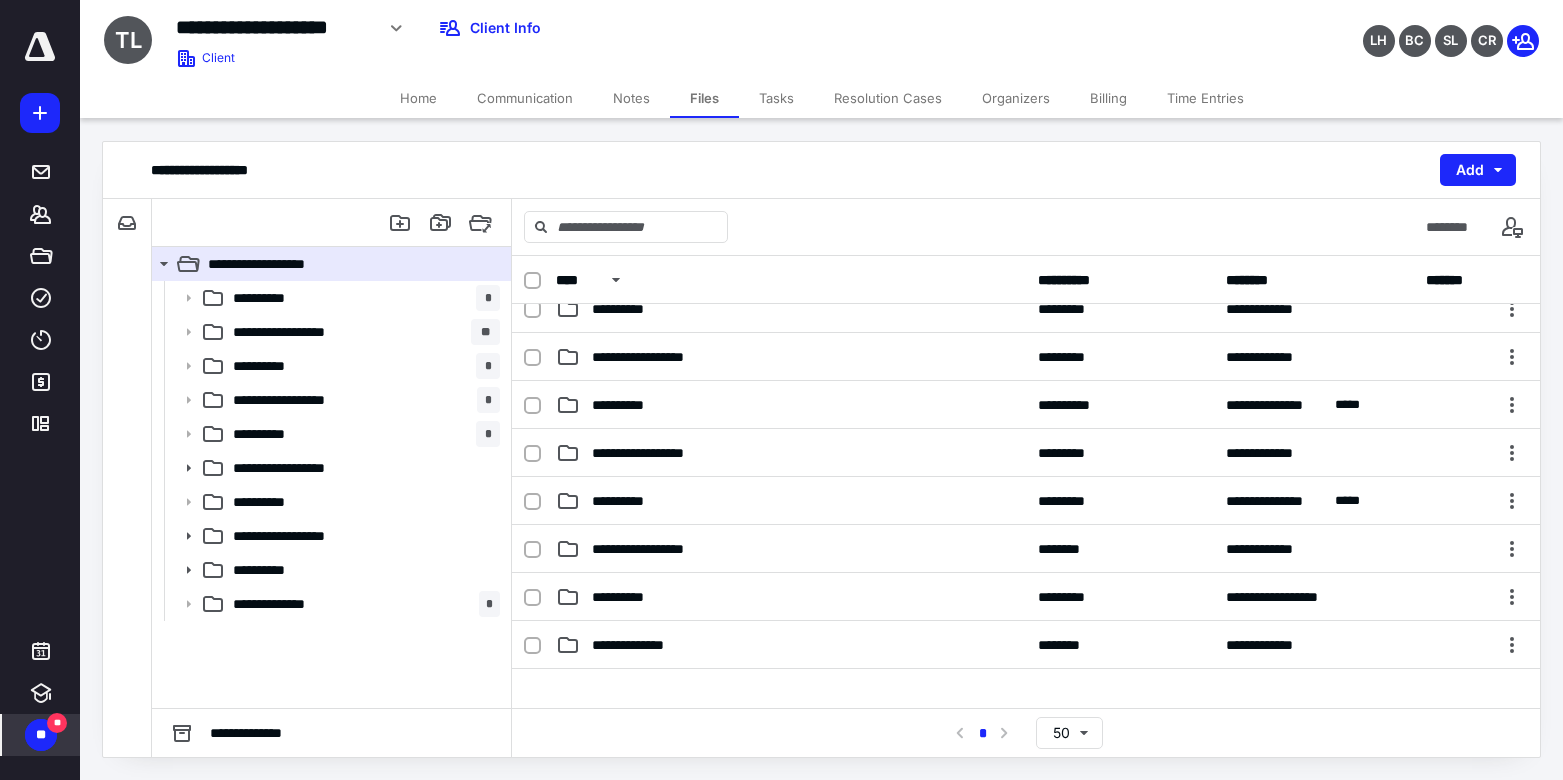 click on "Tasks" at bounding box center [776, 98] 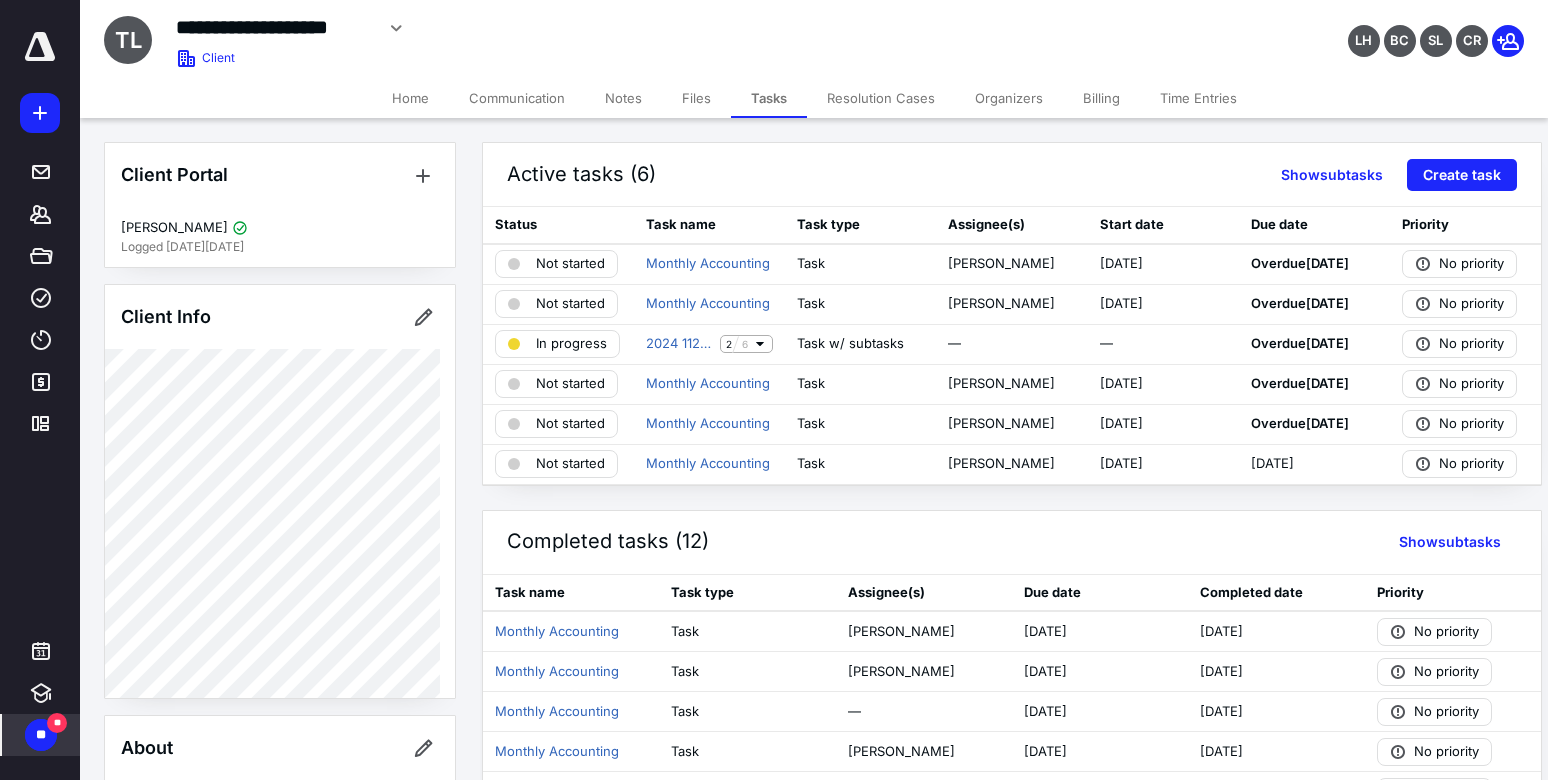 click on "Home" at bounding box center [410, 98] 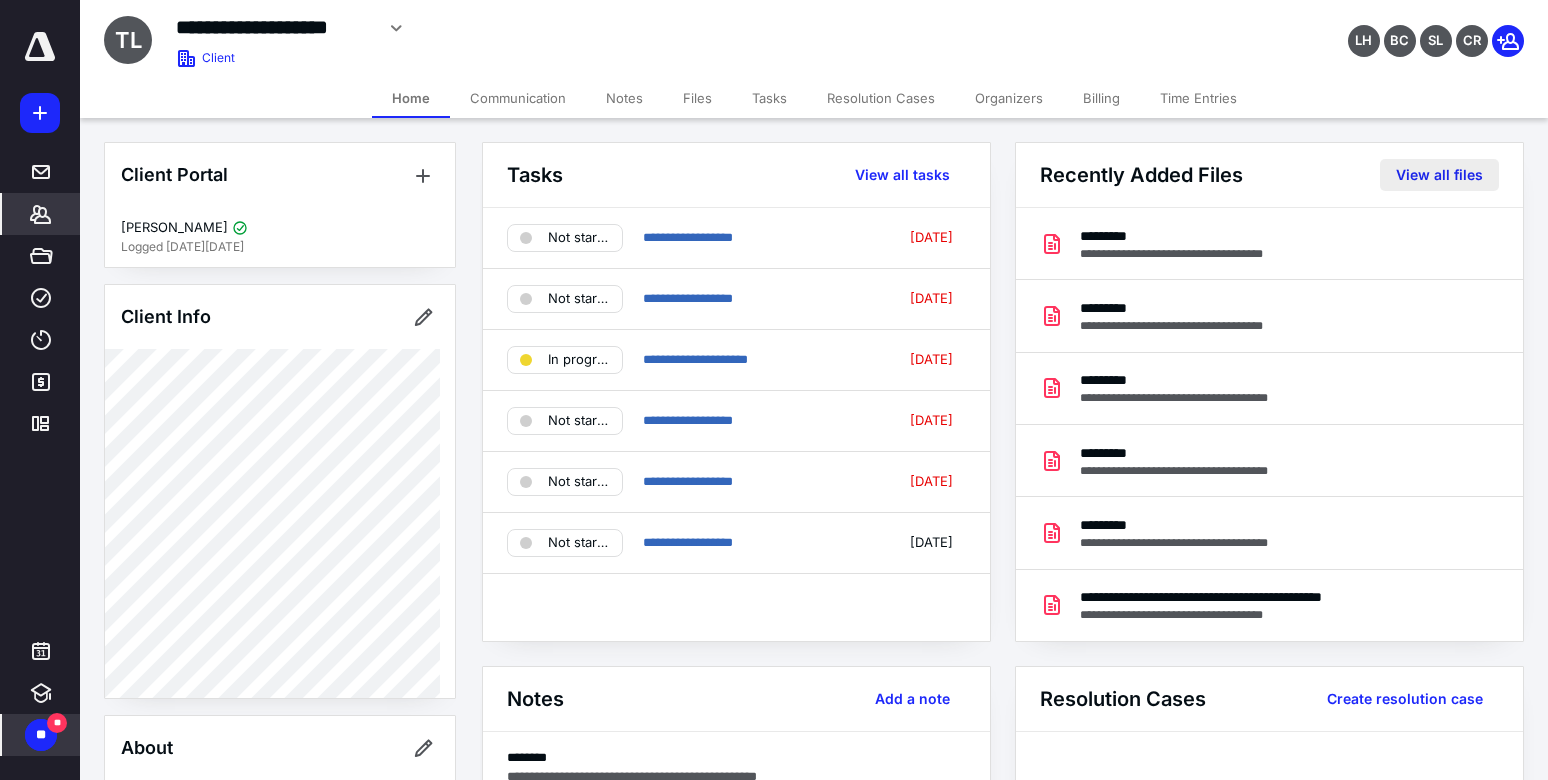 click on "View all files" at bounding box center (1439, 175) 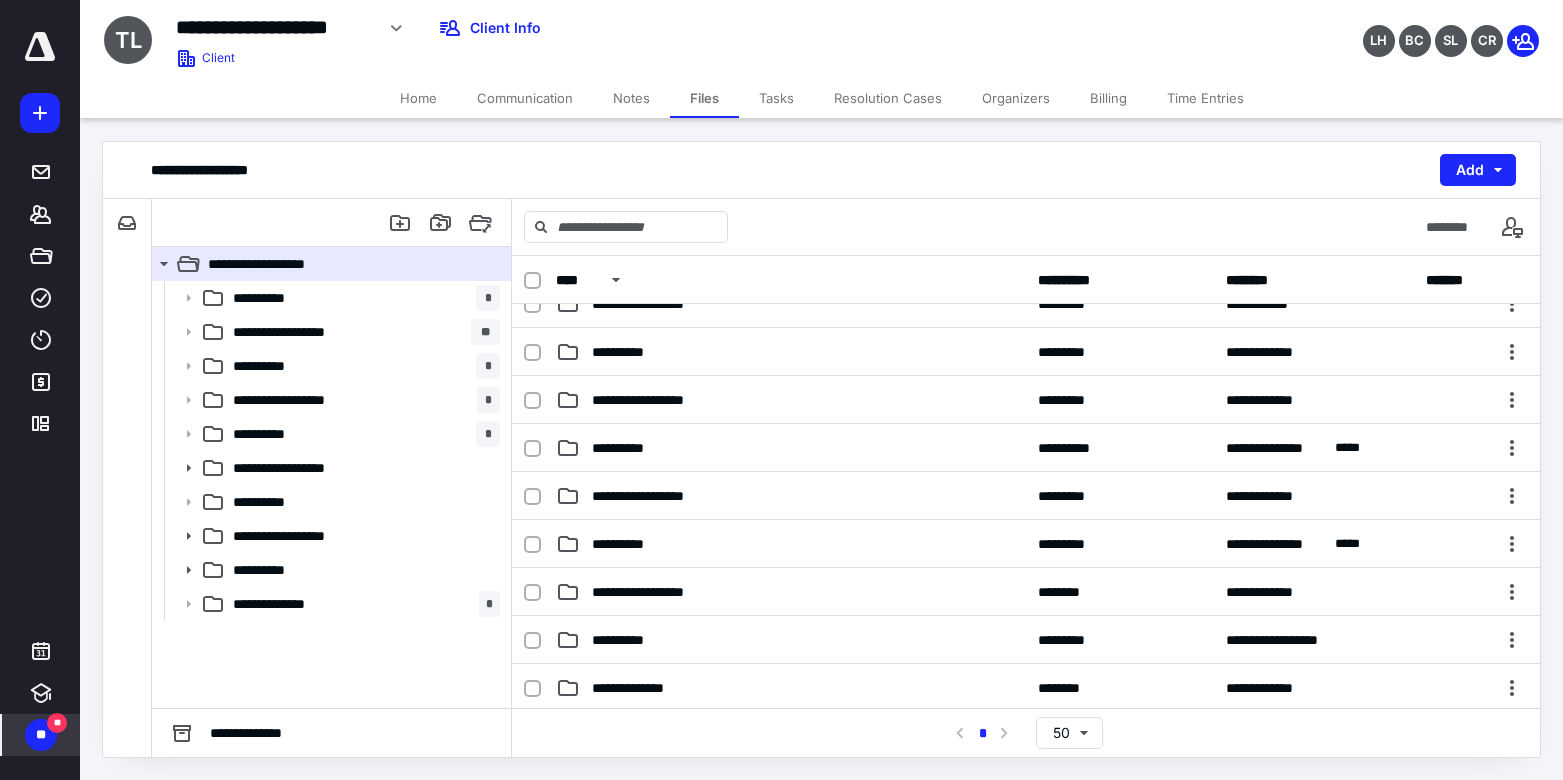 scroll, scrollTop: 83, scrollLeft: 0, axis: vertical 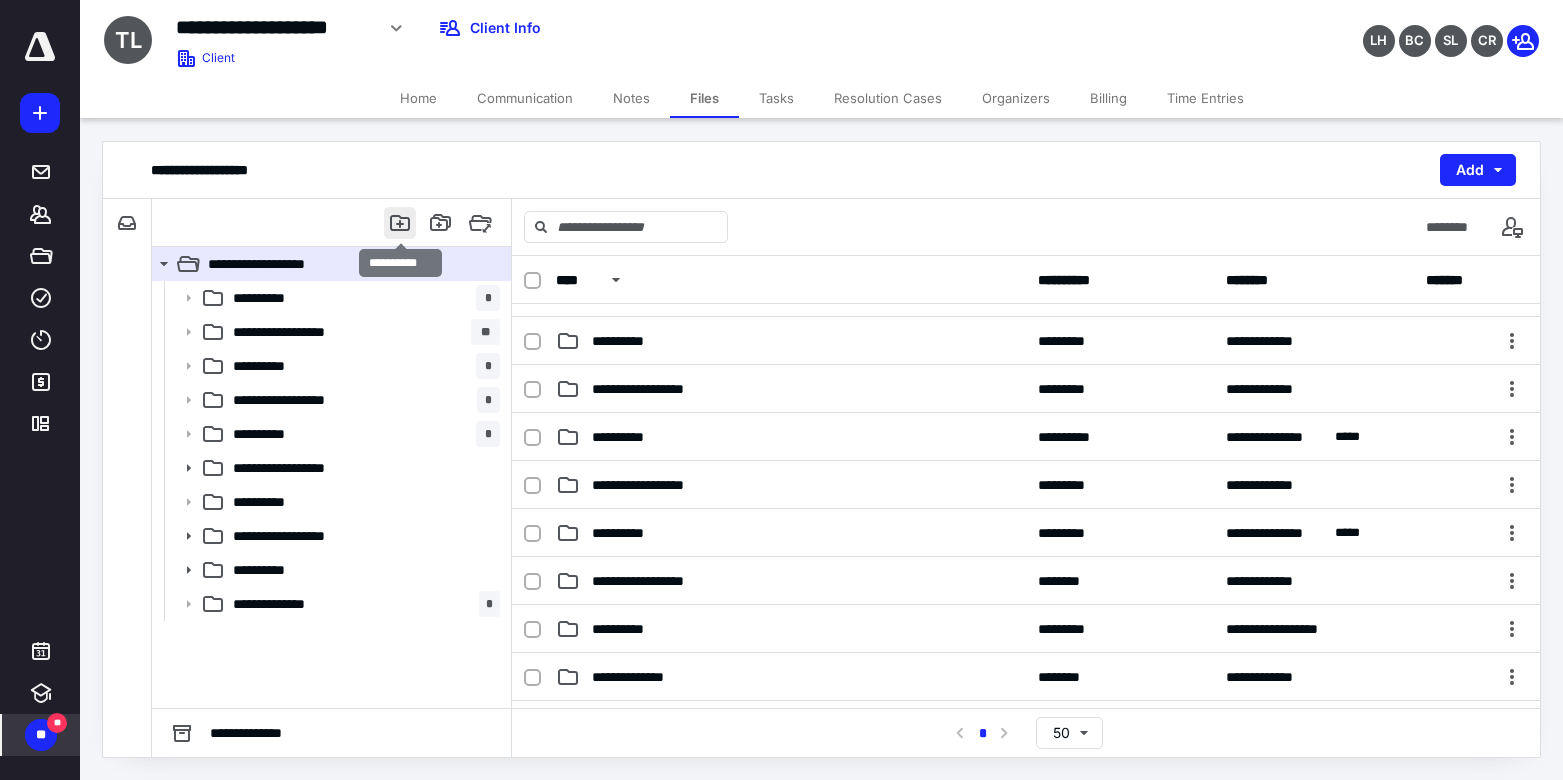 click at bounding box center (400, 223) 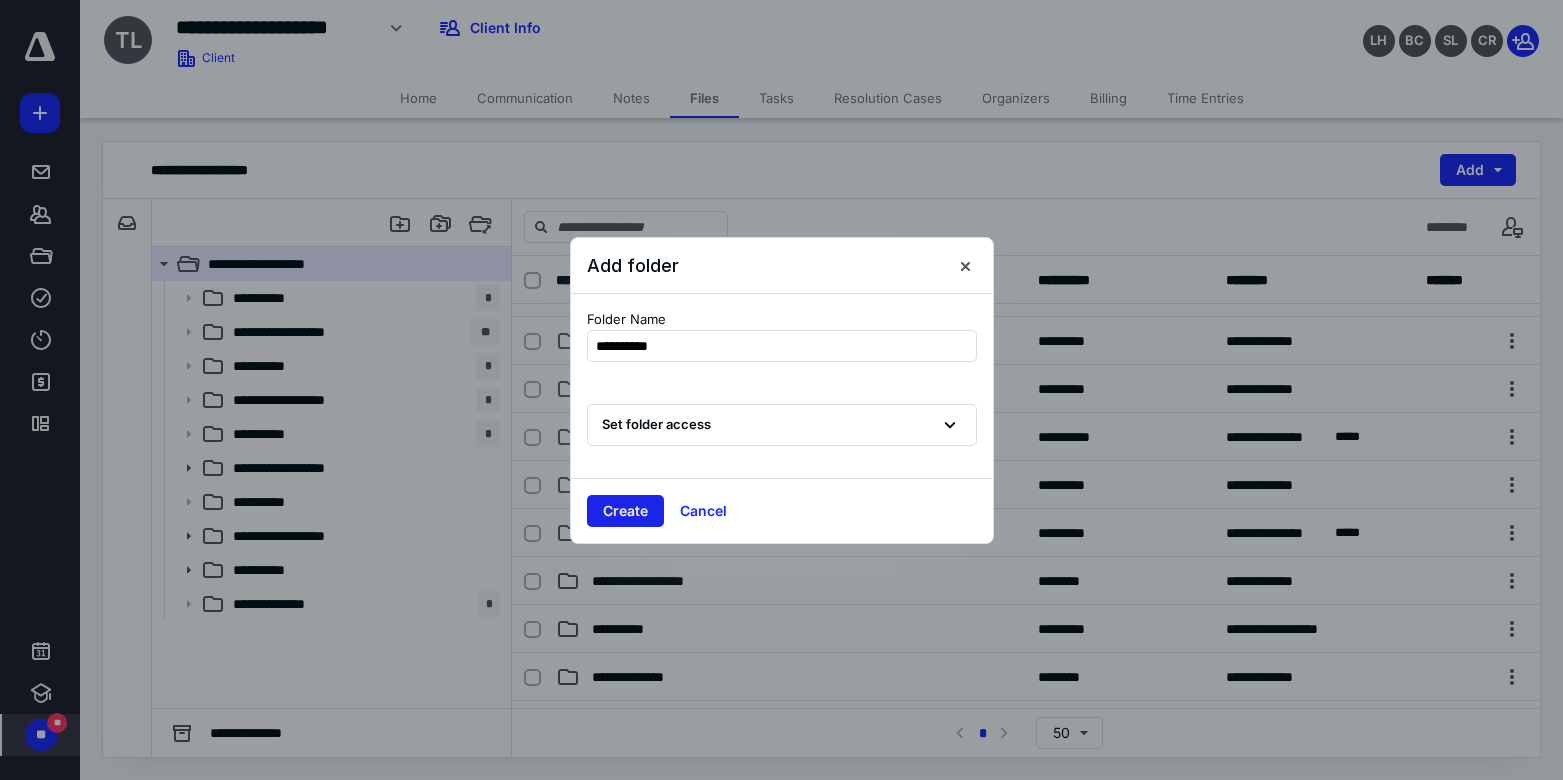type on "**********" 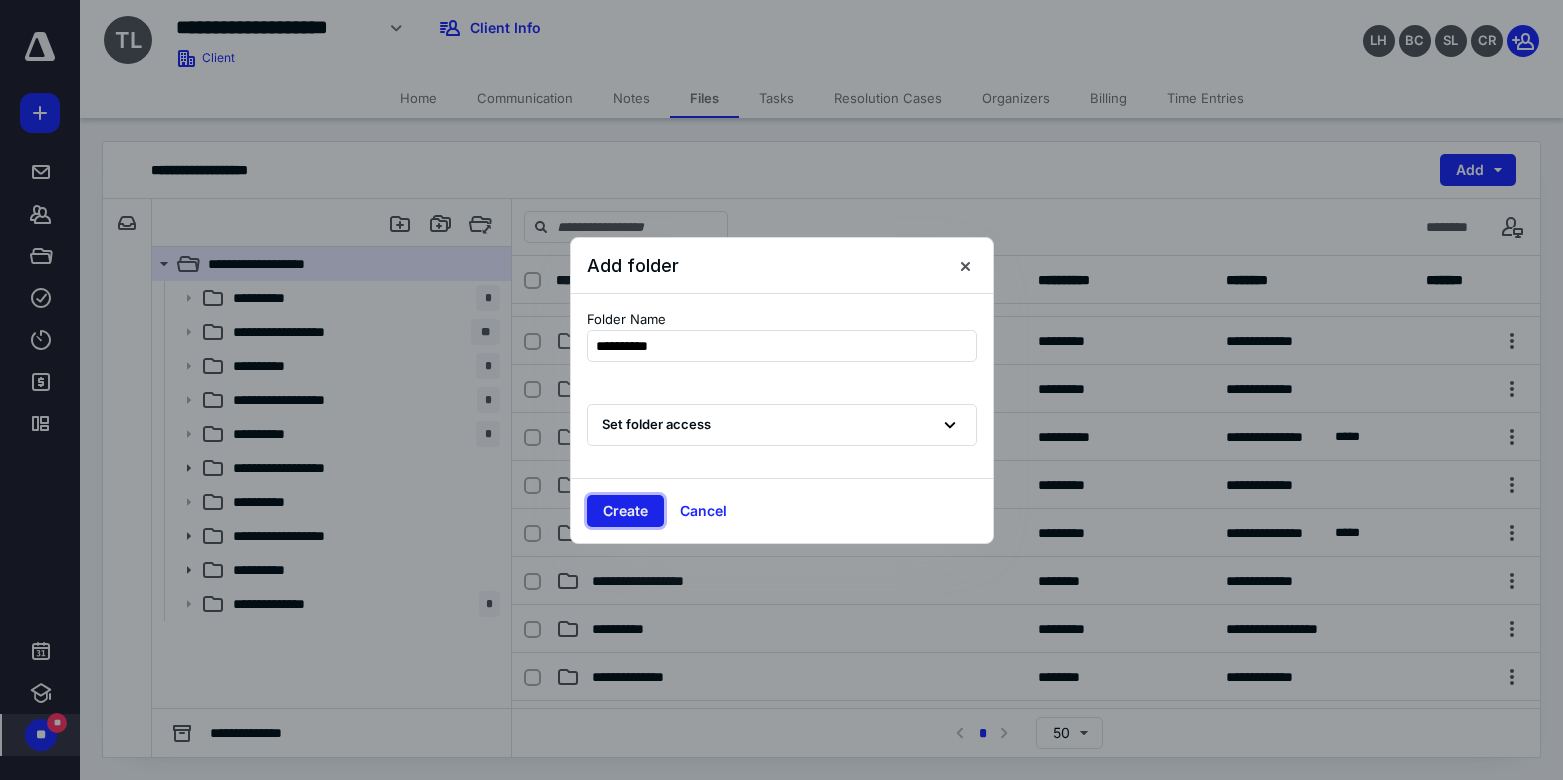 click on "Create" at bounding box center [625, 511] 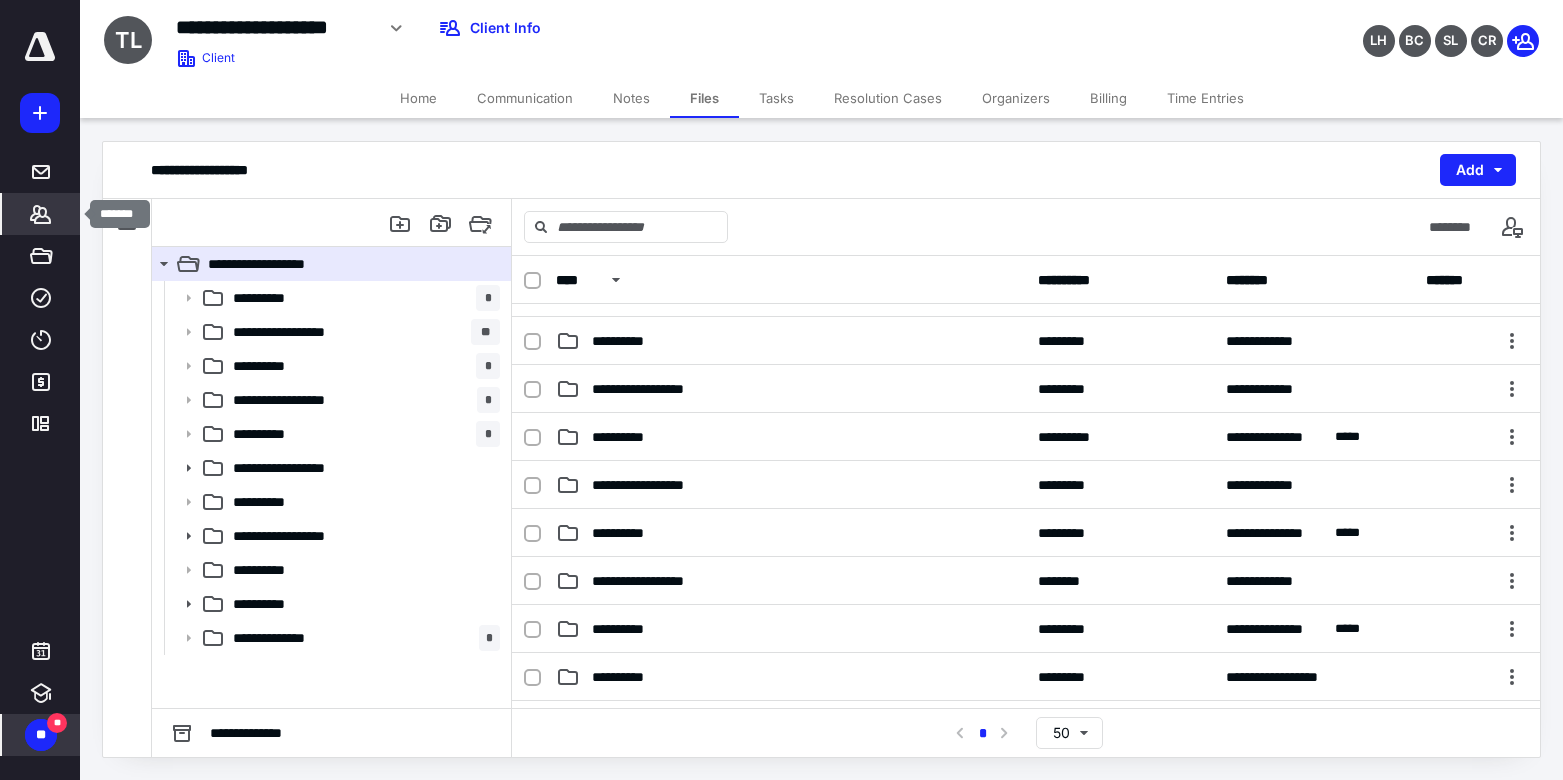 click 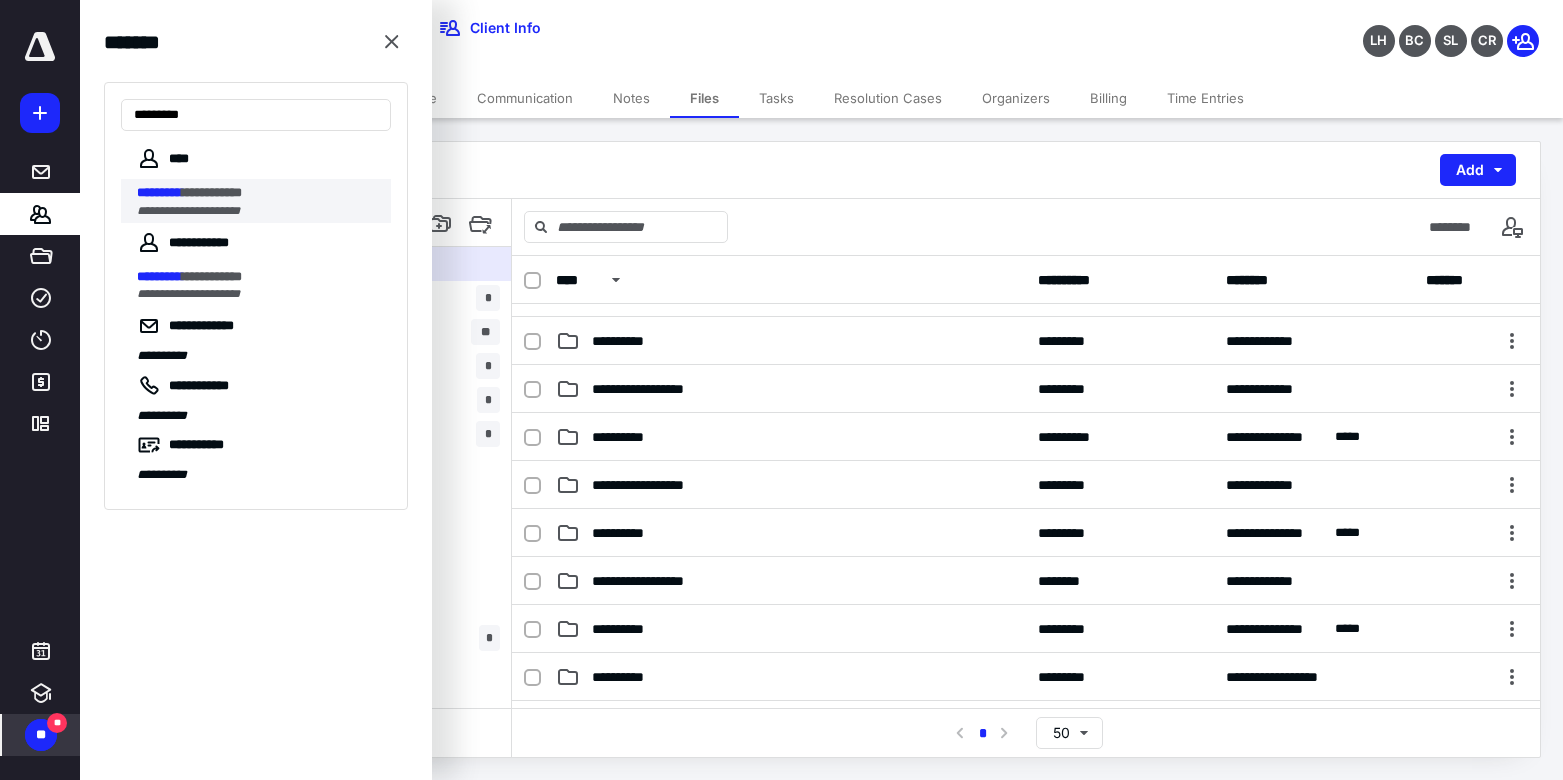 type on "*********" 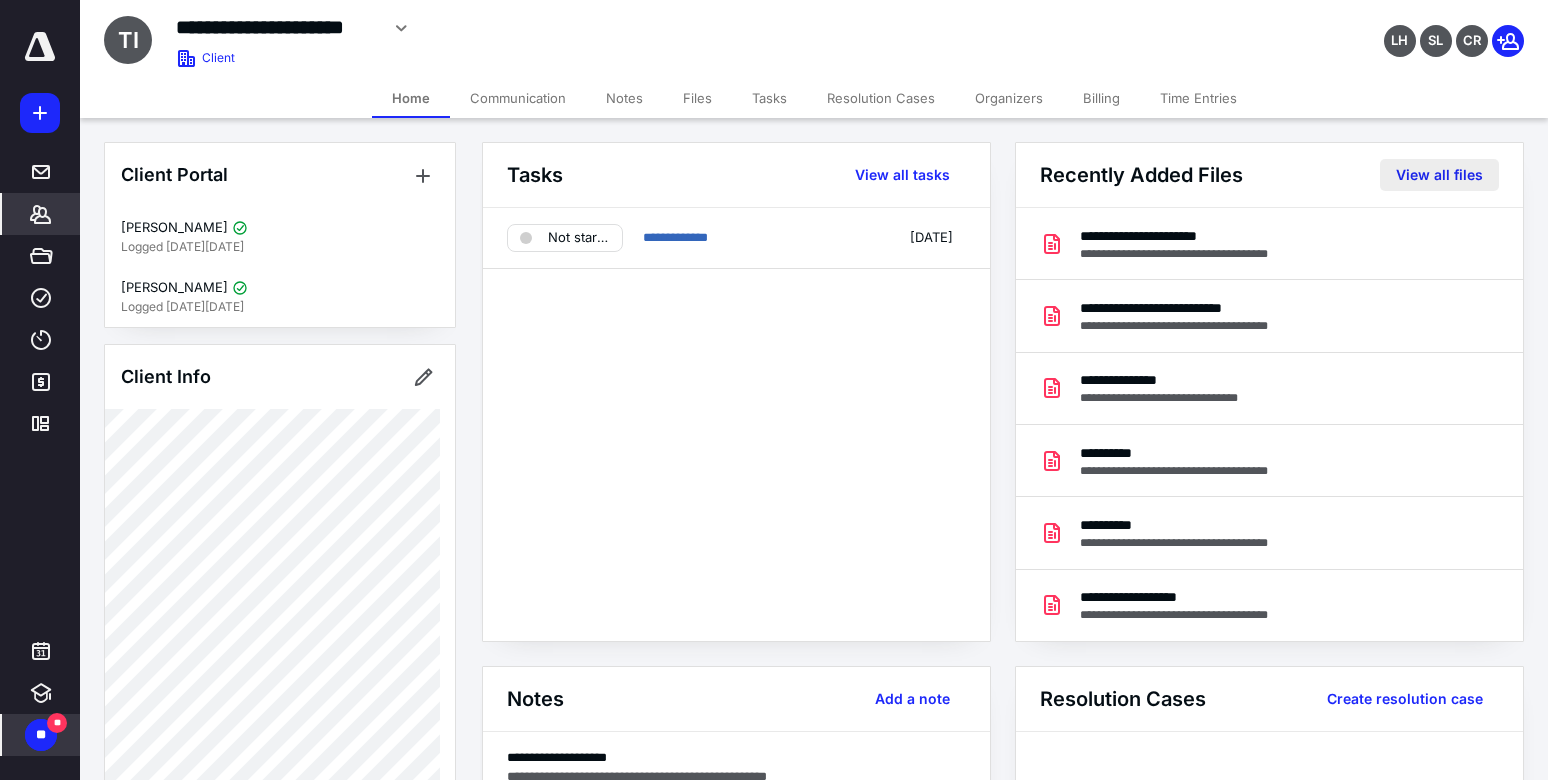 click on "View all files" at bounding box center [1439, 175] 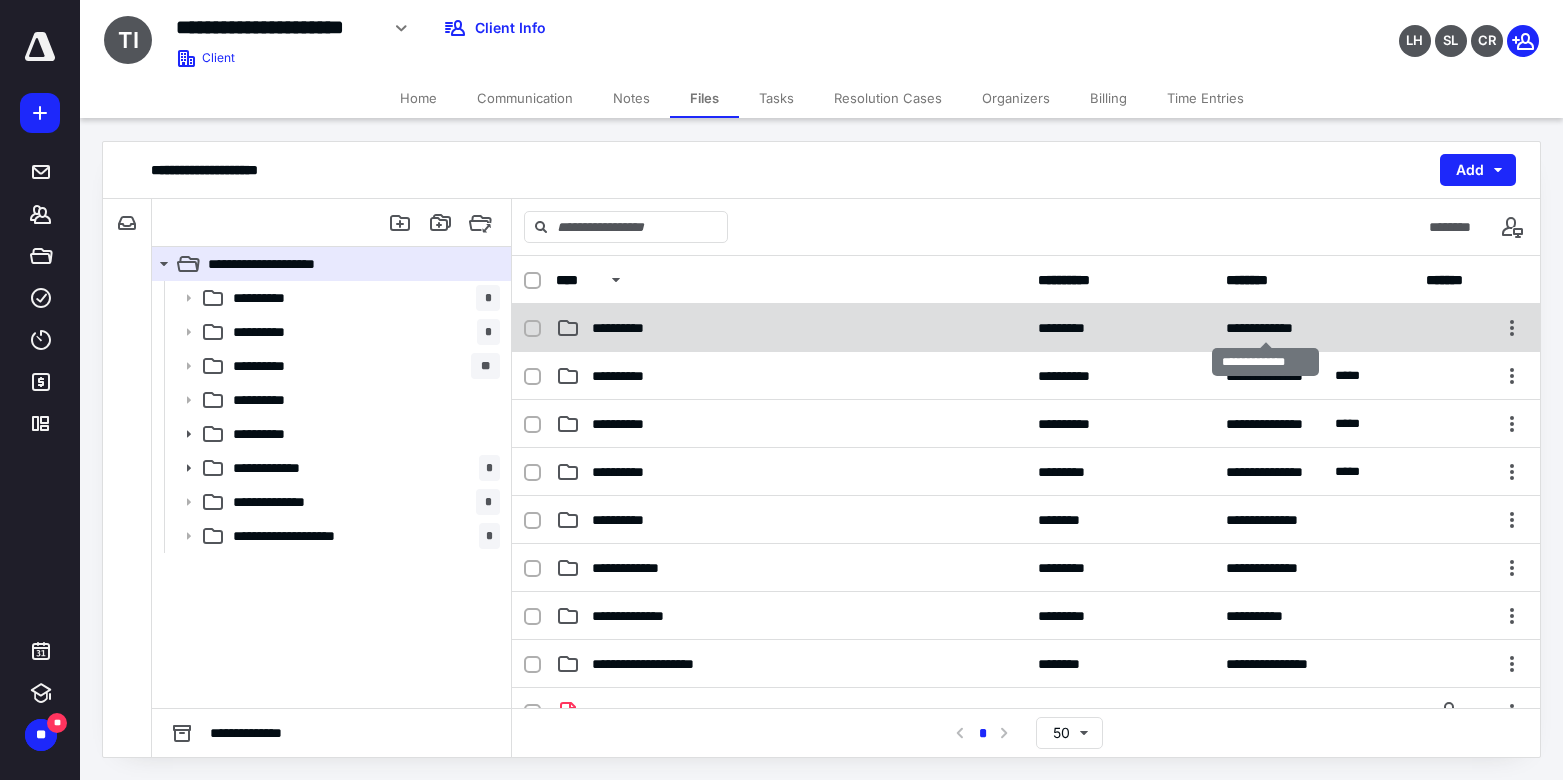 scroll, scrollTop: 0, scrollLeft: 0, axis: both 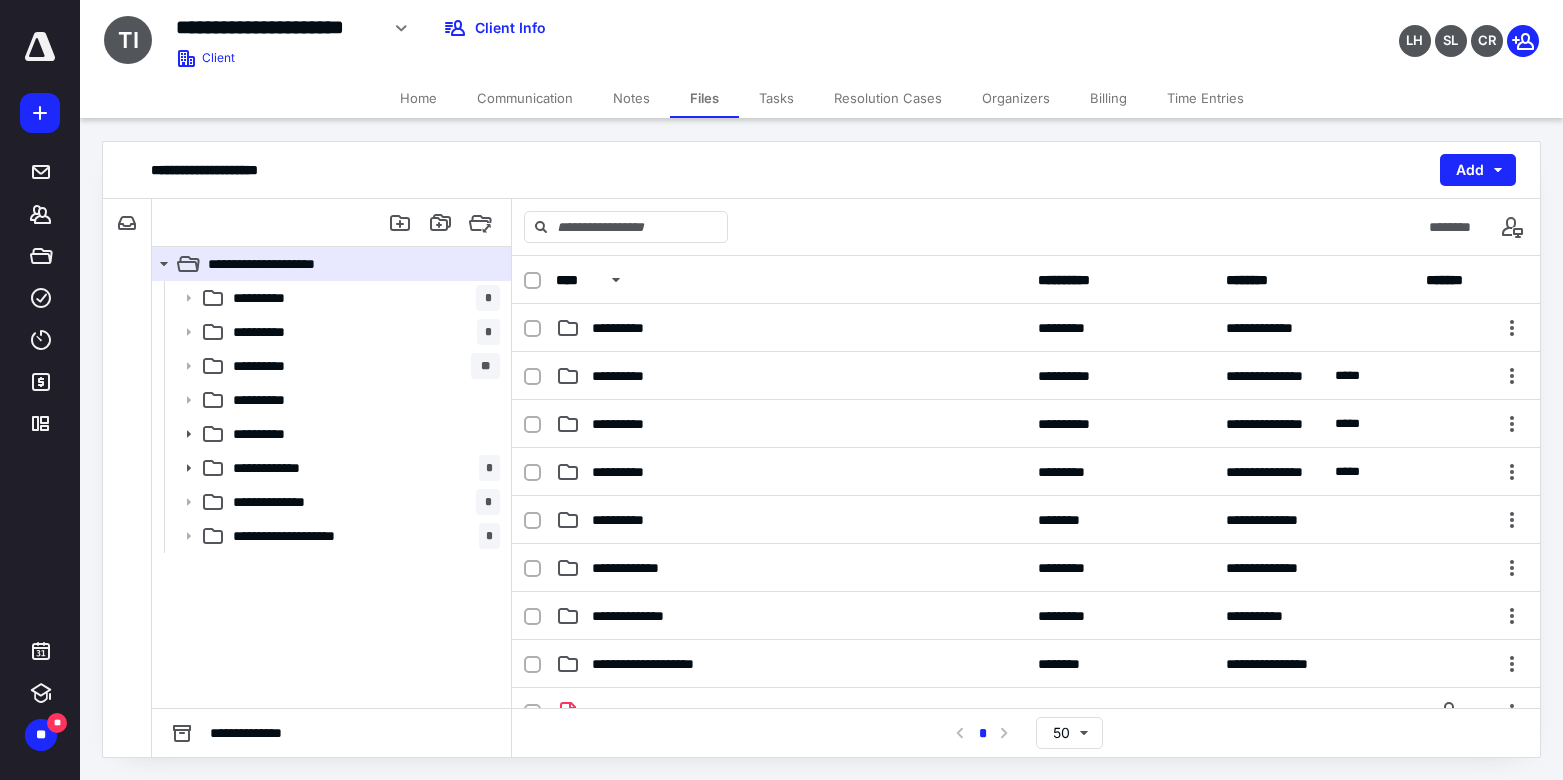 click on "Tasks" at bounding box center (776, 98) 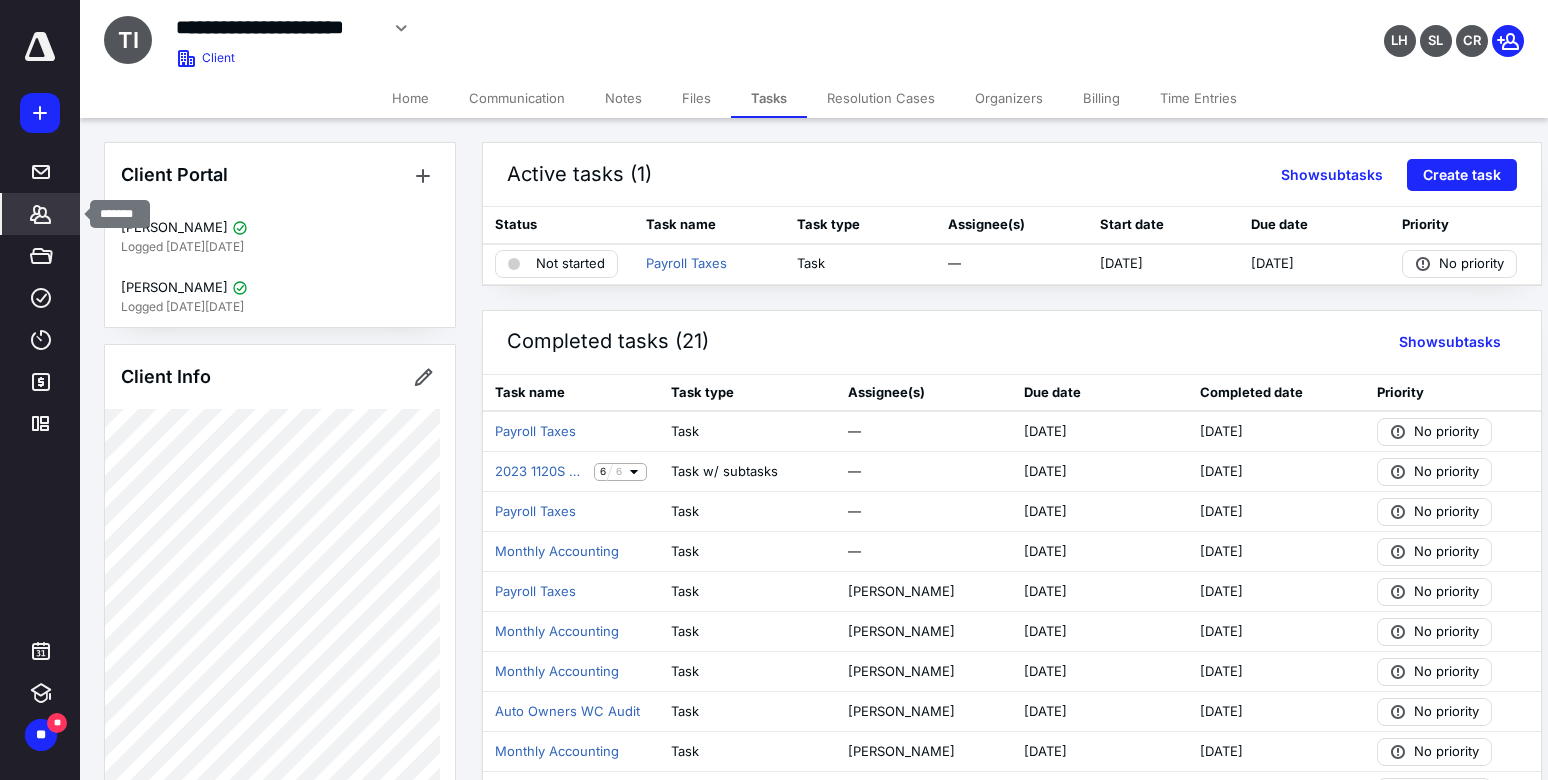 click 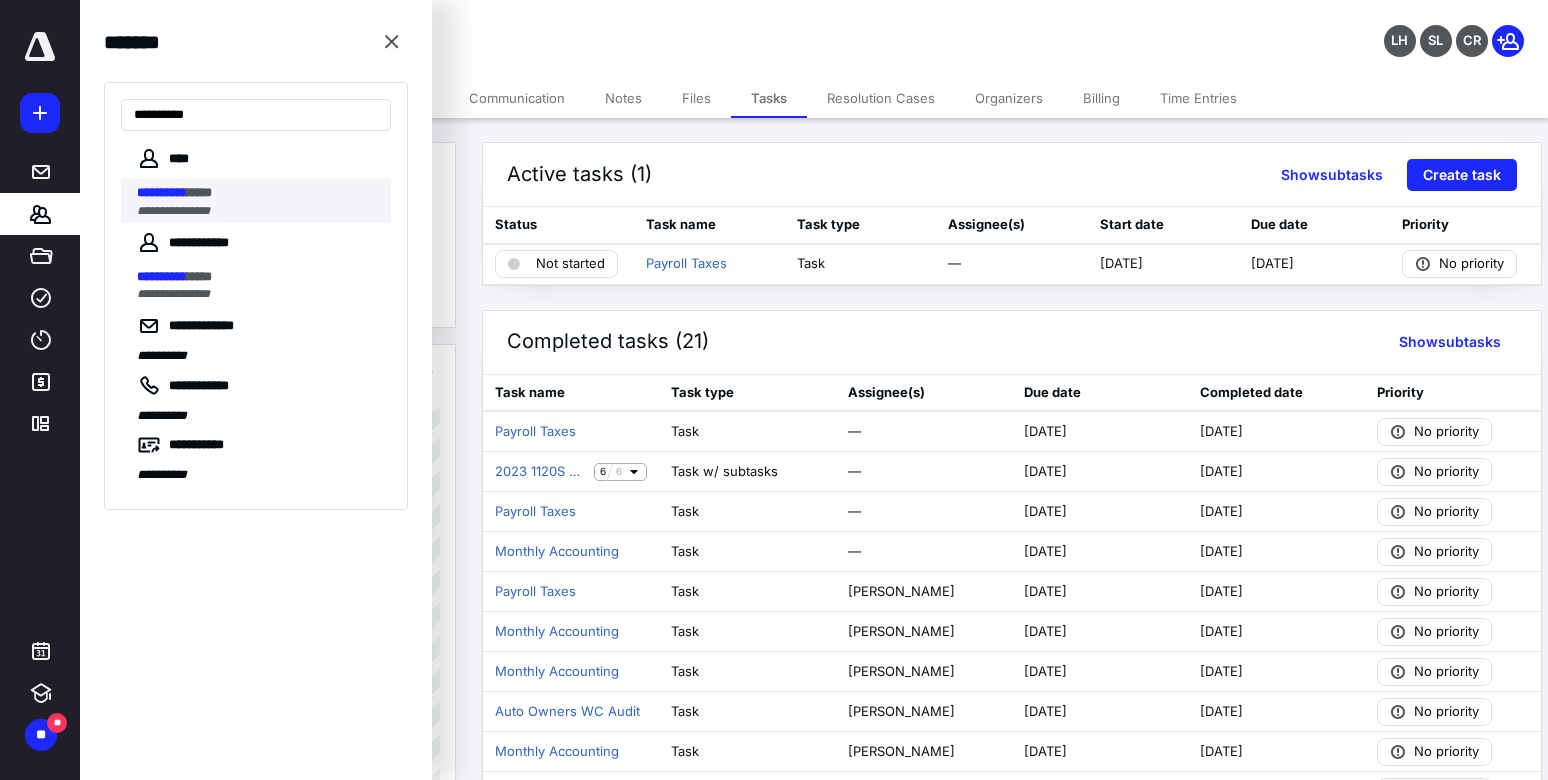 type on "**********" 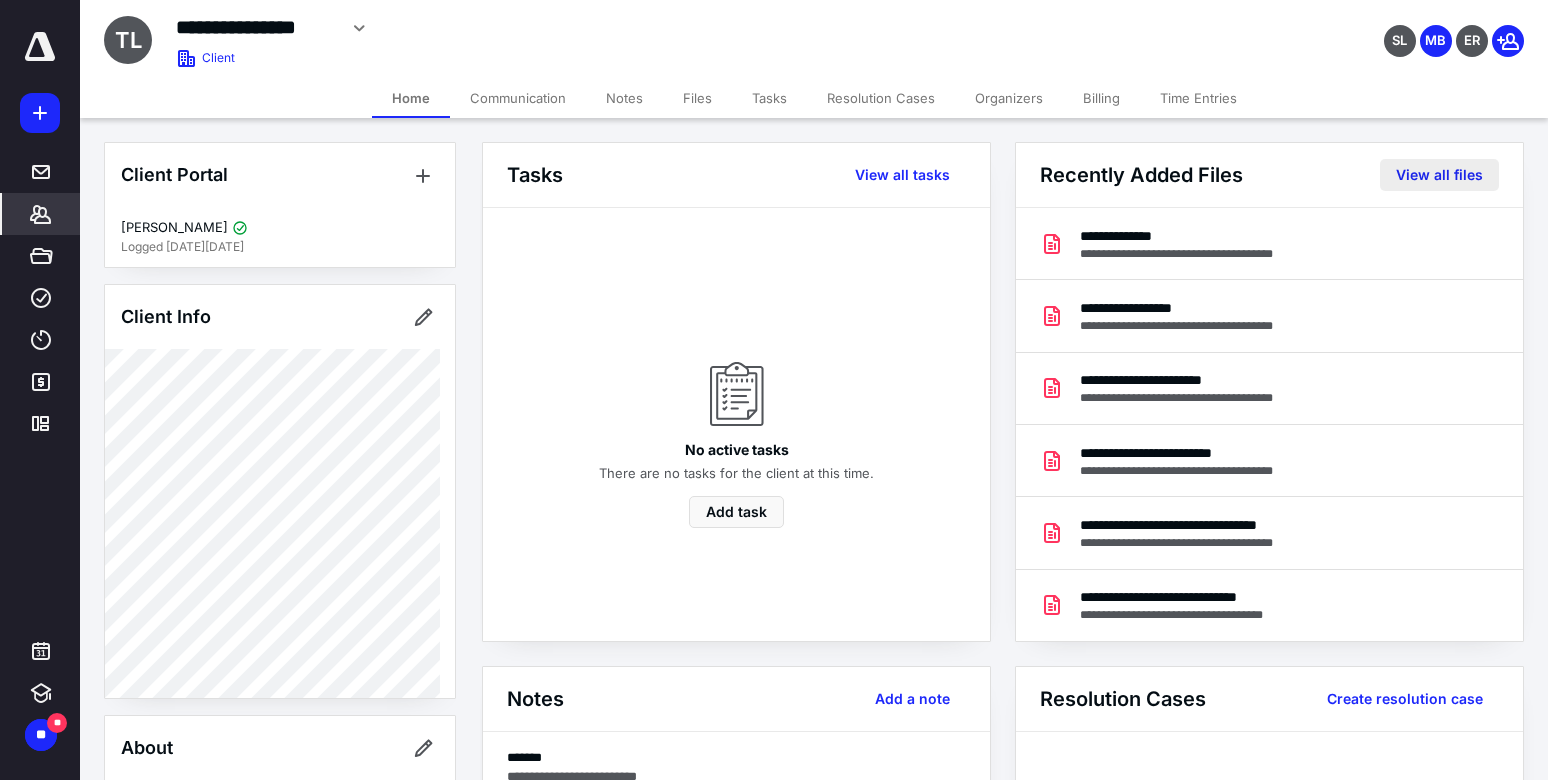 click on "View all files" at bounding box center [1439, 175] 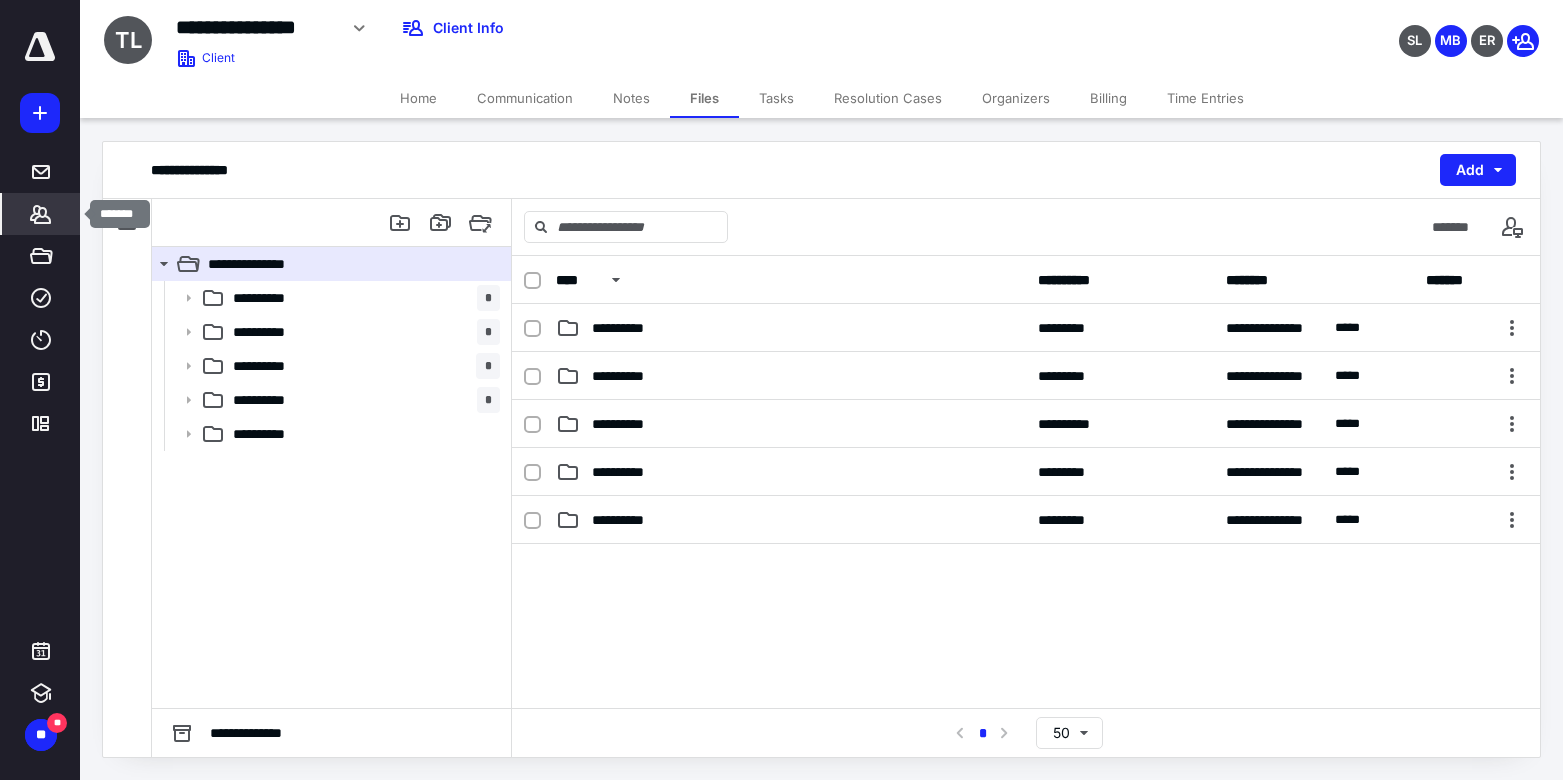 click 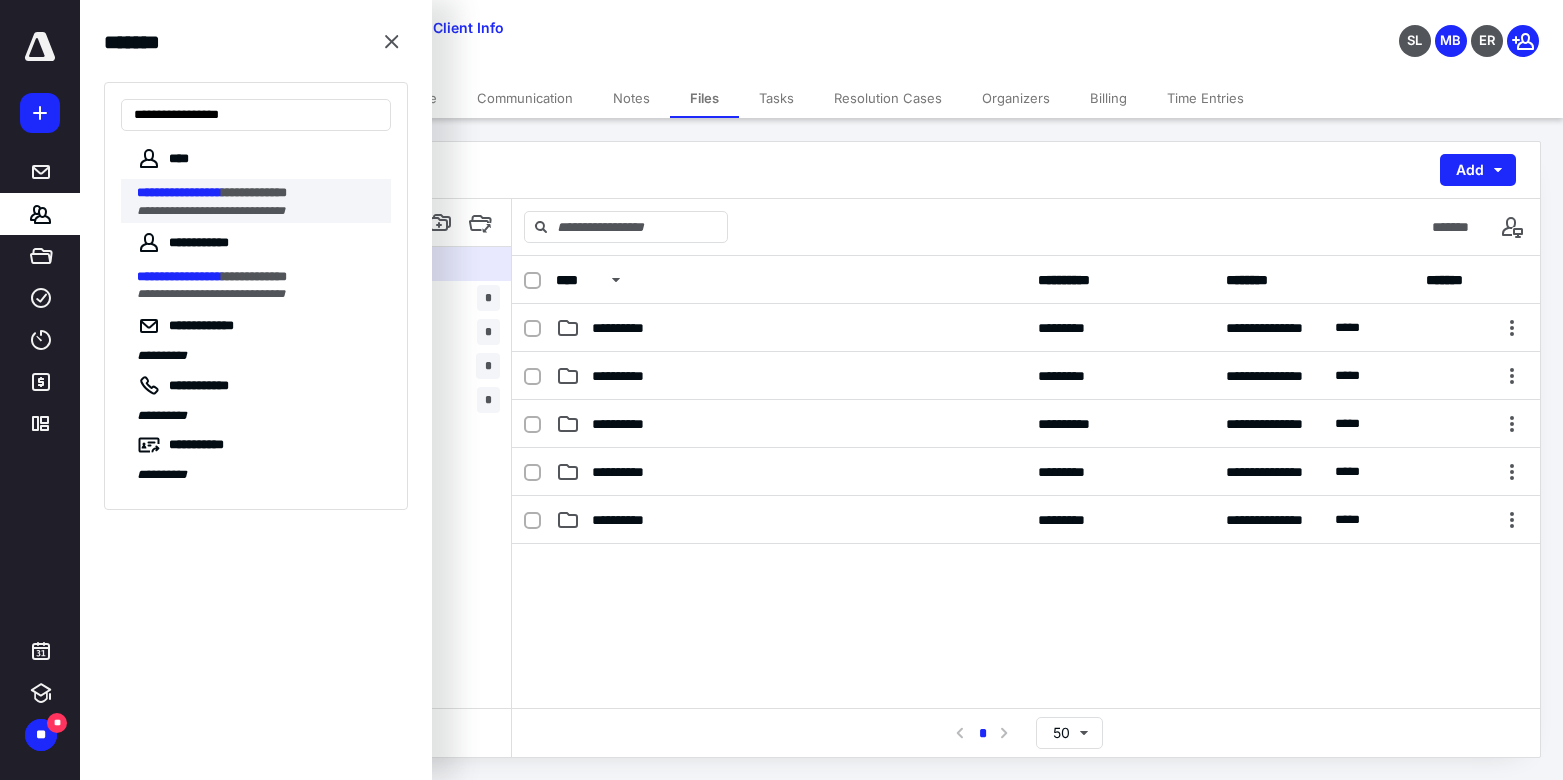 type on "**********" 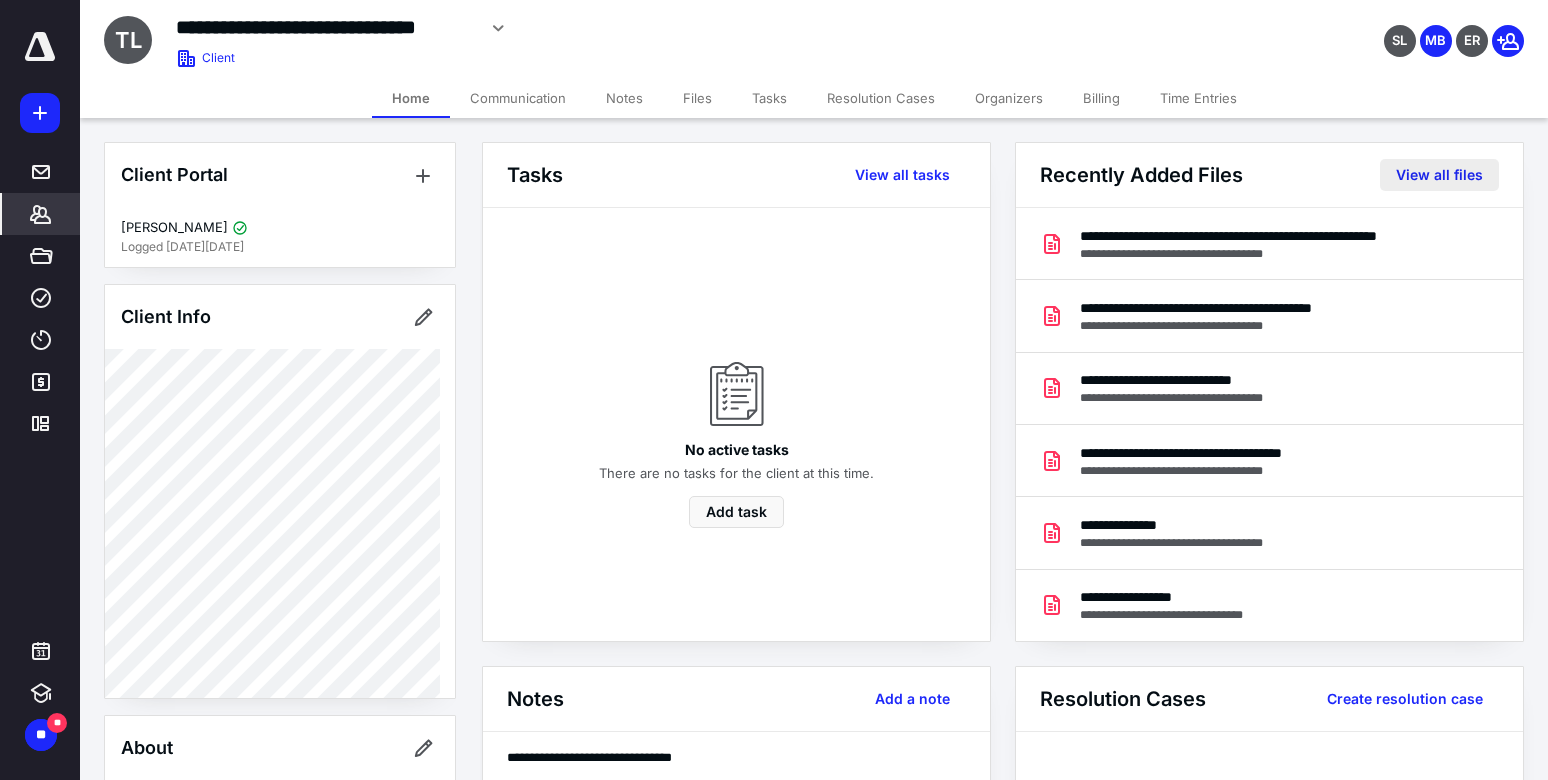 click on "View all files" at bounding box center (1439, 175) 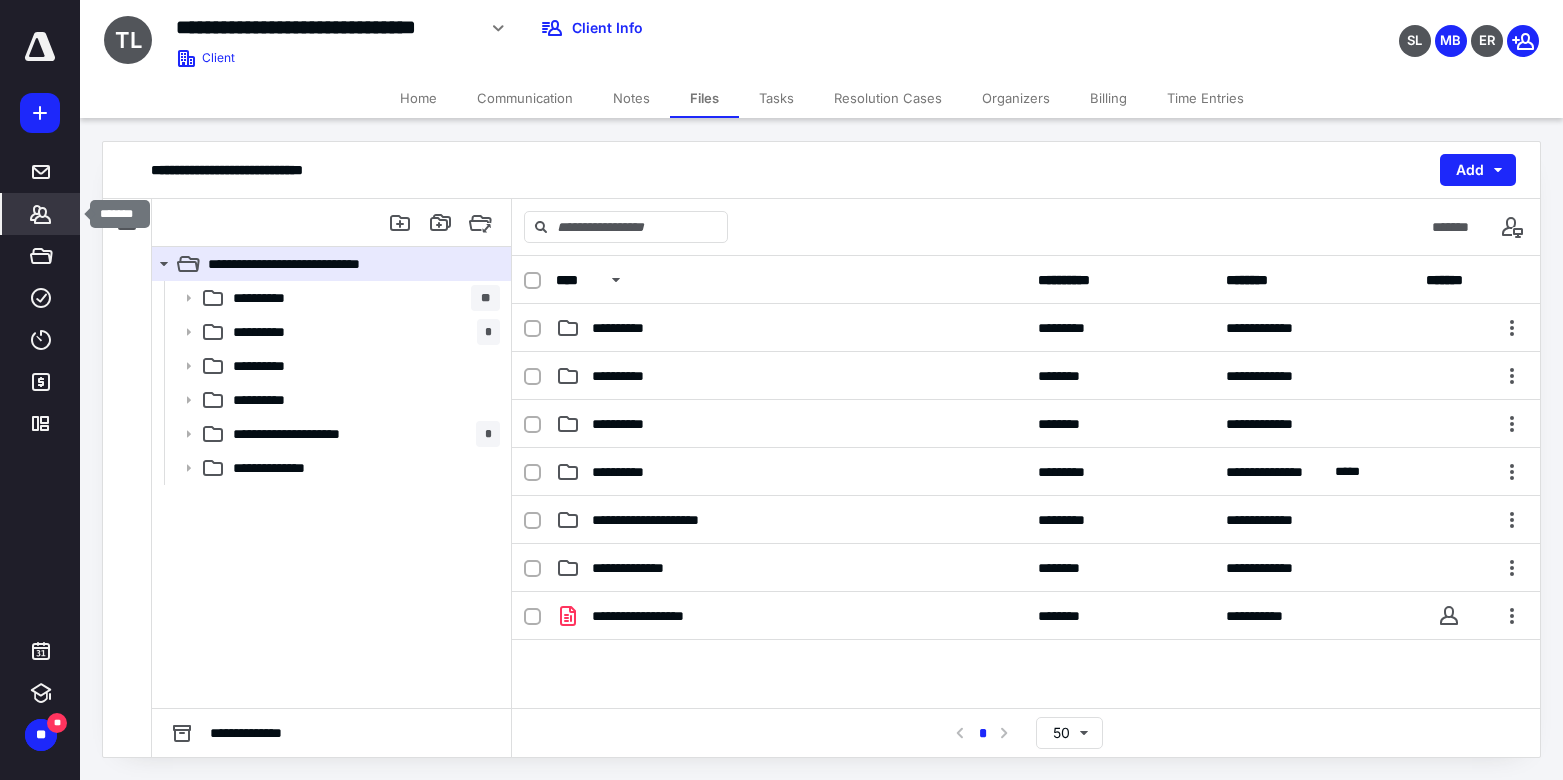 click 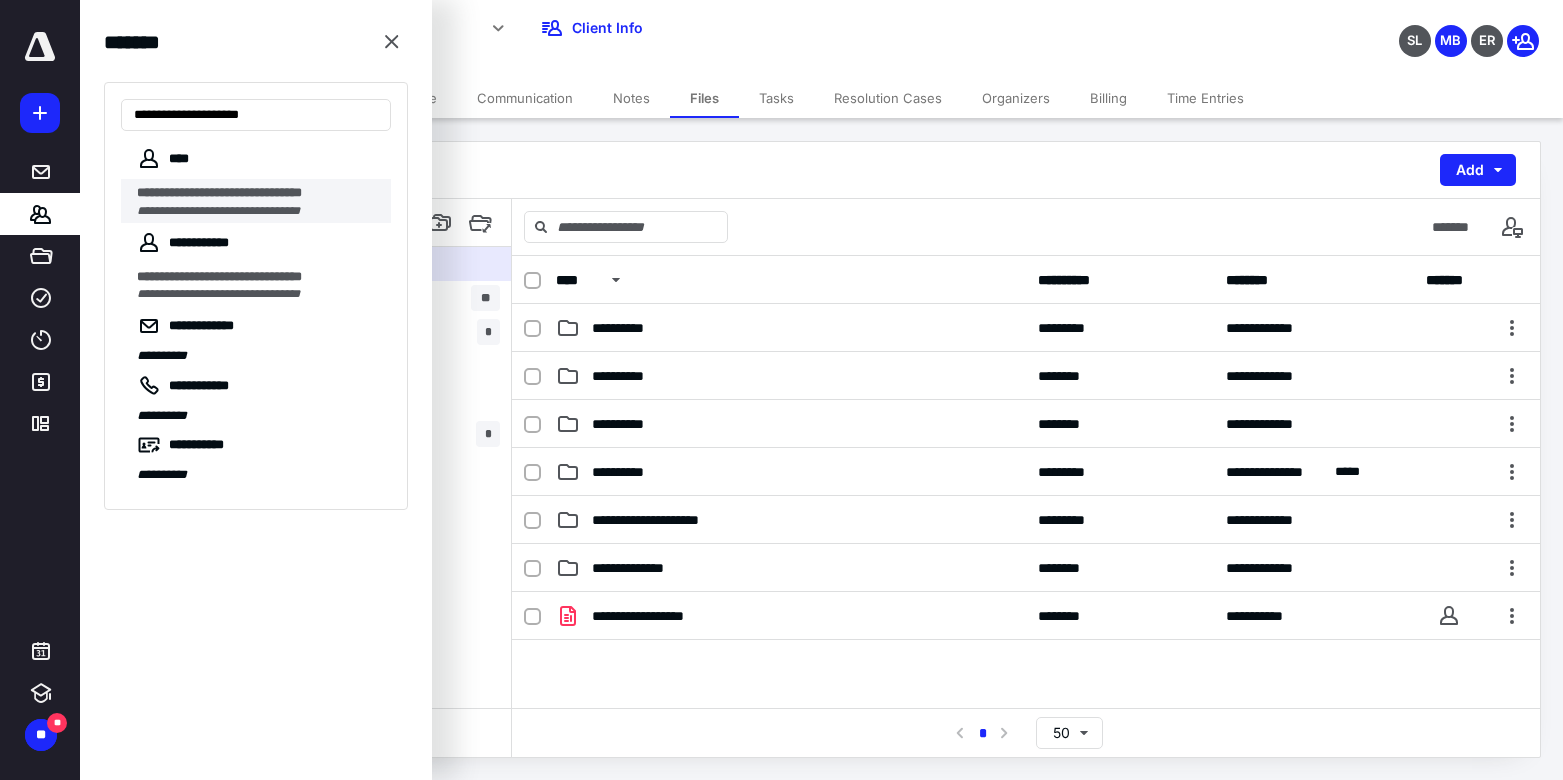 type on "**********" 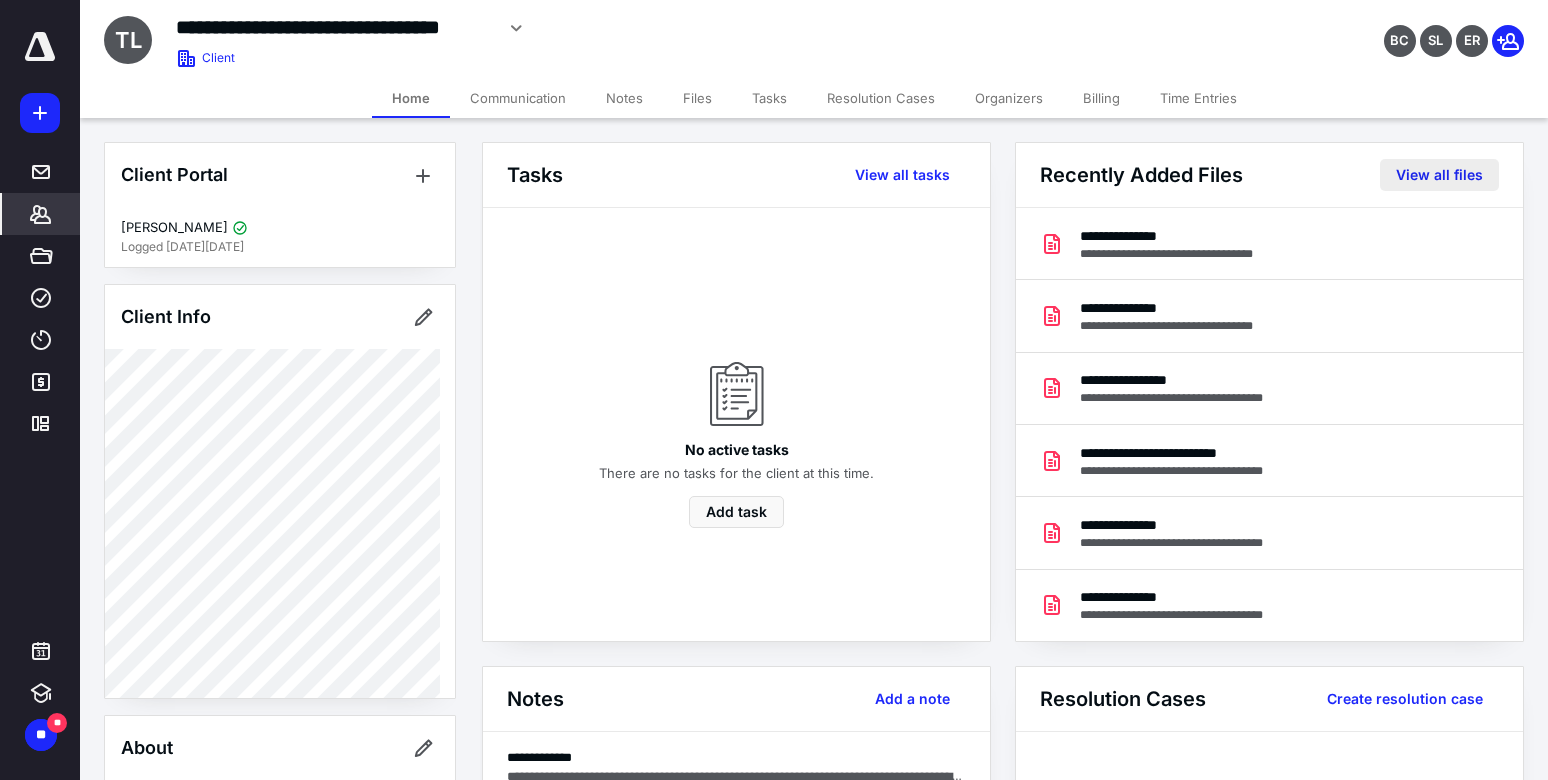 click on "View all files" at bounding box center (1439, 175) 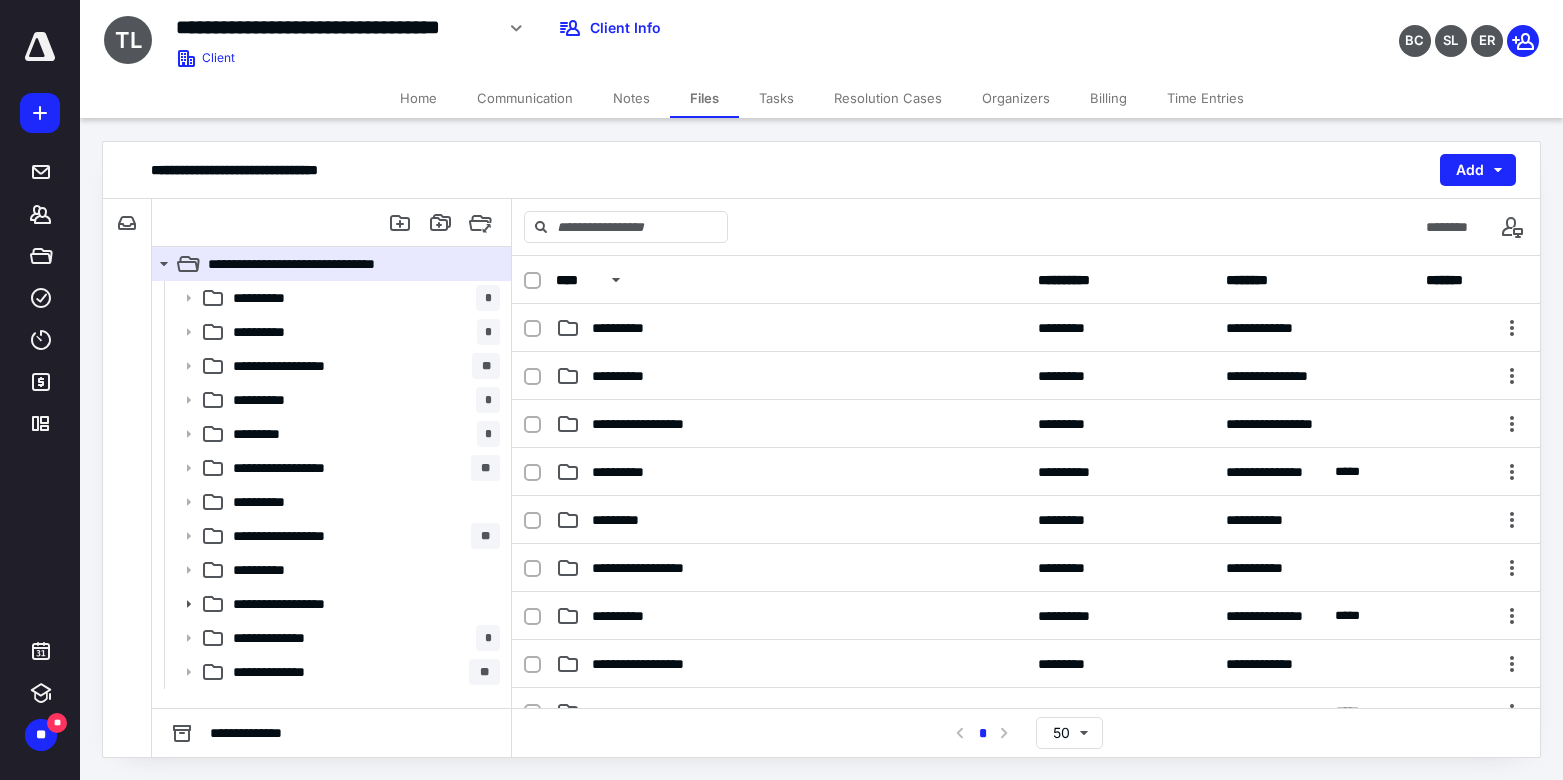 scroll, scrollTop: 125, scrollLeft: 0, axis: vertical 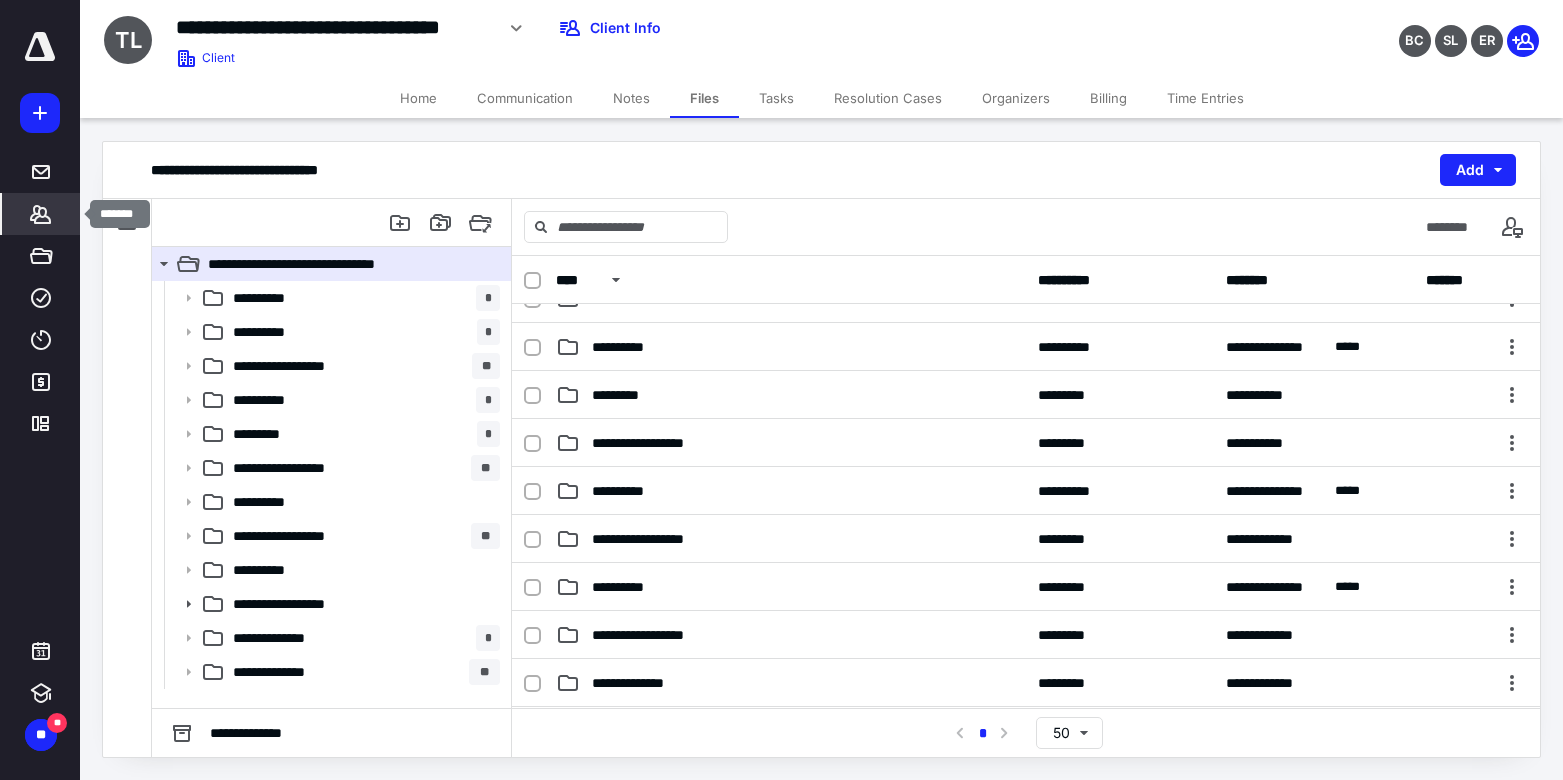 click 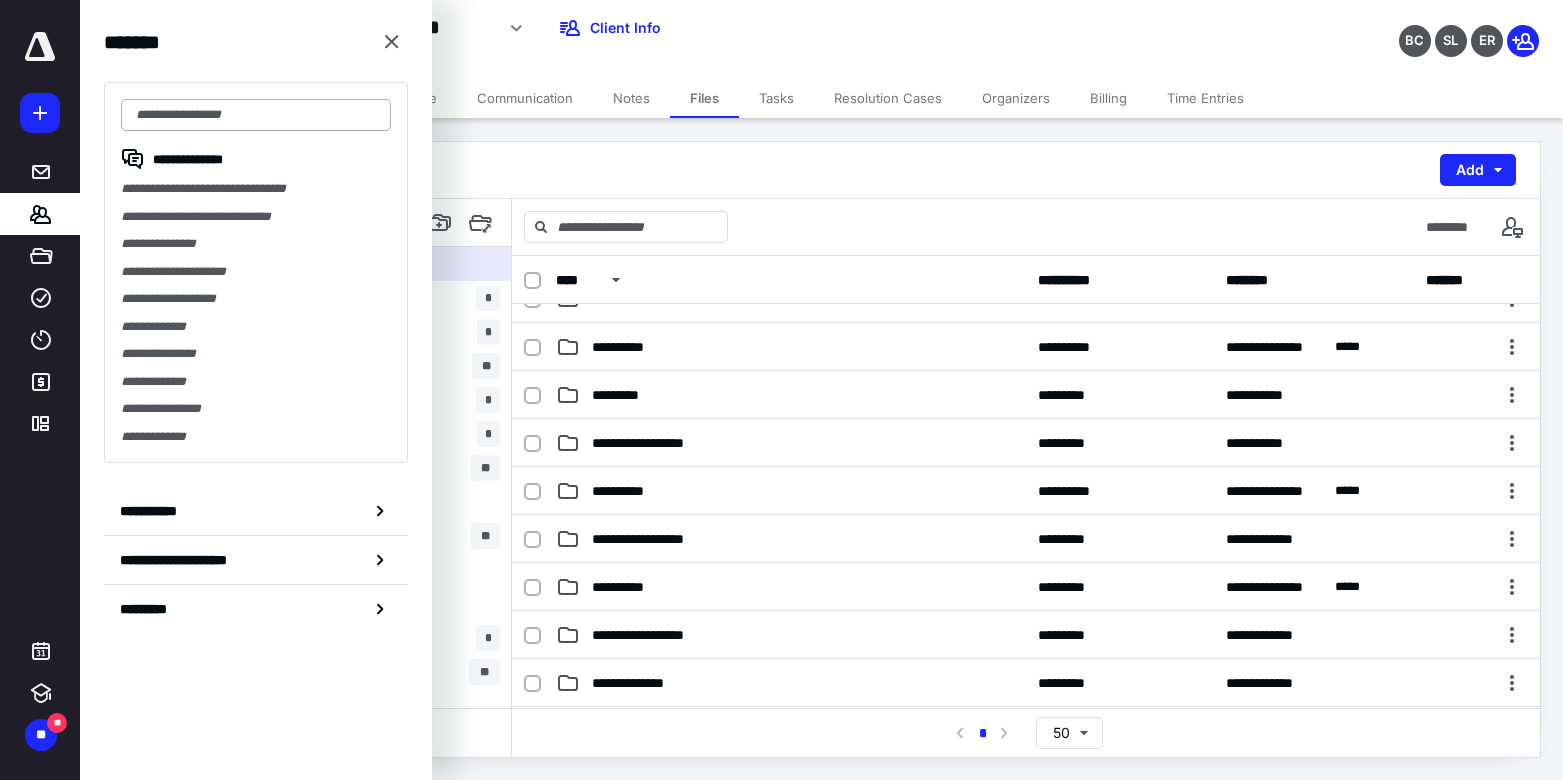 click at bounding box center (256, 115) 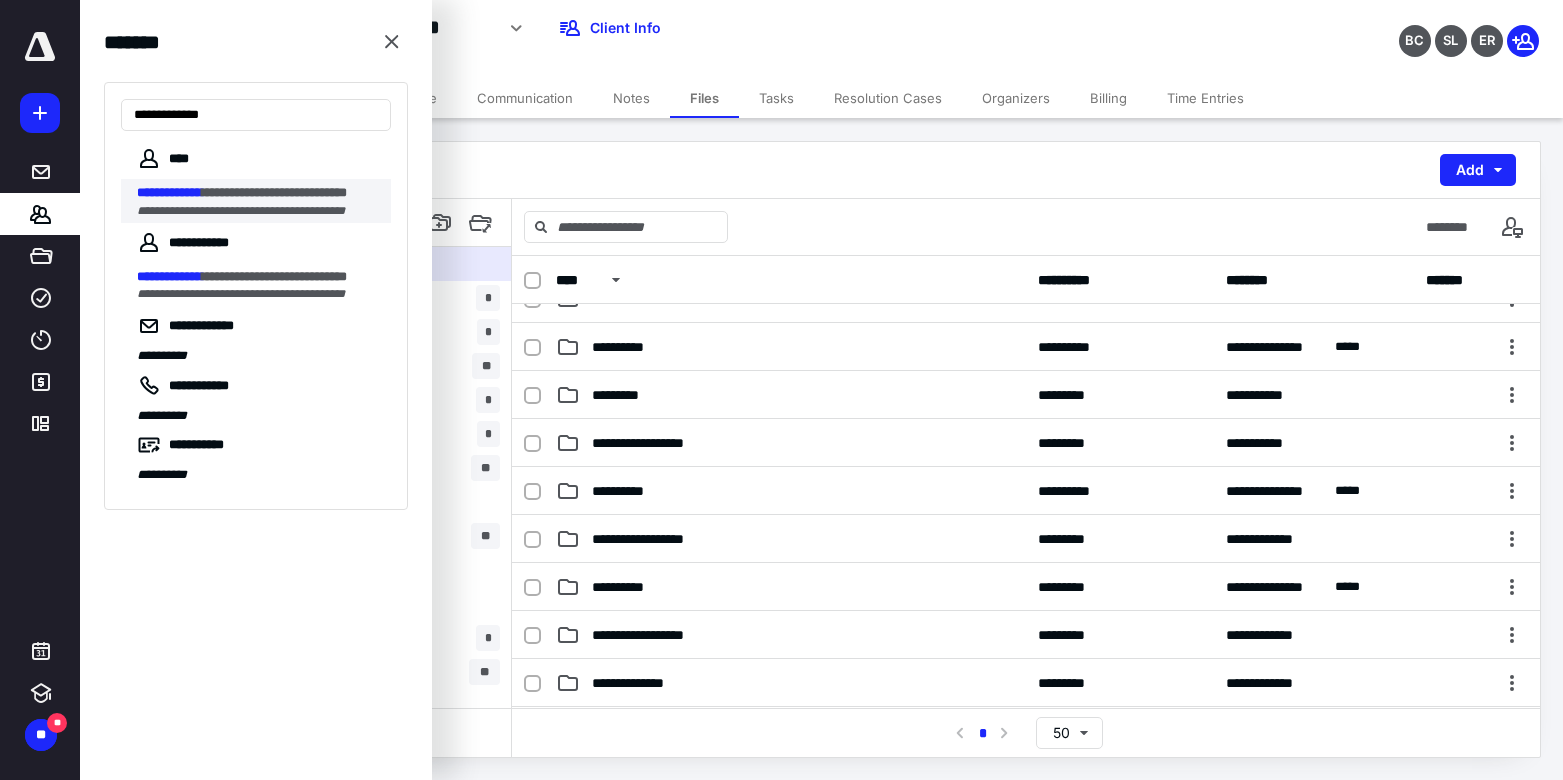 type on "**********" 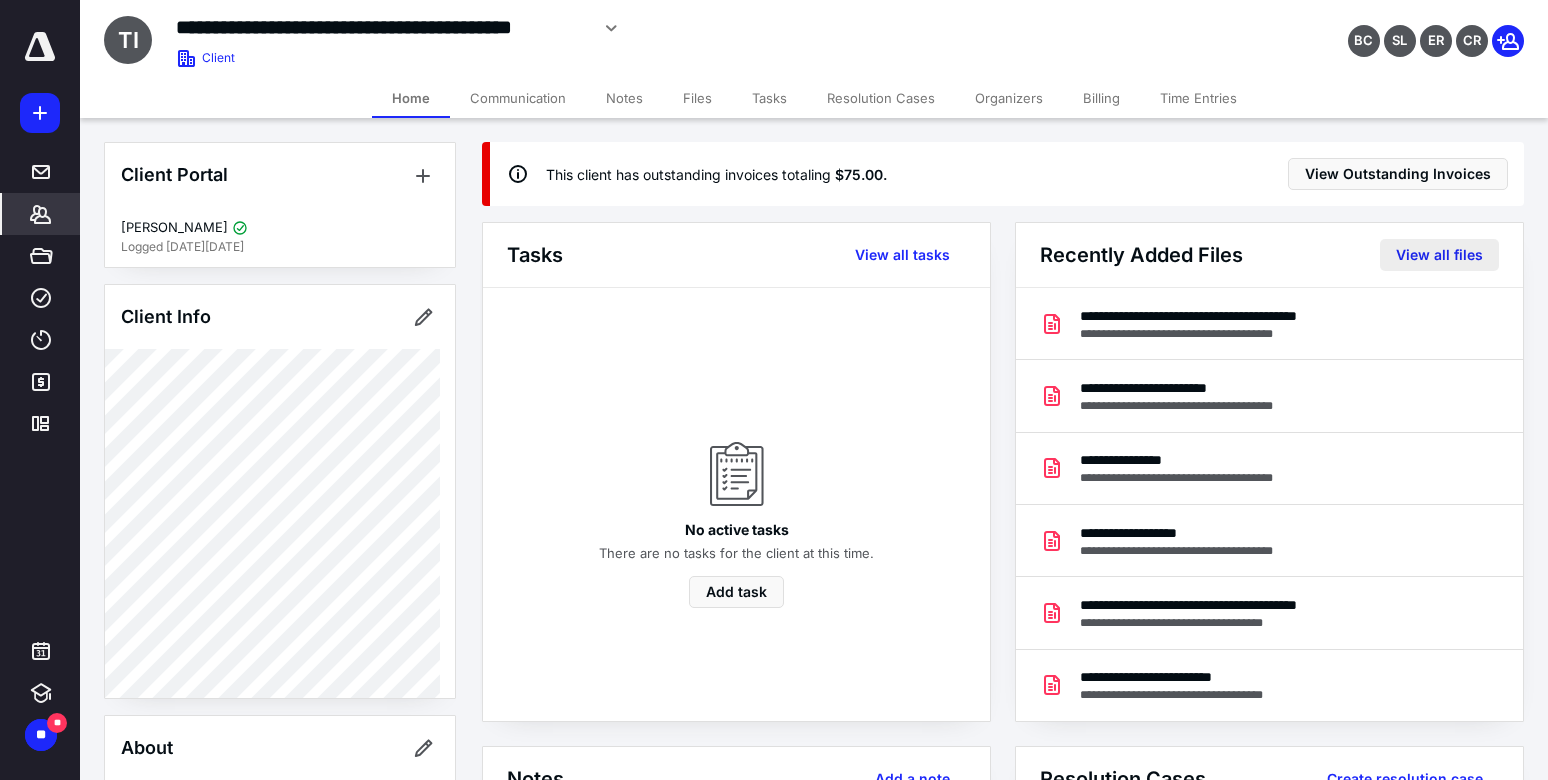 click on "View all files" at bounding box center [1439, 255] 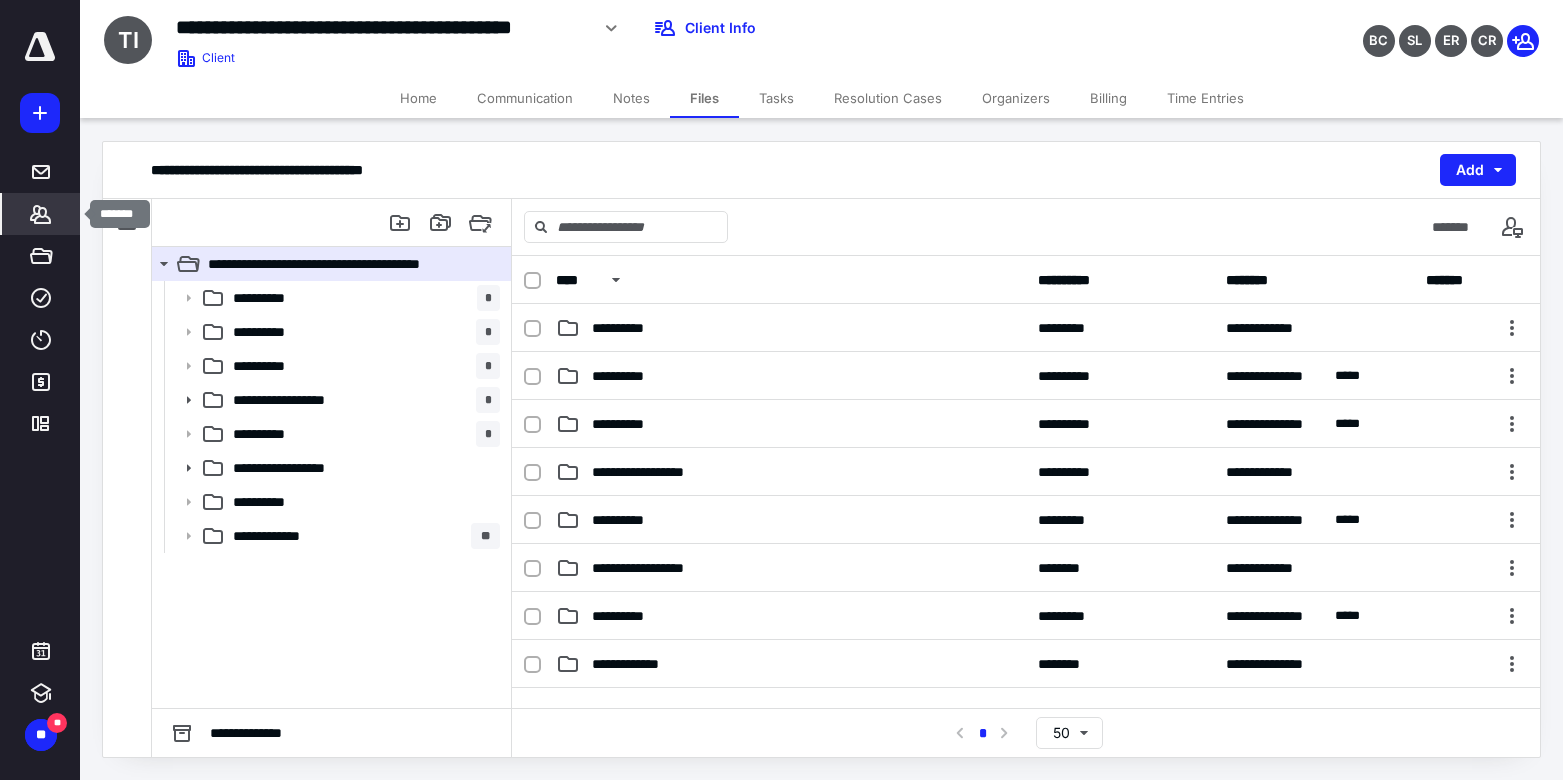 click on "*******" at bounding box center [41, 214] 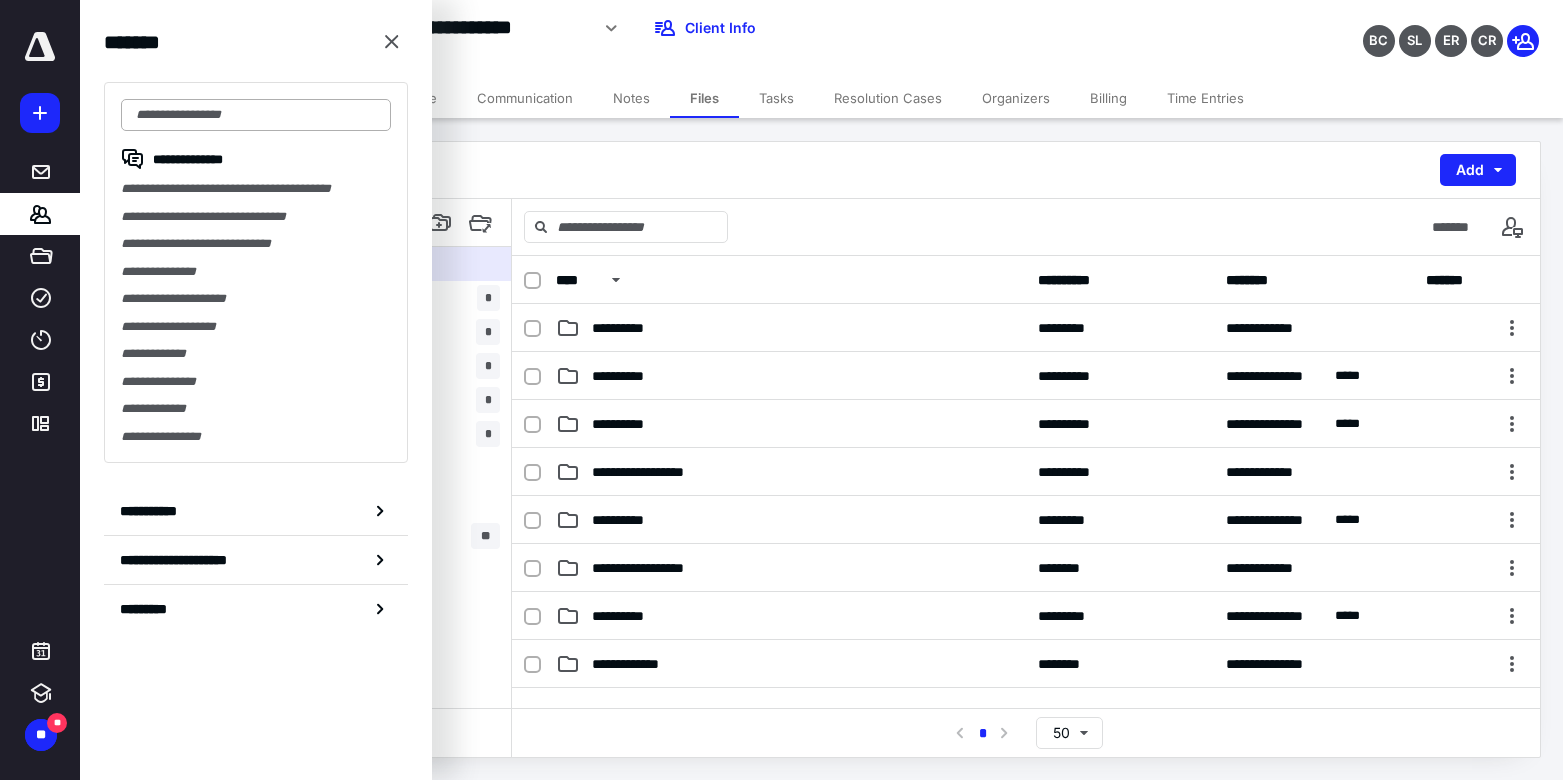 click at bounding box center [256, 115] 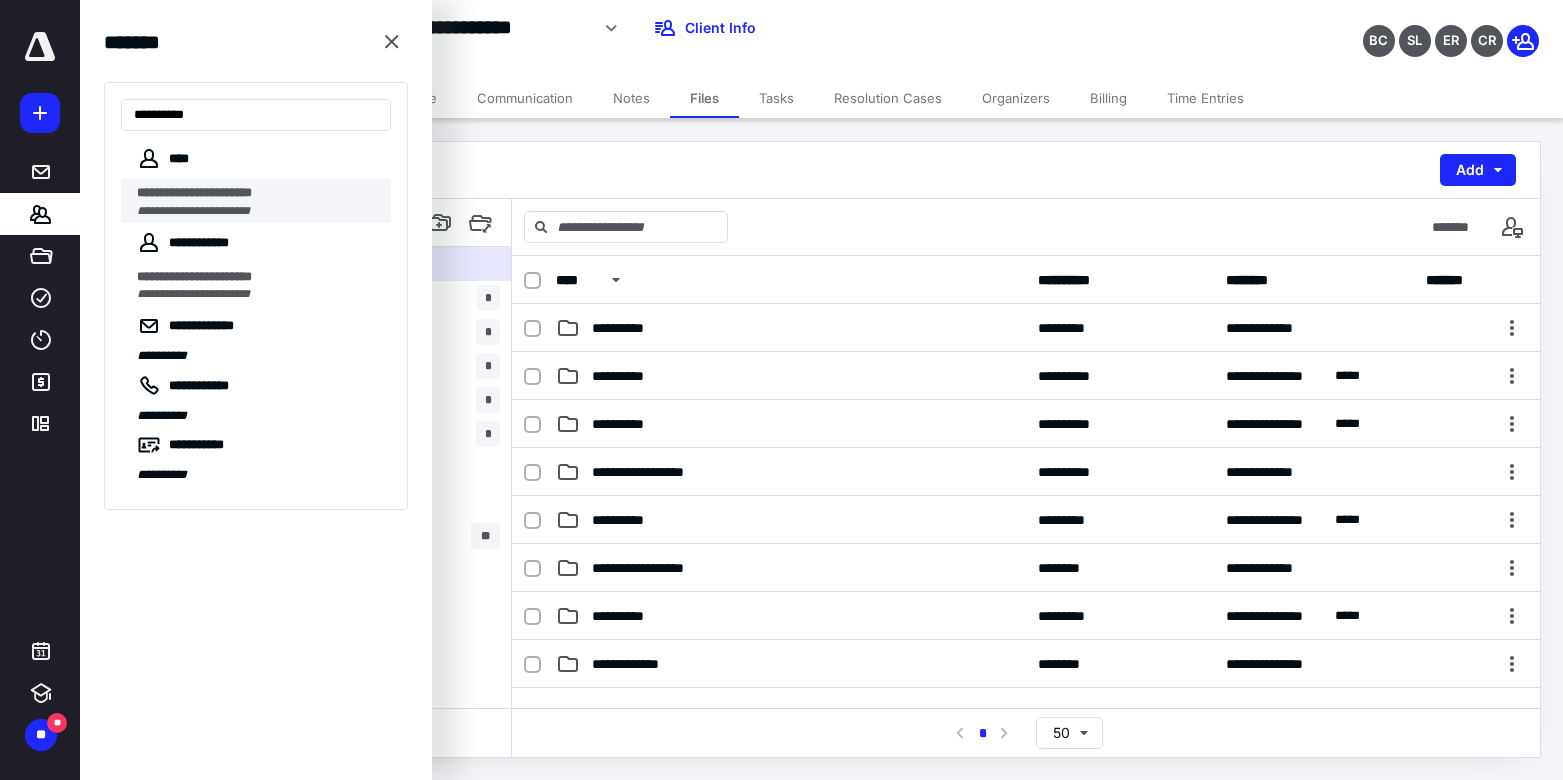 type on "*********" 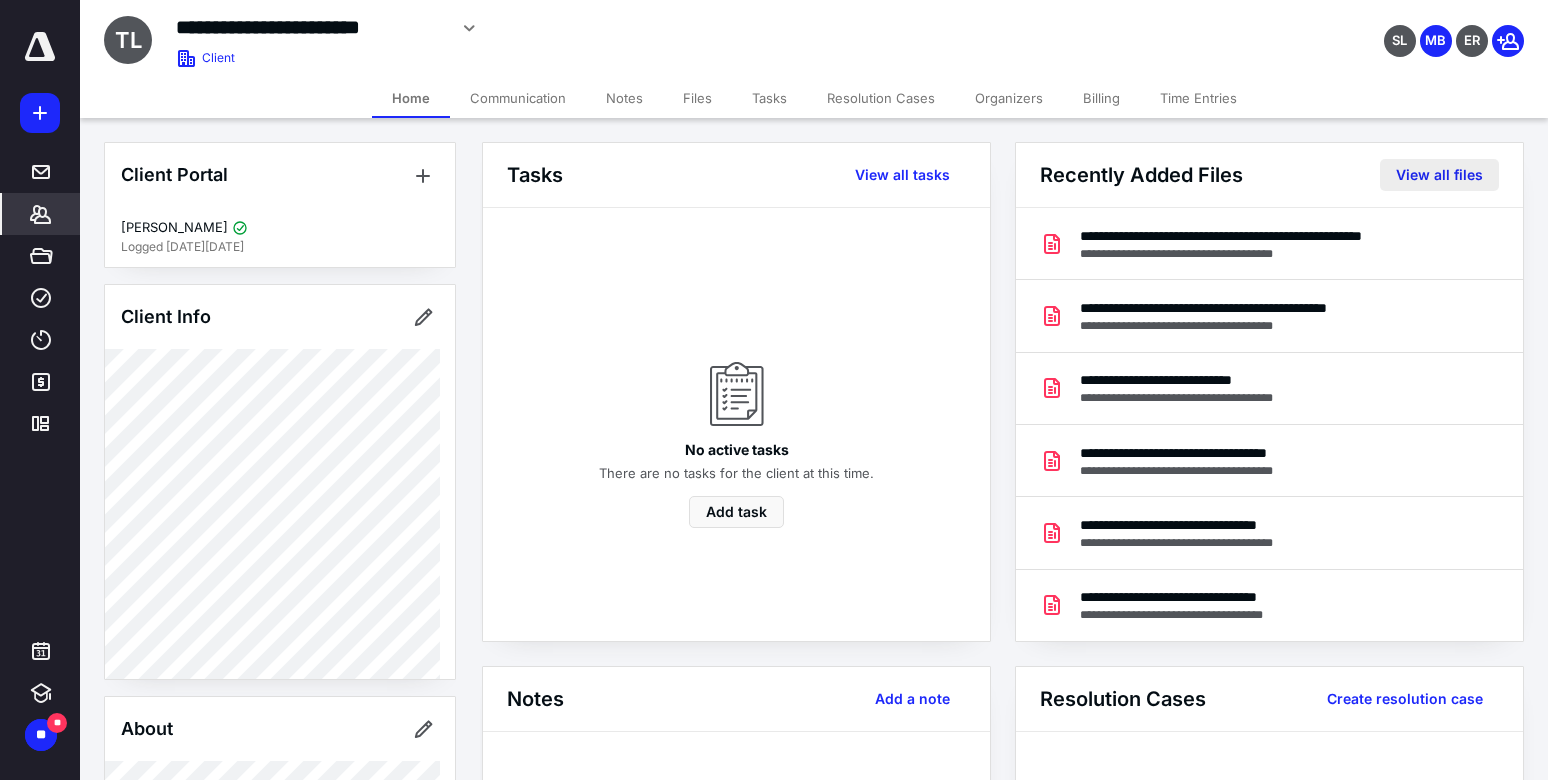 click on "View all files" at bounding box center [1439, 175] 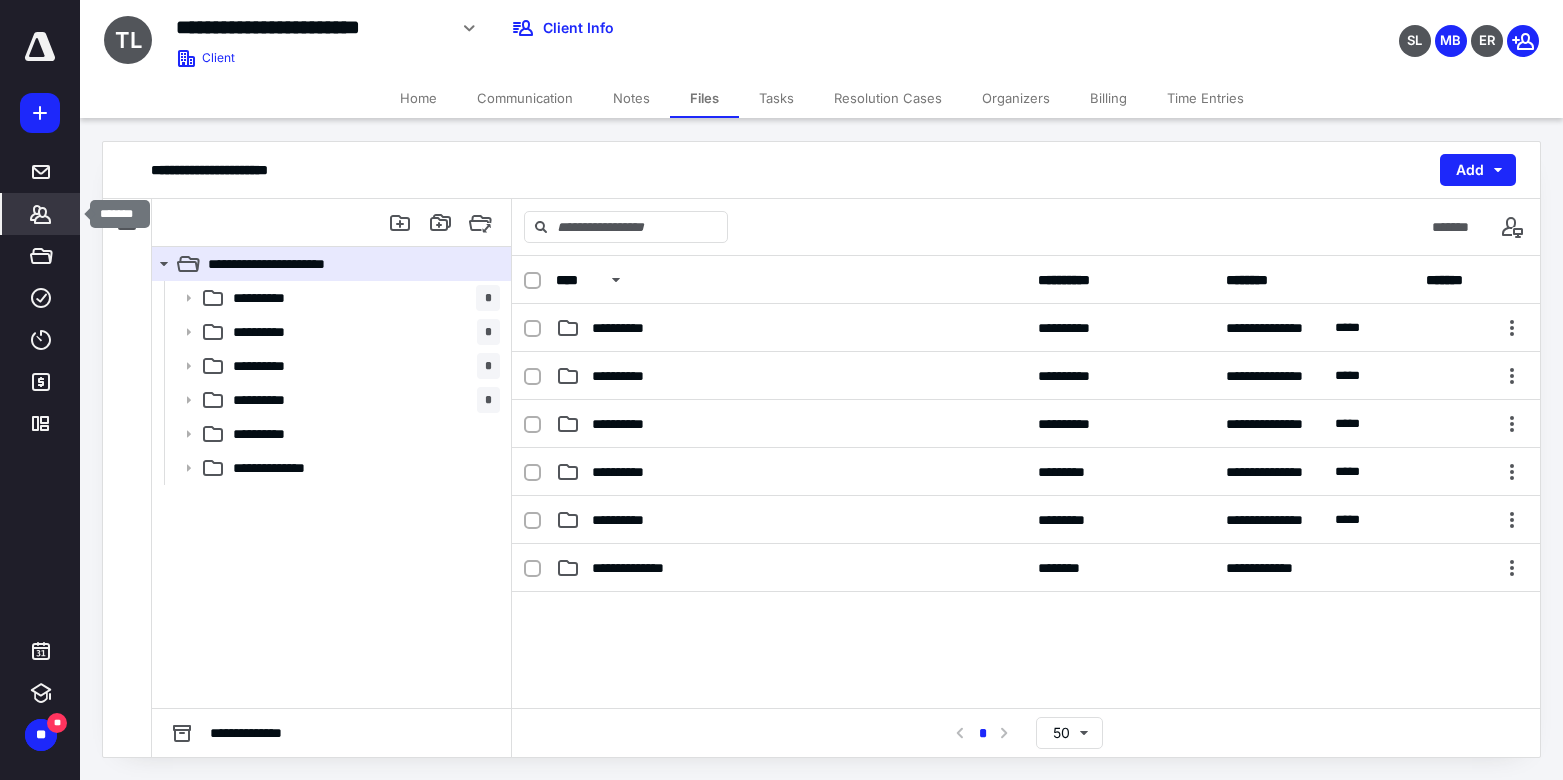 click 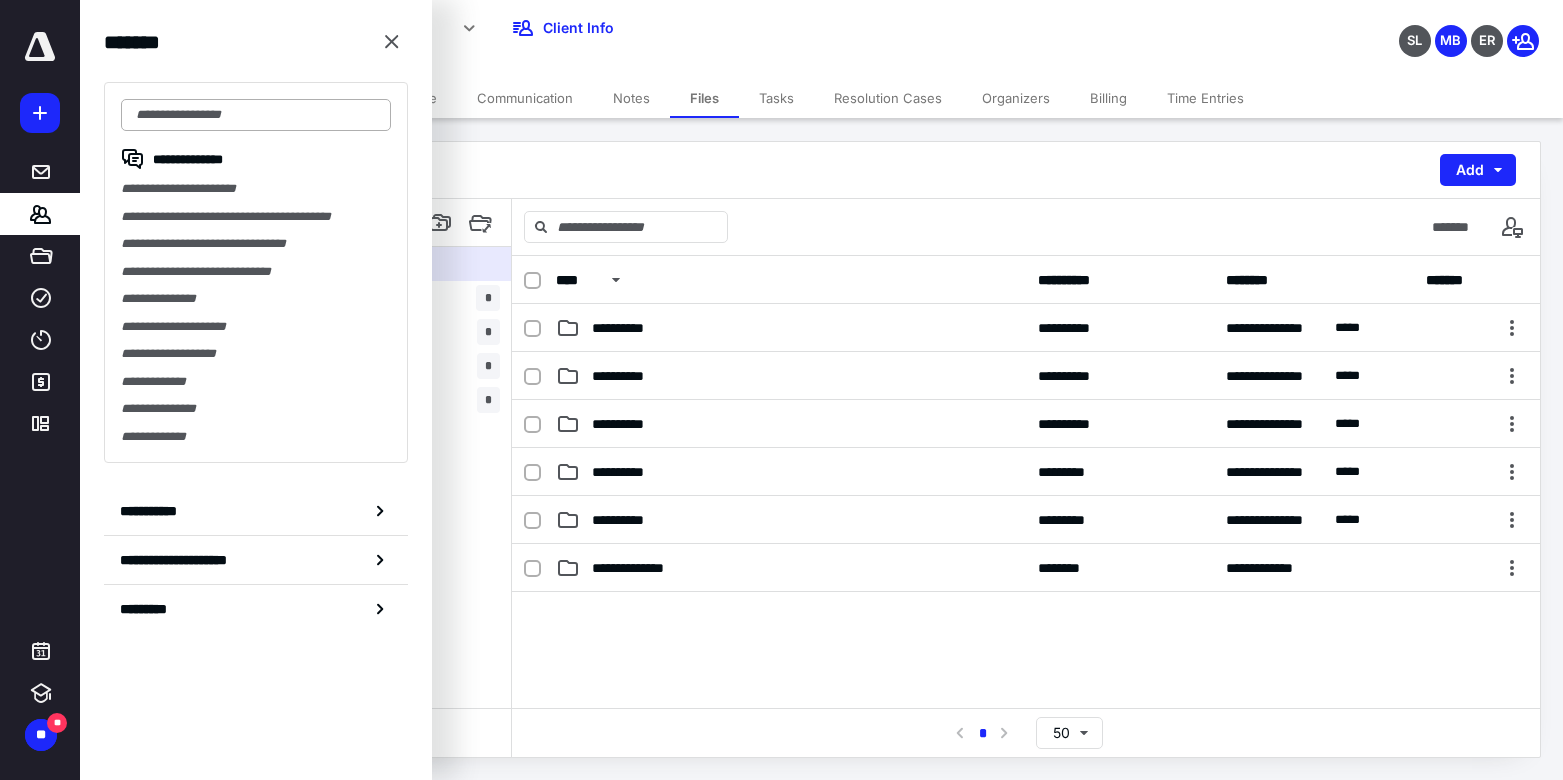 click at bounding box center (256, 115) 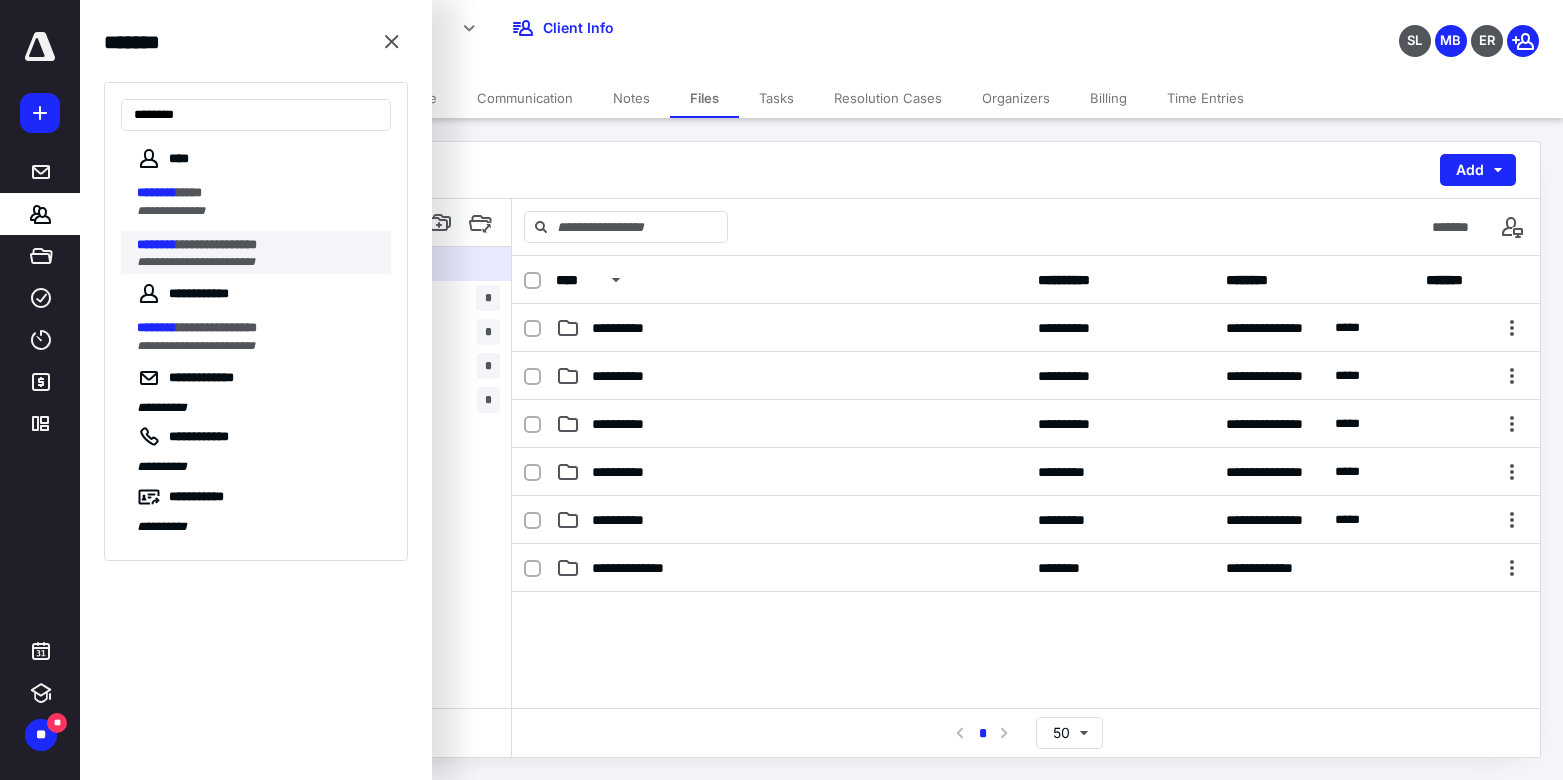 type on "********" 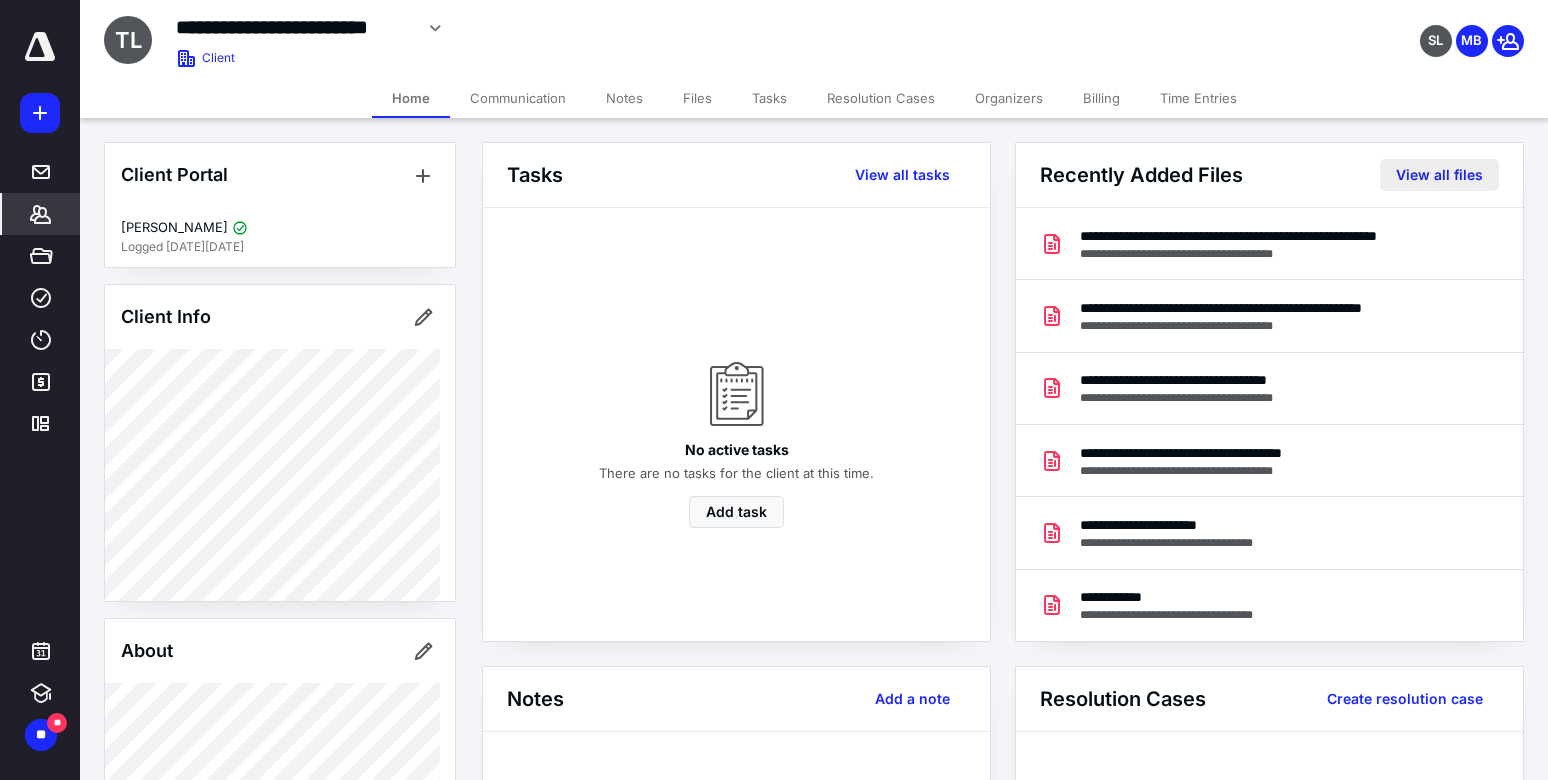 click on "View all files" at bounding box center [1439, 175] 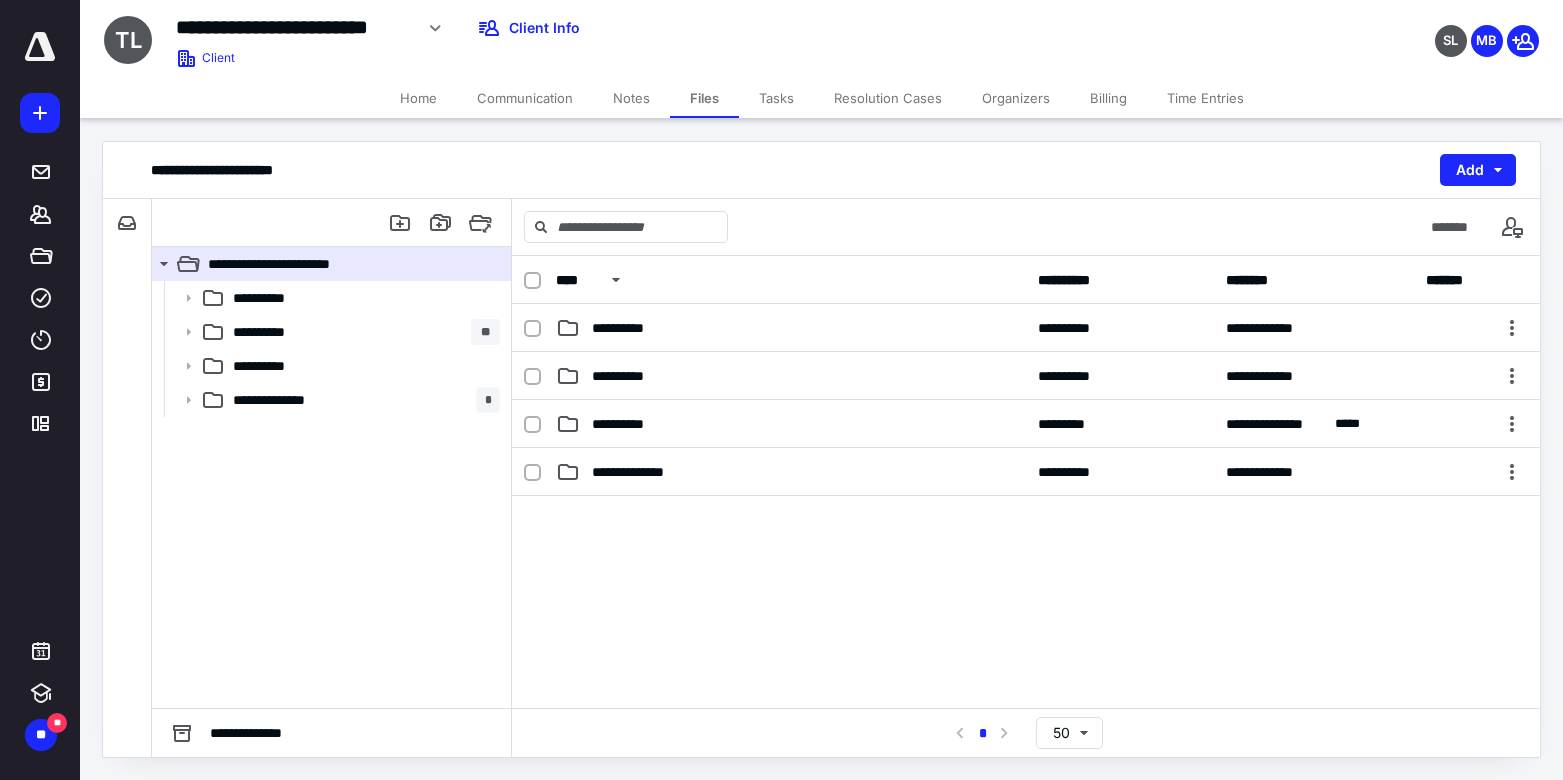 click on "Tasks" at bounding box center (776, 98) 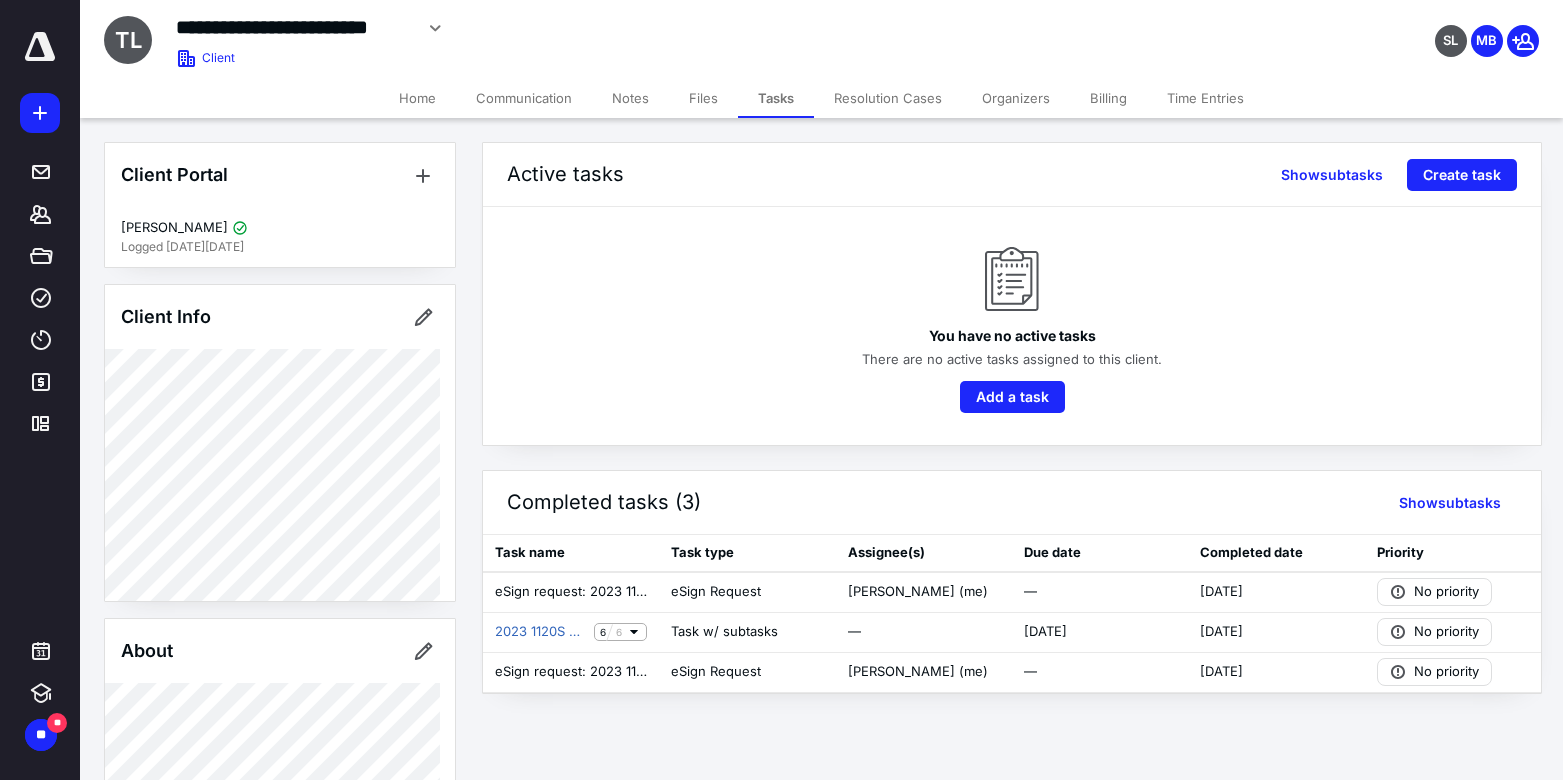 click on "Files" at bounding box center (703, 98) 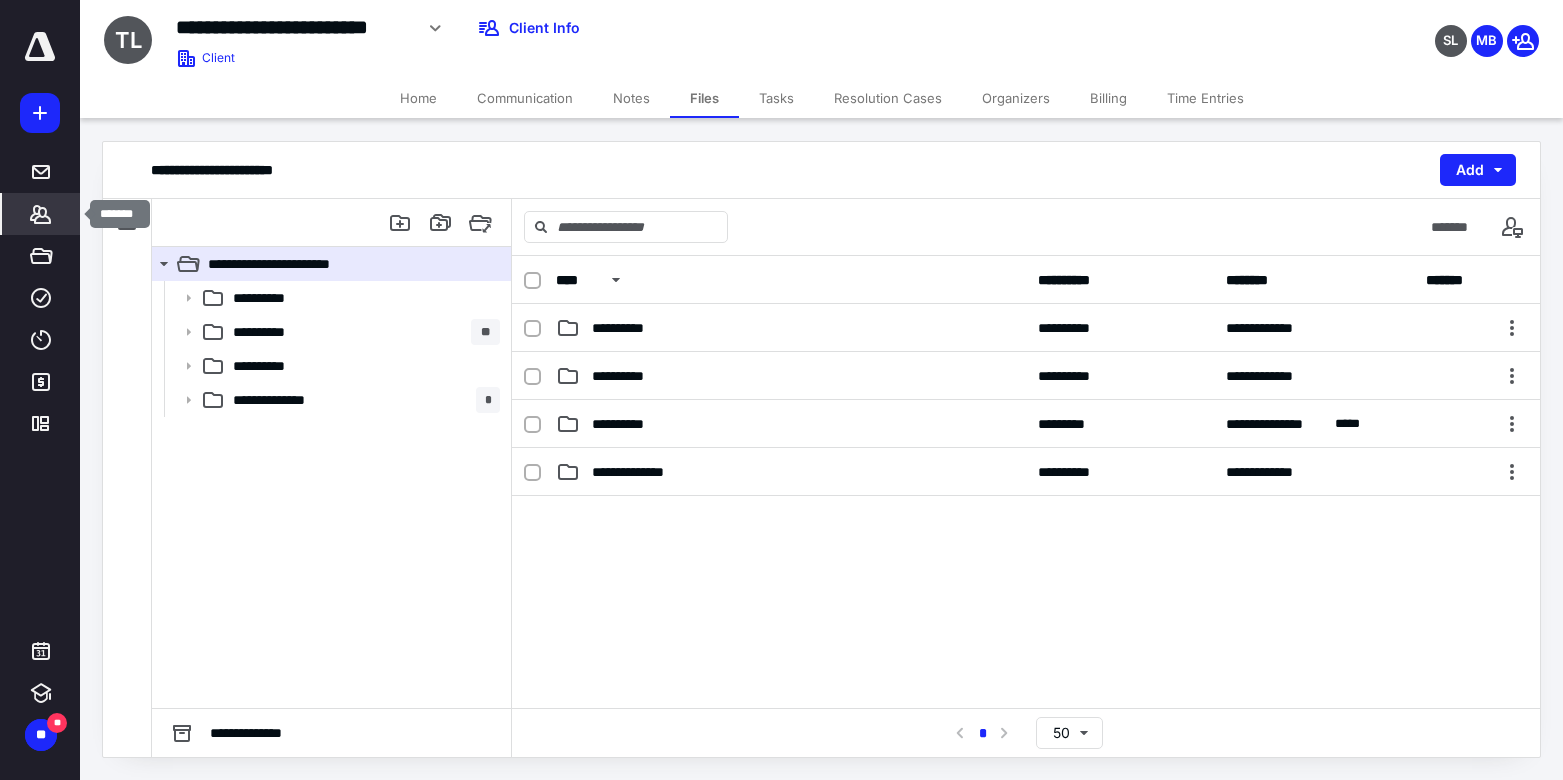 click 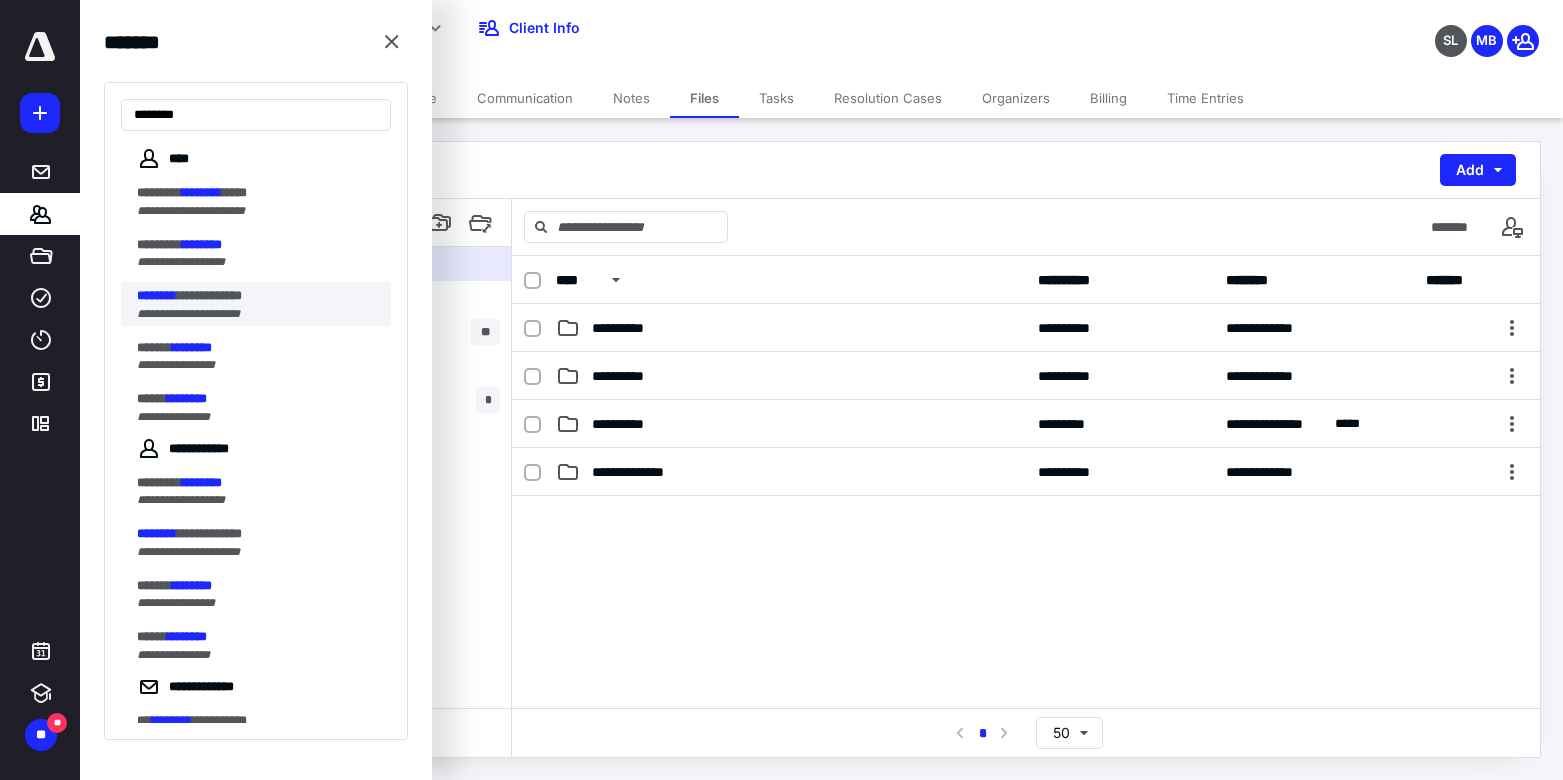 type on "********" 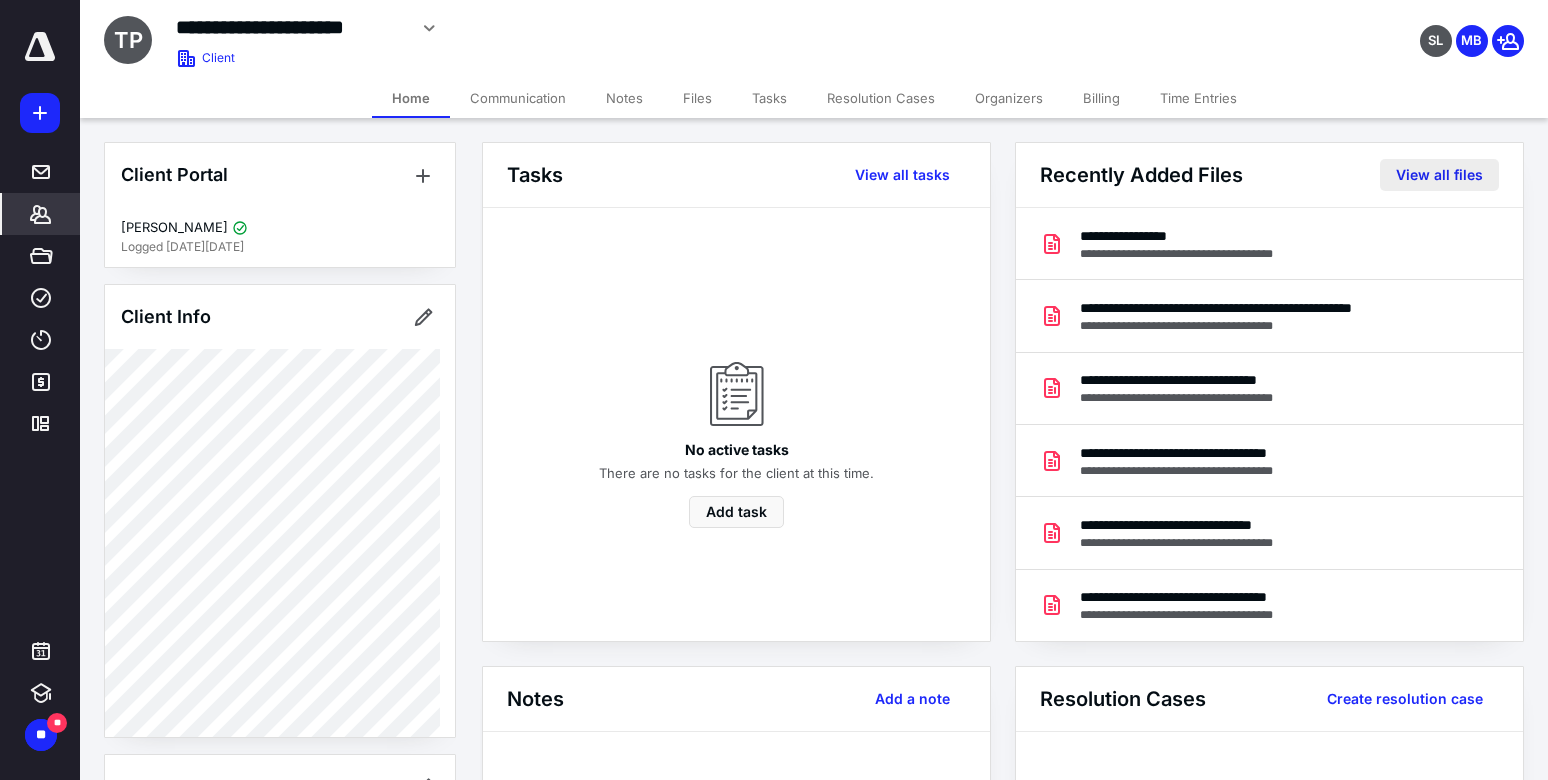 click on "View all files" at bounding box center [1439, 175] 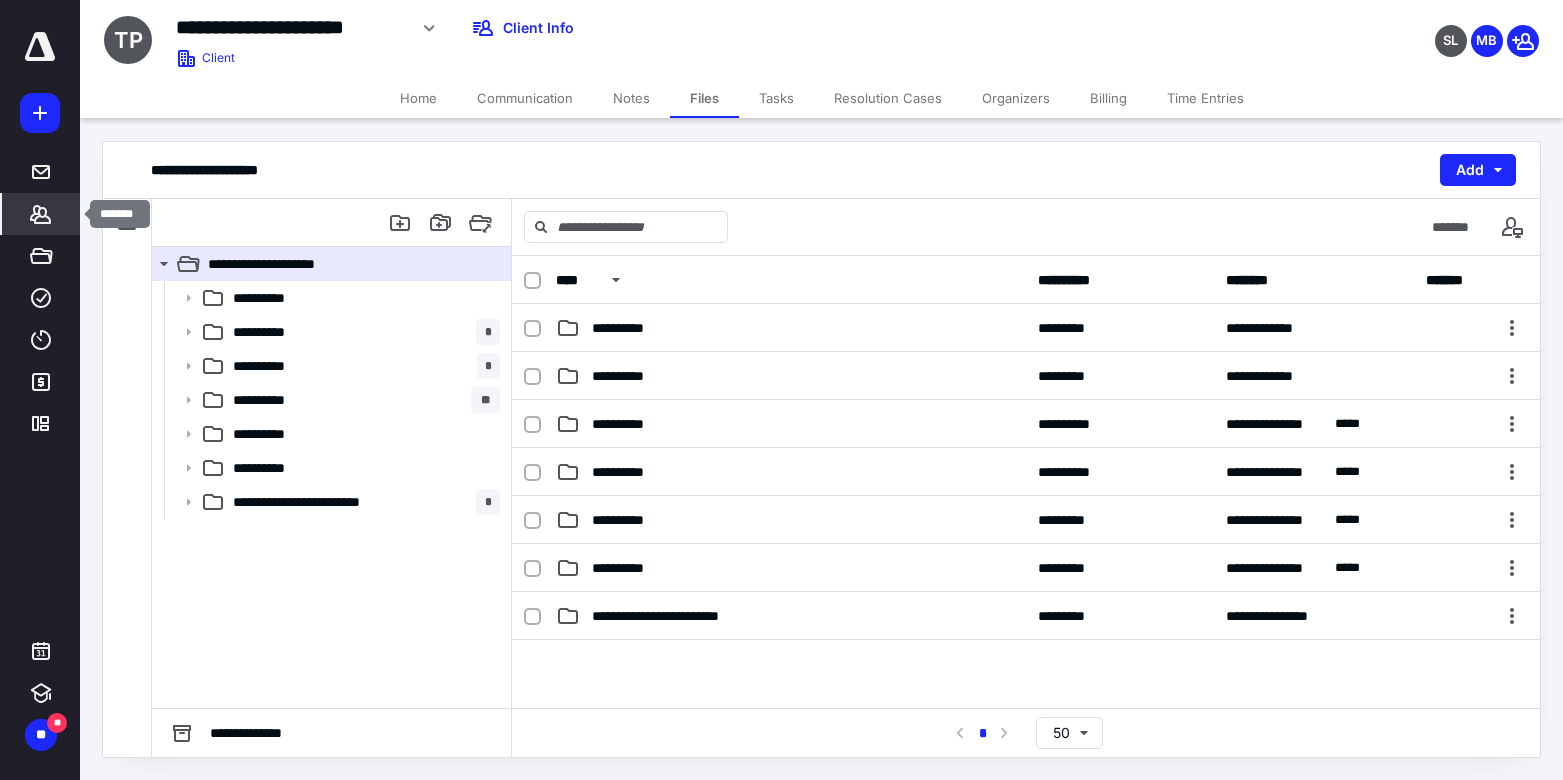 click 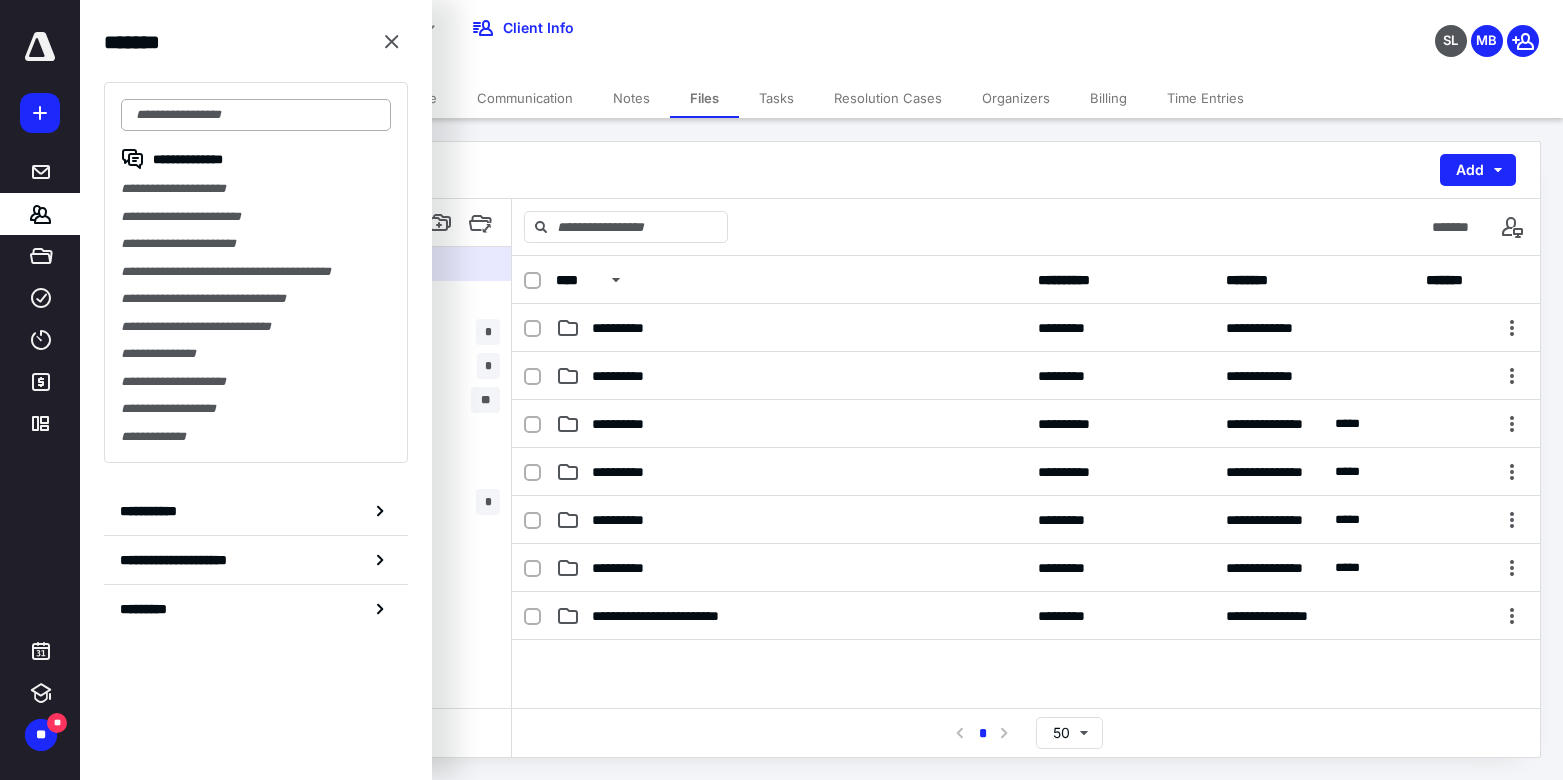 click at bounding box center (256, 115) 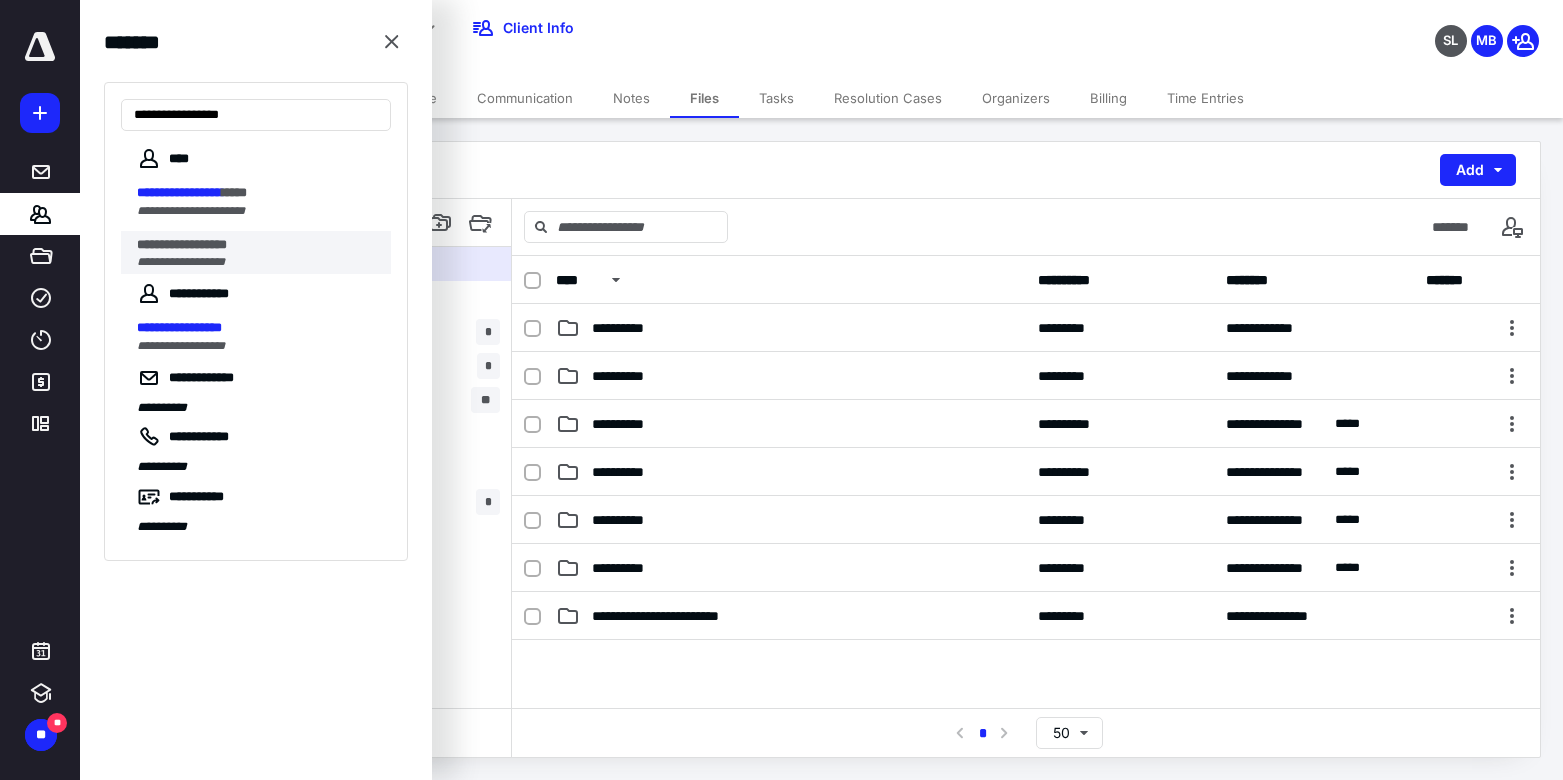 type on "**********" 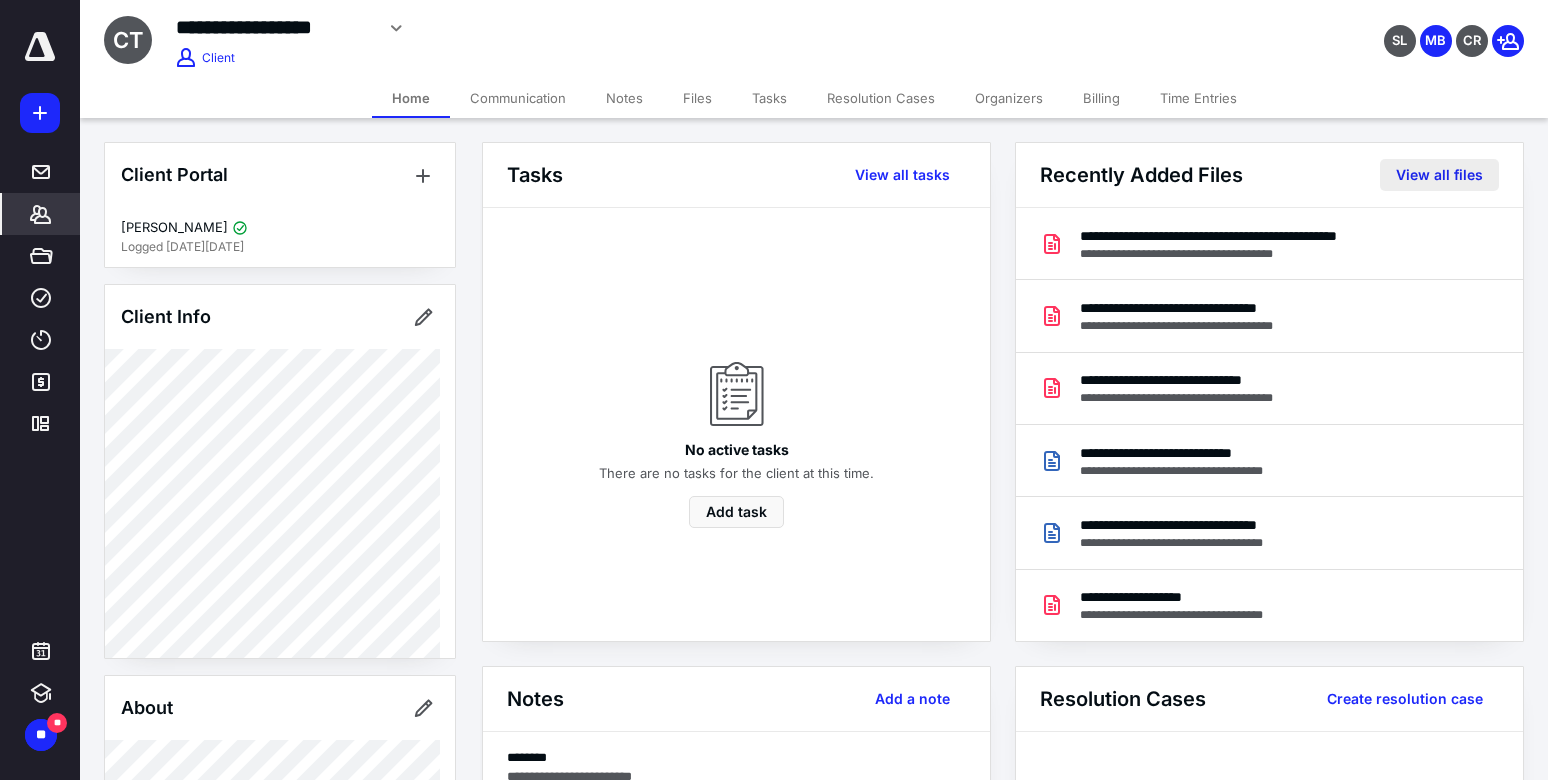 click on "View all files" at bounding box center [1439, 175] 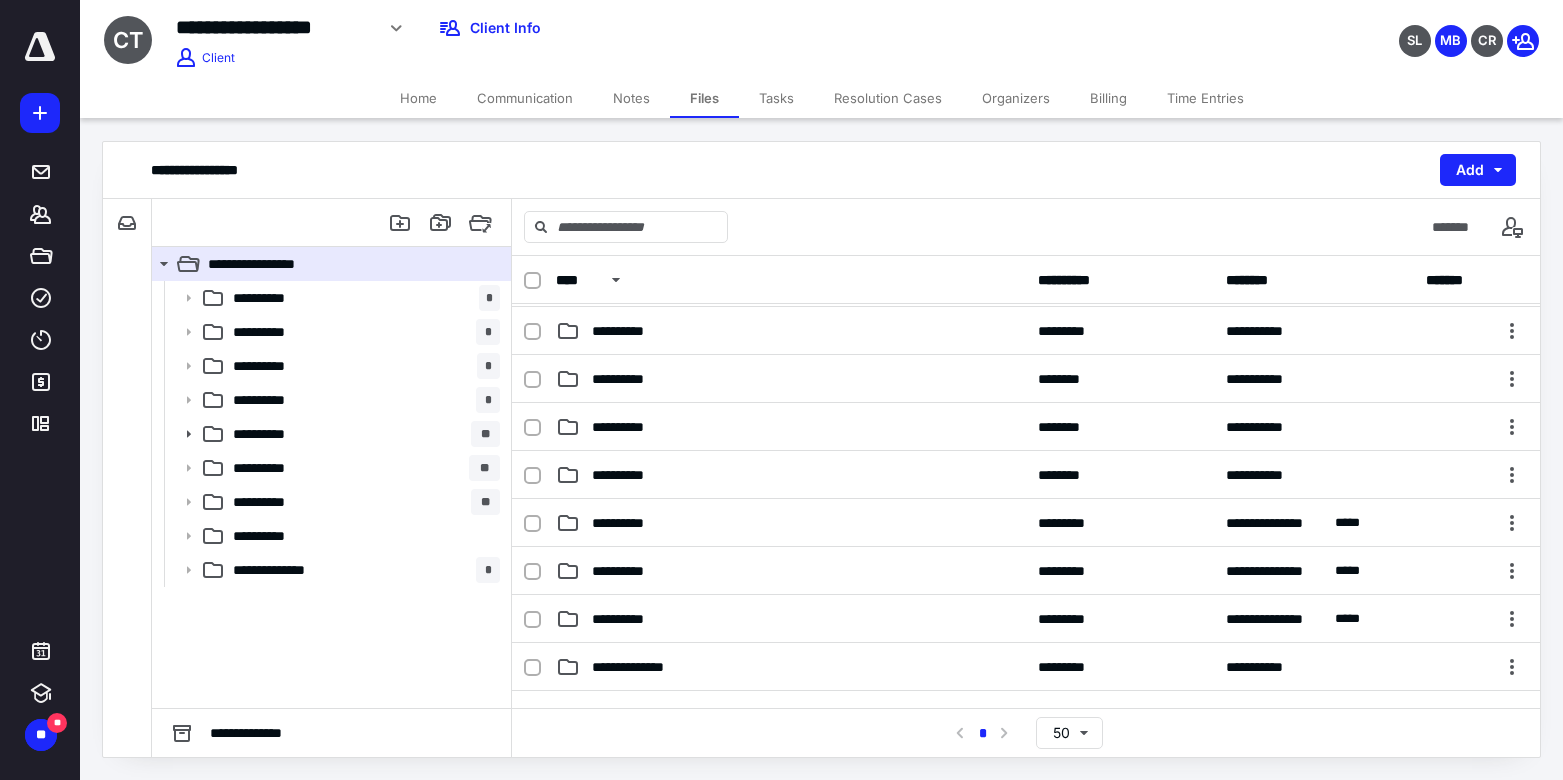 scroll, scrollTop: 66, scrollLeft: 0, axis: vertical 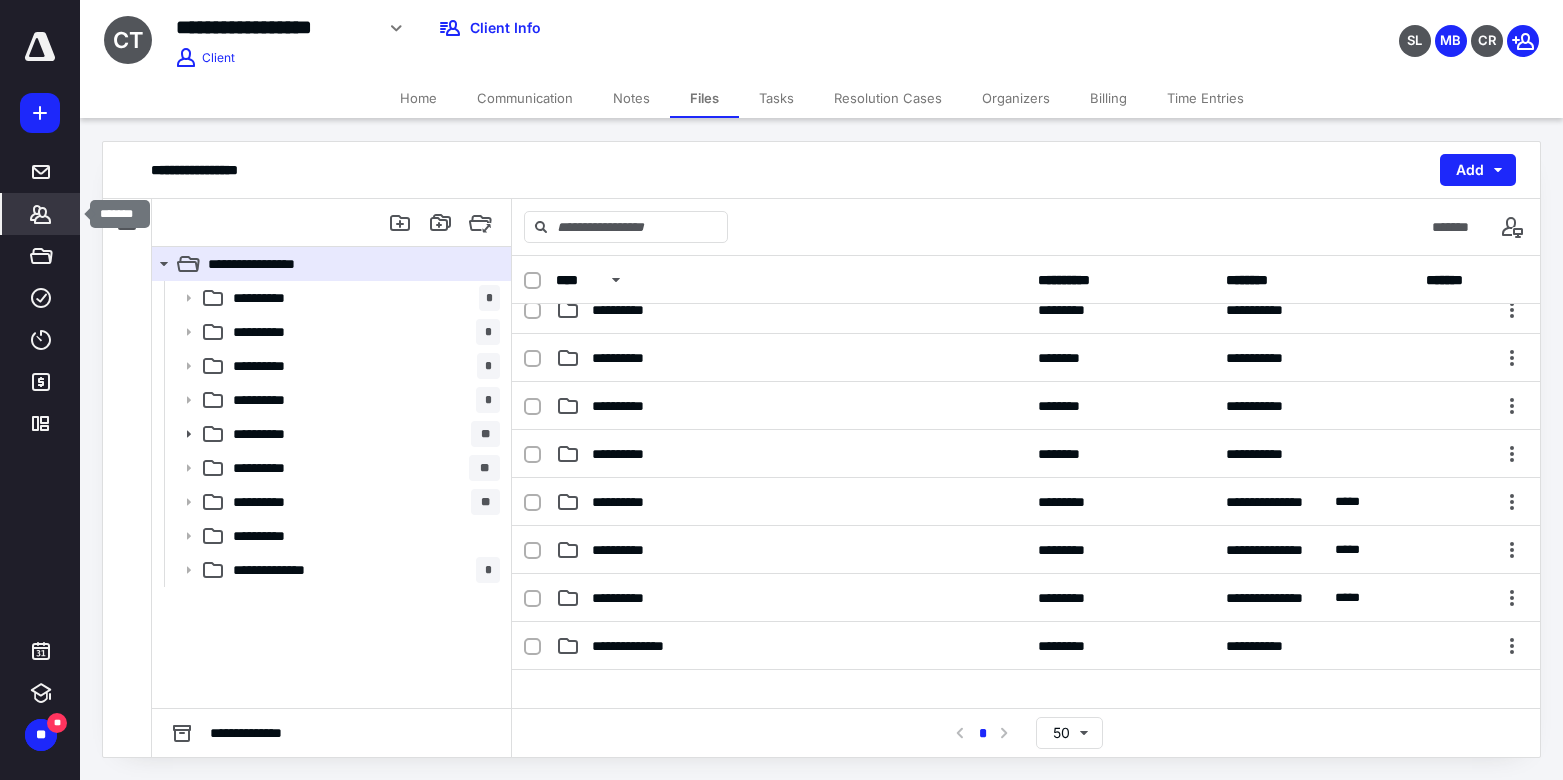 click 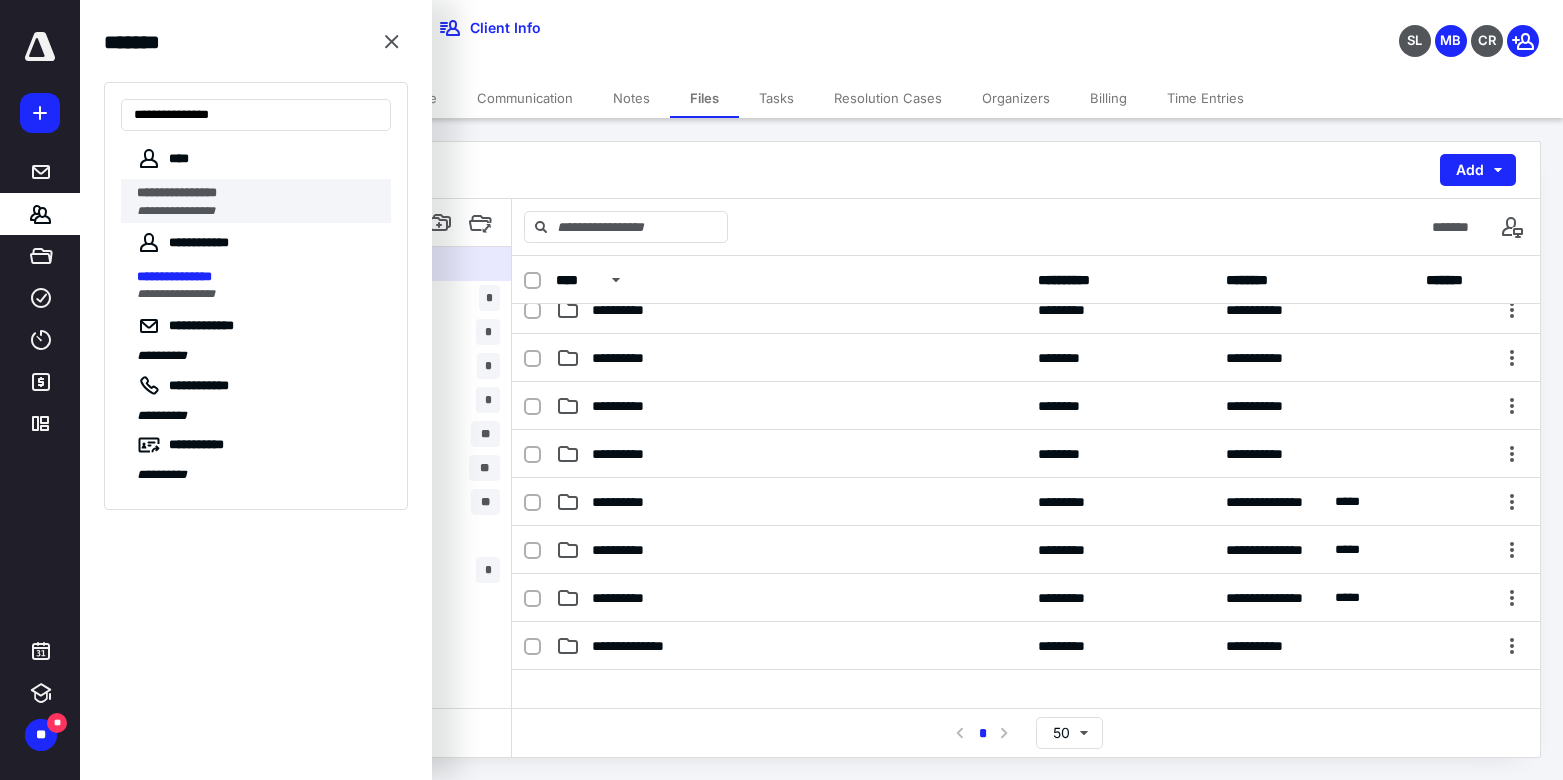 type on "**********" 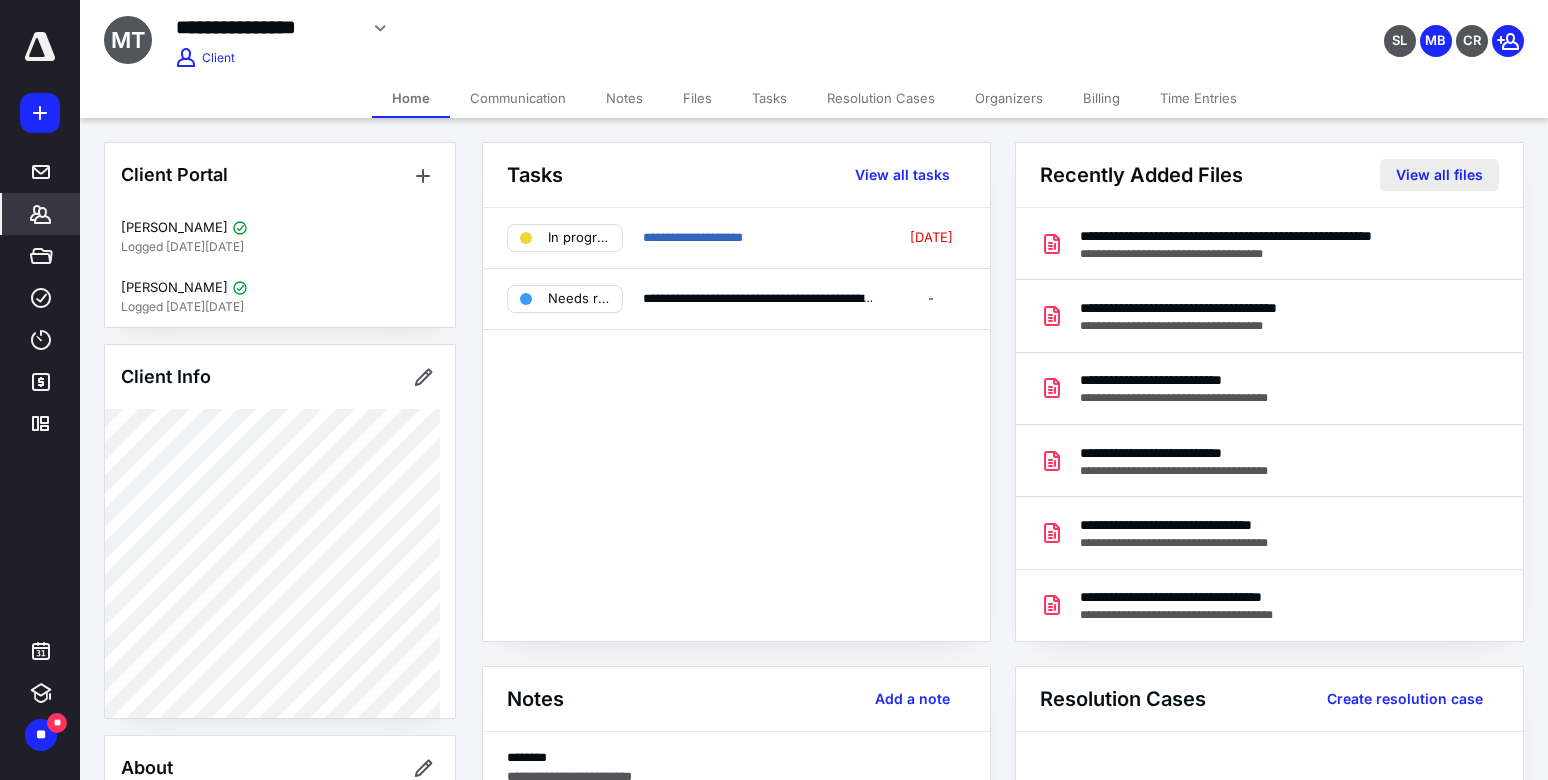 click on "View all files" at bounding box center [1439, 175] 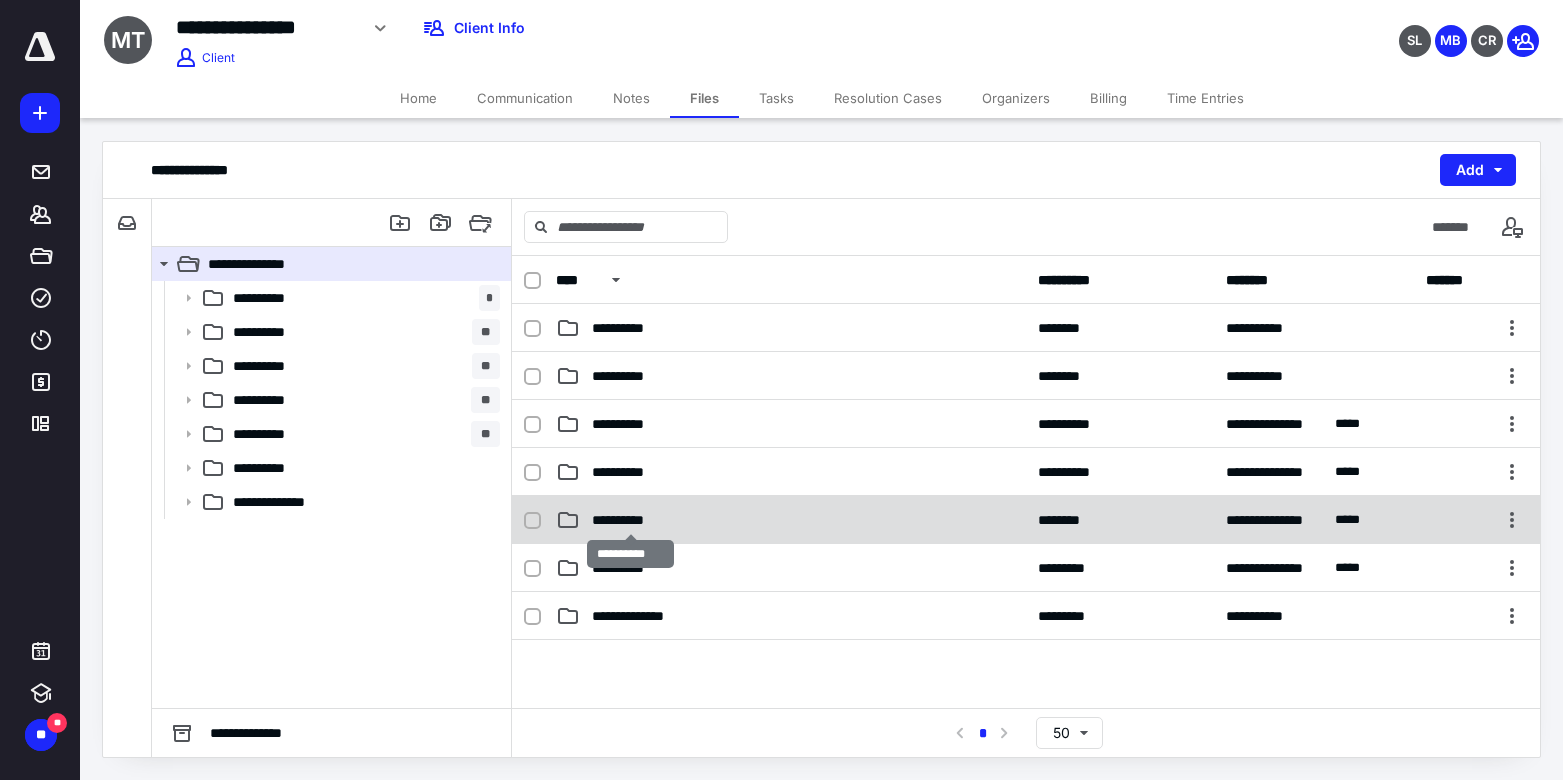 click on "**********" at bounding box center (630, 520) 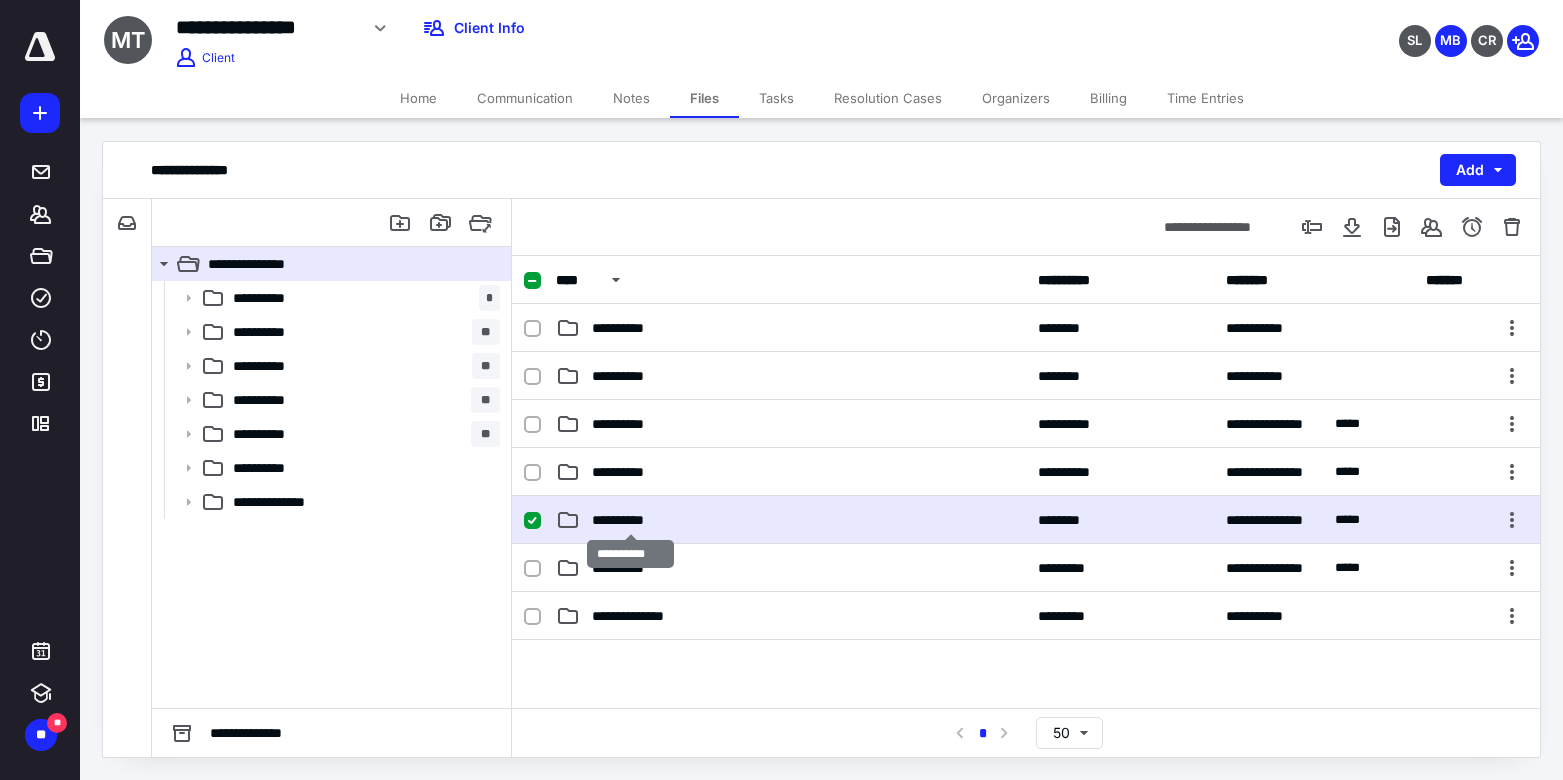 click on "**********" at bounding box center [630, 520] 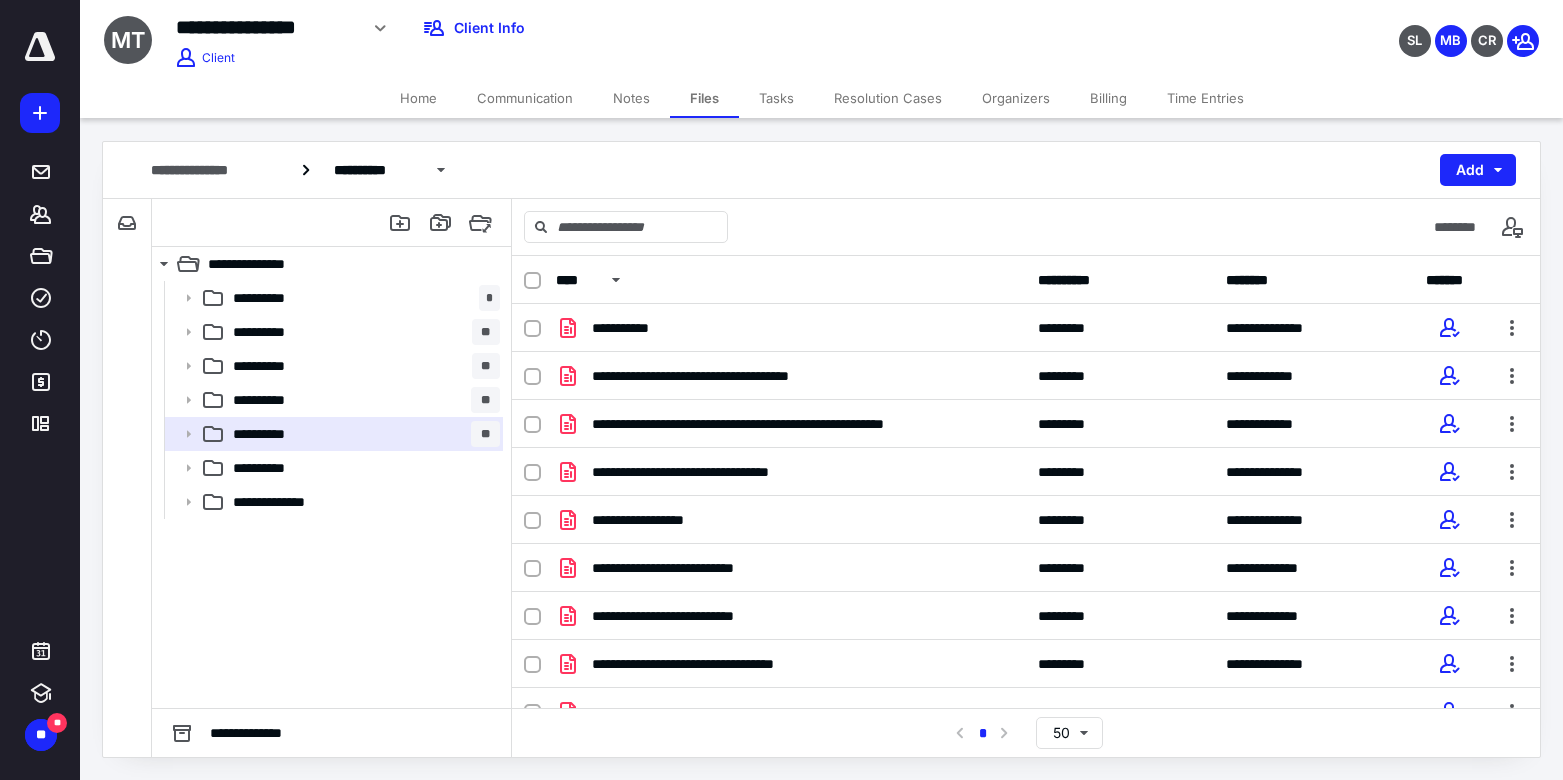 click on "Tasks" at bounding box center (776, 98) 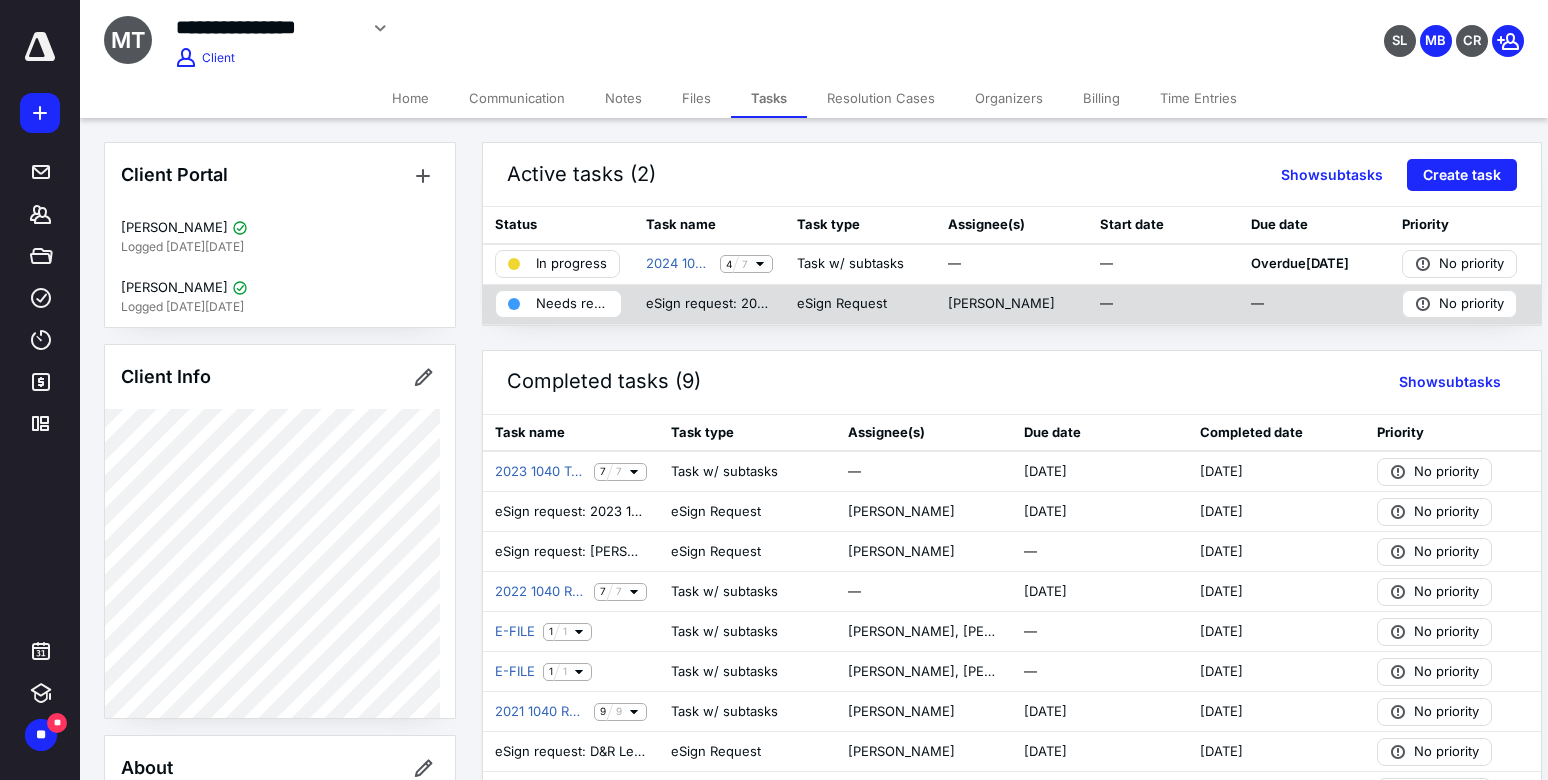 click on "Needs review" at bounding box center [572, 304] 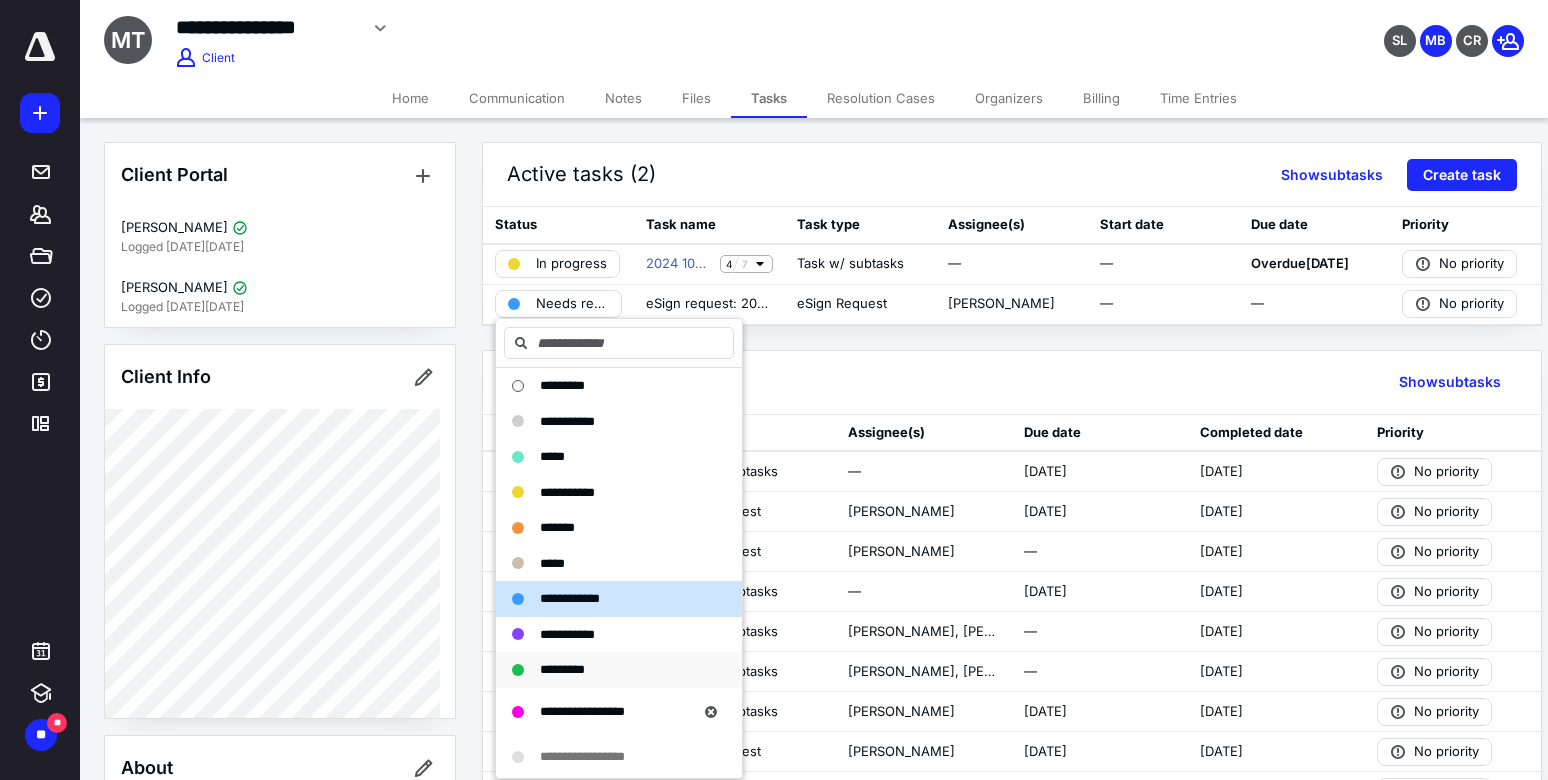 click on "*********" at bounding box center [562, 669] 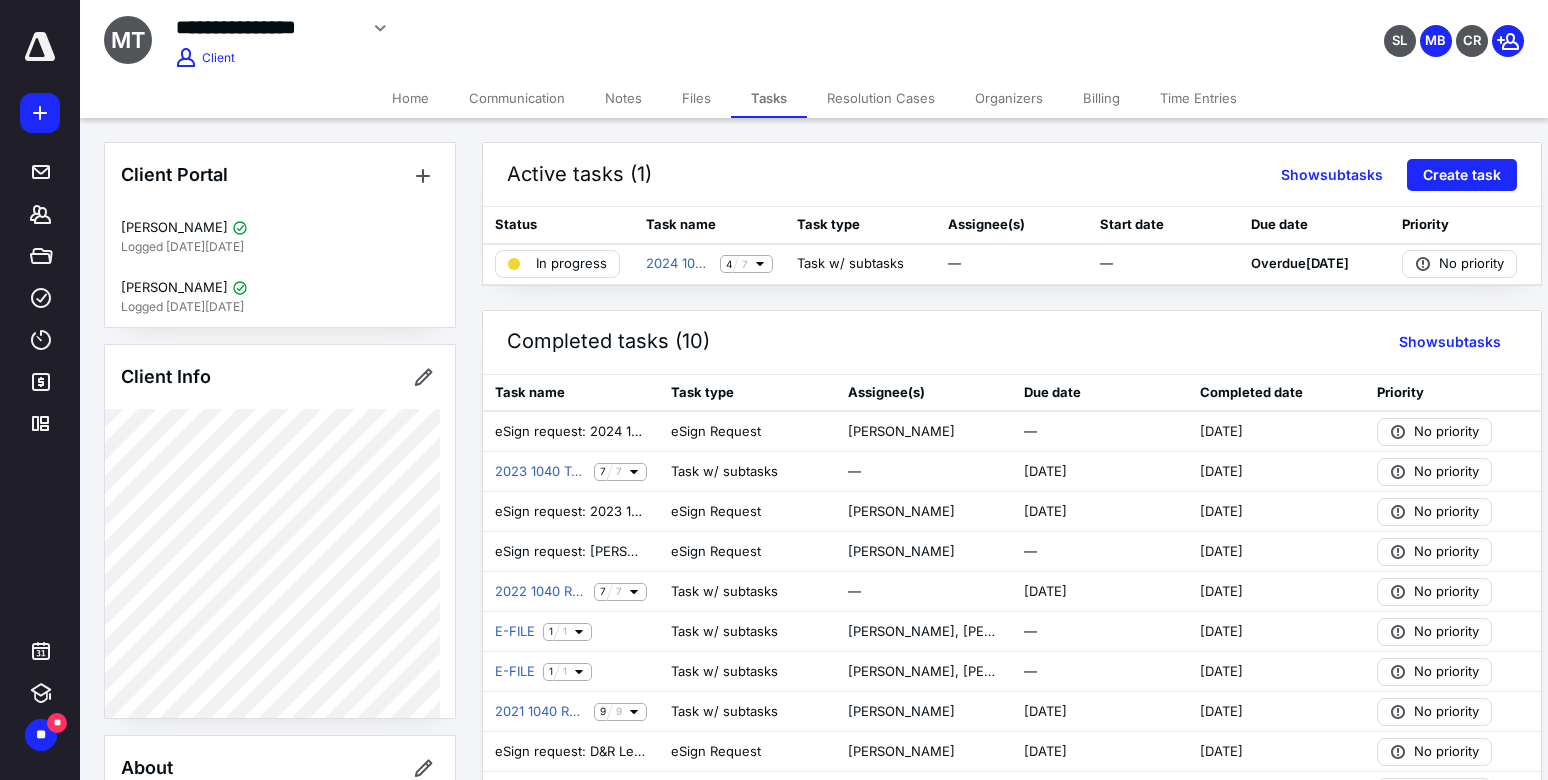 click on "Files" at bounding box center [696, 98] 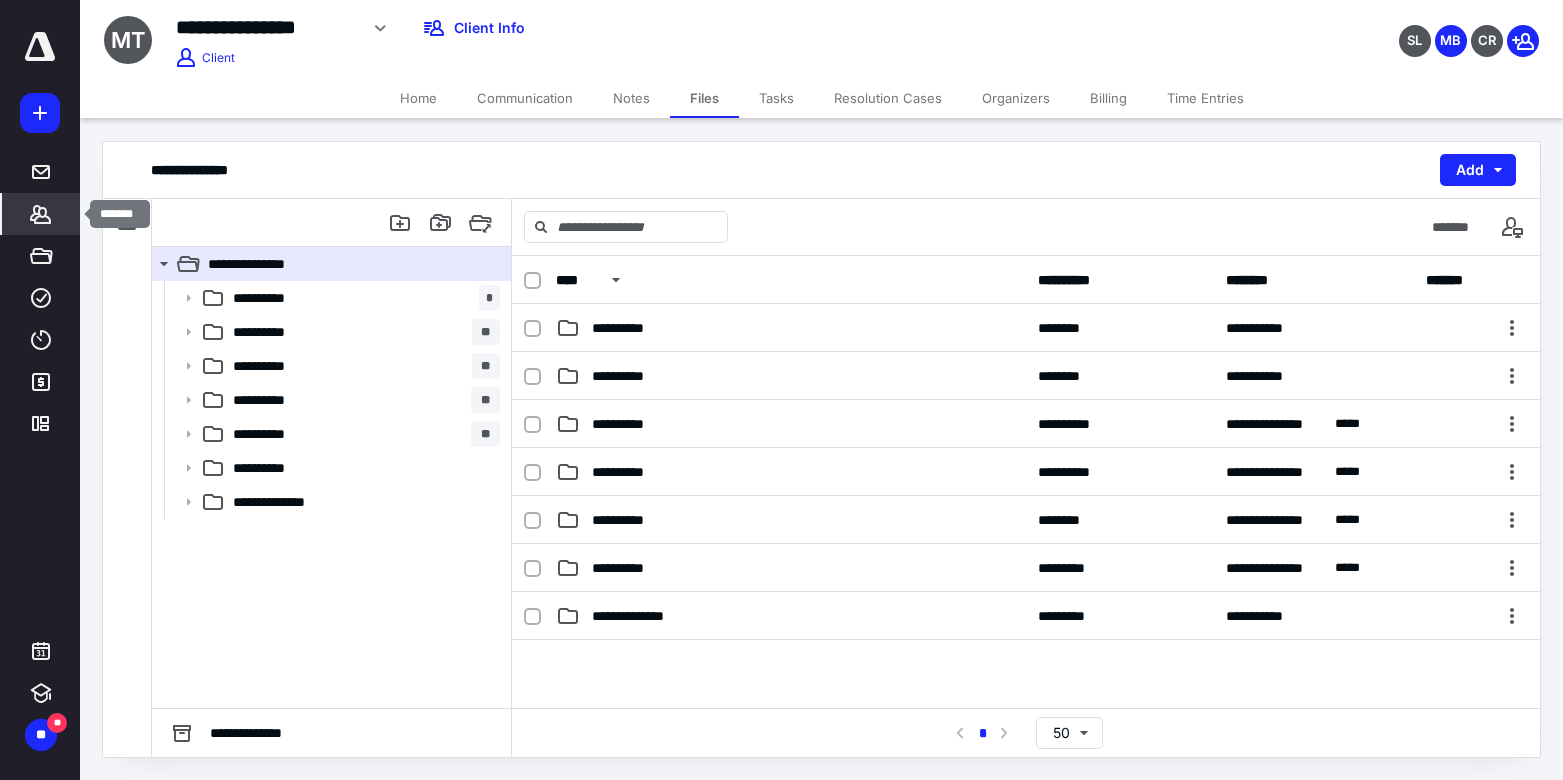 click 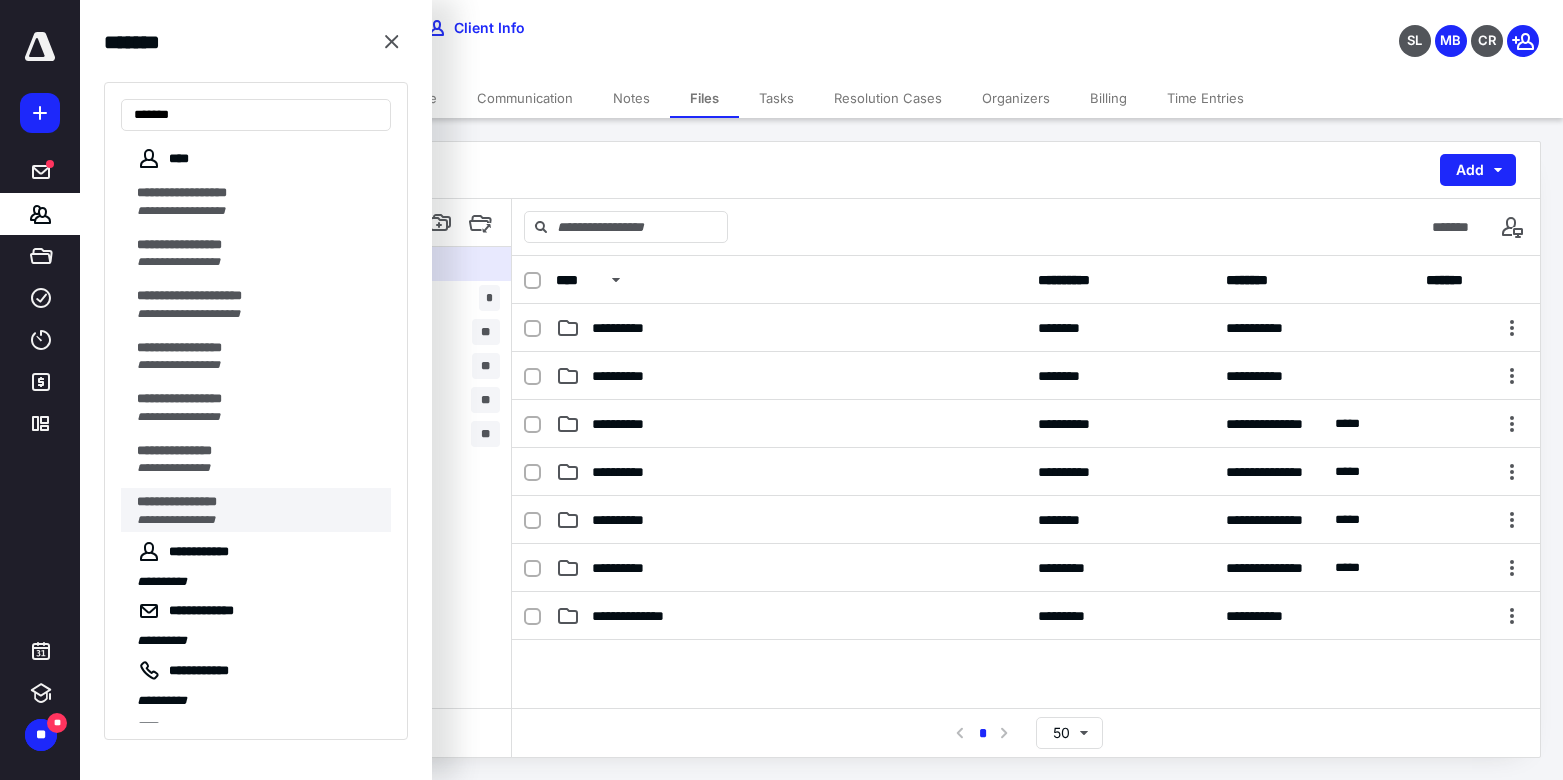 type on "*******" 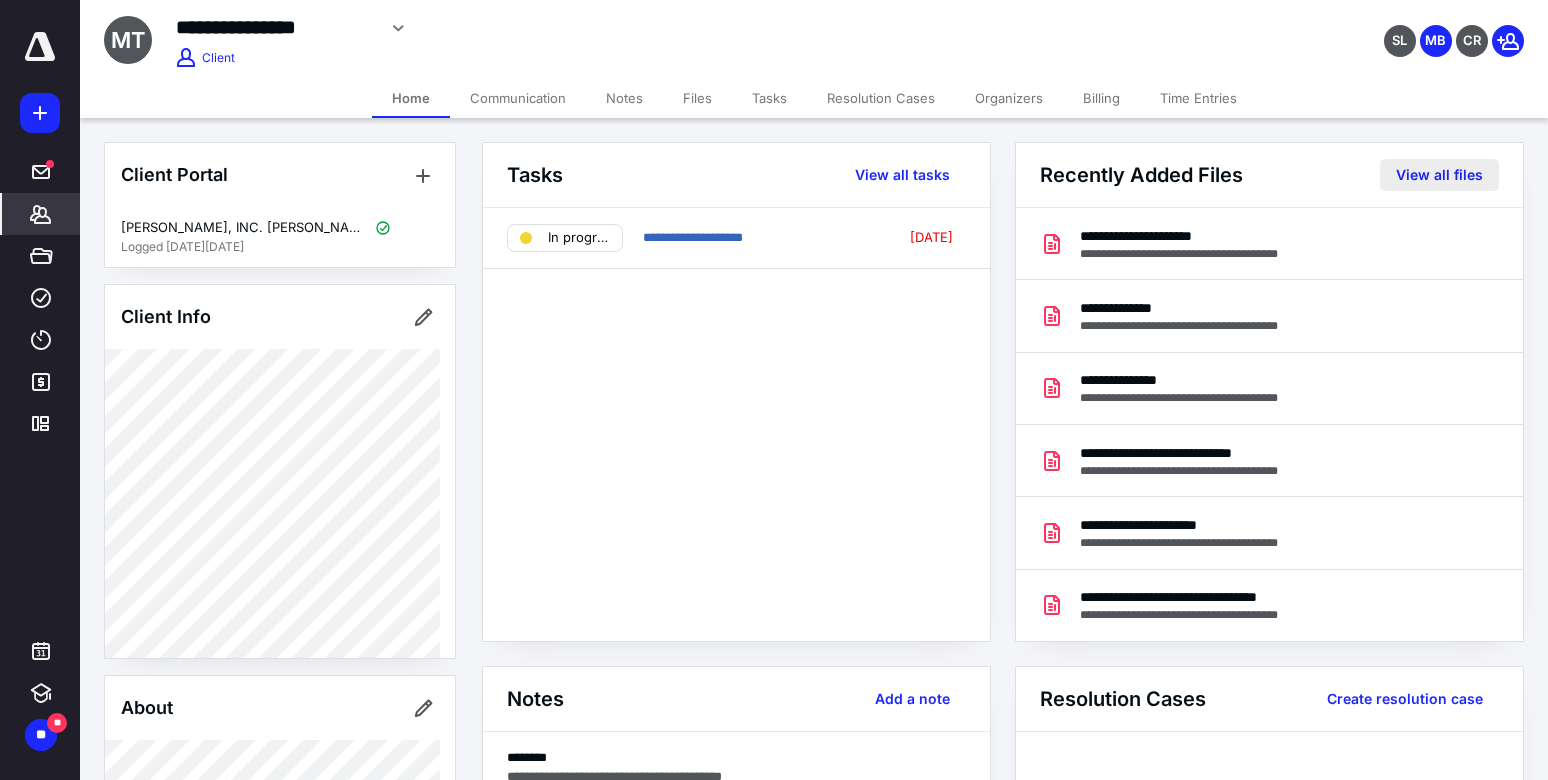 click on "View all files" at bounding box center (1439, 175) 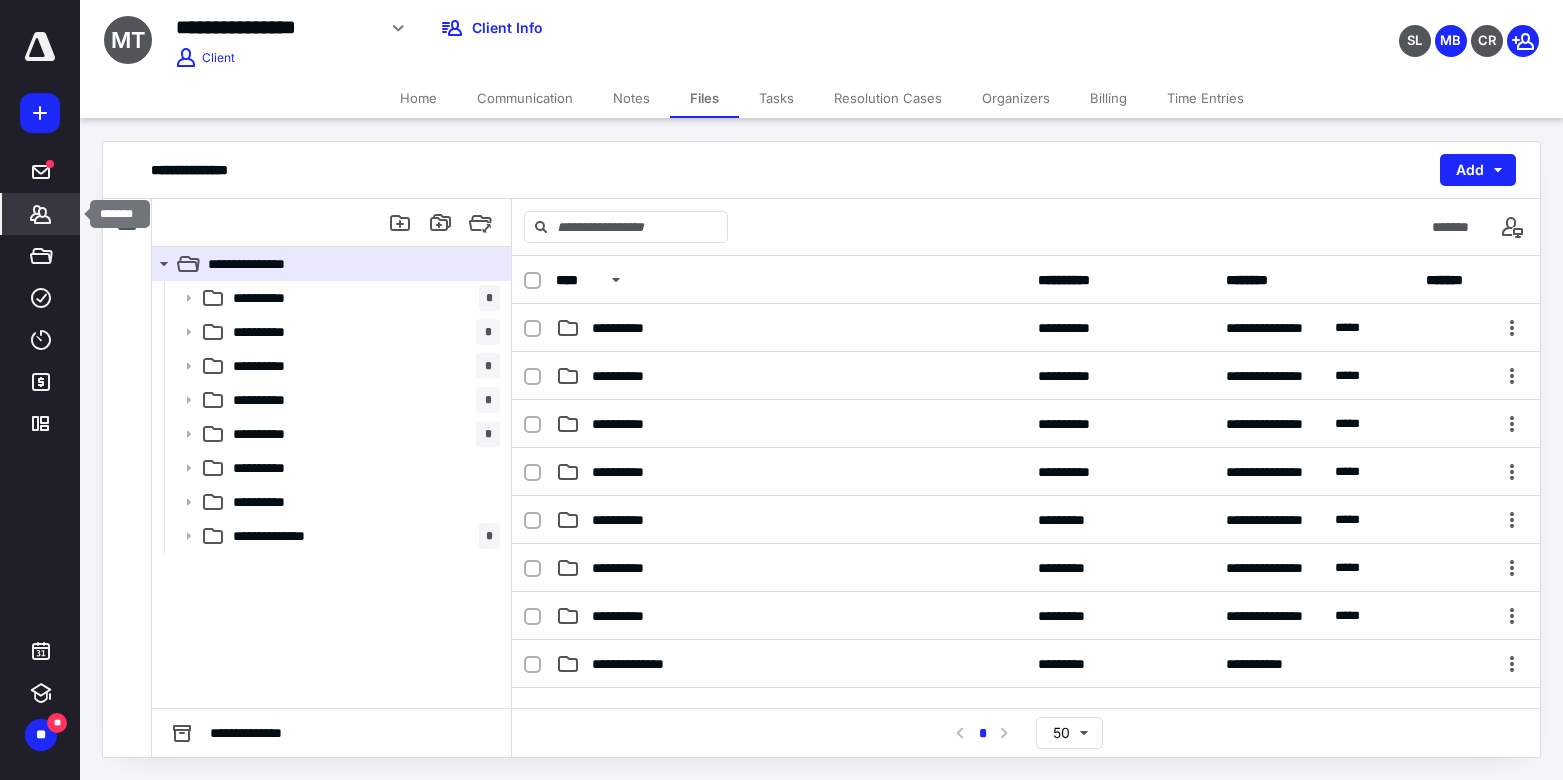 click 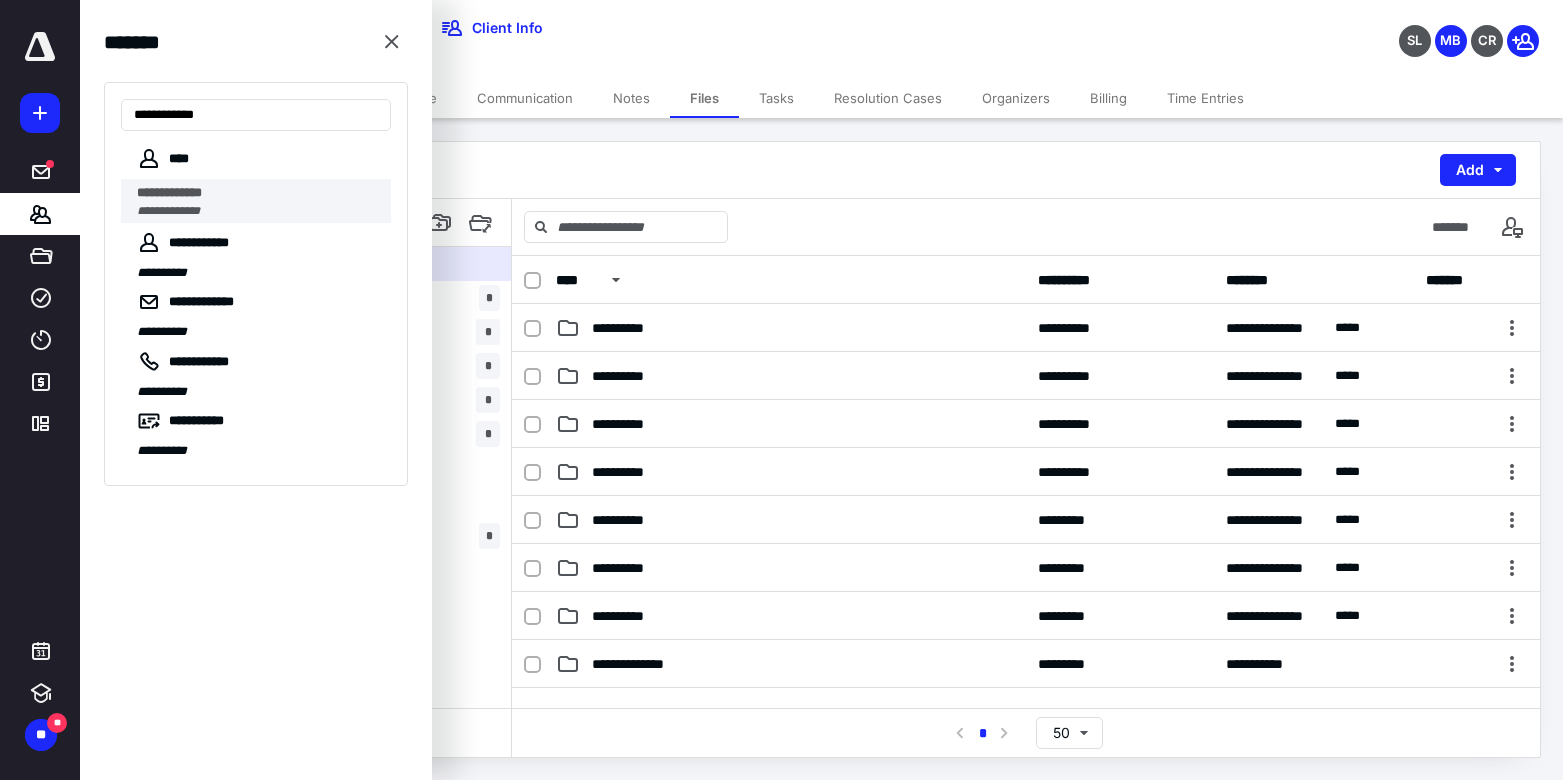 type on "**********" 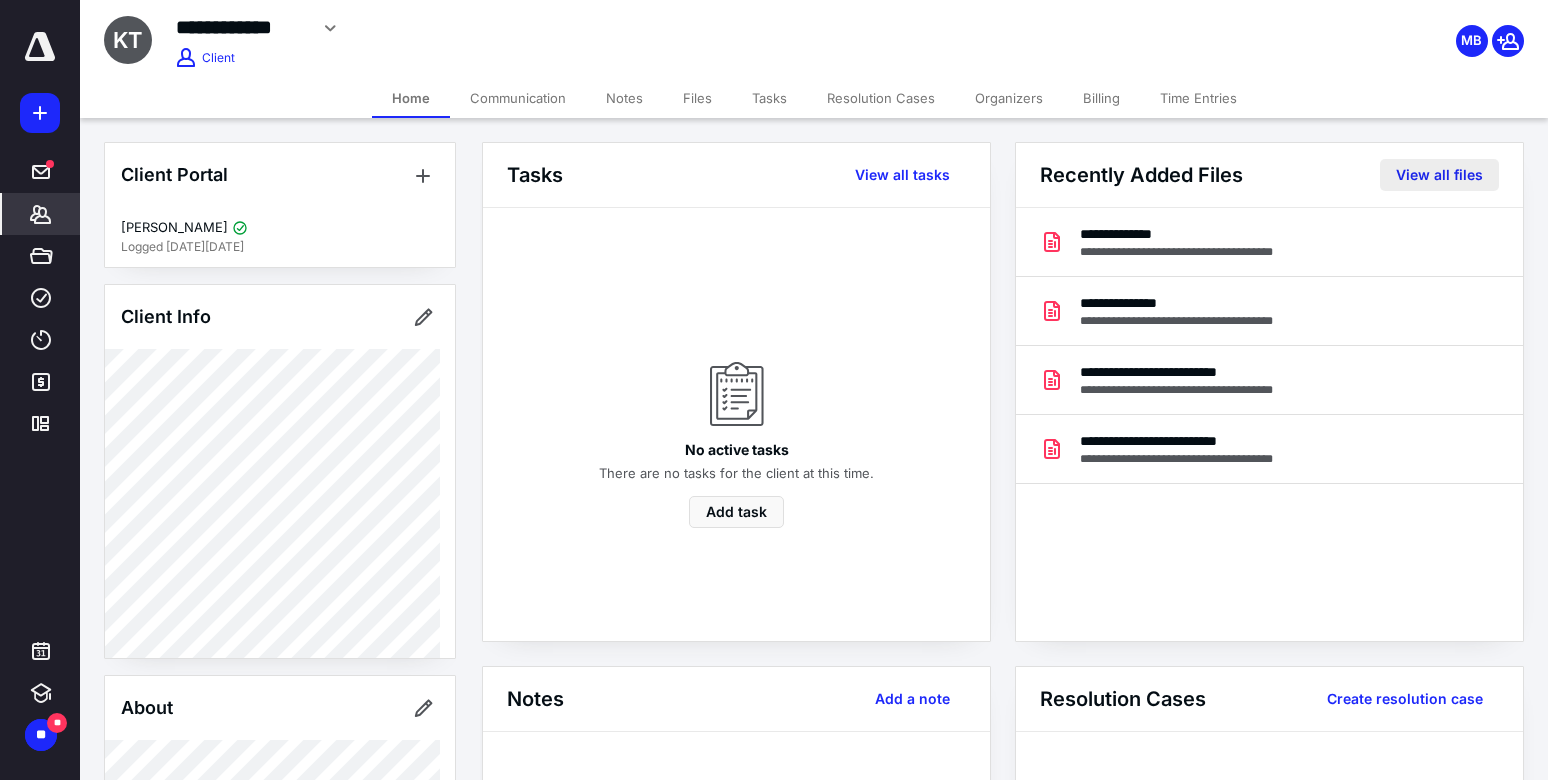 click on "View all files" at bounding box center (1439, 175) 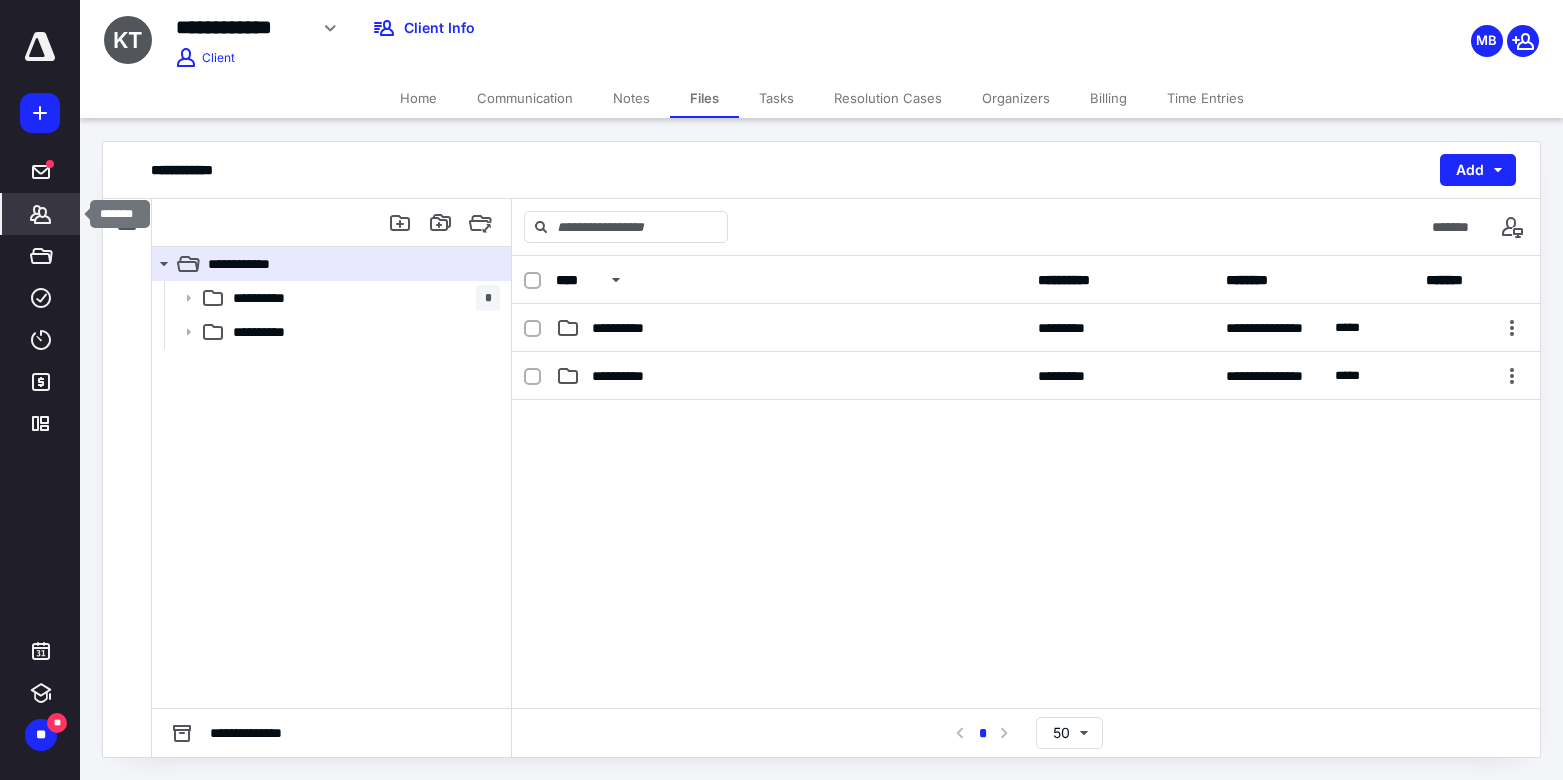 click 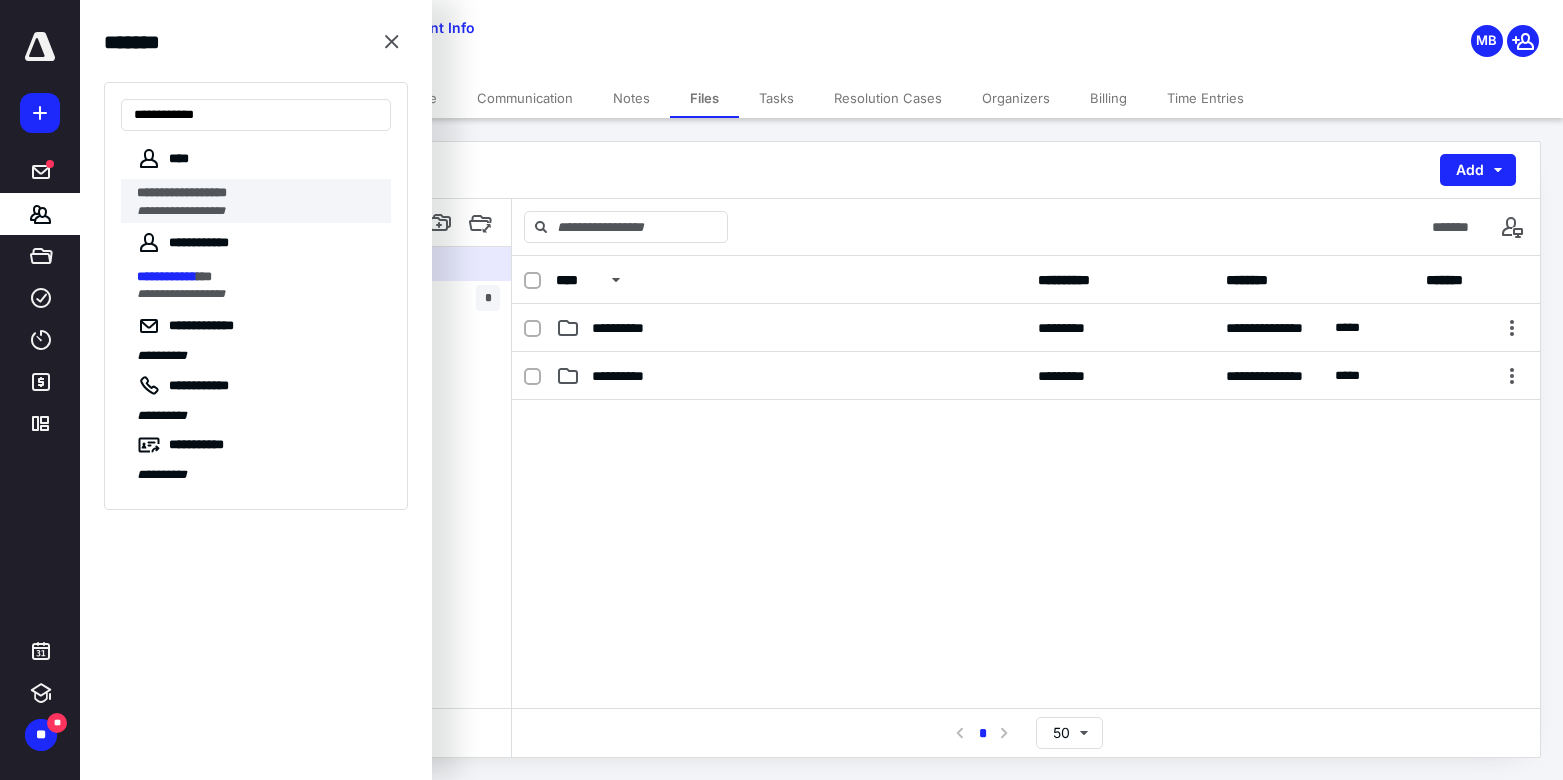 type on "**********" 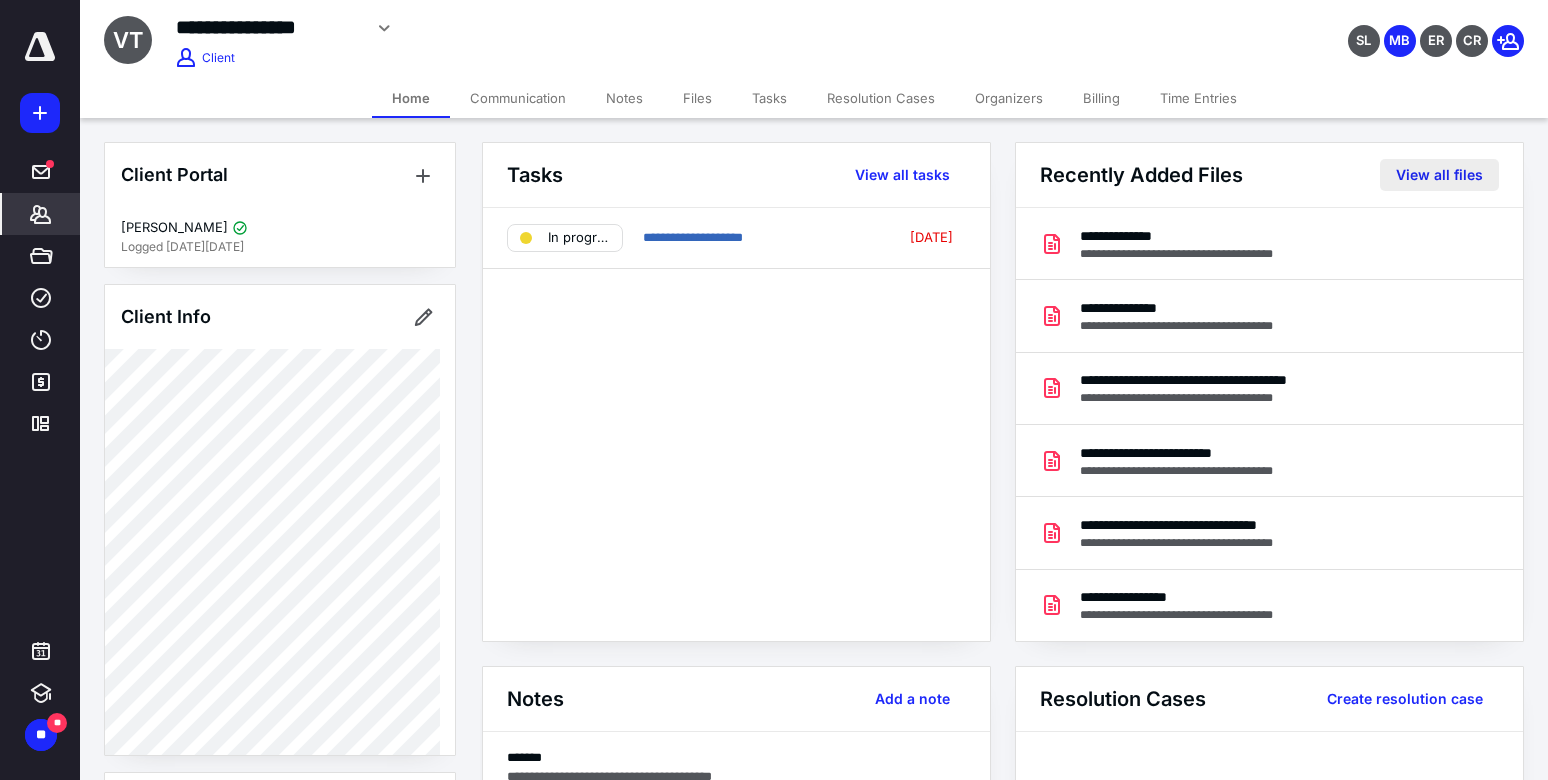 click on "View all files" at bounding box center (1439, 175) 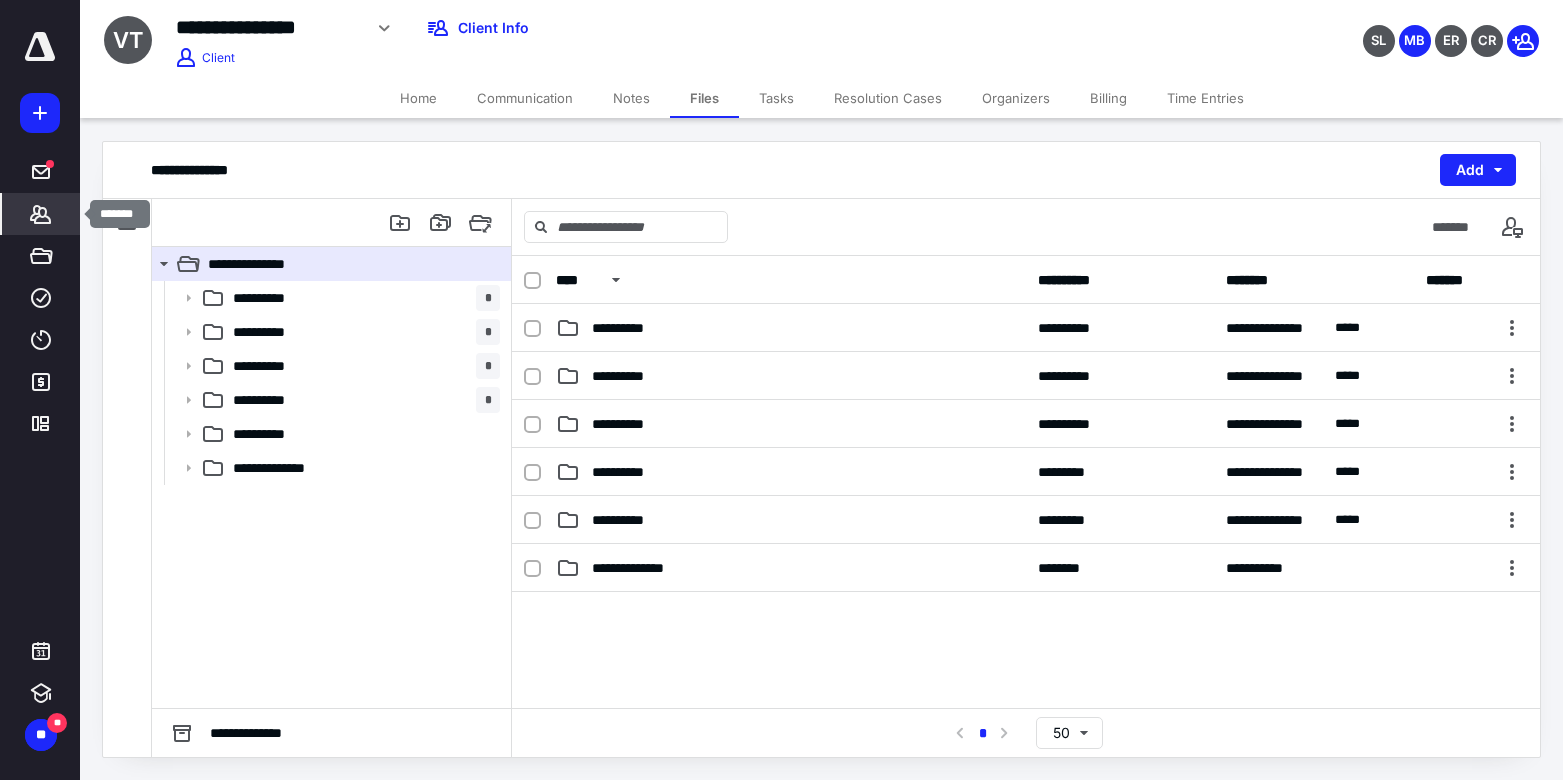 click 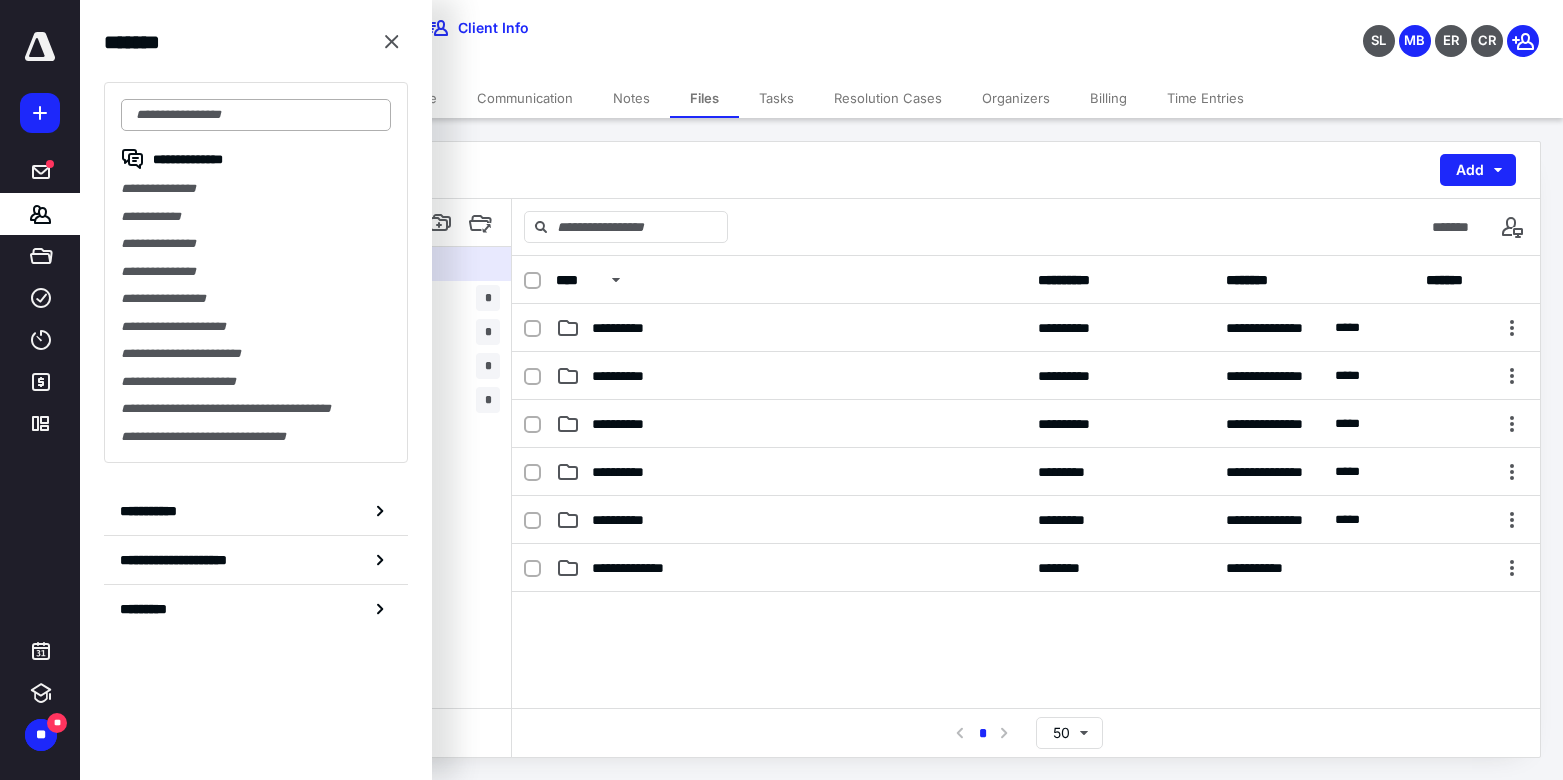 click at bounding box center (256, 115) 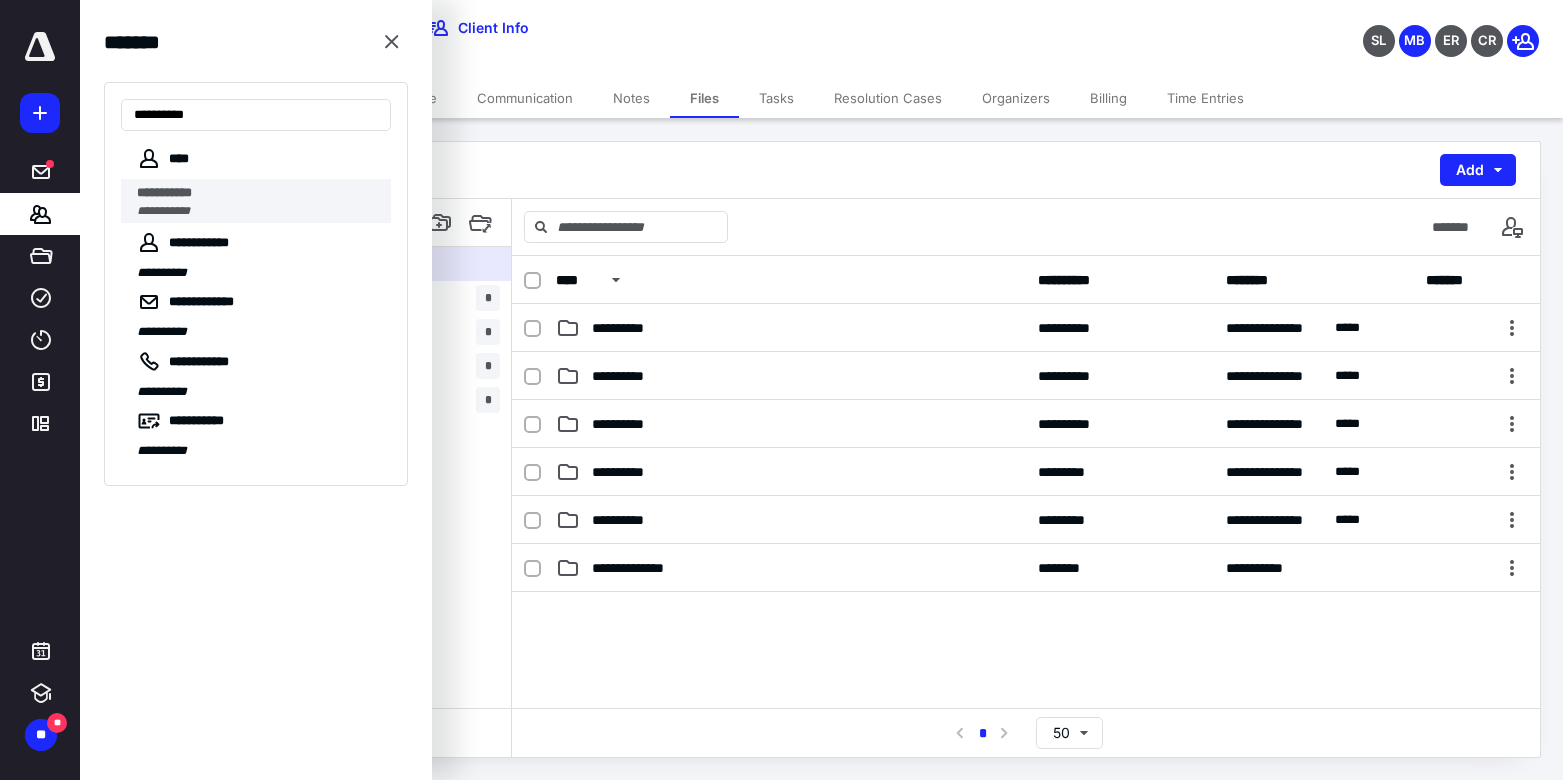 type on "**********" 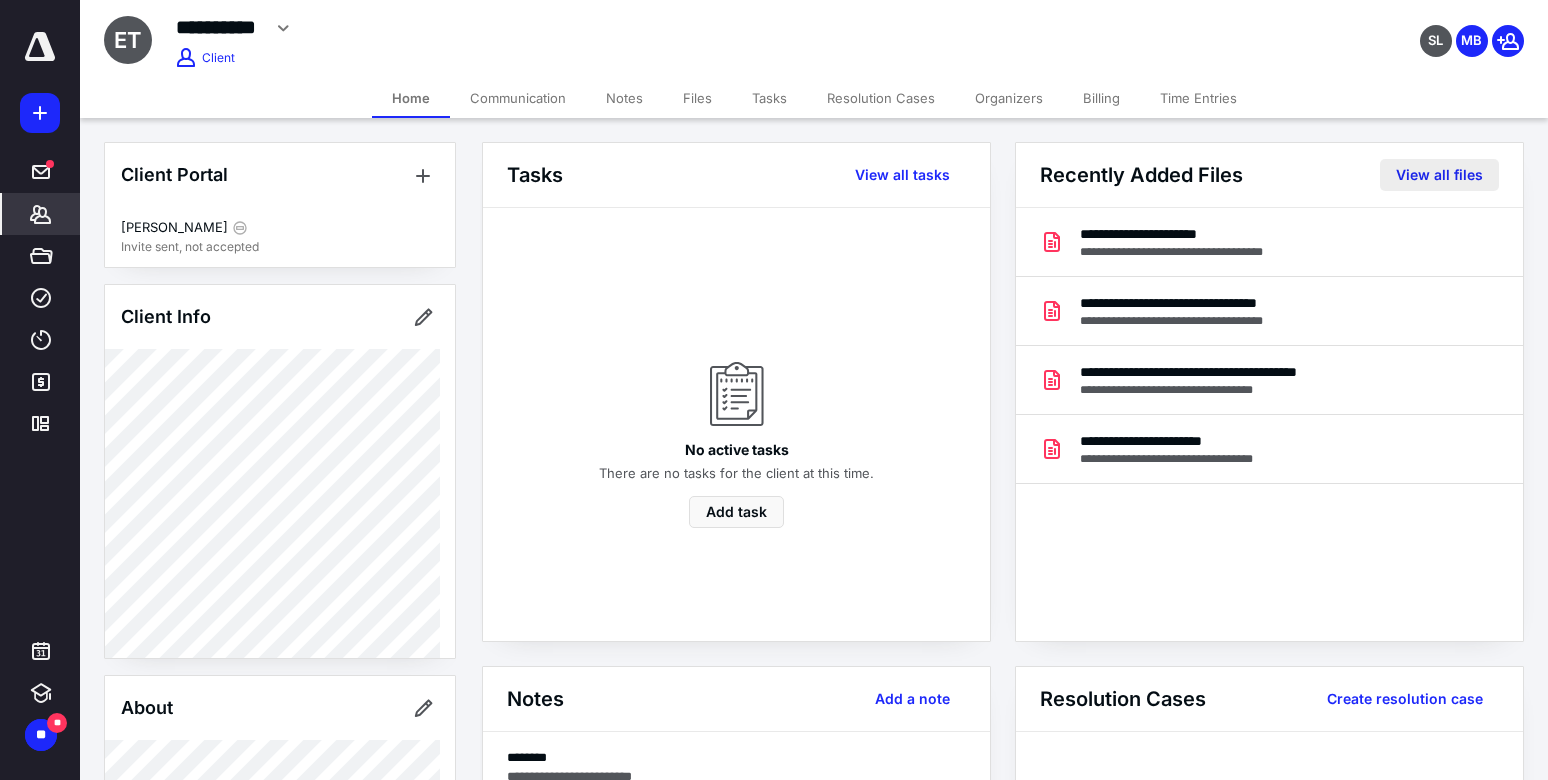 click on "View all files" at bounding box center (1439, 175) 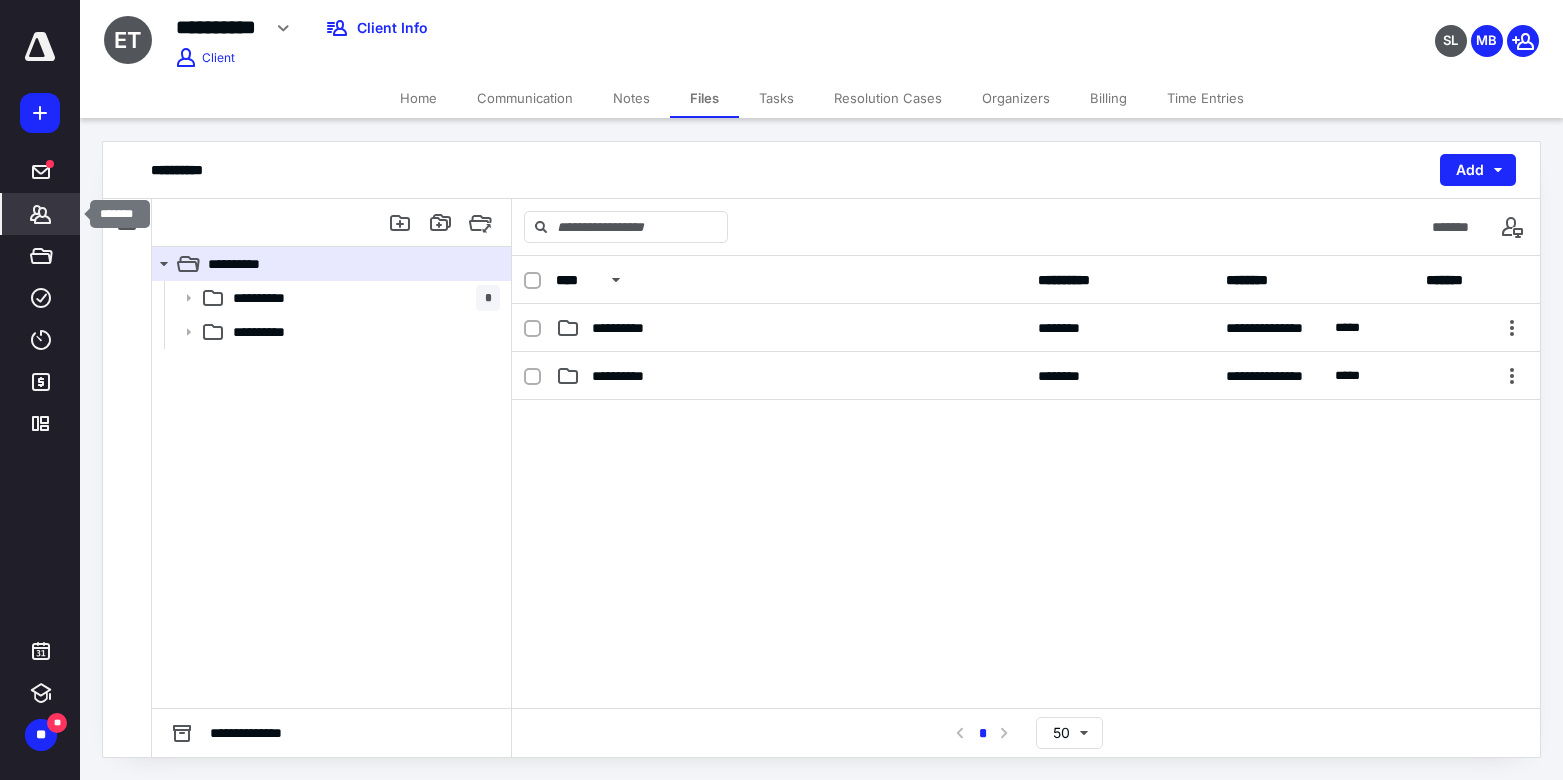 click 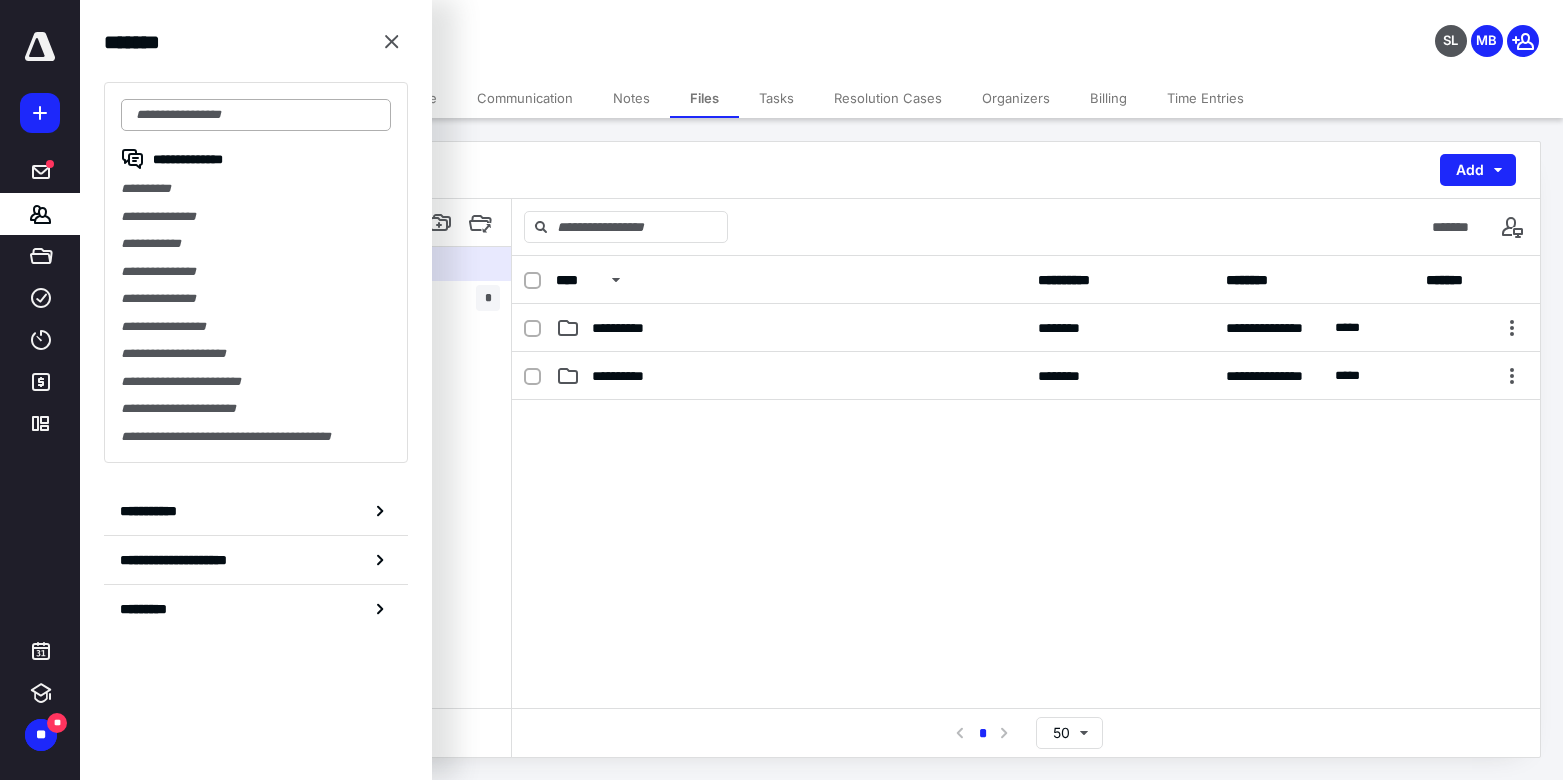 click at bounding box center (256, 115) 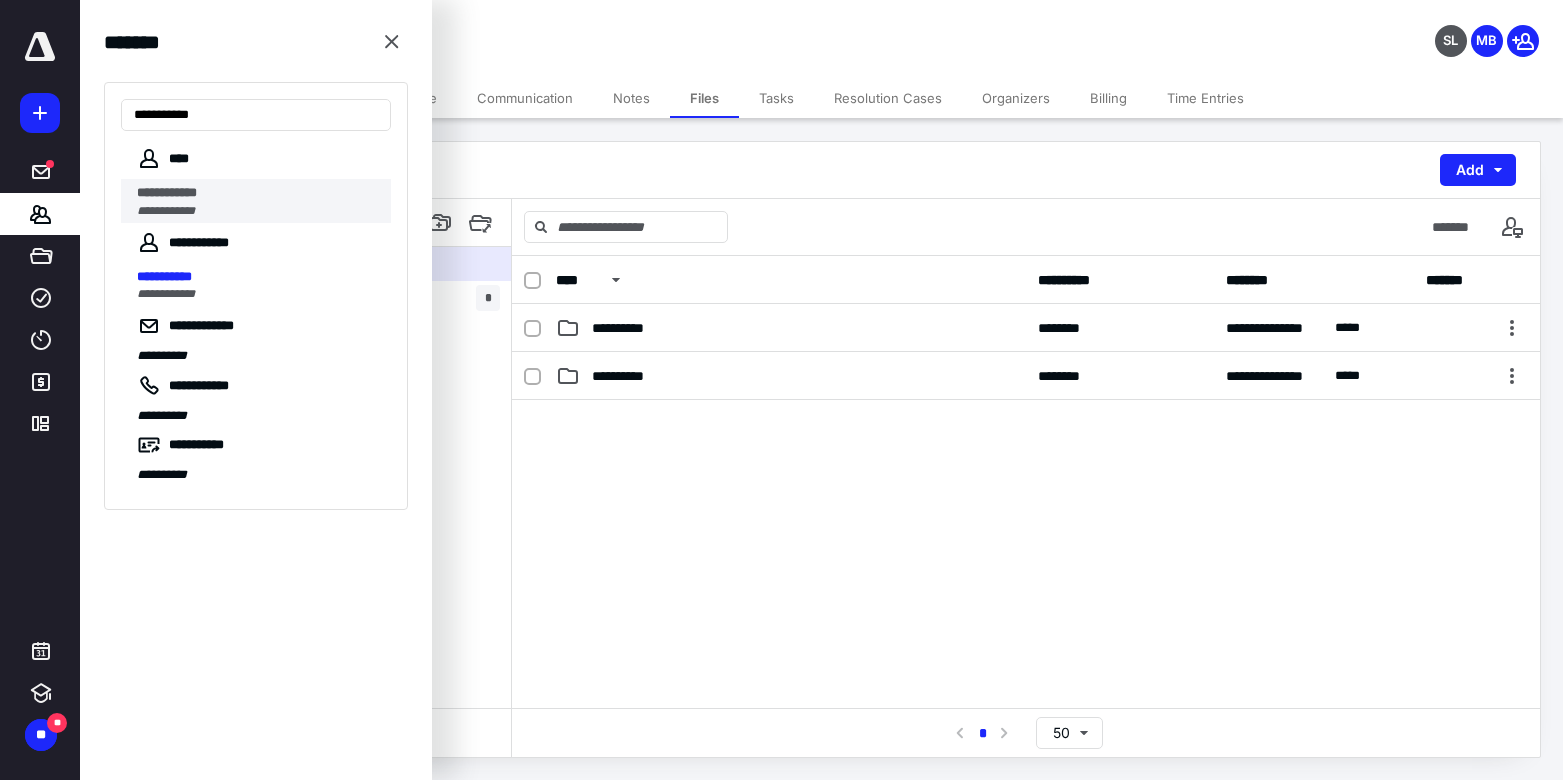 type on "**********" 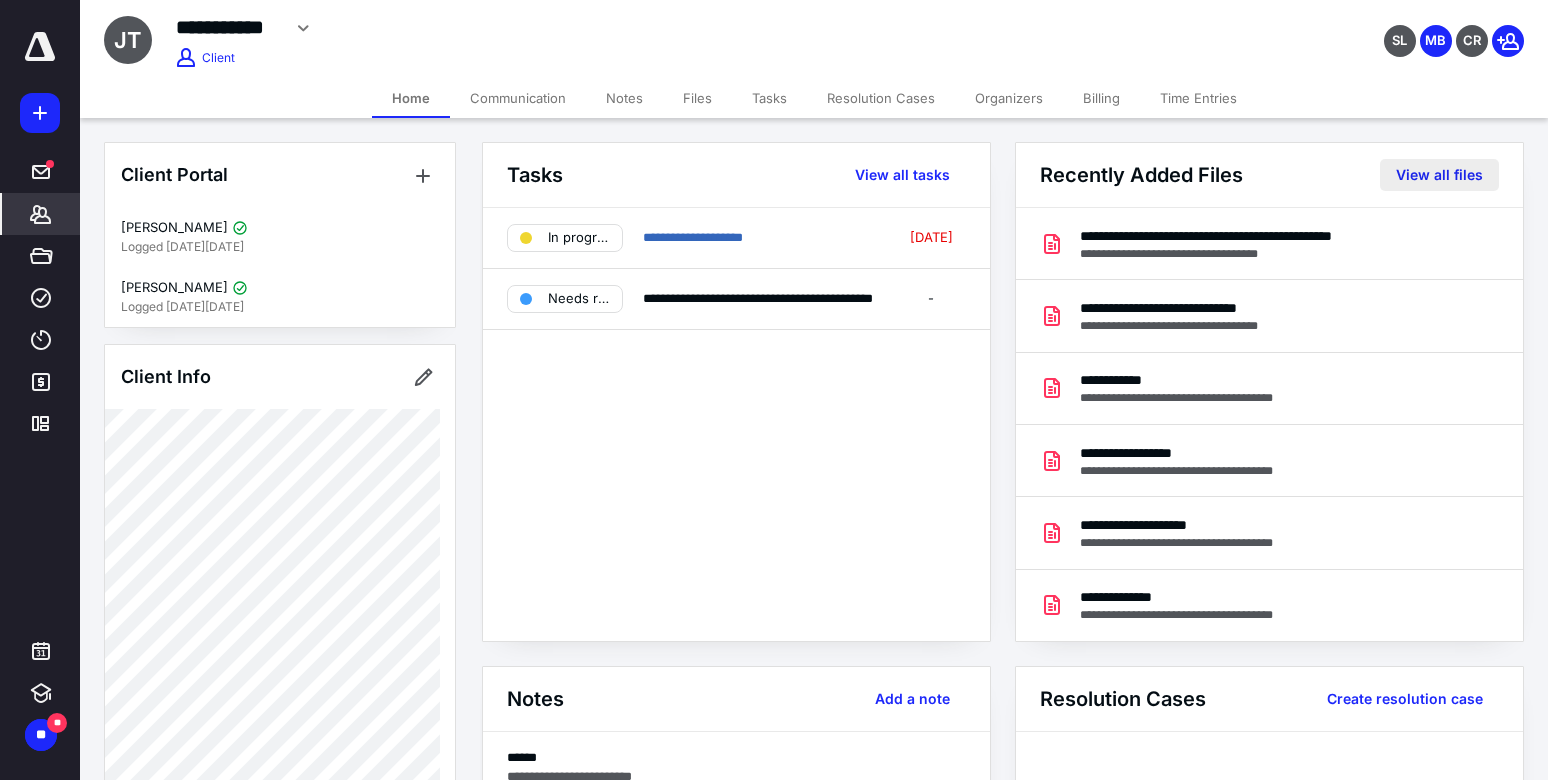 click on "View all files" at bounding box center [1439, 175] 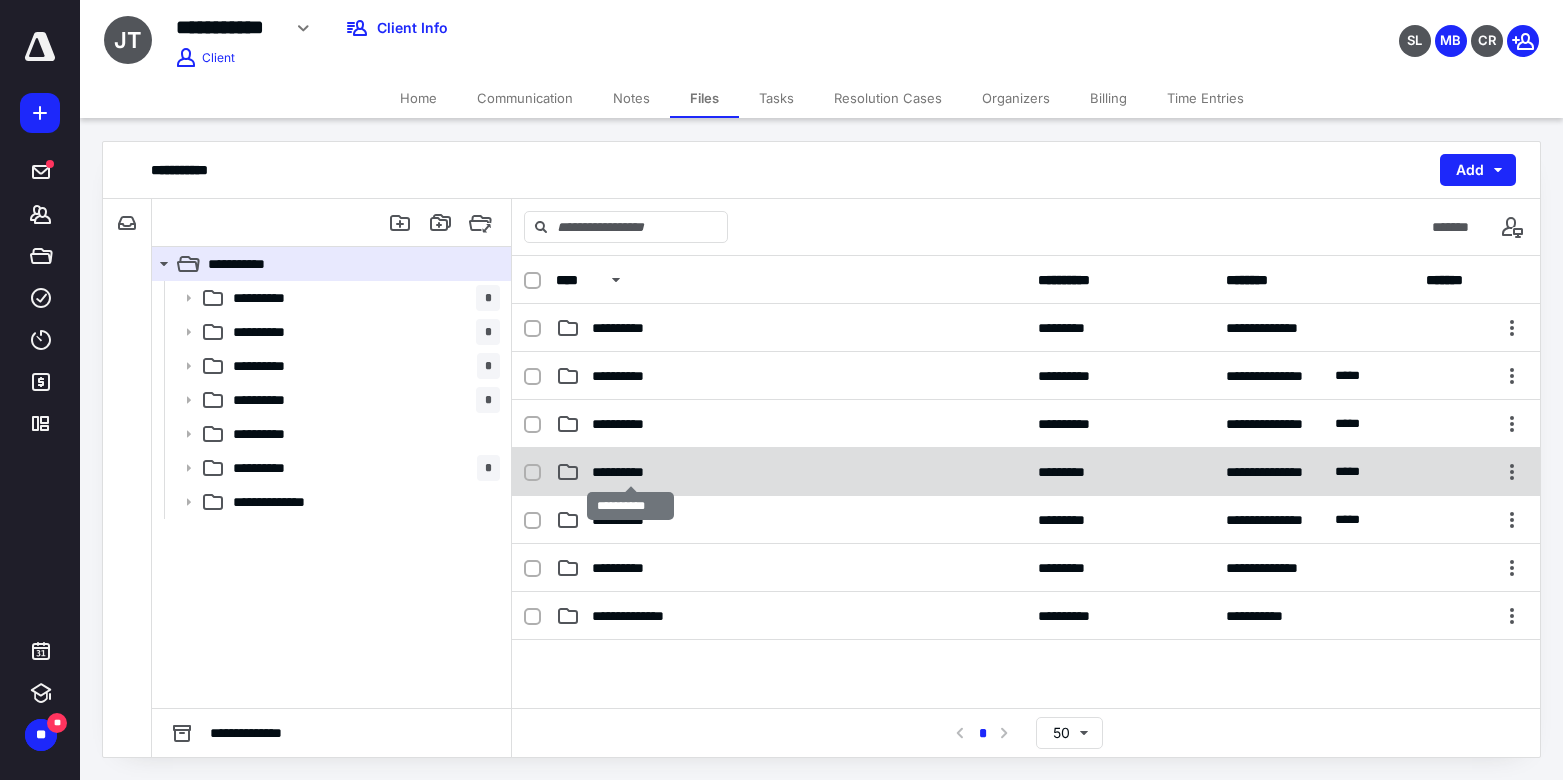 click on "**********" at bounding box center [630, 472] 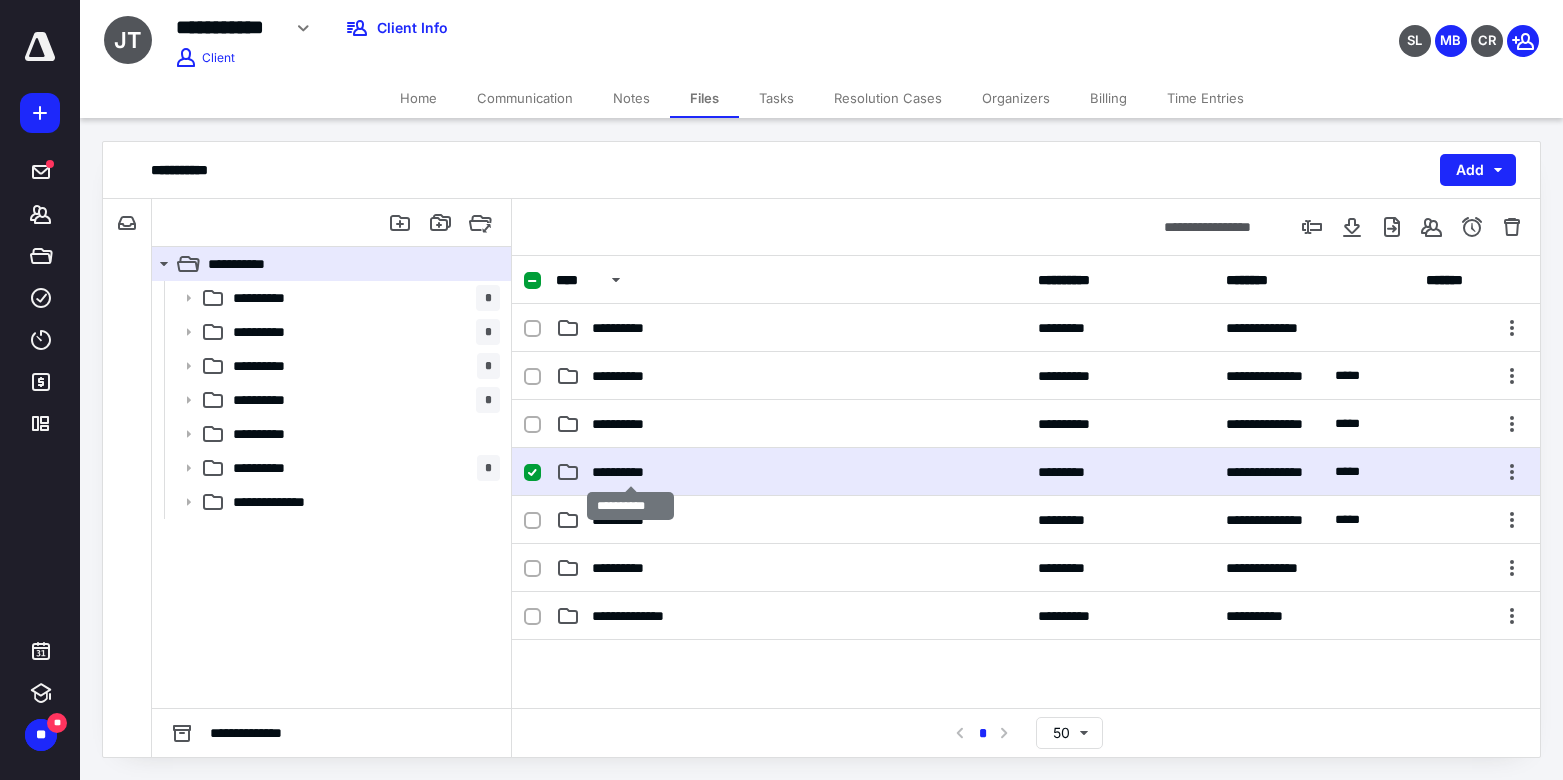 click on "**********" at bounding box center [630, 472] 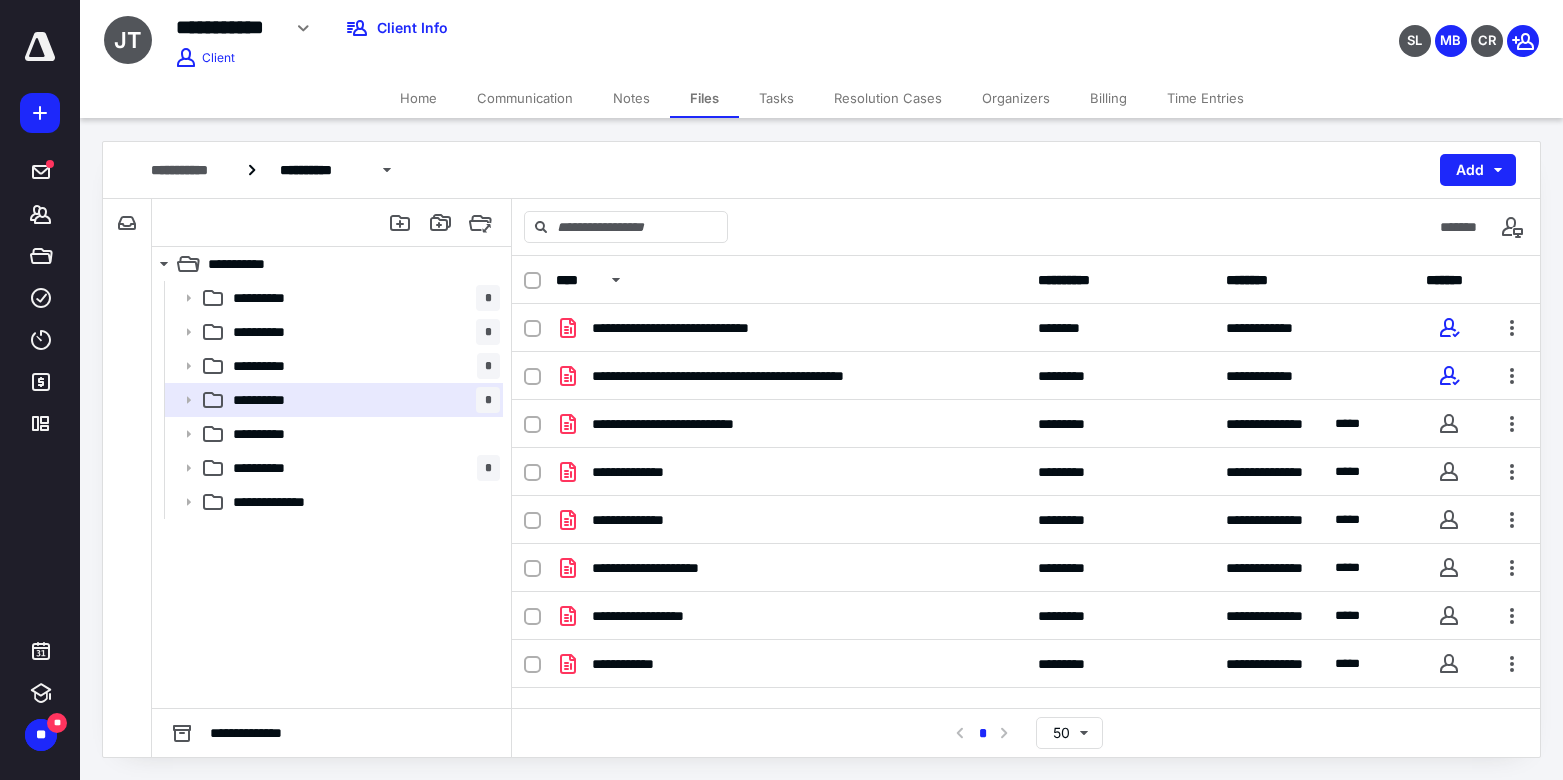 click on "Tasks" at bounding box center (776, 98) 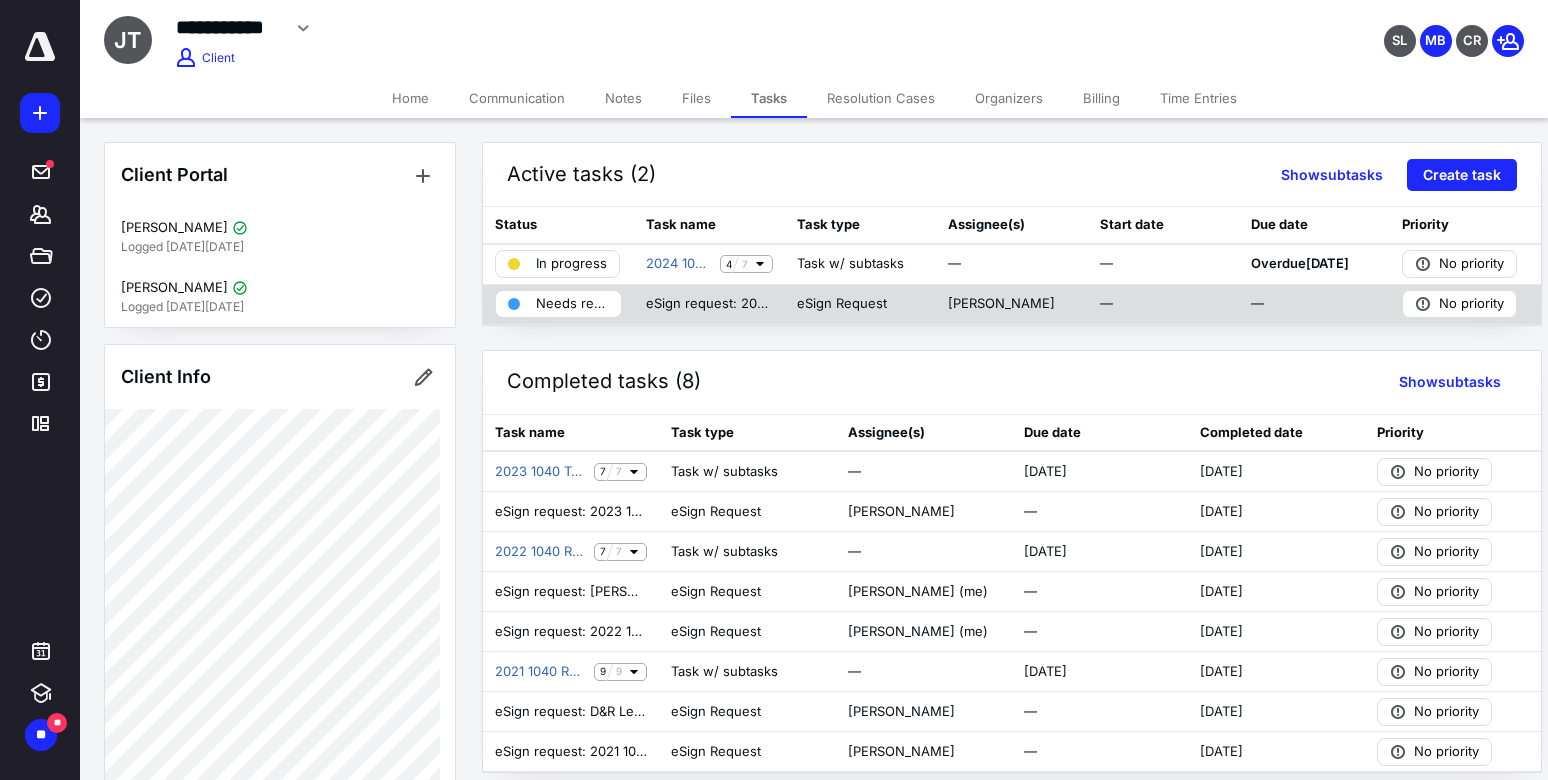 click on "Needs review" at bounding box center (572, 304) 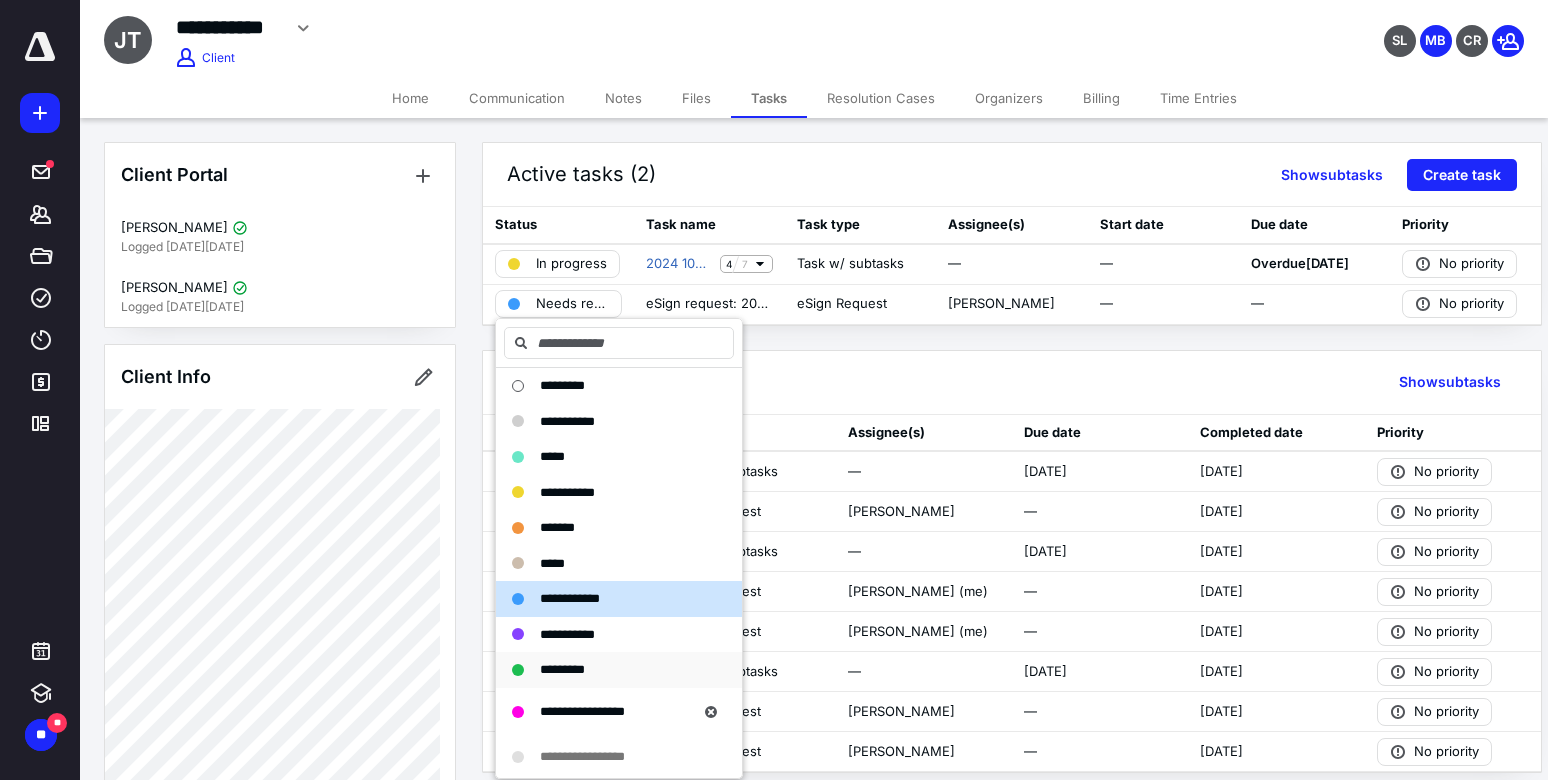 click on "*********" at bounding box center (562, 669) 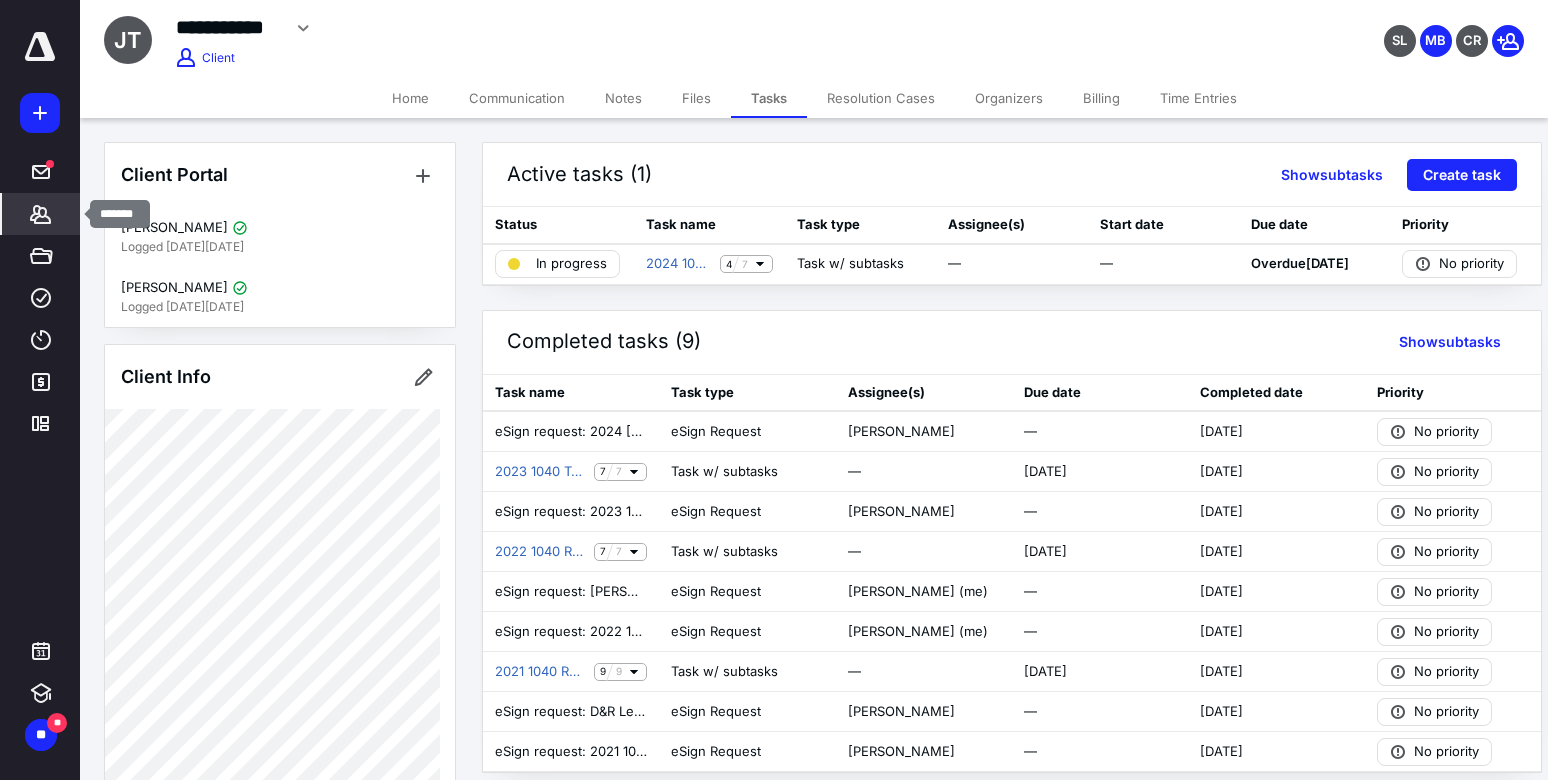 click on "*******" at bounding box center [41, 214] 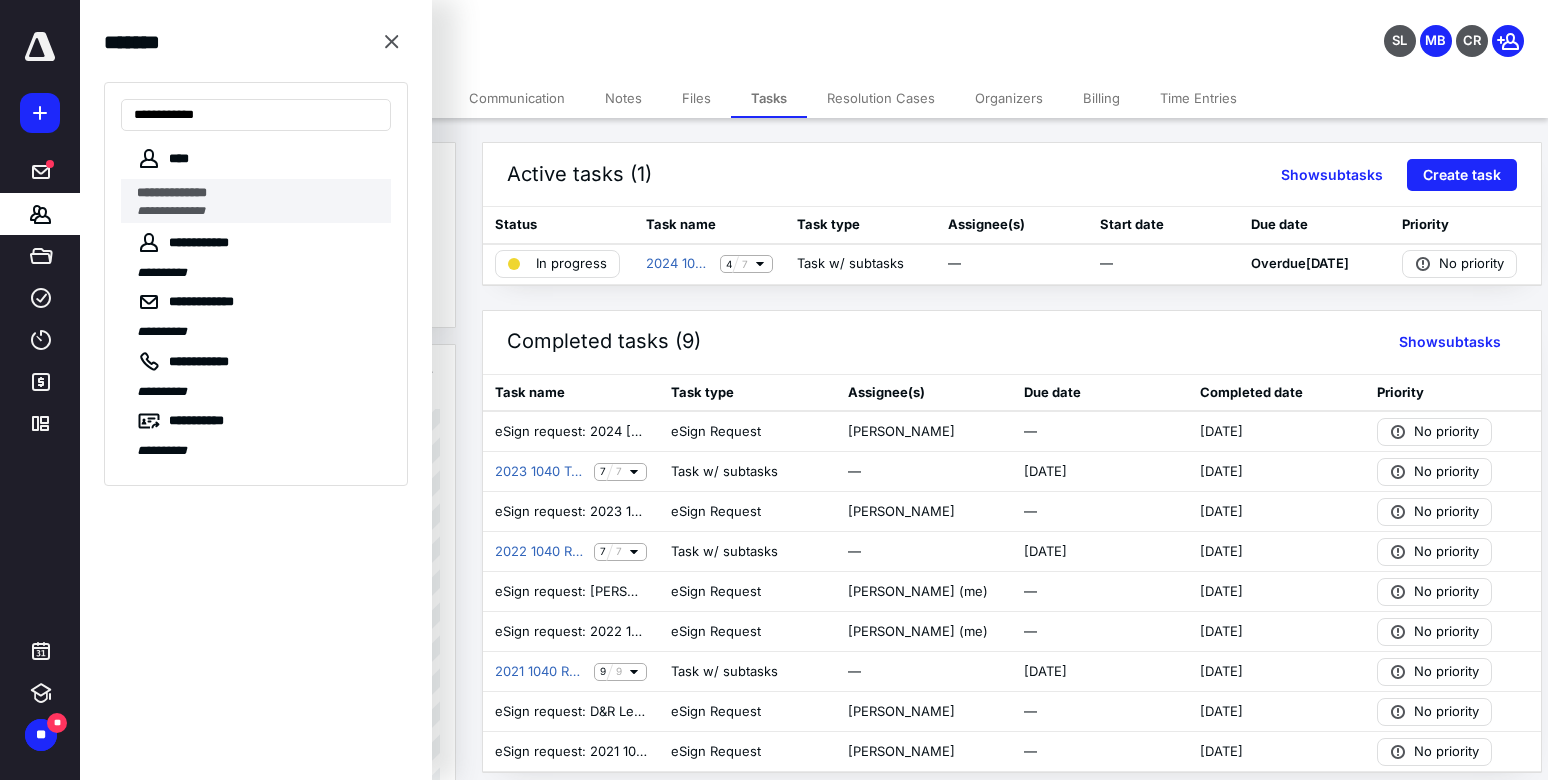 type on "**********" 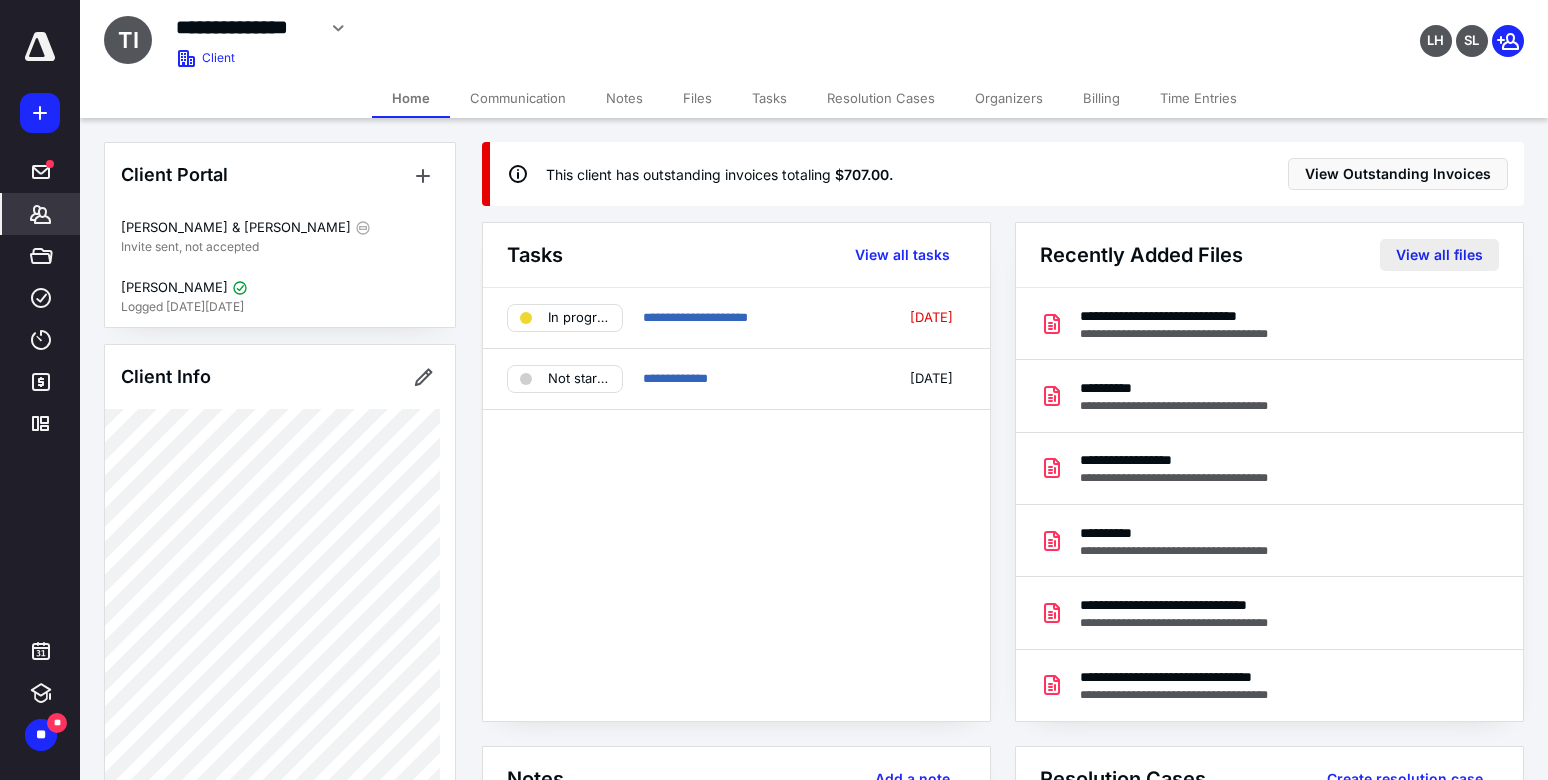 click on "View all files" at bounding box center [1439, 255] 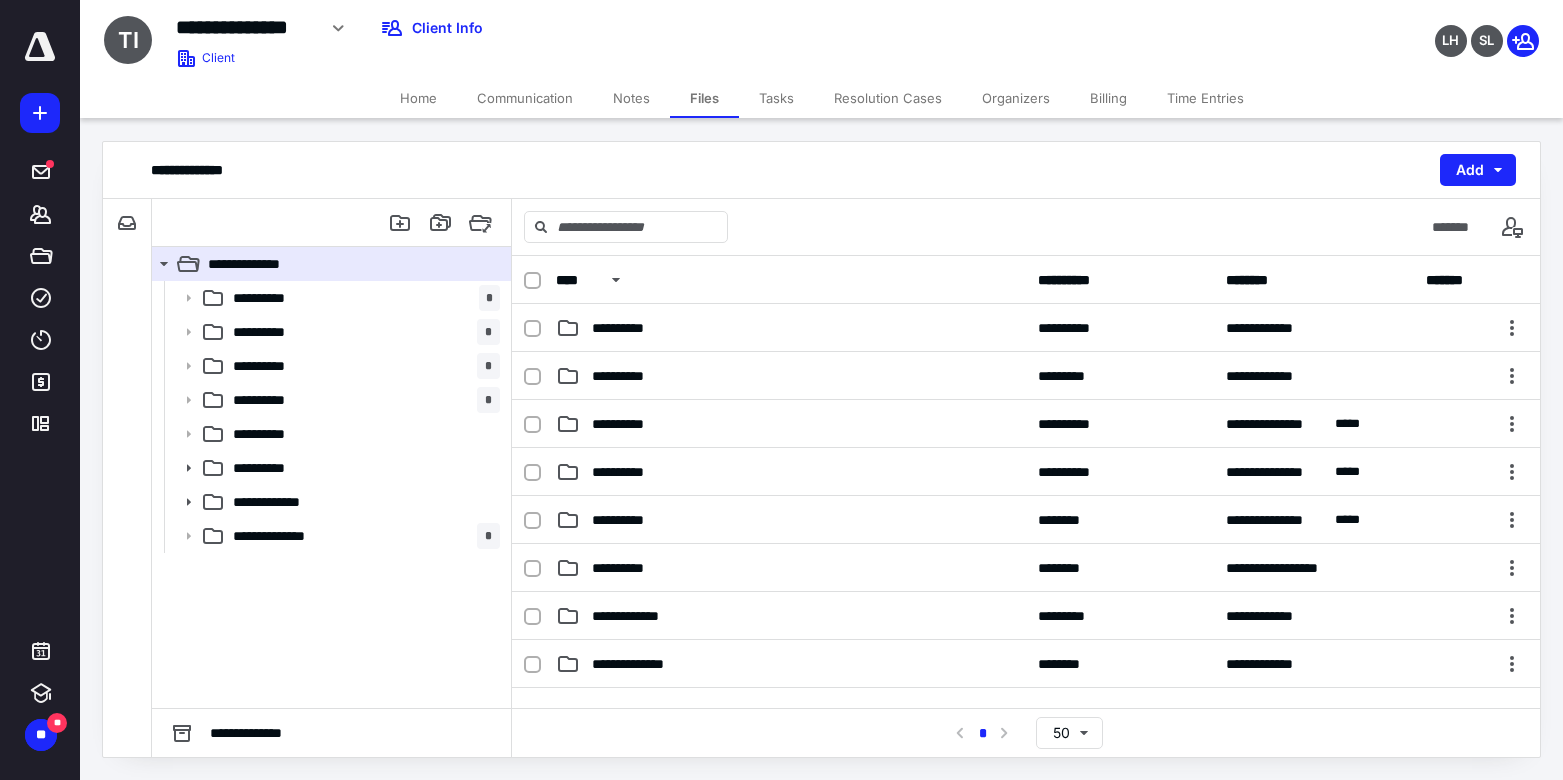 click on "Home" at bounding box center (418, 98) 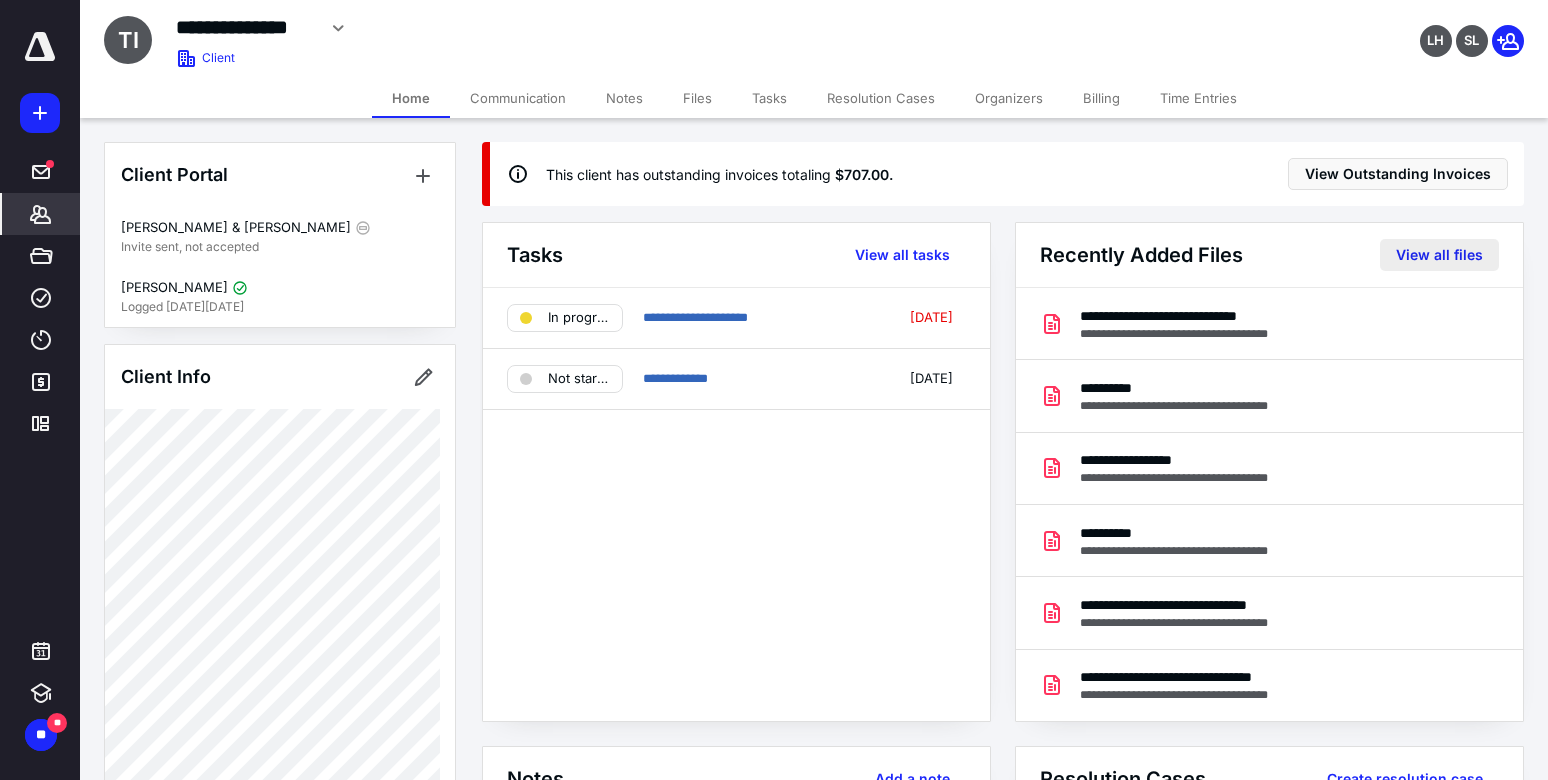 click on "View all files" at bounding box center [1439, 255] 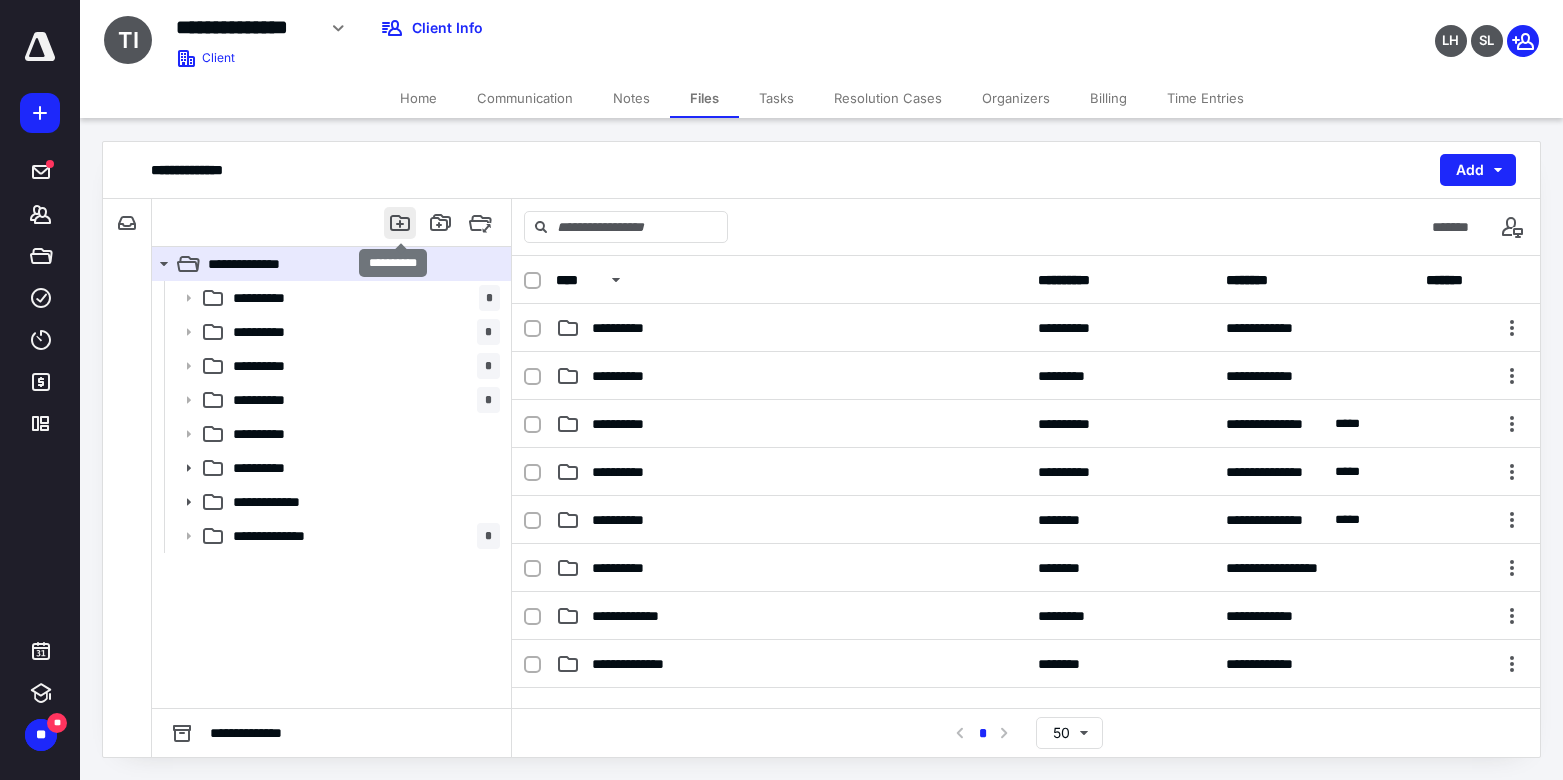 click at bounding box center (400, 223) 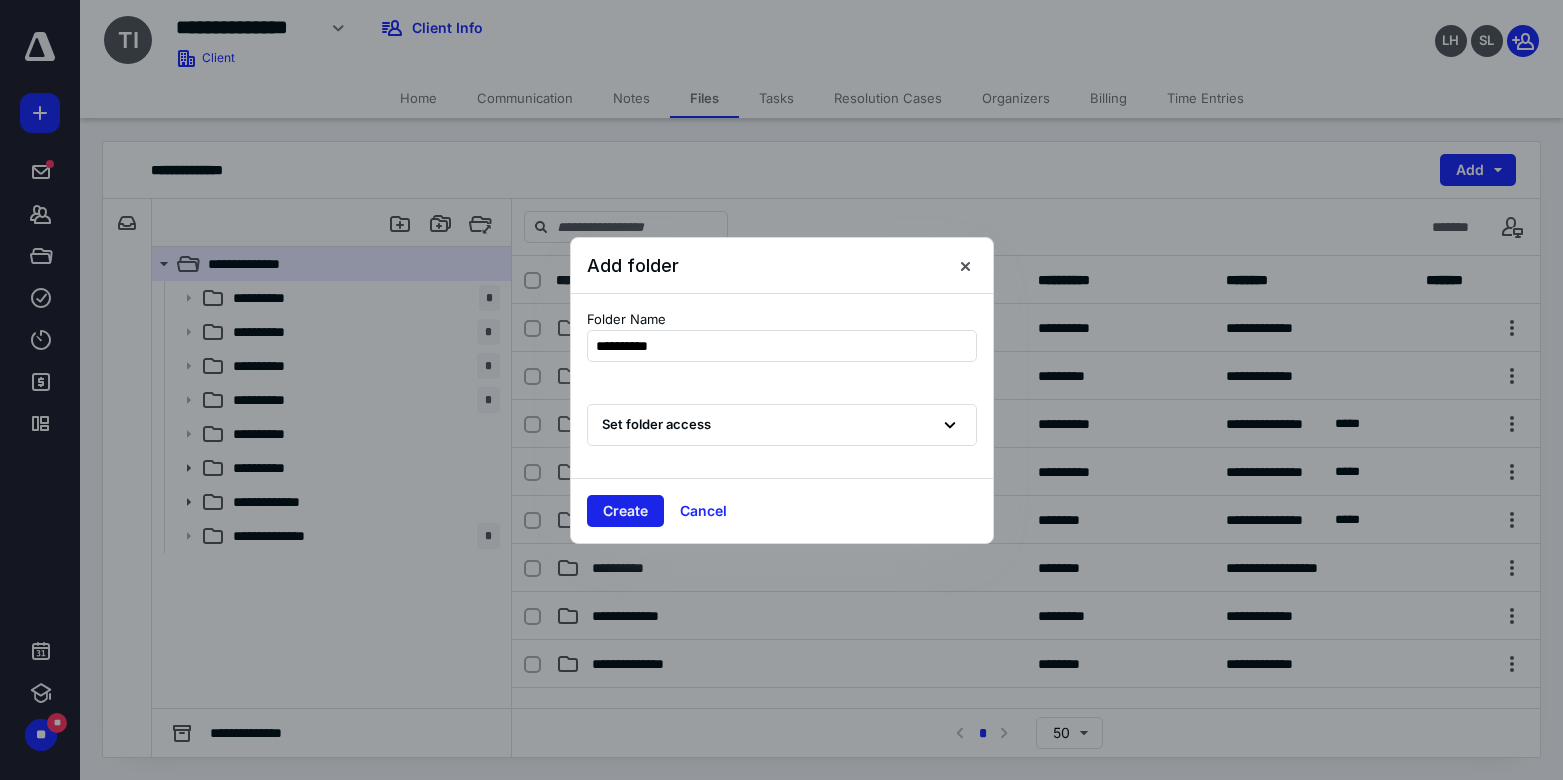 type on "**********" 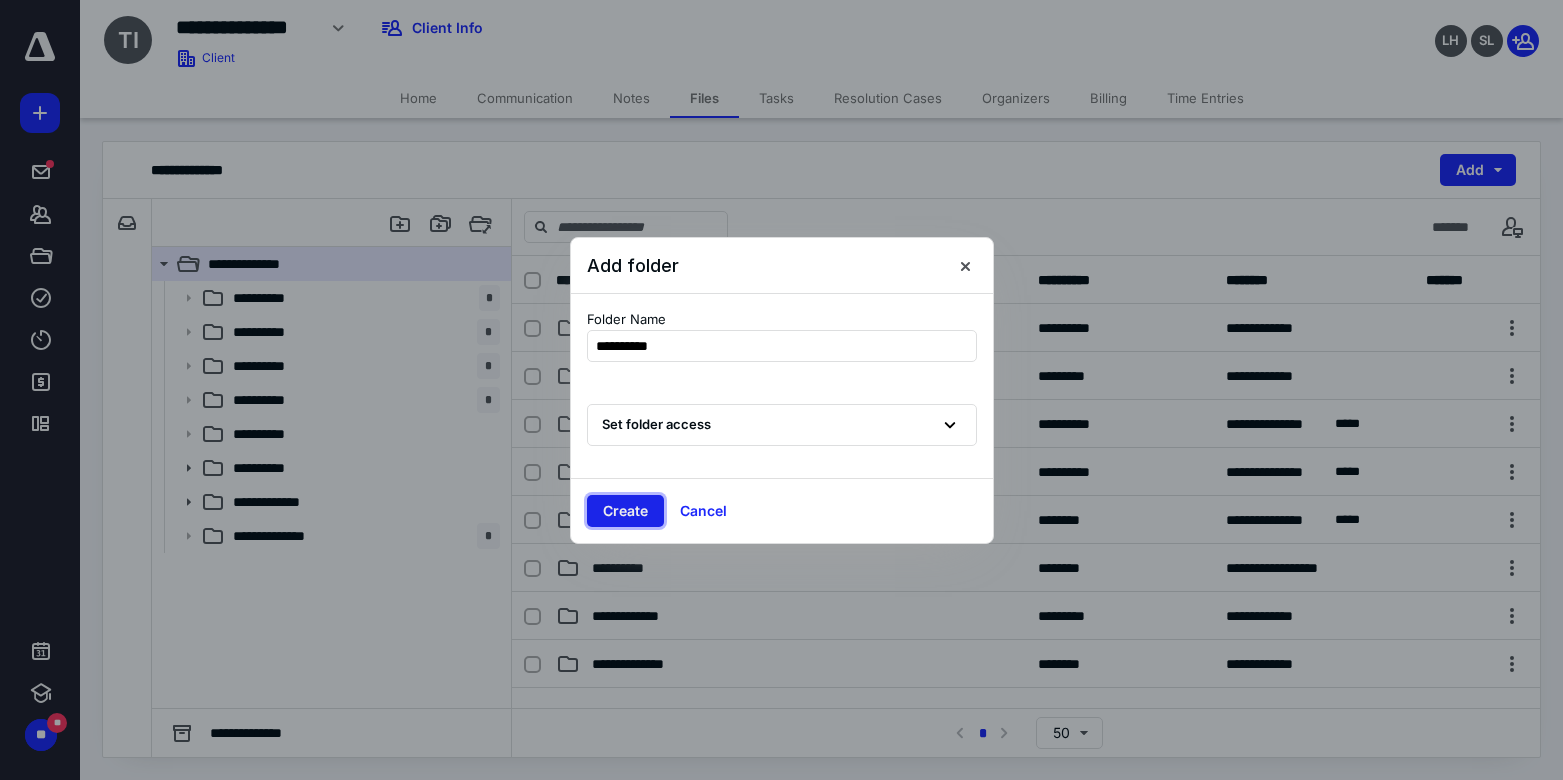 click on "Create" at bounding box center [625, 511] 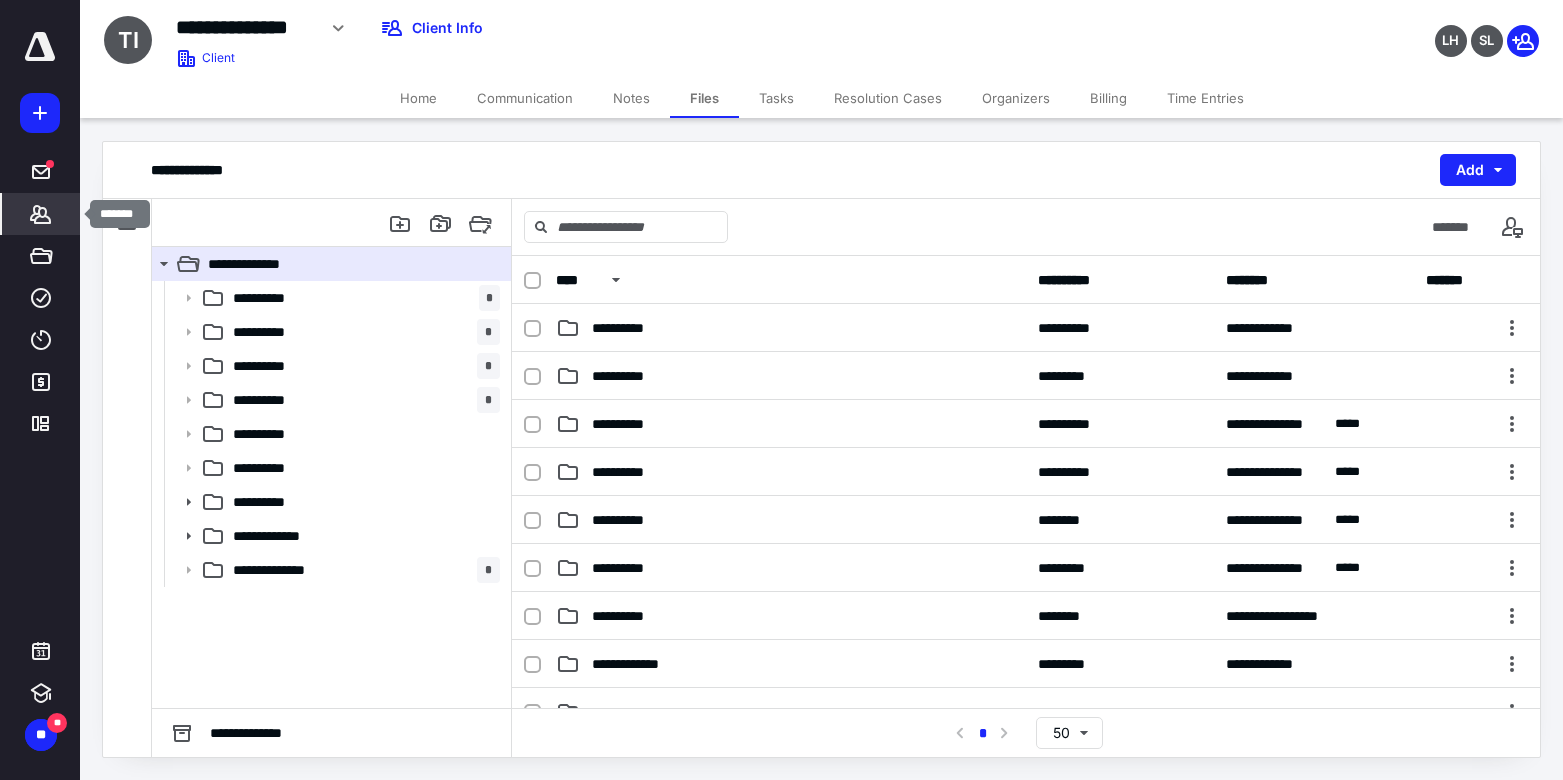 click 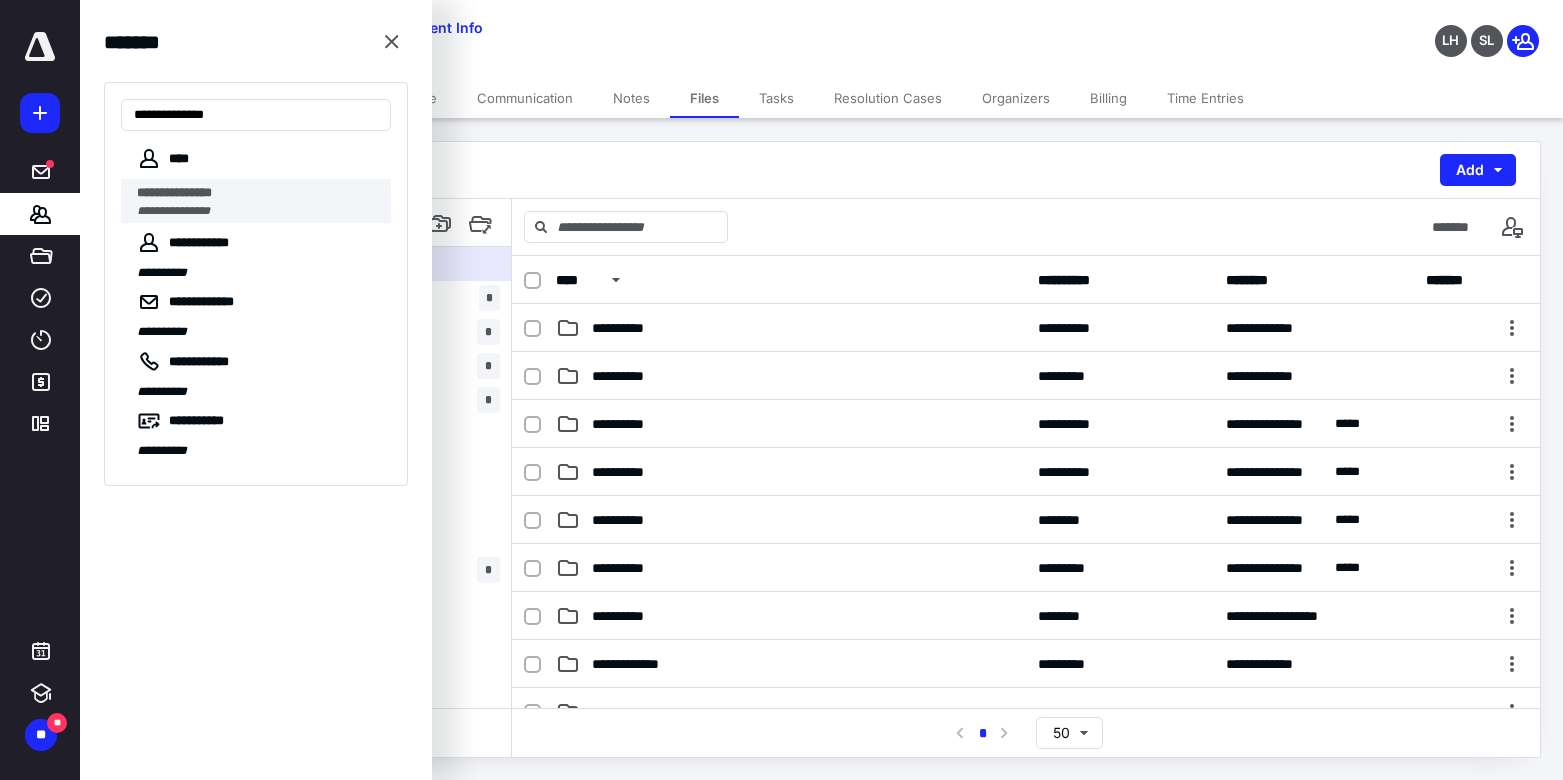 type on "**********" 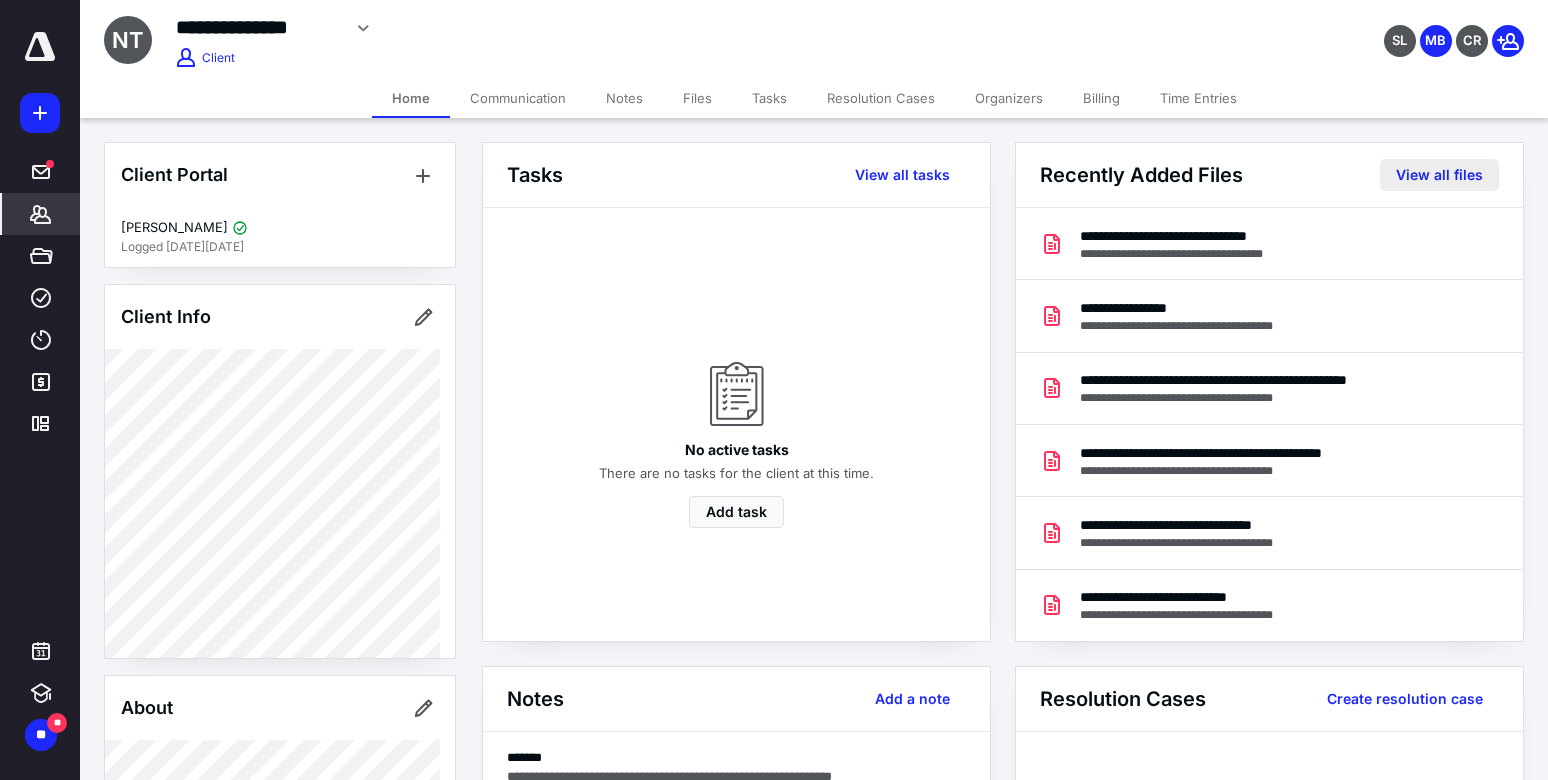 click on "View all files" at bounding box center (1439, 175) 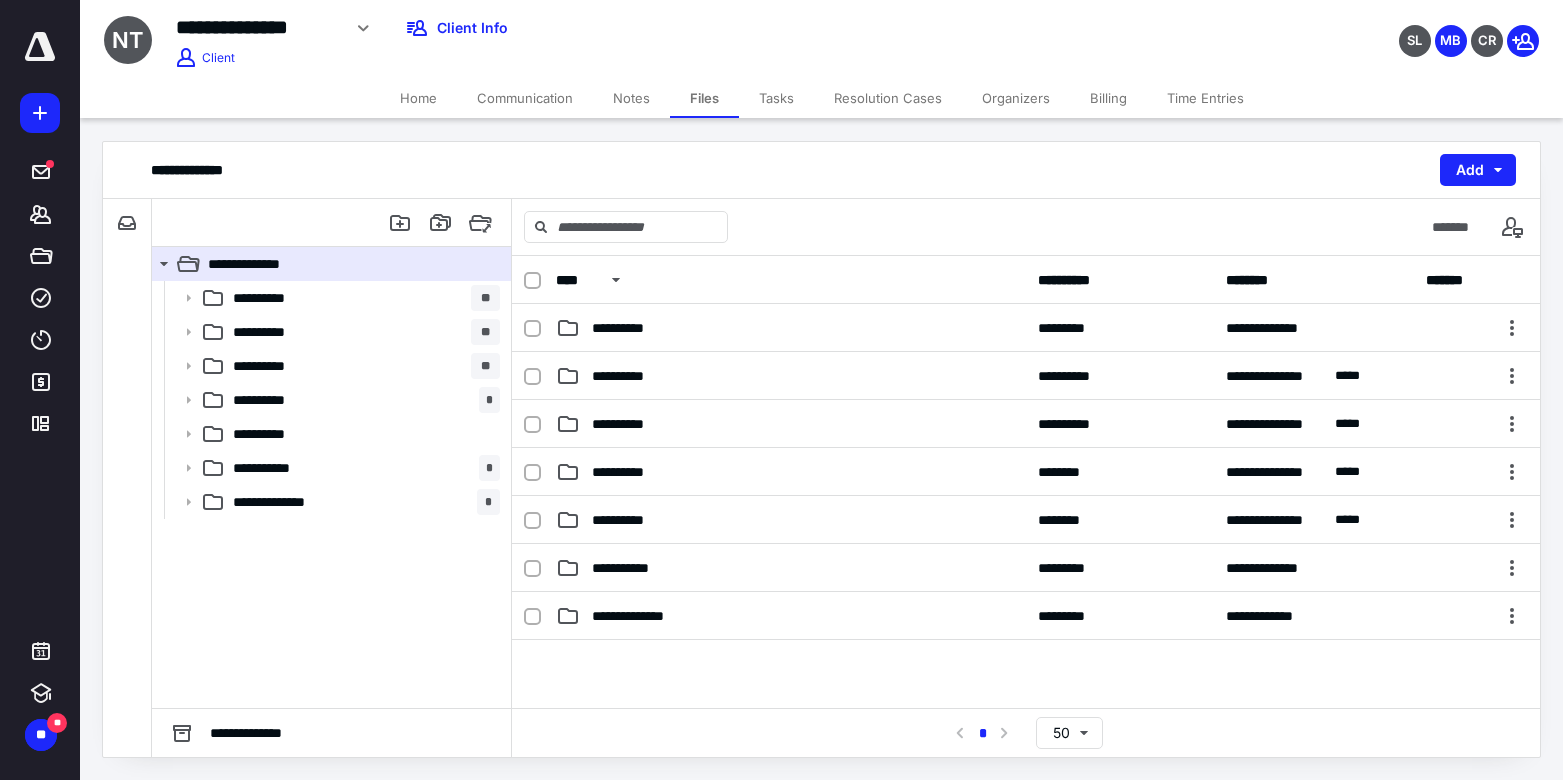 click on "SL MB CR" at bounding box center (1305, 28) 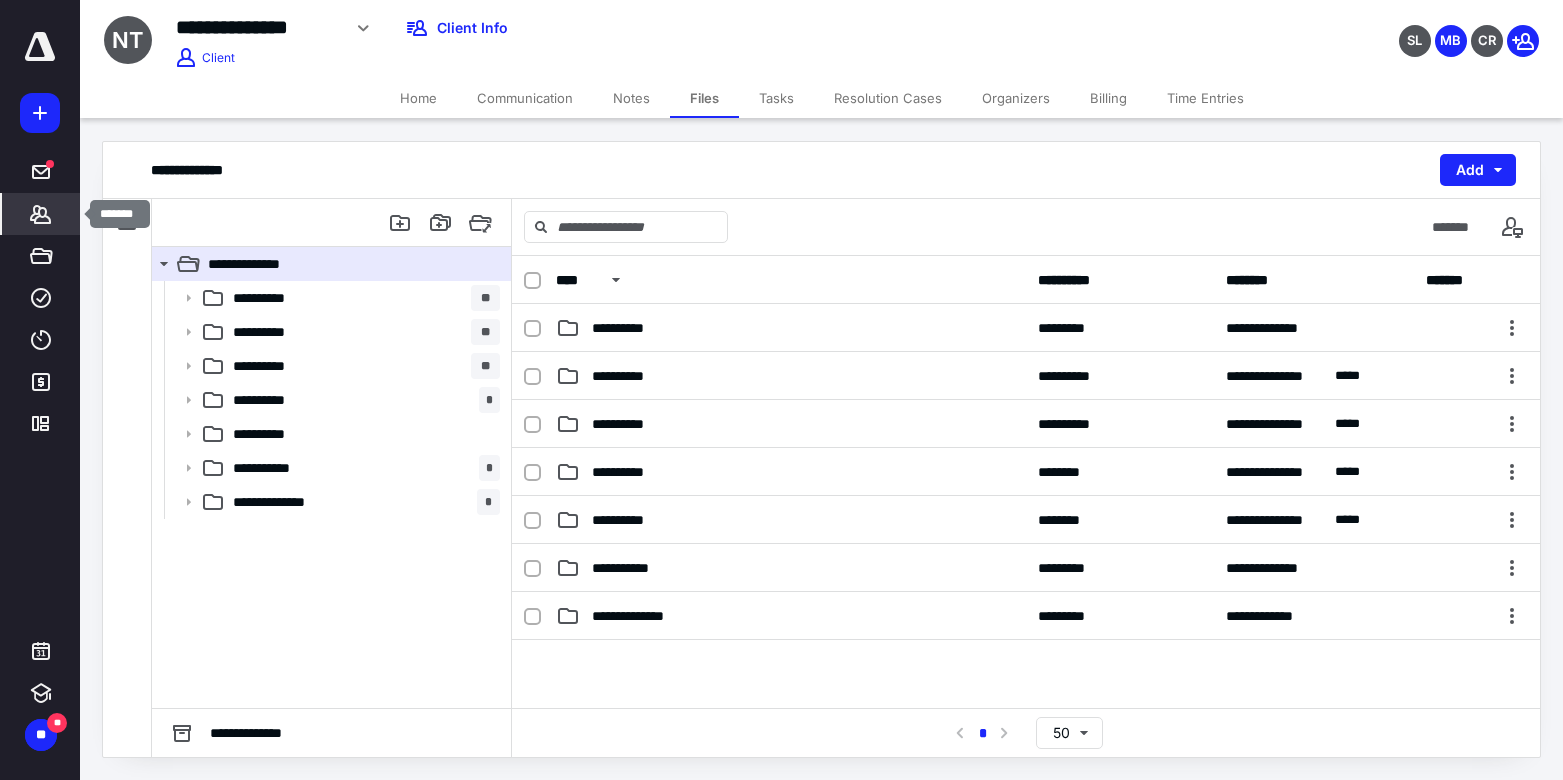 click 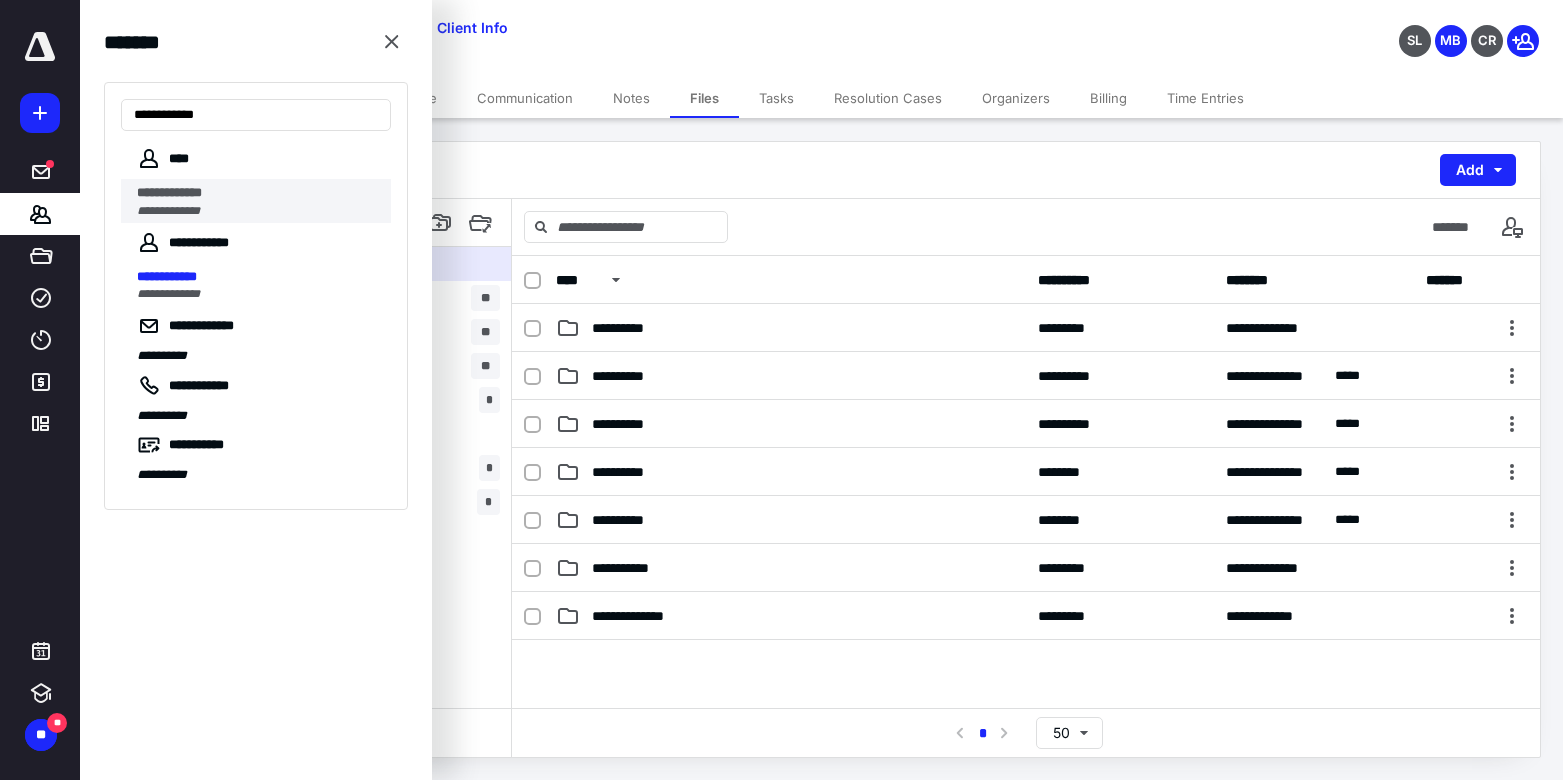 type on "**********" 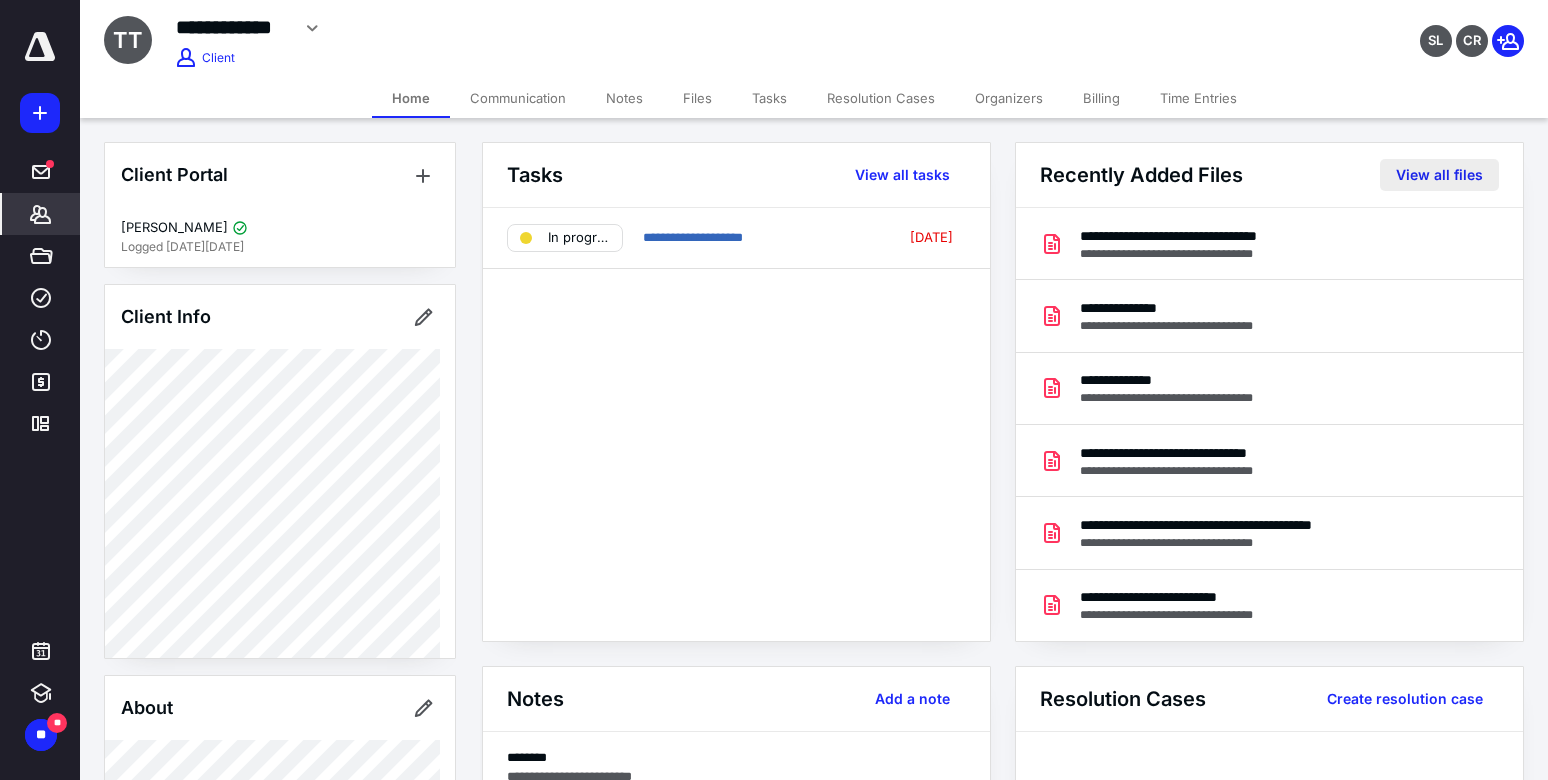 click on "View all files" at bounding box center [1439, 175] 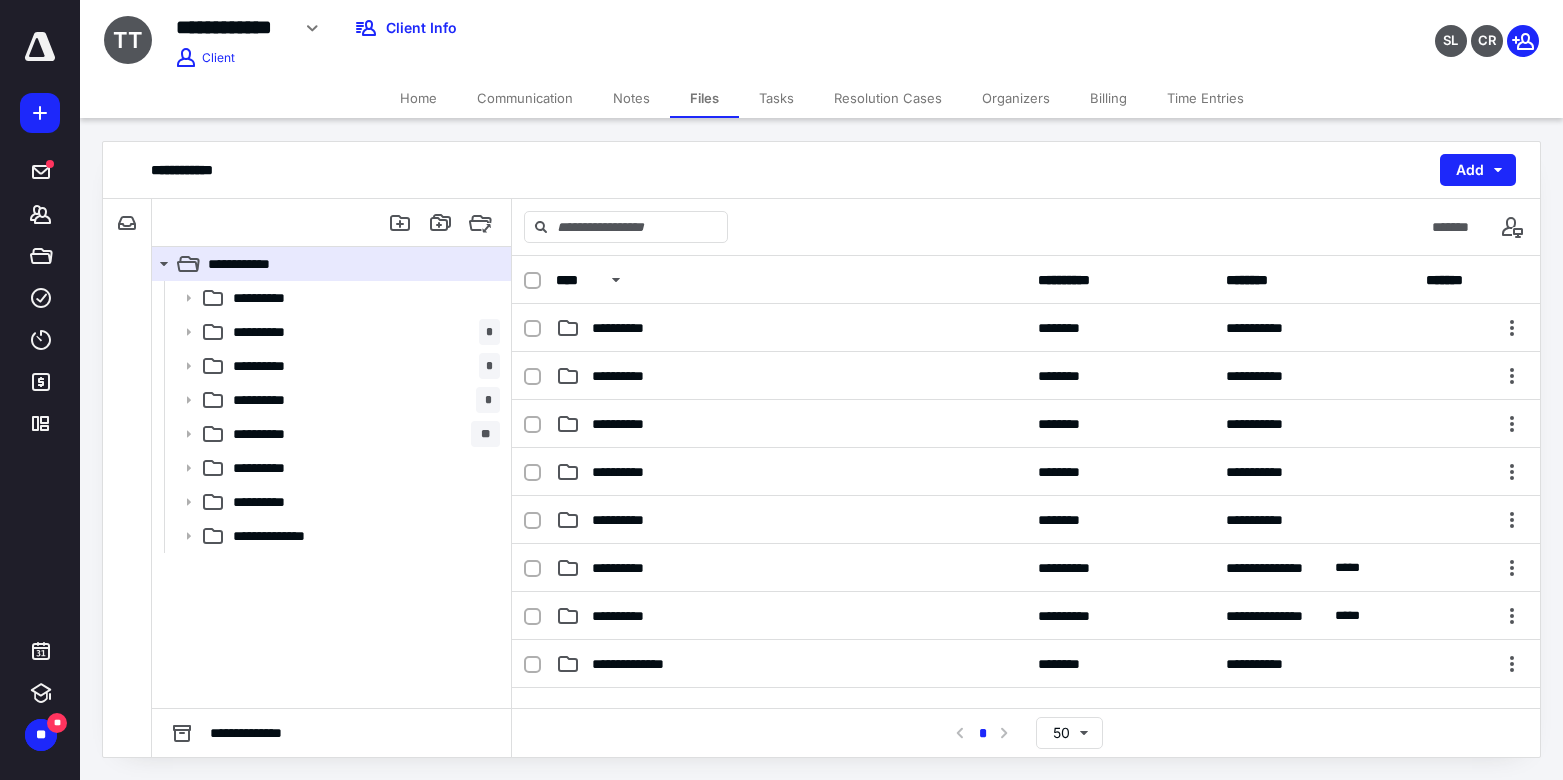 click on "Tasks" at bounding box center [776, 98] 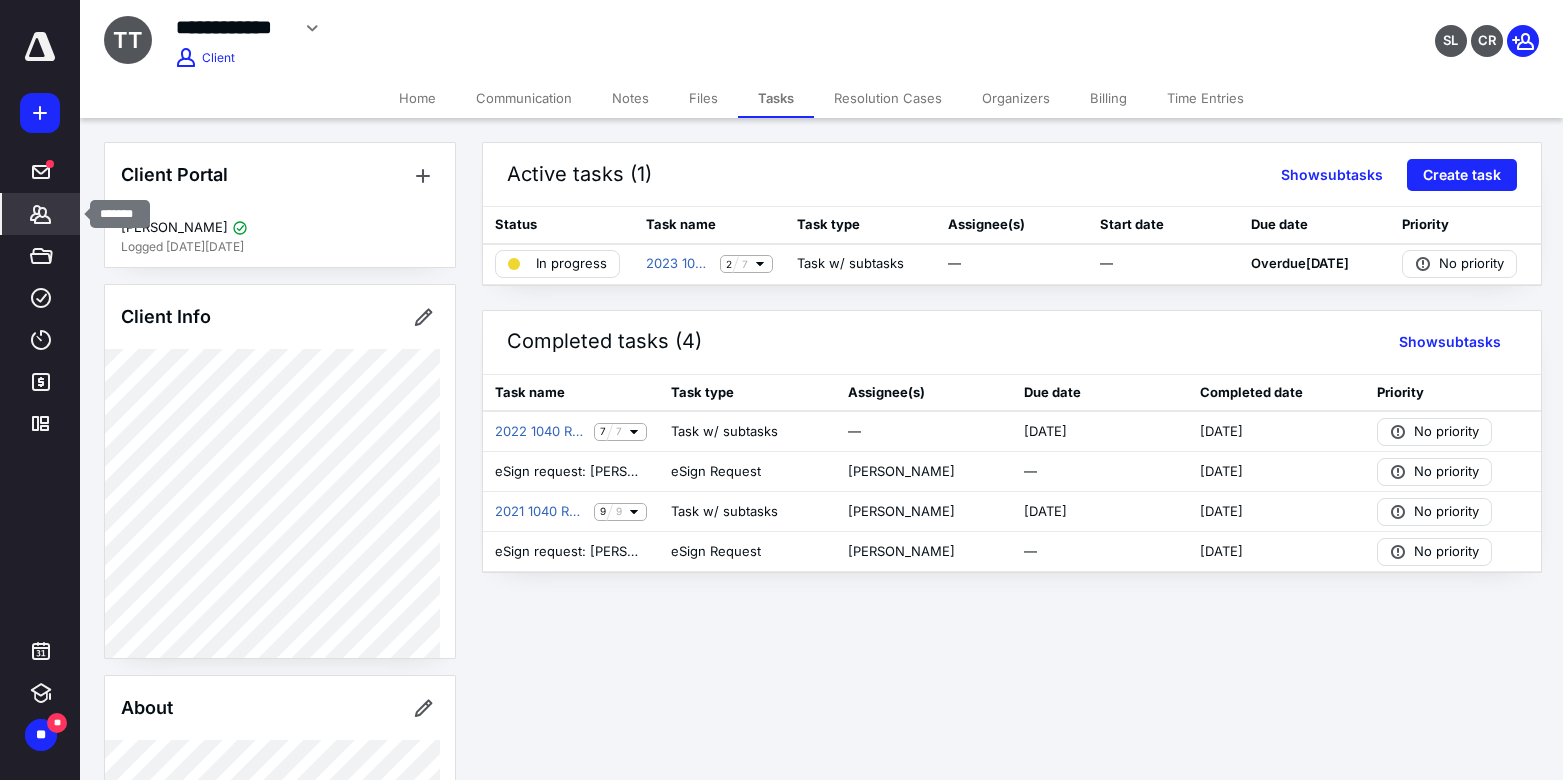 click 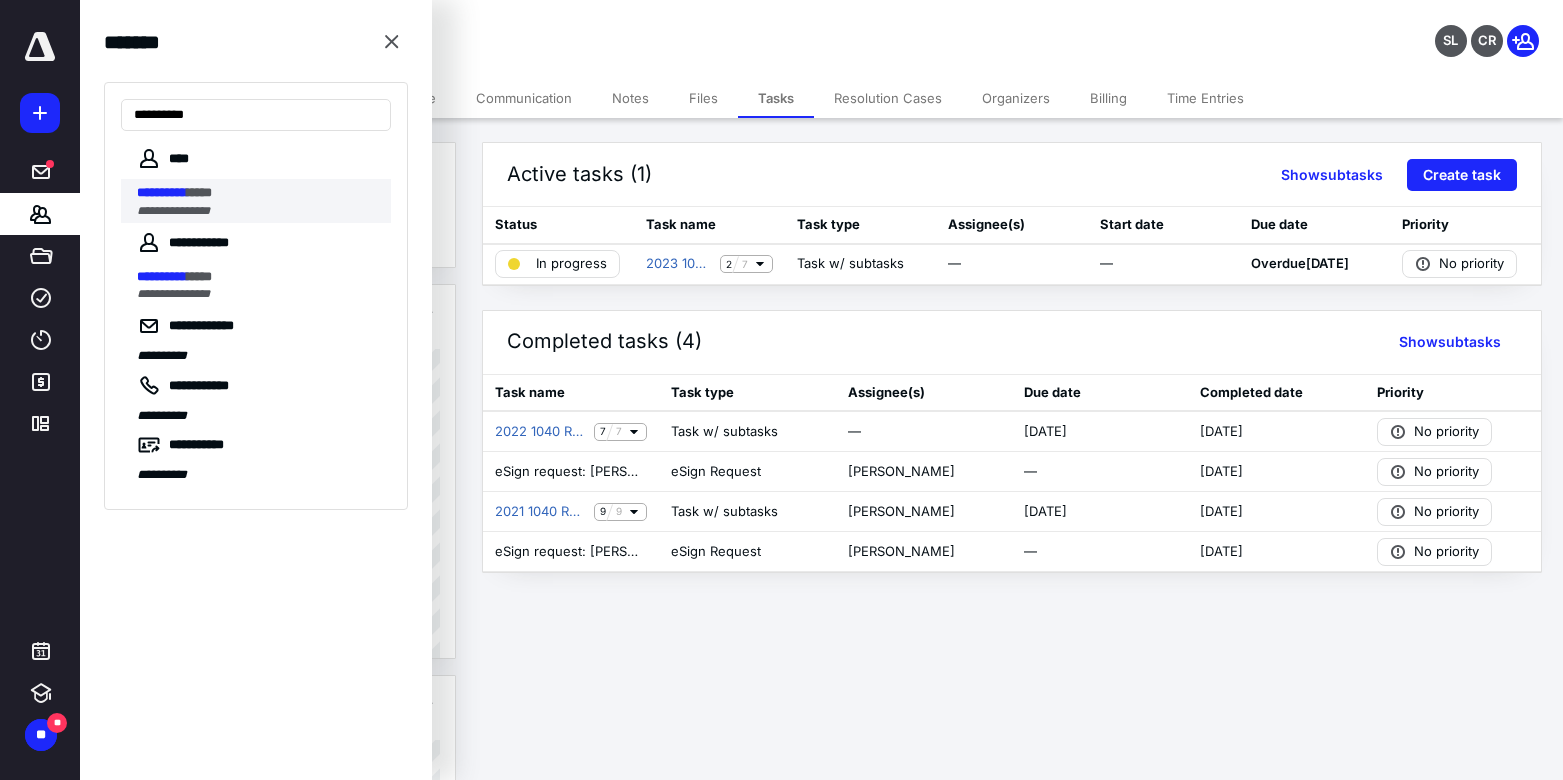 type on "**********" 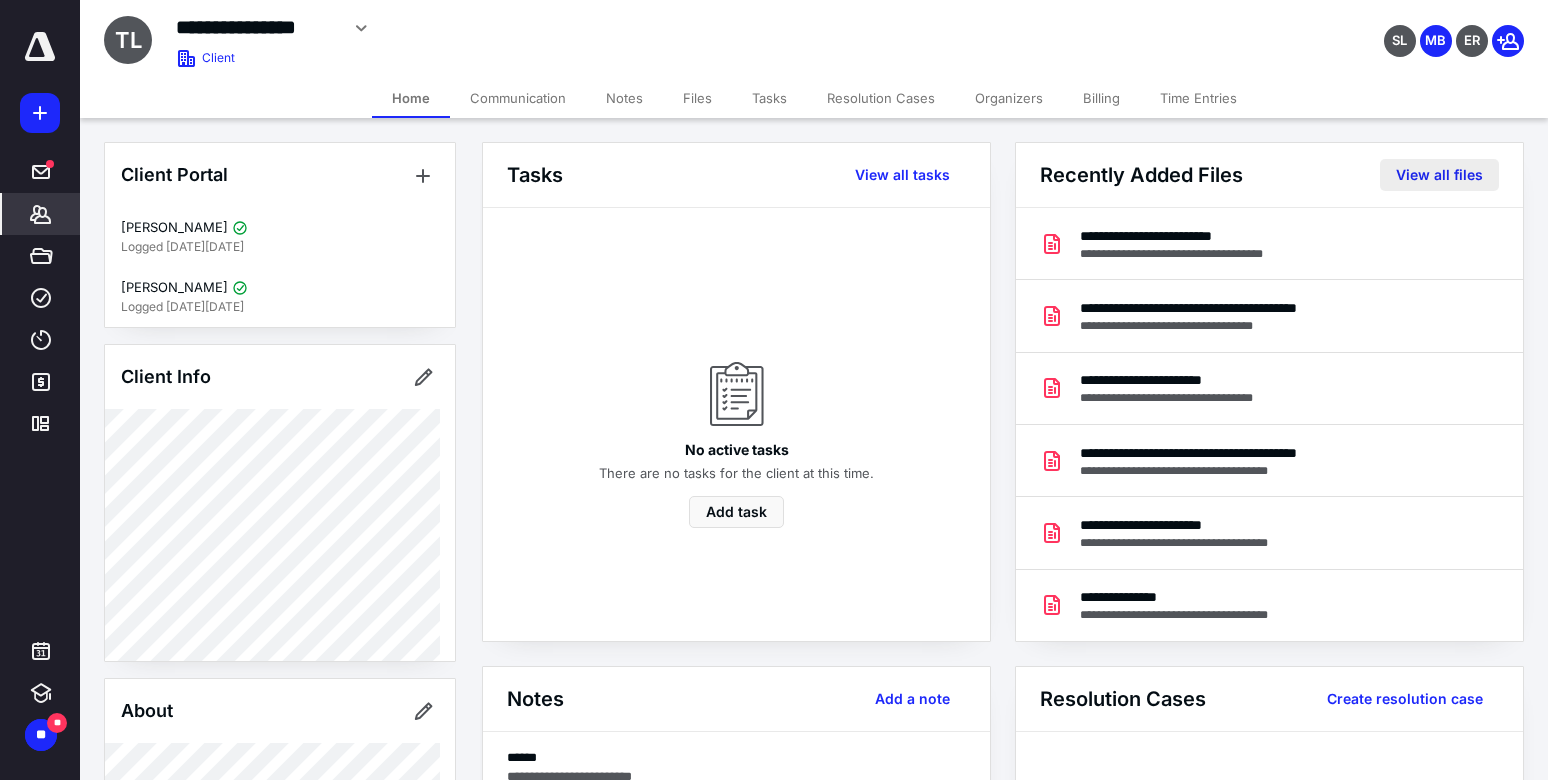 click on "View all files" at bounding box center (1439, 175) 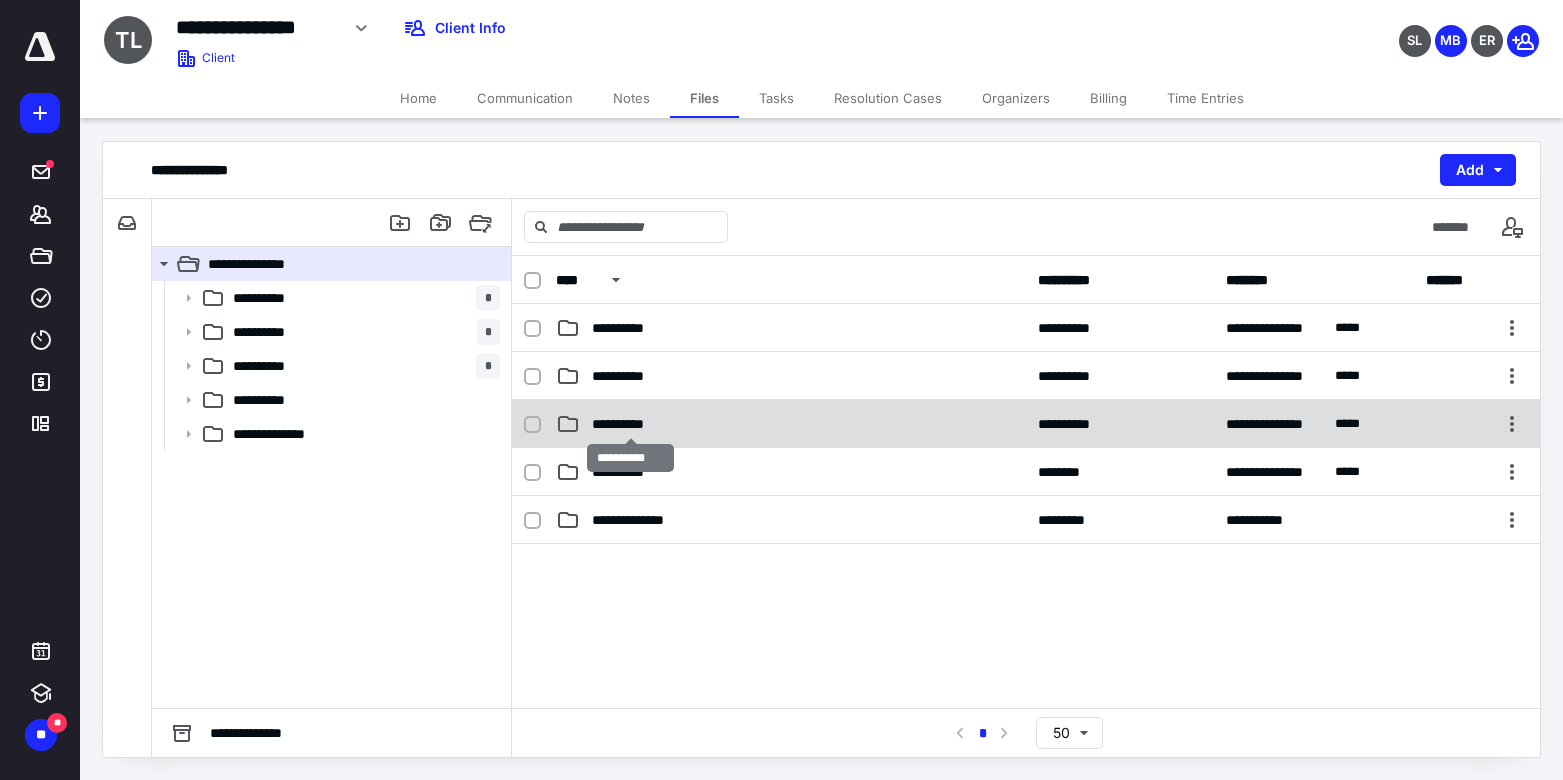 click on "**********" at bounding box center [630, 424] 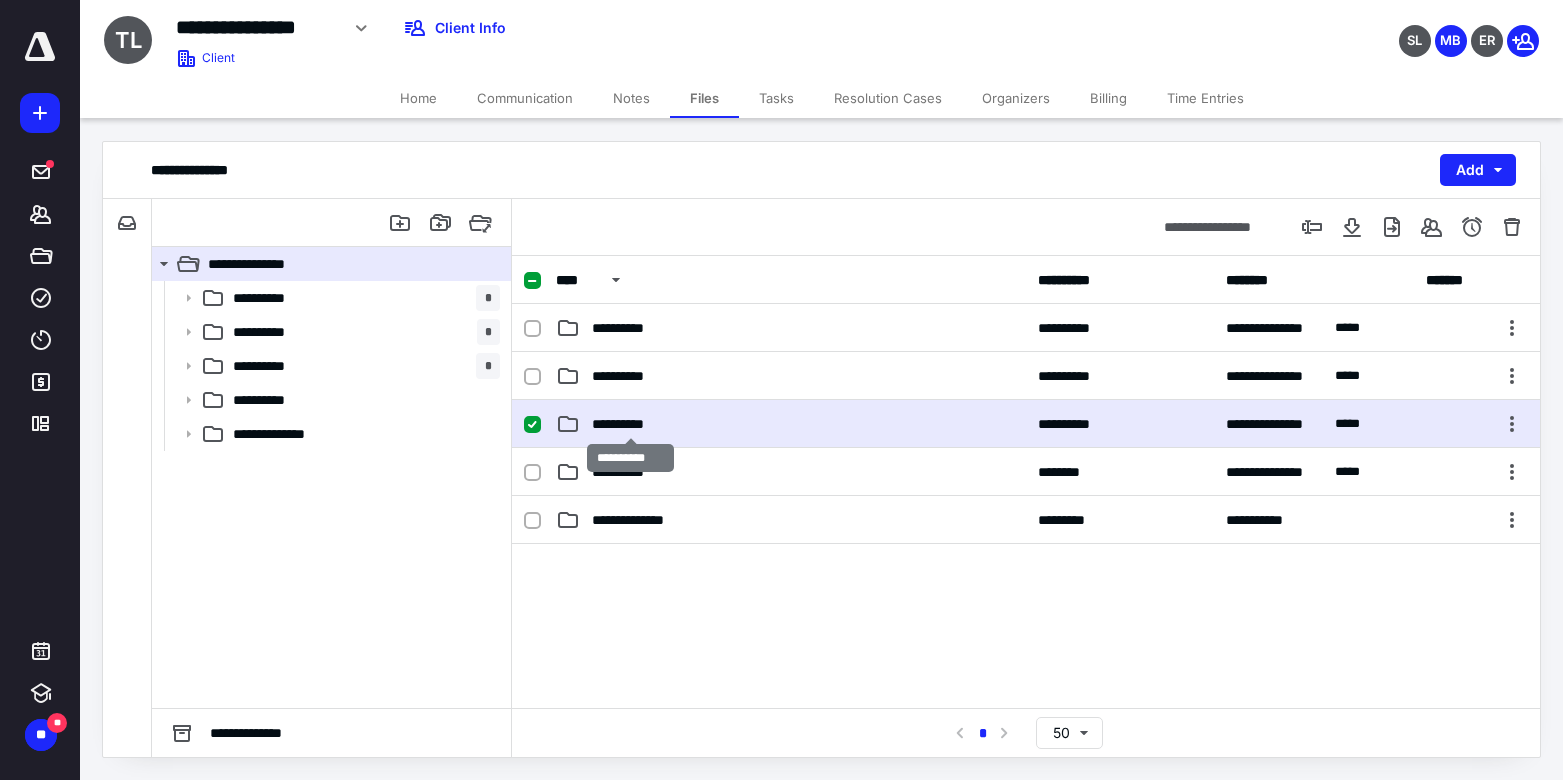 click on "**********" at bounding box center [630, 424] 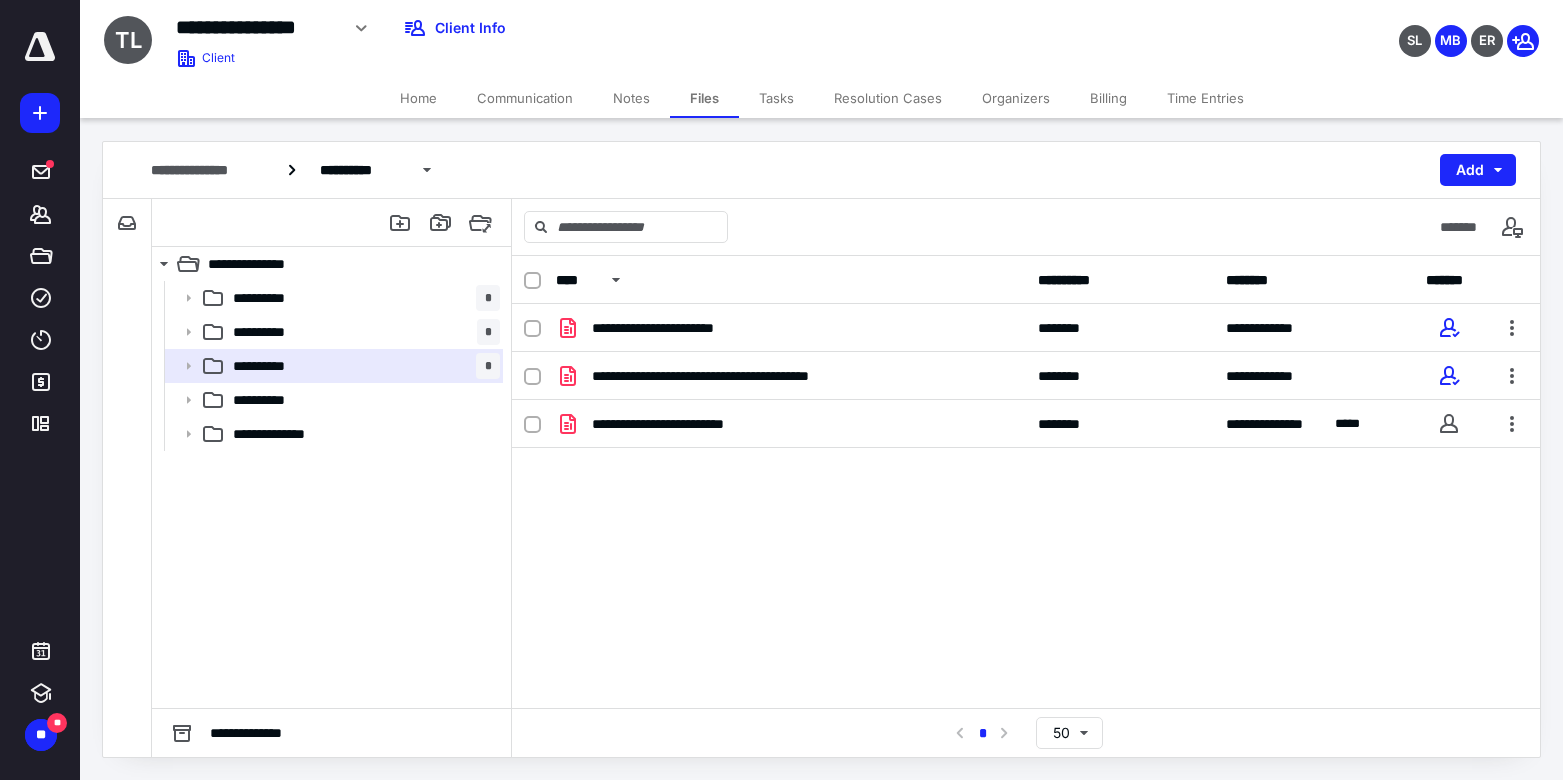 click on "Tasks" at bounding box center [776, 98] 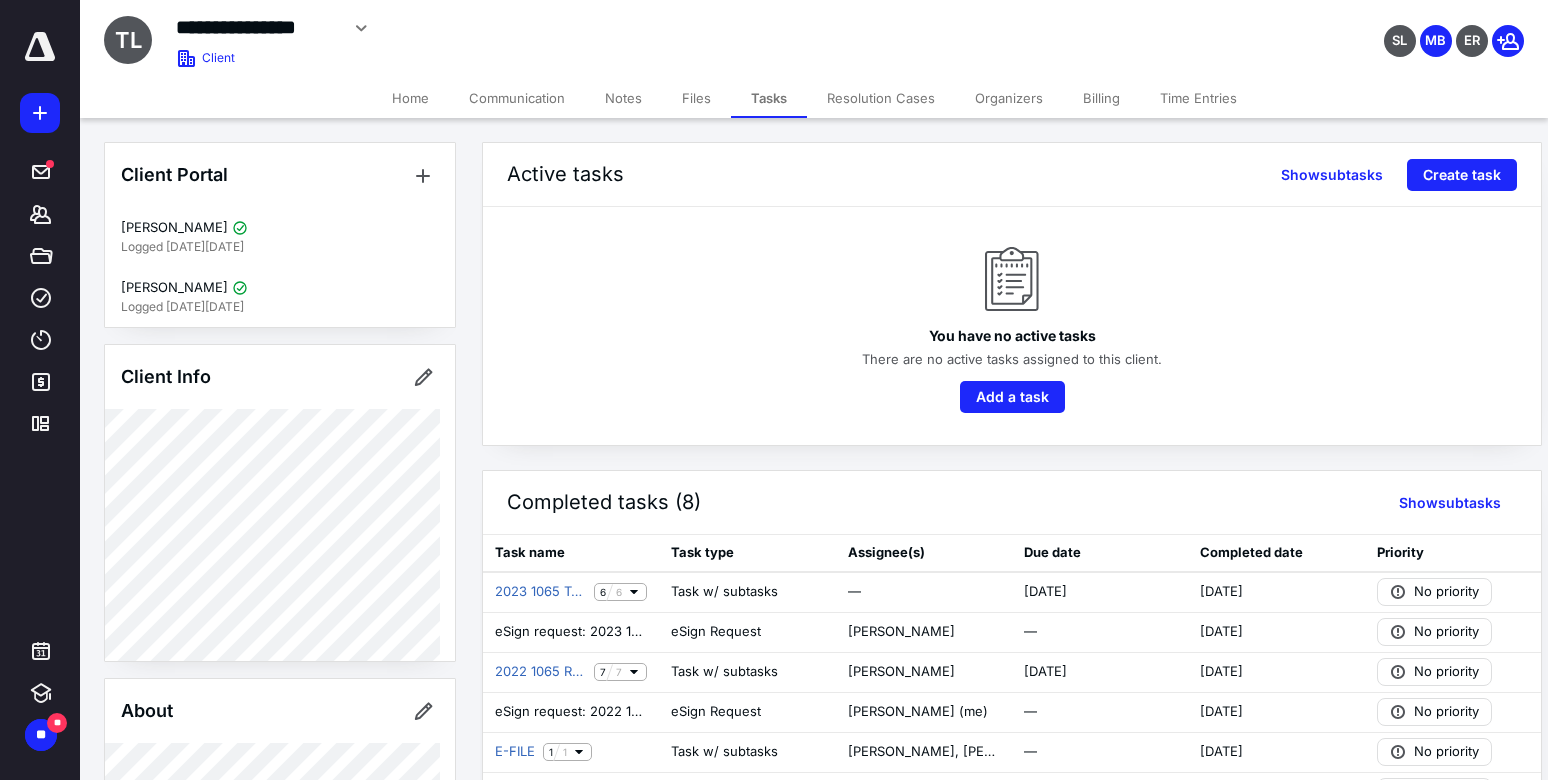 click on "Home" at bounding box center [410, 98] 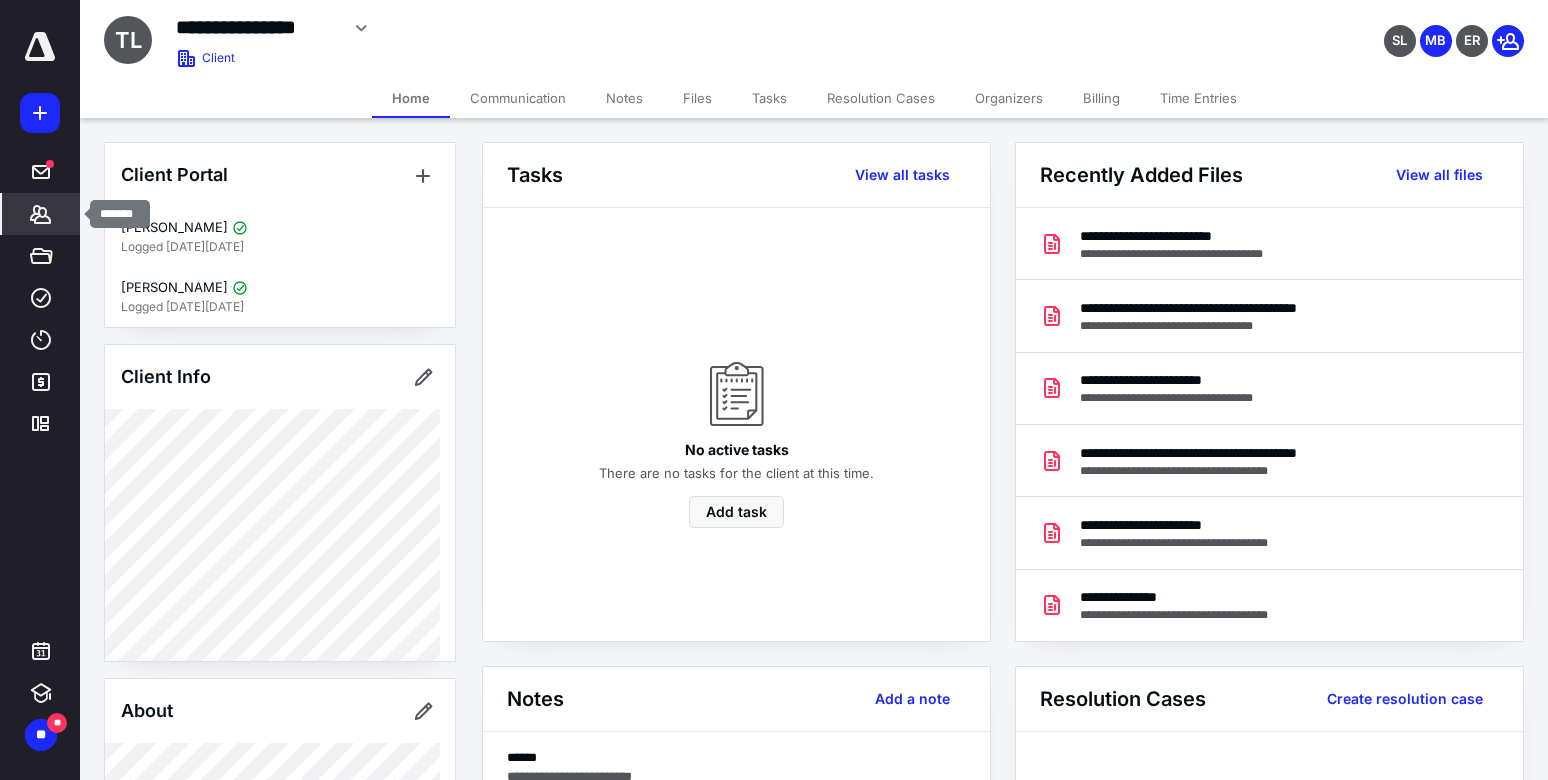 click 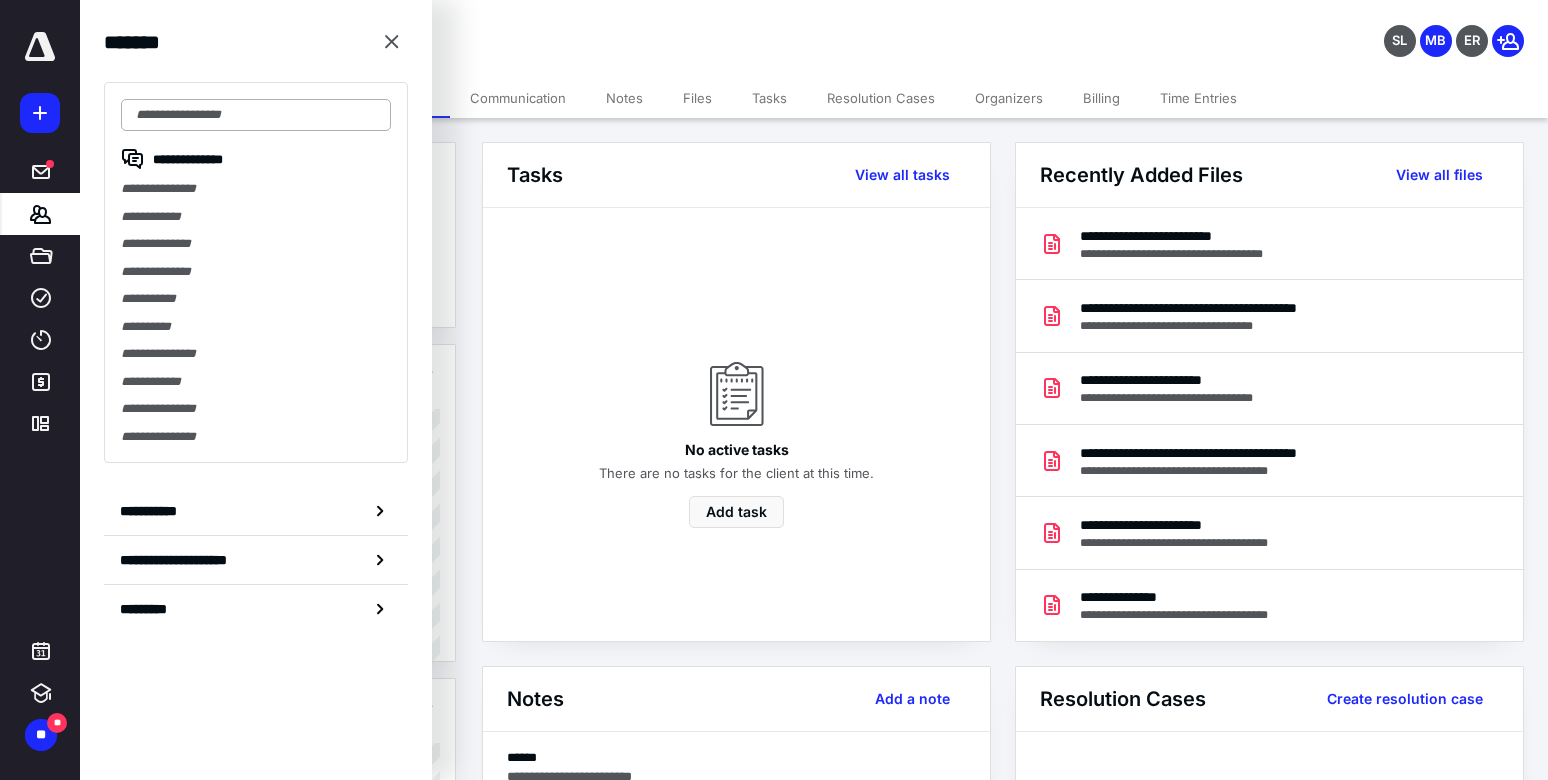 click at bounding box center [256, 115] 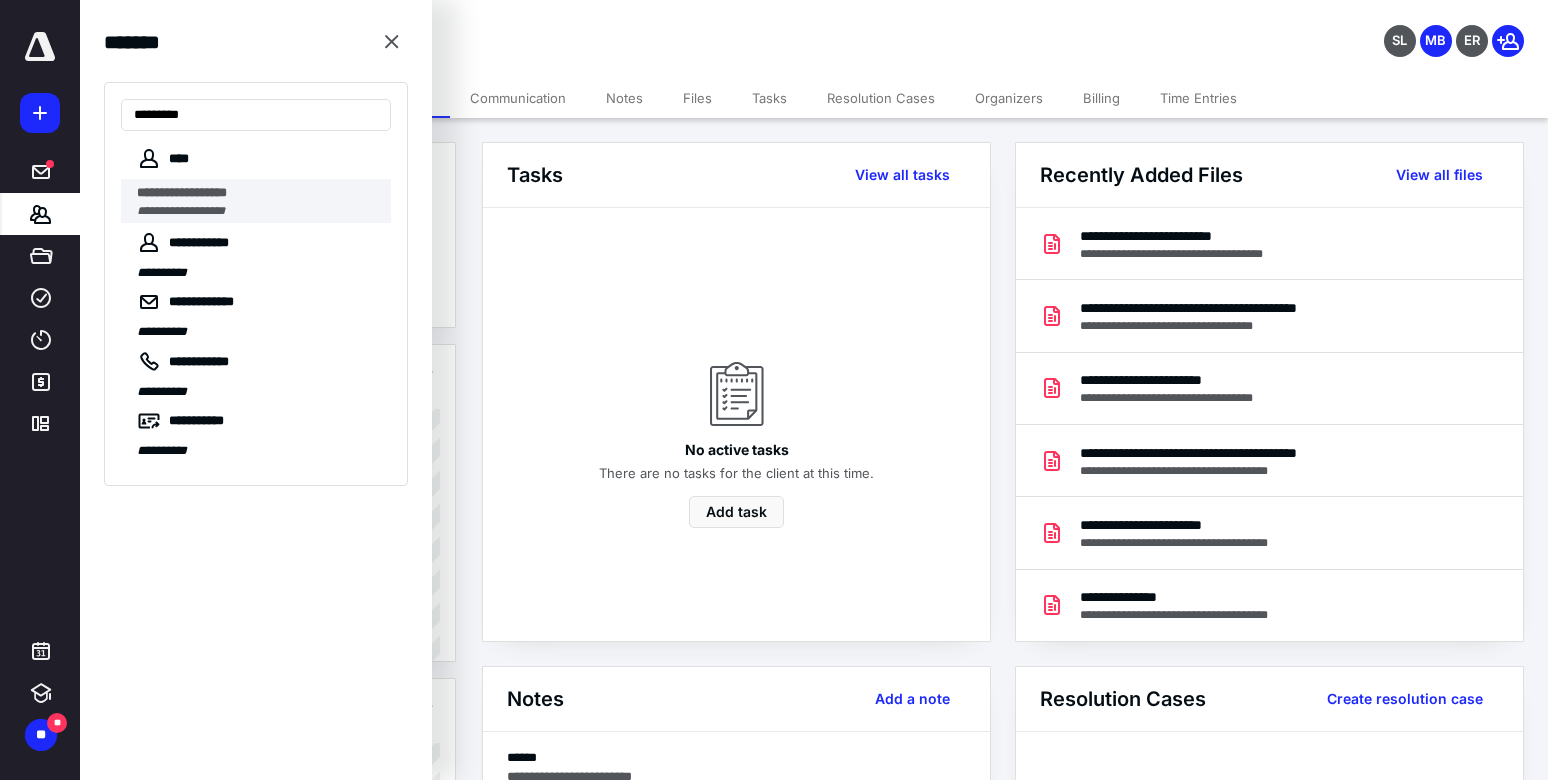 type on "*********" 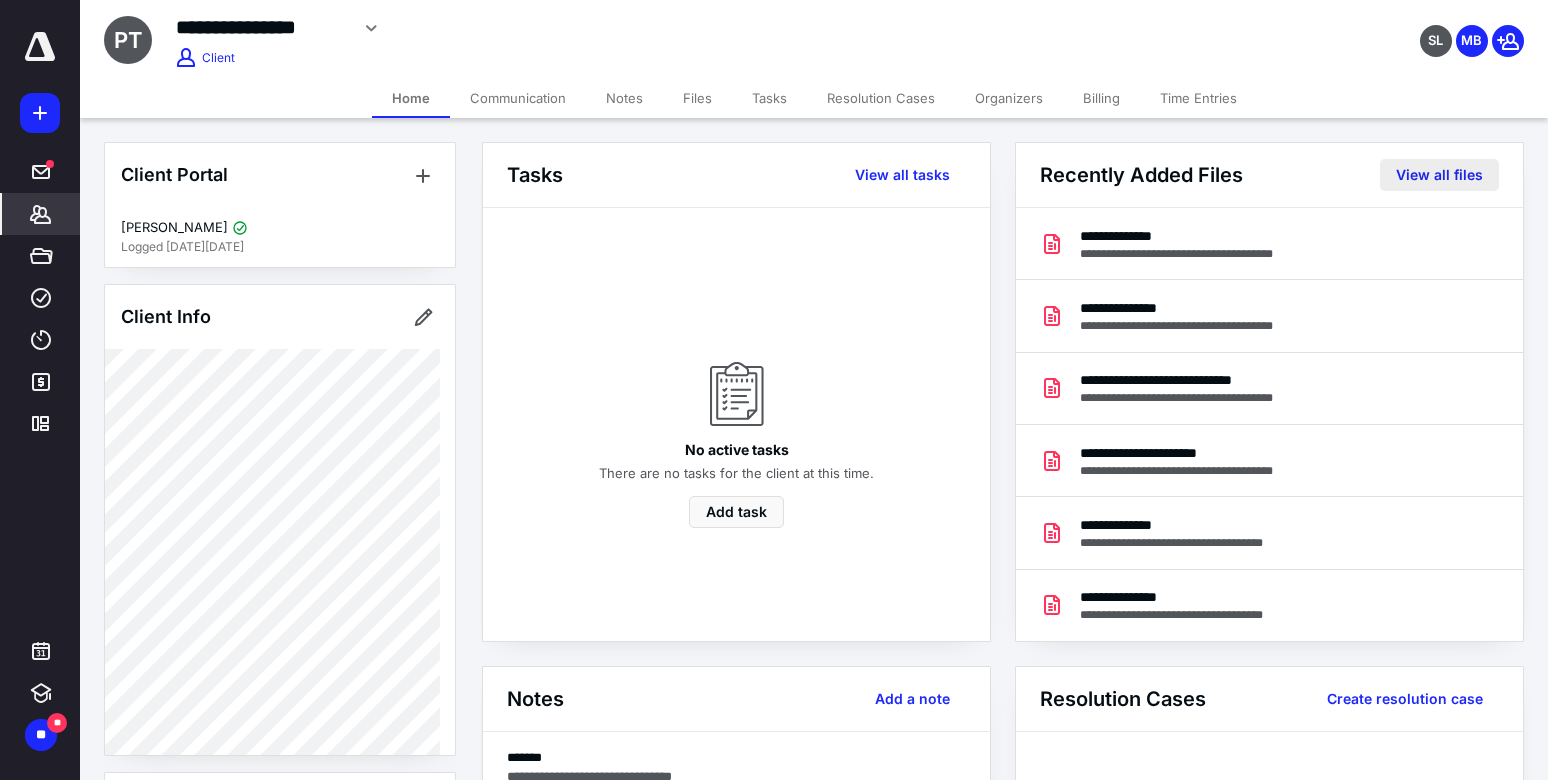 click on "View all files" at bounding box center [1439, 175] 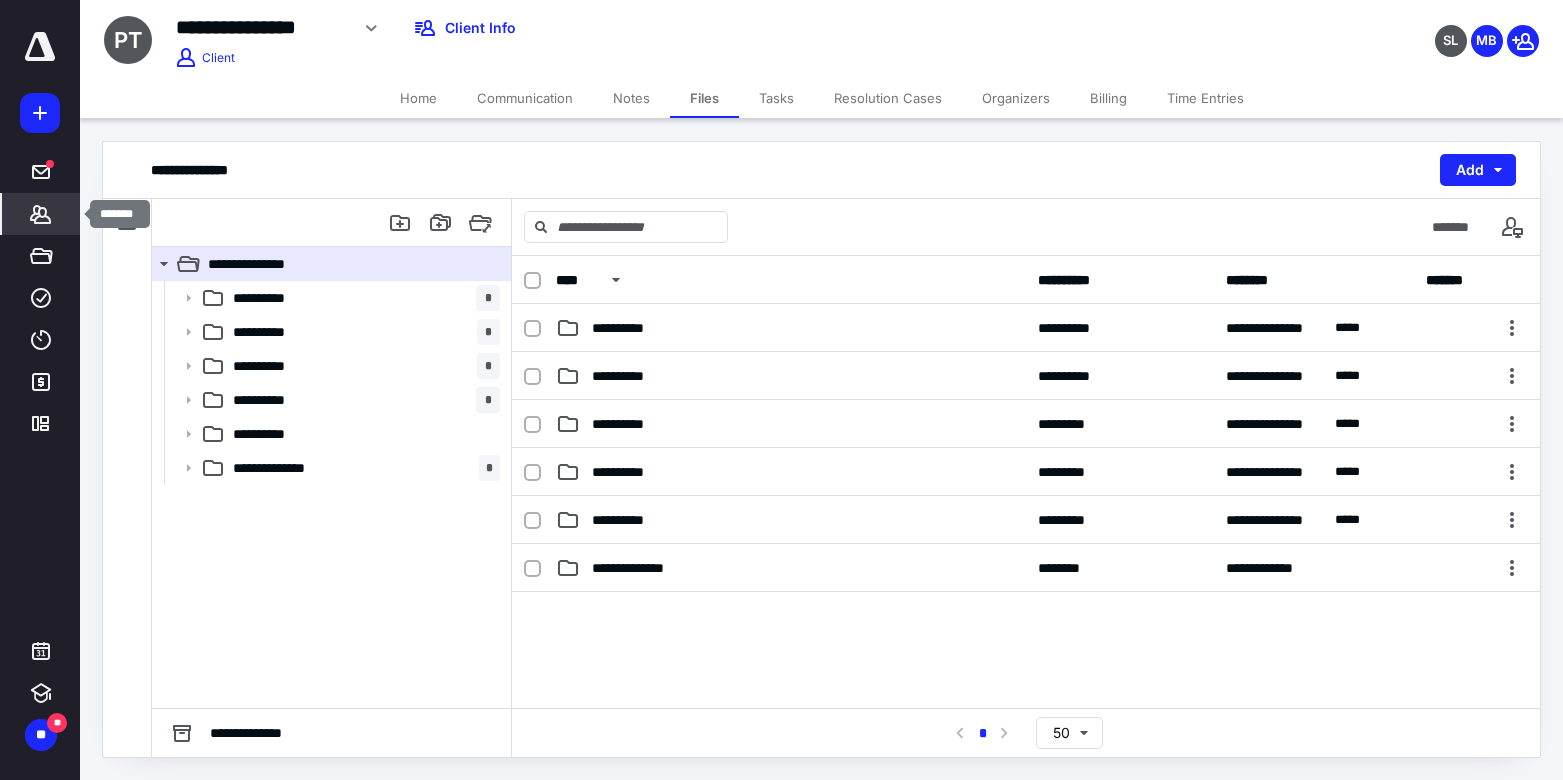 click 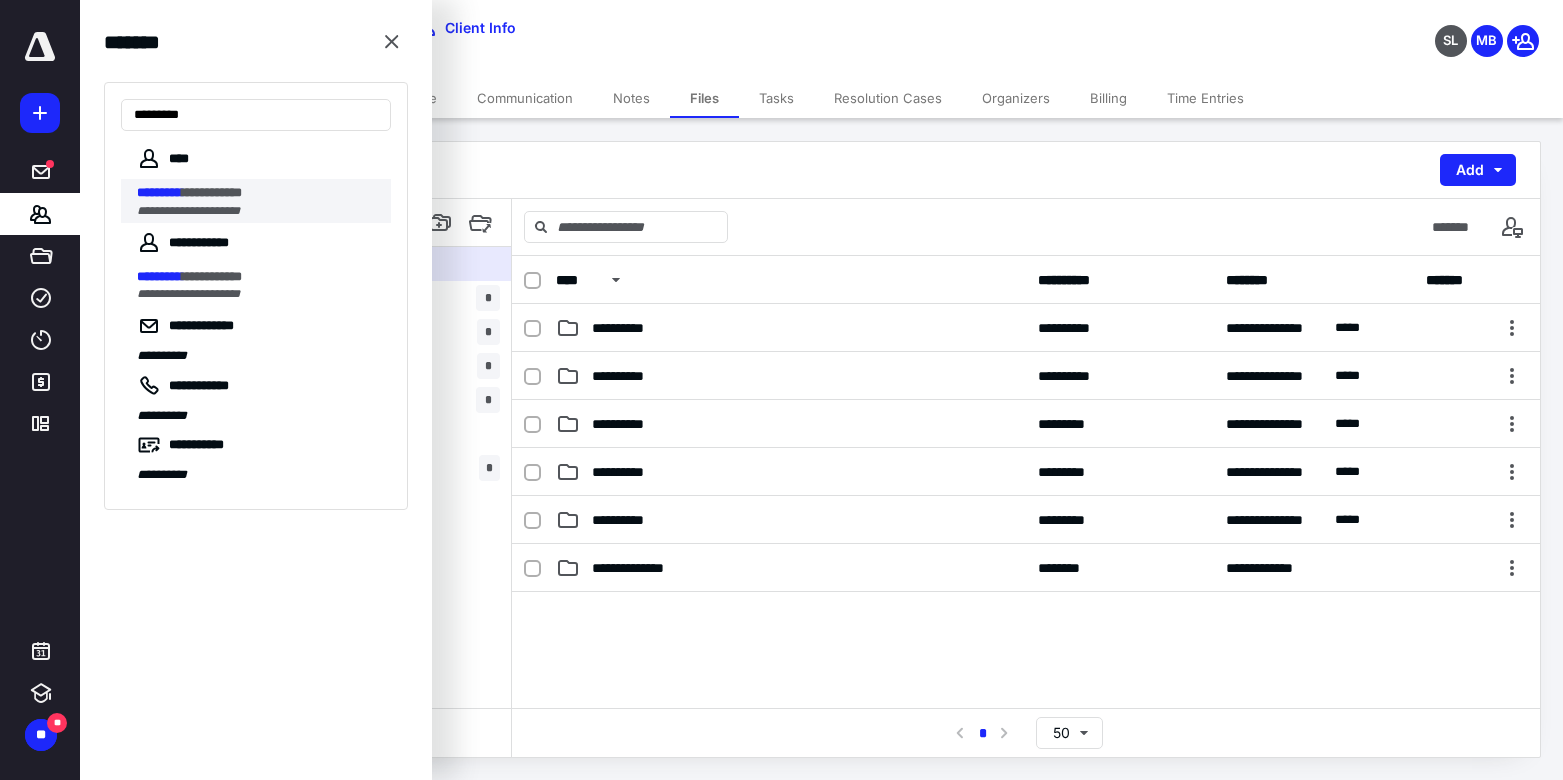 type on "*********" 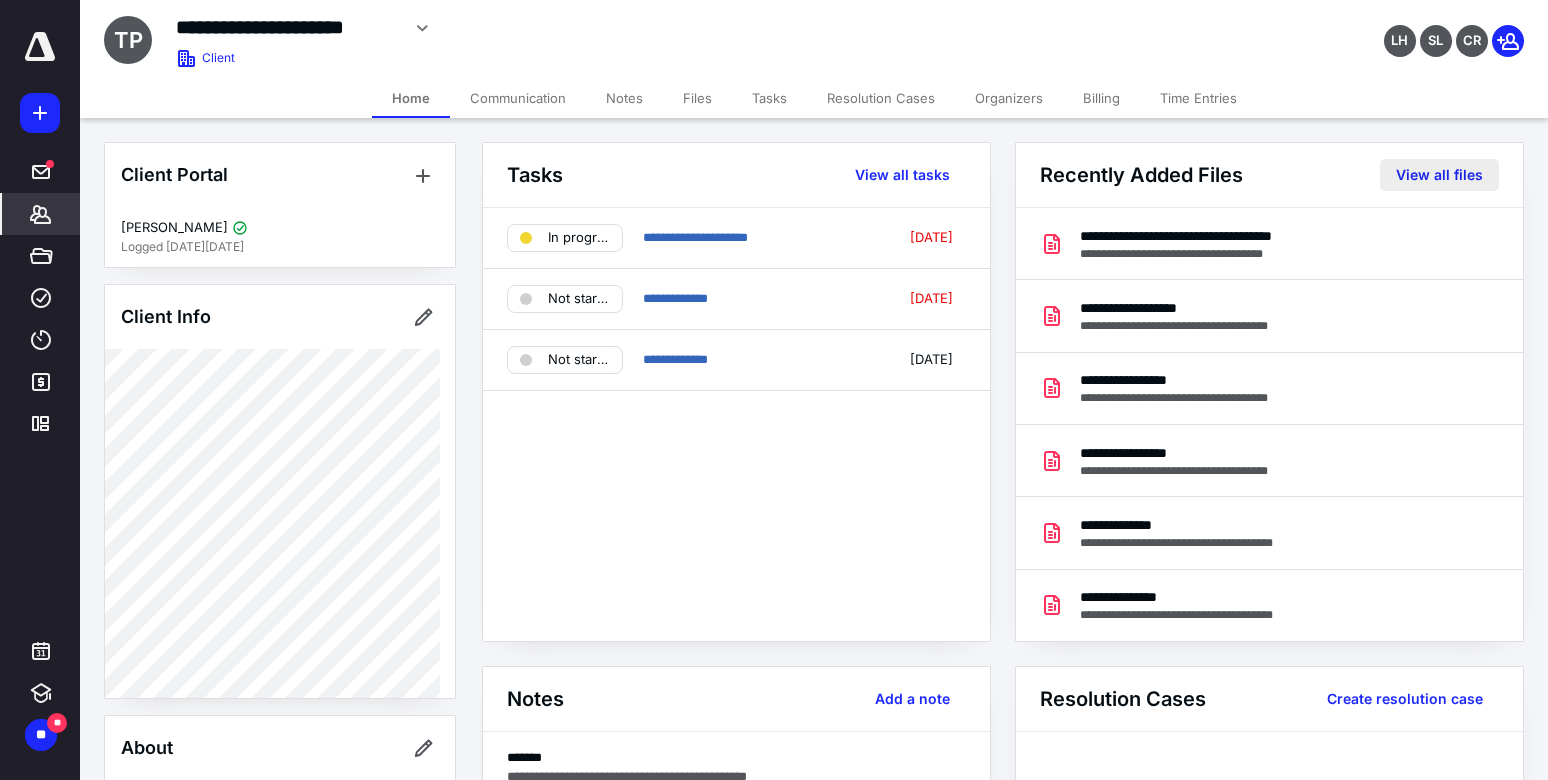 click on "View all files" at bounding box center [1439, 175] 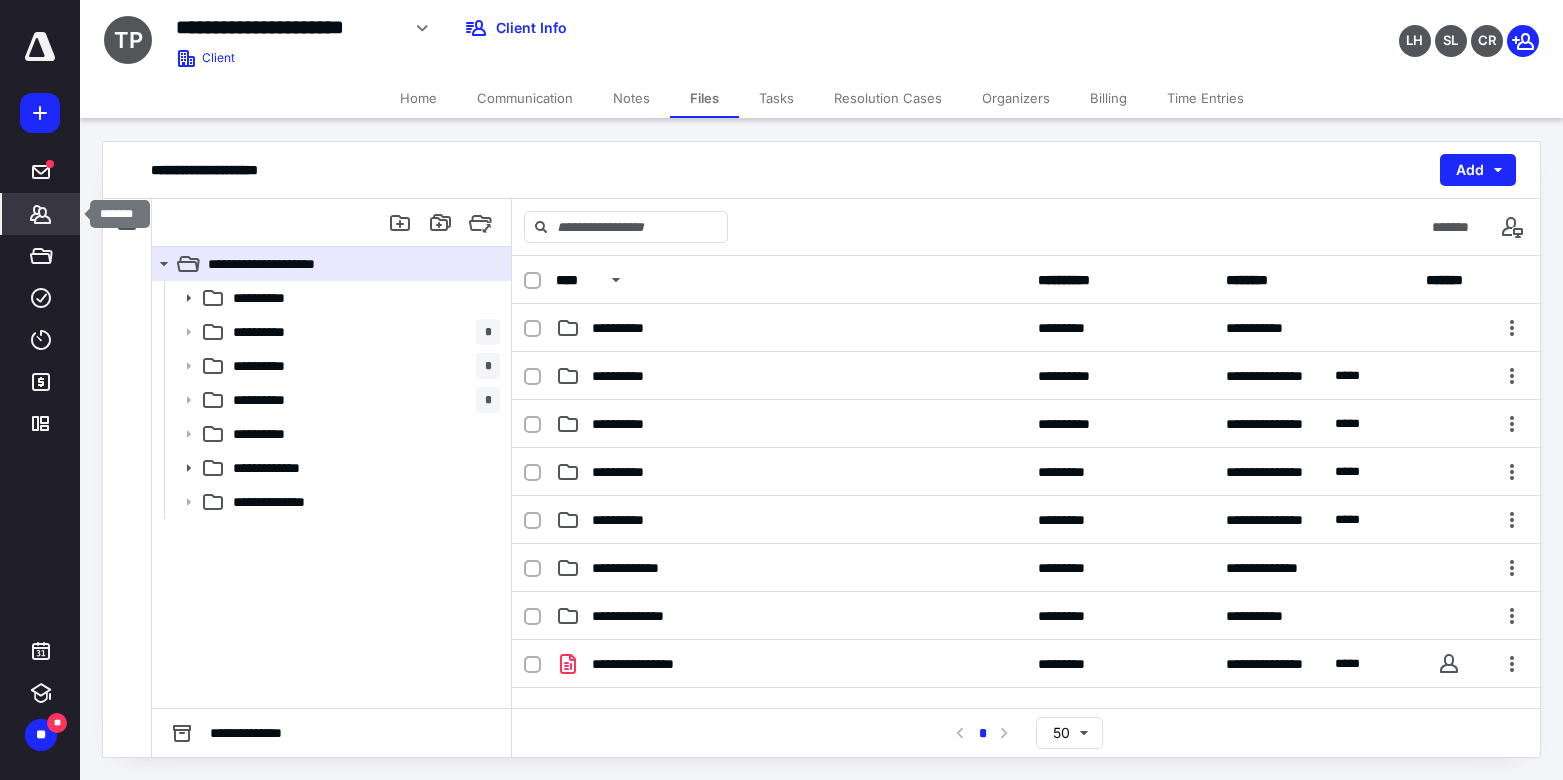 click 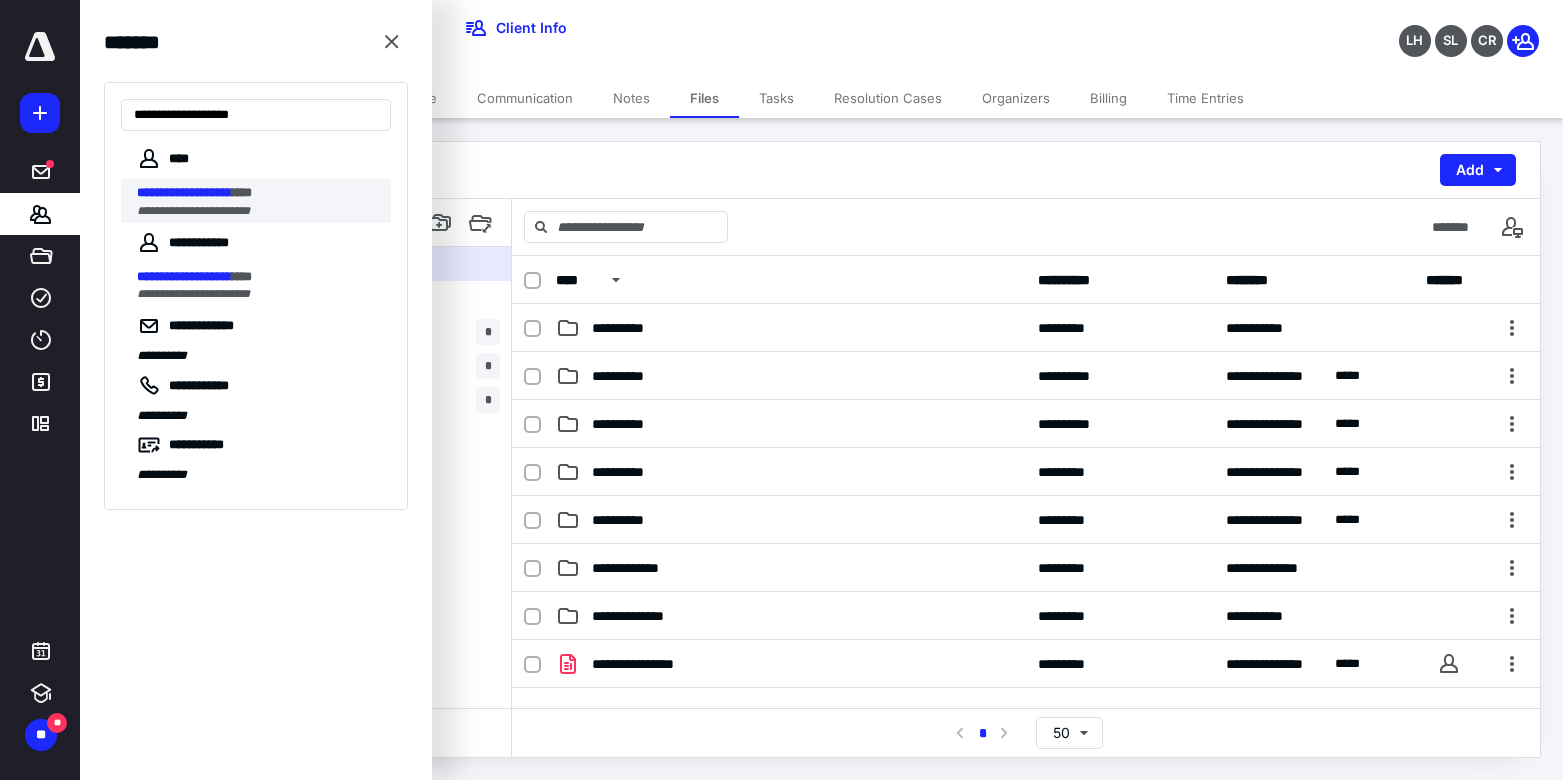 type on "**********" 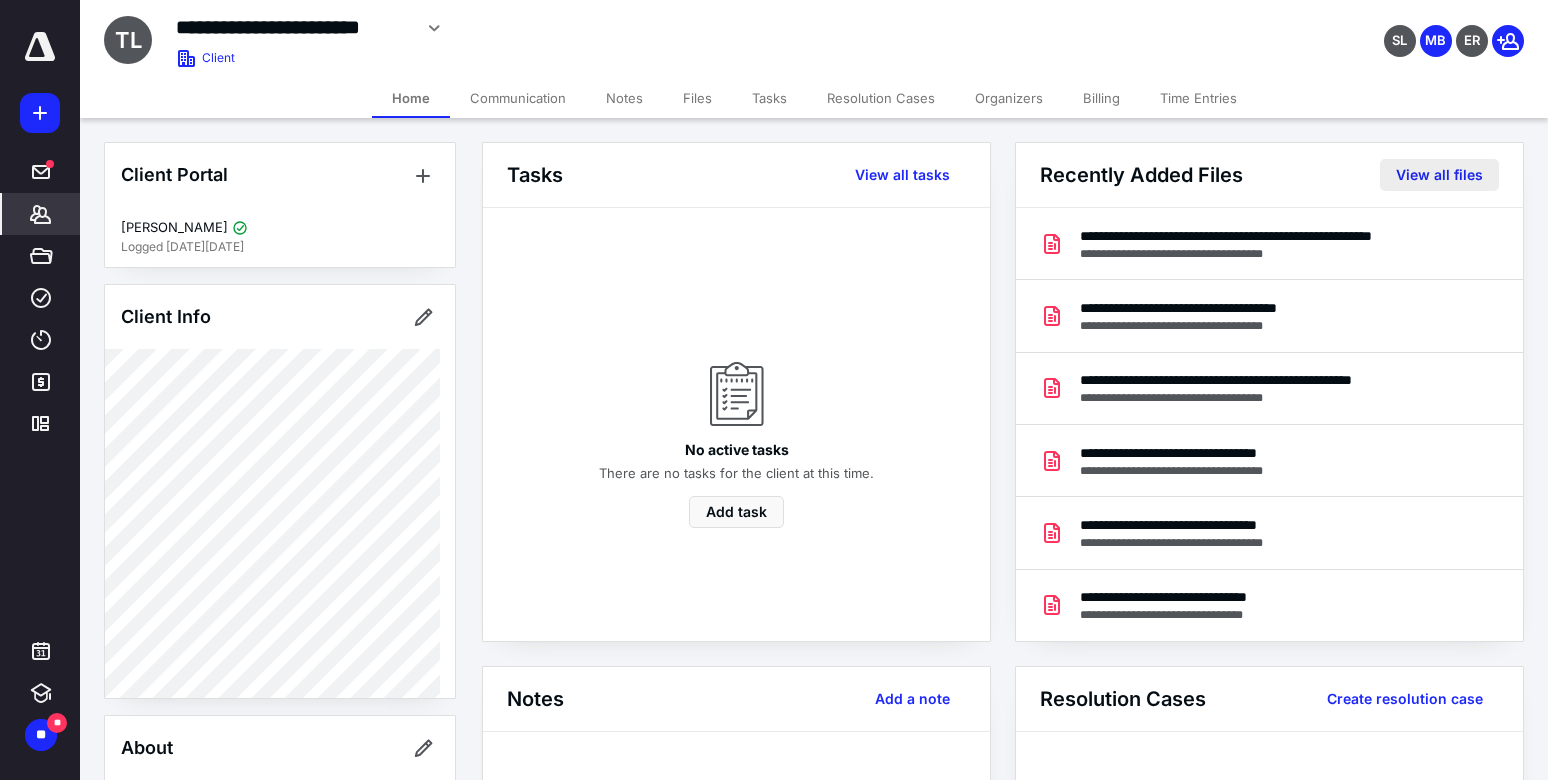 click on "View all files" at bounding box center [1439, 175] 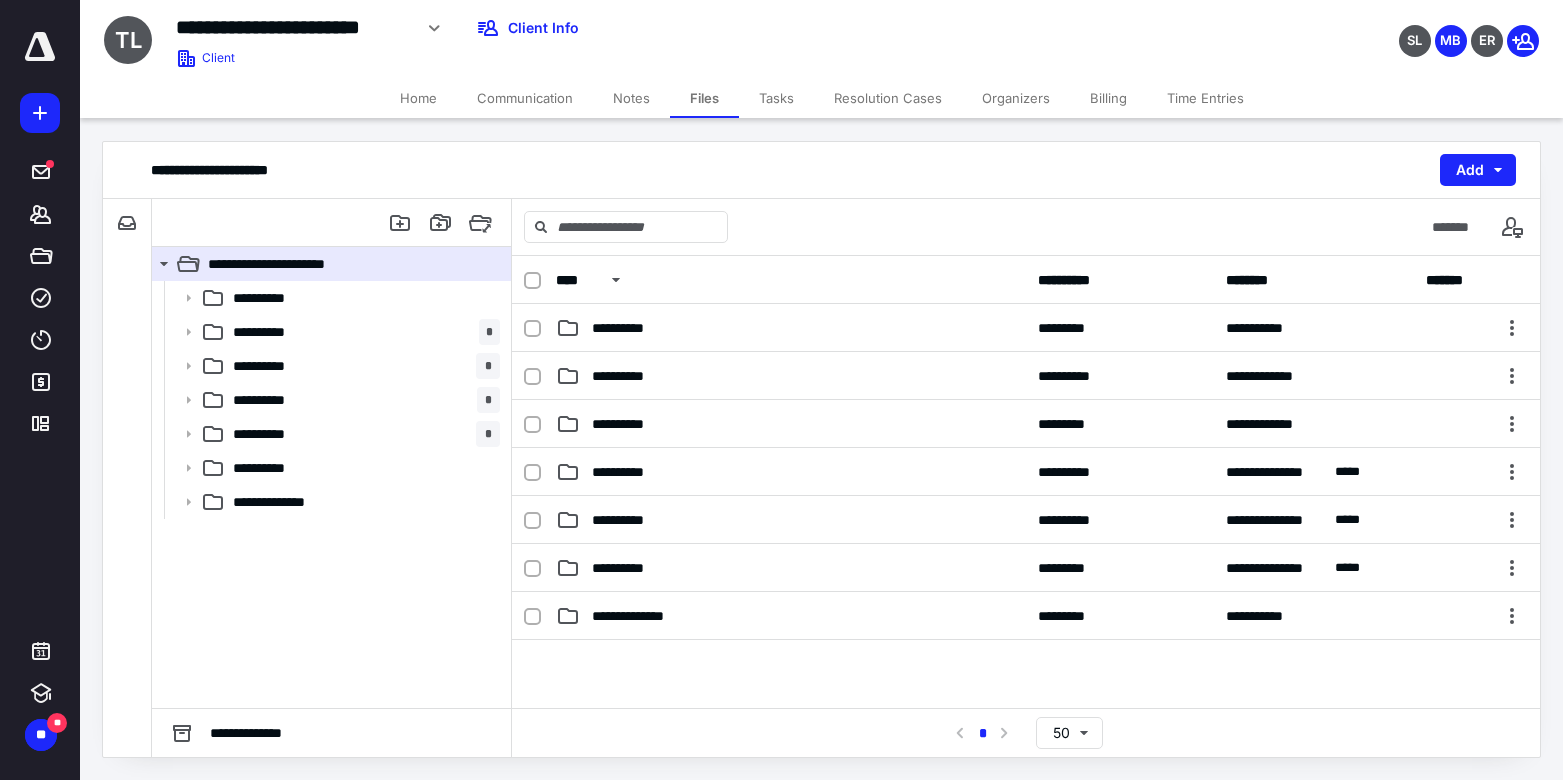 click on "Home" at bounding box center [418, 98] 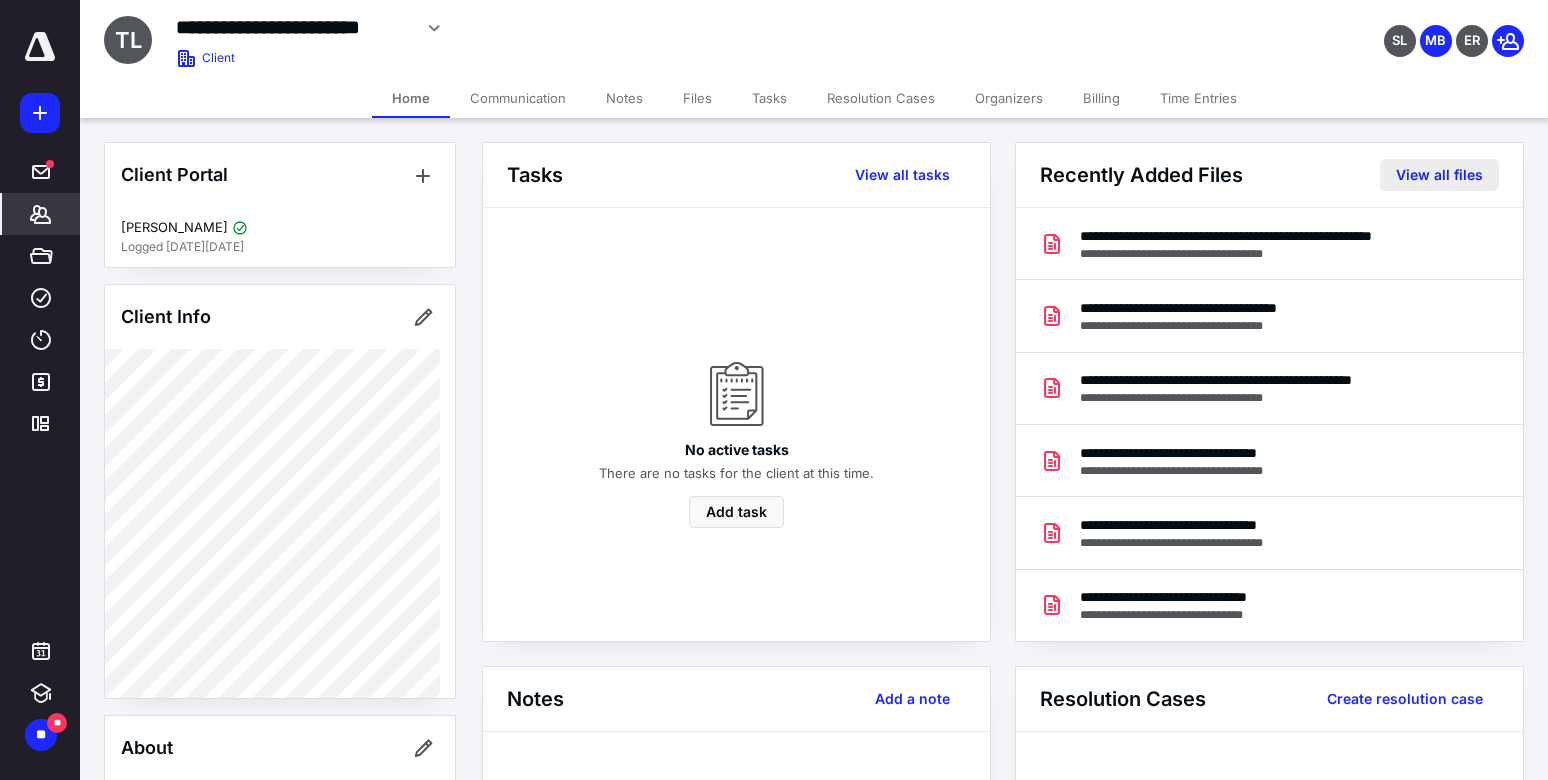 click on "View all files" at bounding box center (1439, 175) 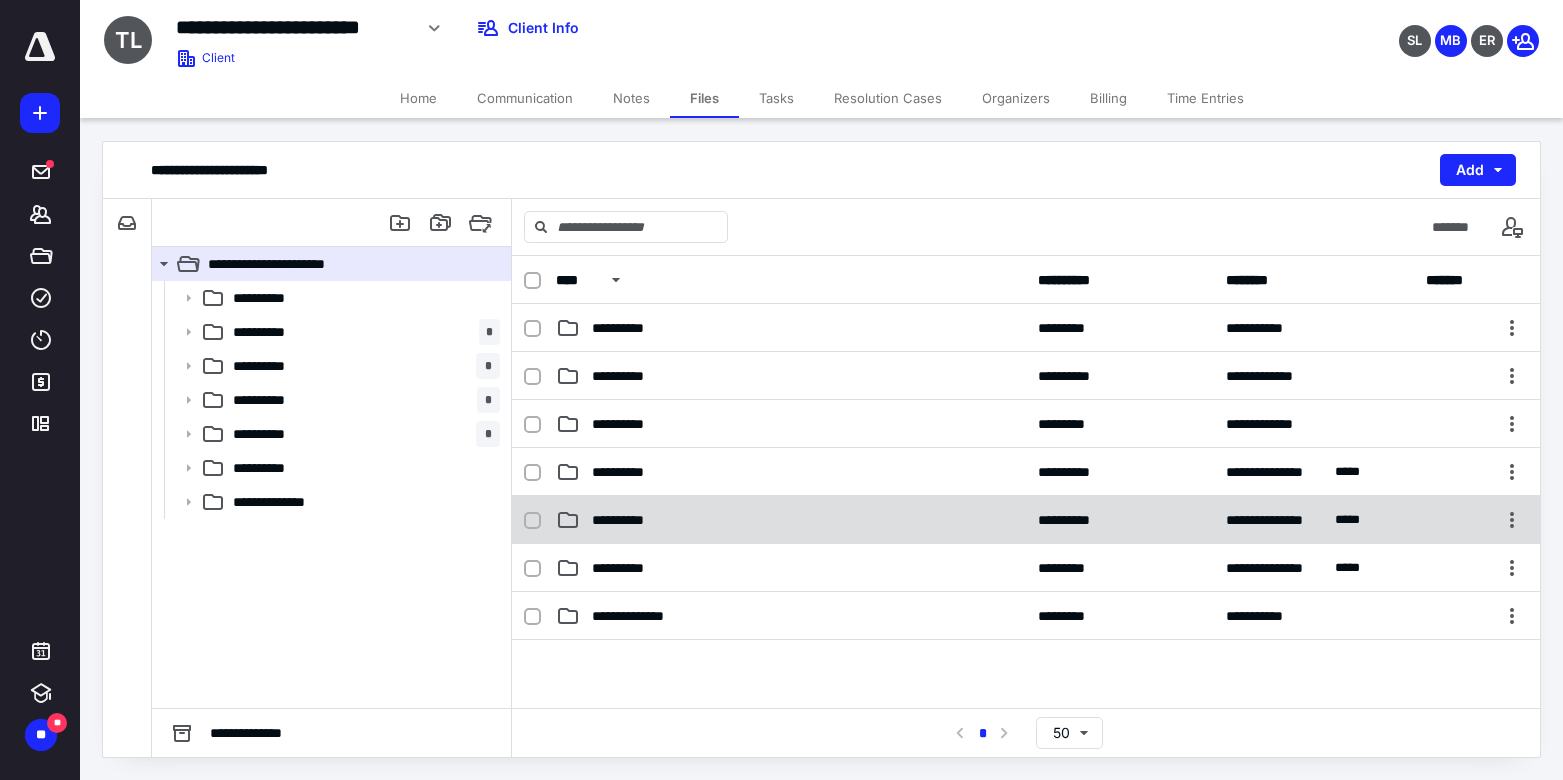 click on "**********" at bounding box center [630, 520] 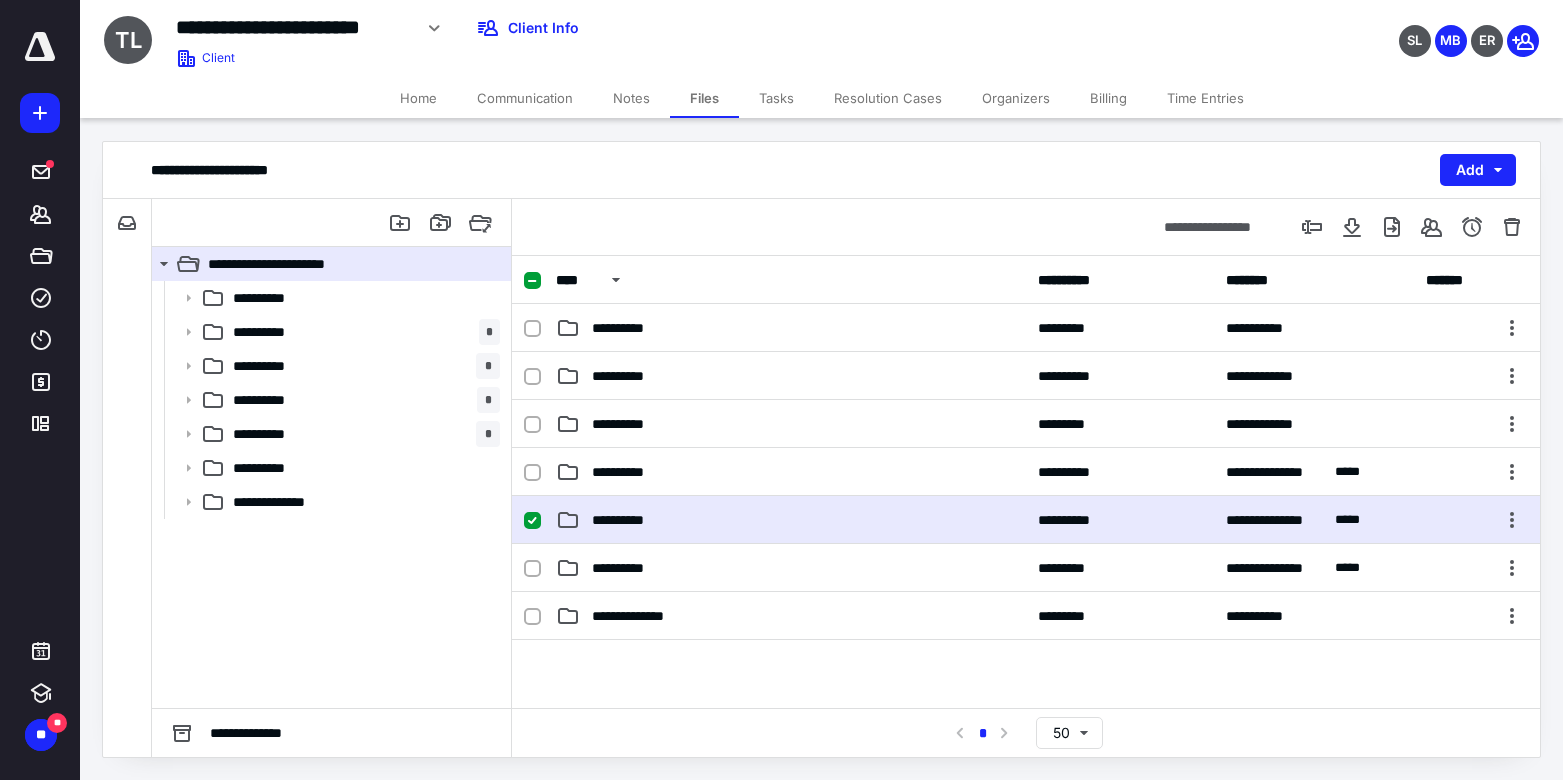 click on "**********" at bounding box center (630, 520) 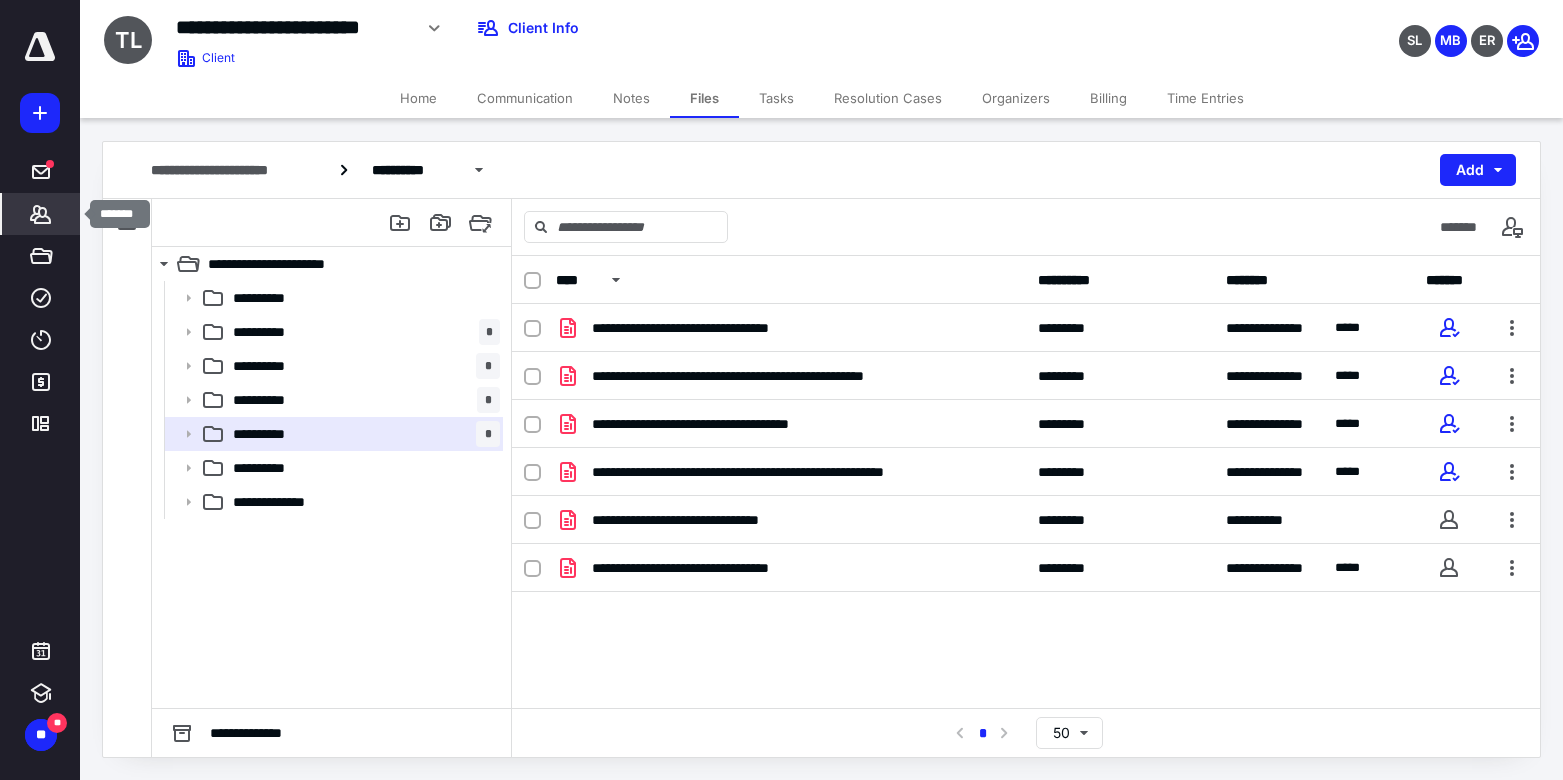 click 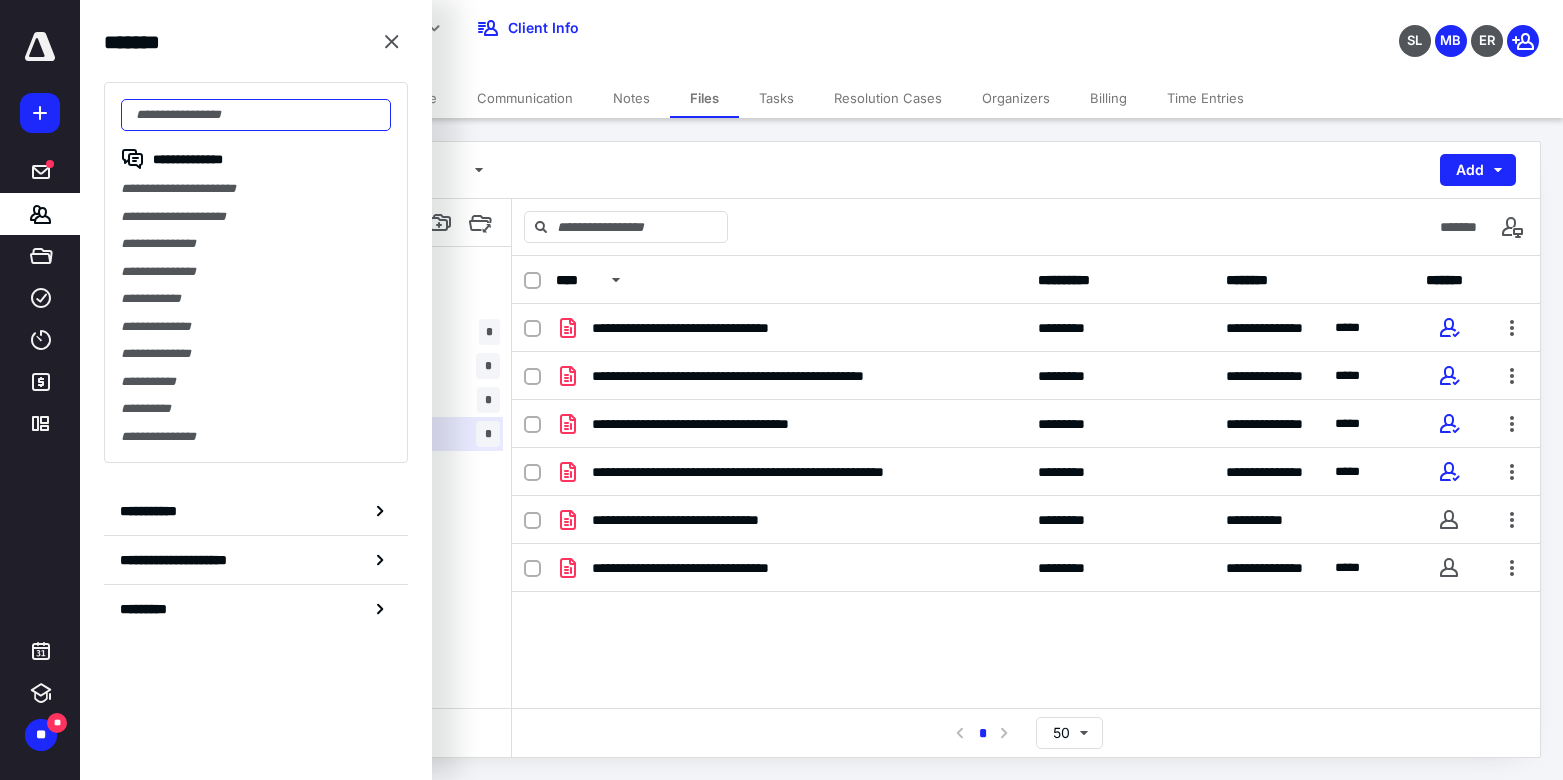 click at bounding box center [256, 115] 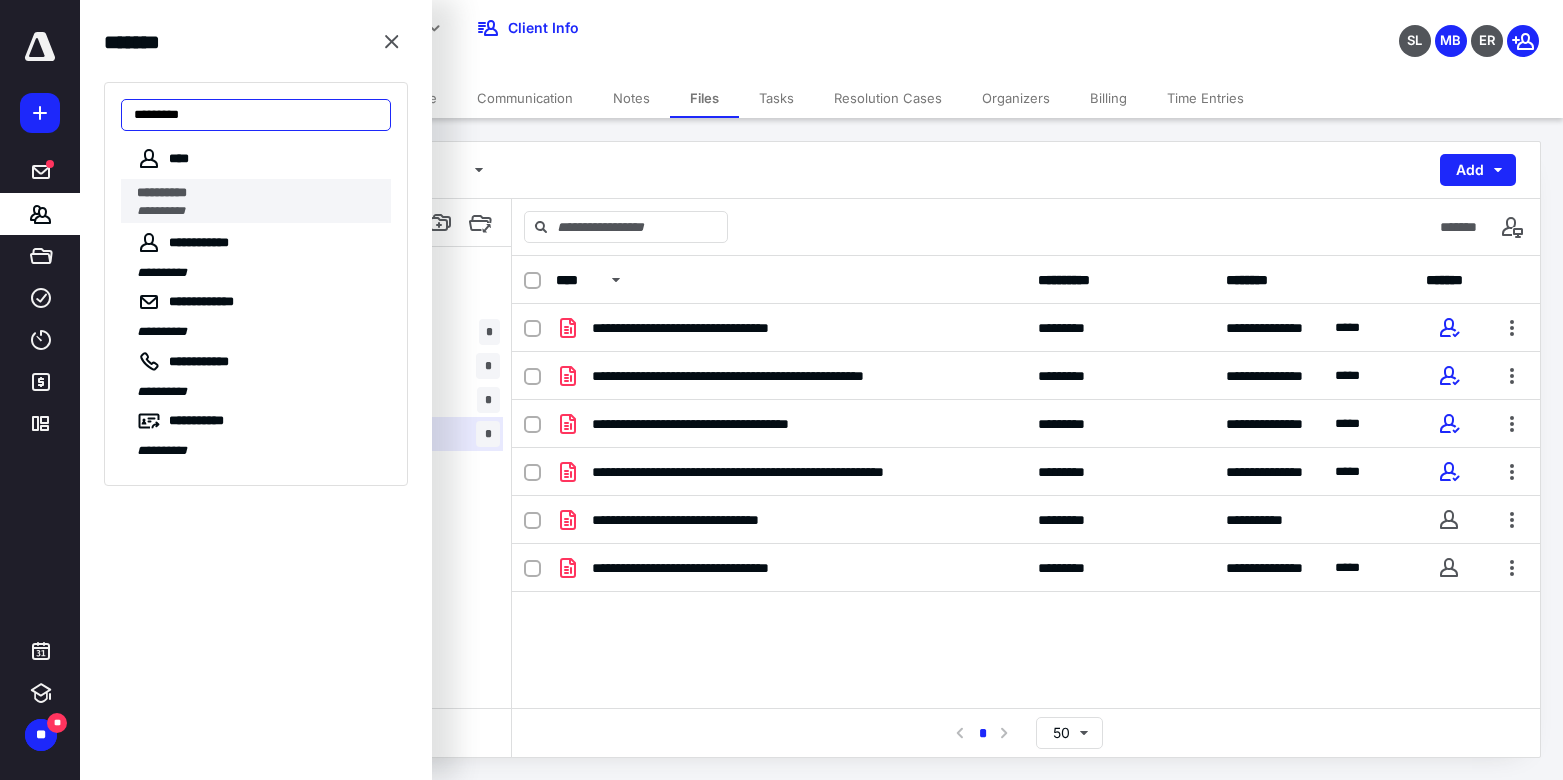 type on "*********" 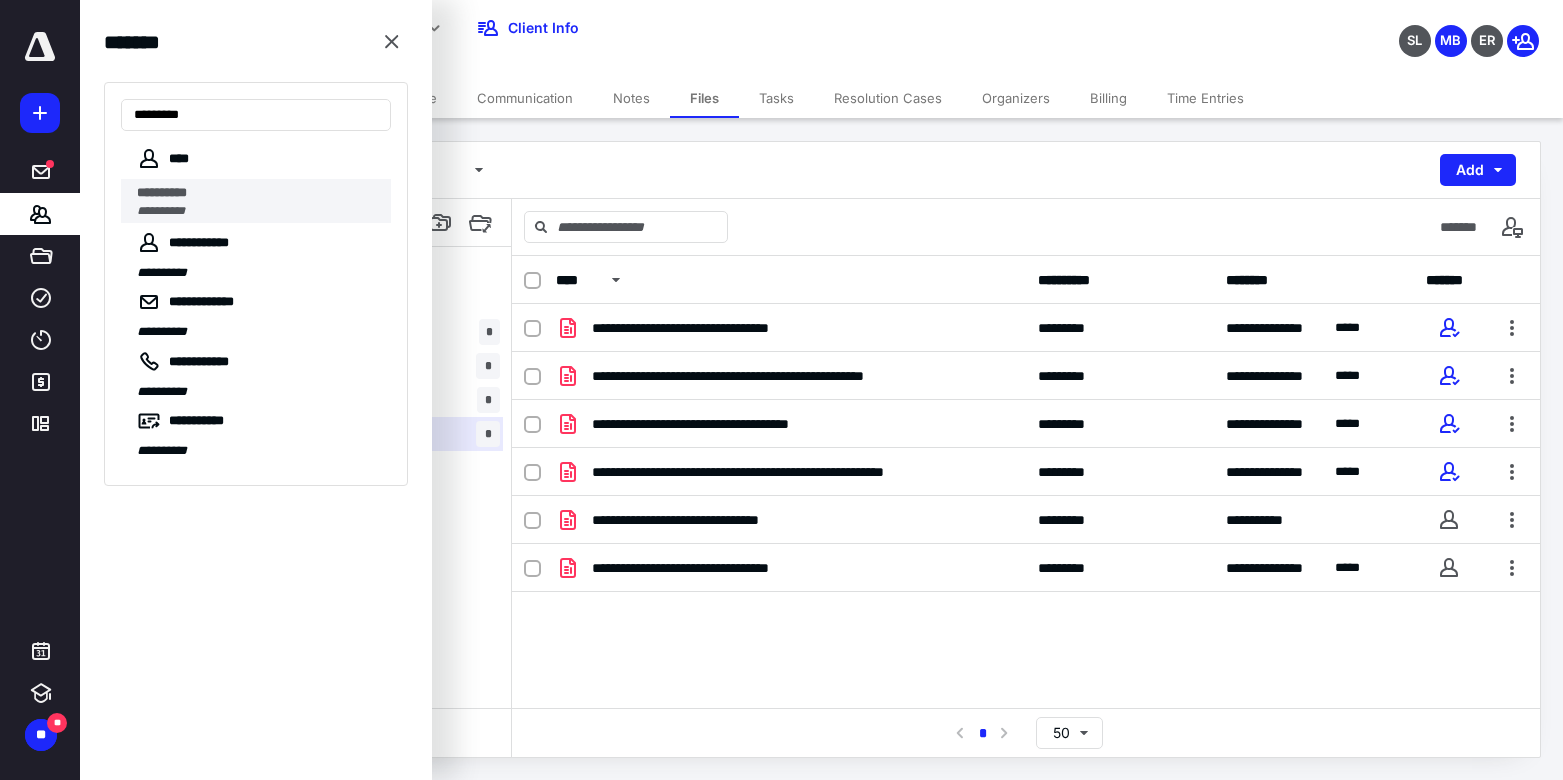 click on "**********" at bounding box center [258, 193] 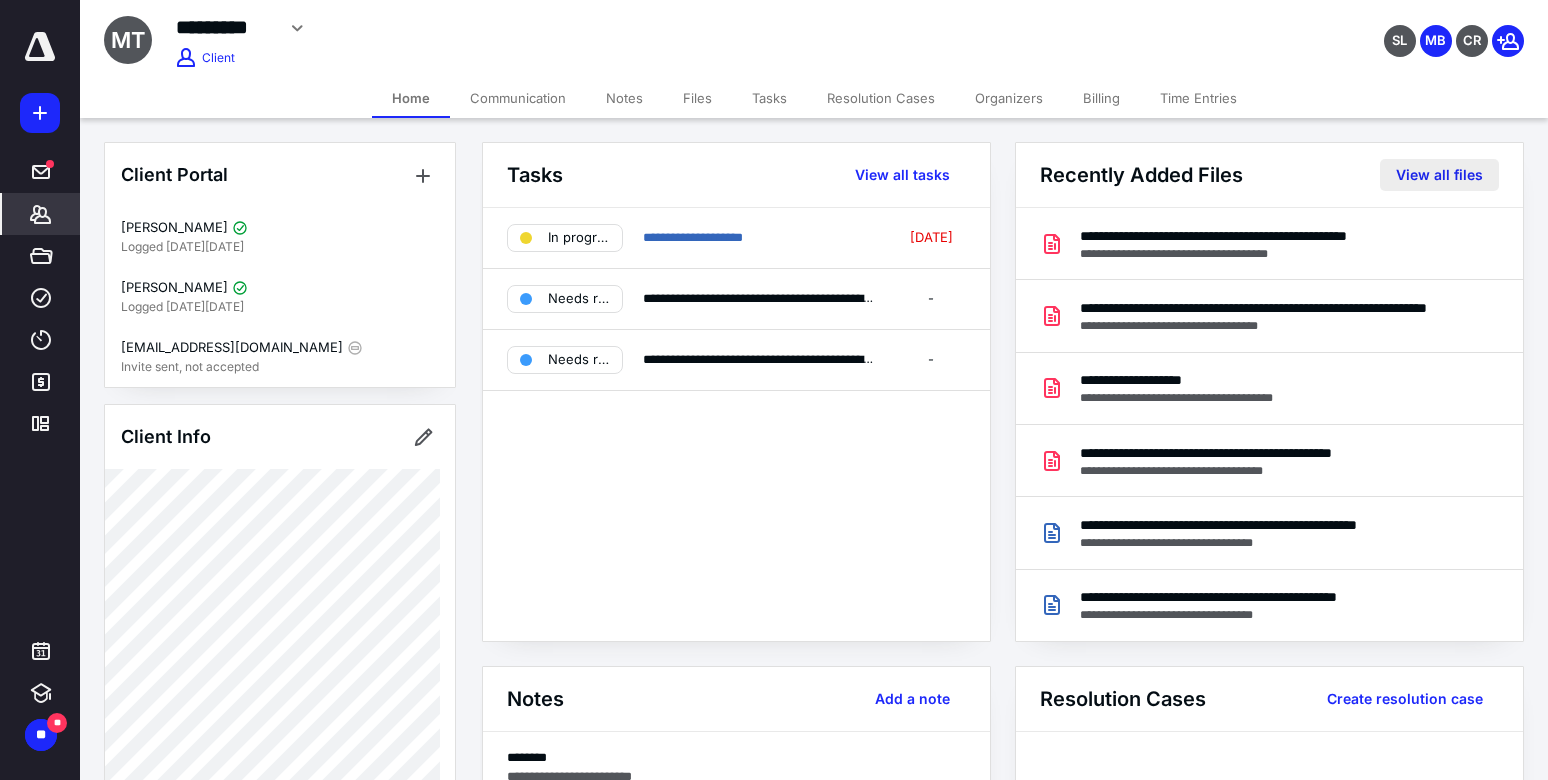 click on "View all files" at bounding box center (1439, 175) 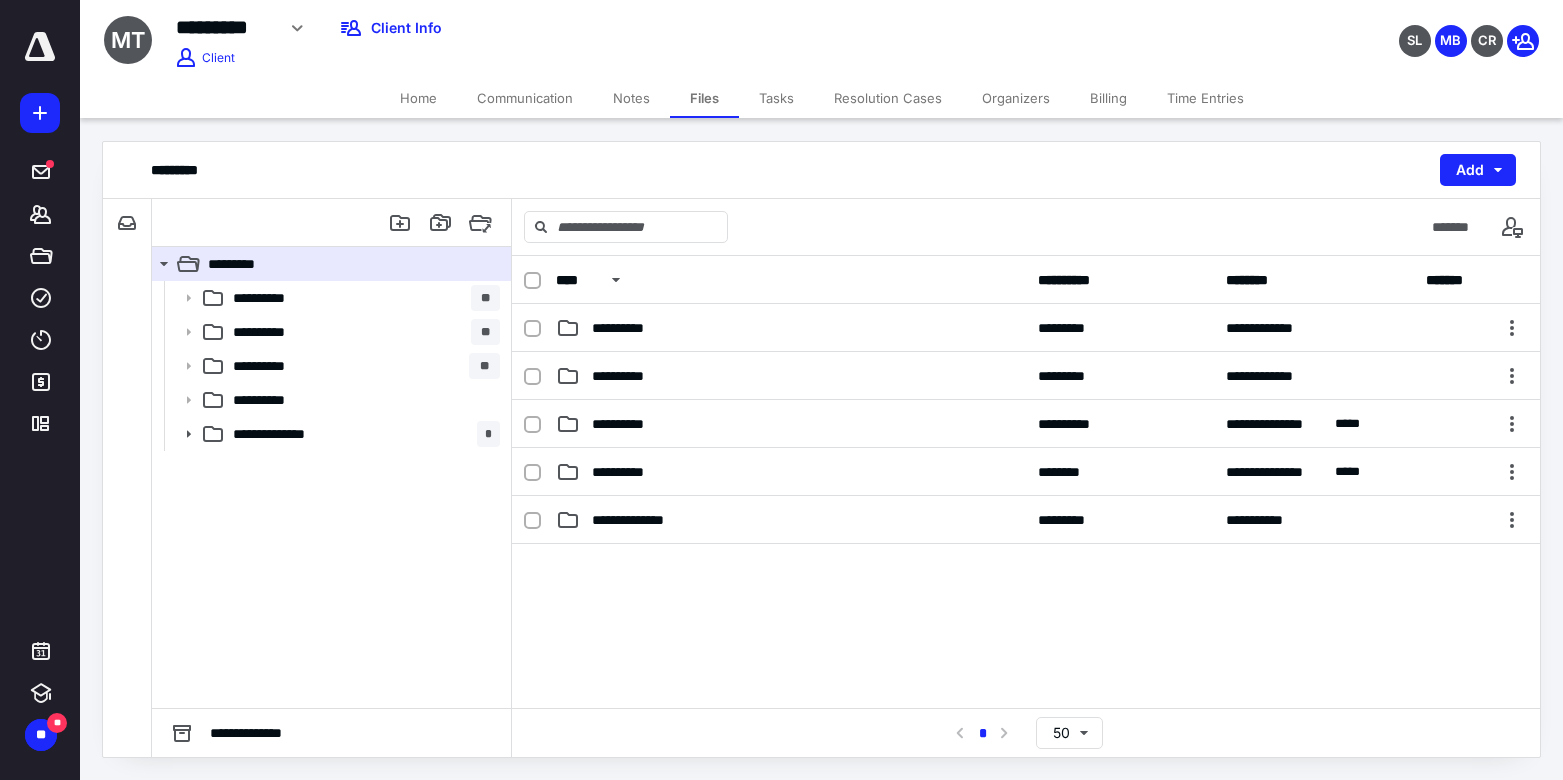 click on "Home" at bounding box center [418, 98] 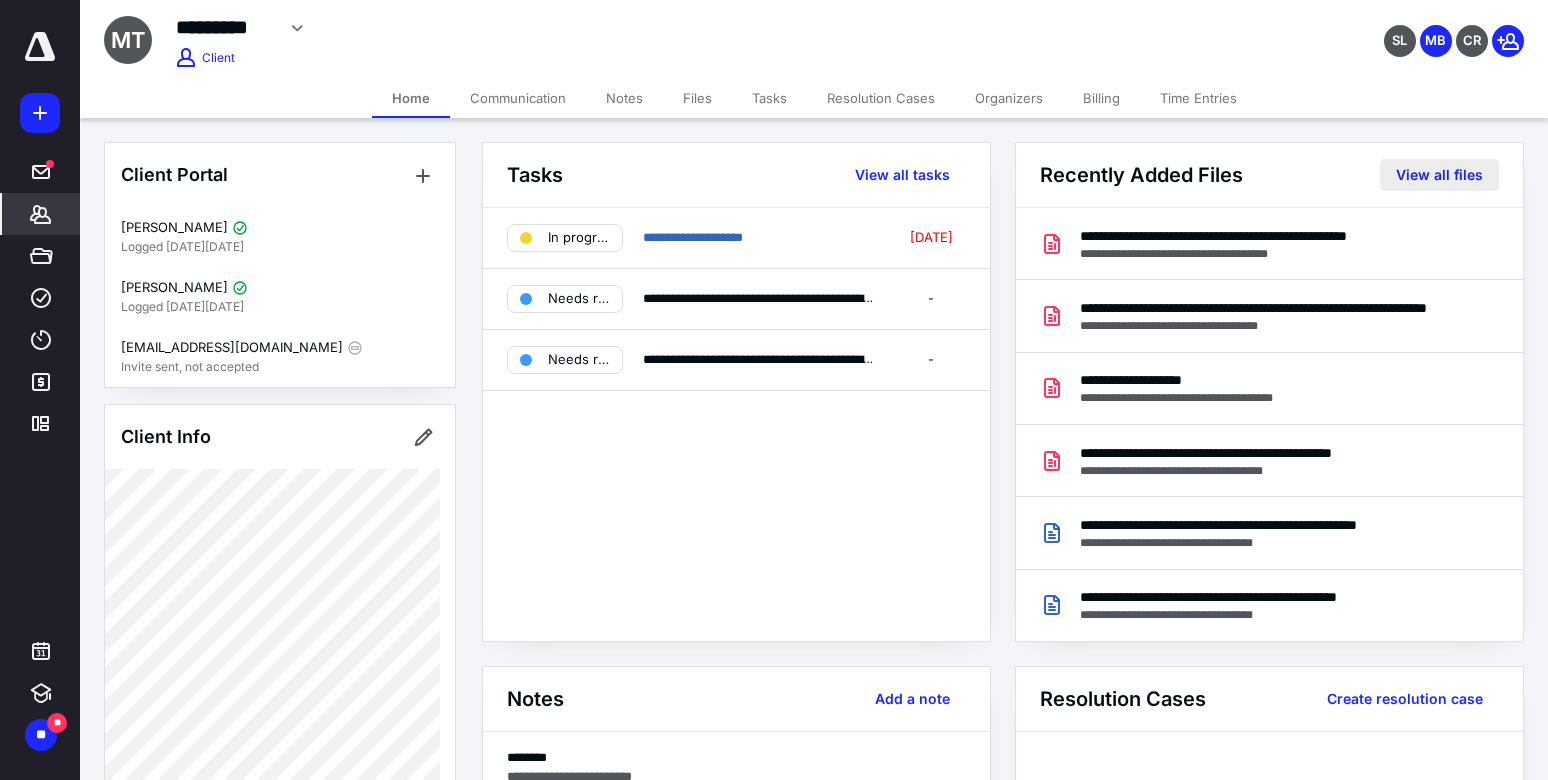 click on "View all files" at bounding box center [1439, 175] 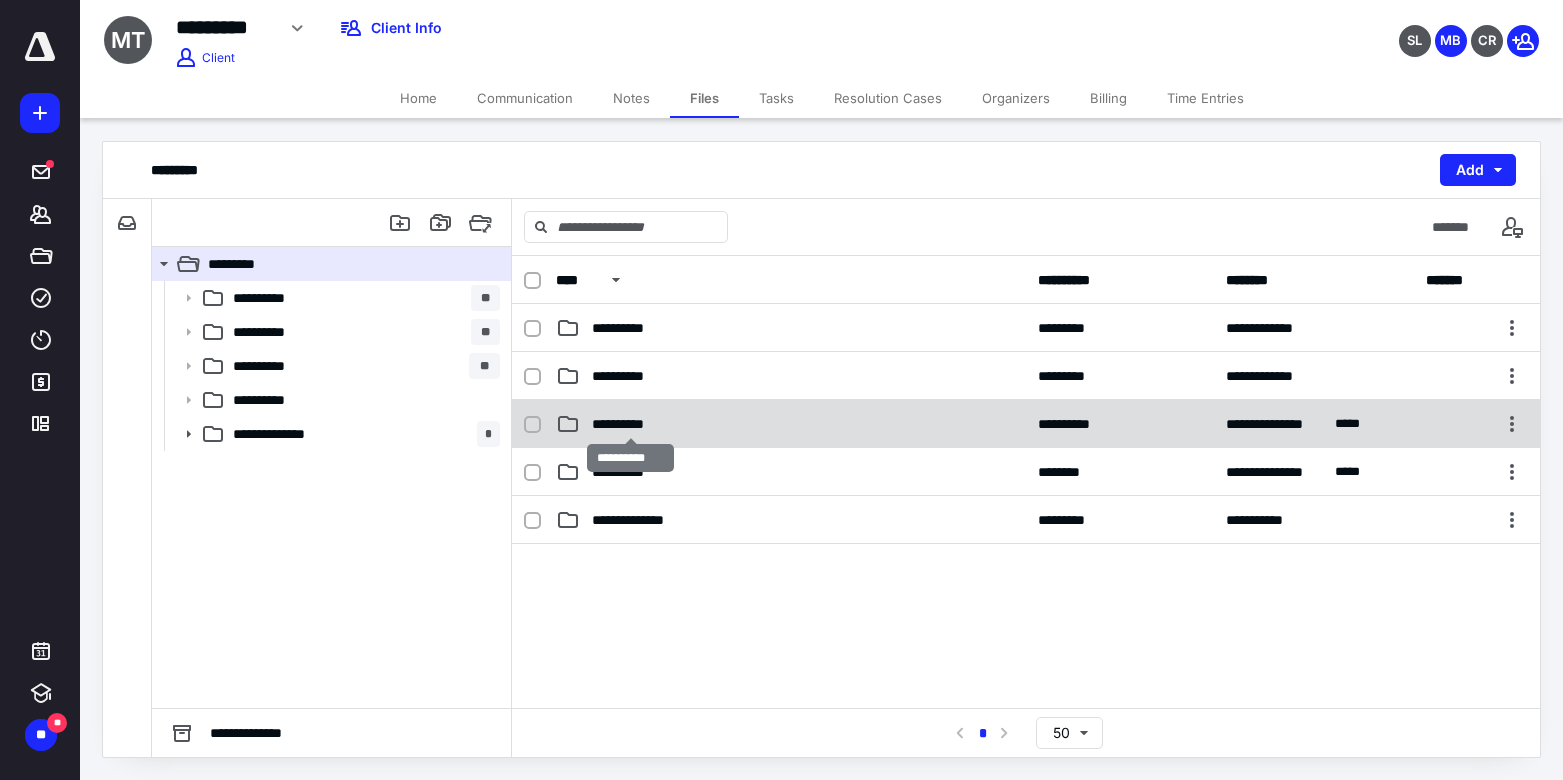 click on "**********" at bounding box center [630, 424] 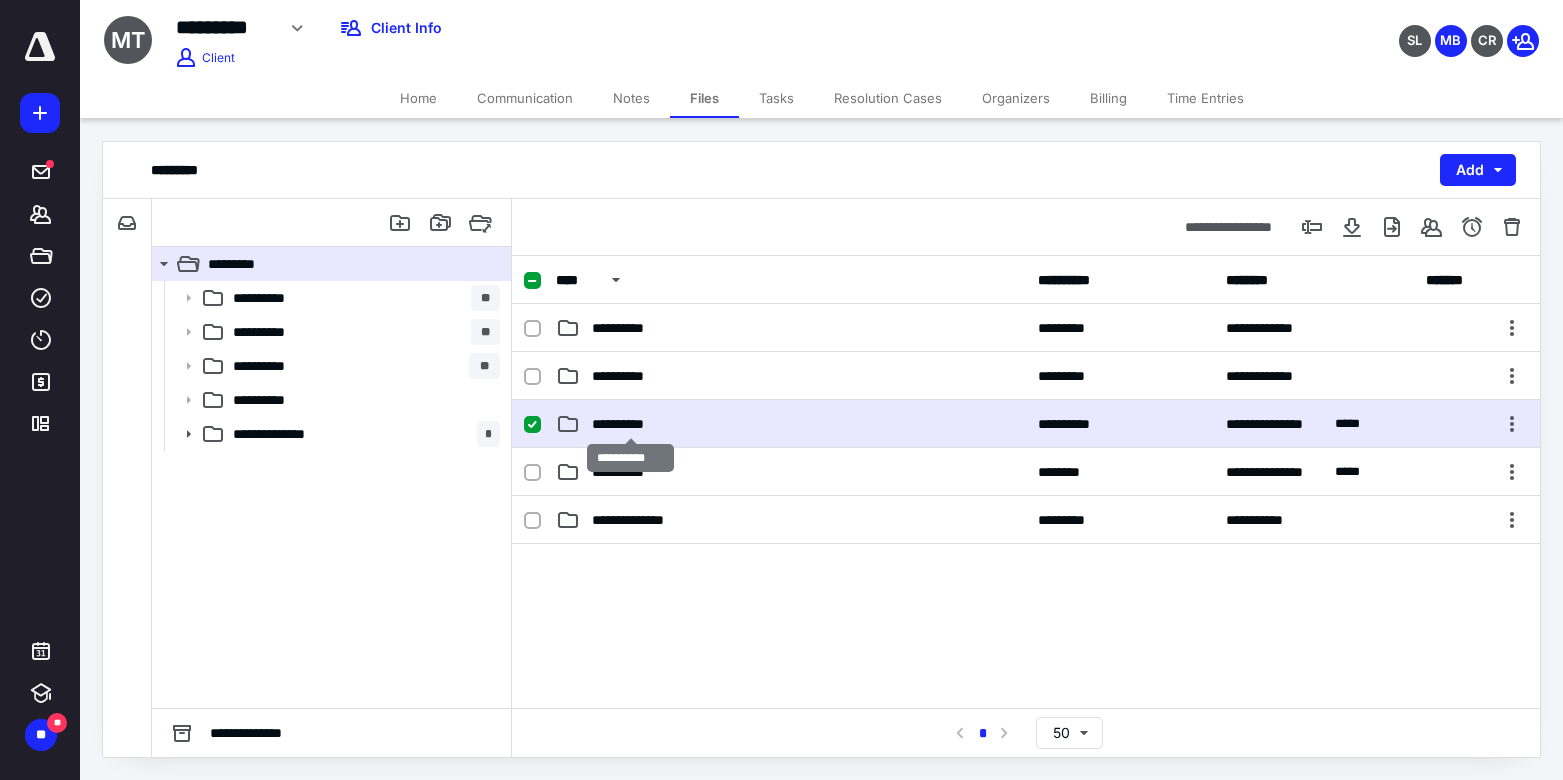 click on "**********" at bounding box center [630, 424] 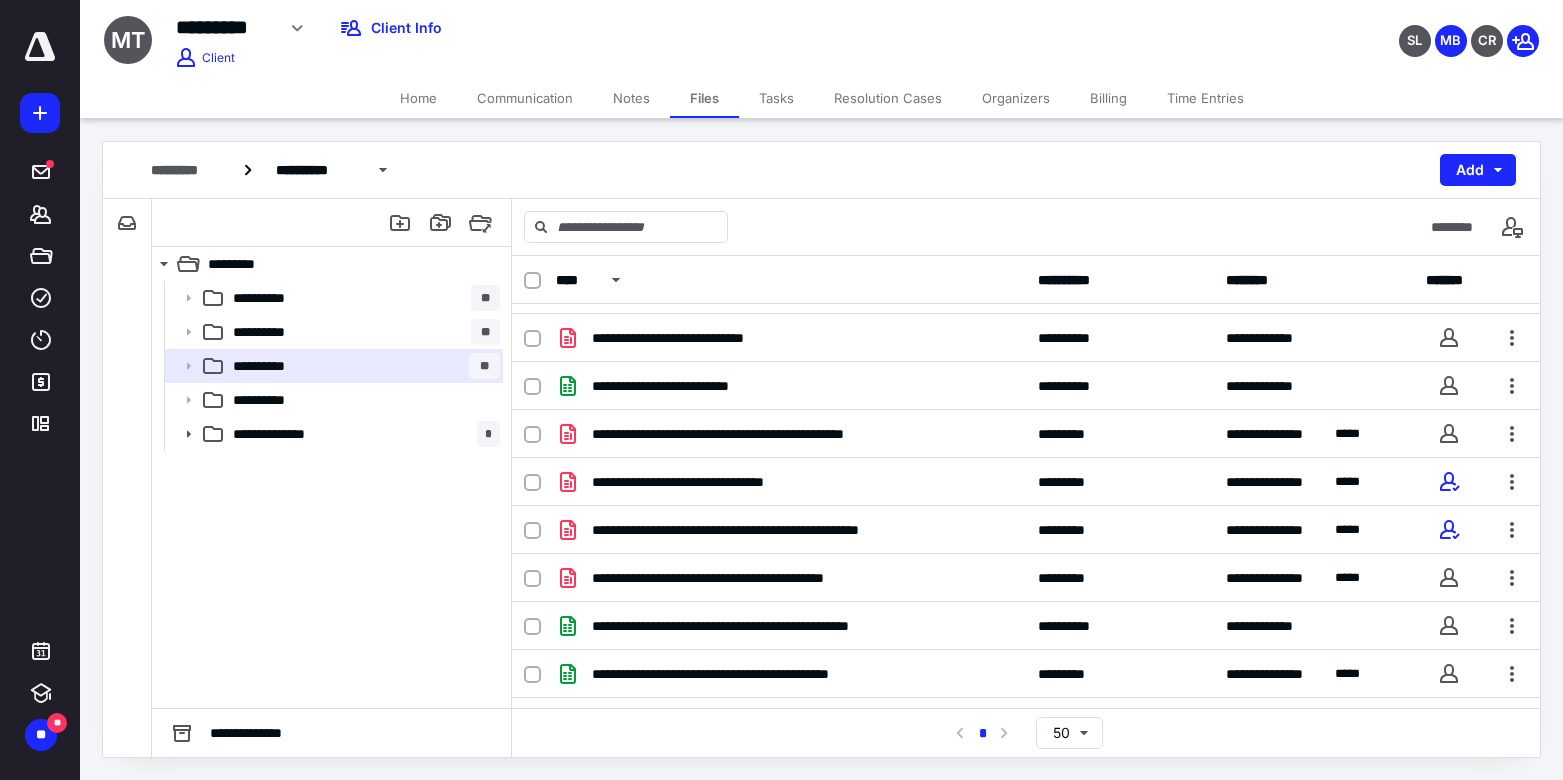 scroll, scrollTop: 99, scrollLeft: 0, axis: vertical 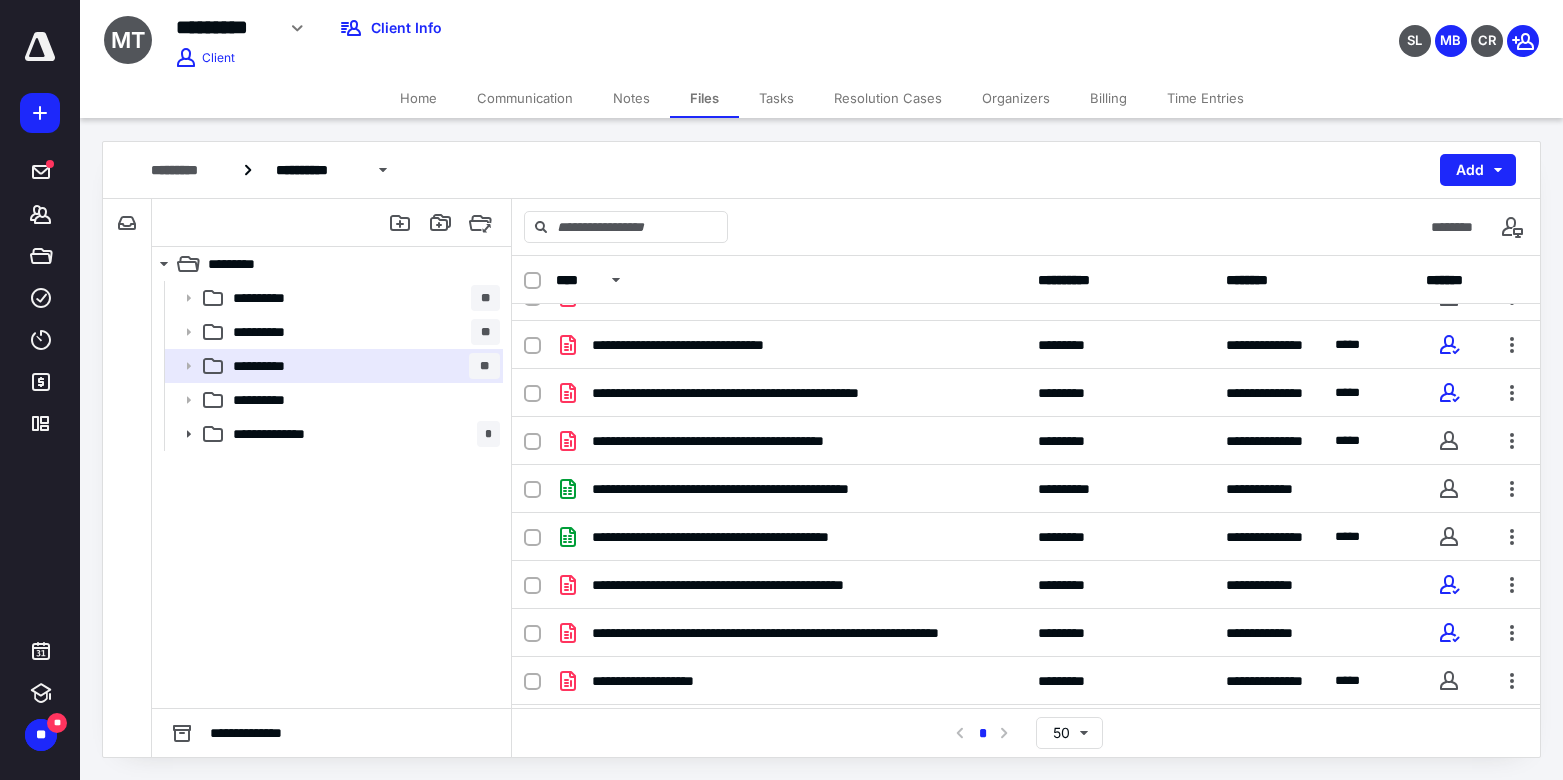 click on "Tasks" at bounding box center [776, 98] 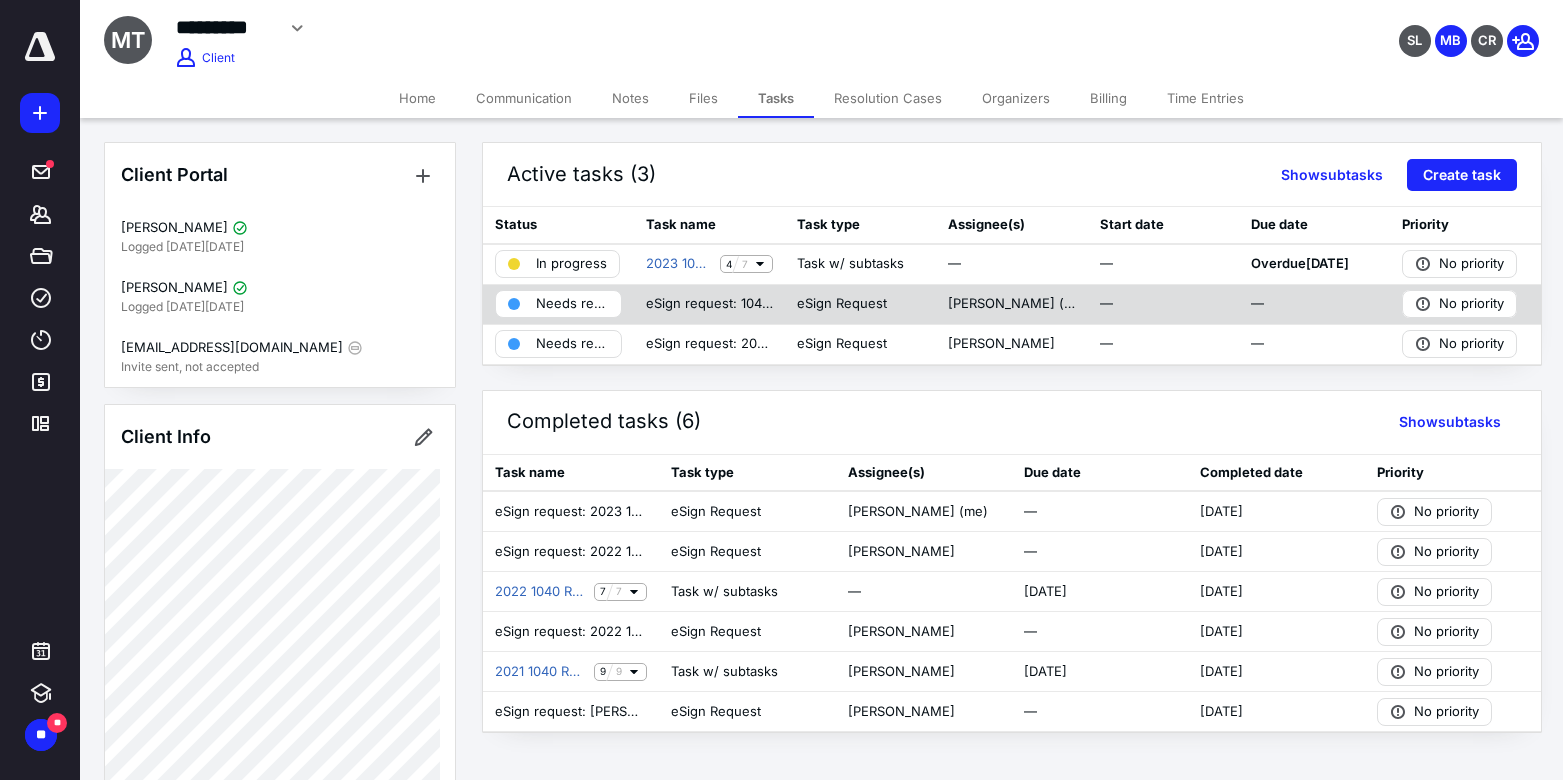 click on "Needs review" at bounding box center [572, 304] 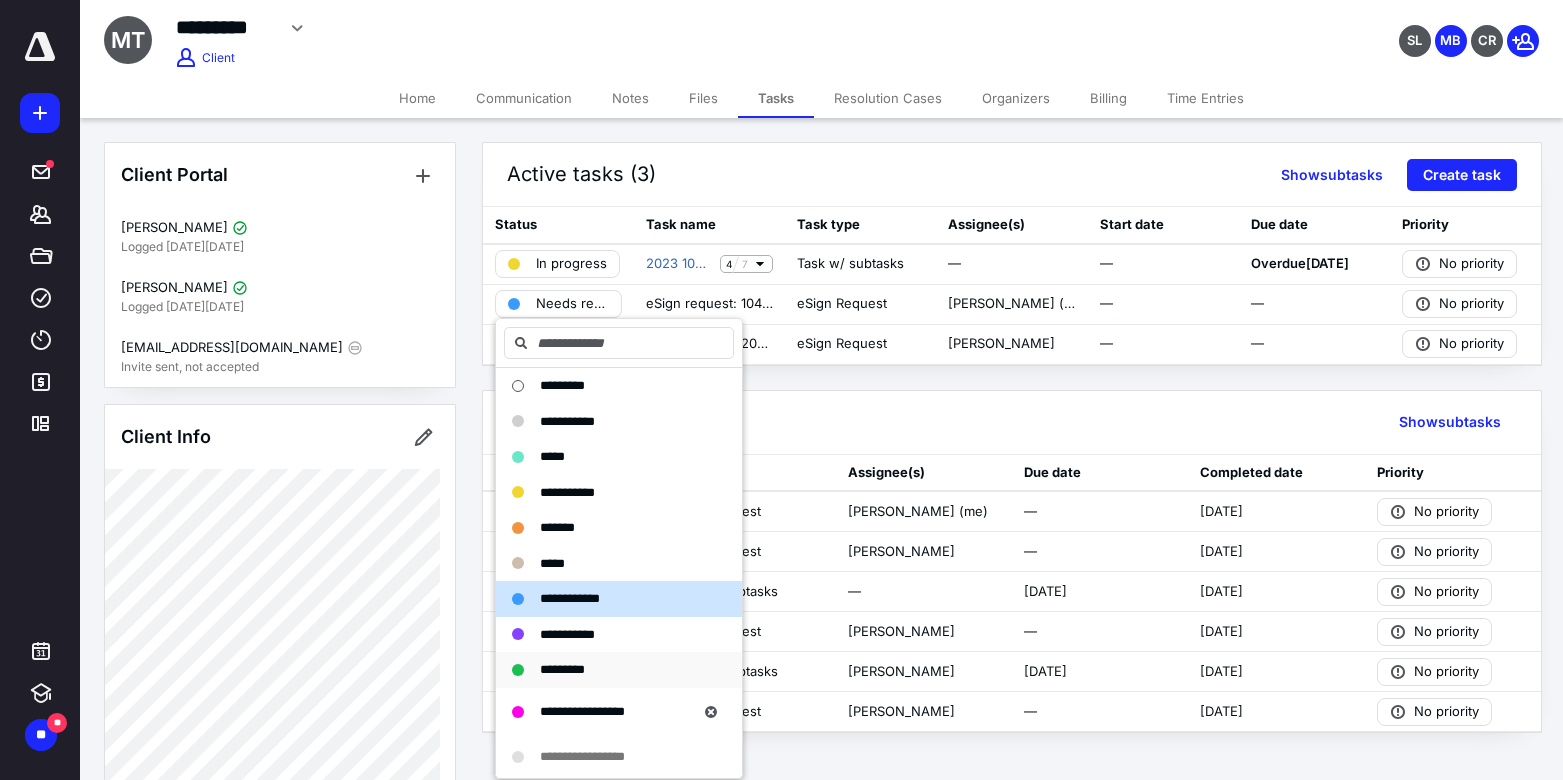 click on "*********" at bounding box center (562, 669) 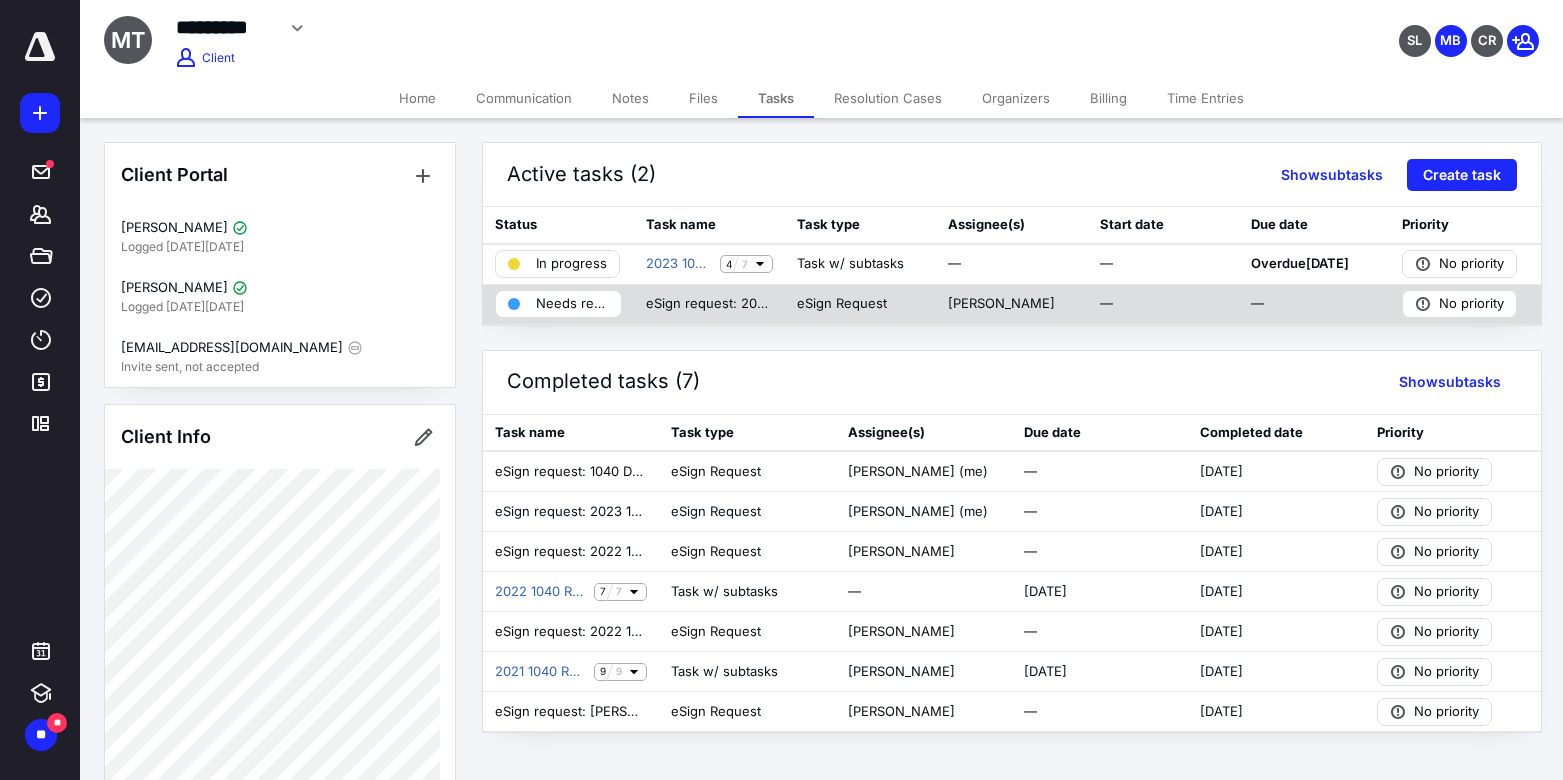 click on "Needs review" at bounding box center [572, 304] 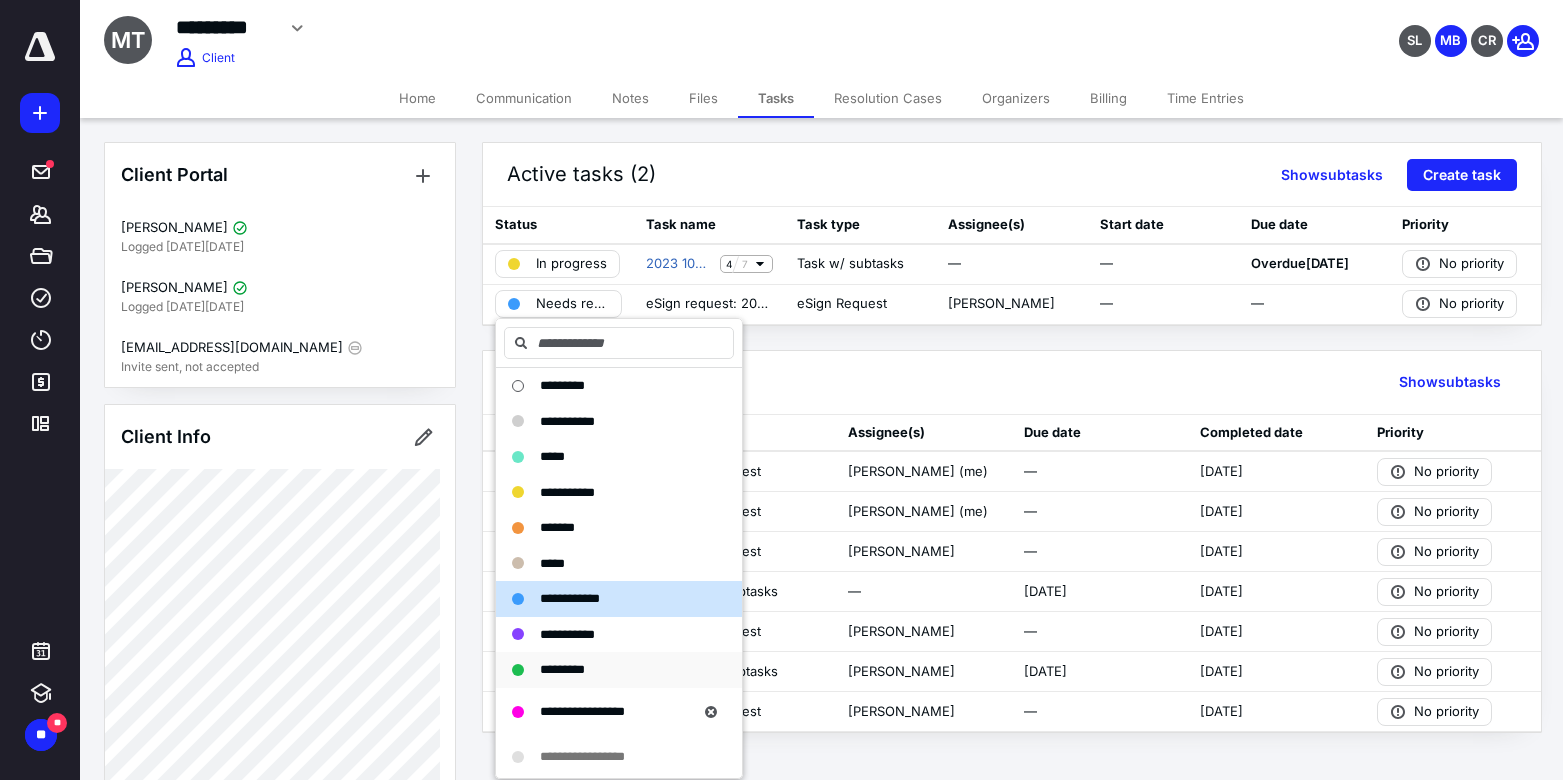 click on "*********" at bounding box center [562, 669] 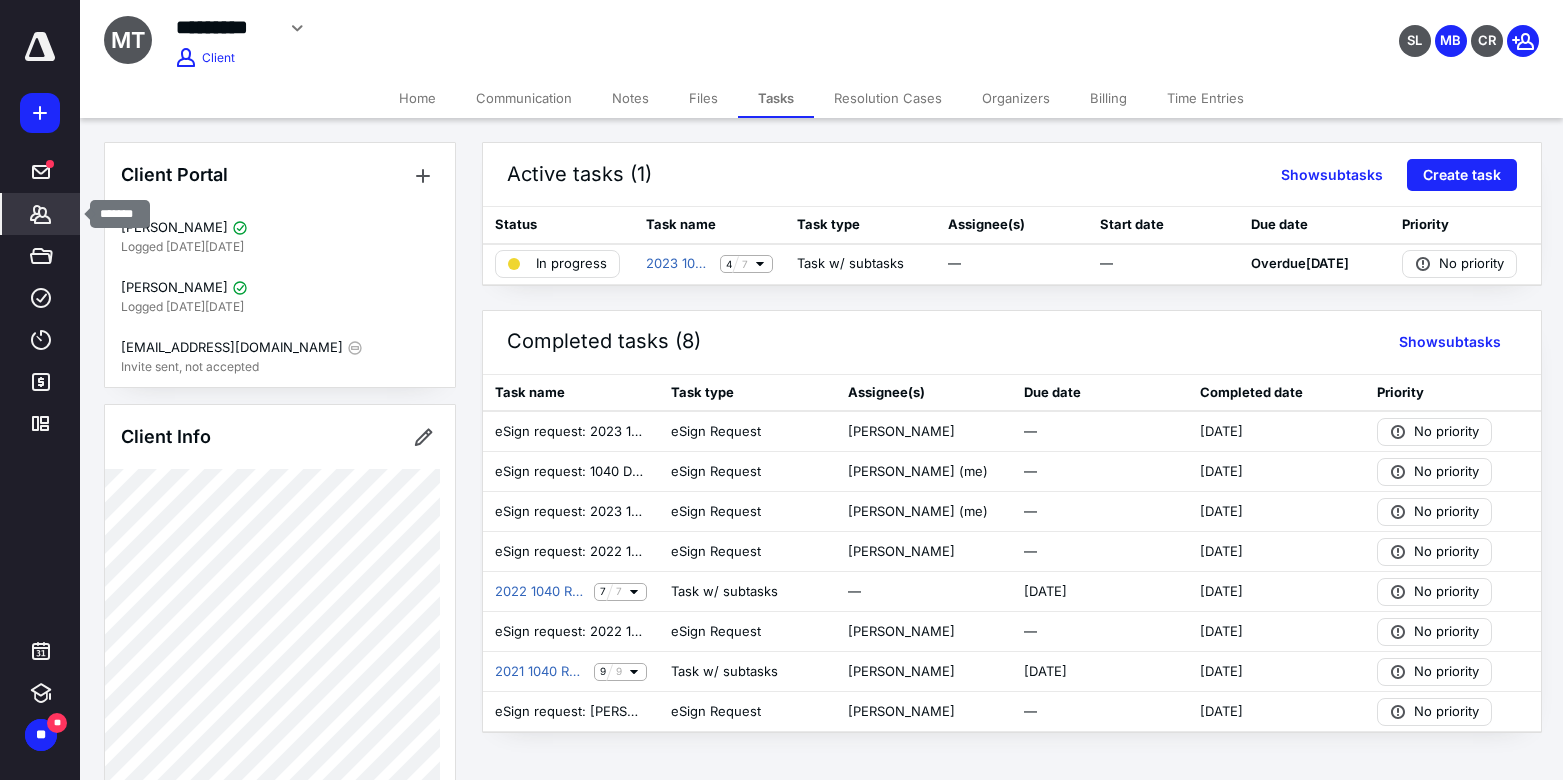 click 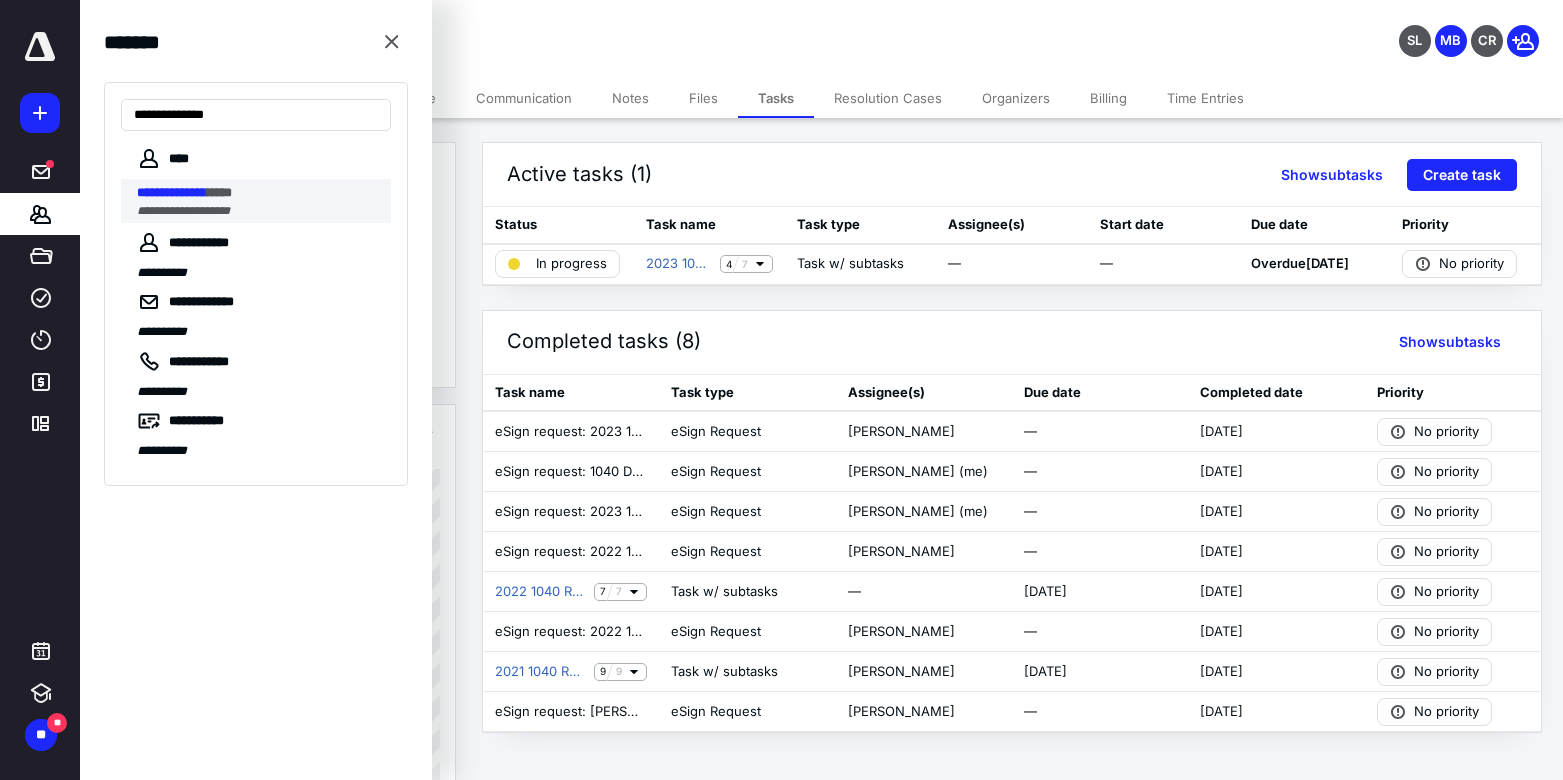 type on "**********" 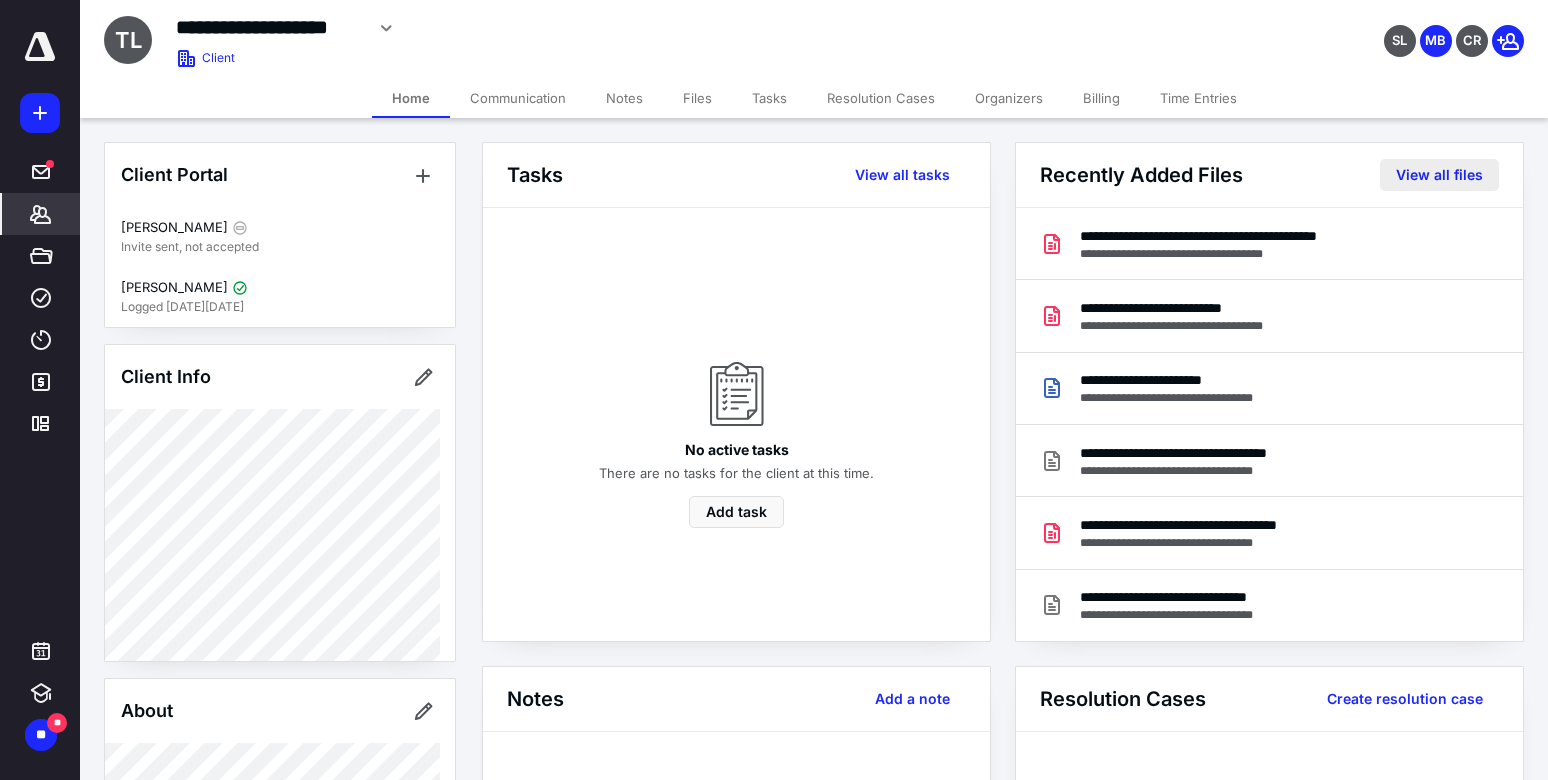 click on "View all files" at bounding box center [1439, 175] 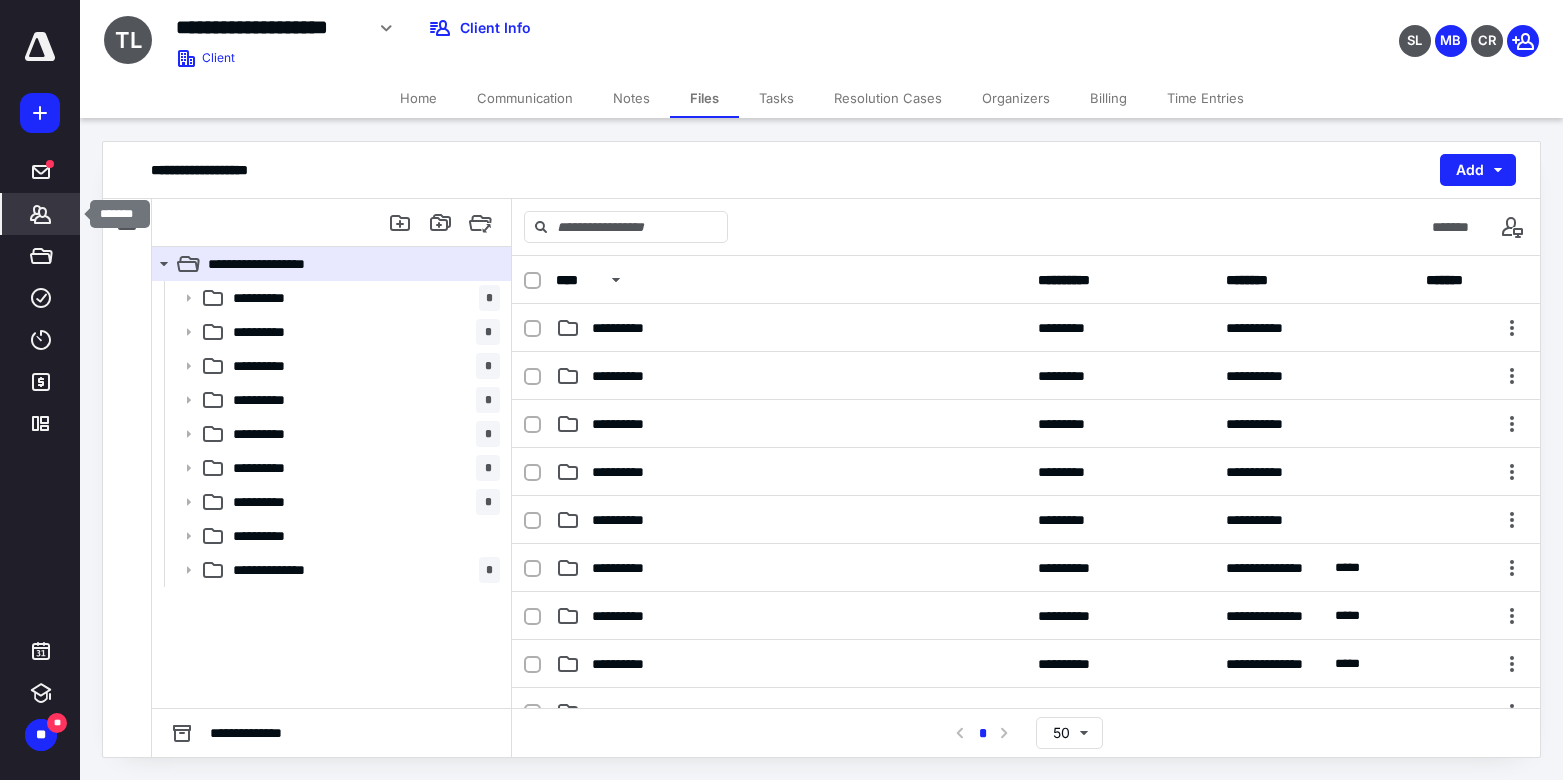 click 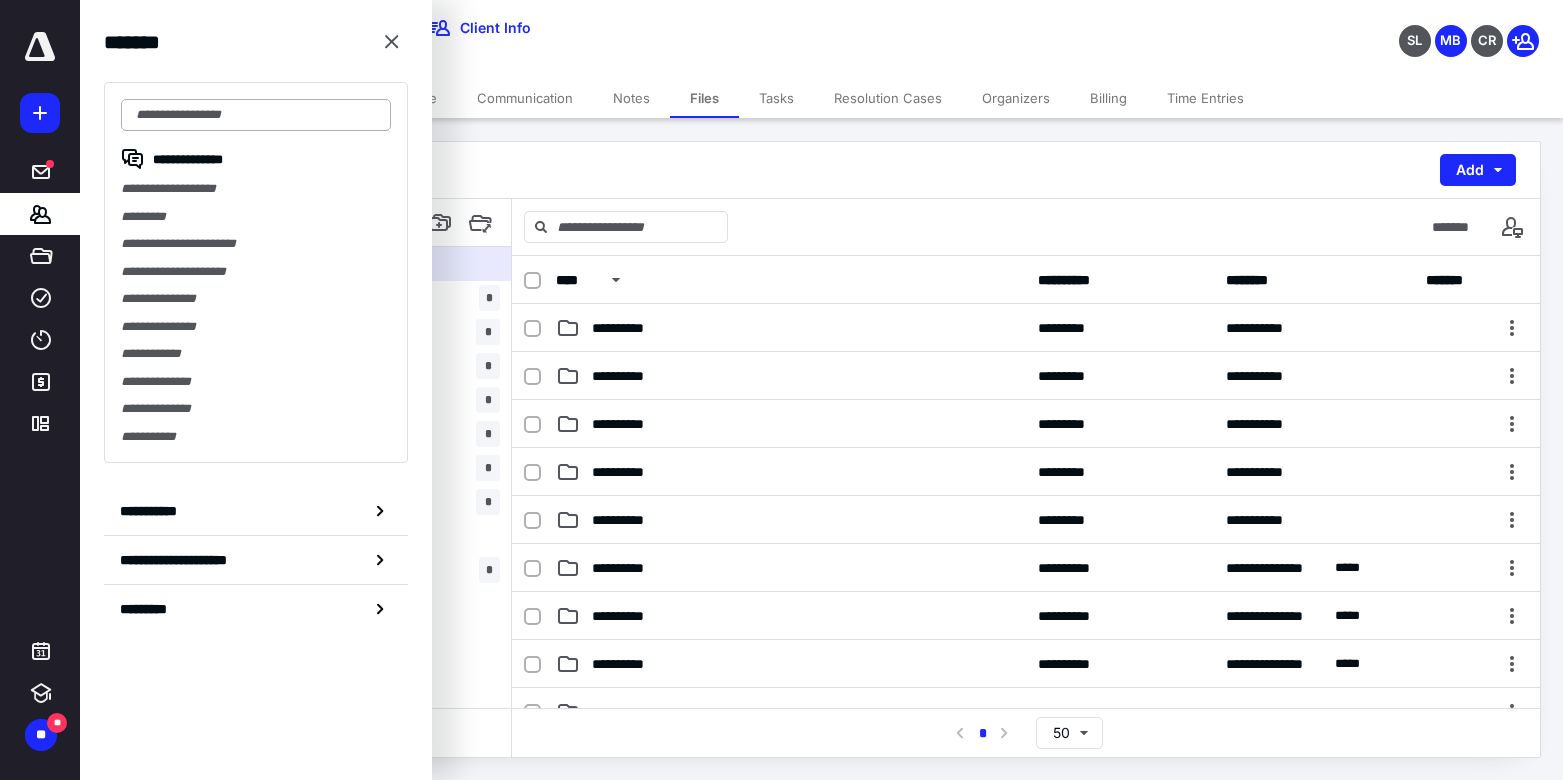 click at bounding box center (256, 115) 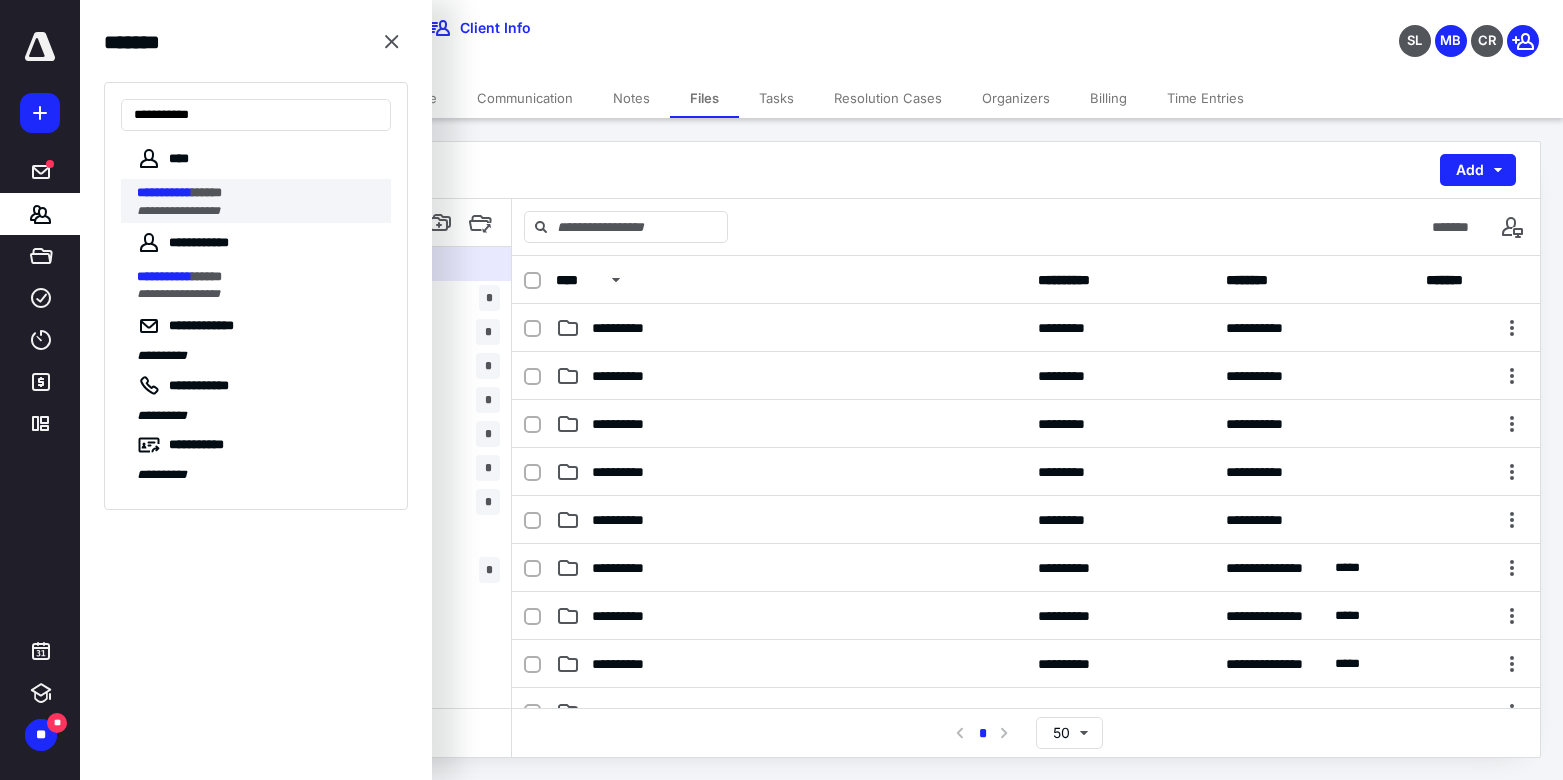type on "**********" 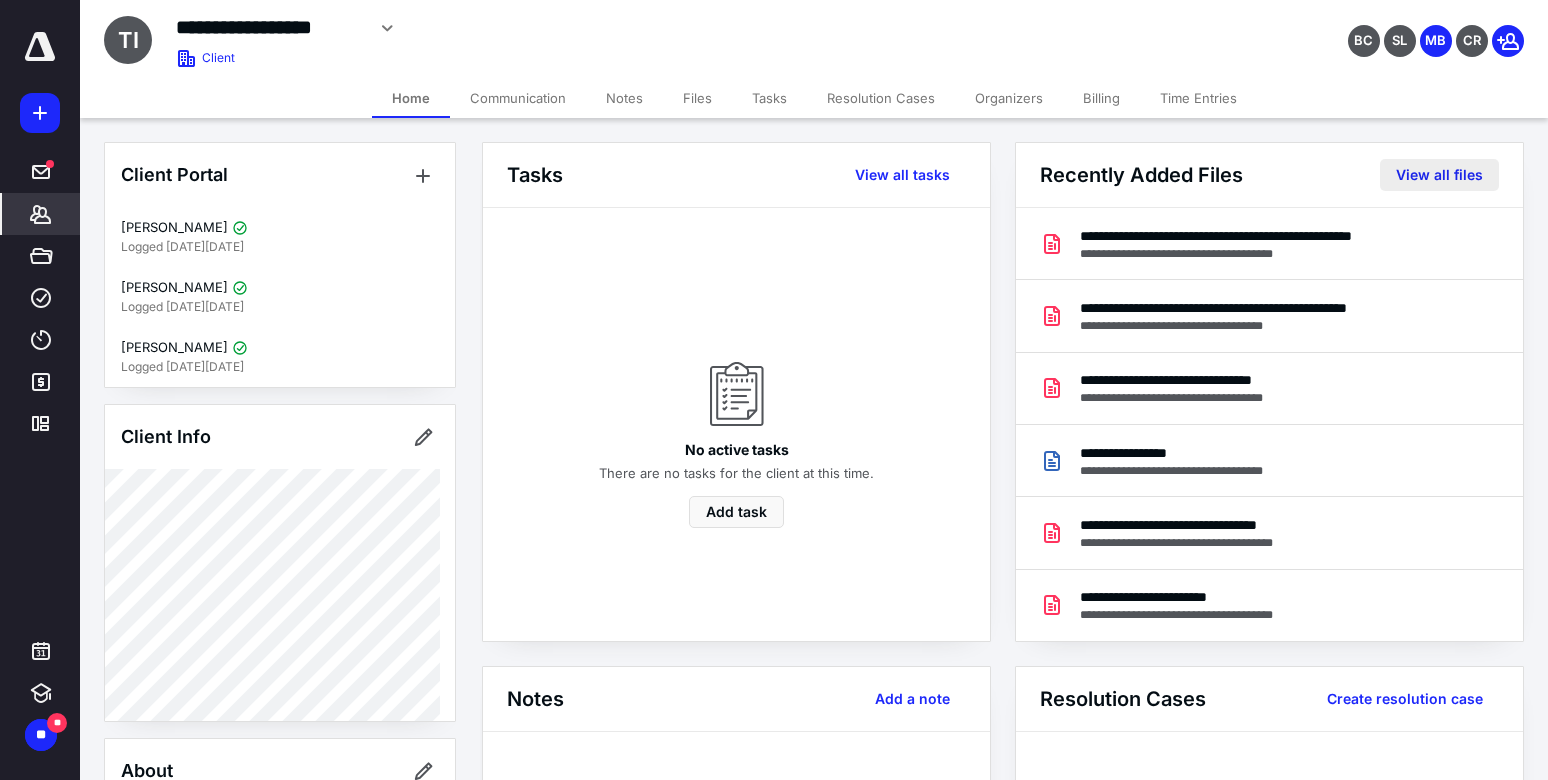 click on "View all files" at bounding box center [1439, 175] 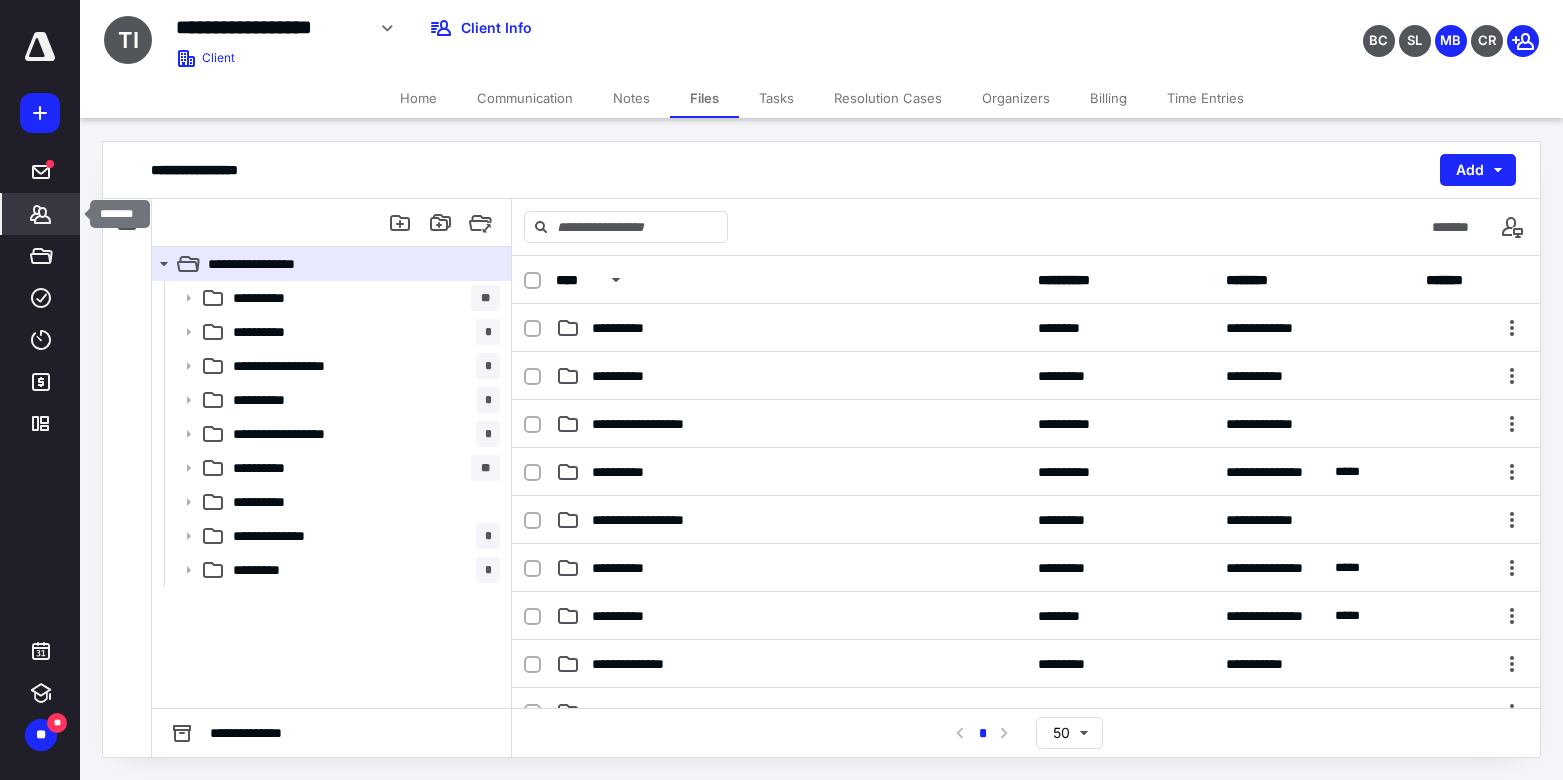 click 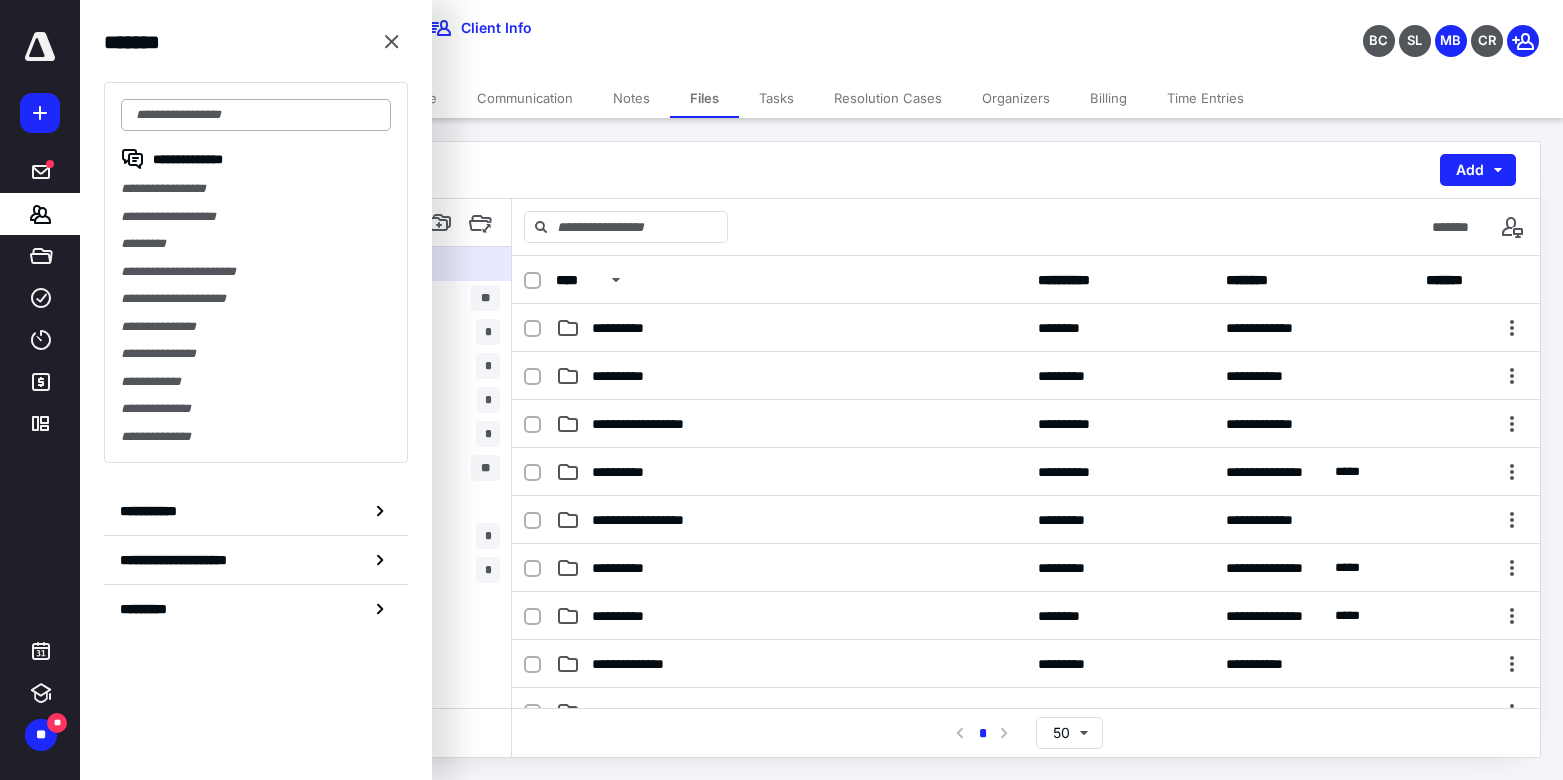 click at bounding box center (256, 115) 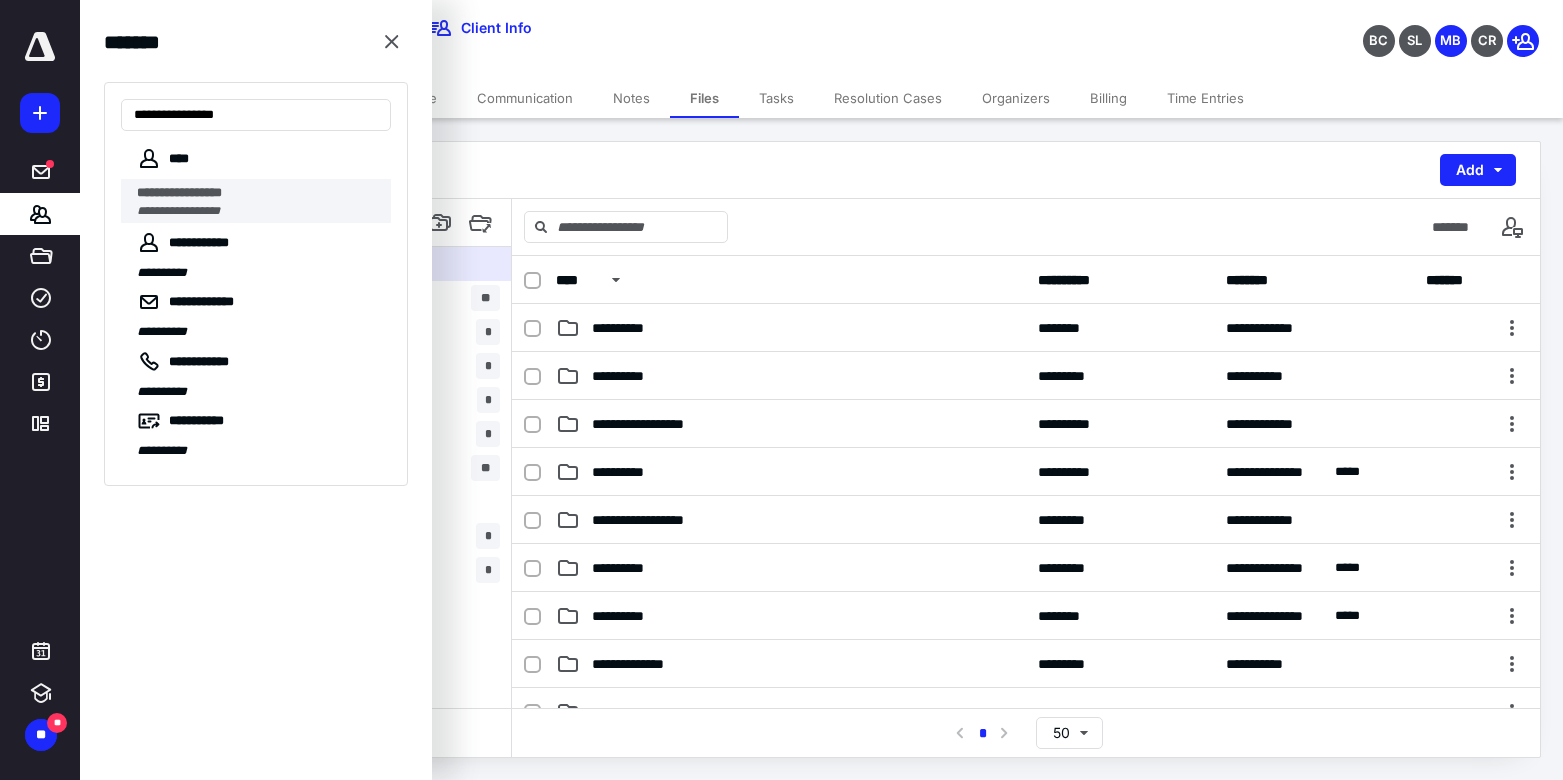 type on "**********" 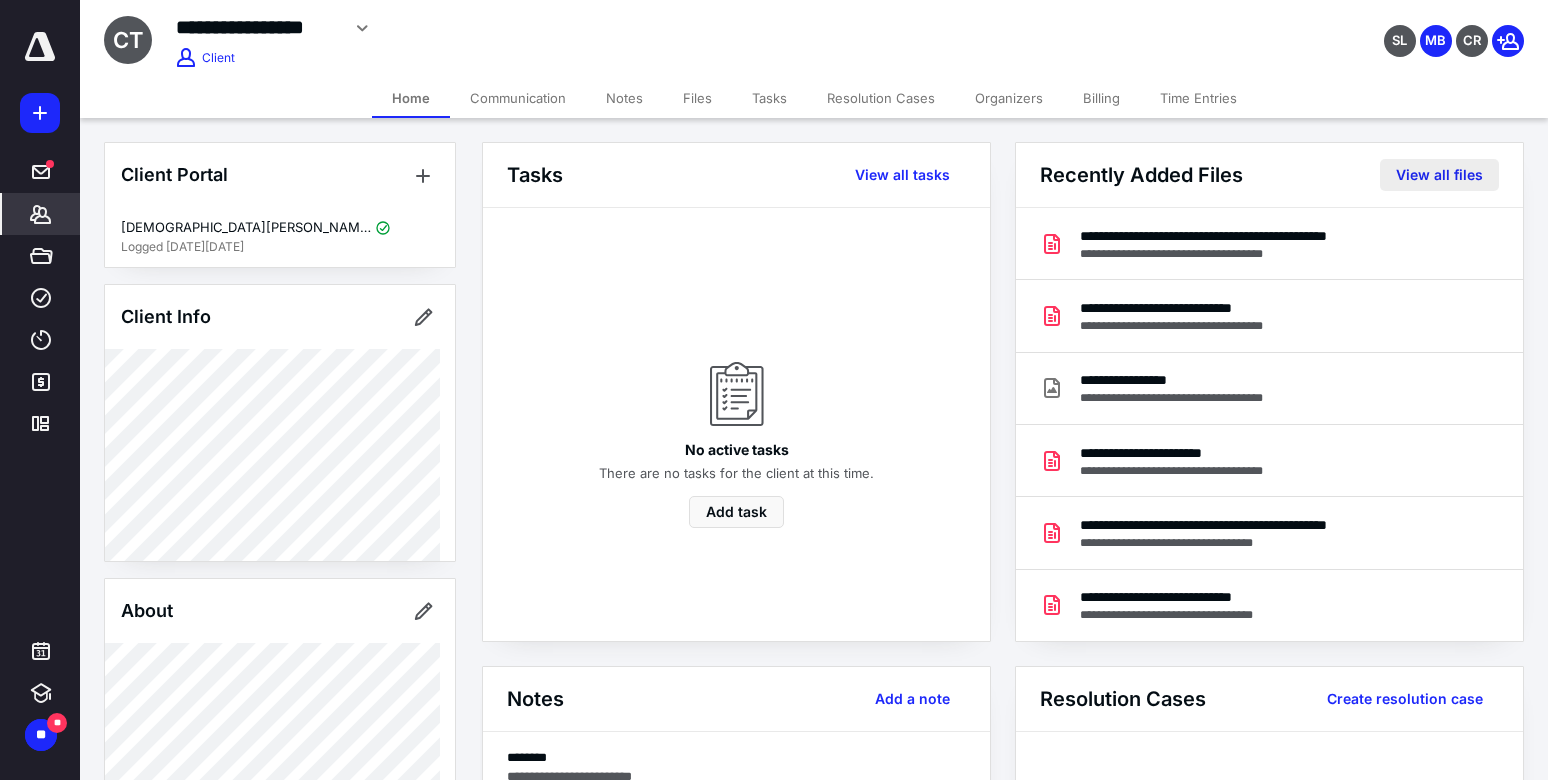 click on "View all files" at bounding box center [1439, 175] 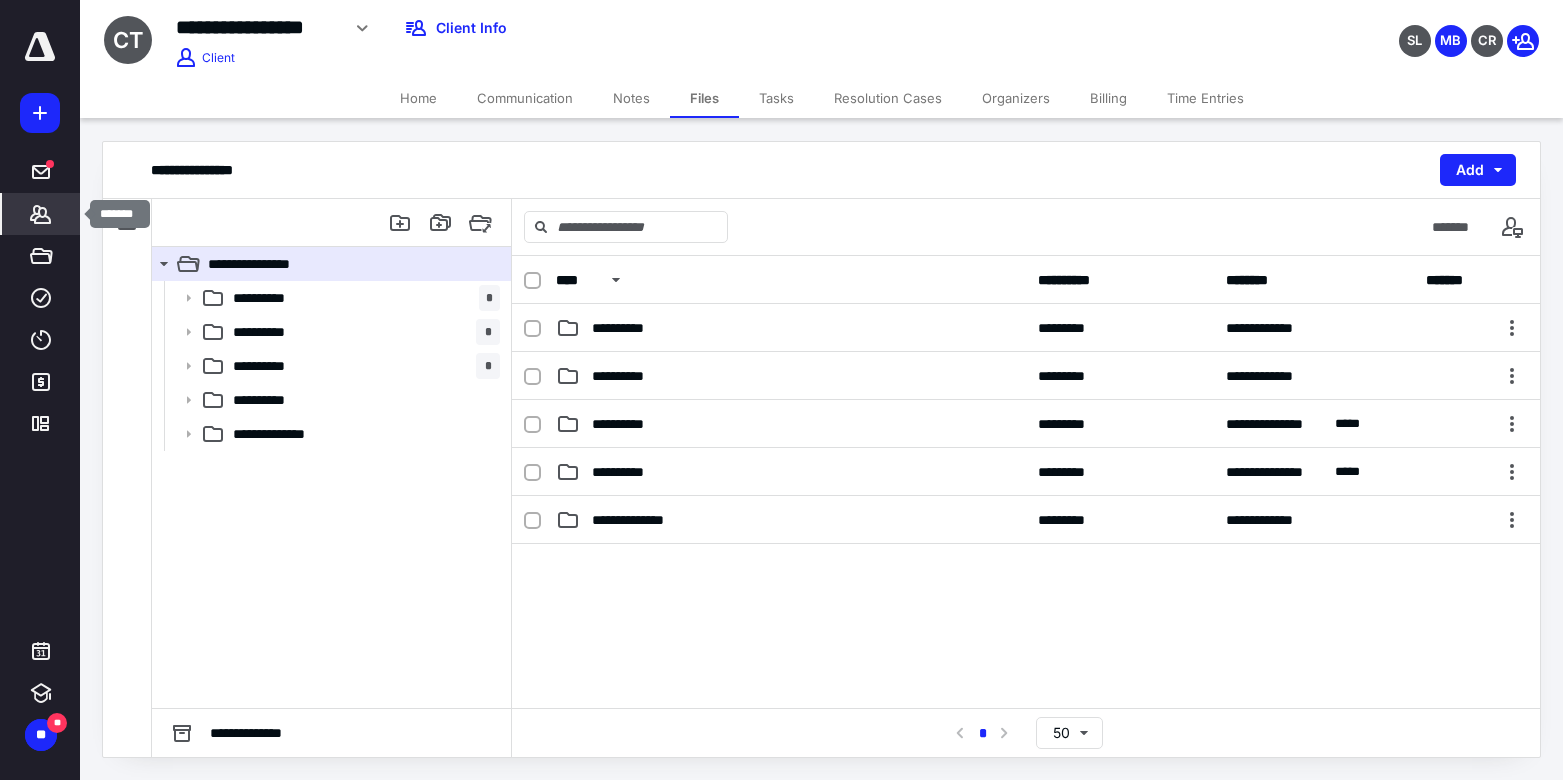 click 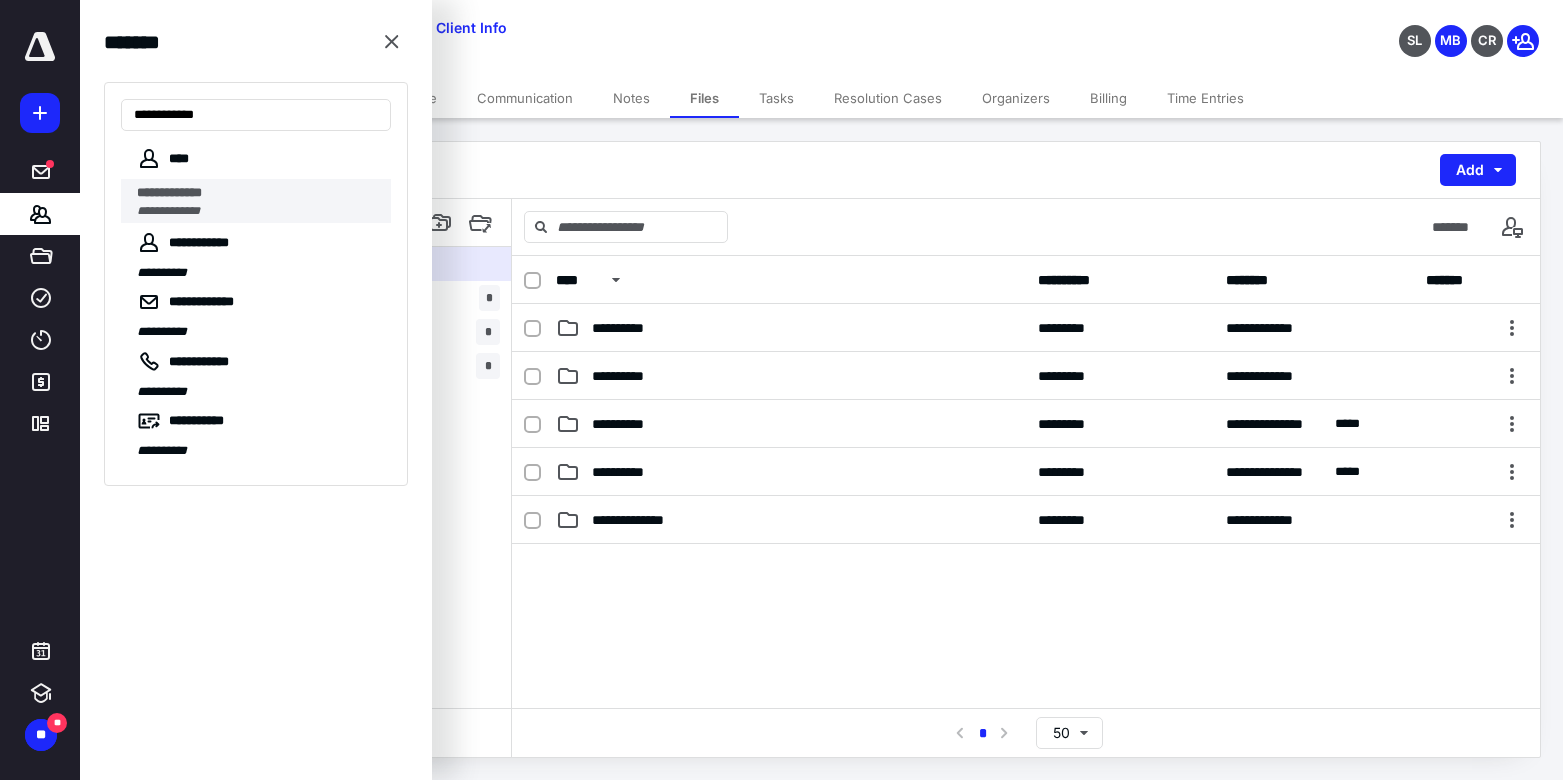 type on "**********" 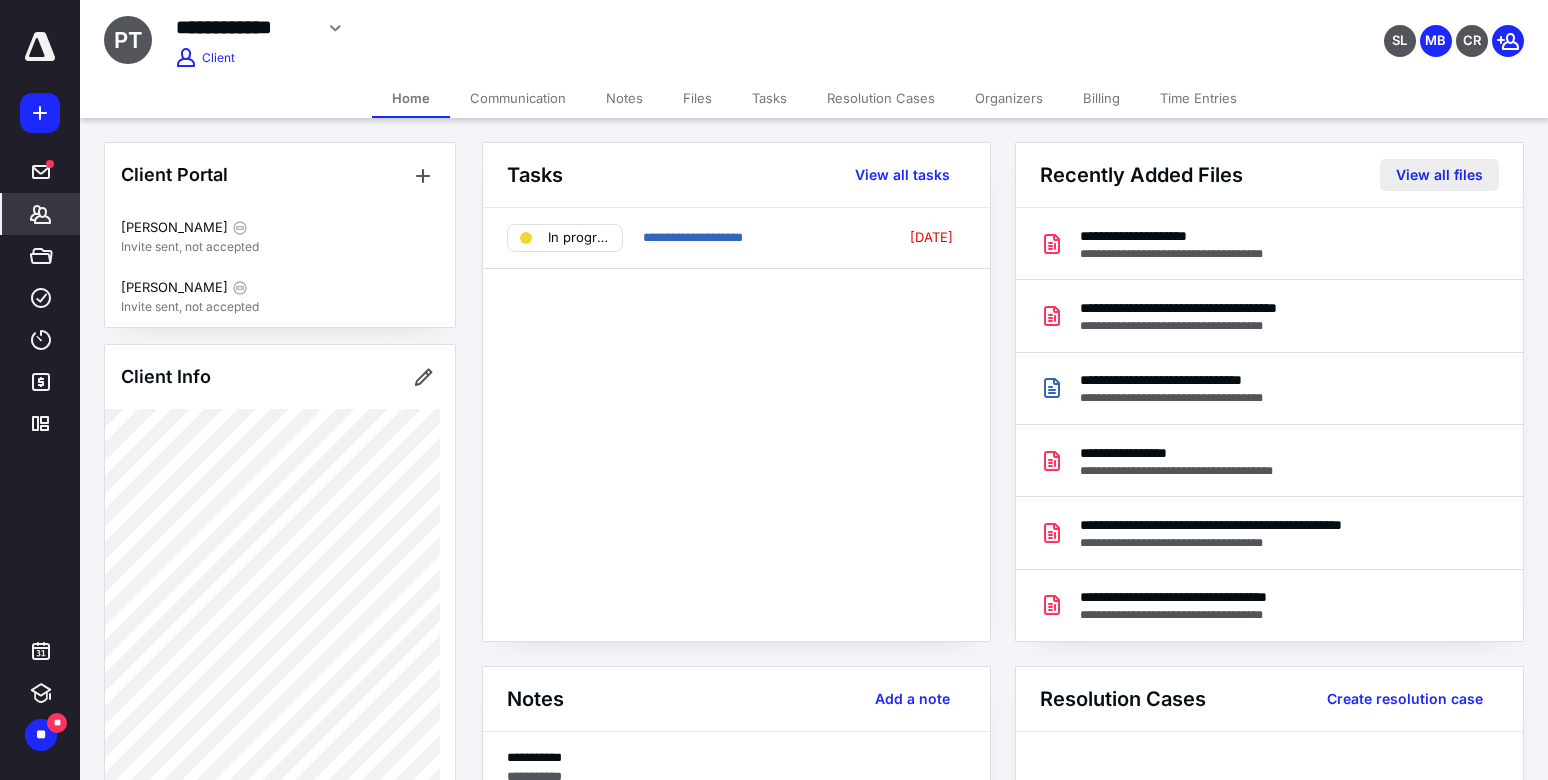 click on "View all files" at bounding box center [1439, 175] 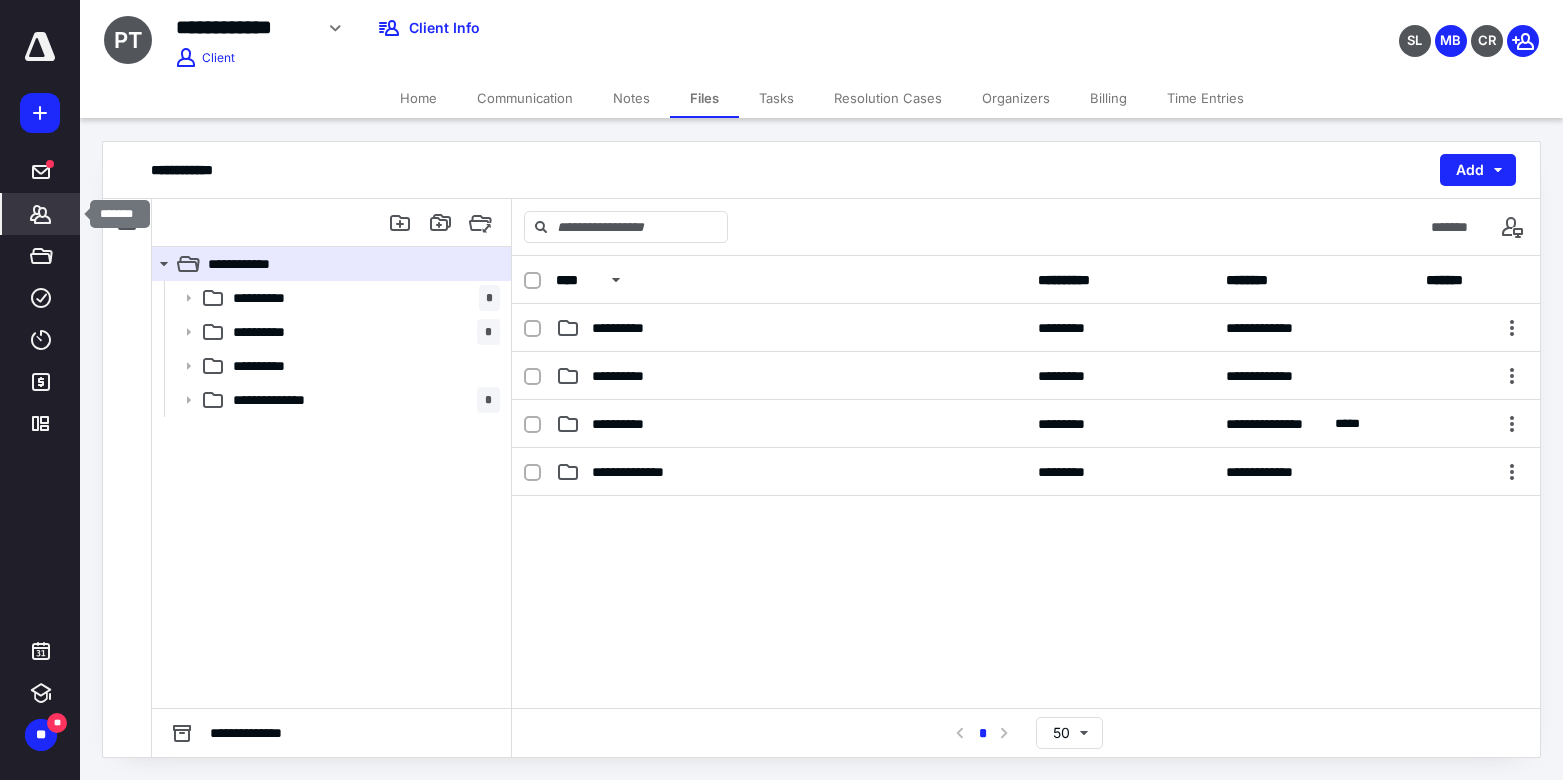 click 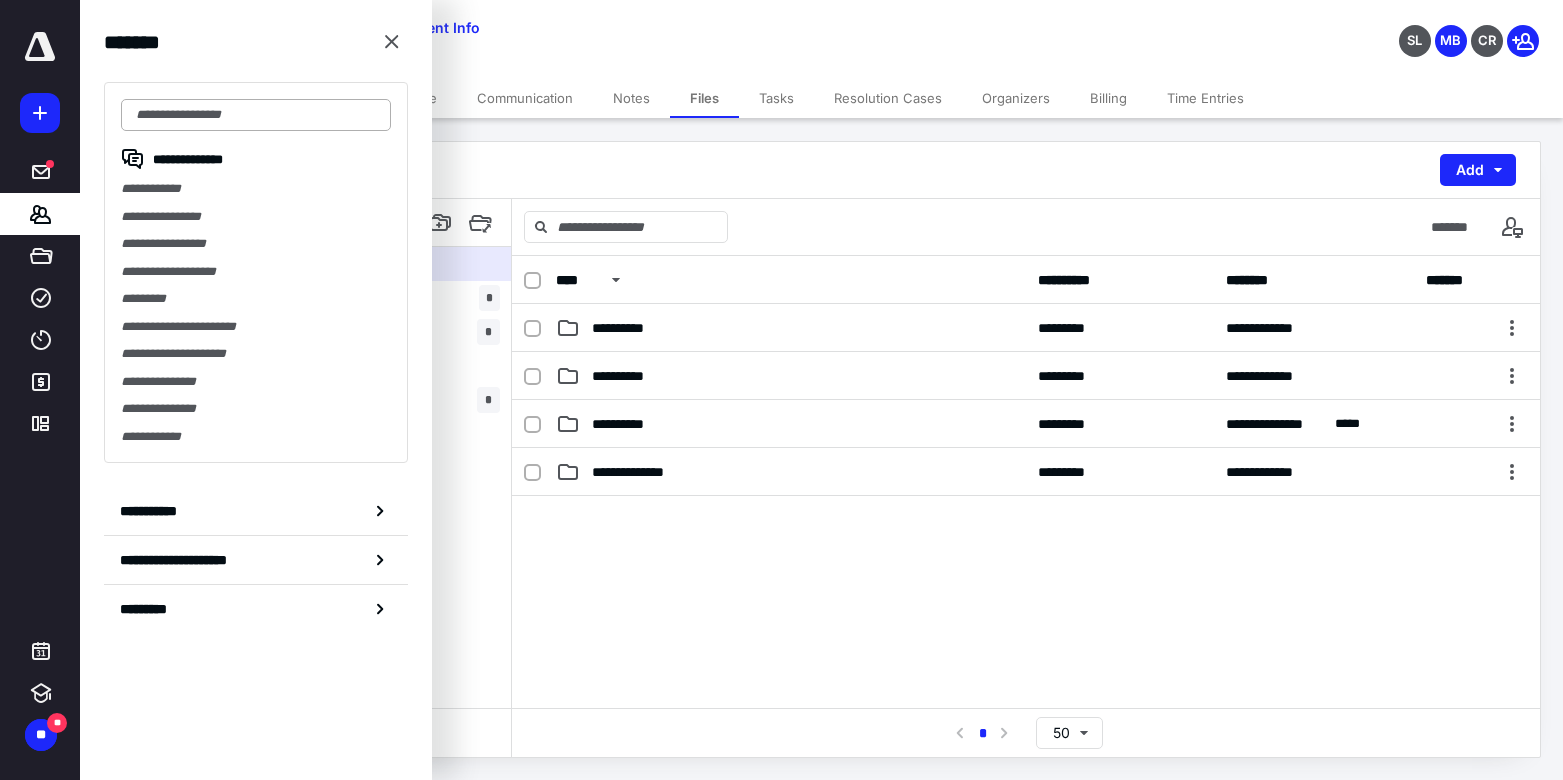 click at bounding box center (256, 115) 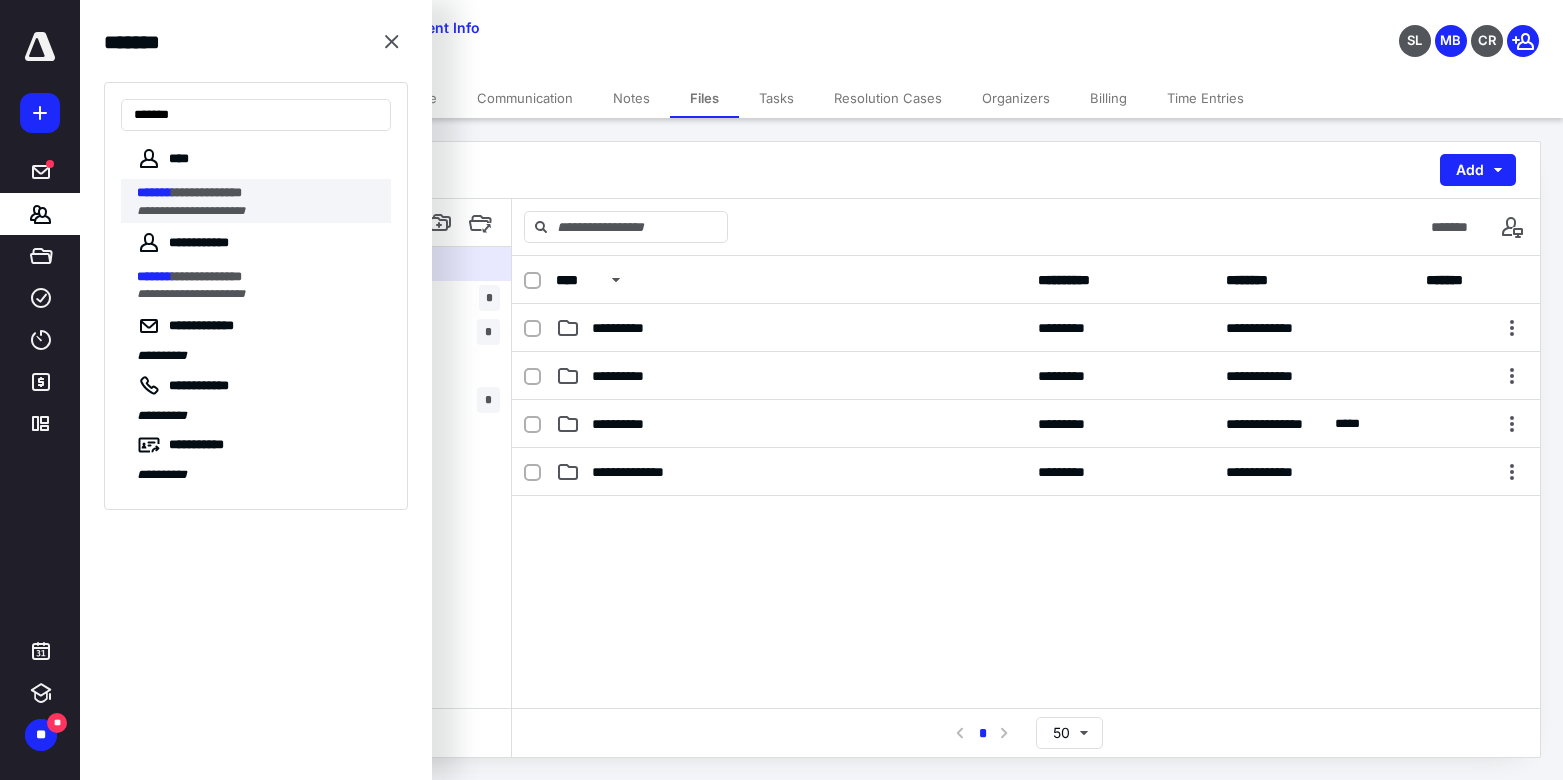 type on "*******" 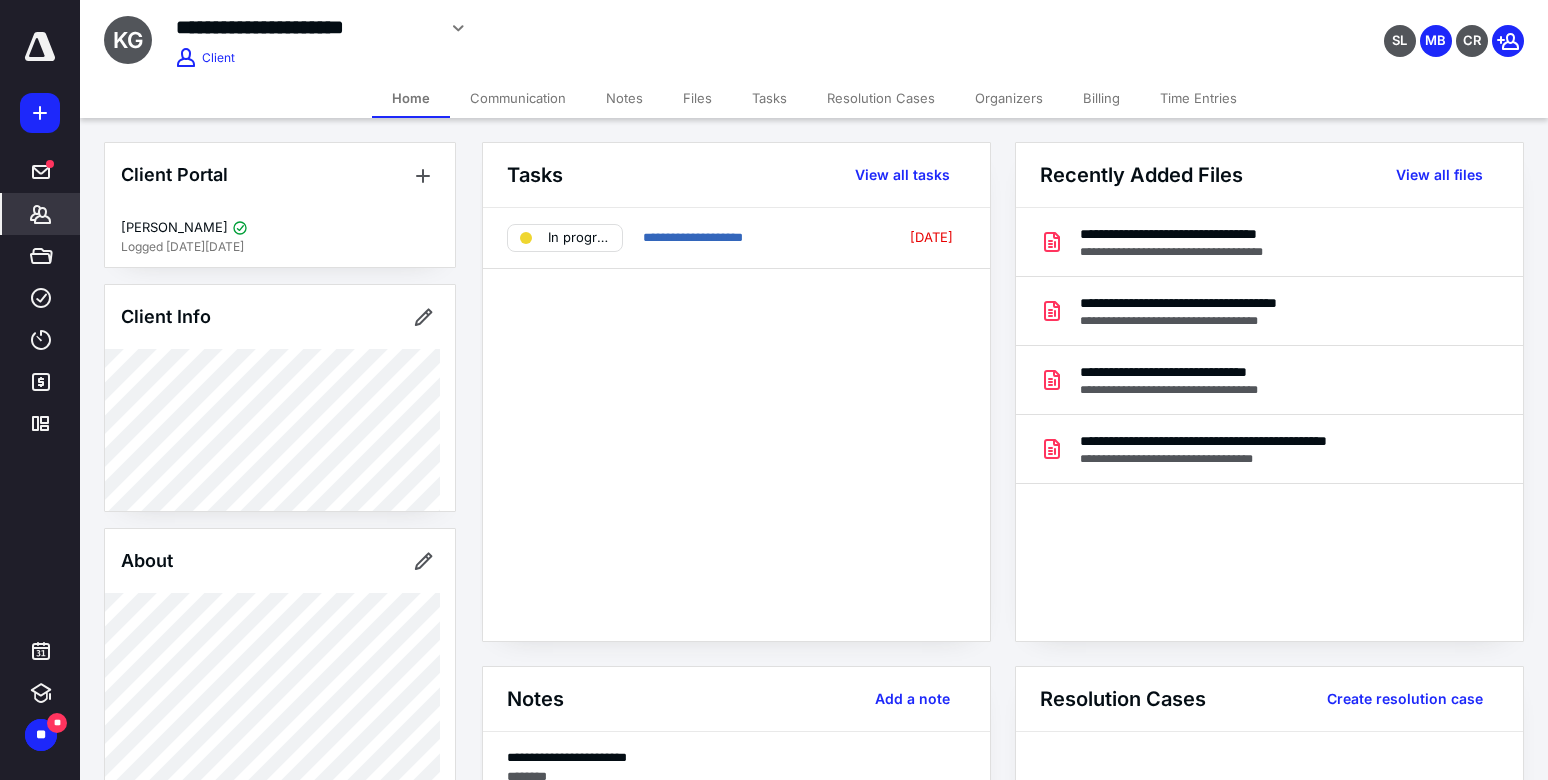 click on "Client Portal" at bounding box center [280, 175] 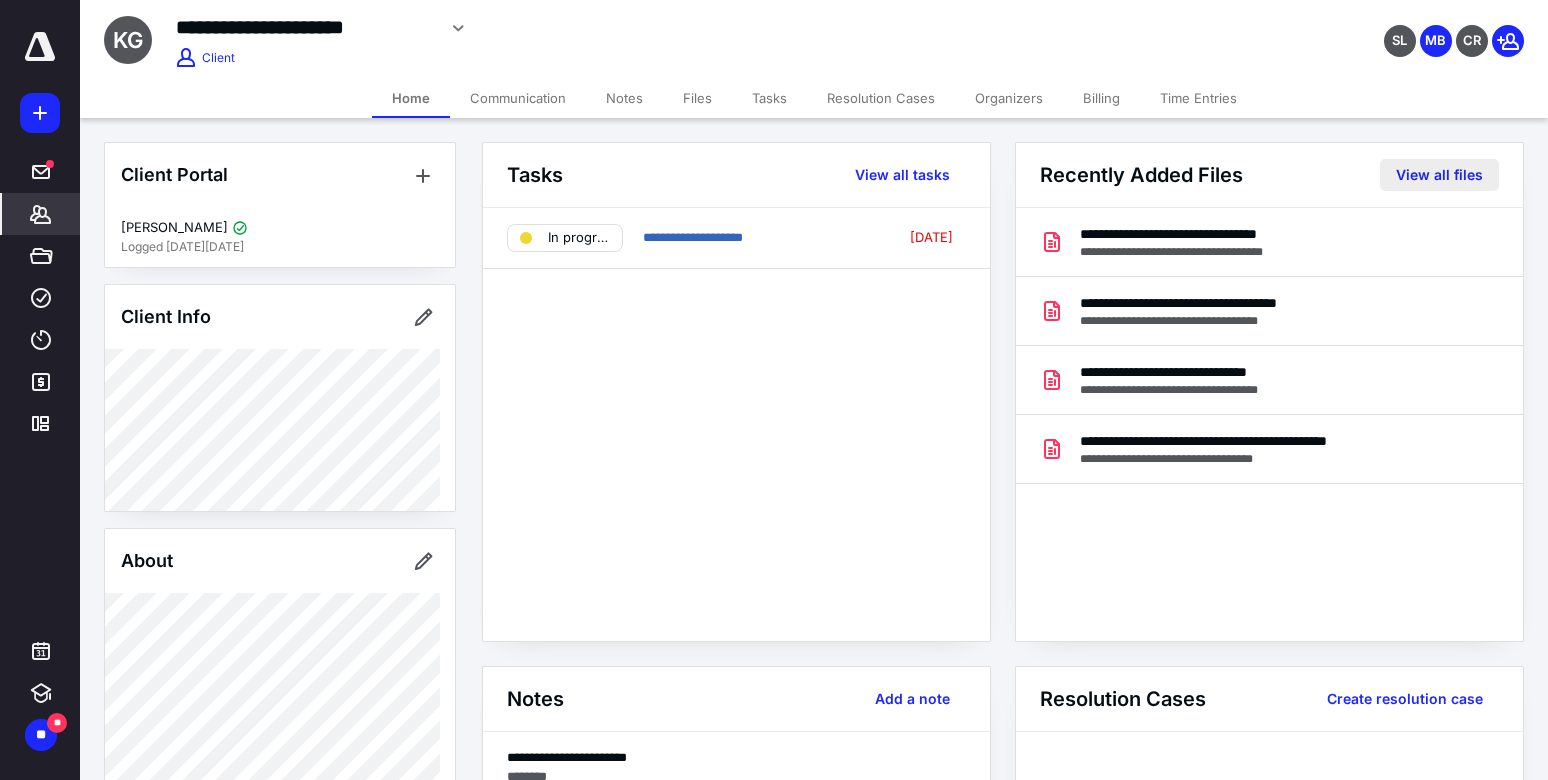 click on "View all files" at bounding box center [1439, 175] 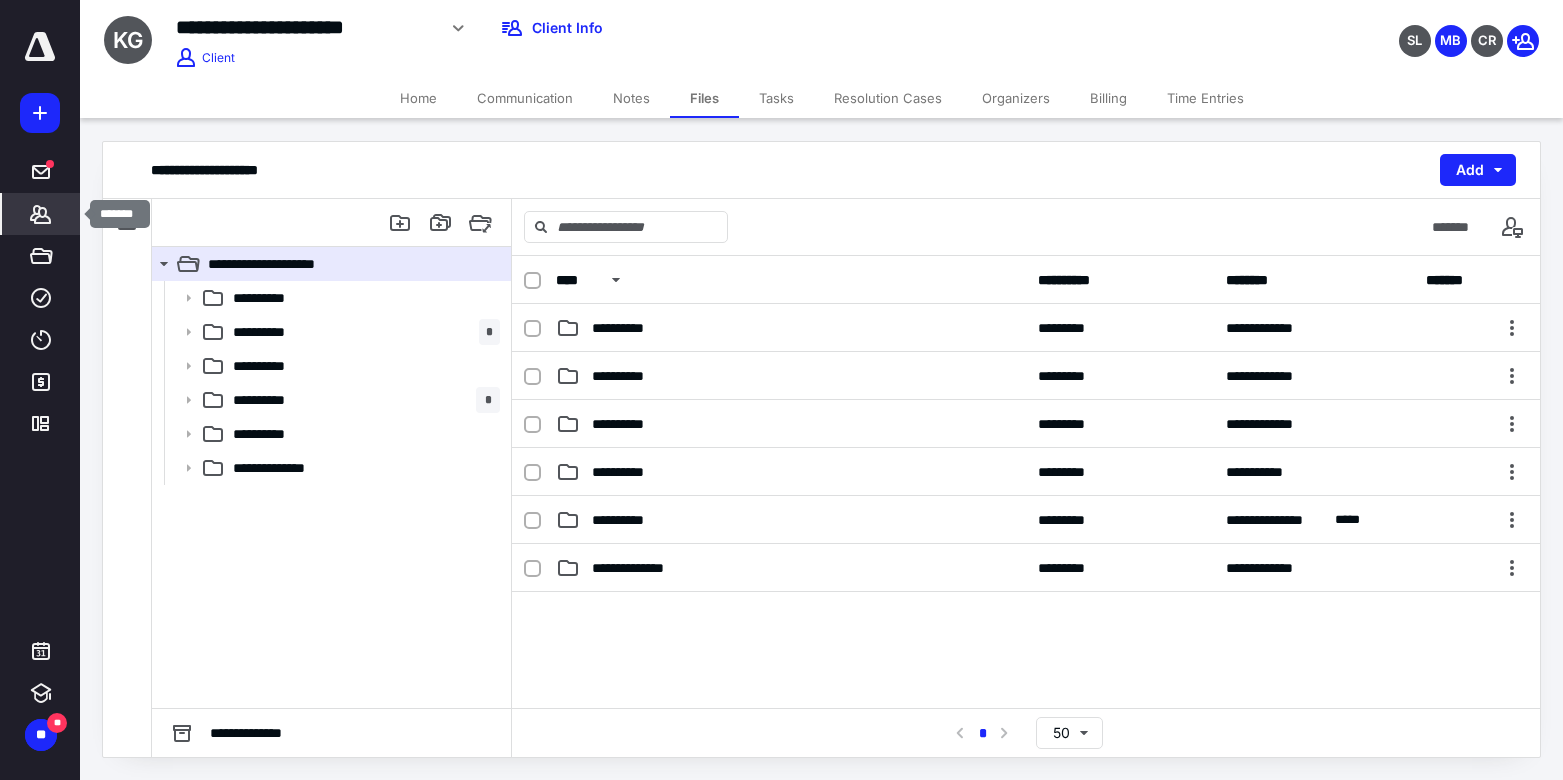click 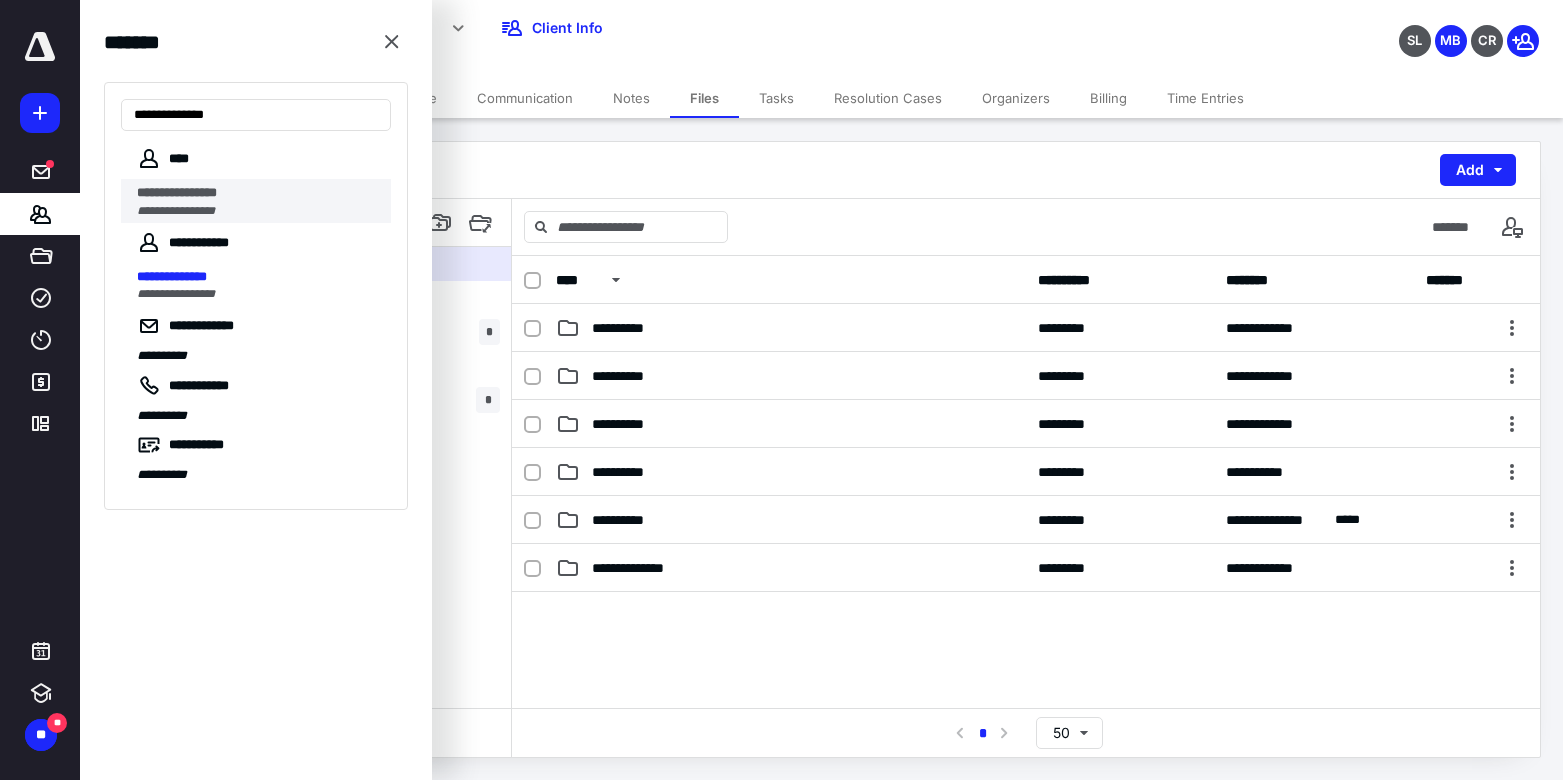 type on "**********" 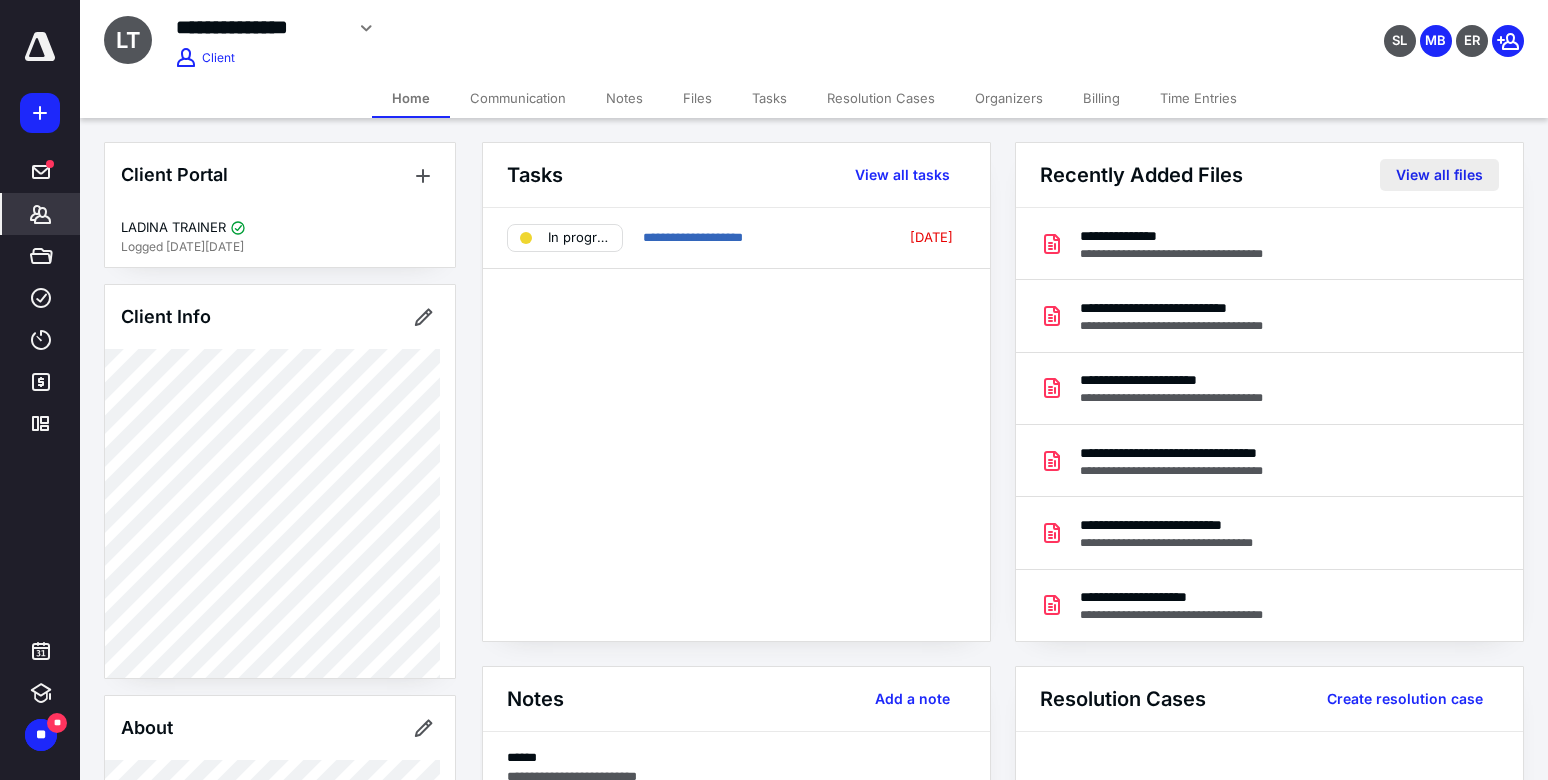 click on "View all files" at bounding box center (1439, 175) 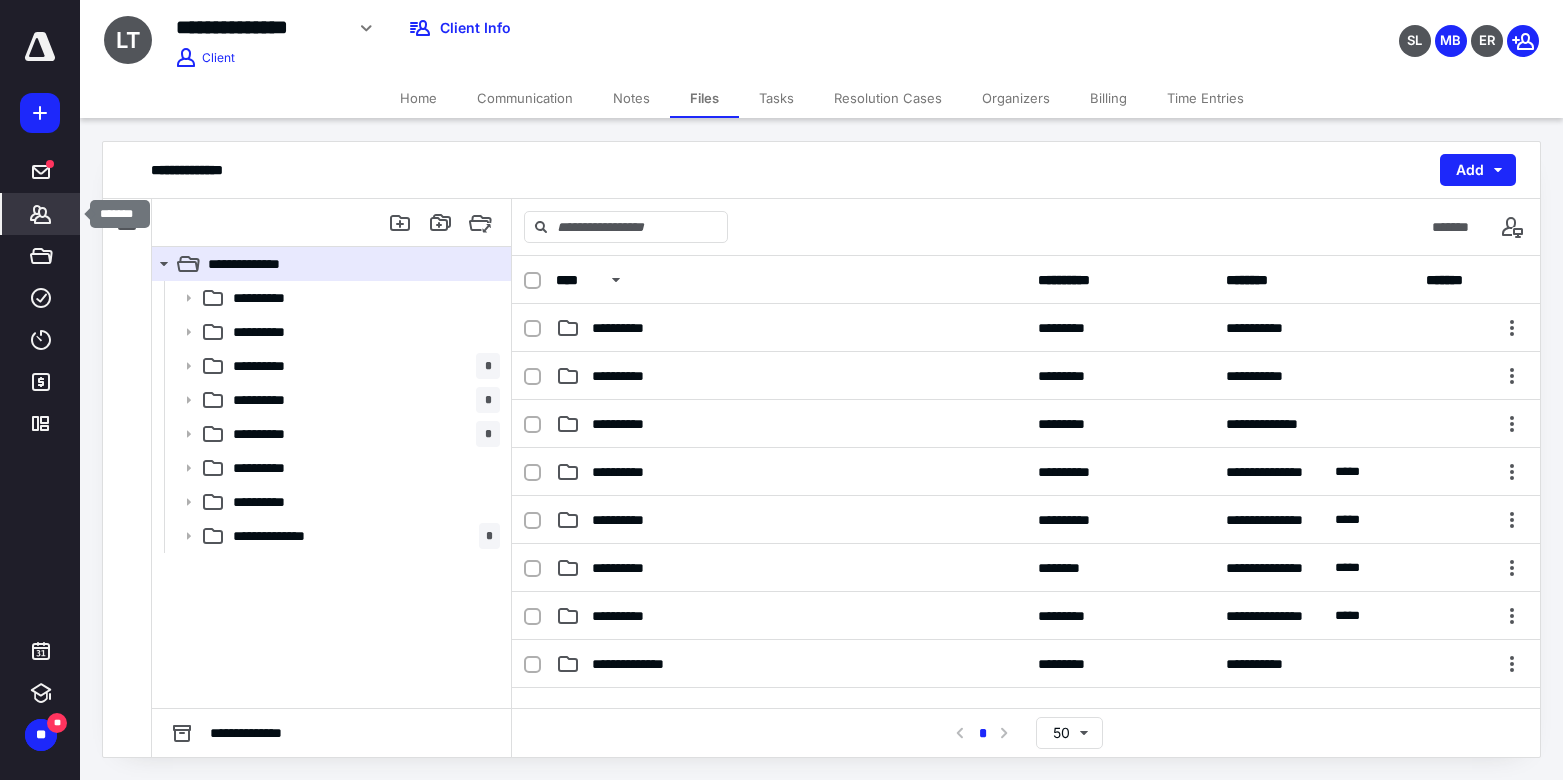 click 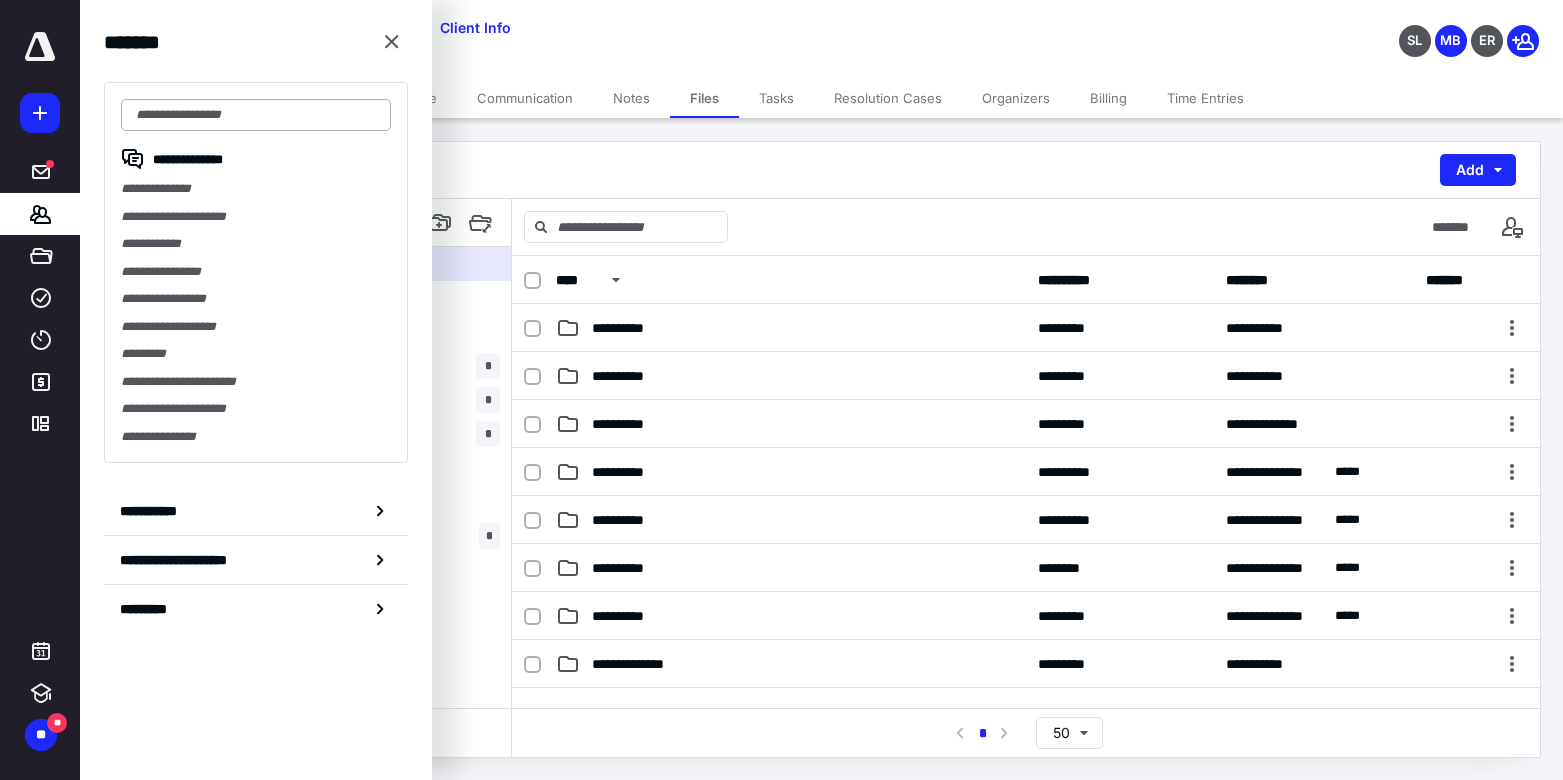 click at bounding box center (256, 115) 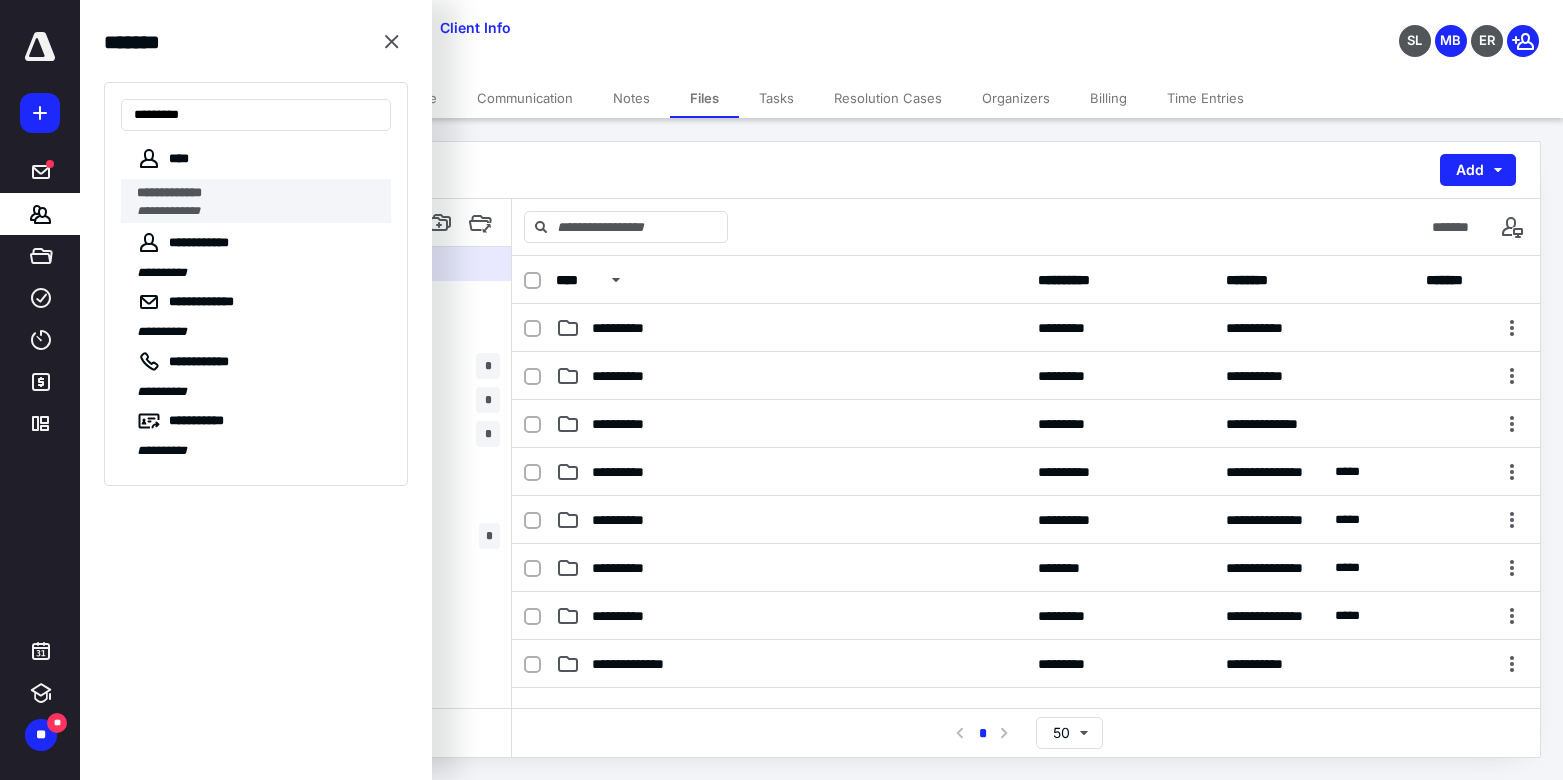 type on "*********" 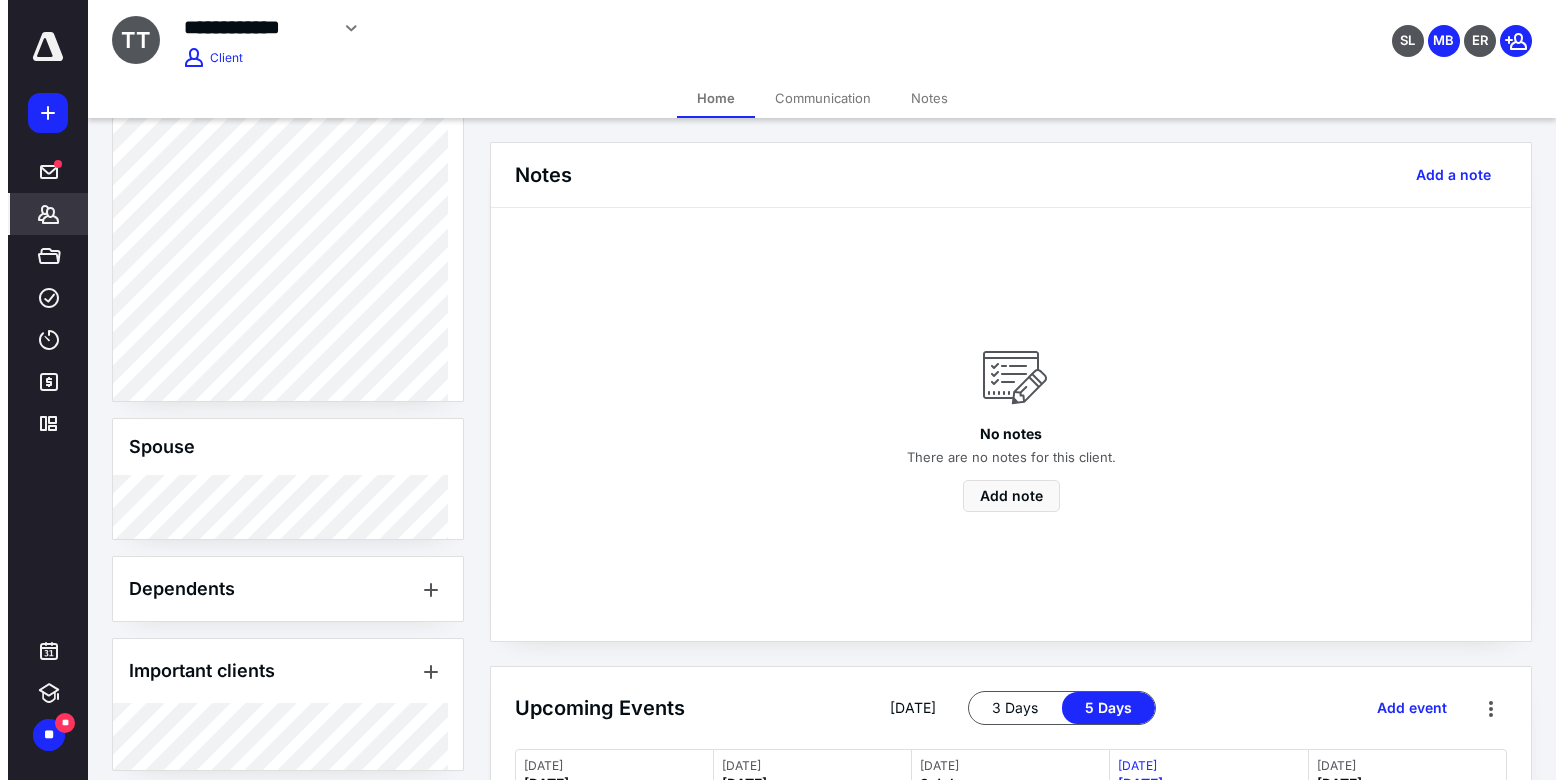 scroll, scrollTop: 395, scrollLeft: 0, axis: vertical 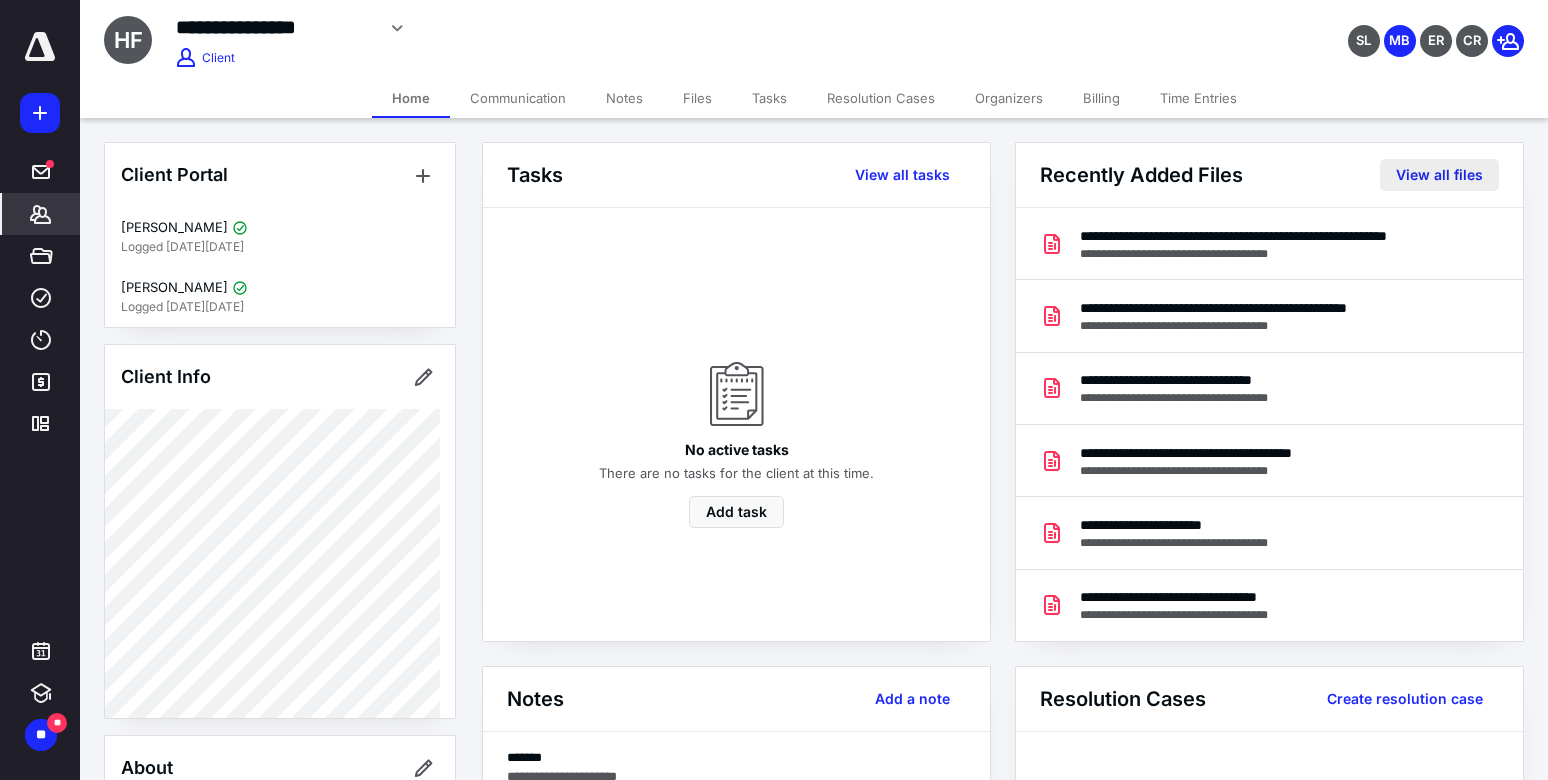 click on "View all files" at bounding box center [1439, 175] 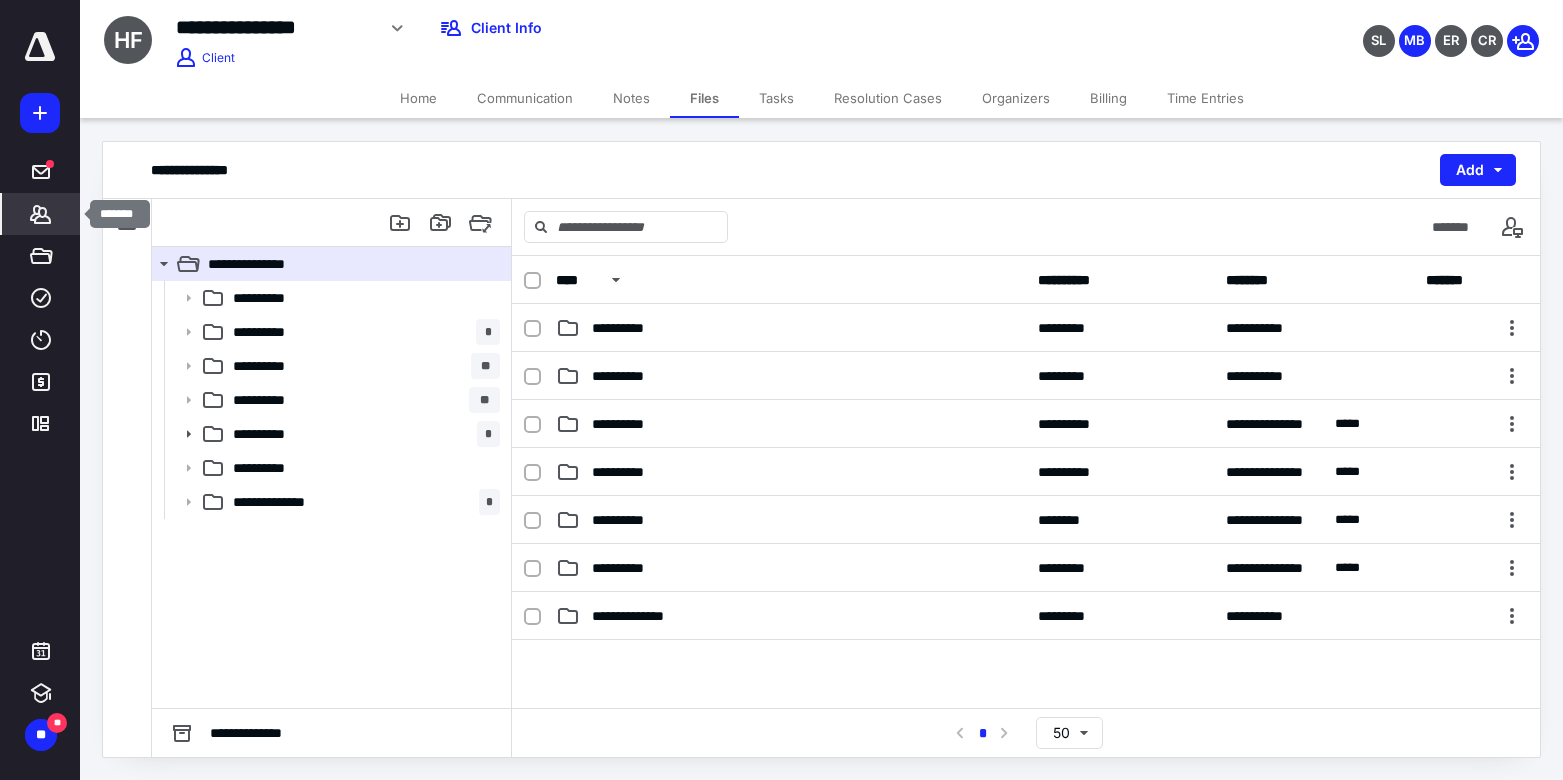 click 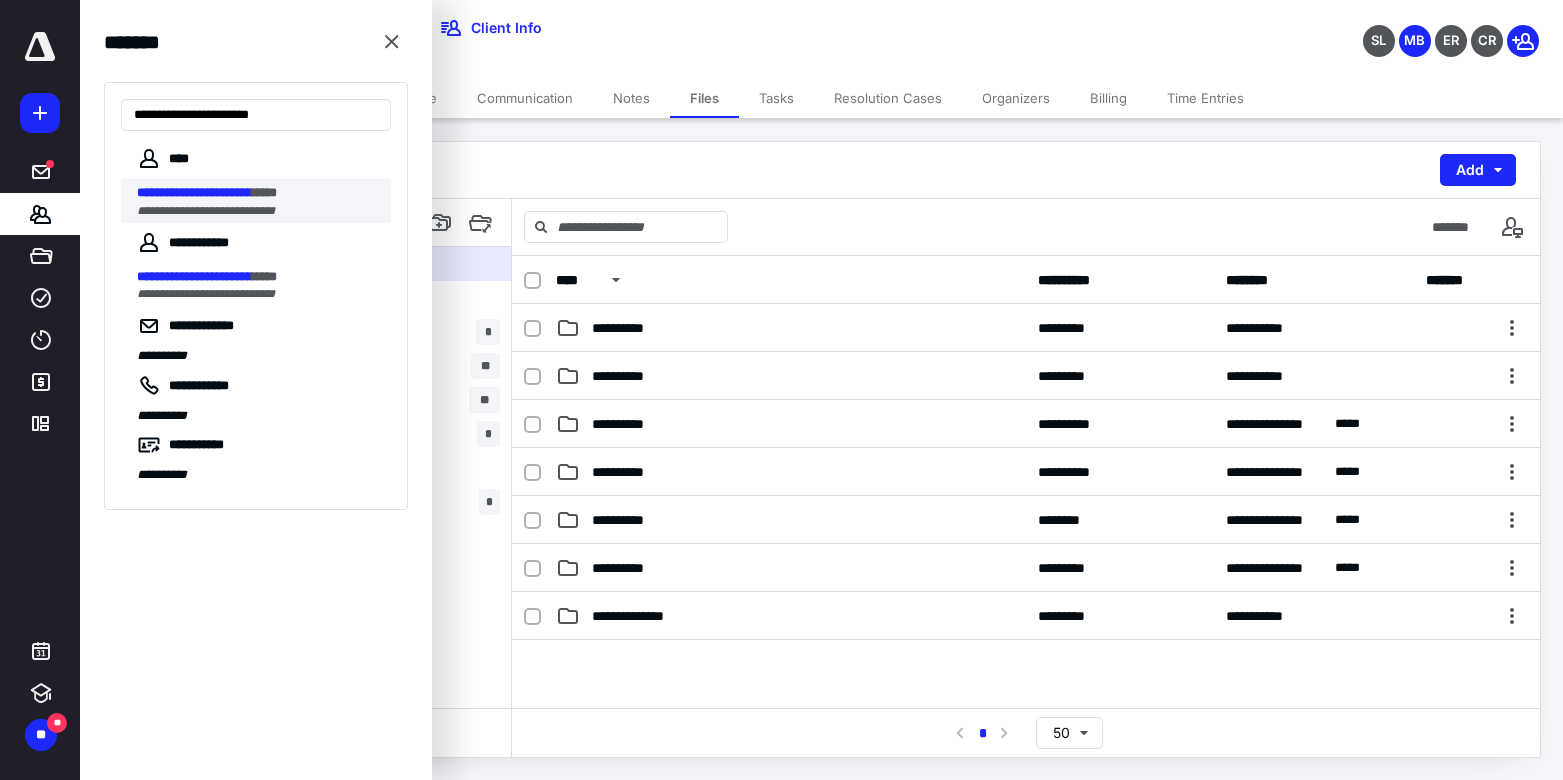 type on "**********" 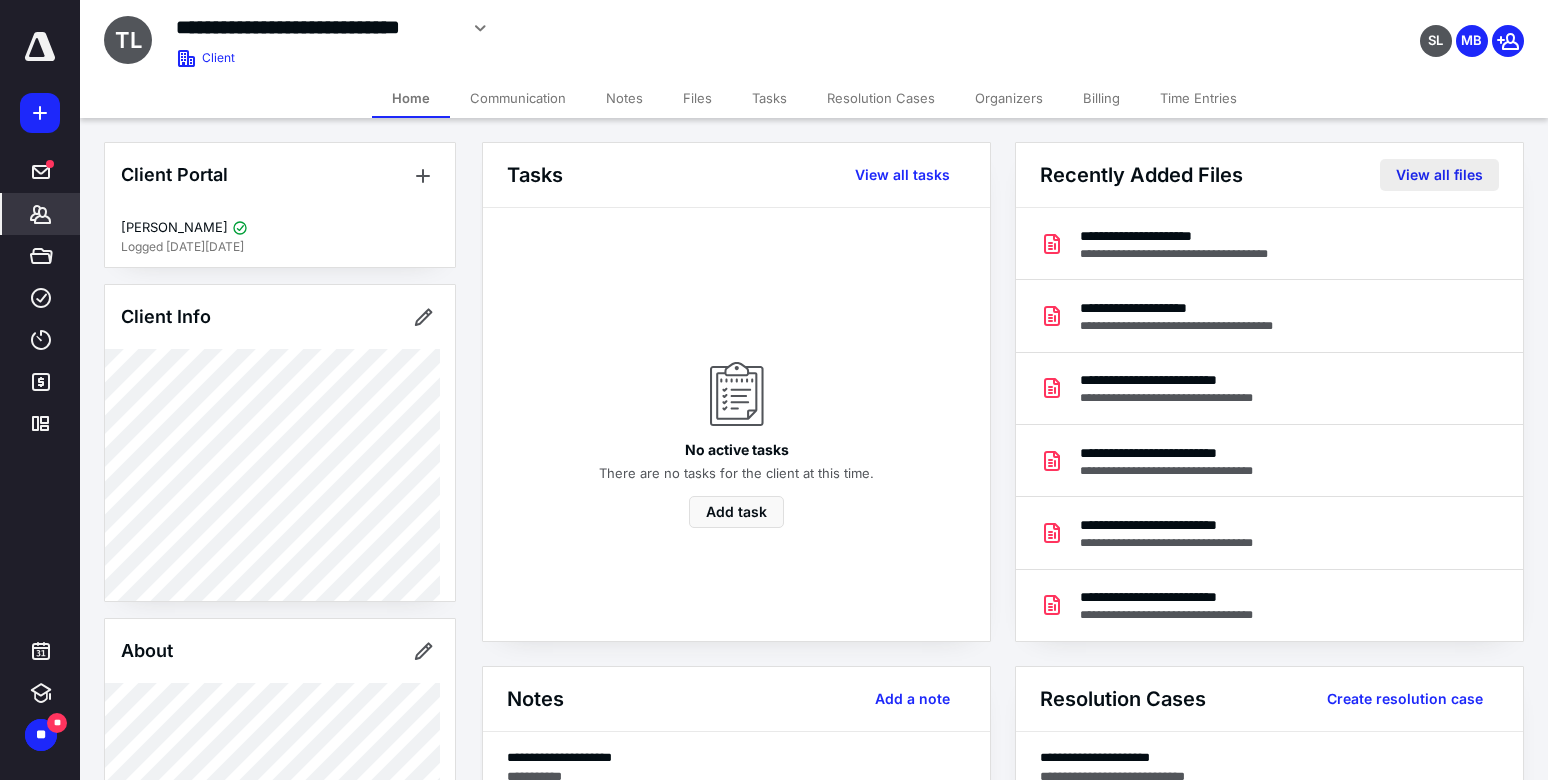 click on "View all files" at bounding box center [1439, 175] 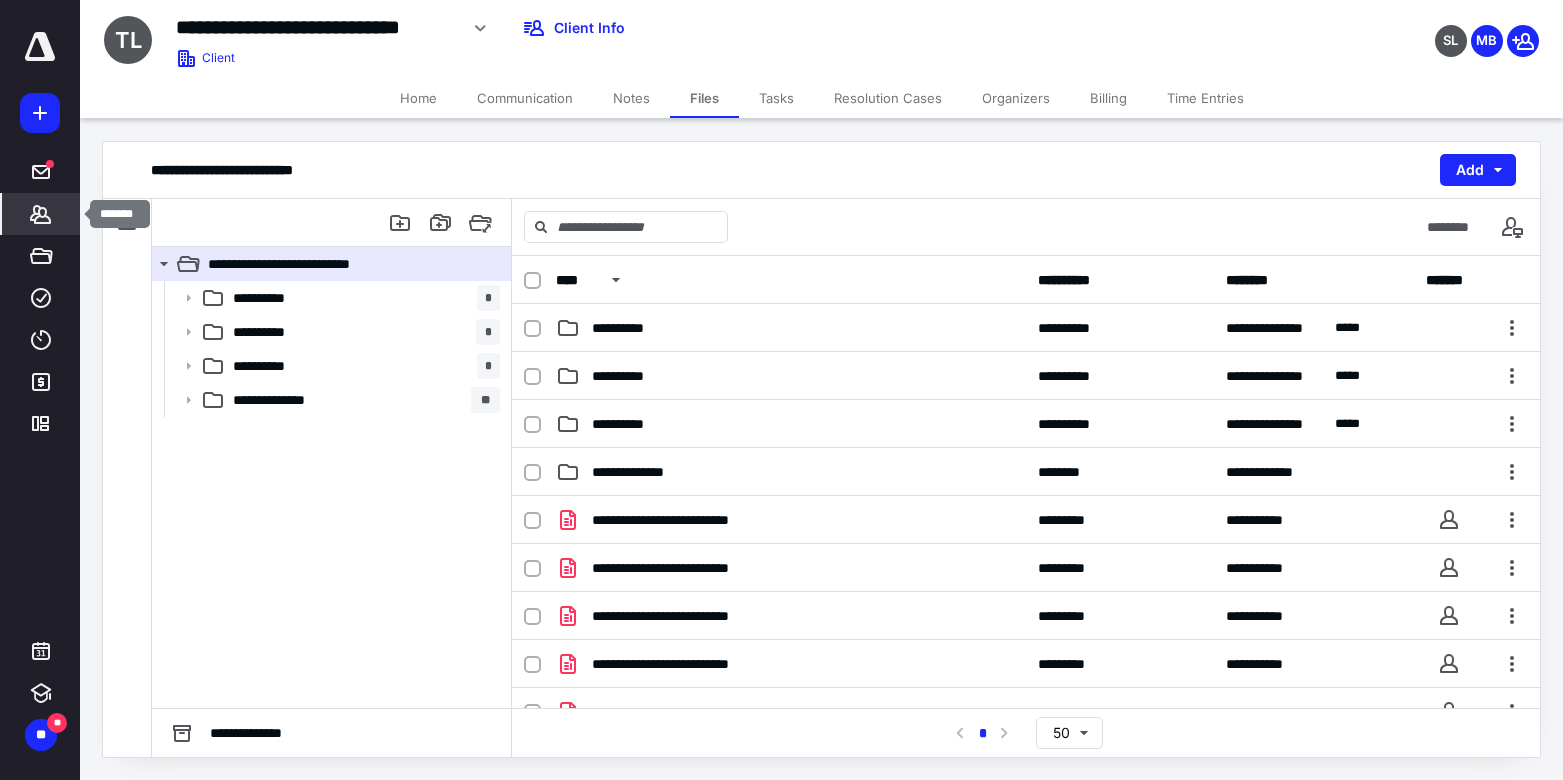 click 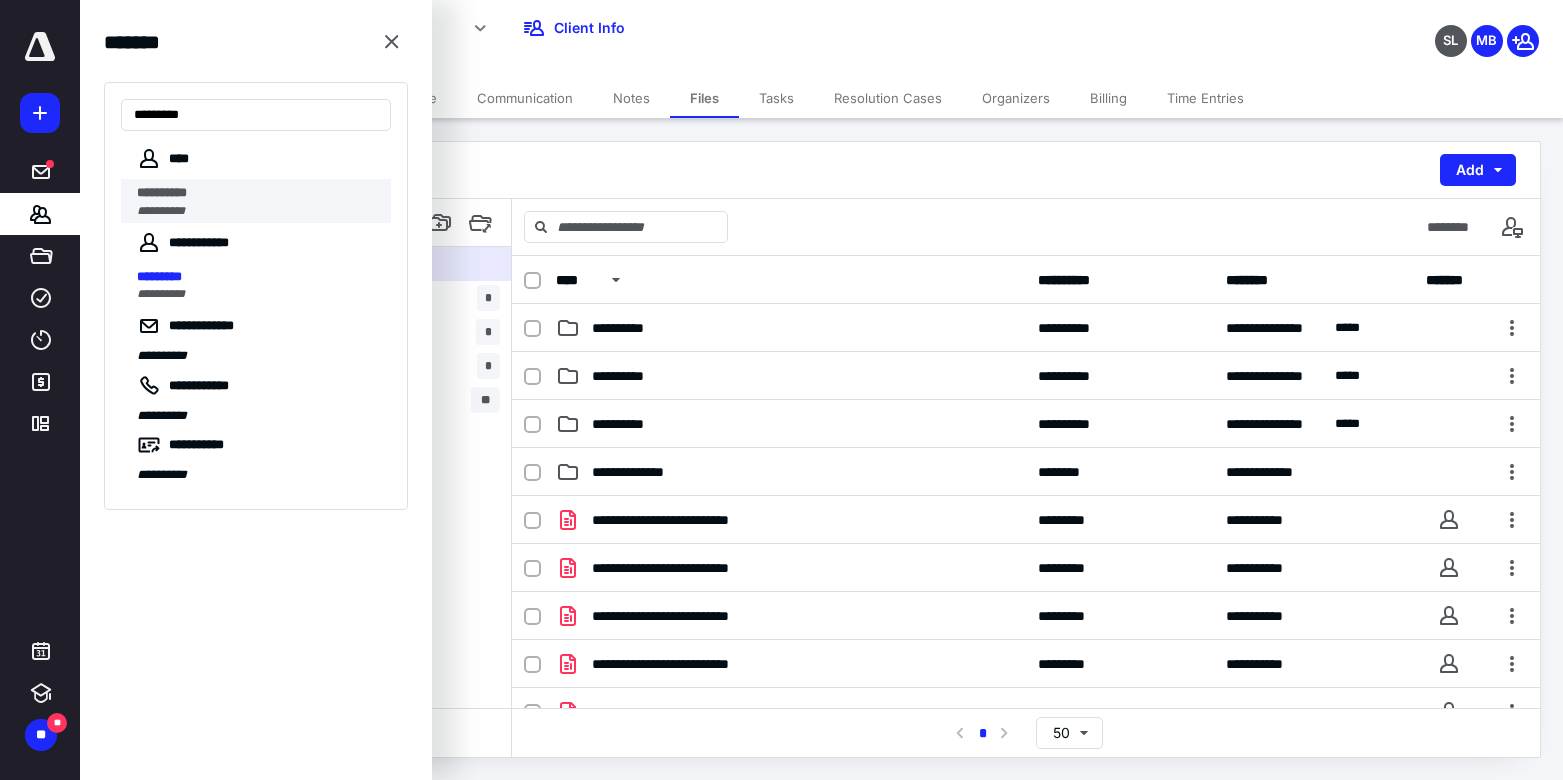 type on "*********" 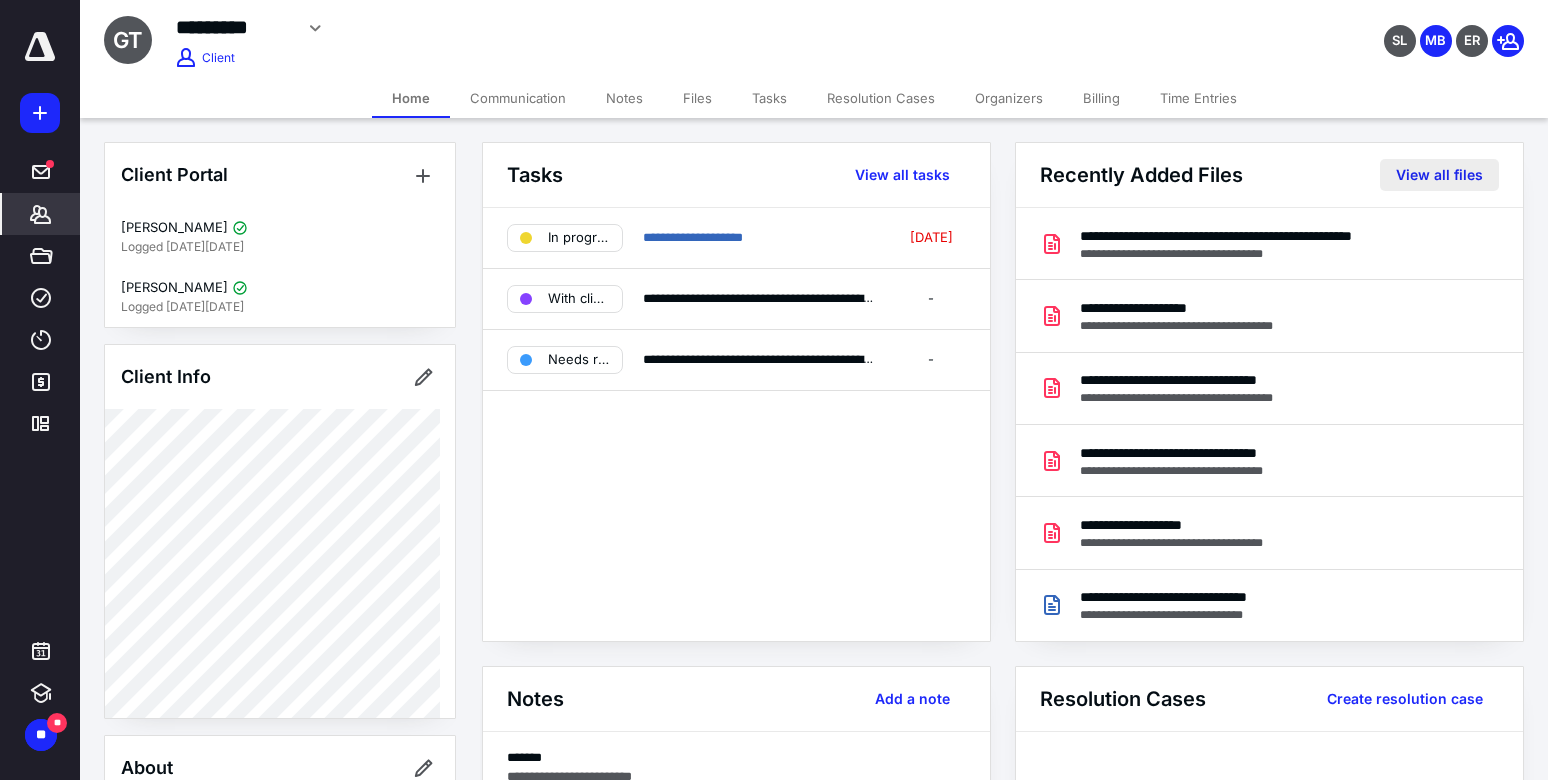 click on "View all files" at bounding box center [1439, 175] 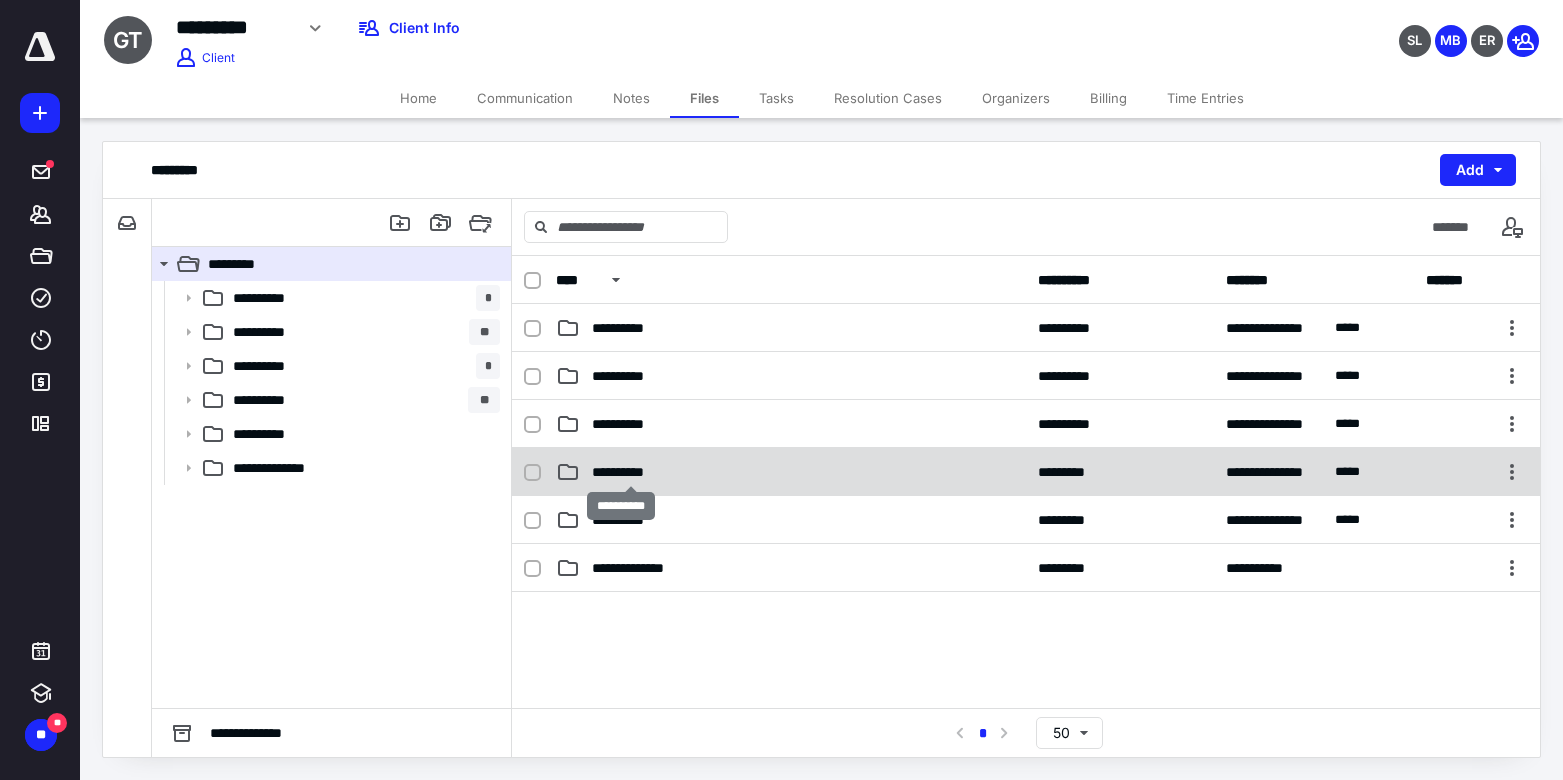 click on "**********" at bounding box center (630, 472) 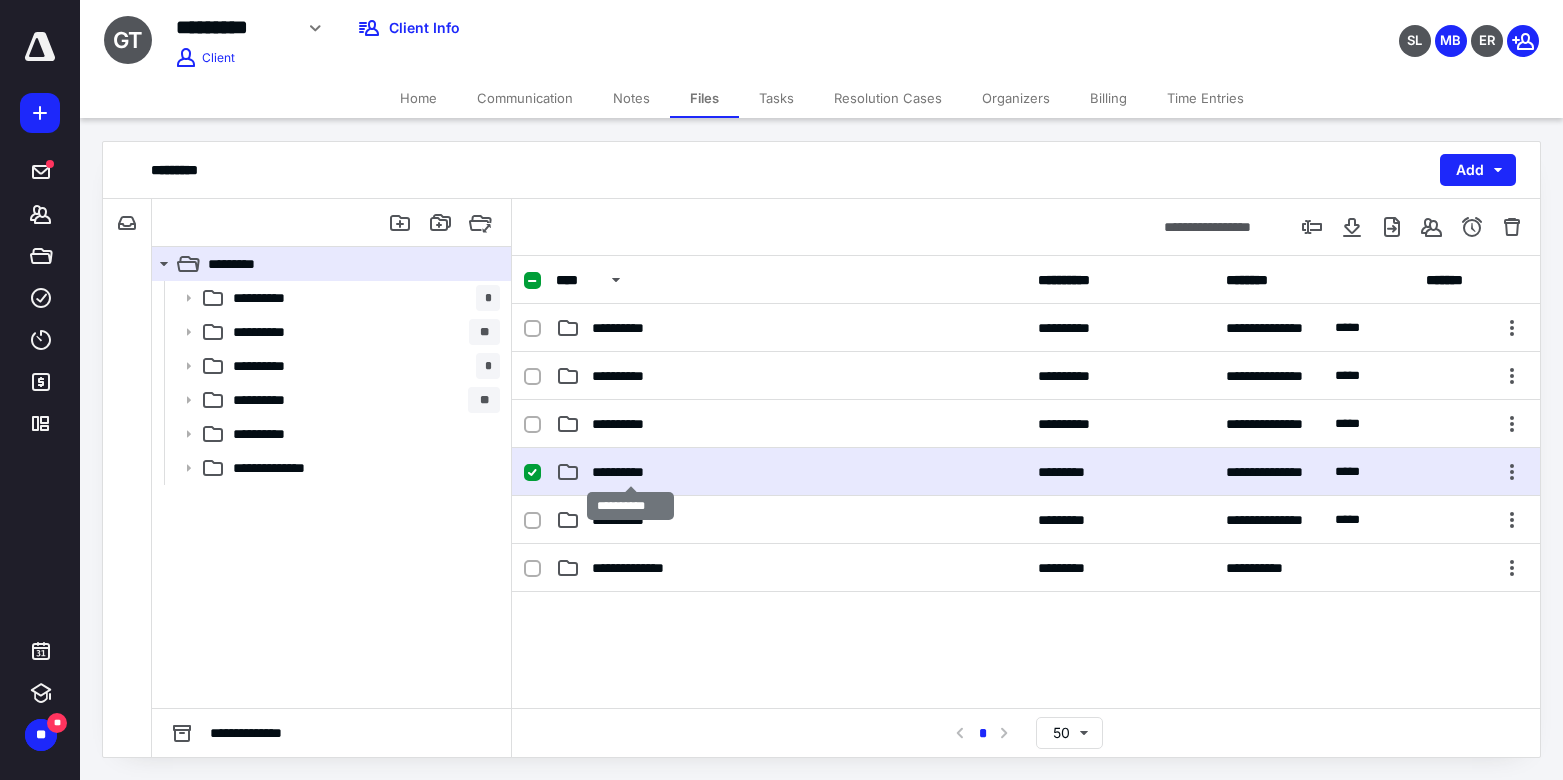 click on "**********" at bounding box center (630, 472) 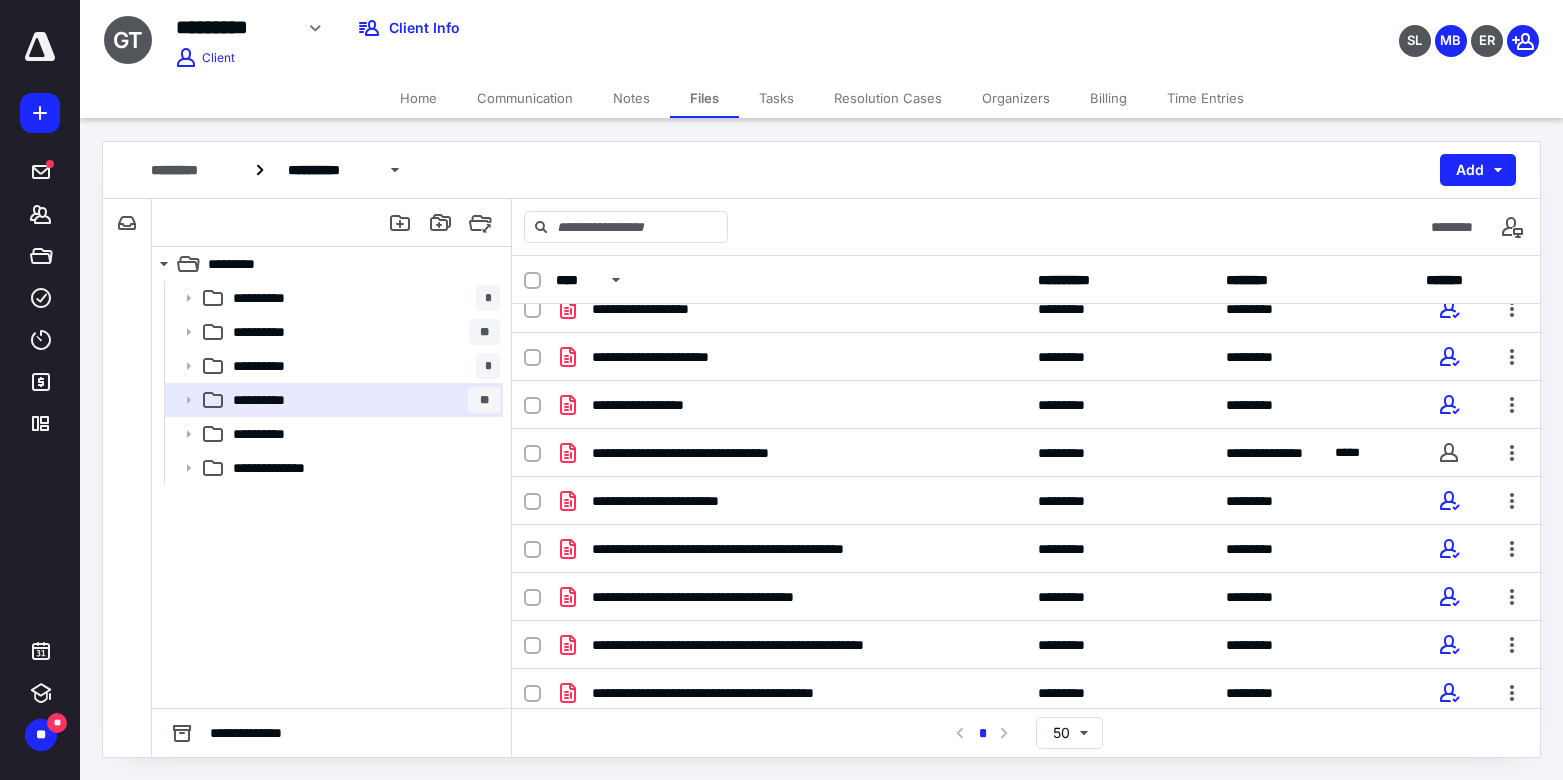scroll, scrollTop: 1228, scrollLeft: 0, axis: vertical 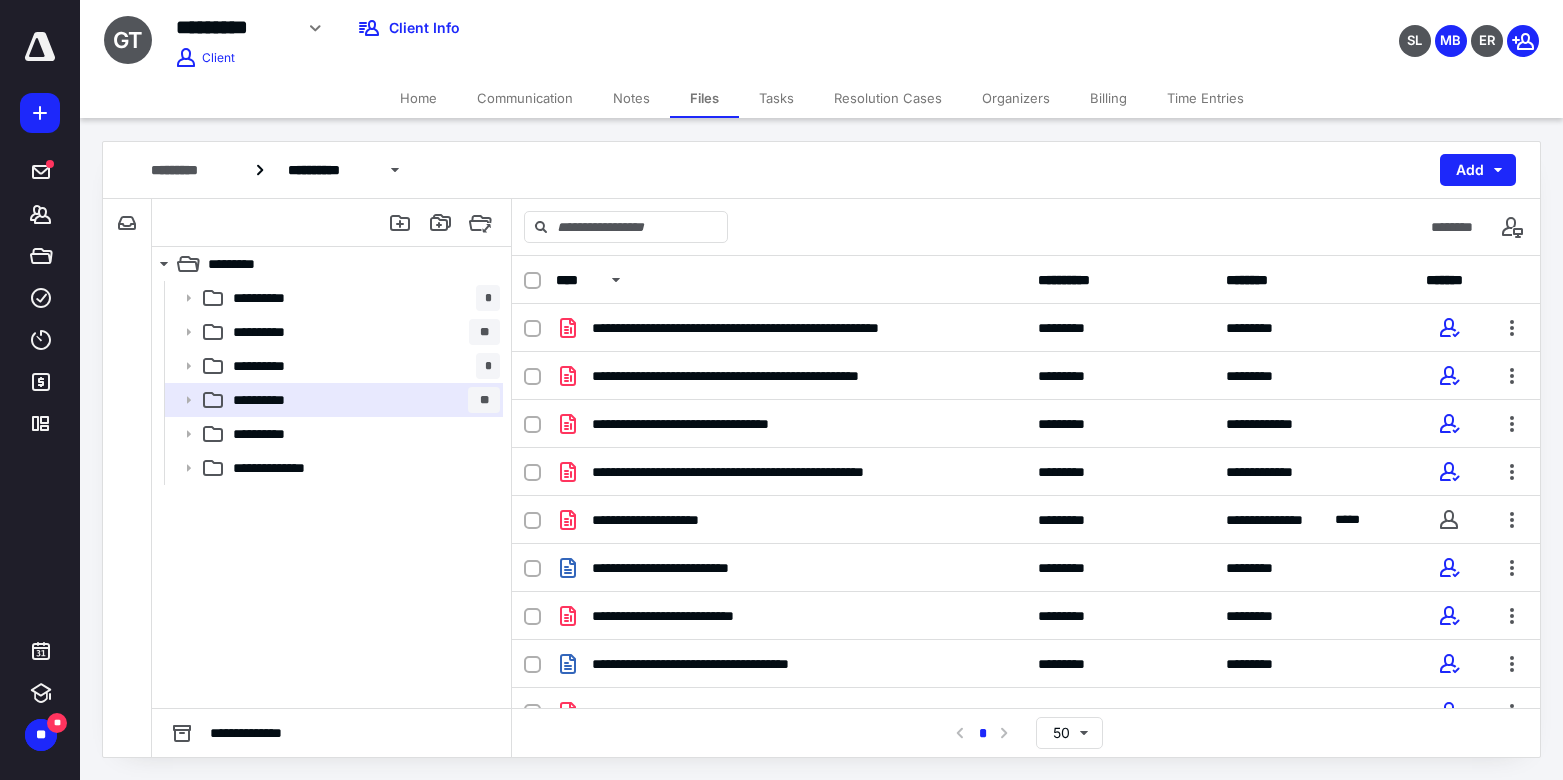 click on "Tasks" at bounding box center (776, 98) 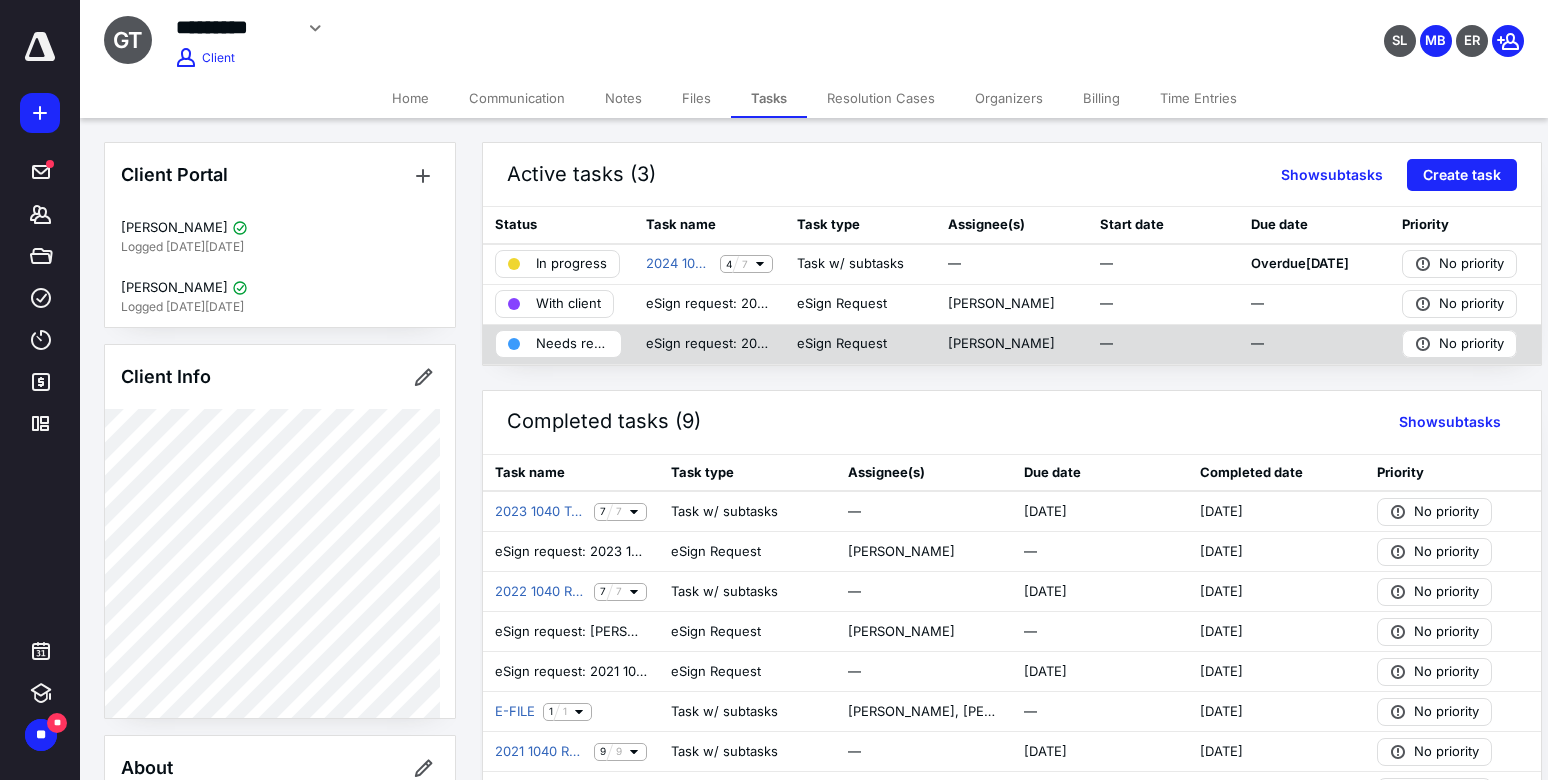 click on "Needs review" at bounding box center (572, 344) 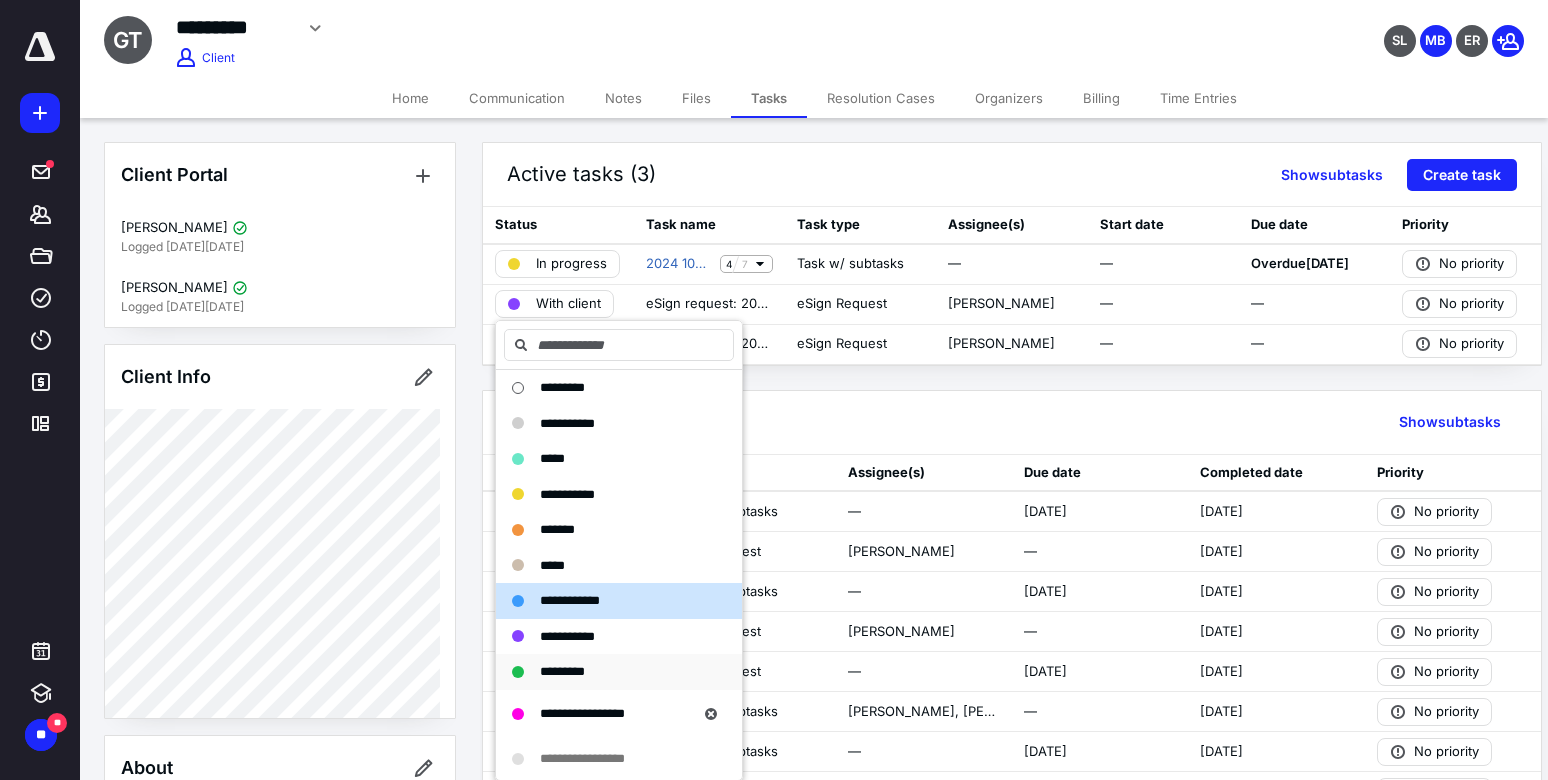 click on "*********" at bounding box center (562, 671) 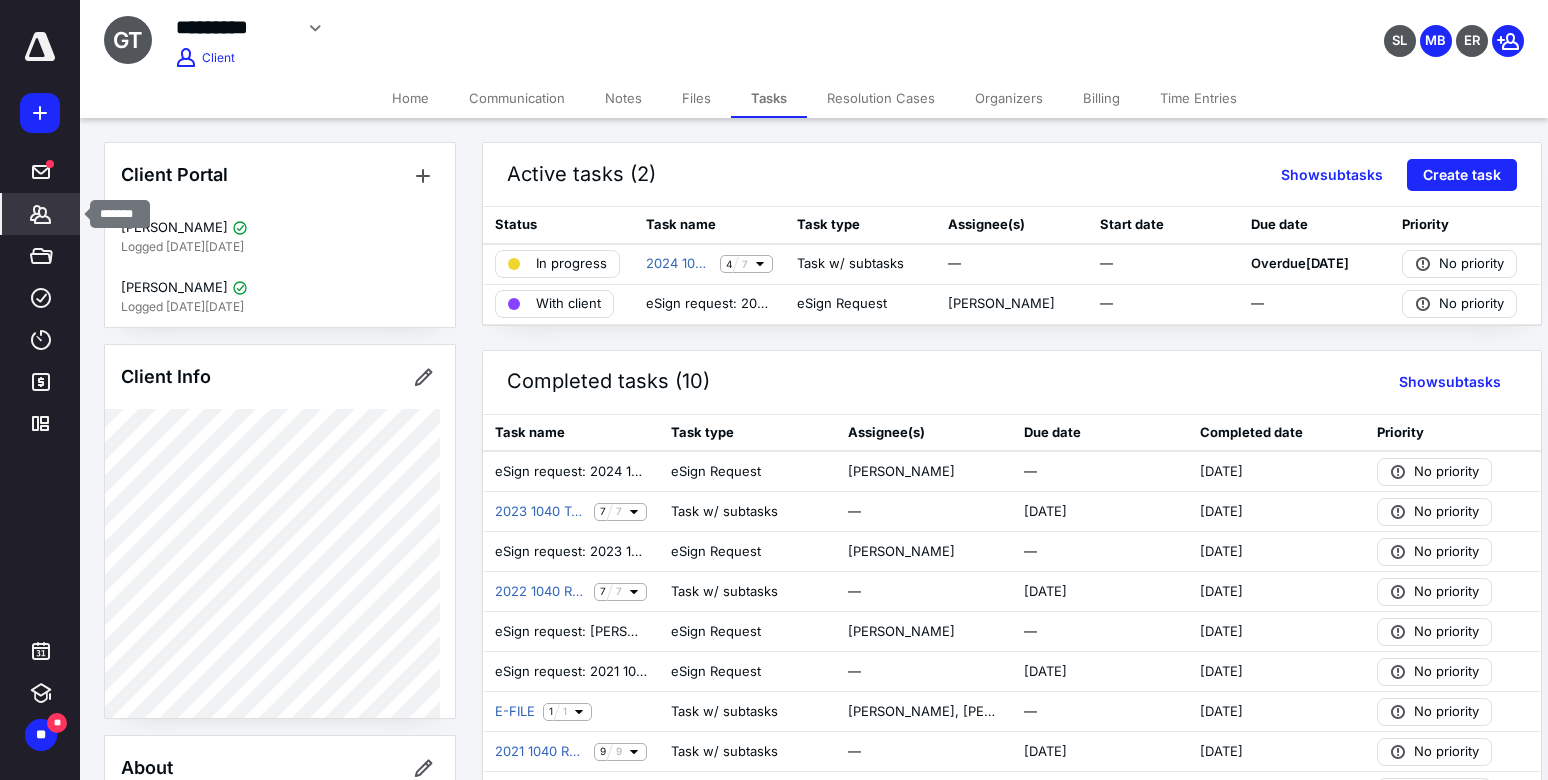 click 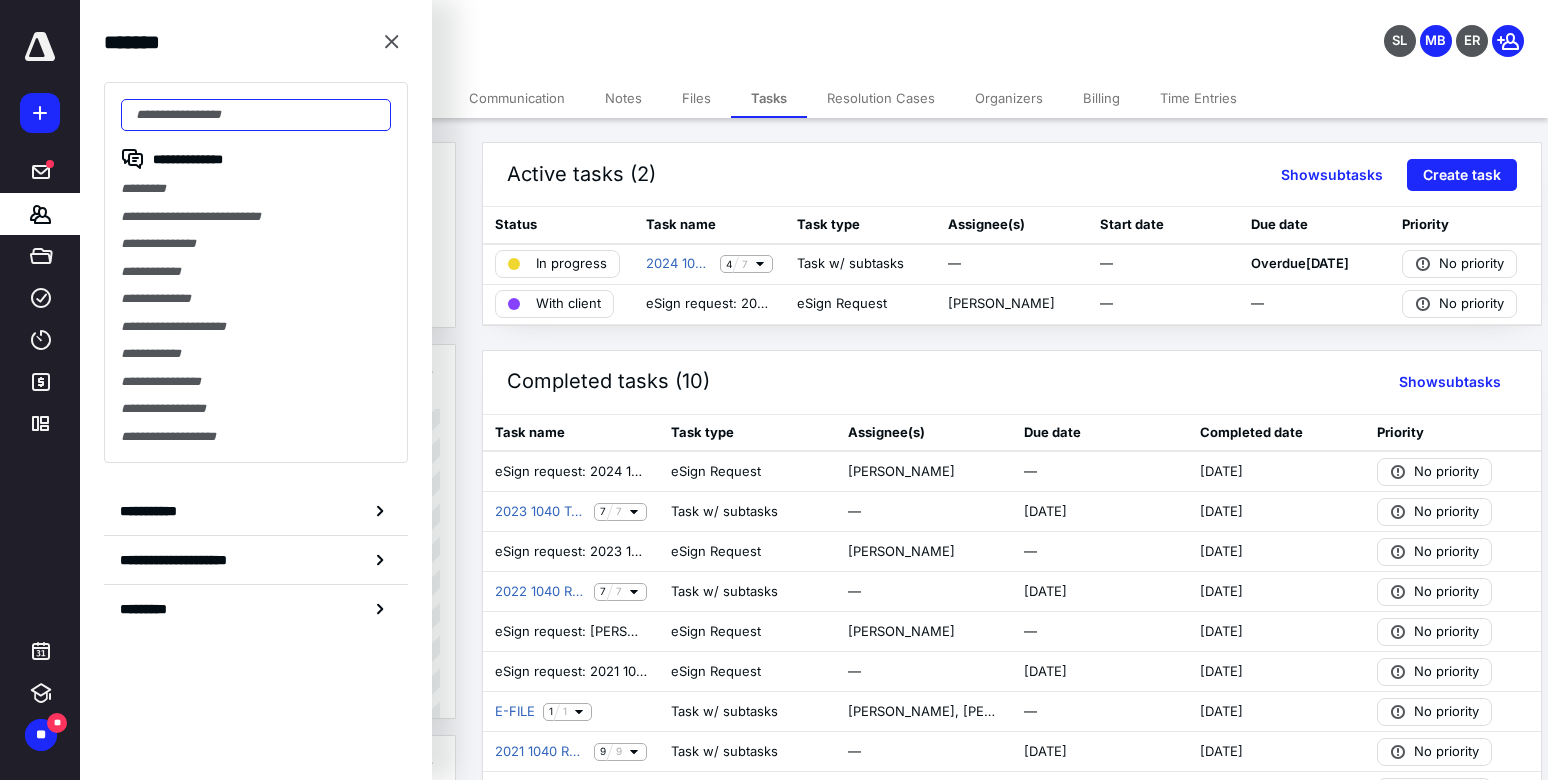 click at bounding box center [256, 115] 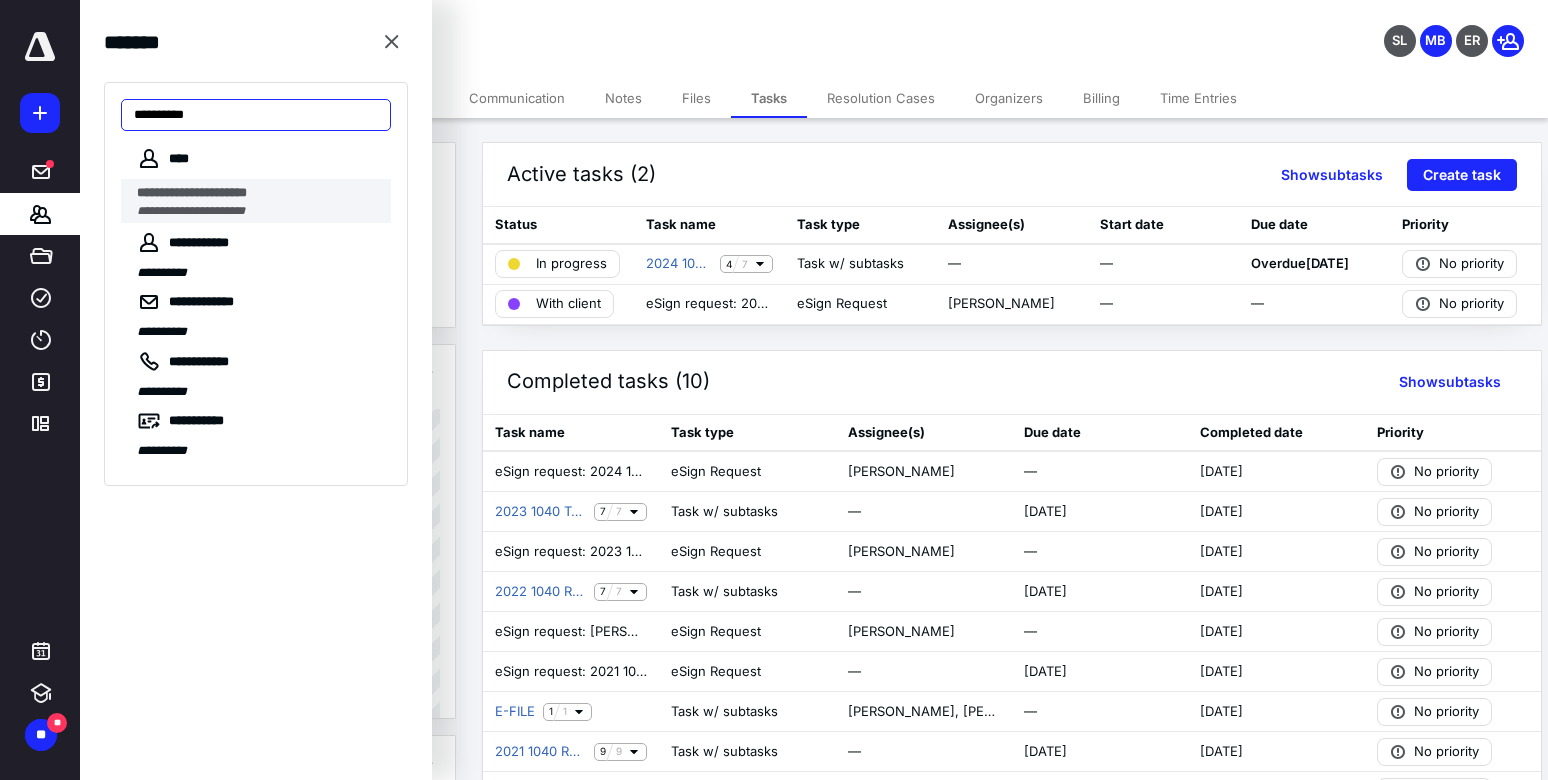type on "**********" 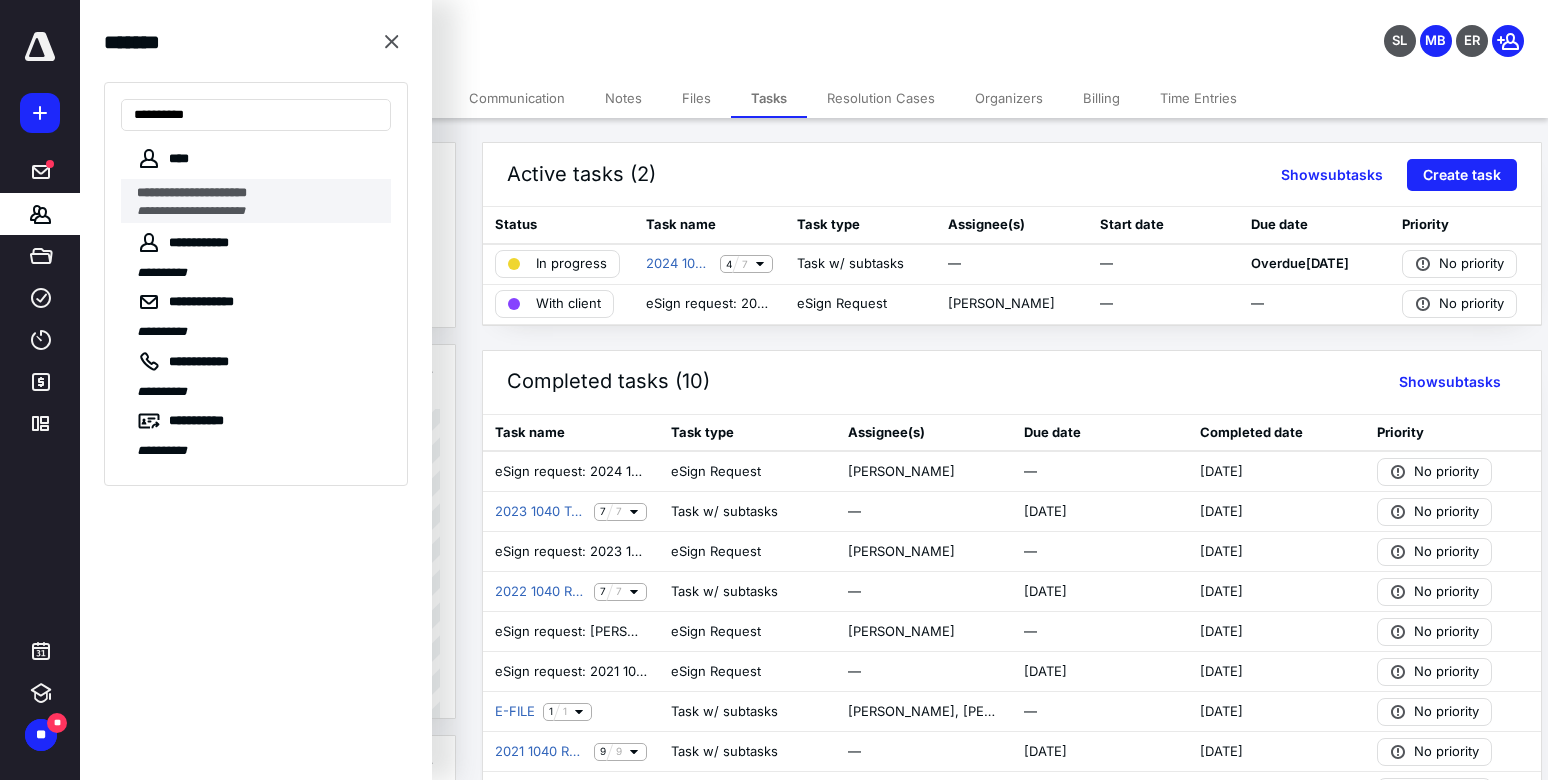 click on "**********" at bounding box center (258, 211) 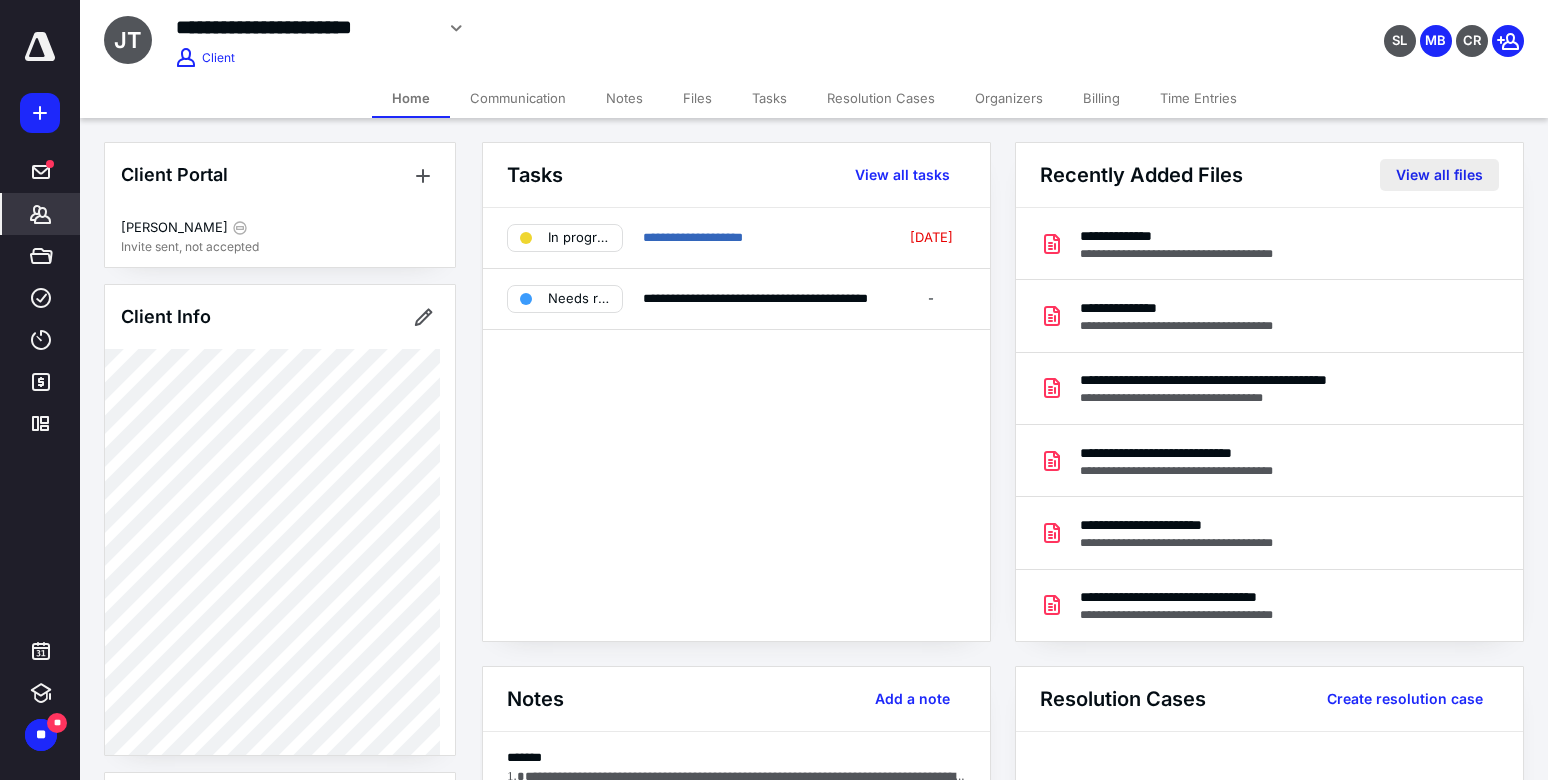 click on "View all files" at bounding box center (1439, 175) 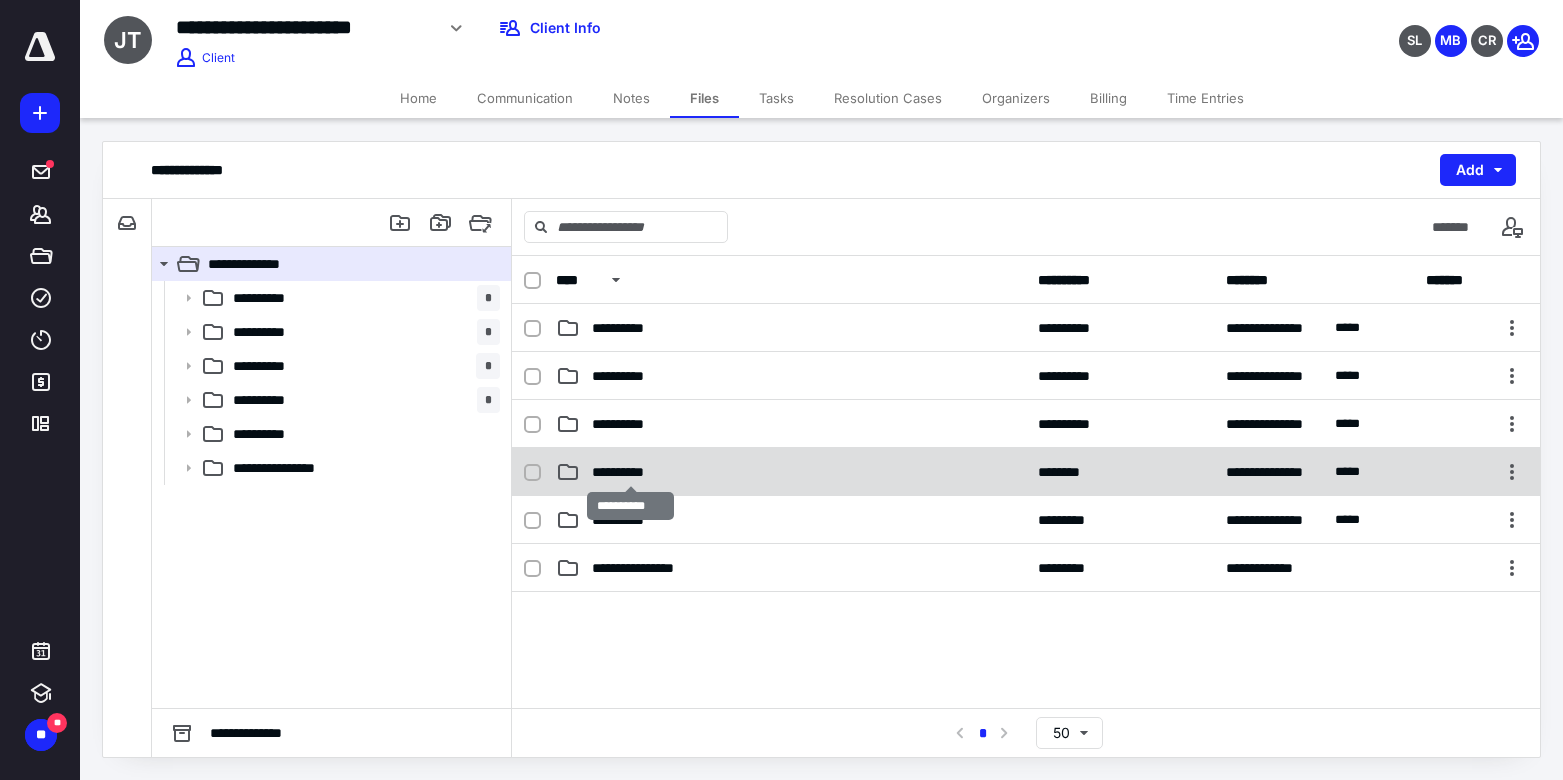click on "**********" at bounding box center (630, 472) 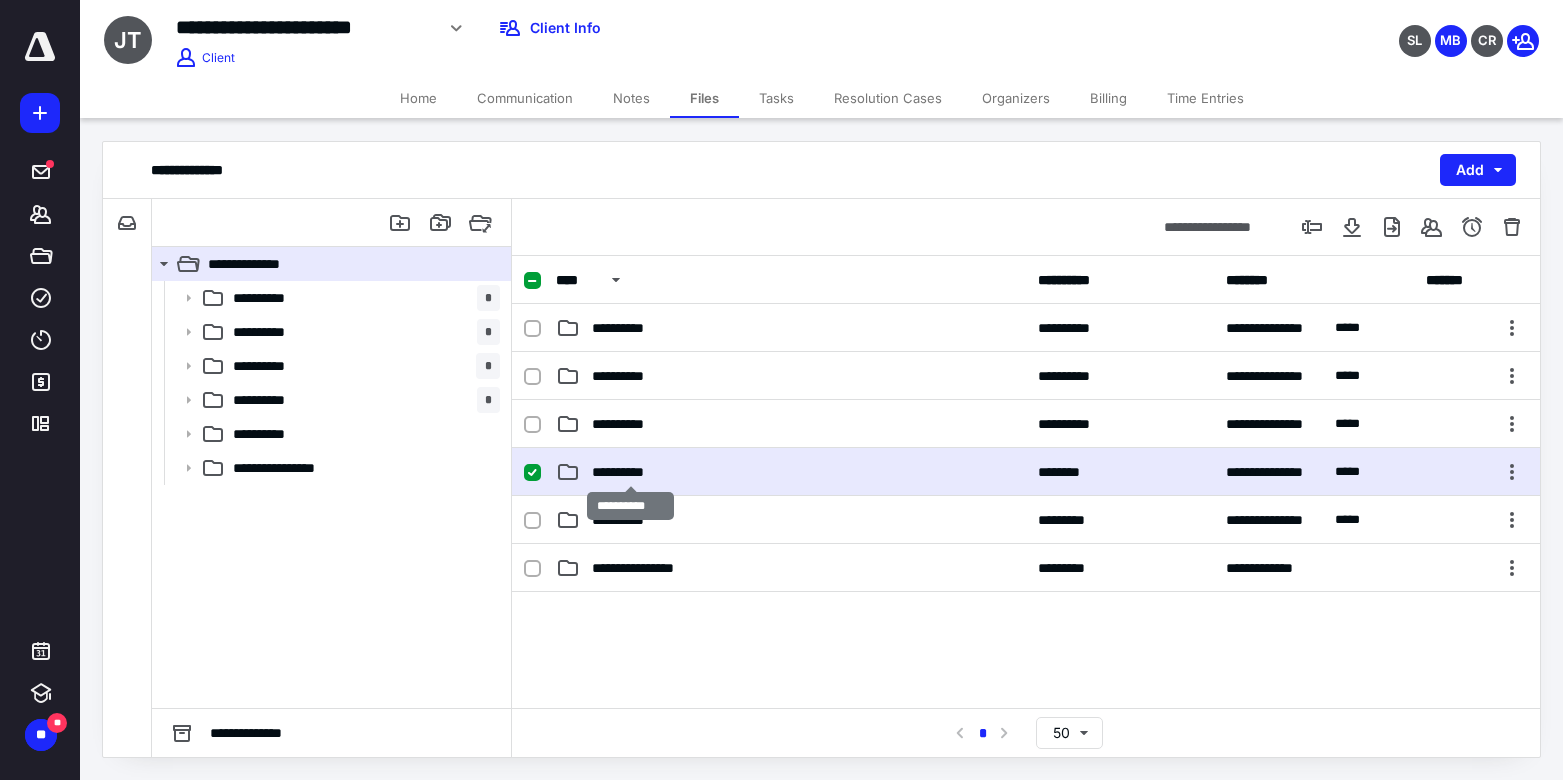 click on "**********" at bounding box center (630, 472) 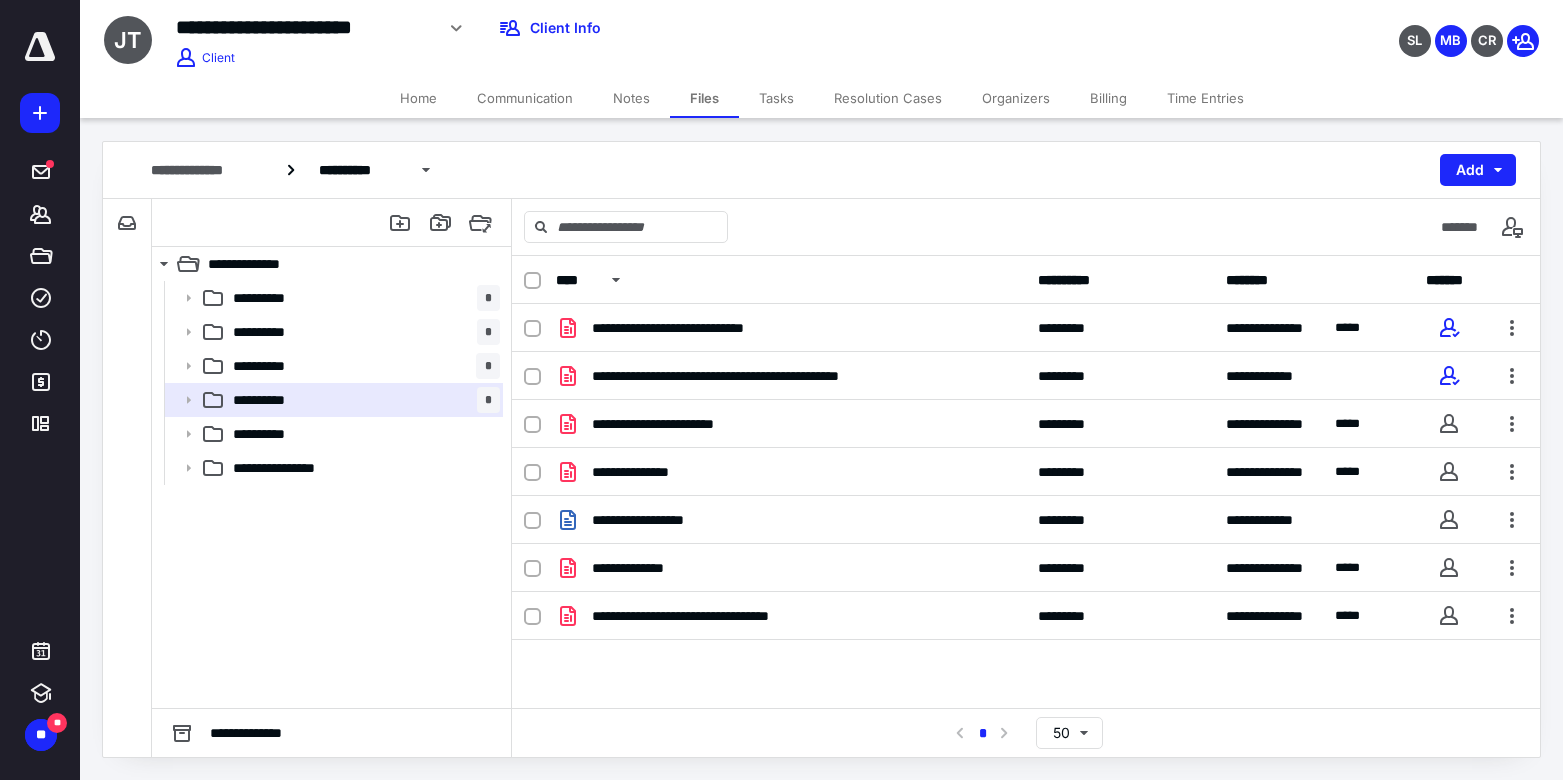 click on "Tasks" at bounding box center [776, 98] 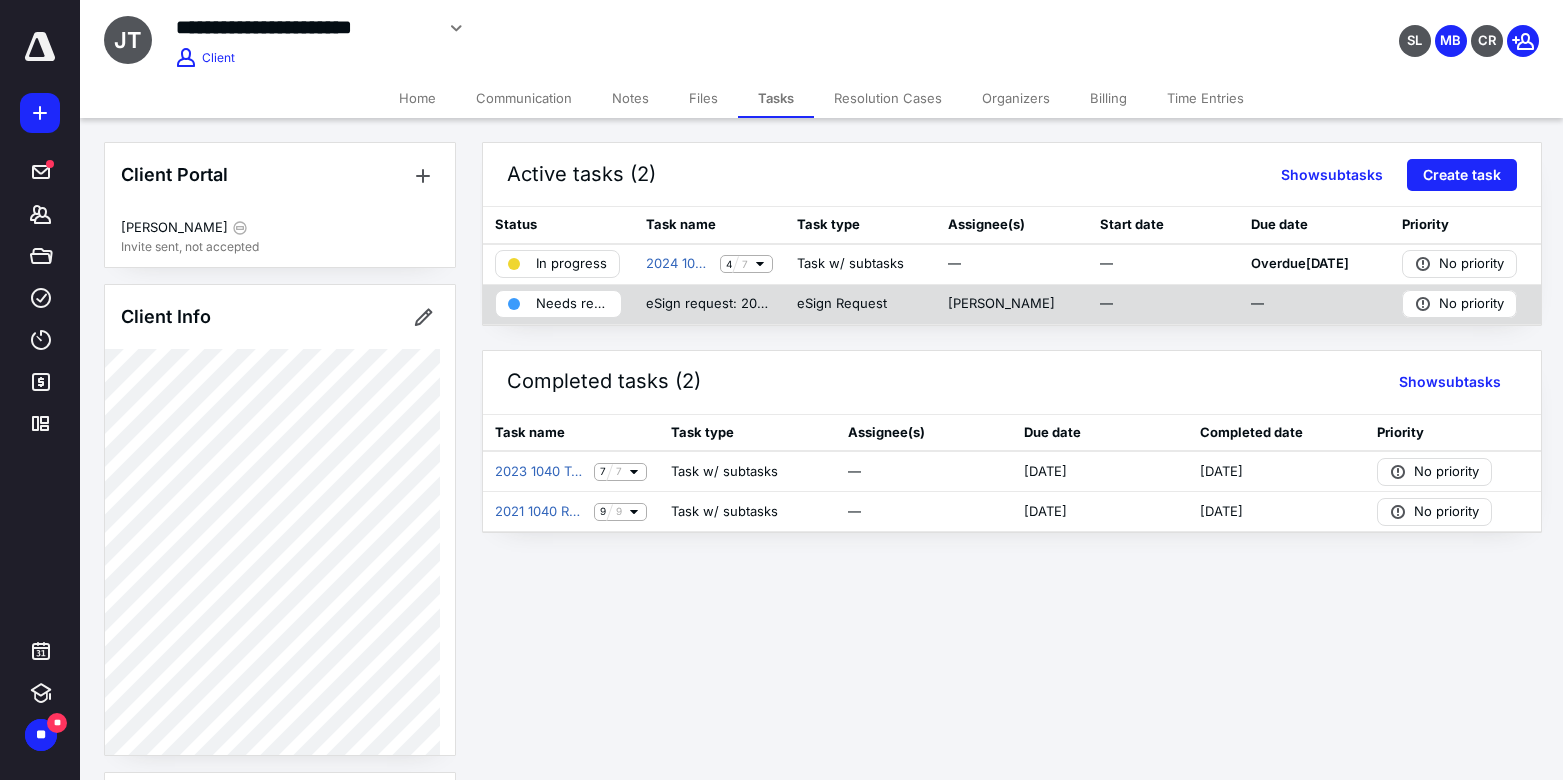 click on "Needs review" at bounding box center (572, 304) 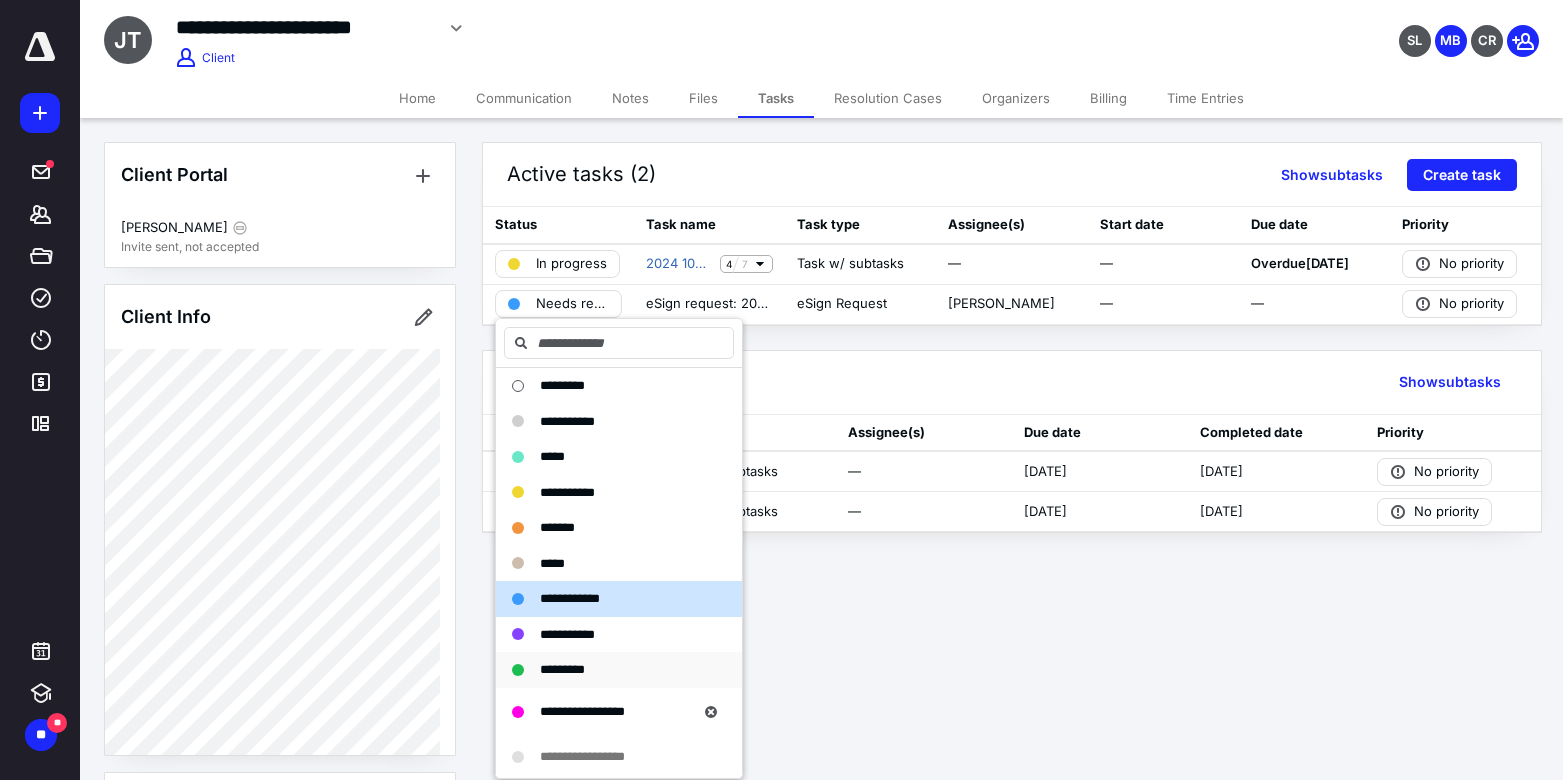 click on "*********" at bounding box center [562, 669] 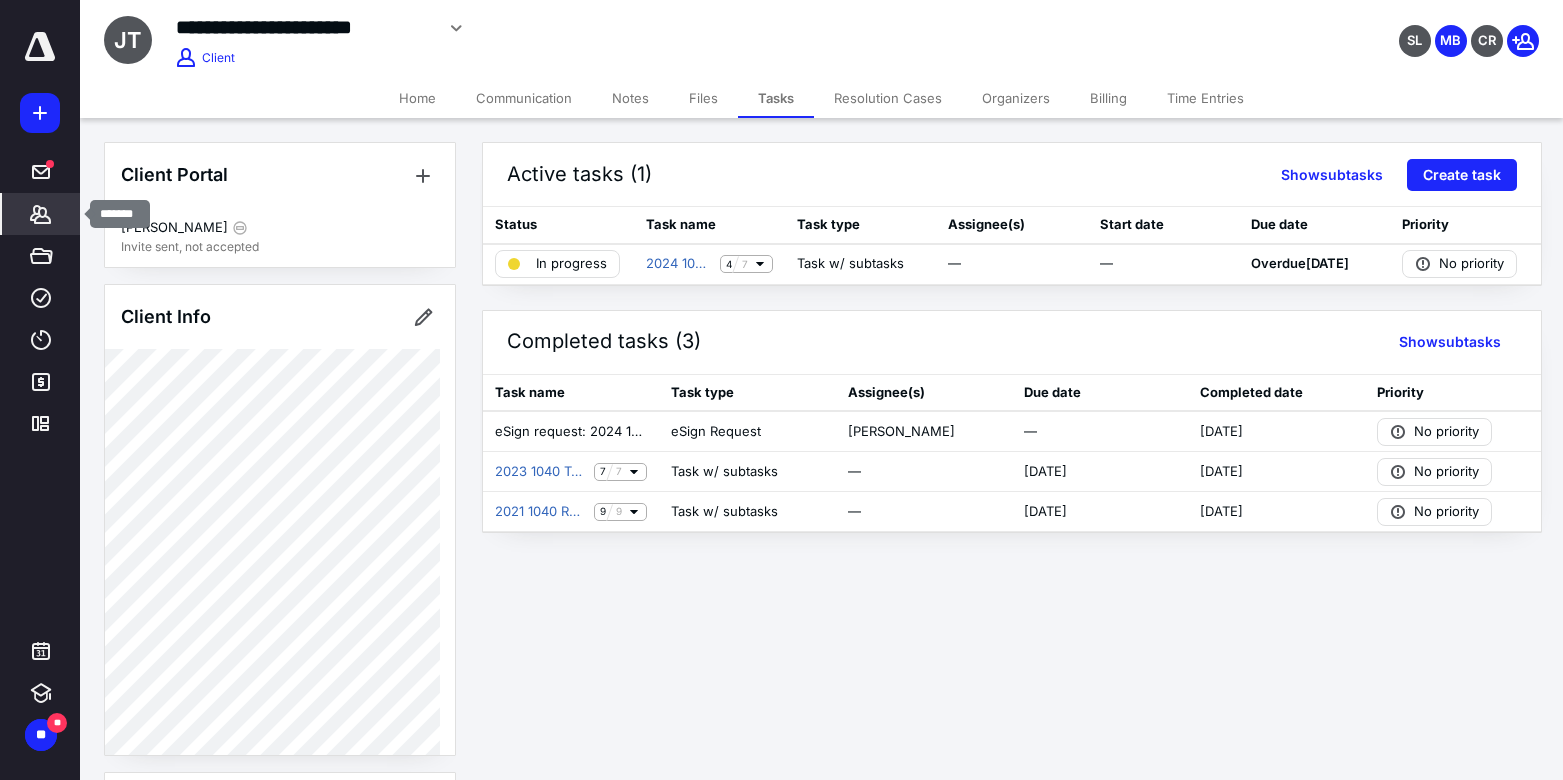 click 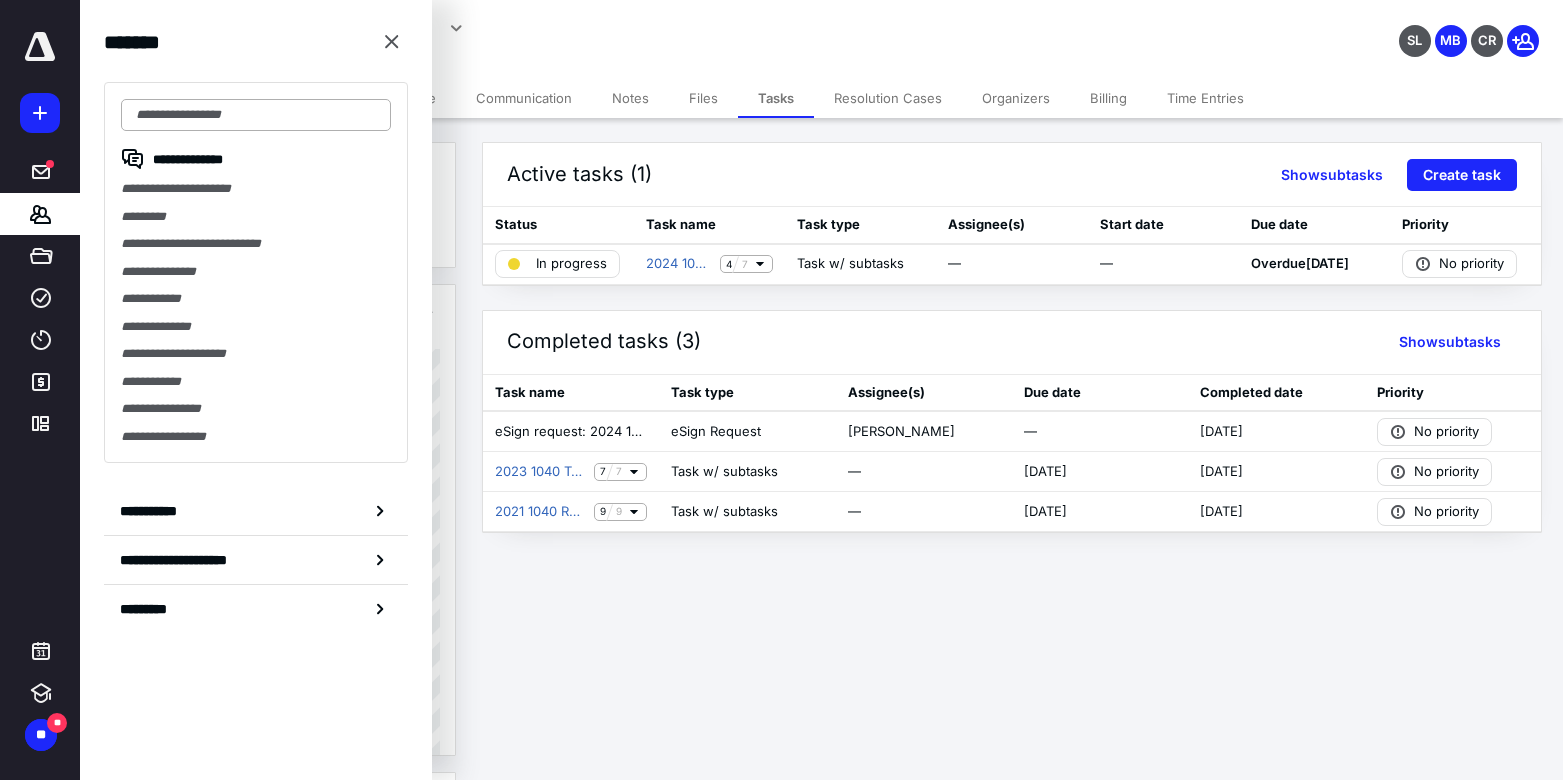 click at bounding box center [256, 115] 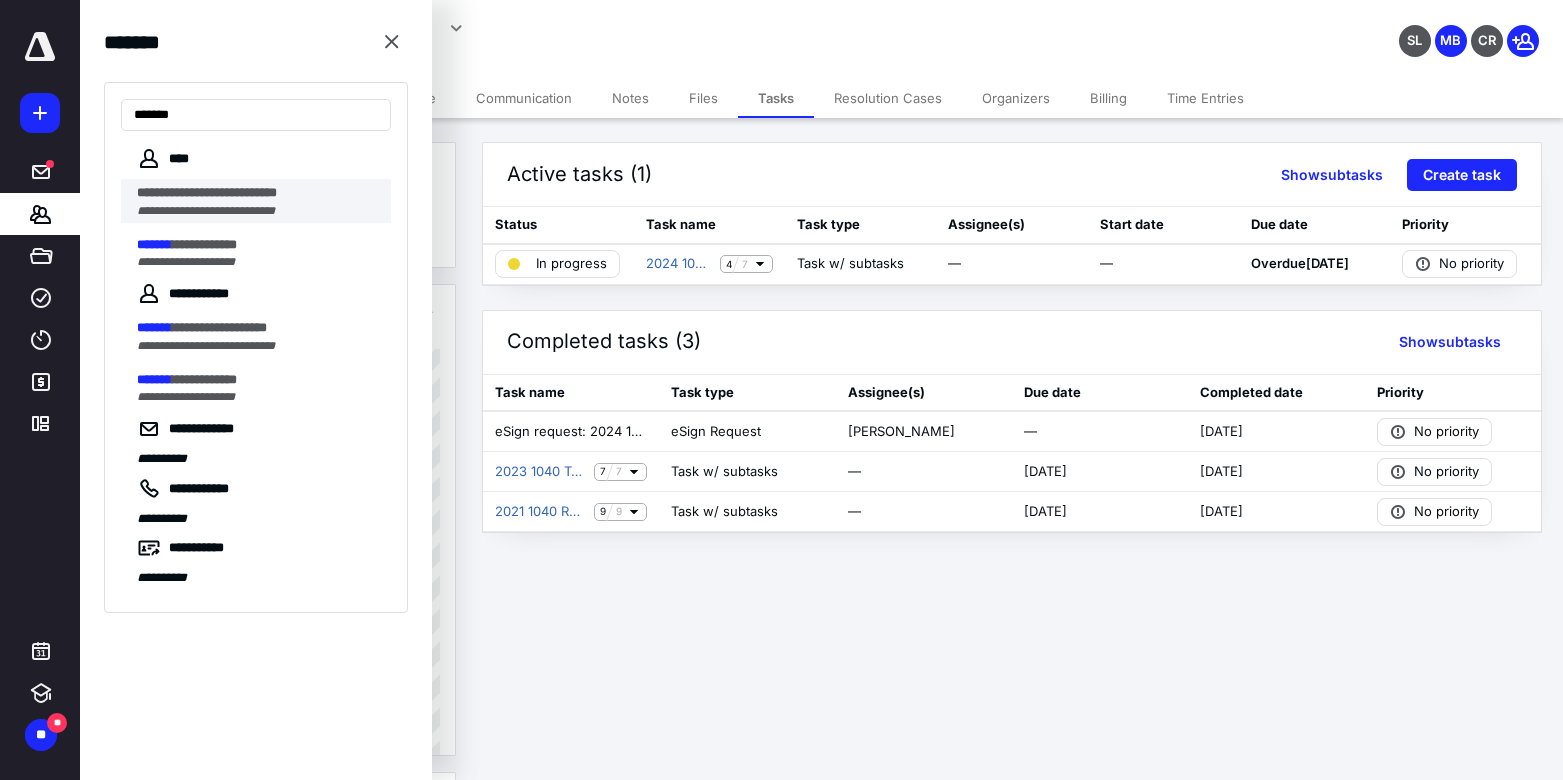 type on "*******" 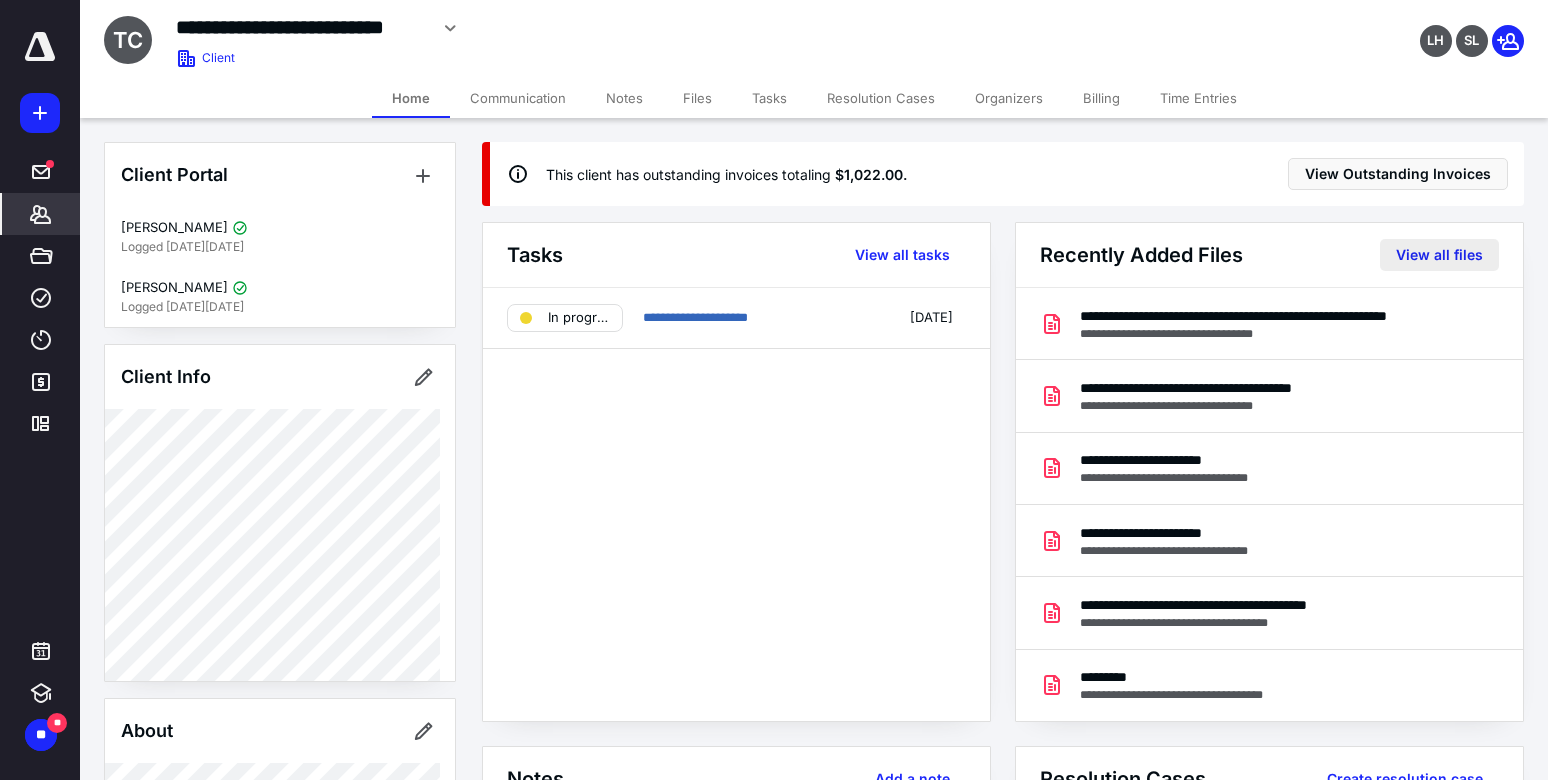 click on "View all files" at bounding box center (1439, 255) 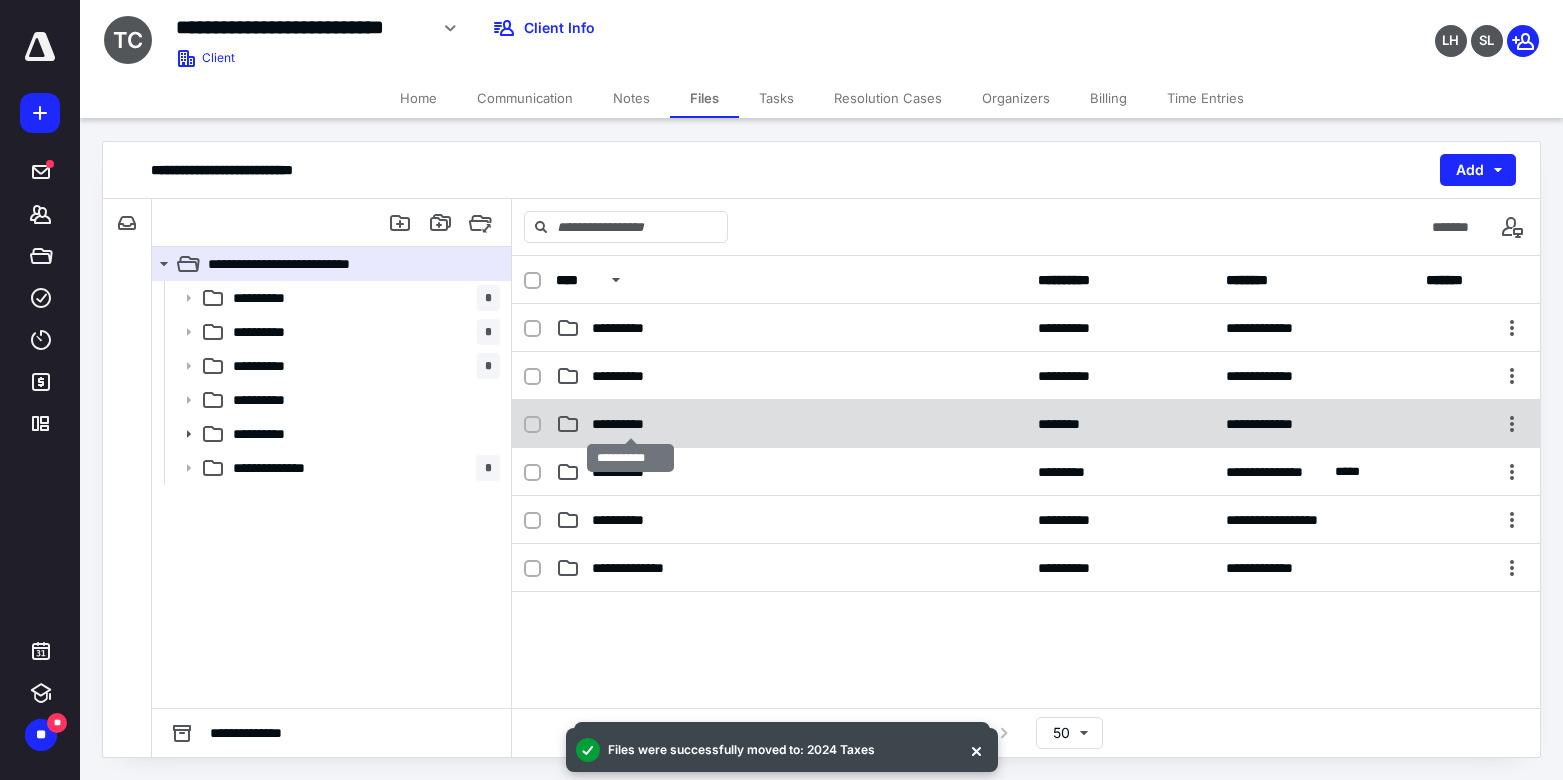 click on "**********" at bounding box center [630, 424] 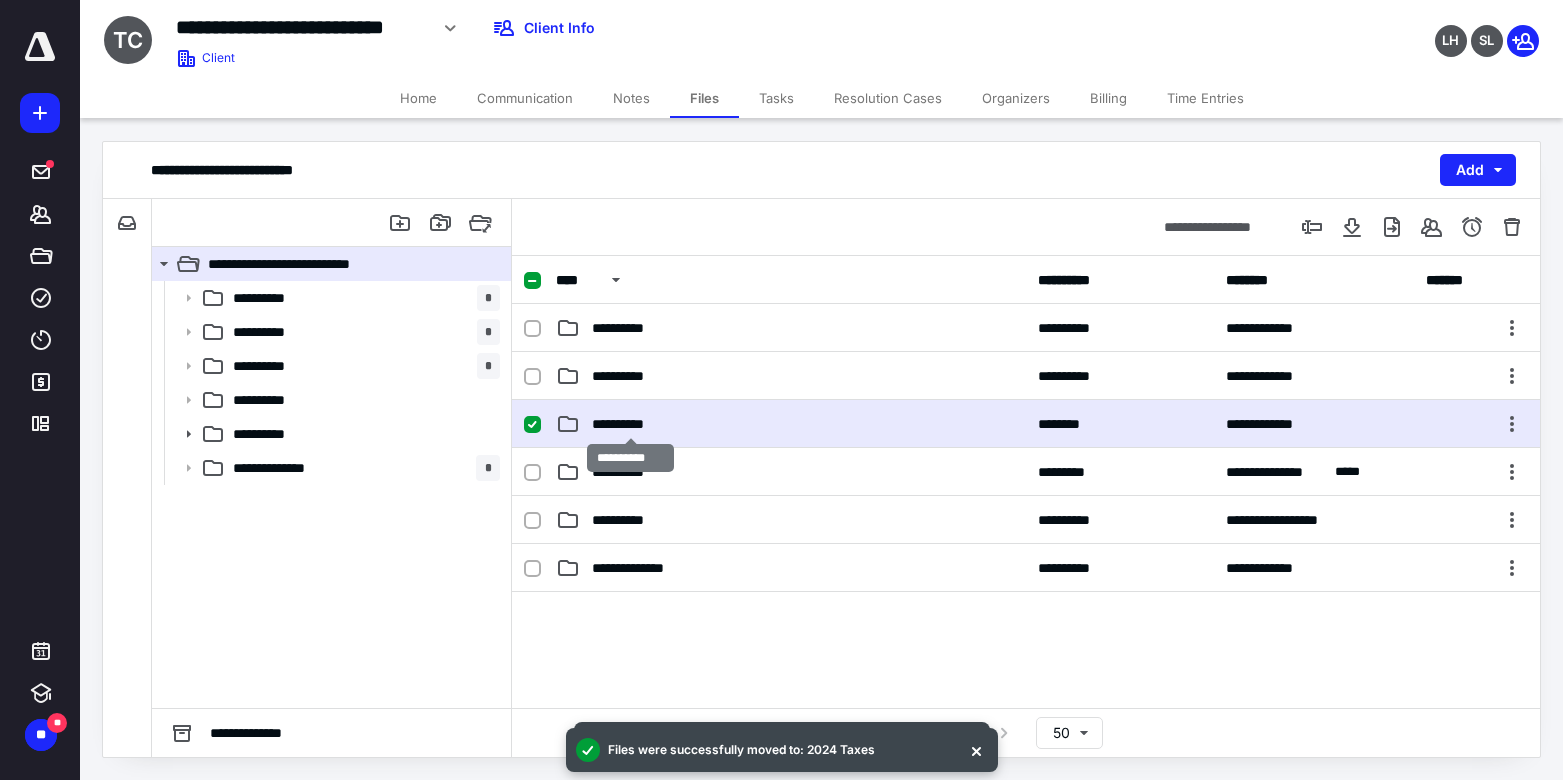 click on "**********" at bounding box center (630, 424) 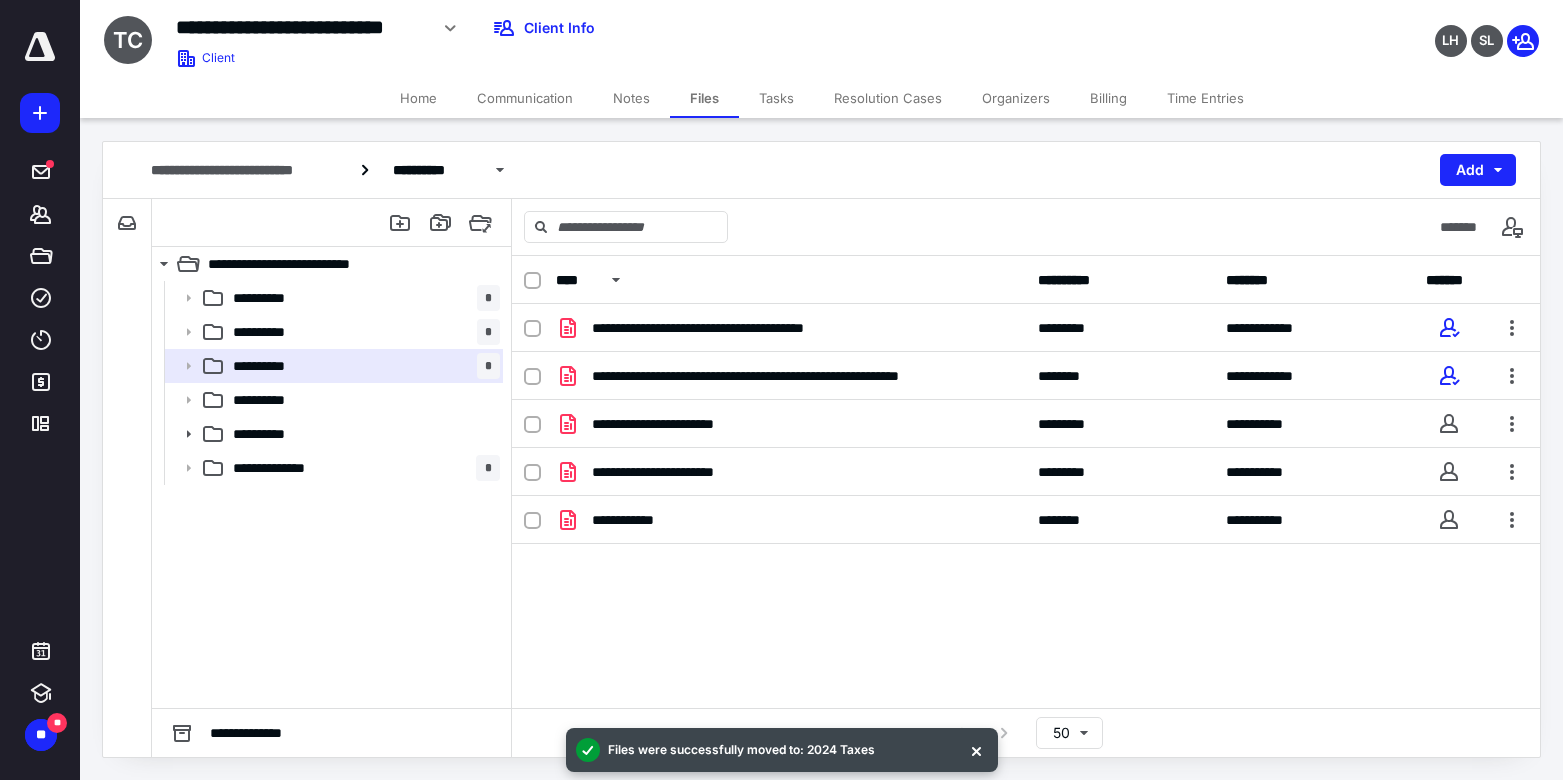 click on "Home" at bounding box center [418, 98] 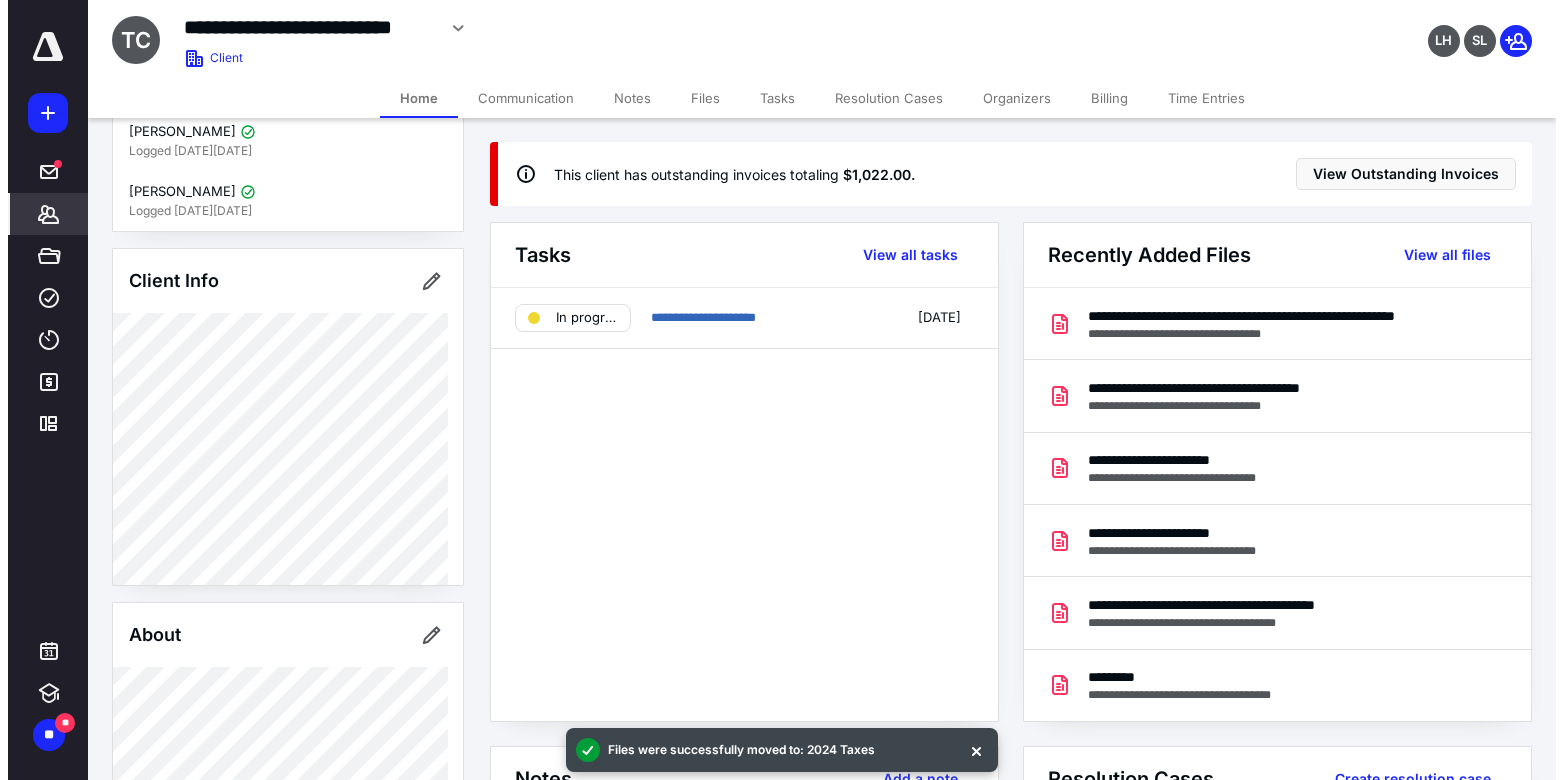 scroll, scrollTop: 0, scrollLeft: 0, axis: both 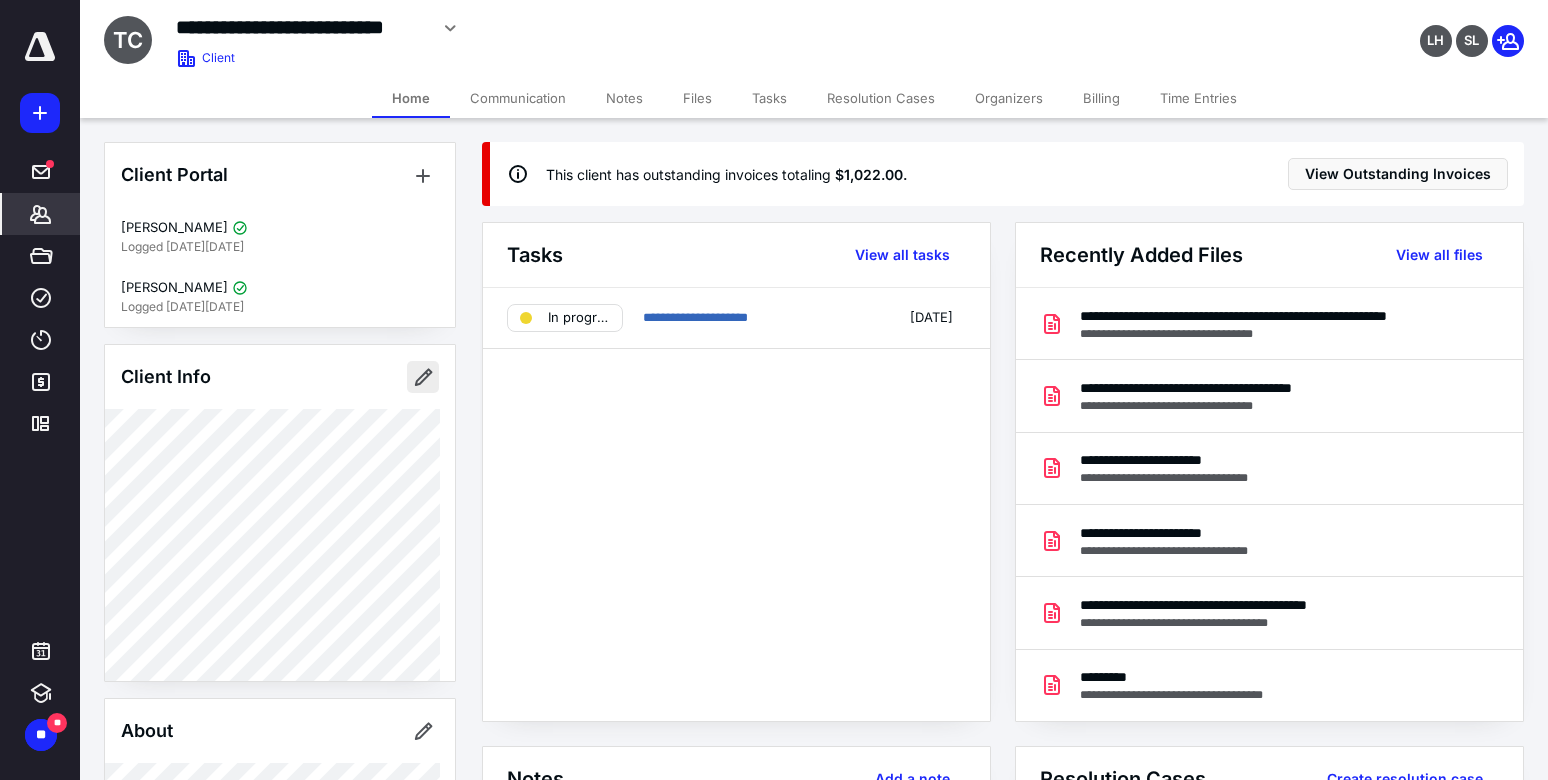 click at bounding box center (423, 377) 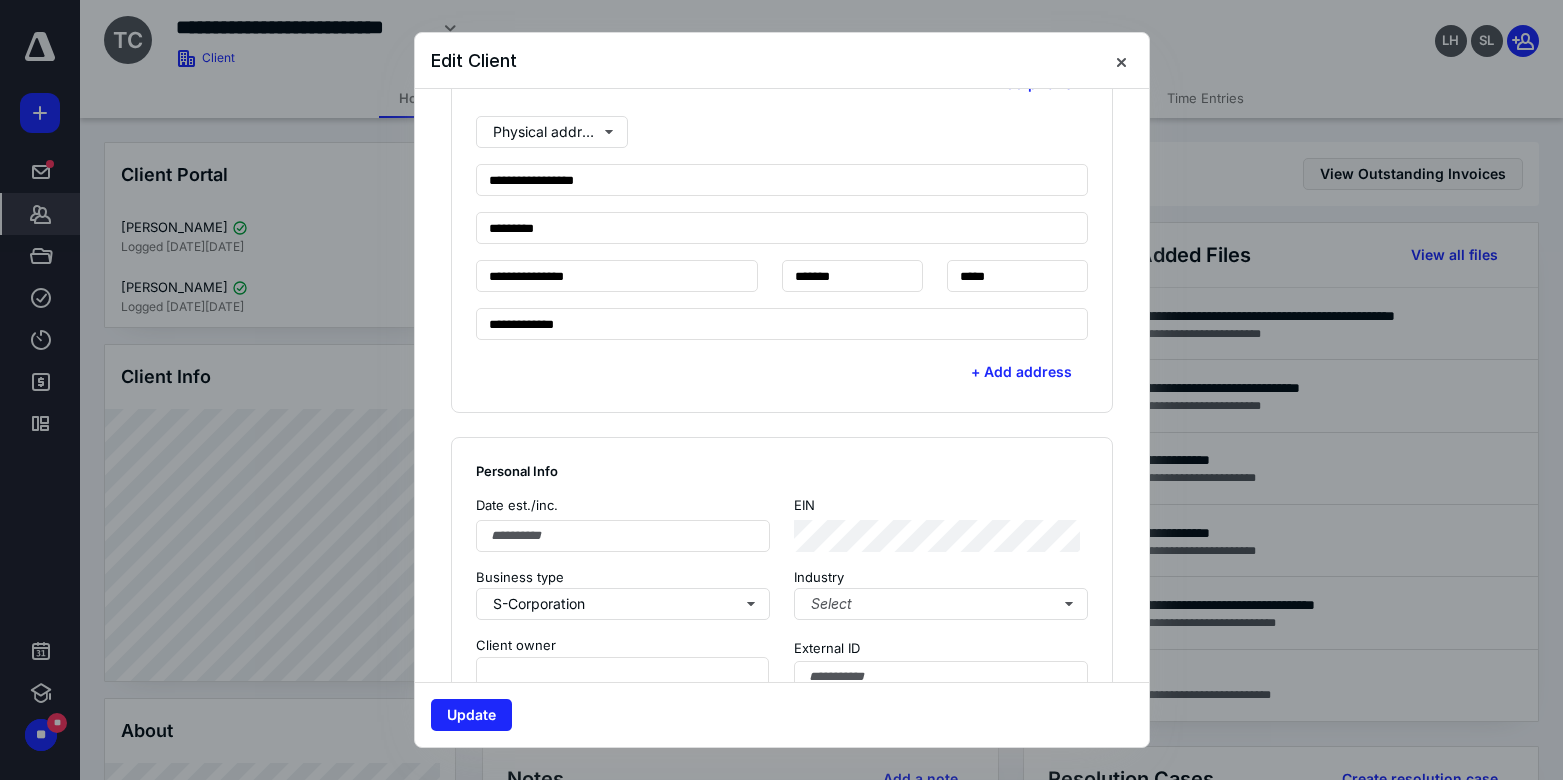 scroll, scrollTop: 726, scrollLeft: 0, axis: vertical 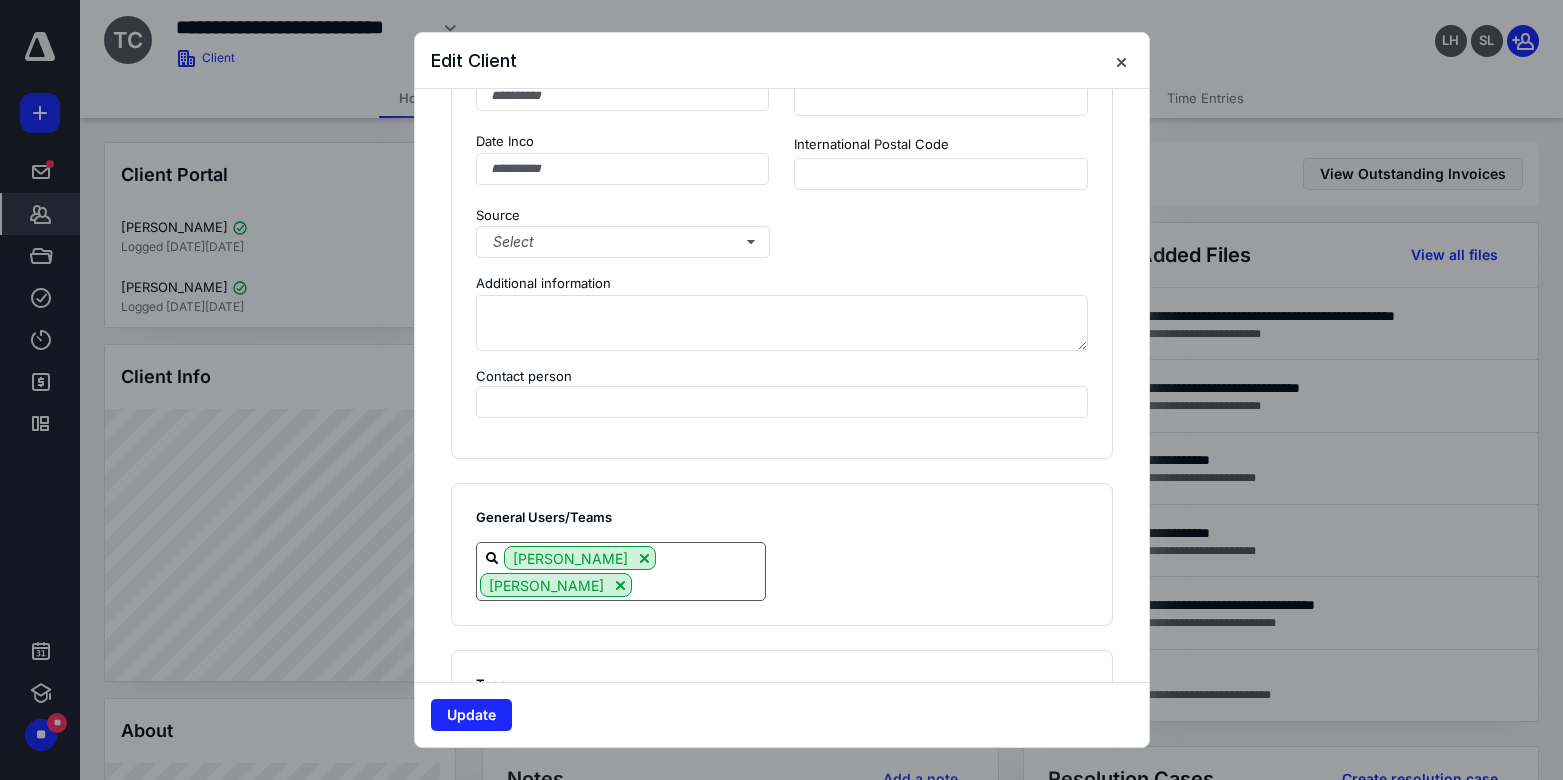 click at bounding box center (698, 584) 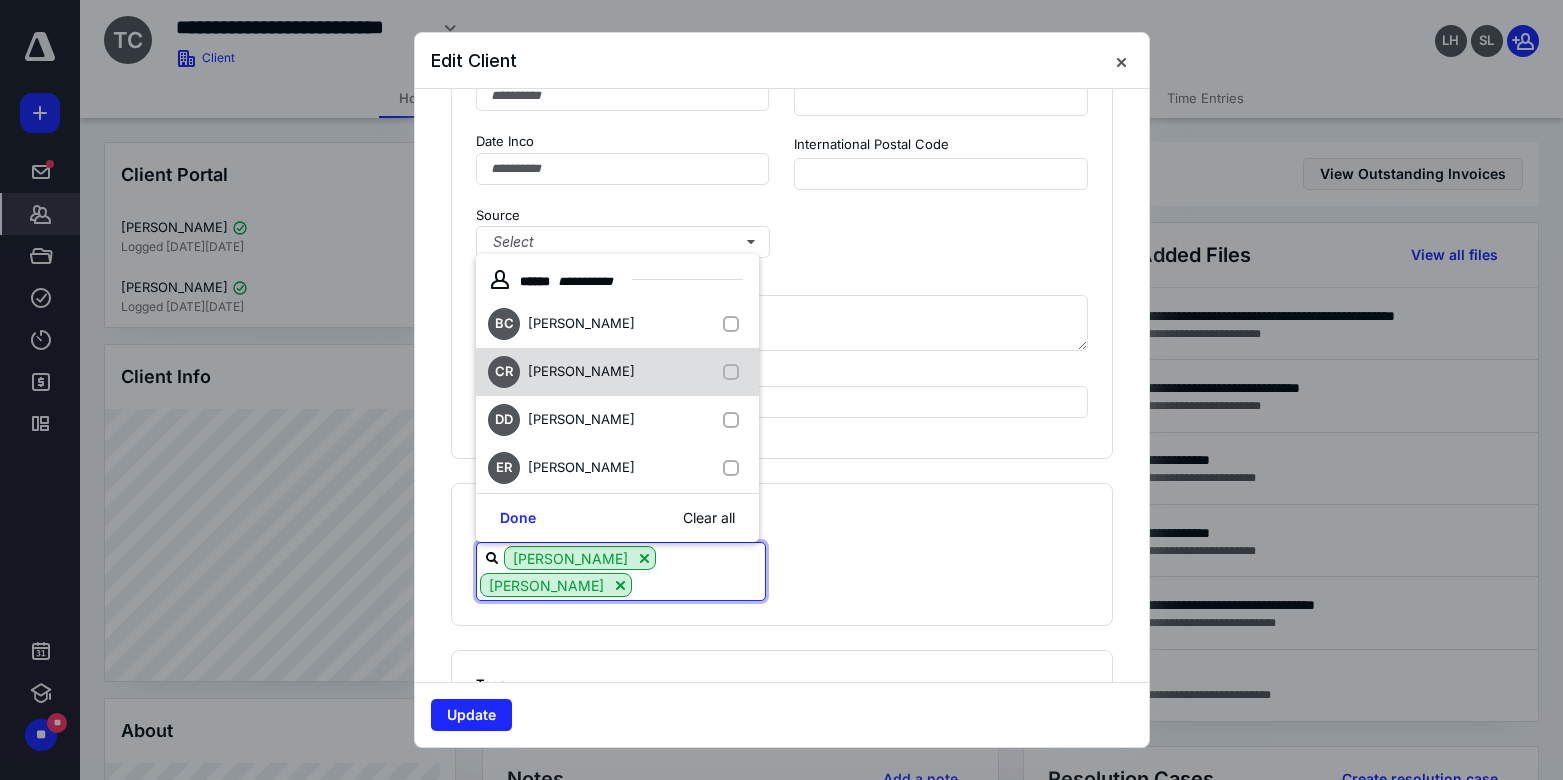 click at bounding box center [735, 372] 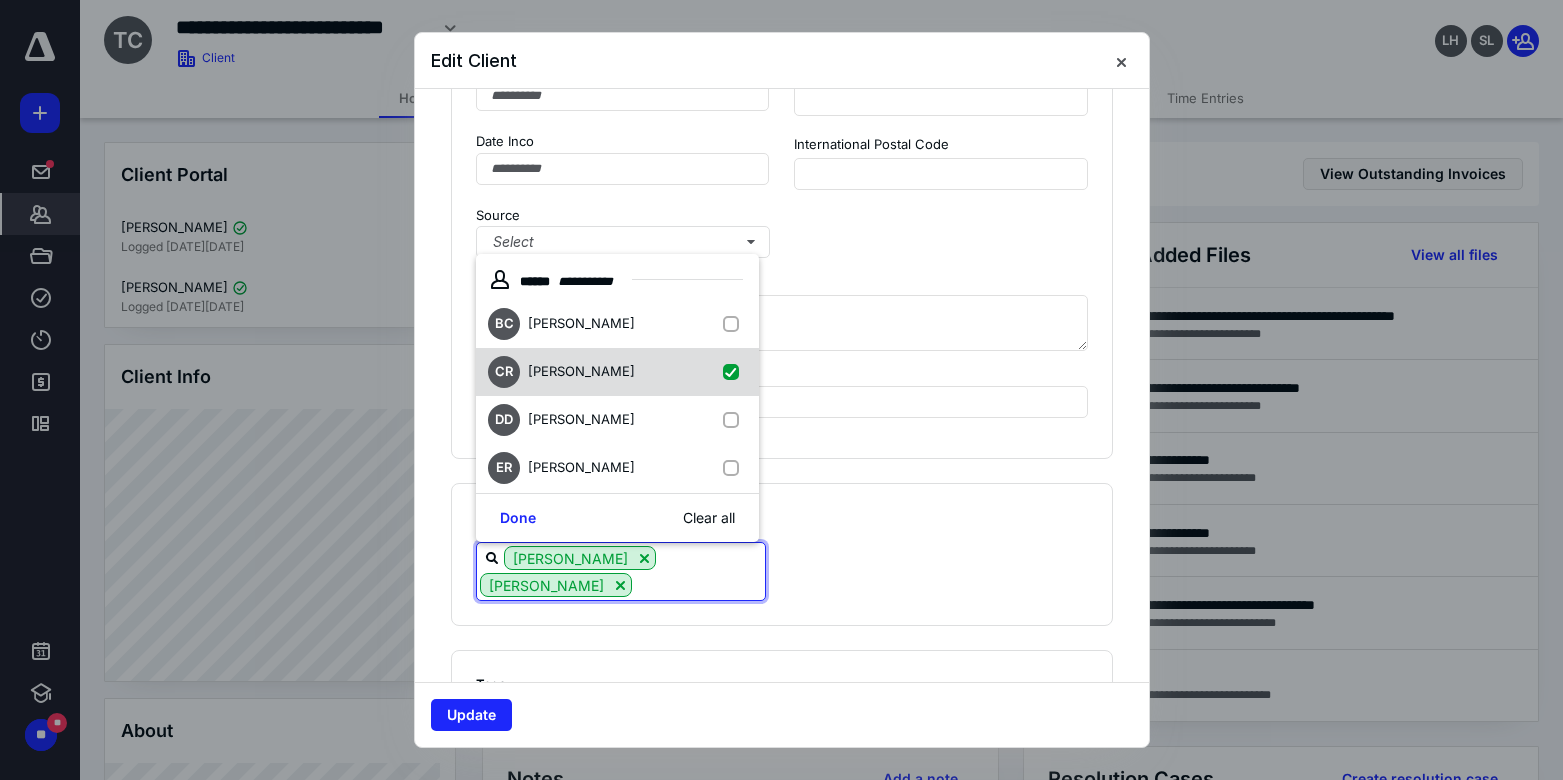 checkbox on "true" 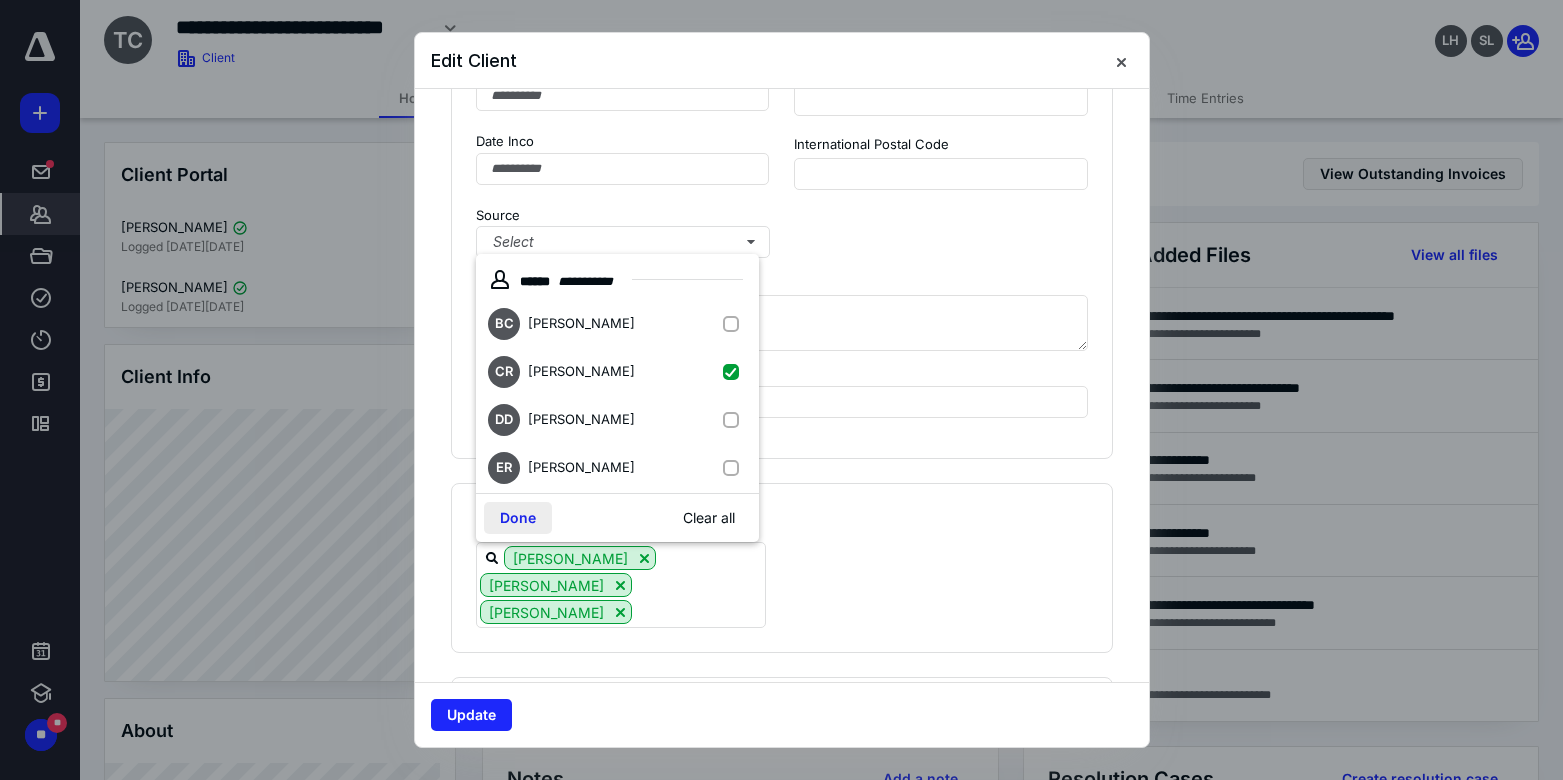 click on "Done" at bounding box center [518, 518] 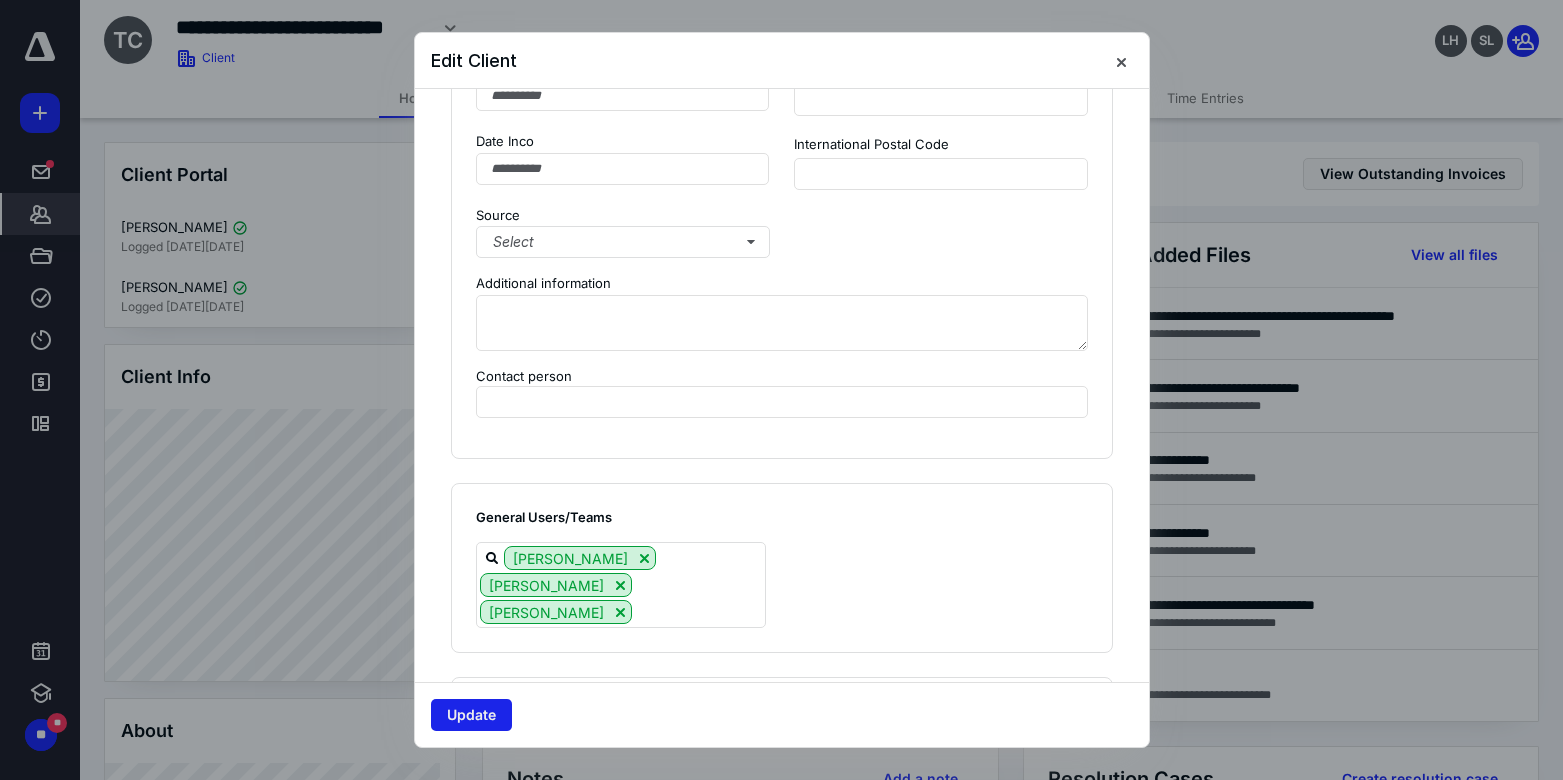 click on "Update" at bounding box center [471, 715] 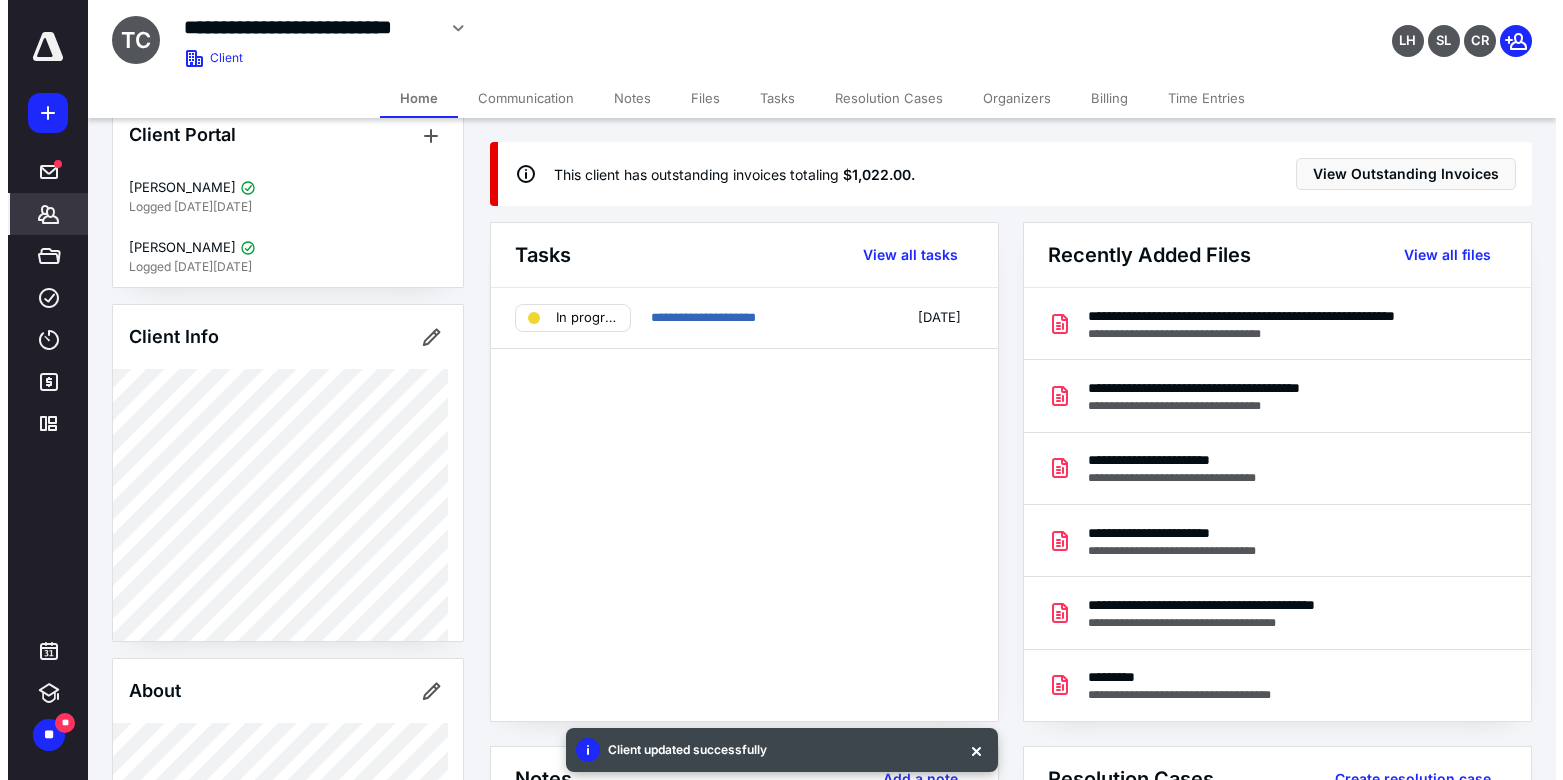 scroll, scrollTop: 48, scrollLeft: 0, axis: vertical 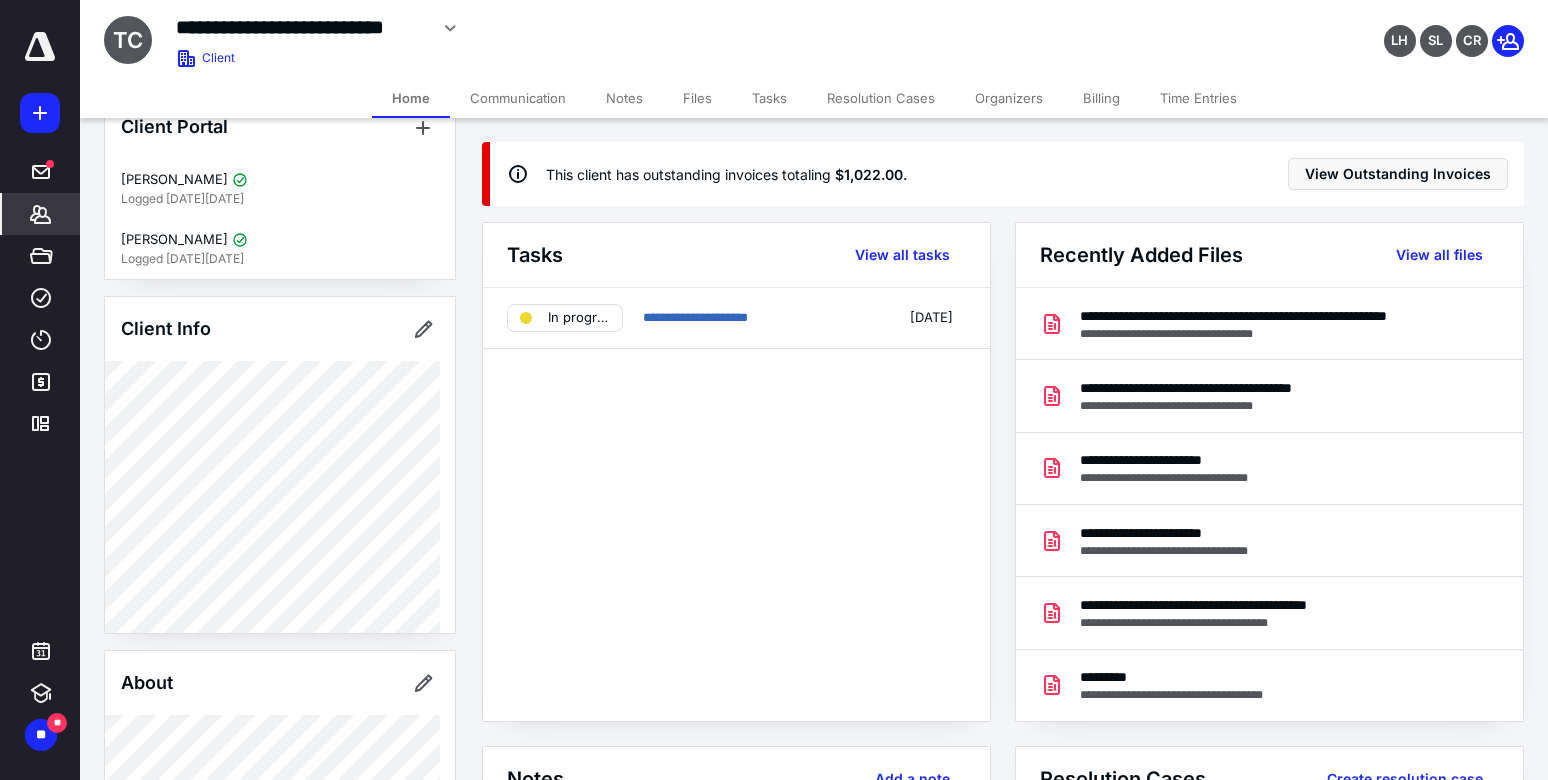 click on "Home" at bounding box center (411, 98) 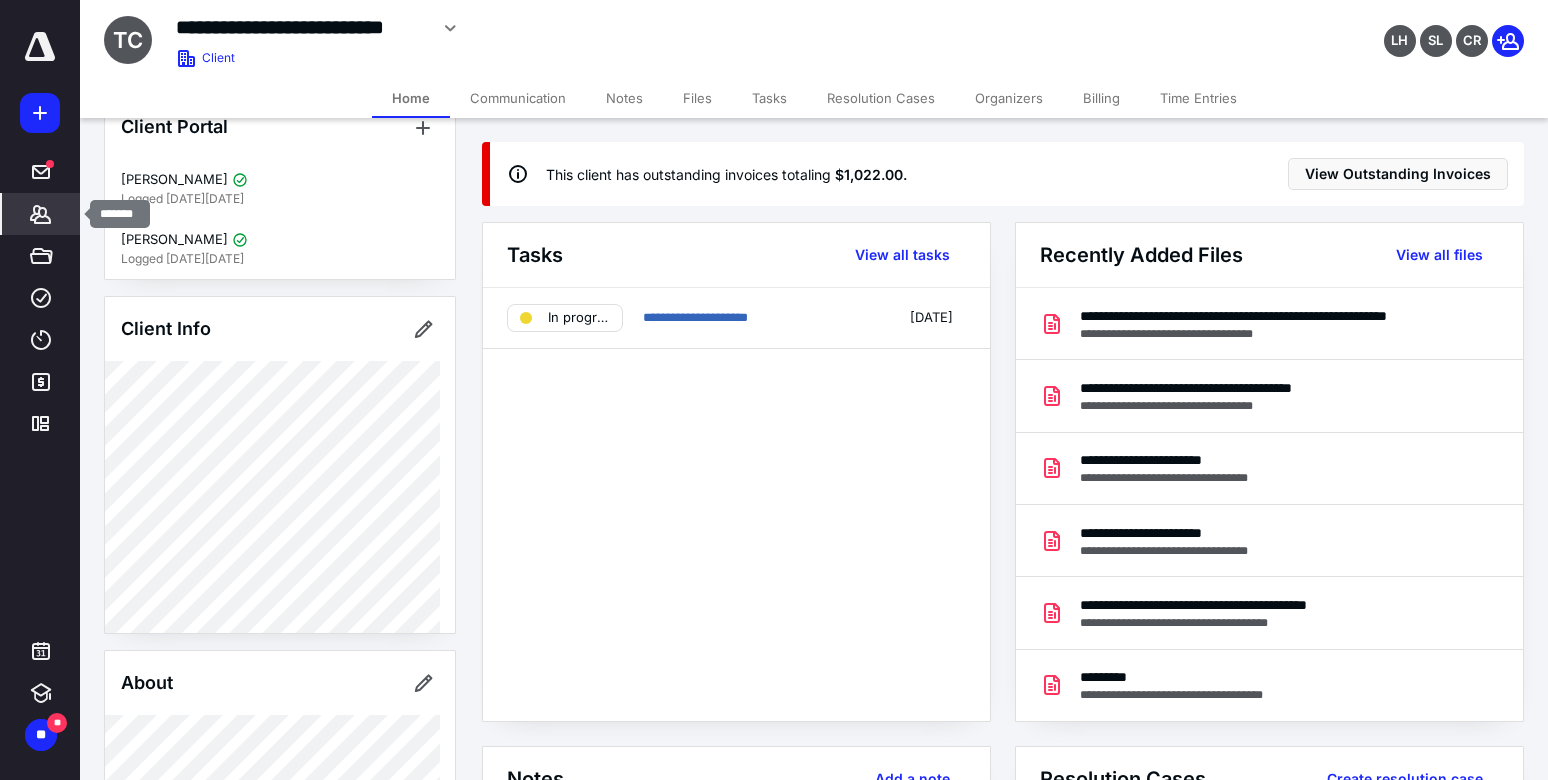click 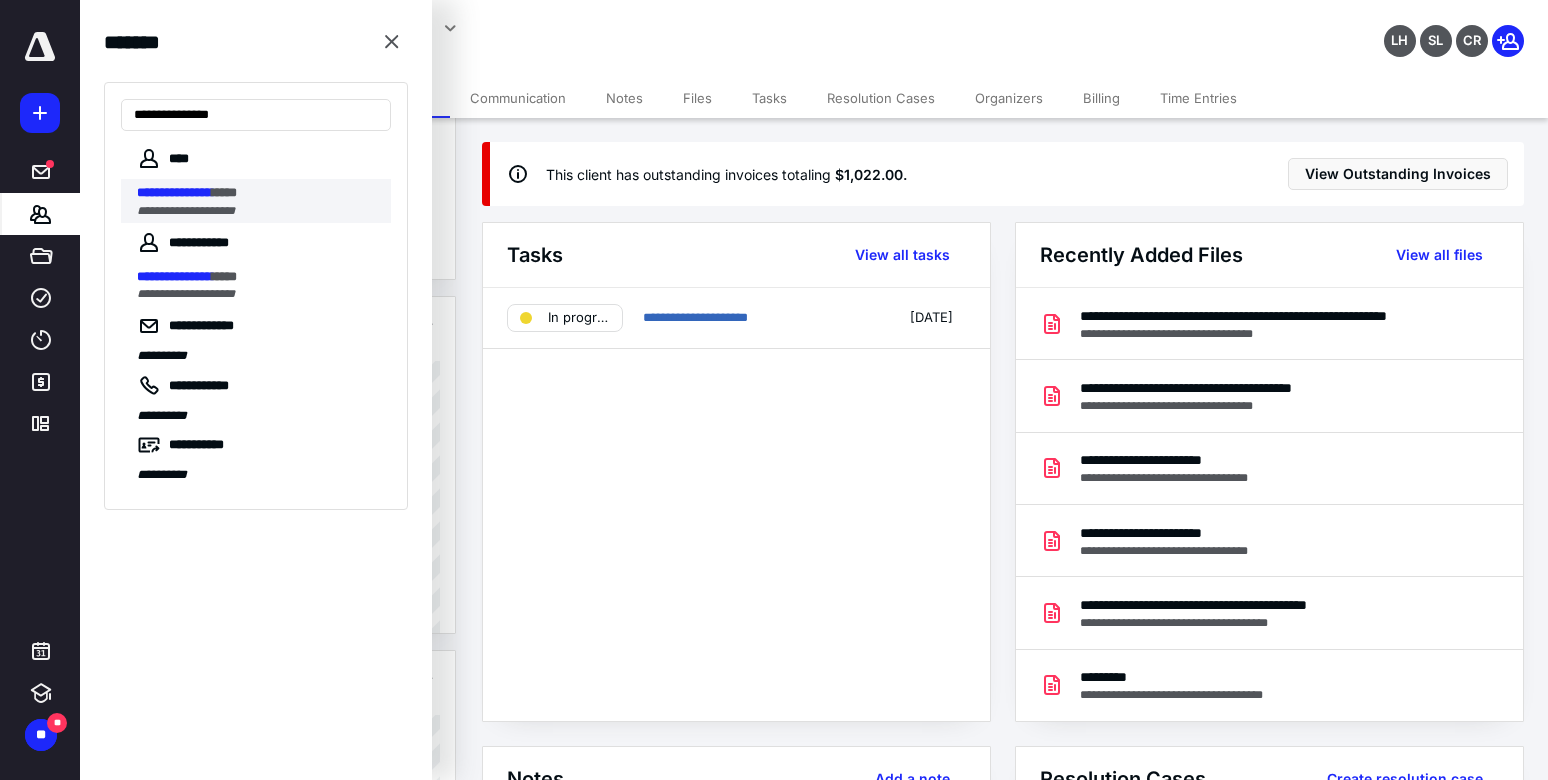 type on "**********" 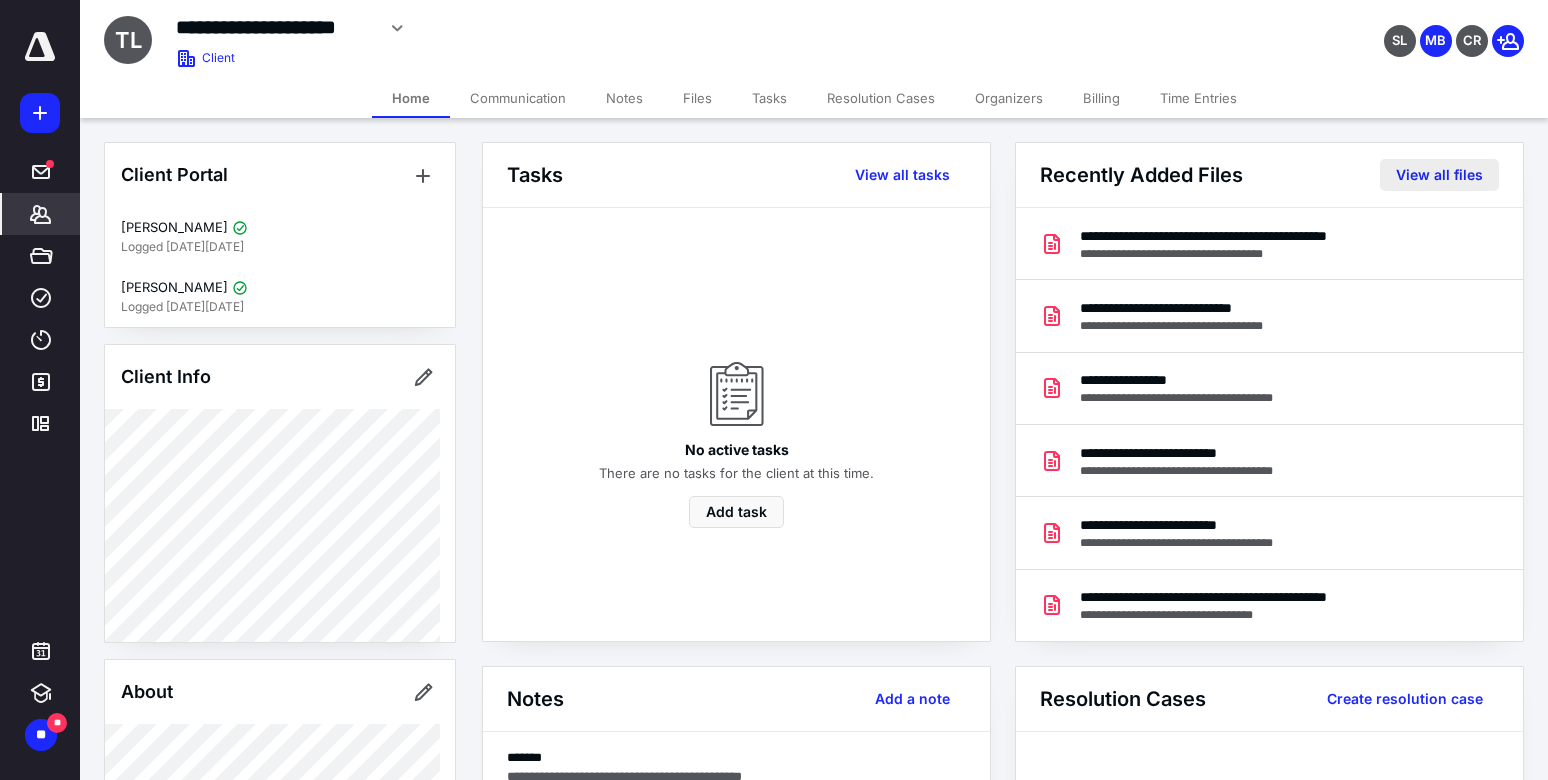 click on "View all files" at bounding box center (1439, 175) 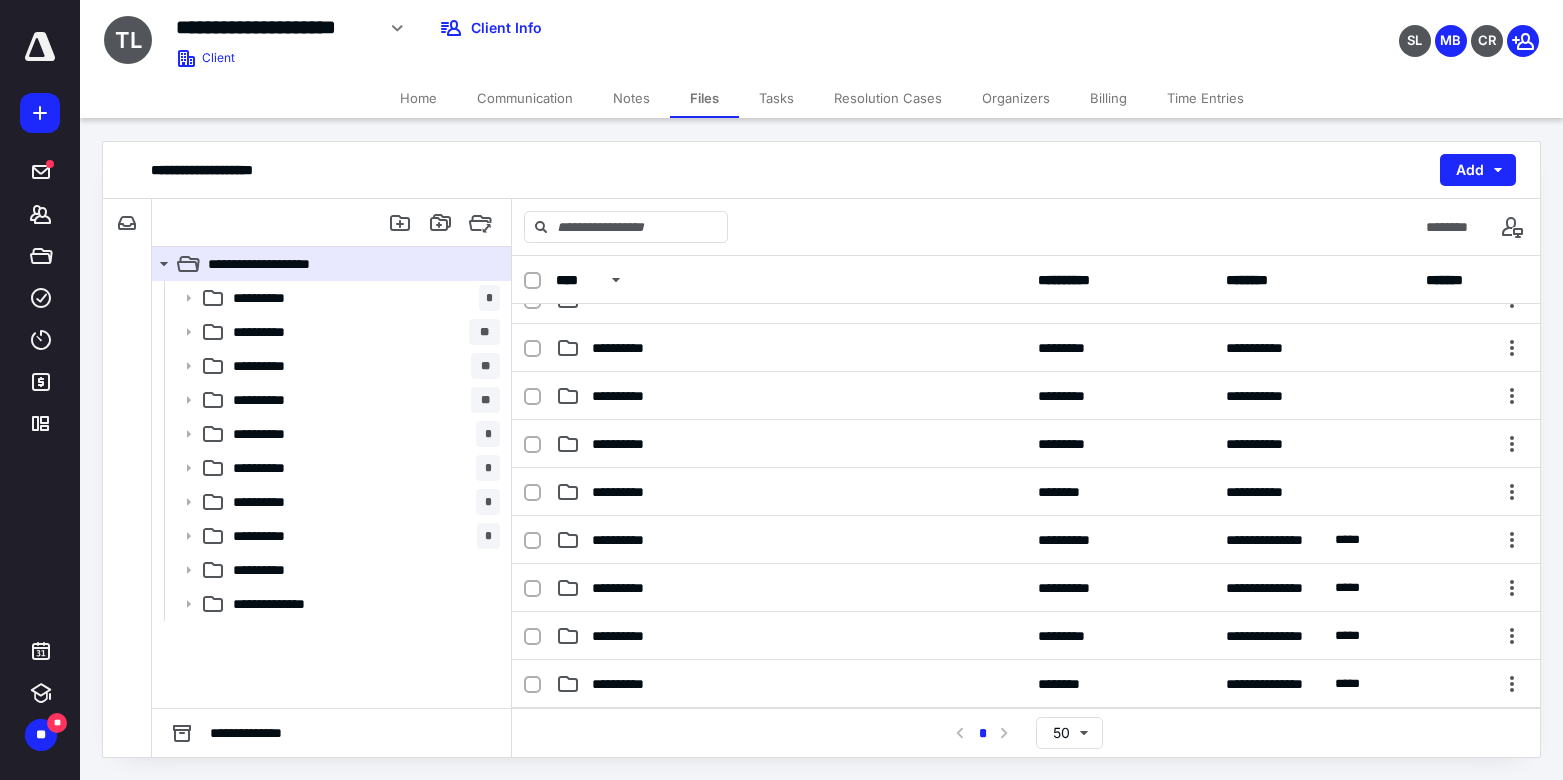 scroll, scrollTop: 48, scrollLeft: 0, axis: vertical 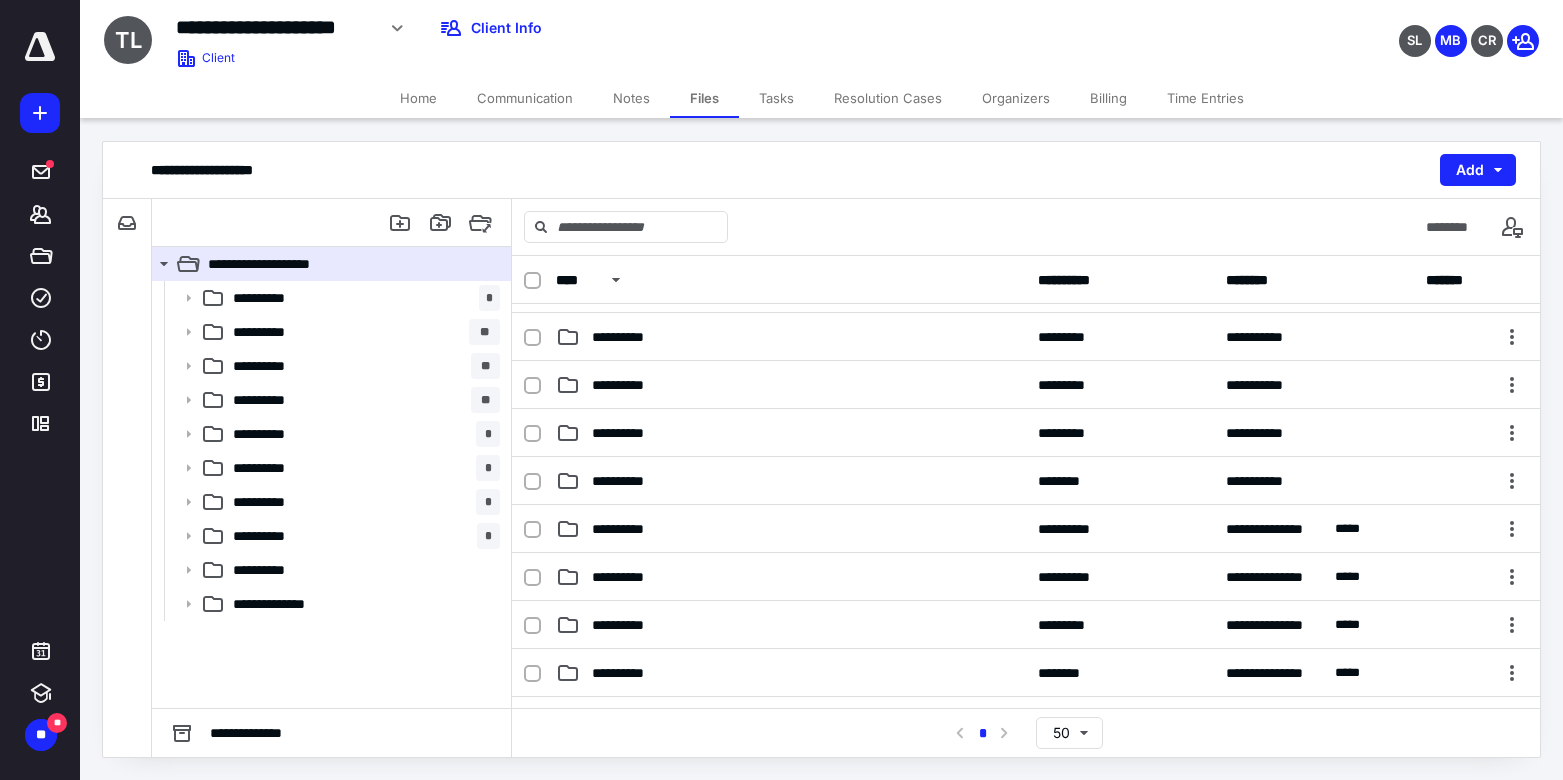 click on "Home" at bounding box center (418, 98) 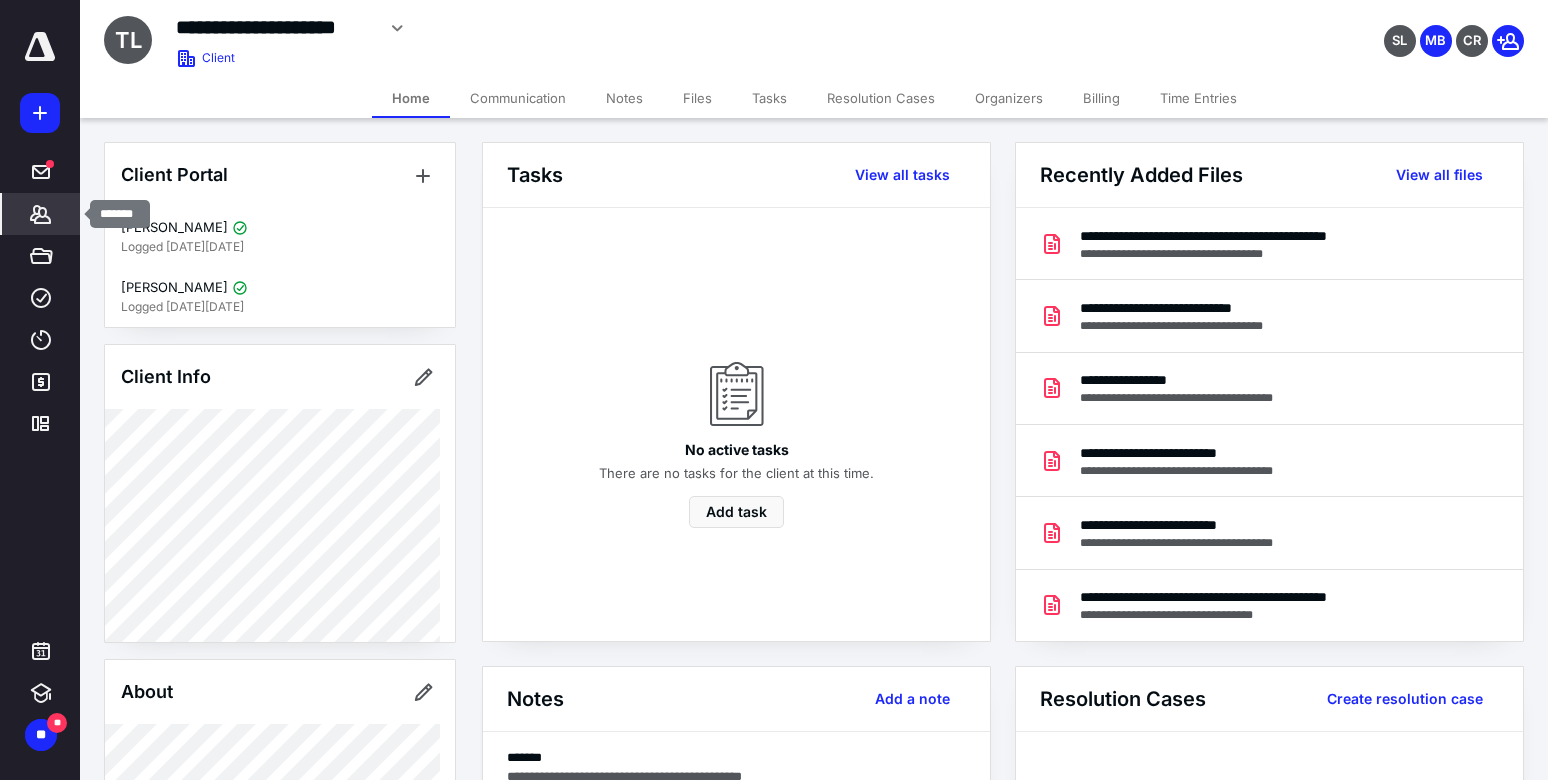 click 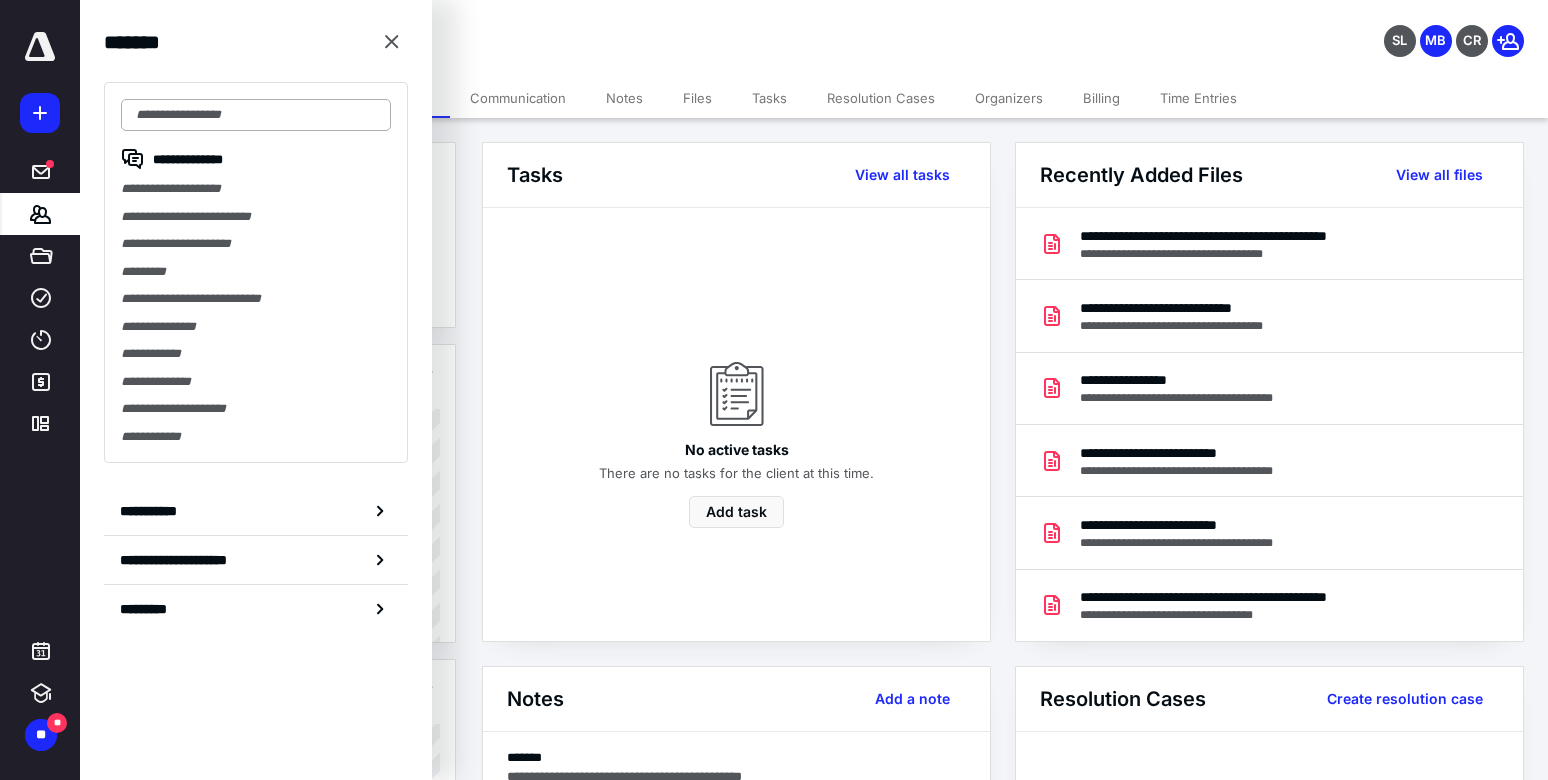 click at bounding box center [256, 115] 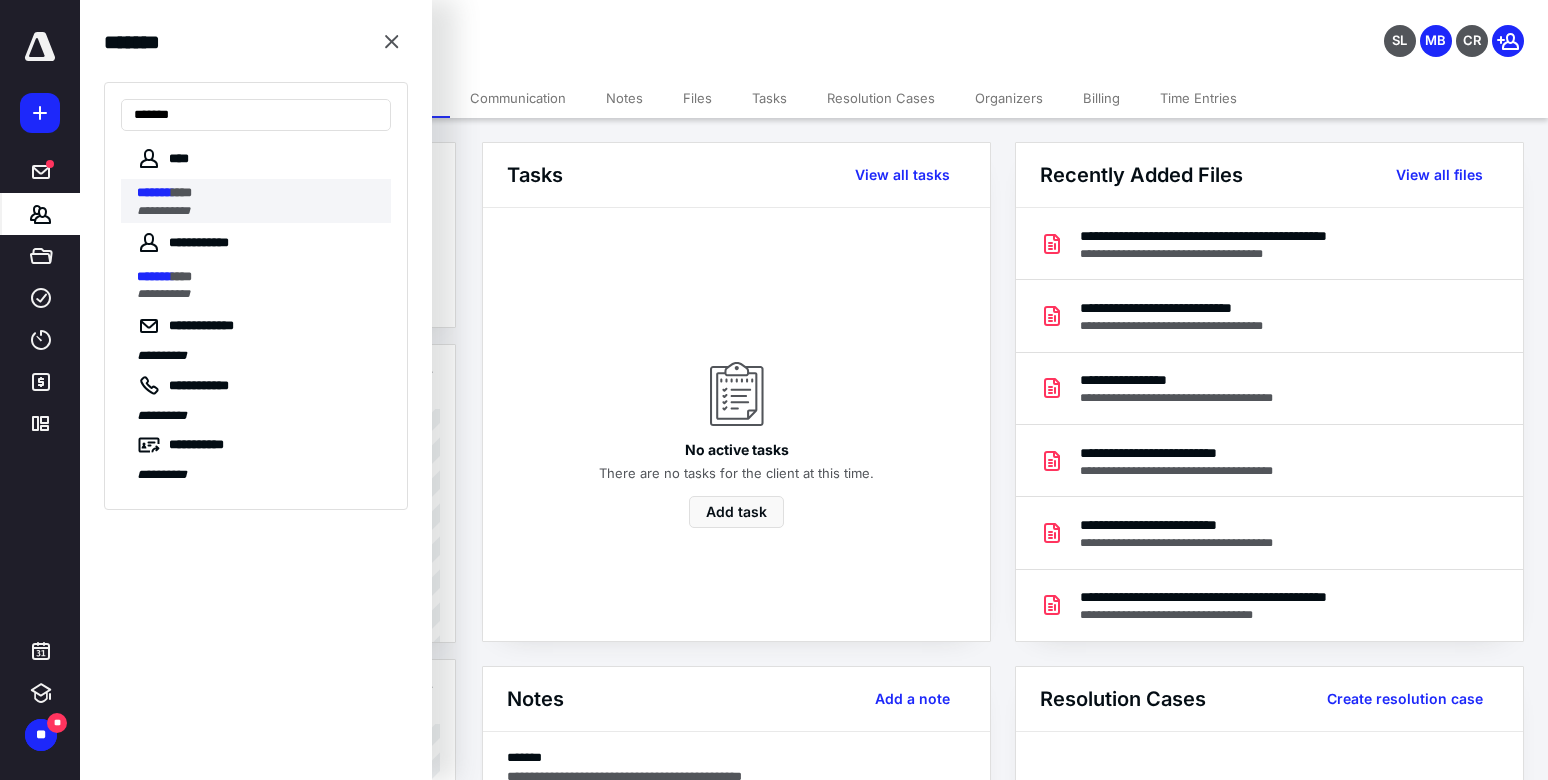 type on "*******" 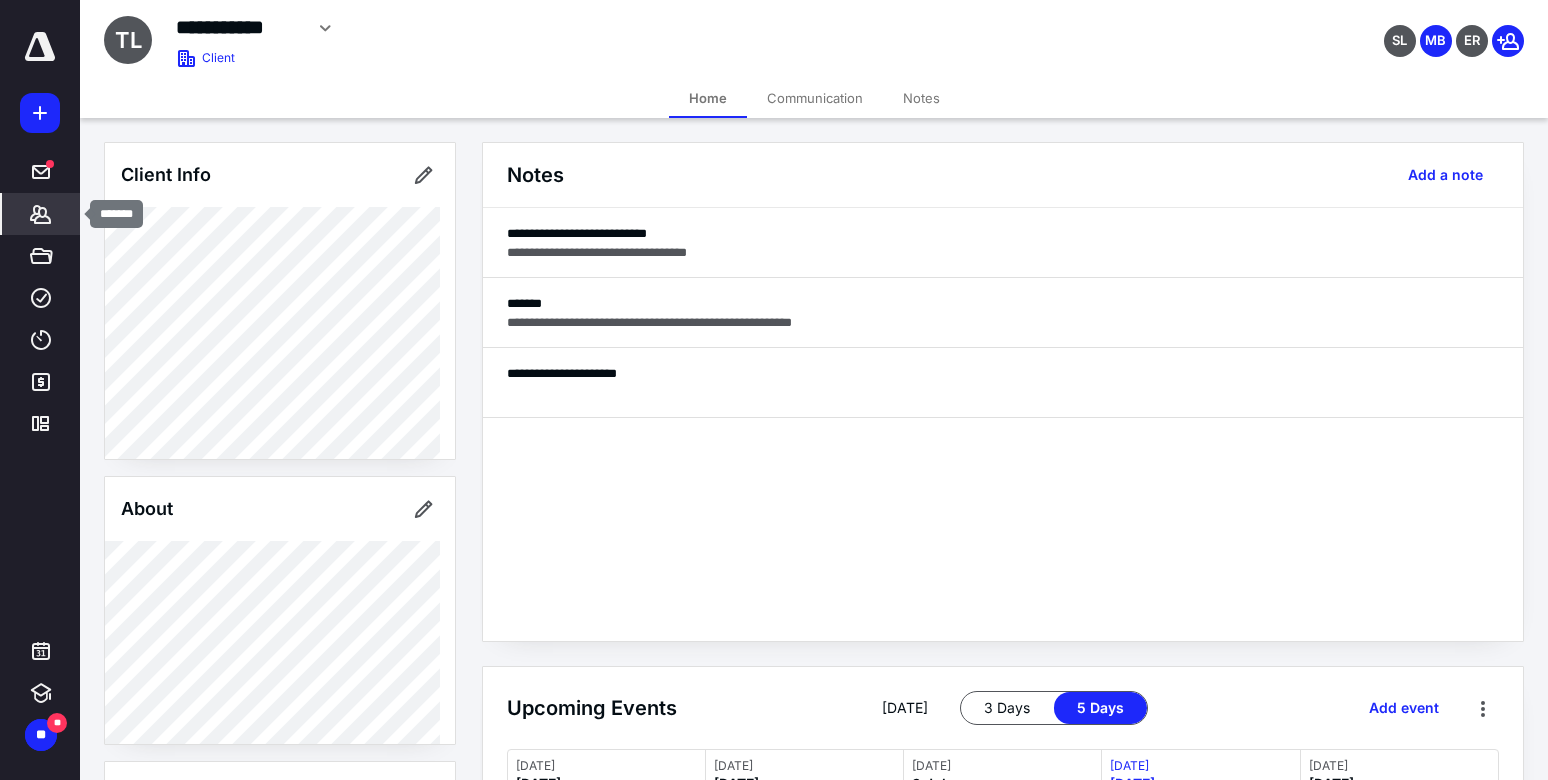 click 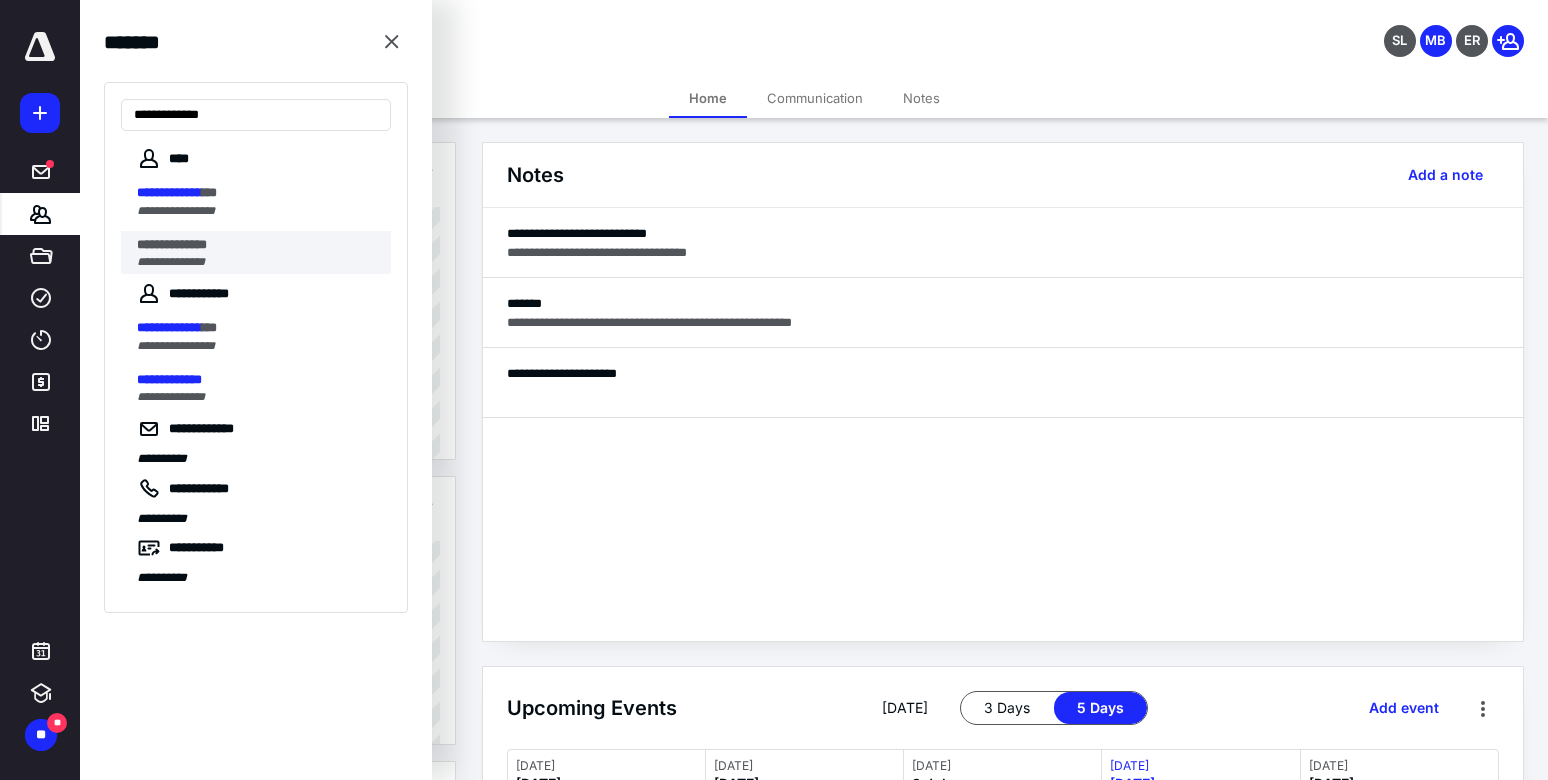 type on "**********" 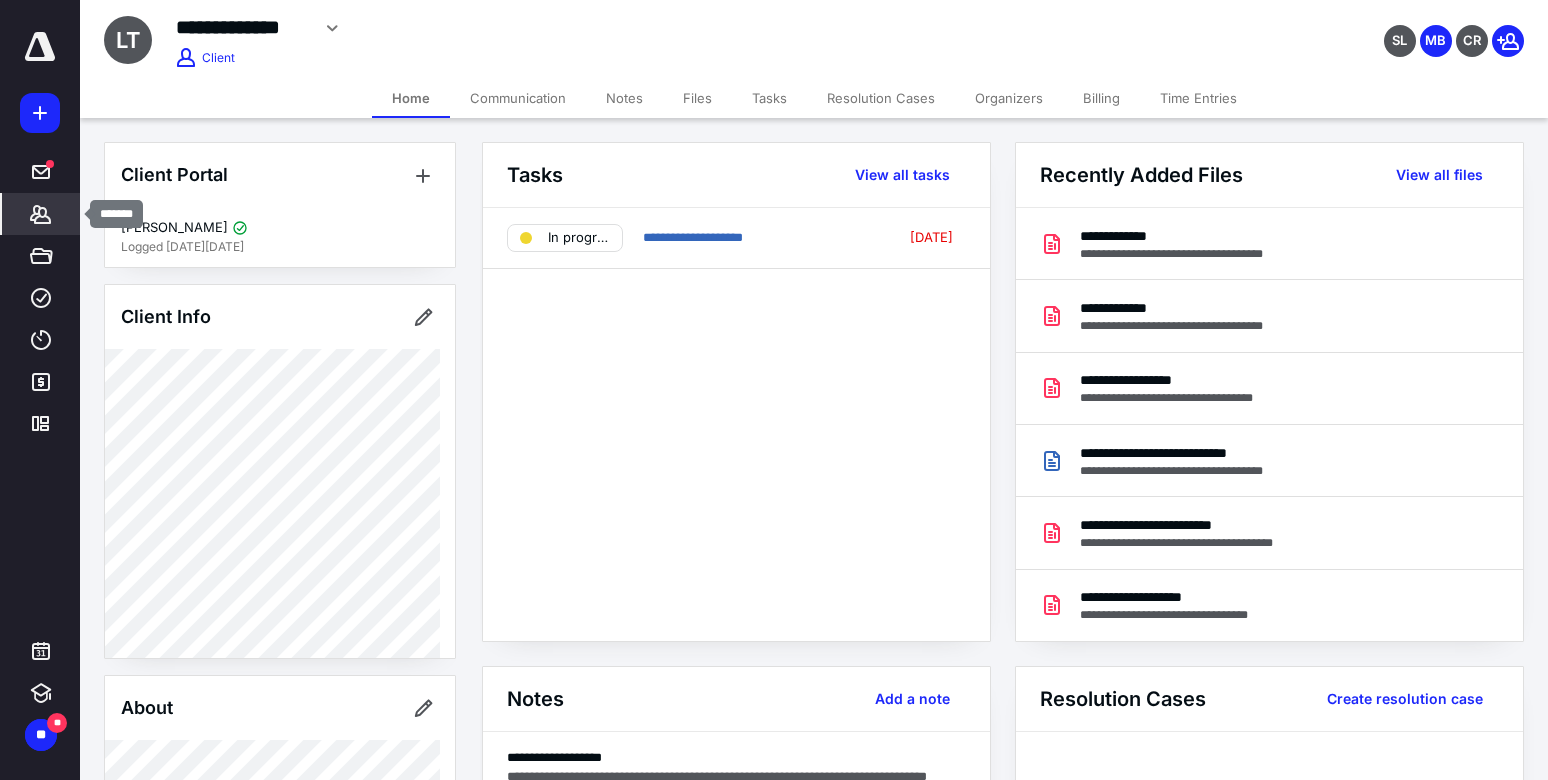 click 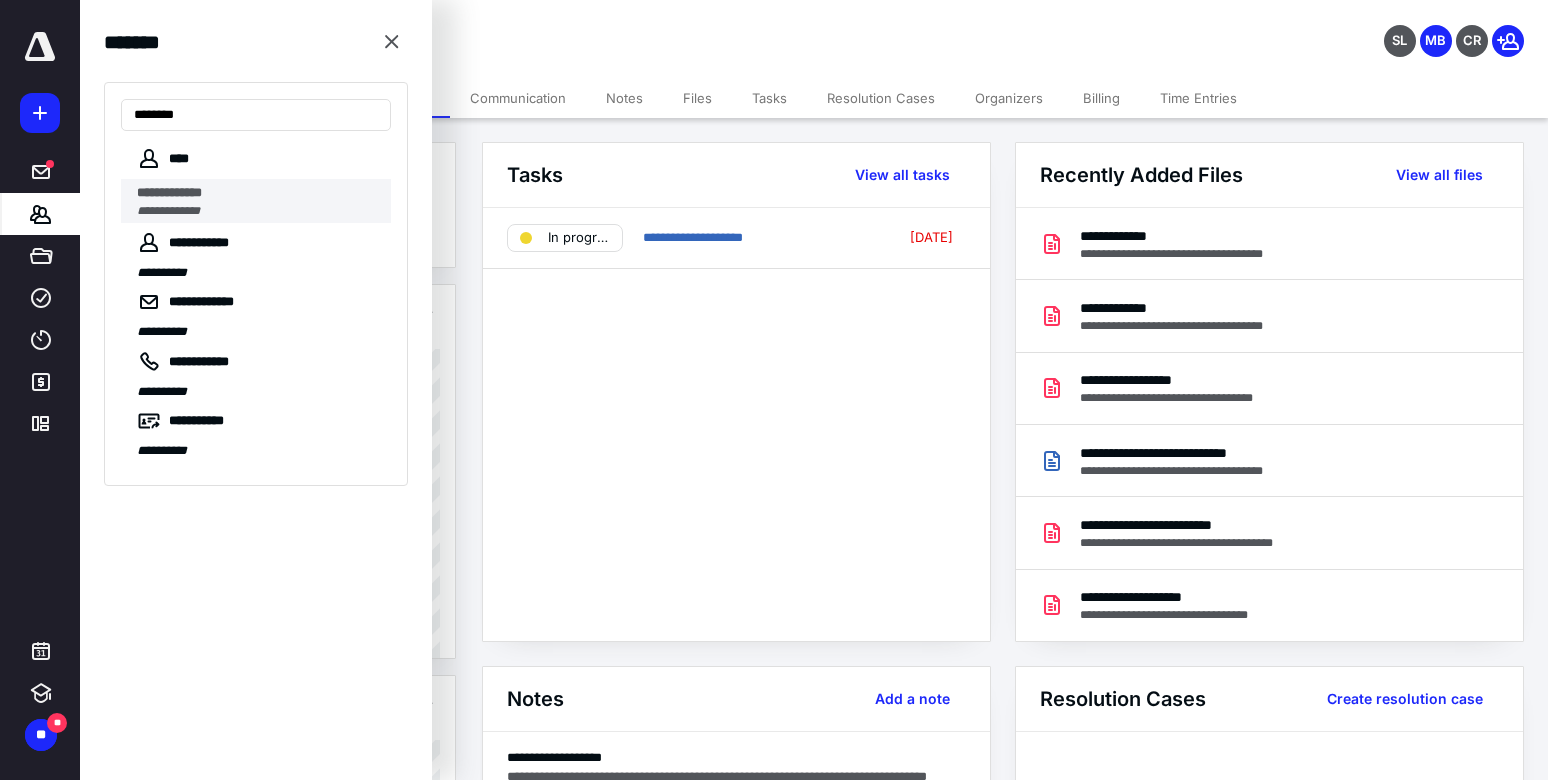 type on "********" 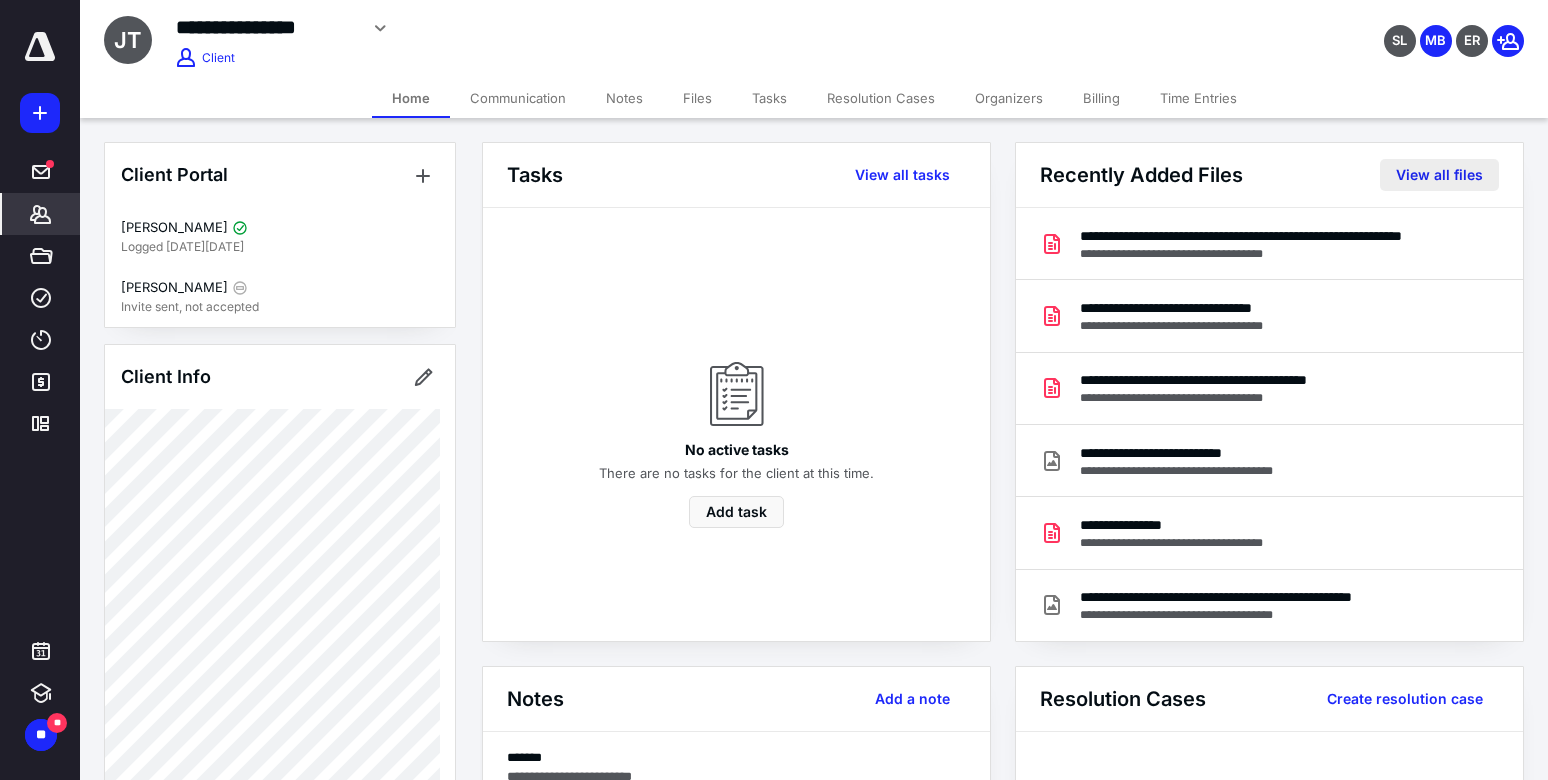 click on "View all files" at bounding box center (1439, 175) 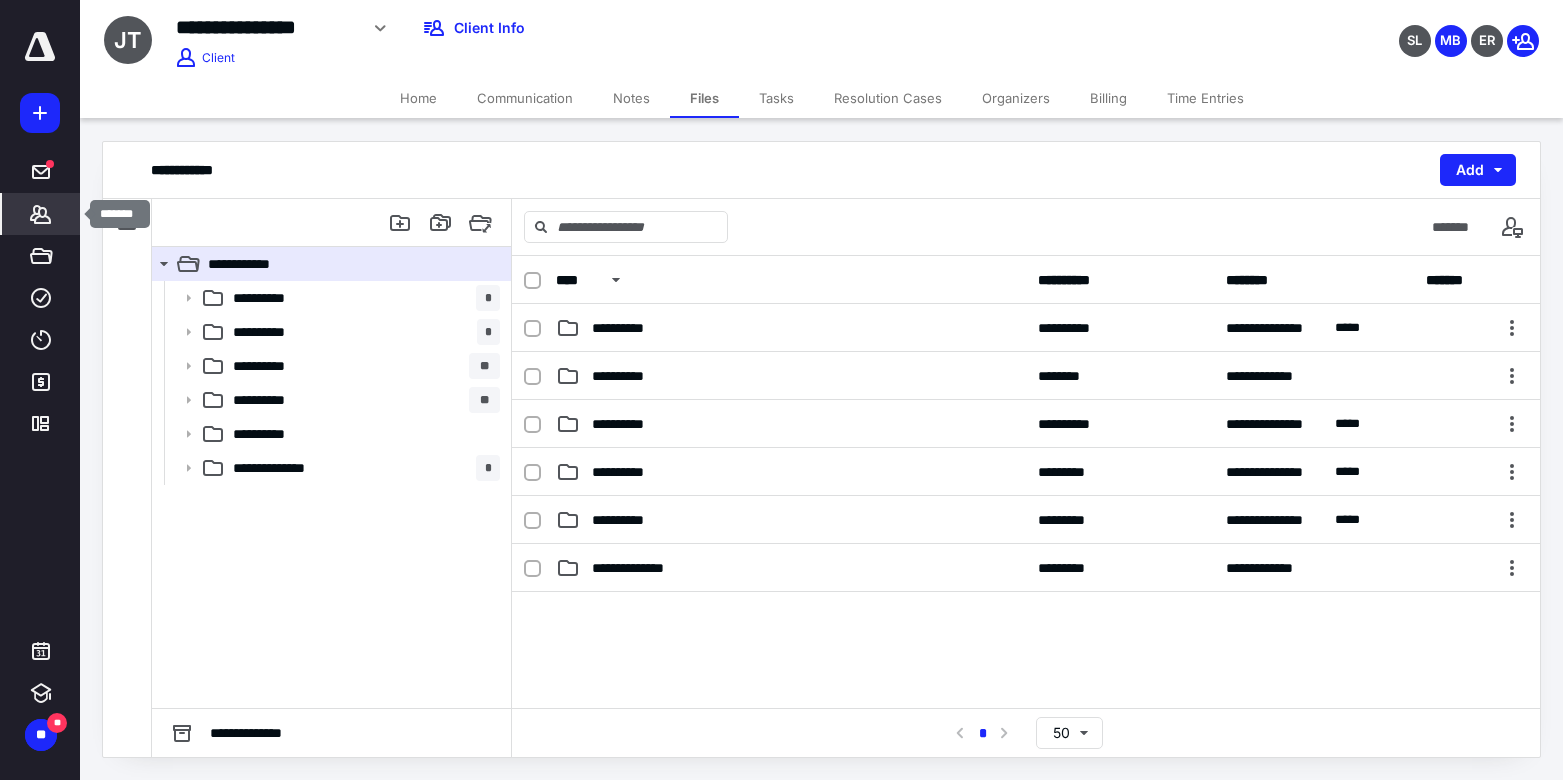 click 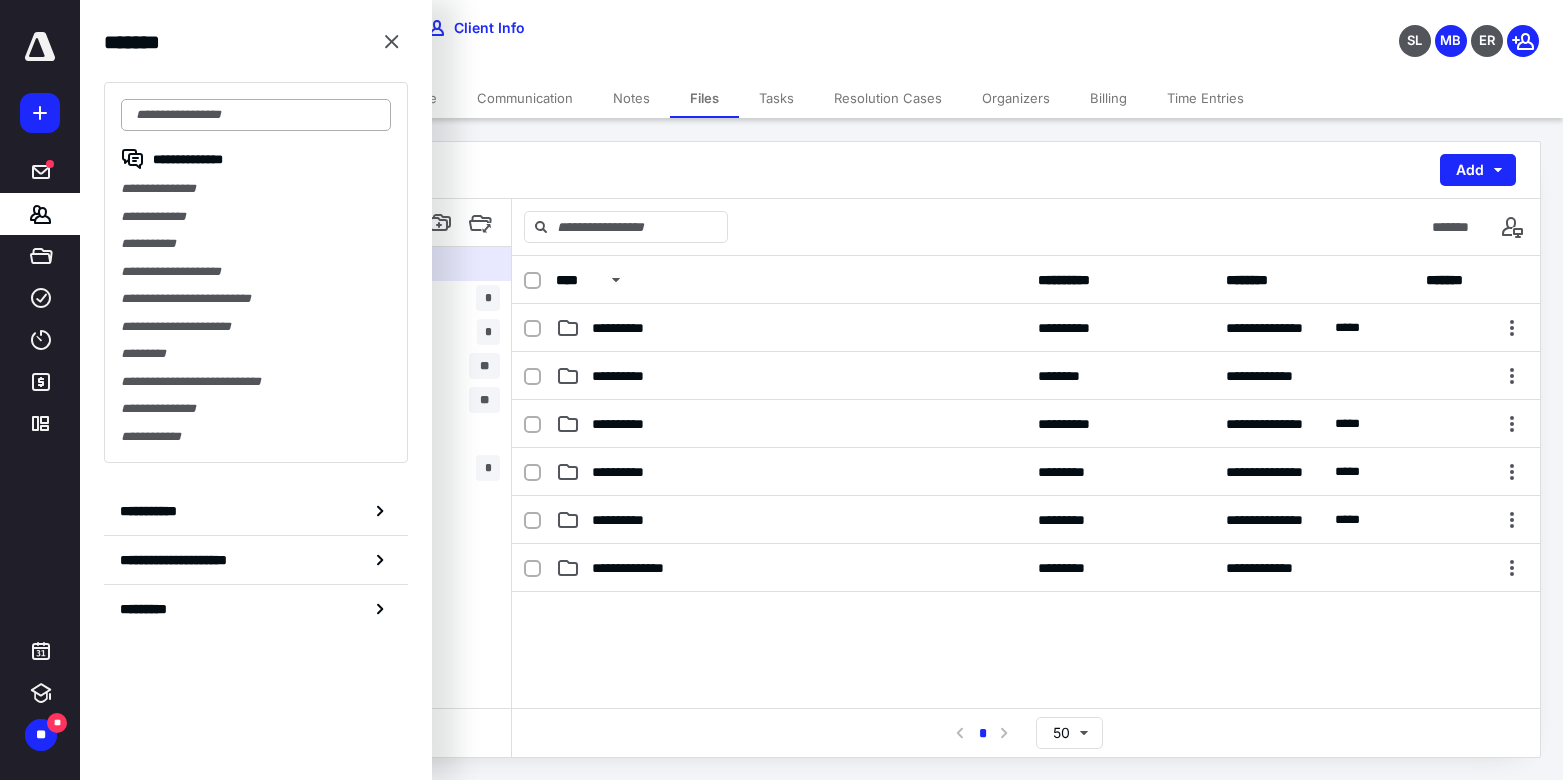 click at bounding box center (256, 115) 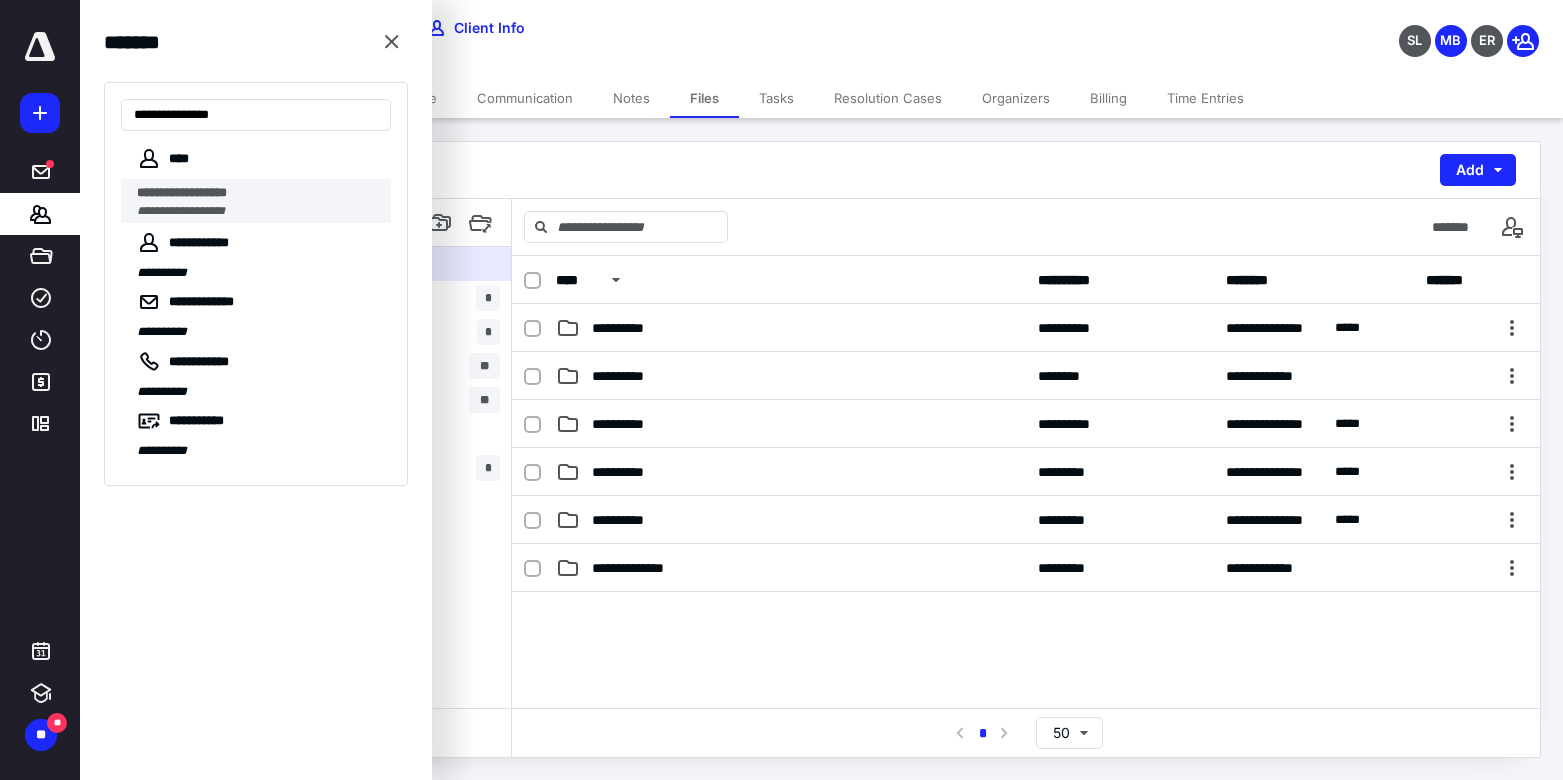 type on "**********" 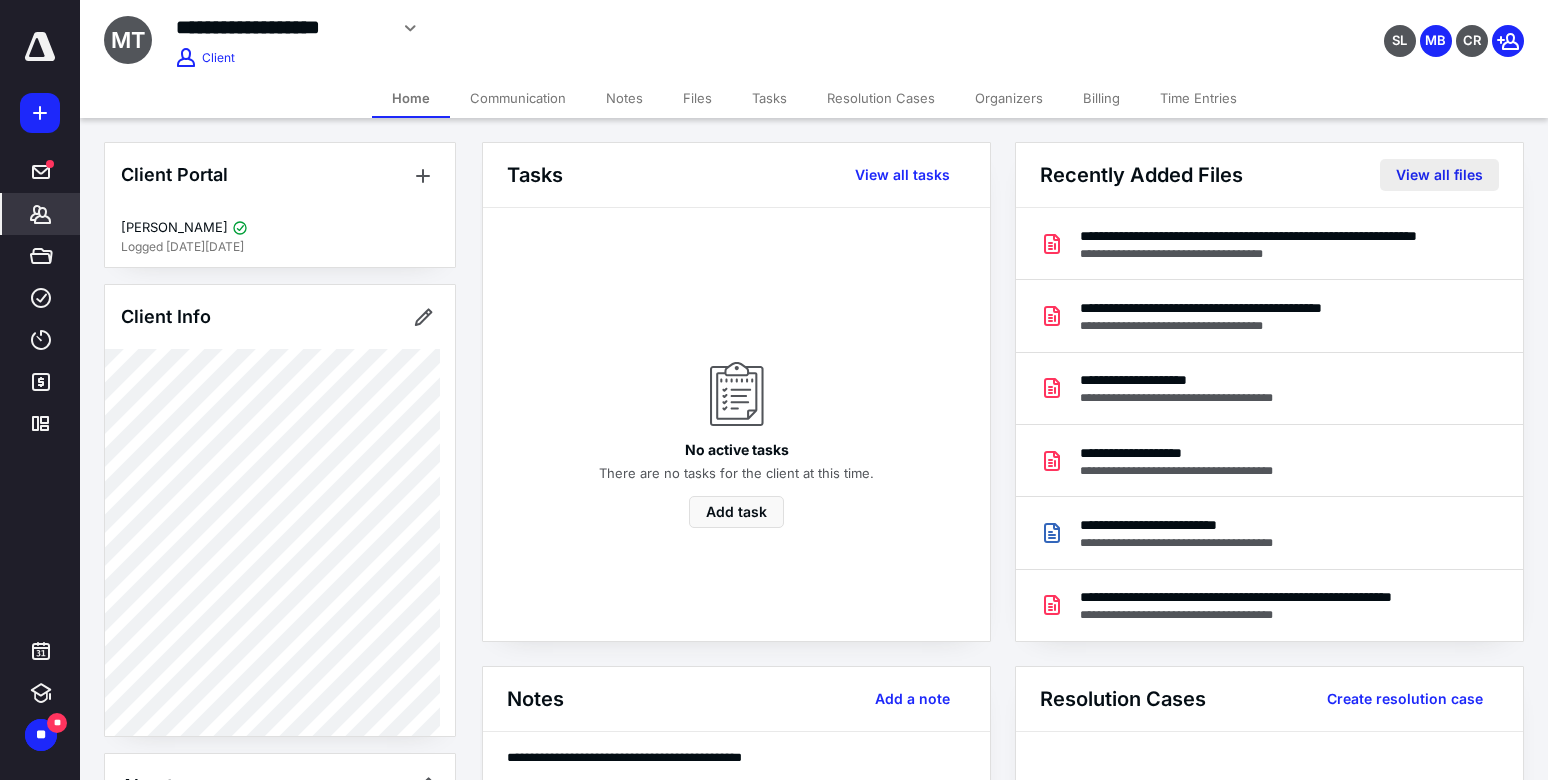 click on "View all files" at bounding box center [1439, 175] 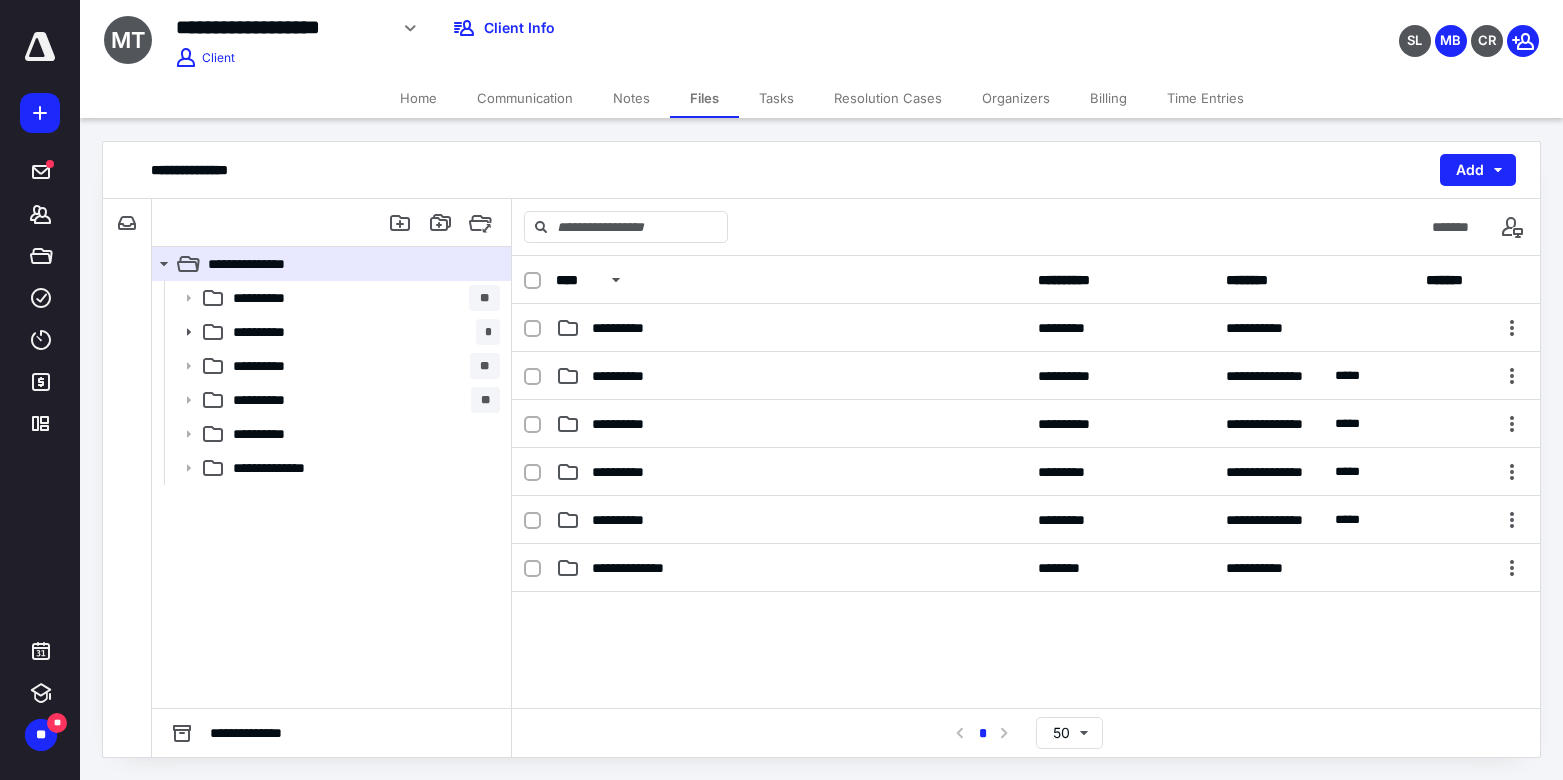 click on "Home" at bounding box center (418, 98) 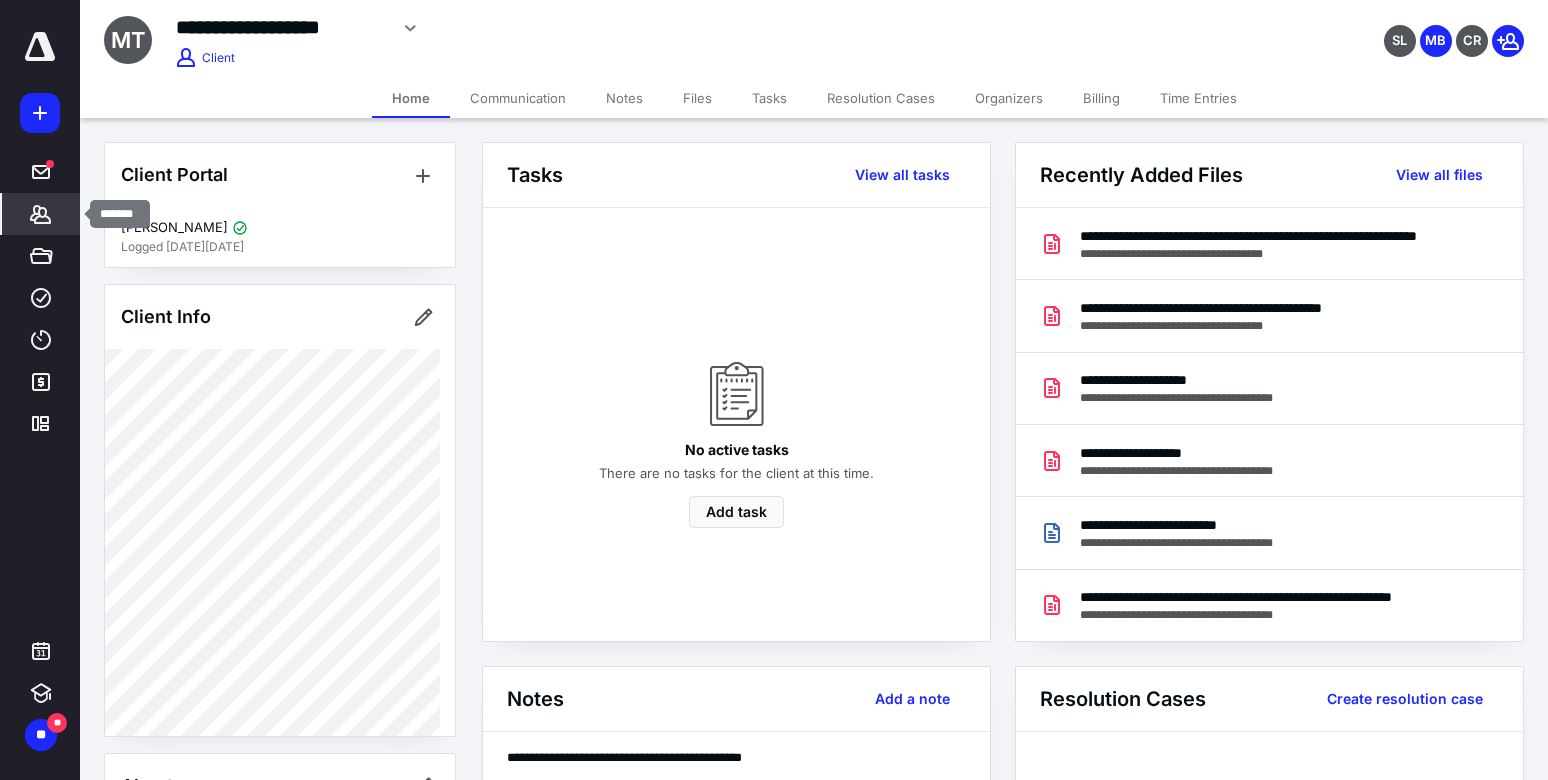 click 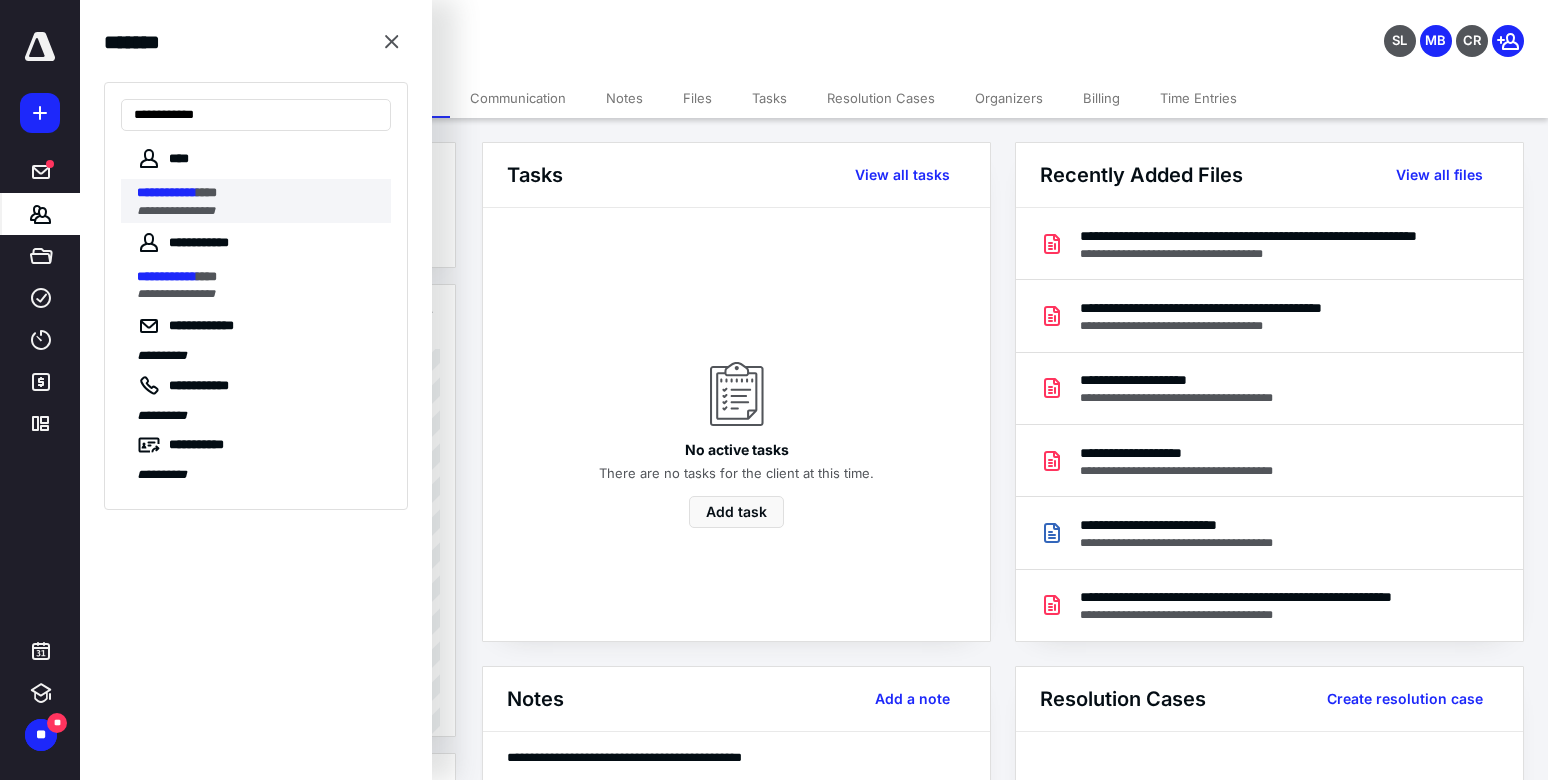 type on "**********" 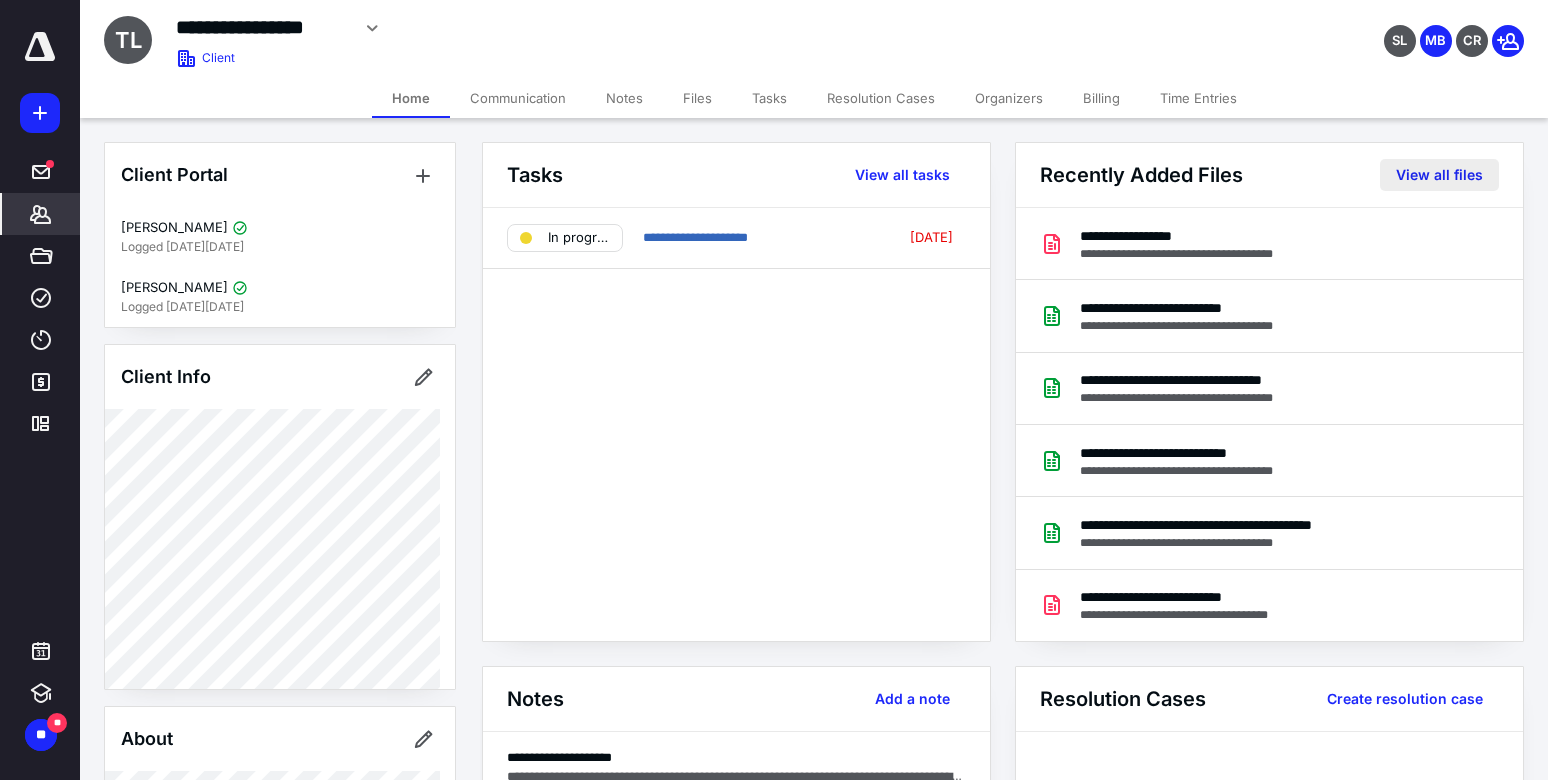 click on "View all files" at bounding box center [1439, 175] 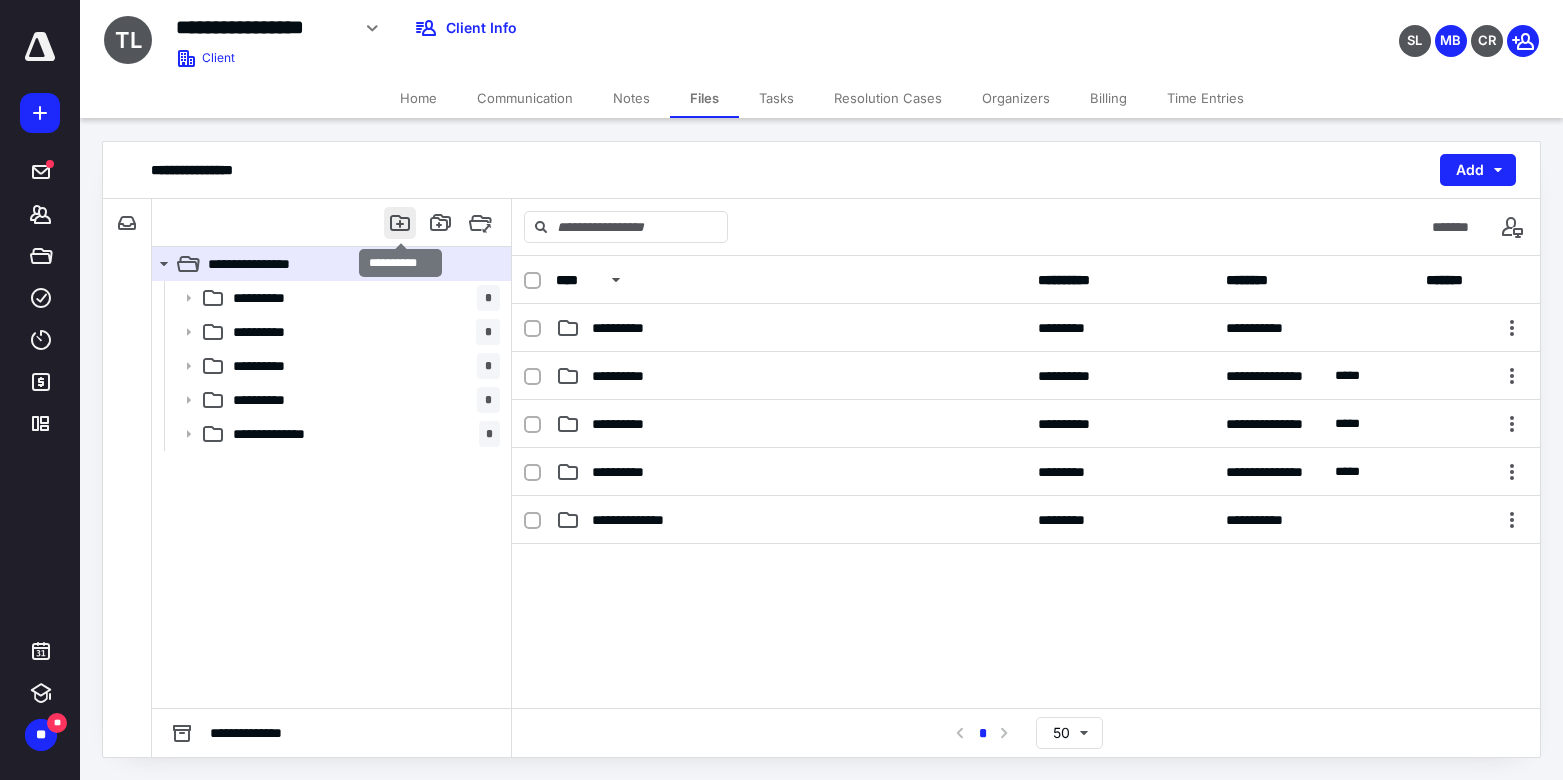 click at bounding box center (400, 223) 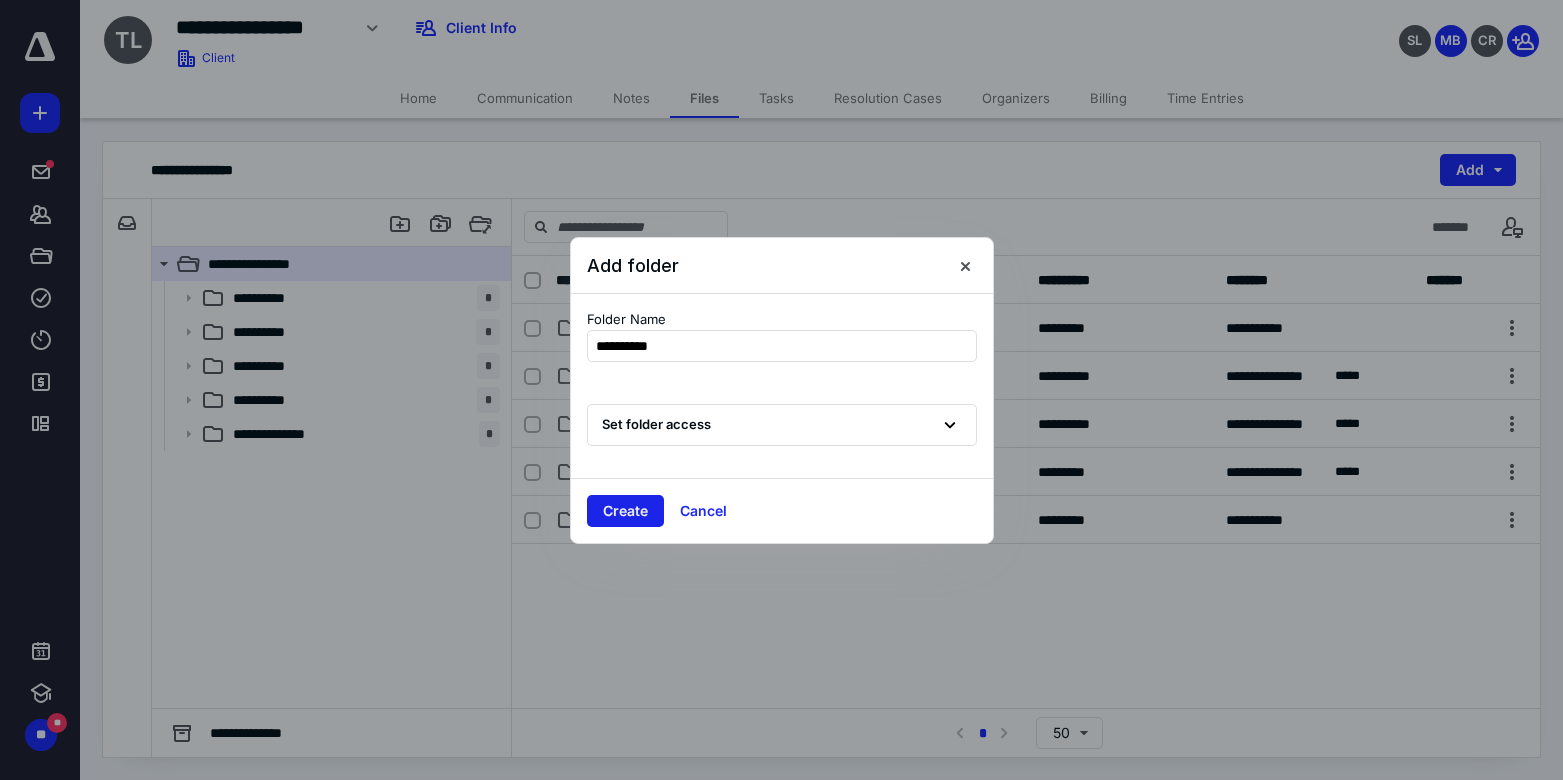 type on "**********" 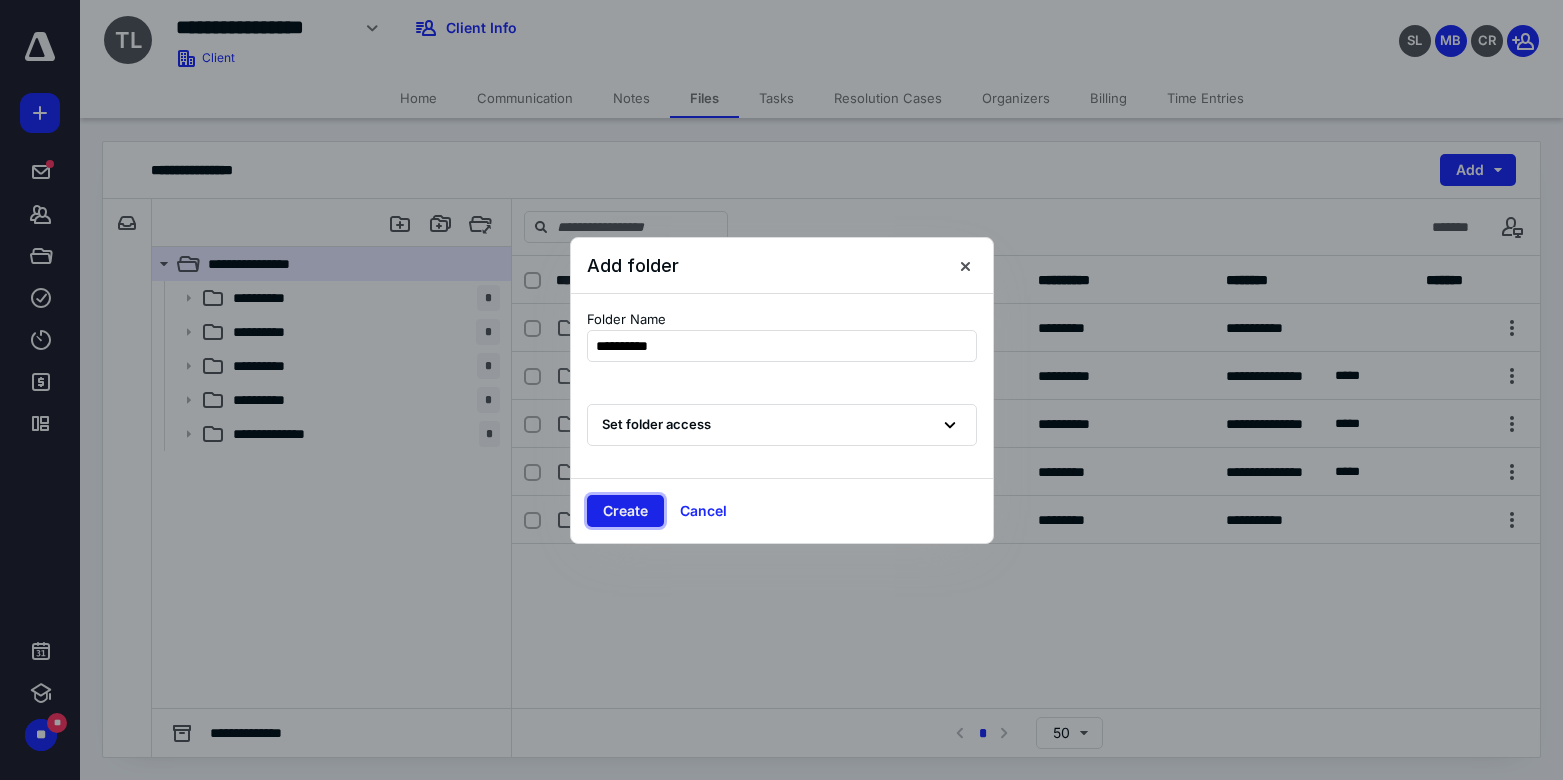 click on "Create" at bounding box center [625, 511] 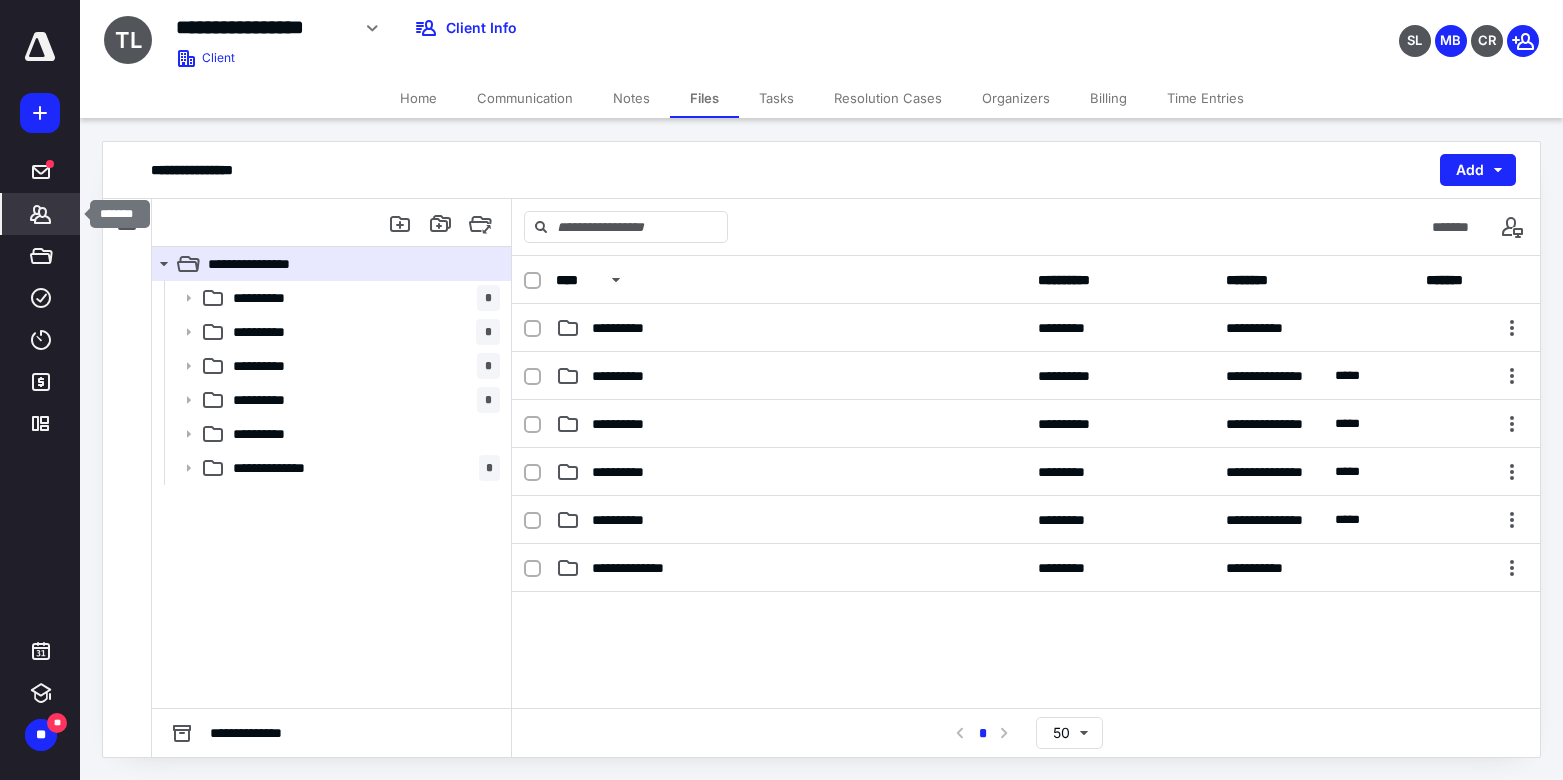 click 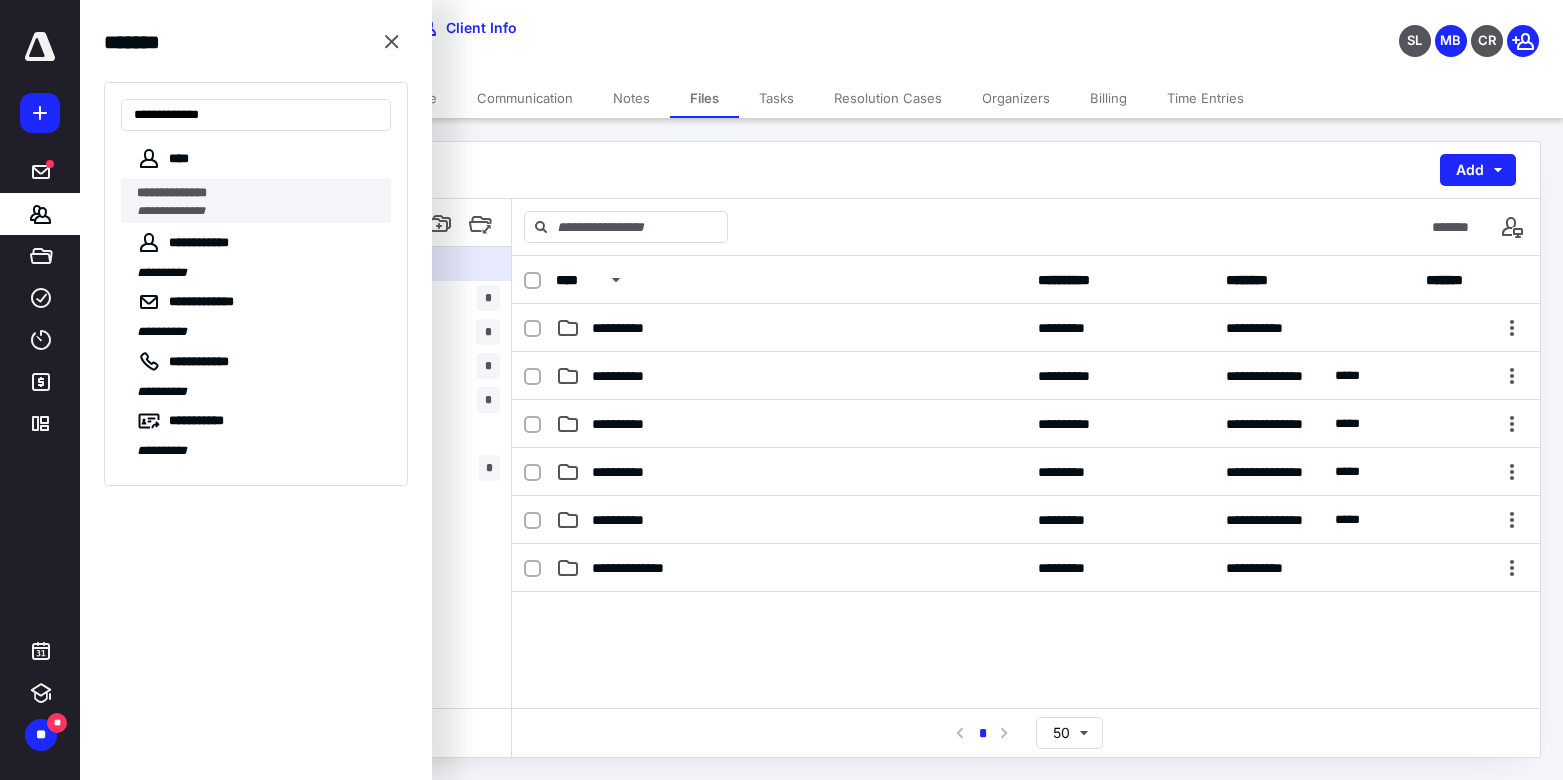type on "**********" 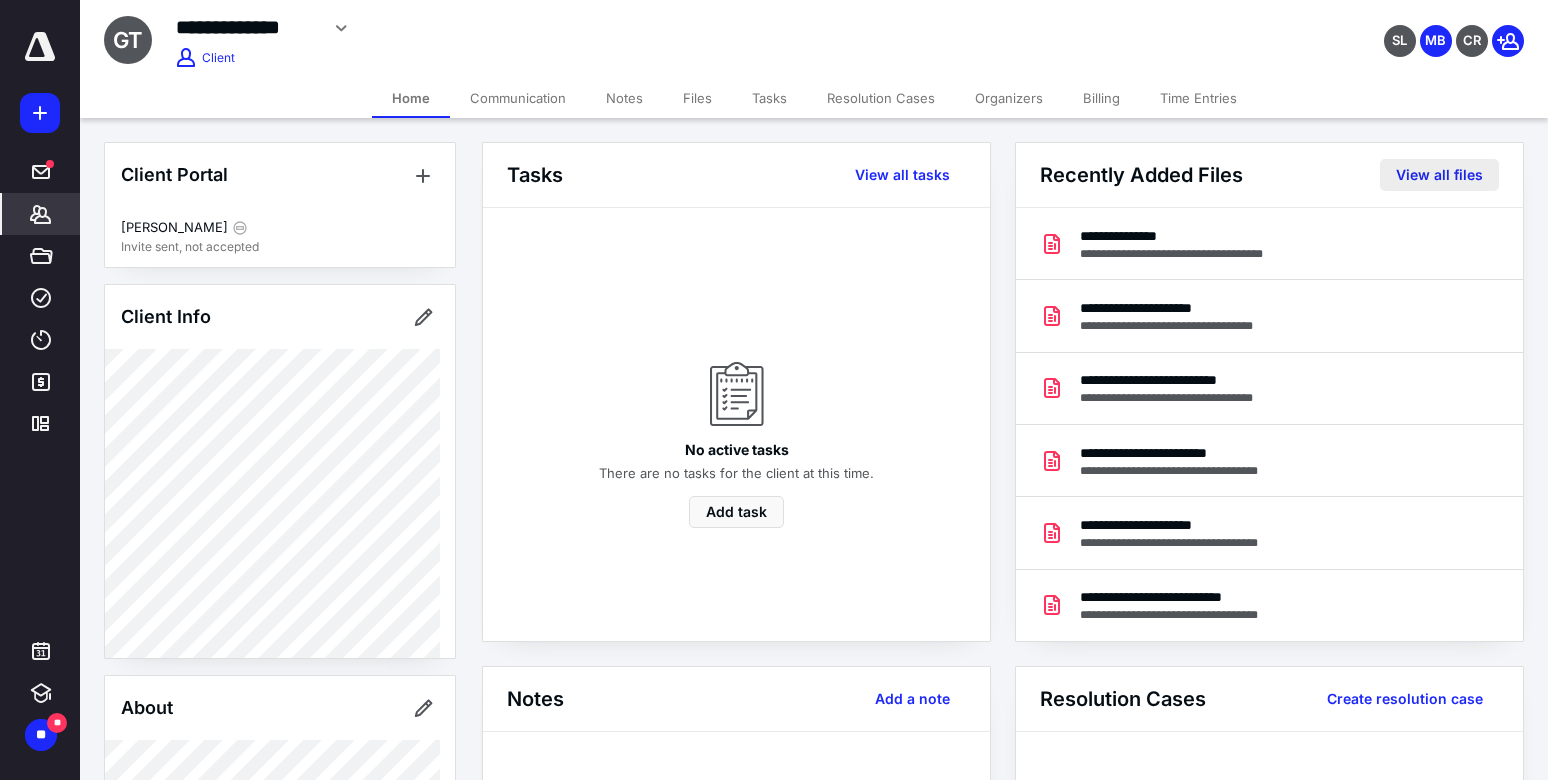 click on "View all files" at bounding box center (1439, 175) 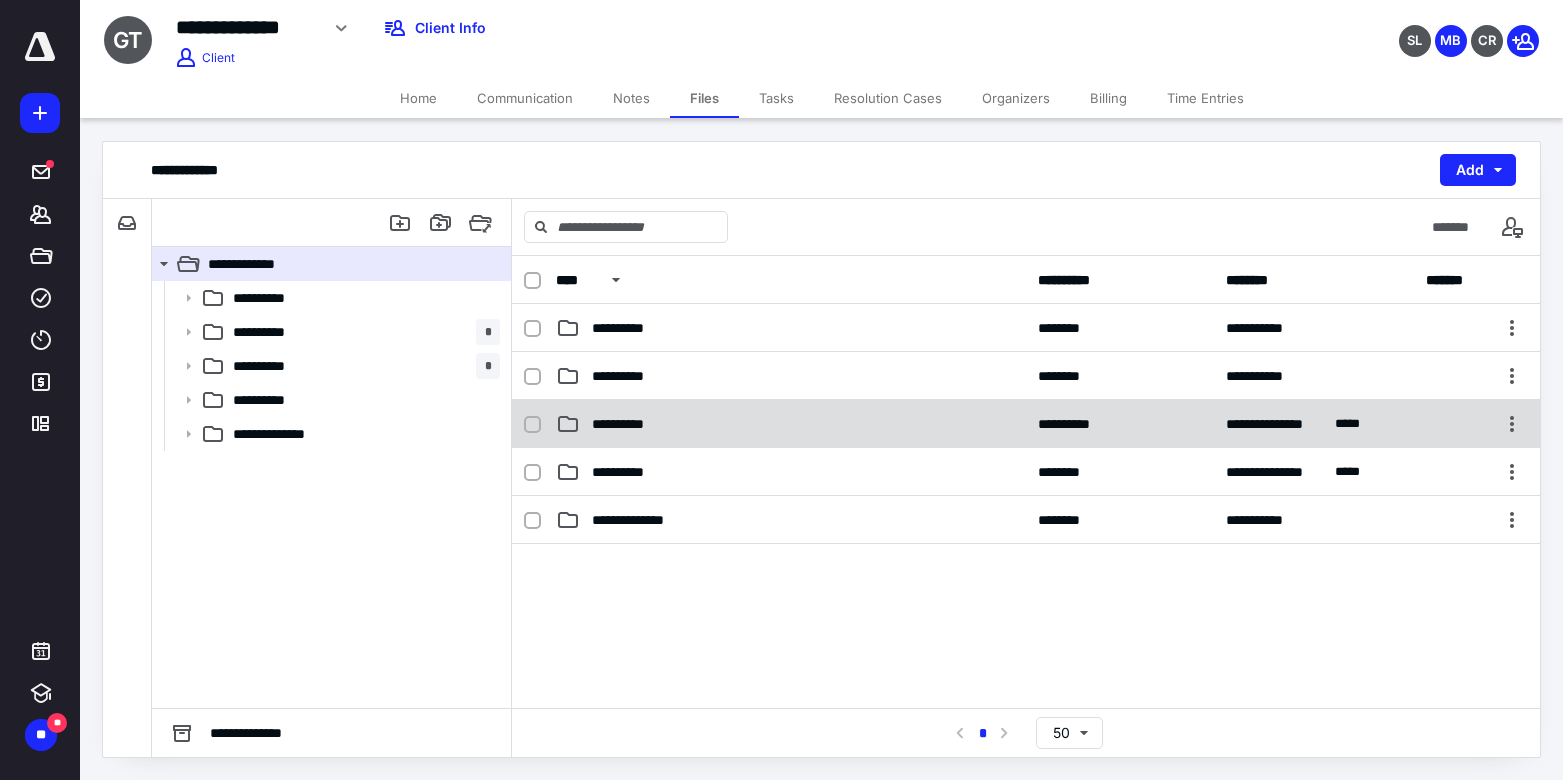 click on "**********" at bounding box center (630, 424) 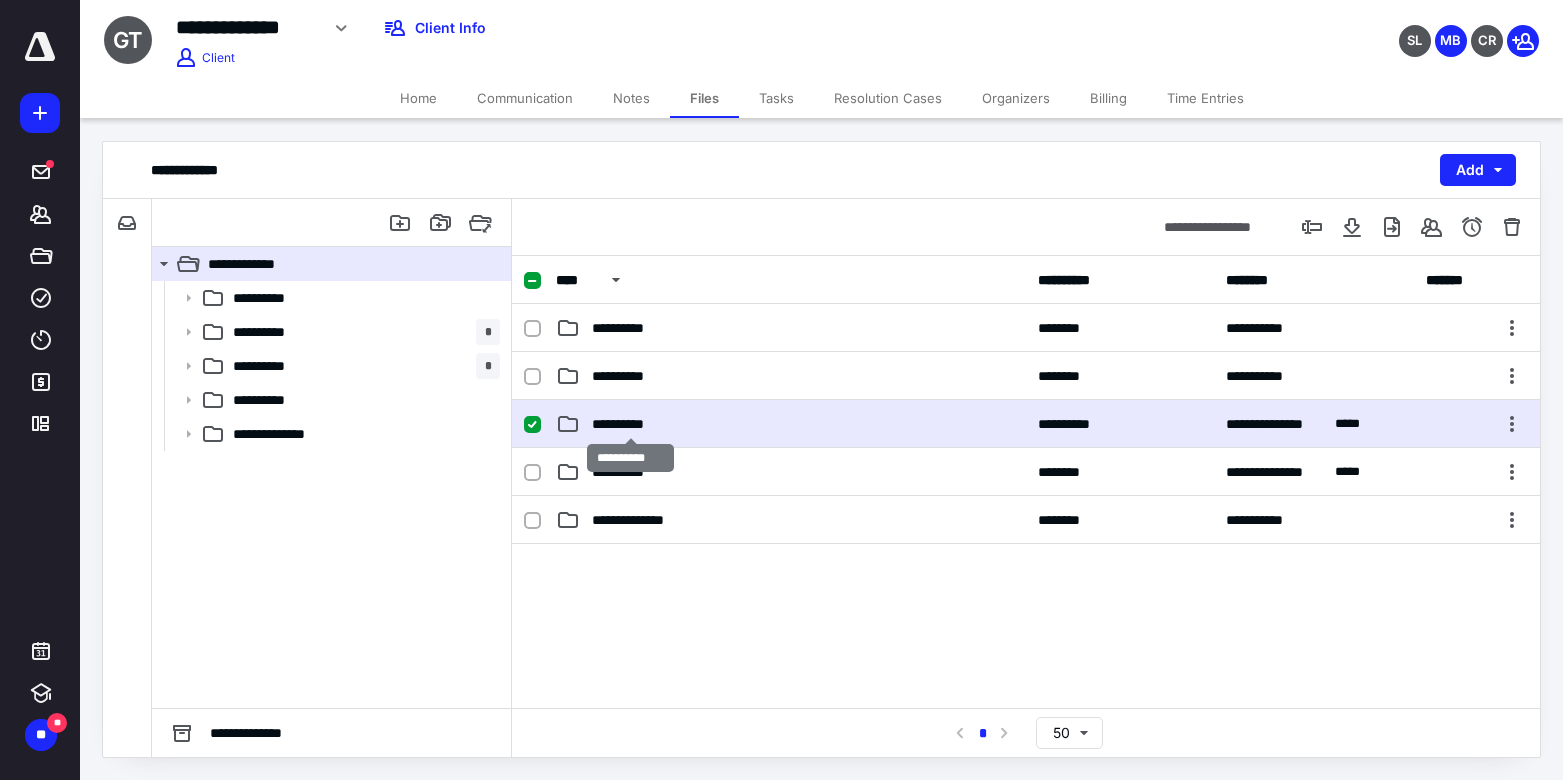 click on "**********" at bounding box center [630, 424] 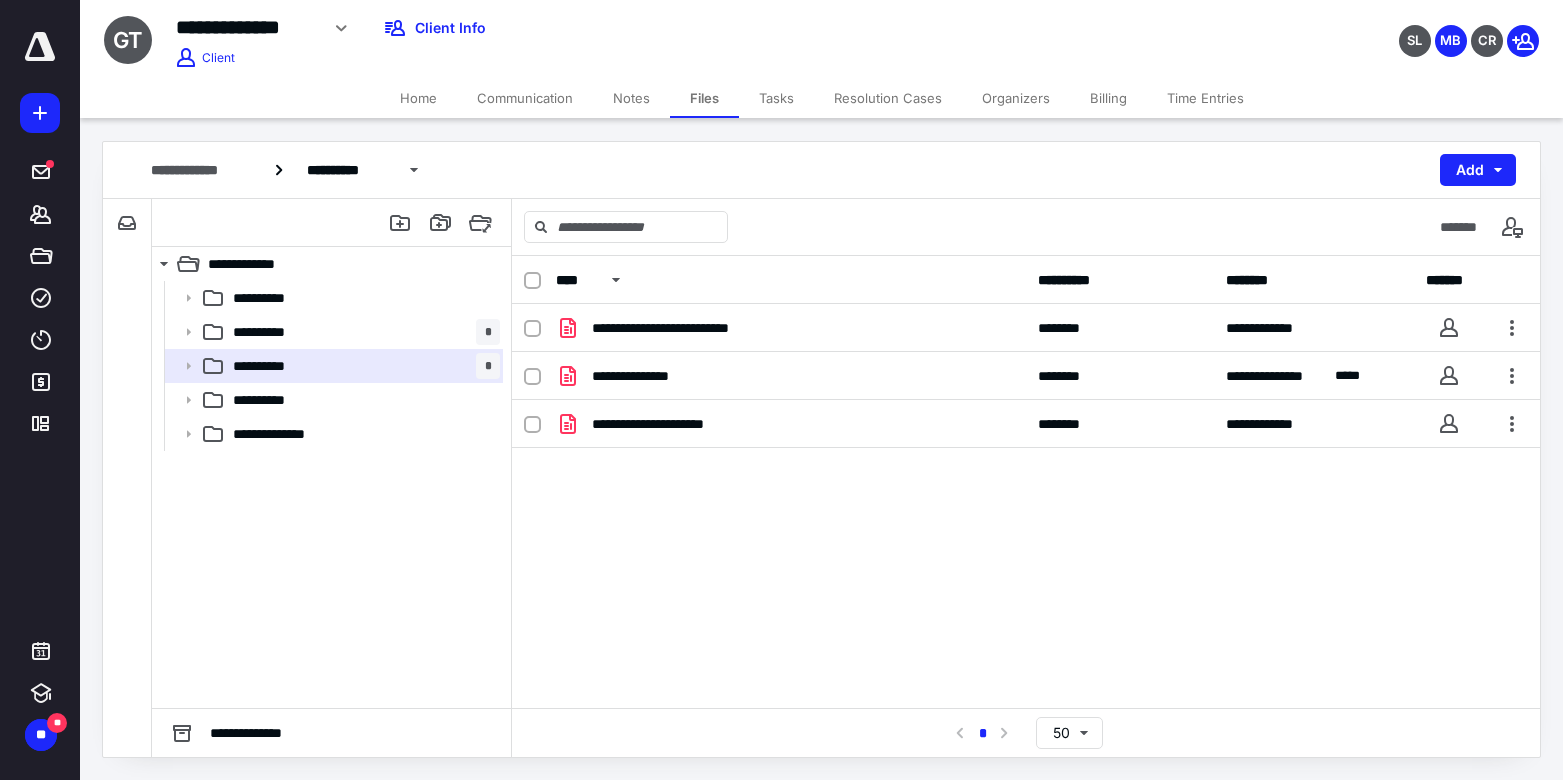 click on "Home" at bounding box center [418, 98] 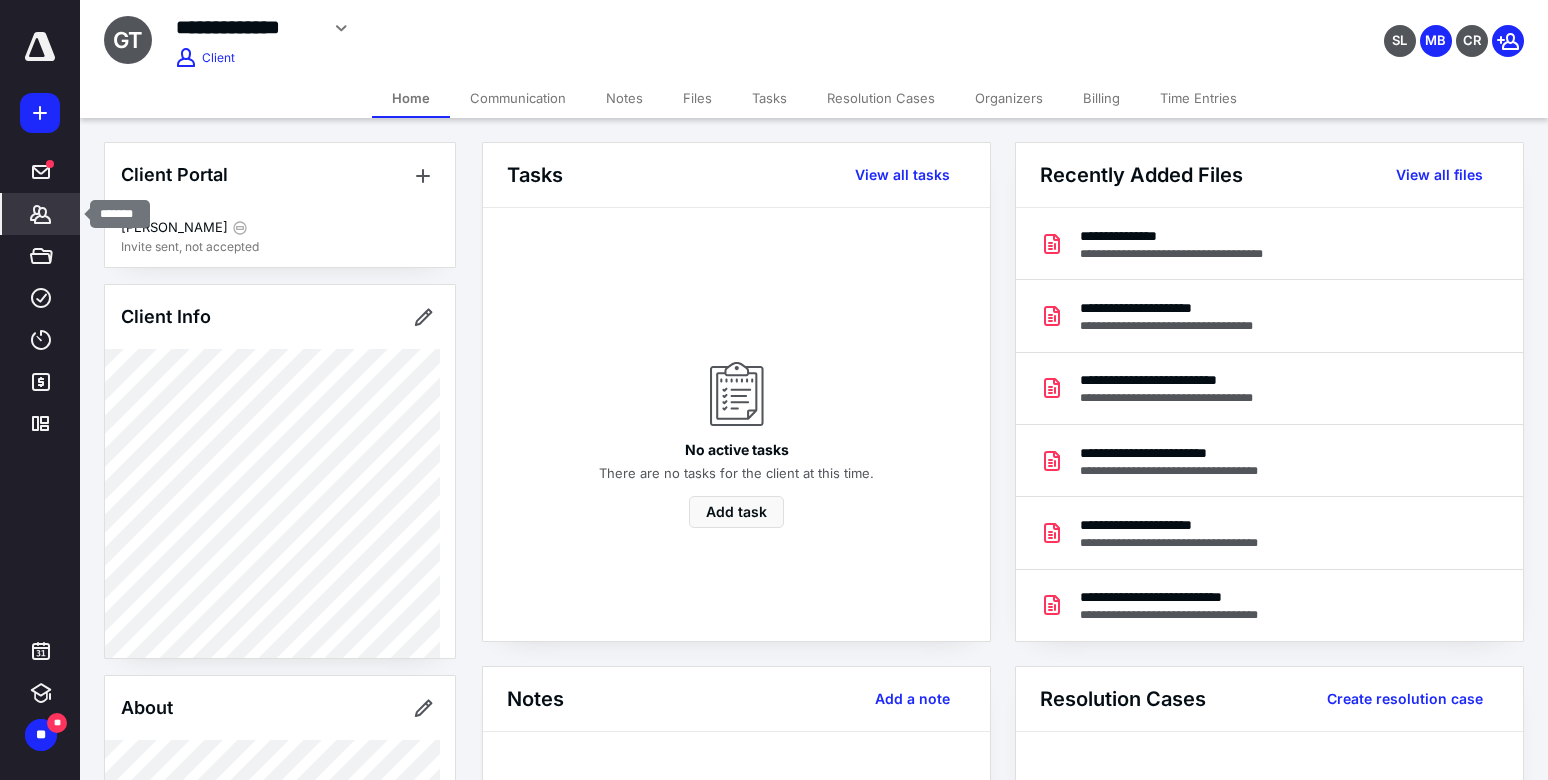 click 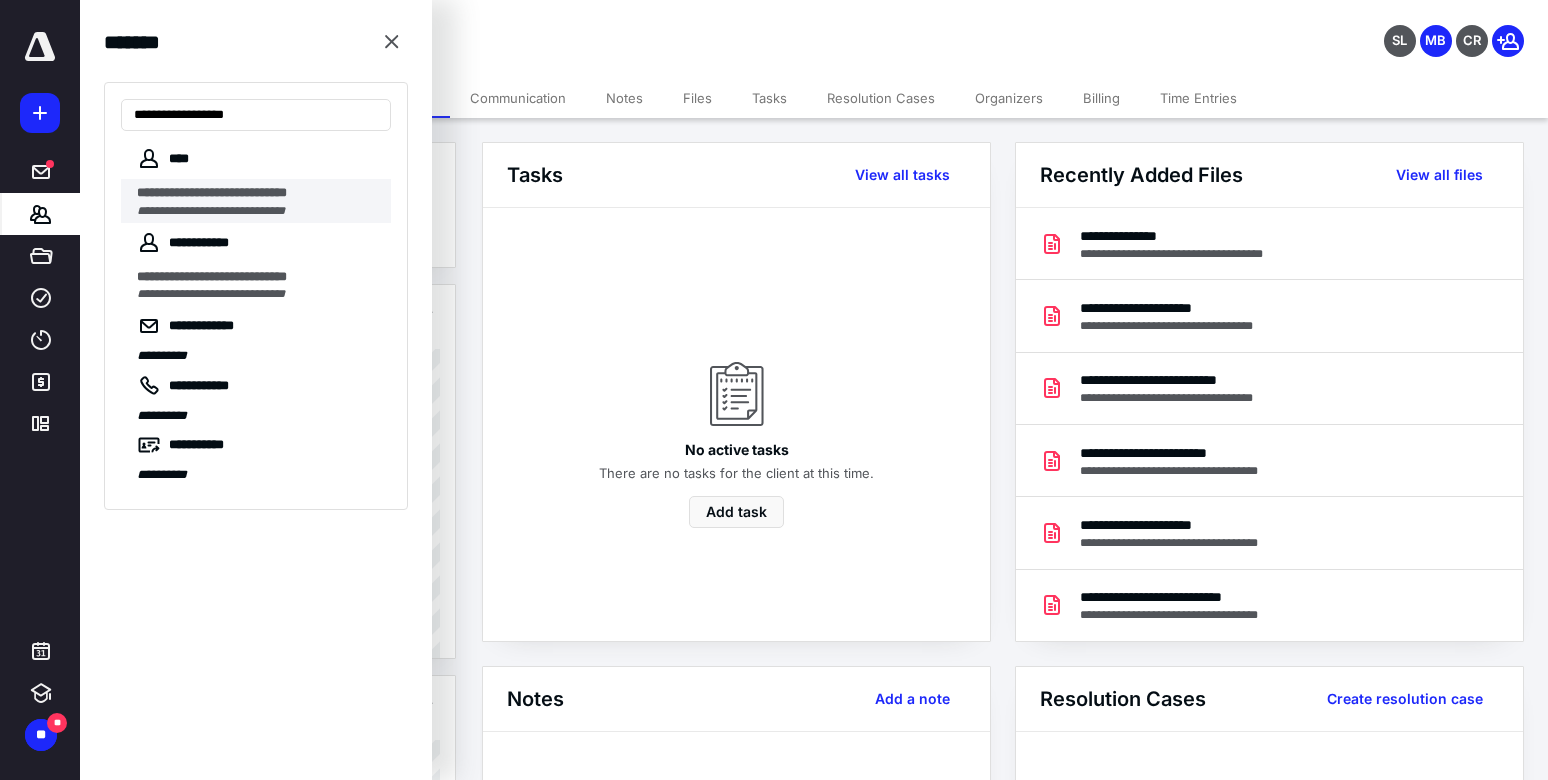 type on "**********" 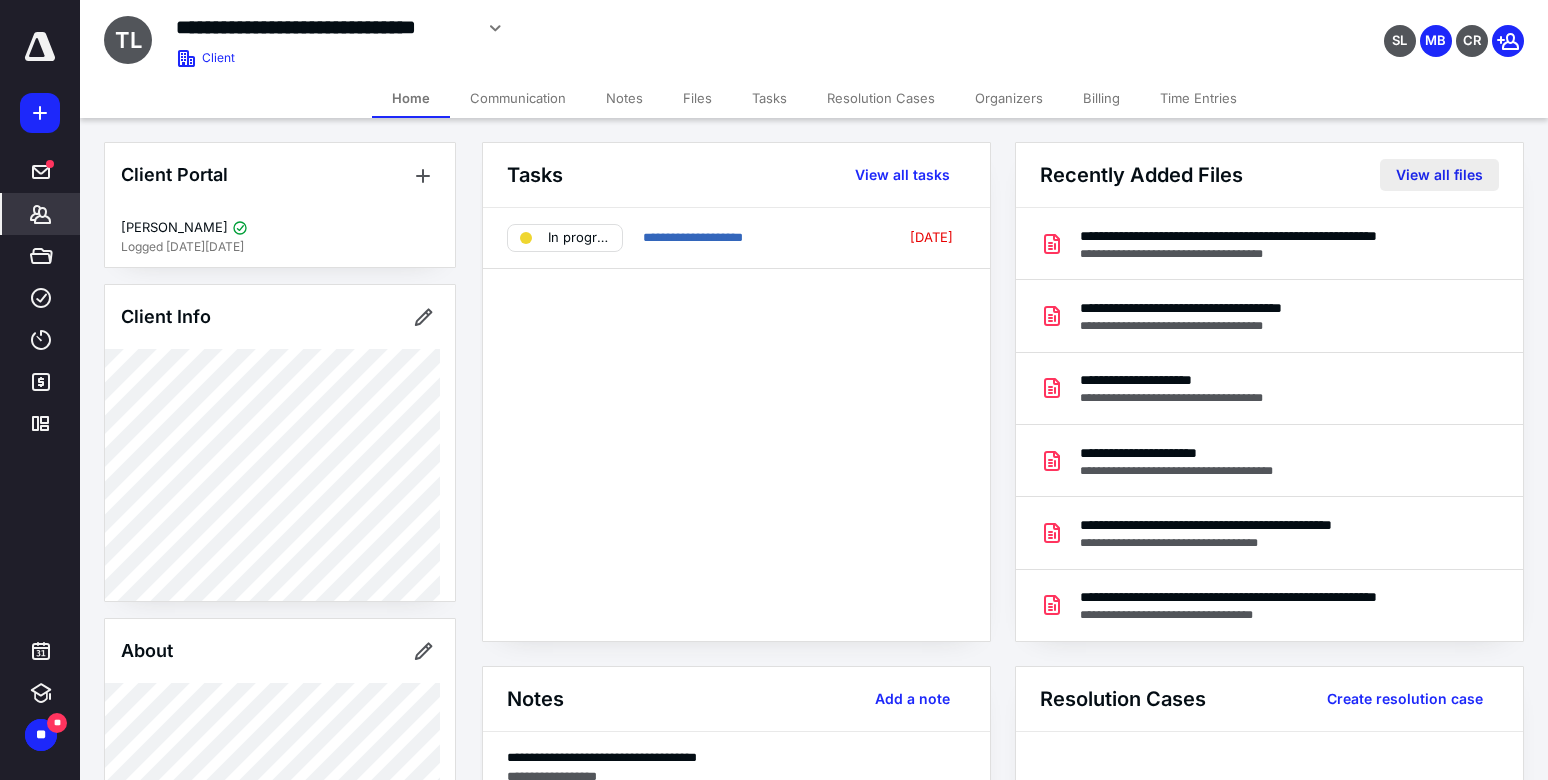 click on "View all files" at bounding box center [1439, 175] 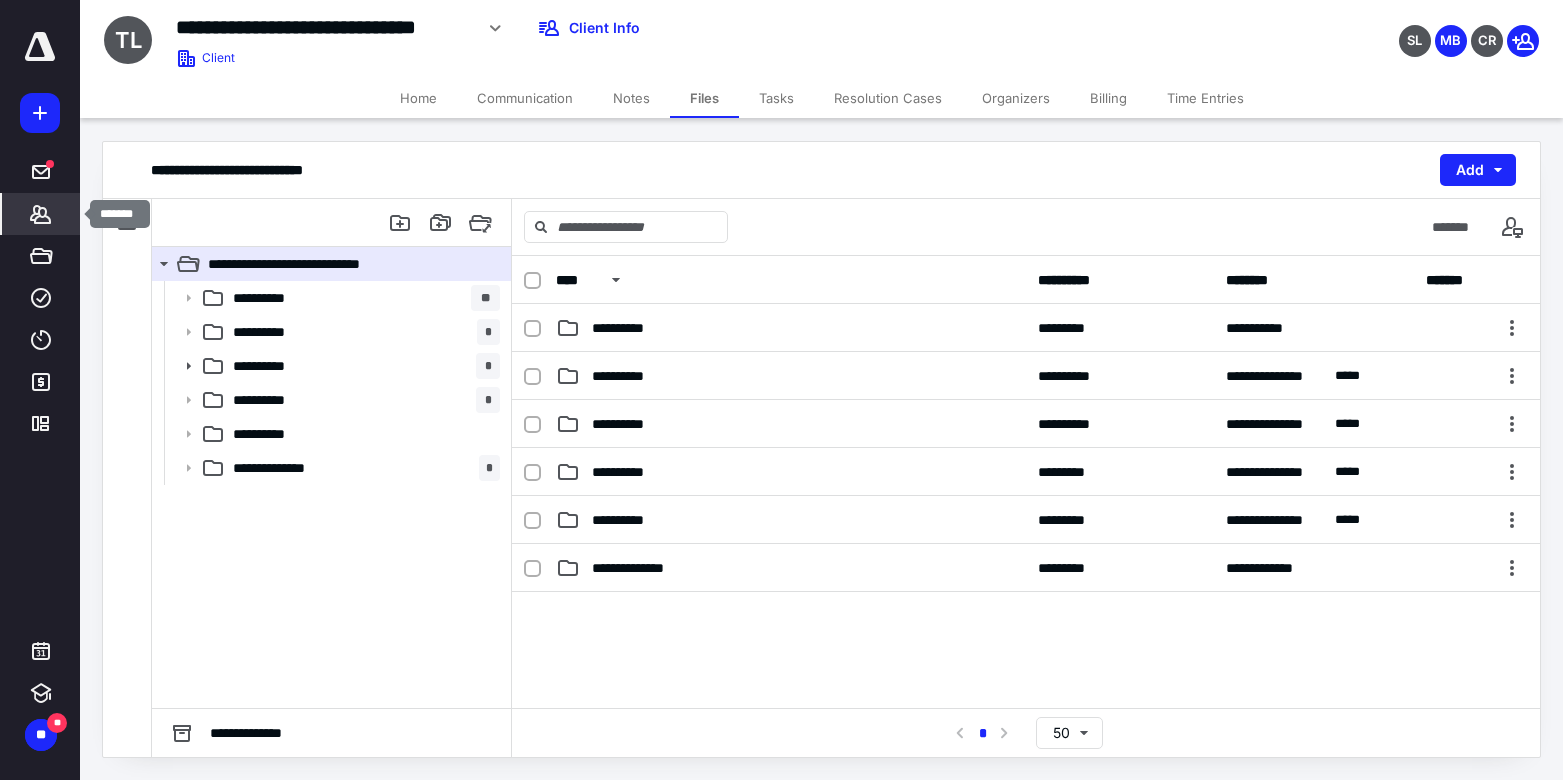 click 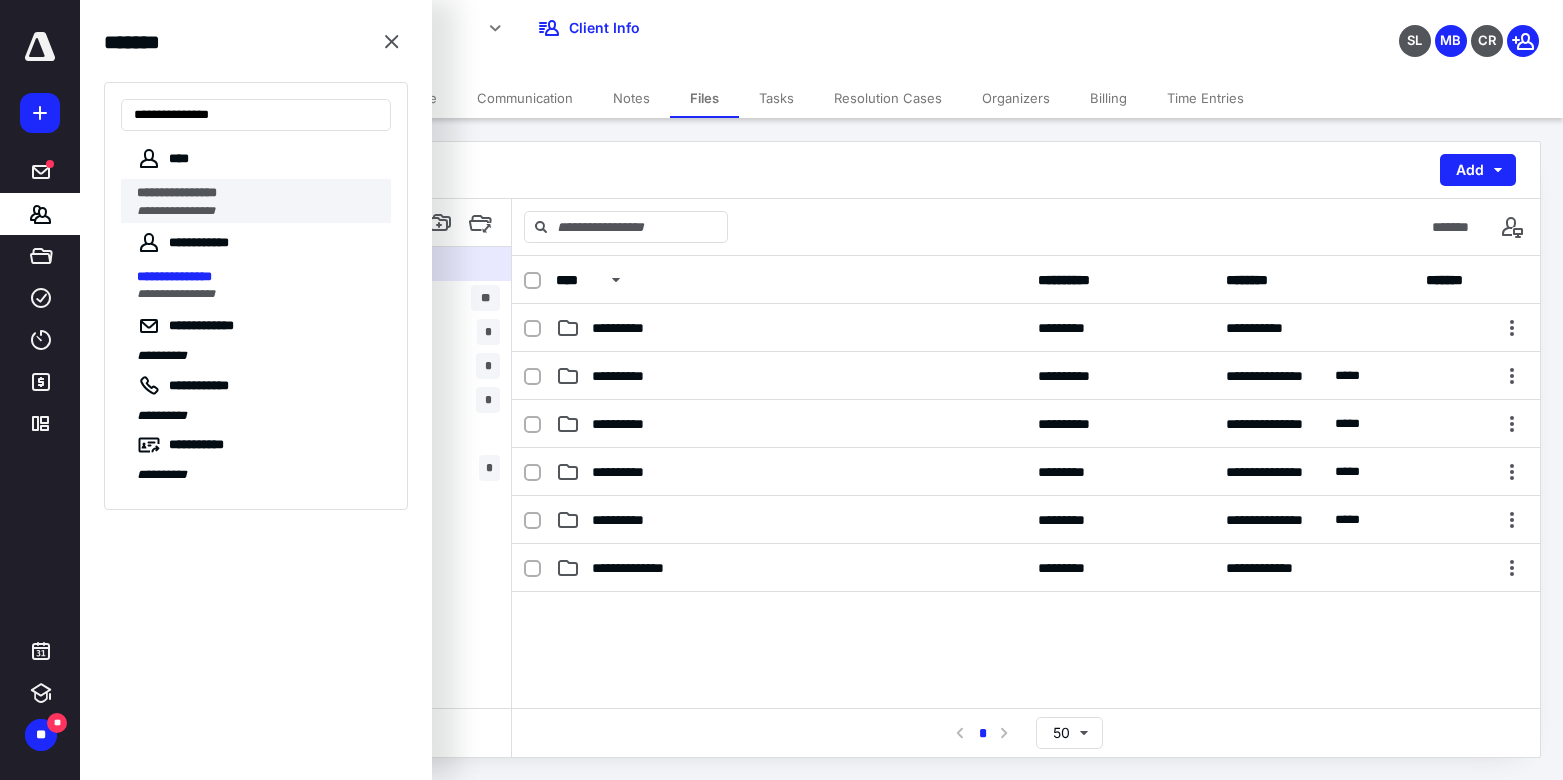 type on "**********" 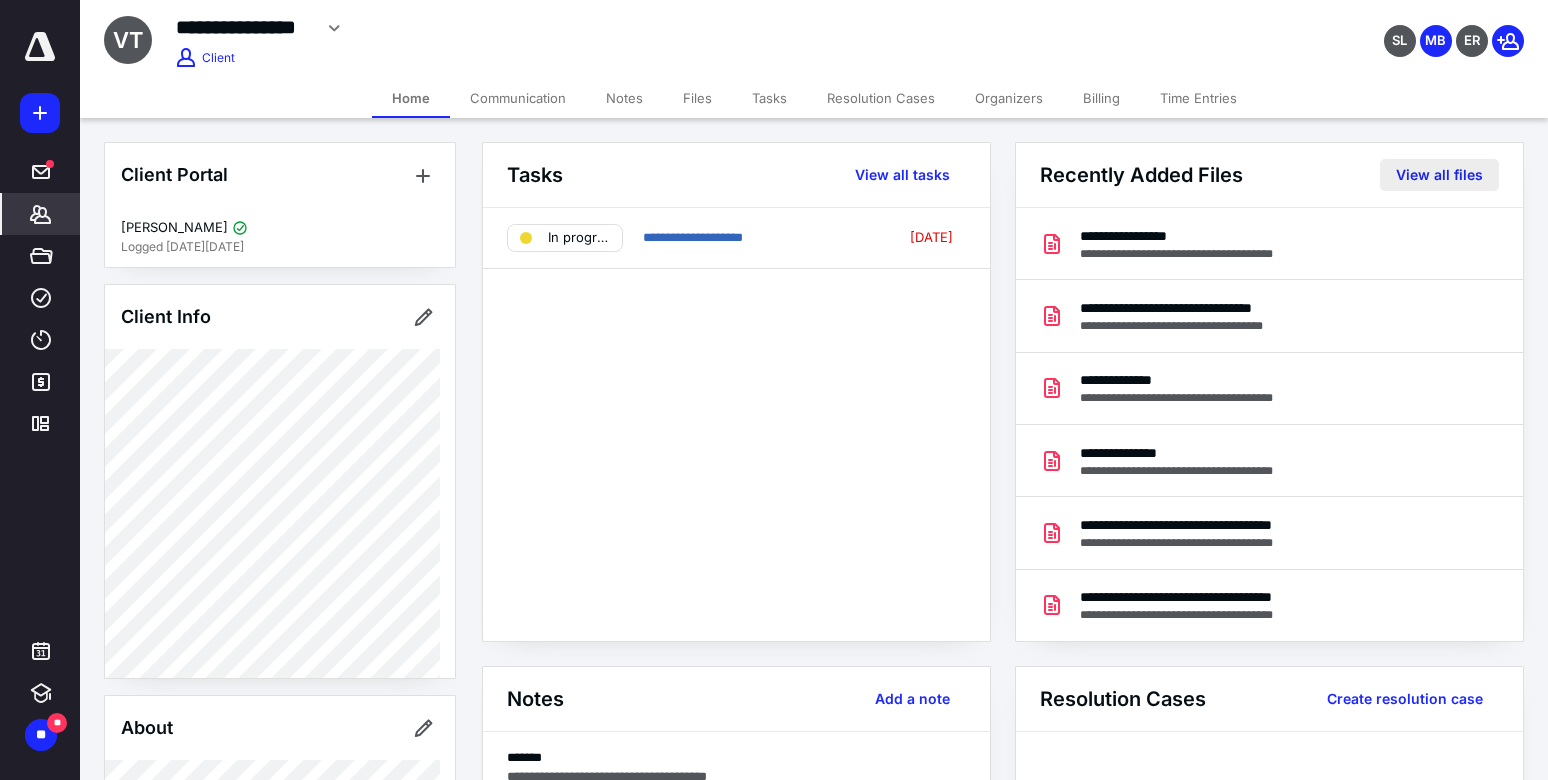 click on "View all files" at bounding box center (1439, 175) 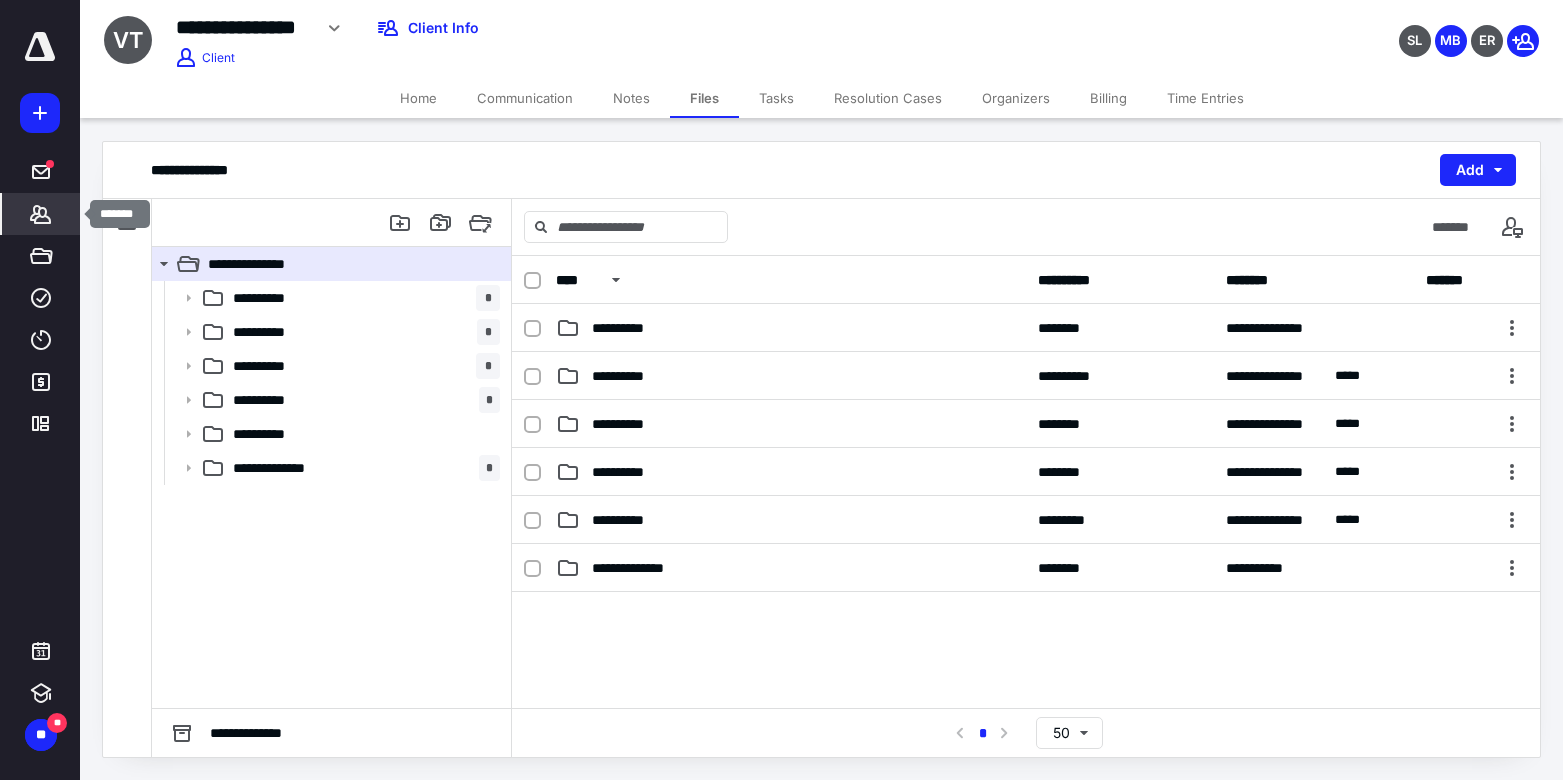 click 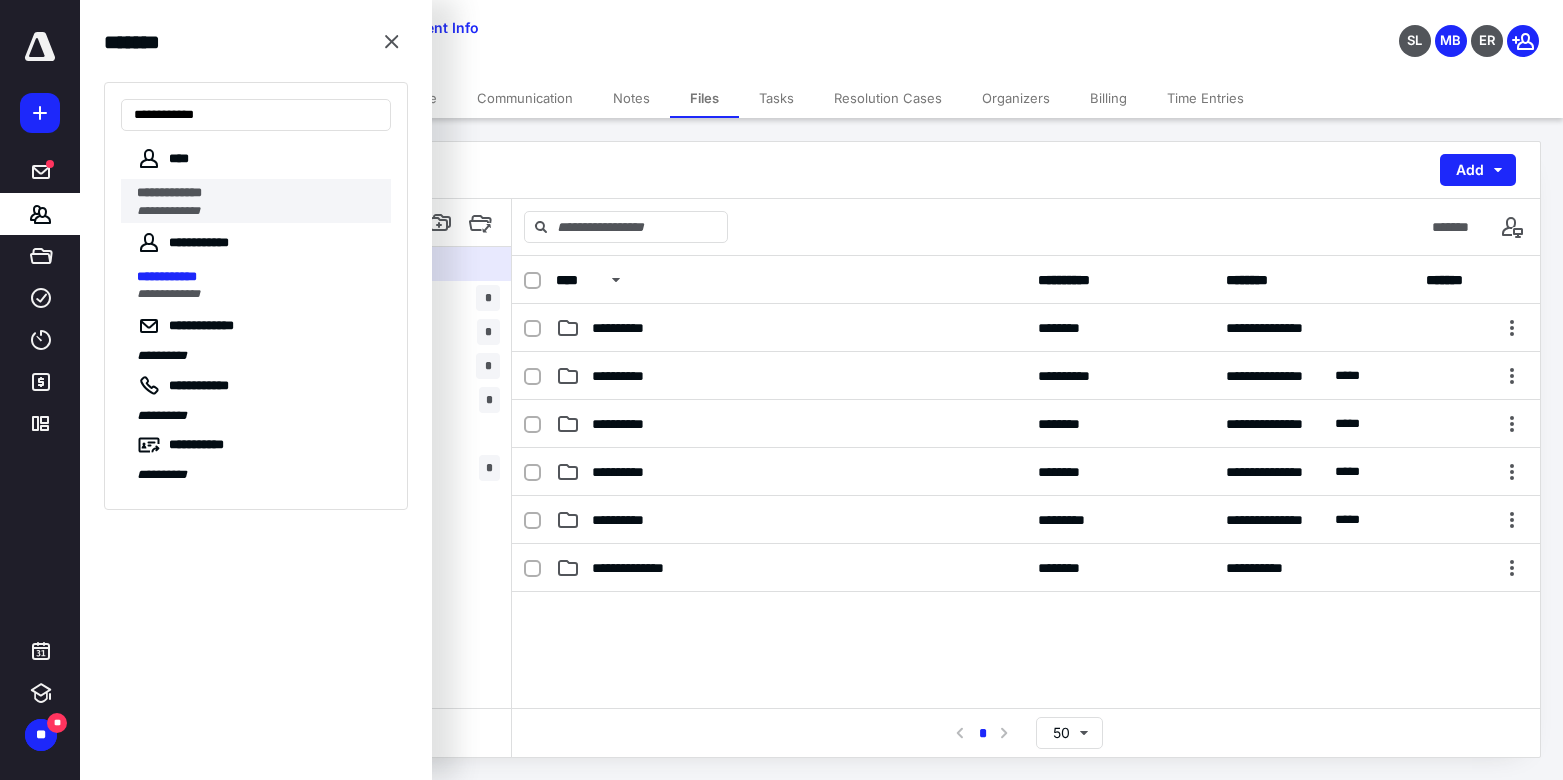 type on "**********" 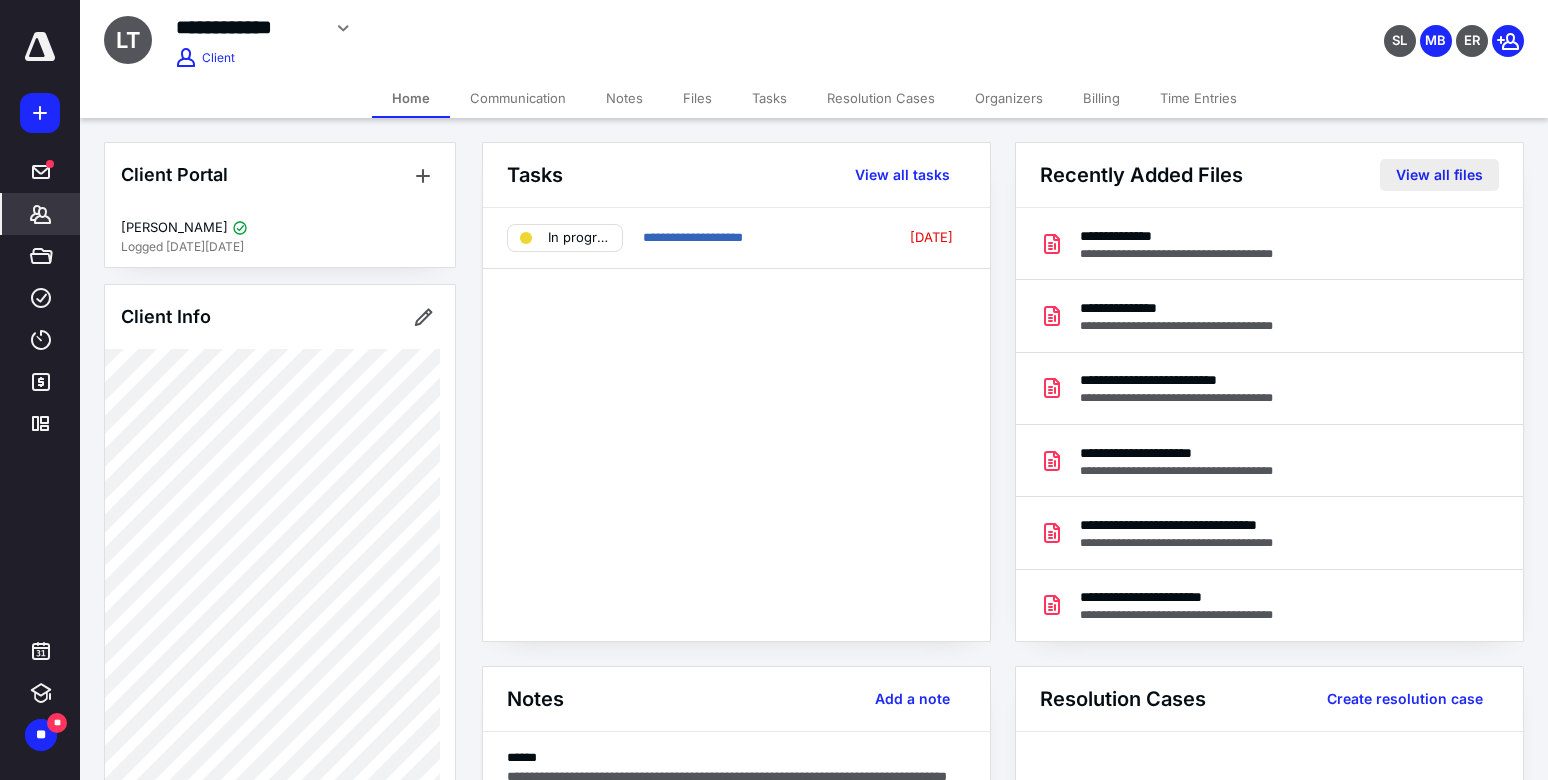 click on "View all files" at bounding box center [1439, 175] 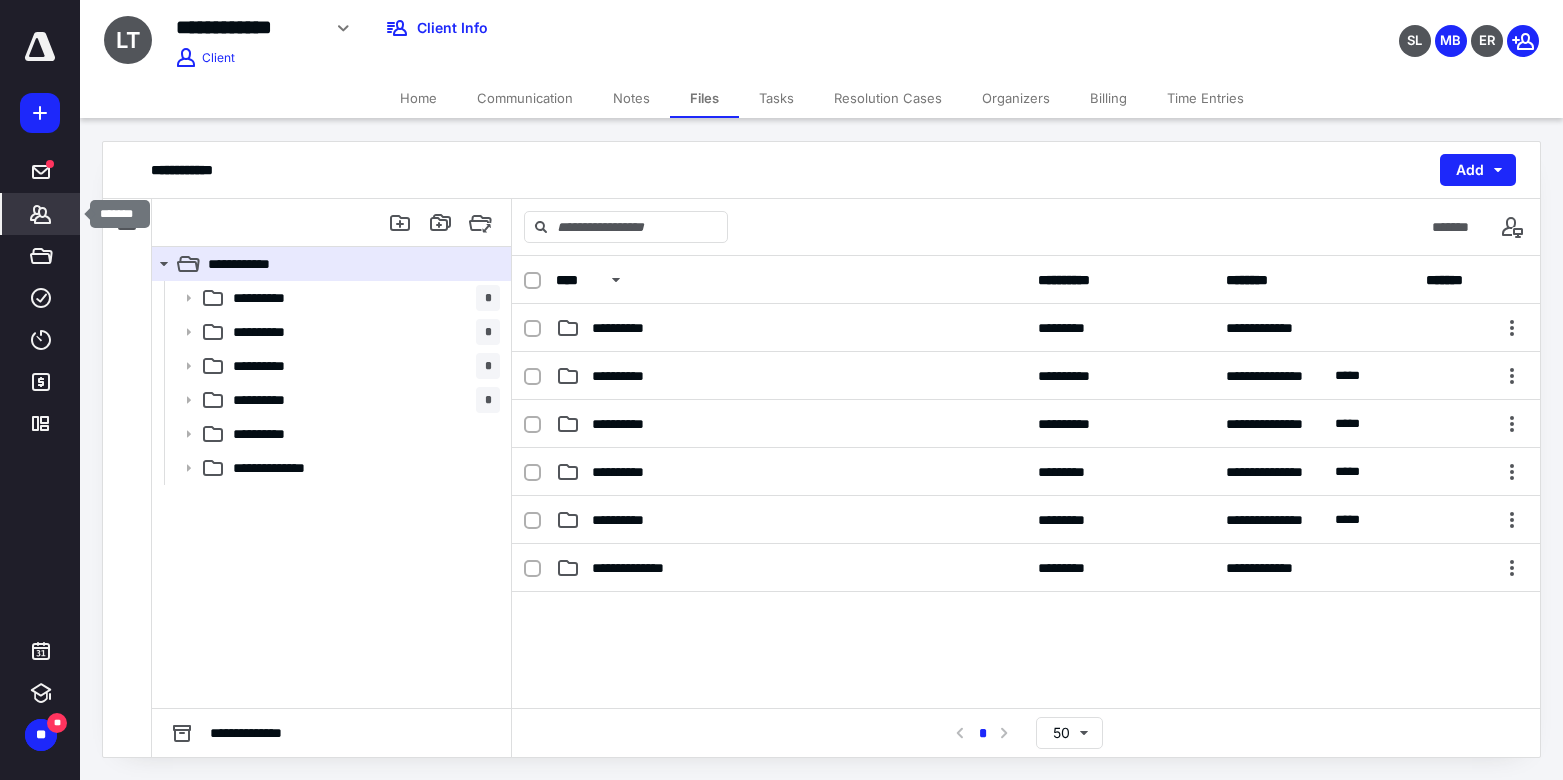 click 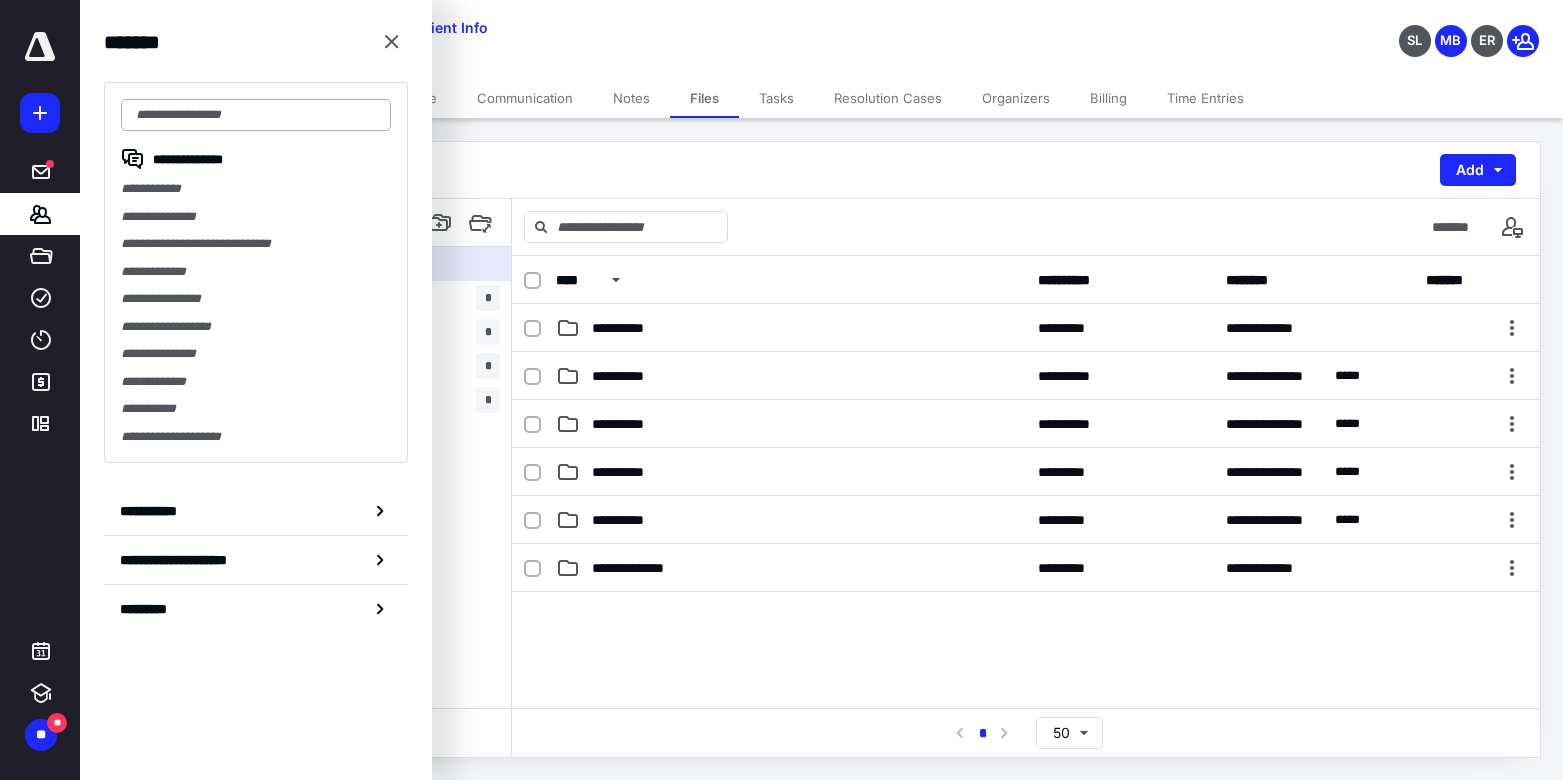 click at bounding box center (256, 115) 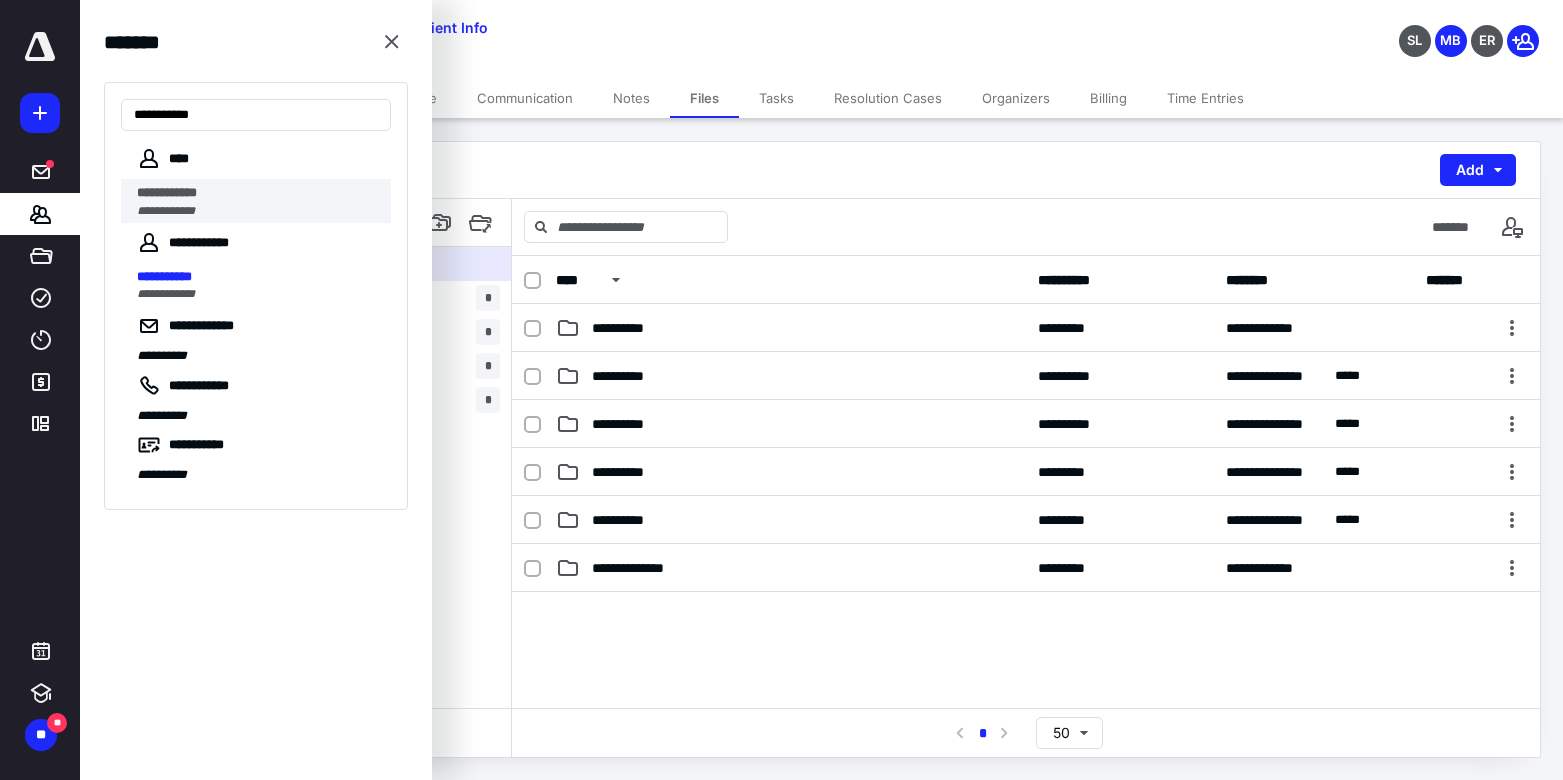 type on "**********" 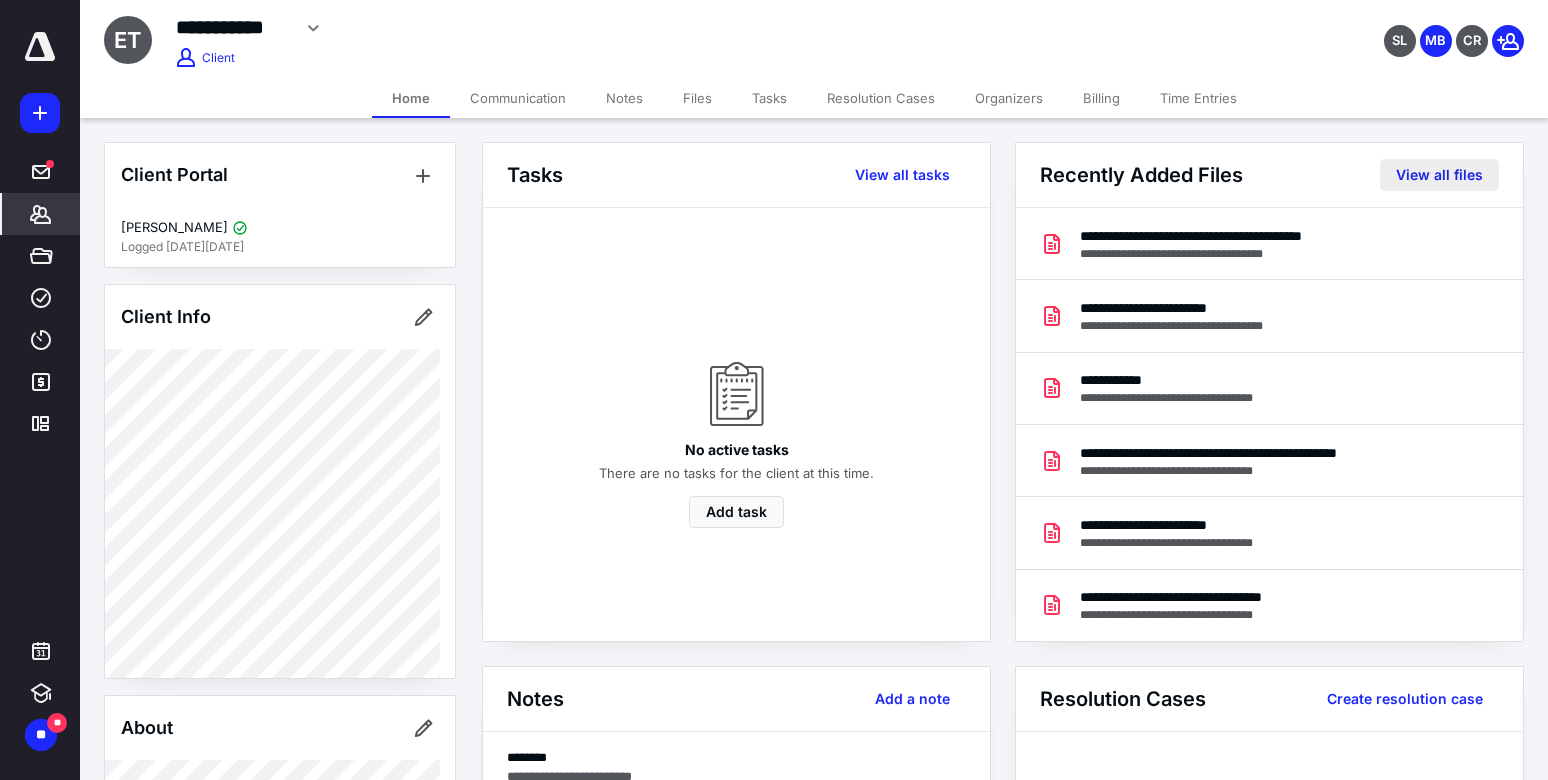click on "View all files" at bounding box center [1439, 175] 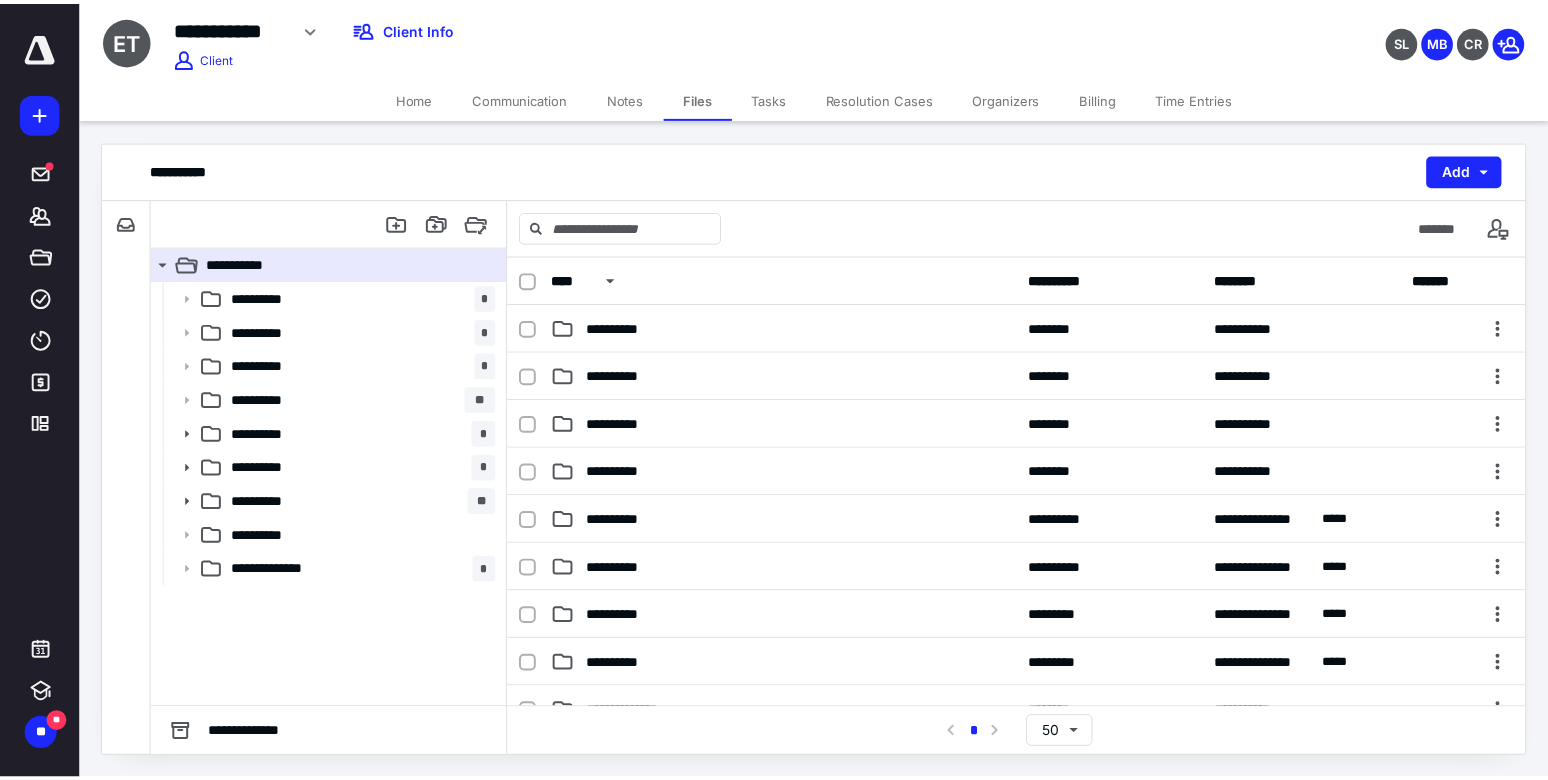 scroll, scrollTop: 117, scrollLeft: 0, axis: vertical 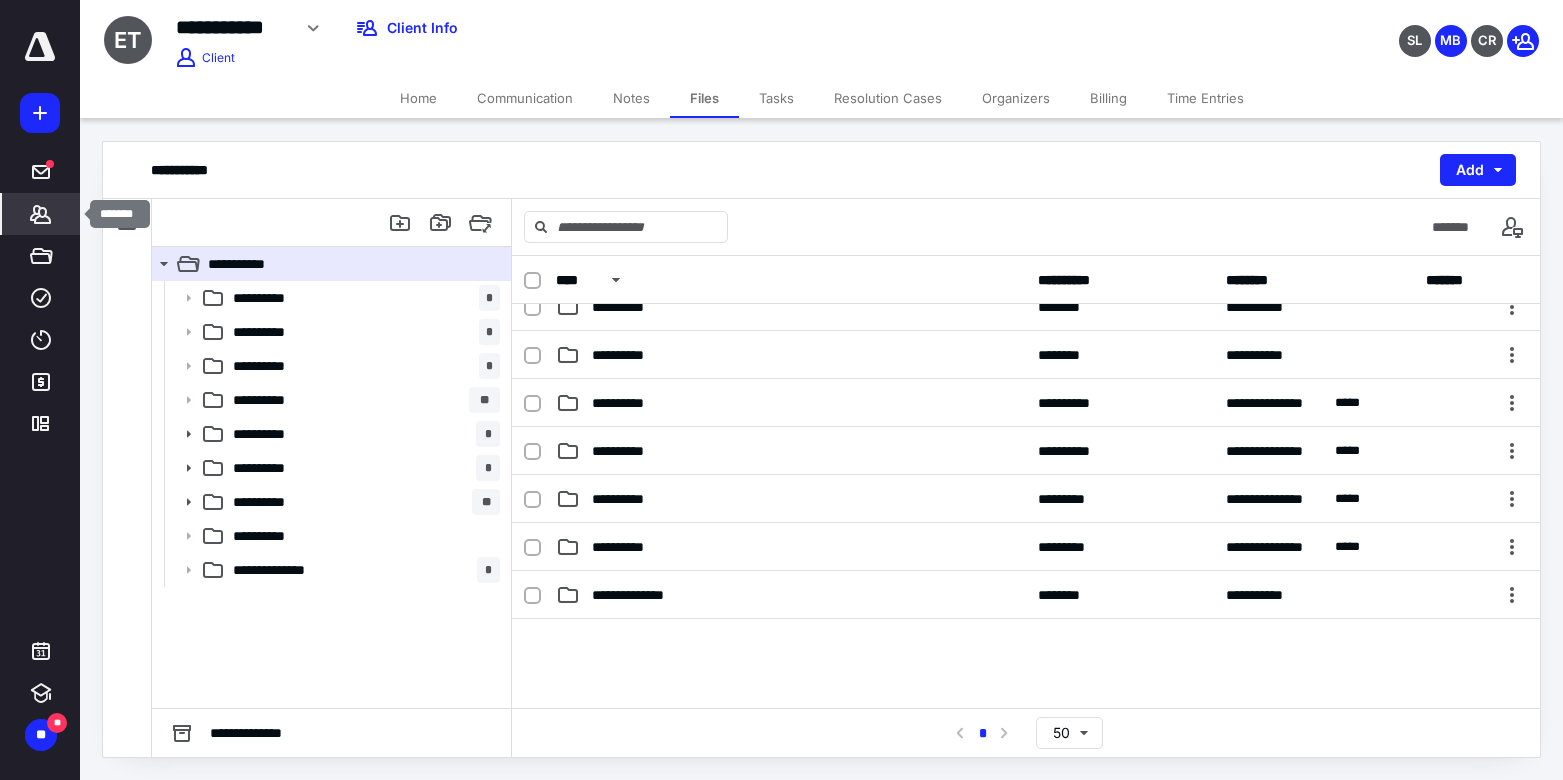 click 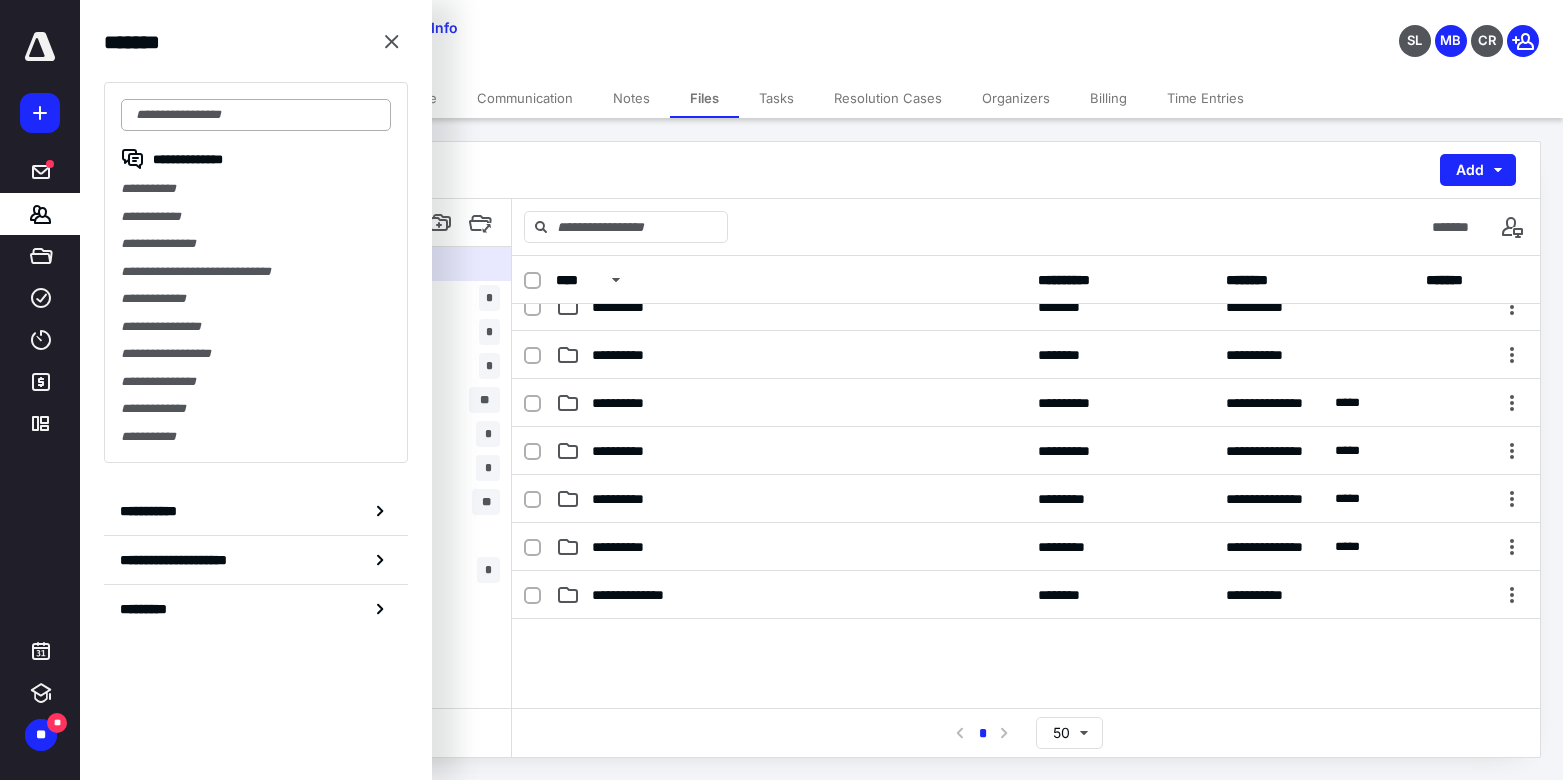 click at bounding box center [256, 115] 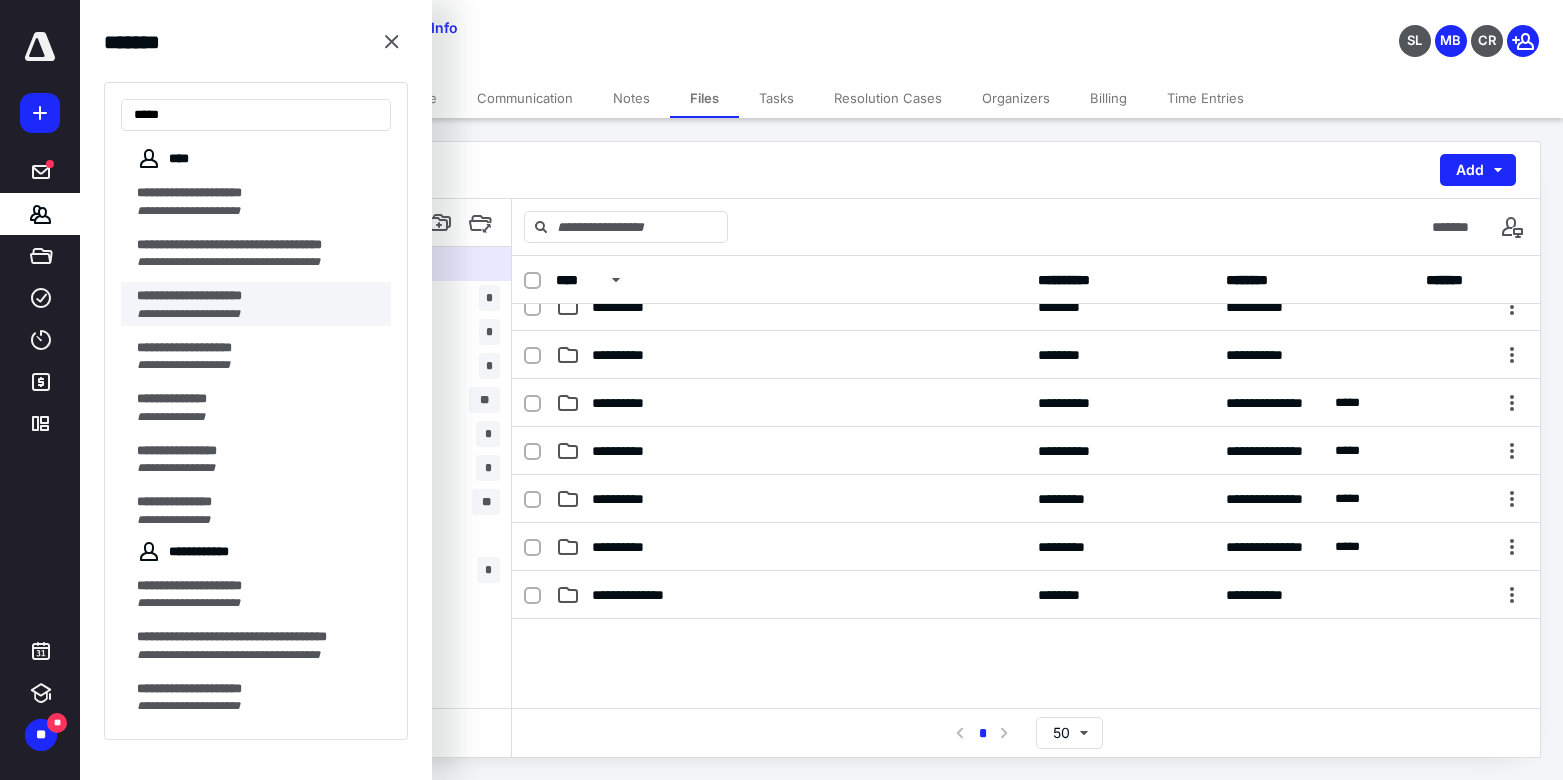 type on "****" 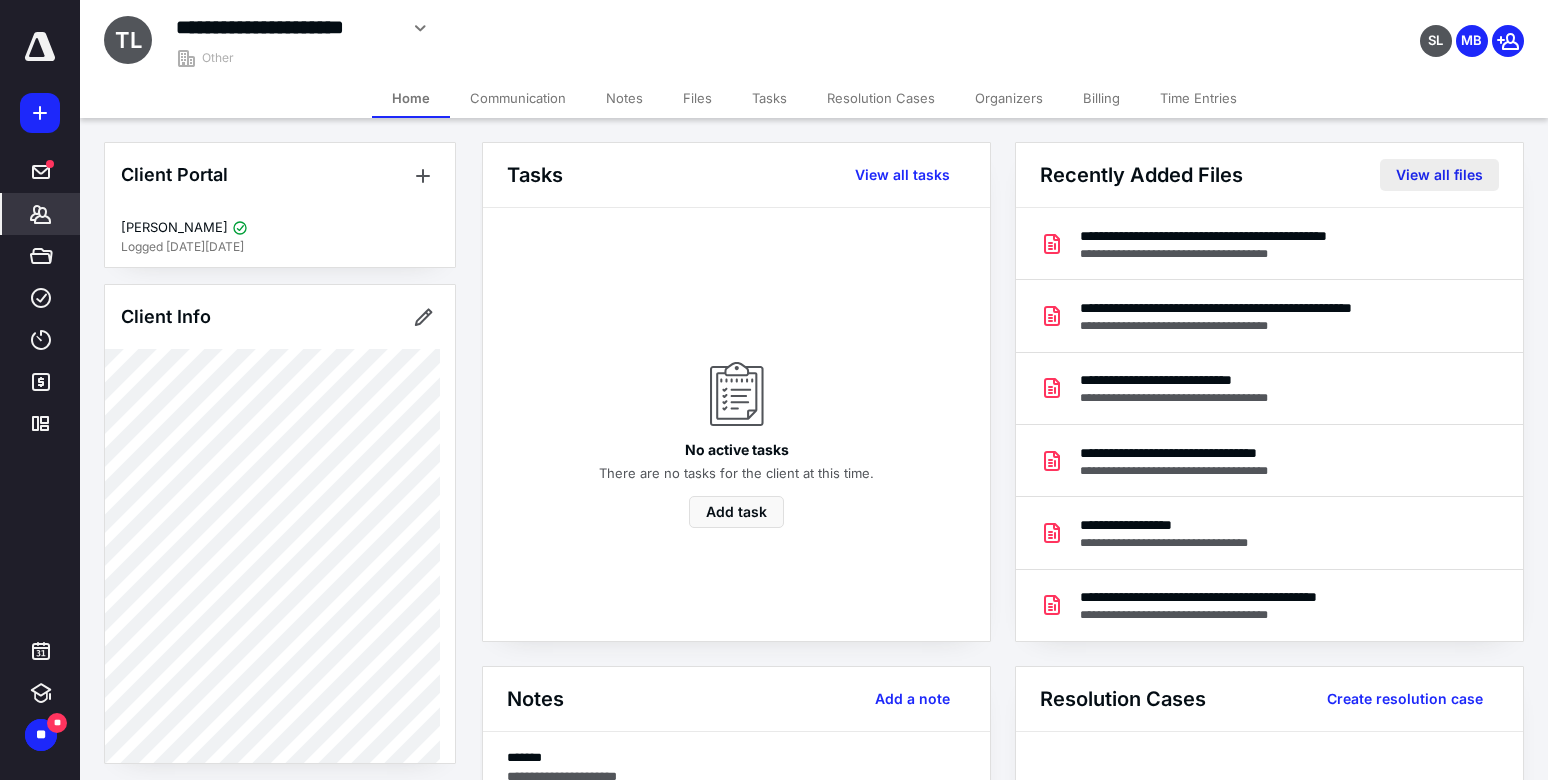 click on "View all files" at bounding box center [1439, 175] 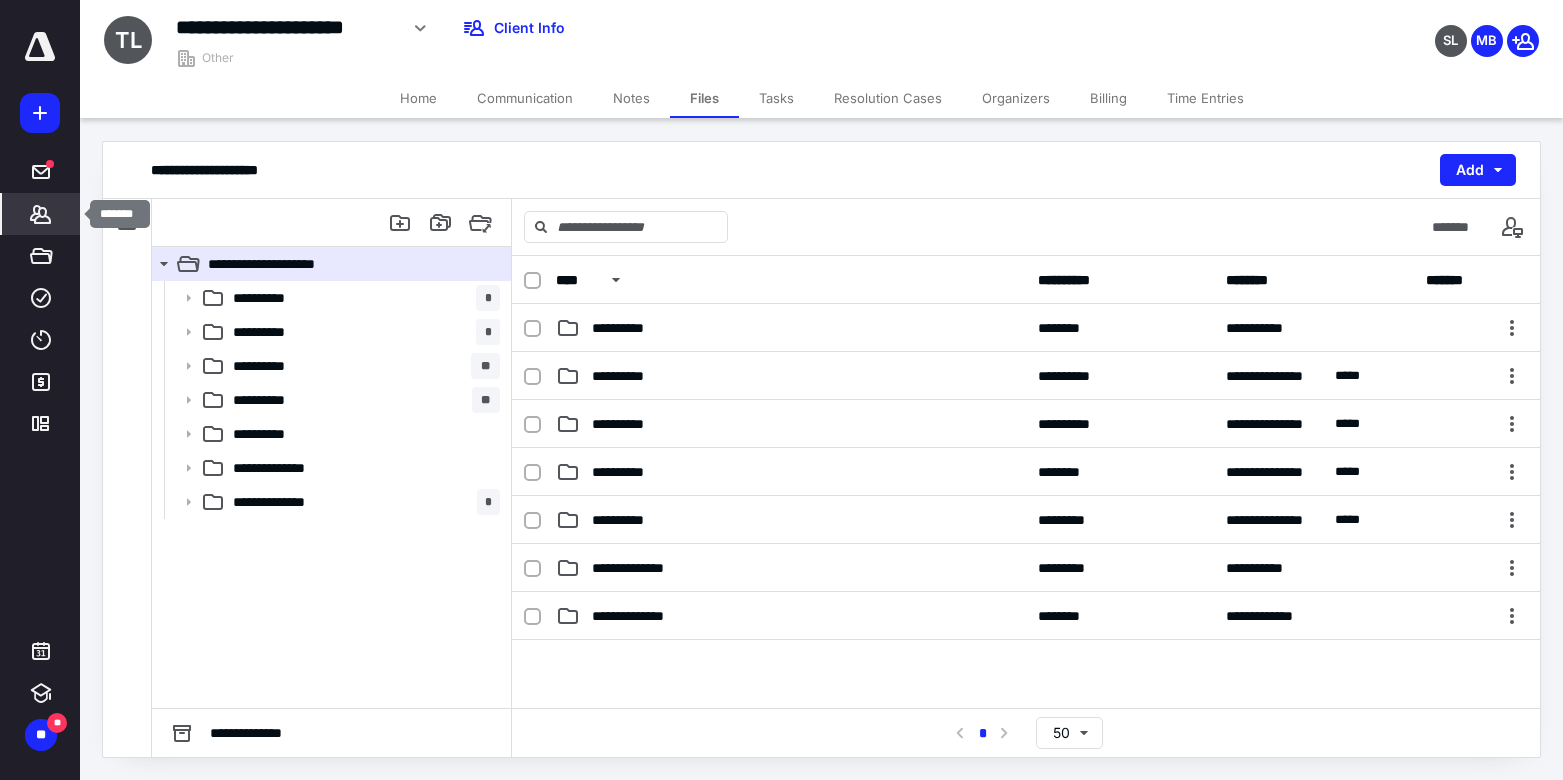 click 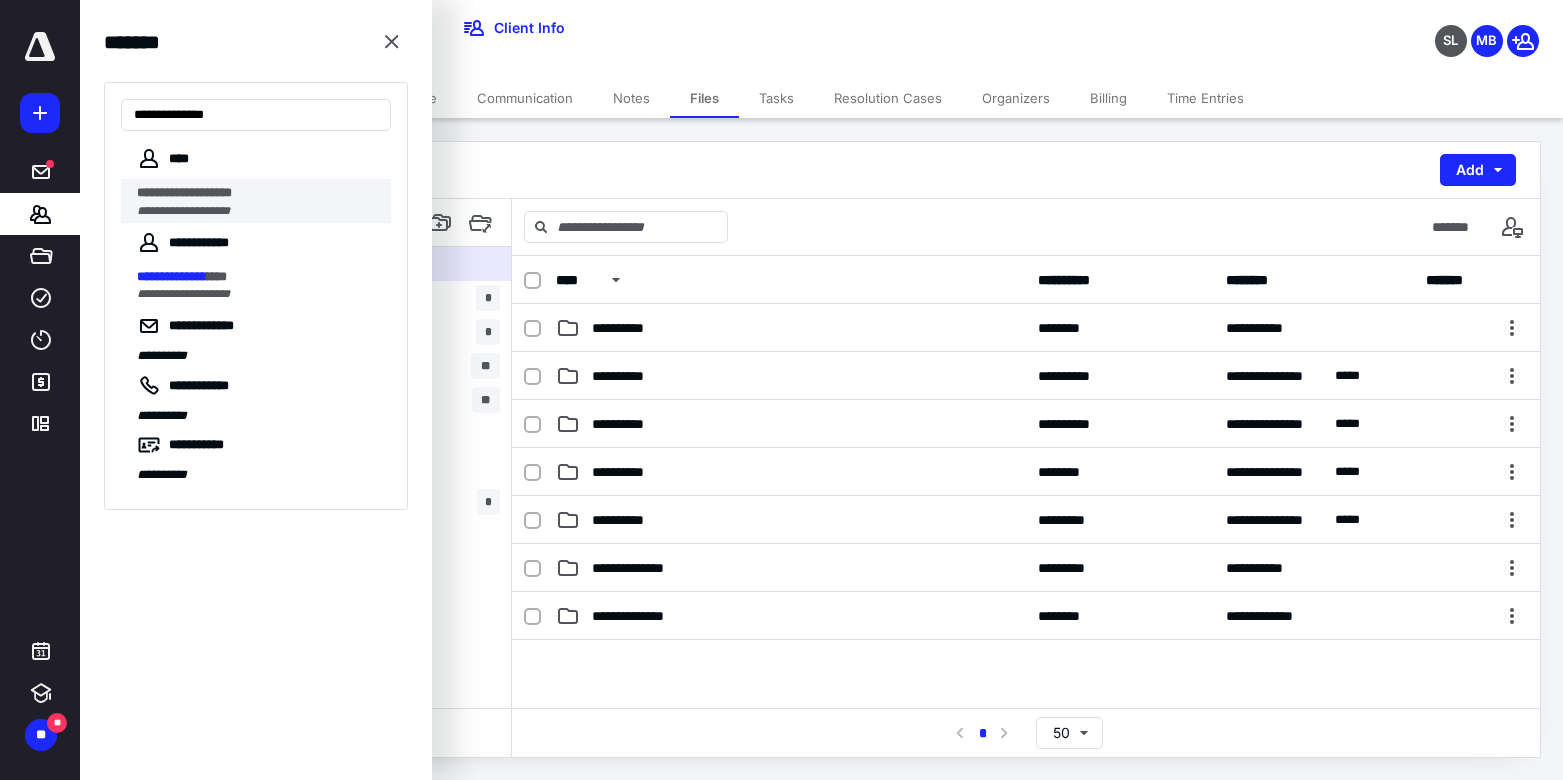 type on "**********" 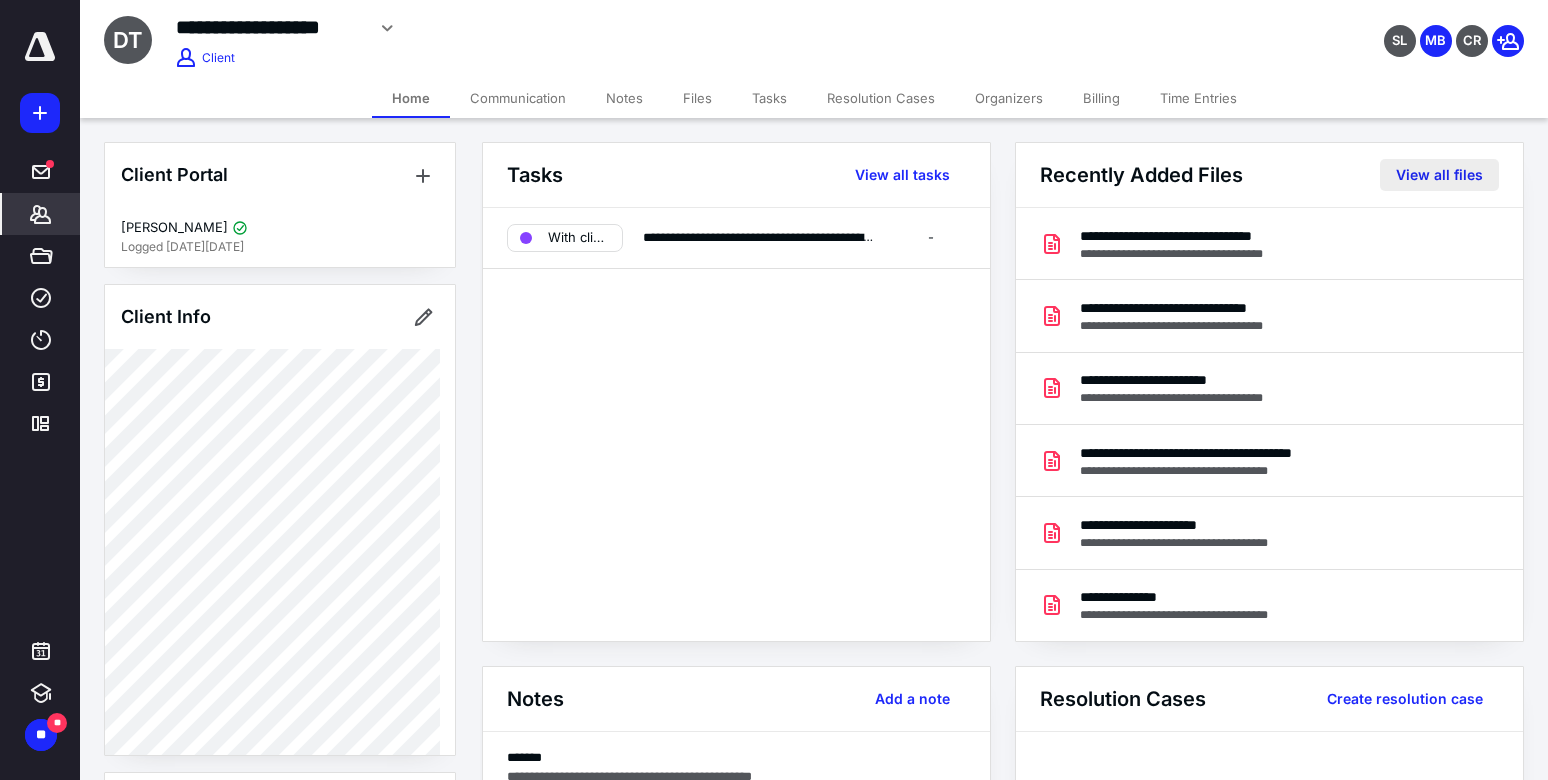 click on "View all files" at bounding box center (1439, 175) 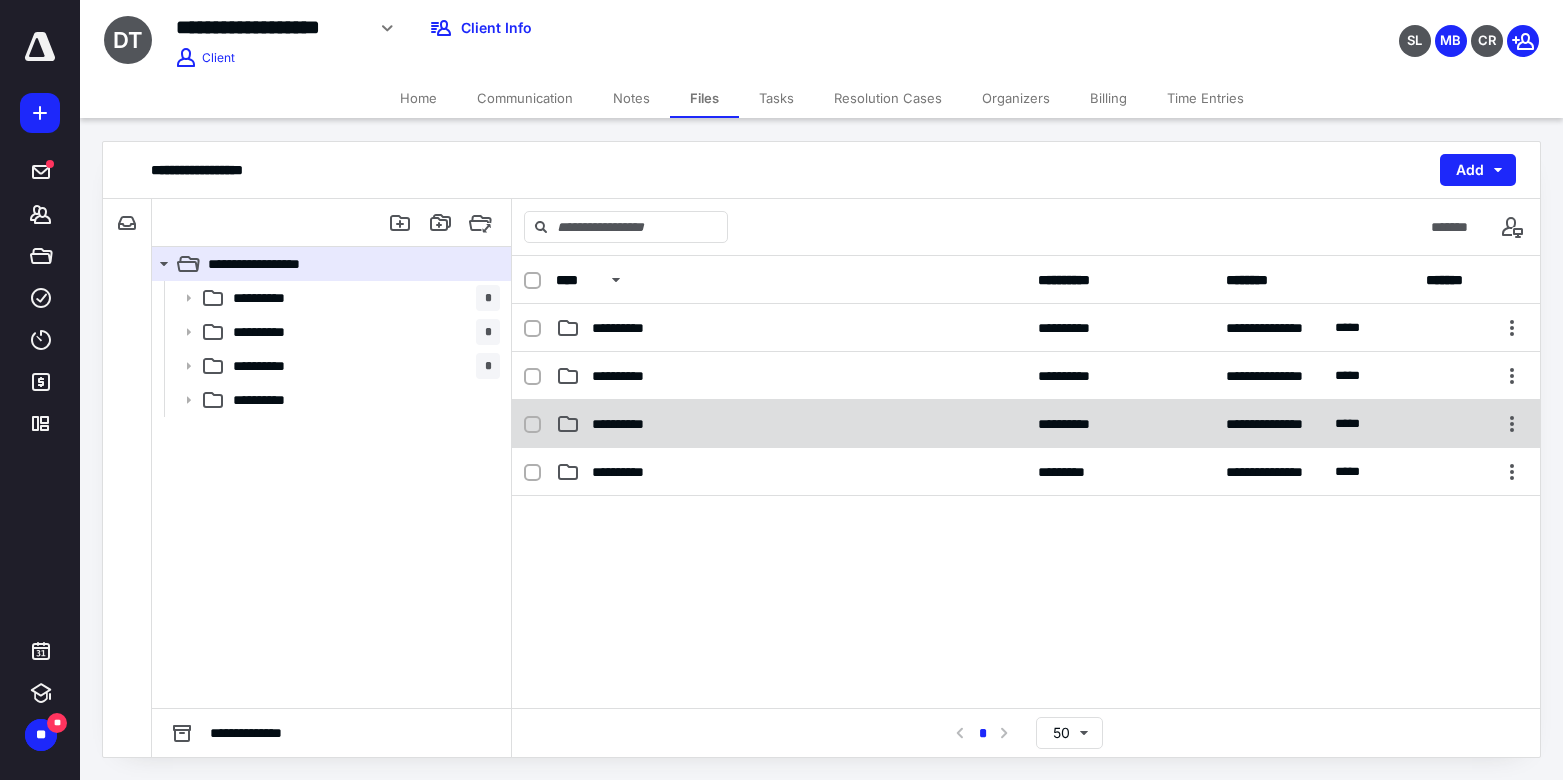 click on "**********" at bounding box center (791, 424) 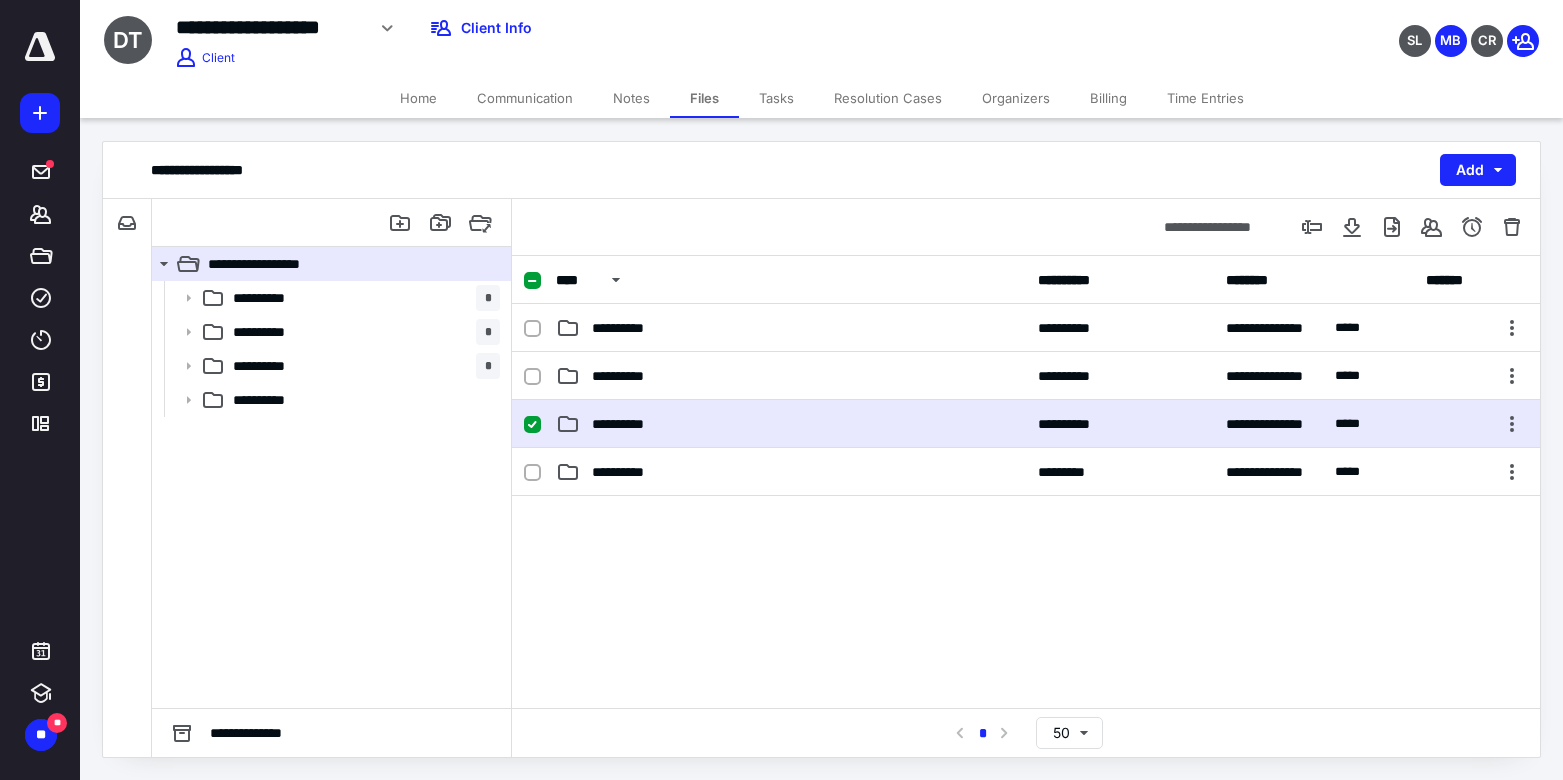 click on "**********" at bounding box center (791, 424) 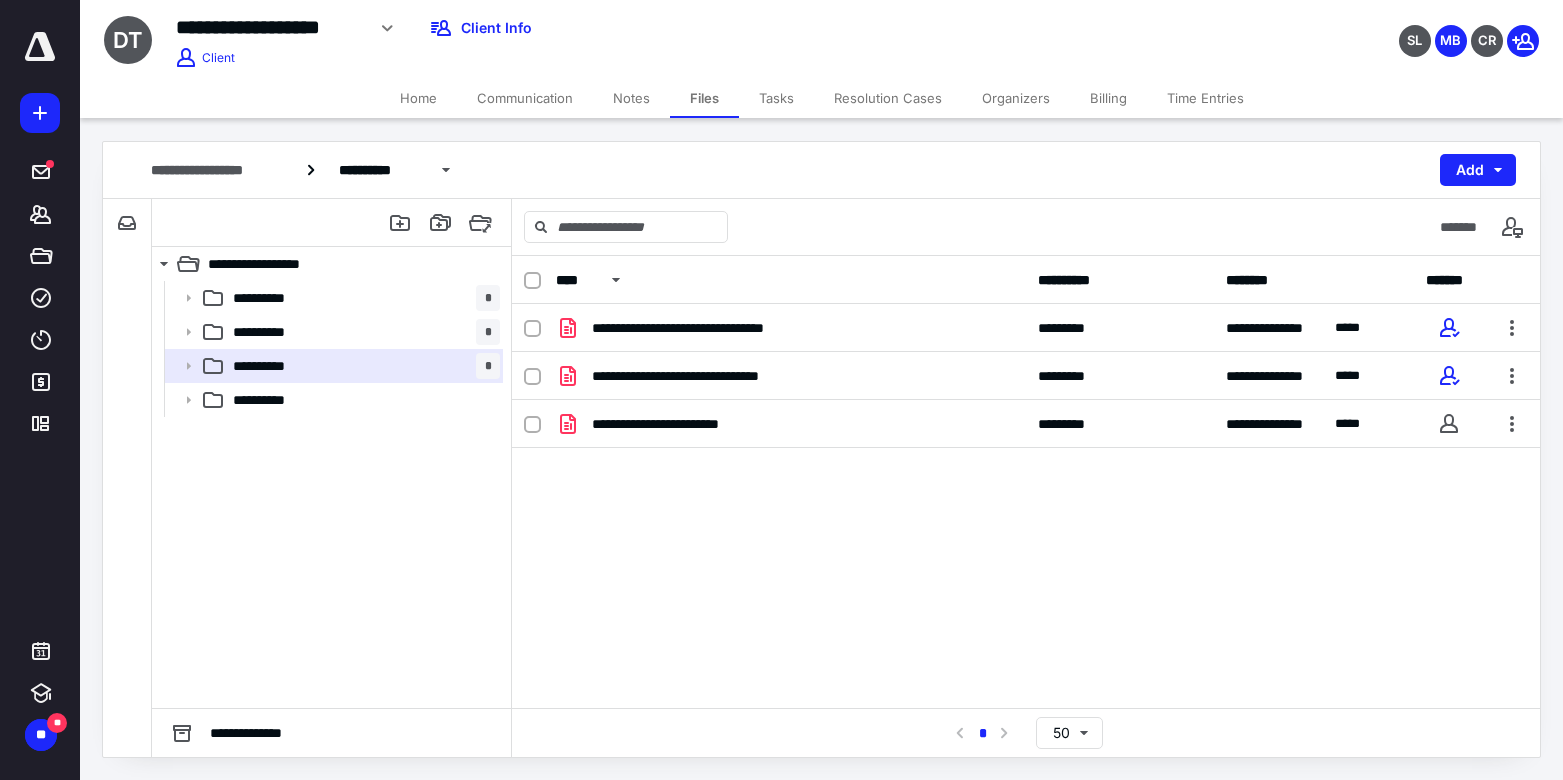 click on "**********" at bounding box center [821, 35] 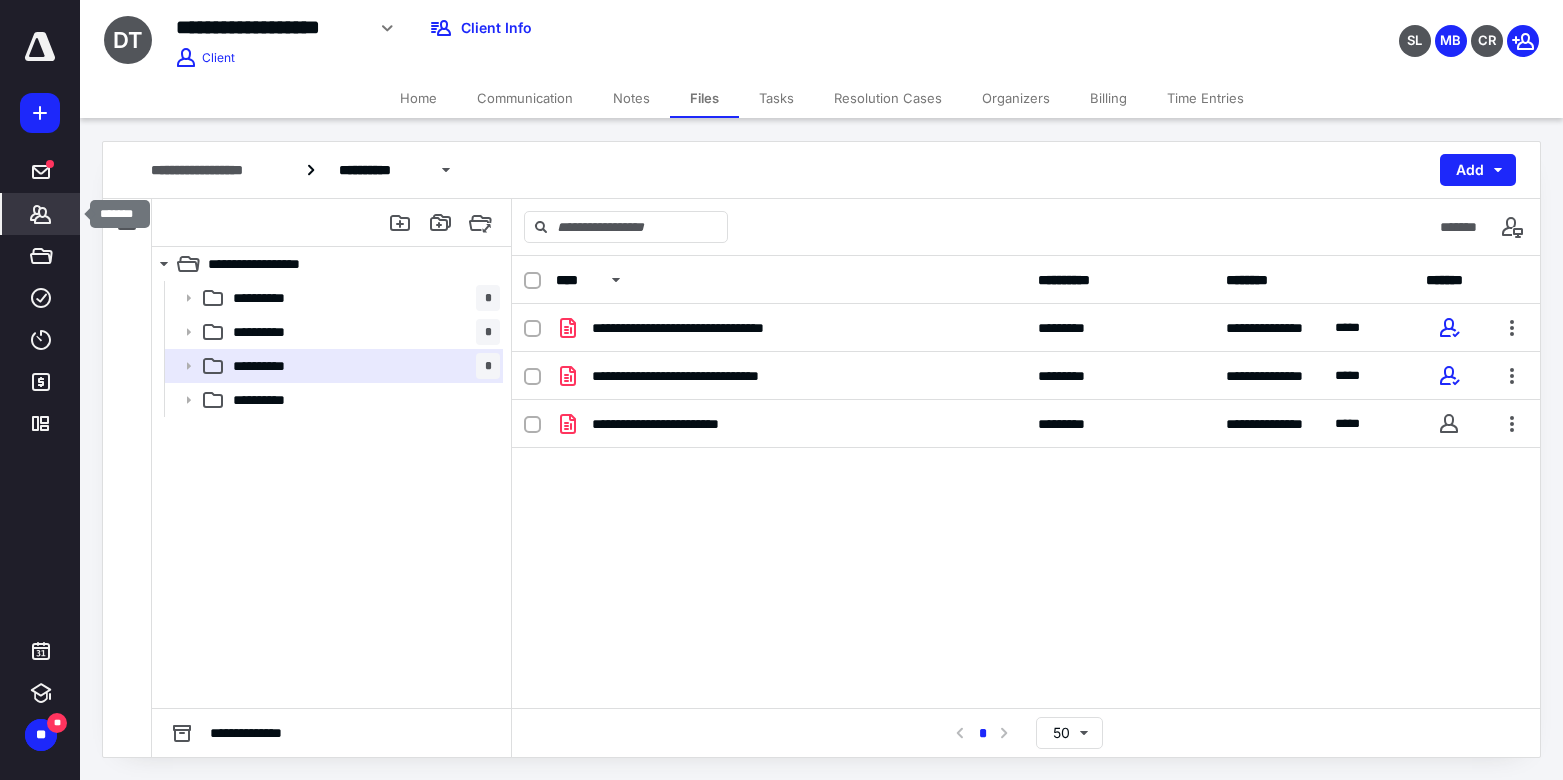click 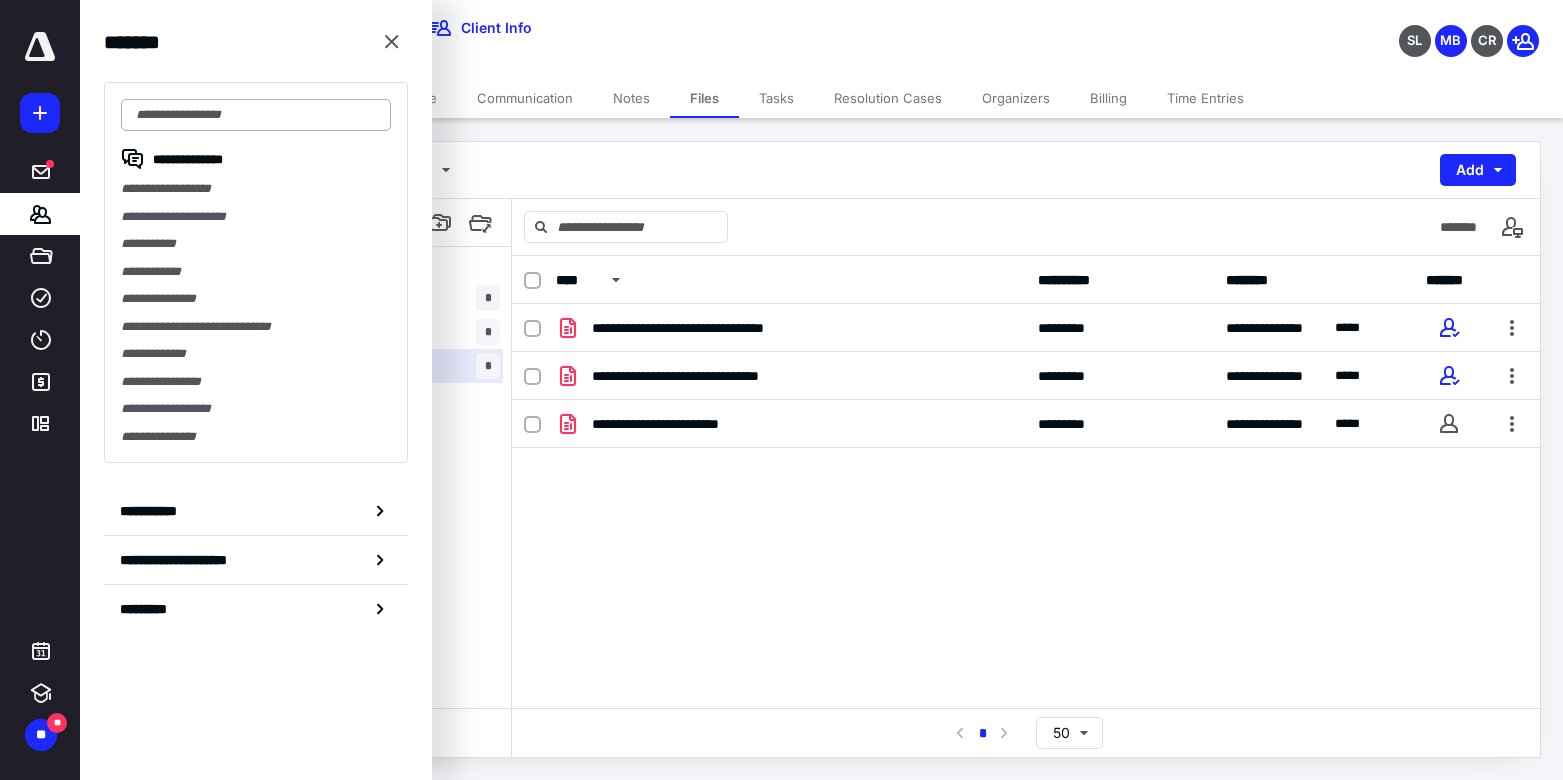 click at bounding box center (256, 115) 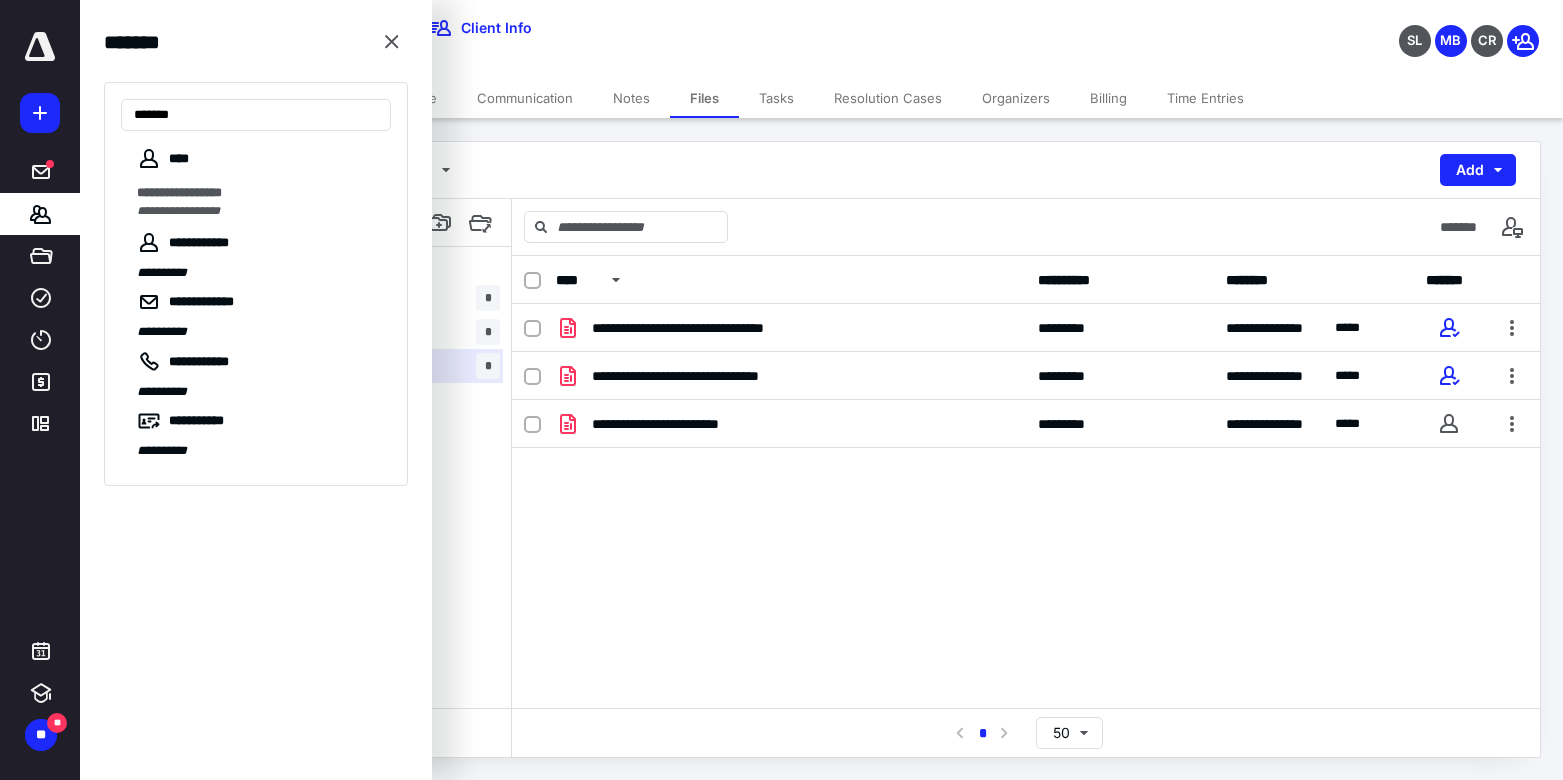 type on "******" 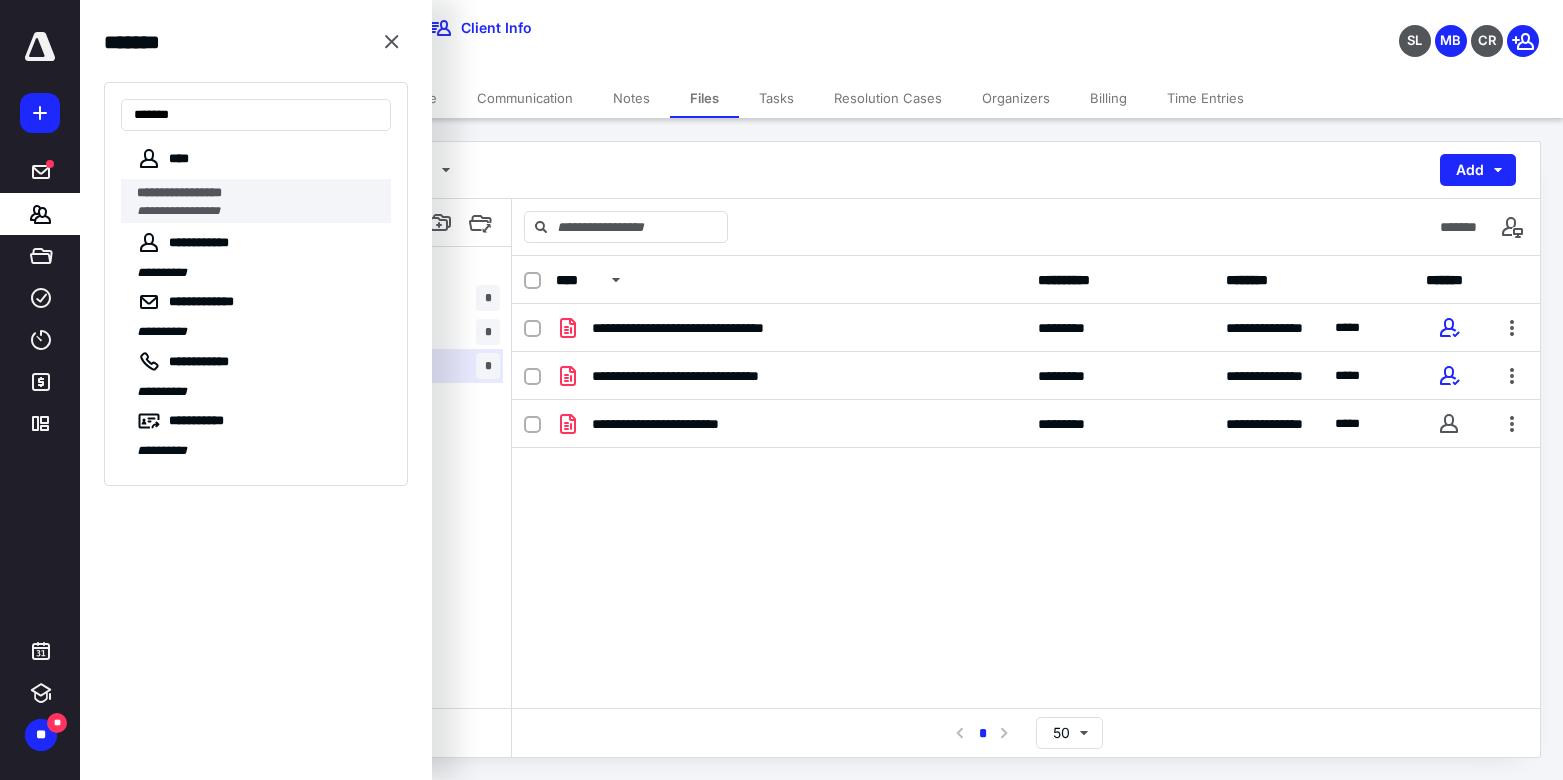 click on "**********" at bounding box center (256, 185) 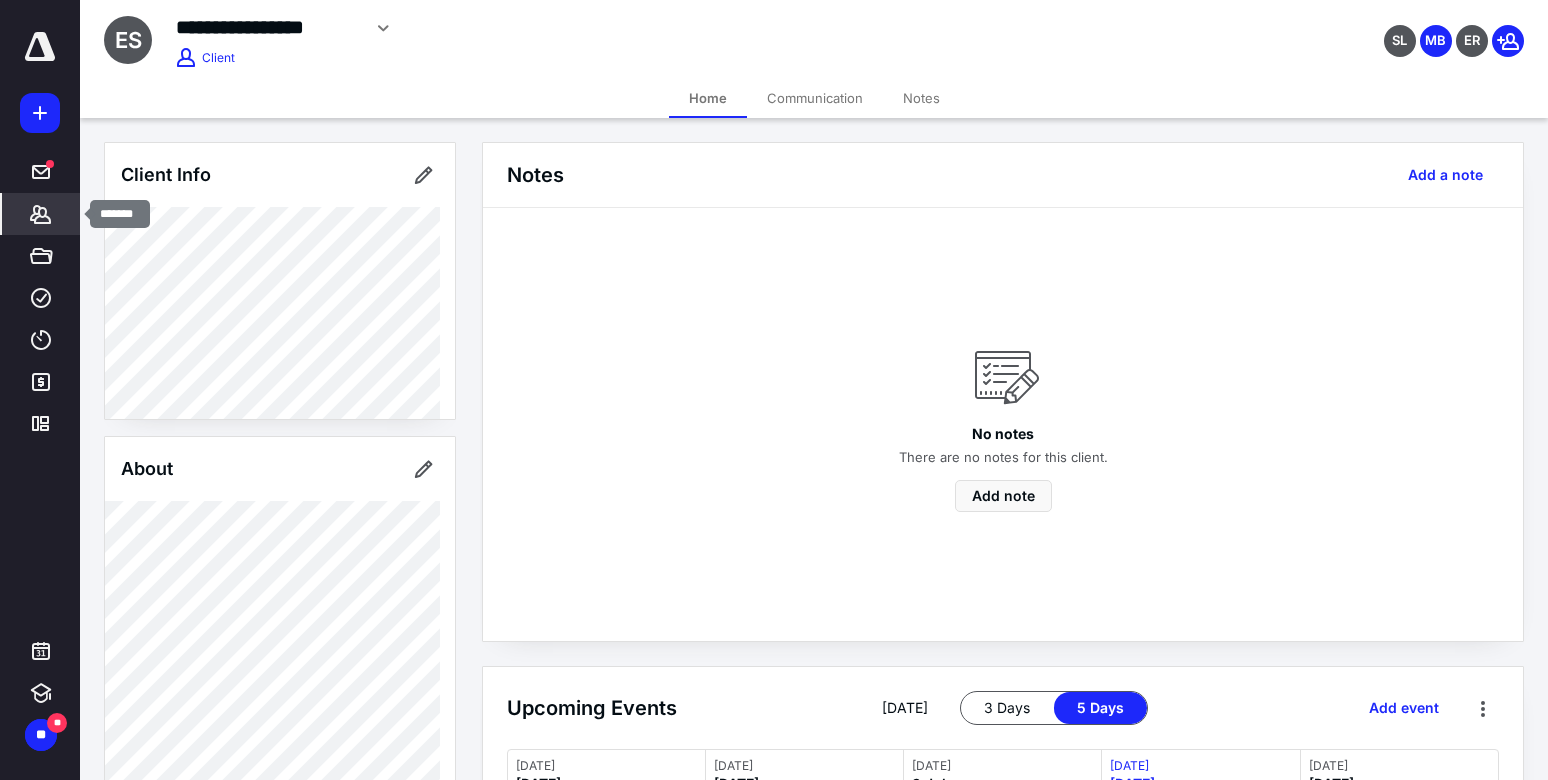 click 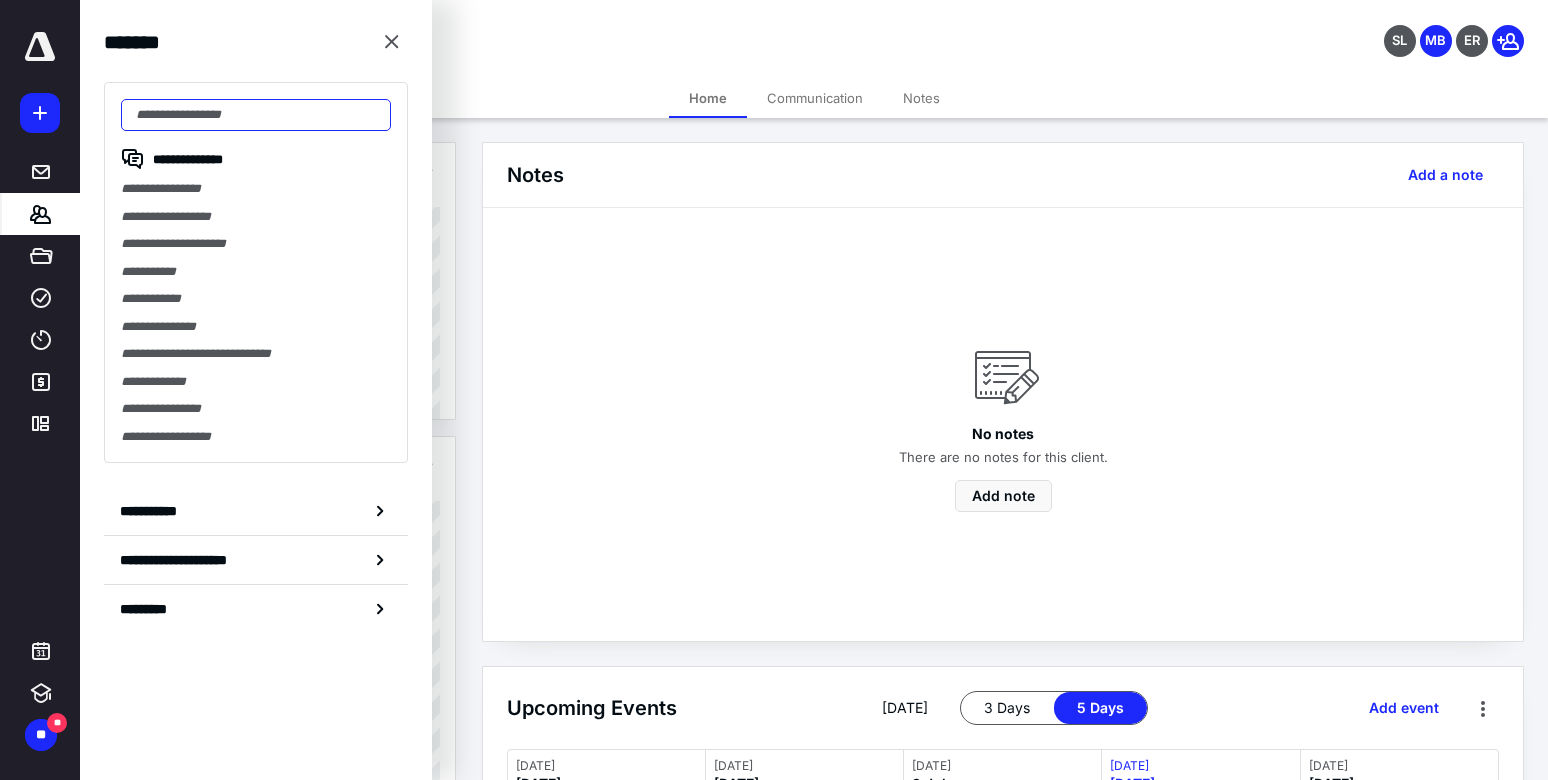 click at bounding box center (256, 115) 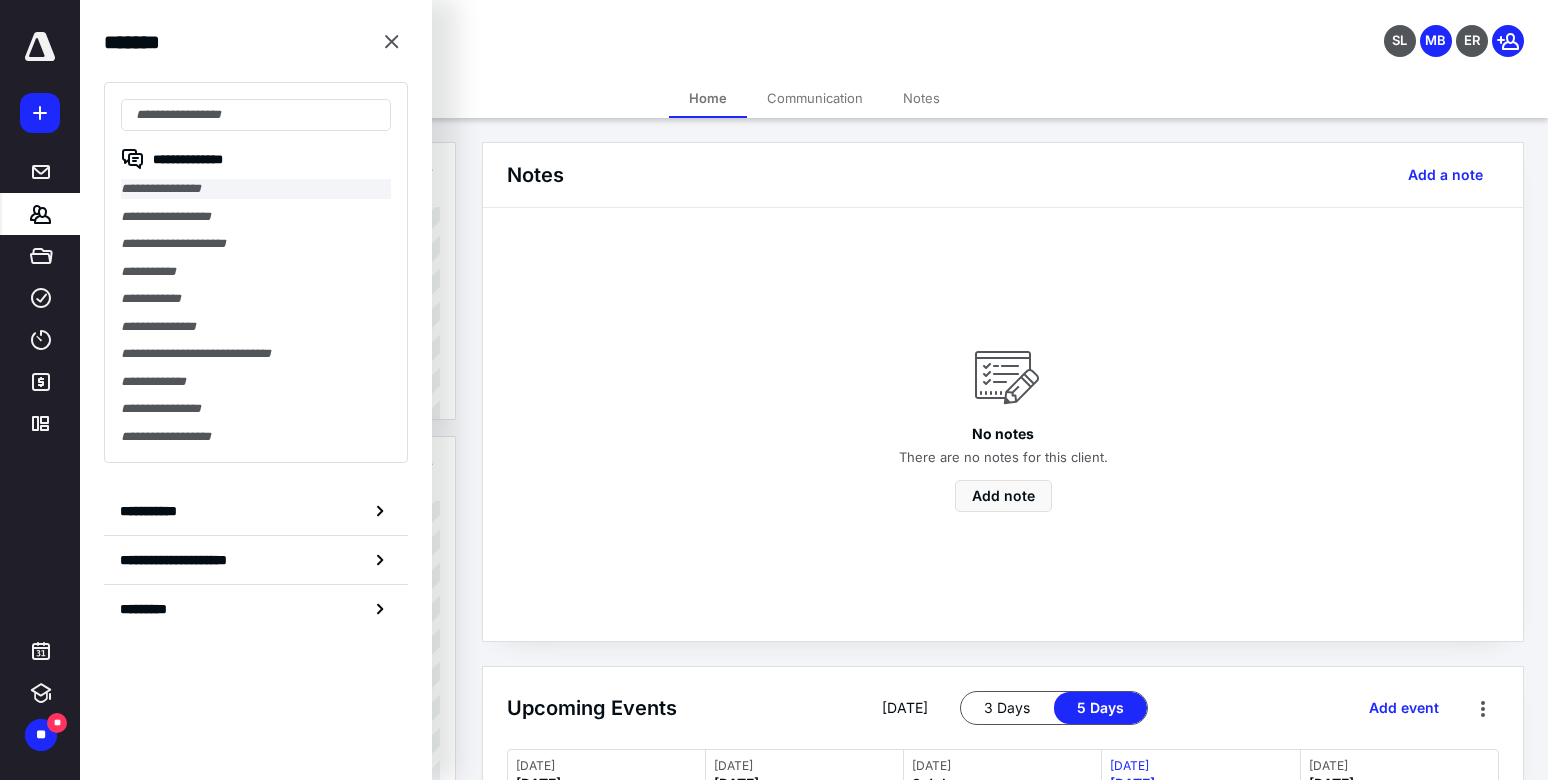 click on "**********" at bounding box center [256, 189] 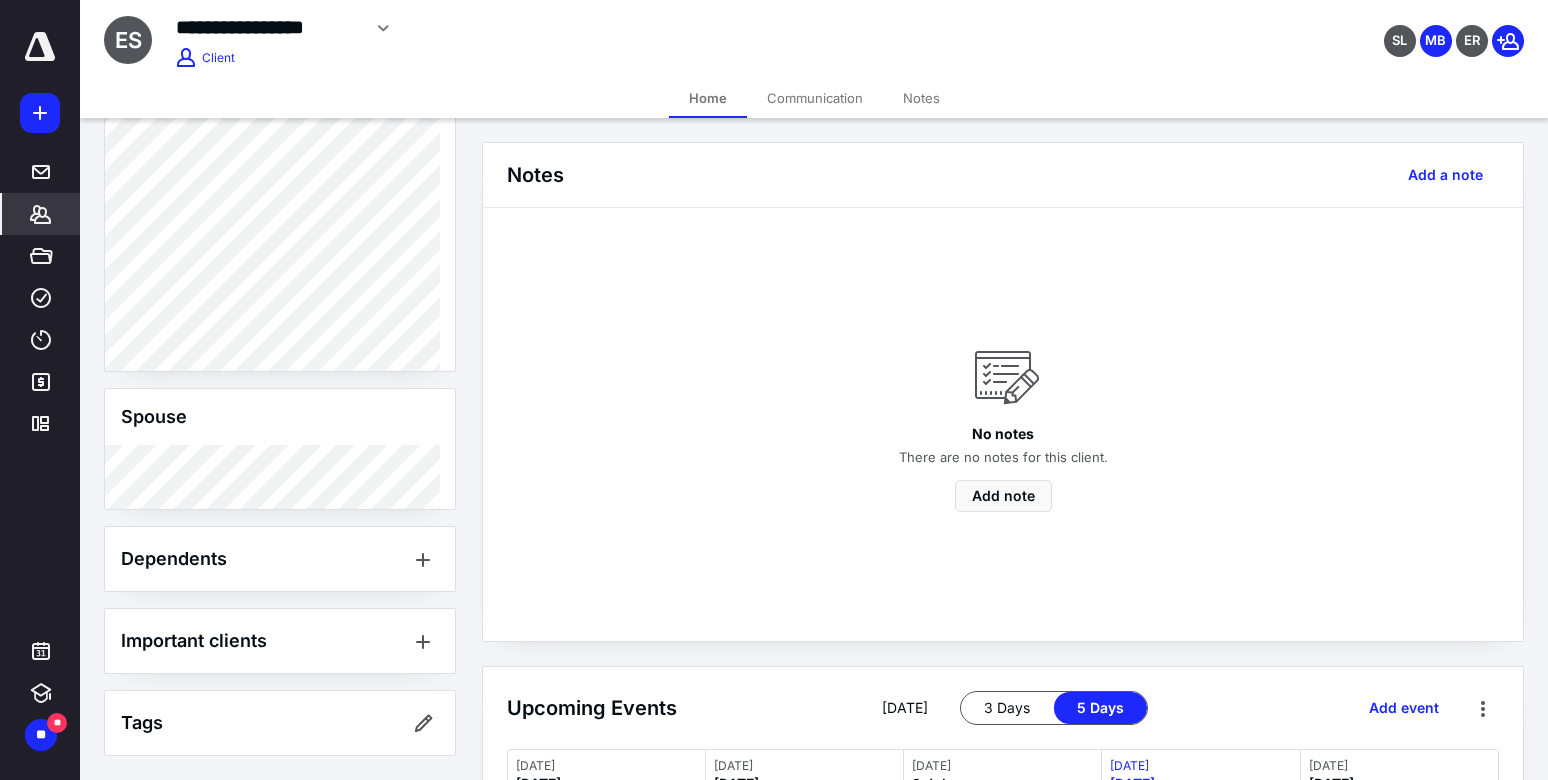 scroll, scrollTop: 461, scrollLeft: 0, axis: vertical 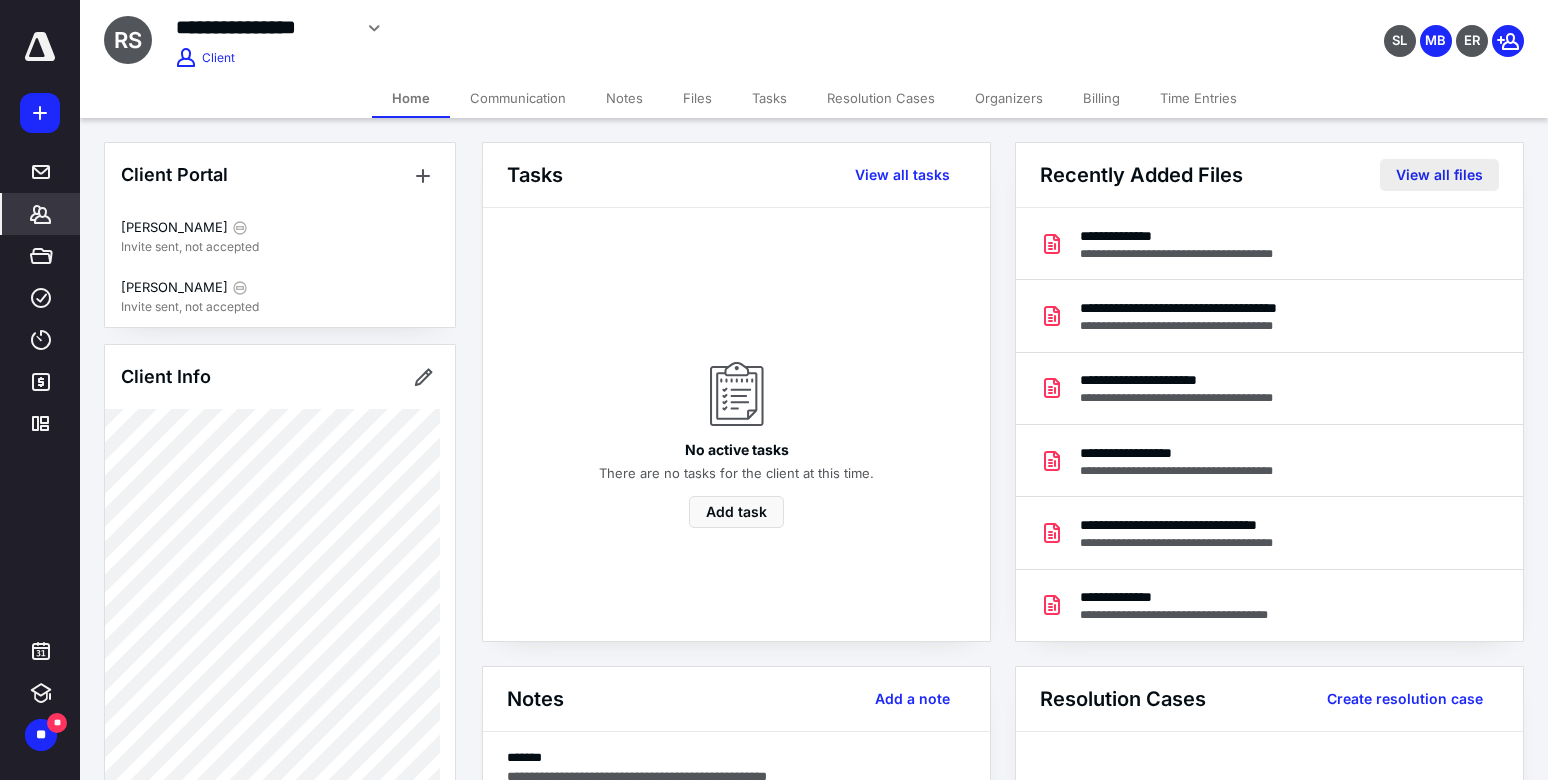 click on "View all files" at bounding box center (1439, 175) 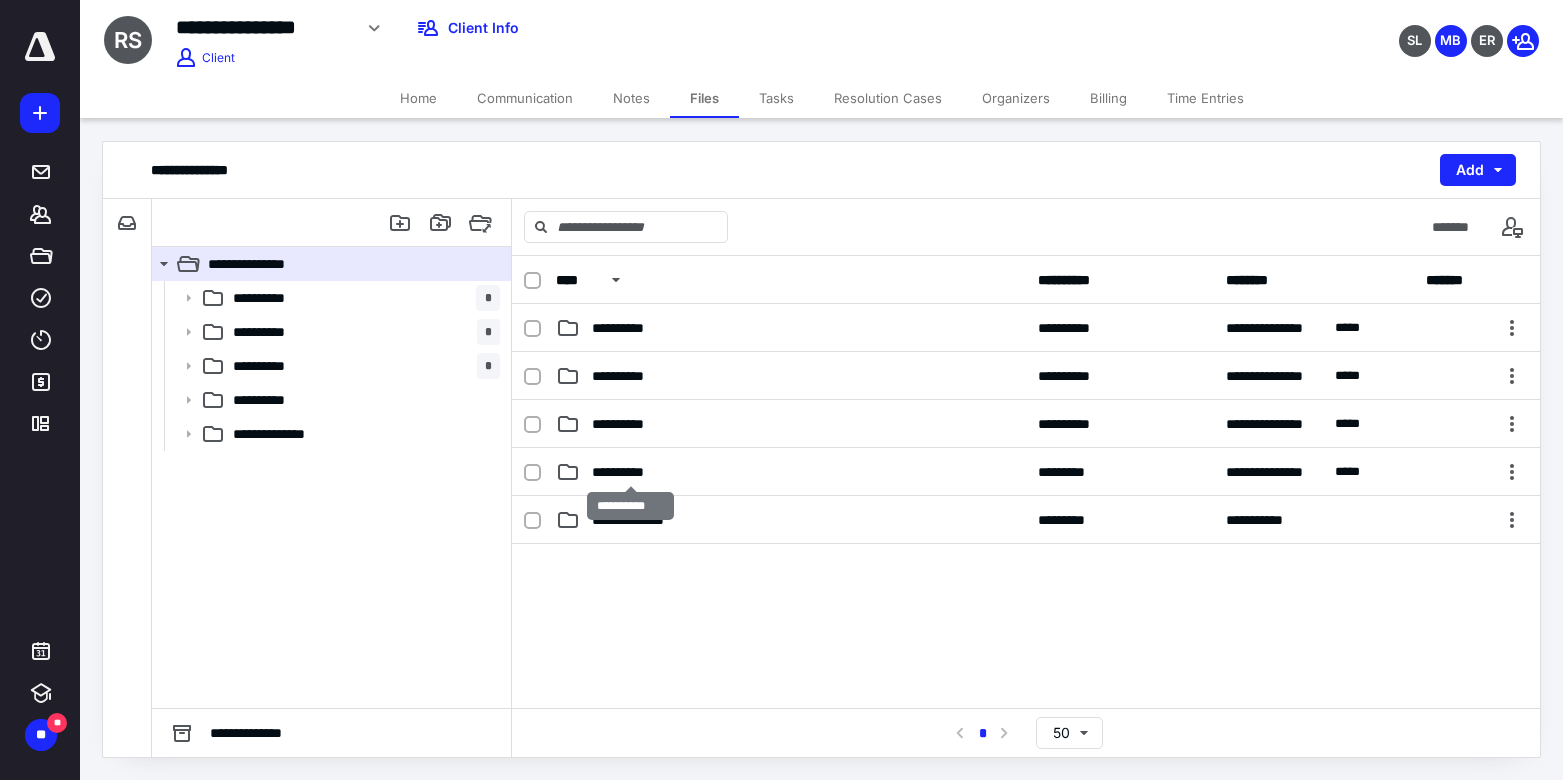 drag, startPoint x: 669, startPoint y: 476, endPoint x: 654, endPoint y: 474, distance: 15.132746 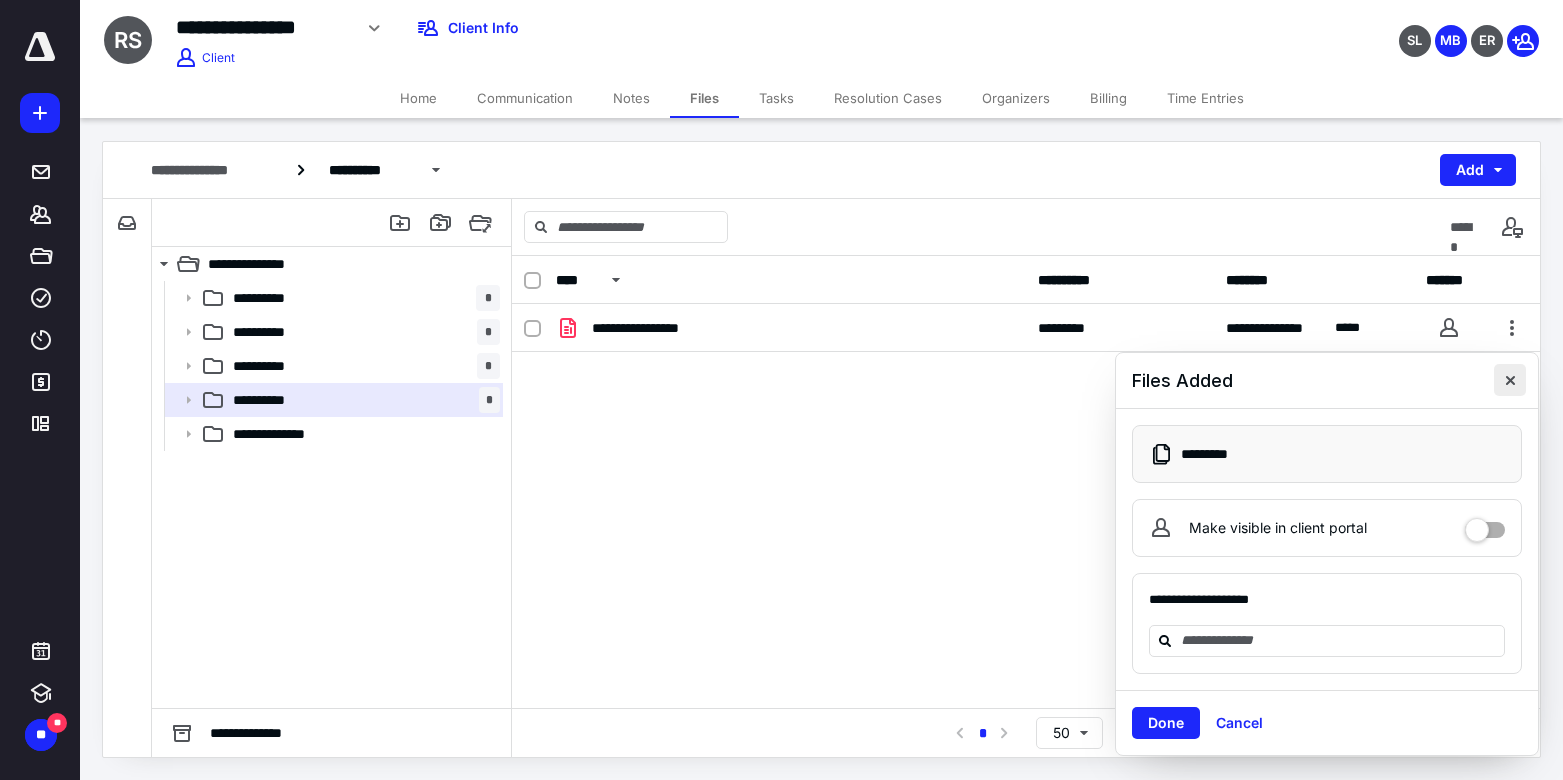 click at bounding box center [1510, 380] 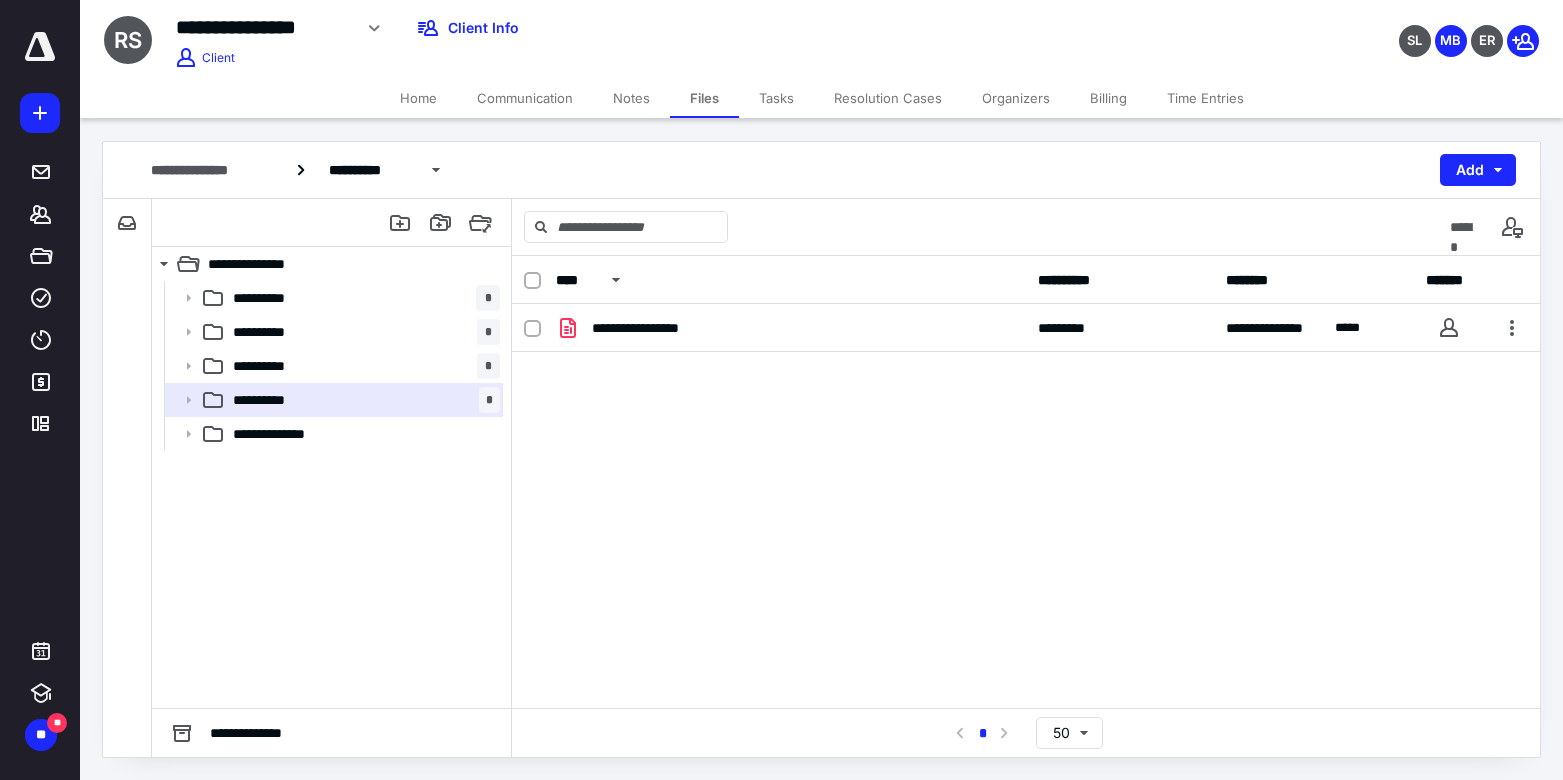 click on "Tasks" at bounding box center (776, 98) 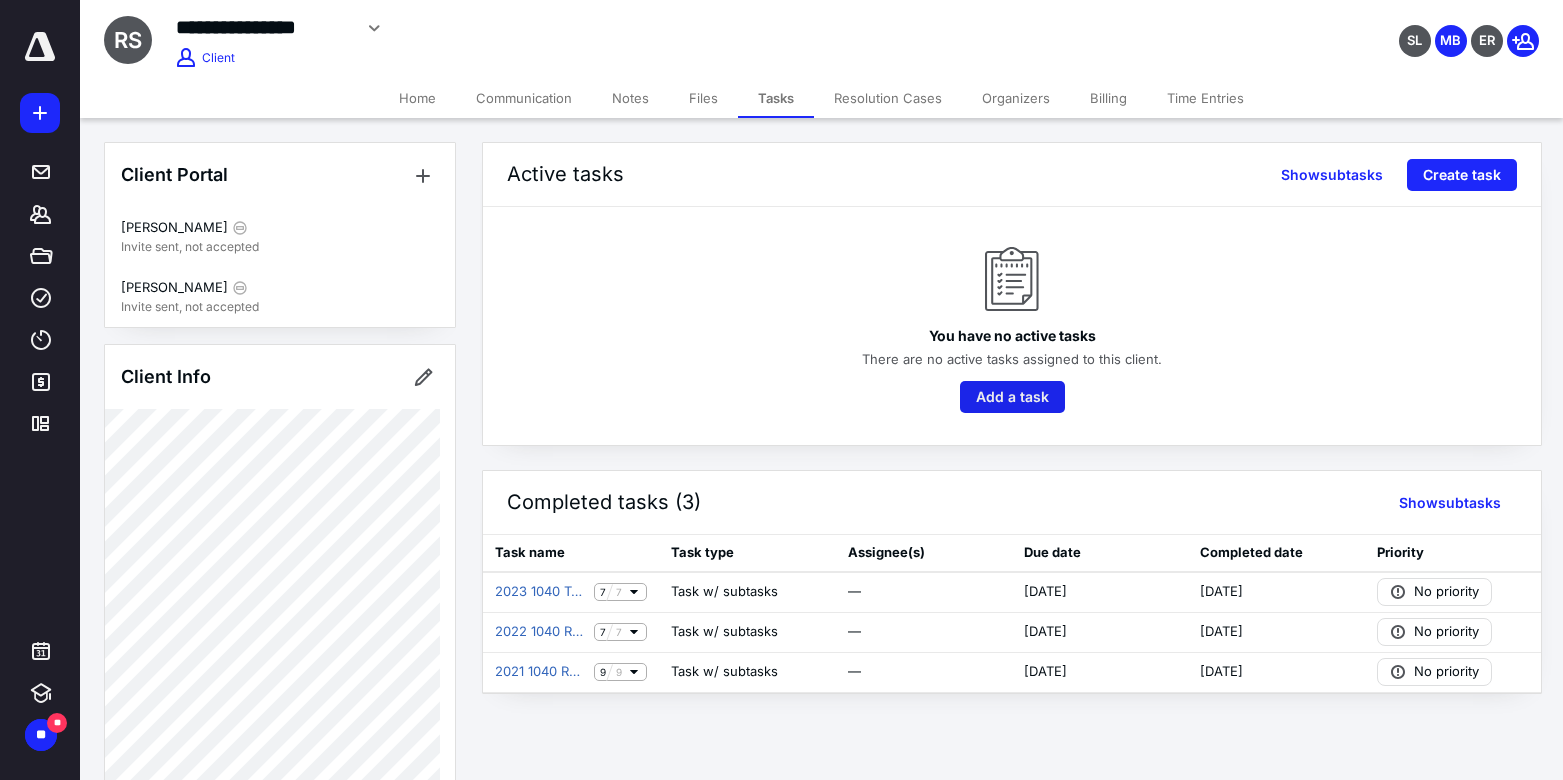 click on "Add a task" at bounding box center (1012, 397) 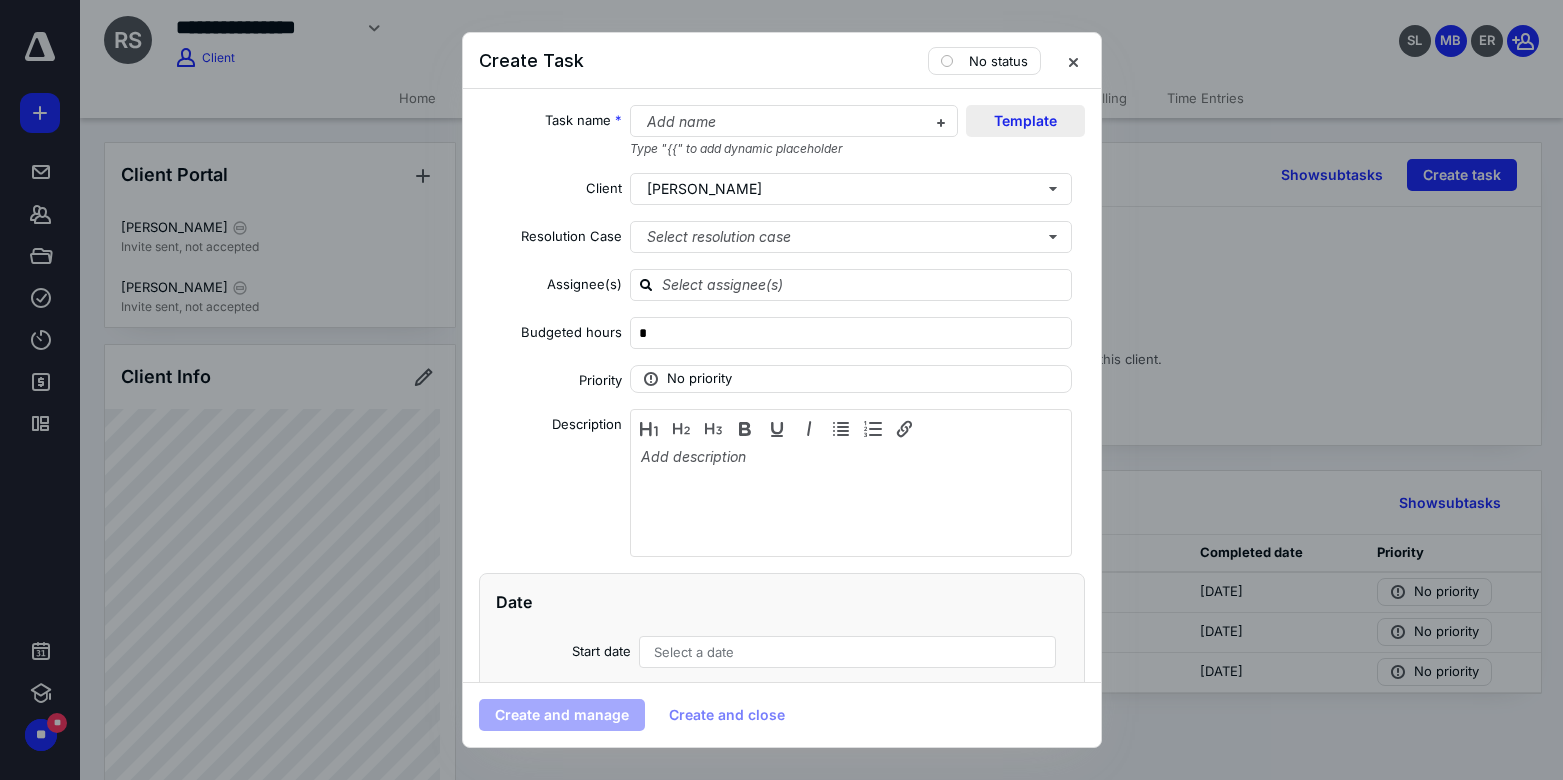 click on "Template" at bounding box center (1025, 121) 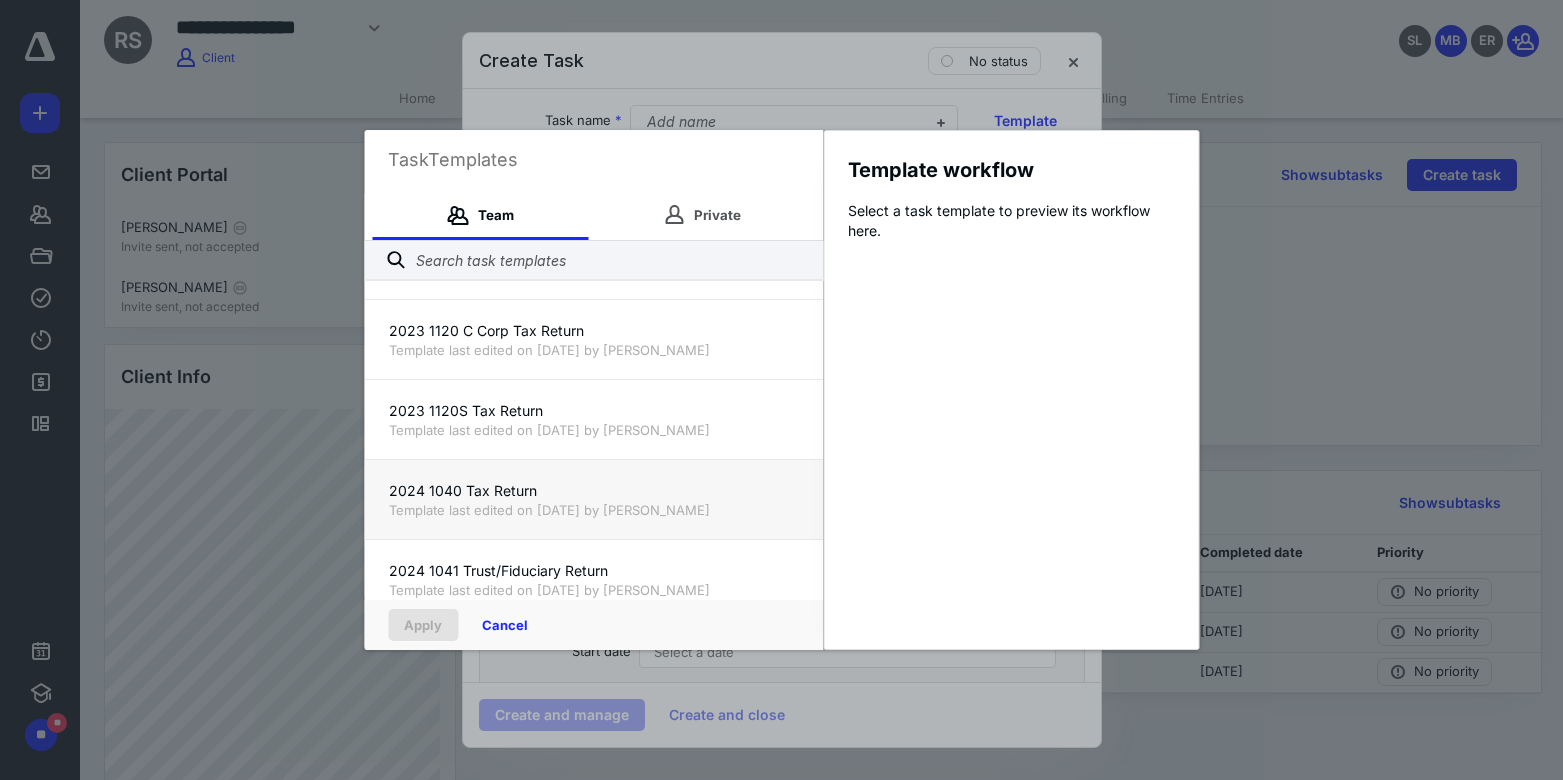 scroll, scrollTop: 622, scrollLeft: 0, axis: vertical 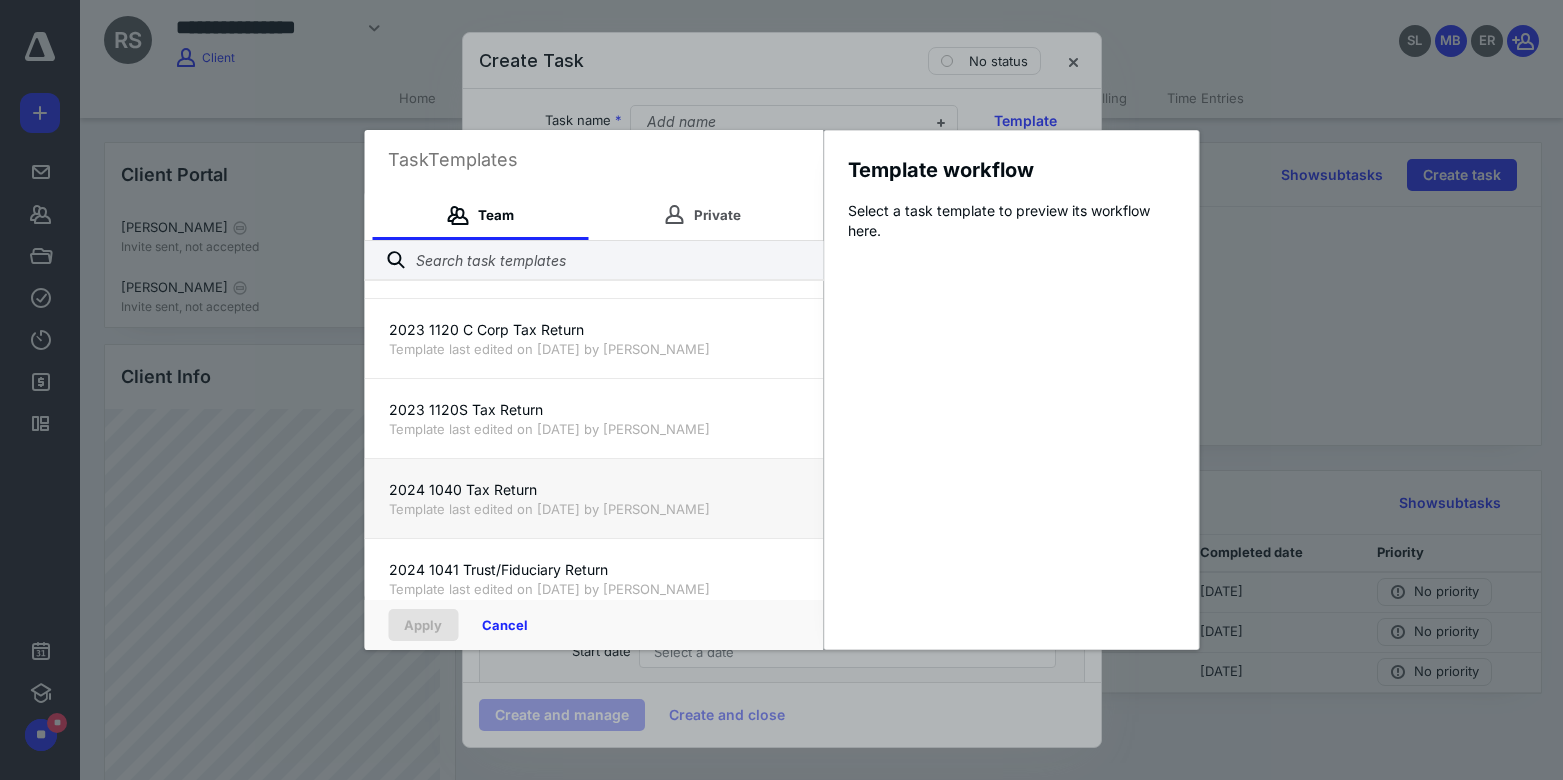 click on "2024 1040 Tax Return" at bounding box center [593, 490] 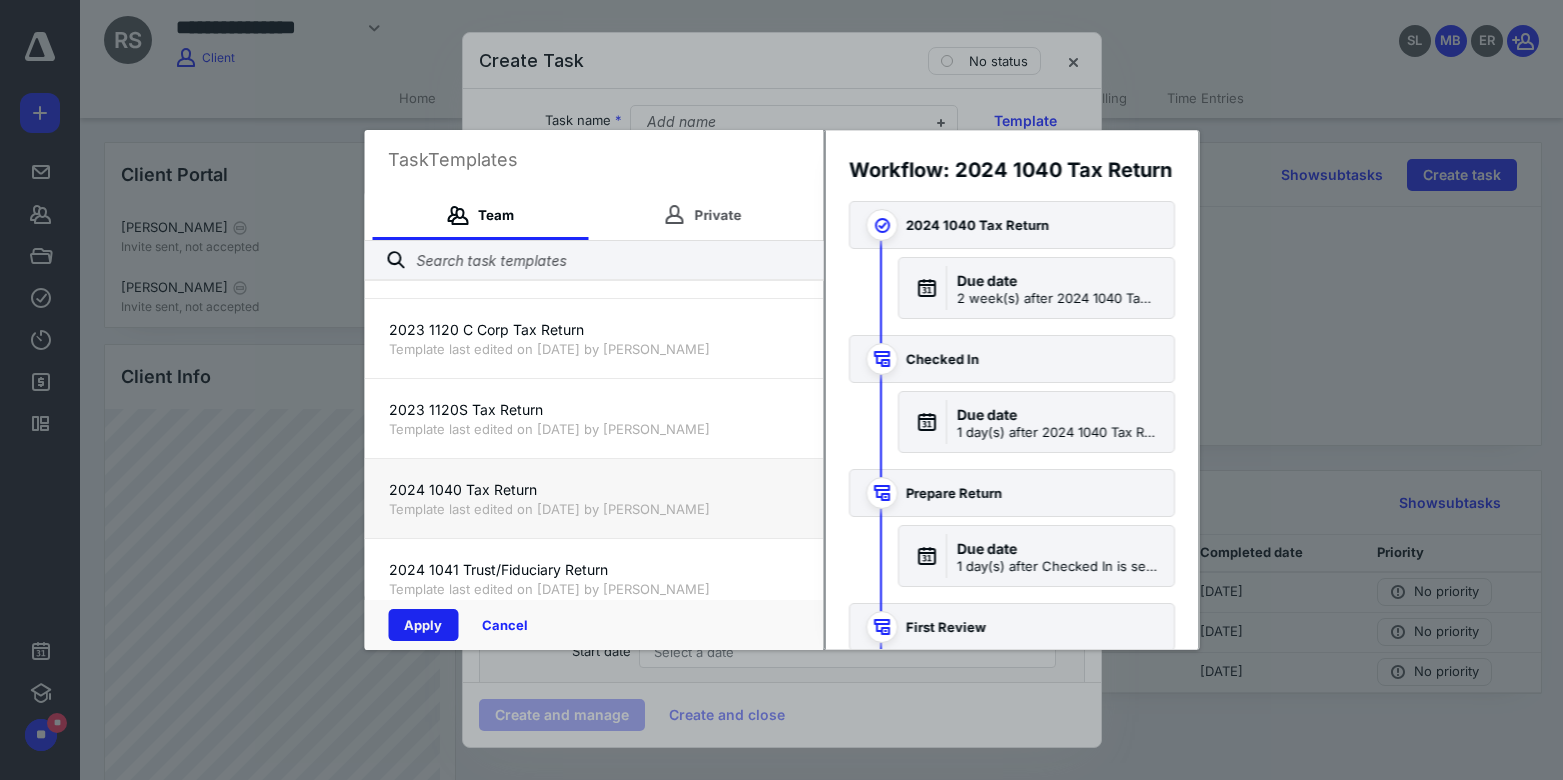 click on "Apply" at bounding box center [423, 625] 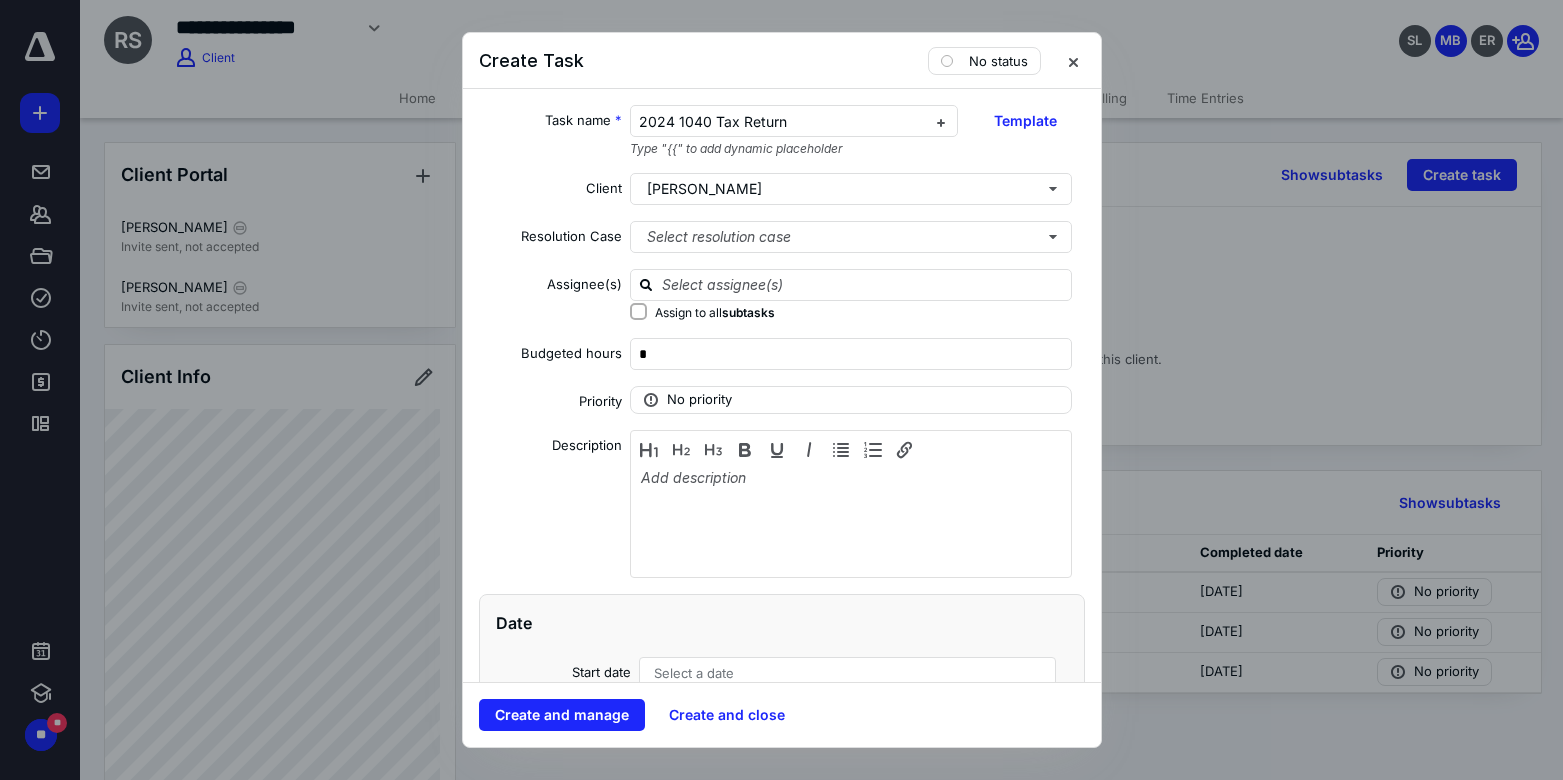 checkbox on "true" 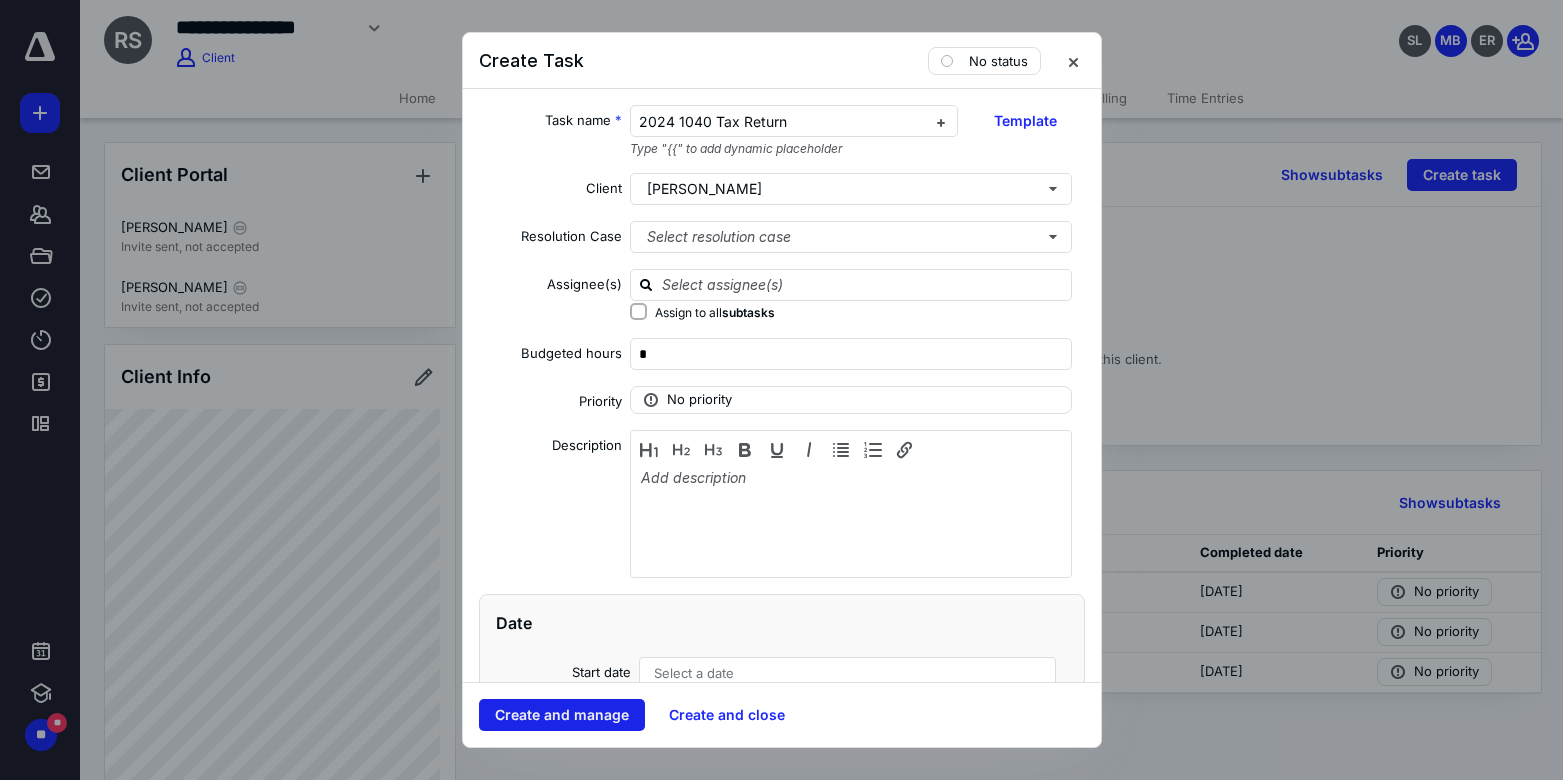 click on "Create and manage" at bounding box center [562, 715] 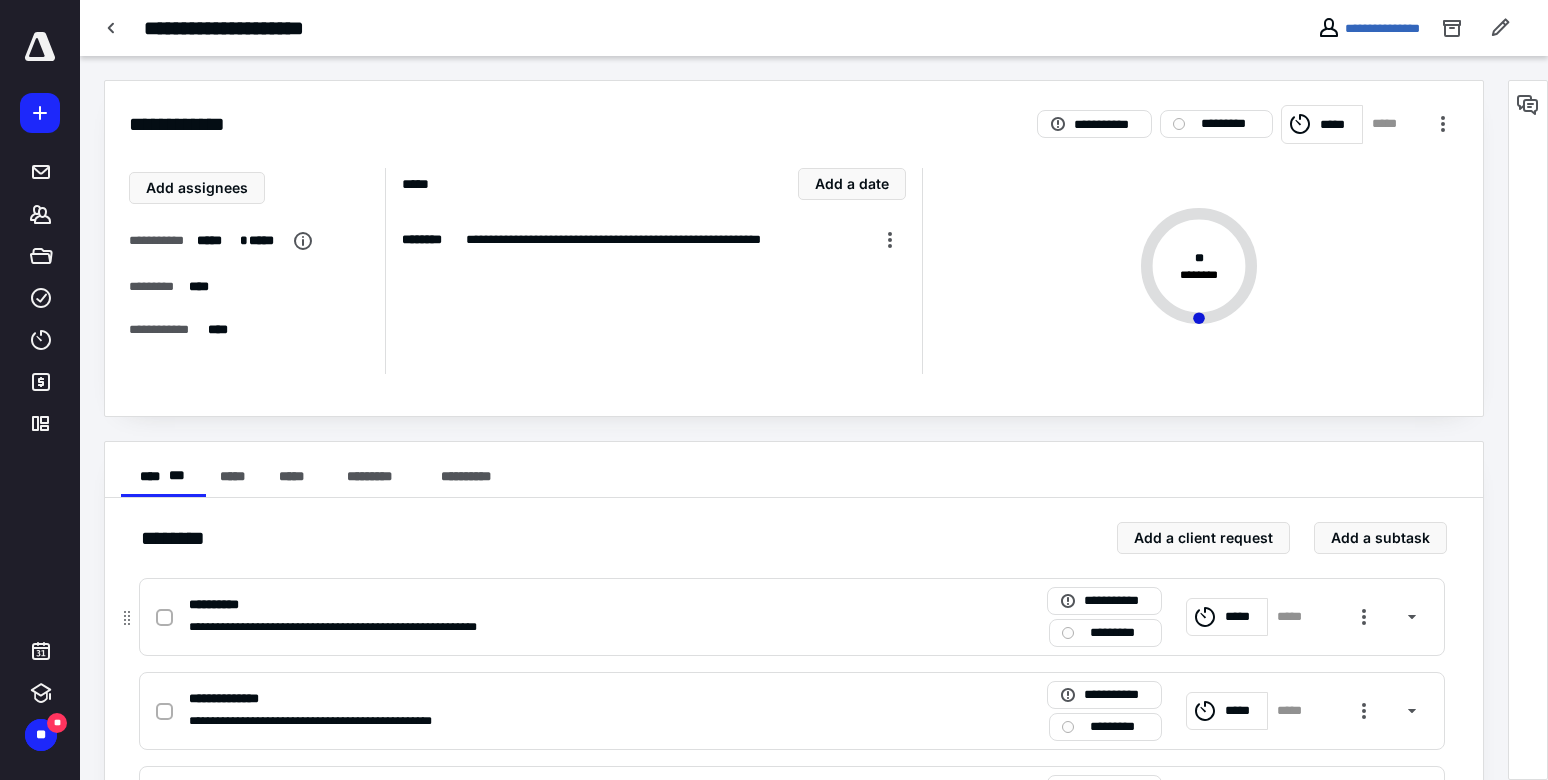click 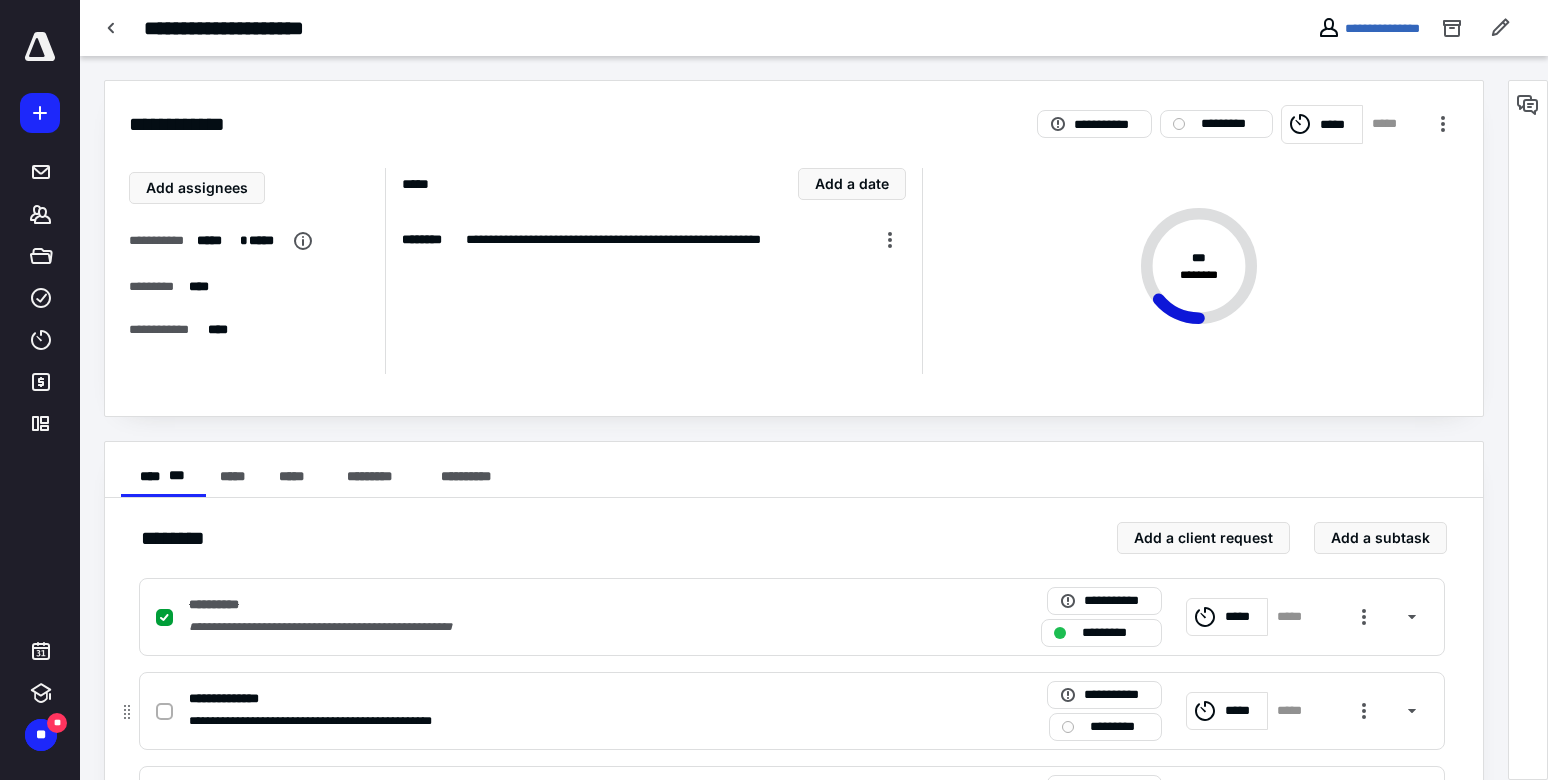 click 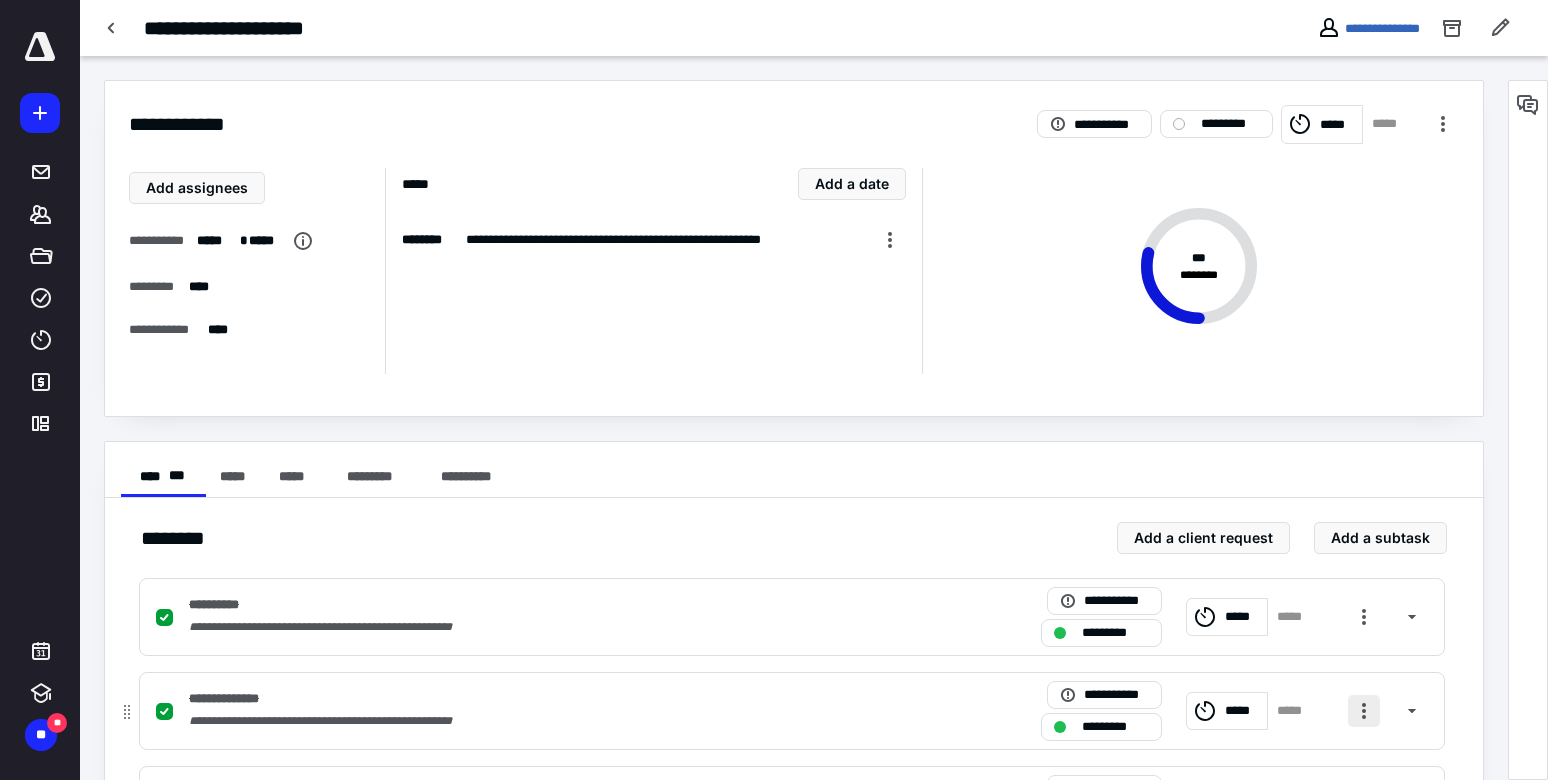 click at bounding box center (1364, 711) 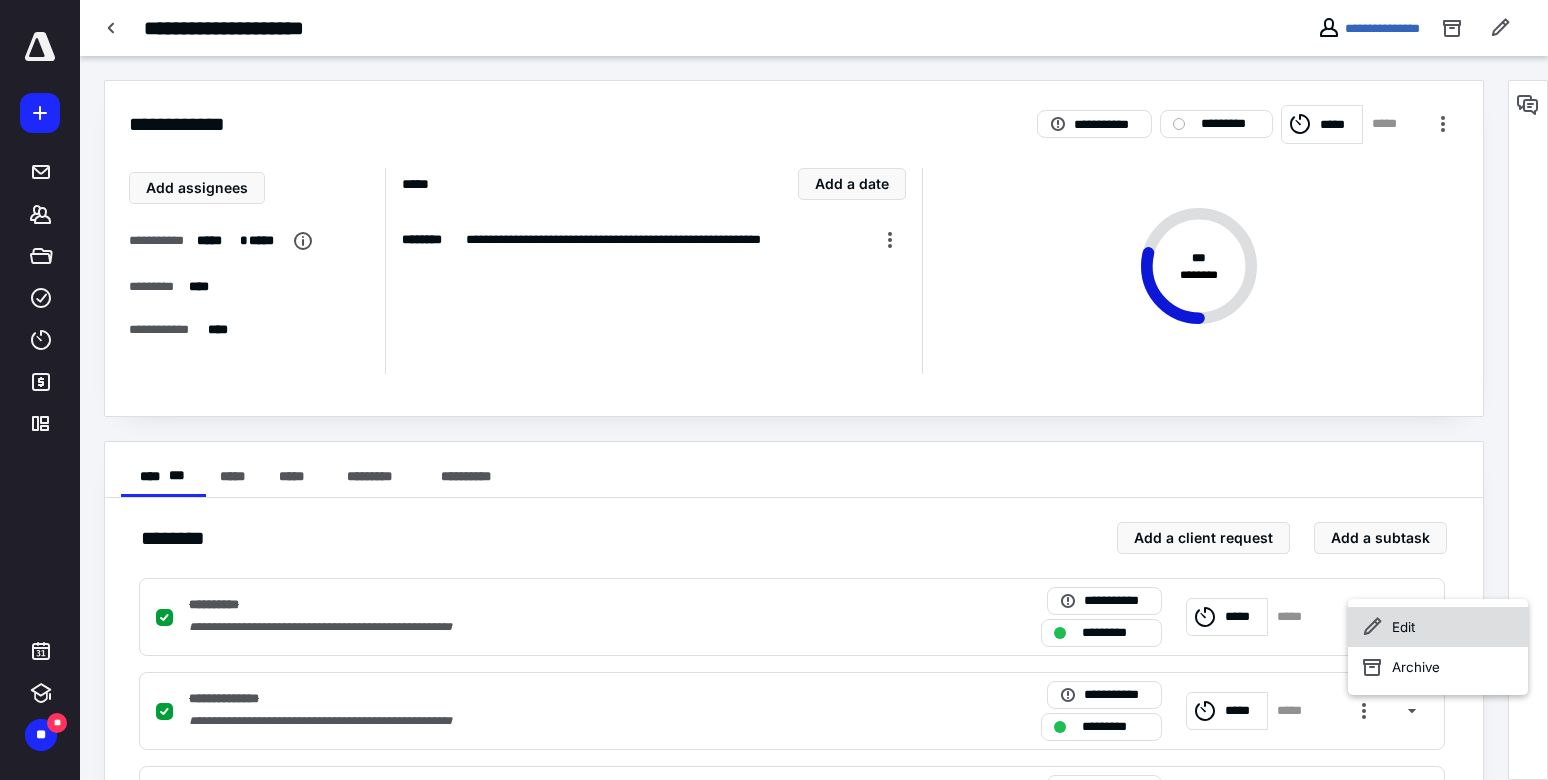 click on "Edit" at bounding box center [1438, 627] 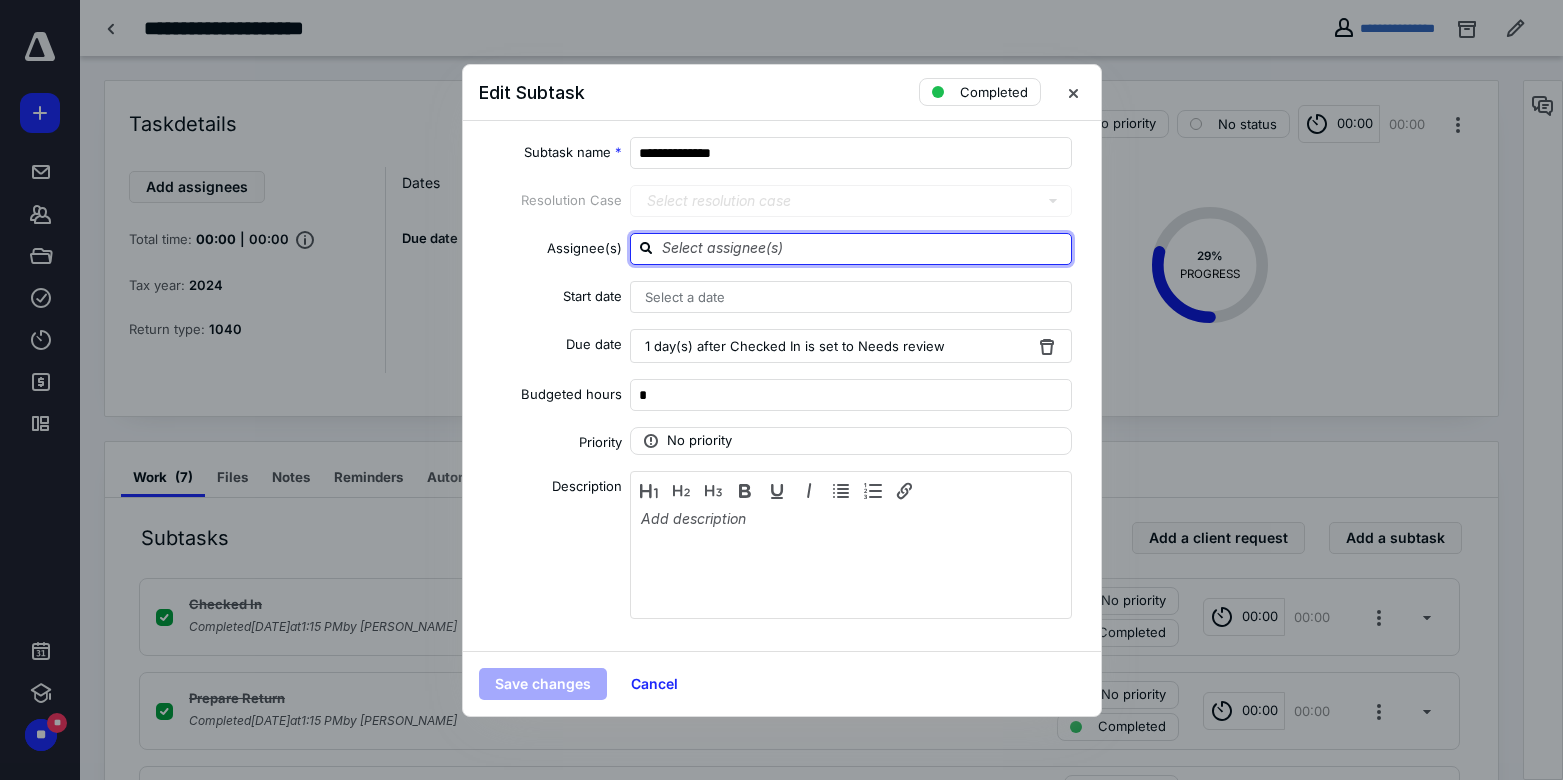 click at bounding box center [863, 248] 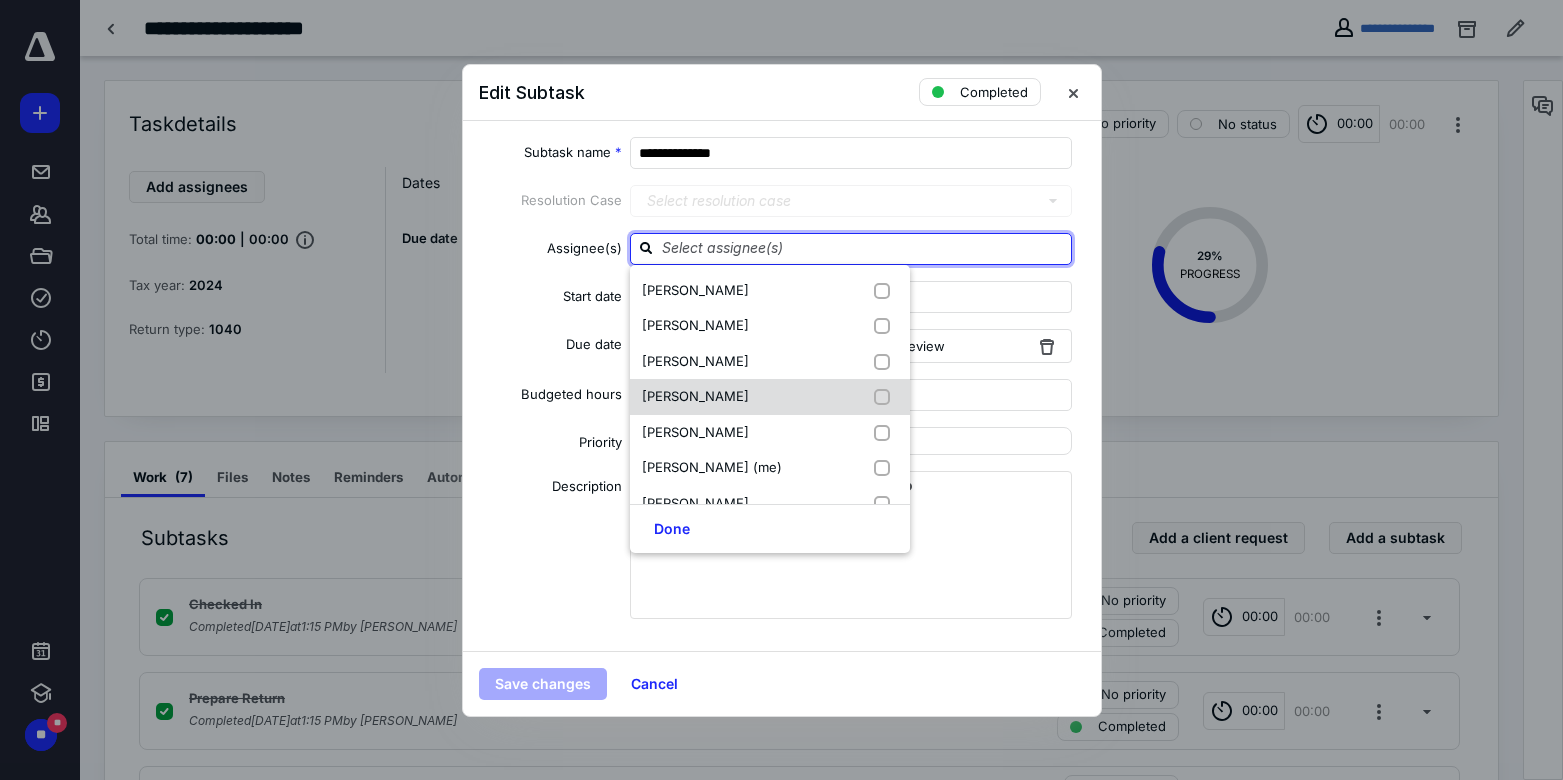 click at bounding box center [886, 397] 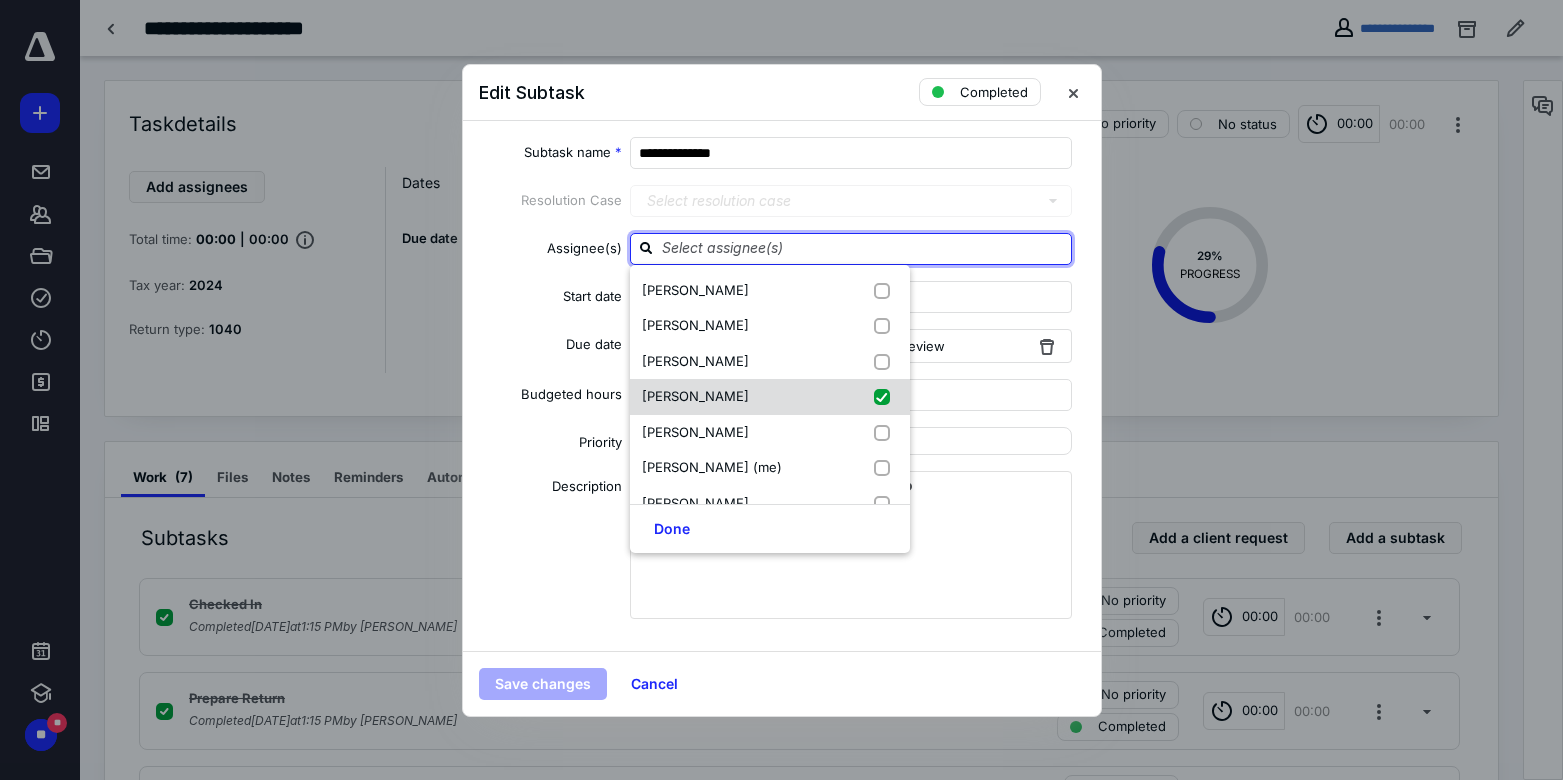 checkbox on "true" 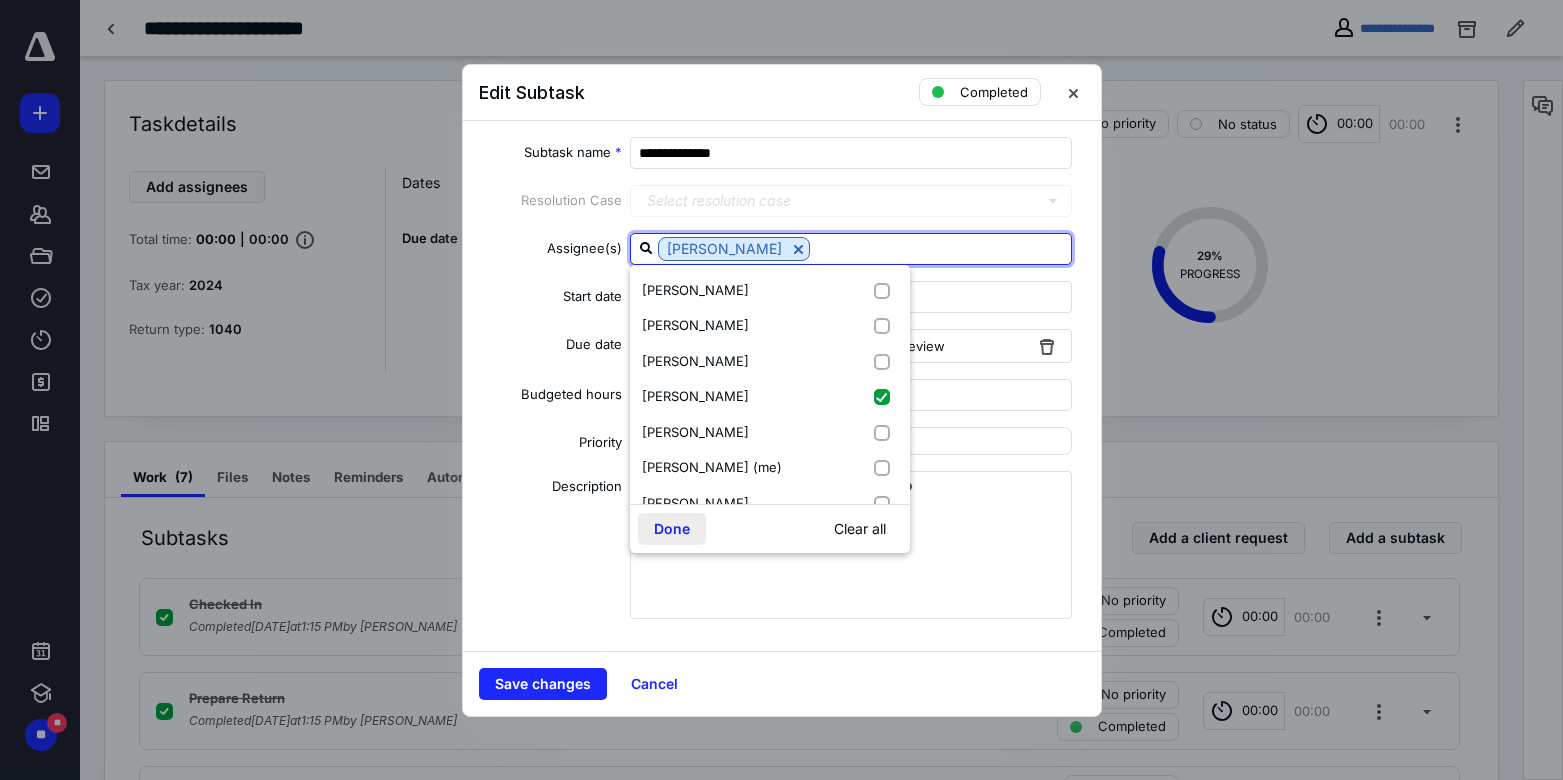 click on "Done" at bounding box center (672, 529) 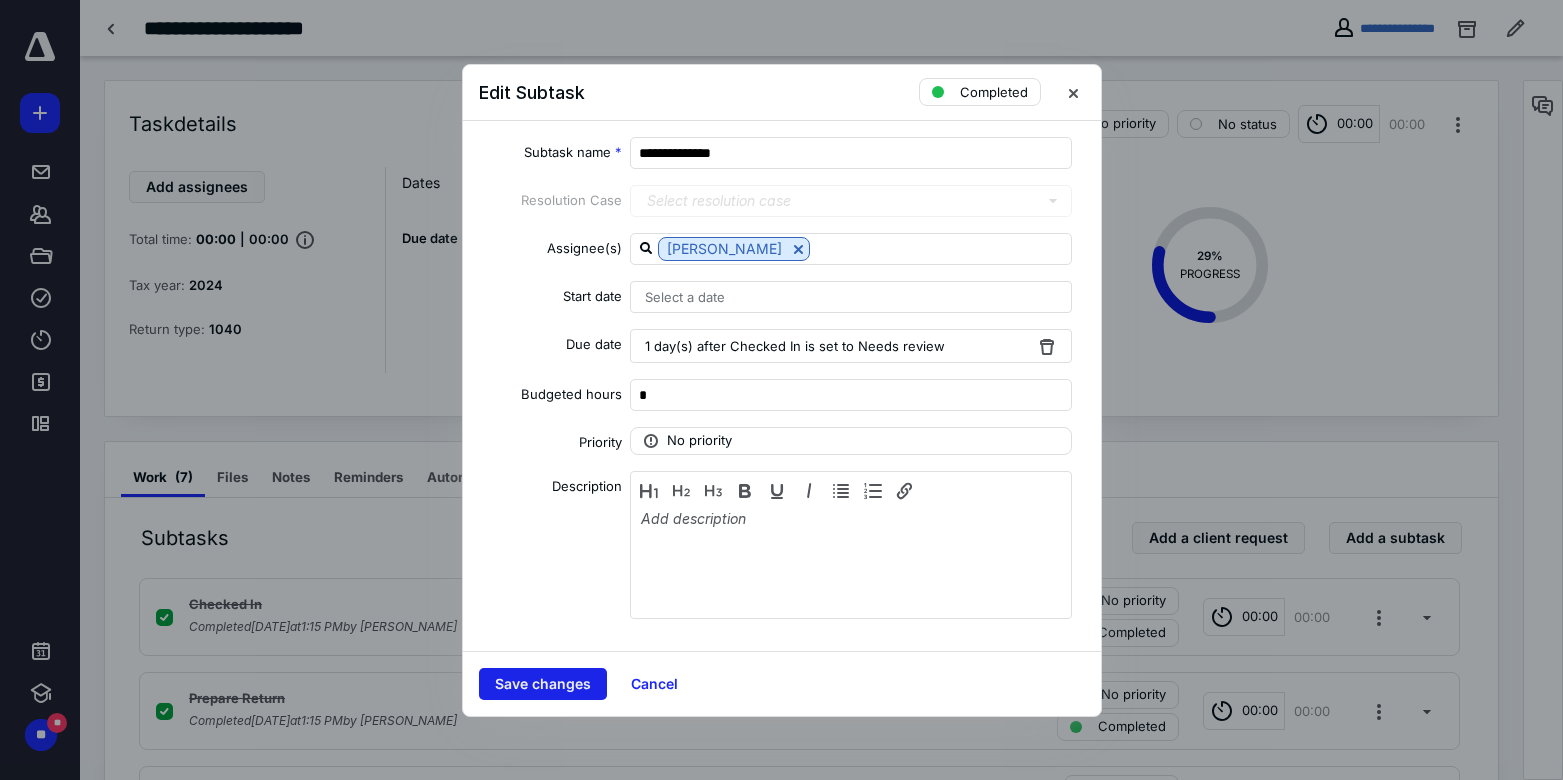 click on "Save changes" at bounding box center [543, 684] 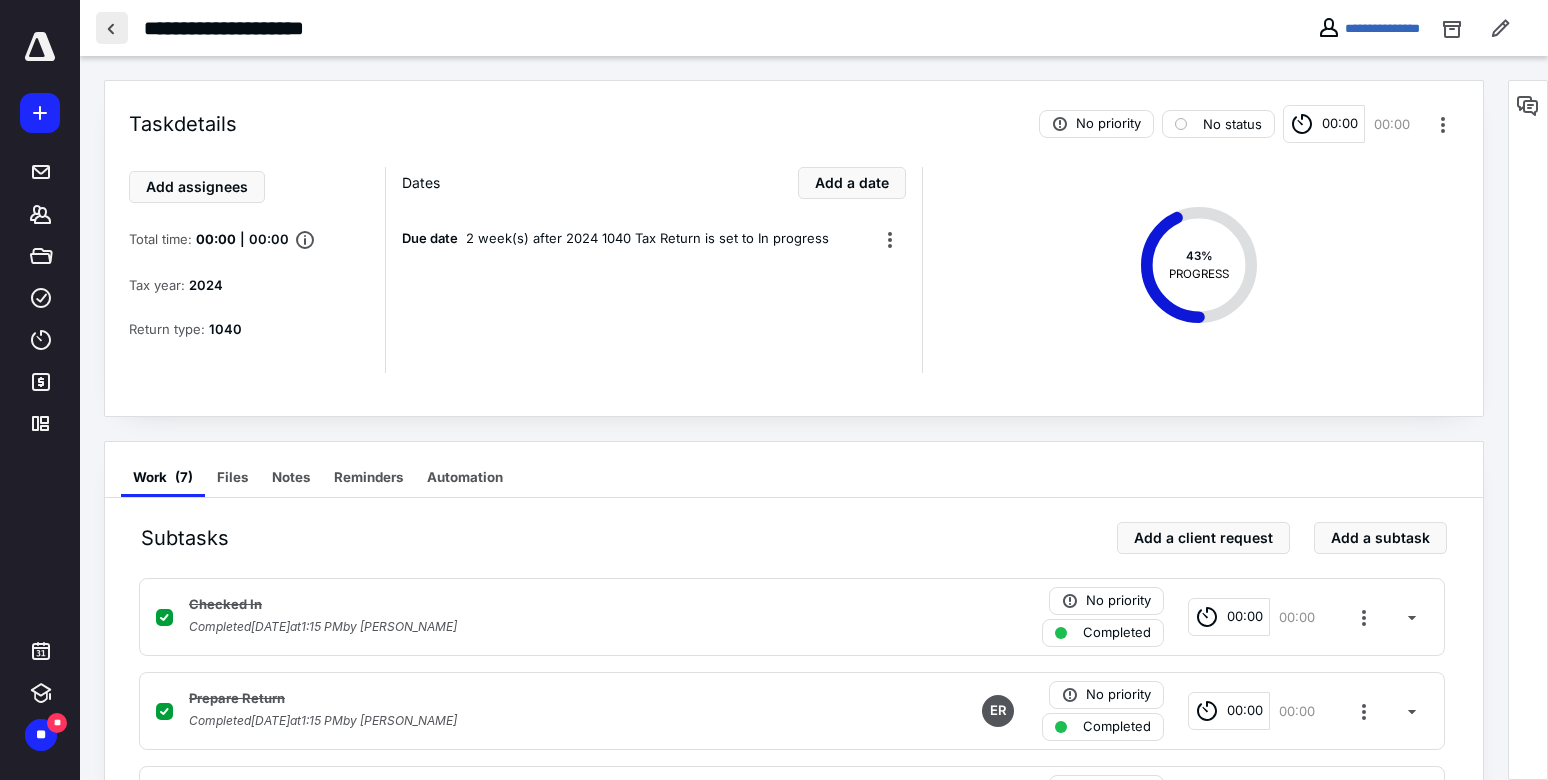 click at bounding box center (112, 28) 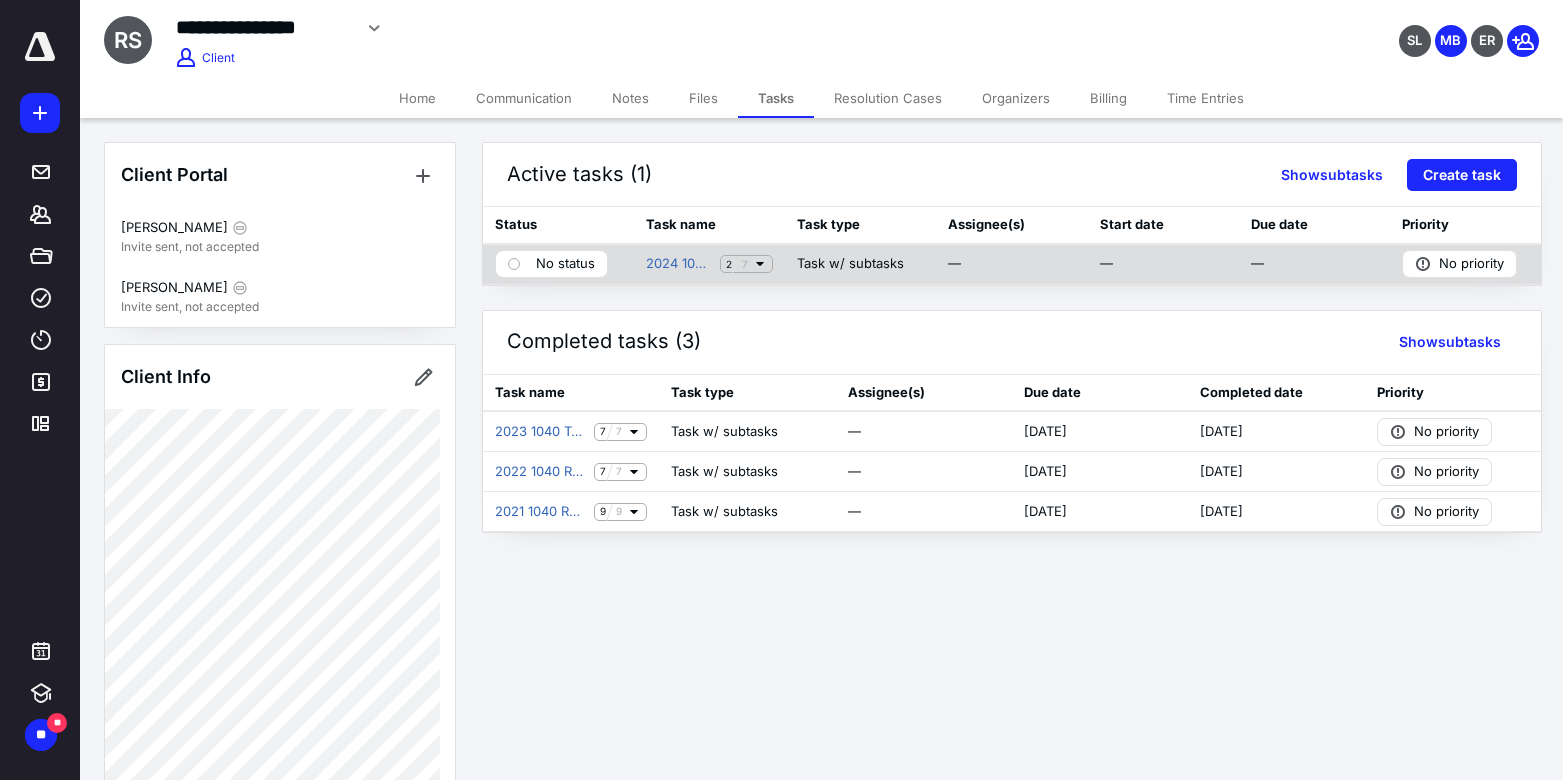 click on "No status" at bounding box center (565, 264) 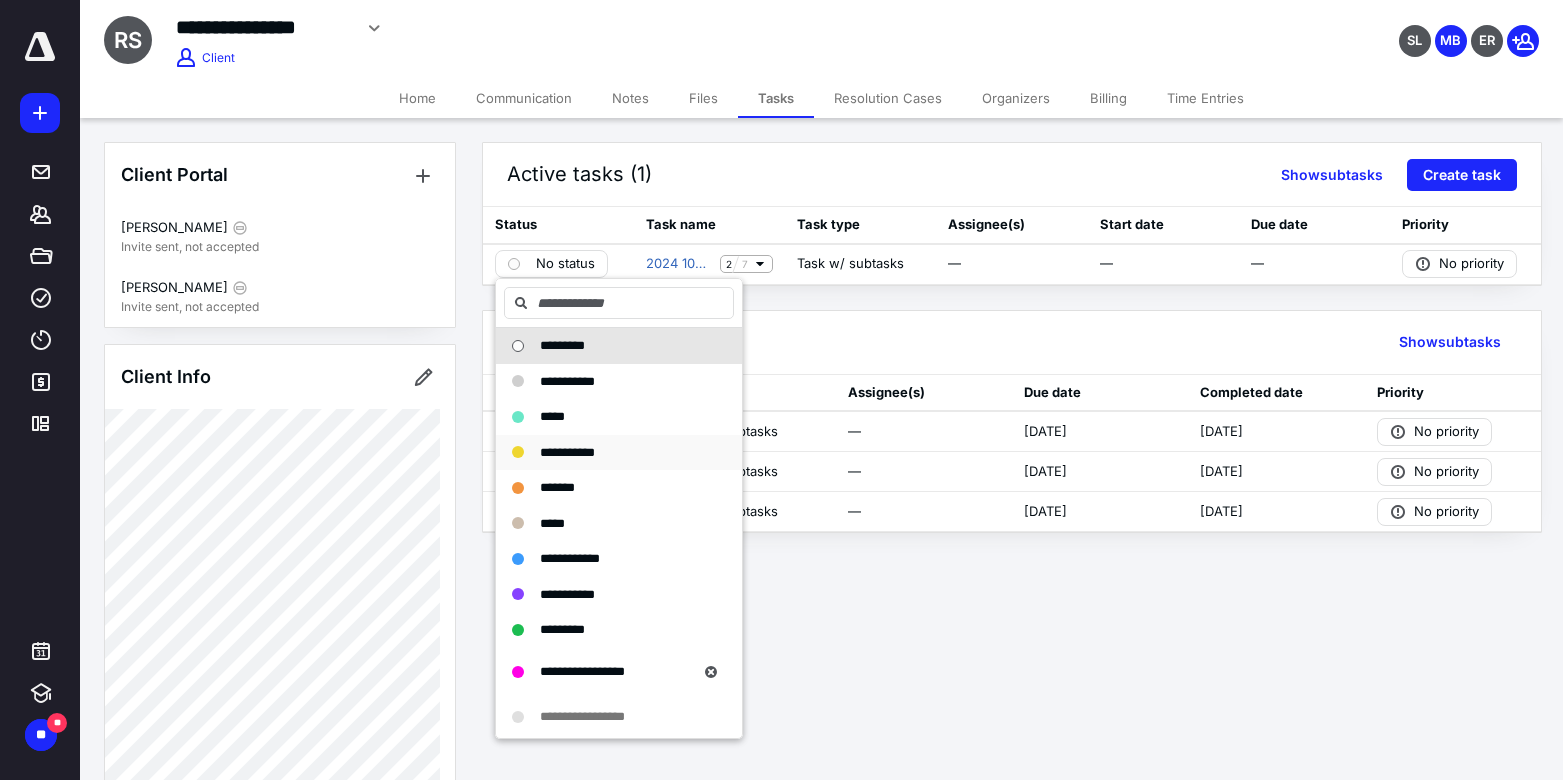click on "**********" at bounding box center [567, 452] 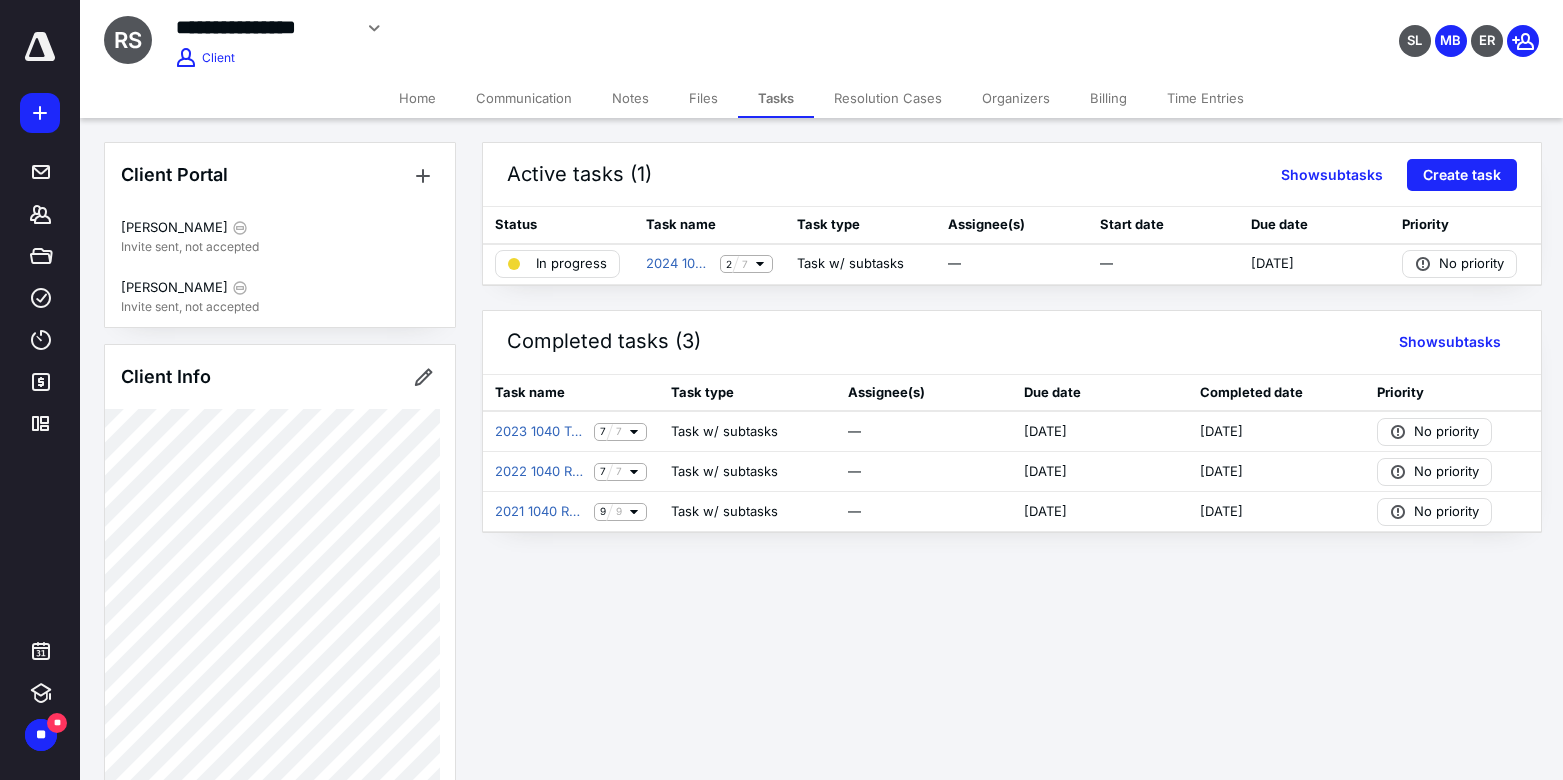 click on "**********" at bounding box center (821, 35) 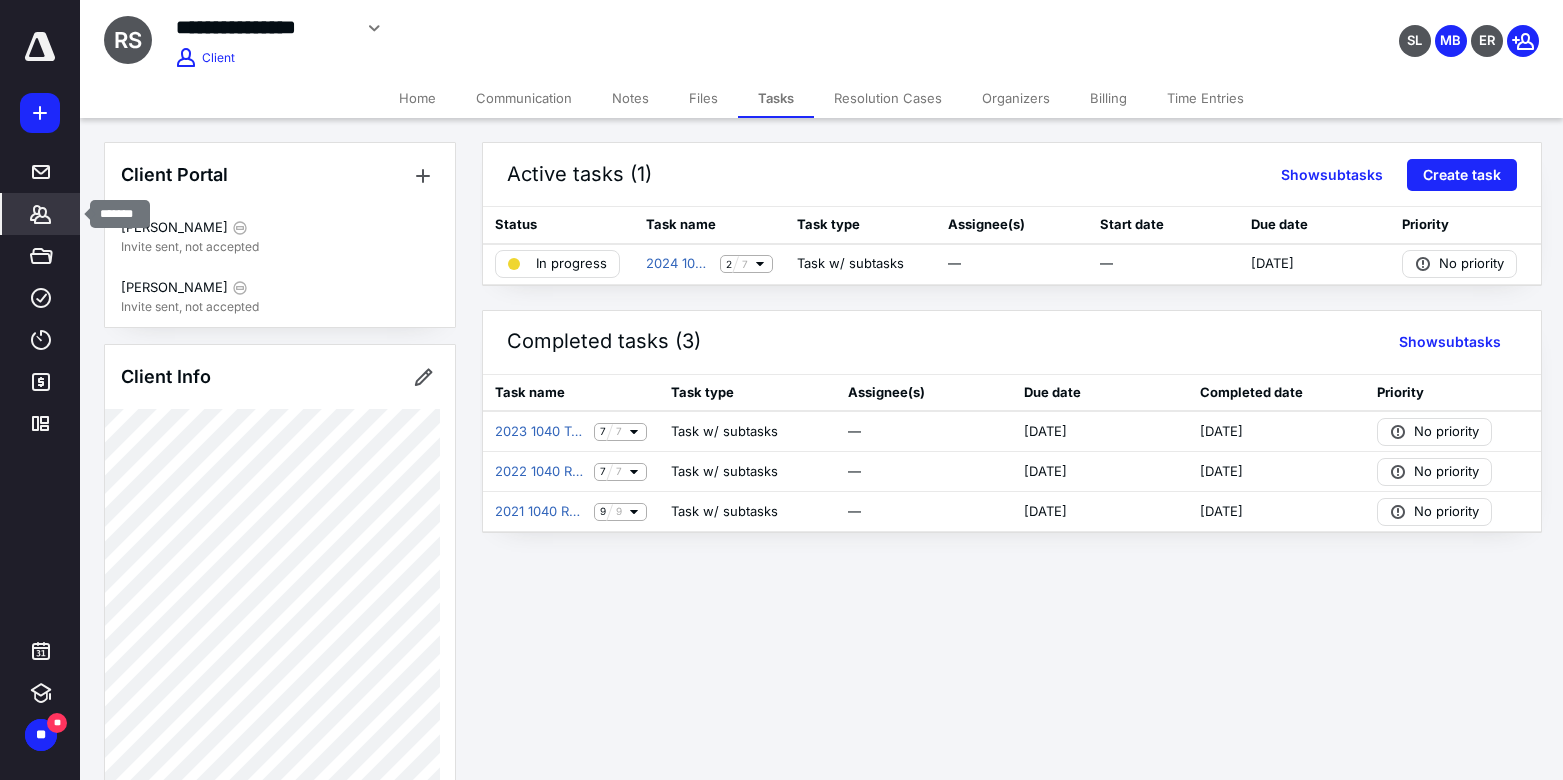 click 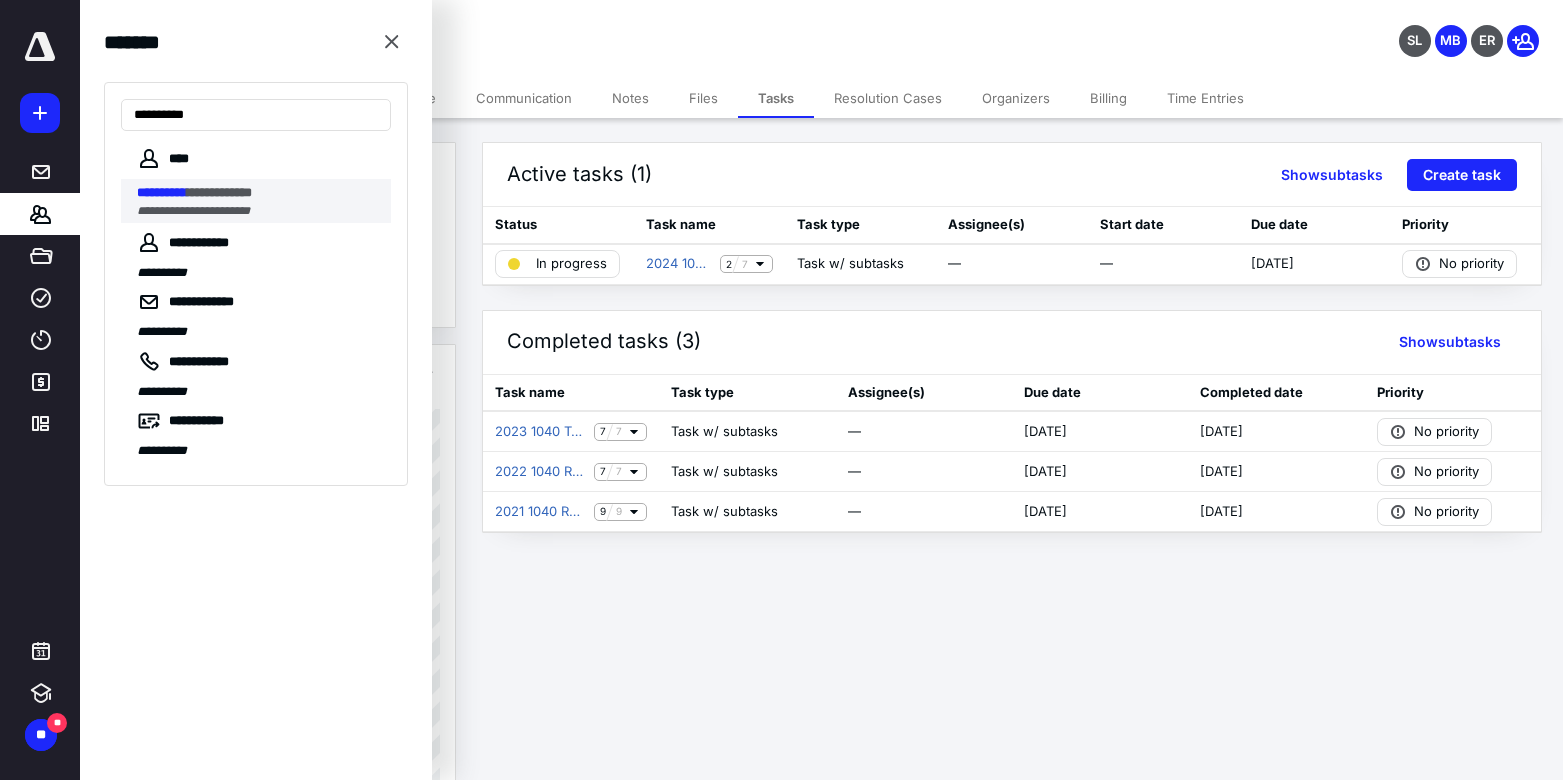 type on "**********" 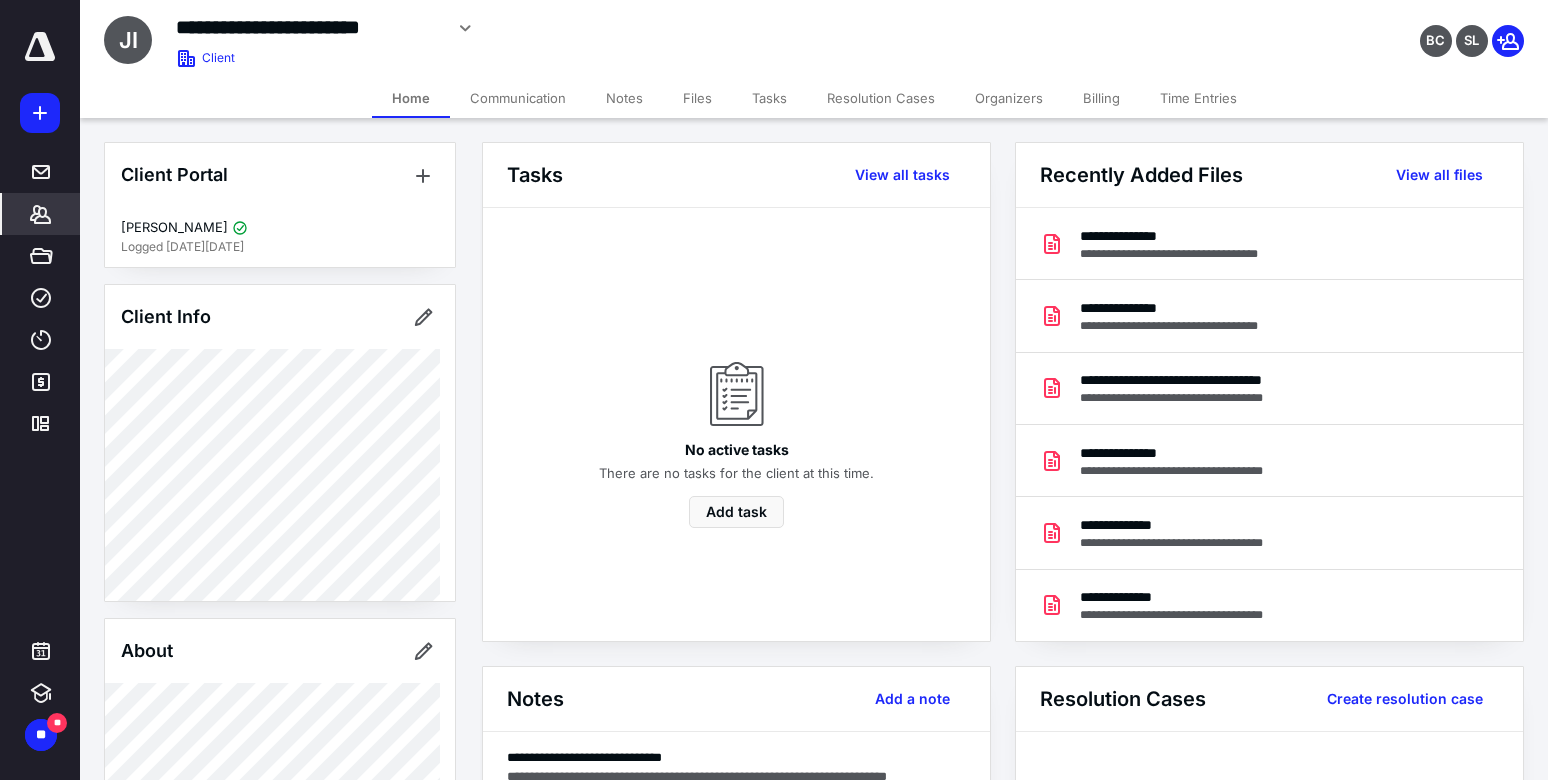 click on "**********" at bounding box center (814, 35) 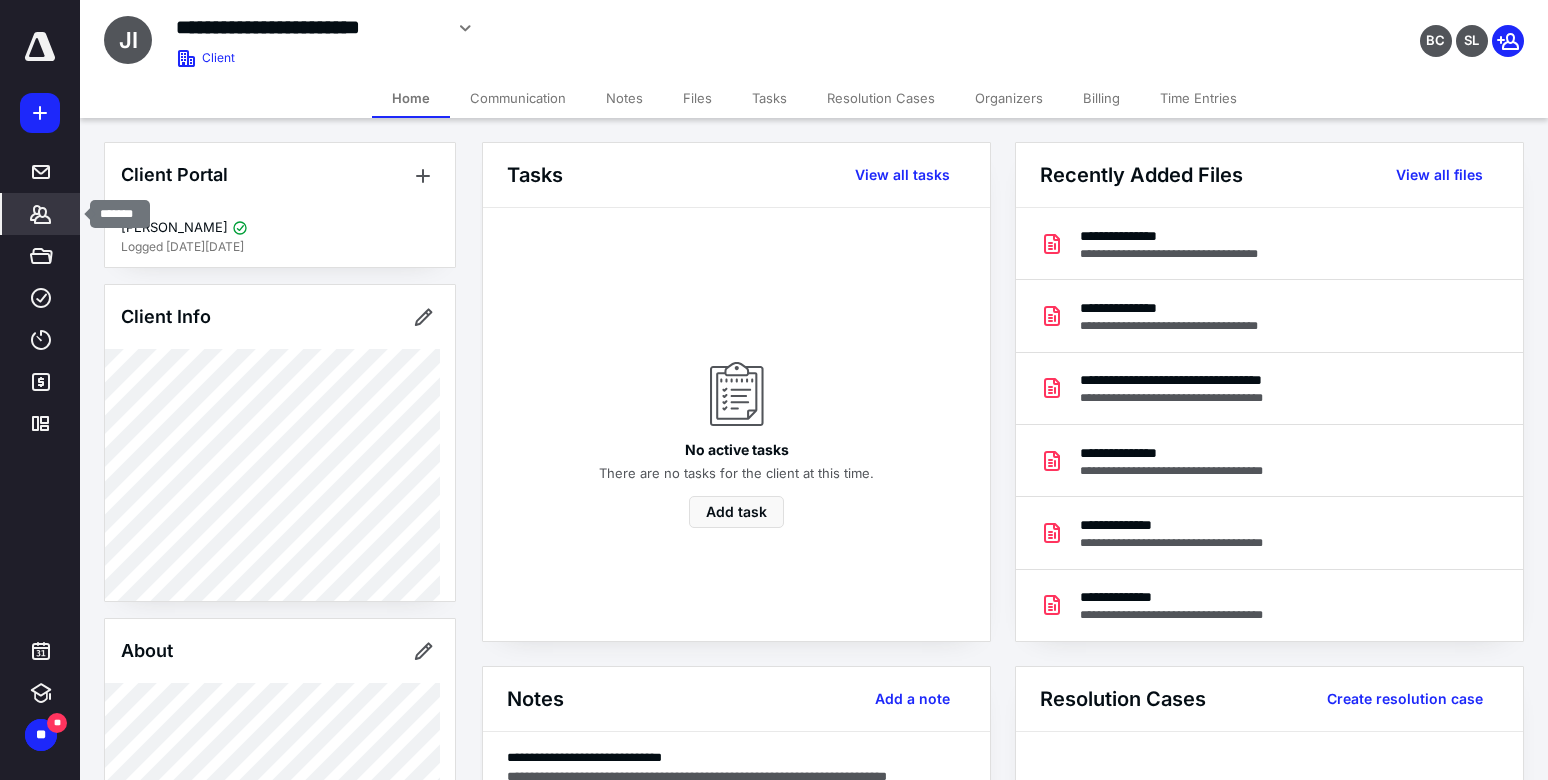 click on "*******" at bounding box center [41, 214] 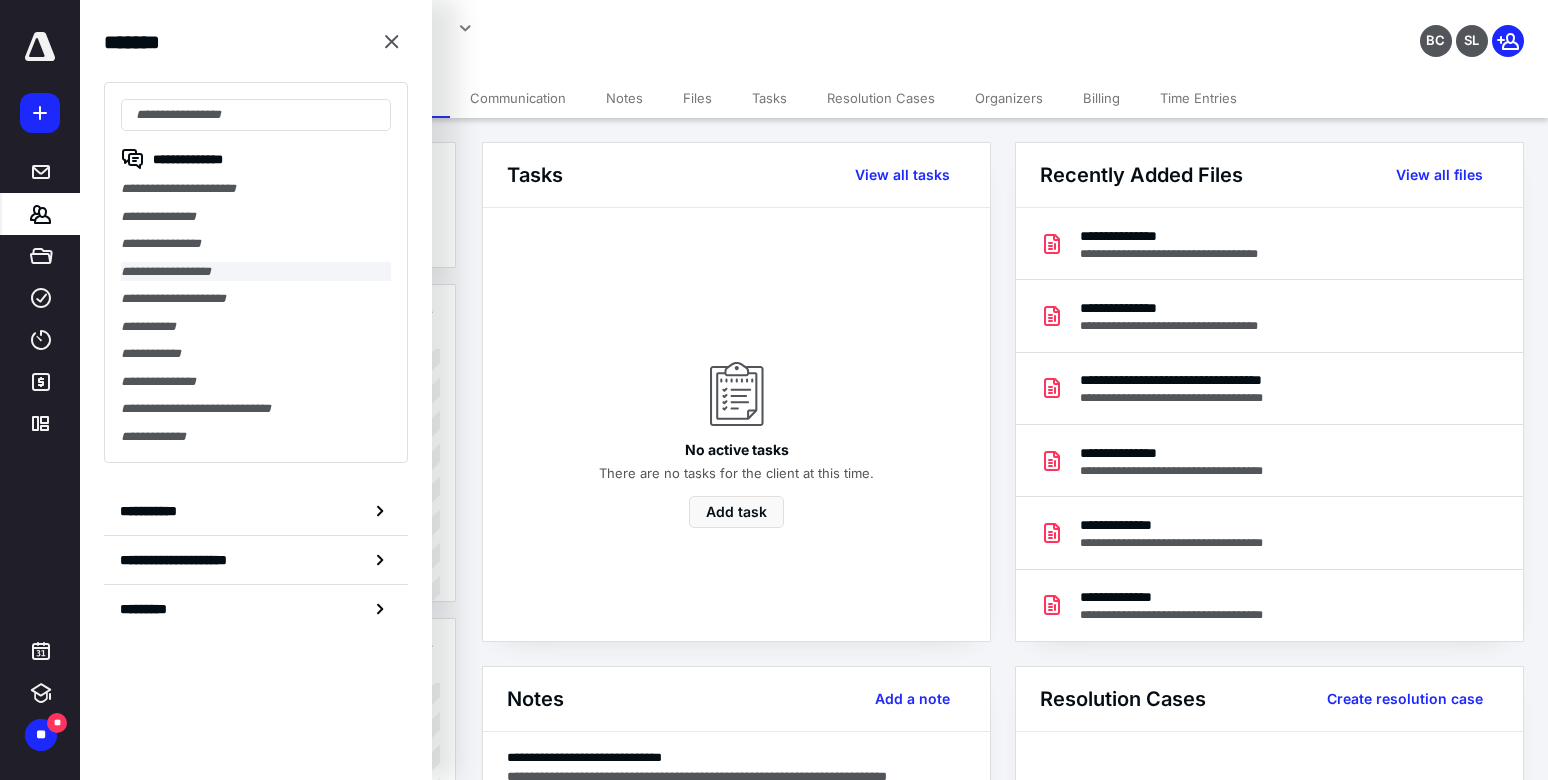 click on "**********" at bounding box center (256, 272) 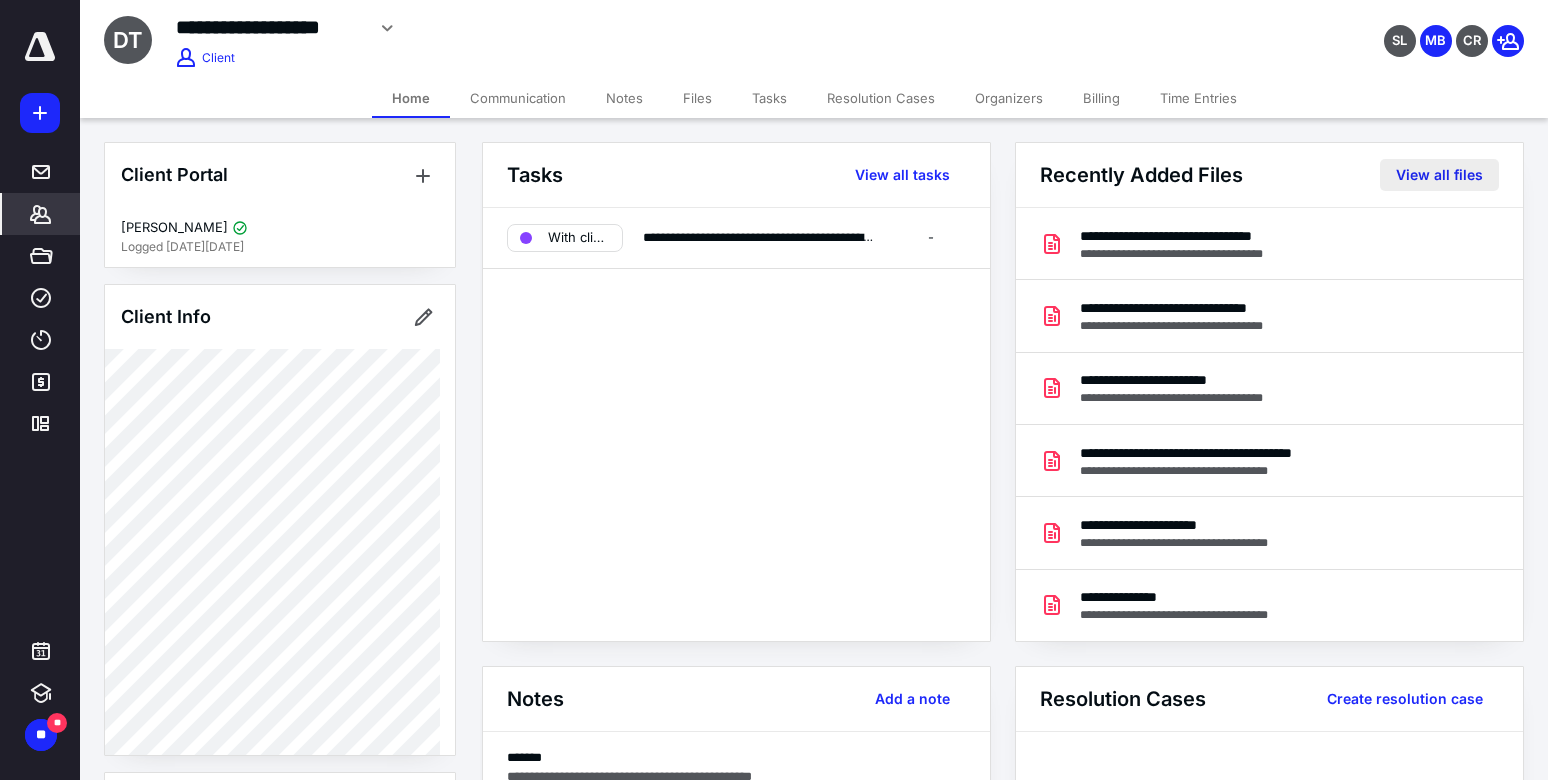 click on "View all files" at bounding box center (1439, 175) 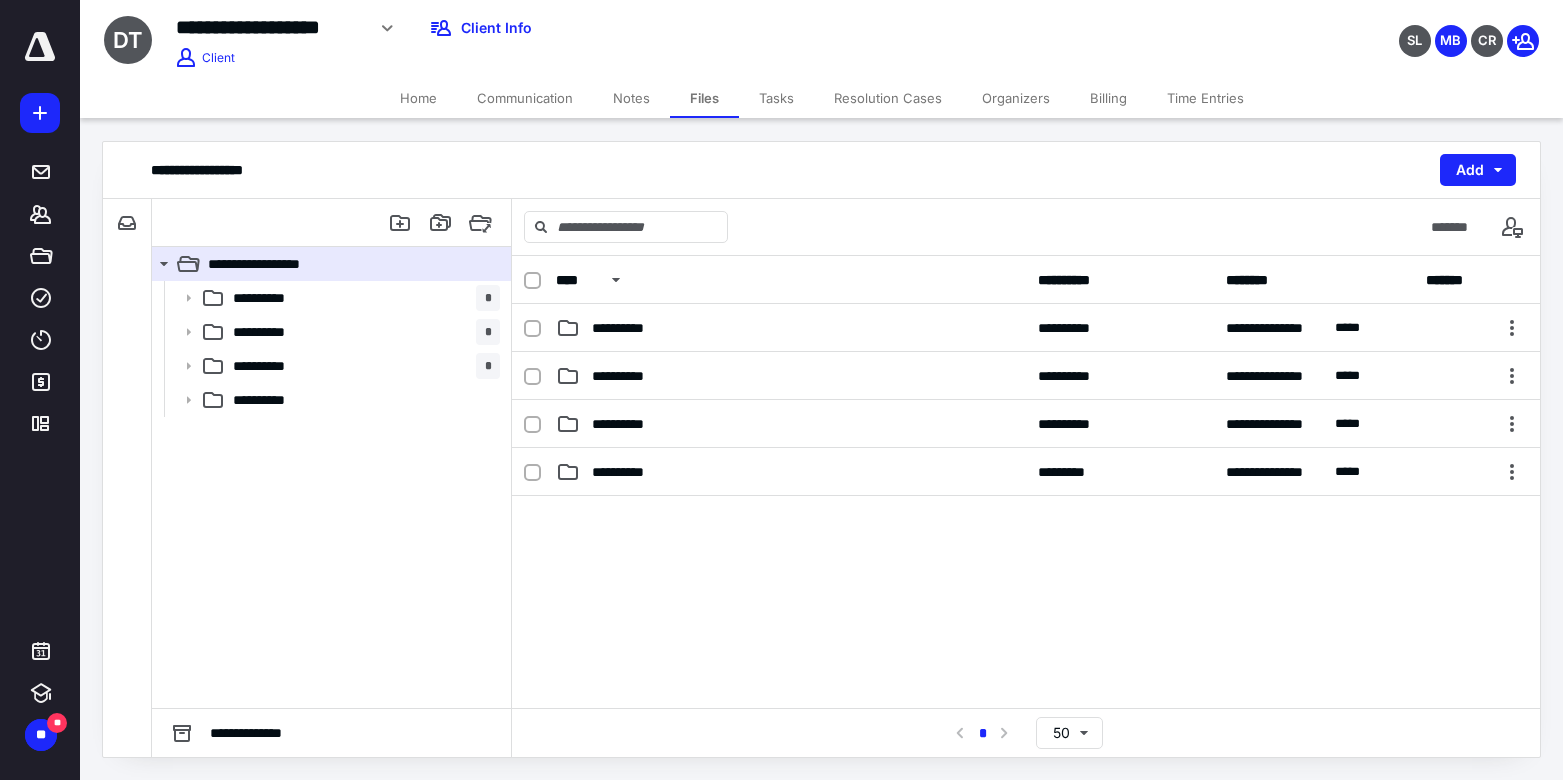 click on "Home" at bounding box center (418, 98) 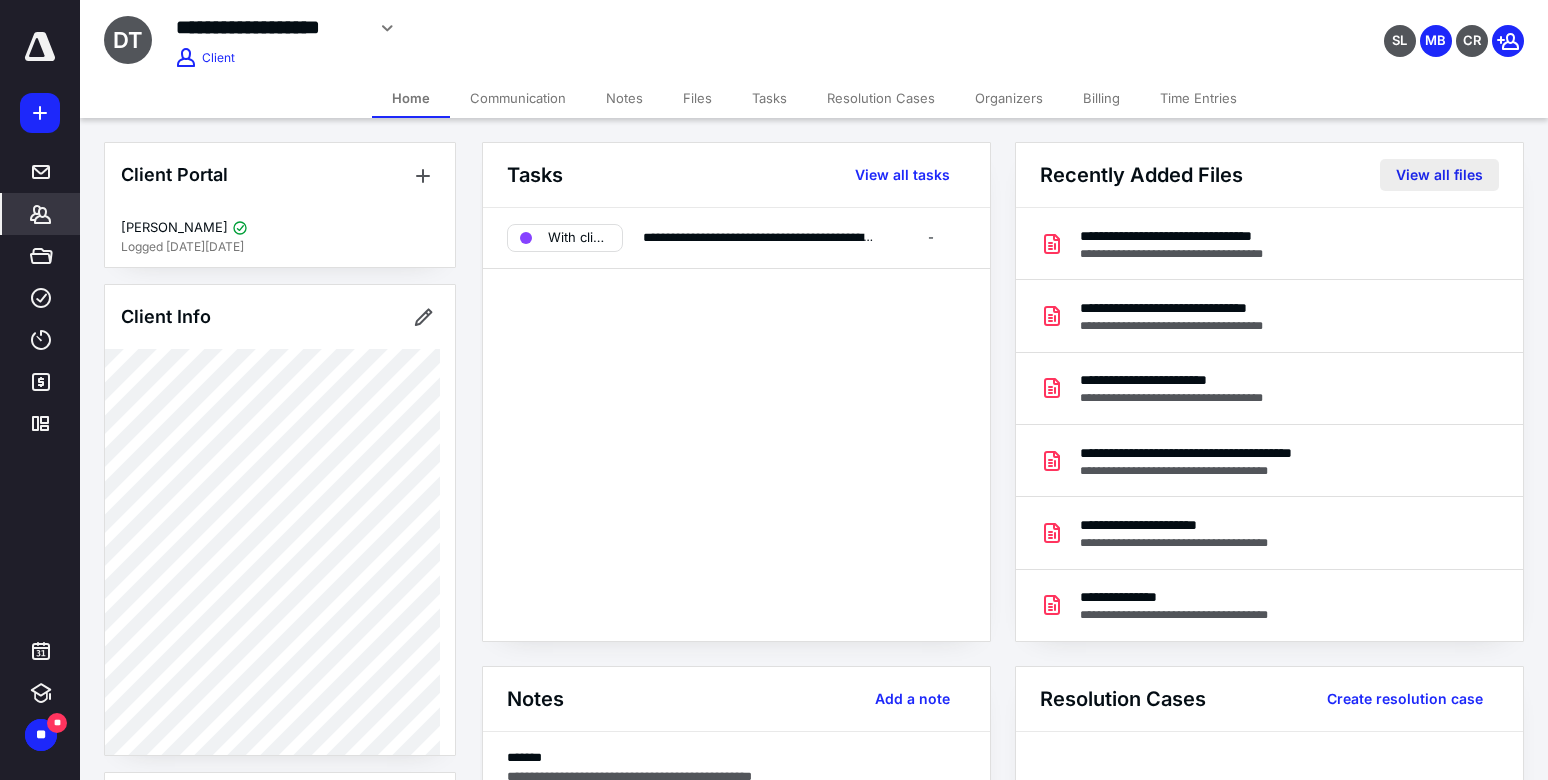 click on "View all files" at bounding box center (1439, 175) 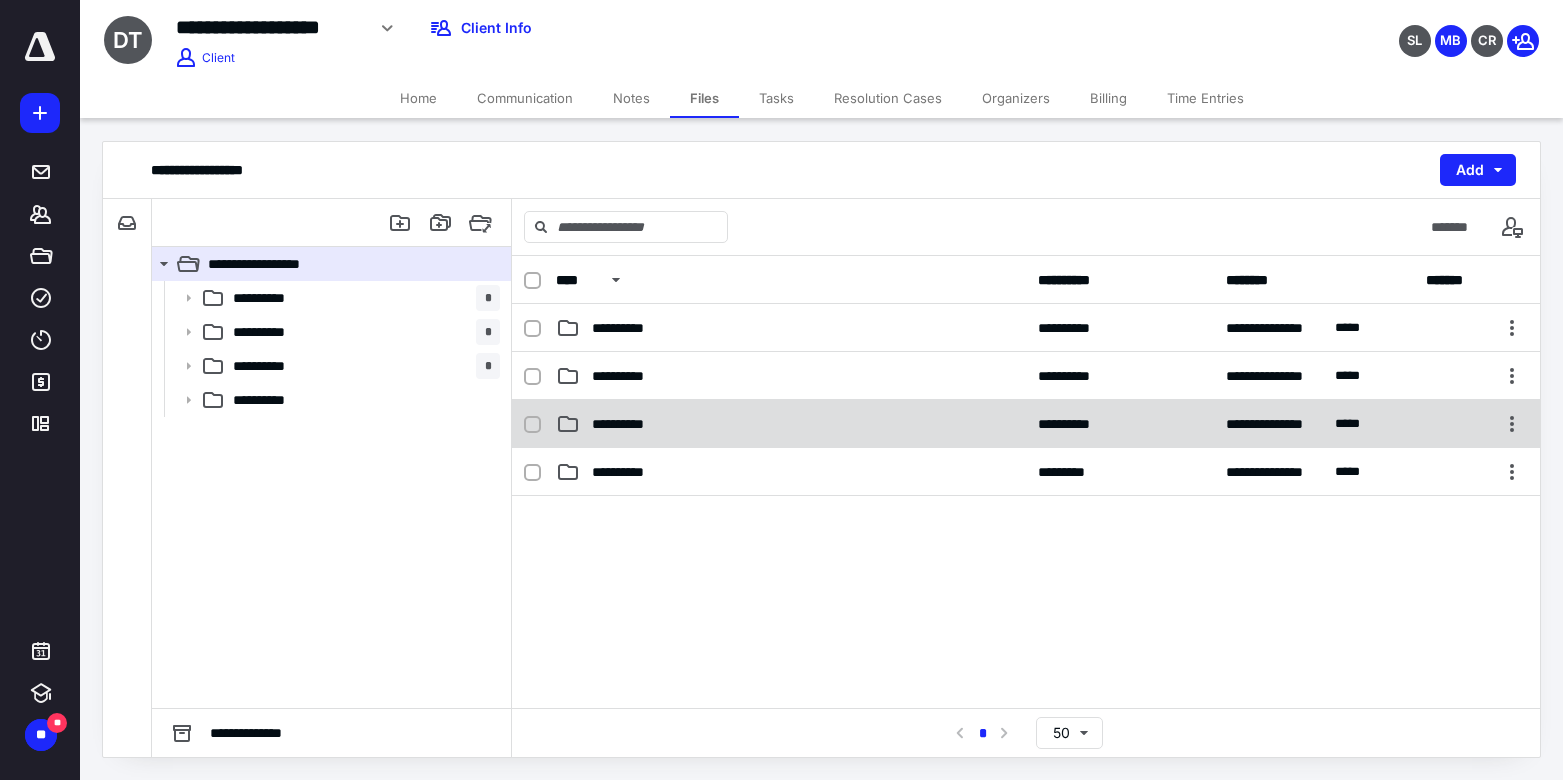 click on "**********" at bounding box center [630, 424] 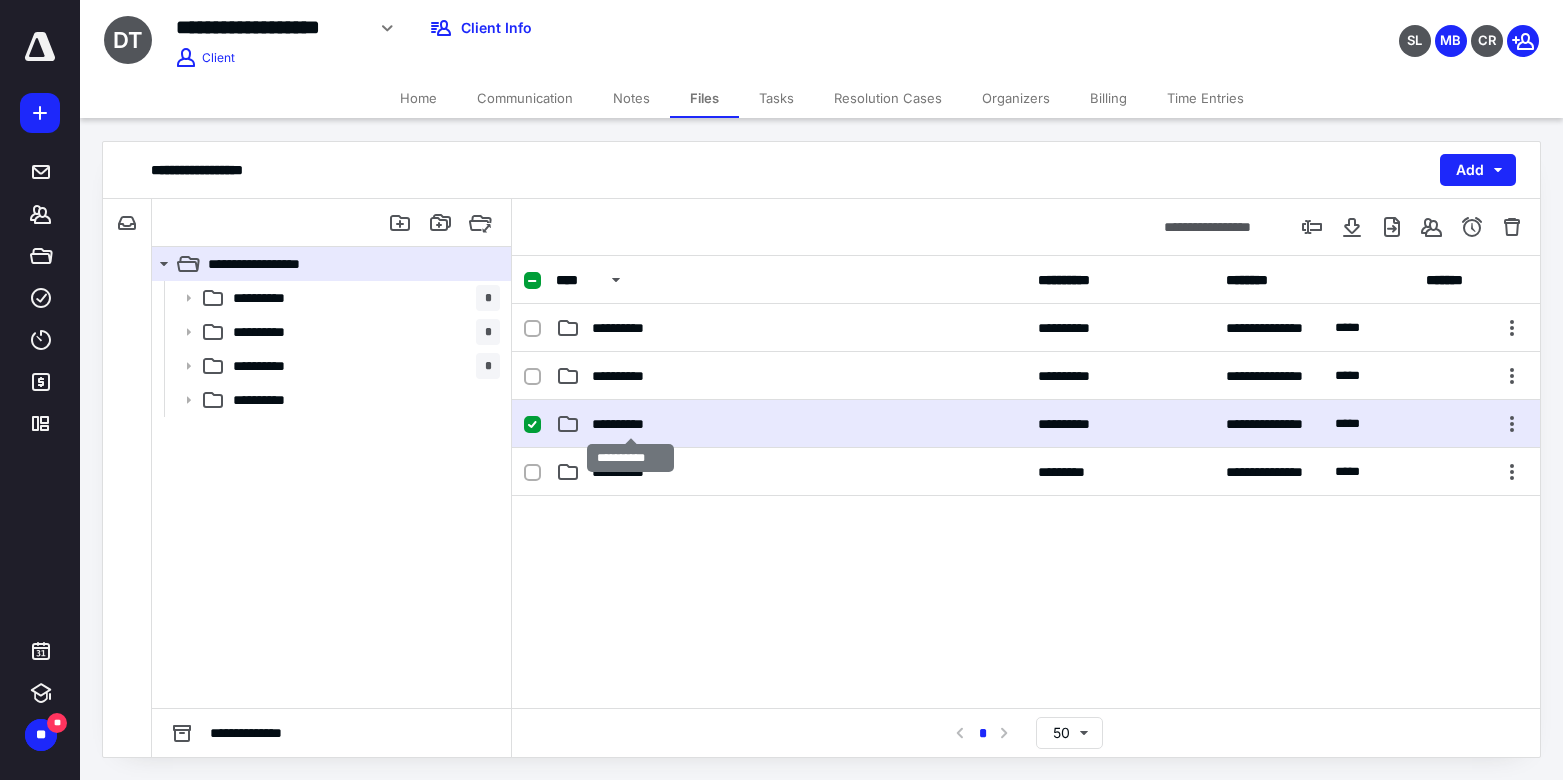 click on "**********" at bounding box center (630, 424) 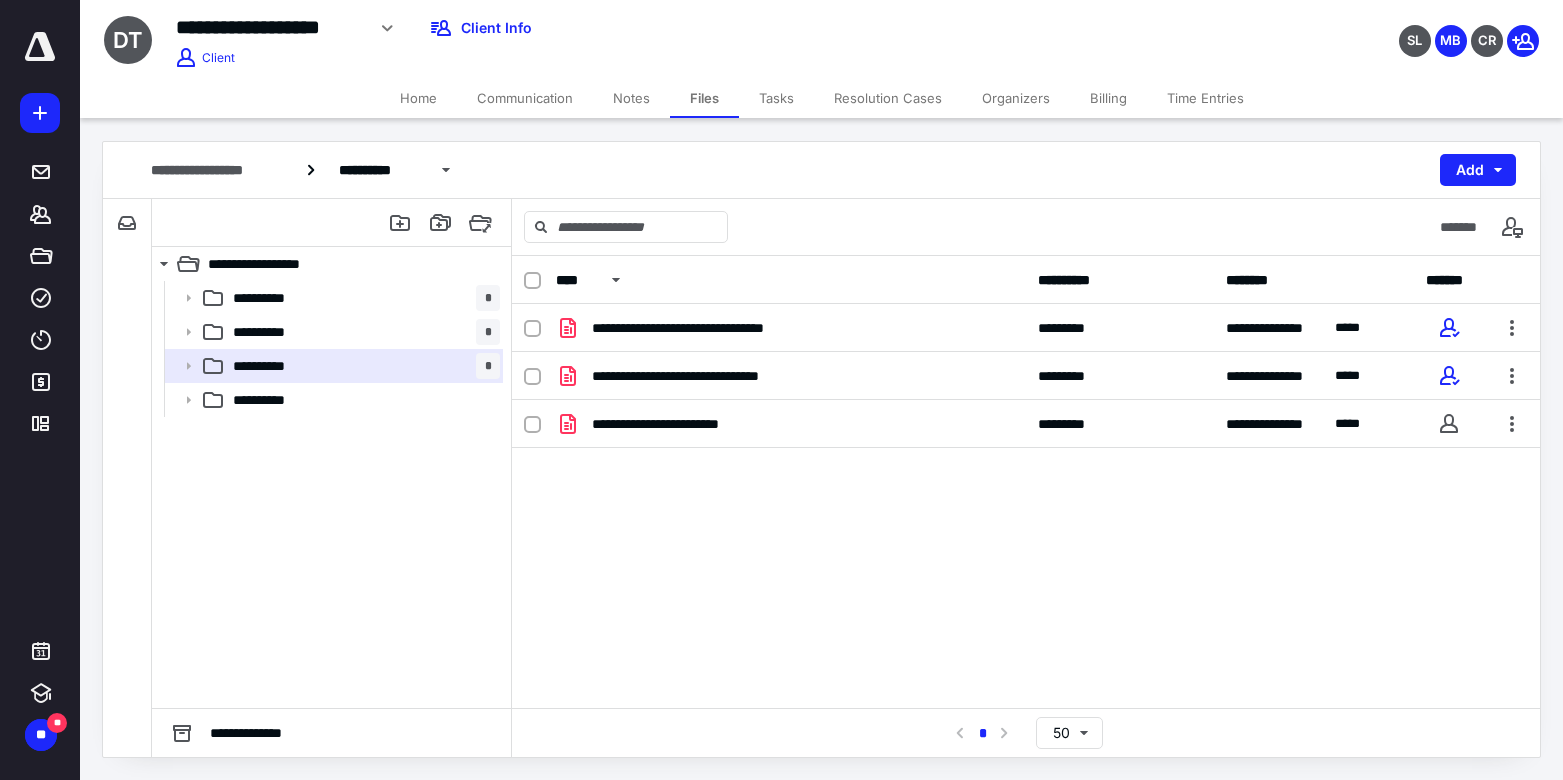 click on "Tasks" at bounding box center [776, 98] 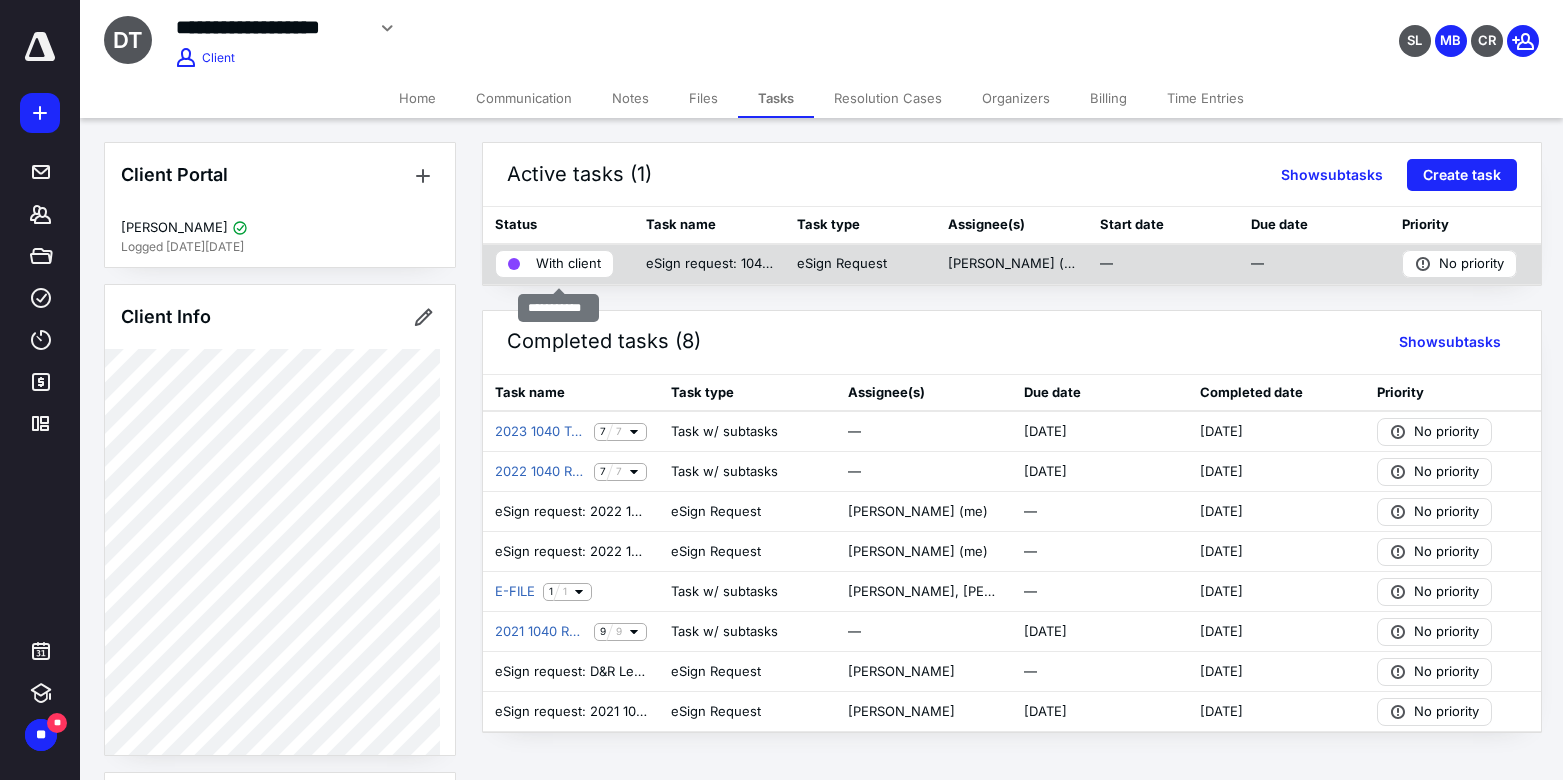 click on "With client" at bounding box center (568, 264) 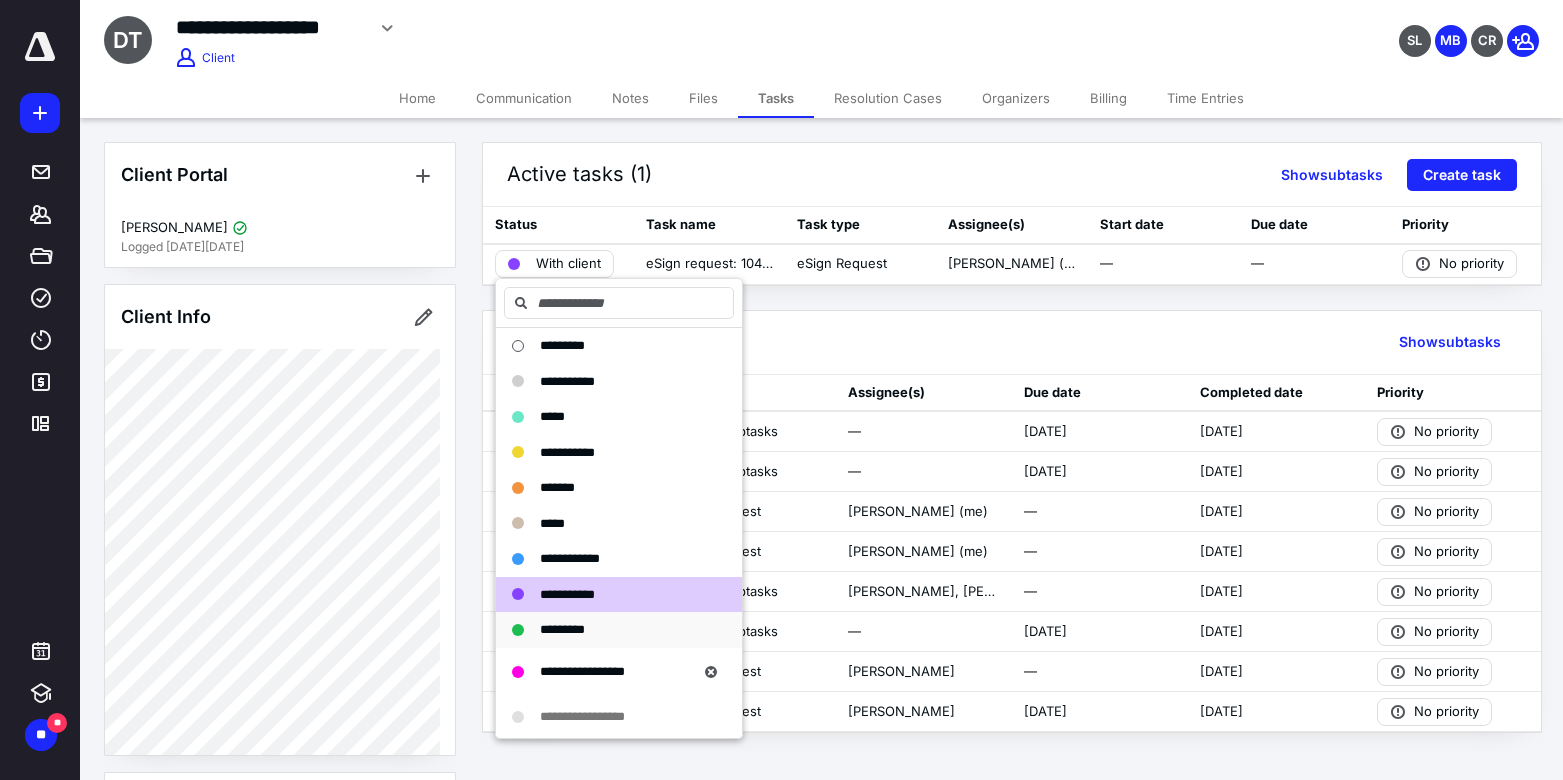 click on "*********" at bounding box center (562, 629) 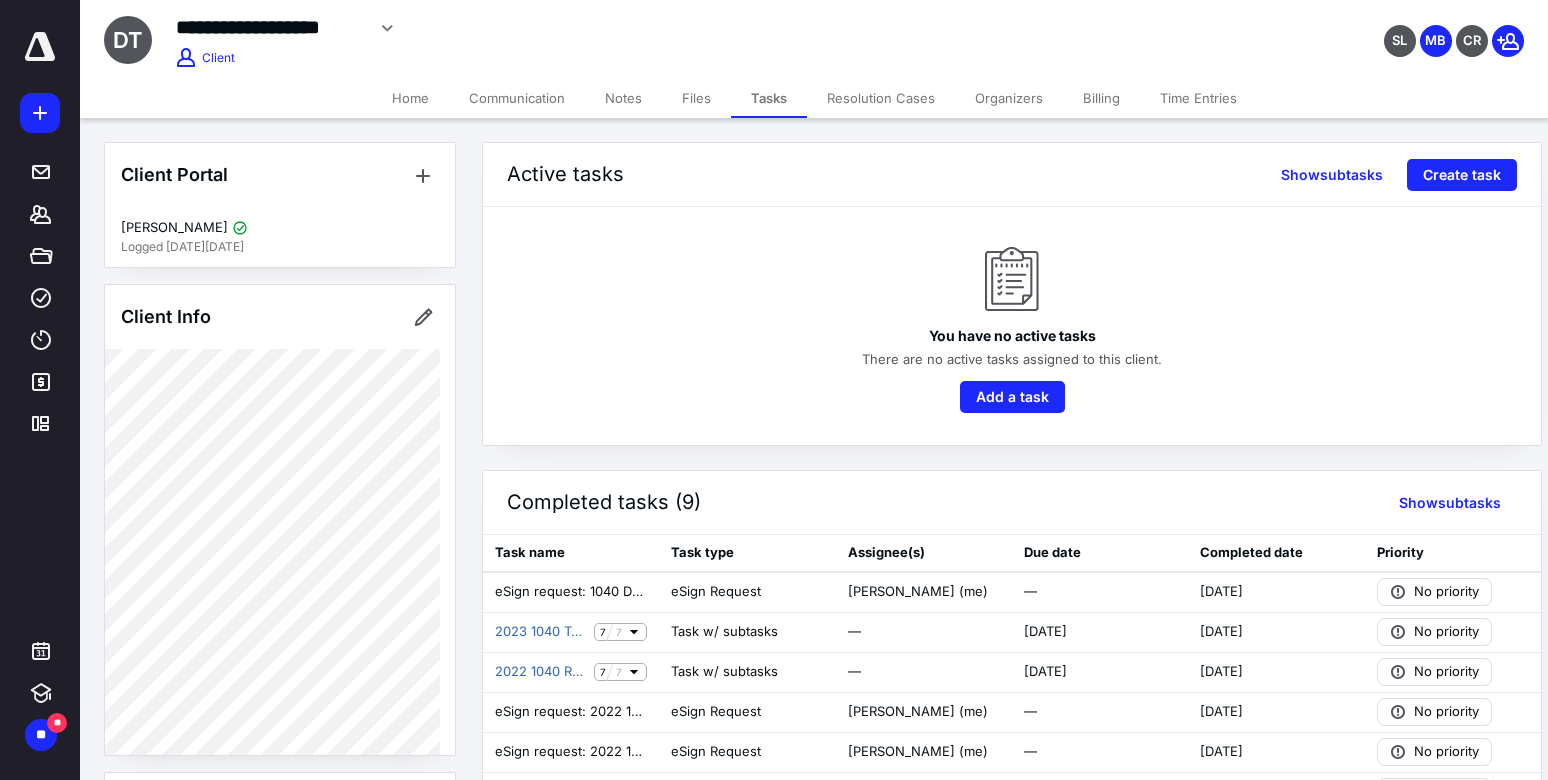 click on "Files" at bounding box center (696, 98) 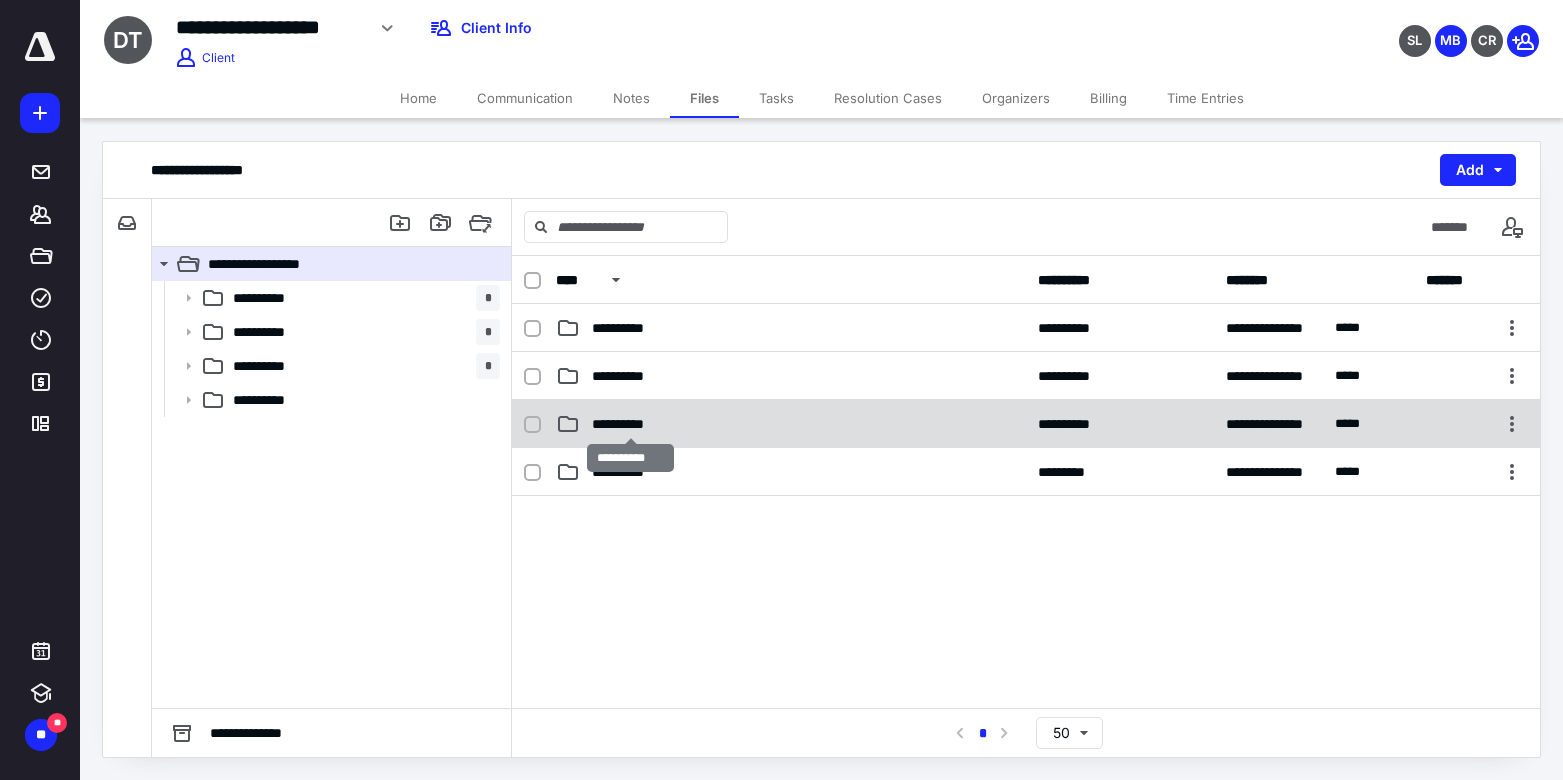 click on "**********" at bounding box center [630, 424] 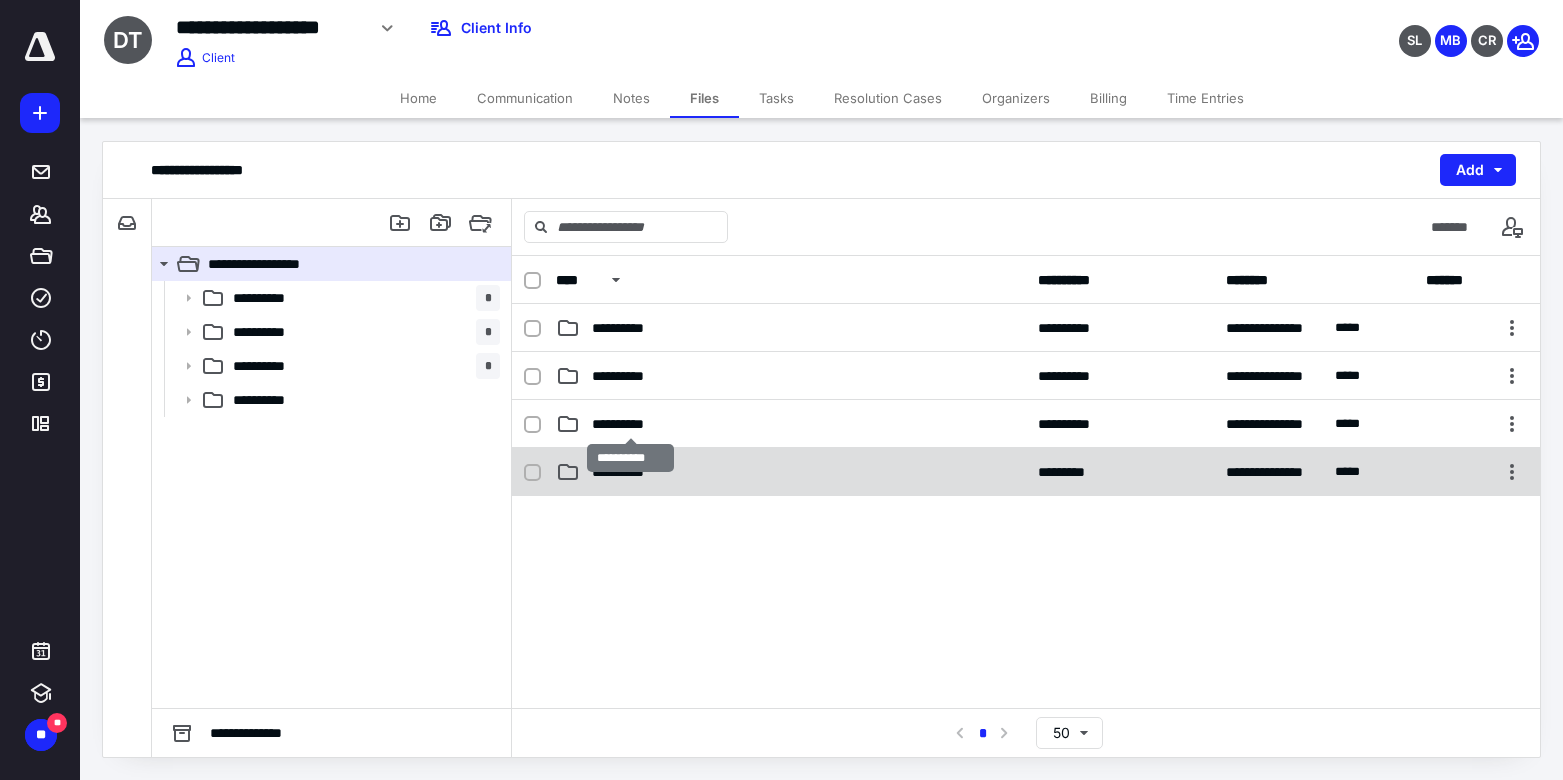 checkbox on "true" 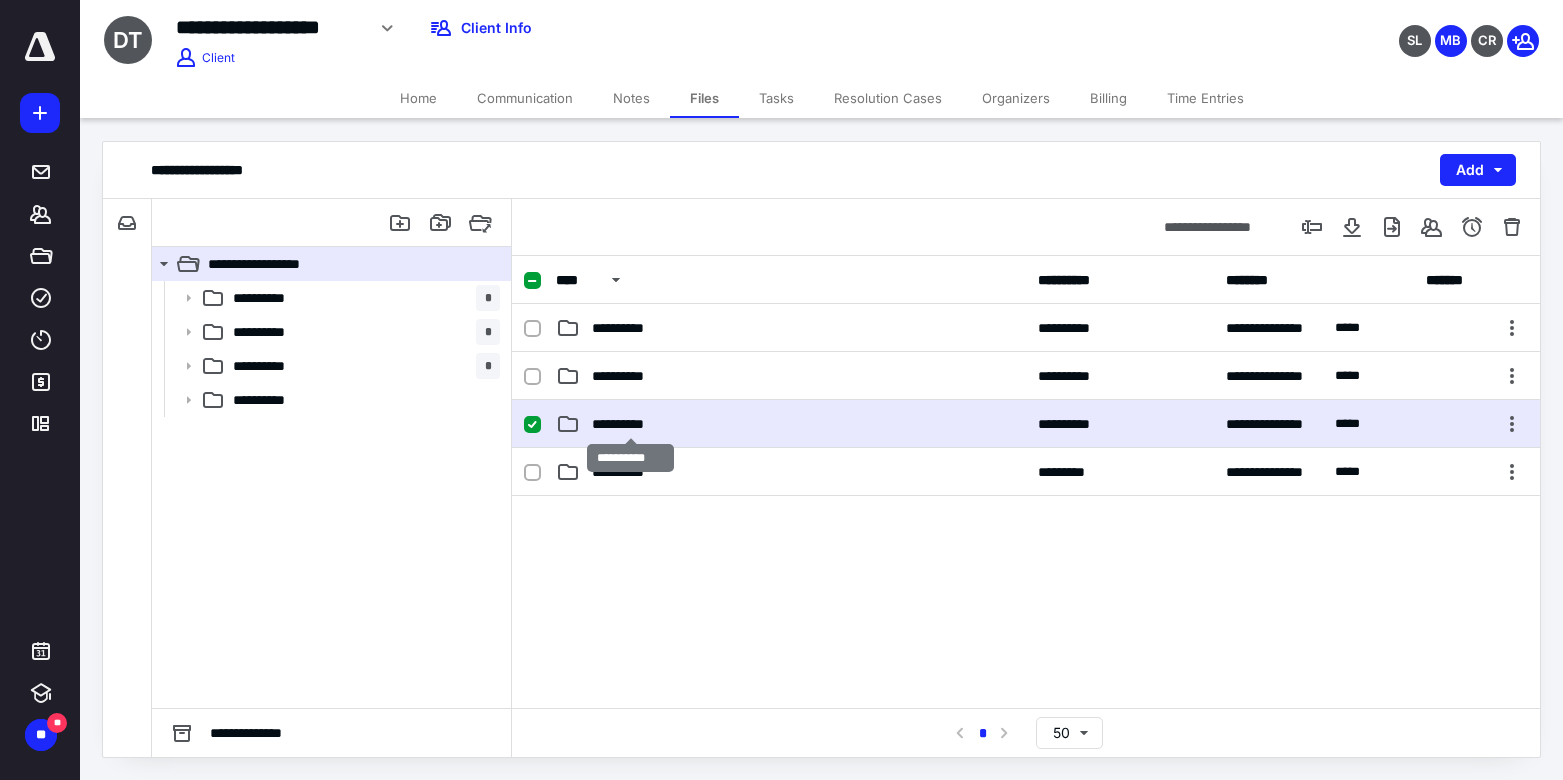 click on "**********" at bounding box center (630, 424) 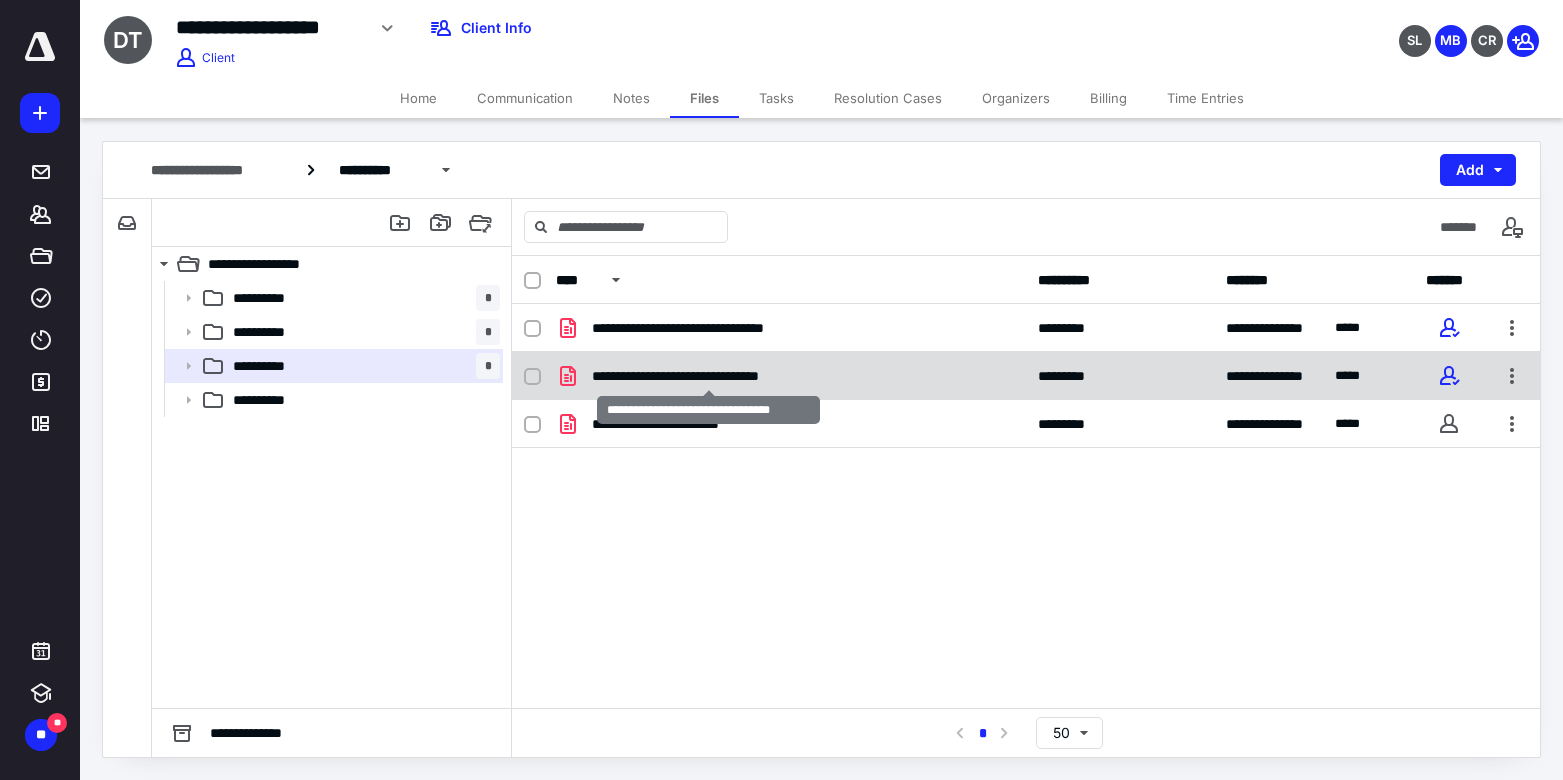 click on "**********" at bounding box center (709, 376) 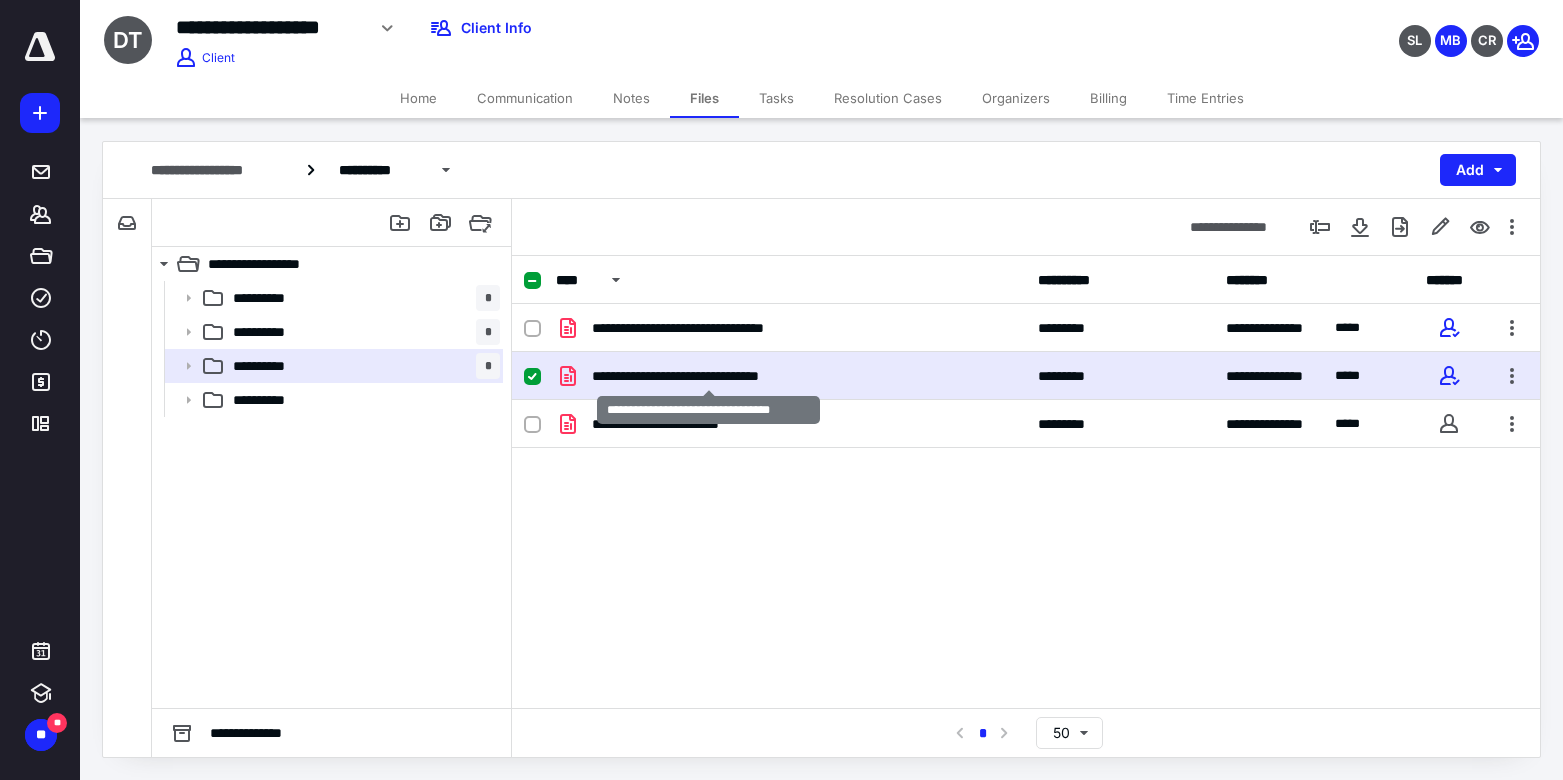 click on "**********" at bounding box center (709, 376) 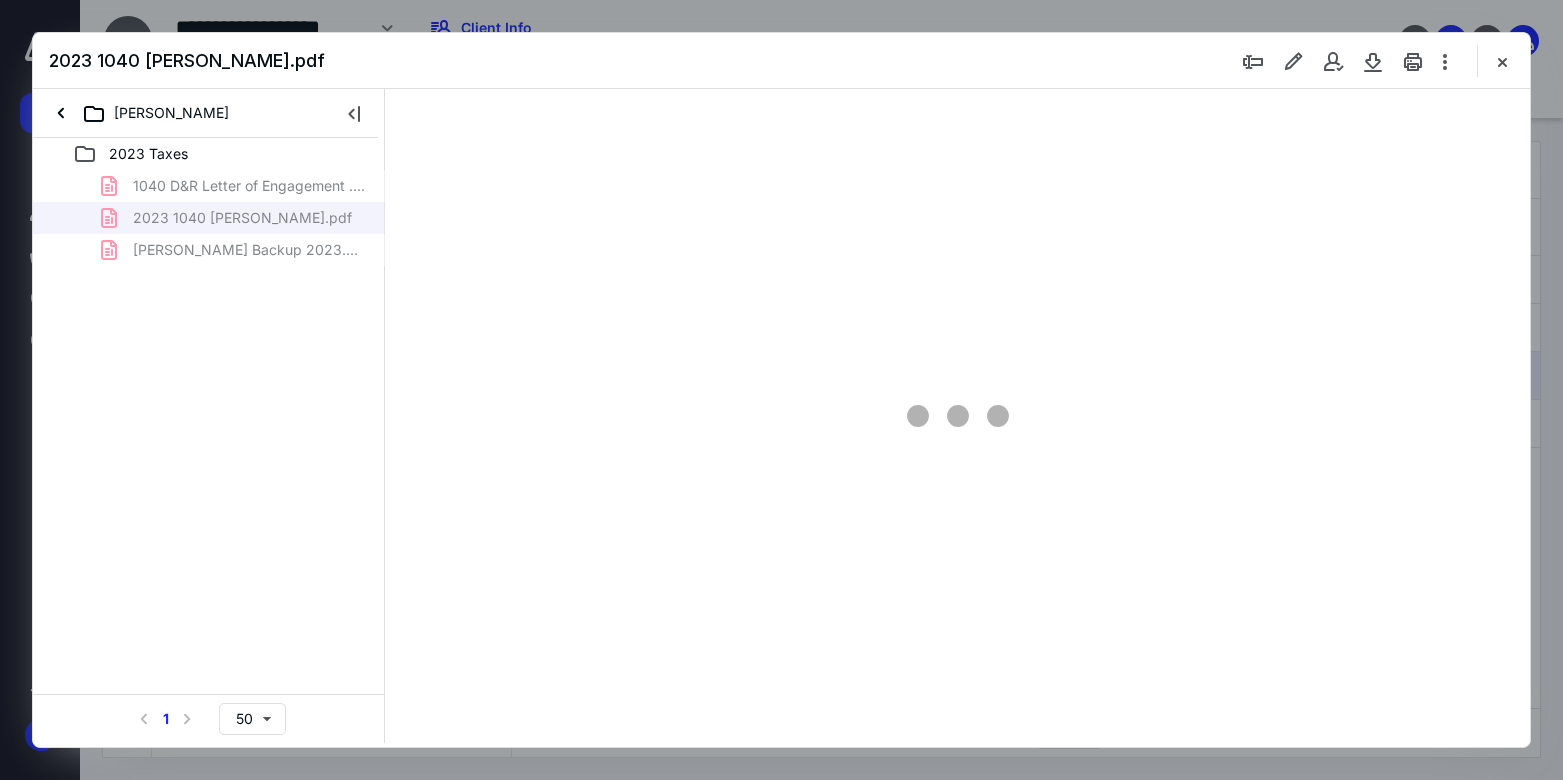 scroll, scrollTop: 0, scrollLeft: 0, axis: both 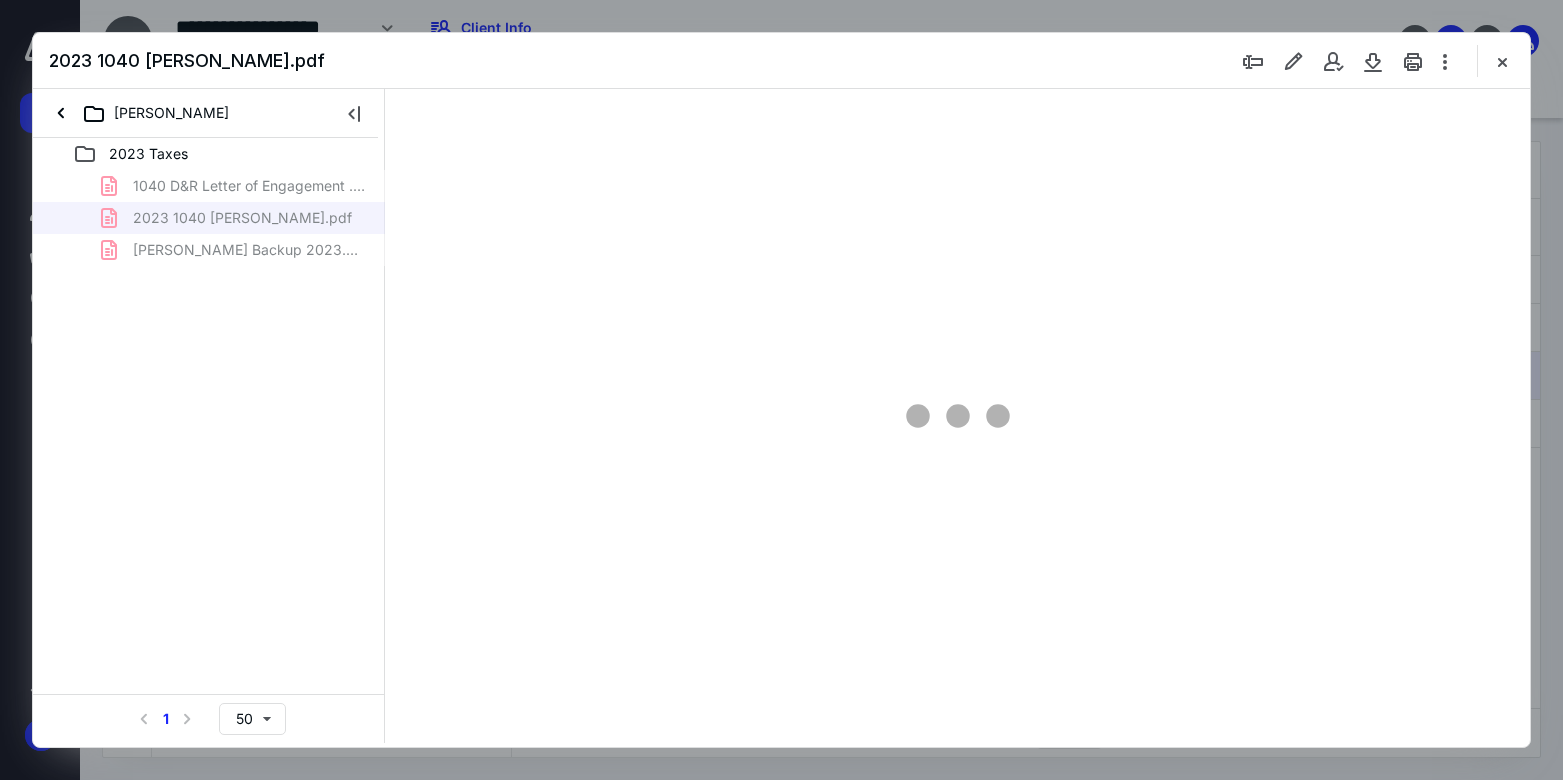 type on "73" 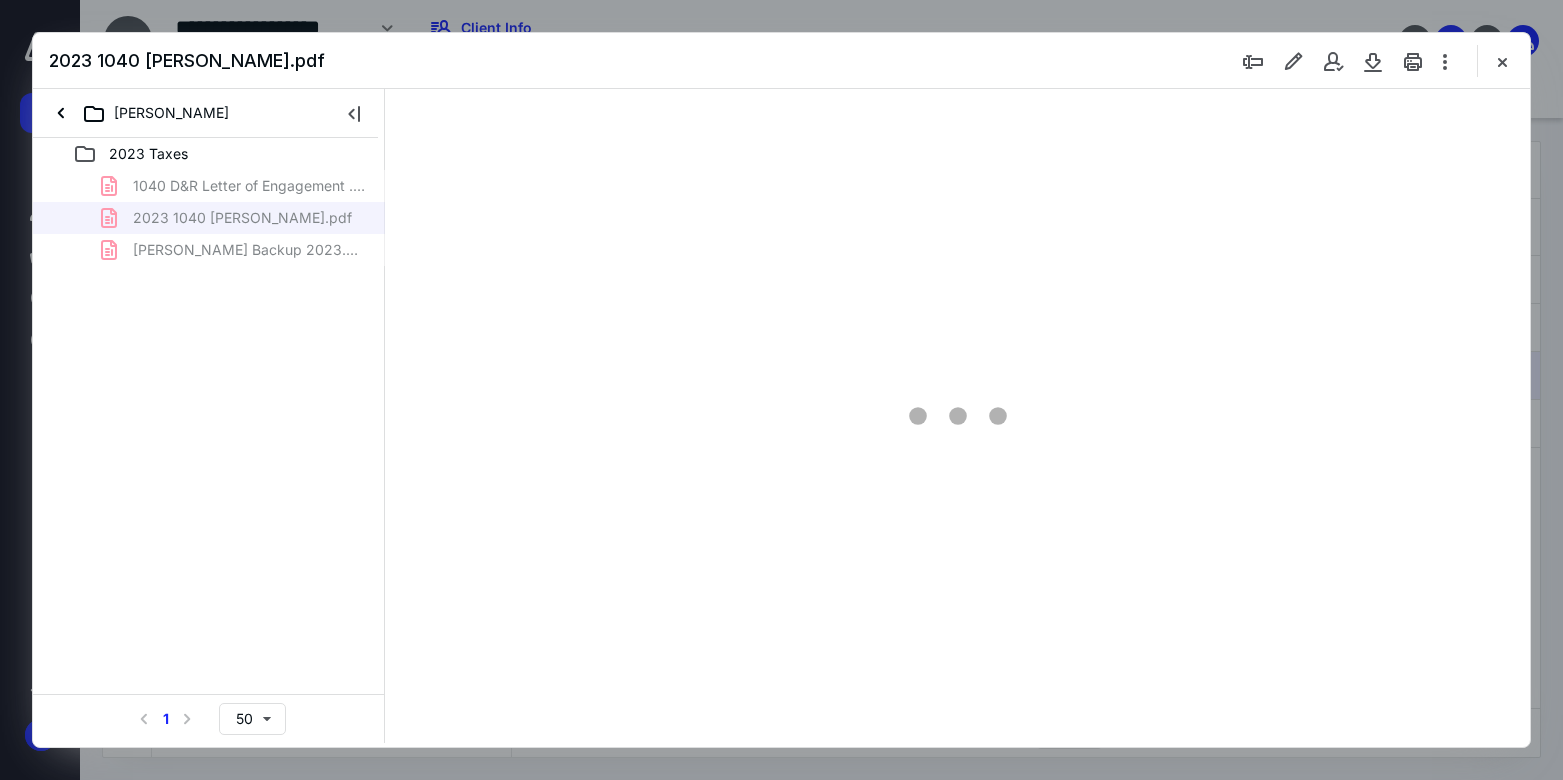 scroll, scrollTop: 79, scrollLeft: 0, axis: vertical 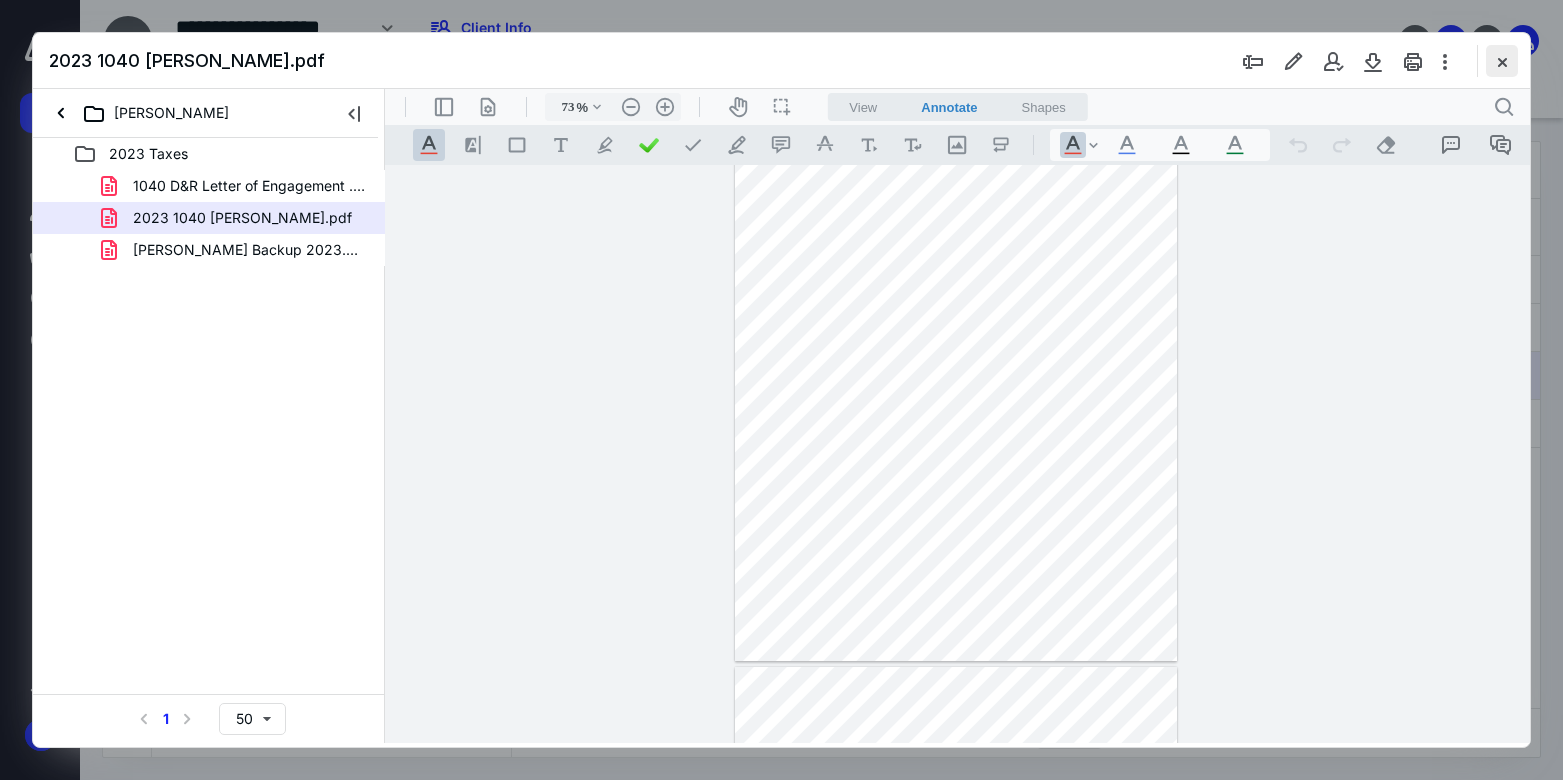 click at bounding box center [1502, 61] 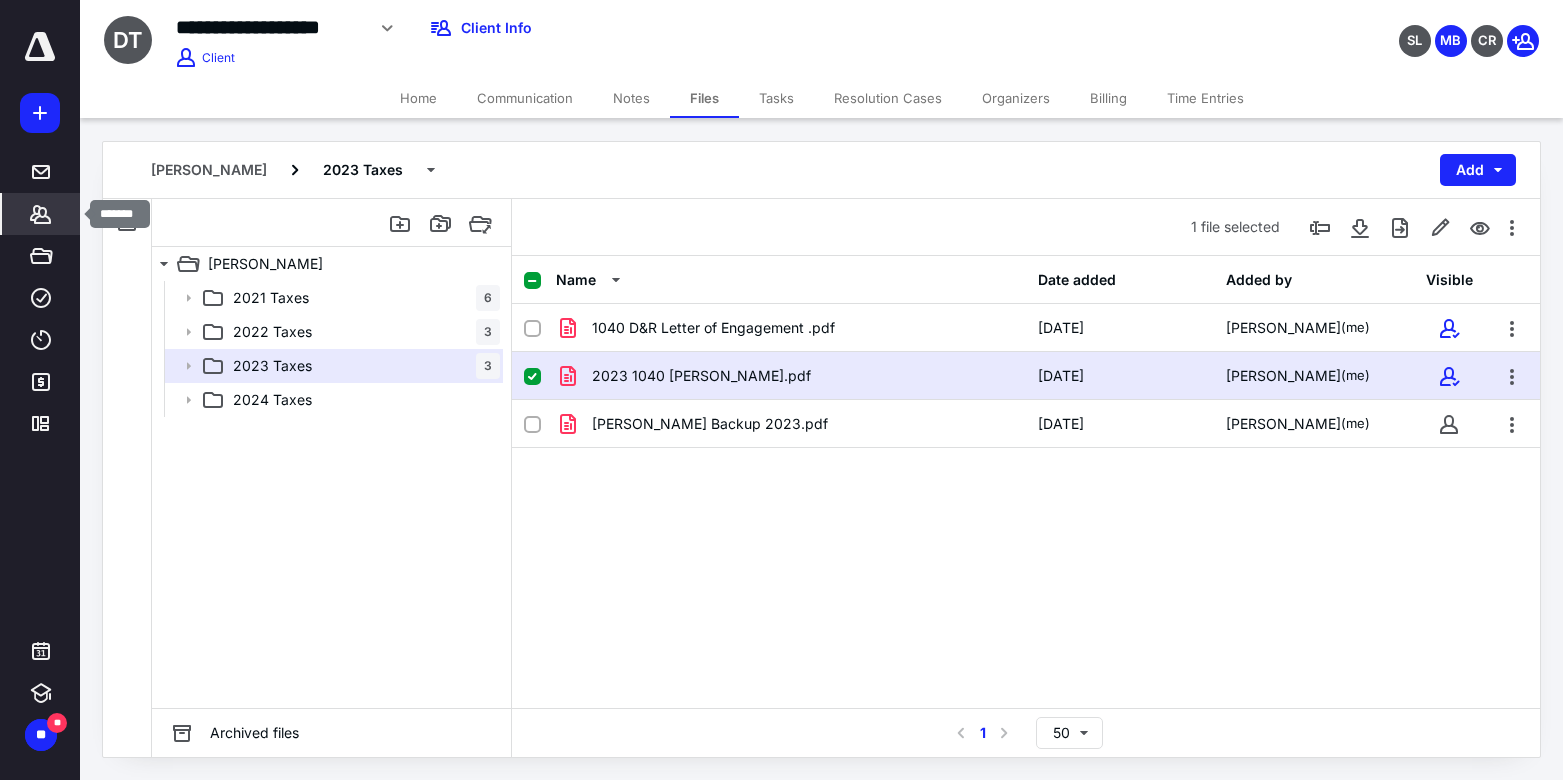 click 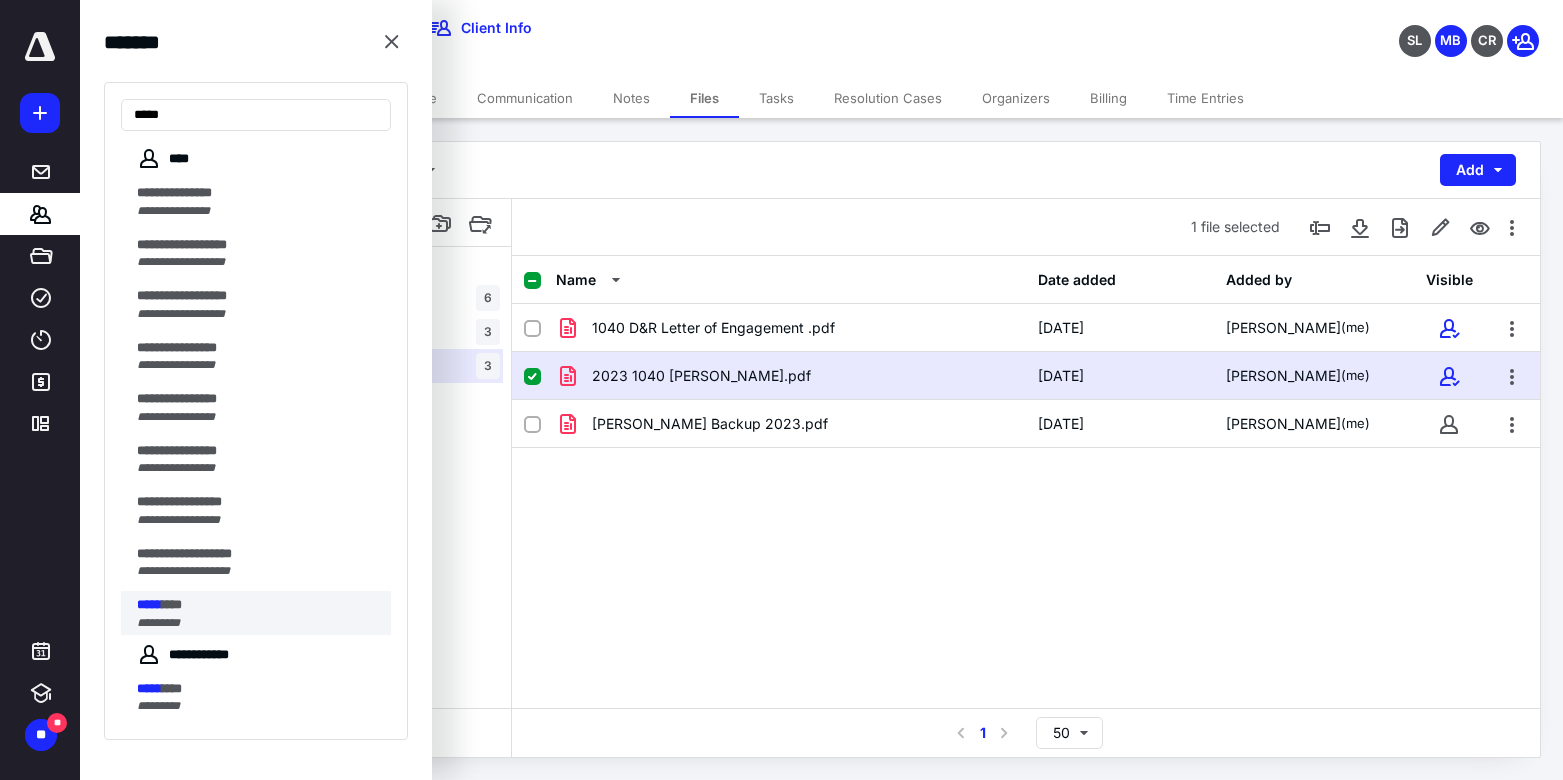 type on "*****" 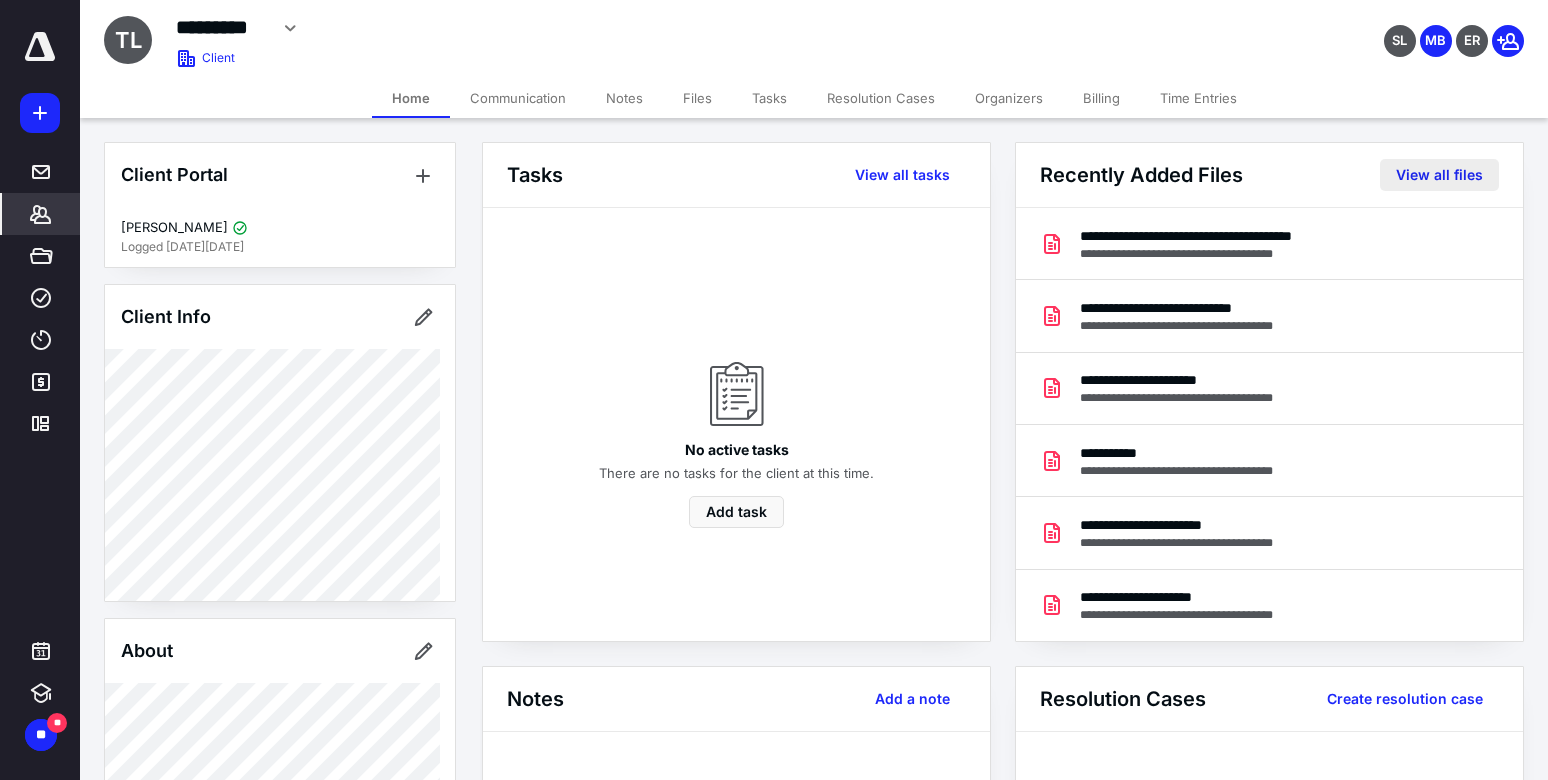 click on "View all files" at bounding box center [1439, 175] 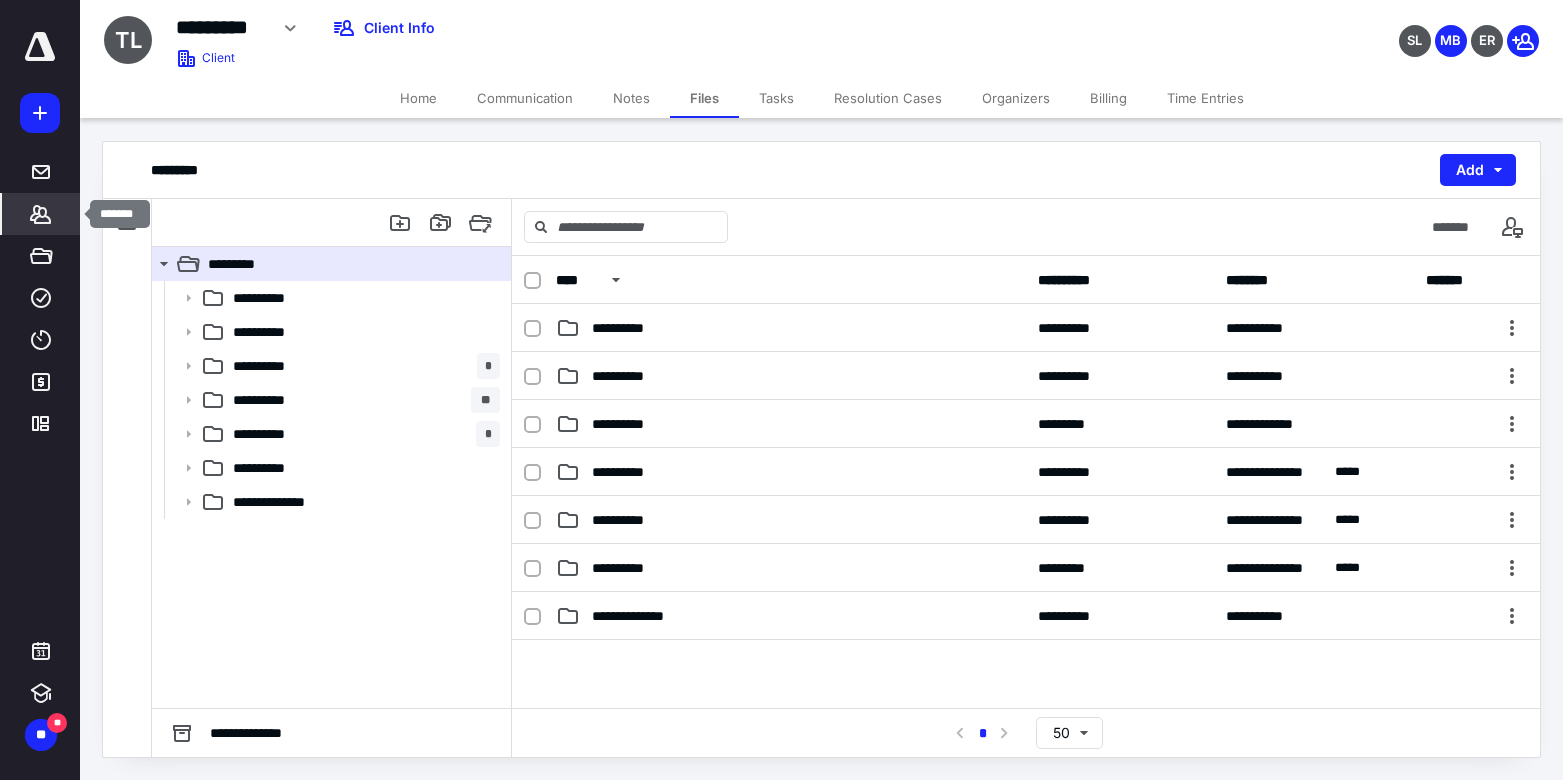 click 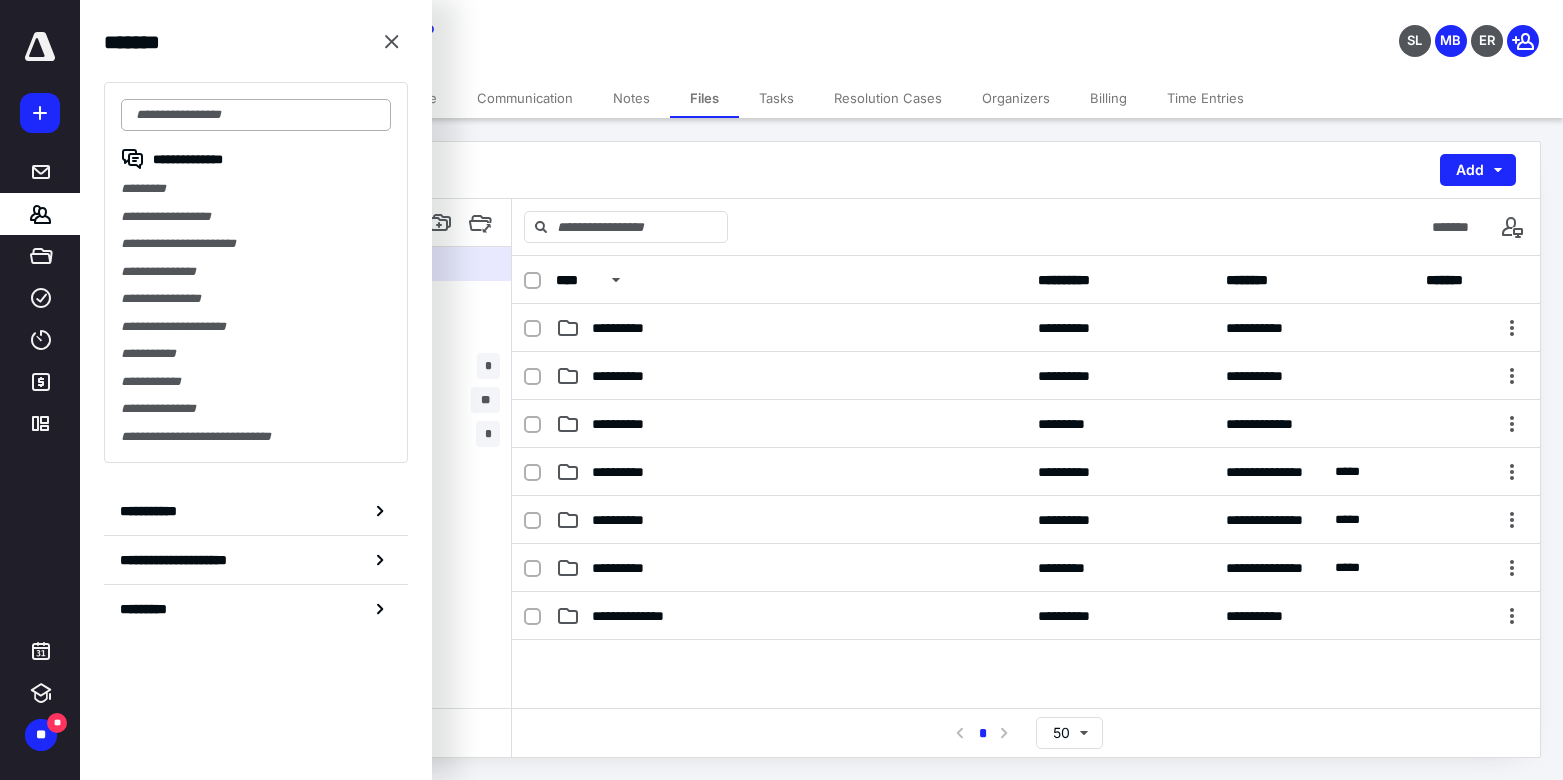 click at bounding box center (256, 115) 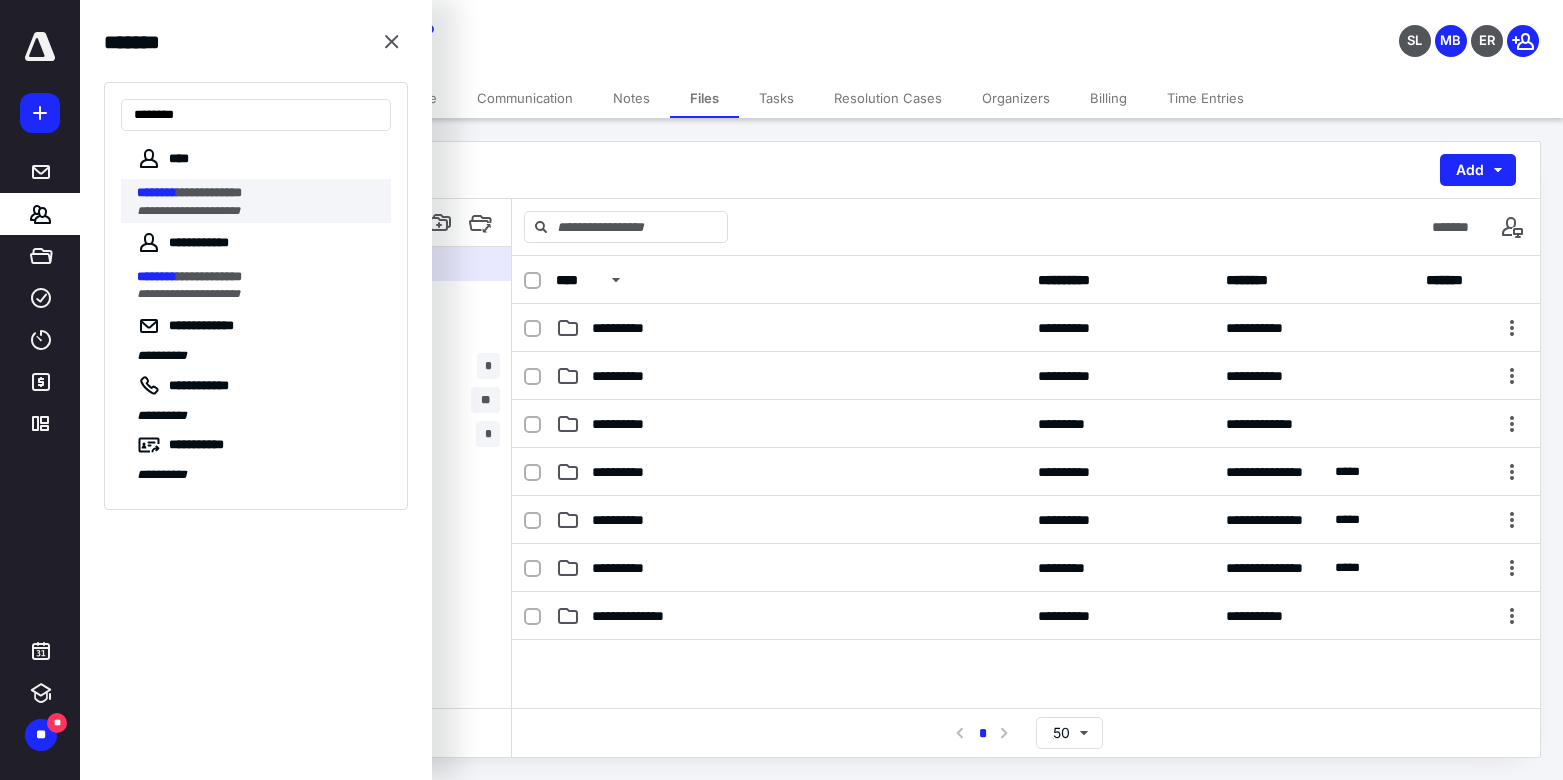 type on "********" 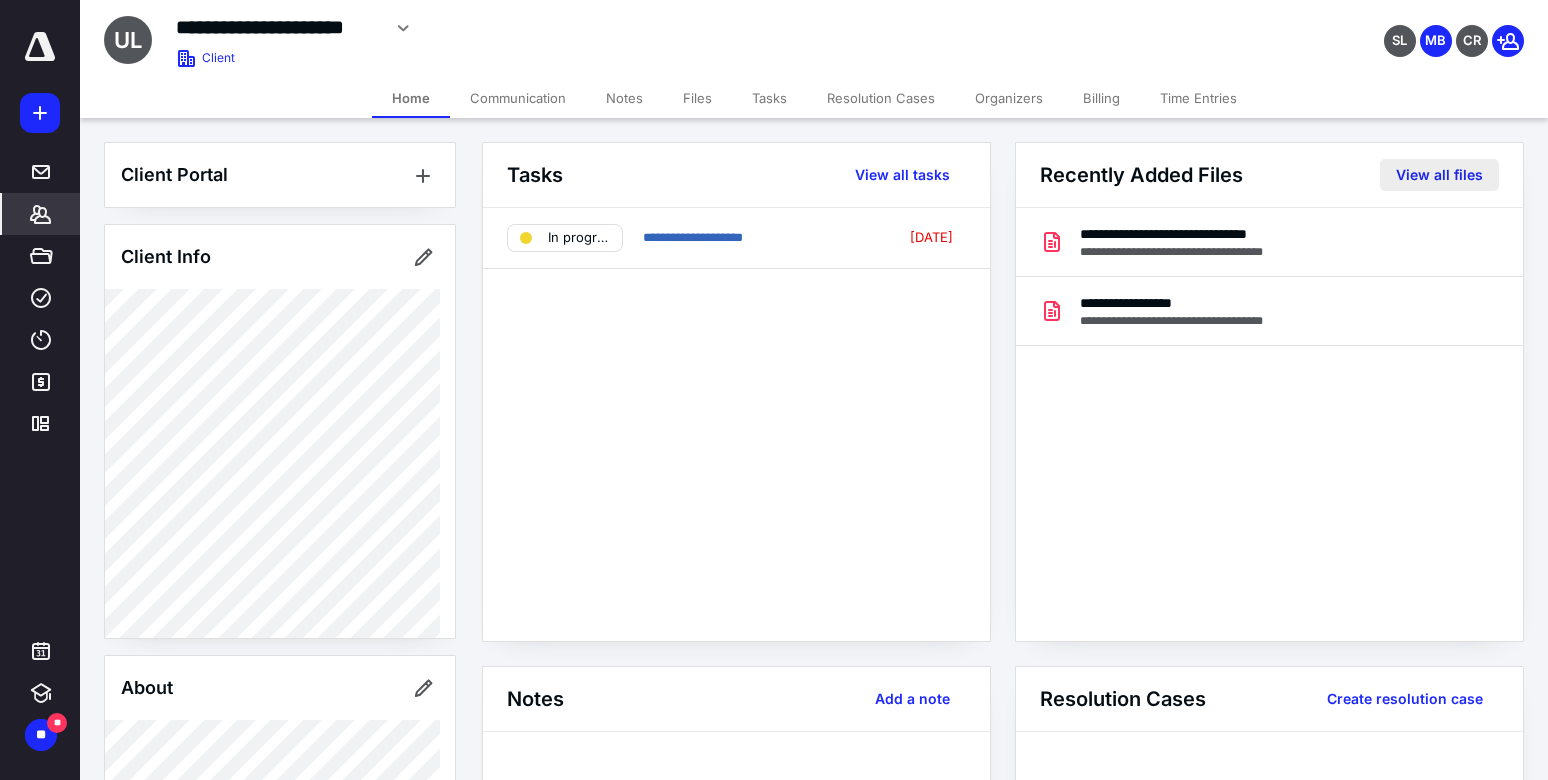 click on "View all files" at bounding box center [1439, 175] 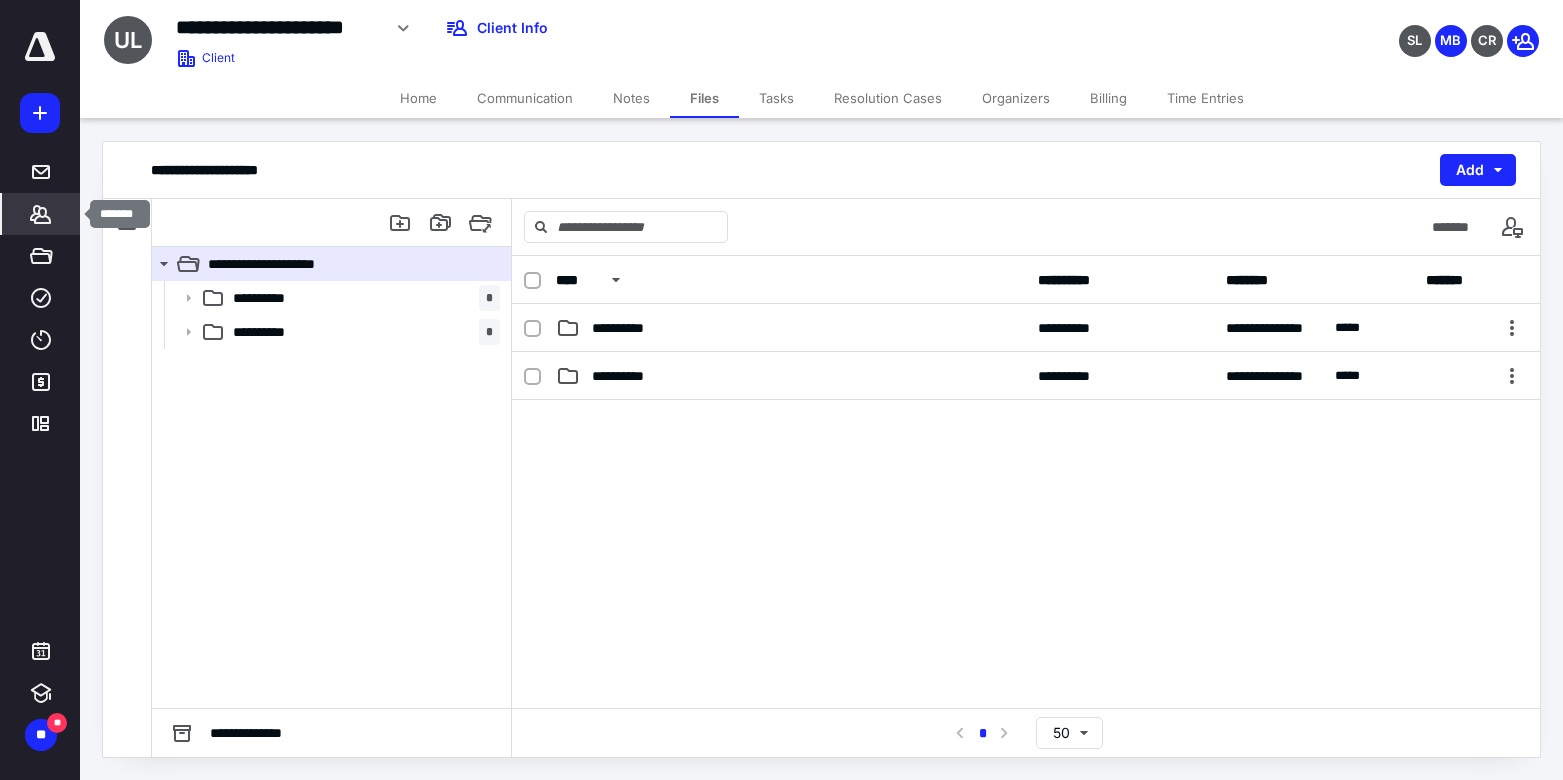 click 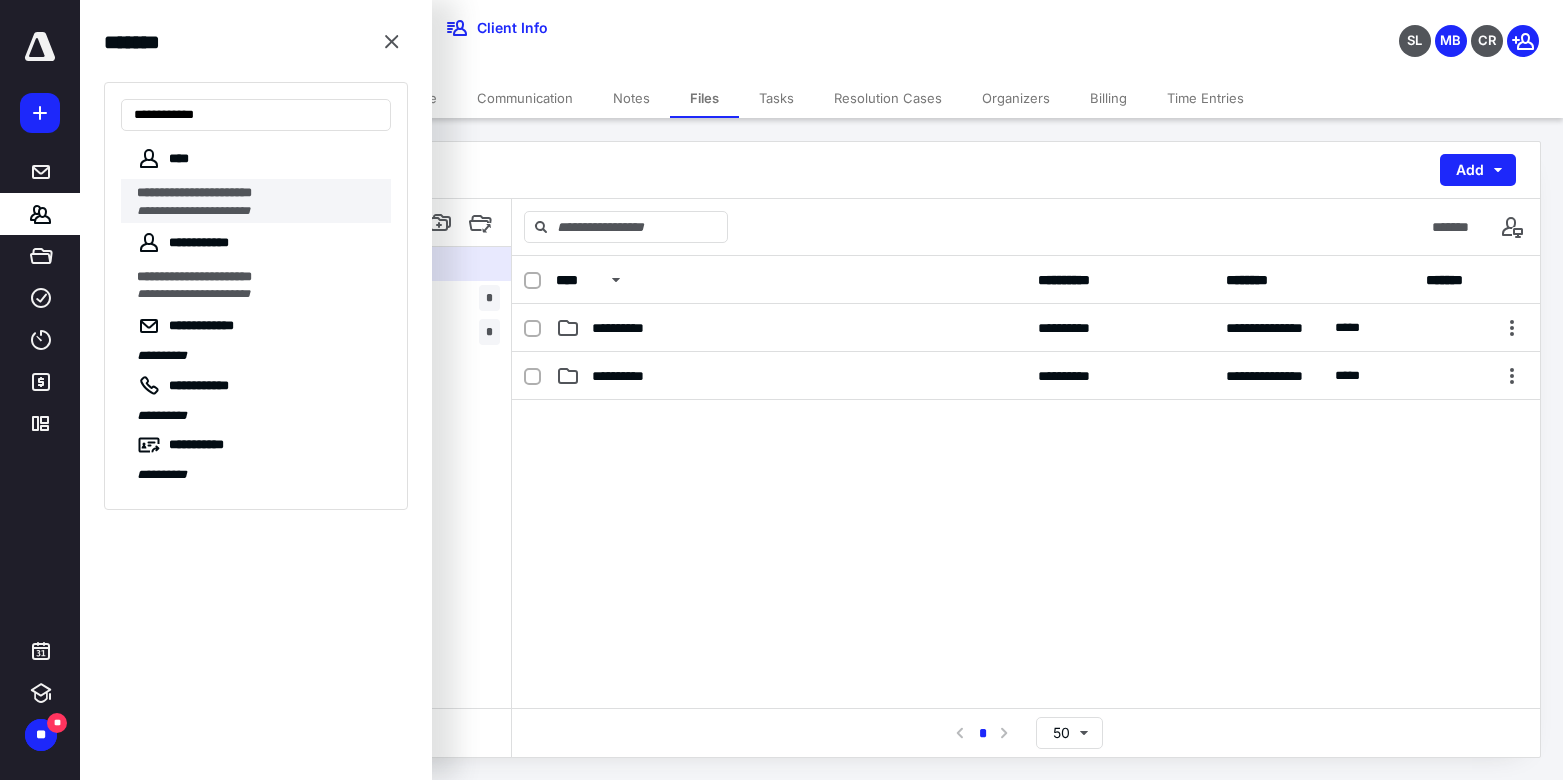 type on "**********" 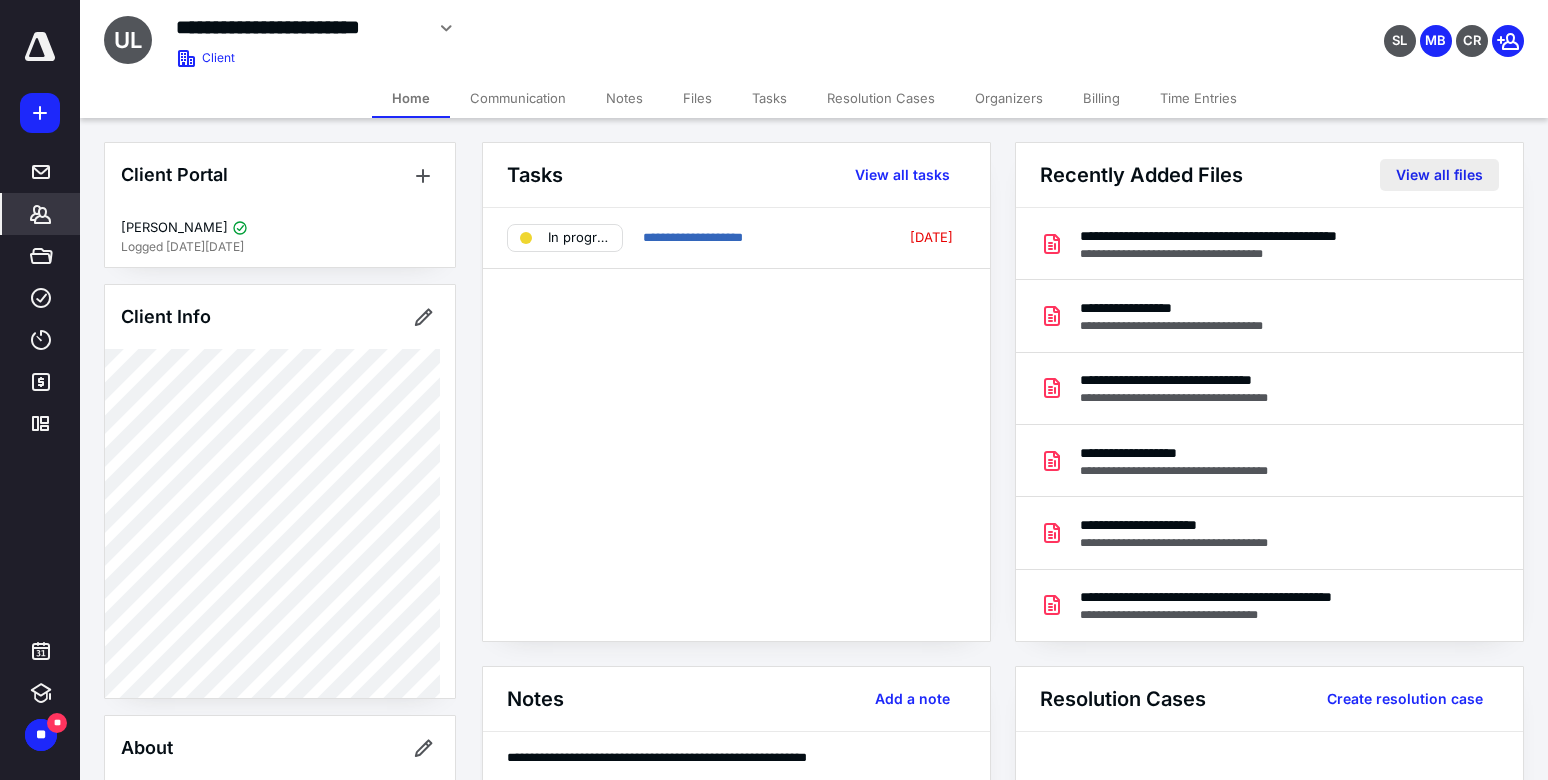 click on "View all files" at bounding box center (1439, 175) 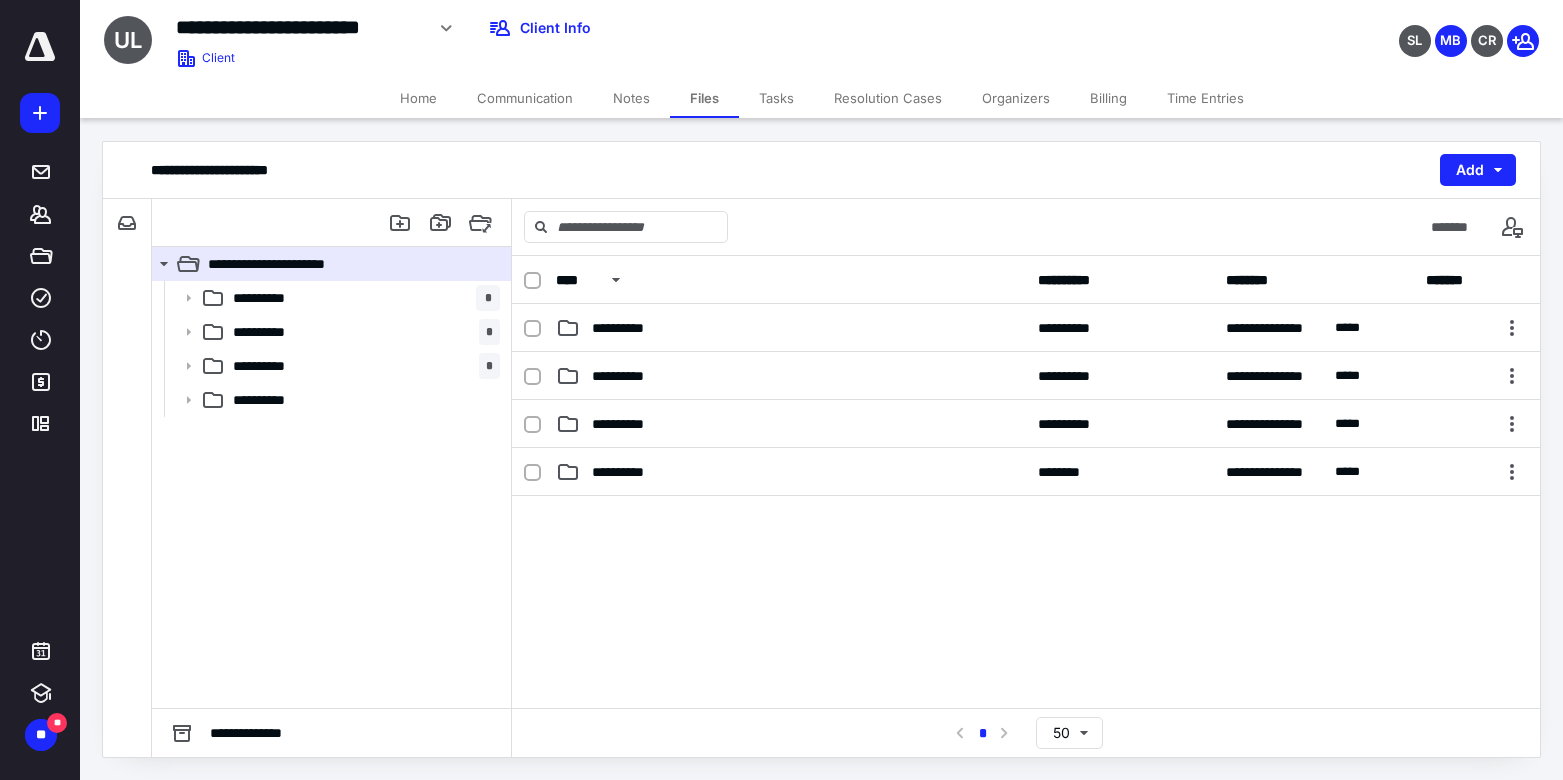 click on "Home" at bounding box center [418, 98] 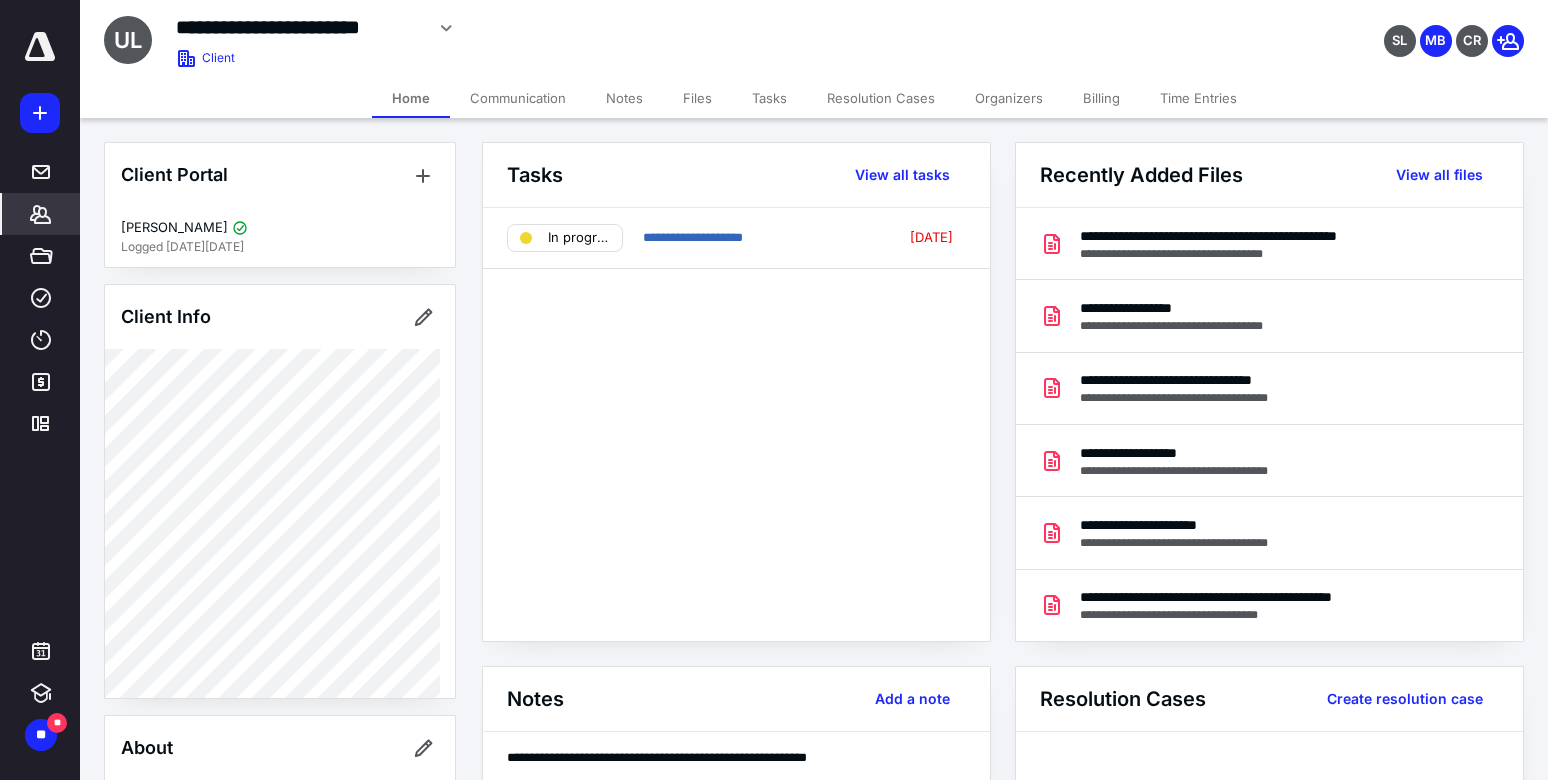 click 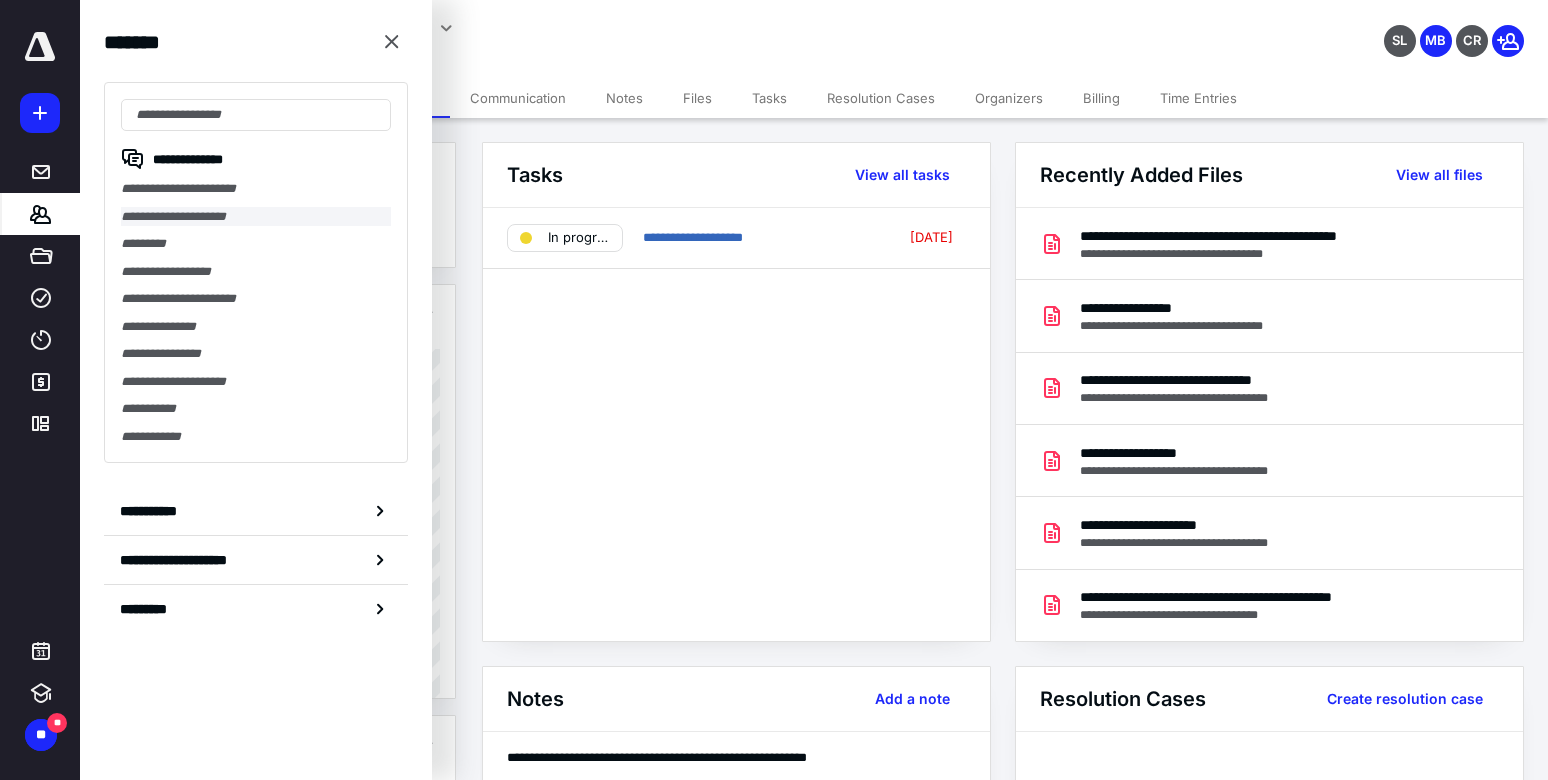 click on "**********" at bounding box center [256, 217] 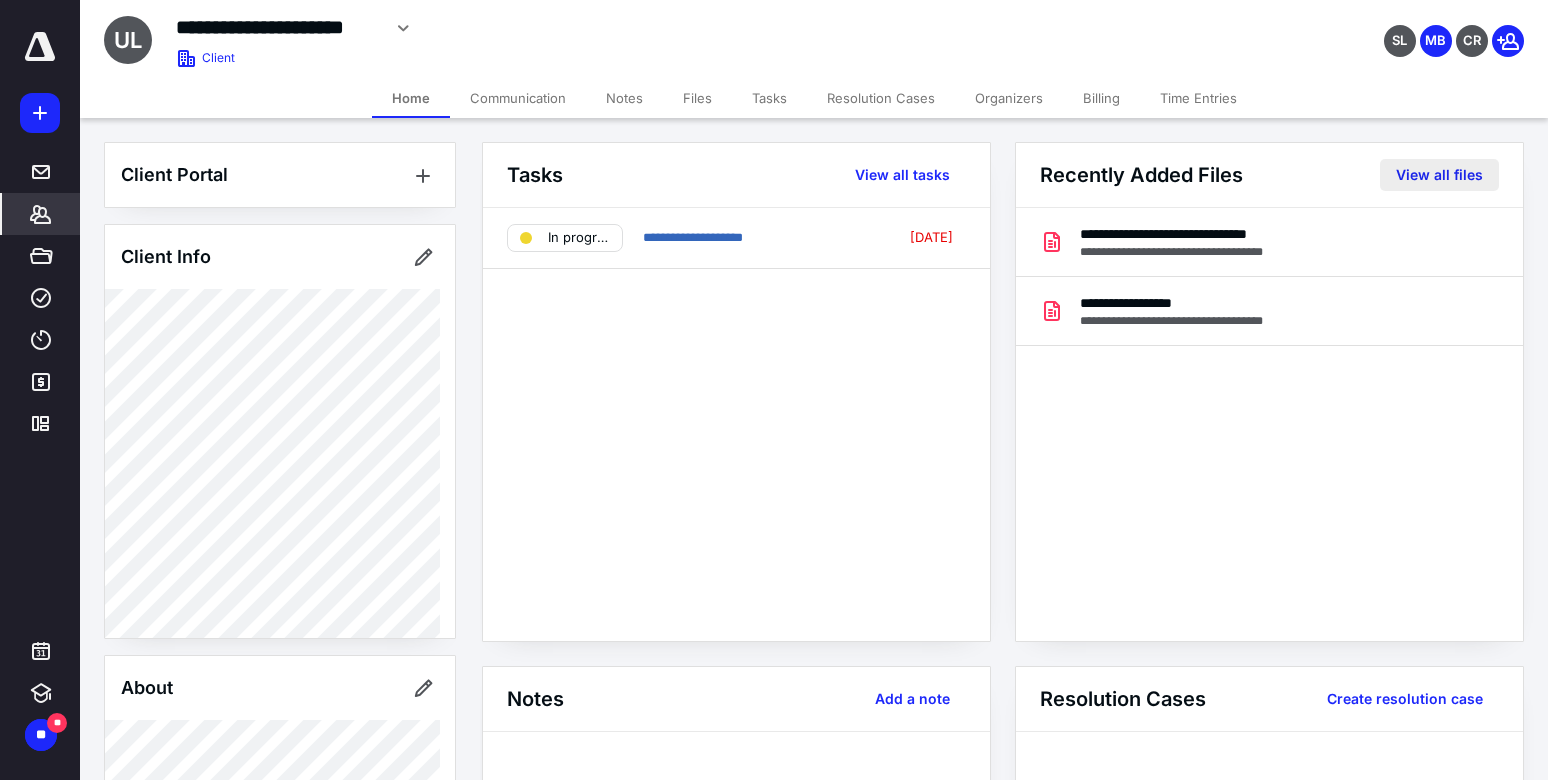 click on "View all files" at bounding box center (1439, 175) 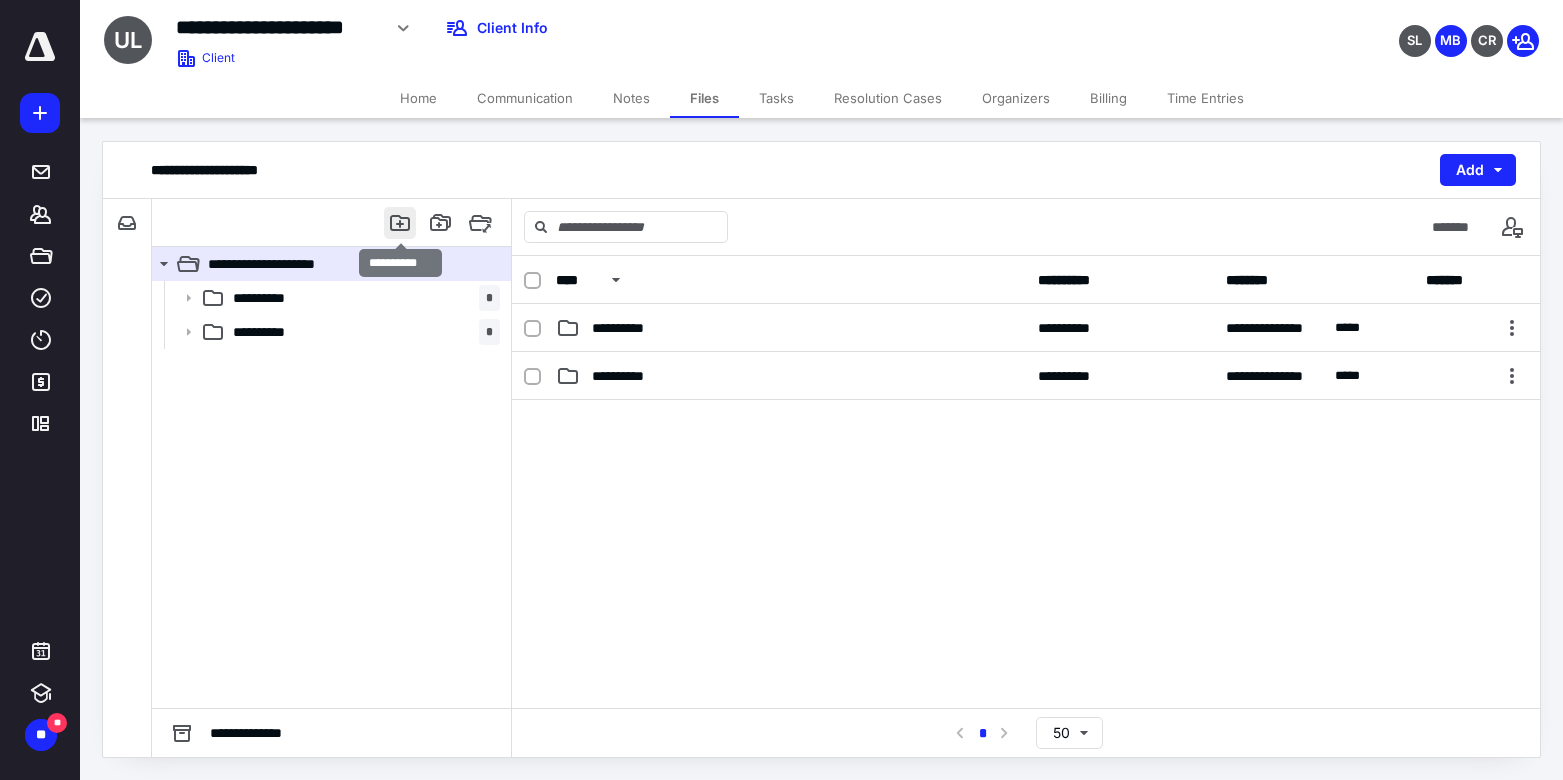 click at bounding box center (400, 223) 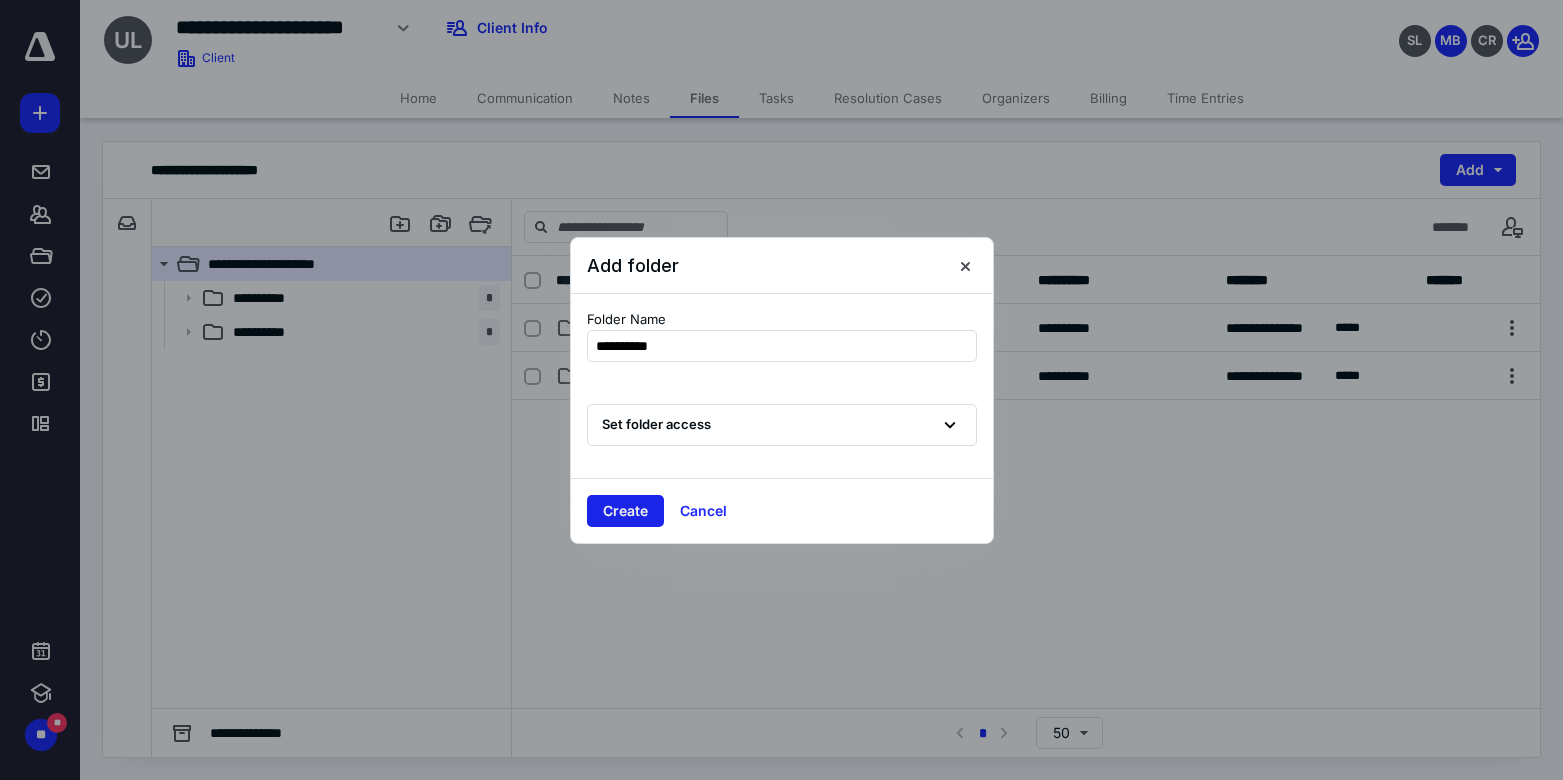 type on "**********" 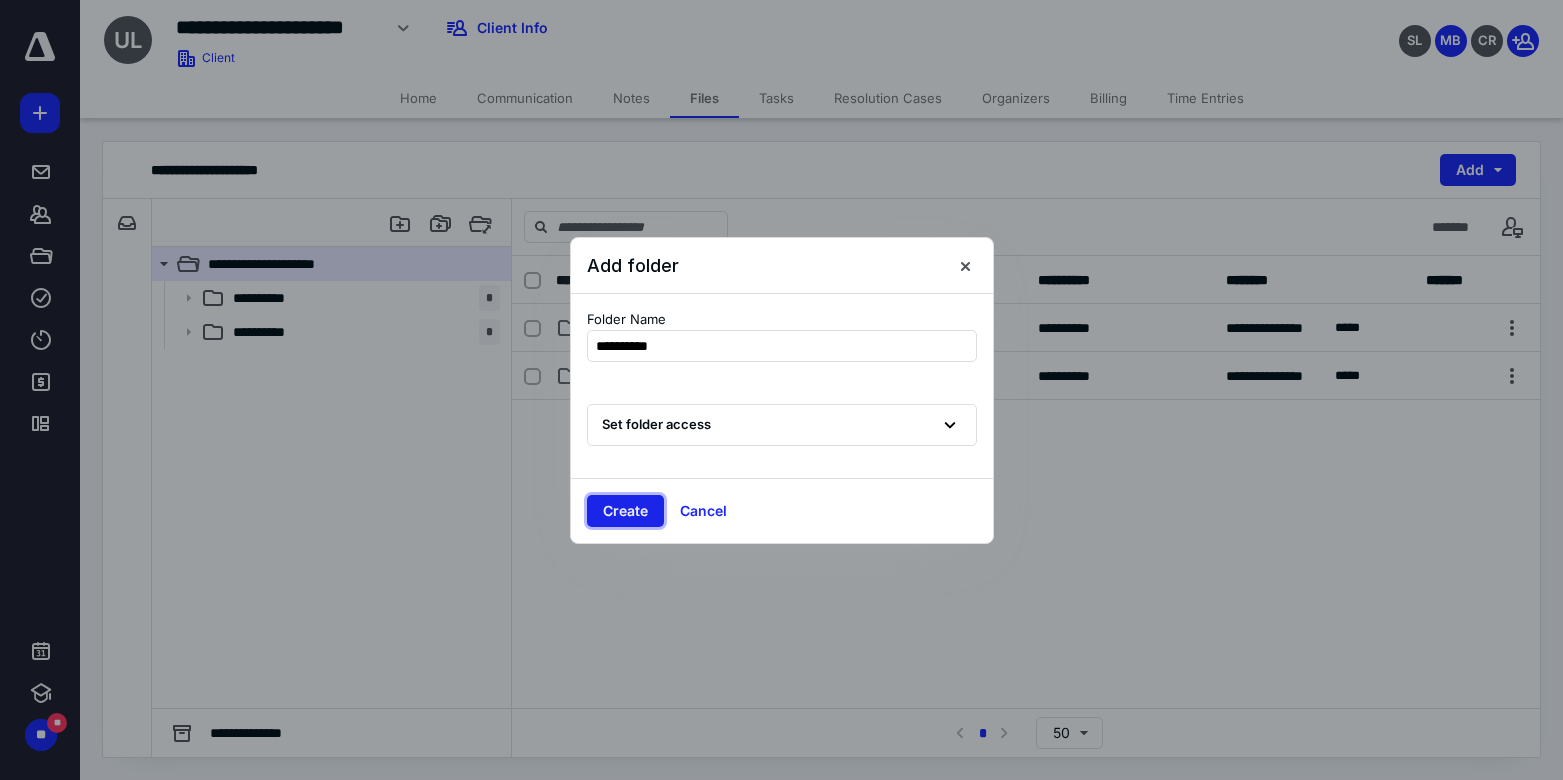 click on "Create" at bounding box center (625, 511) 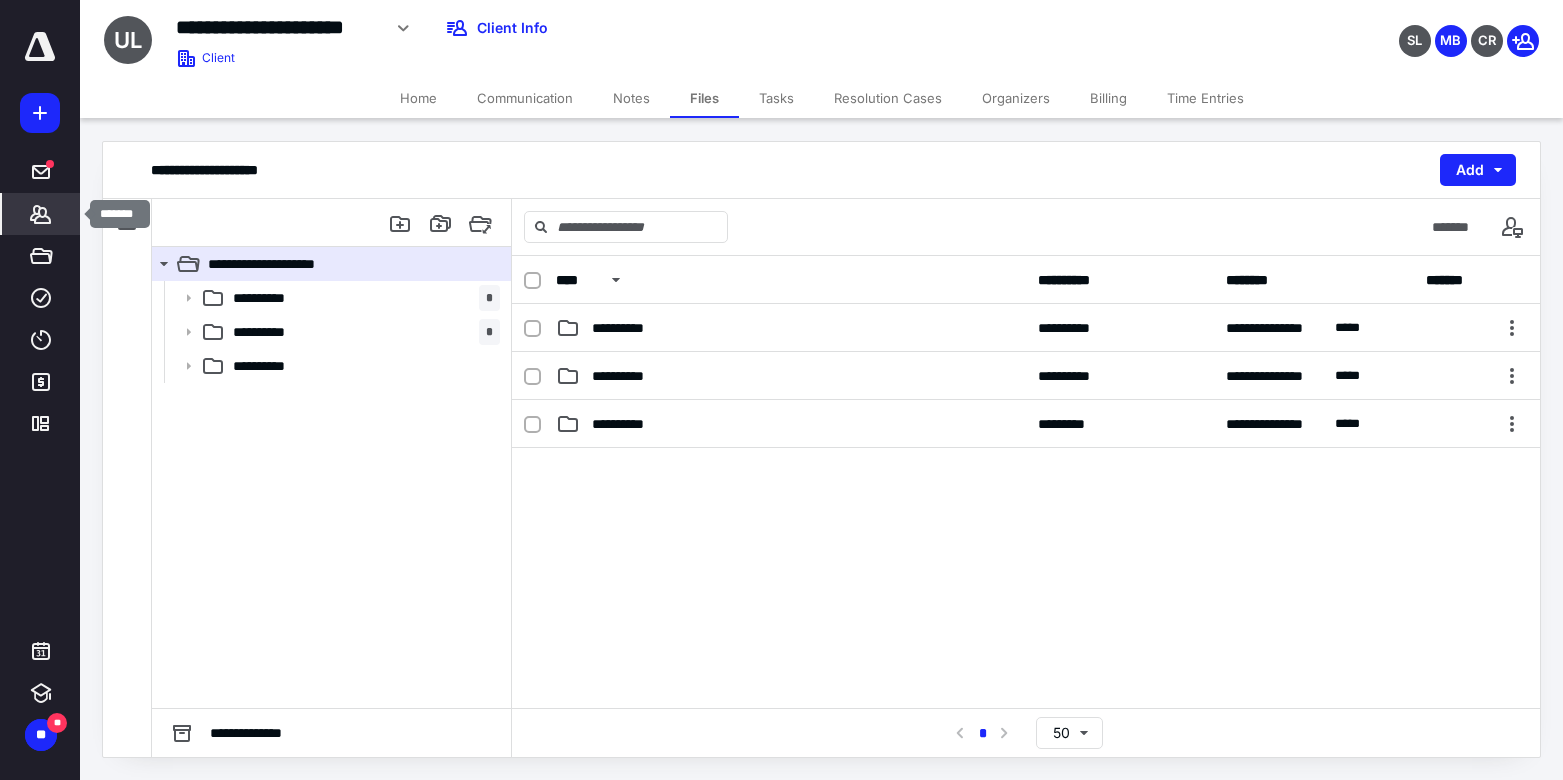 click 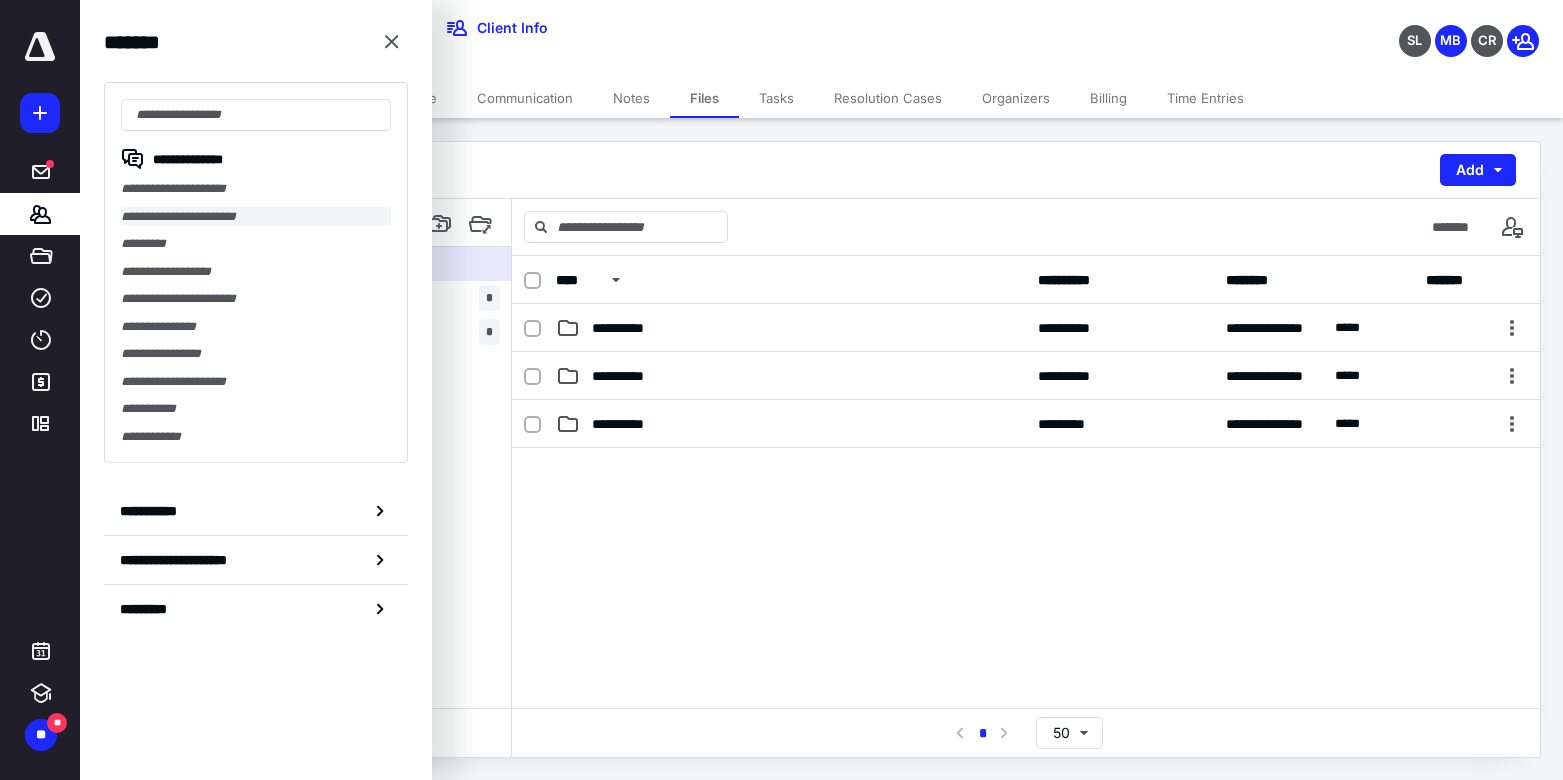click on "**********" at bounding box center [256, 217] 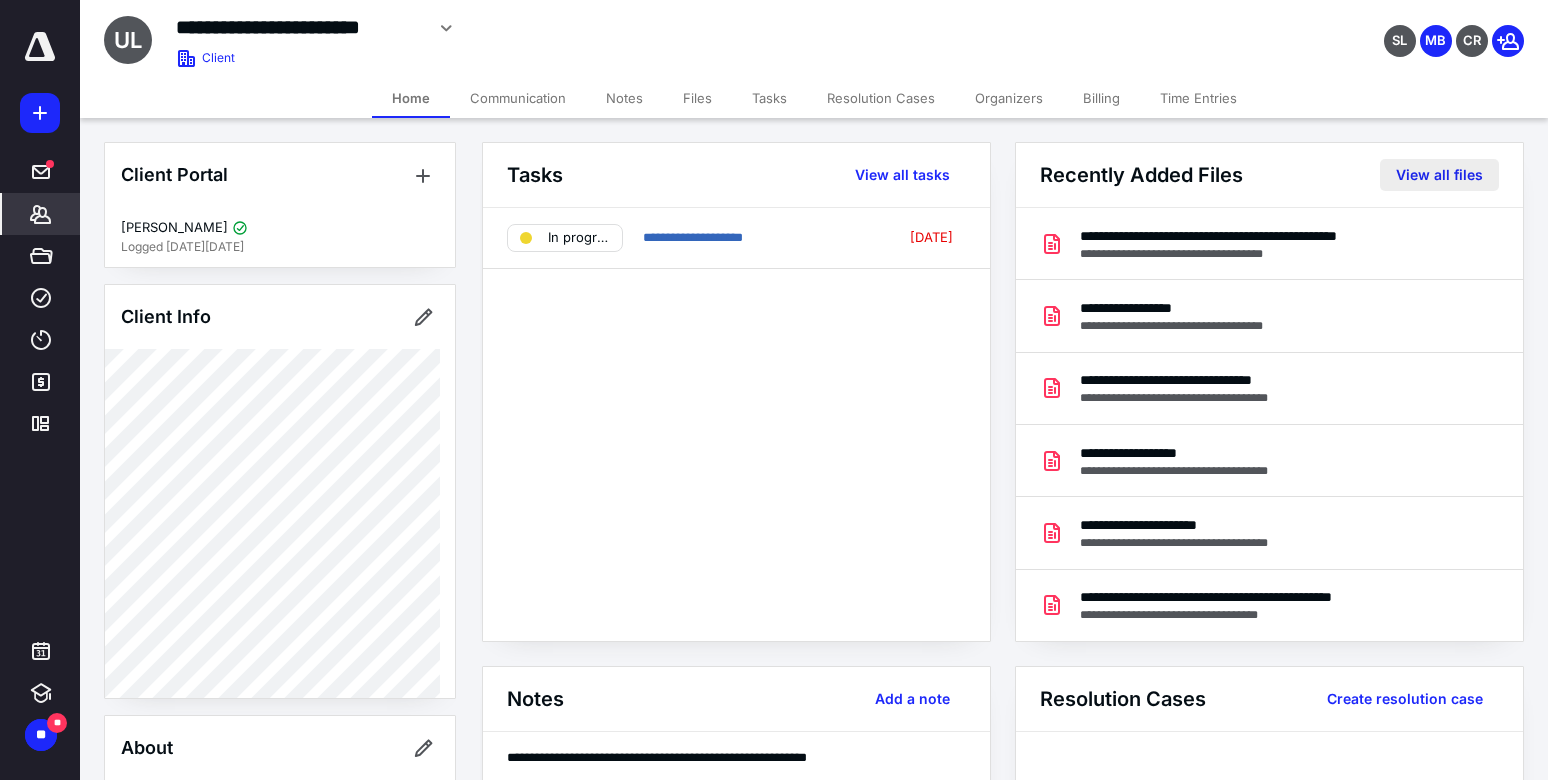 click on "View all files" at bounding box center (1439, 175) 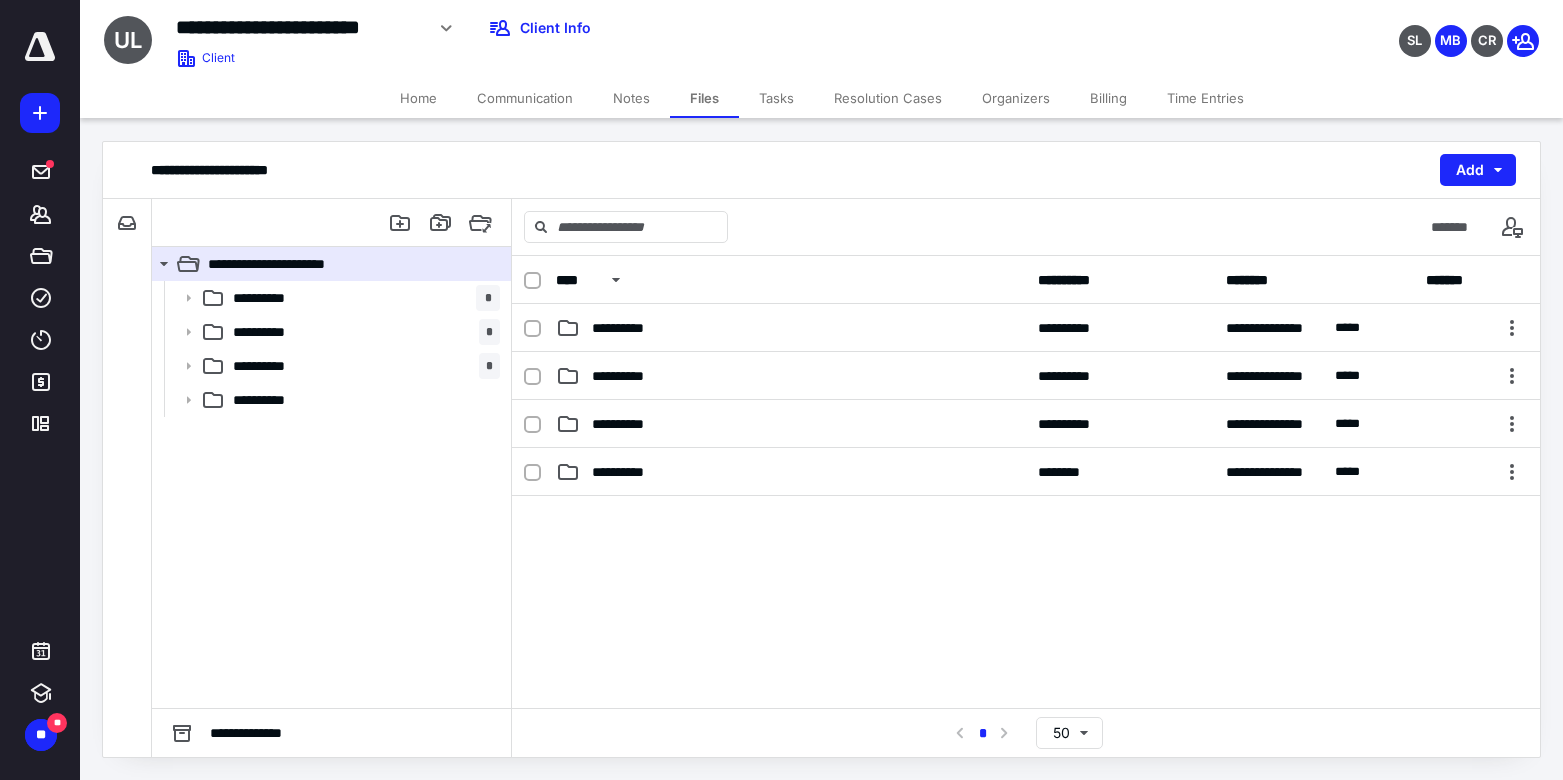 click on "SL MB CR" at bounding box center [1305, 28] 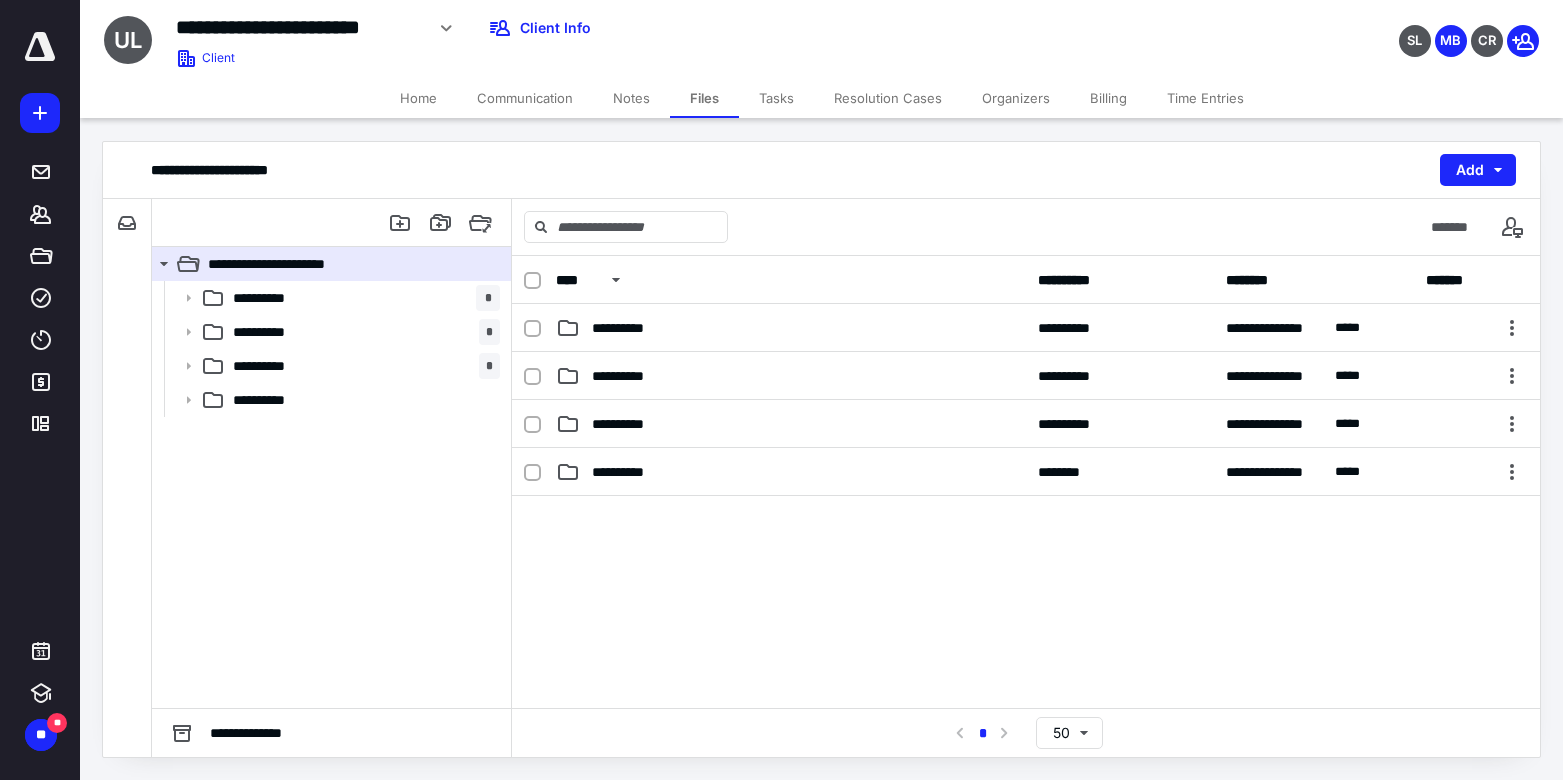 click on "**********" at bounding box center (821, 35) 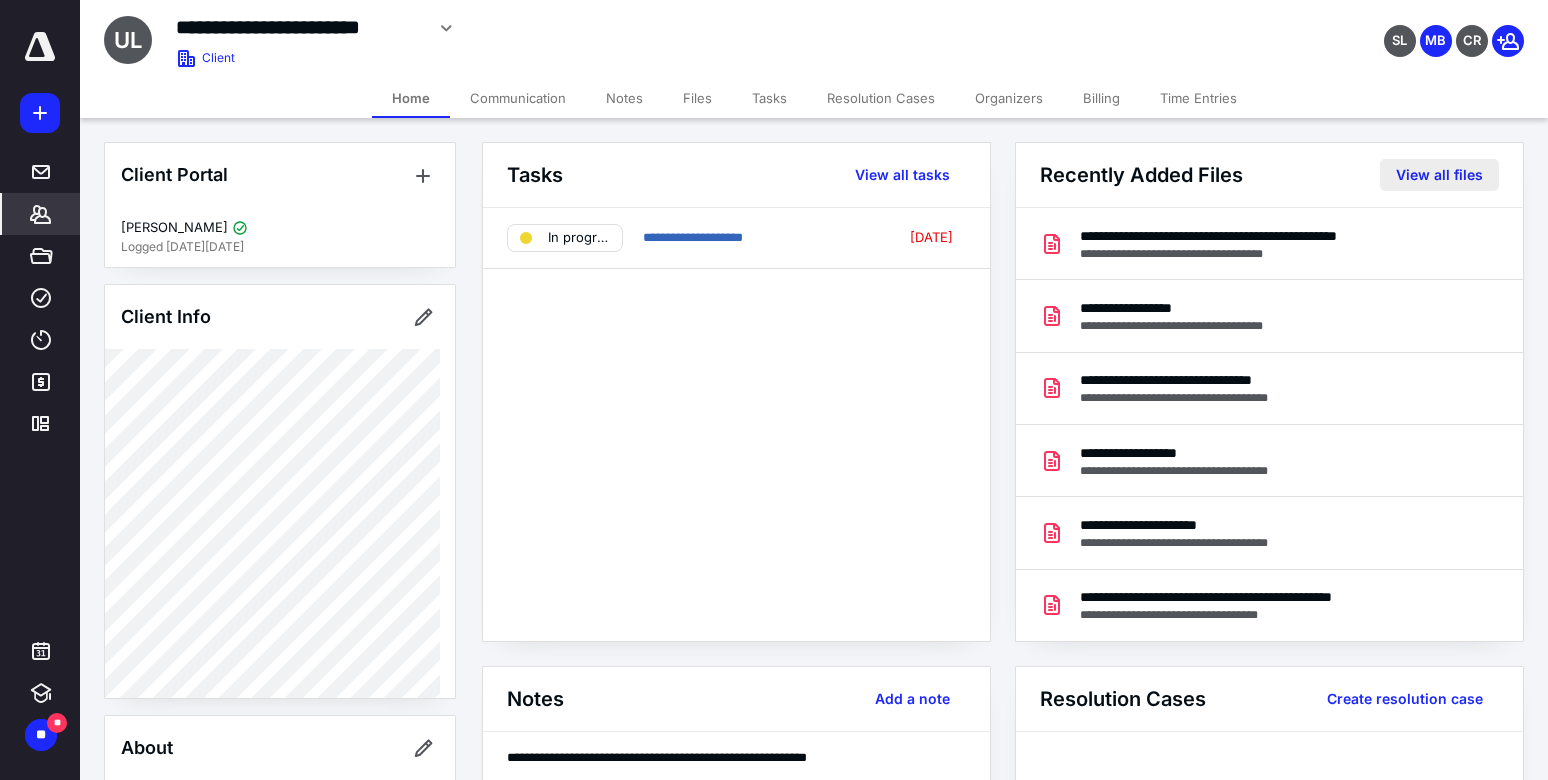 click on "View all files" at bounding box center (1439, 175) 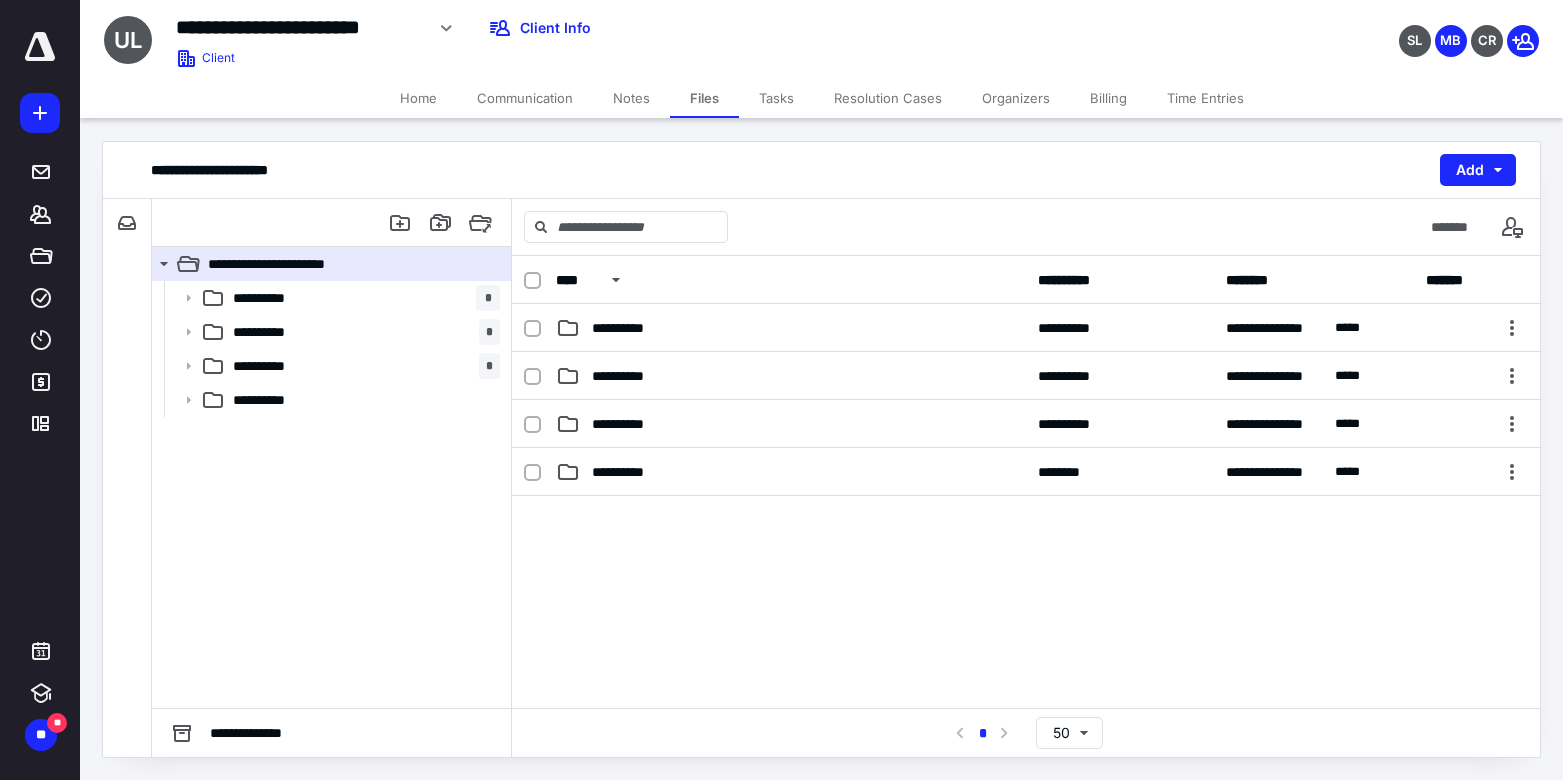 click on "SL MB CR" at bounding box center (1305, 28) 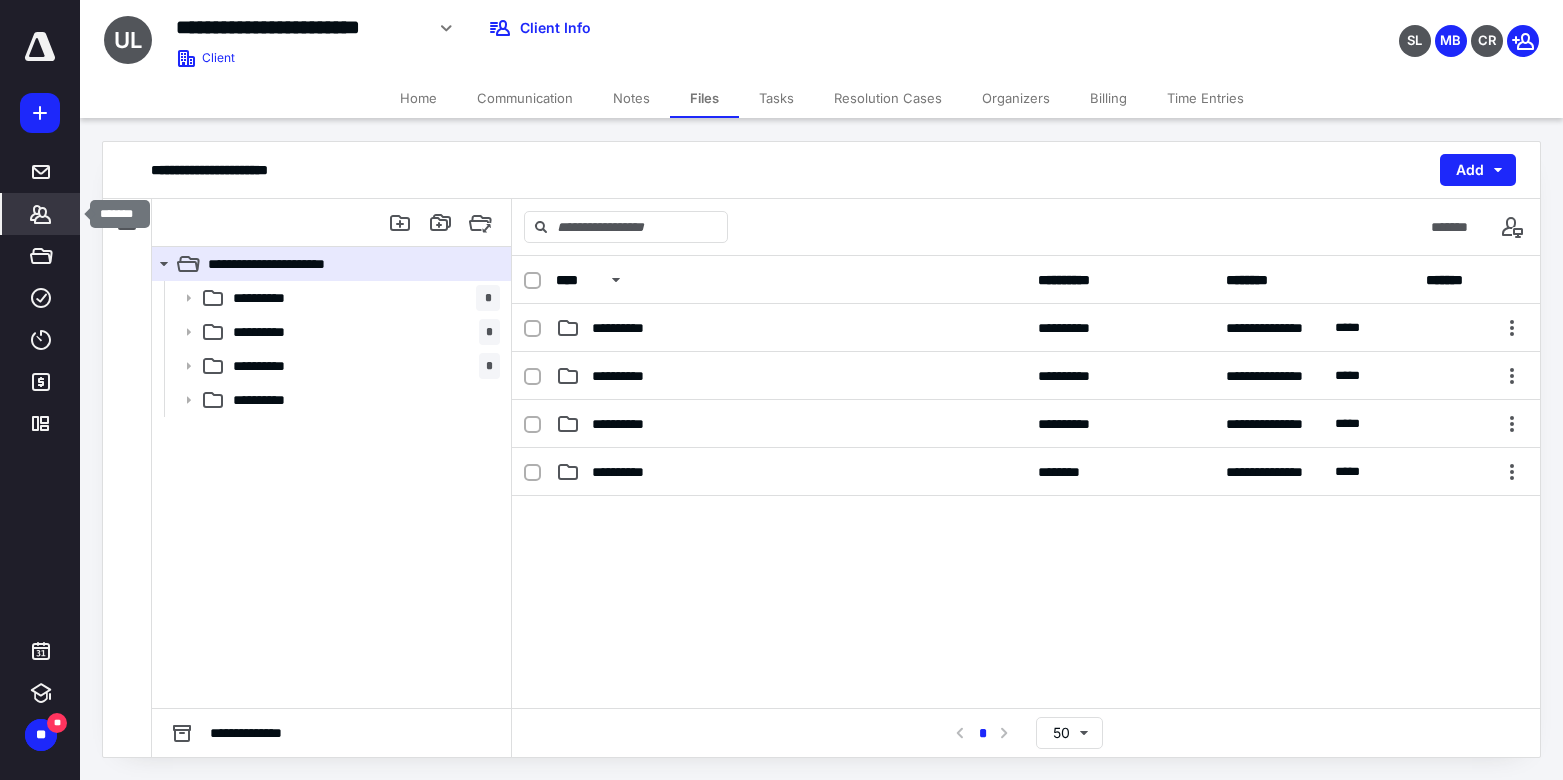 click 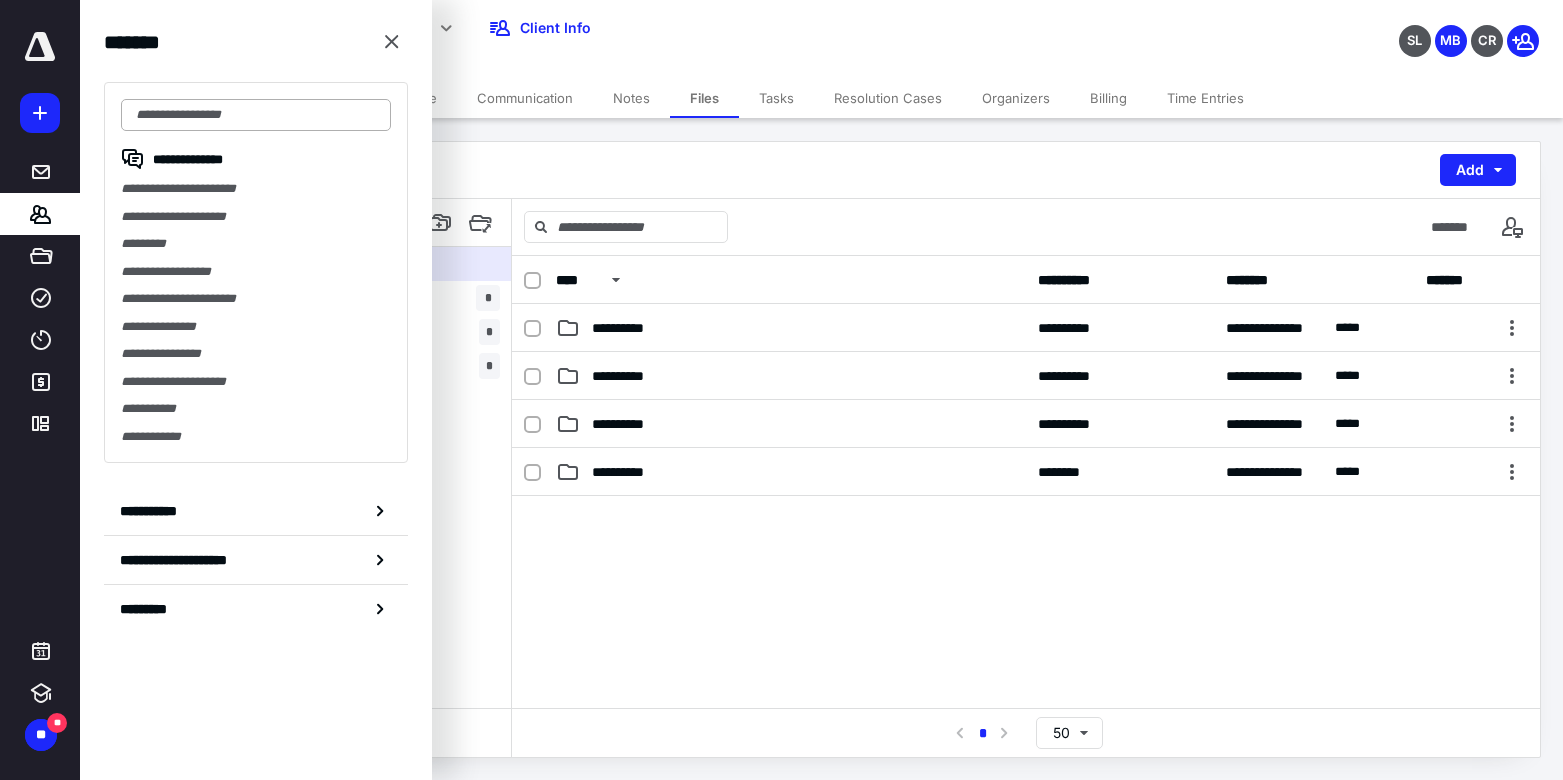 click at bounding box center (256, 115) 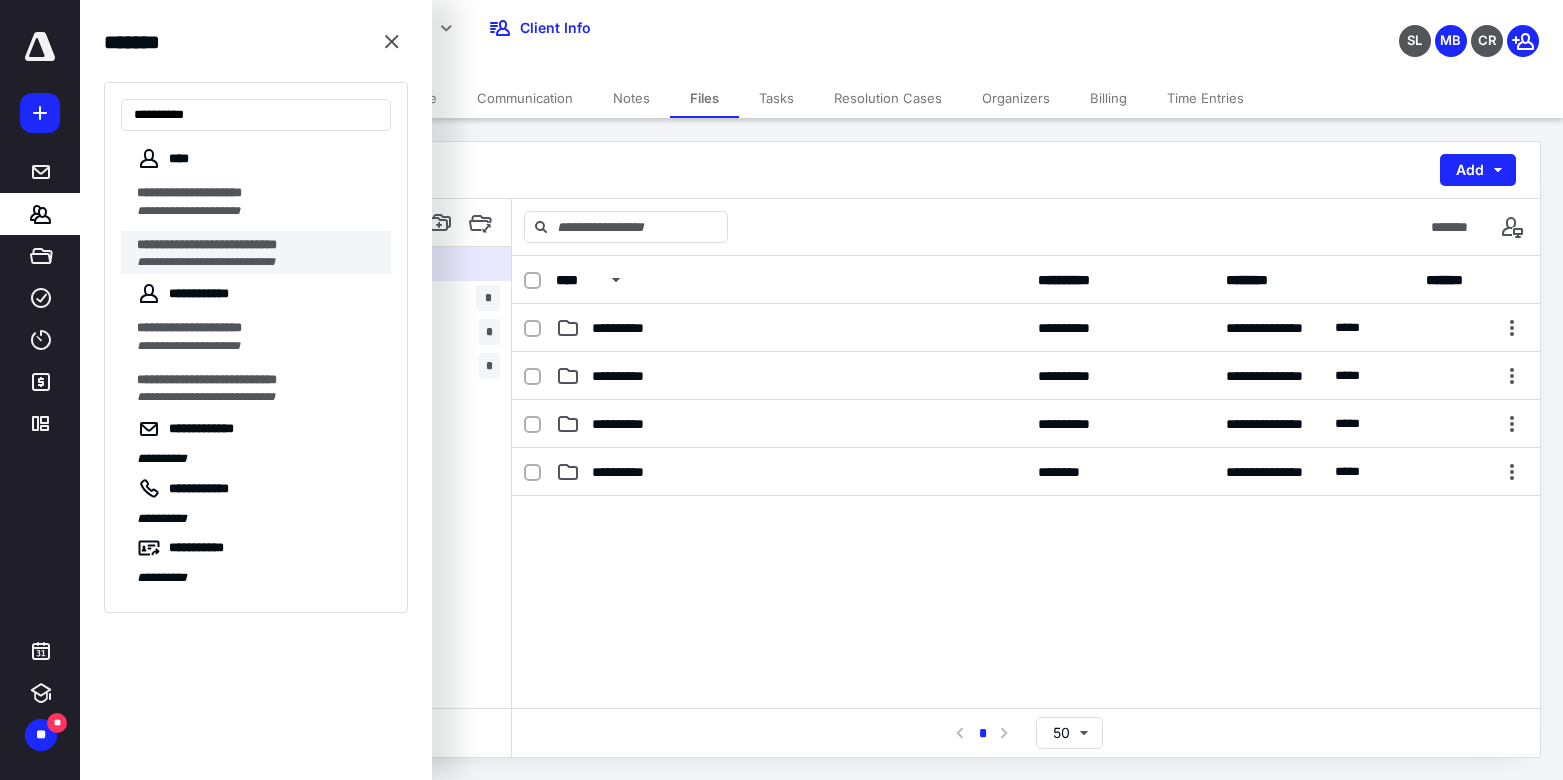 type on "*********" 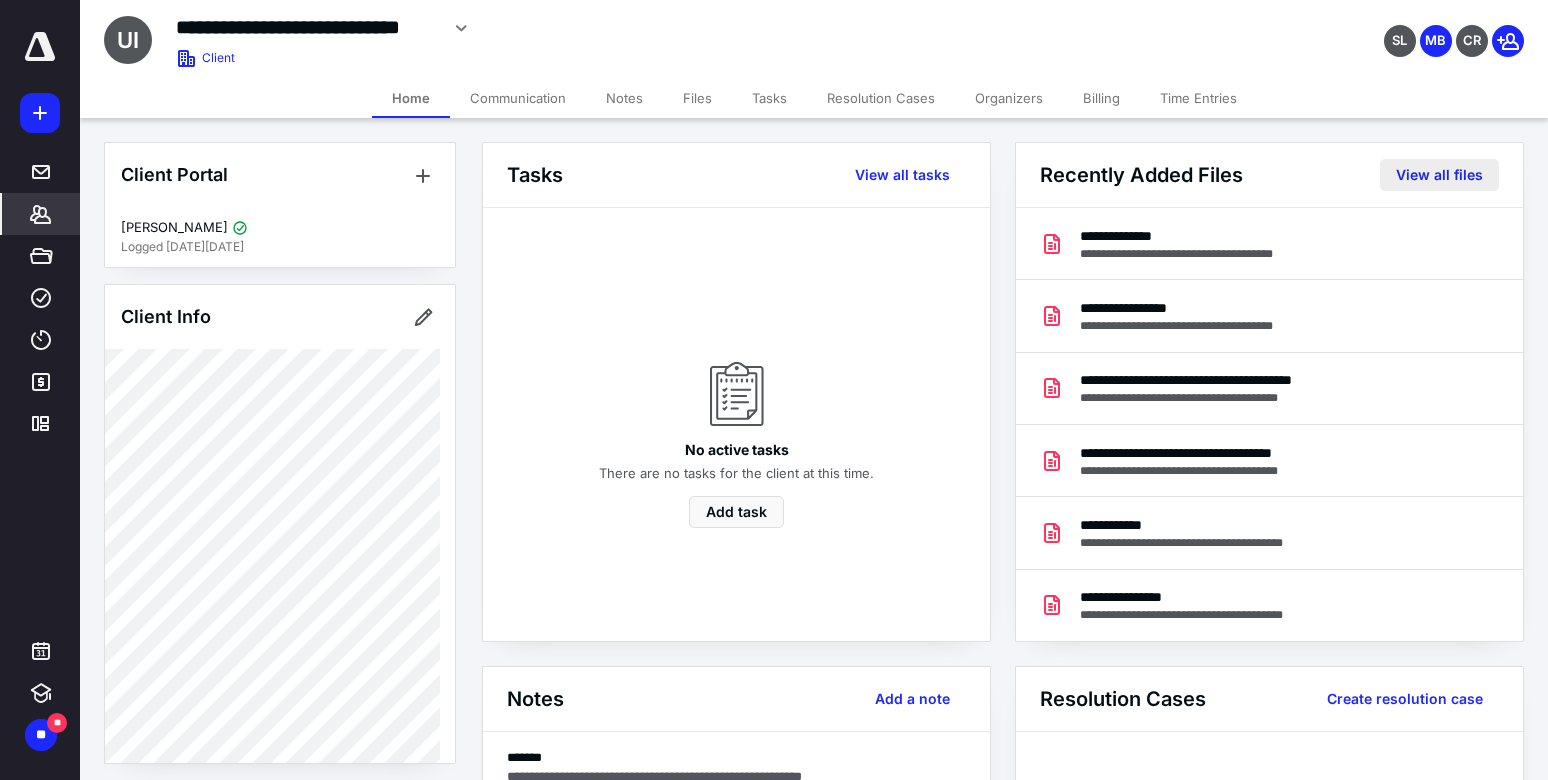 click on "View all files" at bounding box center (1439, 175) 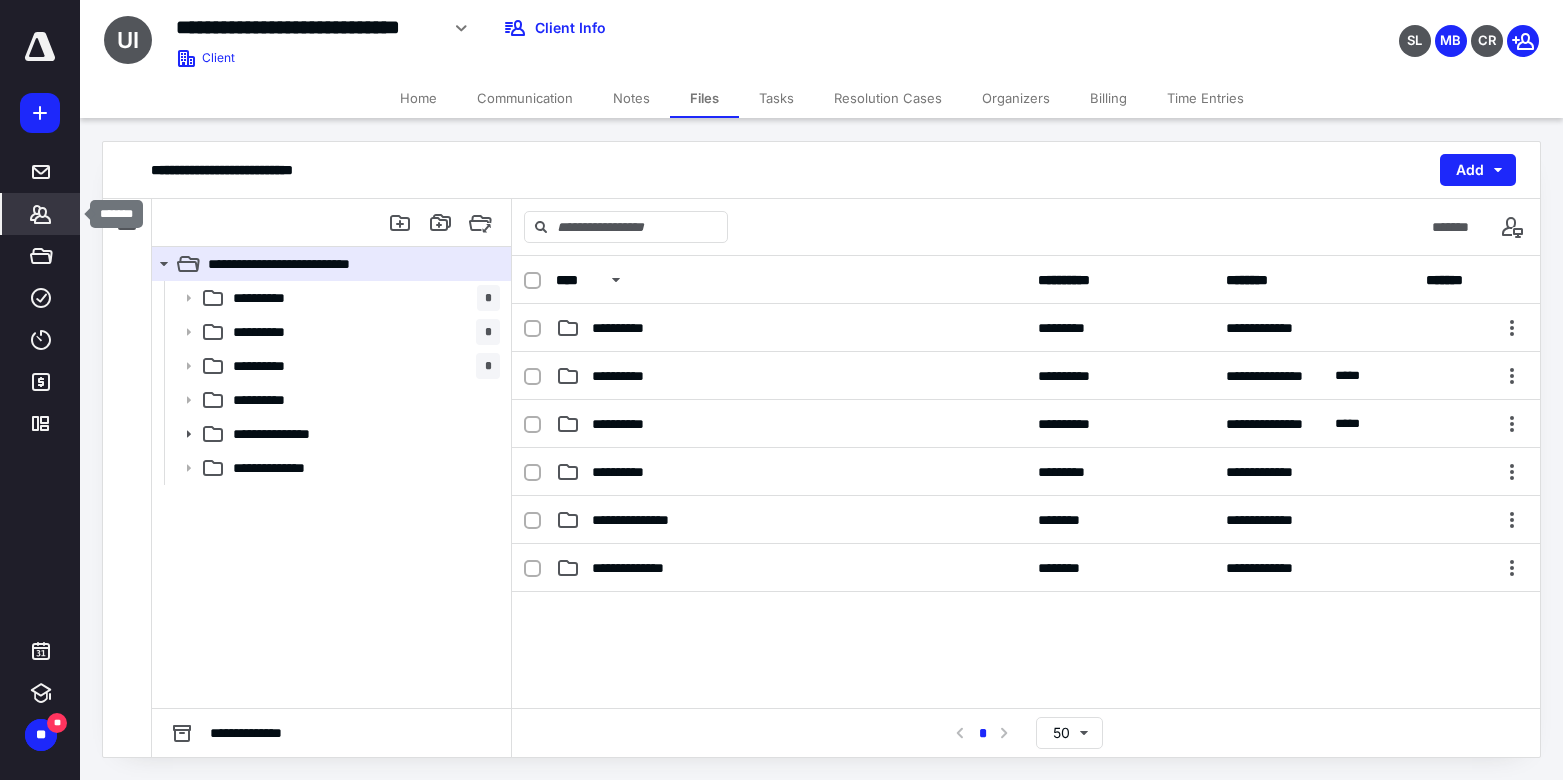 click 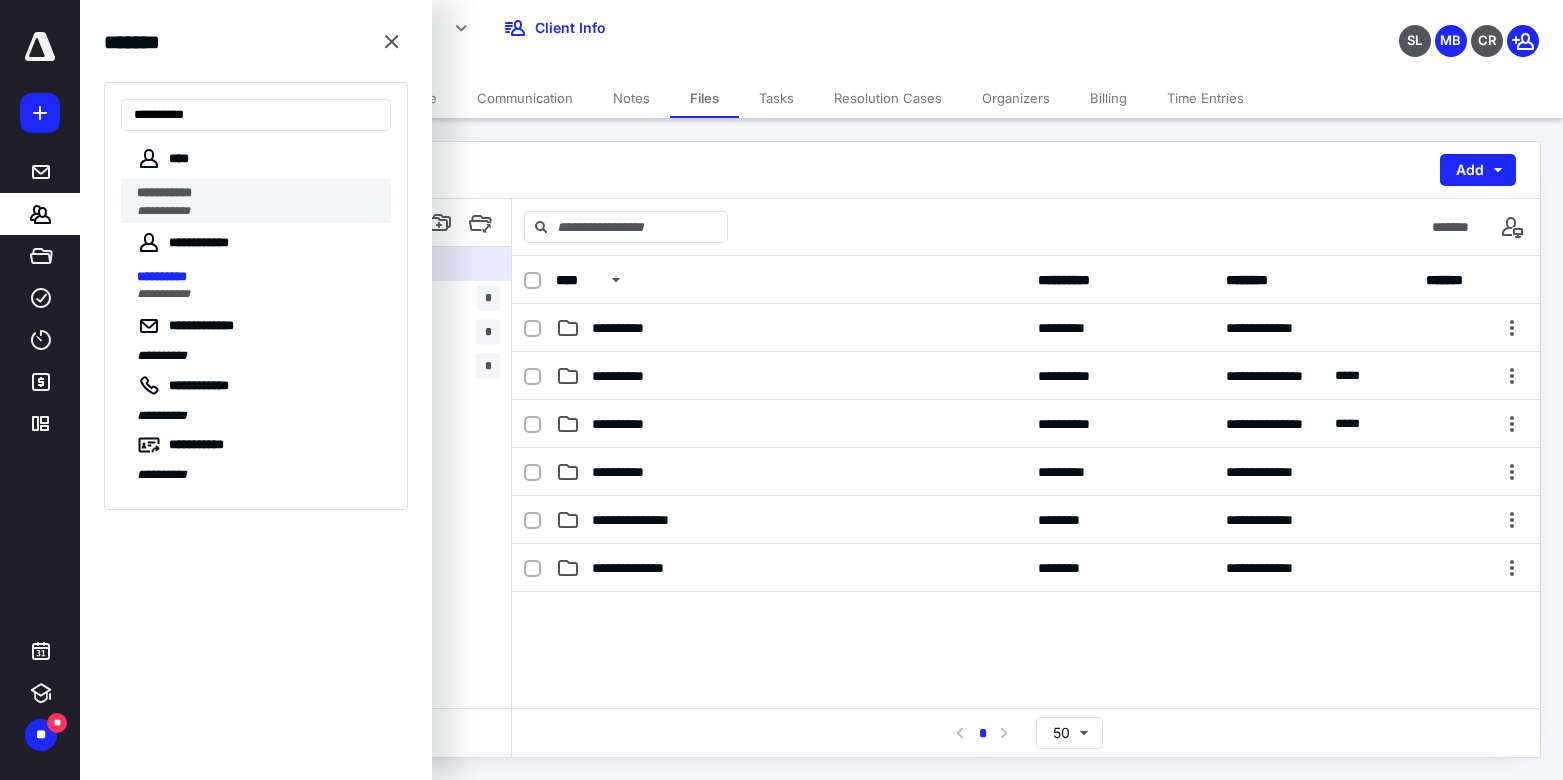 type on "**********" 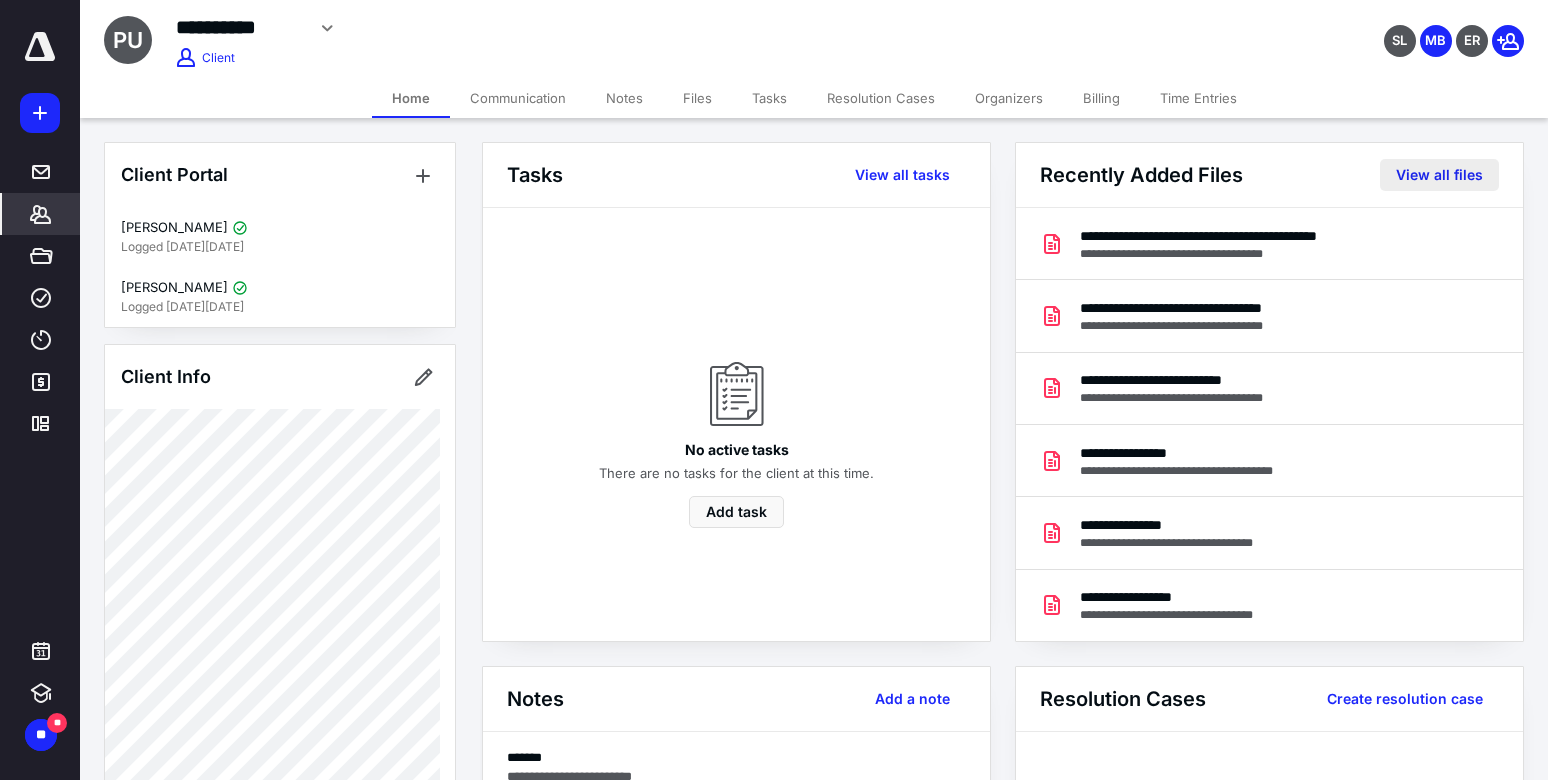 click on "View all files" at bounding box center (1439, 175) 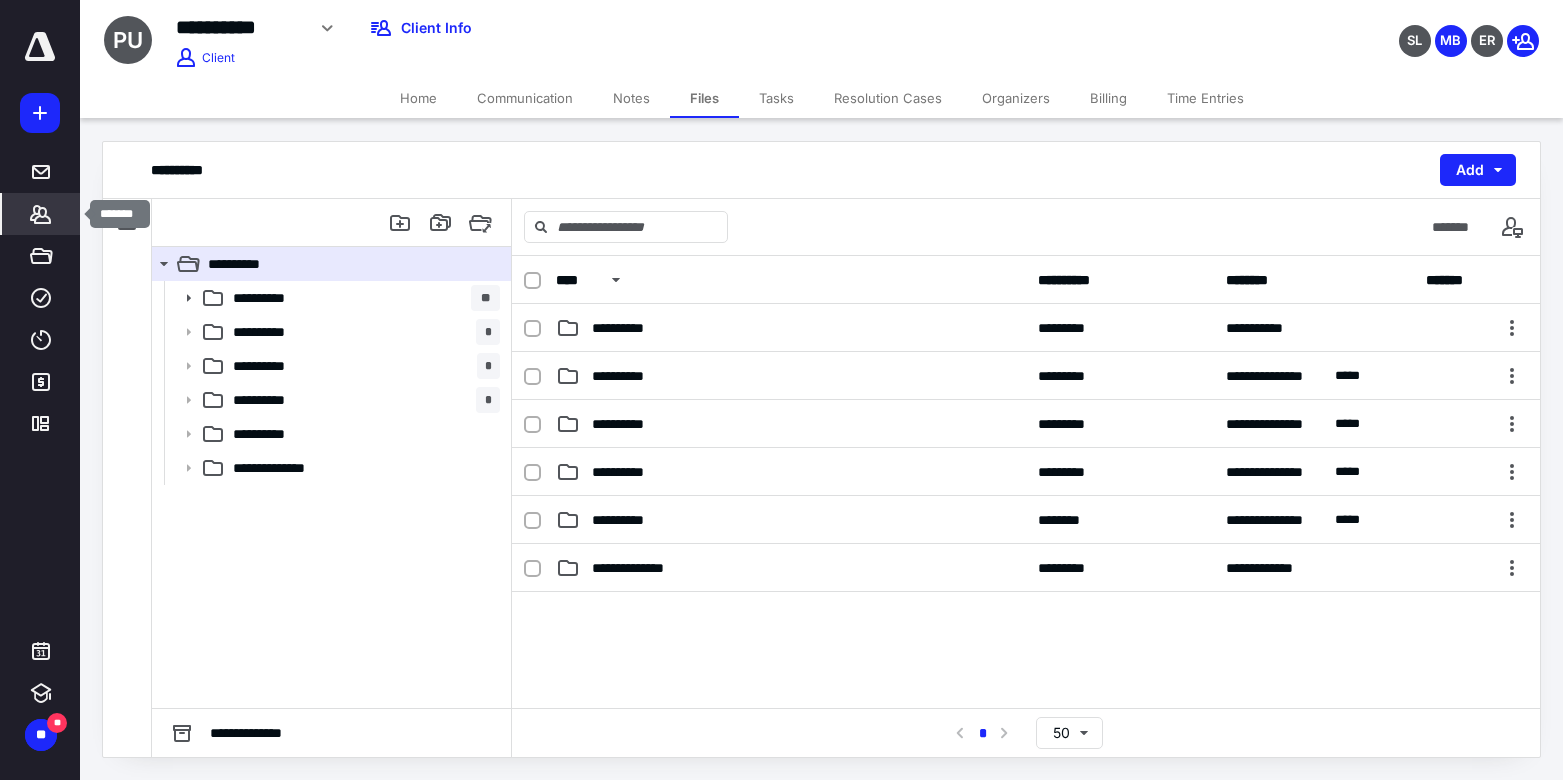 click 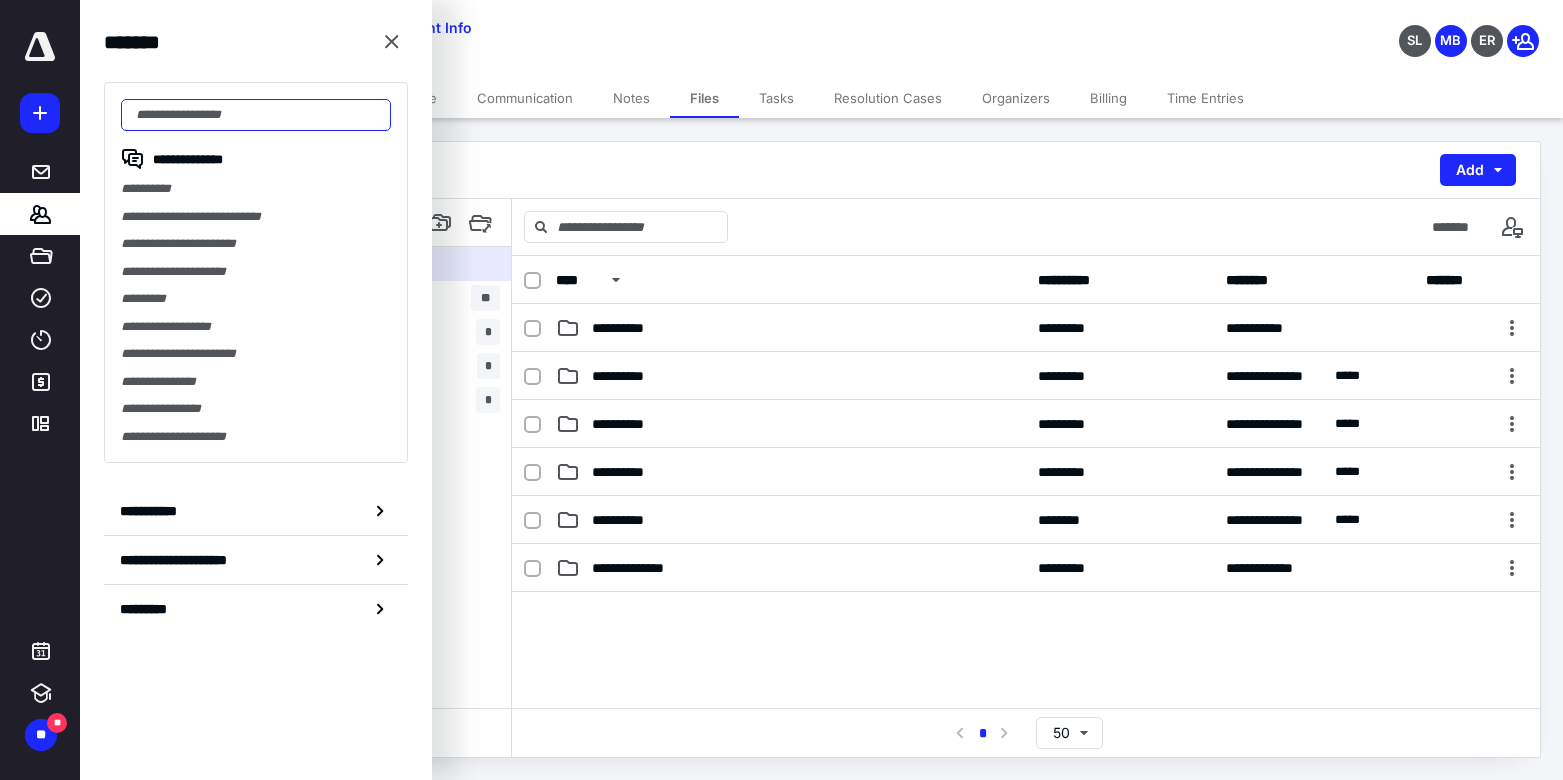 click at bounding box center [256, 115] 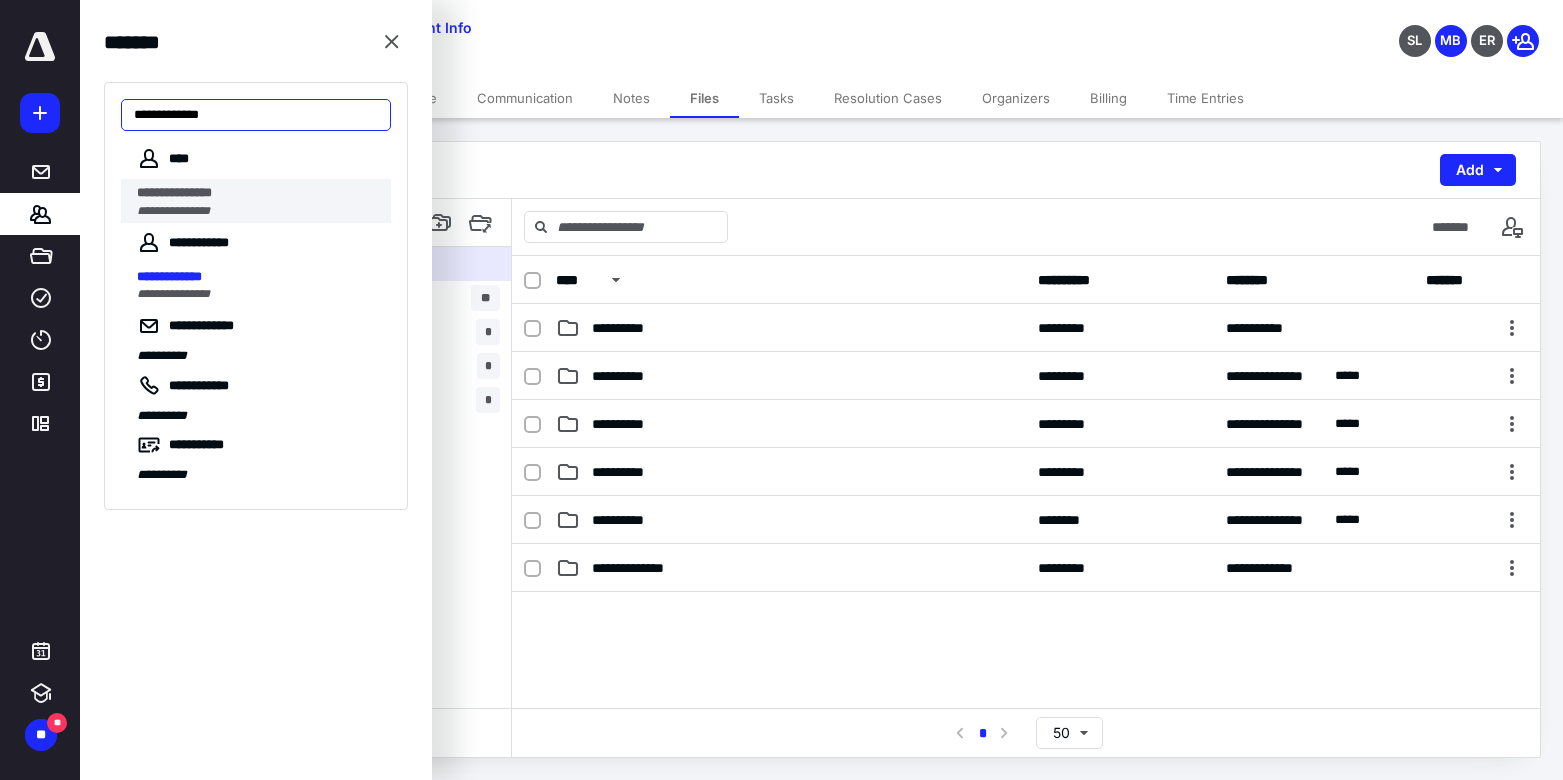 type on "**********" 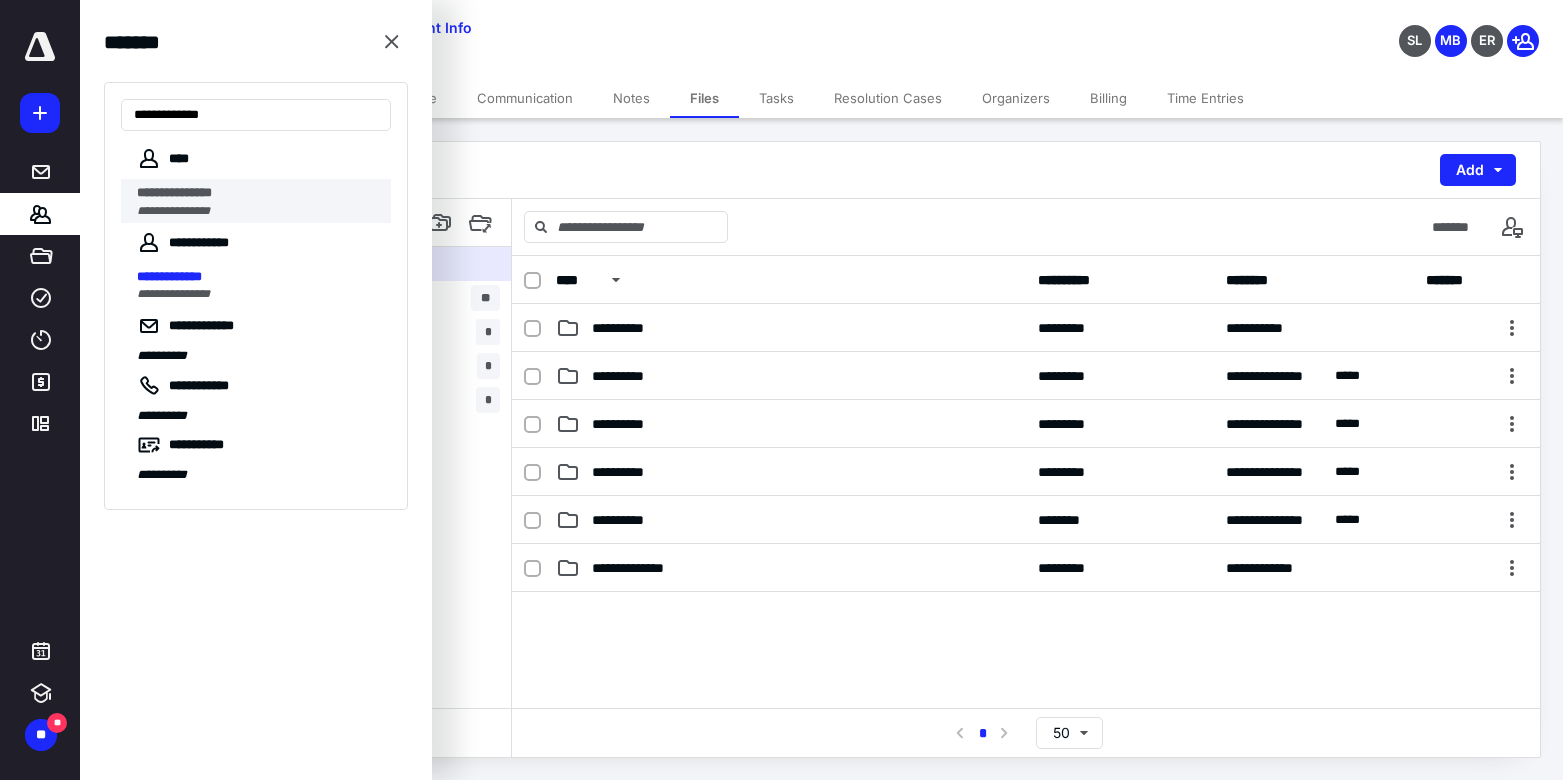 click on "**********" at bounding box center (174, 192) 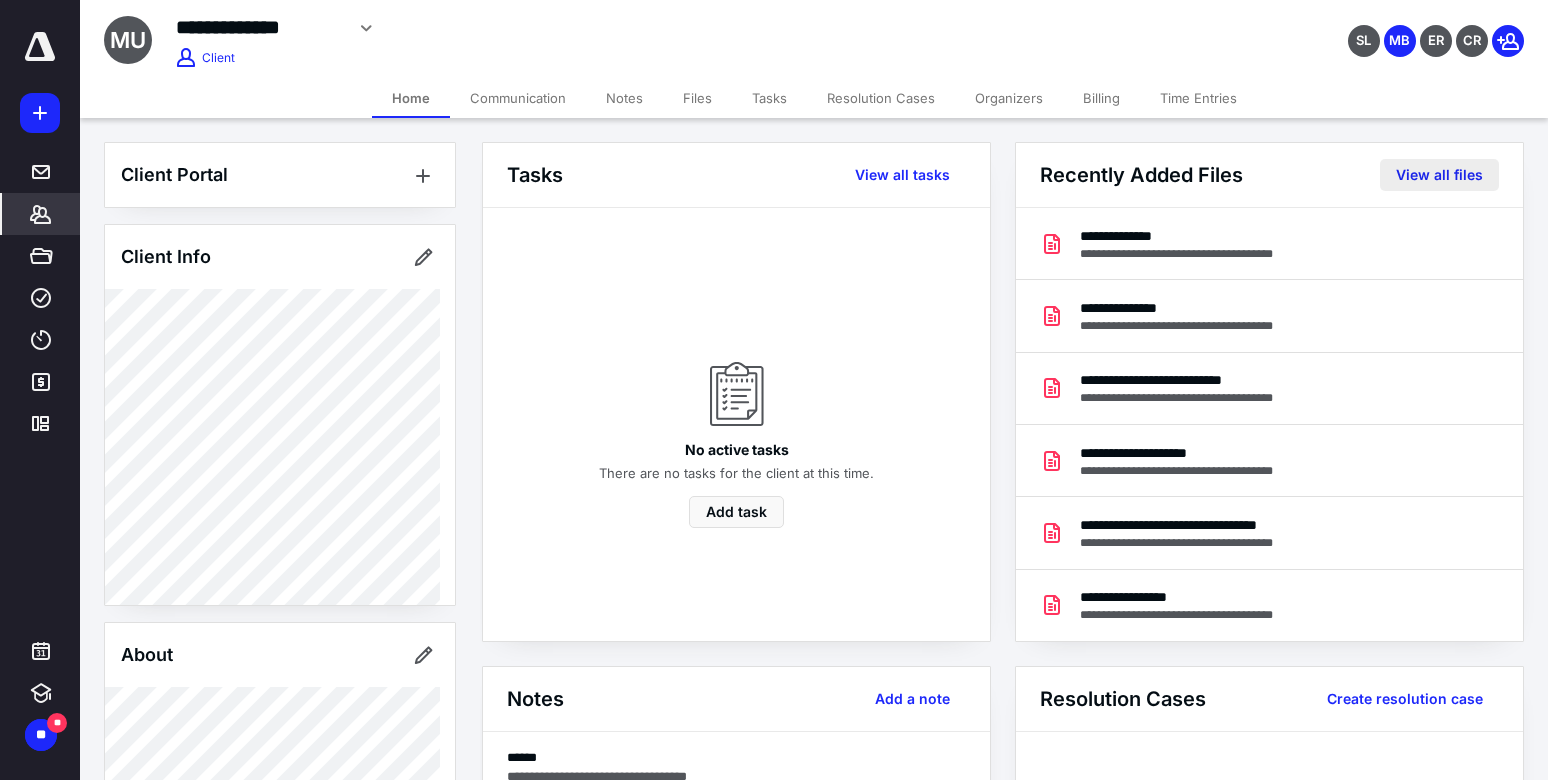 click on "View all files" at bounding box center (1439, 175) 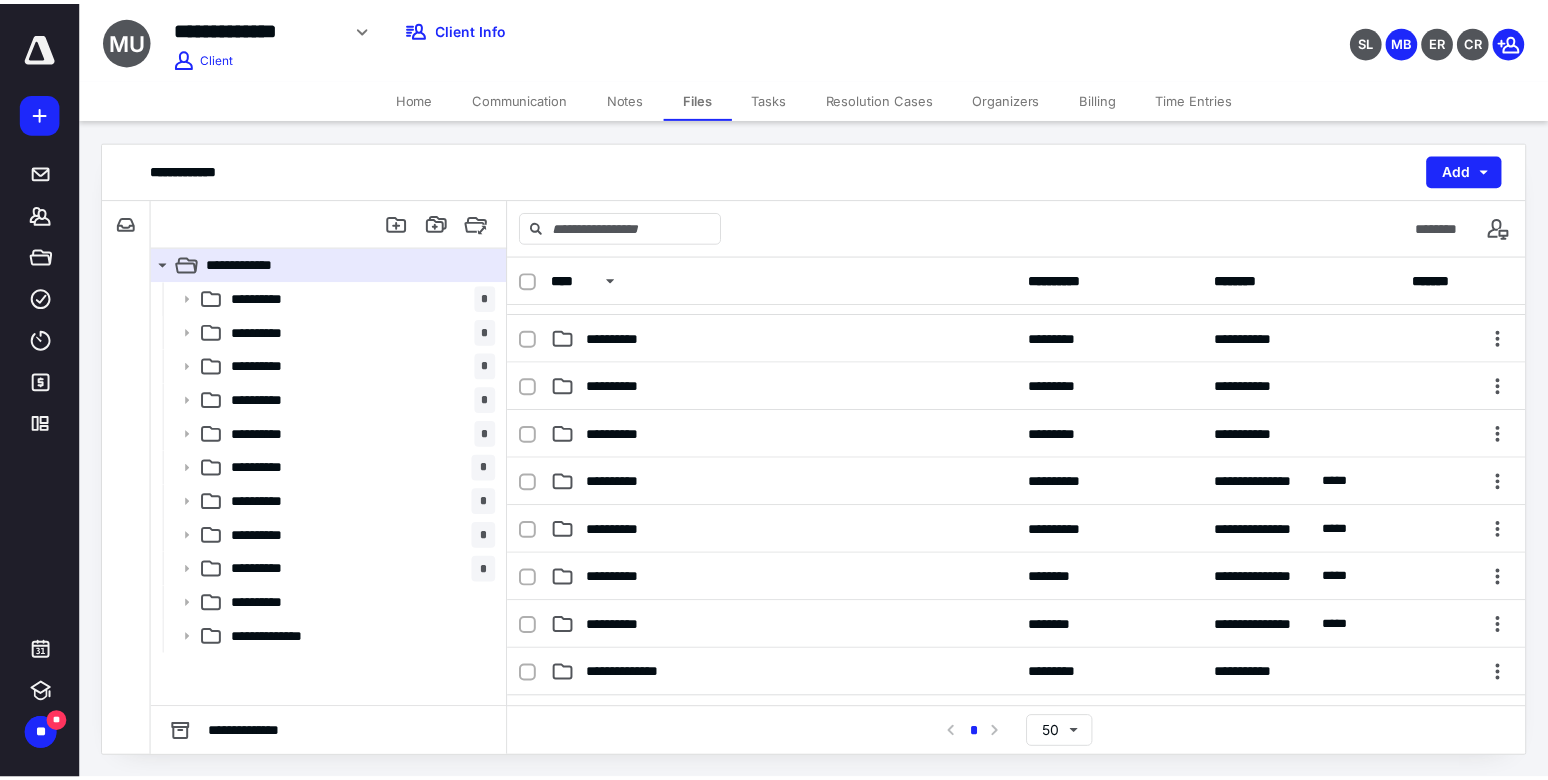scroll, scrollTop: 141, scrollLeft: 0, axis: vertical 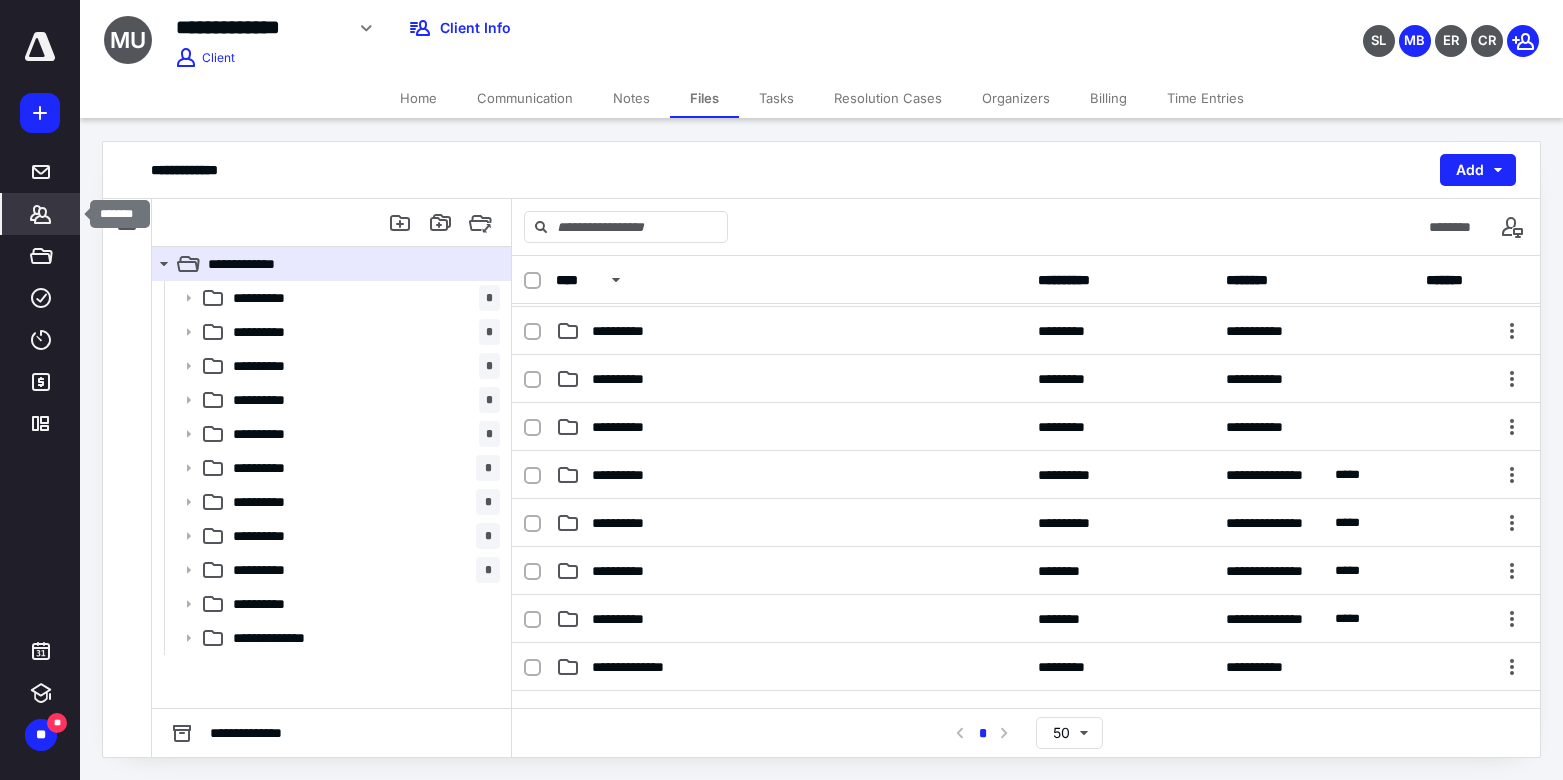 click 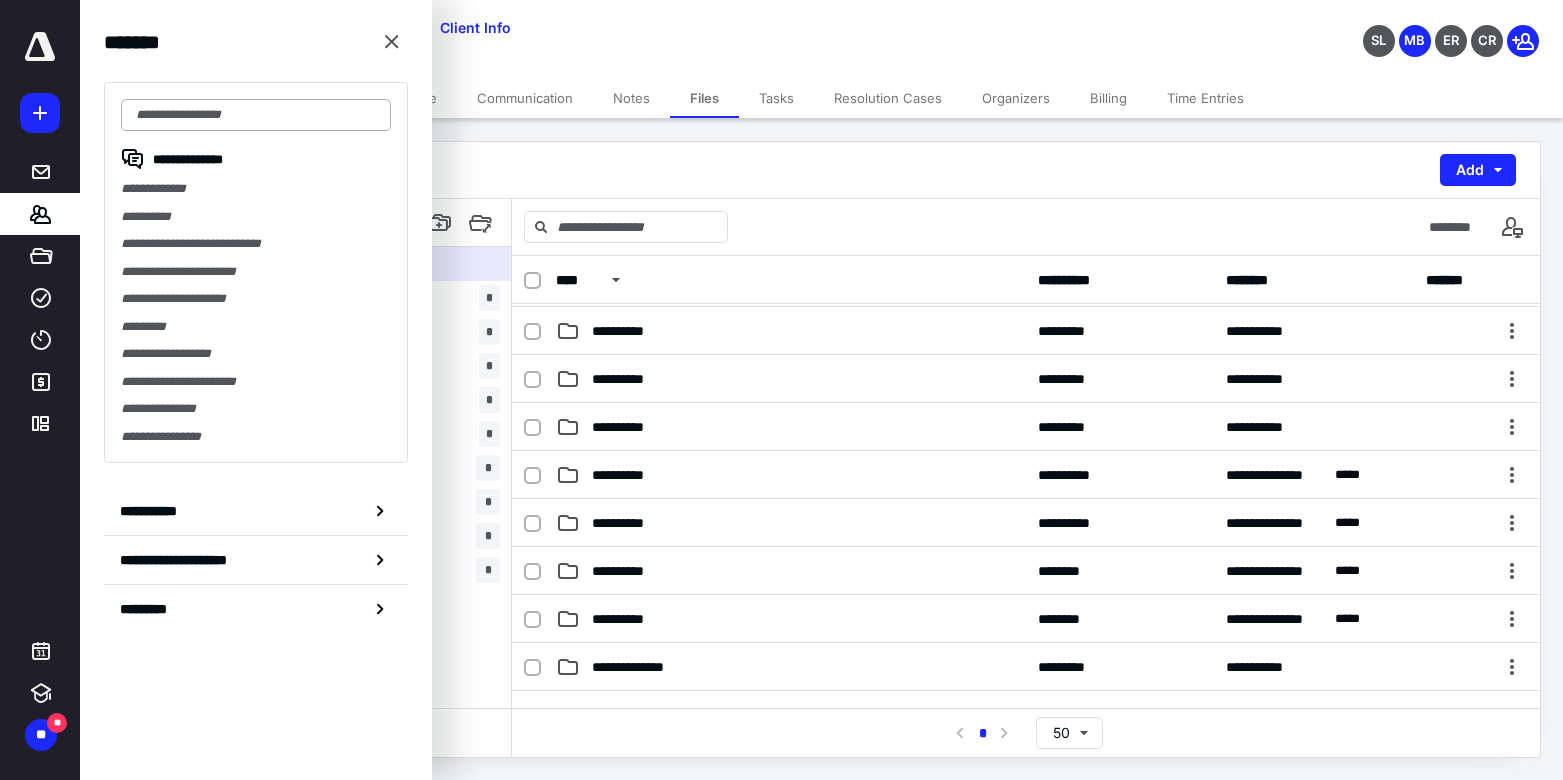 click at bounding box center [256, 115] 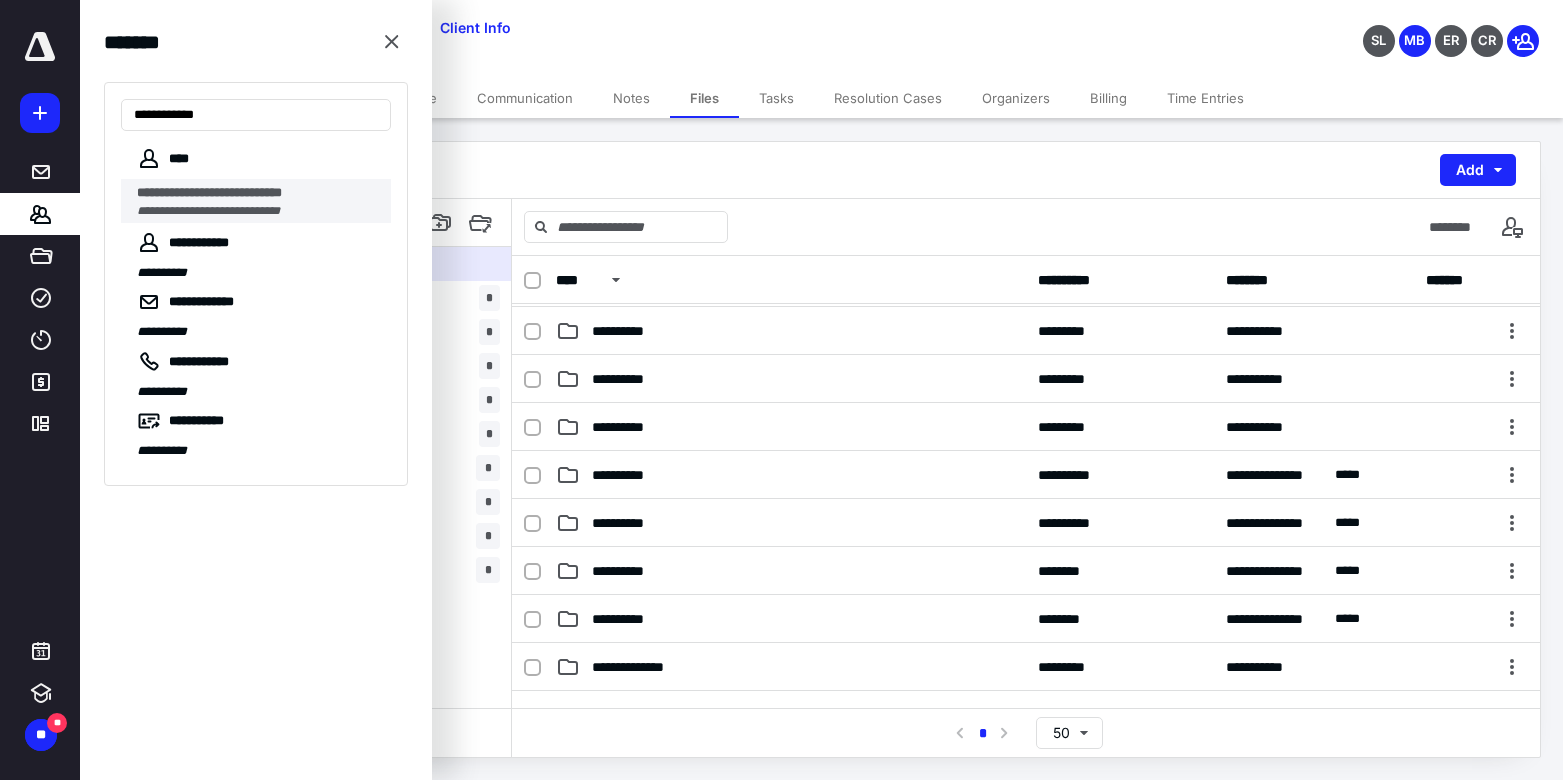 type on "**********" 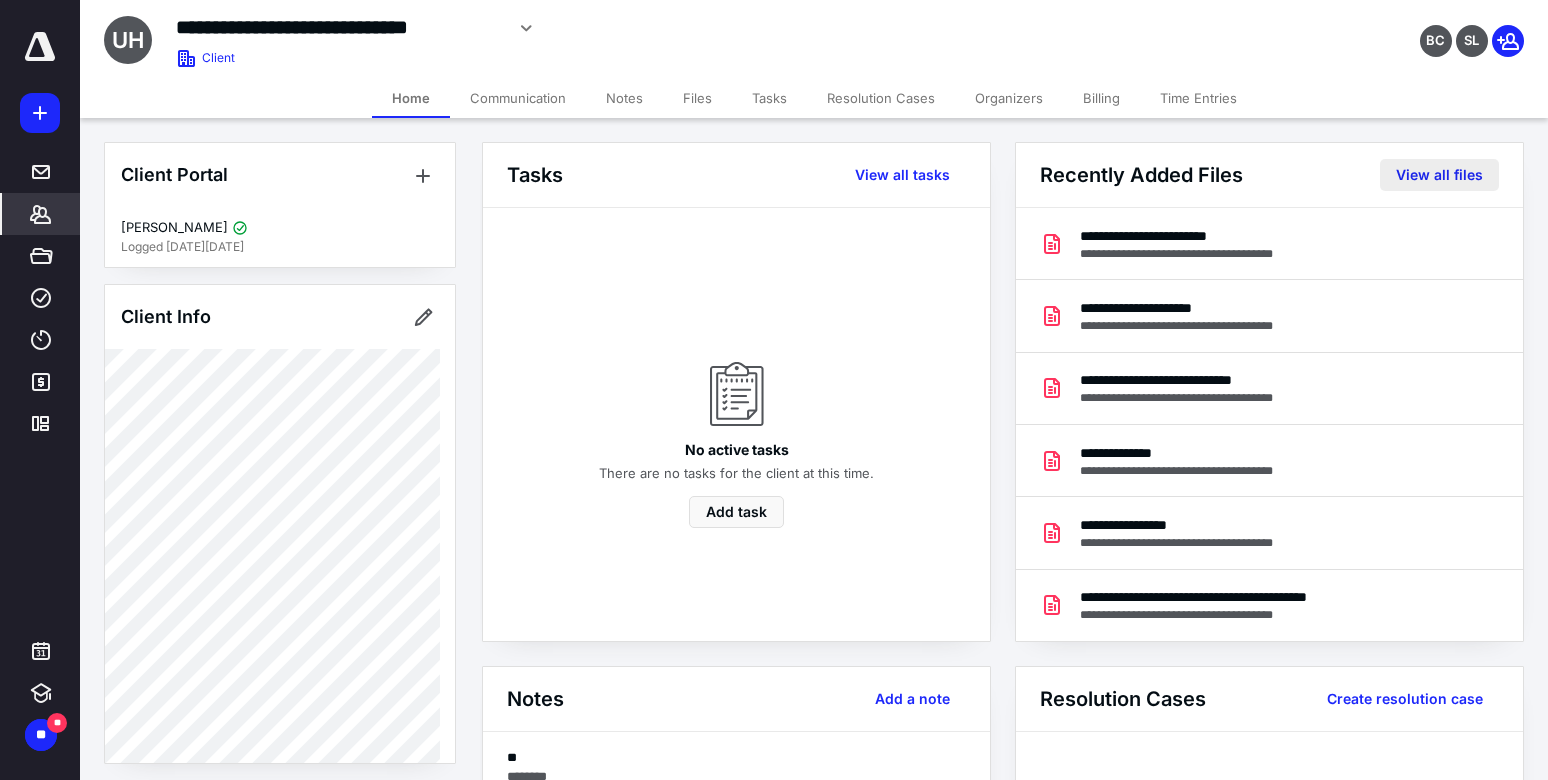 click on "View all files" at bounding box center [1439, 175] 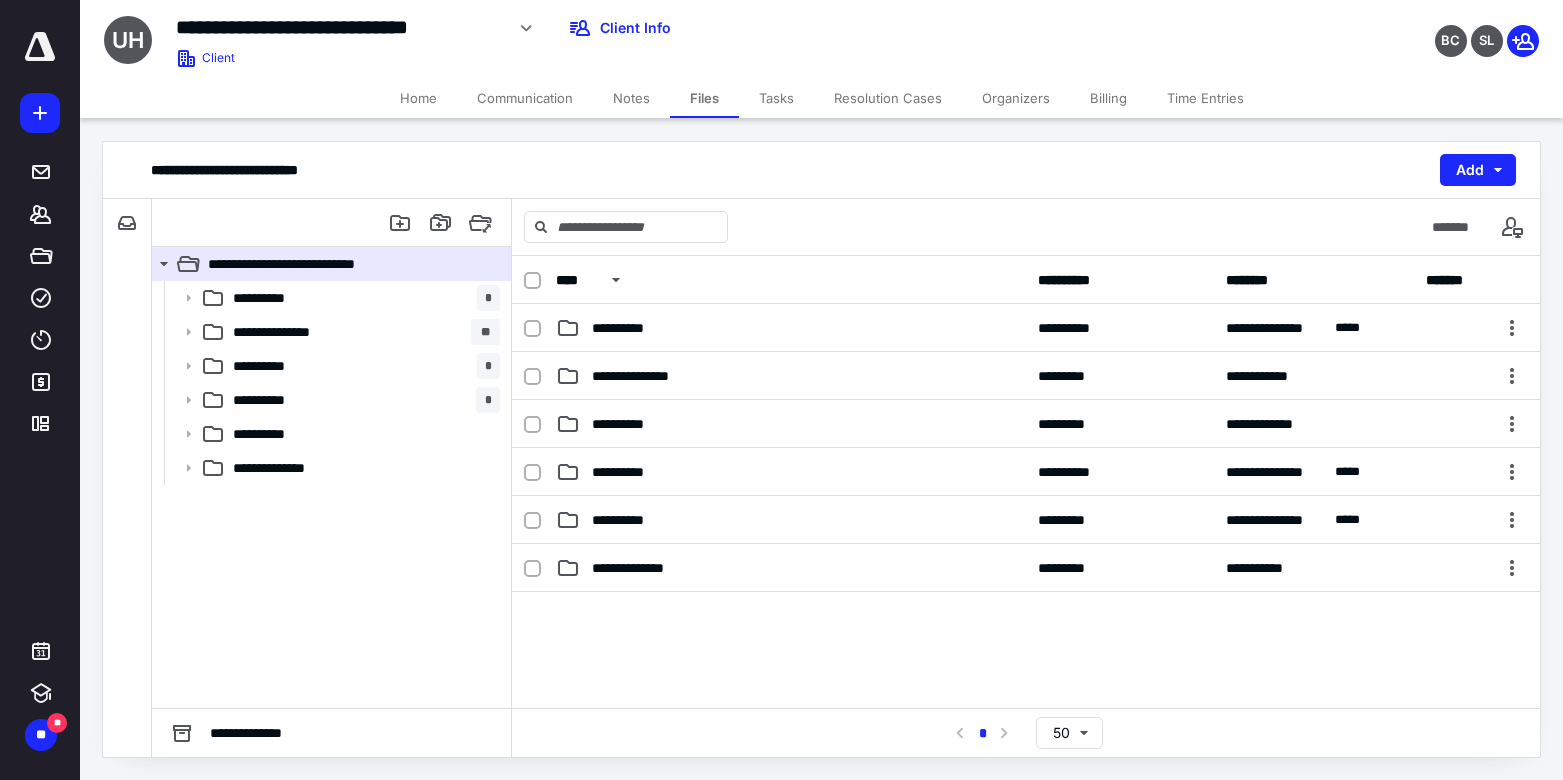 click on "Home" at bounding box center [418, 98] 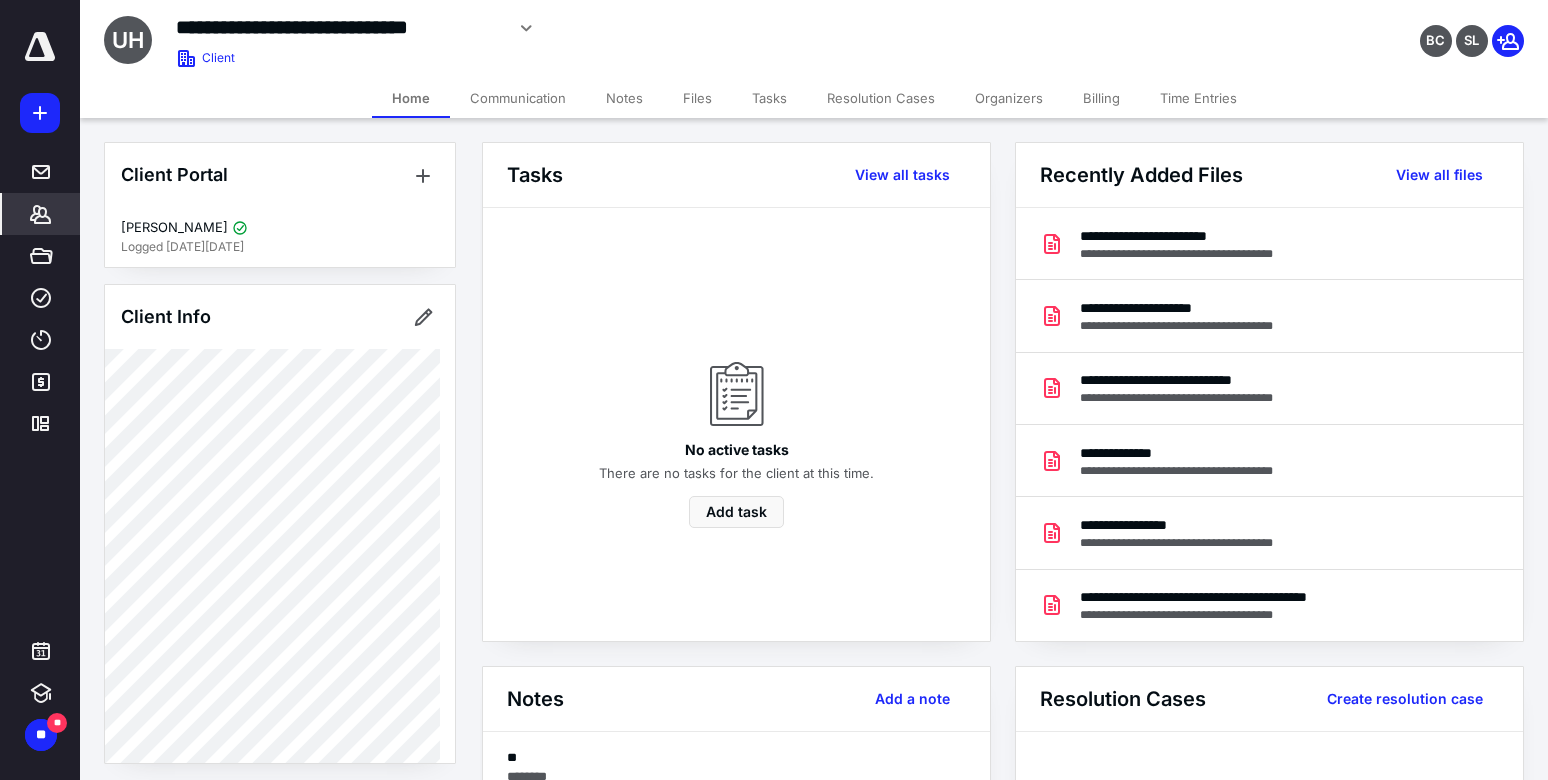 click on "BC SL" at bounding box center (1292, 28) 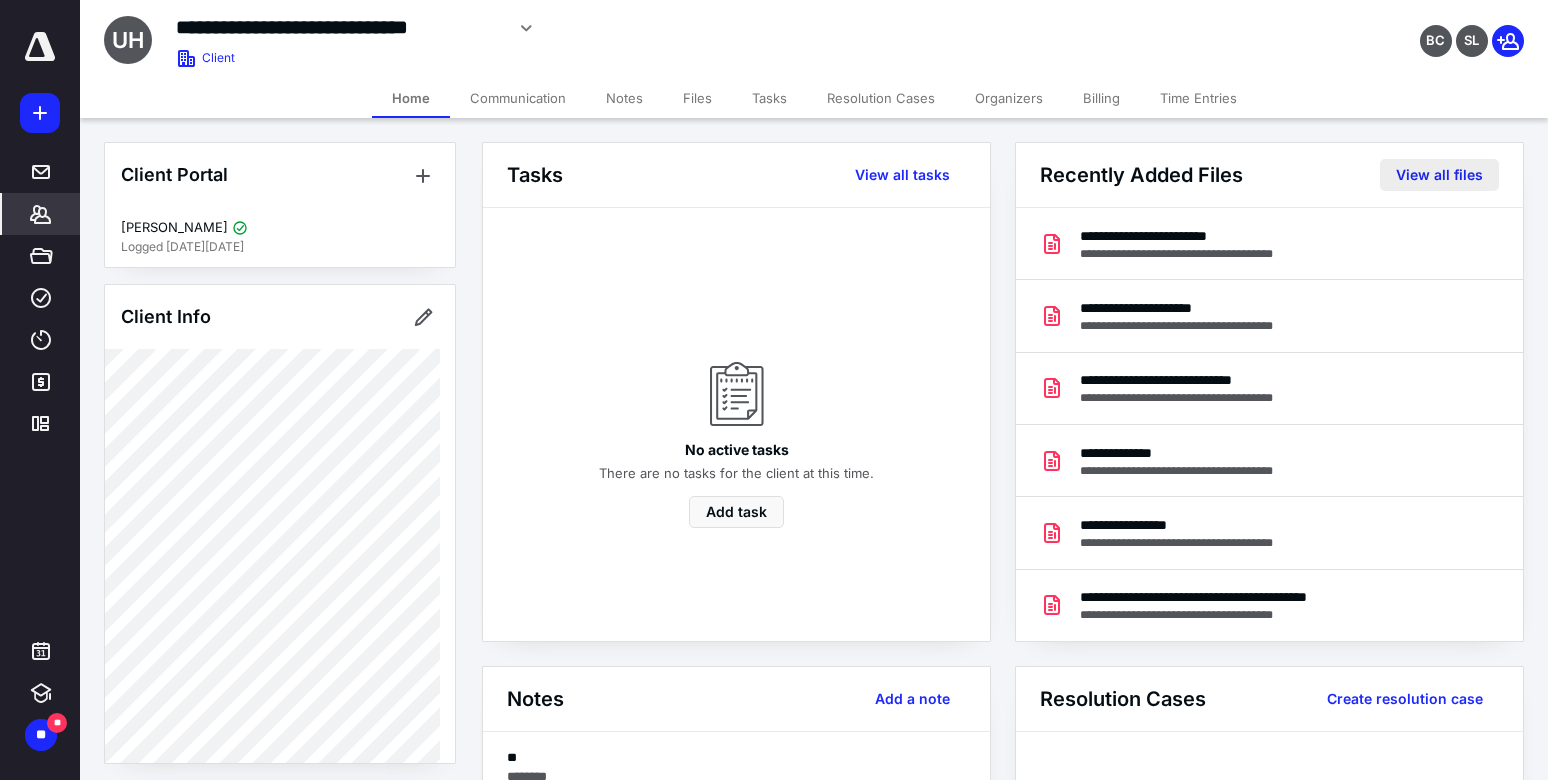 click on "View all files" at bounding box center [1439, 175] 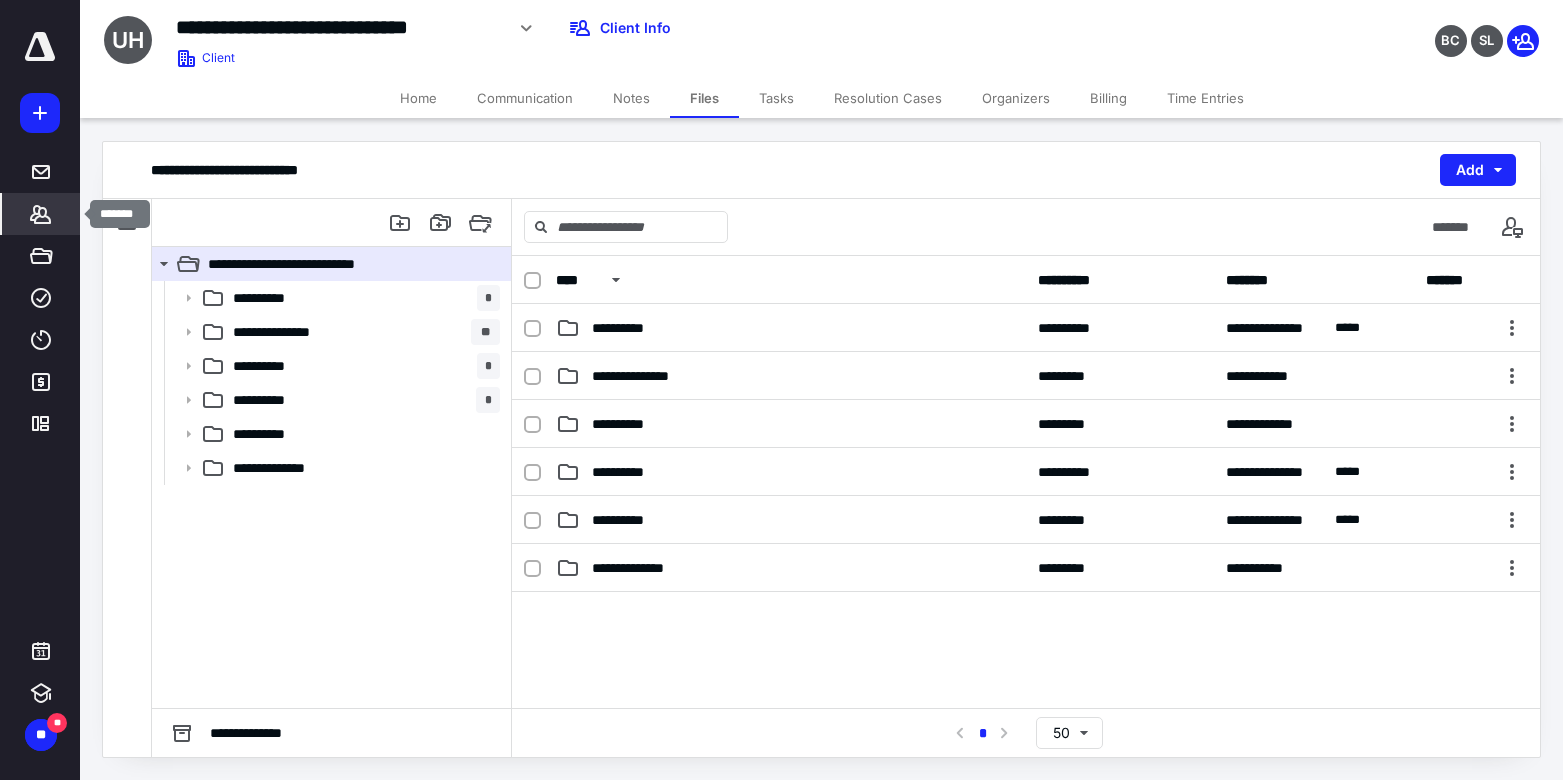 click 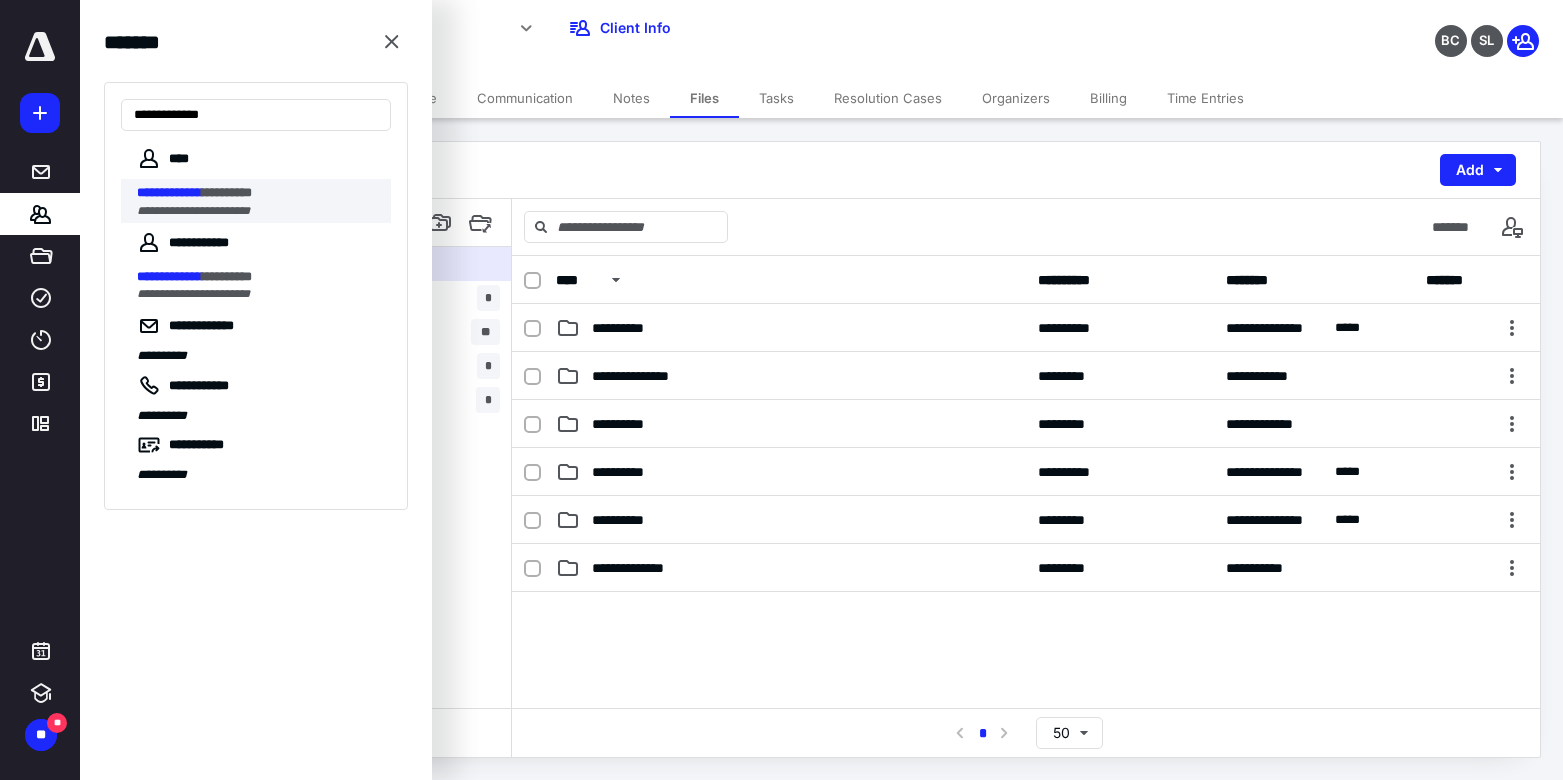 type on "**********" 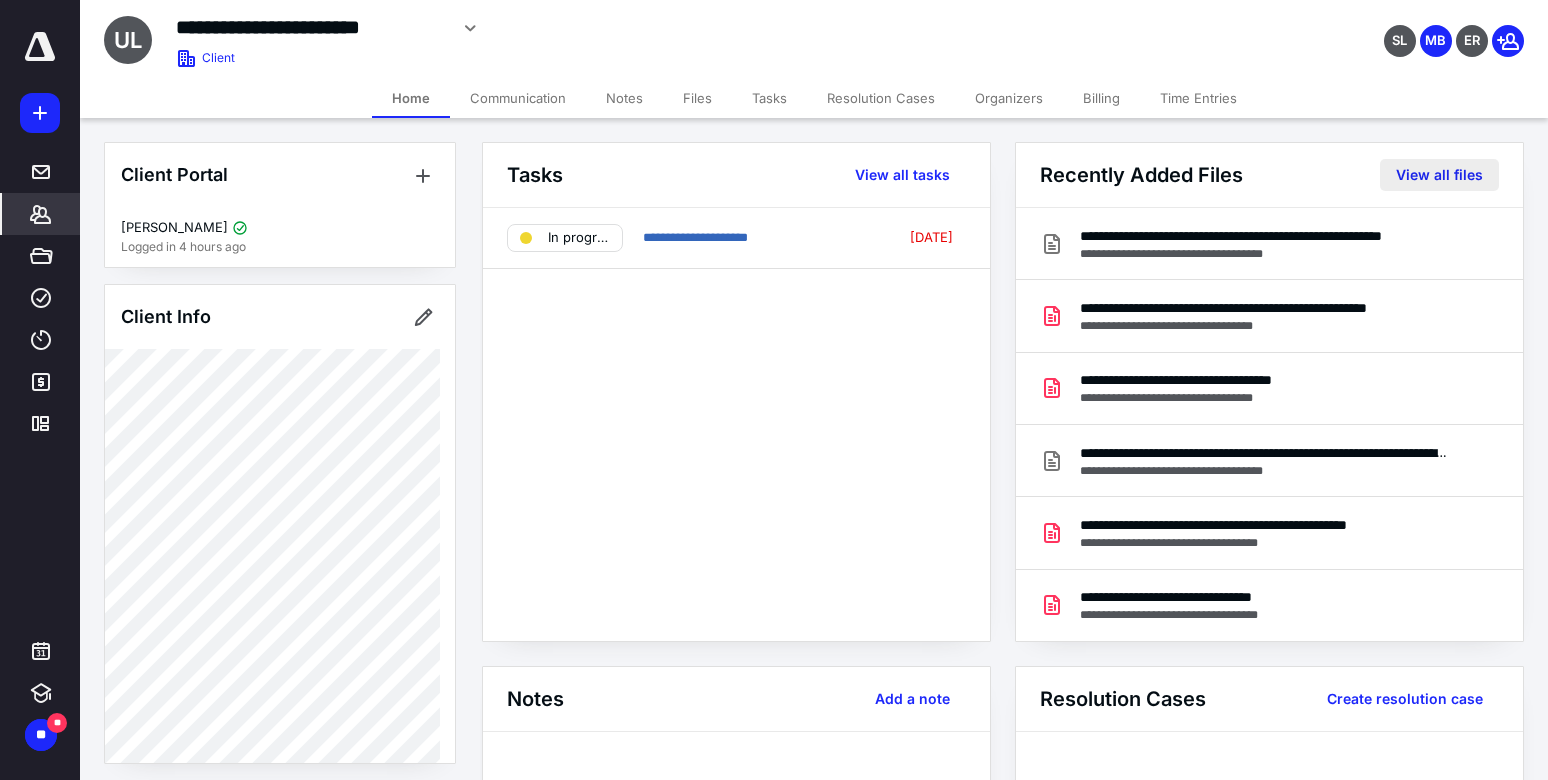 click on "View all files" at bounding box center (1439, 175) 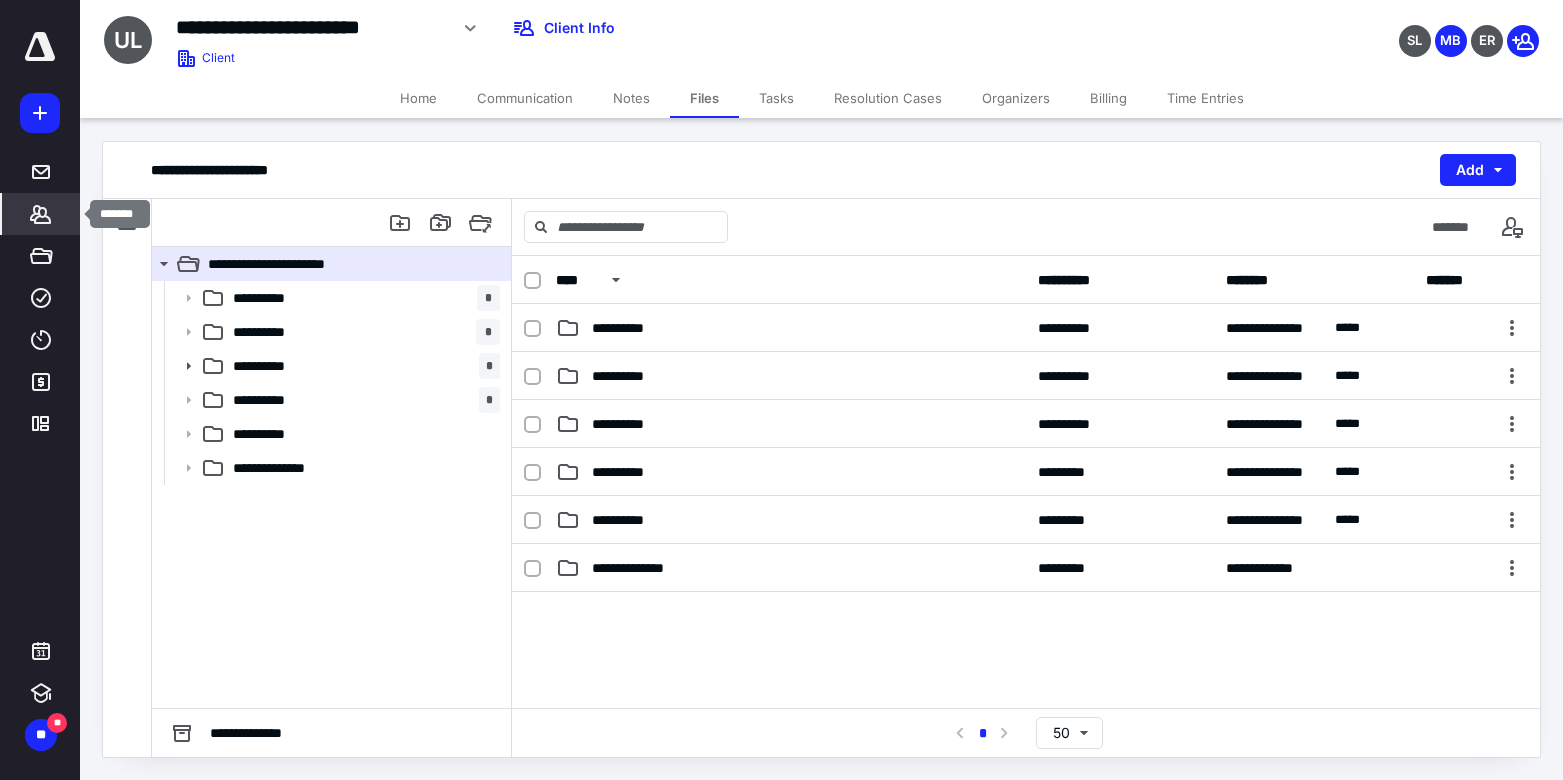 click on "*******" at bounding box center (41, 214) 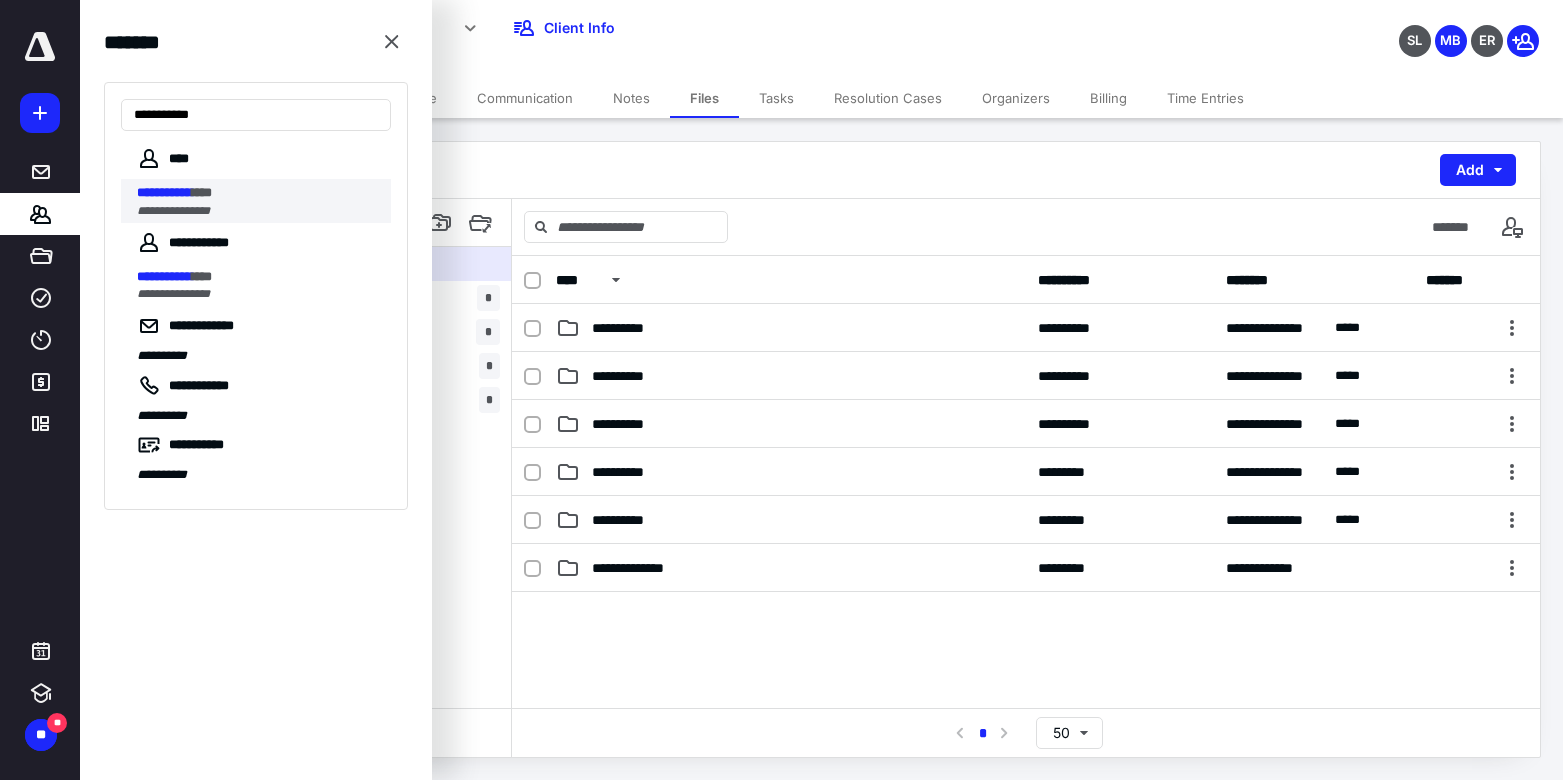 type on "**********" 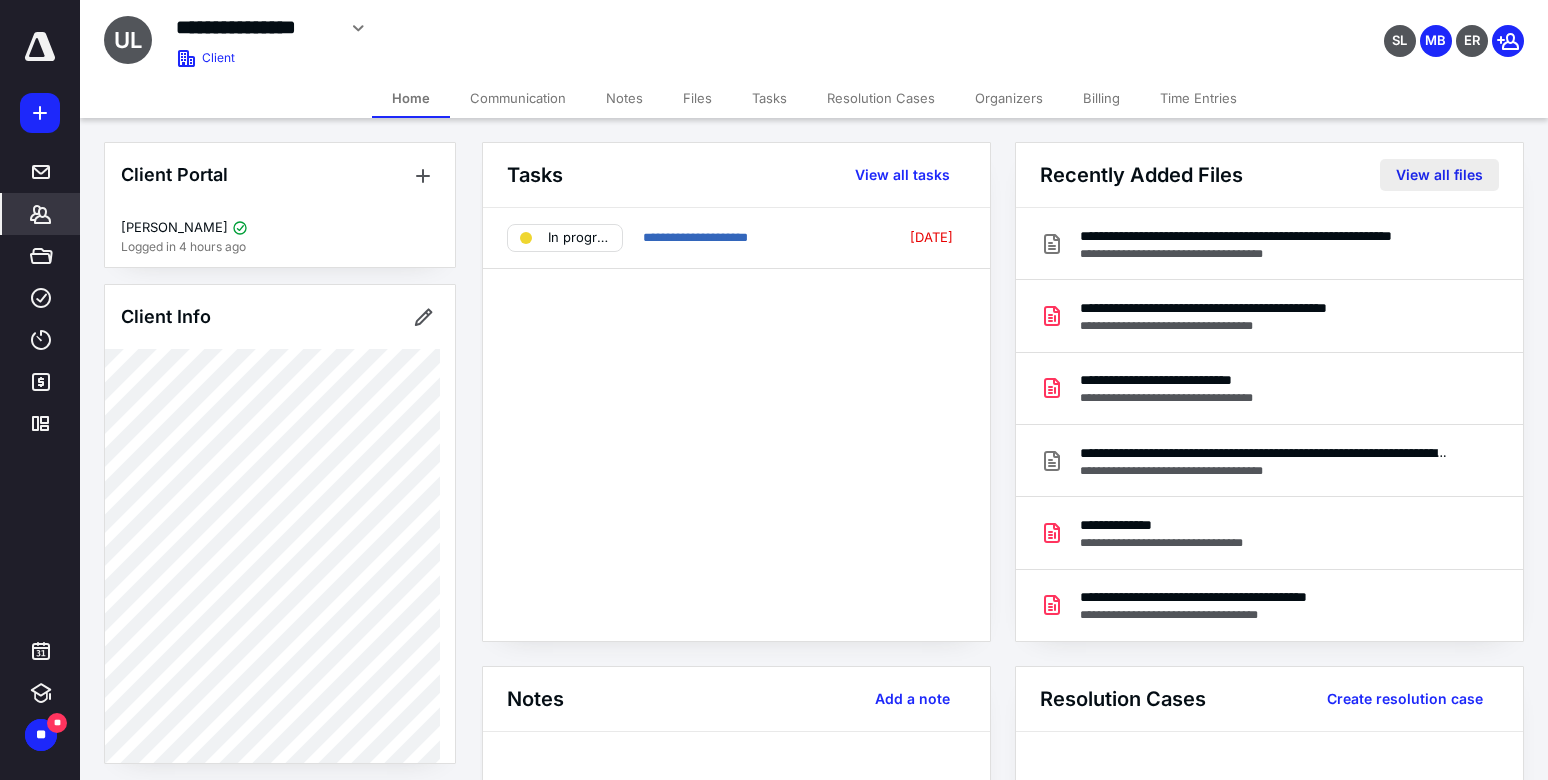click on "View all files" at bounding box center [1439, 175] 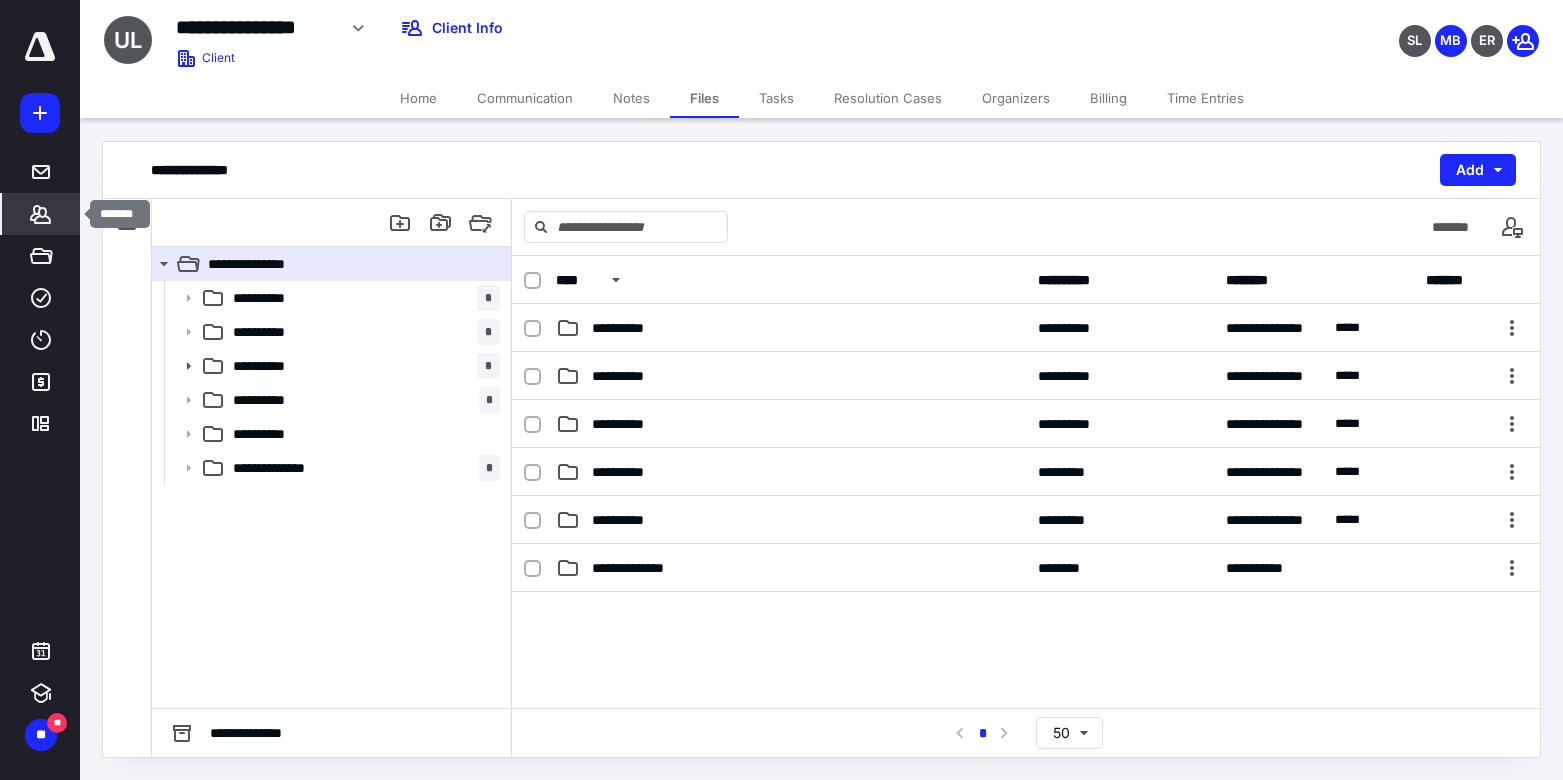 click 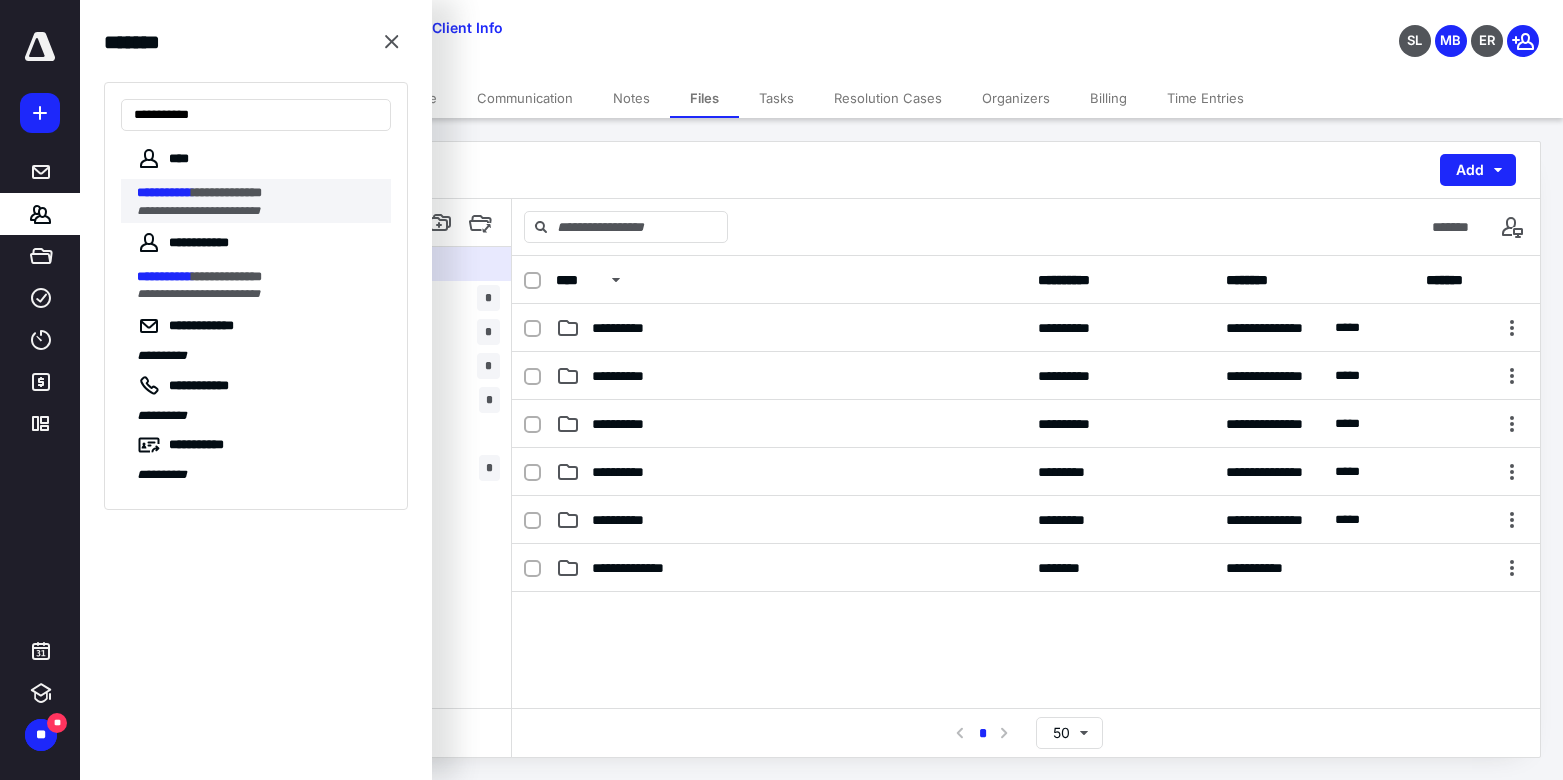 type on "**********" 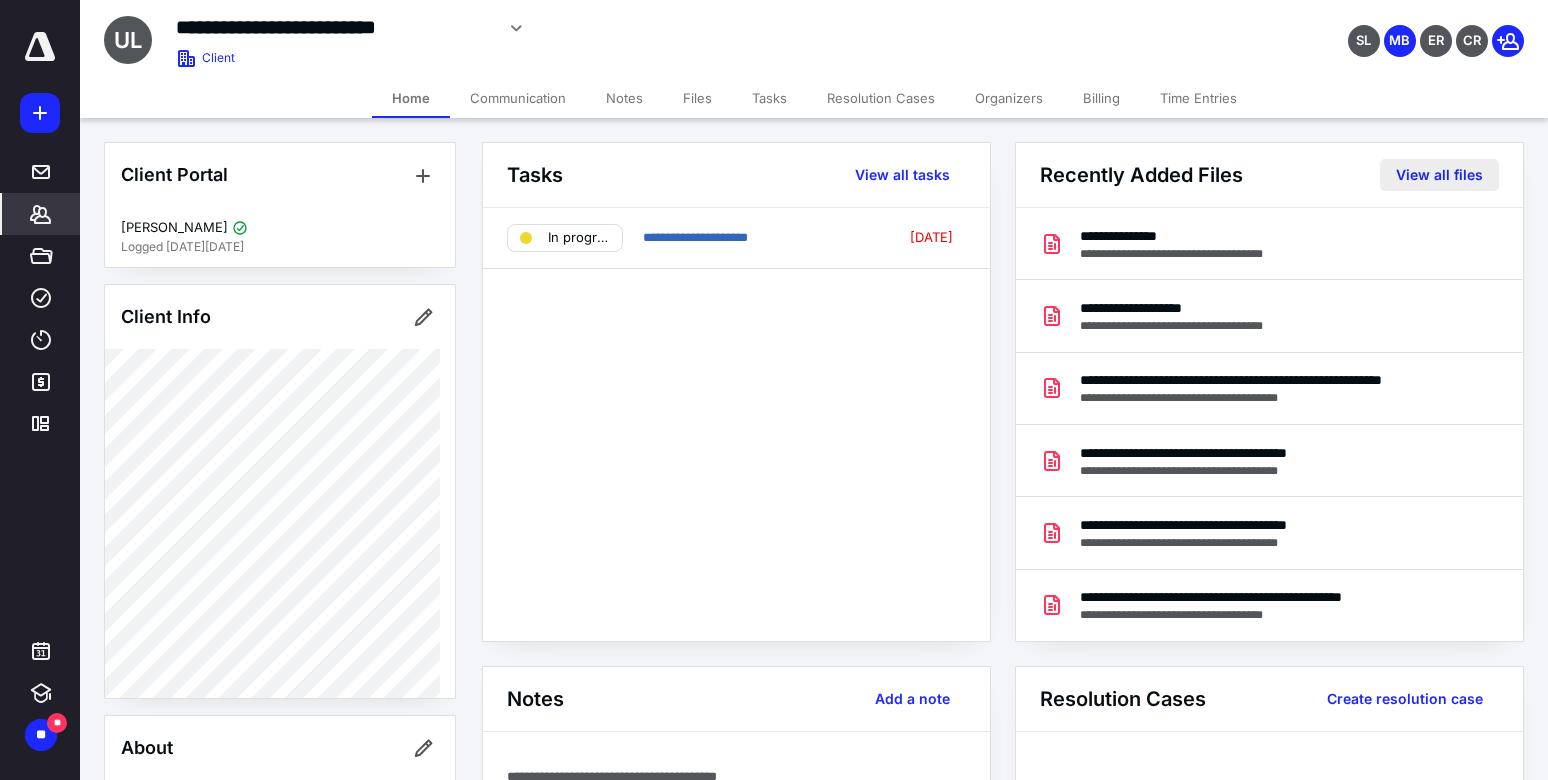 click on "View all files" at bounding box center (1439, 175) 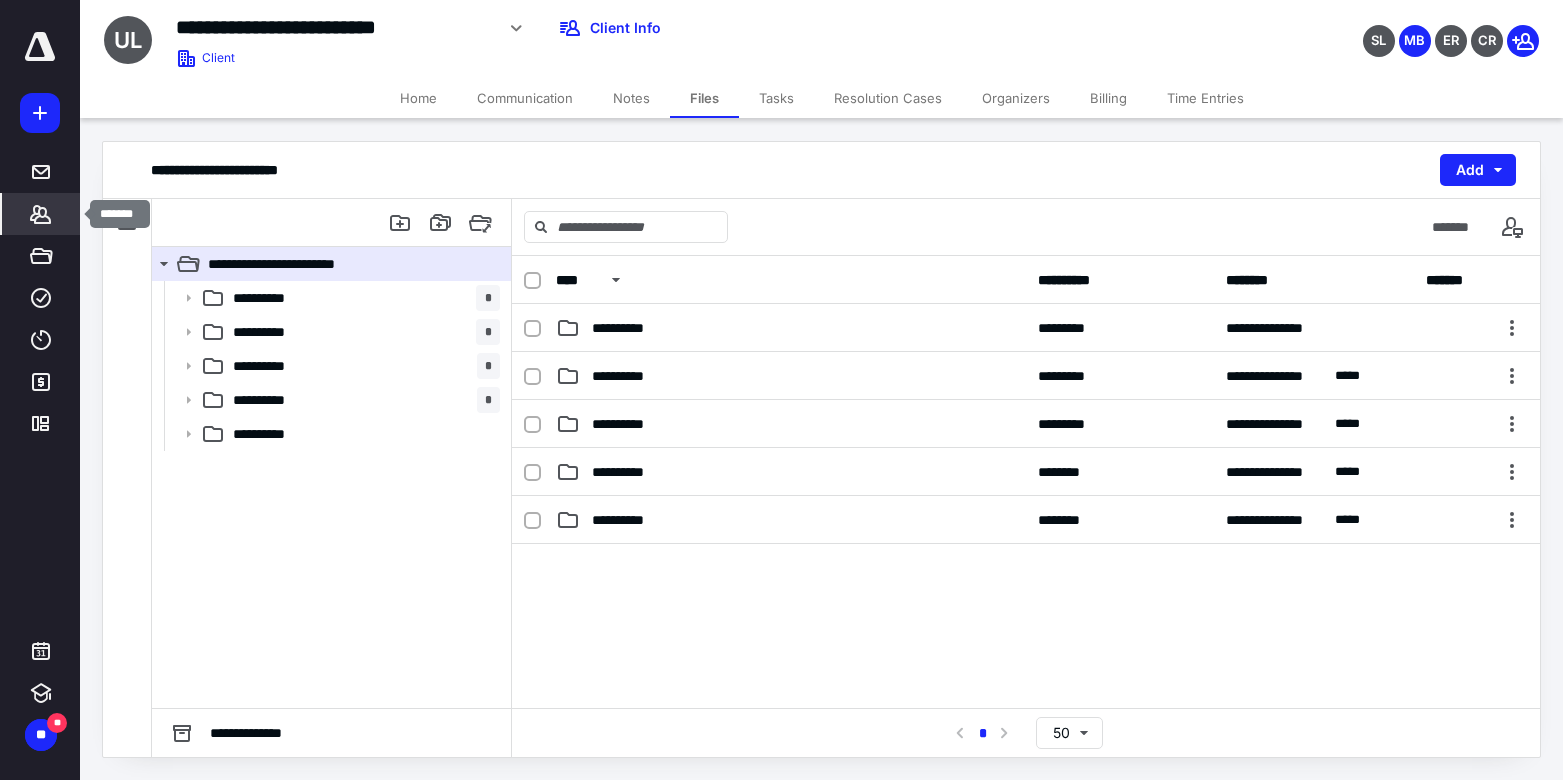 click 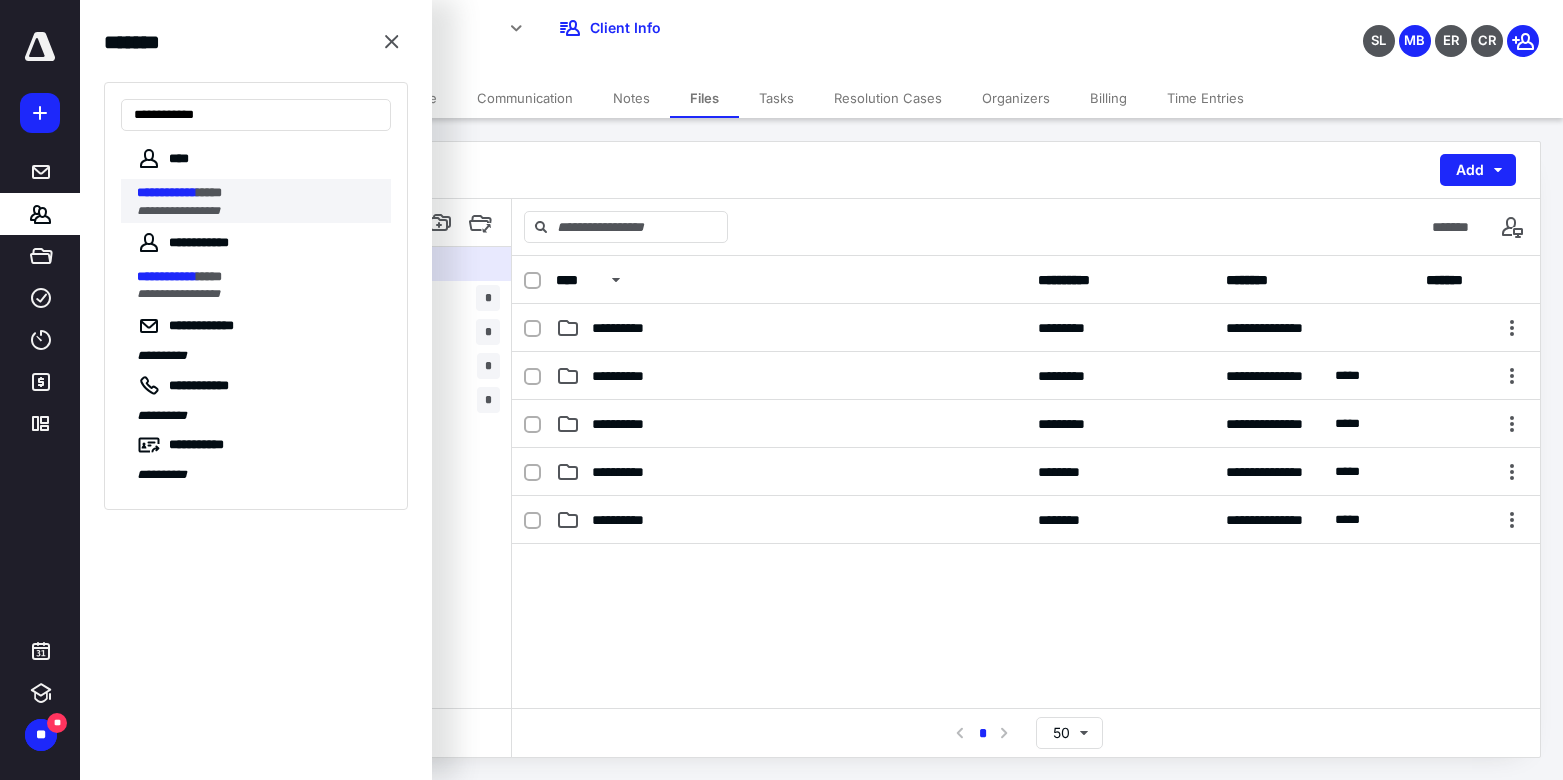 type on "**********" 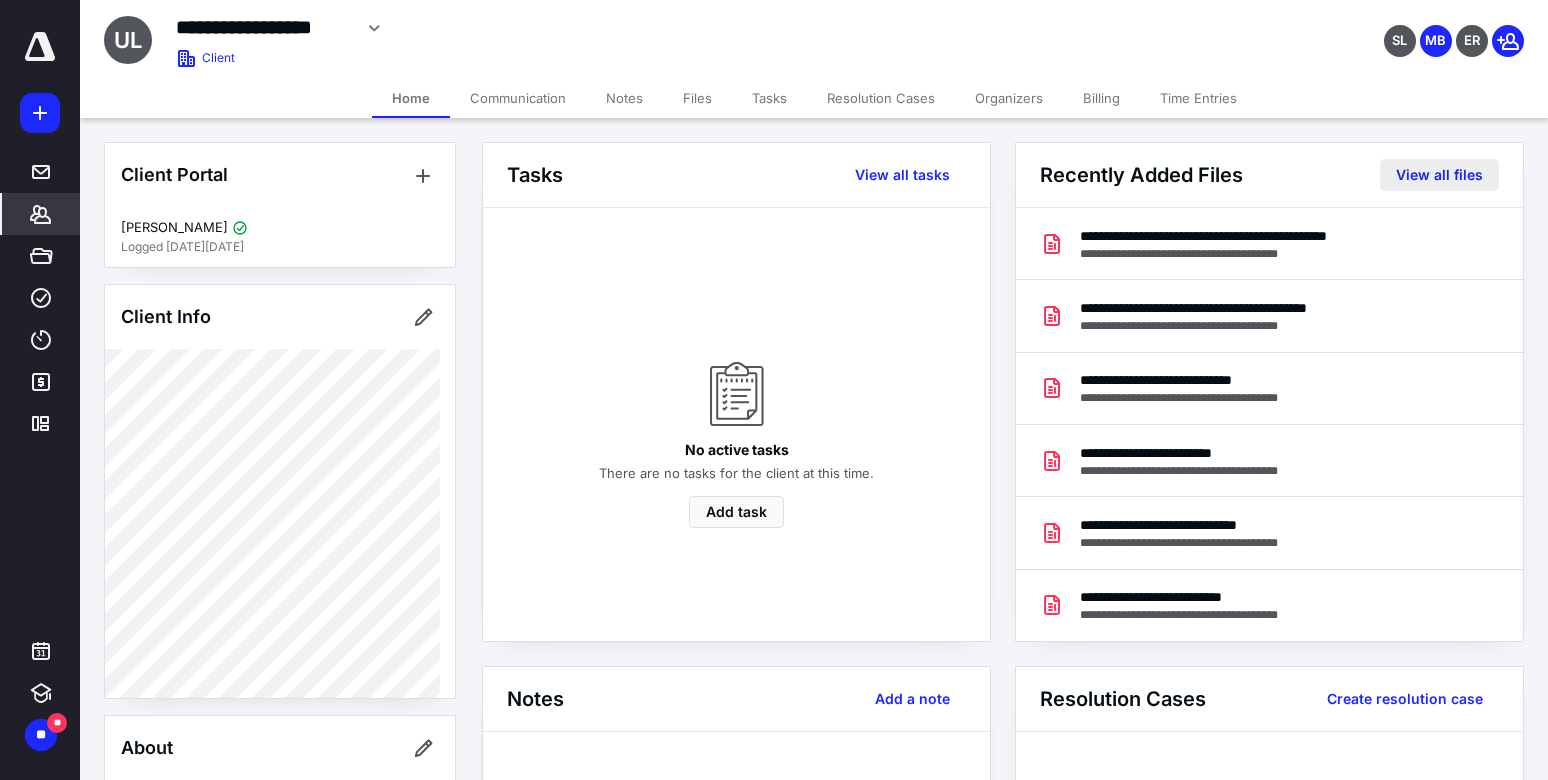 click on "View all files" at bounding box center (1439, 175) 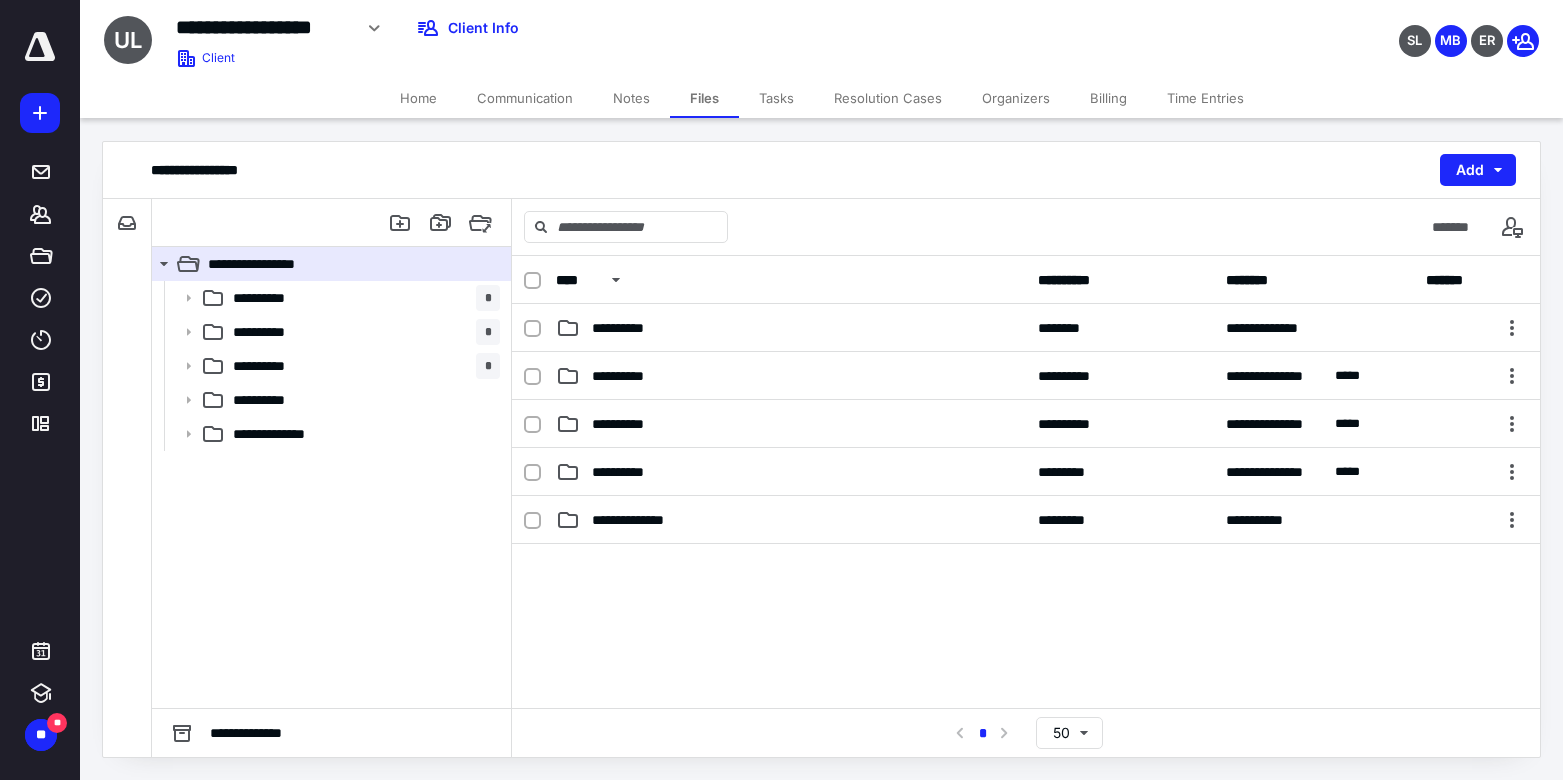 click on "Home" at bounding box center (418, 98) 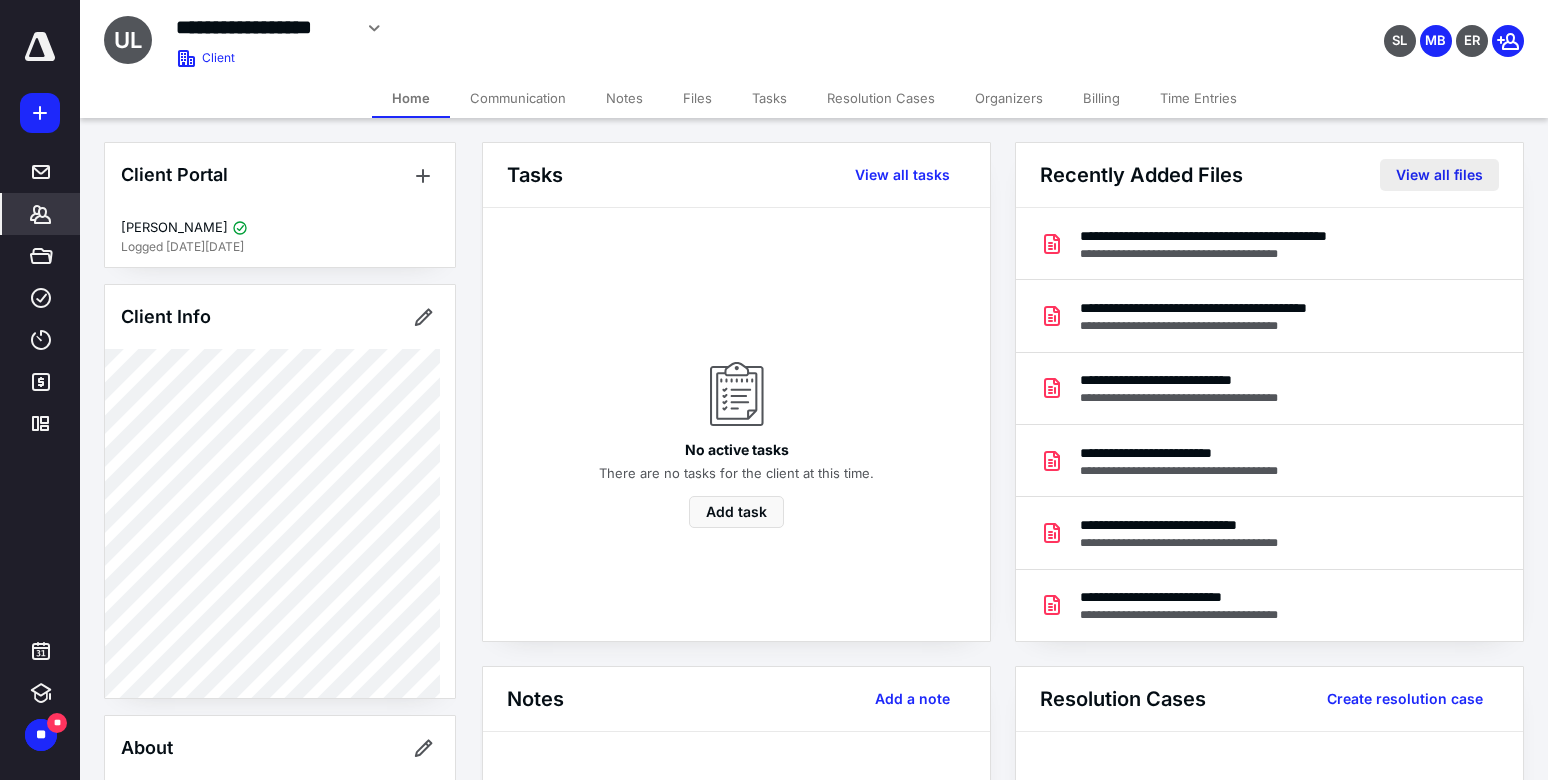 click on "View all files" at bounding box center (1439, 175) 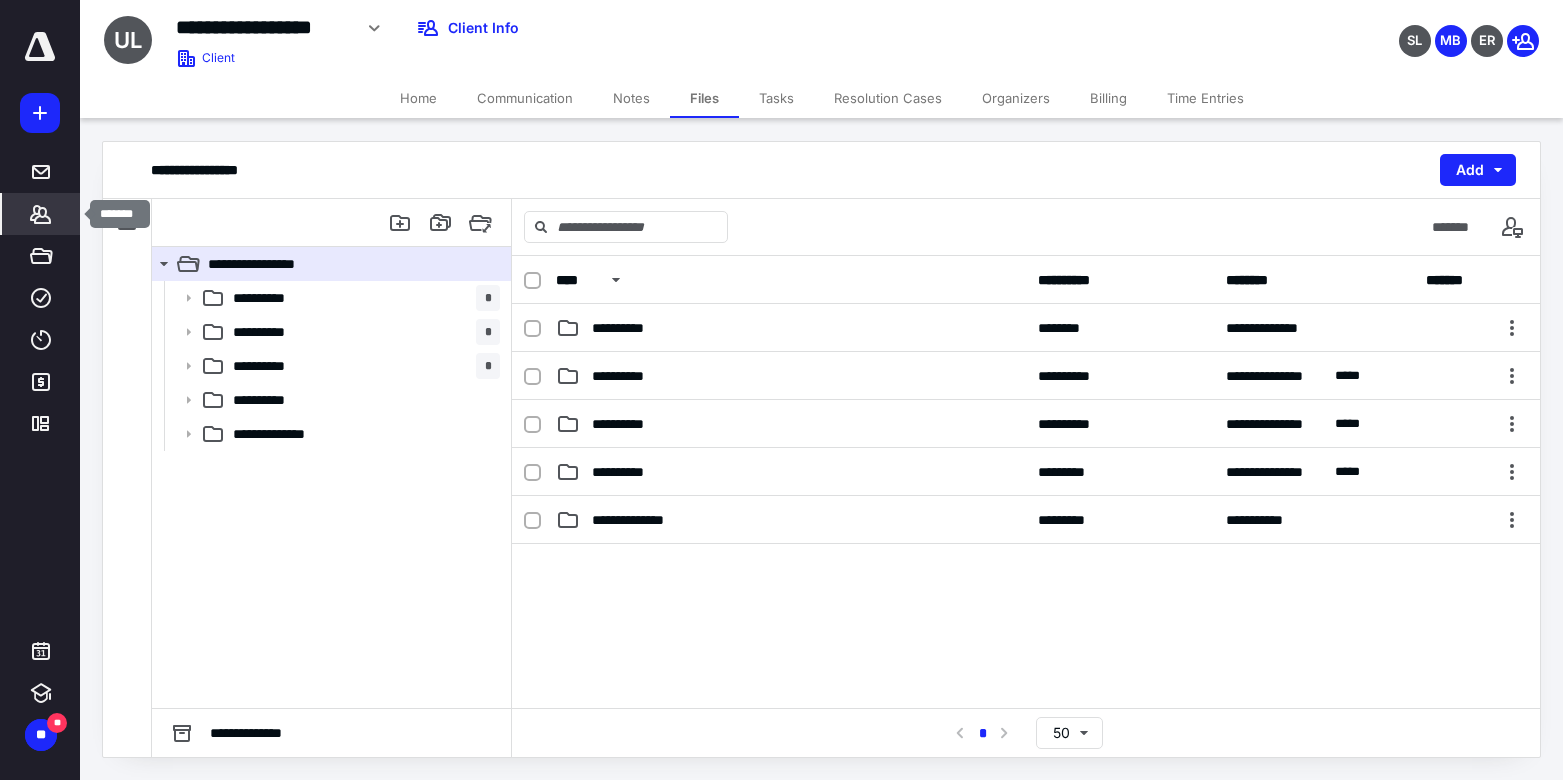 click 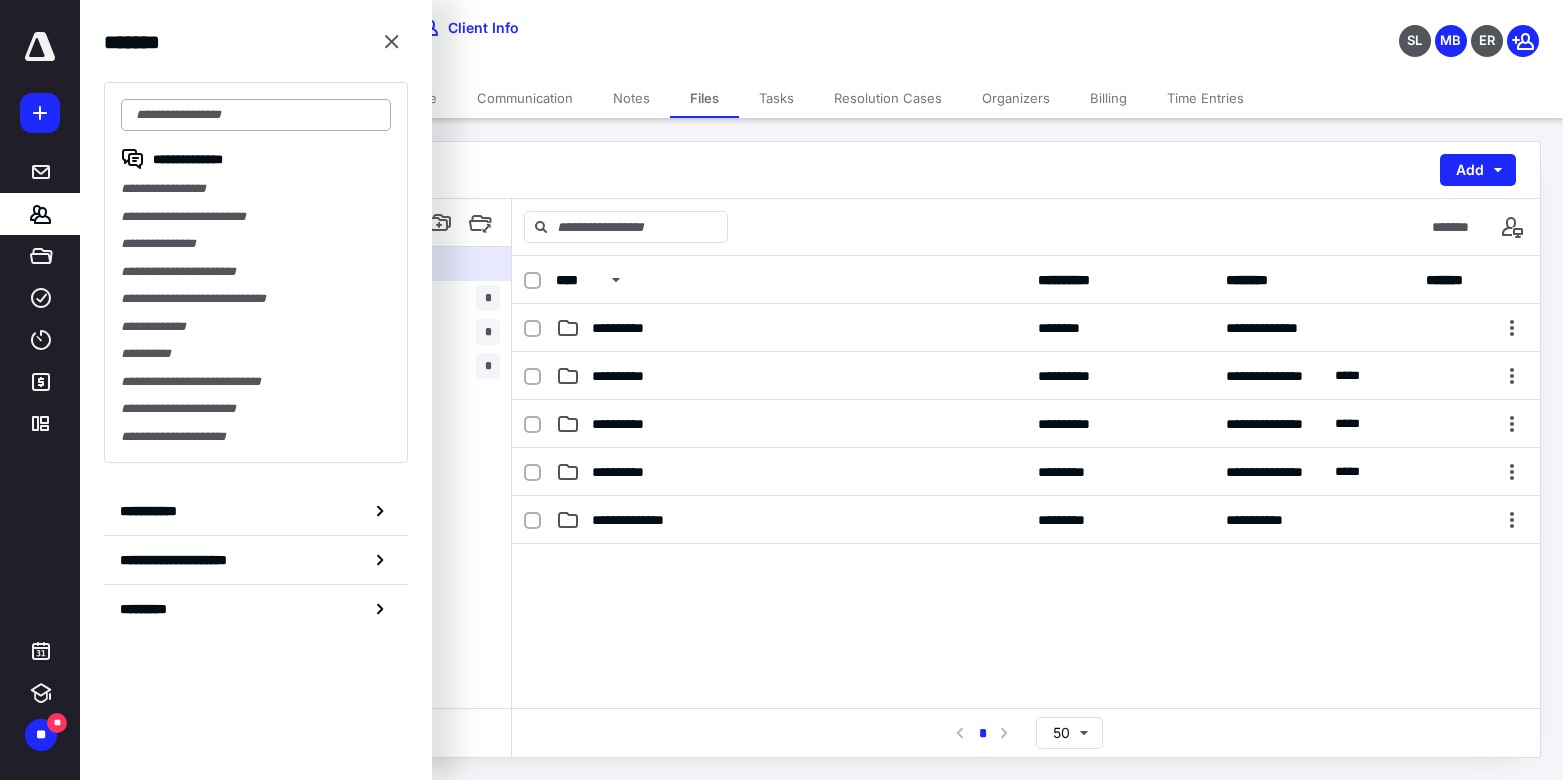 click at bounding box center [256, 115] 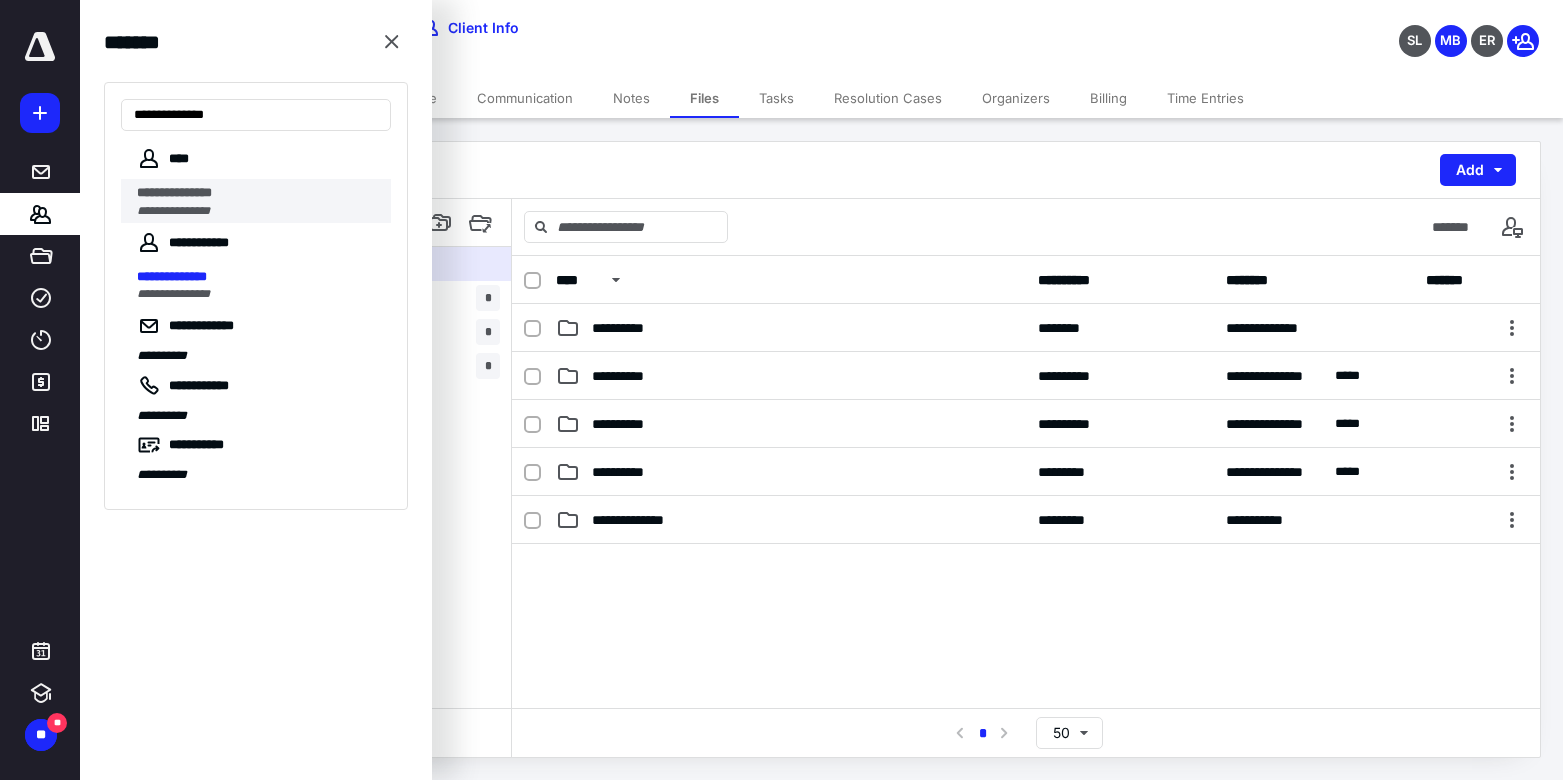 type on "**********" 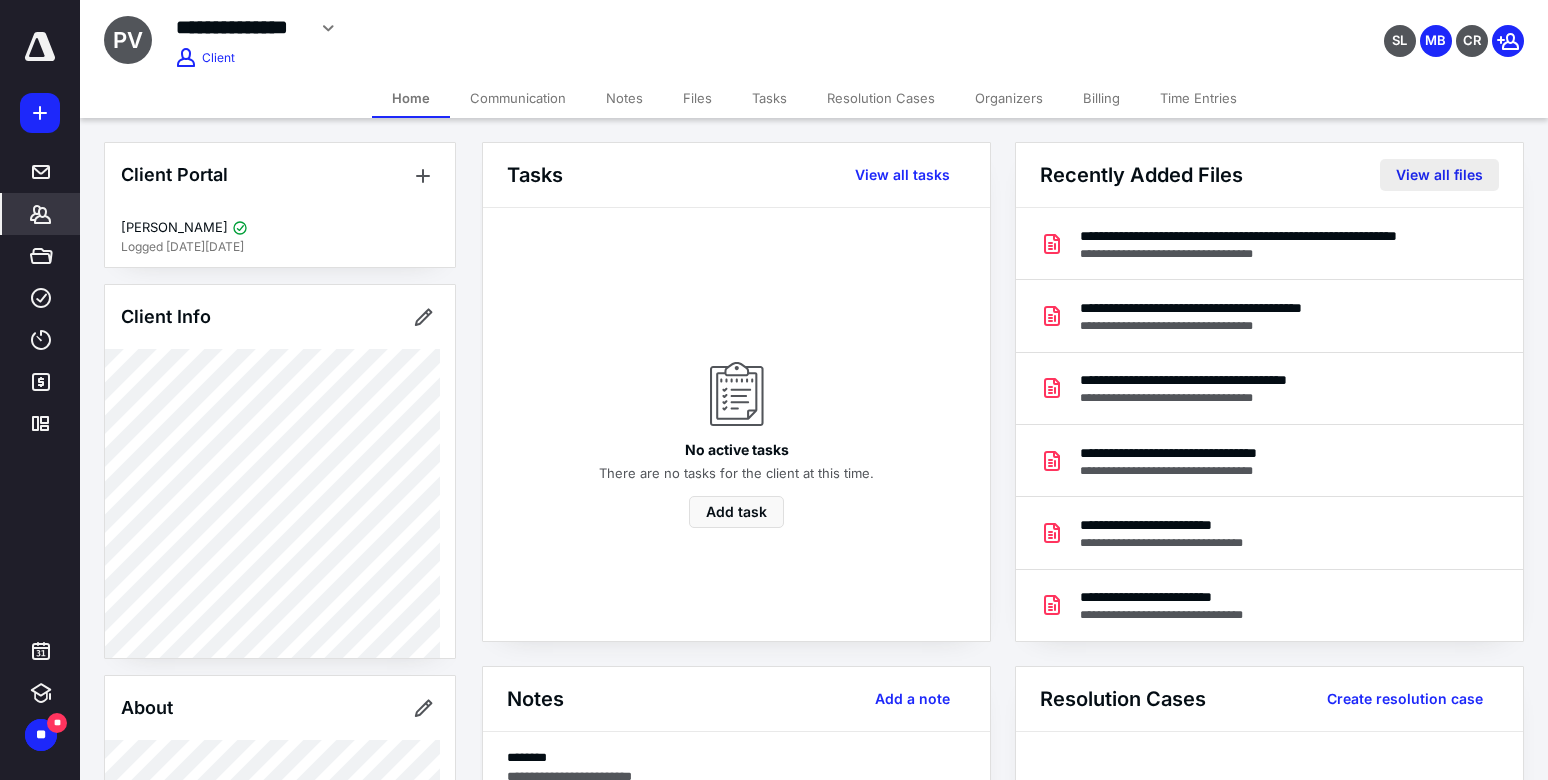 click on "View all files" at bounding box center [1439, 175] 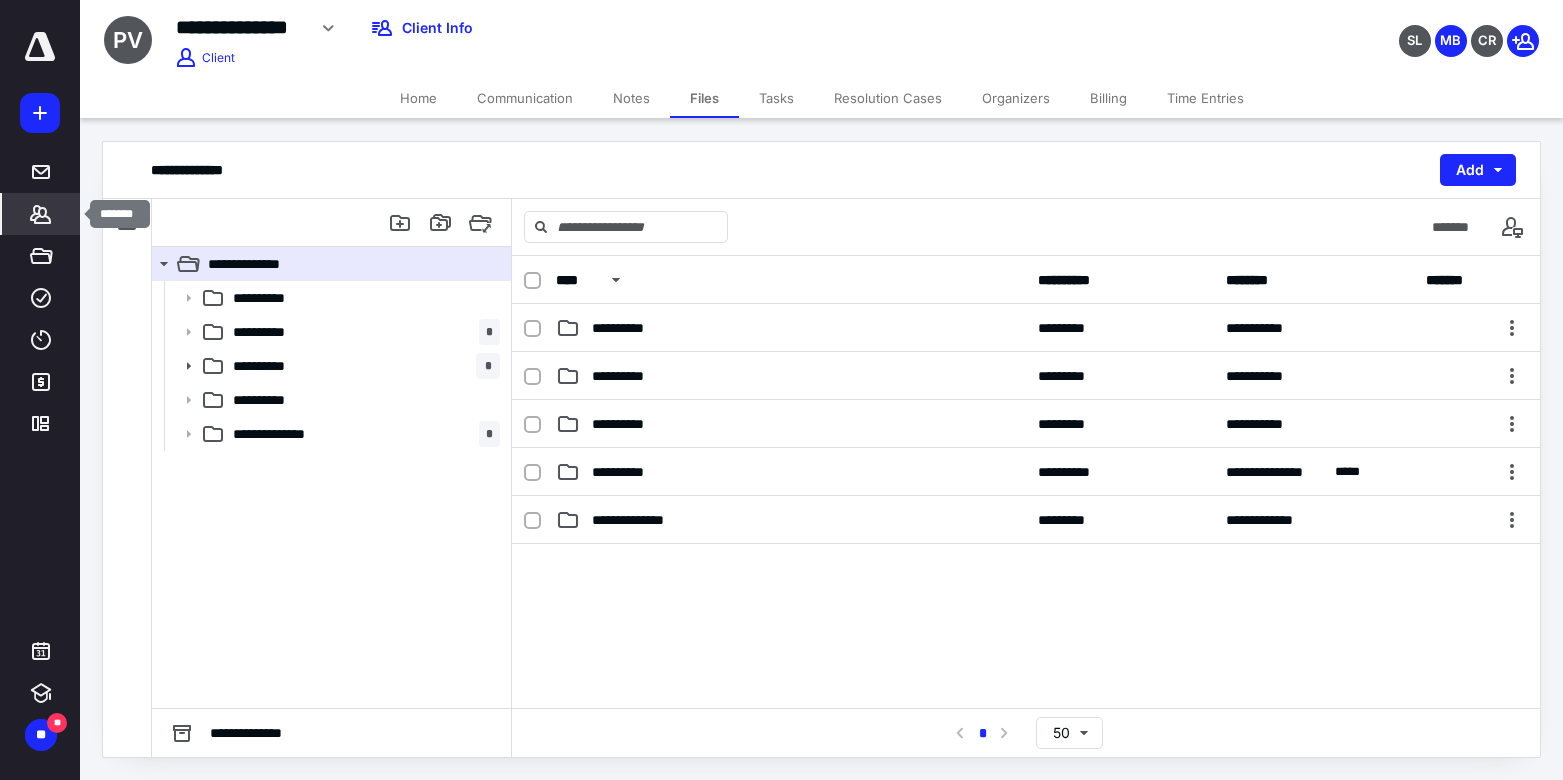 click 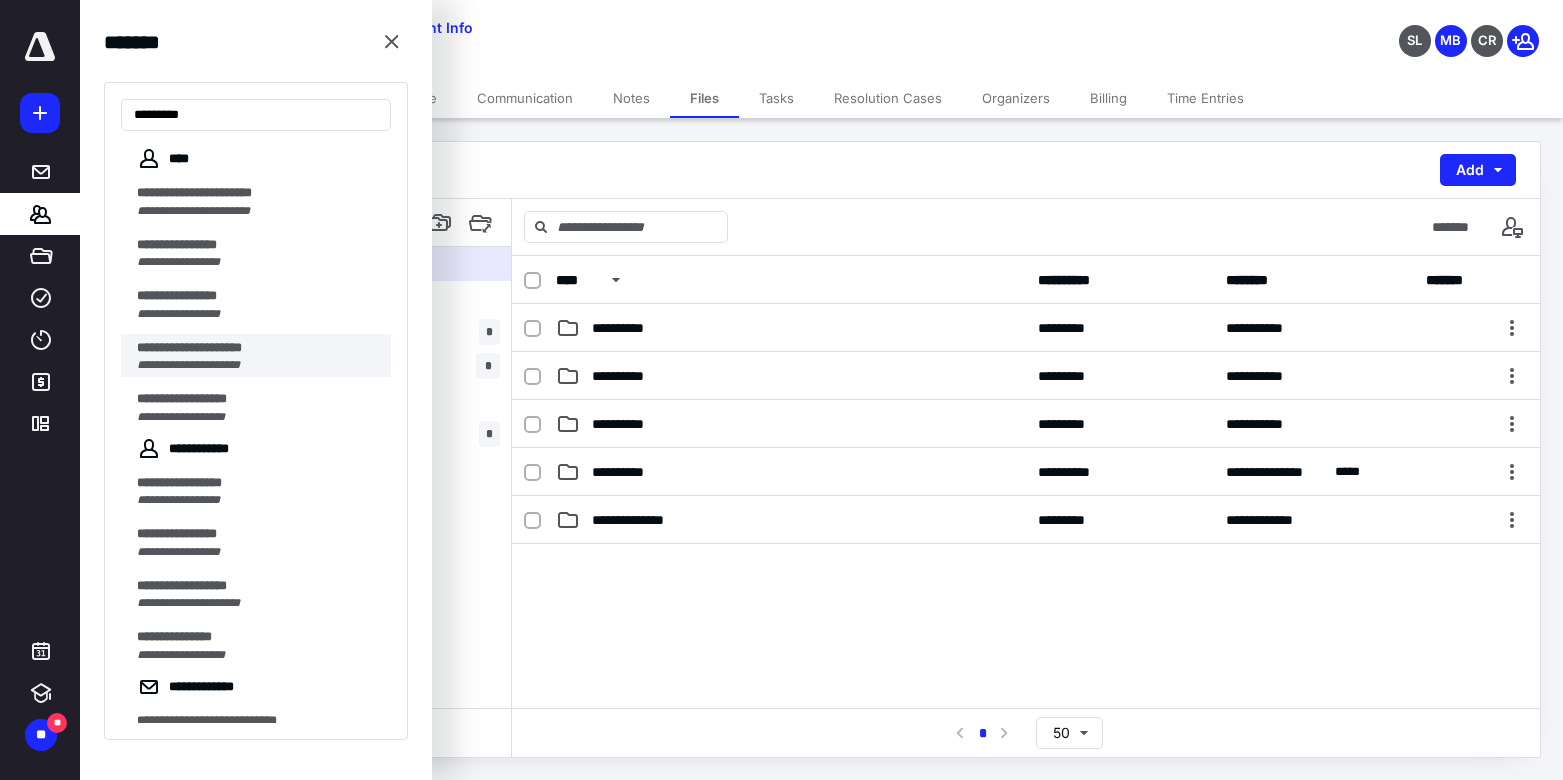 type on "********" 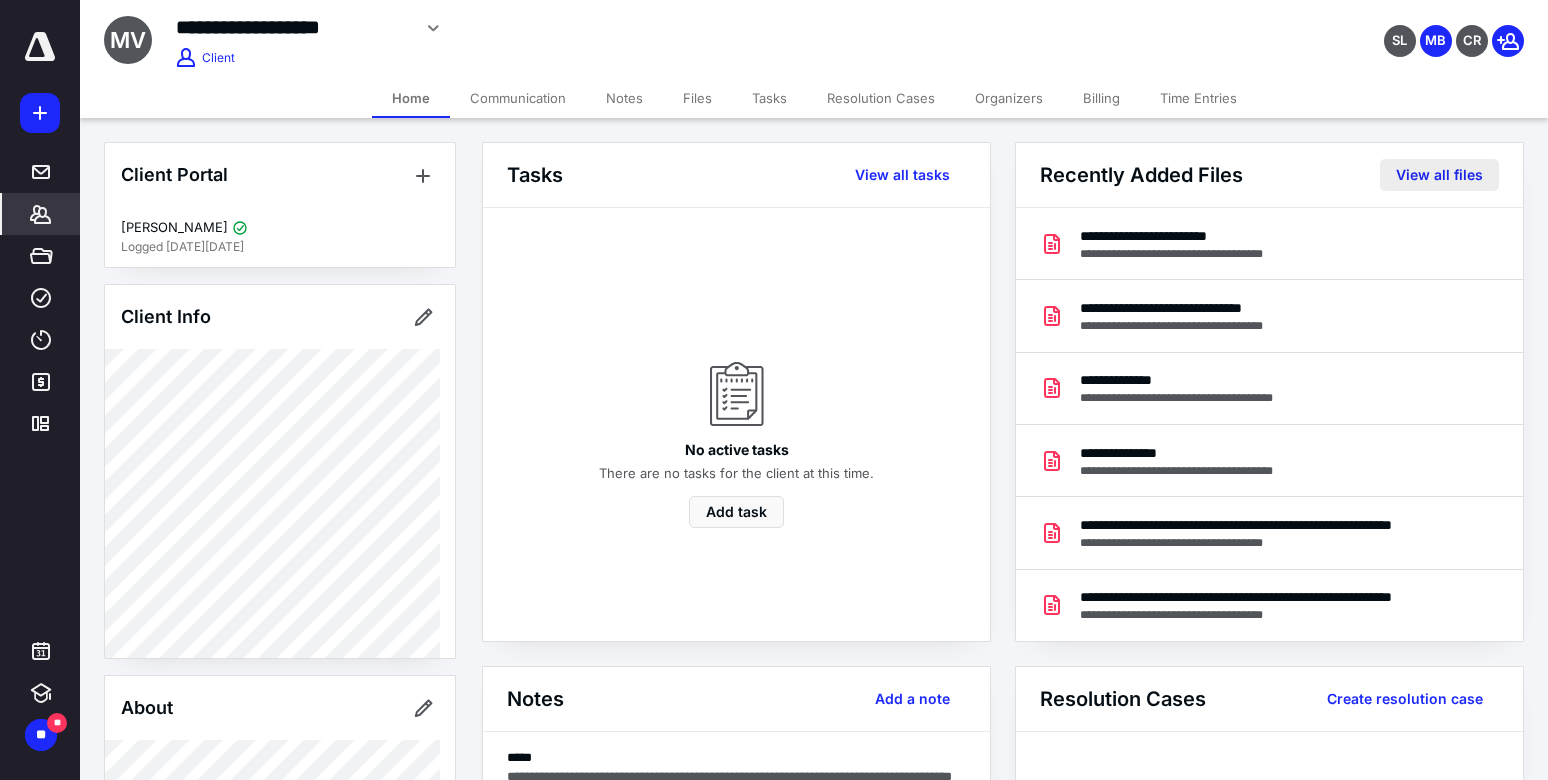 click on "View all files" at bounding box center (1439, 175) 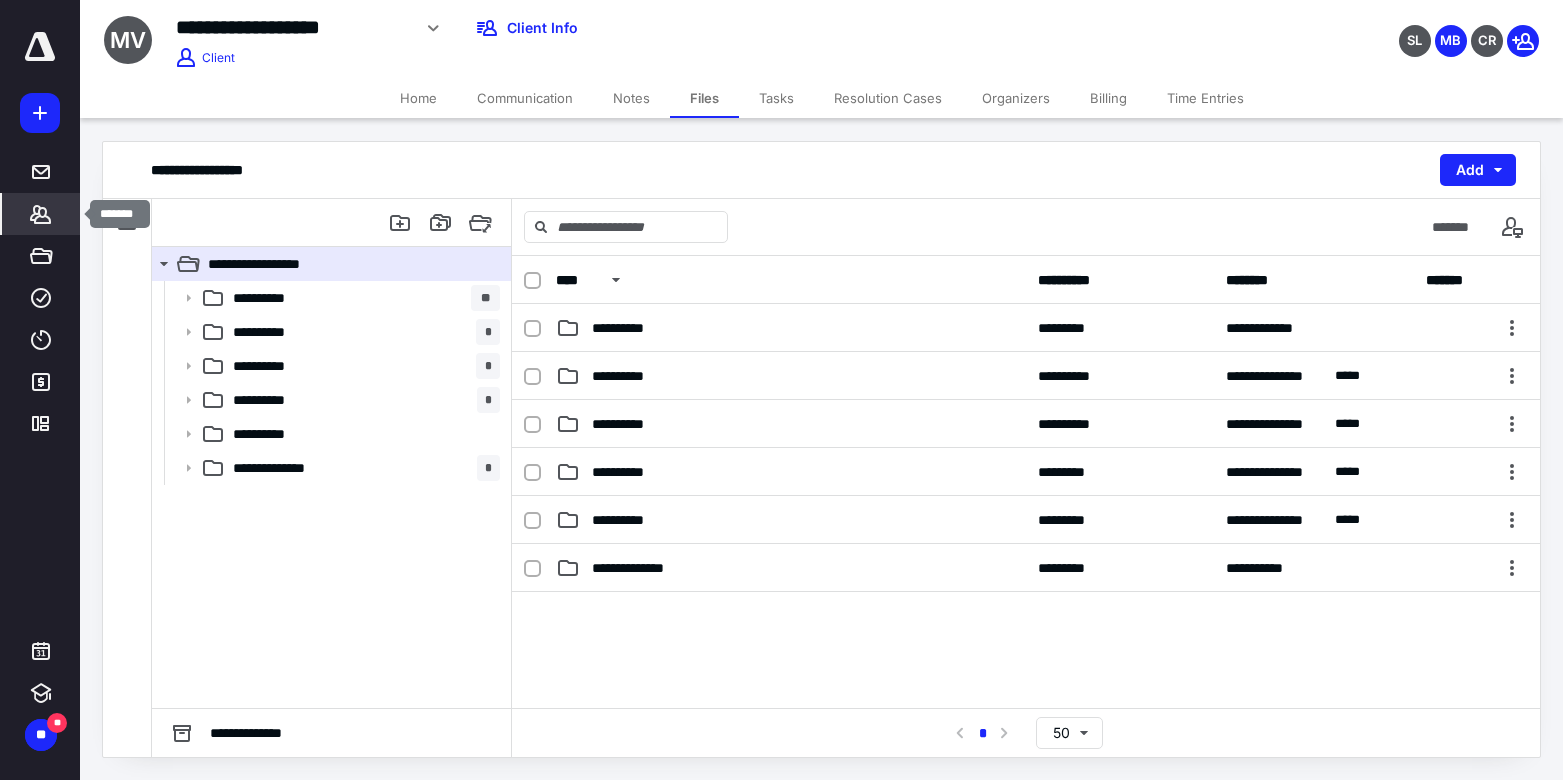 click 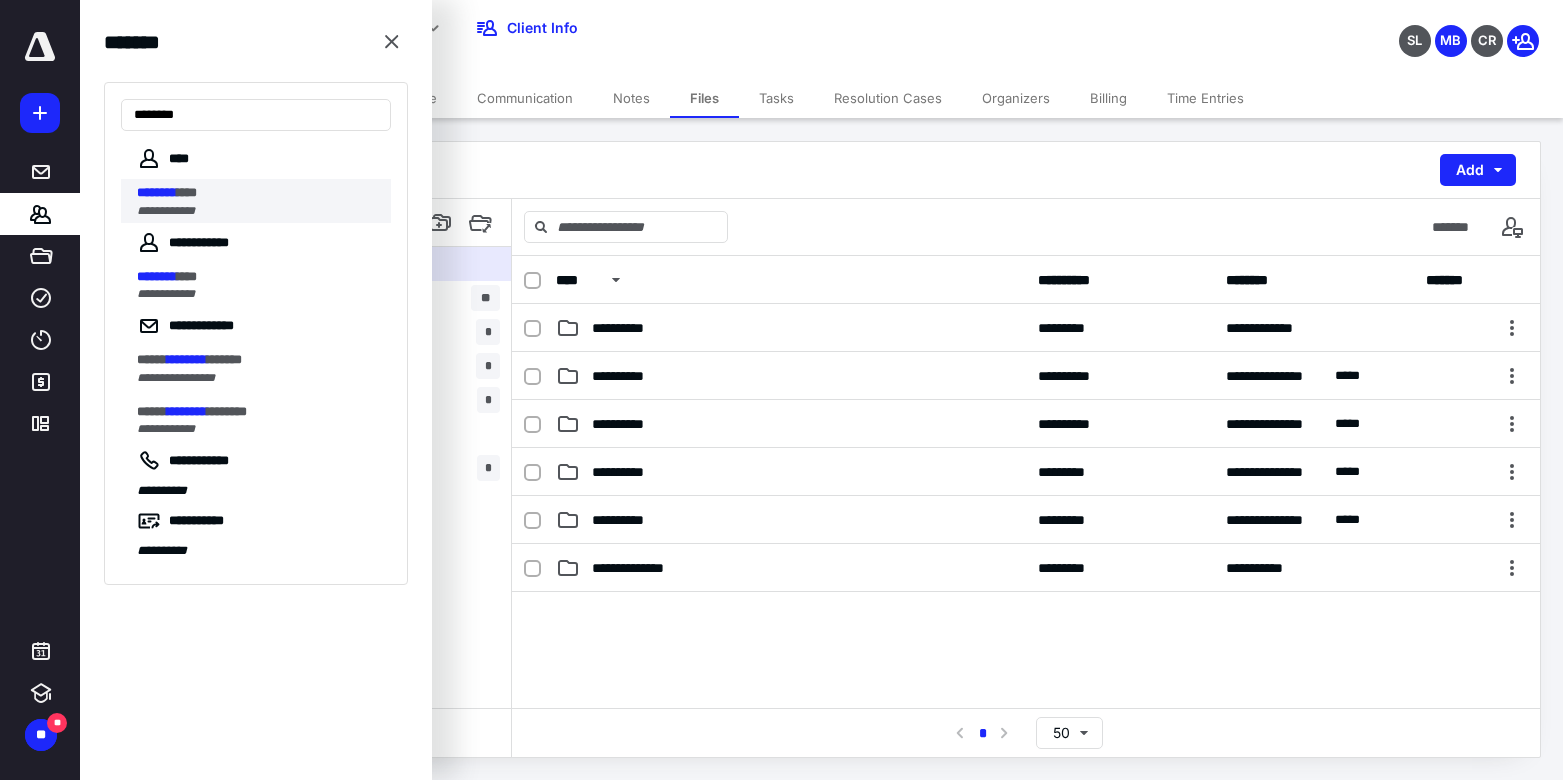 type on "********" 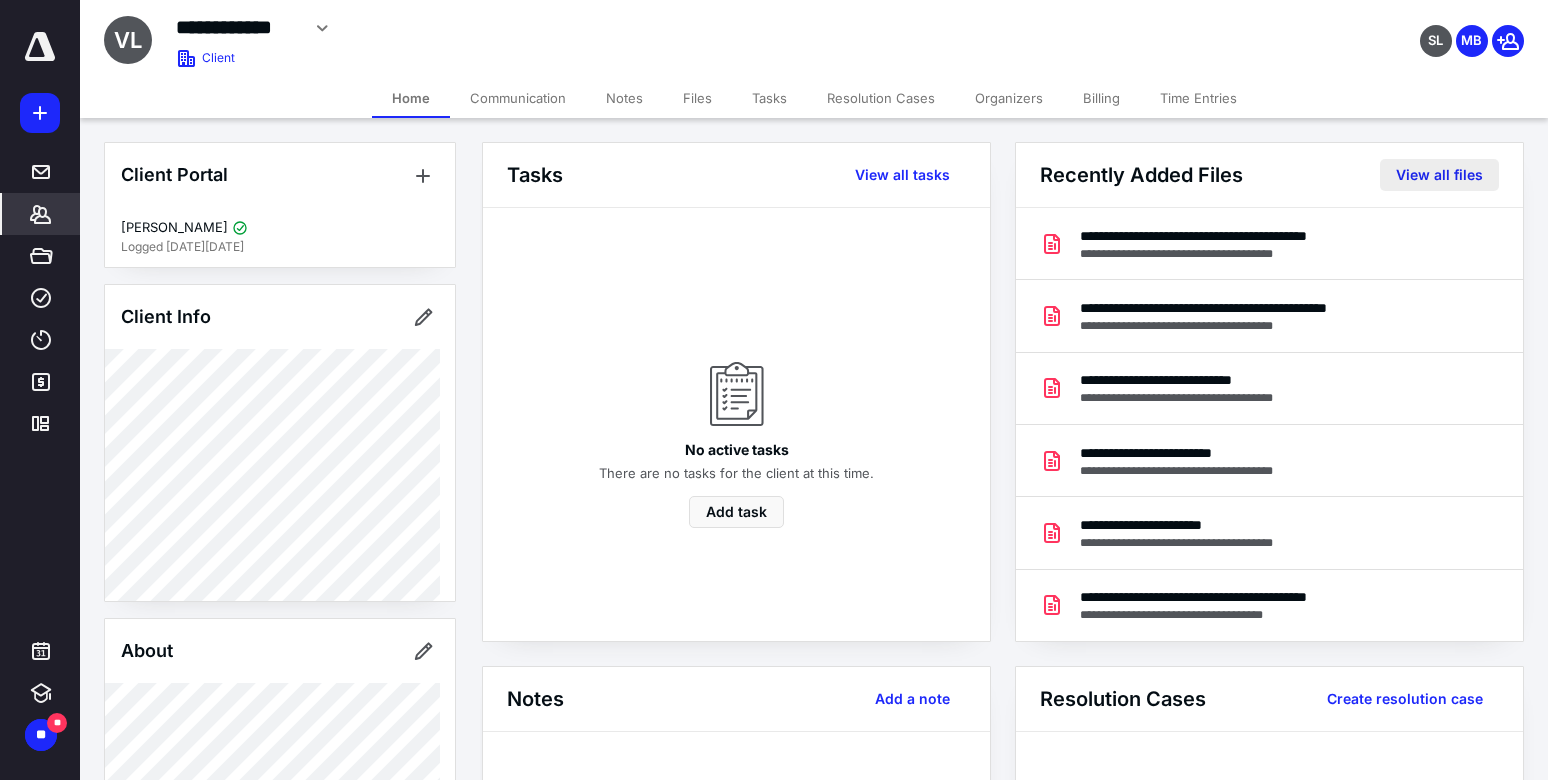 click on "View all files" at bounding box center (1439, 175) 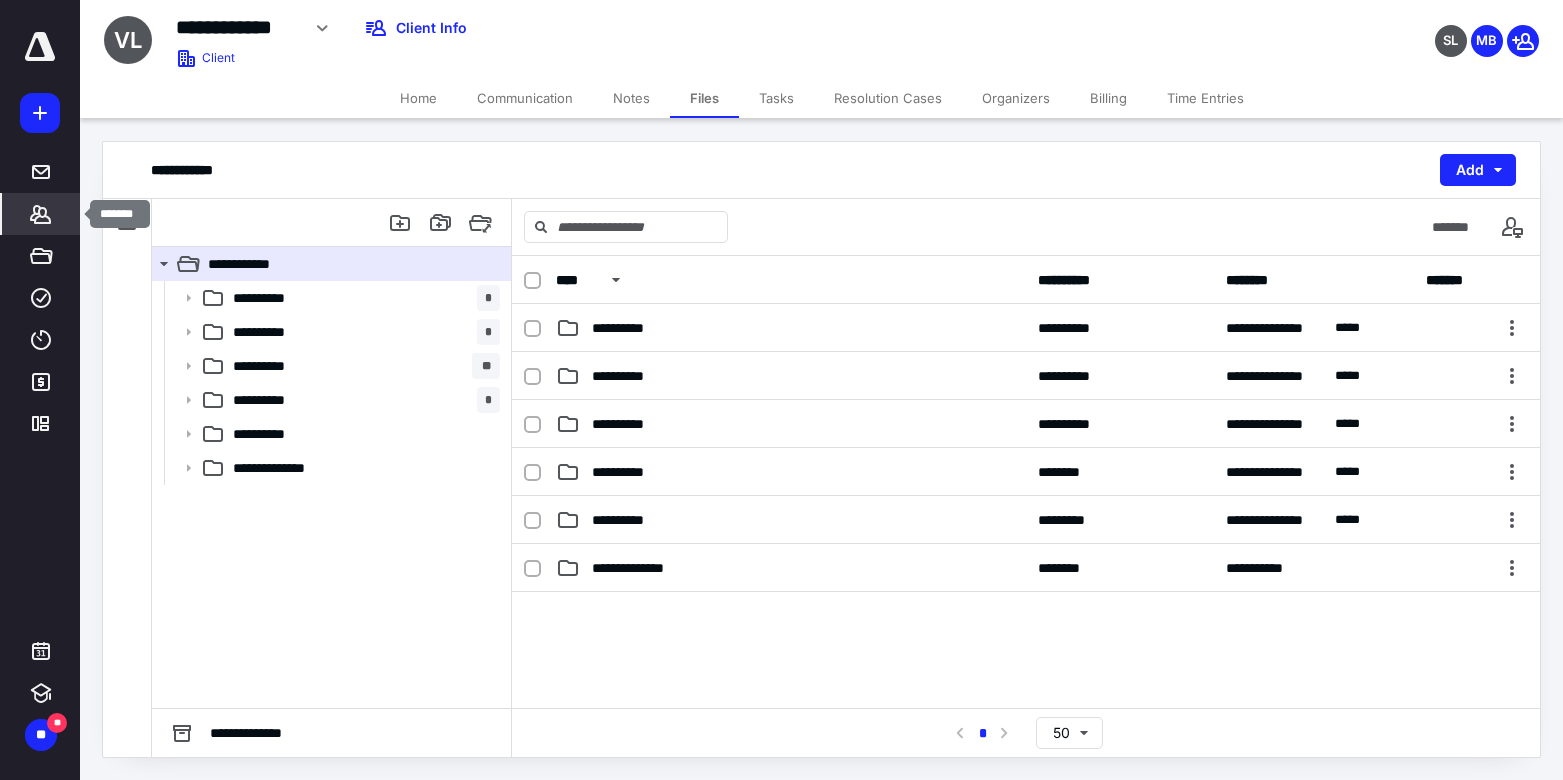 click 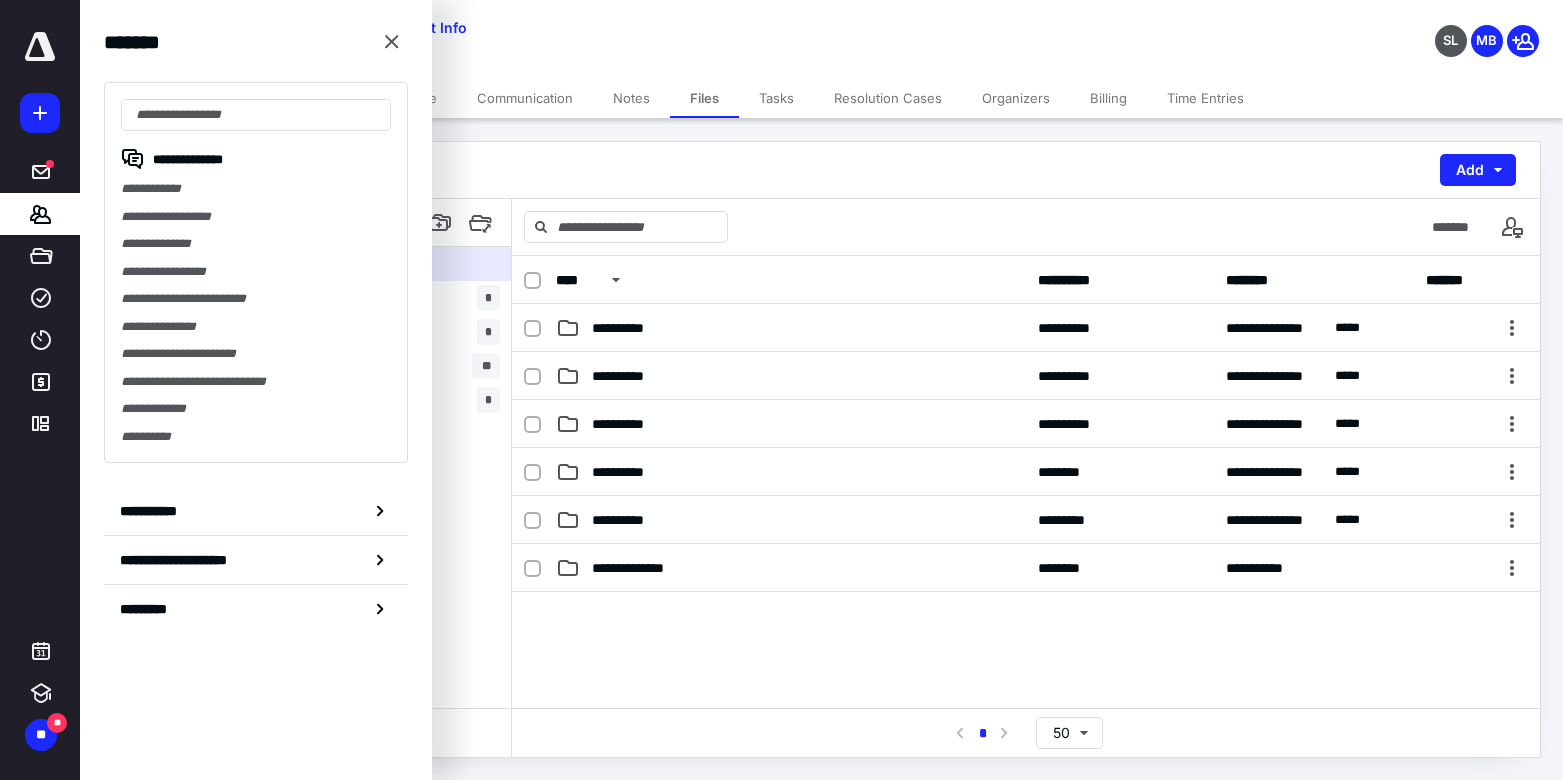 click on "SL MB" at bounding box center (1305, 28) 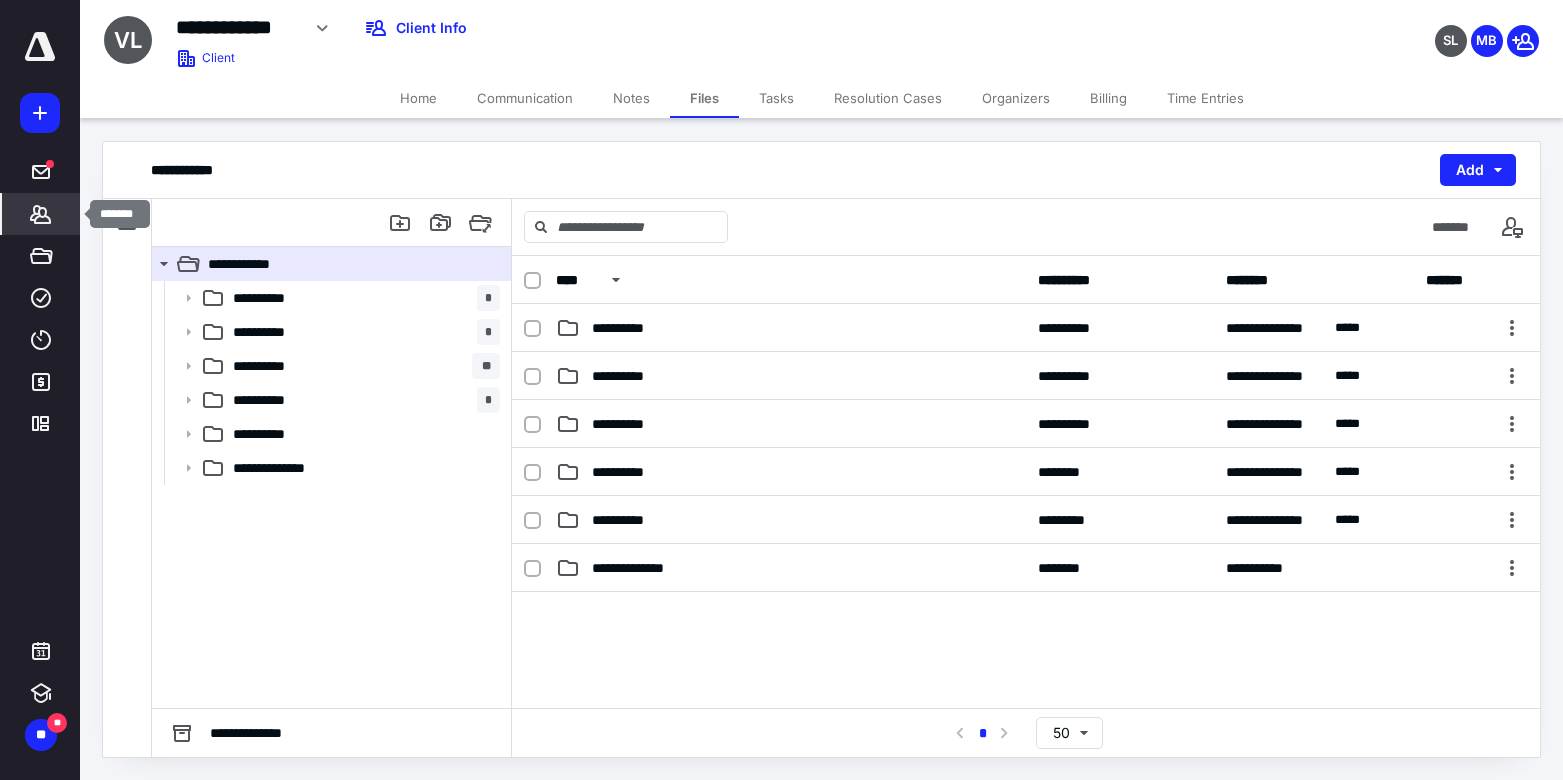 click 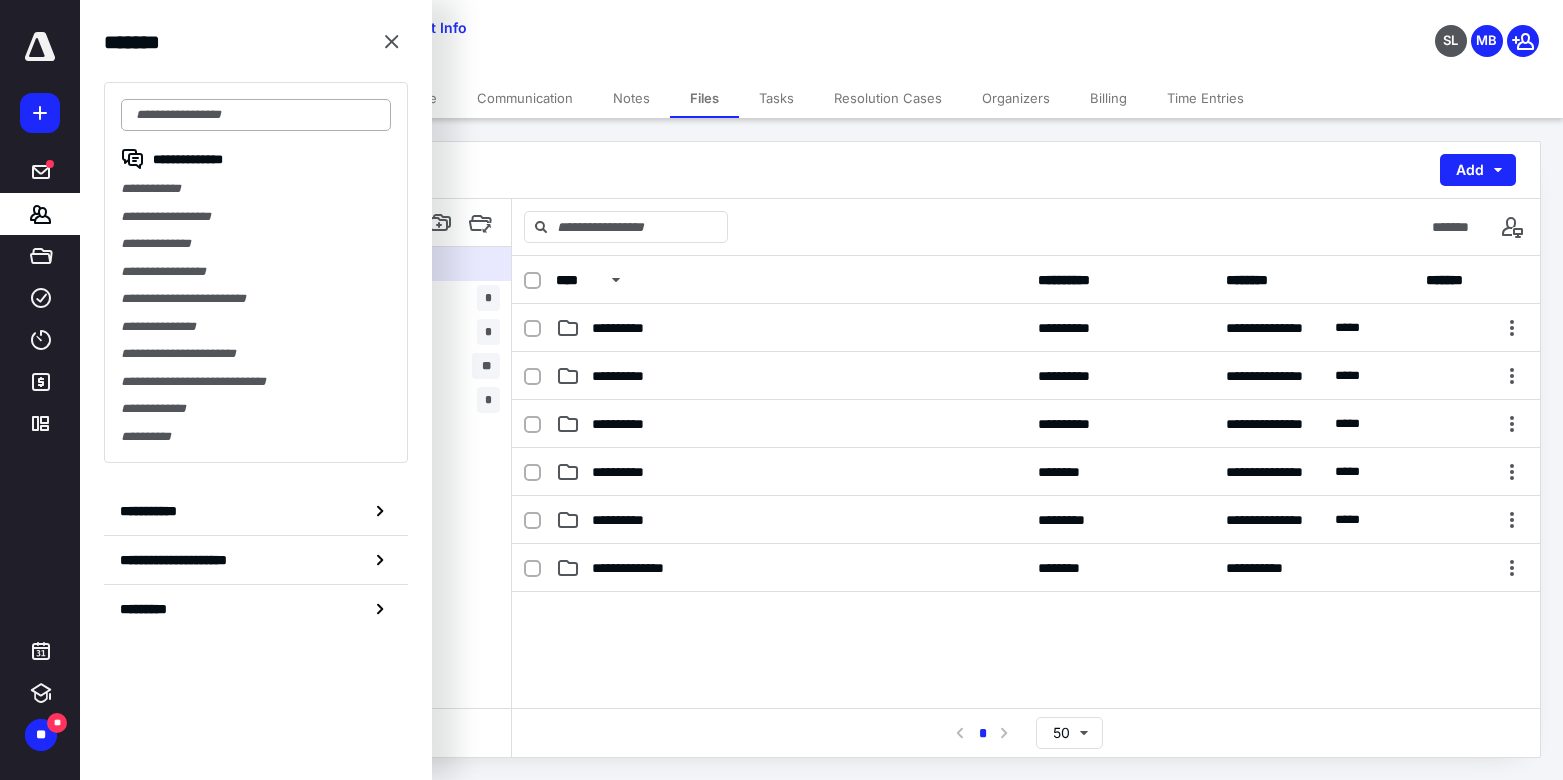click at bounding box center [256, 115] 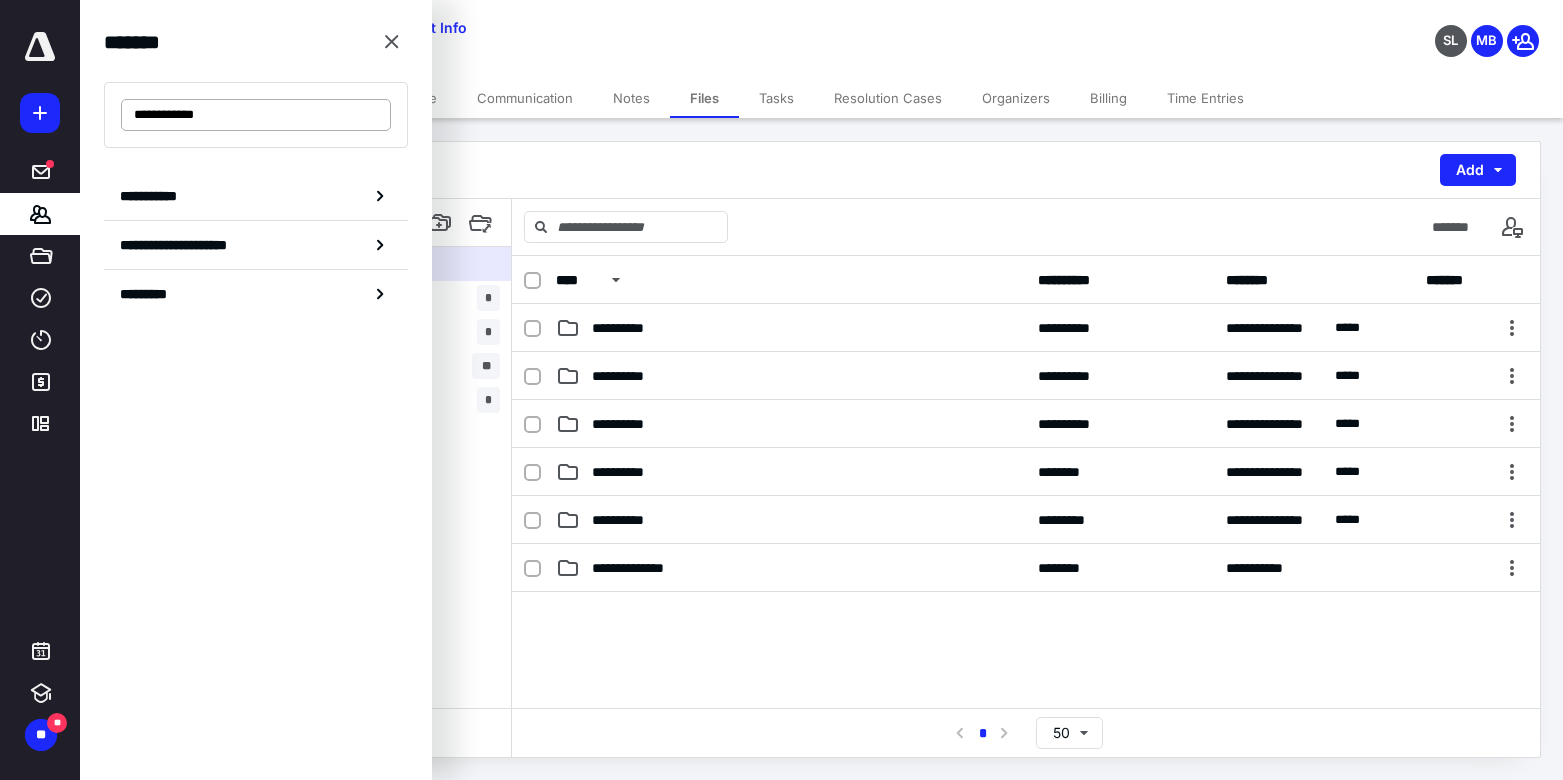 drag, startPoint x: 225, startPoint y: 117, endPoint x: 172, endPoint y: 117, distance: 53 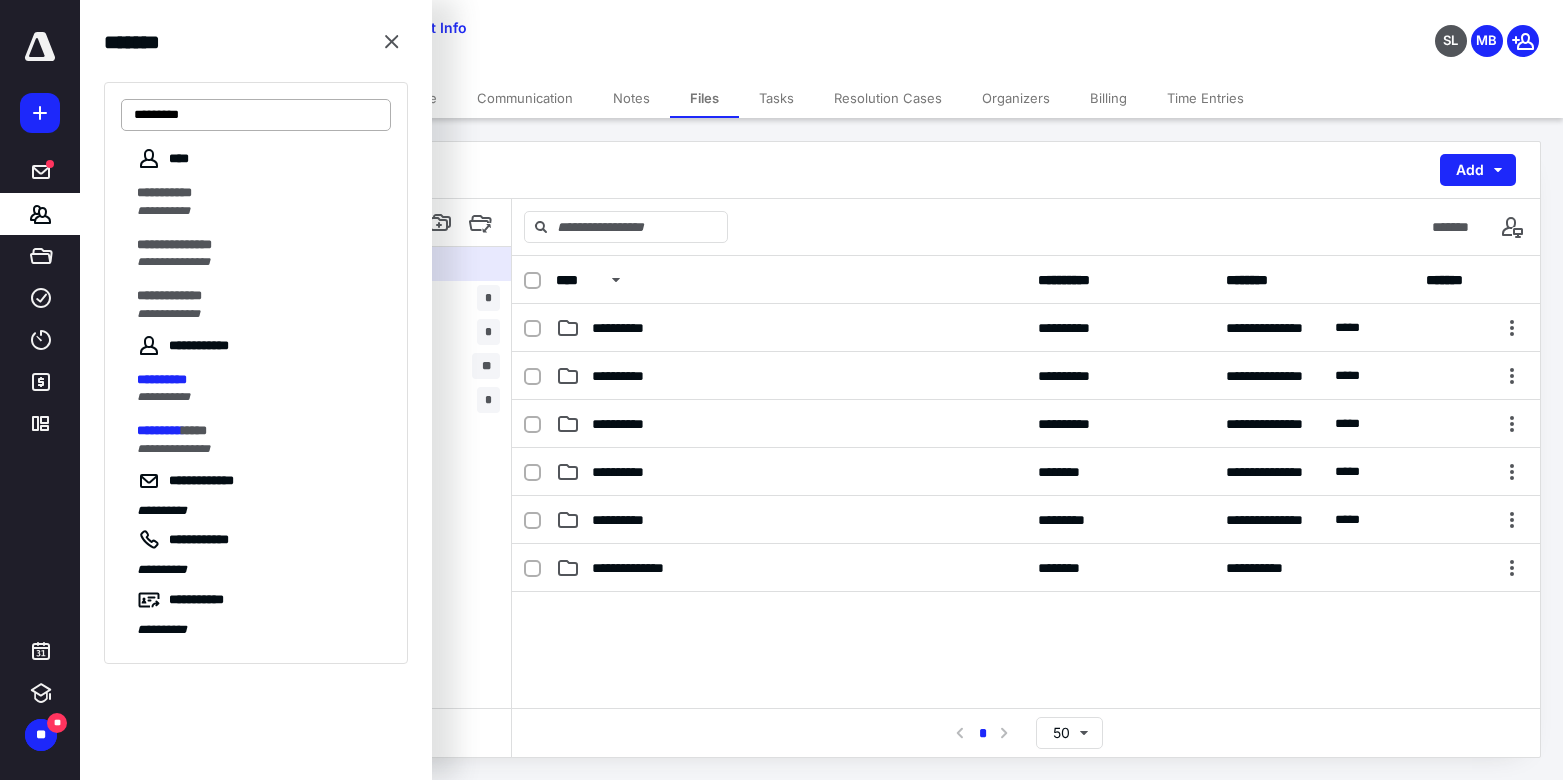 click on "*********" at bounding box center (256, 115) 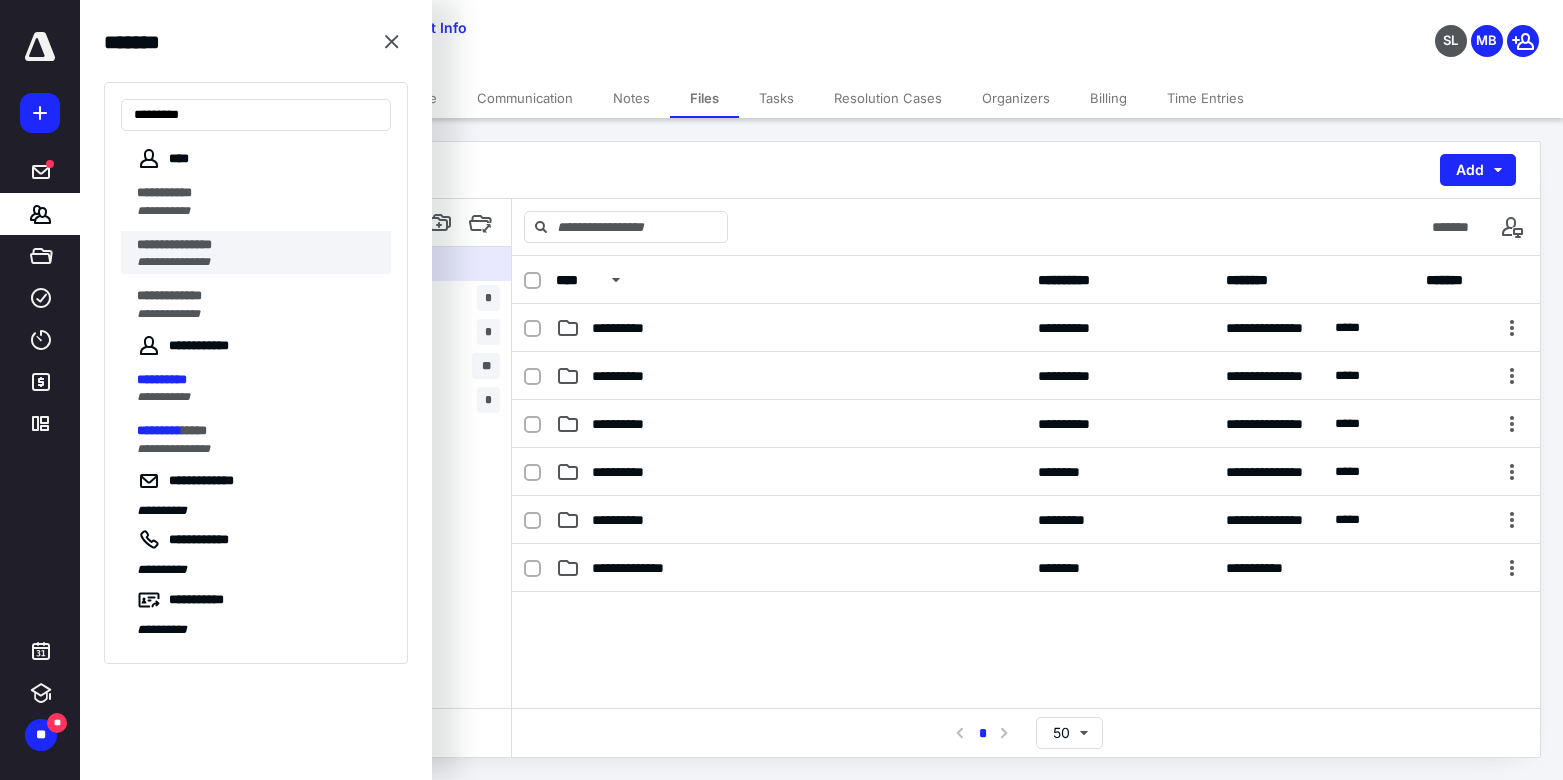 type on "*********" 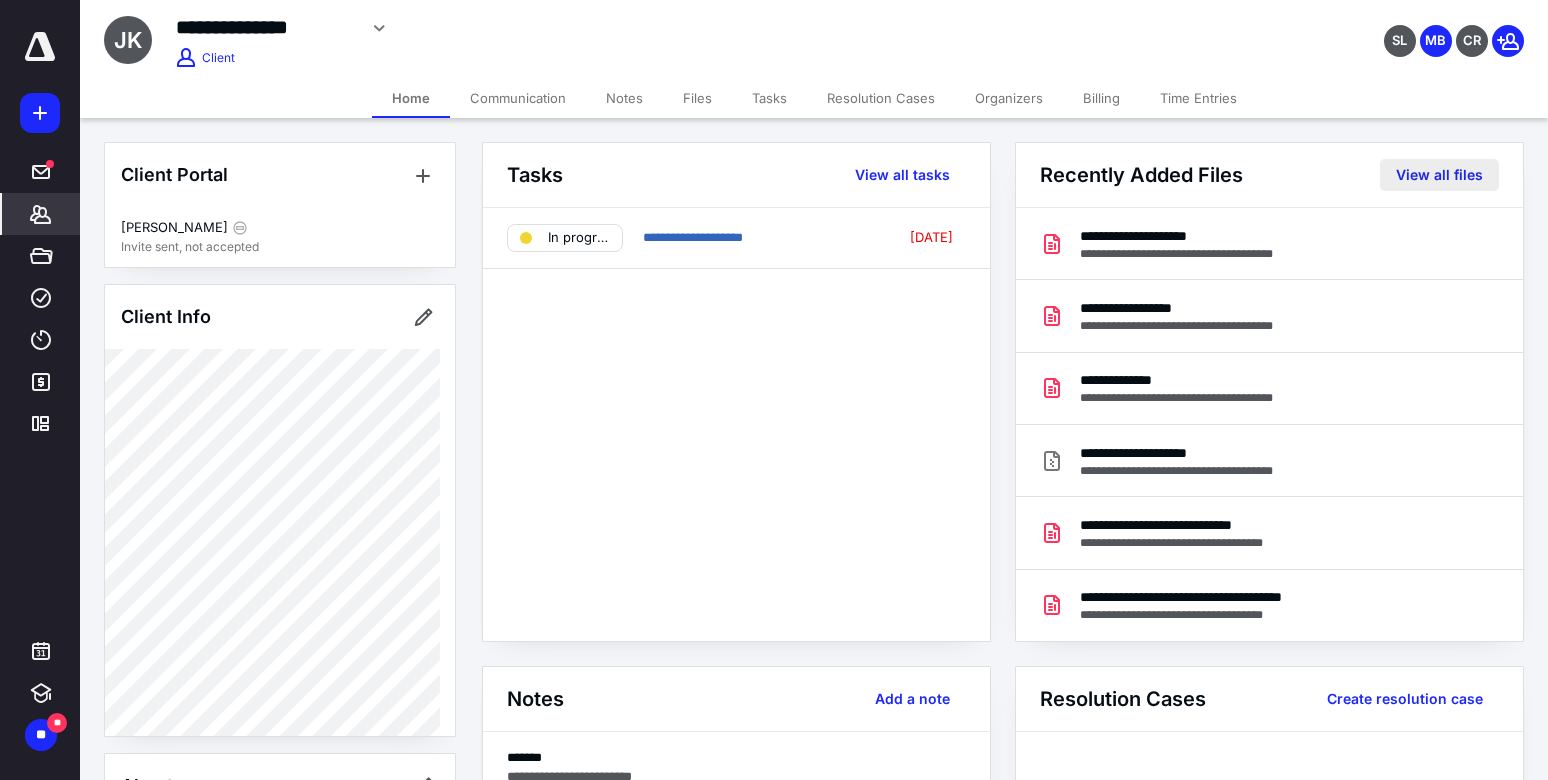click on "View all files" at bounding box center (1439, 175) 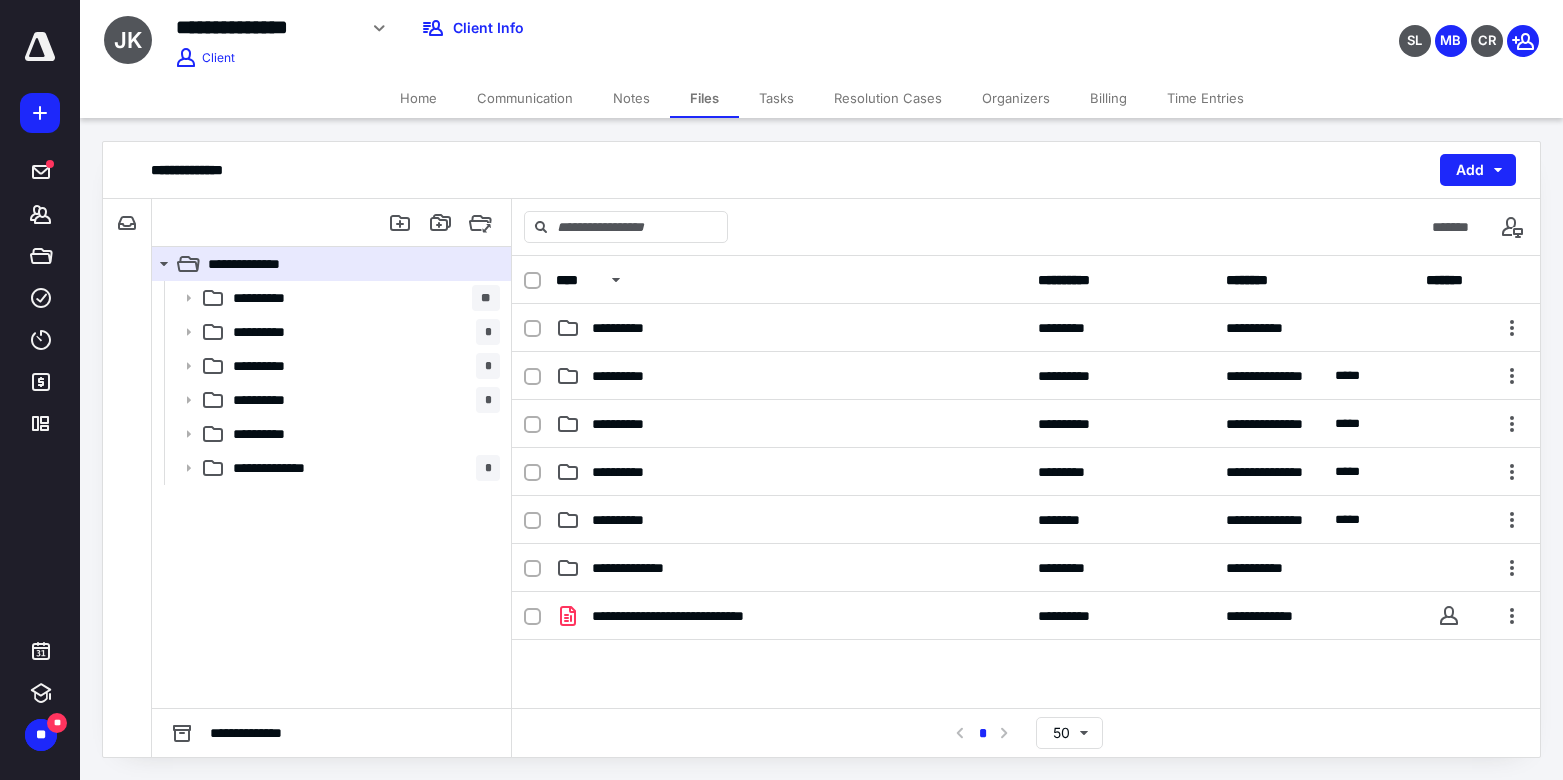 click on "SL MB CR" at bounding box center [1305, 28] 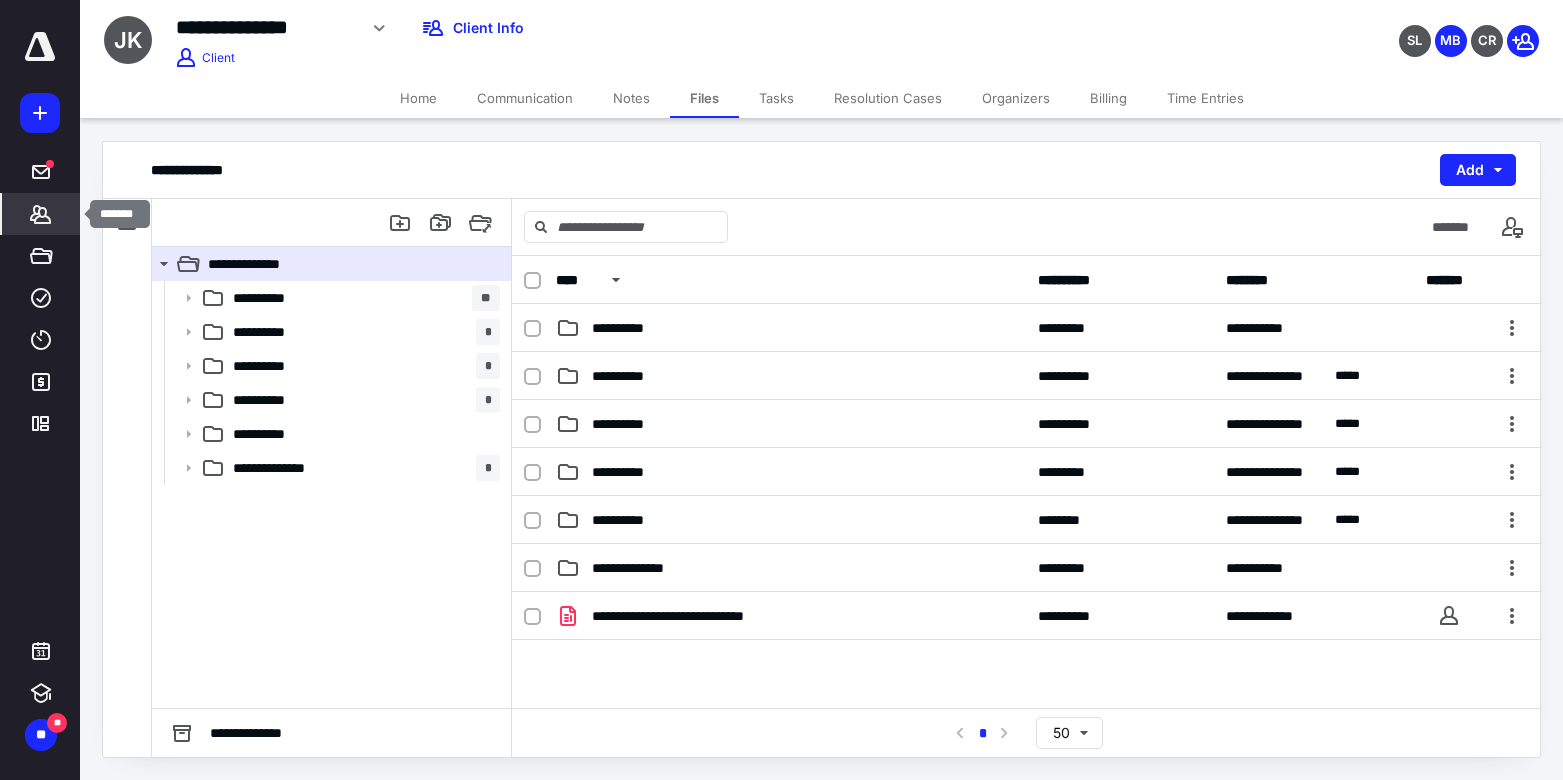 click 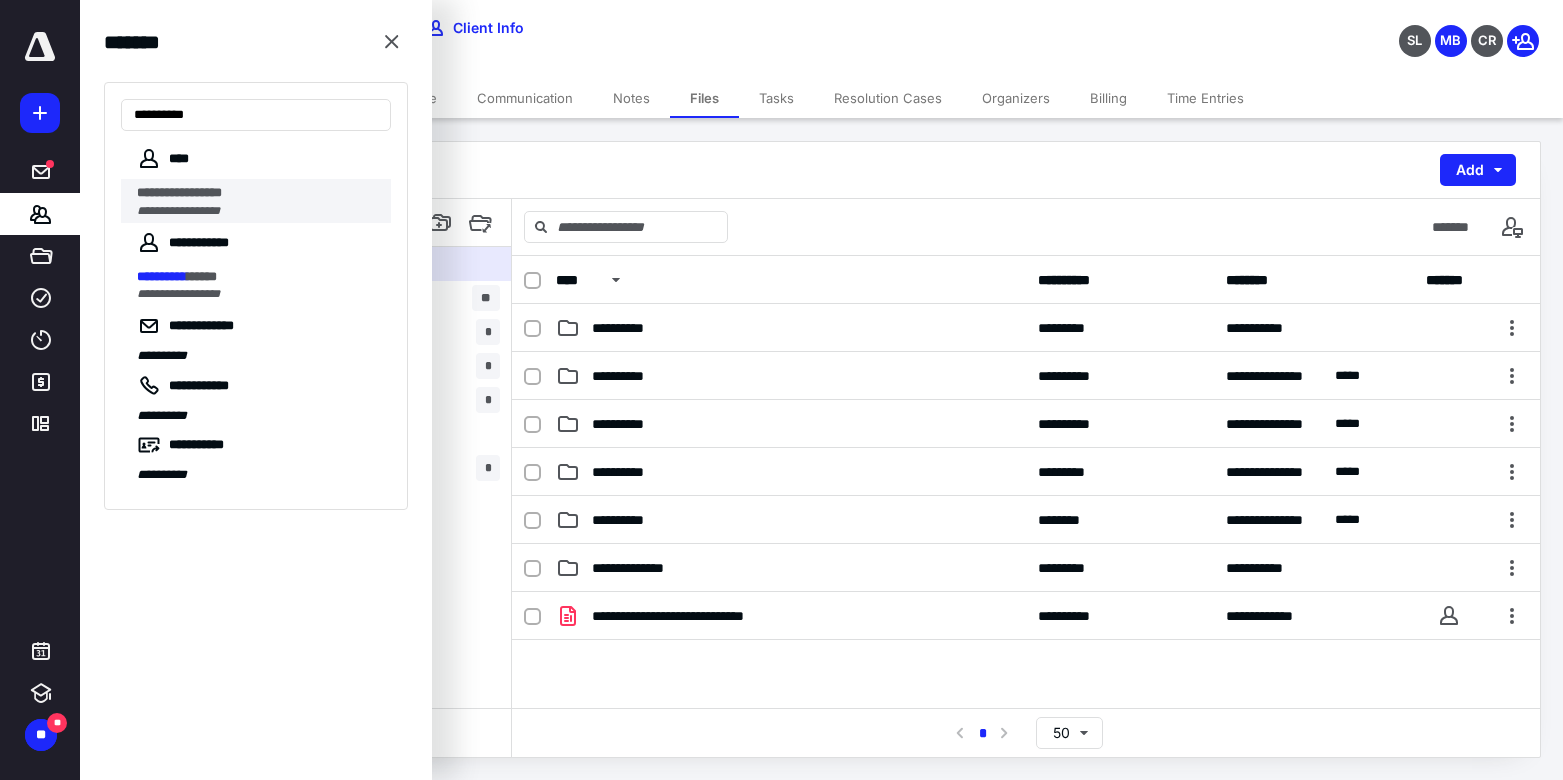 type on "**********" 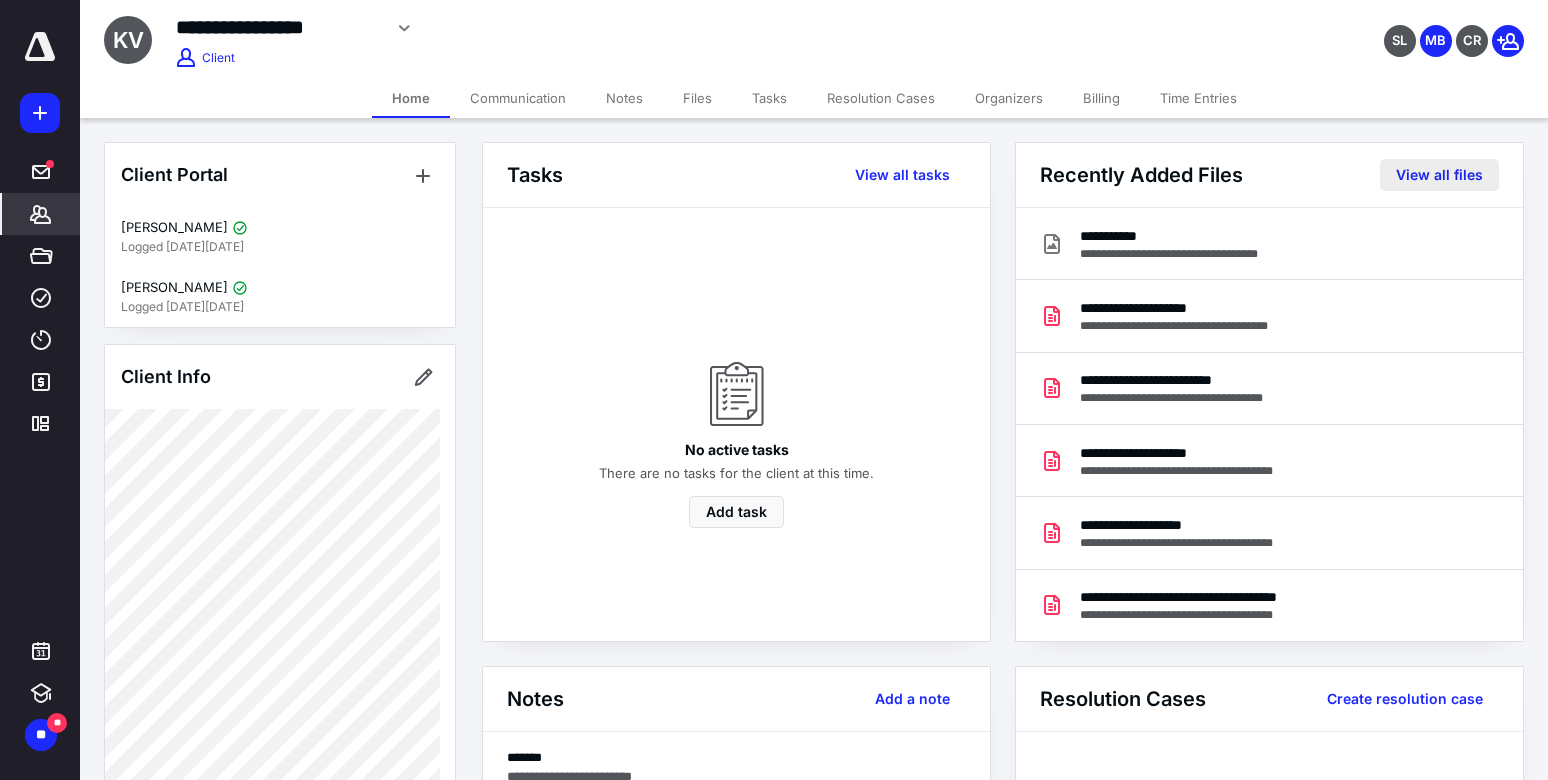 click on "View all files" at bounding box center [1439, 175] 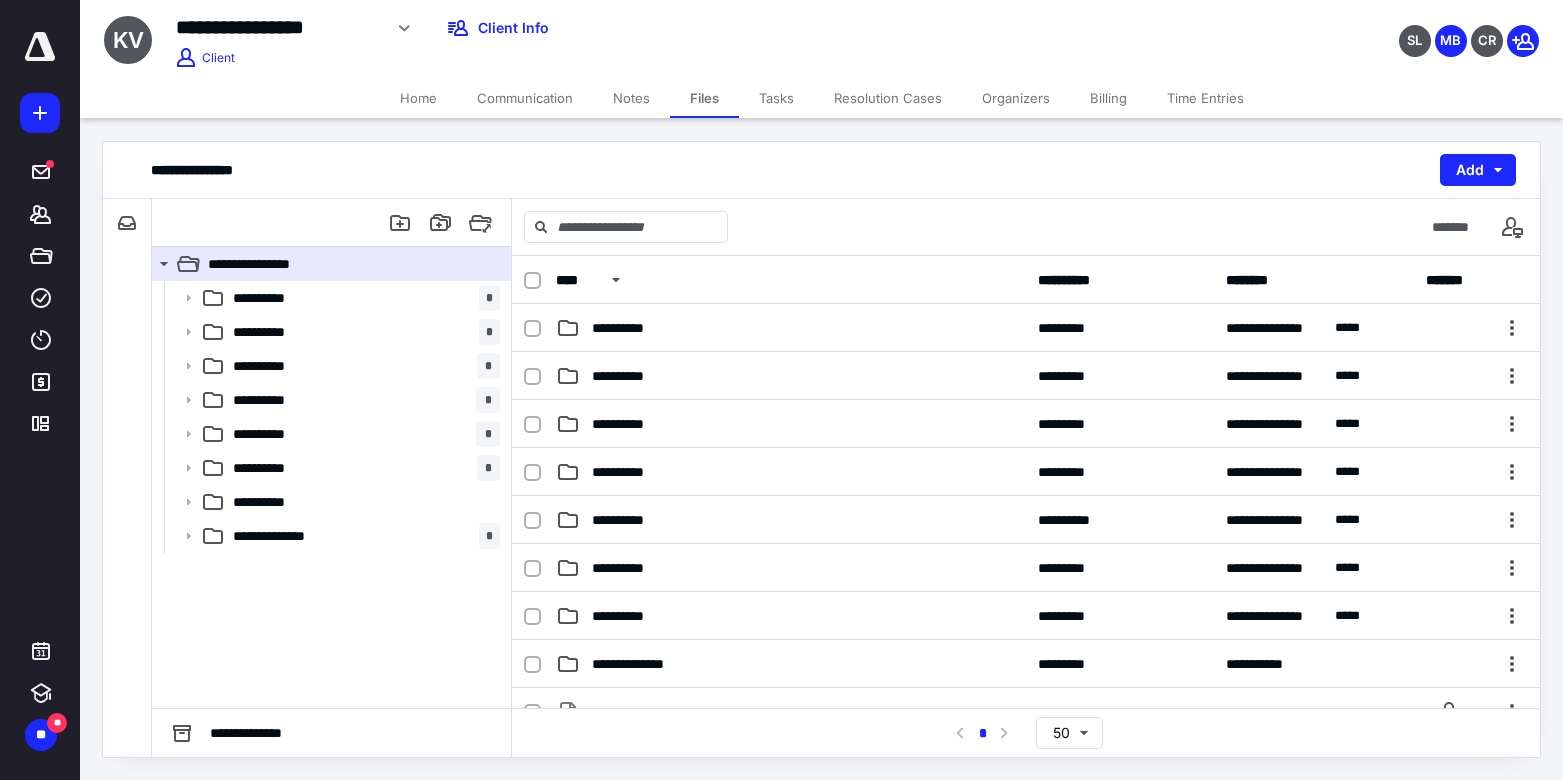 click on "SL MB CR" at bounding box center [1305, 28] 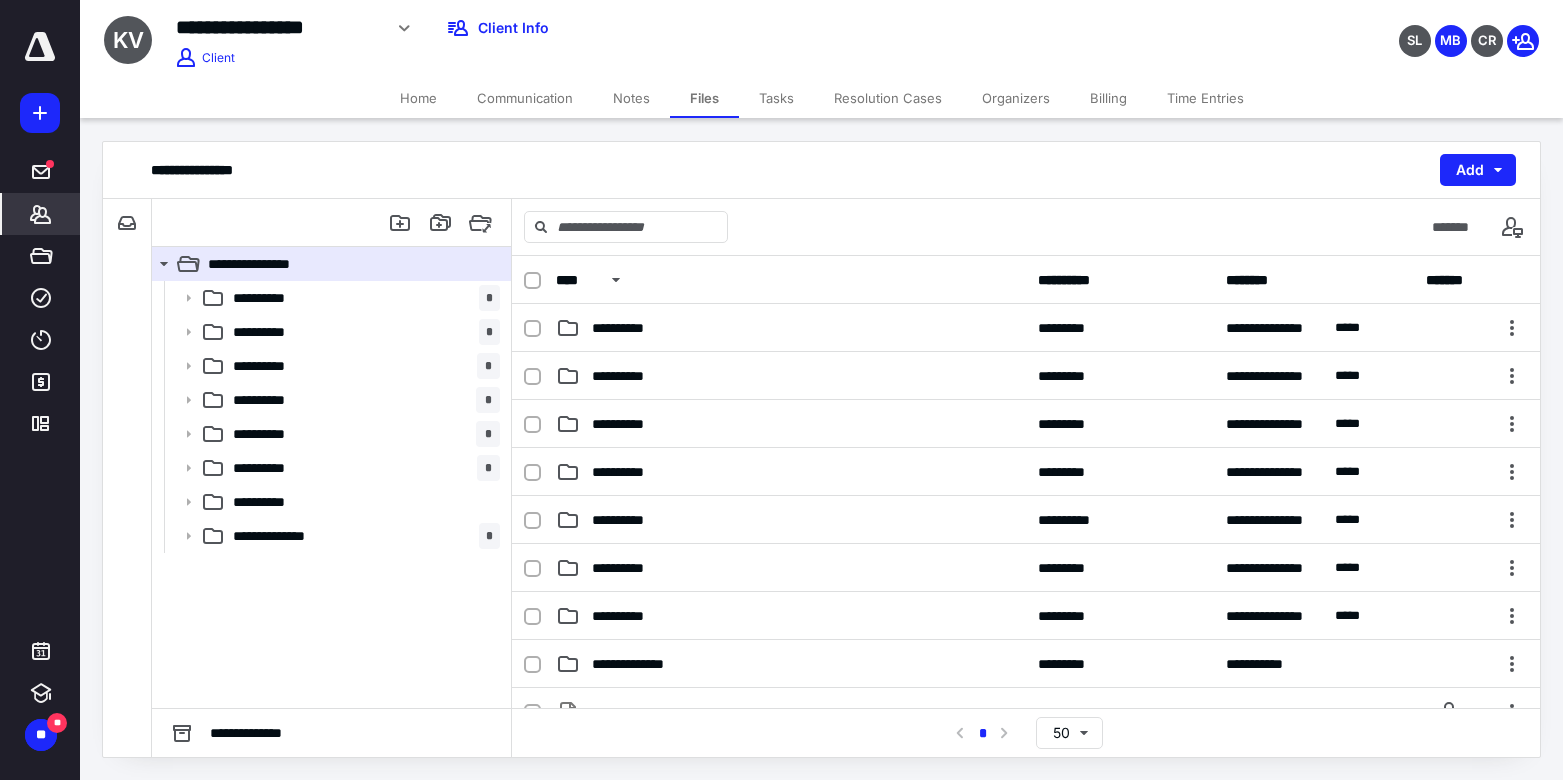 click 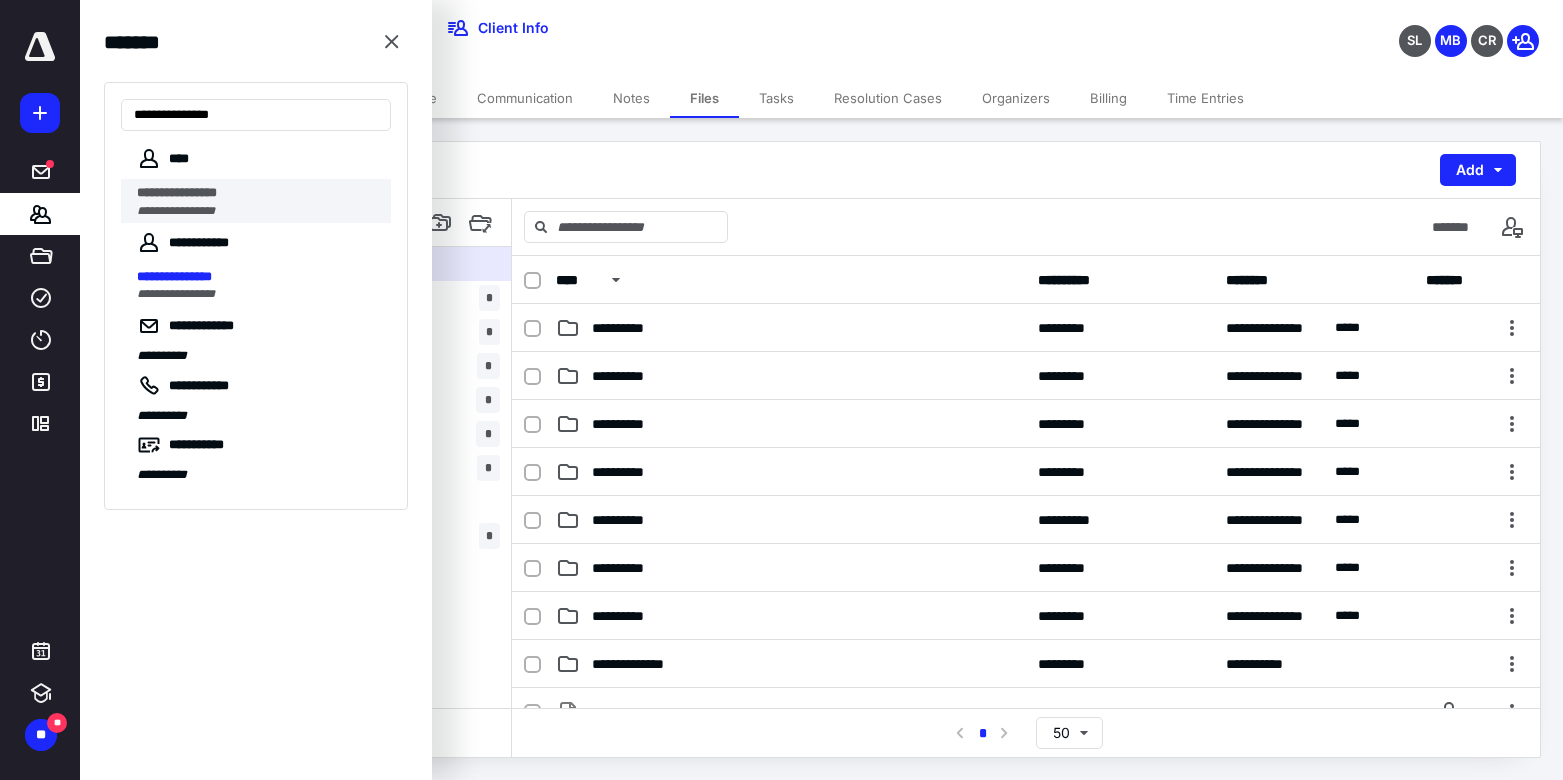 type on "**********" 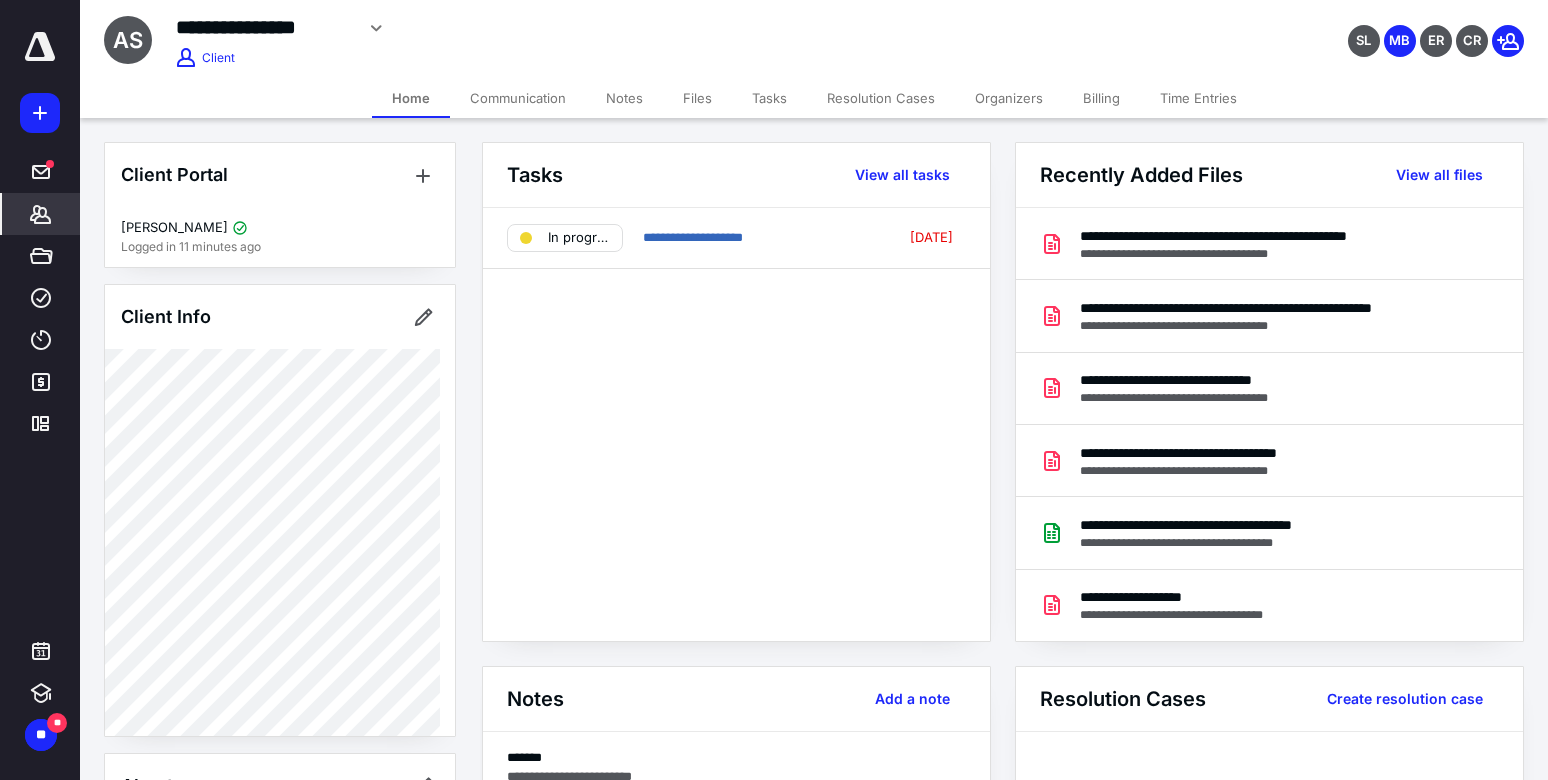 click on "Billing" at bounding box center (1101, 98) 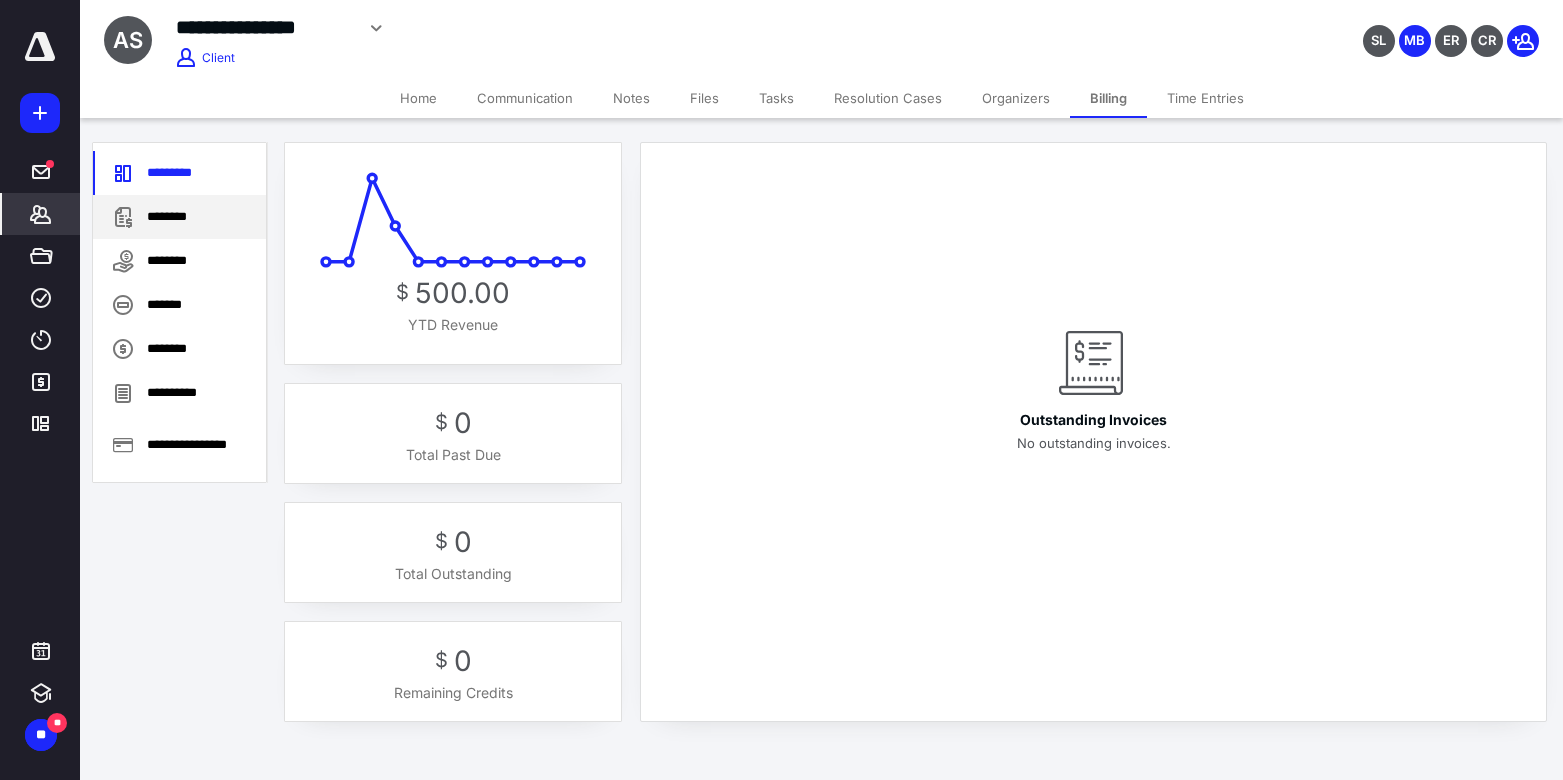 click on "********" at bounding box center (179, 217) 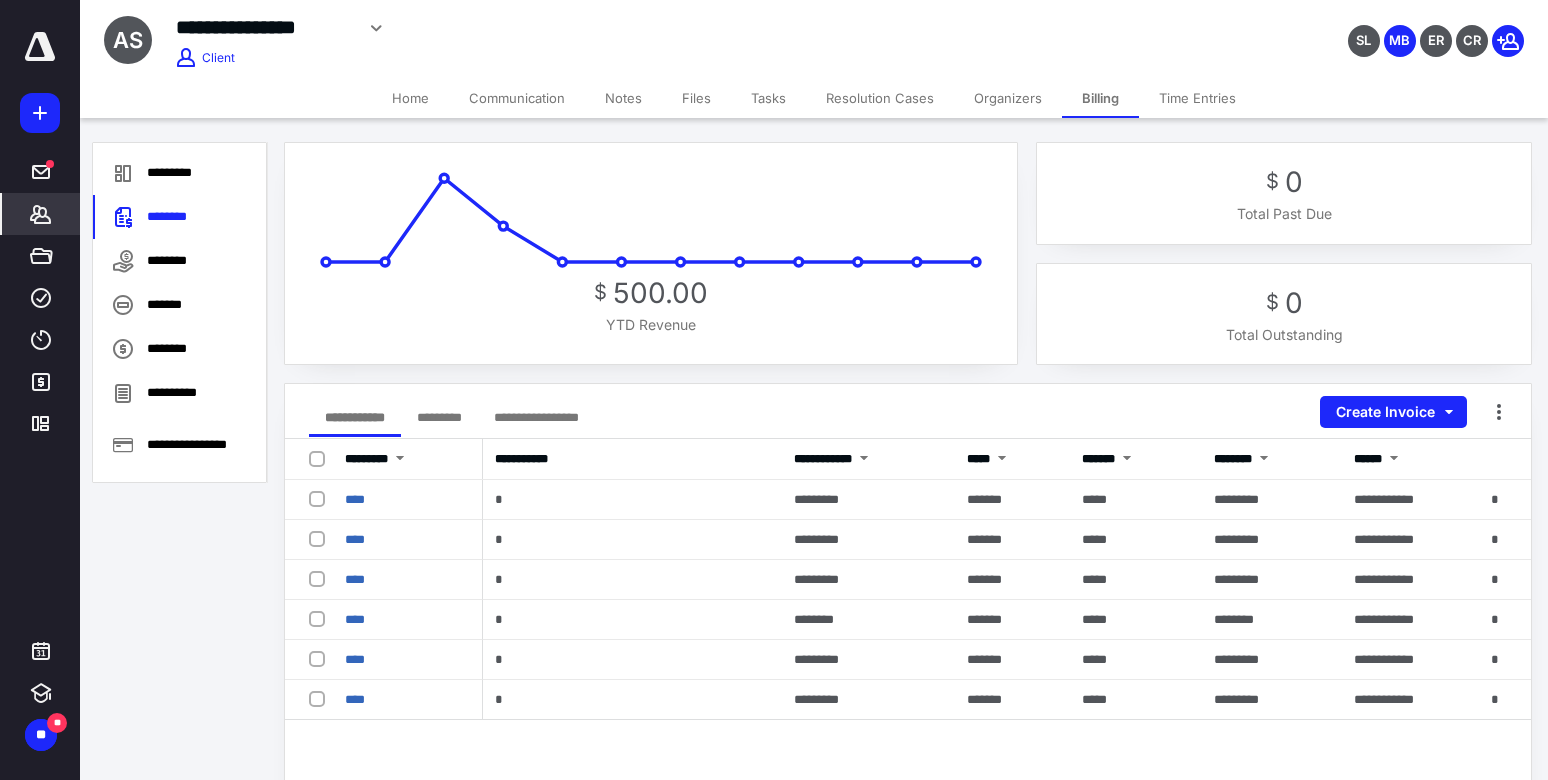 click on "Home" at bounding box center [410, 98] 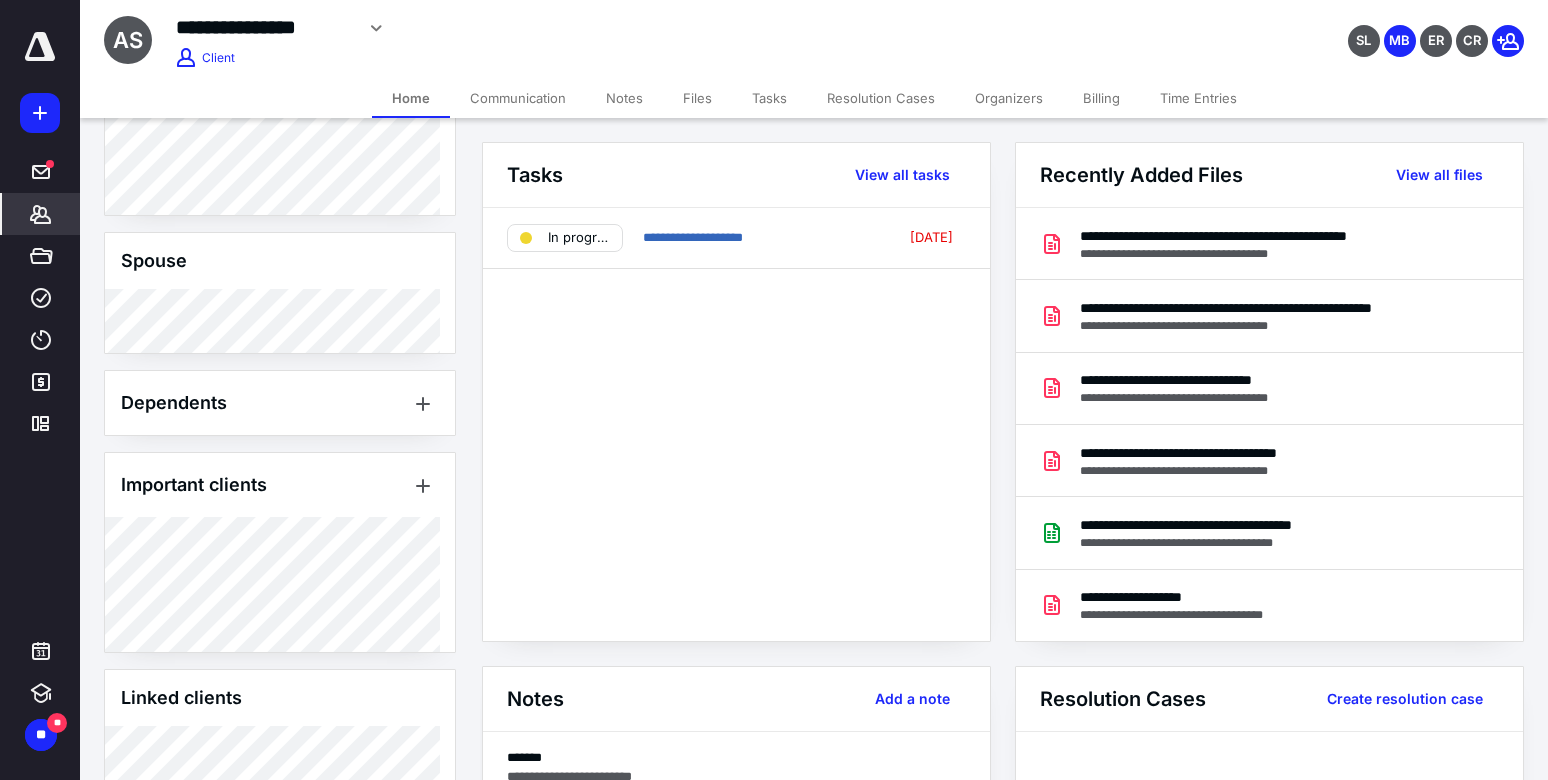 scroll, scrollTop: 945, scrollLeft: 0, axis: vertical 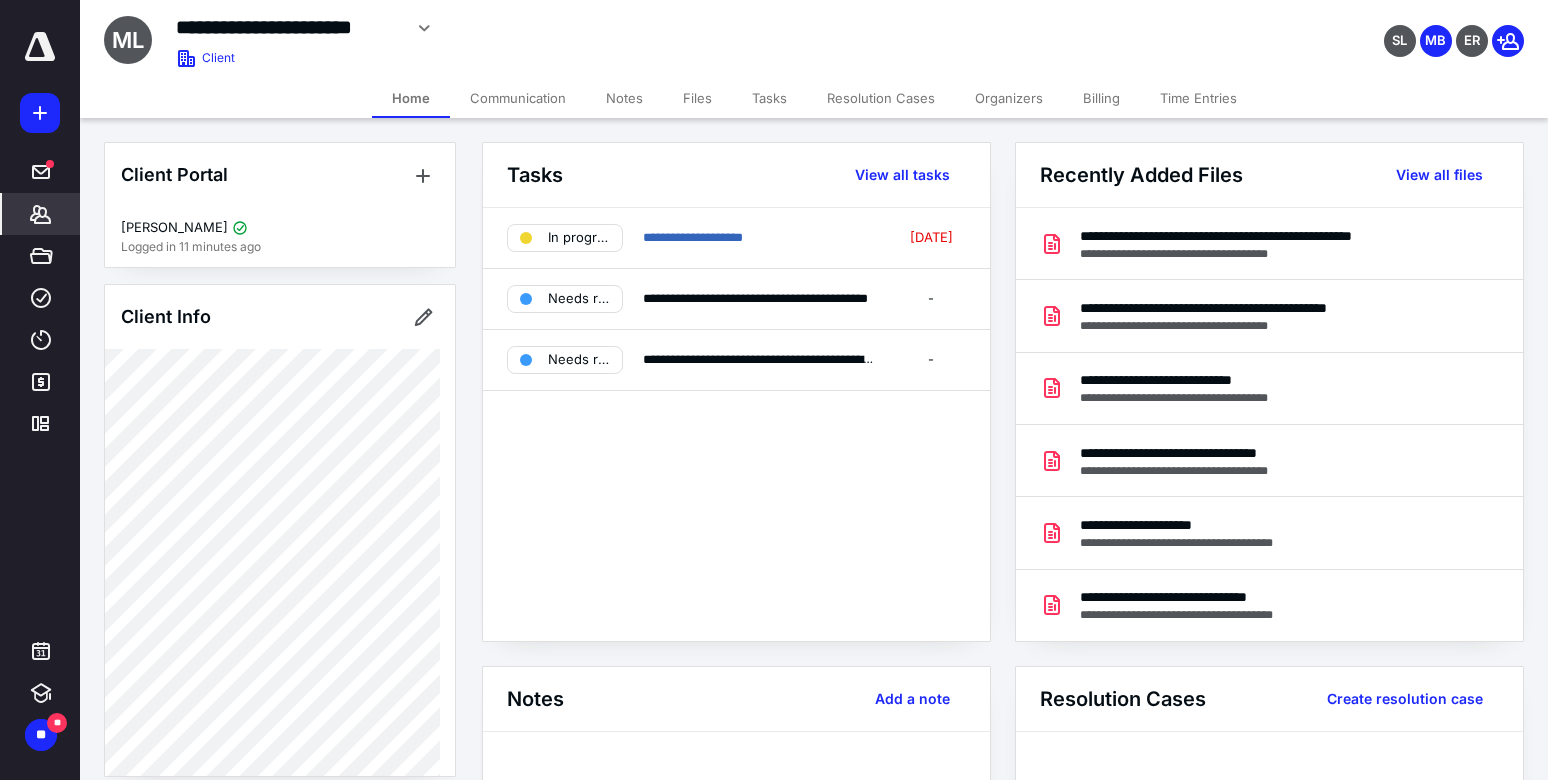 click on "Billing" at bounding box center [1101, 98] 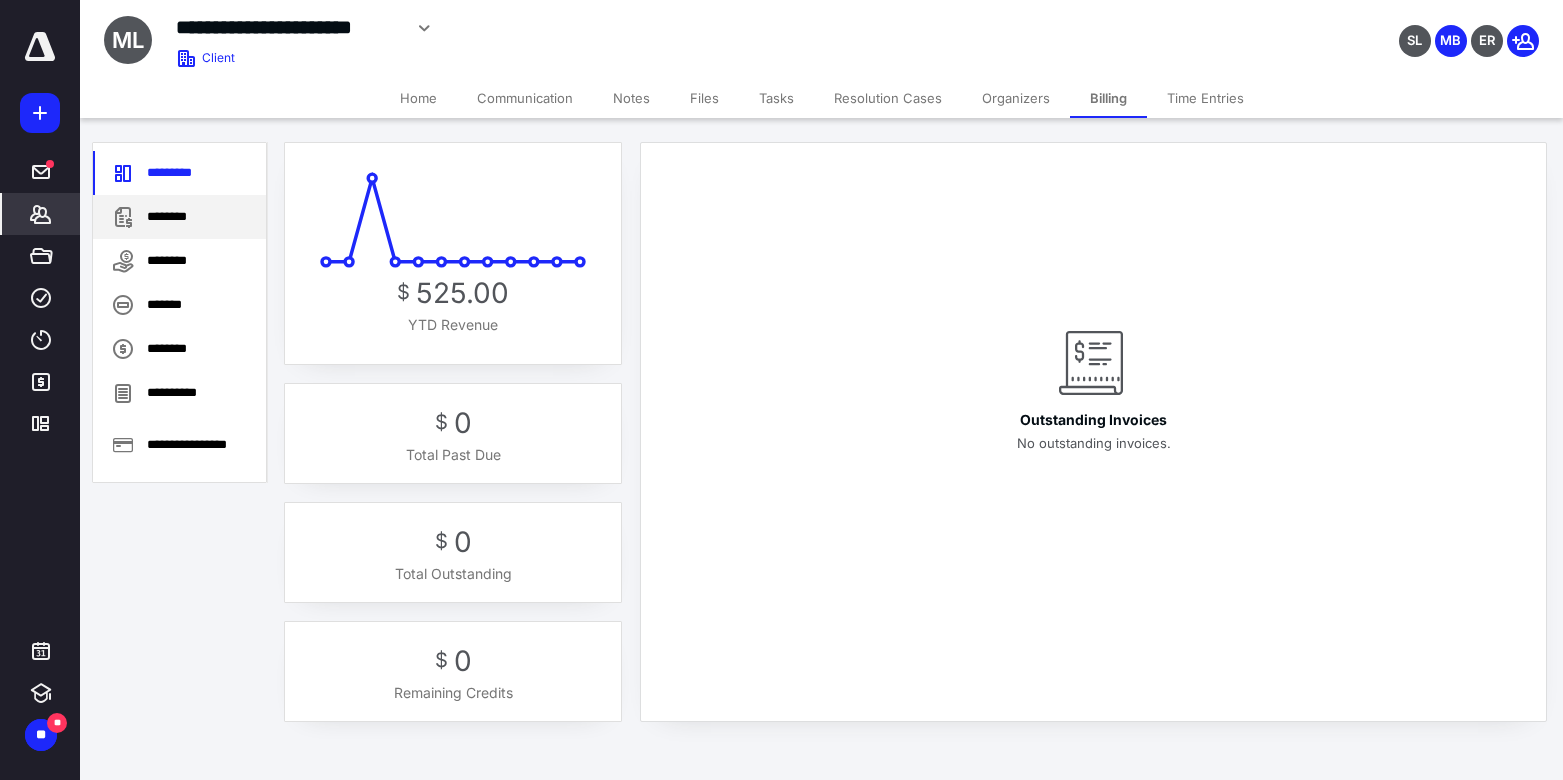 click on "********" at bounding box center [179, 217] 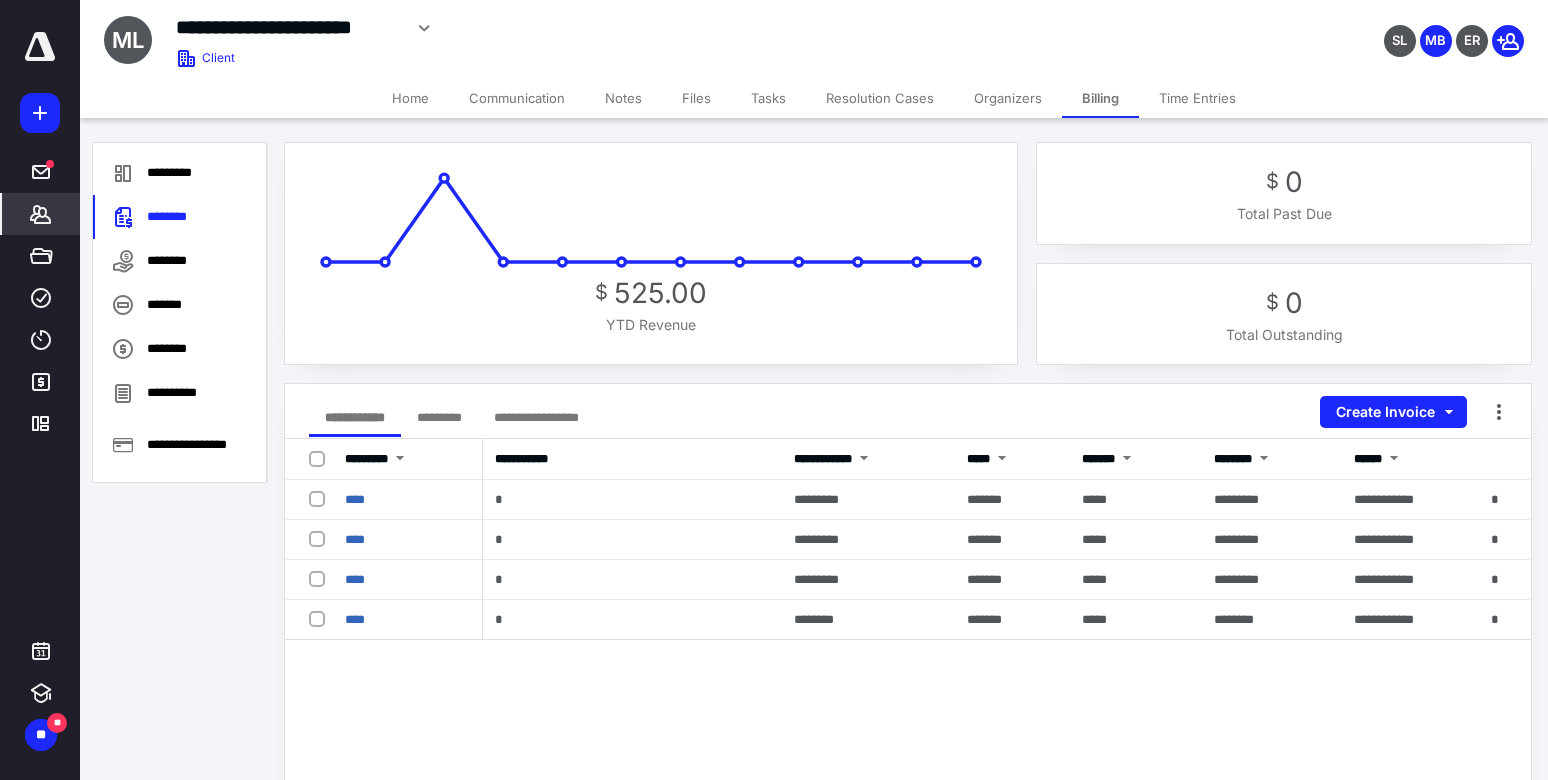 click on "Home" at bounding box center [410, 98] 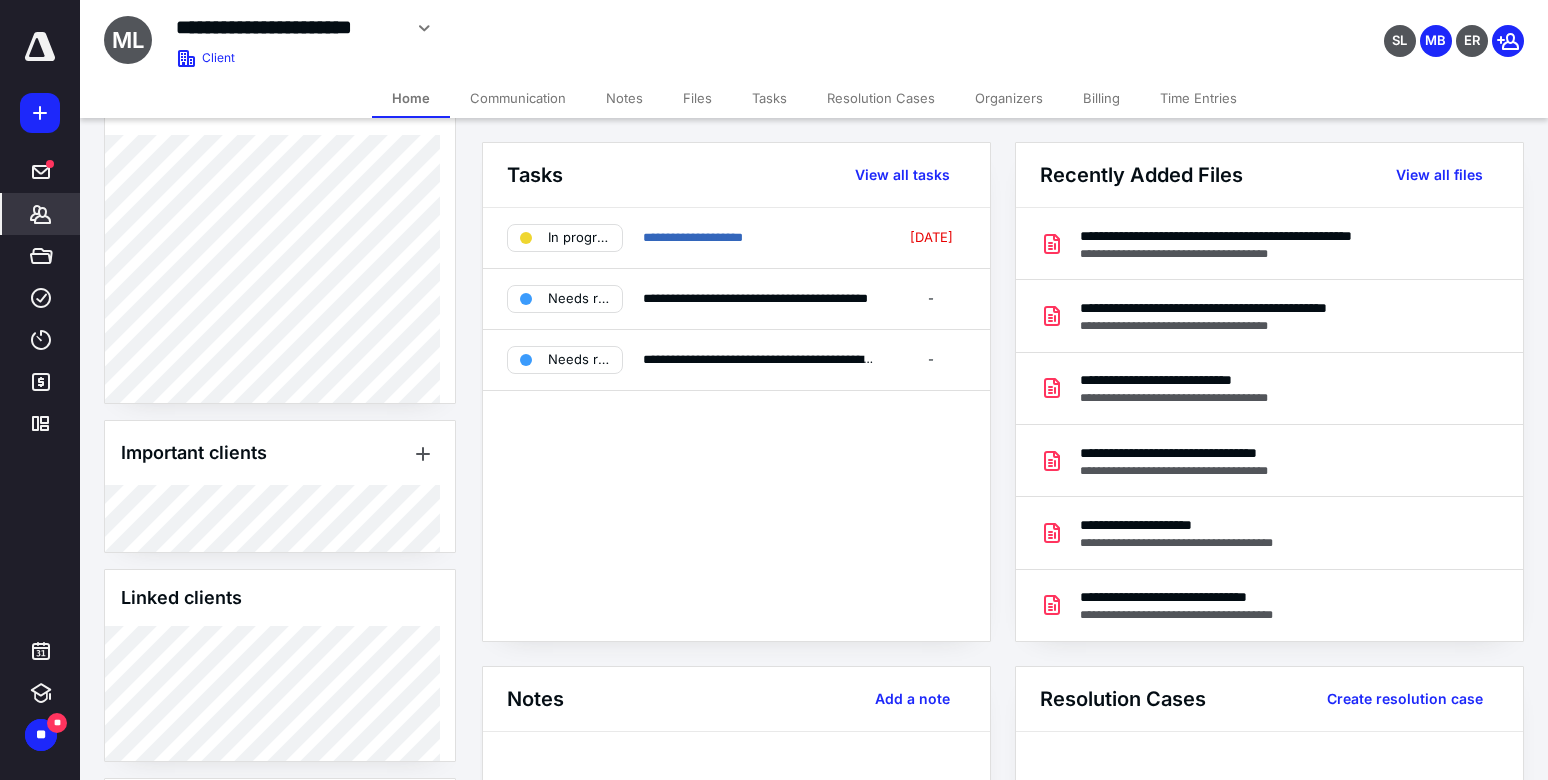 scroll, scrollTop: 725, scrollLeft: 0, axis: vertical 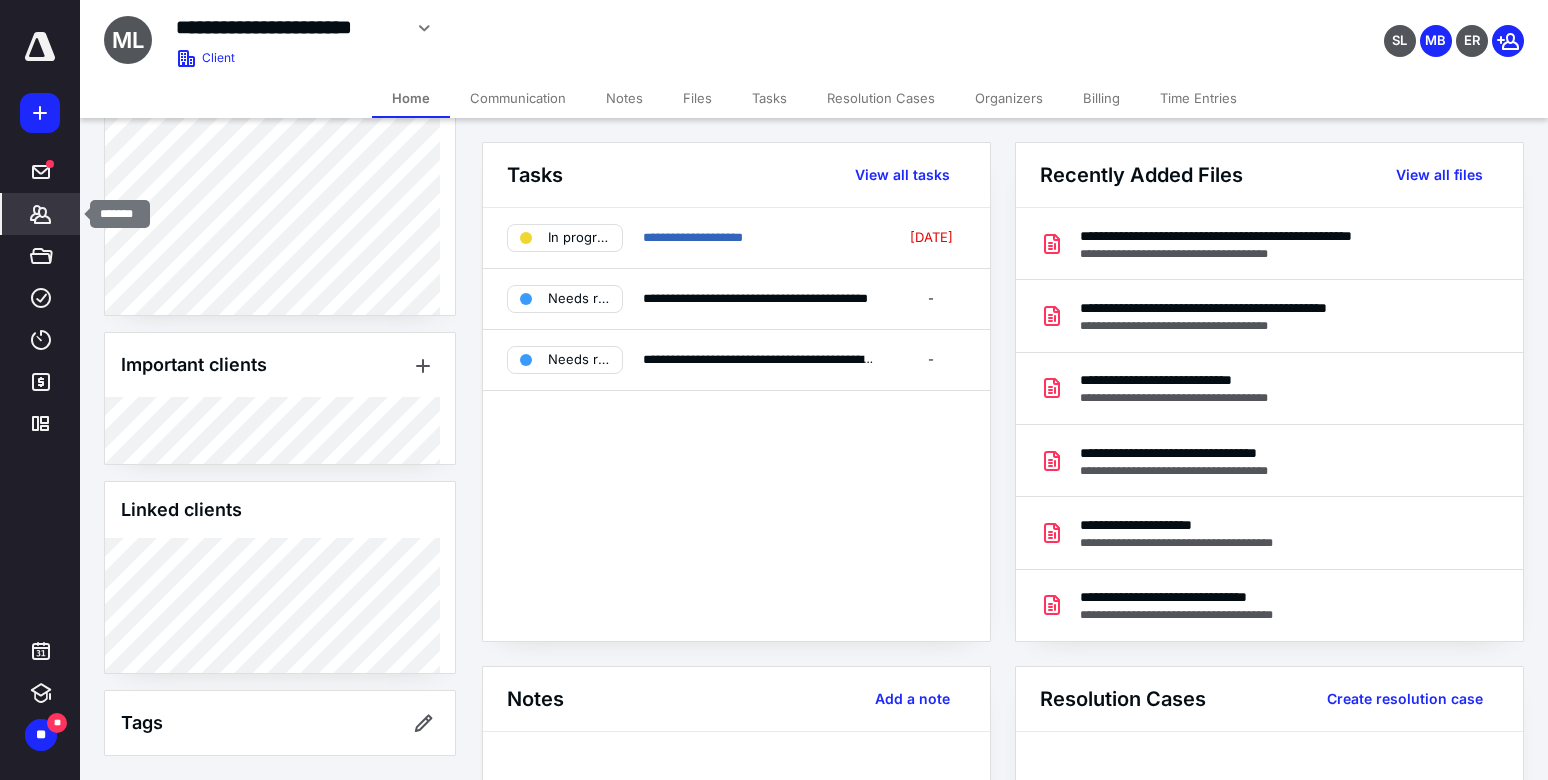 click 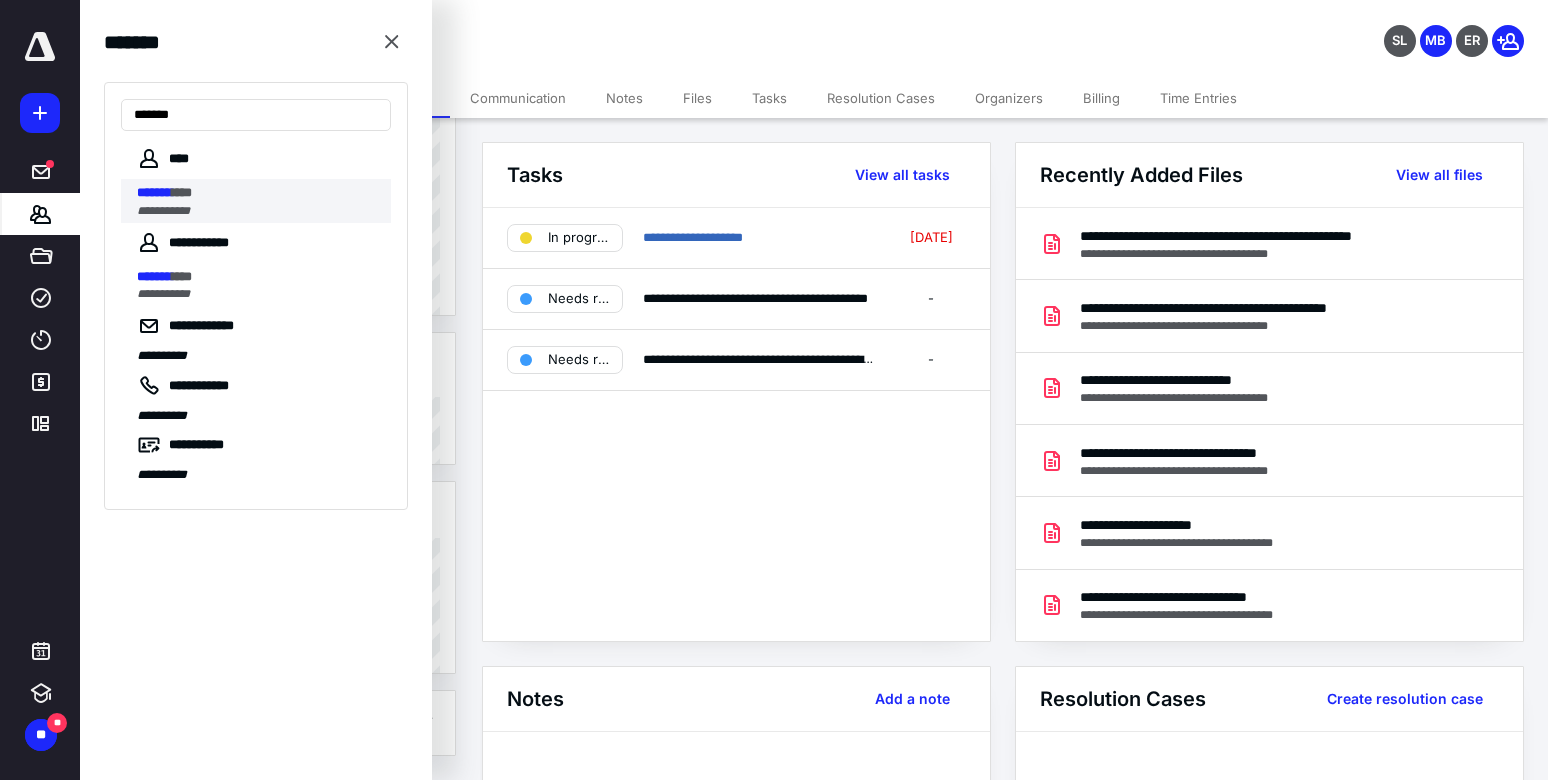 type on "*******" 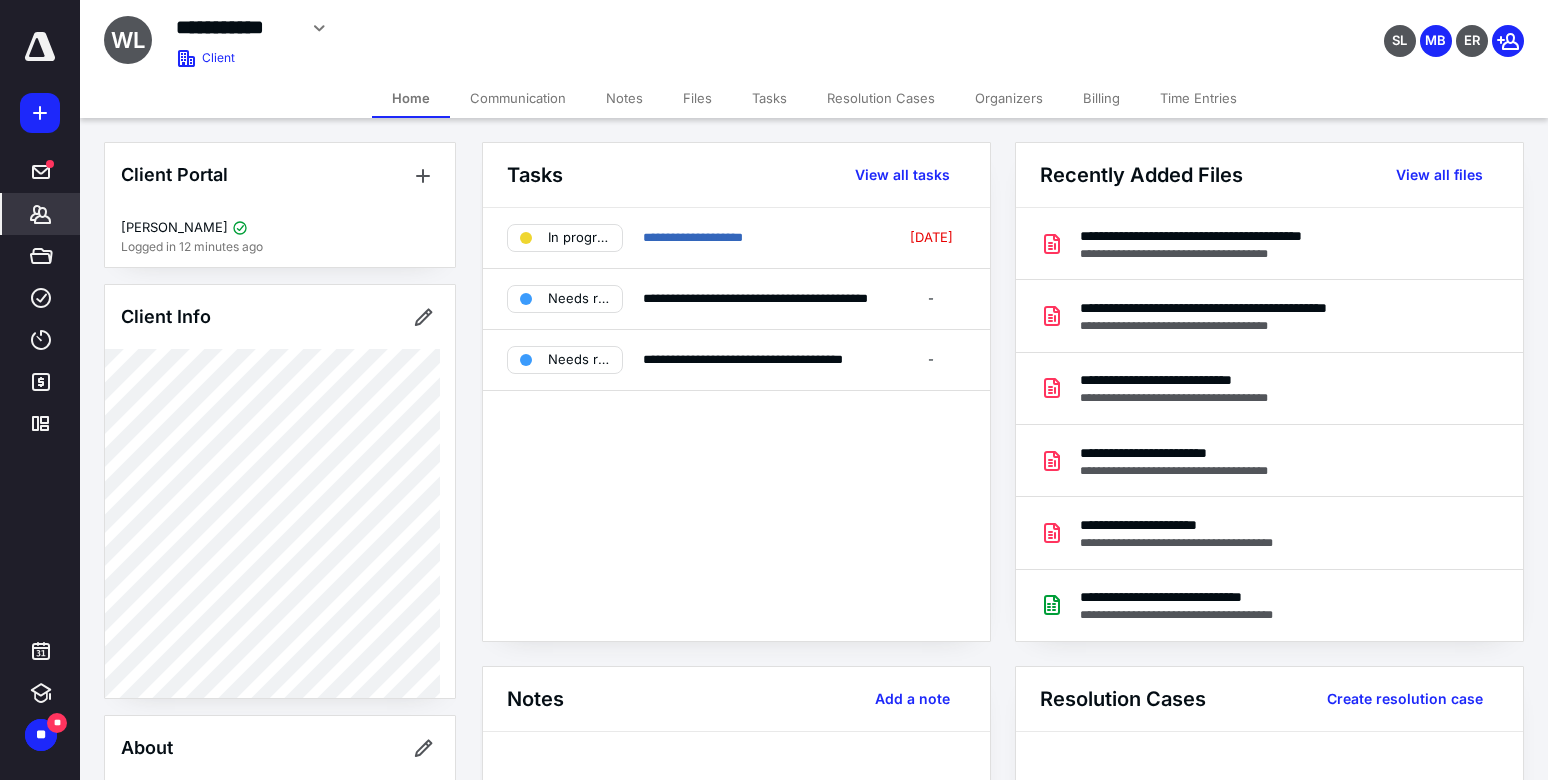 click on "Billing" at bounding box center (1101, 98) 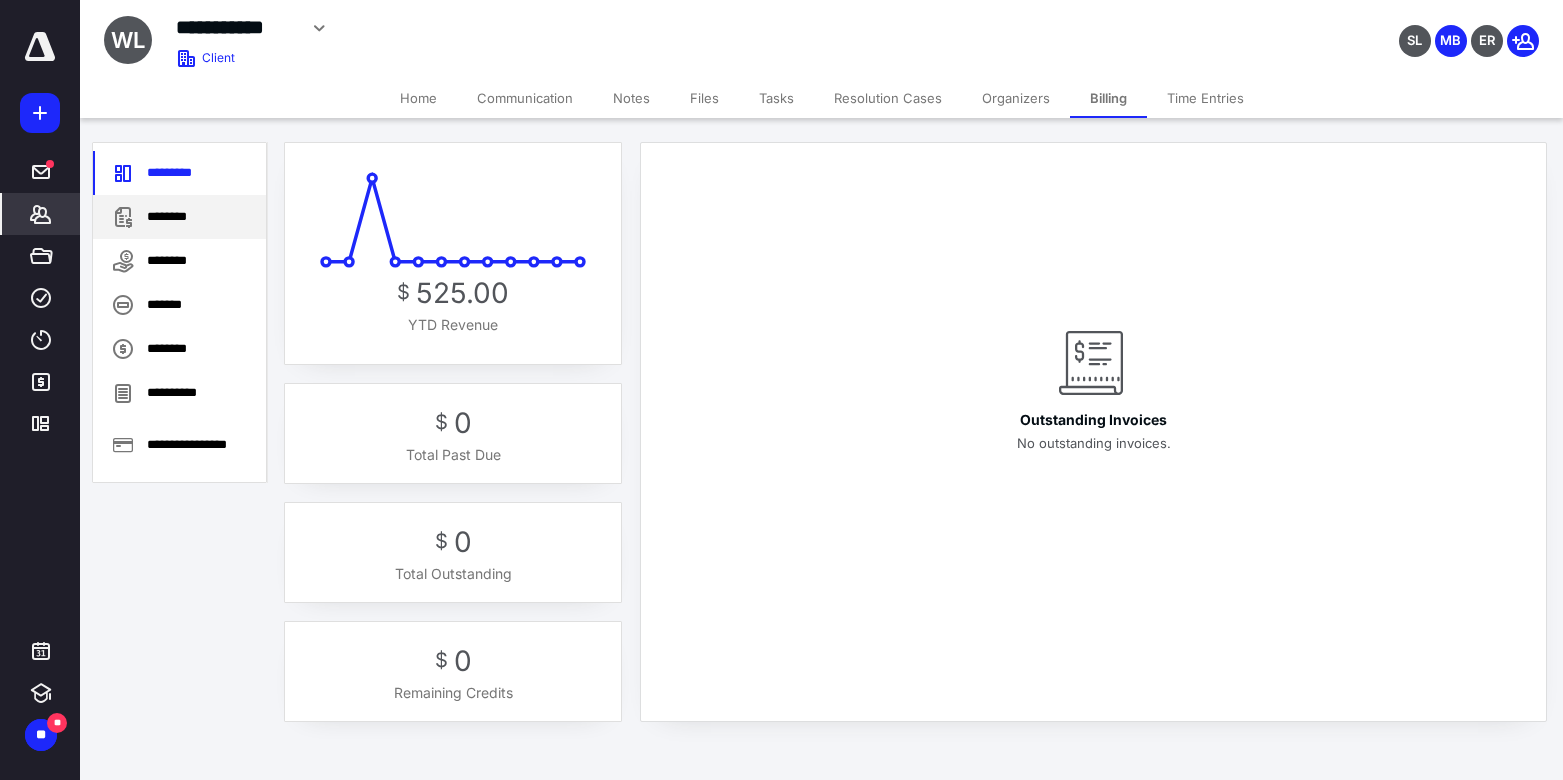 click on "********" at bounding box center (179, 217) 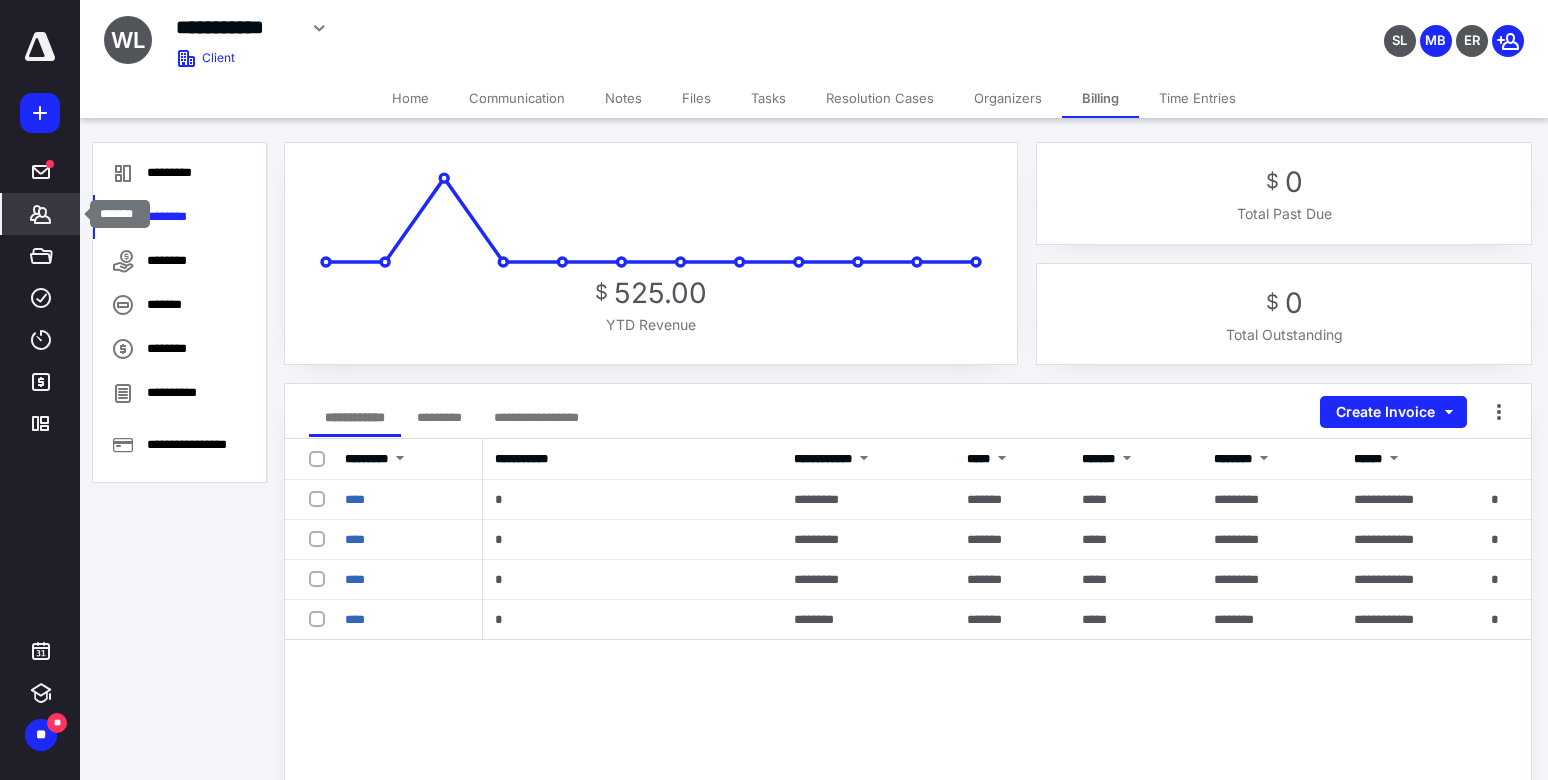 click 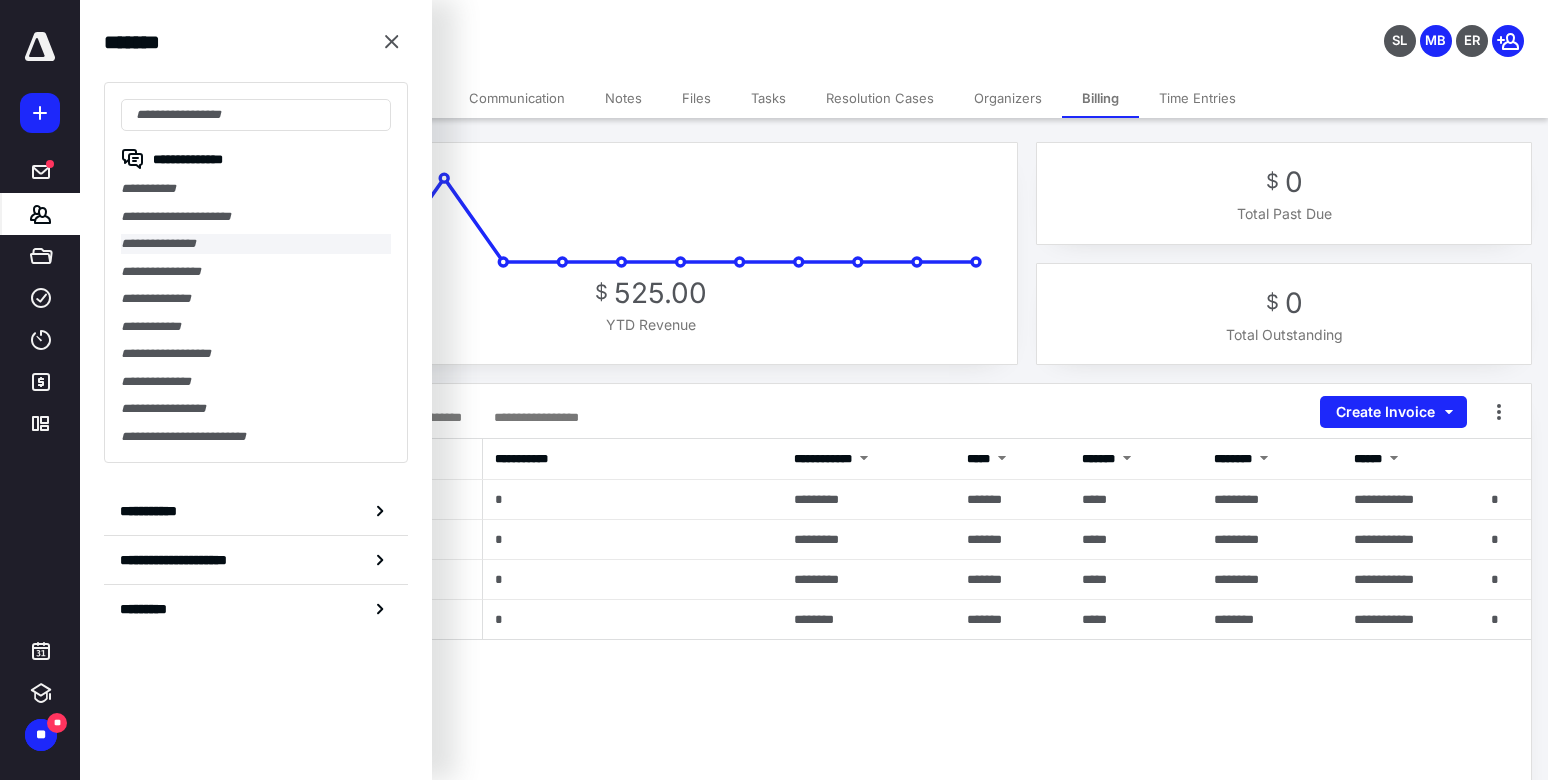 click on "**********" at bounding box center (256, 244) 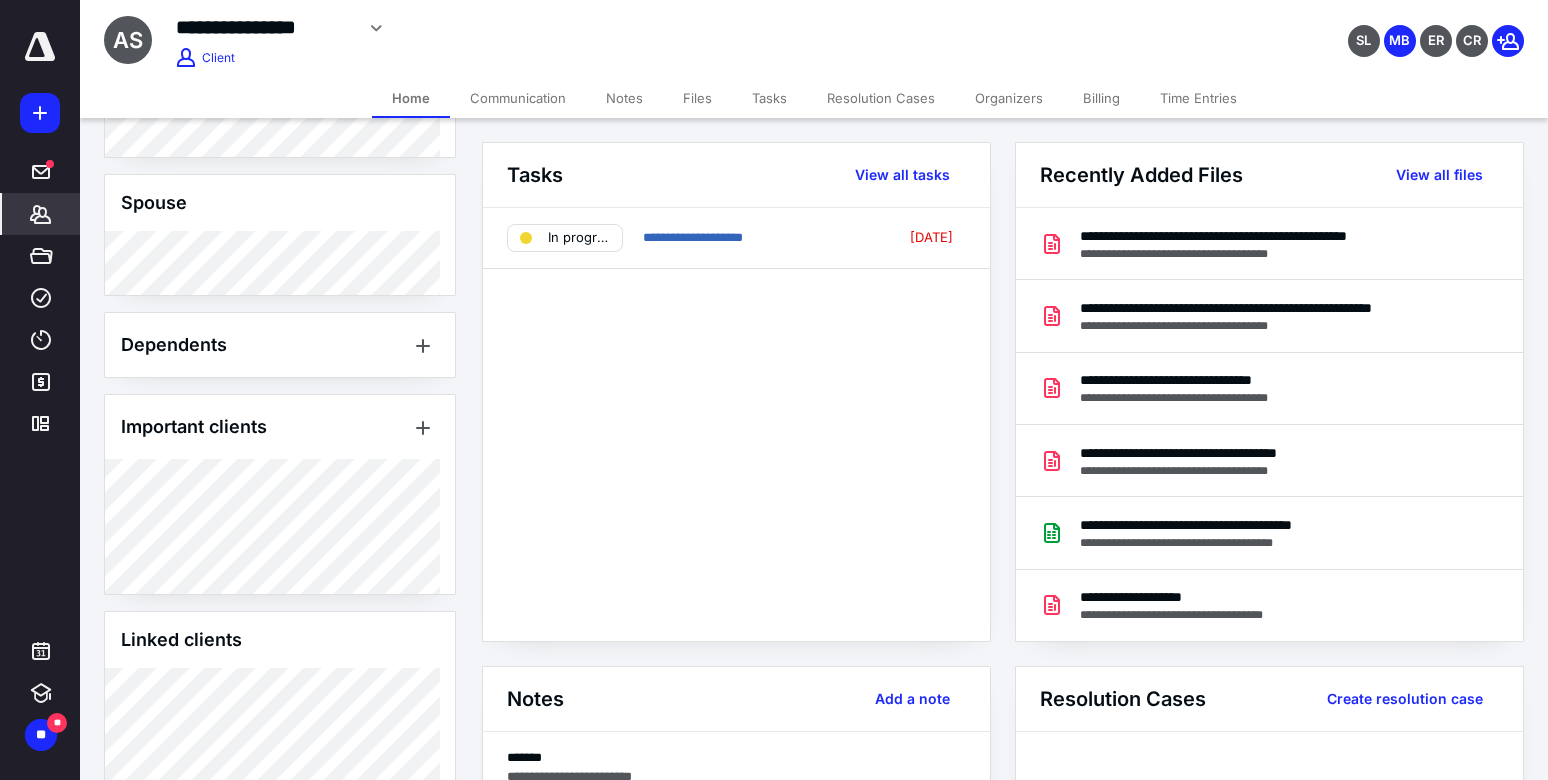 scroll, scrollTop: 972, scrollLeft: 0, axis: vertical 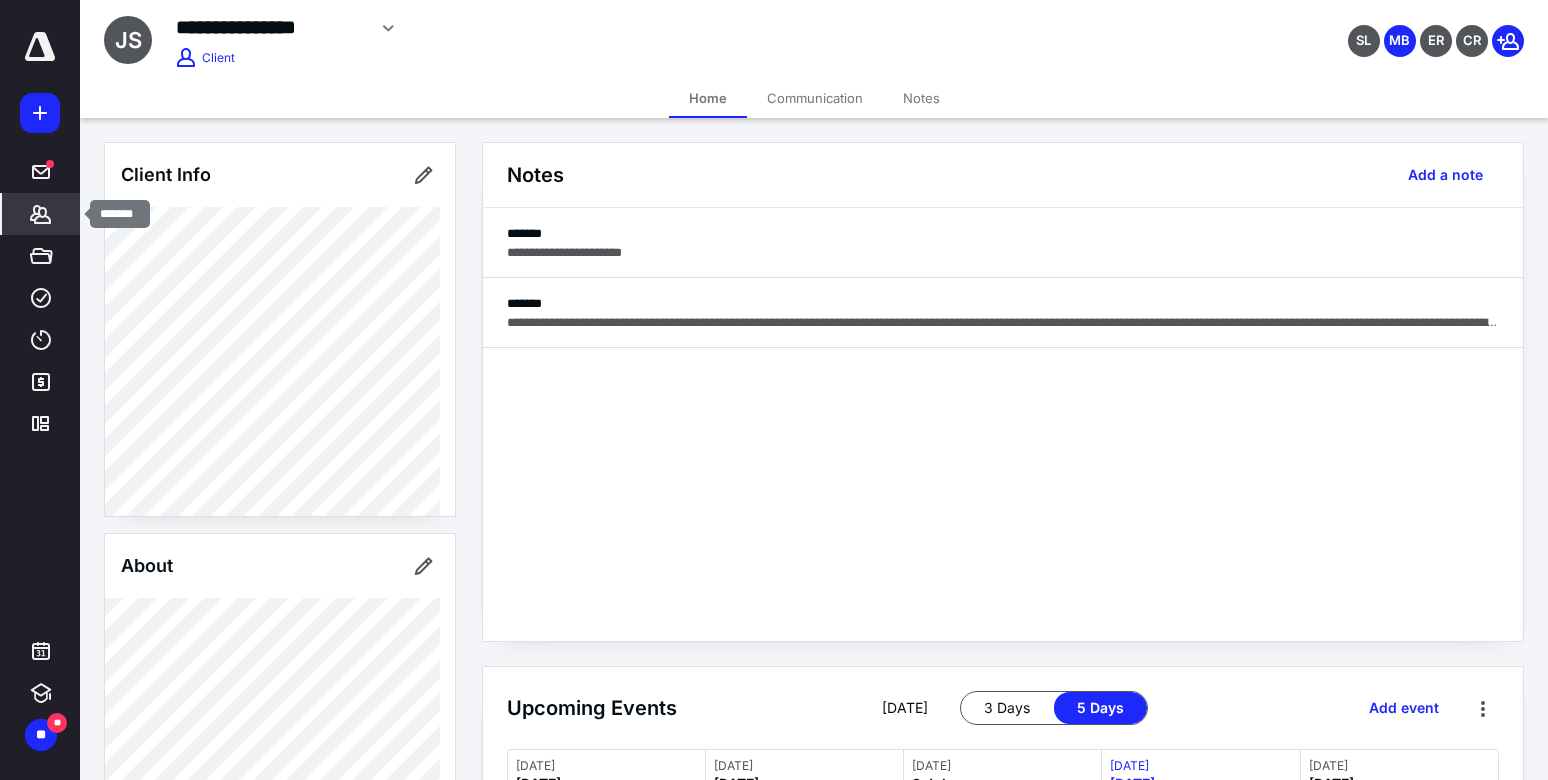 click 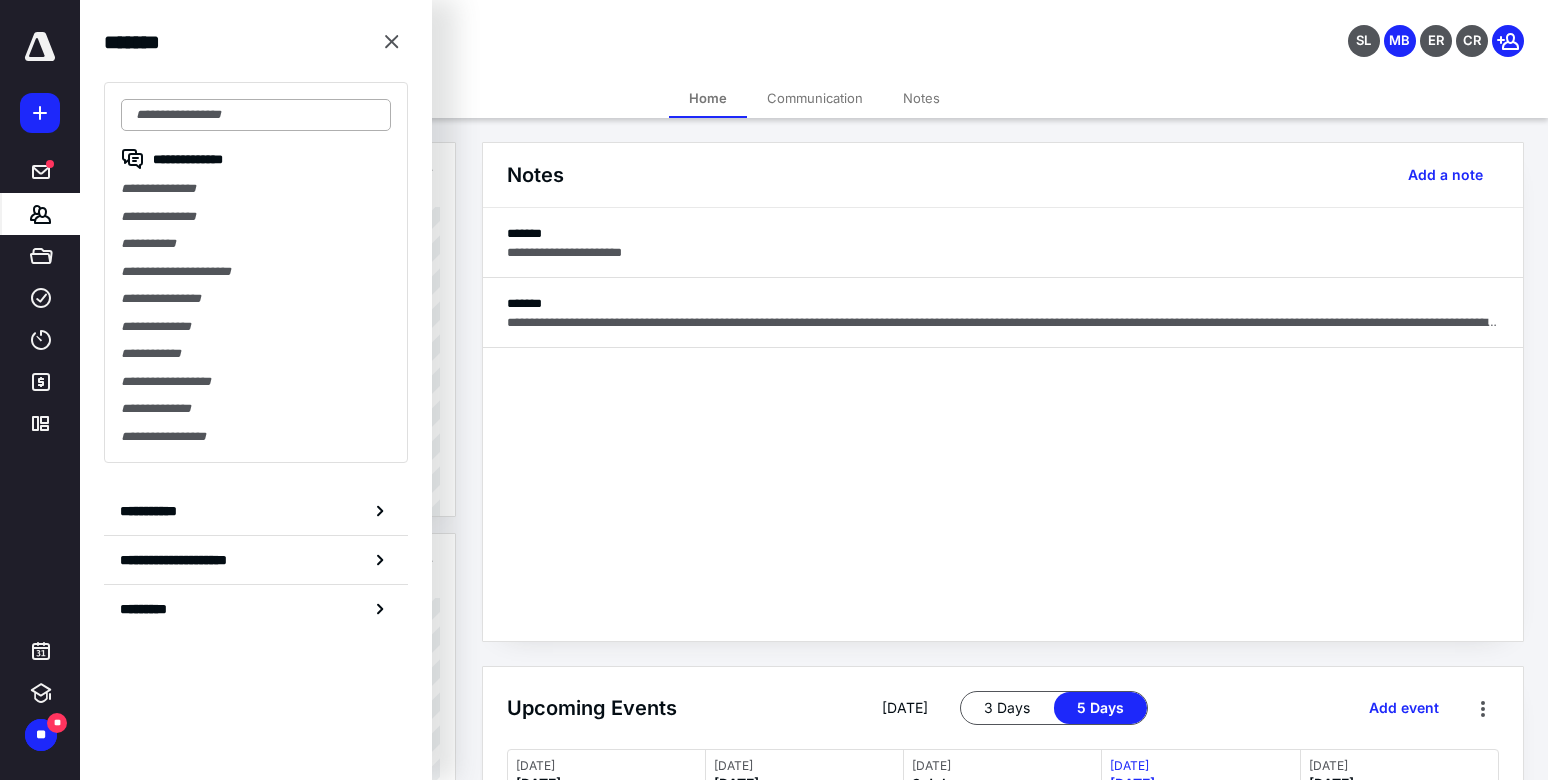 click at bounding box center (256, 115) 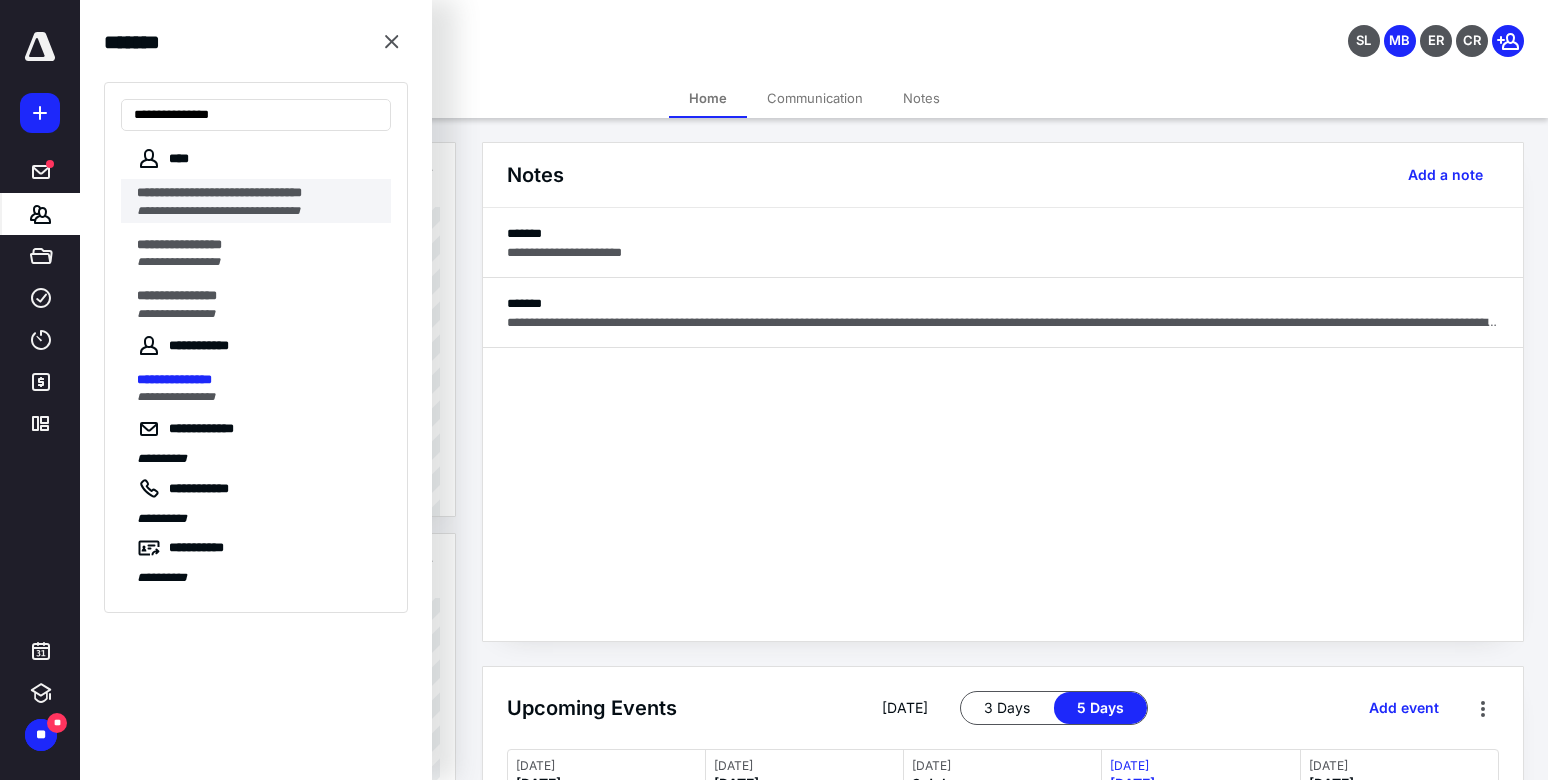 type on "**********" 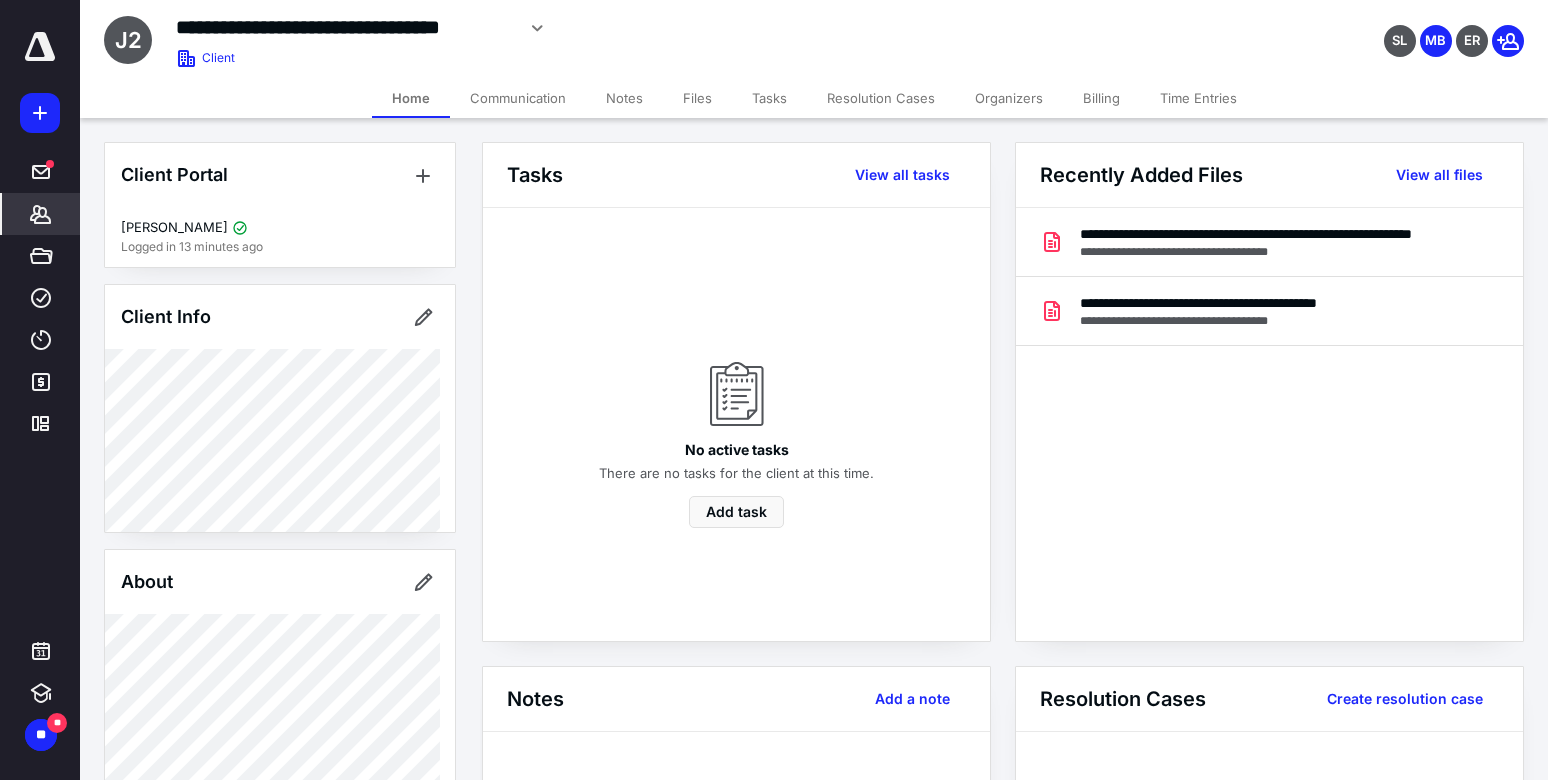 click on "Billing" at bounding box center [1101, 98] 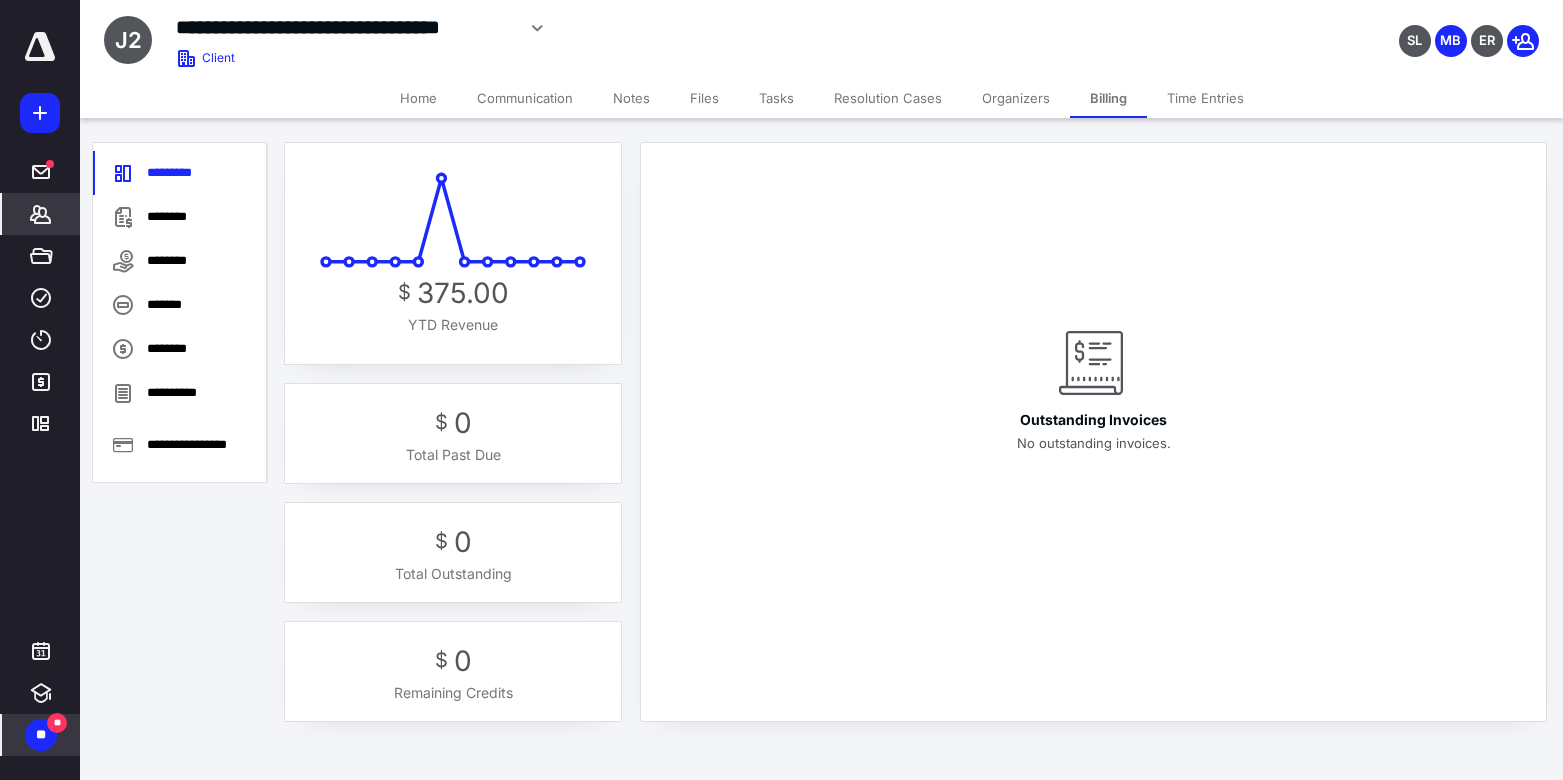 click on "**" at bounding box center (41, 735) 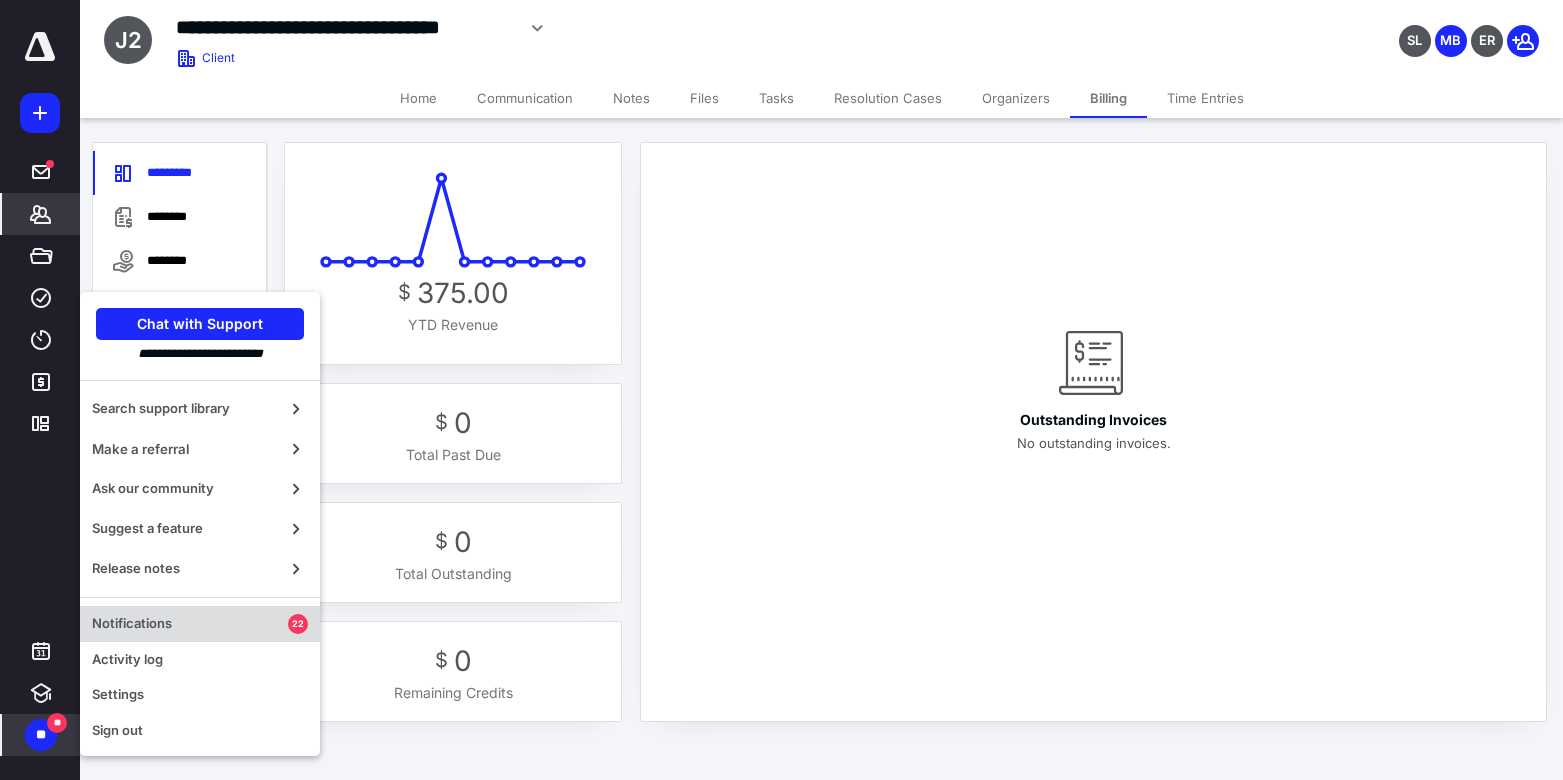 click on "Notifications" at bounding box center (190, 624) 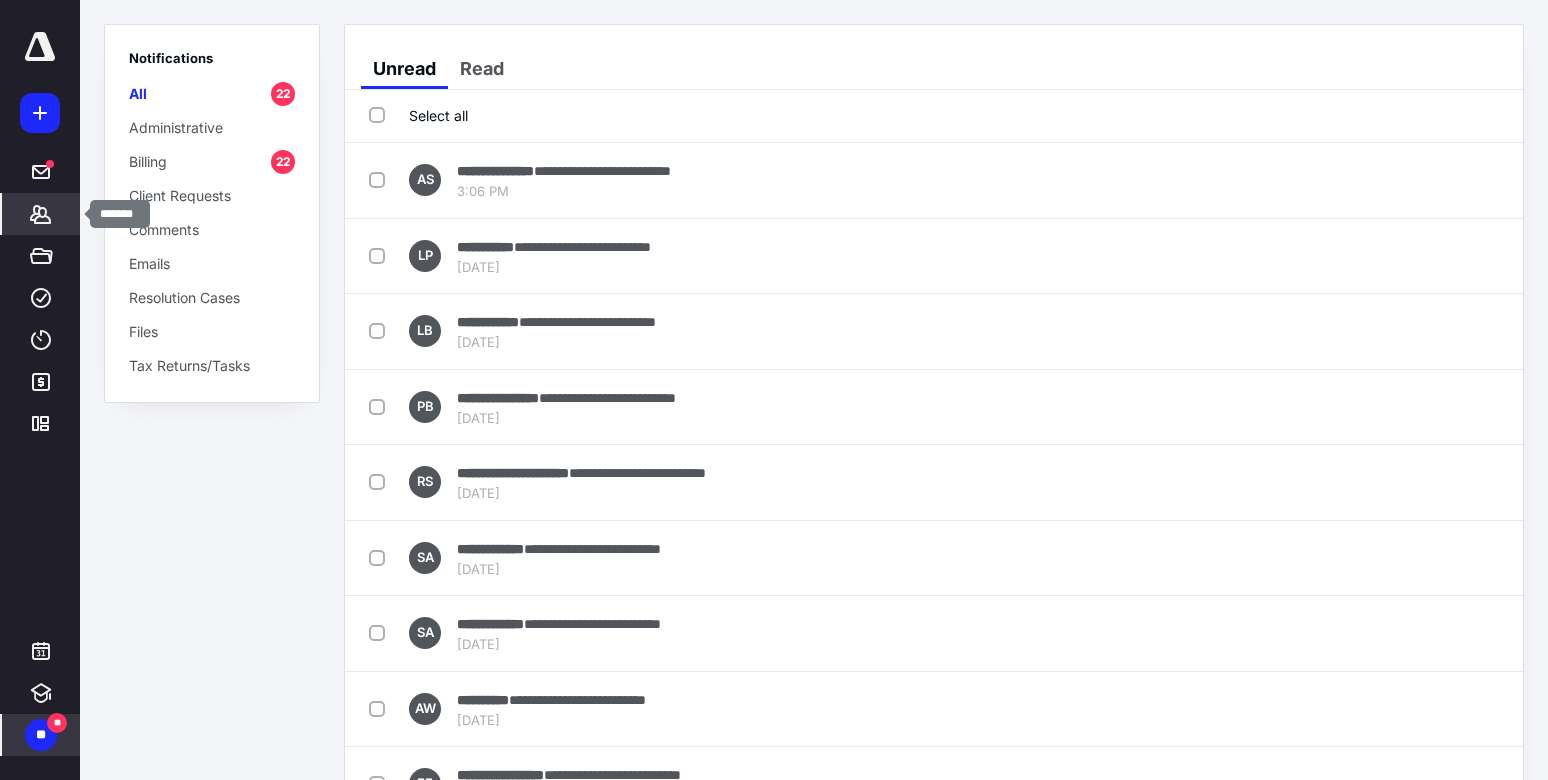 click 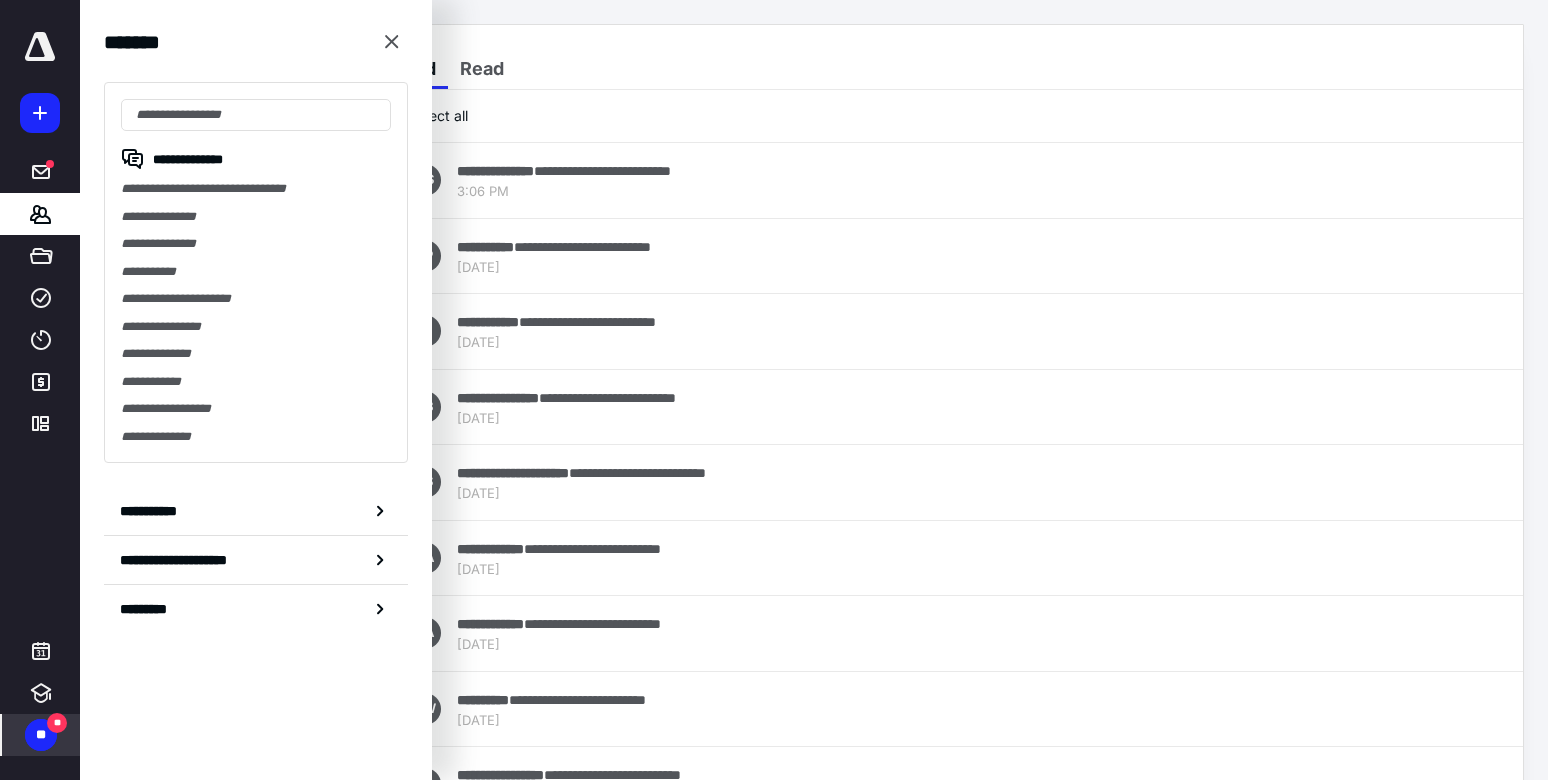 click on "**********" at bounding box center [256, 189] 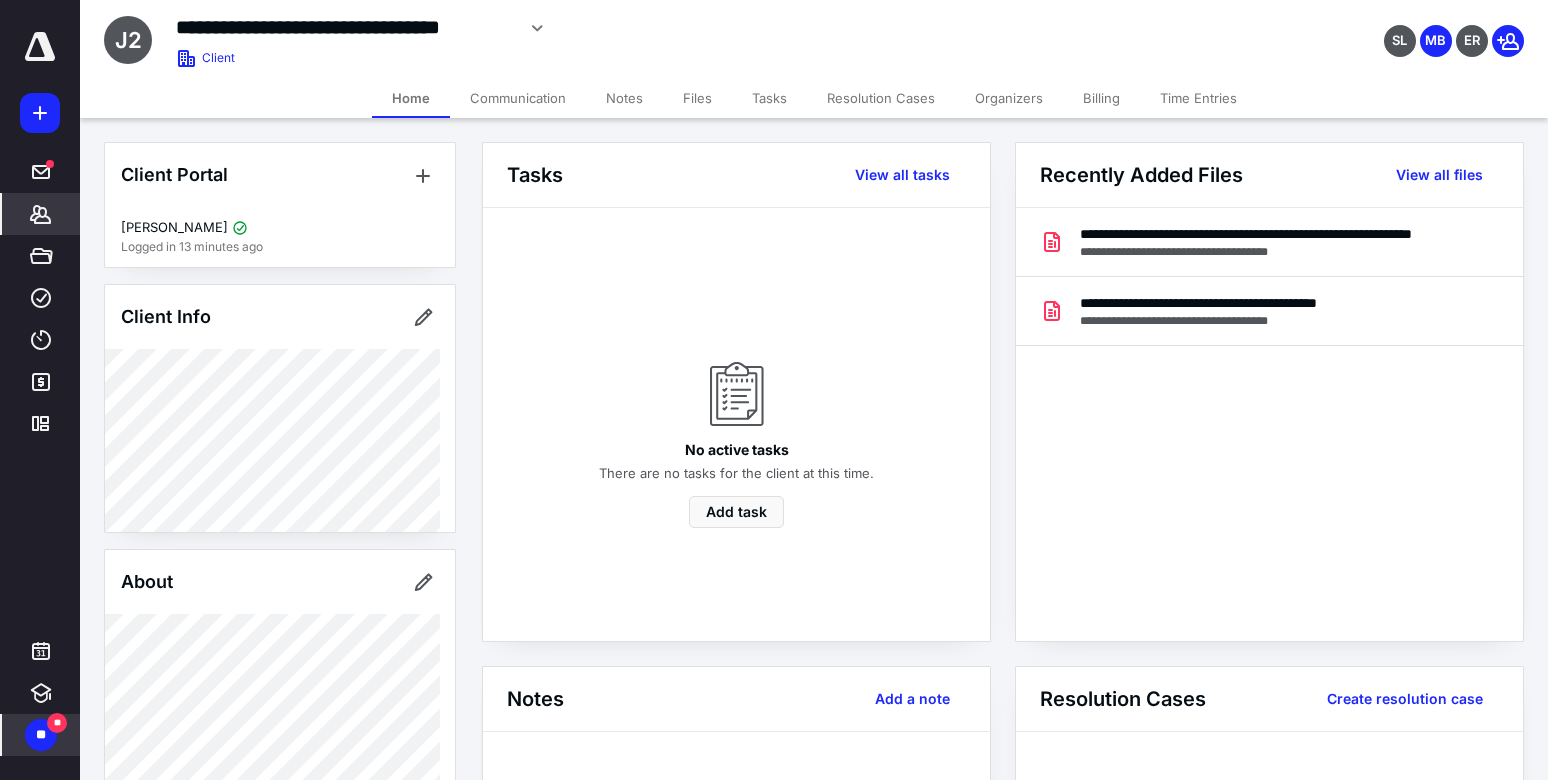click on "Billing" at bounding box center [1101, 98] 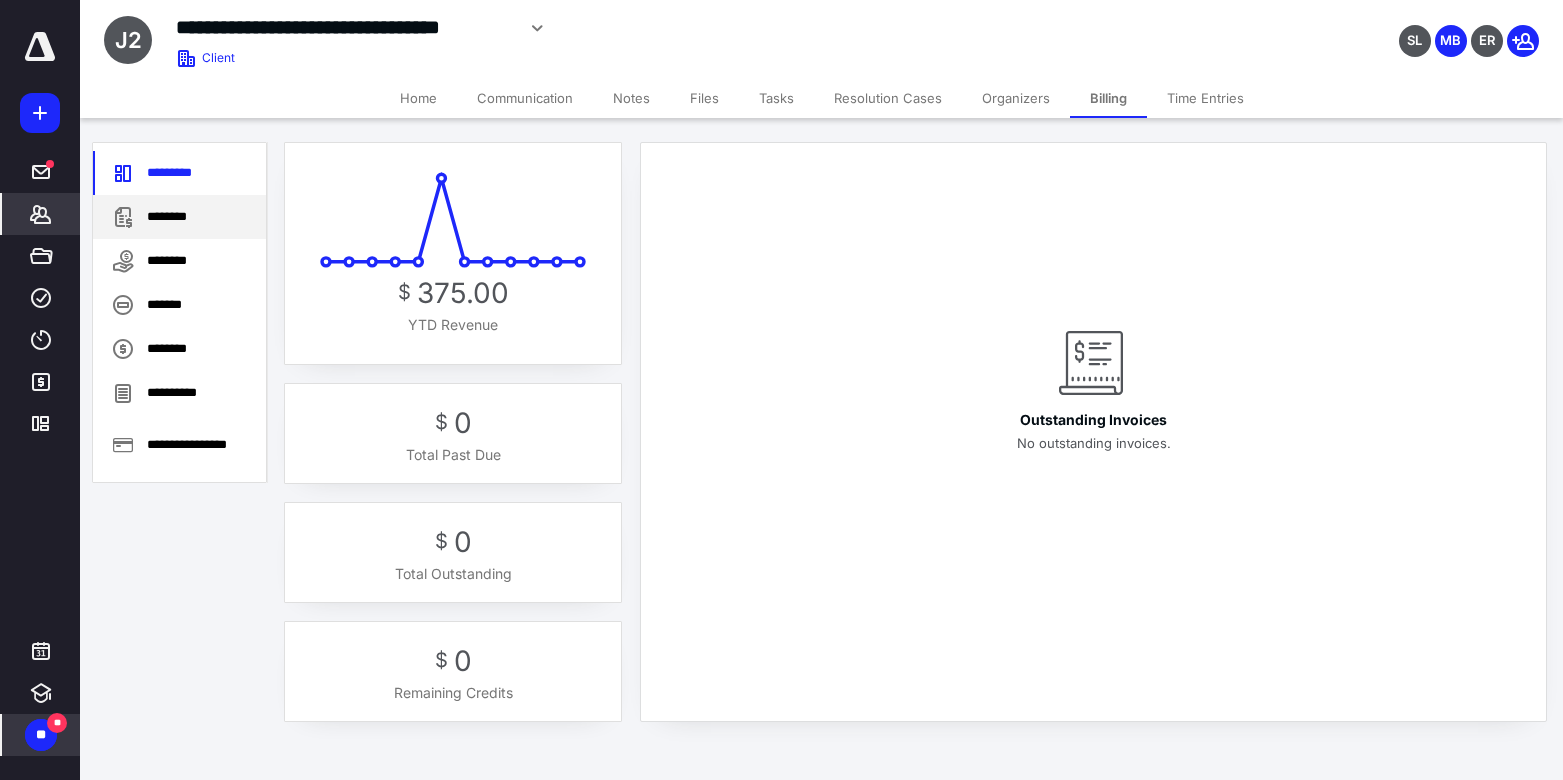 click on "********" at bounding box center [179, 217] 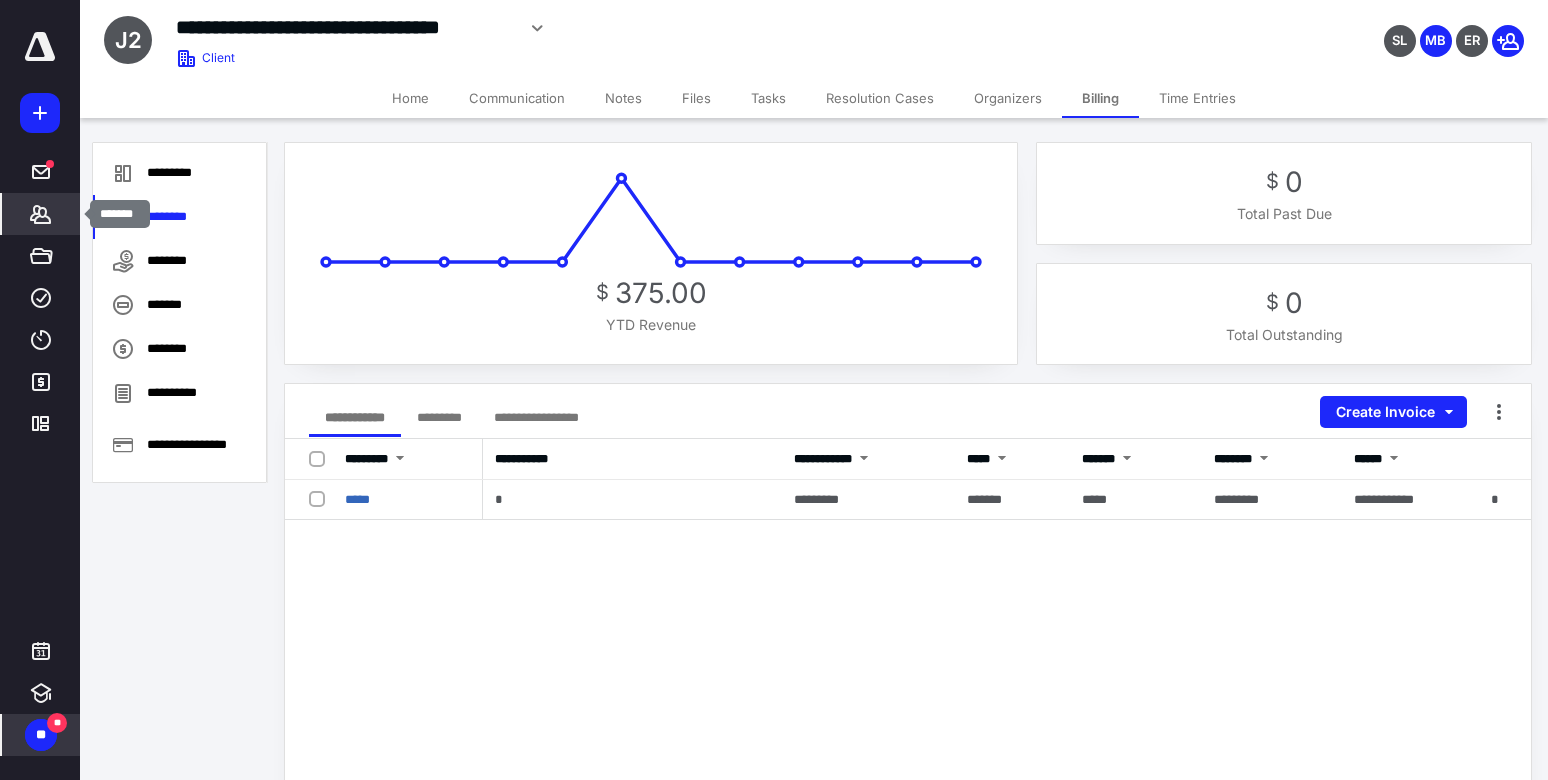click 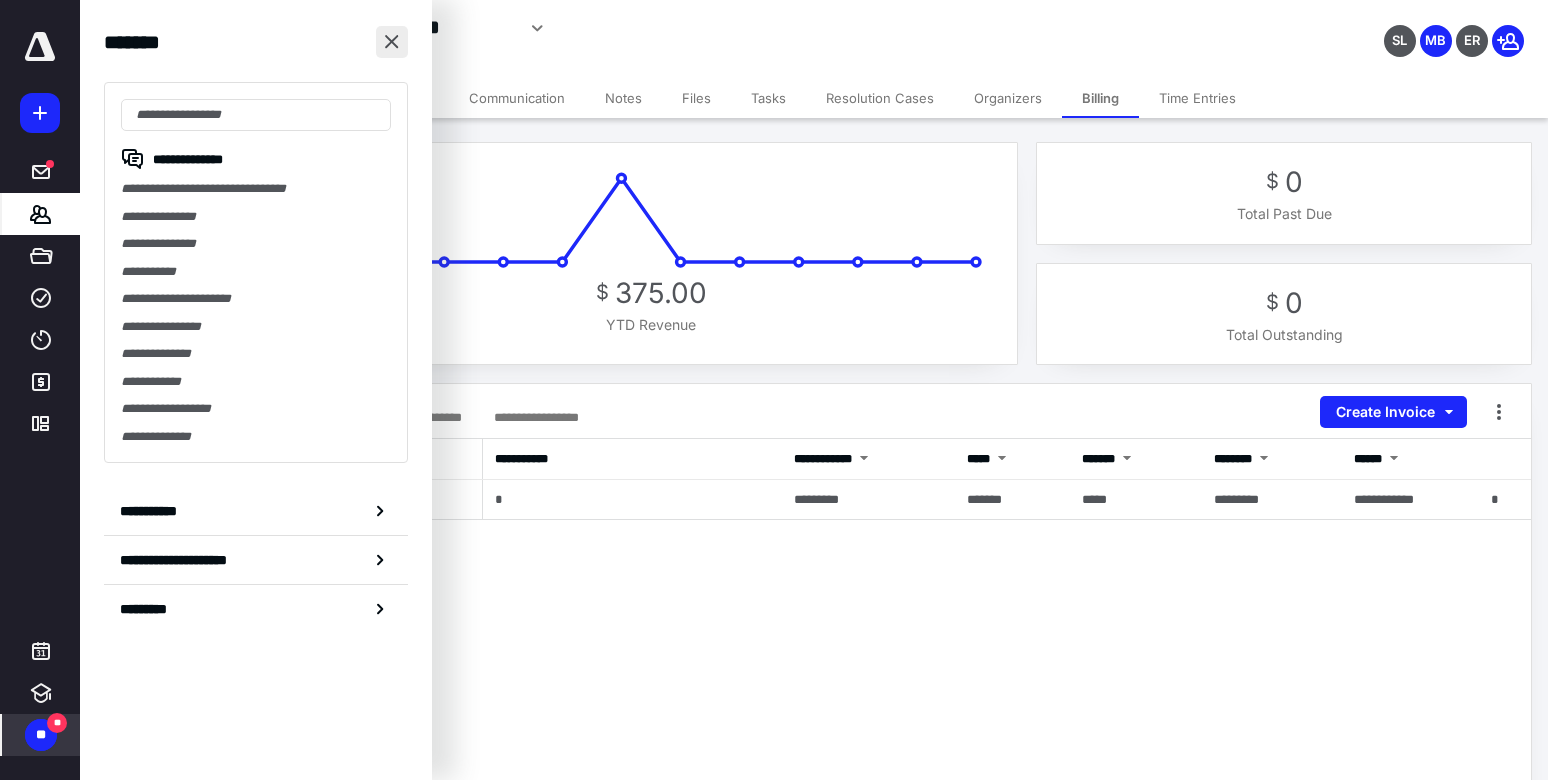 click at bounding box center [392, 42] 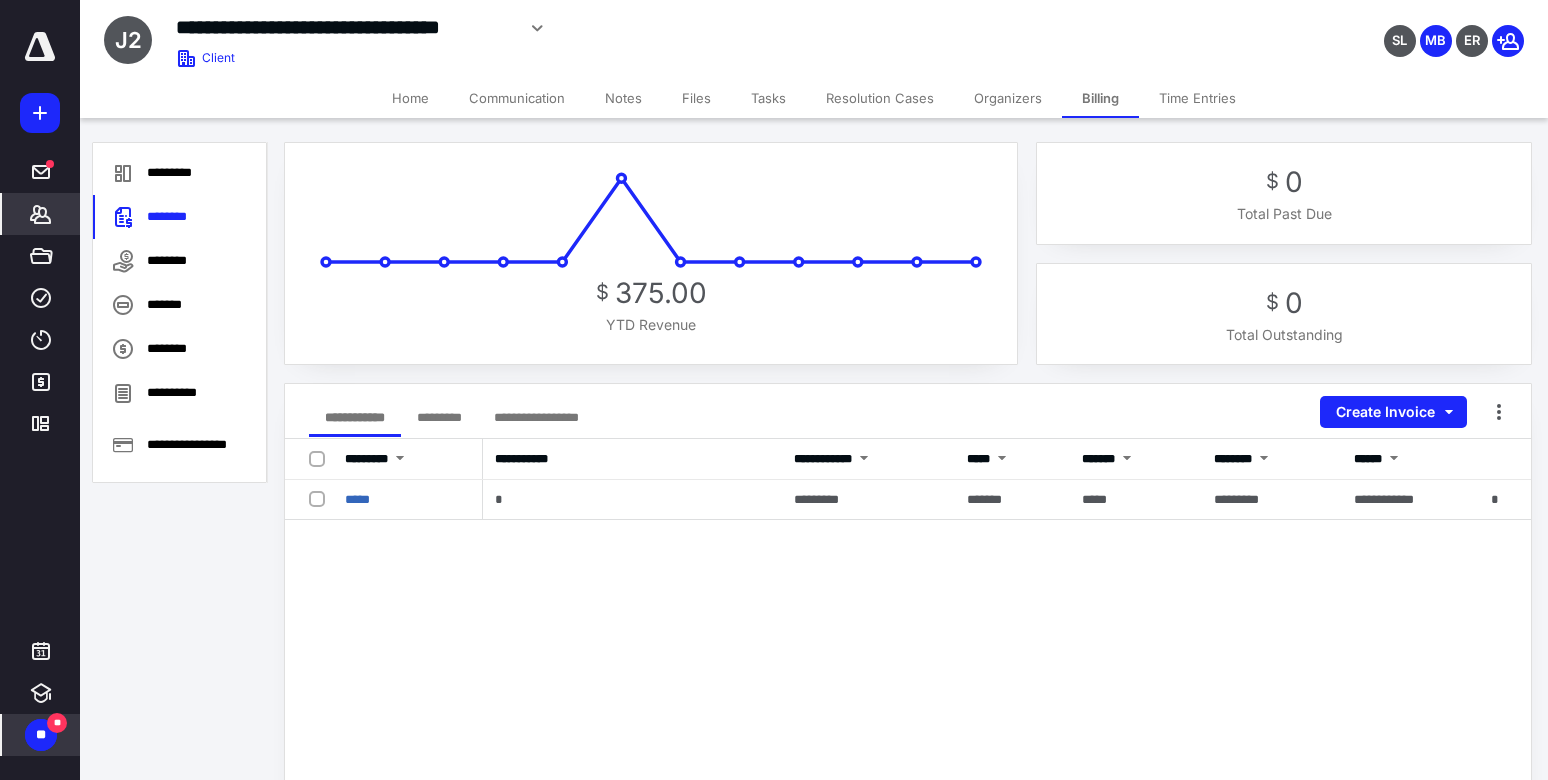 click on "Home" at bounding box center [410, 98] 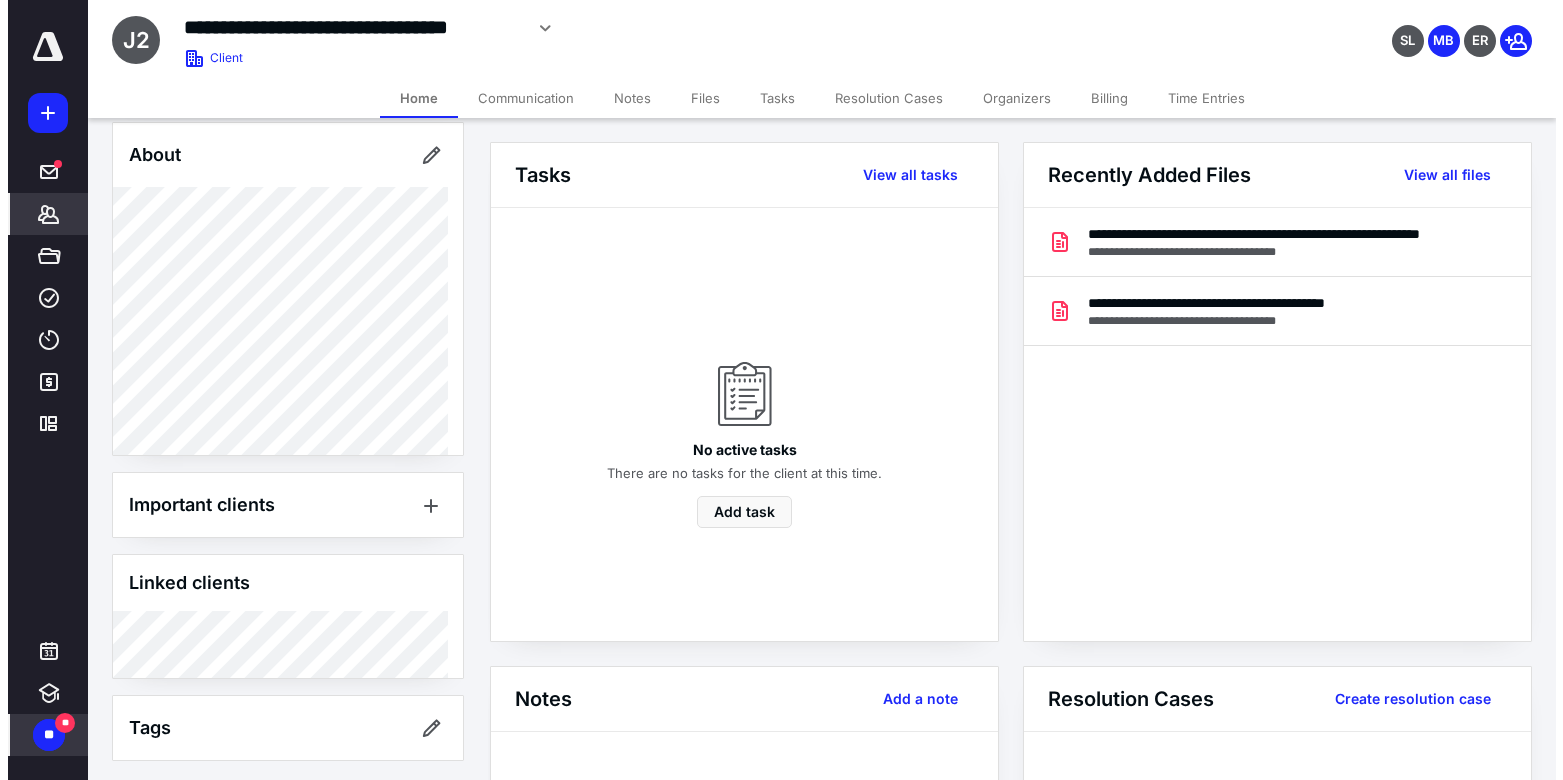 scroll, scrollTop: 432, scrollLeft: 0, axis: vertical 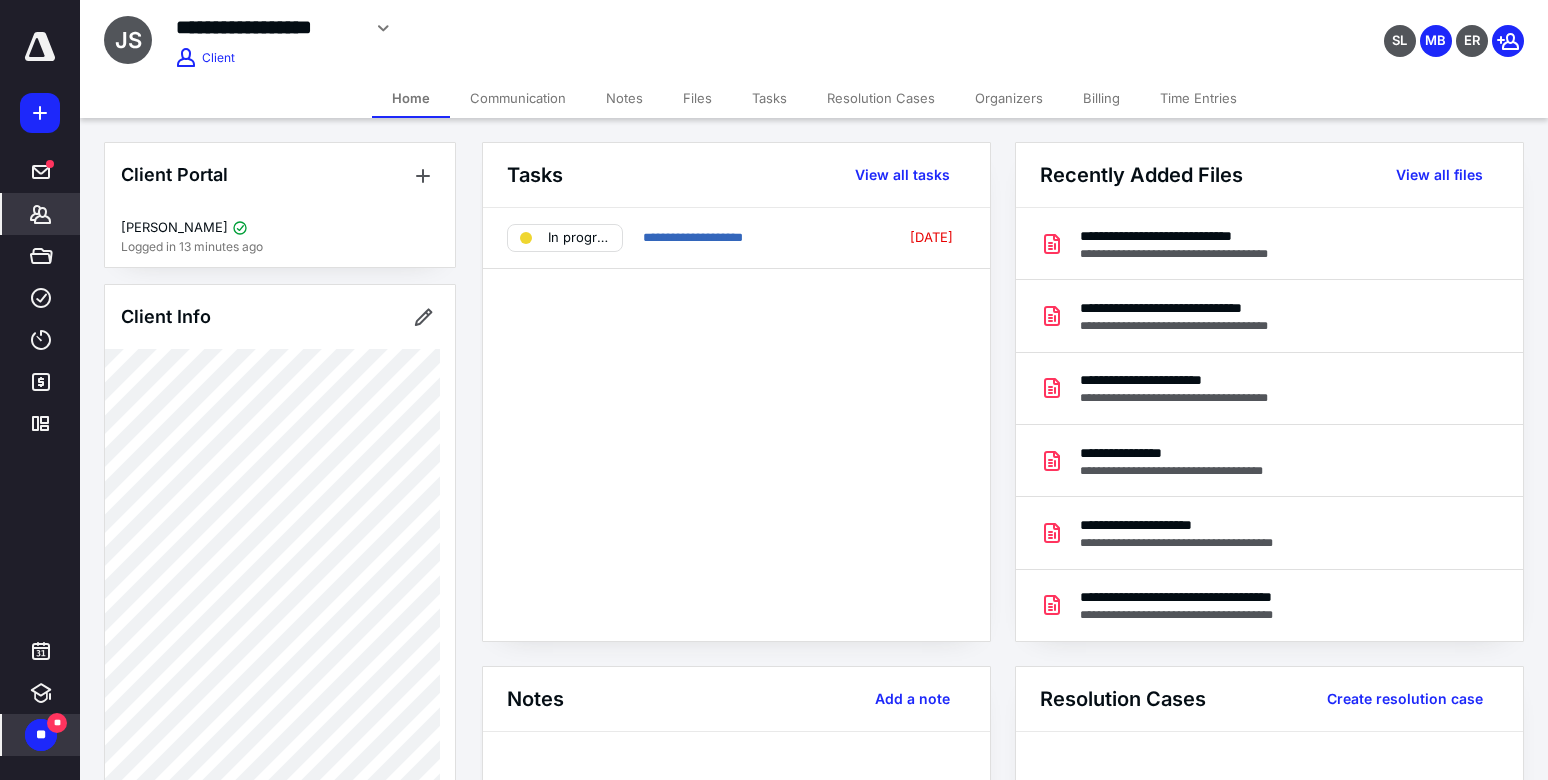 click on "Billing" at bounding box center [1101, 98] 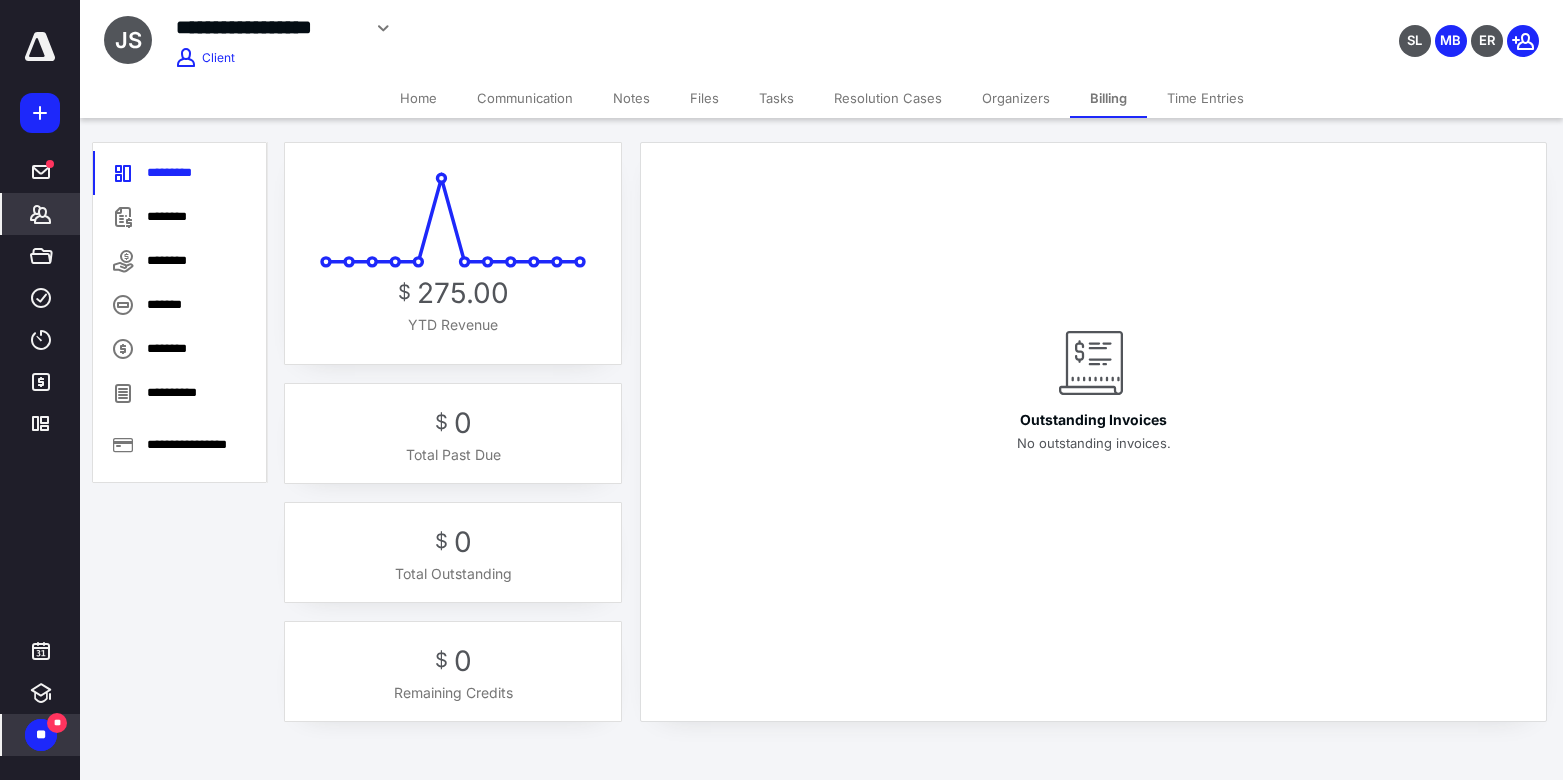 click on "Tasks" at bounding box center (776, 98) 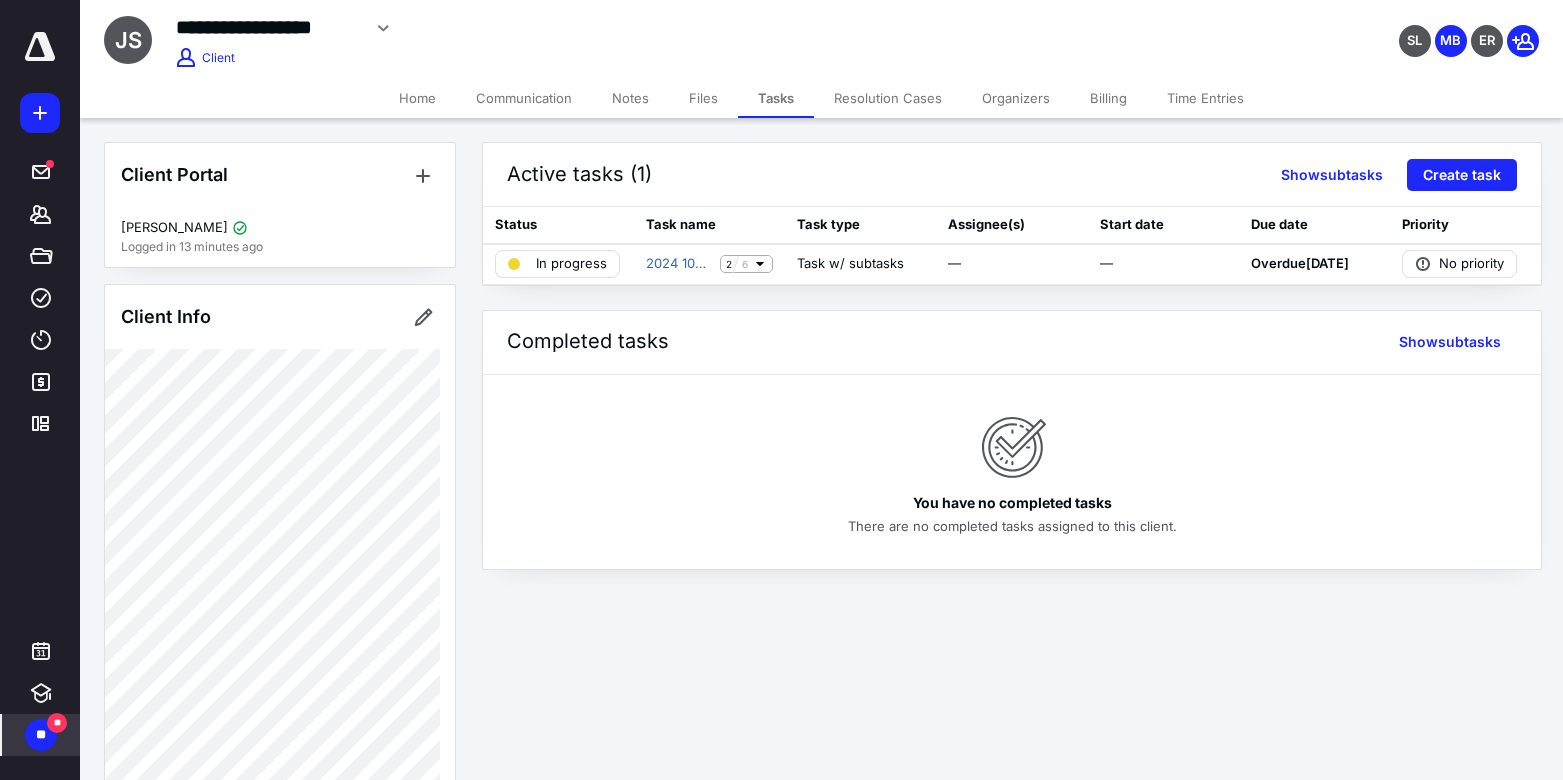 click on "Files" at bounding box center [703, 98] 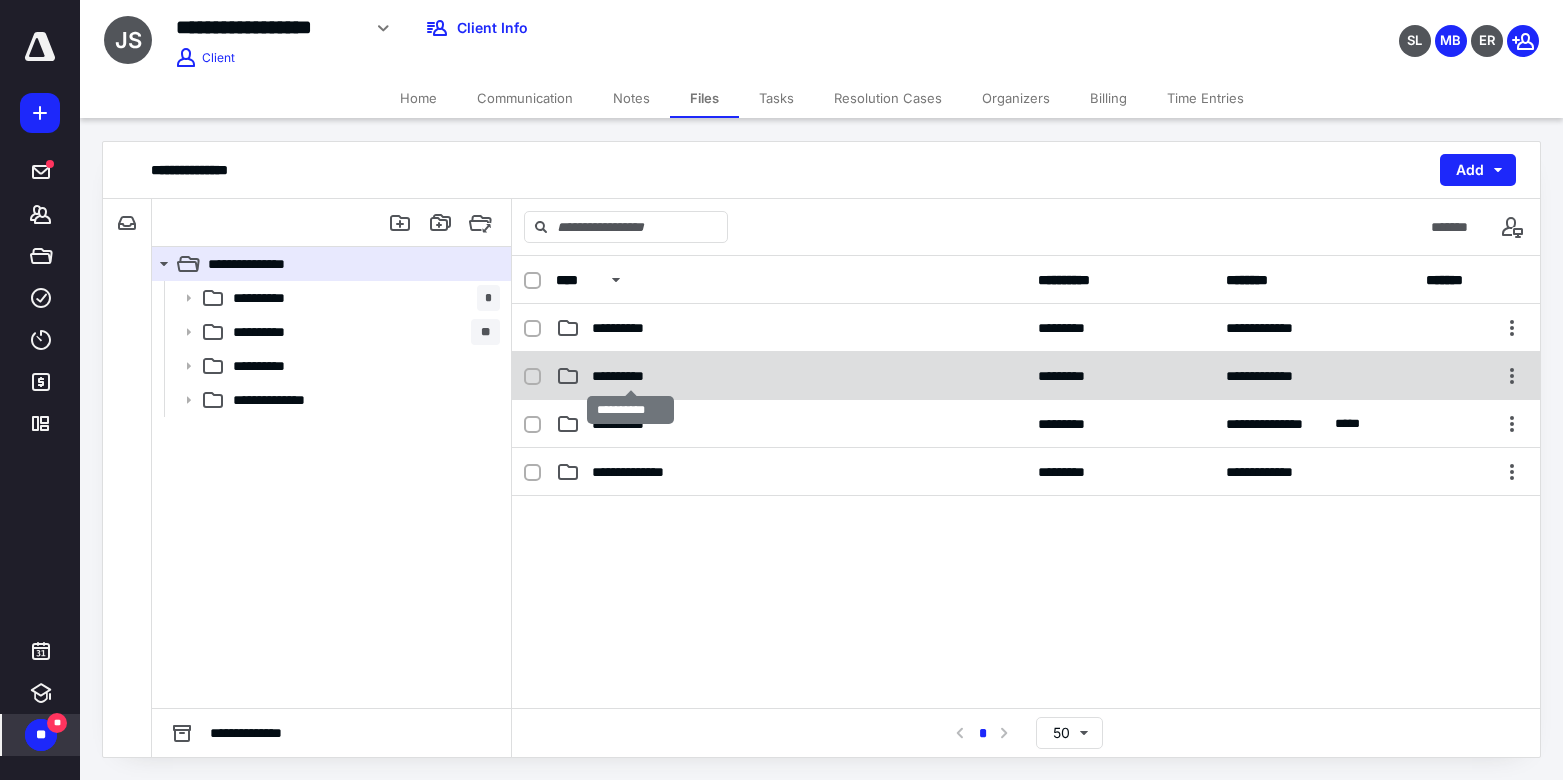 click on "**********" at bounding box center [630, 376] 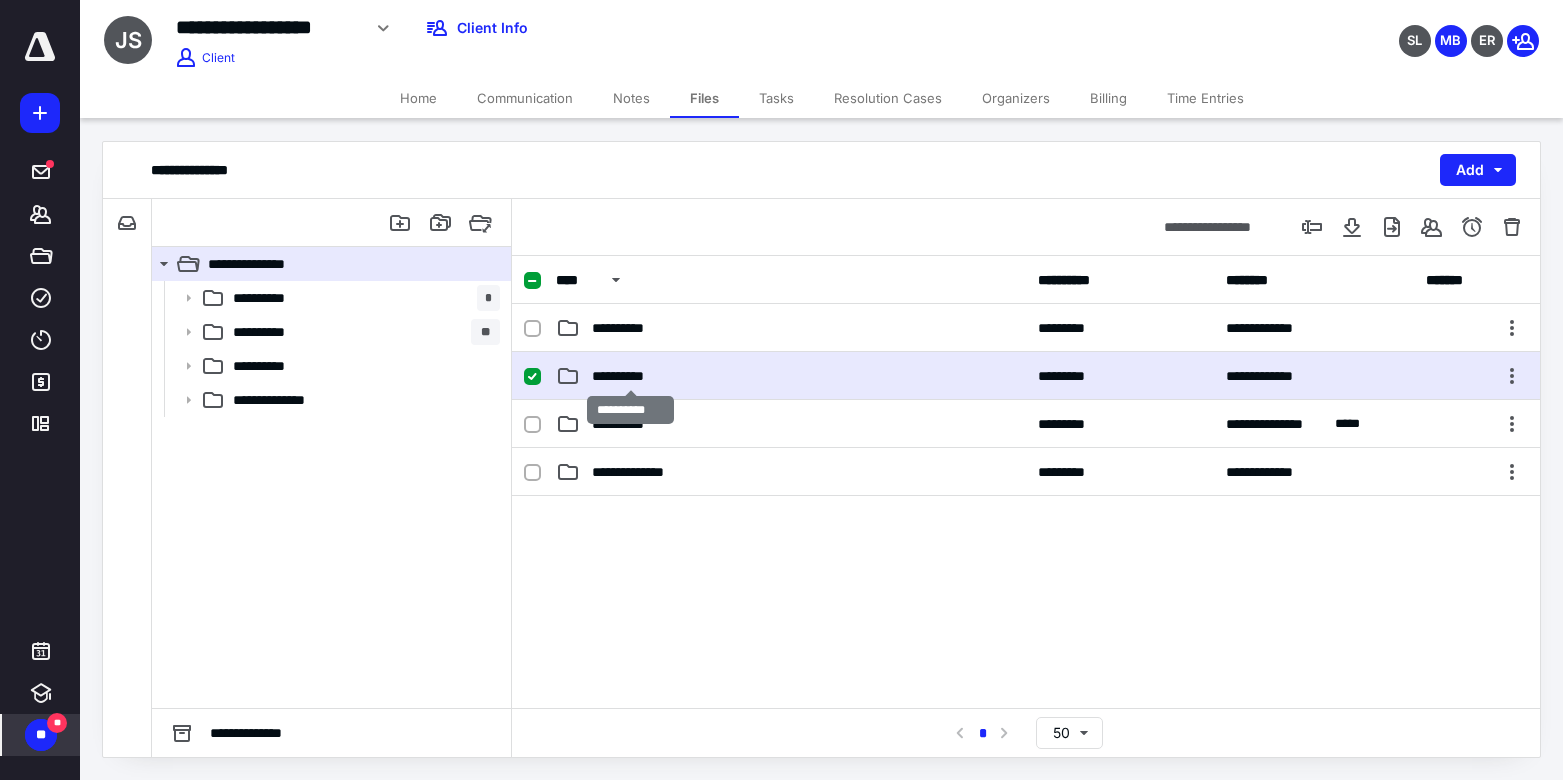 click on "**********" at bounding box center [630, 376] 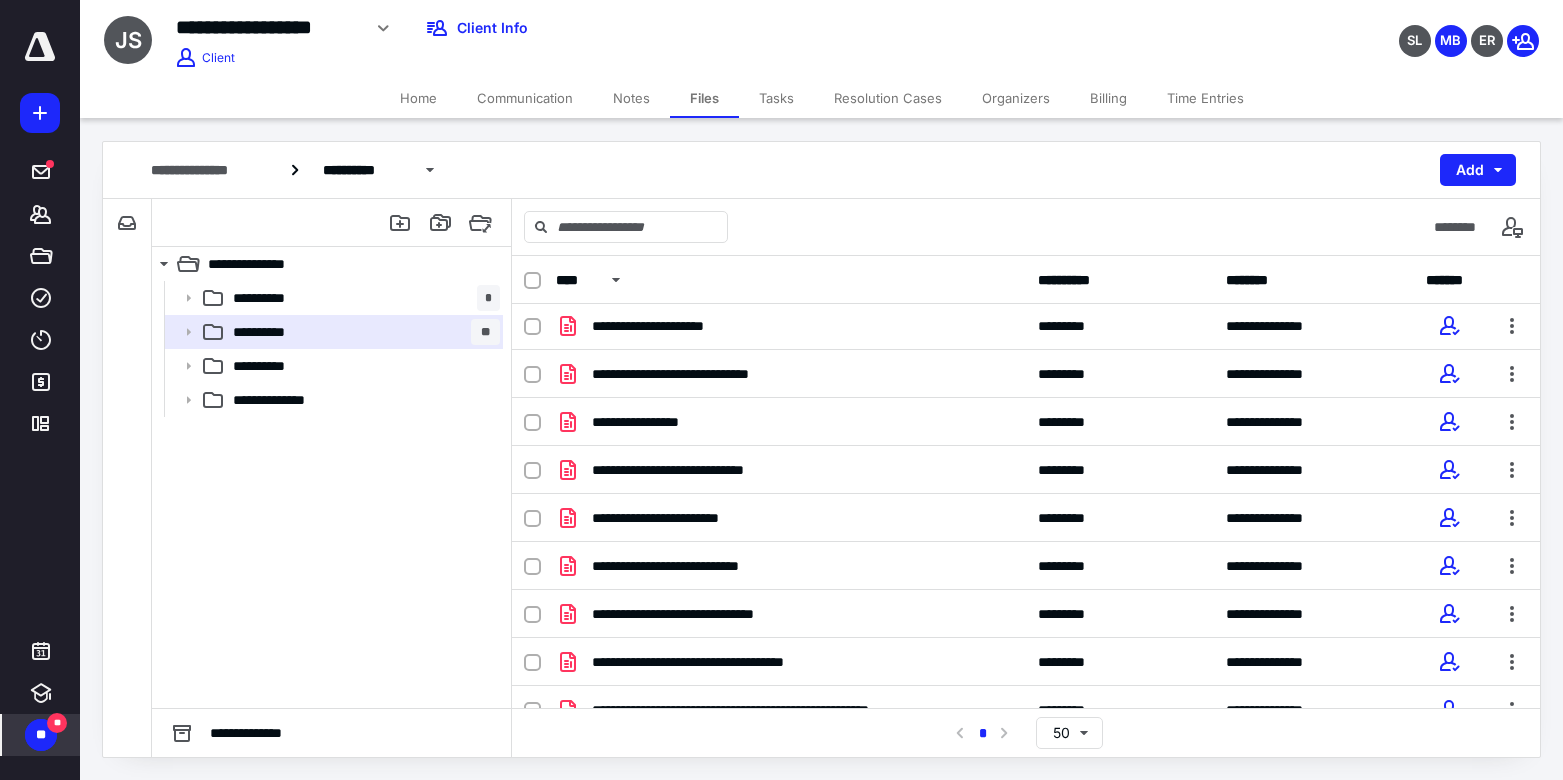 scroll, scrollTop: 460, scrollLeft: 0, axis: vertical 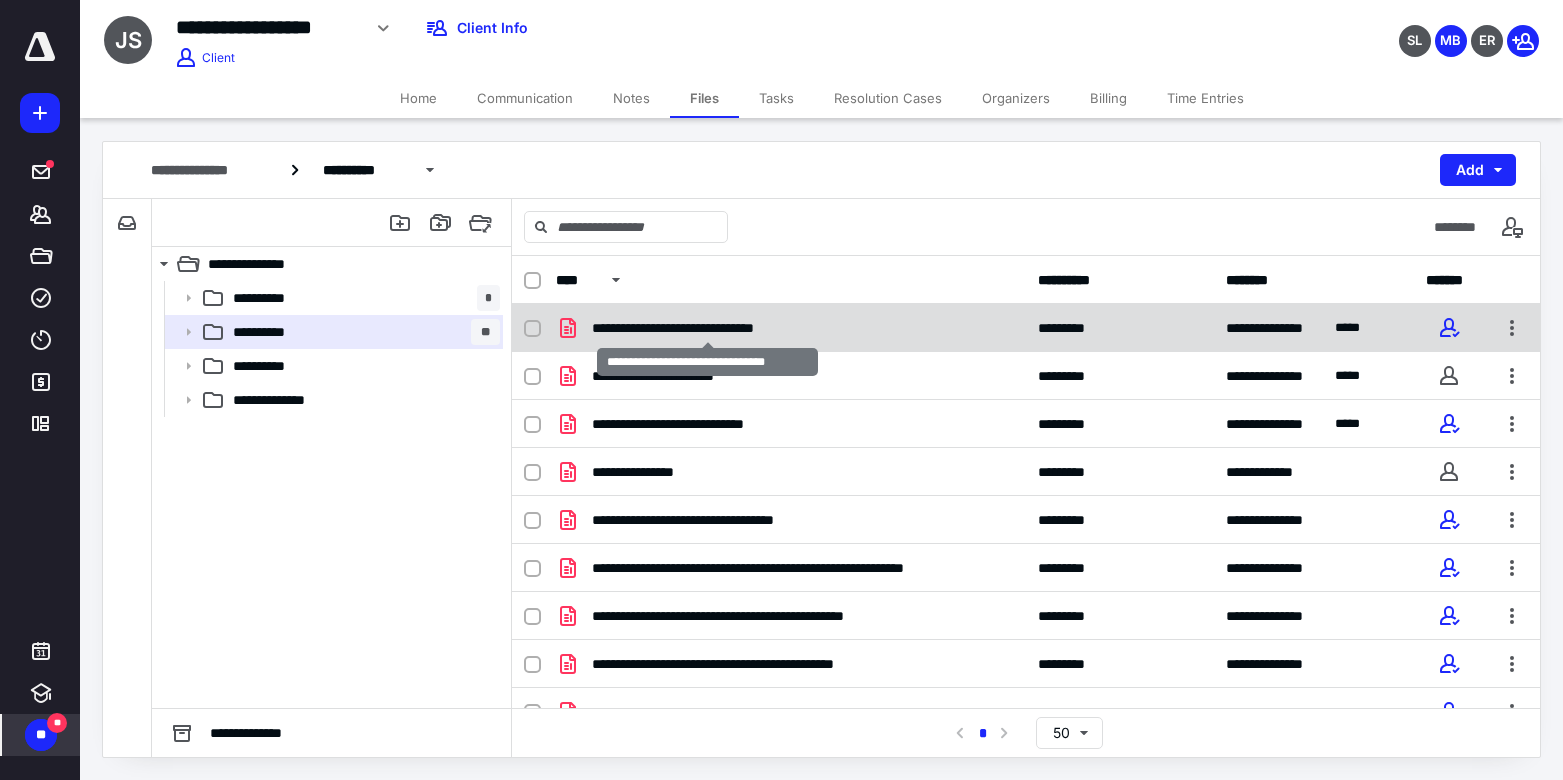 click on "**********" at bounding box center [708, 328] 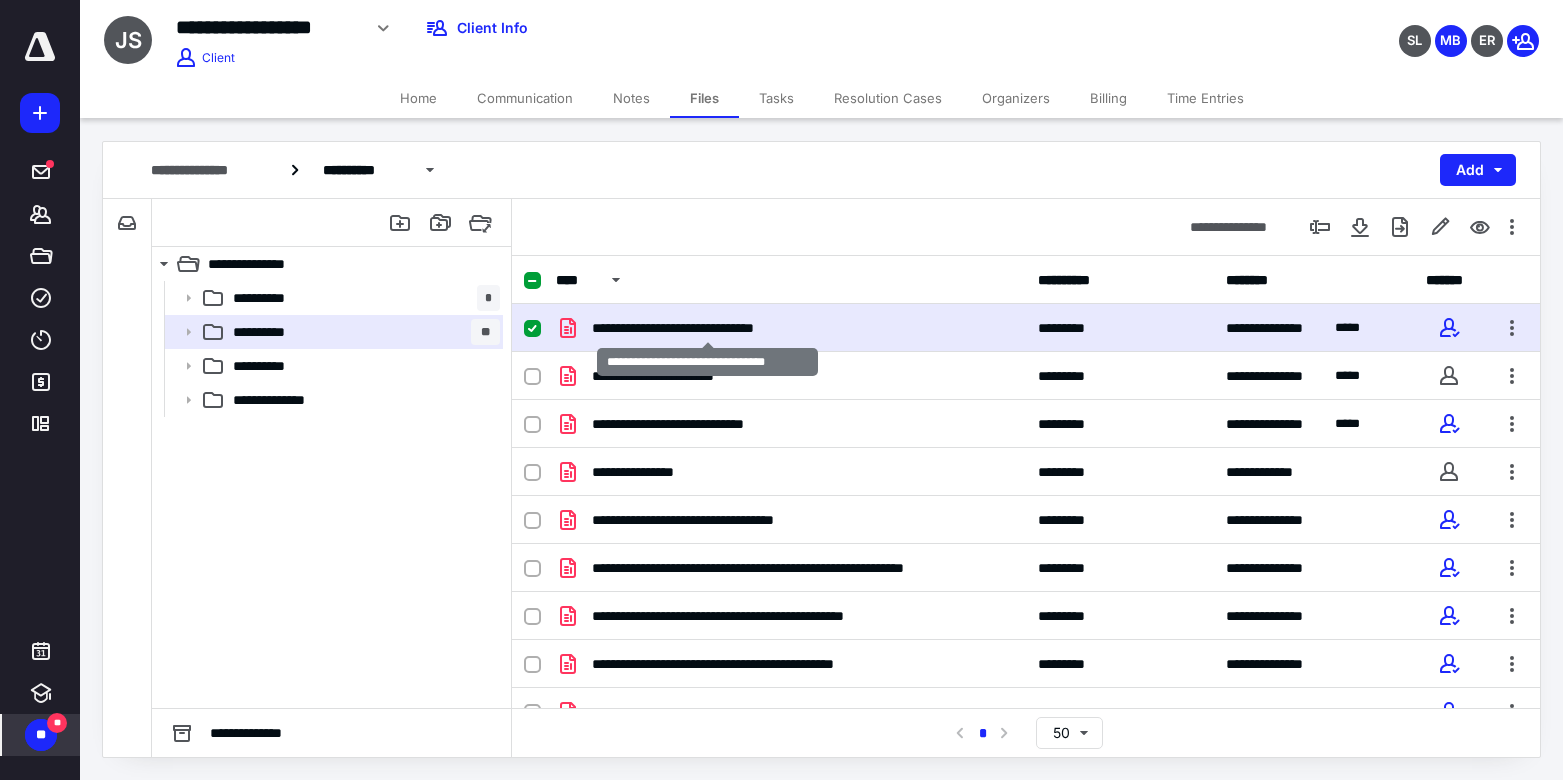 click on "**********" at bounding box center [708, 328] 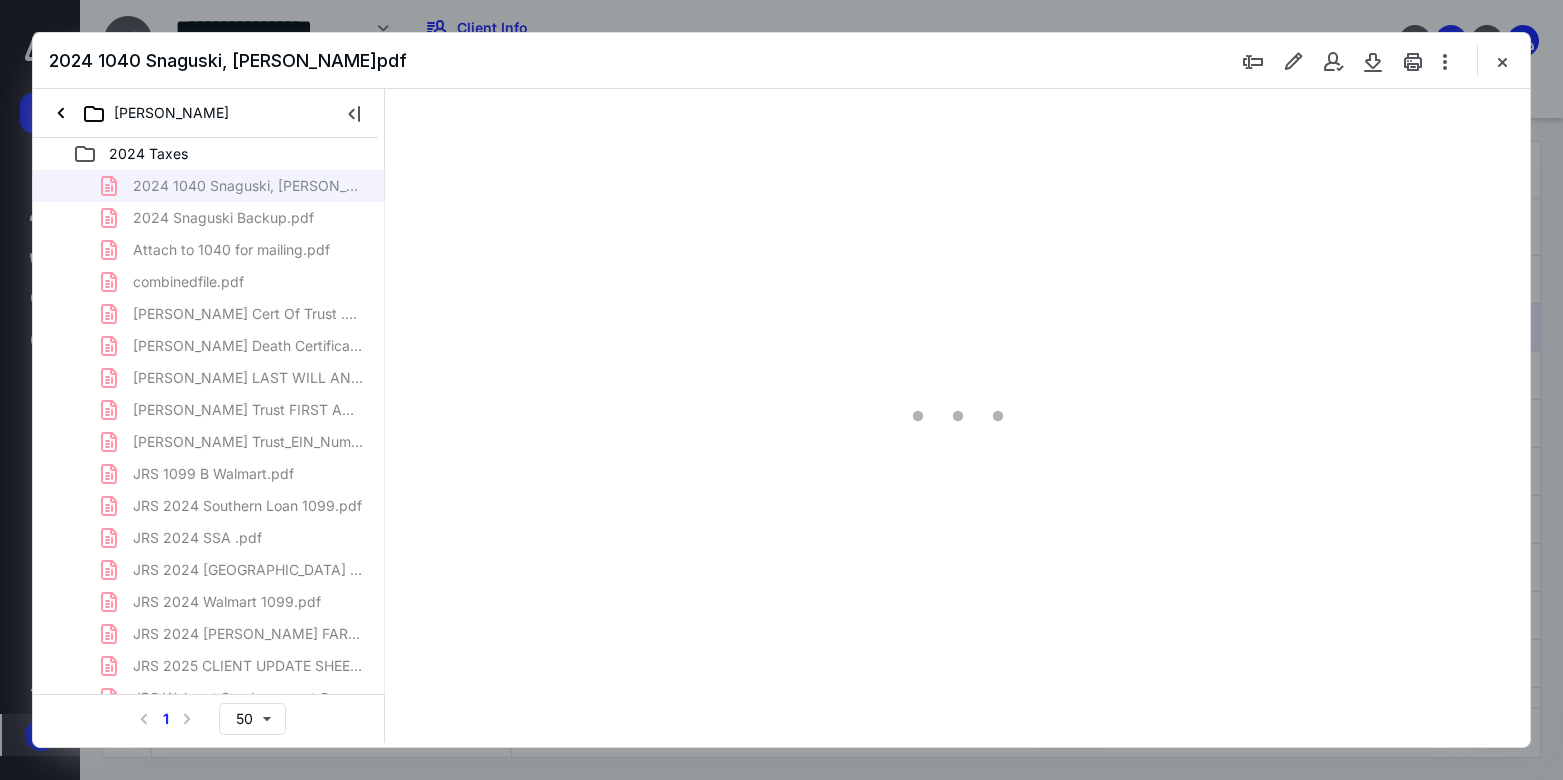 scroll, scrollTop: 0, scrollLeft: 0, axis: both 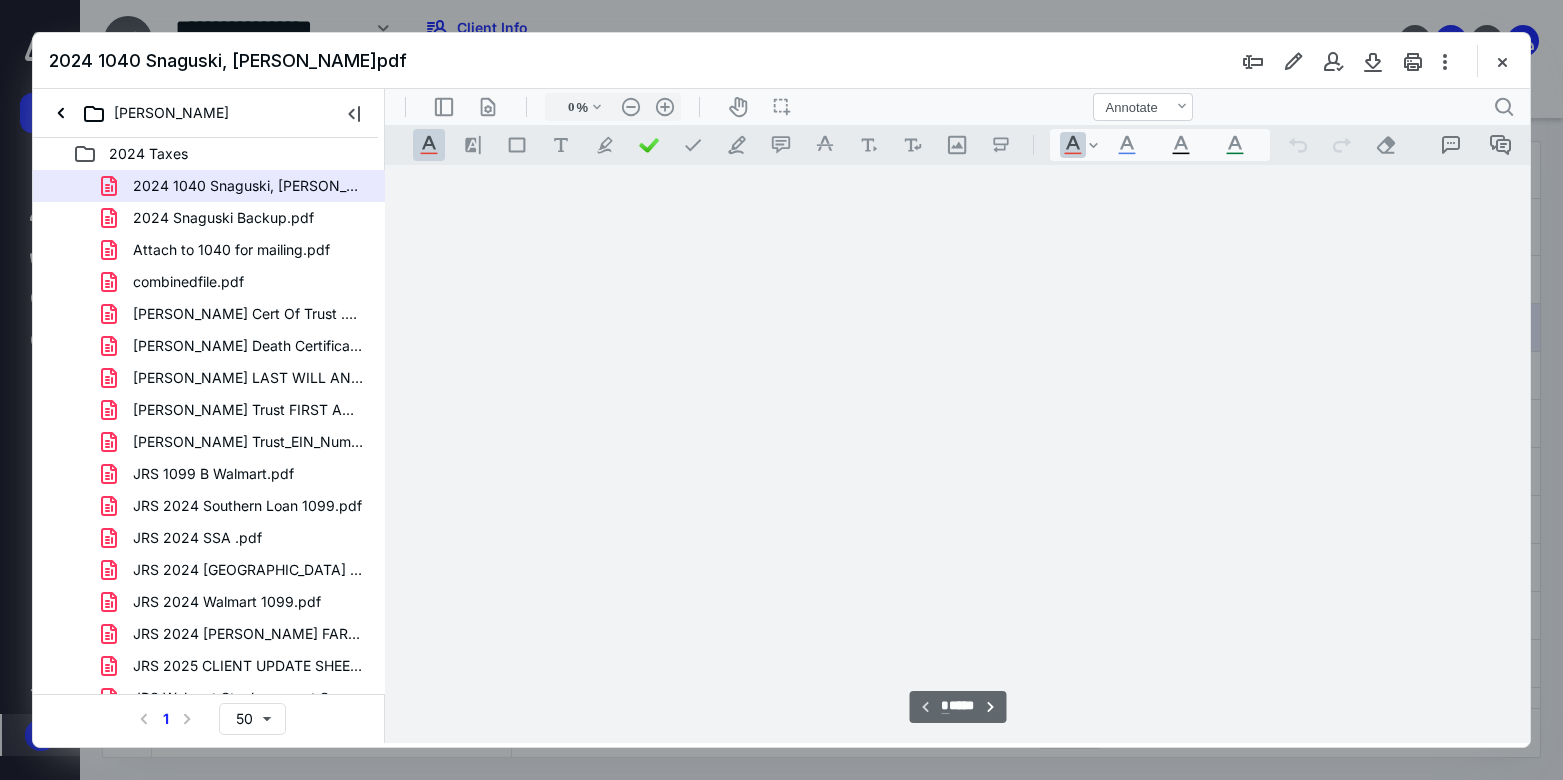 type on "73" 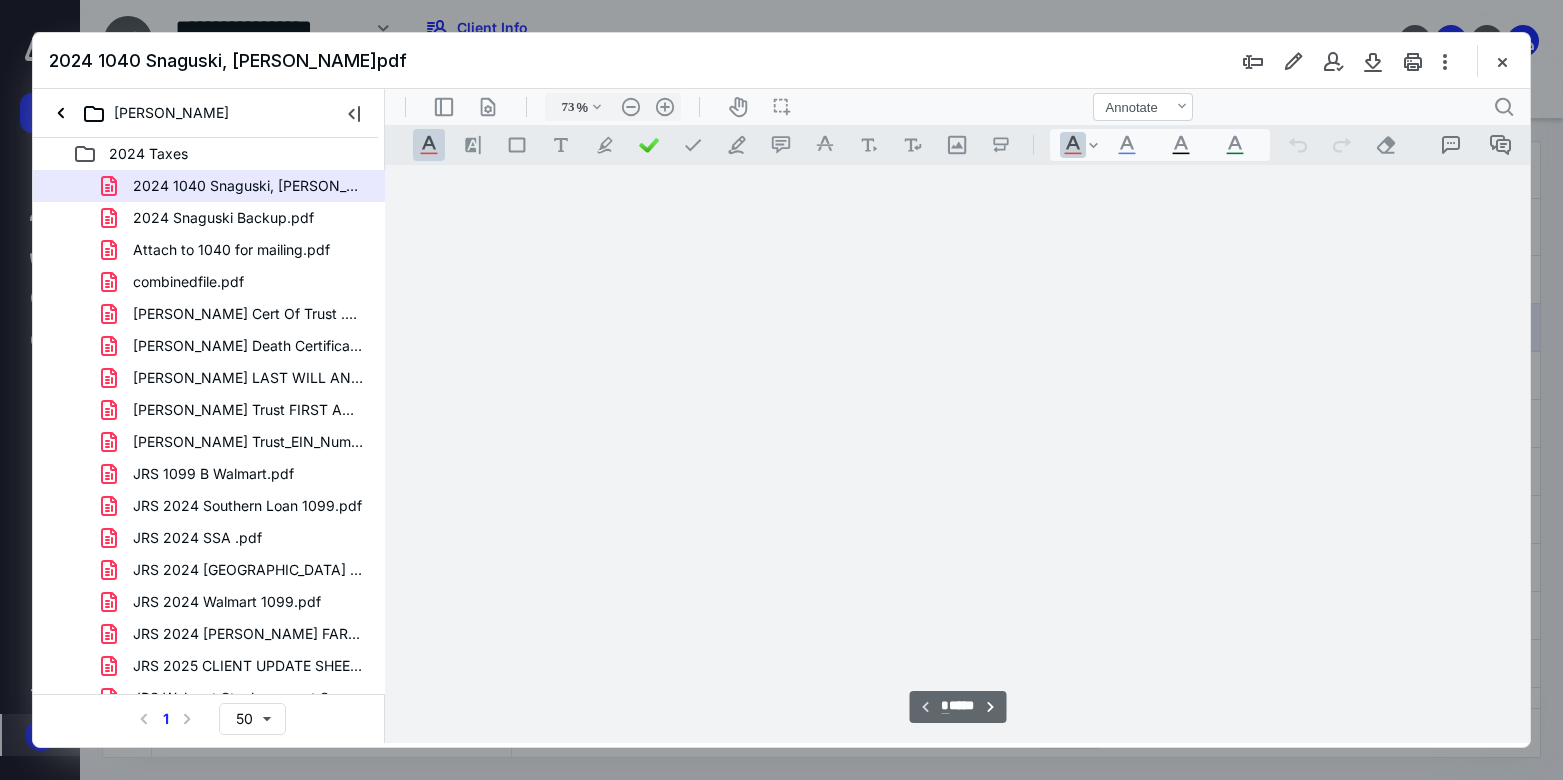 scroll, scrollTop: 79, scrollLeft: 0, axis: vertical 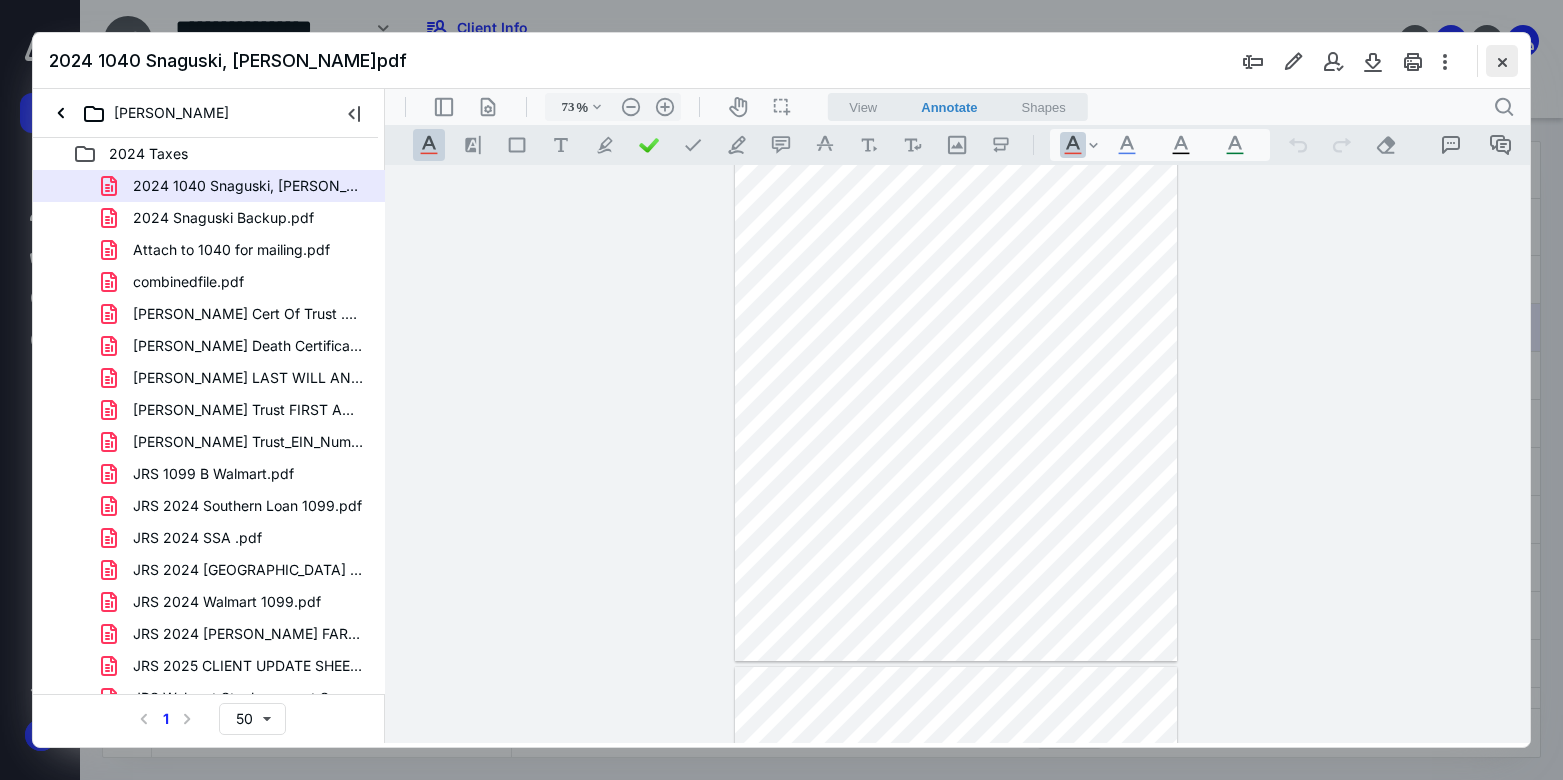 click at bounding box center (1502, 61) 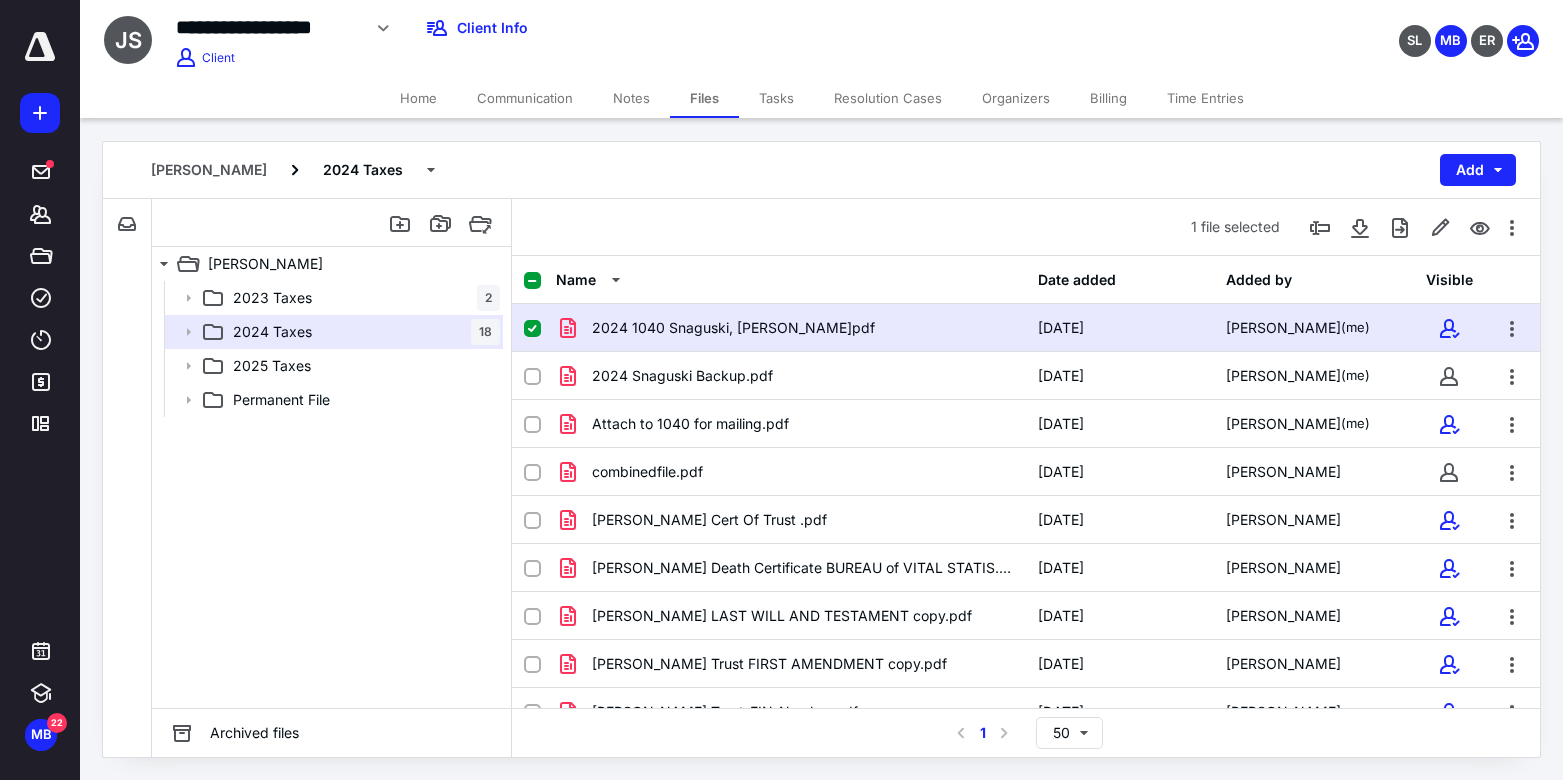 click on "Tasks" at bounding box center [776, 98] 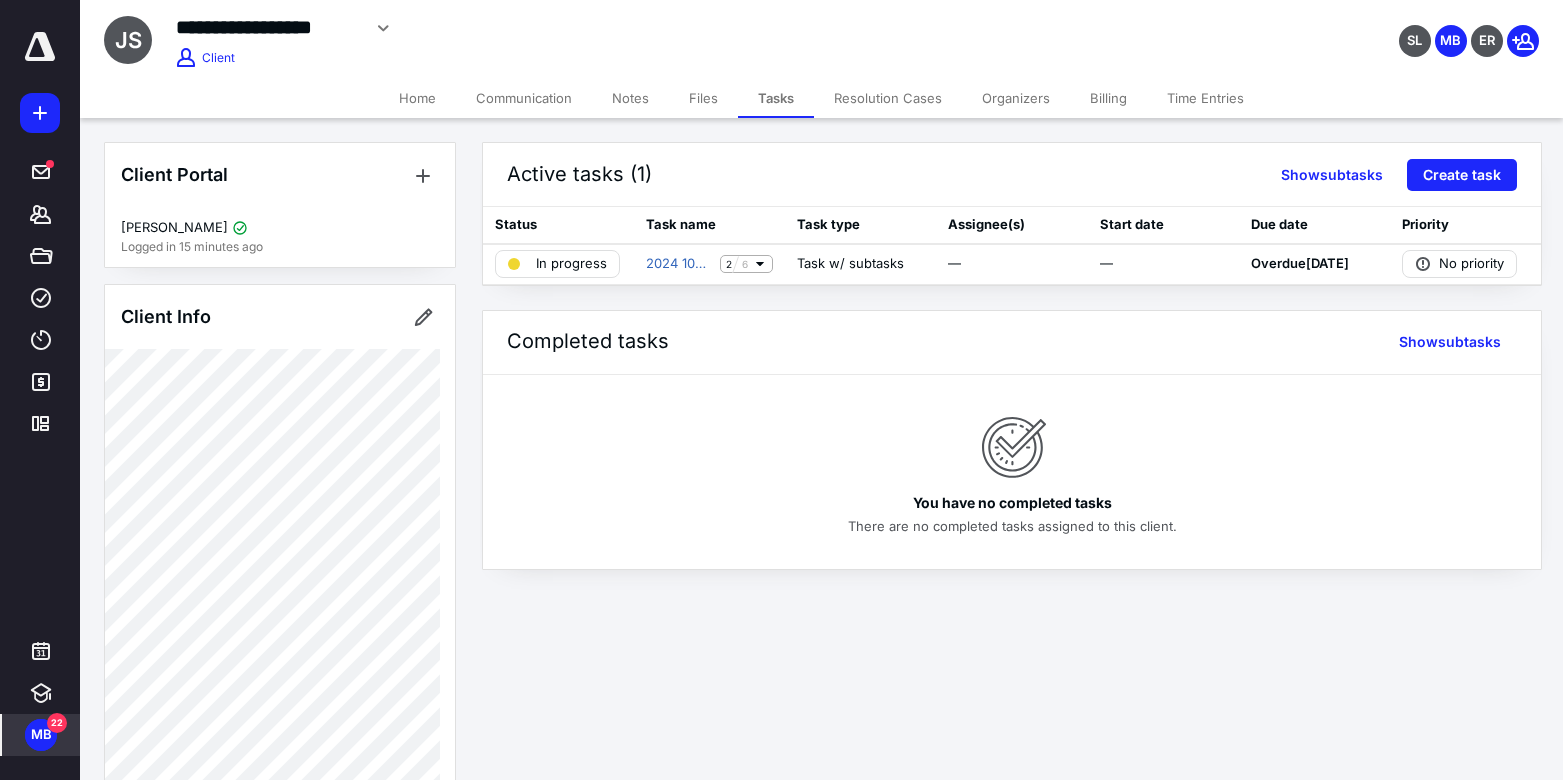 click on "22" at bounding box center [57, 723] 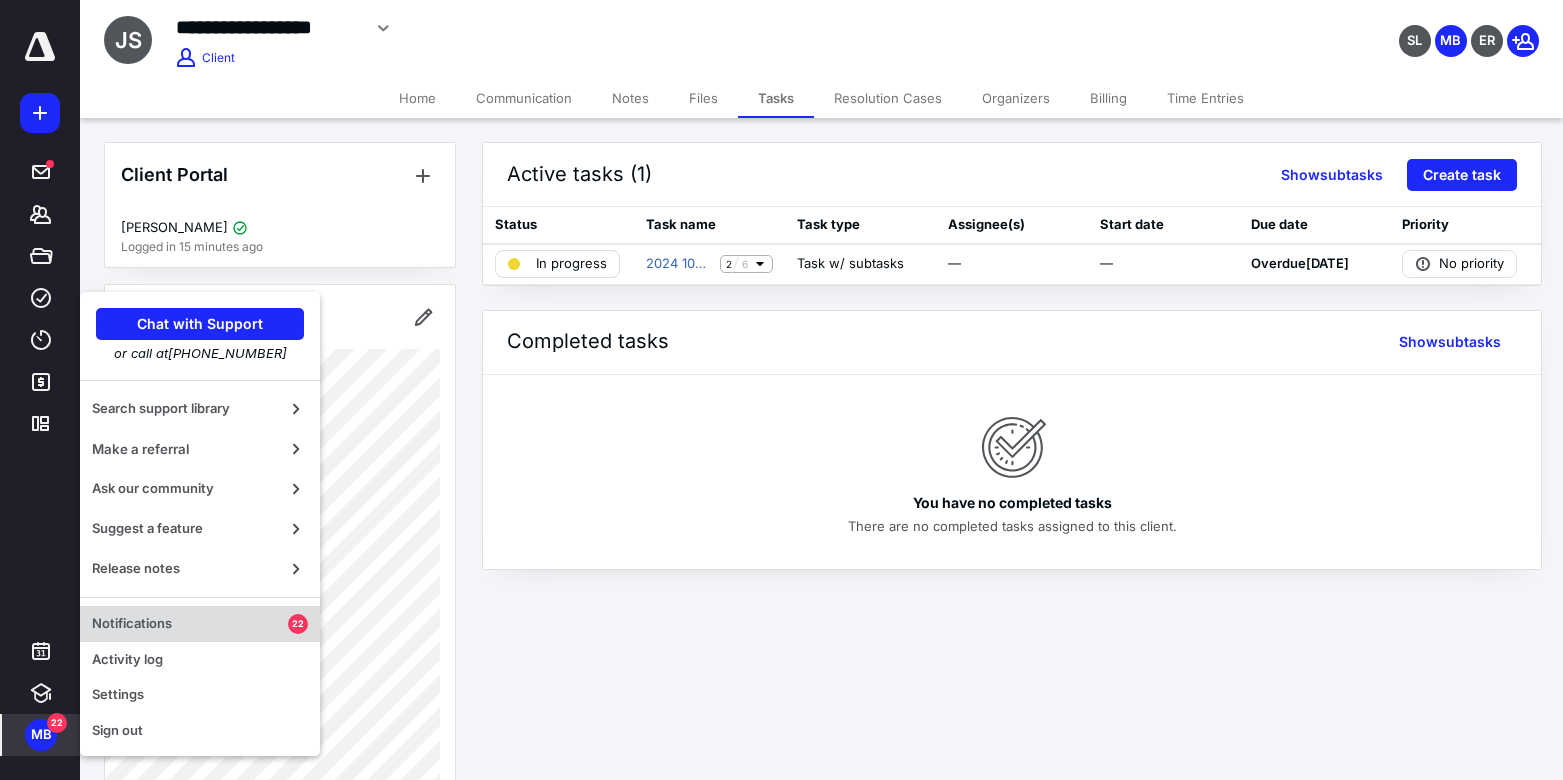 click on "Notifications" at bounding box center [190, 624] 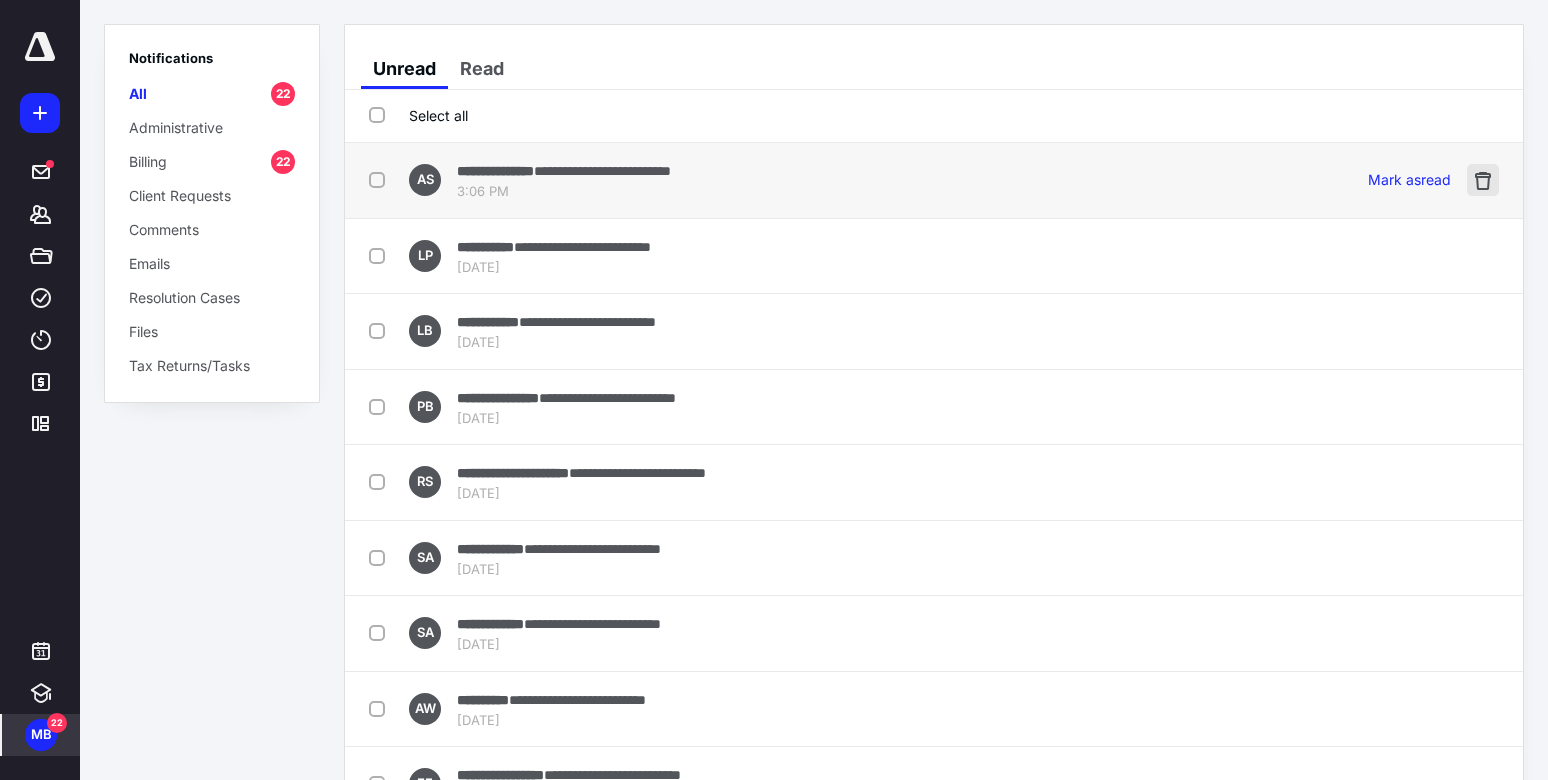 click at bounding box center [1483, 180] 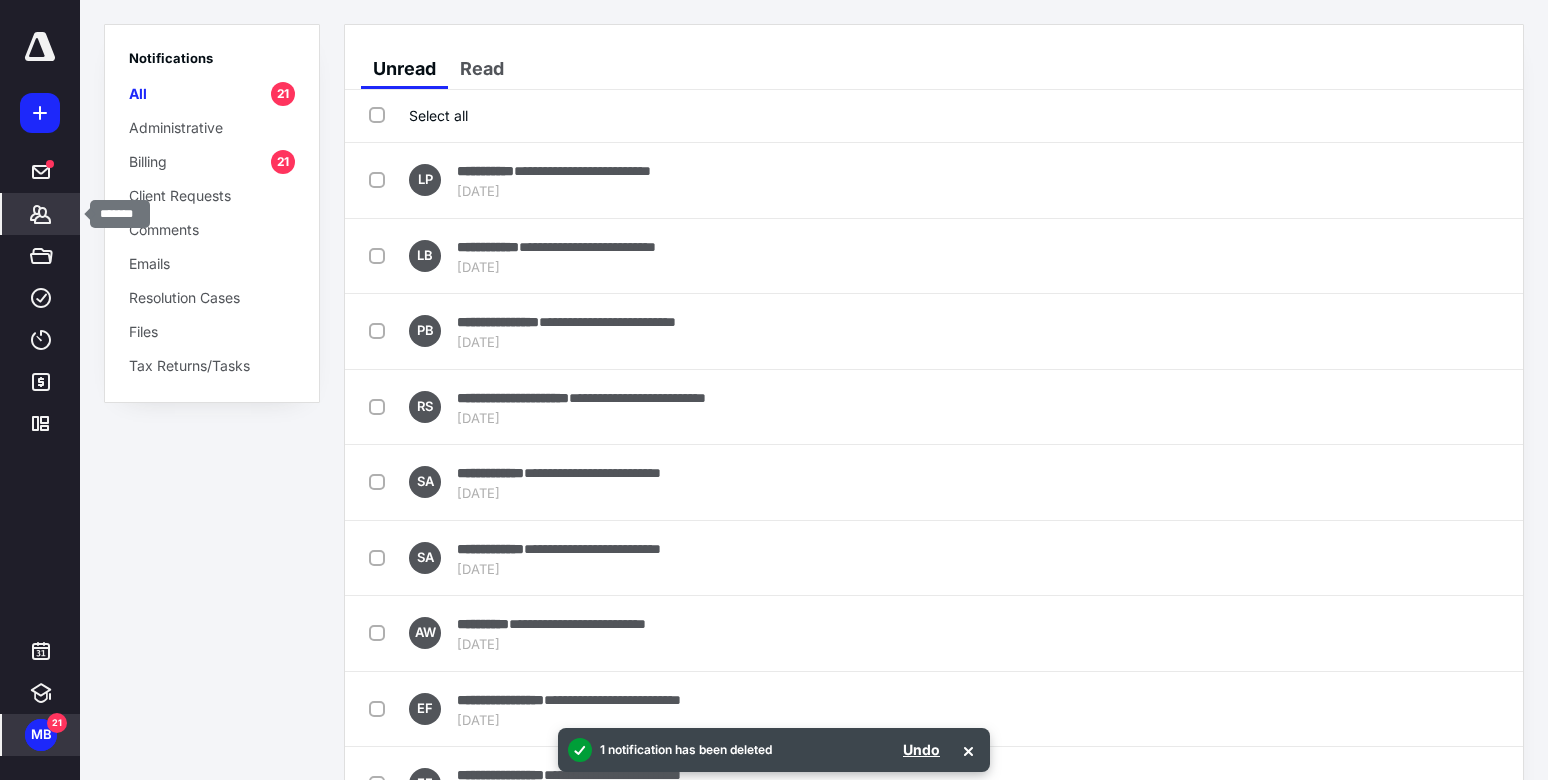 click on "Clients" at bounding box center [41, 214] 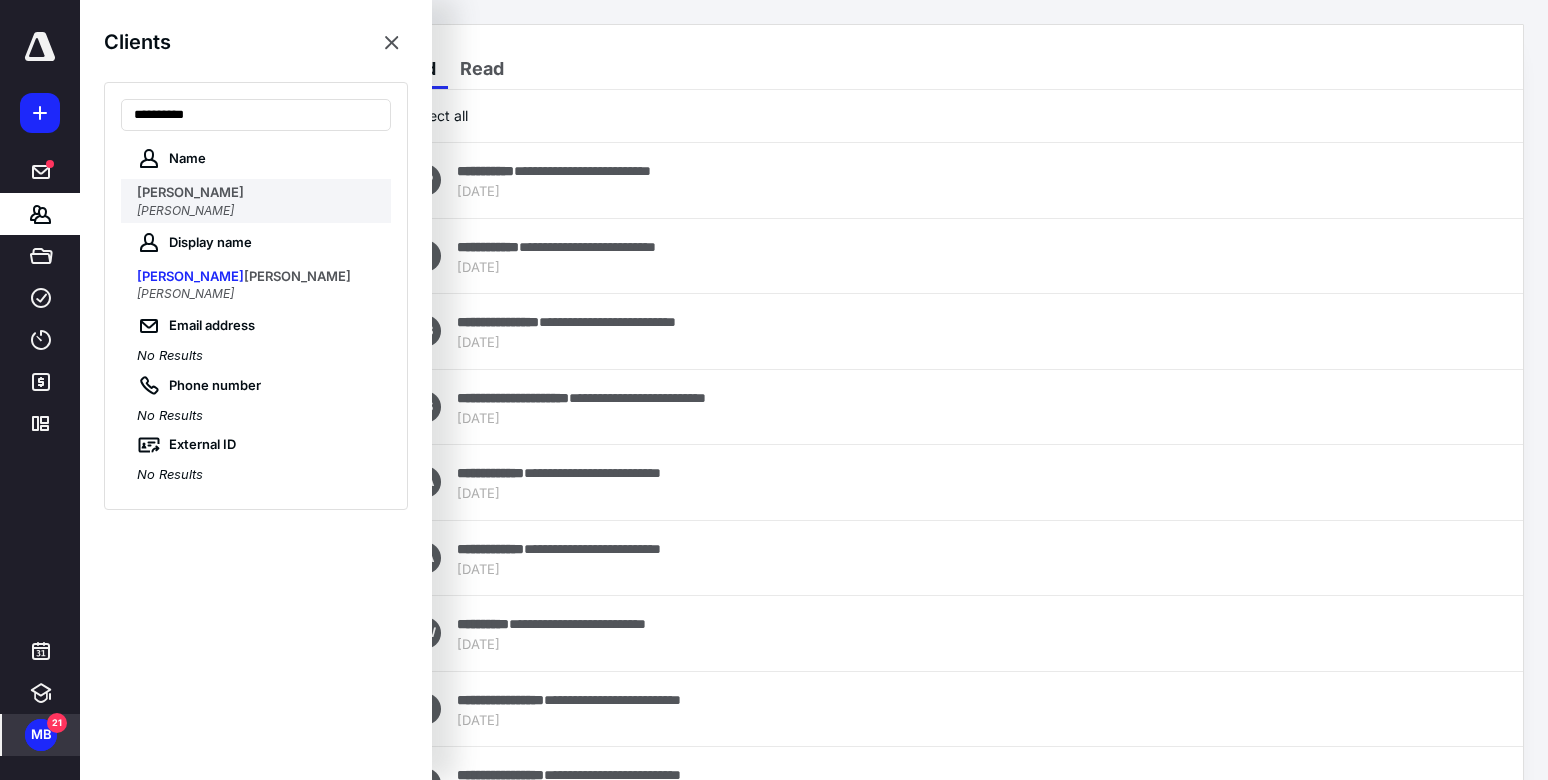 type on "**********" 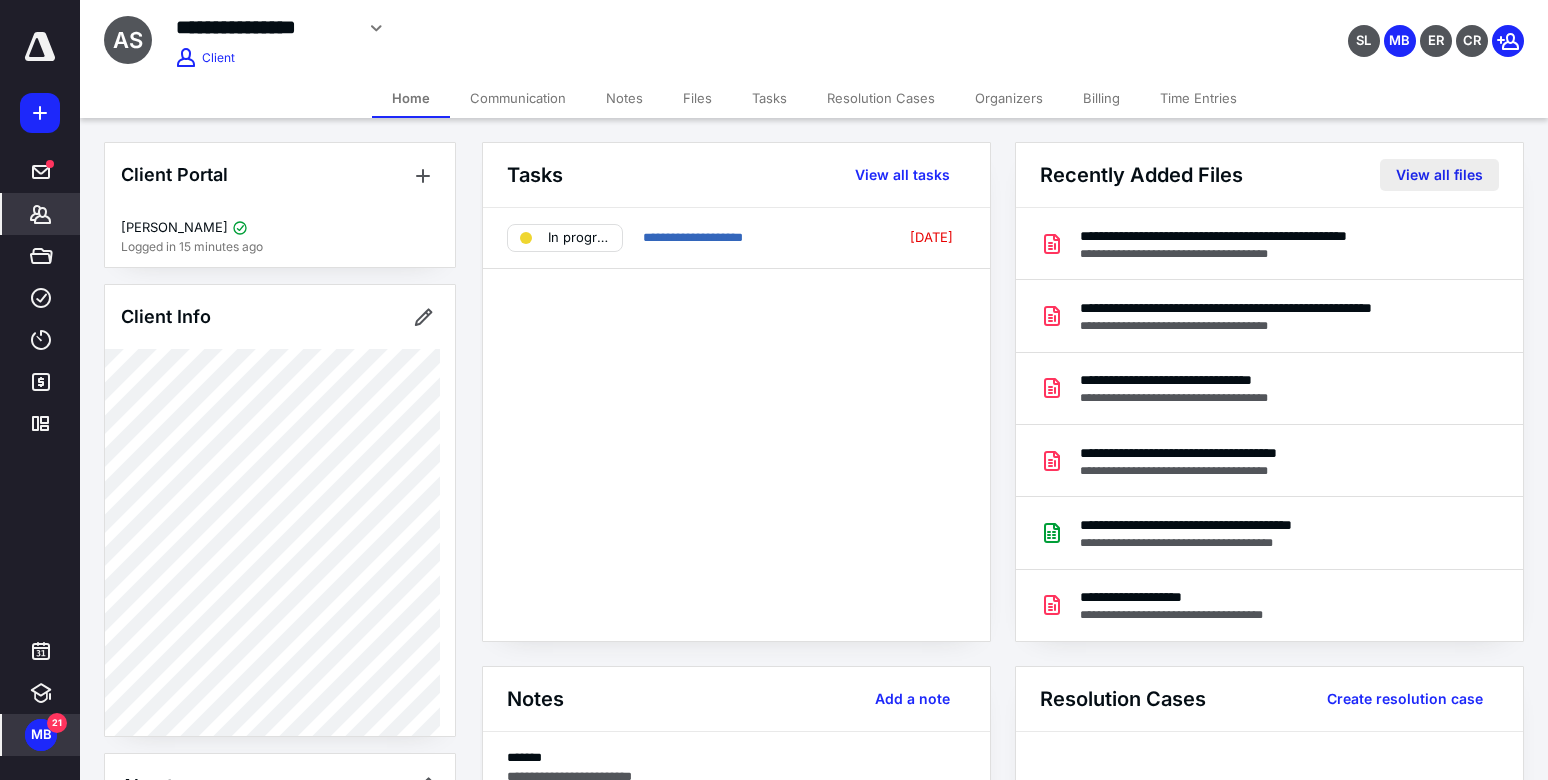 click on "View all files" at bounding box center [1439, 175] 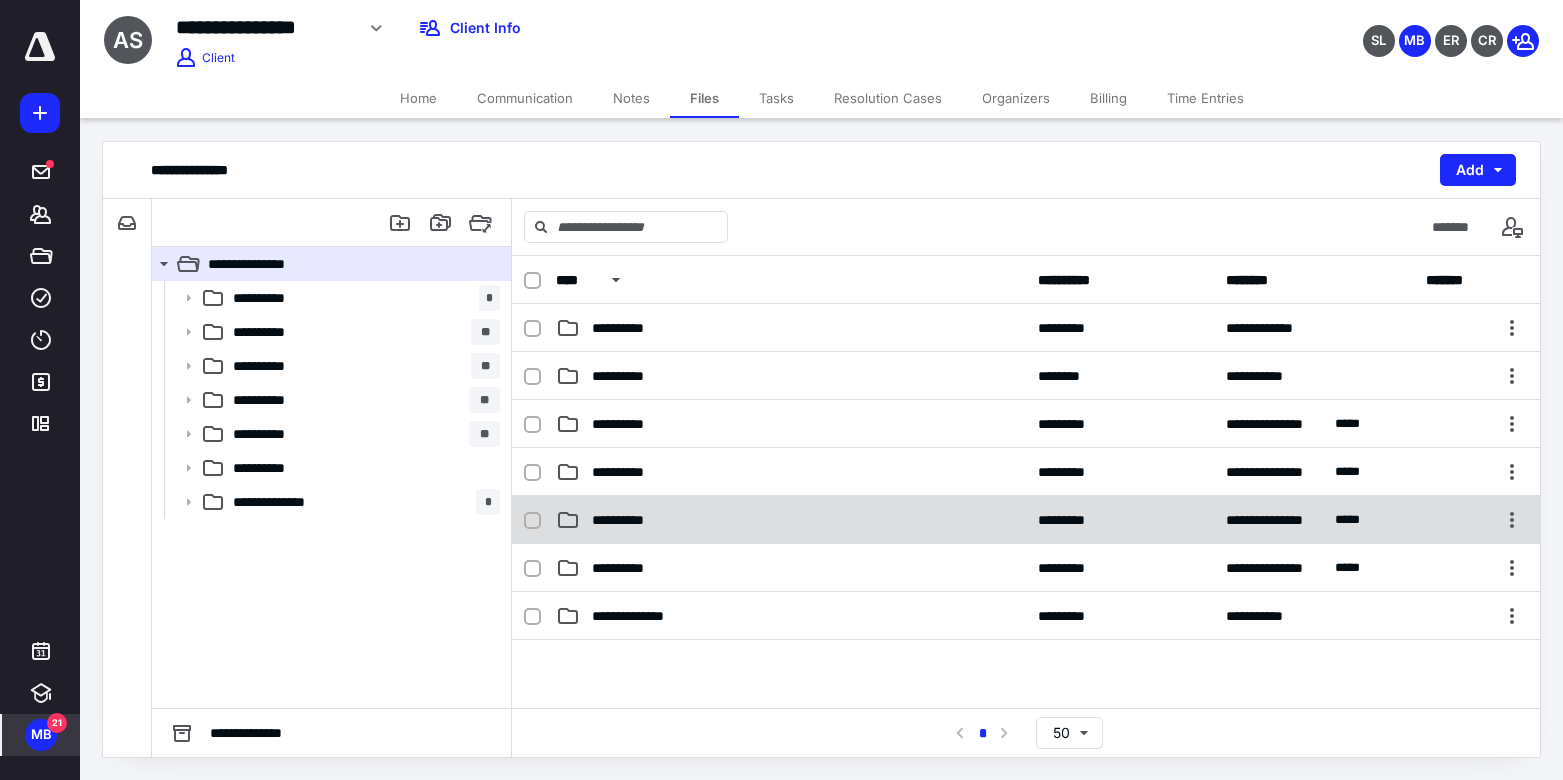 click on "**********" at bounding box center (630, 520) 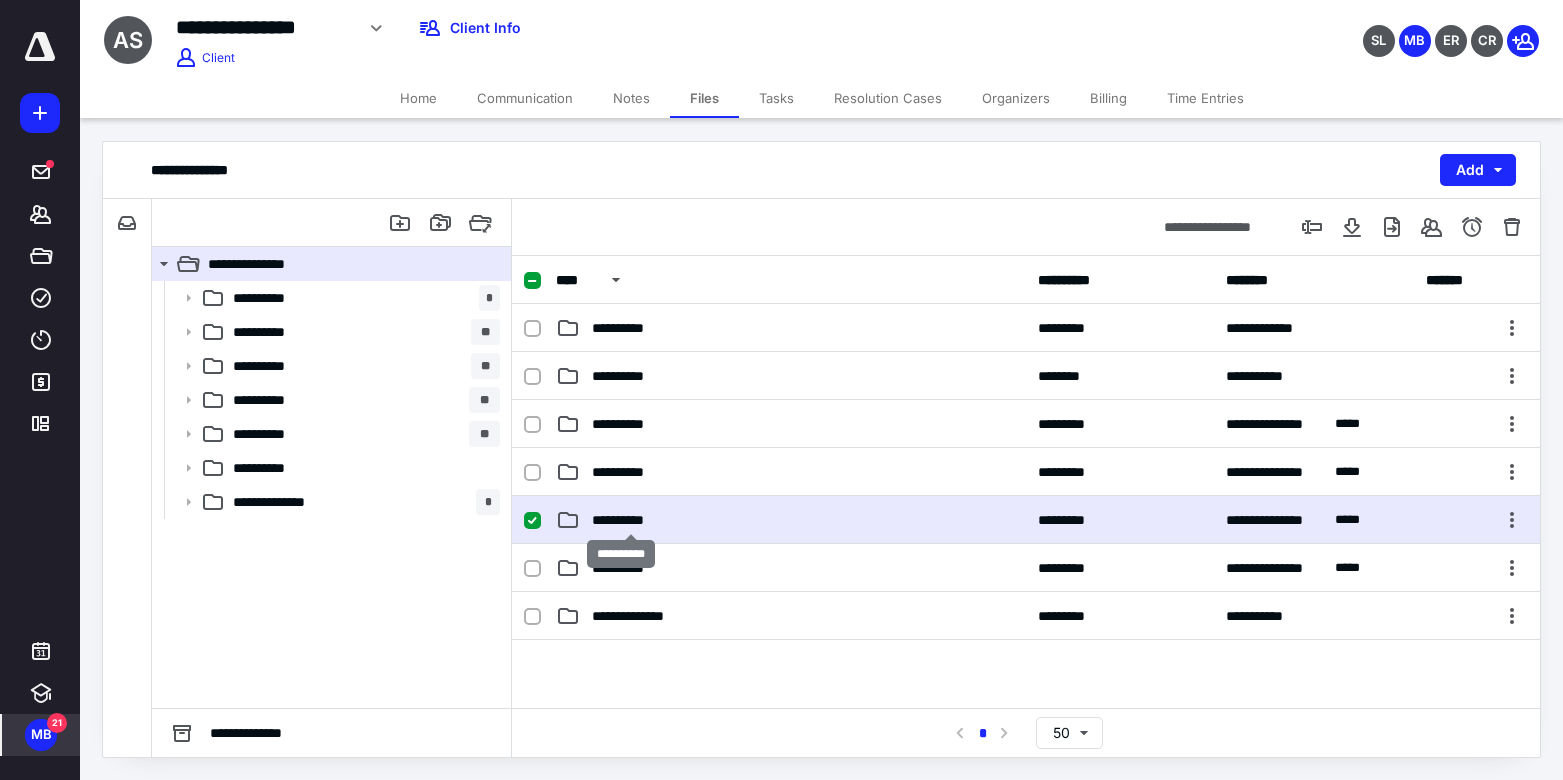 click on "**********" at bounding box center [630, 520] 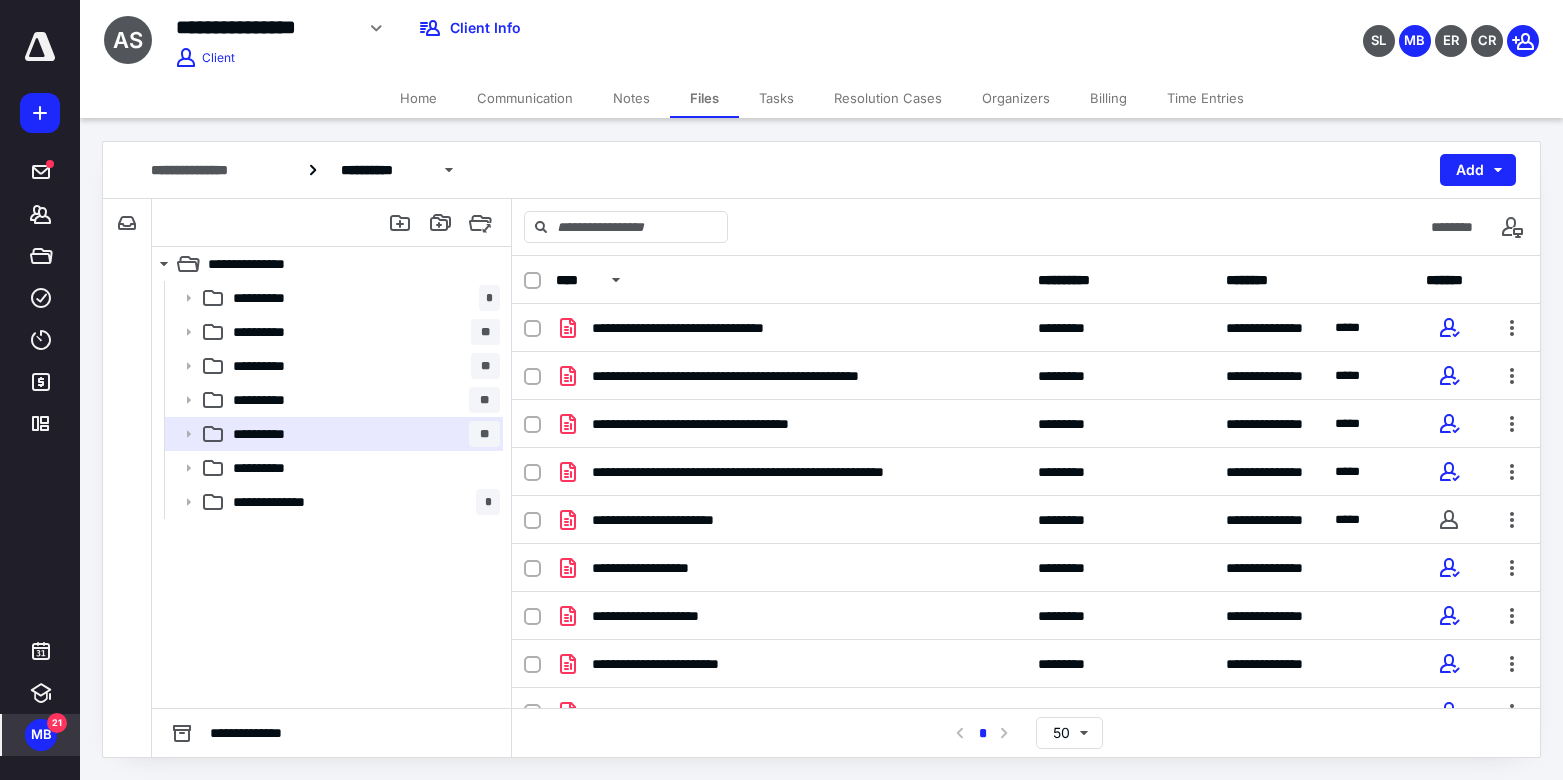 click on "Tasks" at bounding box center [776, 98] 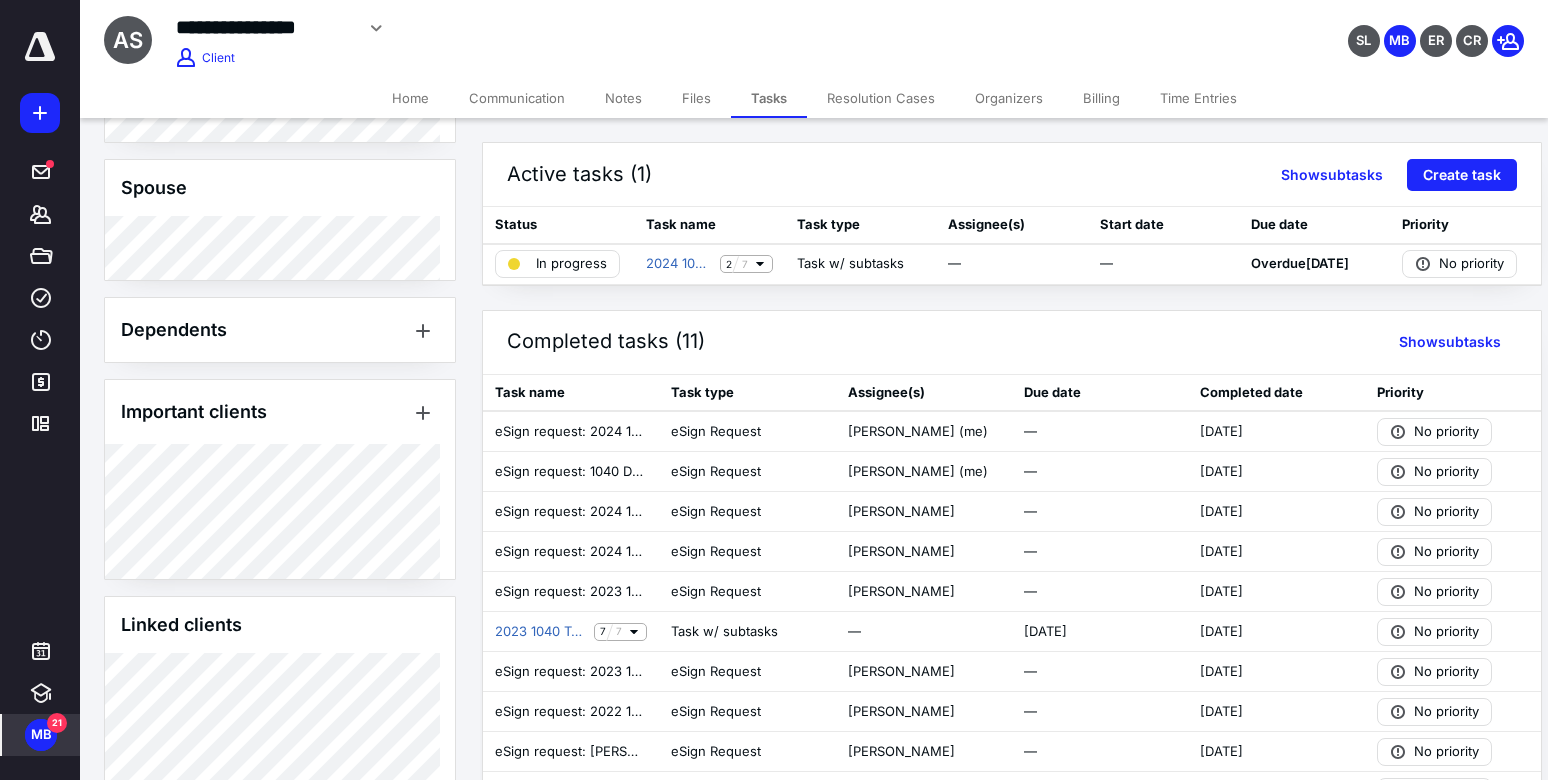 scroll, scrollTop: 1058, scrollLeft: 0, axis: vertical 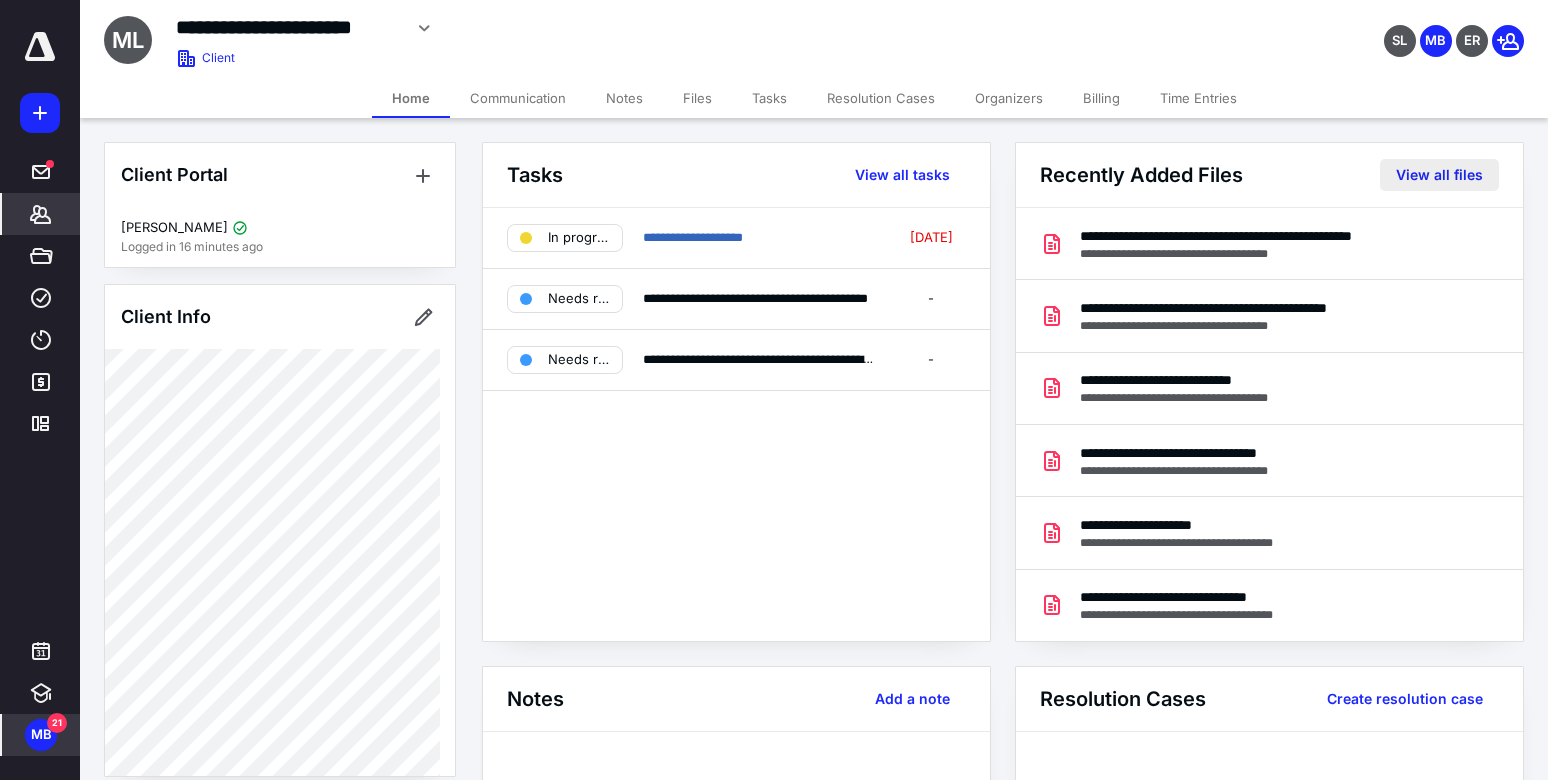 click on "View all files" at bounding box center [1439, 175] 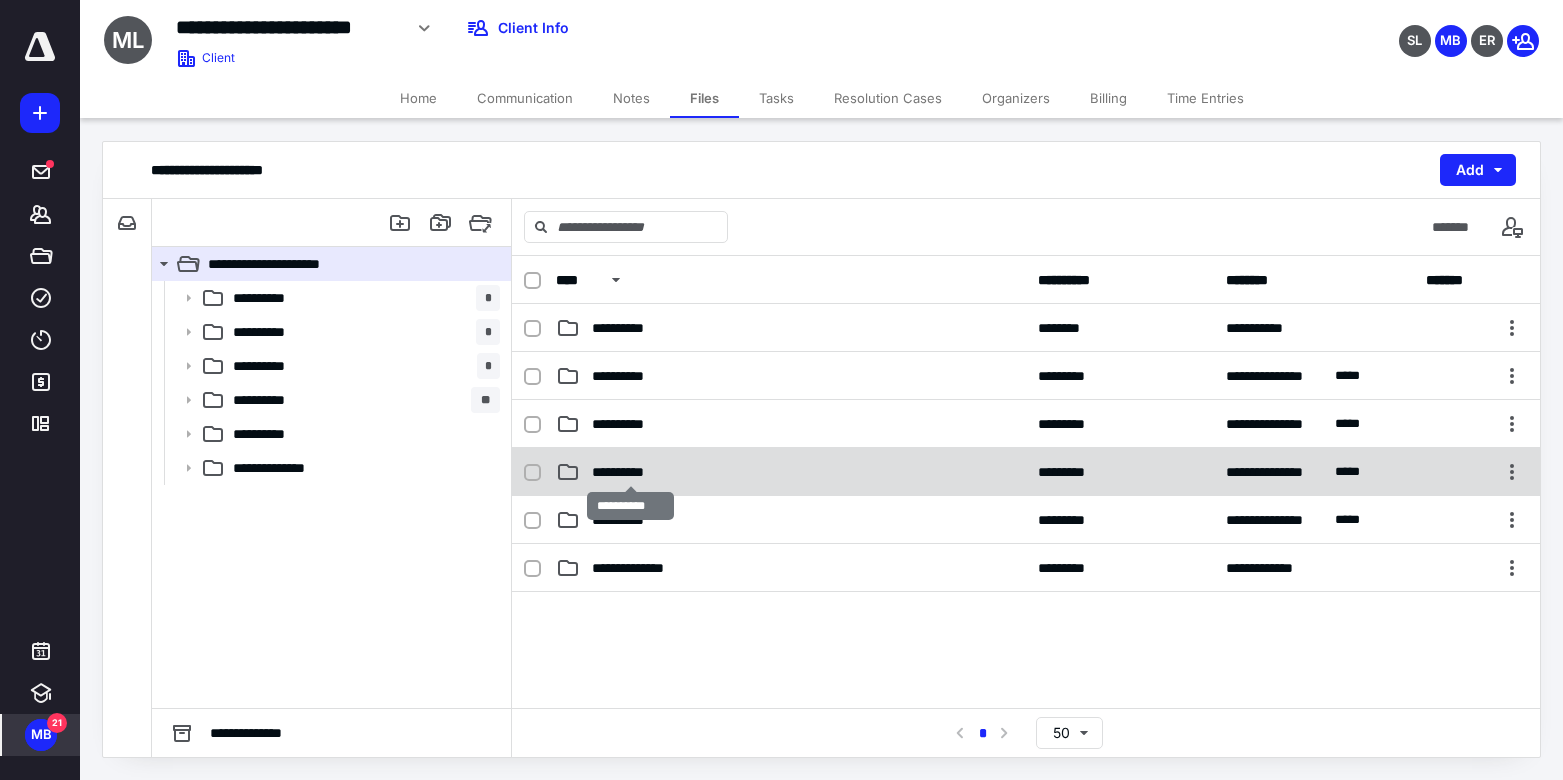 click on "**********" at bounding box center [630, 472] 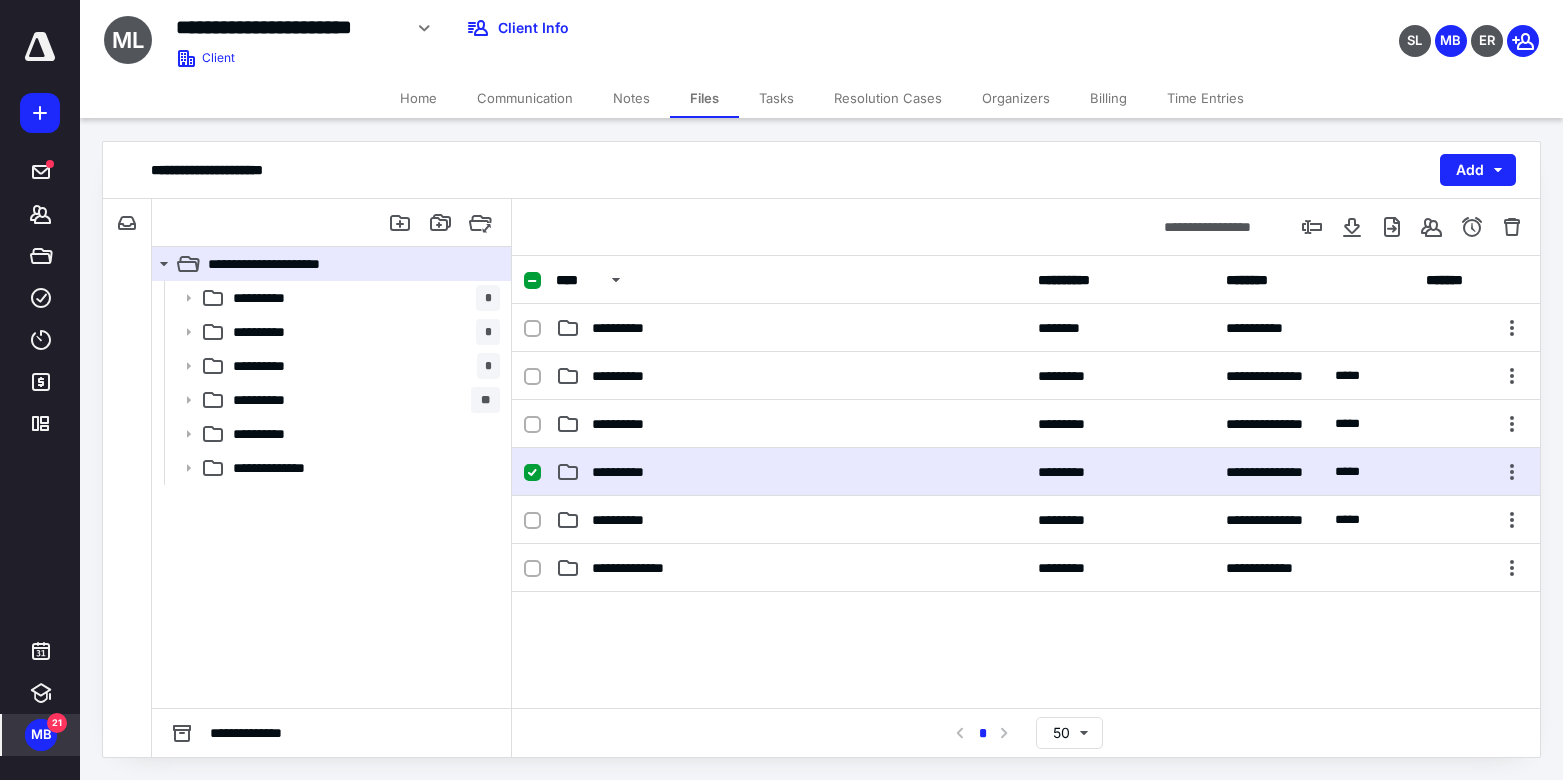 click on "Tasks" at bounding box center [776, 98] 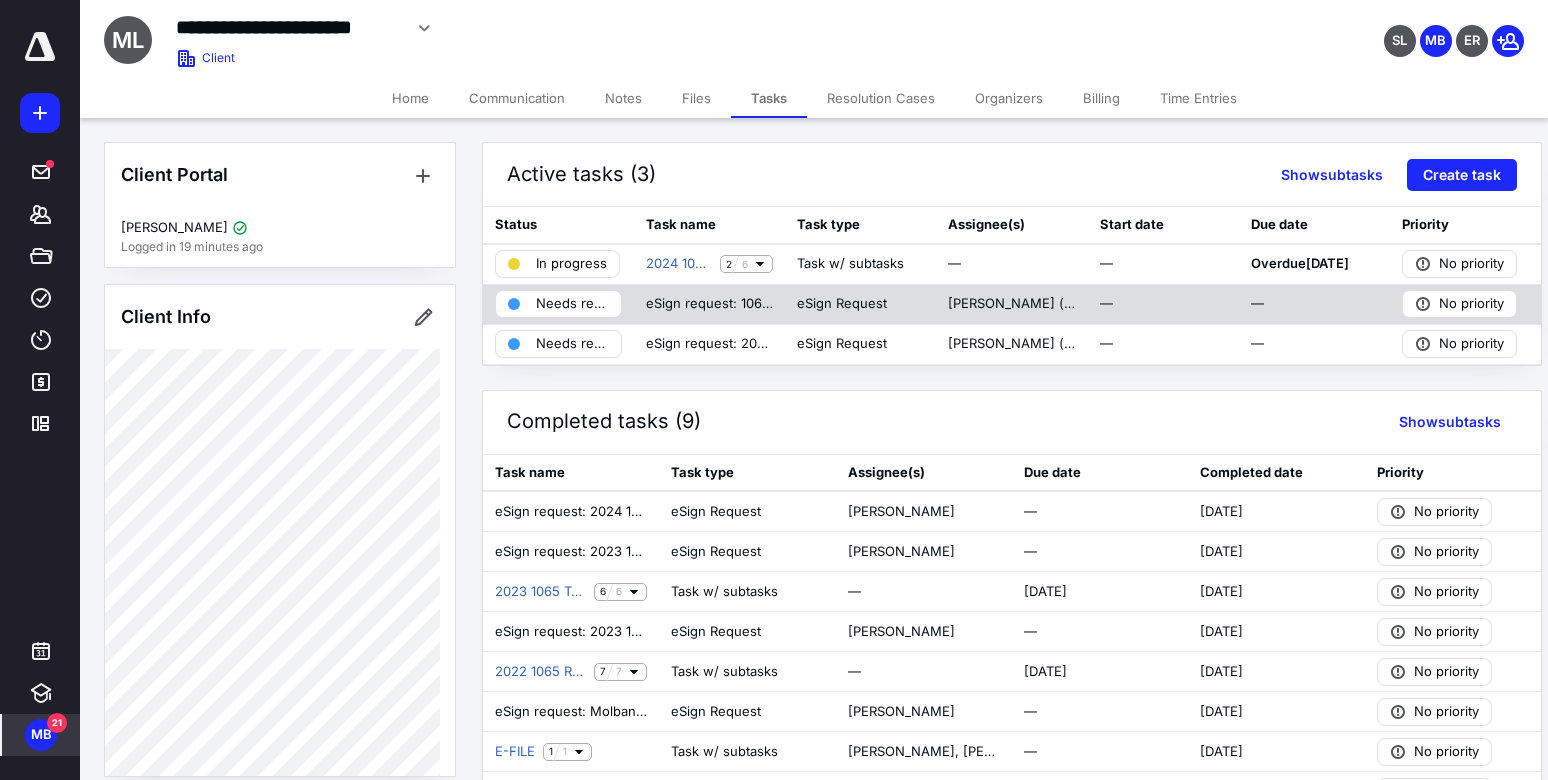 click on "Needs review" at bounding box center (572, 304) 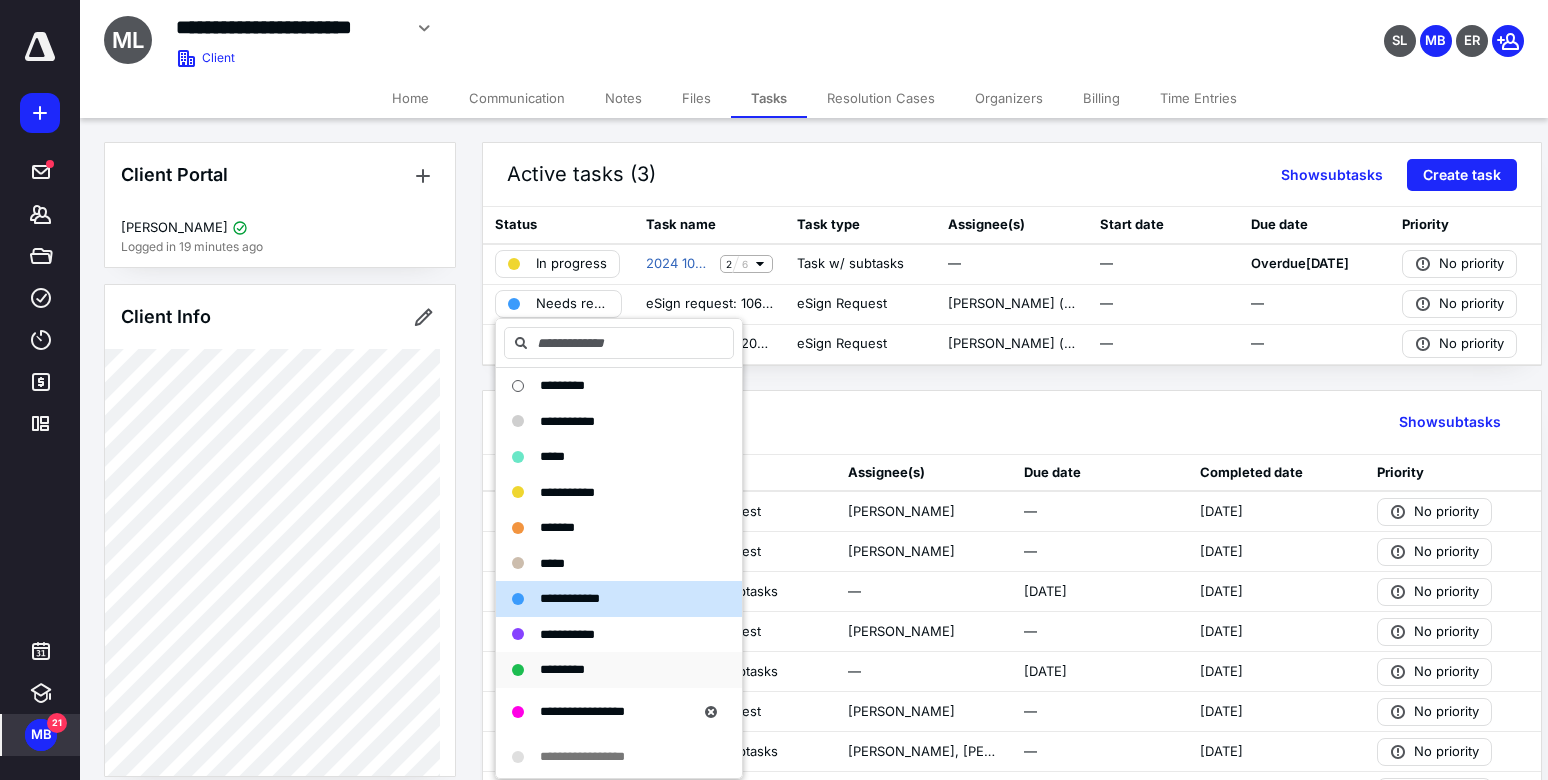 click on "*********" at bounding box center (562, 669) 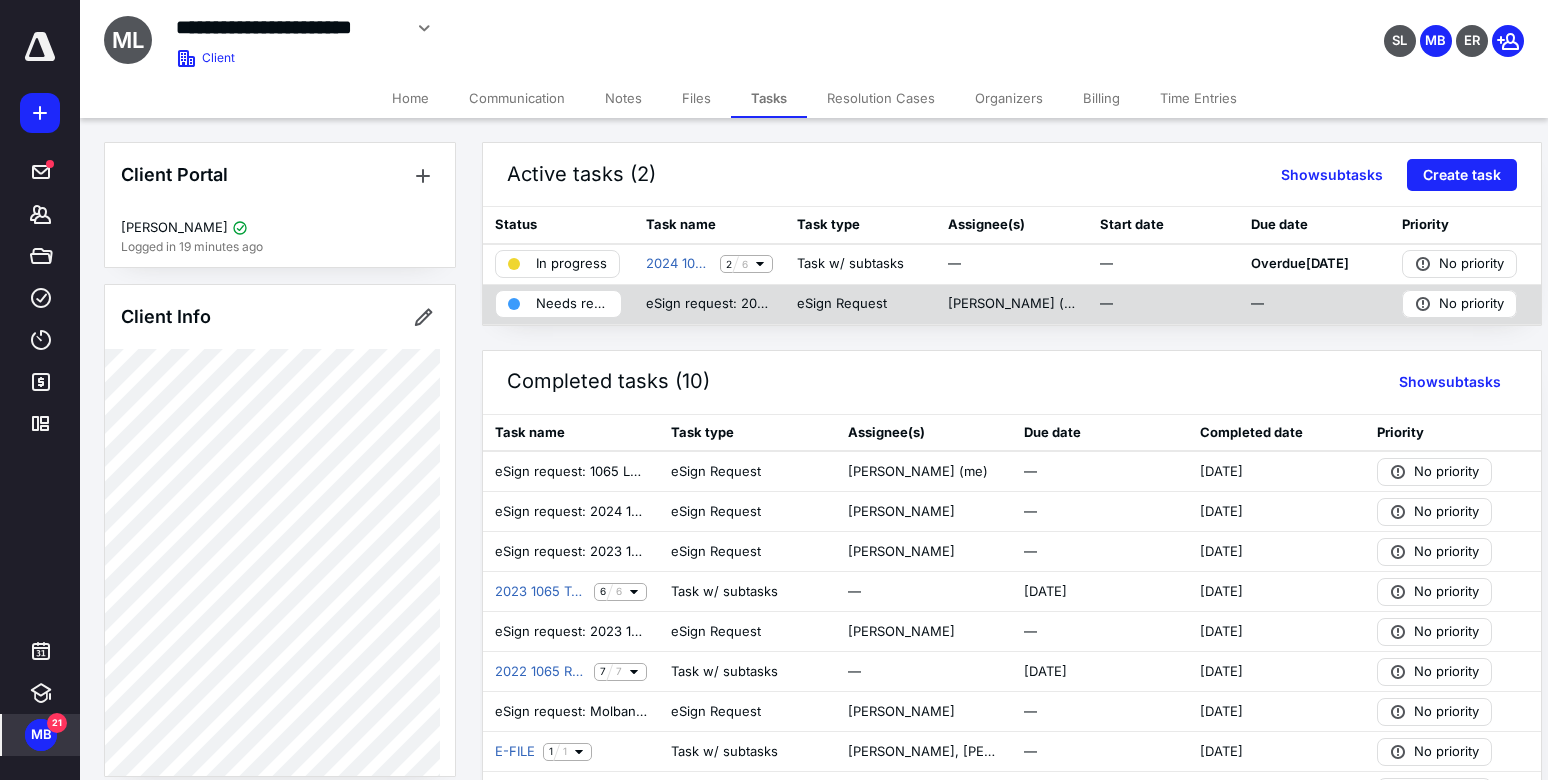 click on "Needs review" at bounding box center [572, 304] 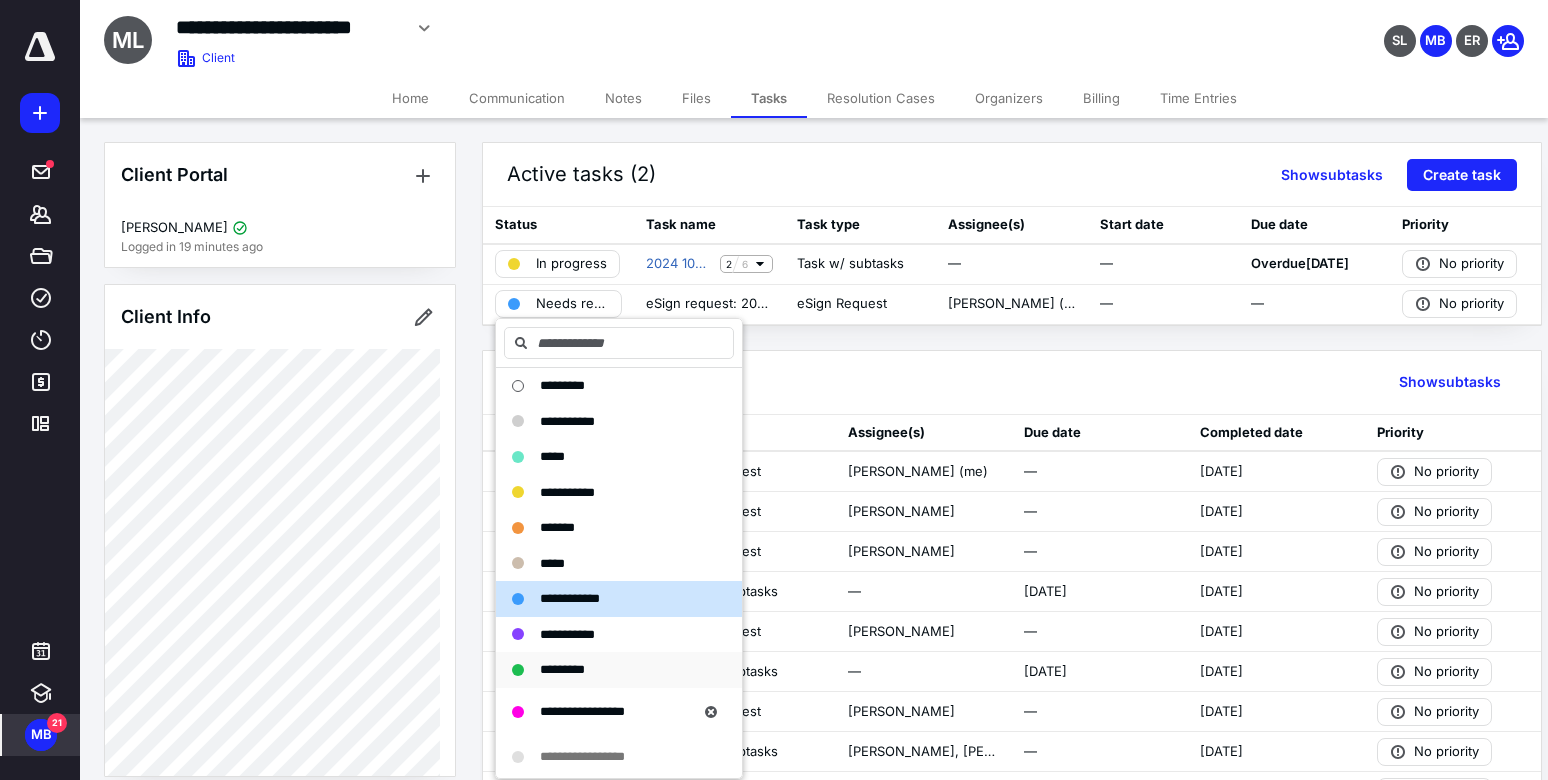 click on "*********" at bounding box center [562, 669] 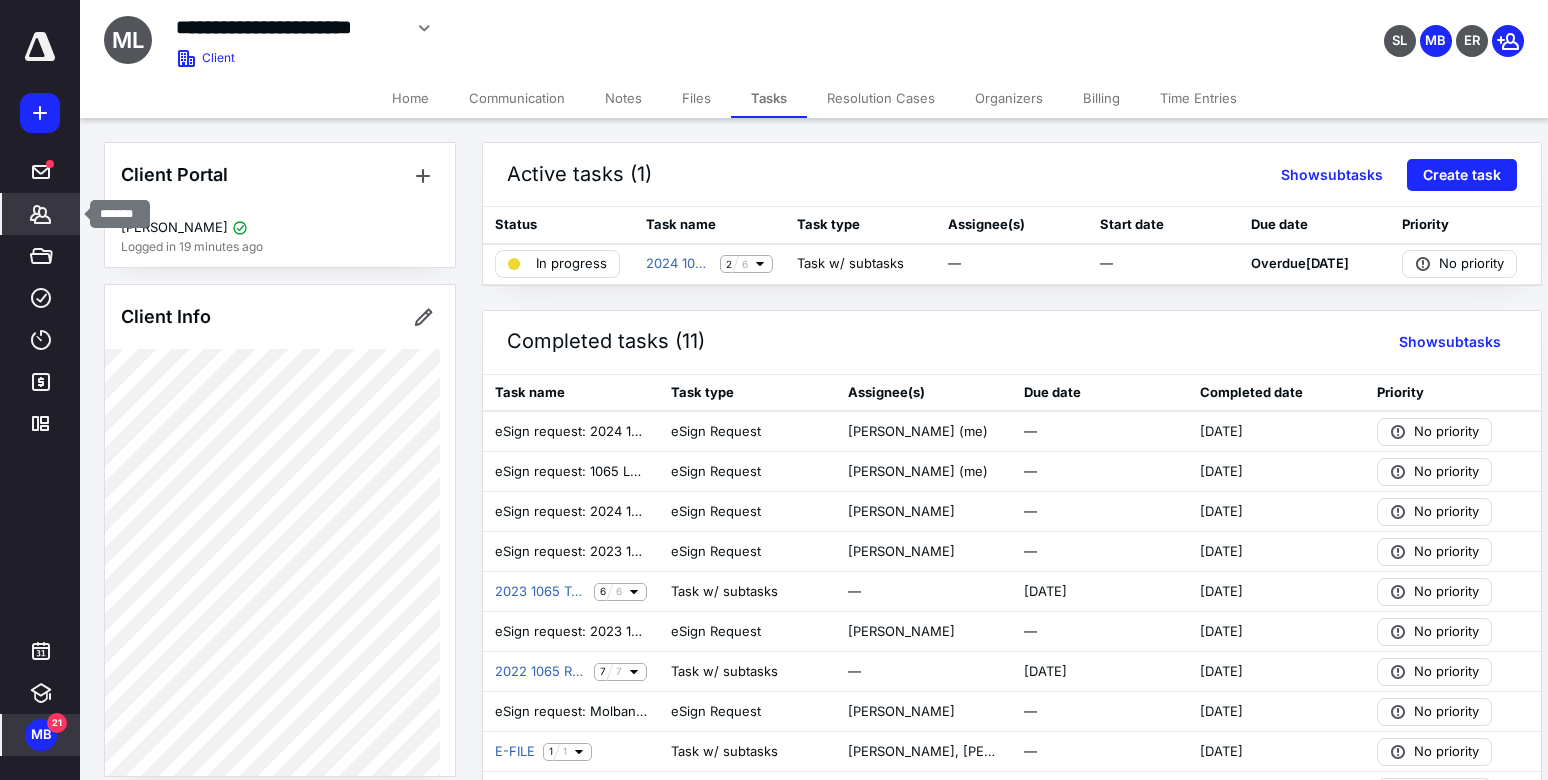 click 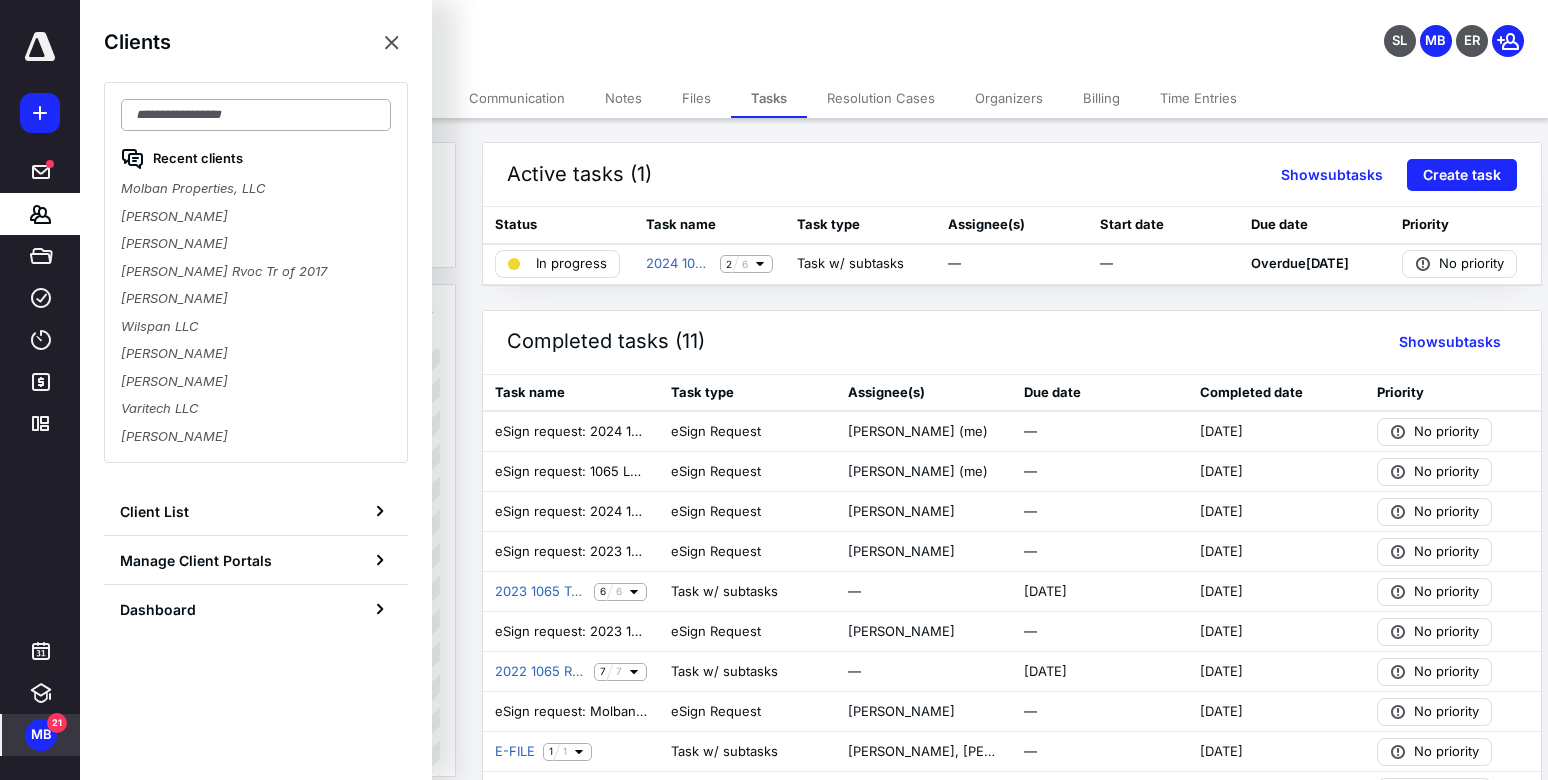 click at bounding box center [256, 115] 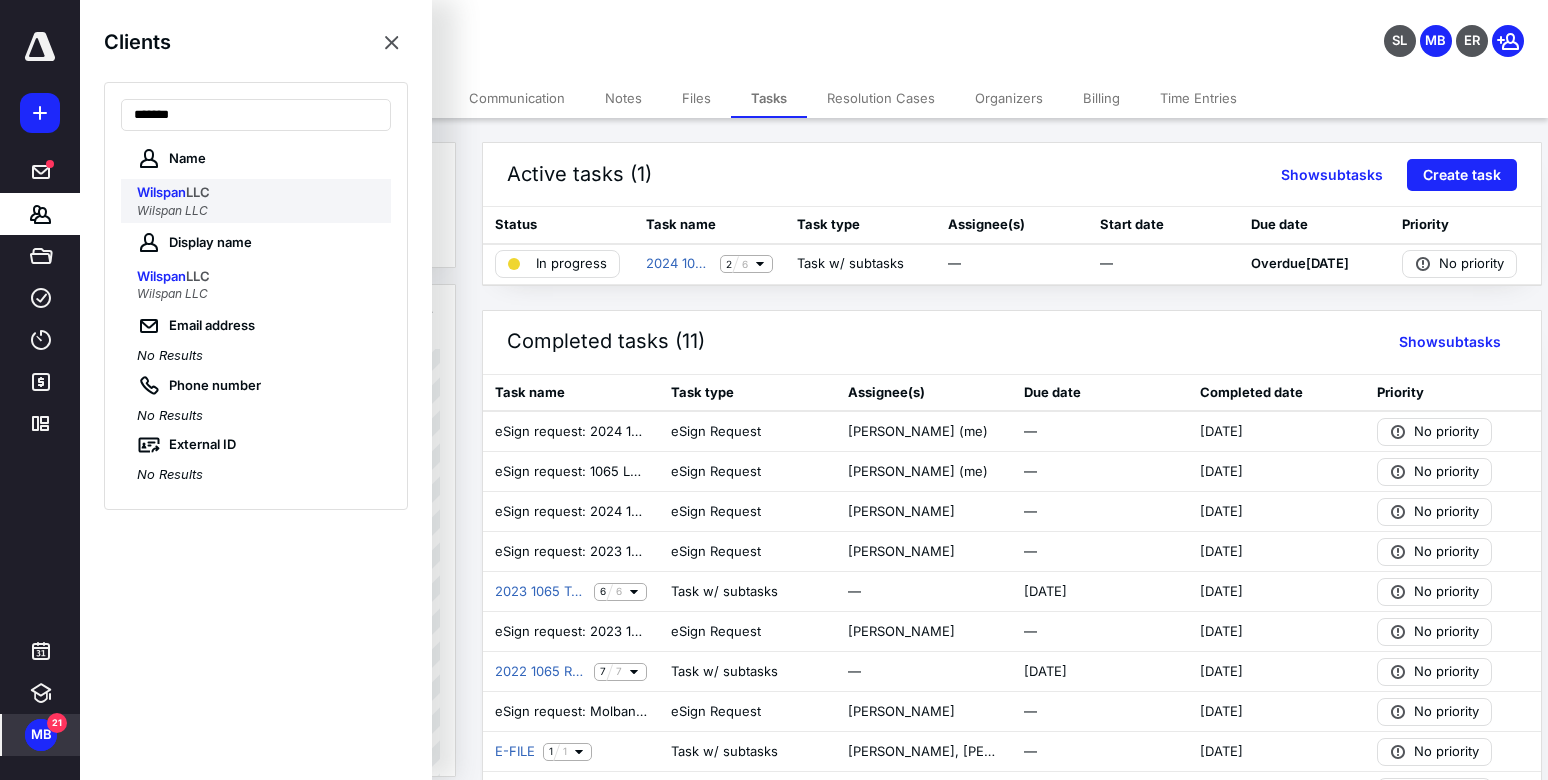 type on "*******" 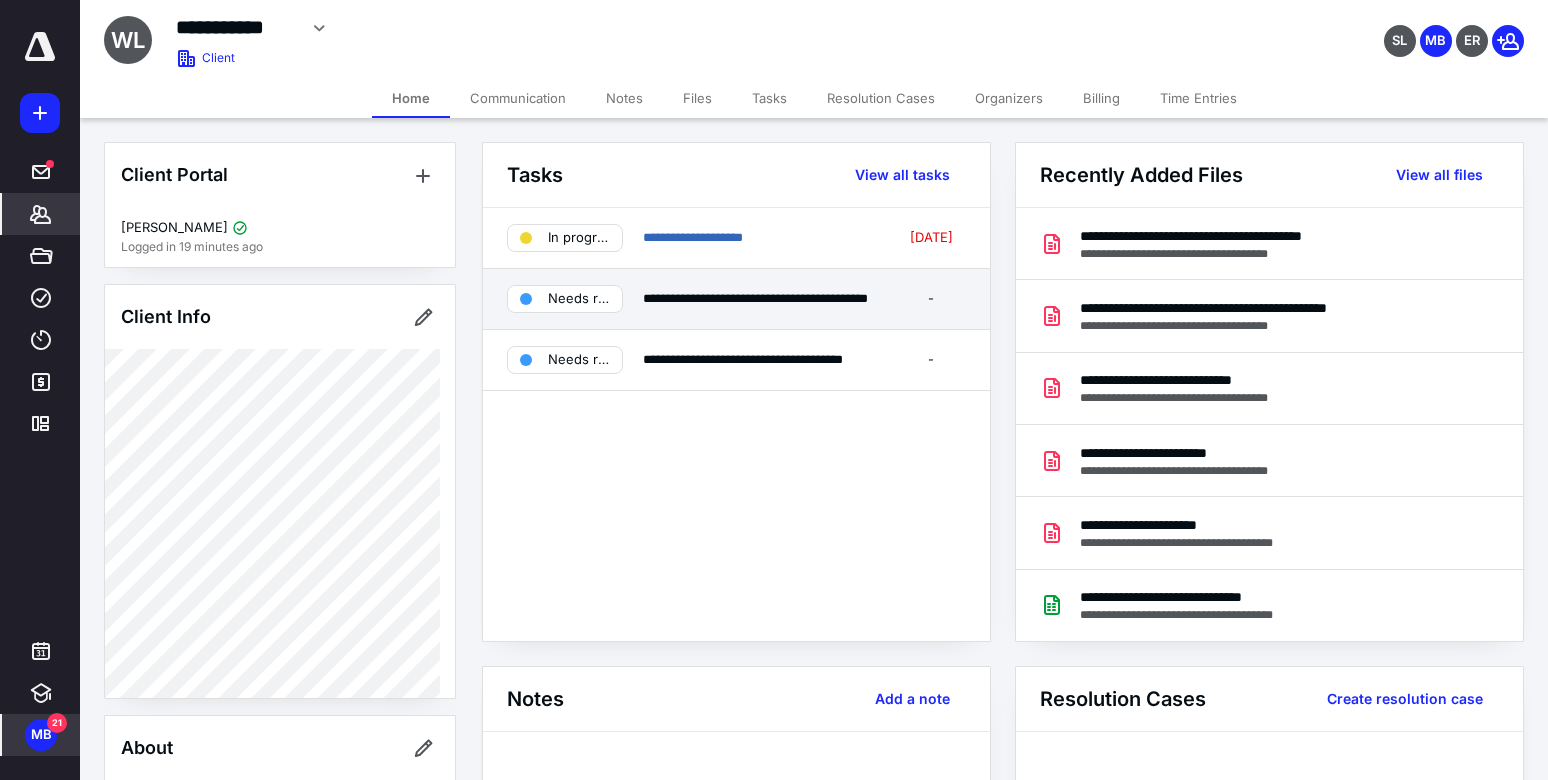 click on "Needs review" at bounding box center [579, 299] 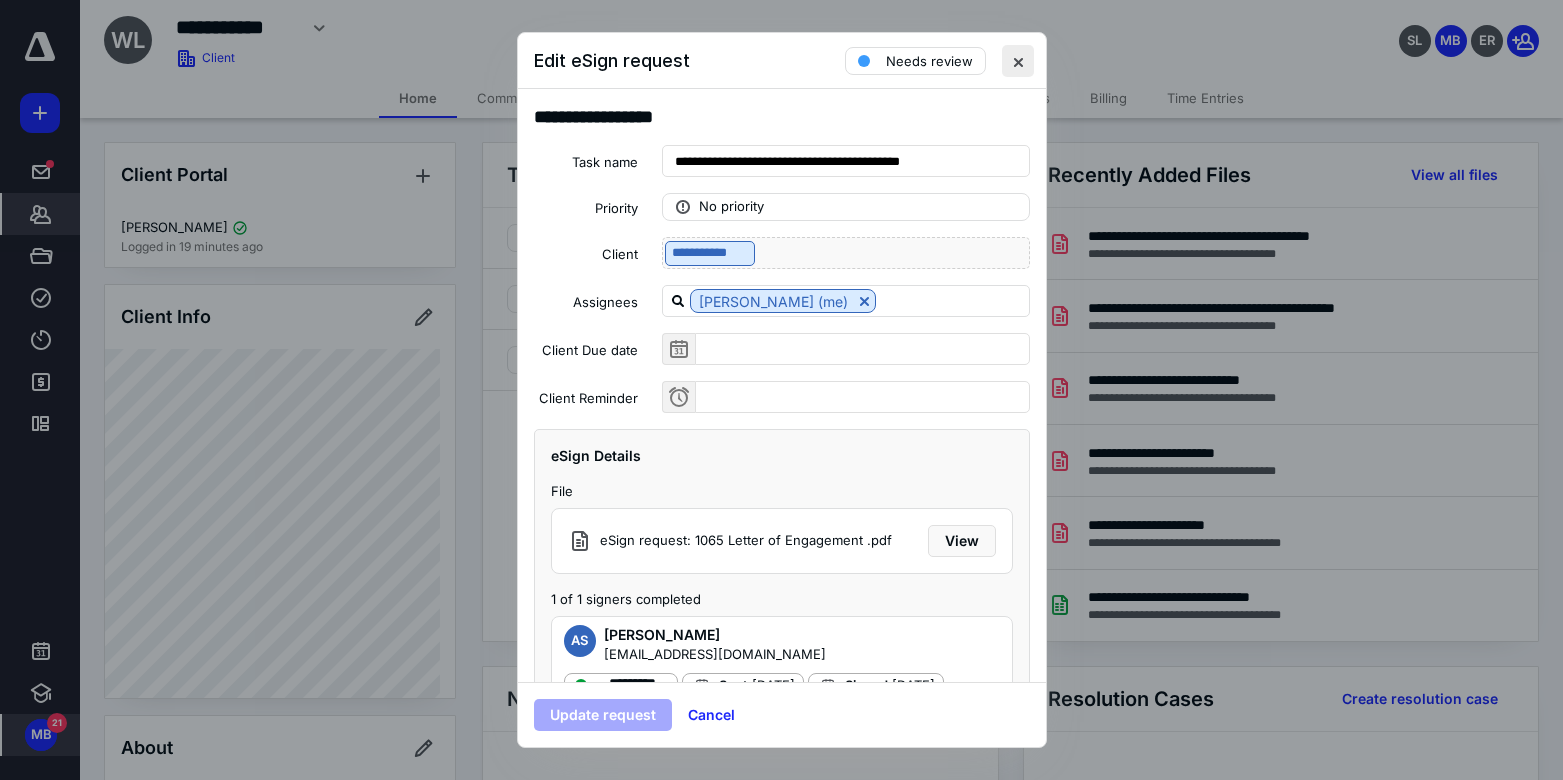 click at bounding box center (1018, 61) 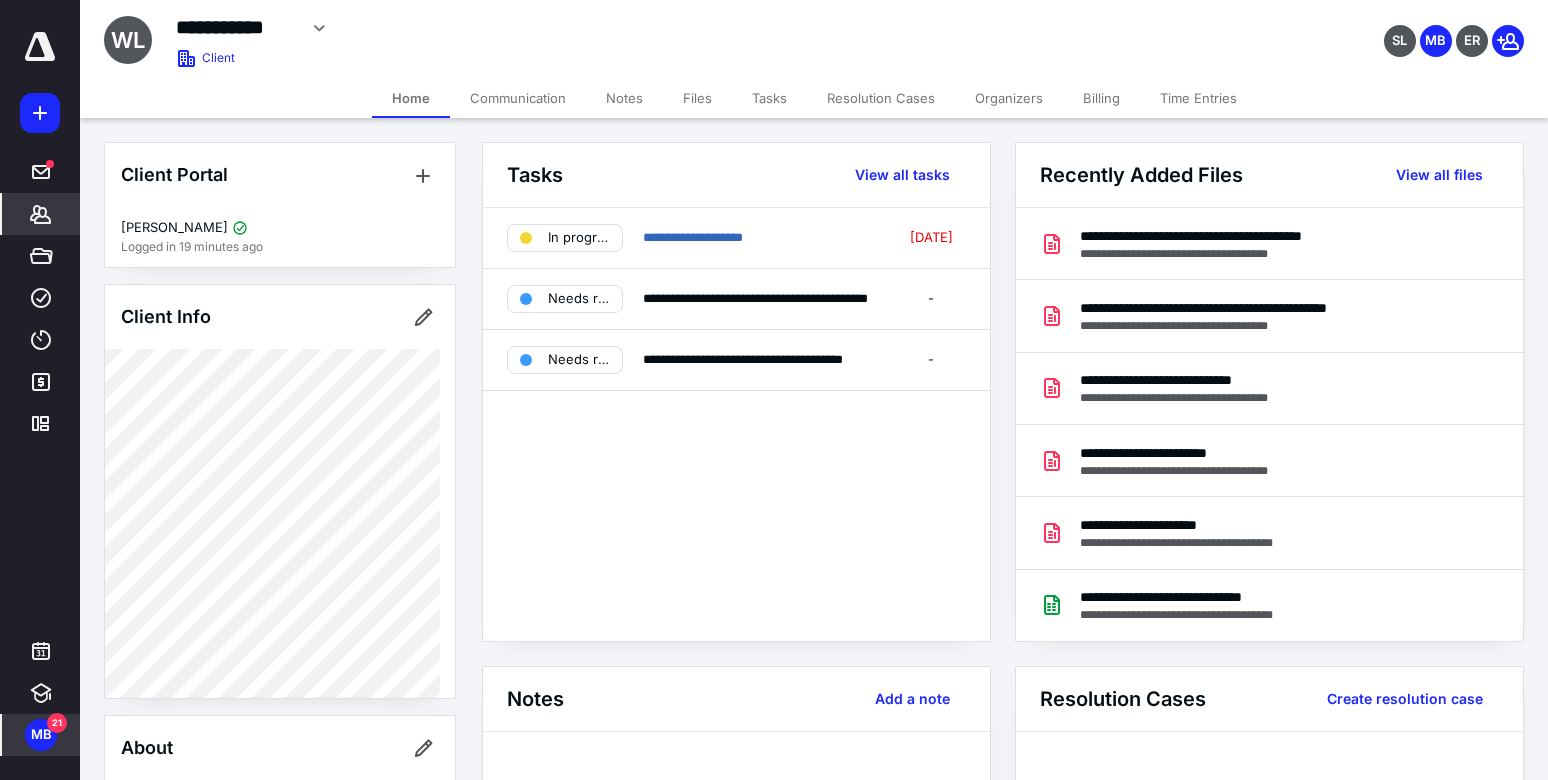 click on "Tasks" at bounding box center (769, 98) 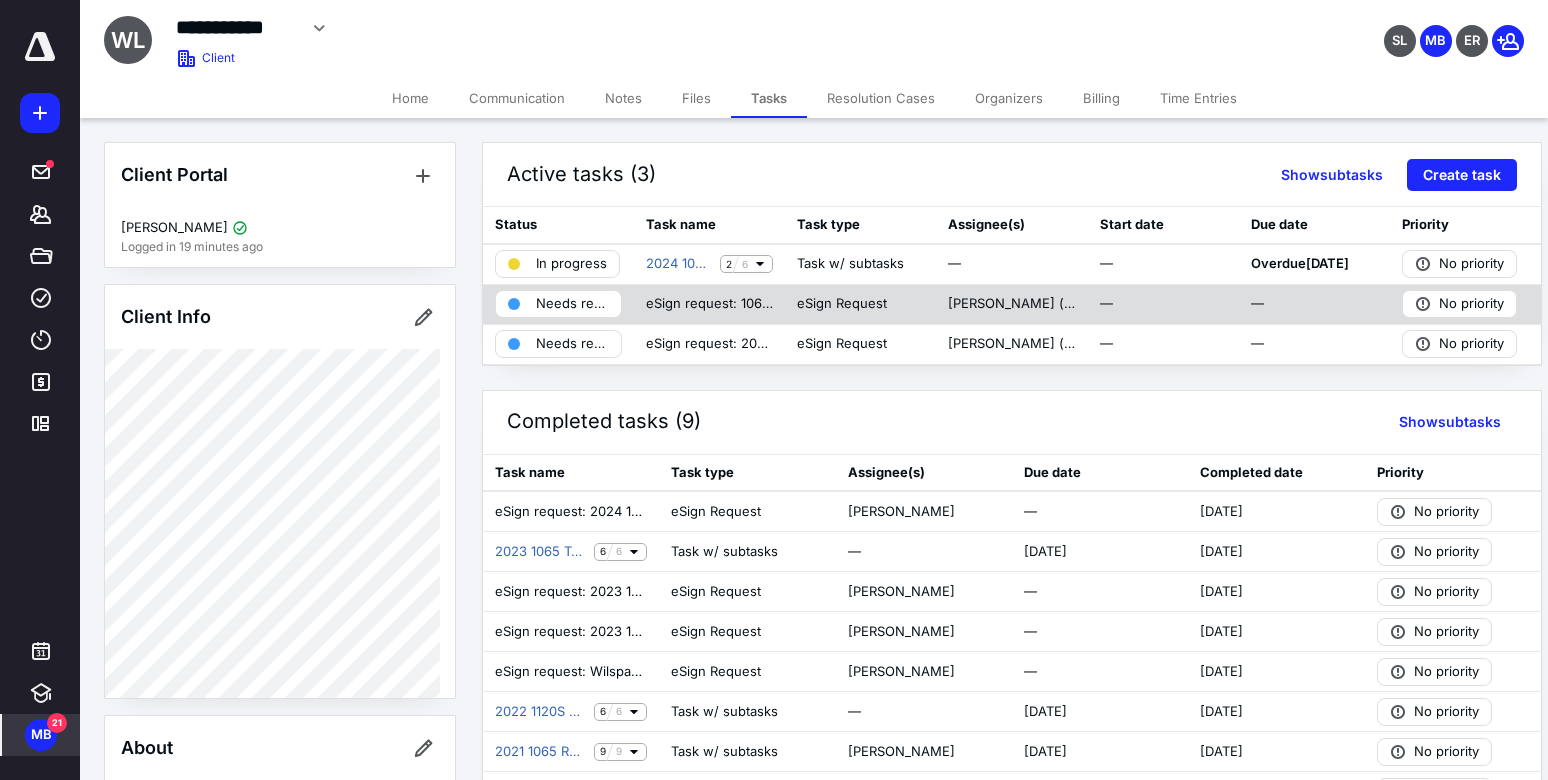 click on "Needs review" at bounding box center (572, 304) 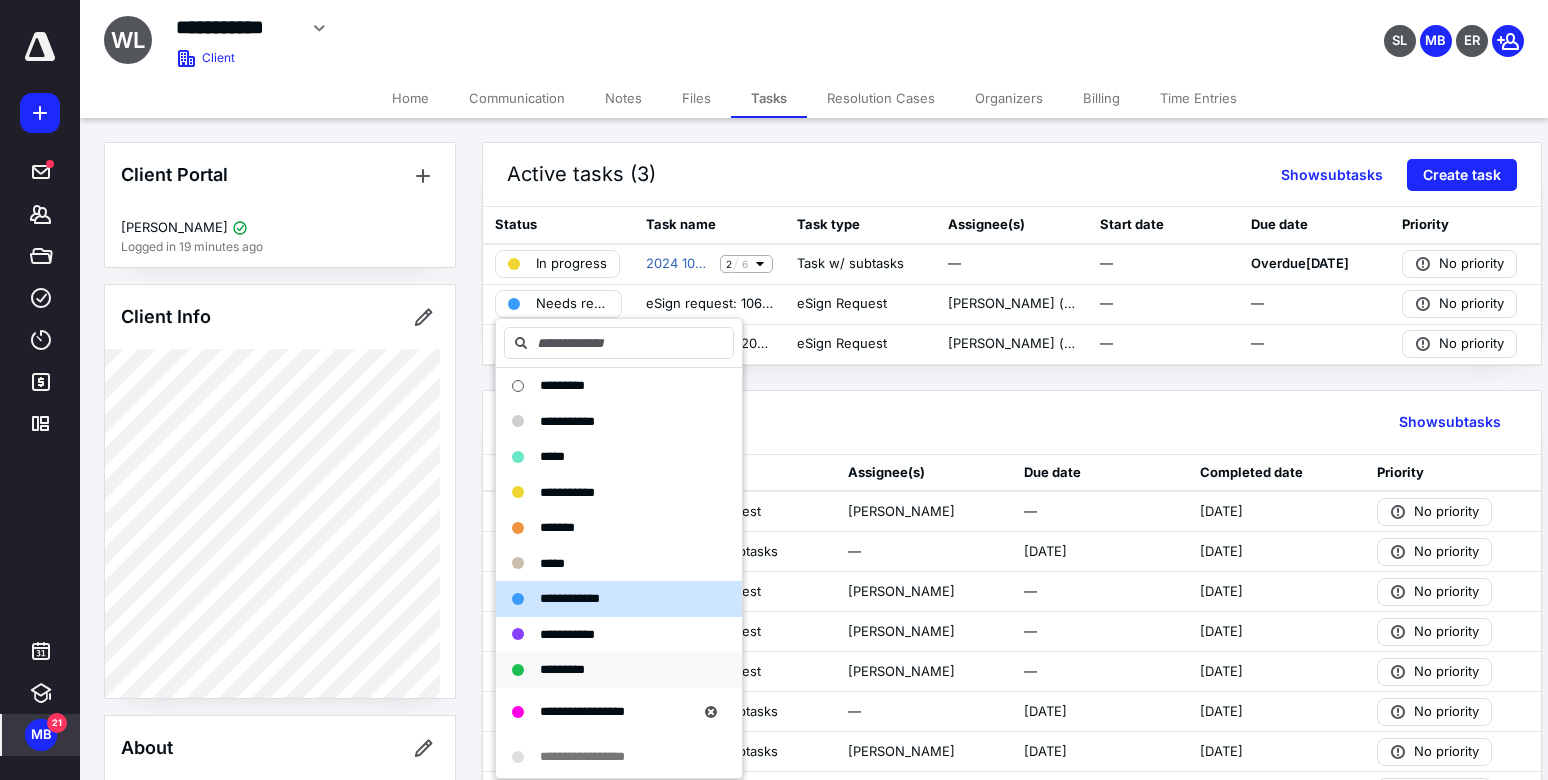 click on "*********" at bounding box center [562, 669] 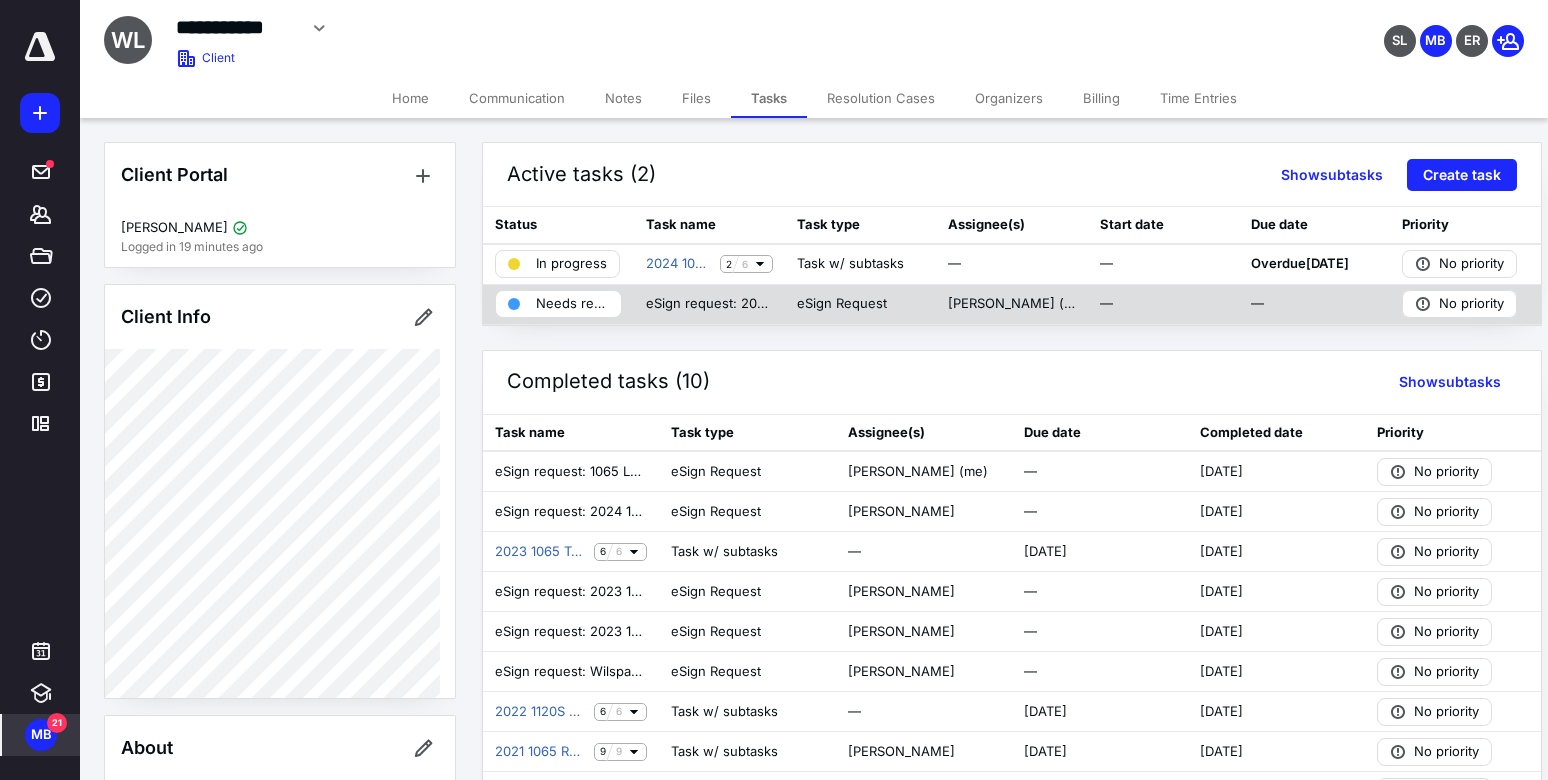 click on "Needs review" at bounding box center (572, 304) 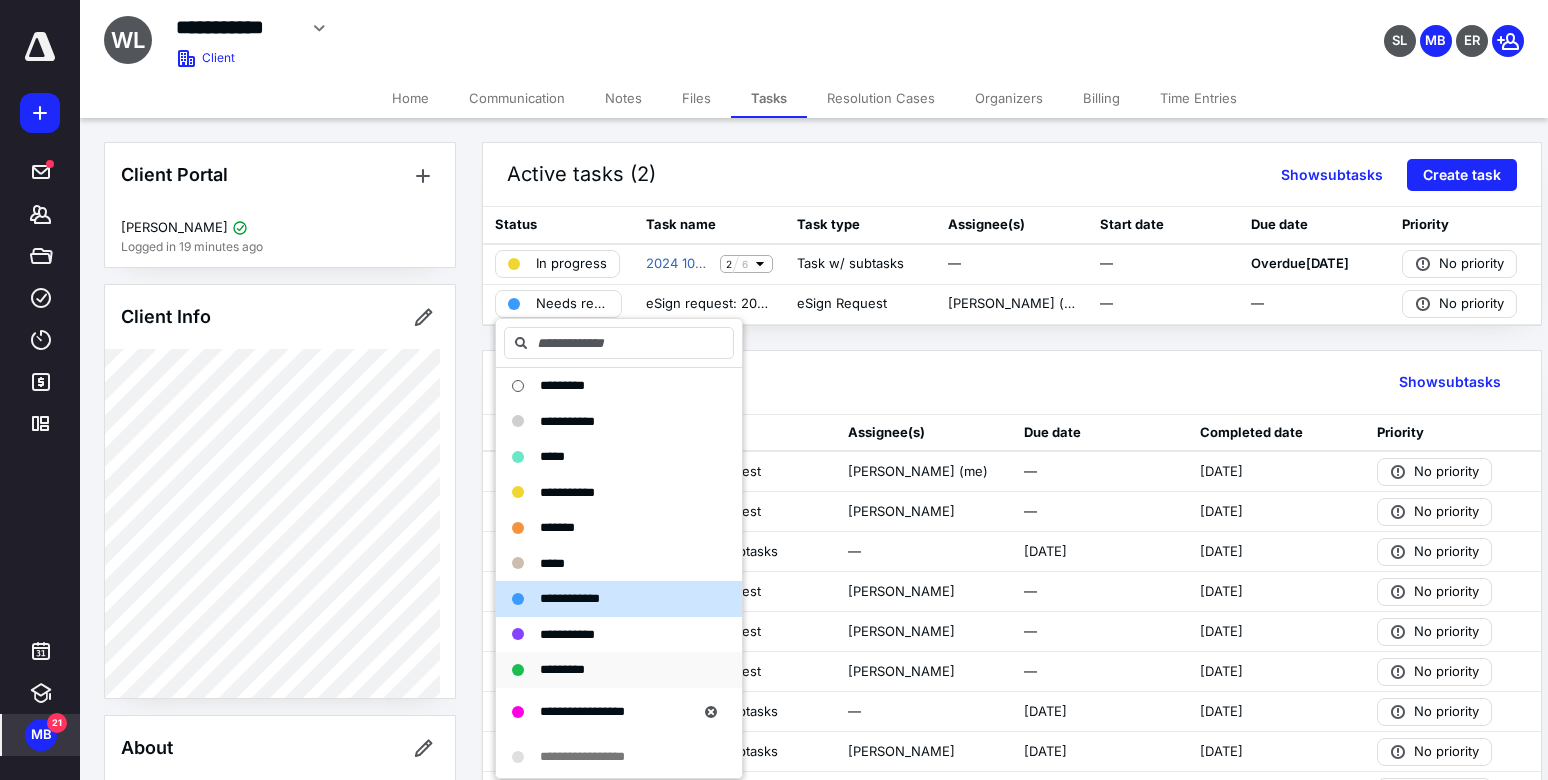 click on "*********" at bounding box center (562, 669) 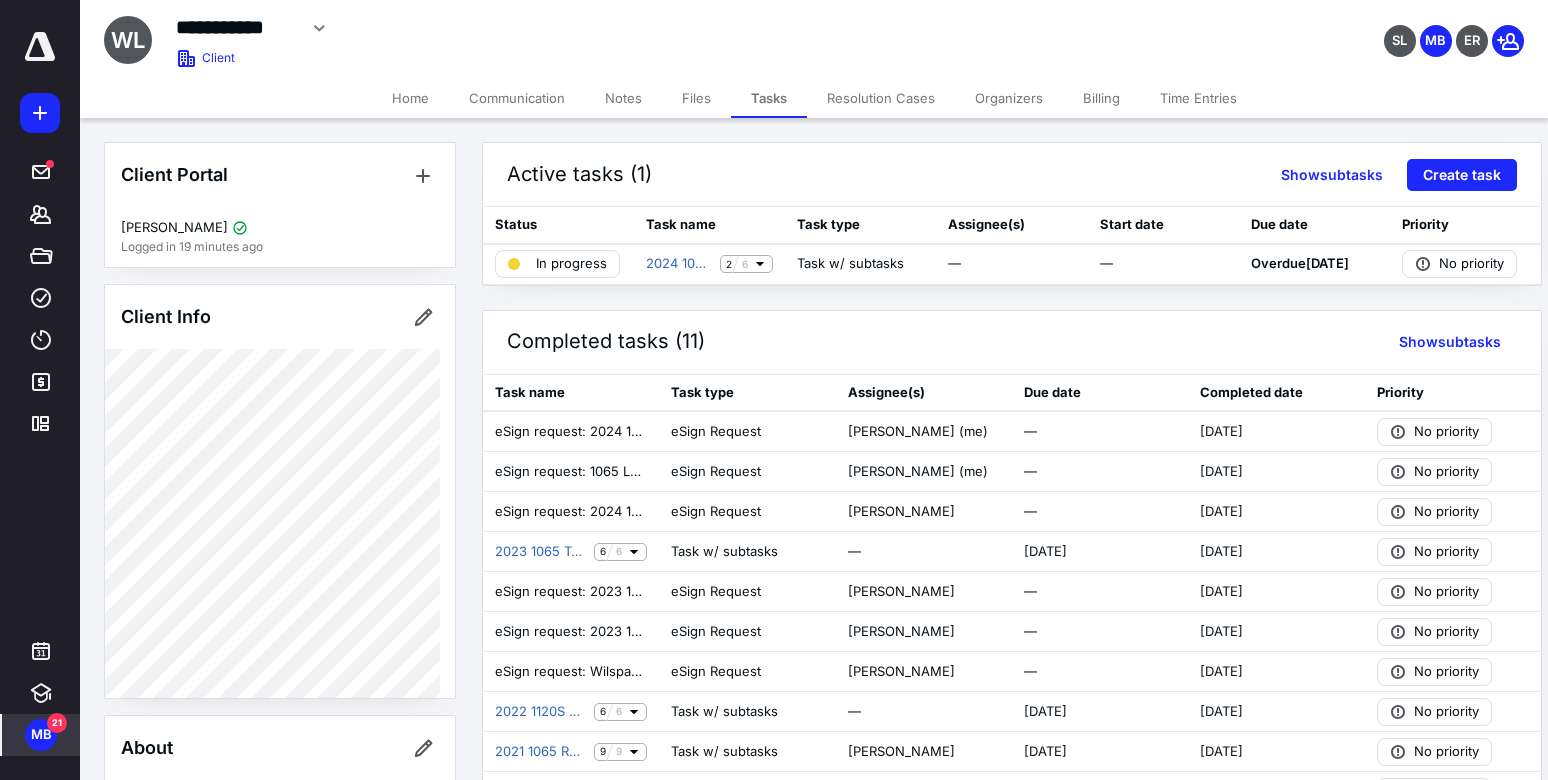 click on "Files" at bounding box center [696, 98] 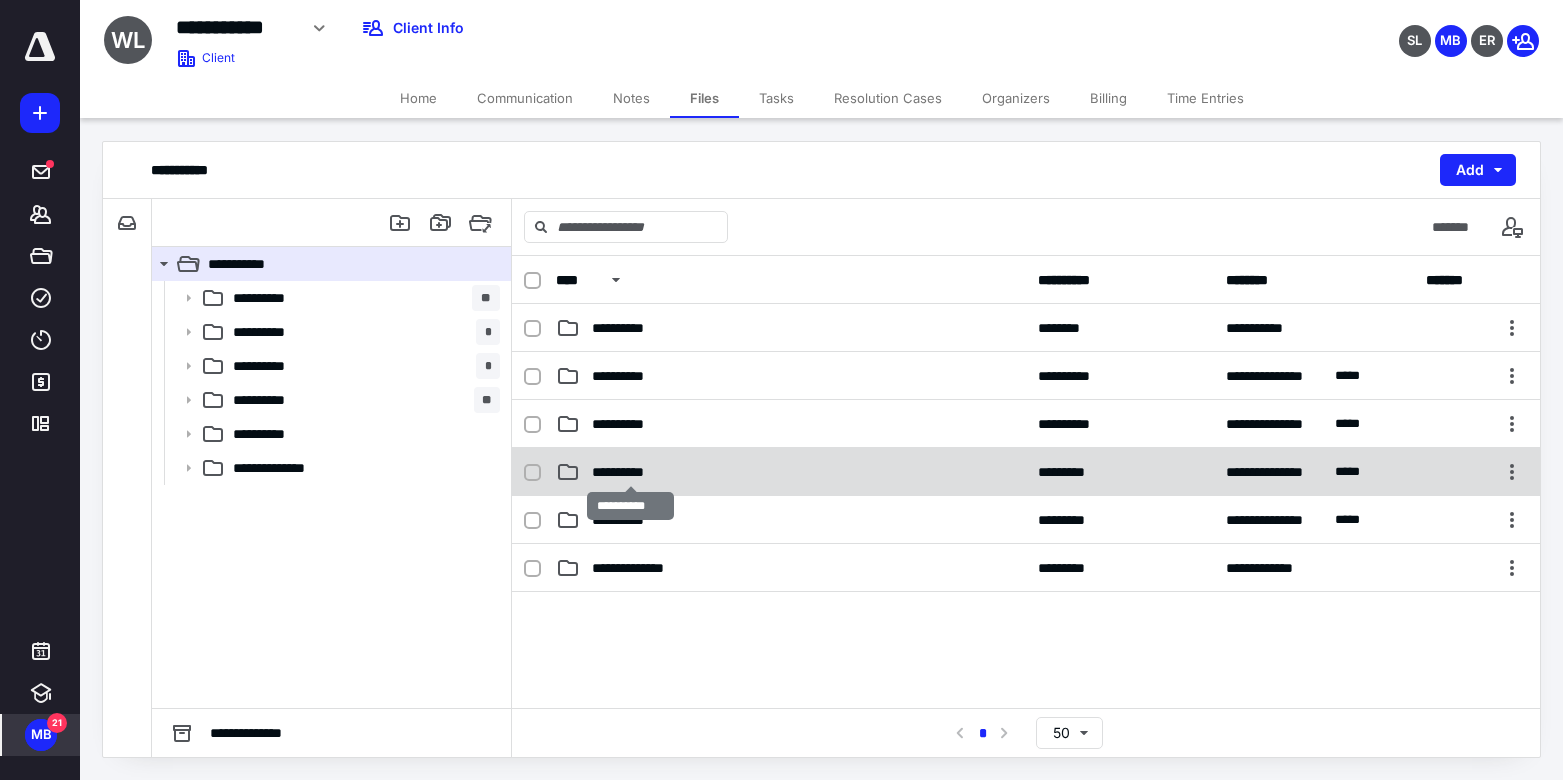 click on "**********" at bounding box center [630, 472] 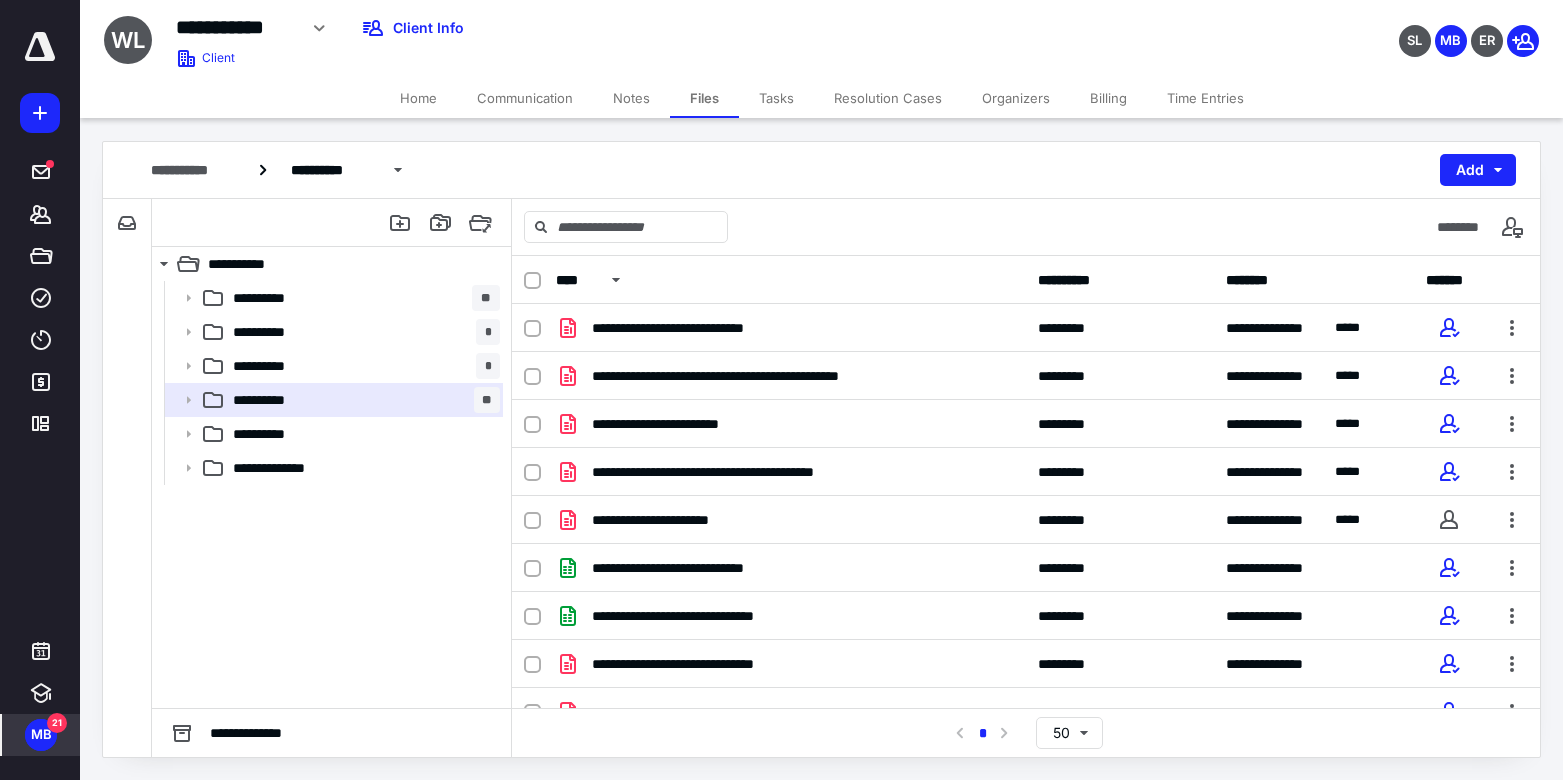 click on "MB" at bounding box center (41, 735) 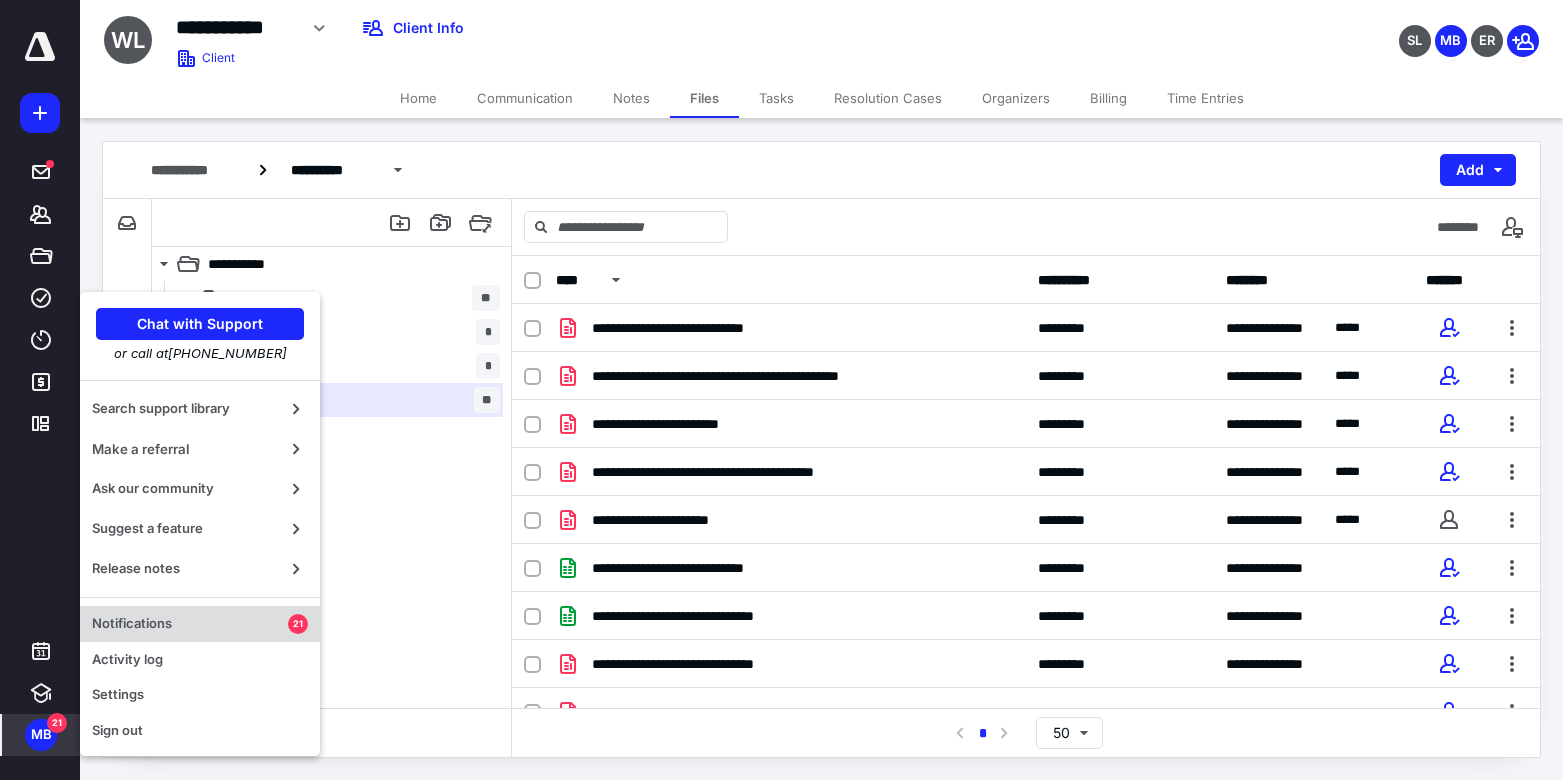 click on "Notifications" at bounding box center [190, 624] 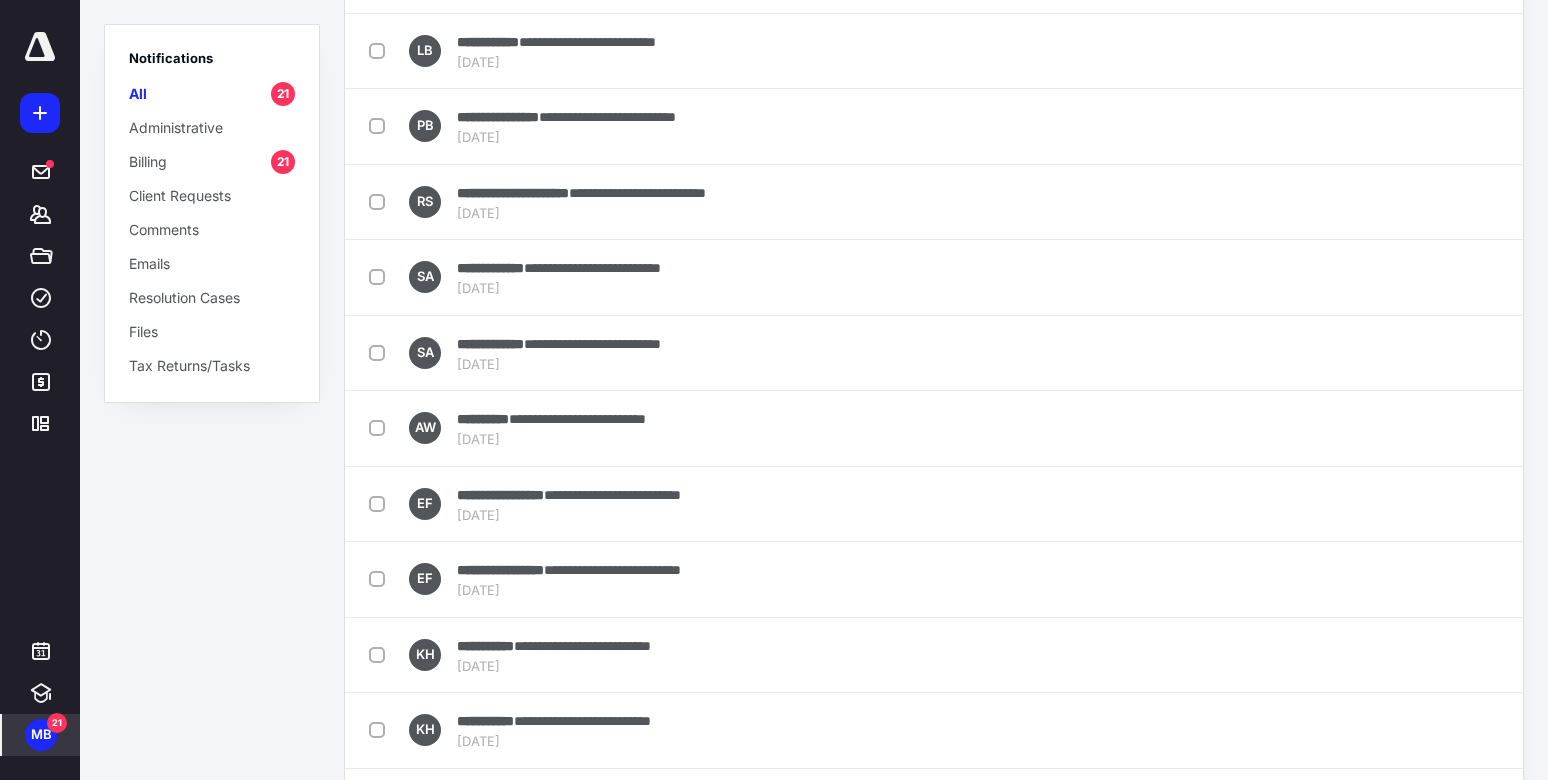 scroll, scrollTop: 0, scrollLeft: 0, axis: both 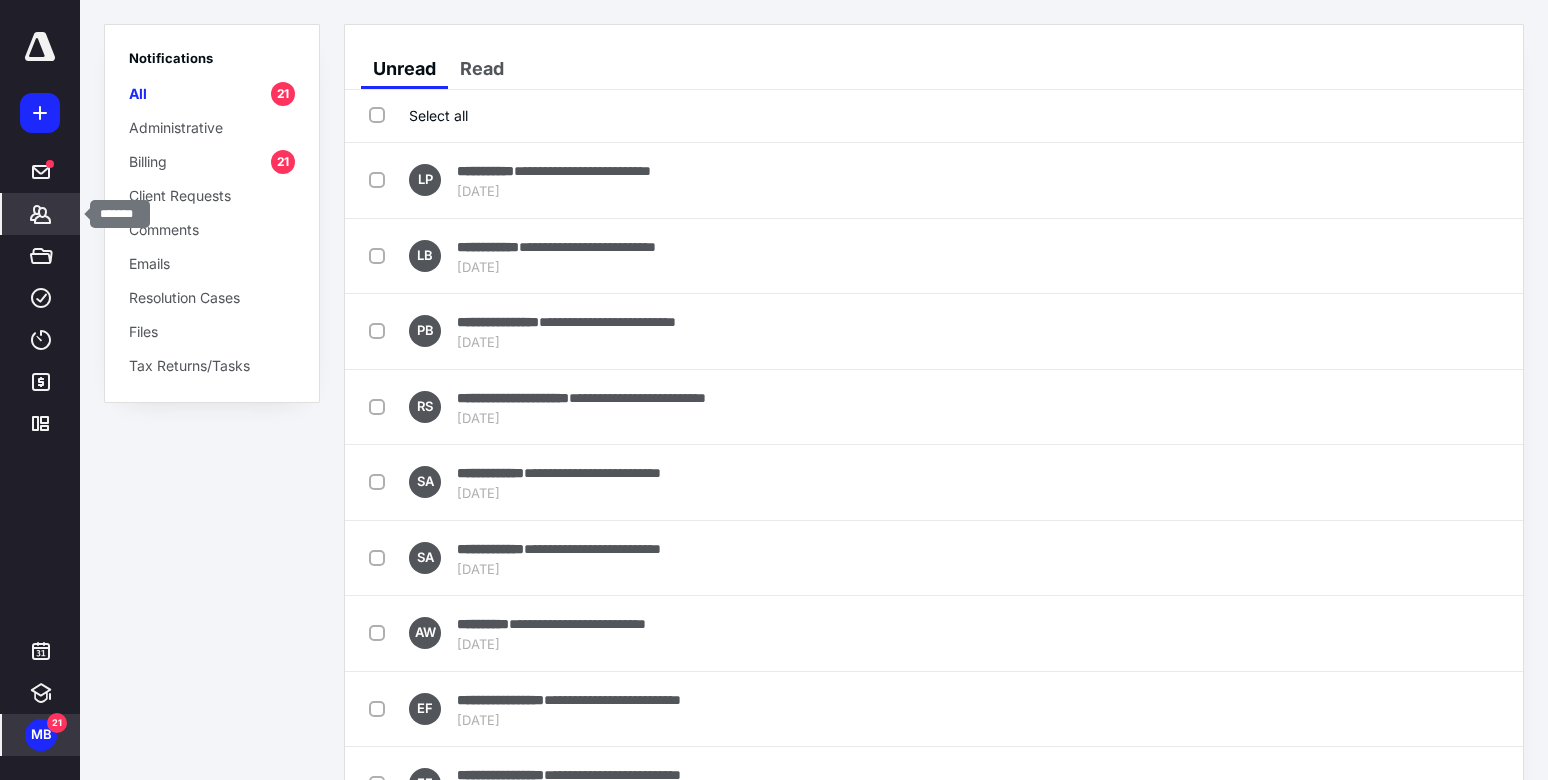 click 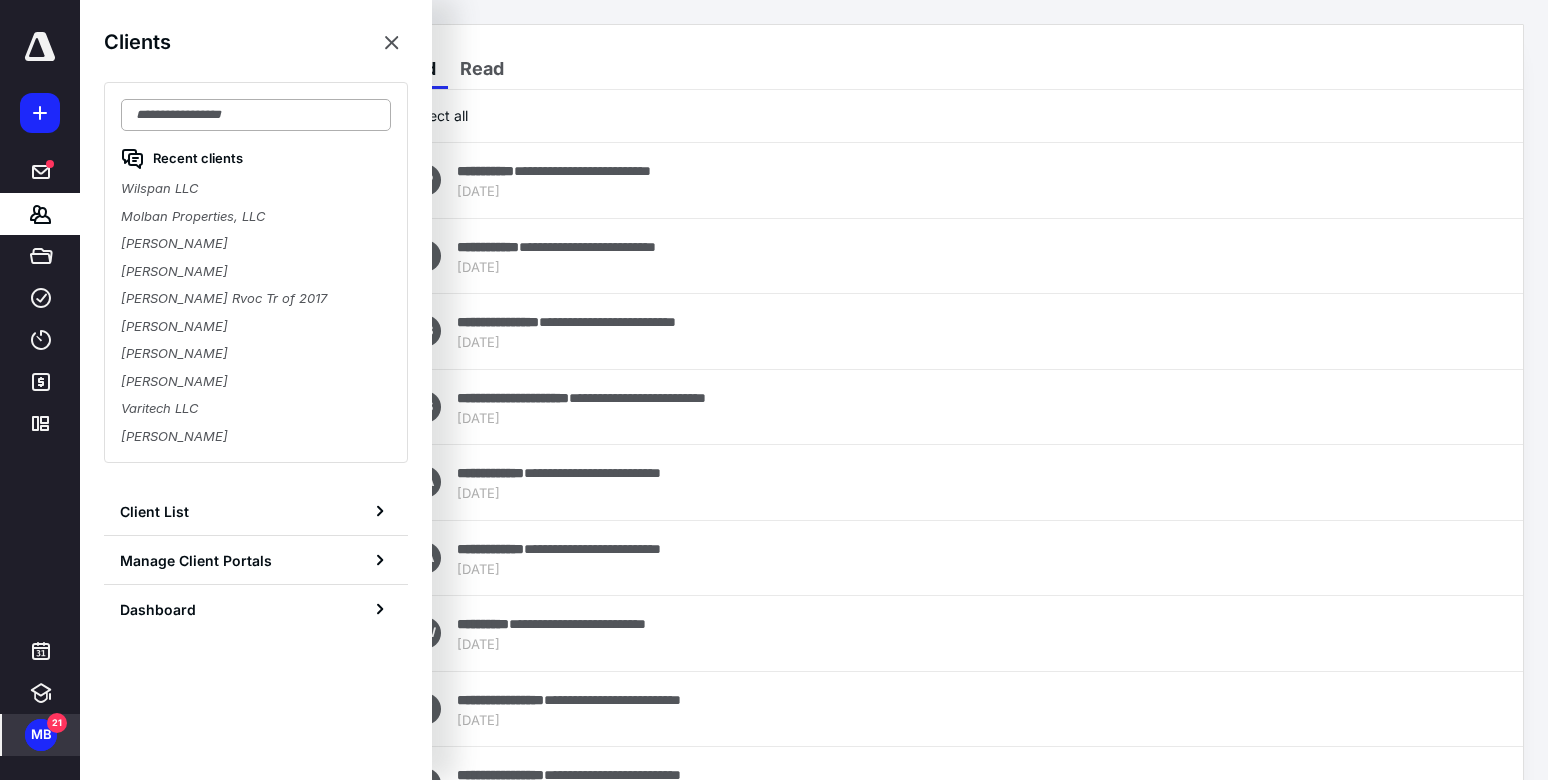 click at bounding box center [256, 115] 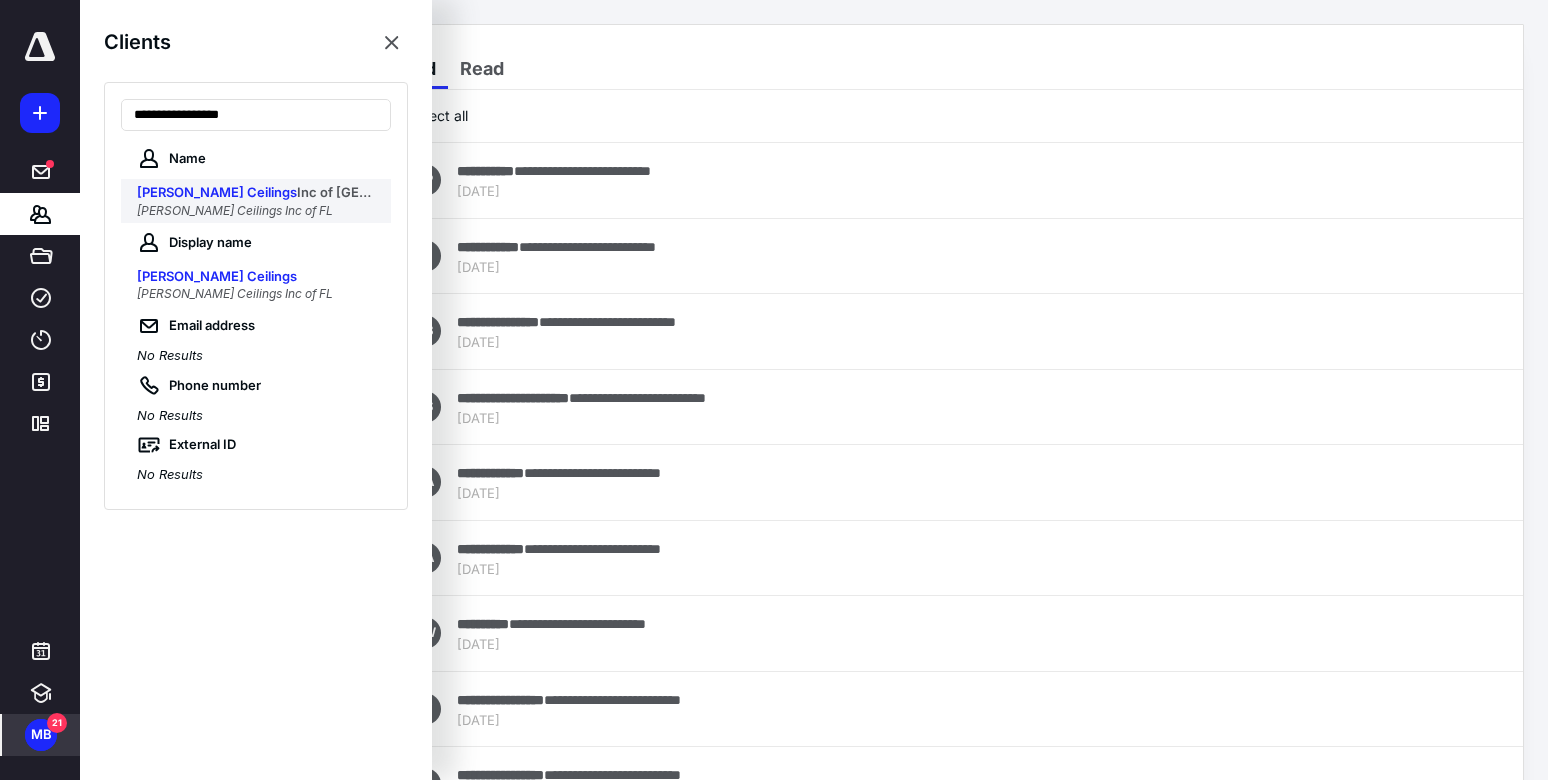 type on "**********" 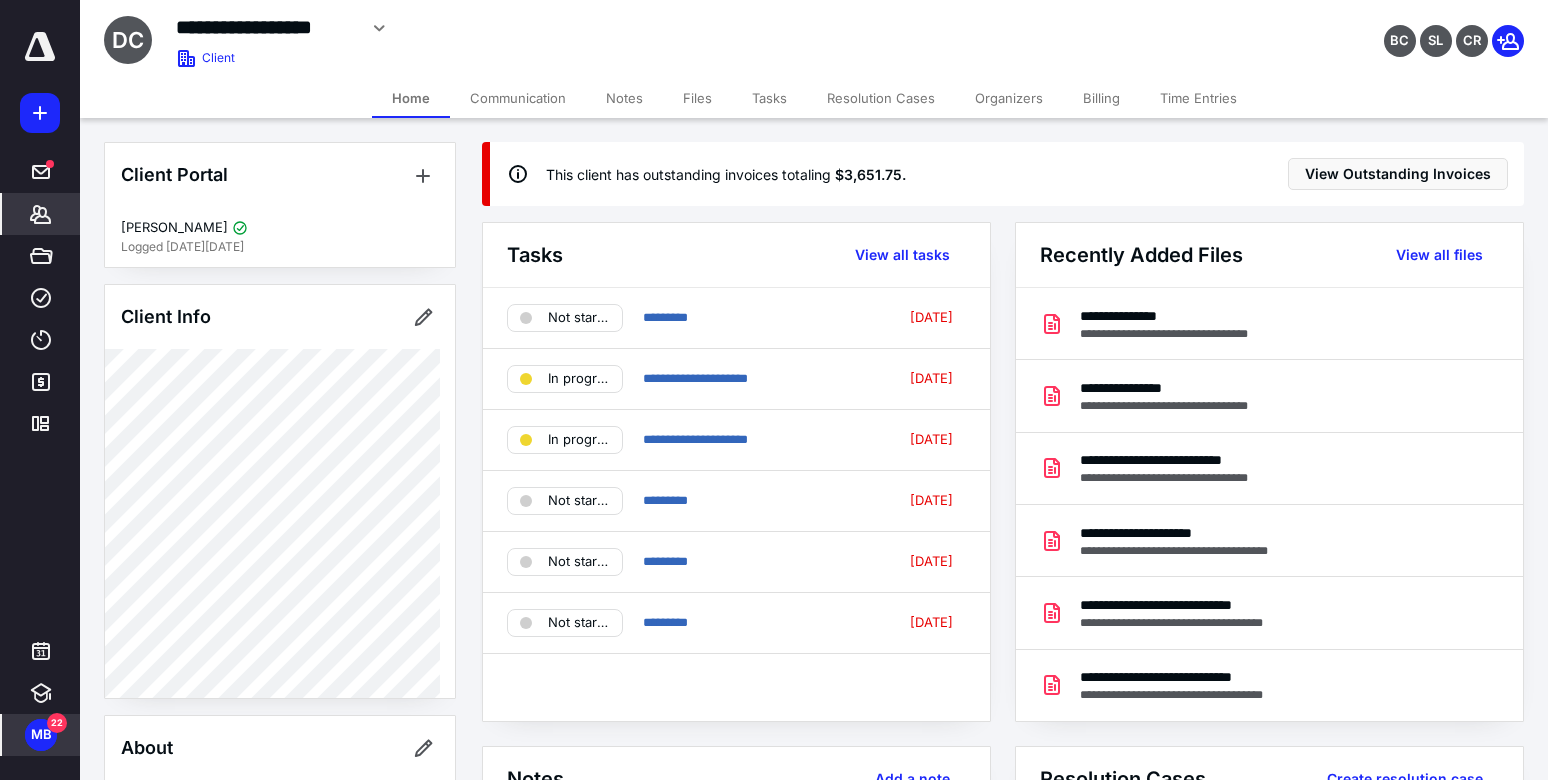 click on "BC SL CR" at bounding box center [1292, 28] 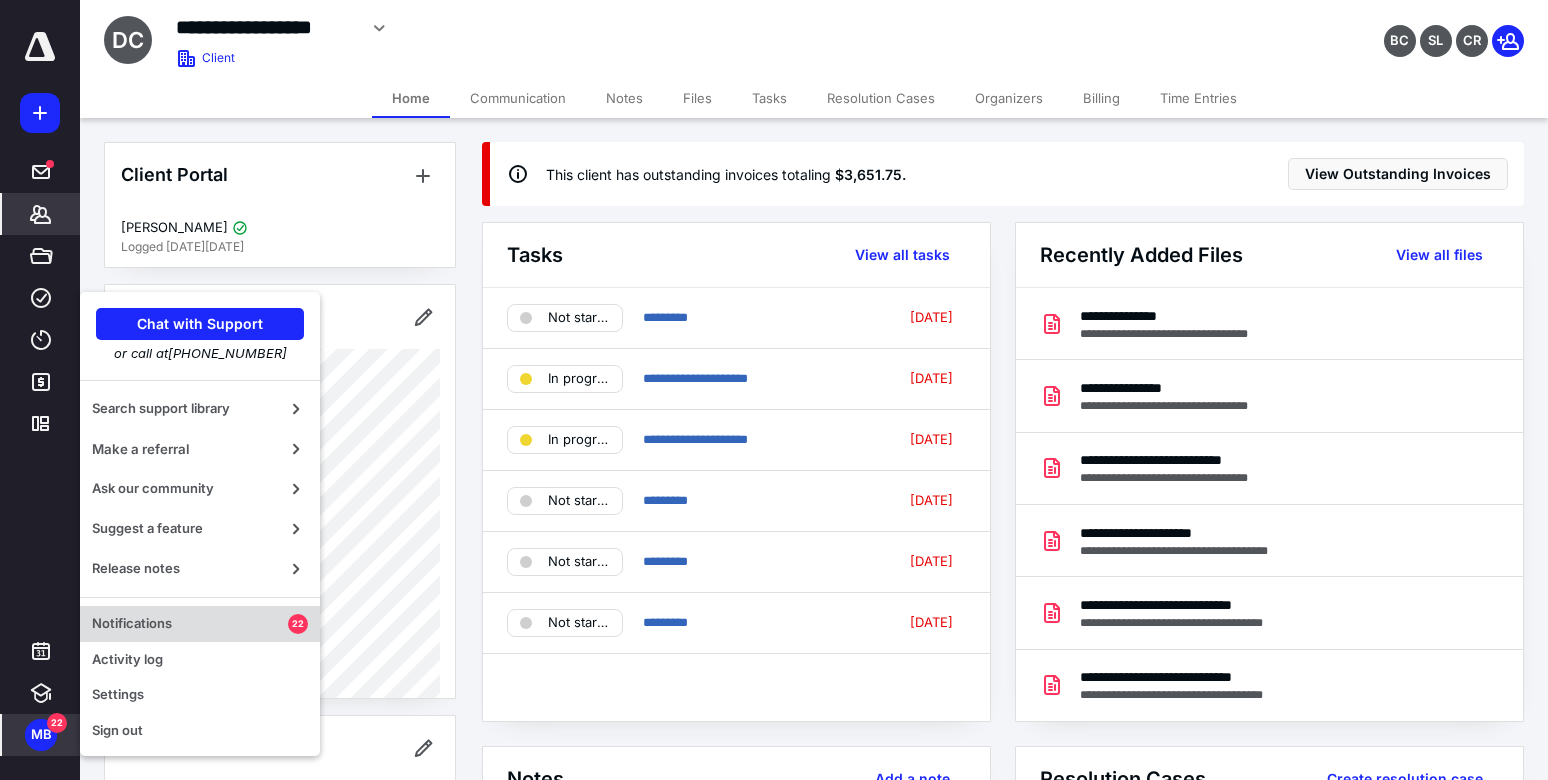click on "Notifications" at bounding box center (190, 624) 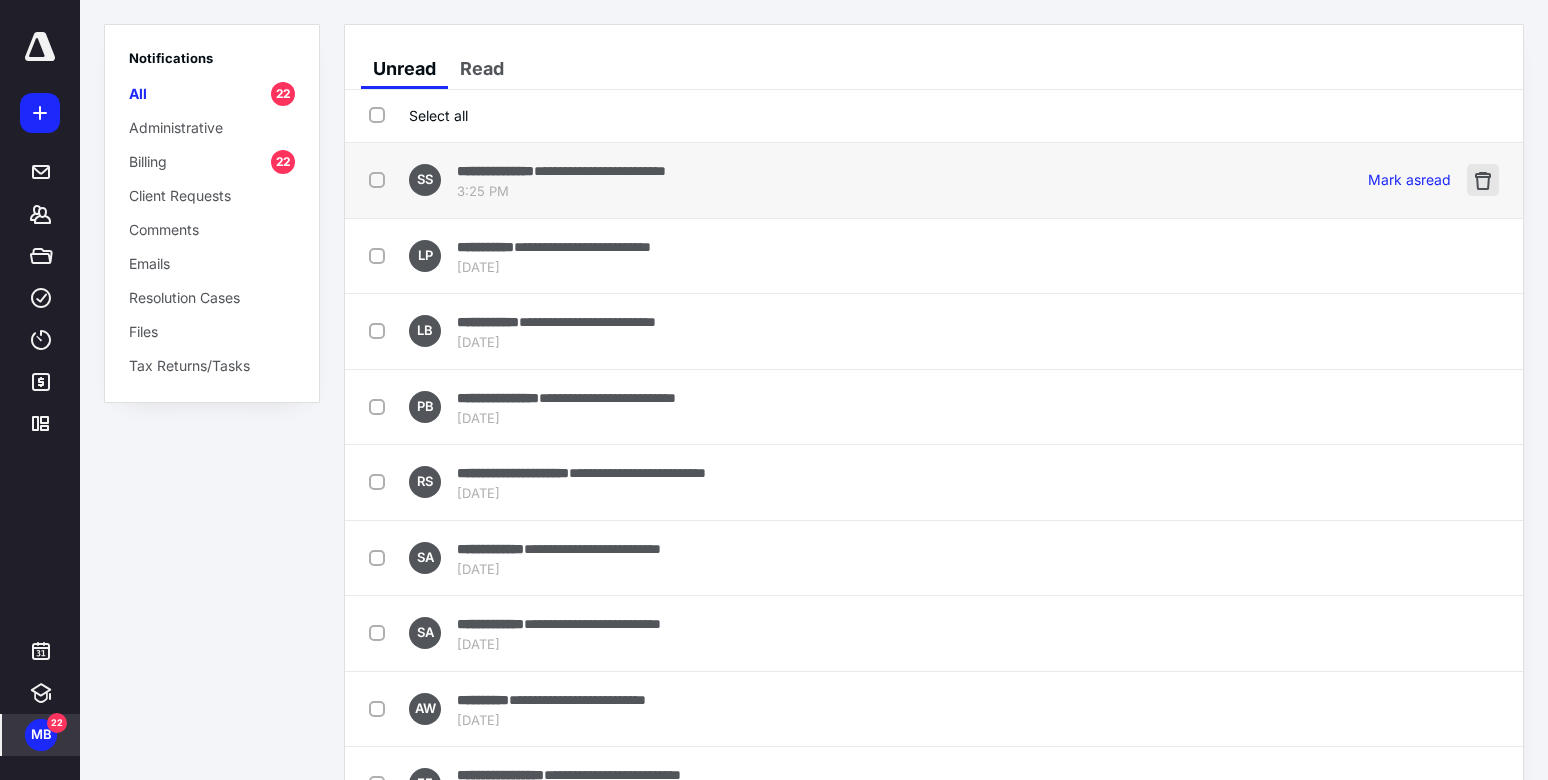 click at bounding box center [1483, 180] 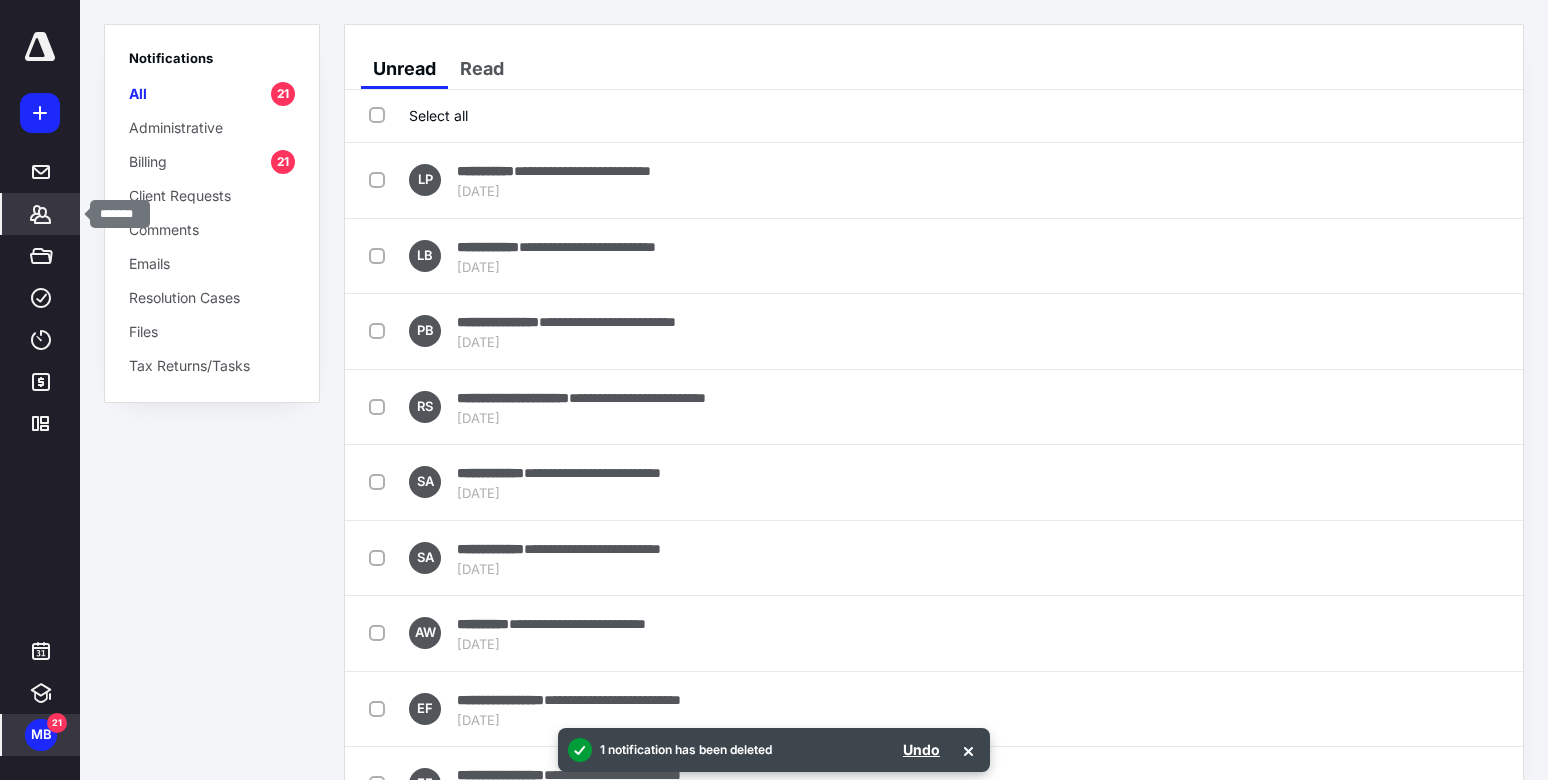click 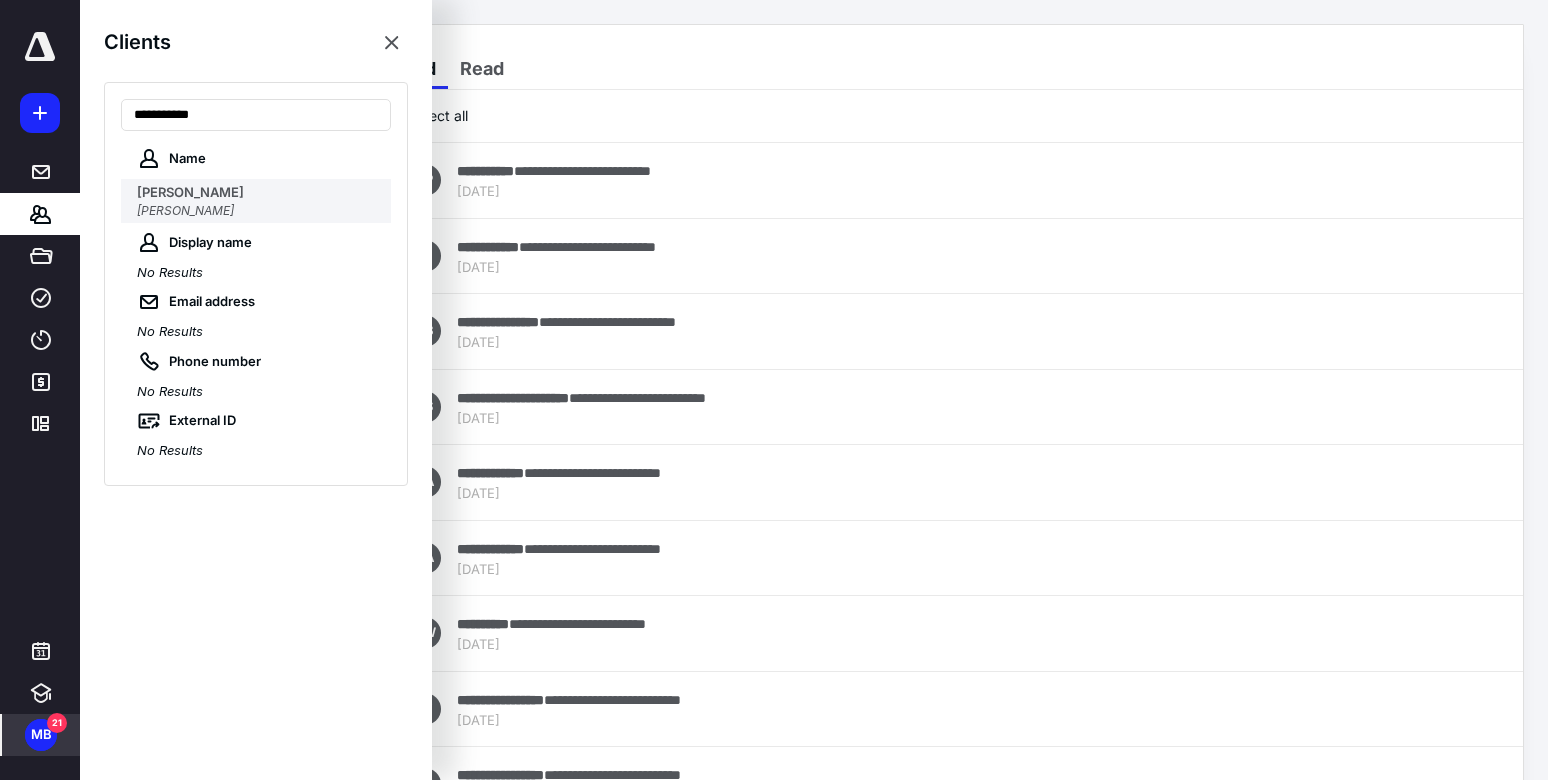 type on "**********" 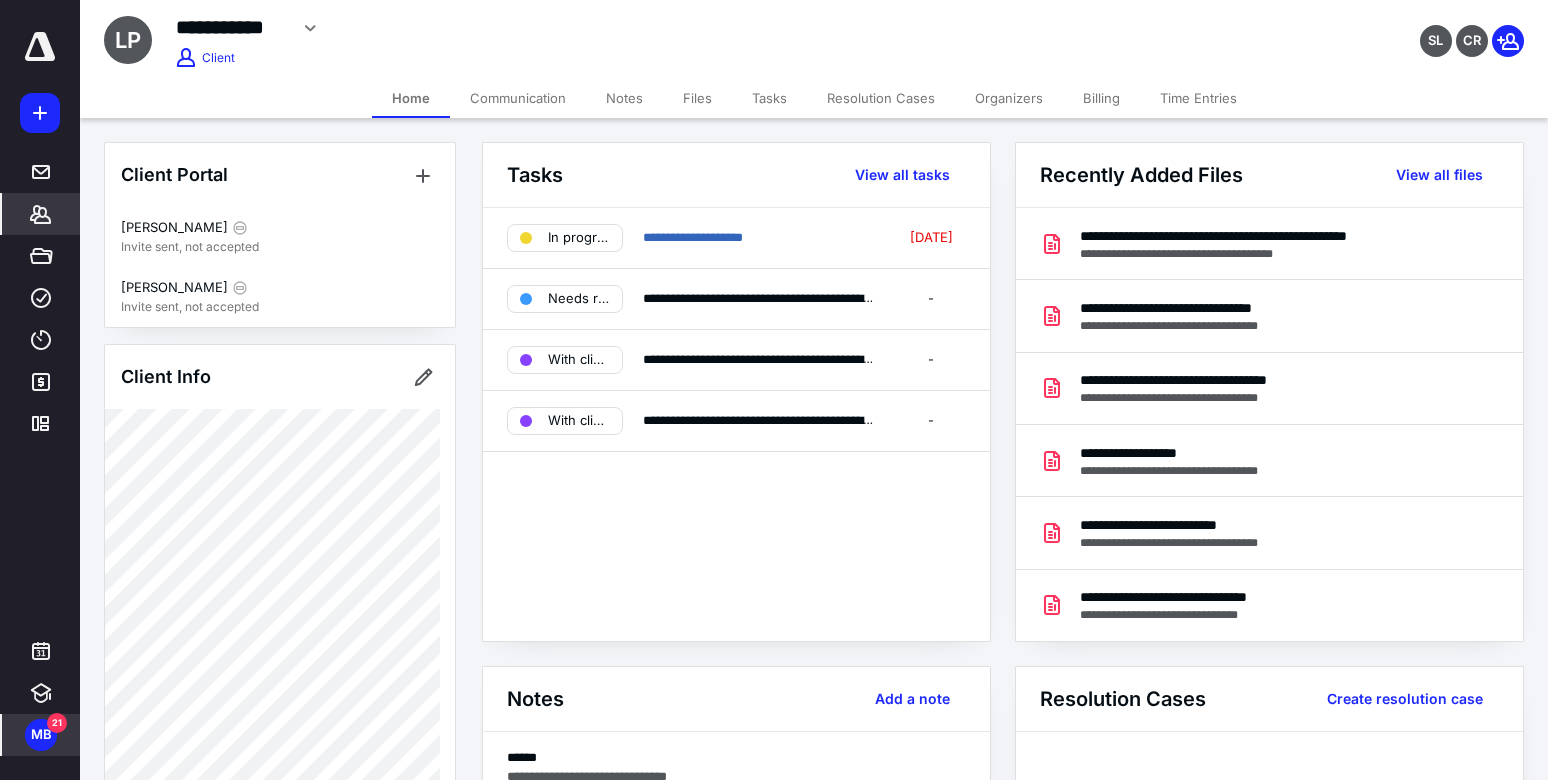 click on "MB" at bounding box center [41, 735] 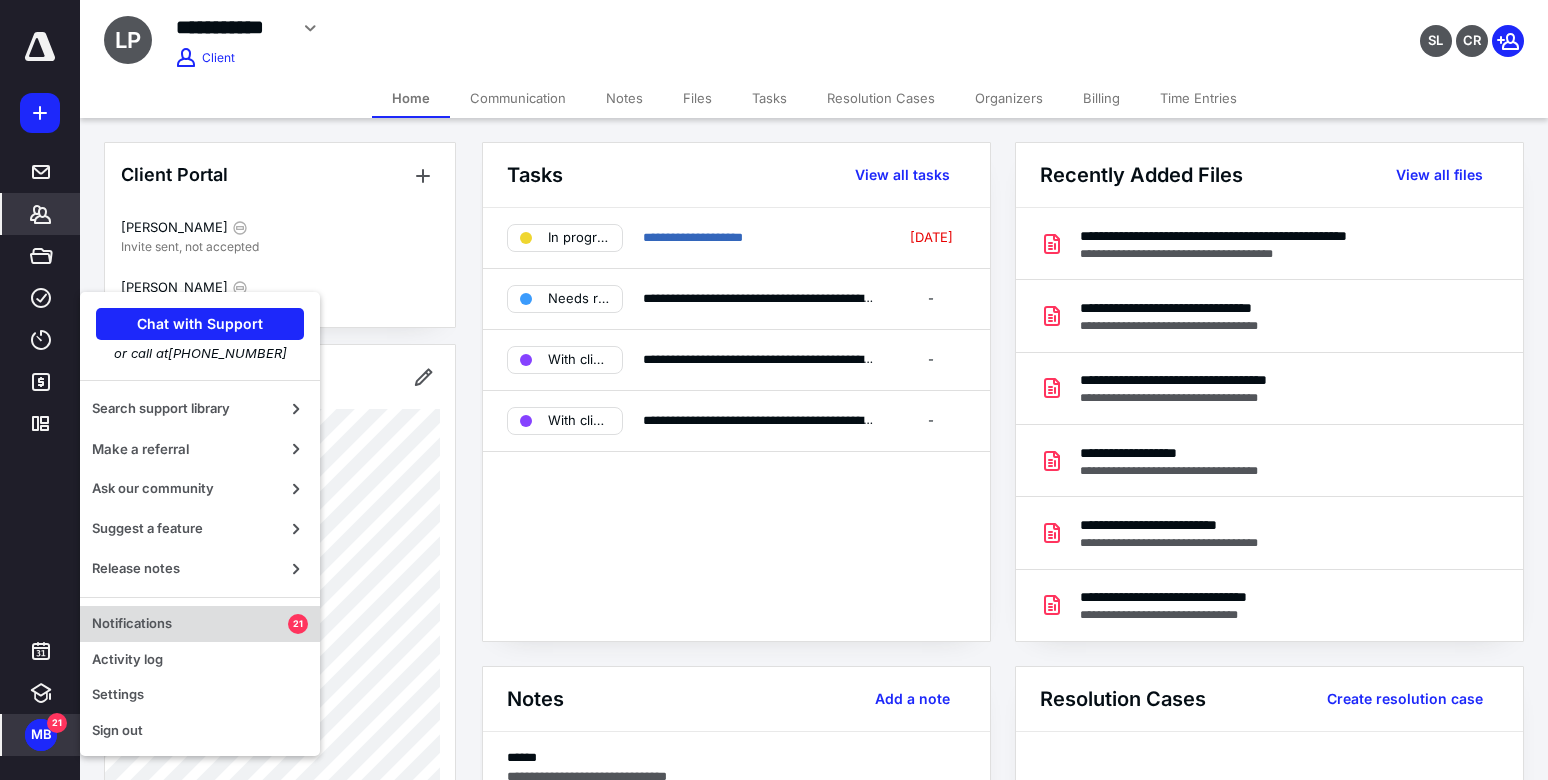 click on "Notifications" at bounding box center (190, 624) 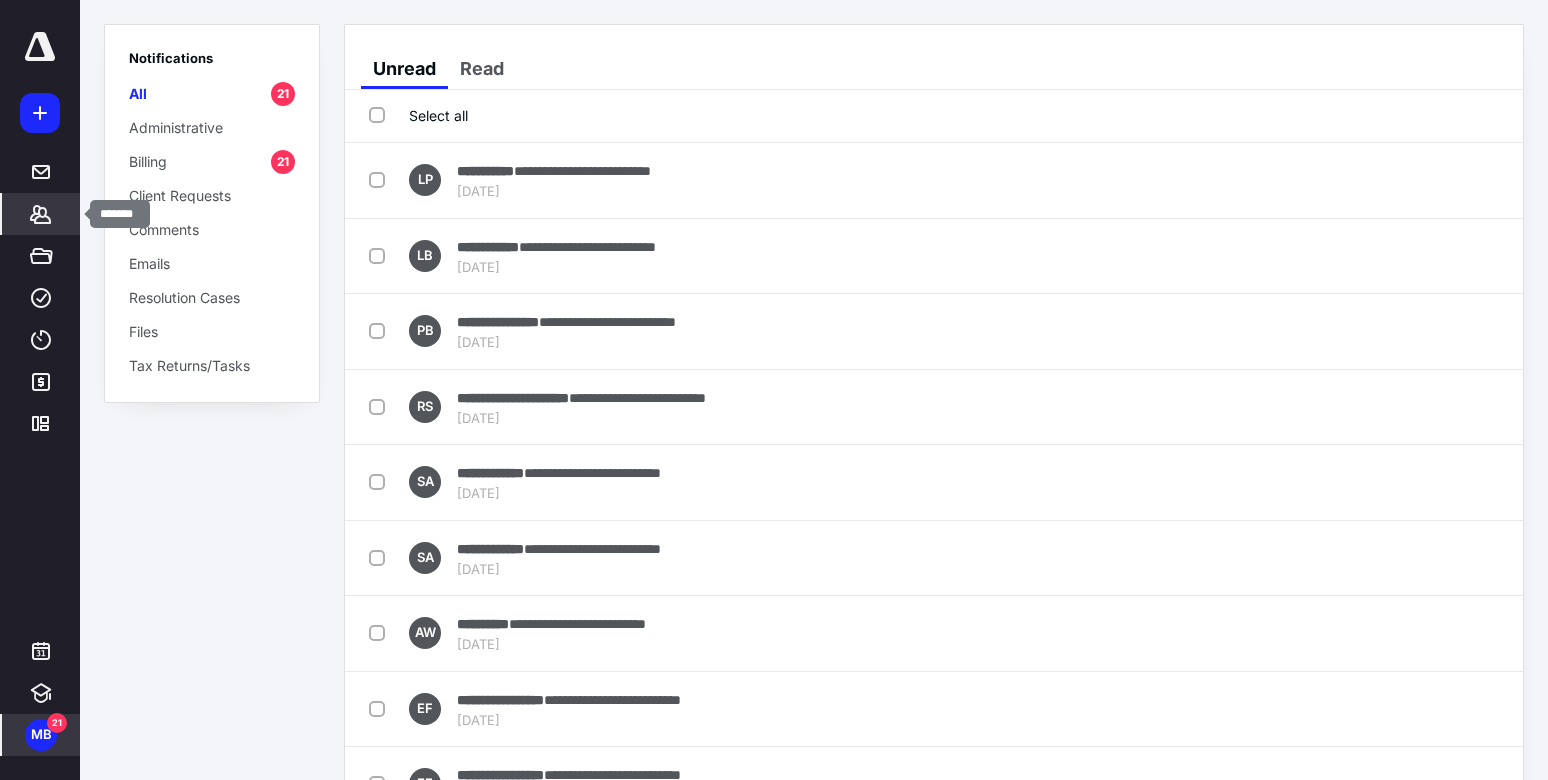 click on "Clients" at bounding box center (41, 214) 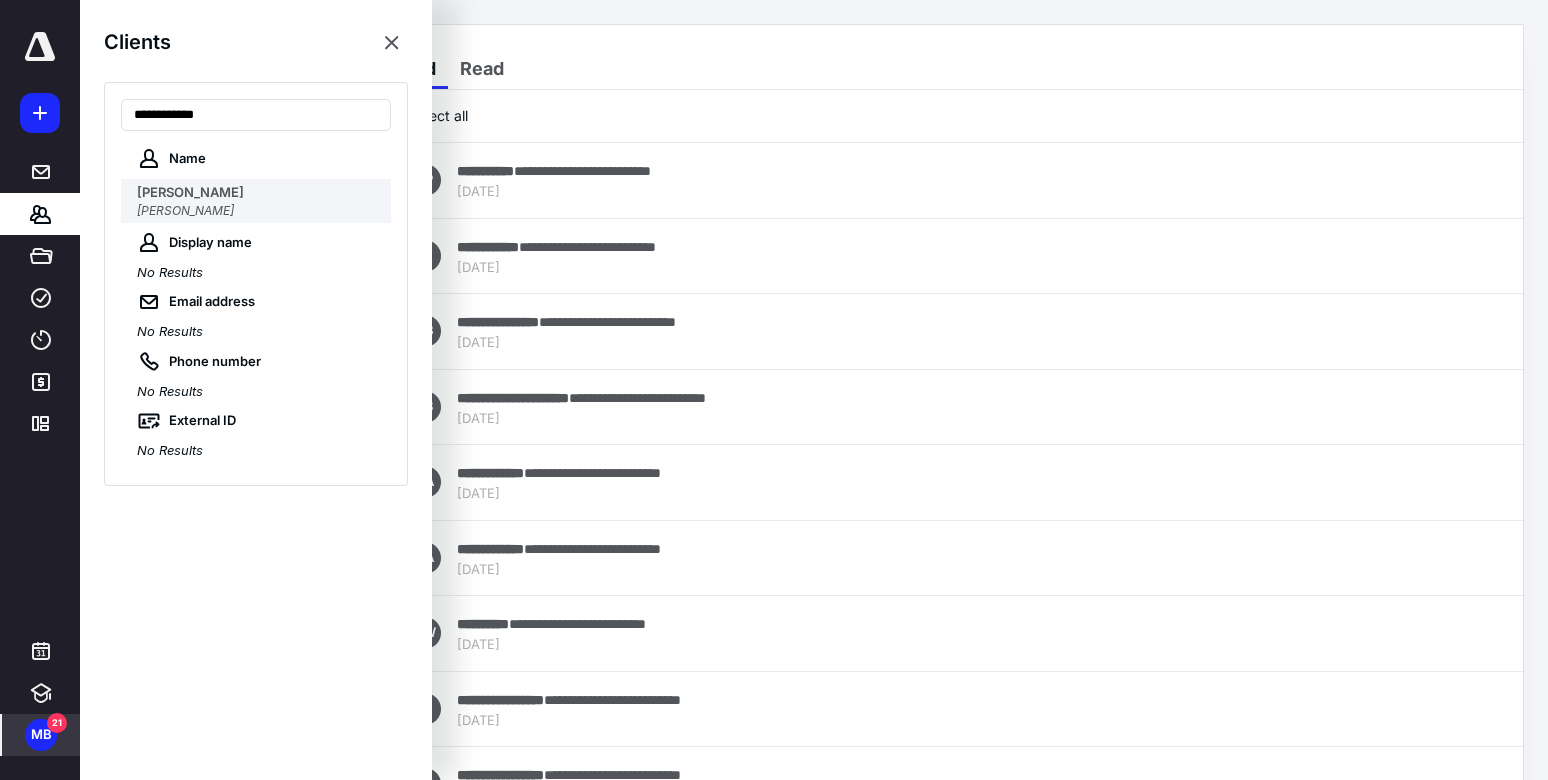 type on "**********" 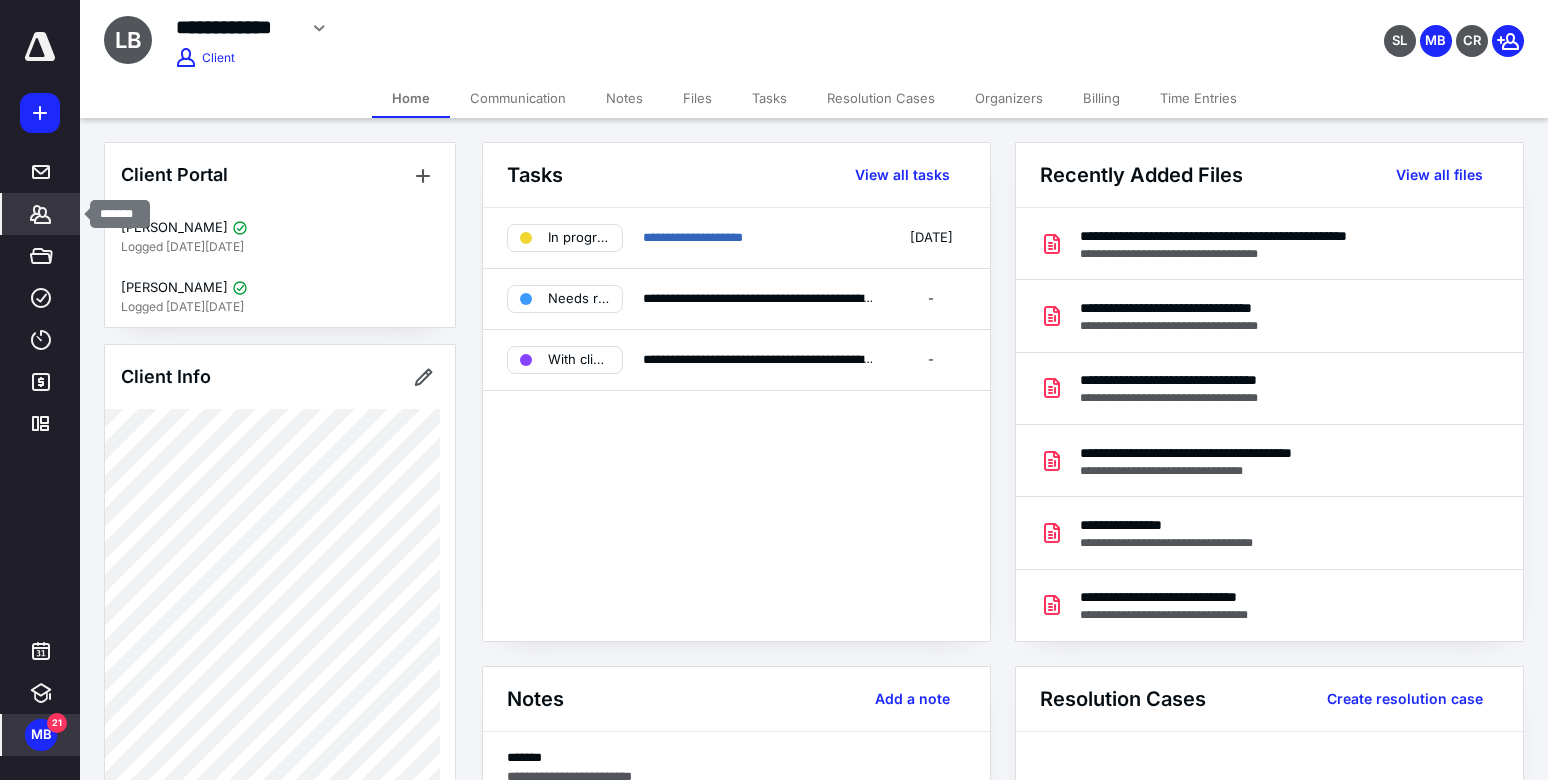 click 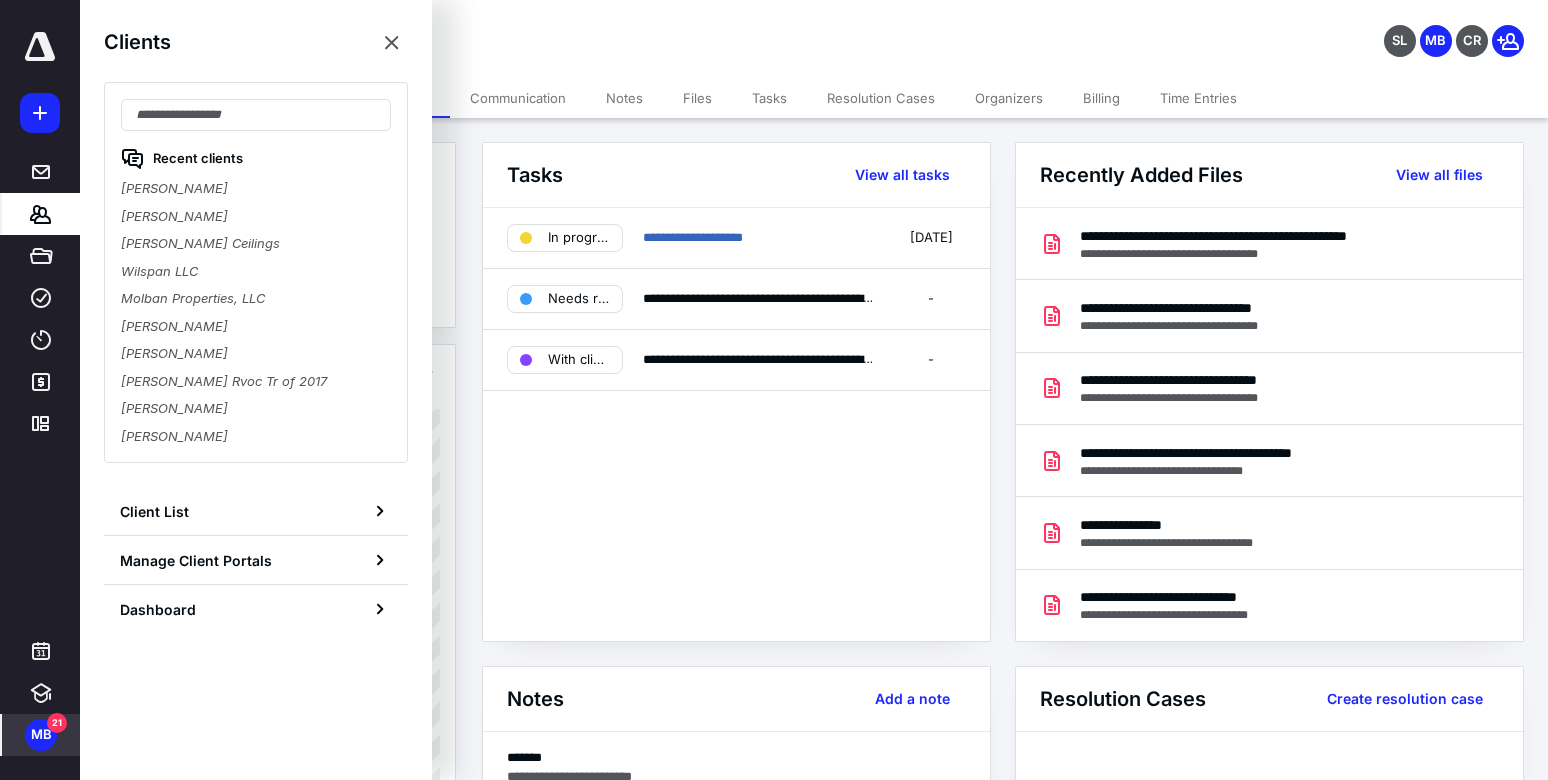 click on "MB" at bounding box center (41, 735) 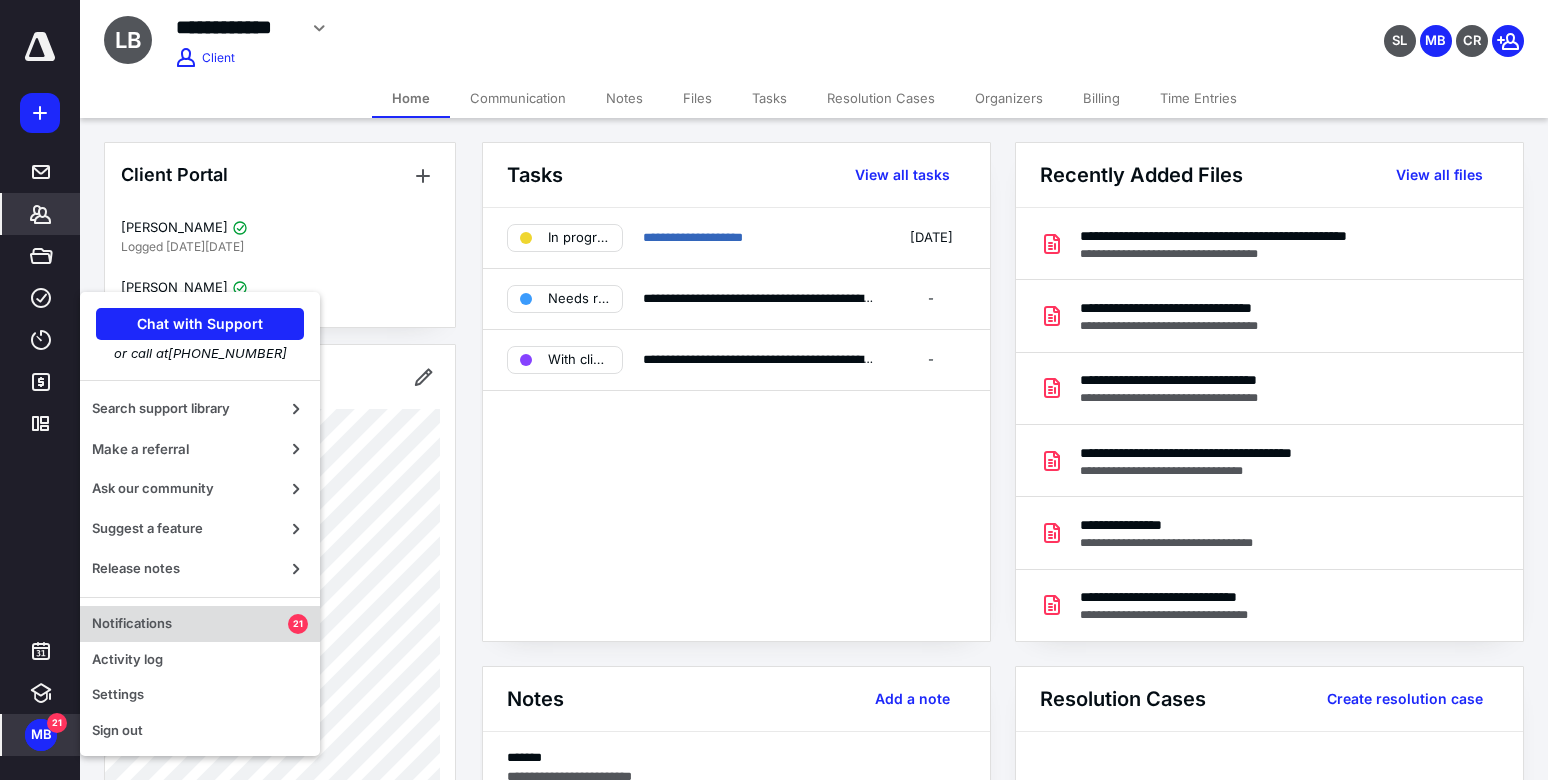 click on "Notifications" at bounding box center (190, 624) 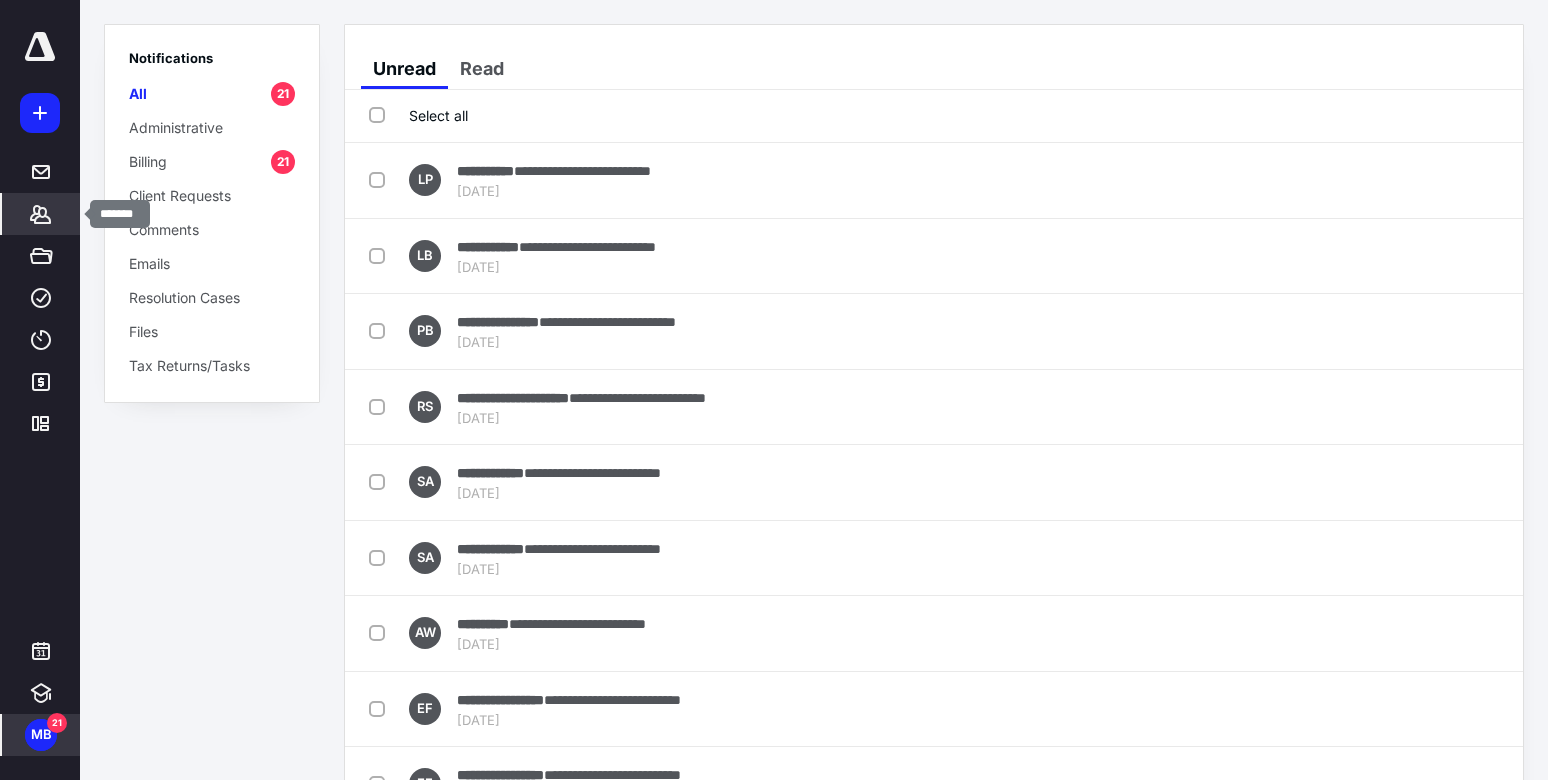 click 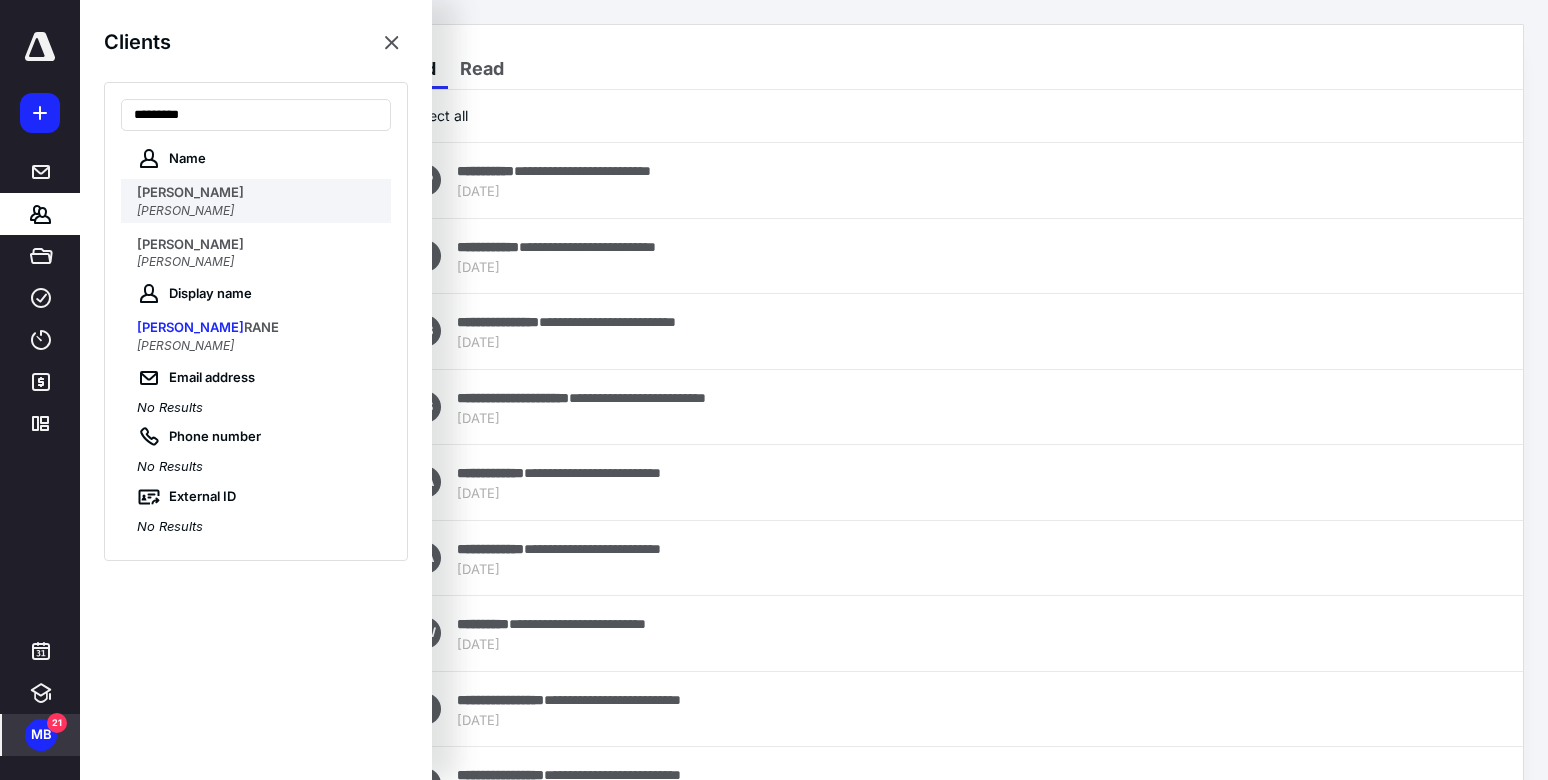type on "*********" 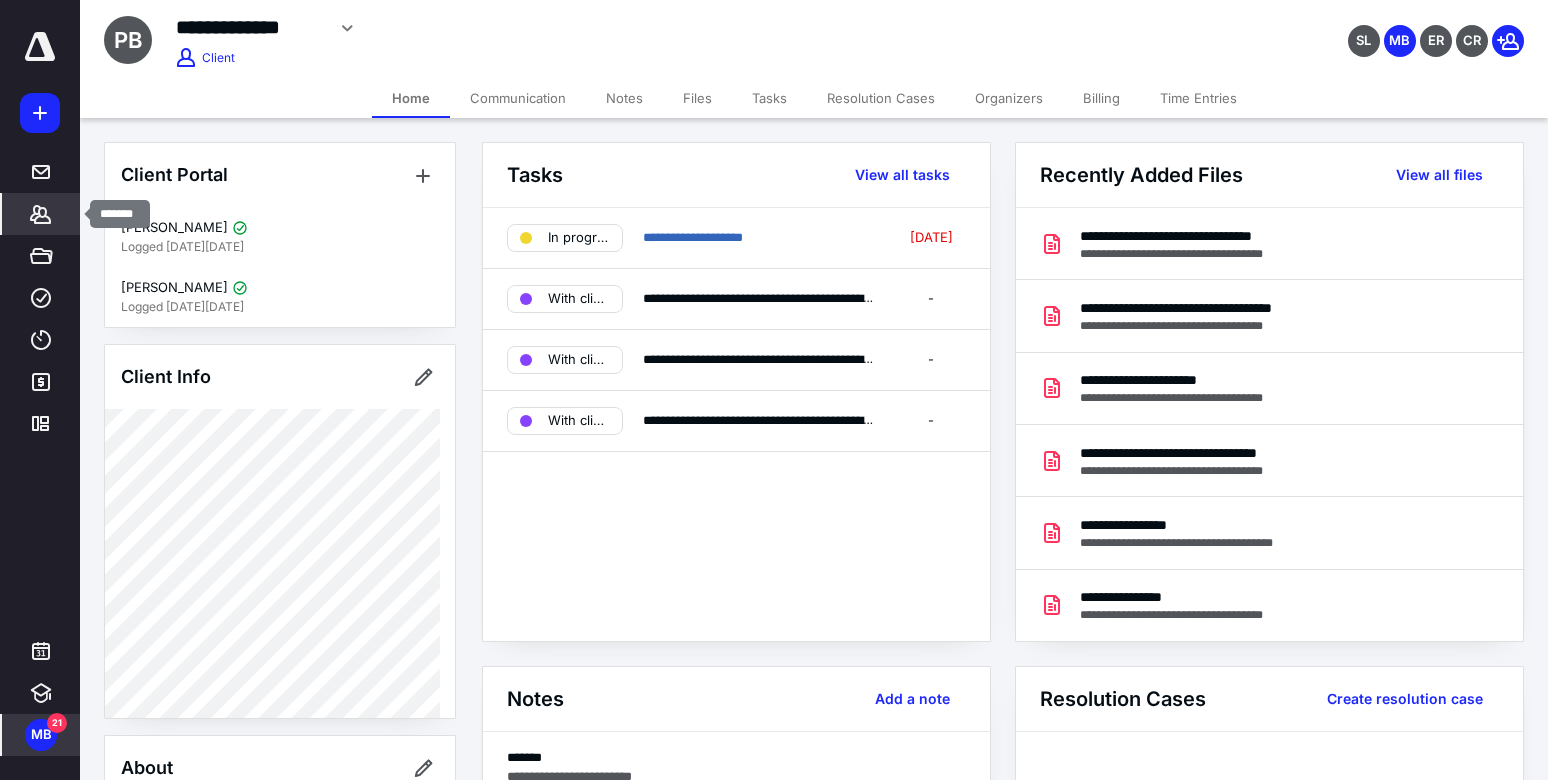 click 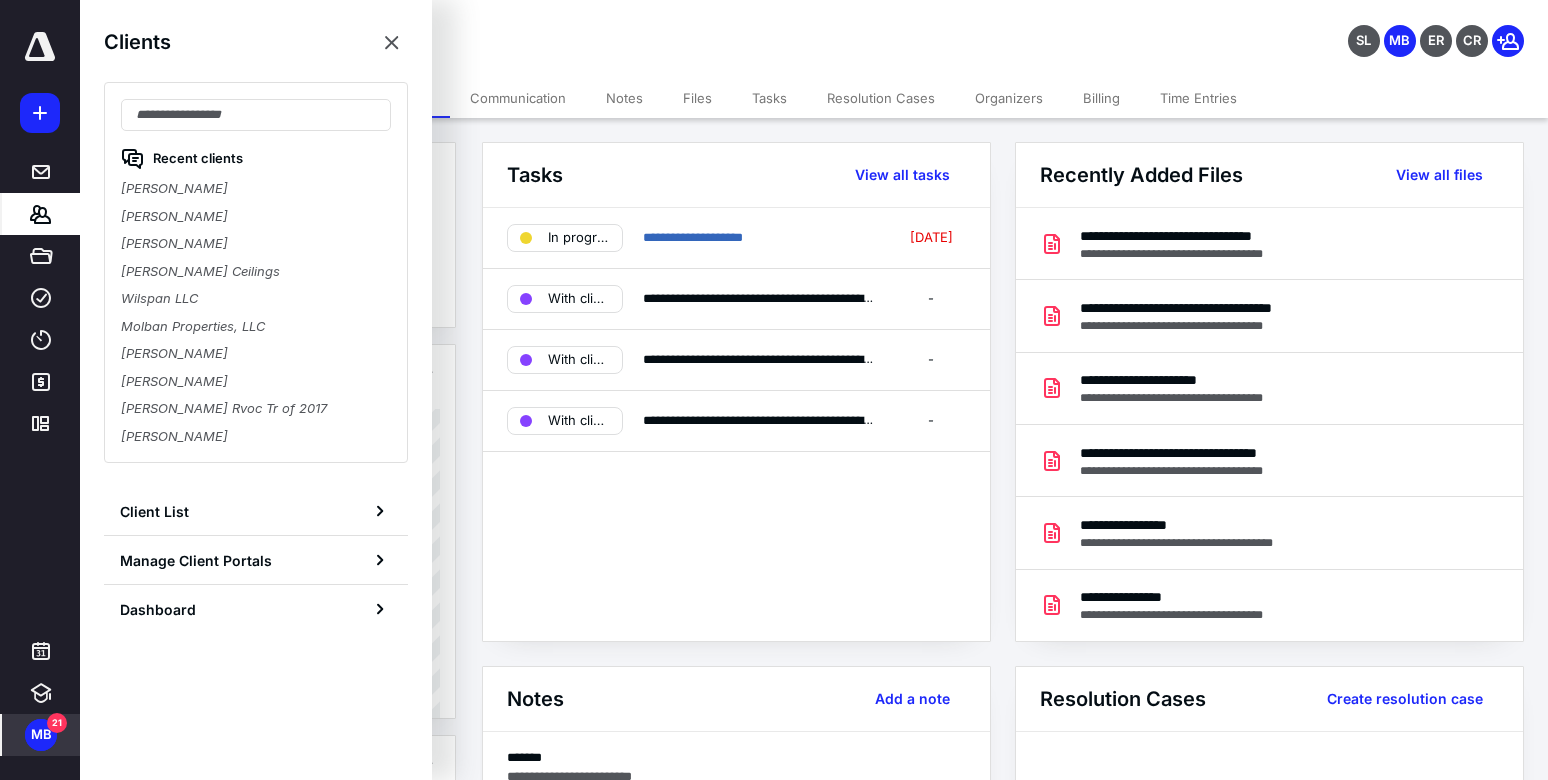 click on "21" at bounding box center [57, 723] 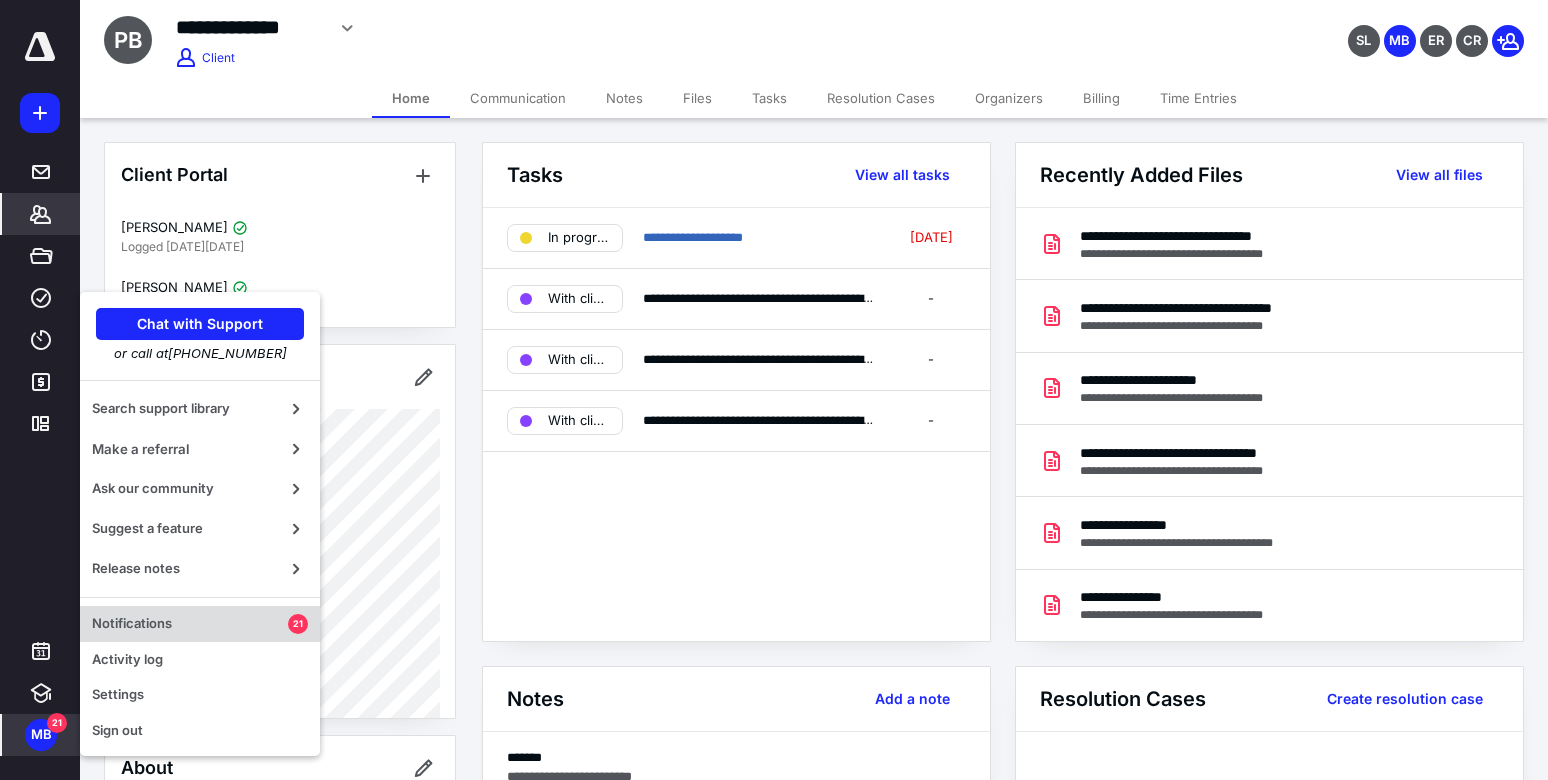 click on "Notifications" at bounding box center (190, 624) 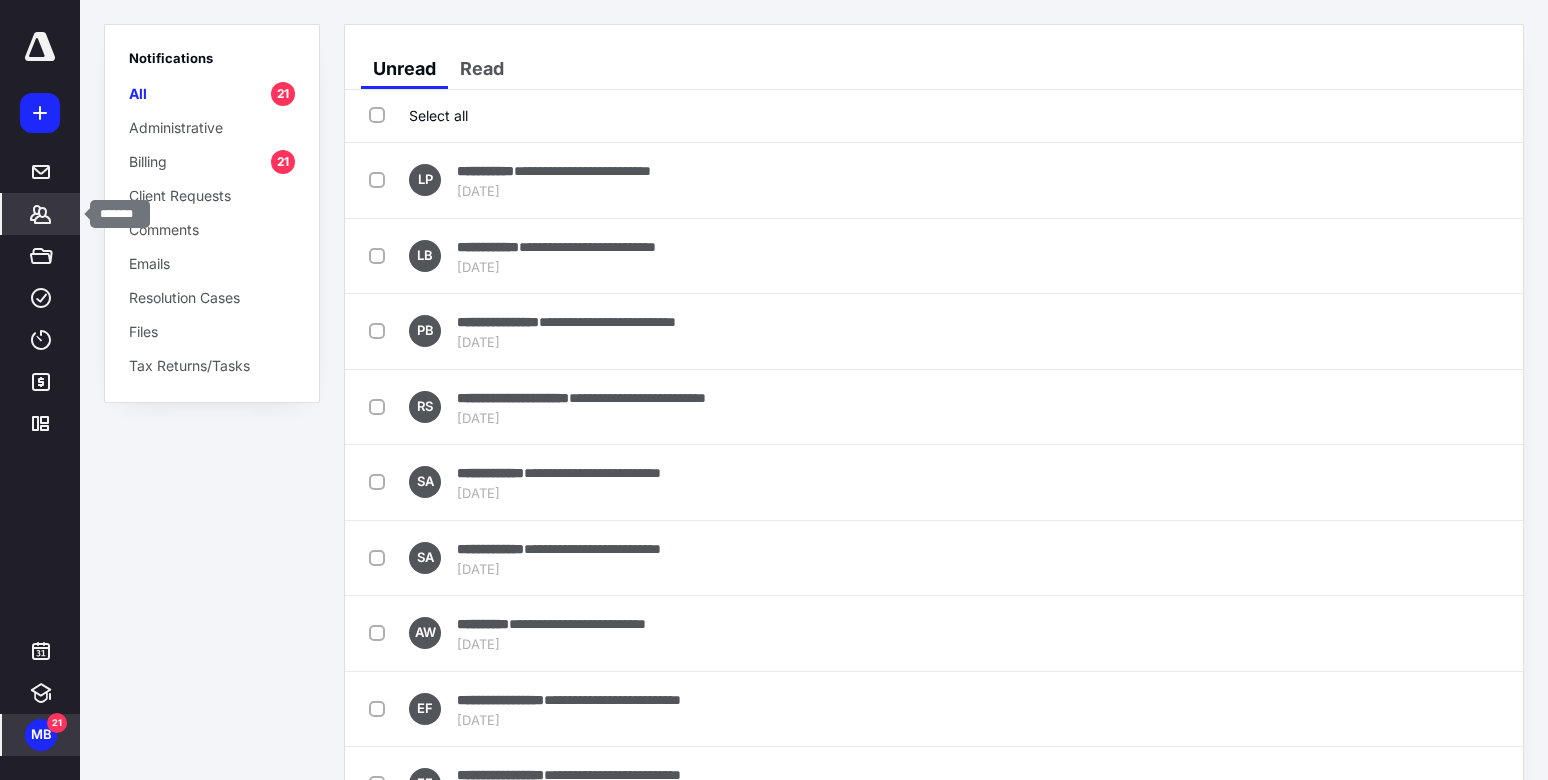 click 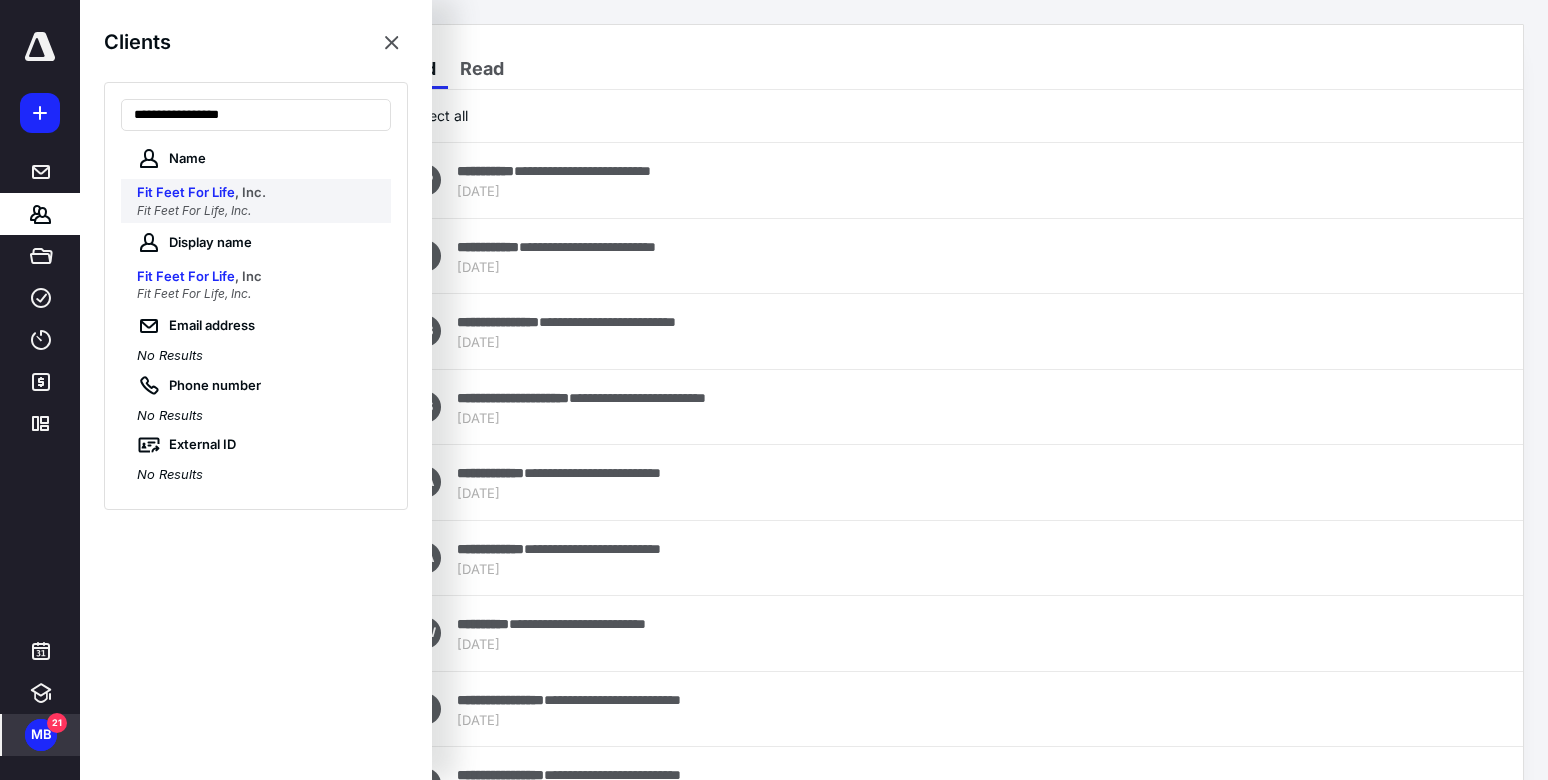 type on "**********" 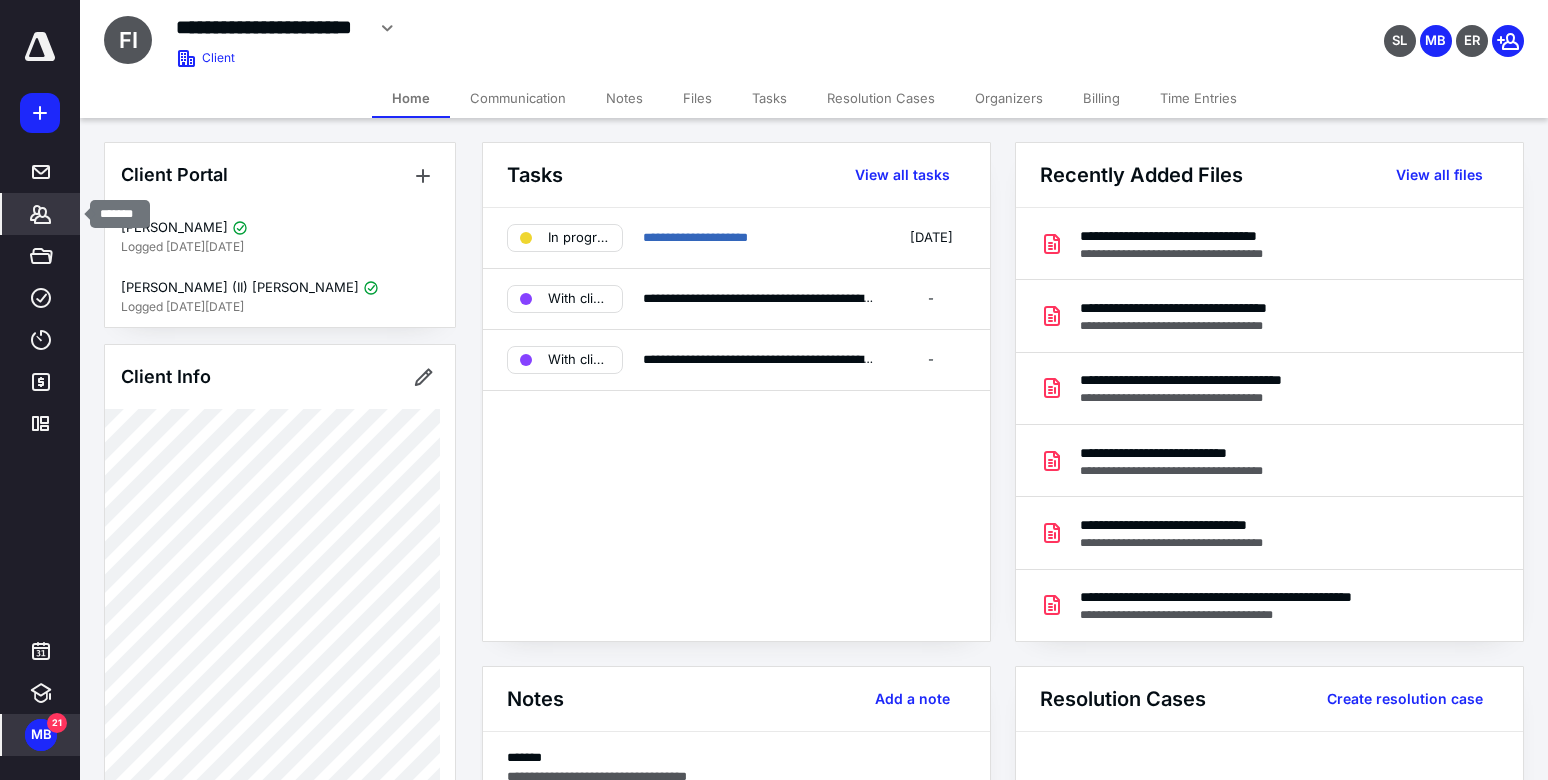 click 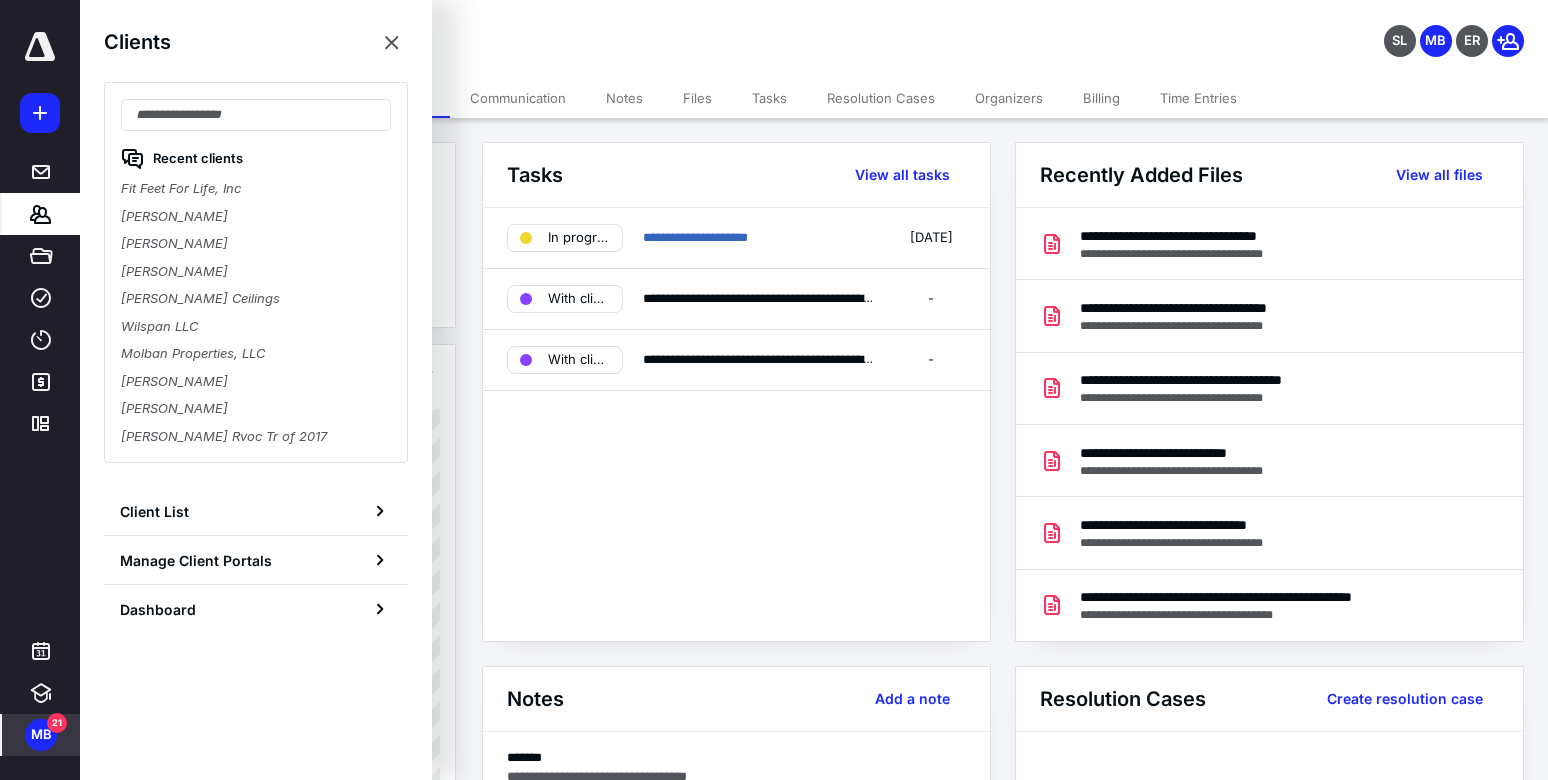 click on "MB" at bounding box center (41, 735) 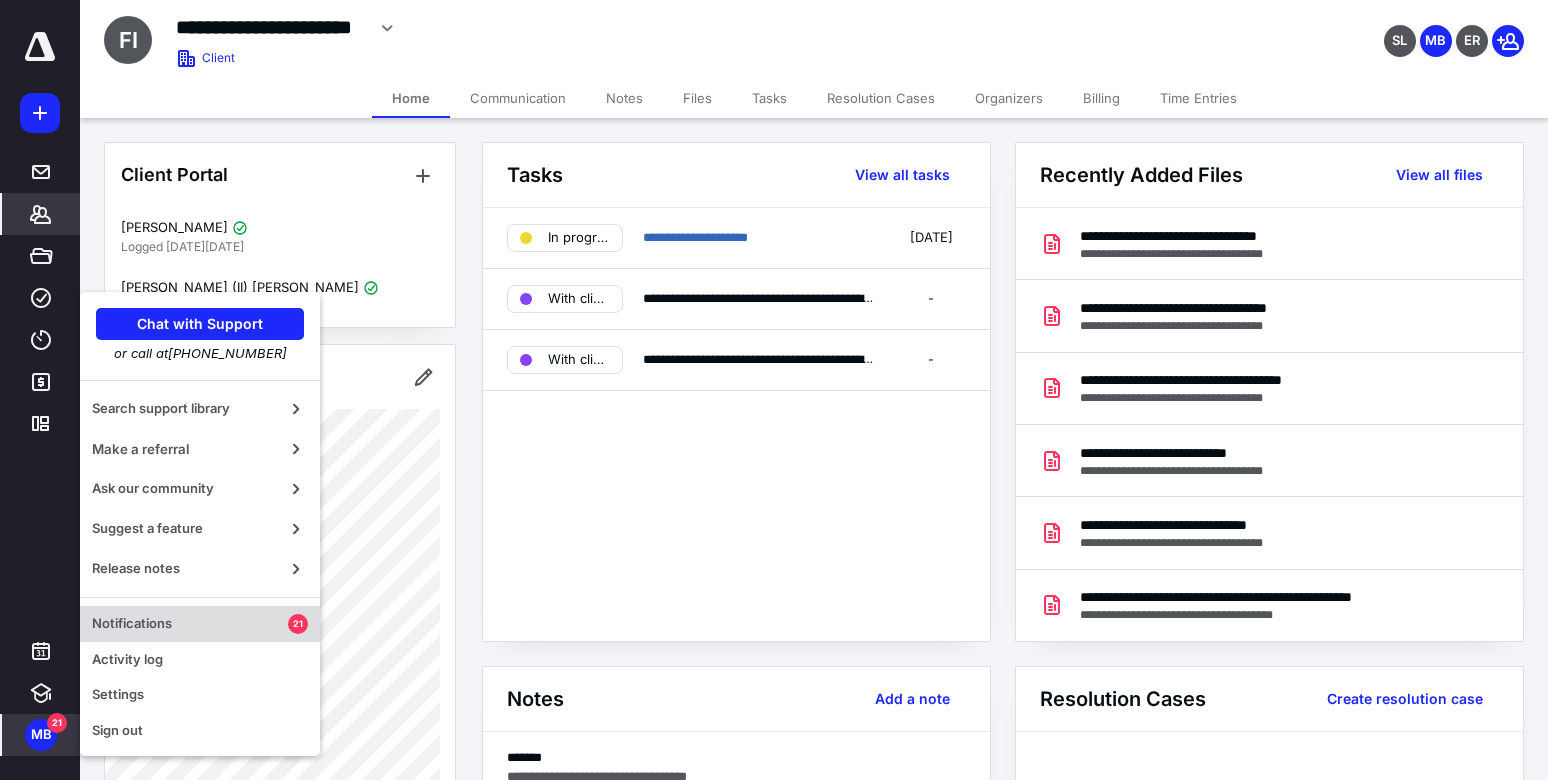 click on "Notifications" at bounding box center (190, 624) 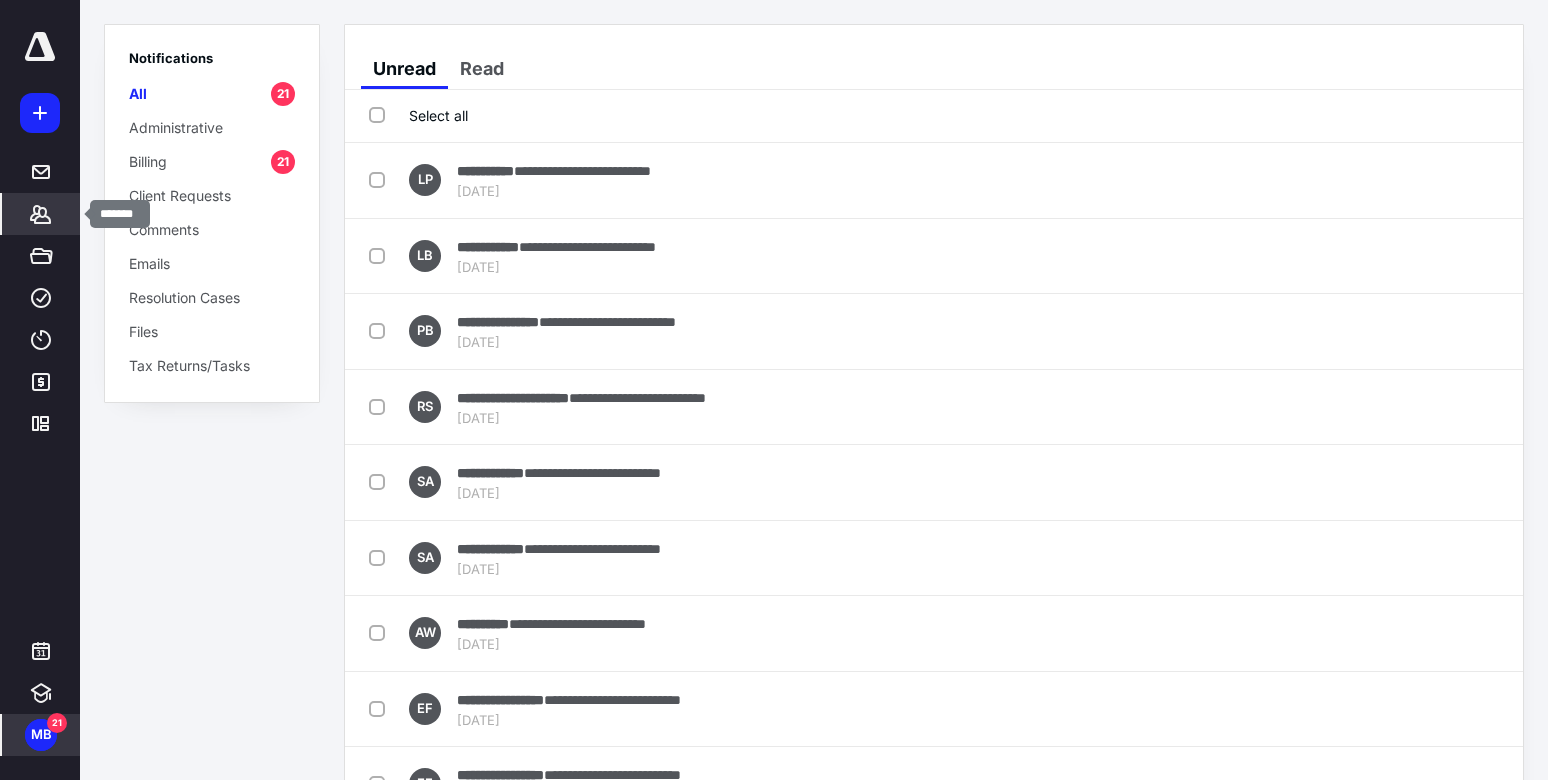 click 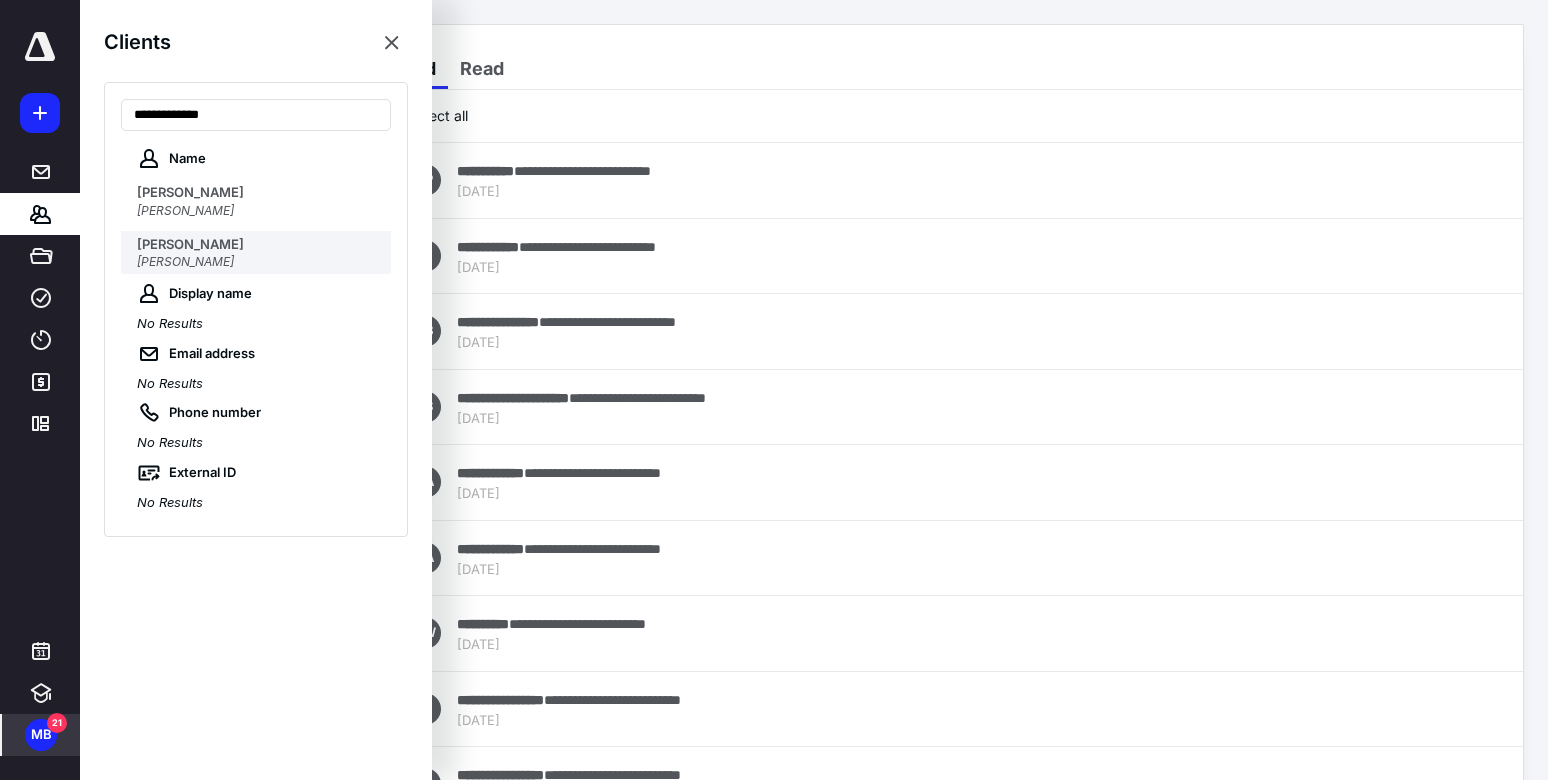 type on "**********" 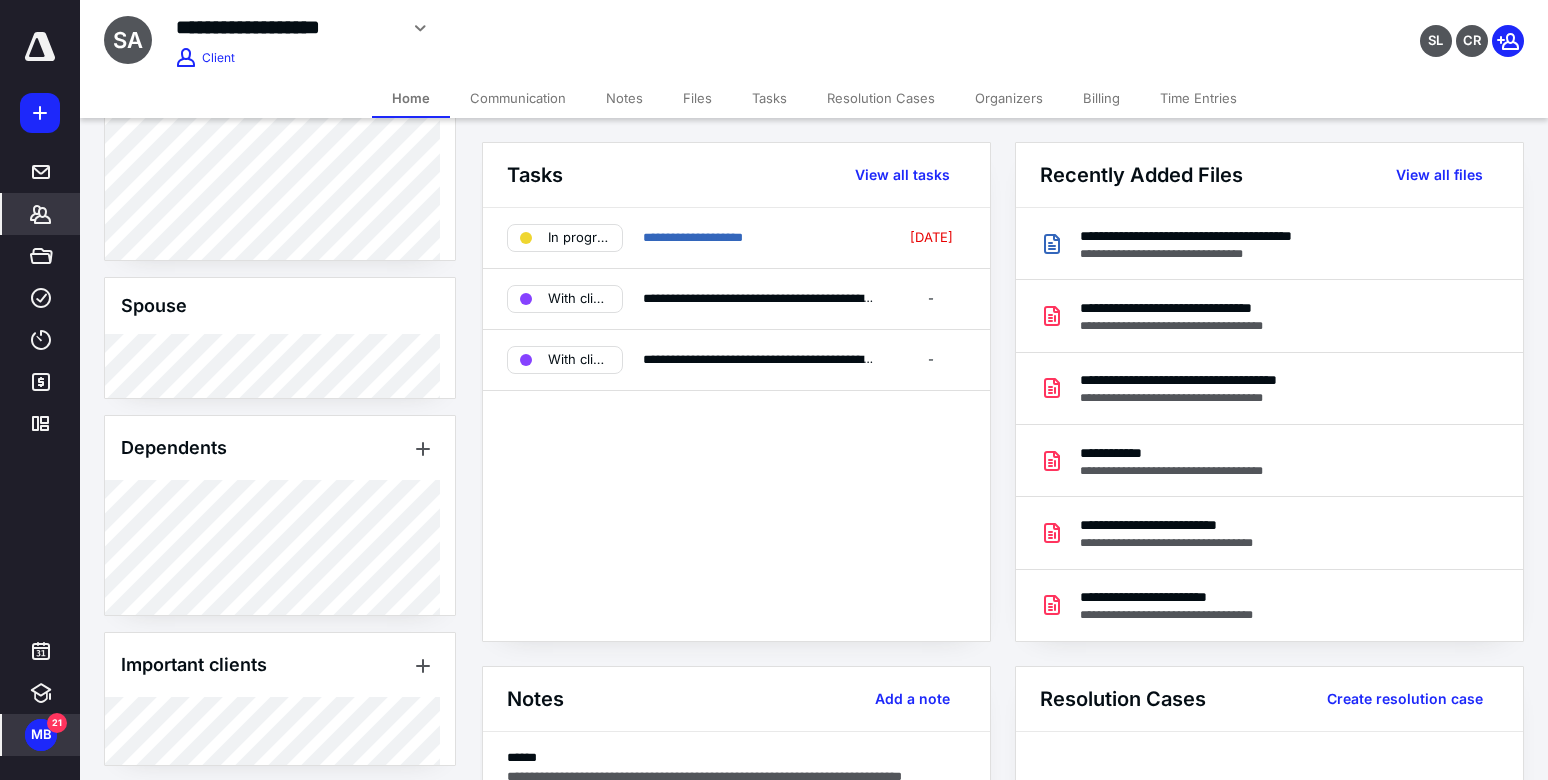 scroll, scrollTop: 878, scrollLeft: 0, axis: vertical 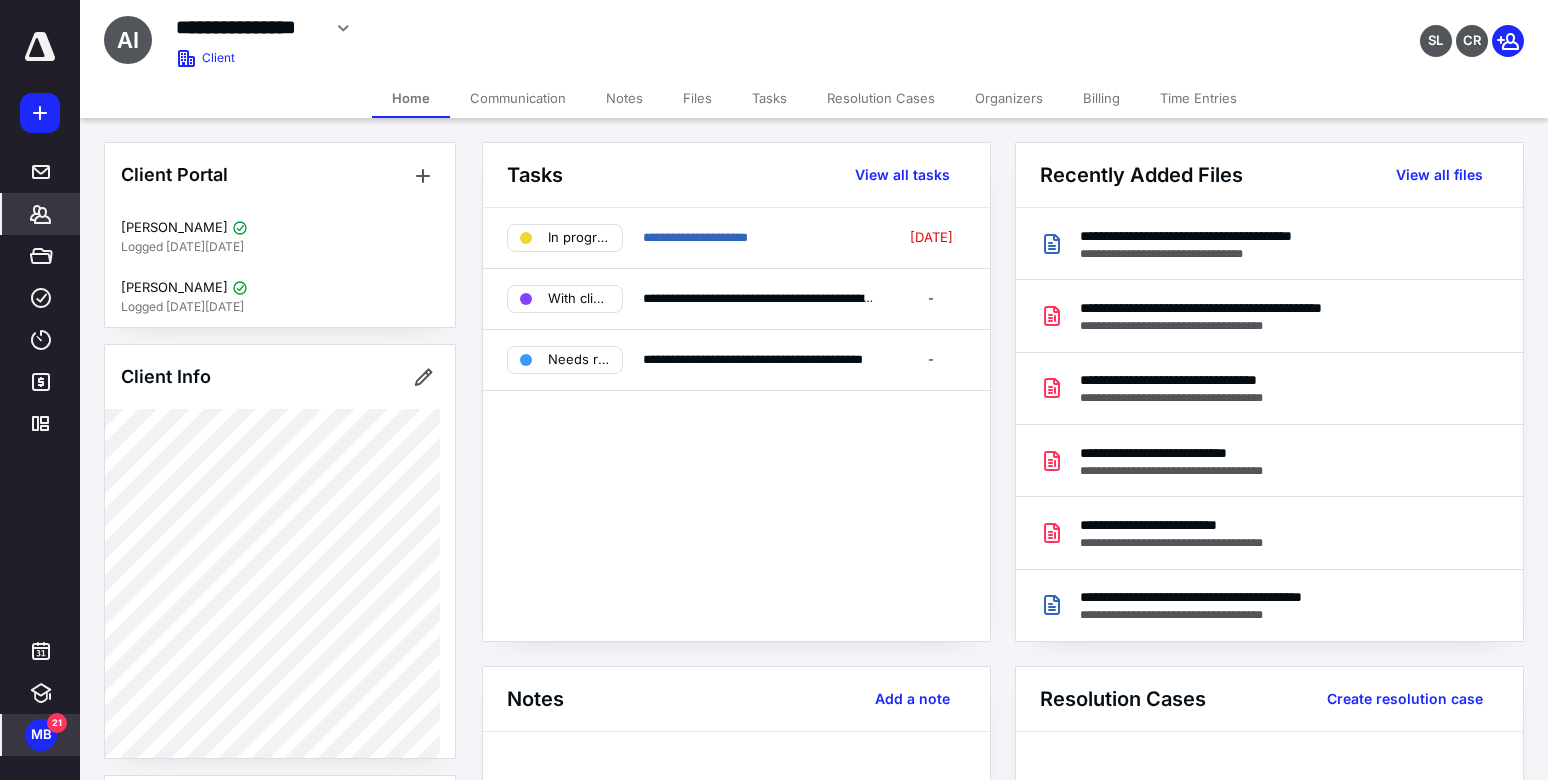 click on "MB" at bounding box center [41, 735] 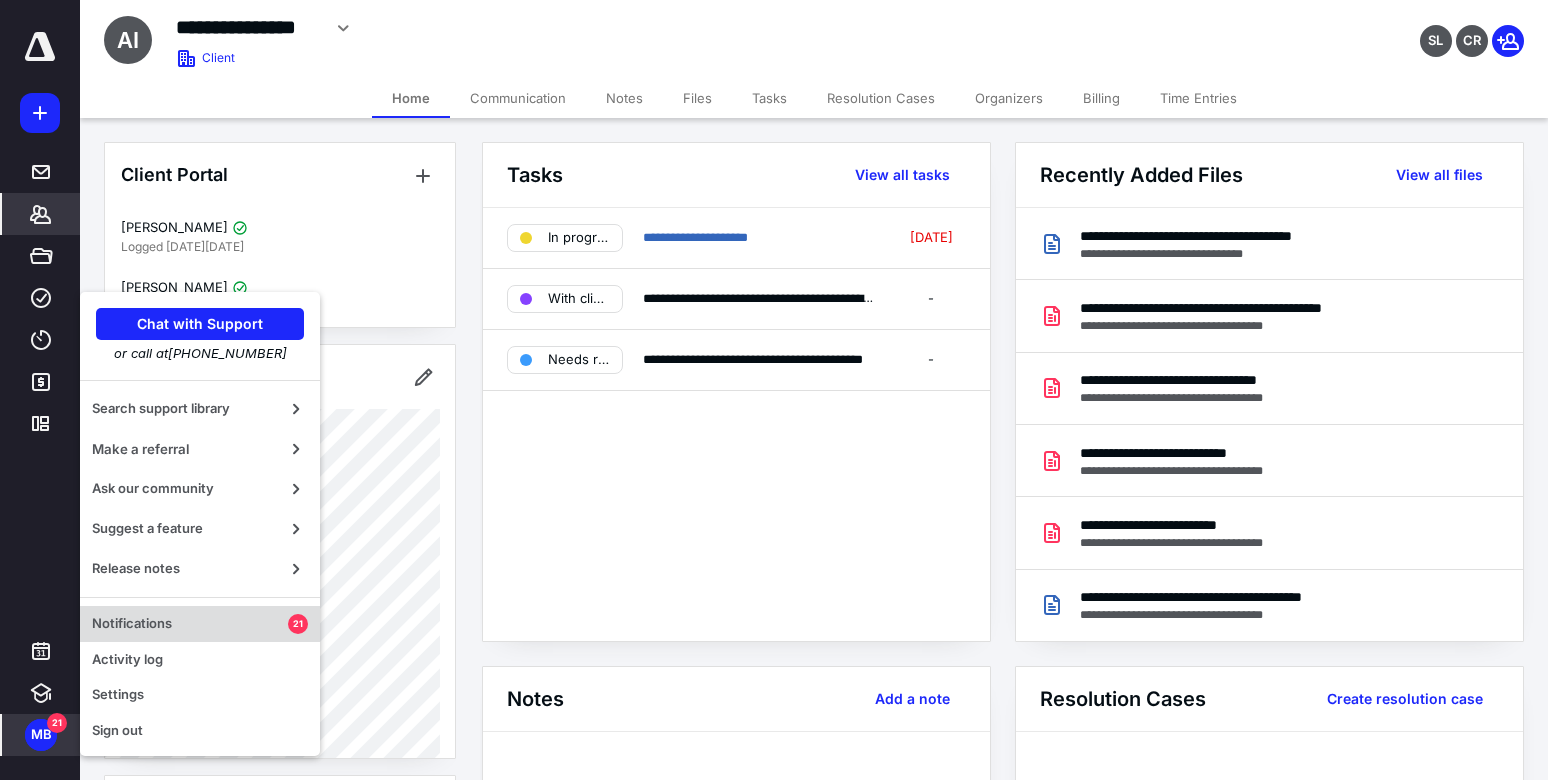 click on "Notifications" at bounding box center (190, 624) 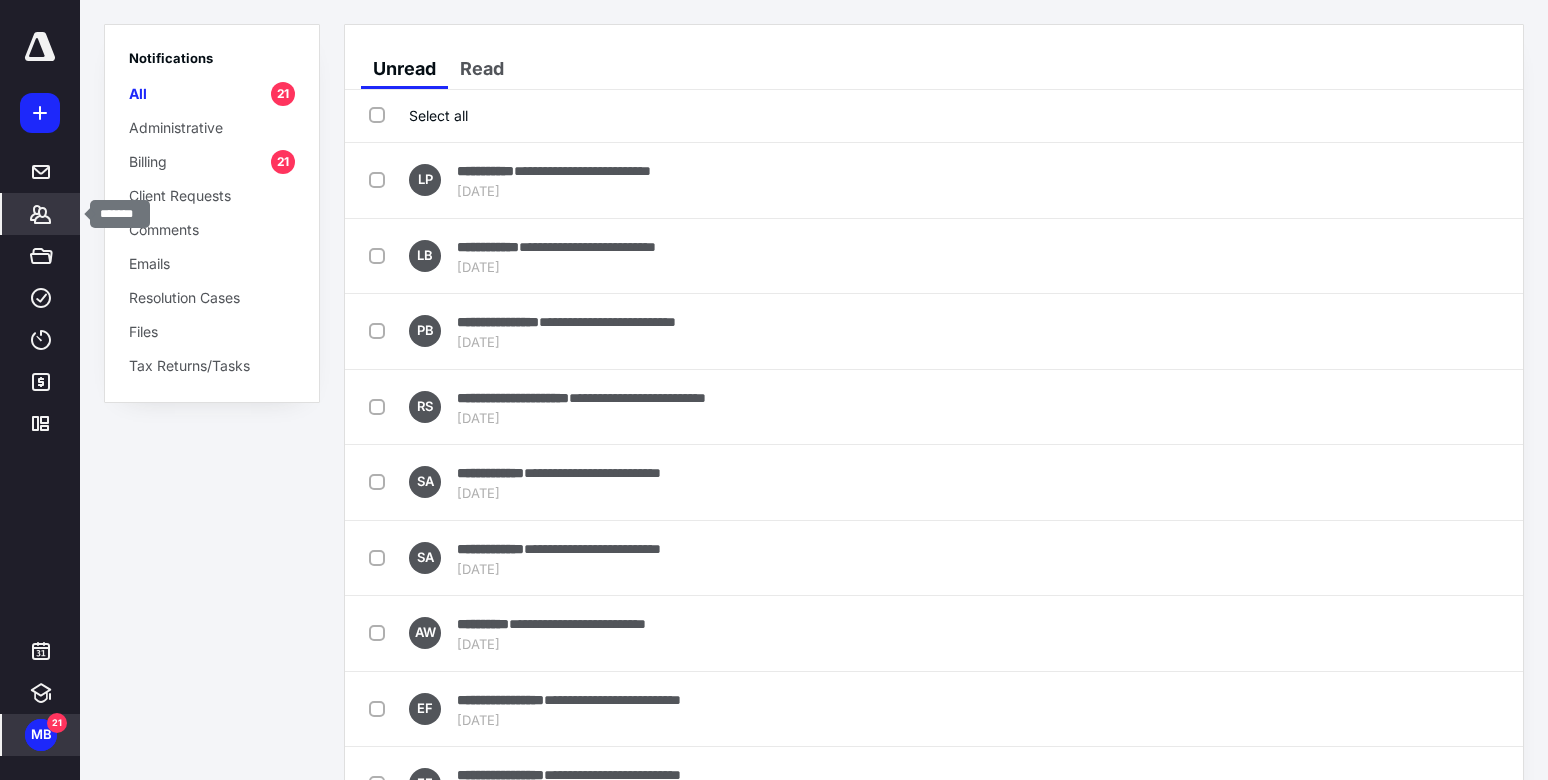 click 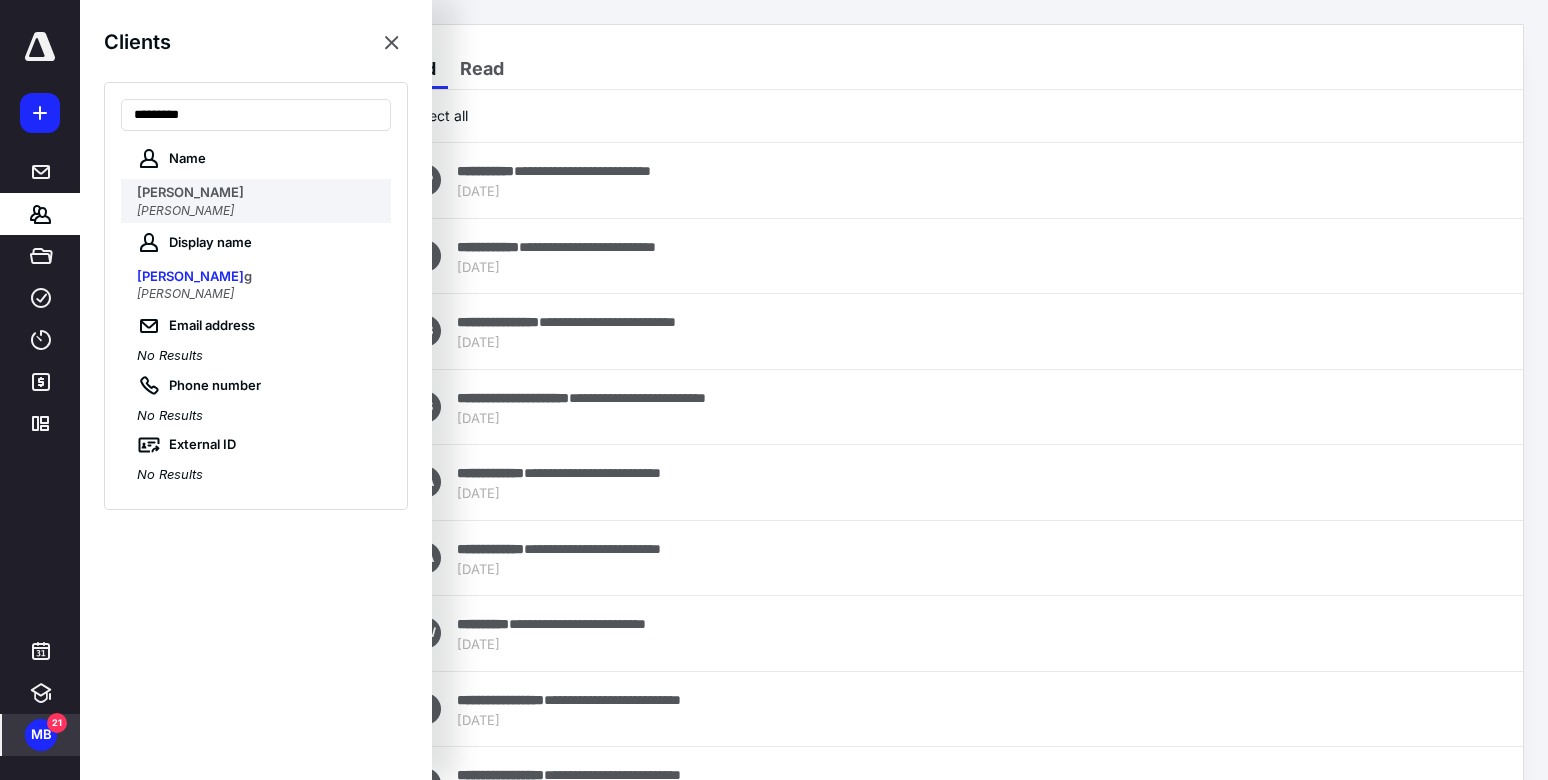 type on "*********" 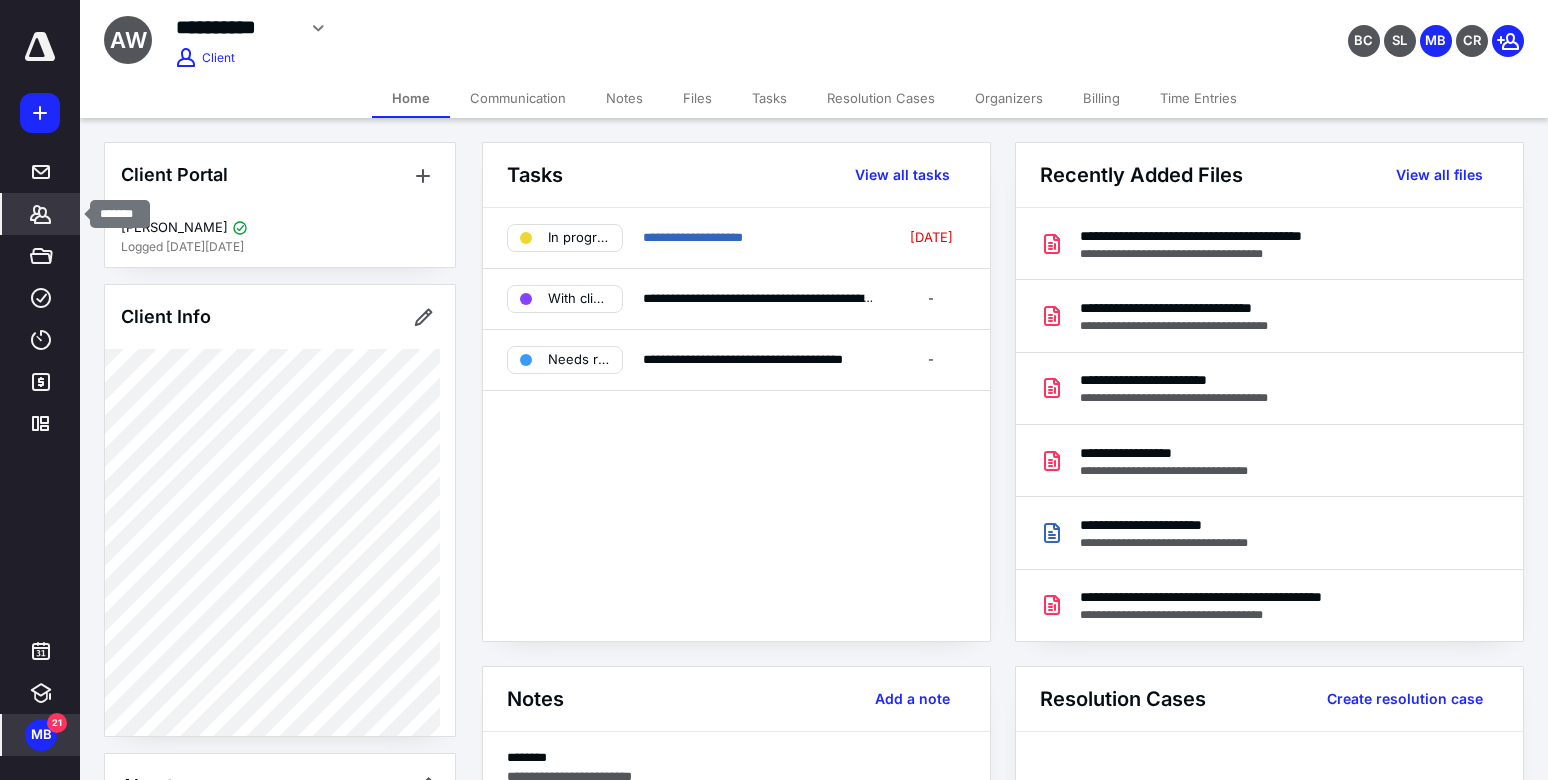 click 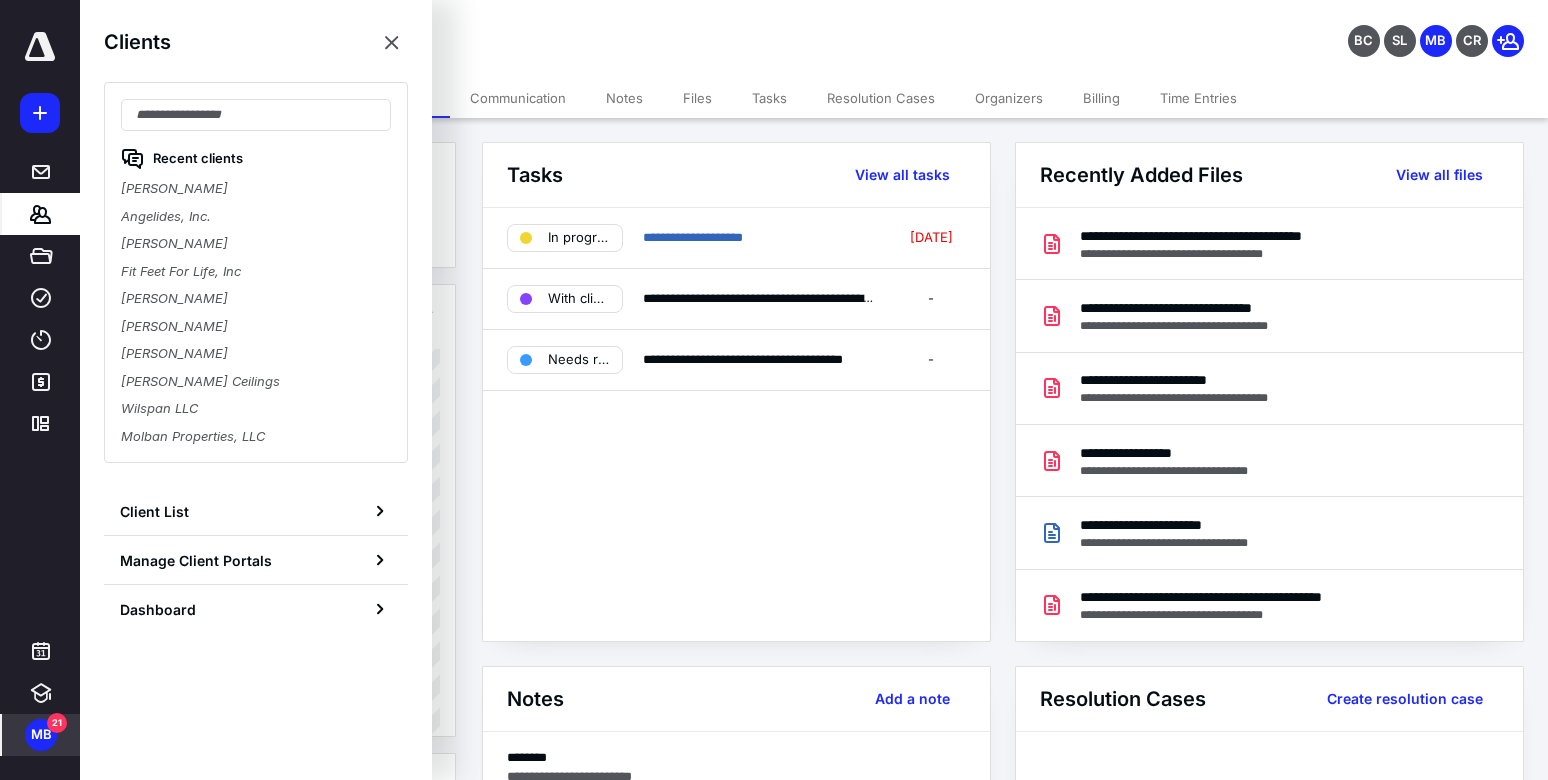 click on "MB" at bounding box center [41, 735] 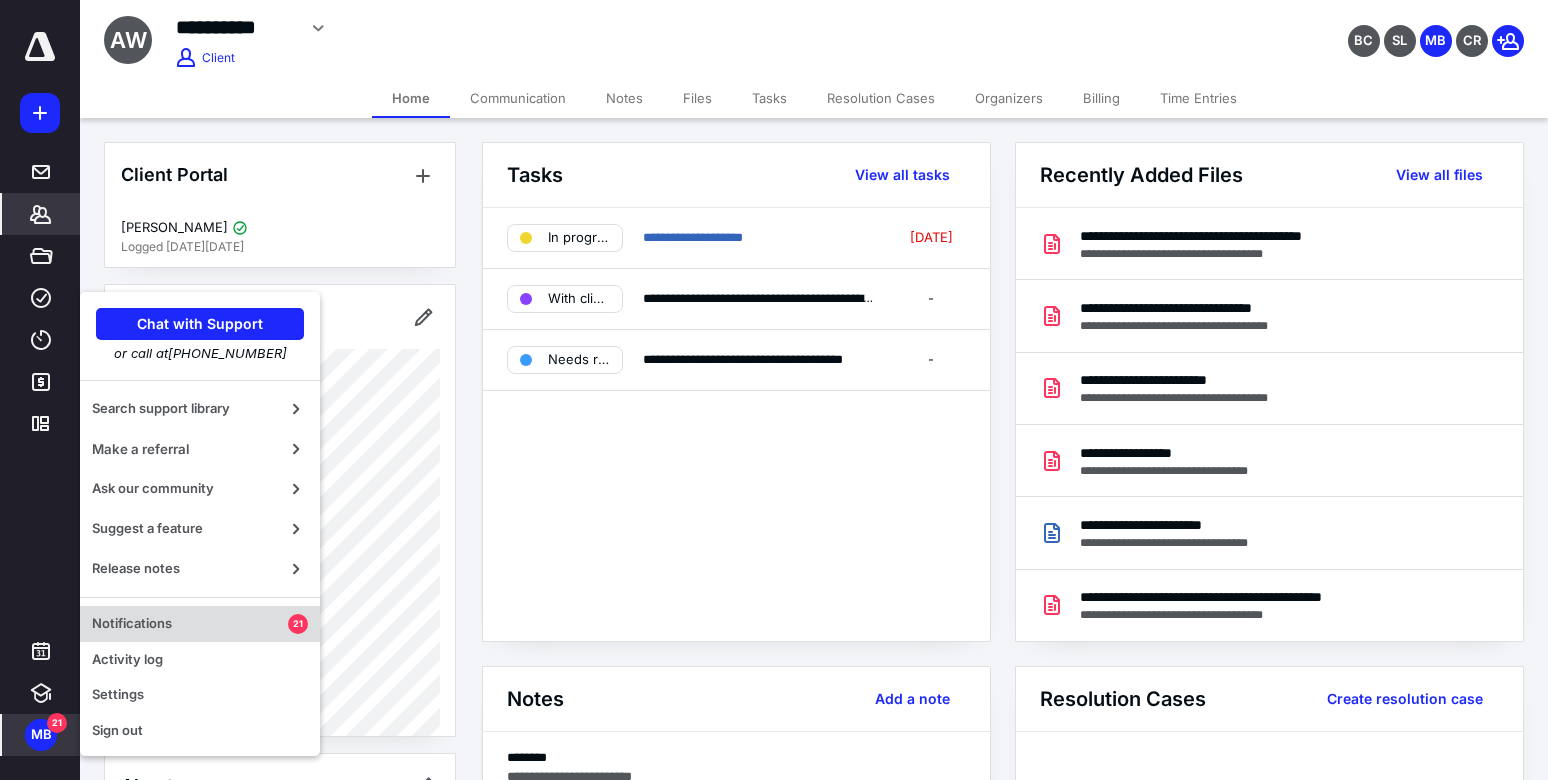 click on "Notifications" at bounding box center [190, 624] 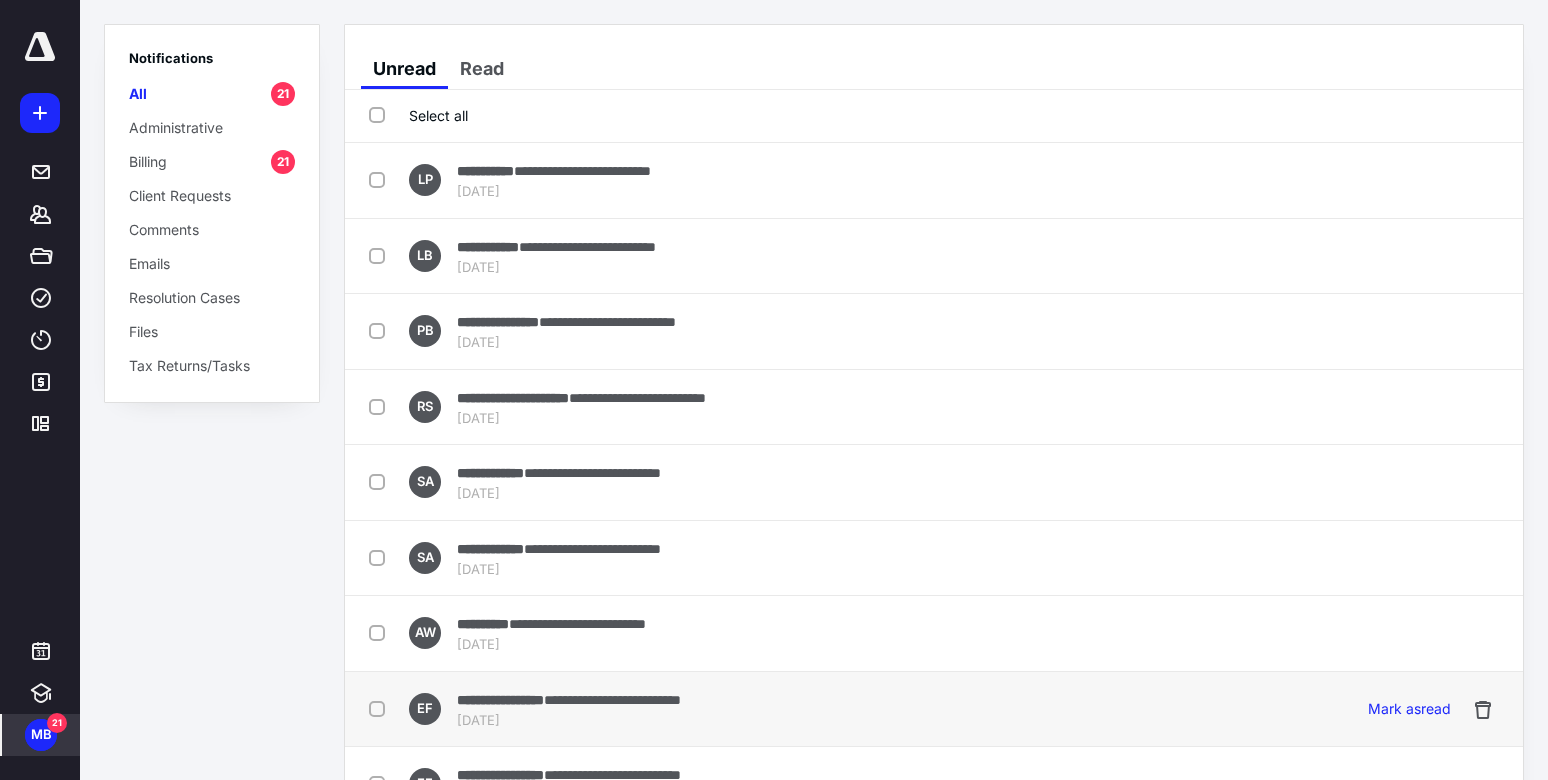 click on "[DATE]" at bounding box center [569, 721] 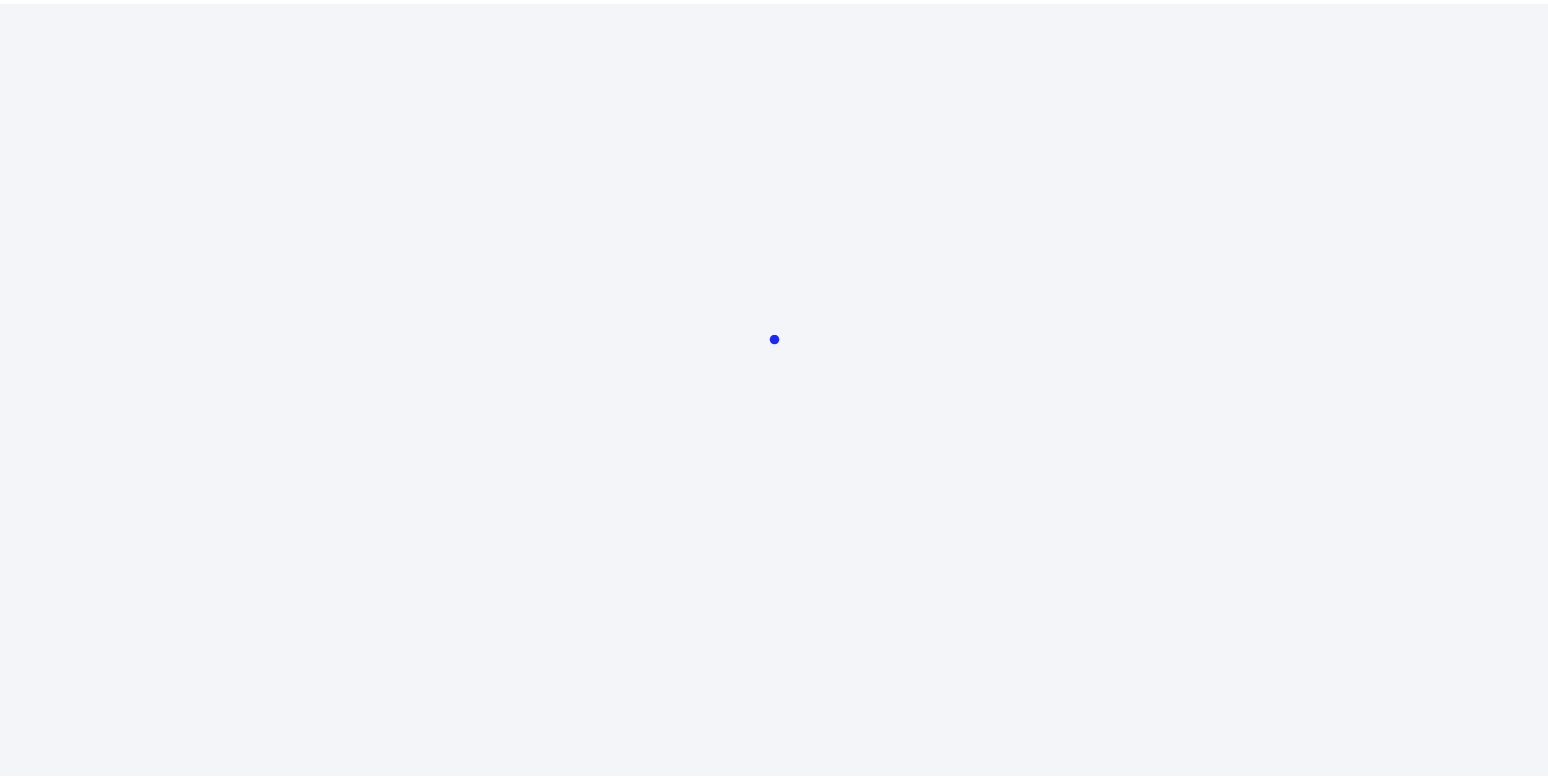 scroll, scrollTop: 0, scrollLeft: 0, axis: both 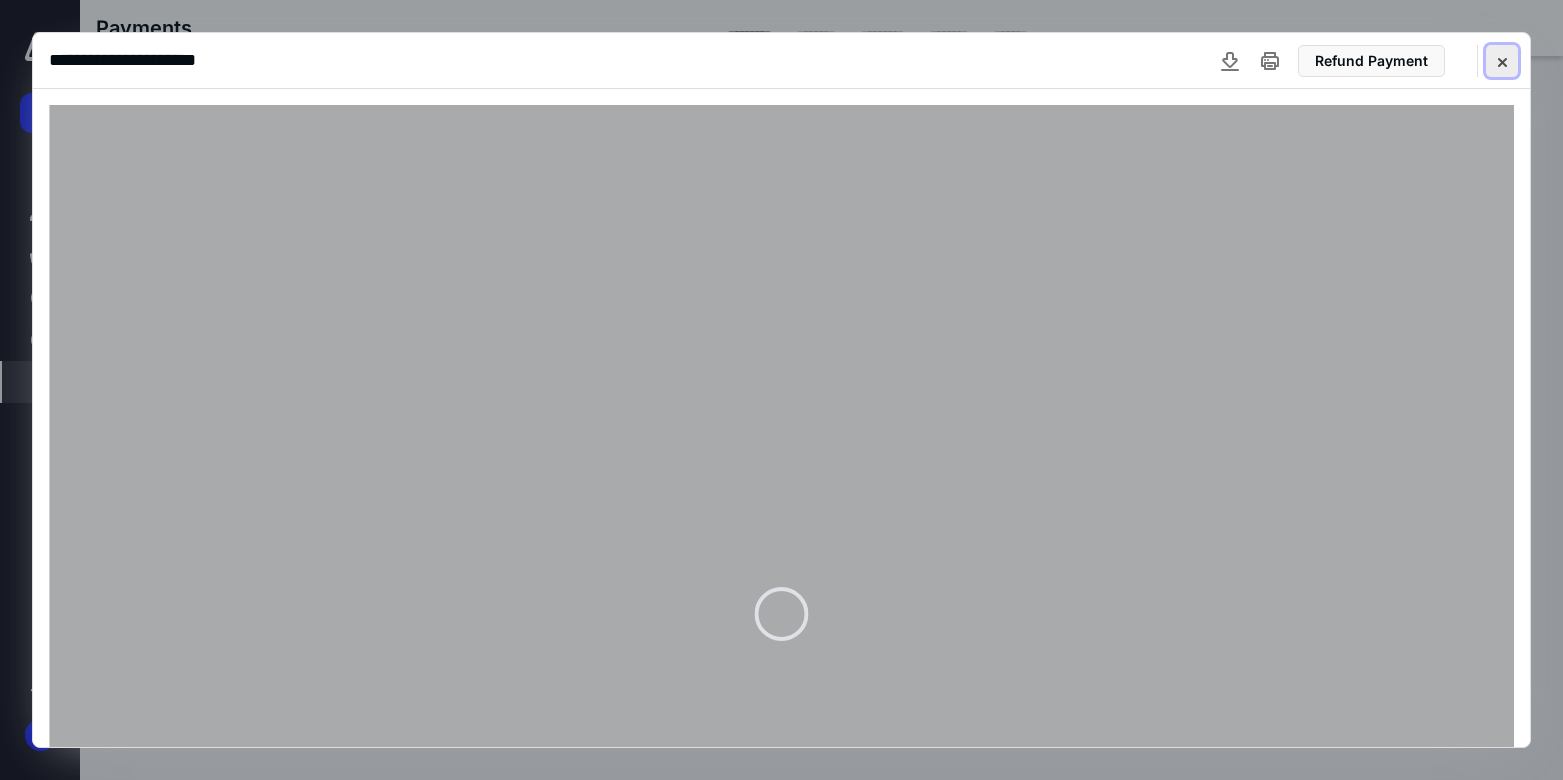 click at bounding box center [1502, 61] 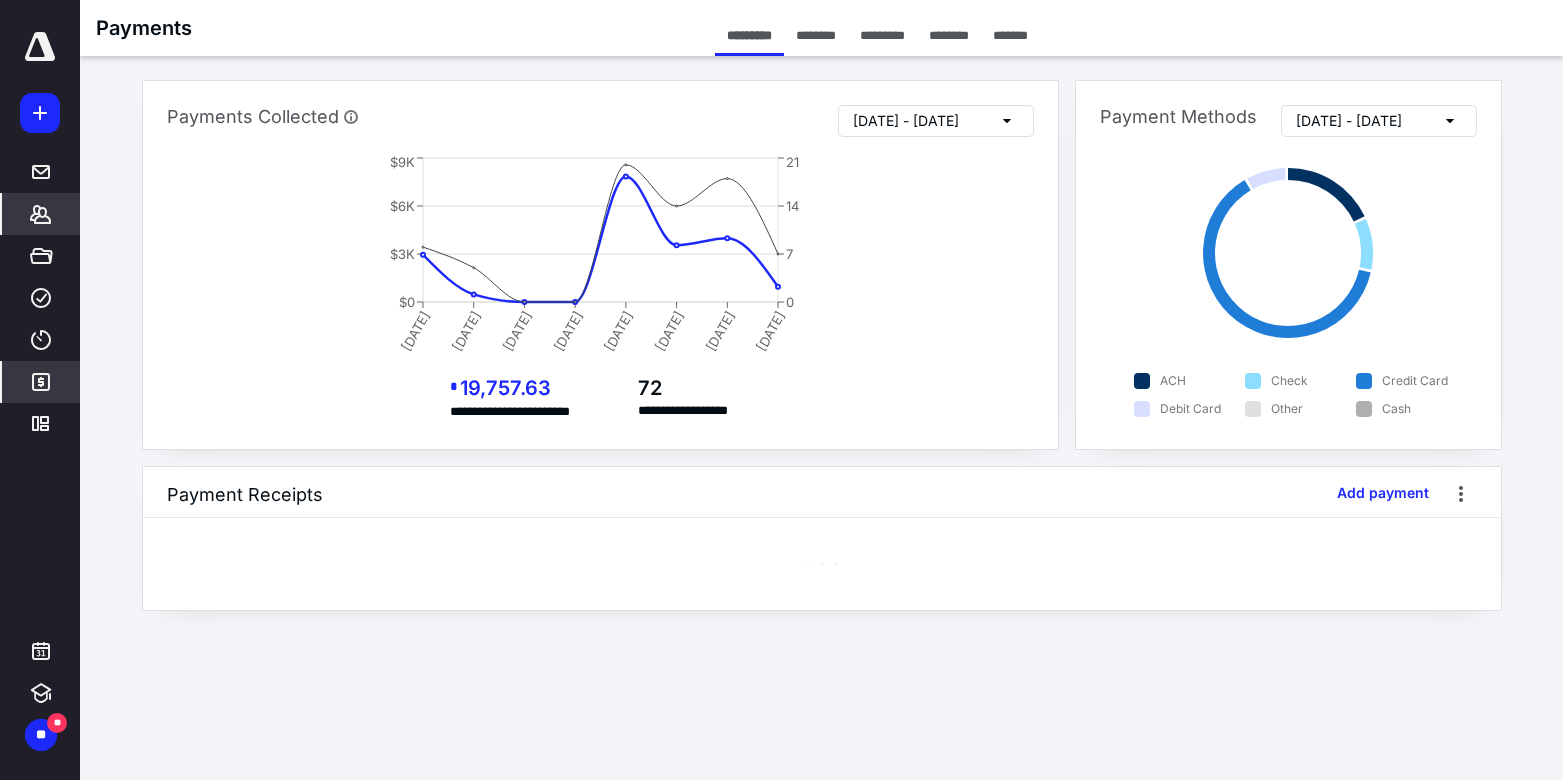 click 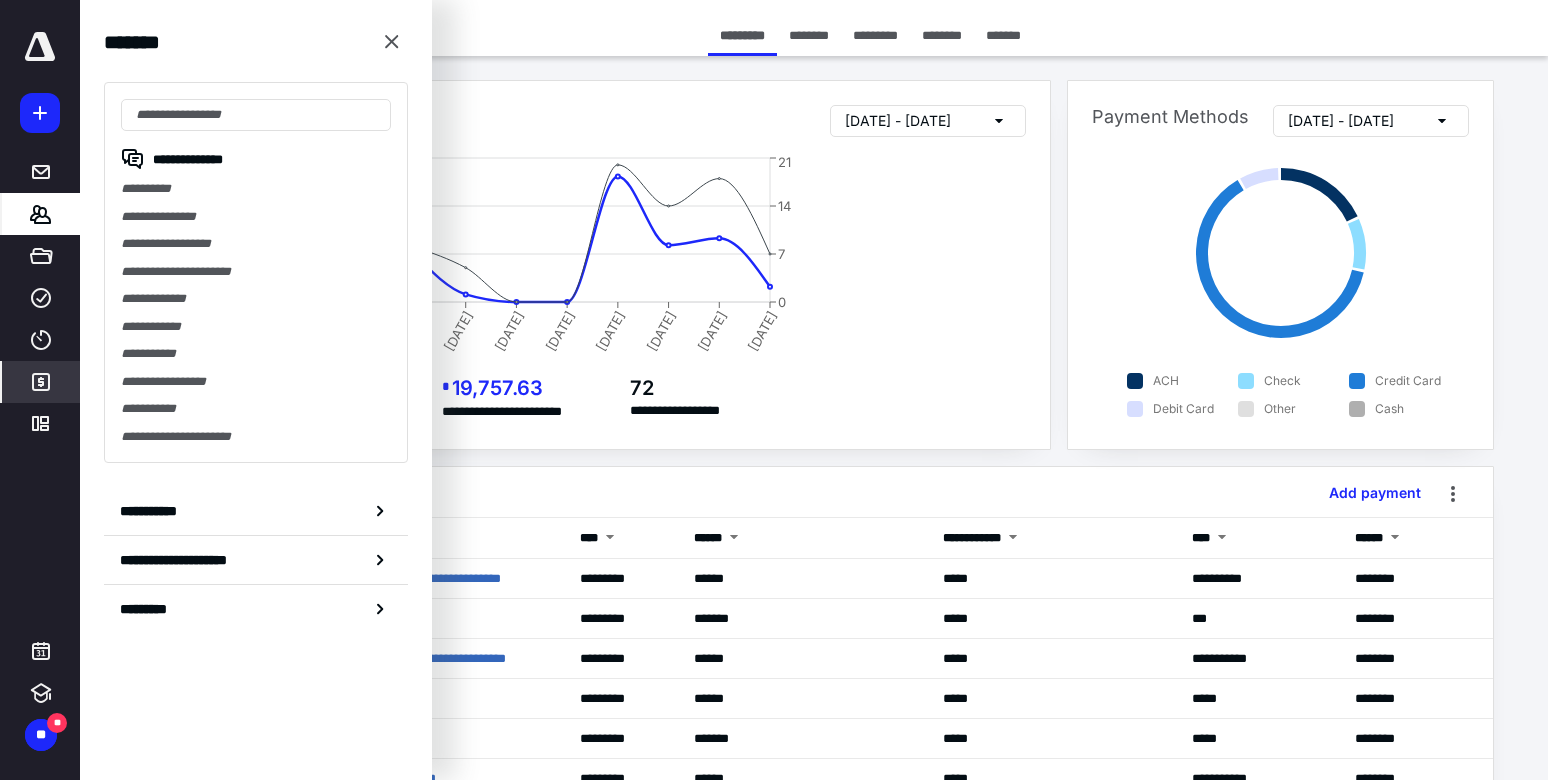 scroll, scrollTop: 0, scrollLeft: 0, axis: both 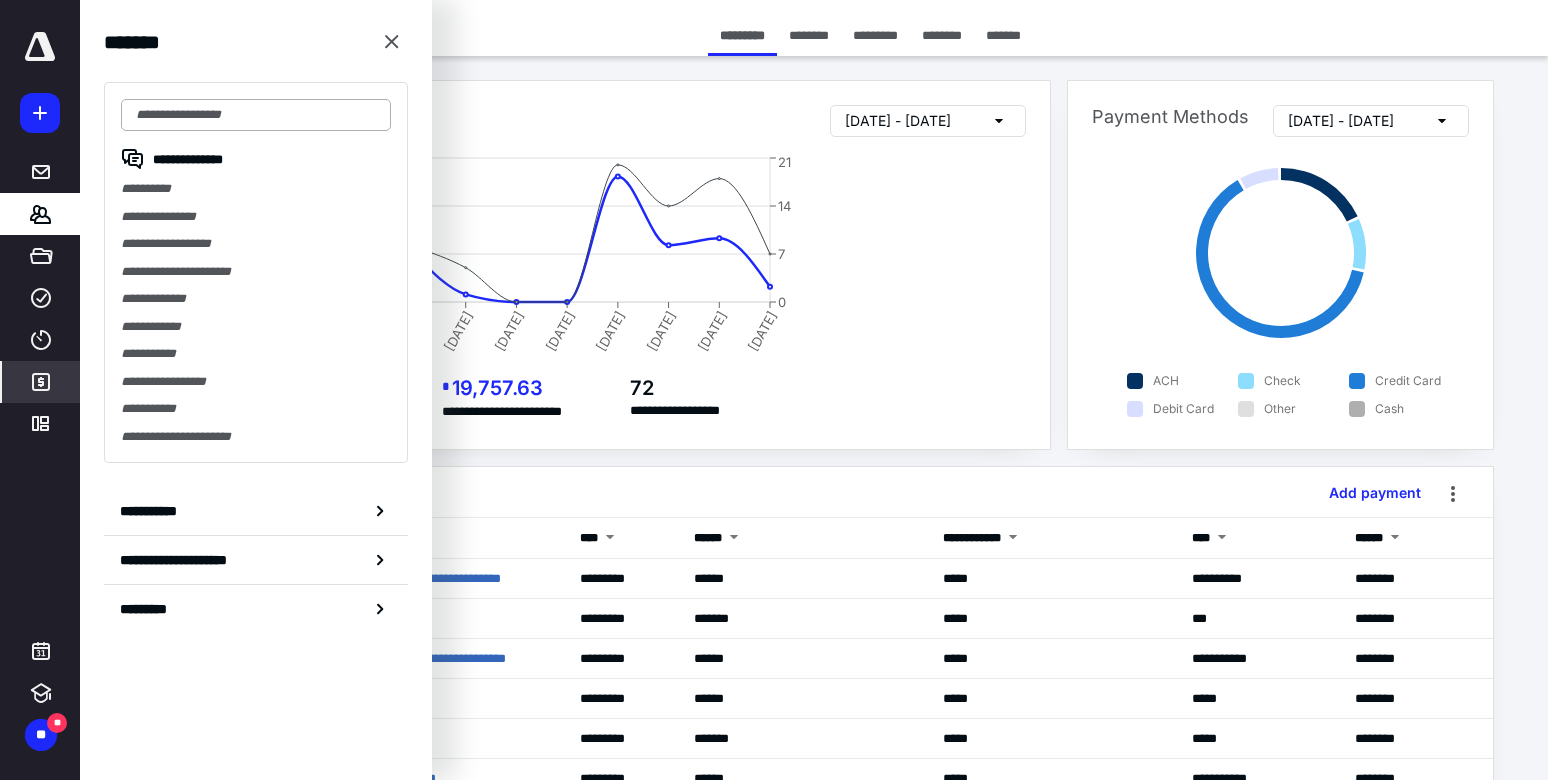 click at bounding box center (256, 115) 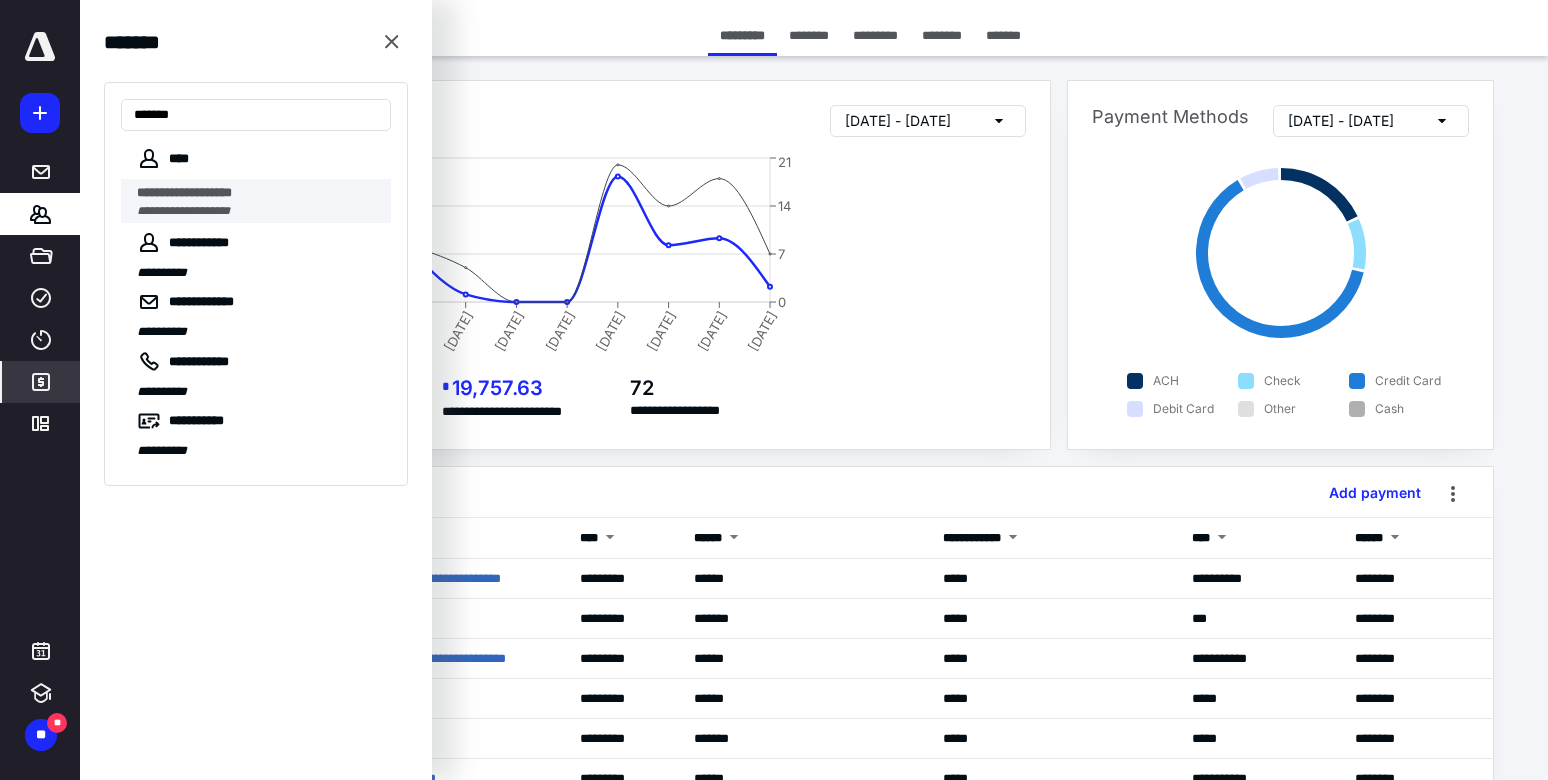 type on "*******" 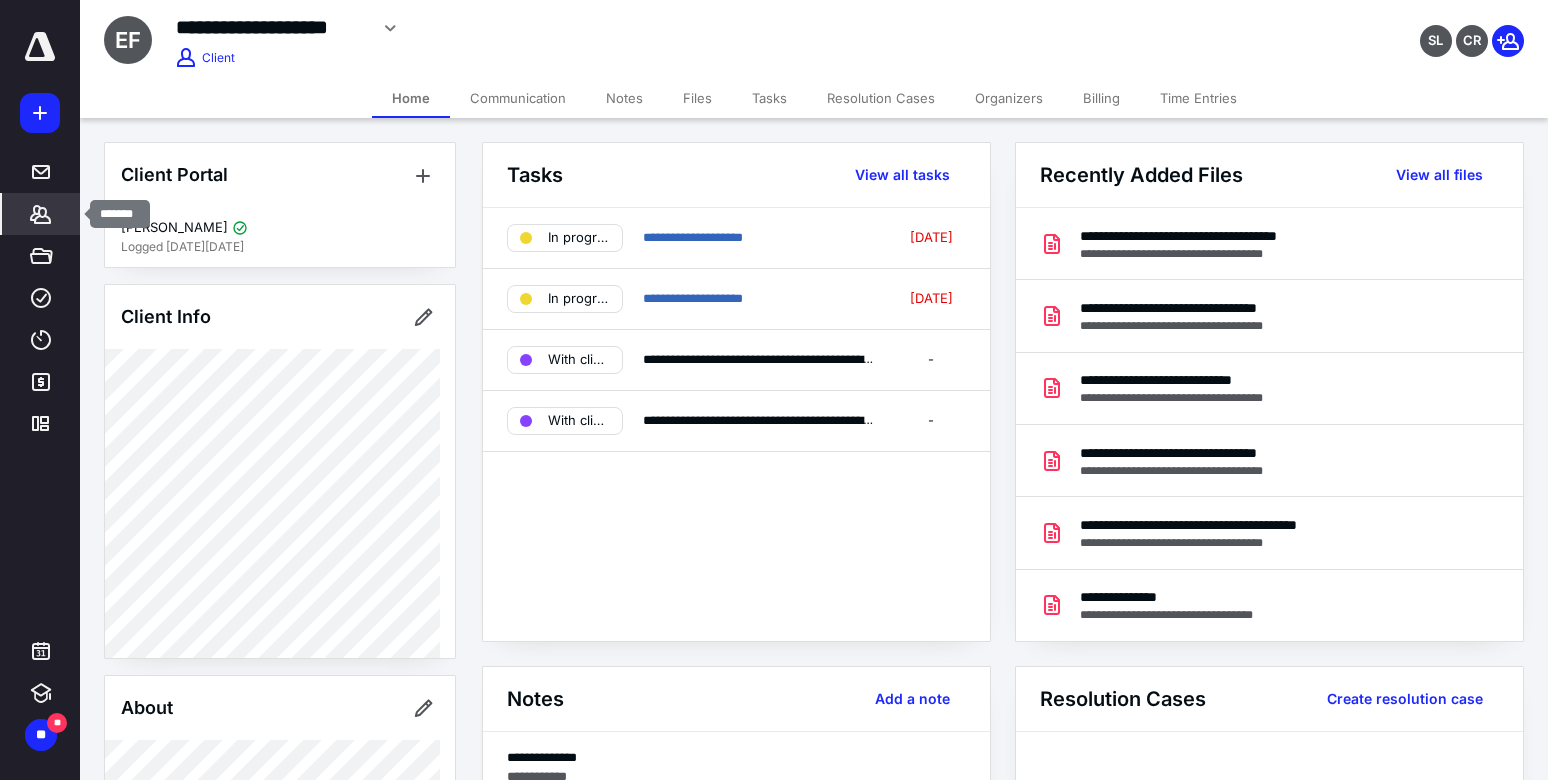click 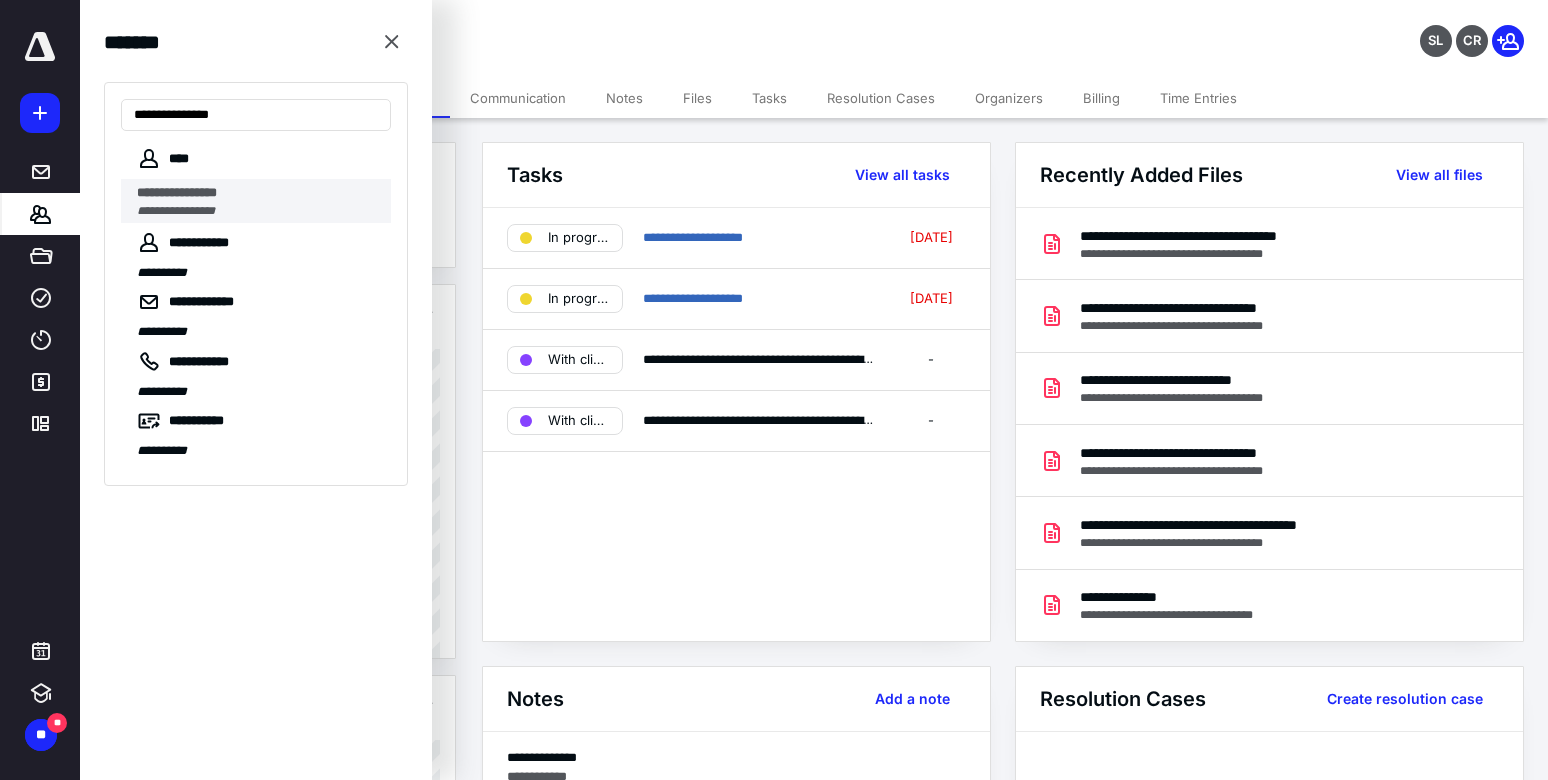 type on "**********" 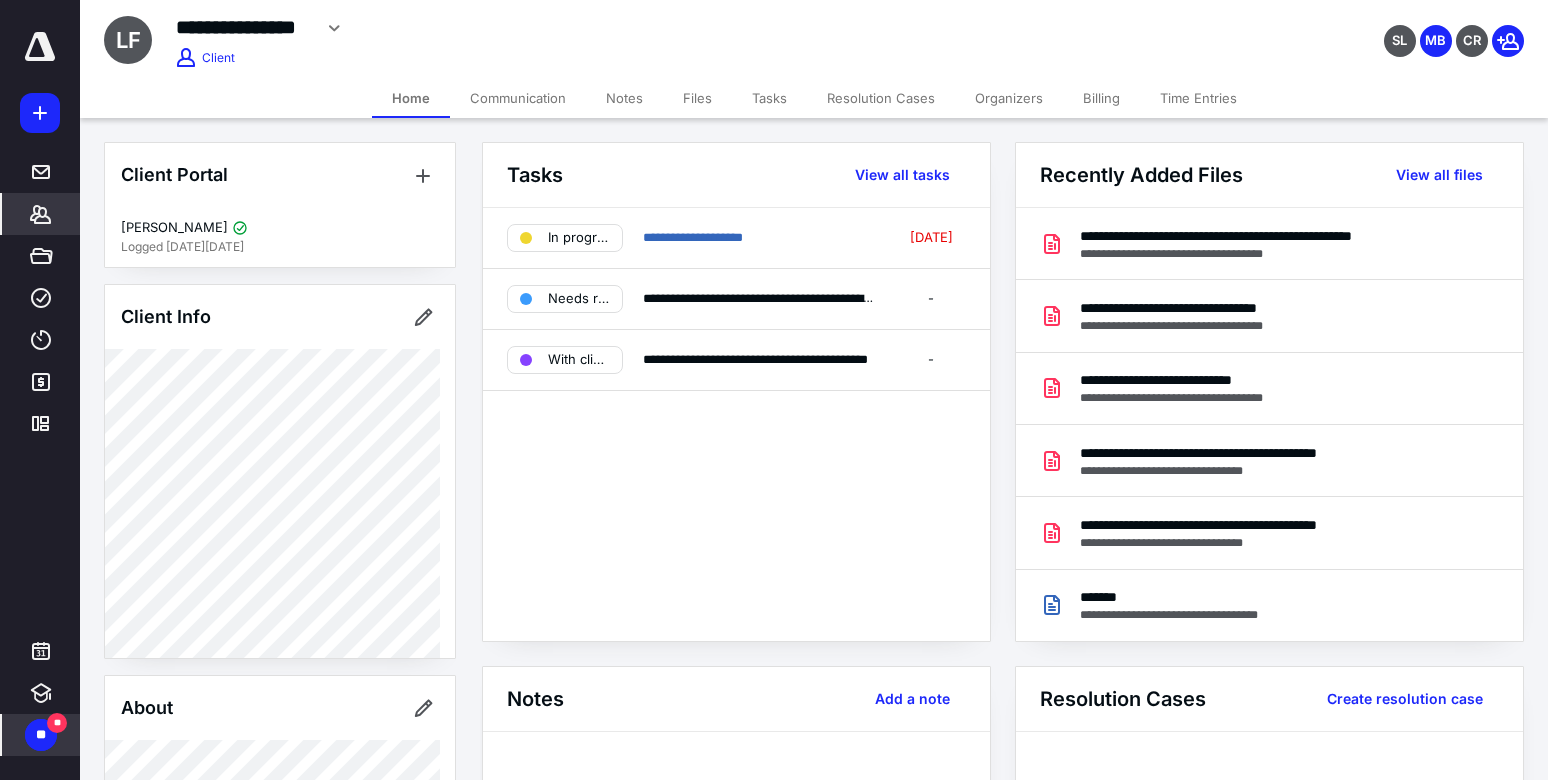 click on "**" at bounding box center (57, 723) 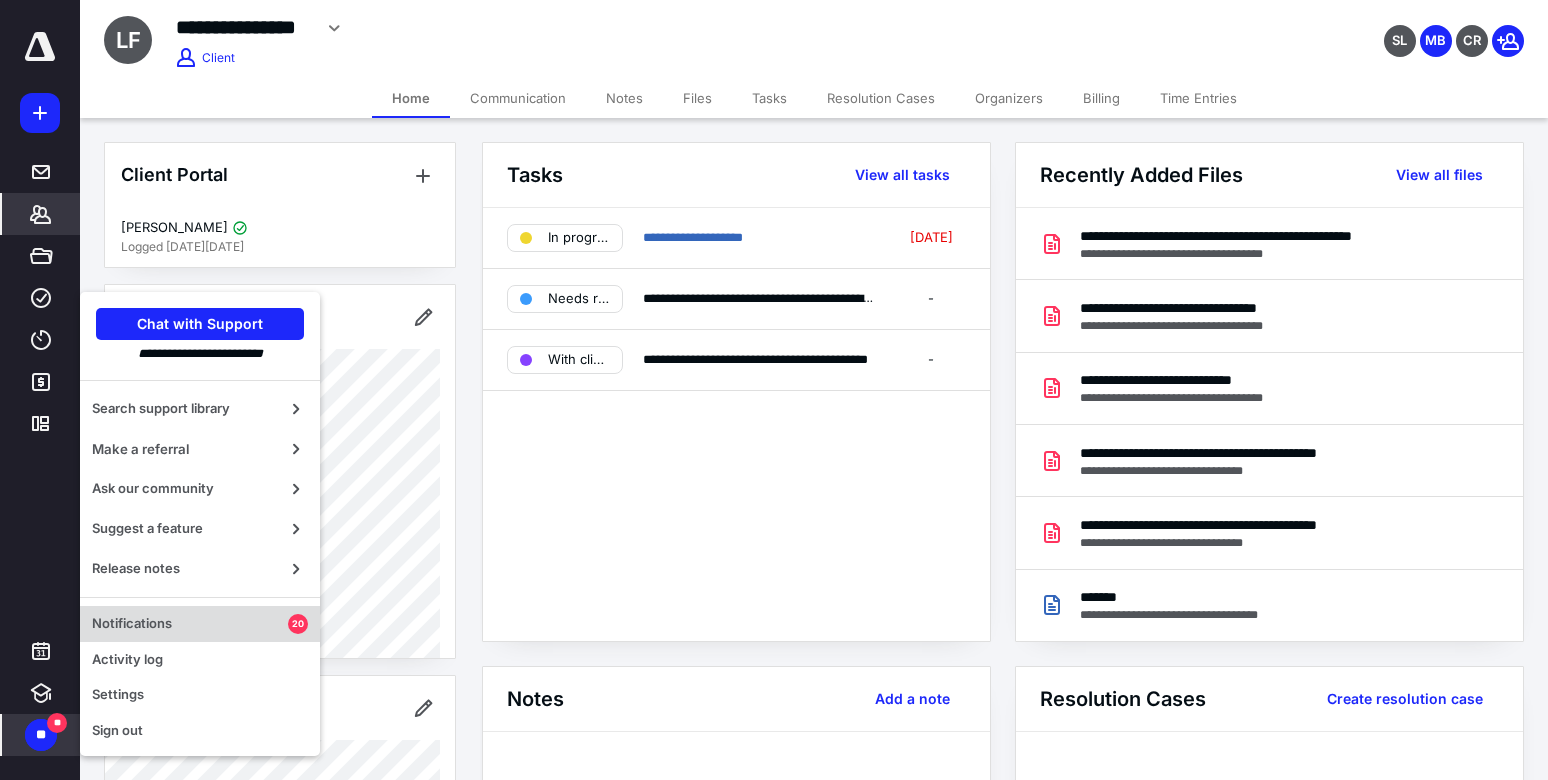 click on "Notifications" at bounding box center [190, 624] 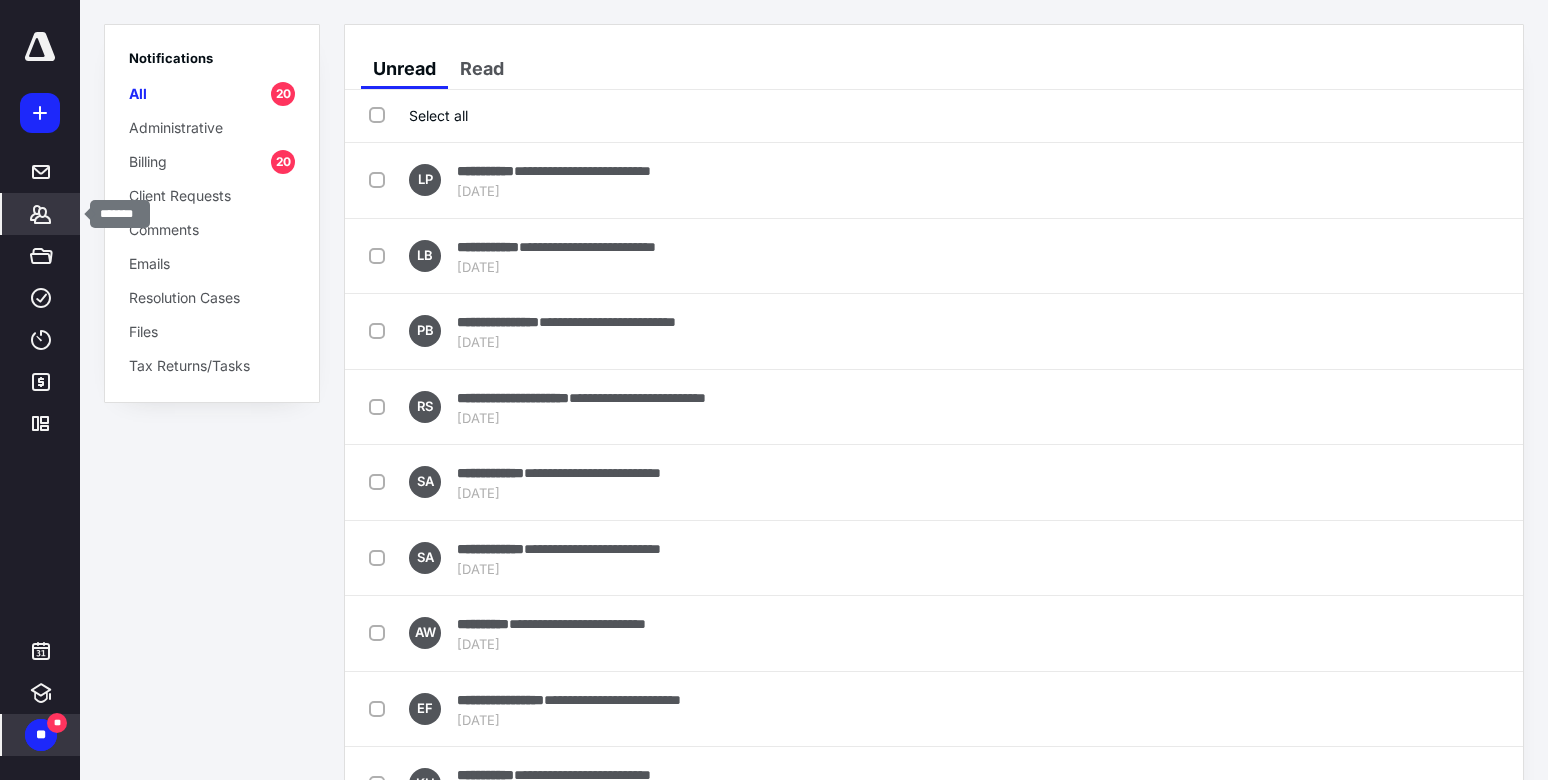 click 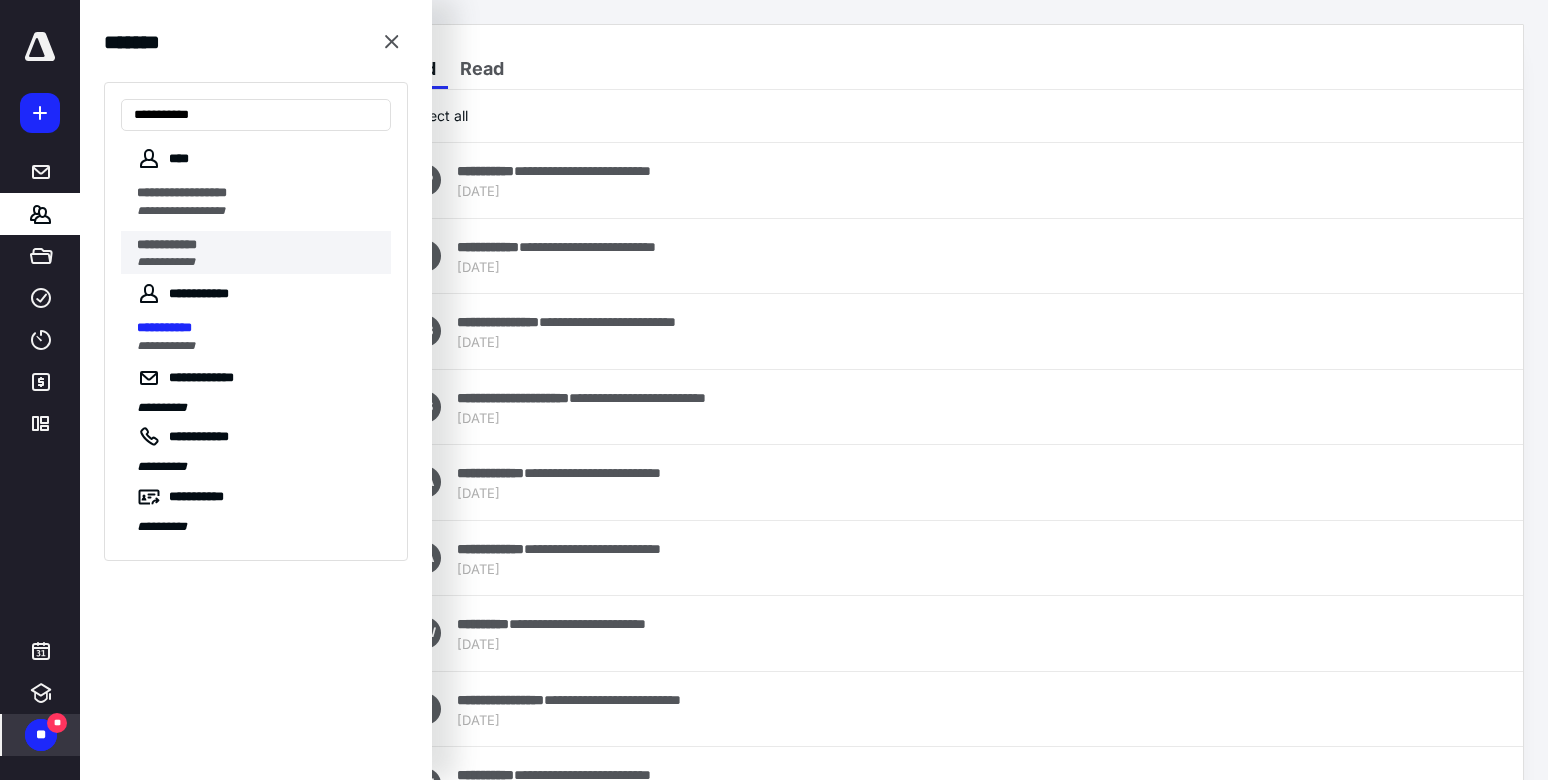 type on "**********" 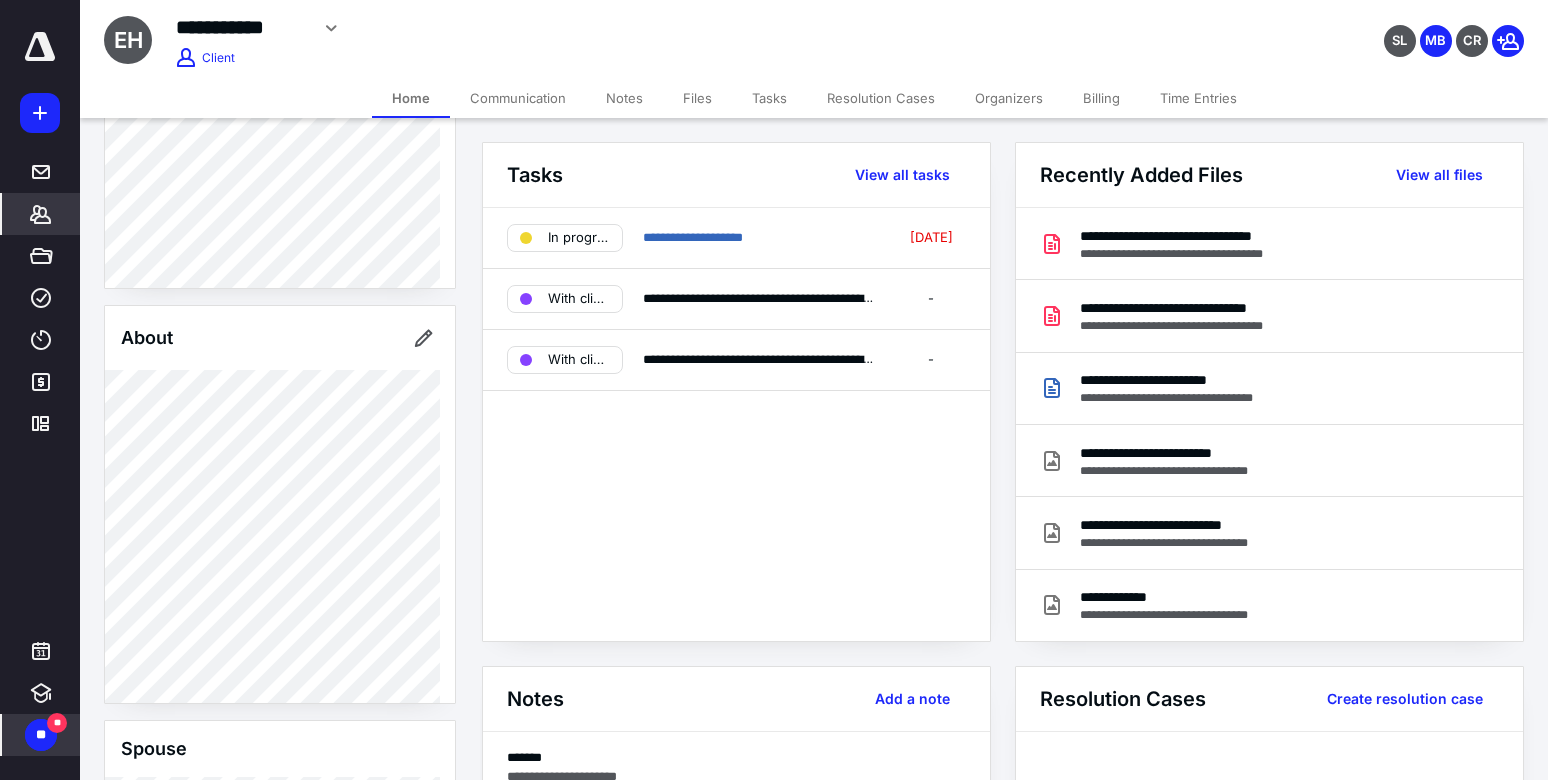 scroll, scrollTop: 794, scrollLeft: 0, axis: vertical 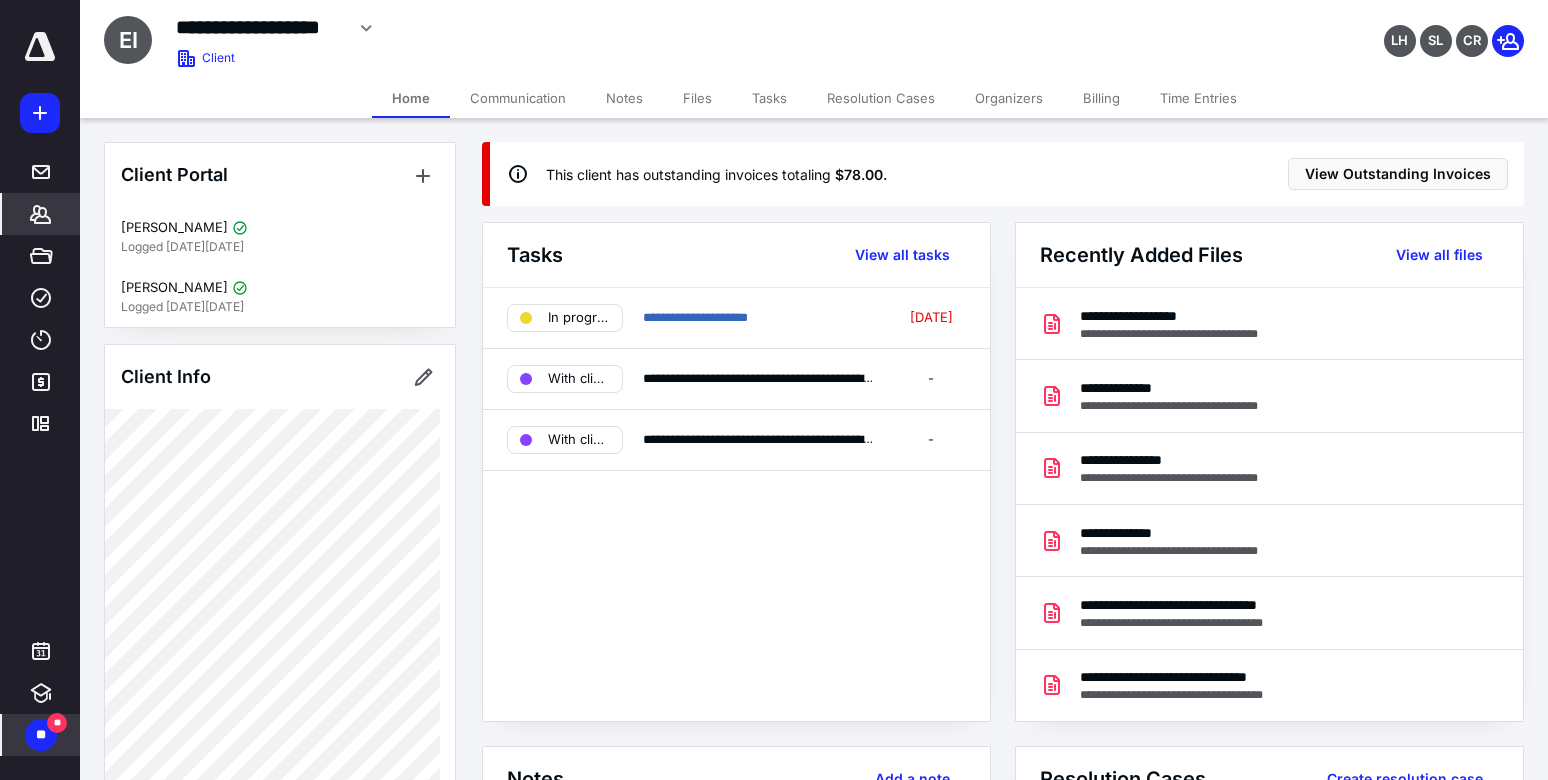 click on "**" at bounding box center (41, 735) 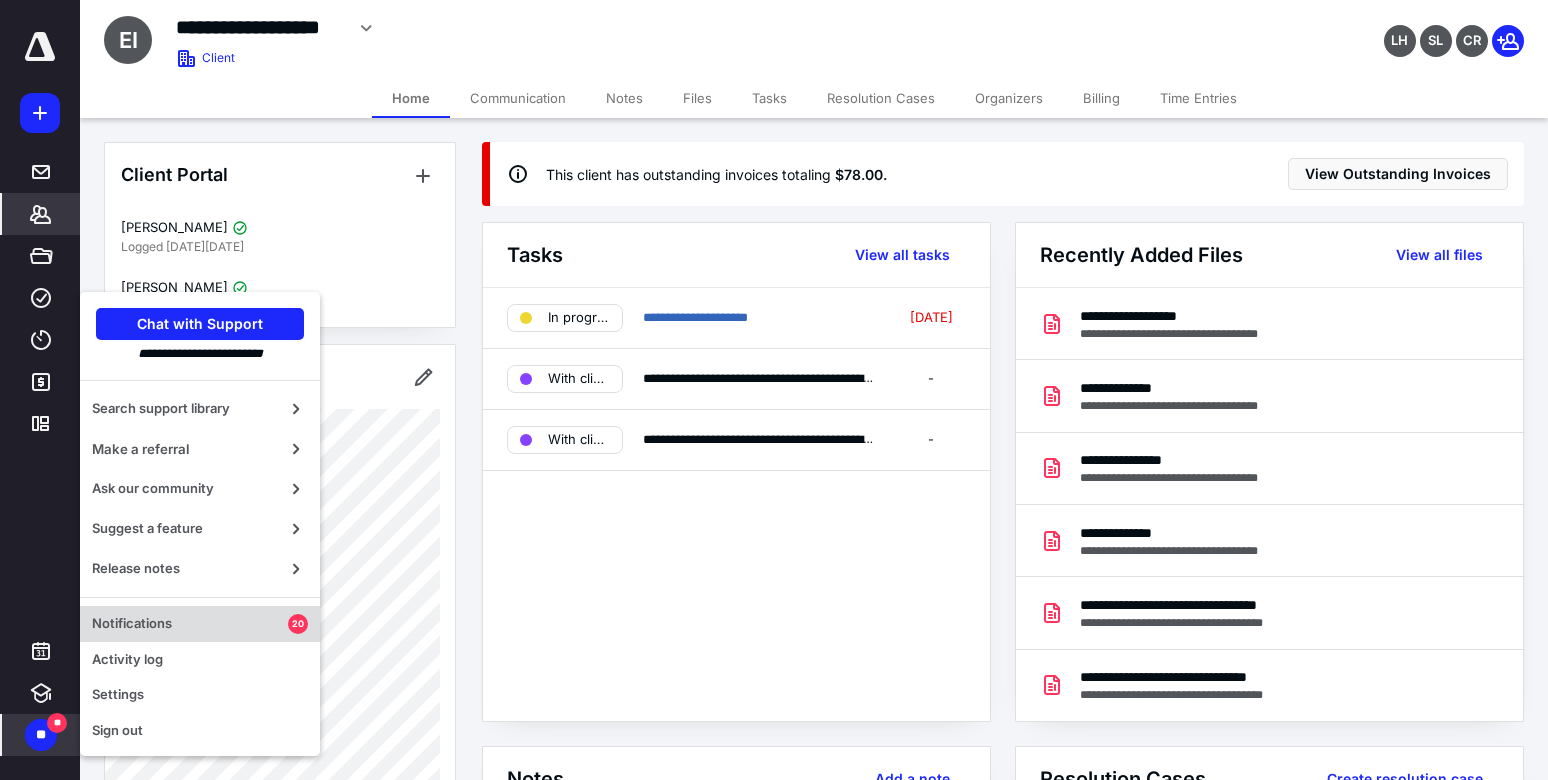 click on "Notifications" at bounding box center [190, 624] 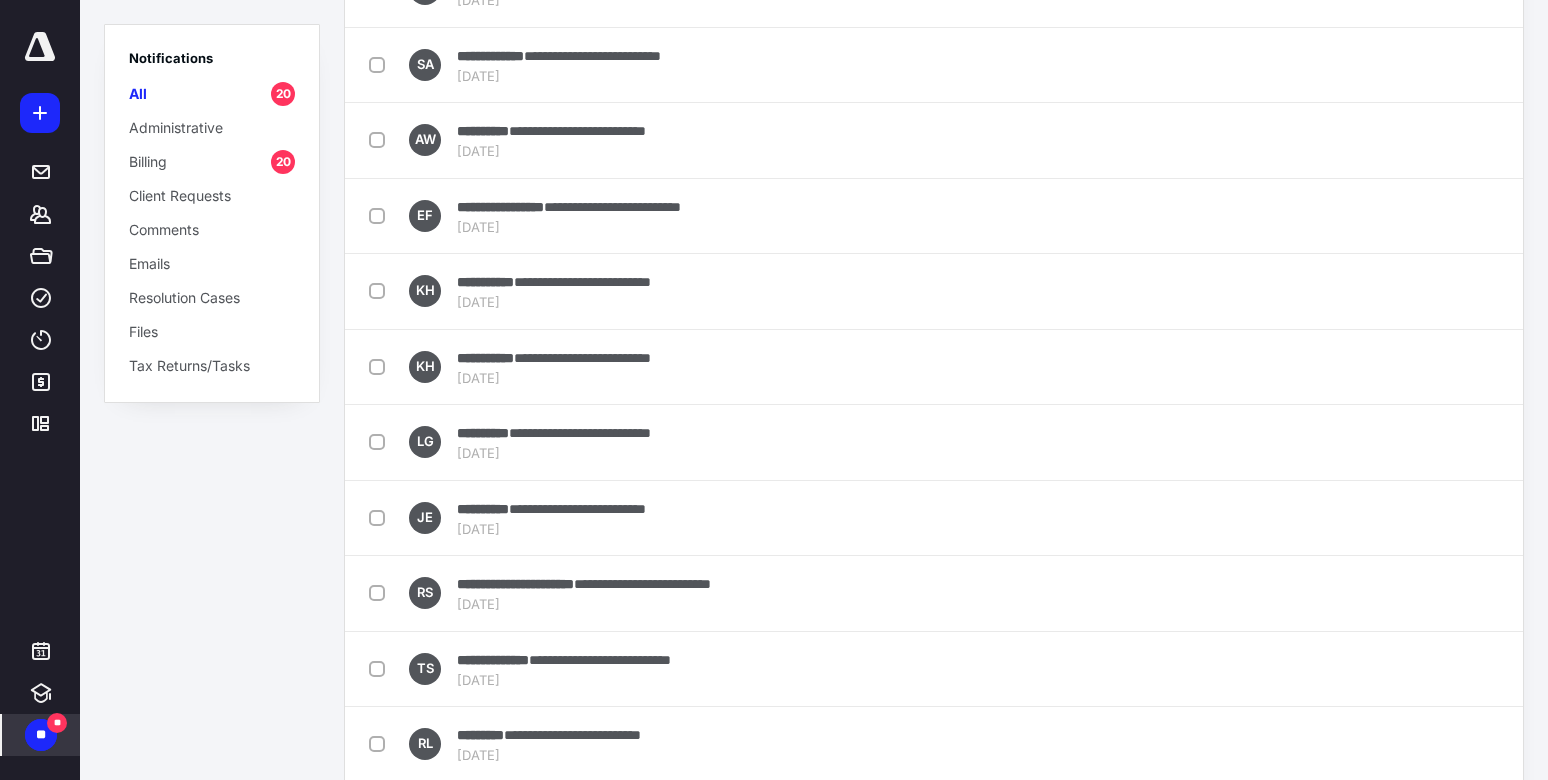 scroll, scrollTop: 500, scrollLeft: 0, axis: vertical 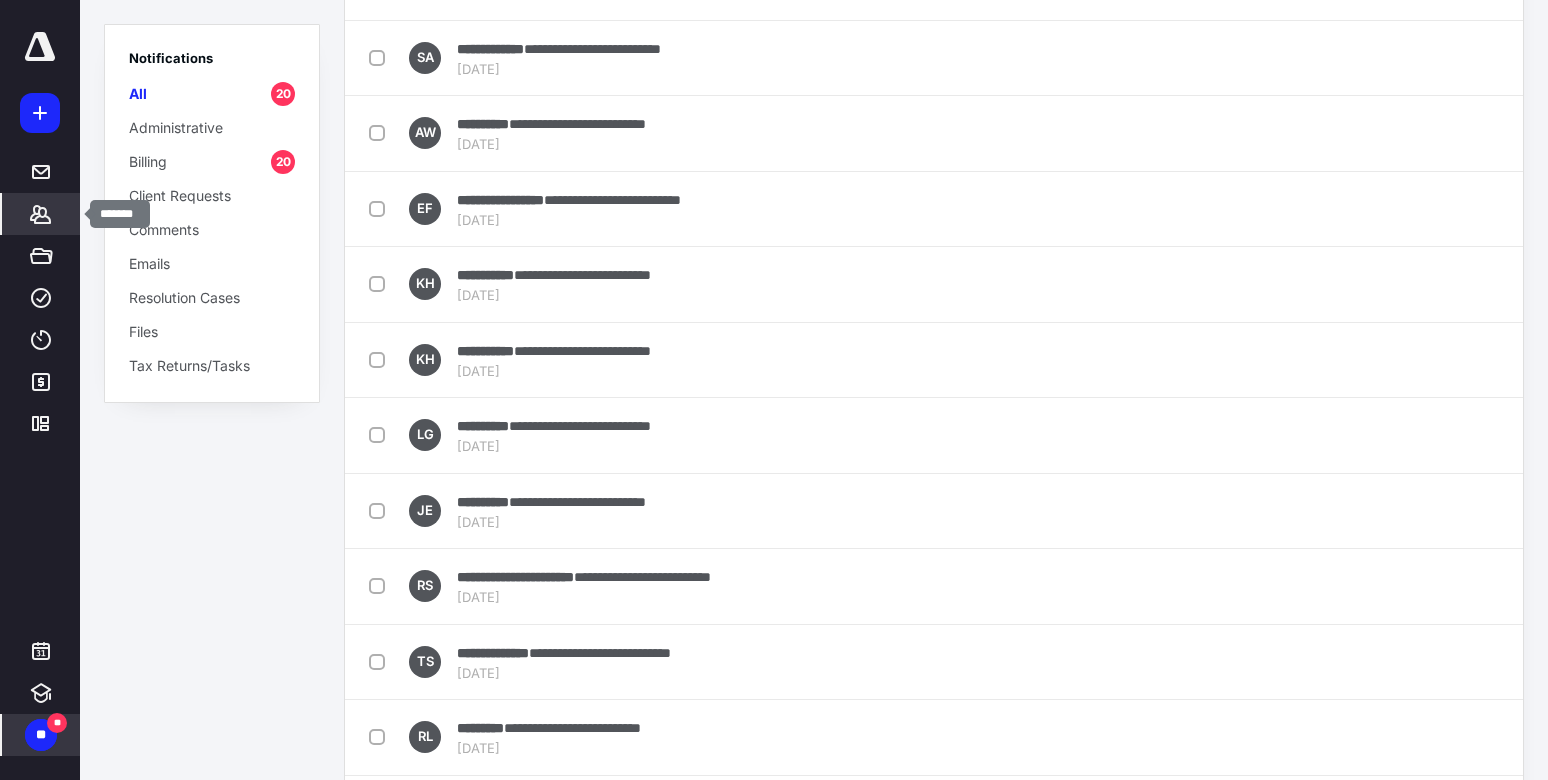 click 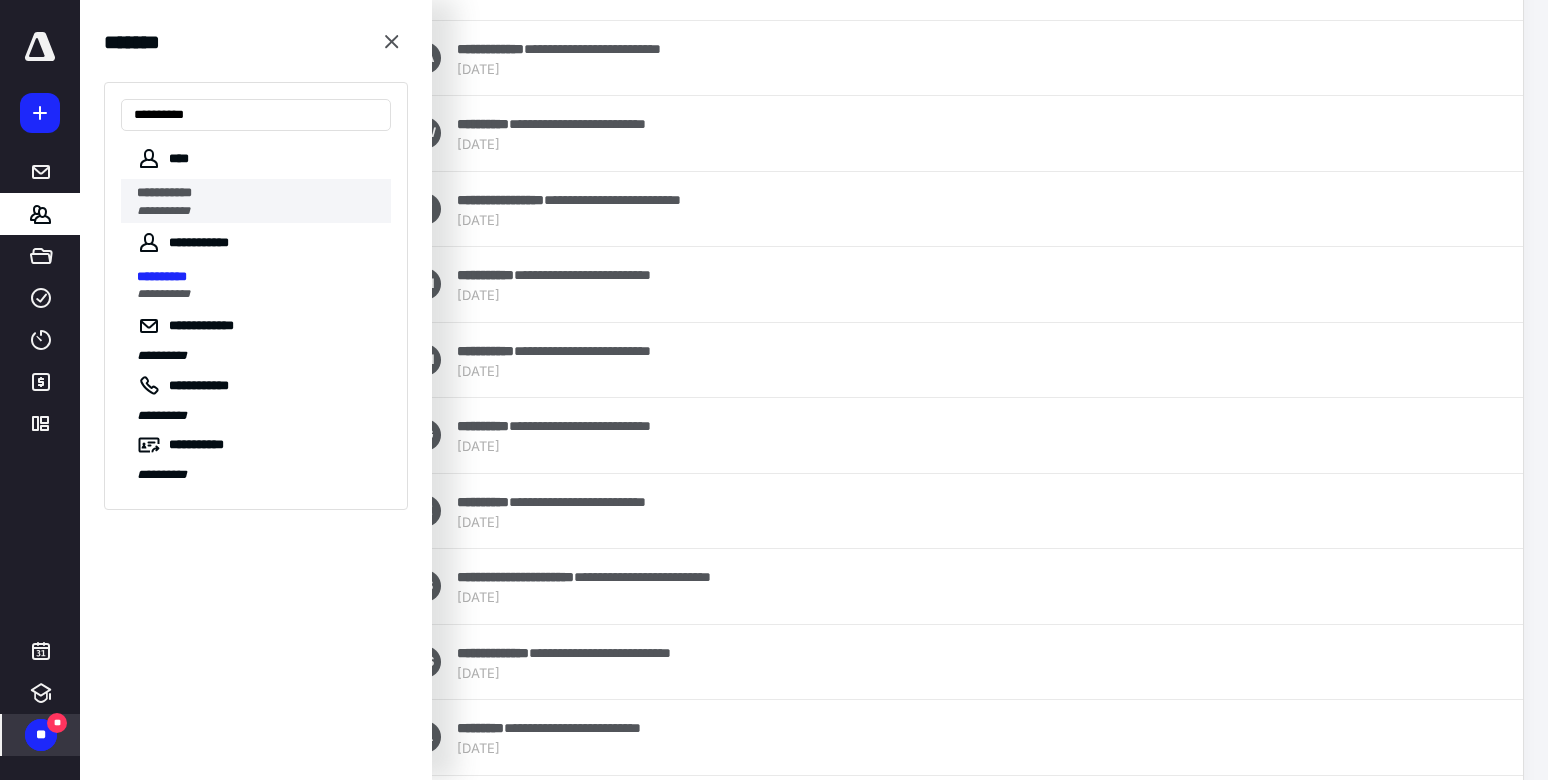 type on "**********" 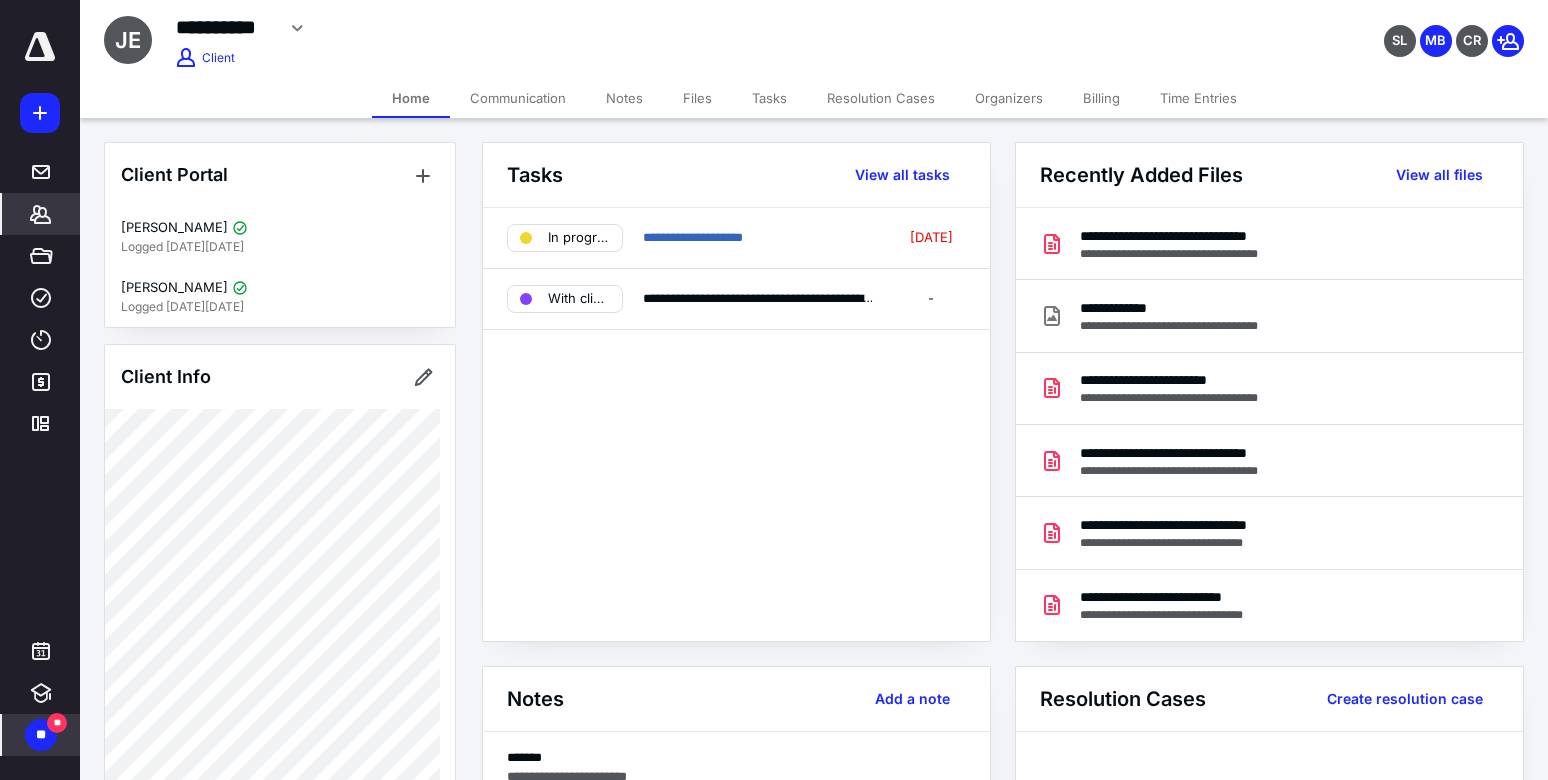 click on "Billing" at bounding box center (1101, 98) 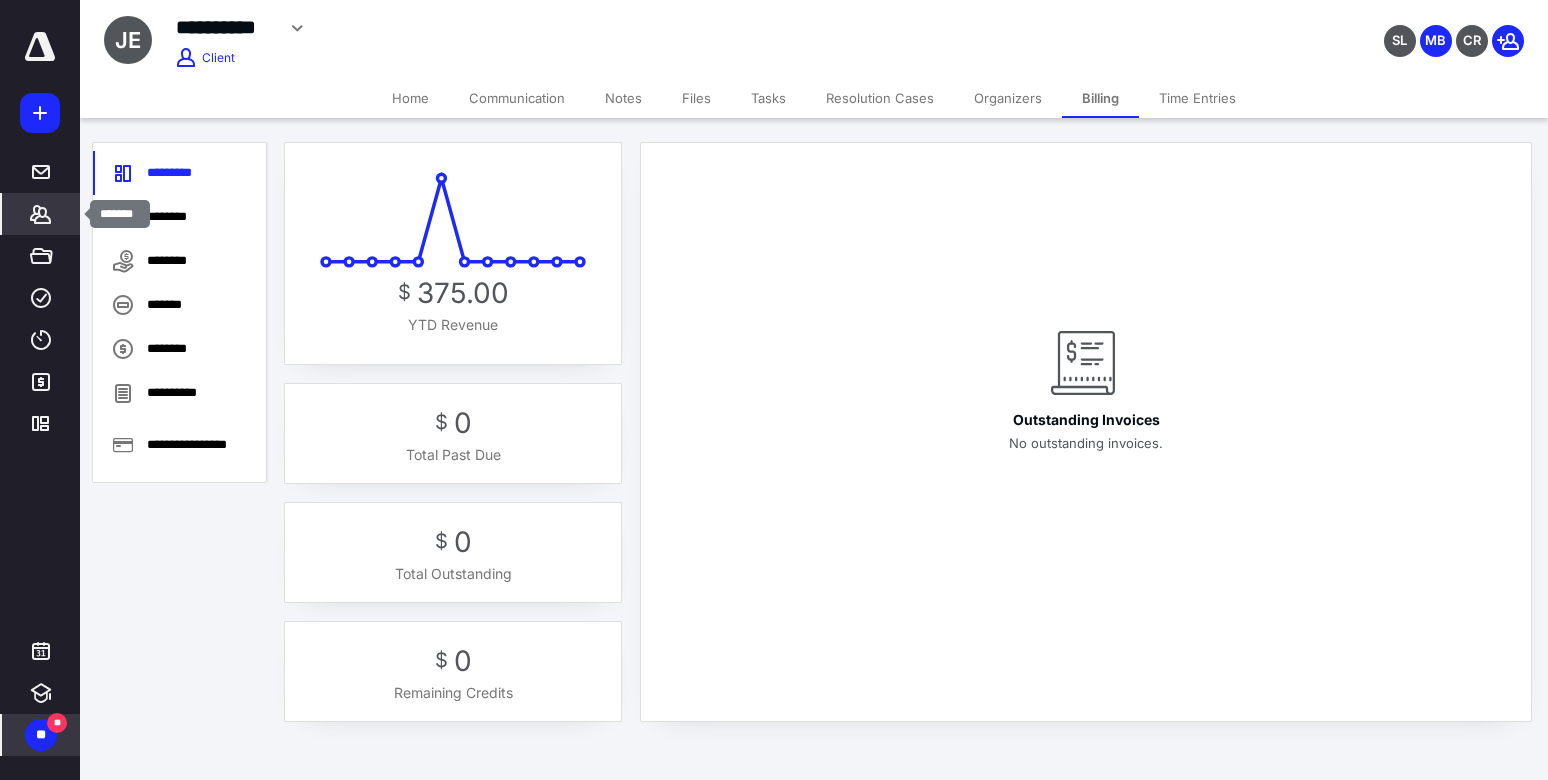 click 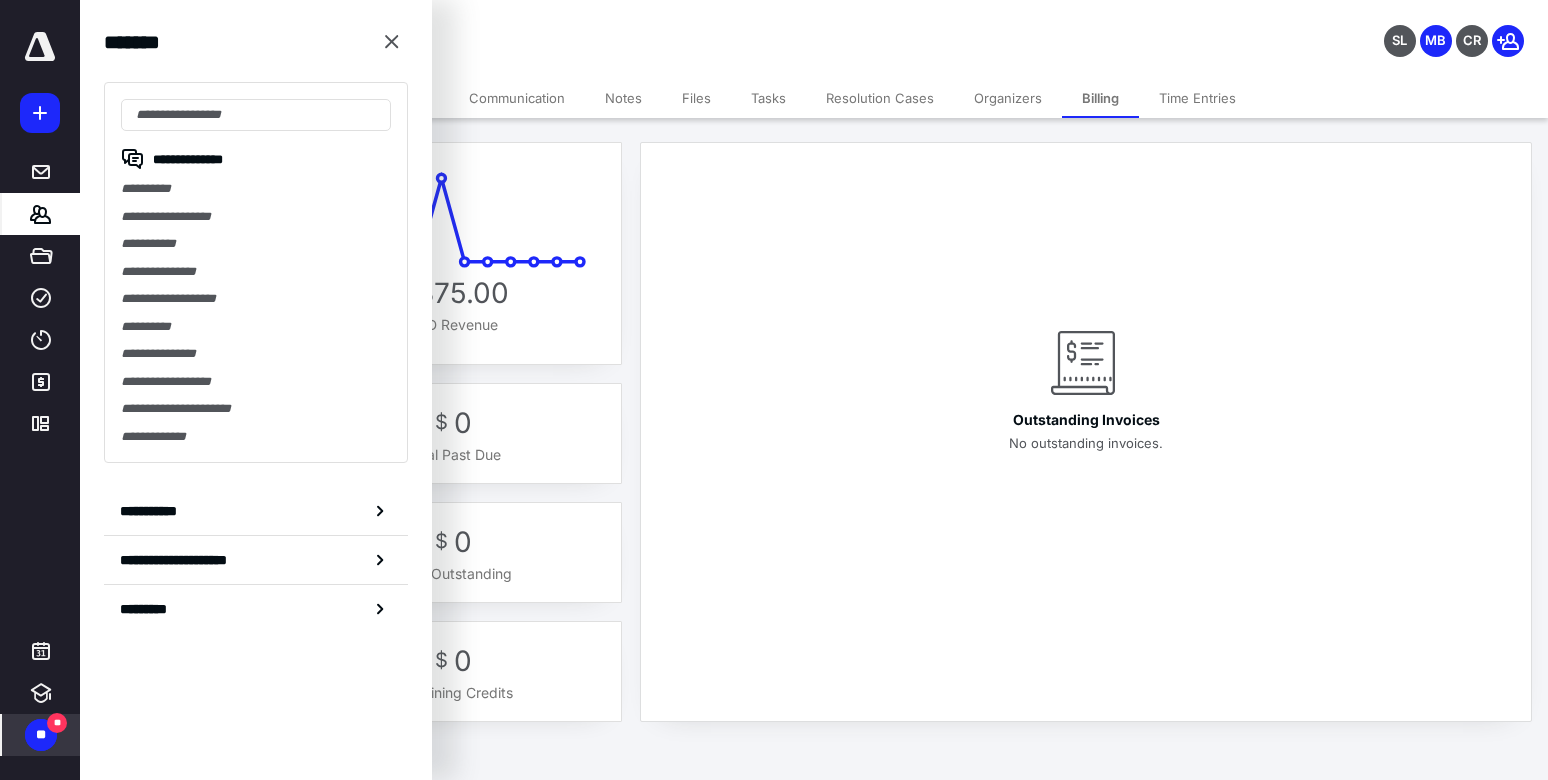 click on "**" at bounding box center (41, 735) 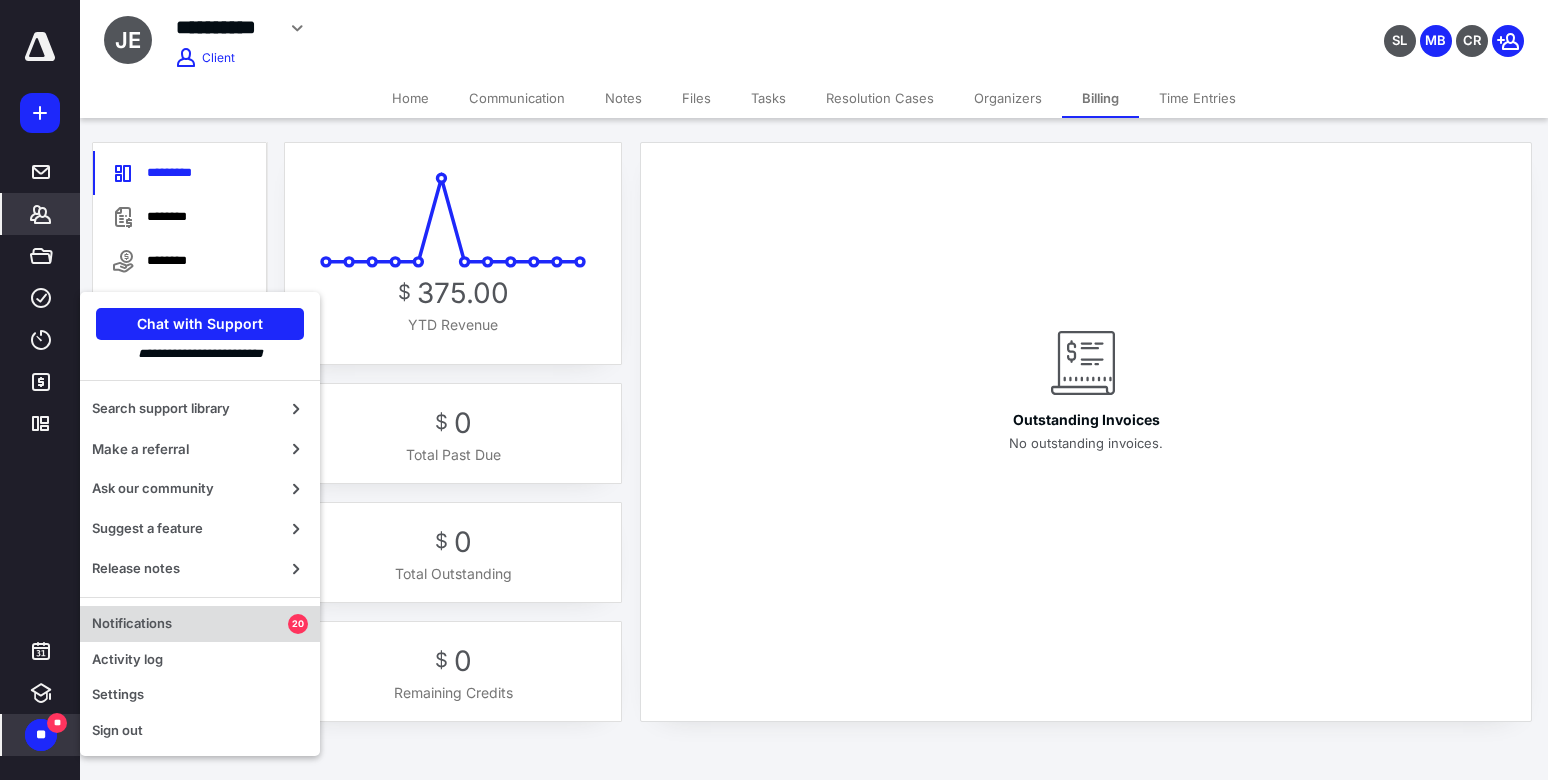 click on "Notifications" at bounding box center [190, 624] 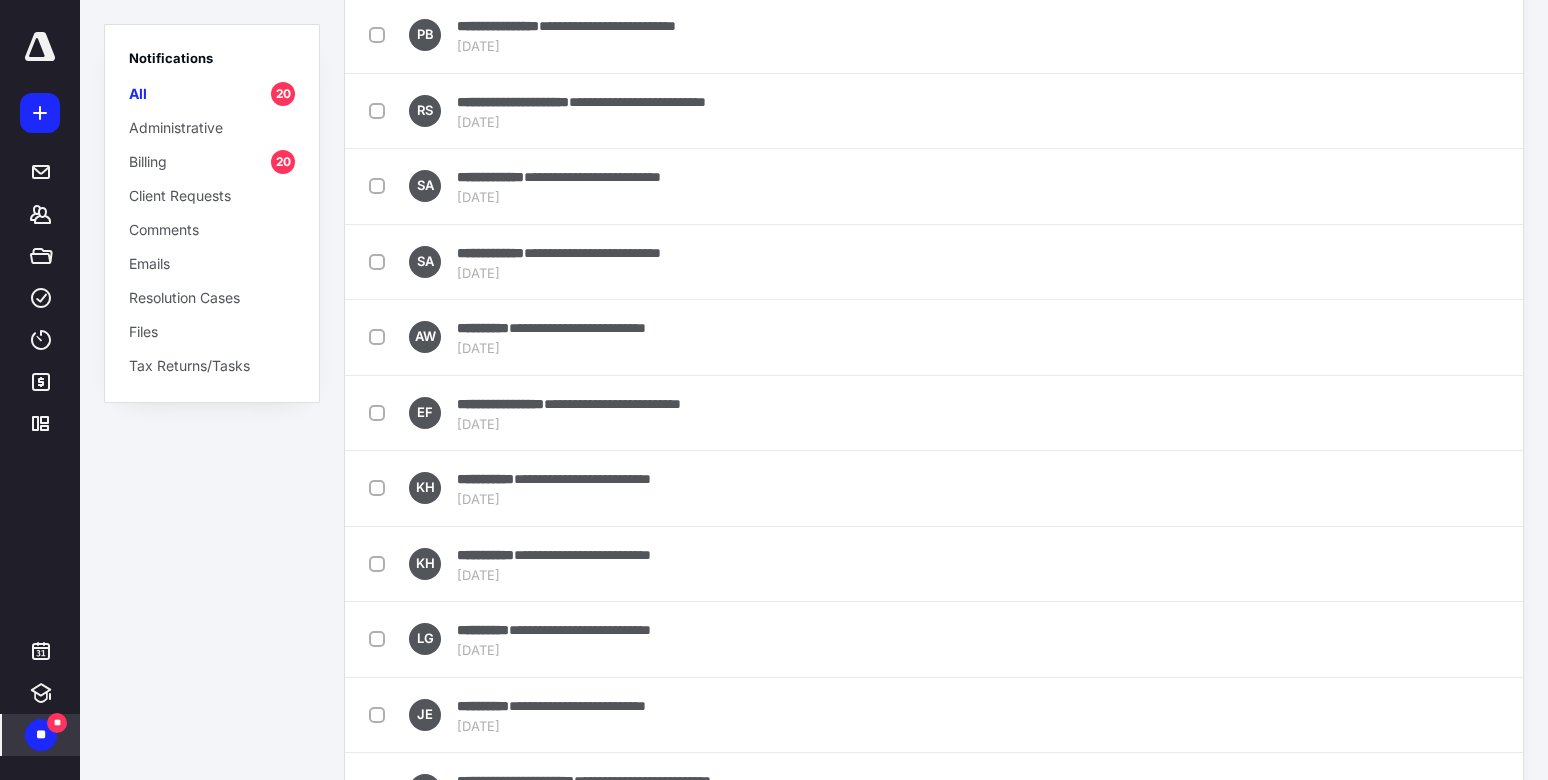 scroll, scrollTop: 310, scrollLeft: 0, axis: vertical 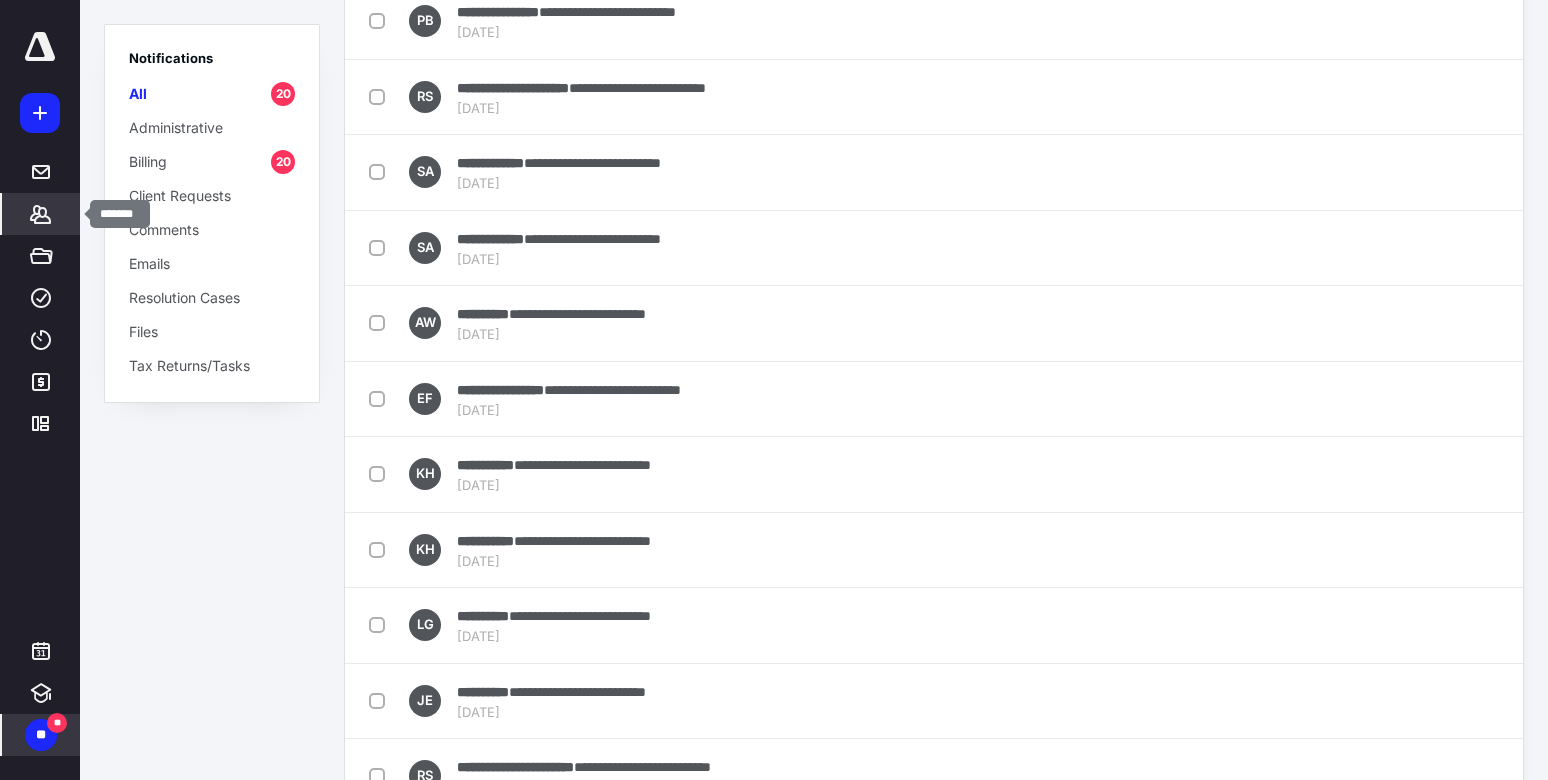 click 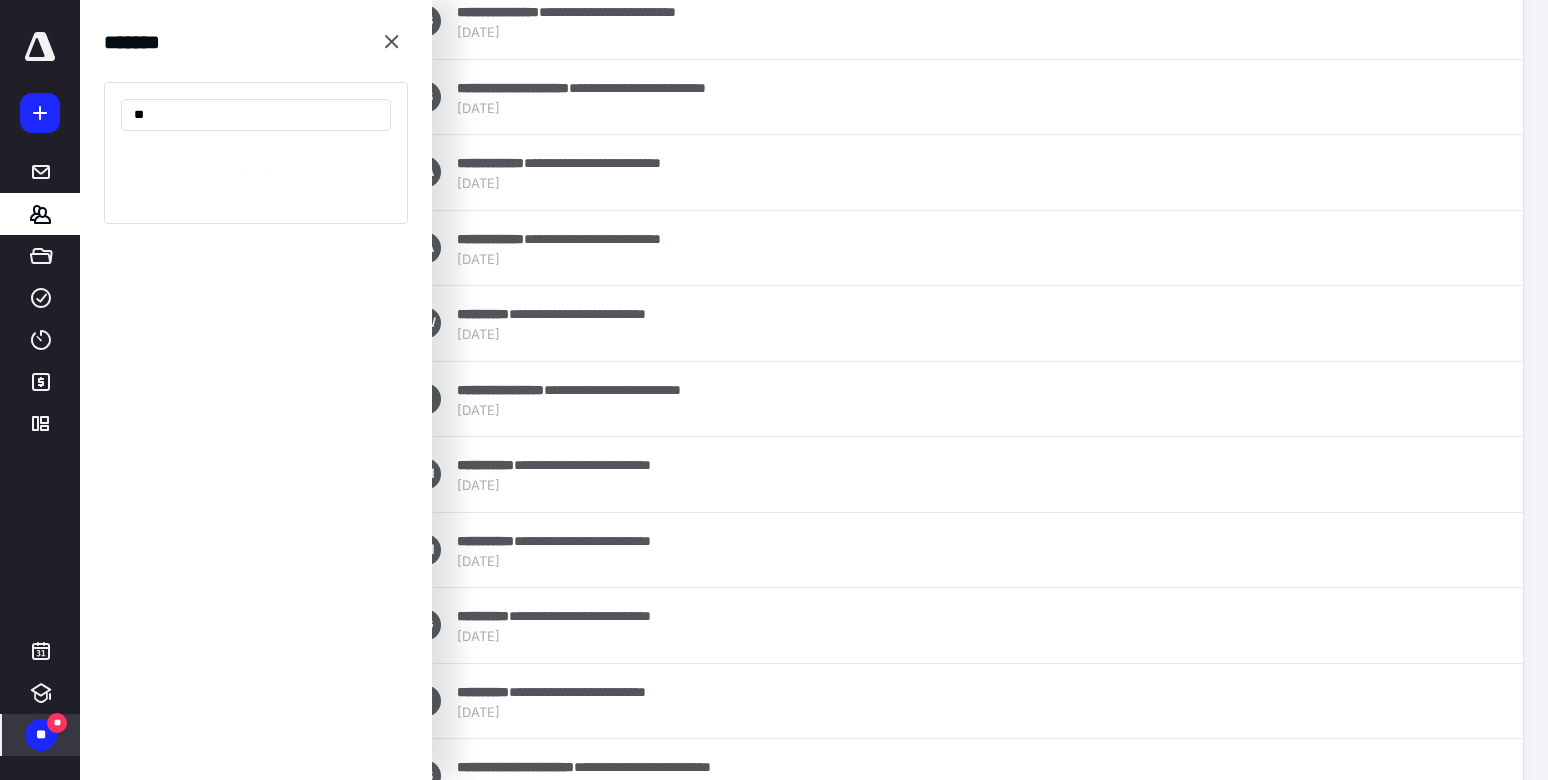 type on "*" 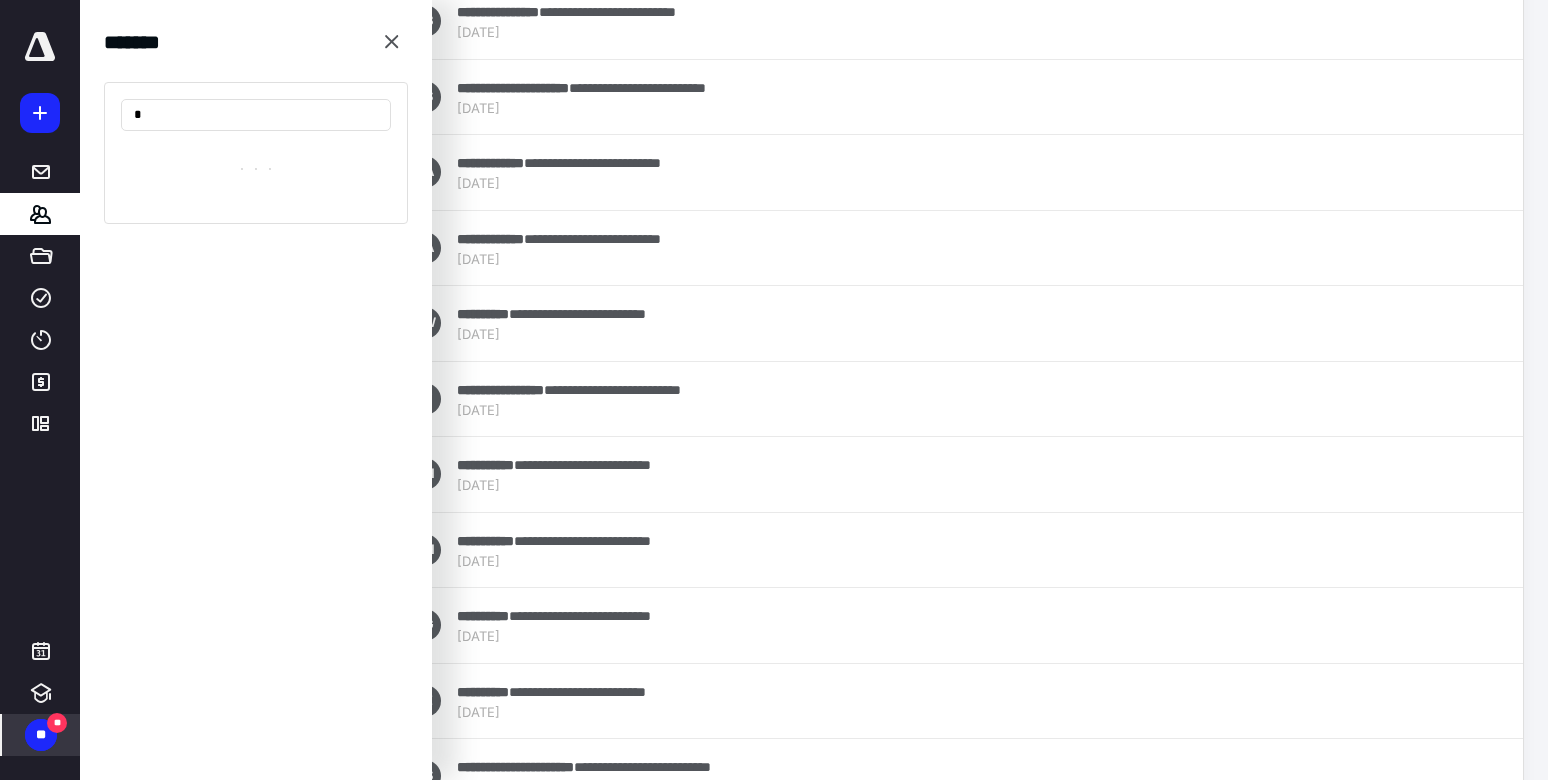 type 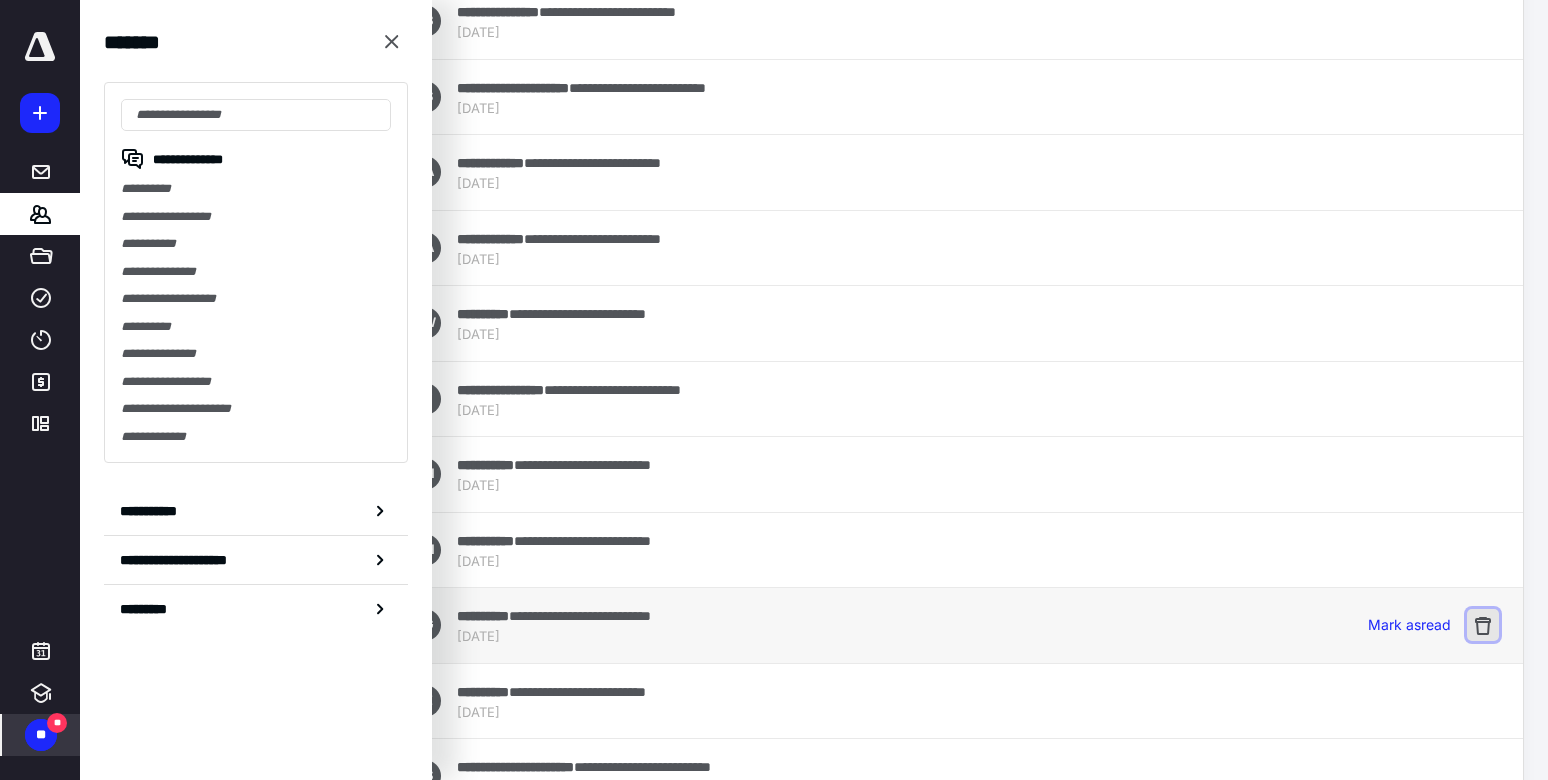 click at bounding box center [1483, 625] 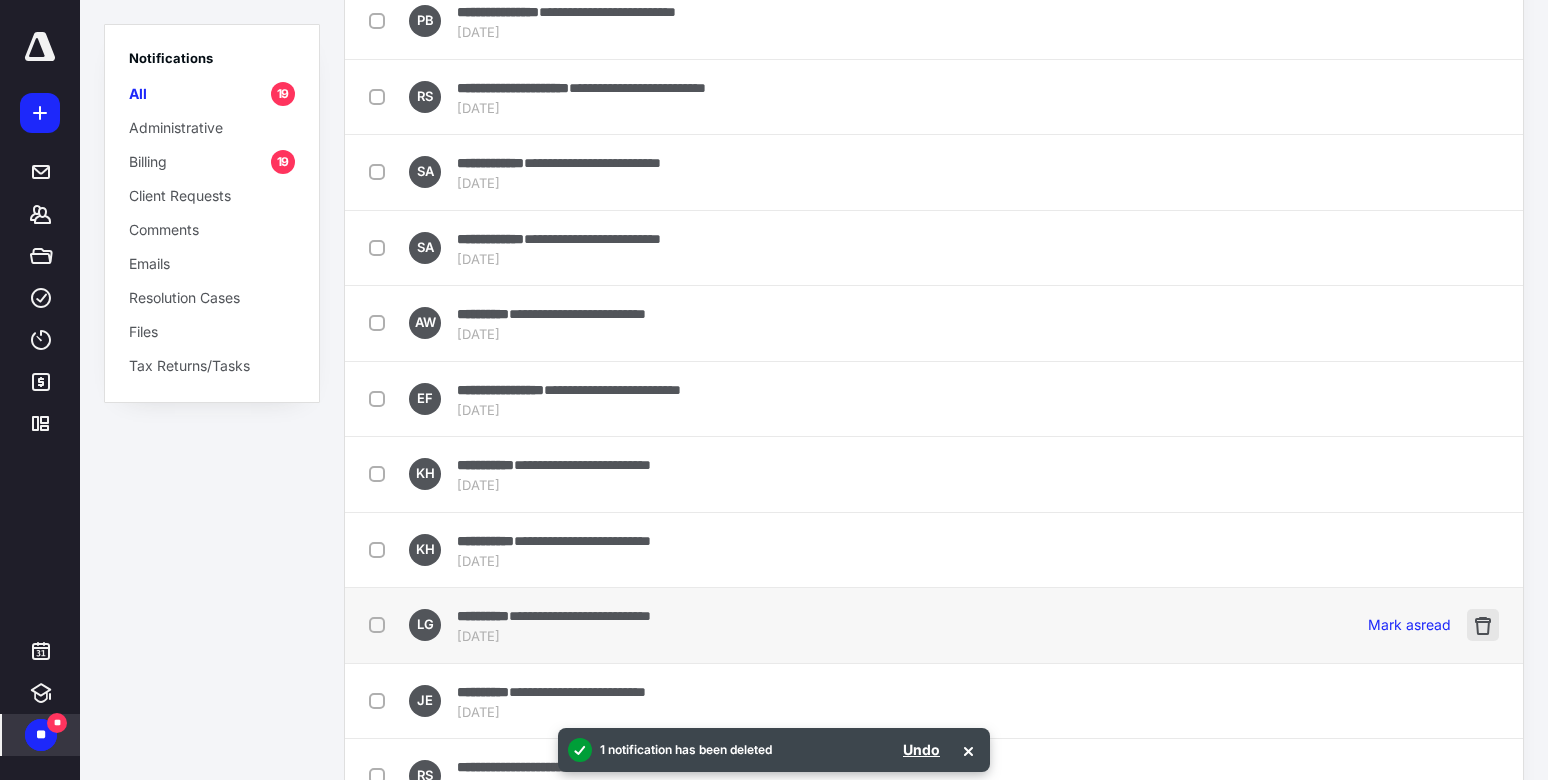 scroll, scrollTop: 0, scrollLeft: 0, axis: both 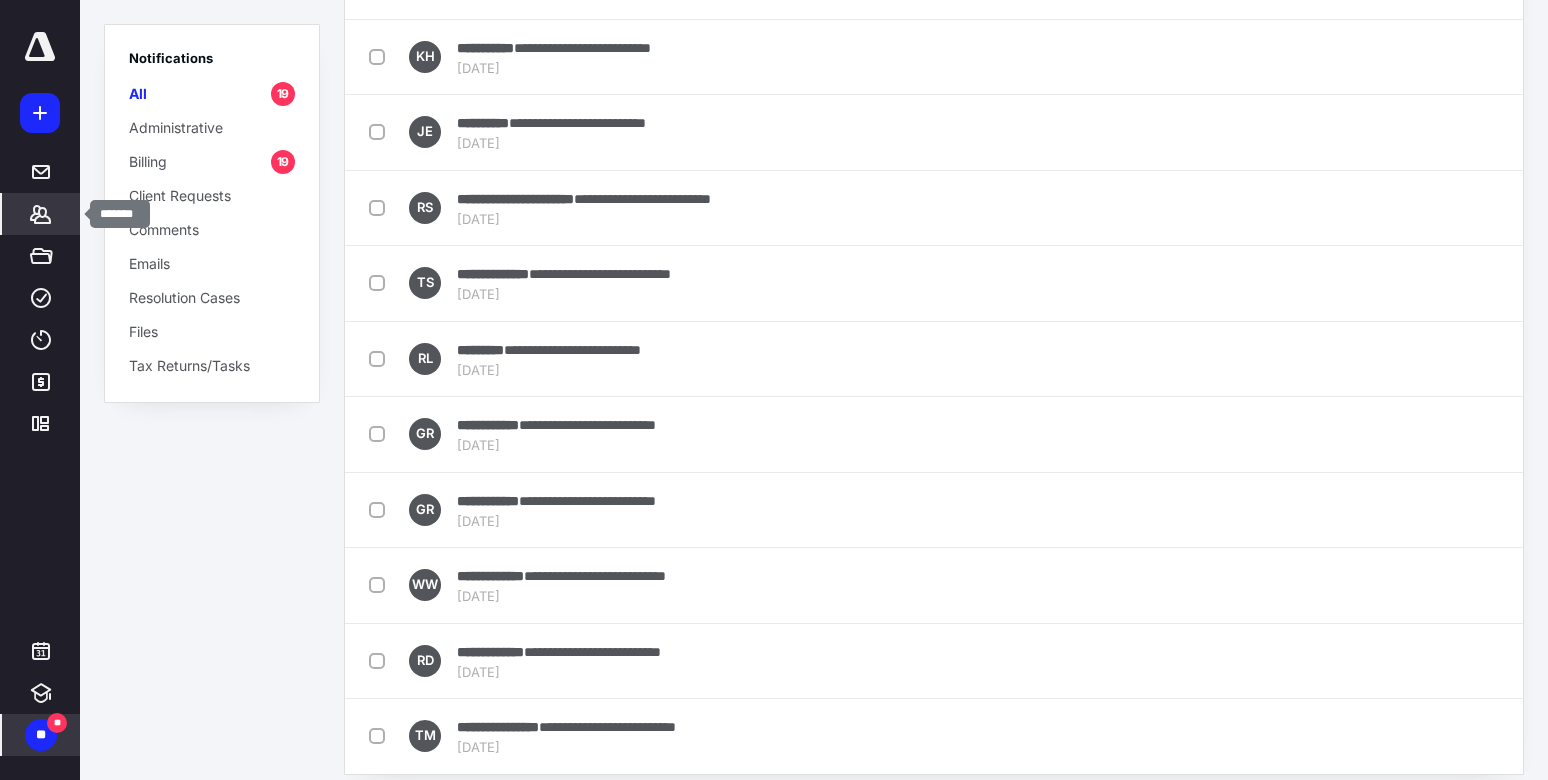 click 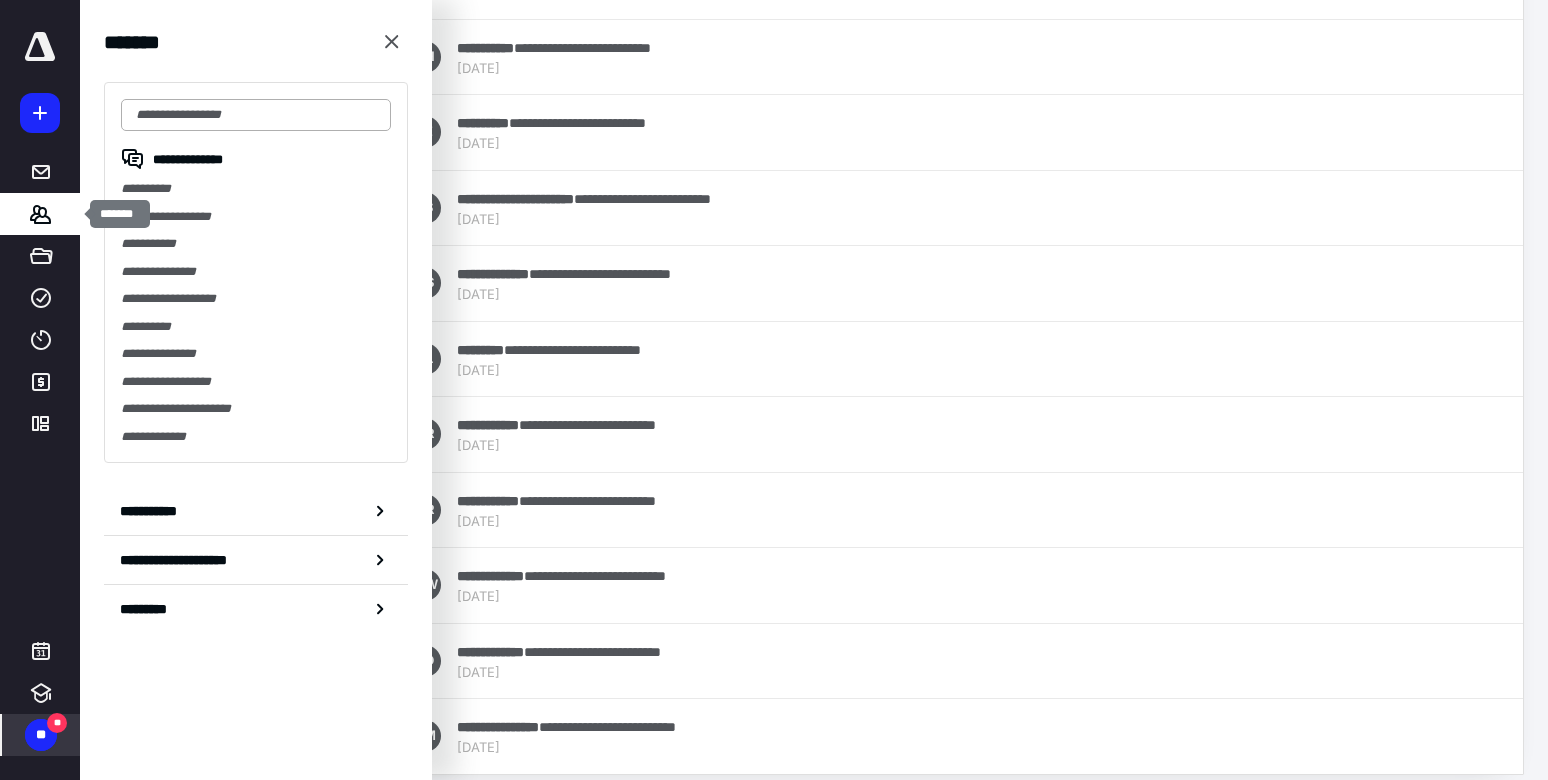 click at bounding box center (256, 115) 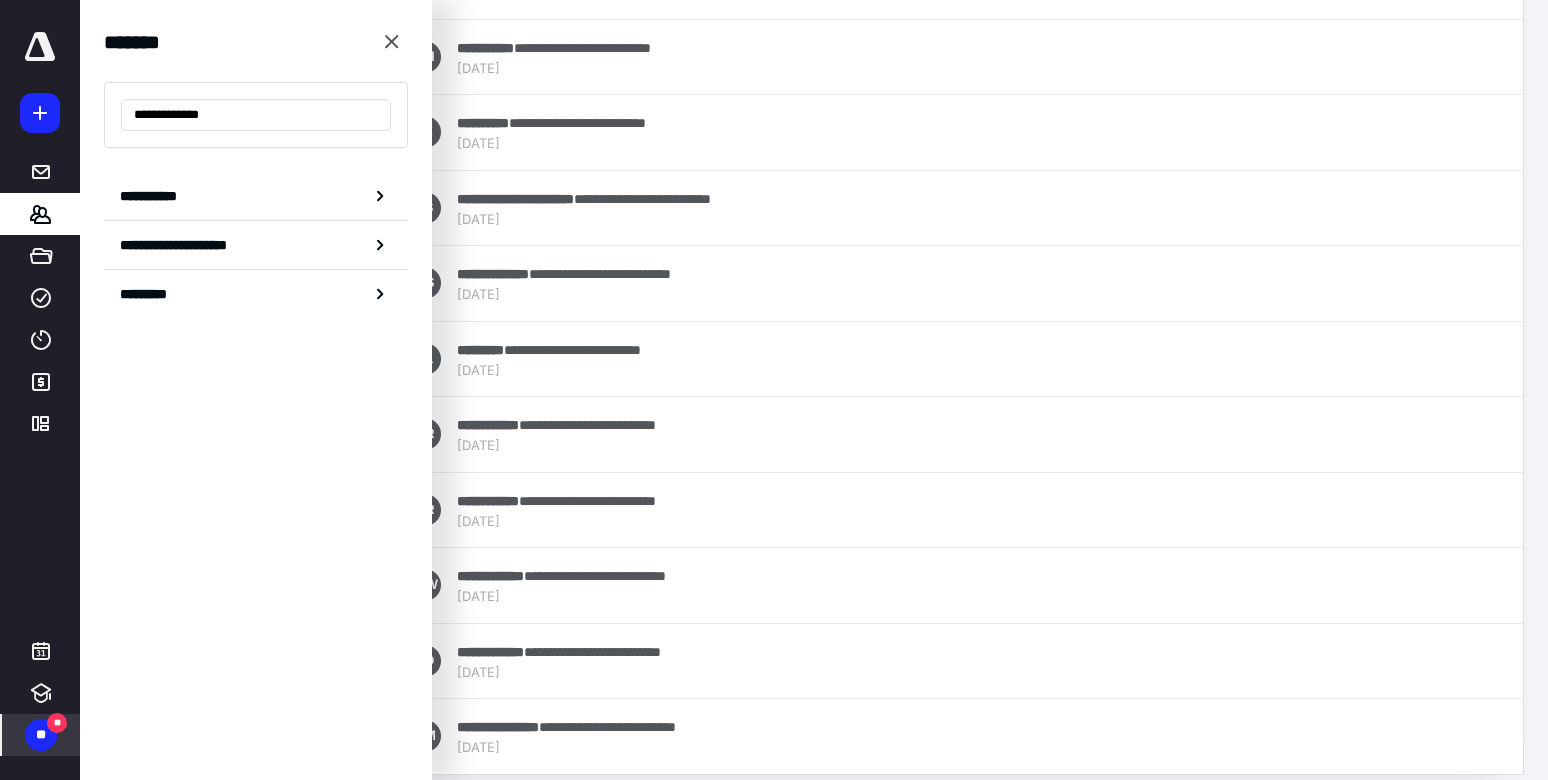 drag, startPoint x: 174, startPoint y: 118, endPoint x: 91, endPoint y: 118, distance: 83 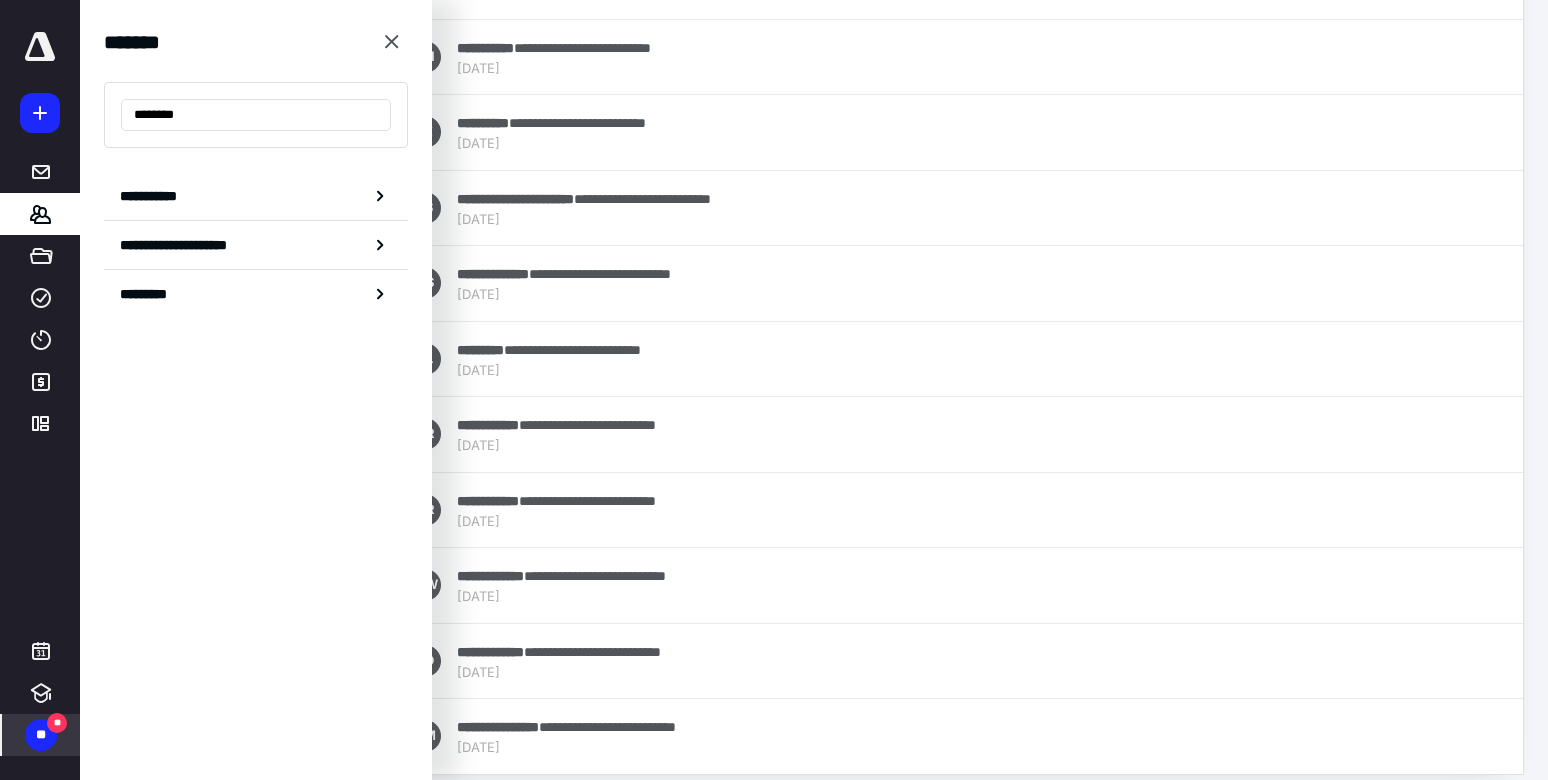 drag, startPoint x: 199, startPoint y: 119, endPoint x: 107, endPoint y: 113, distance: 92.19544 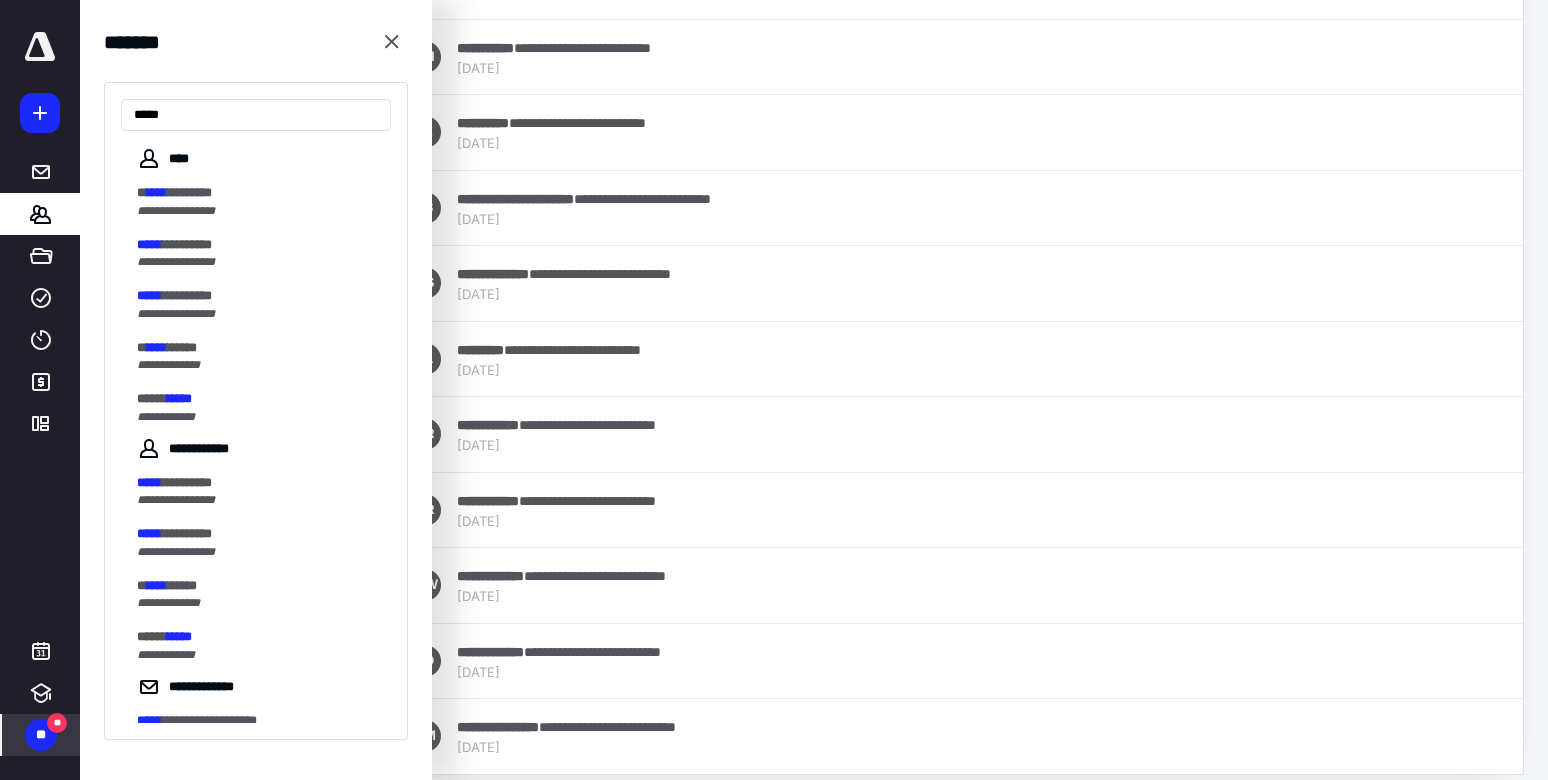 type on "*****" 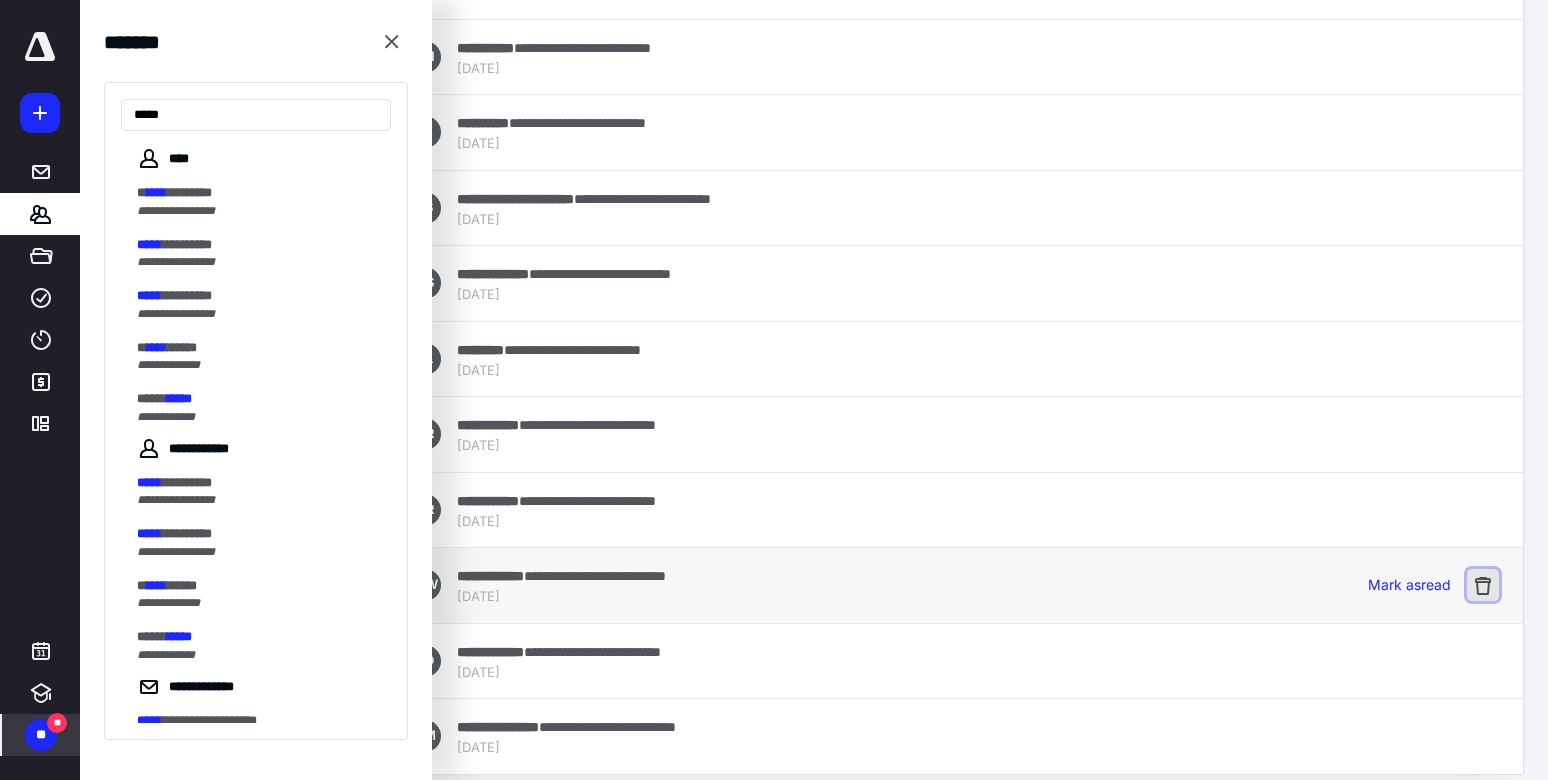 click at bounding box center (1483, 585) 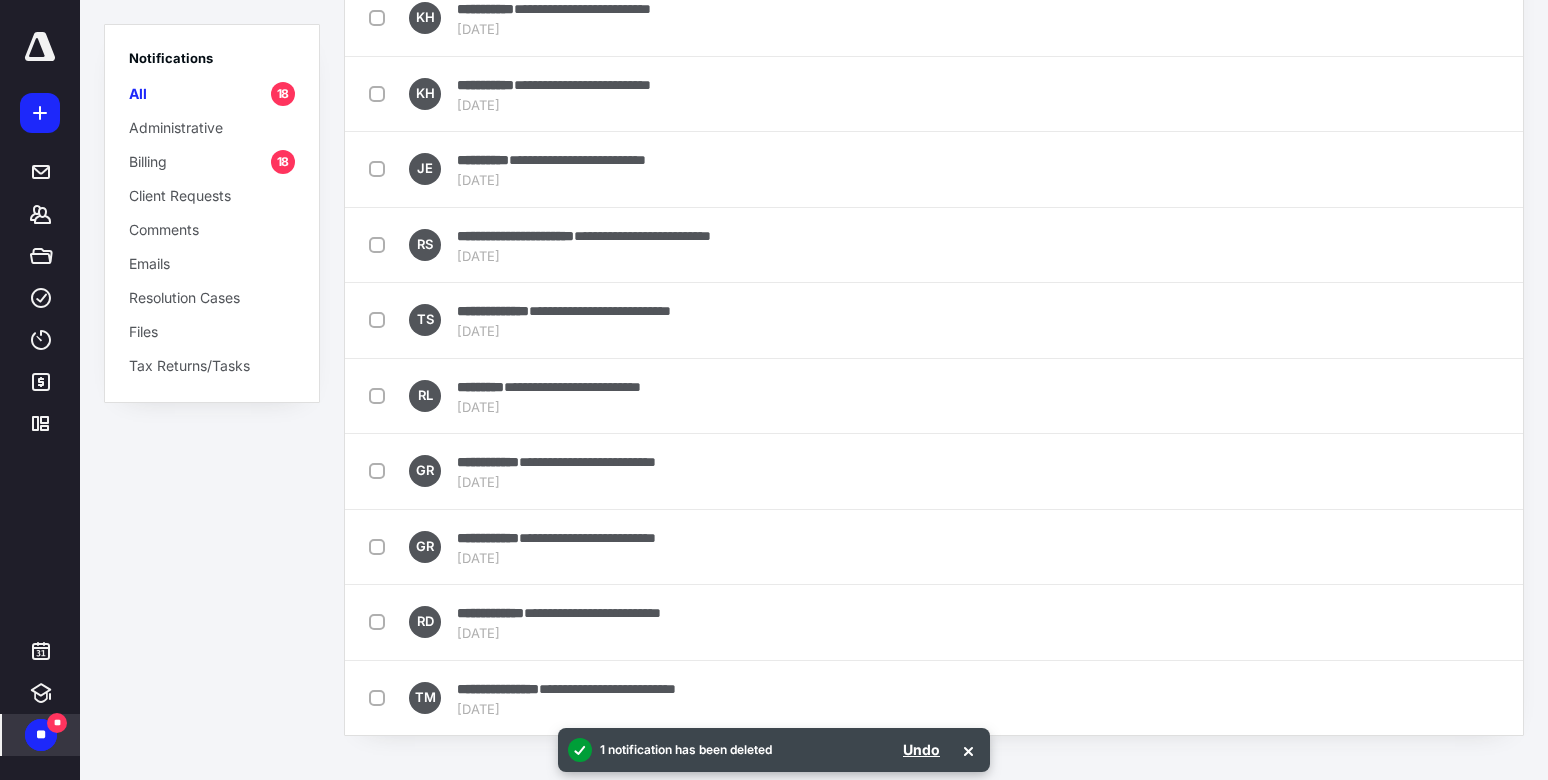 scroll, scrollTop: 0, scrollLeft: 0, axis: both 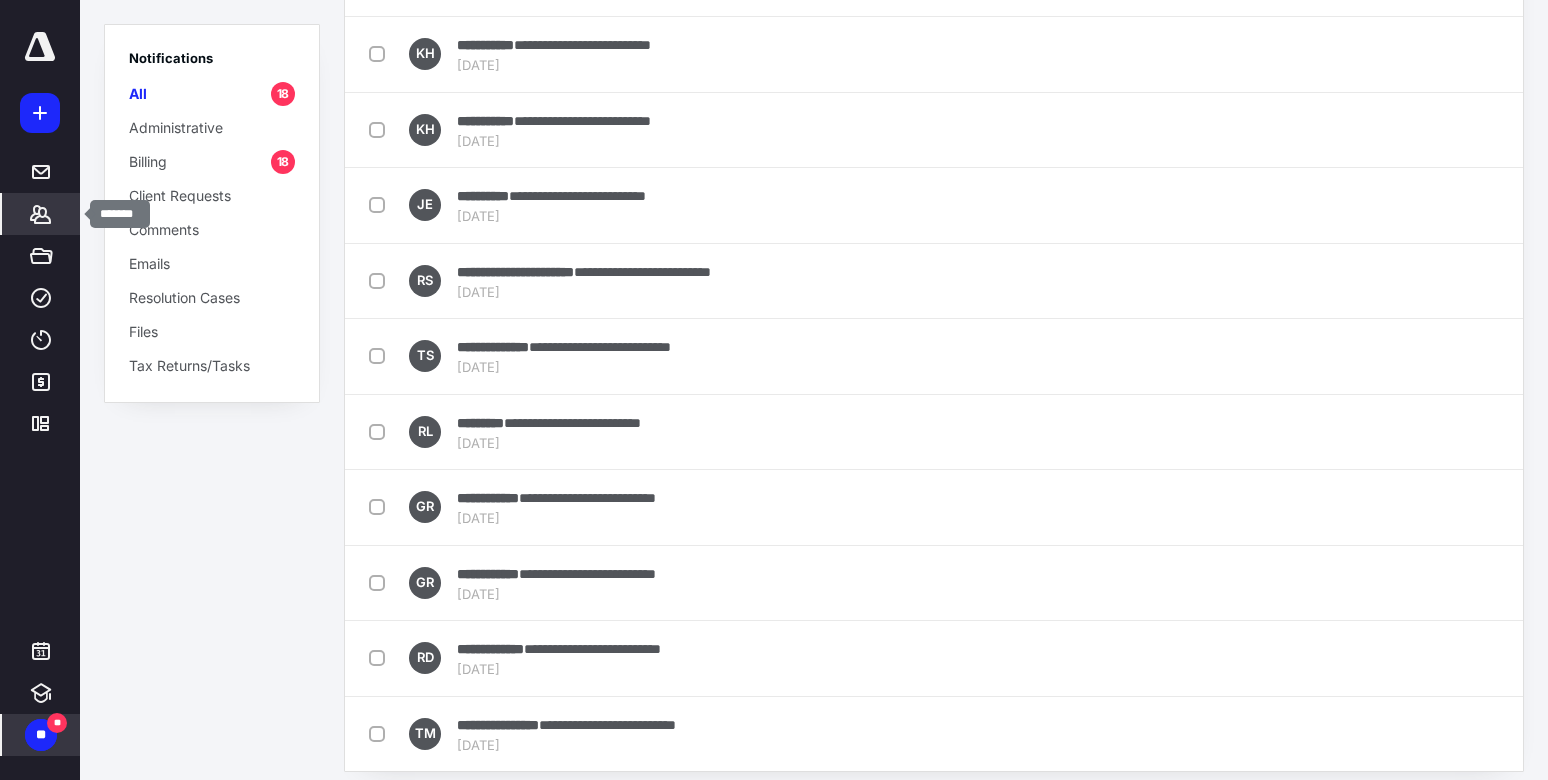 click 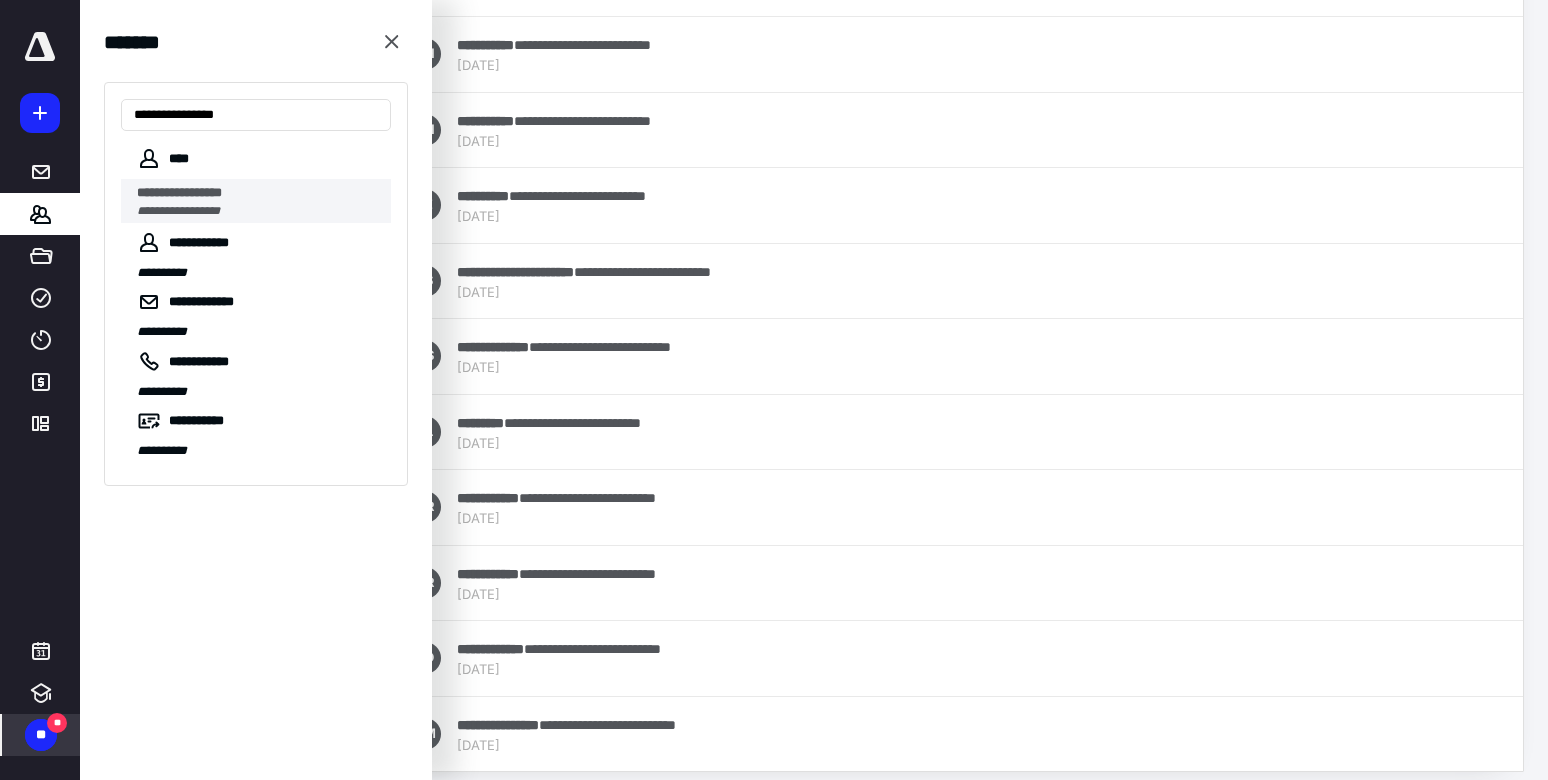 type on "**********" 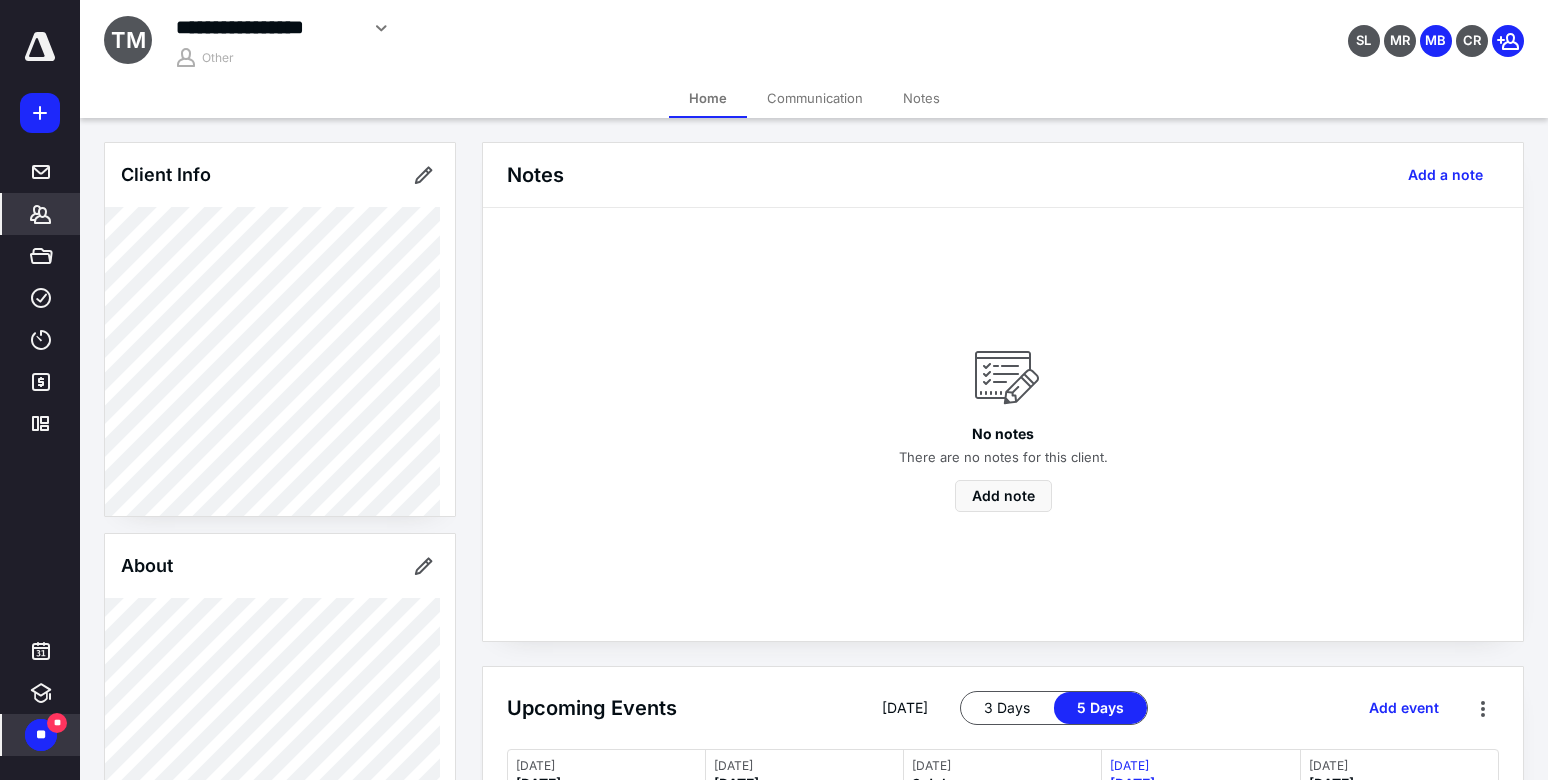 scroll, scrollTop: 495, scrollLeft: 0, axis: vertical 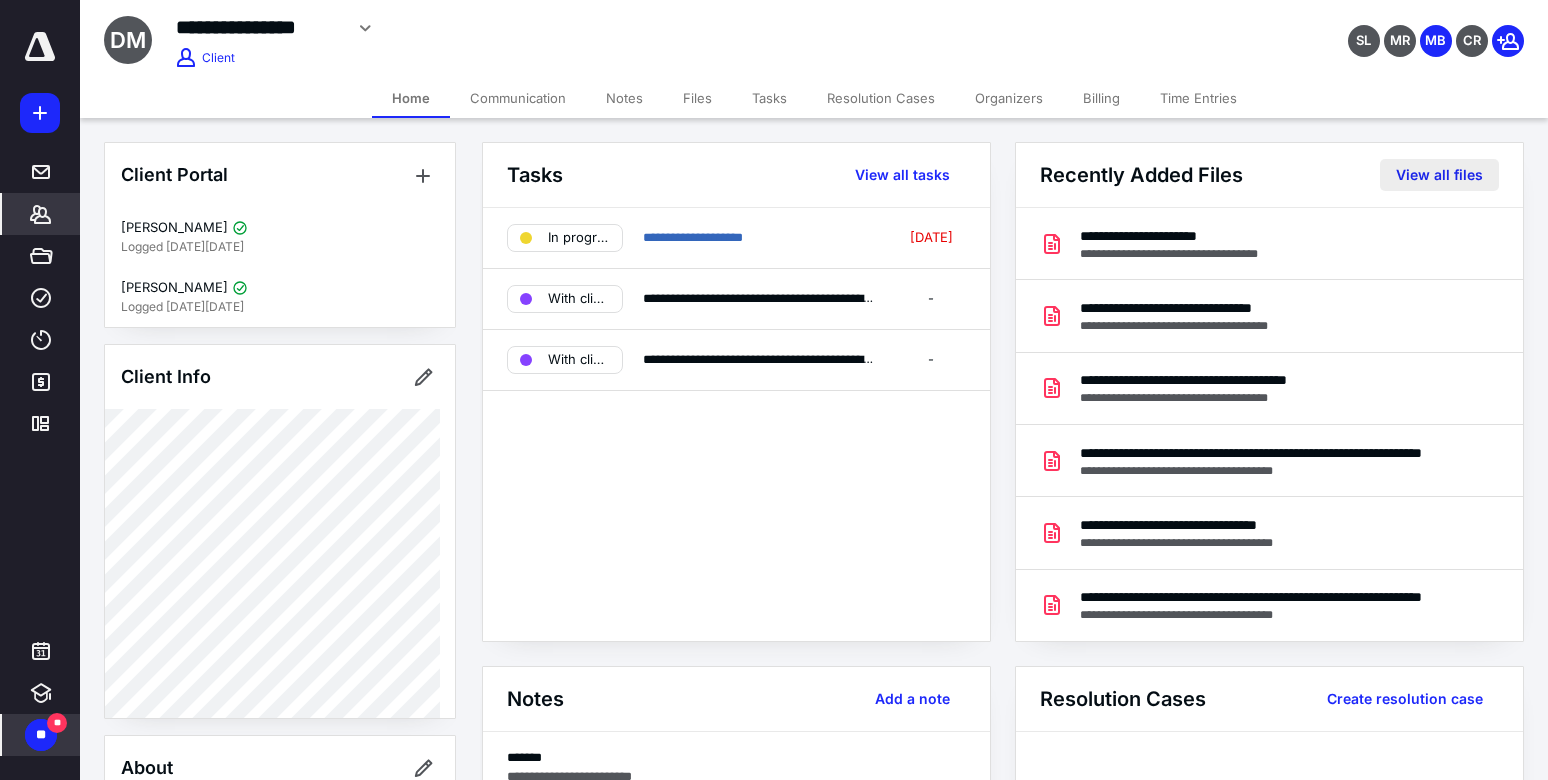 click on "View all files" at bounding box center (1439, 175) 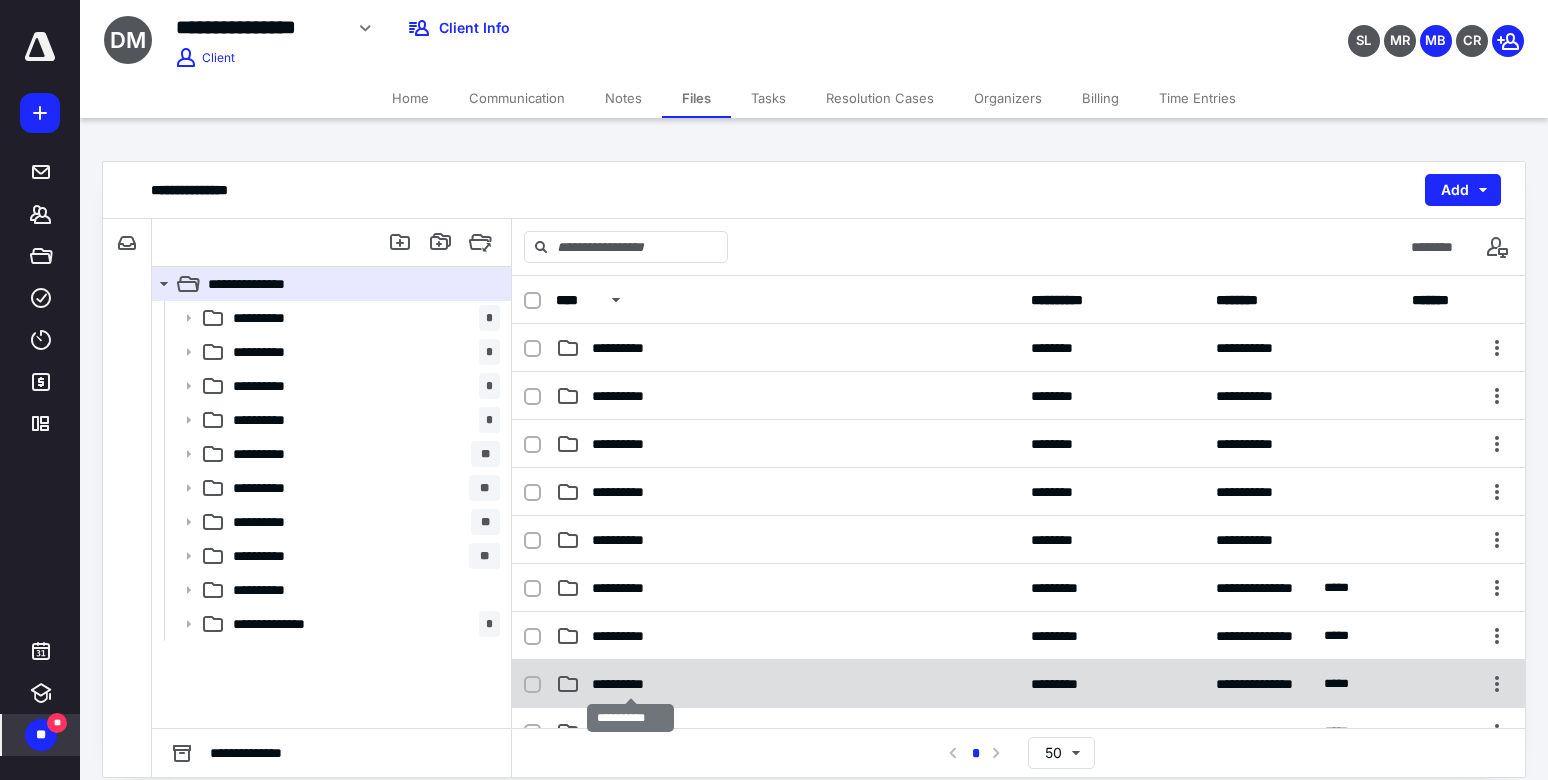 click on "**********" at bounding box center (630, 684) 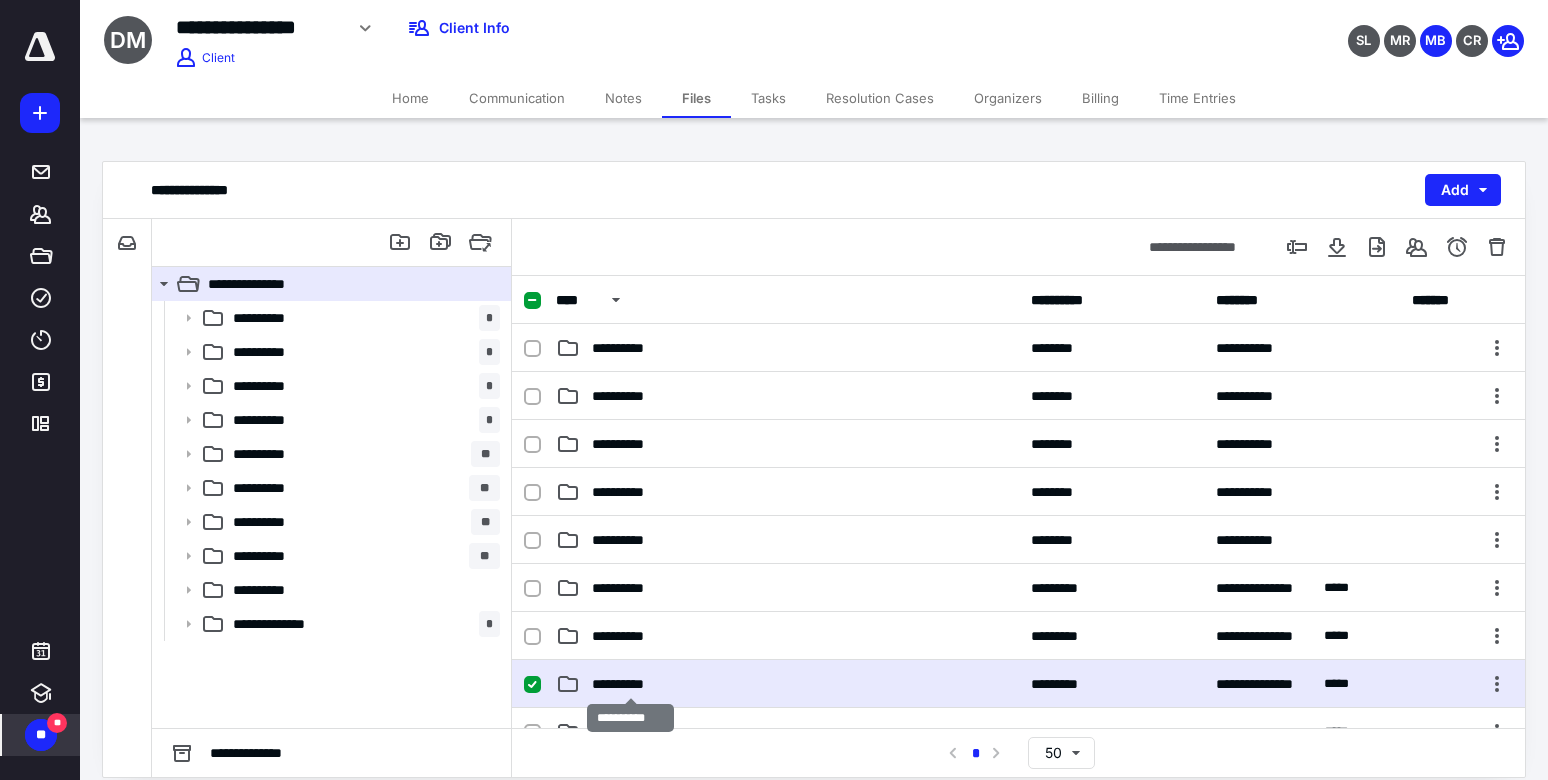 click on "**********" at bounding box center [630, 684] 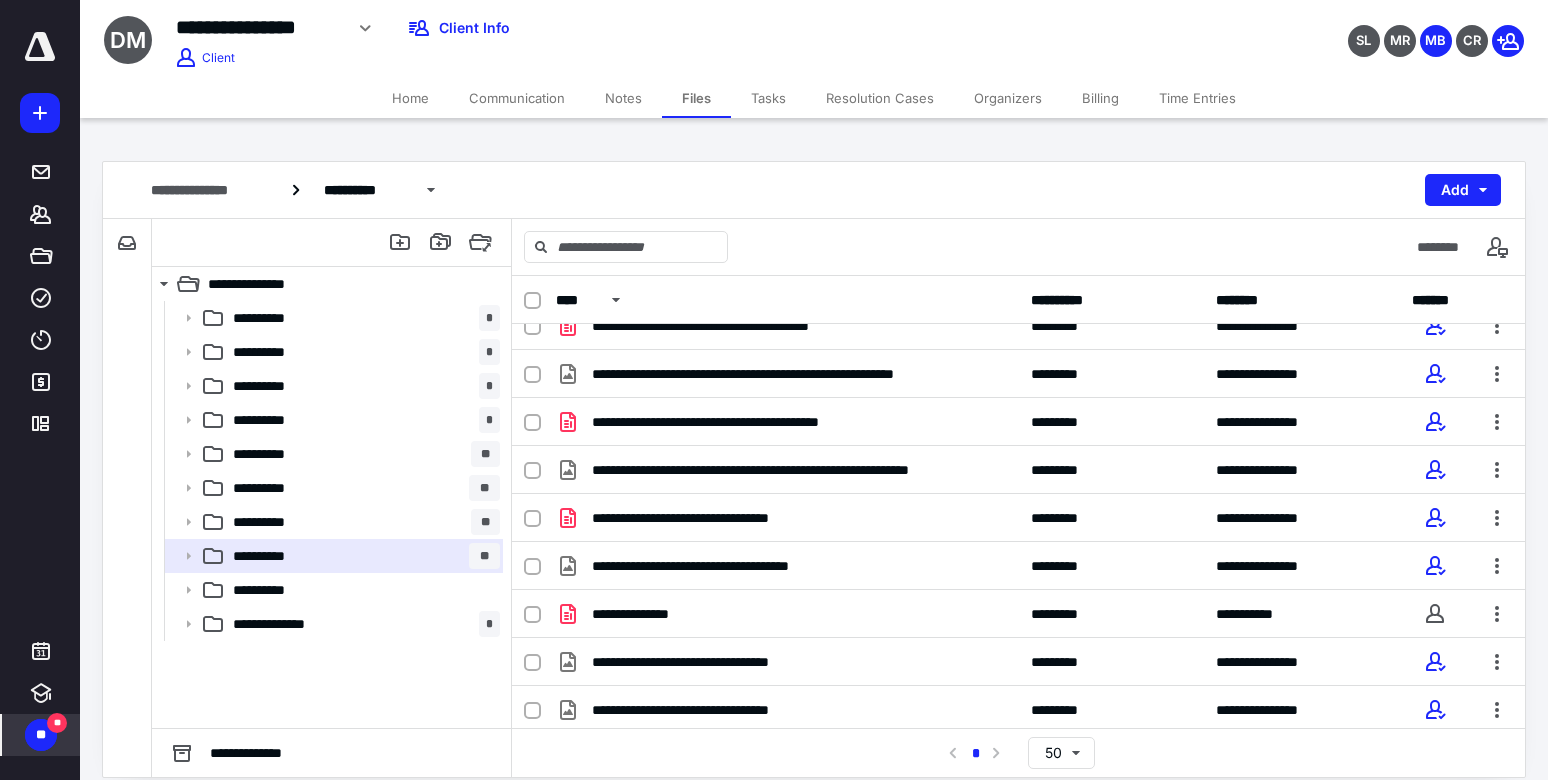 scroll, scrollTop: 796, scrollLeft: 0, axis: vertical 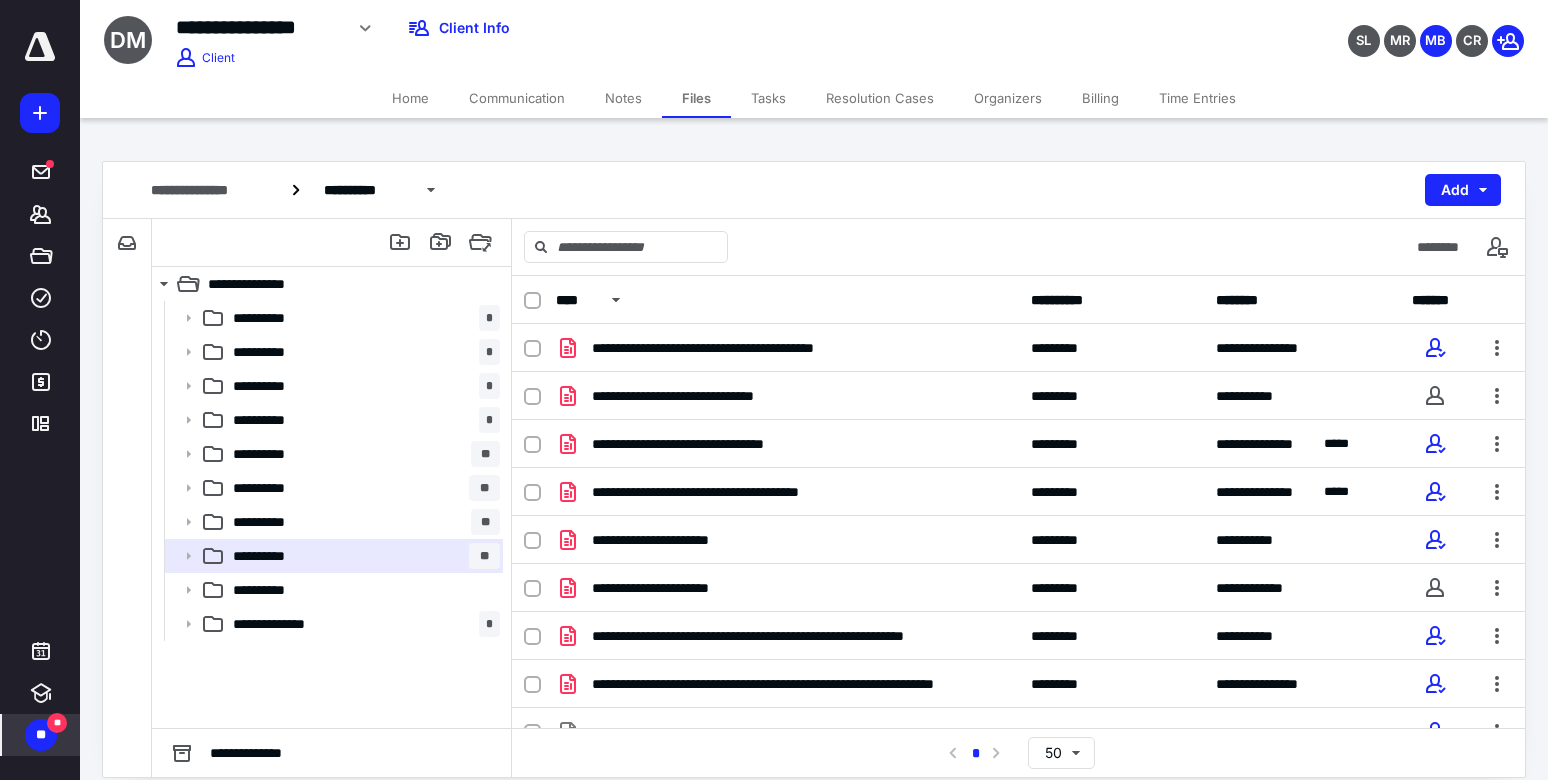 click on "**********" at bounding box center [814, 35] 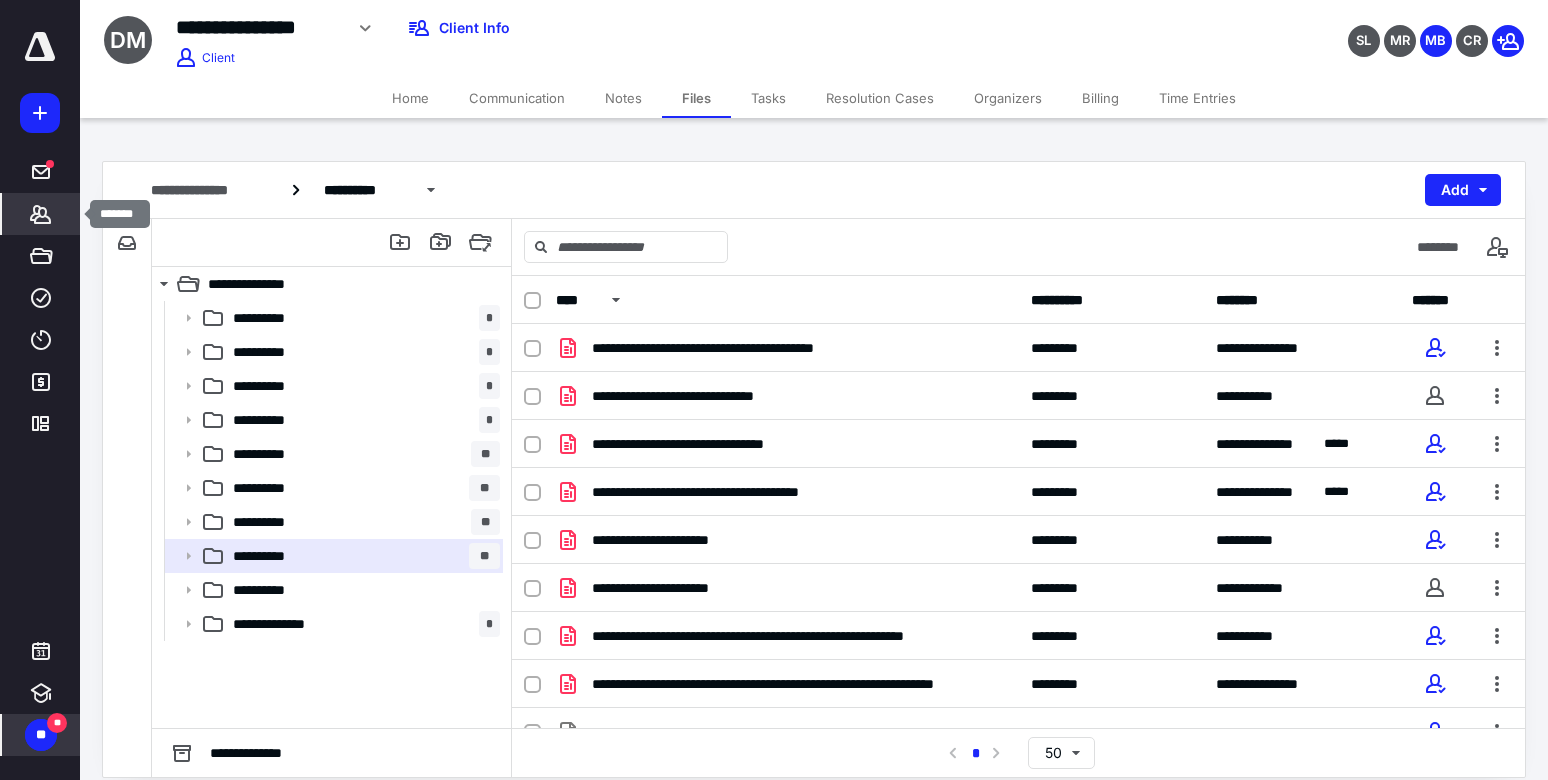 click 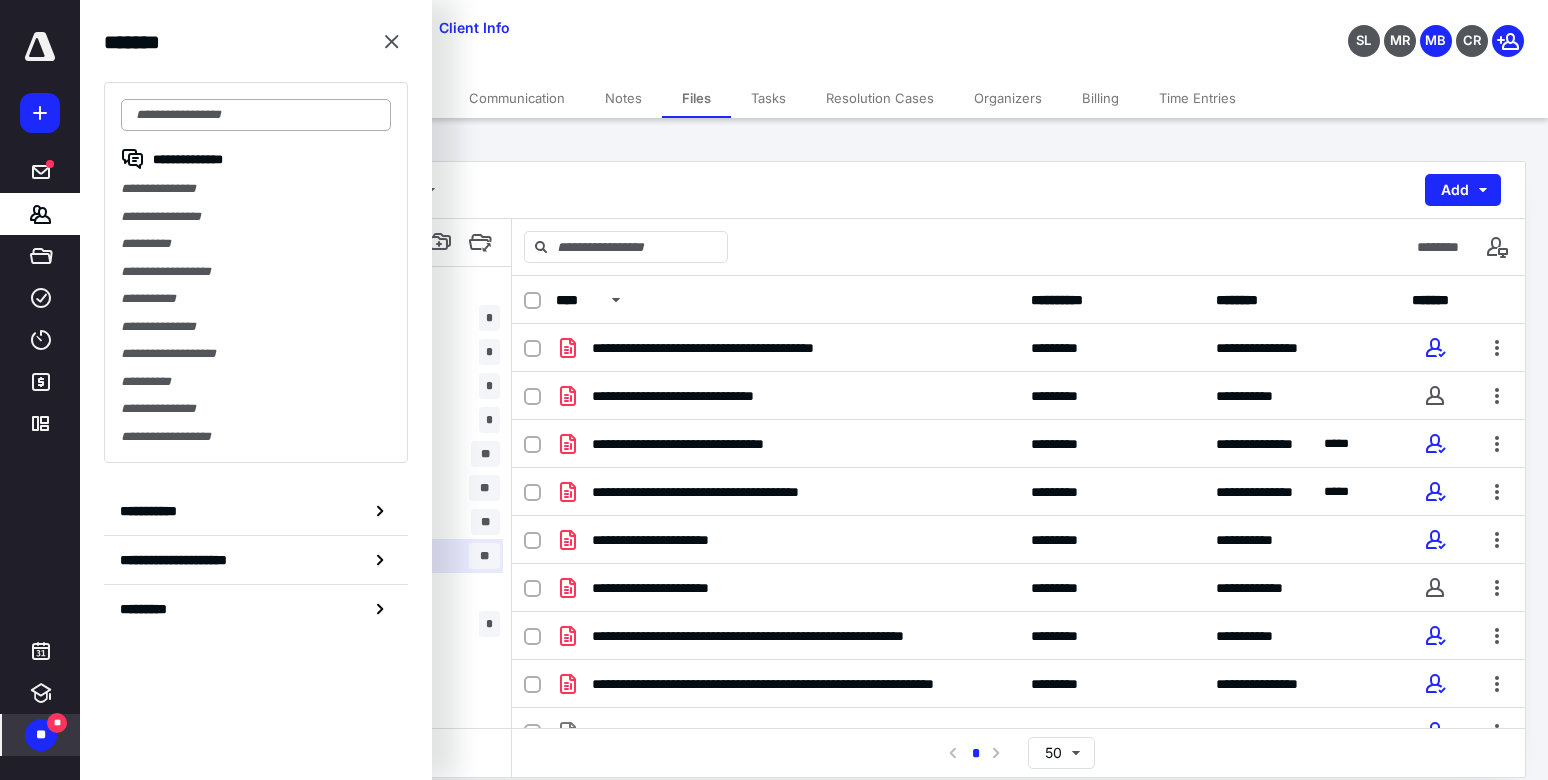 click at bounding box center (256, 115) 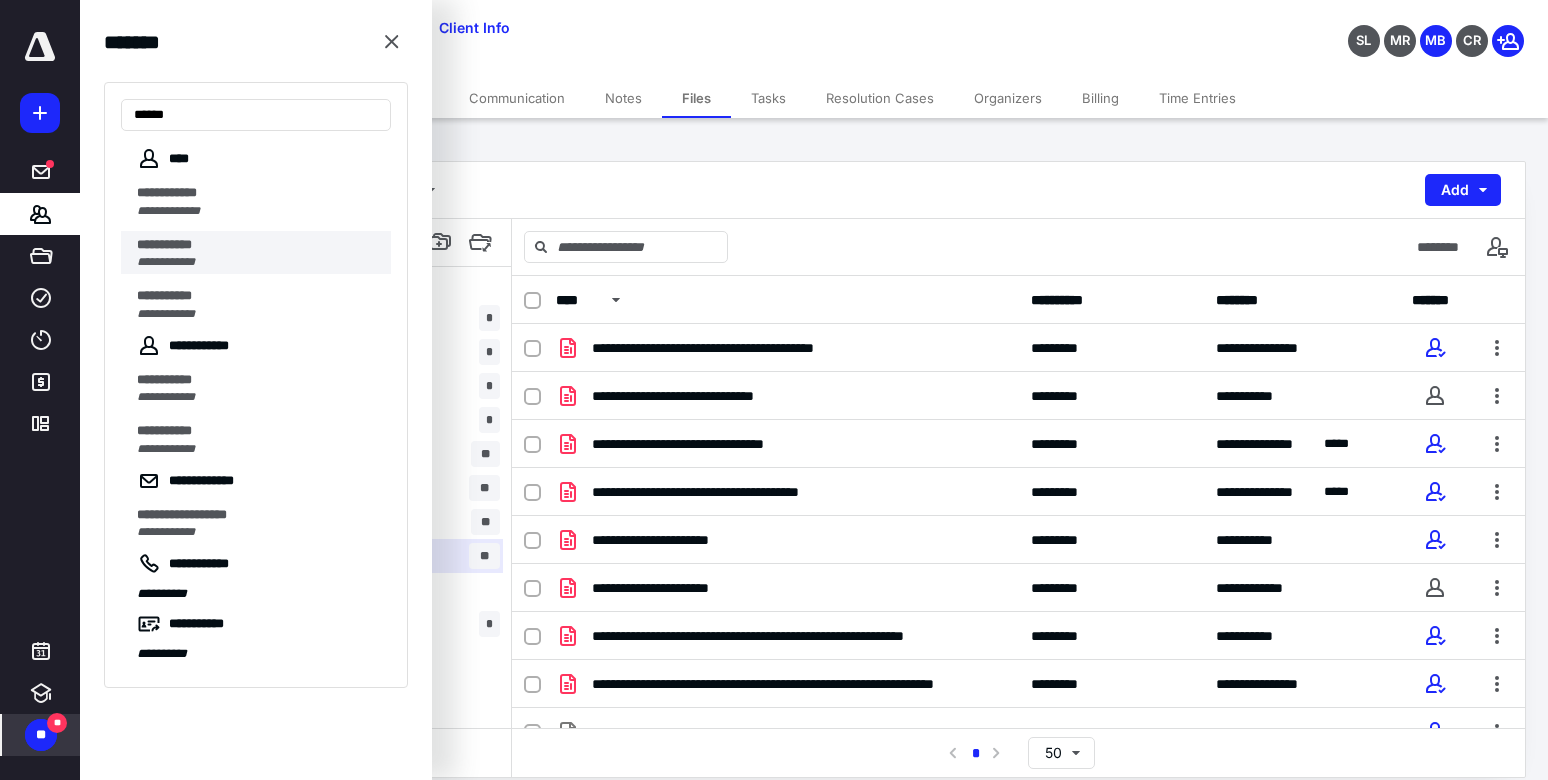 type on "*****" 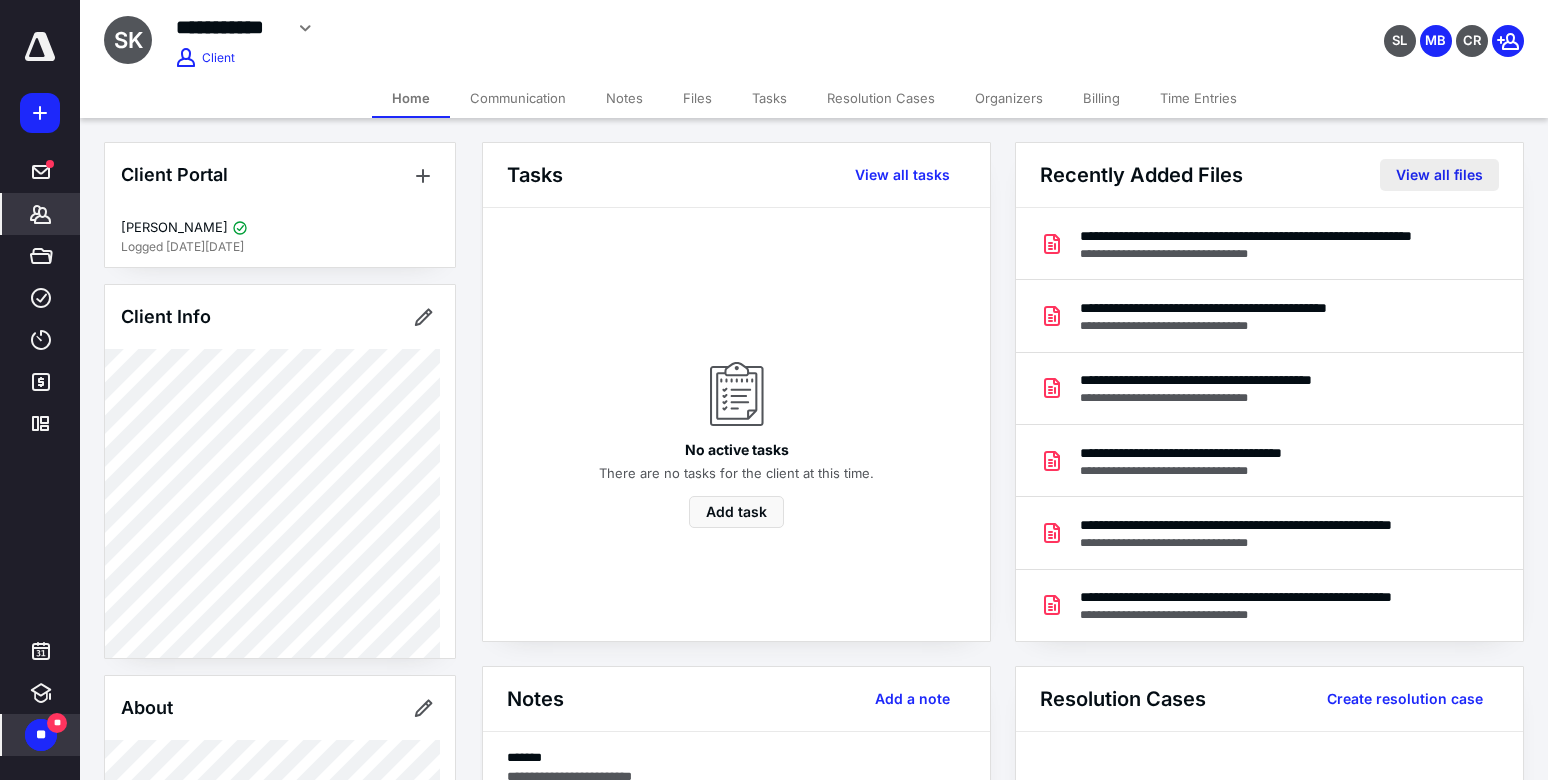 click on "View all files" at bounding box center (1439, 175) 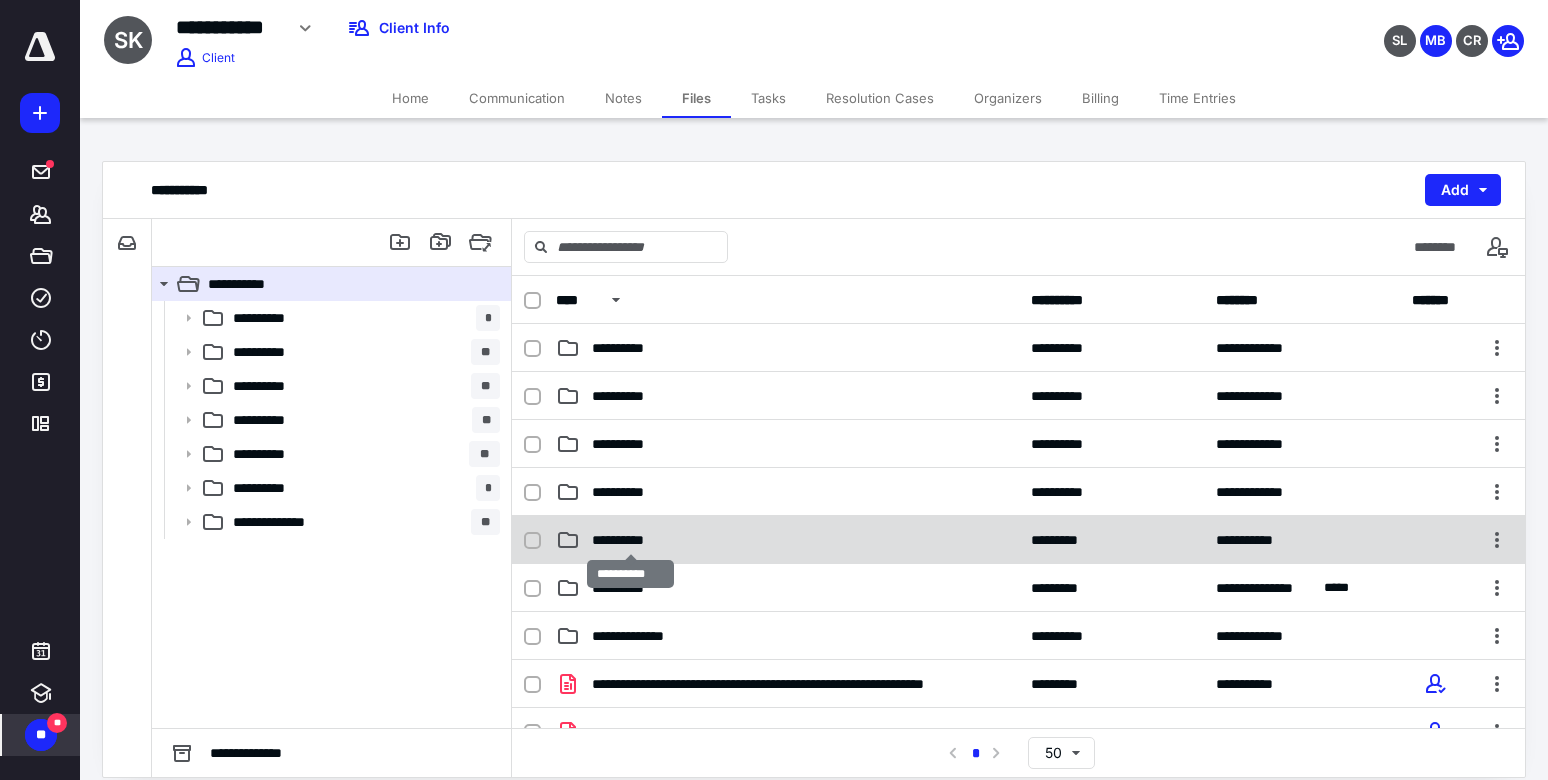 click on "**********" at bounding box center [630, 540] 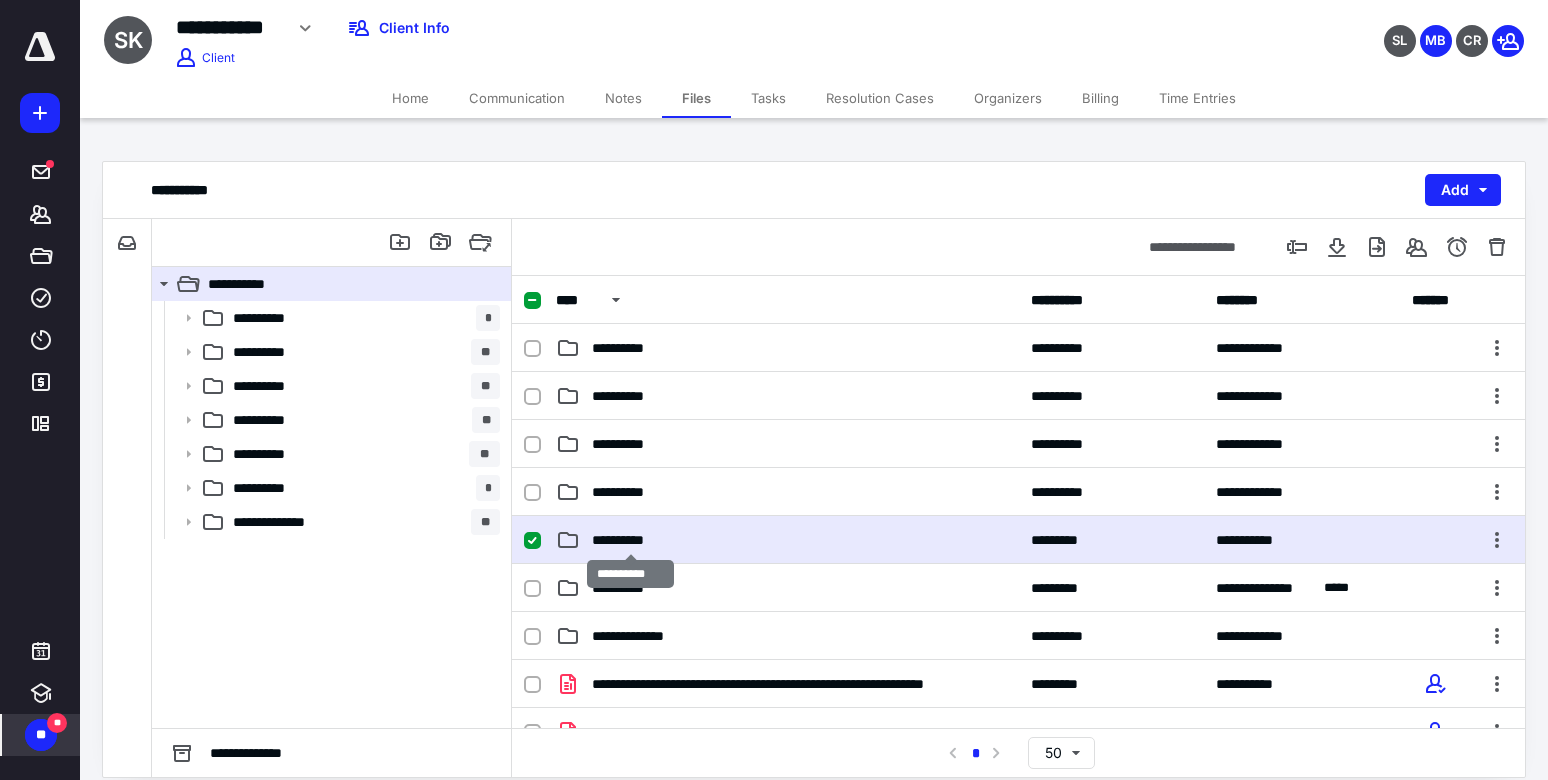 click on "**********" at bounding box center (630, 540) 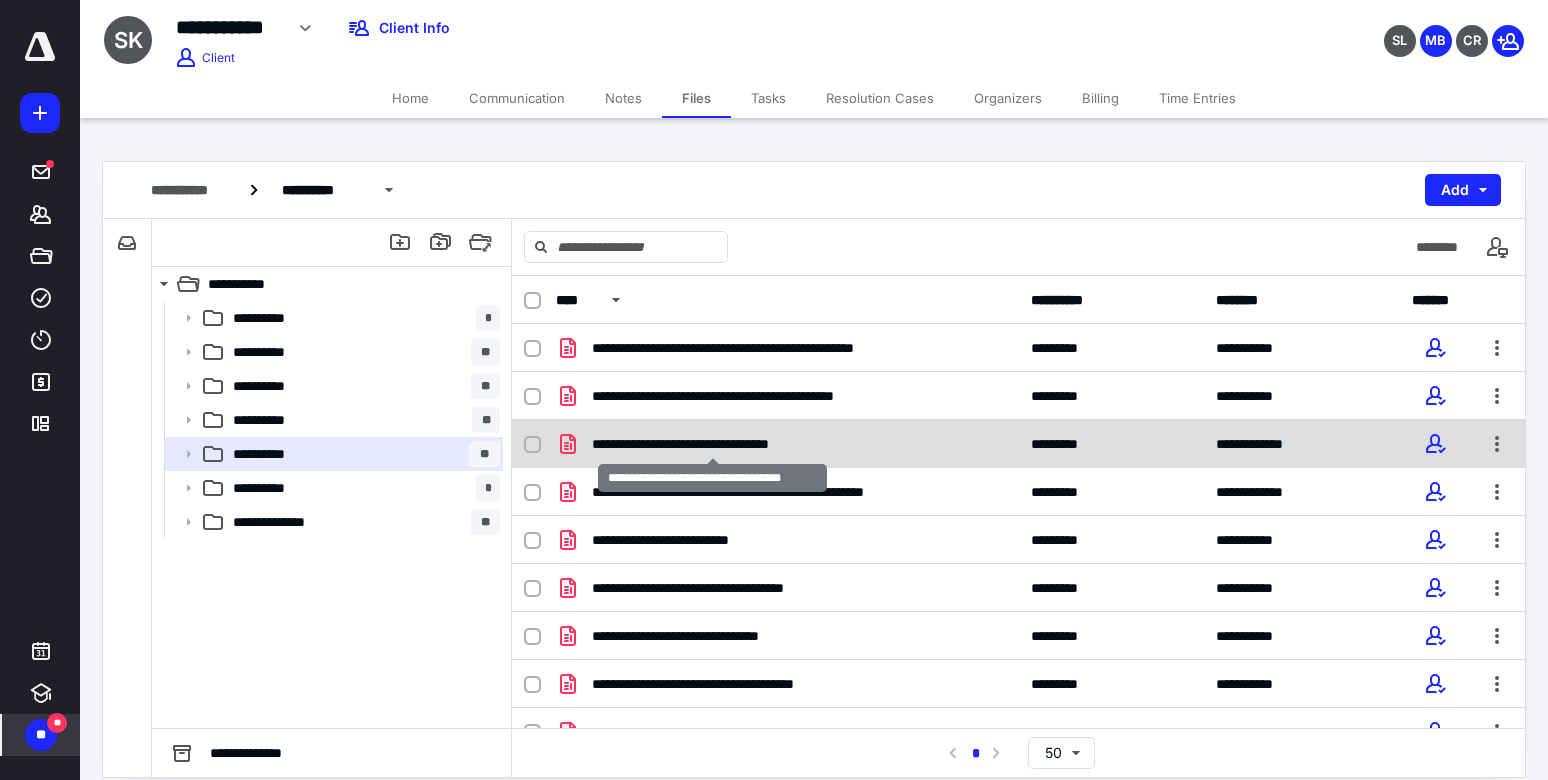 click on "**********" at bounding box center (712, 444) 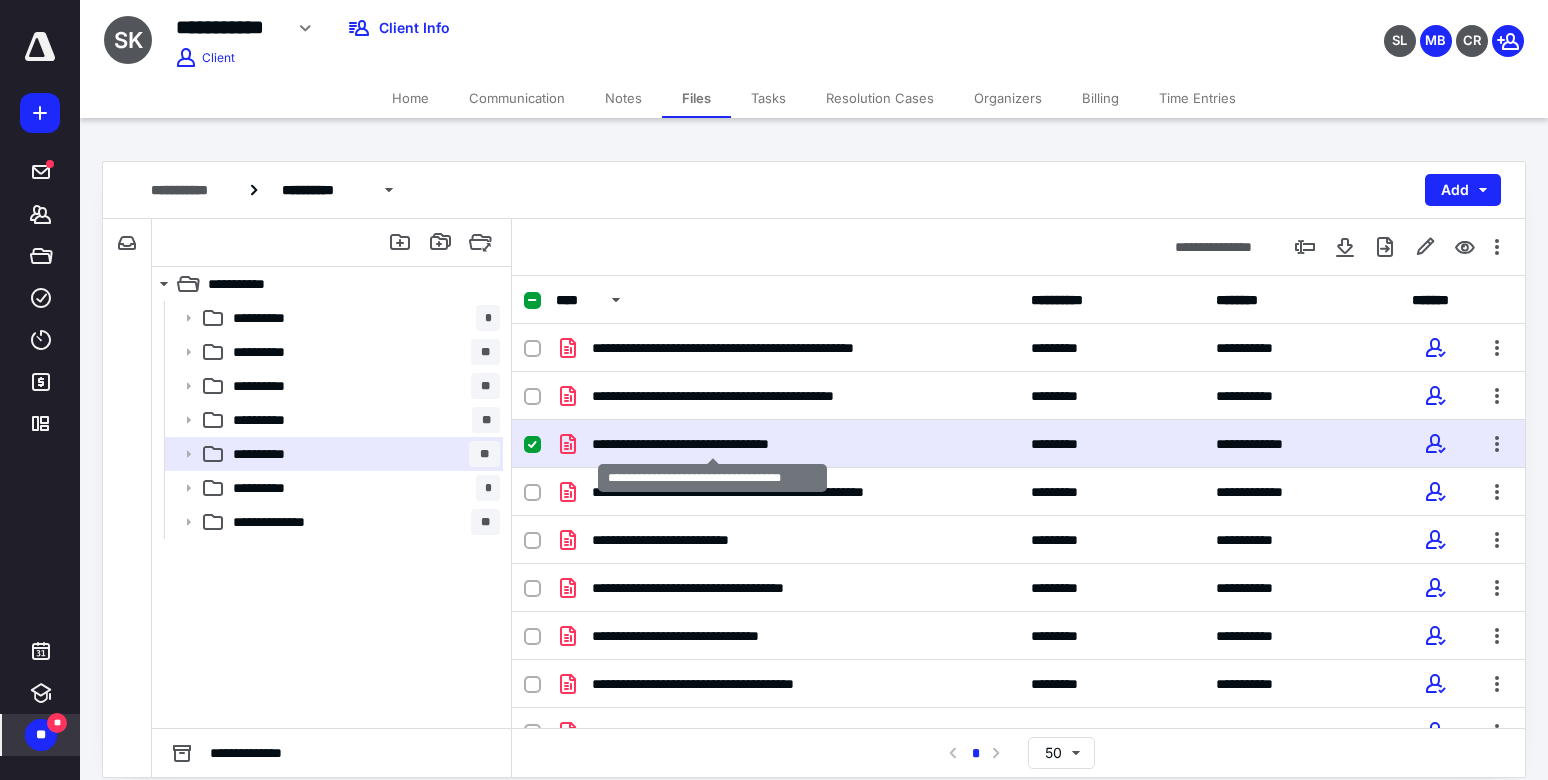 click on "**********" at bounding box center [712, 444] 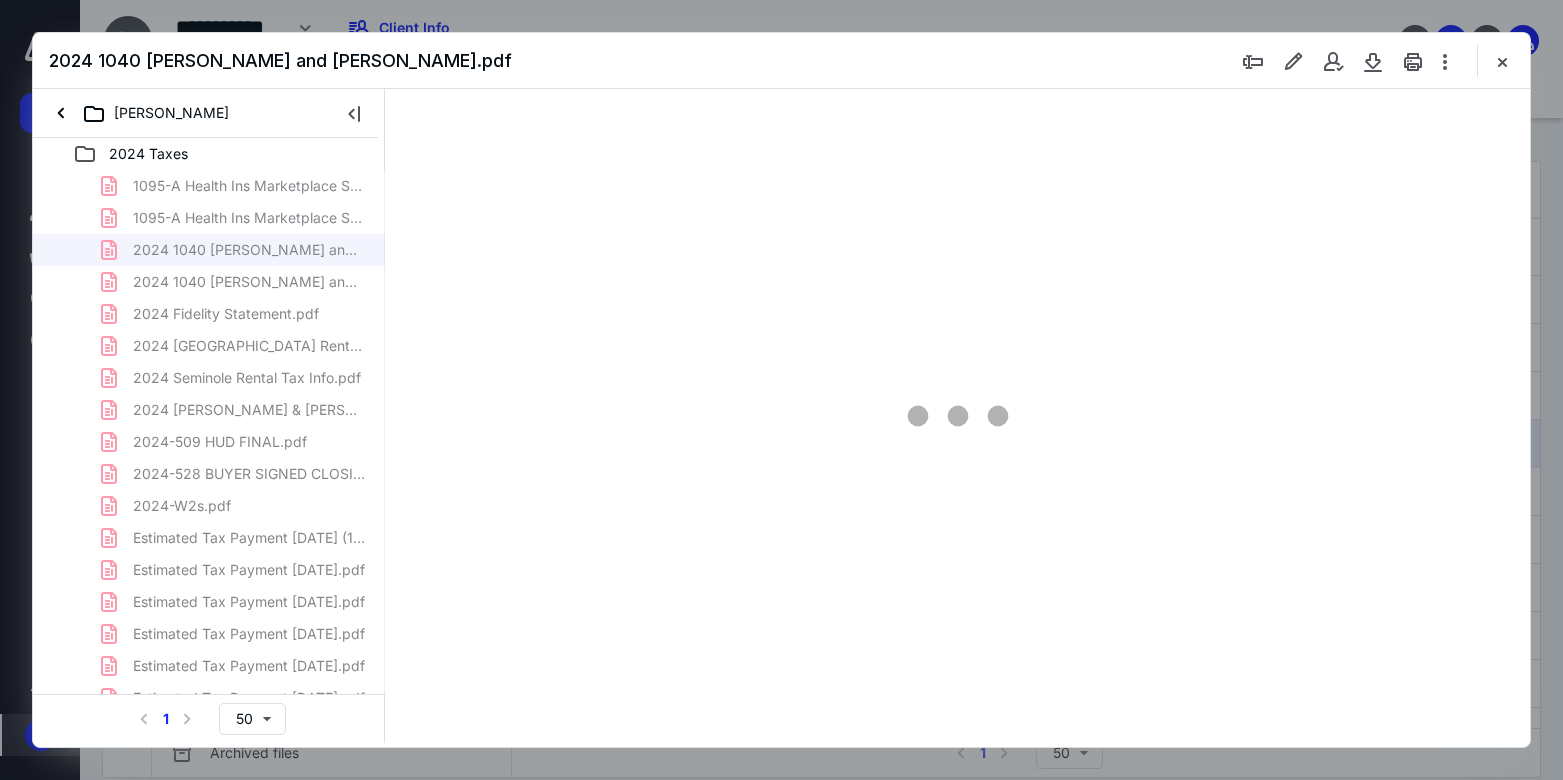 scroll, scrollTop: 0, scrollLeft: 0, axis: both 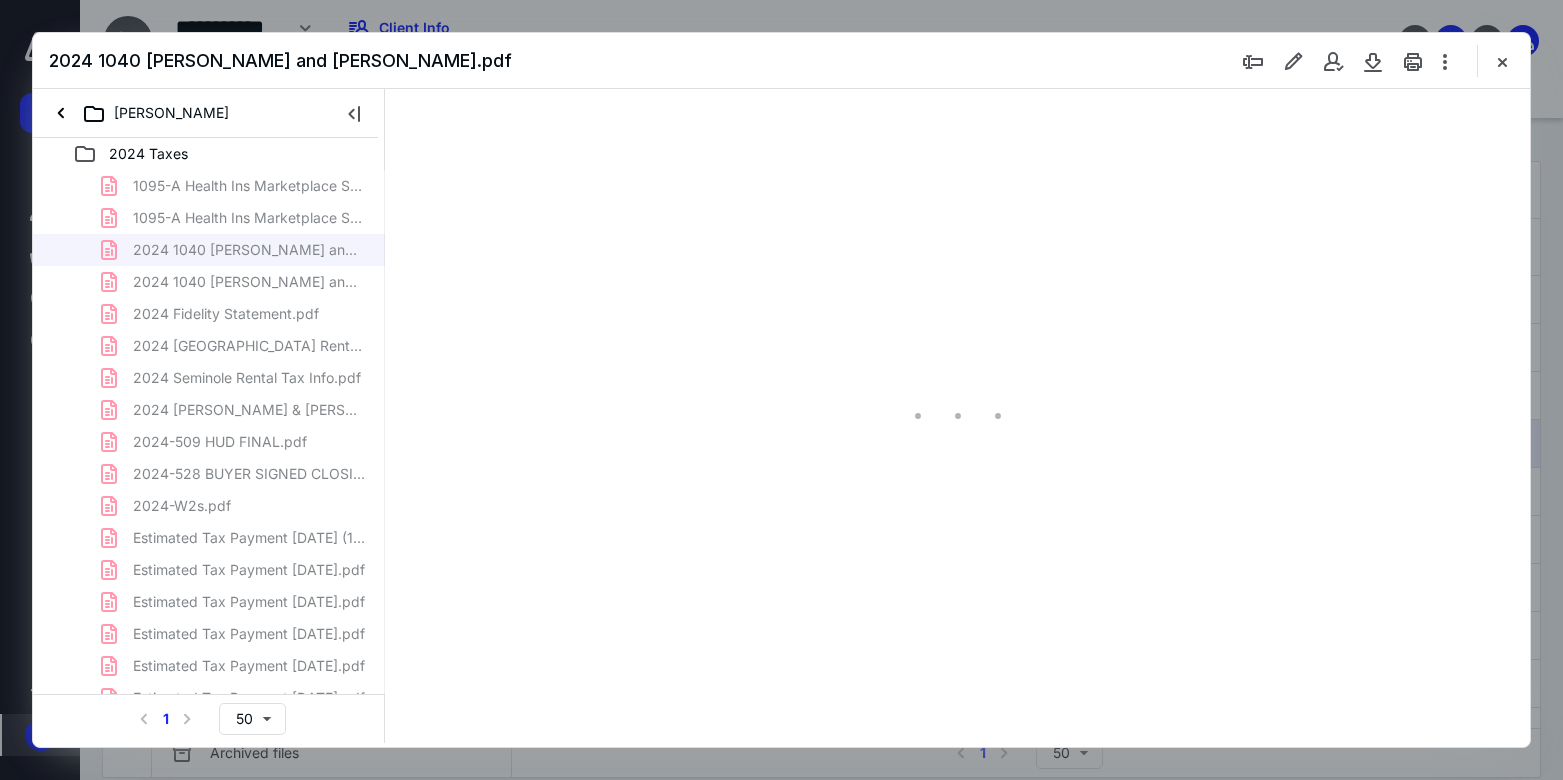 type on "73" 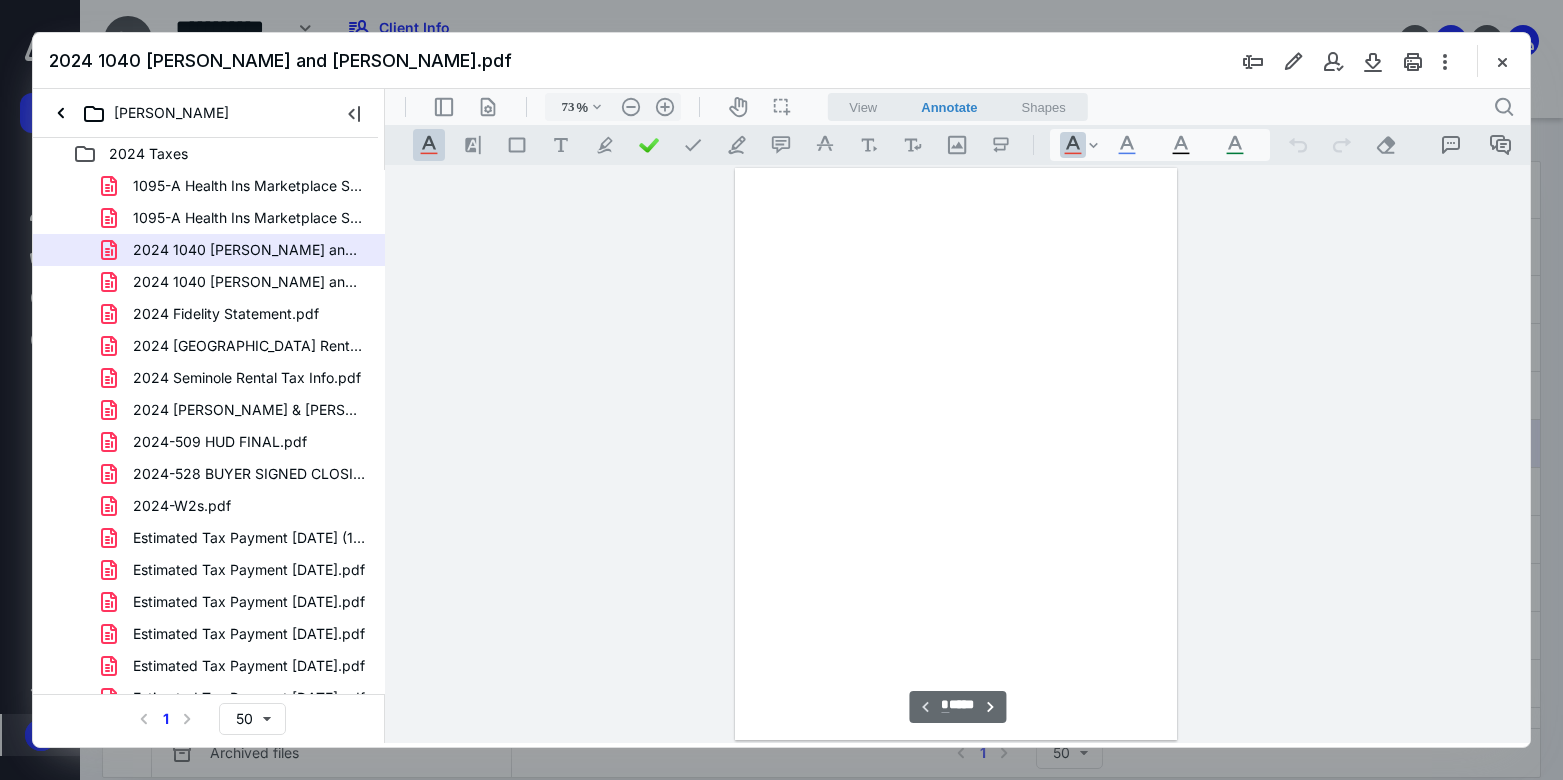 scroll, scrollTop: 79, scrollLeft: 0, axis: vertical 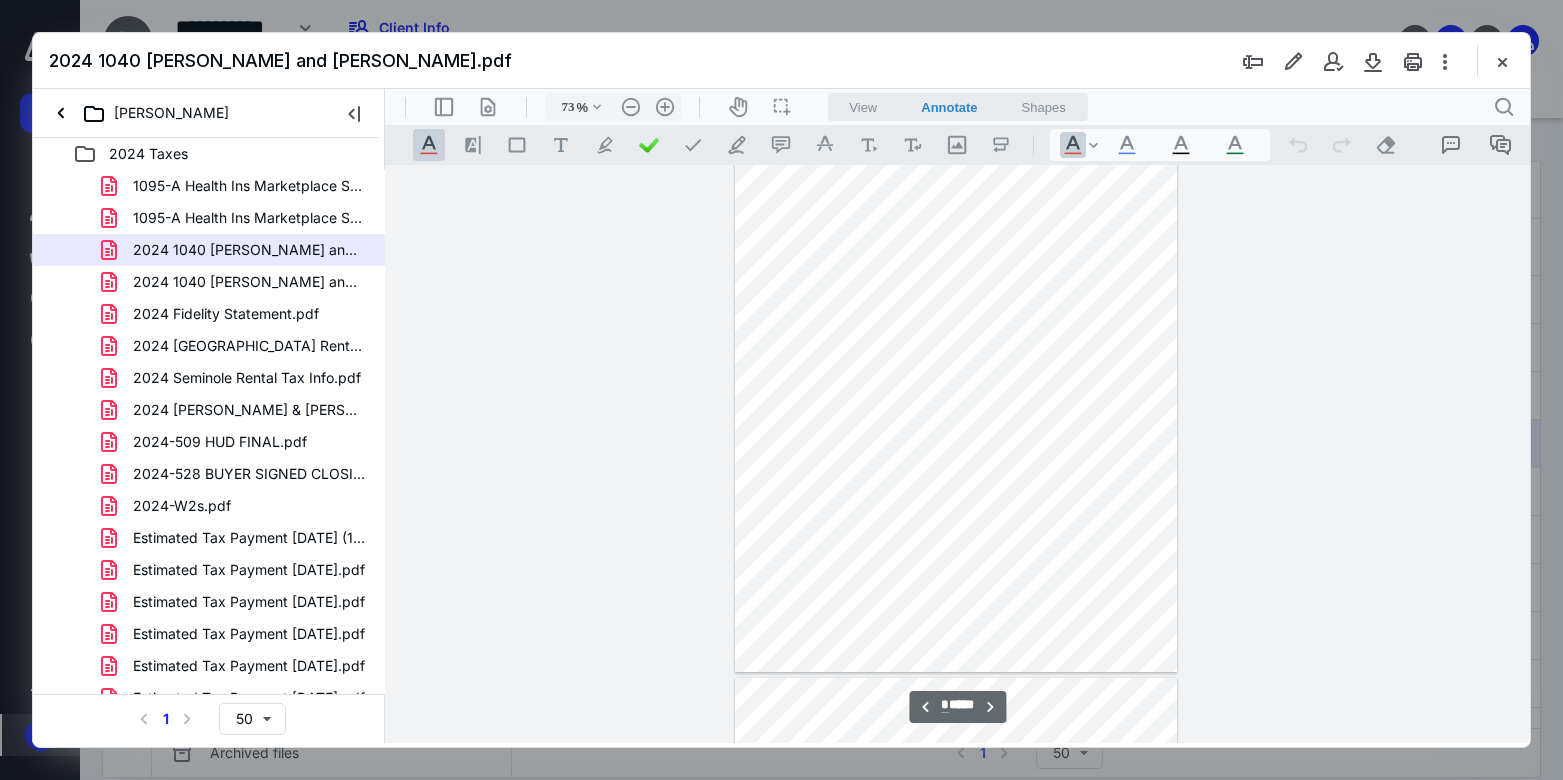 type on "*" 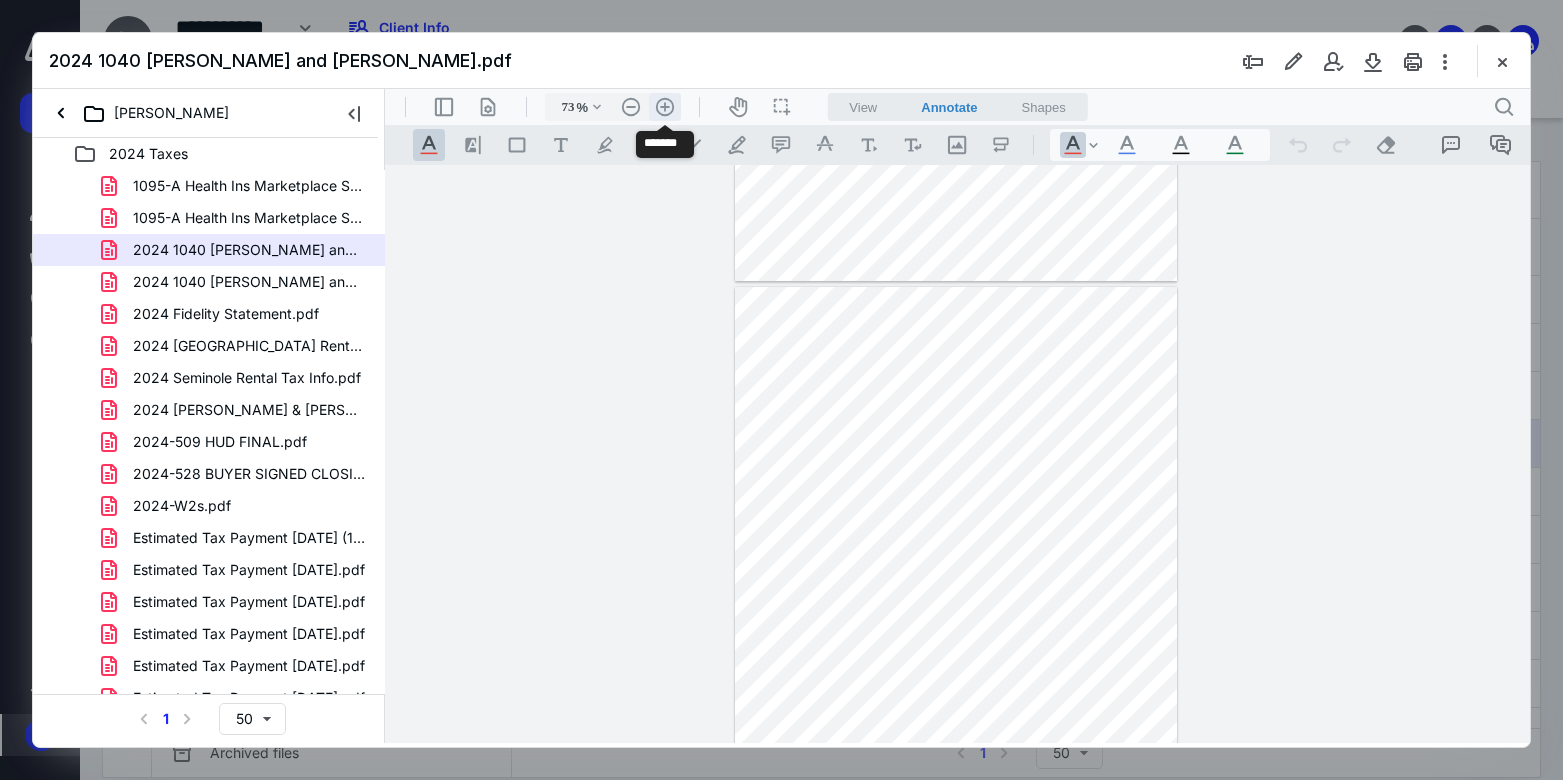 click on ".cls-1{fill:#abb0c4;} icon - header - zoom - in - line" at bounding box center (665, 107) 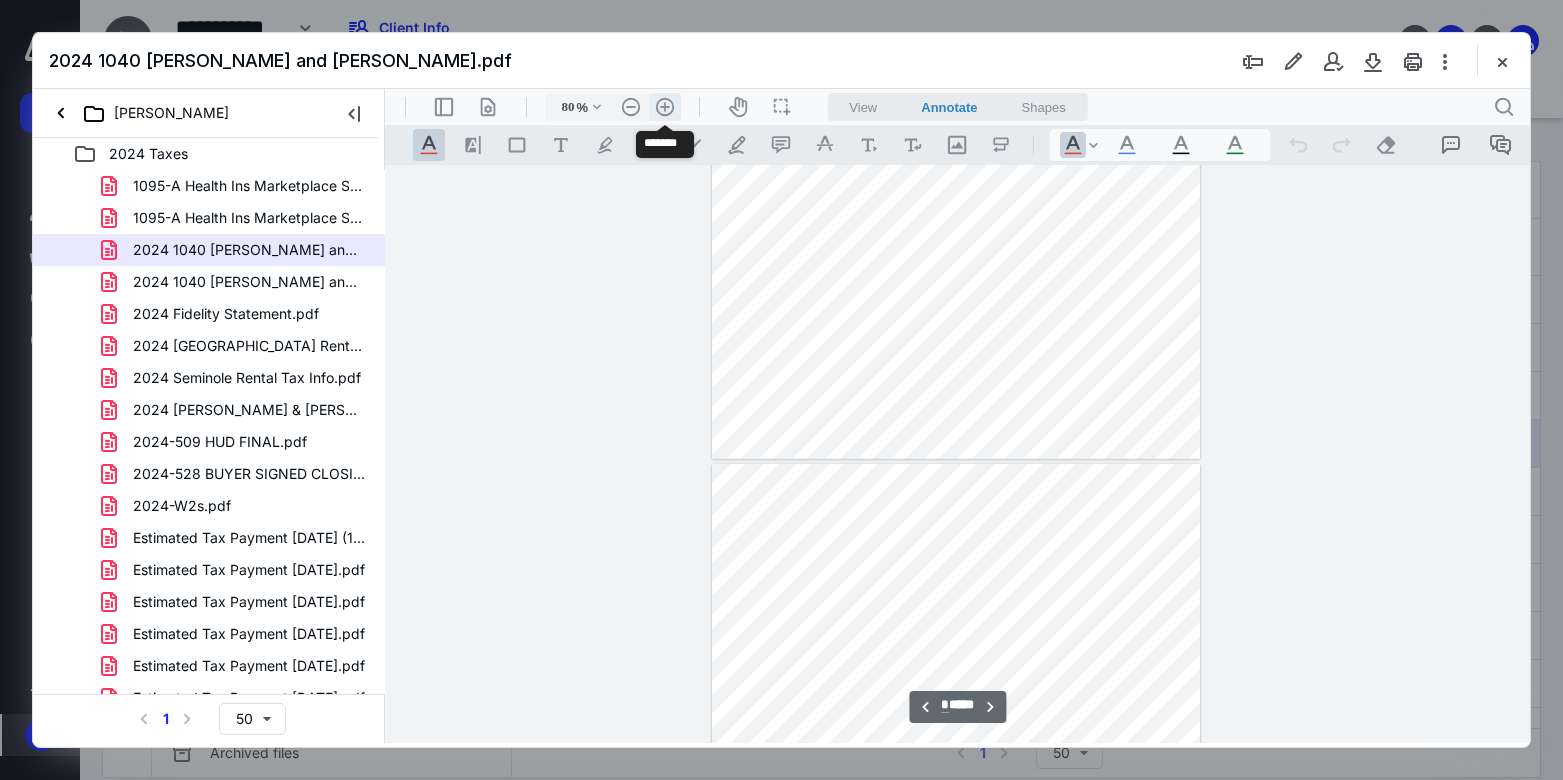 scroll, scrollTop: 1809, scrollLeft: 0, axis: vertical 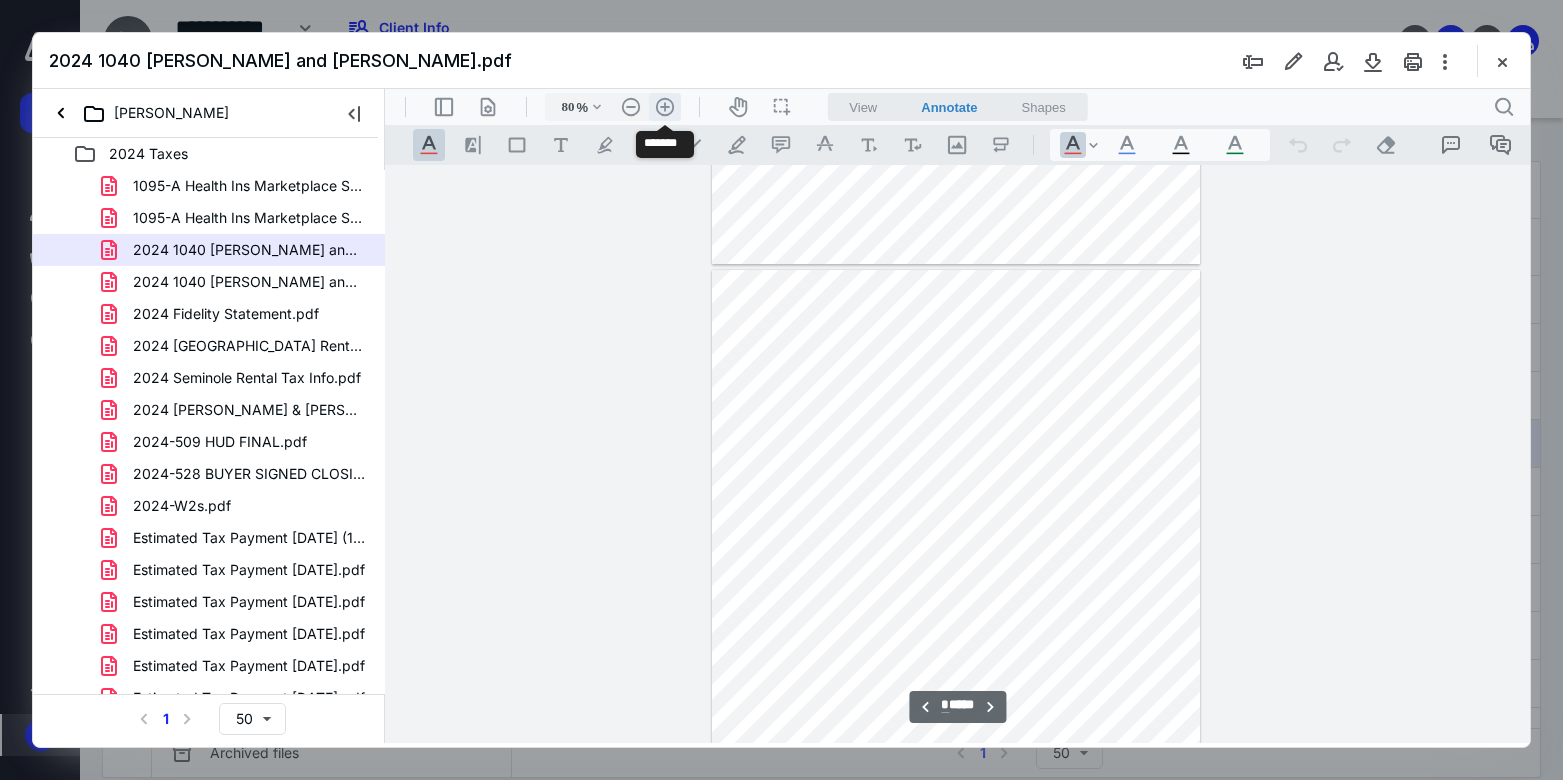 click on ".cls-1{fill:#abb0c4;} icon - header - zoom - in - line" at bounding box center (665, 107) 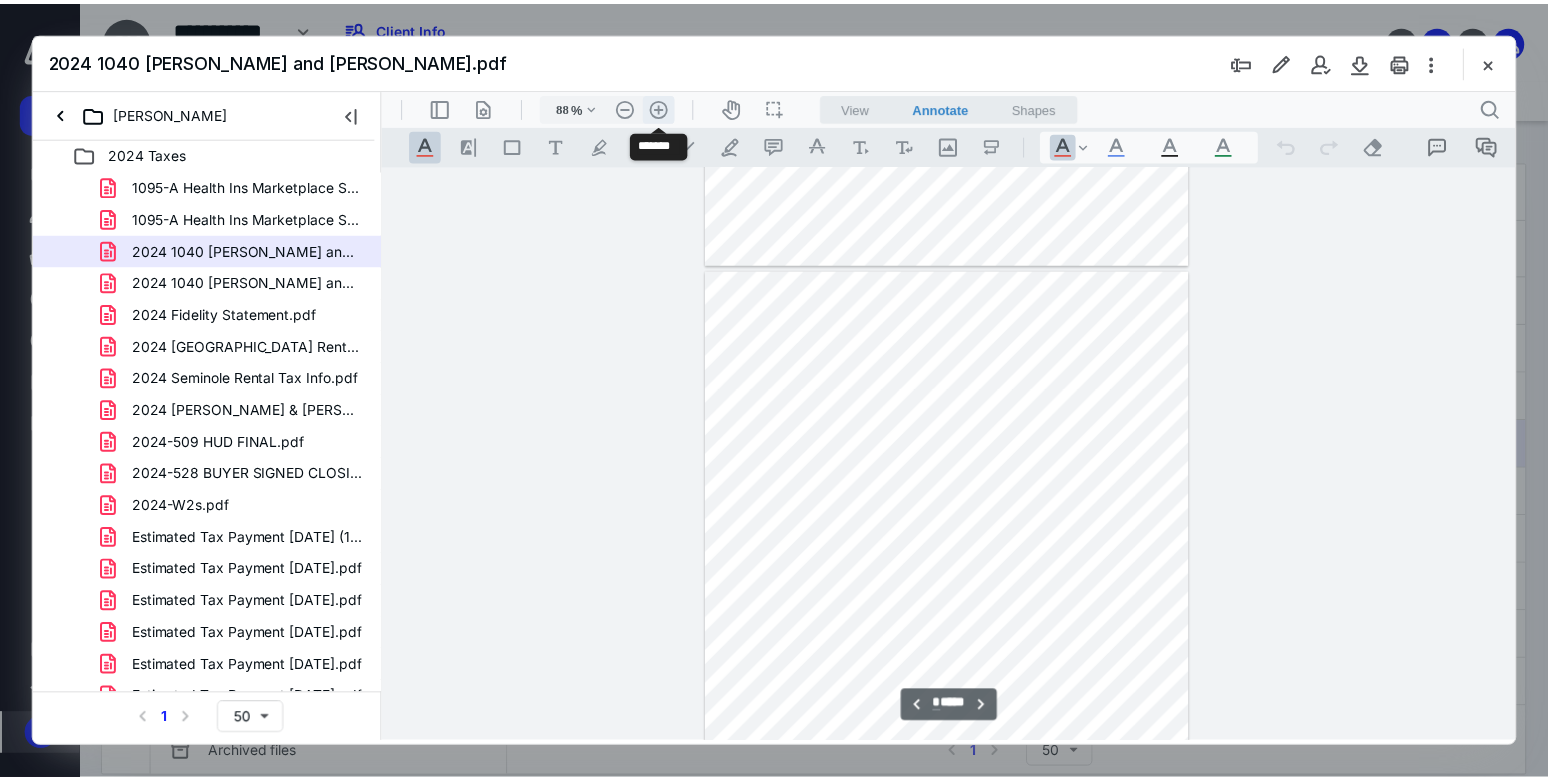 scroll, scrollTop: 2003, scrollLeft: 0, axis: vertical 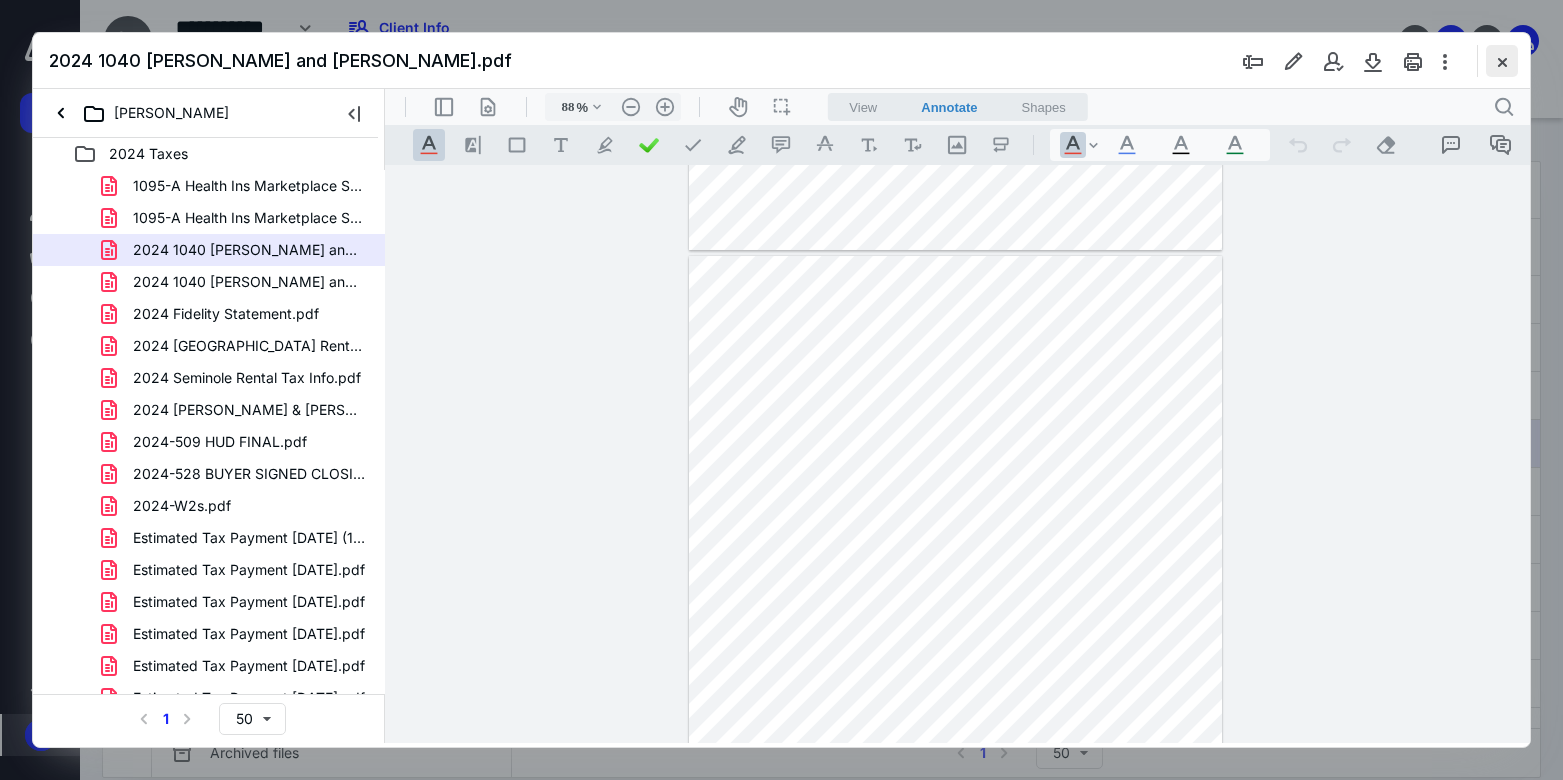 click at bounding box center [1502, 61] 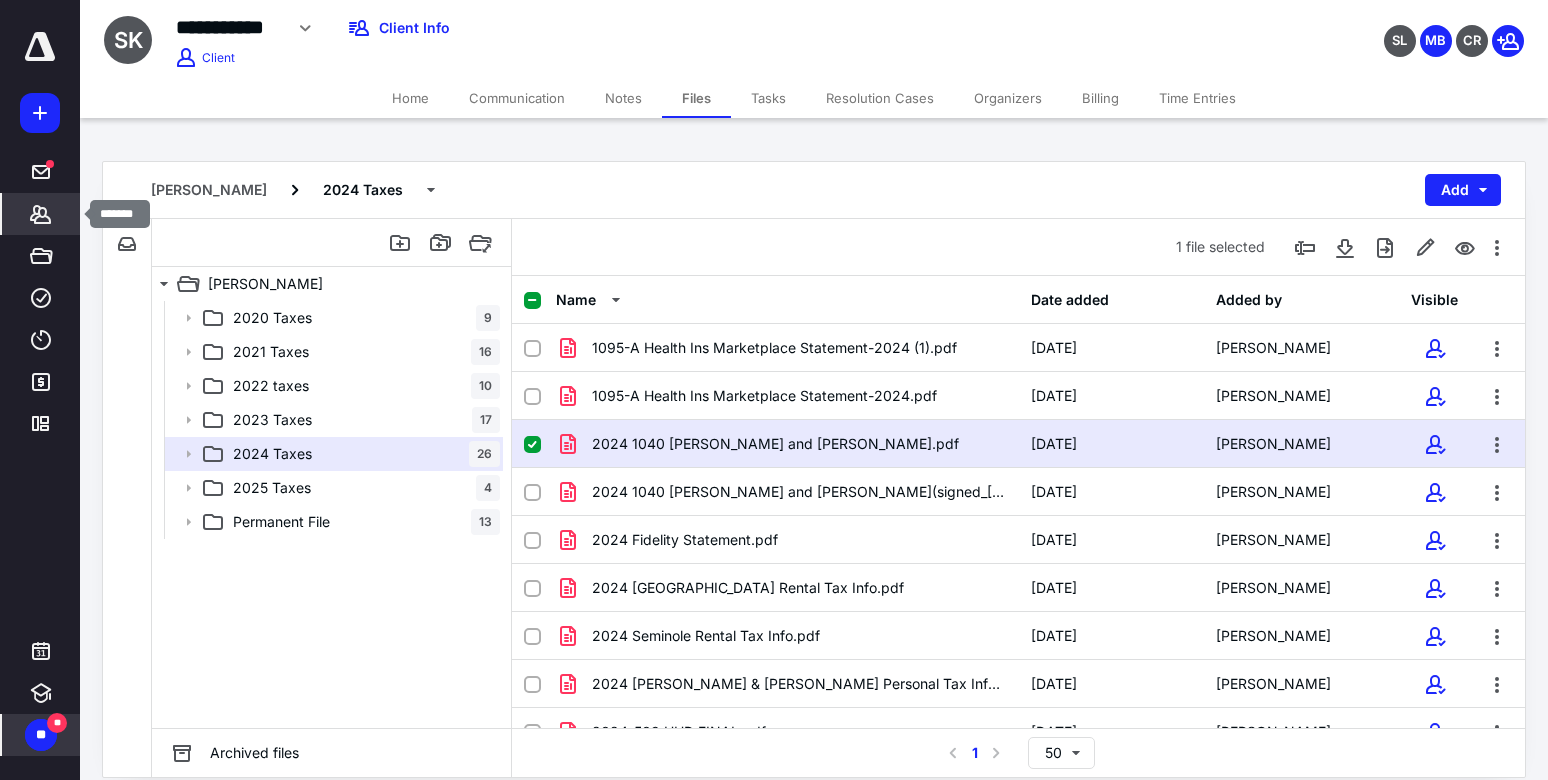 click 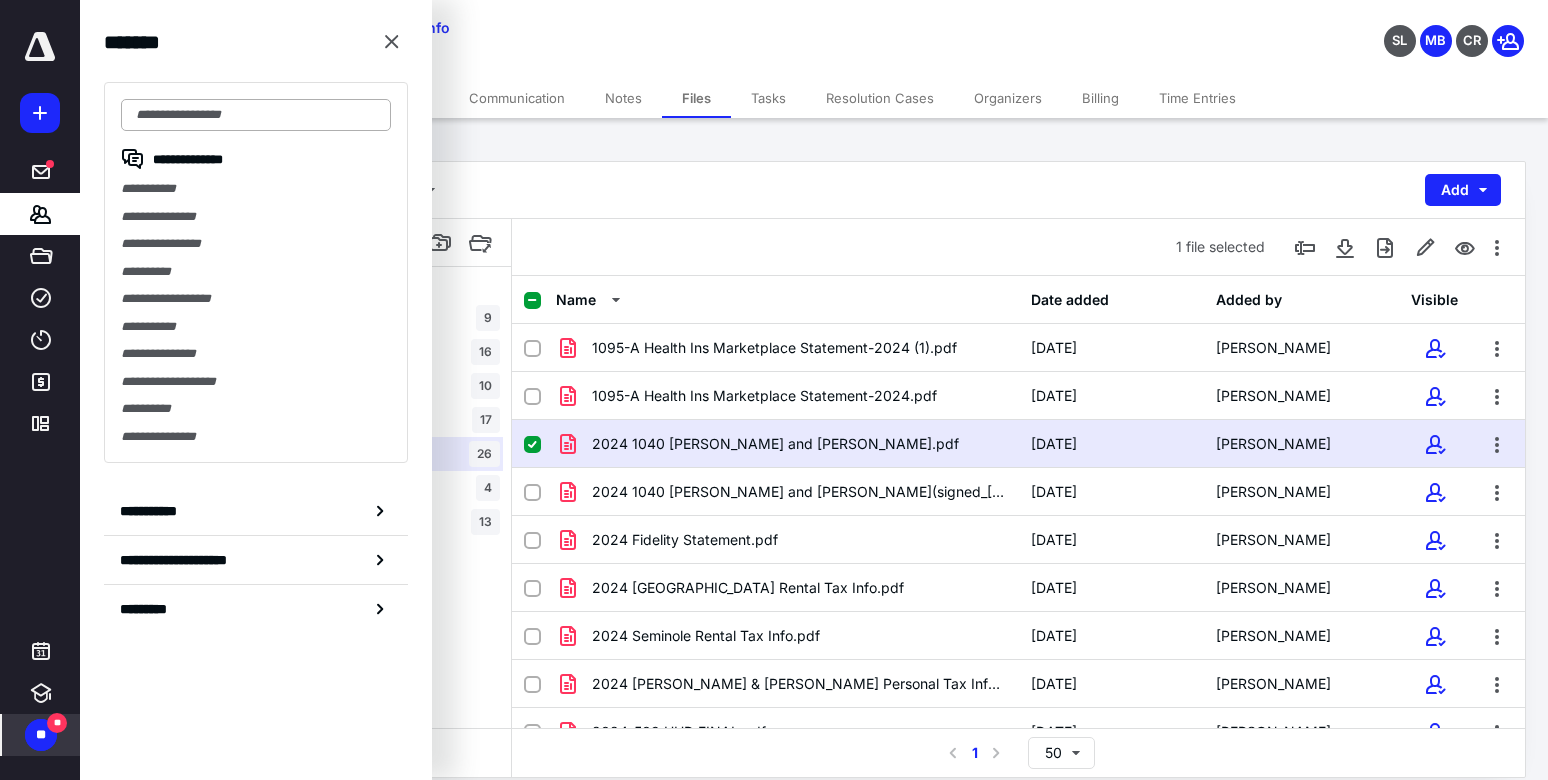 click at bounding box center (256, 115) 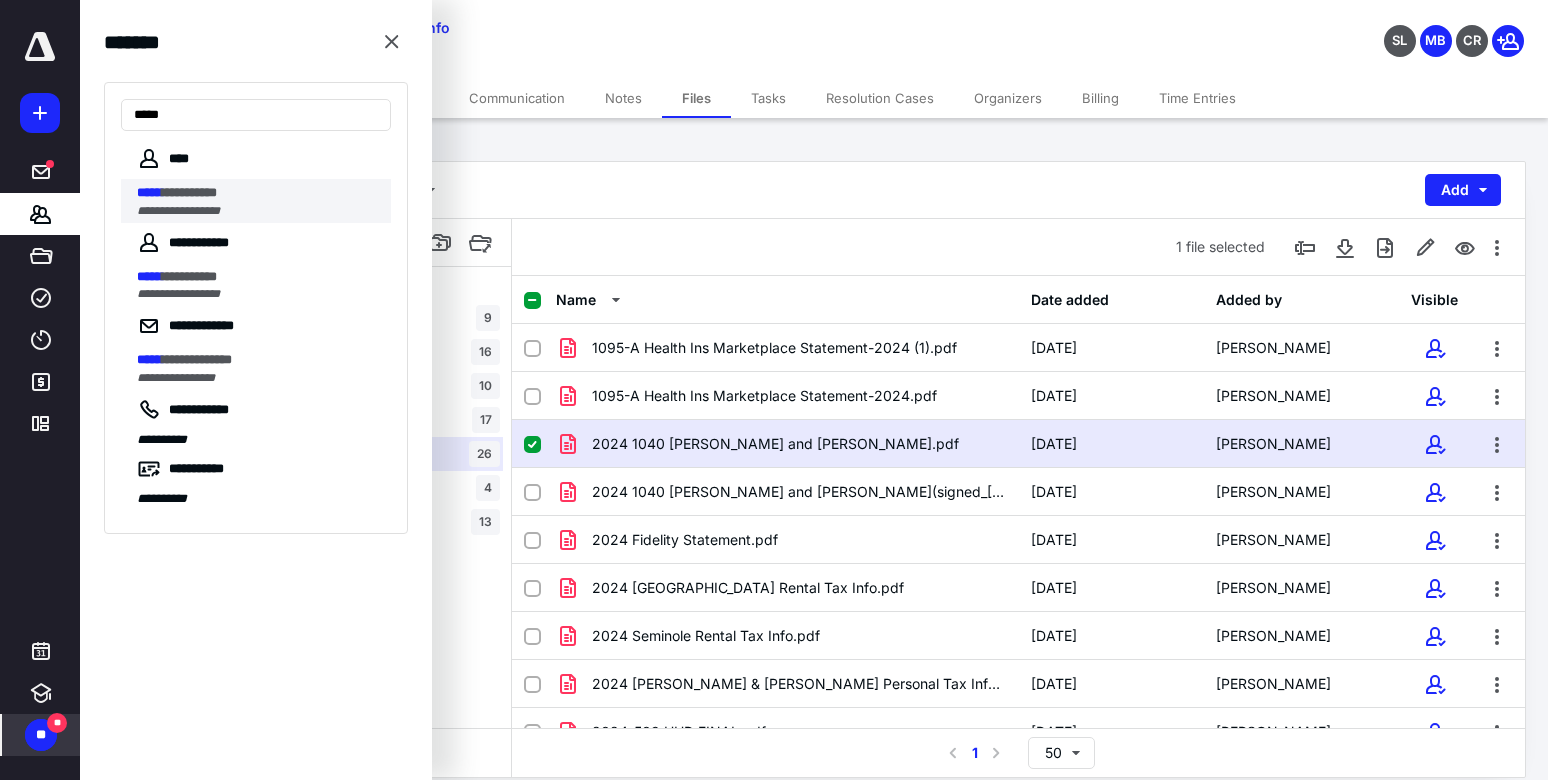 type on "*****" 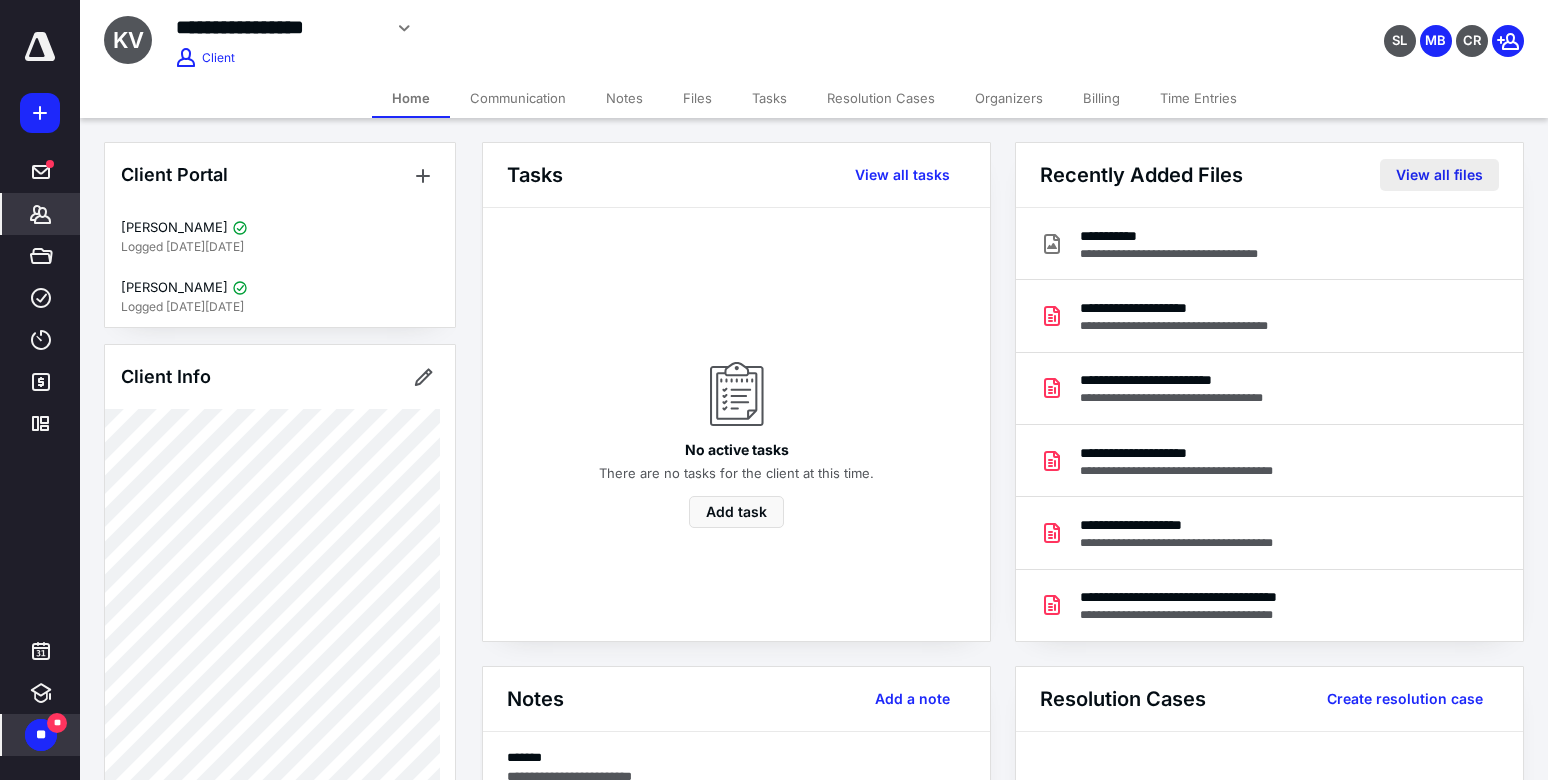 click on "View all files" at bounding box center [1439, 175] 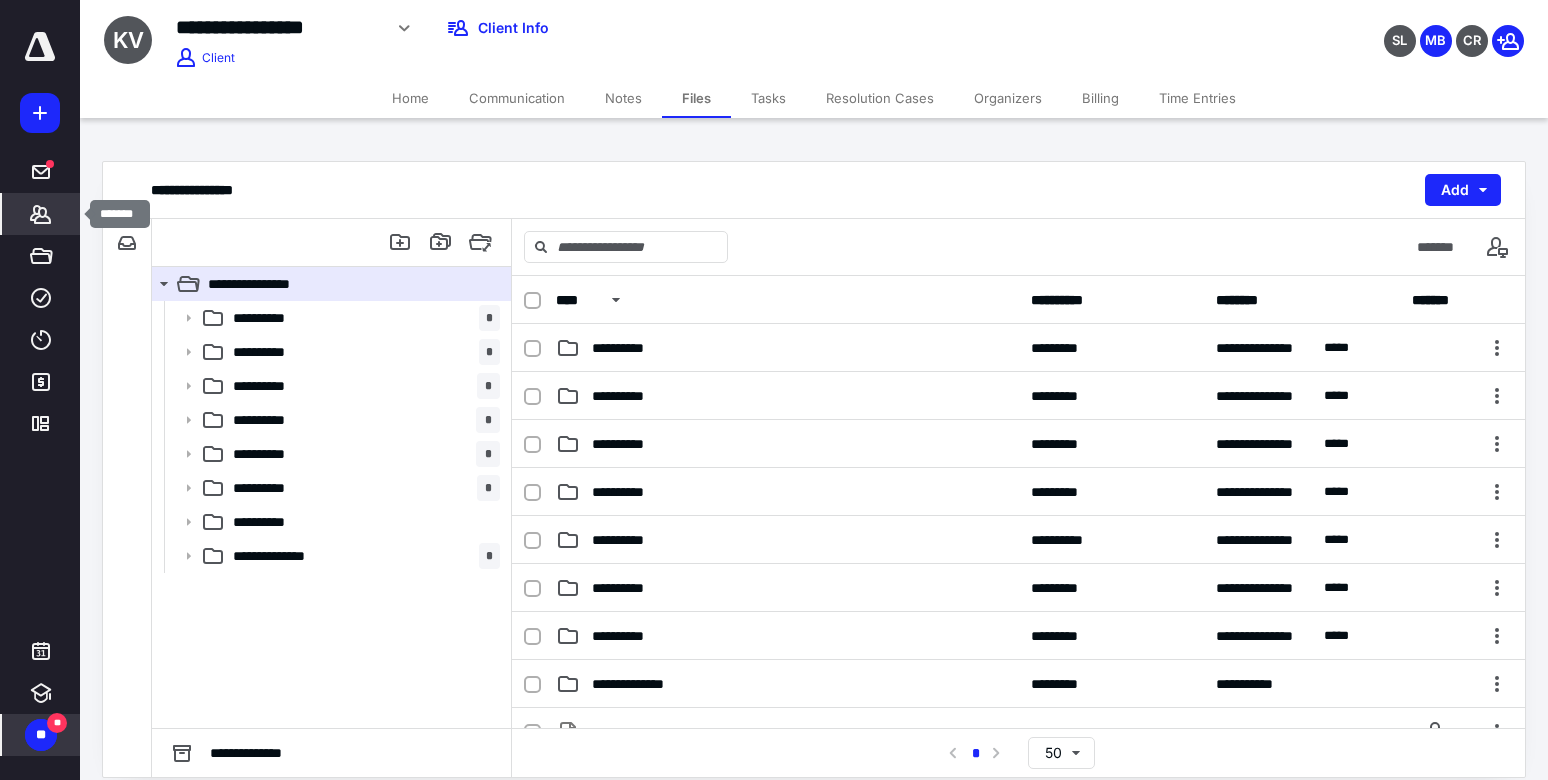 click 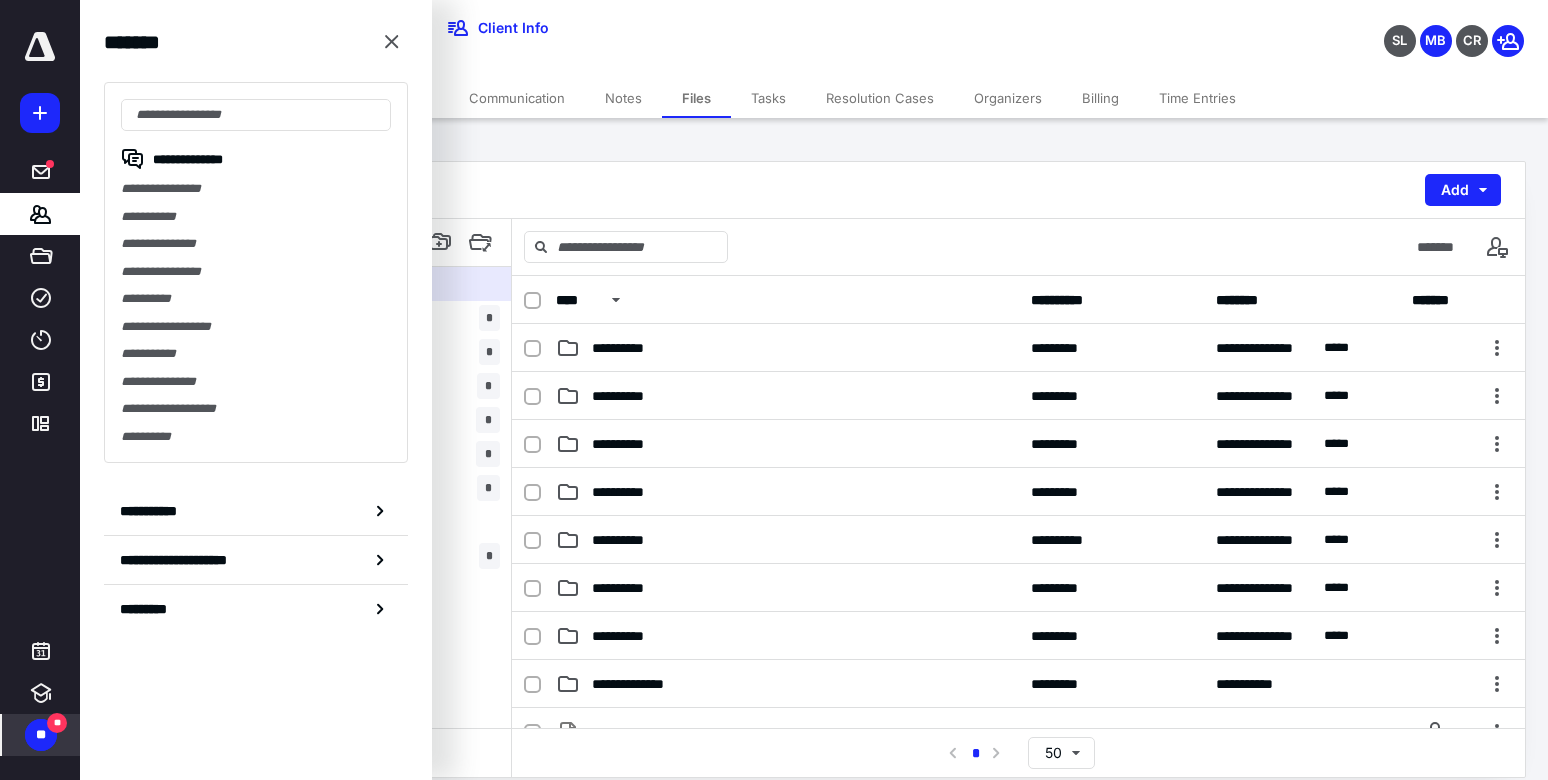 drag, startPoint x: 1228, startPoint y: 30, endPoint x: 1165, endPoint y: 43, distance: 64.327286 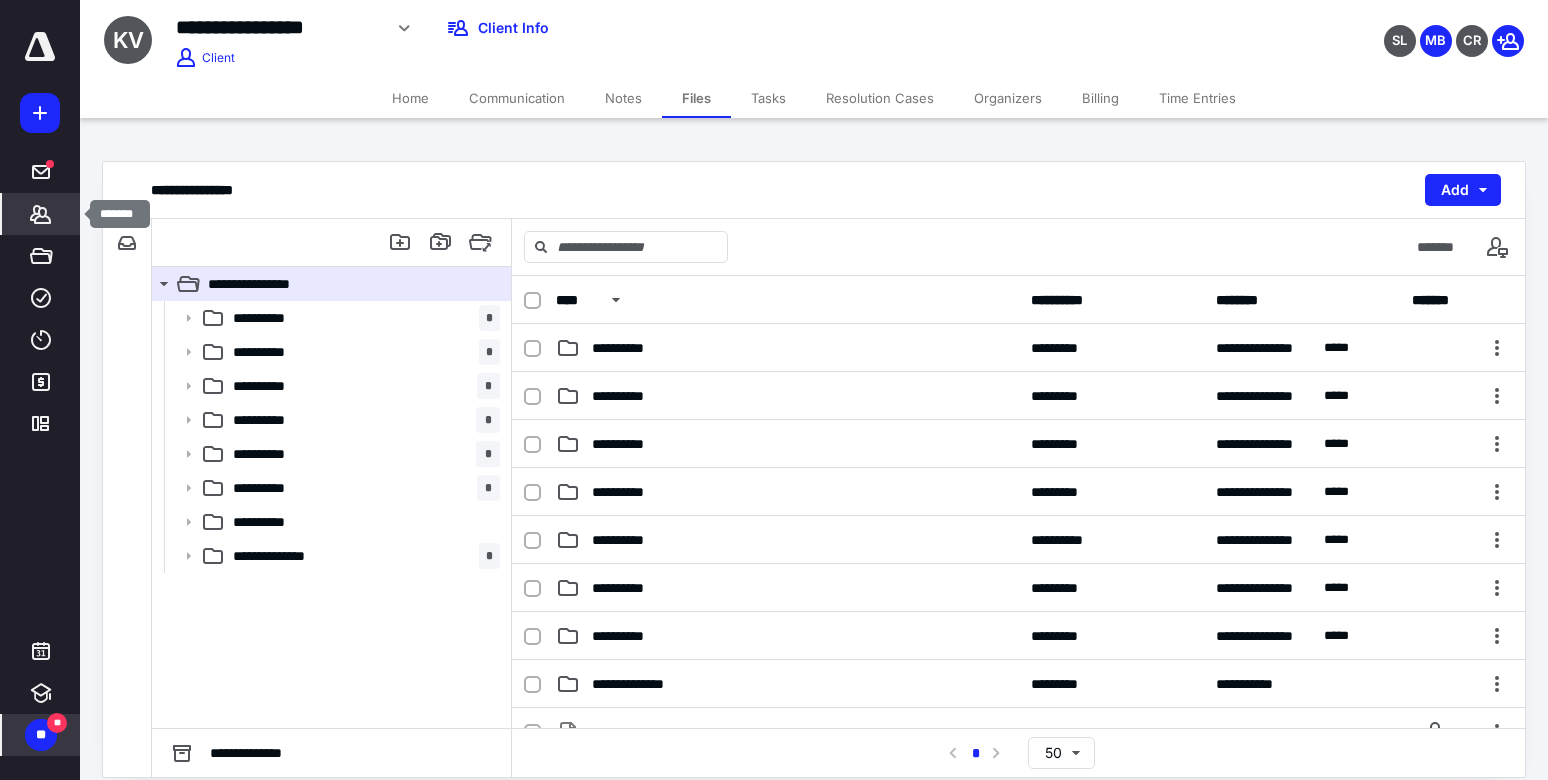 click 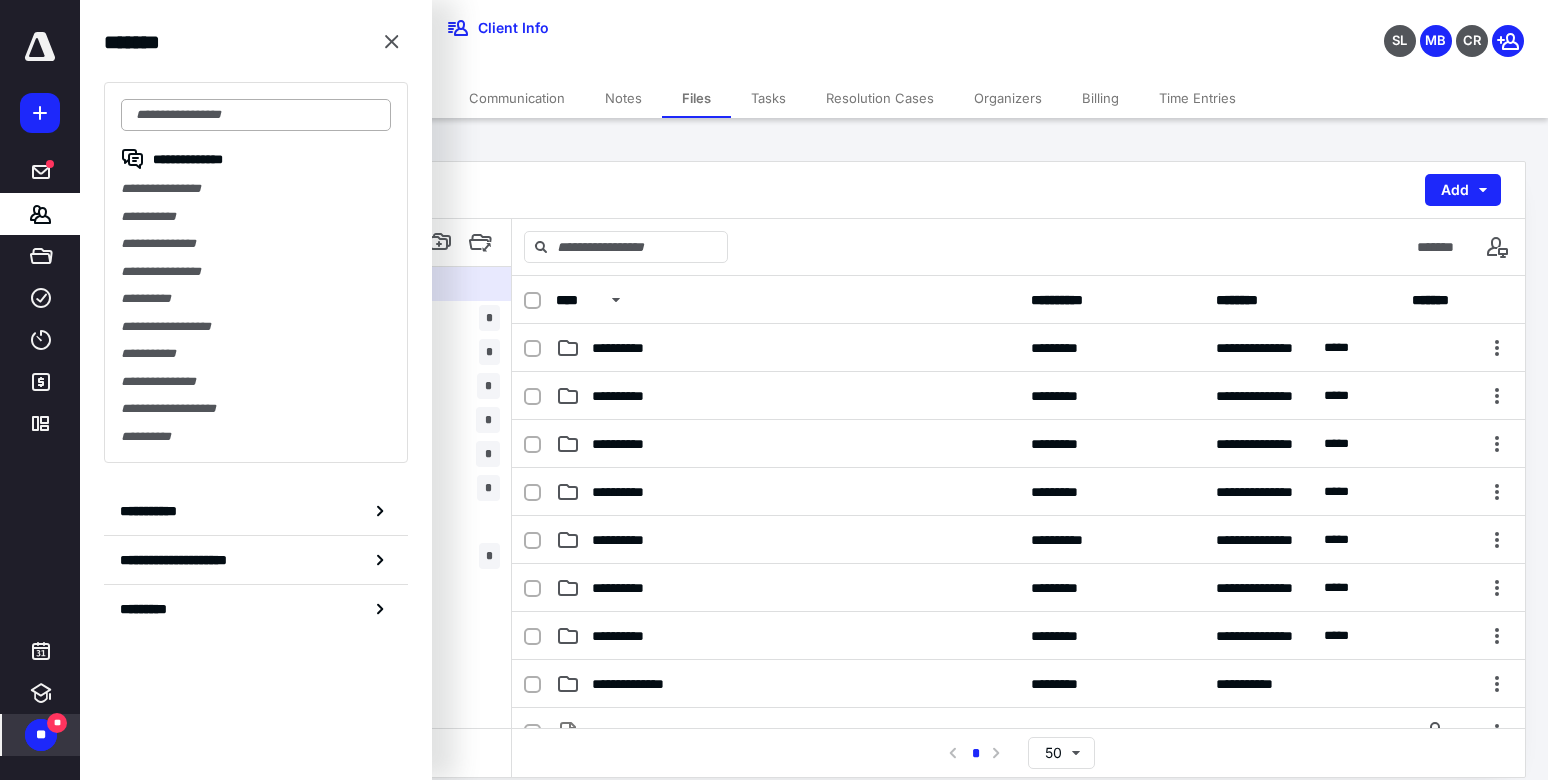 click at bounding box center [256, 115] 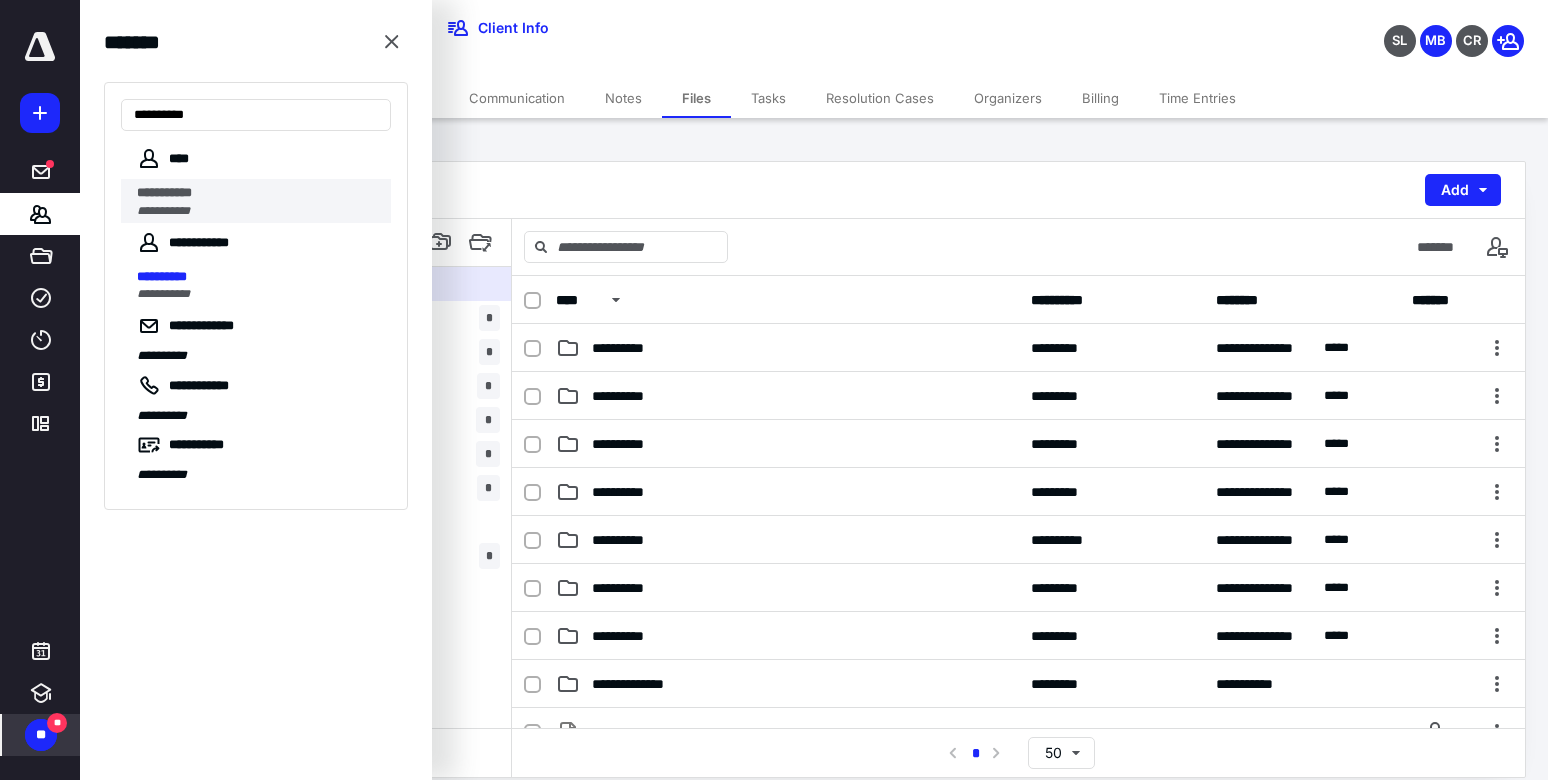type on "**********" 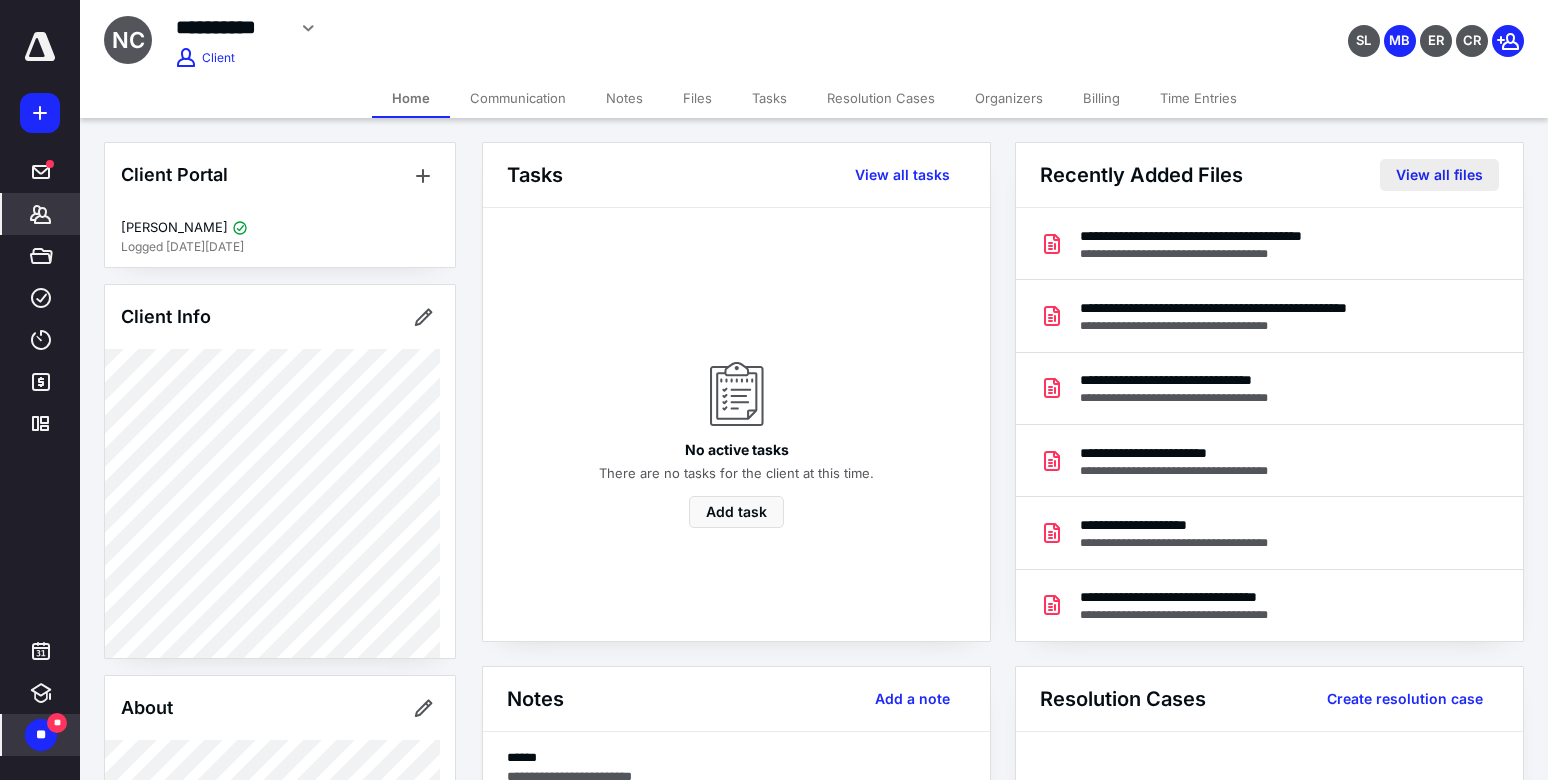 click on "View all files" at bounding box center [1439, 175] 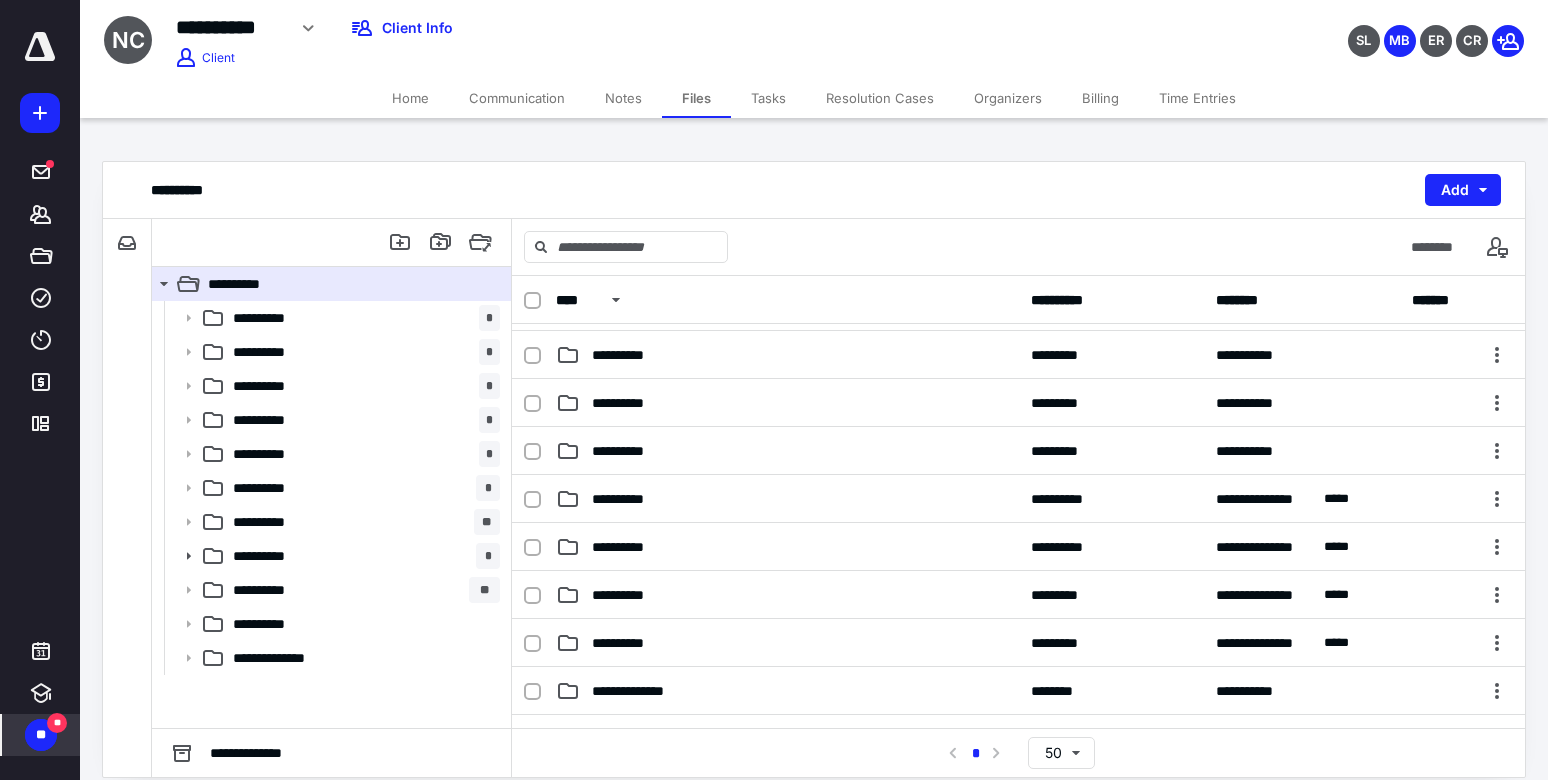 scroll, scrollTop: 144, scrollLeft: 0, axis: vertical 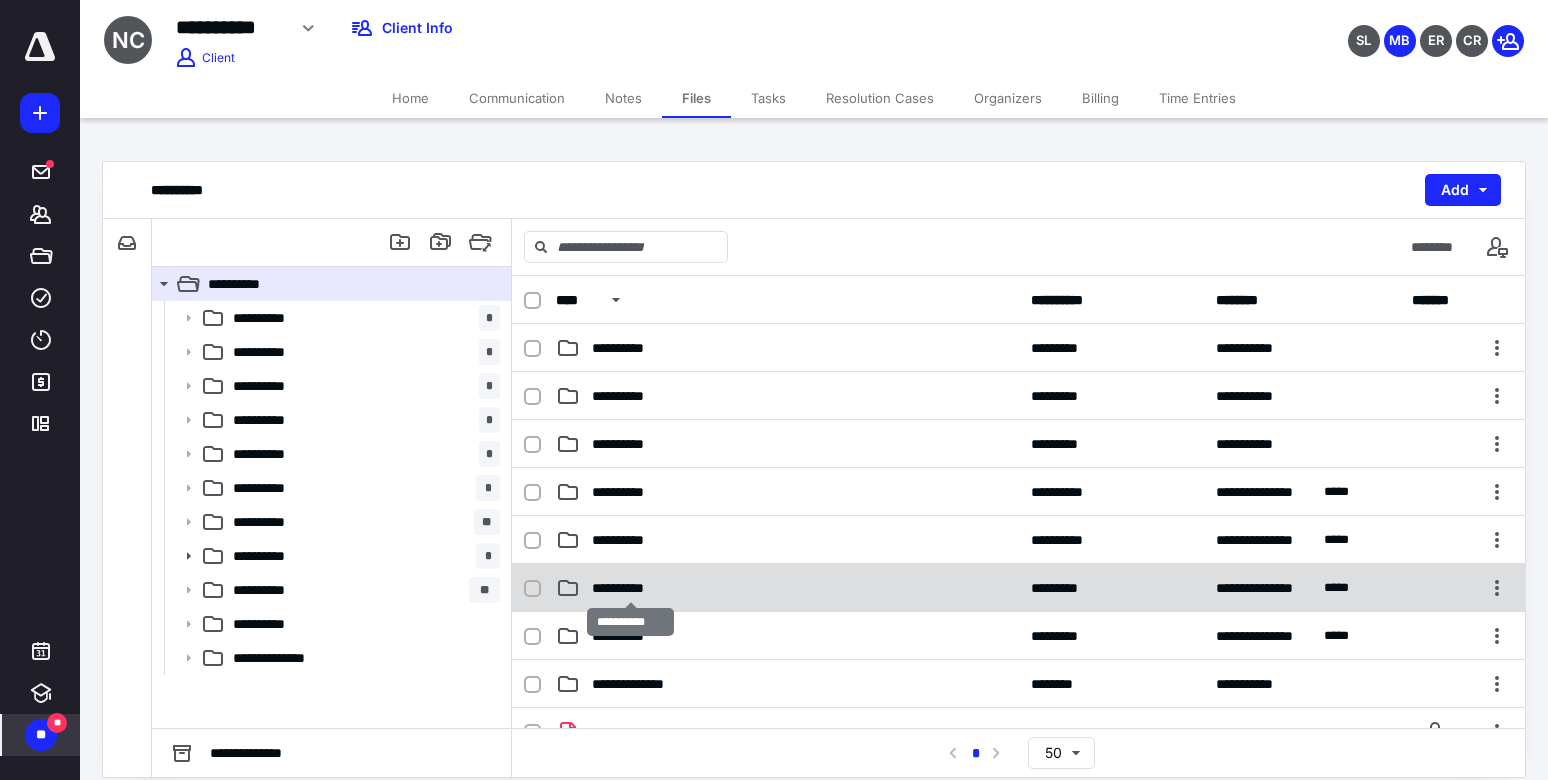 click on "**********" at bounding box center (630, 588) 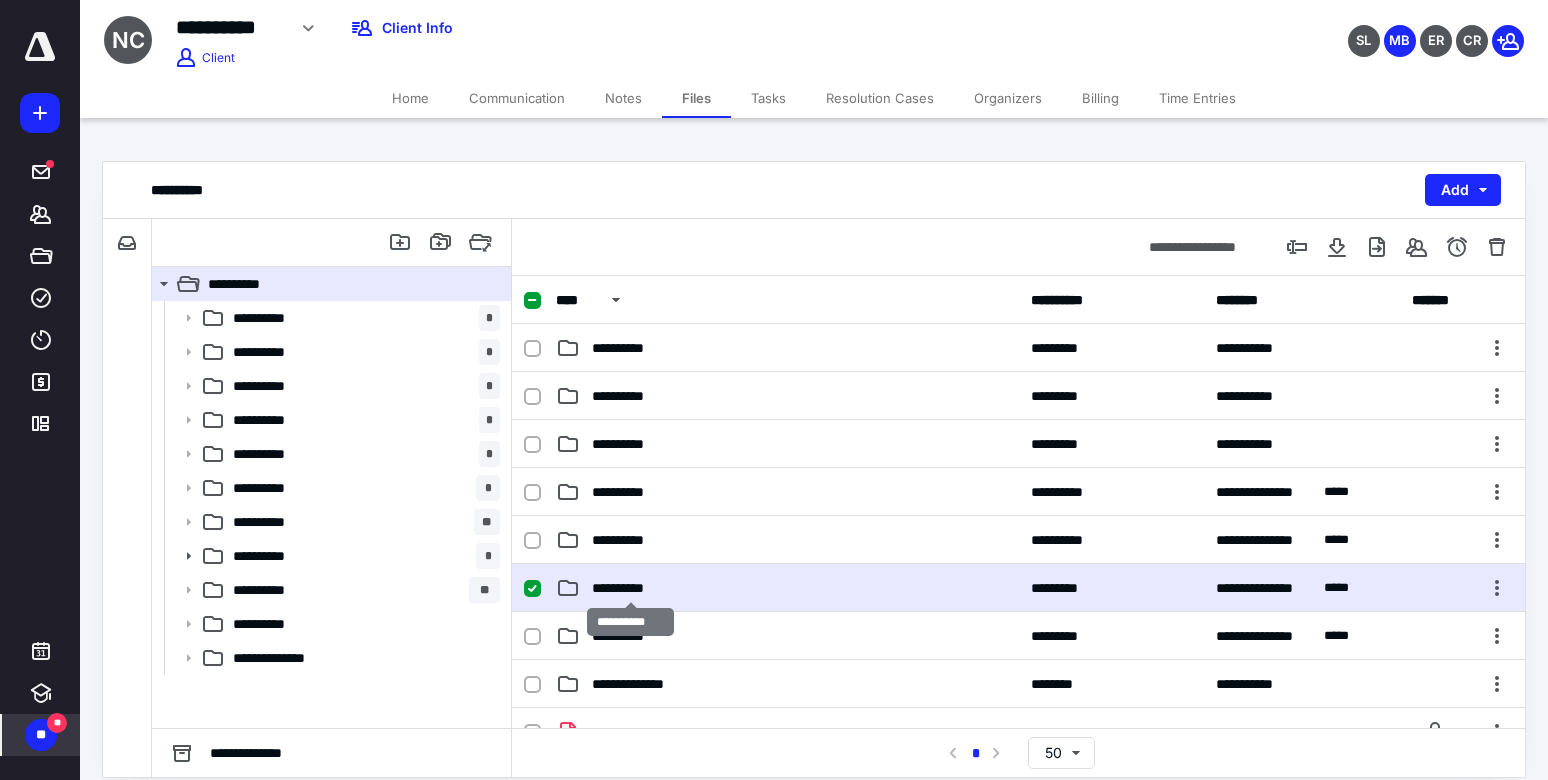 click on "**********" at bounding box center (630, 588) 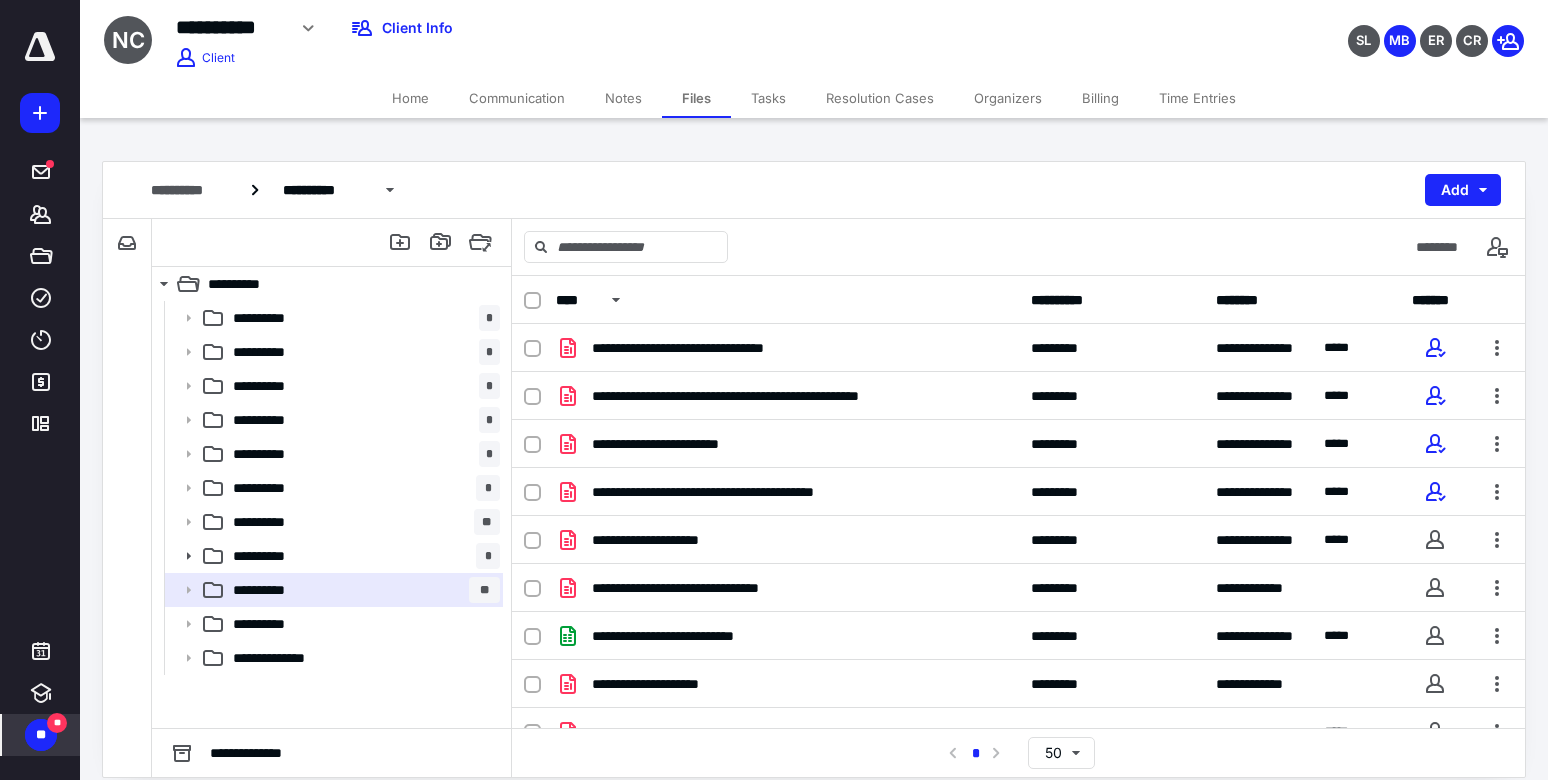 click on "Notes" at bounding box center (623, 98) 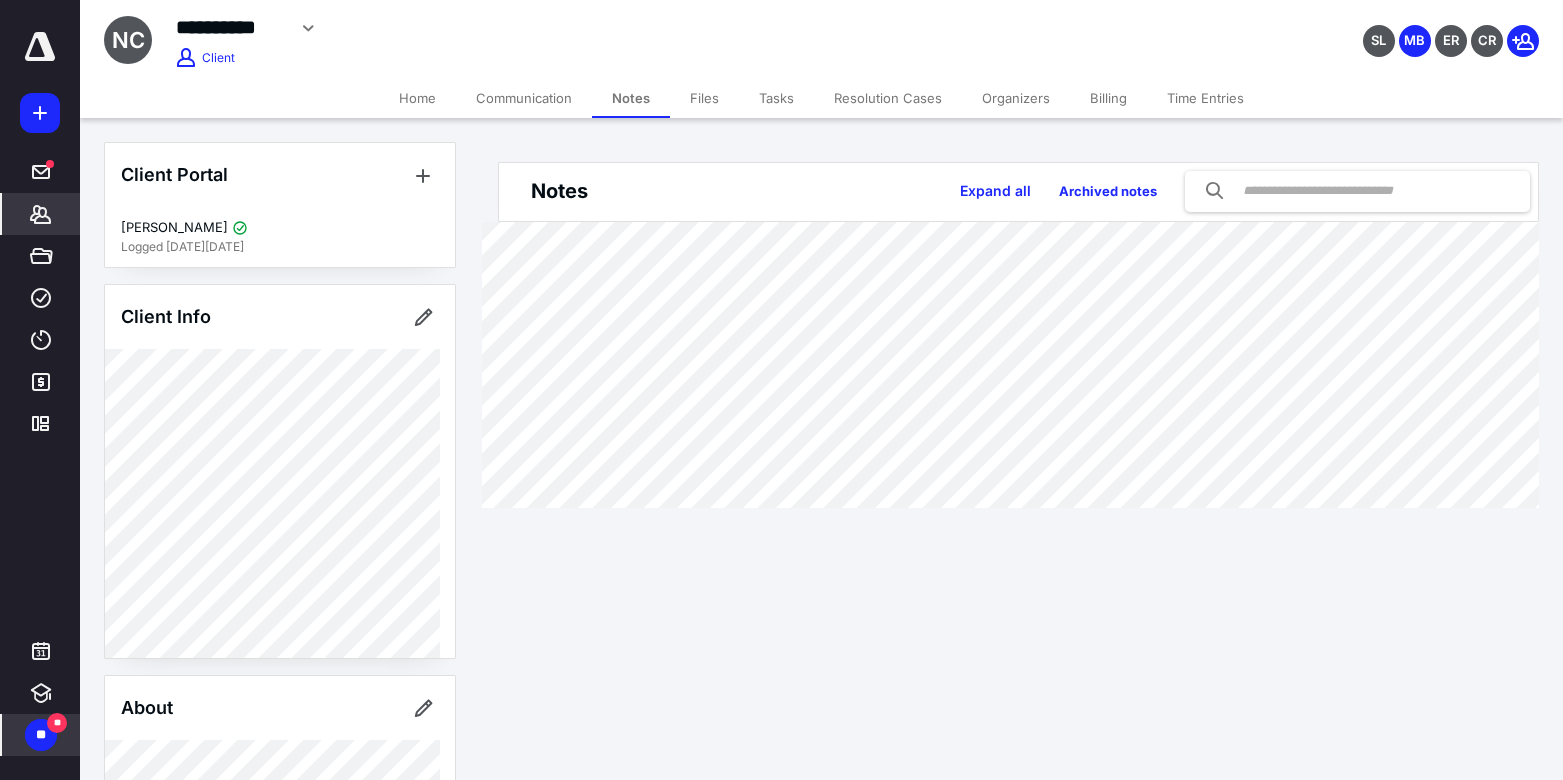 click on "**********" at bounding box center [821, 35] 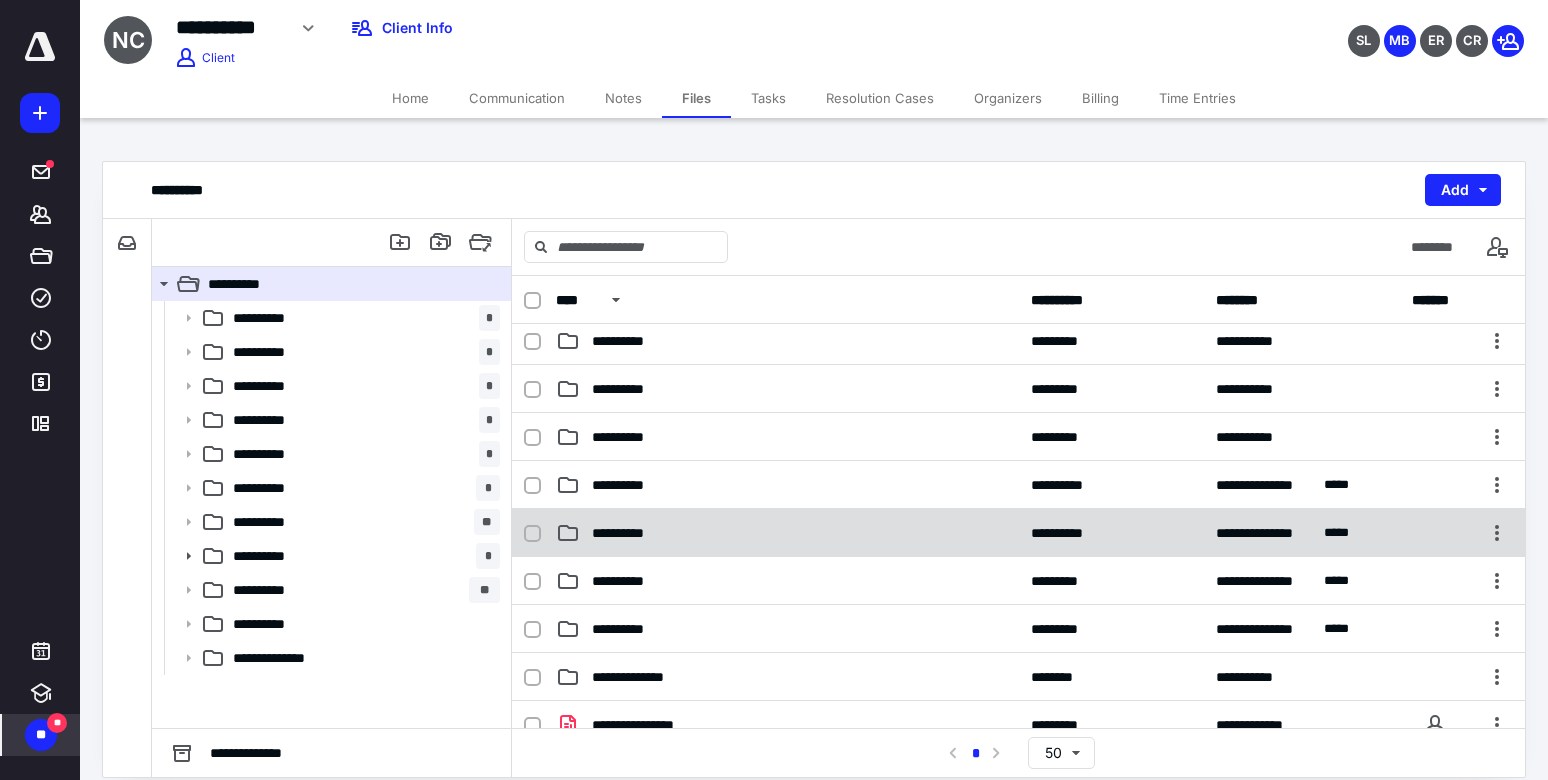 scroll, scrollTop: 153, scrollLeft: 0, axis: vertical 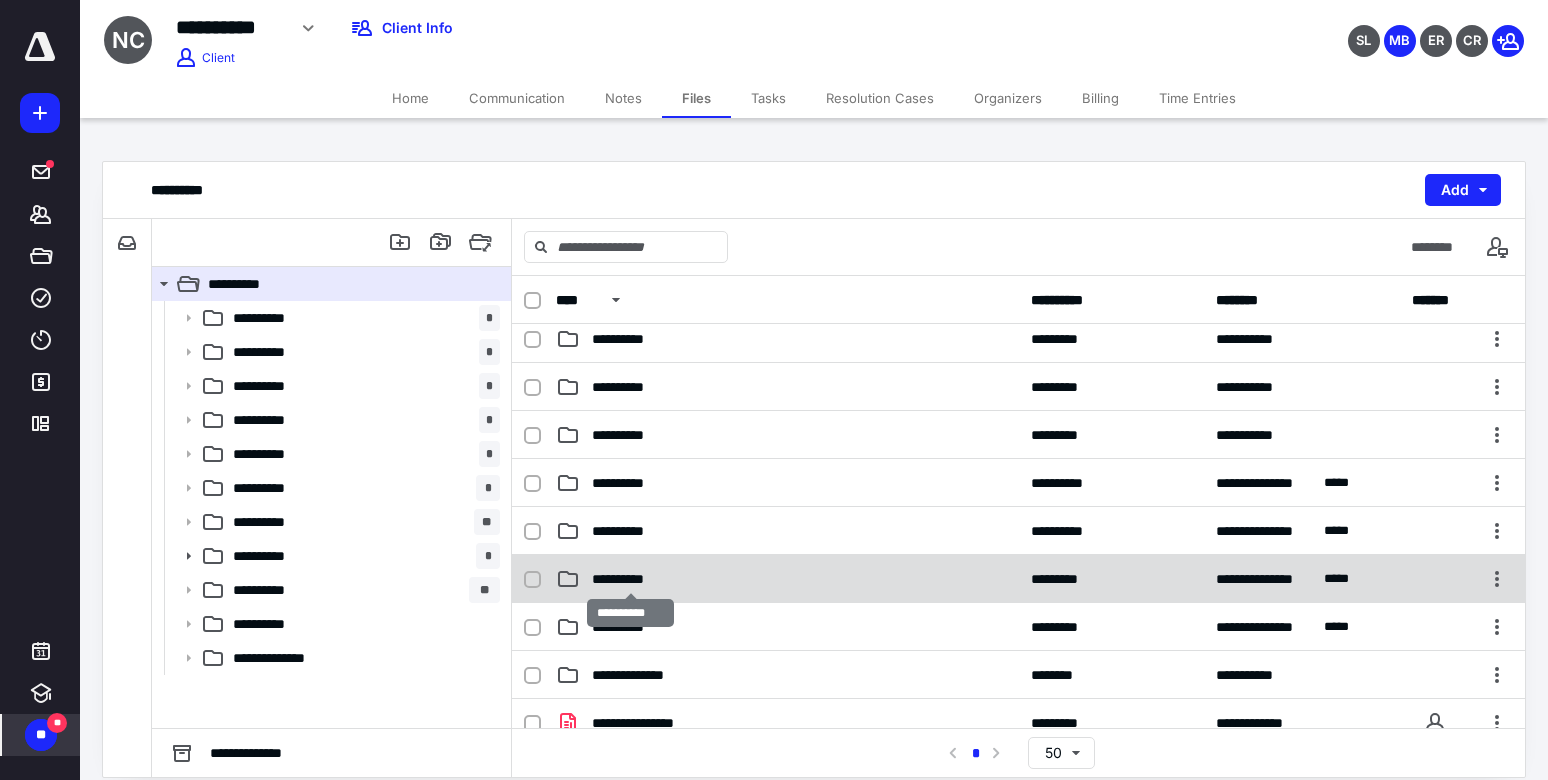 click on "**********" at bounding box center [630, 579] 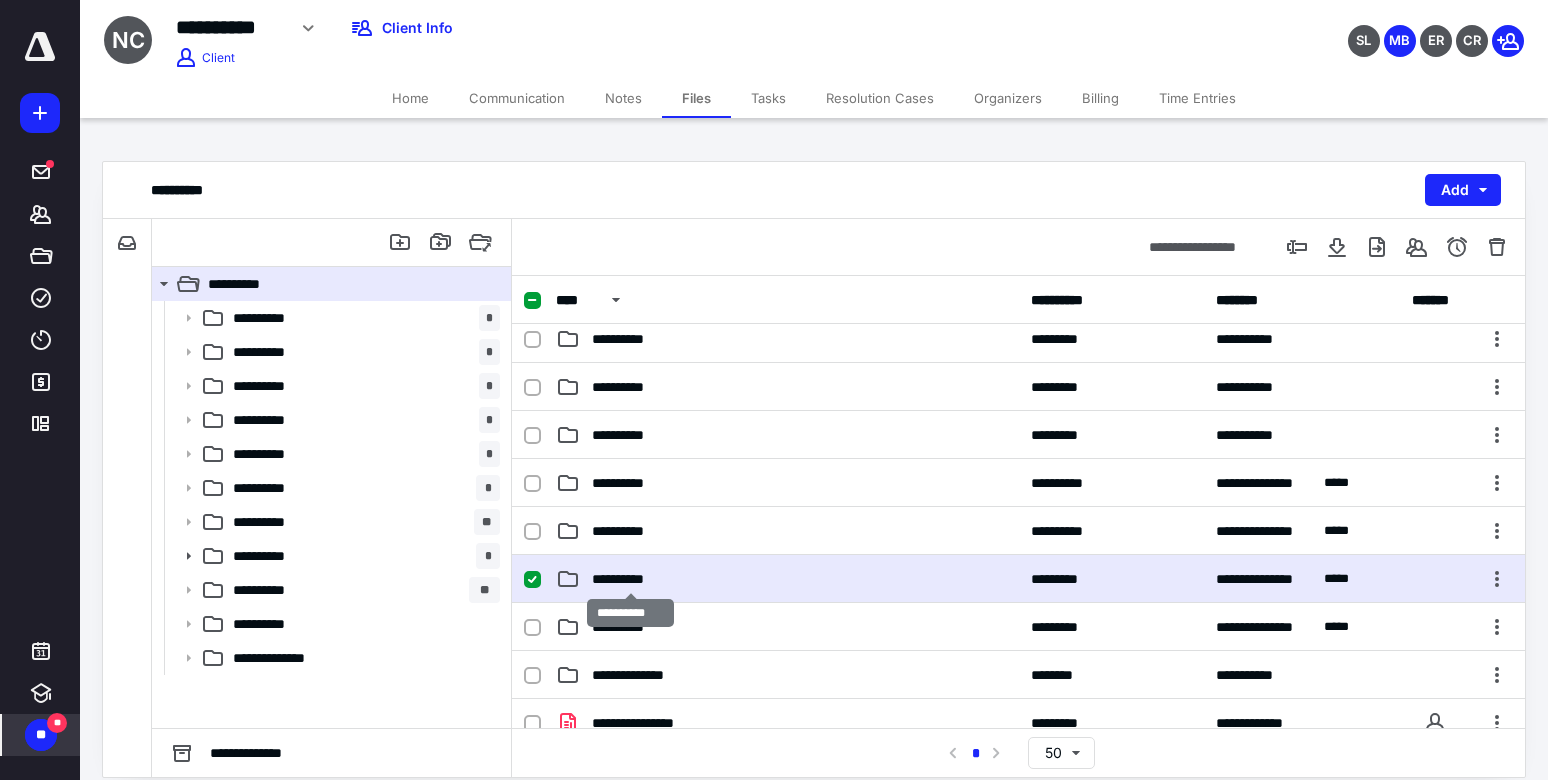 click on "**********" at bounding box center [630, 579] 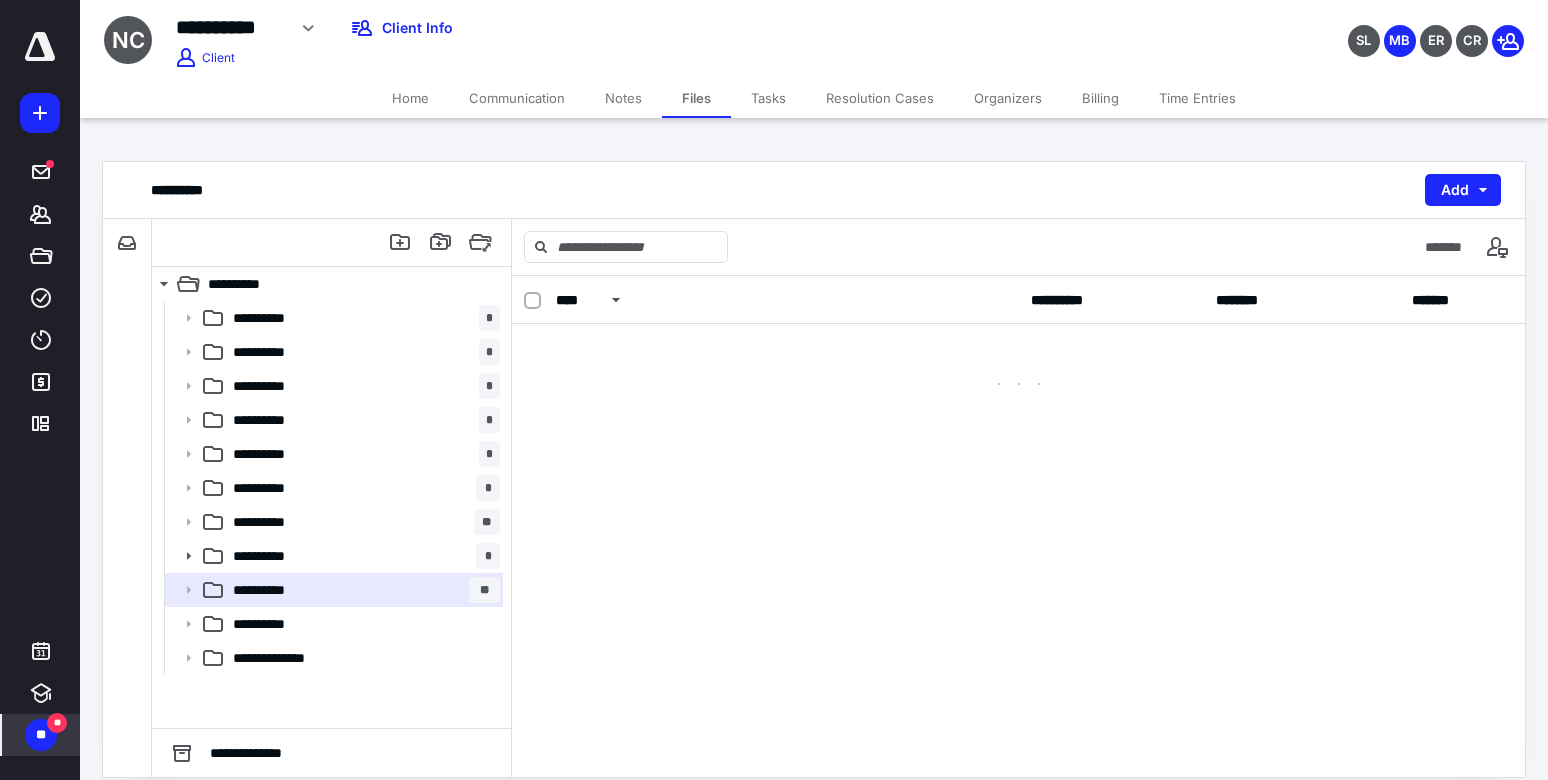 scroll, scrollTop: 0, scrollLeft: 0, axis: both 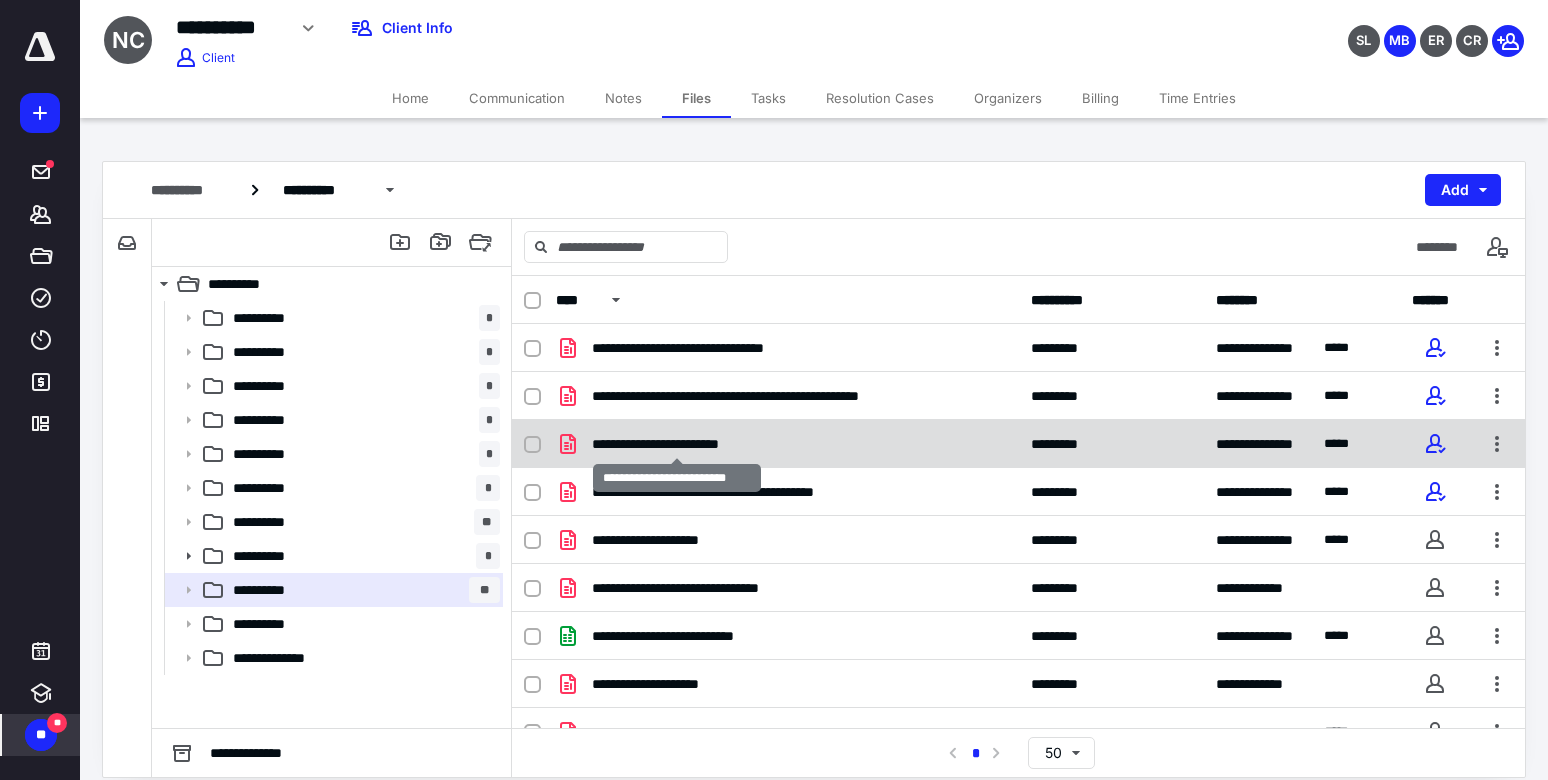 click on "**********" at bounding box center [677, 444] 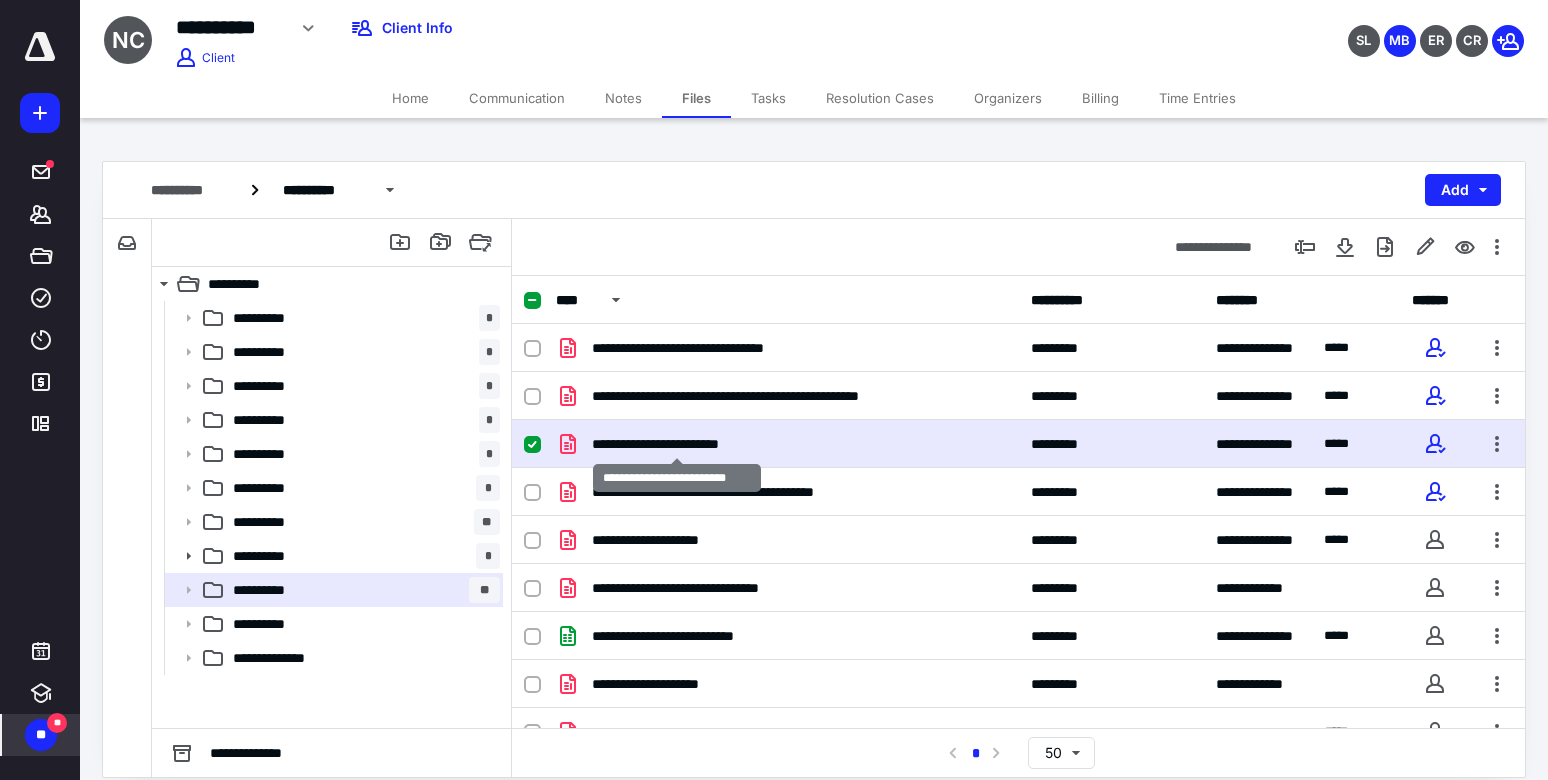 click on "**********" at bounding box center (677, 444) 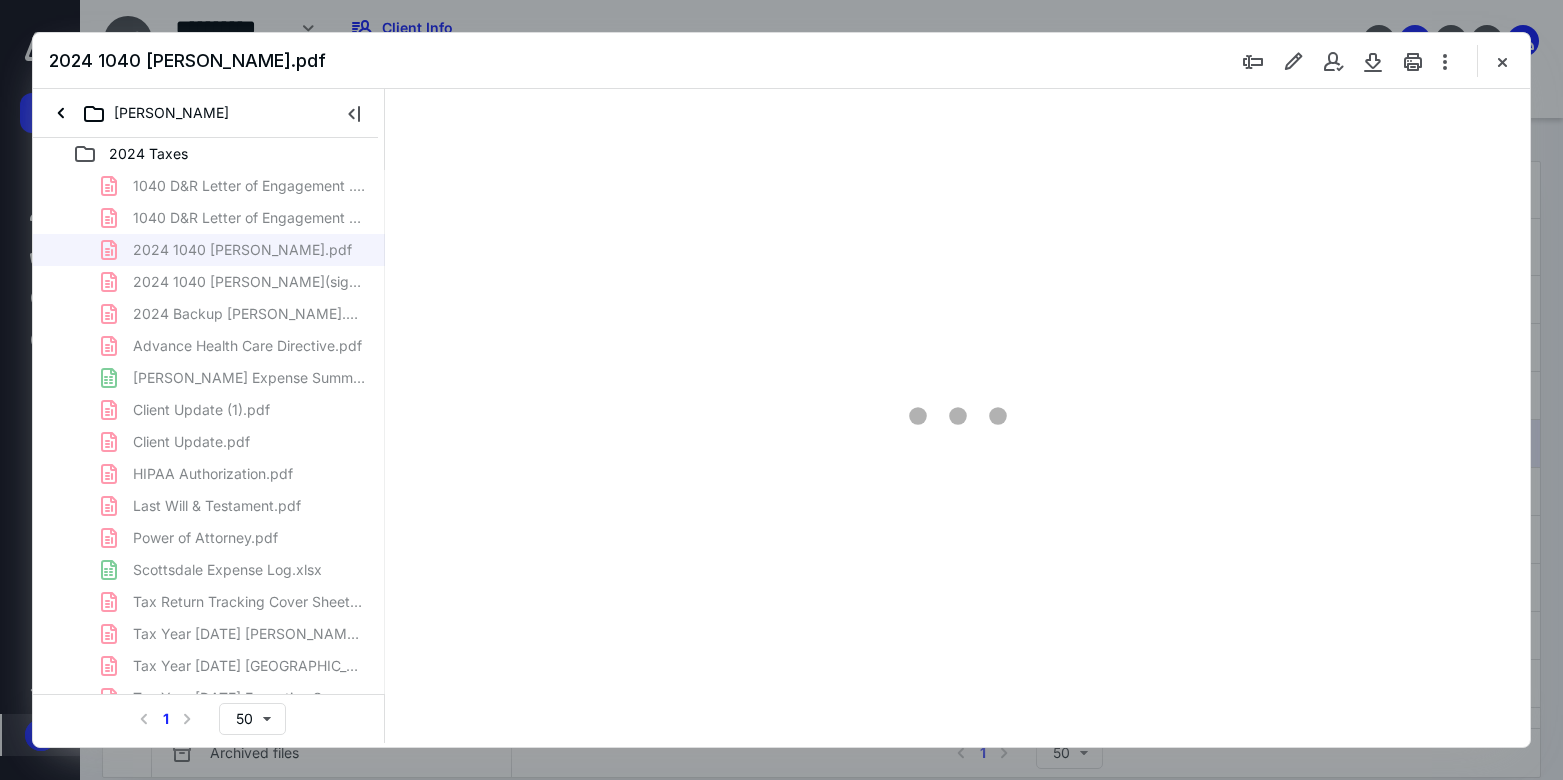 scroll, scrollTop: 0, scrollLeft: 0, axis: both 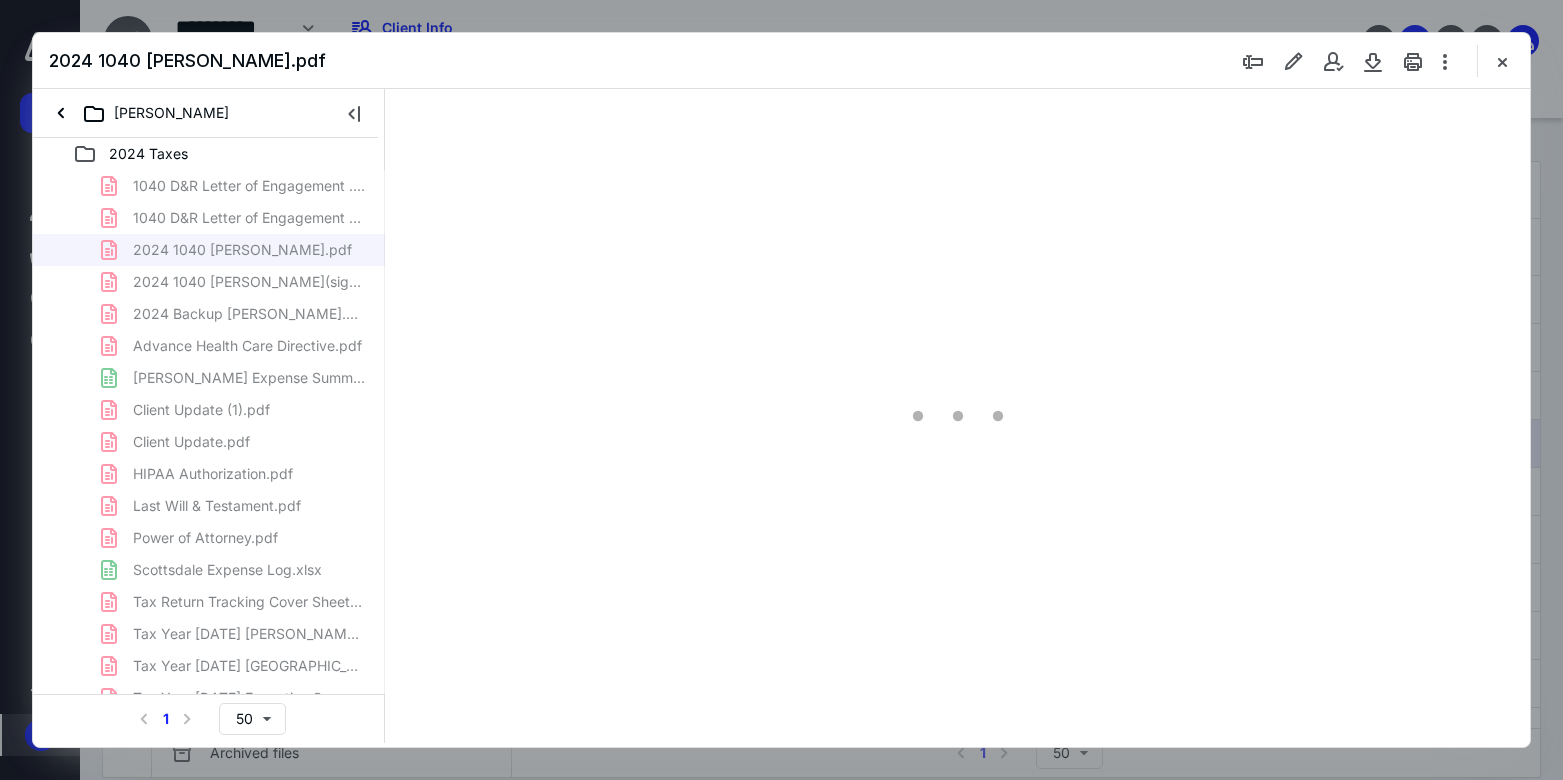 type on "73" 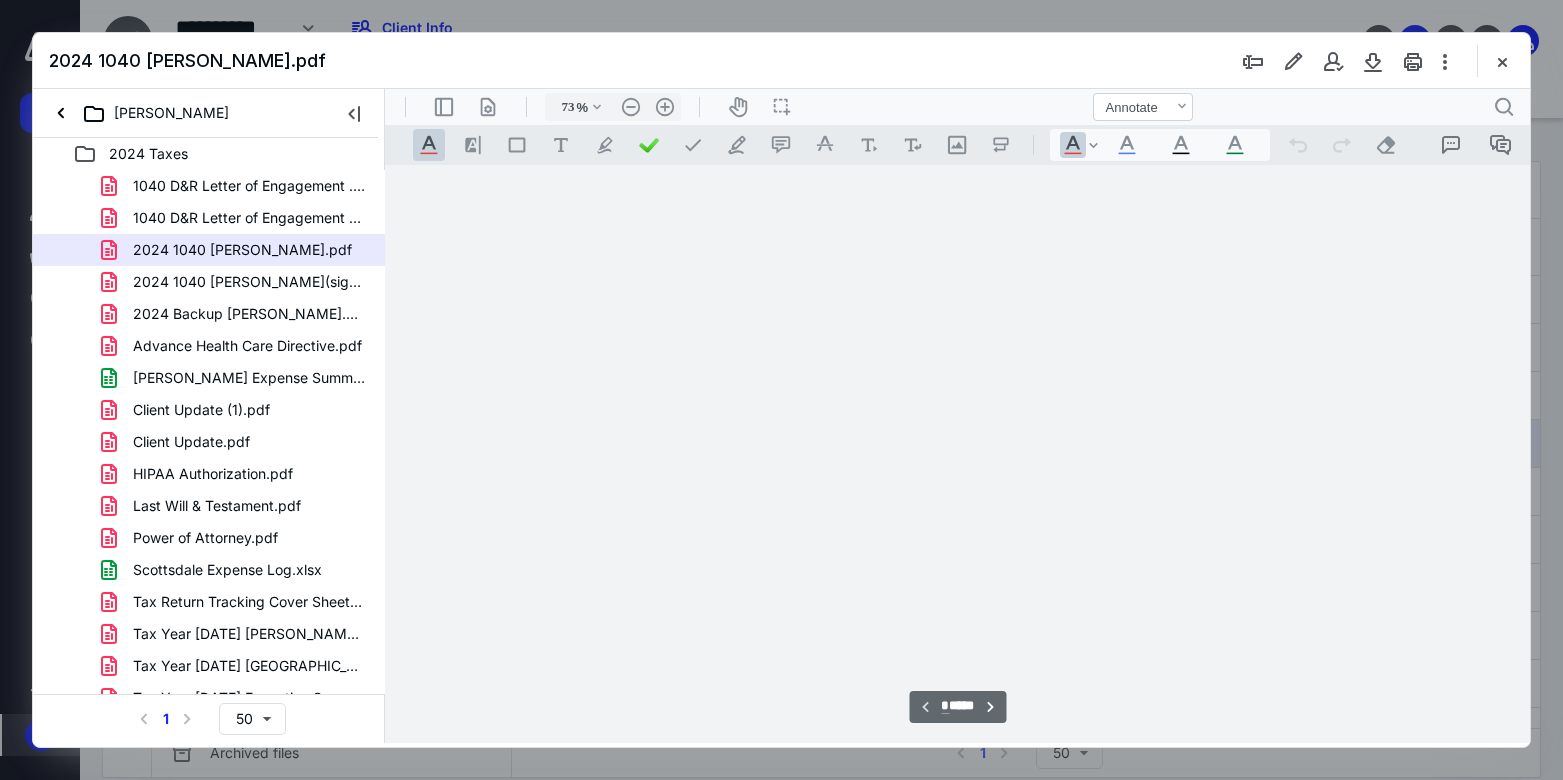 scroll, scrollTop: 79, scrollLeft: 0, axis: vertical 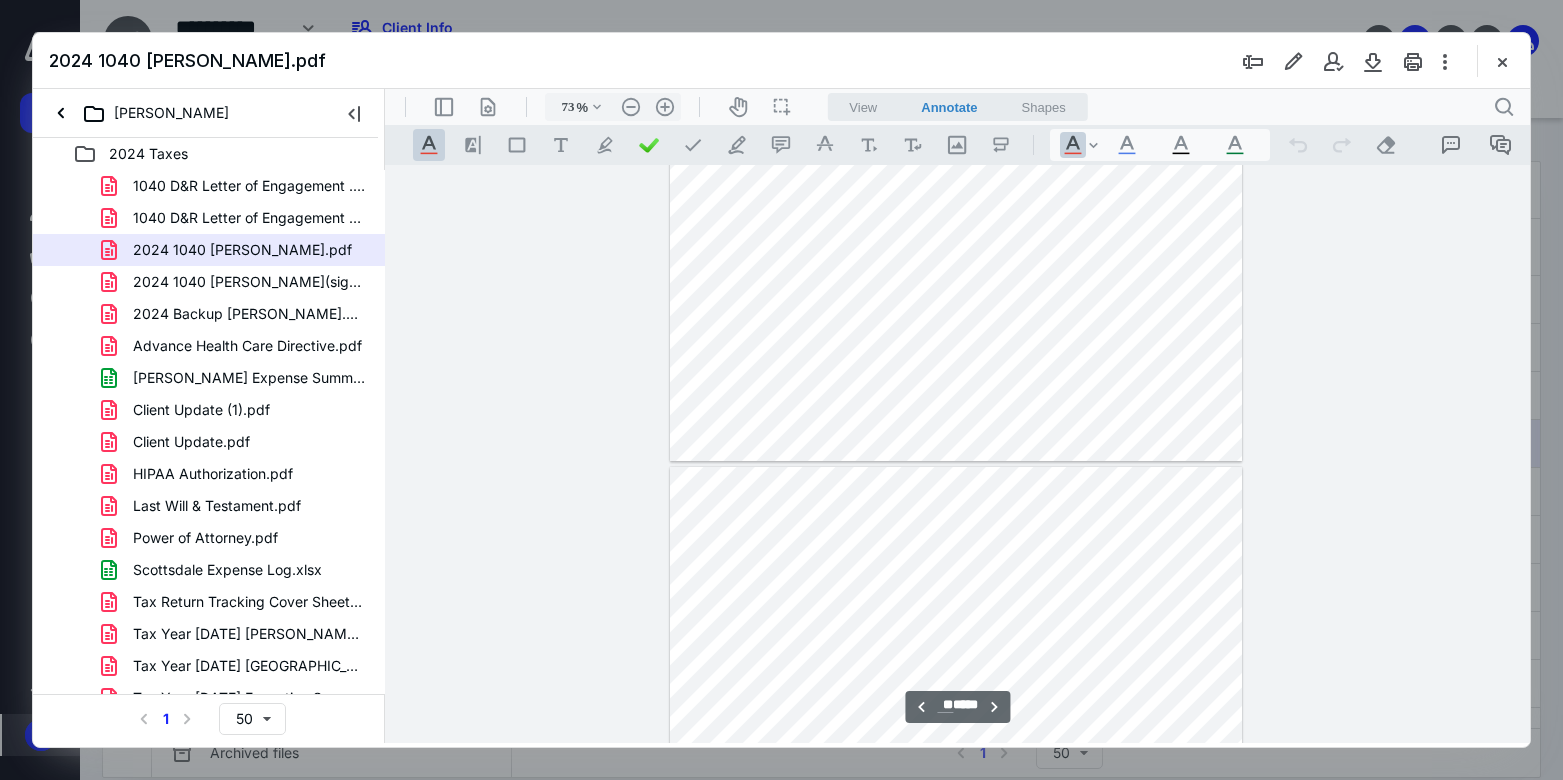 type on "**" 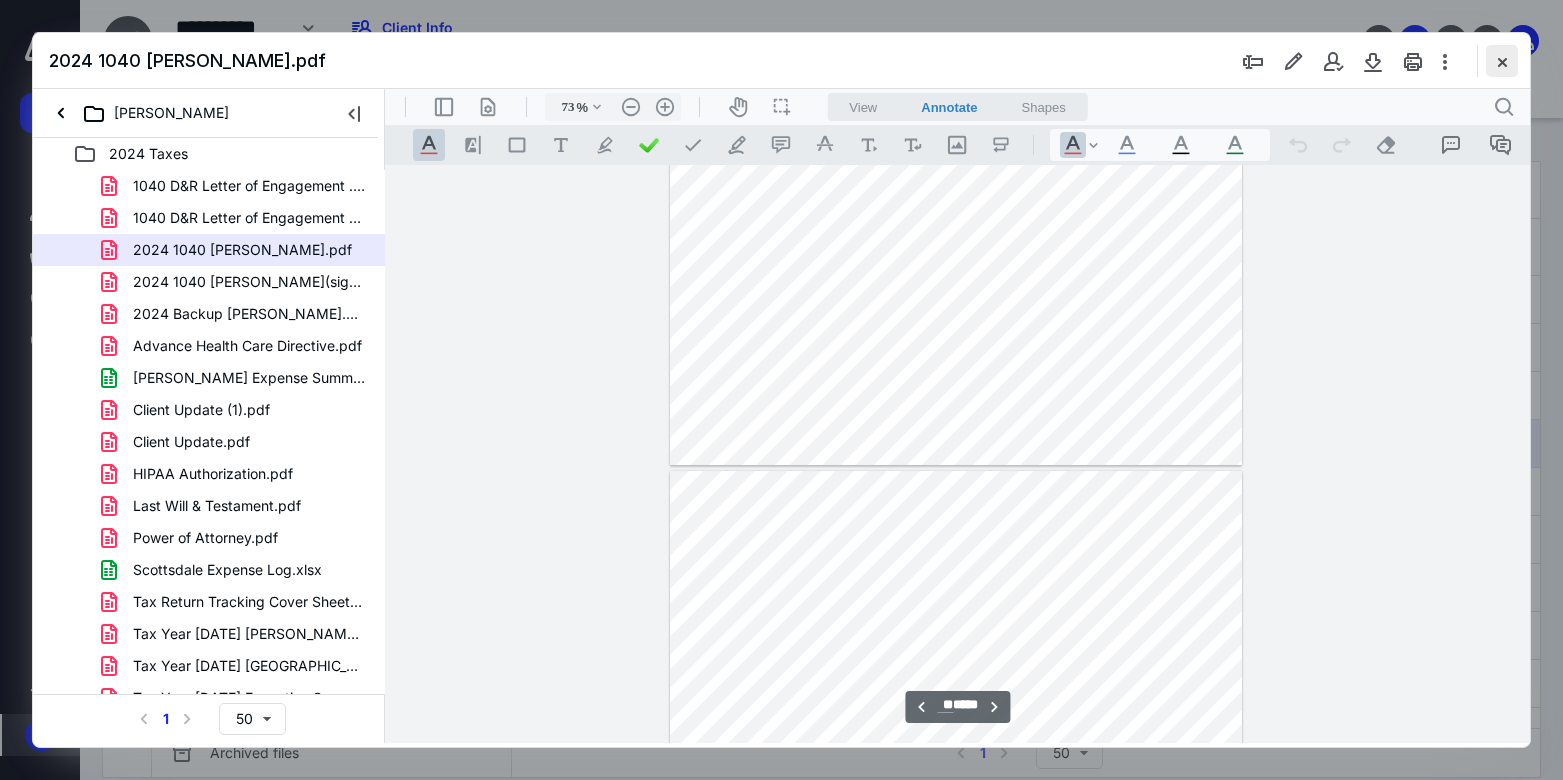 click at bounding box center (1502, 61) 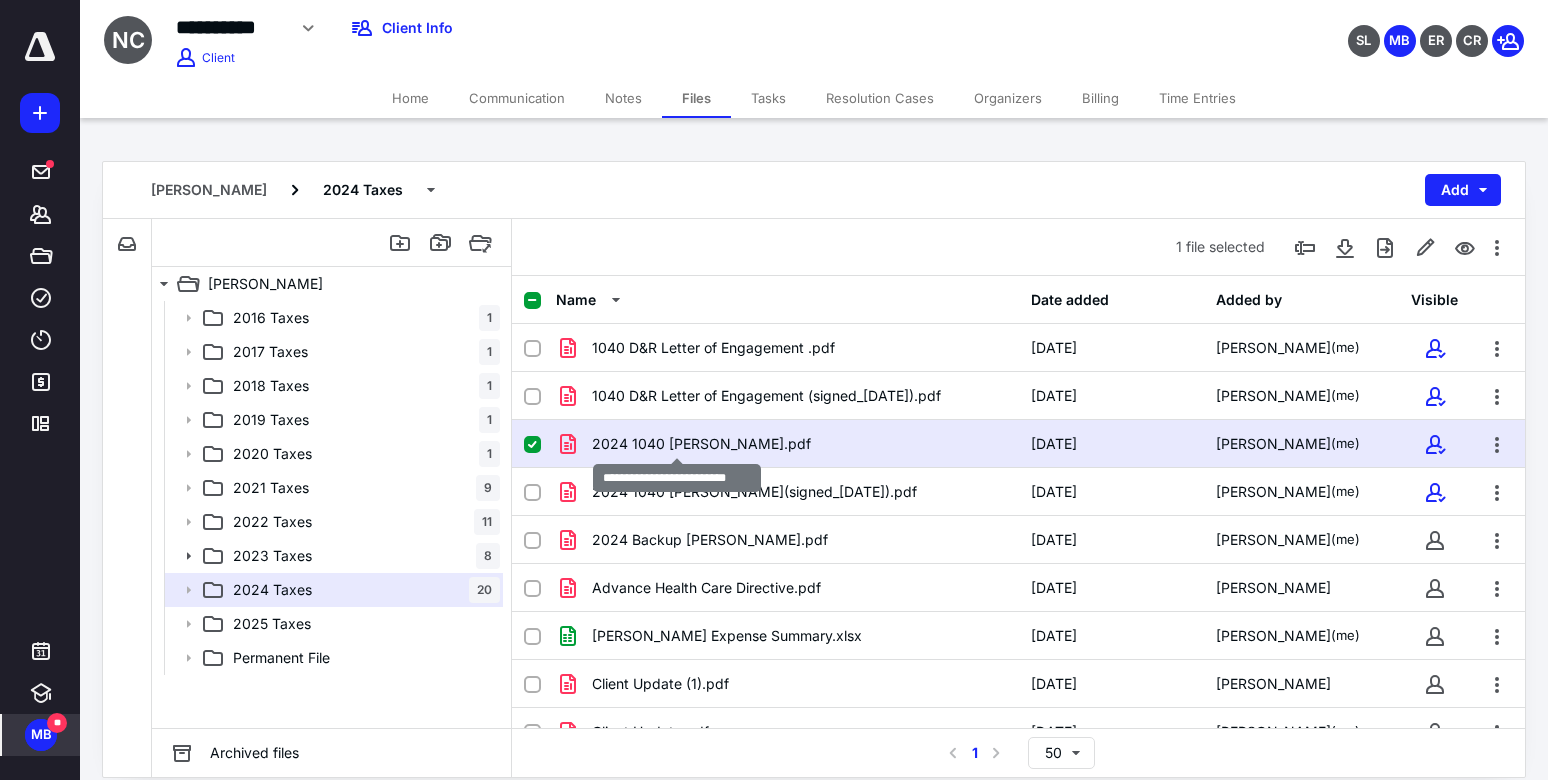 click on "2024 1040 Cribb, Neil.pdf" at bounding box center (701, 444) 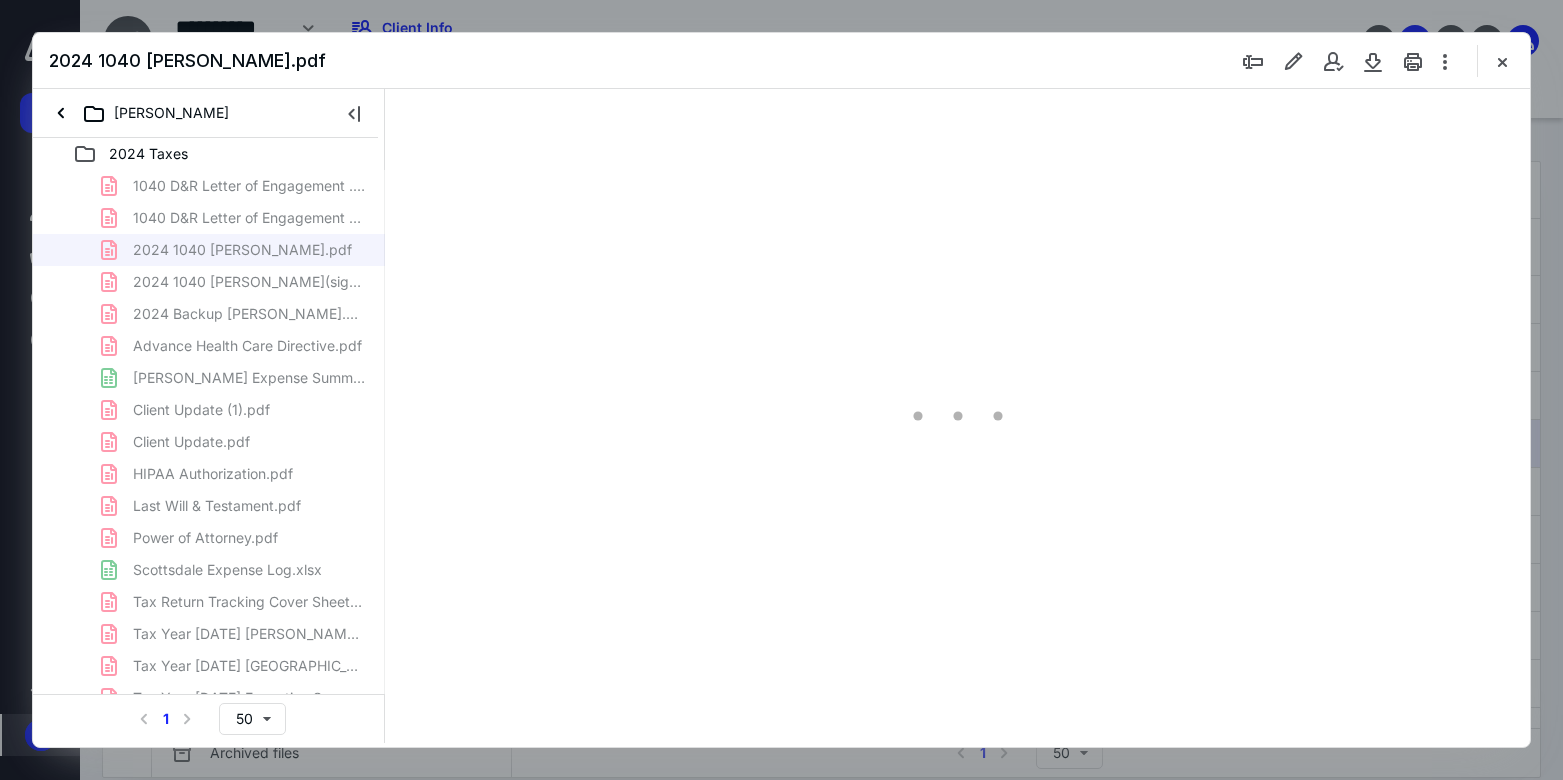 scroll, scrollTop: 0, scrollLeft: 0, axis: both 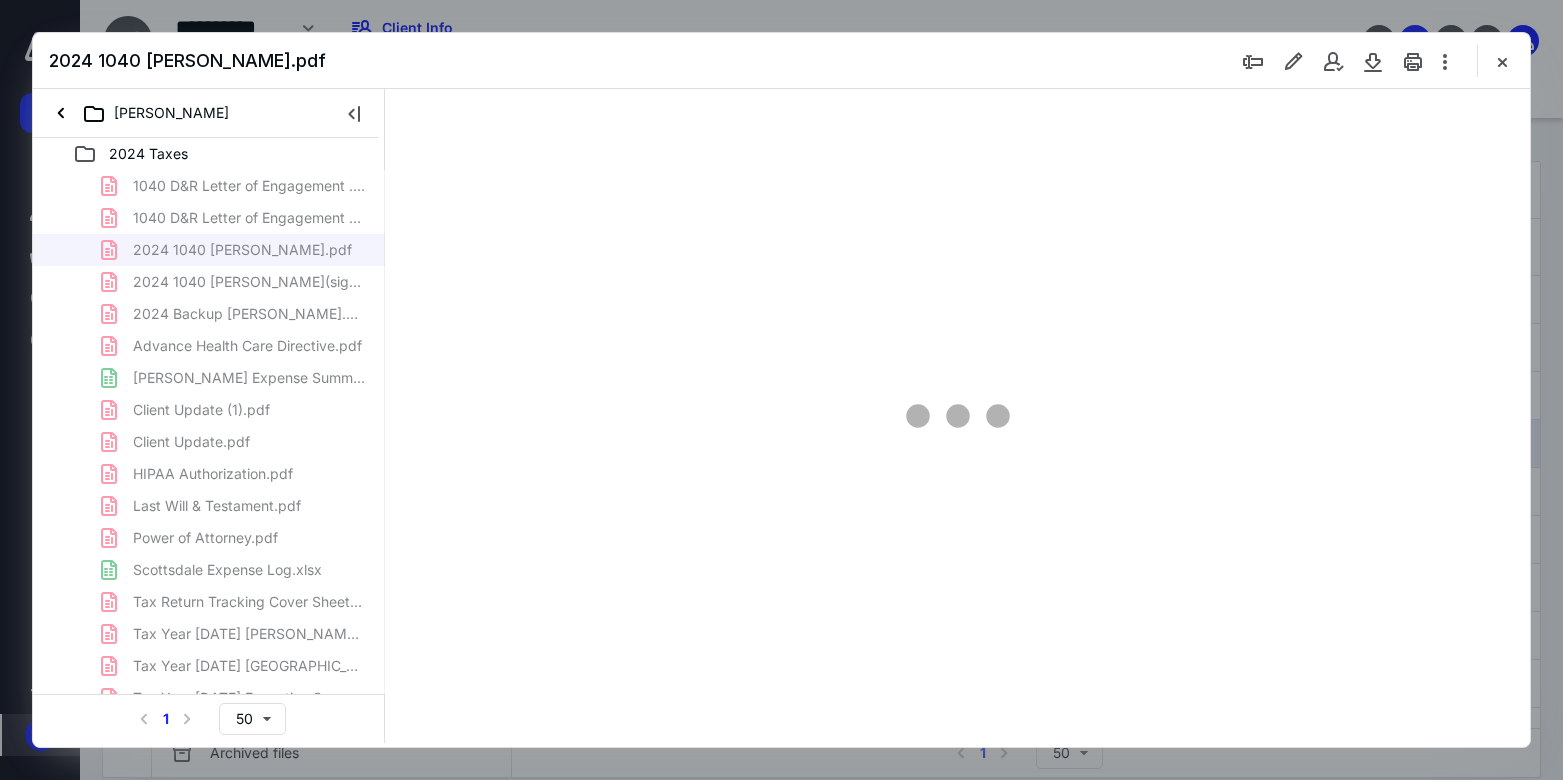 type on "73" 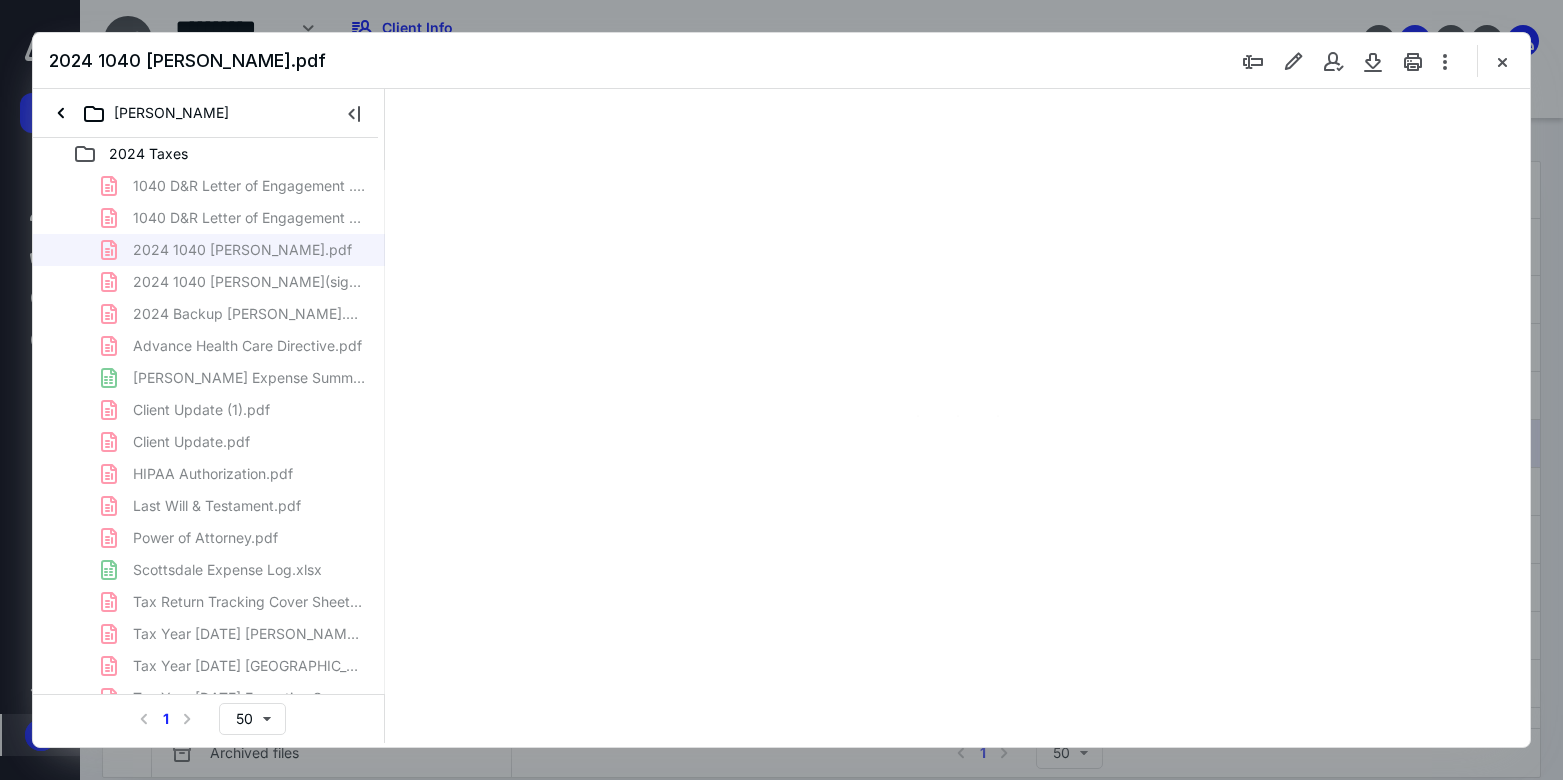 scroll, scrollTop: 79, scrollLeft: 0, axis: vertical 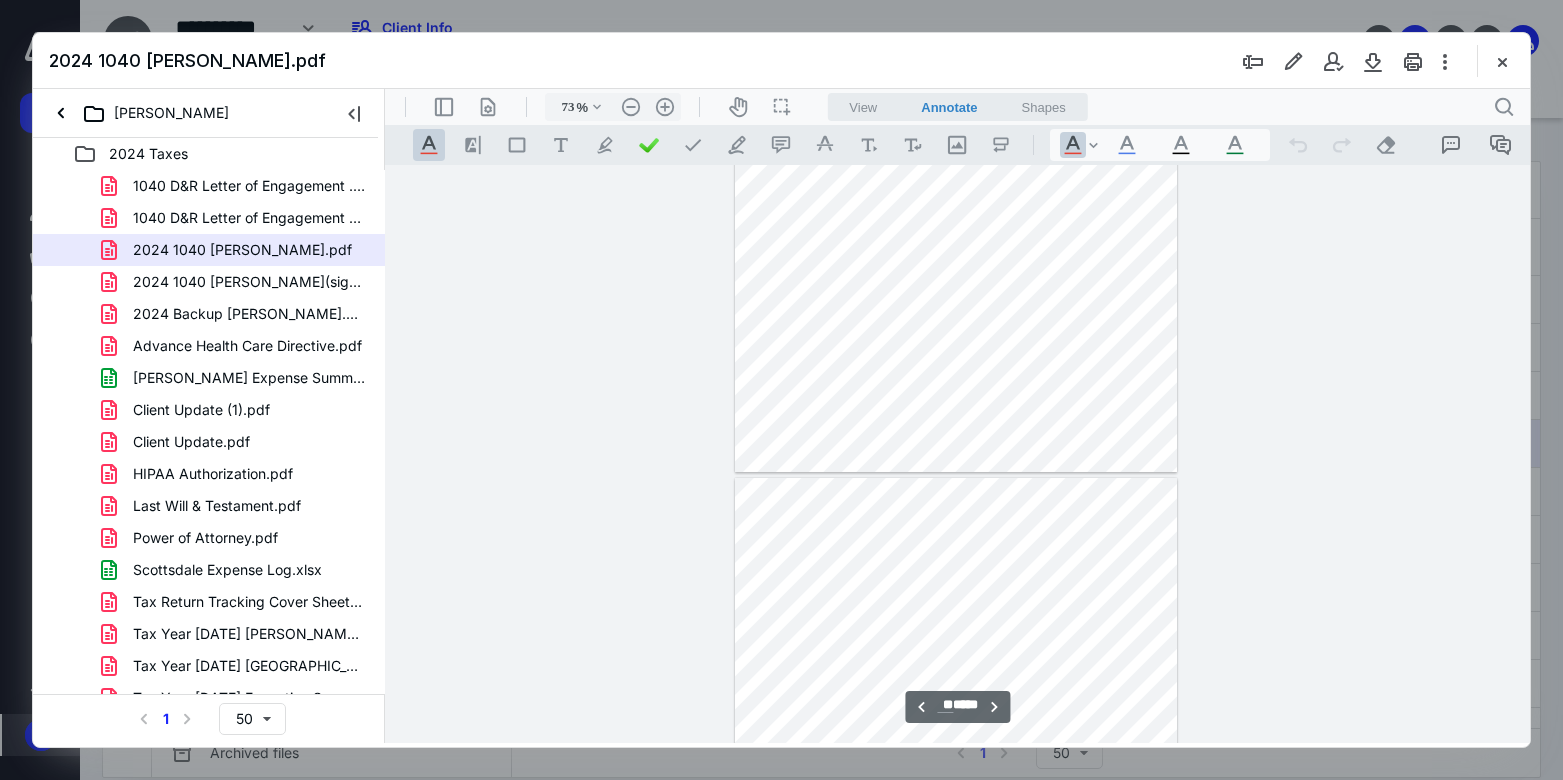 type on "**" 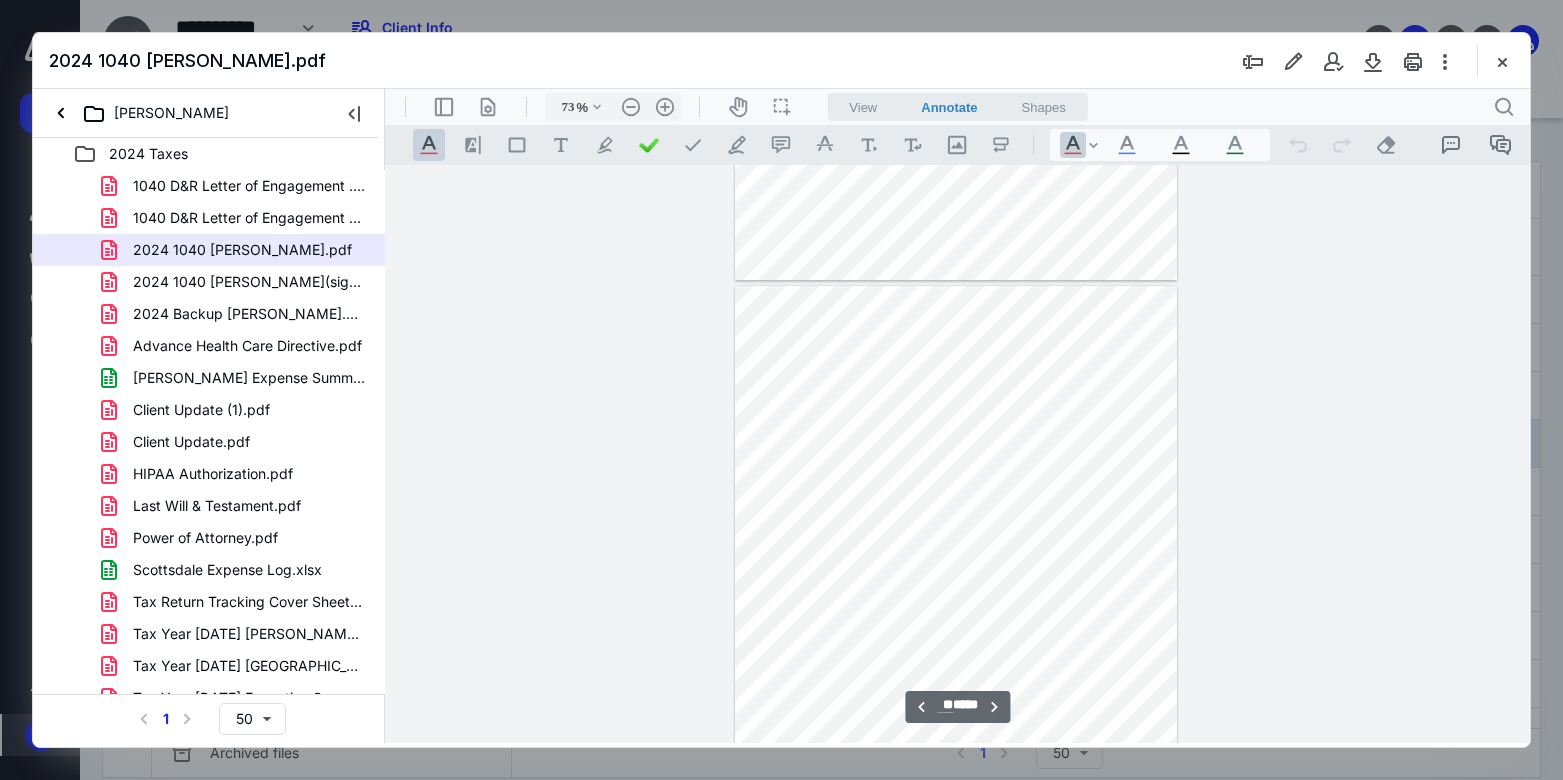 scroll, scrollTop: 10325, scrollLeft: 0, axis: vertical 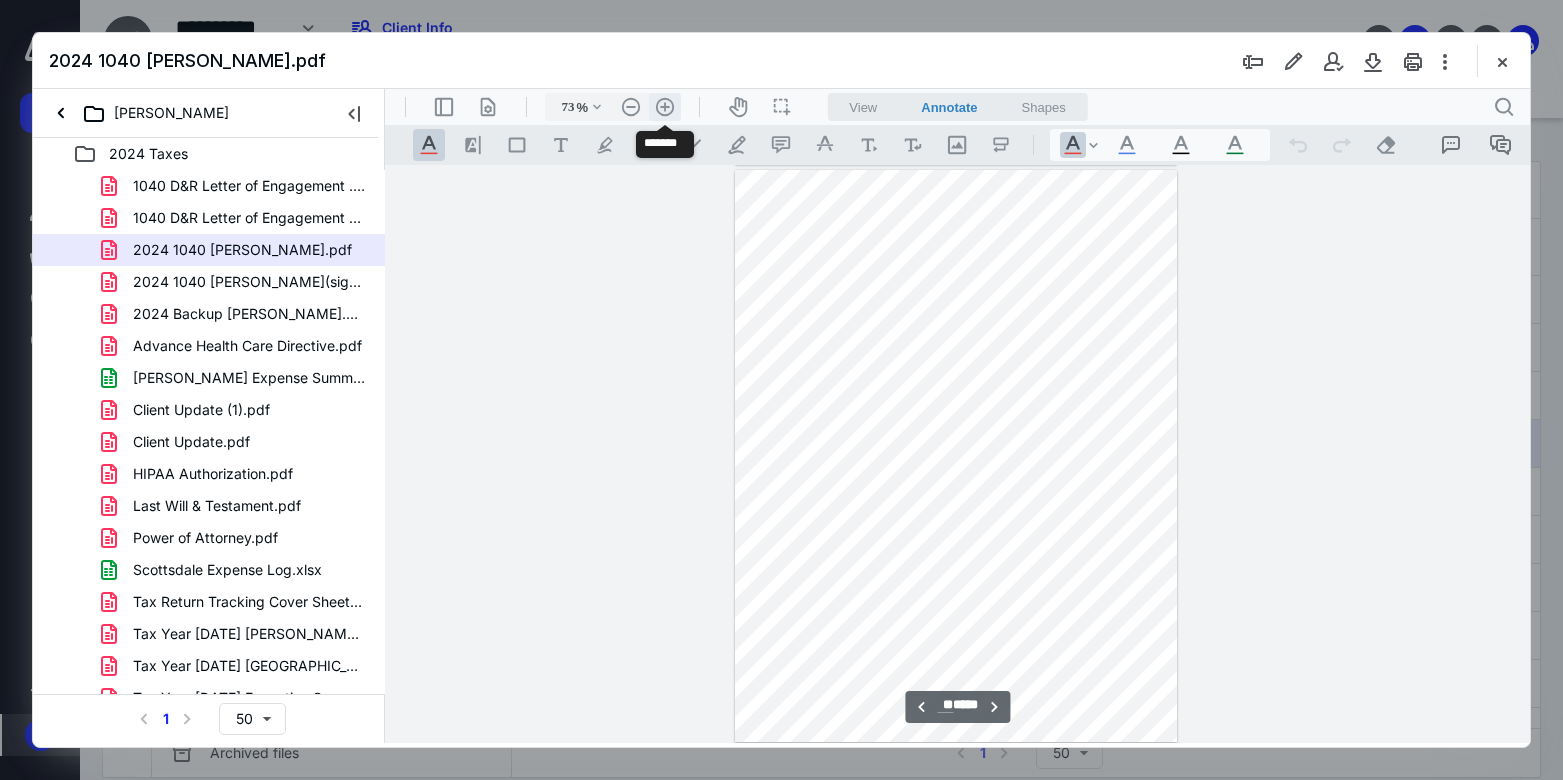 type 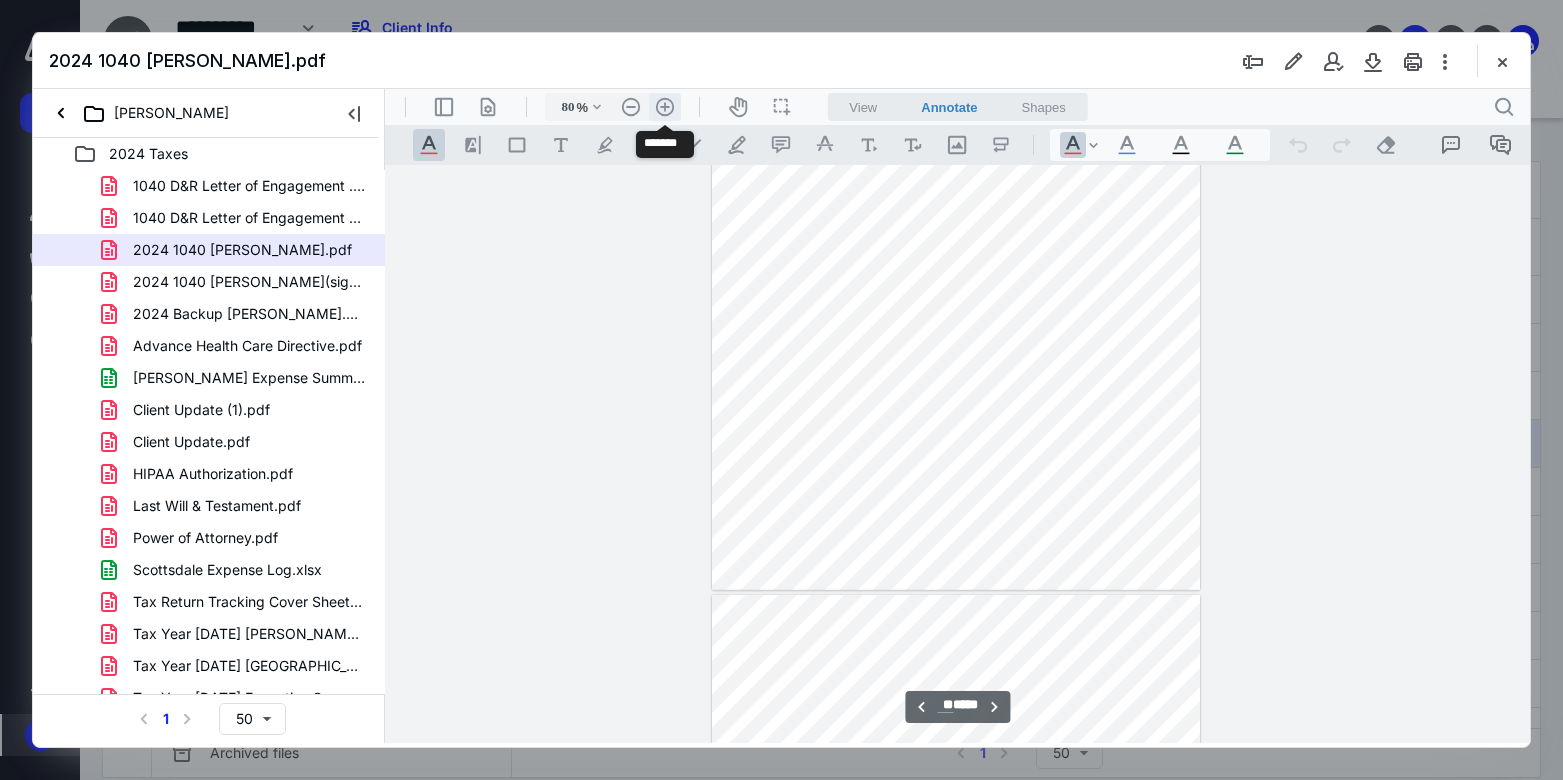scroll, scrollTop: 11508, scrollLeft: 0, axis: vertical 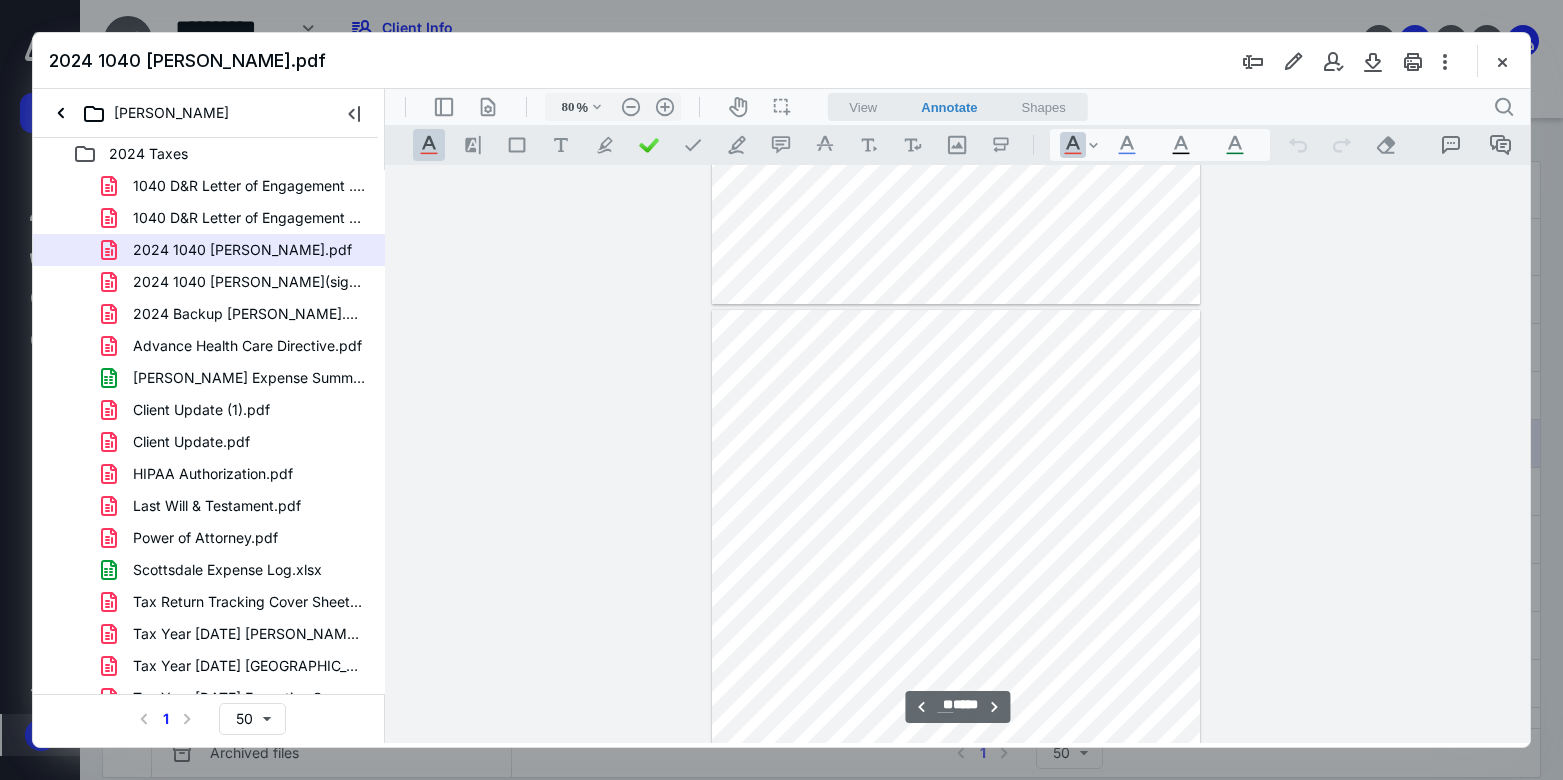 type on "**" 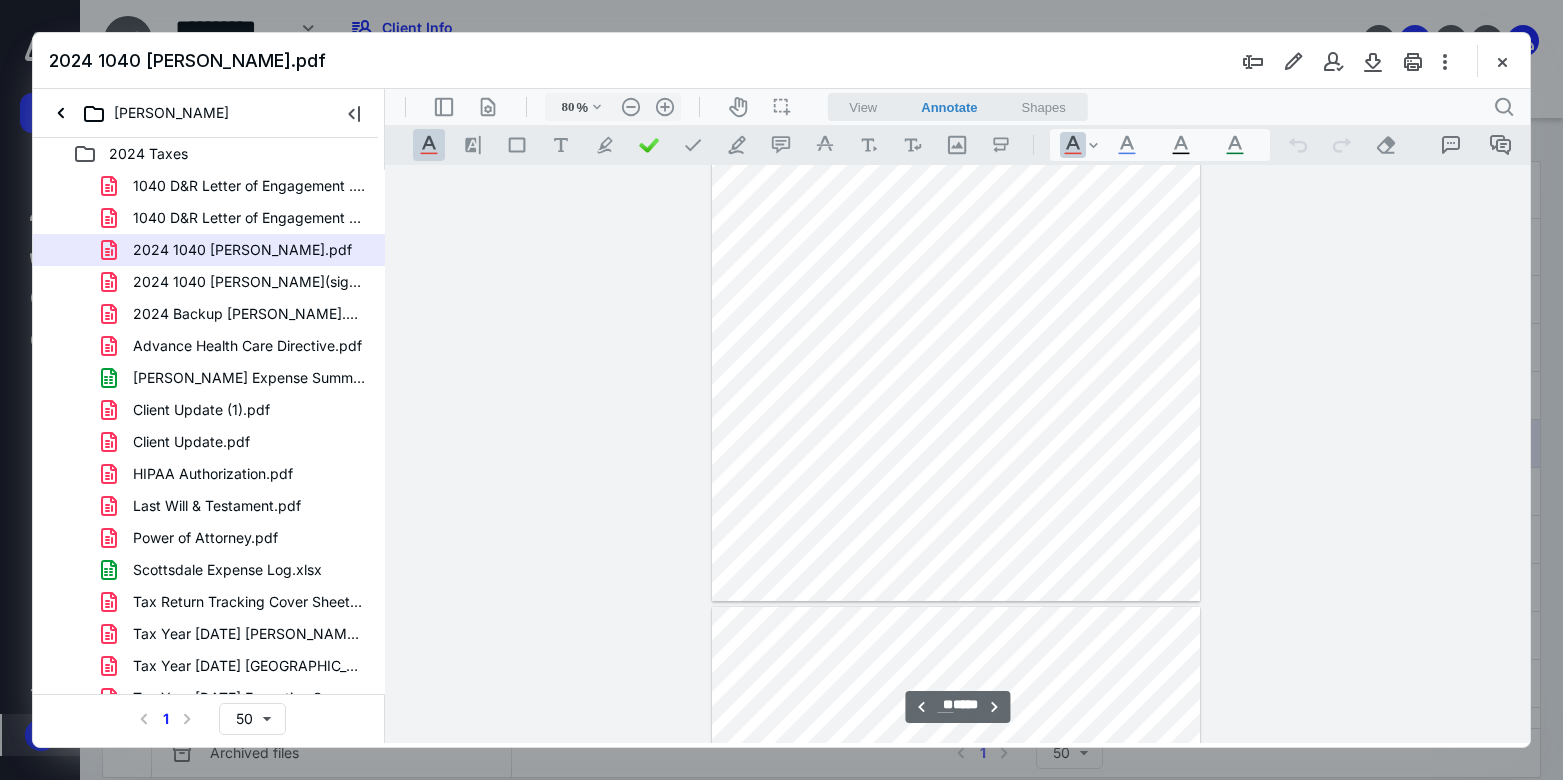 scroll, scrollTop: 11536, scrollLeft: 0, axis: vertical 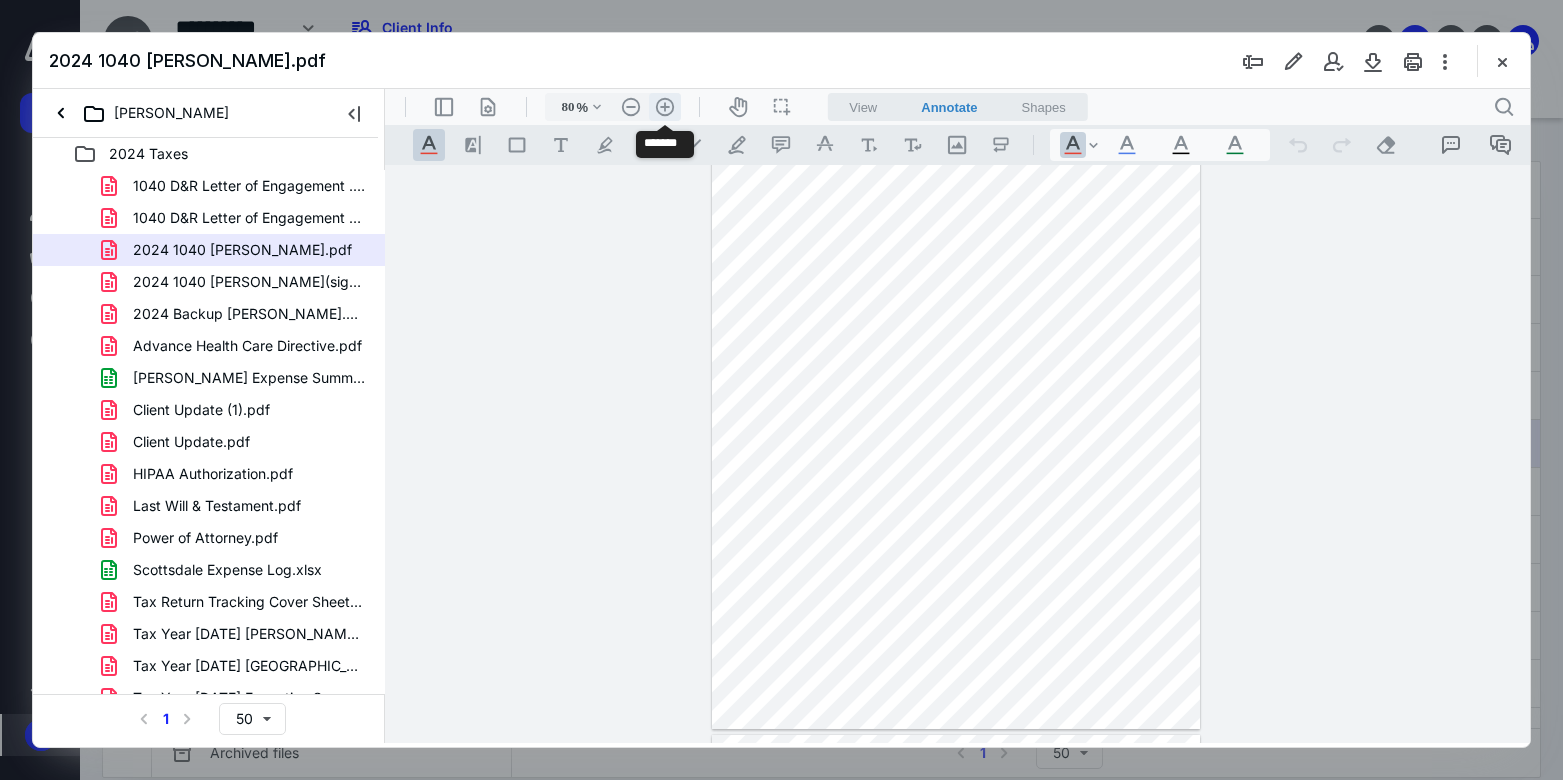 click on ".cls-1{fill:#abb0c4;} icon - header - zoom - in - line" at bounding box center [665, 107] 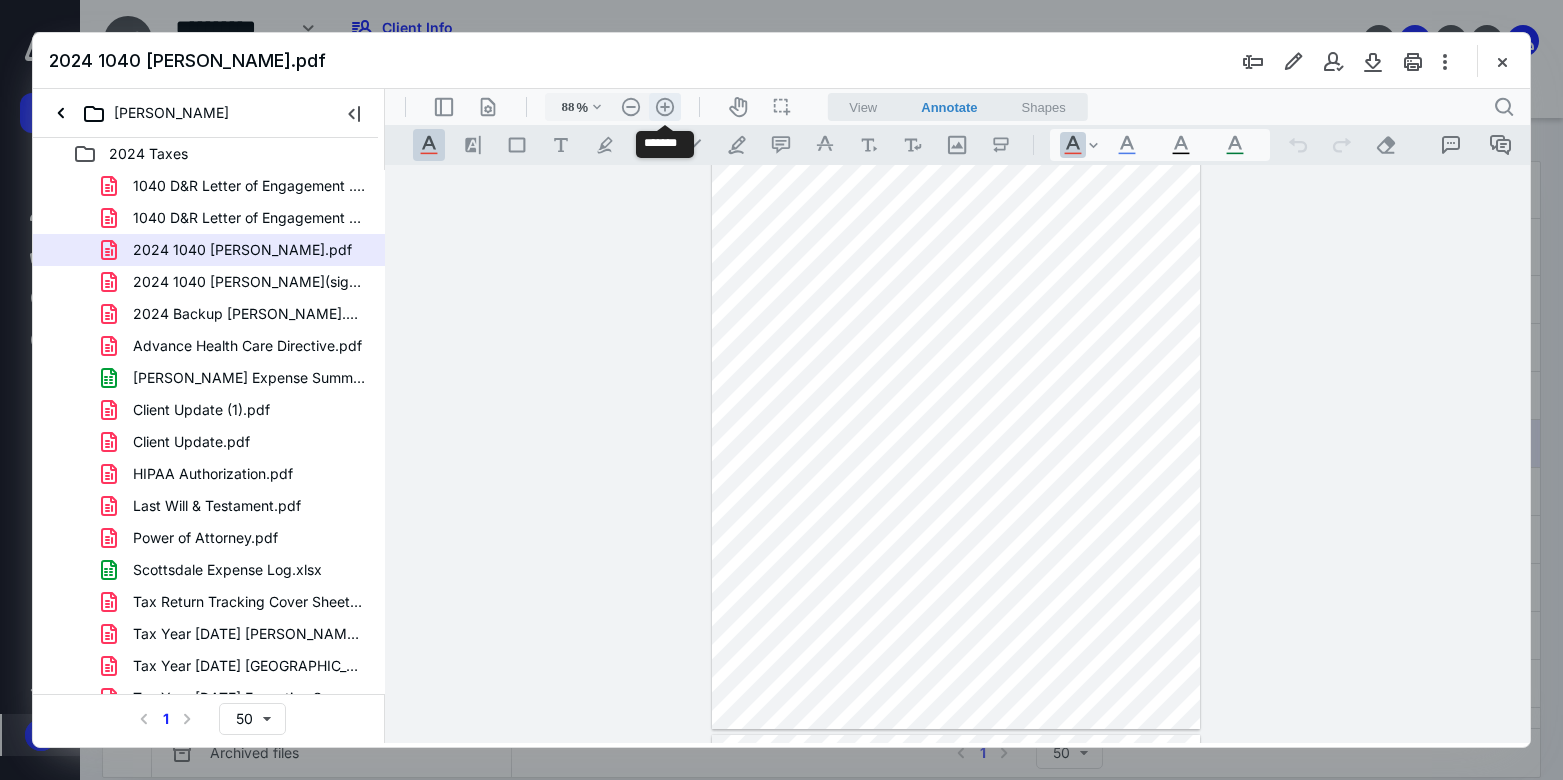 scroll, scrollTop: 12644, scrollLeft: 0, axis: vertical 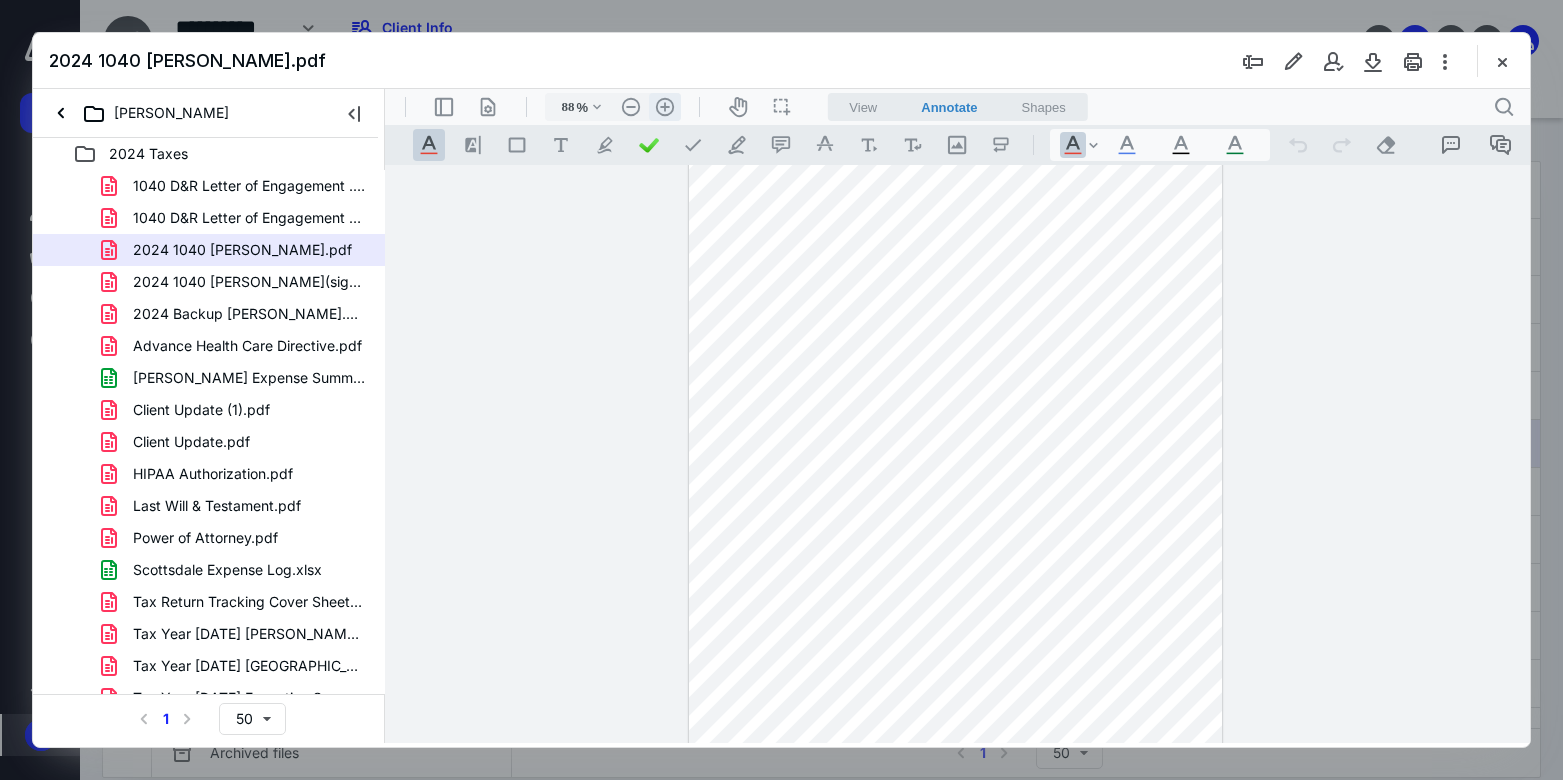 click on ".cls-1{fill:#abb0c4;} icon - header - zoom - in - line" at bounding box center (665, 107) 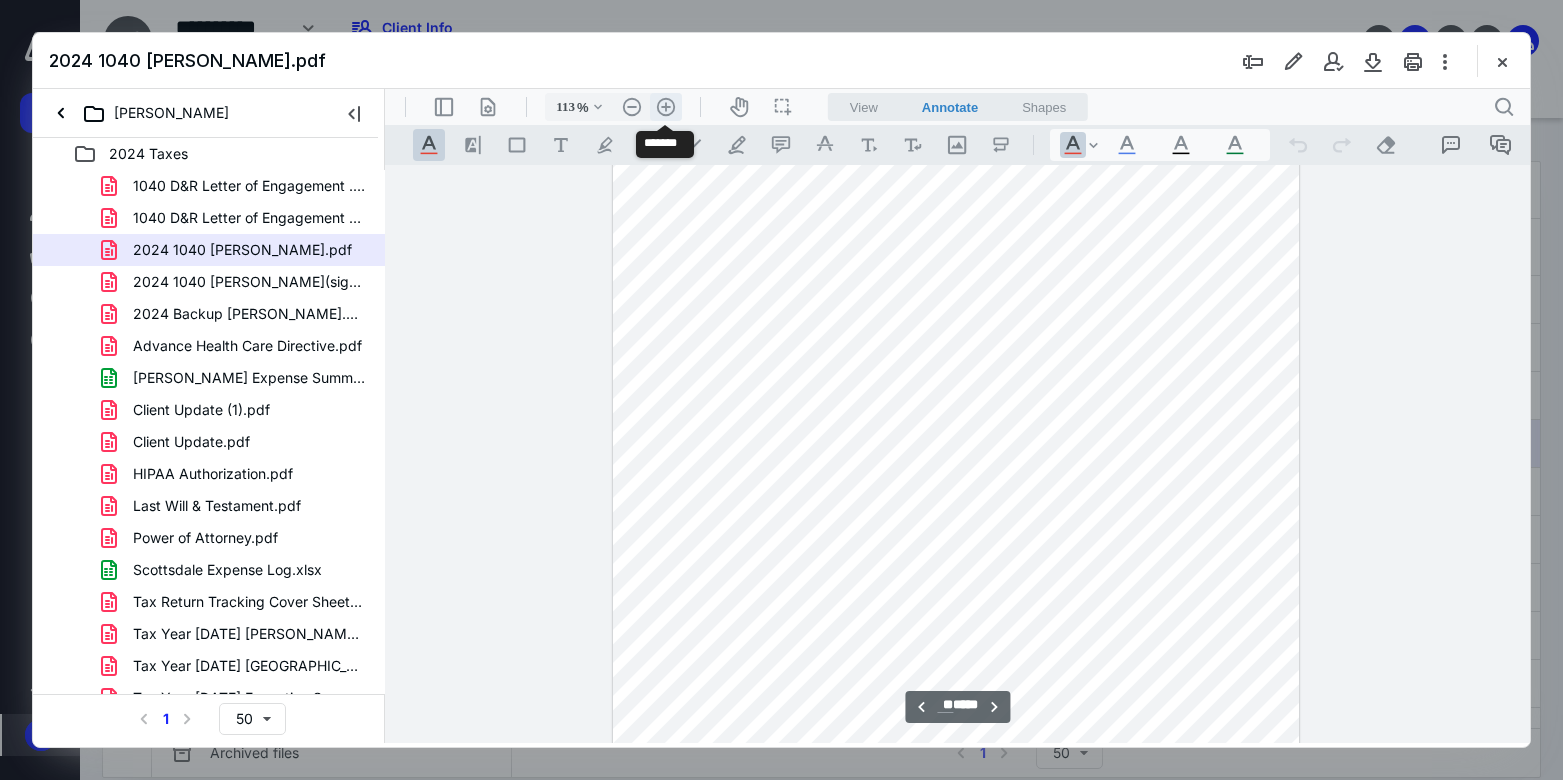 scroll, scrollTop: 16339, scrollLeft: 0, axis: vertical 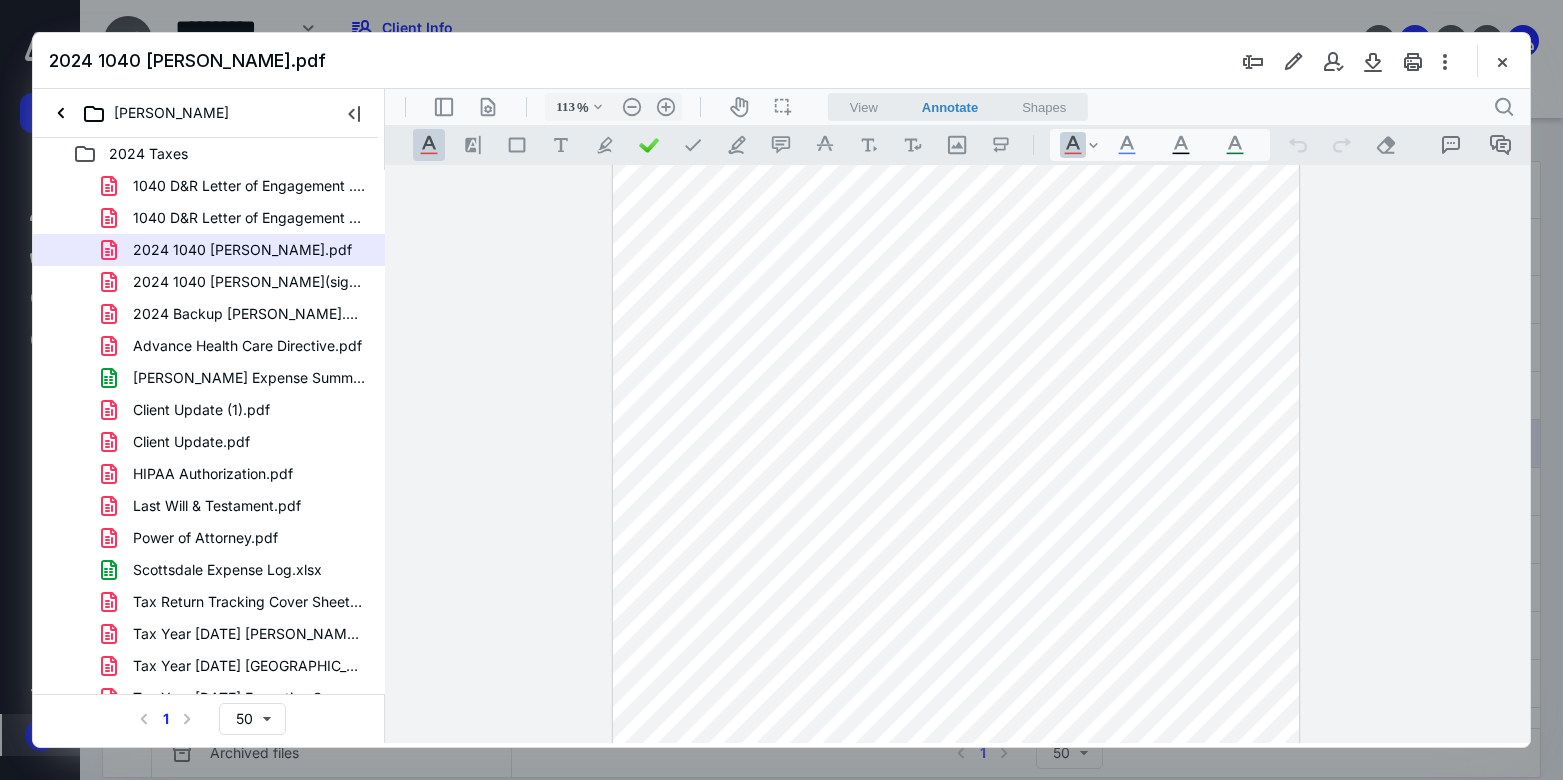 drag, startPoint x: 1532, startPoint y: 408, endPoint x: 1533, endPoint y: 378, distance: 30.016663 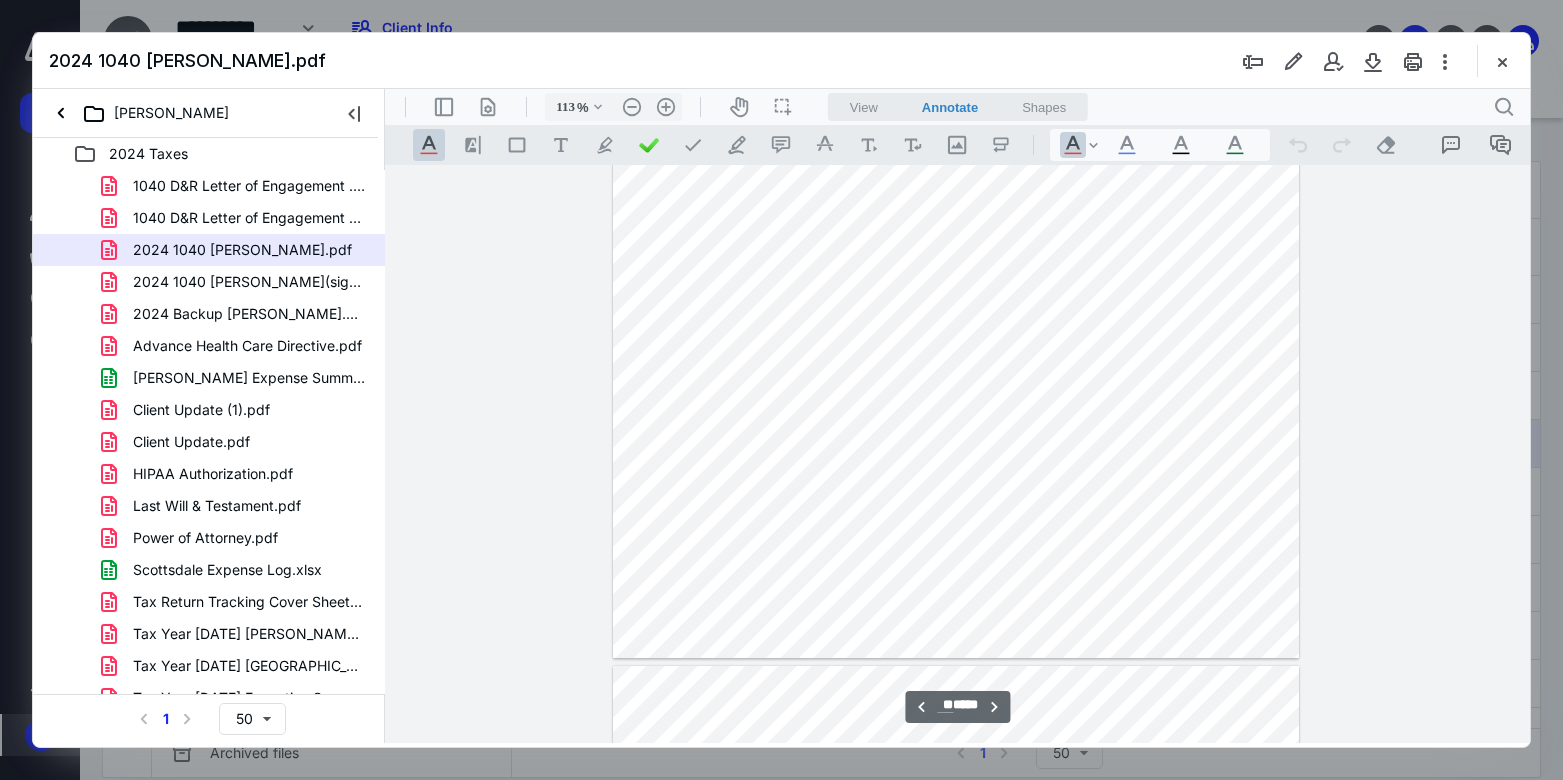 scroll, scrollTop: 23301, scrollLeft: 0, axis: vertical 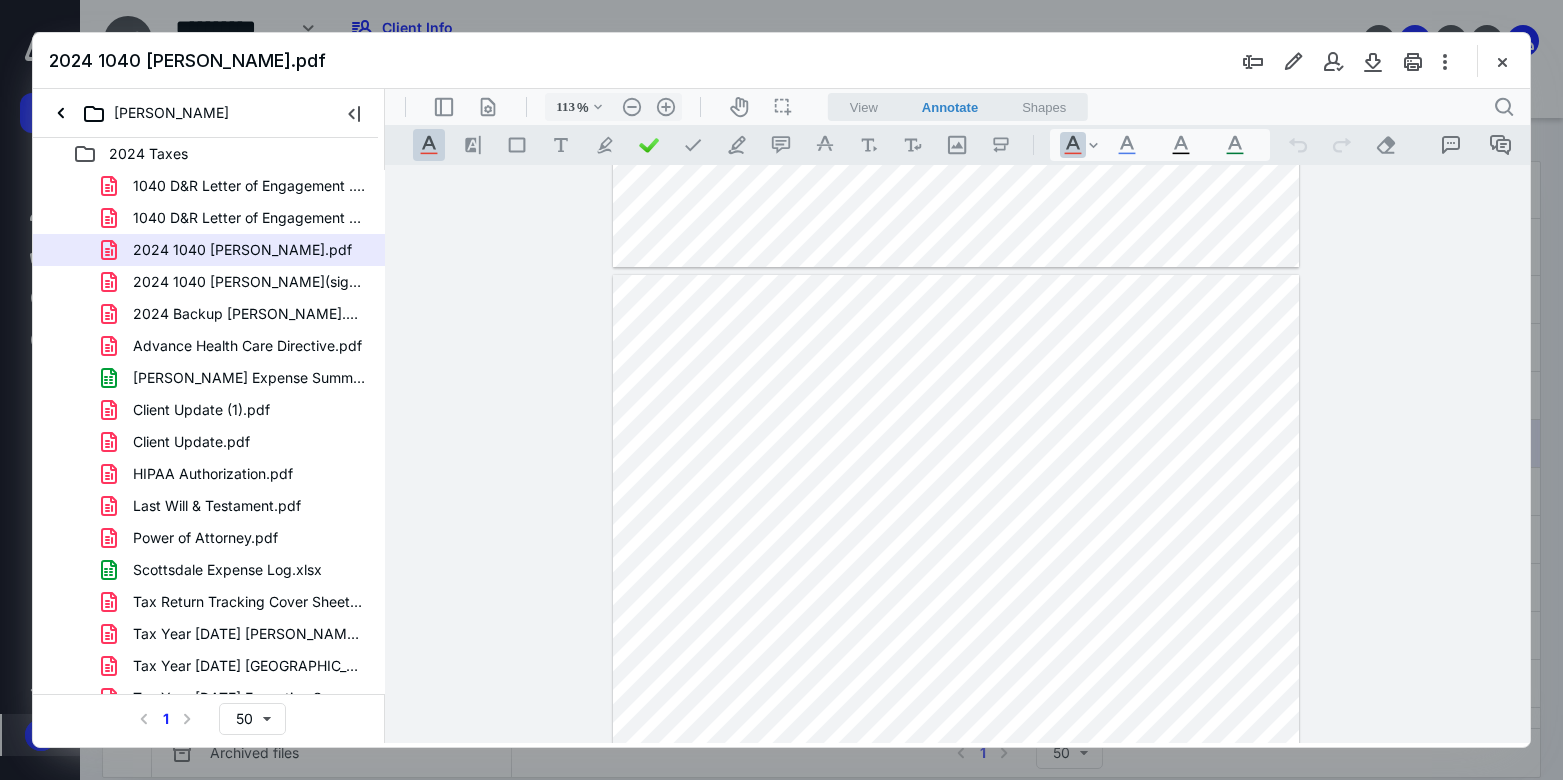 drag, startPoint x: 1535, startPoint y: 459, endPoint x: 1534, endPoint y: 432, distance: 27.018513 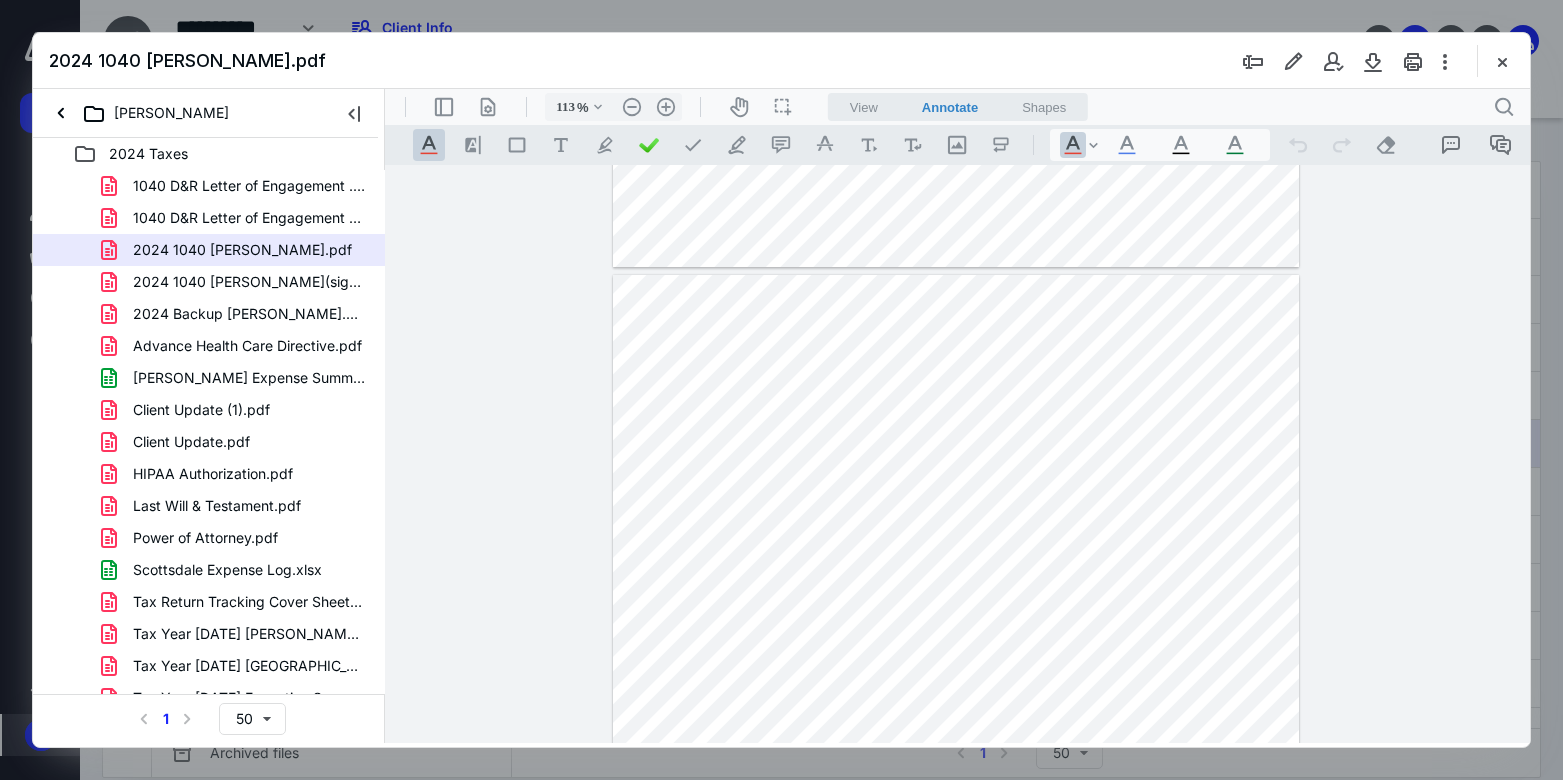 click at bounding box center [781, 390] 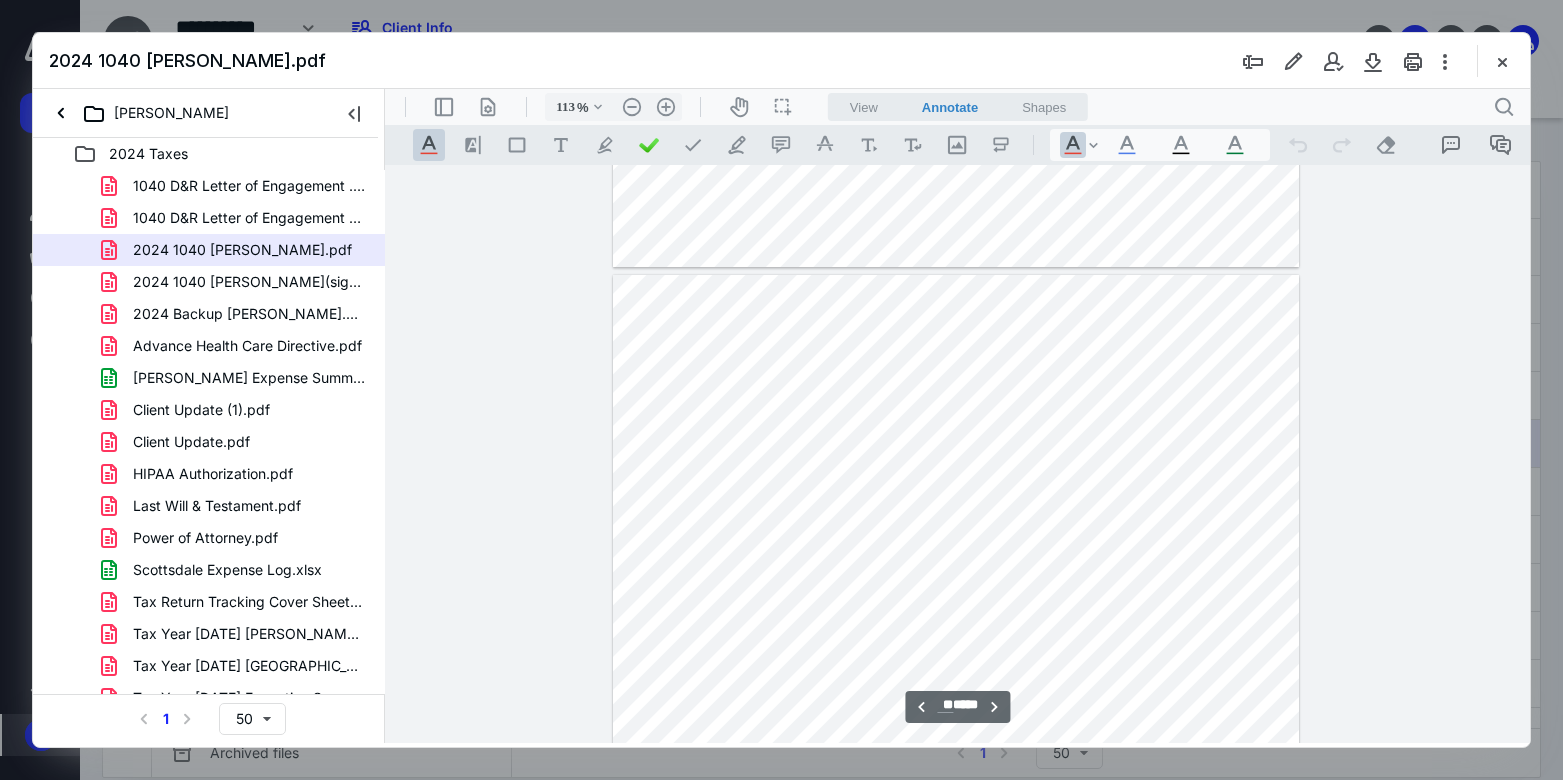 scroll, scrollTop: 23409, scrollLeft: 0, axis: vertical 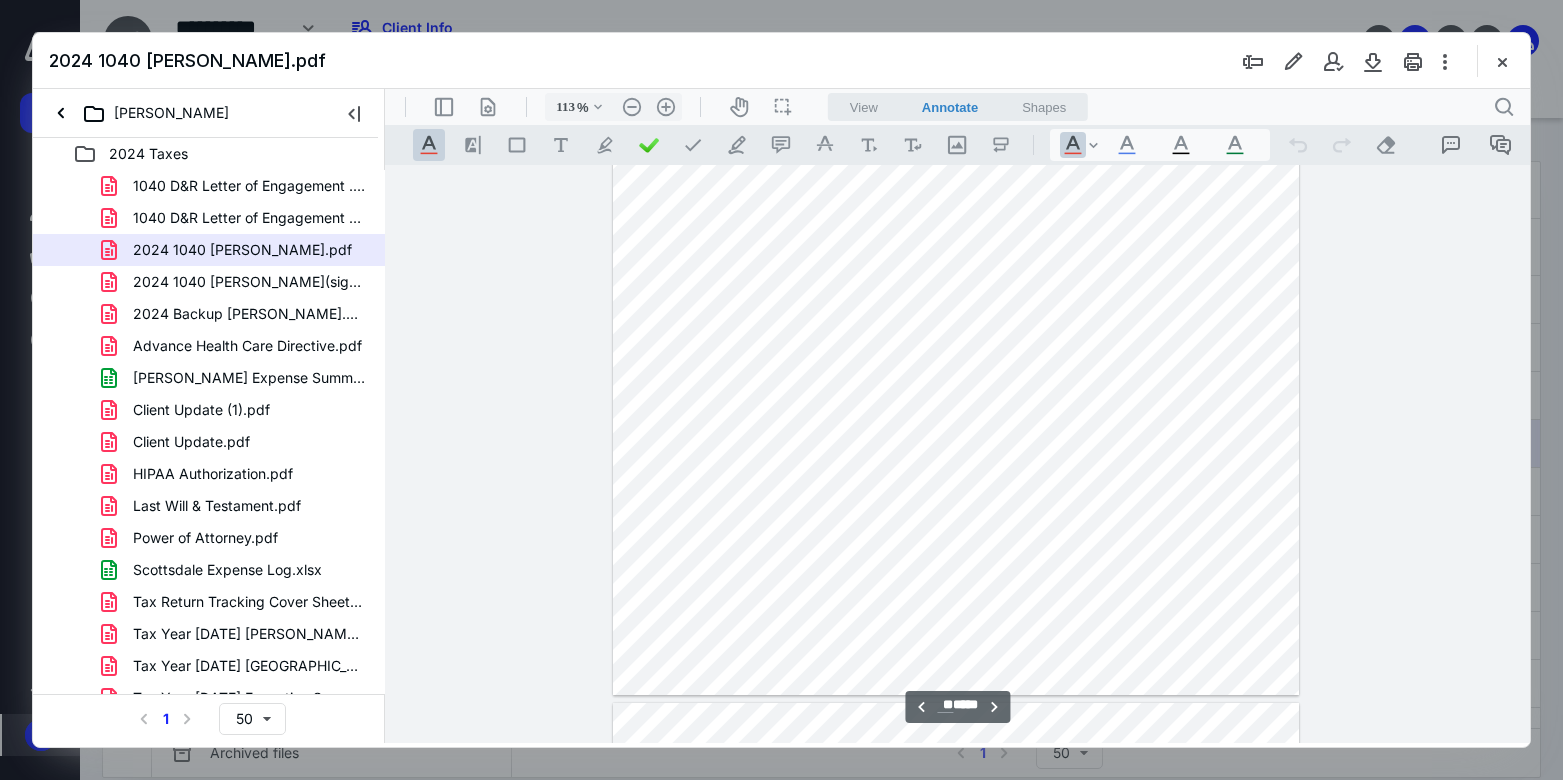 type on "**" 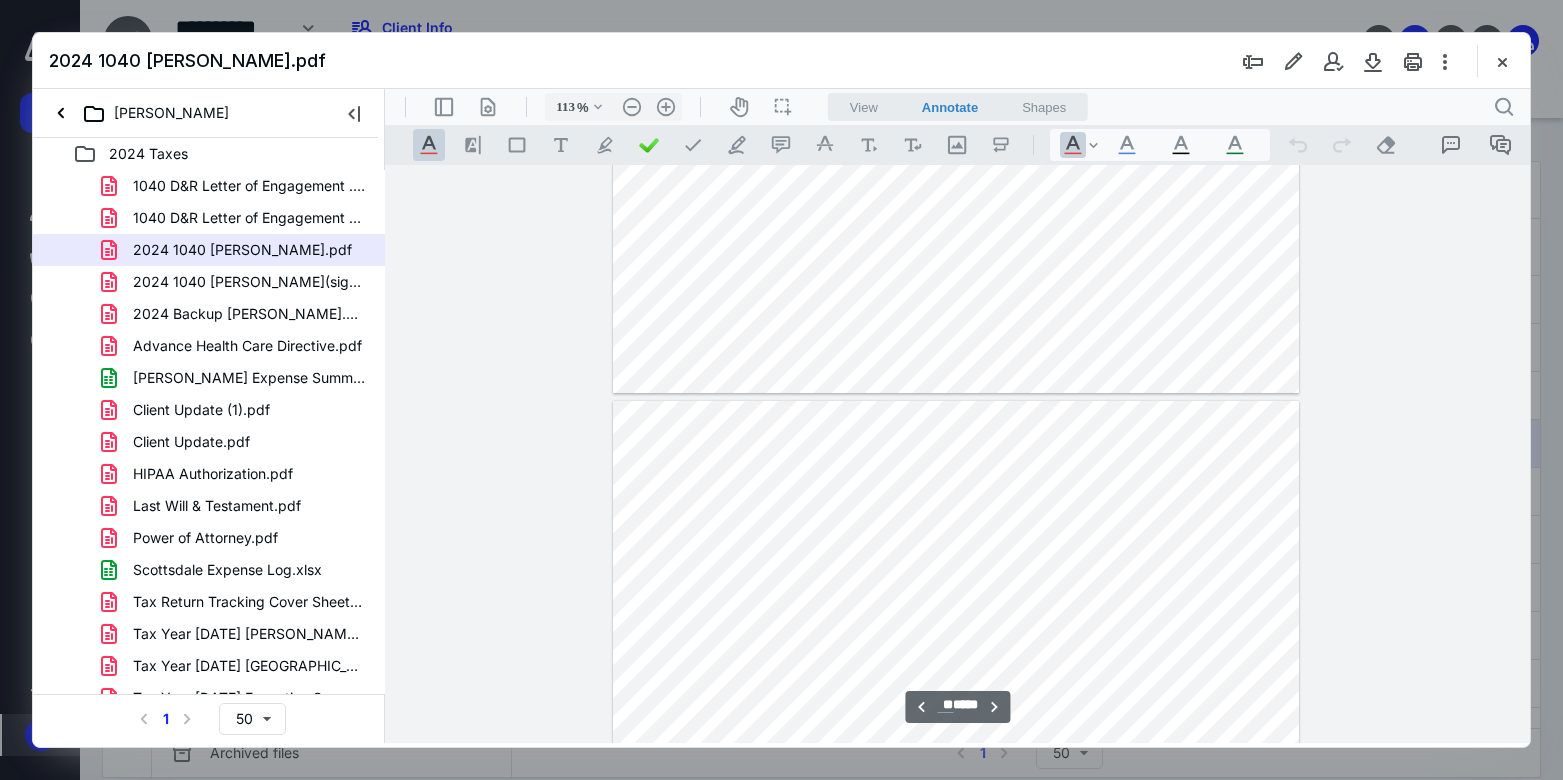 scroll, scrollTop: 24132, scrollLeft: 0, axis: vertical 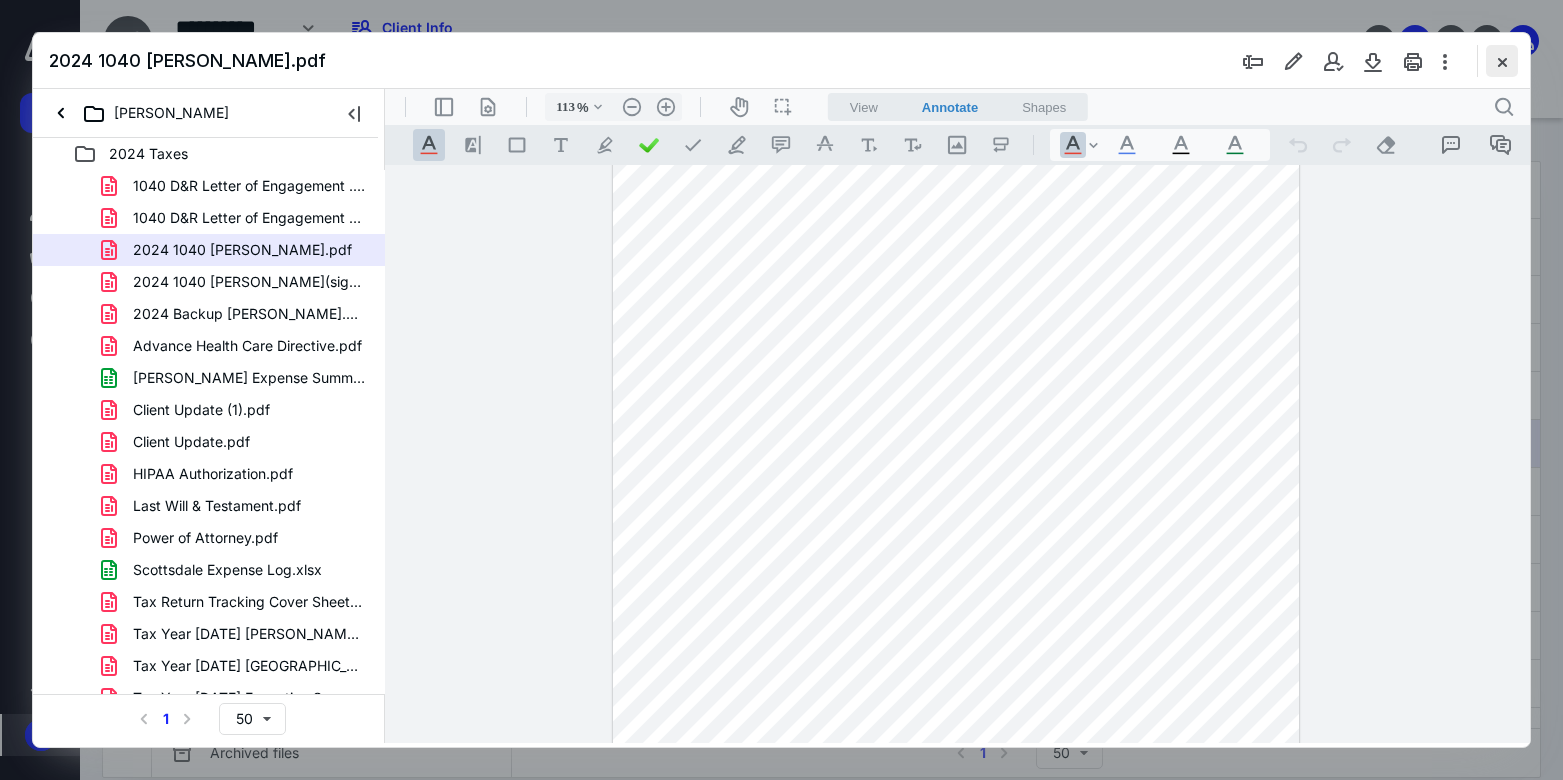click at bounding box center (1502, 61) 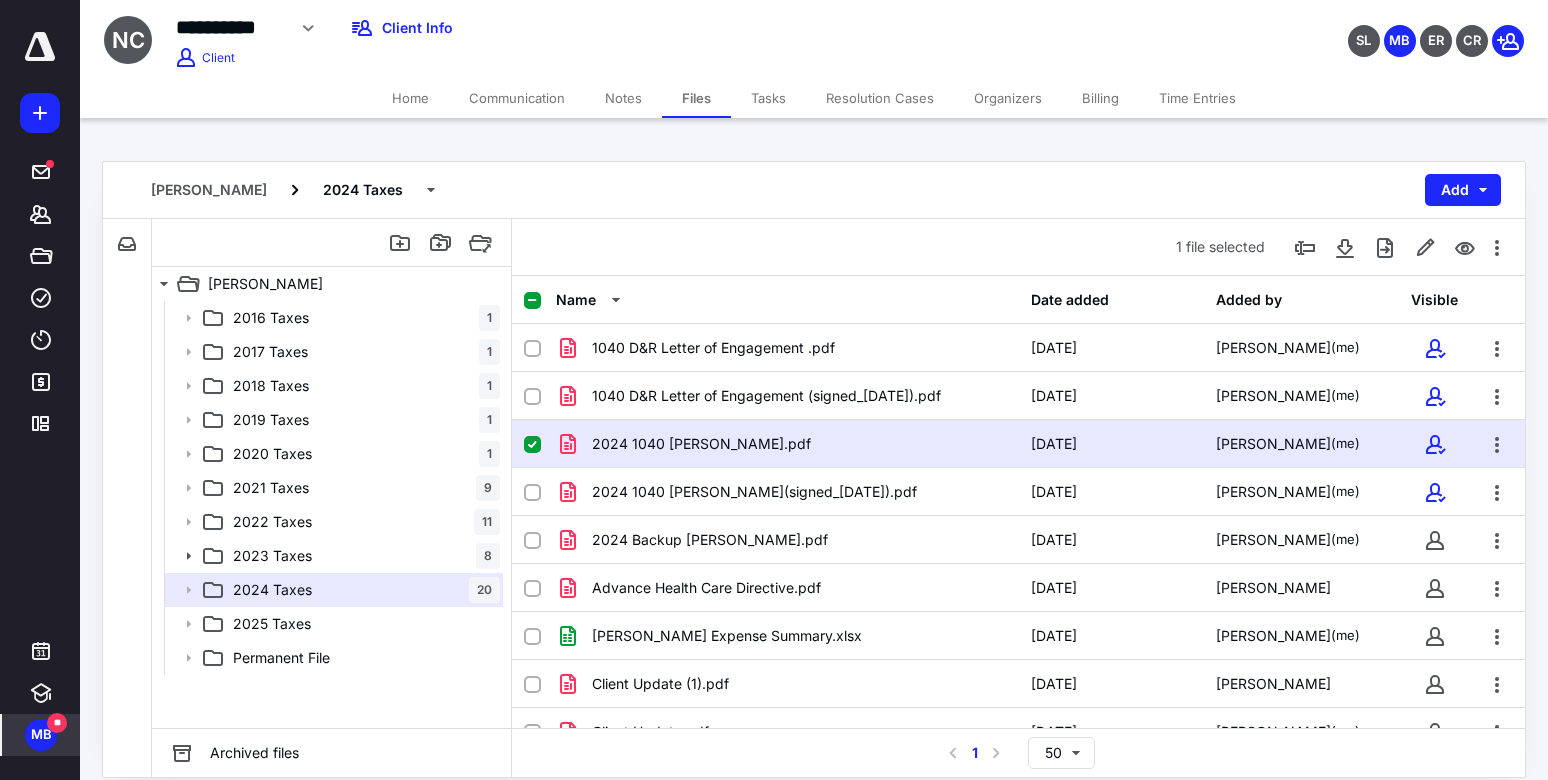 click on "Home" at bounding box center (410, 98) 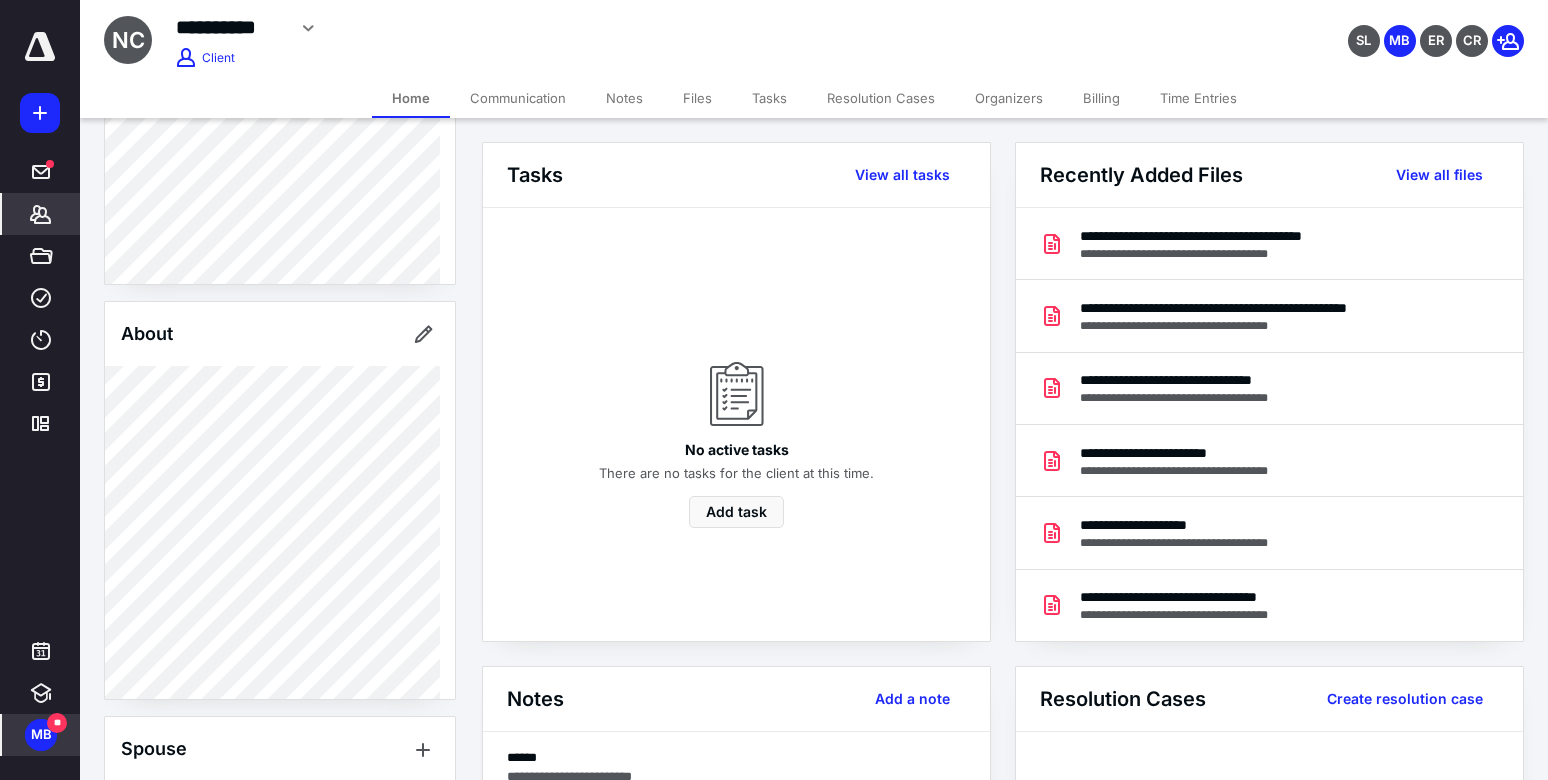 scroll, scrollTop: 136, scrollLeft: 0, axis: vertical 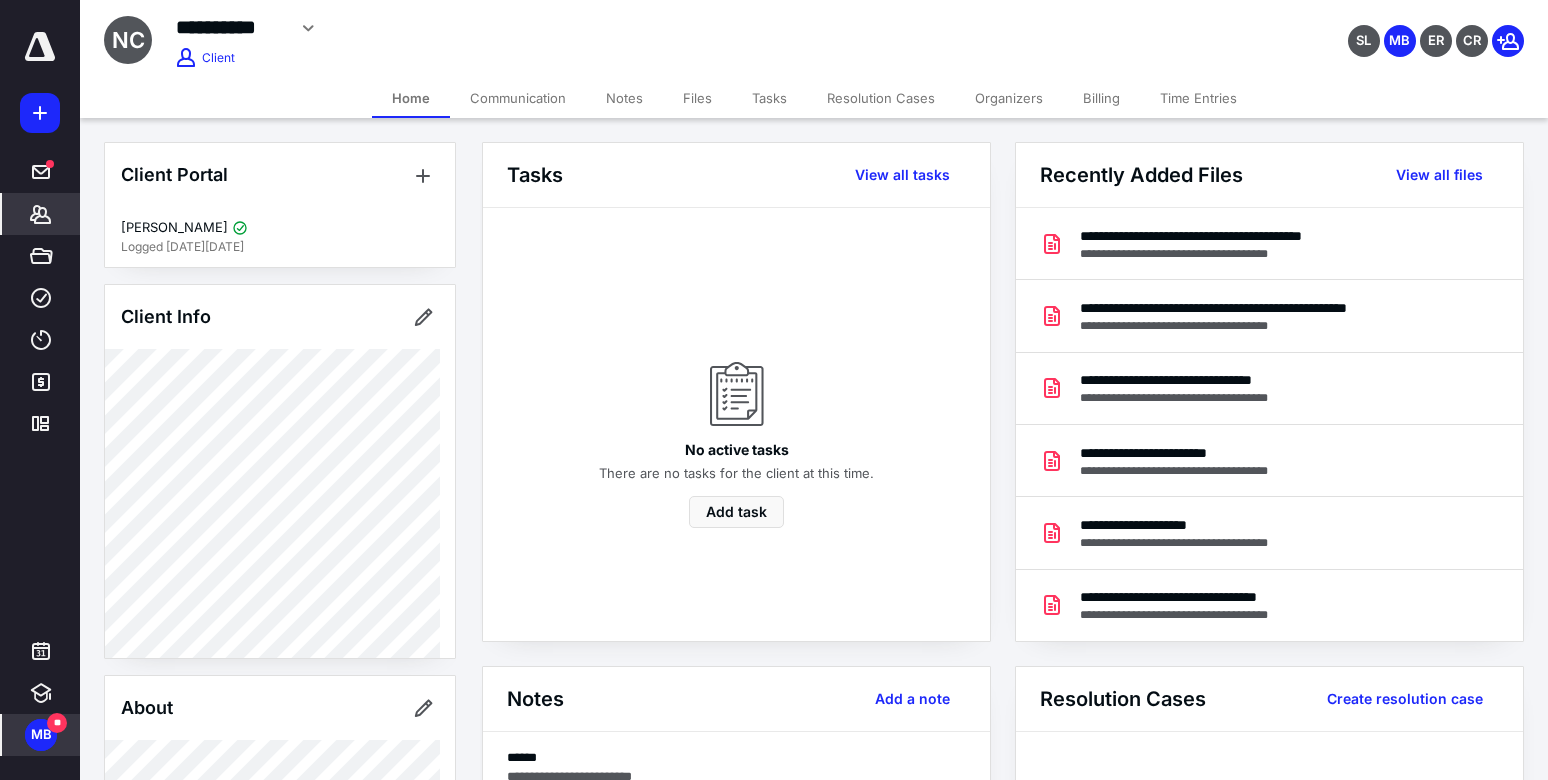 click on "SL MB ER CR" at bounding box center (1292, 28) 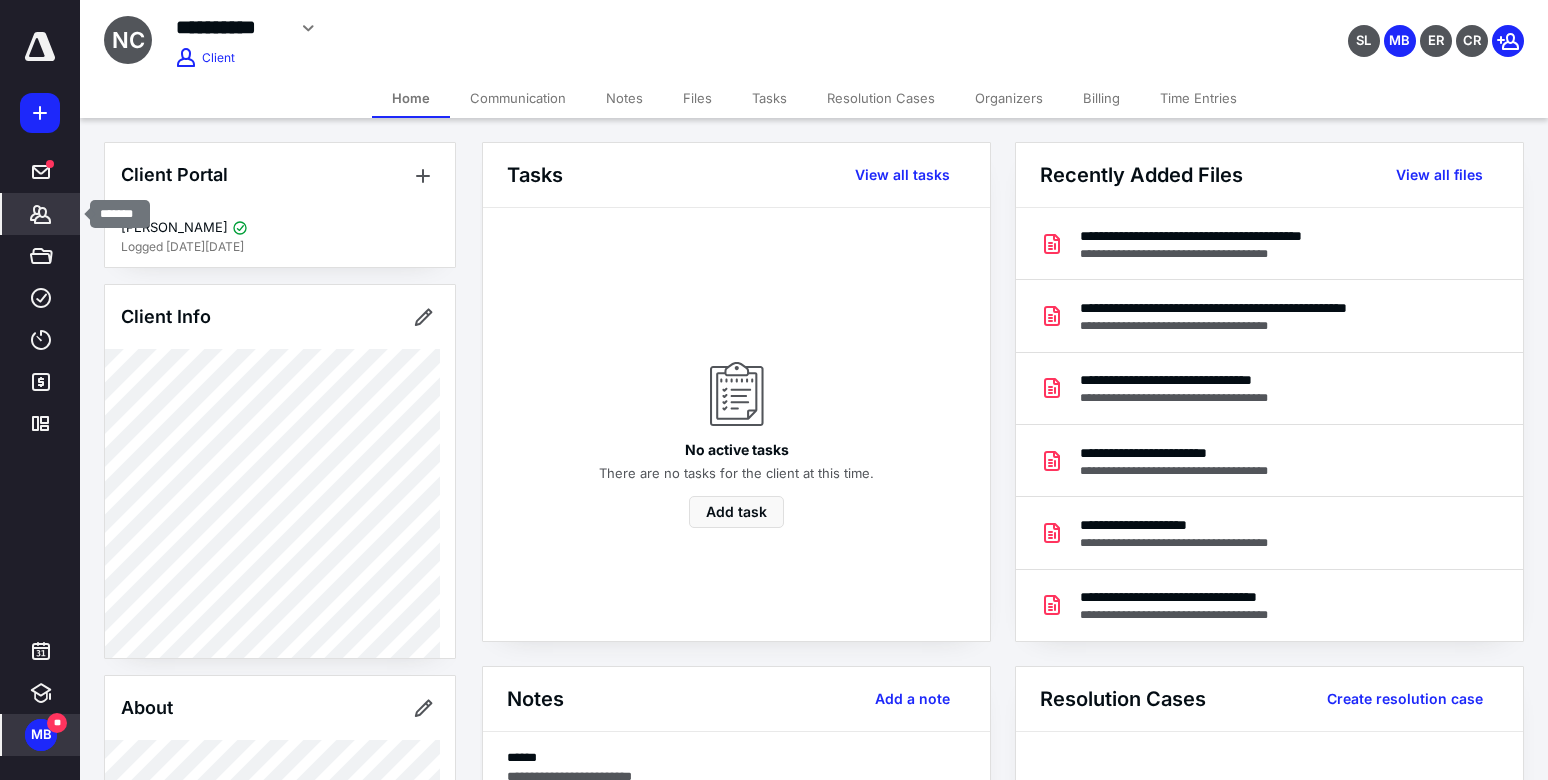 click 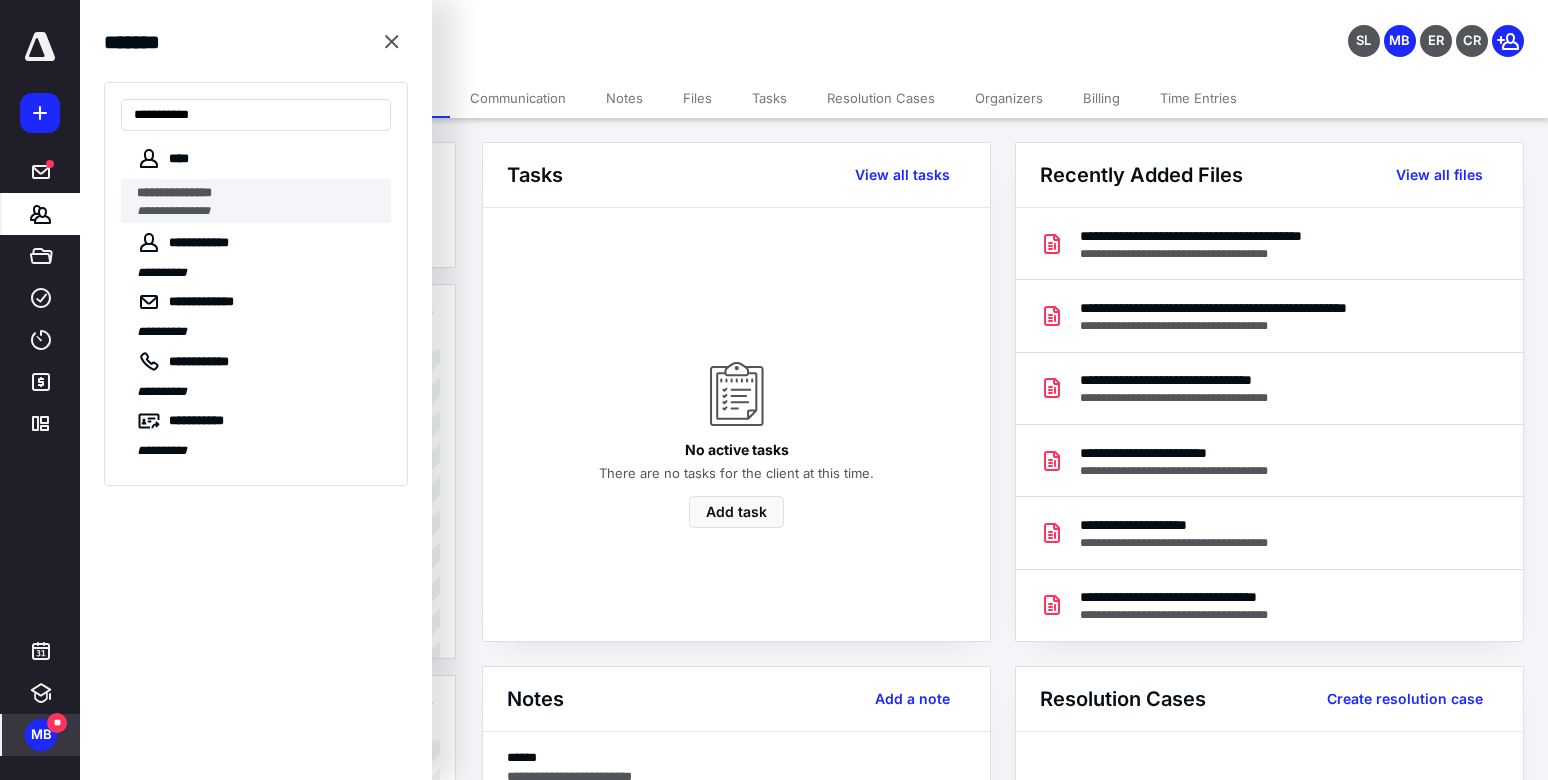 type on "**********" 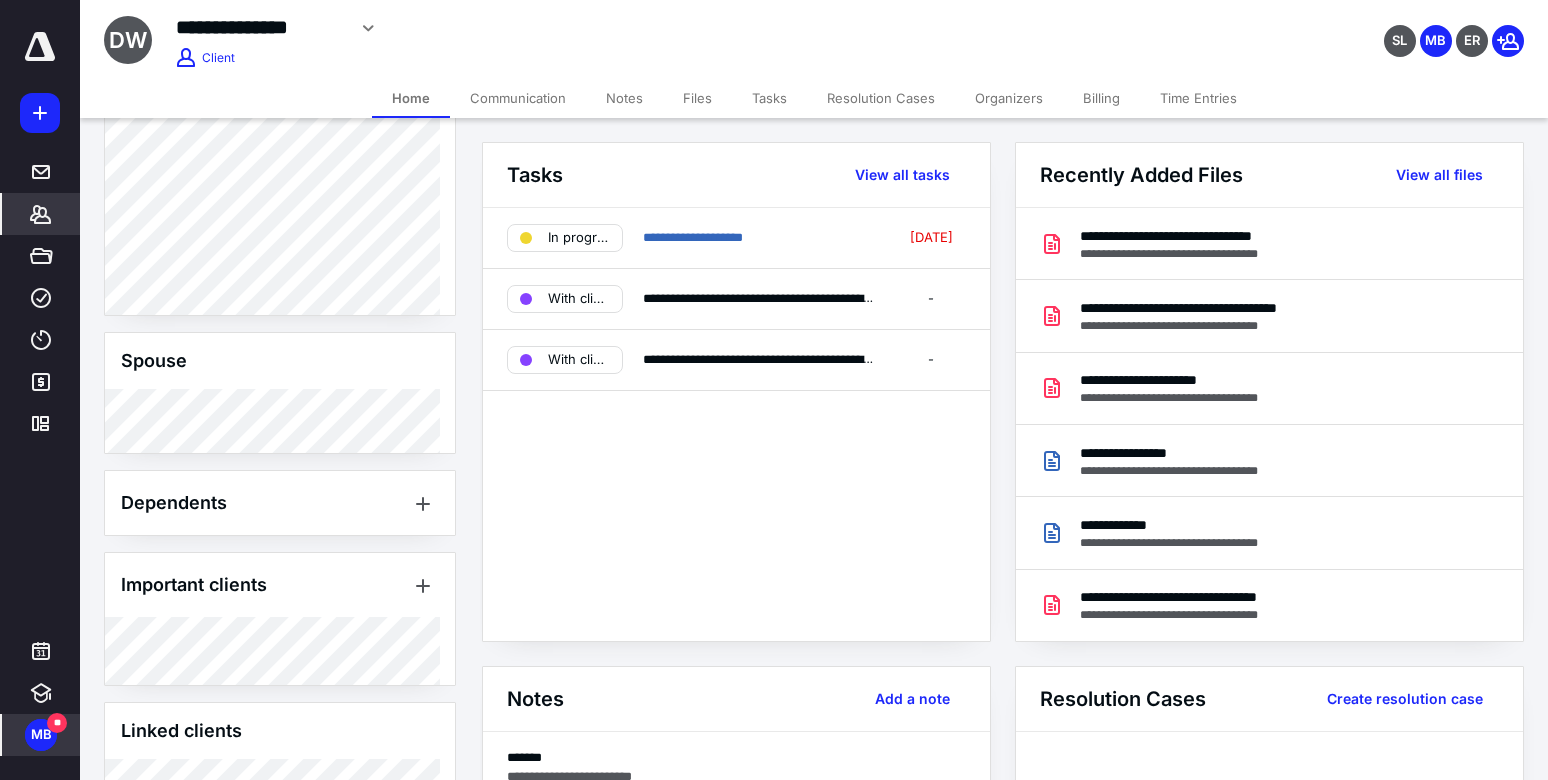 scroll, scrollTop: 1113, scrollLeft: 0, axis: vertical 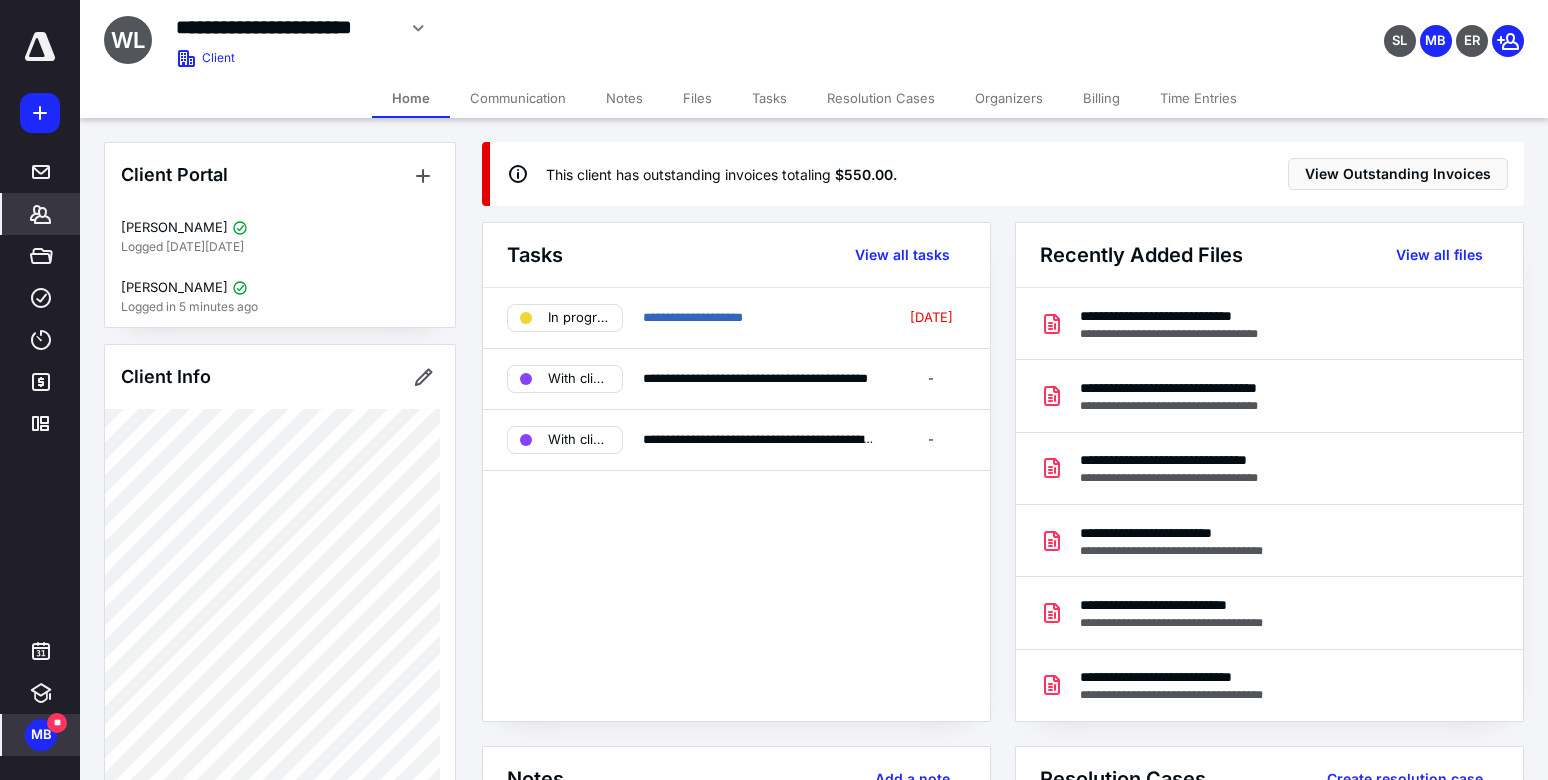 click on "SL MB ER" at bounding box center (1292, 28) 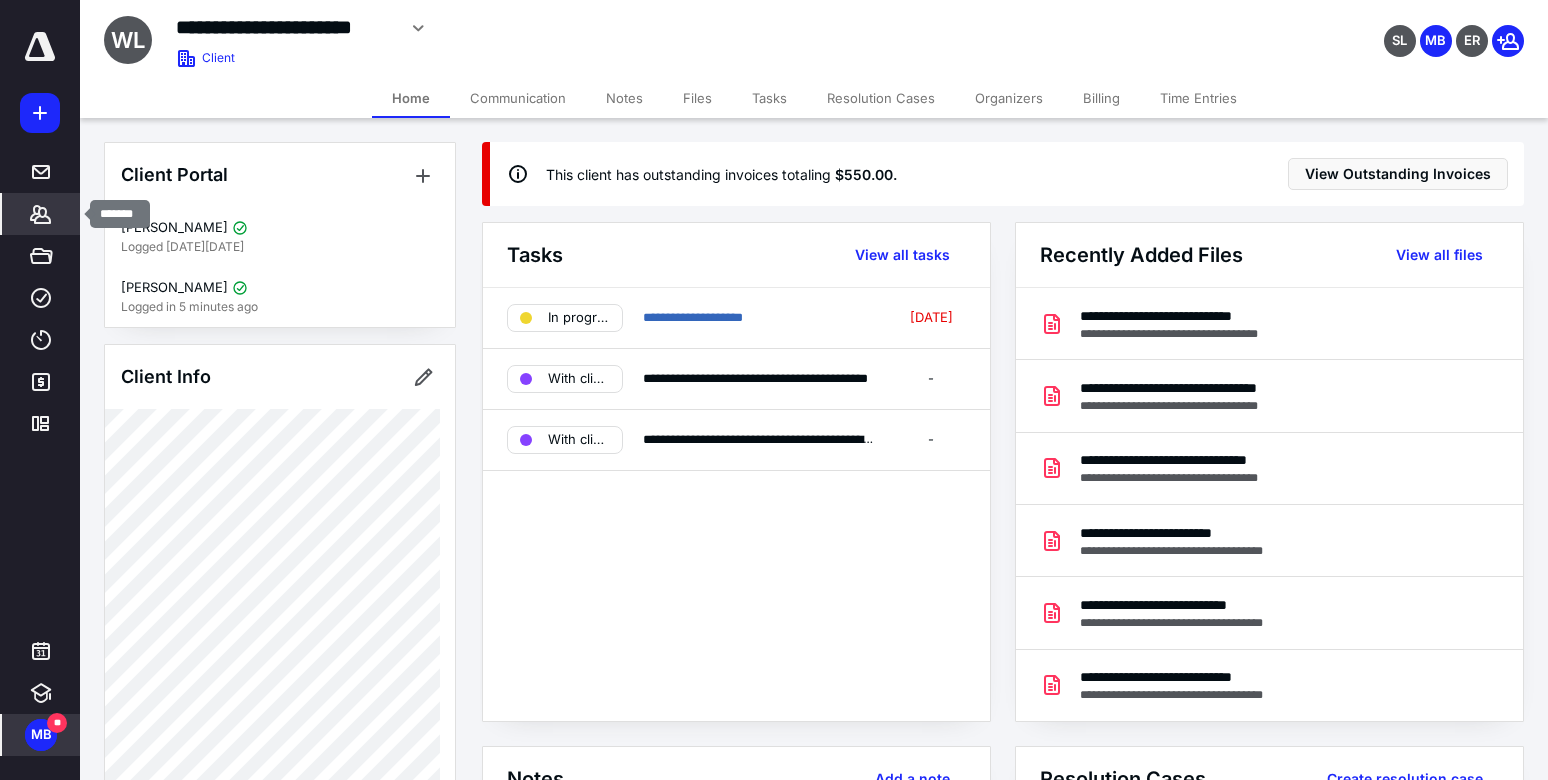 click 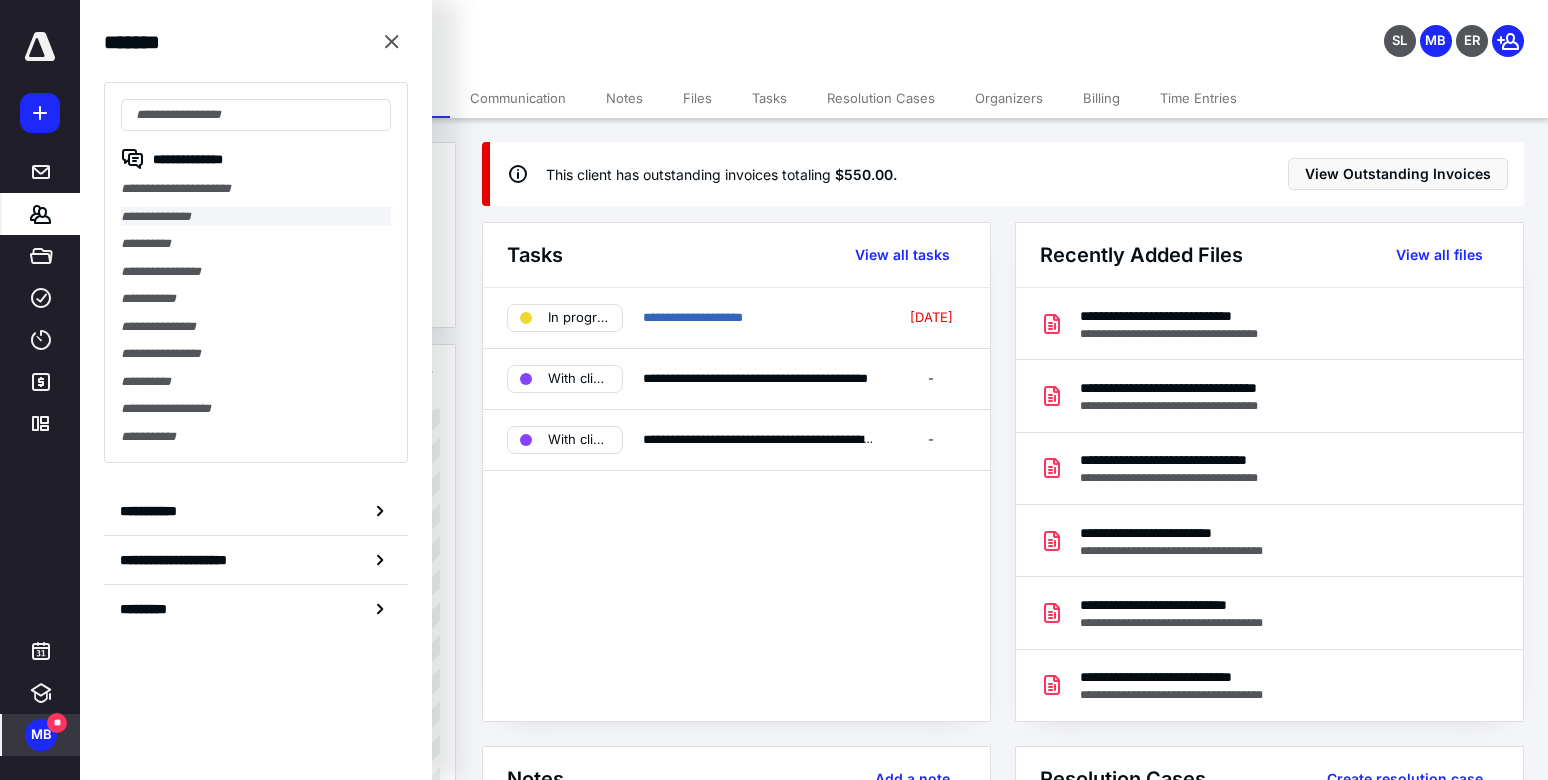 click on "**********" at bounding box center (256, 217) 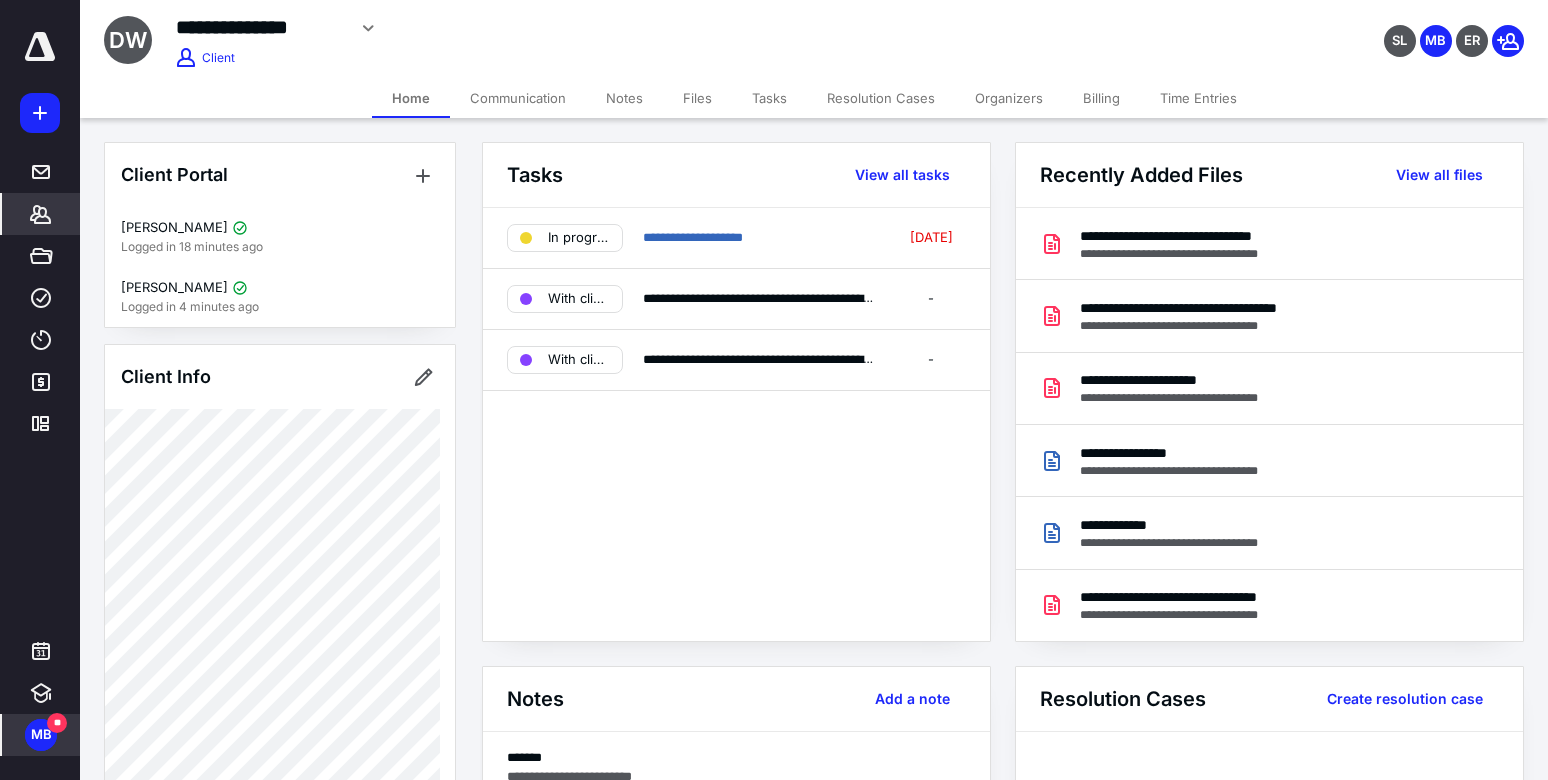 click on "MB" at bounding box center [41, 735] 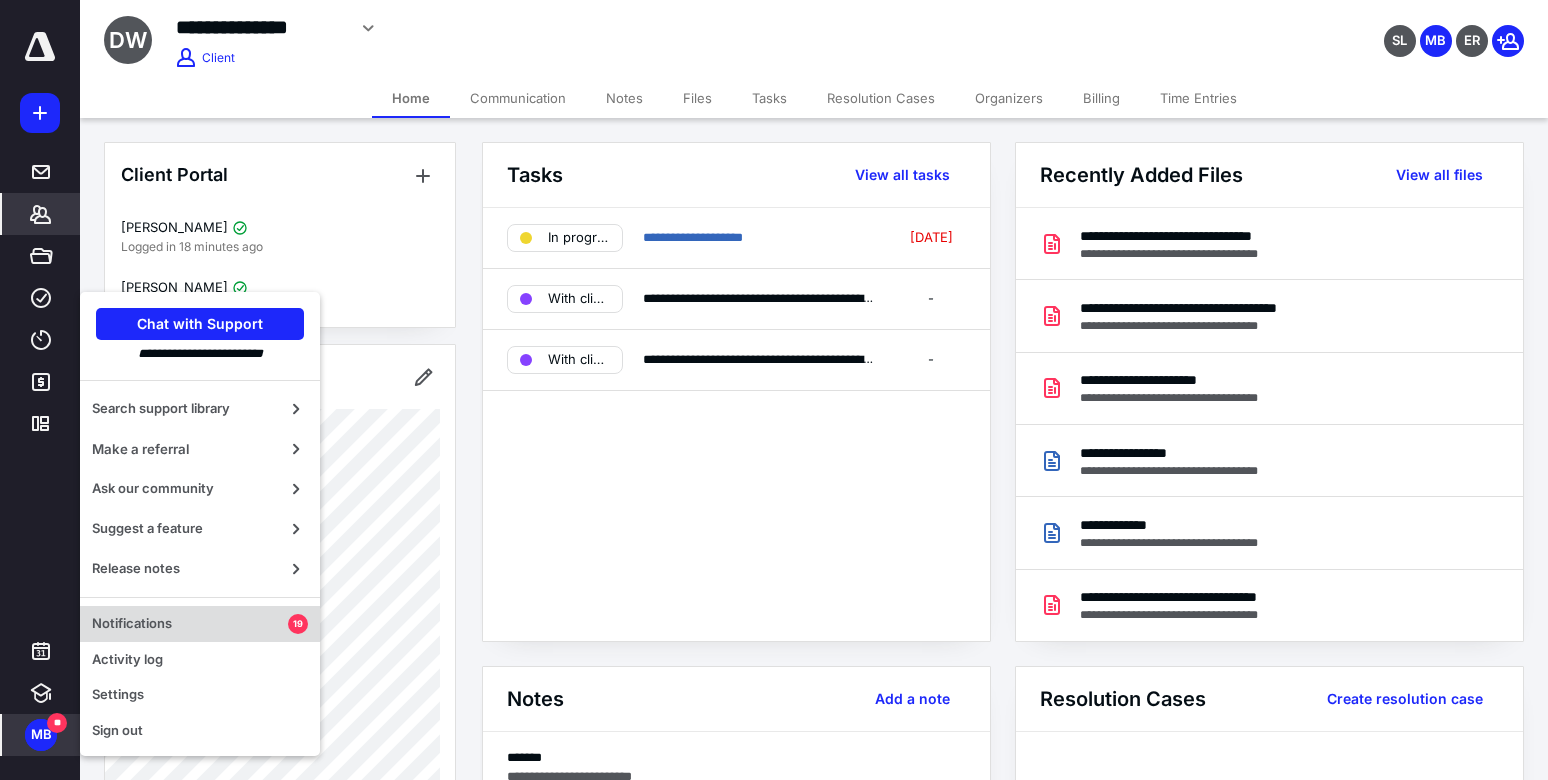 click on "Notifications" at bounding box center (190, 624) 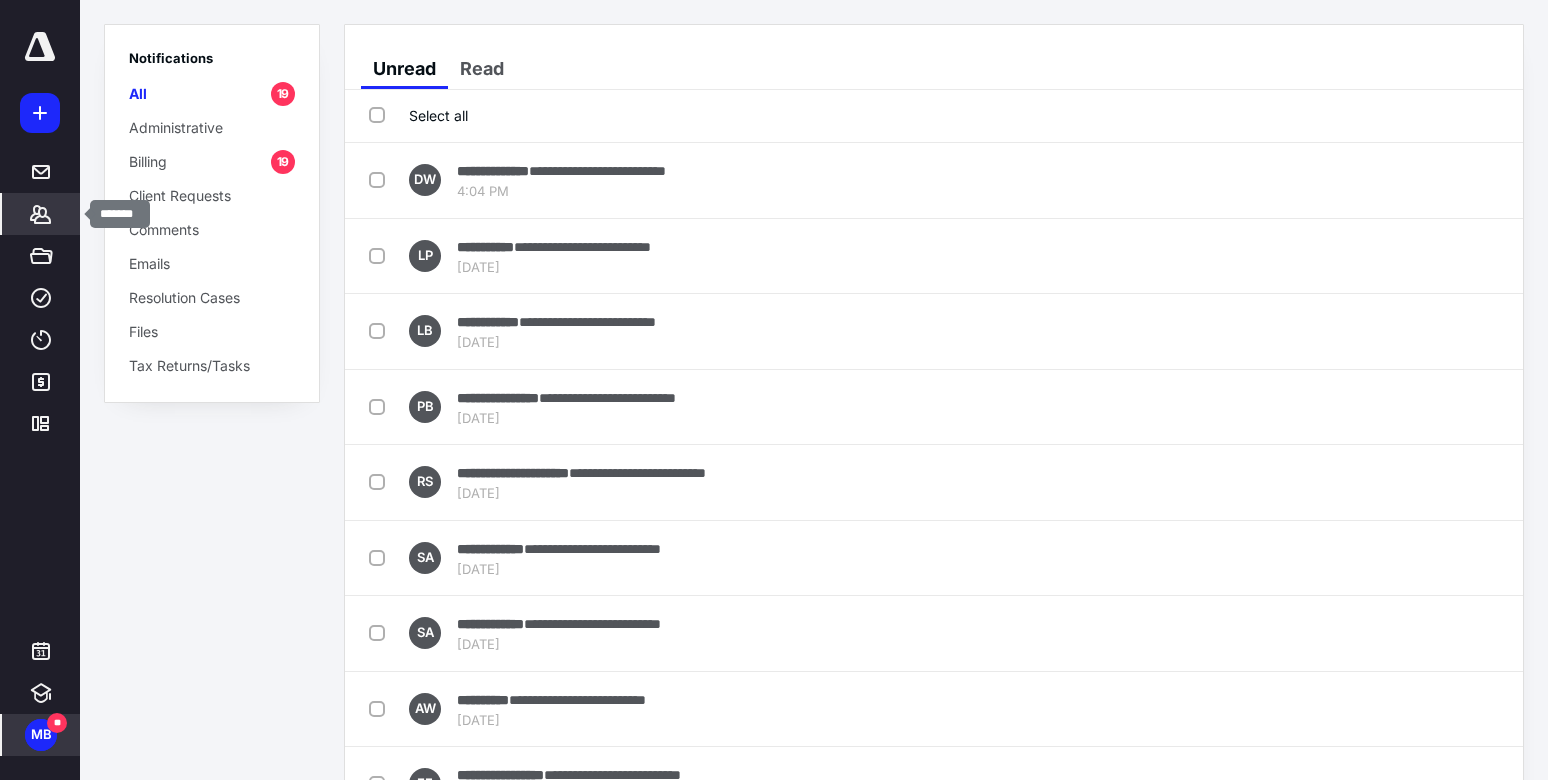 click 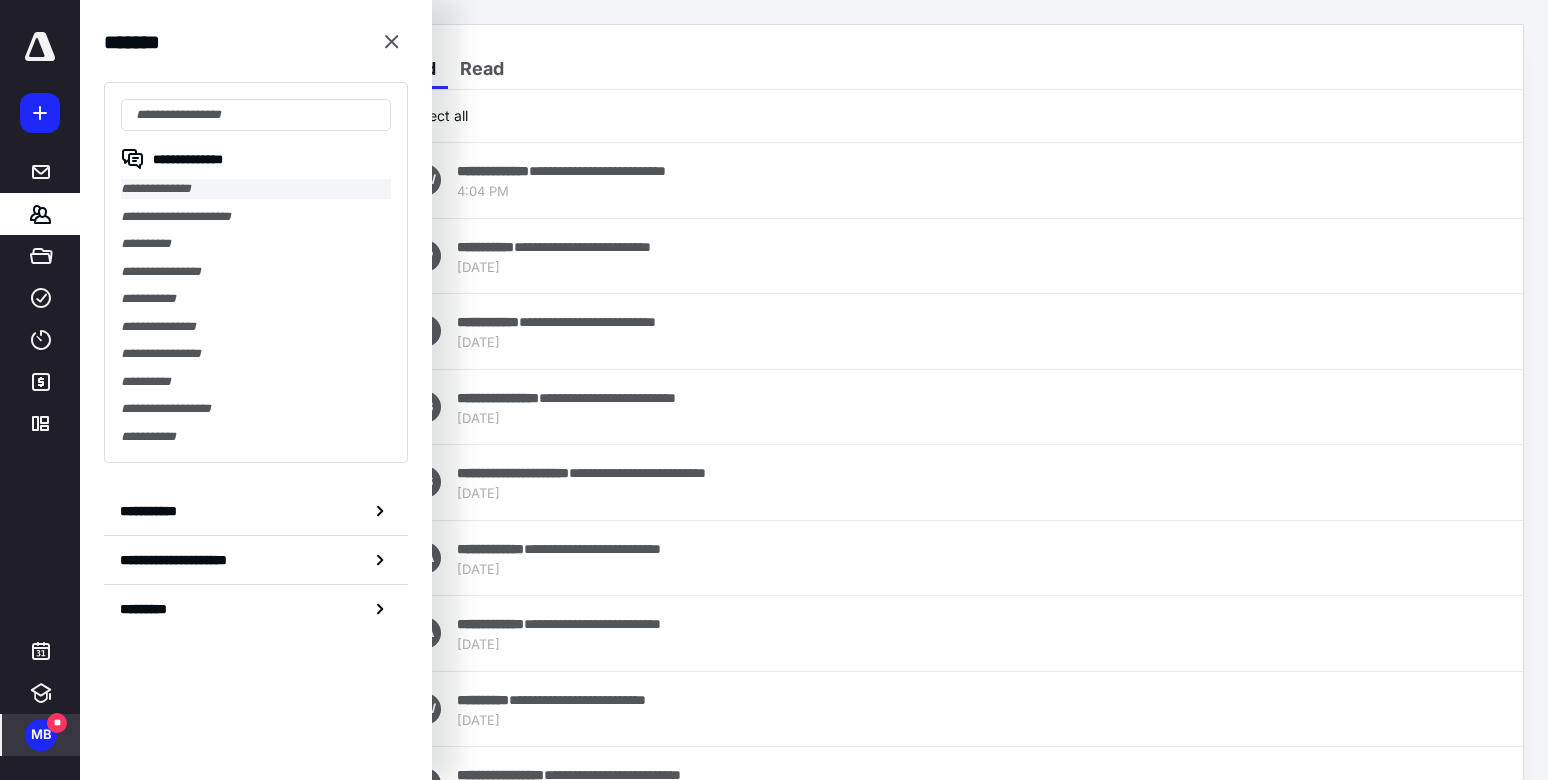 click on "**********" at bounding box center [256, 189] 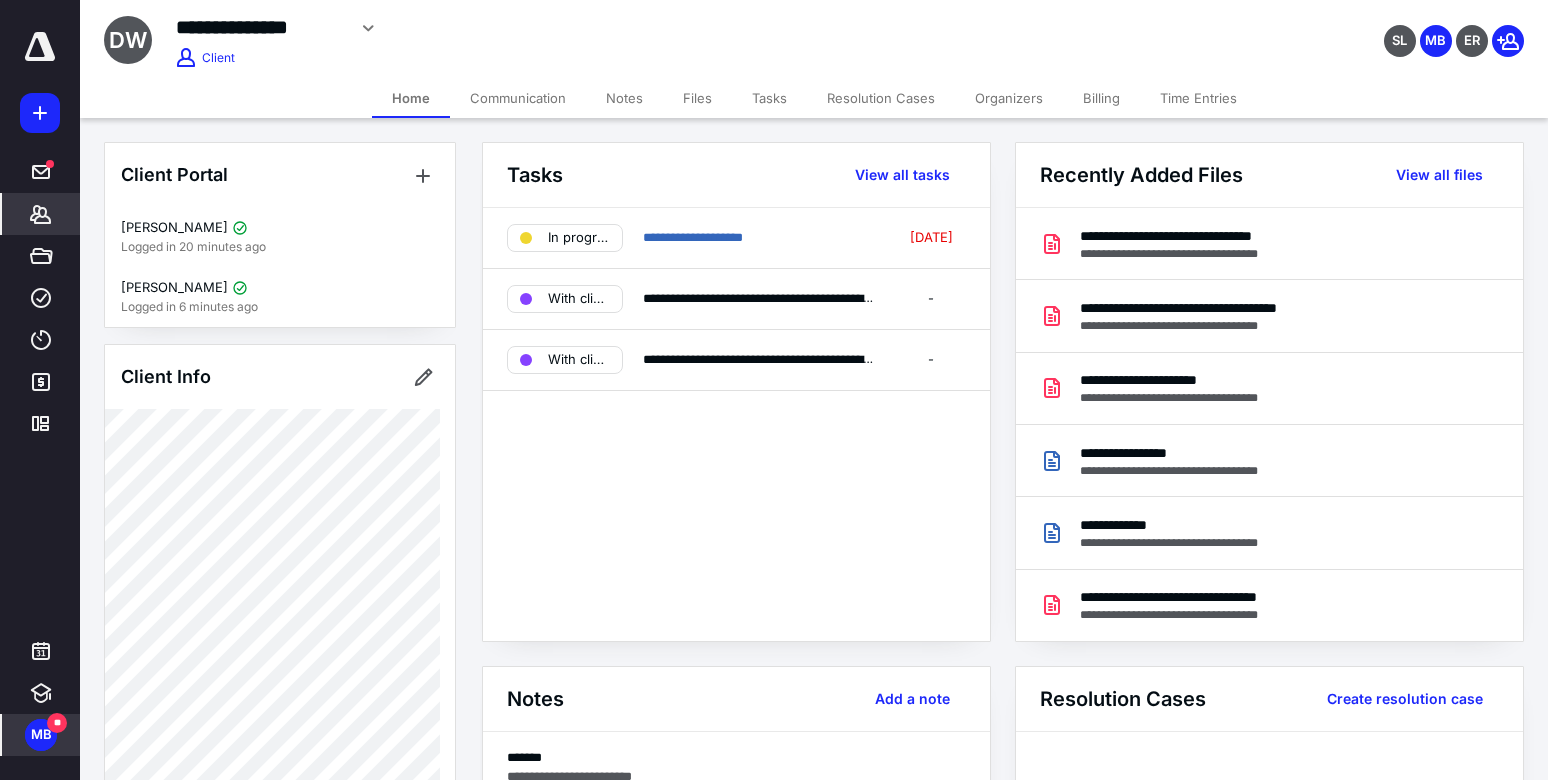 click on "SL MB ER" at bounding box center (1292, 28) 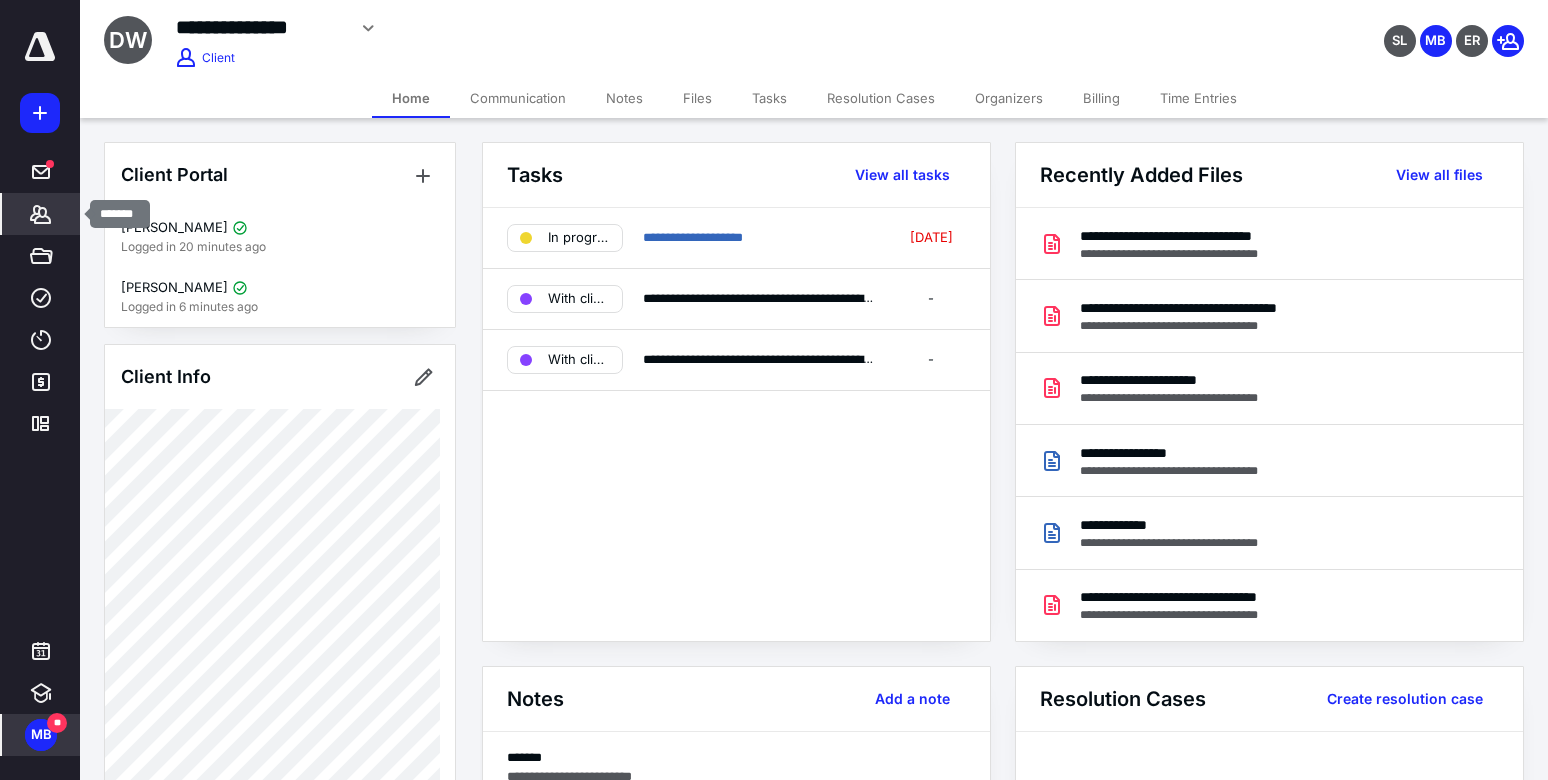 click 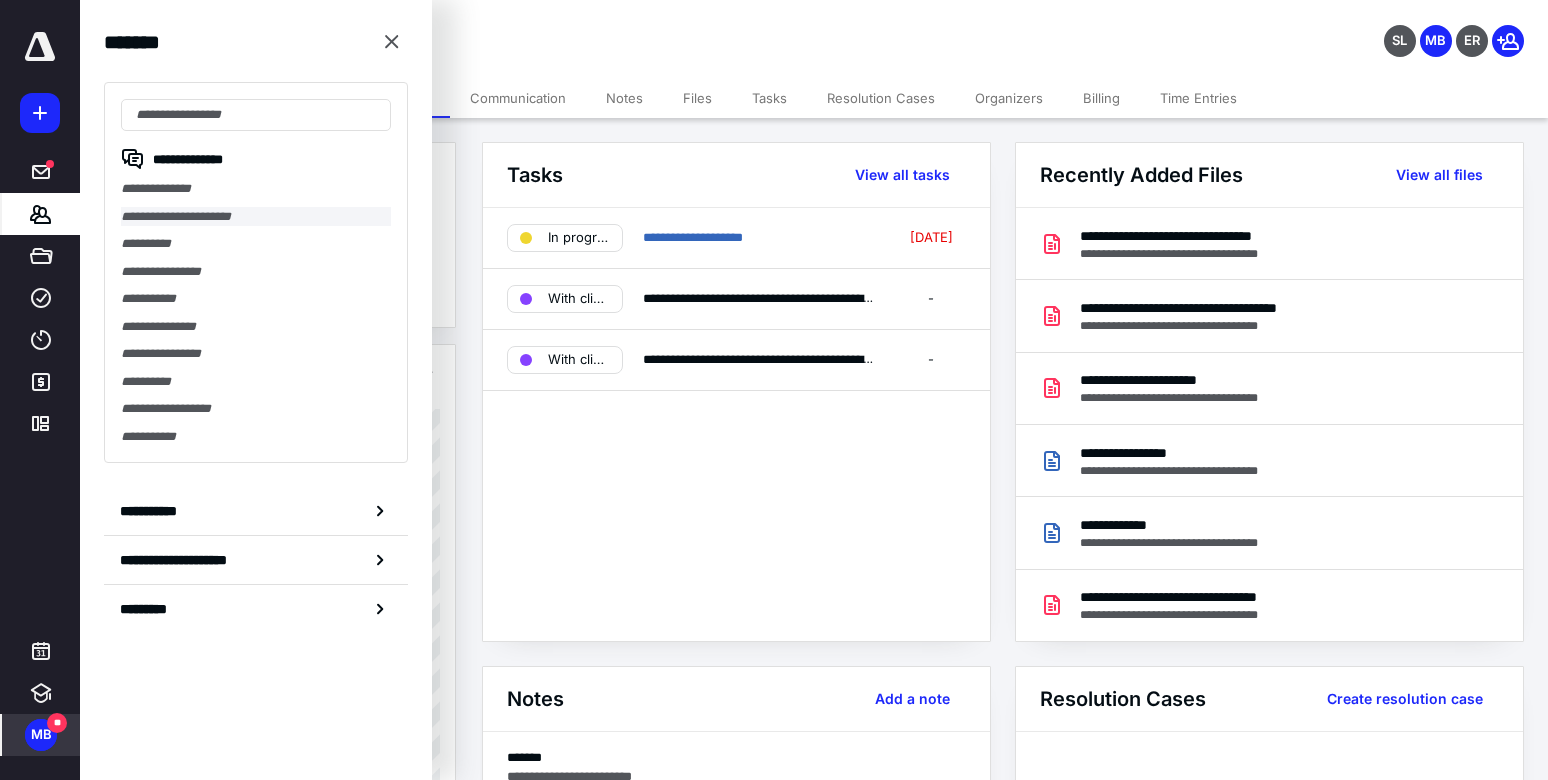 click on "**********" at bounding box center [256, 217] 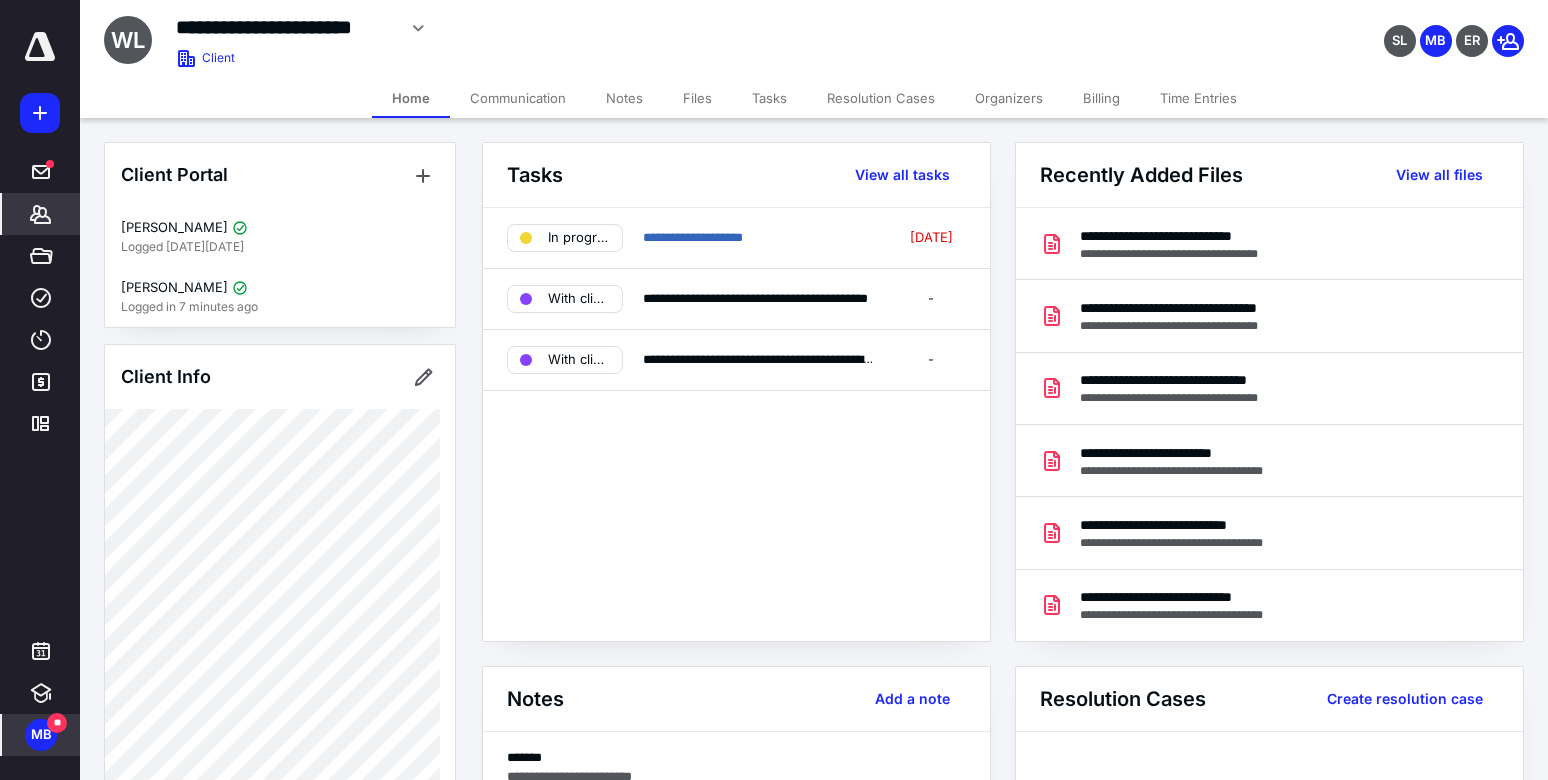 click on "**" at bounding box center [57, 723] 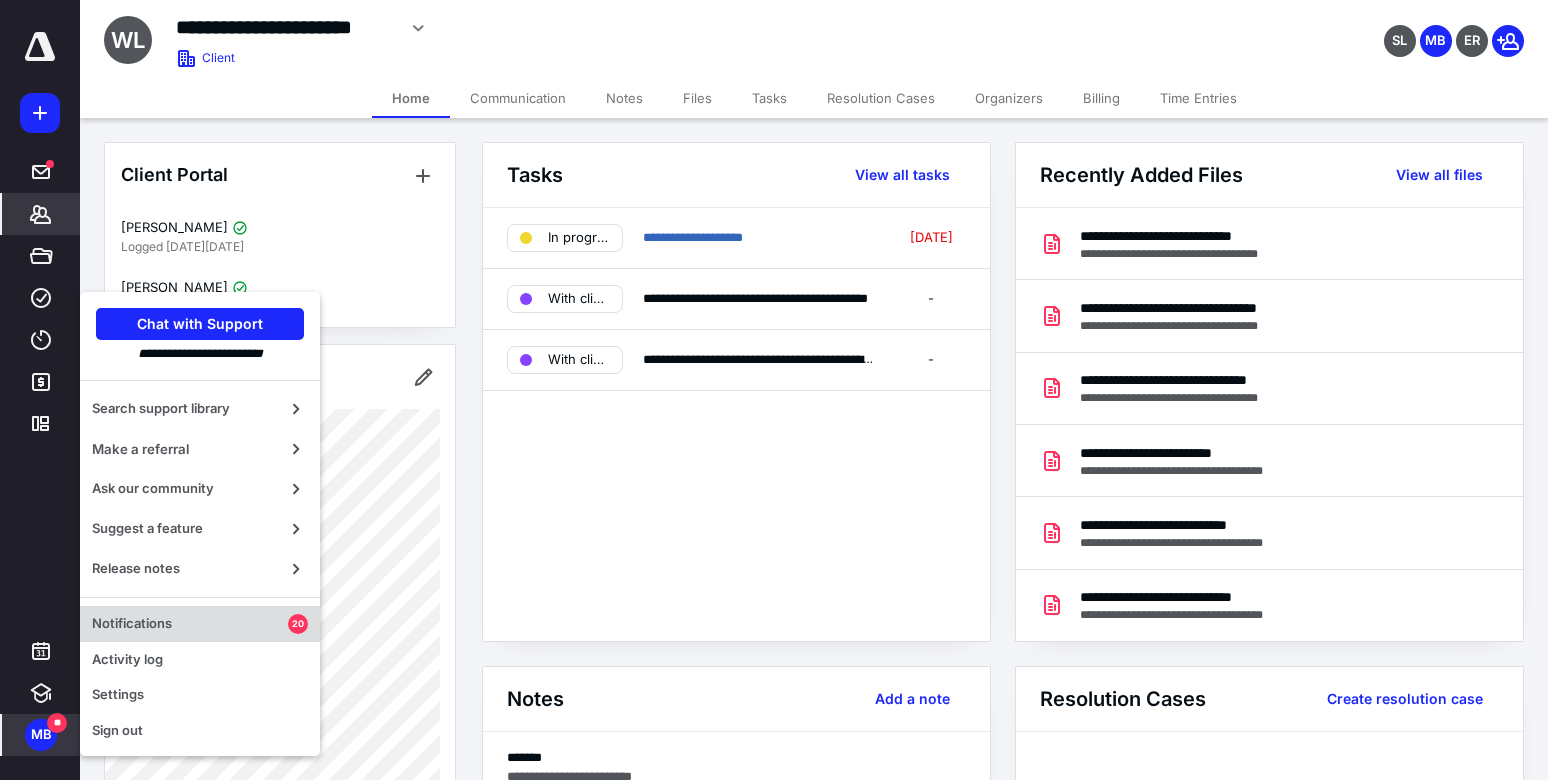 click on "Notifications" at bounding box center [190, 624] 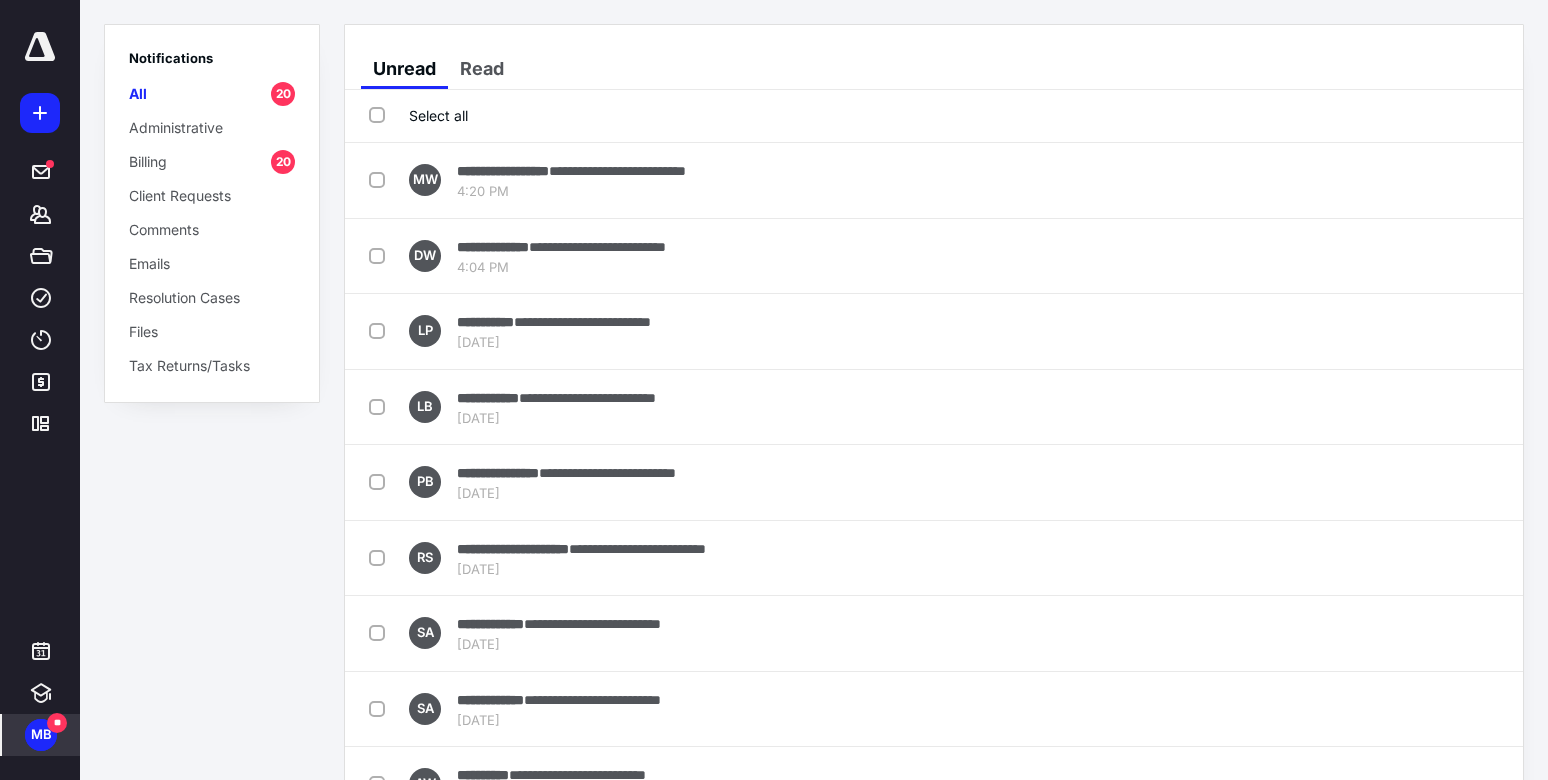 click on "Unread Read" at bounding box center (942, 69) 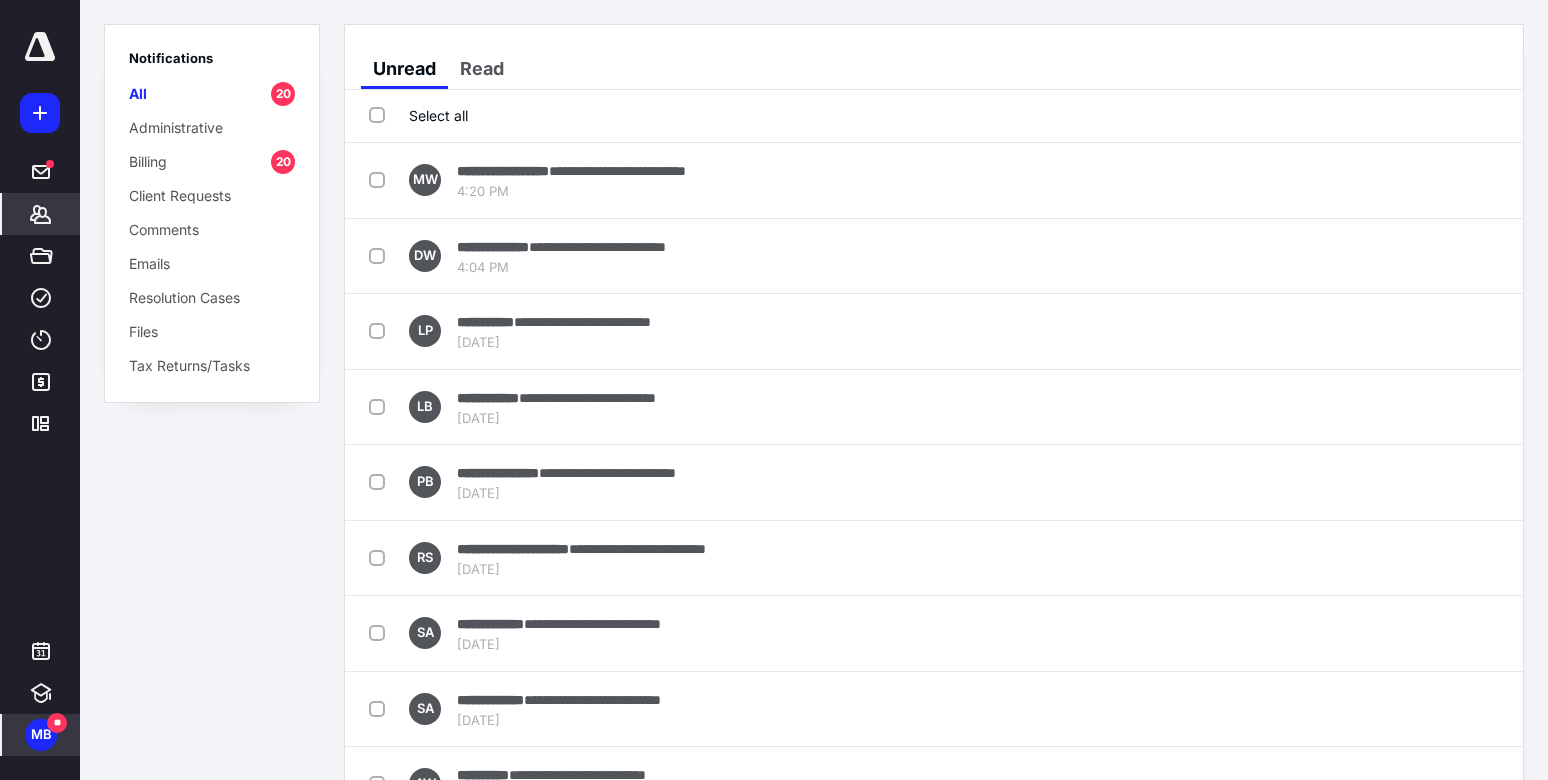 click 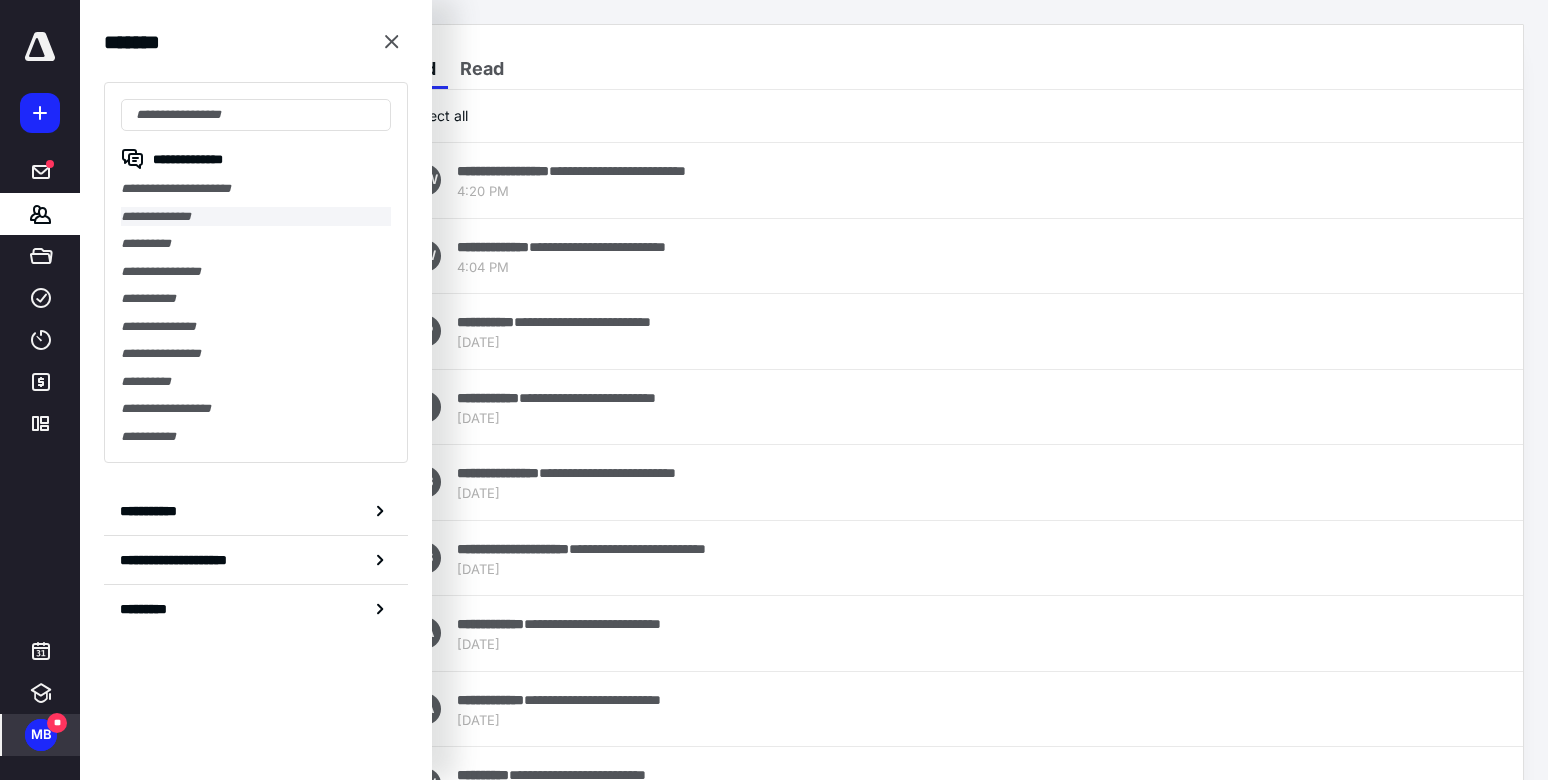 click on "**********" at bounding box center (256, 217) 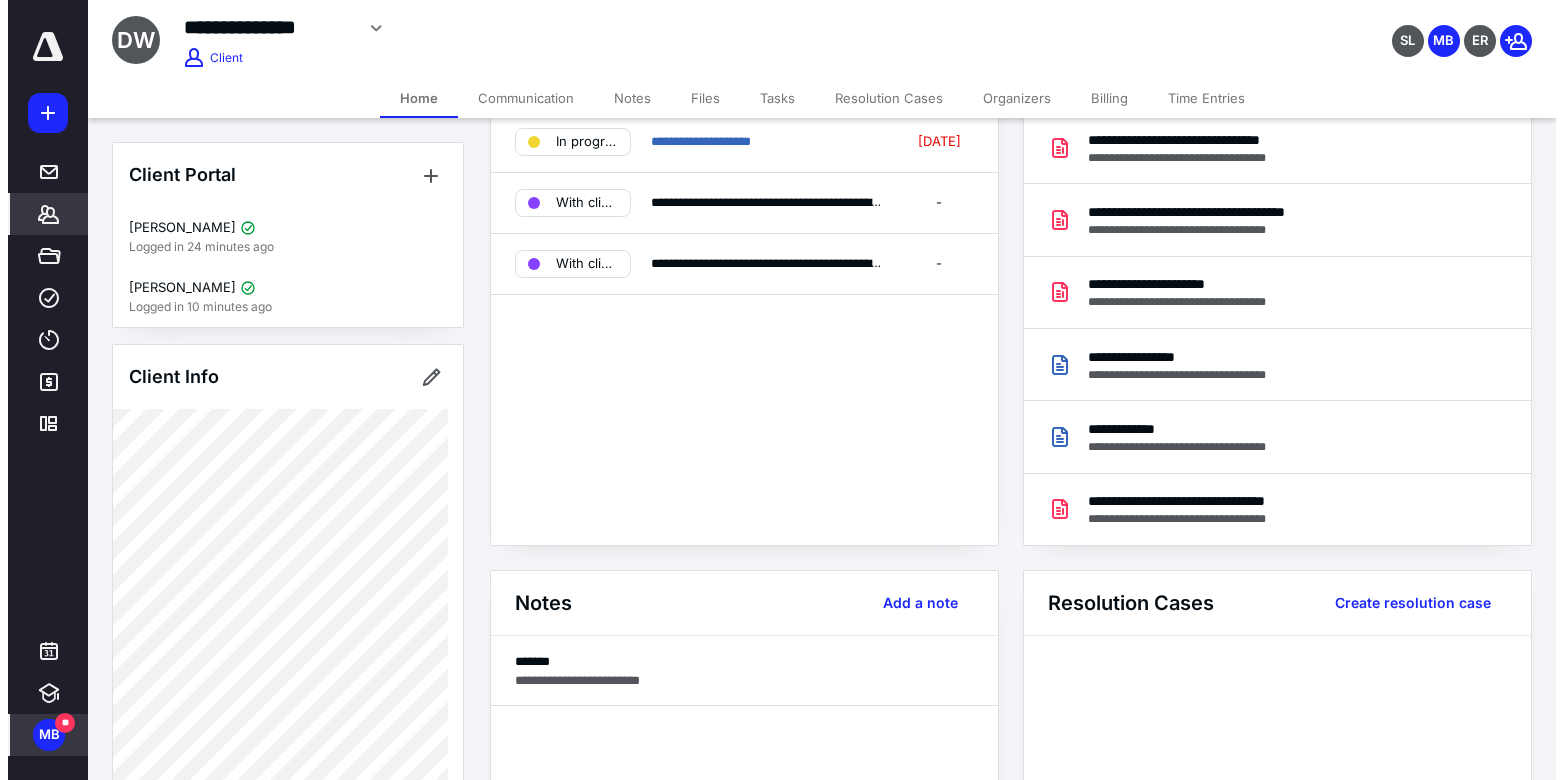 scroll, scrollTop: 0, scrollLeft: 0, axis: both 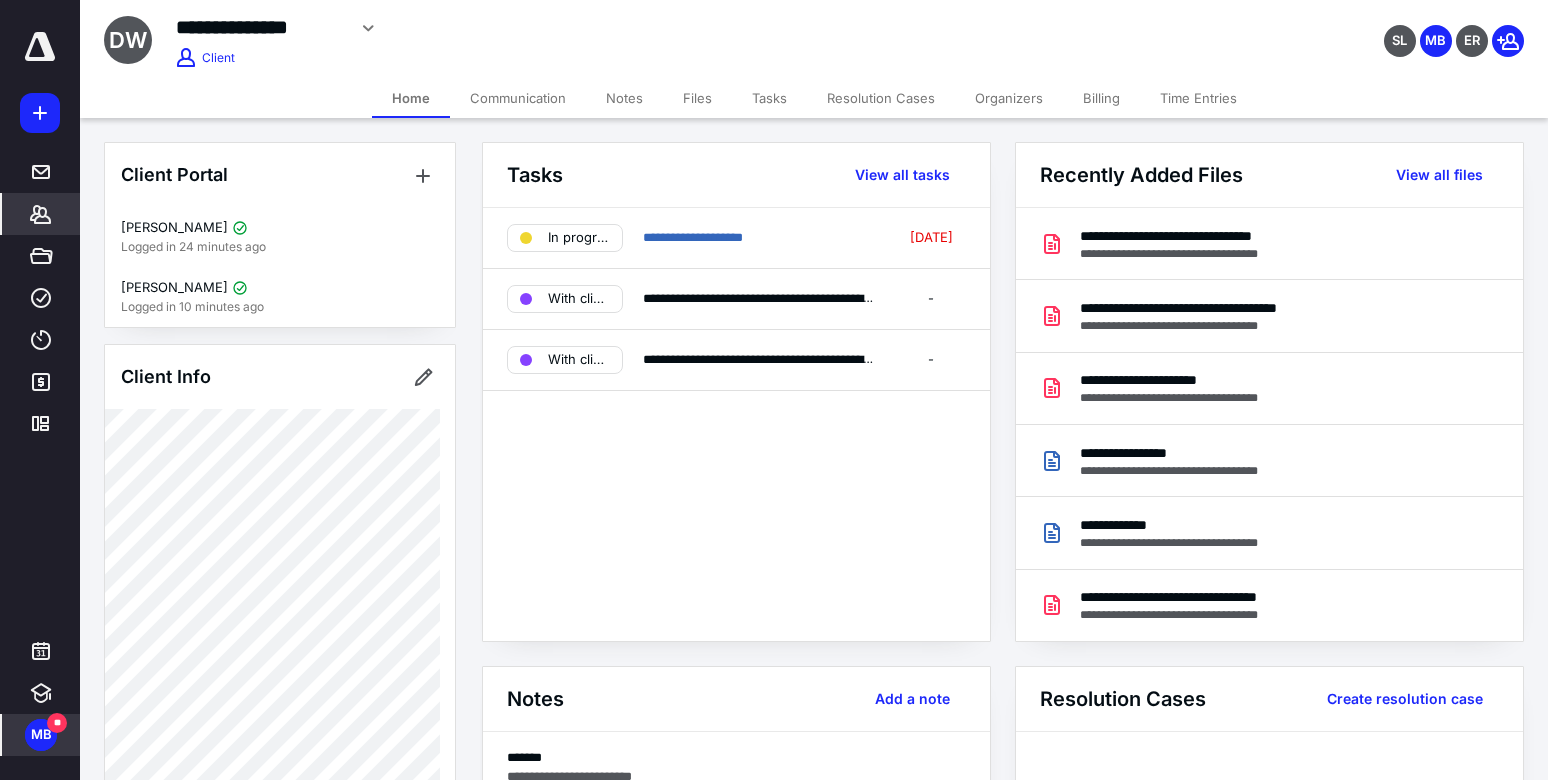 click on "SL MB ER" at bounding box center (1292, 28) 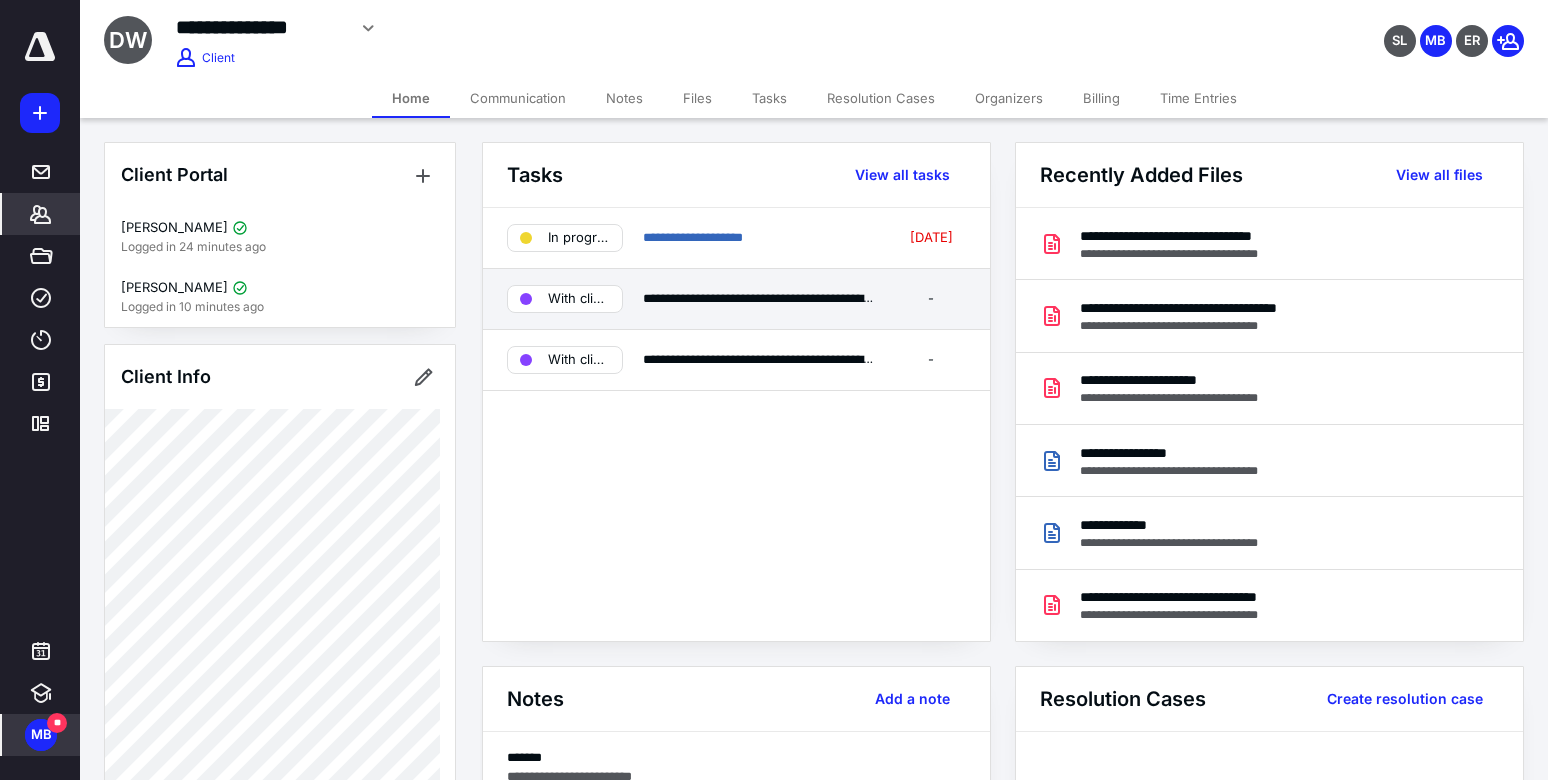 click on "With client" at bounding box center (579, 299) 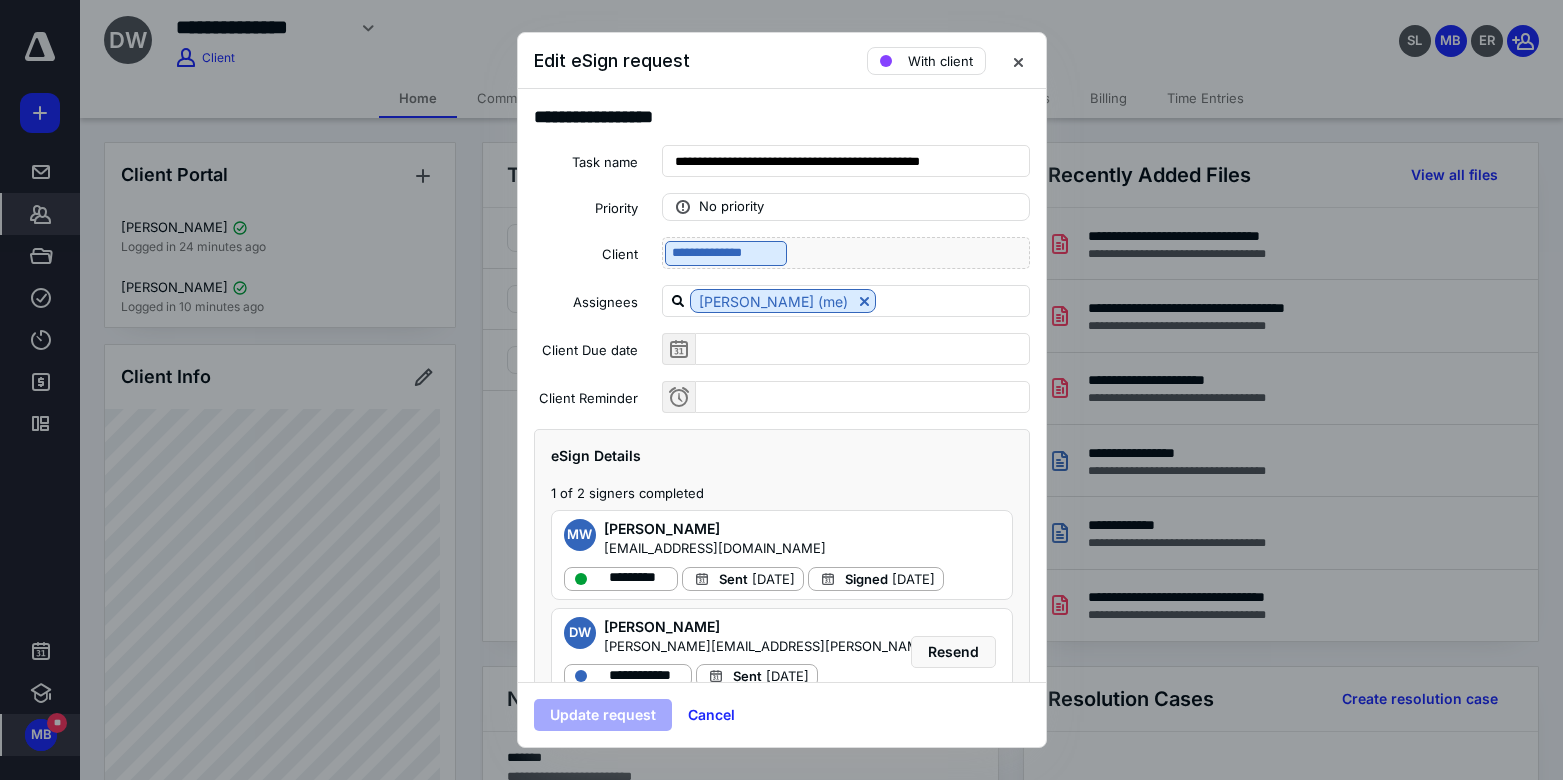scroll, scrollTop: 125, scrollLeft: 0, axis: vertical 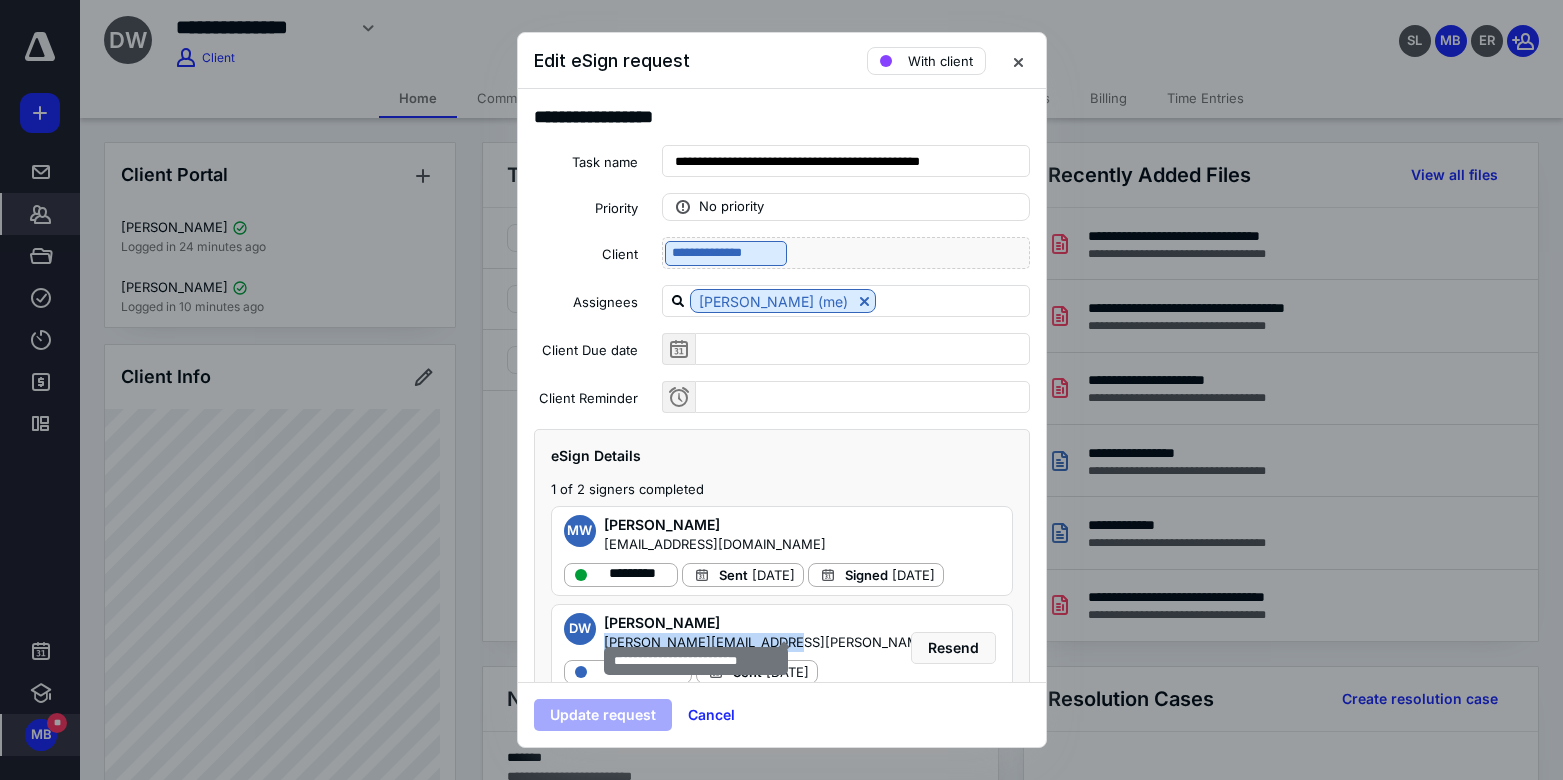 drag, startPoint x: 777, startPoint y: 626, endPoint x: 604, endPoint y: 621, distance: 173.07224 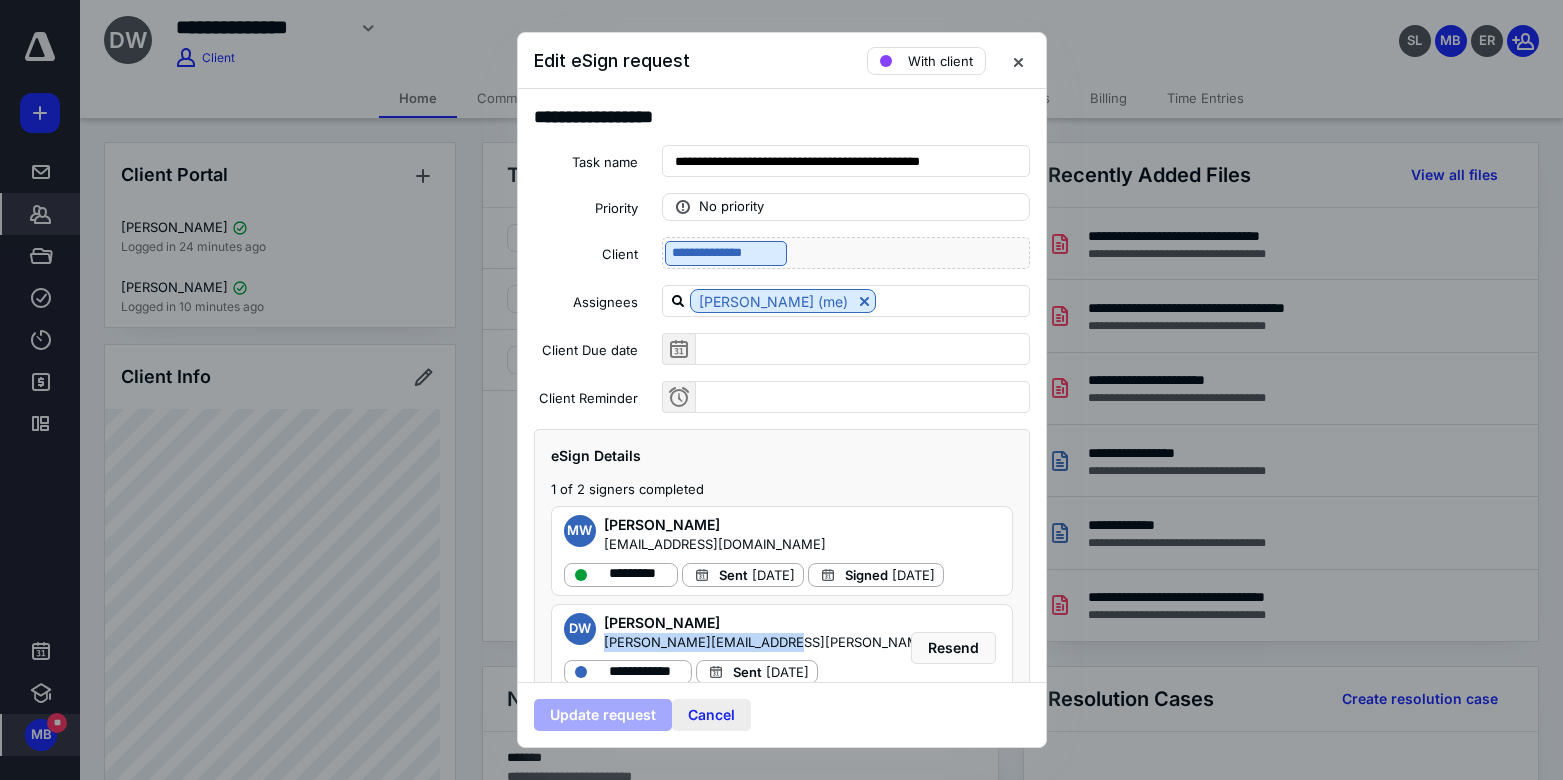 click on "Cancel" at bounding box center [711, 715] 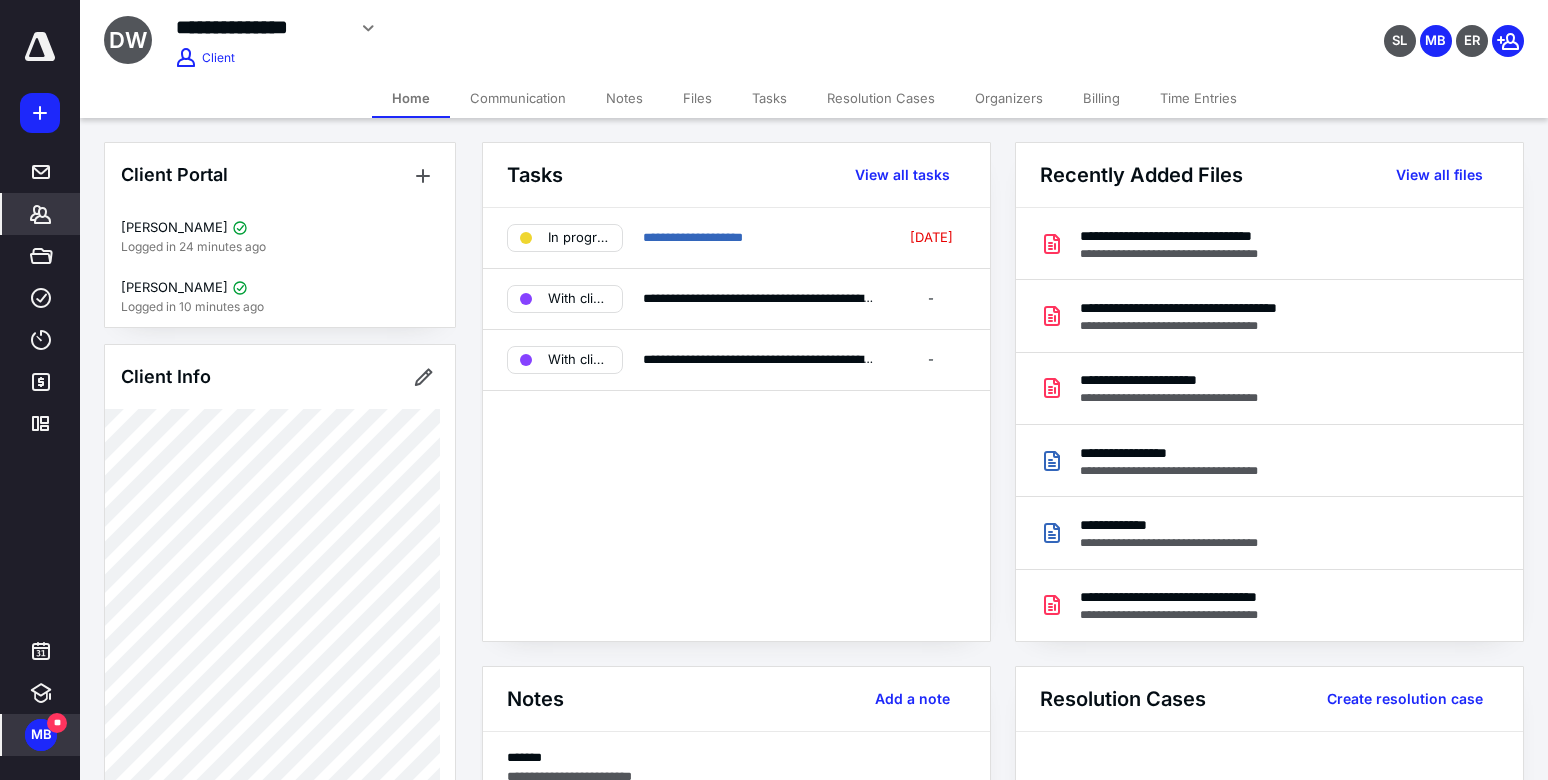 click on "SL MB ER" at bounding box center [1292, 28] 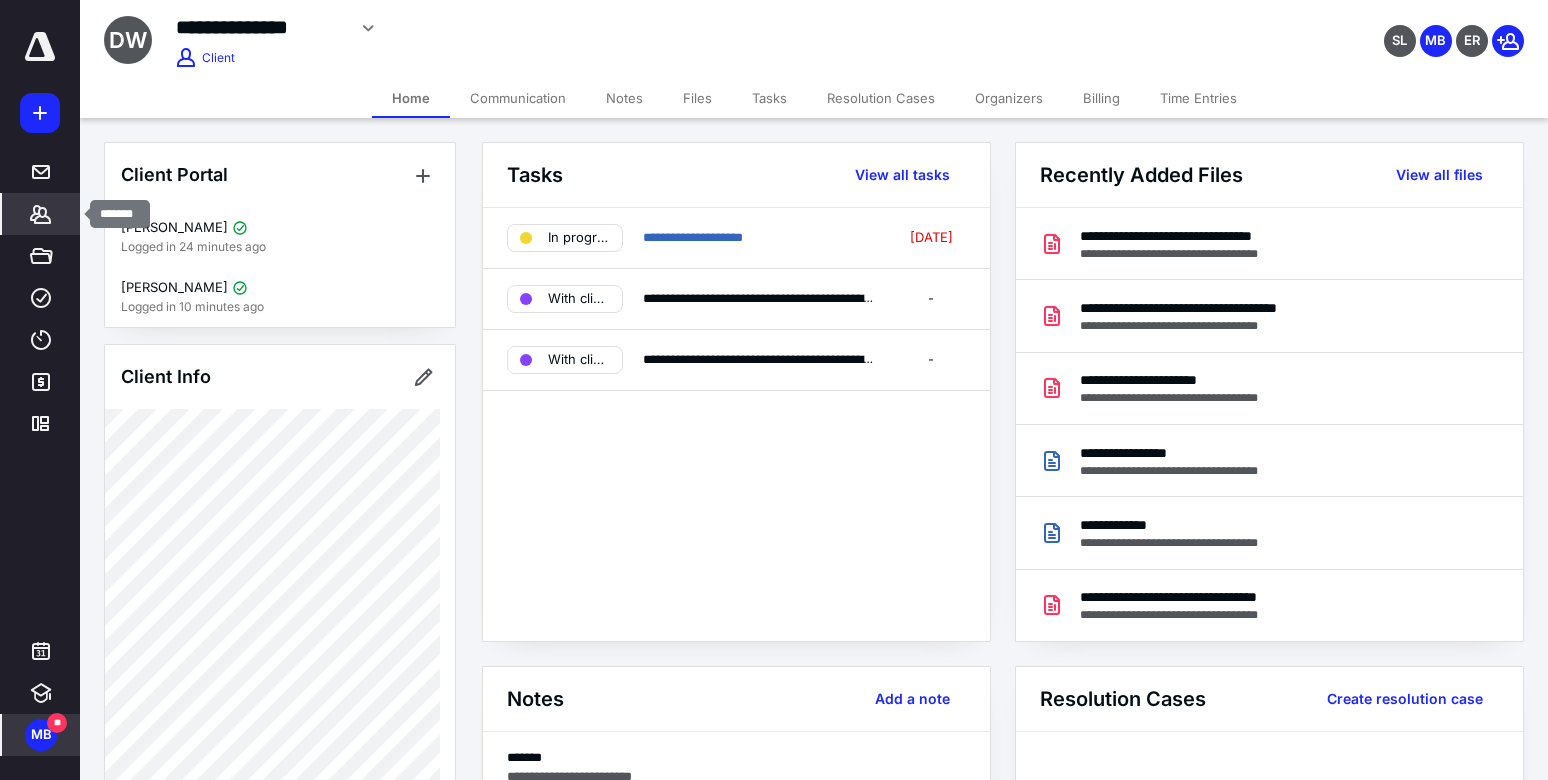 click 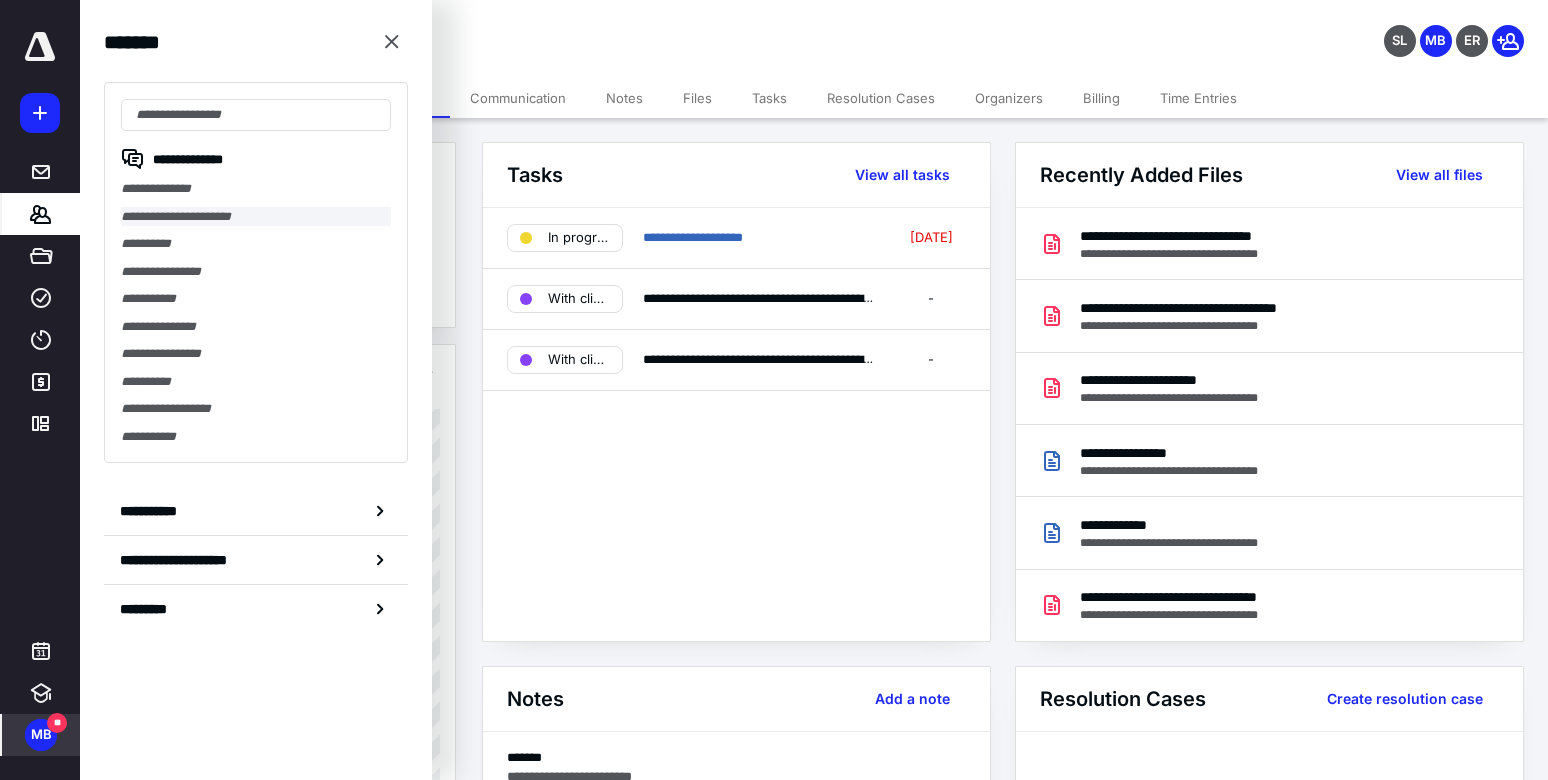 click on "**********" at bounding box center (256, 217) 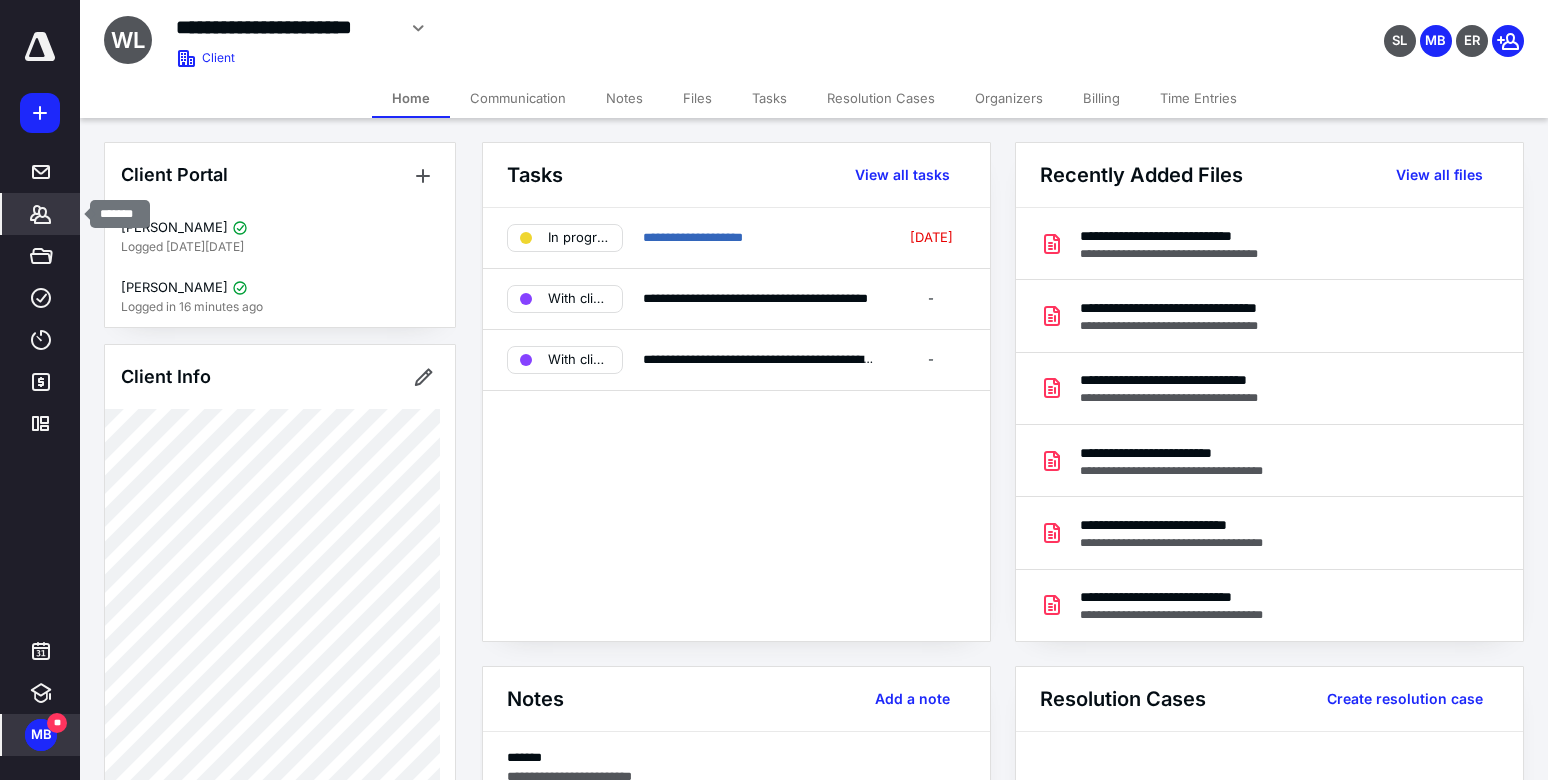 click 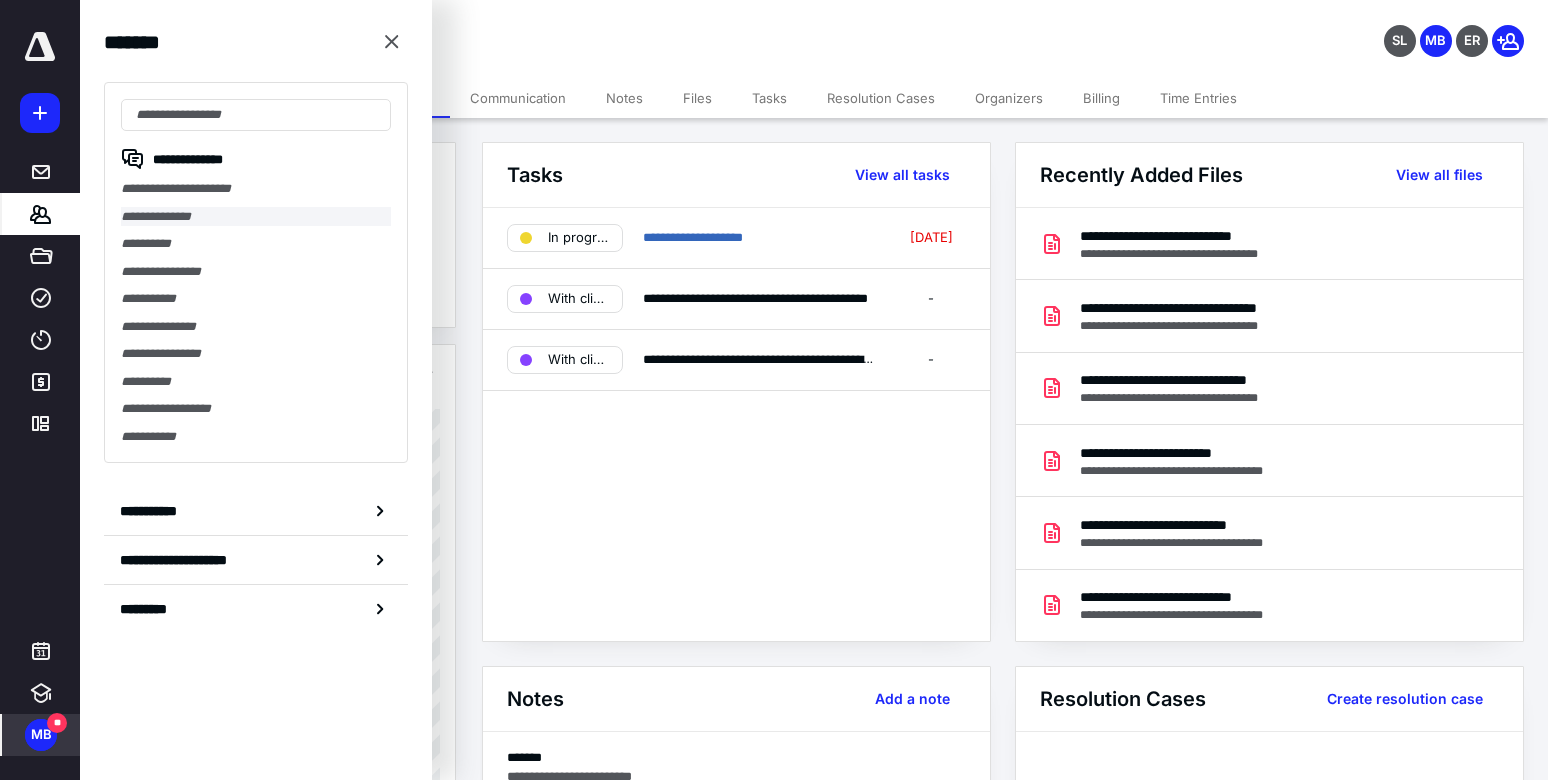 click on "**********" at bounding box center (256, 217) 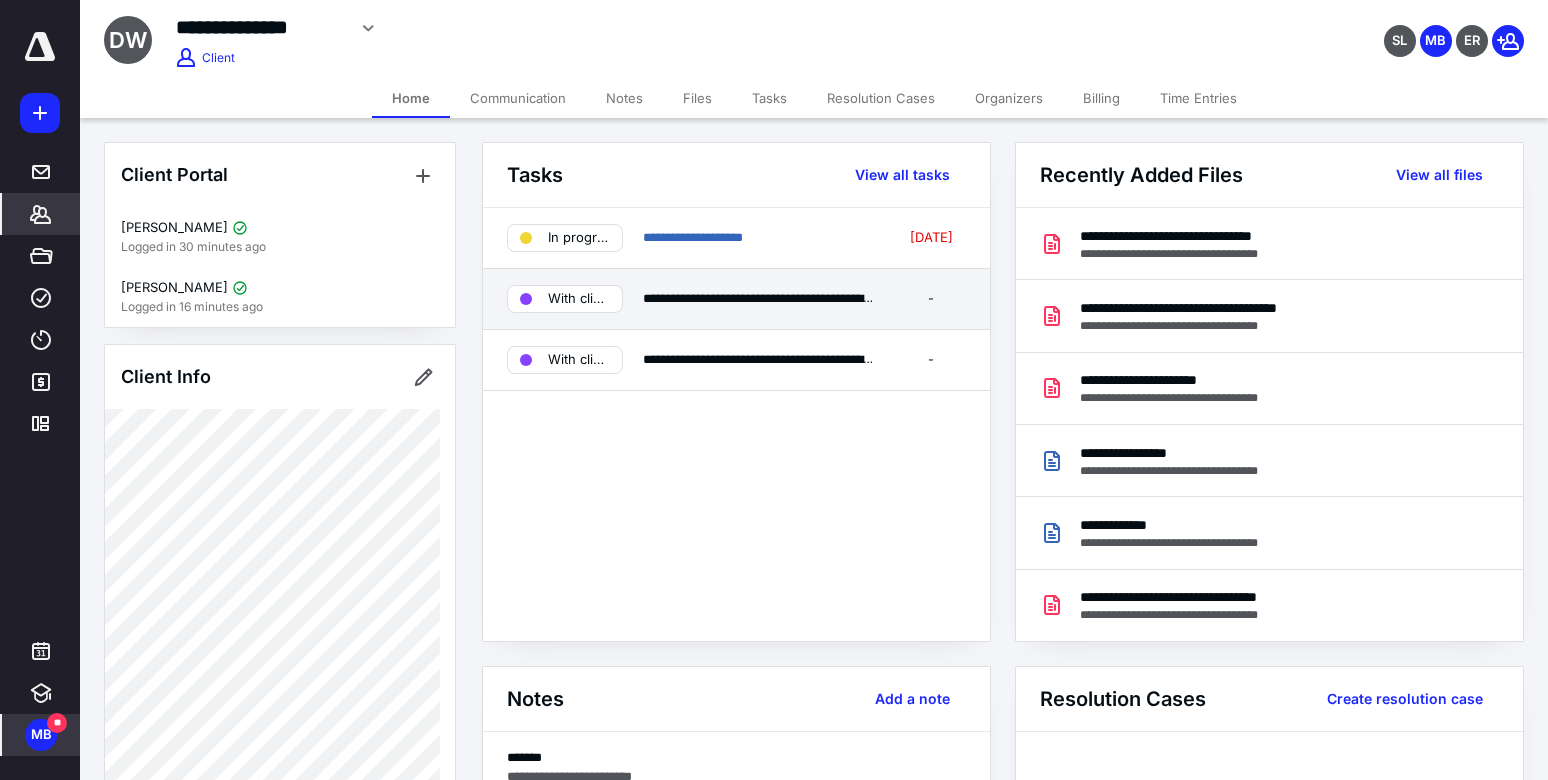 click on "With client" at bounding box center [579, 299] 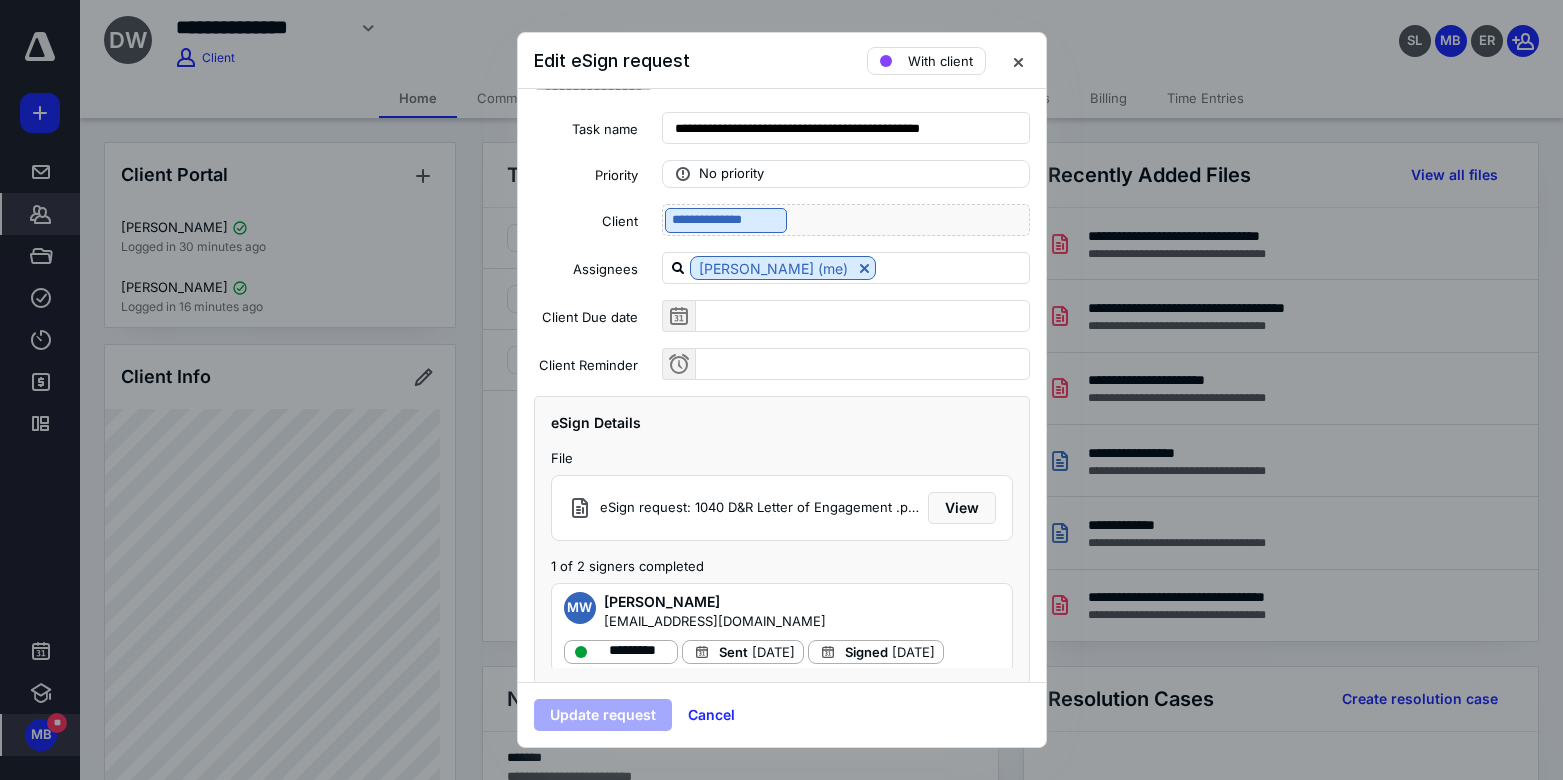 scroll, scrollTop: 52, scrollLeft: 0, axis: vertical 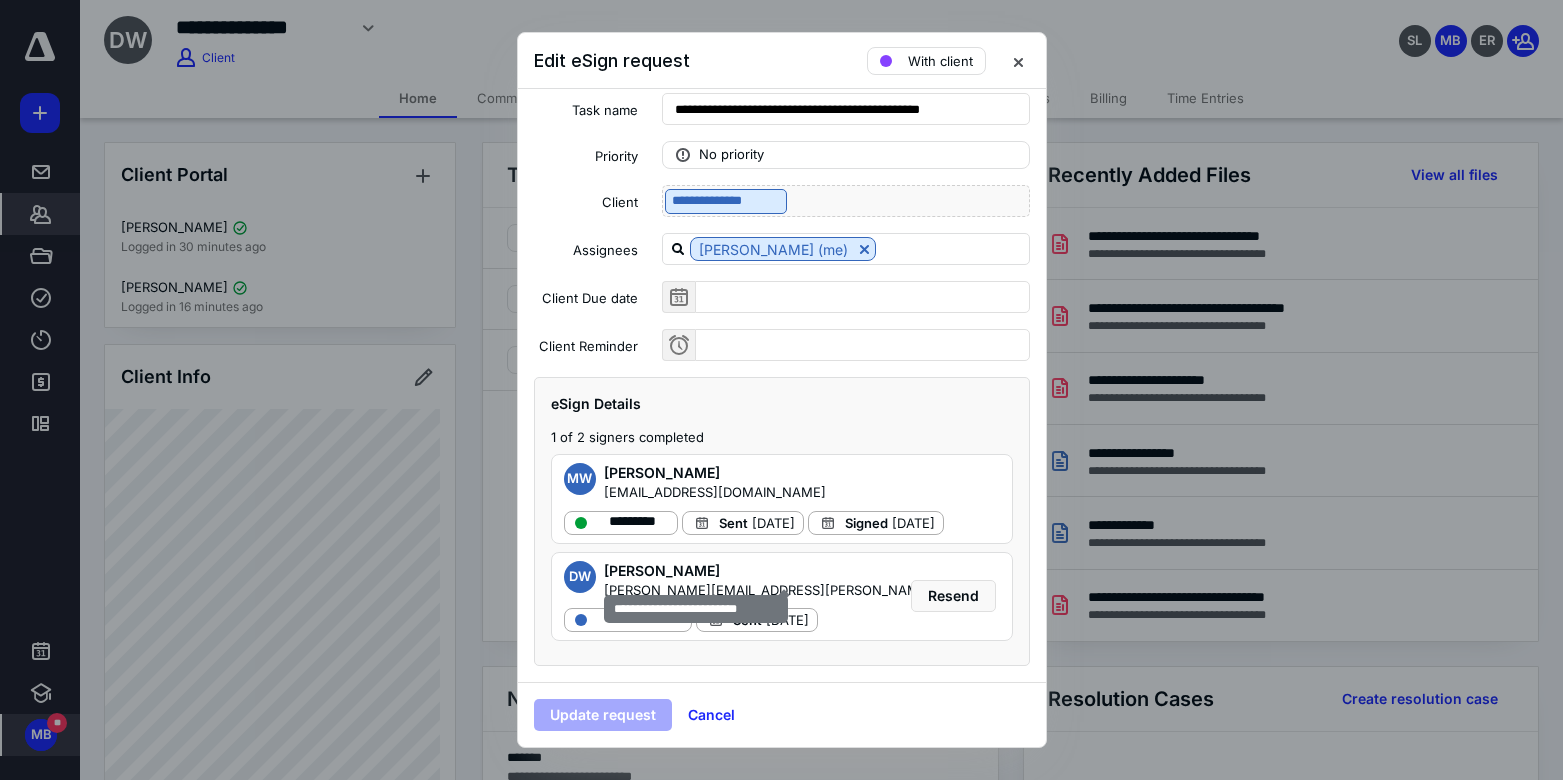 click on "dan.winkler@transcynd.com" at bounding box center [802, 591] 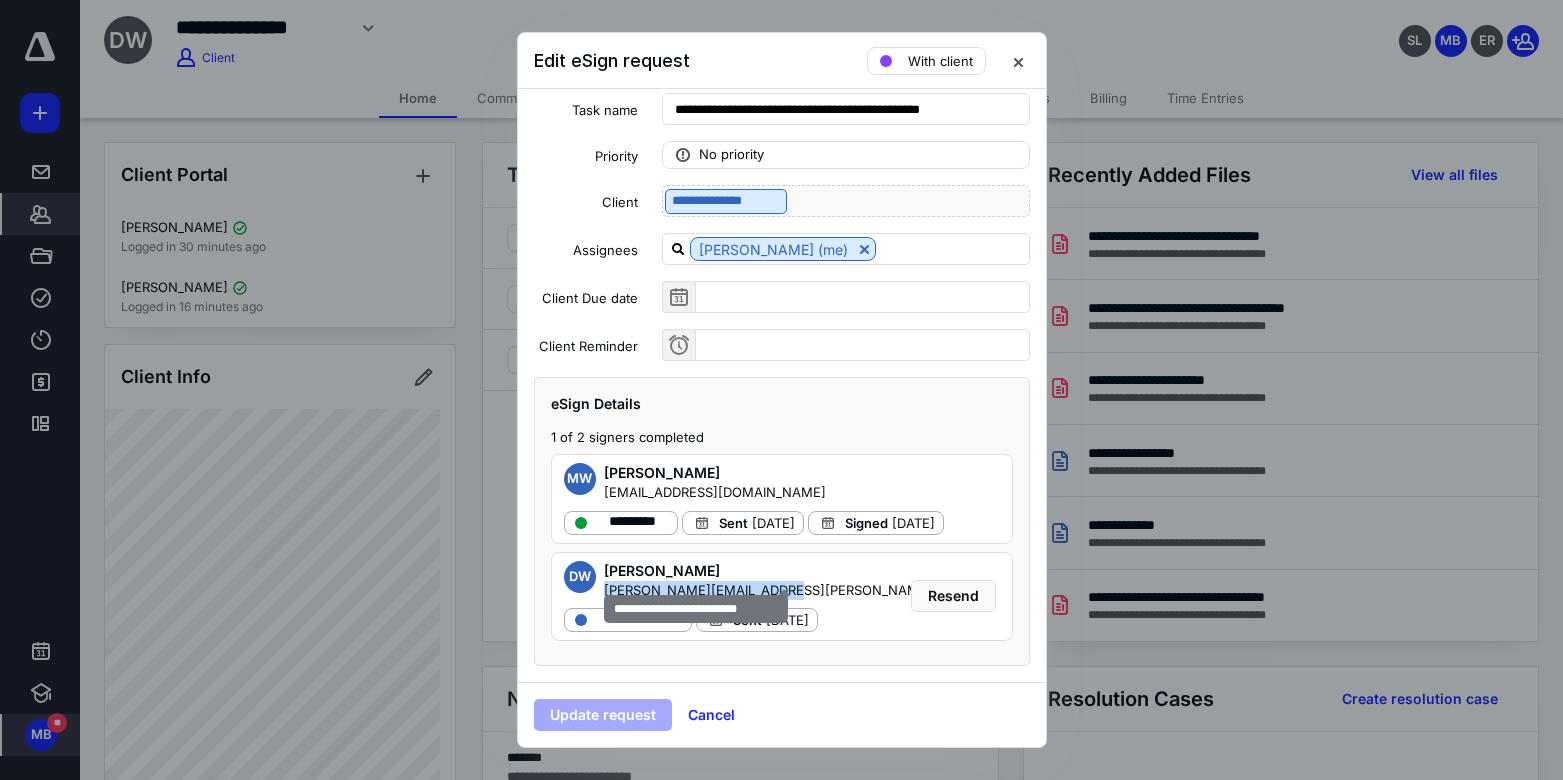 drag, startPoint x: 775, startPoint y: 574, endPoint x: 603, endPoint y: 572, distance: 172.01163 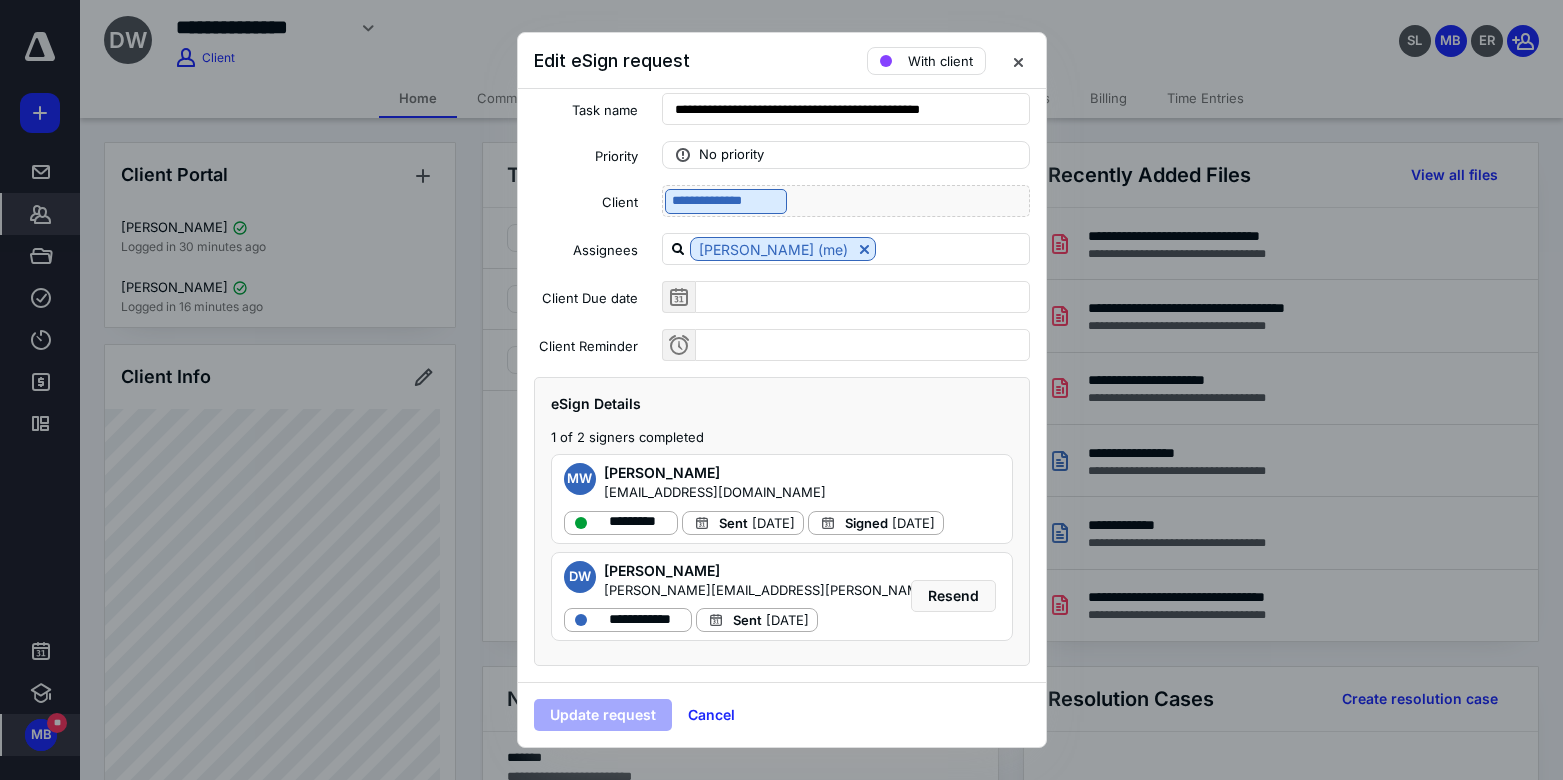 drag, startPoint x: 603, startPoint y: 572, endPoint x: 831, endPoint y: 549, distance: 229.15715 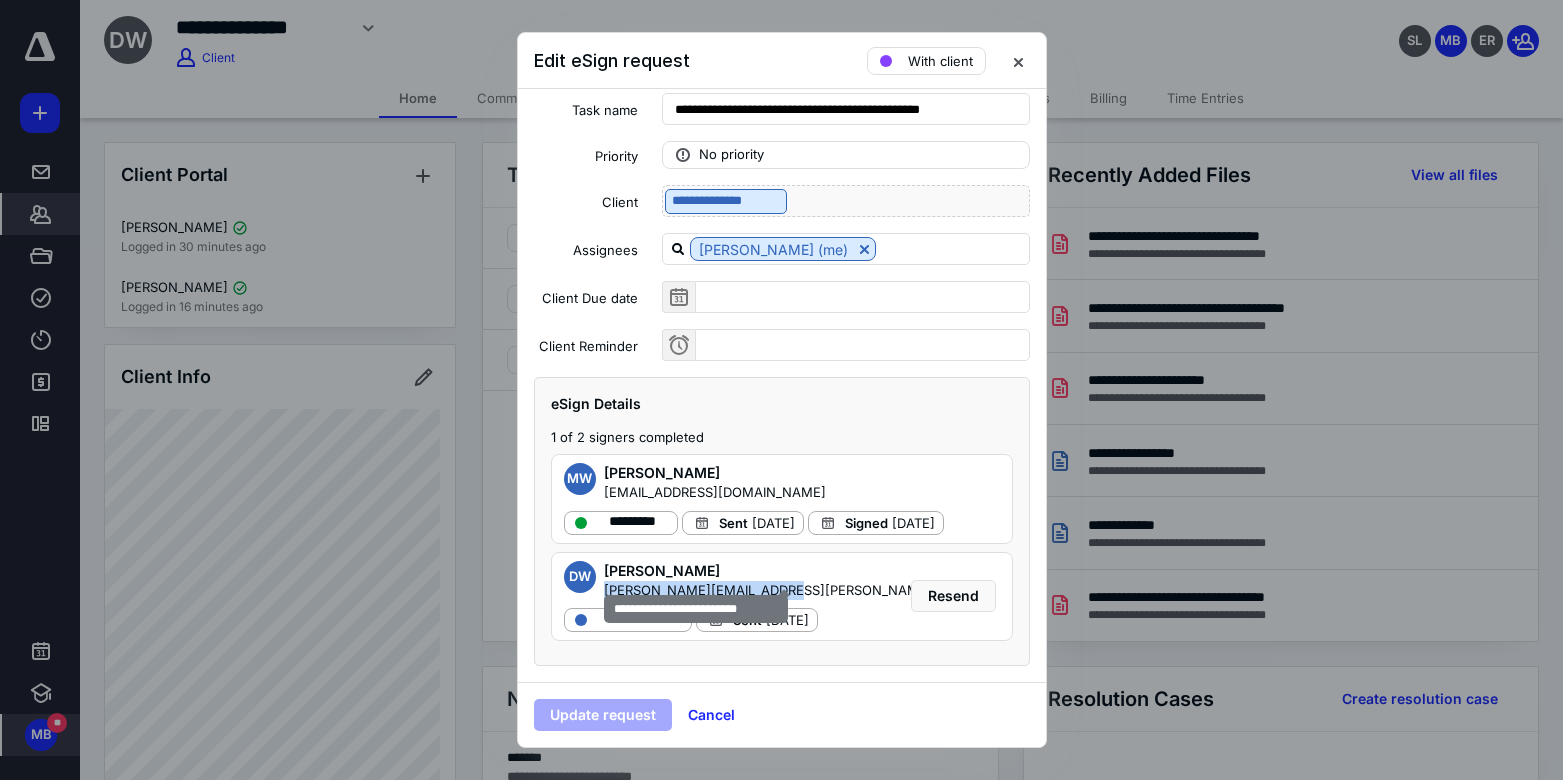 drag, startPoint x: 779, startPoint y: 574, endPoint x: 603, endPoint y: 575, distance: 176.00284 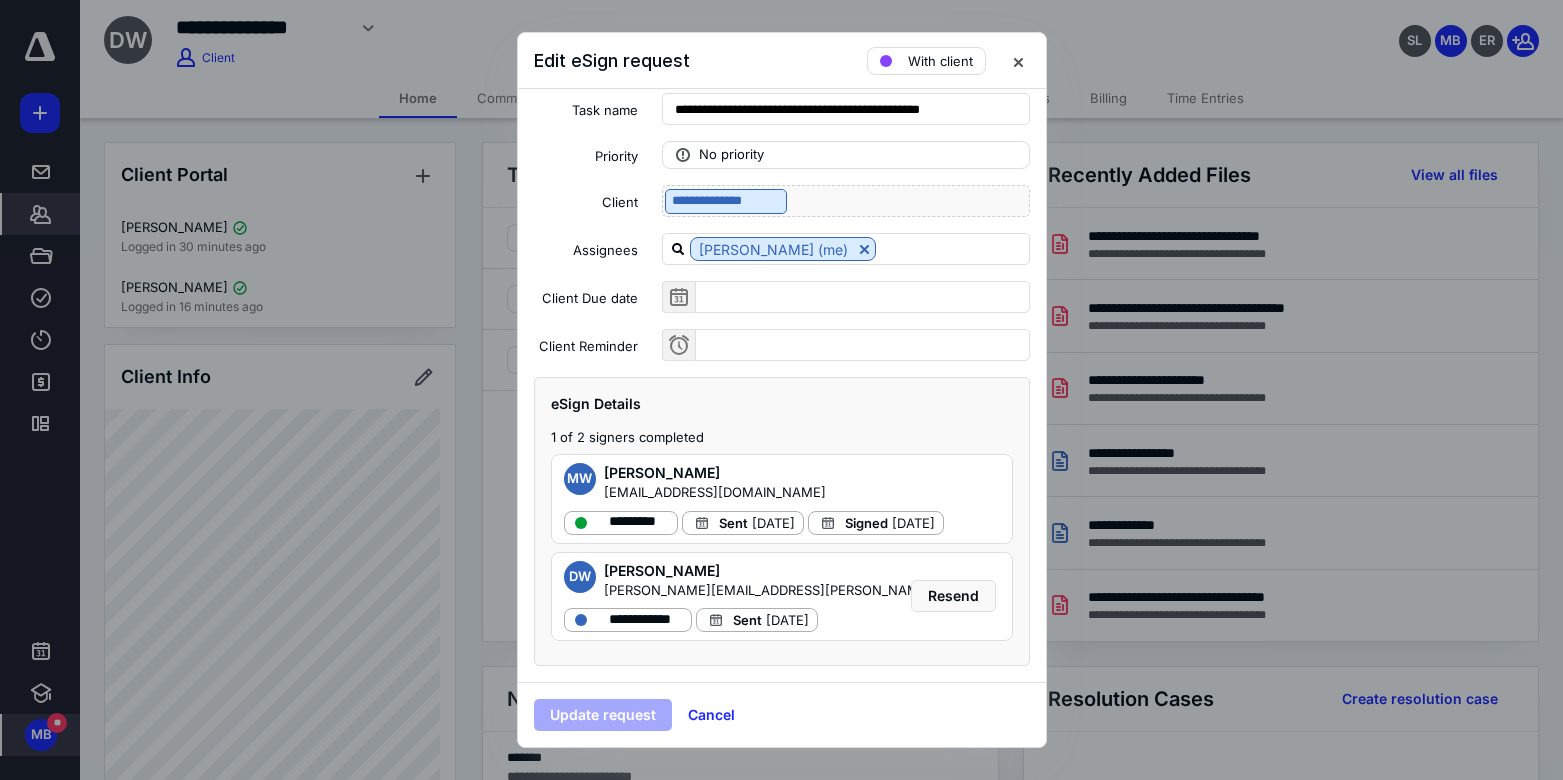 drag, startPoint x: 603, startPoint y: 575, endPoint x: 802, endPoint y: 405, distance: 261.72696 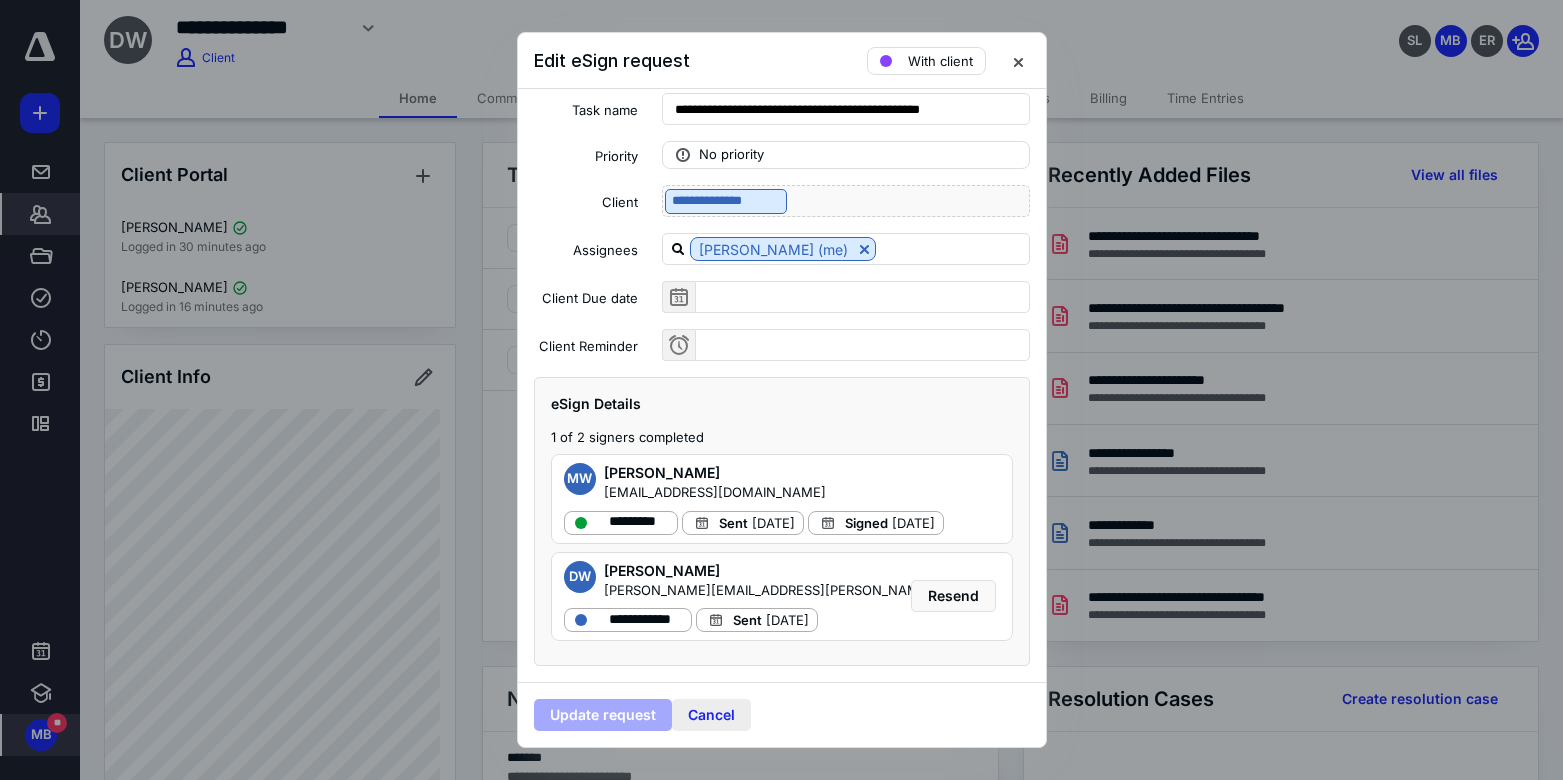 click on "Cancel" at bounding box center (711, 715) 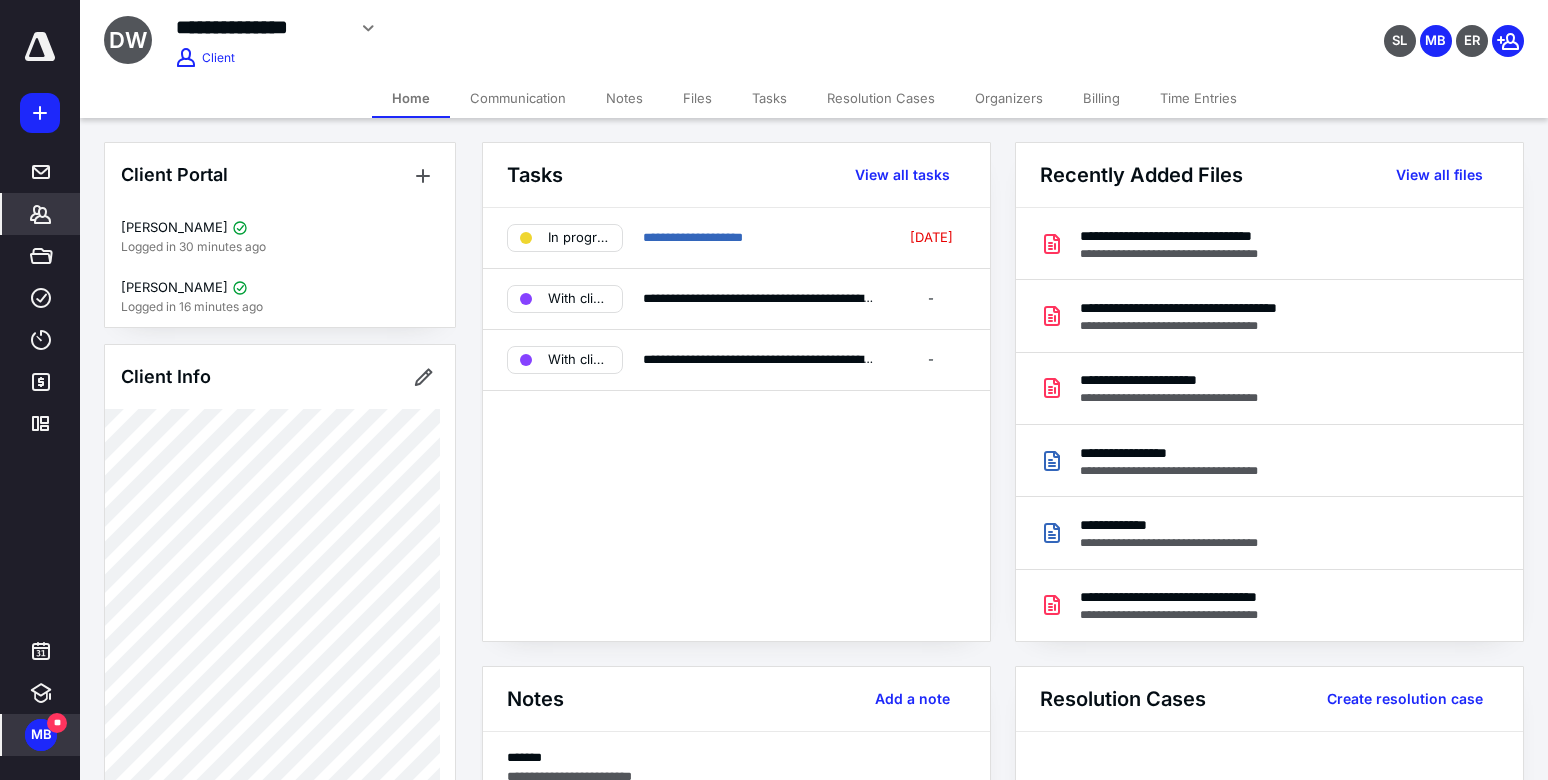 click on "**********" at bounding box center (814, 35) 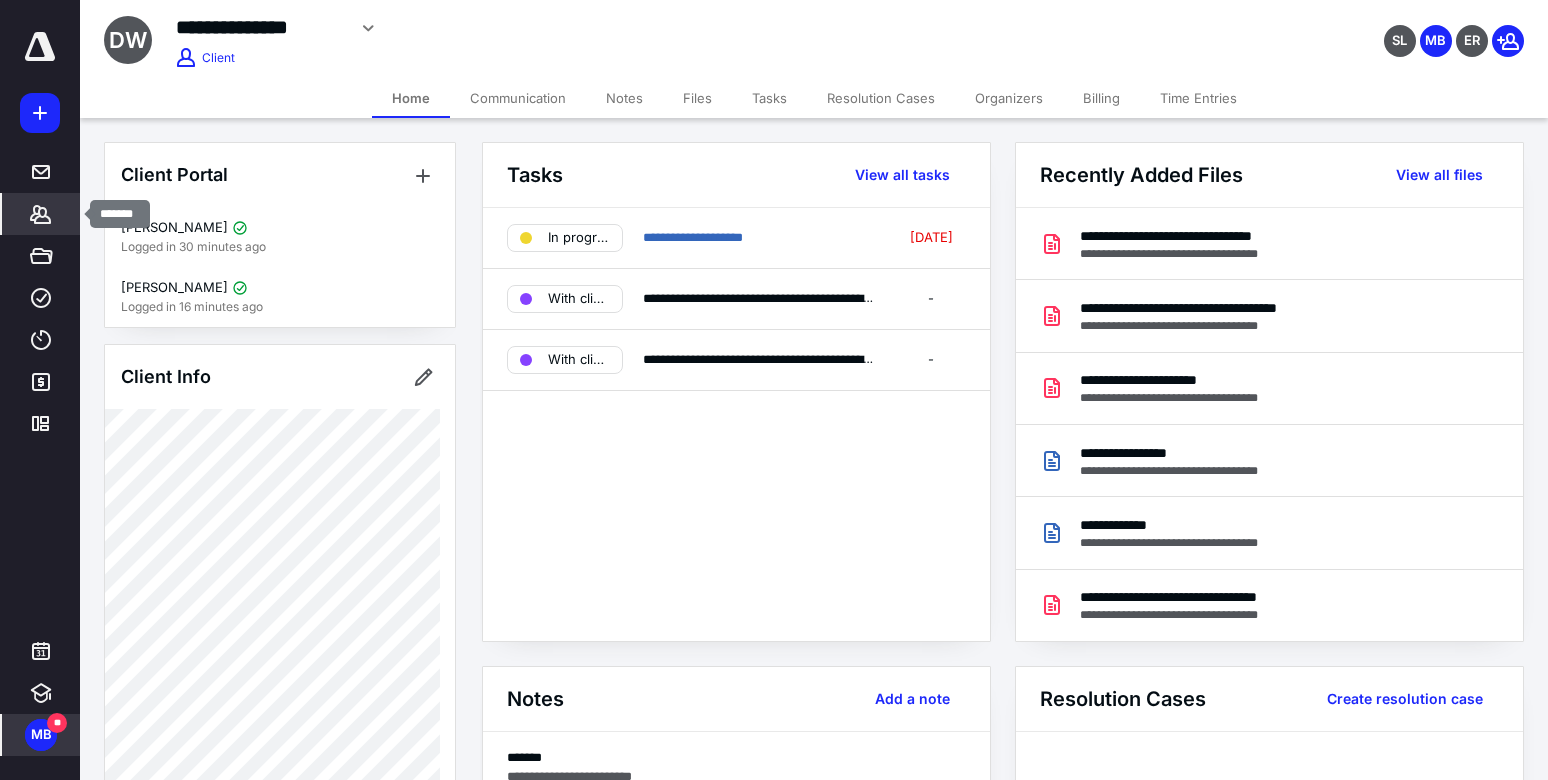 click 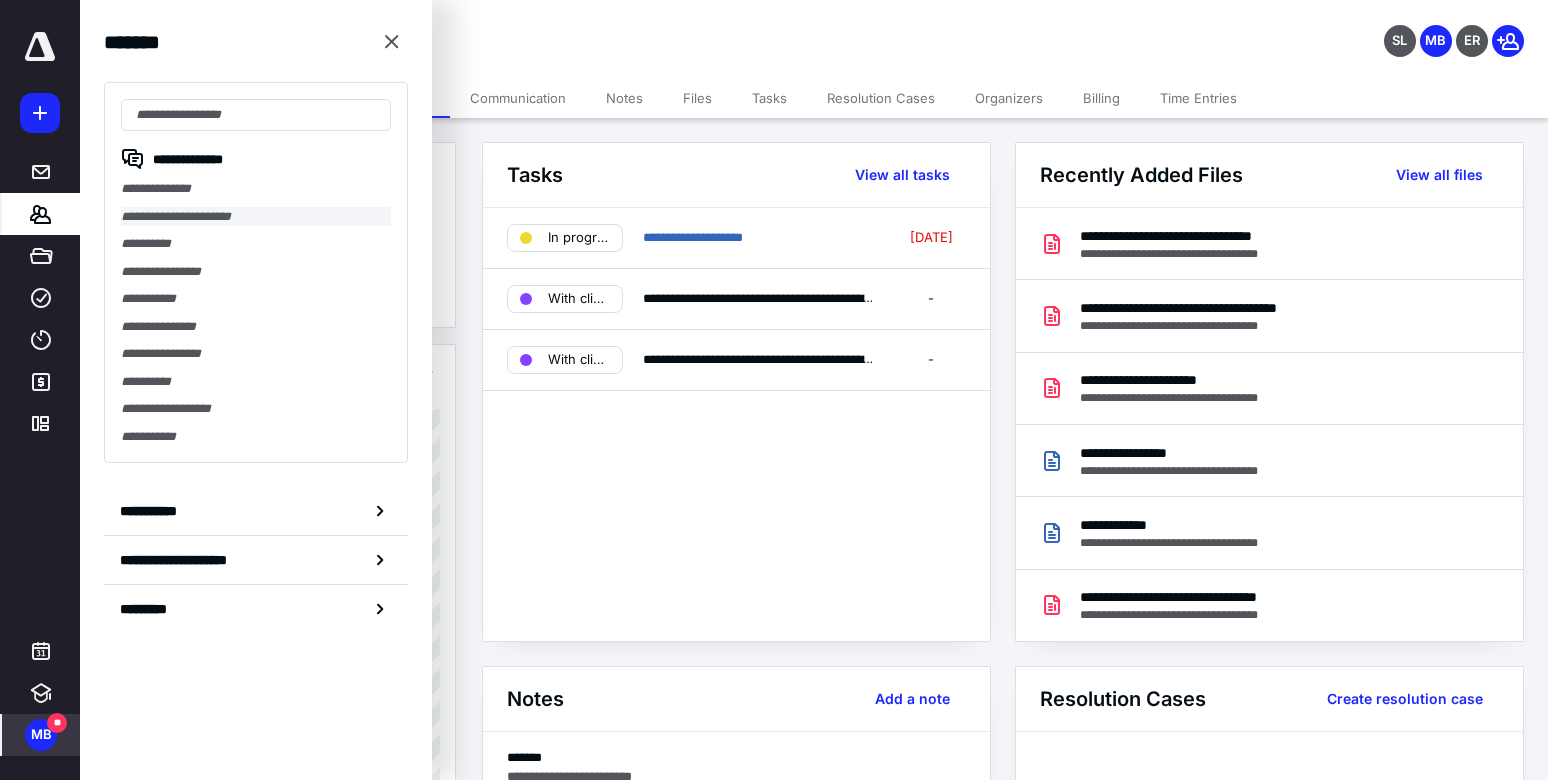click on "**********" at bounding box center [256, 217] 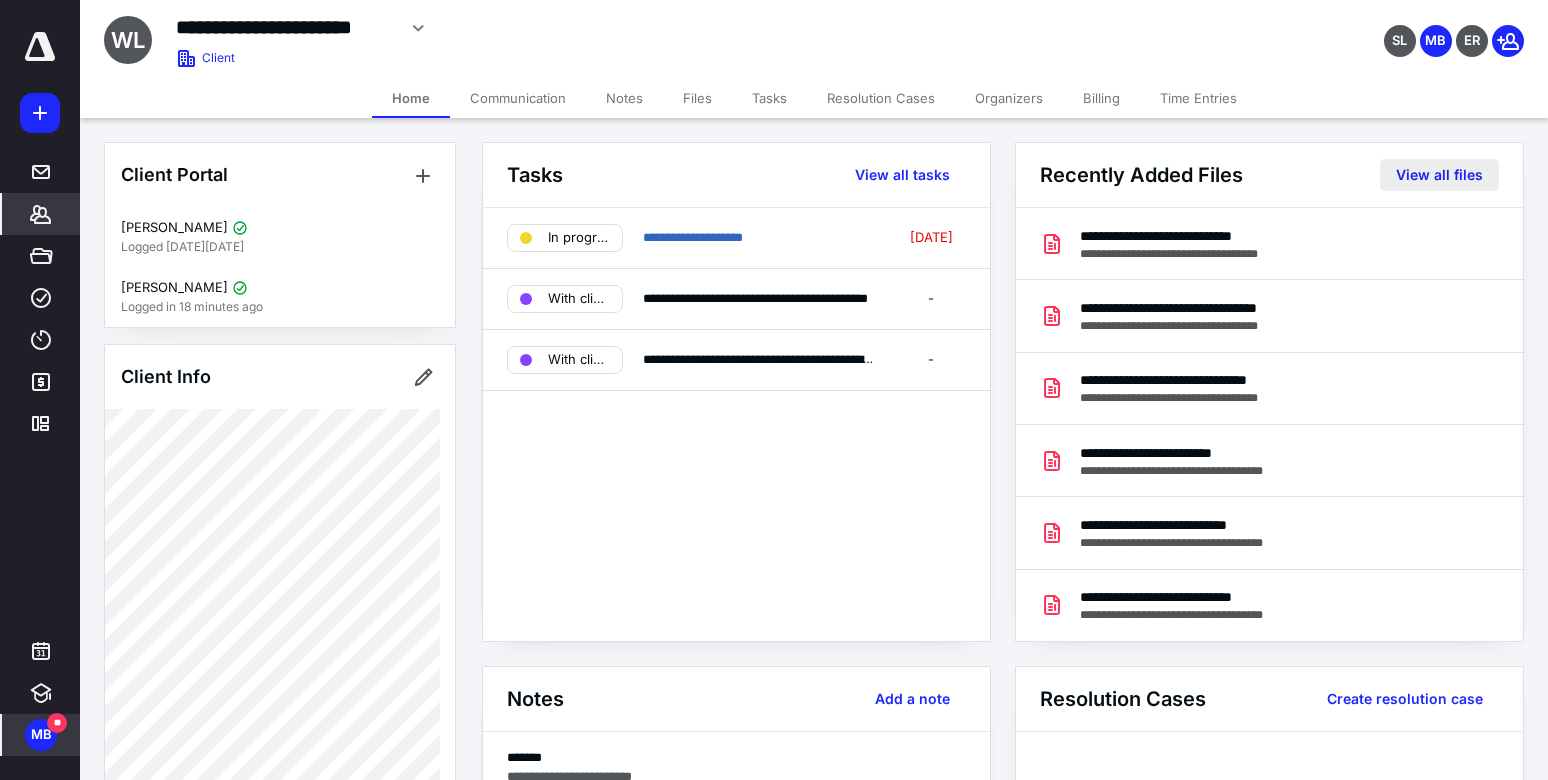 click on "View all files" at bounding box center [1439, 175] 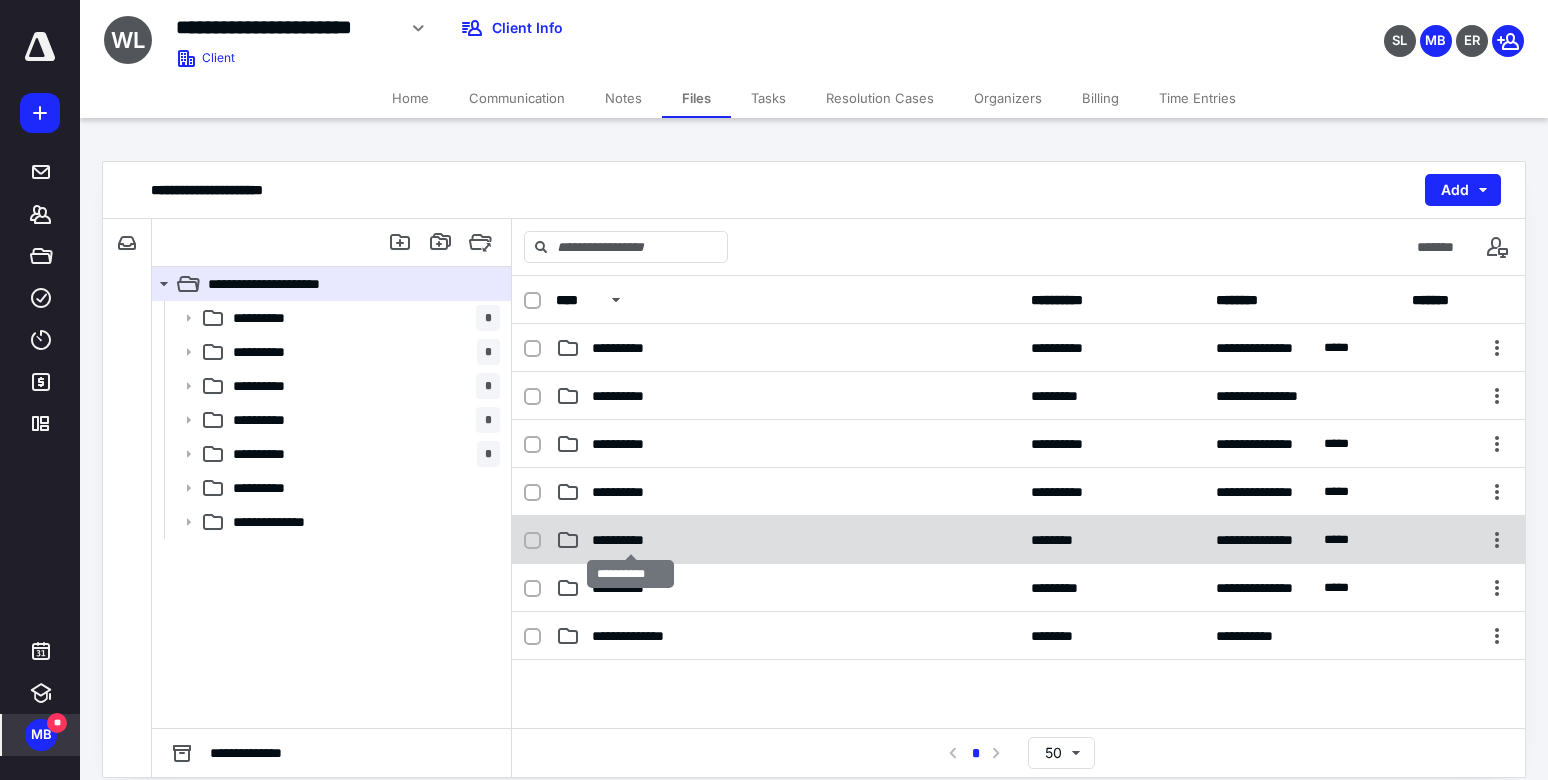 click on "**********" at bounding box center (630, 540) 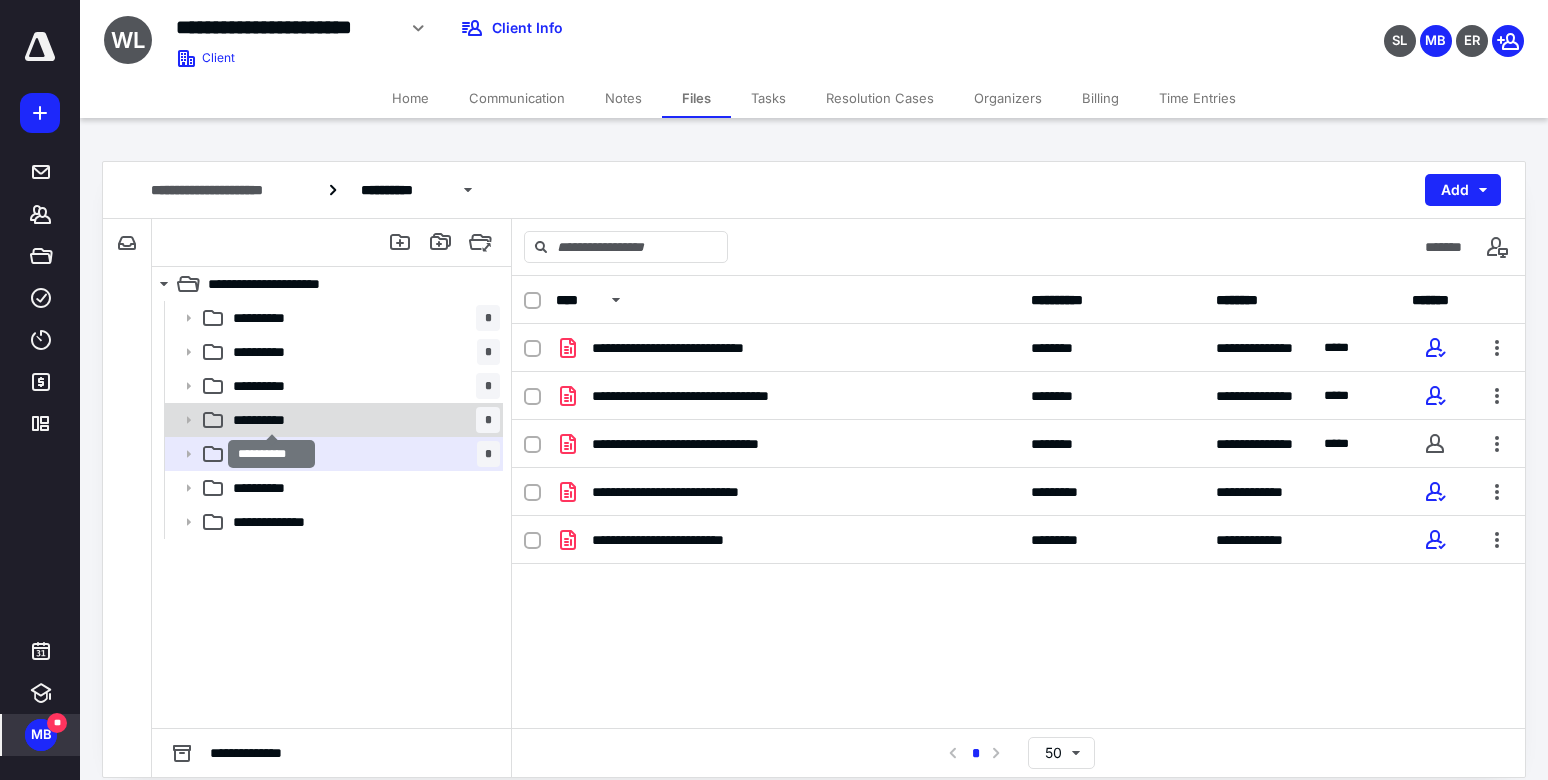 click on "**********" at bounding box center [271, 420] 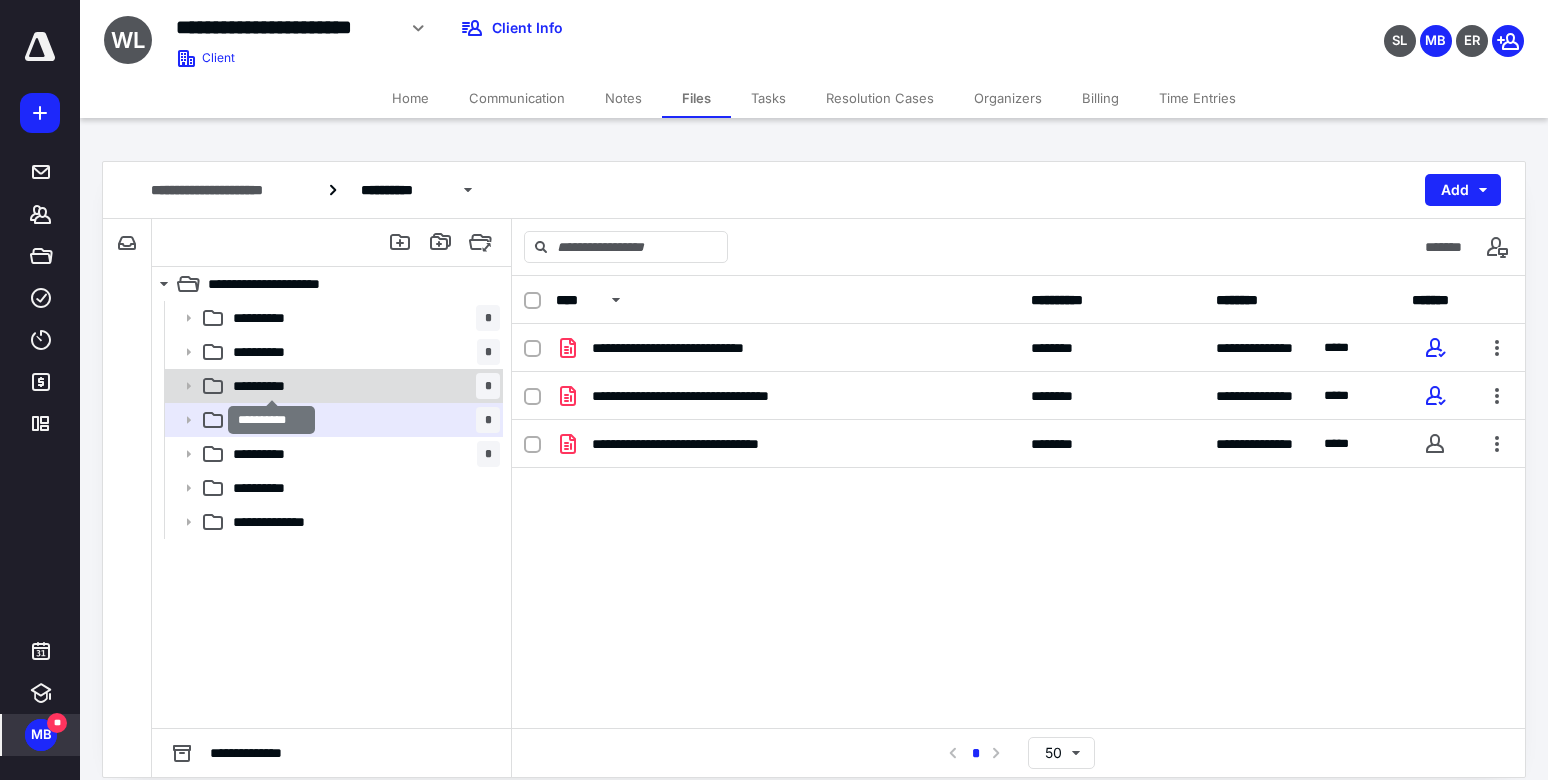 click on "**********" at bounding box center (271, 386) 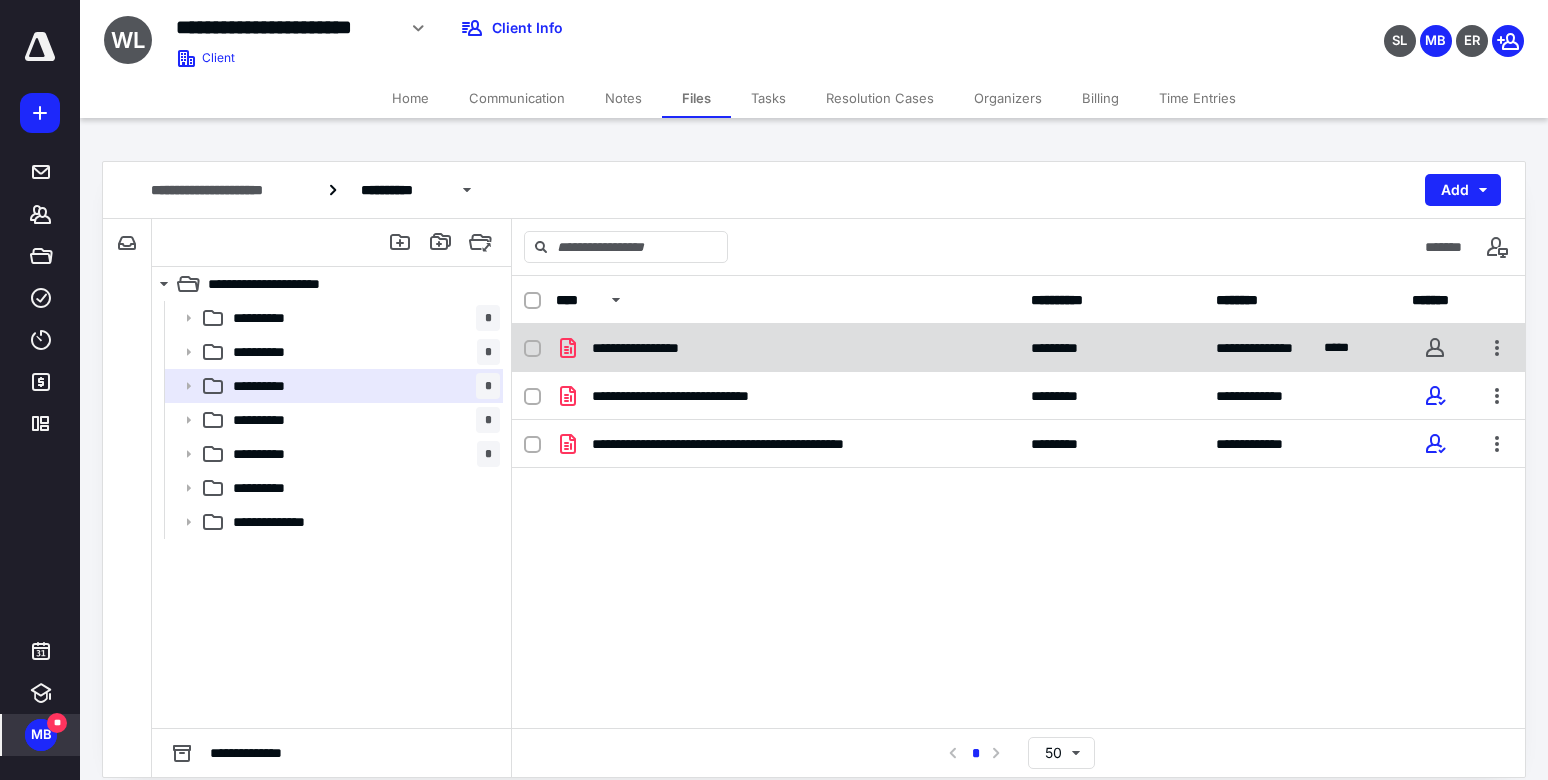 click on "**********" at bounding box center (650, 348) 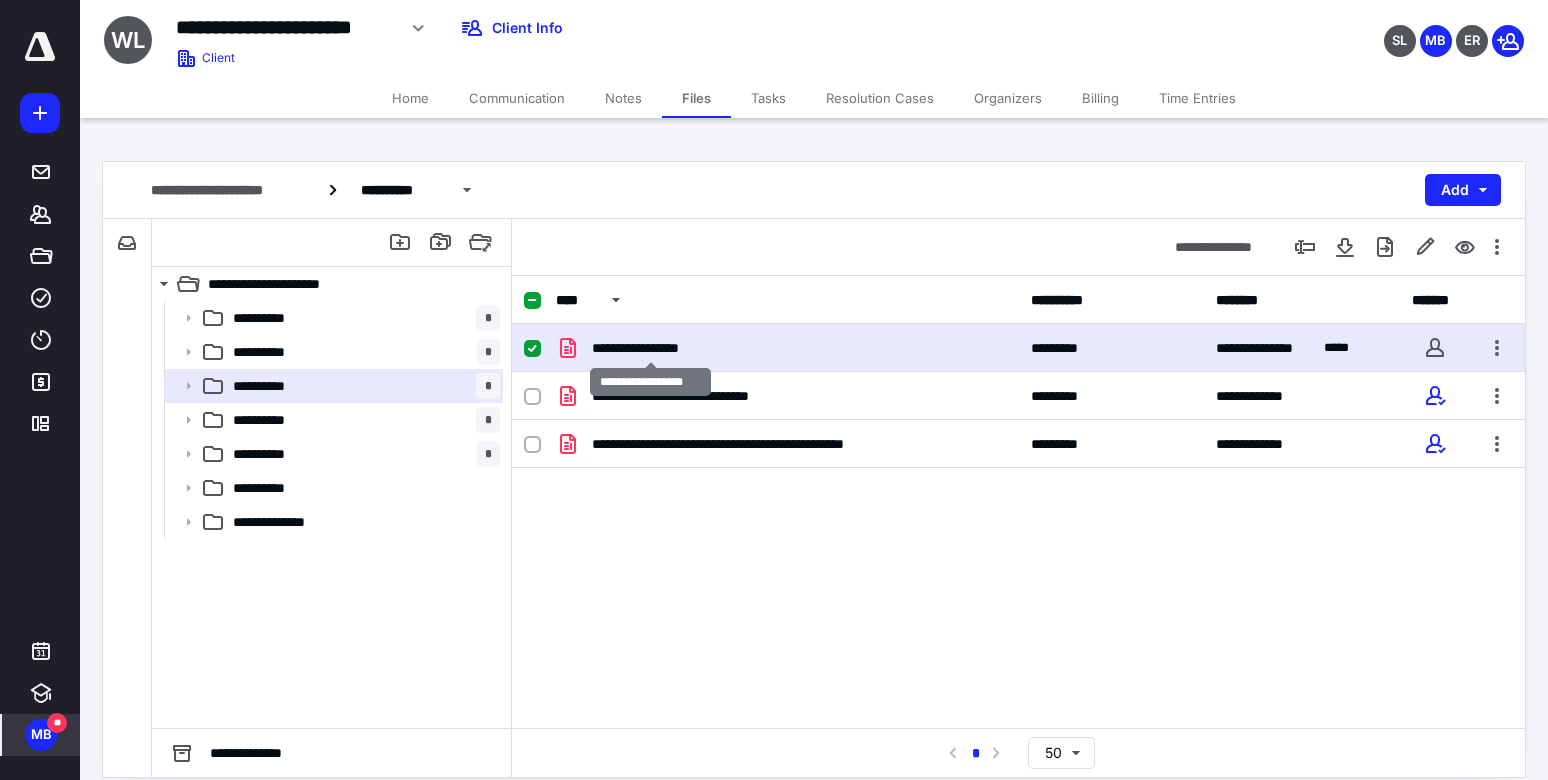 click on "**********" at bounding box center [650, 348] 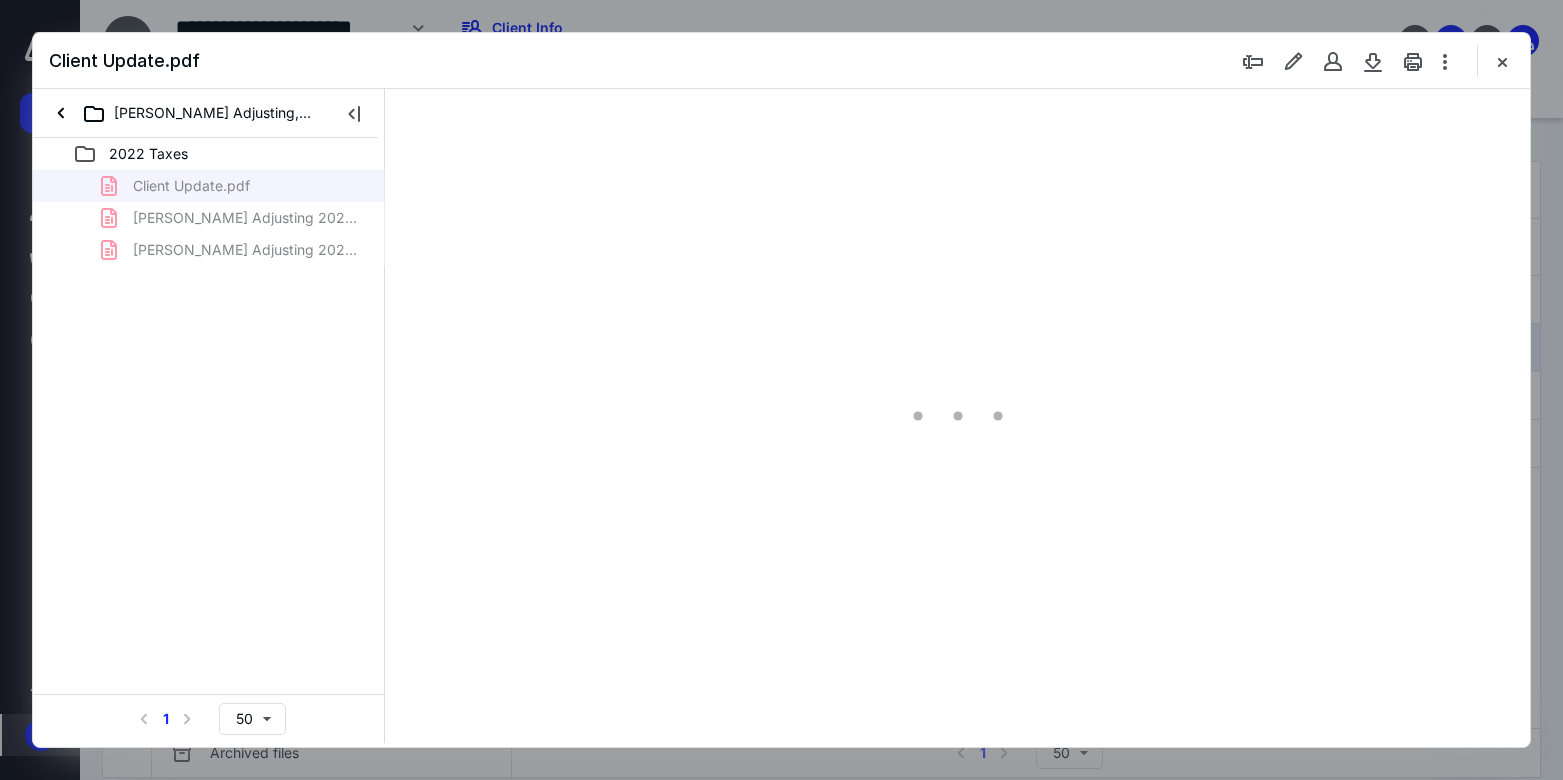 scroll, scrollTop: 0, scrollLeft: 0, axis: both 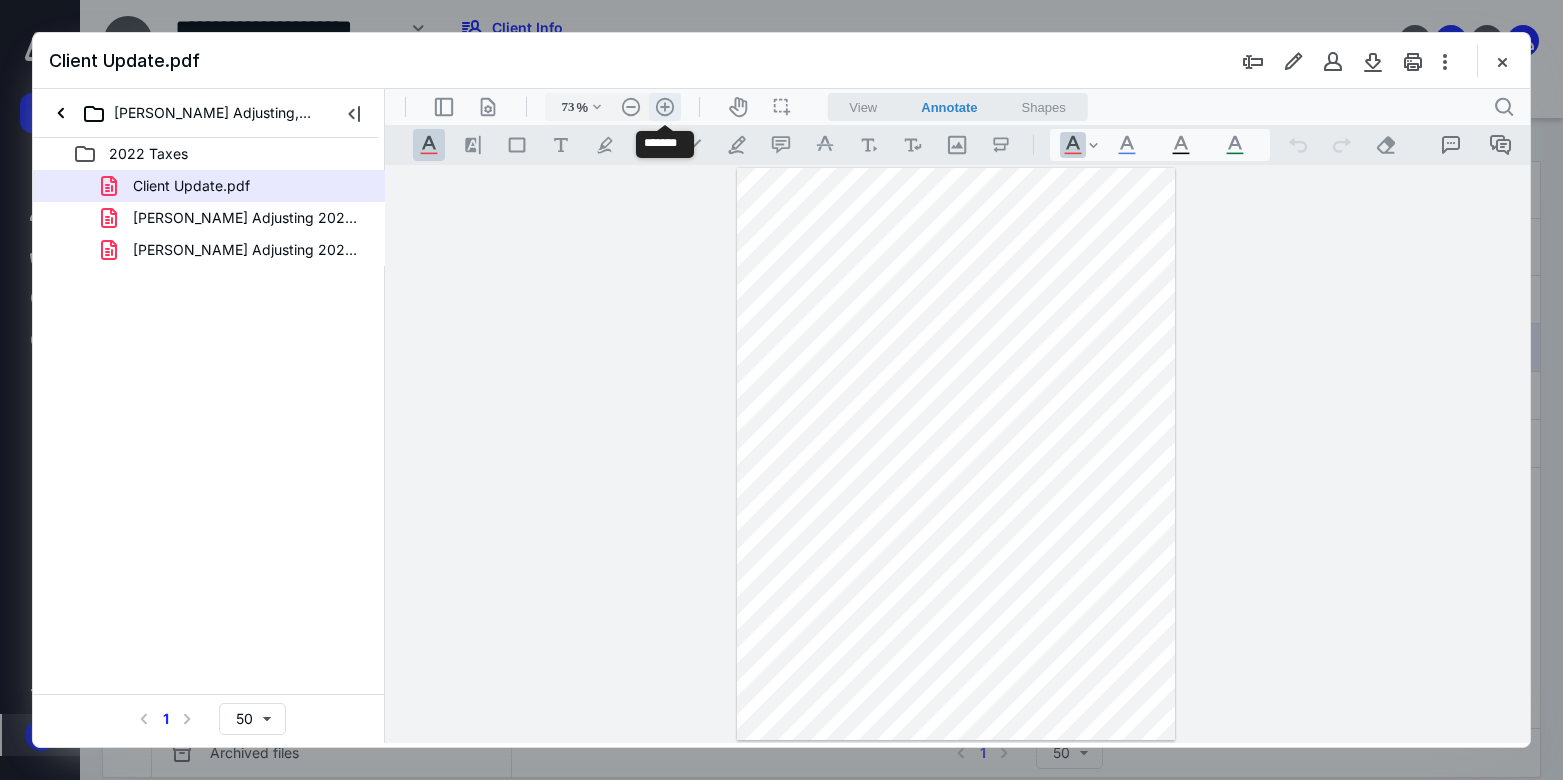 click on ".cls-1{fill:#abb0c4;} icon - header - zoom - in - line" at bounding box center (665, 107) 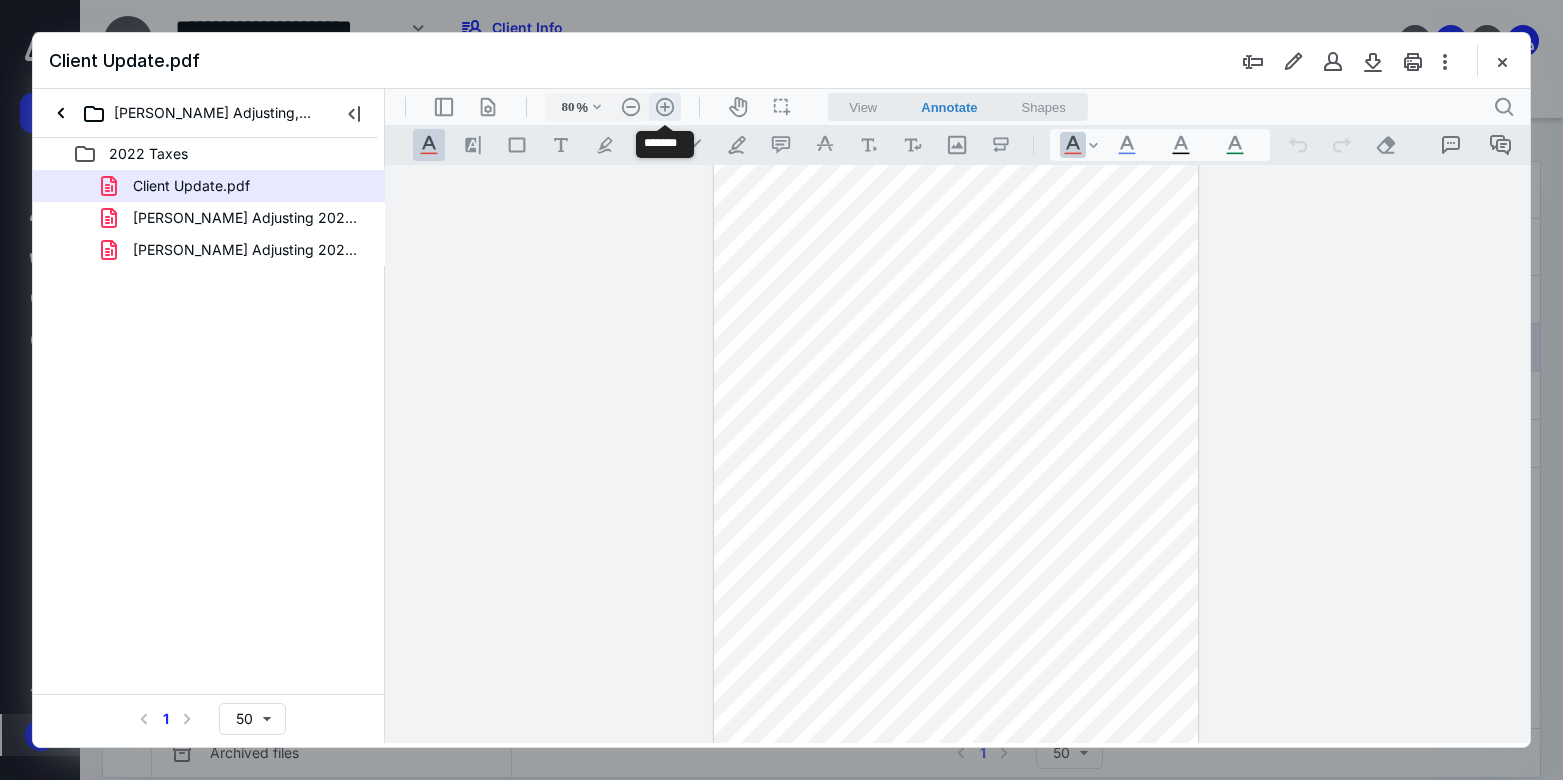 click on ".cls-1{fill:#abb0c4;} icon - header - zoom - in - line" at bounding box center [665, 107] 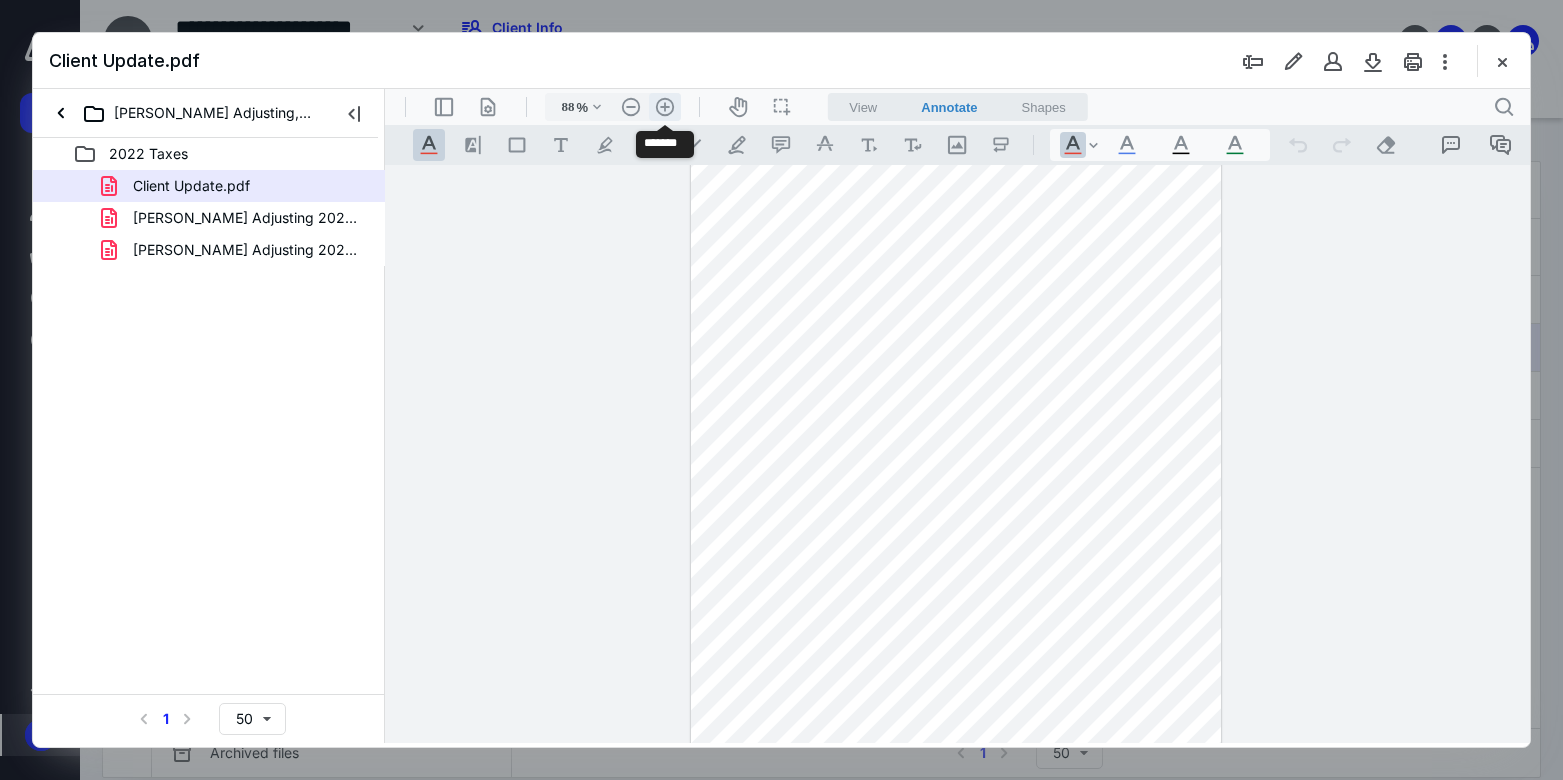 click on ".cls-1{fill:#abb0c4;} icon - header - zoom - in - line" at bounding box center (665, 107) 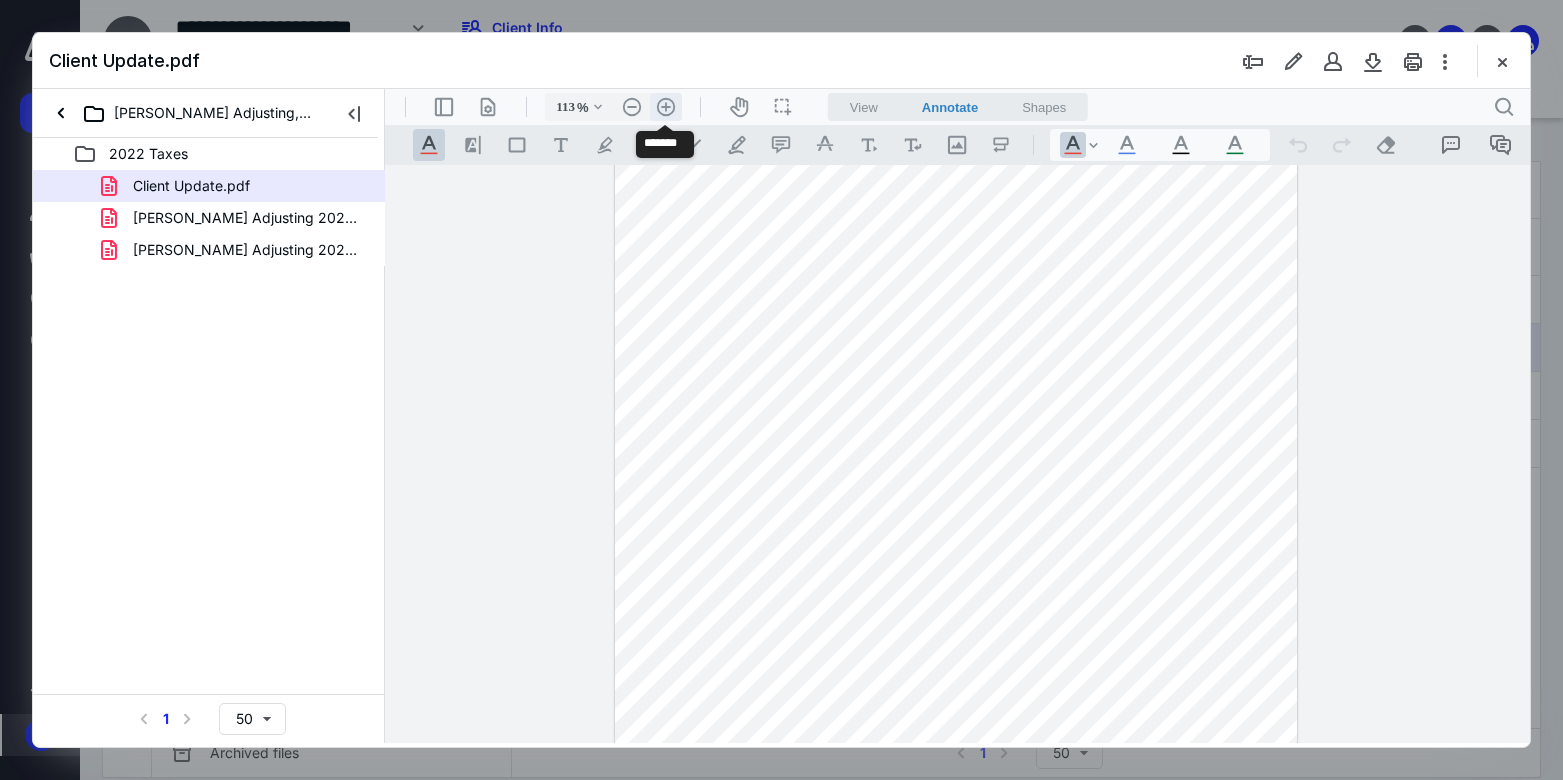 click on ".cls-1{fill:#abb0c4;} icon - header - zoom - in - line" at bounding box center (666, 107) 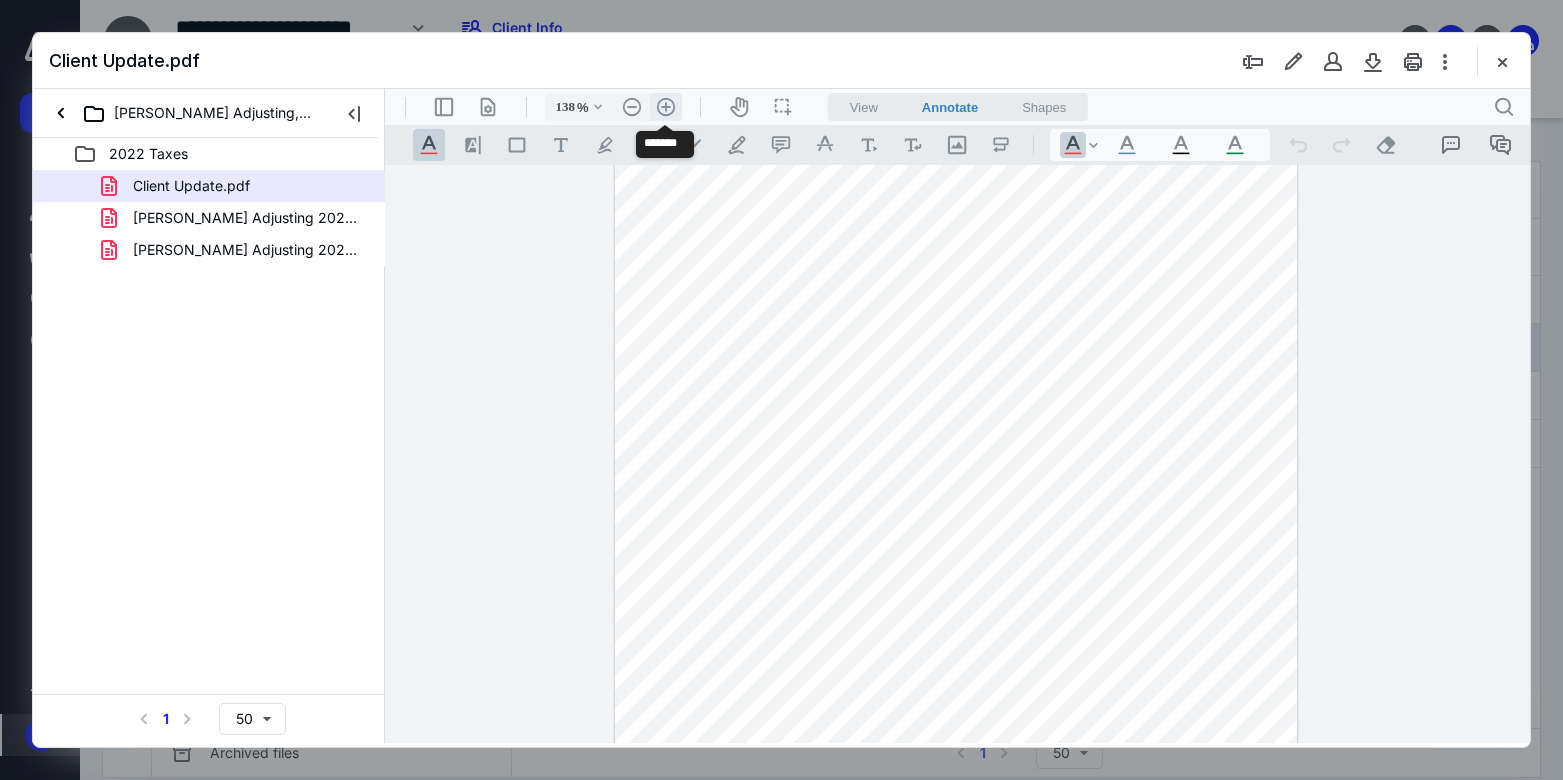 scroll, scrollTop: 226, scrollLeft: 0, axis: vertical 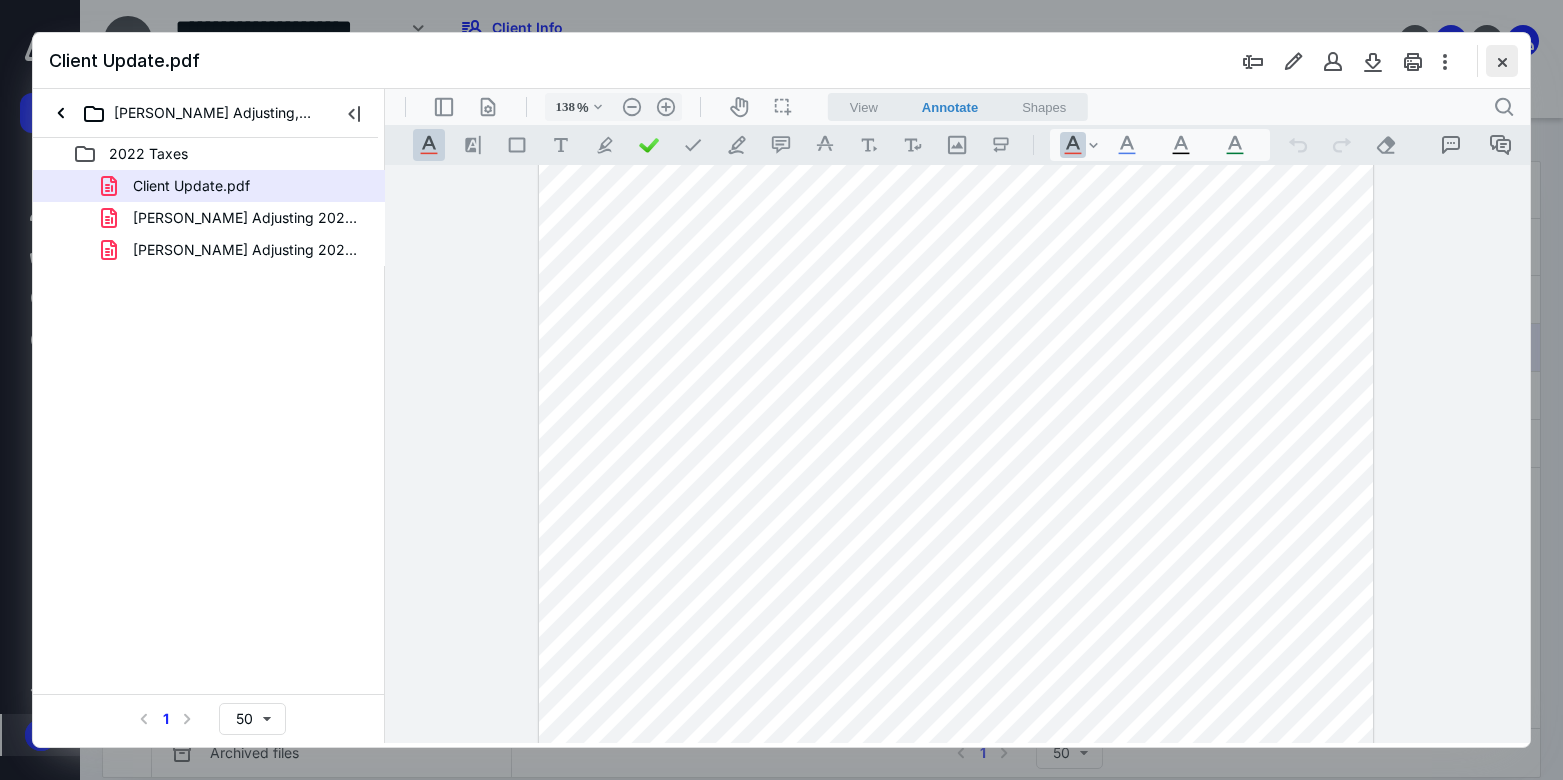 click at bounding box center (1502, 61) 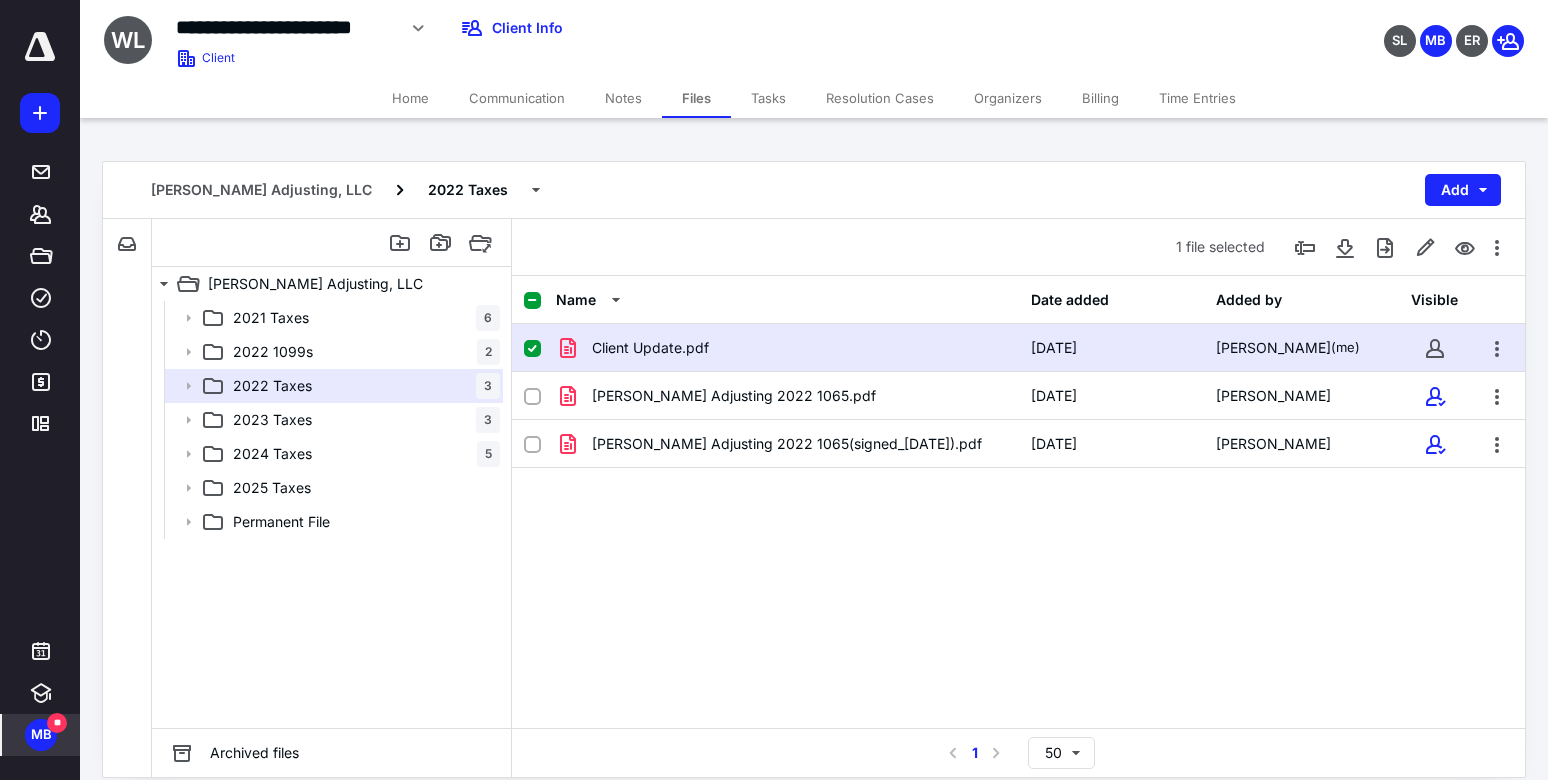 click on "Home" at bounding box center [410, 98] 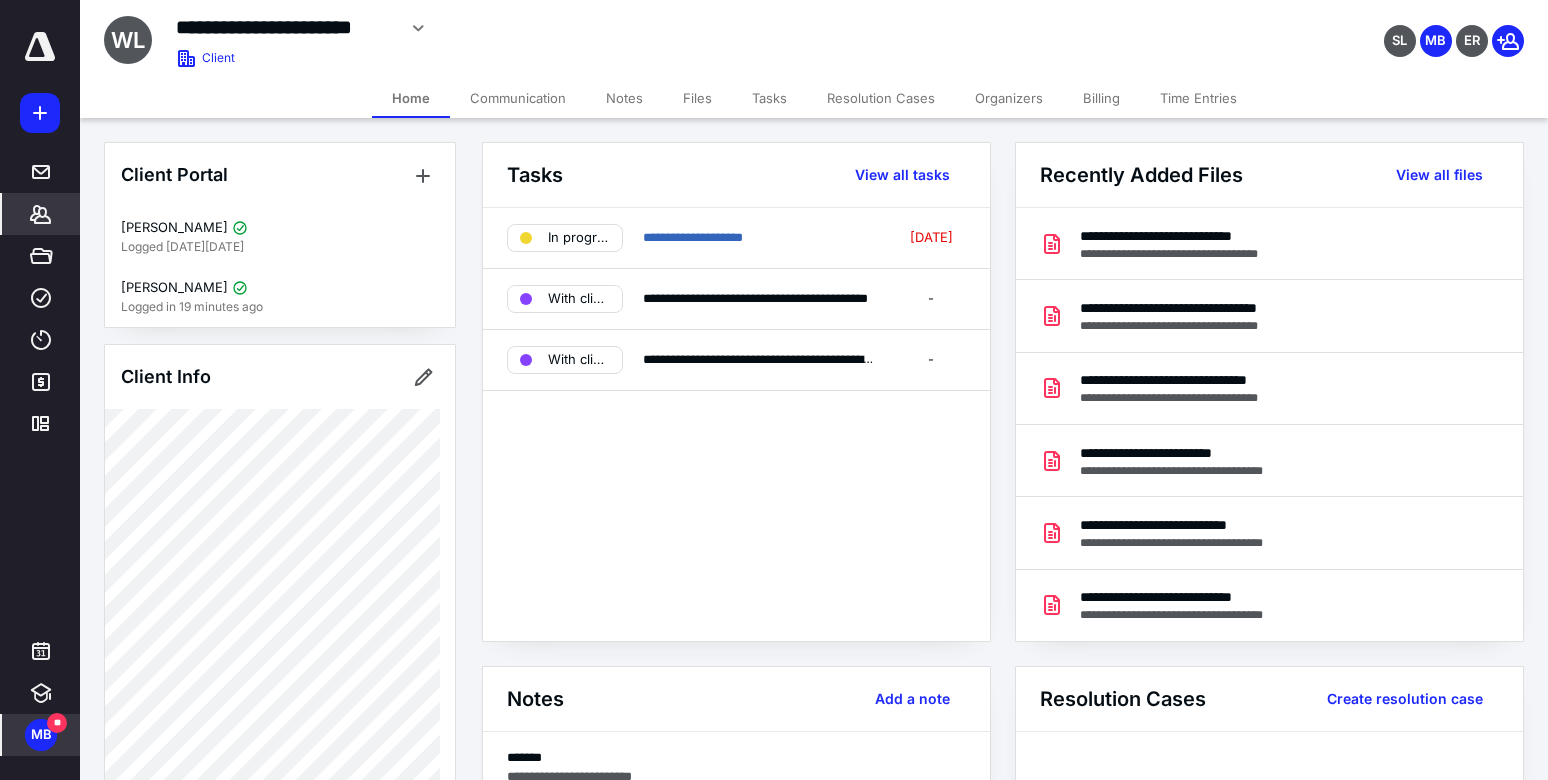 click 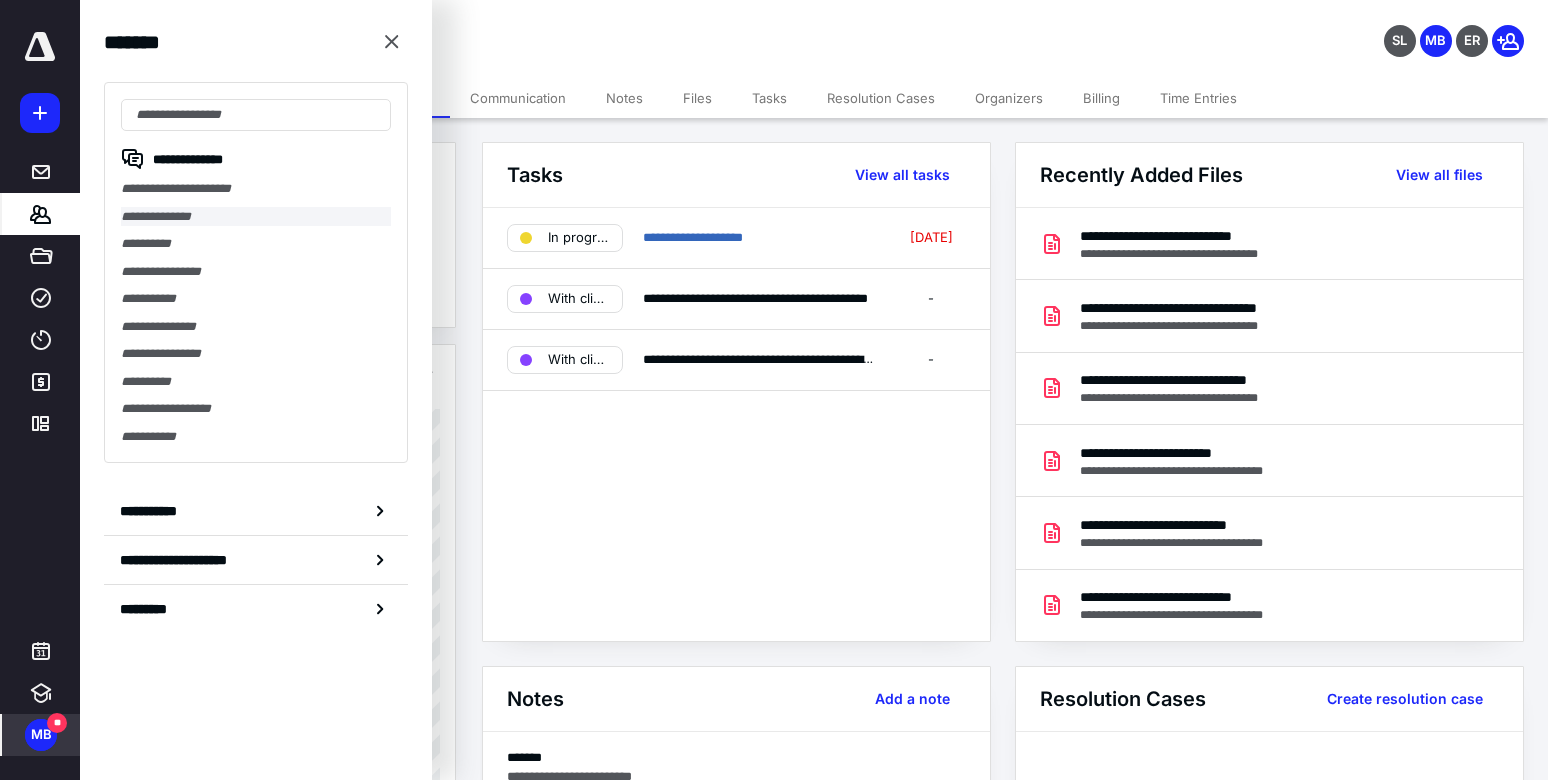 click on "**********" at bounding box center (256, 217) 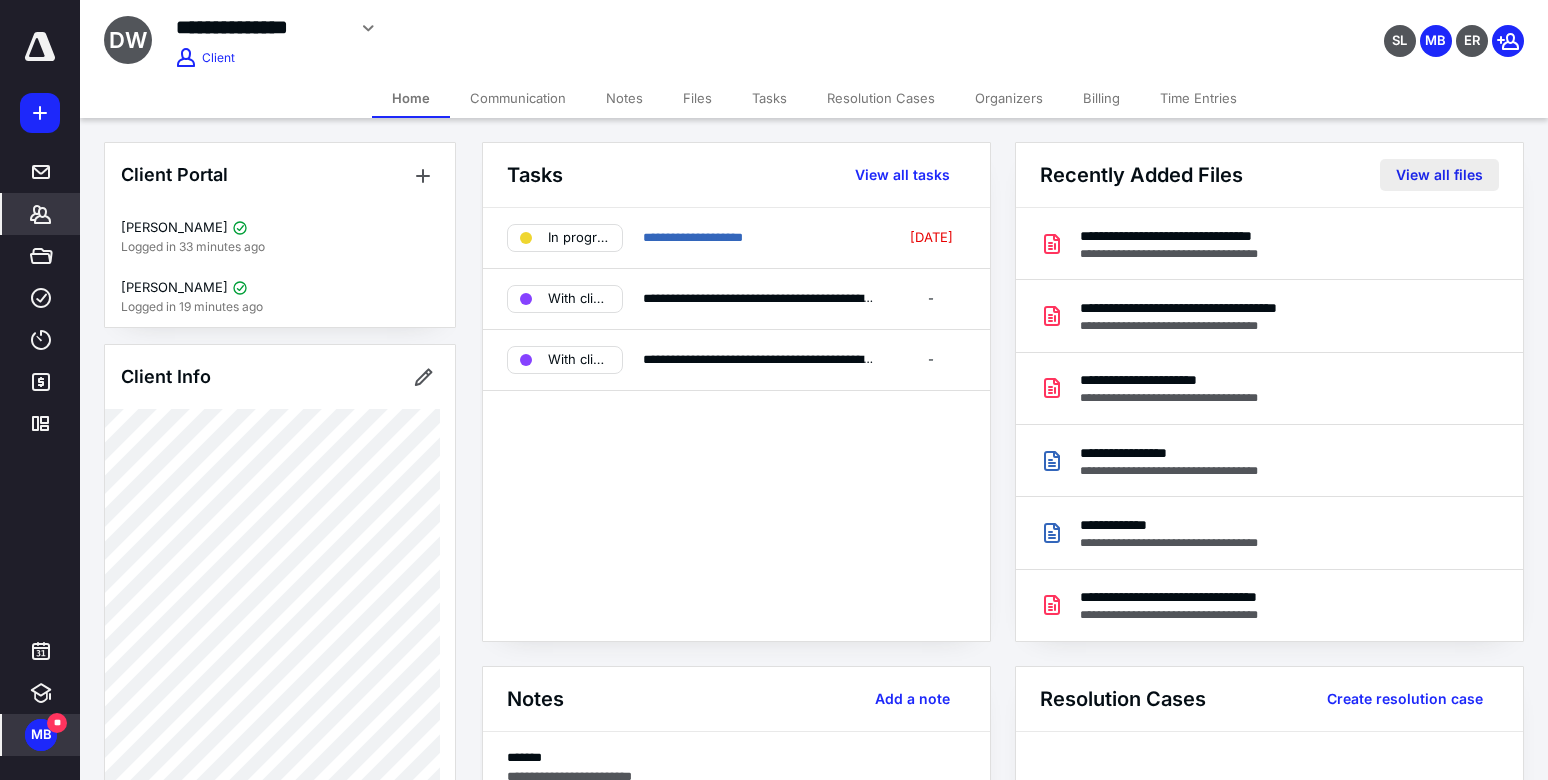 click on "View all files" at bounding box center (1439, 175) 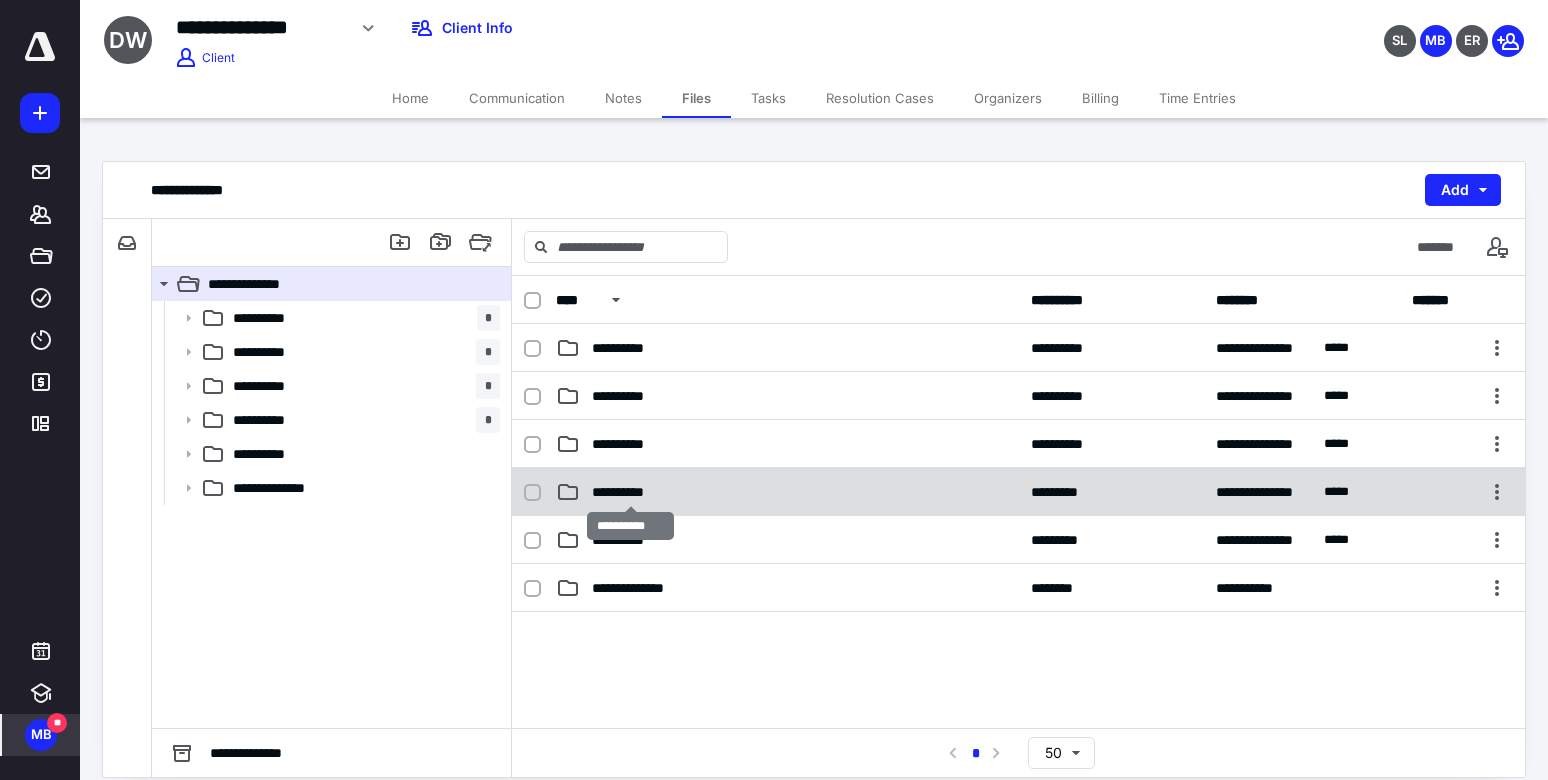 click on "**********" at bounding box center (630, 492) 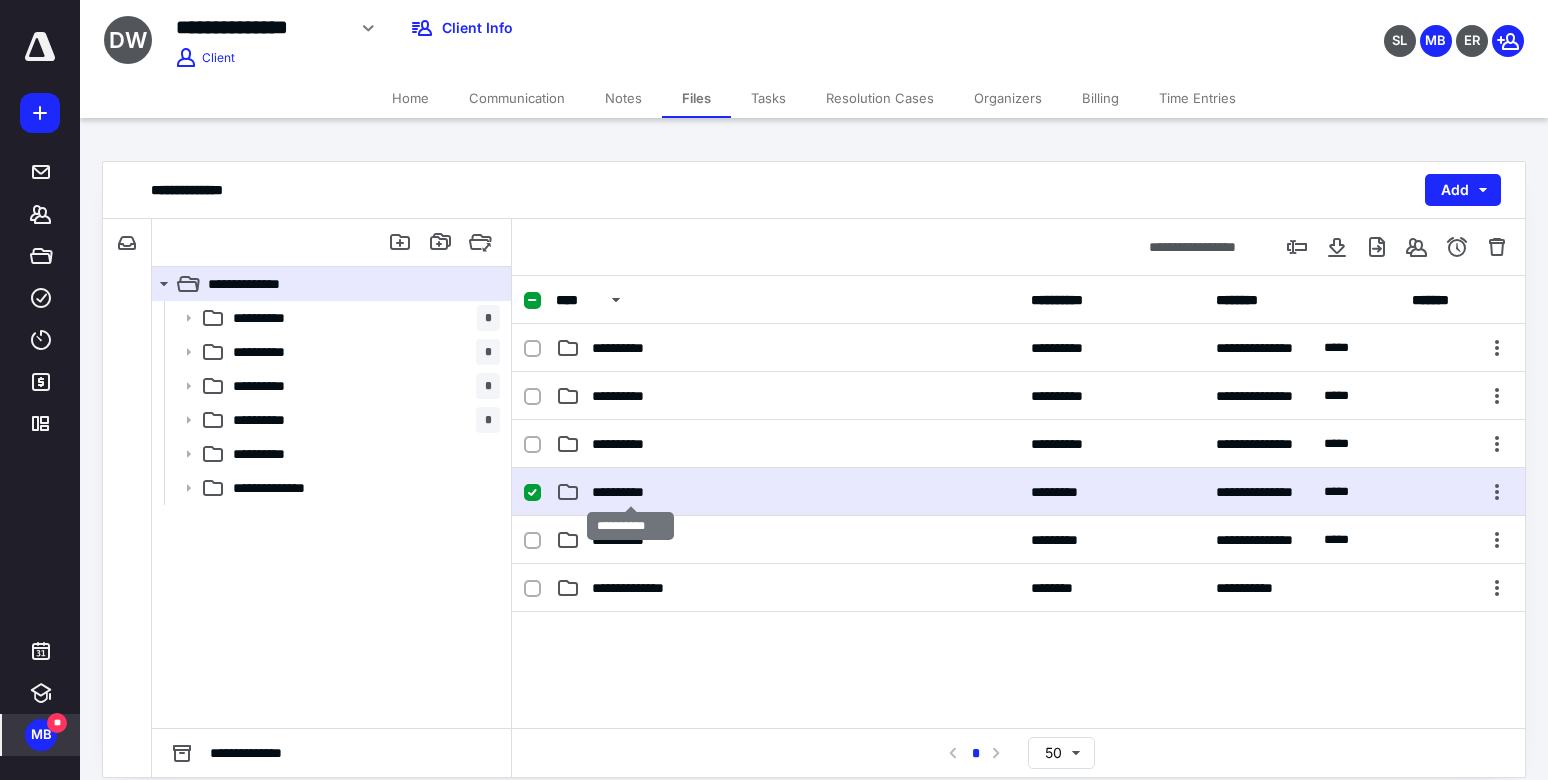 click on "**********" at bounding box center [630, 492] 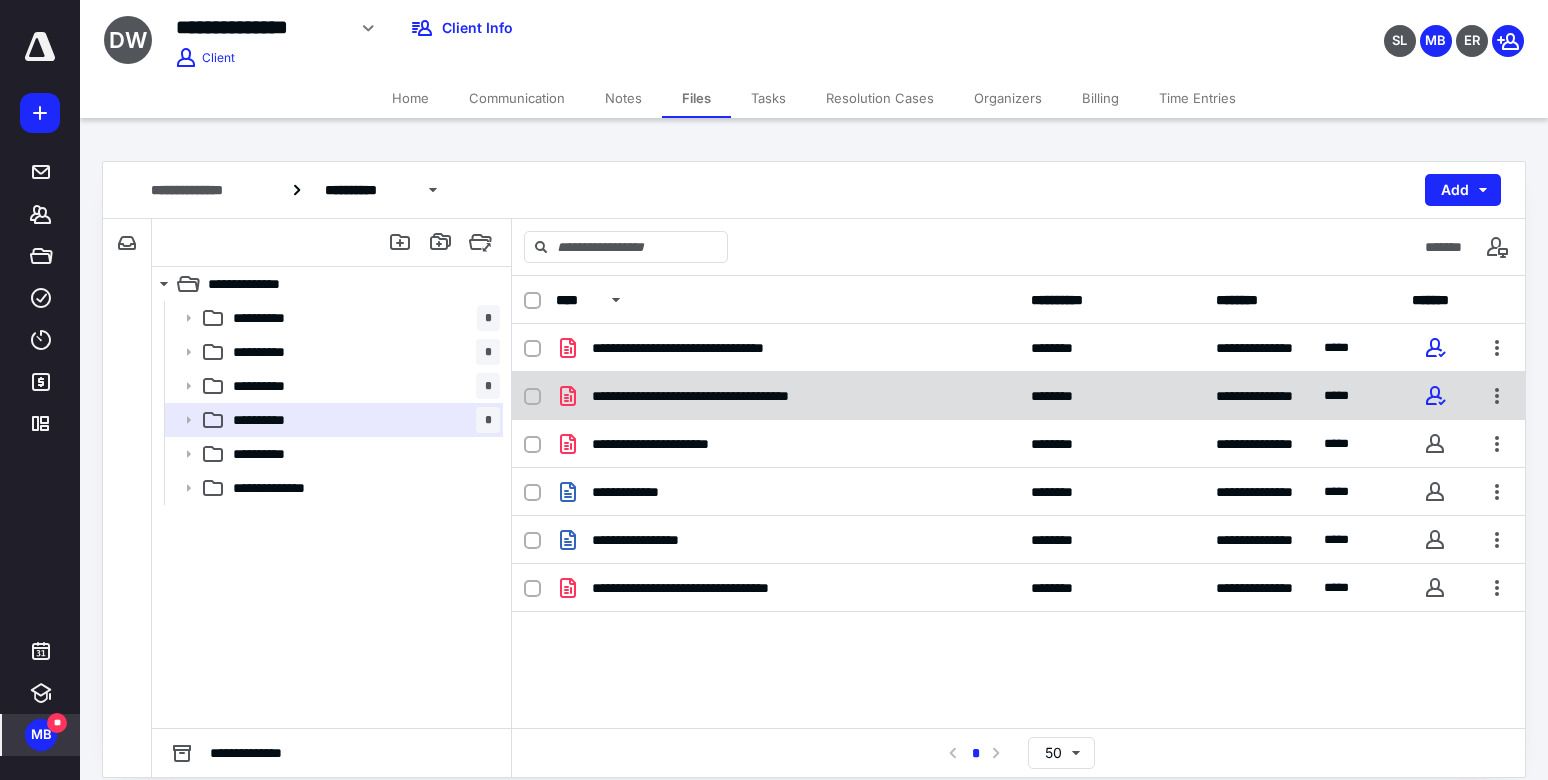 checkbox on "true" 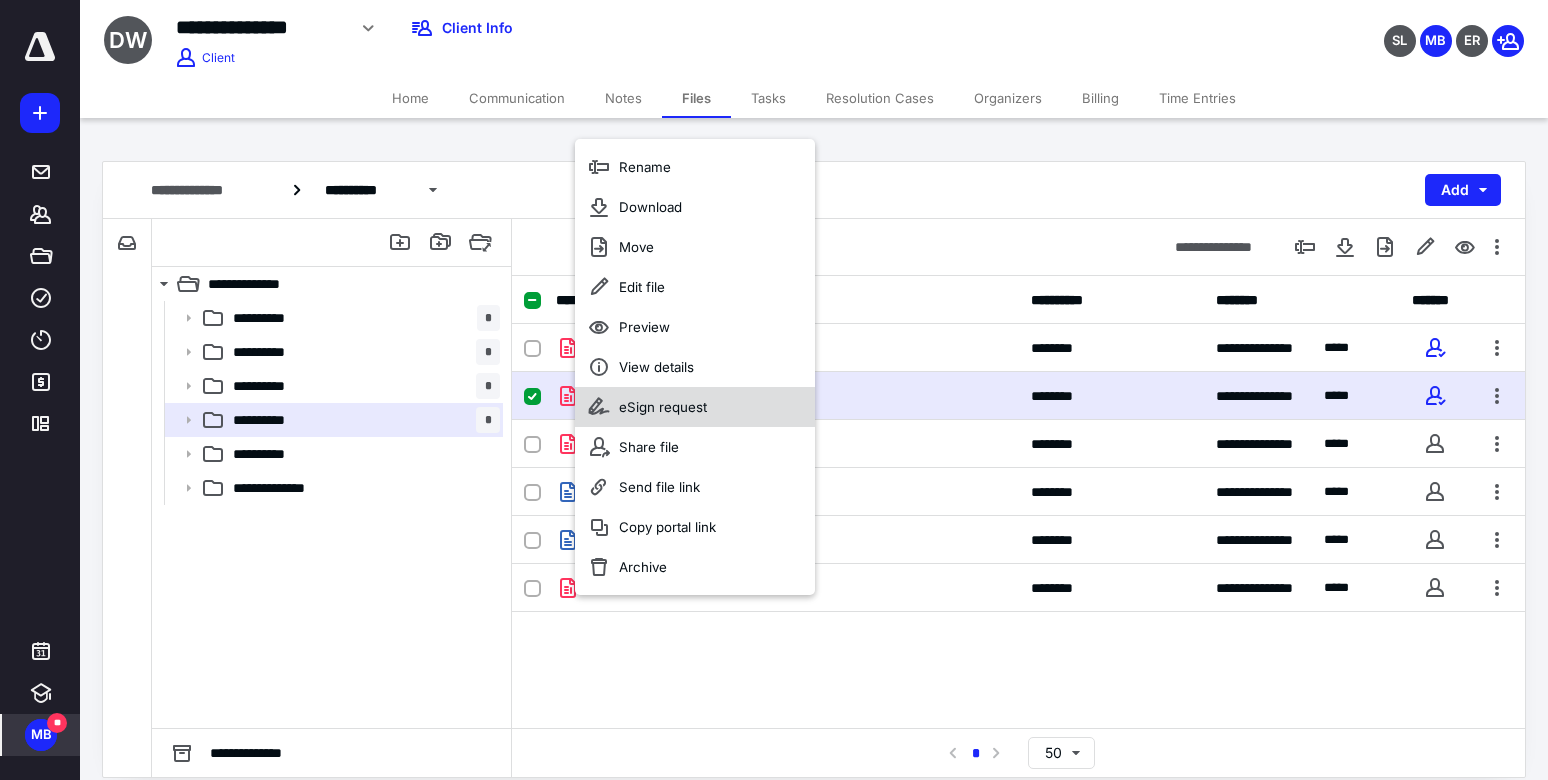 click 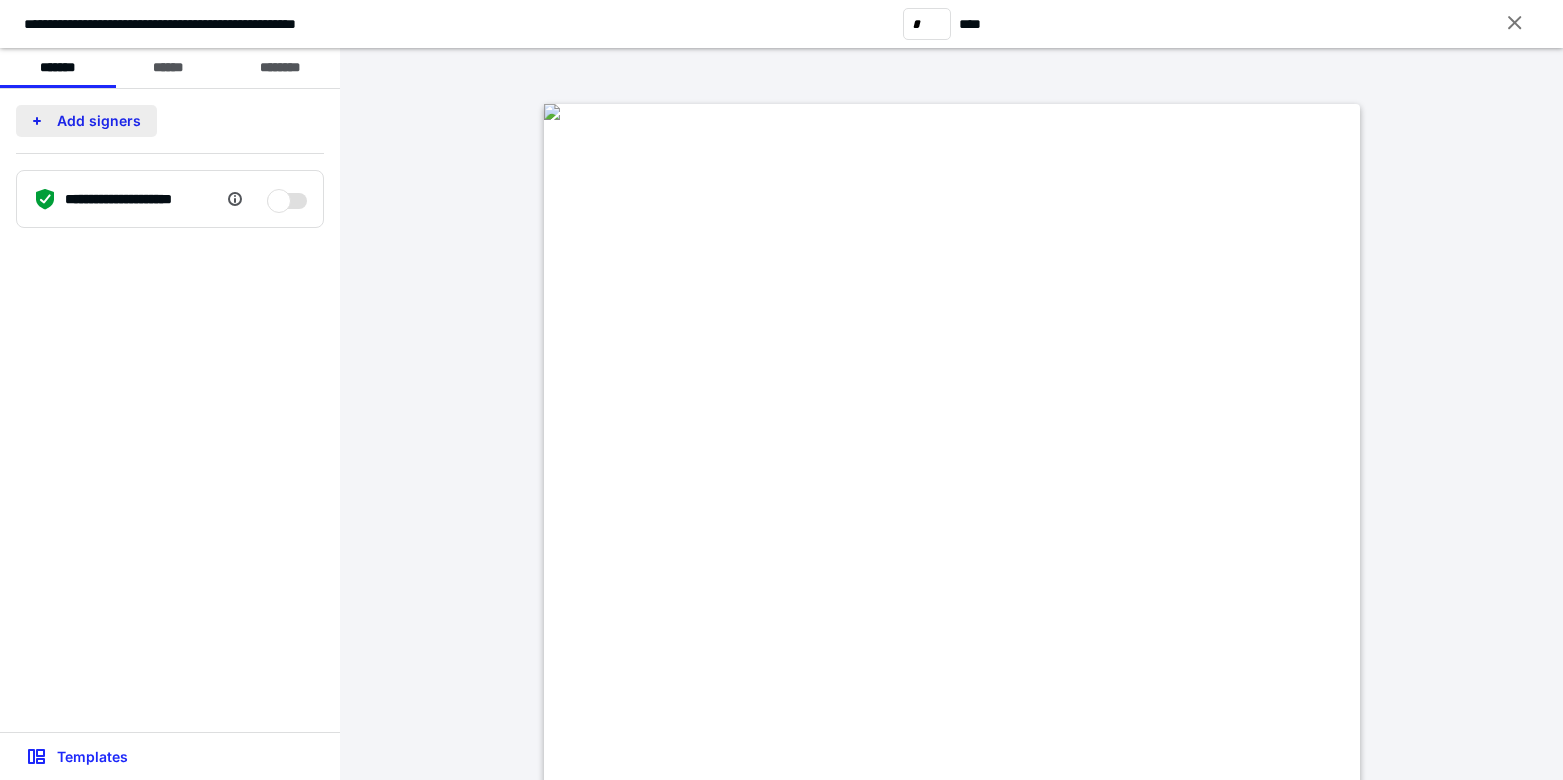 click on "Add signers" at bounding box center (86, 121) 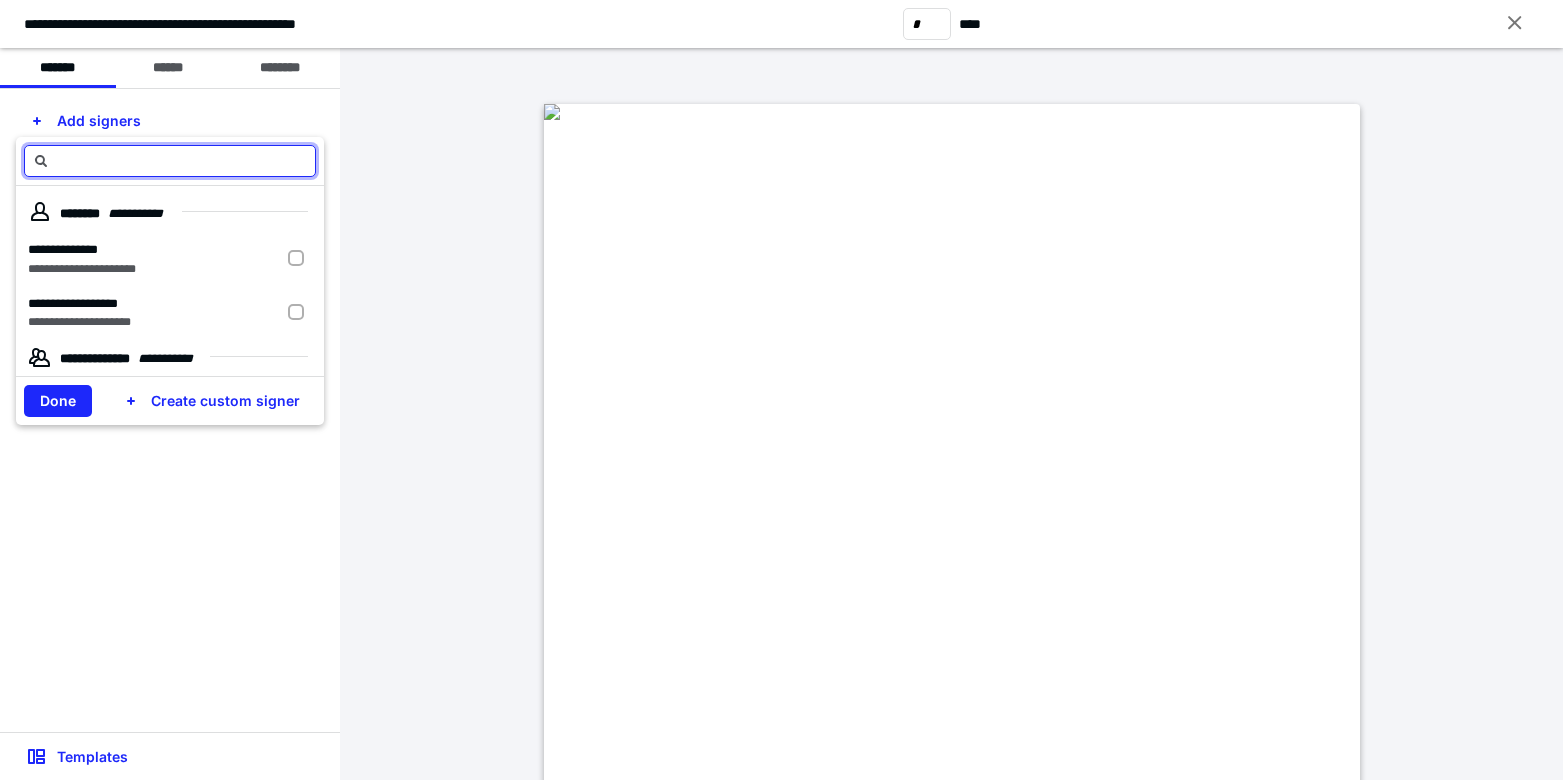 click at bounding box center [300, 259] 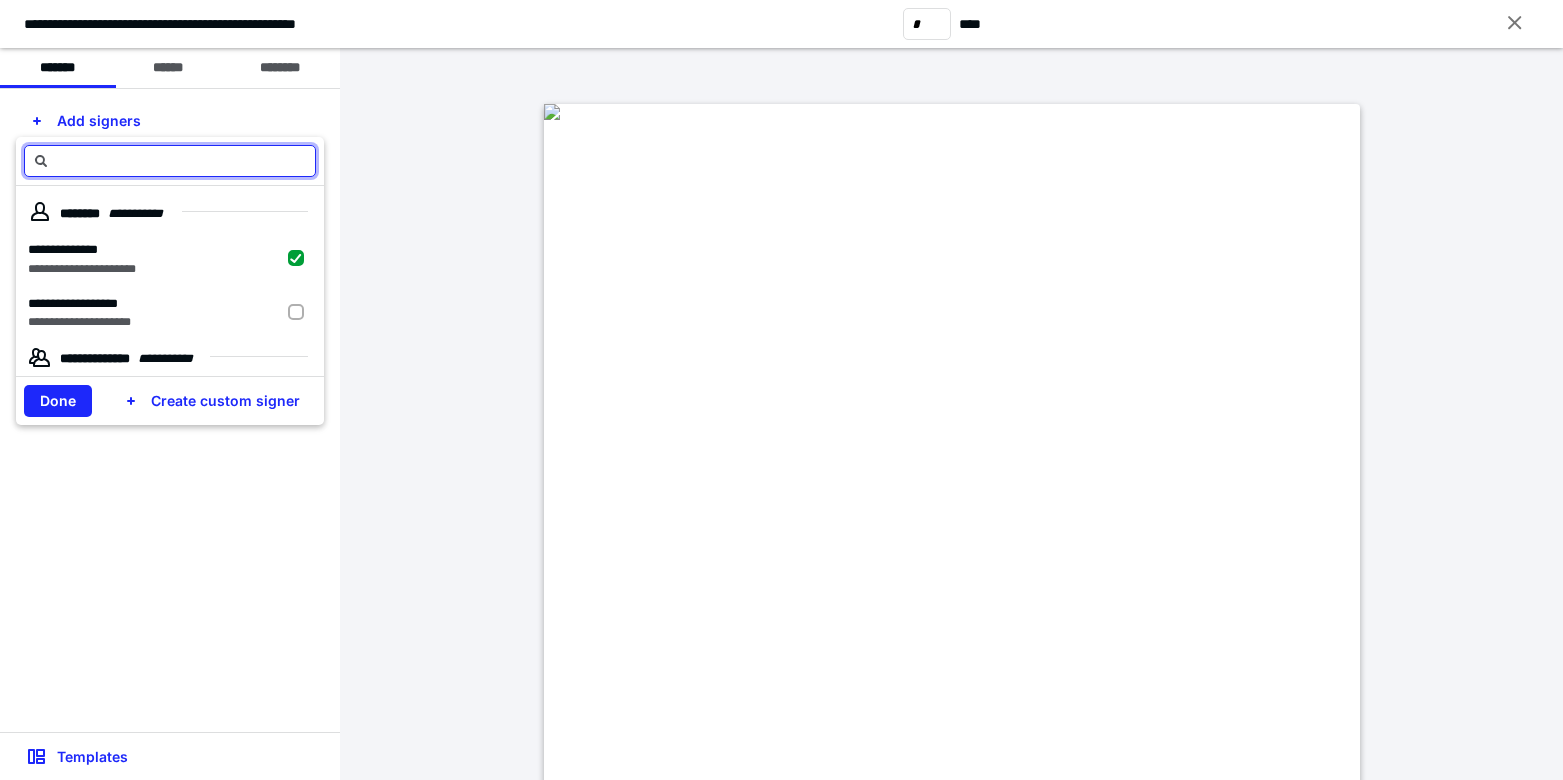 checkbox on "true" 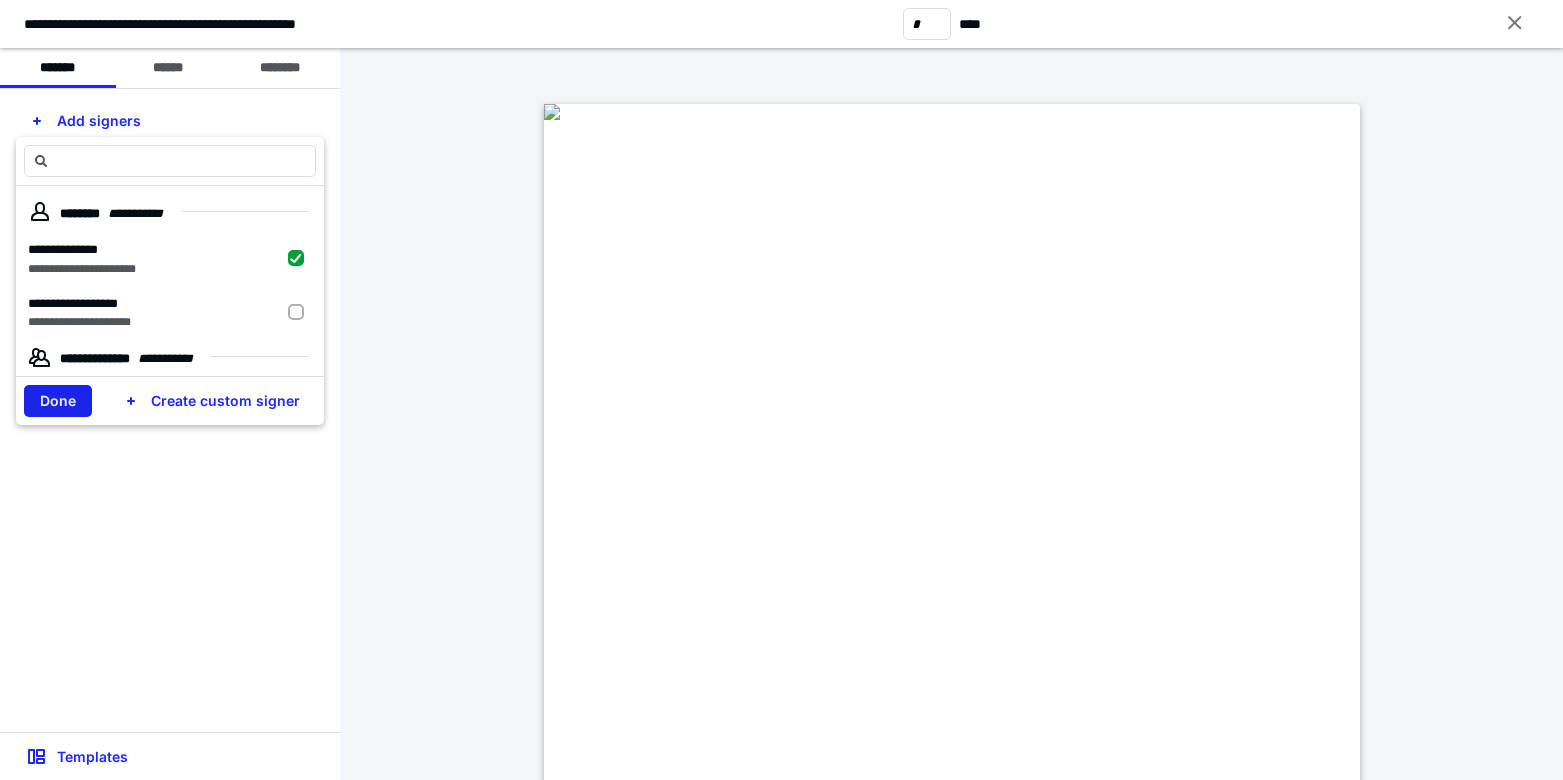 click on "Done" at bounding box center (58, 401) 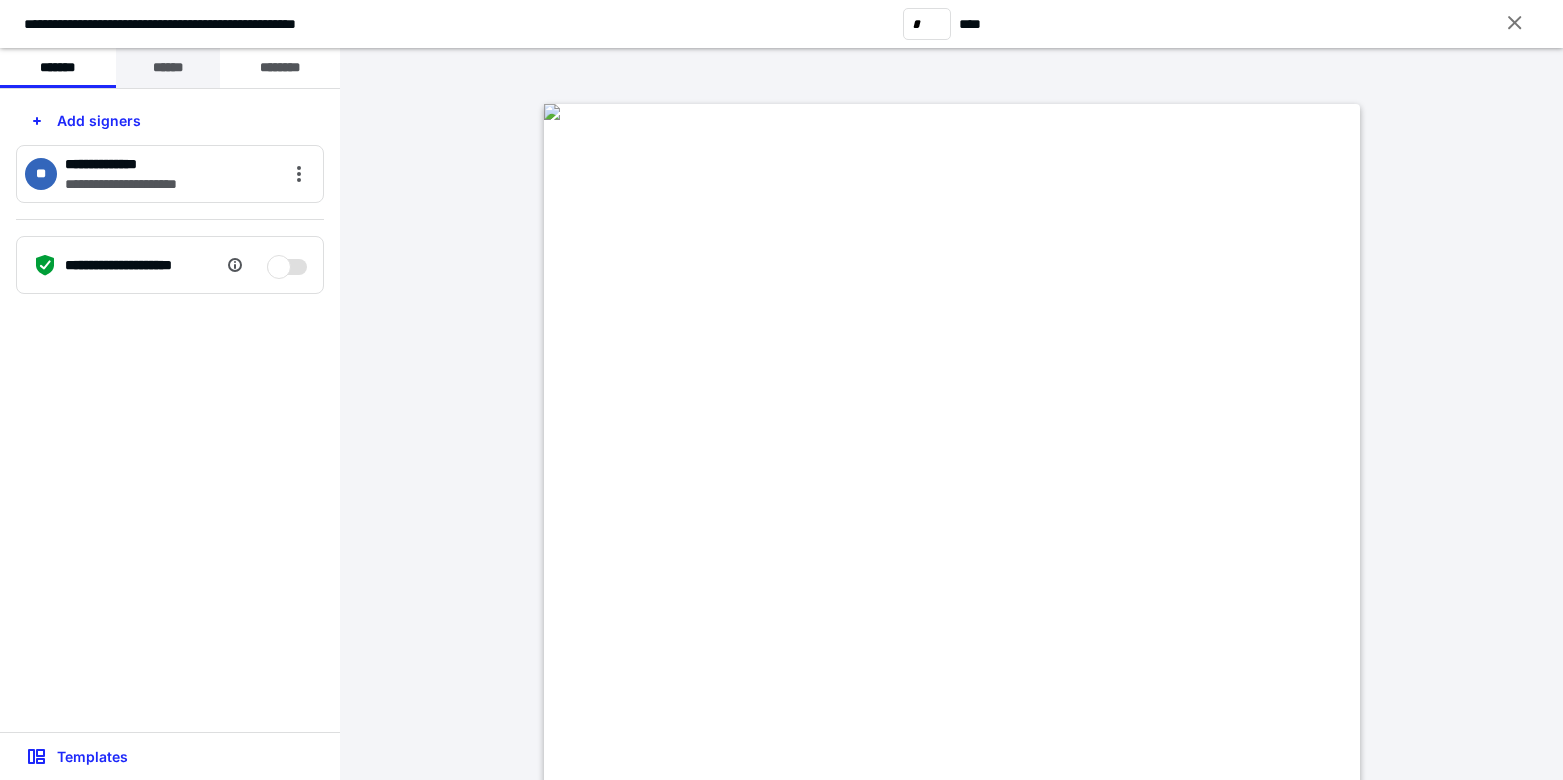 click on "******" at bounding box center [168, 68] 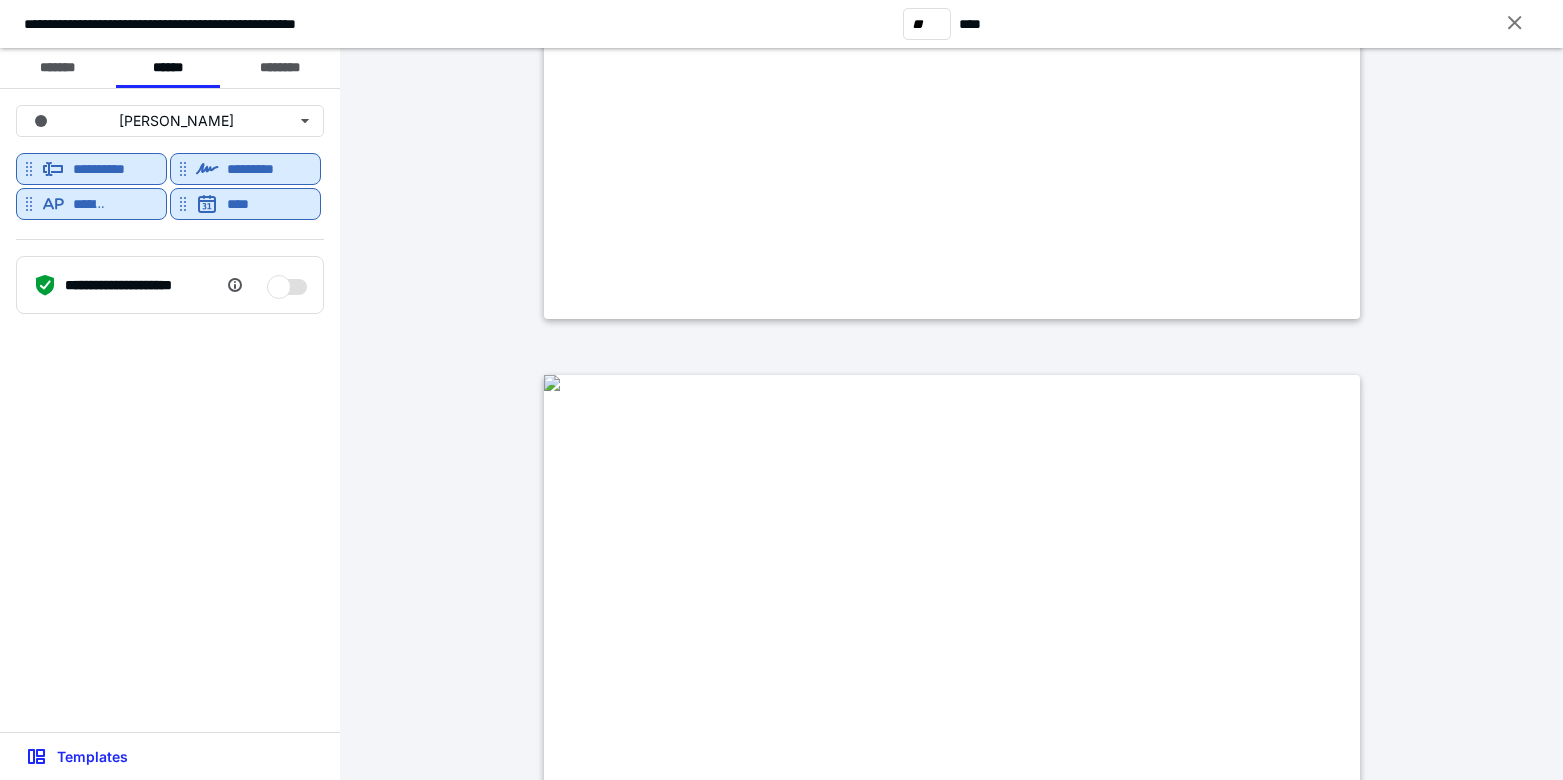 type on "**" 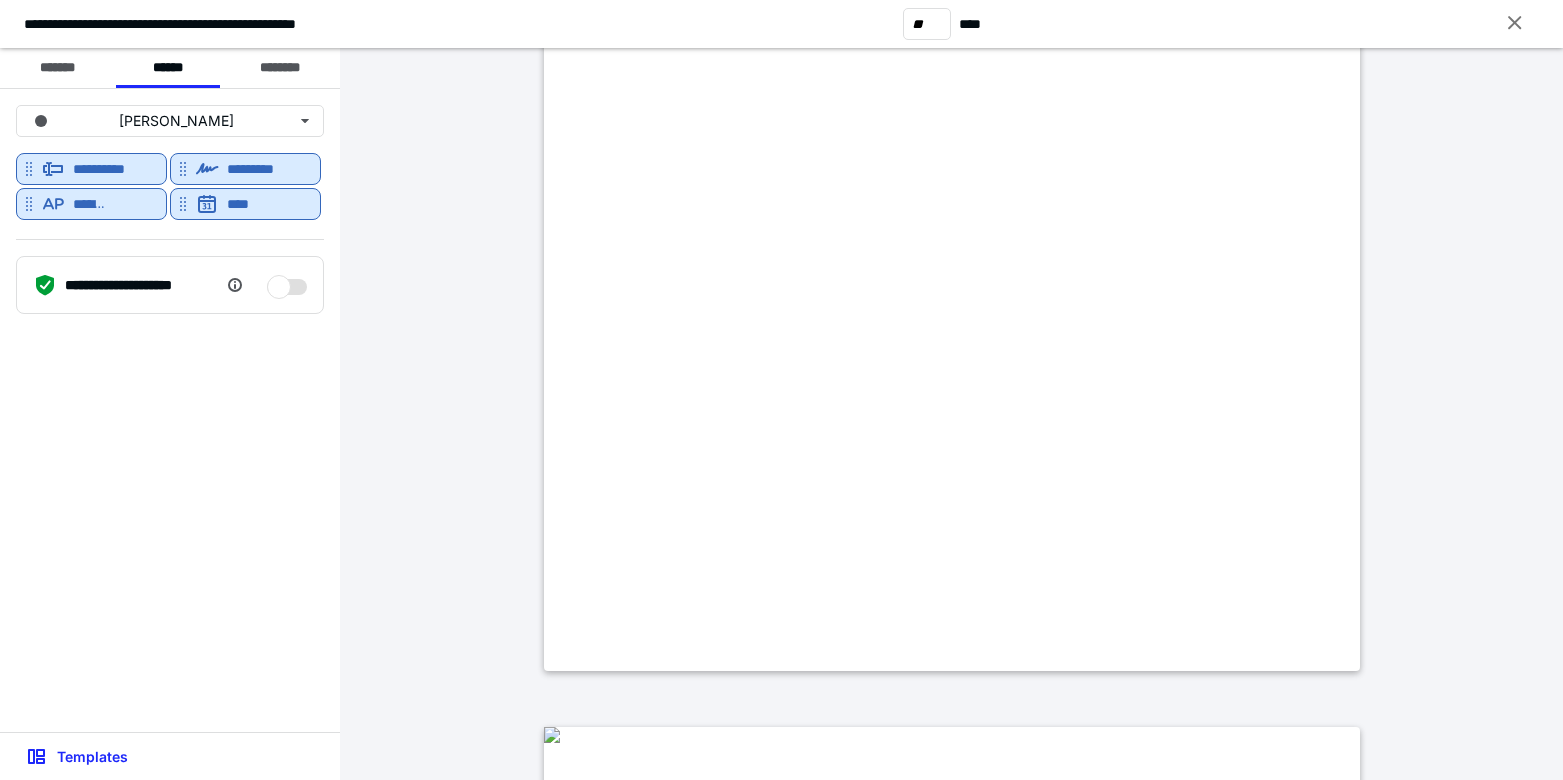scroll, scrollTop: 11540, scrollLeft: 0, axis: vertical 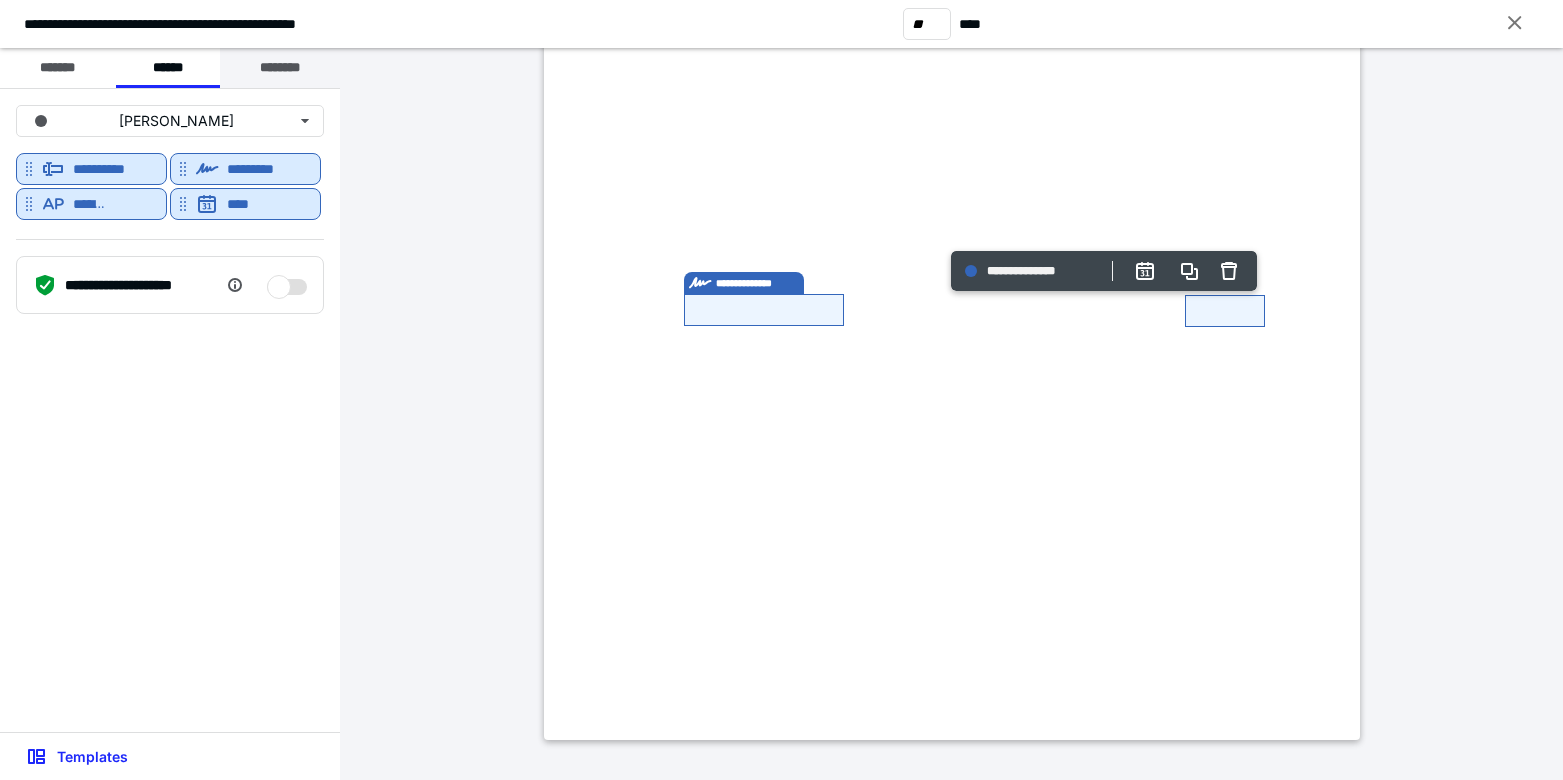 click on "********" at bounding box center (280, 68) 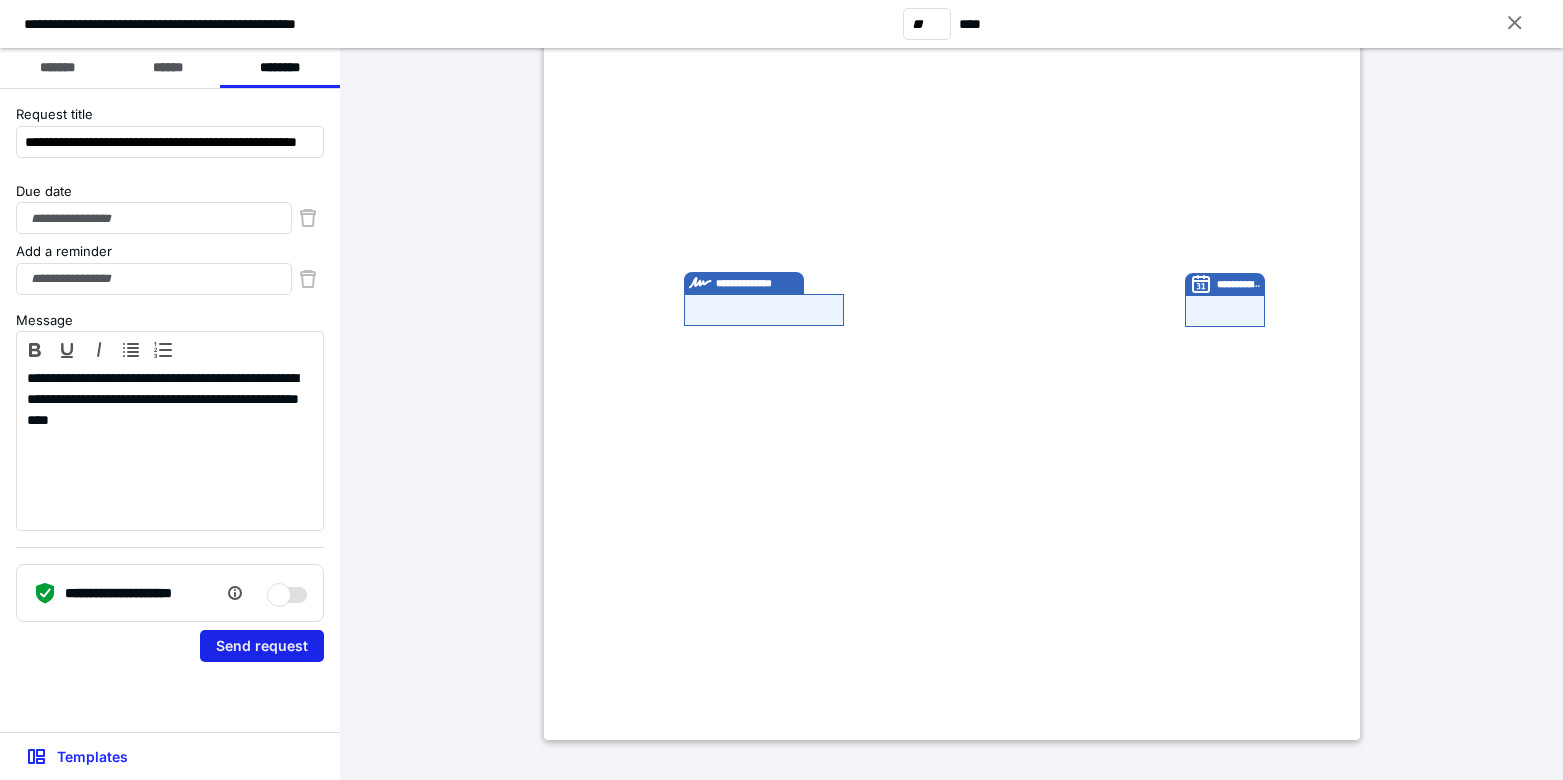 click on "Send request" at bounding box center [262, 646] 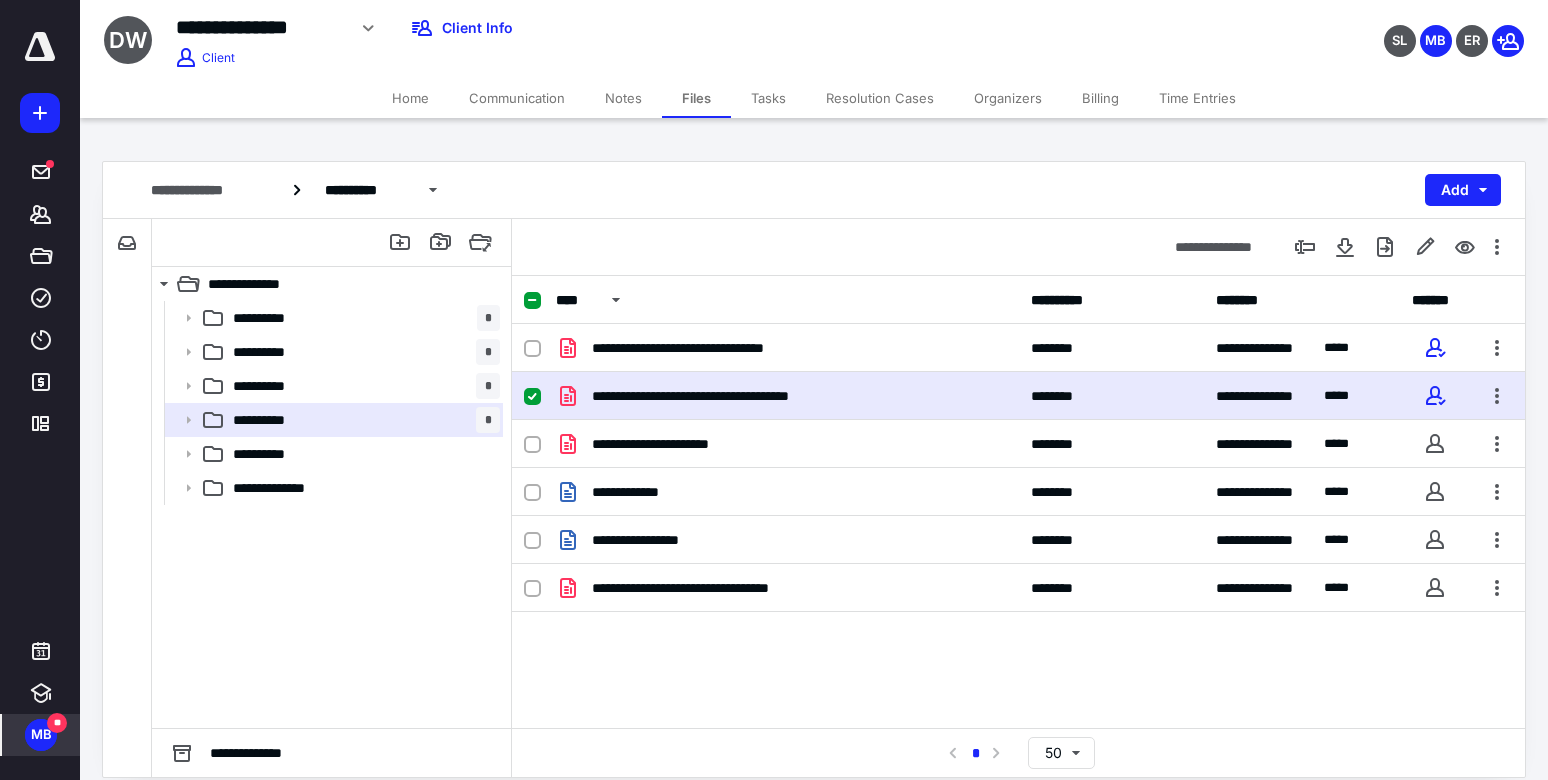 click on "**********" at bounding box center (814, 35) 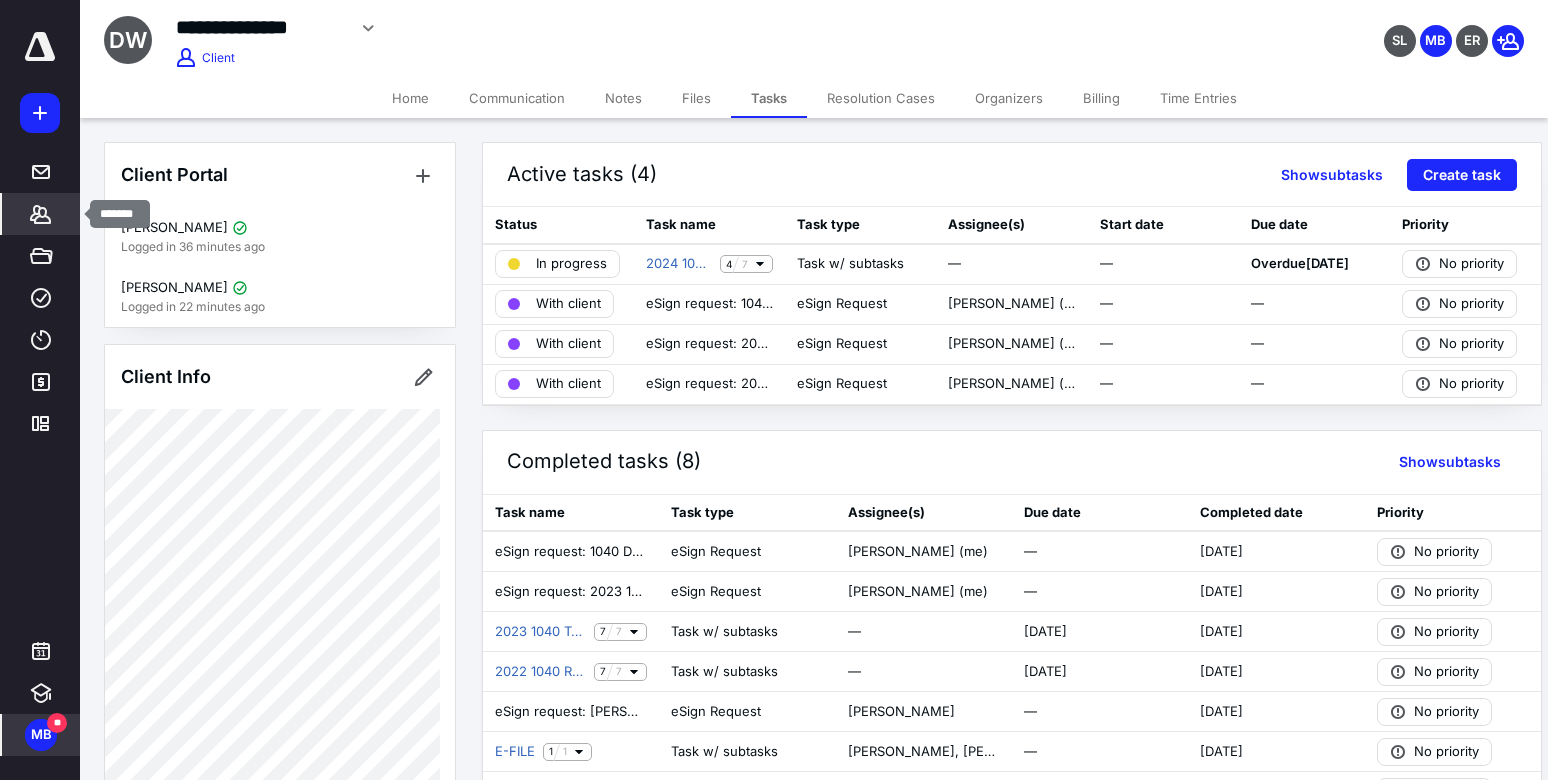 click 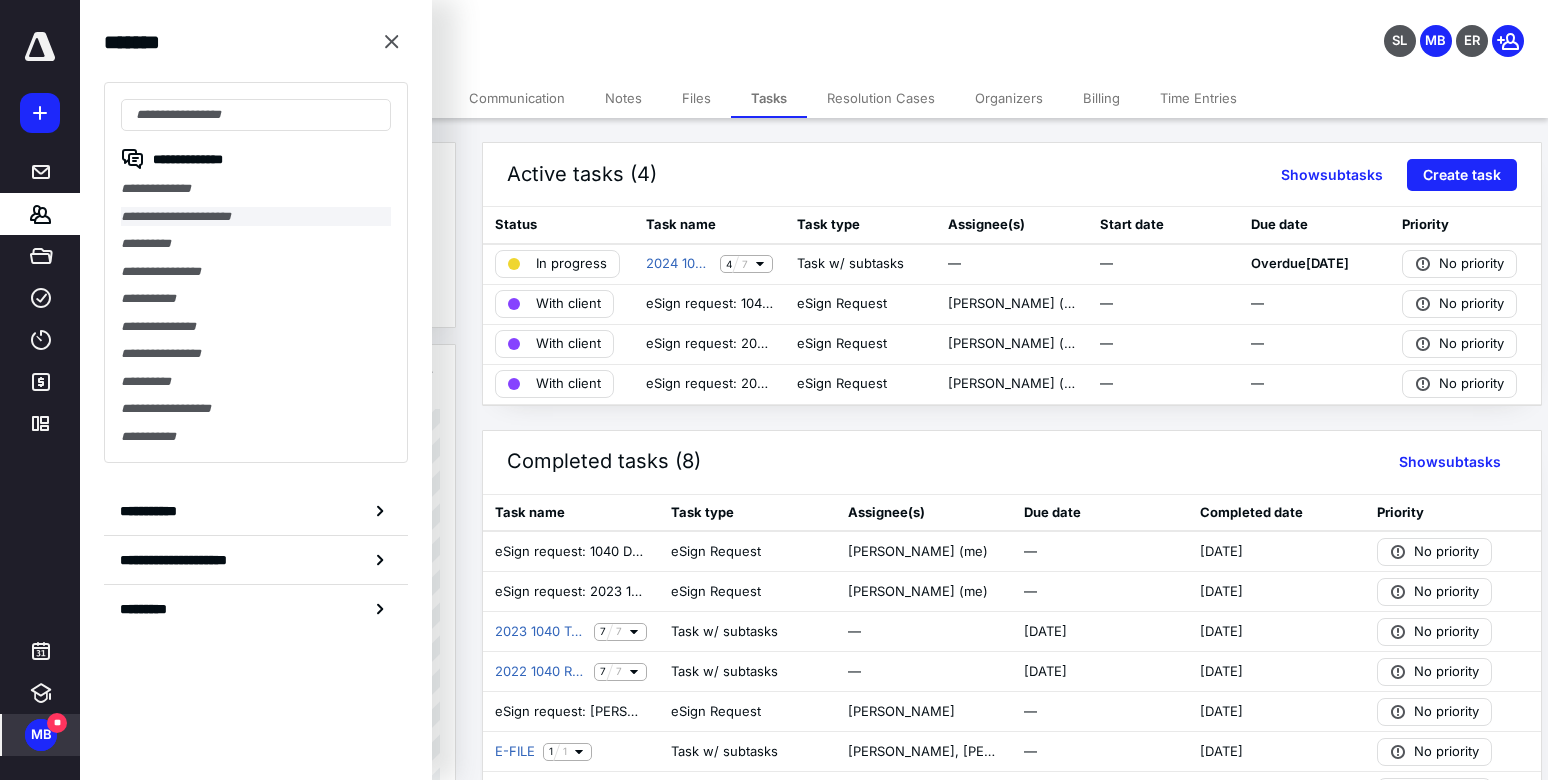 click on "**********" at bounding box center [256, 217] 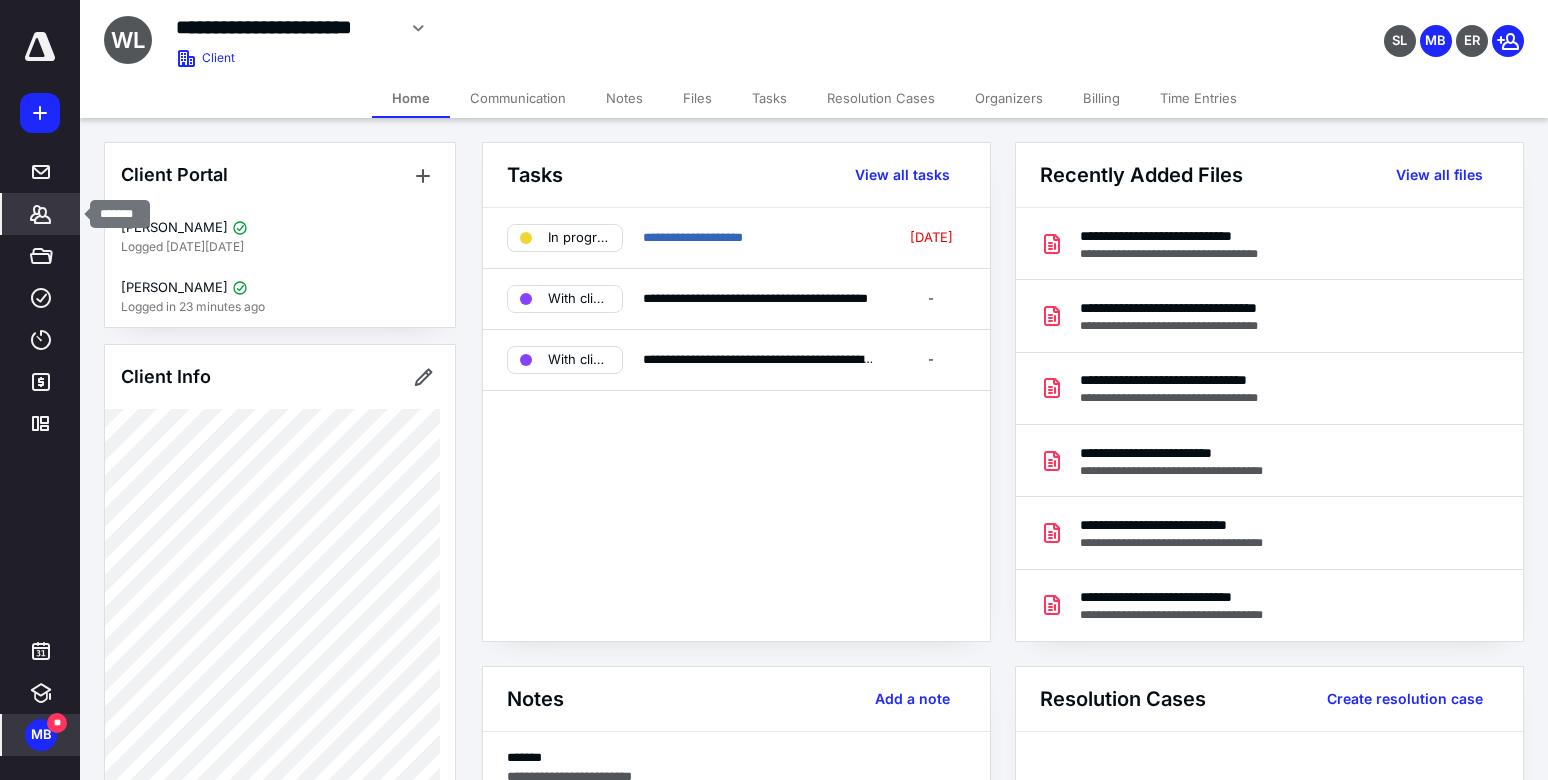 click 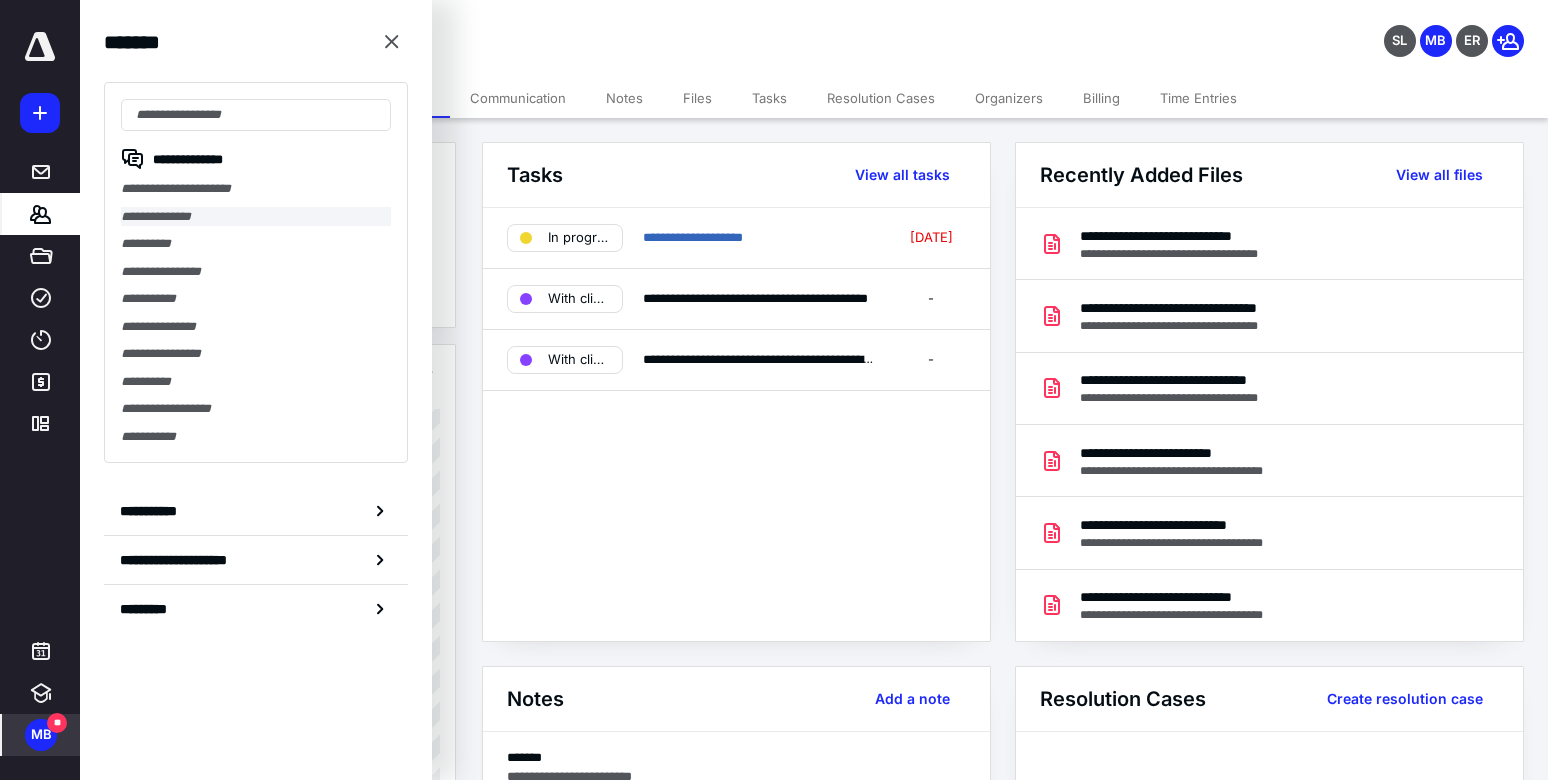 click on "**********" at bounding box center (256, 217) 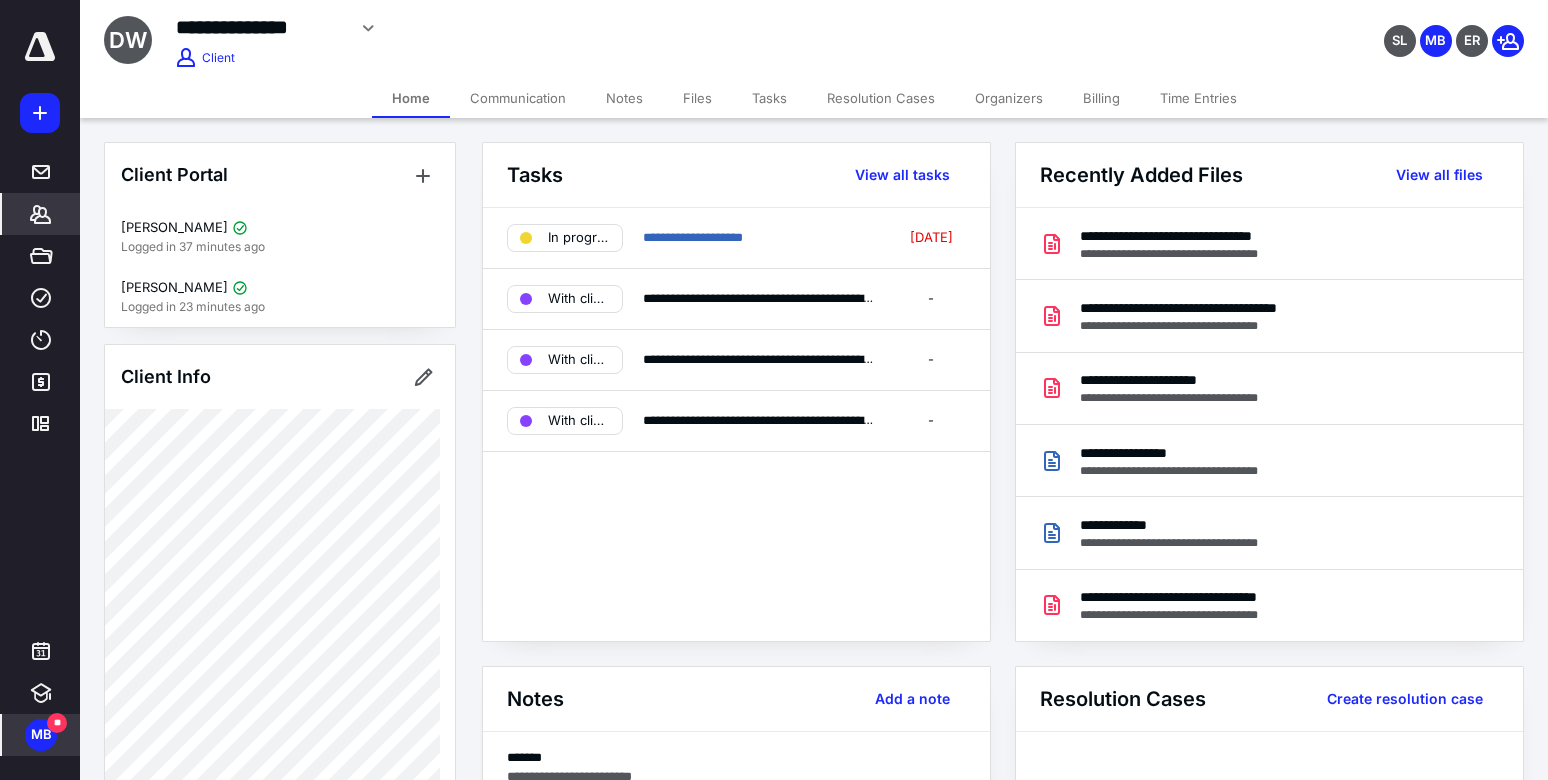 click on "SL MB ER" at bounding box center [1292, 28] 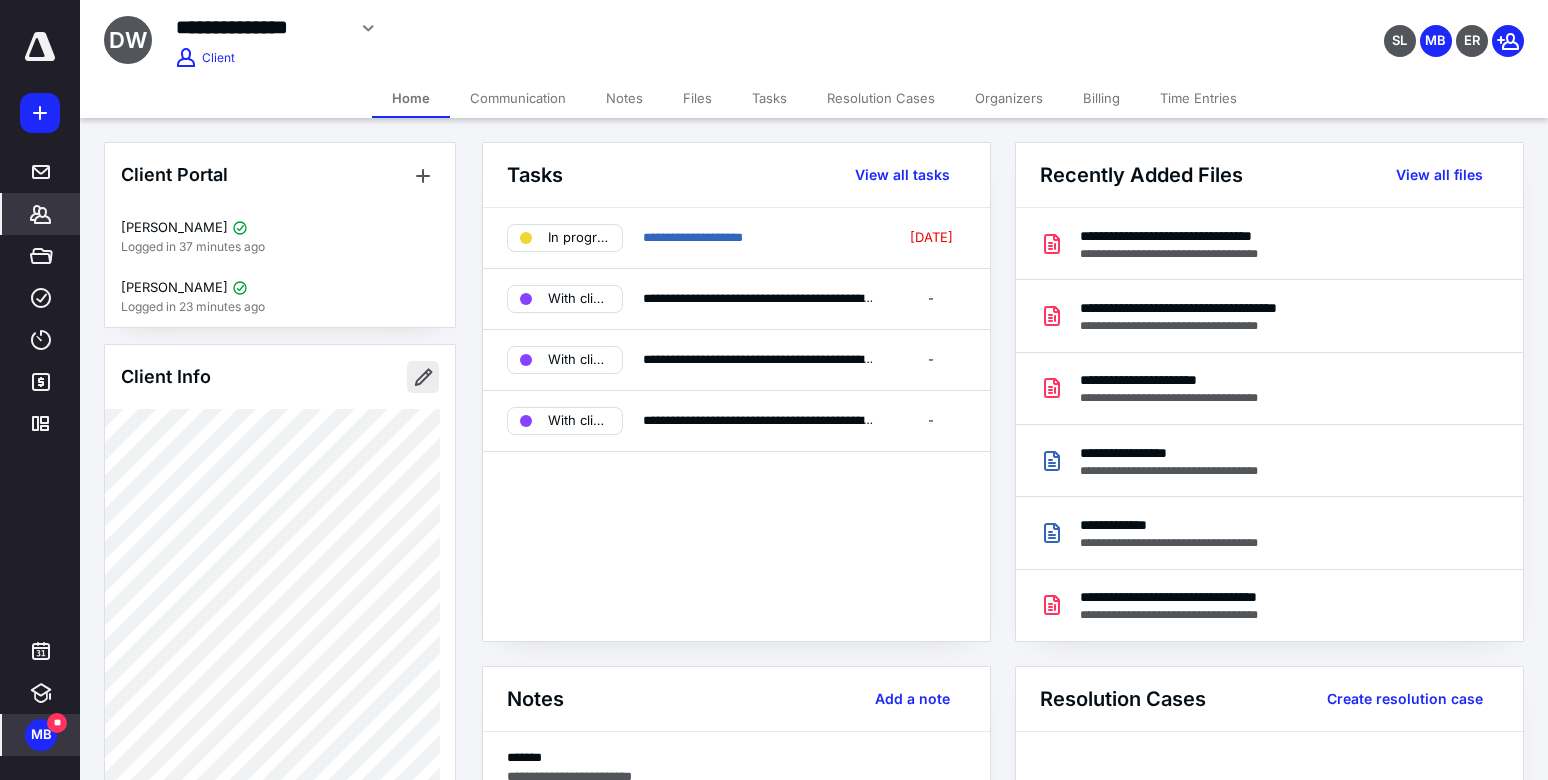 click at bounding box center (423, 377) 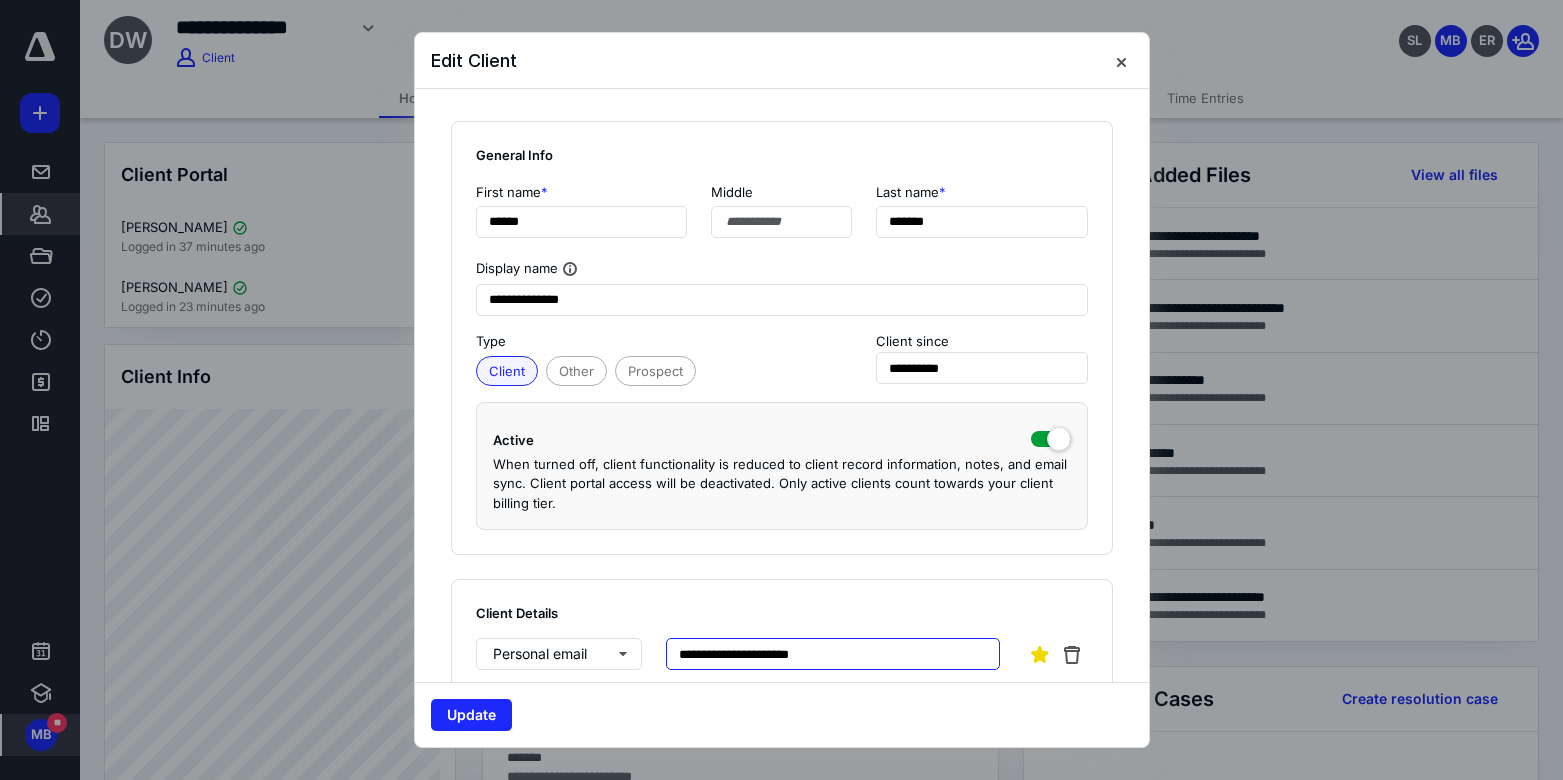 click on "**********" at bounding box center [832, 654] 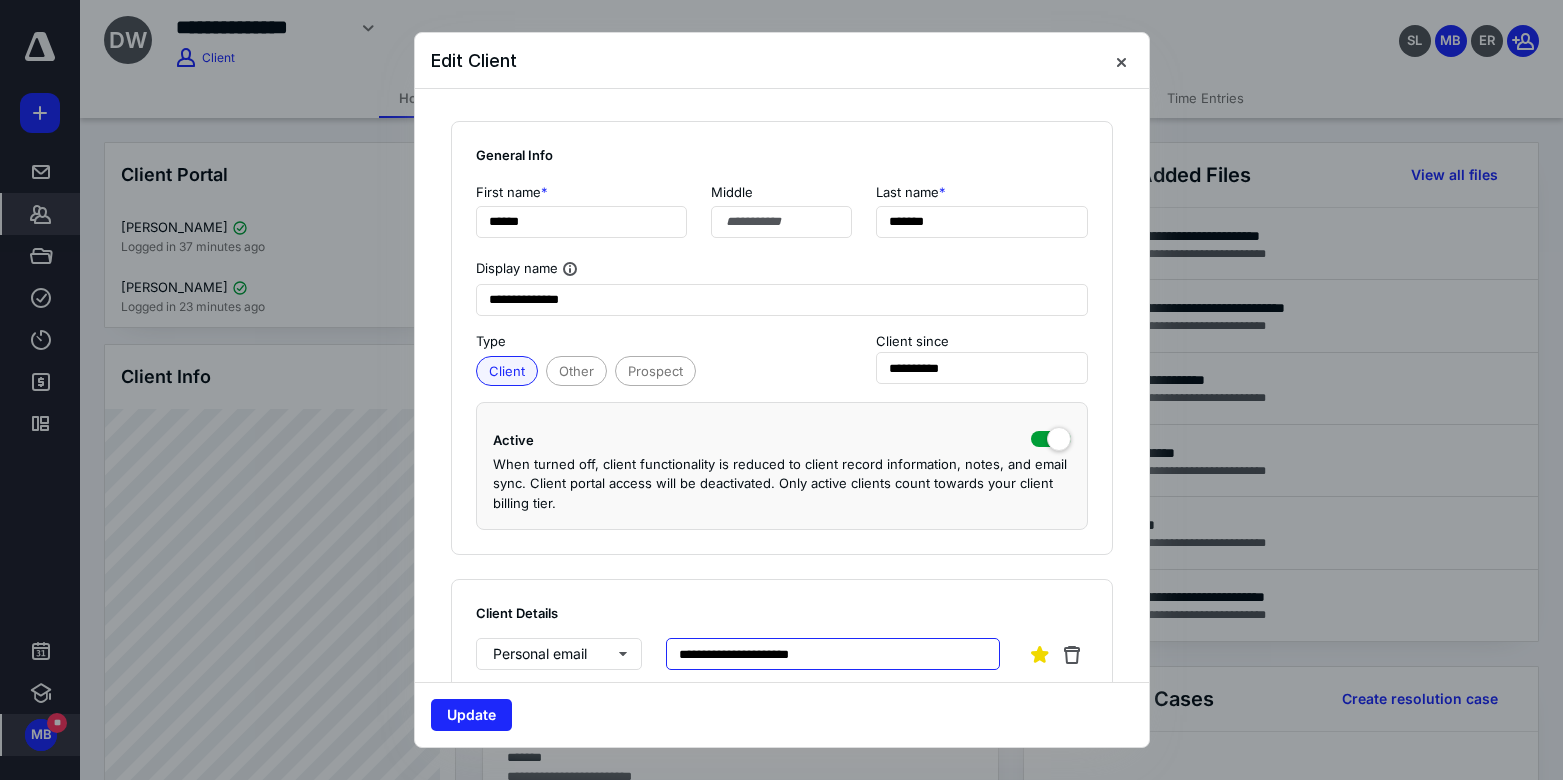click on "**********" at bounding box center [832, 654] 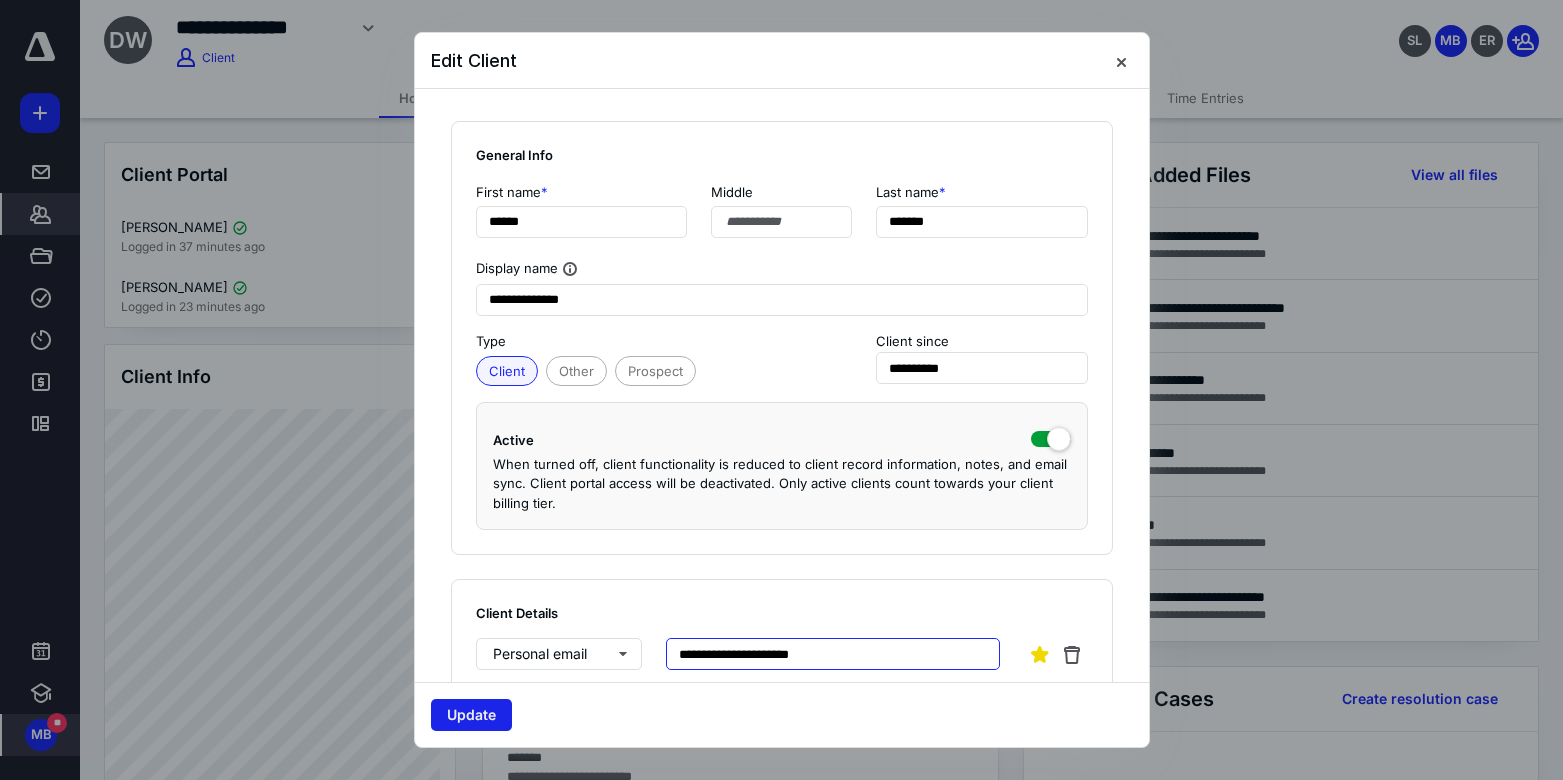 type on "**********" 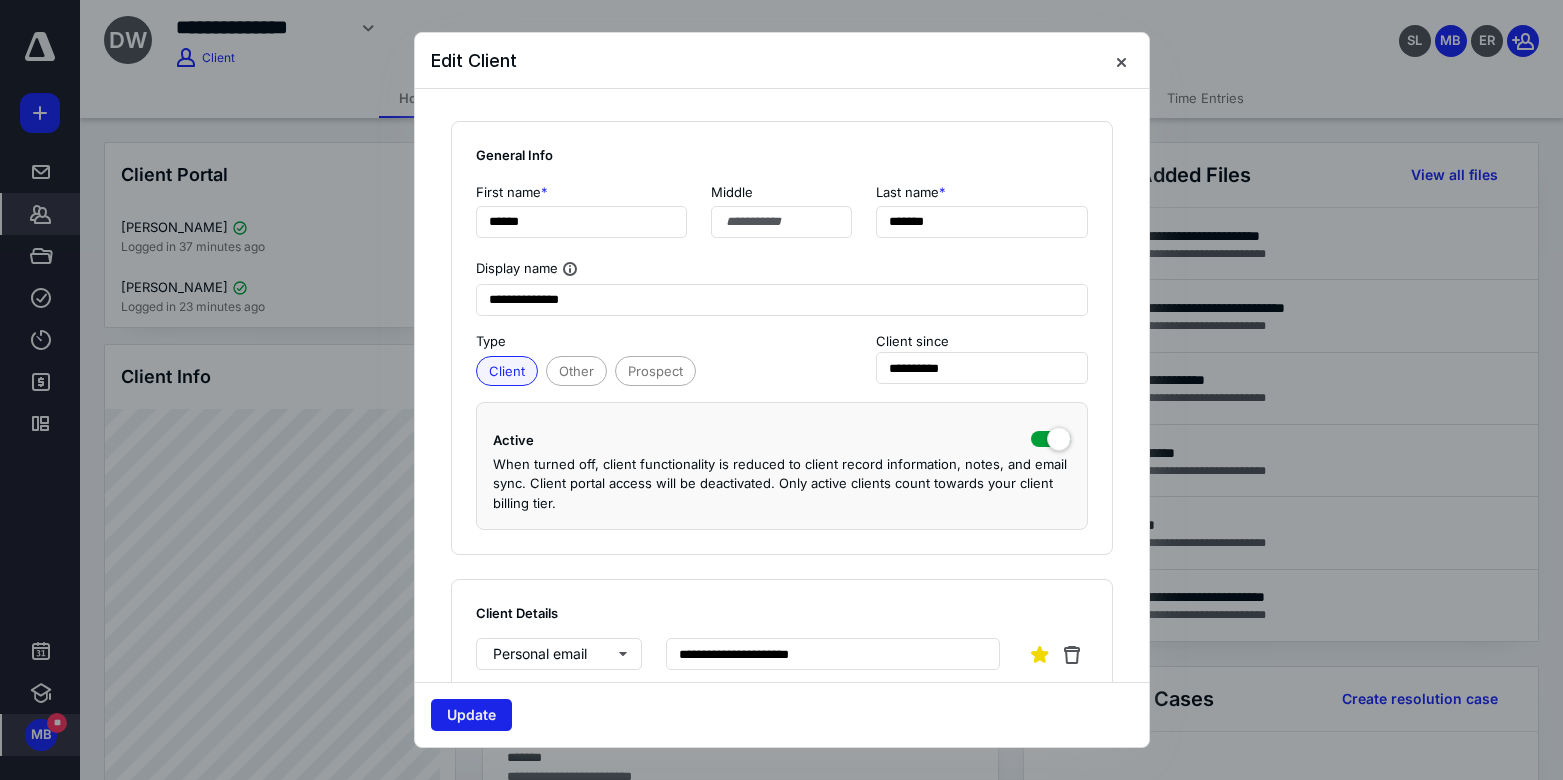 click on "Update" at bounding box center (471, 715) 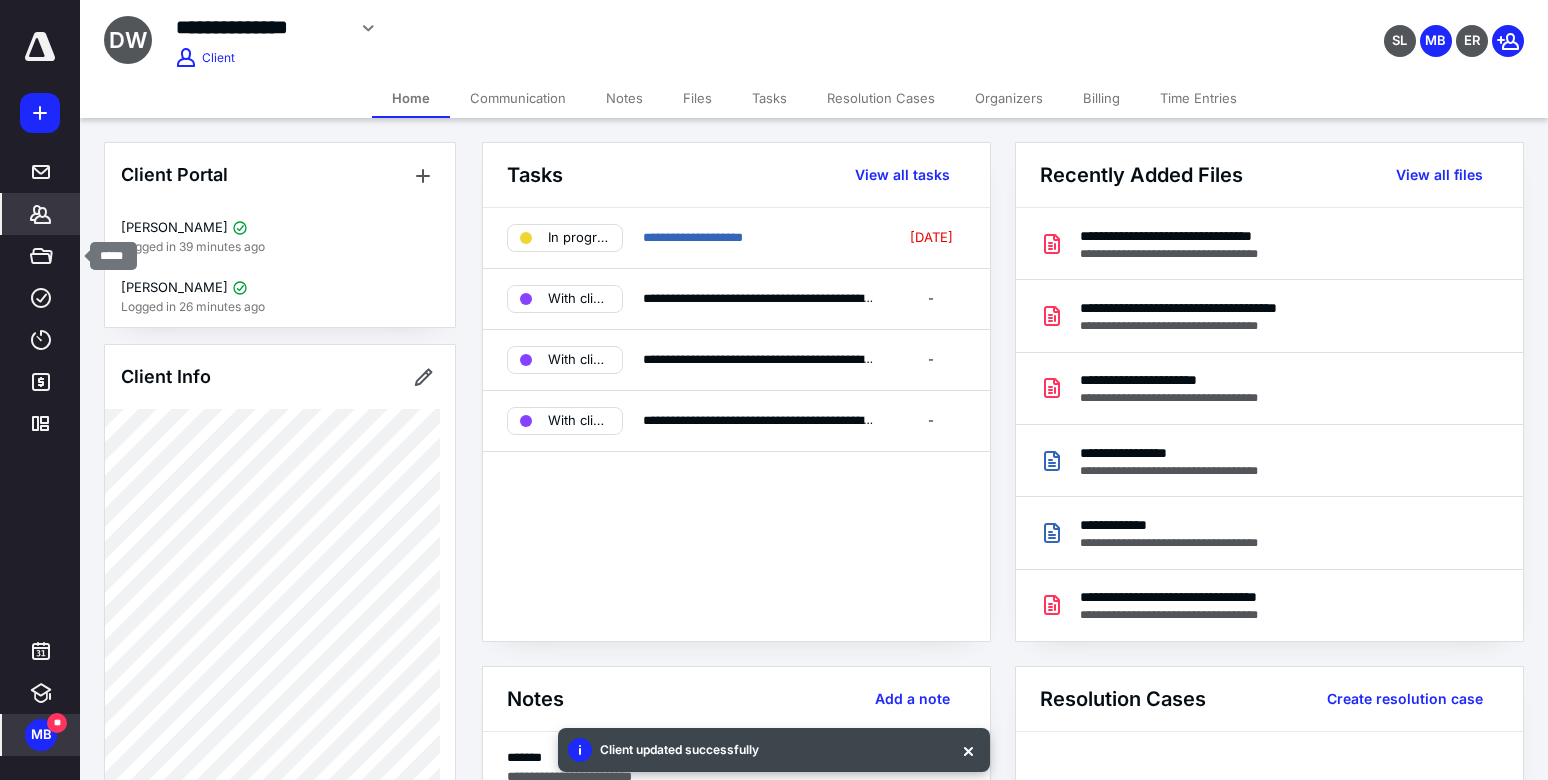 click 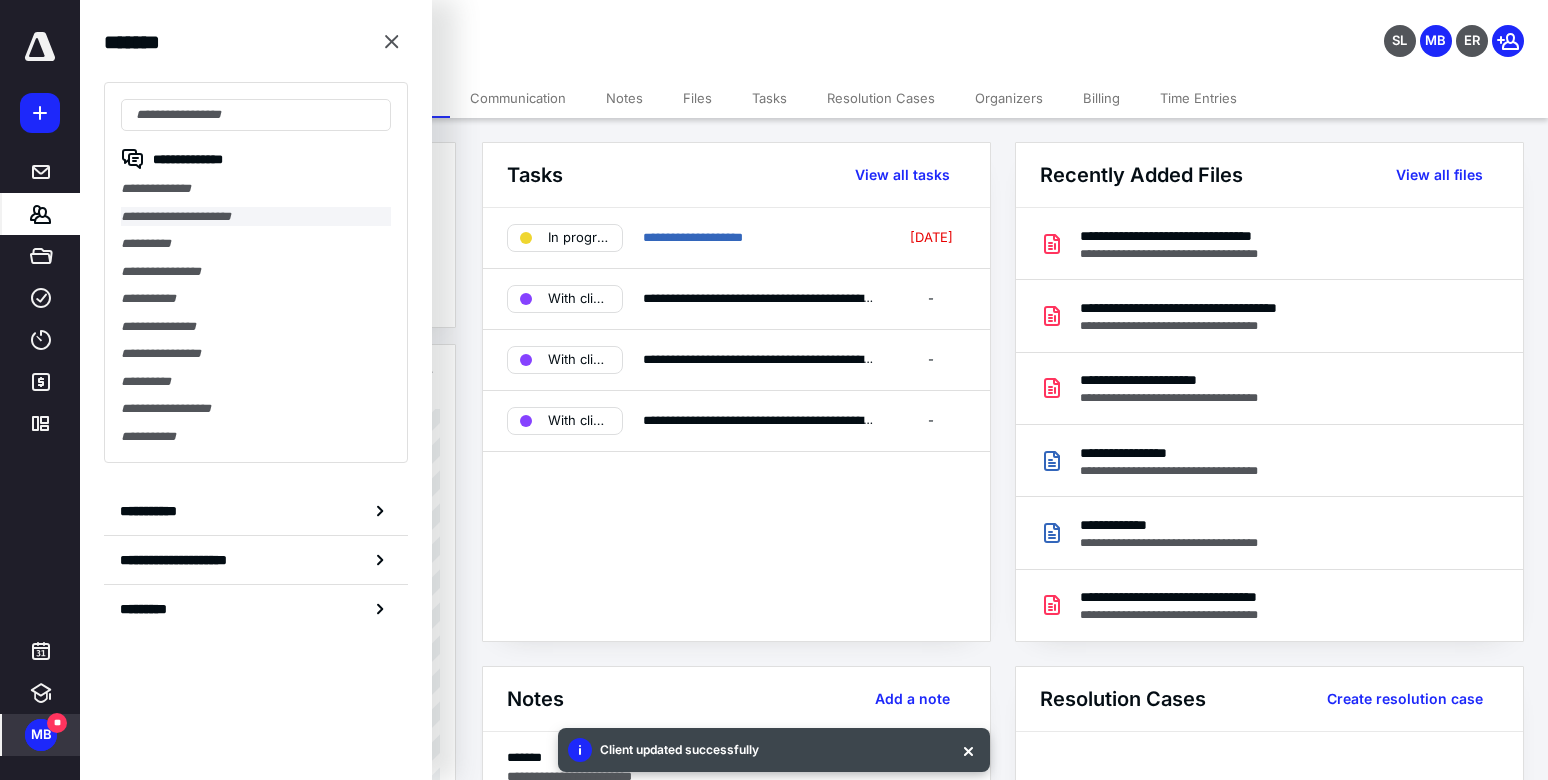 click on "**********" at bounding box center (256, 217) 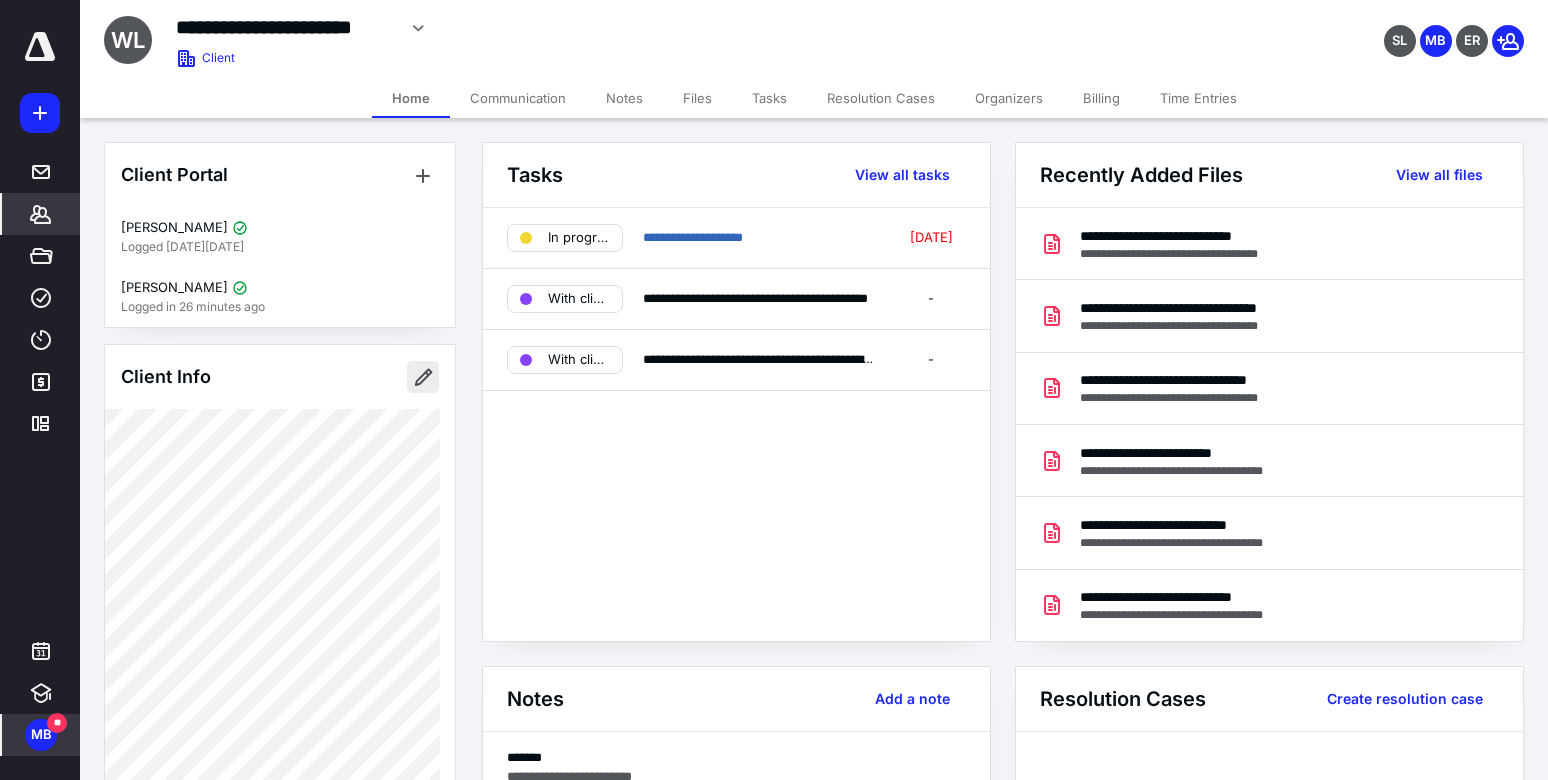 click at bounding box center [423, 377] 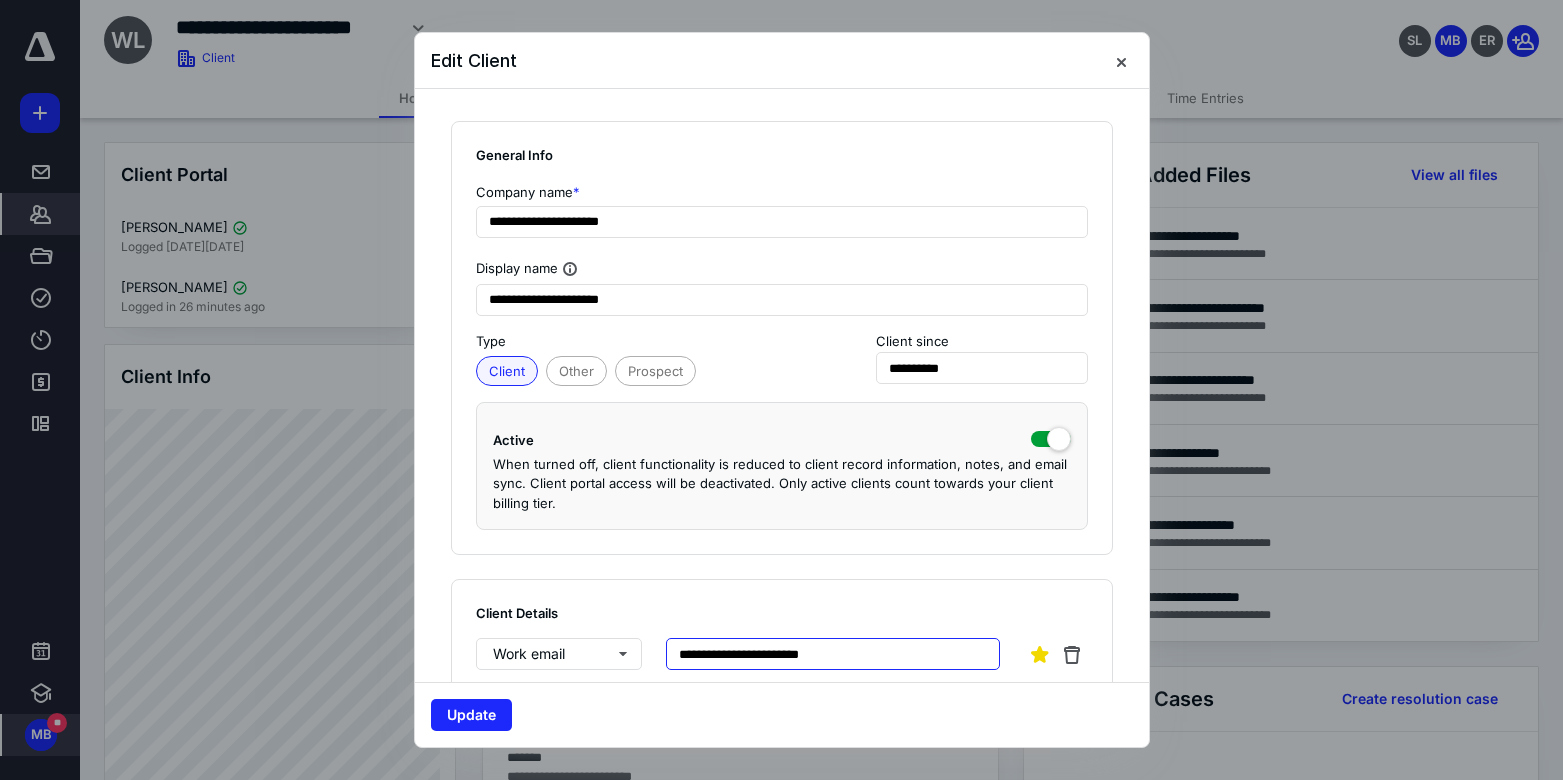 drag, startPoint x: 905, startPoint y: 650, endPoint x: 639, endPoint y: 648, distance: 266.0075 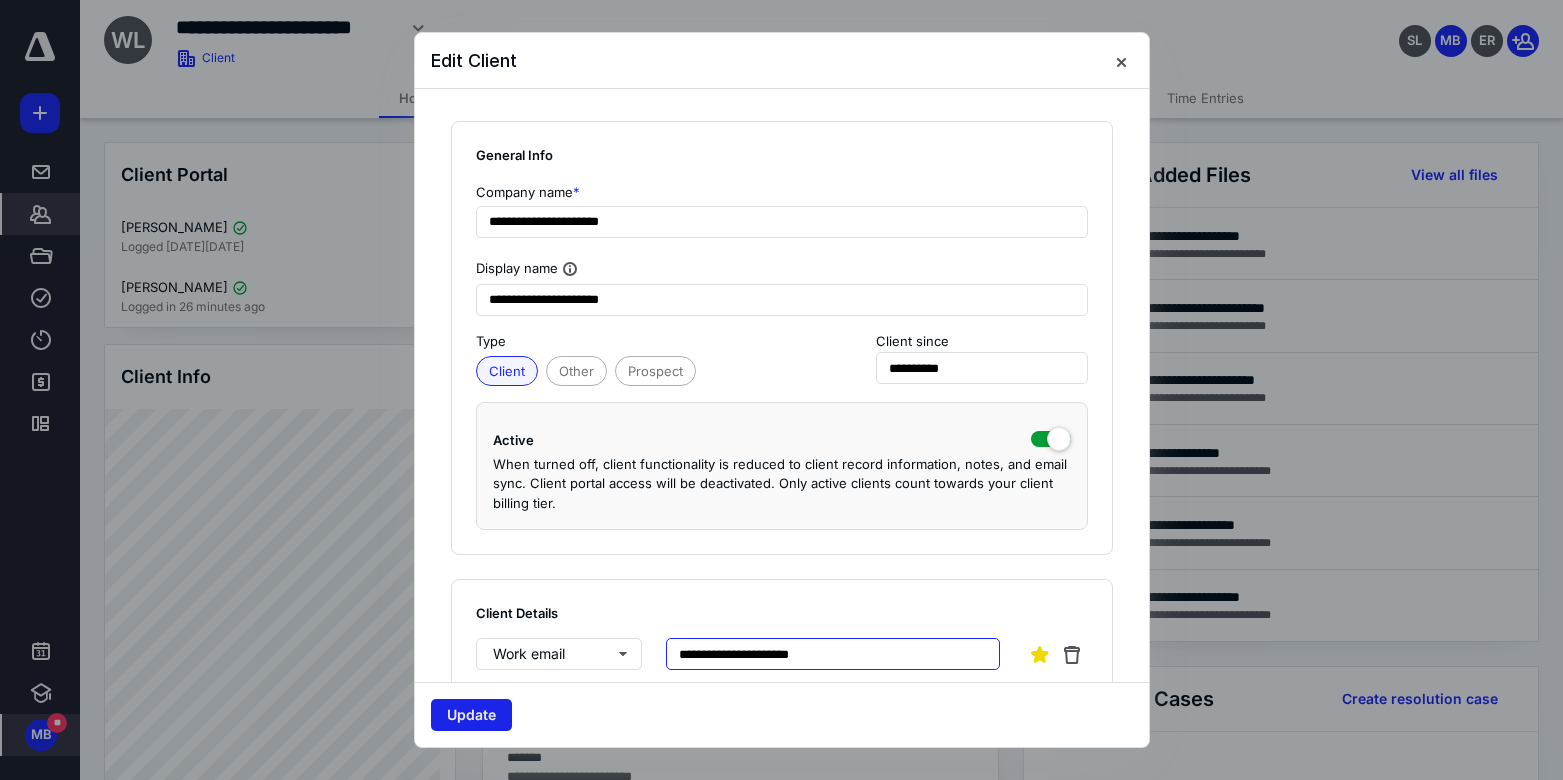 type on "**********" 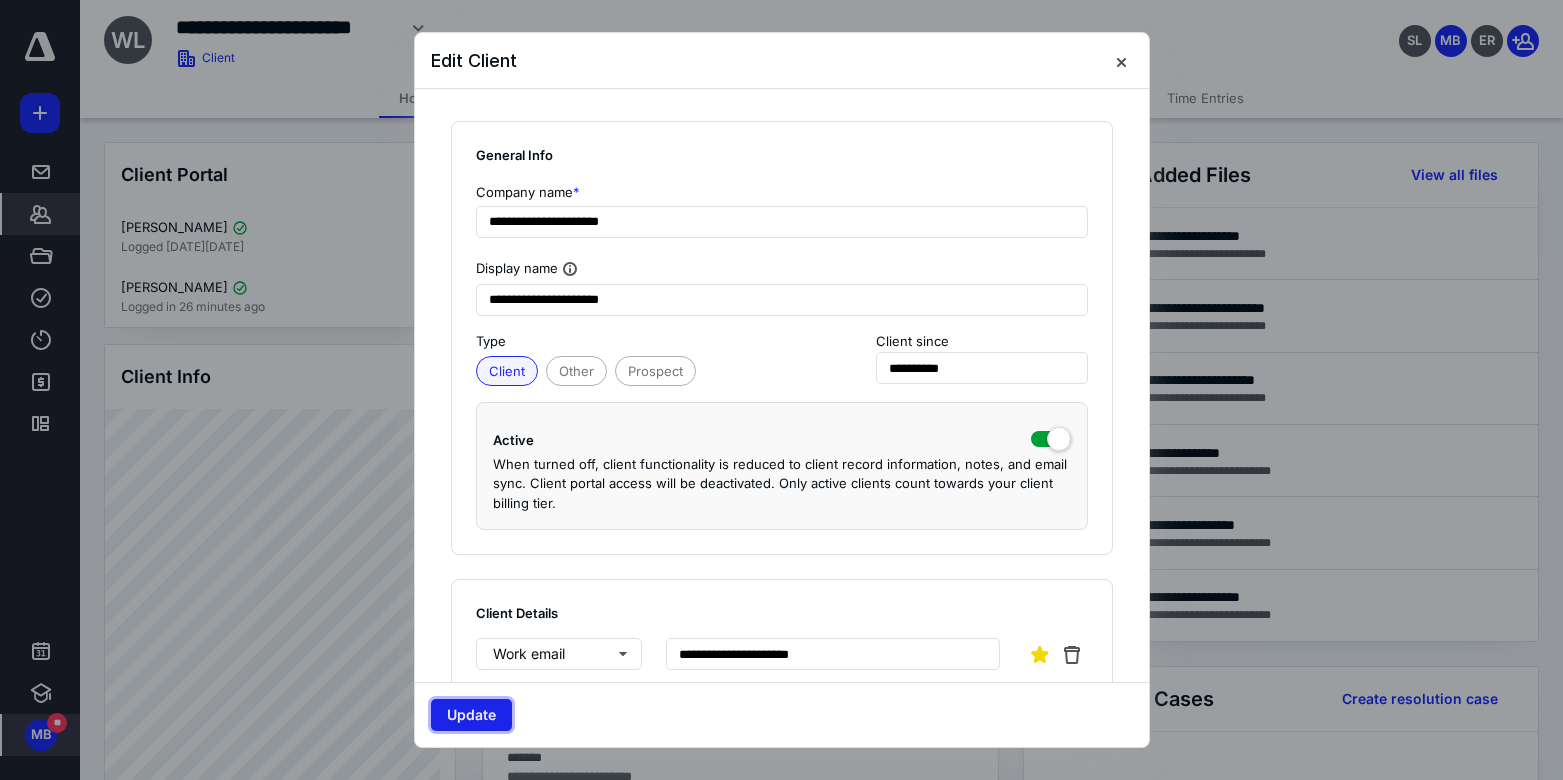 click on "Update" at bounding box center (471, 715) 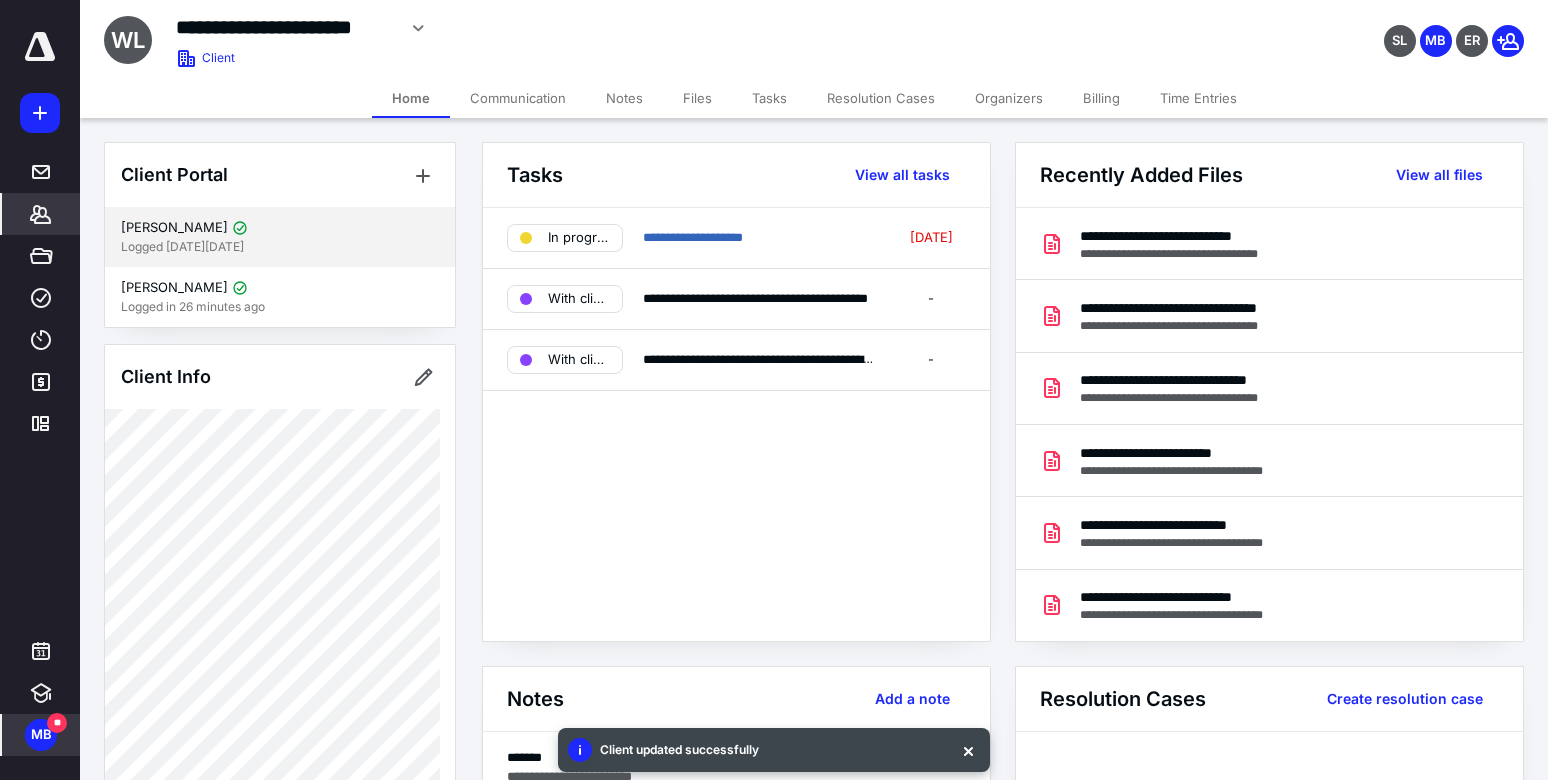 drag, startPoint x: 180, startPoint y: 249, endPoint x: 174, endPoint y: 230, distance: 19.924858 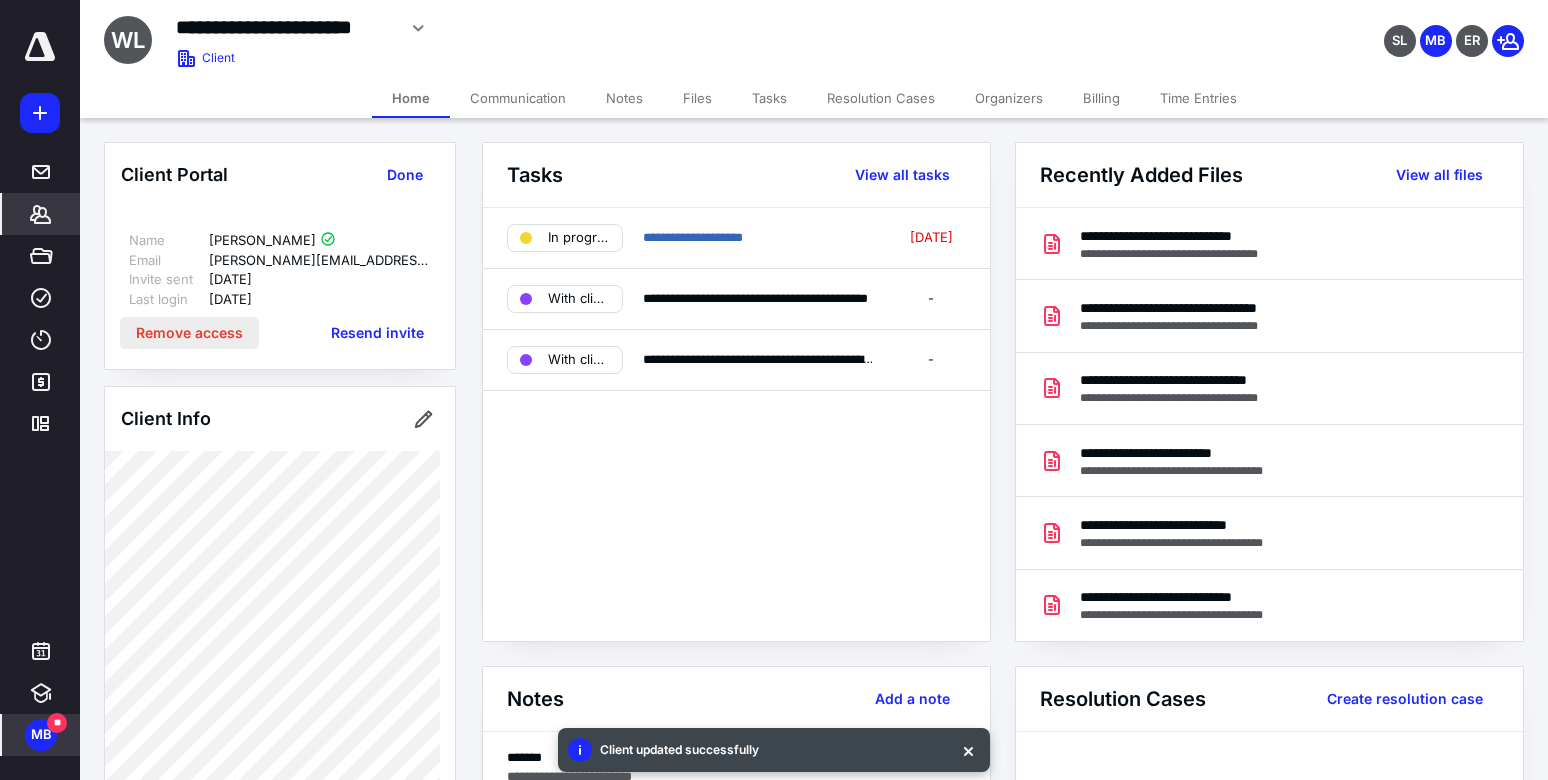 click on "Remove access" at bounding box center [189, 333] 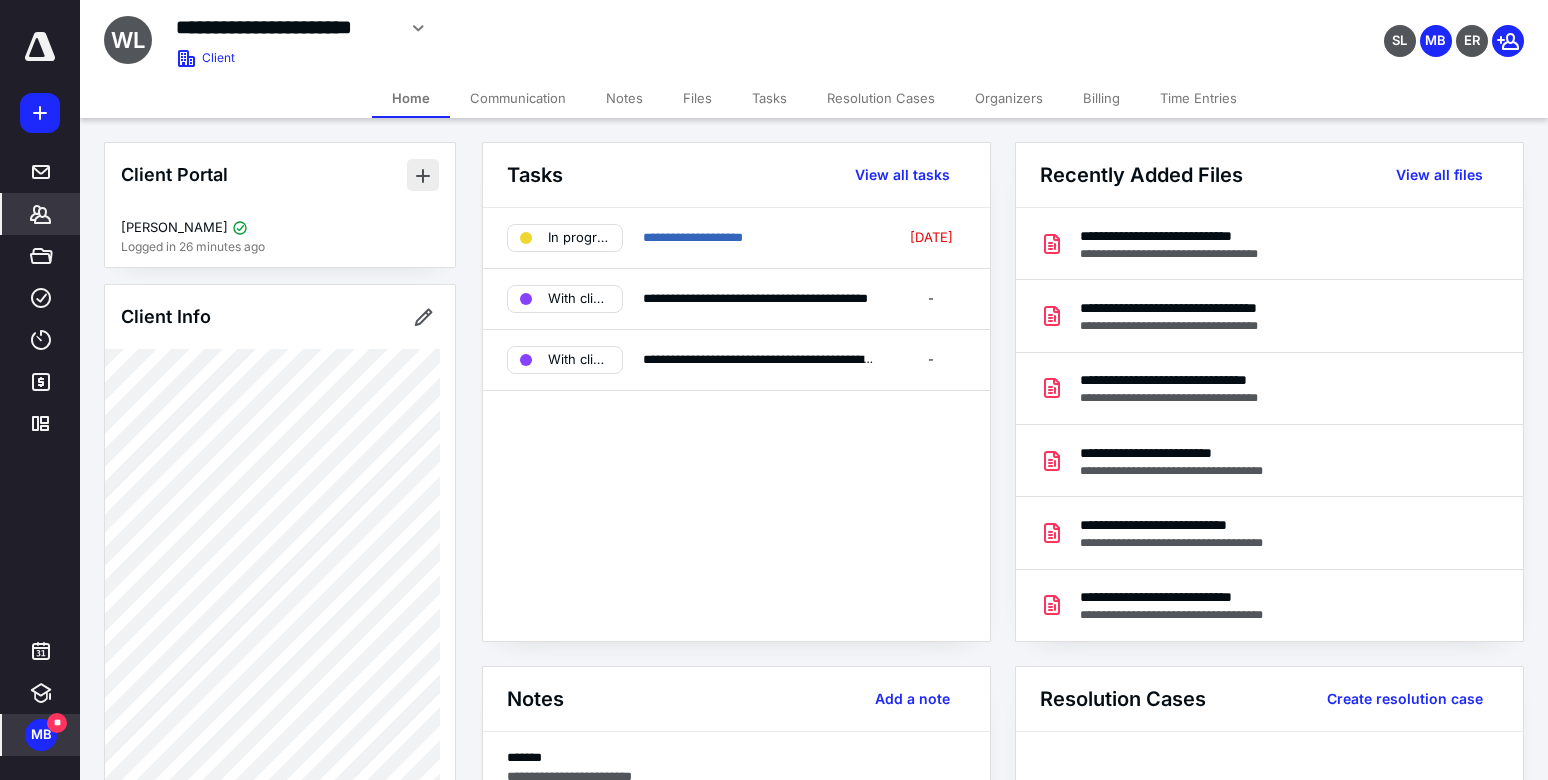 click at bounding box center (423, 175) 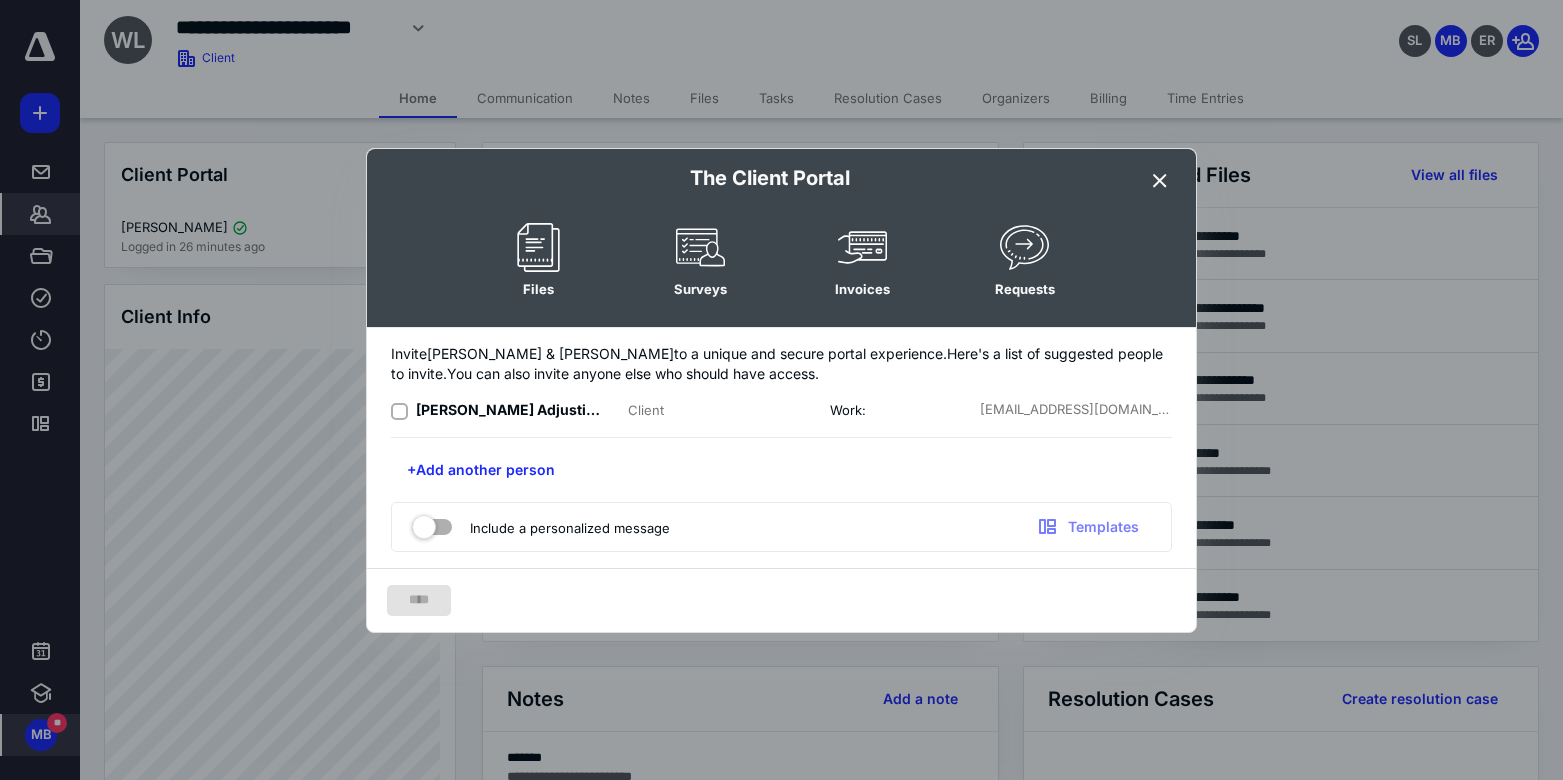 click 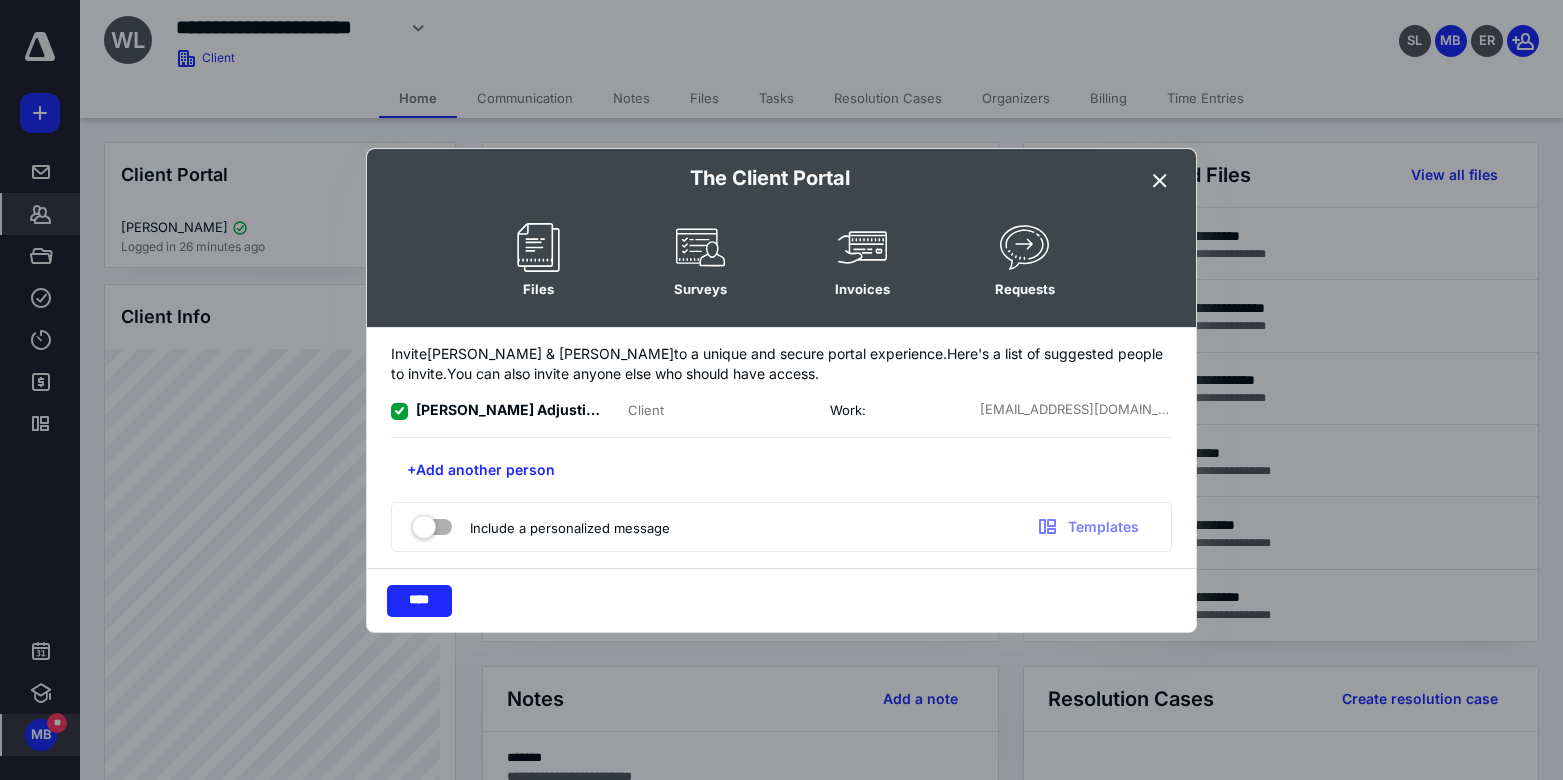 click at bounding box center (432, 523) 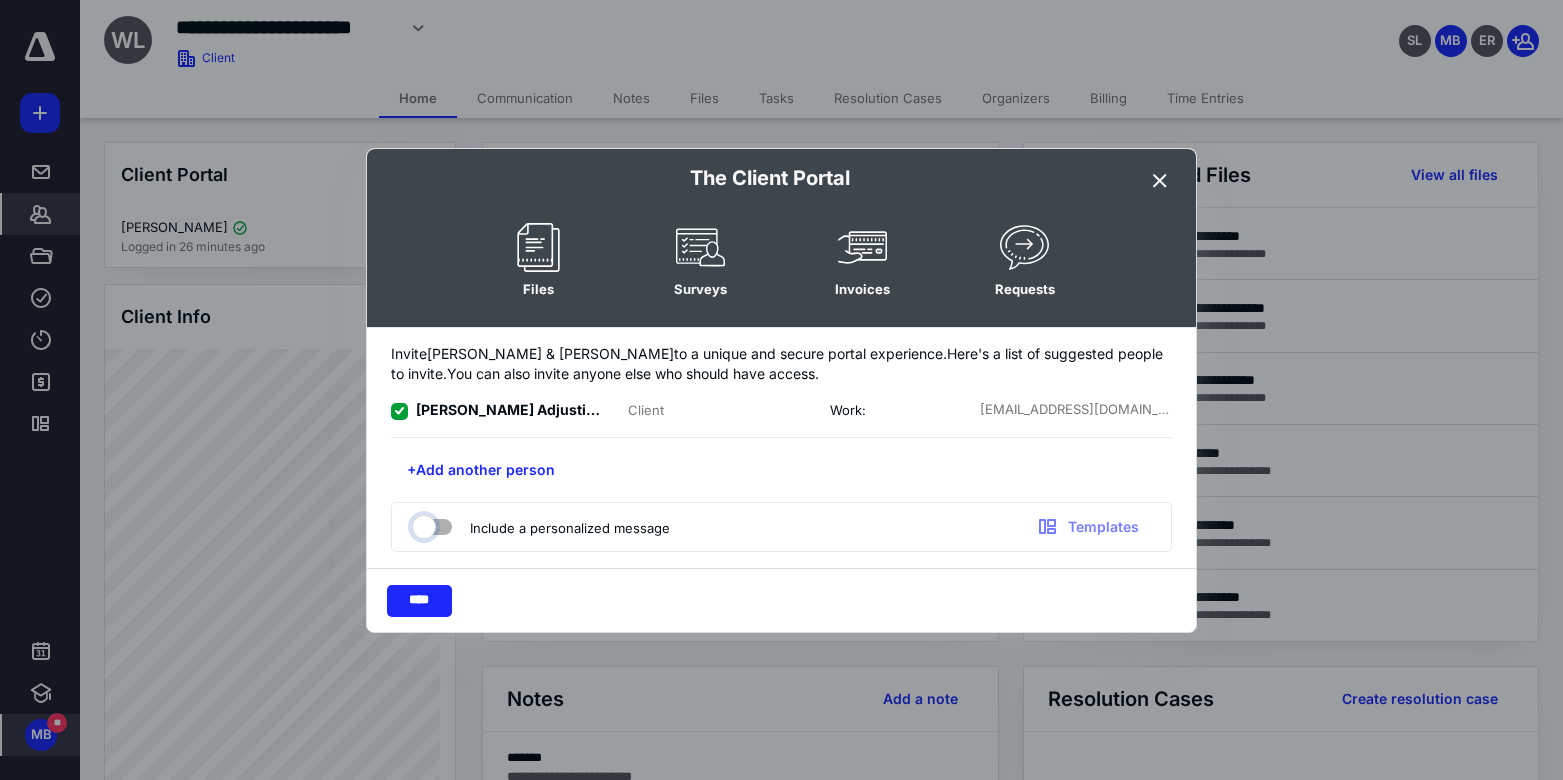 click at bounding box center (422, 524) 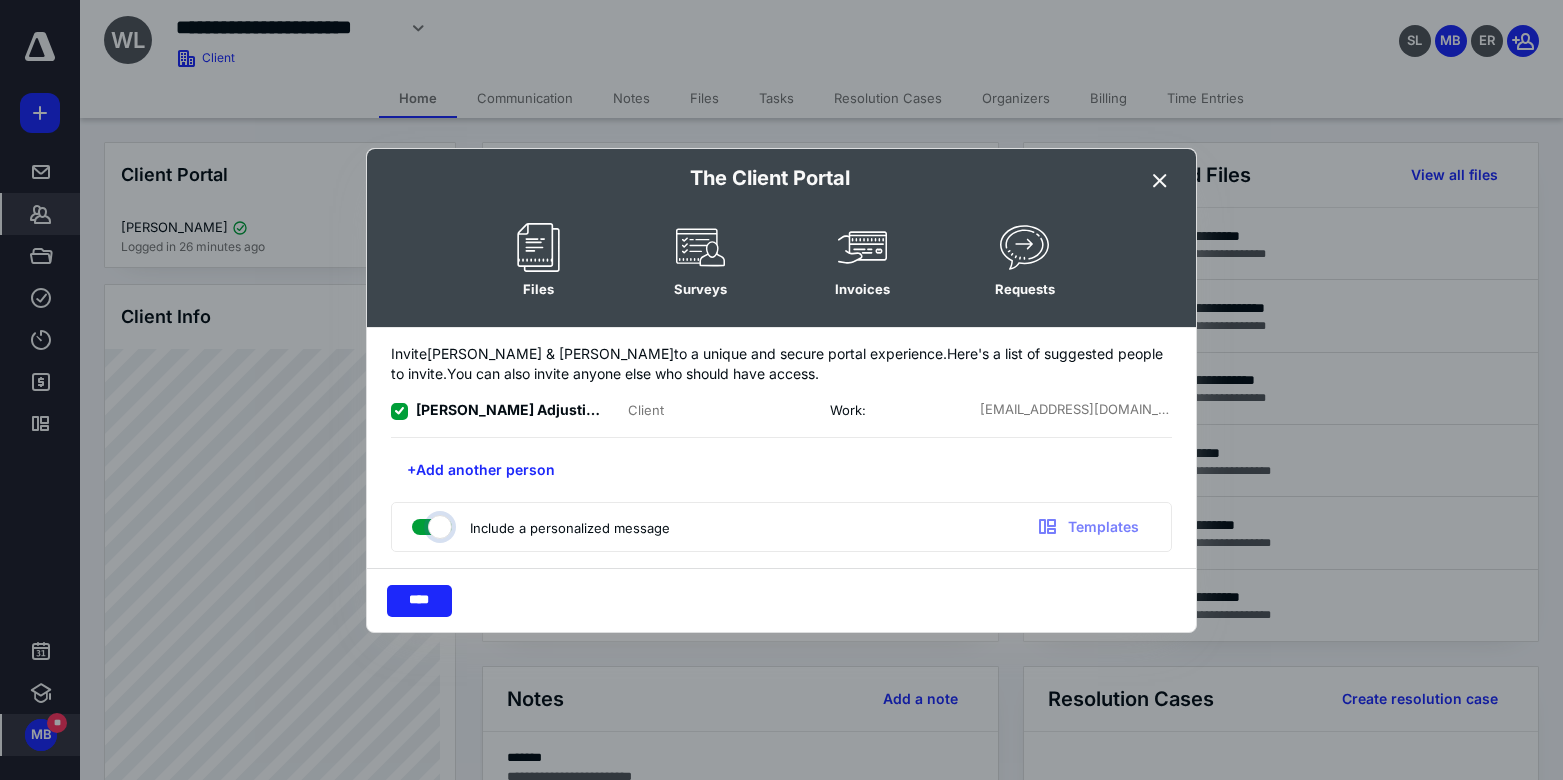 checkbox on "true" 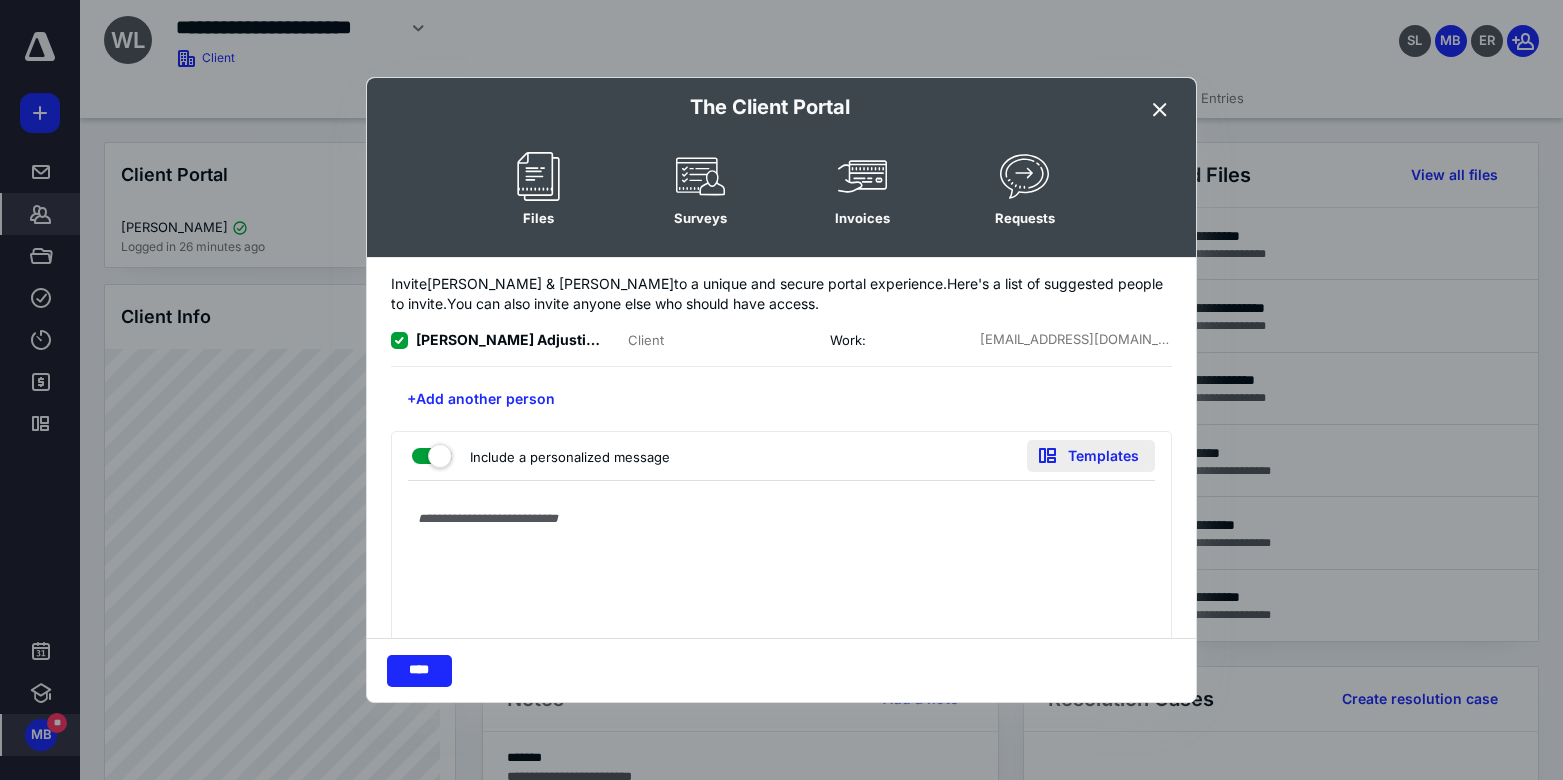 click on "Templates" at bounding box center (1091, 456) 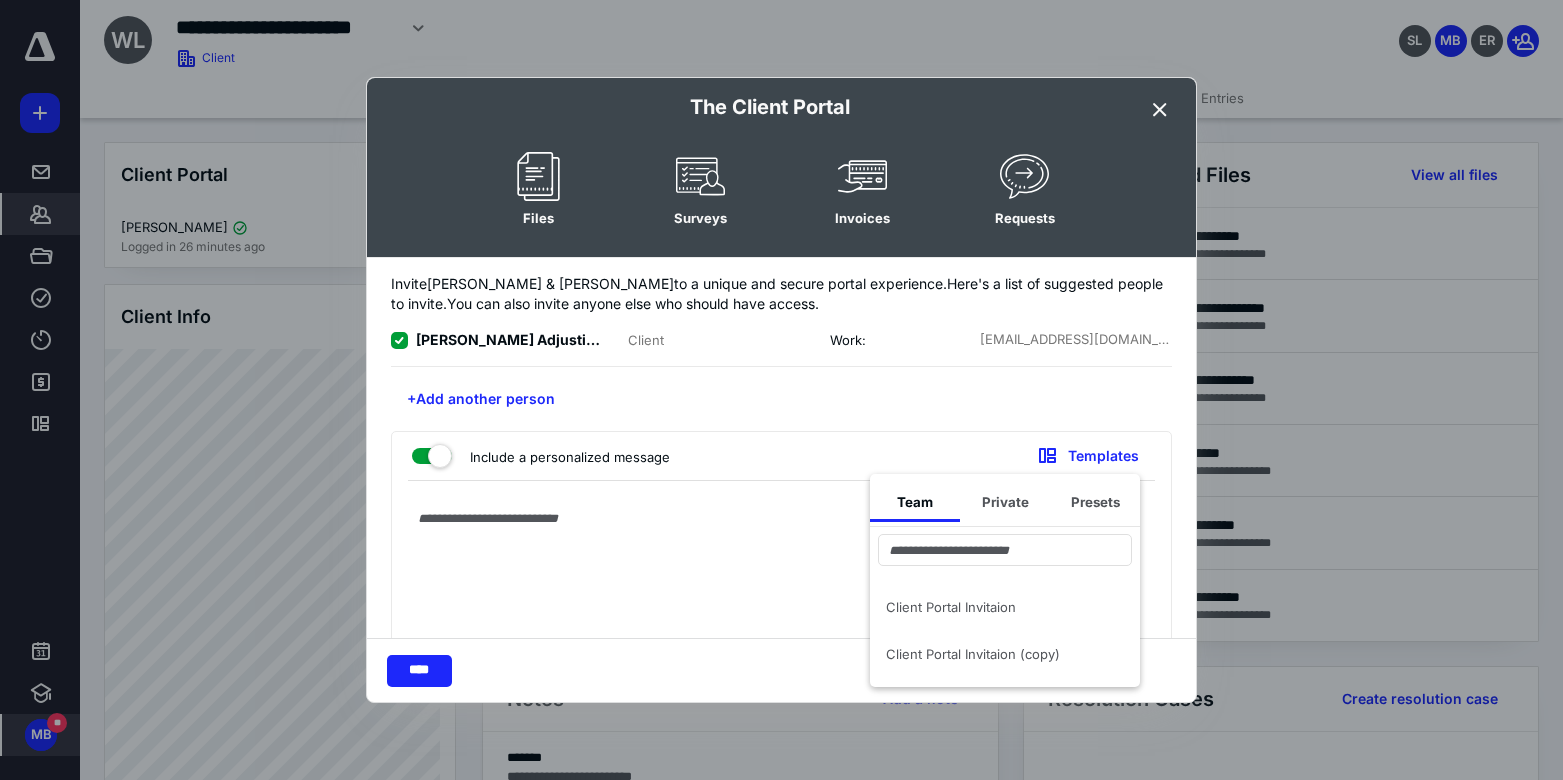 drag, startPoint x: 906, startPoint y: 602, endPoint x: 831, endPoint y: 603, distance: 75.00667 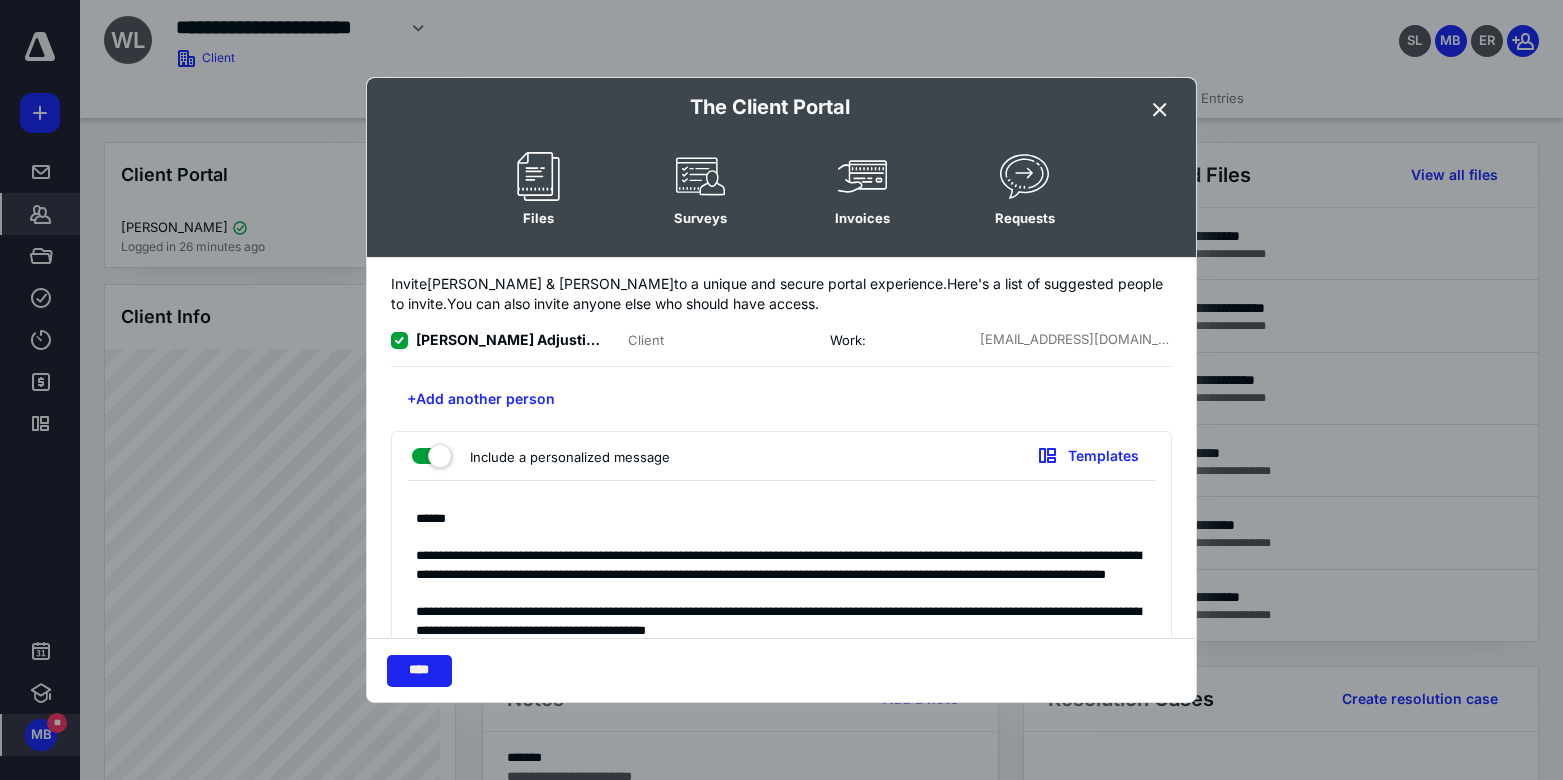 click on "****" at bounding box center [419, 671] 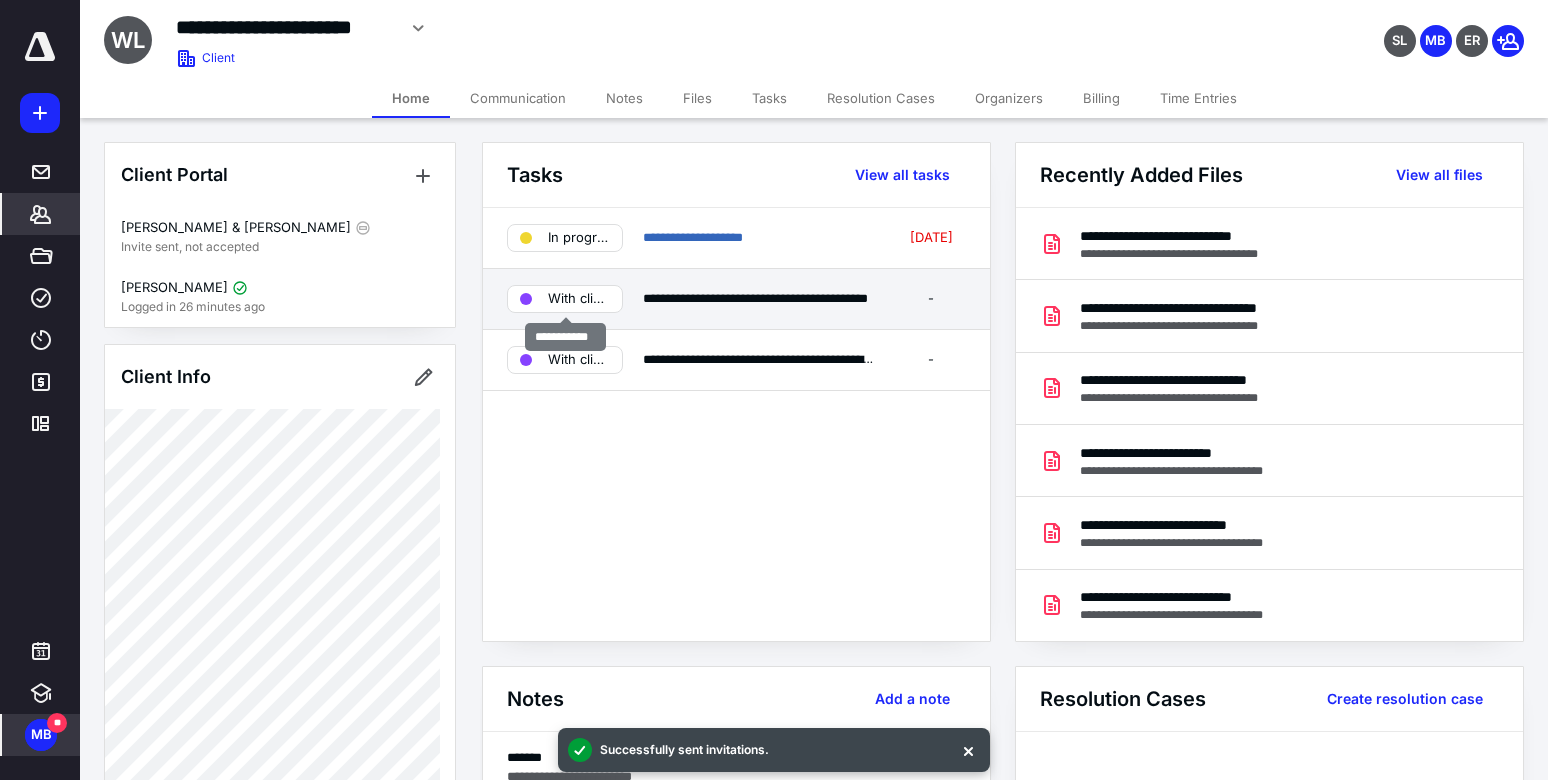 click on "With client" at bounding box center [579, 299] 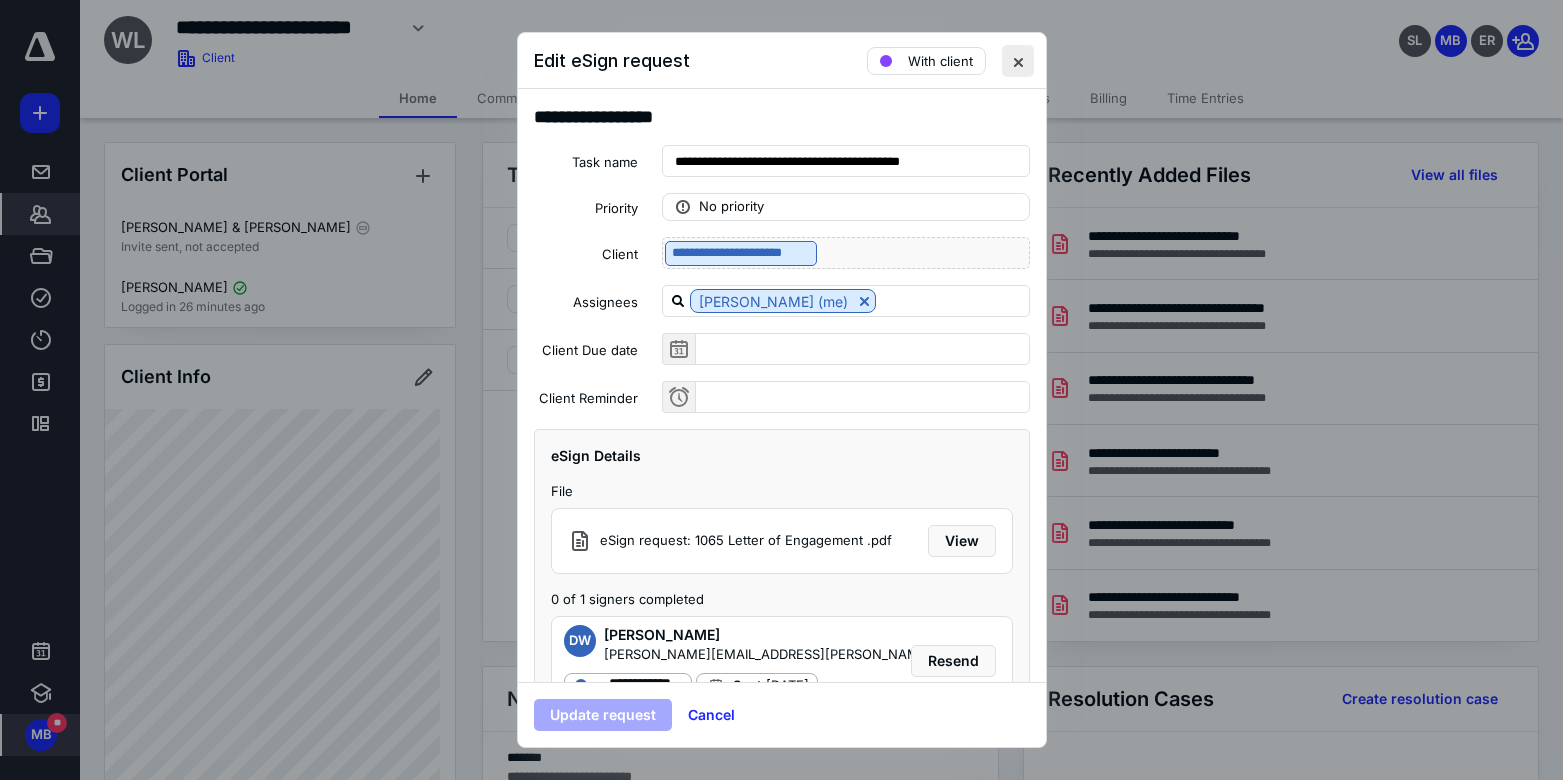click at bounding box center (1018, 61) 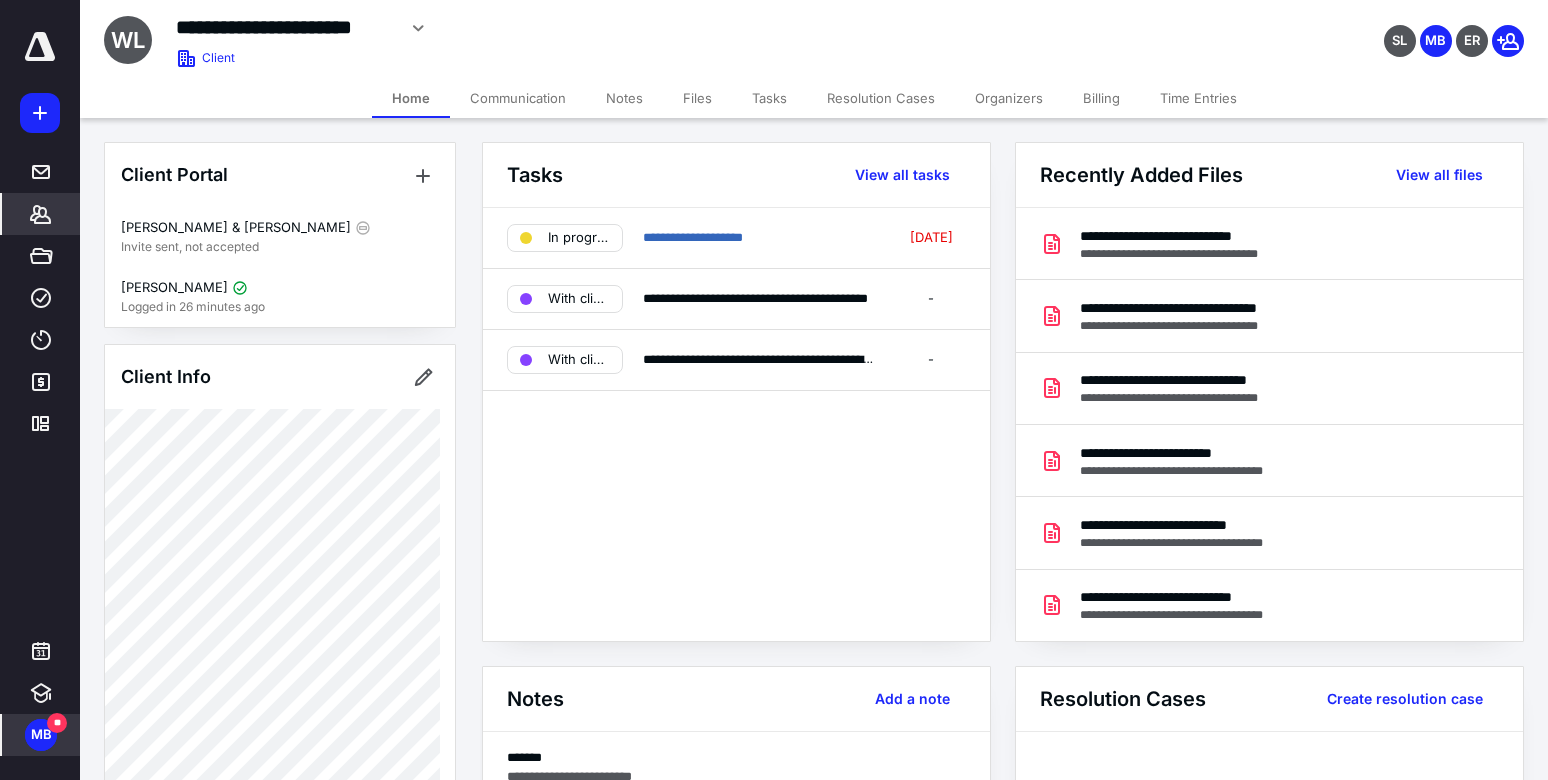 click on "Tasks" at bounding box center (769, 98) 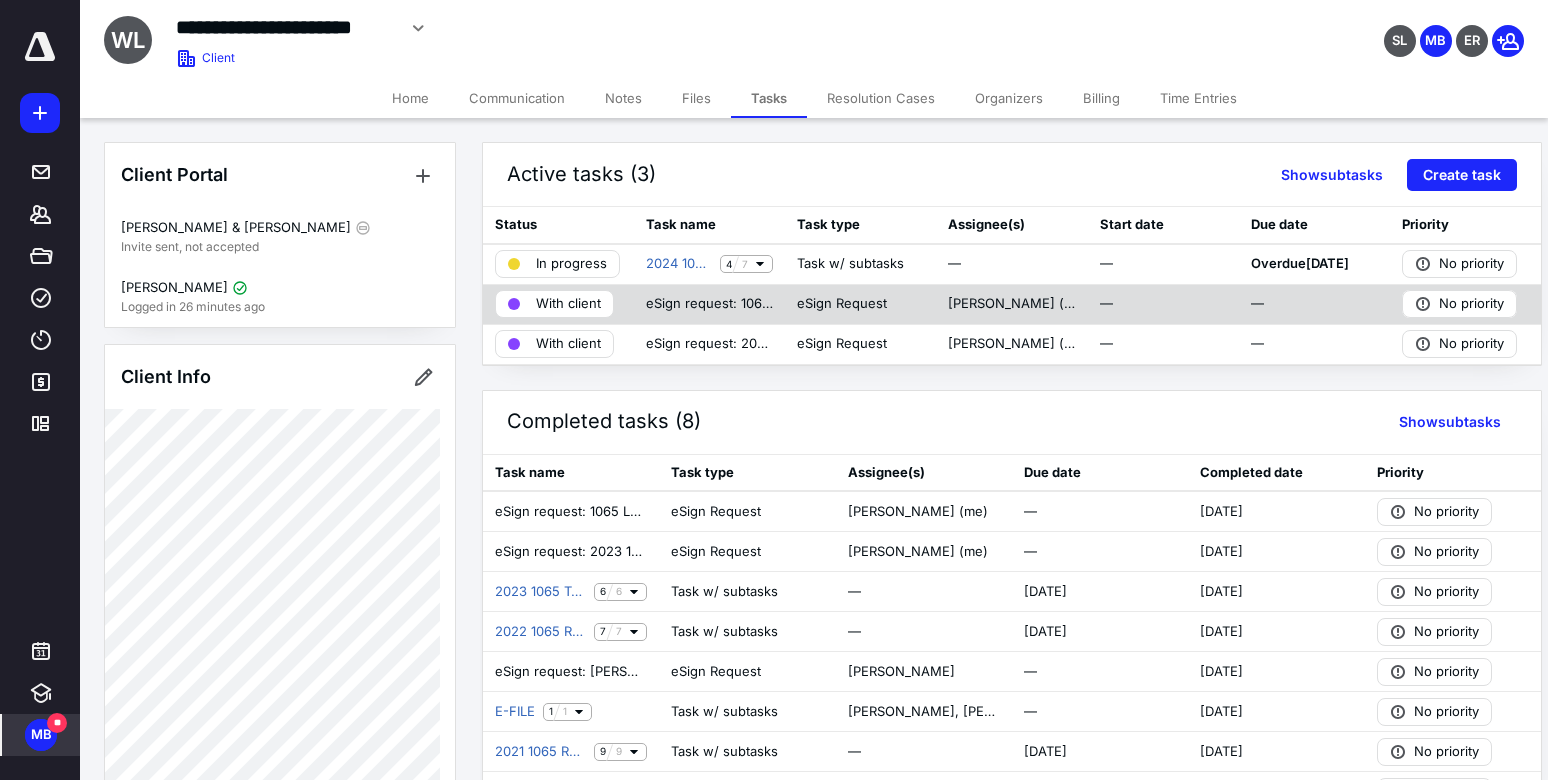 click on "With client" at bounding box center (568, 304) 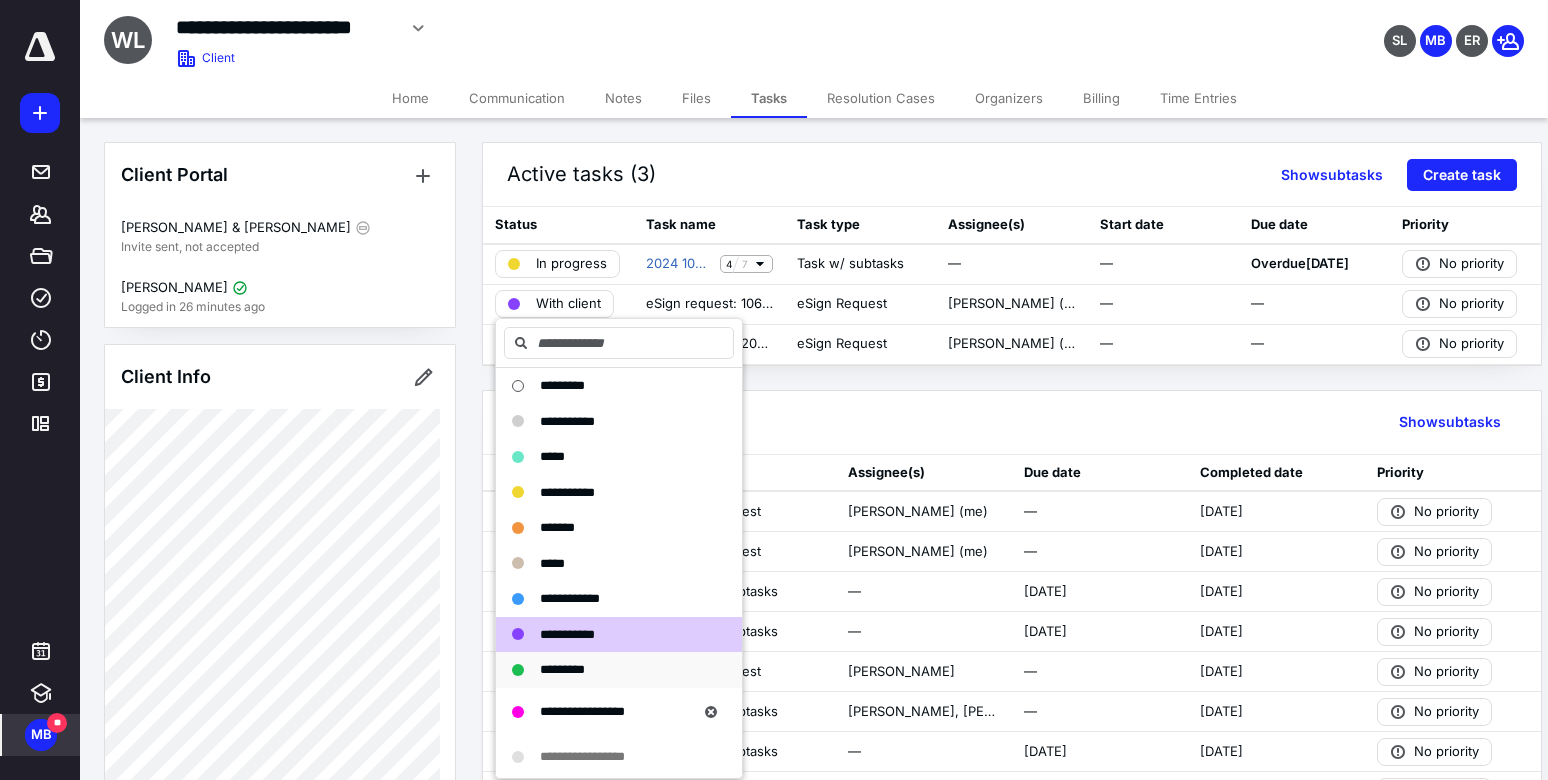 click on "*********" at bounding box center (562, 669) 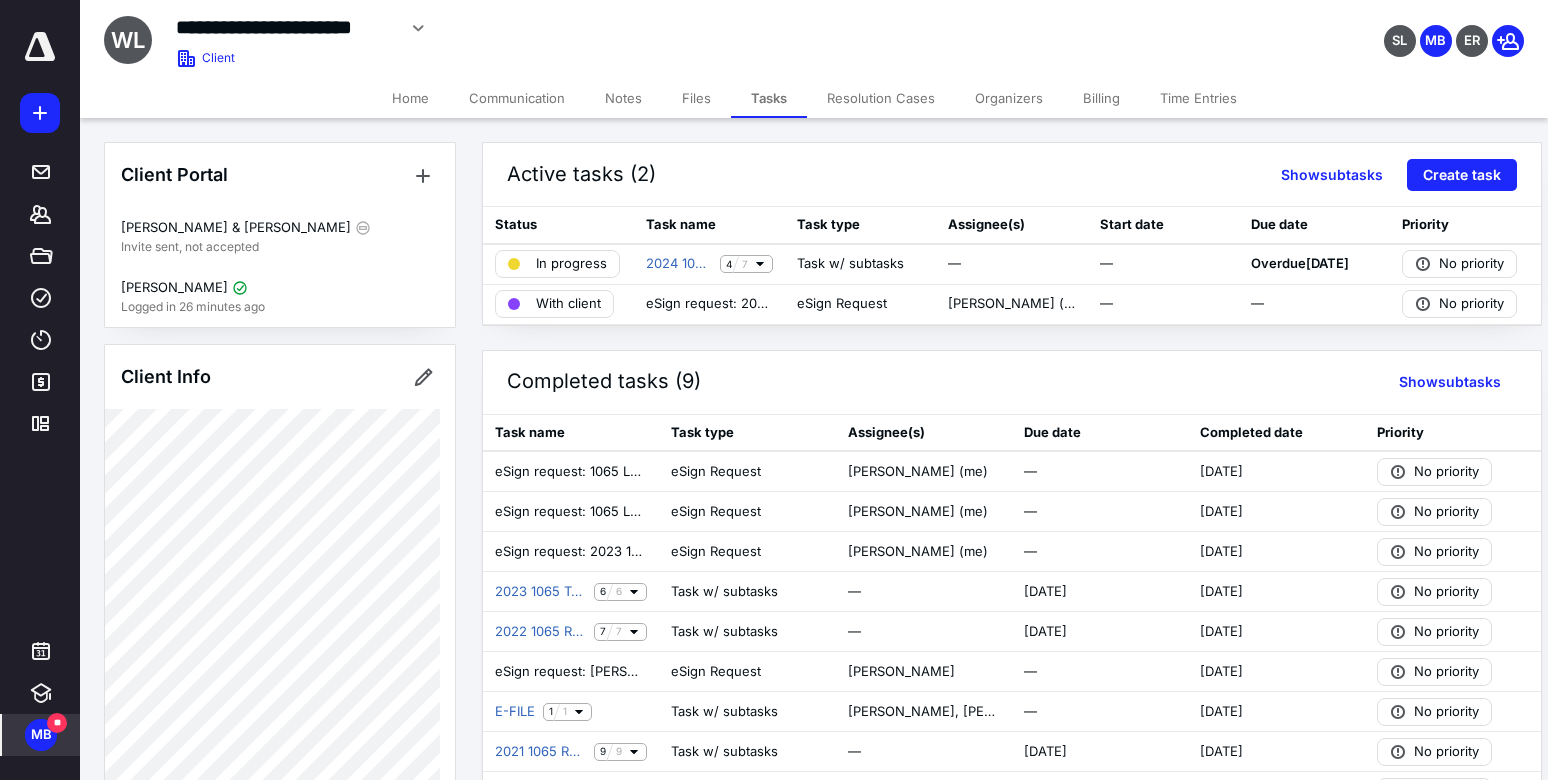 drag, startPoint x: 567, startPoint y: 314, endPoint x: 568, endPoint y: 354, distance: 40.012497 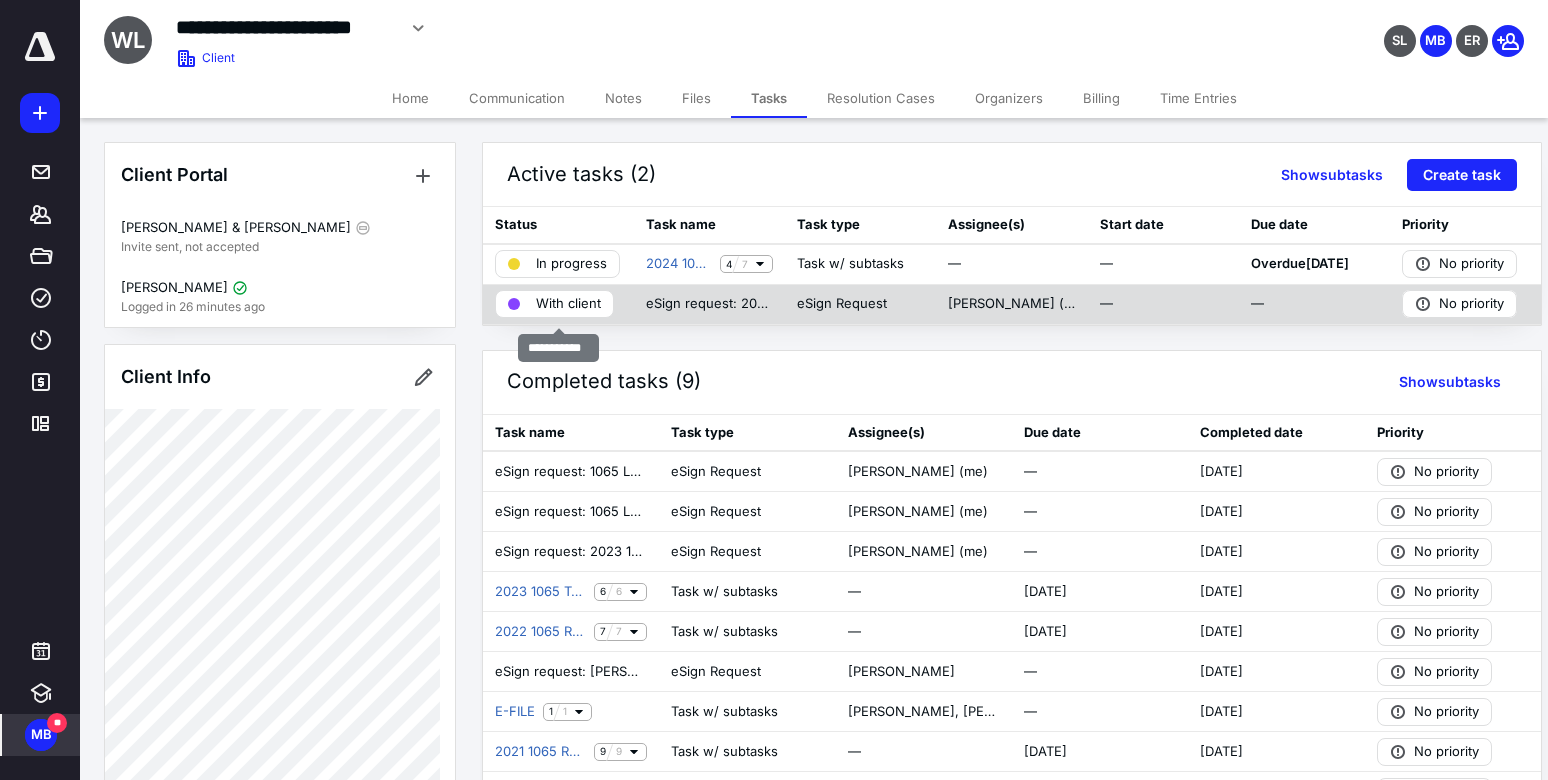 click on "With client" at bounding box center [568, 304] 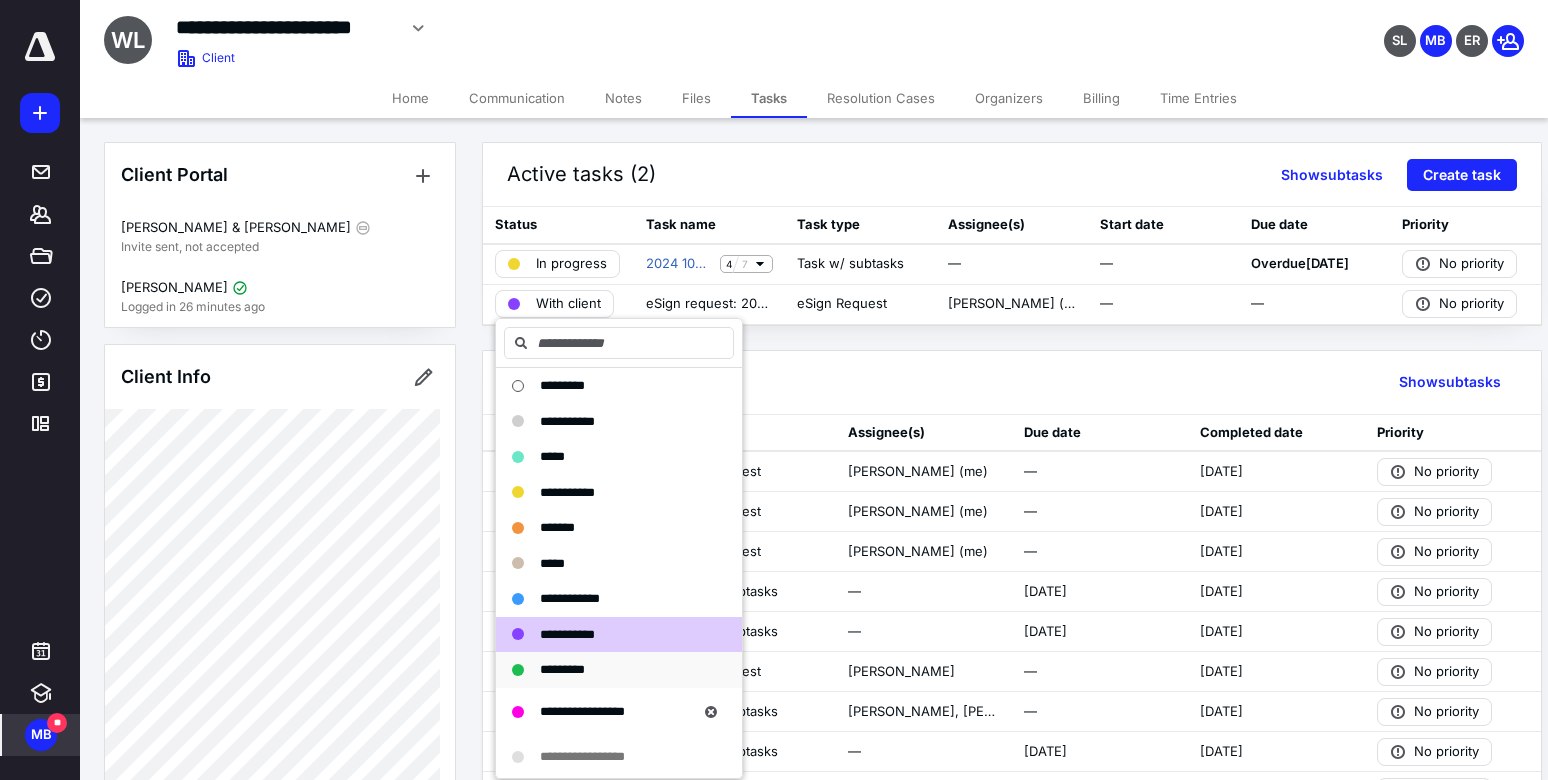 click on "*********" at bounding box center [562, 669] 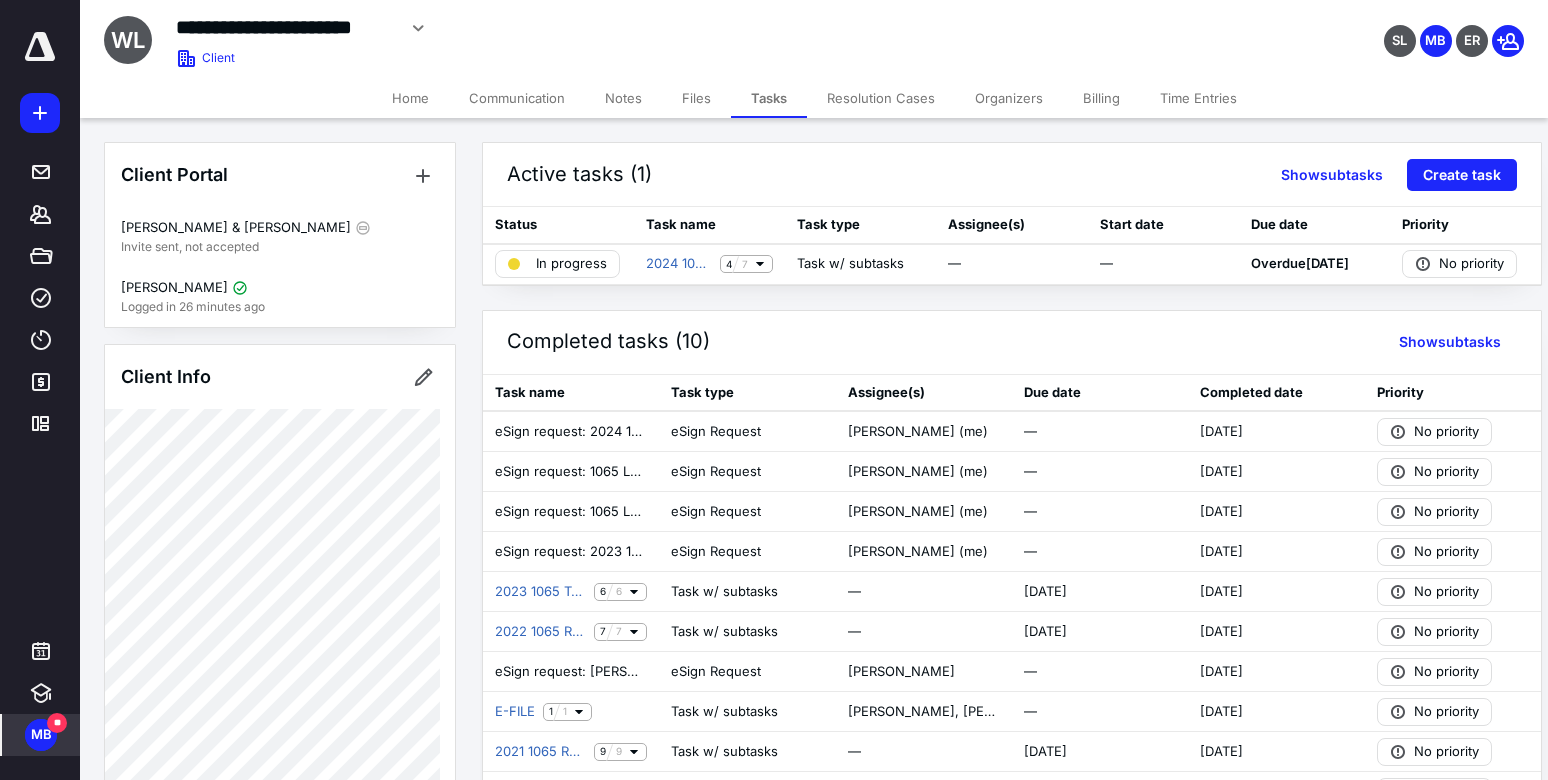 click on "Files" at bounding box center [696, 98] 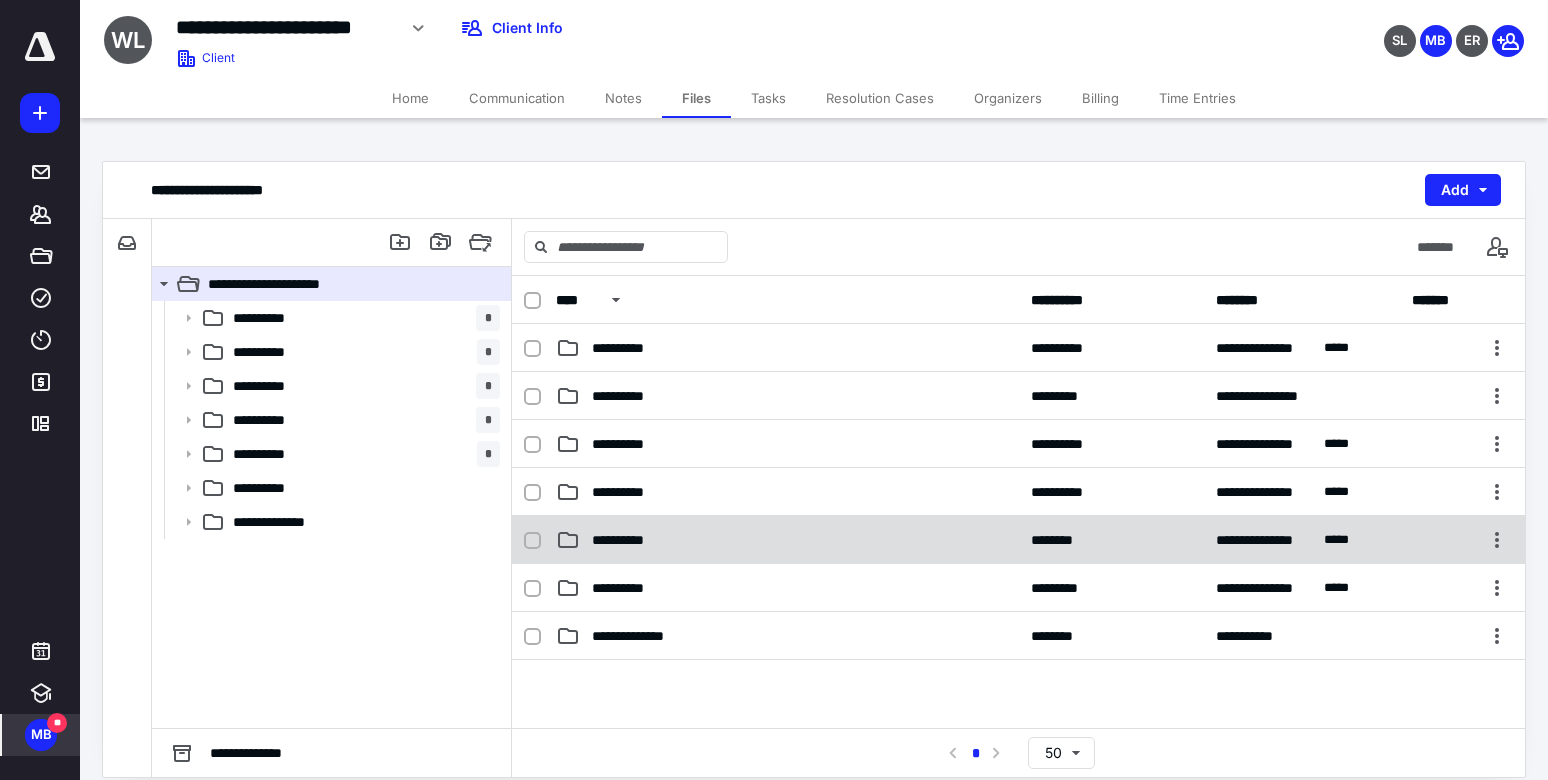 click 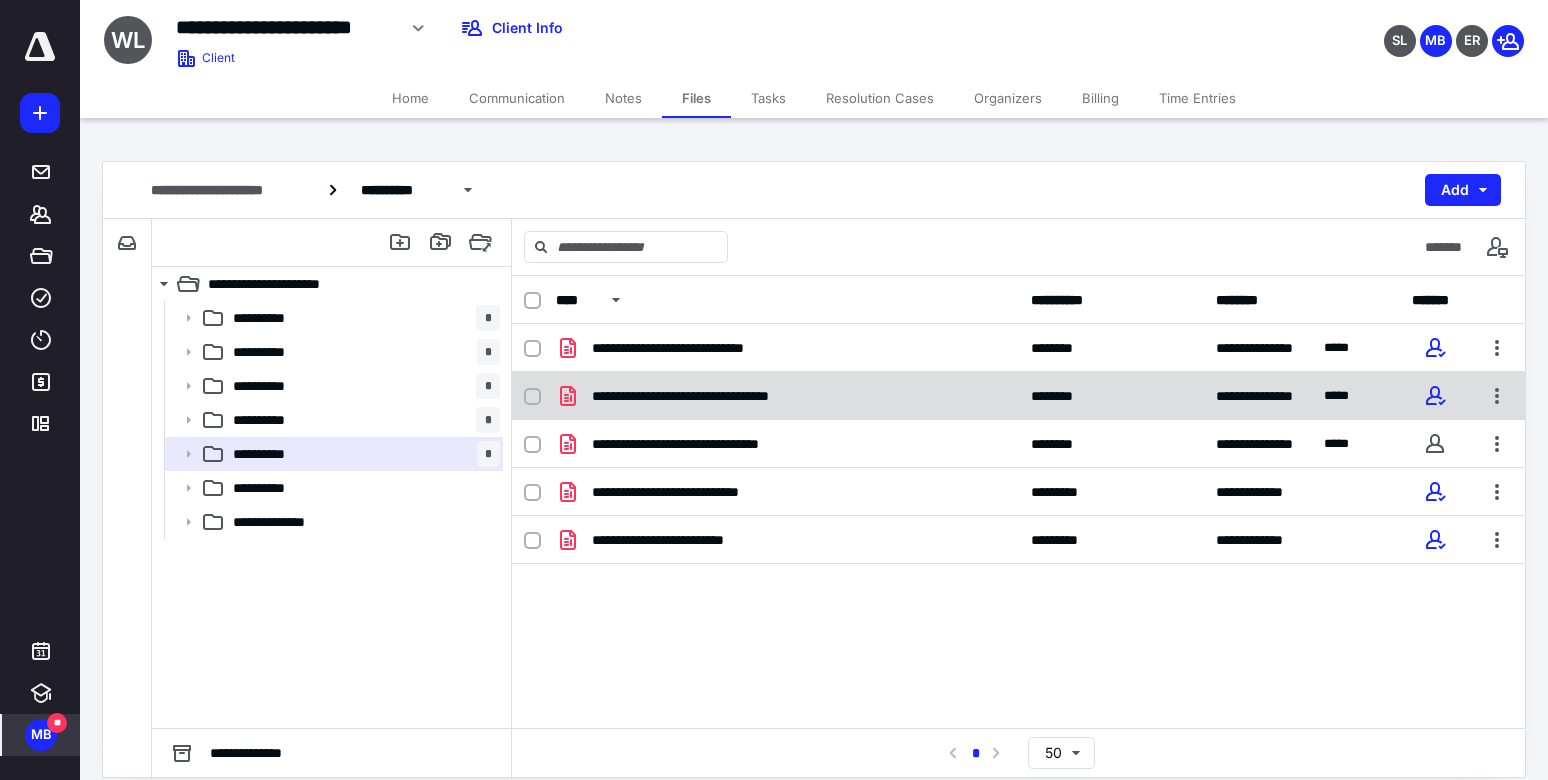 click 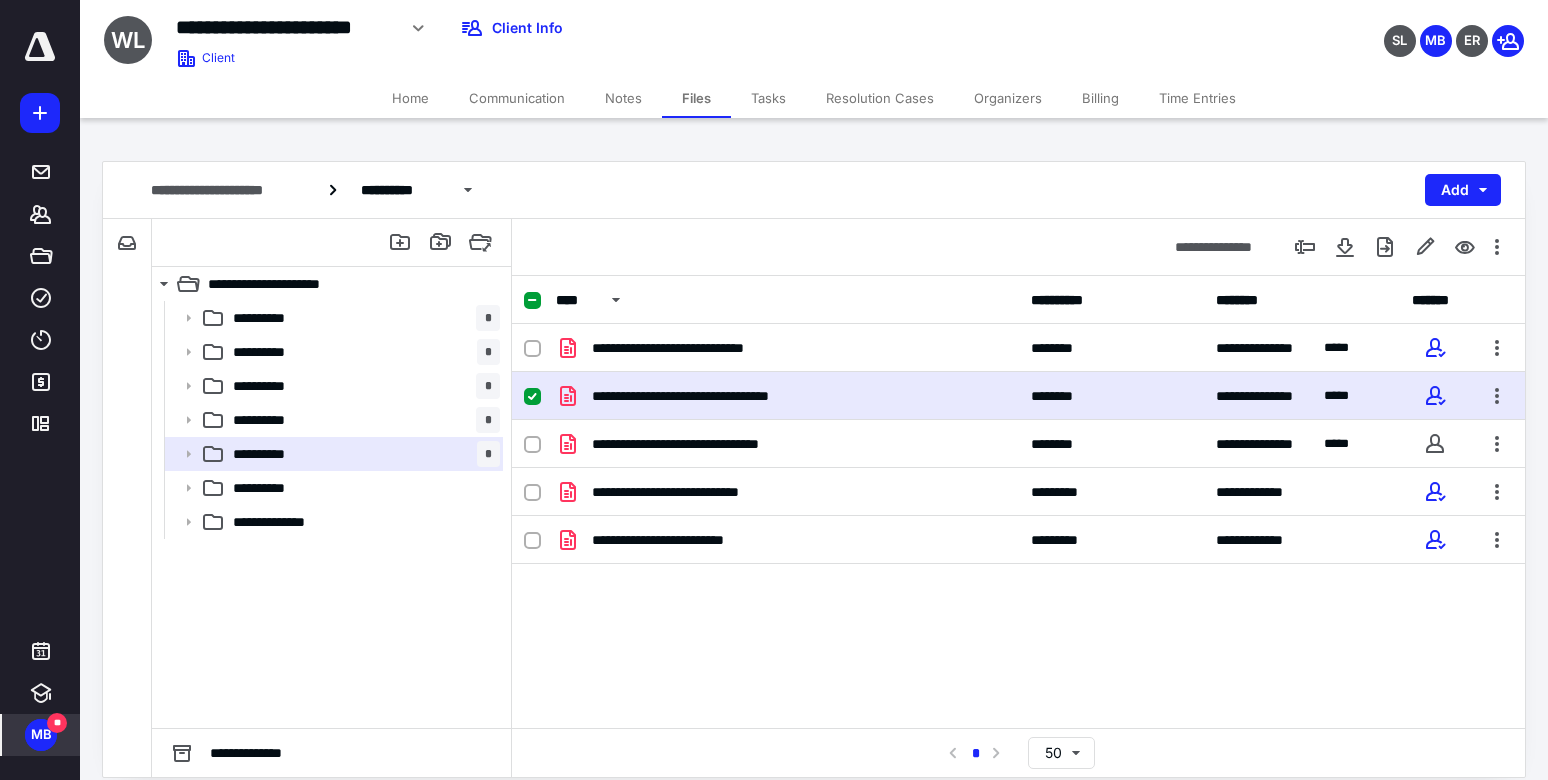 click 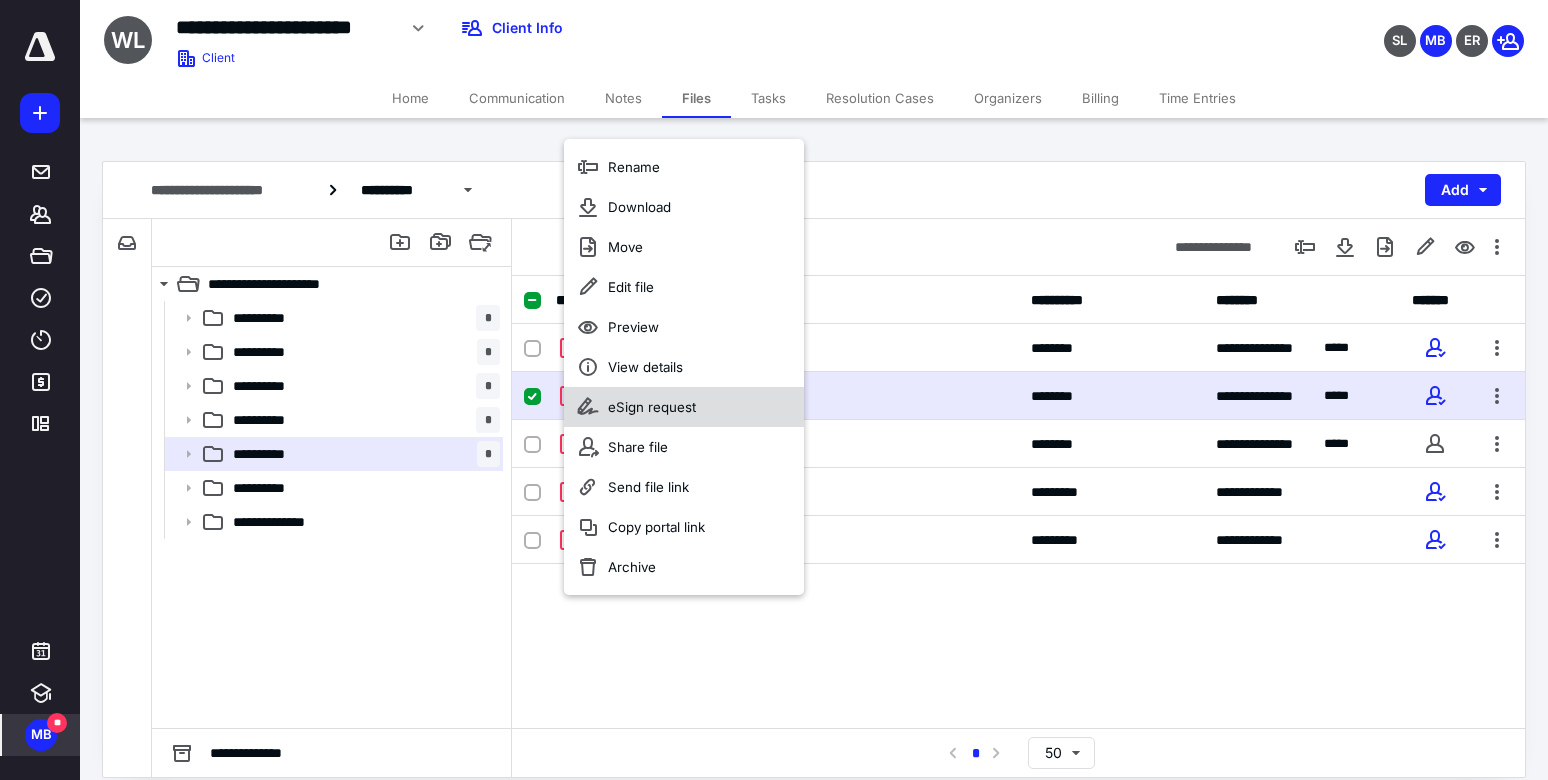click on "eSign request" at bounding box center (684, 407) 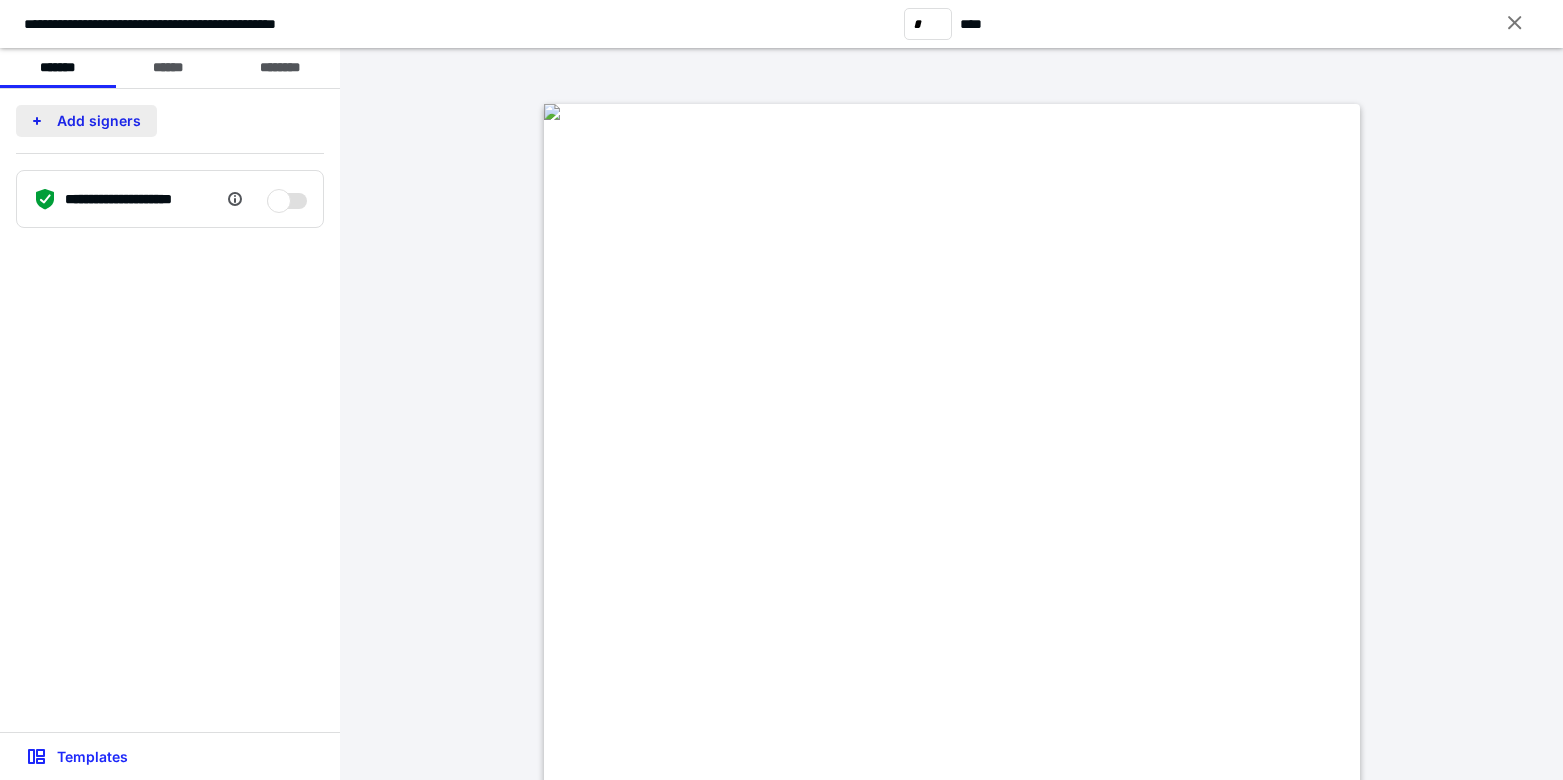 click on "Add signers" at bounding box center [86, 121] 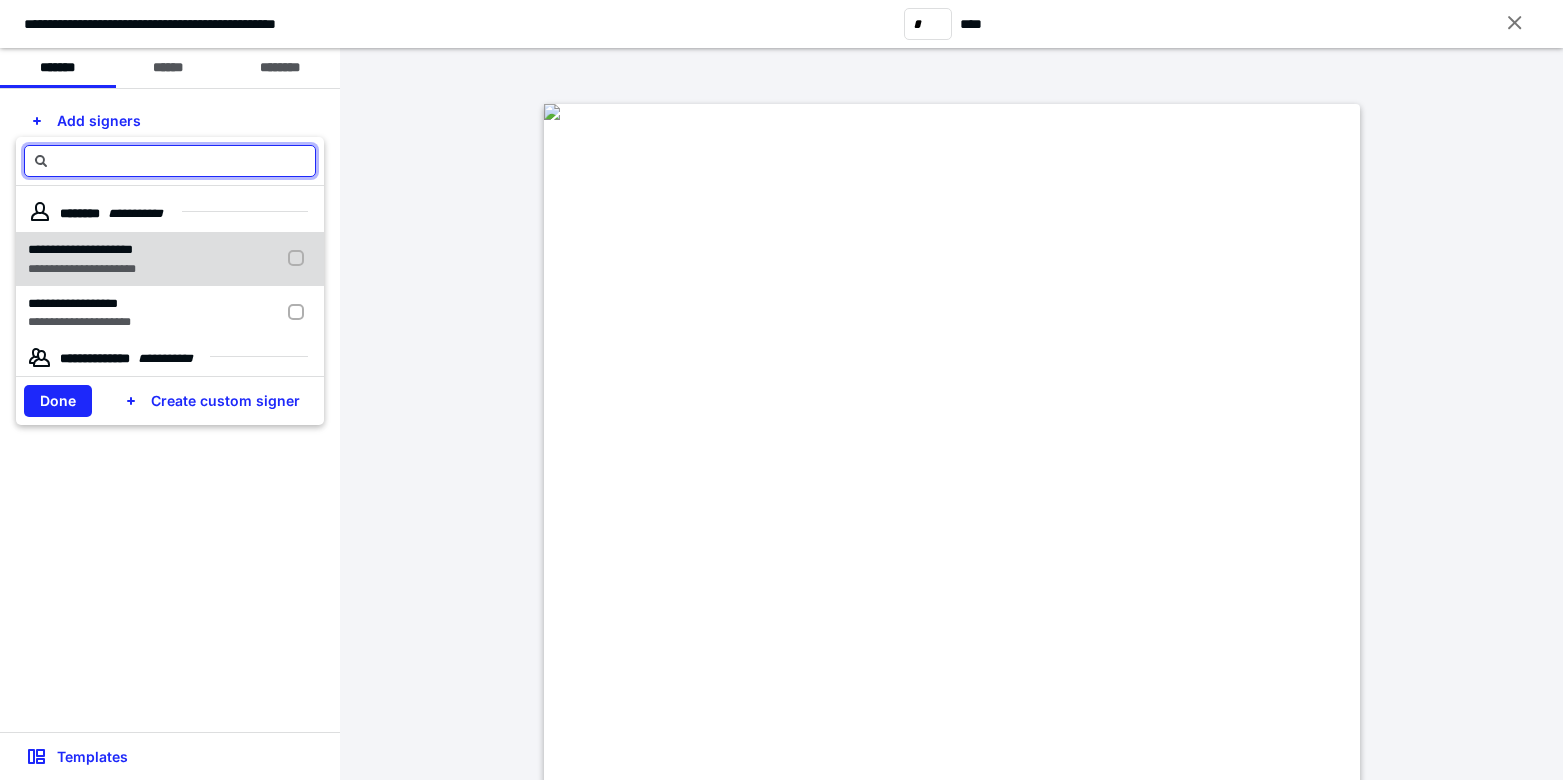 click at bounding box center [300, 259] 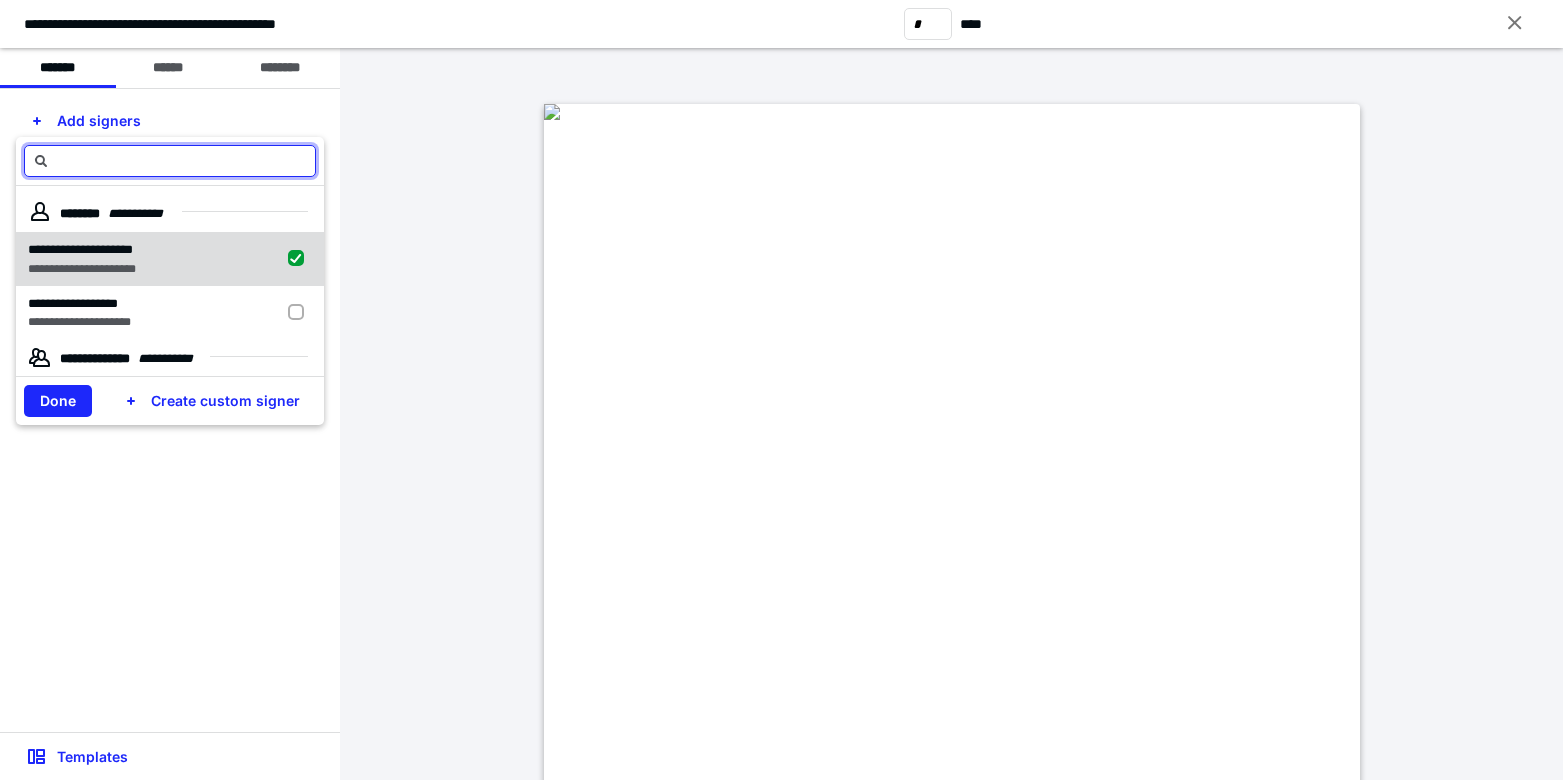 checkbox on "true" 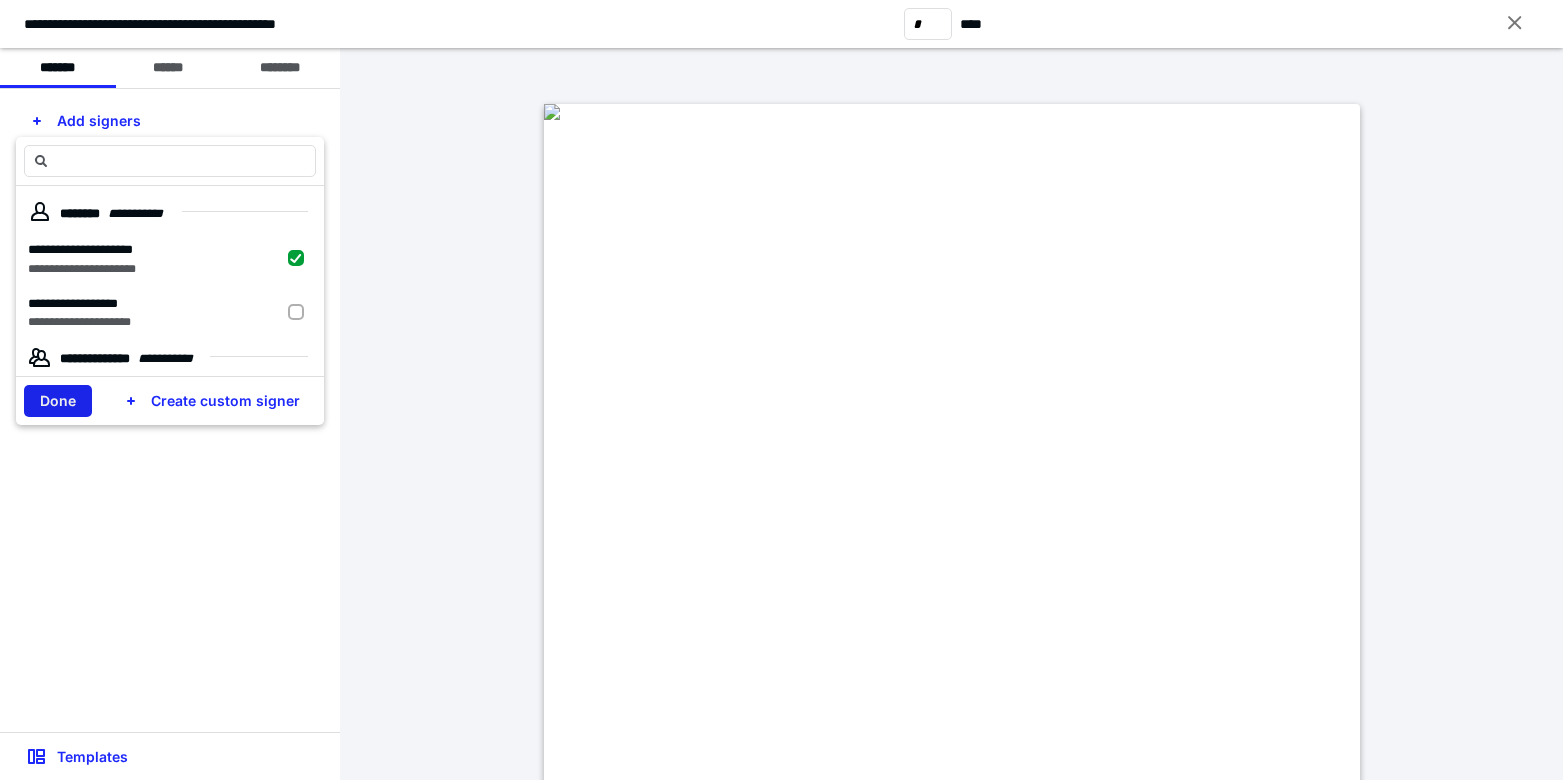 click on "Done" at bounding box center (58, 401) 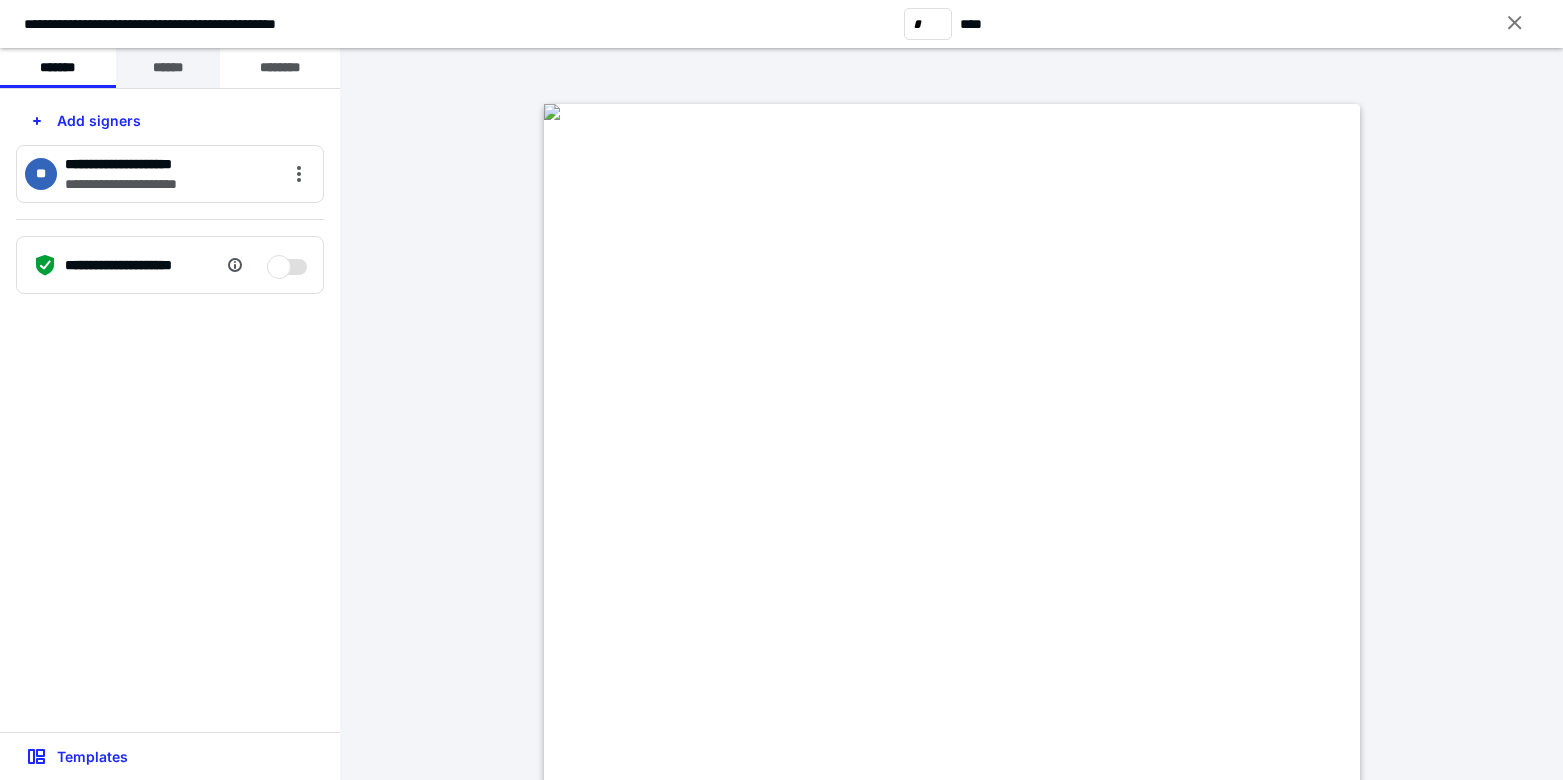 click on "******" at bounding box center (168, 68) 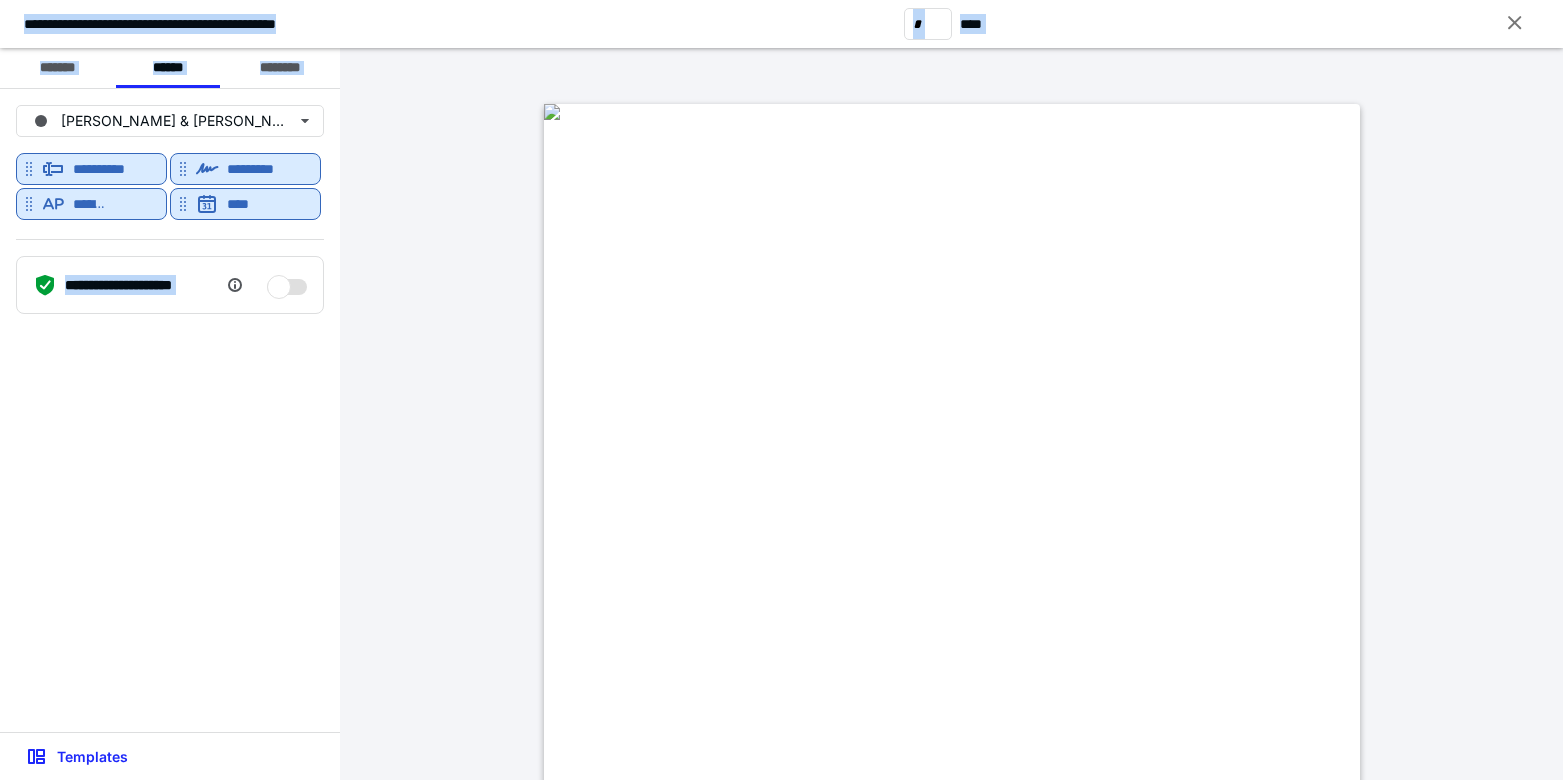 drag, startPoint x: 1547, startPoint y: 78, endPoint x: 1575, endPoint y: 216, distance: 140.81194 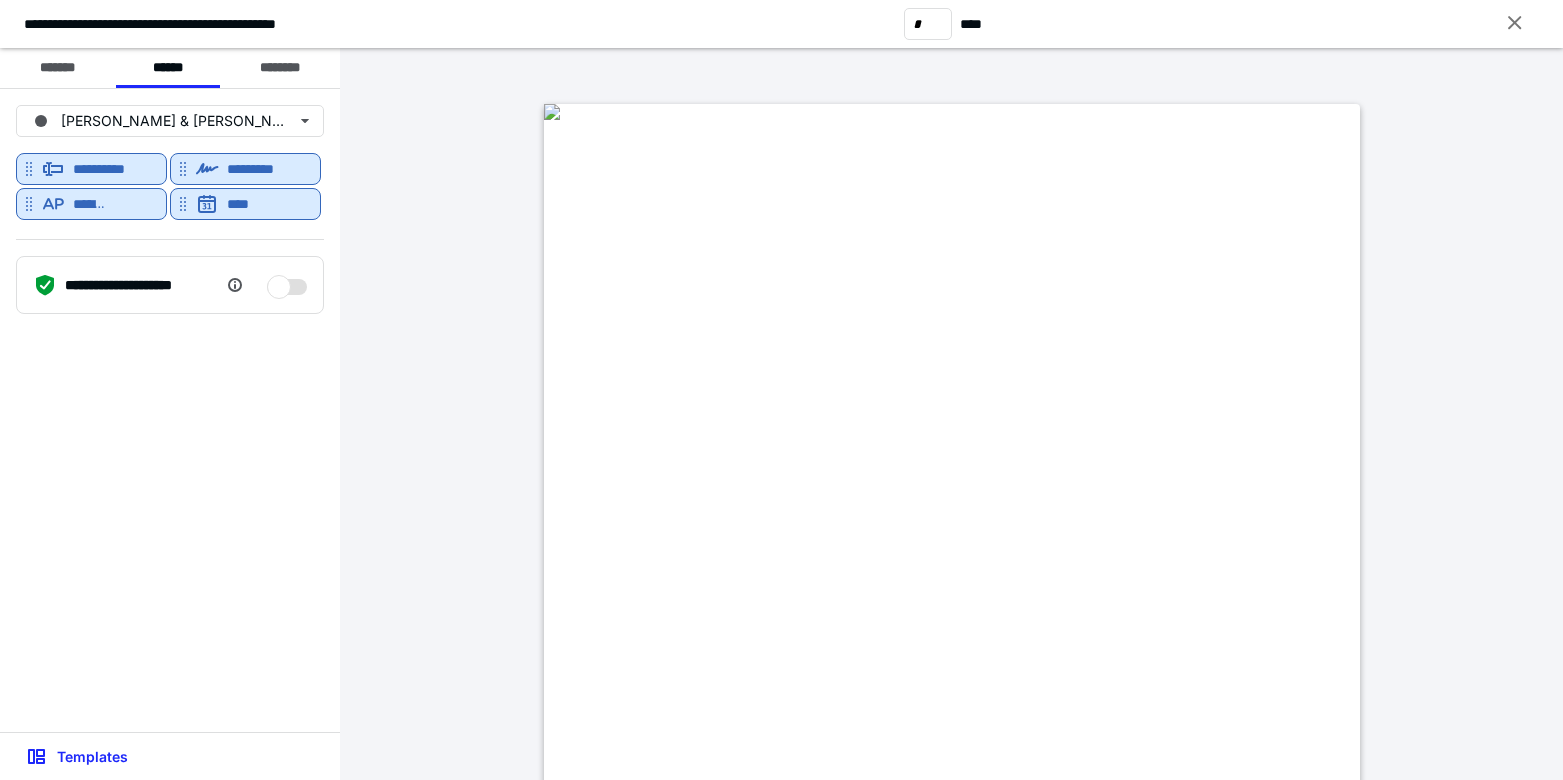 drag, startPoint x: 1575, startPoint y: 216, endPoint x: 1476, endPoint y: 146, distance: 121.24768 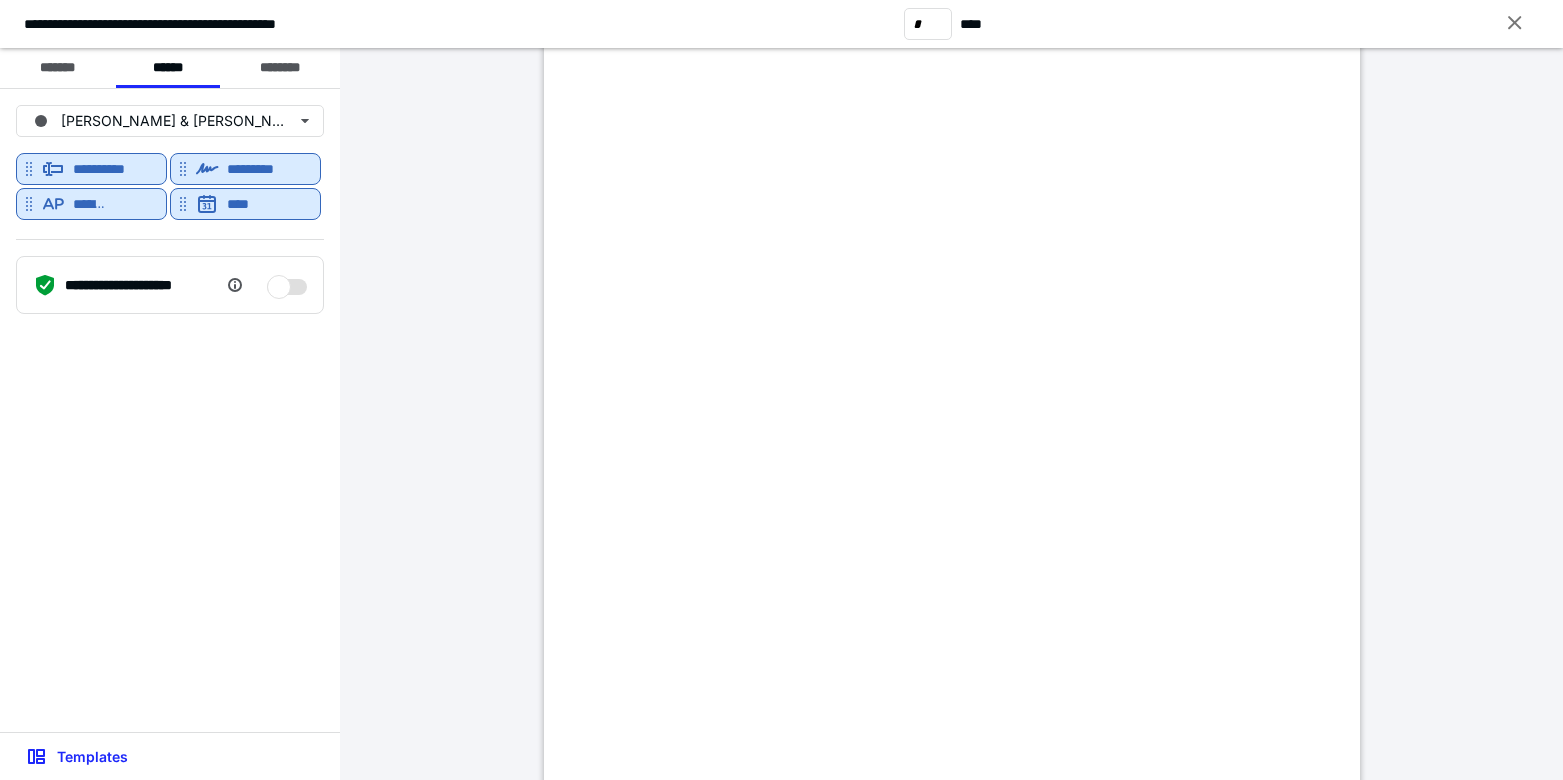 scroll, scrollTop: 4844, scrollLeft: 0, axis: vertical 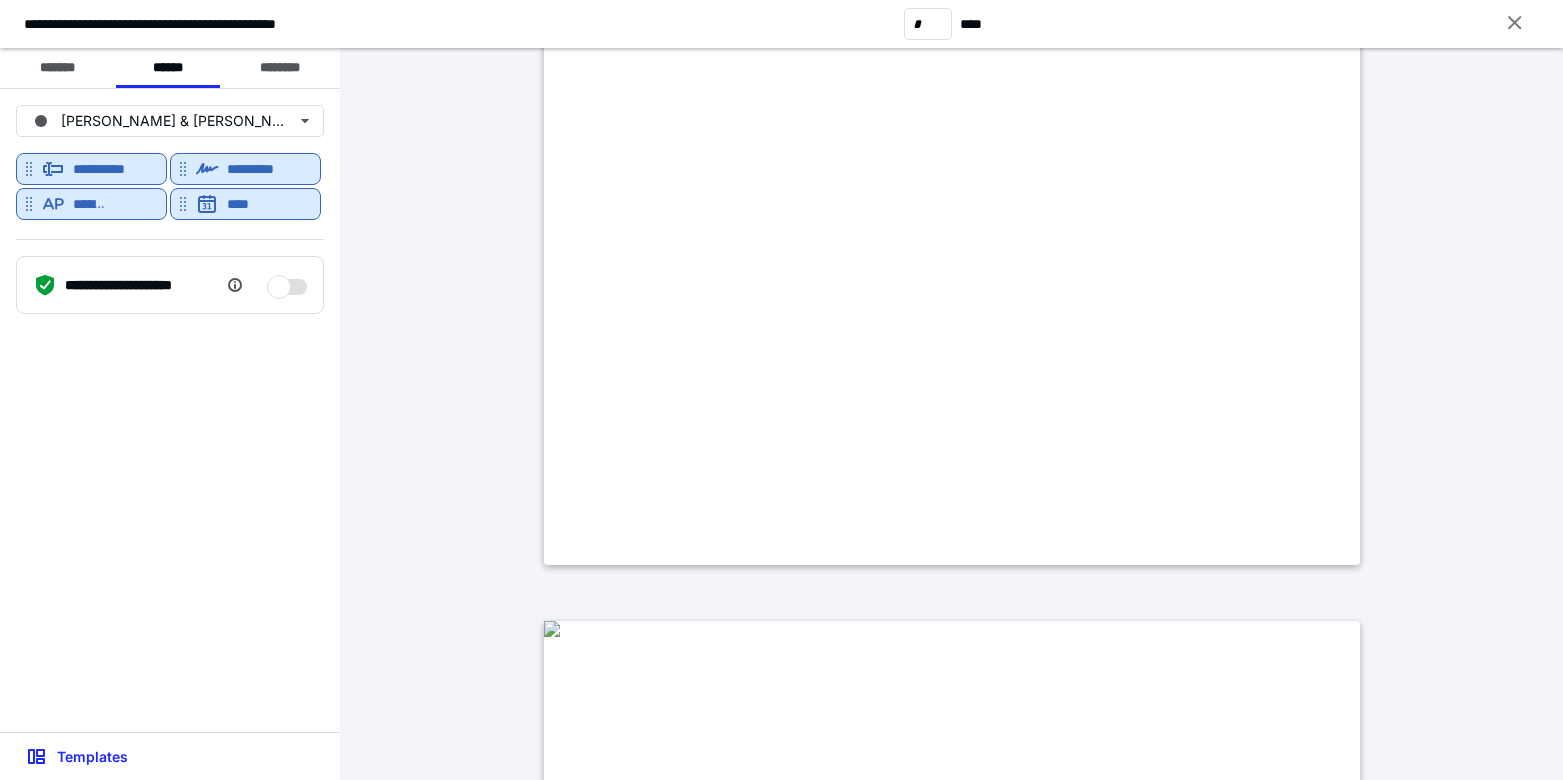 type on "*" 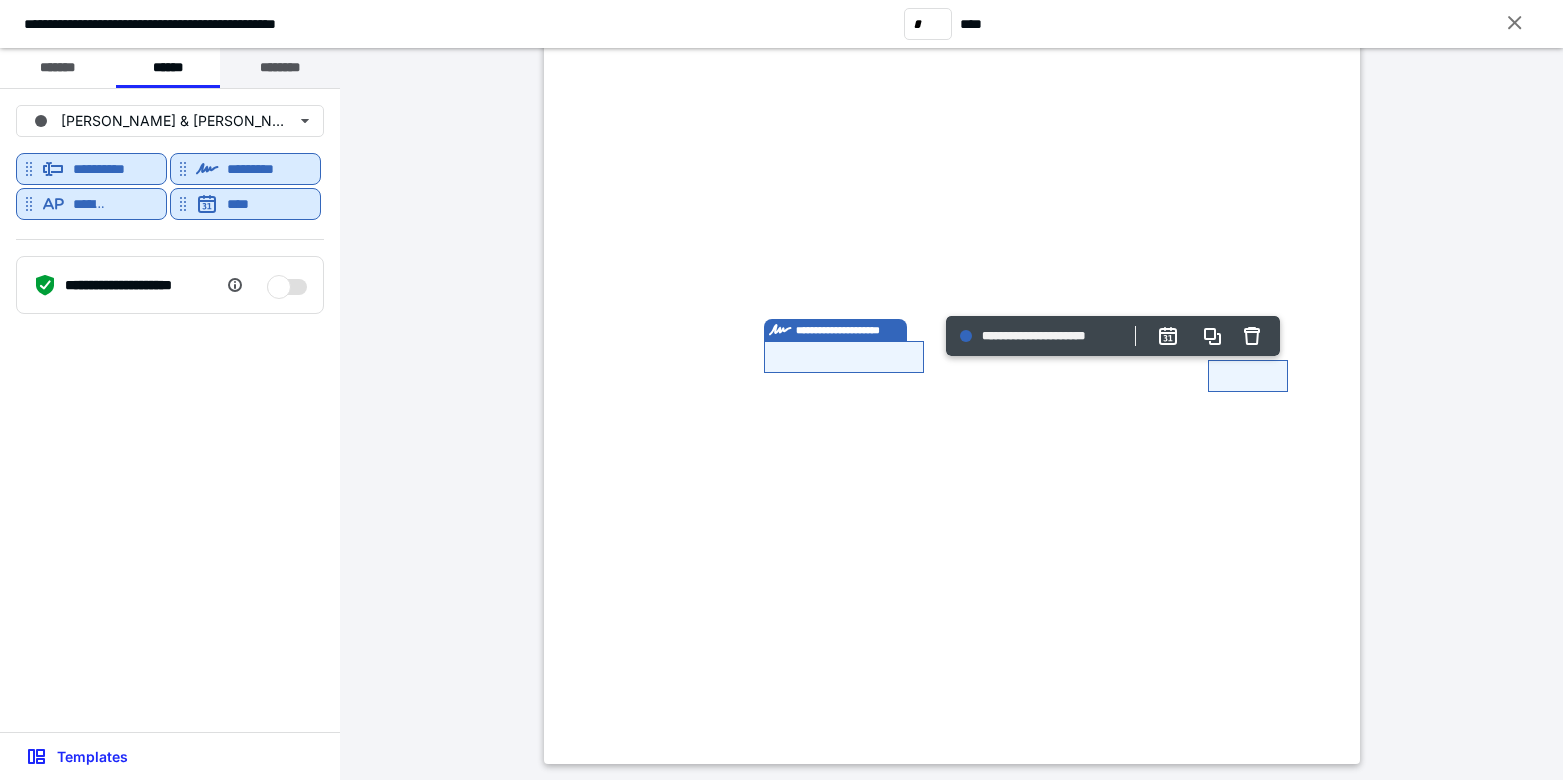 click on "********" at bounding box center [280, 68] 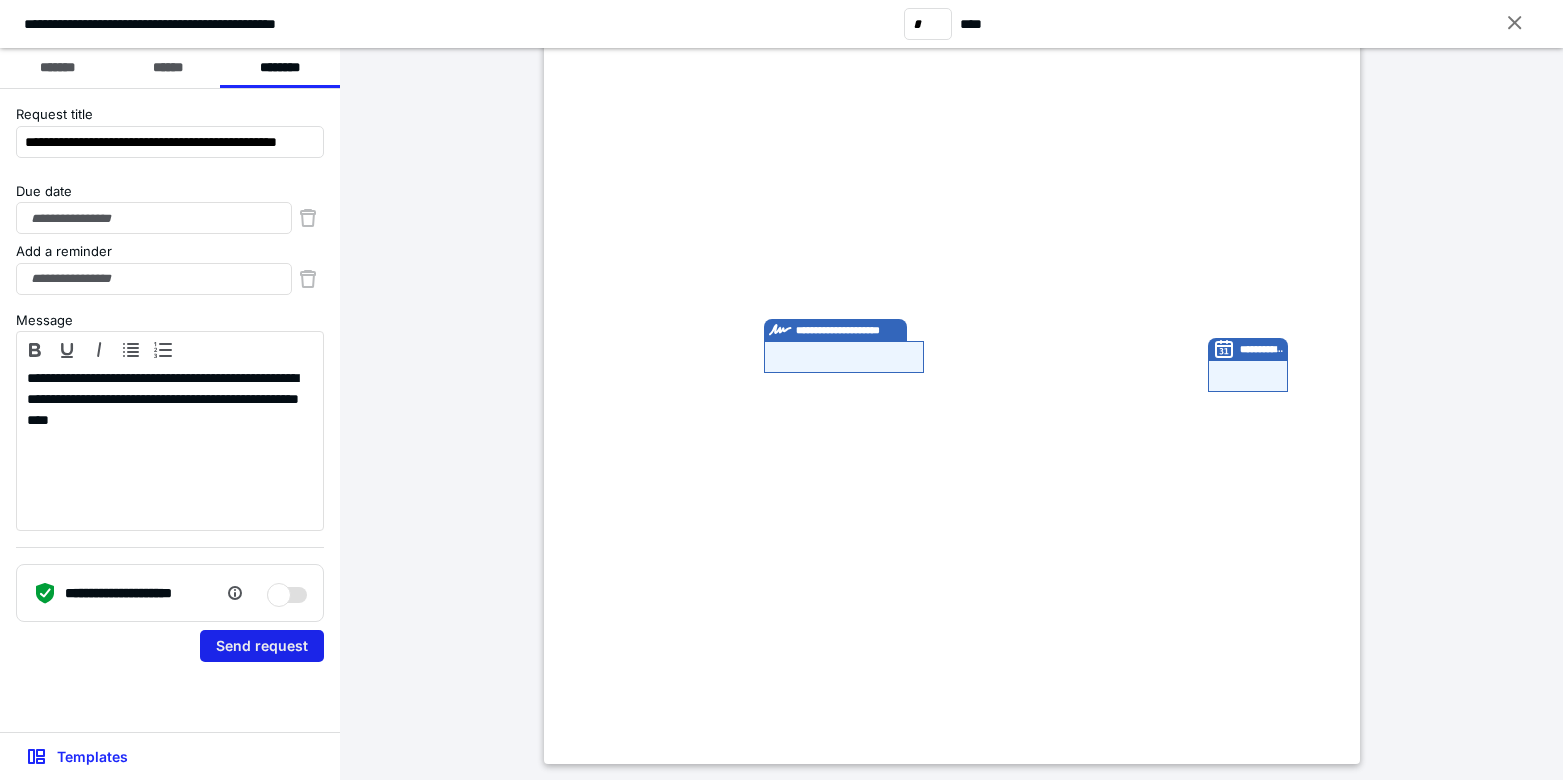 click on "Send request" at bounding box center [262, 646] 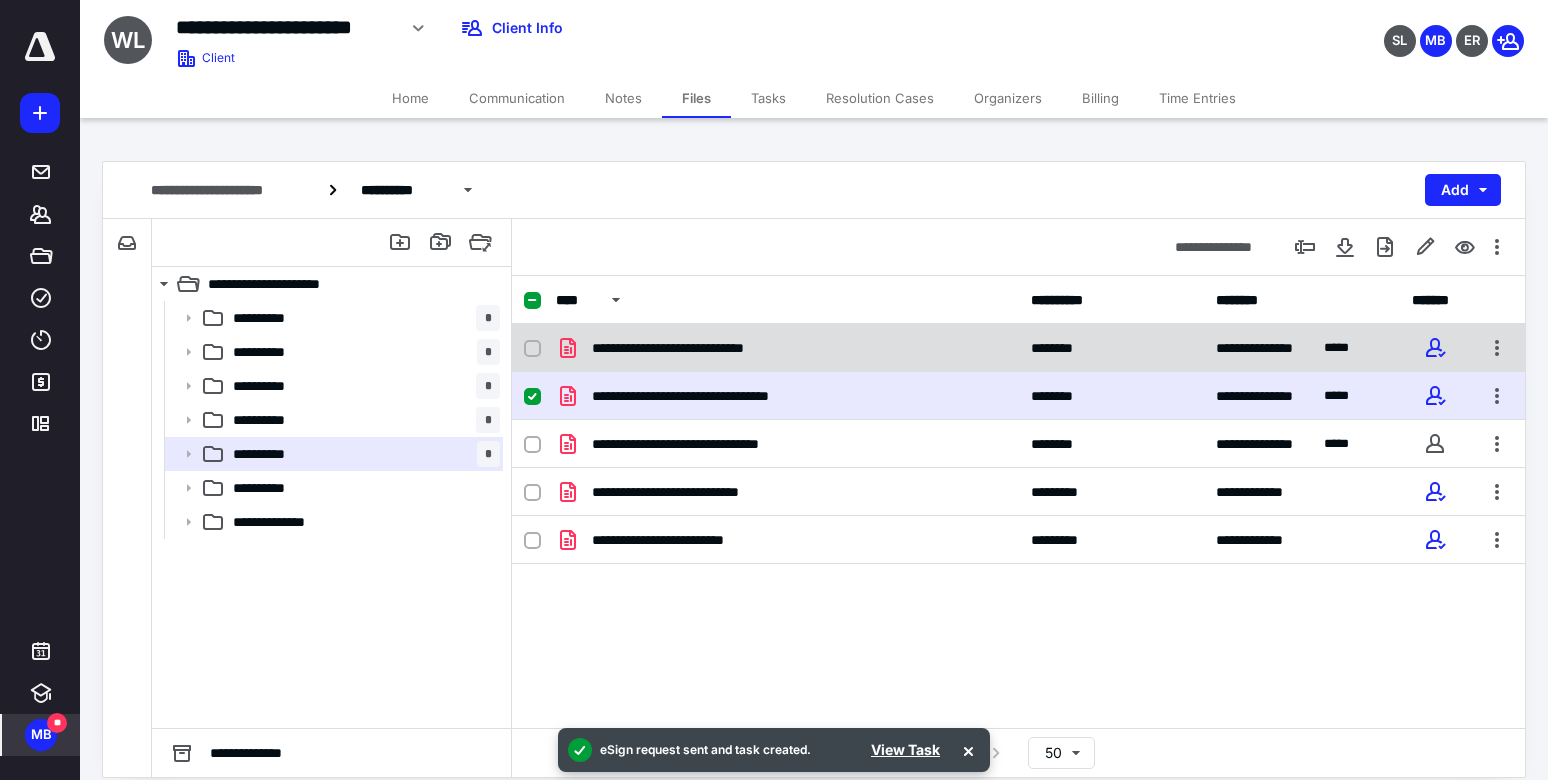 checkbox on "true" 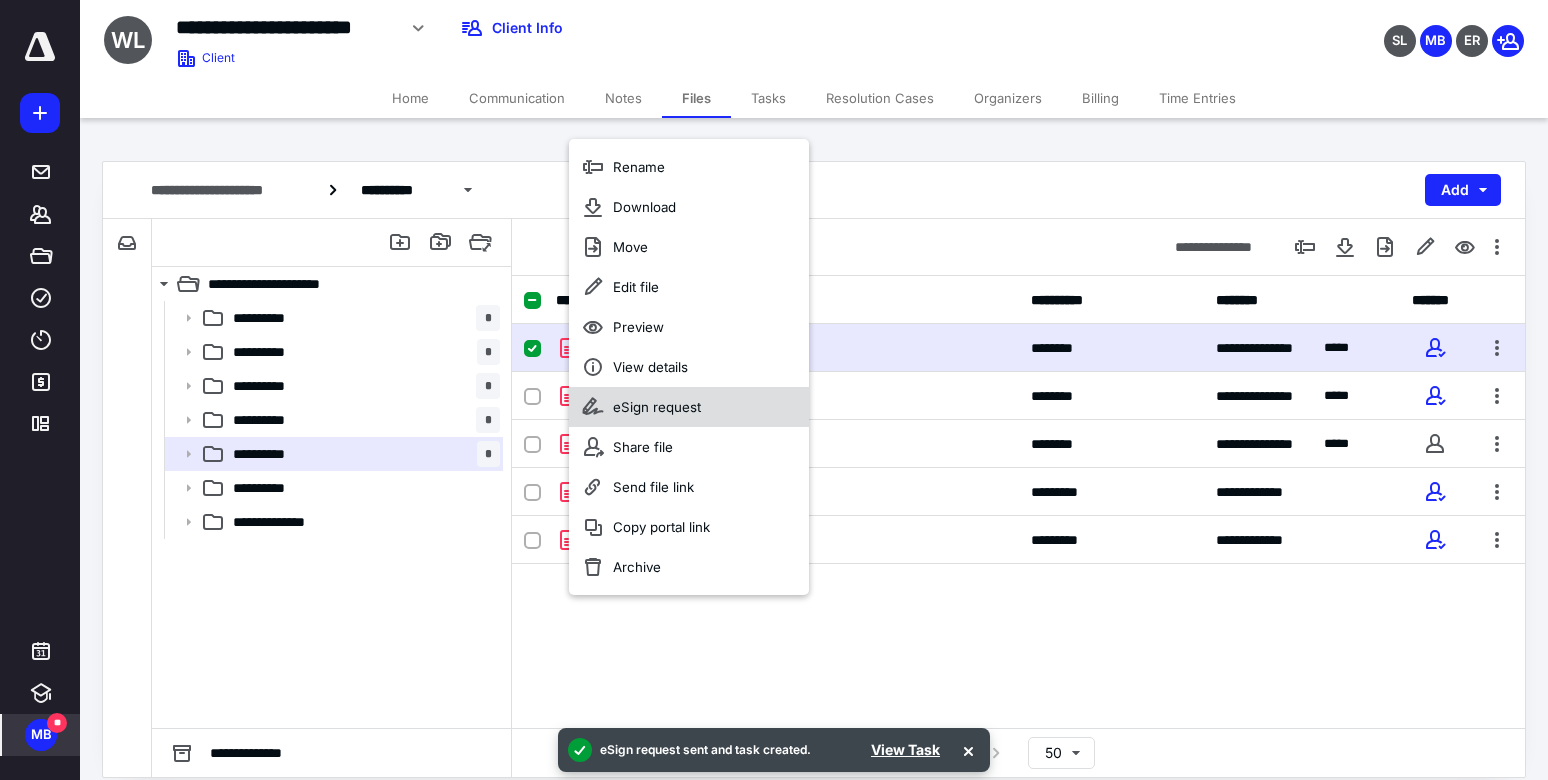 click on "eSign request" at bounding box center (689, 407) 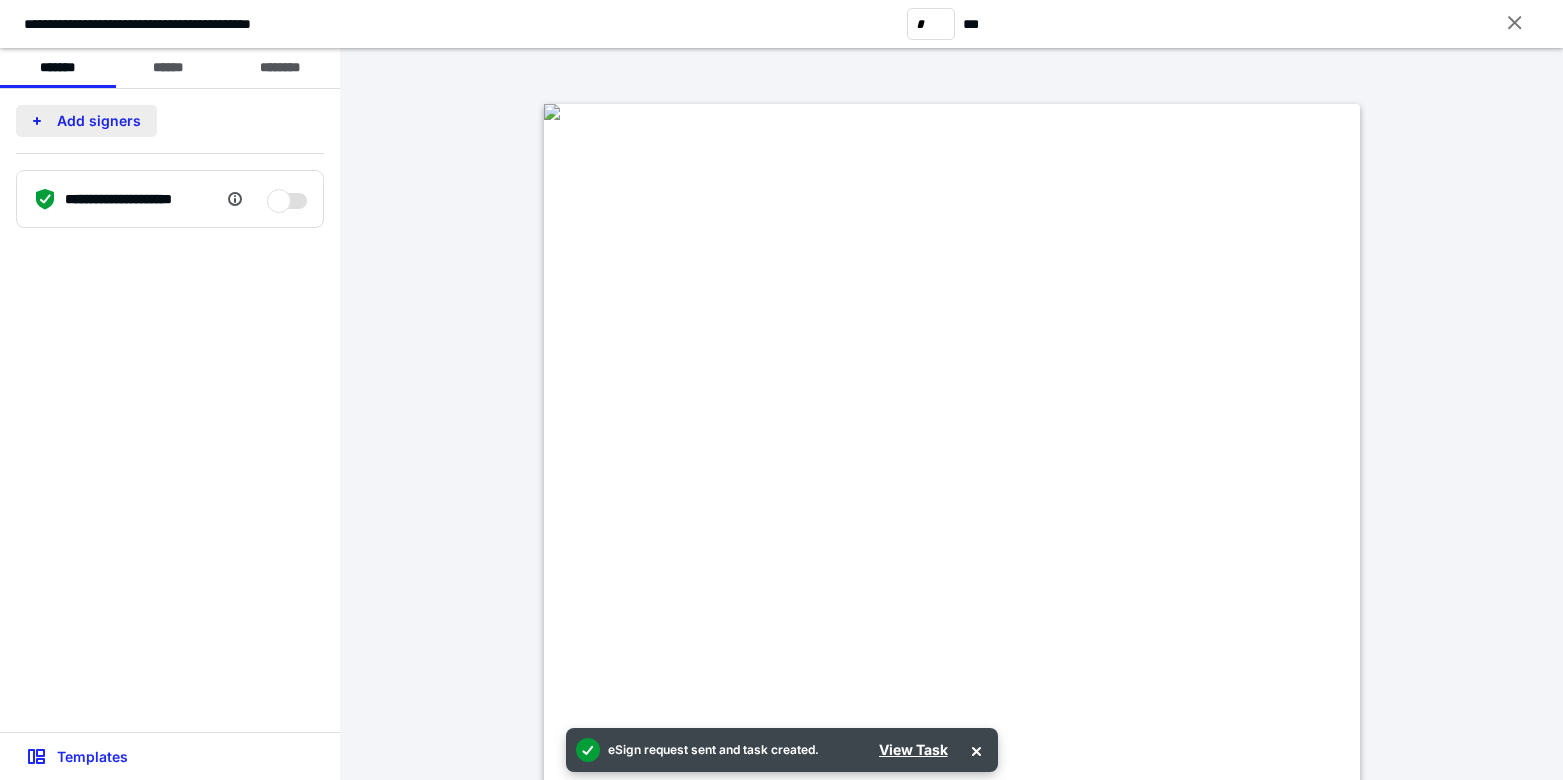click on "Add signers" at bounding box center (86, 121) 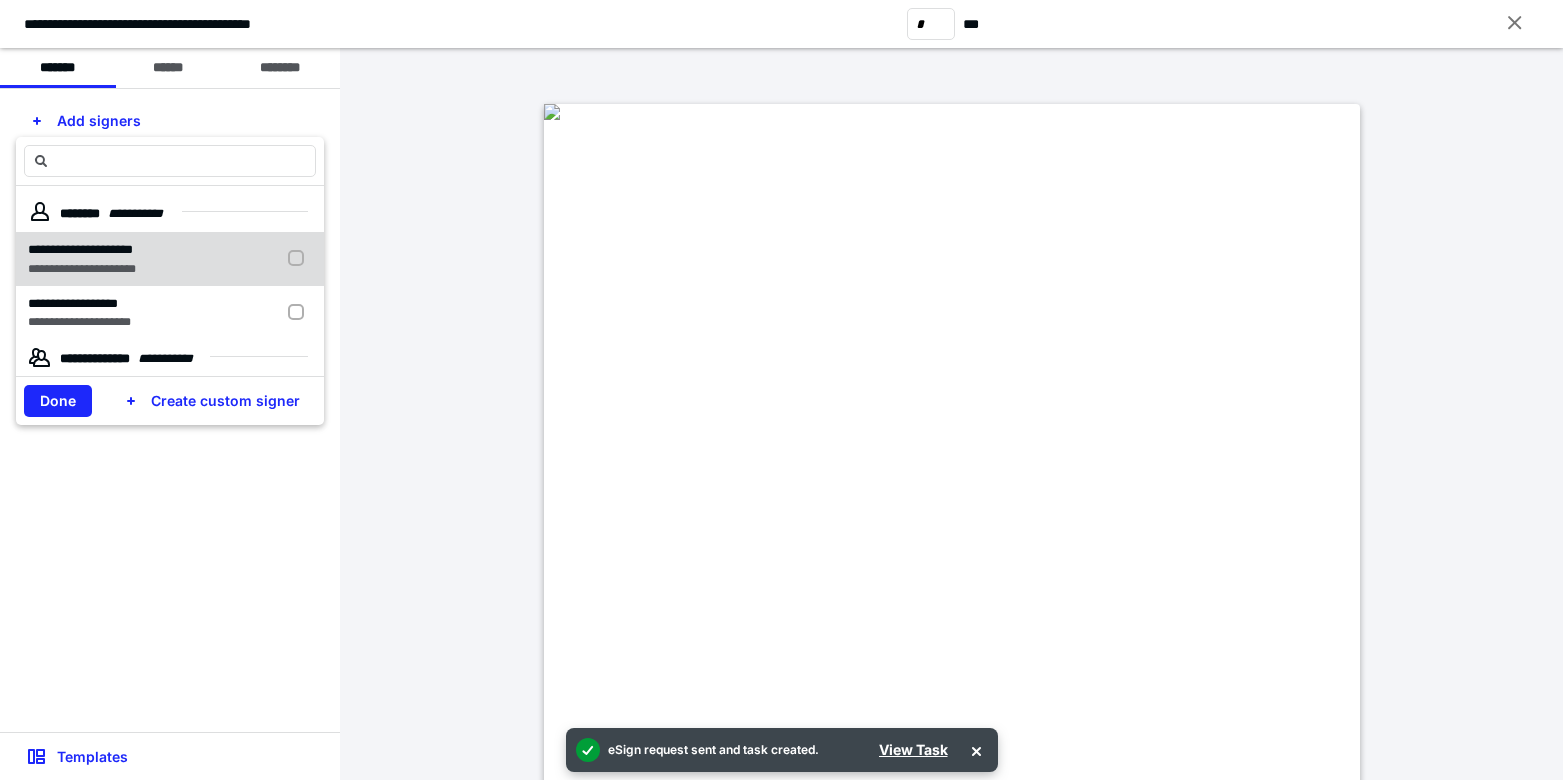 click at bounding box center [300, 259] 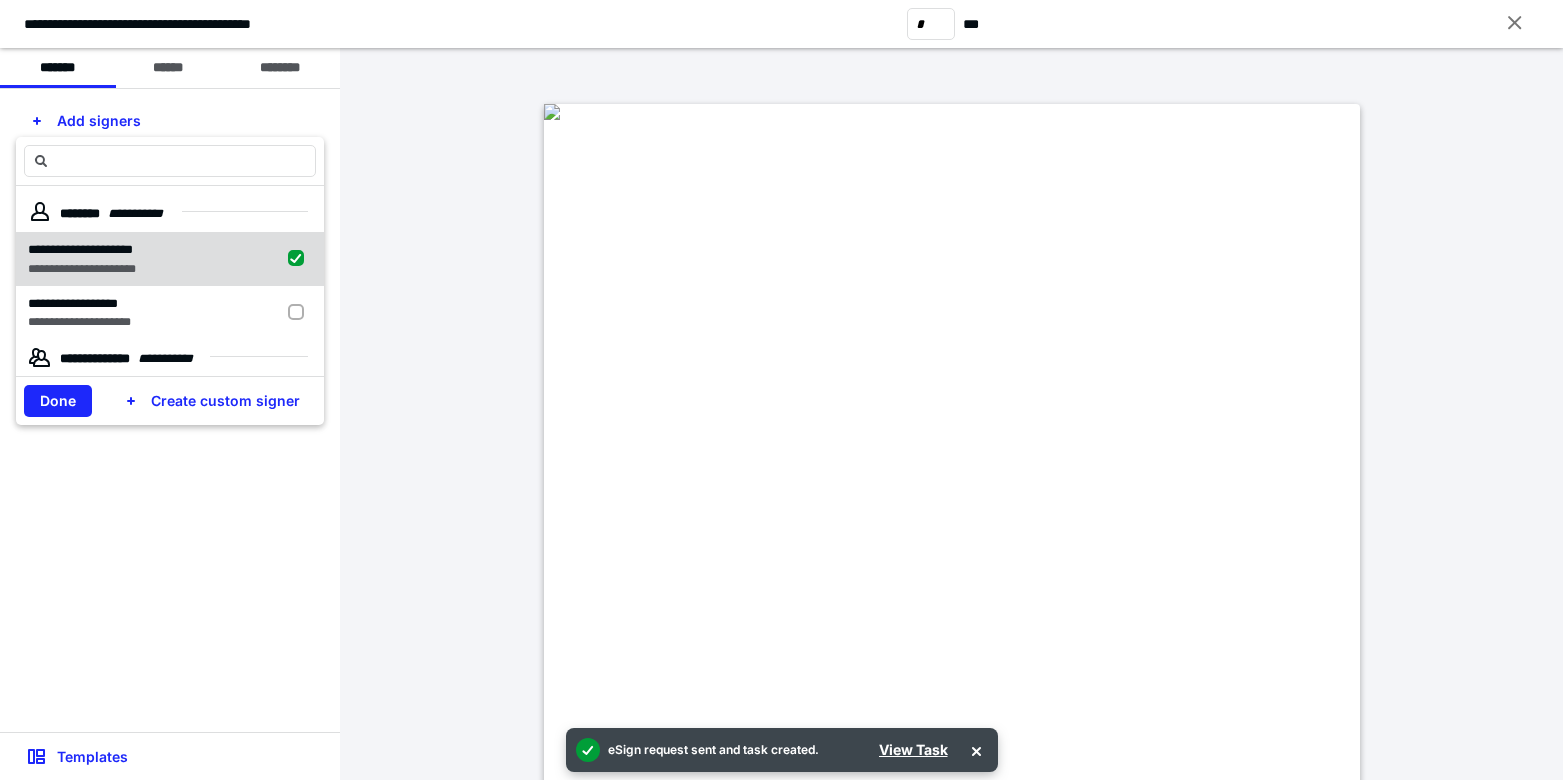 checkbox on "true" 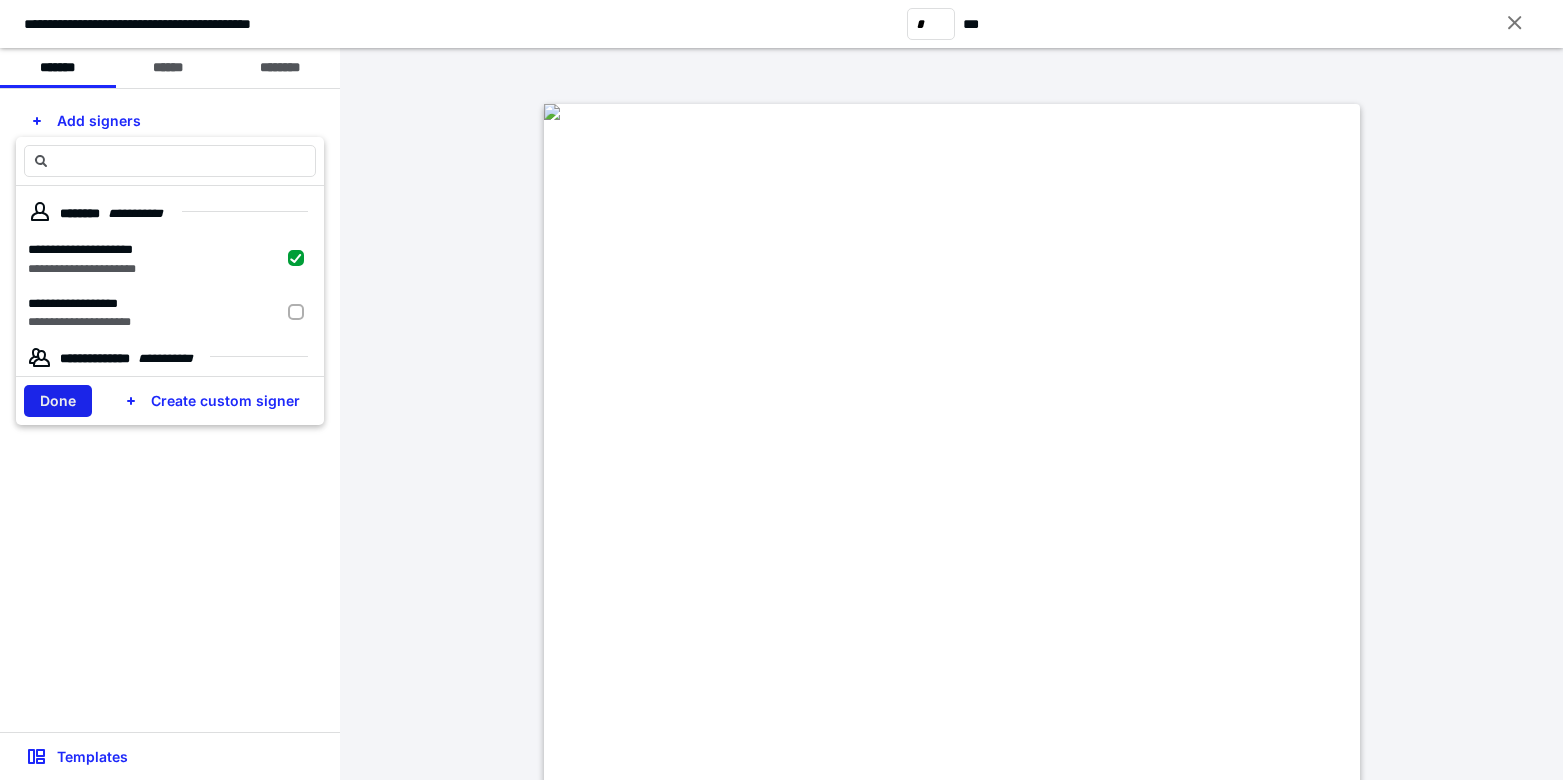click on "Done" at bounding box center (58, 401) 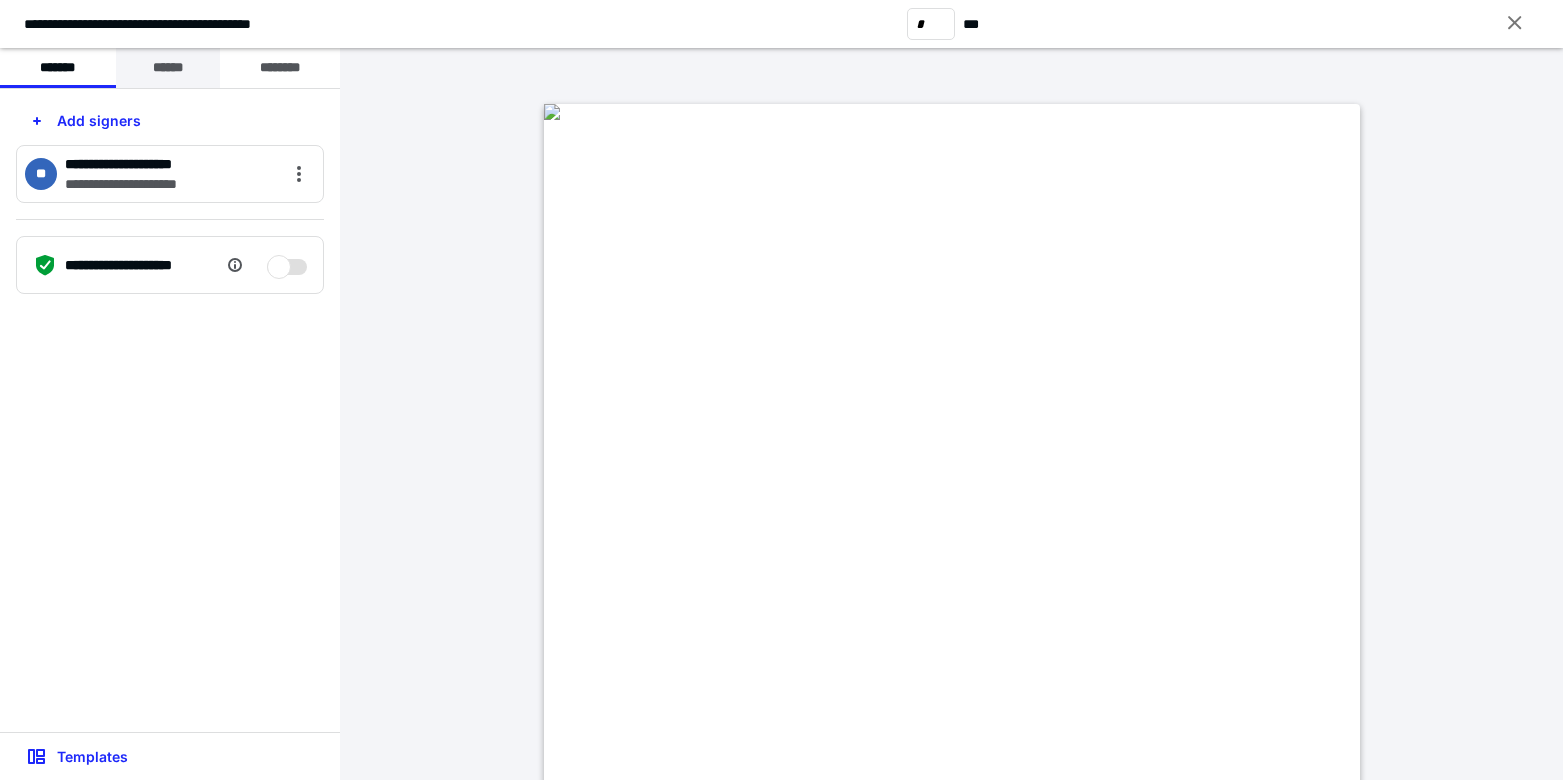 click on "******" at bounding box center [168, 68] 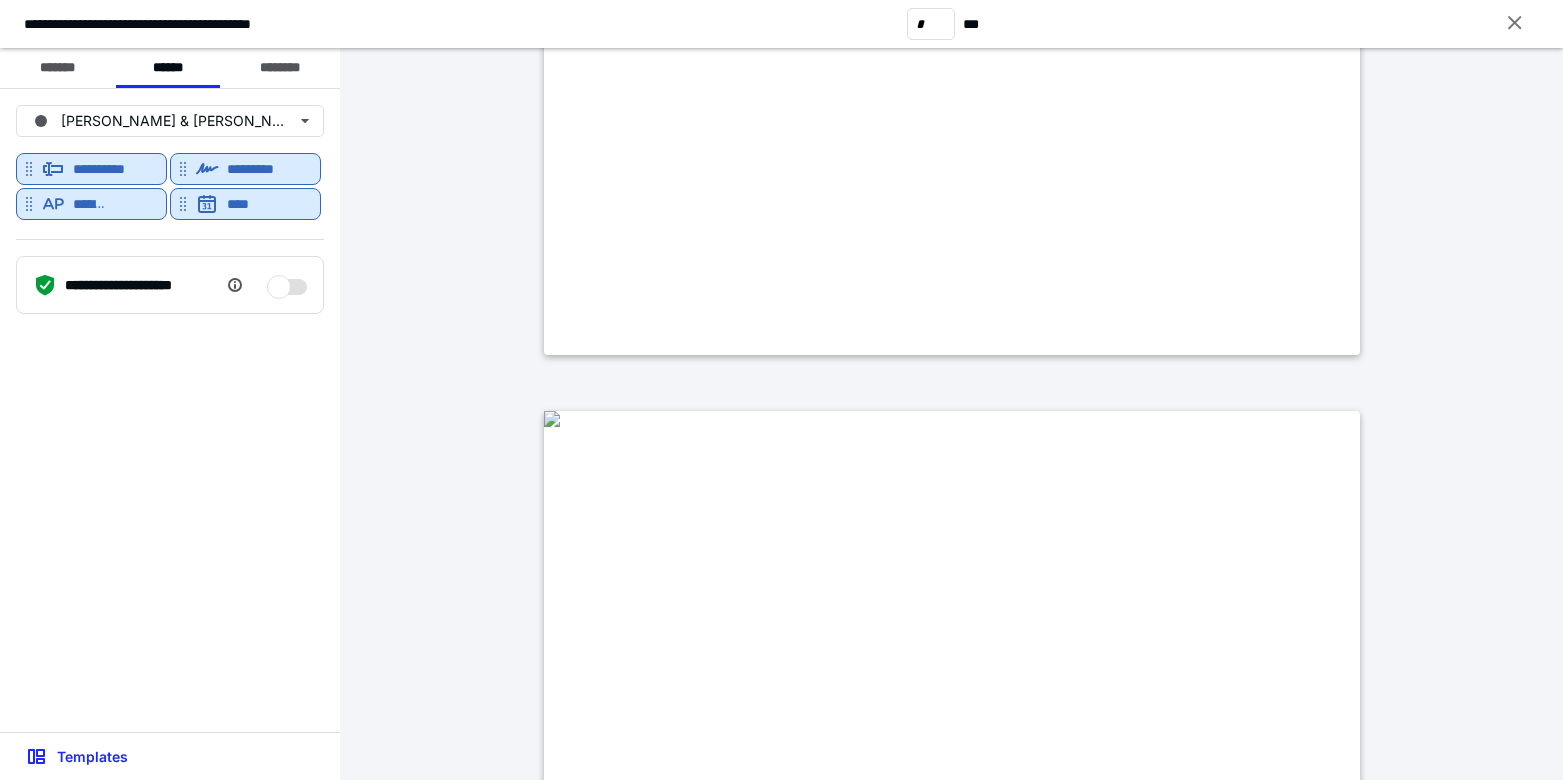 type on "*" 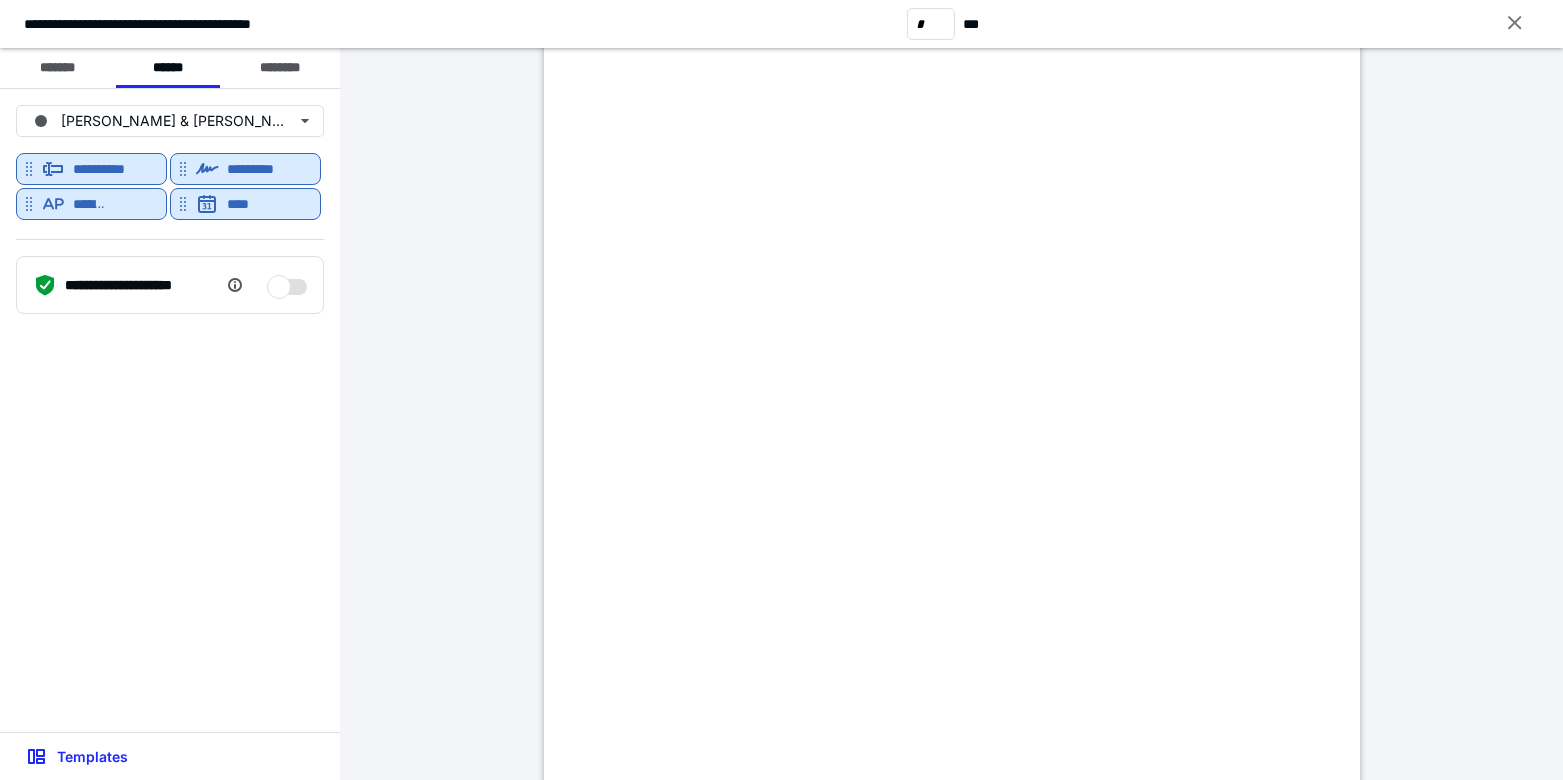 scroll, scrollTop: 1372, scrollLeft: 0, axis: vertical 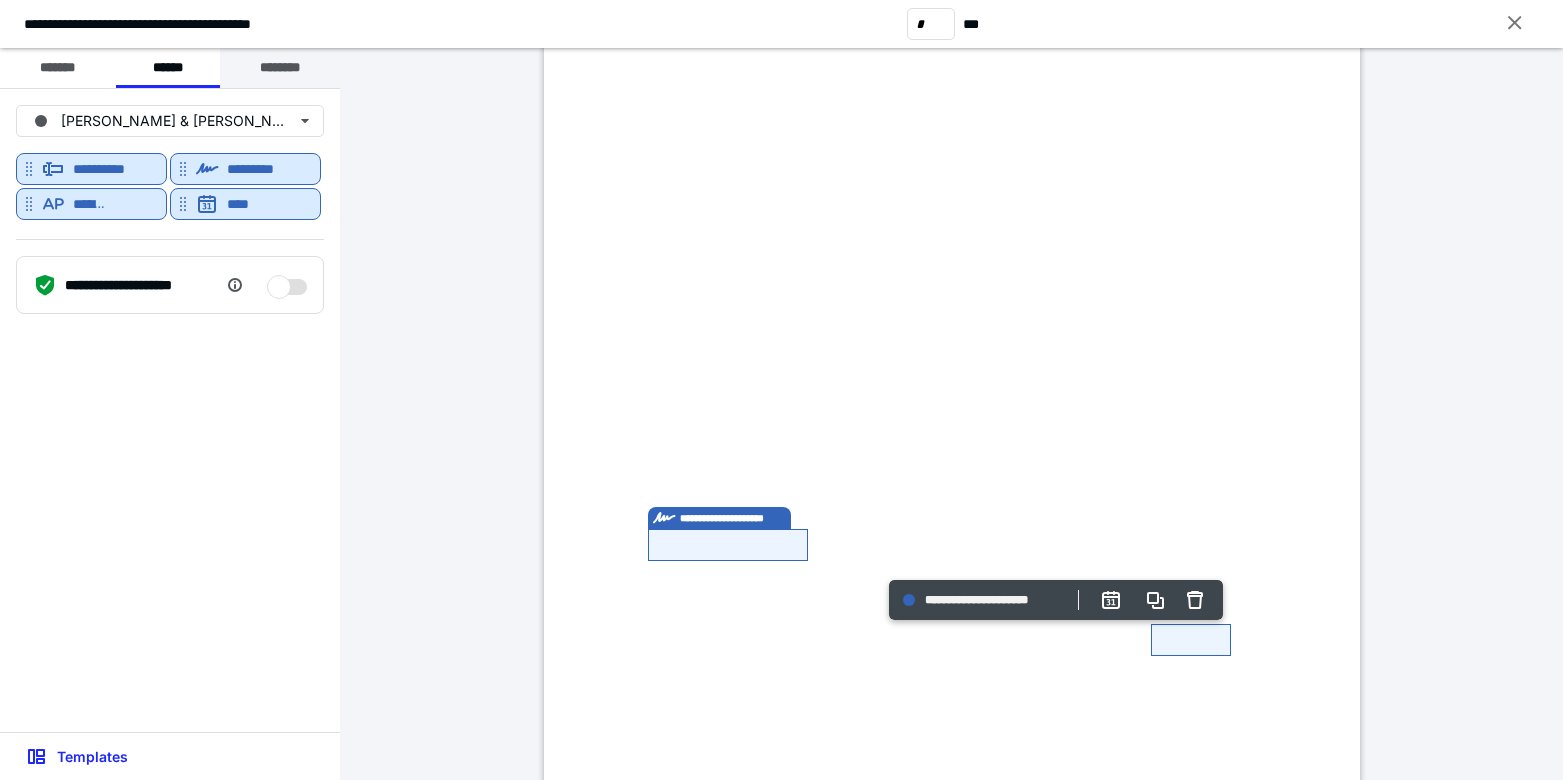 click on "********" at bounding box center [280, 68] 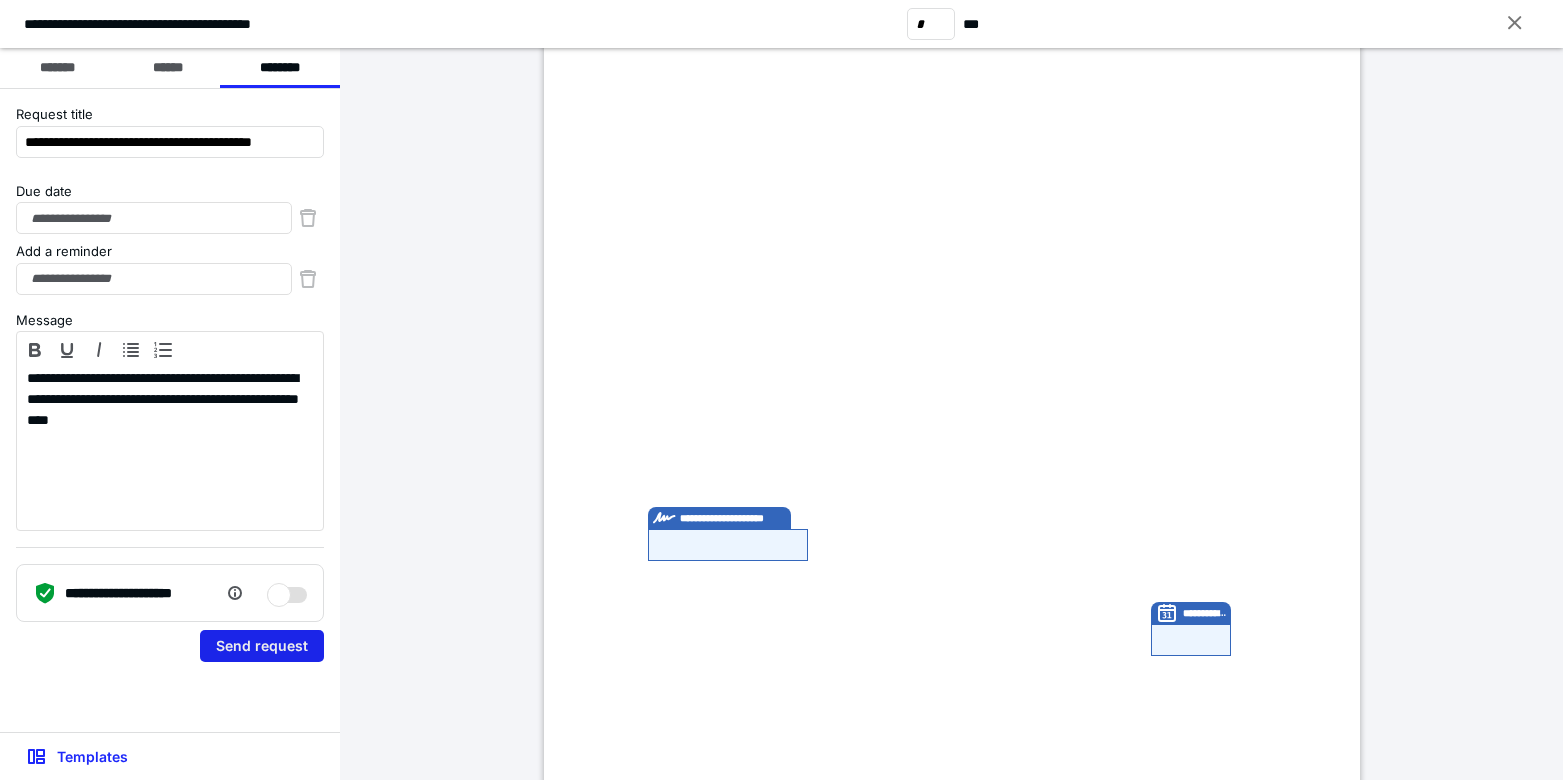 click on "Send request" at bounding box center [262, 646] 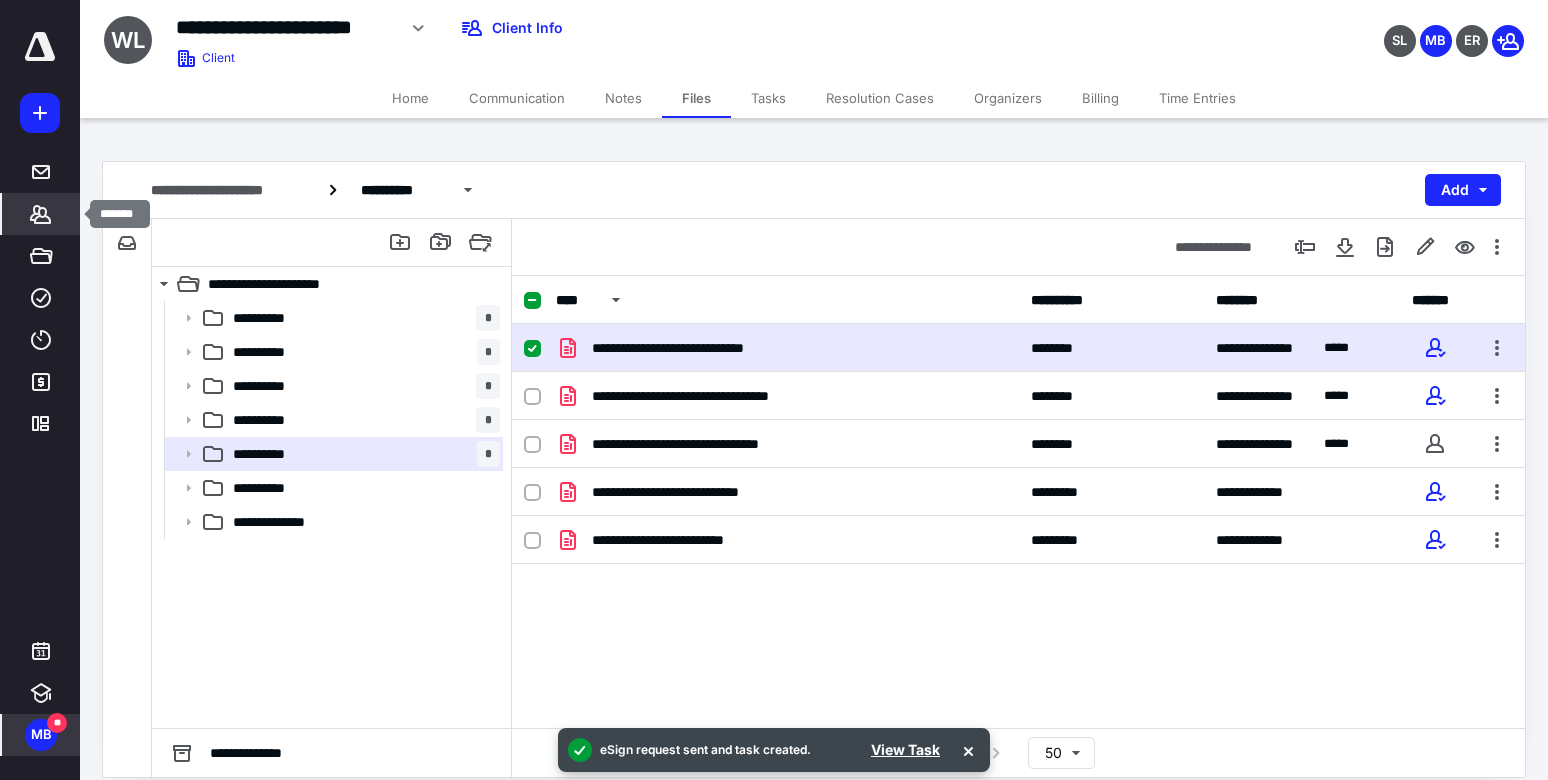 click 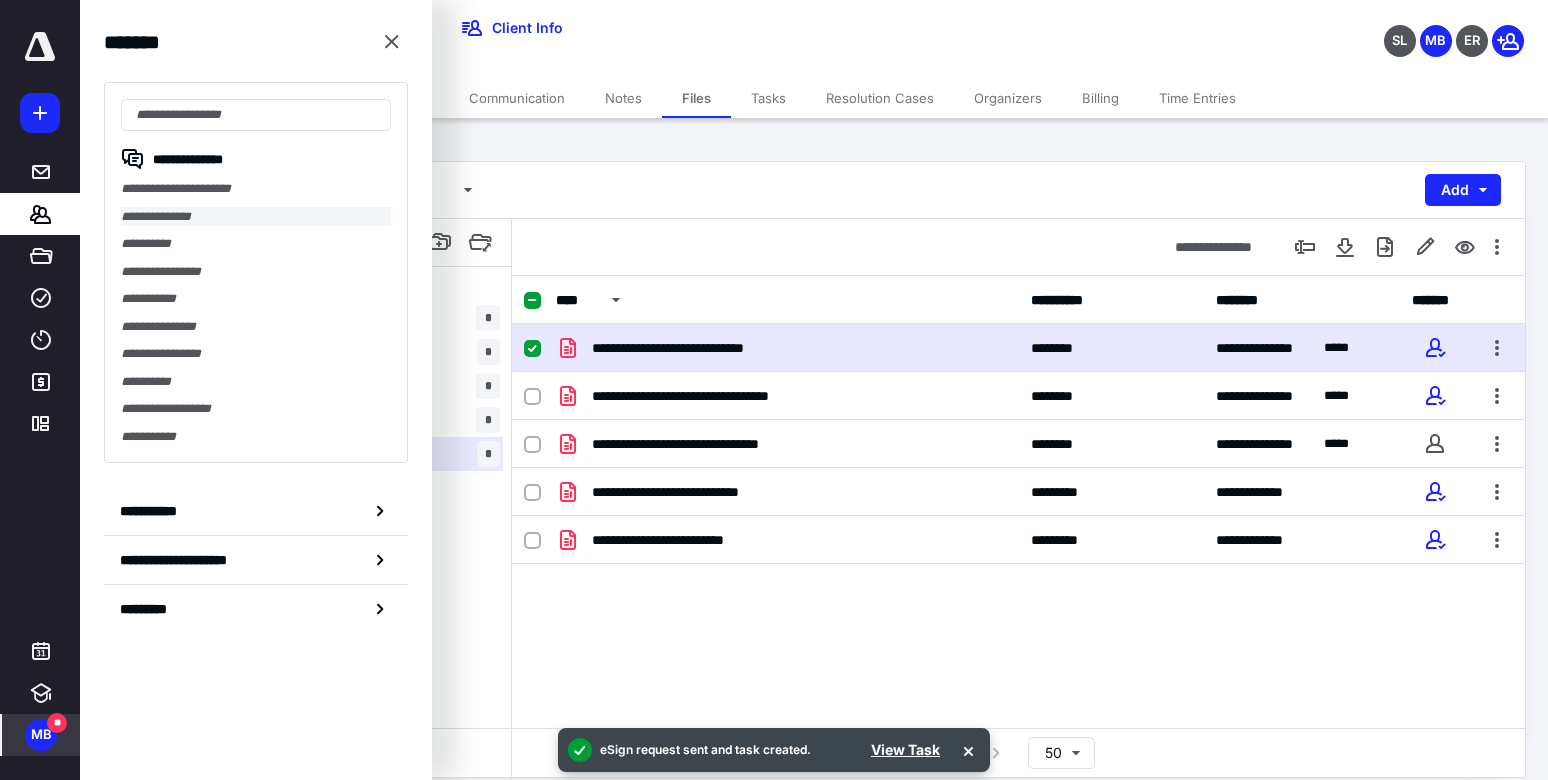 click on "**********" at bounding box center [256, 217] 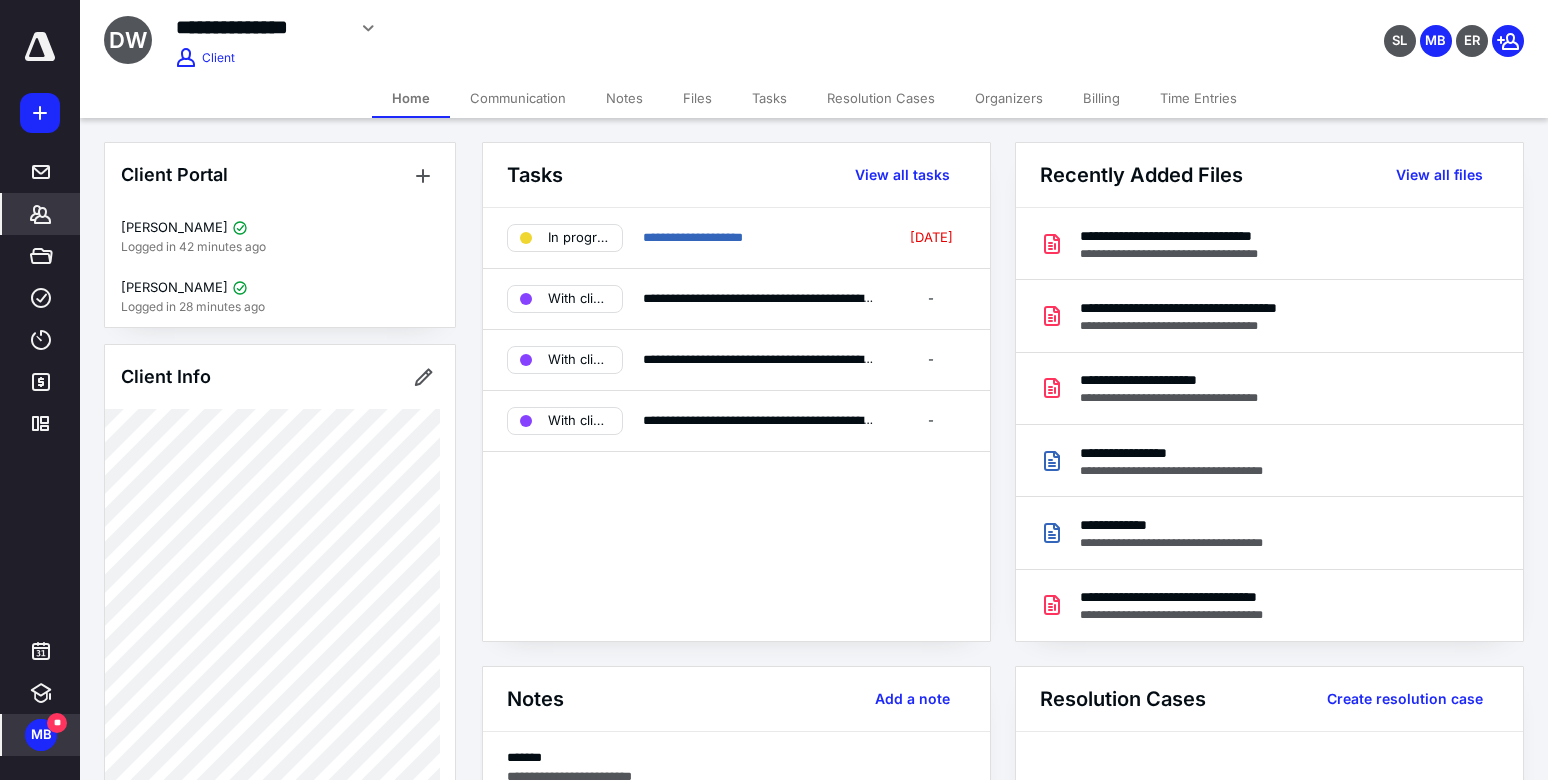 click on "Files" at bounding box center [697, 98] 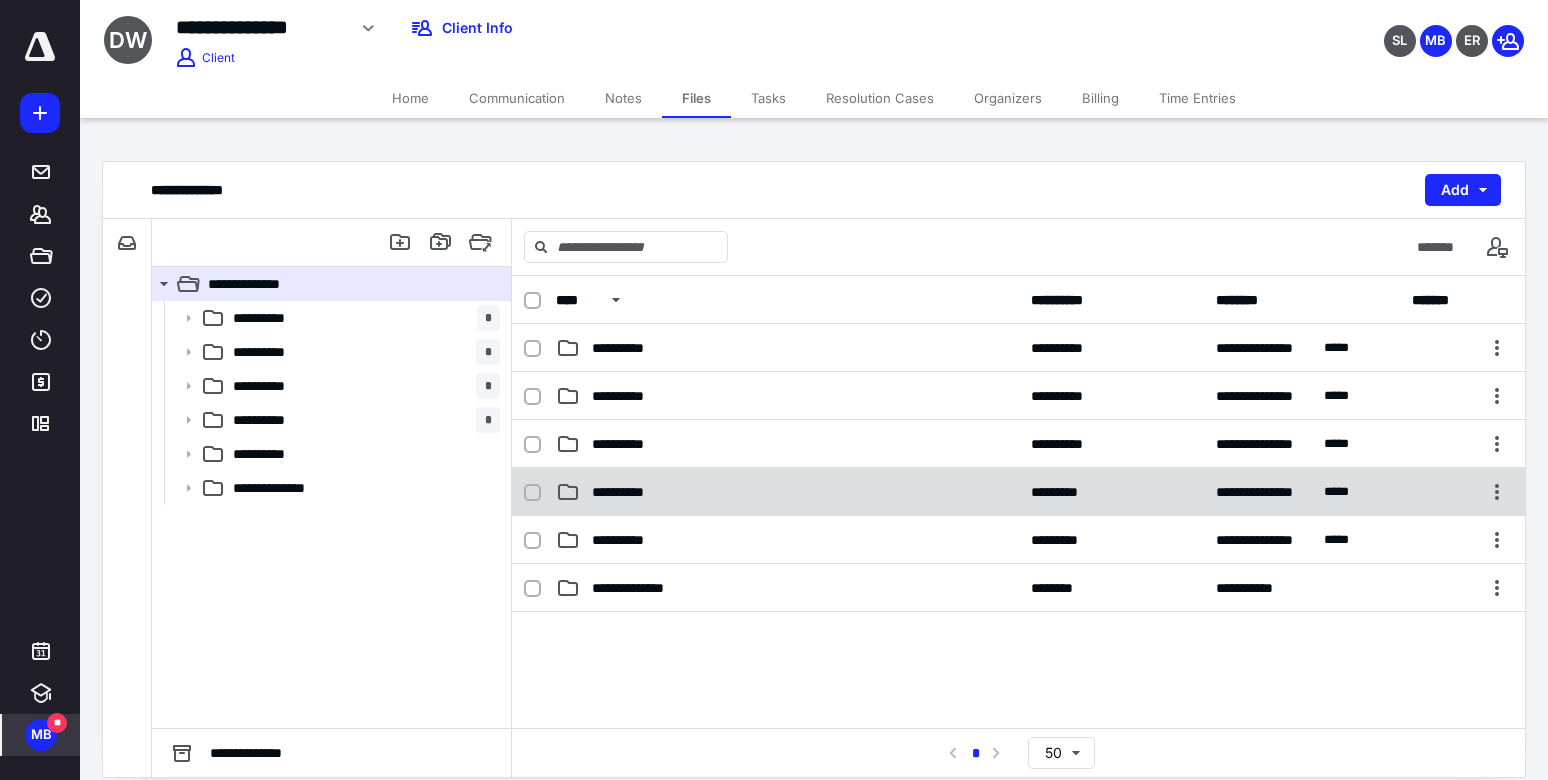 click 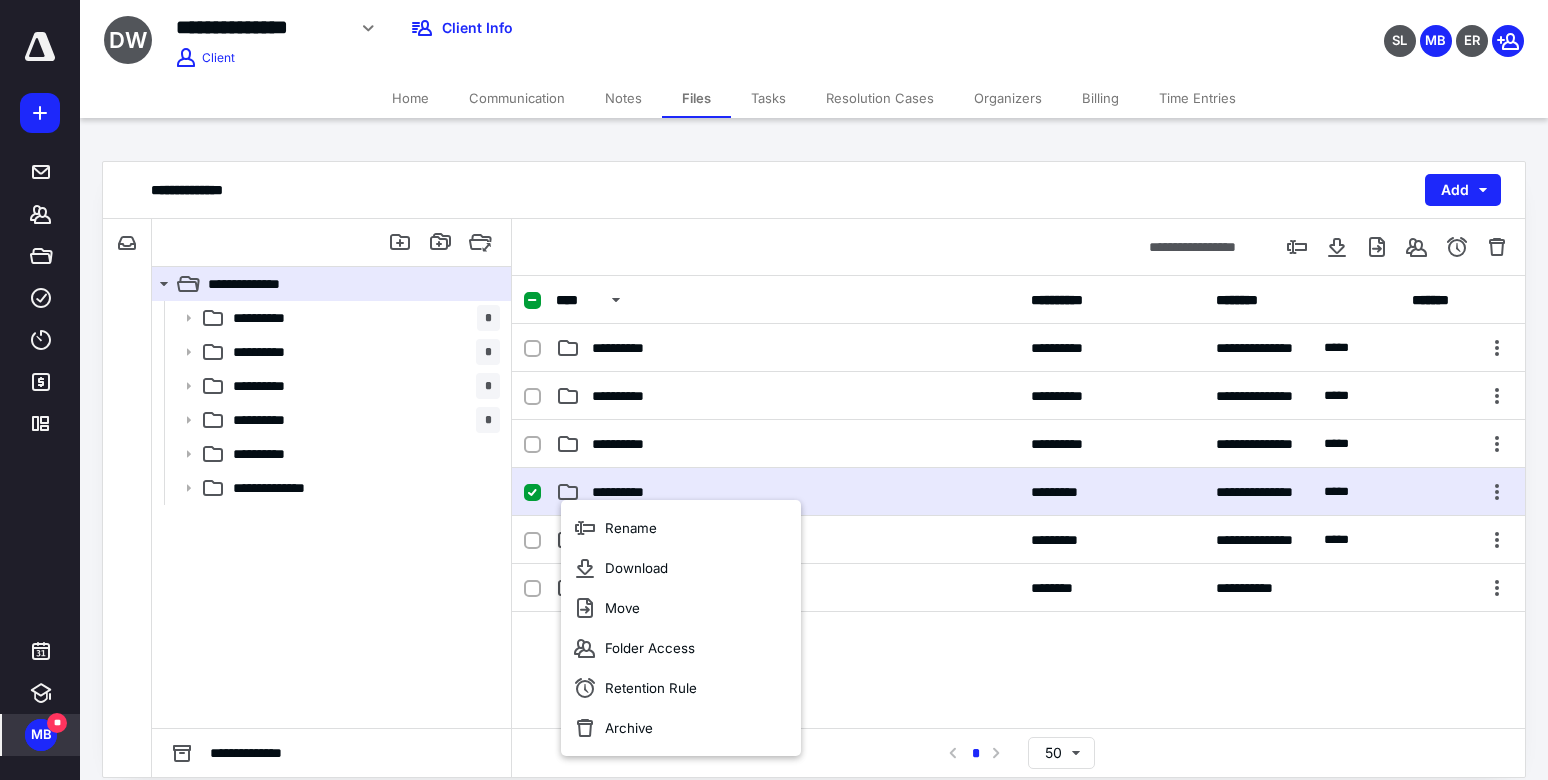 click 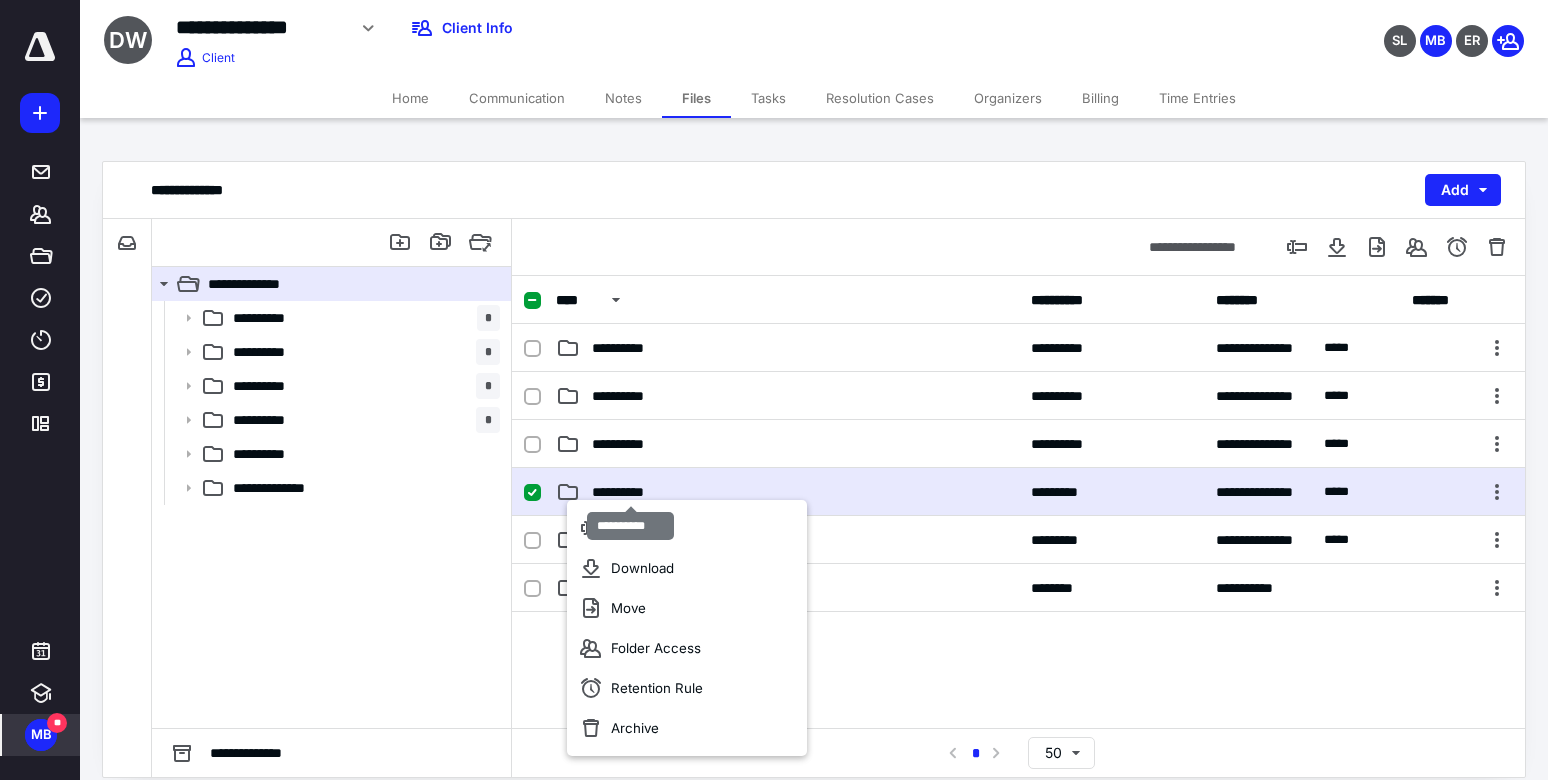 click on "**********" at bounding box center [630, 492] 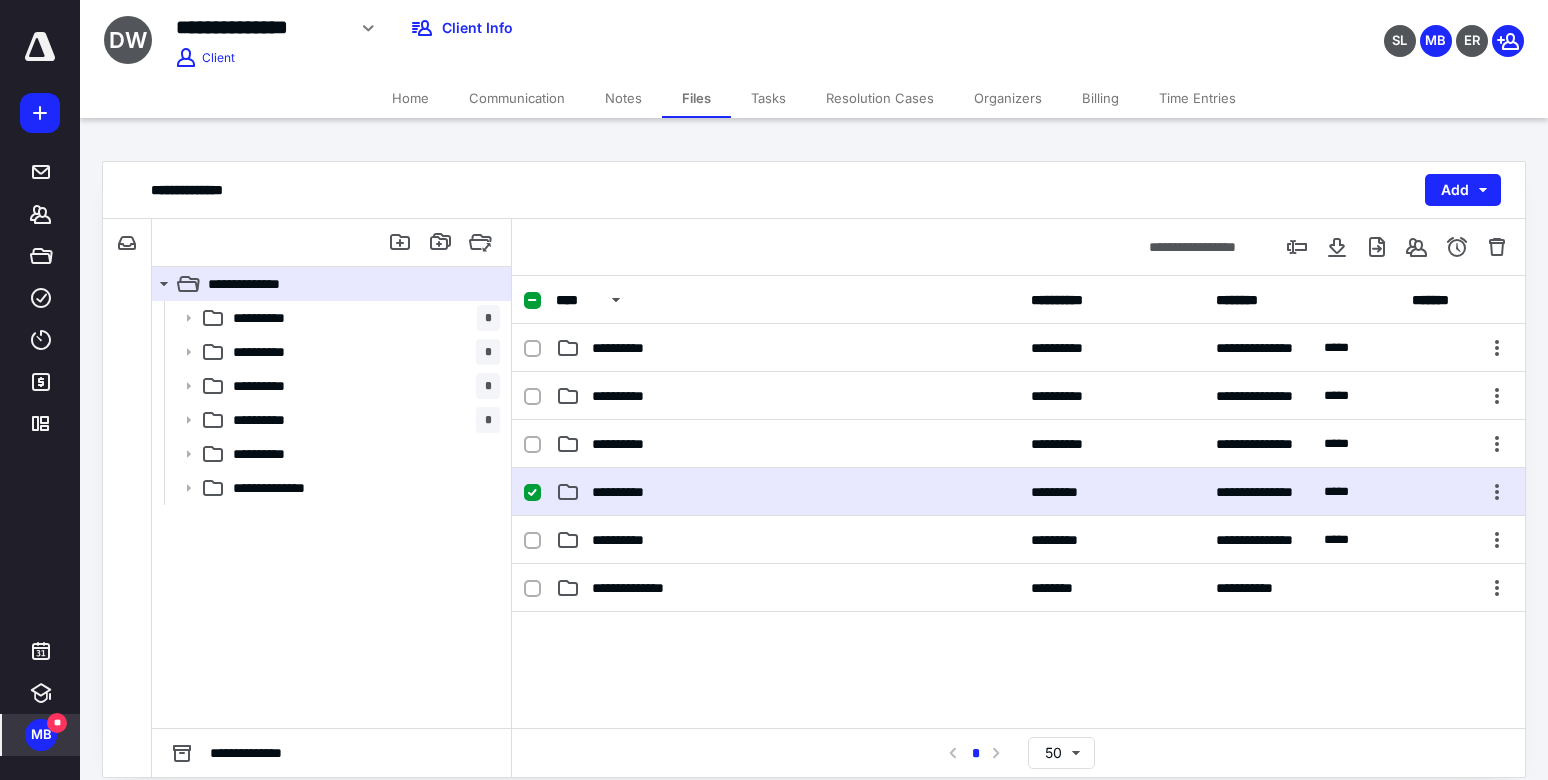 click 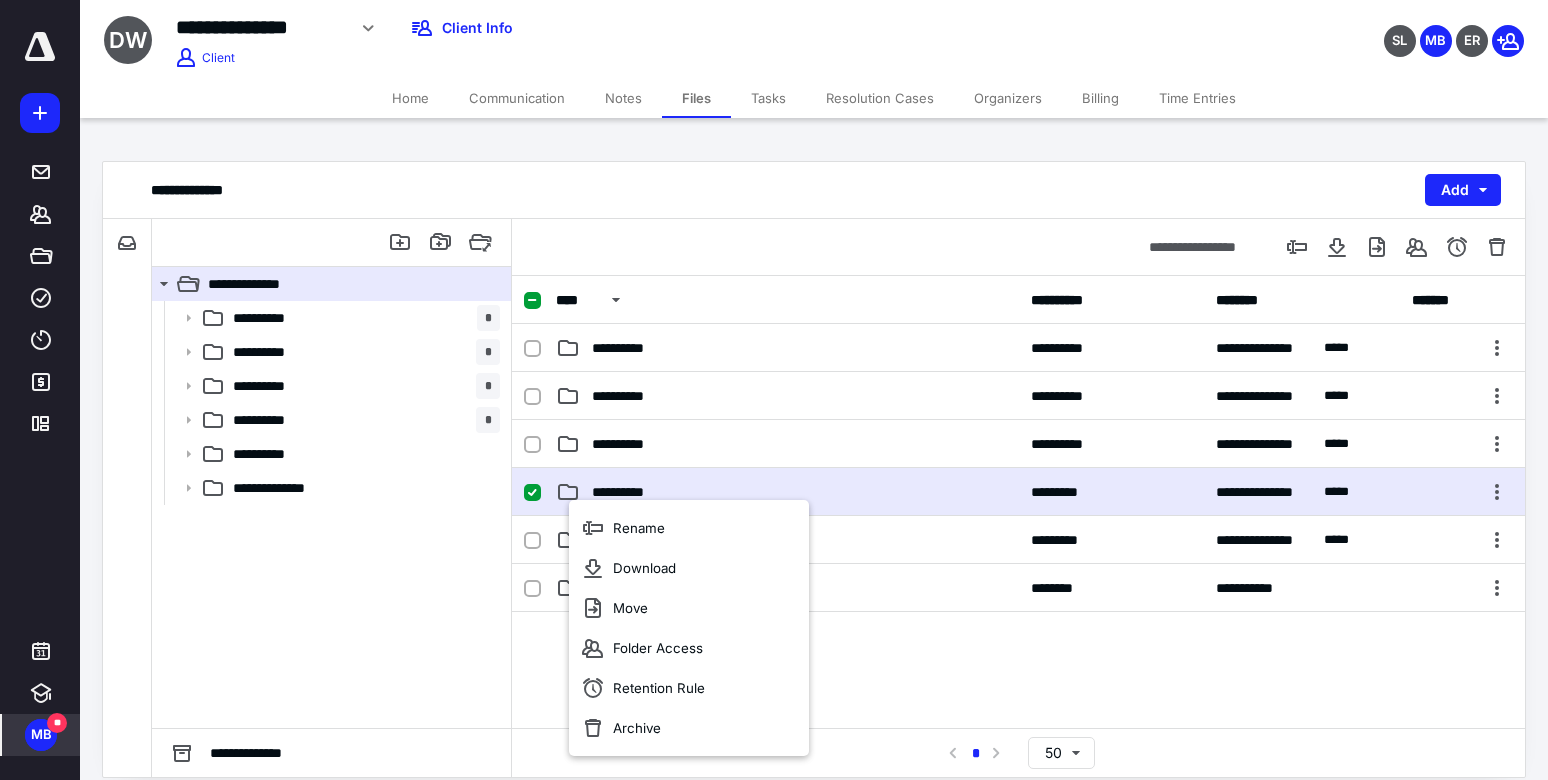 click 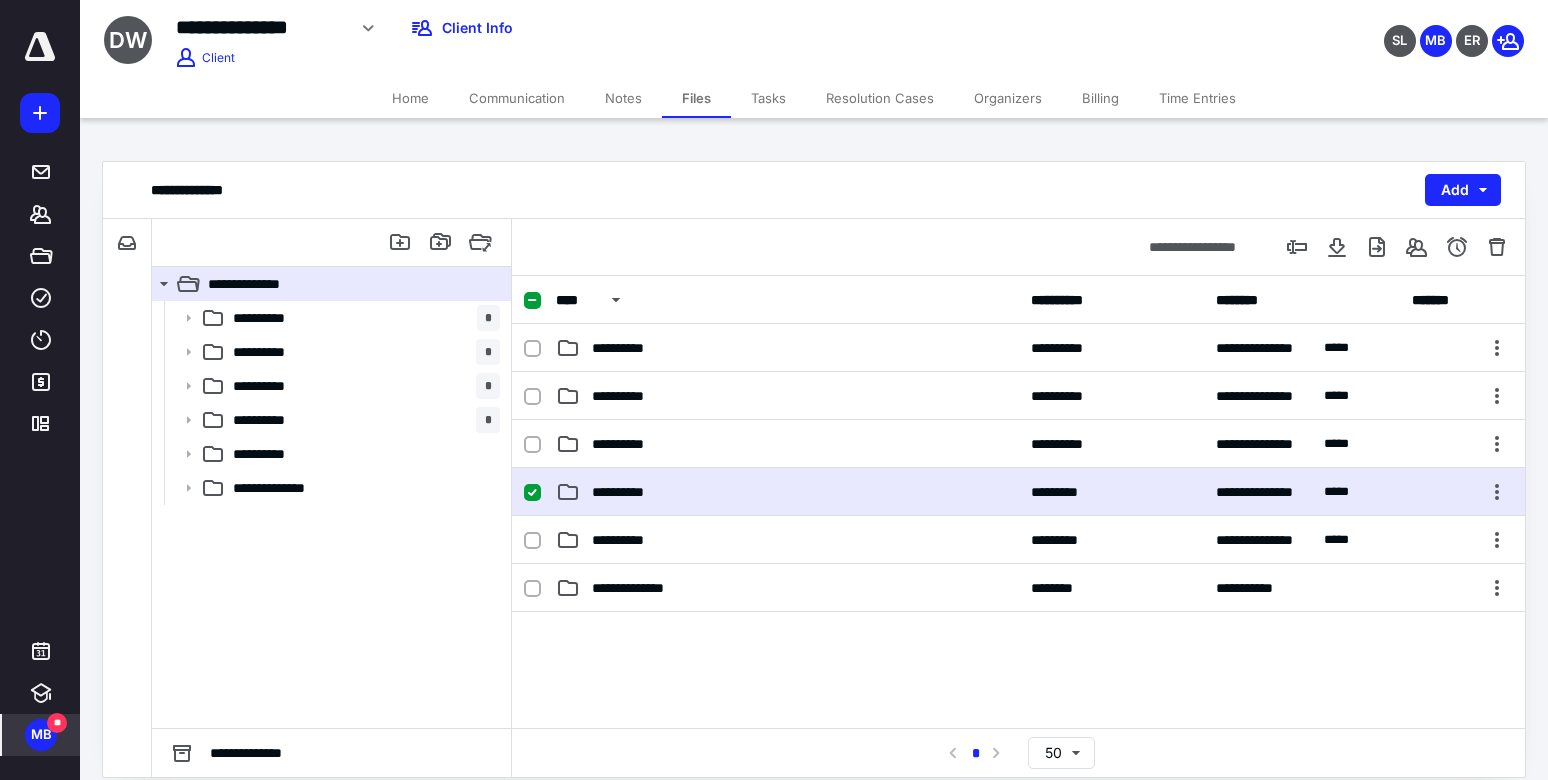 click 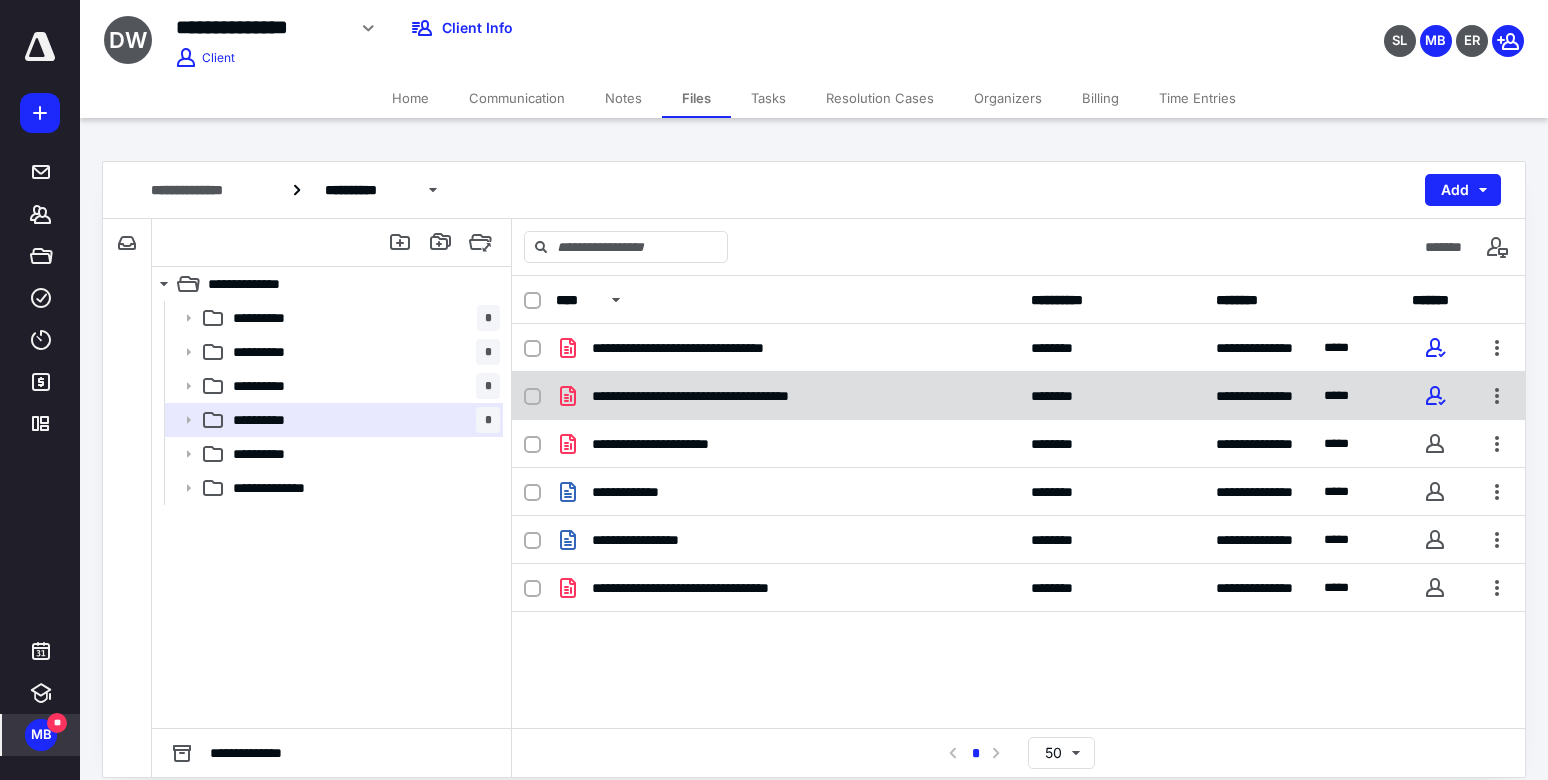 checkbox on "true" 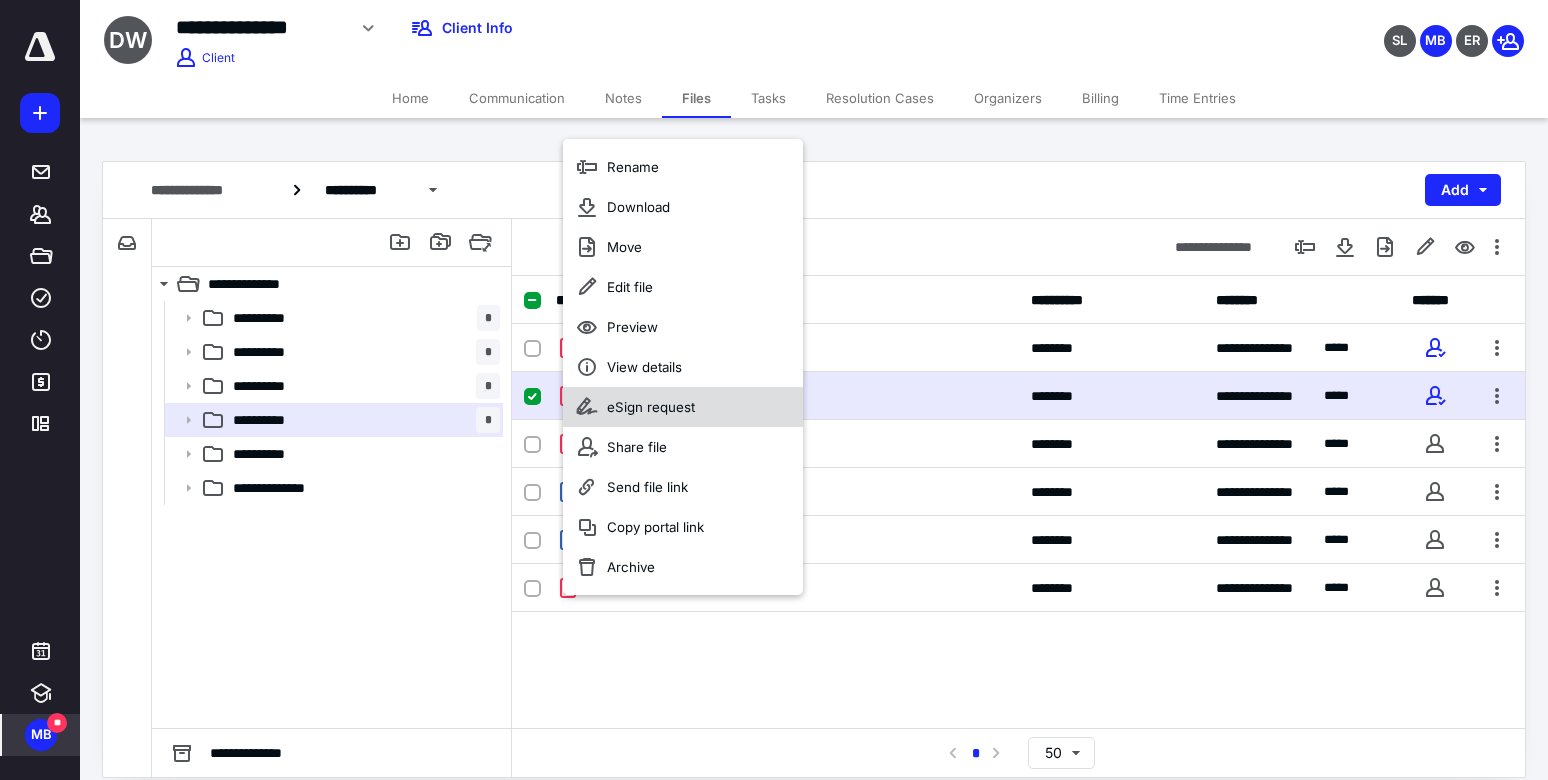 click 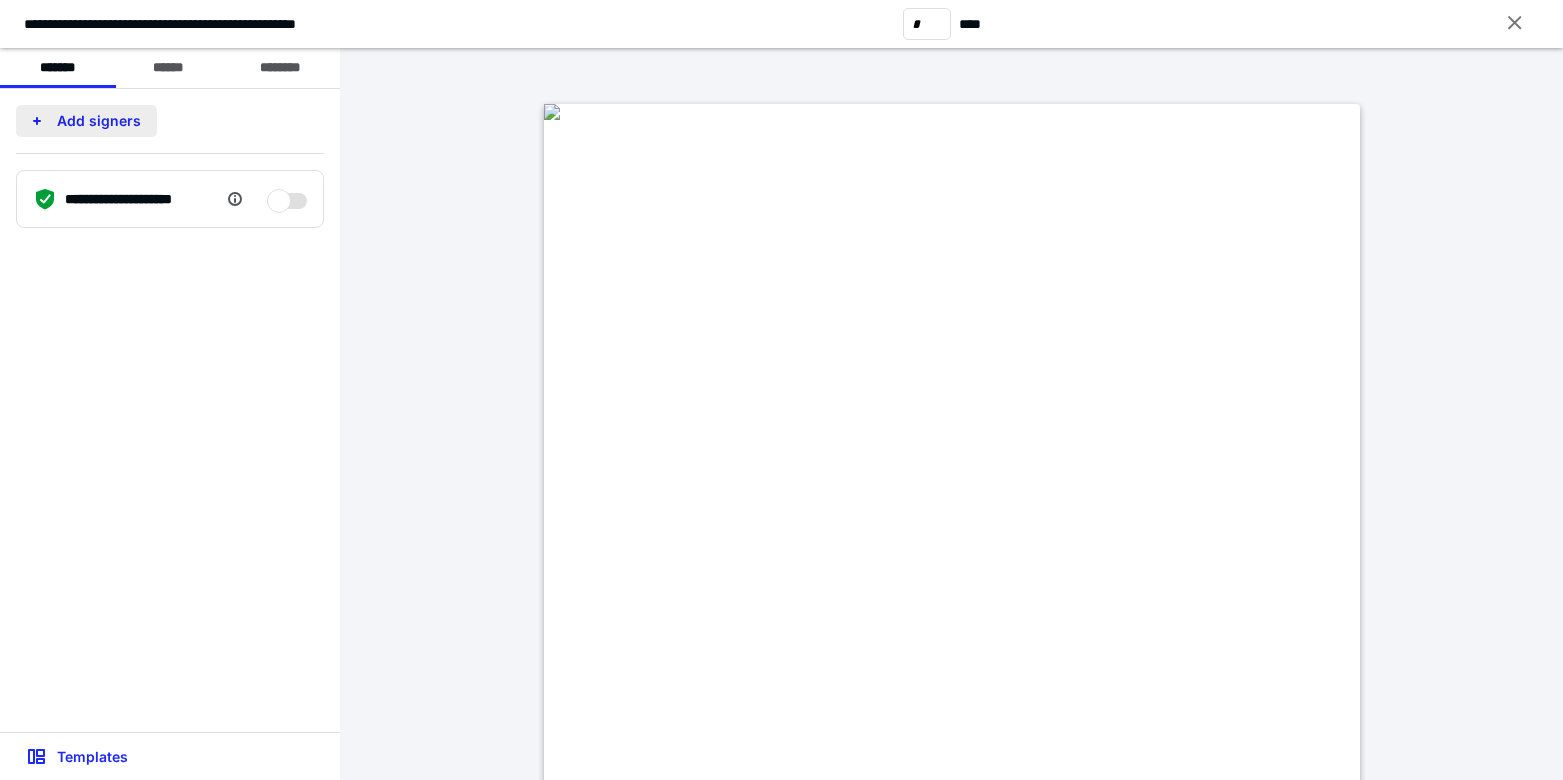 click on "Add signers" at bounding box center [86, 121] 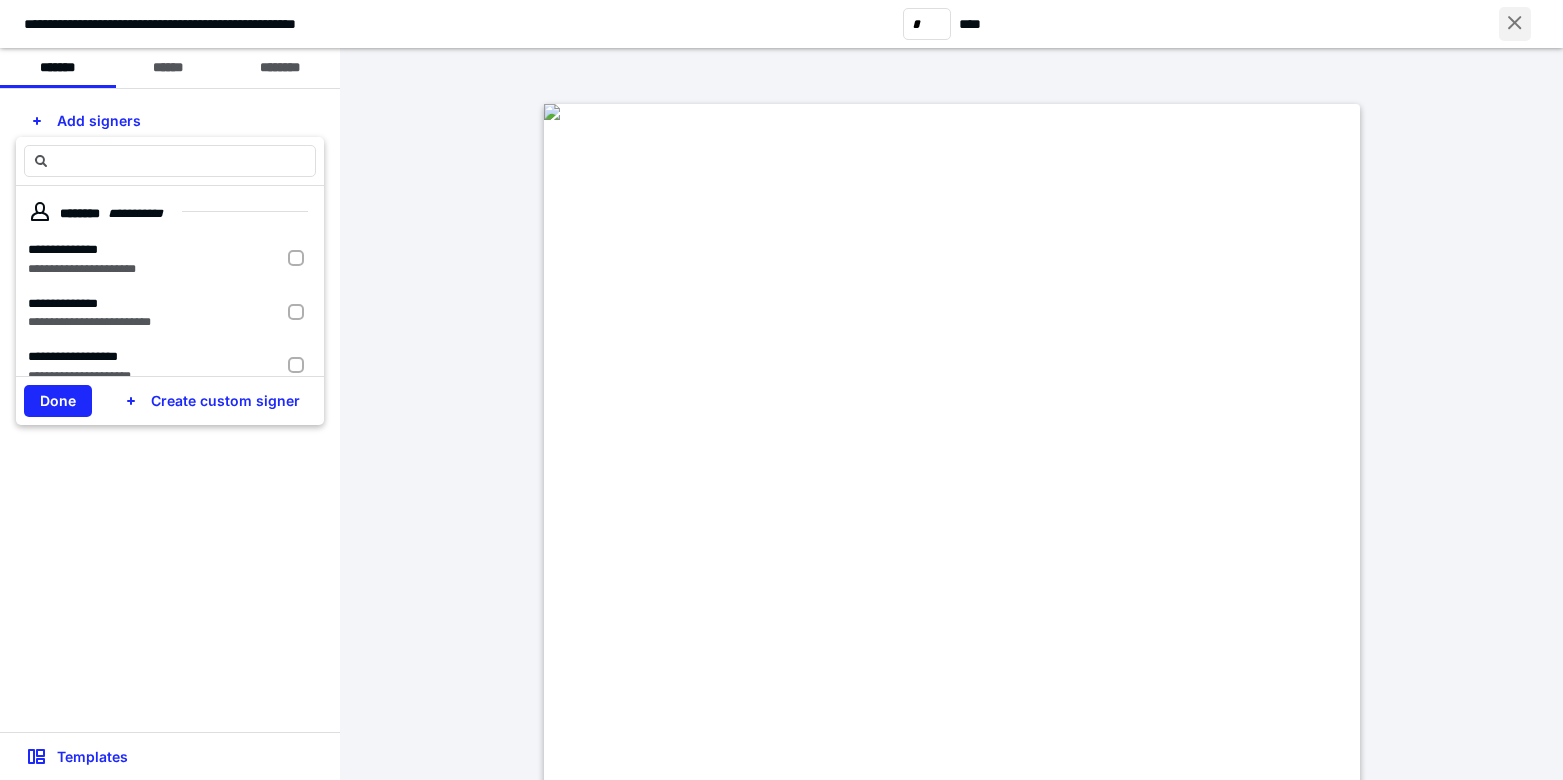 click at bounding box center (1515, 24) 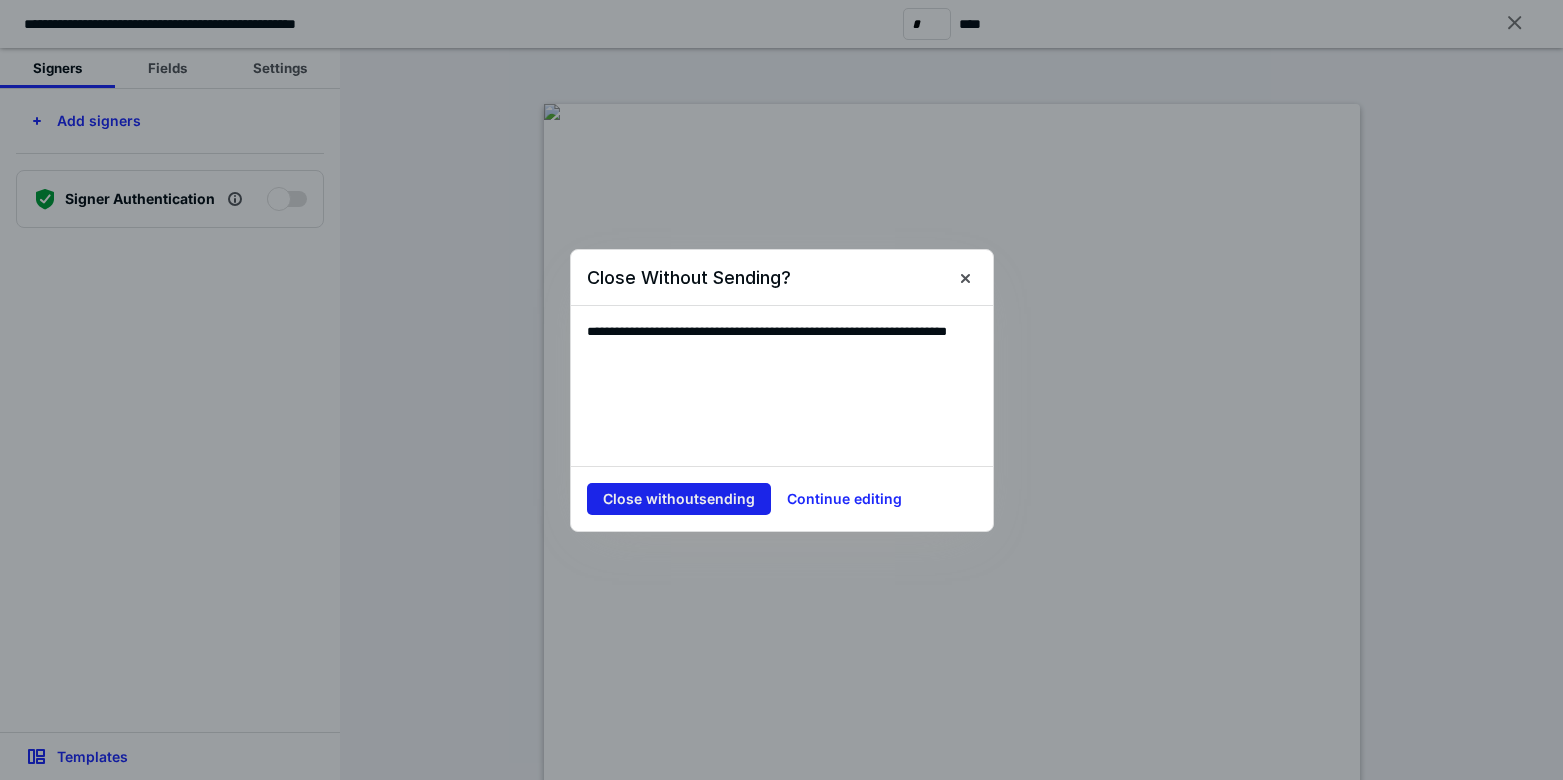 click on "Close without  sending" at bounding box center [679, 499] 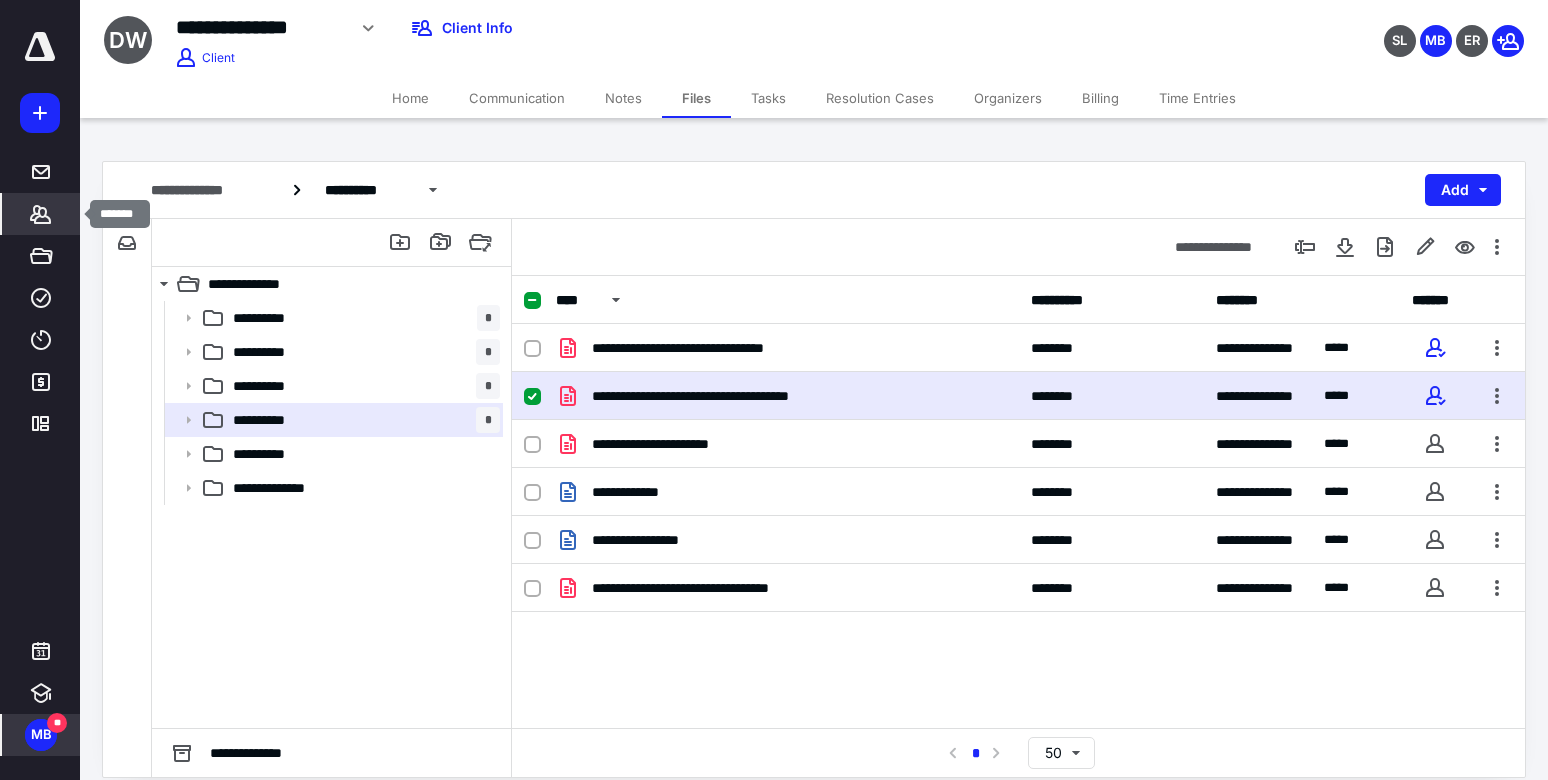 click 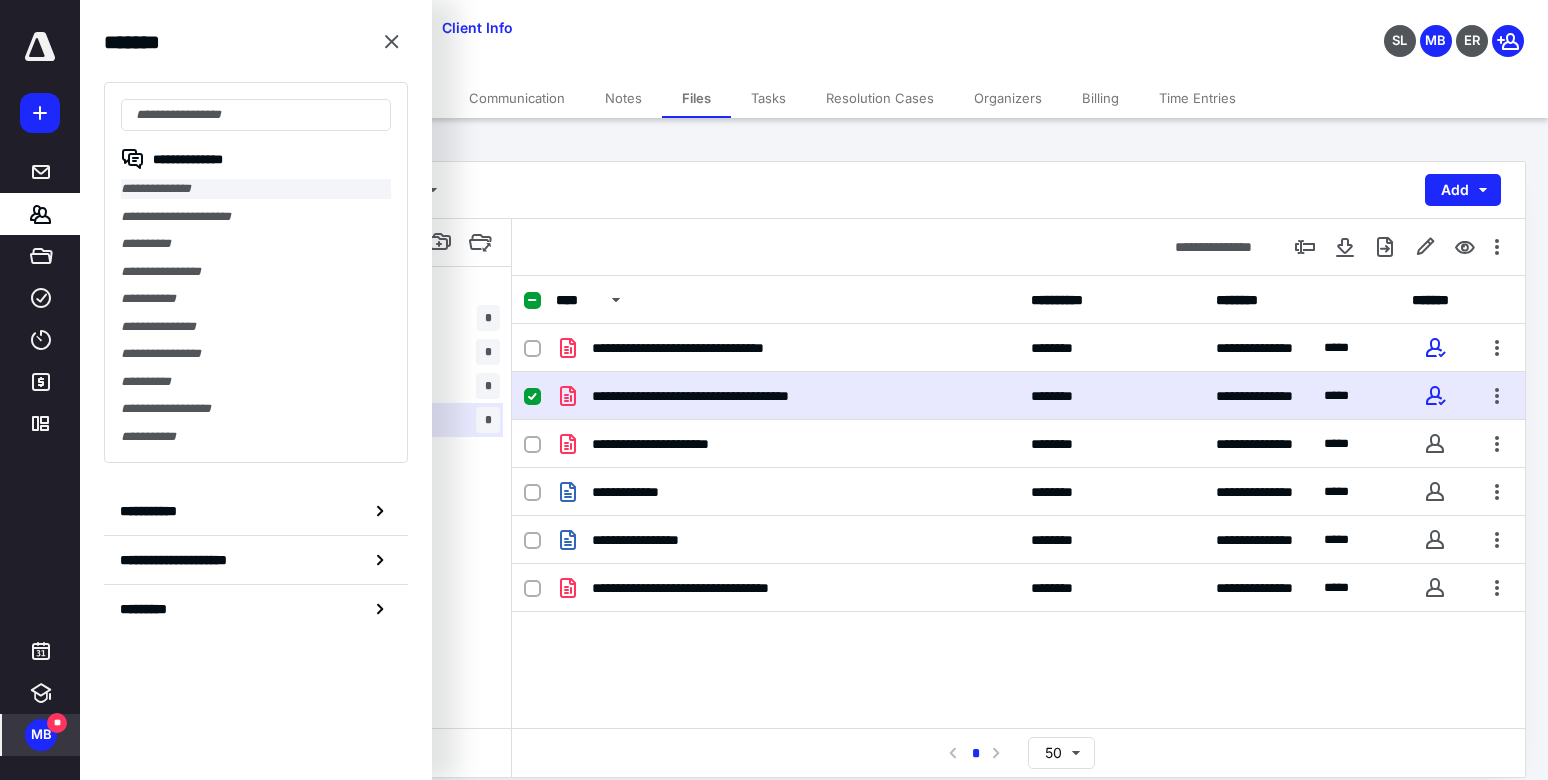 click on "**********" at bounding box center (256, 189) 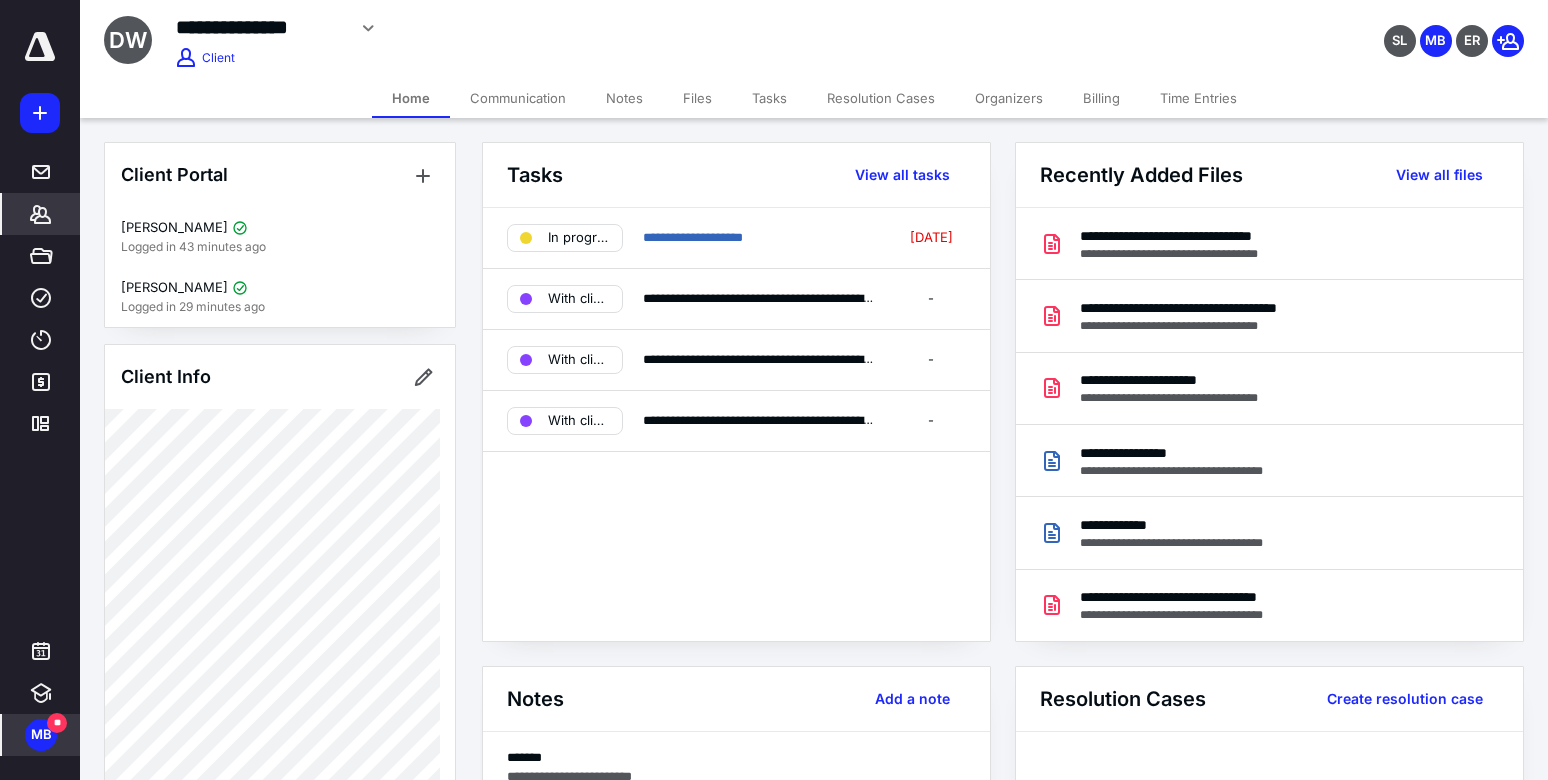 click on "Files" at bounding box center [697, 98] 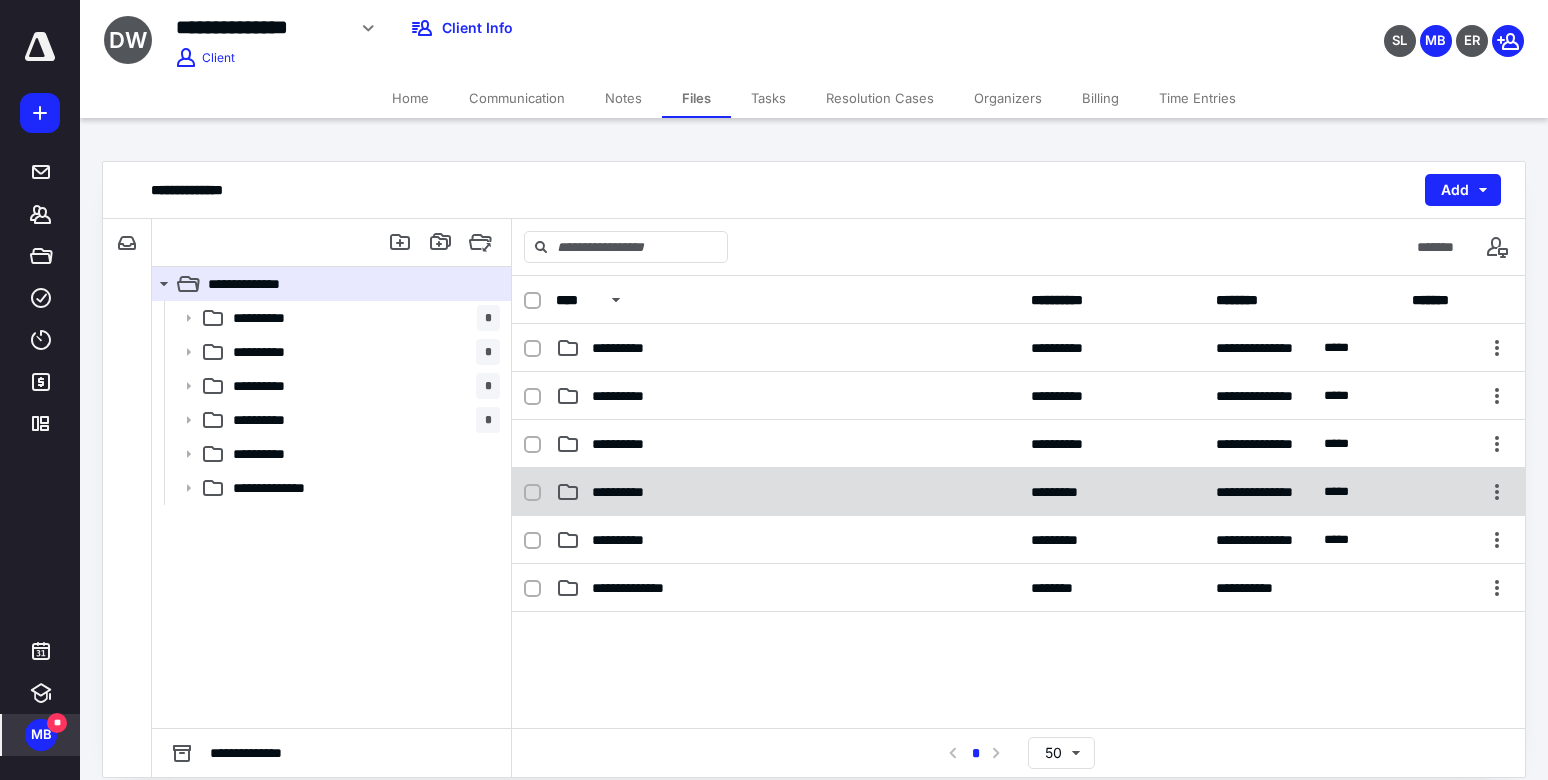 click on "**********" at bounding box center [630, 492] 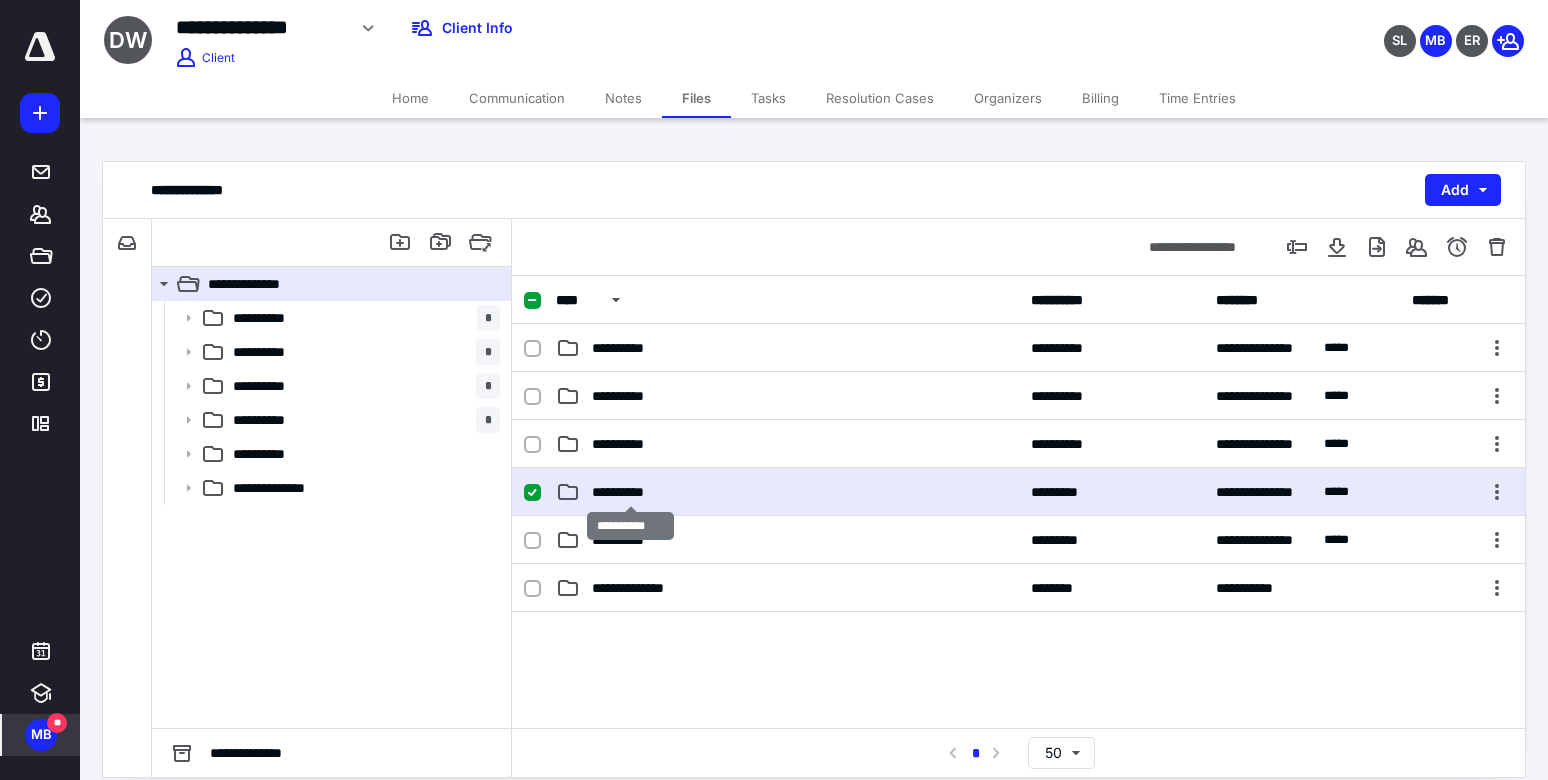 click on "**********" at bounding box center [630, 492] 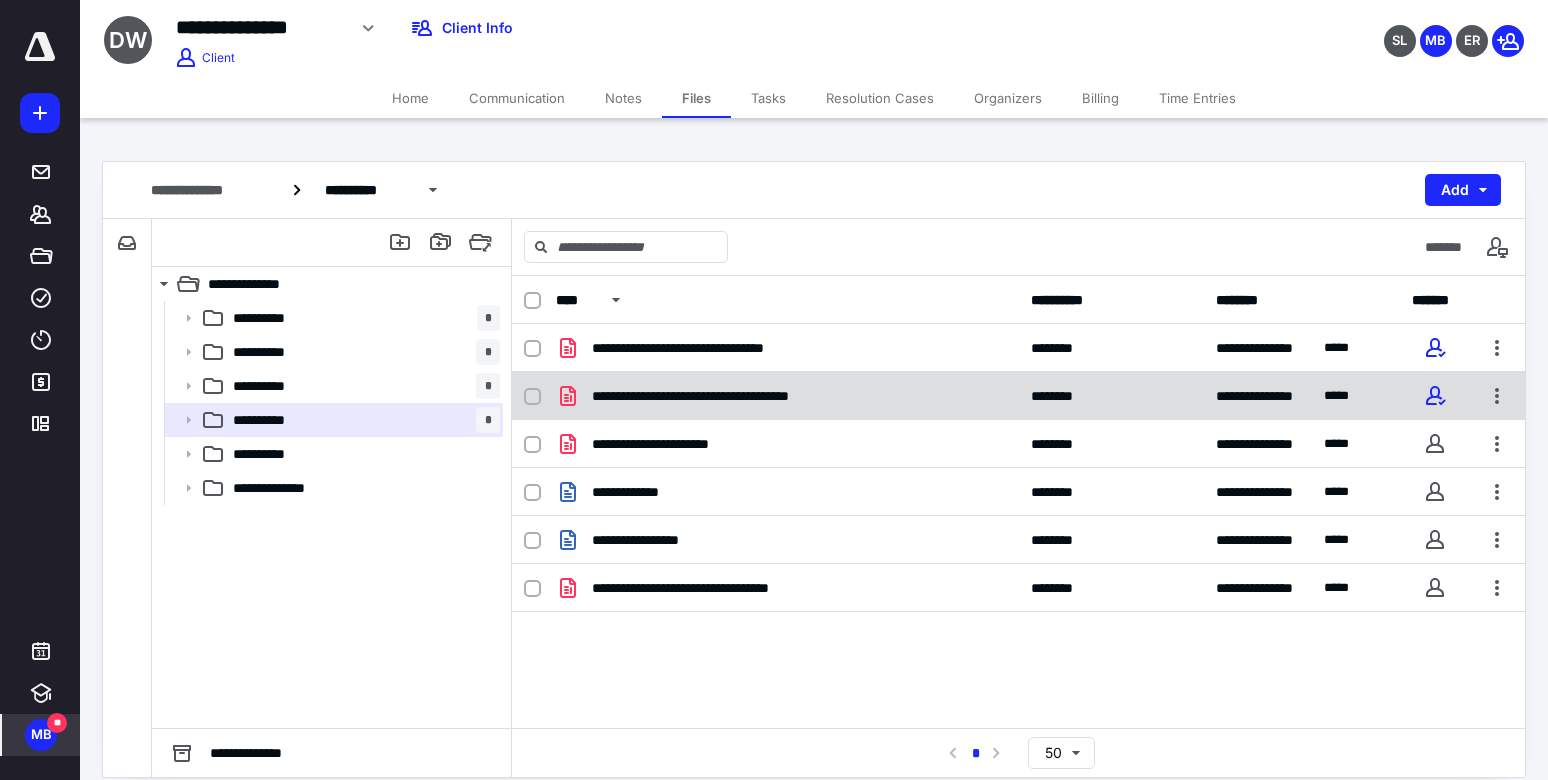 checkbox on "true" 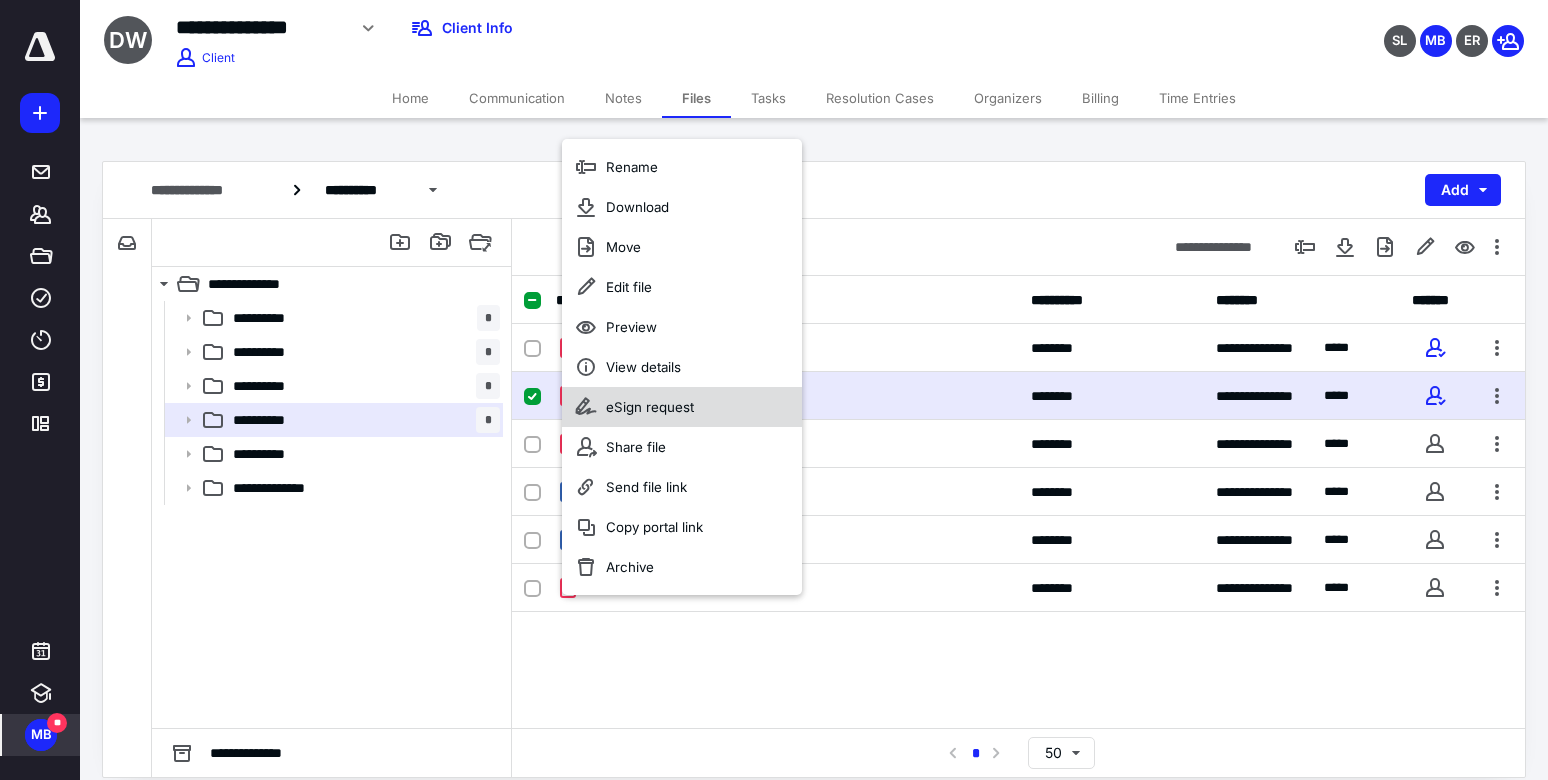 click 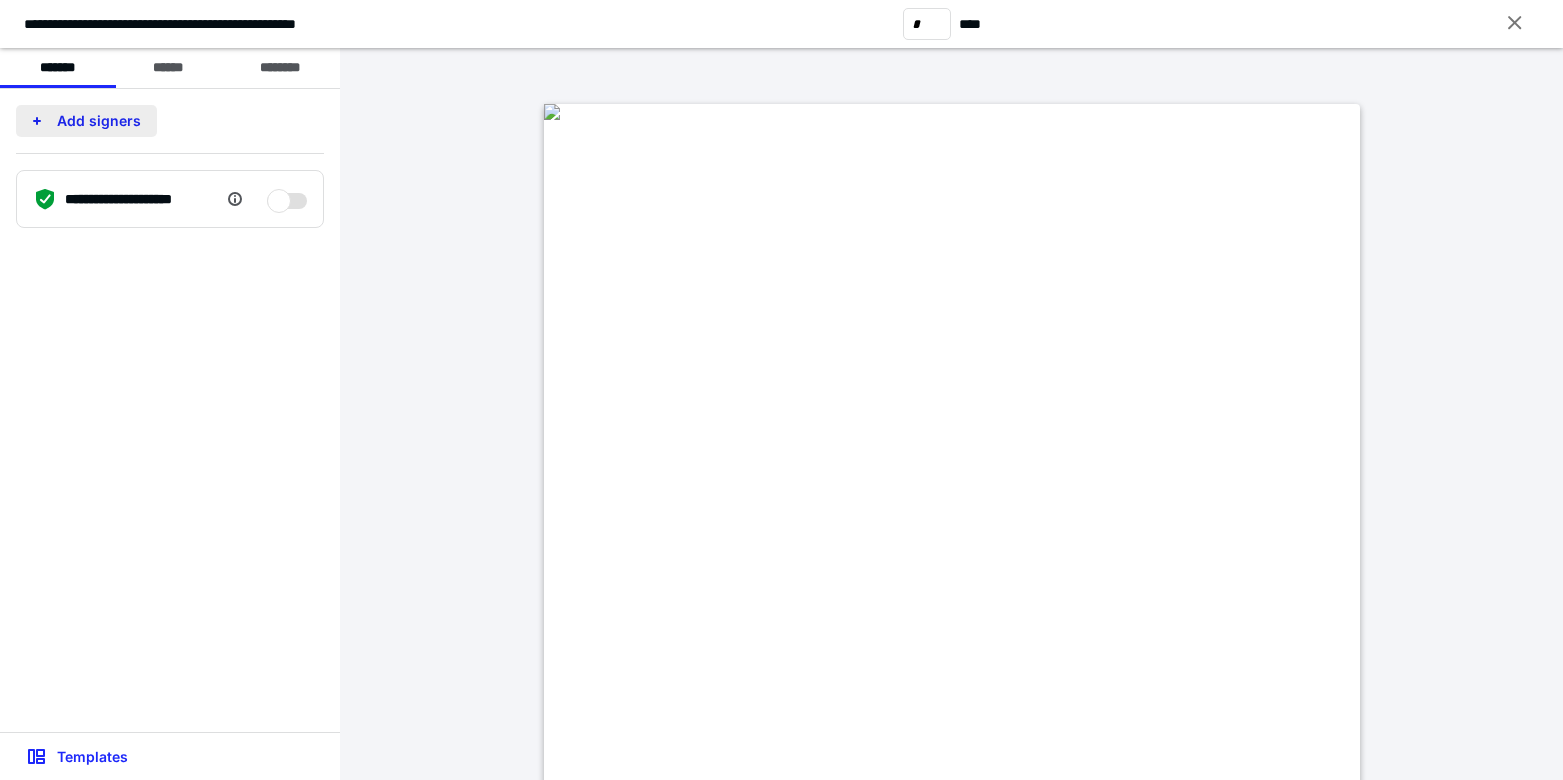 click on "Add signers" at bounding box center (86, 121) 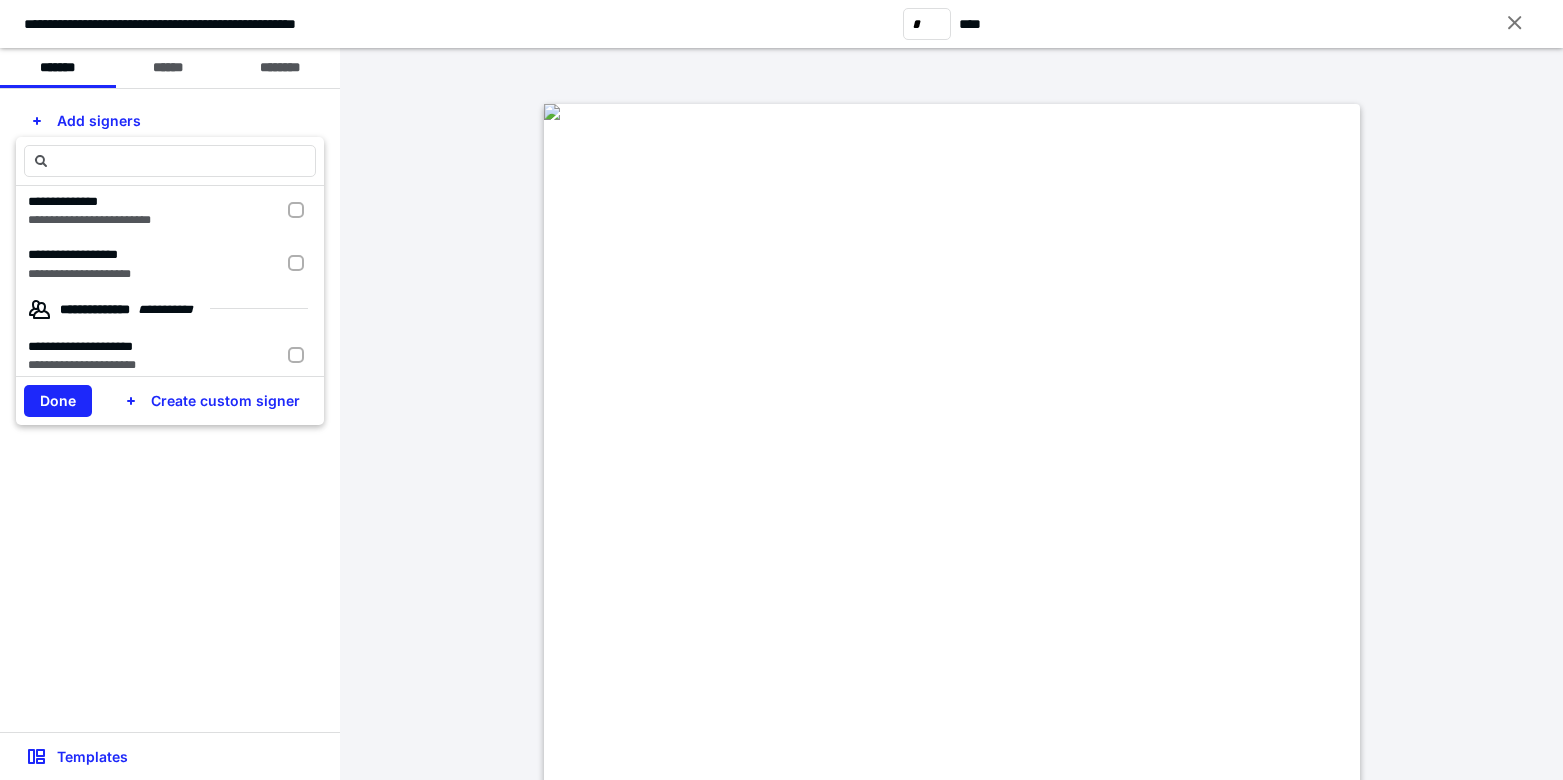 scroll, scrollTop: 126, scrollLeft: 0, axis: vertical 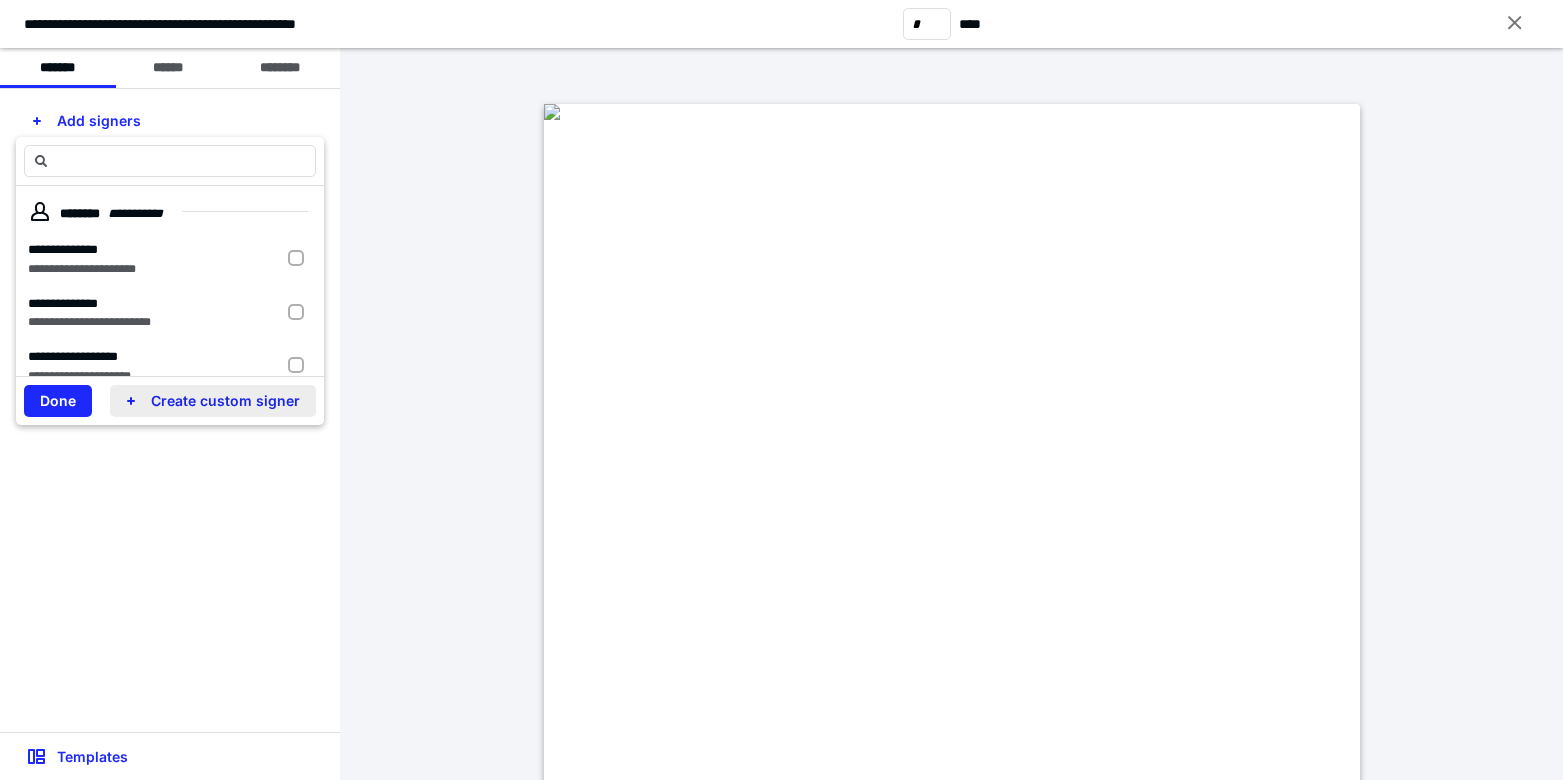 click on "Create custom signer" at bounding box center (213, 401) 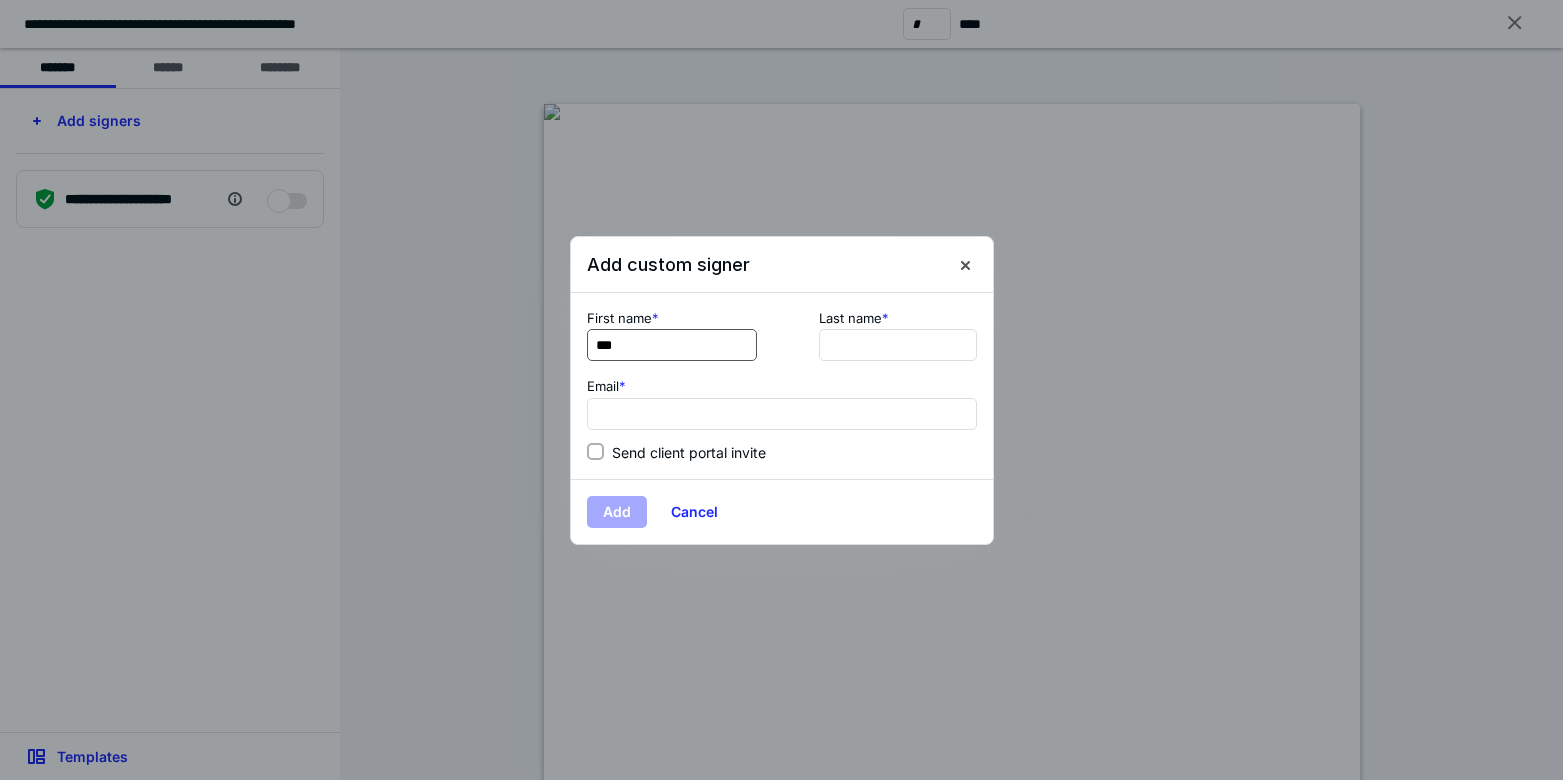 type on "***" 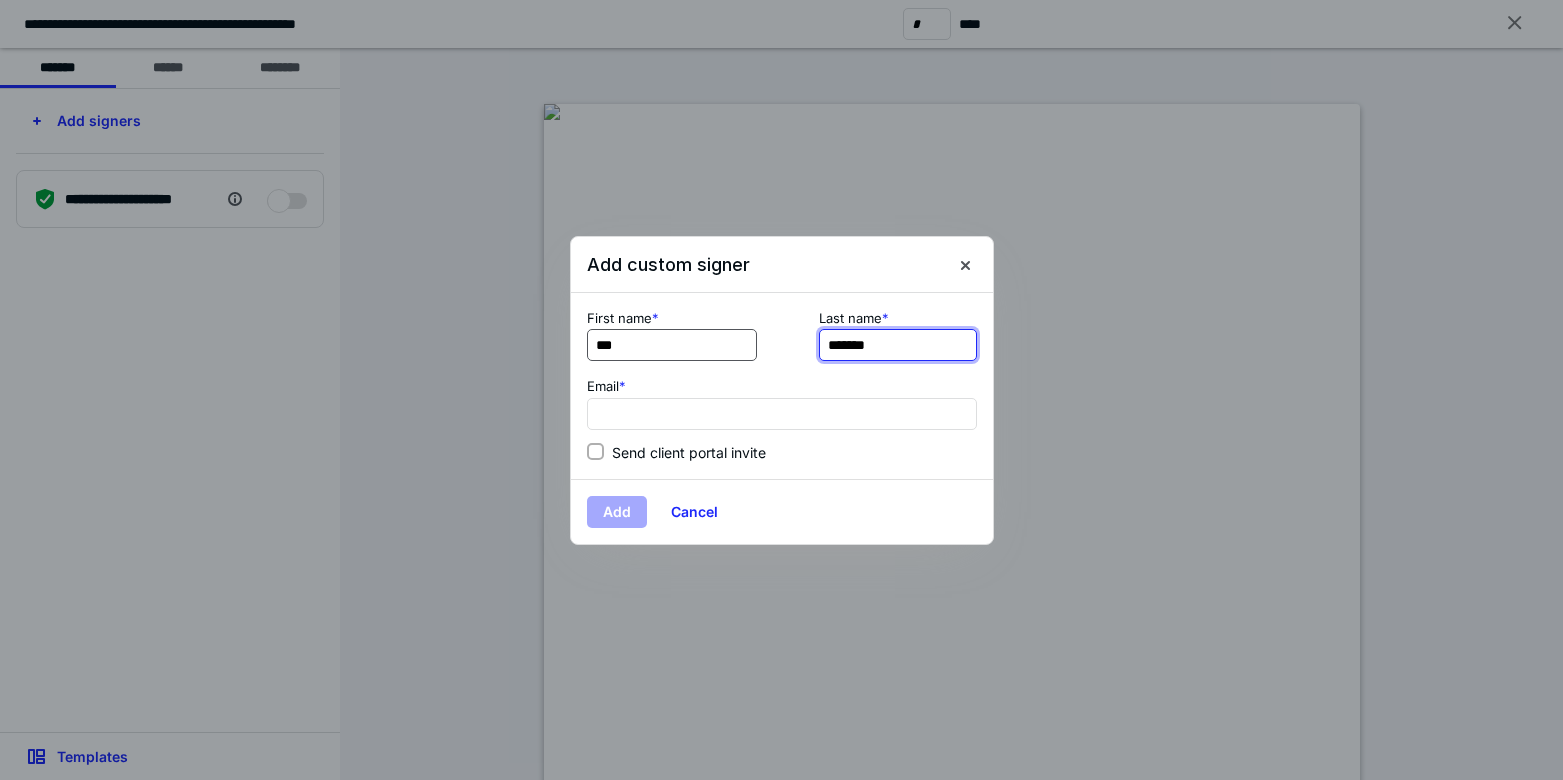 type on "*******" 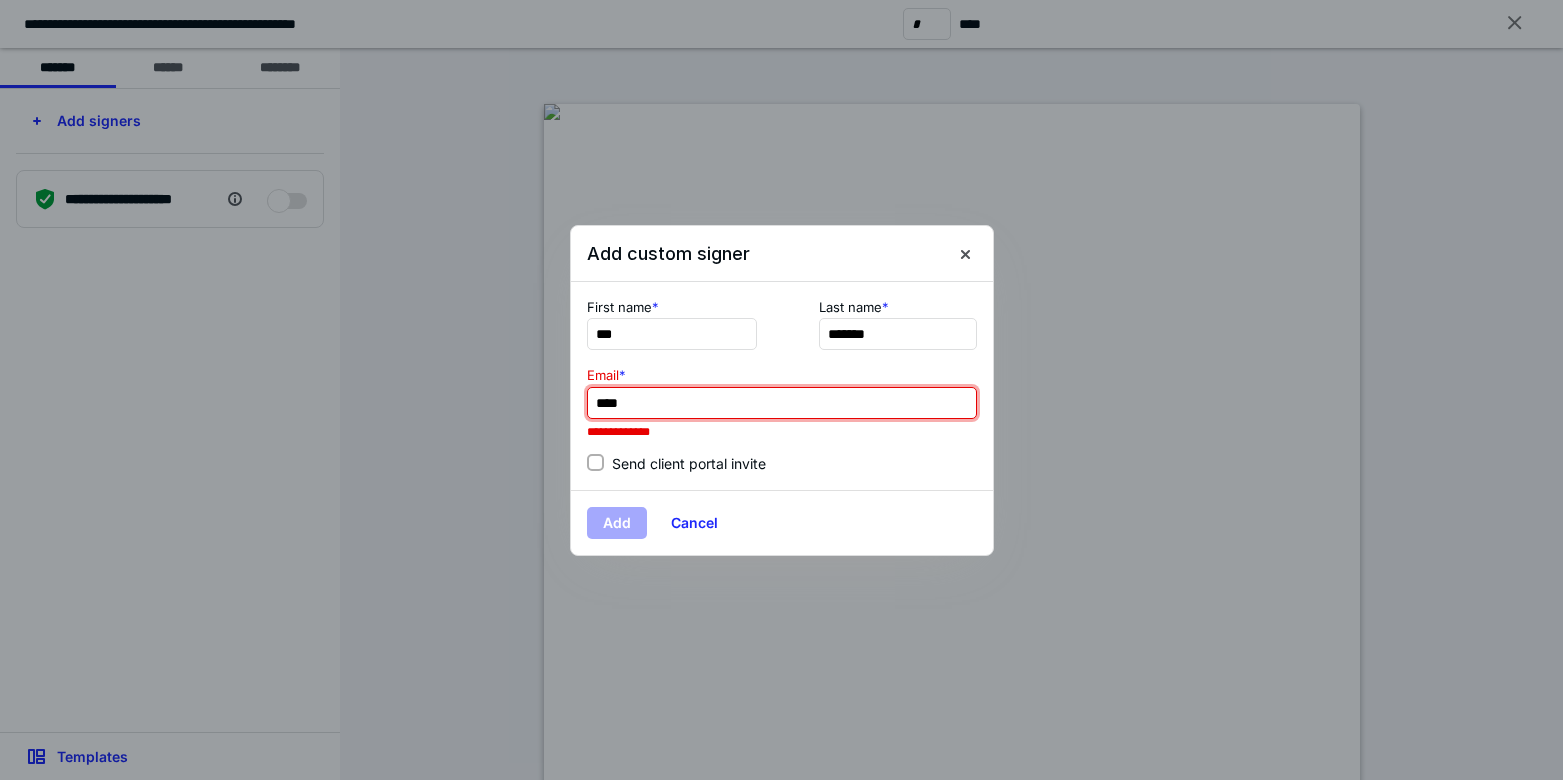 type on "**********" 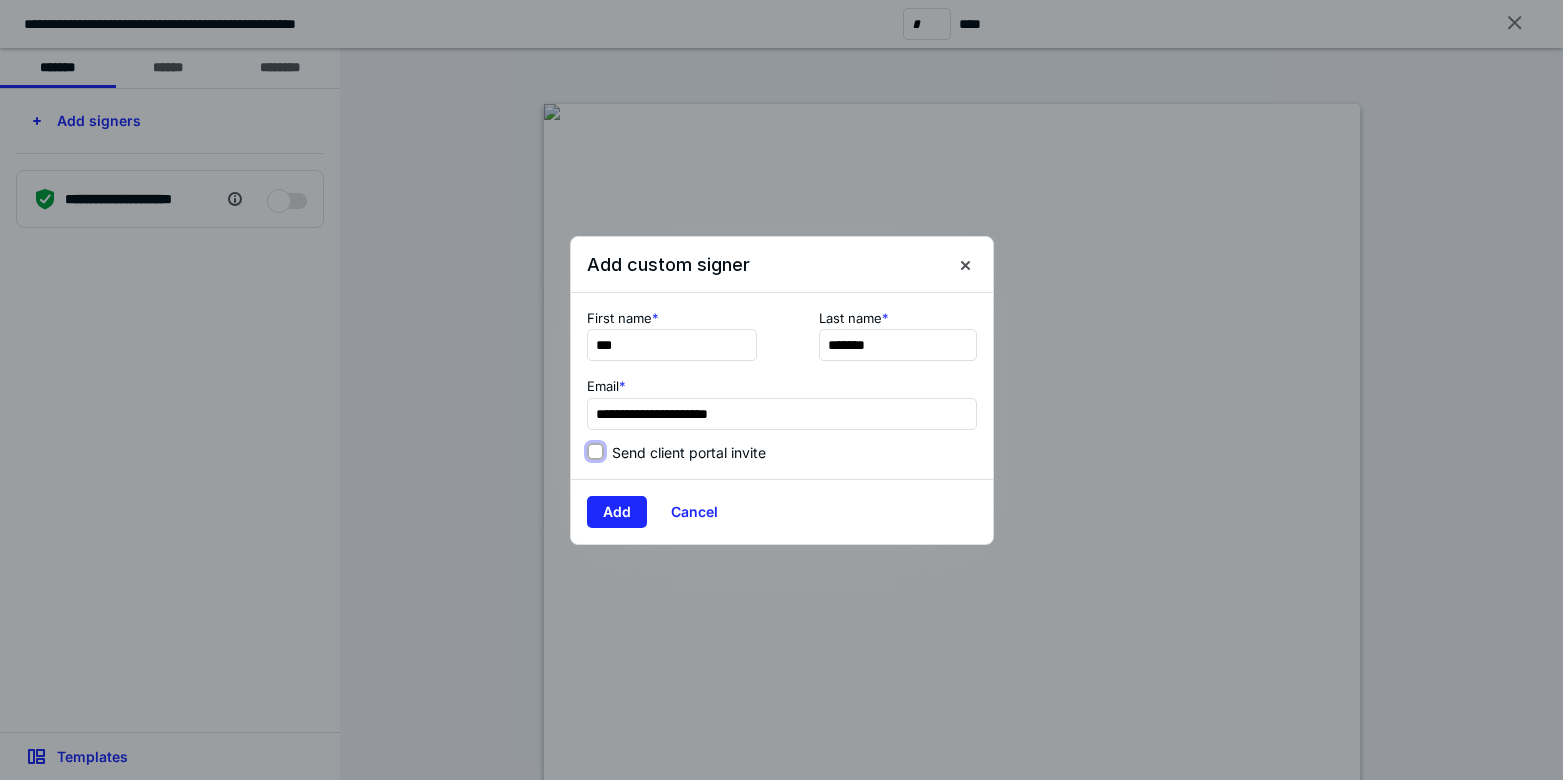 click on "Send client portal invite" at bounding box center [595, 452] 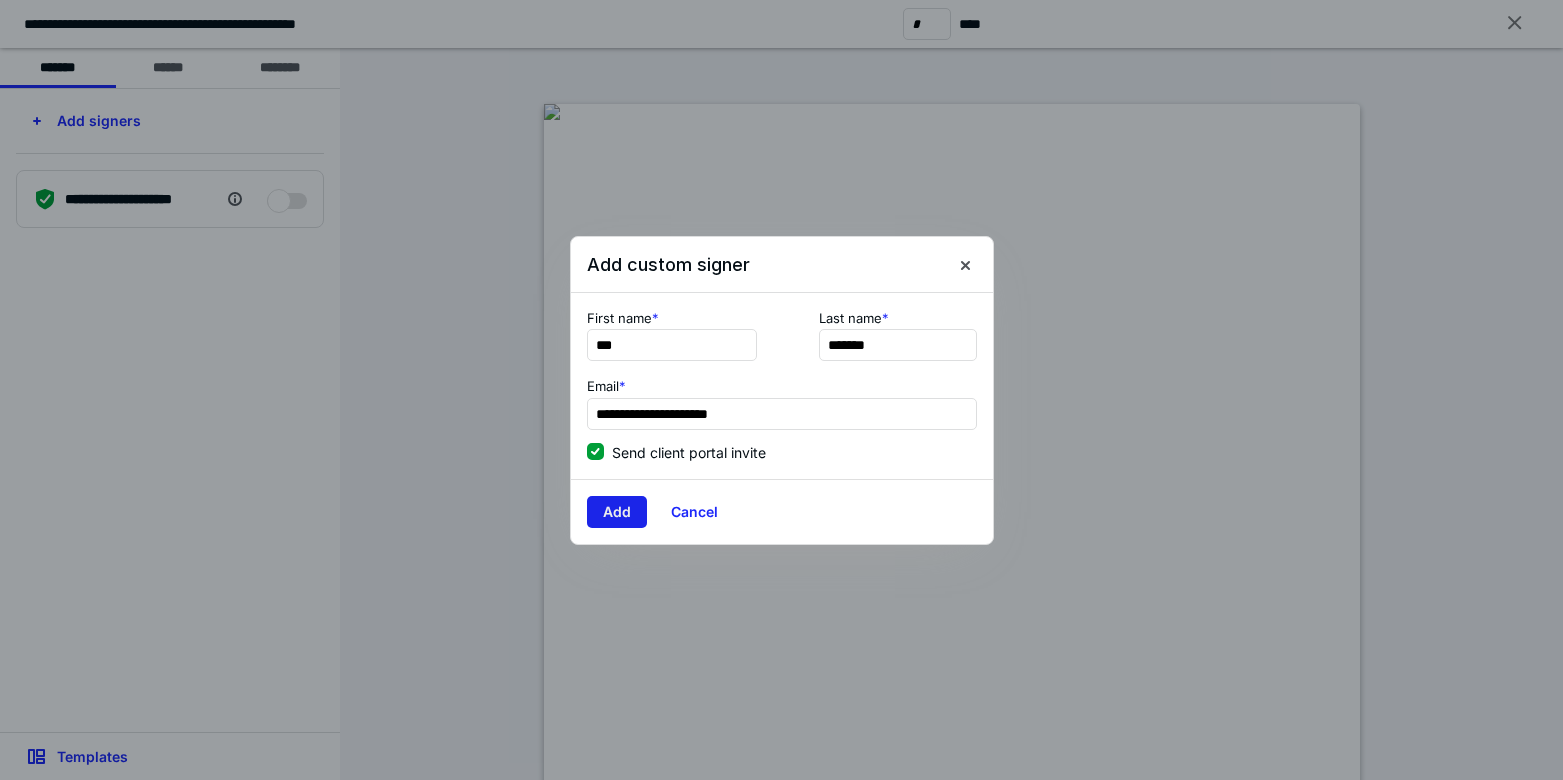 click on "Add" at bounding box center (617, 512) 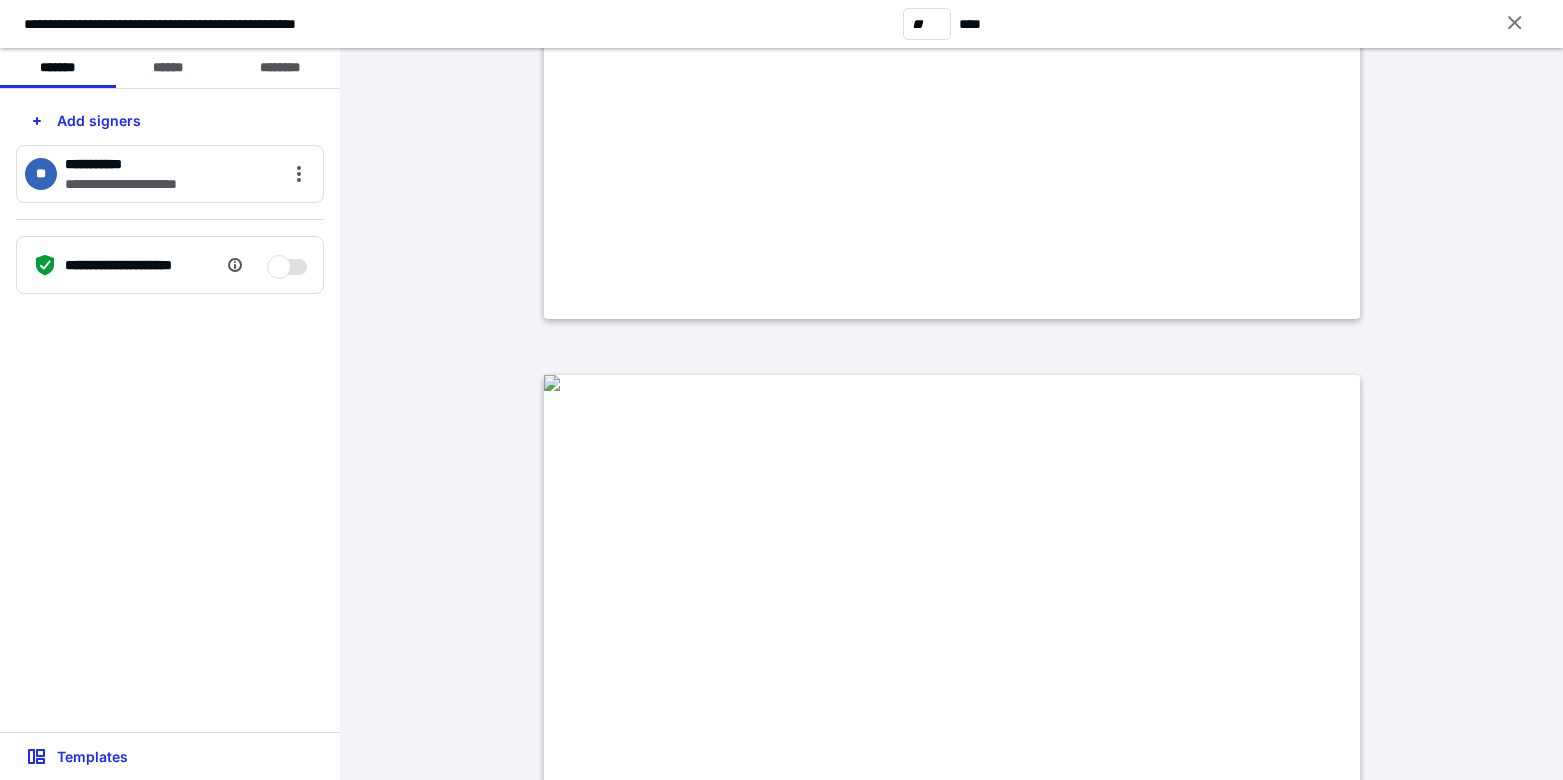type on "**" 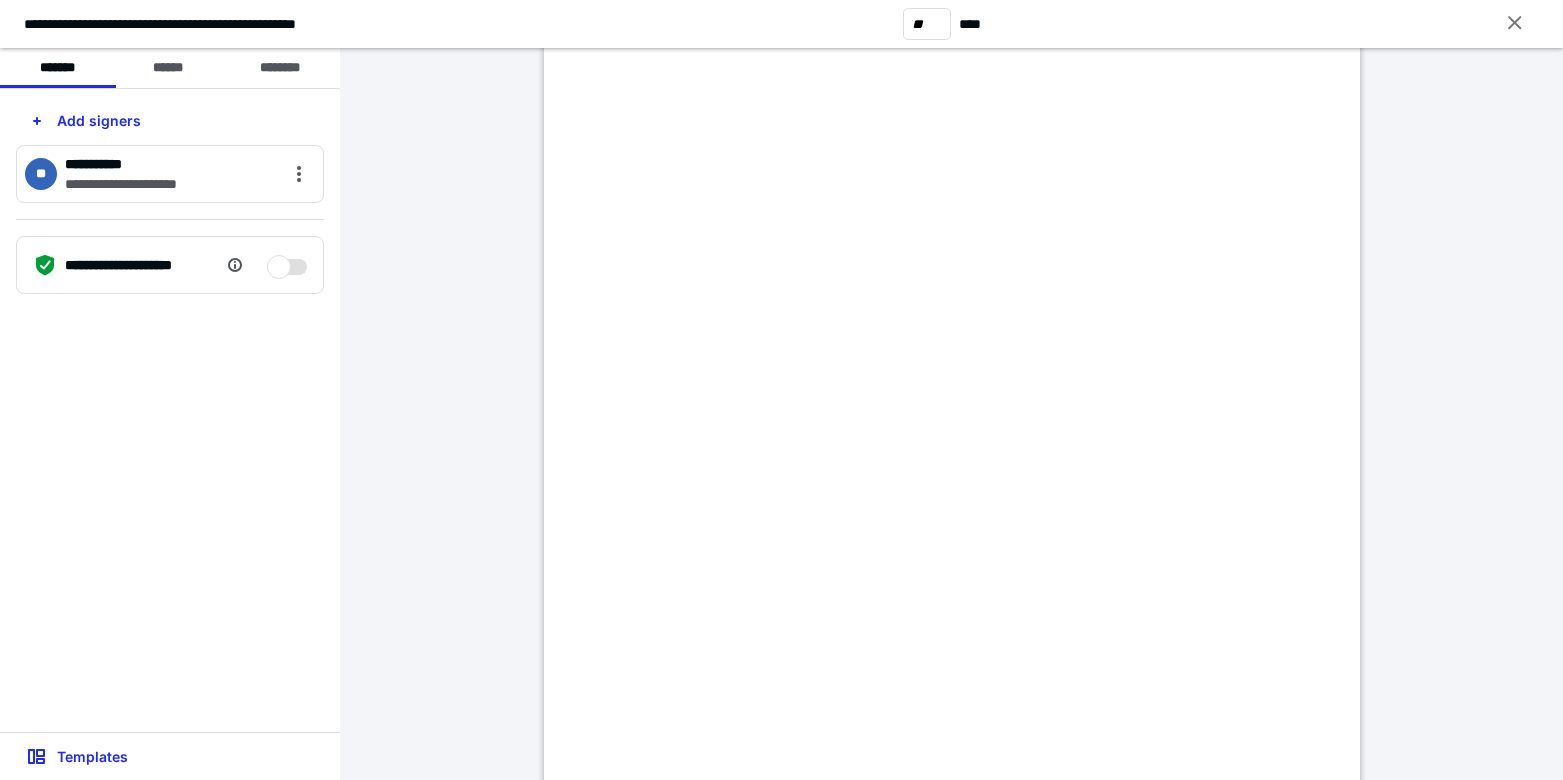 scroll, scrollTop: 11402, scrollLeft: 0, axis: vertical 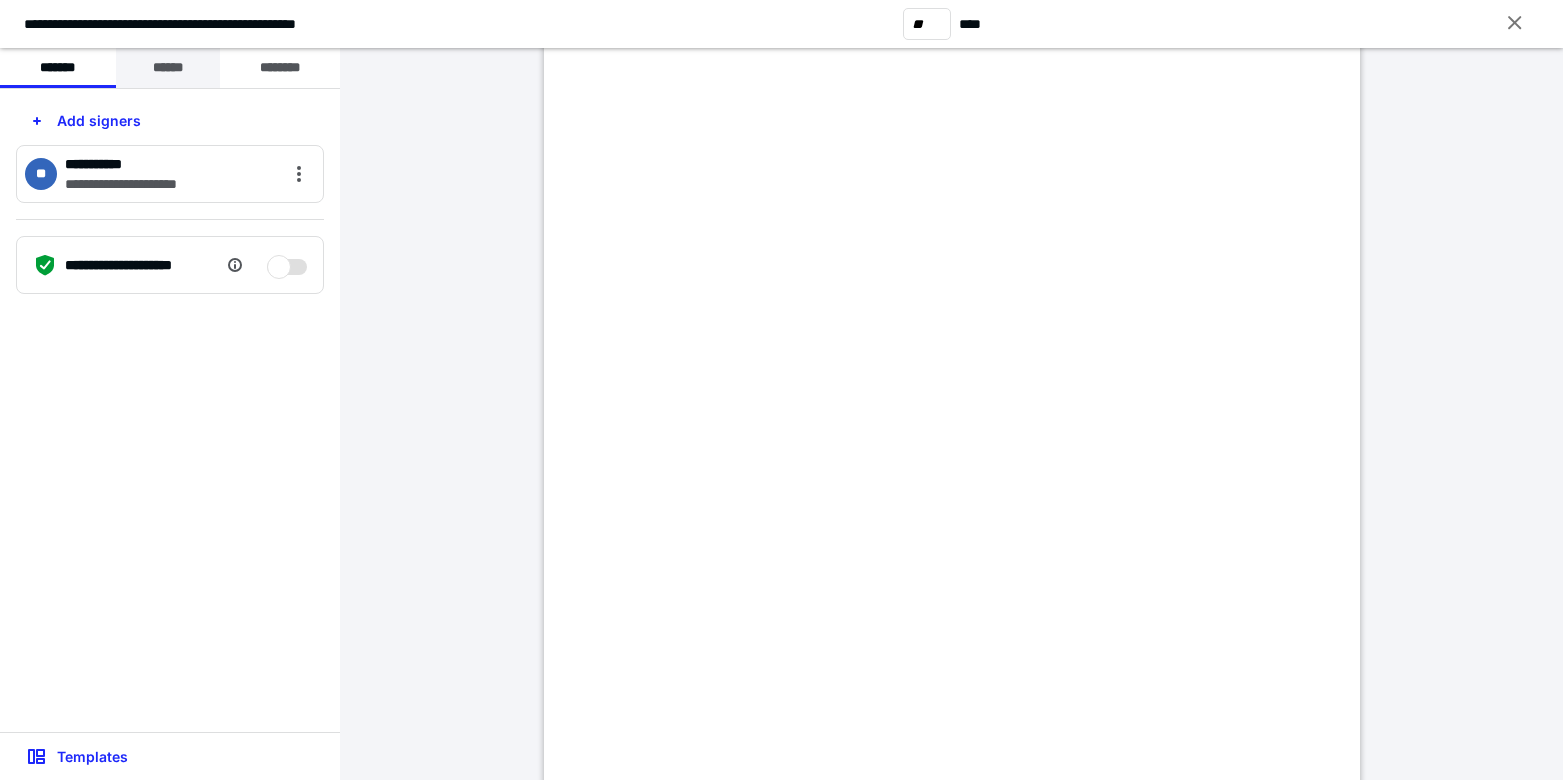 click on "******" at bounding box center [168, 68] 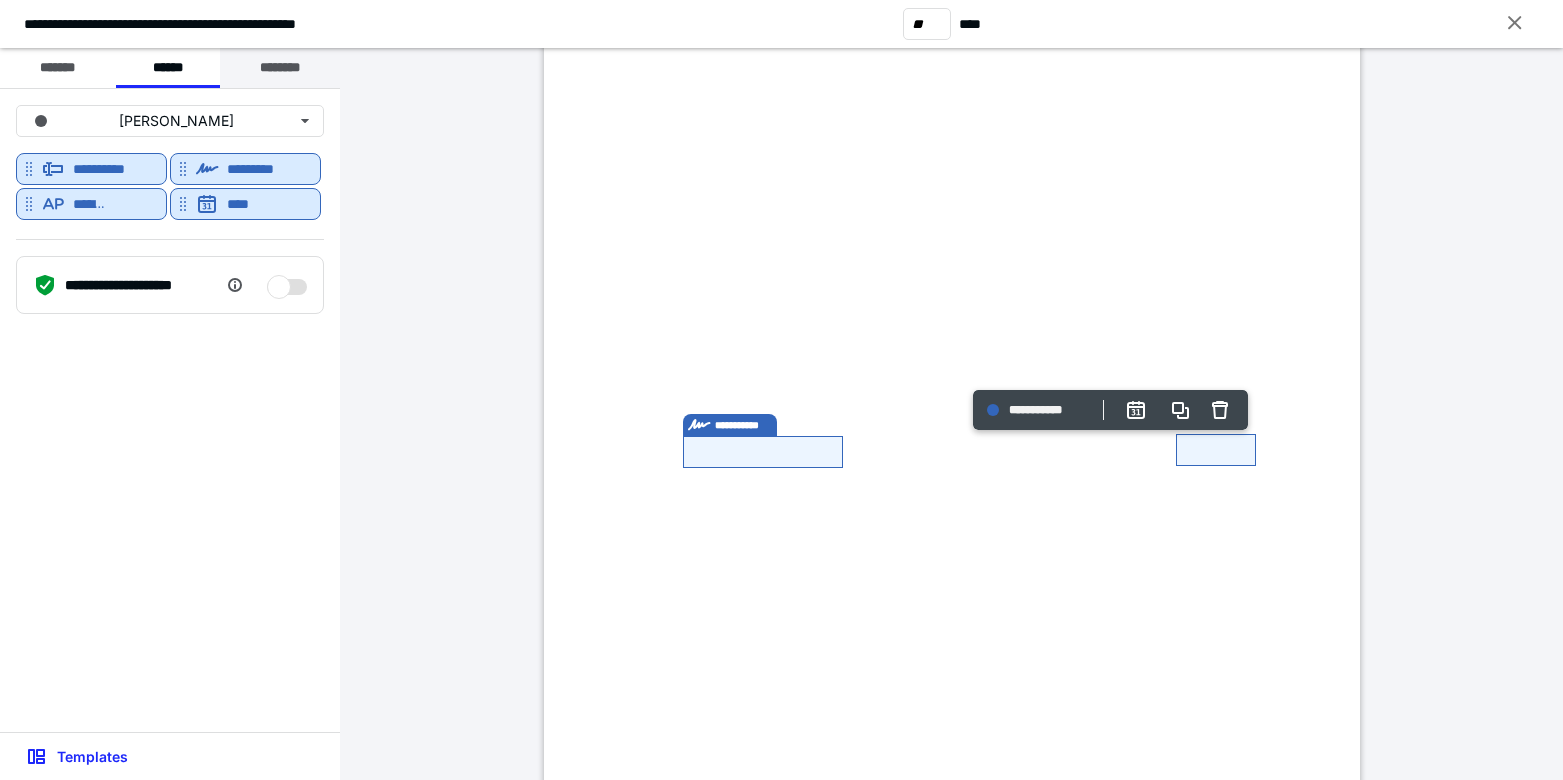 click on "********" at bounding box center [280, 68] 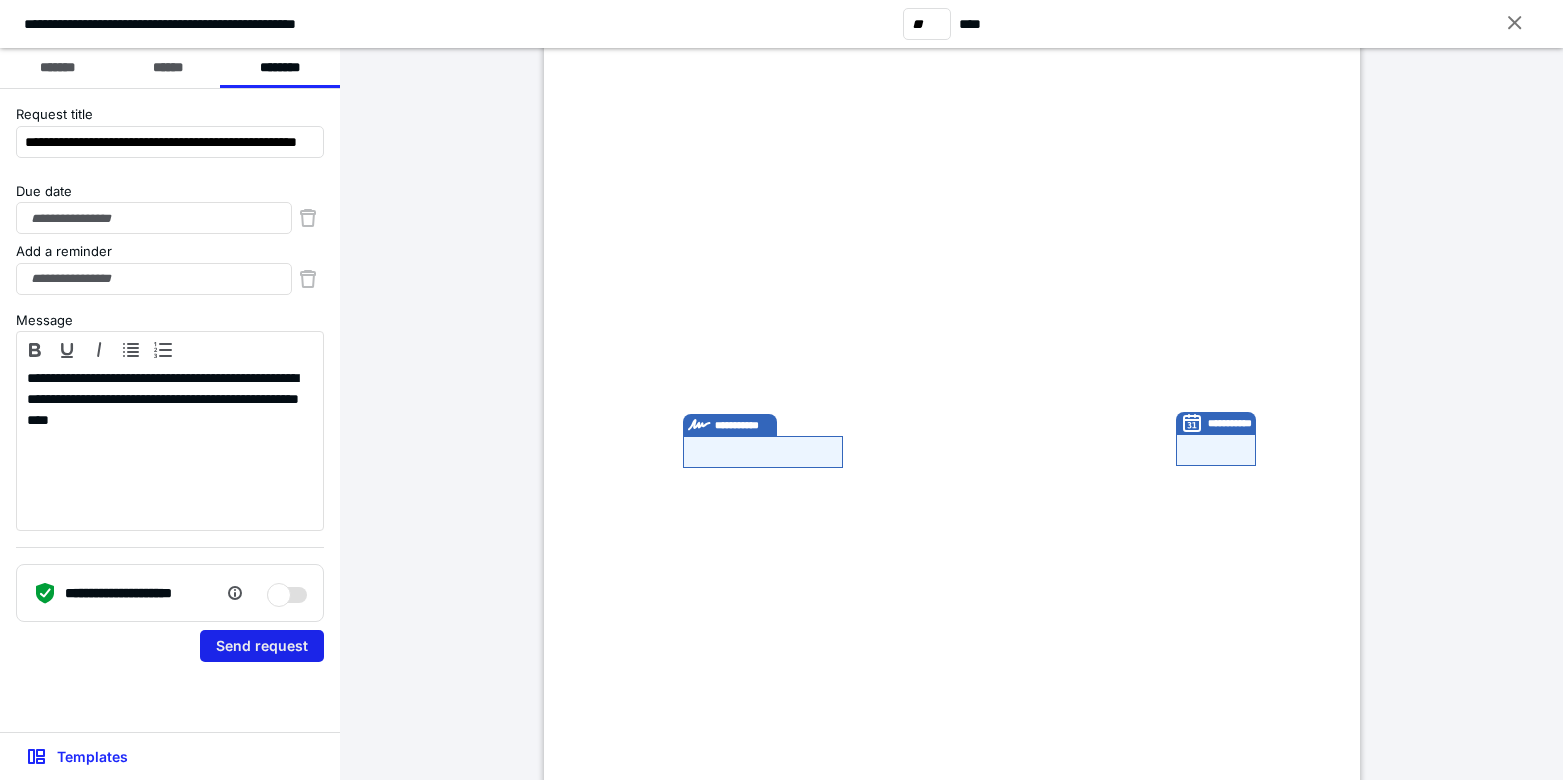 click on "Send request" at bounding box center (262, 646) 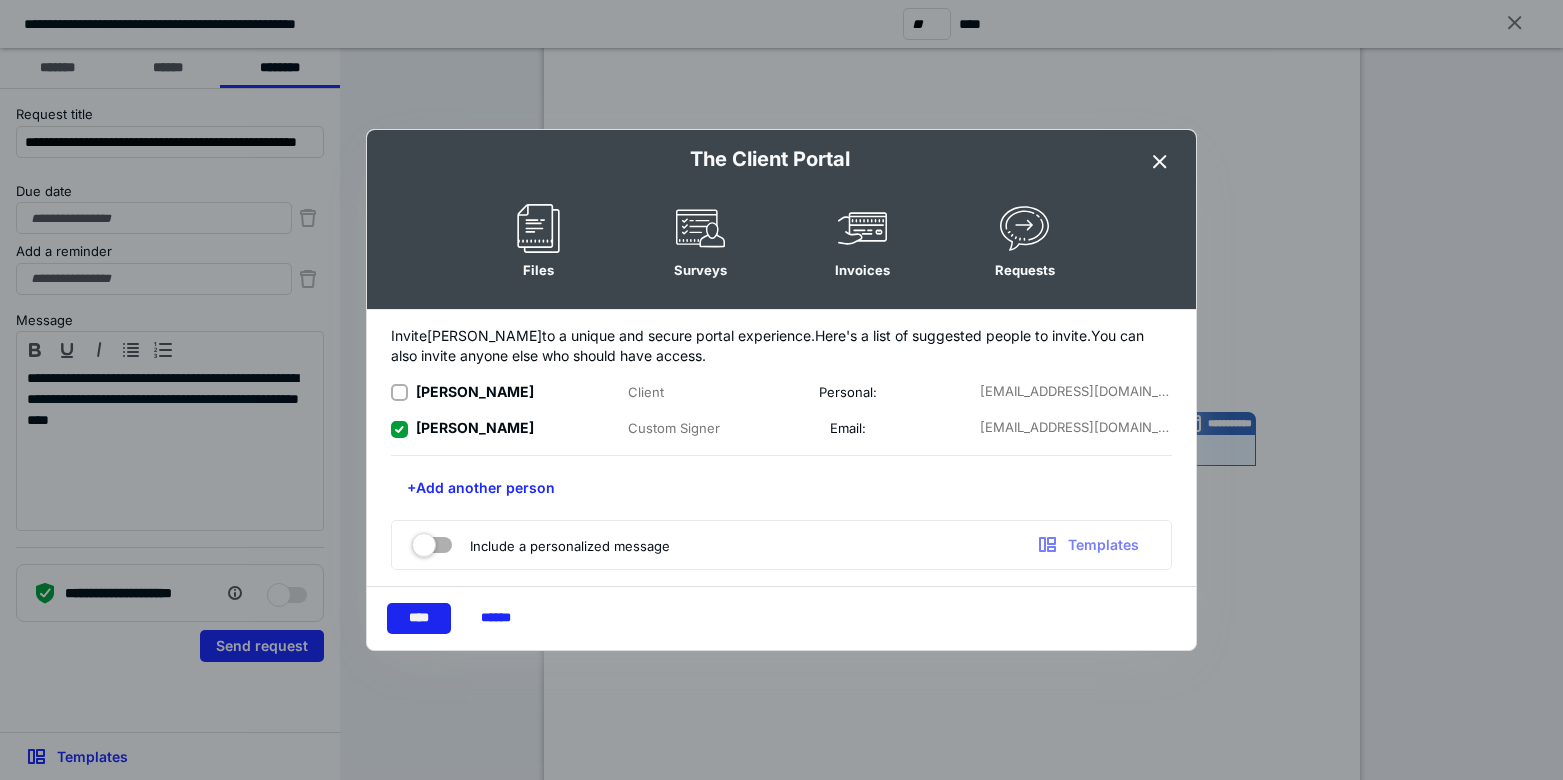 click on "****" at bounding box center (419, 618) 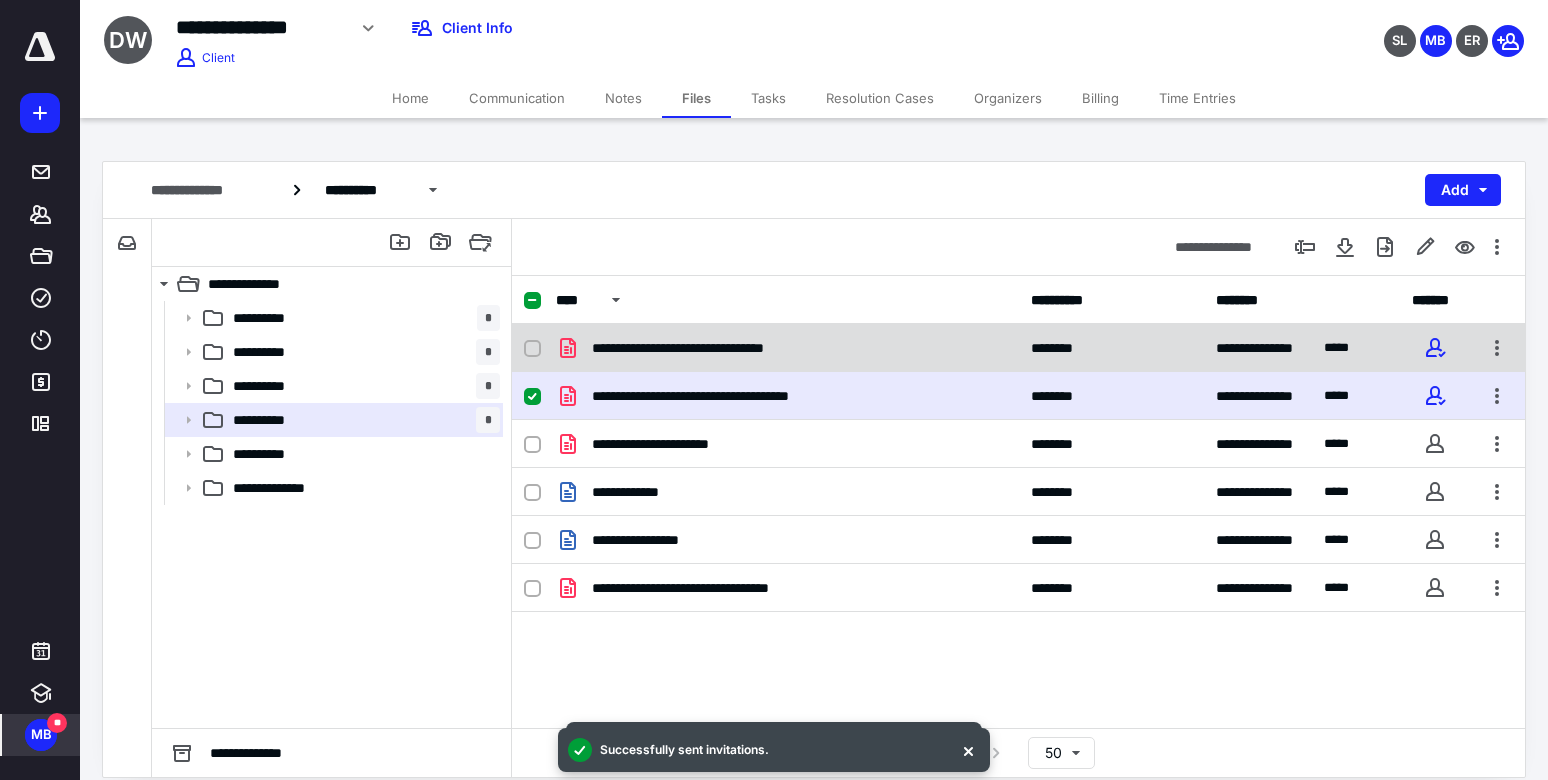 checkbox on "true" 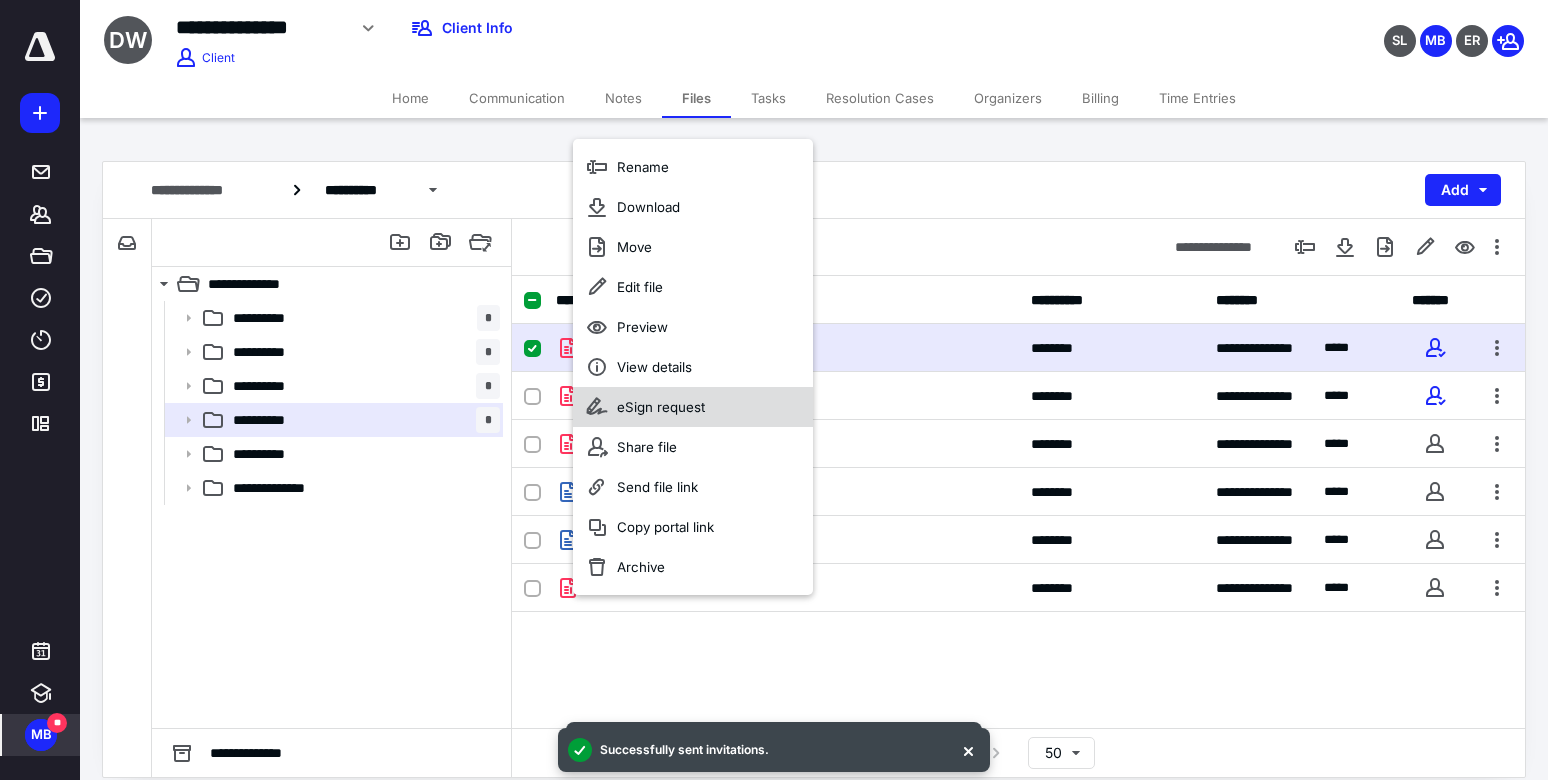 click 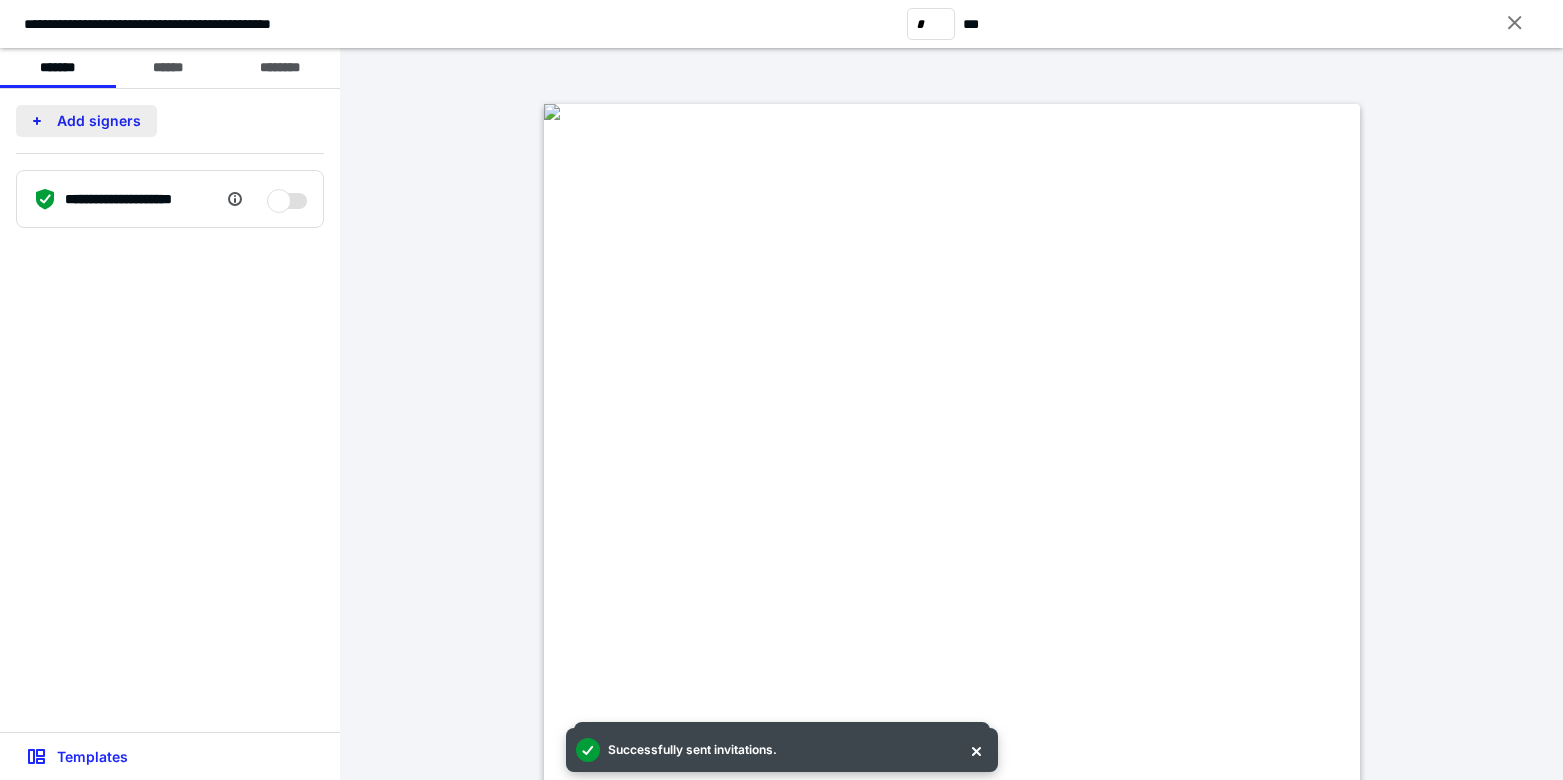 click on "Add signers" at bounding box center [86, 121] 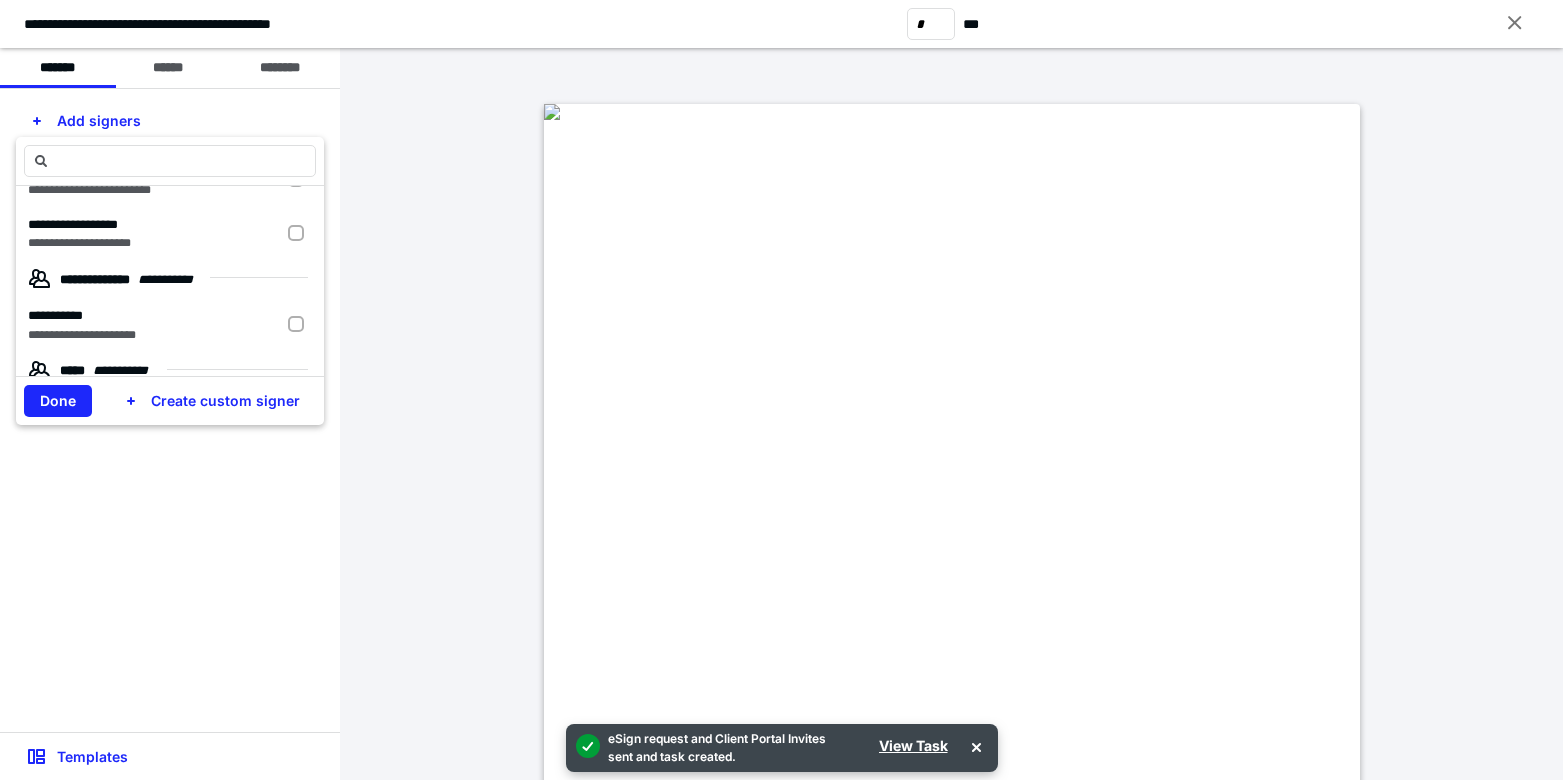 scroll, scrollTop: 209, scrollLeft: 0, axis: vertical 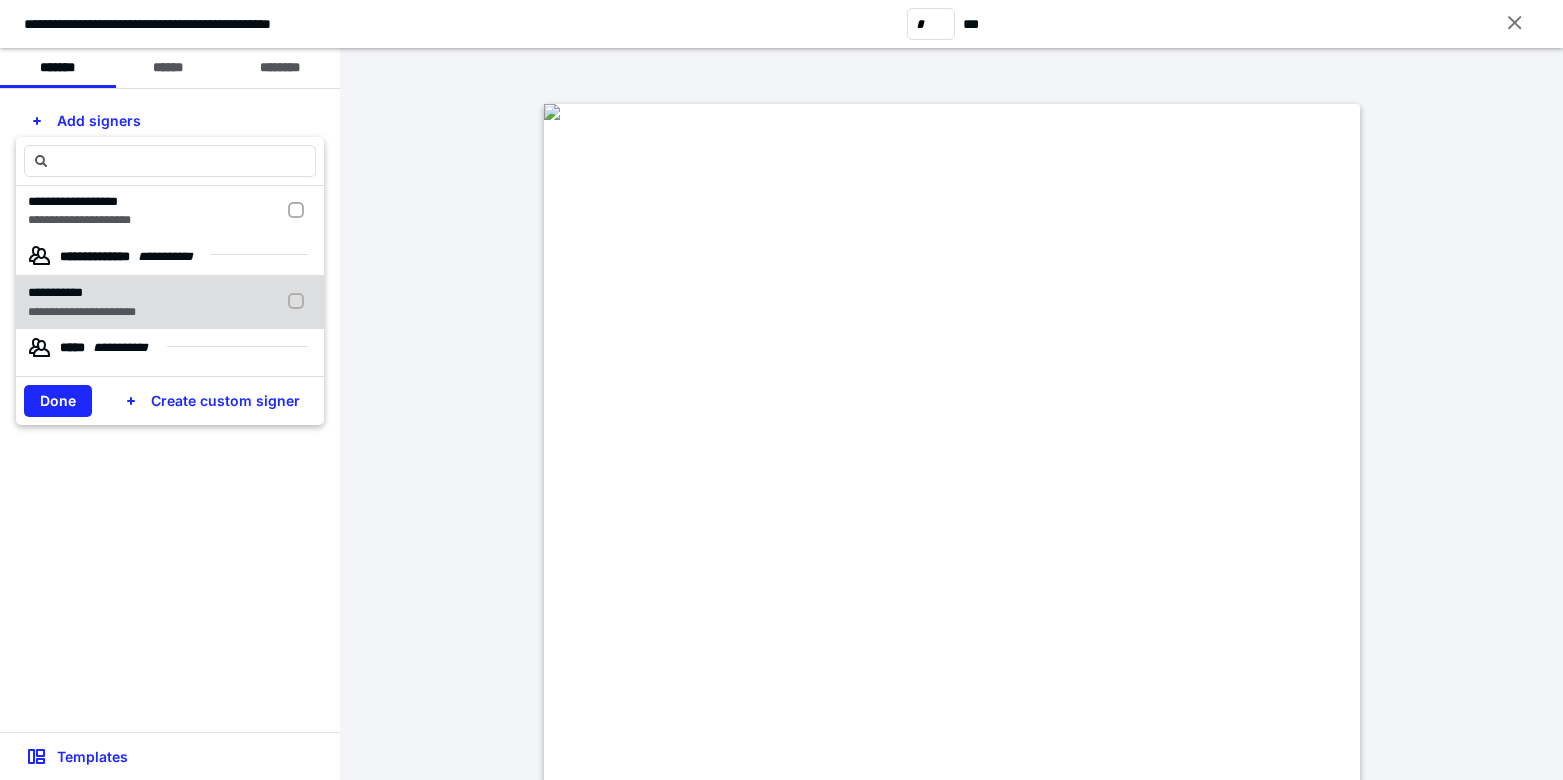 click at bounding box center (300, 302) 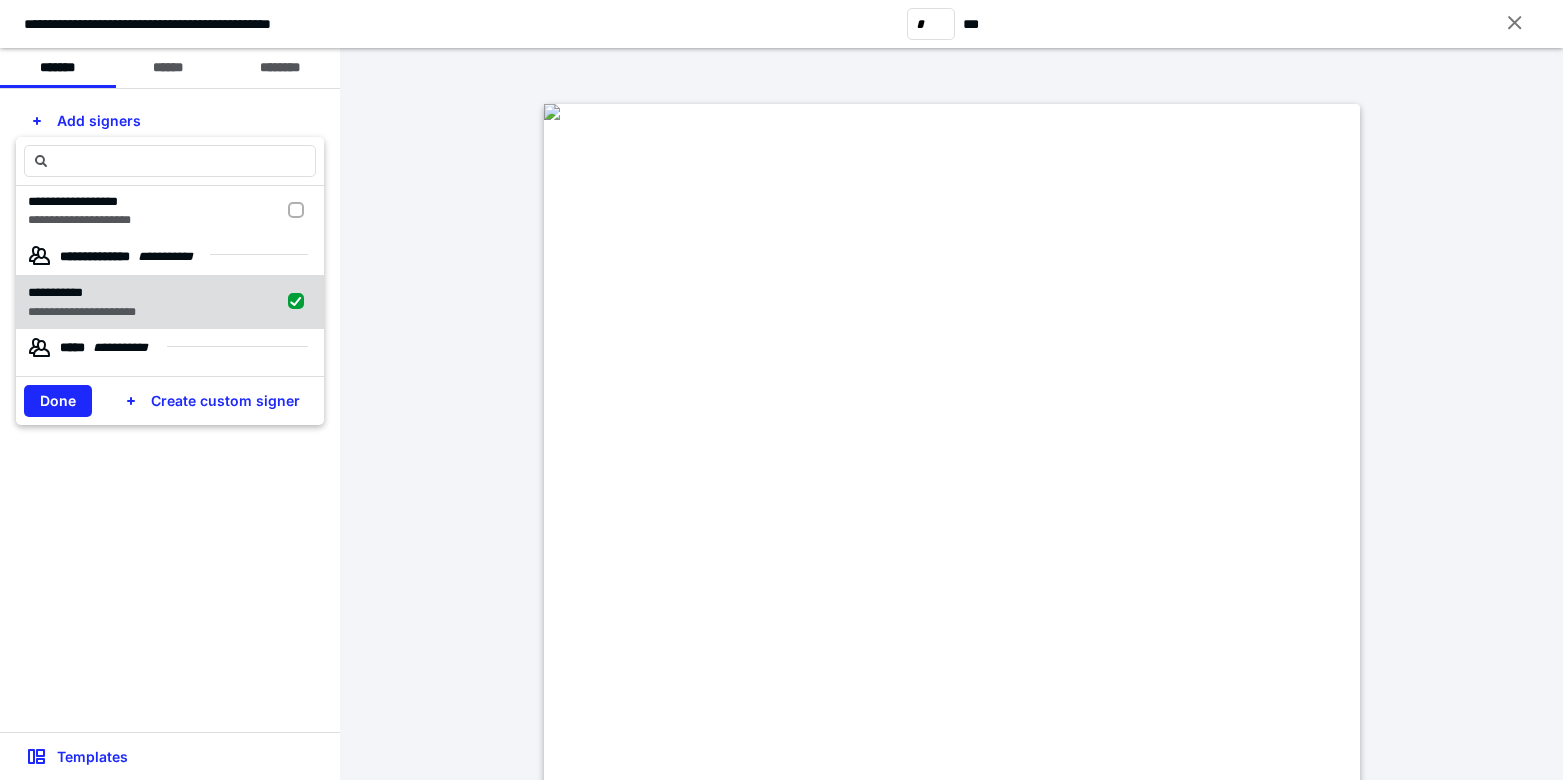 checkbox on "true" 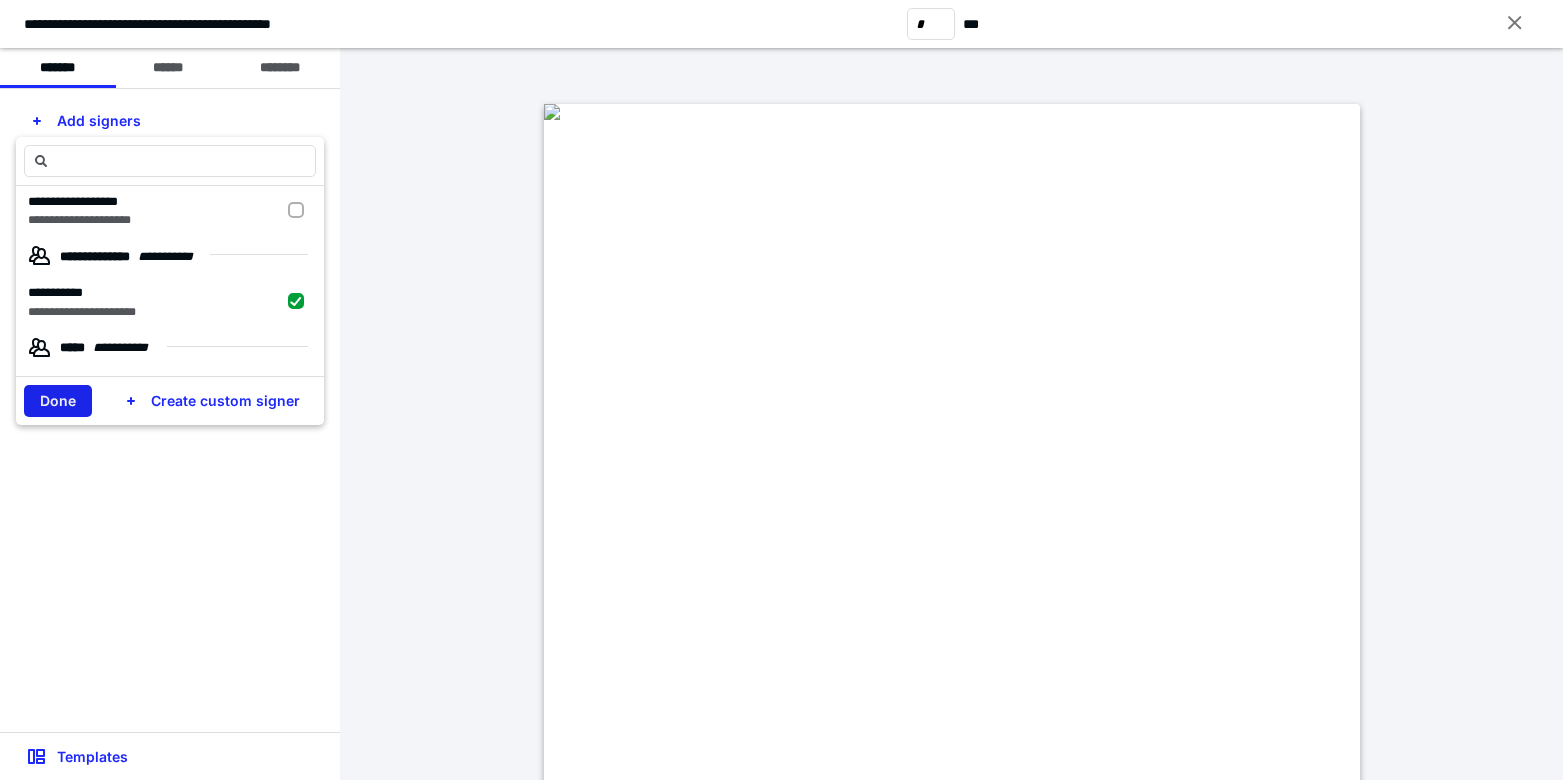 click on "Done" at bounding box center (58, 401) 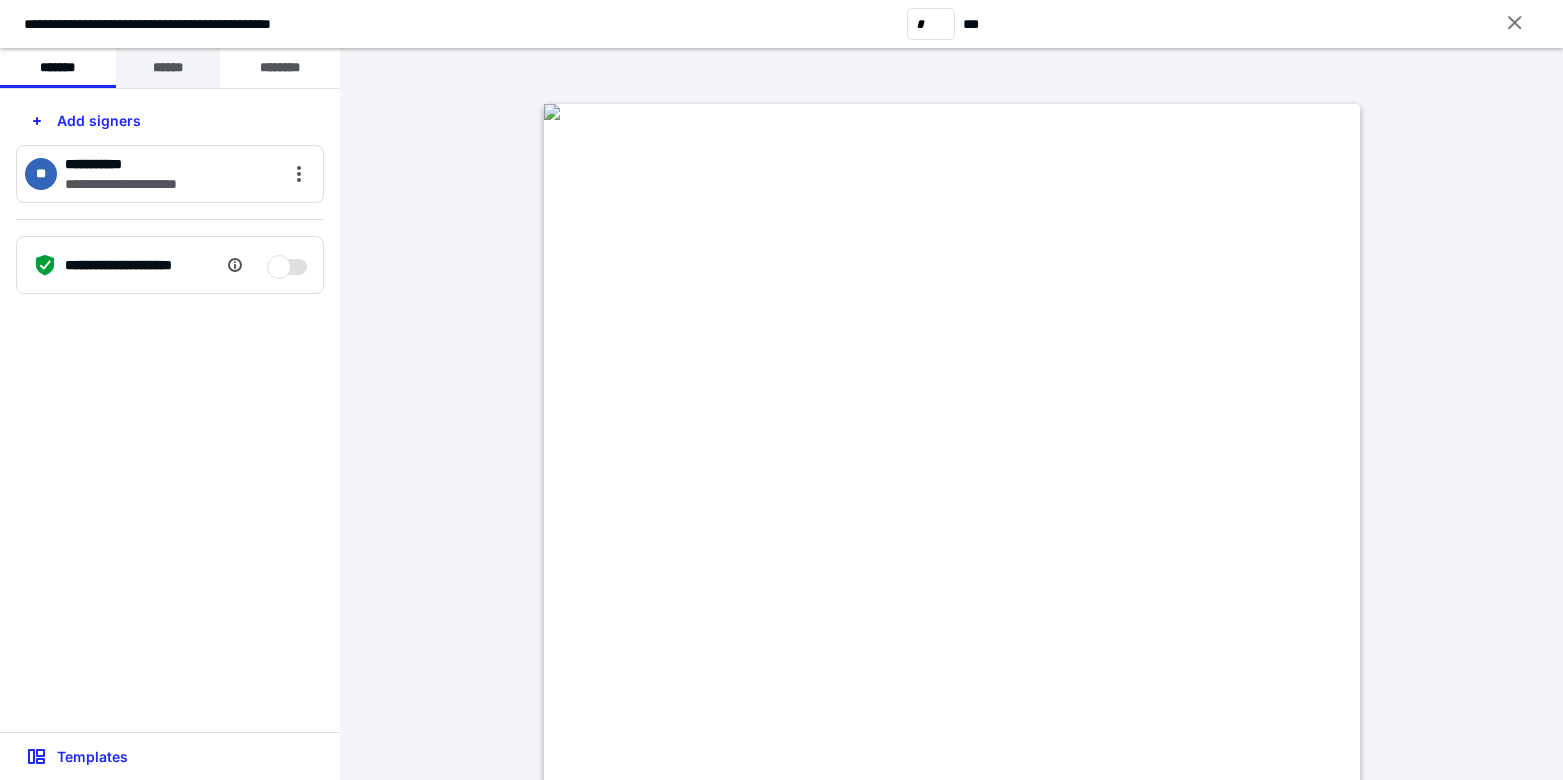 click on "******" at bounding box center (168, 68) 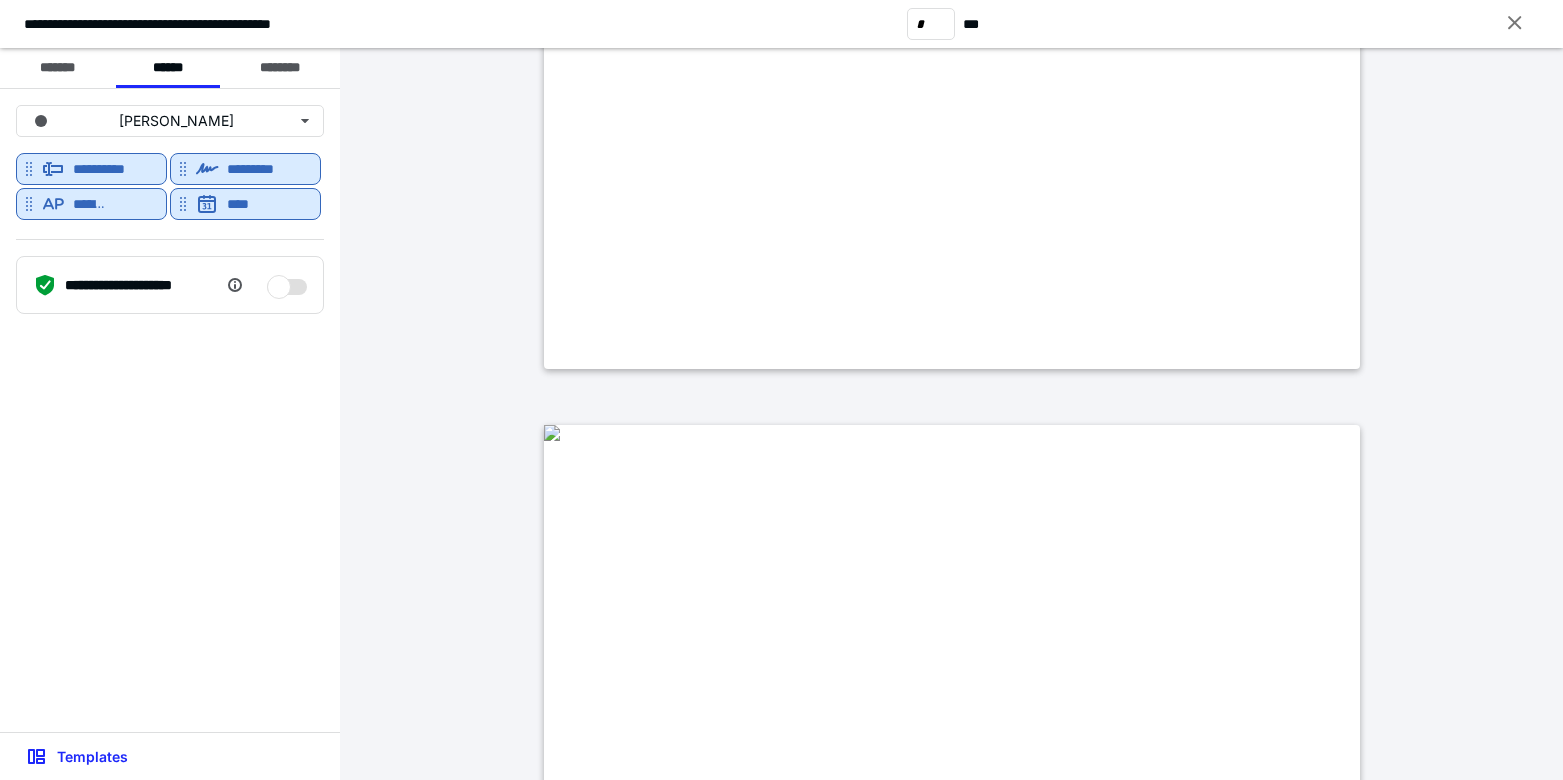 type on "*" 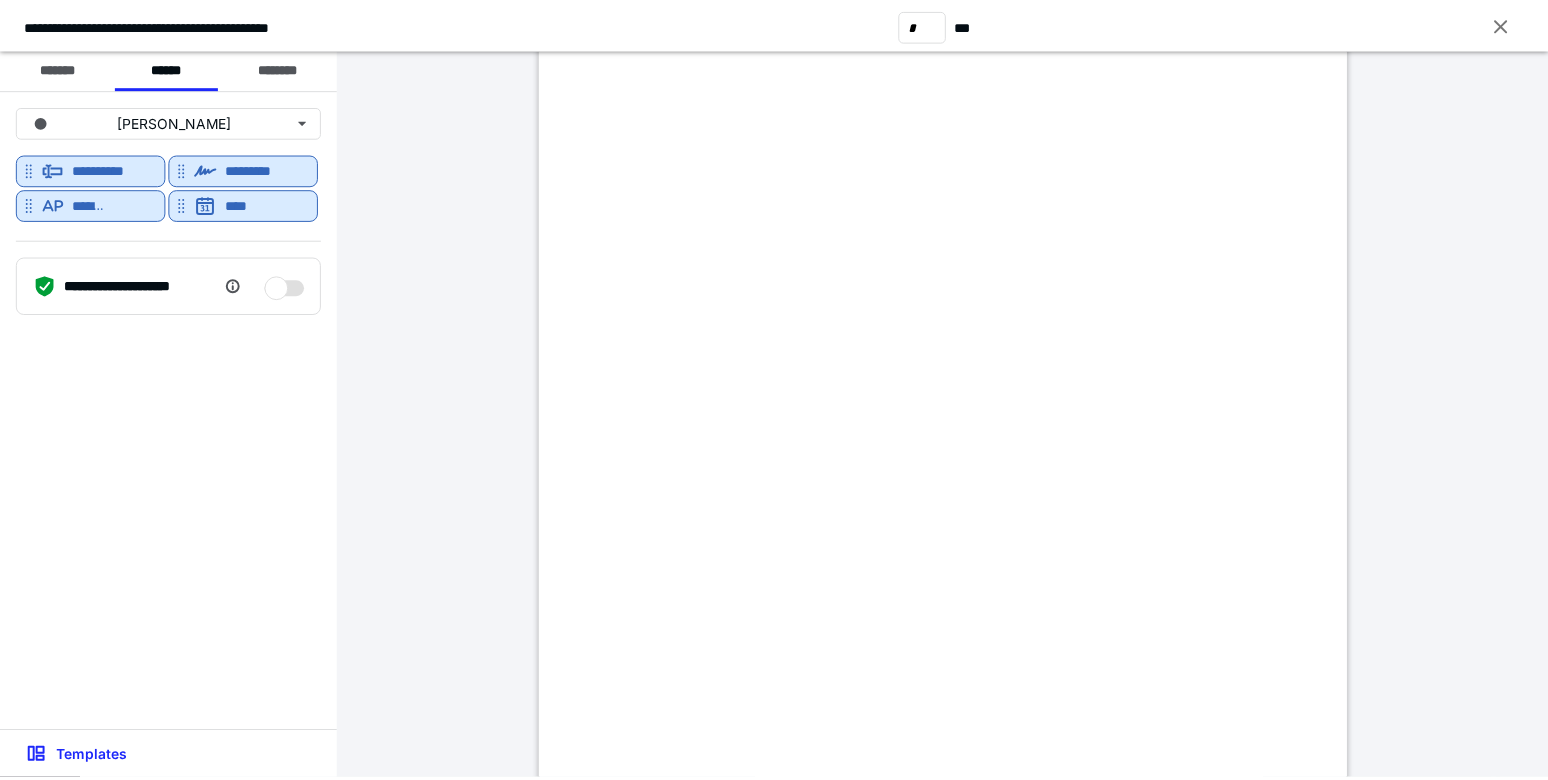 scroll, scrollTop: 1455, scrollLeft: 0, axis: vertical 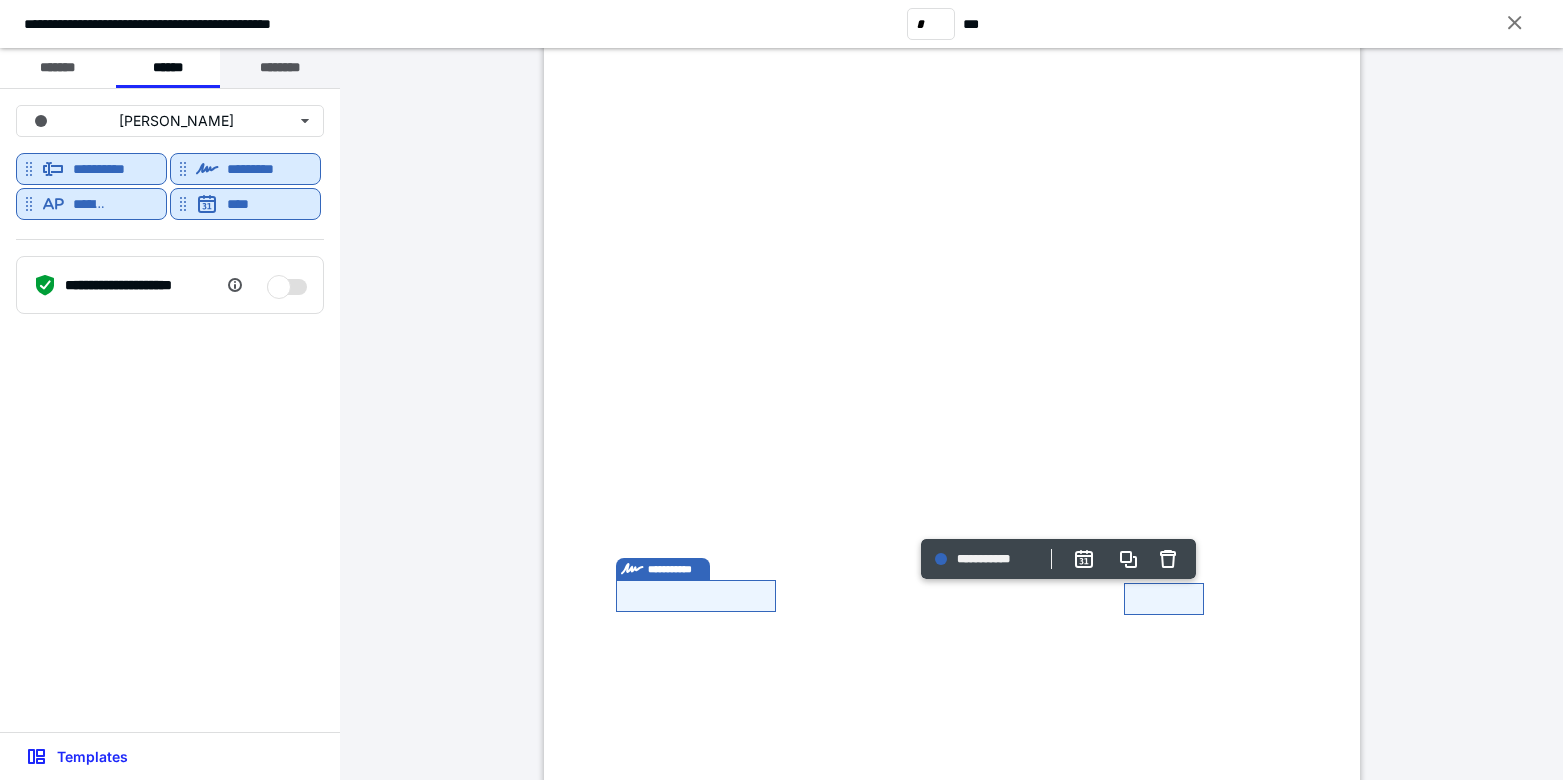 click on "********" at bounding box center [280, 68] 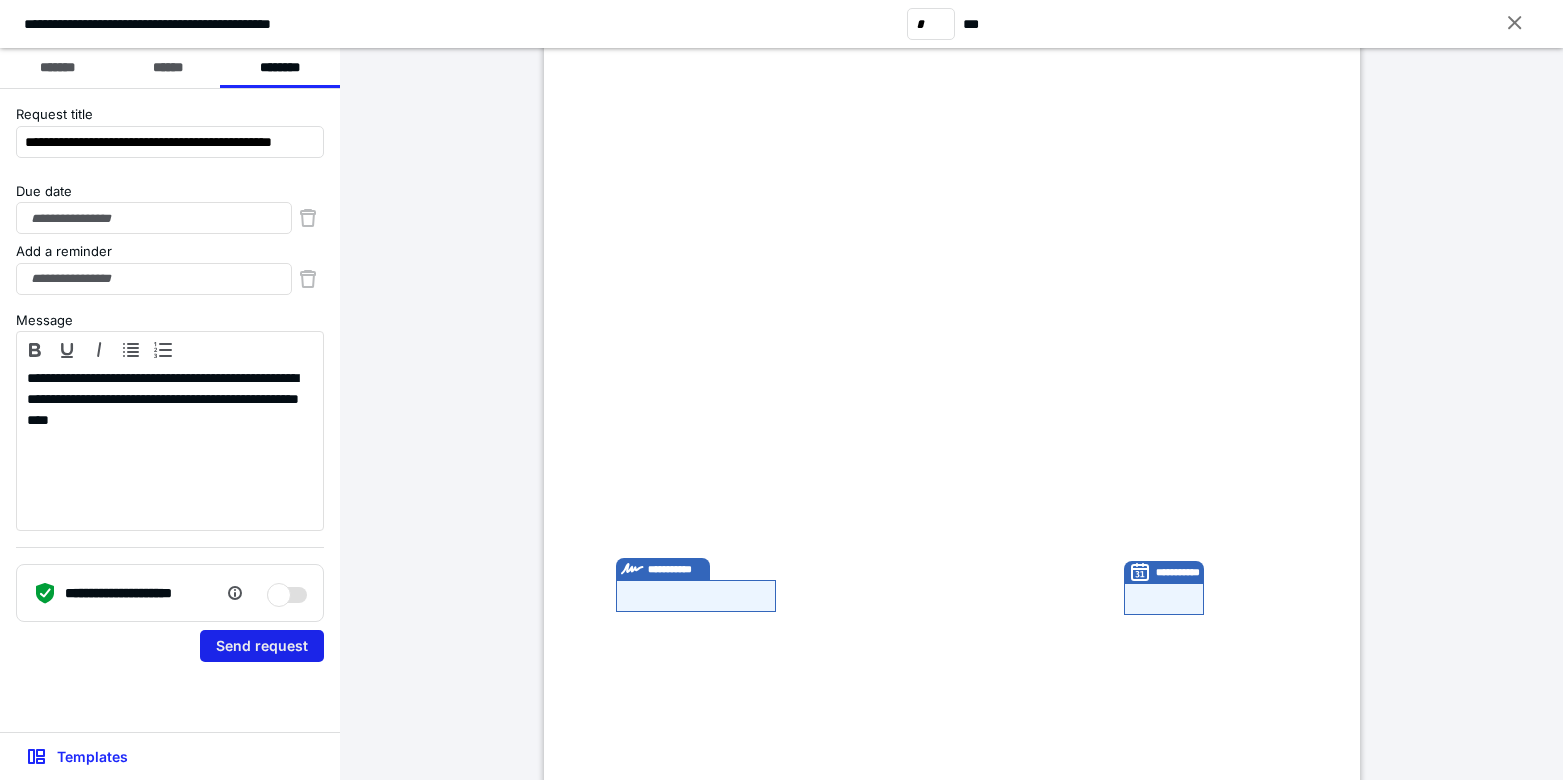 click on "Send request" at bounding box center [262, 646] 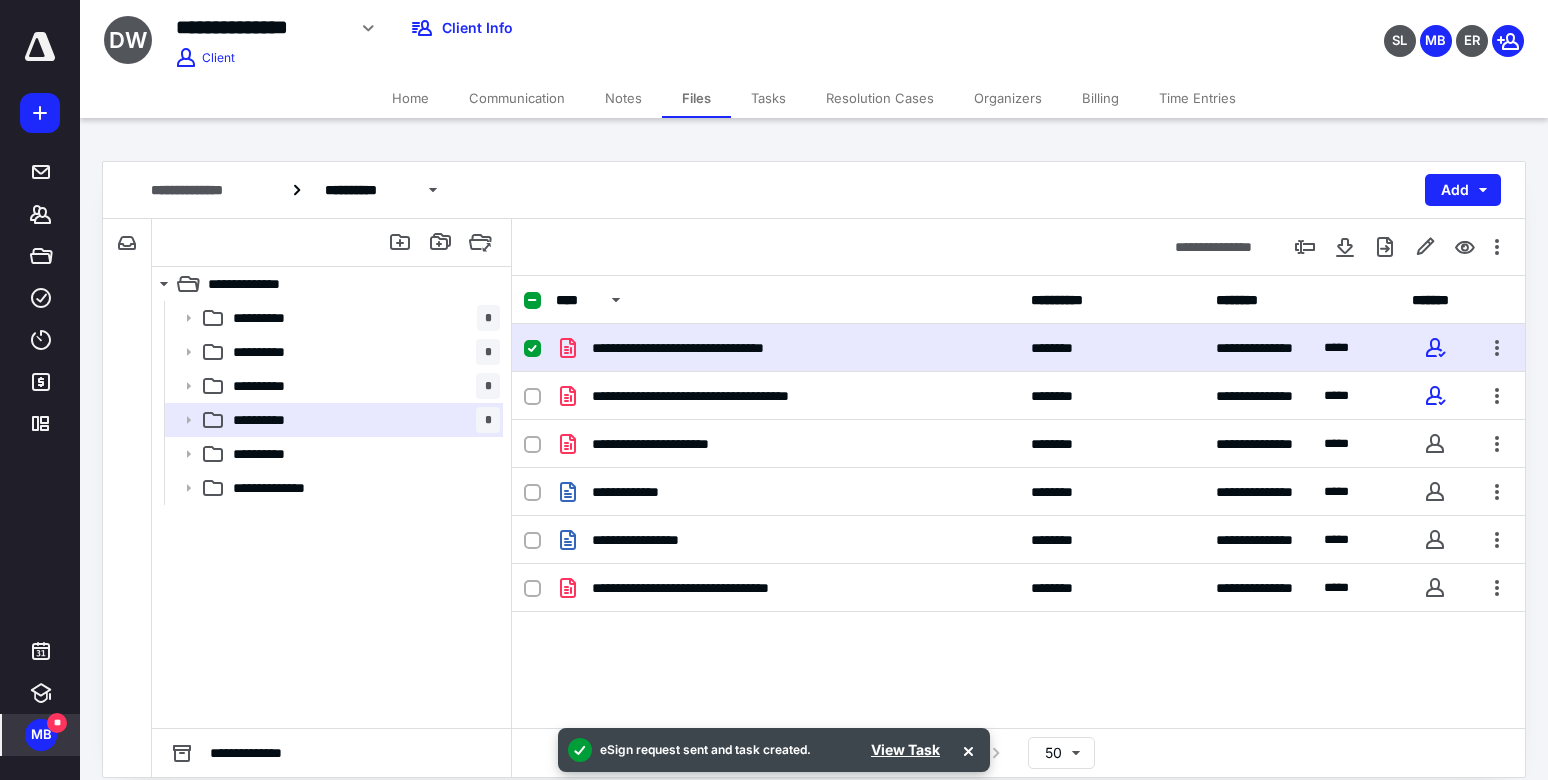 click on "Tasks" at bounding box center [768, 98] 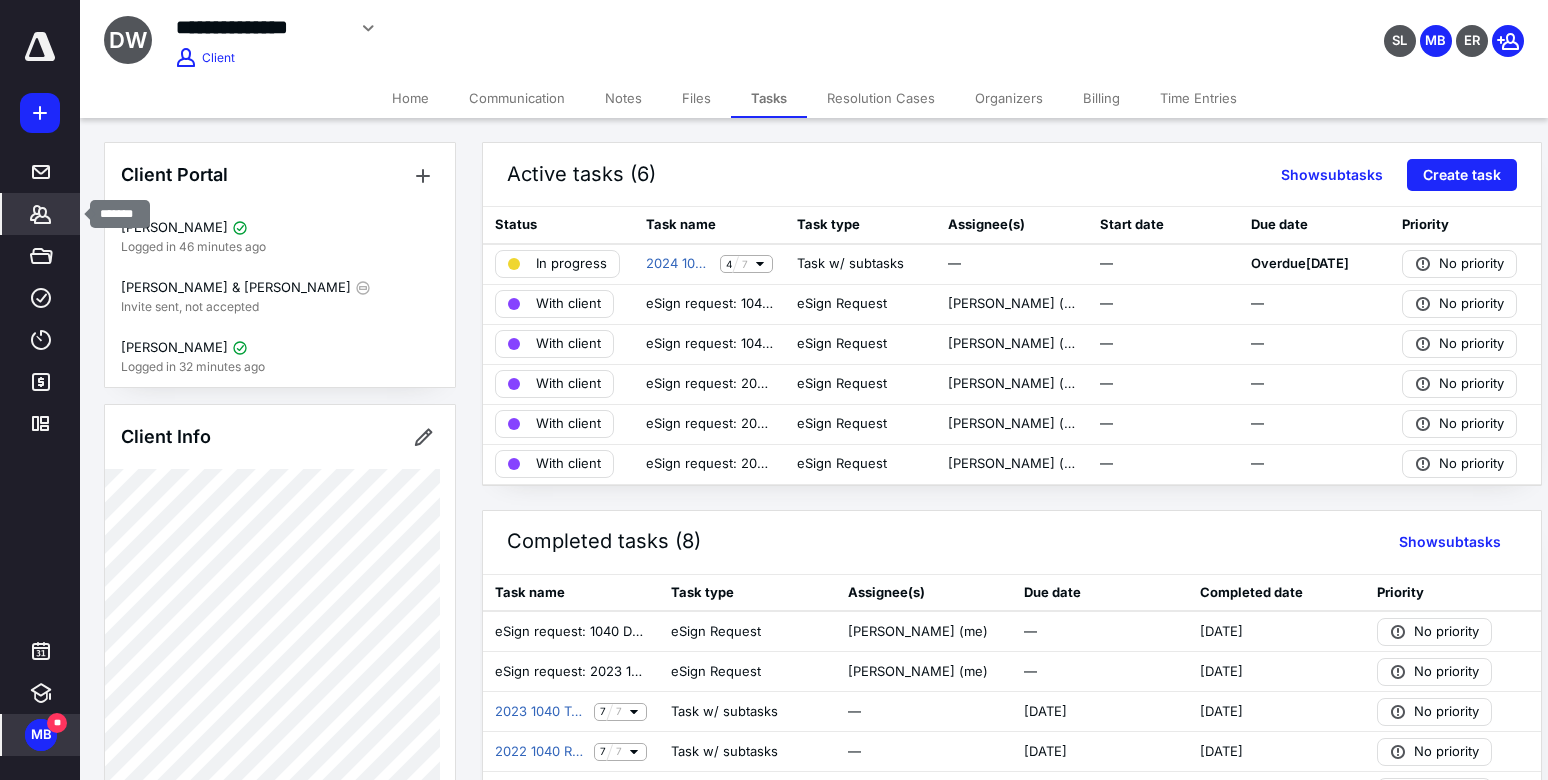 click 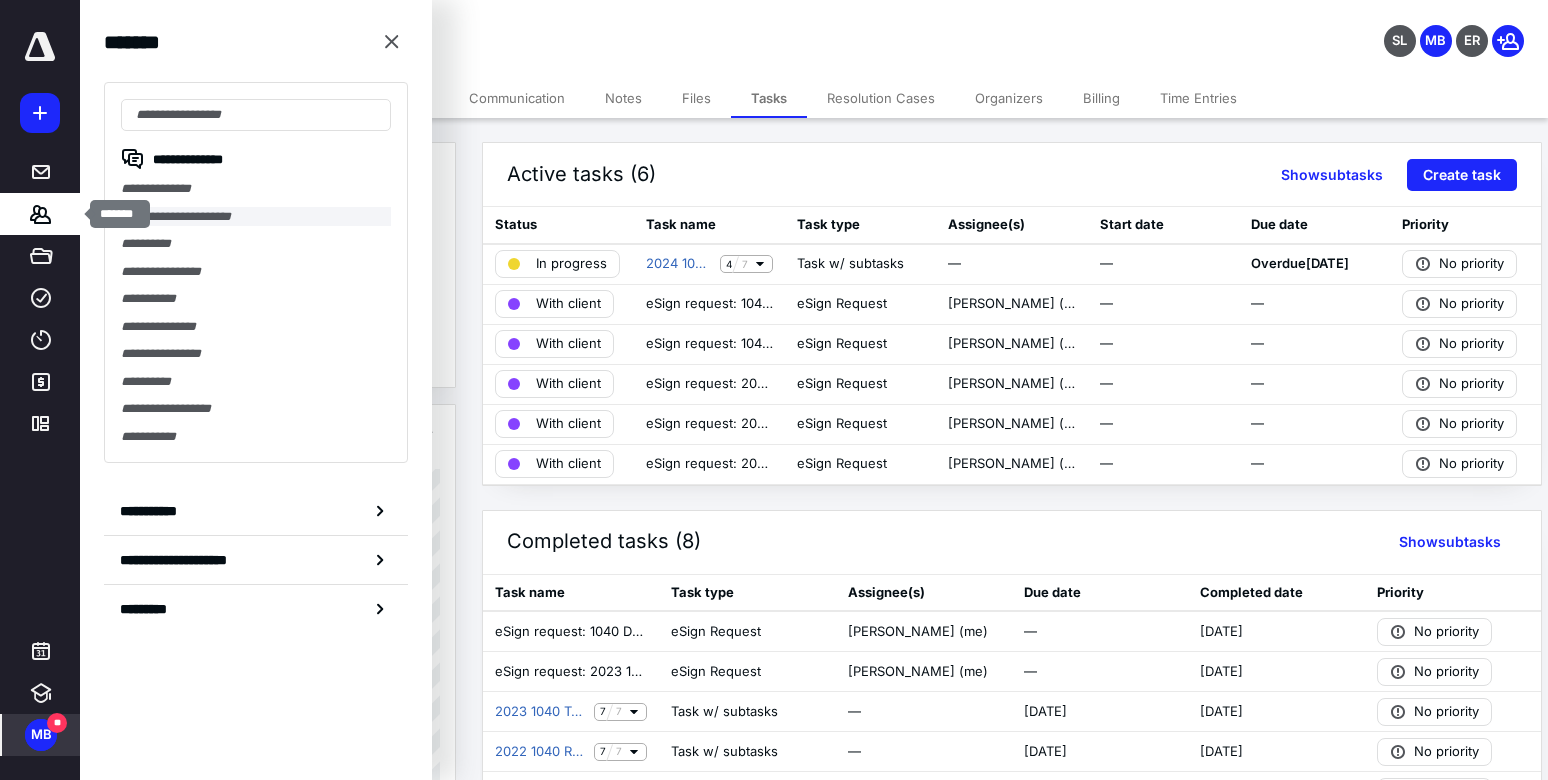 click on "**********" at bounding box center [256, 217] 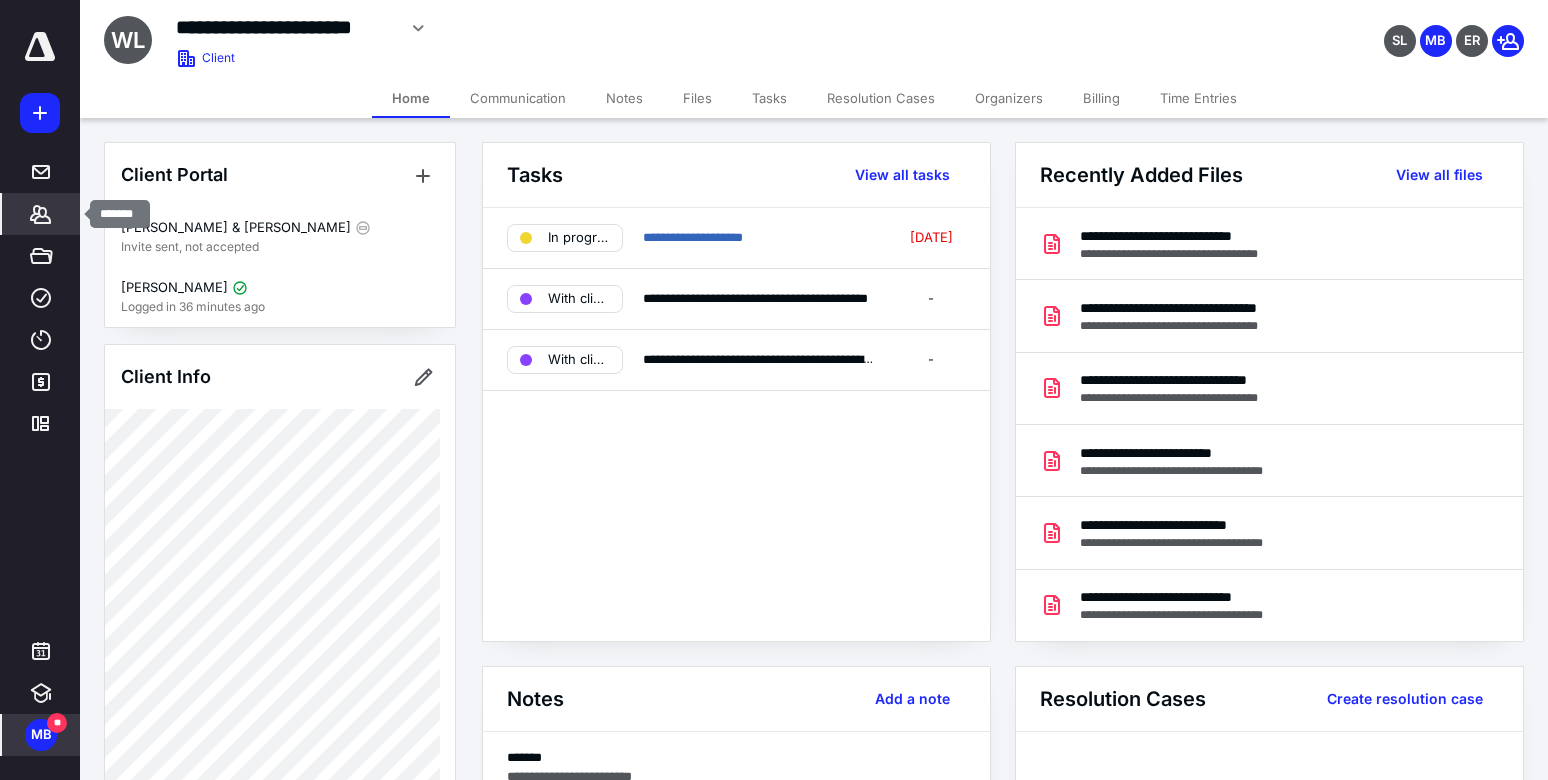 click 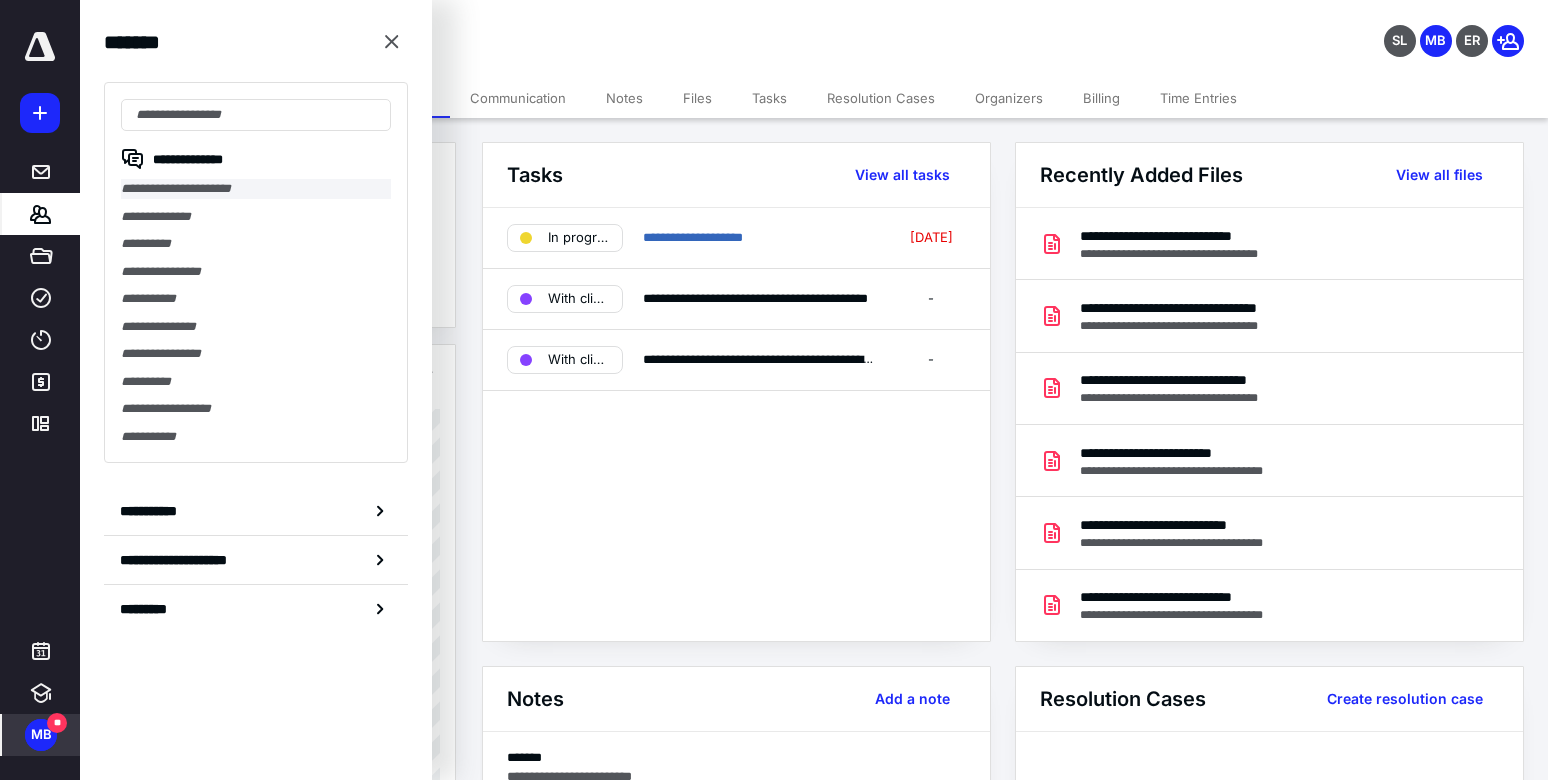 click on "**********" at bounding box center [256, 189] 